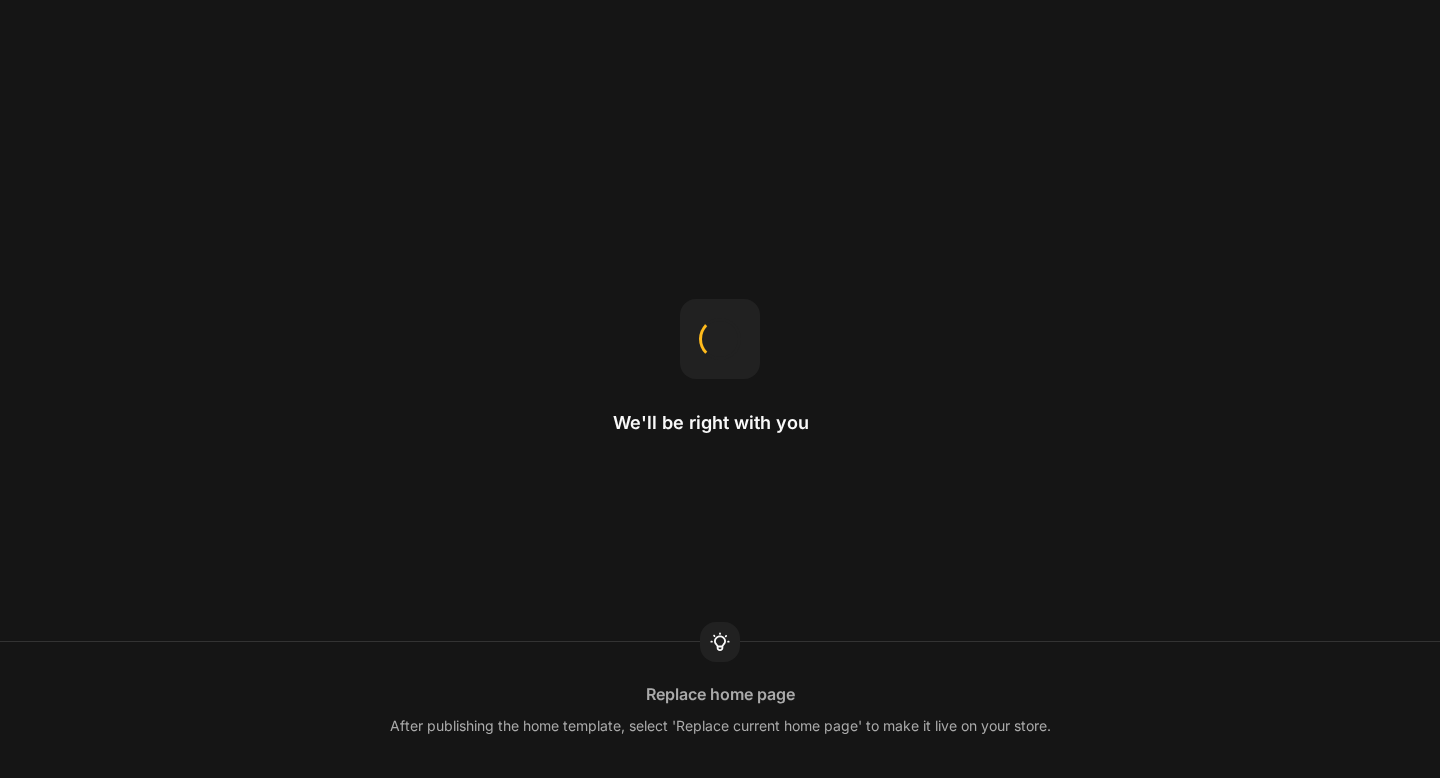 scroll, scrollTop: 0, scrollLeft: 0, axis: both 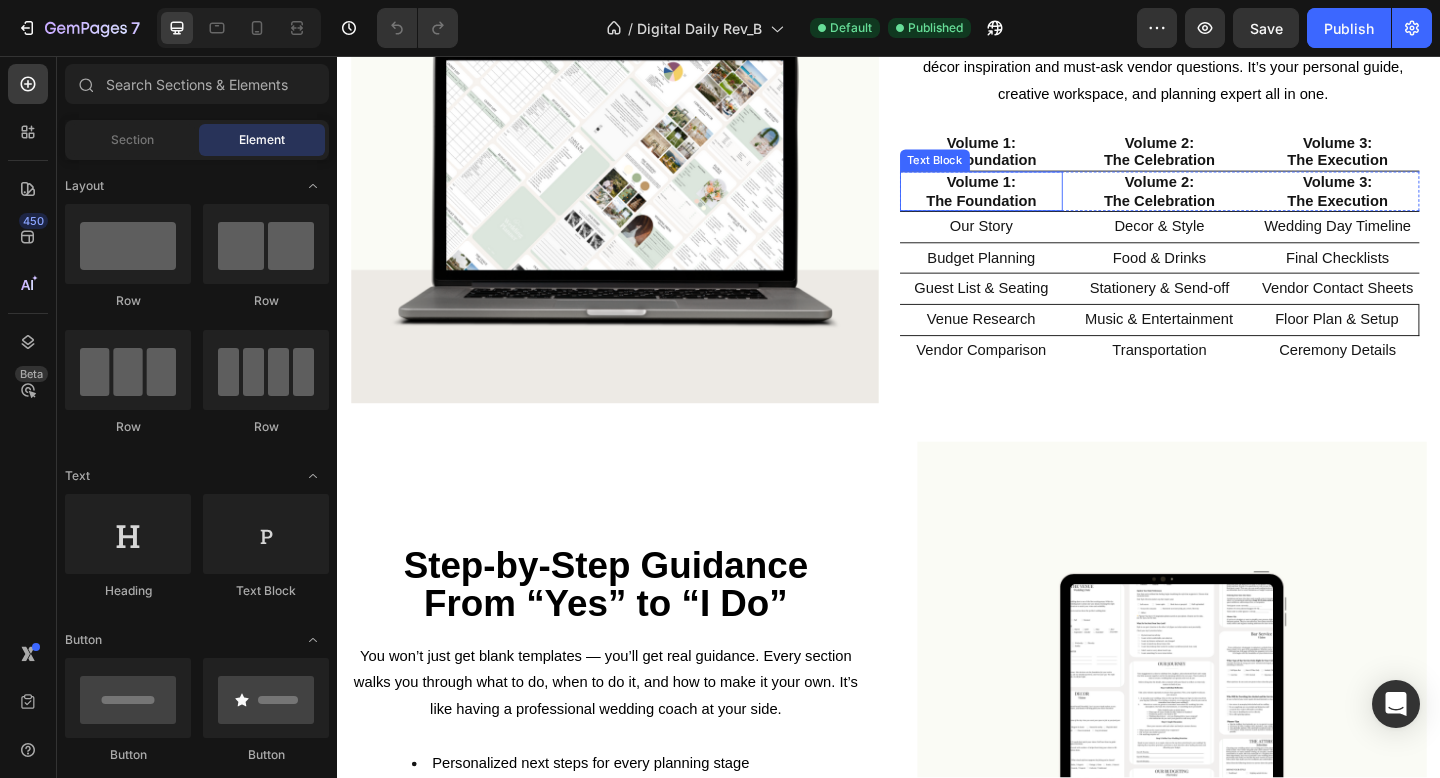 click on "Volume 1:" at bounding box center (1038, 193) 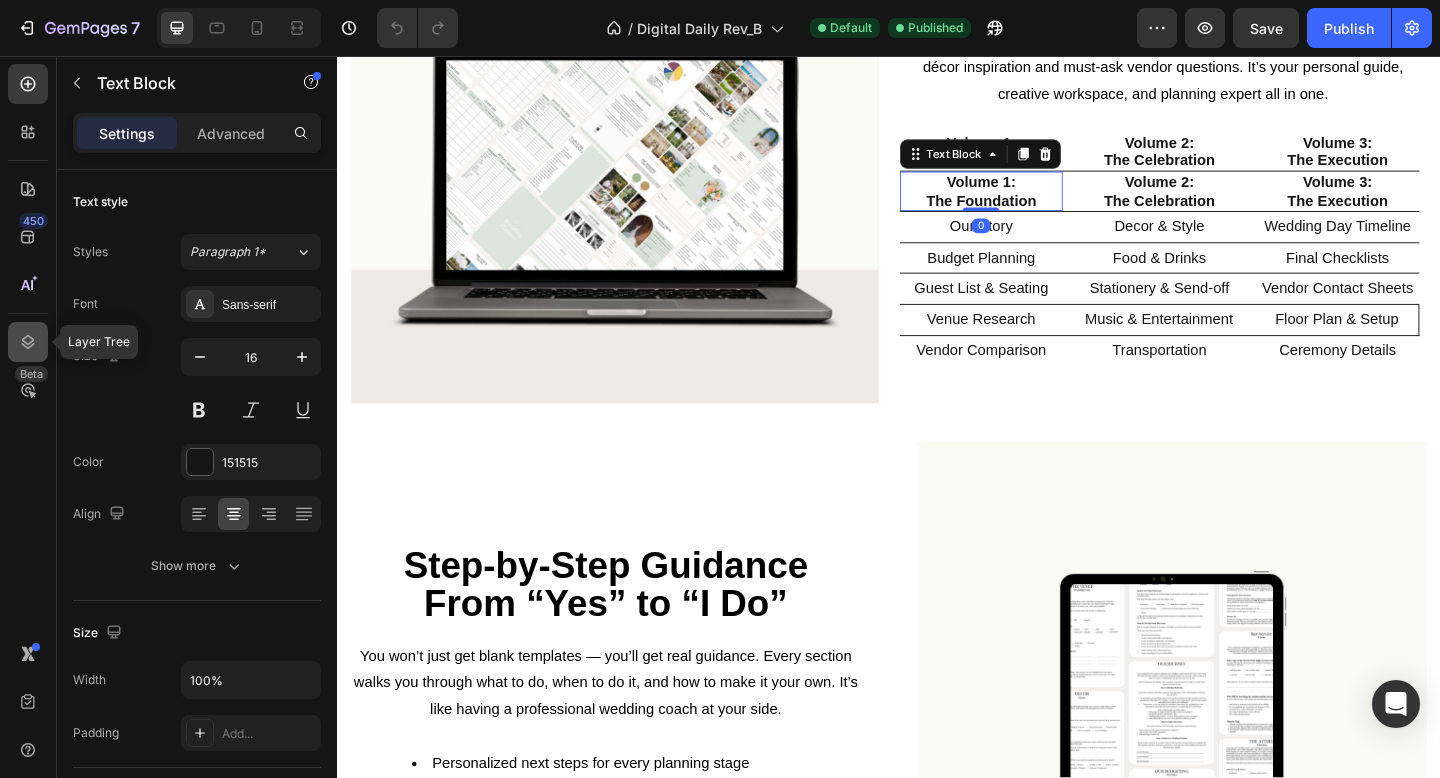 click 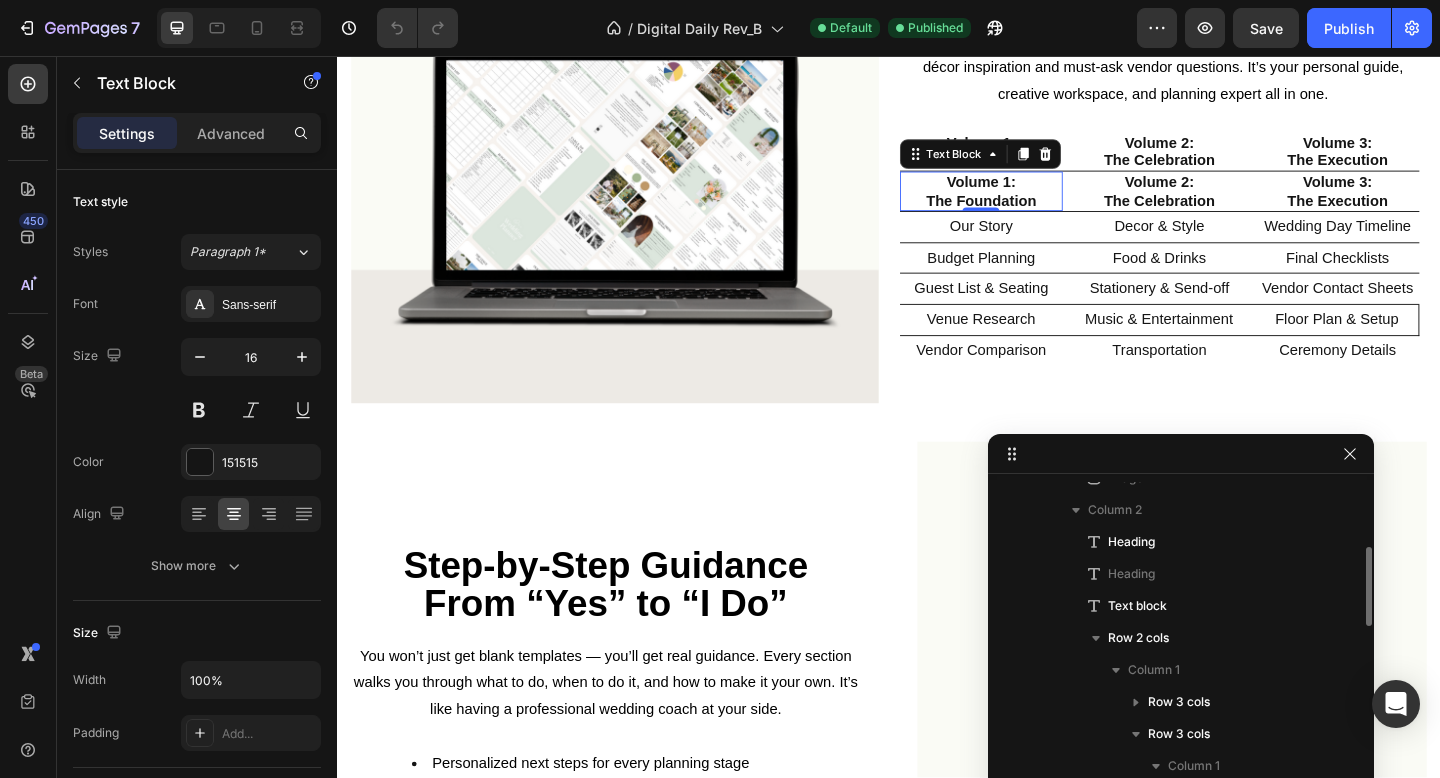 scroll, scrollTop: 414, scrollLeft: 0, axis: vertical 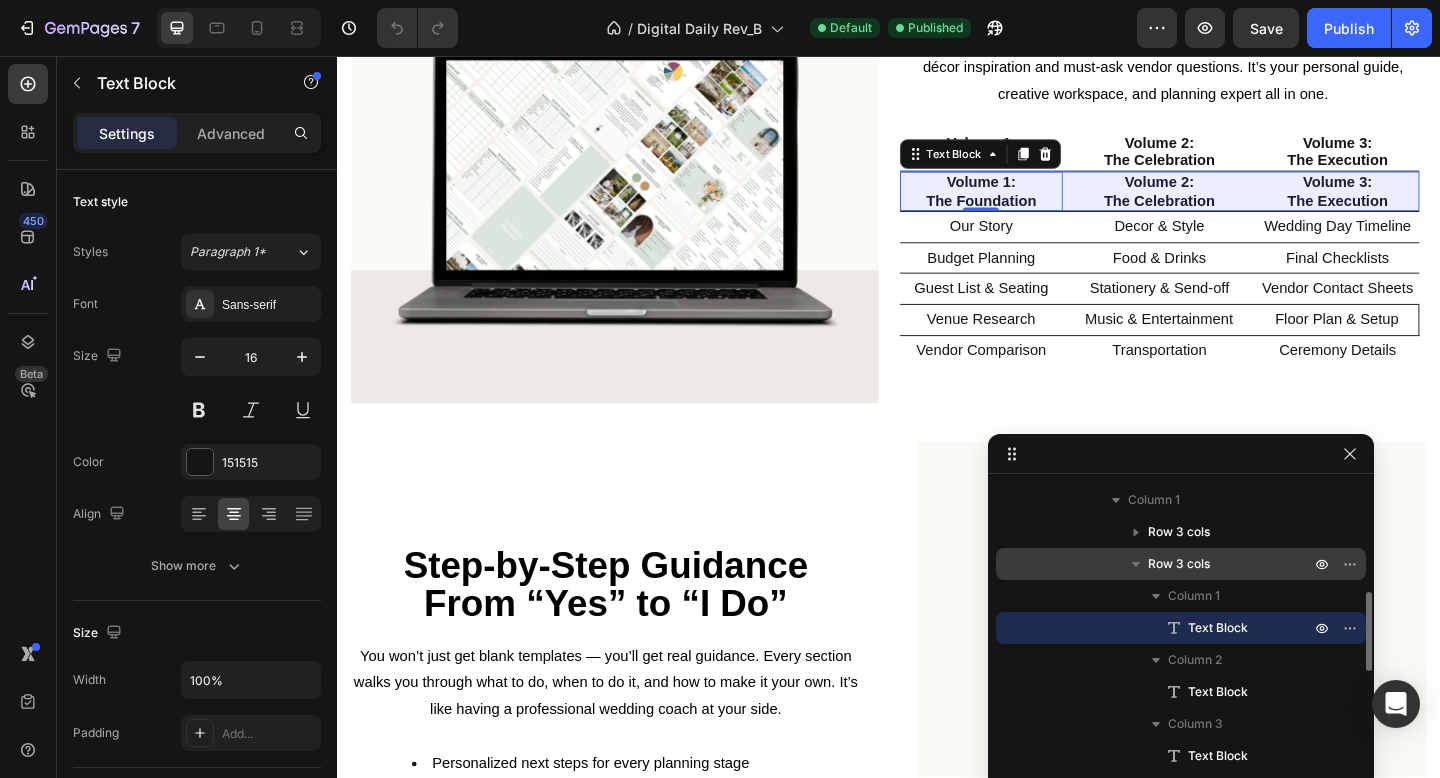 click 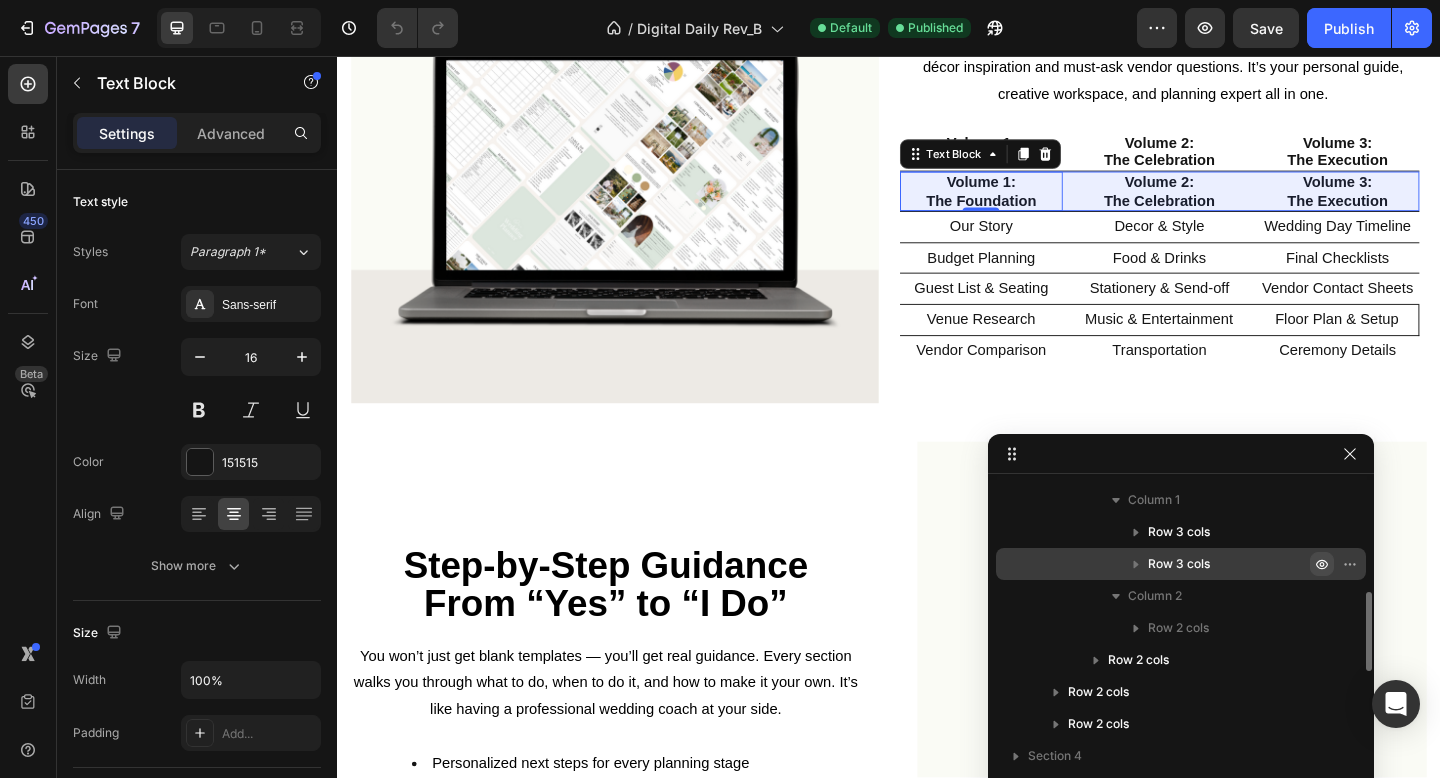 click 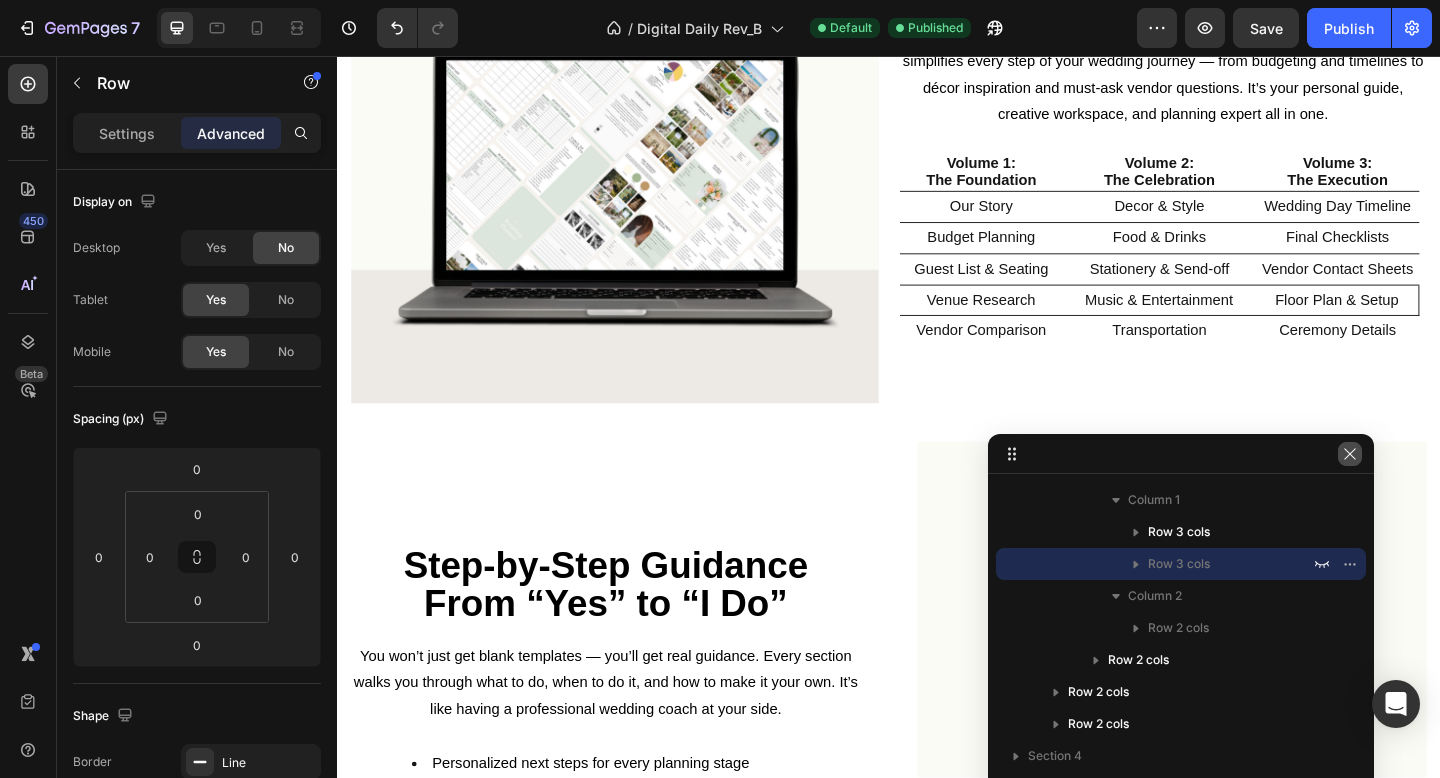 click 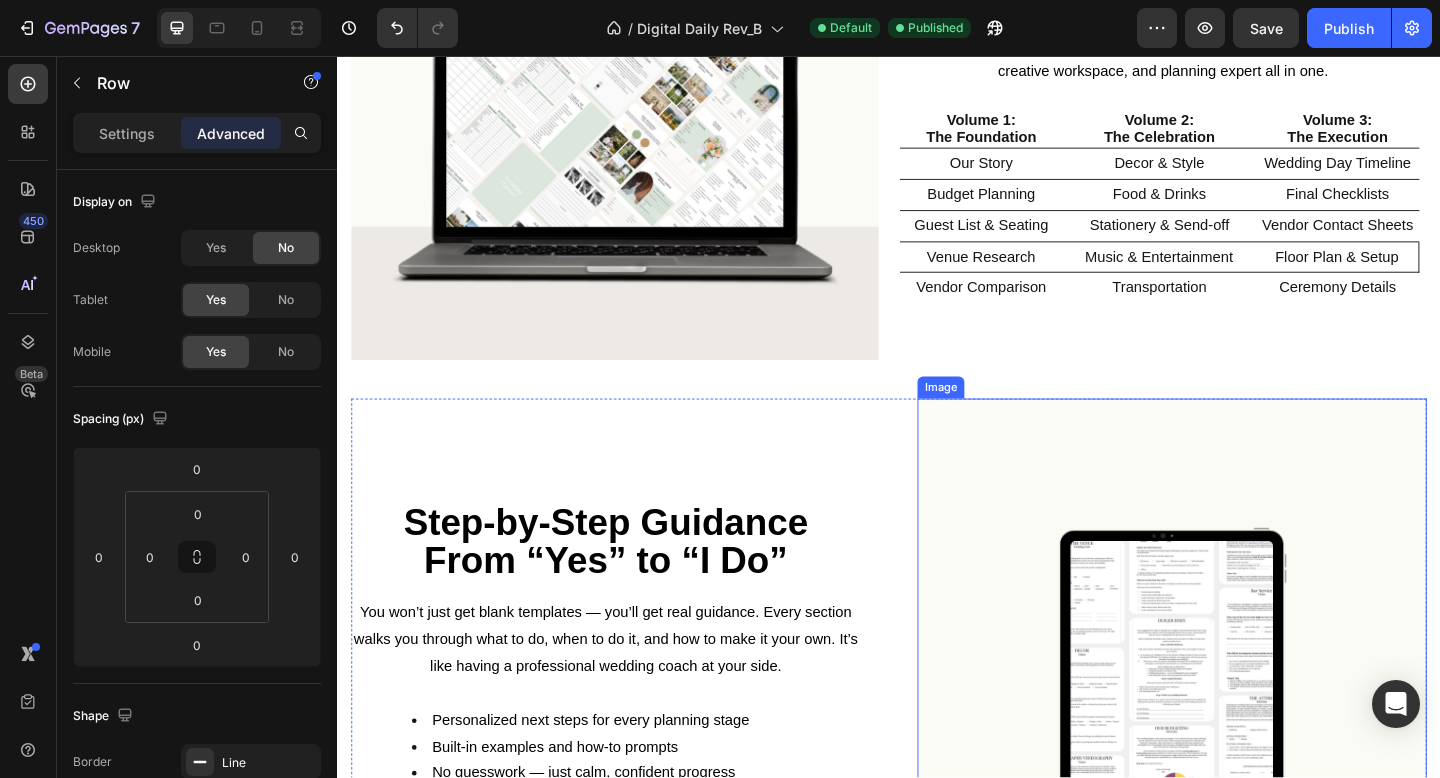 scroll, scrollTop: 944, scrollLeft: 0, axis: vertical 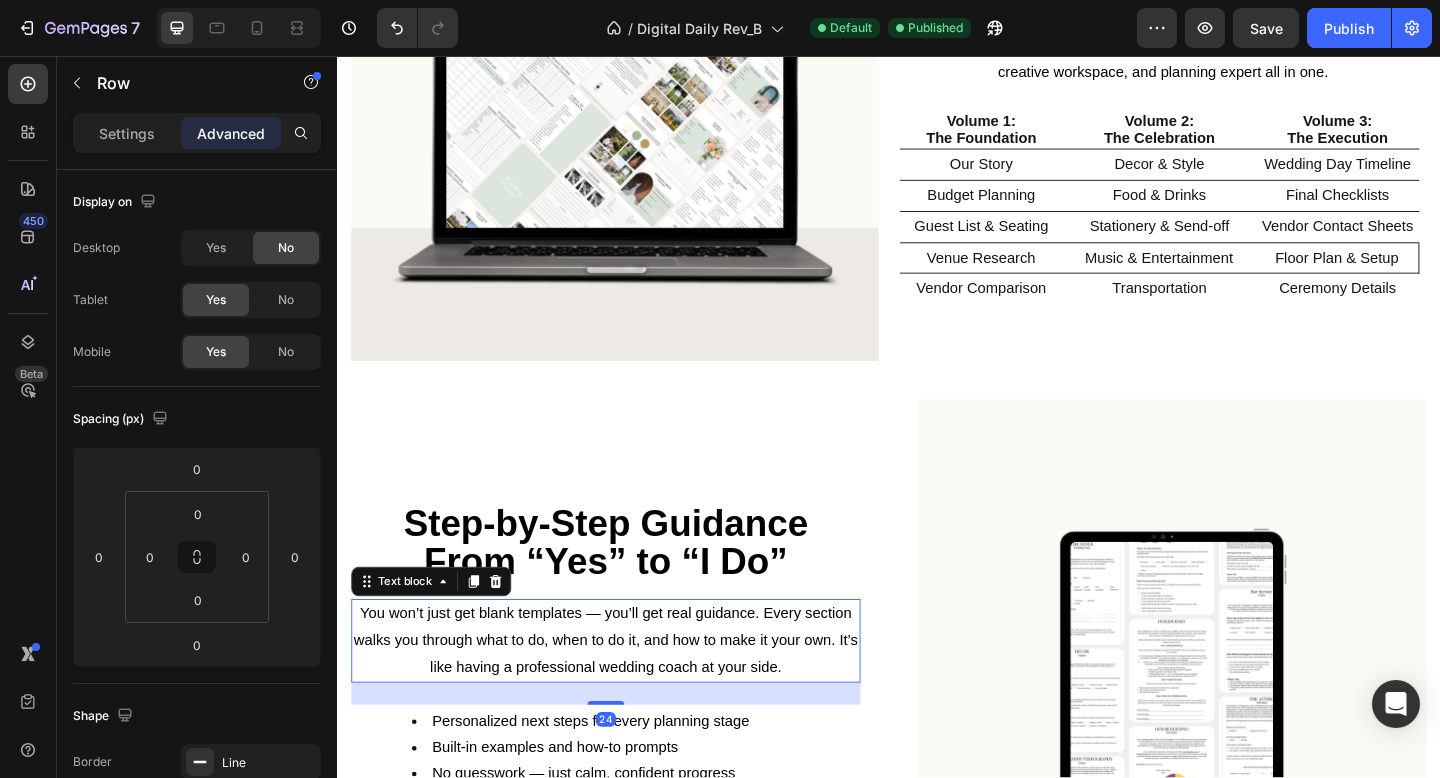 click on "You won’t just get blank templates — you’ll get real guidance. Every section walks you through what to do, when to do it, and how to make it your own. It’s like having a professional wedding coach at your side." at bounding box center (629, 691) 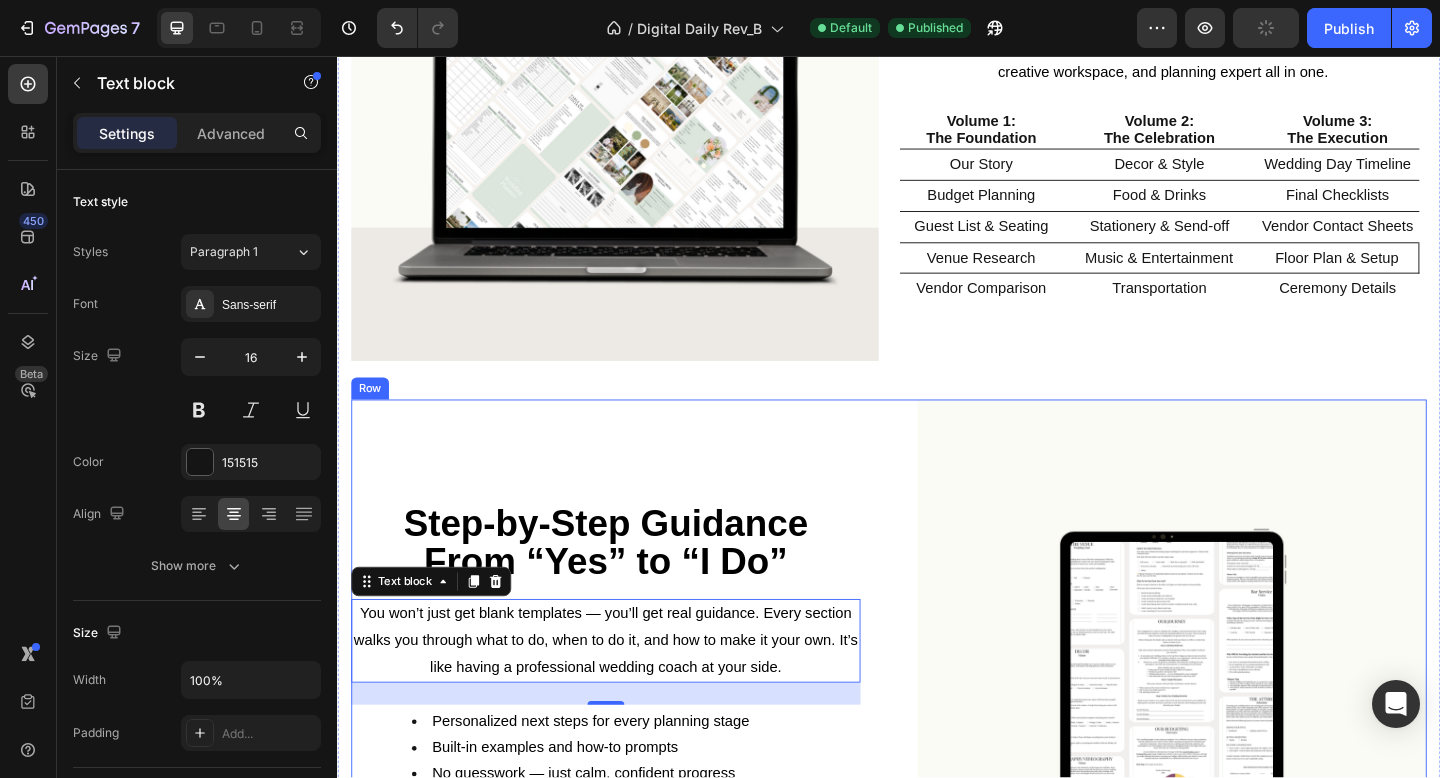 click on "Image Step-by-Step Guidance From “Yes” to “I Do” Heading Step-by-Step Guidance From “Yes” to “I Do” Heading You won’t just get blank templates — you’ll get real guidance. Every section walks you through what to do, when to do it, and how to make it your own. It’s like having a professional wedding coach at your side. Text block   24 Personalized next steps for every planning stage Built-in examples and how-to prompts No guesswork — just calm, confident progress Text block You won’t just get blank templates — you’ll get real guidance. Every section walks you through what to do, when to do it, and how to make it your own. It’s like having a professional wedding coach at your side. Text block Personalized next steps for every planning stage Built-in examples and how-to prompts No guesswork — just calm, confident progress Text block Image Row" at bounding box center [937, 707] 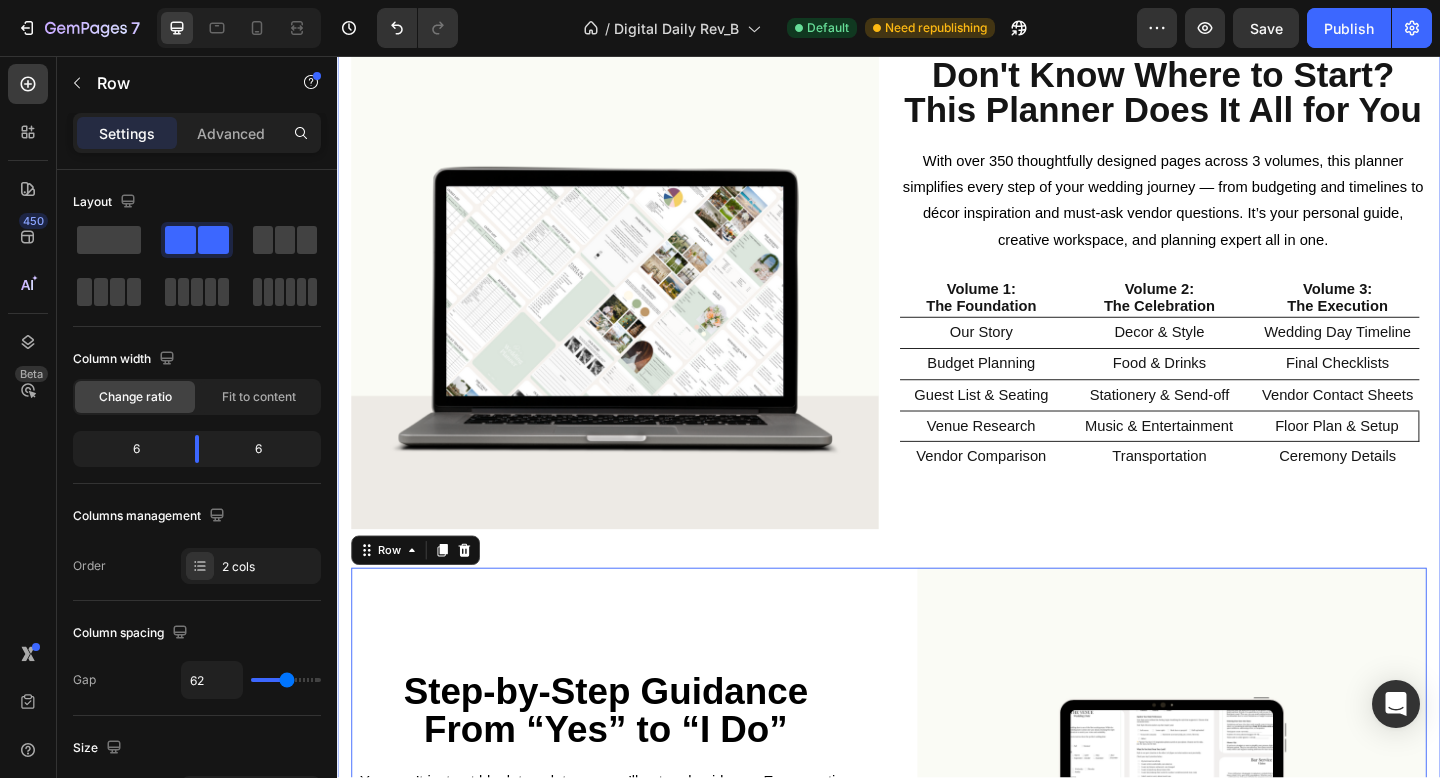 scroll, scrollTop: 584, scrollLeft: 0, axis: vertical 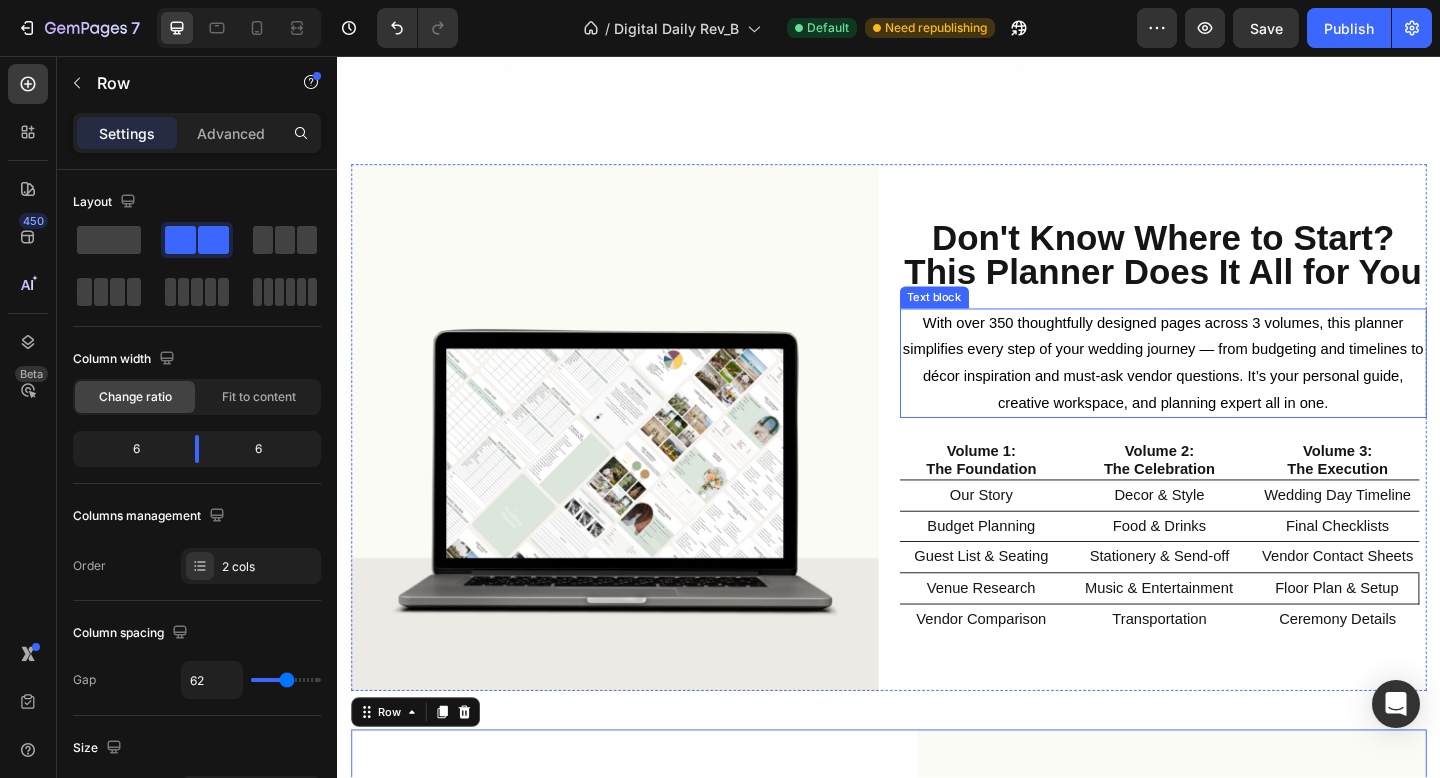 click on "With over 350 thoughtfully designed pages across 3 volumes, this planner simplifies every step of your wedding journey — from budgeting and timelines to décor inspiration and must-ask vendor questions. It’s your personal guide, creative workspace, and planning expert all in one." at bounding box center [1236, 390] 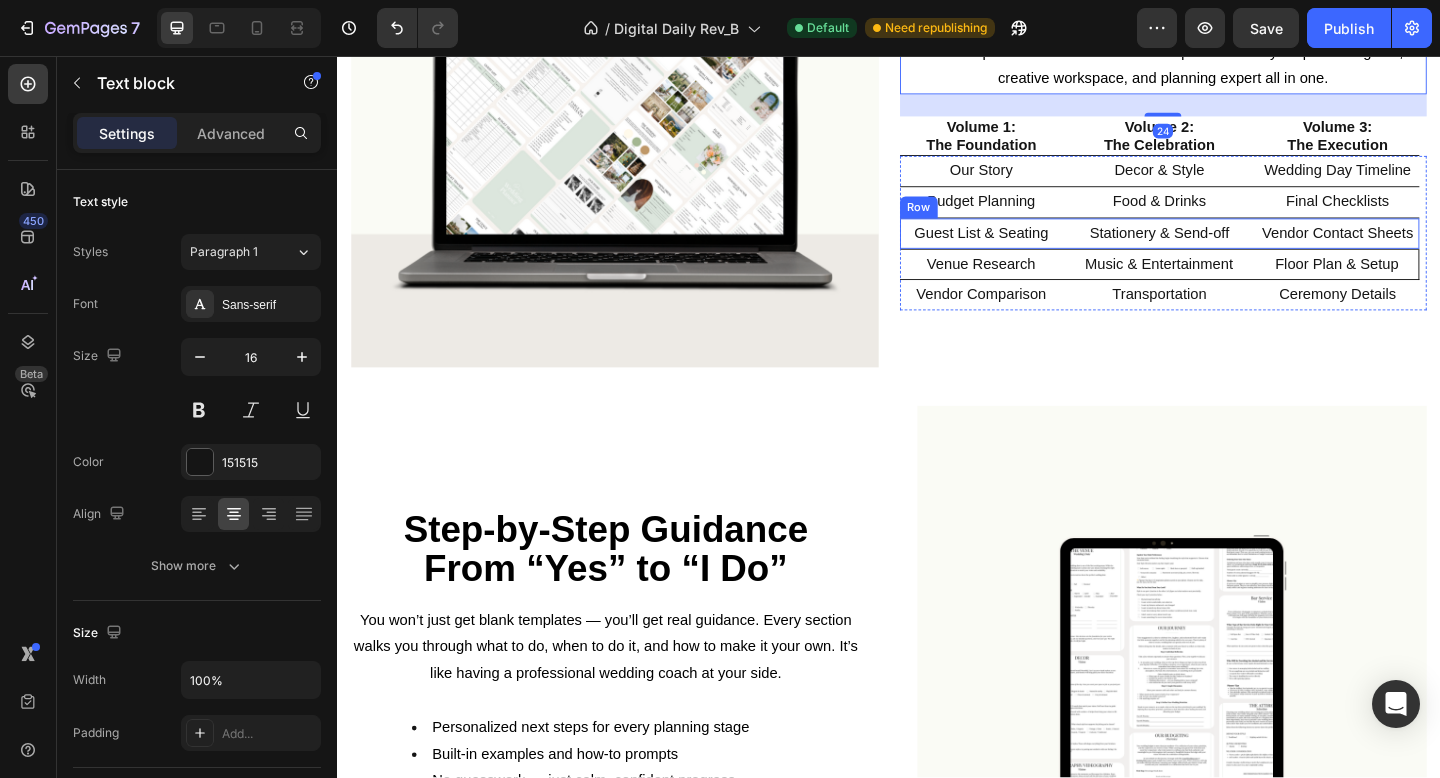 scroll, scrollTop: 948, scrollLeft: 0, axis: vertical 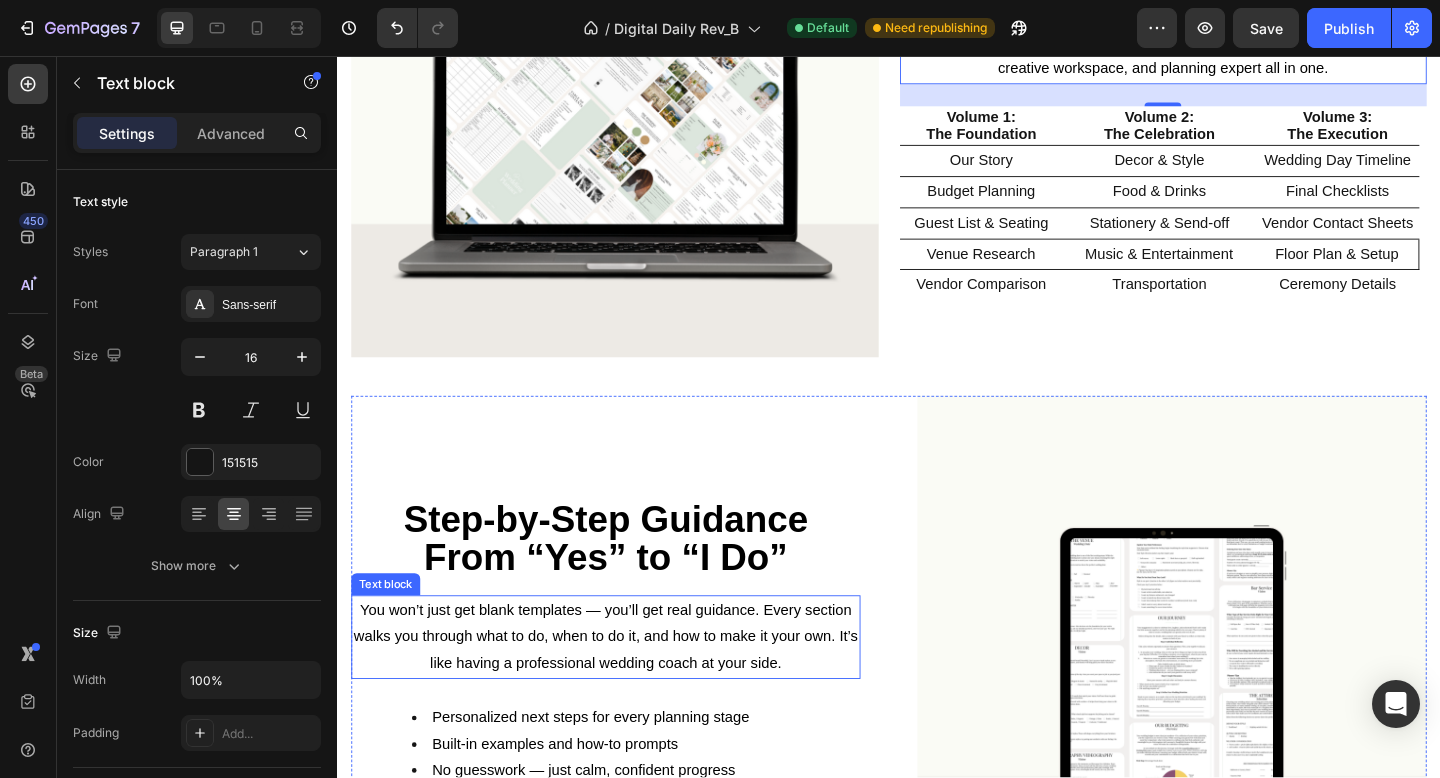 click on "You won’t just get blank templates — you’ll get real guidance. Every section walks you through what to do, when to do it, and how to make it your own. It’s like having a professional wedding coach at your side." at bounding box center (629, 688) 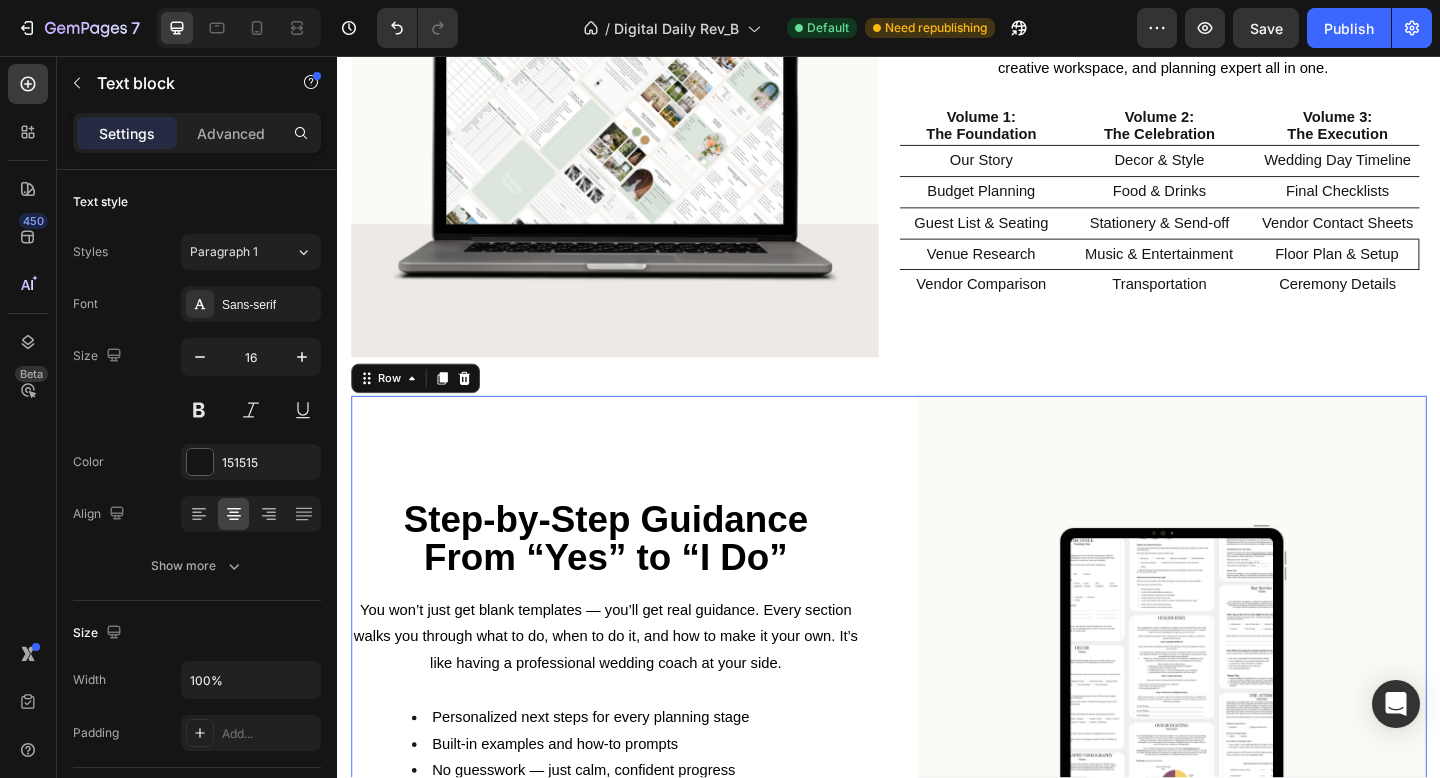 click on "Image Step-by-Step Guidance From “Yes” to “I Do” Heading Step-by-Step Guidance From “Yes” to “I Do” Heading You won’t just get blank templates — you’ll get real guidance. Every section walks you through what to do, when to do it, and how to make it your own. It’s like having a professional wedding coach at your side. Text block Personalized next steps for every planning stage Built-in examples and how-to prompts No guesswork — just calm, confident progress Text block You won’t just get blank templates — you’ll get real guidance. Every section walks you through what to do, when to do it, and how to make it your own. It’s like having a professional wedding coach at your side. Text block Personalized next steps for every planning stage Built-in examples and how-to prompts No guesswork — just calm, confident progress Text block Image Row   0" at bounding box center (937, 703) 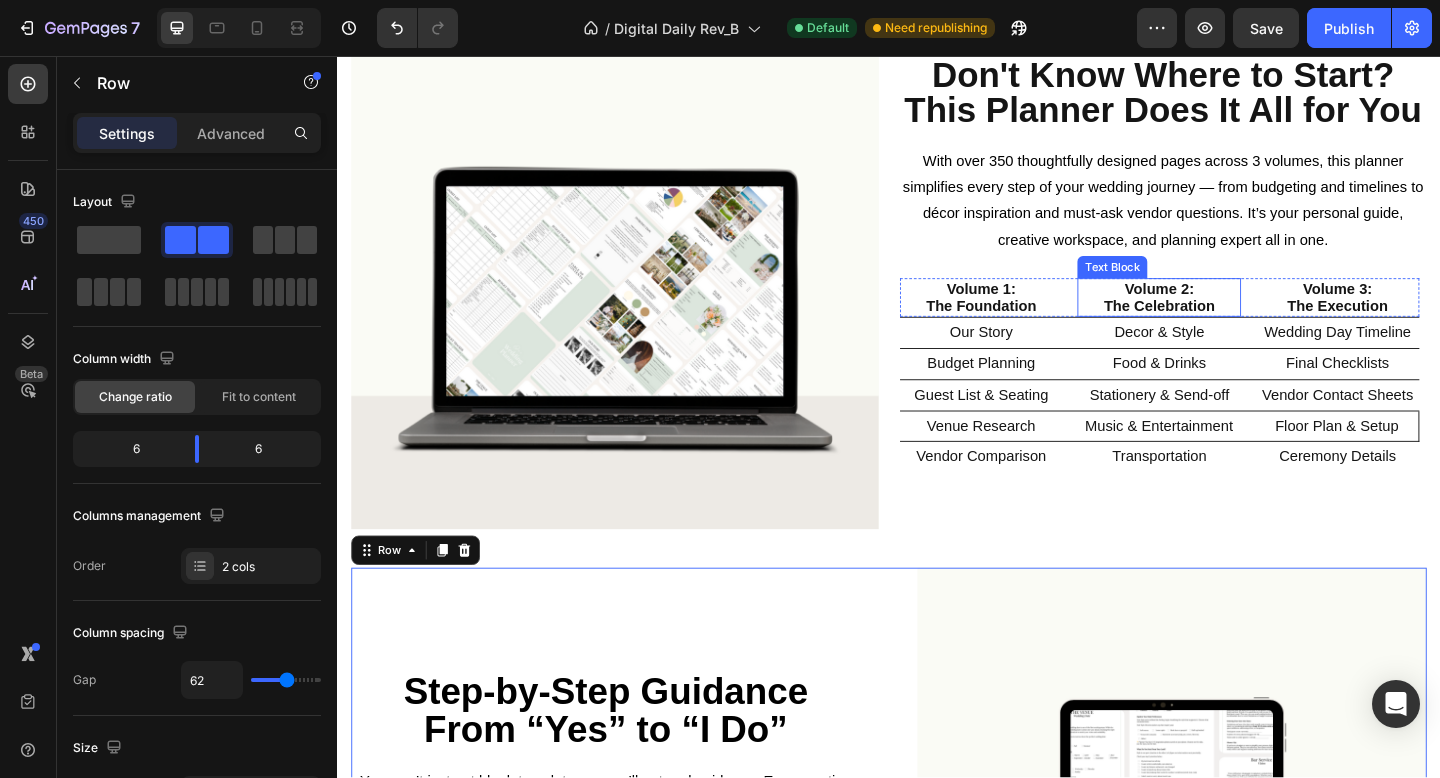 scroll, scrollTop: 759, scrollLeft: 0, axis: vertical 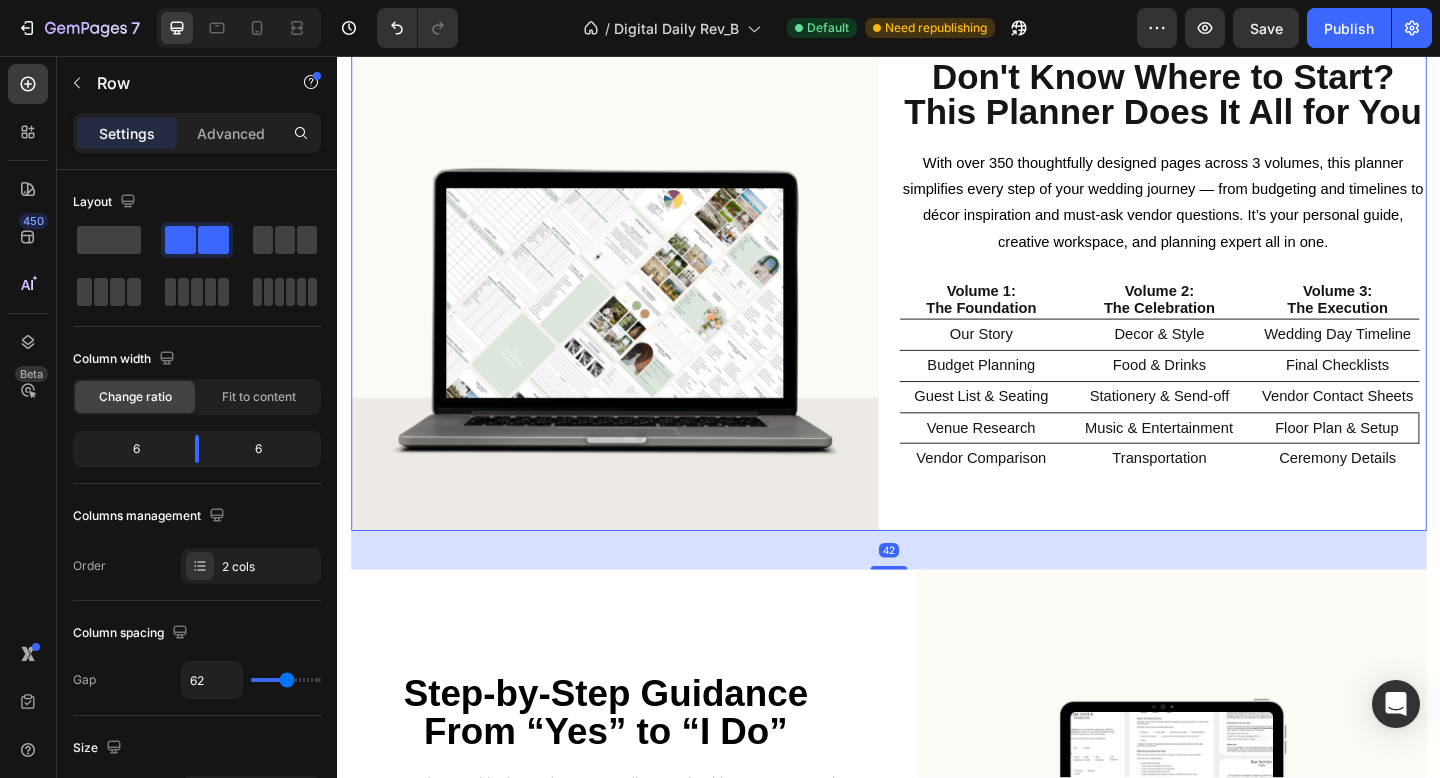 click on "Don't Know Where to Start? This Planner Does It All for You Heading Don't Know Where to Start? This Planner Does It All for You Heading With over 350 thoughtfully designed pages across 3 volumes, this planner simplifies every step of your wedding journey — from budgeting and timelines to décor inspiration and must-ask vendor questions. It’s your personal guide, creative workspace, and planning expert all in one. Text block Volume 1:  The Foundation Text Block Volume 2:  The Celebration Text Block Volume 3:  The Execution Text Block Row Volume 1:  The Foundation Text Block Volume 2:  The Celebration Text Block Volume 3:  The Execution Text Block Row Our Story The Wedding Planning Wedding Budget Venue Attire Marriage Documents Florals Decor Food & Drinks Photographer Videographer Text Block Wedding Music Hair & Makeup Transportation Floor Plan Seating Stationery Send- Off Vendor Contracts Wedding Day Timeline Vendor Questionnaire And so Much More!! Text Block Row Row Our Story Text Block Text Block" at bounding box center [1236, 286] 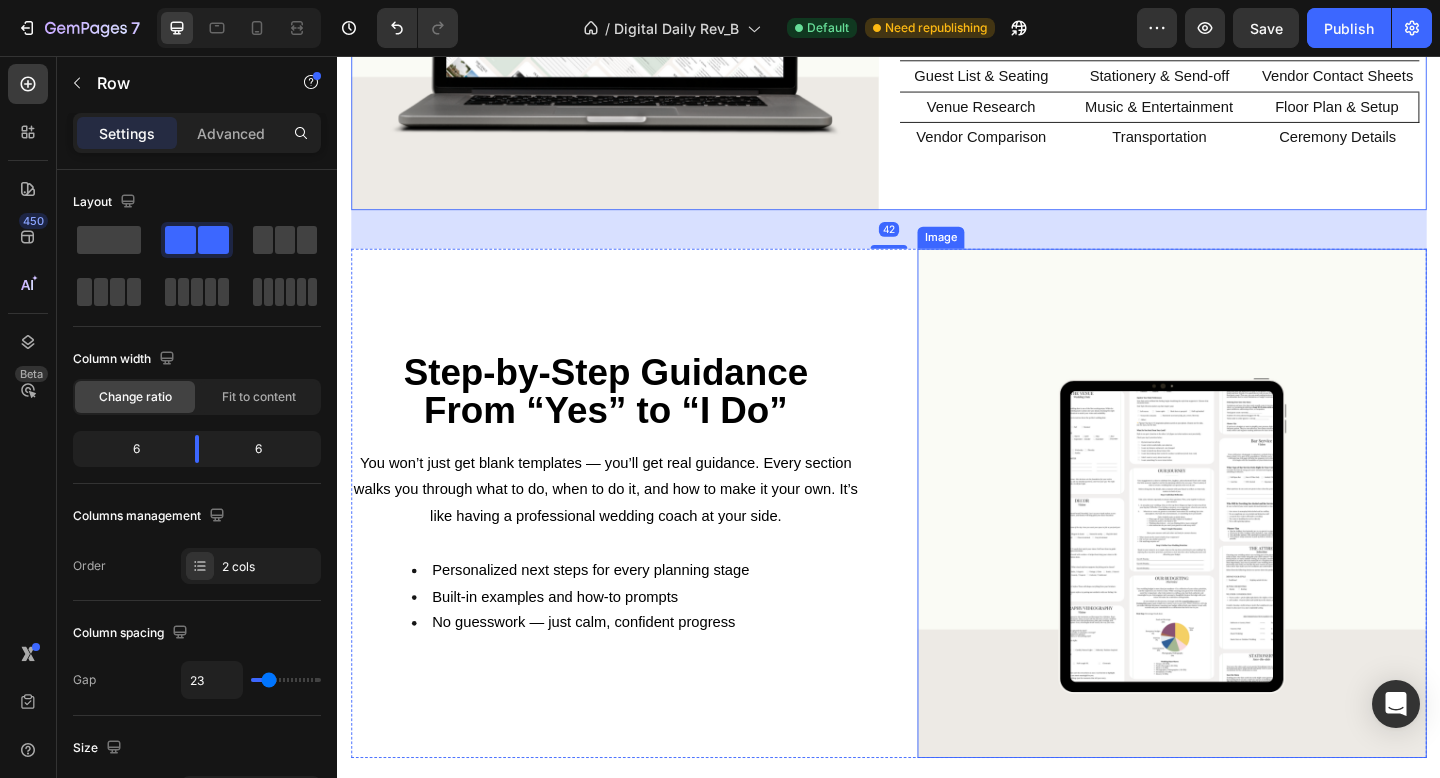 scroll, scrollTop: 1178, scrollLeft: 0, axis: vertical 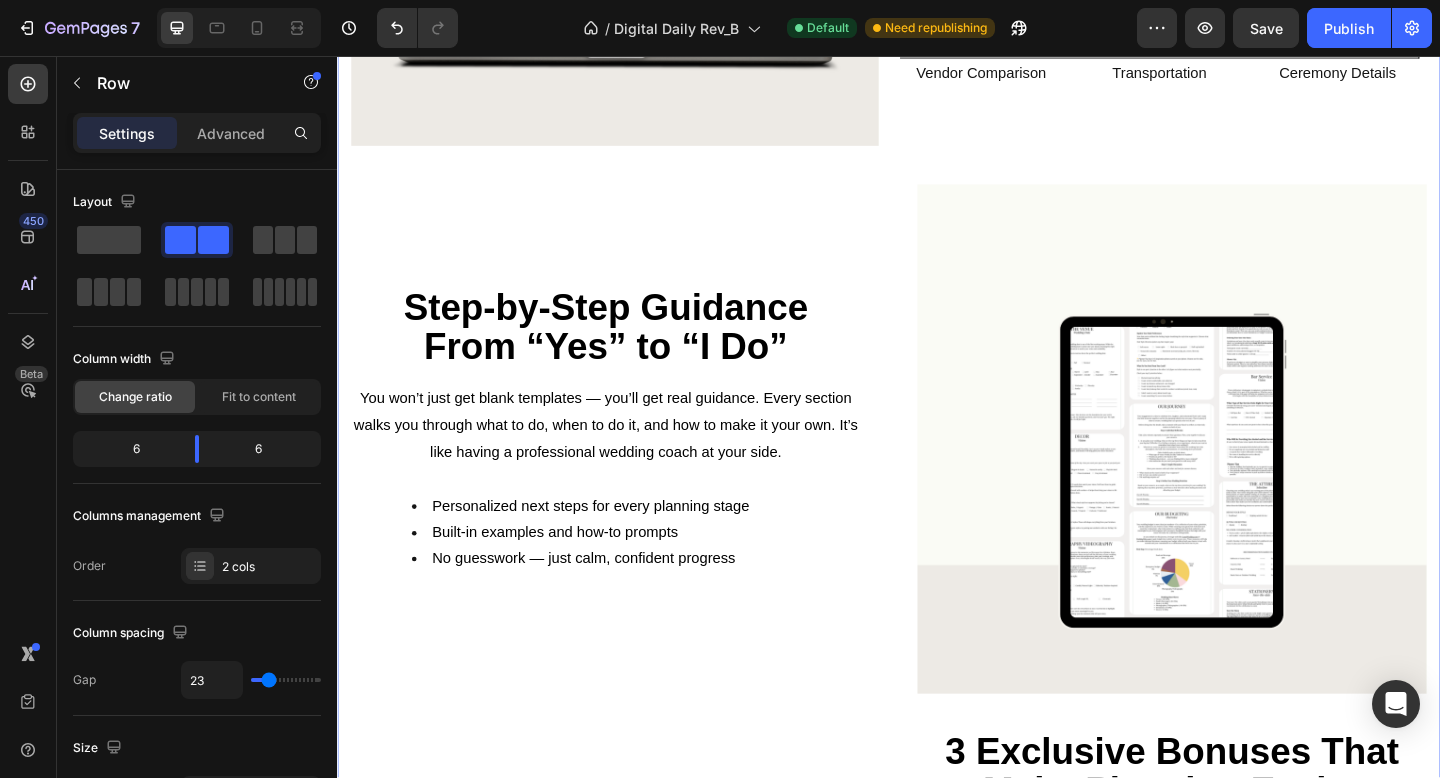 click on "Image Image Don't Know Where to Start? This Planner Does It All for You Heading Don't Know Where to Start? This Planner Does It All for You Heading With over 350 thoughtfully designed pages across 3 volumes, this planner simplifies every step of your wedding journey — from budgeting and timelines to décor inspiration and must-ask vendor questions. It’s your personal guide, creative workspace, and planning expert all in one. Text block Volume 1:  The Foundation Text Block Volume 2:  The Celebration Text Block Volume 3:  The Execution Text Block Row Volume 1:  The Foundation Text Block Volume 2:  The Celebration Text Block Volume 3:  The Execution Text Block Row Our Story The Wedding Planning Wedding Budget Venue Attire Marriage Documents Florals Decor Food & Drinks Photographer Videographer Text Block Wedding Music Hair & Makeup Transportation Floor Plan Seating Stationery Send- Off Vendor Contracts Wedding Day Timeline Vendor Questionnaire And so Much More!! Text Block Row Row Our Story Text Block" at bounding box center [937, 415] 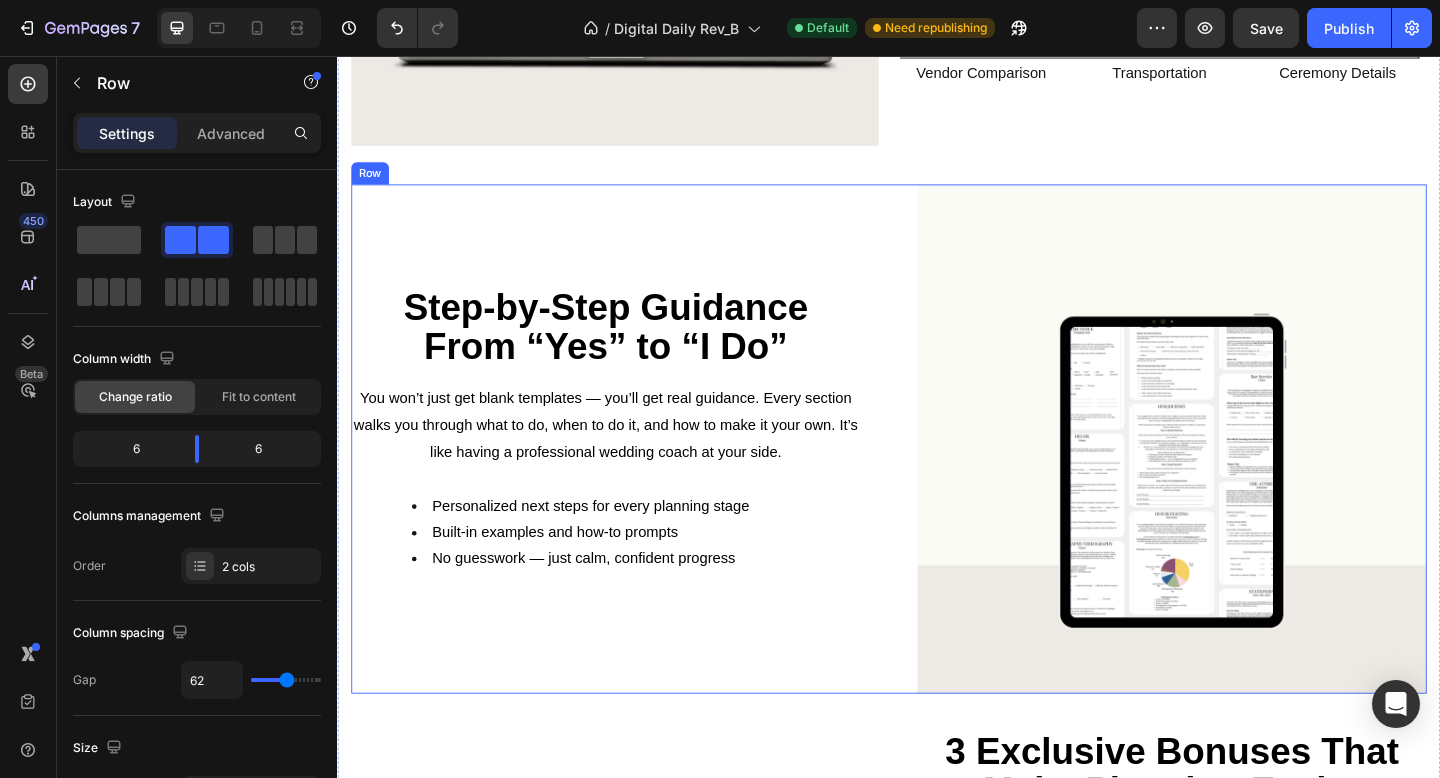 click on "Image Step-by-Step Guidance From “Yes” to “I Do” Heading Step-by-Step Guidance From “Yes” to “I Do” Heading You won’t just get blank templates — you’ll get real guidance. Every section walks you through what to do, when to do it, and how to make it your own. It’s like having a professional wedding coach at your side. Text block Personalized next steps for every planning stage Built-in examples and how-to prompts No guesswork — just calm, confident progress Text block You won’t just get blank templates — you’ll get real guidance. Every section walks you through what to do, when to do it, and how to make it your own. It’s like having a professional wedding coach at your side. Text block Personalized next steps for every planning stage Built-in examples and how-to prompts No guesswork — just calm, confident progress Text block Image Row" at bounding box center (937, 473) 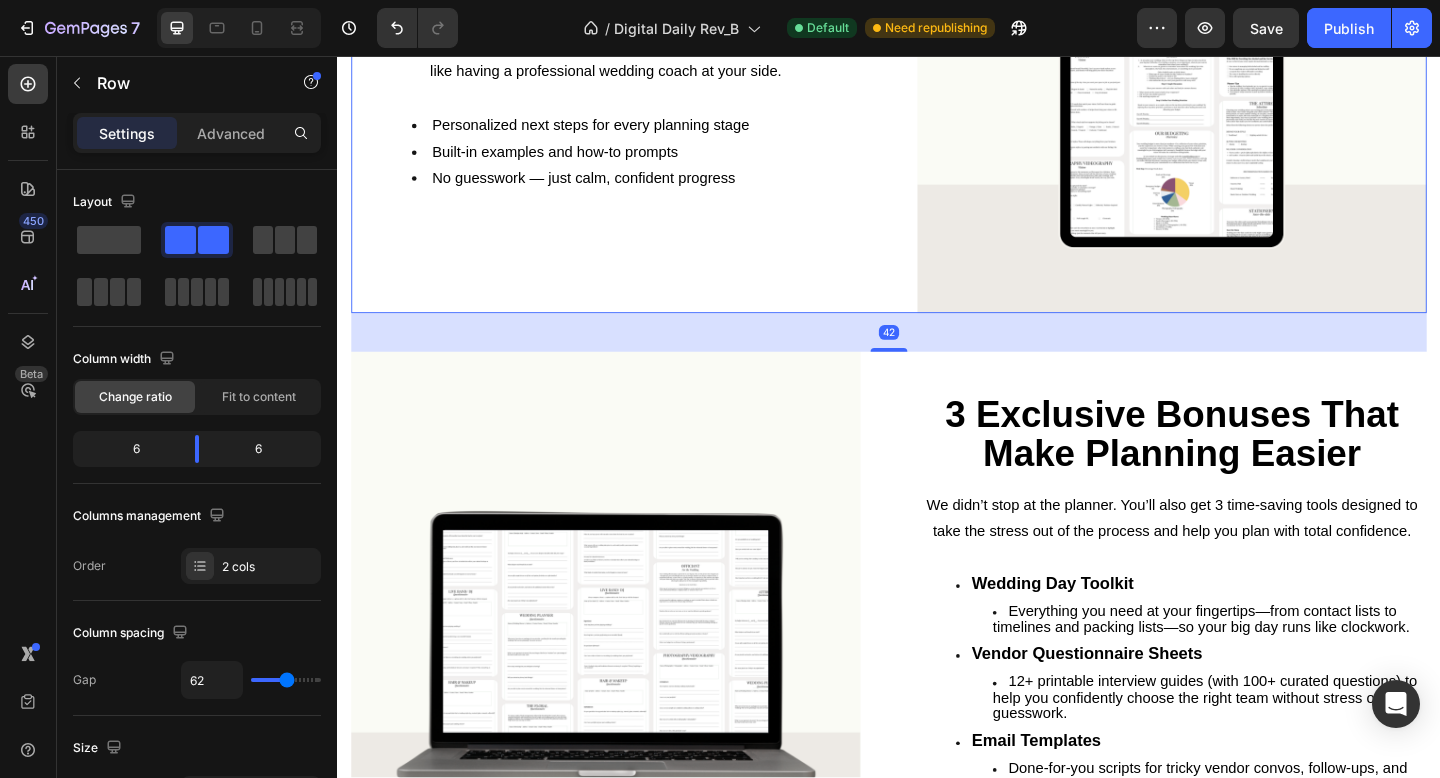 scroll, scrollTop: 1857, scrollLeft: 0, axis: vertical 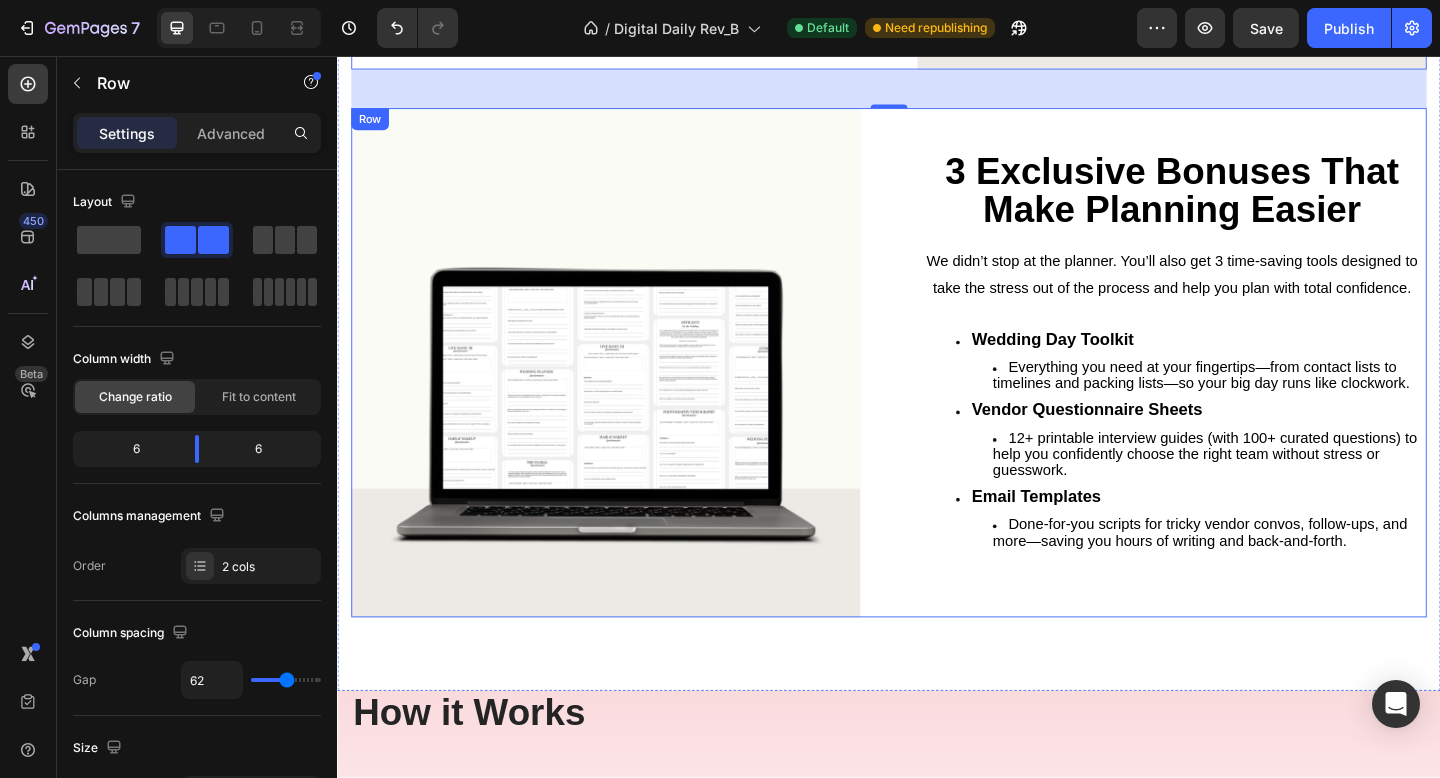 click on "Image 3 Exclusive Bonuses That Make Planning Easier Heading We didn’t stop at the planner. You’ll also get 3 time-saving tools designed to take the stress out of the process and help you plan with total confidence. Text block Wedding Day Toolkit Everything you need at your fingertips—from contact lists to timelines and packing lists—so your big day runs like clockwork. Vendor Questionnaire Sheets 12+ printable interview guides (with 100+ curated questions) to help you confidently choose the right team without stress or guesswork. Email Templates Done-for-you scripts for tricky vendor convos, follow-ups, and more—saving you hours of writing and back-and-forth. Text block Booking a vendor can be nerve-wracking — especially when you’re not sure what to ask. That’s why we include professional interview sheets for every major vendor: photographers, florists, caterers, and more. You’ll show up confident and totally prepared. Text block 12+ printable vendor questionnaires Over 100 curated questions" at bounding box center [937, 390] 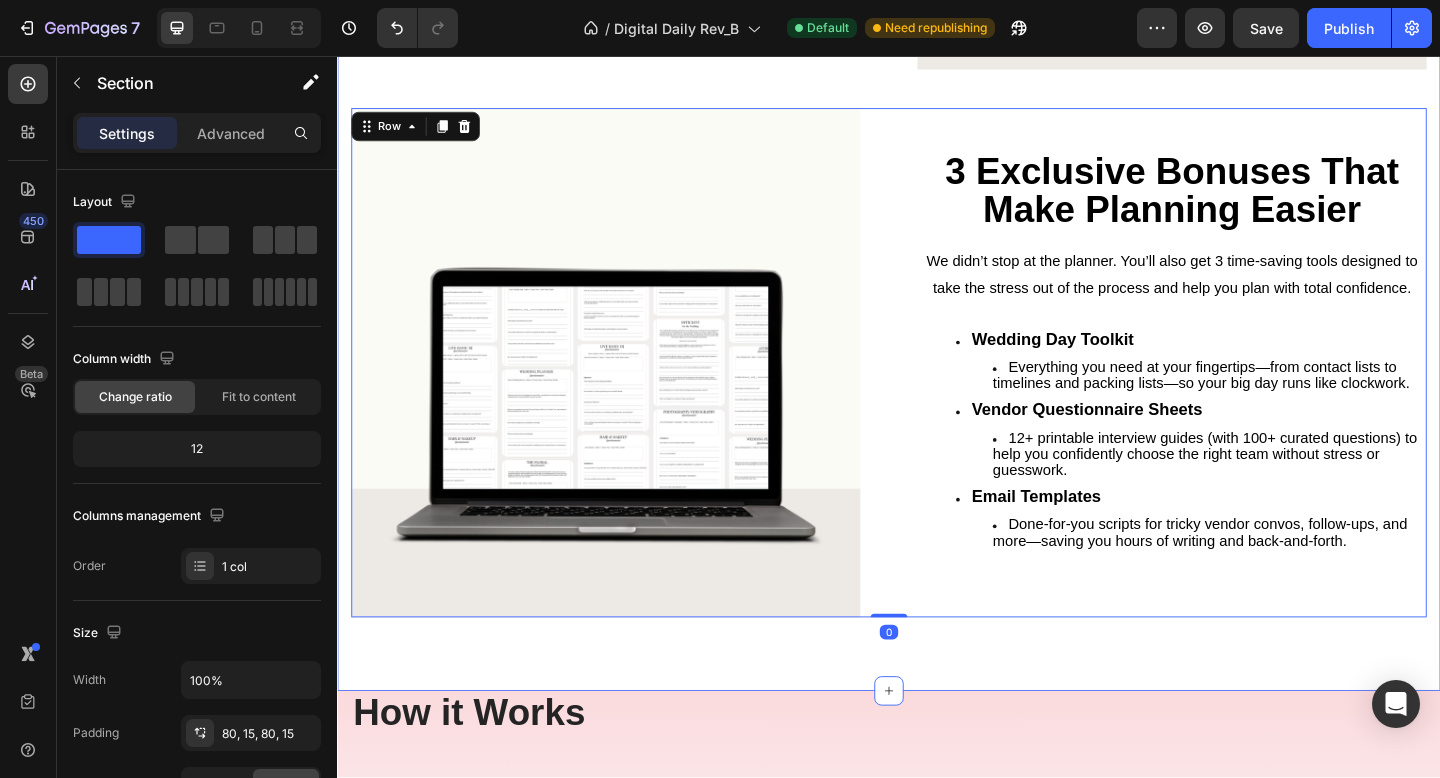 click on "Image Image Don't Know Where to Start? This Planner Does It All for You Heading Don't Know Where to Start? This Planner Does It All for You Heading With over 350 thoughtfully designed pages across 3 volumes, this planner simplifies every step of your wedding journey — from budgeting and timelines to décor inspiration and must-ask vendor questions. It’s your personal guide, creative workspace, and planning expert all in one. Text block Volume 1:  The Foundation Text Block Volume 2:  The Celebration Text Block Volume 3:  The Execution Text Block Row Volume 1:  The Foundation Text Block Volume 2:  The Celebration Text Block Volume 3:  The Execution Text Block Row Our Story The Wedding Planning Wedding Budget Venue Attire Marriage Documents Florals Decor Food & Drinks Photographer Videographer Text Block Wedding Music Hair & Makeup Transportation Floor Plan Seating Stationery Send- Off Vendor Contracts Wedding Day Timeline Vendor Questionnaire And so Much More!! Text Block Row Row Our Story Text Block" at bounding box center [937, -216] 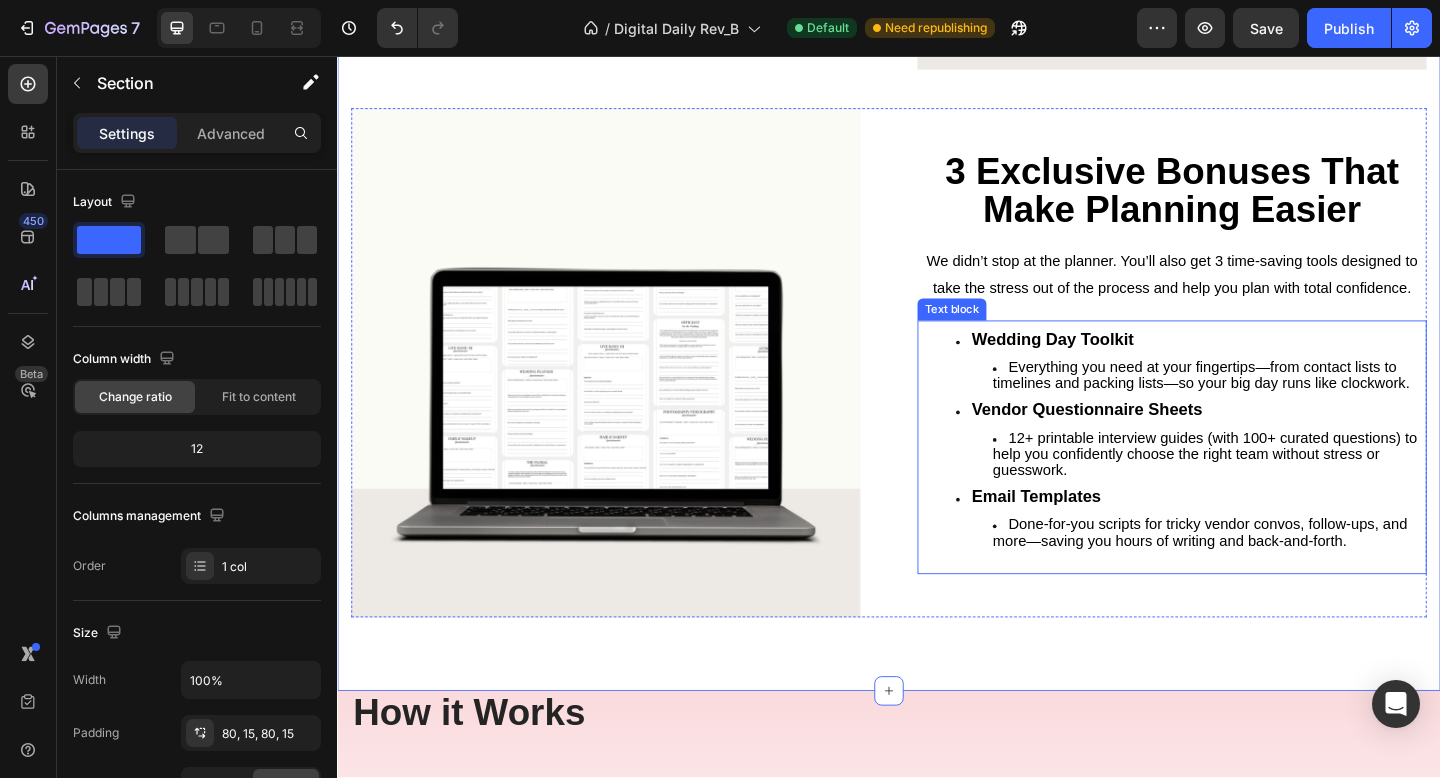 click on "Wedding Day Toolkit" at bounding box center (1115, 365) 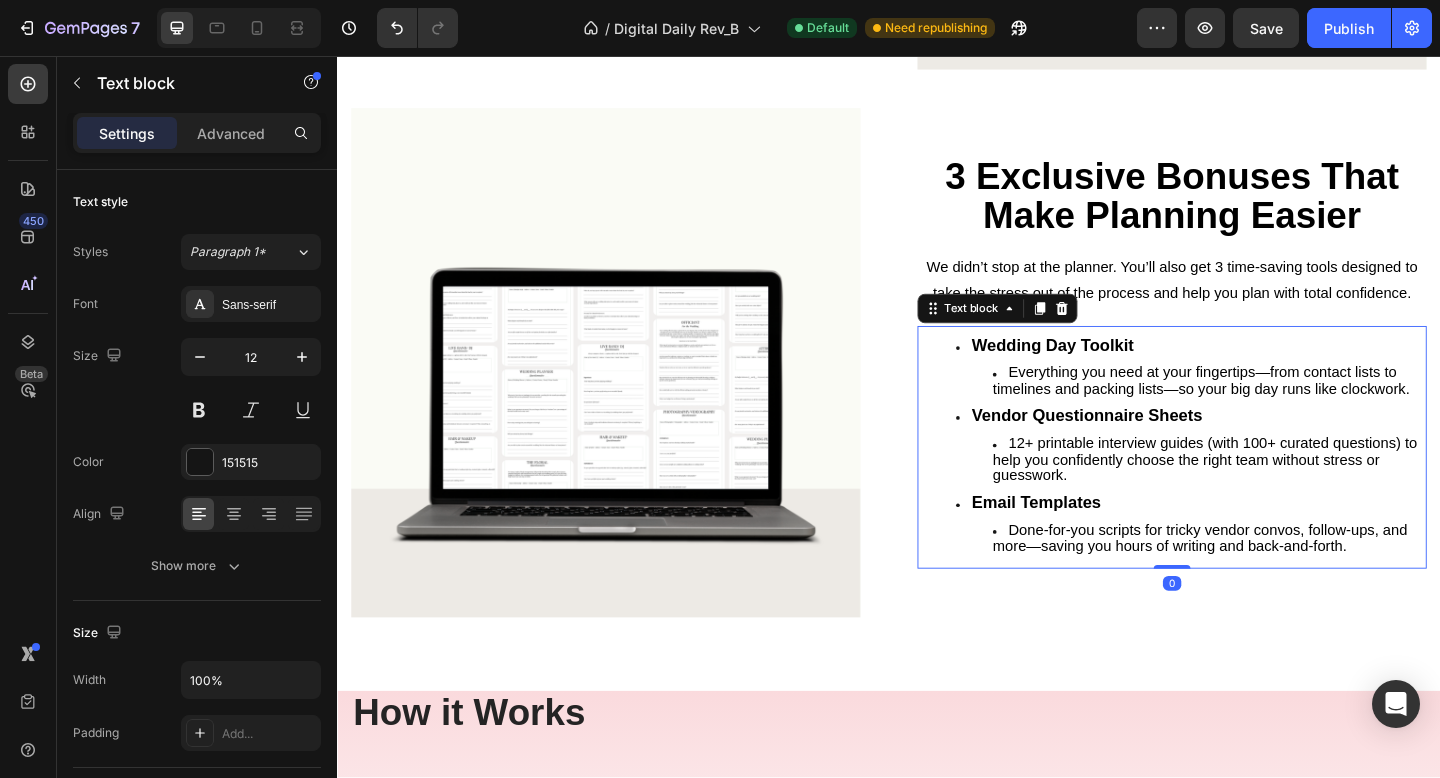 click on "Wedding Day Toolkit" at bounding box center (1115, 371) 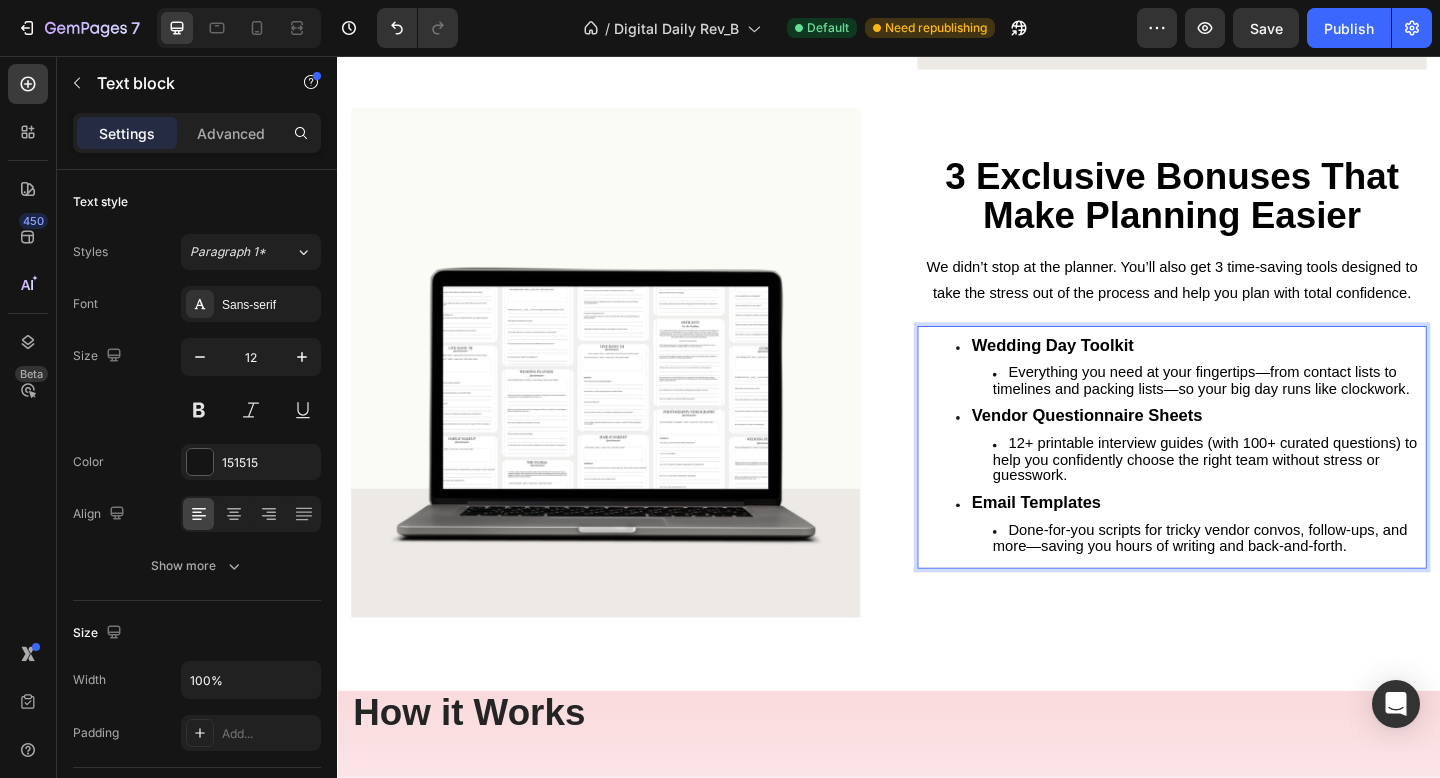 click on "Wedding Day Toolkit" at bounding box center [1115, 371] 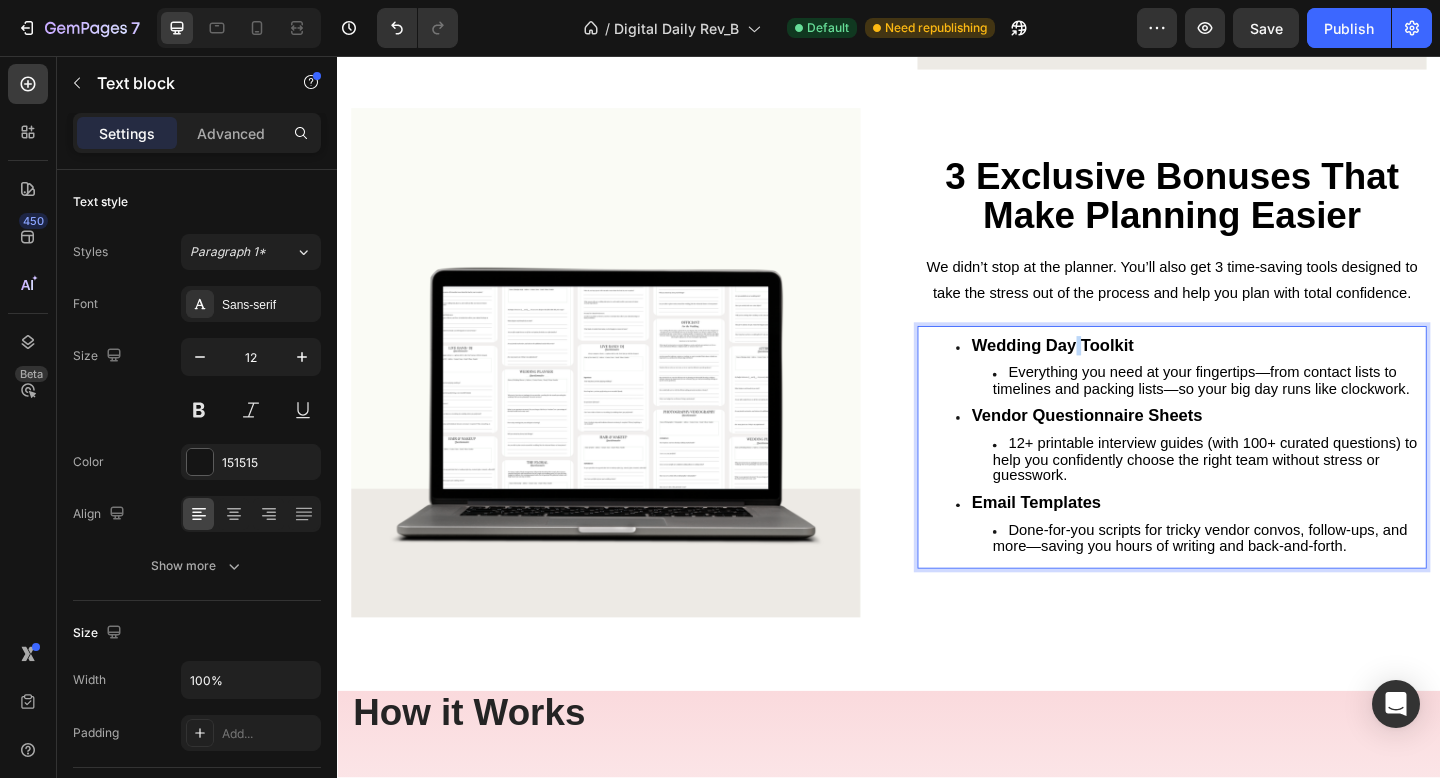 click on "Wedding Day Toolkit" at bounding box center (1115, 371) 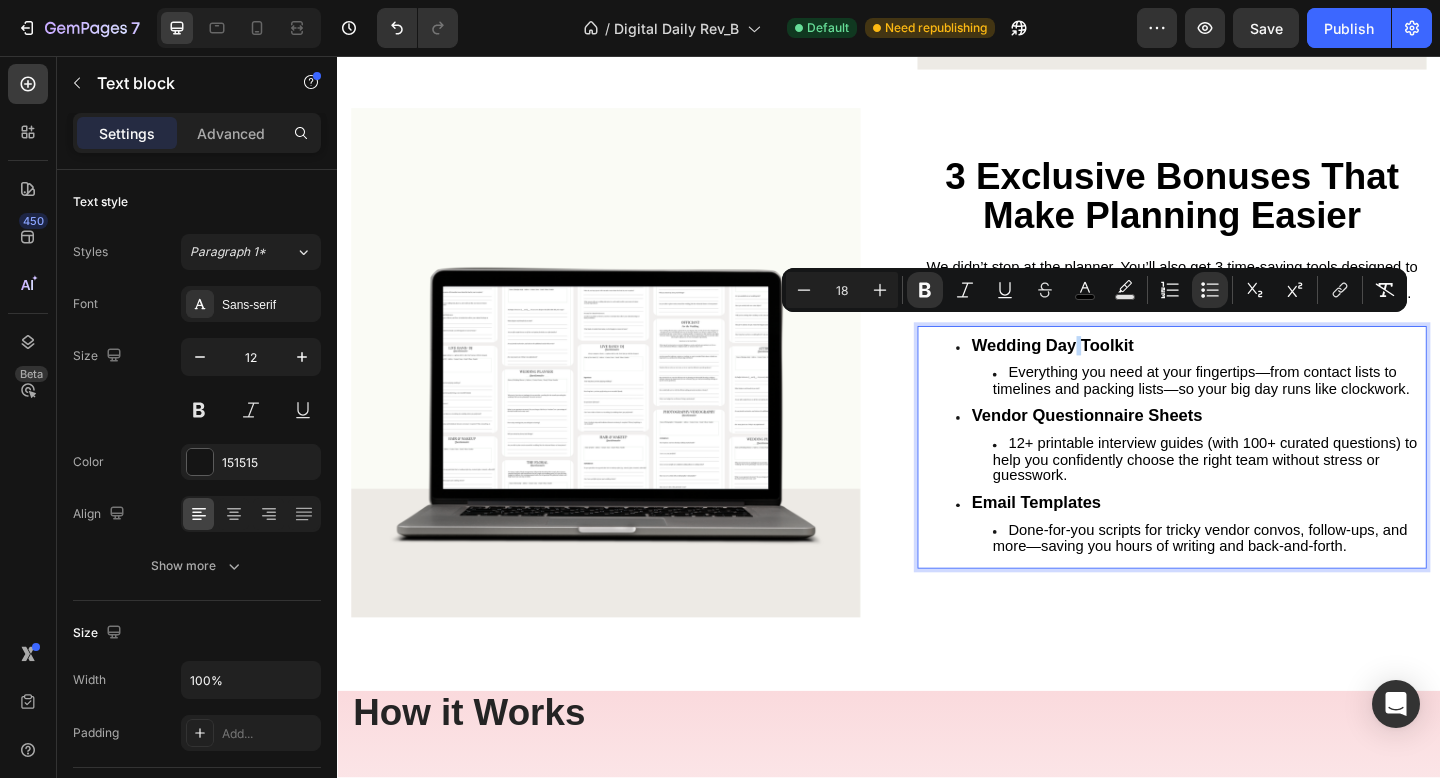 click on "Wedding Day Toolkit" at bounding box center (1115, 371) 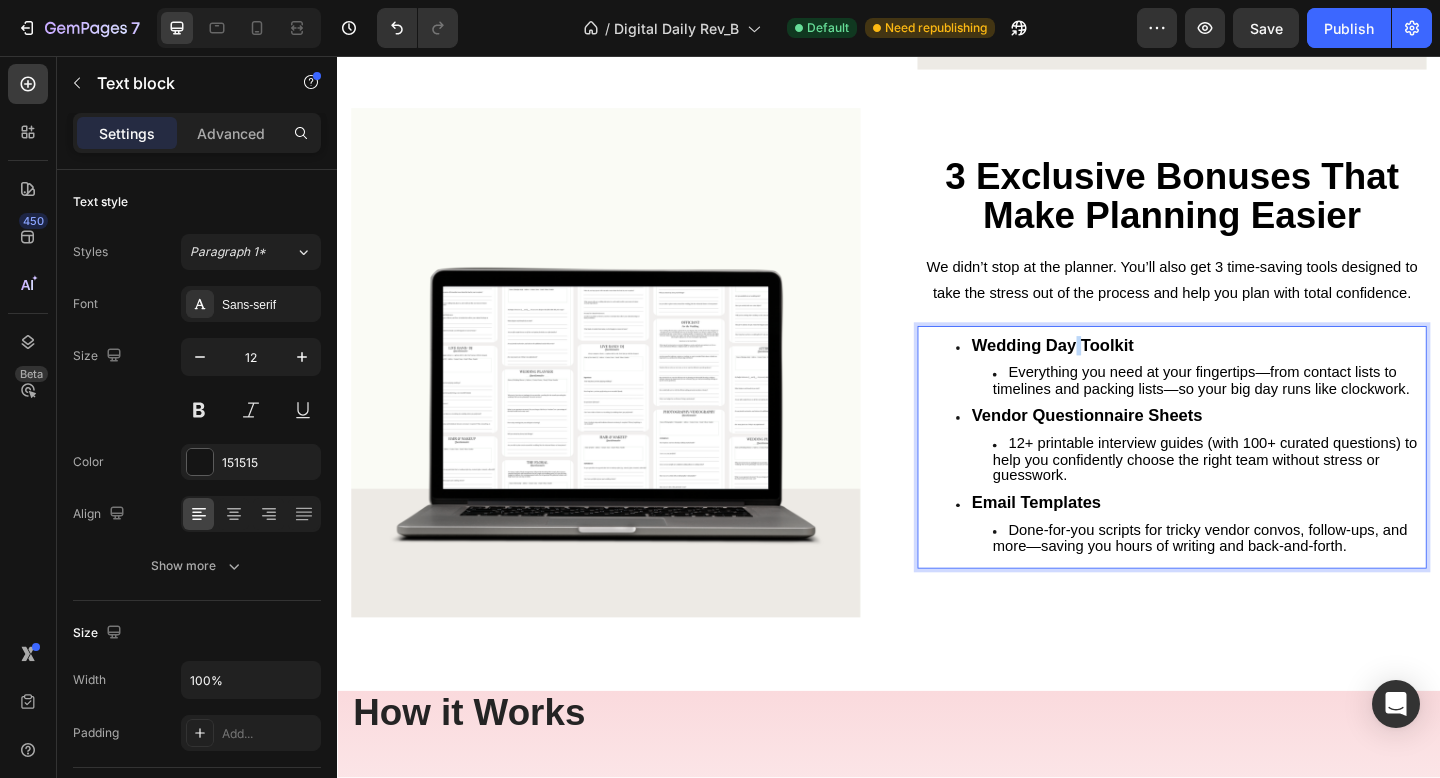 click on "Wedding Day Toolkit" at bounding box center (1115, 371) 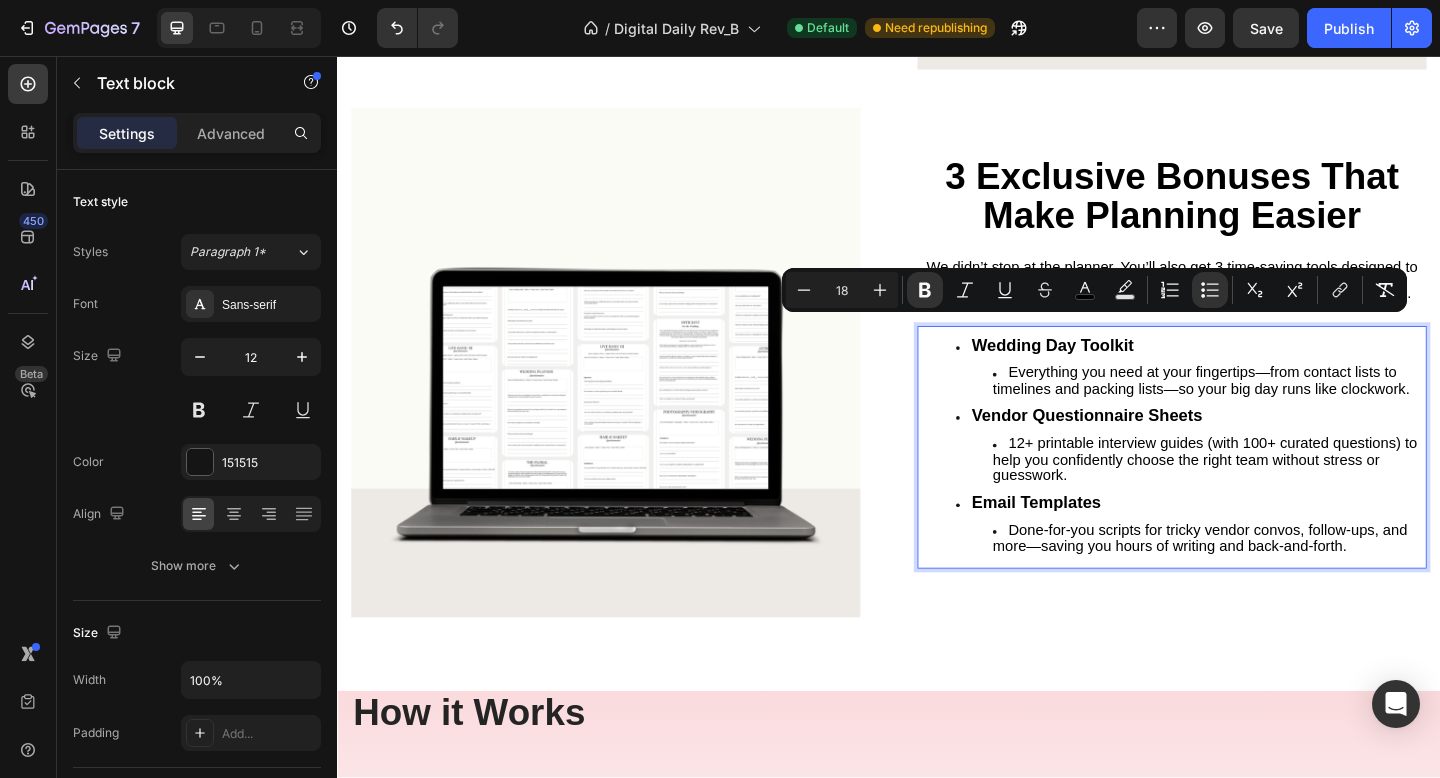 click on "Wedding Day Toolkit" at bounding box center (1115, 371) 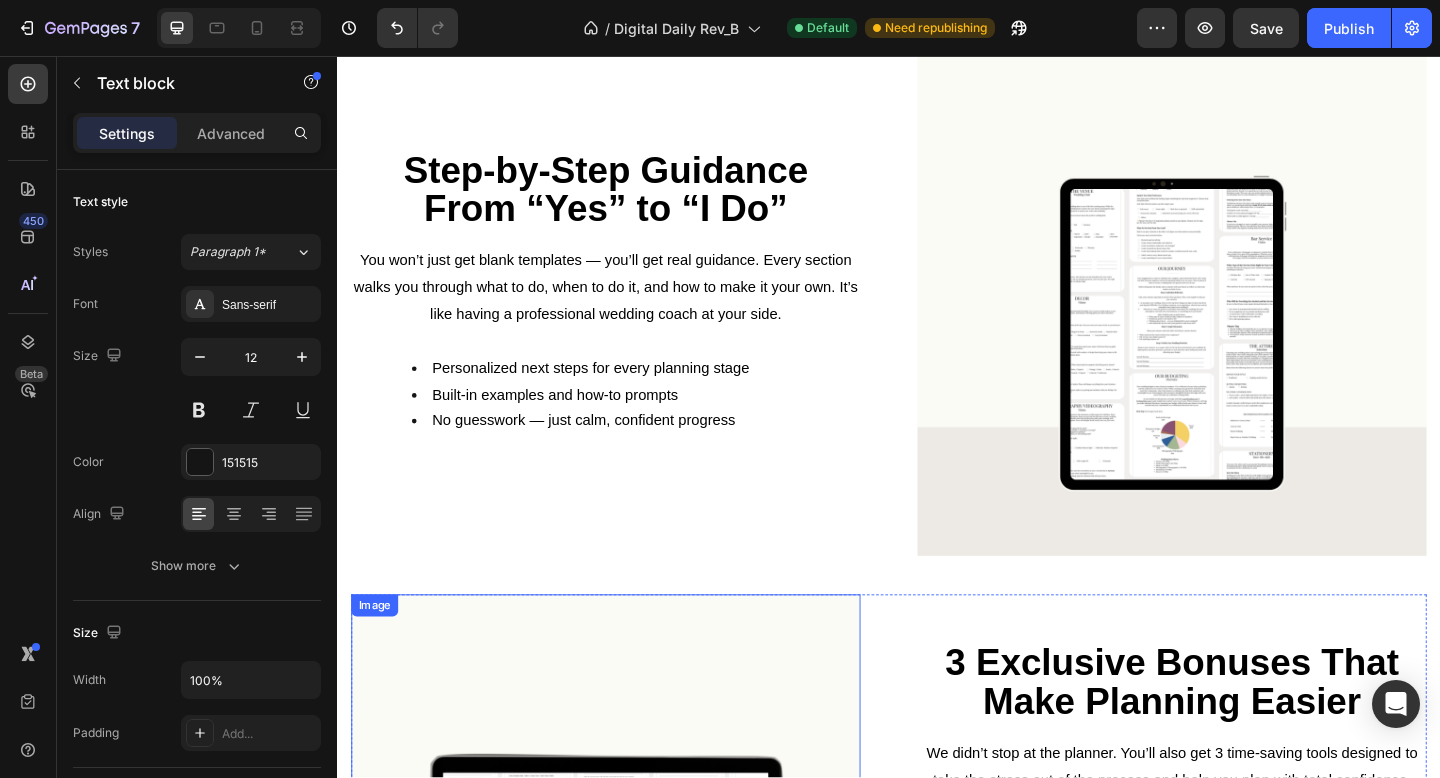 scroll, scrollTop: 1177, scrollLeft: 0, axis: vertical 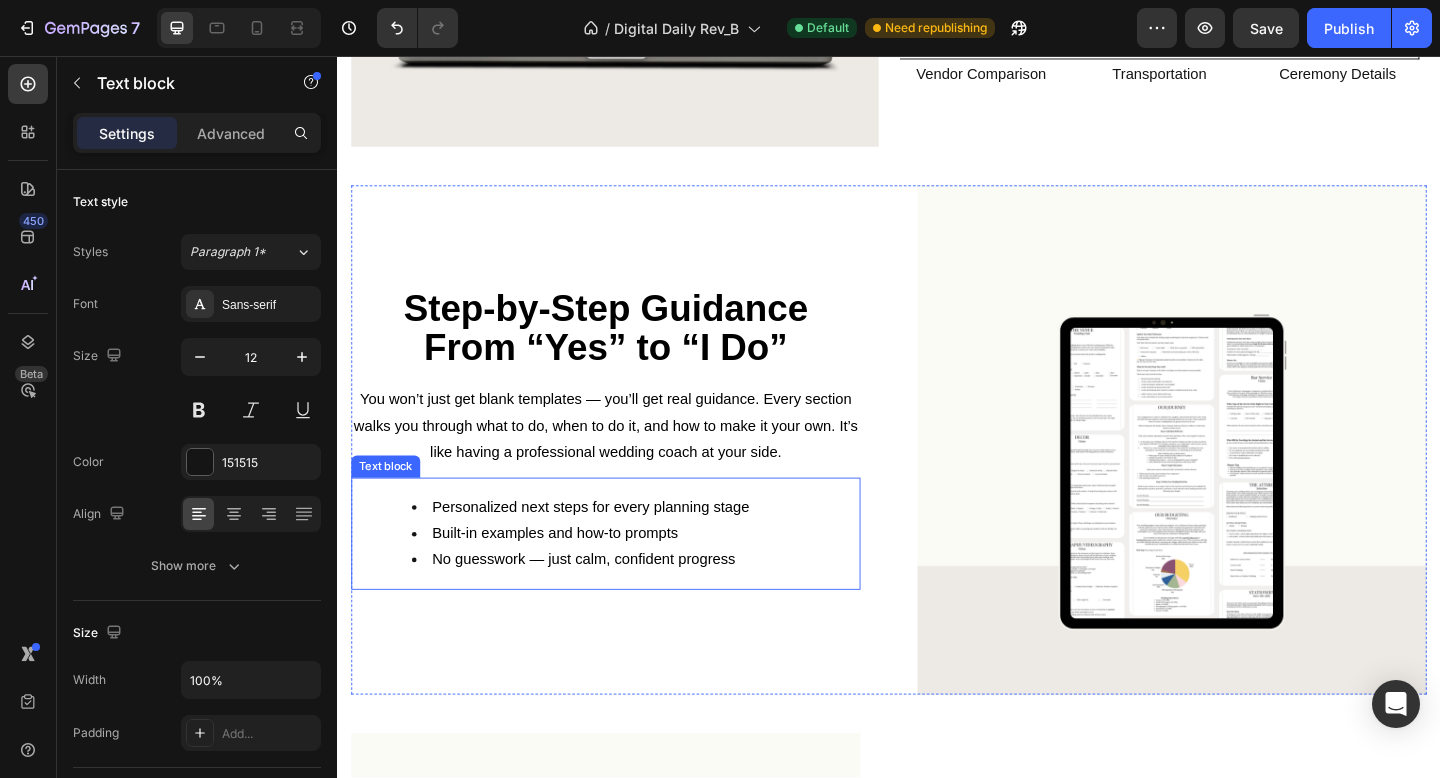 click on "Personalized next steps for every planning stage" at bounding box center [661, 547] 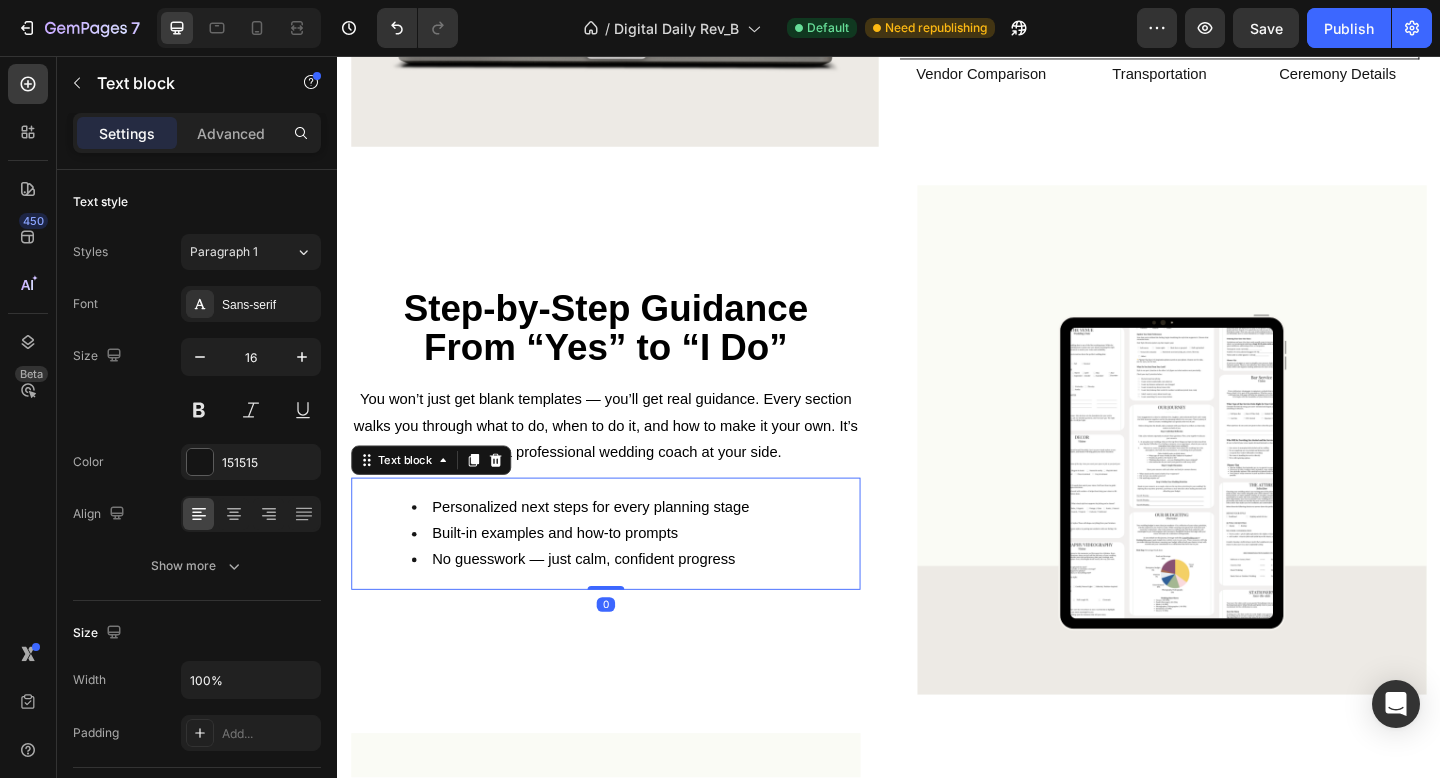 click on "Personalized next steps for every planning stage" at bounding box center (661, 547) 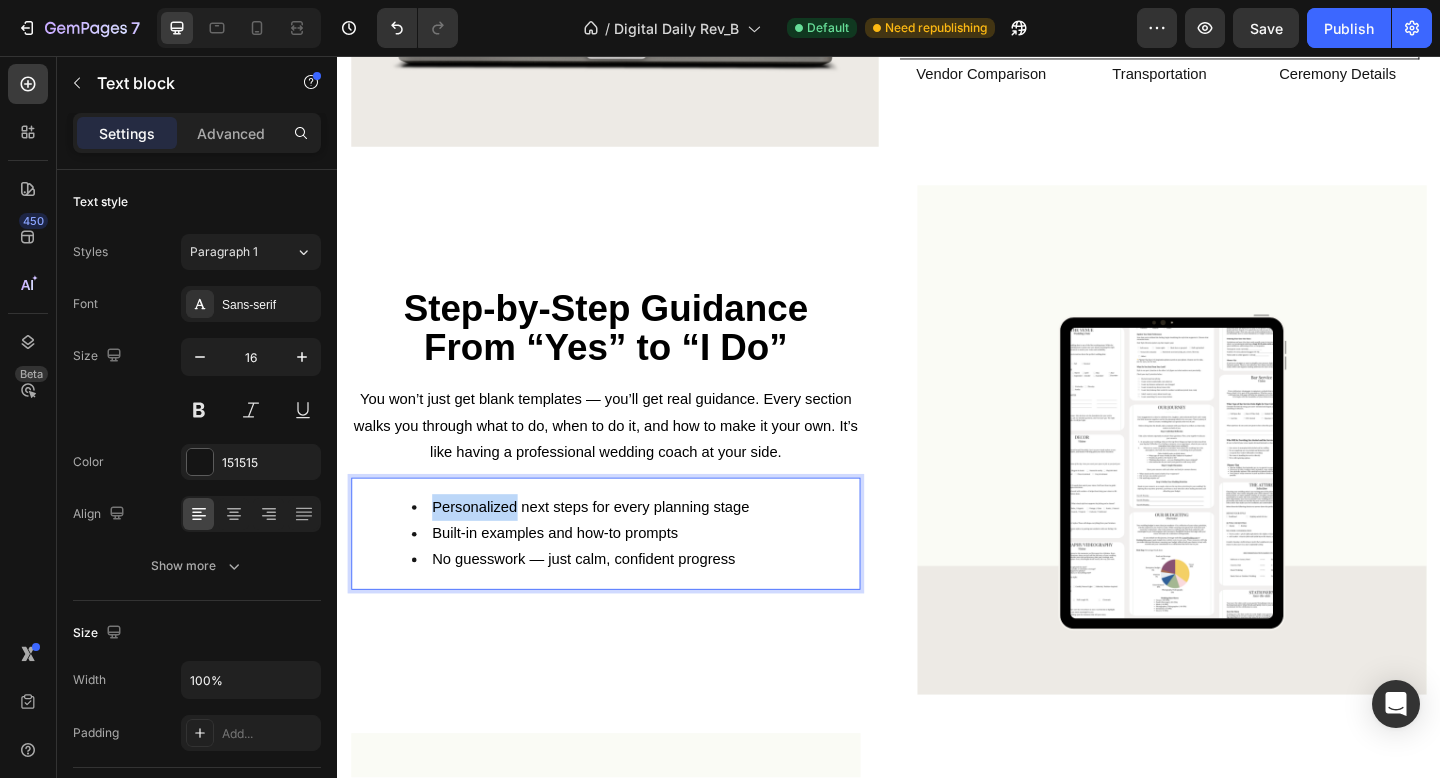 click on "Personalized next steps for every planning stage" at bounding box center (661, 547) 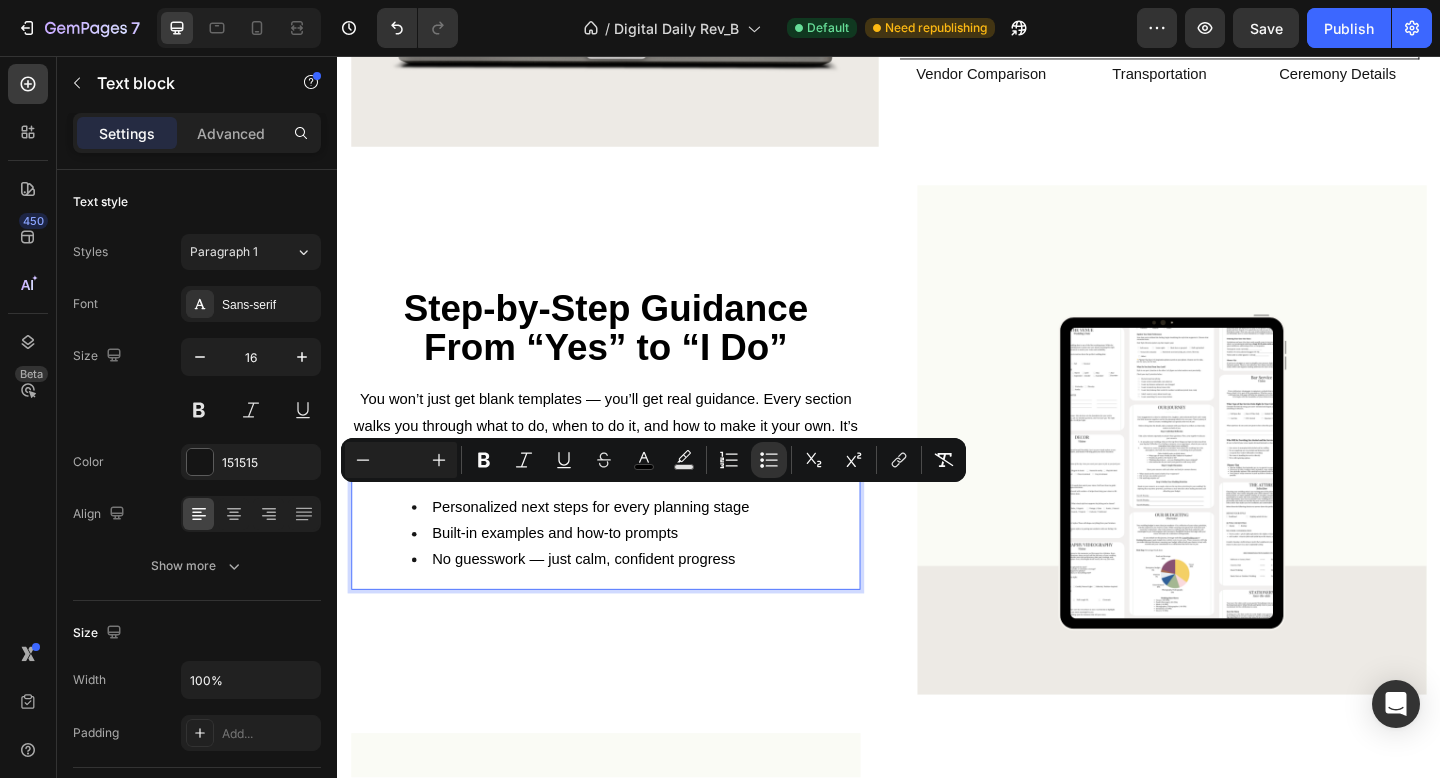 click on "Personalized next steps for every planning stage" at bounding box center (612, 546) 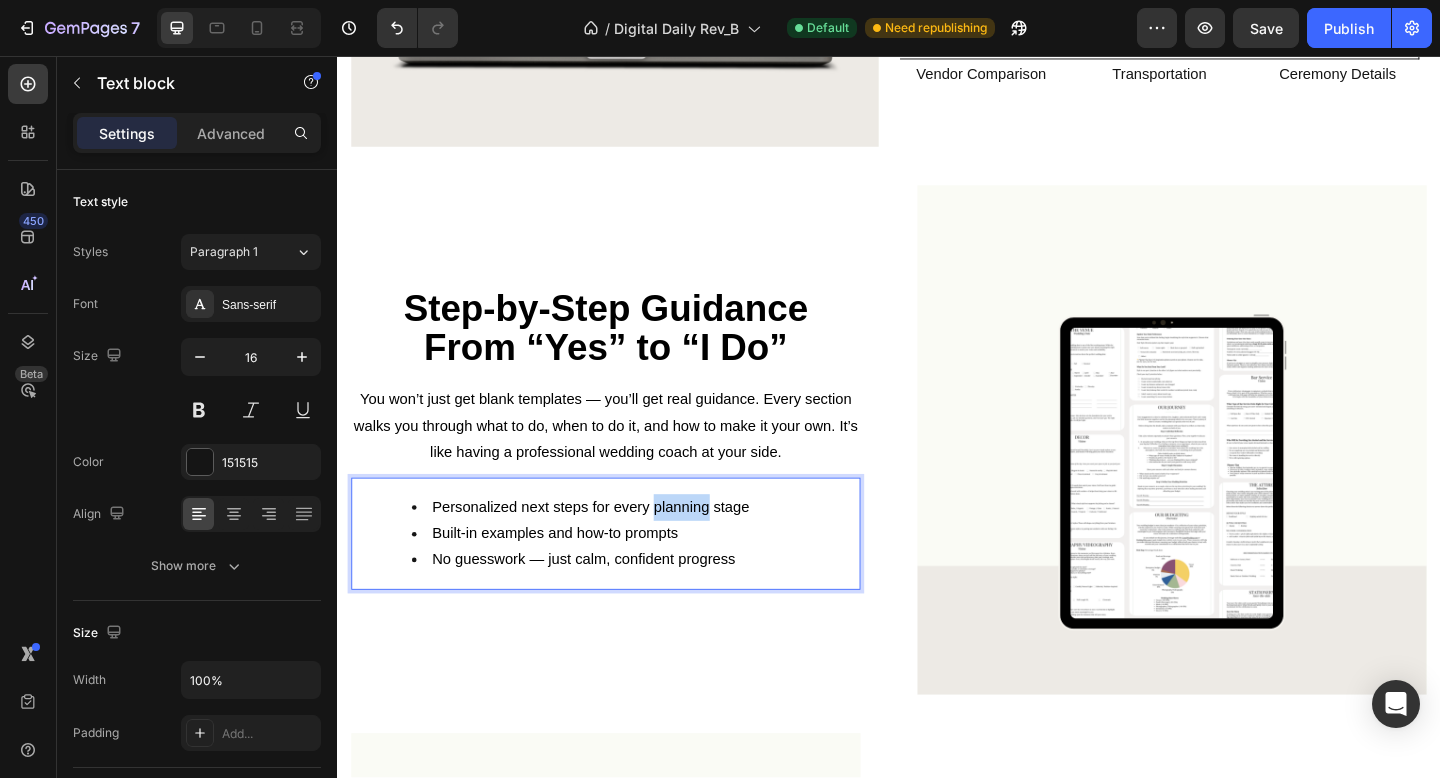 click on "Personalized next steps for every planning stage" at bounding box center (612, 546) 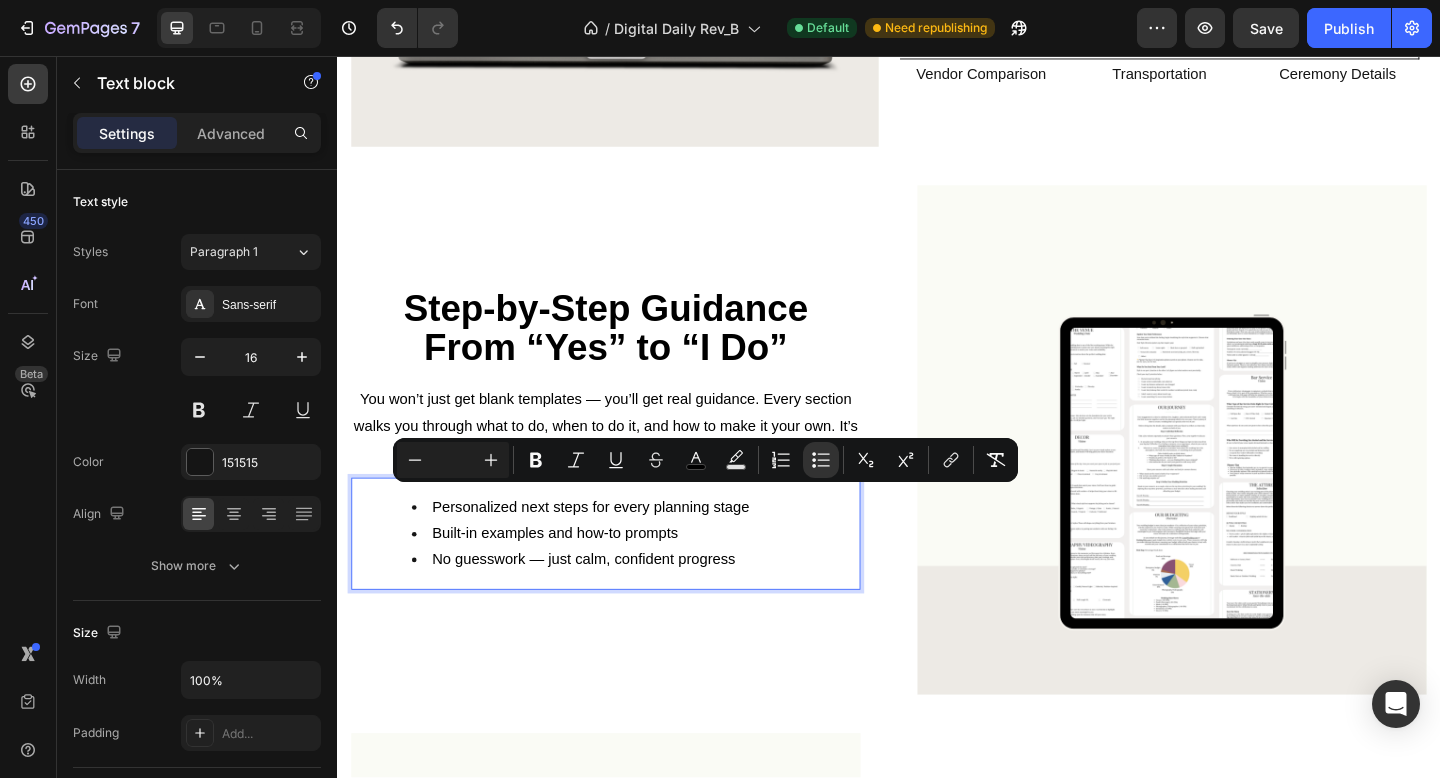 drag, startPoint x: 708, startPoint y: 593, endPoint x: 719, endPoint y: 593, distance: 11 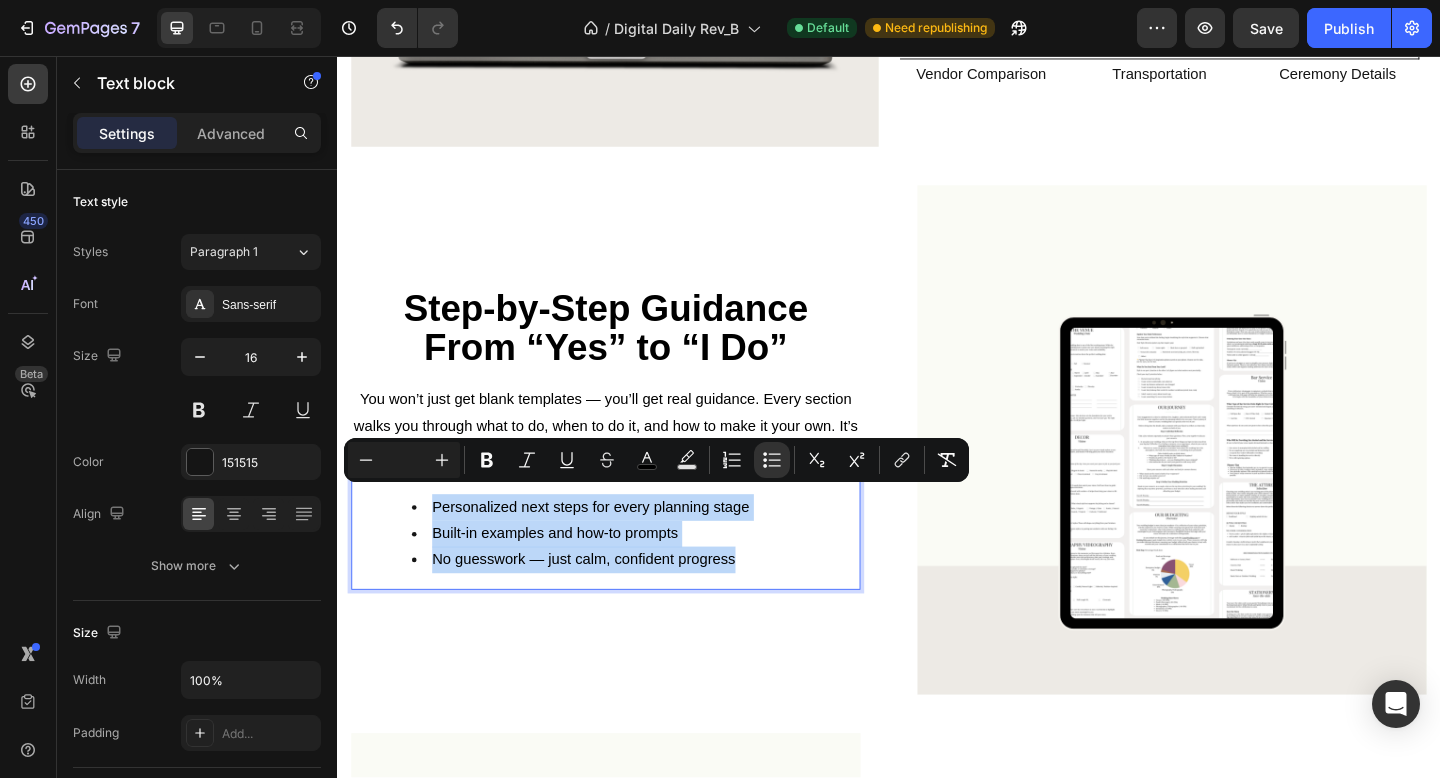 drag, startPoint x: 787, startPoint y: 591, endPoint x: 431, endPoint y: 542, distance: 359.35638 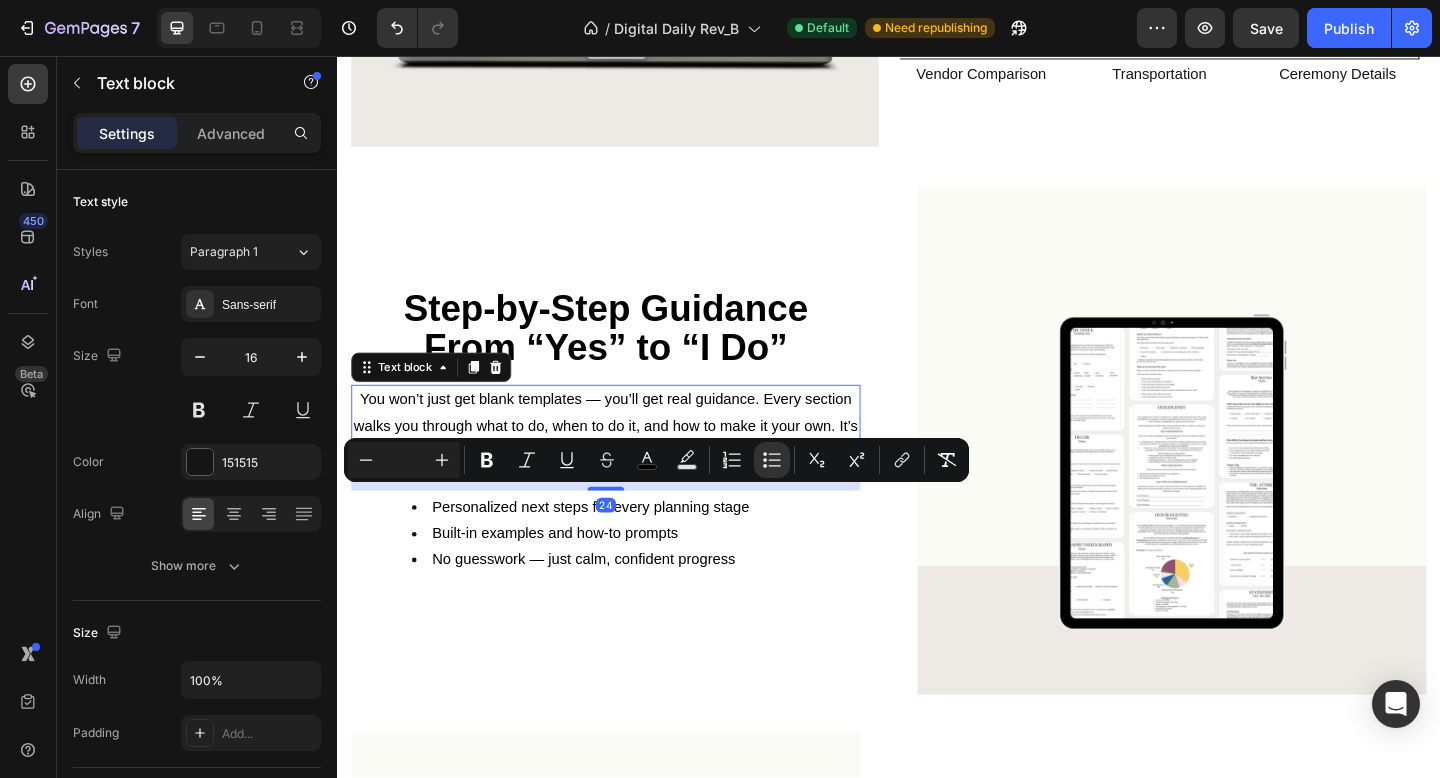 click on "You won’t just get blank templates — you’ll get real guidance. Every section walks you through what to do, when to do it, and how to make it your own. It’s like having a professional wedding coach at your side." at bounding box center [629, 458] 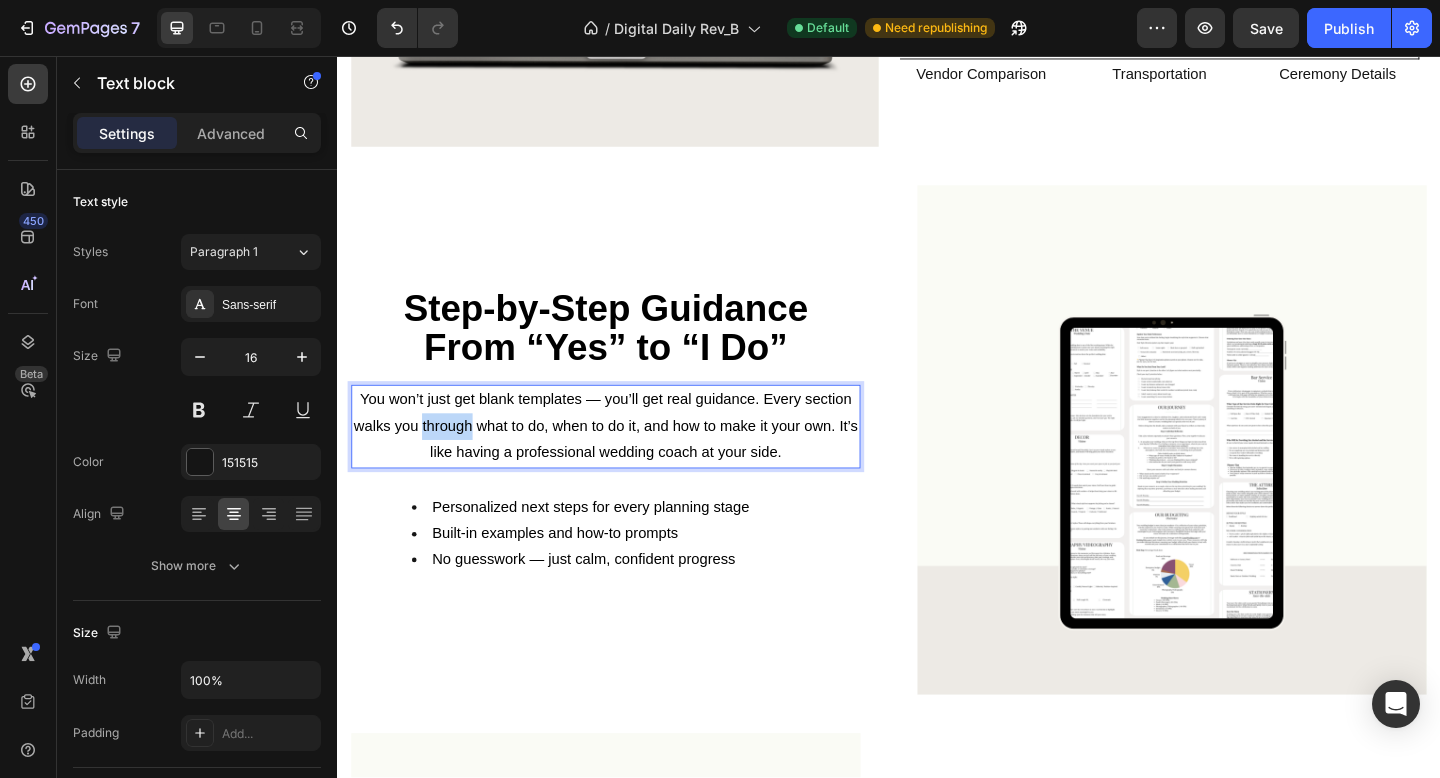 click on "You won’t just get blank templates — you’ll get real guidance. Every section walks you through what to do, when to do it, and how to make it your own. It’s like having a professional wedding coach at your side." at bounding box center (629, 458) 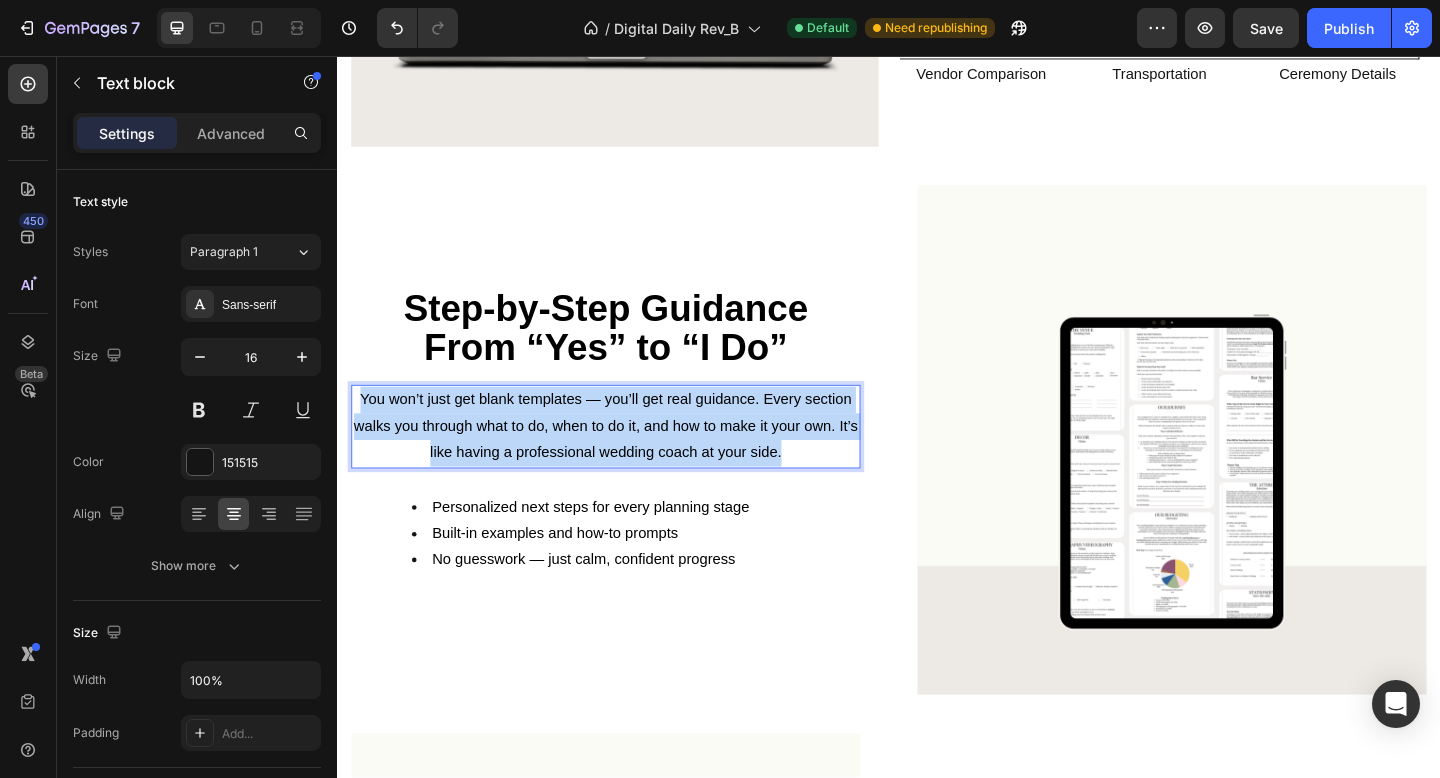 click on "You won’t just get blank templates — you’ll get real guidance. Every section walks you through what to do, when to do it, and how to make it your own. It’s like having a professional wedding coach at your side." at bounding box center (629, 458) 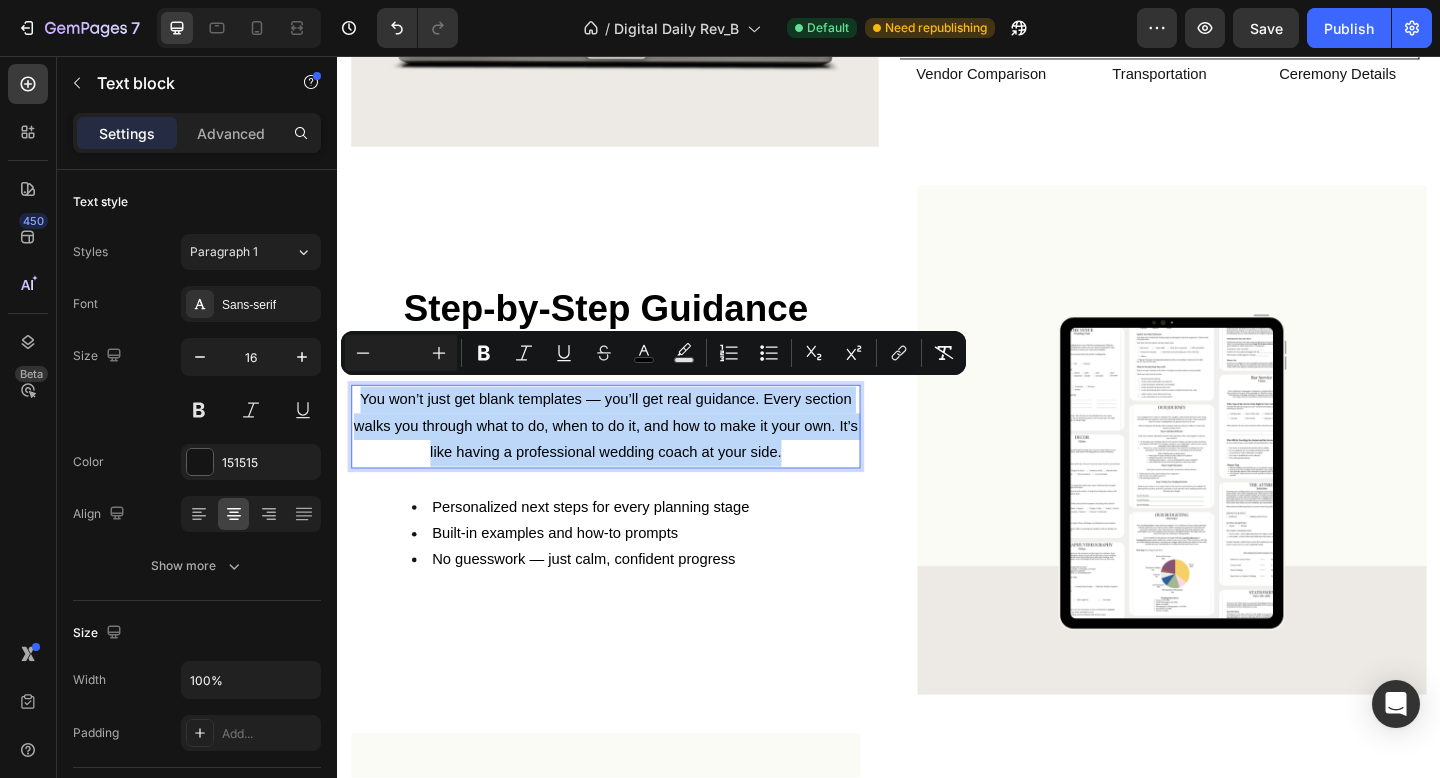 click on "You won’t just get blank templates — you’ll get real guidance. Every section walks you through what to do, when to do it, and how to make it your own. It’s like having a professional wedding coach at your side." at bounding box center (629, 459) 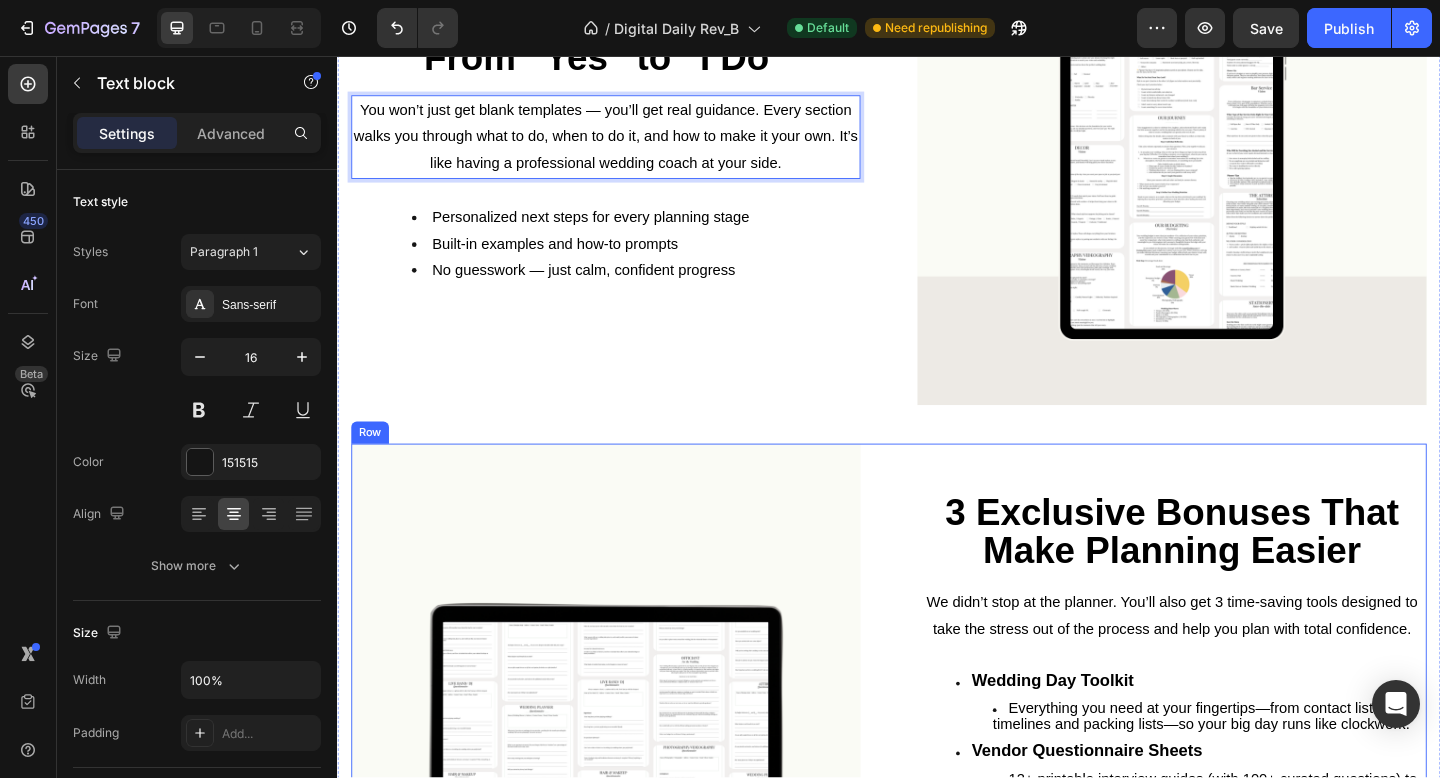 scroll, scrollTop: 1598, scrollLeft: 0, axis: vertical 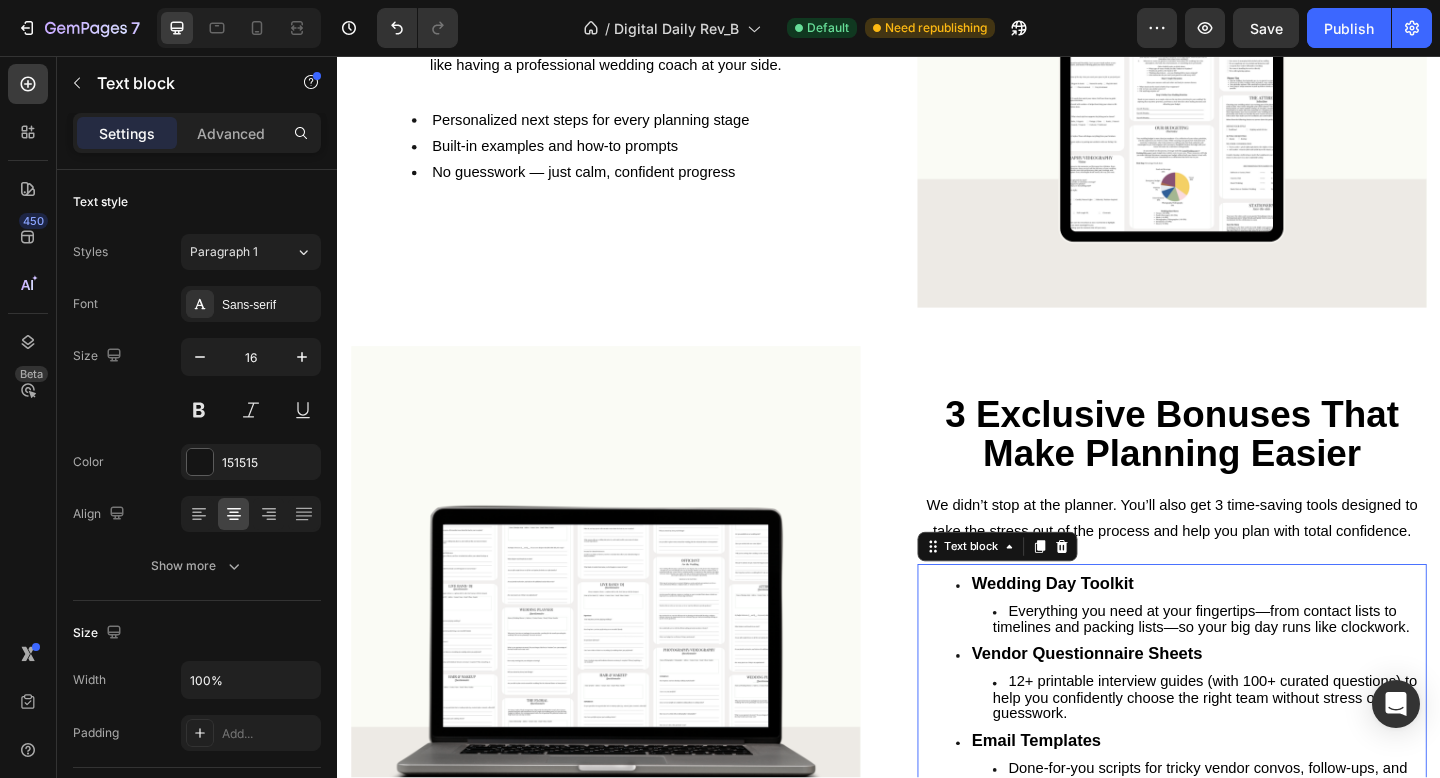 click on "Everything you need at your fingertips—from contact lists to timelines and packing lists—so your big day runs like clockwork." at bounding box center [1277, 668] 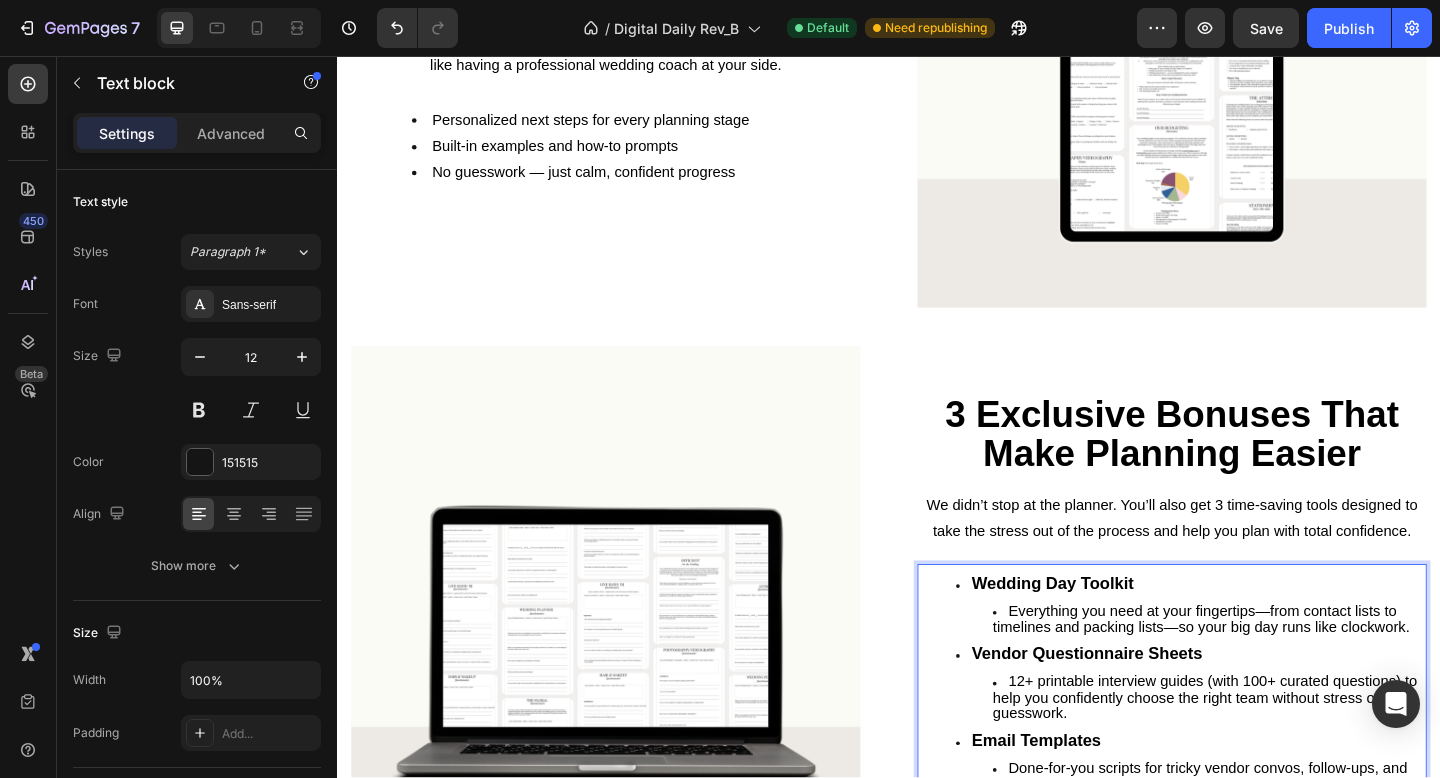 click on "Everything you need at your fingertips—from contact lists to timelines and packing lists—so your big day runs like clockwork." at bounding box center (1277, 668) 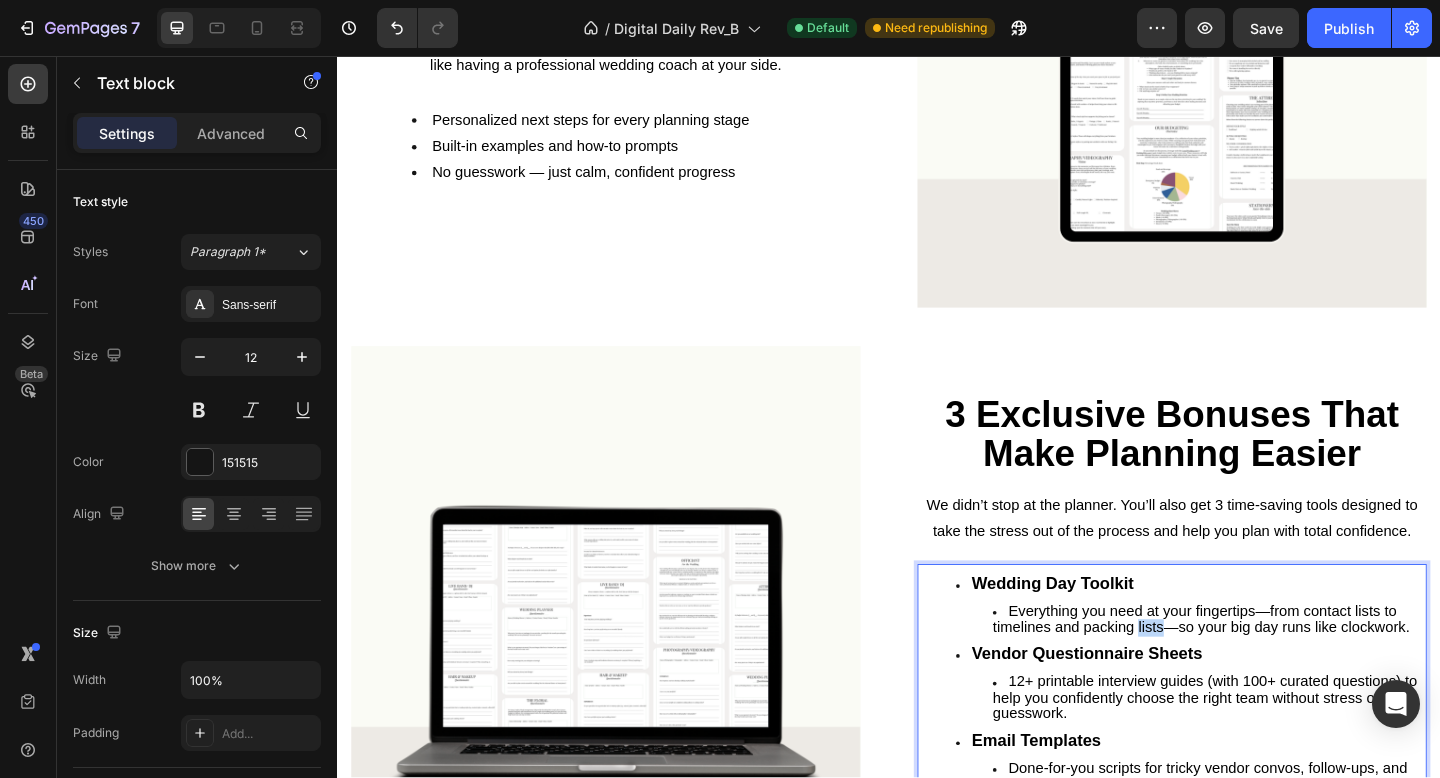 click on "Everything you need at your fingertips—from contact lists to timelines and packing lists—so your big day runs like clockwork." at bounding box center [1277, 668] 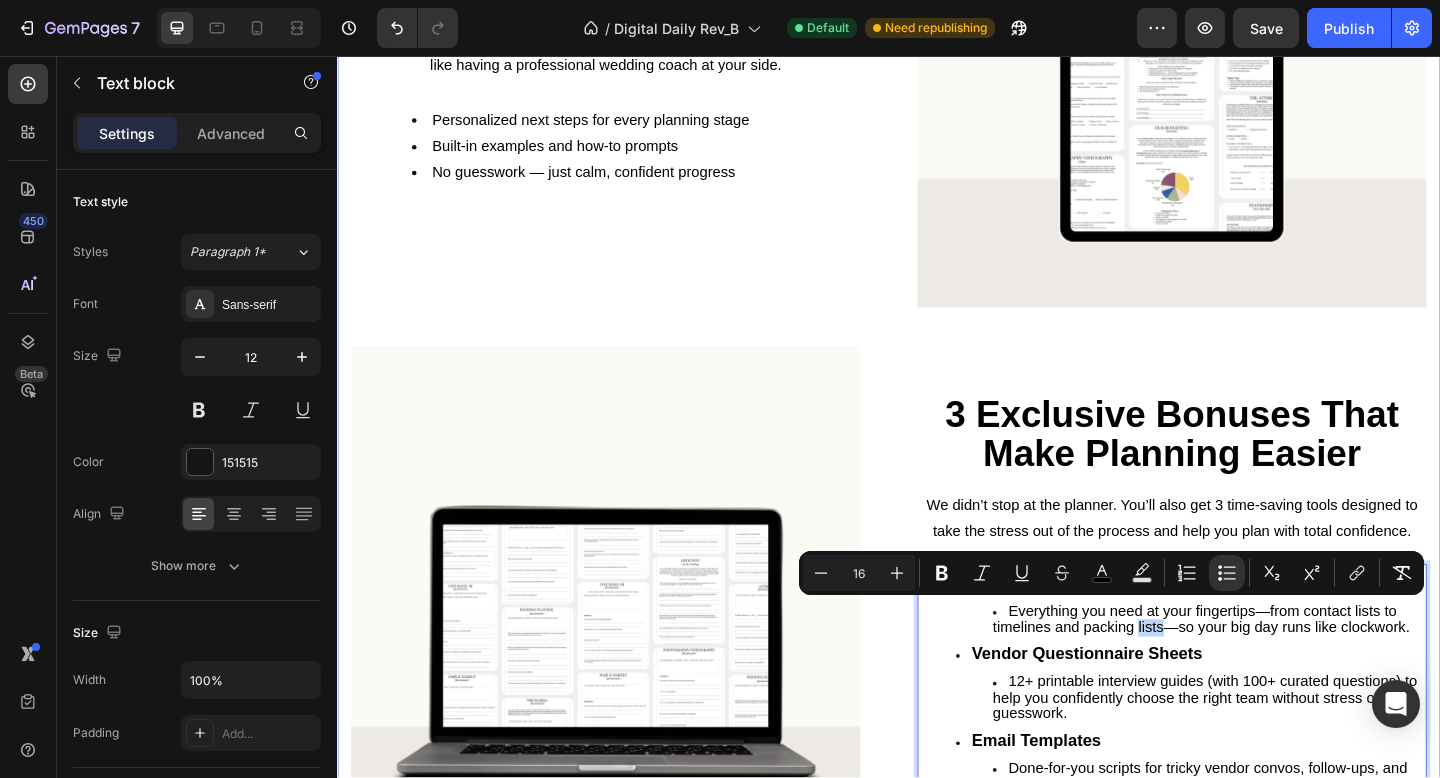 click on "Image Image Don't Know Where to Start? This Planner Does It All for You Heading Don't Know Where to Start? This Planner Does It All for You Heading With over 350 thoughtfully designed pages across 3 volumes, this planner simplifies every step of your wedding journey — from budgeting and timelines to décor inspiration and must-ask vendor questions. It’s your personal guide, creative workspace, and planning expert all in one. Text block Volume 1:  The Foundation Text Block Volume 2:  The Celebration Text Block Volume 3:  The Execution Text Block Row Volume 1:  The Foundation Text Block Volume 2:  The Celebration Text Block Volume 3:  The Execution Text Block Row Our Story The Wedding Planning Wedding Budget Venue Attire Marriage Documents Florals Decor Food & Drinks Photographer Videographer Text Block Wedding Music Hair & Makeup Transportation Floor Plan Seating Stationery Send- Off Vendor Contracts Wedding Day Timeline Vendor Questionnaire And so Much More!! Text Block Row Row Our Story Text Block" at bounding box center (937, 43) 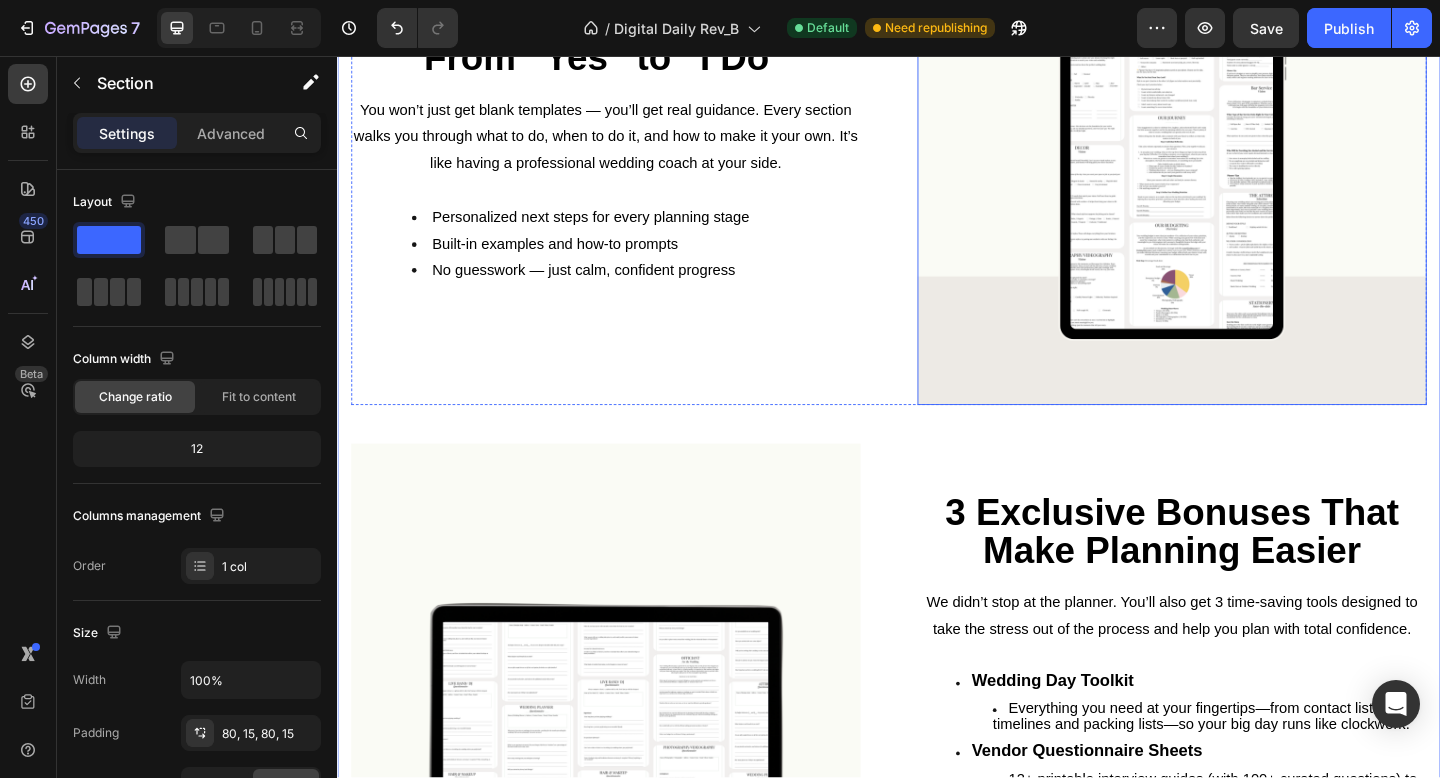 scroll, scrollTop: 1719, scrollLeft: 0, axis: vertical 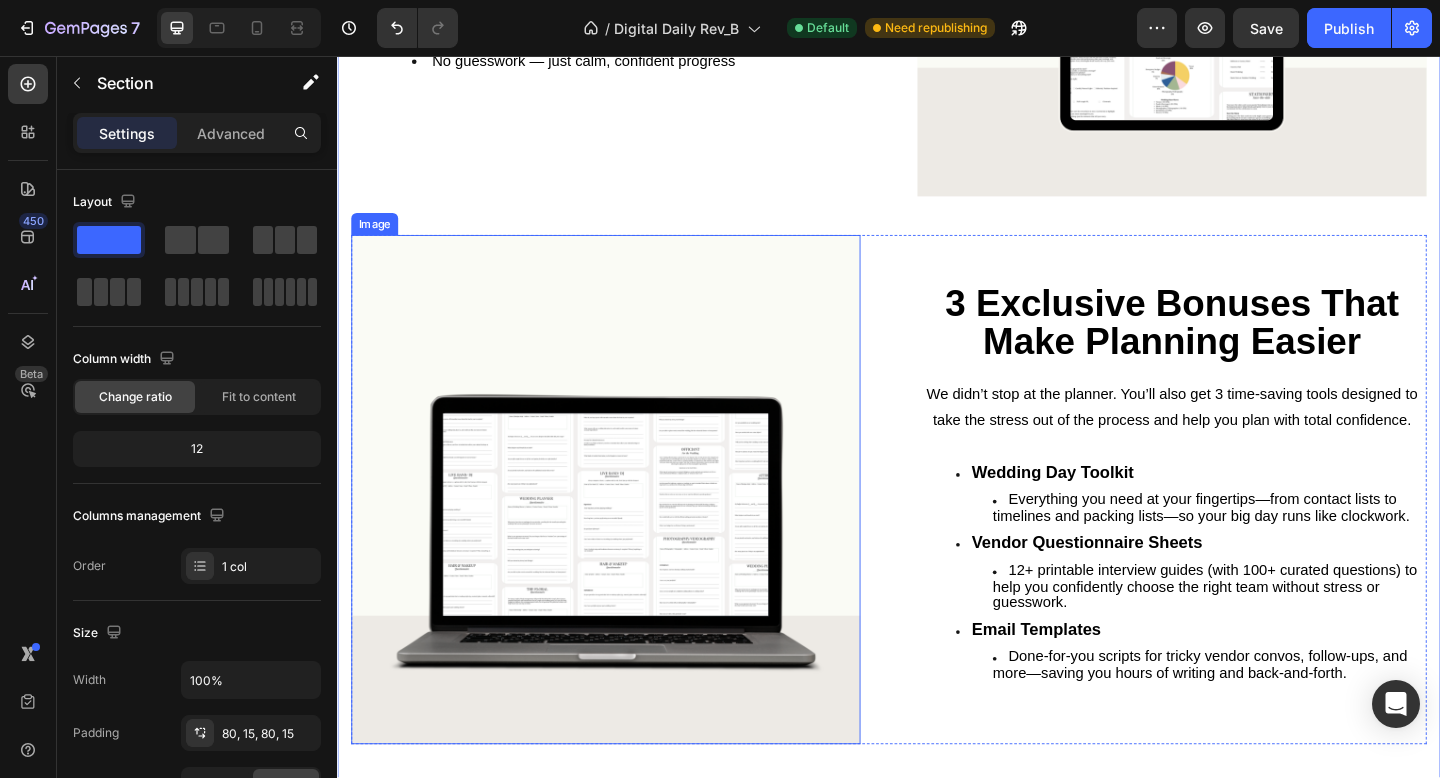 click at bounding box center [629, 528] 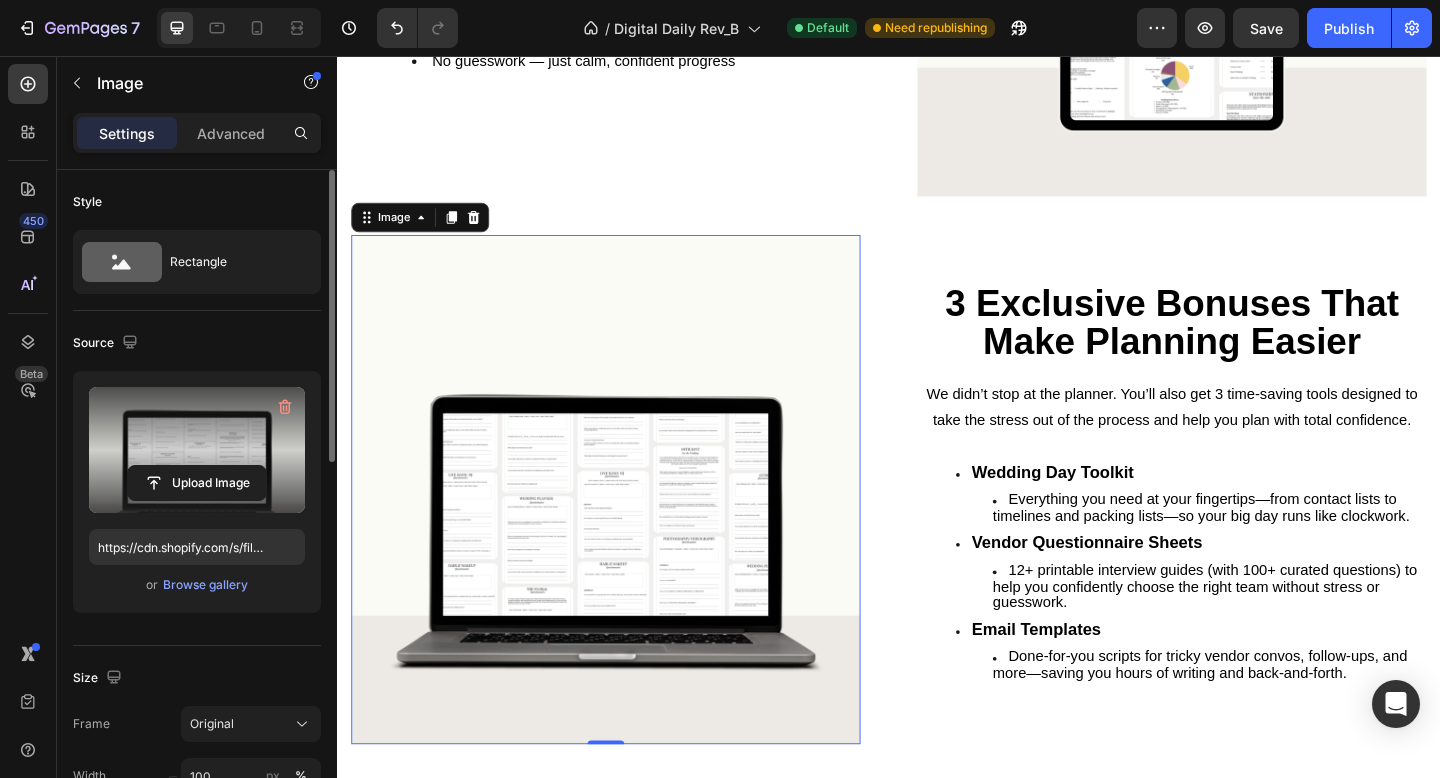 click at bounding box center (197, 450) 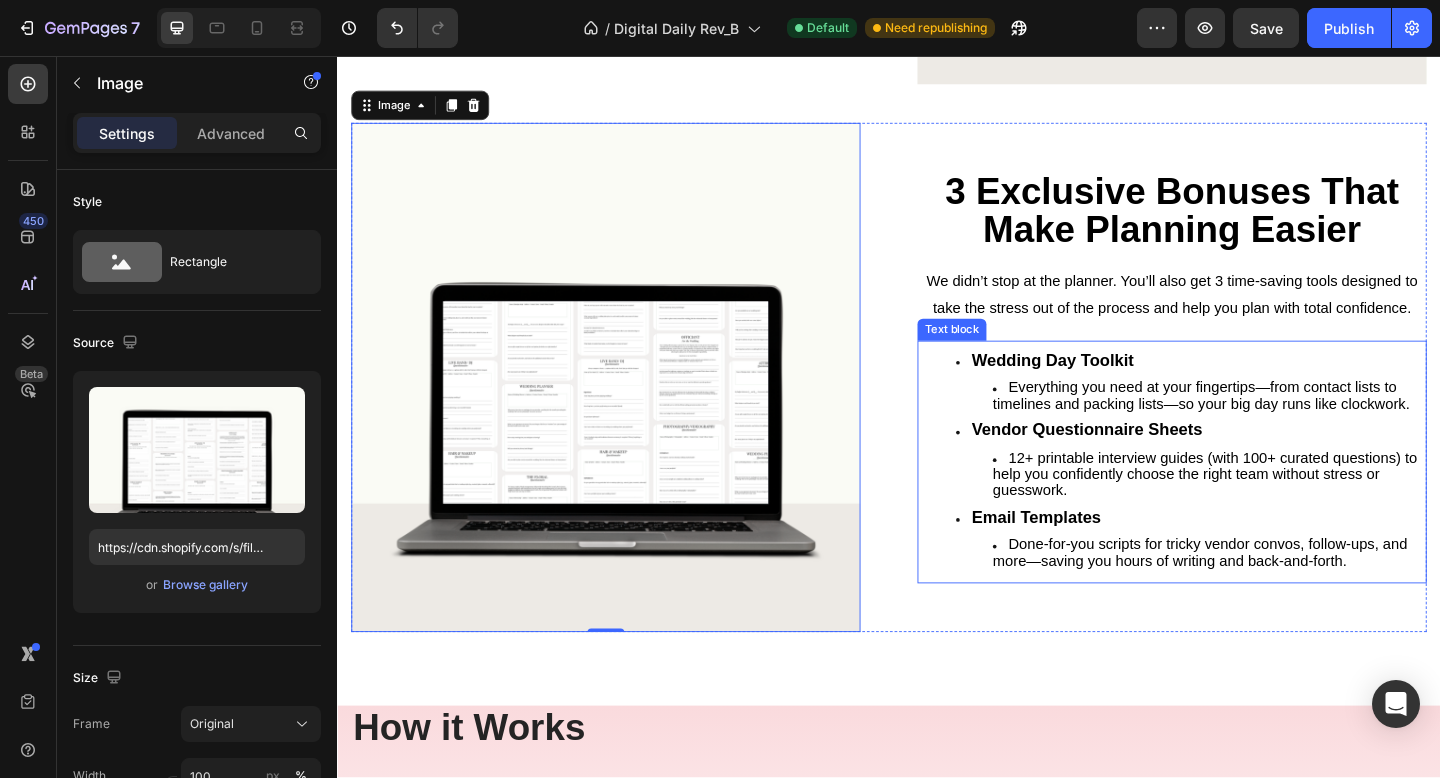 scroll, scrollTop: 1826, scrollLeft: 0, axis: vertical 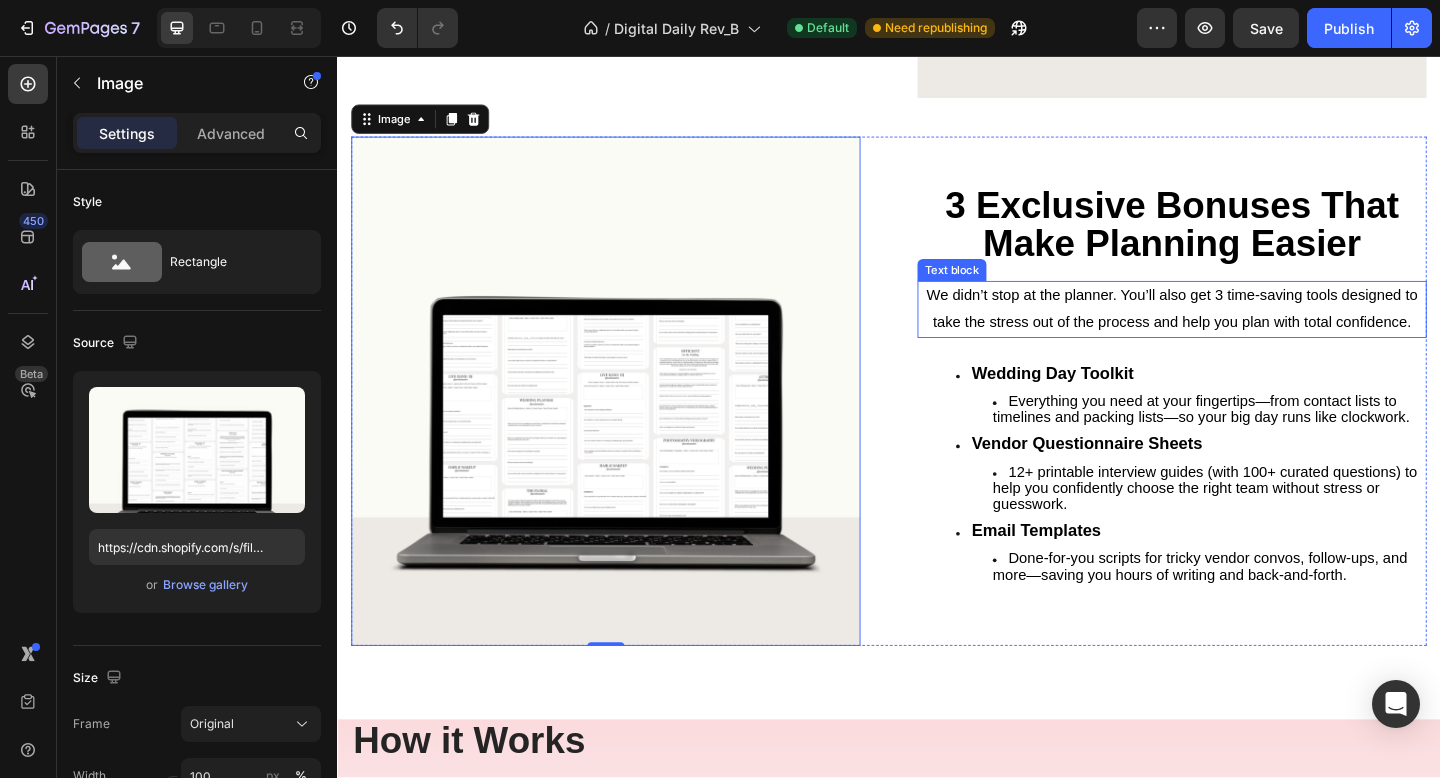 click on "We didn’t stop at the planner. You’ll also get 3 time-saving tools designed to take the stress out of the process and help you plan with total confidence." at bounding box center [1245, 331] 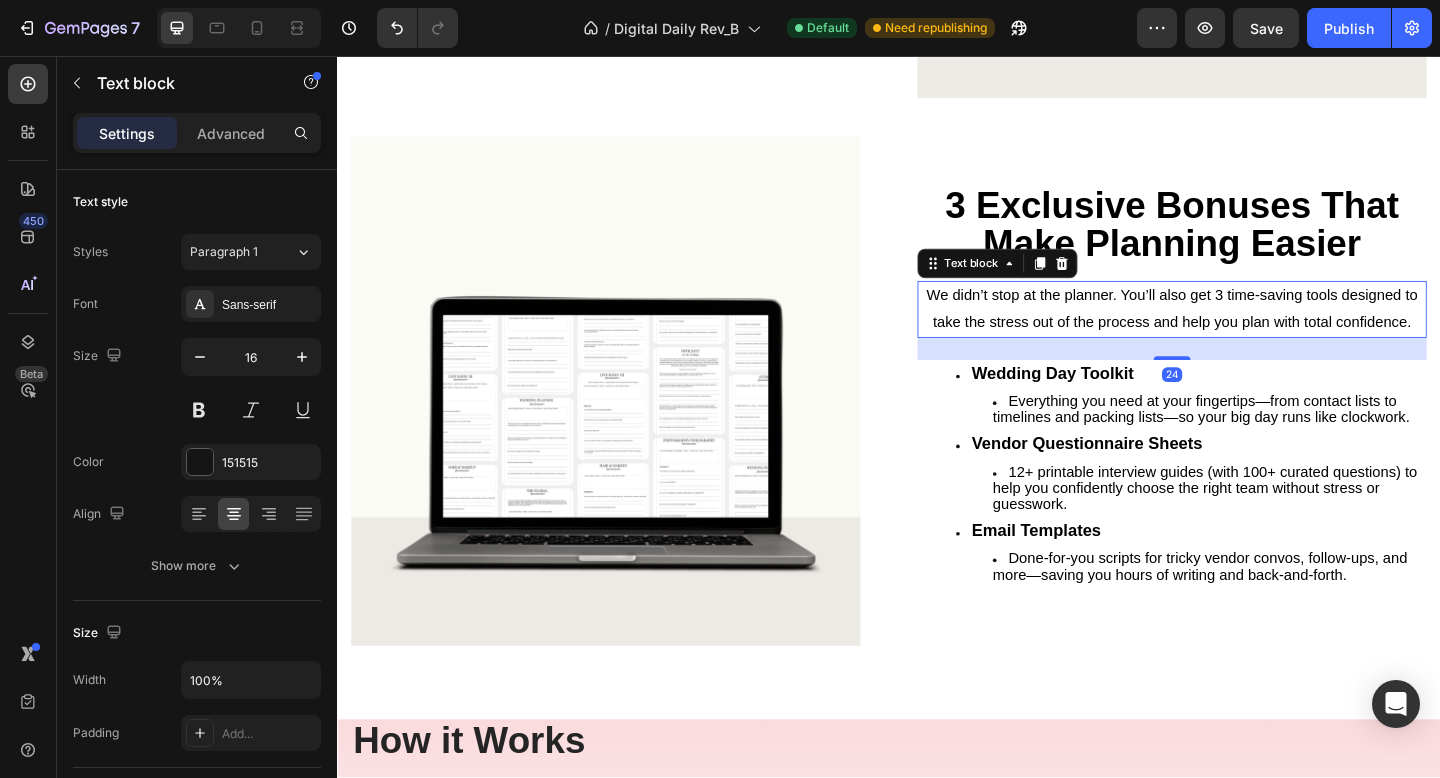 click on "We didn’t stop at the planner. You’ll also get 3 time-saving tools designed to take the stress out of the process and help you plan with total confidence." at bounding box center (1245, 331) 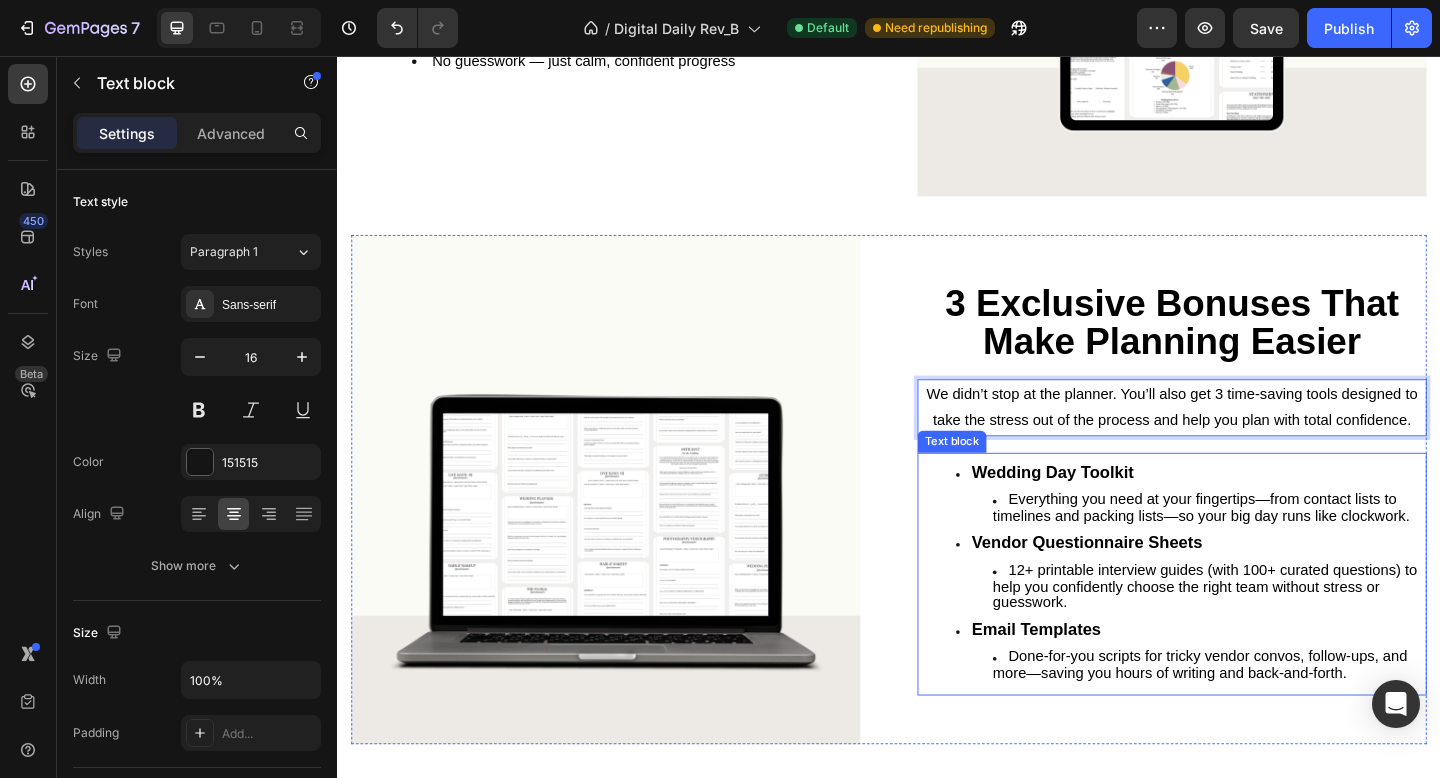 scroll, scrollTop: 1685, scrollLeft: 0, axis: vertical 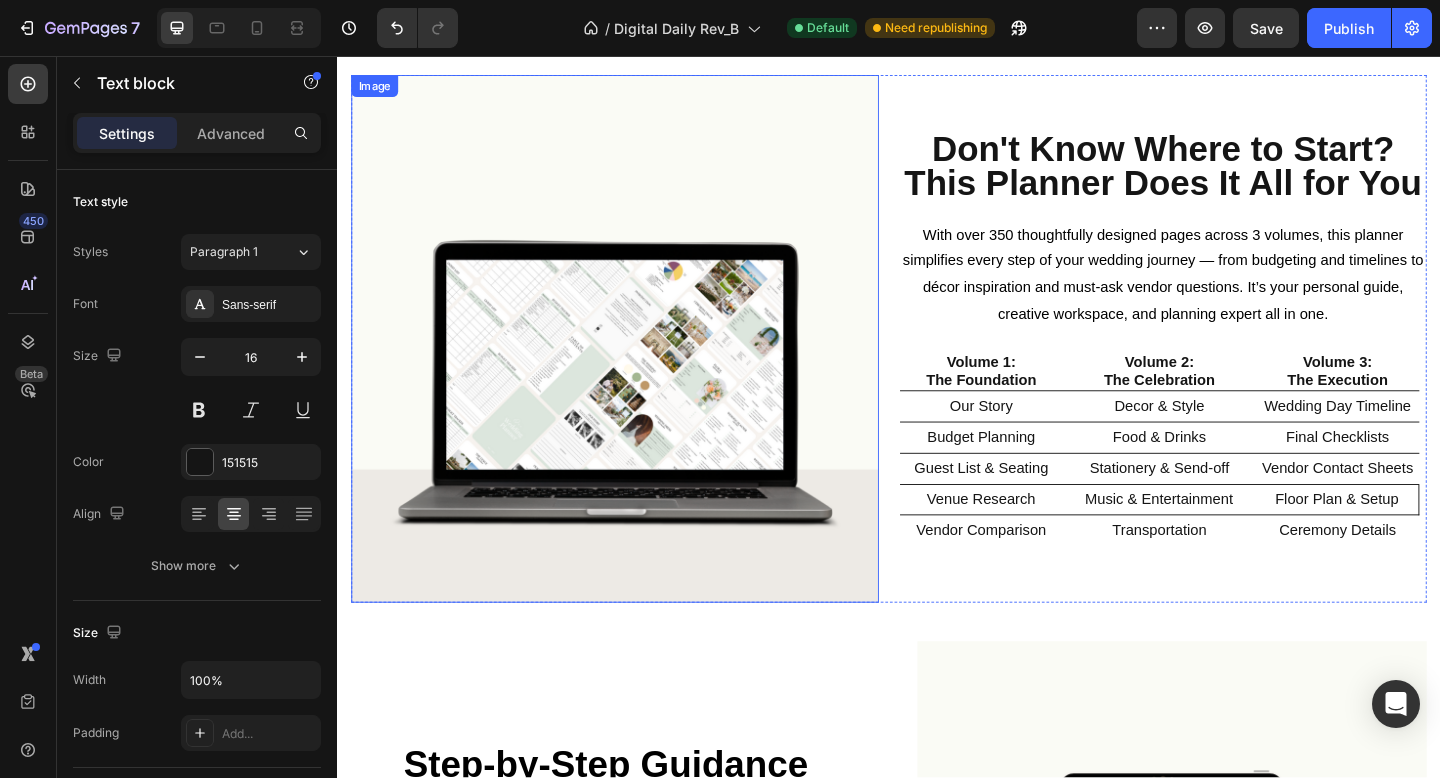 click at bounding box center [639, 364] 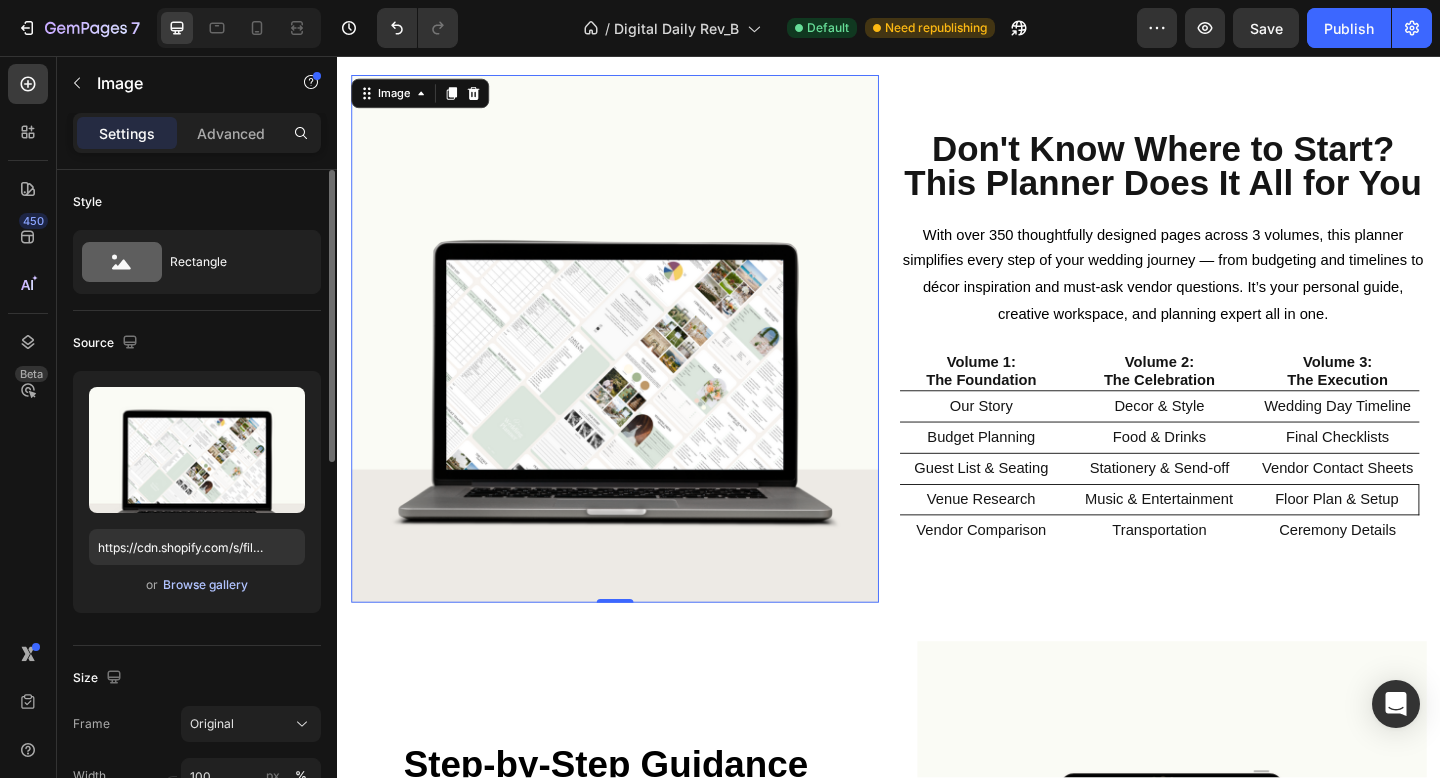 click on "Browse gallery" at bounding box center [205, 585] 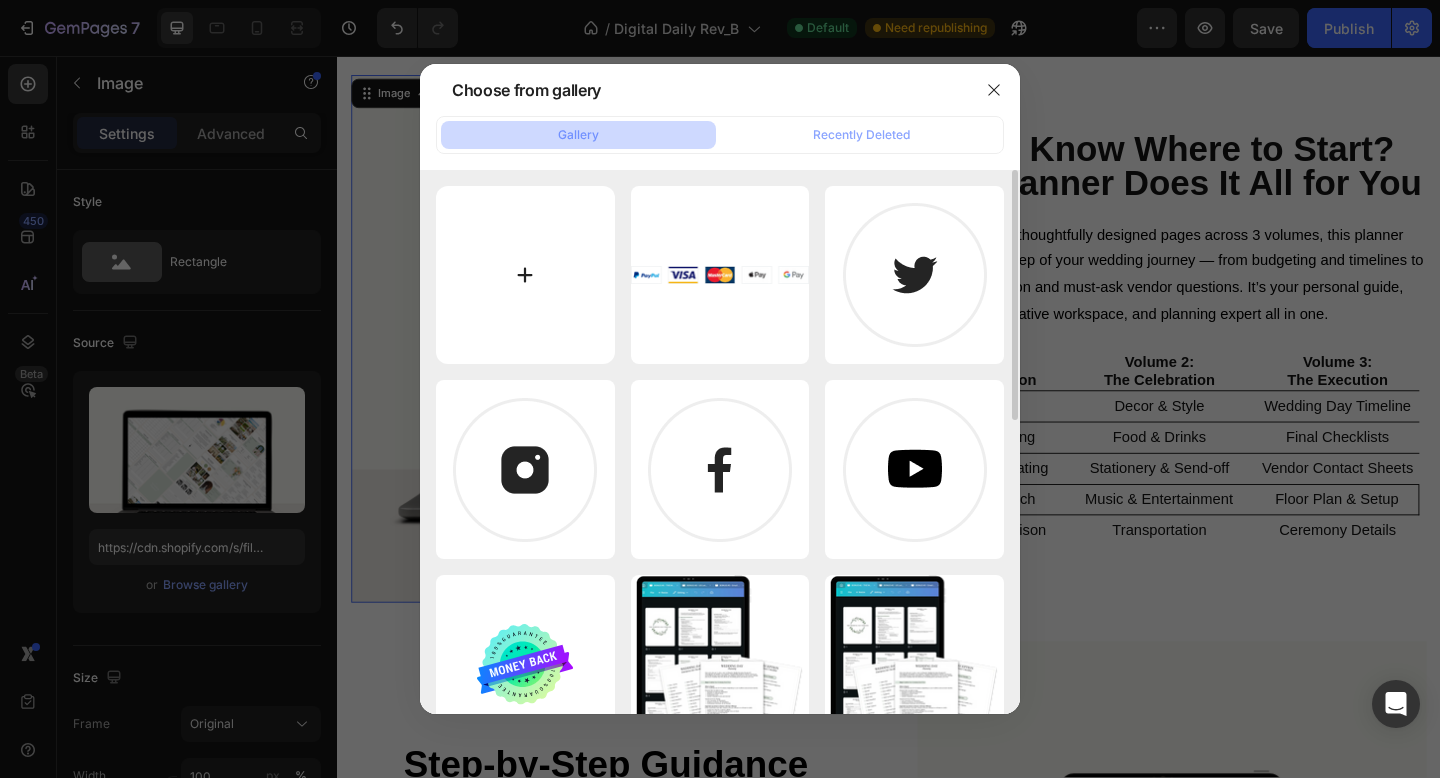 click at bounding box center [525, 275] 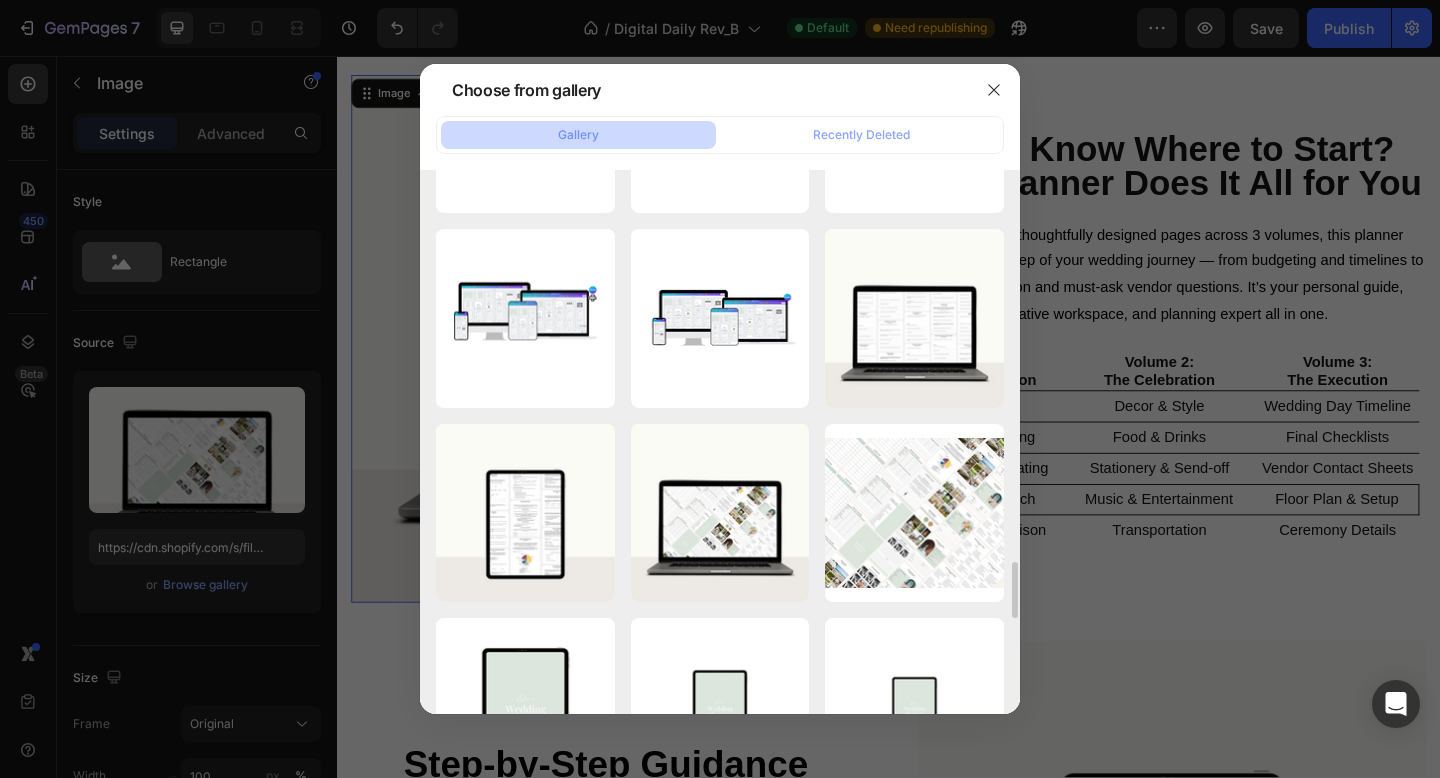 scroll, scrollTop: 3869, scrollLeft: 0, axis: vertical 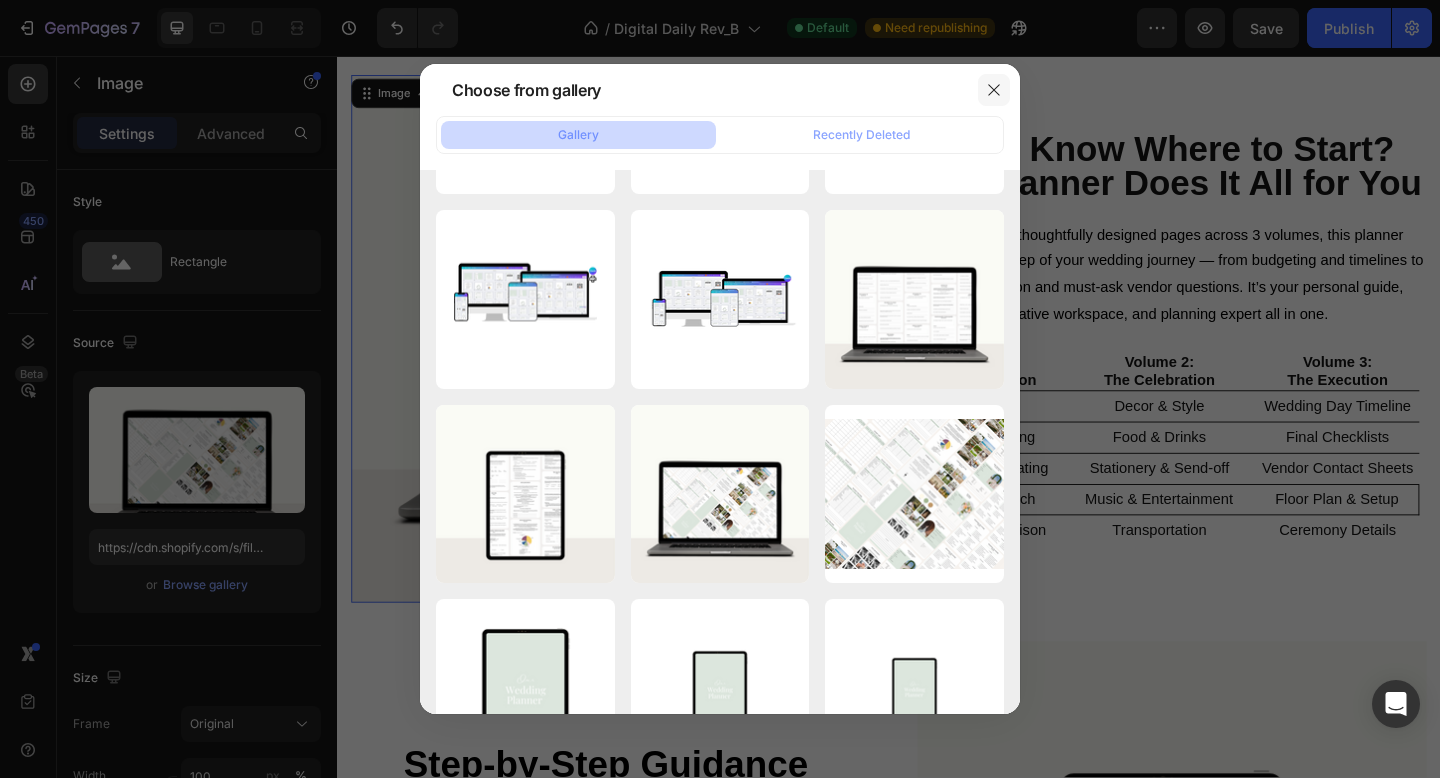 click 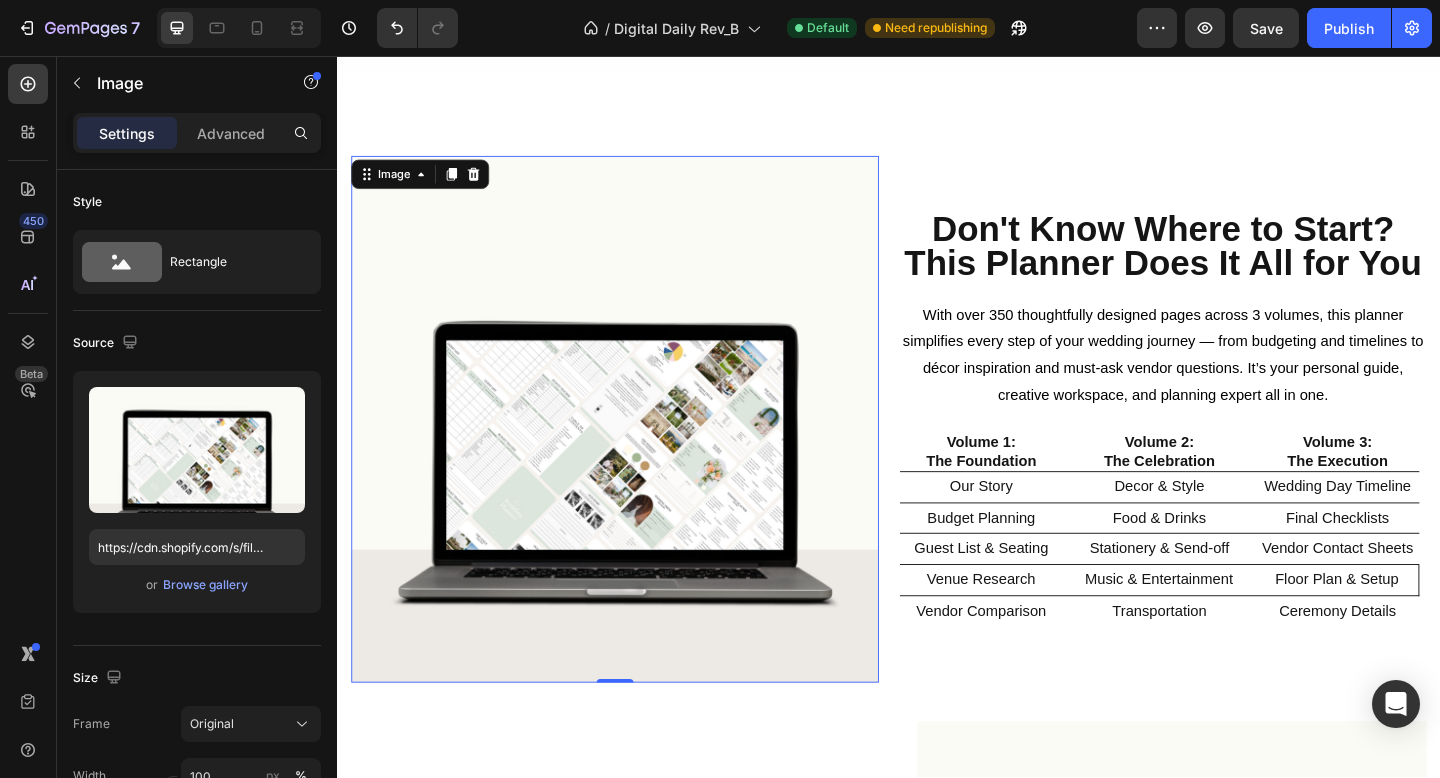 scroll, scrollTop: 590, scrollLeft: 0, axis: vertical 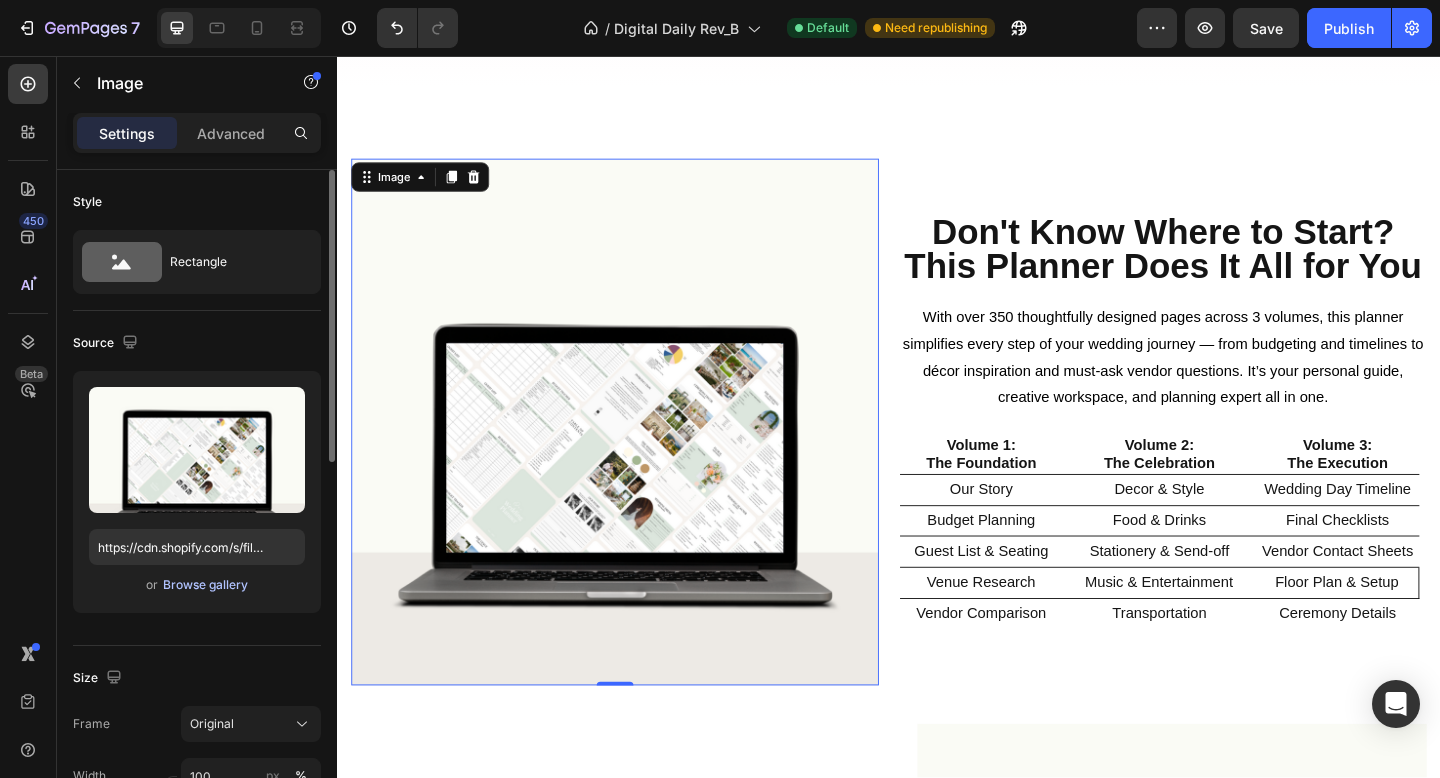 click on "Browse gallery" at bounding box center (205, 585) 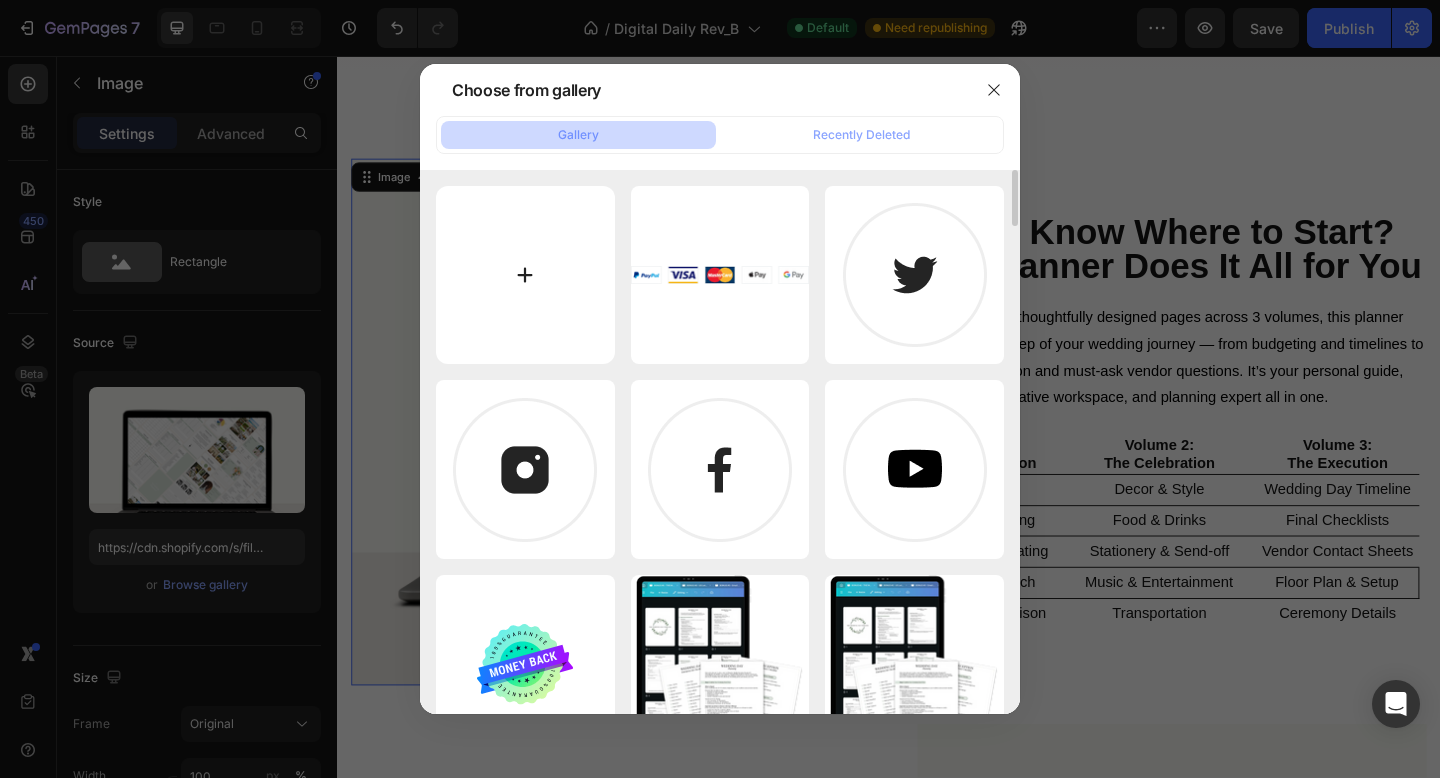 click at bounding box center (525, 275) 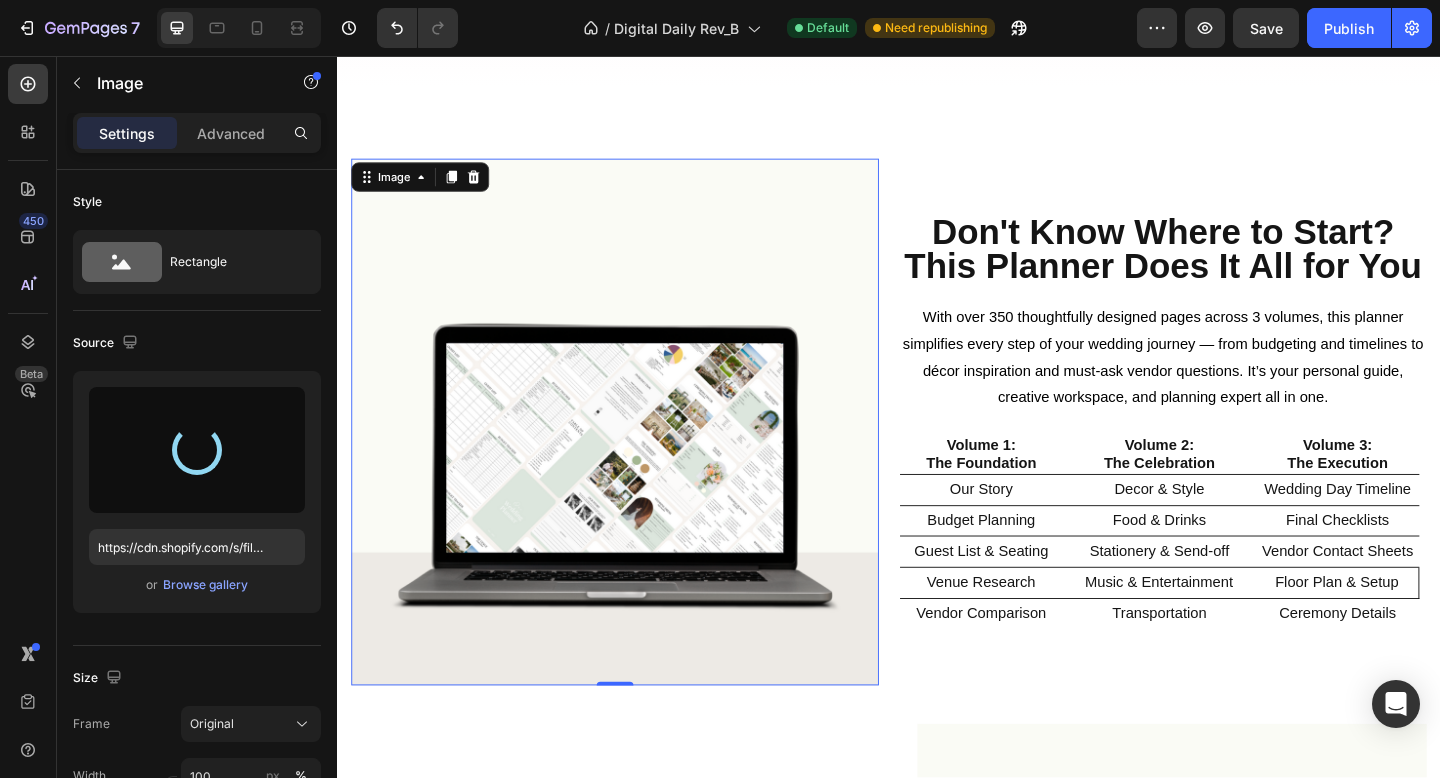 type on "https://cdn.shopify.com/s/files/1/0934/8291/0014/files/gempages_560968813789578096-7a45b235-d779-4e43-9087-0158cb1aa8b0.jpg" 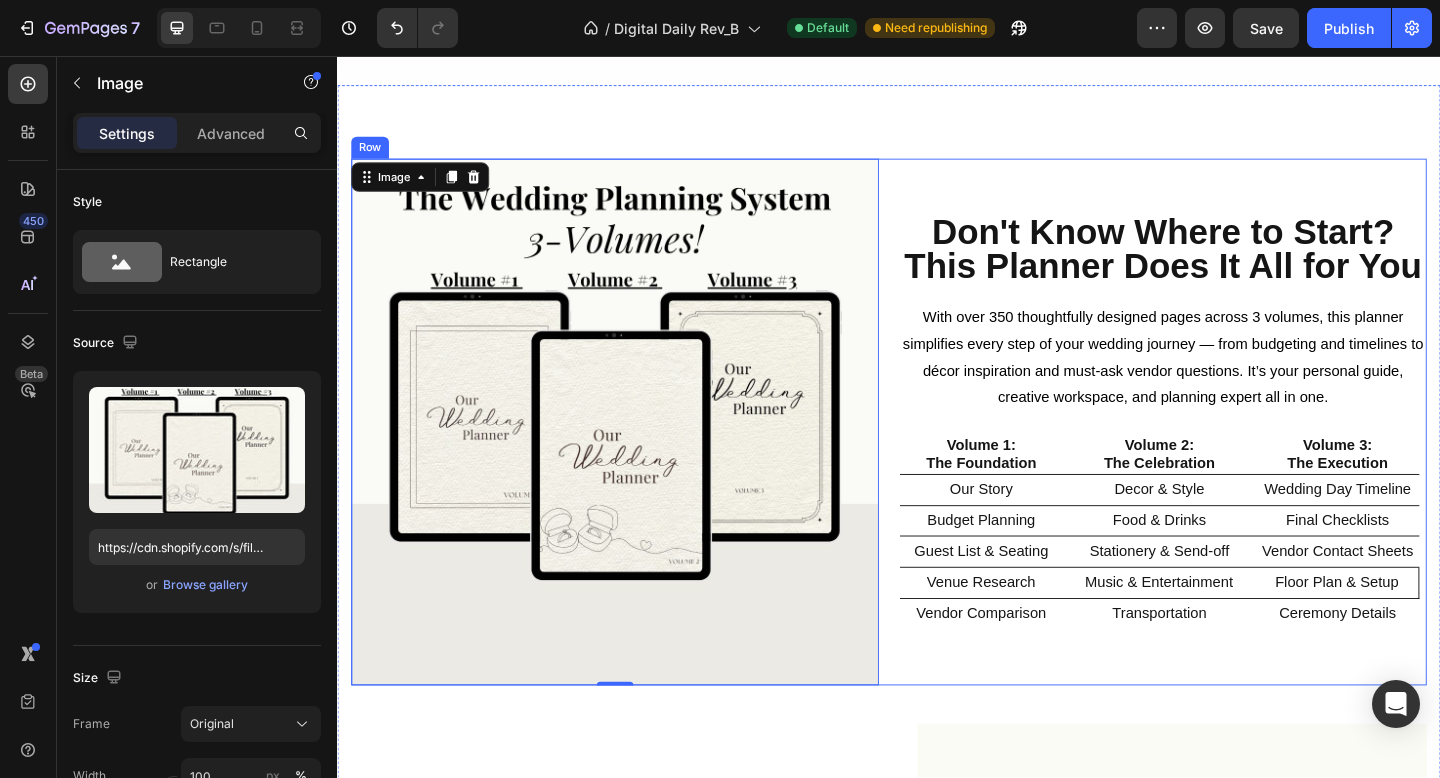 click on "Don't Know Where to Start? This Planner Does It All for You Heading Don't Know Where to Start? This Planner Does It All for You Heading With over 350 thoughtfully designed pages across 3 volumes, this planner simplifies every step of your wedding journey — from budgeting and timelines to décor inspiration and must-ask vendor questions. It’s your personal guide, creative workspace, and planning expert all in one. Text block Volume 1:  The Foundation Text Block Volume 2:  The Celebration Text Block Volume 3:  The Execution Text Block Row Volume 1:  The Foundation Text Block Volume 2:  The Celebration Text Block Volume 3:  The Execution Text Block Row Our Story The Wedding Planning Wedding Budget Venue Attire Marriage Documents Florals Decor Food & Drinks Photographer Videographer Text Block Wedding Music Hair & Makeup Transportation Floor Plan Seating Stationery Send- Off Vendor Contracts Wedding Day Timeline Vendor Questionnaire And so Much More!! Text Block Row Row Our Story Text Block Text Block" at bounding box center (1236, 455) 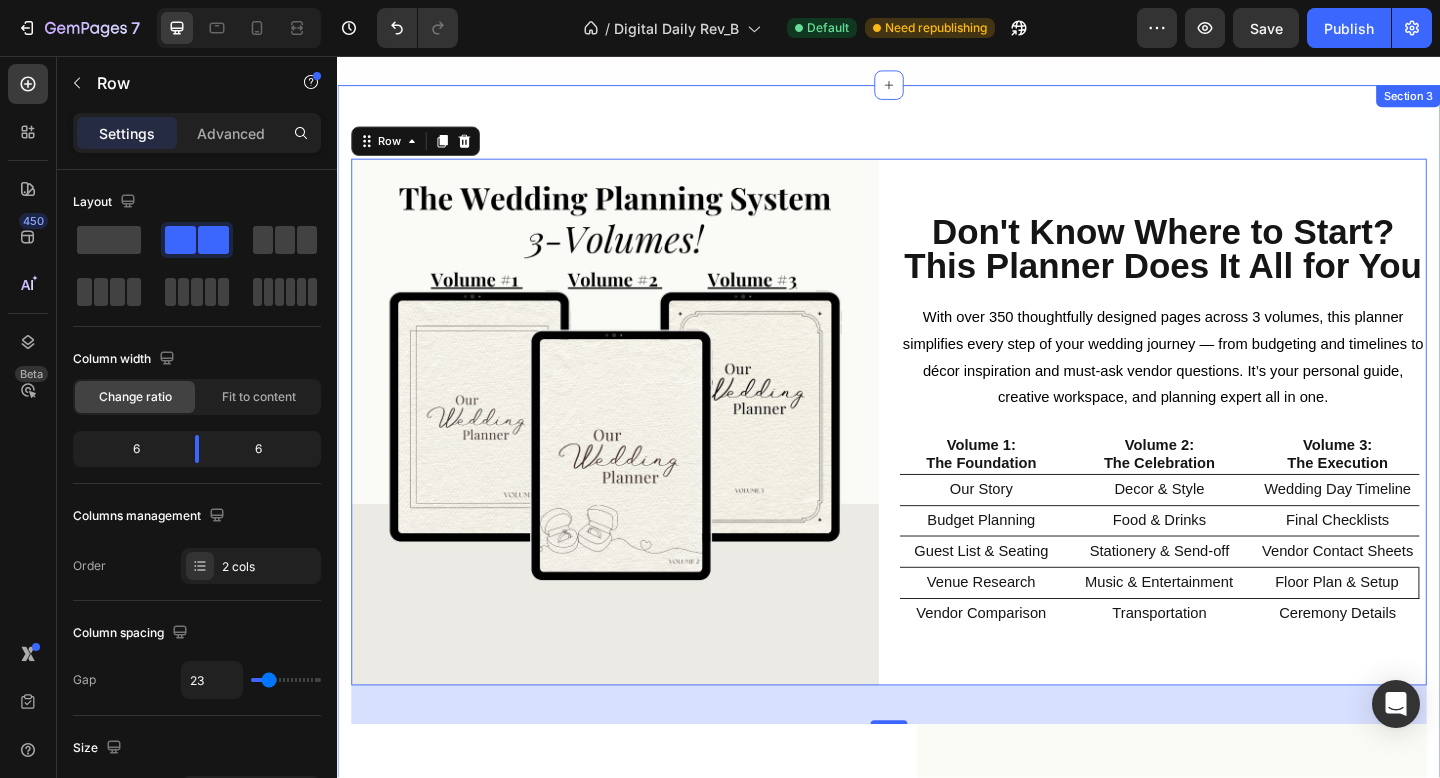 click on "Image Image Don't Know Where to Start? This Planner Does It All for You Heading Don't Know Where to Start? This Planner Does It All for You Heading With over 350 thoughtfully designed pages across 3 volumes, this planner simplifies every step of your wedding journey — from budgeting and timelines to décor inspiration and must-ask vendor questions. It’s your personal guide, creative workspace, and planning expert all in one. Text block Volume 1:  The Foundation Text Block Volume 2:  The Celebration Text Block Volume 3:  The Execution Text Block Row Volume 1:  The Foundation Text Block Volume 2:  The Celebration Text Block Volume 3:  The Execution Text Block Row Our Story The Wedding Planning Wedding Budget Venue Attire Marriage Documents Florals Decor Food & Drinks Photographer Videographer Text Block Wedding Music Hair & Makeup Transportation Floor Plan Seating Stationery Send- Off Vendor Contracts Wedding Day Timeline Vendor Questionnaire And so Much More!! Text Block Row Row Our Story Text Block" at bounding box center [937, 1051] 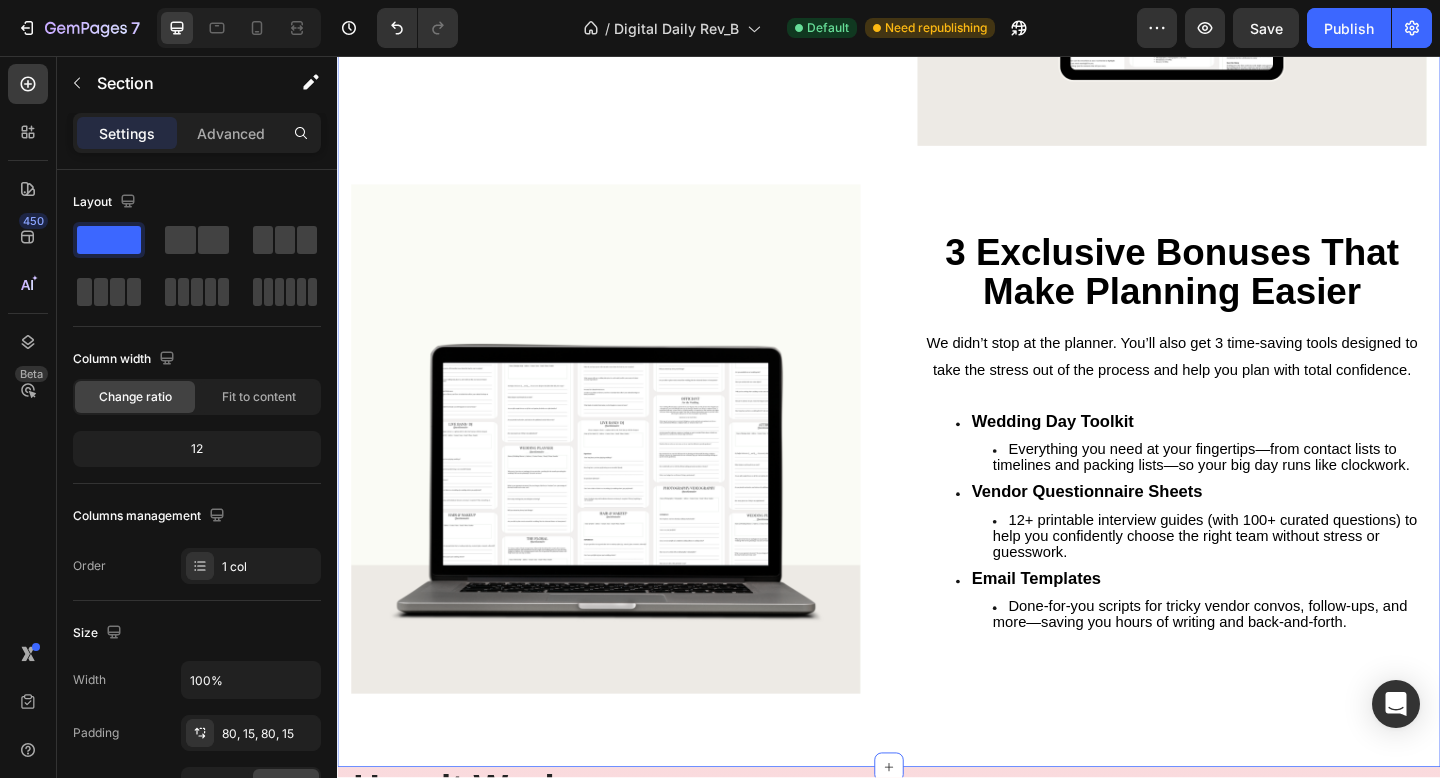 scroll, scrollTop: 1986, scrollLeft: 0, axis: vertical 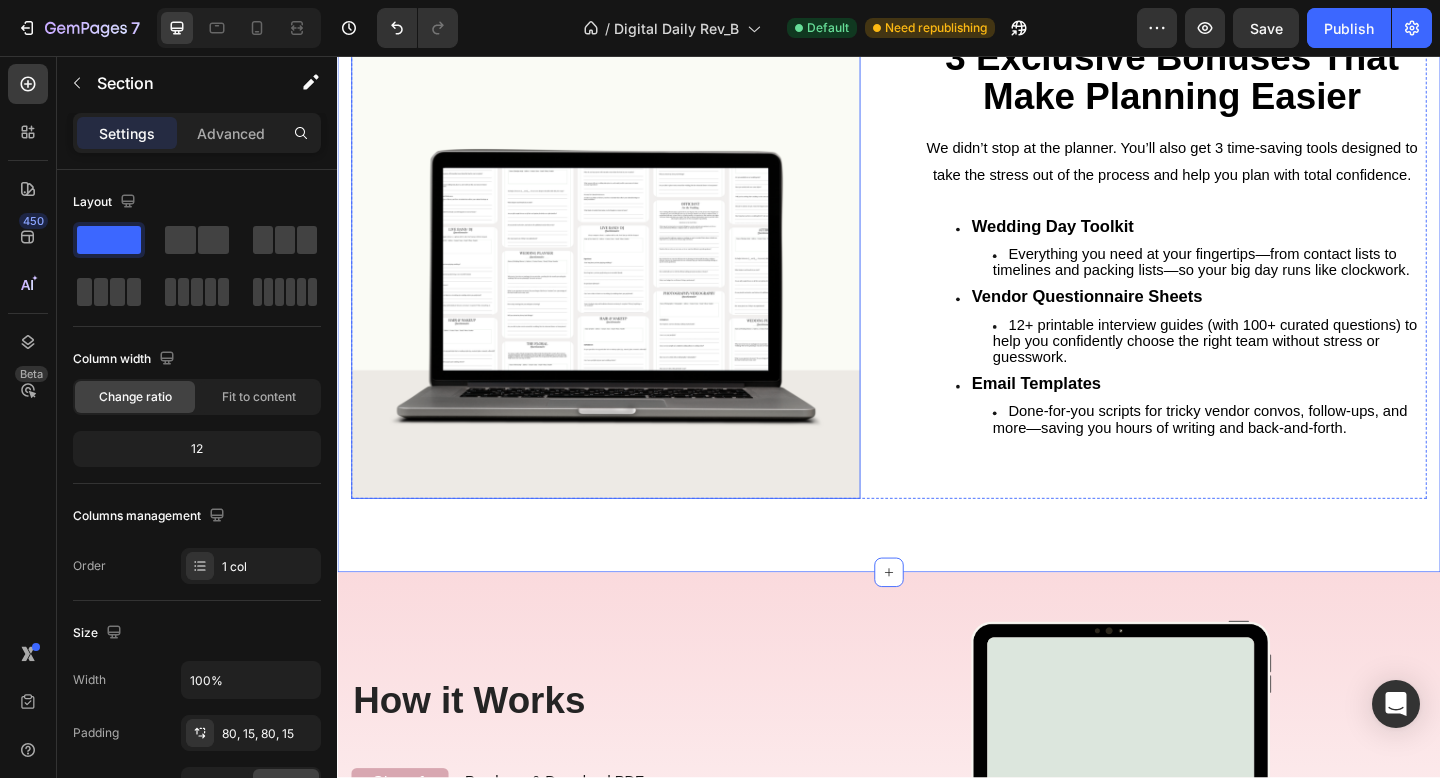 click at bounding box center [629, 261] 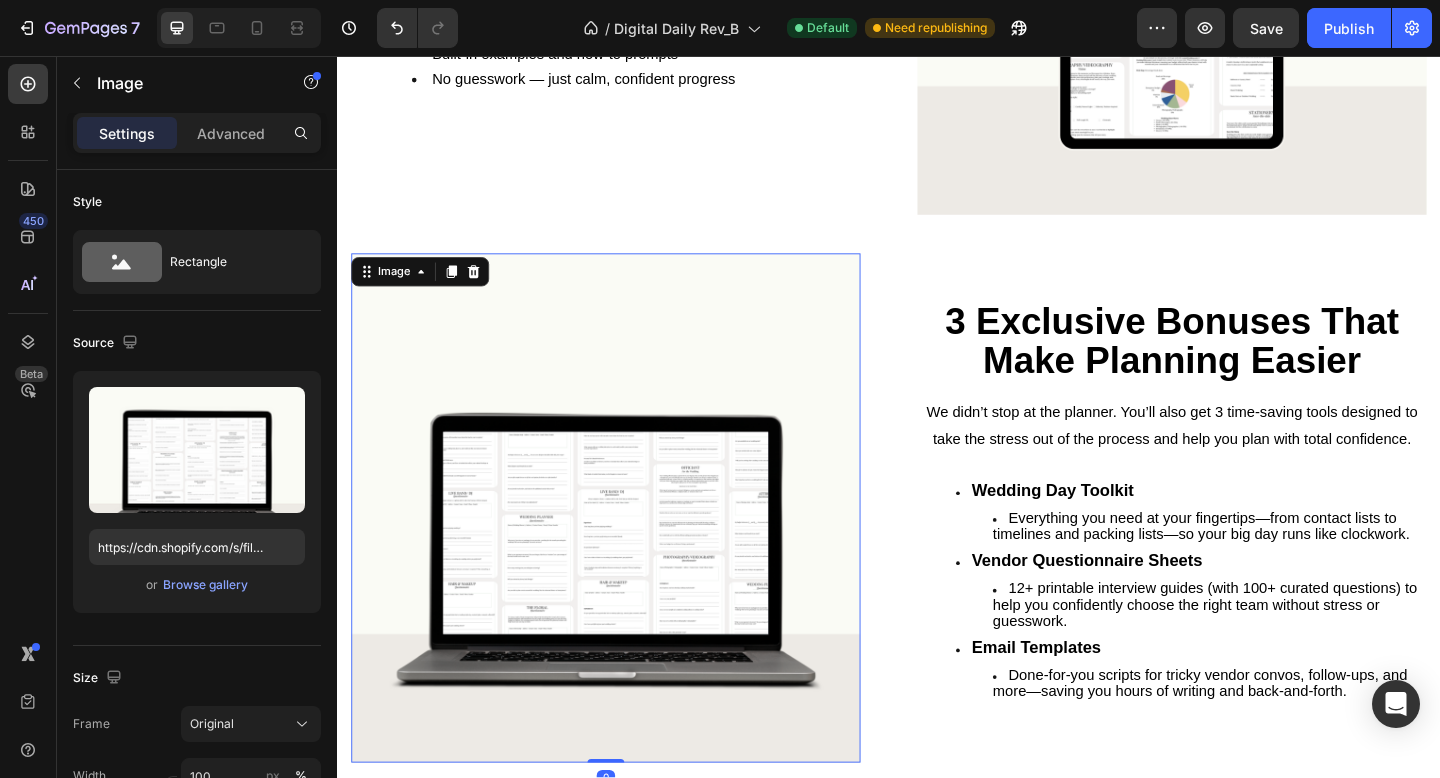 scroll, scrollTop: 1676, scrollLeft: 0, axis: vertical 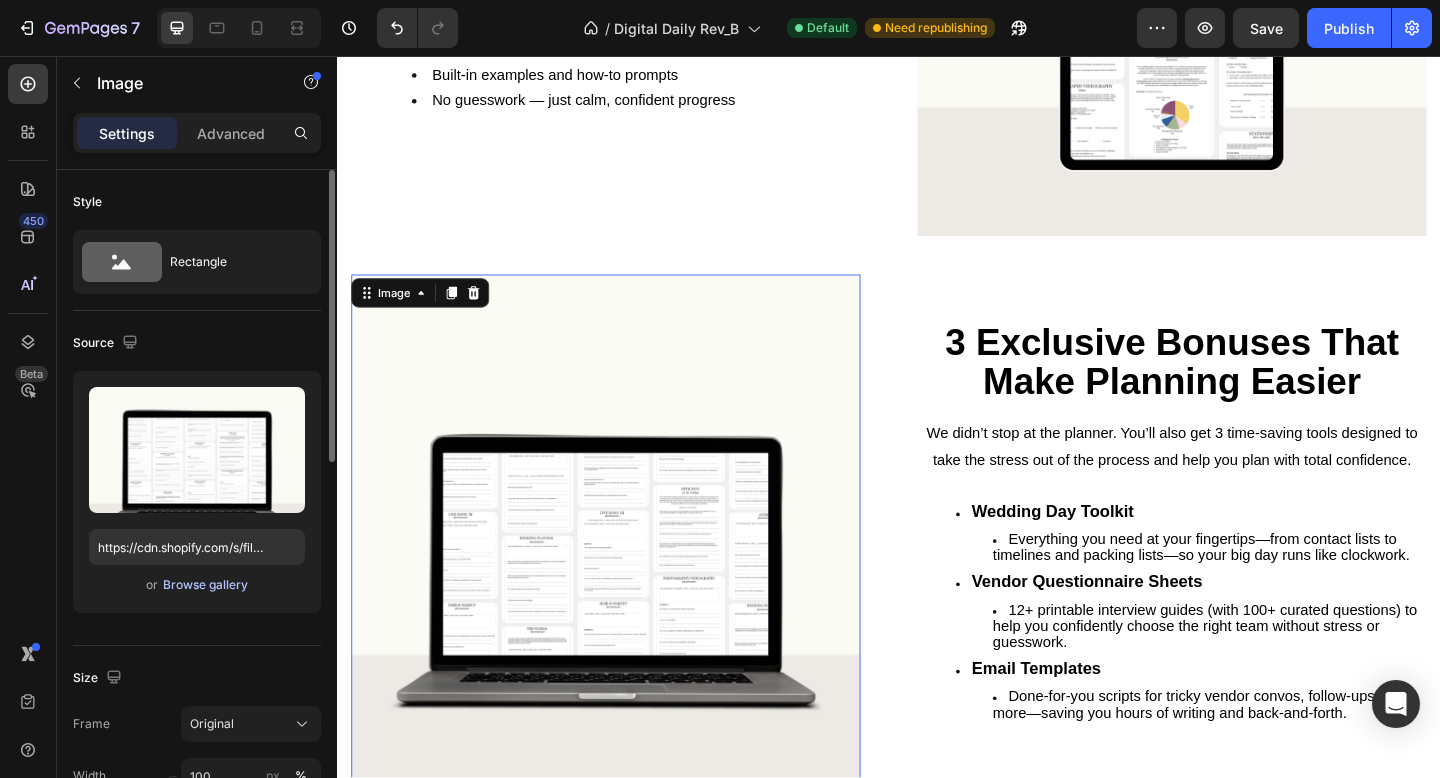 click on "Browse gallery" at bounding box center [205, 585] 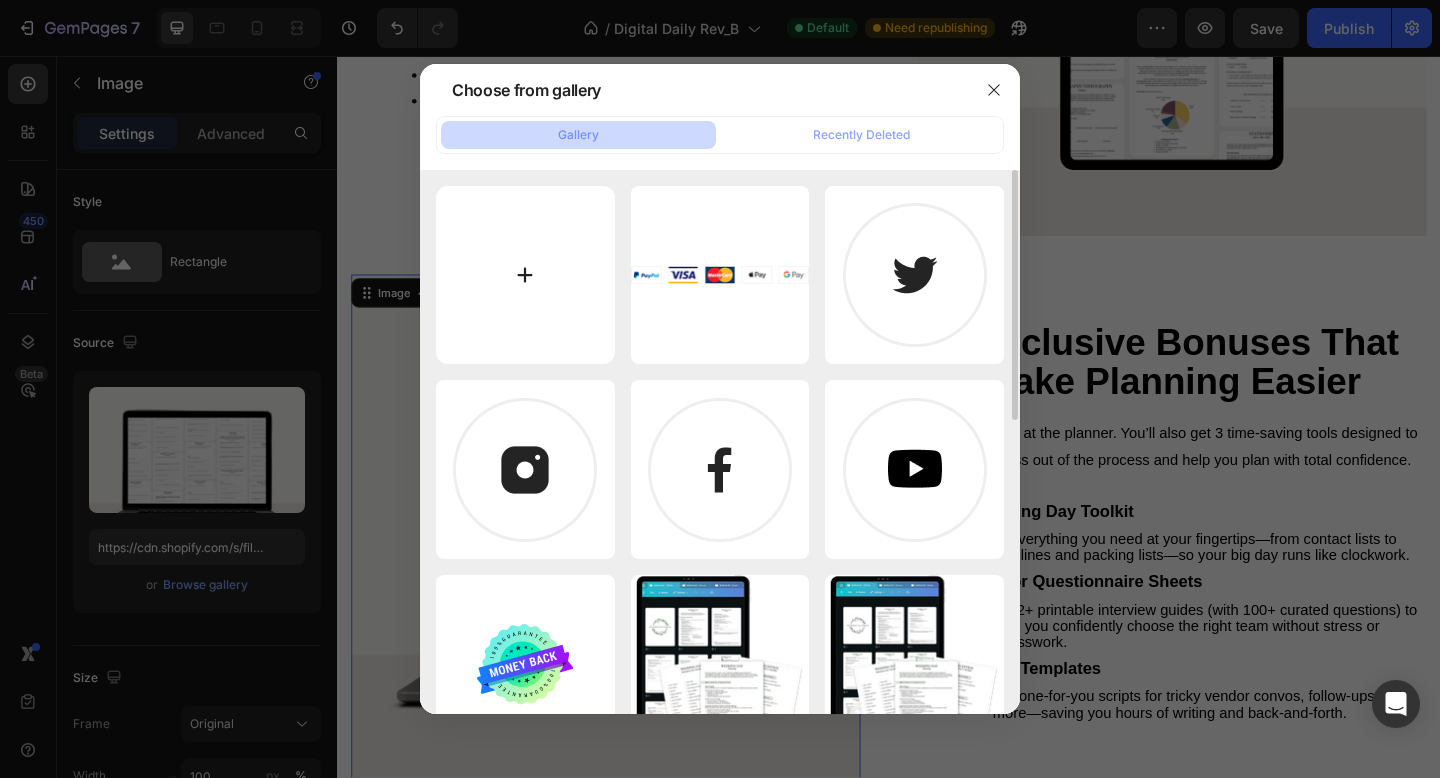 click at bounding box center (525, 275) 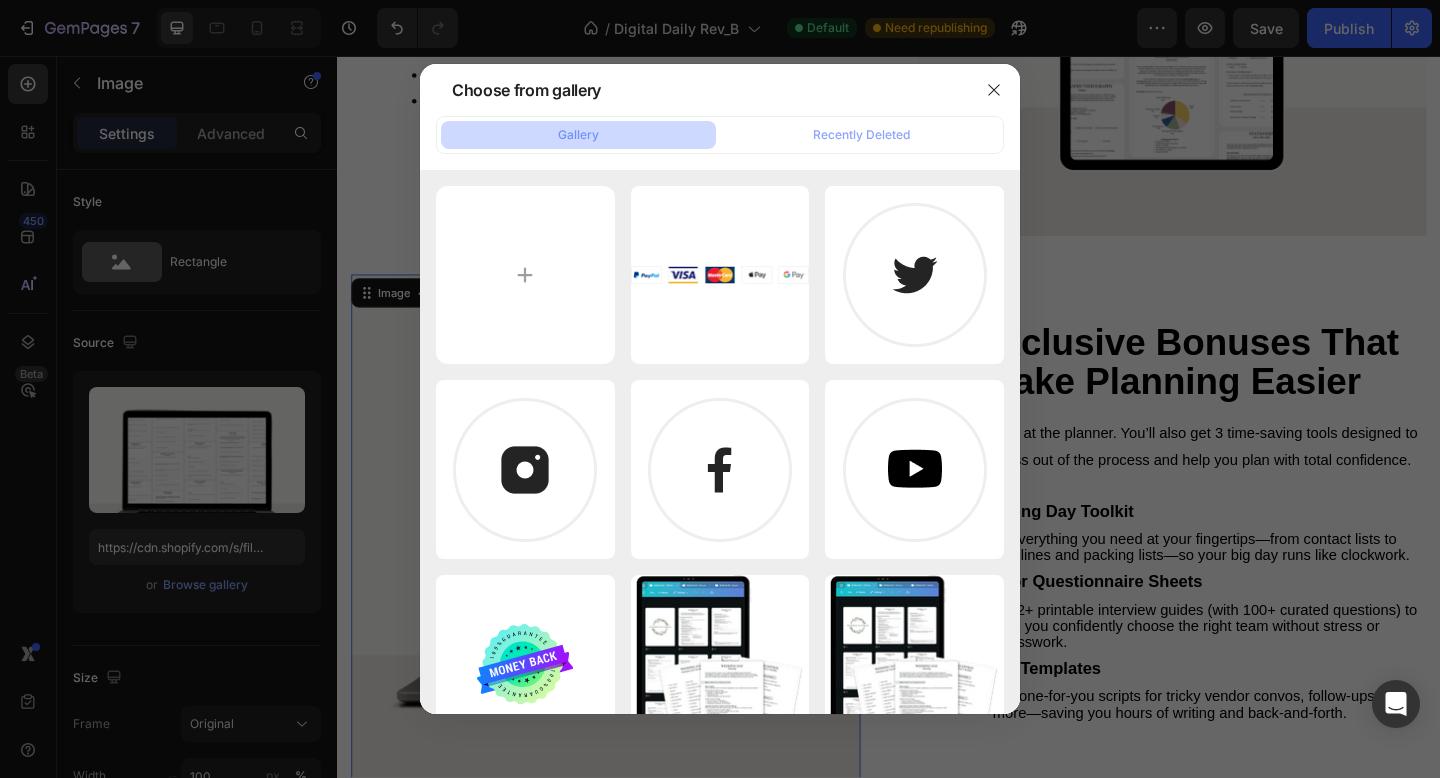 type on "C:\fakepath\The-wedding-planning-system-3-bonuses.jpg" 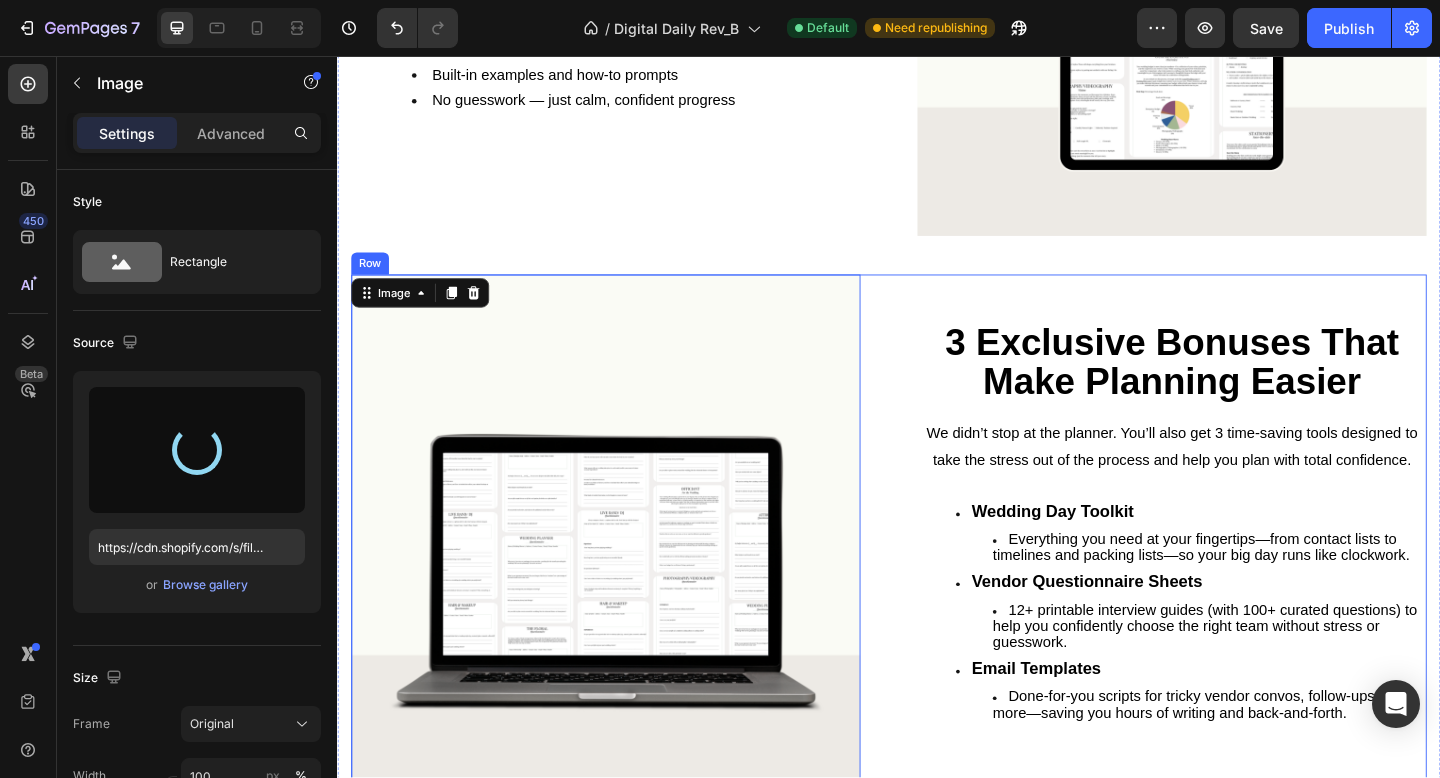 type on "https://cdn.shopify.com/s/files/1/0934/8291/0014/files/gempages_560968813789578096-4ee60e71-ee48-4c48-8e82-45409e1b438d.jpg" 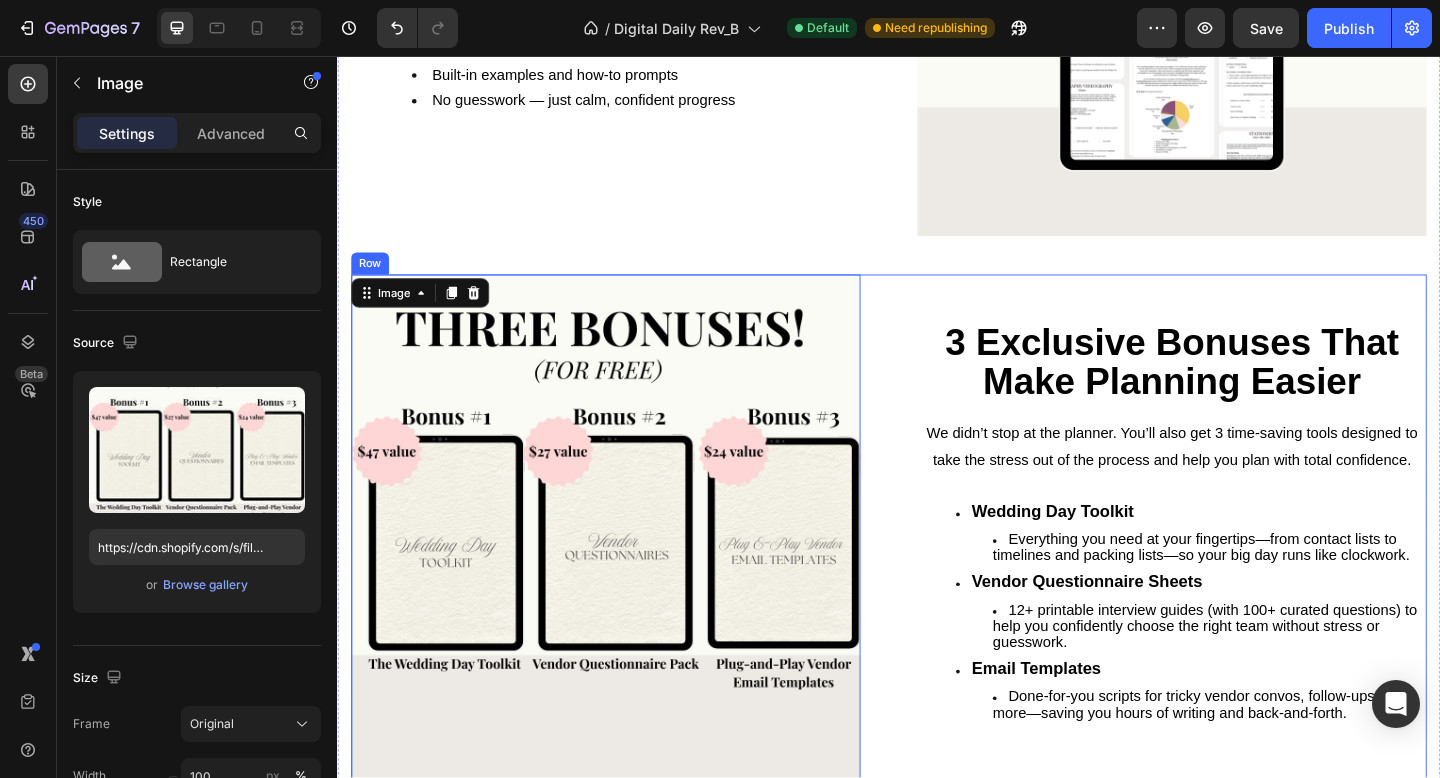 click on "Image   0 3 Exclusive Bonuses That Make Planning Easier Heading We didn’t stop at the planner. You’ll also get 3 time-saving tools designed to take the stress out of the process and help you plan with total confidence. Text block Wedding Day Toolkit Everything you need at your fingertips—from contact lists to timelines and packing lists—so your big day runs like clockwork. Vendor Questionnaire Sheets 12+ printable interview guides (with 100+ curated questions) to help you confidently choose the right team without stress or guesswork. Email Templates Done-for-you scripts for tricky vendor convos, follow-ups, and more—saving you hours of writing and back-and-forth. Text block Booking a vendor can be nerve-wracking — especially when you’re not sure what to ask. That’s why we include professional interview sheets for every major vendor: photographers, florists, caterers, and more. You’ll show up confident and totally prepared. Text block 12+ printable vendor questionnaires Text block Row" at bounding box center (937, 571) 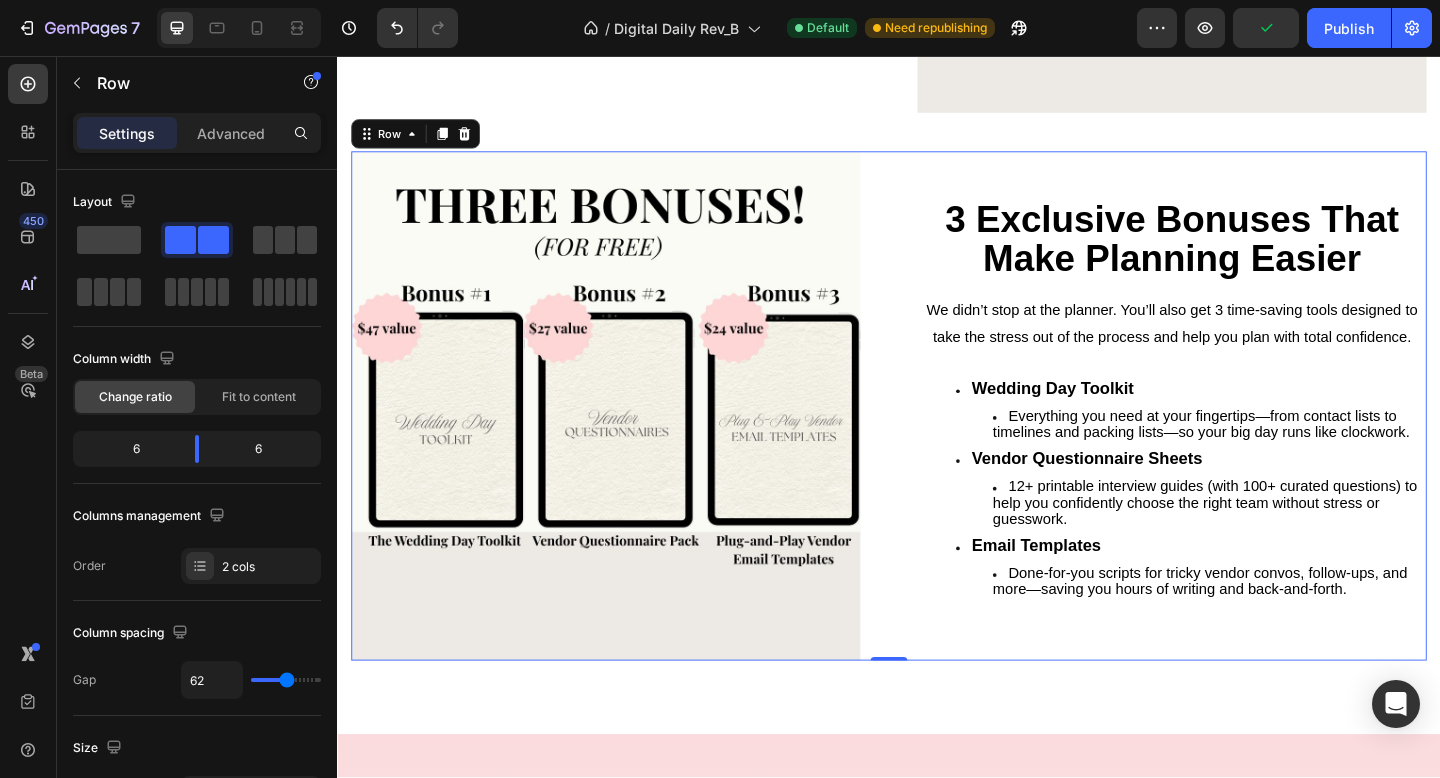 scroll, scrollTop: 1818, scrollLeft: 0, axis: vertical 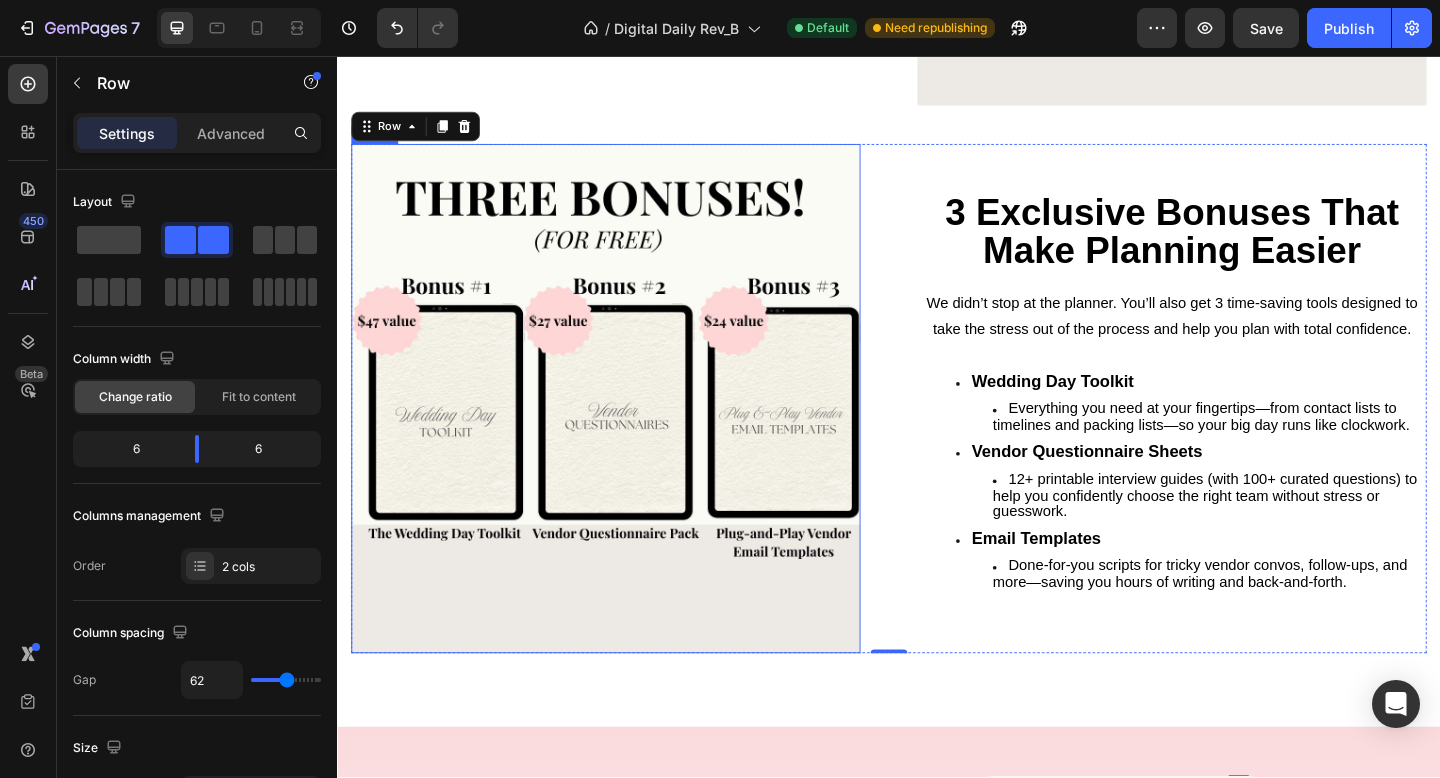 click at bounding box center [629, 429] 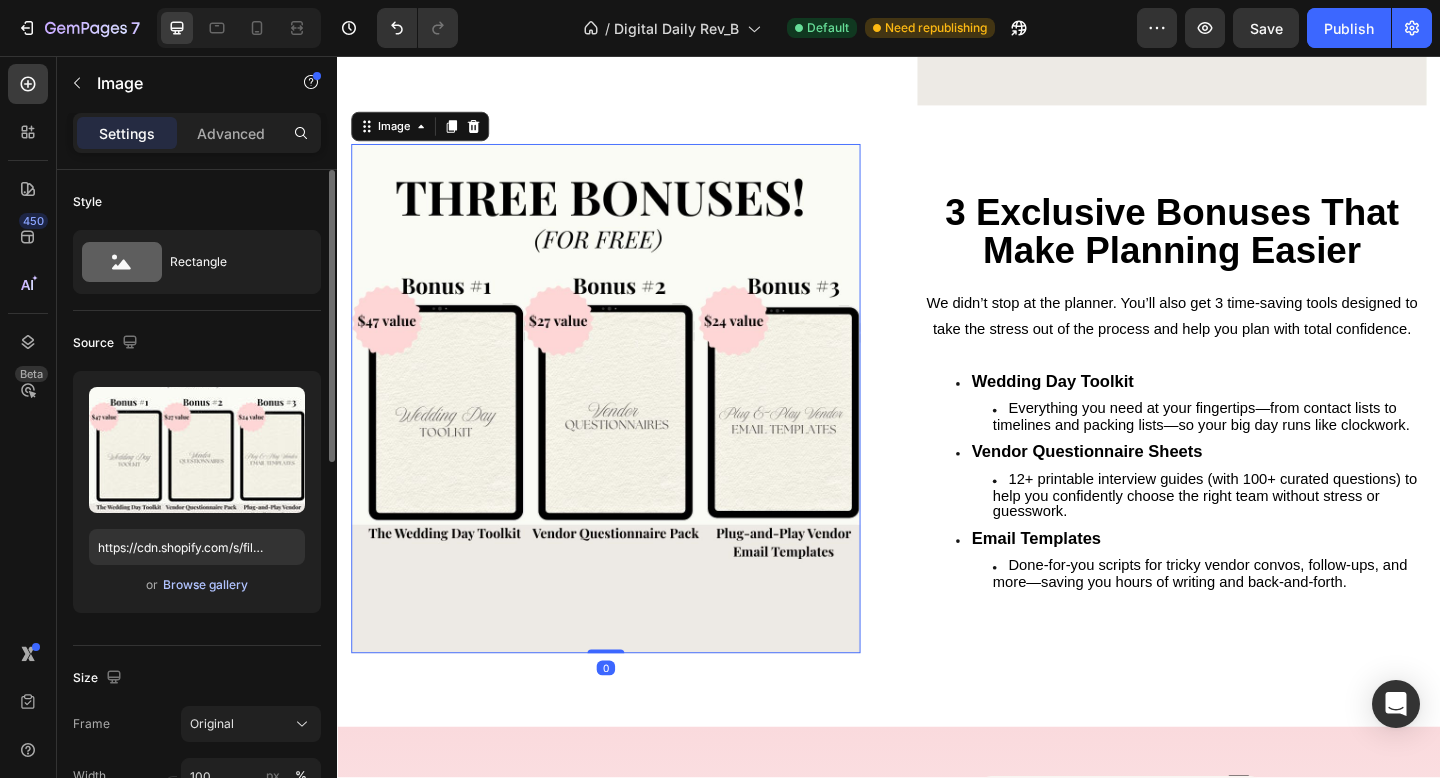 click on "Browse gallery" at bounding box center (205, 585) 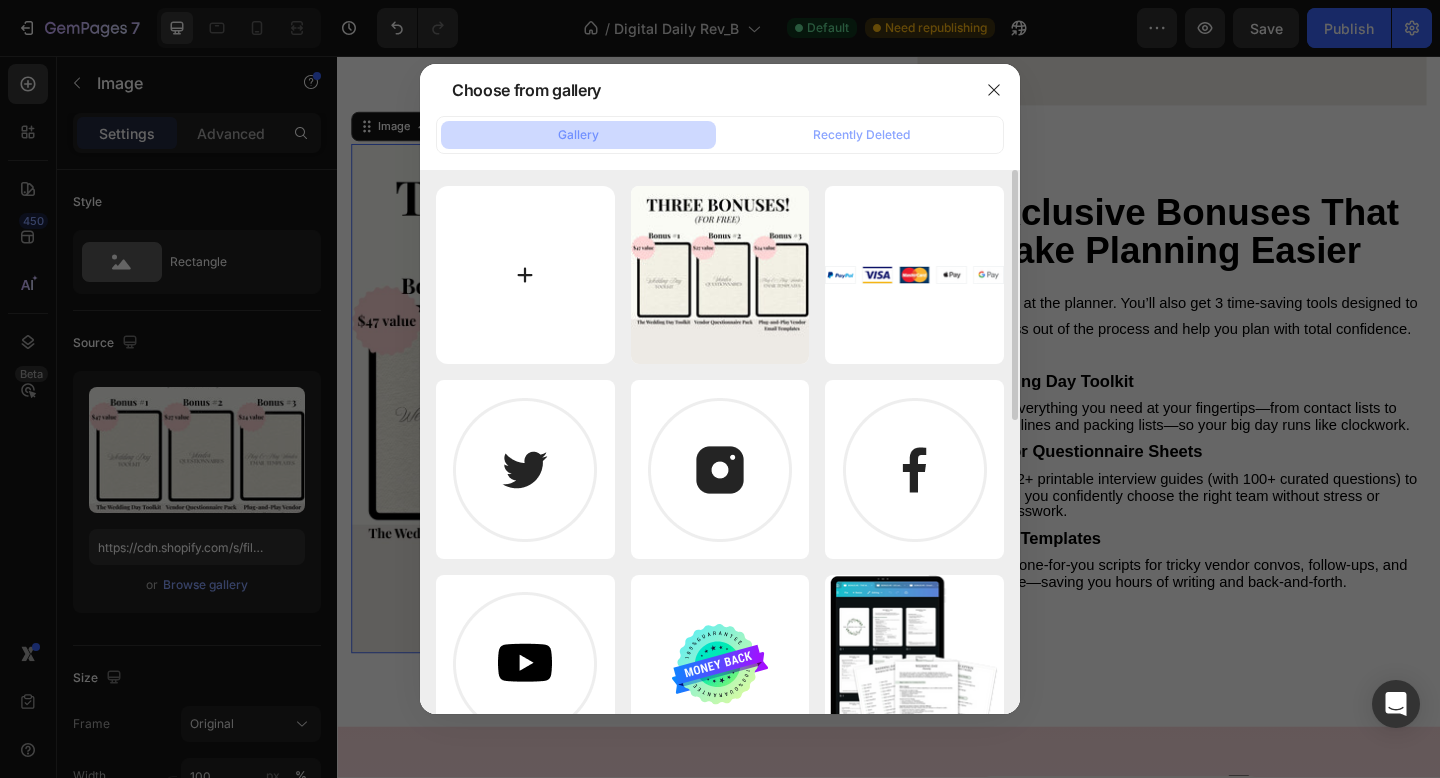click at bounding box center [525, 275] 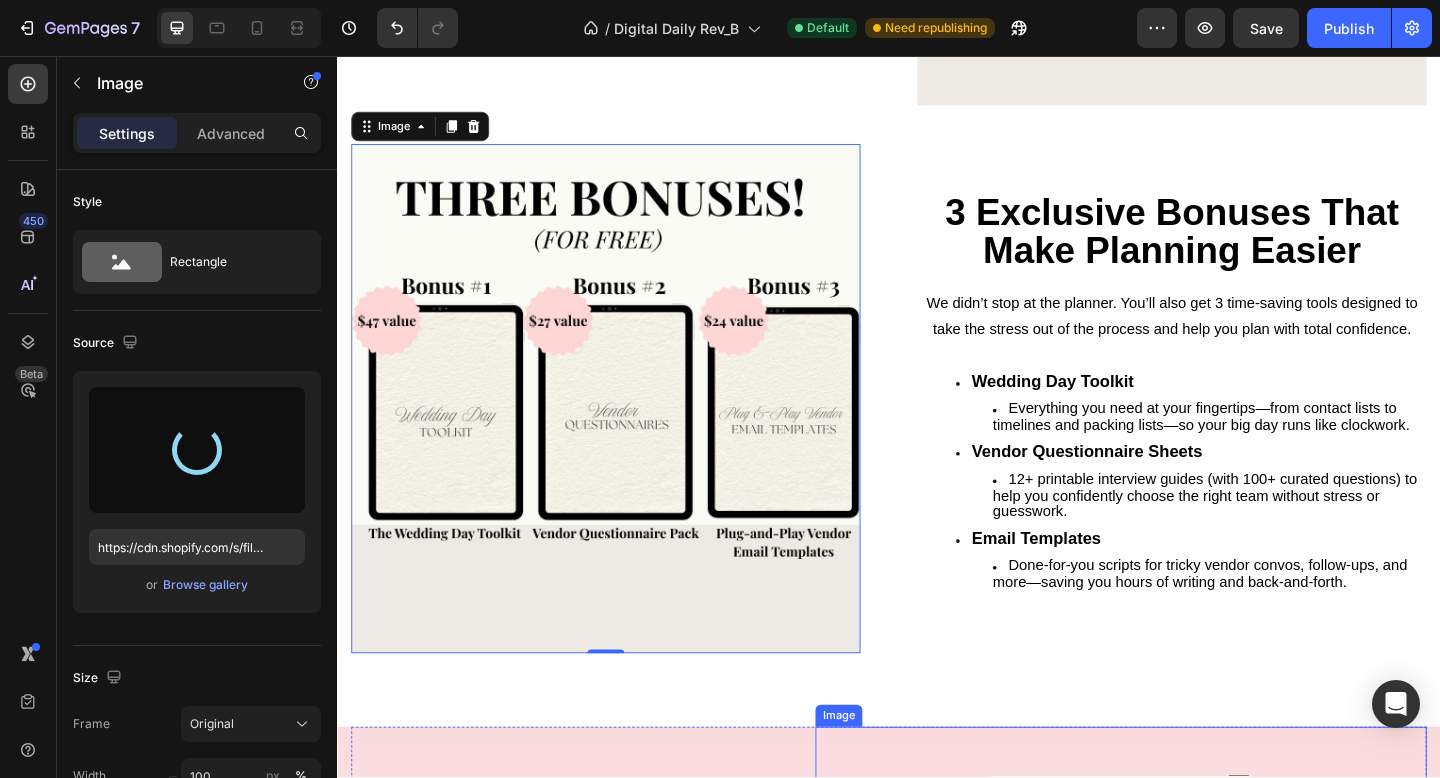 type on "https://cdn.shopify.com/s/files/1/0934/8291/0014/files/gempages_560968813789578096-6c9d054a-17e8-4ed2-874b-36c644931053.jpg" 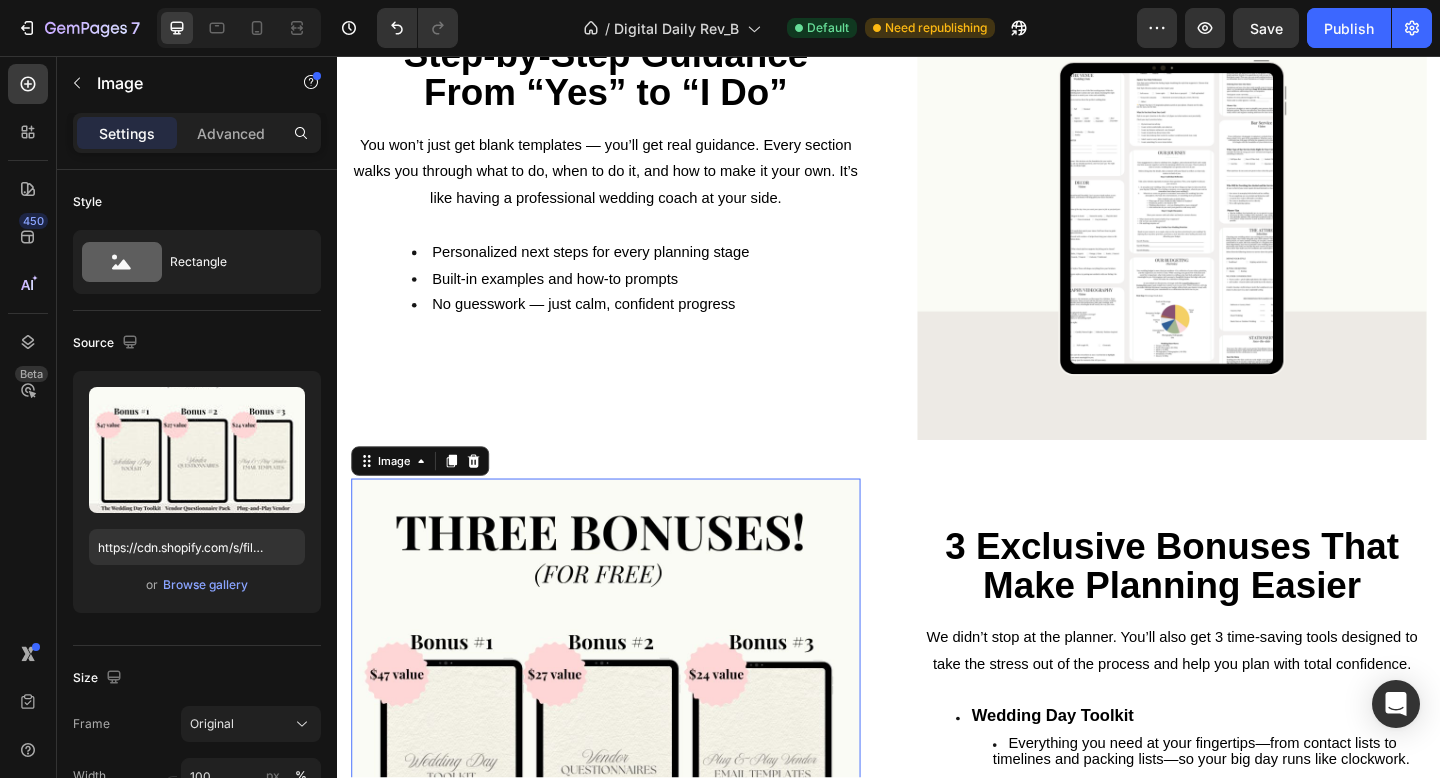 scroll, scrollTop: 1468, scrollLeft: 0, axis: vertical 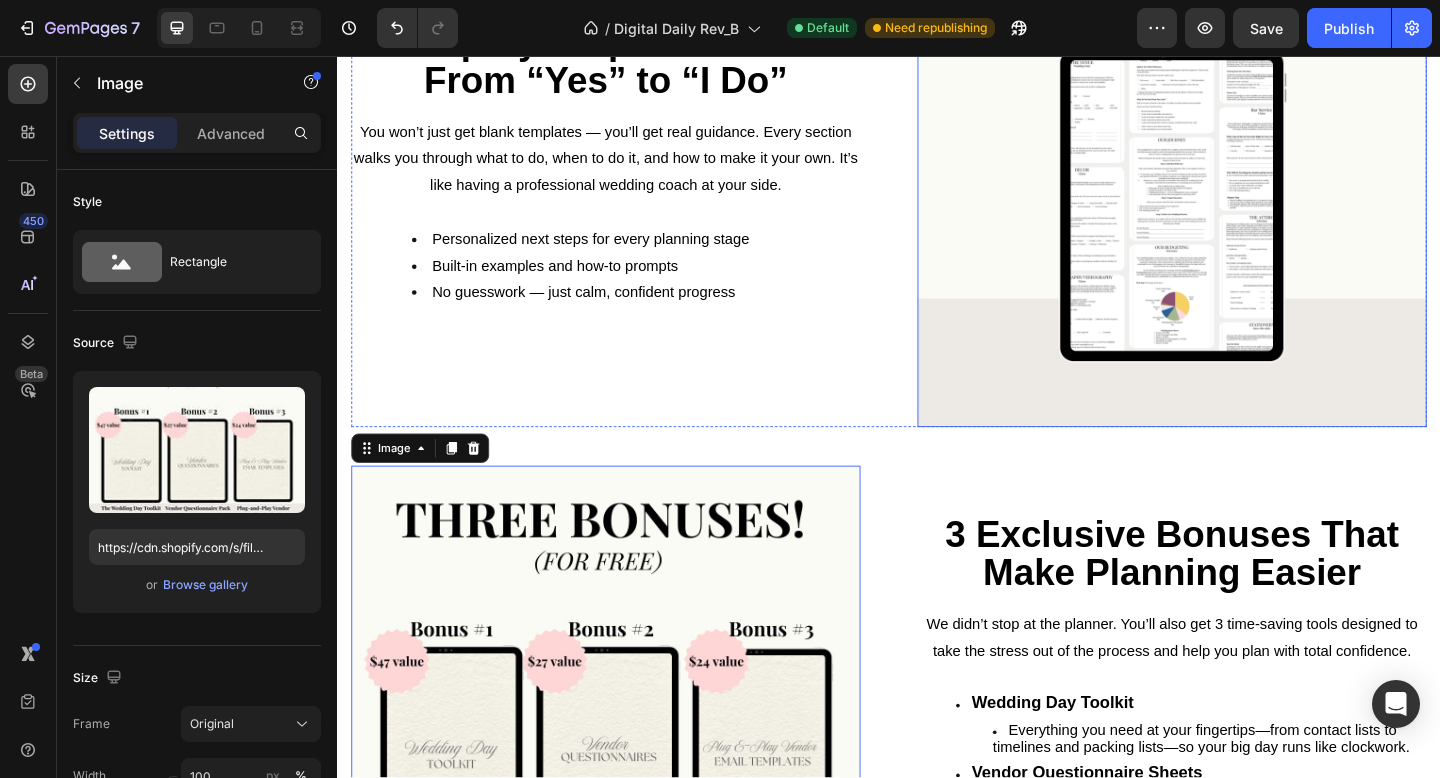 click at bounding box center (1245, 183) 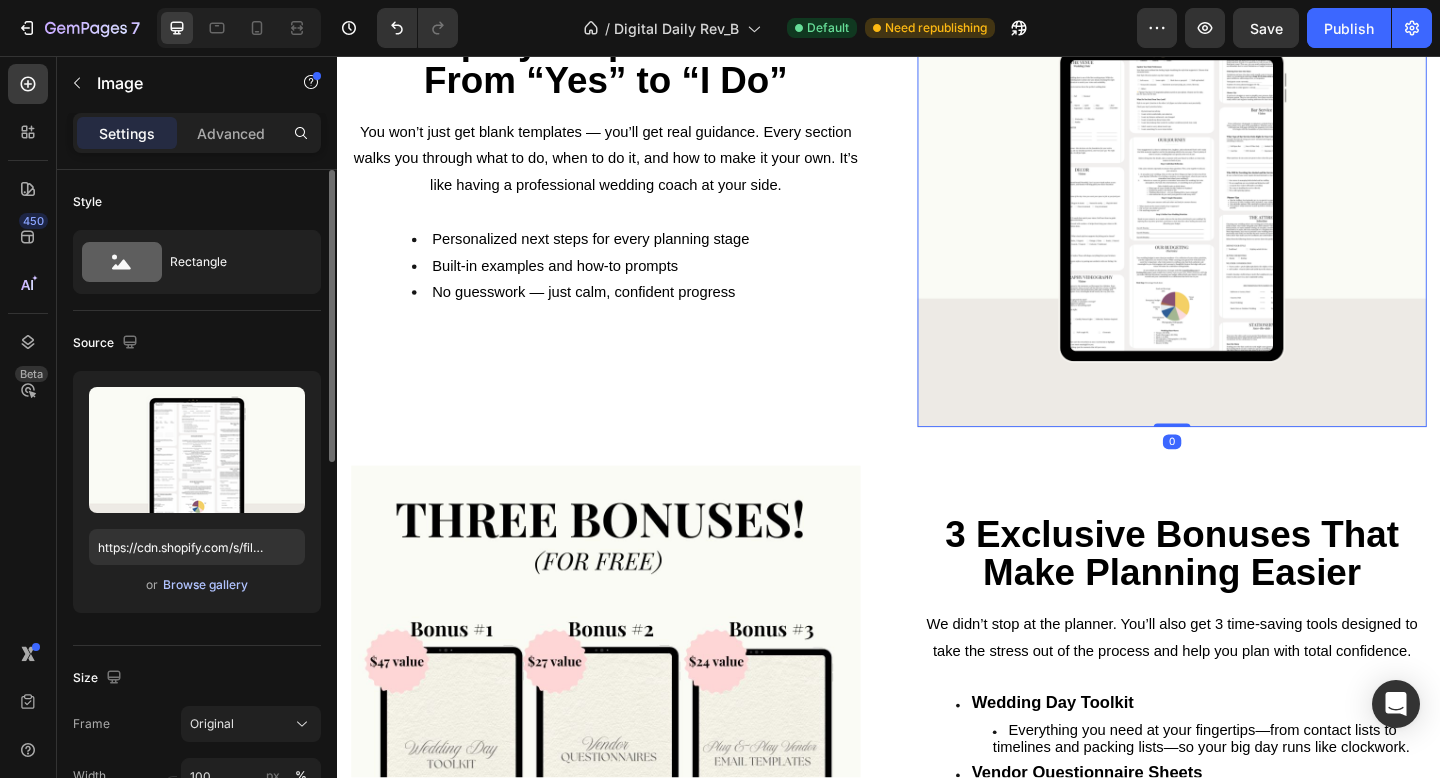 click on "Browse gallery" at bounding box center (205, 585) 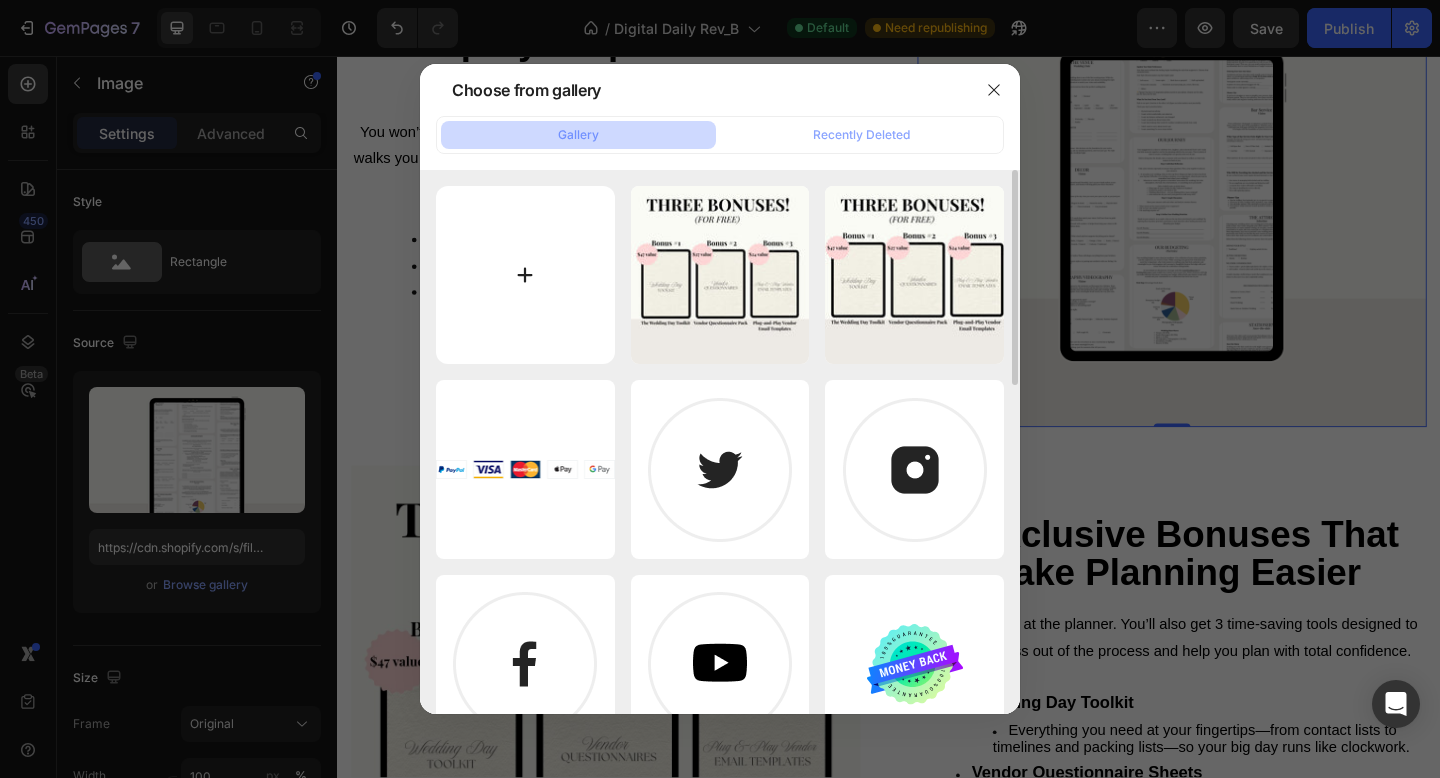 click at bounding box center (525, 275) 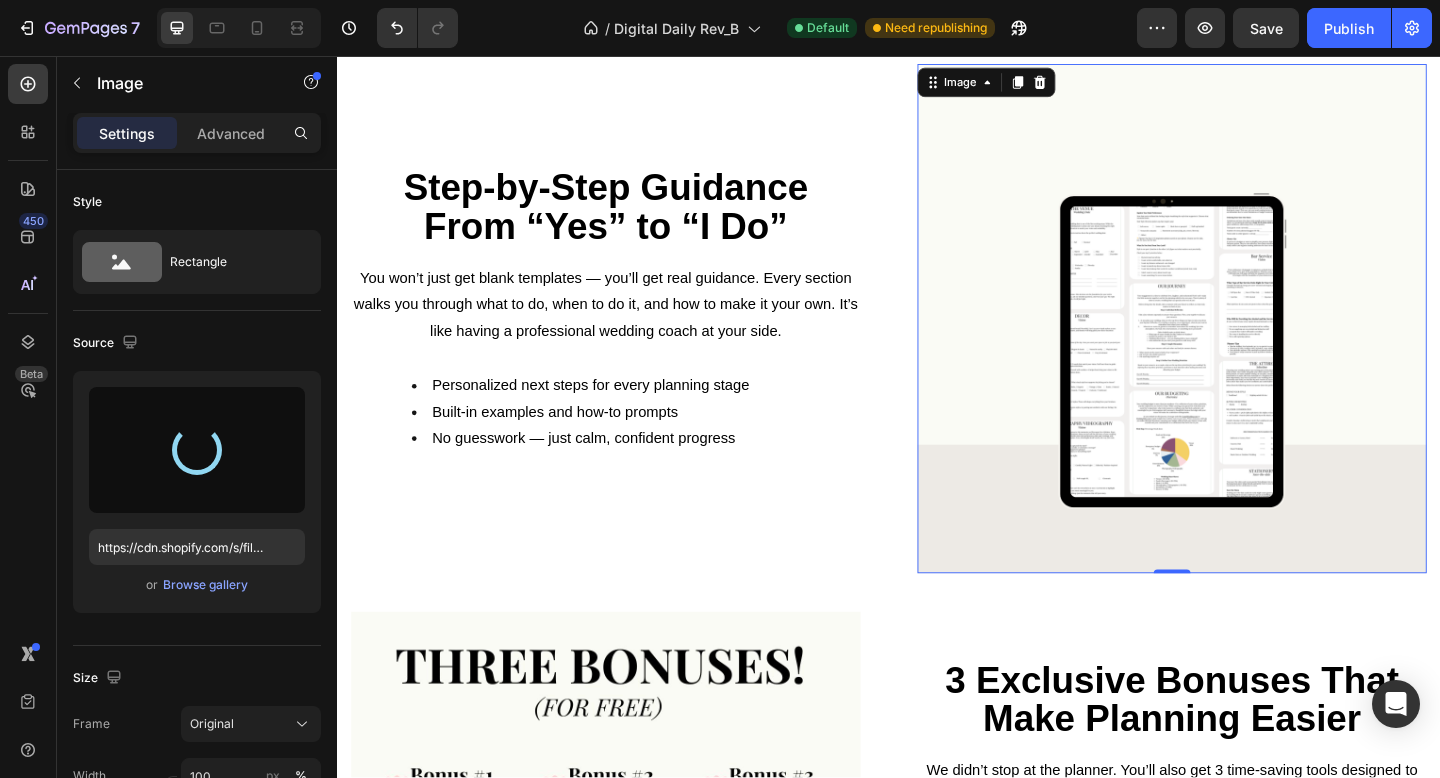 scroll, scrollTop: 1213, scrollLeft: 0, axis: vertical 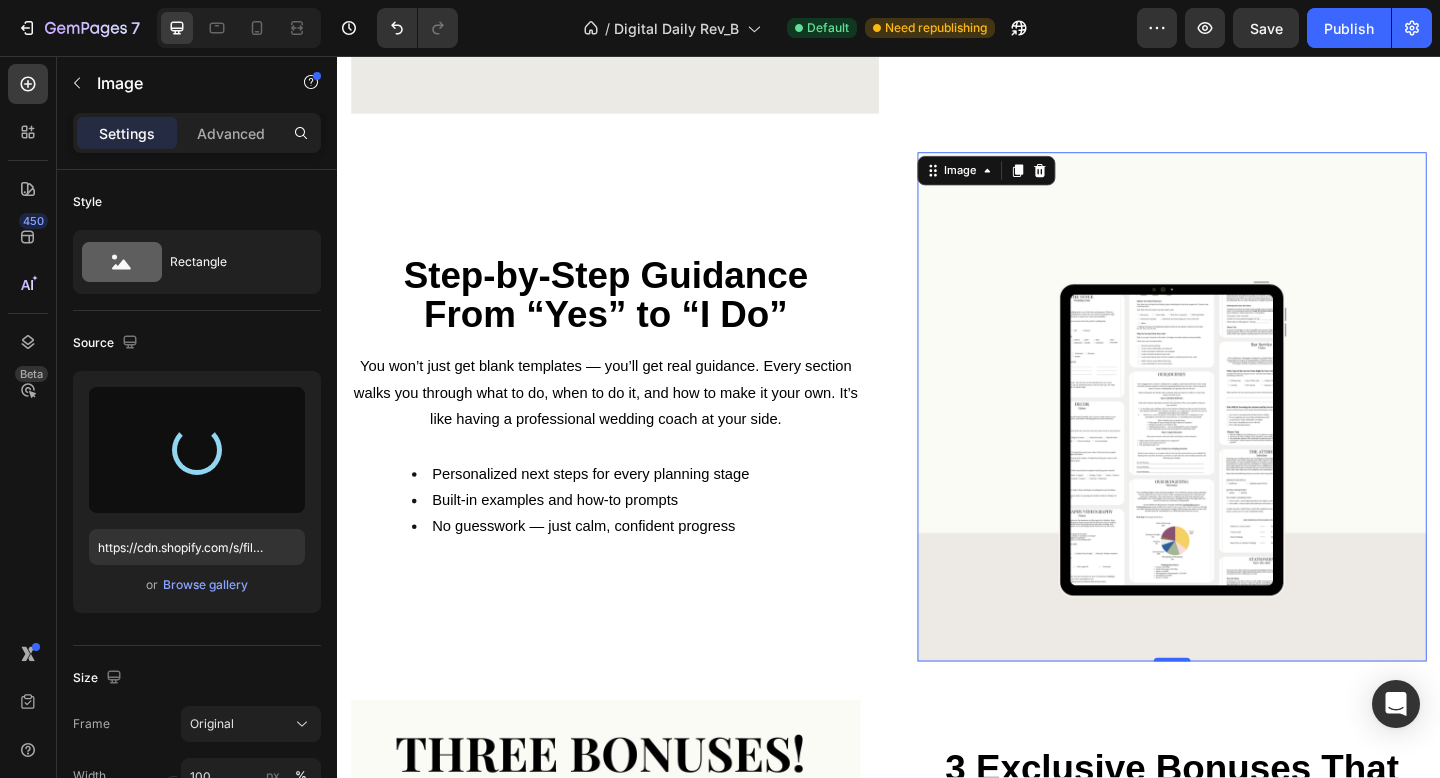 type on "https://cdn.shopify.com/s/files/1/0934/8291/0014/files/gempages_560968813789578096-e8ccd25a-97b0-4336-86c3-7eb0b55835ed.png" 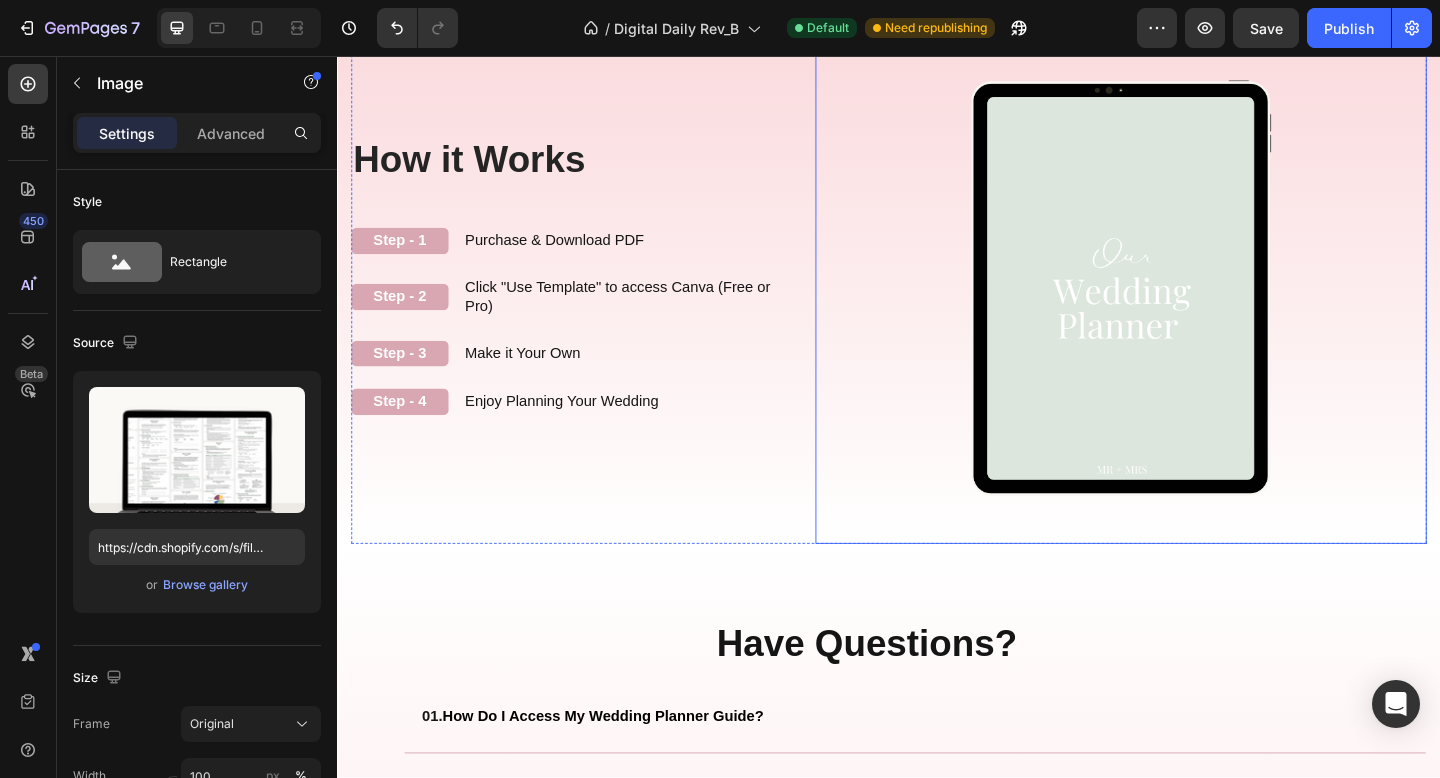 scroll, scrollTop: 2340, scrollLeft: 0, axis: vertical 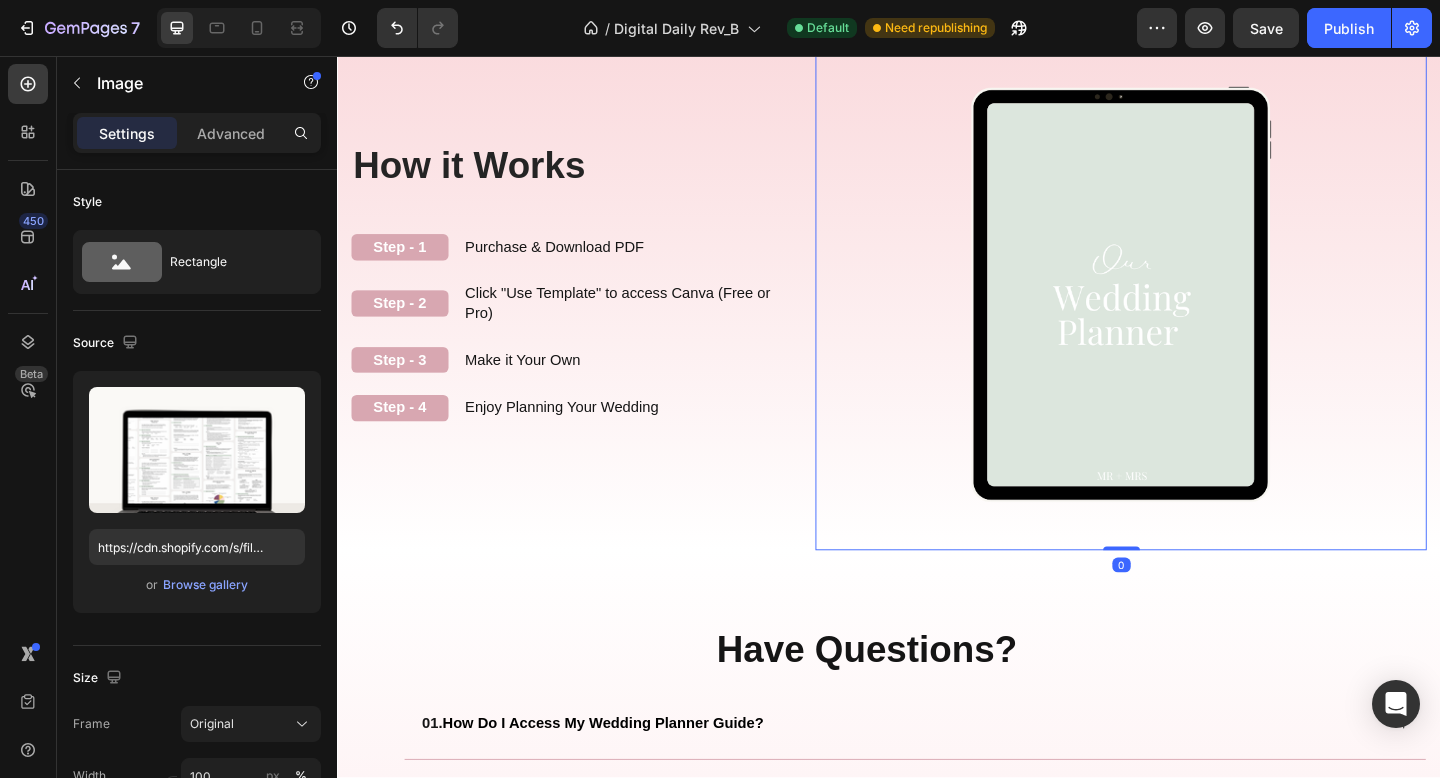 click at bounding box center (1189, 315) 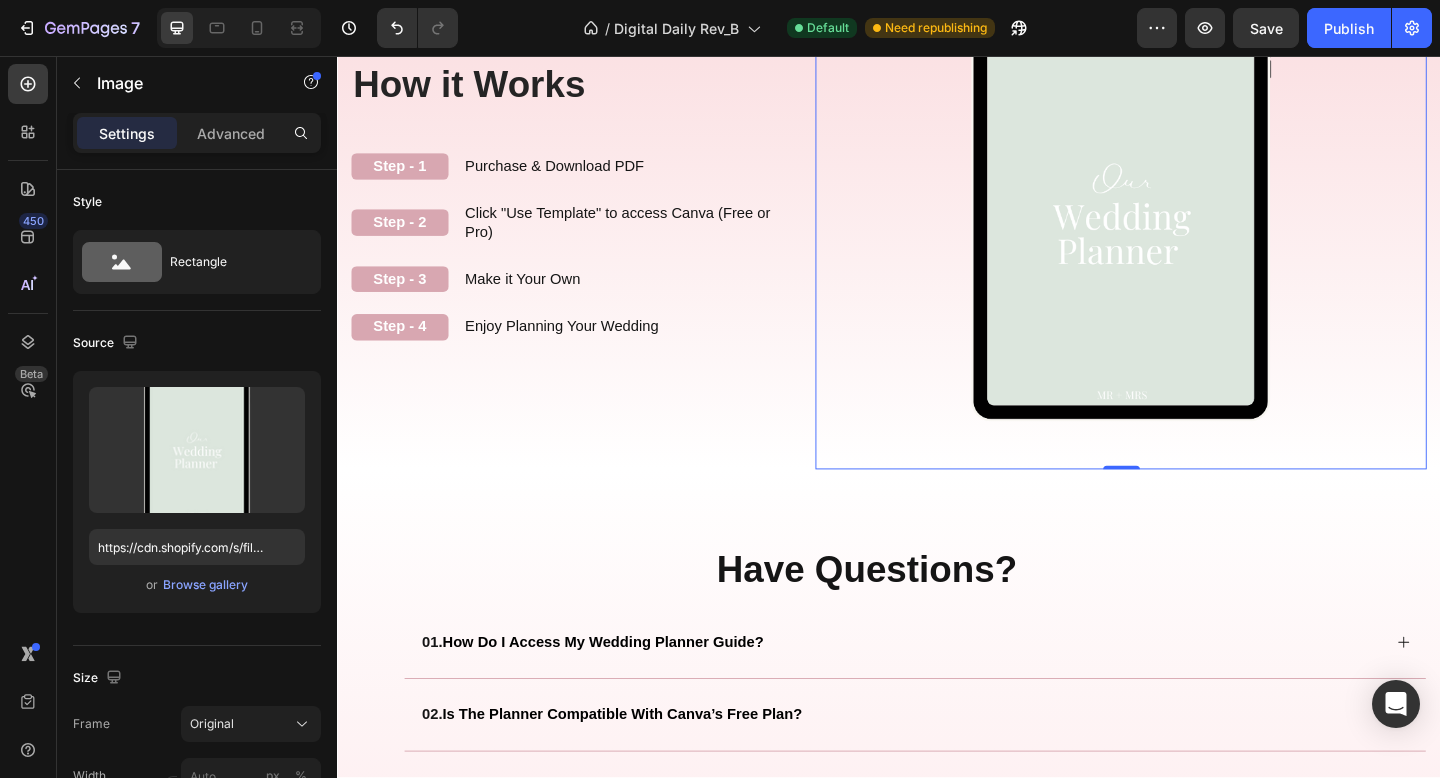 scroll, scrollTop: 2430, scrollLeft: 0, axis: vertical 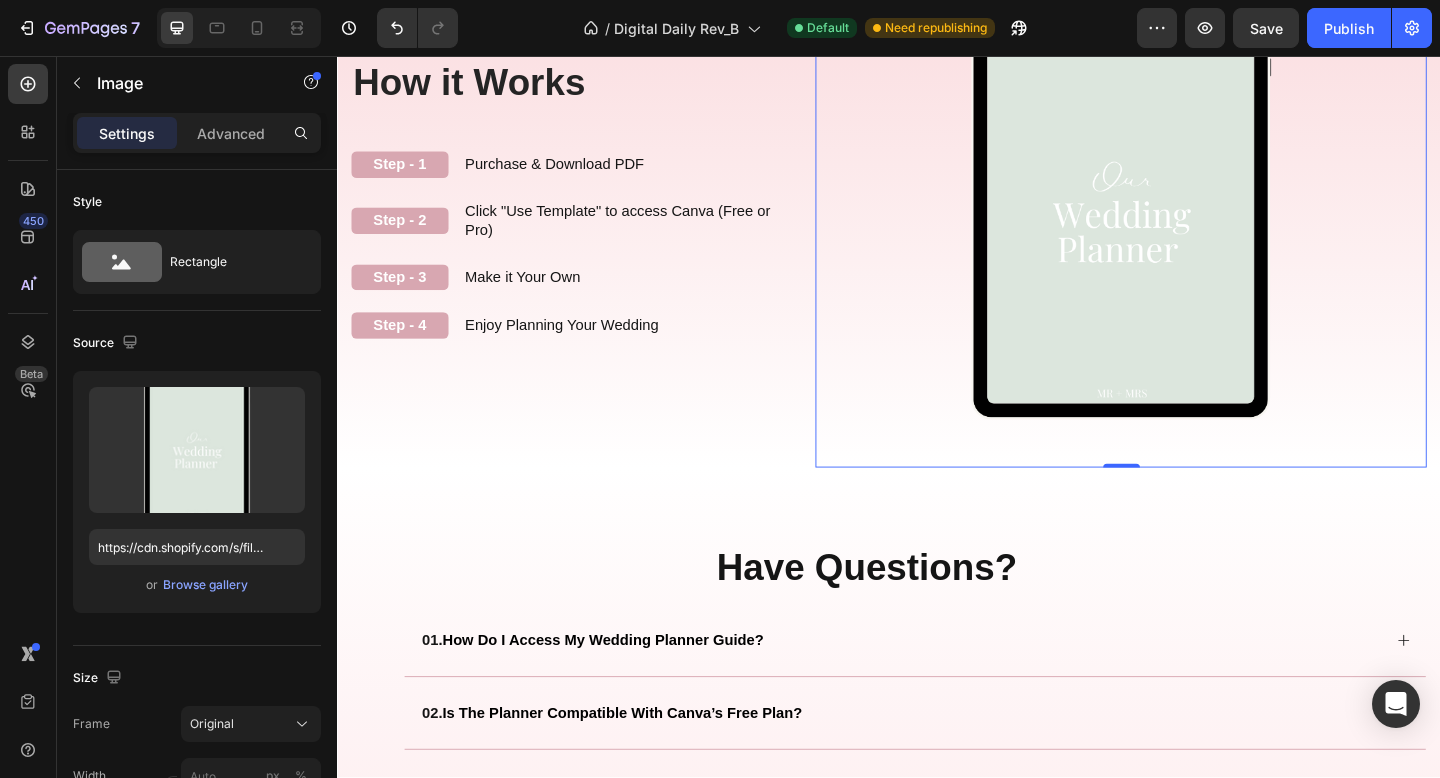 click on "Image Image Don't Know Where to Start? This Planner Does It All for You Heading Don't Know Where to Start? This Planner Does It All for You Heading With over 350 thoughtfully designed pages across 3 volumes, this planner simplifies every step of your wedding journey — from budgeting and timelines to décor inspiration and must-ask vendor questions. It’s your personal guide, creative workspace, and planning expert all in one. Text block Volume 1:  The Foundation Text Block Volume 2:  The Celebration Text Block Volume 3:  The Execution Text Block Row Volume 1:  The Foundation Text Block Volume 2:  The Celebration Text Block Volume 3:  The Execution Text Block Row Our Story The Wedding Planning Wedding Budget Venue Attire Marriage Documents Florals Decor Food & Drinks Photographer Videographer Text Block Wedding Music Hair & Makeup Transportation Floor Plan Seating Stationery Send- Off Vendor Contracts Wedding Day Timeline Vendor Questionnaire And so Much More!! Text Block Row Row Our Story Text Block" at bounding box center (937, -903) 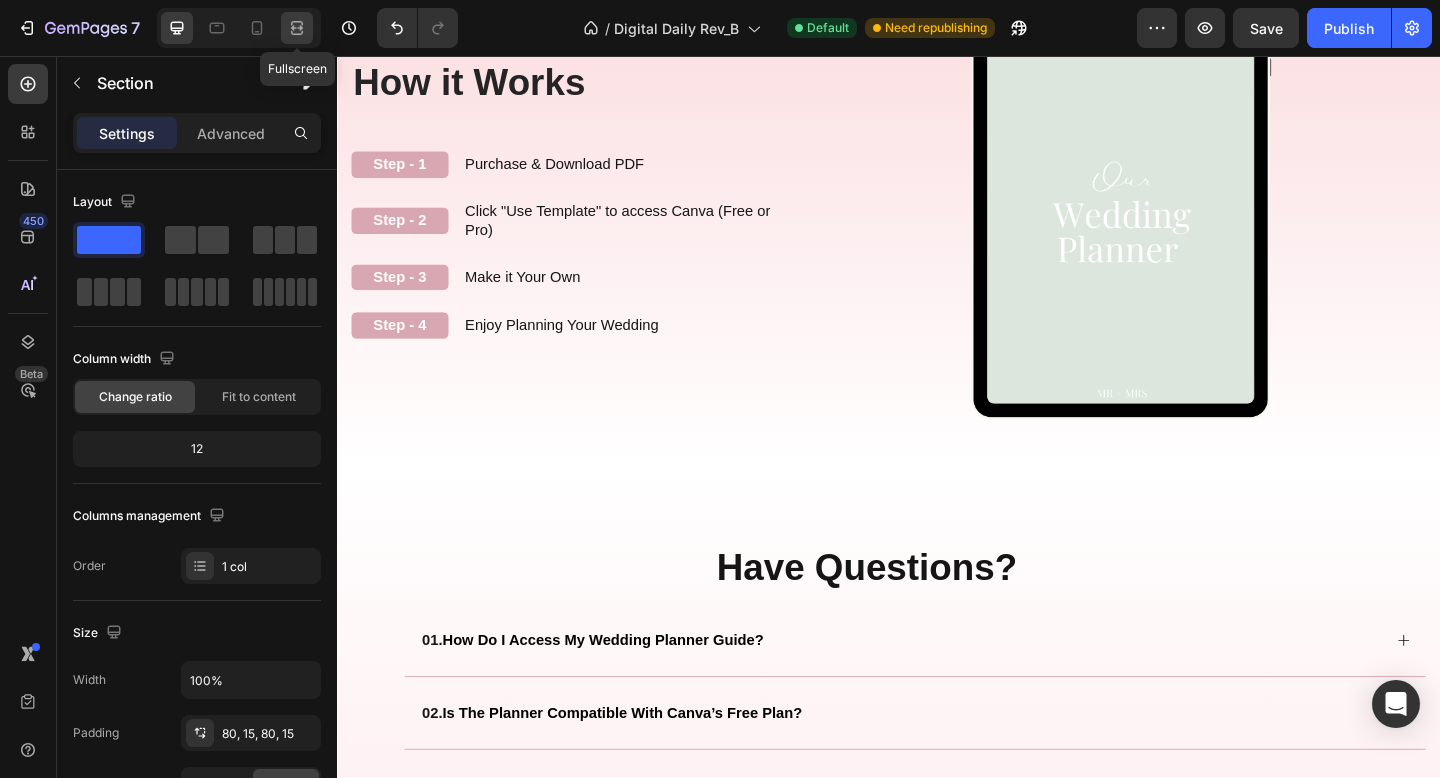click 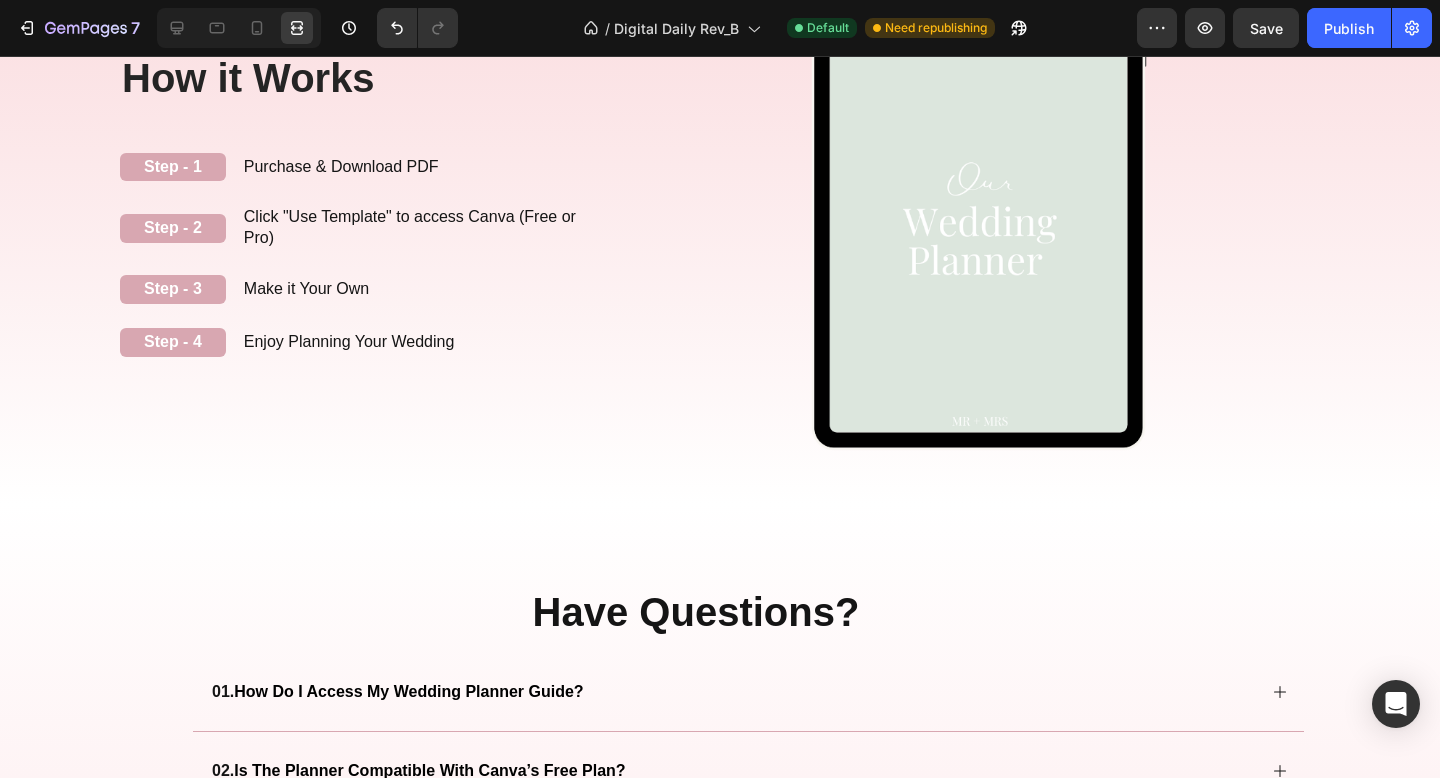 click on "Image Image Don't Know Where to Start? This Planner Does It All for You Heading Don't Know Where to Start? This Planner Does It All for You Heading With over 350 thoughtfully designed pages across 3 volumes, this planner simplifies every step of your wedding journey — from budgeting and timelines to décor inspiration and must-ask vendor questions. It’s your personal guide, creative workspace, and planning expert all in one. Text block Volume 1:  The Foundation Text Block Volume 2:  The Celebration Text Block Volume 3:  The Execution Text Block Row Volume 1:  The Foundation Text Block Volume 2:  The Celebration Text Block Volume 3:  The Execution Text Block Row Our Story The Wedding Planning Wedding Budget Venue Attire Marriage Documents Florals Decor Food & Drinks Photographer Videographer Text Block Wedding Music Hair & Makeup Transportation Floor Plan Seating Stationery Send- Off Vendor Contracts Wedding Day Timeline Vendor Questionnaire And so Much More!! Text Block Row Row Our Story Text Block" at bounding box center (720, -933) 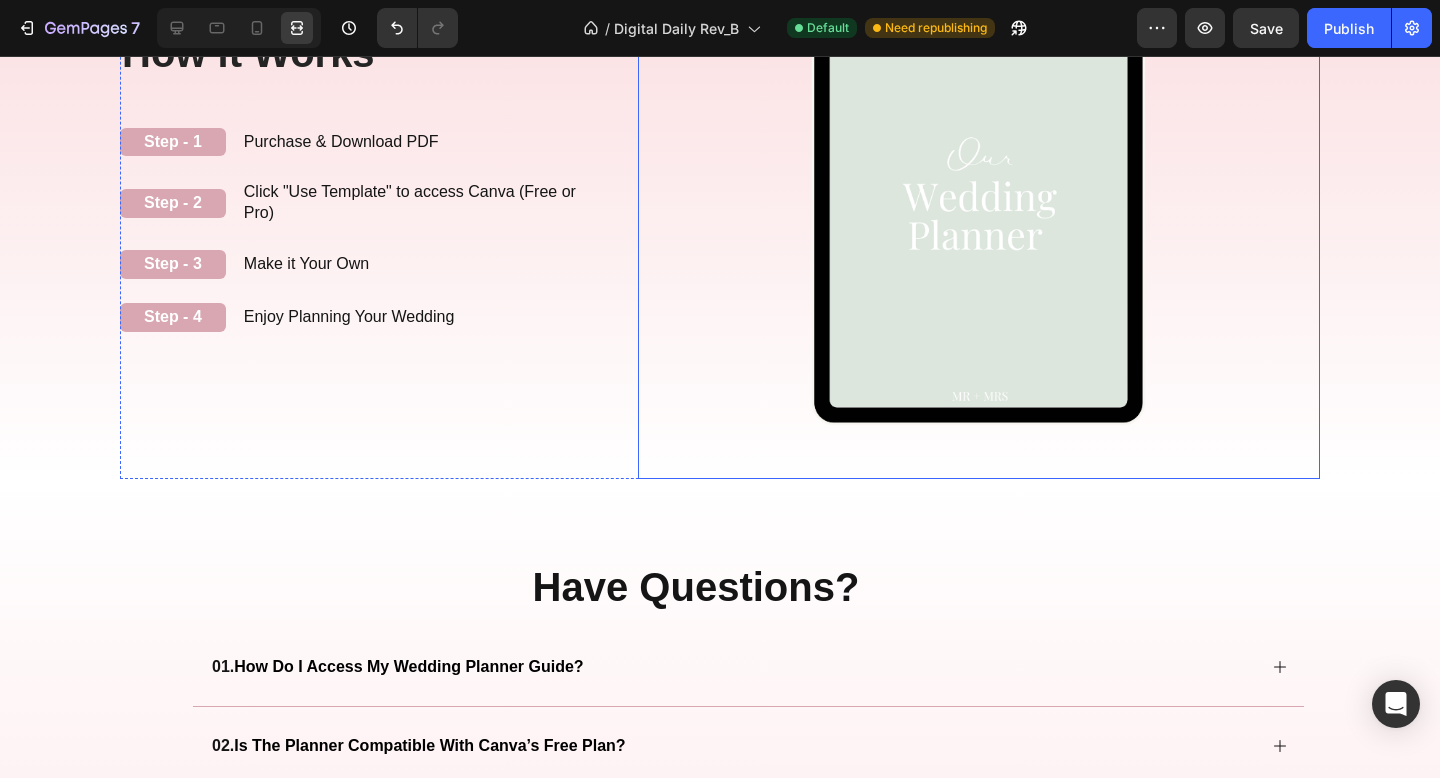 scroll, scrollTop: 2475, scrollLeft: 0, axis: vertical 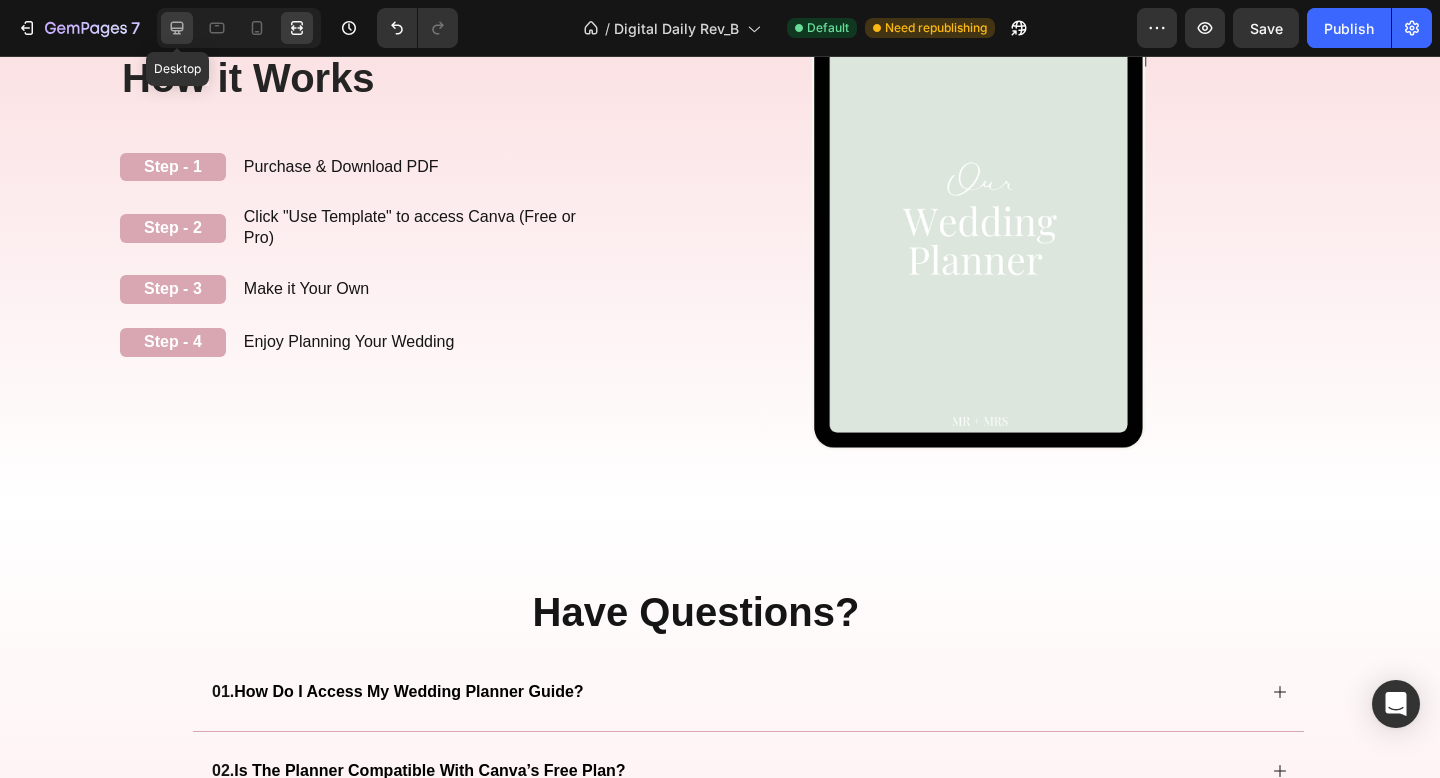 click 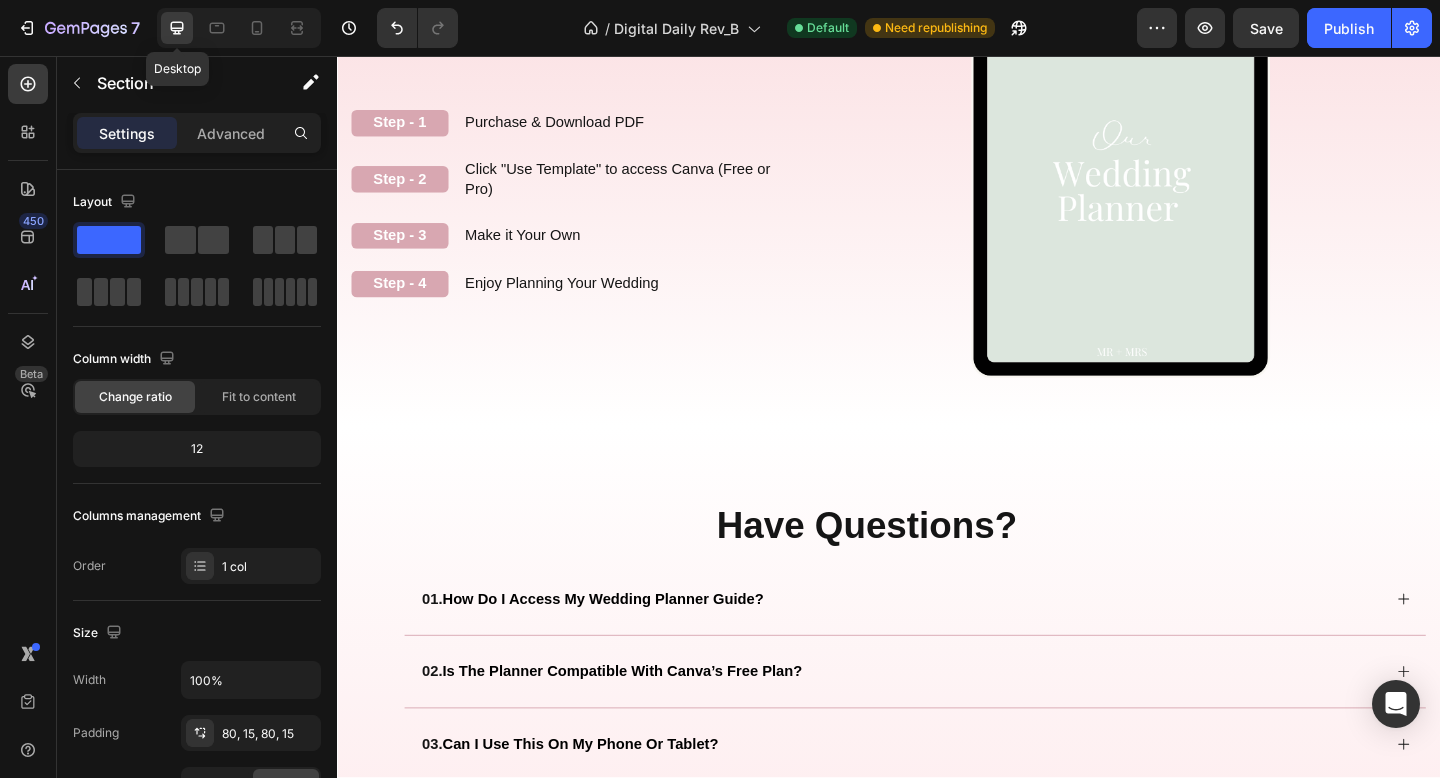 scroll, scrollTop: 2430, scrollLeft: 0, axis: vertical 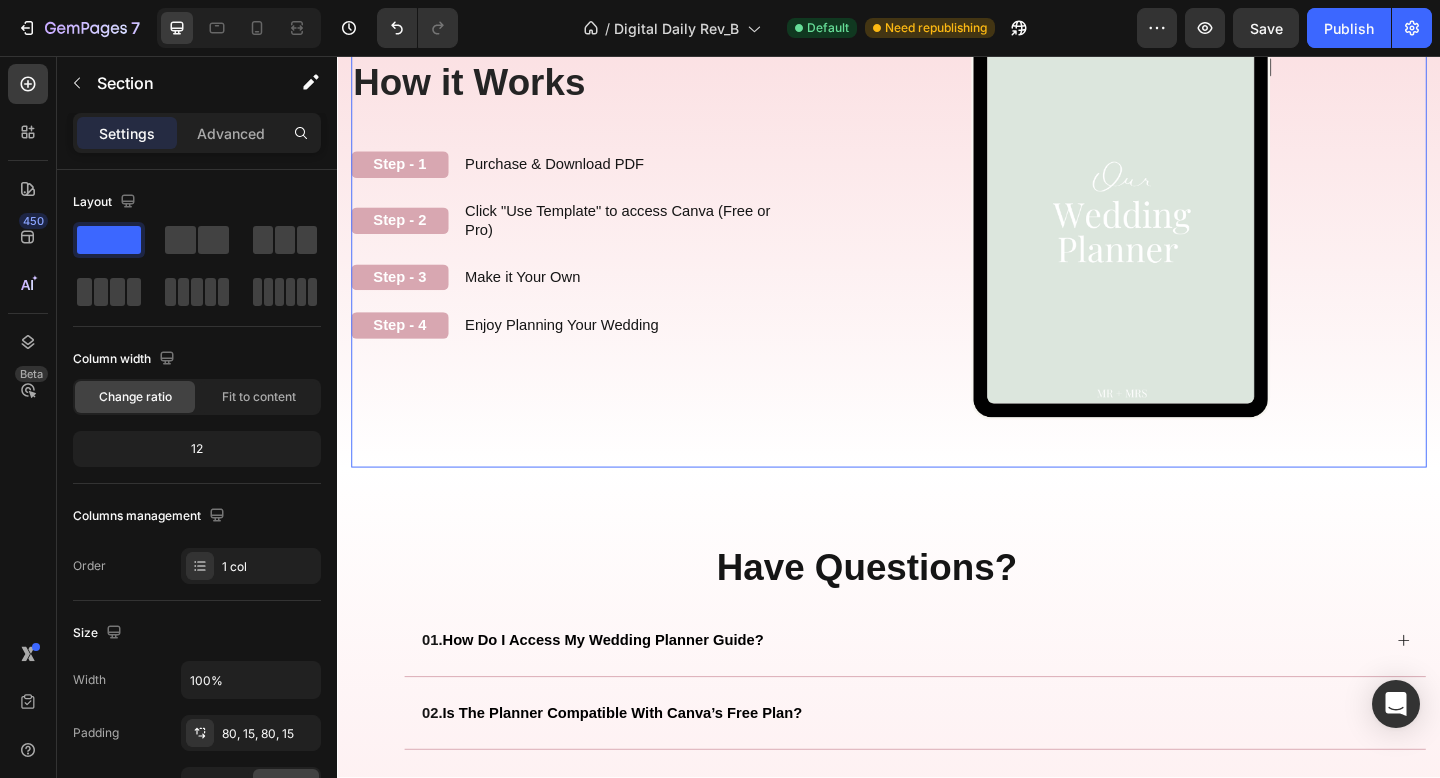 click on "How it Works Heading Step - 1 Text Block Purchase & Download PDF  Text Block Row Step - 2 Text Block Click "Use Template" to access Canva (Free or Pro) Text Block Row Step - 3 Text Block Make it Your Own Text Block Row Step - 4 Text Block Enjoy Planning Your Wedding Text Block Row" at bounding box center [589, 225] 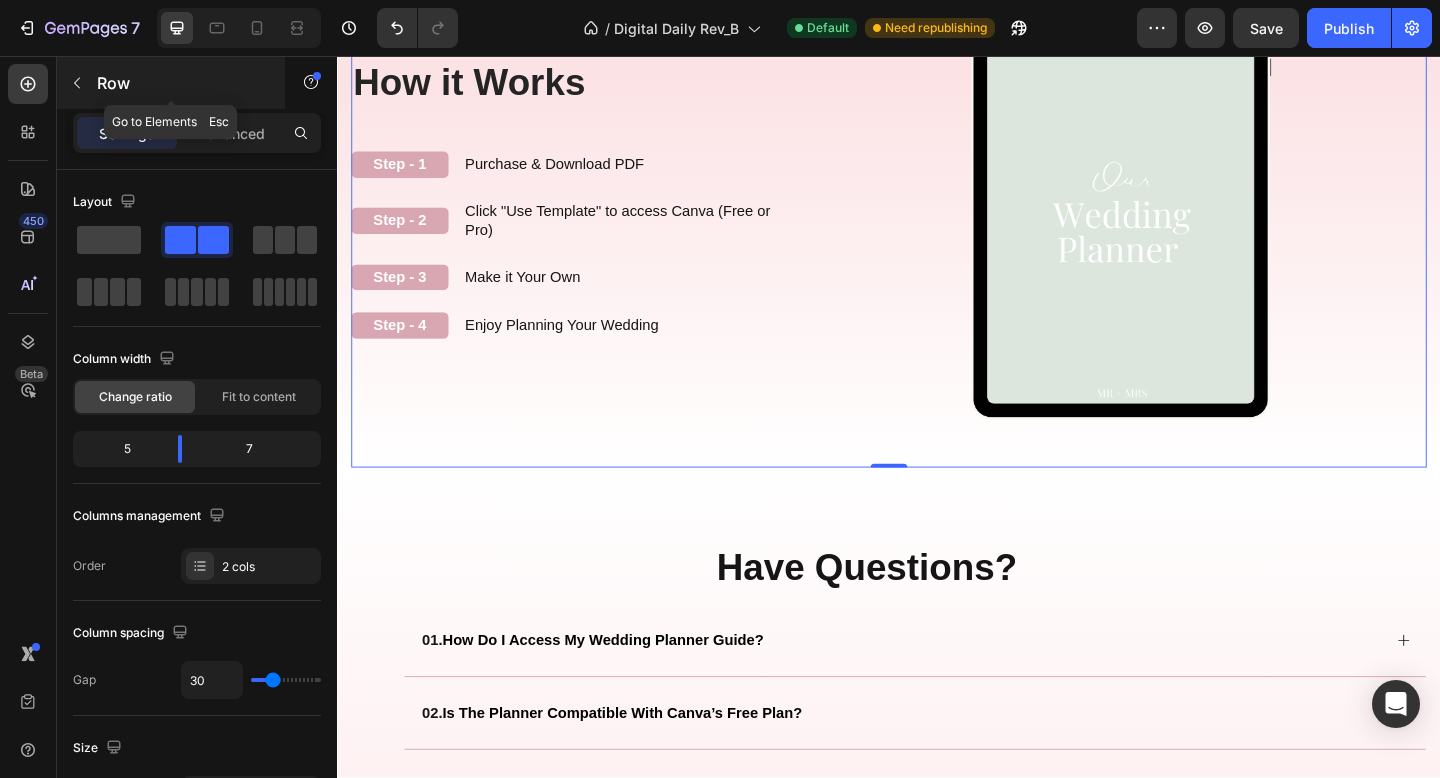 click 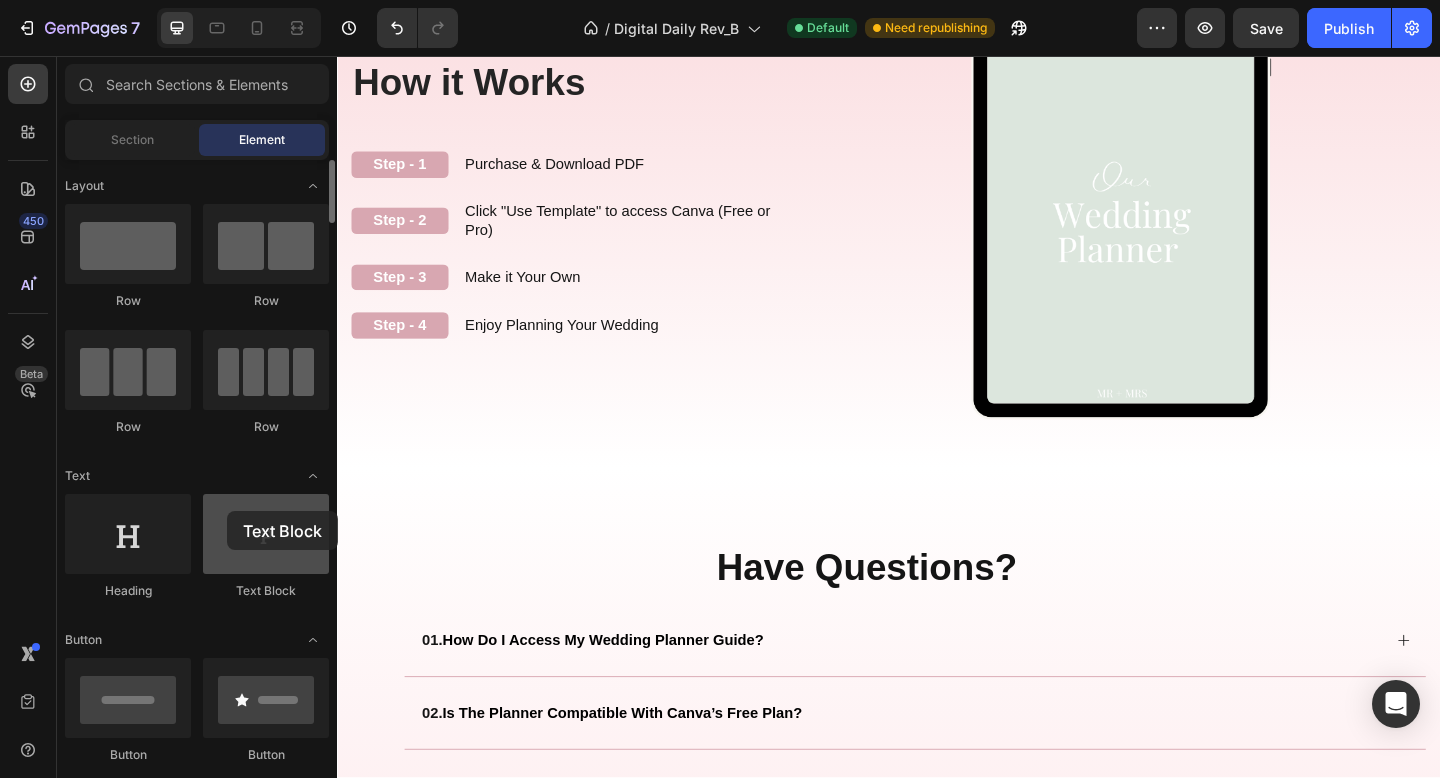drag, startPoint x: 260, startPoint y: 535, endPoint x: 239, endPoint y: 516, distance: 28.319605 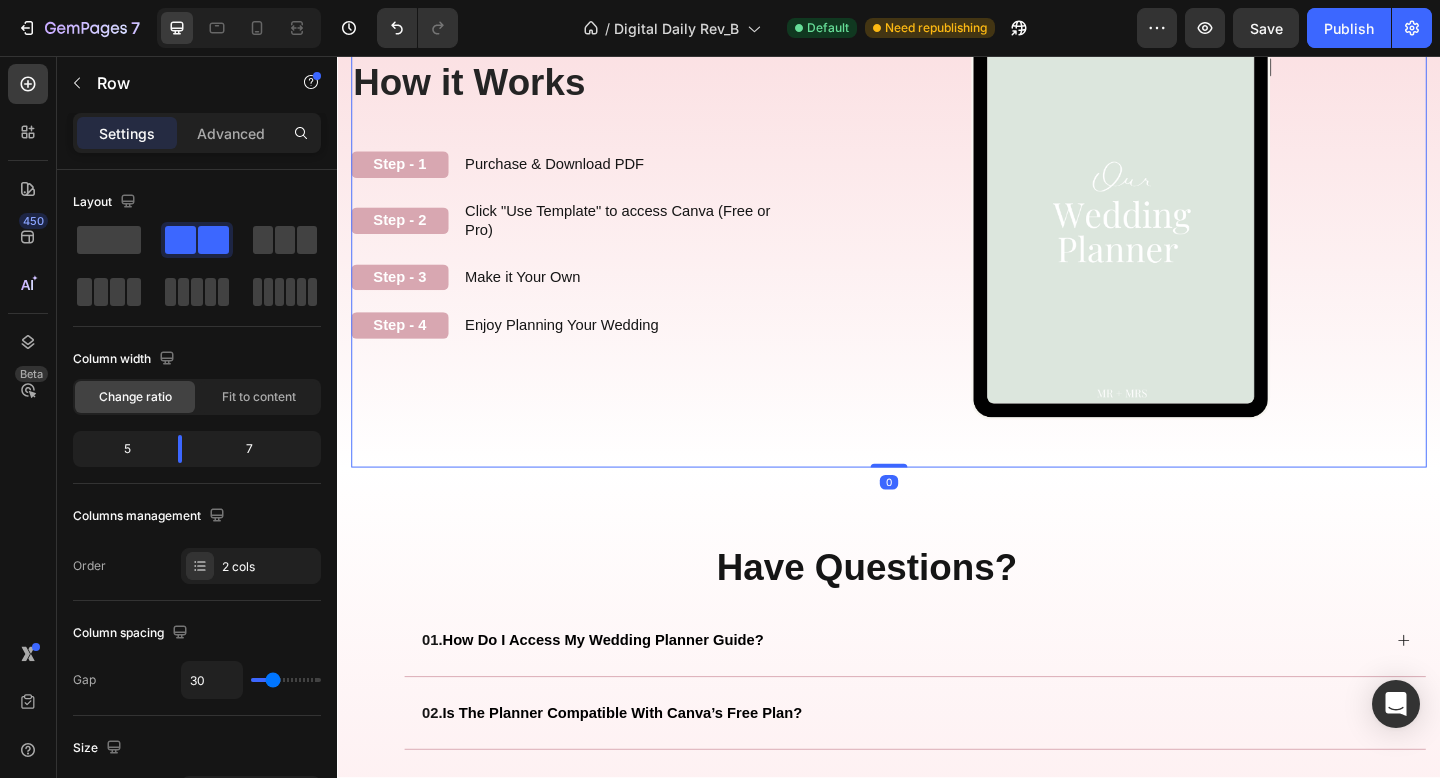 click on "How it Works Heading Step - 1 Text Block Purchase & Download PDF  Text Block Row Step - 2 Text Block Click "Use Template" to access Canva (Free or Pro) Text Block Row Step - 3 Text Block Make it Your Own Text Block Row Step - 4 Text Block Enjoy Planning Your Wedding Text Block Row" at bounding box center (589, 225) 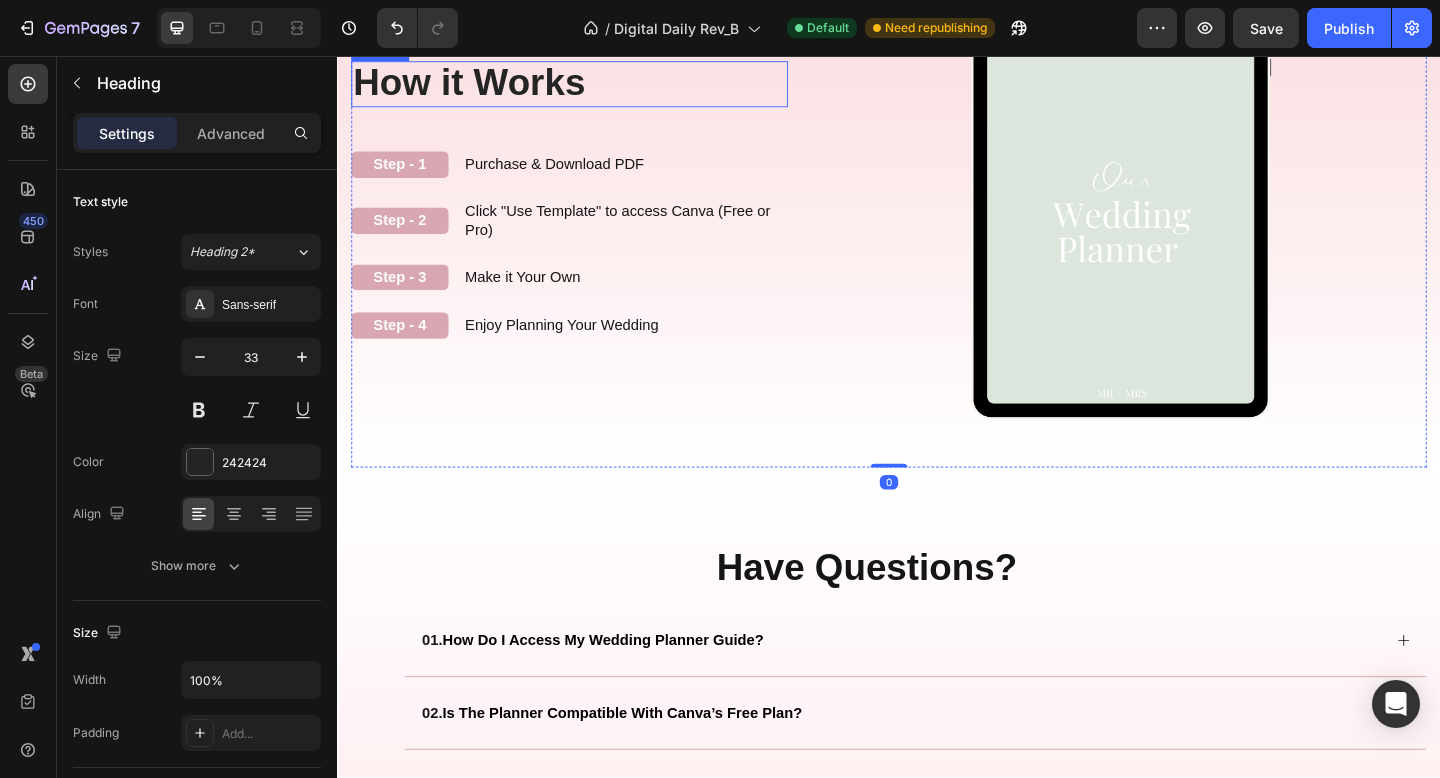 click on "How it Works" at bounding box center (480, 85) 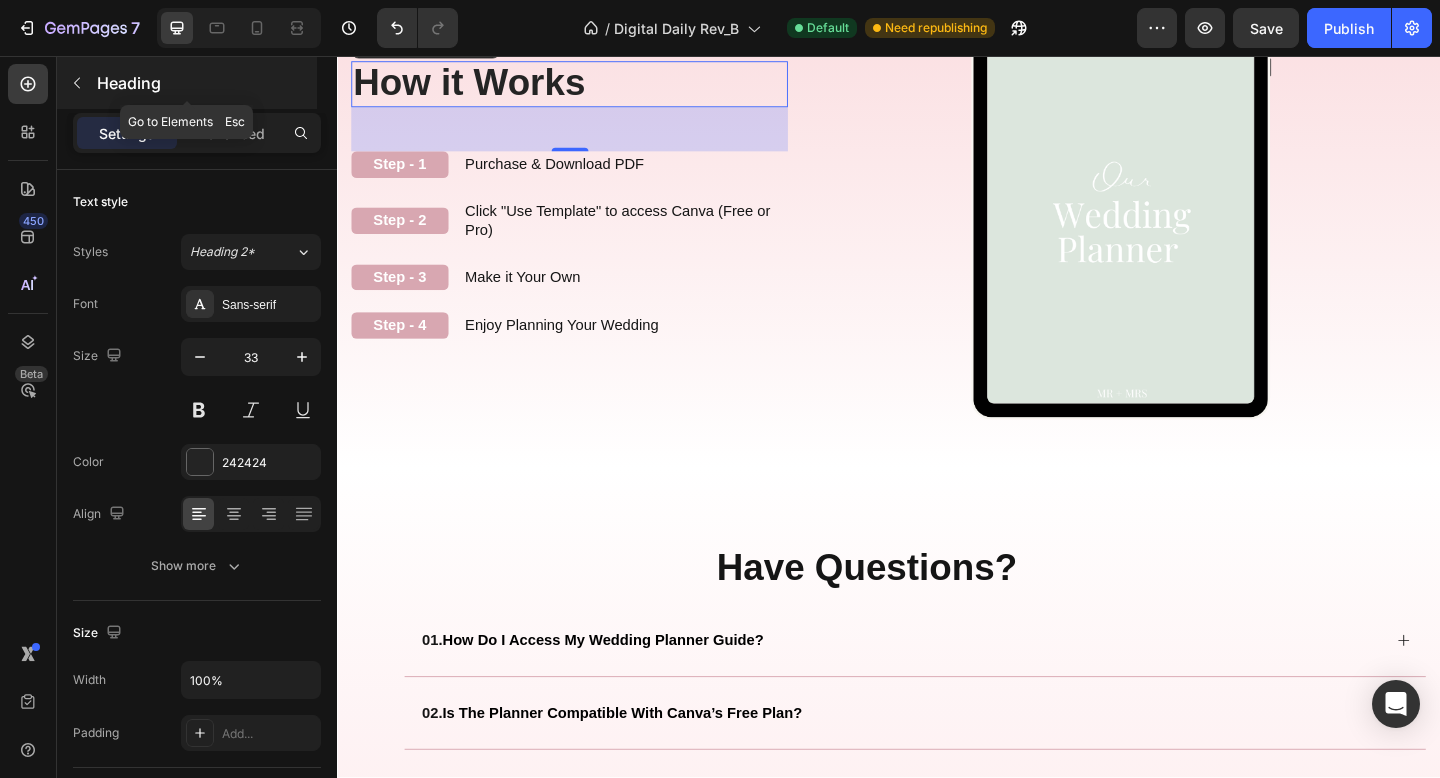 click 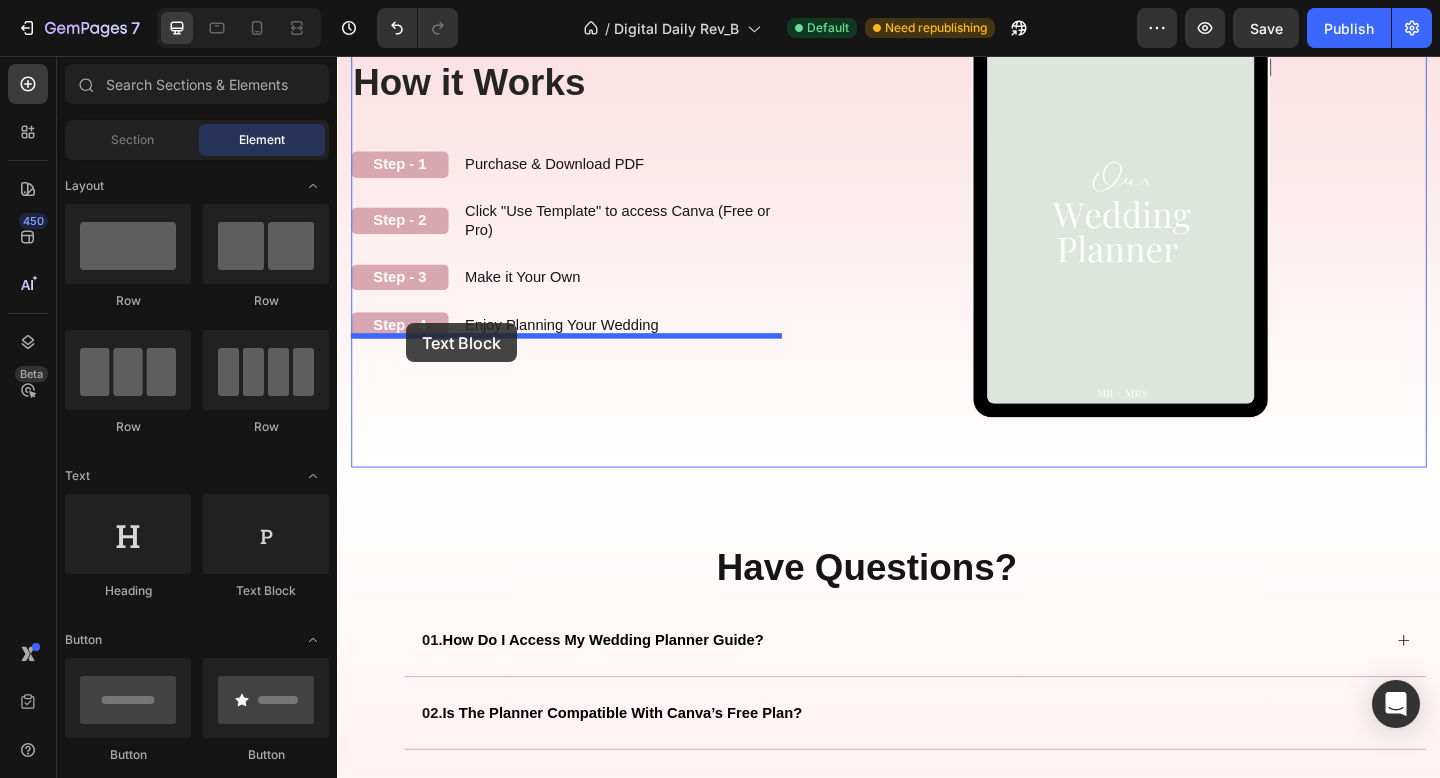 drag, startPoint x: 604, startPoint y: 600, endPoint x: 412, endPoint y: 346, distance: 318.40225 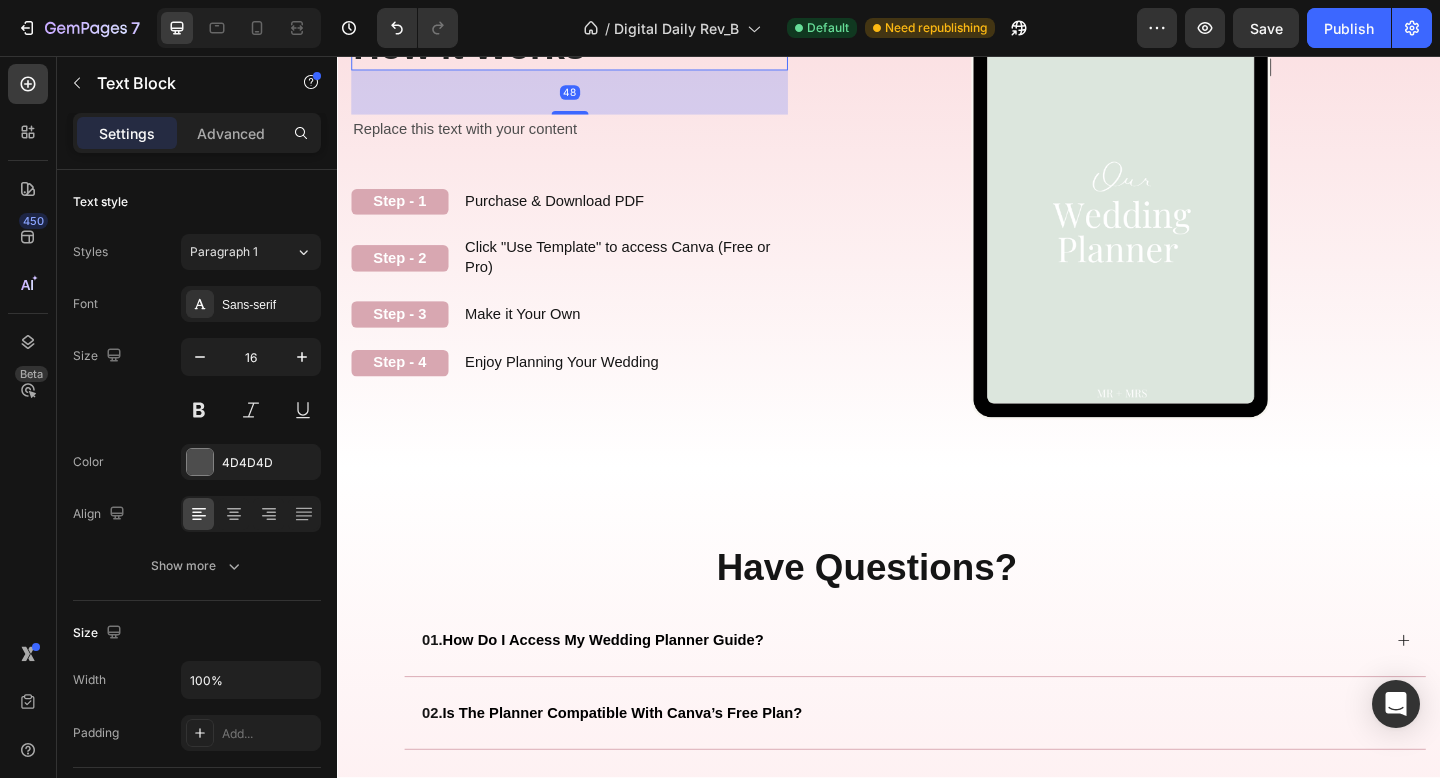 click on "How it Works" at bounding box center [589, 47] 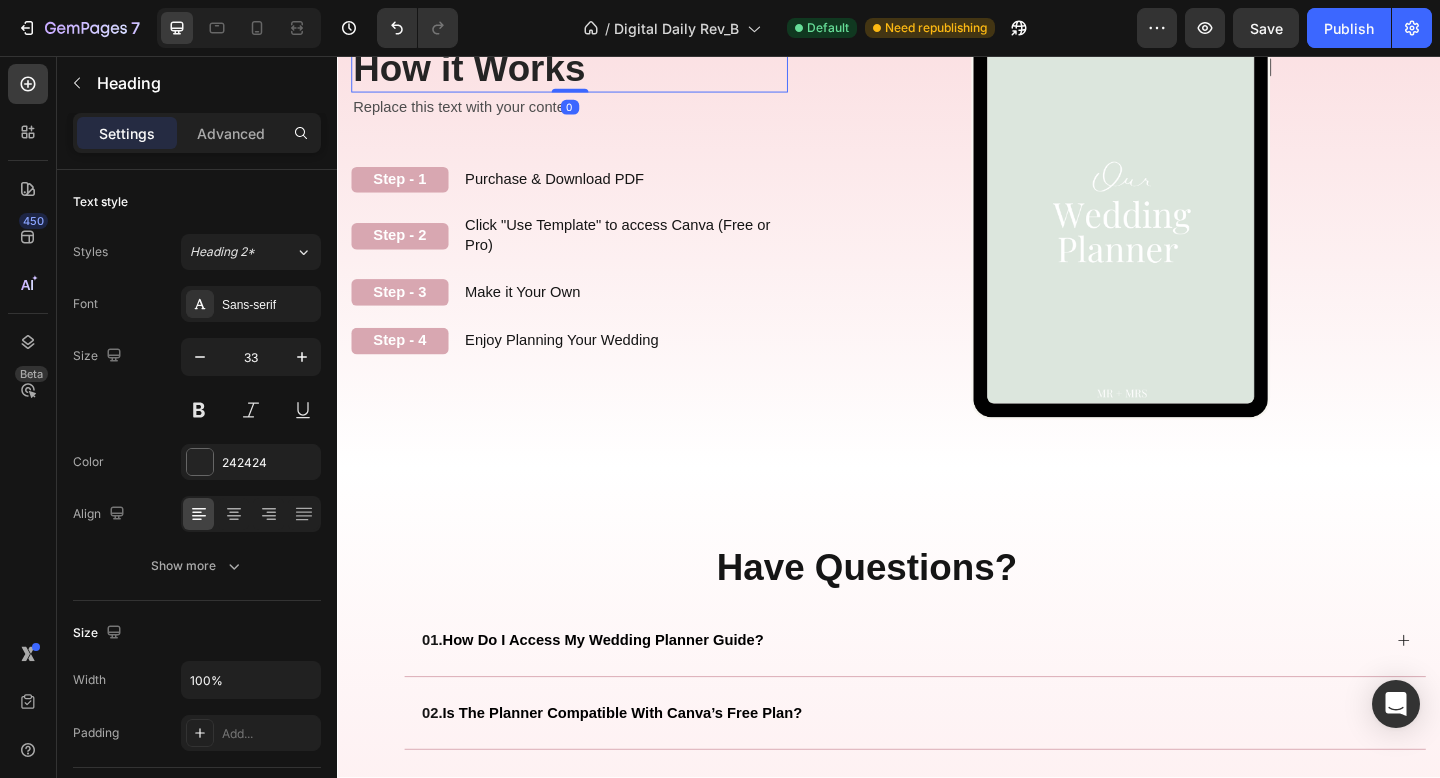 drag, startPoint x: 593, startPoint y: 316, endPoint x: 590, endPoint y: 223, distance: 93.04838 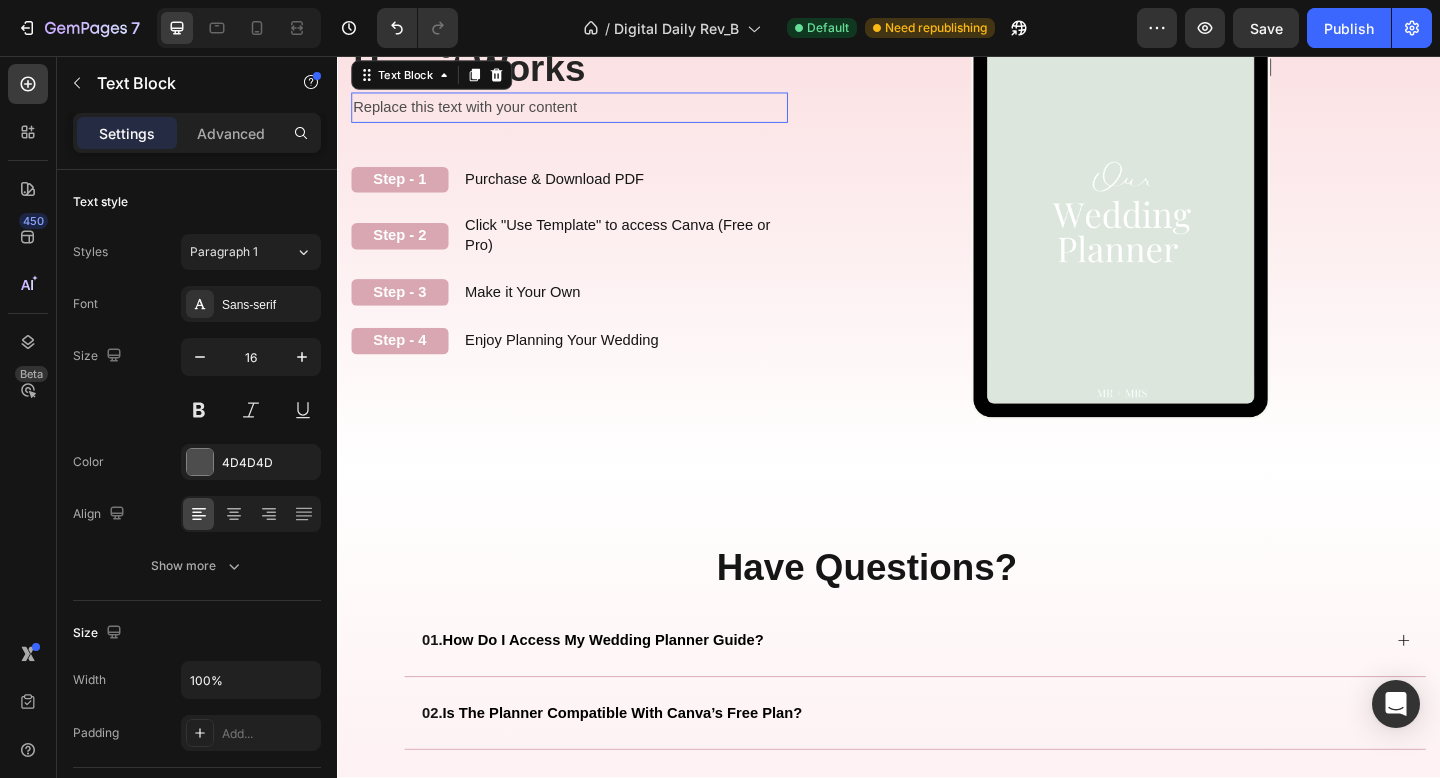 click on "Replace this text with your content" at bounding box center (589, 112) 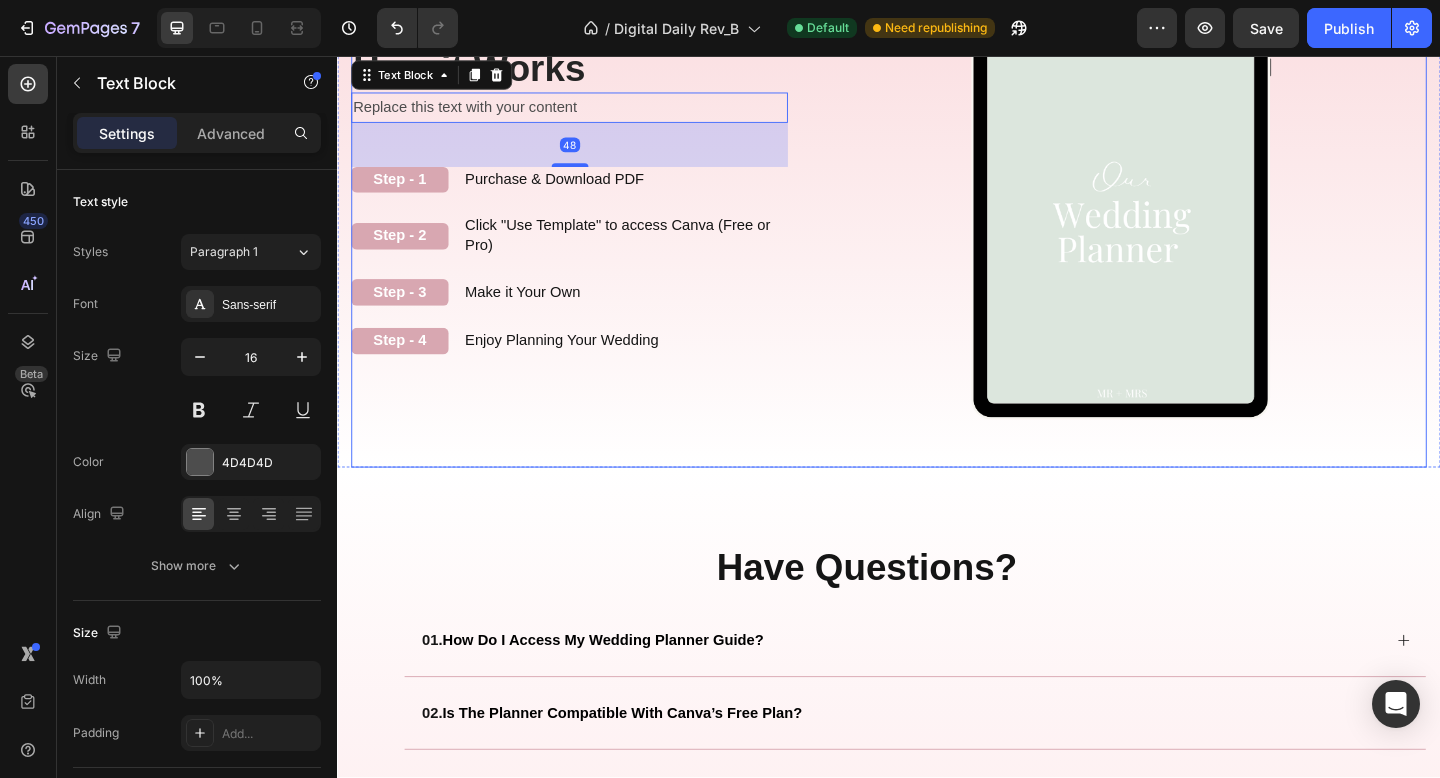 click on "How it Works Heading Replace this text with your content Text Block   48 Step - 1 Text Block Purchase & Download PDF  Text Block Row Step - 2 Text Block Click "Use Template" to access Canva (Free or Pro) Text Block Row Step - 3 Text Block Make it Your Own Text Block Row Step - 4 Text Block Enjoy Planning Your Wedding Text Block Row" at bounding box center [589, 225] 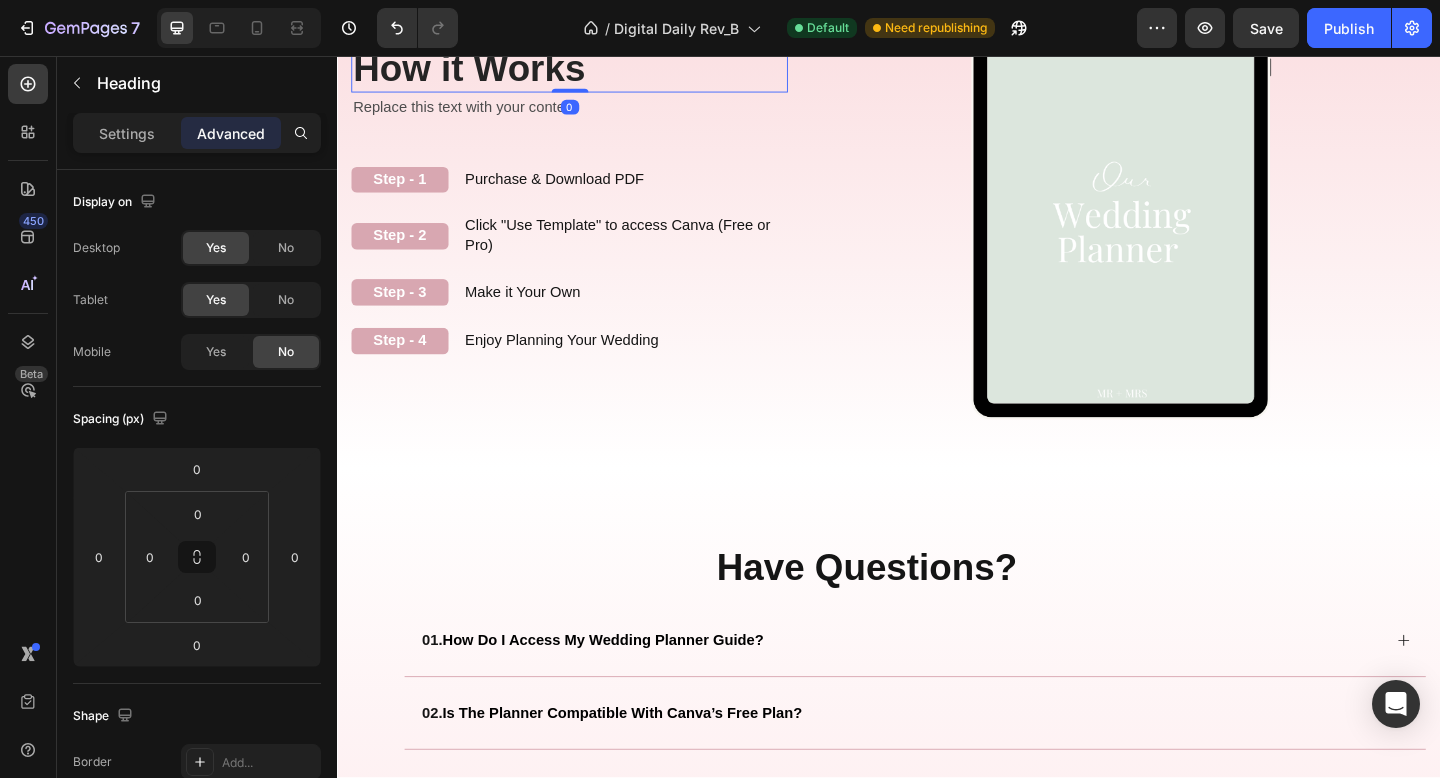 click on "How it Works" at bounding box center [480, 69] 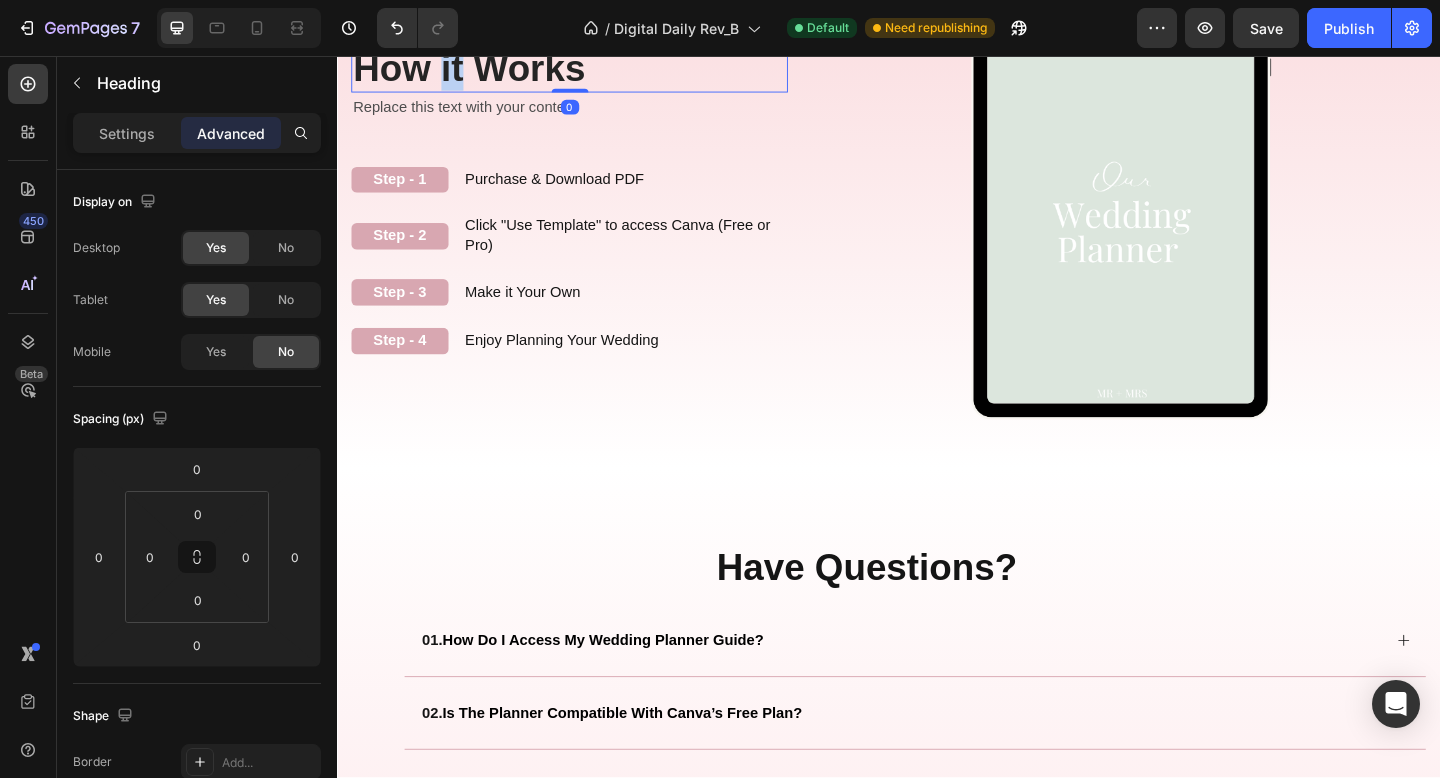 click on "How it Works" at bounding box center (480, 69) 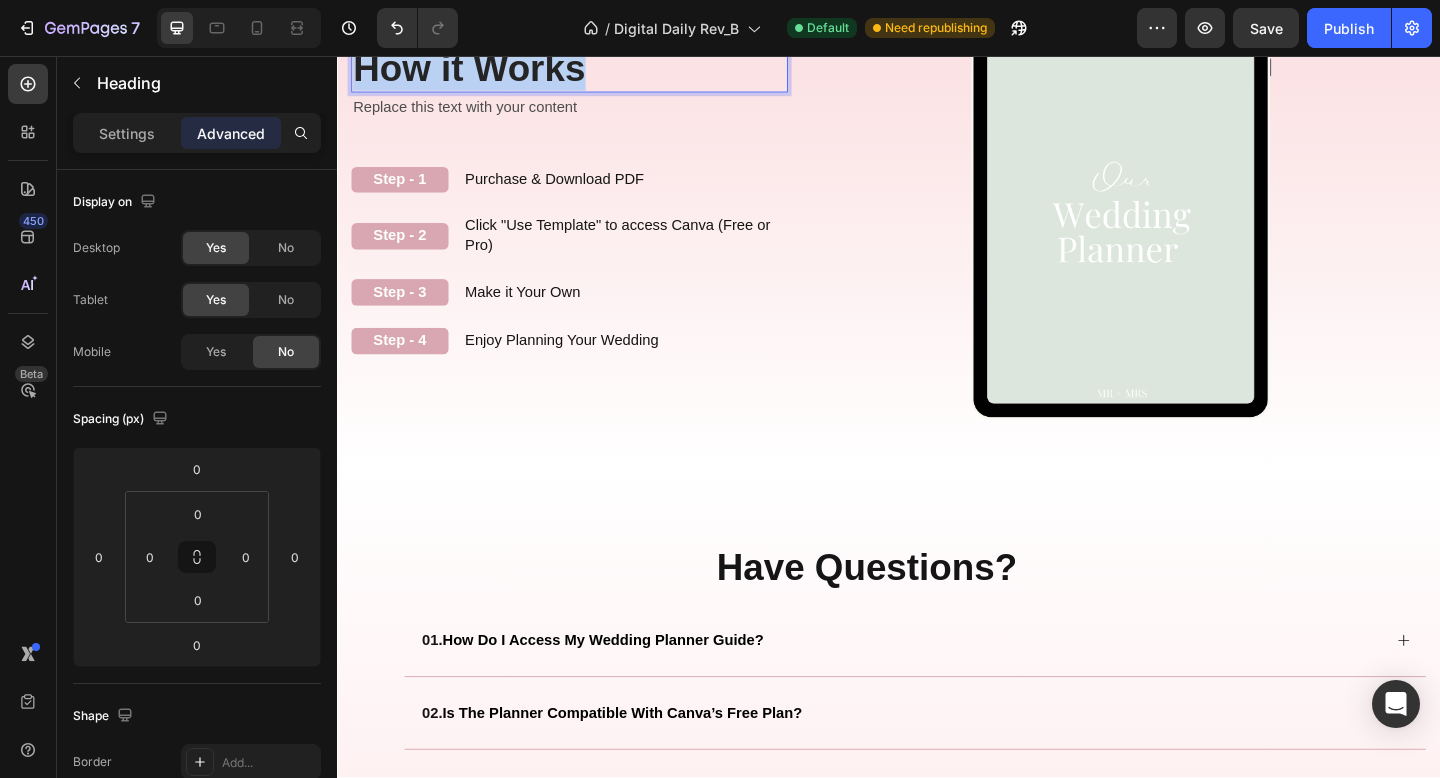 click on "How it Works" at bounding box center (480, 69) 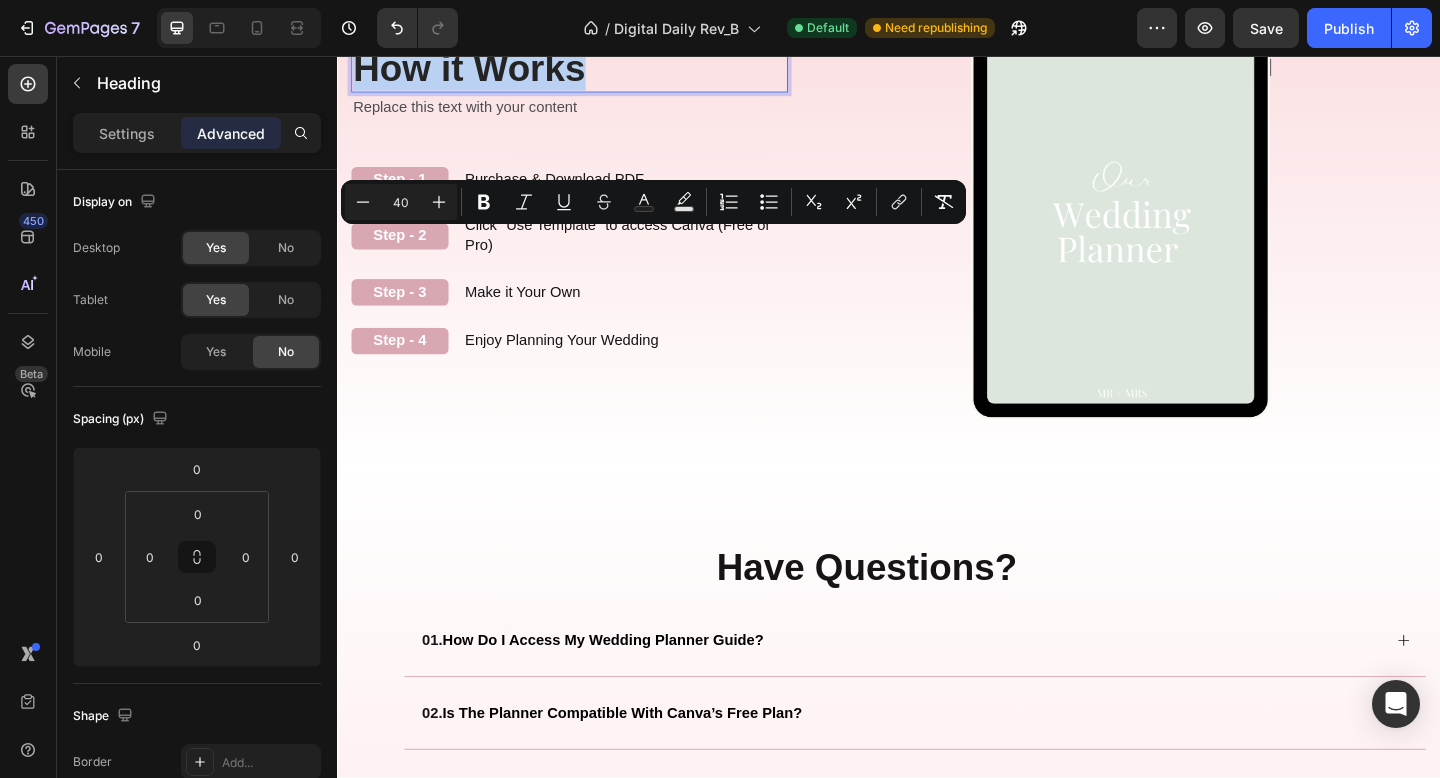 scroll, scrollTop: 2408, scrollLeft: 0, axis: vertical 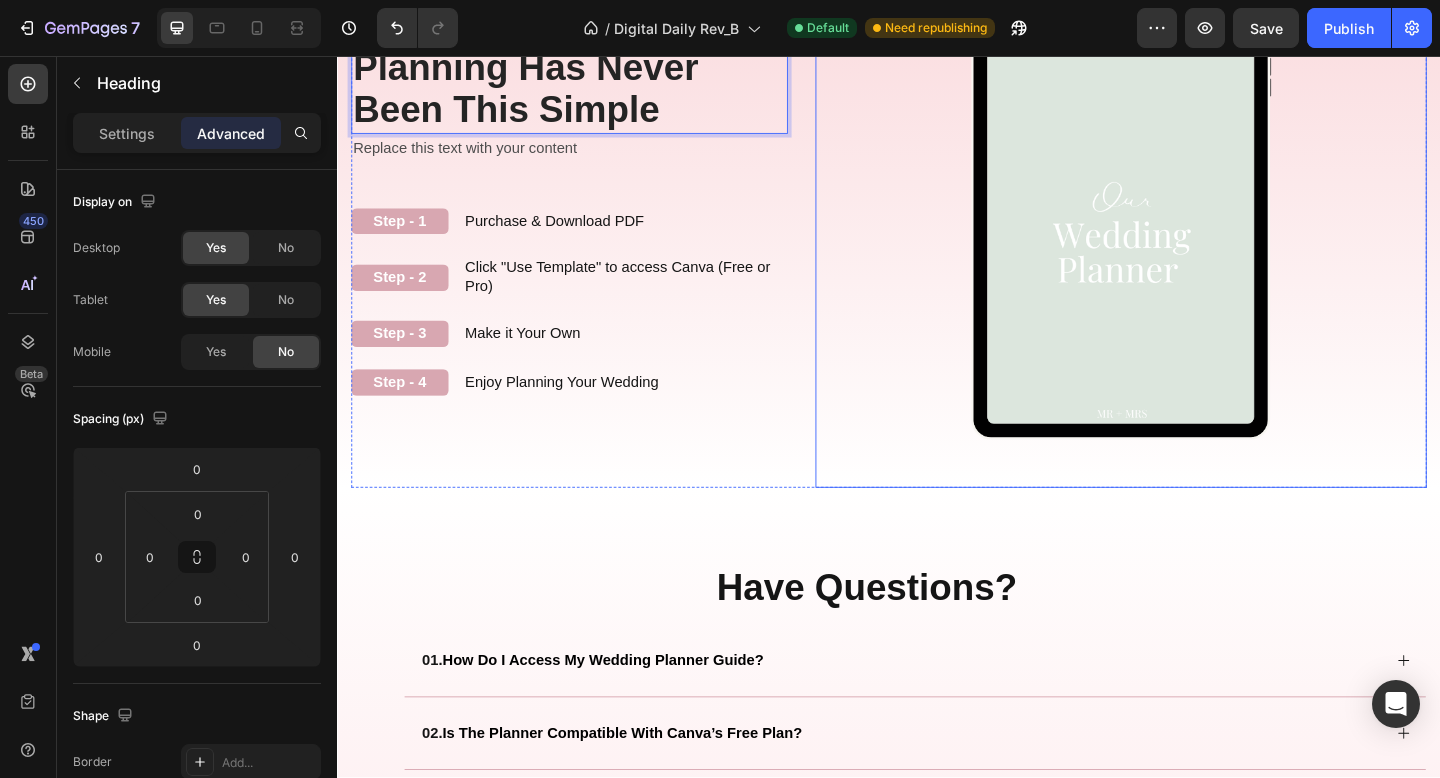 click at bounding box center [1189, 247] 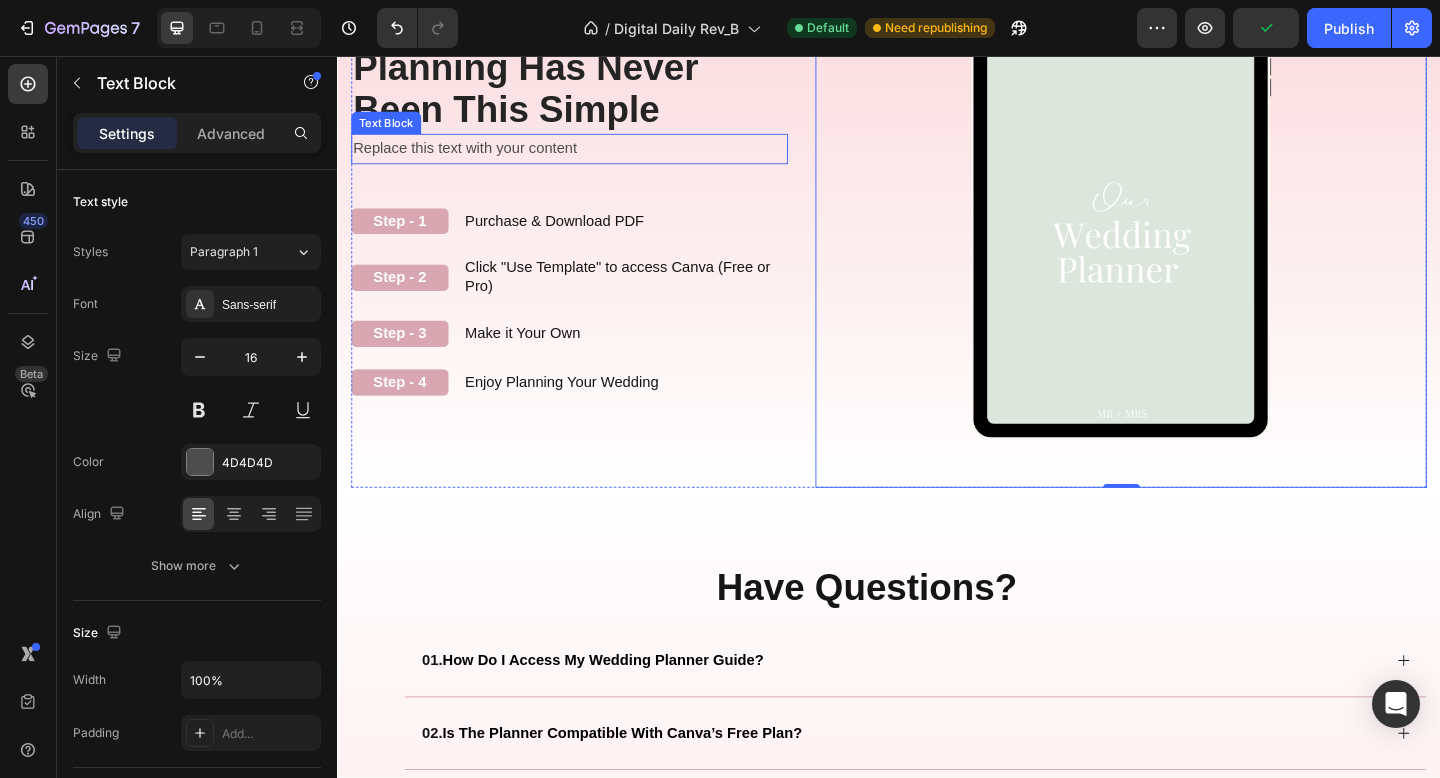 click on "Replace this text with your content" at bounding box center (589, 157) 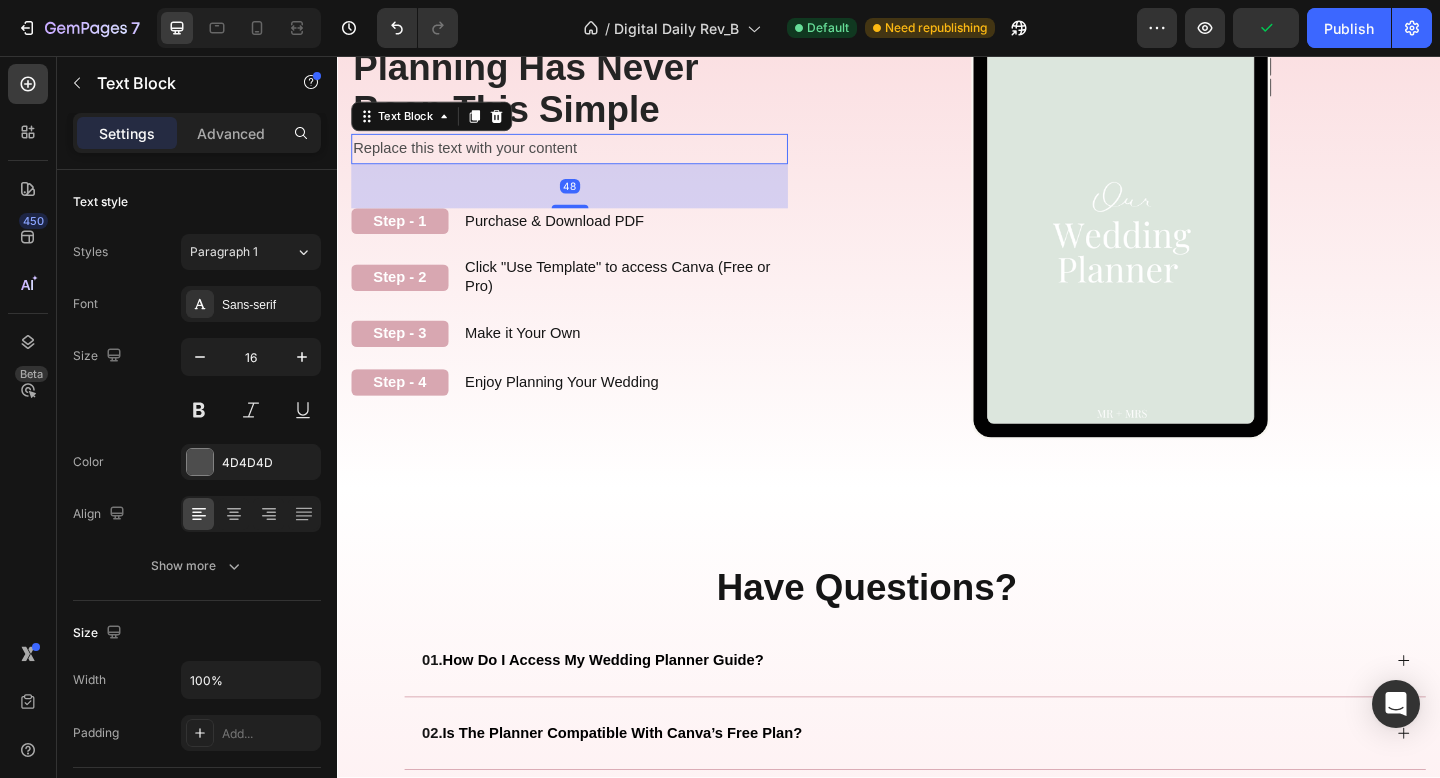 click on "Replace this text with your content" at bounding box center (589, 157) 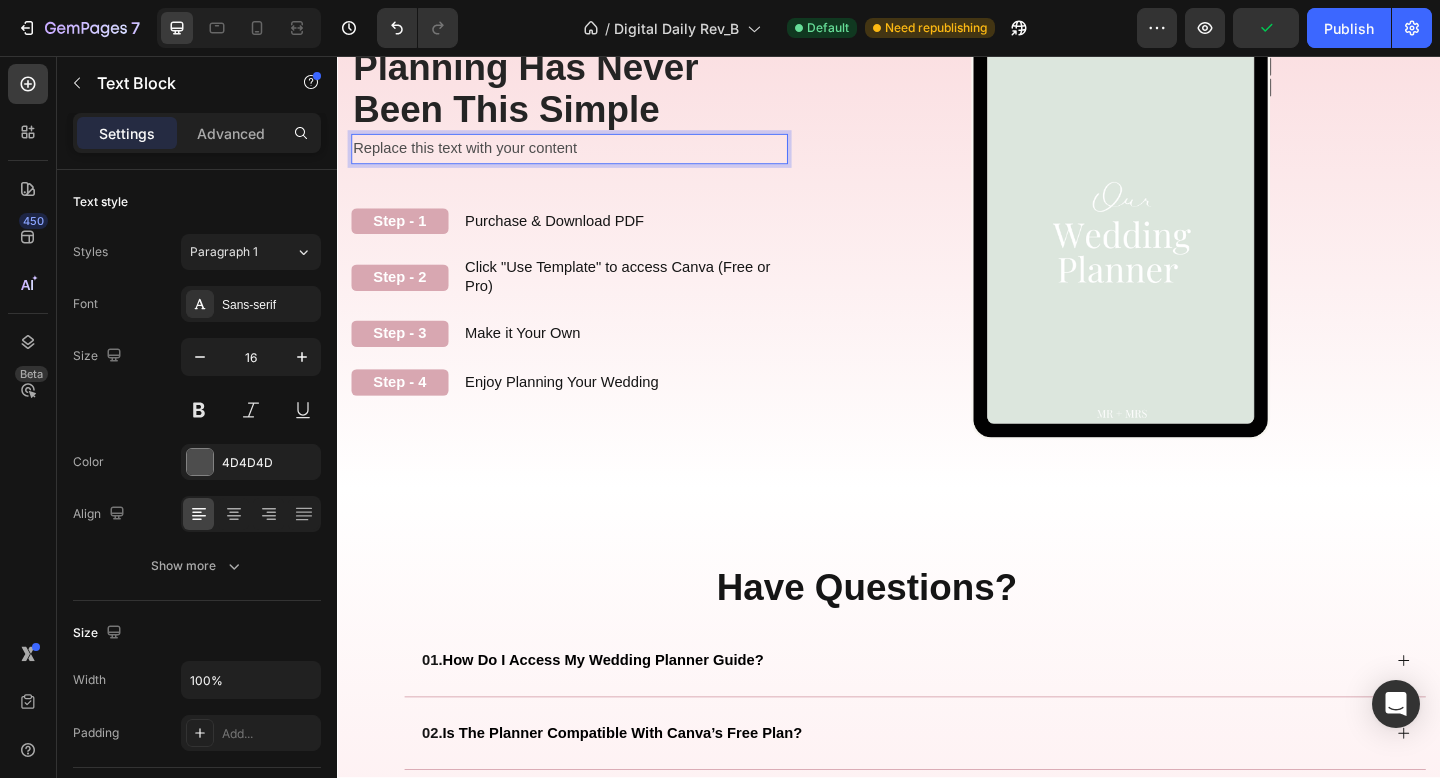 click on "Replace this text with your content" at bounding box center [589, 157] 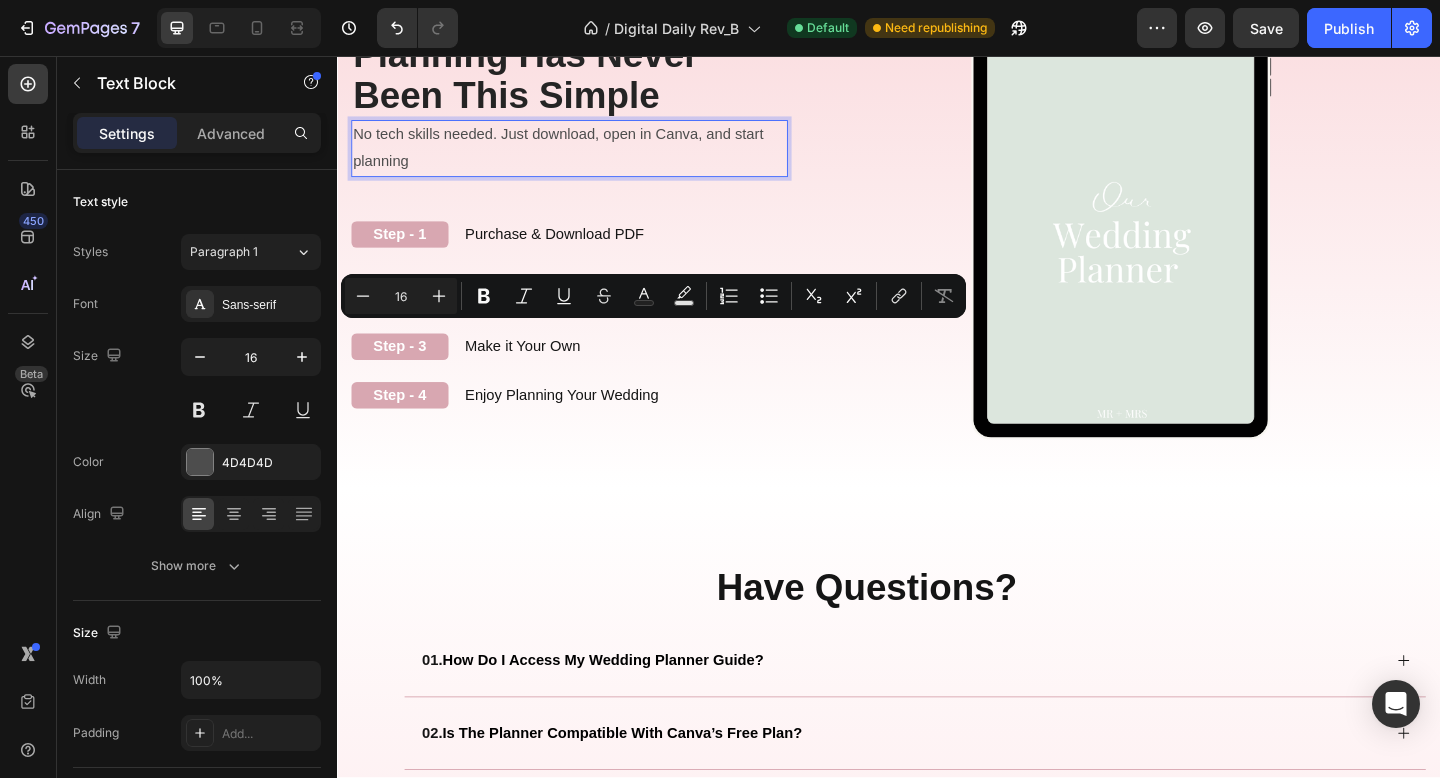 scroll, scrollTop: 2393, scrollLeft: 0, axis: vertical 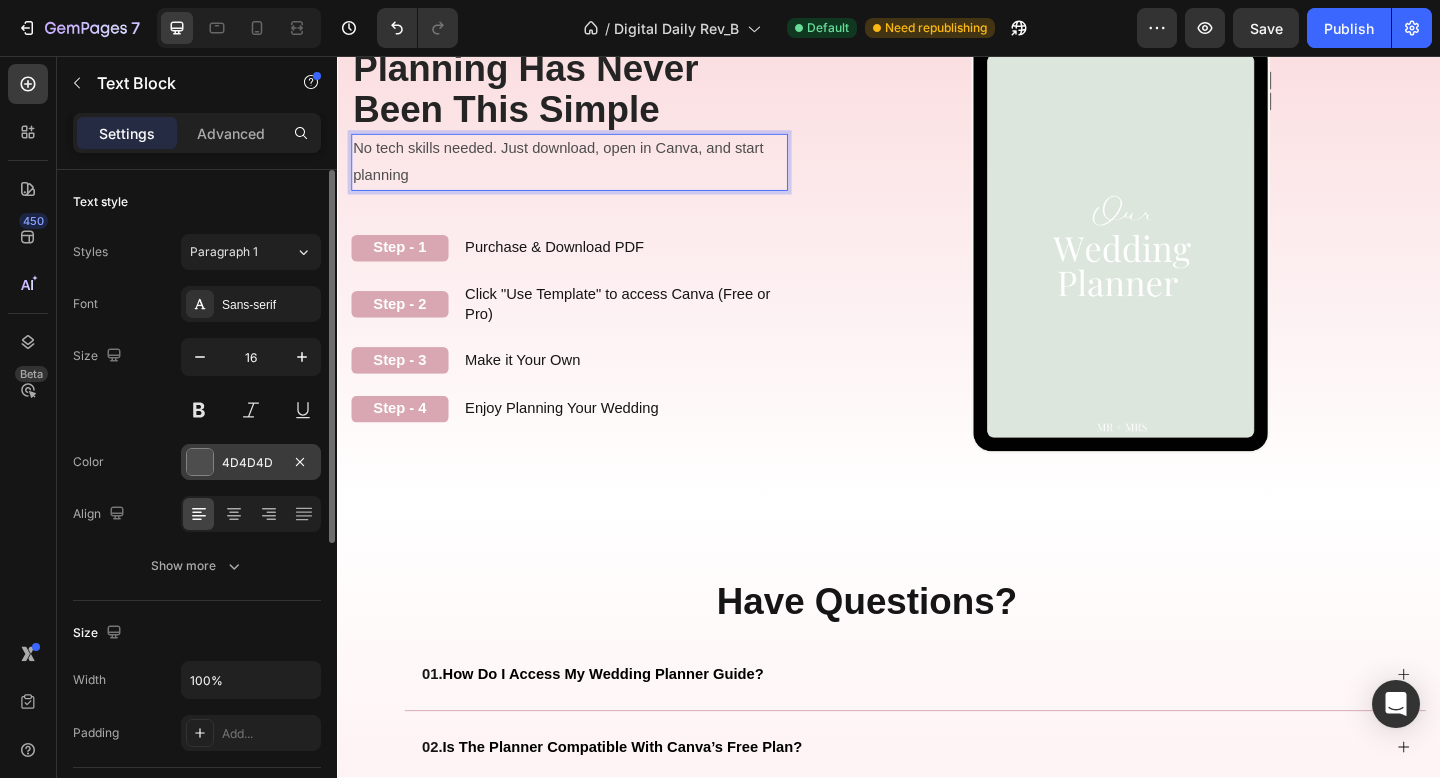 click at bounding box center (200, 462) 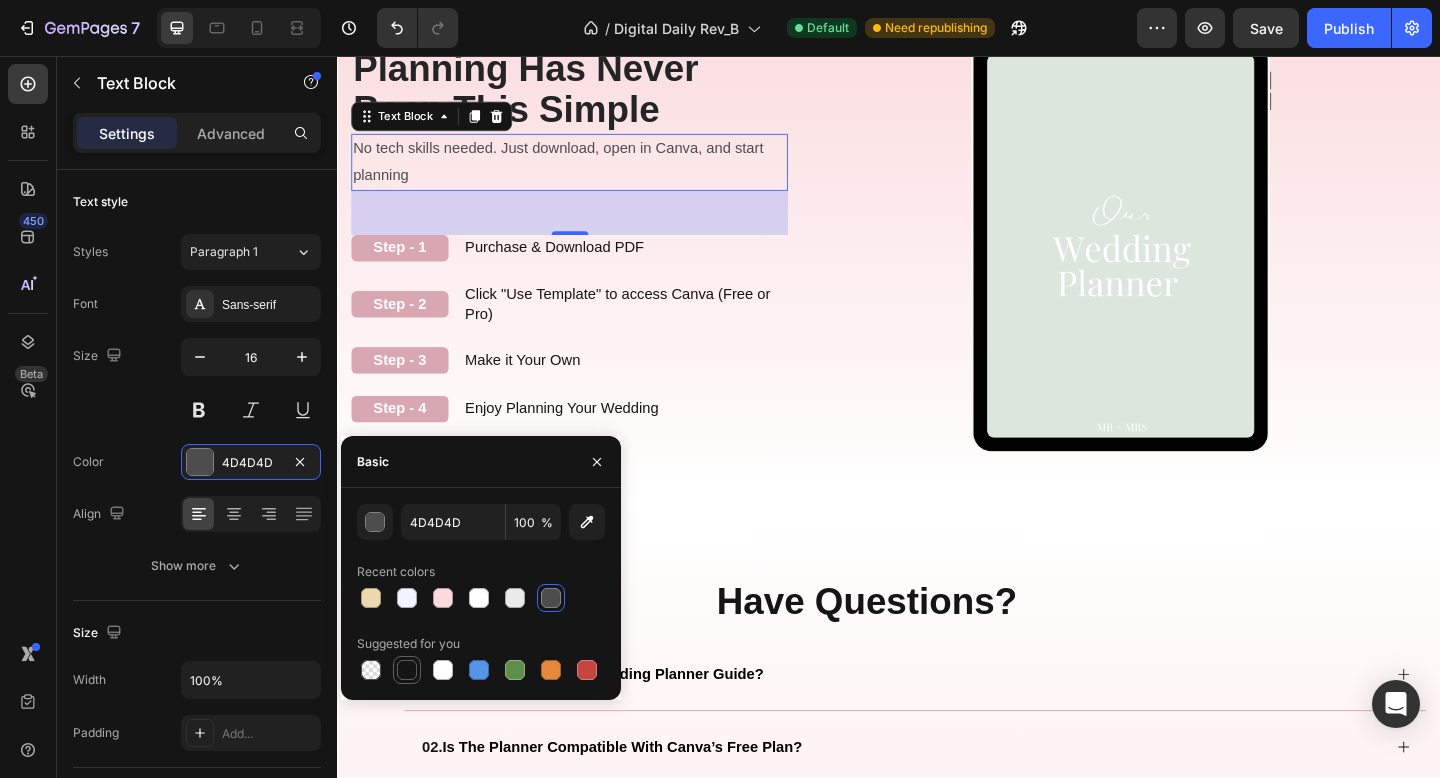 click at bounding box center [407, 670] 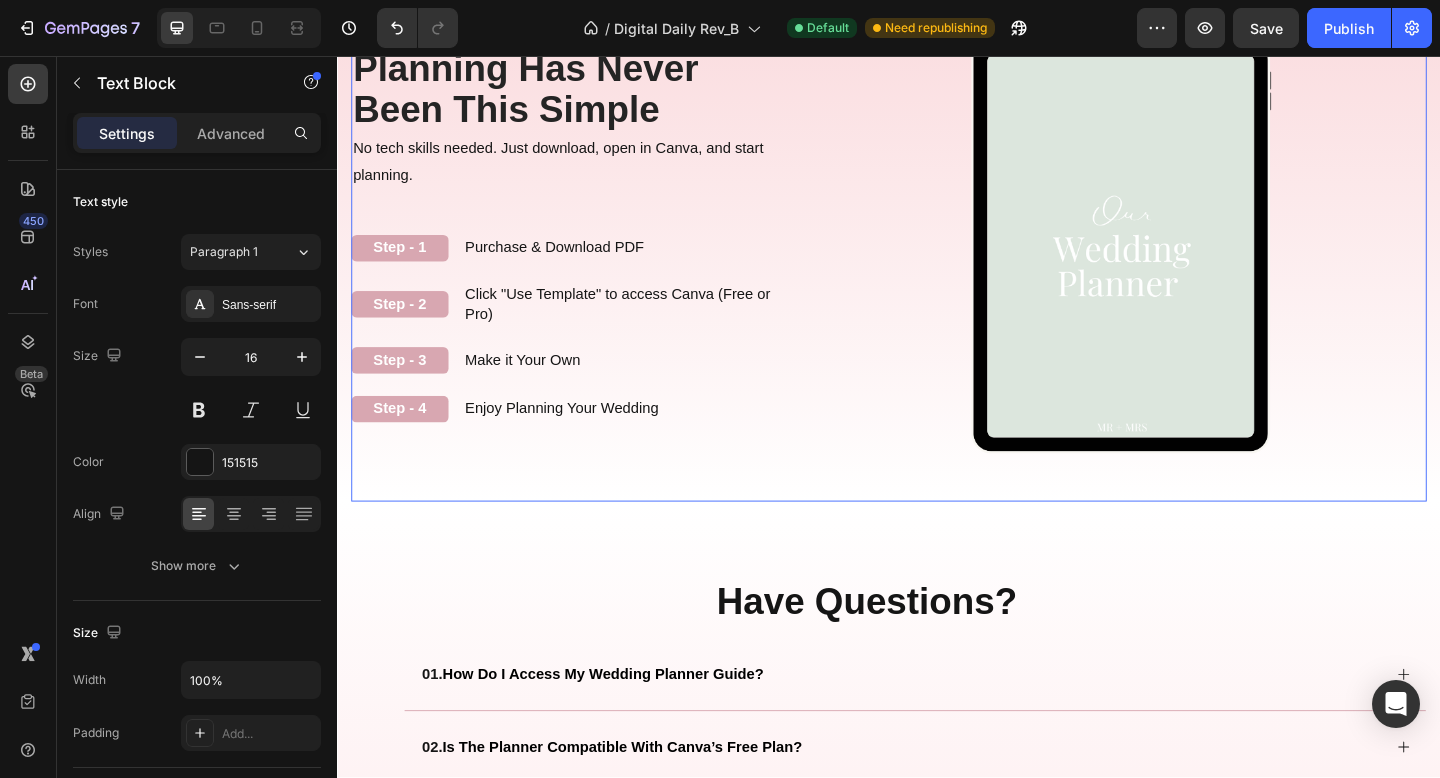 click on "⁠⁠⁠⁠⁠⁠⁠ Planning Has Never Been This Simple Heading No tech skills needed. Just download, open in Canva, and start planning. Text Block Step - 1 Text Block Purchase & Download PDF  Text Block Row Step - 2 Text Block Click "Use Template" to access Canva (Free or Pro) Text Block Row Step - 3 Text Block Make it Your Own Text Block Row Step - 4 Text Block Enjoy Planning Your Wedding Text Block Row" at bounding box center (589, 262) 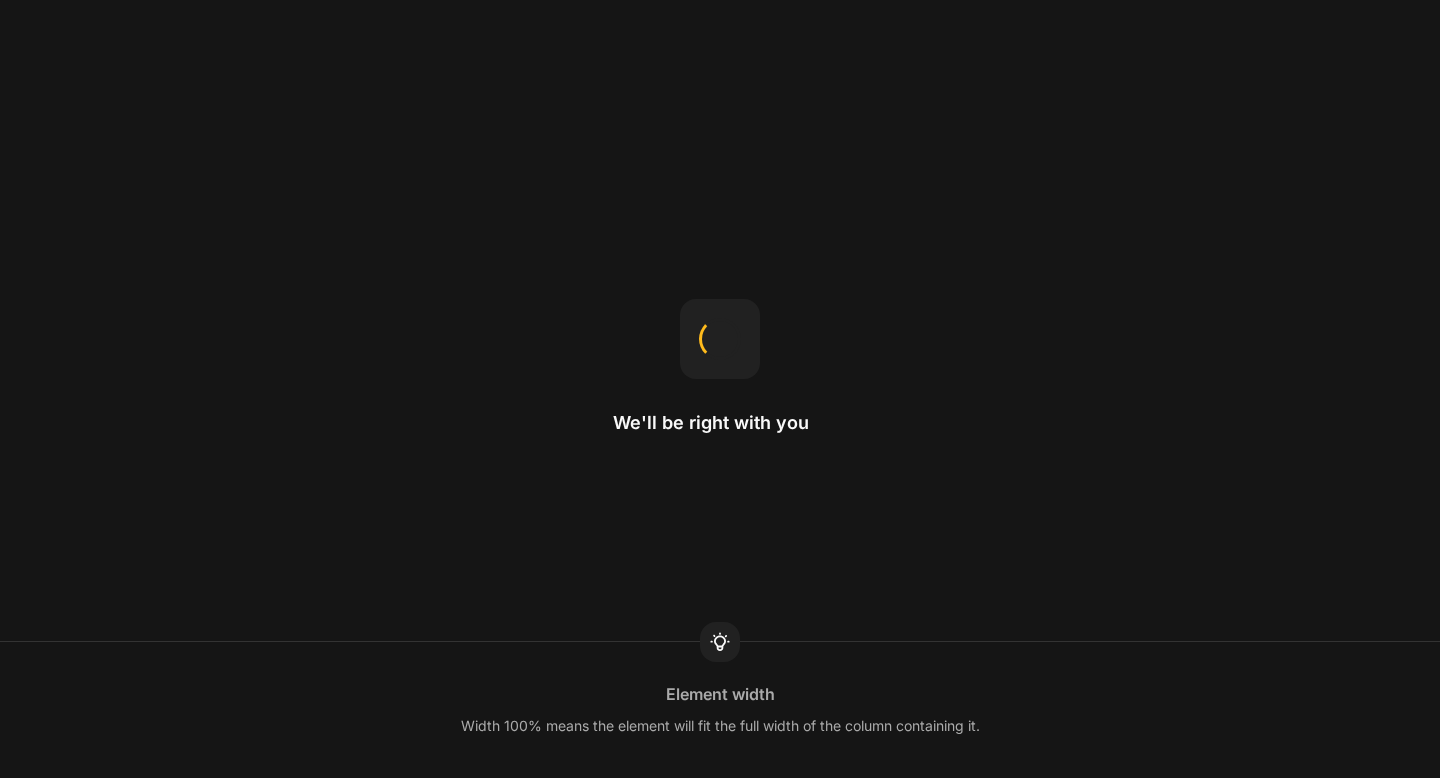 scroll, scrollTop: 0, scrollLeft: 0, axis: both 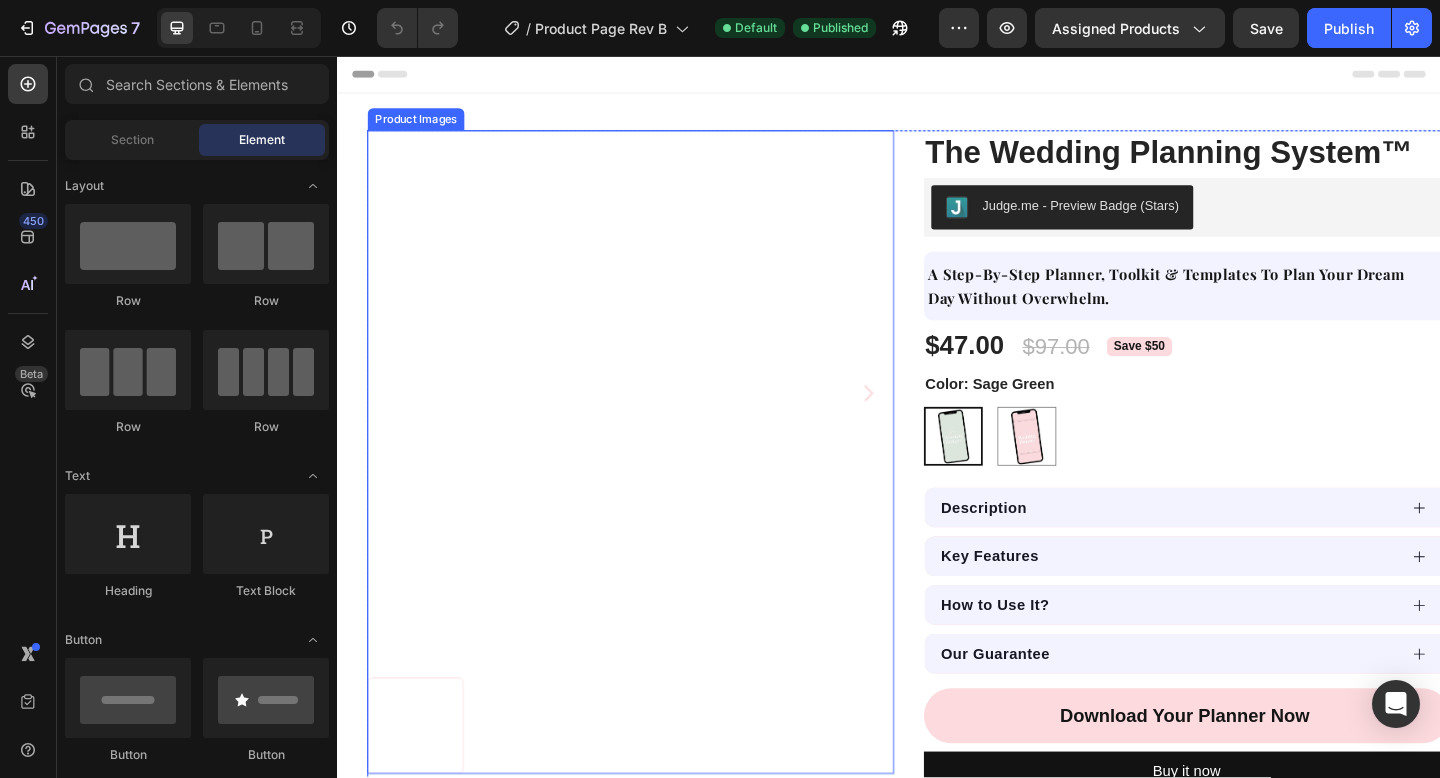 radio on "false" 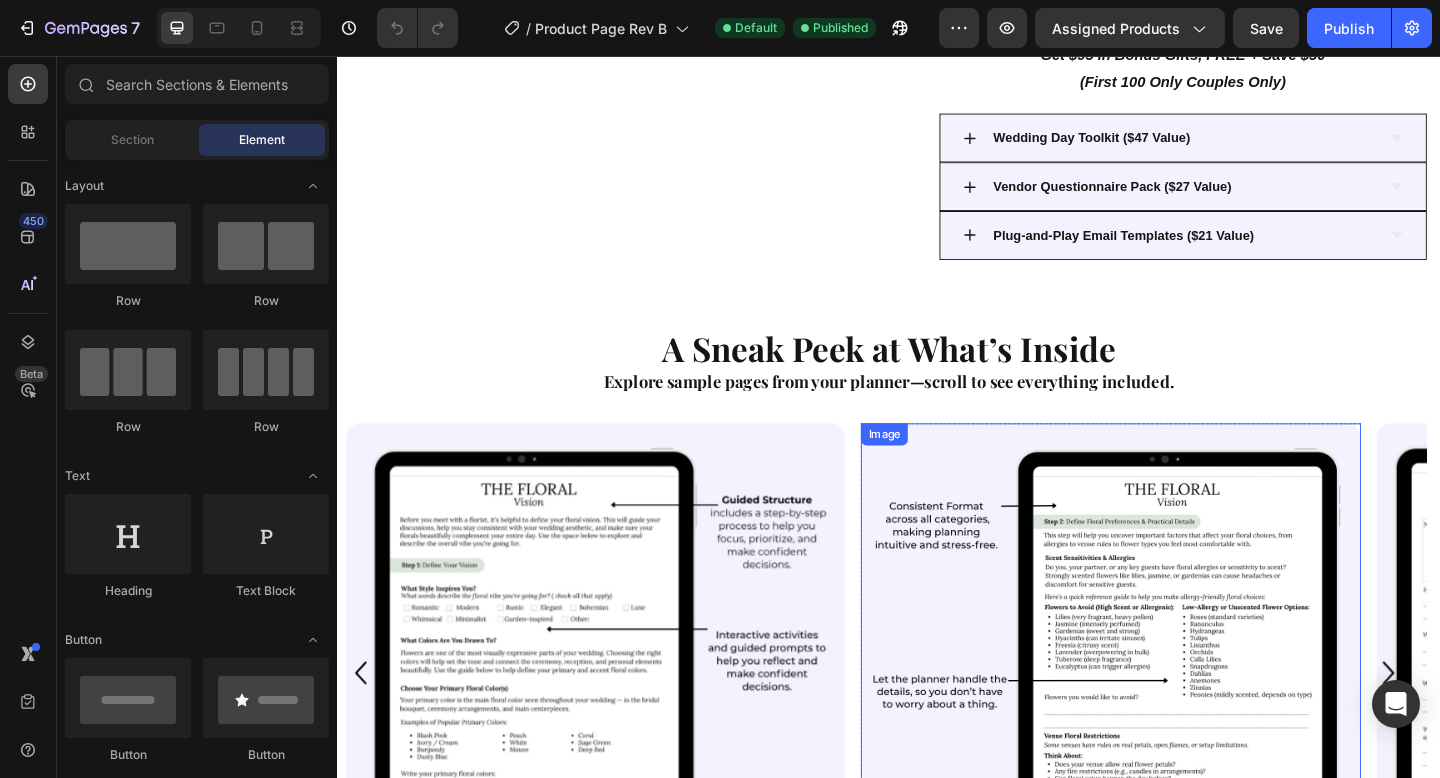 scroll, scrollTop: 1558, scrollLeft: 0, axis: vertical 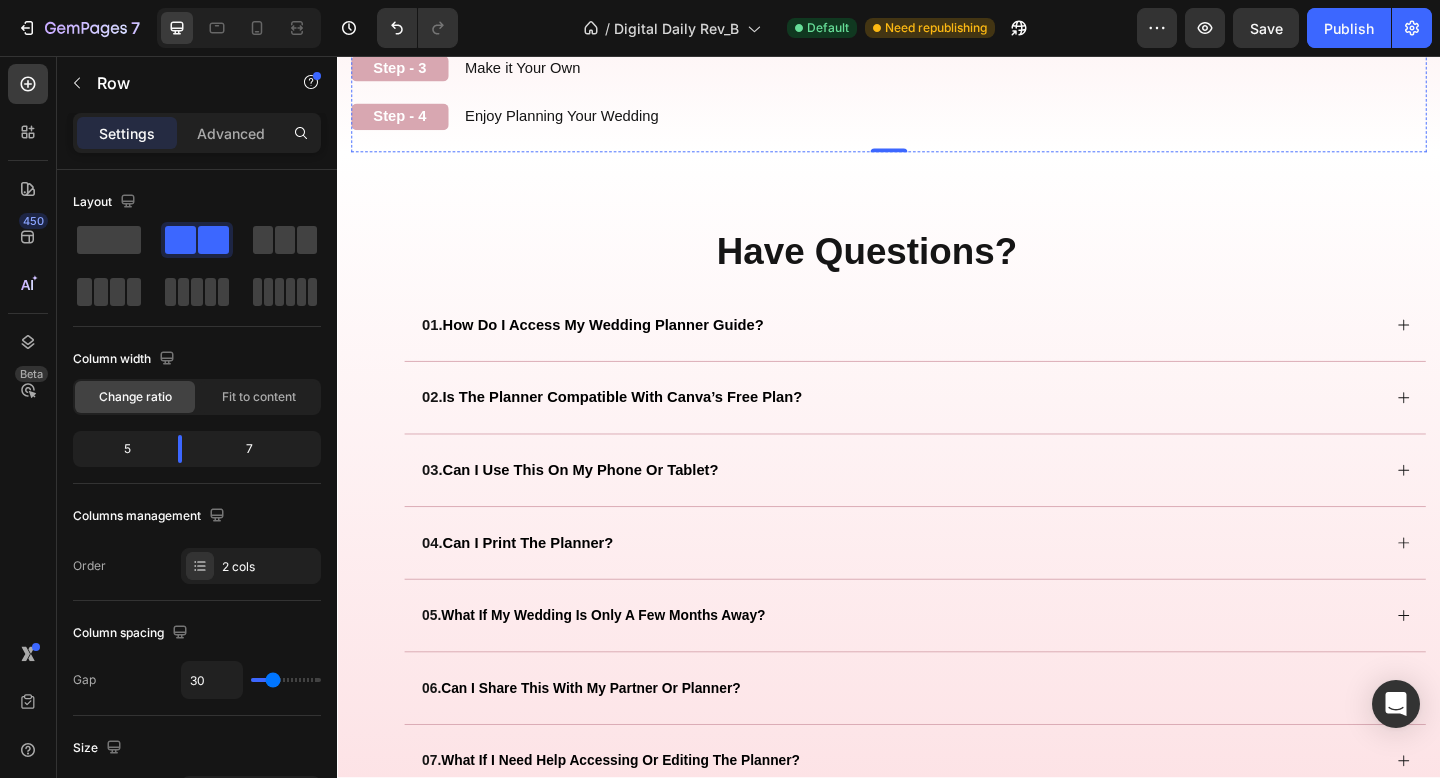 click on "Planning Has Never Been This Simple" at bounding box center [542, -226] 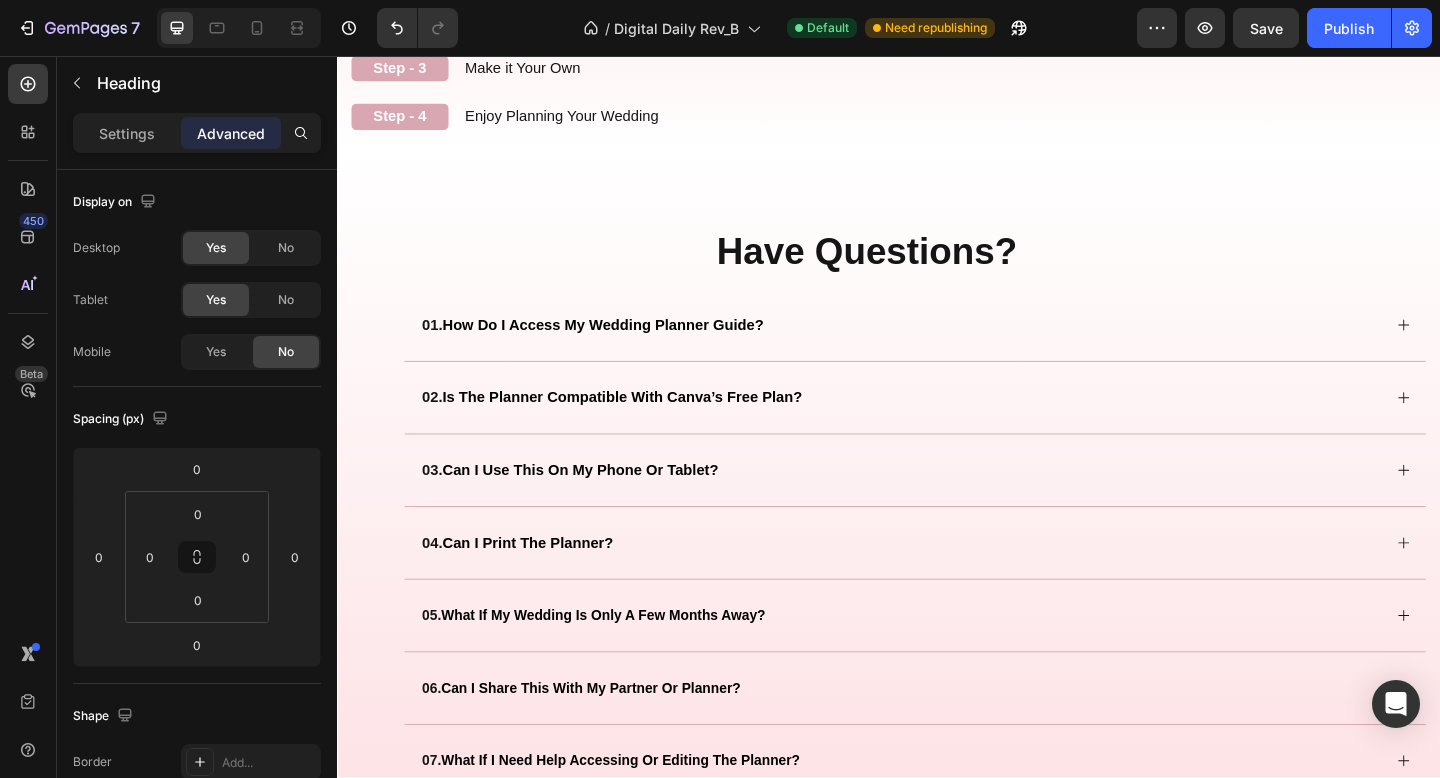 drag, startPoint x: 693, startPoint y: 277, endPoint x: 341, endPoint y: 221, distance: 356.4267 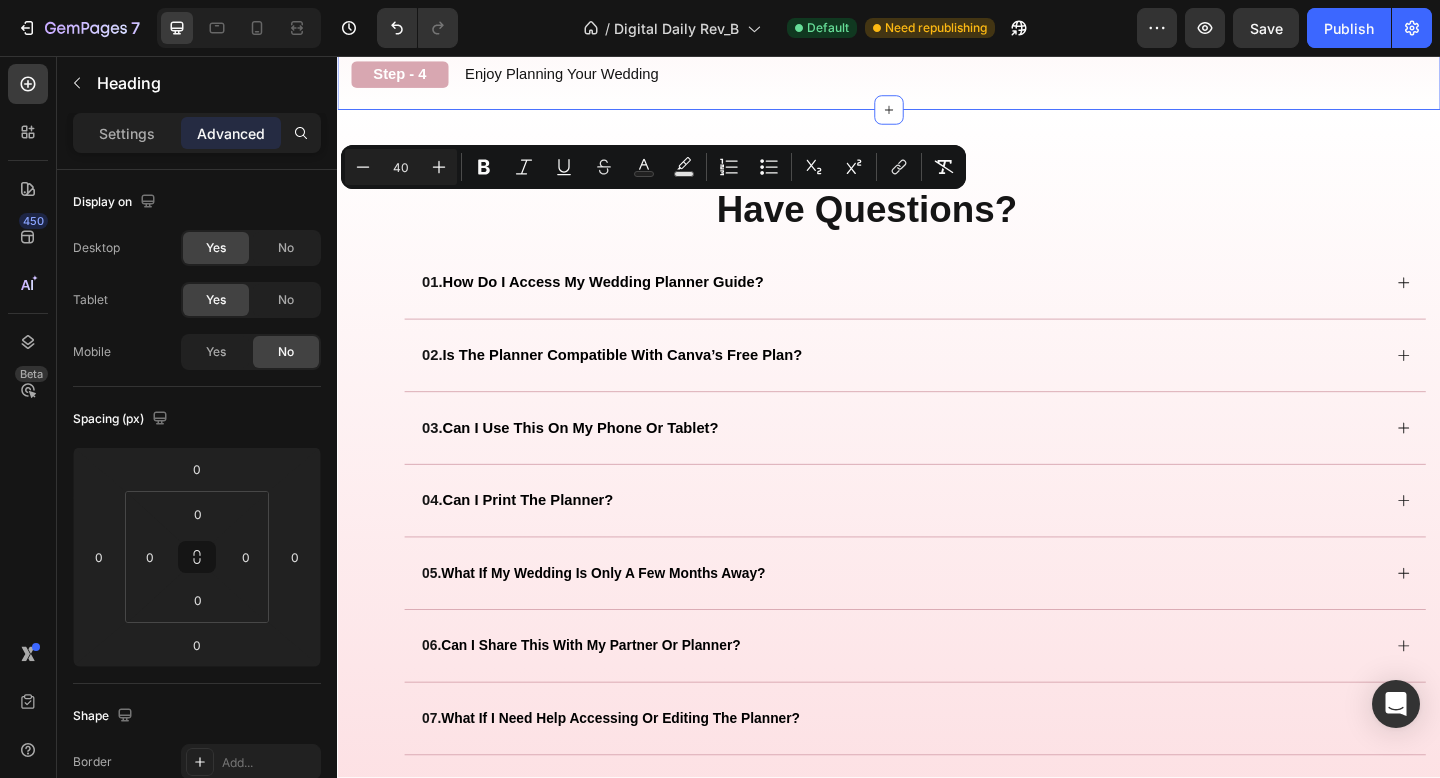 scroll, scrollTop: 2454, scrollLeft: 0, axis: vertical 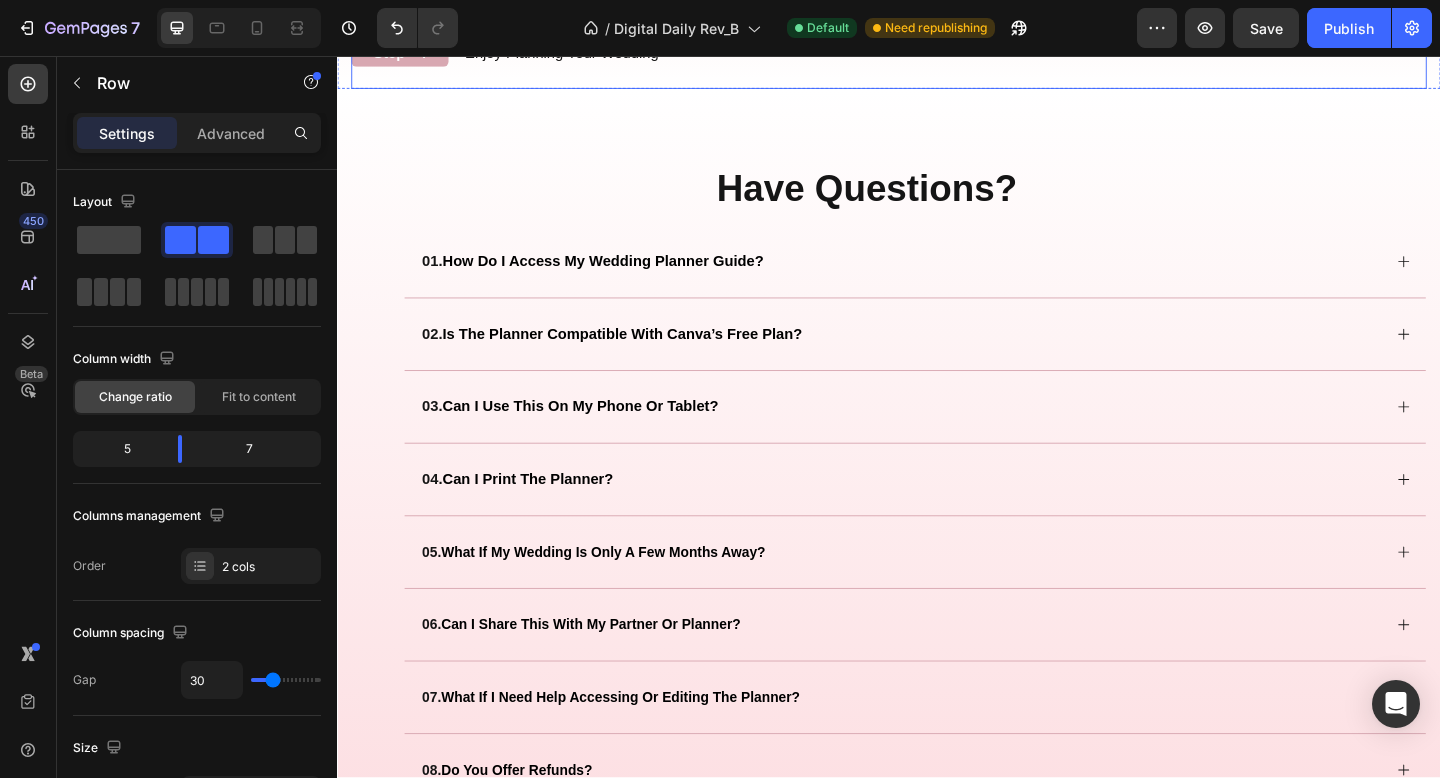 click on "How to Use It Heading   0 No tech skills needed. Just download, open in Canva, and start planning. Text Block Step - 1 Text Block Purchase & Download PDF  Text Block Row Step - 2 Text Block Click "Use Template" to access Canva (Free or Pro) Text Block Row Step - 3 Text Block Make it Your Own Text Block Row Step - 4 Text Block Enjoy Planning Your Wedding Text Block Row" at bounding box center (589, -102) 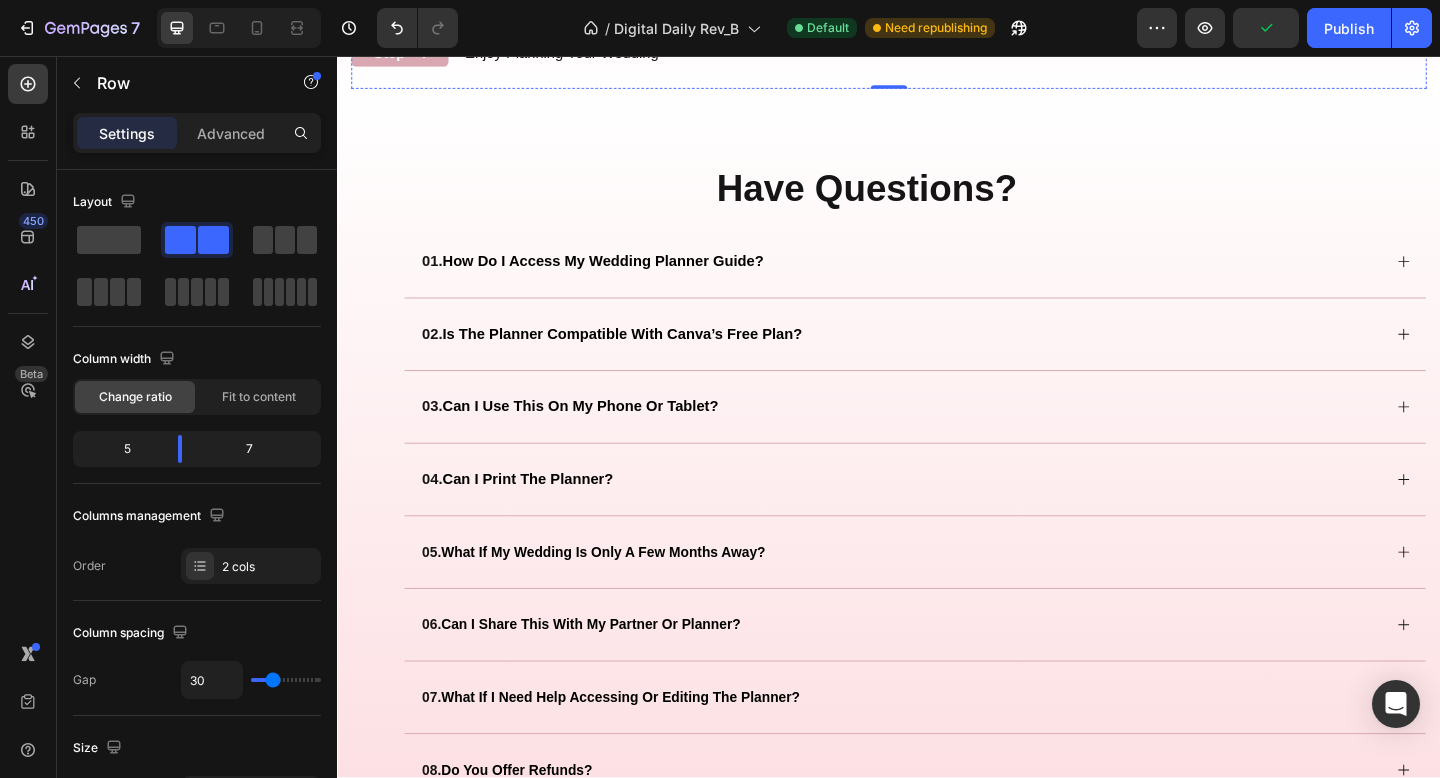 click on "No tech skills needed. Just download, open in Canva, and start planning." at bounding box center (589, -214) 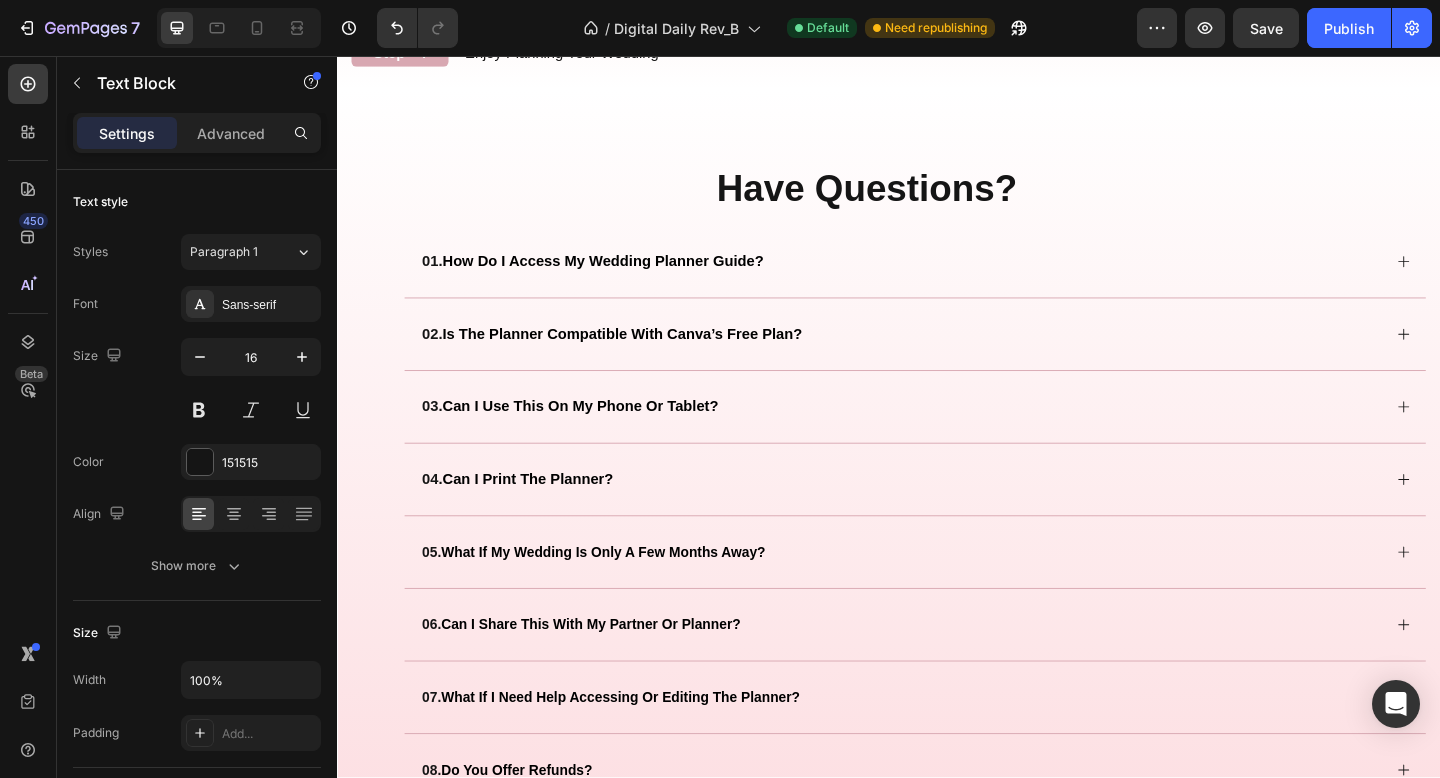 click on "No tech skills needed. Just download, open in Canva, and start planning." at bounding box center (589, -214) 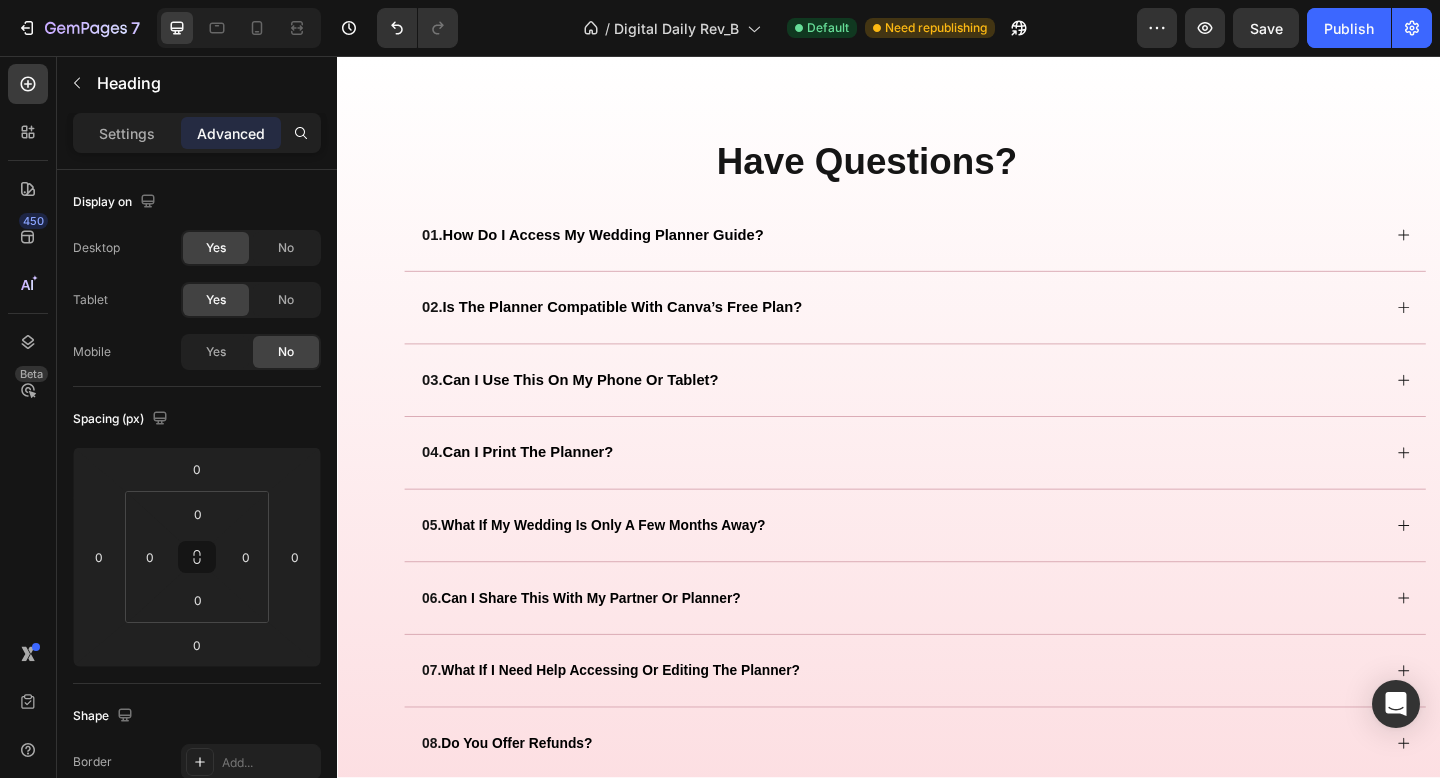 click on "⁠⁠⁠⁠⁠⁠⁠ How to Use It" at bounding box center (589, -270) 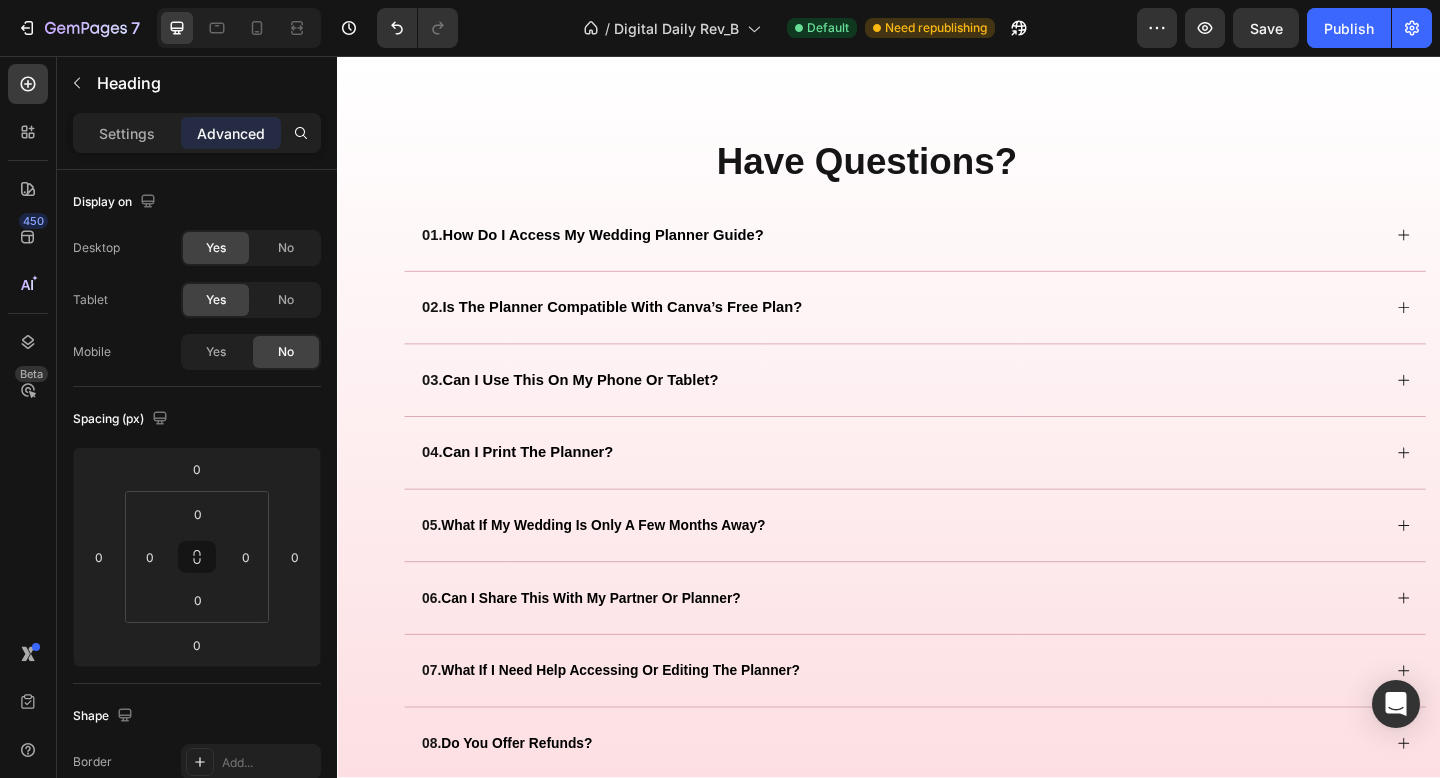 click on "Your step-by-step planning guide — no guesswork, no overwhelm." at bounding box center (589, -229) 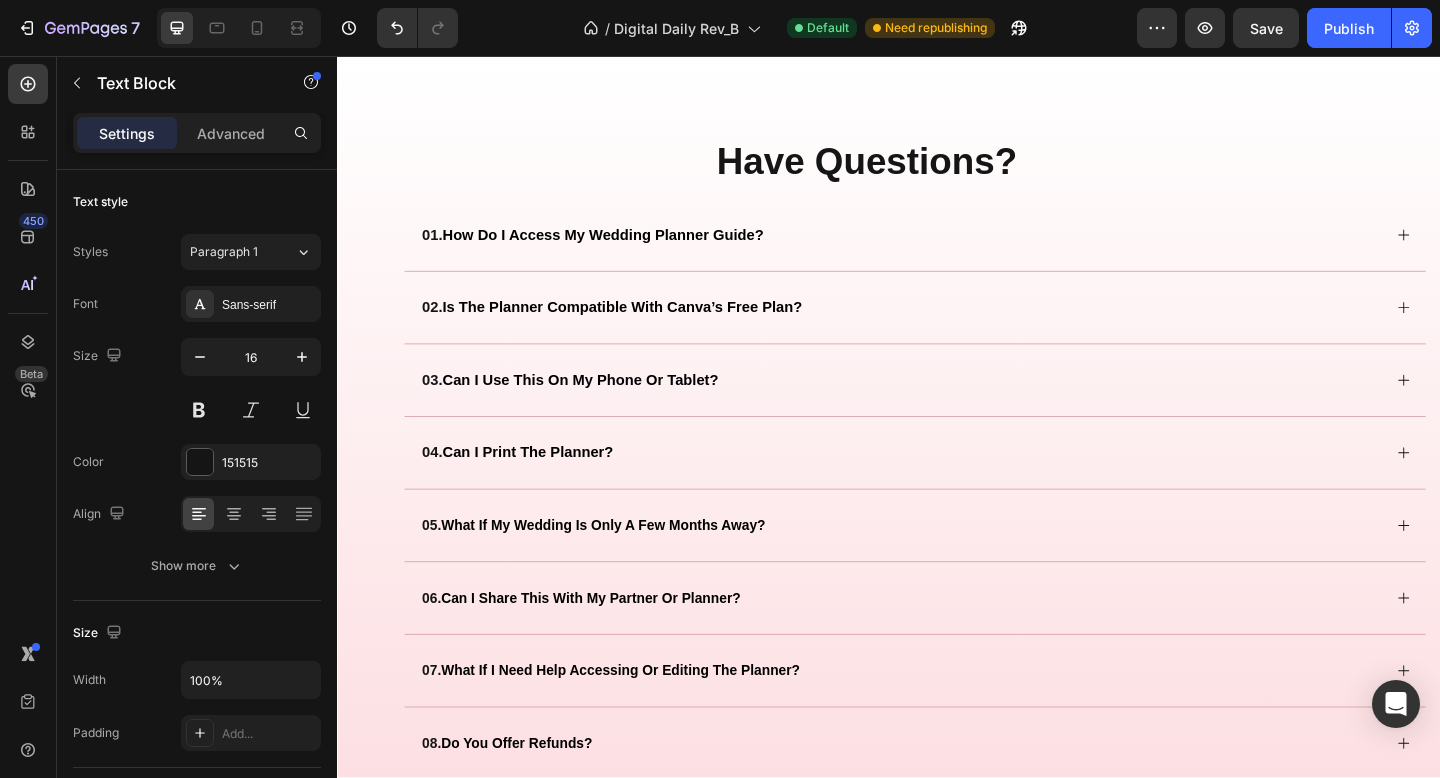 click at bounding box center (1189, -116) 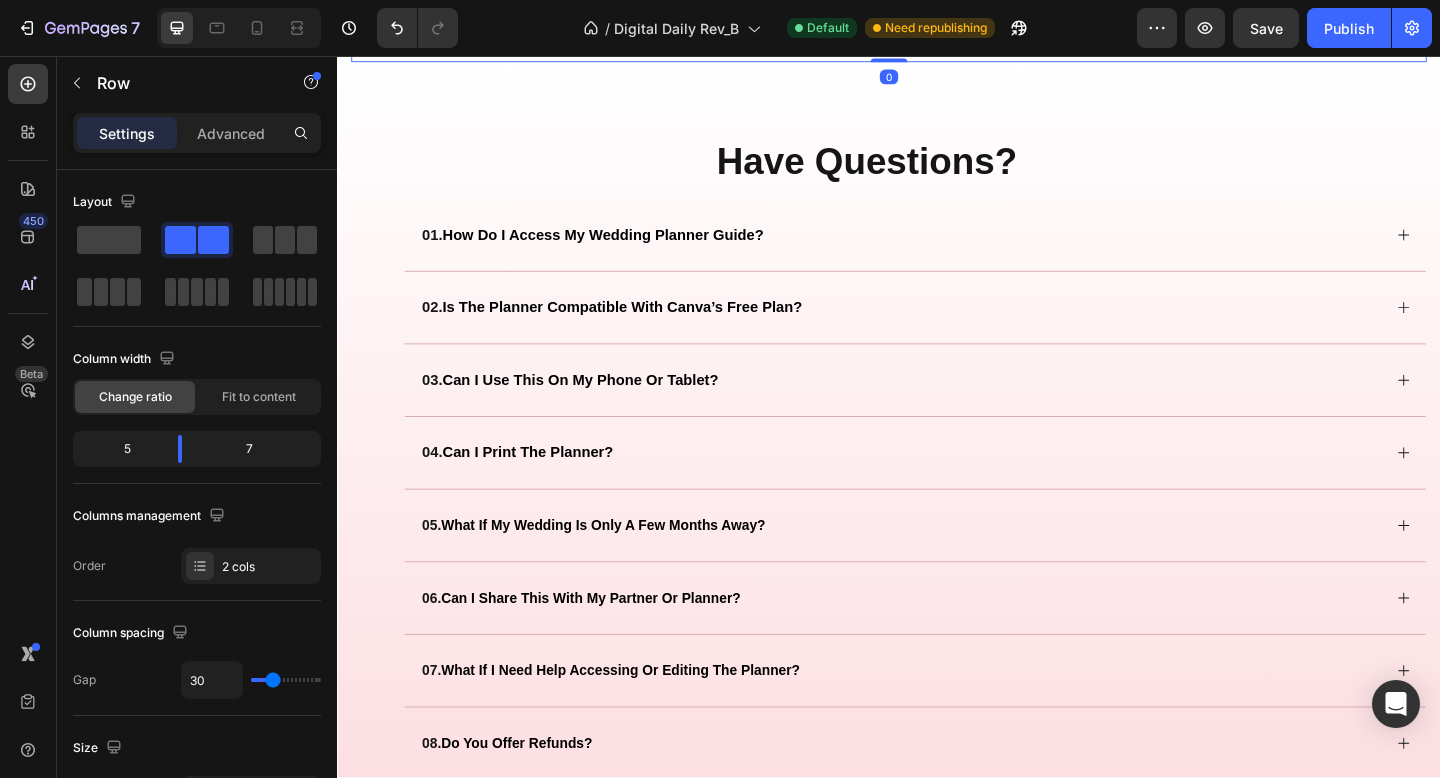 click on "⁠⁠⁠⁠⁠⁠⁠ How to Use It Heading Your step-by-step planning guide — no guesswork, no overwhelm. Text Block Step - 1 Text Block Purchase & Download PDF  Text Block Row Step - 2 Text Block Click "Use Template" to access Canva (Free or Pro) Text Block Row Step - 3 Text Block Make it Your Own Text Block Row Step - 4 Text Block Enjoy Planning Your Wedding Text Block Row" at bounding box center (589, -116) 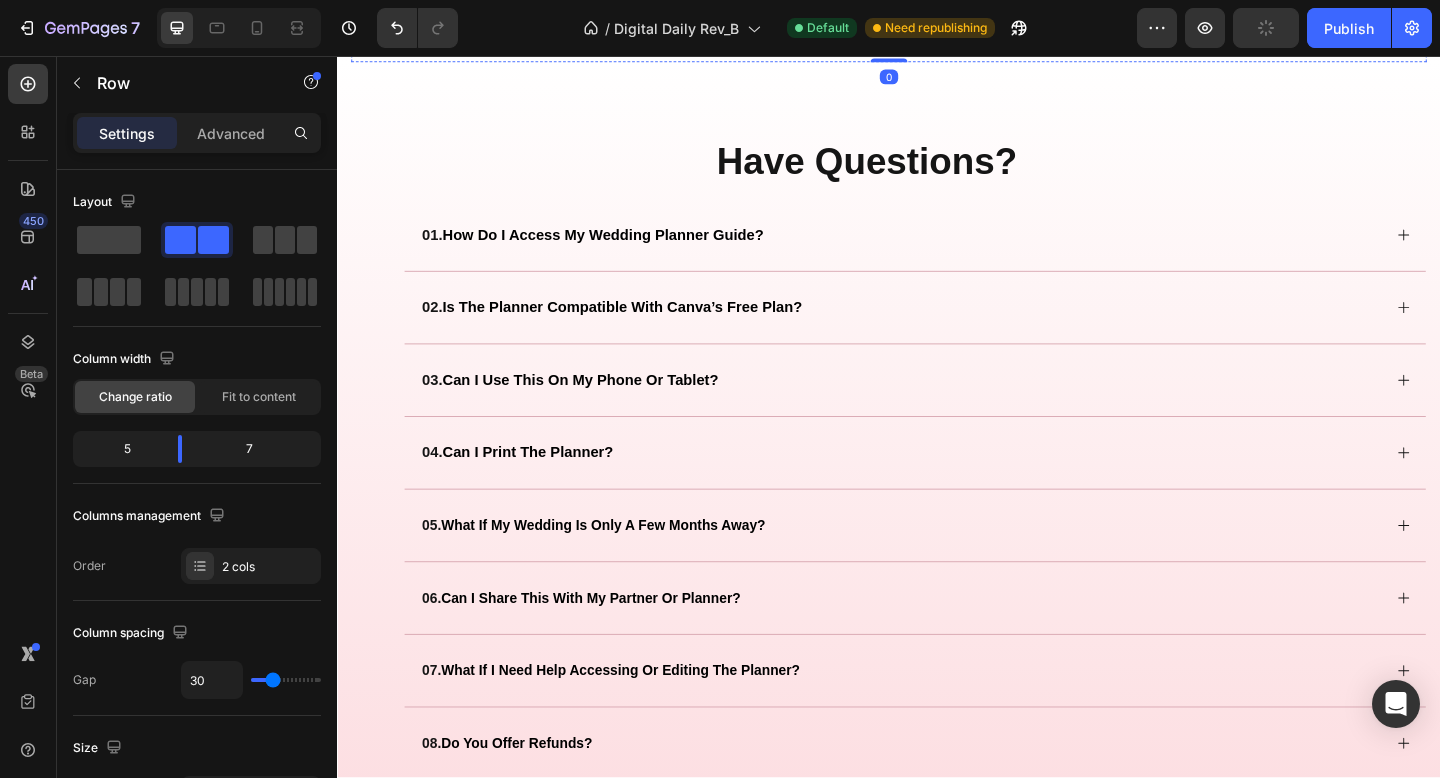 click at bounding box center [1189, -116] 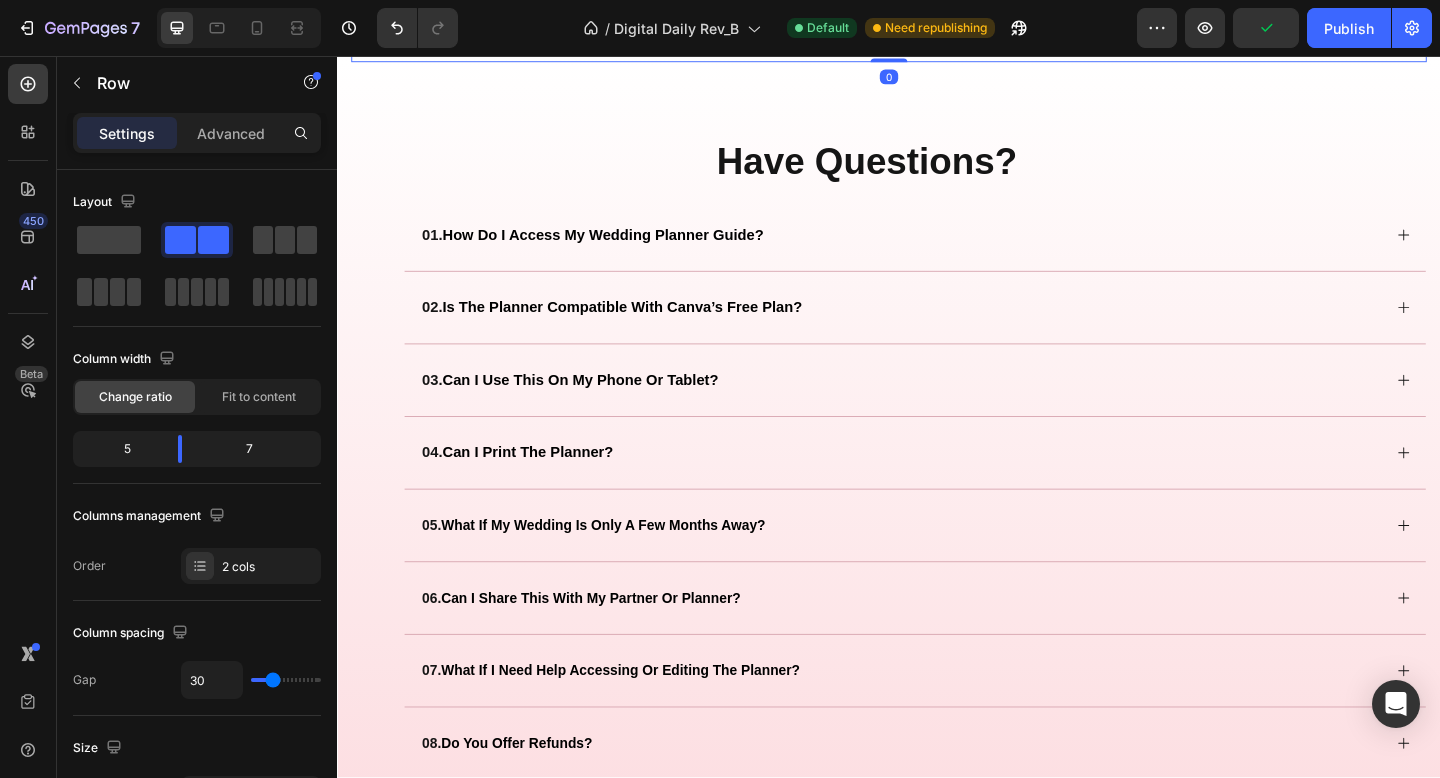click on "⁠⁠⁠⁠⁠⁠⁠ How to Use It Heading Your step-by-step planning guide — no guesswork, no overwhelm. Text Block Step - 1 Text Block Purchase & Download PDF  Text Block Row Step - 2 Text Block Click "Use Template" to access Canva (Free or Pro) Text Block Row Step - 3 Text Block Make it Your Own Text Block Row Step - 4 Text Block Enjoy Planning Your Wedding Text Block Row" at bounding box center [589, -116] 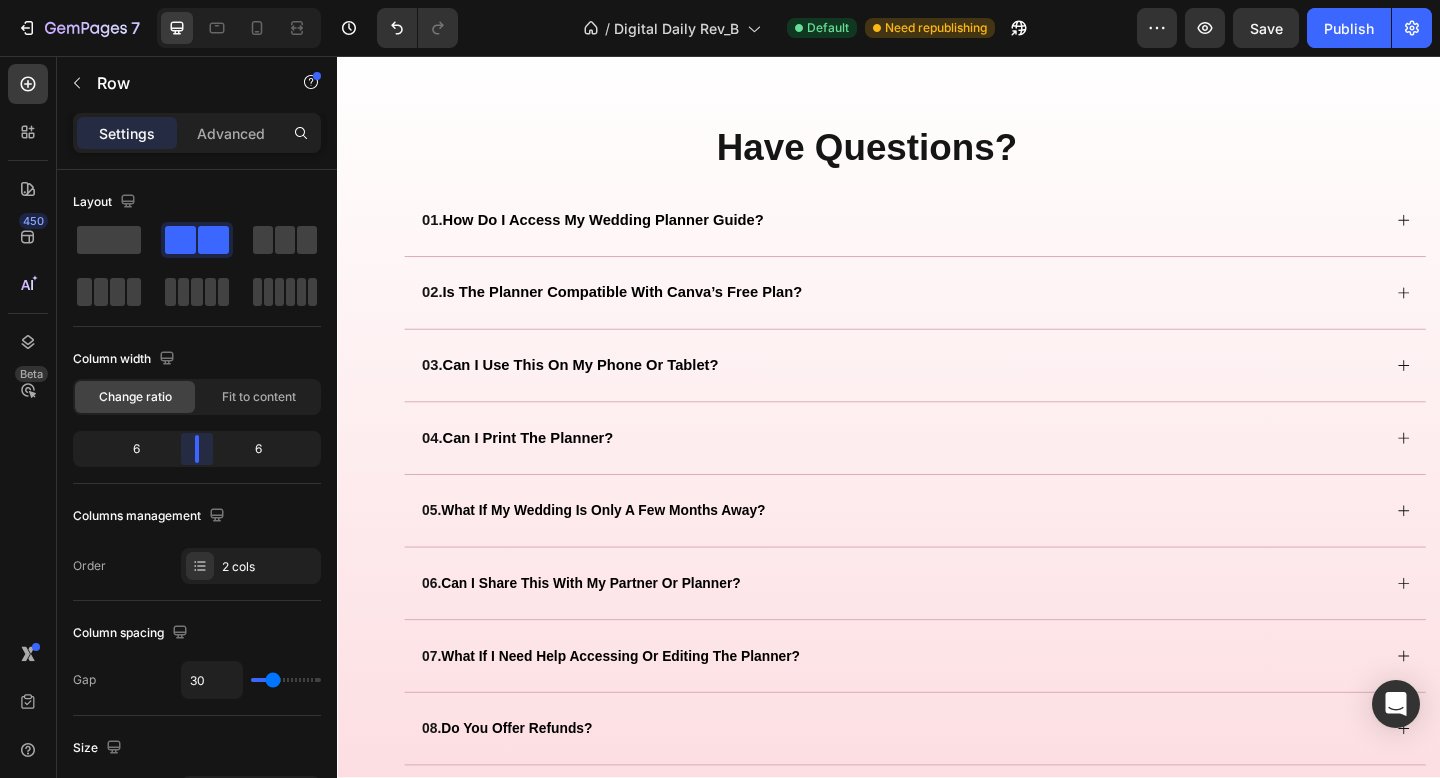 drag, startPoint x: 182, startPoint y: 442, endPoint x: 197, endPoint y: 443, distance: 15.033297 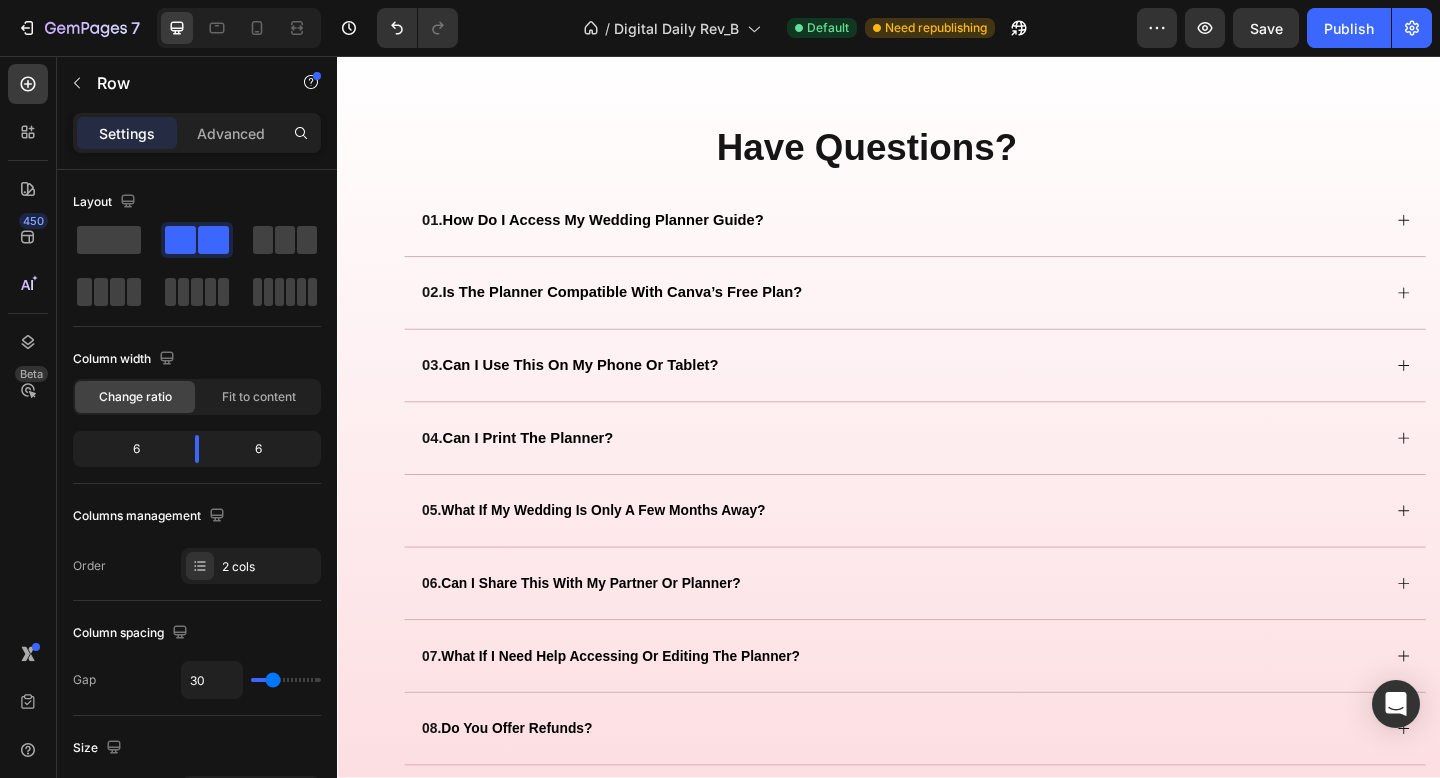 click on "Purchase & Download PDF" at bounding box center [573, -151] 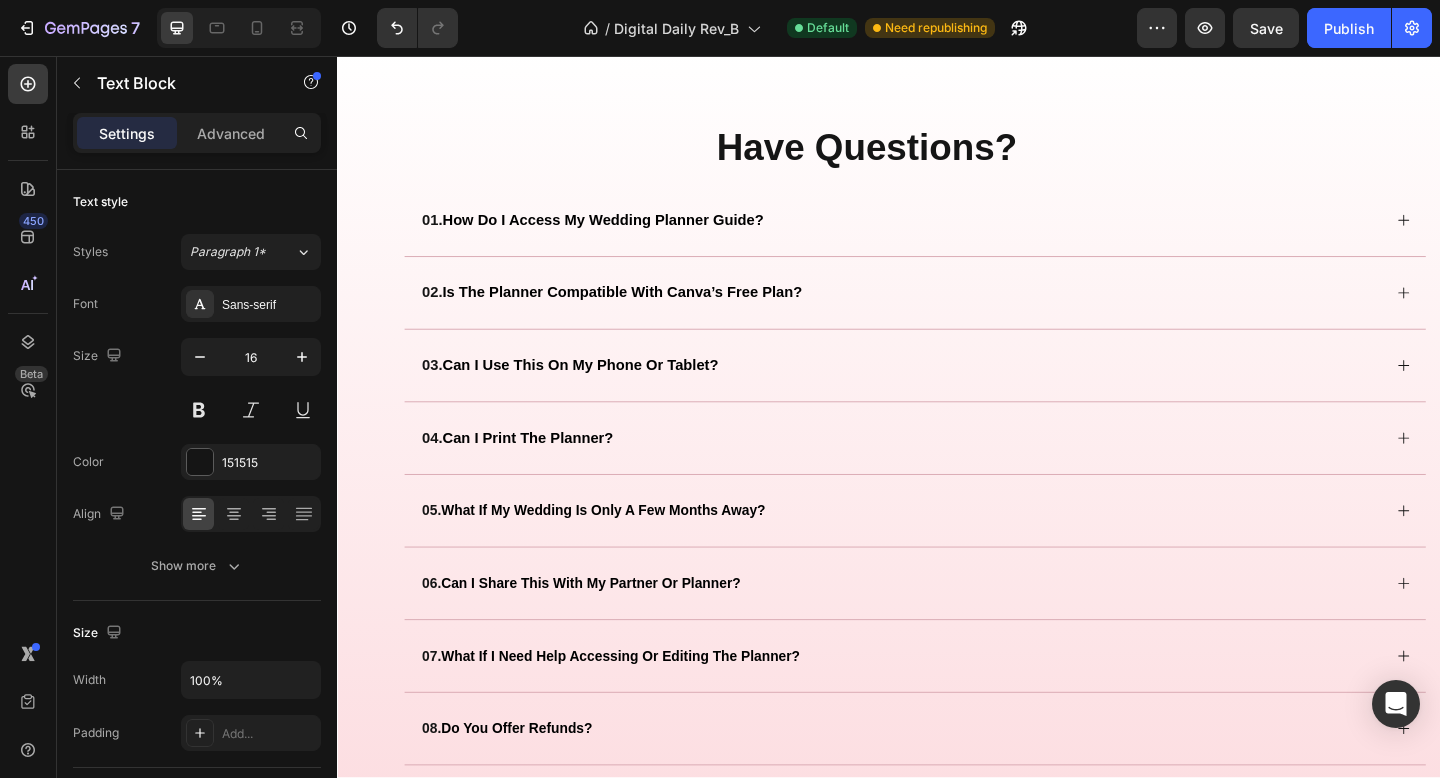 click on "Purchase & Download PDF" at bounding box center (573, -151) 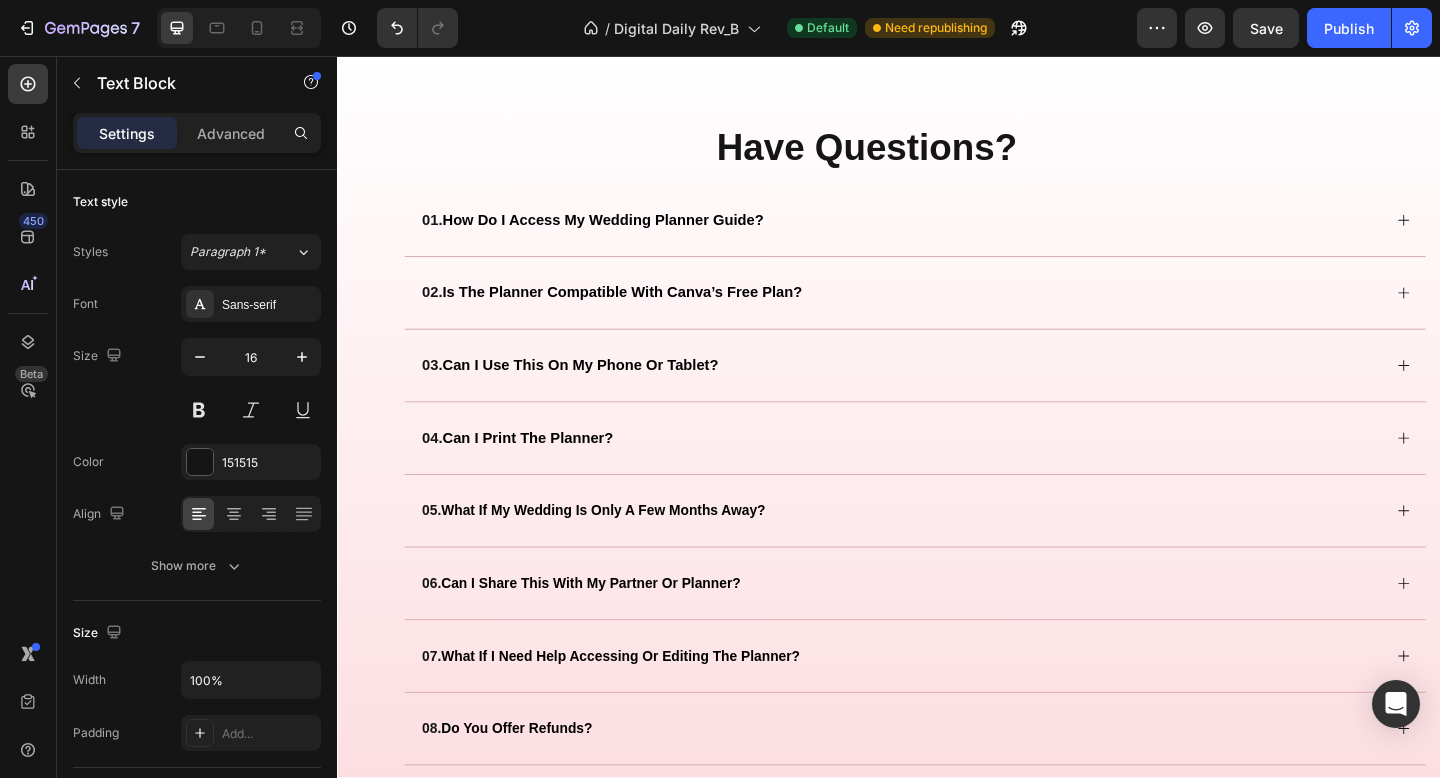 drag, startPoint x: 477, startPoint y: 333, endPoint x: 690, endPoint y: 337, distance: 213.03755 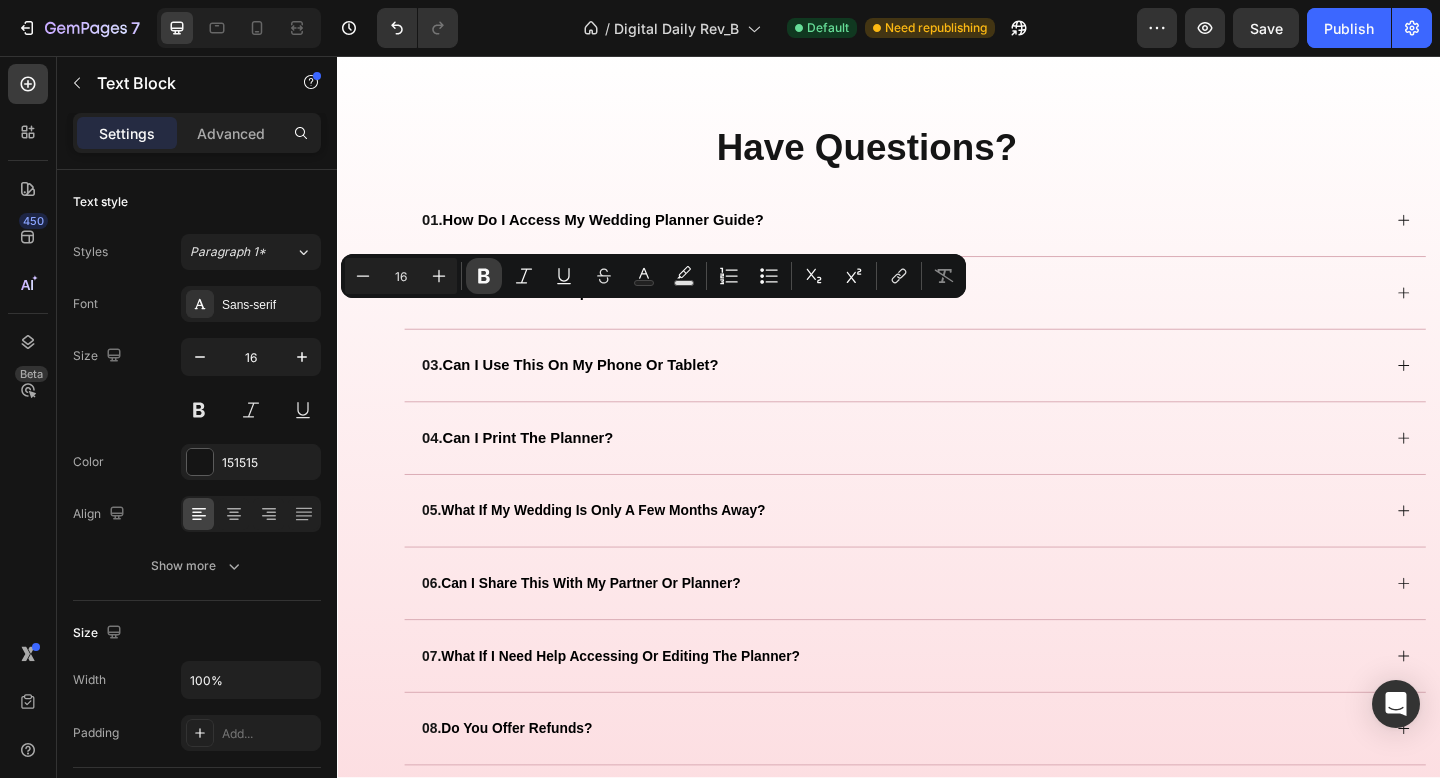 click 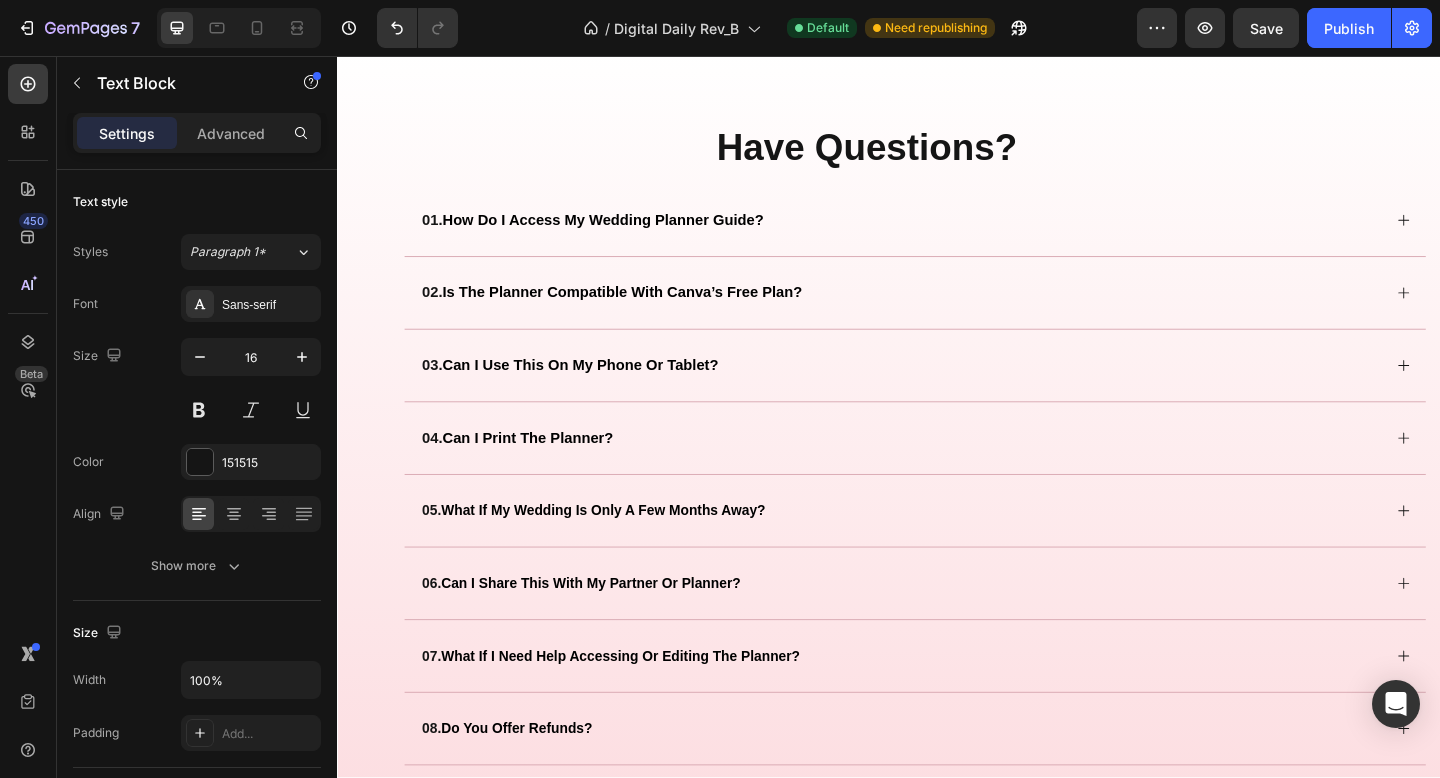click on "Step - 1 Text Block Instant Access After Purchase Text Block   0 Row" at bounding box center [637, -151] 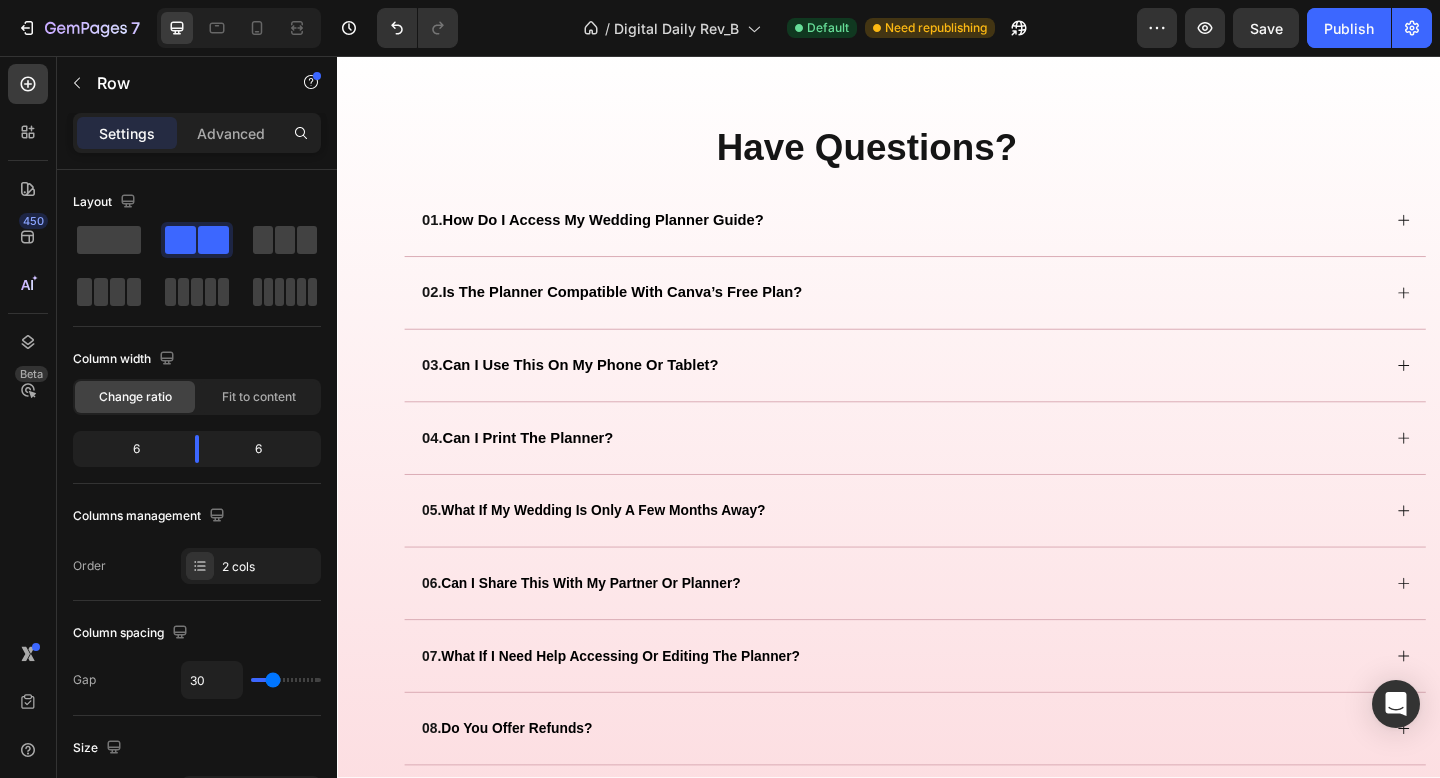 click on "⁠⁠⁠⁠⁠⁠⁠ How to Use It Heading Your step-by-step planning guide — no guesswork, no overwhelm. Text Block Step - 1 Text Block Instant Access After Purchase Text Block Row   24 Step - 2 Text Block Click "Use Template" to access Canva (Free or Pro) Text Block Row Step - 3 Text Block Make it Your Own Text Block Row Step - 4 Text Block Enjoy Planning Your Wedding Text Block Row" at bounding box center (637, -124) 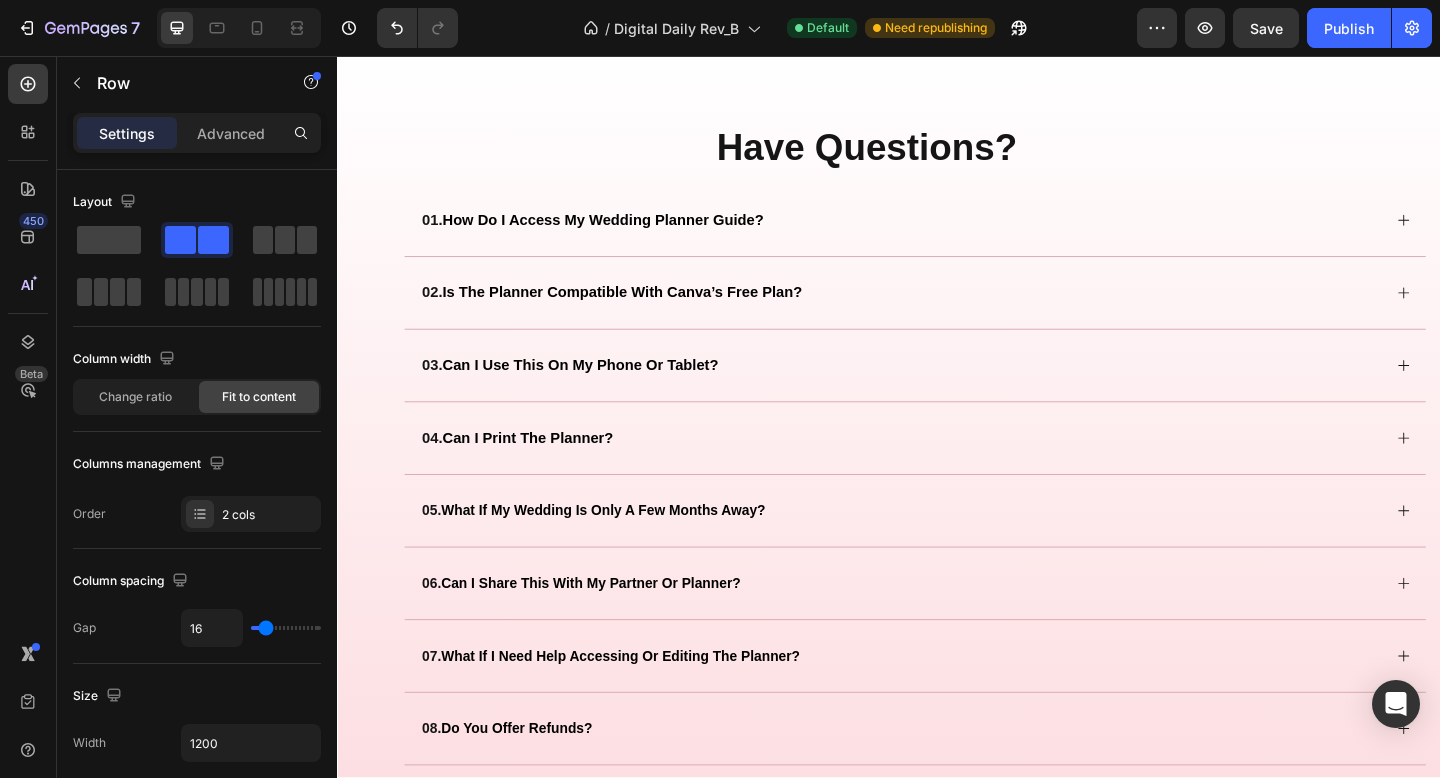 click on "Step - 1 Text Block Instant Access After Purchase Text Block Row" at bounding box center (637, -151) 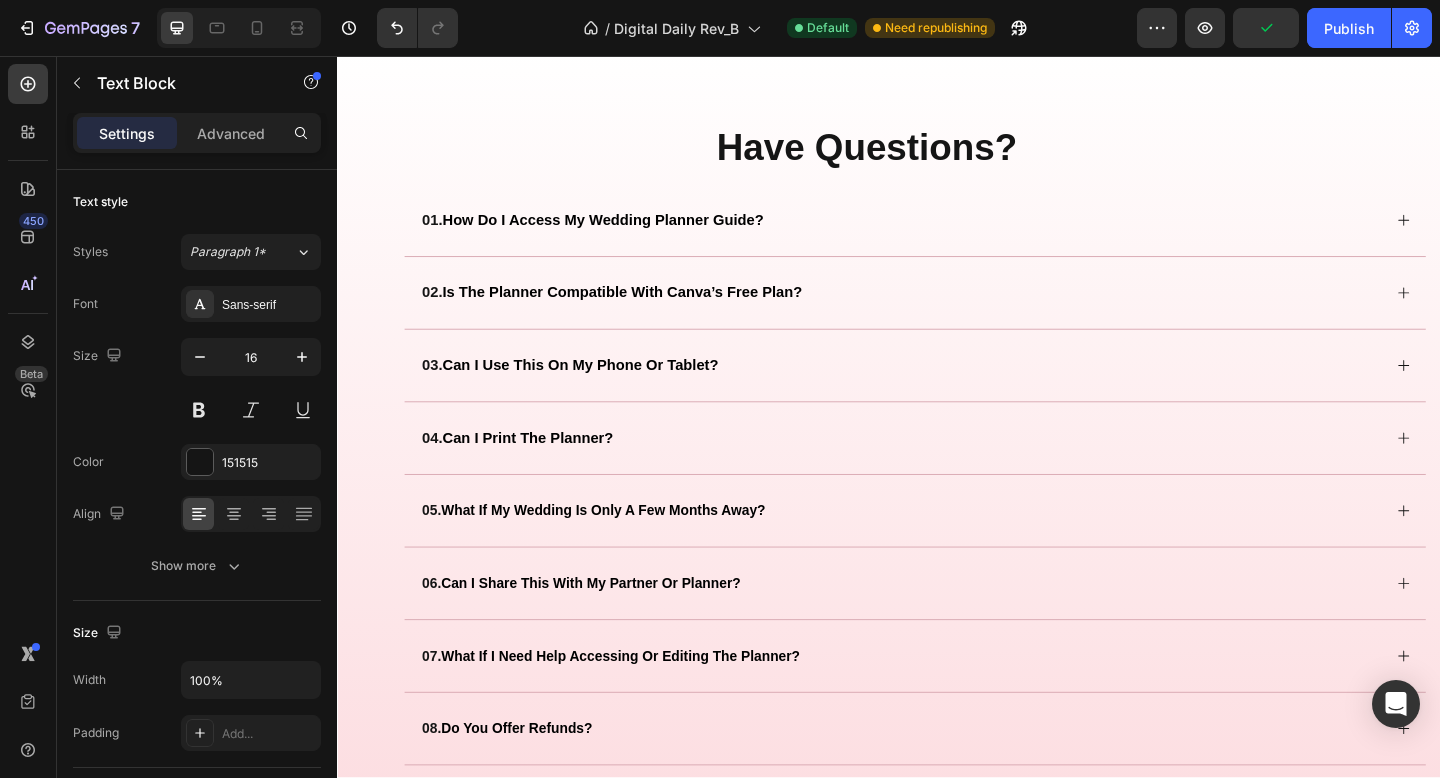click on "Instant Access After Purchase" at bounding box center [591, -152] 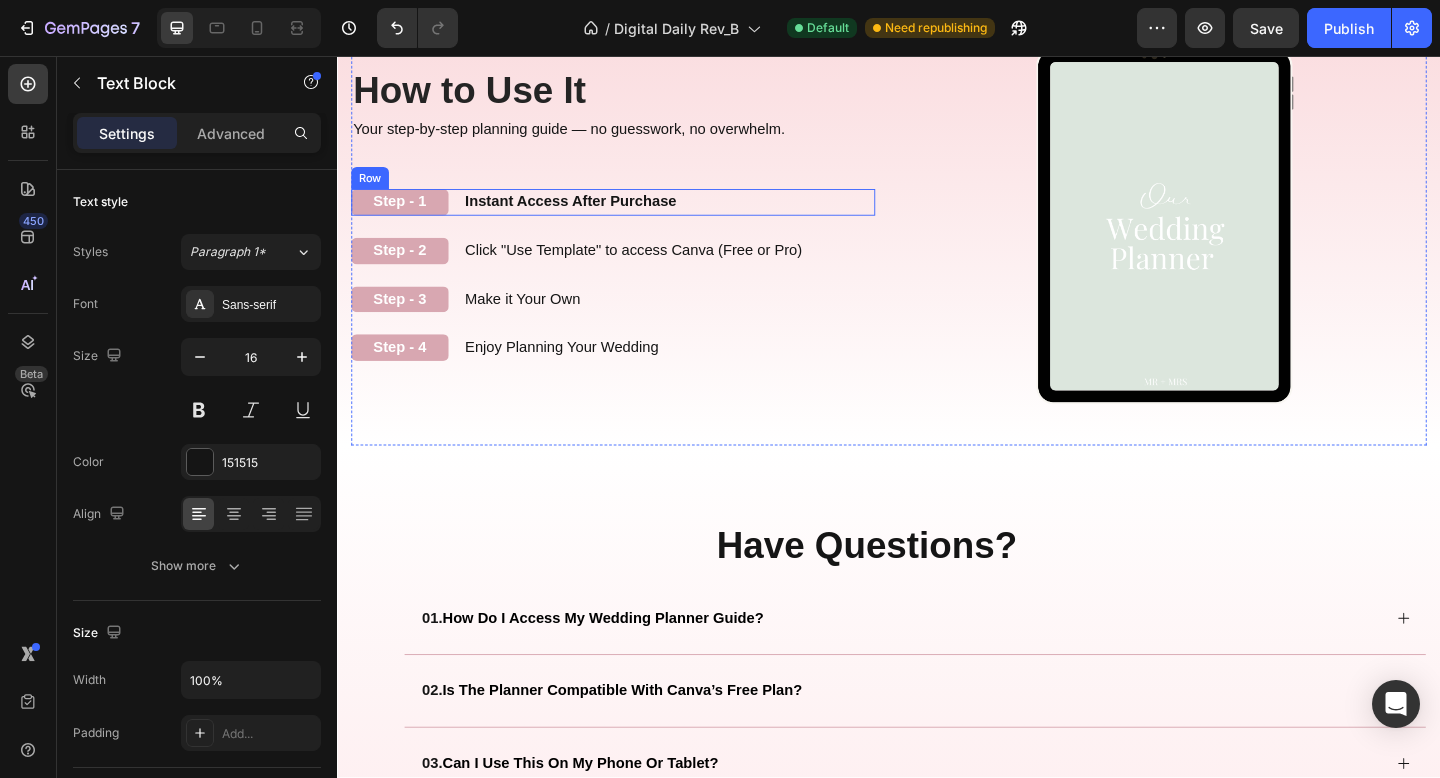 scroll, scrollTop: 2551, scrollLeft: 0, axis: vertical 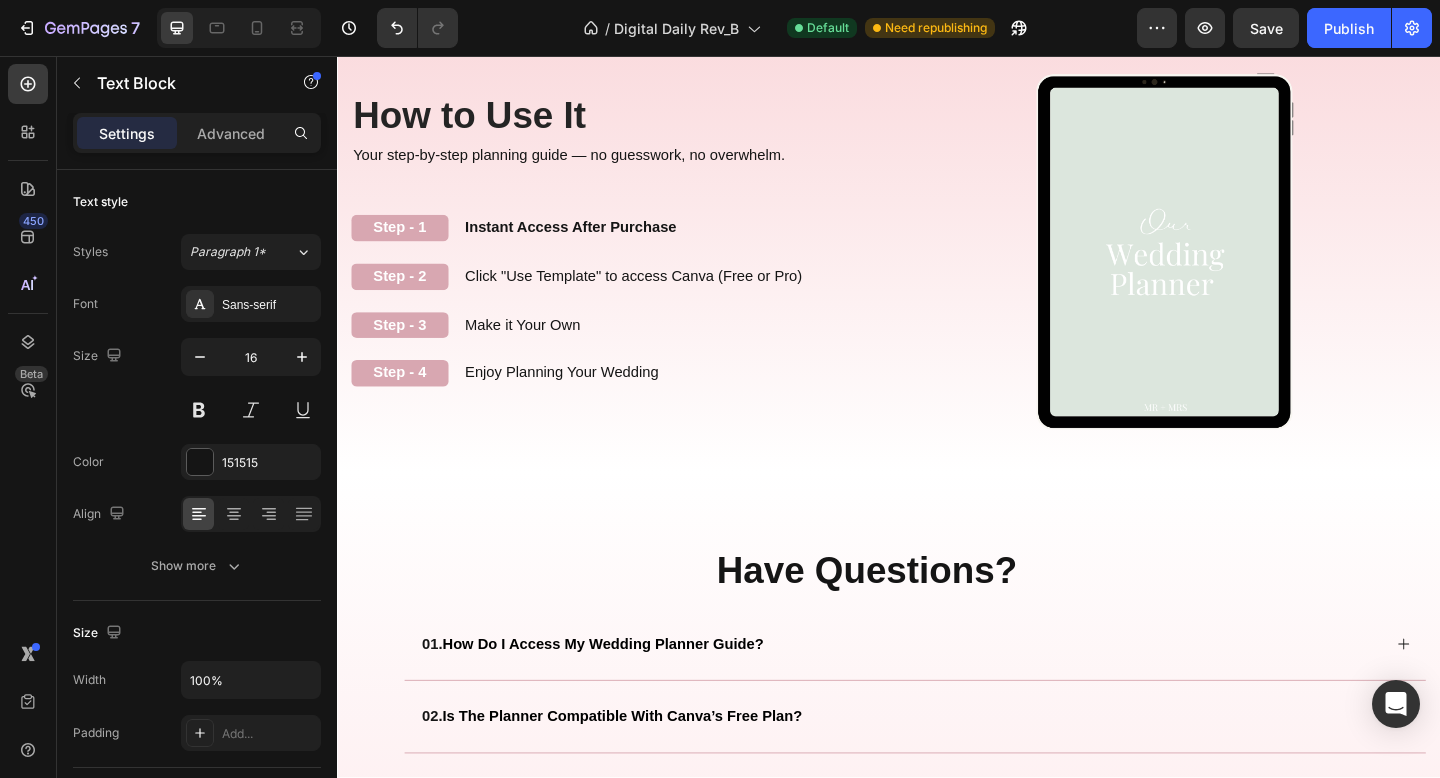 click on "Instant Access After Purchase" at bounding box center (591, 242) 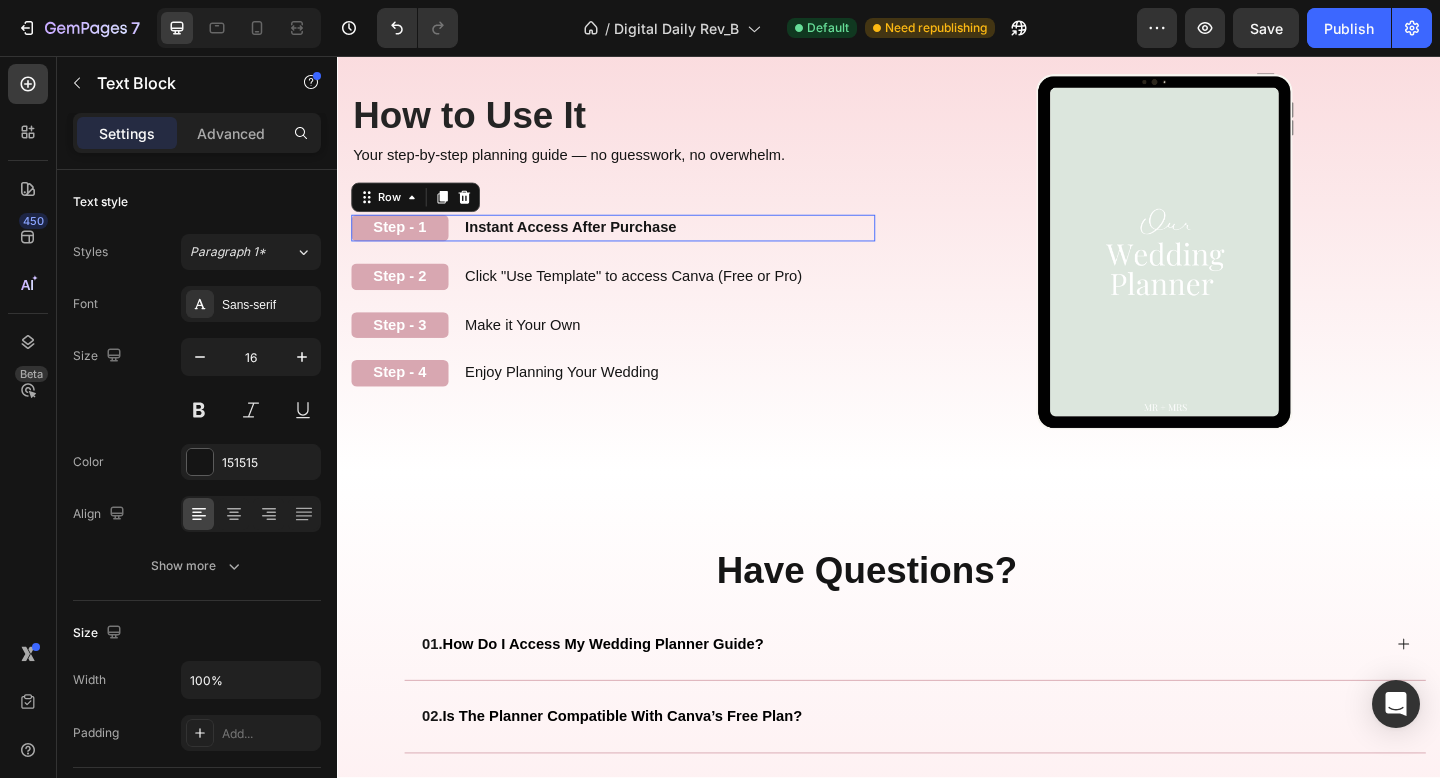 click on "Step - 1 Text Block Instant Access After Purchase Text Block Row   0" at bounding box center (637, 243) 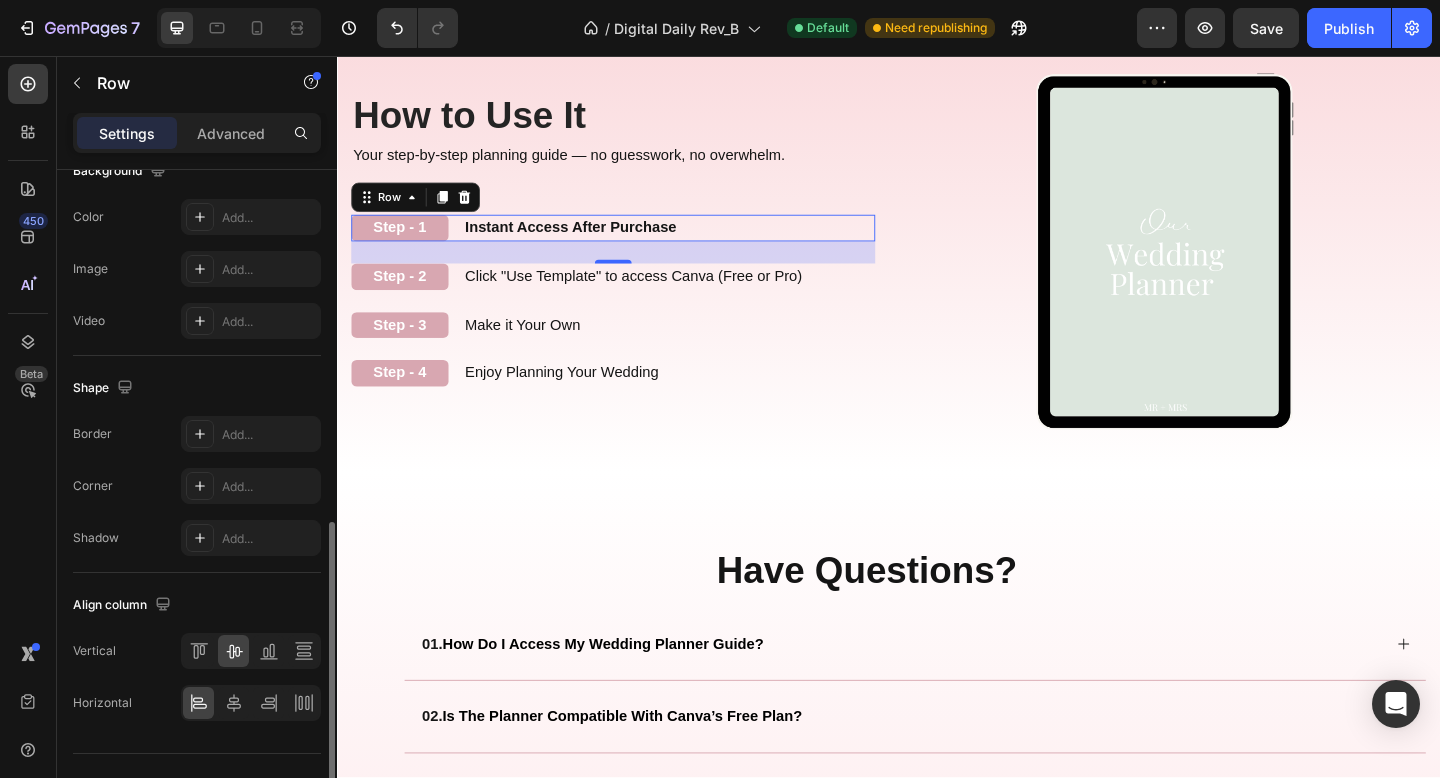 scroll, scrollTop: 783, scrollLeft: 0, axis: vertical 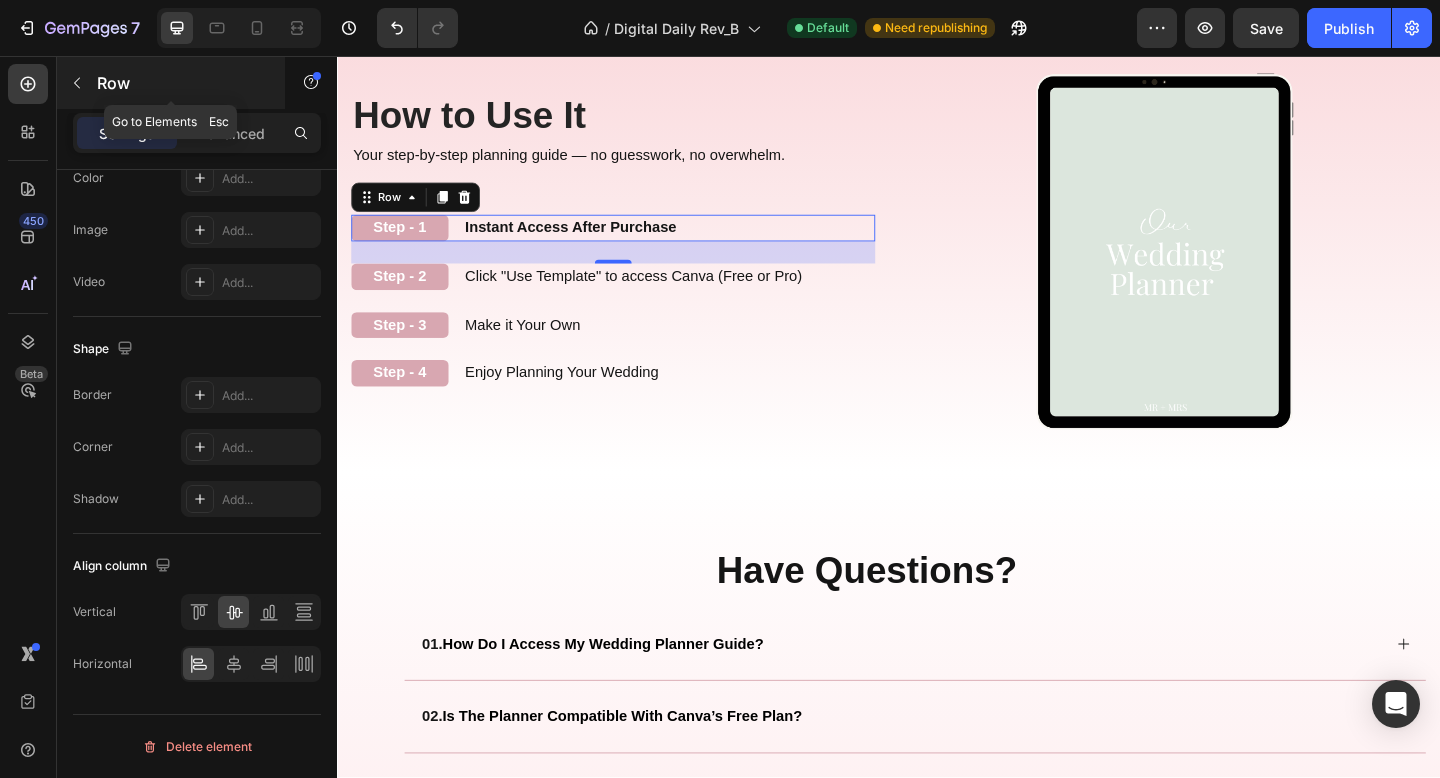 click 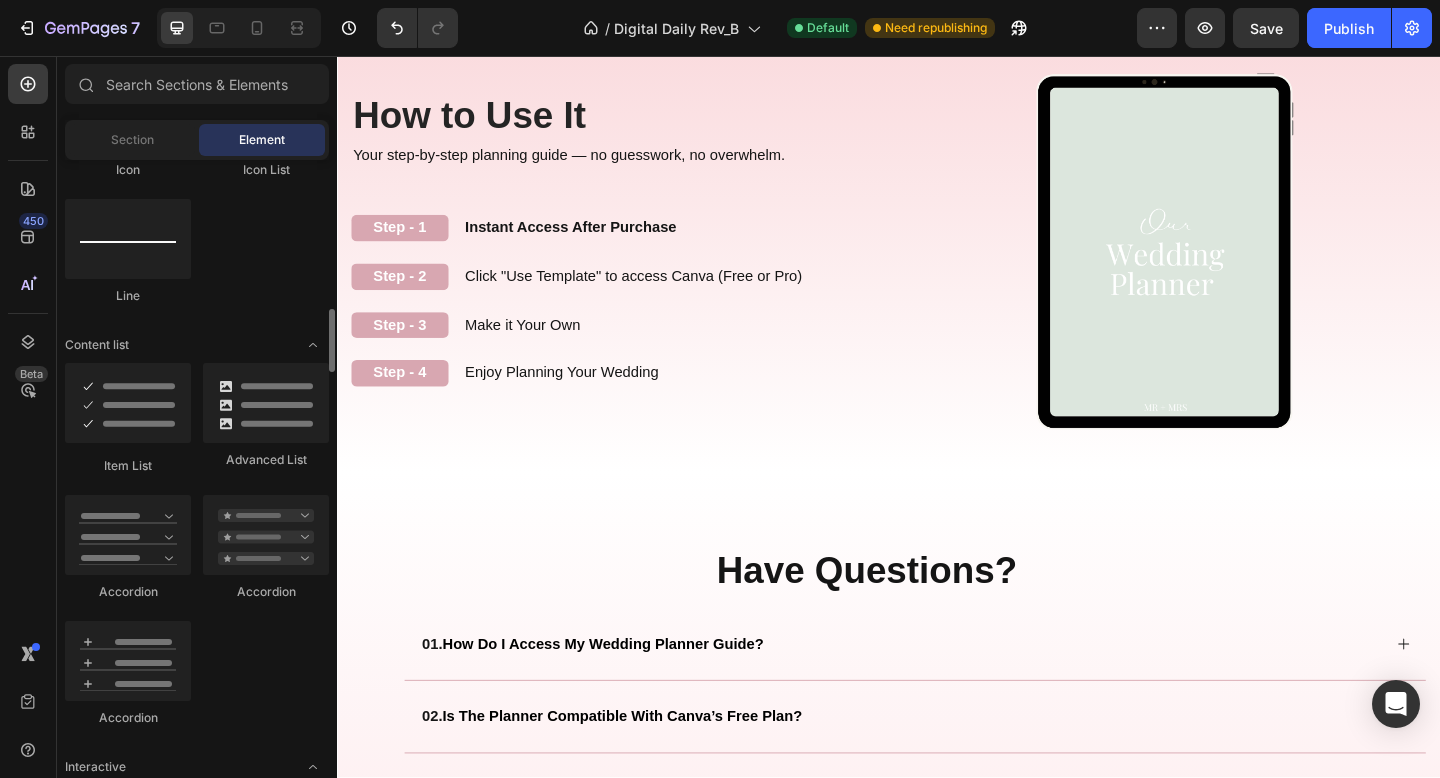 scroll, scrollTop: 1429, scrollLeft: 0, axis: vertical 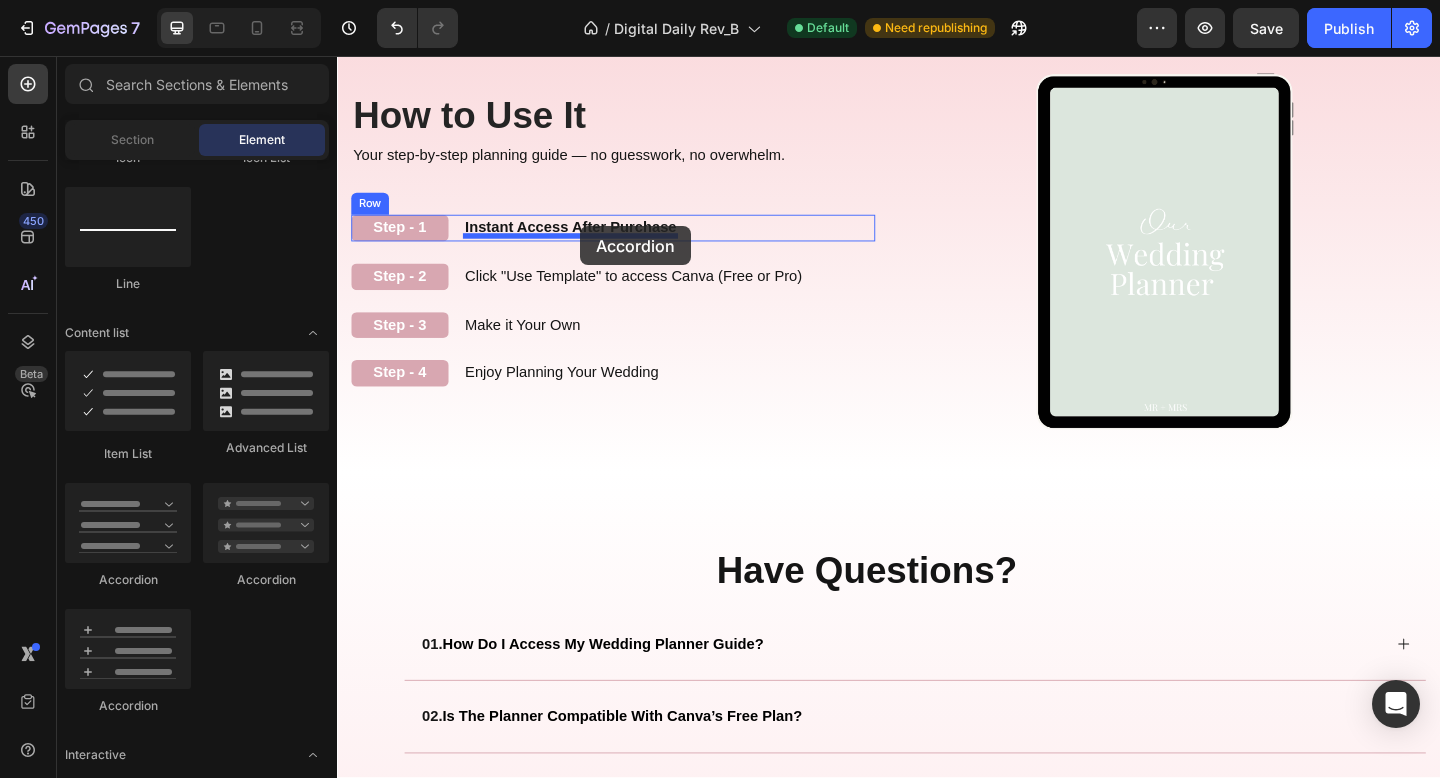 drag, startPoint x: 483, startPoint y: 570, endPoint x: 601, endPoint y: 243, distance: 347.6392 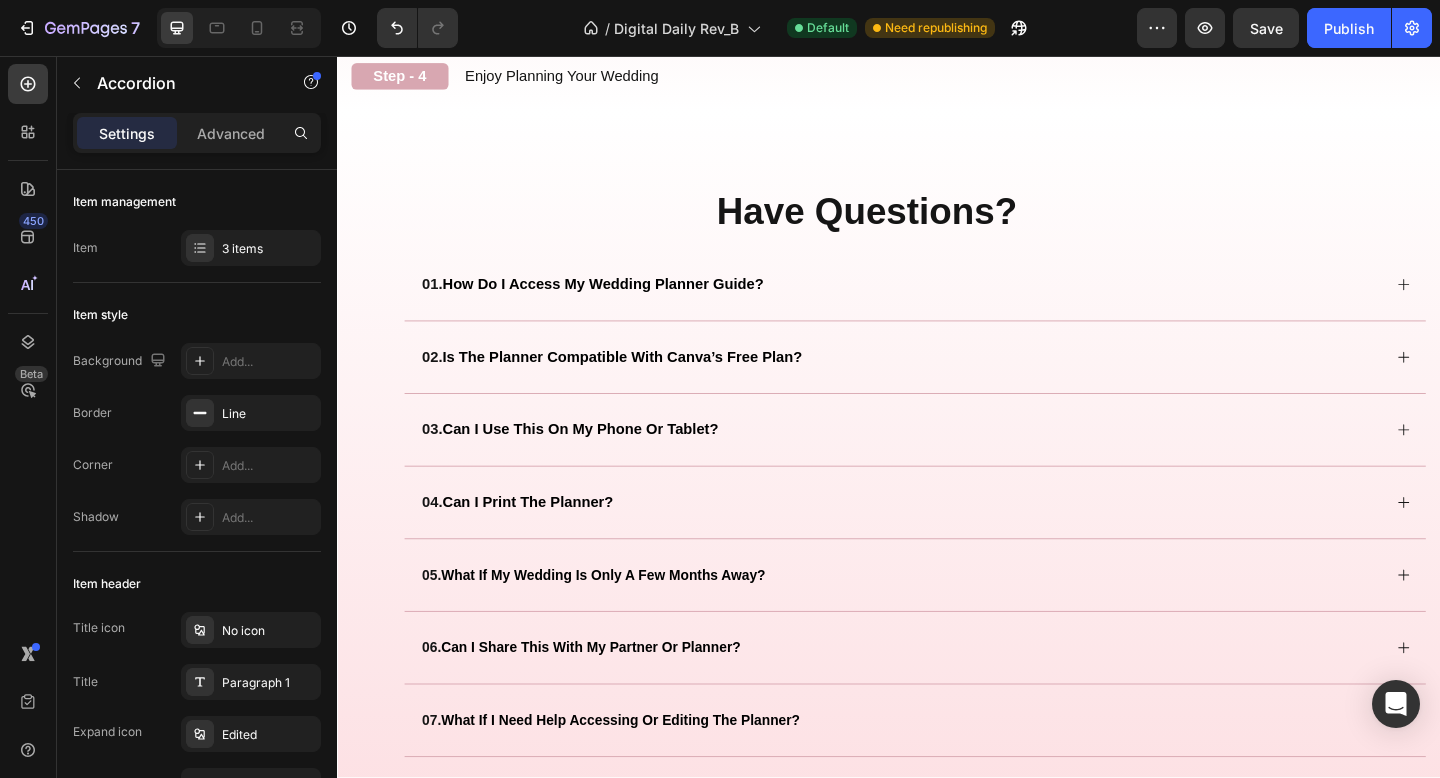 scroll, scrollTop: 2486, scrollLeft: 0, axis: vertical 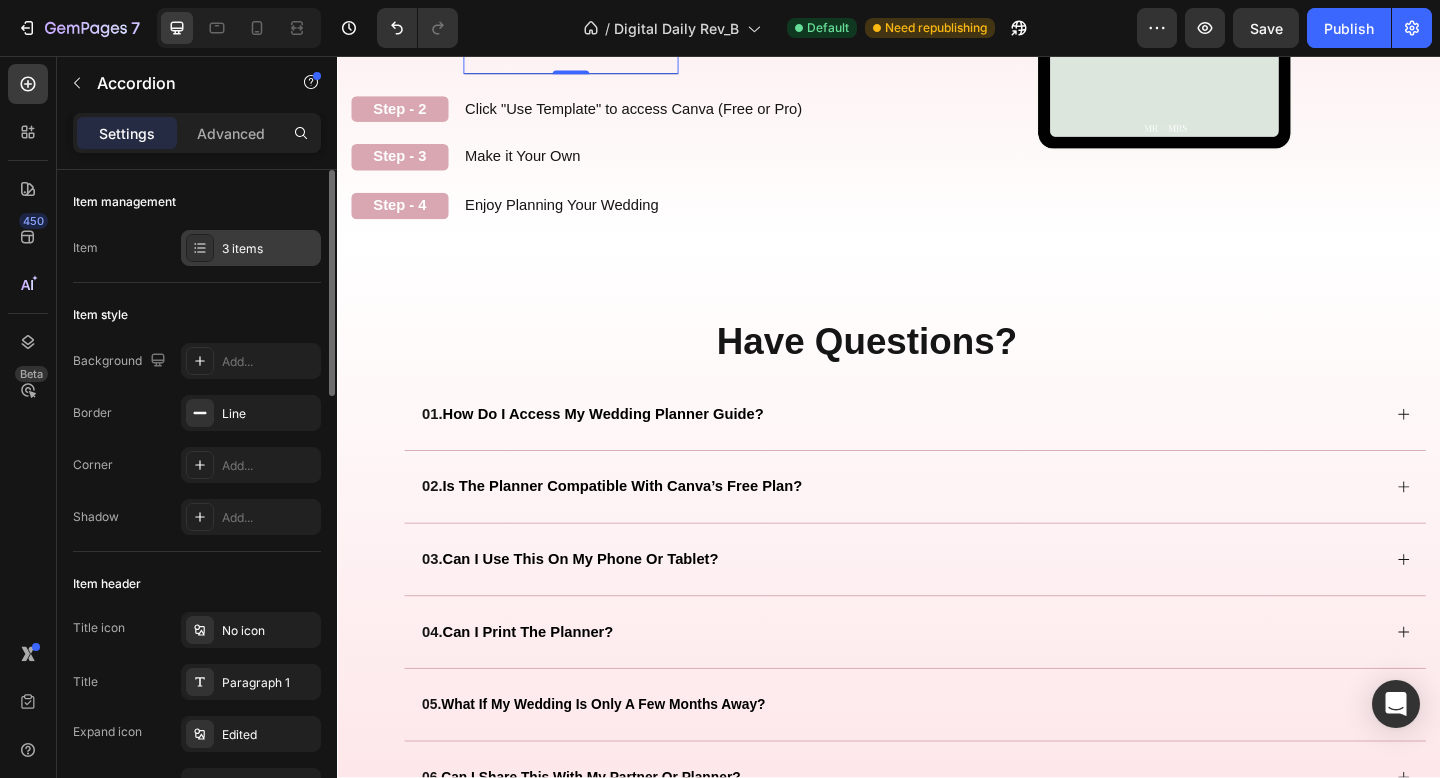 click on "3 items" at bounding box center [269, 249] 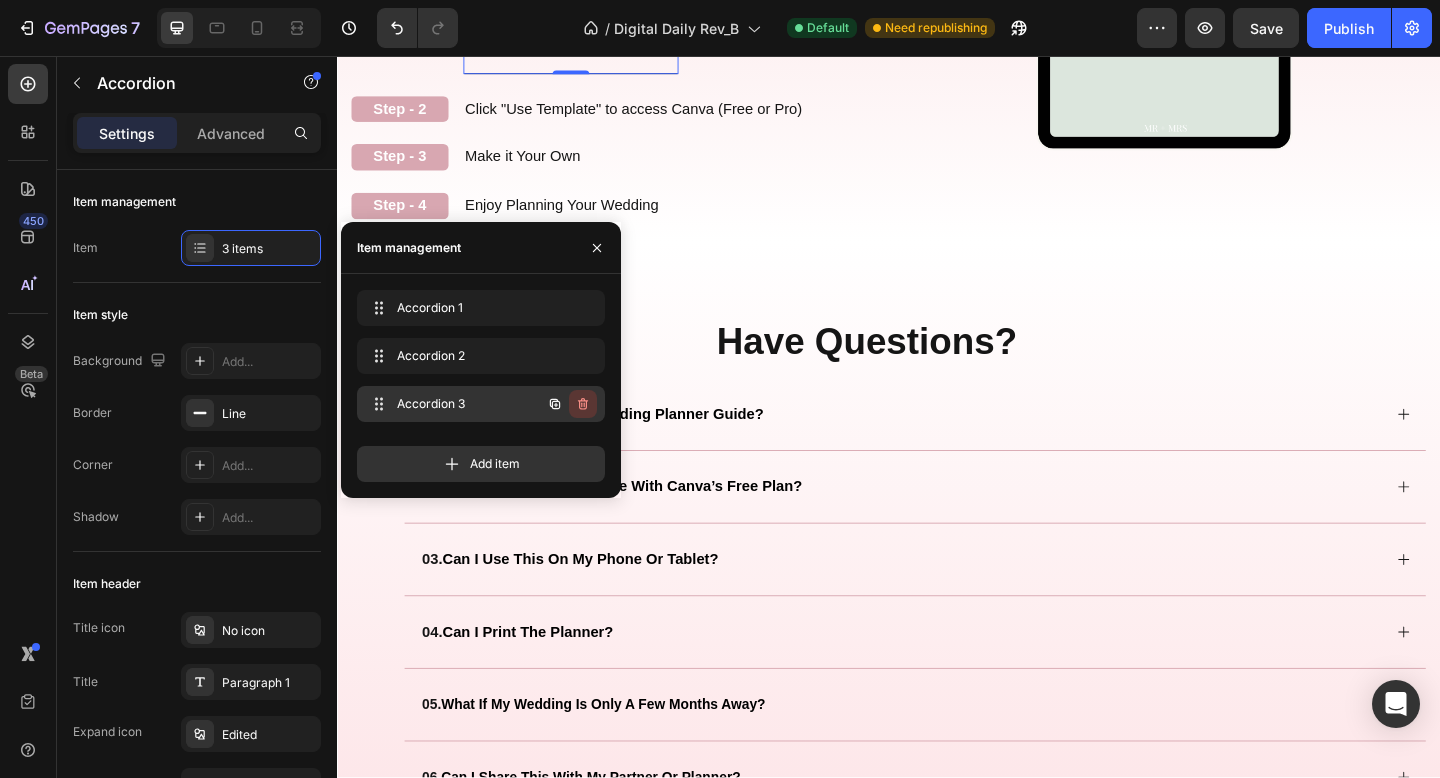 click 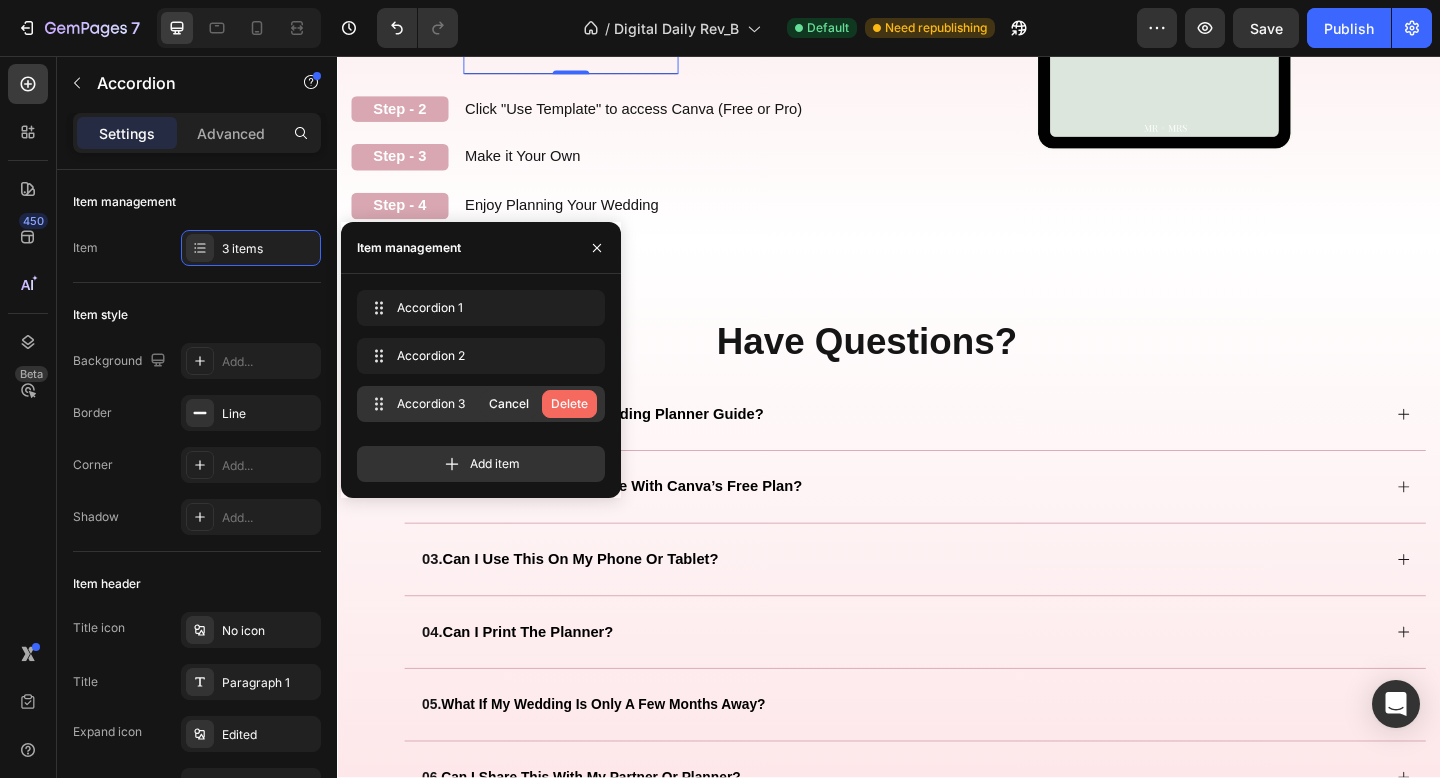 click on "Delete" at bounding box center (569, 404) 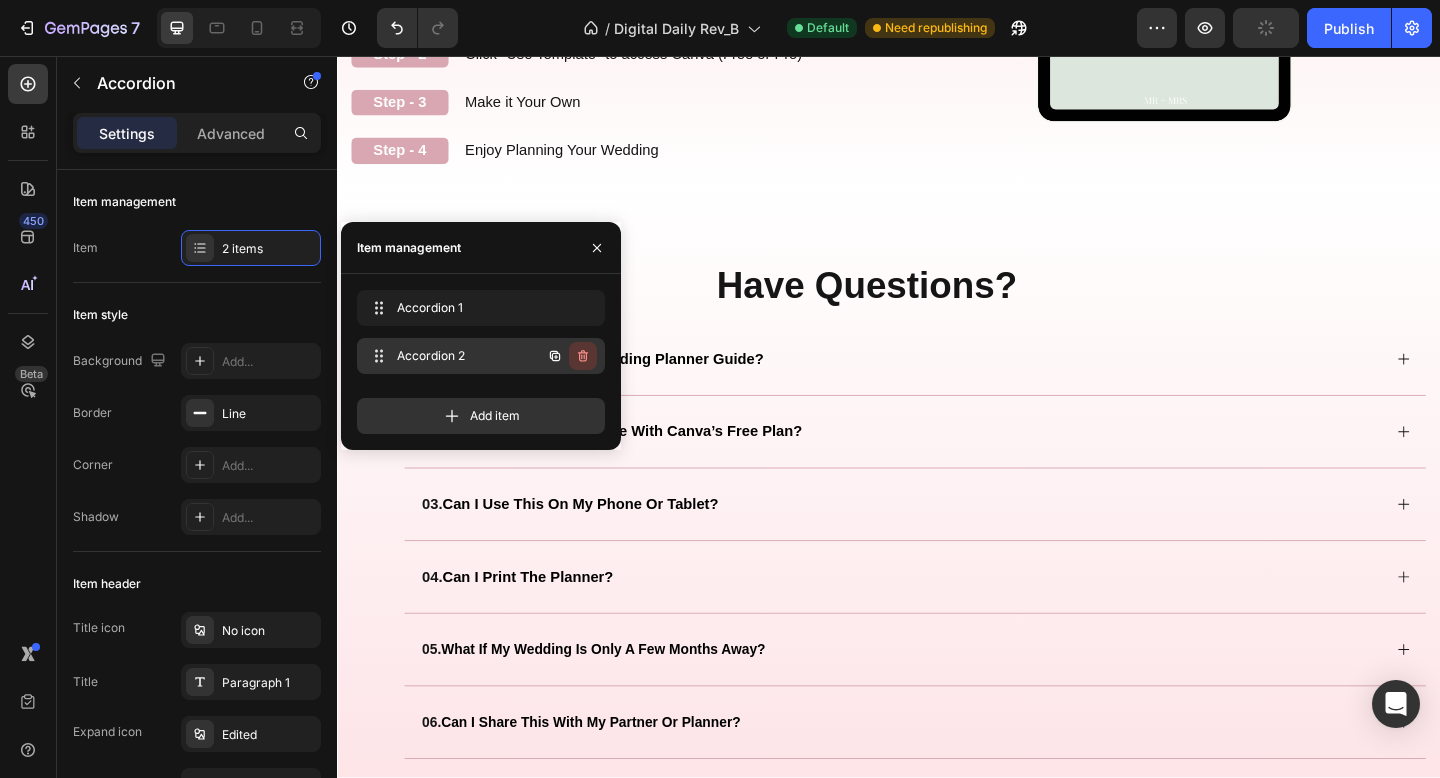 click 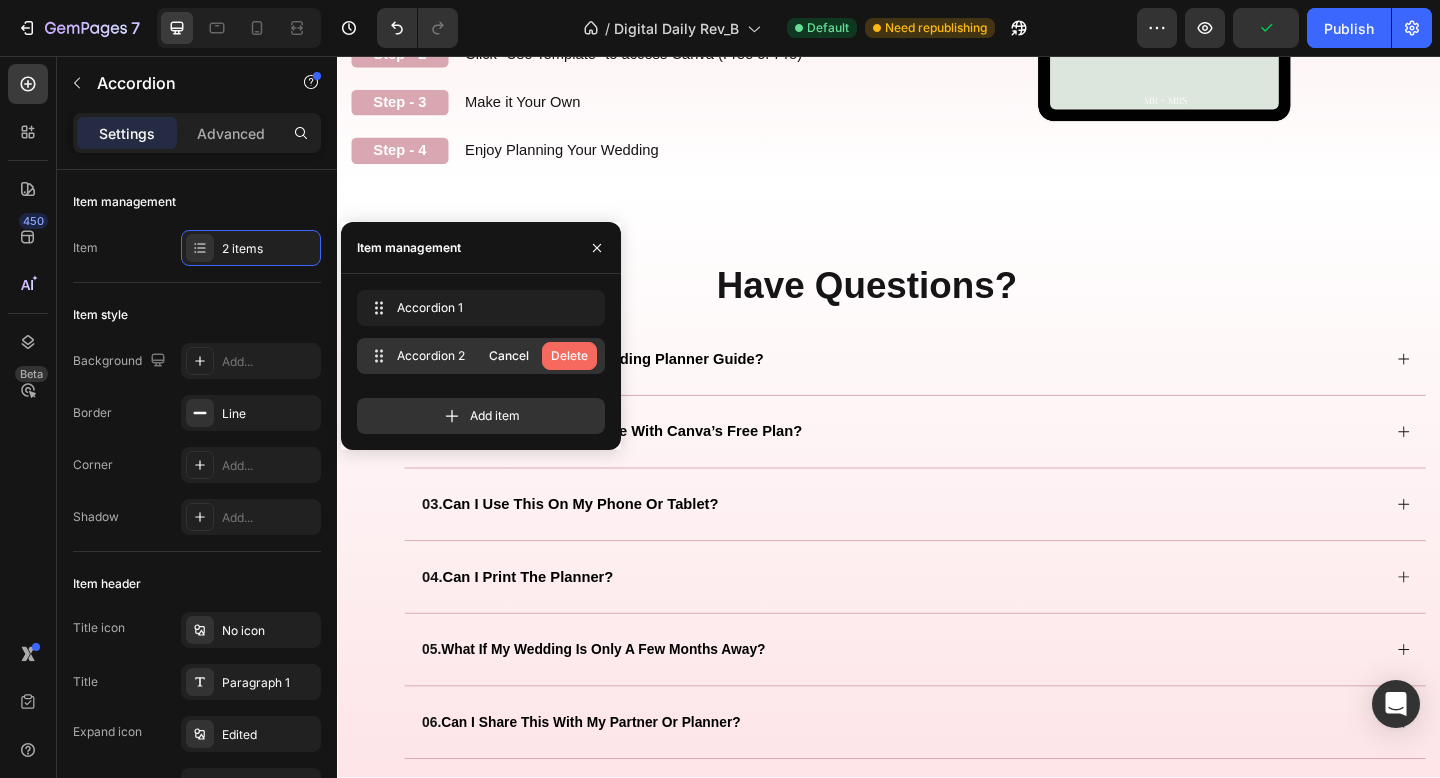 click on "Delete" at bounding box center (569, 356) 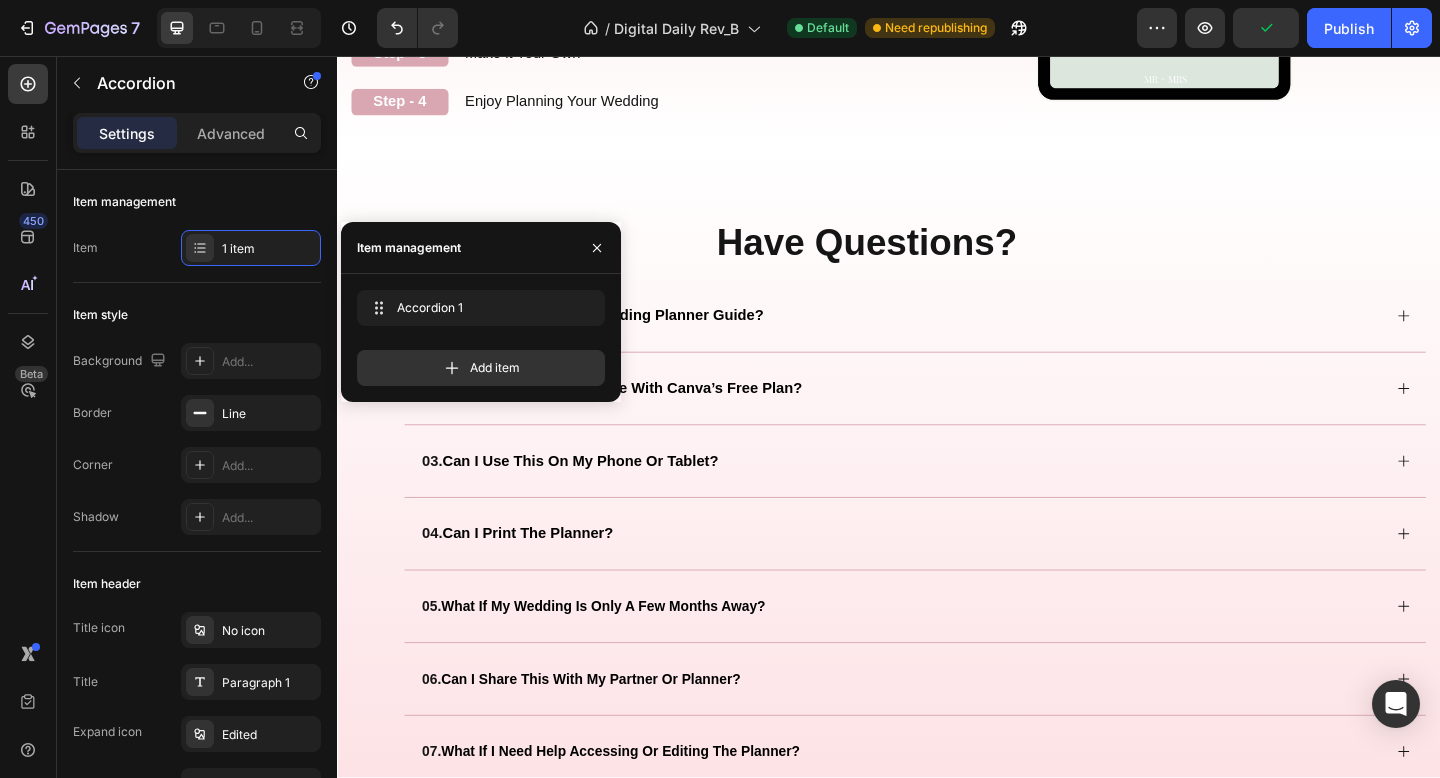 scroll, scrollTop: 2489, scrollLeft: 0, axis: vertical 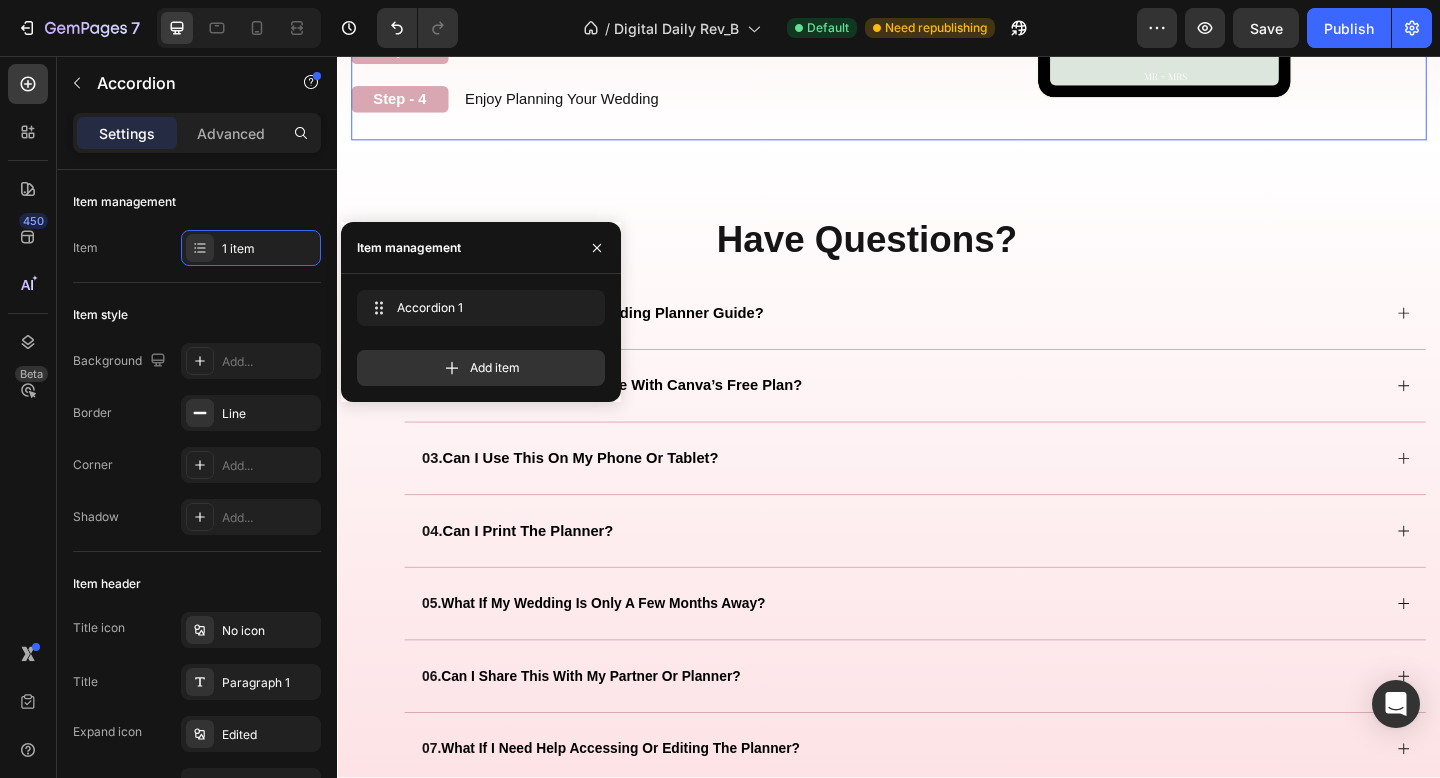 click on "How to Use It Heading Your step-by-step planning guide — no guesswork, no overwhelm. Text Block Step - 1 Text Block Instant Access After Purchase Text Block
Accordion 1
Drop element here Accordion Row Step - 2 Text Block Click "Use Template" to access Canva (Free or Pro) Text Block Row Step - 3 Text Block Make it Your Own Text Block Row Step - 4 Text Block Enjoy Planning Your Wedding Text Block Row" at bounding box center [637, -91] 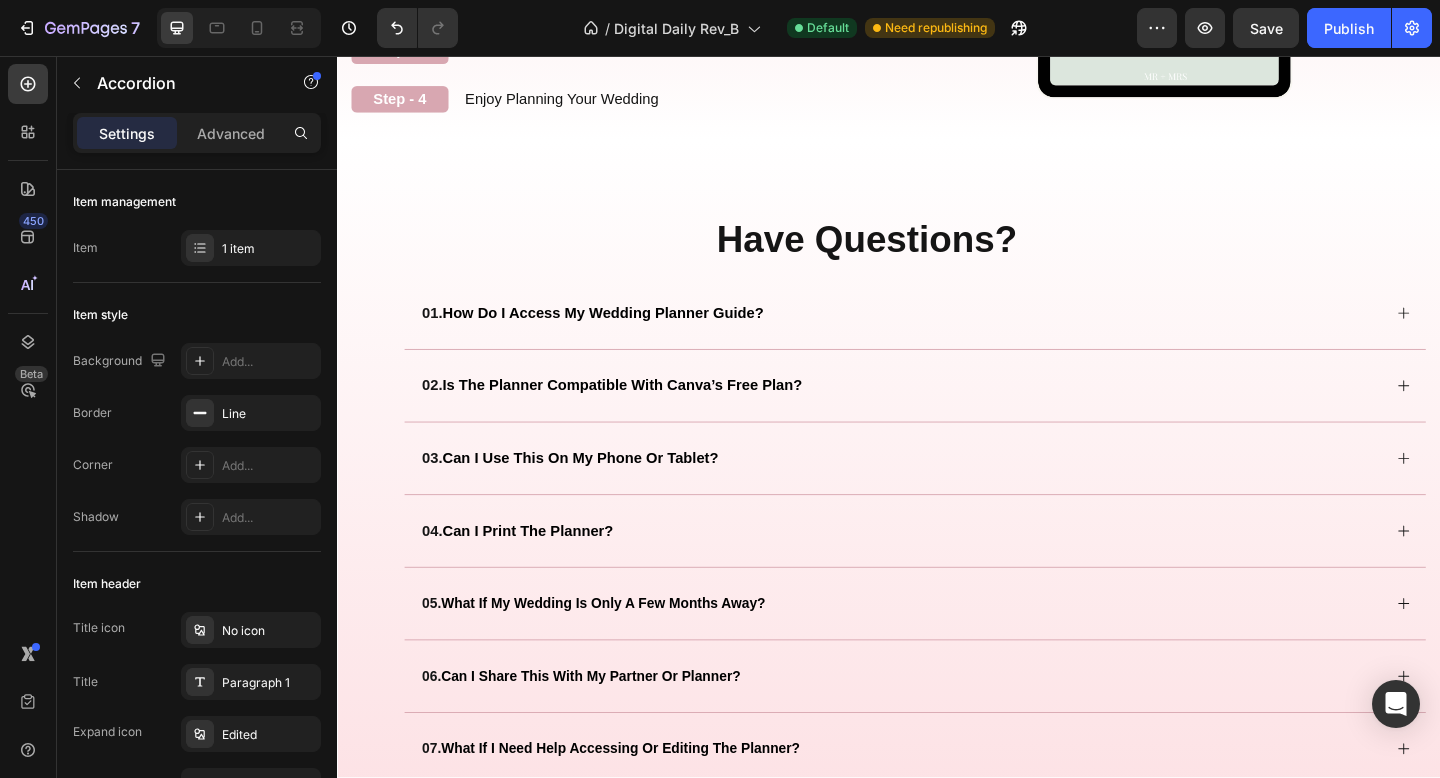 click on "Accordion 1" at bounding box center [575, -144] 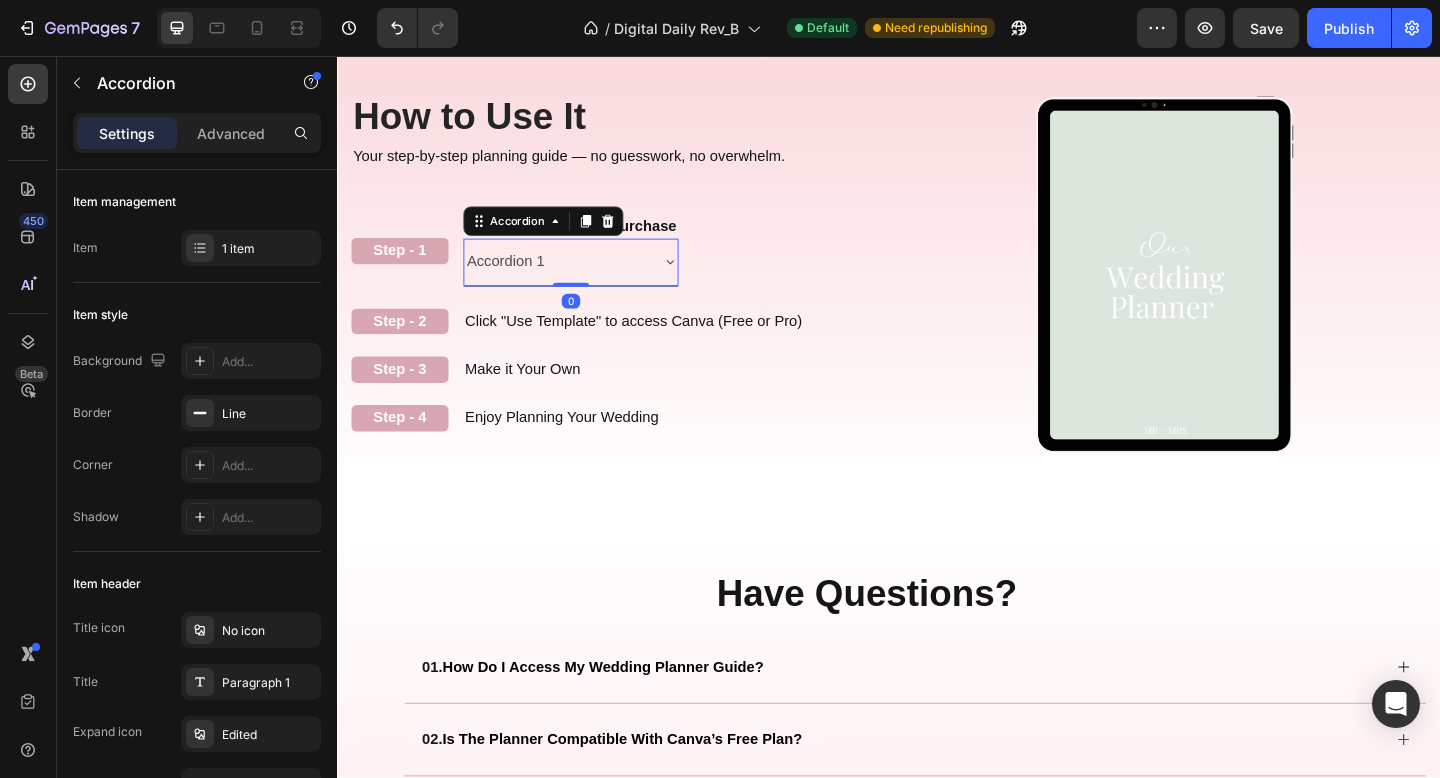 scroll, scrollTop: 2527, scrollLeft: 0, axis: vertical 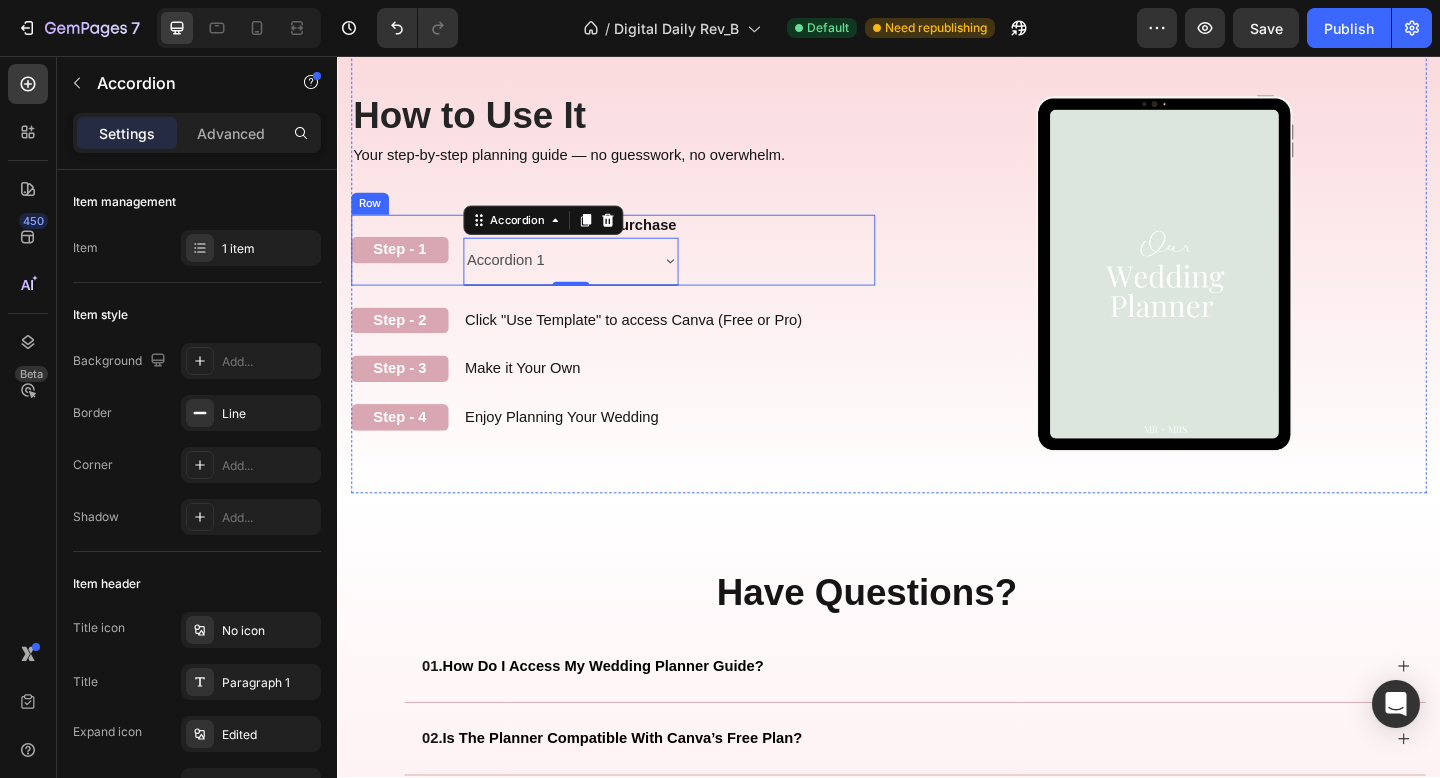 click on "Step - 1 Text Block Instant Access After Purchase Text Block
Accordion 1 Accordion   0 Row" at bounding box center (637, 267) 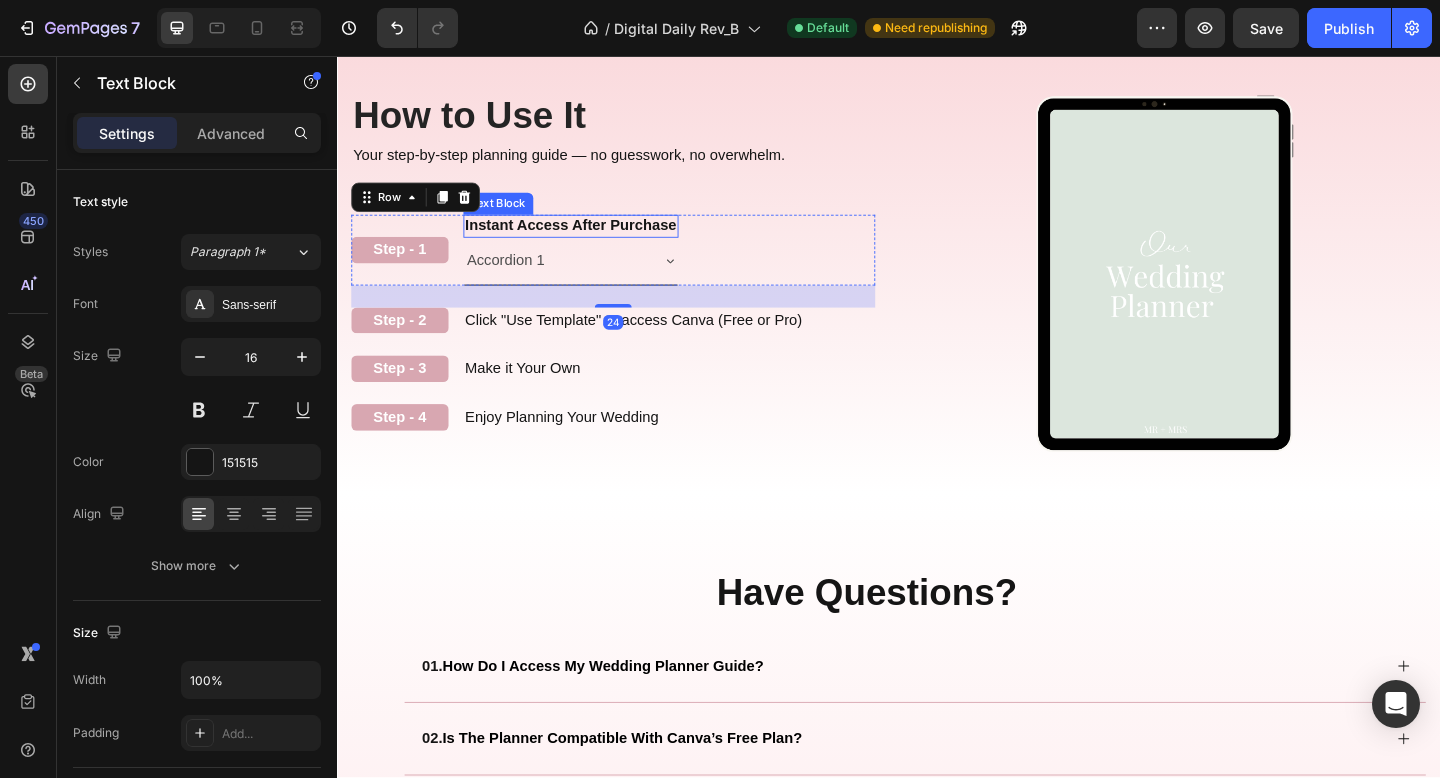 click on "Instant Access After Purchase" at bounding box center [591, 240] 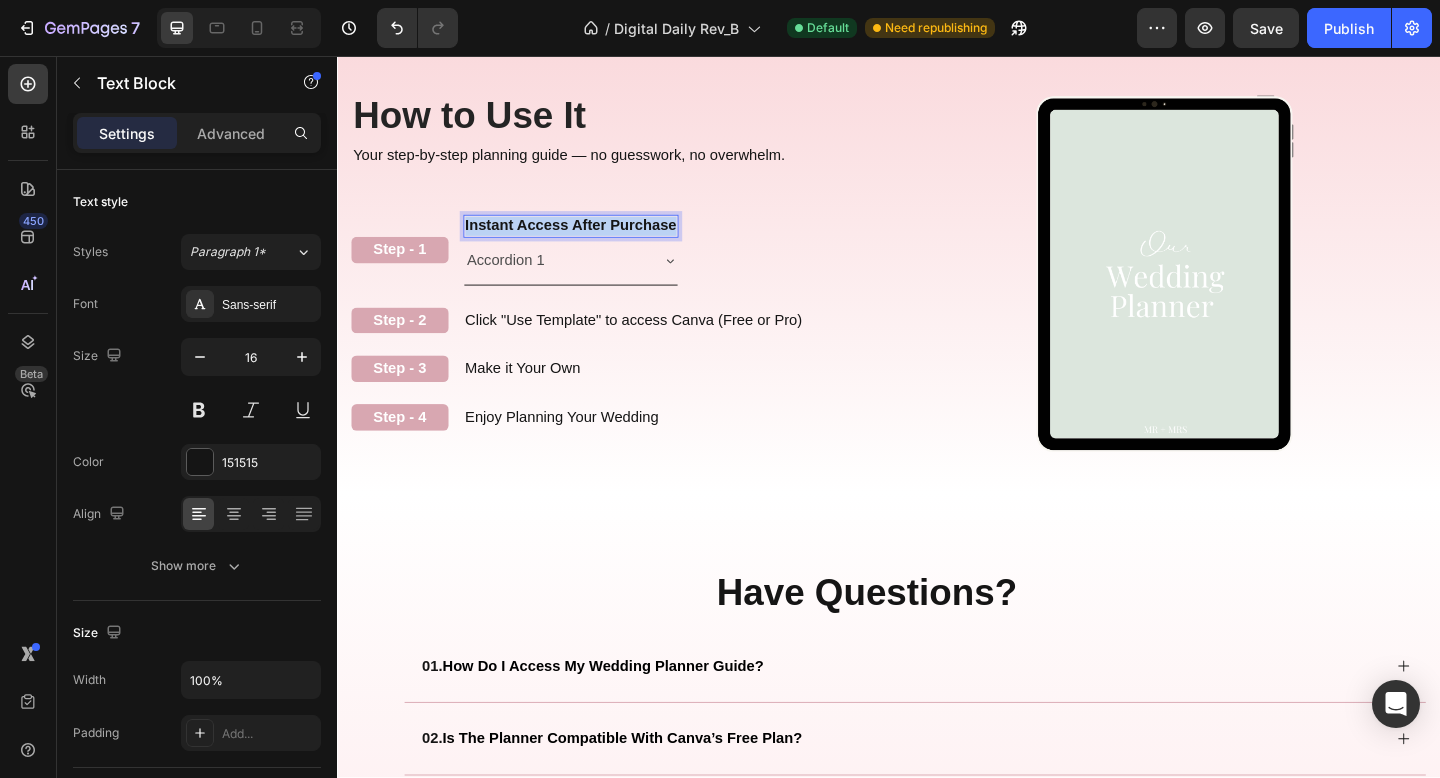 click on "Instant Access After Purchase" at bounding box center [591, 240] 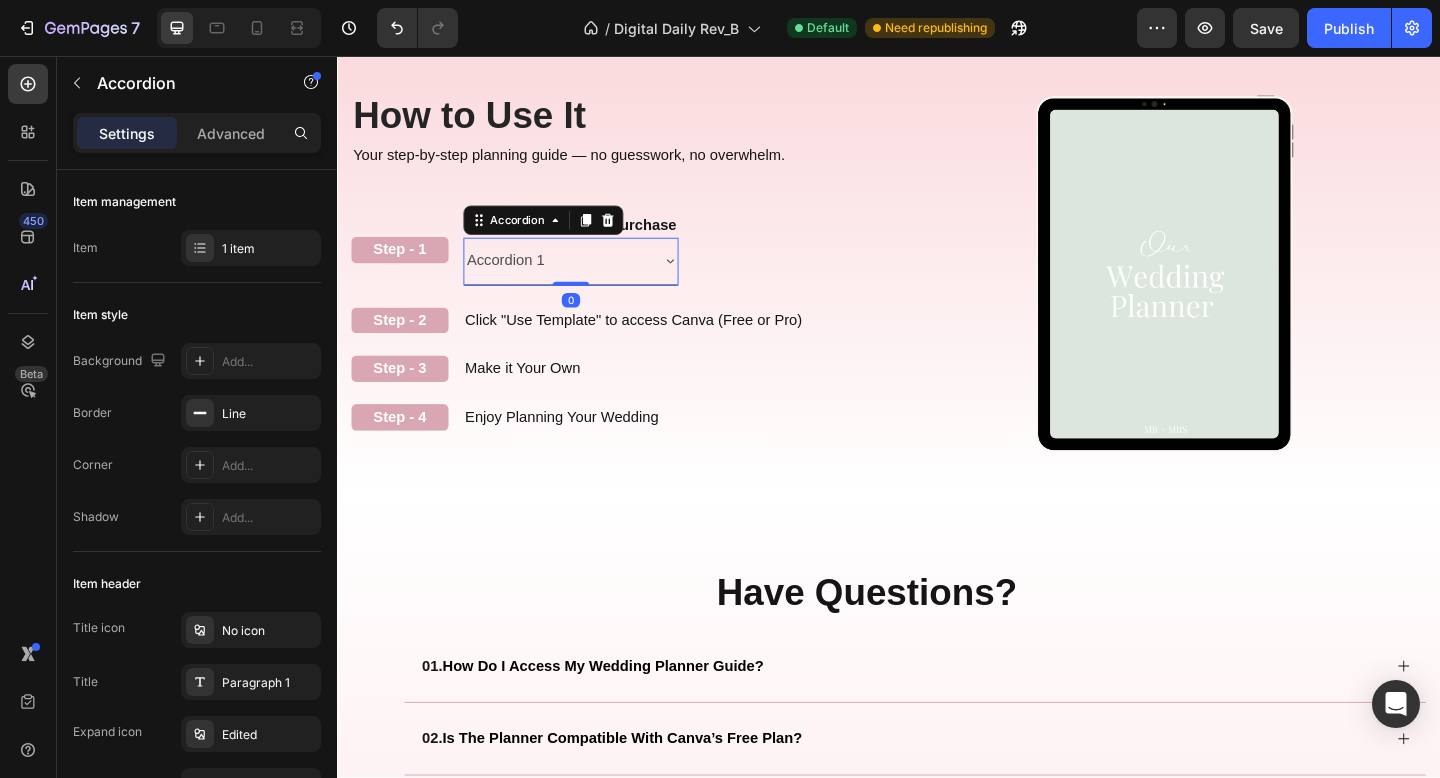 click on "Accordion 1" at bounding box center [520, 279] 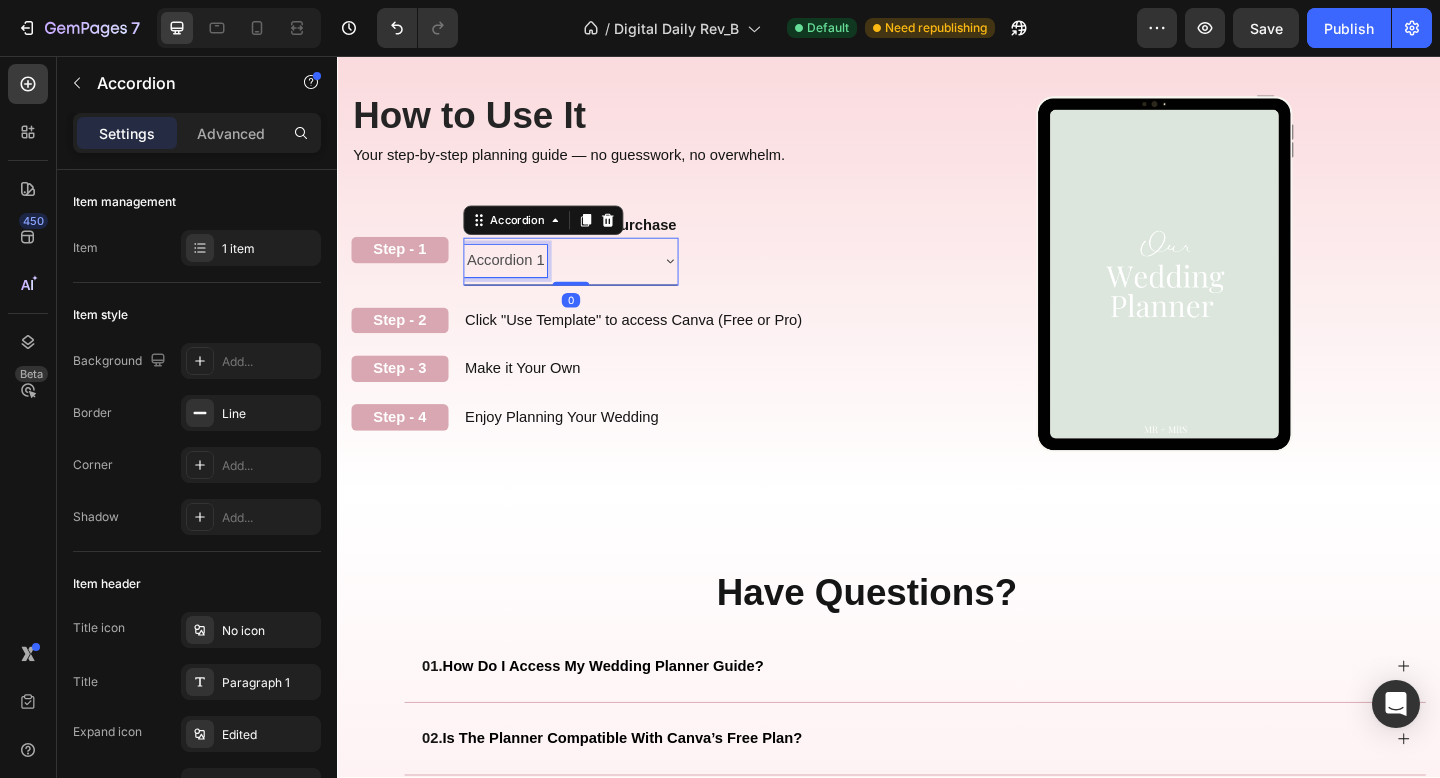 click on "Accordion 1" at bounding box center [520, 279] 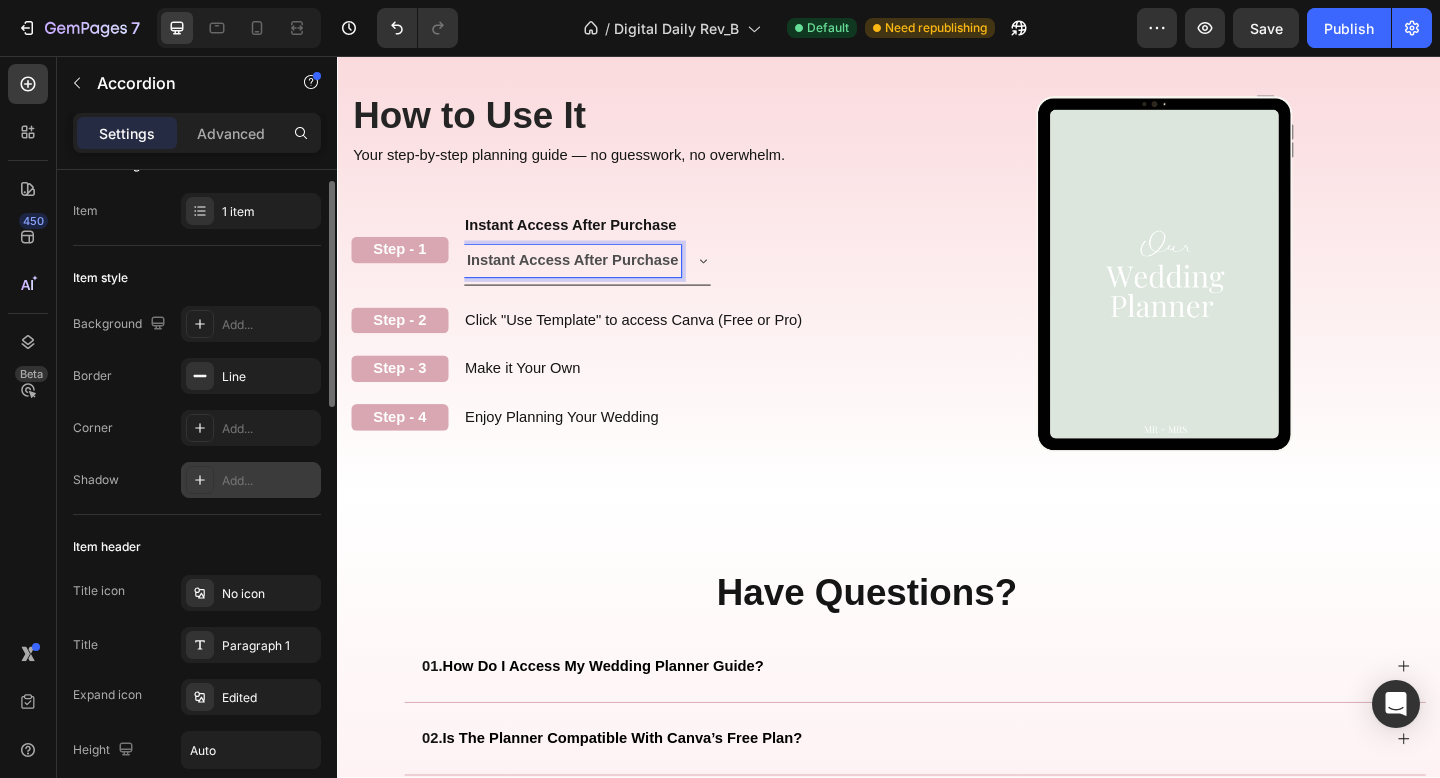 scroll, scrollTop: 0, scrollLeft: 0, axis: both 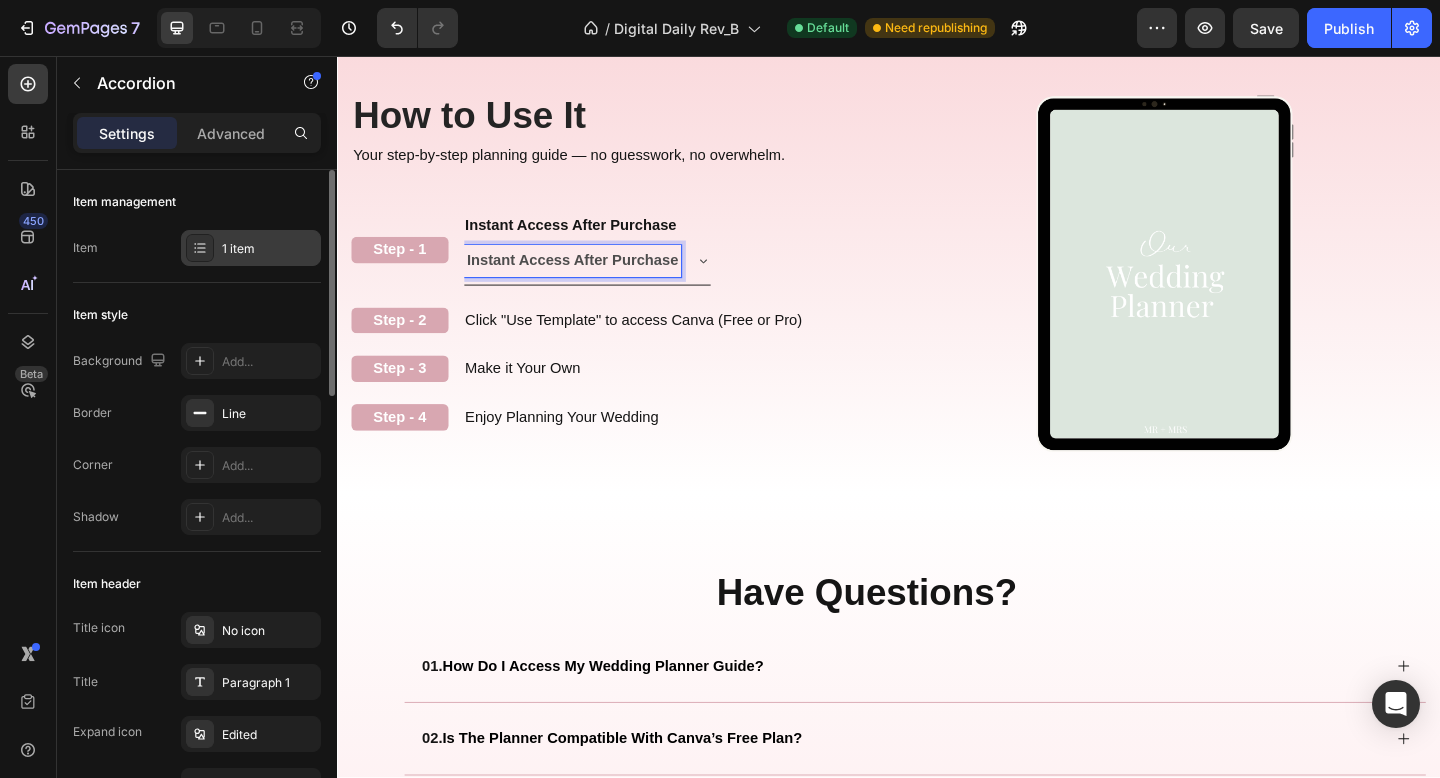click on "1 item" at bounding box center (269, 249) 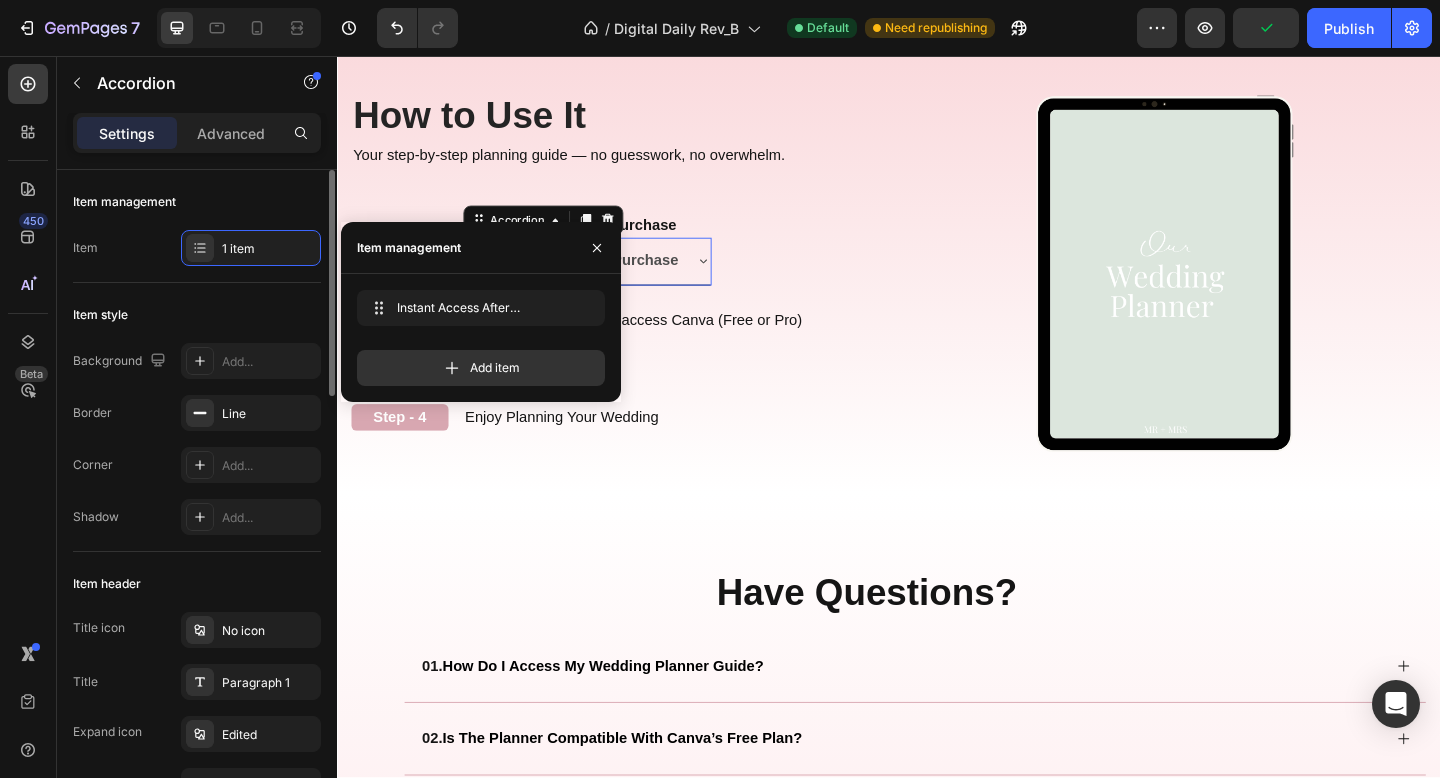click on "Item style Background Add... Border Line Corner Add... Shadow Add..." 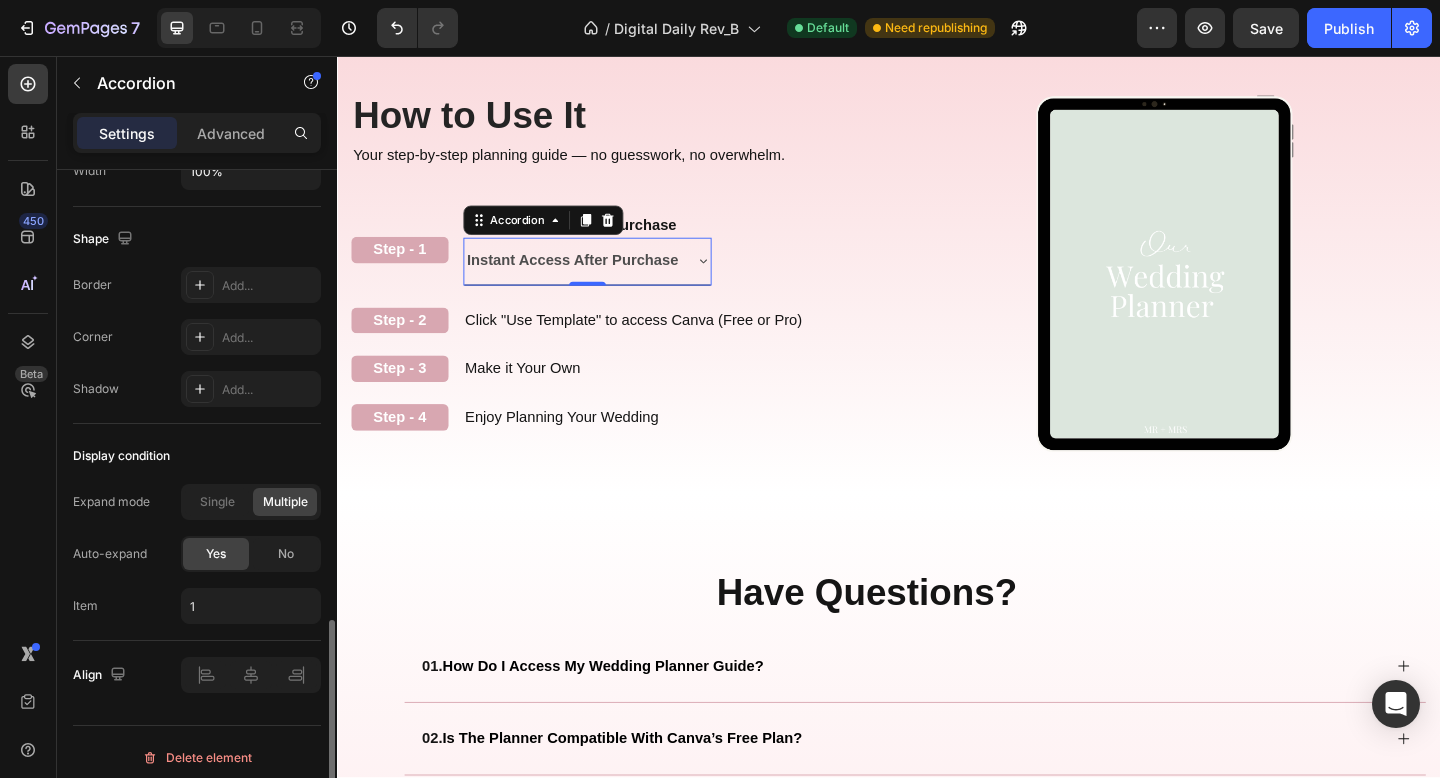 scroll, scrollTop: 1291, scrollLeft: 0, axis: vertical 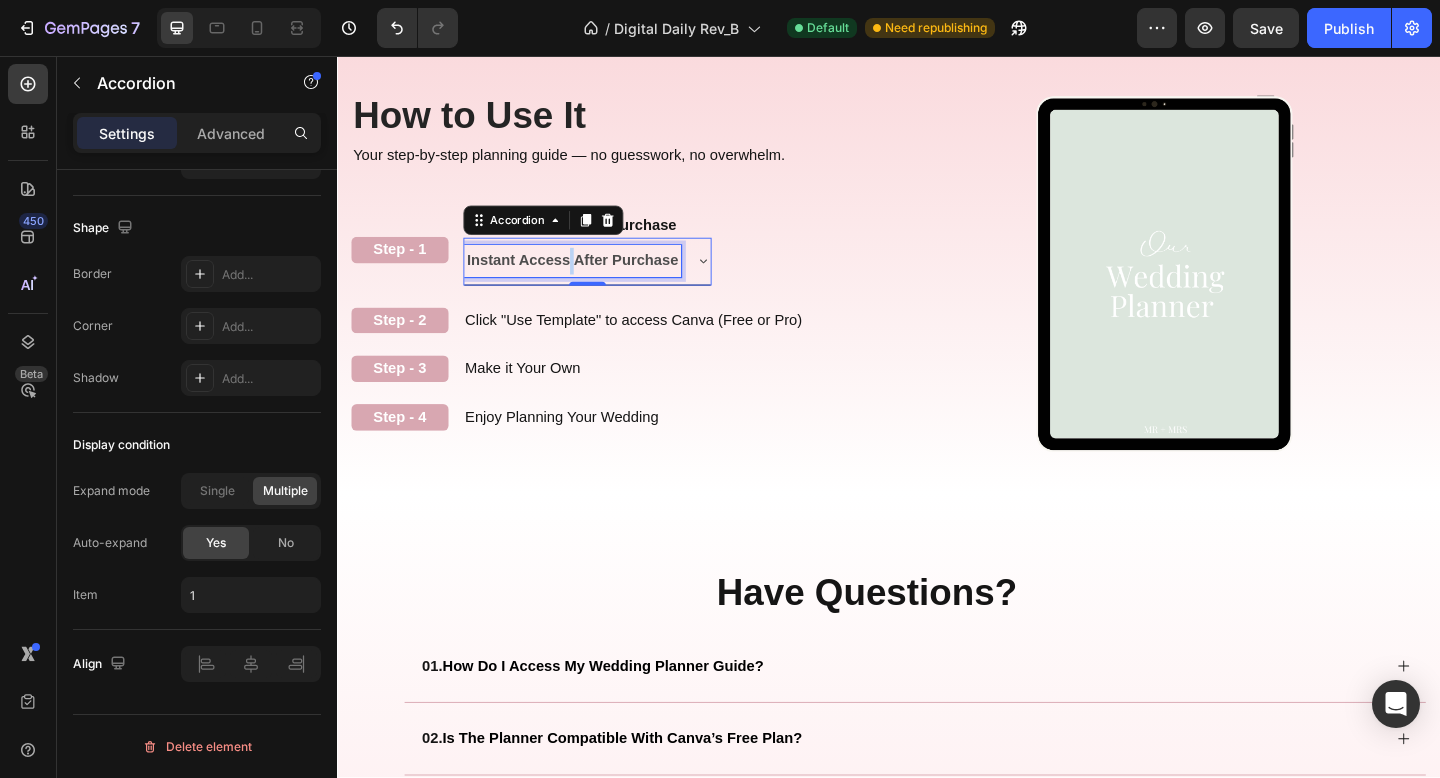 click on "Instant Access After Purchase" at bounding box center [593, 278] 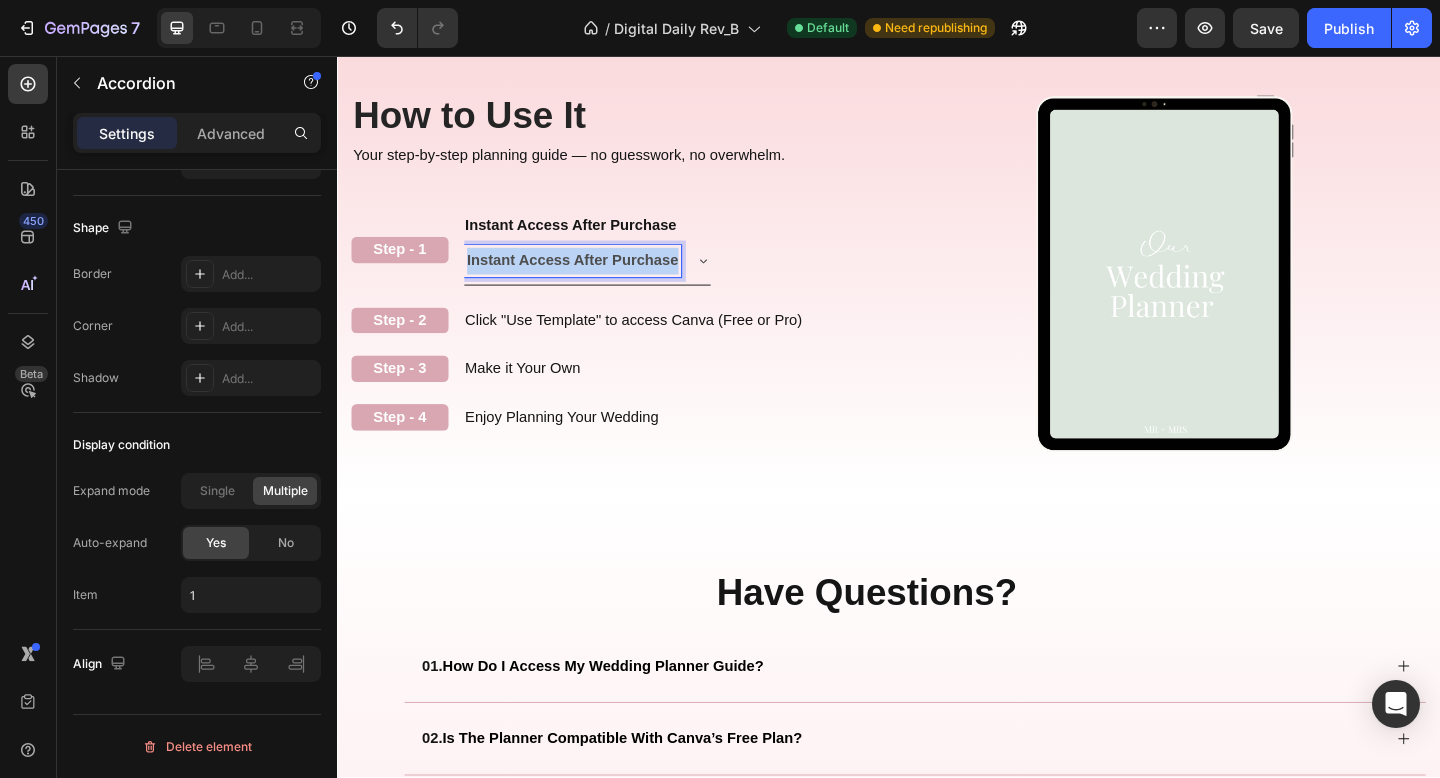 click on "Instant Access After Purchase" at bounding box center [593, 278] 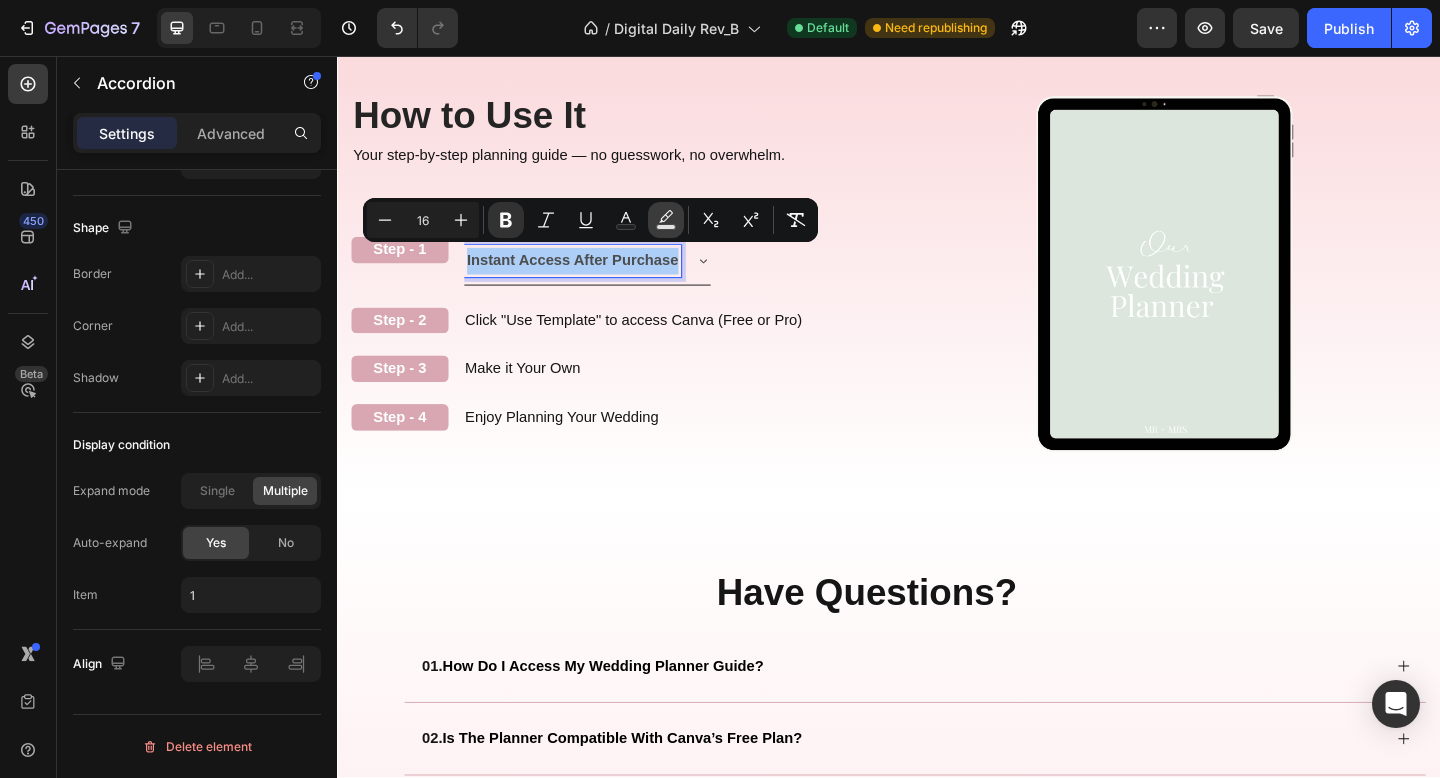 click 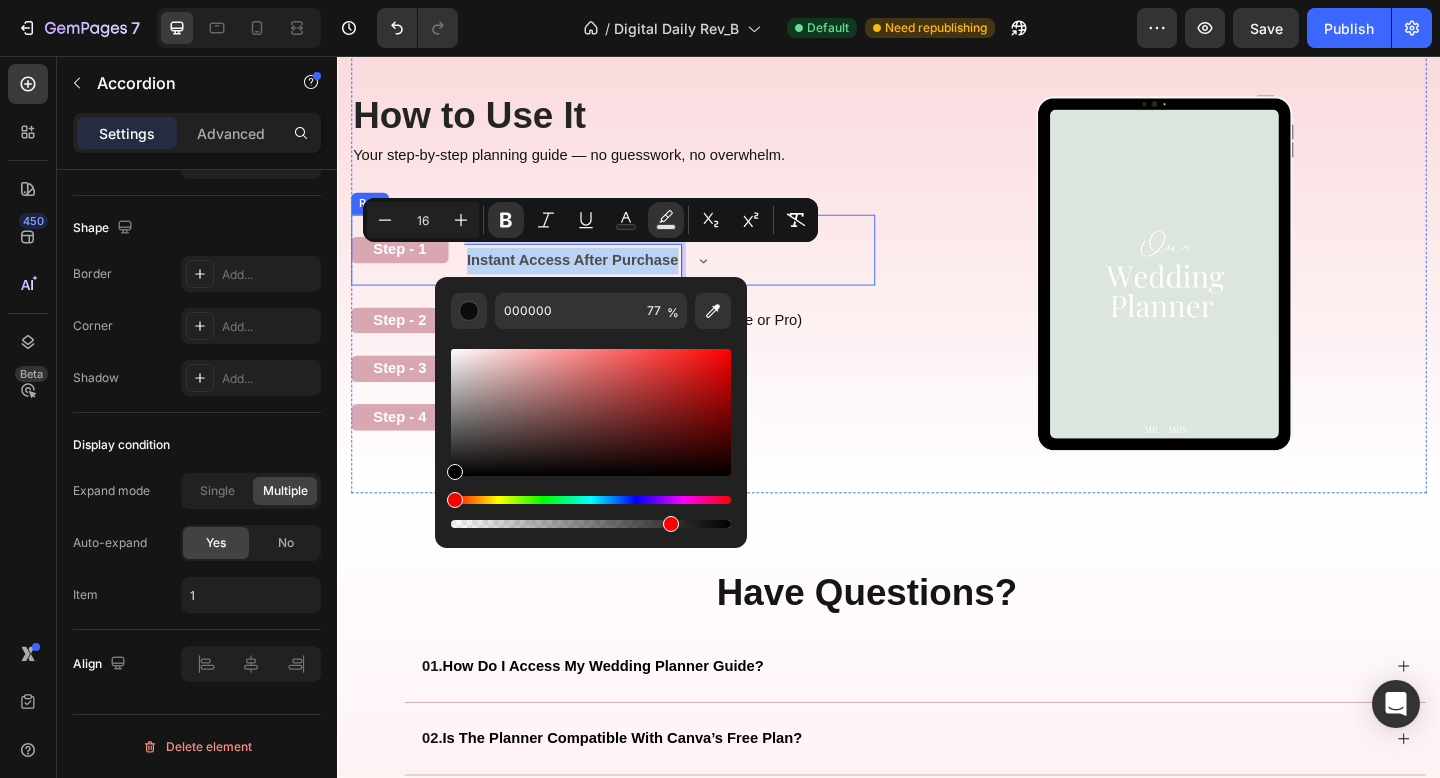 click on "Step - 1 Text Block Instant Access After Purchase Text Block
Instant Access After Purchase Accordion   0 Row" at bounding box center (637, 267) 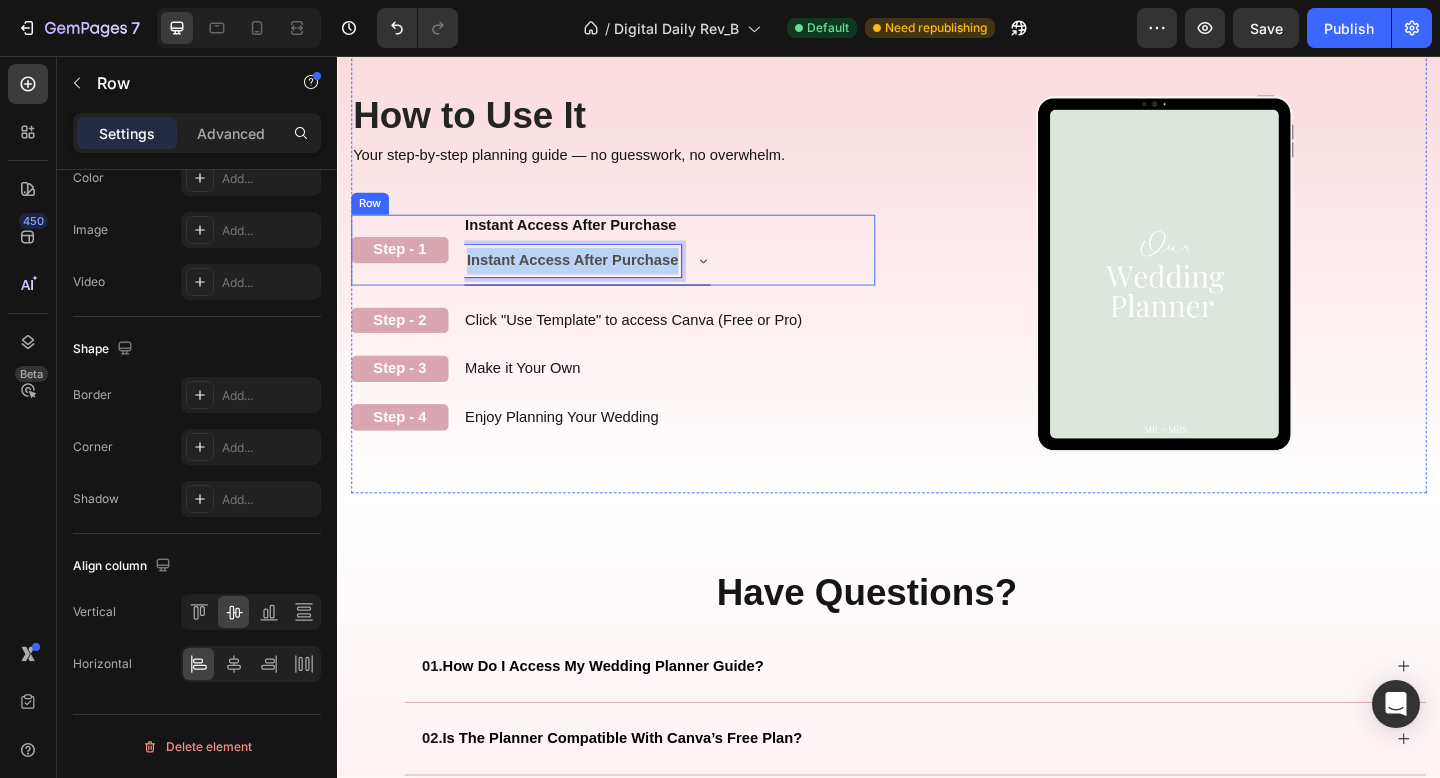 scroll, scrollTop: 0, scrollLeft: 0, axis: both 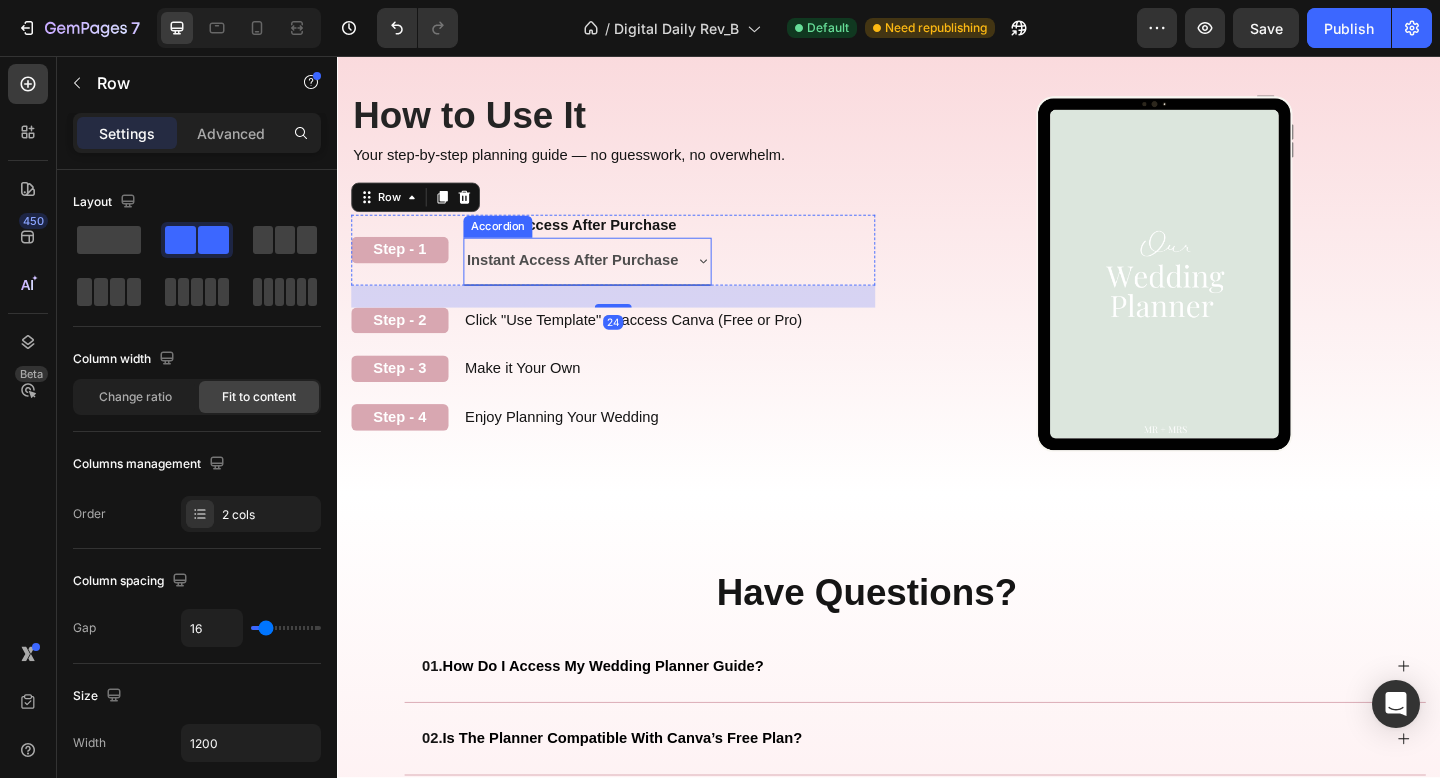 click on "Instant Access After Purchase" at bounding box center [593, 278] 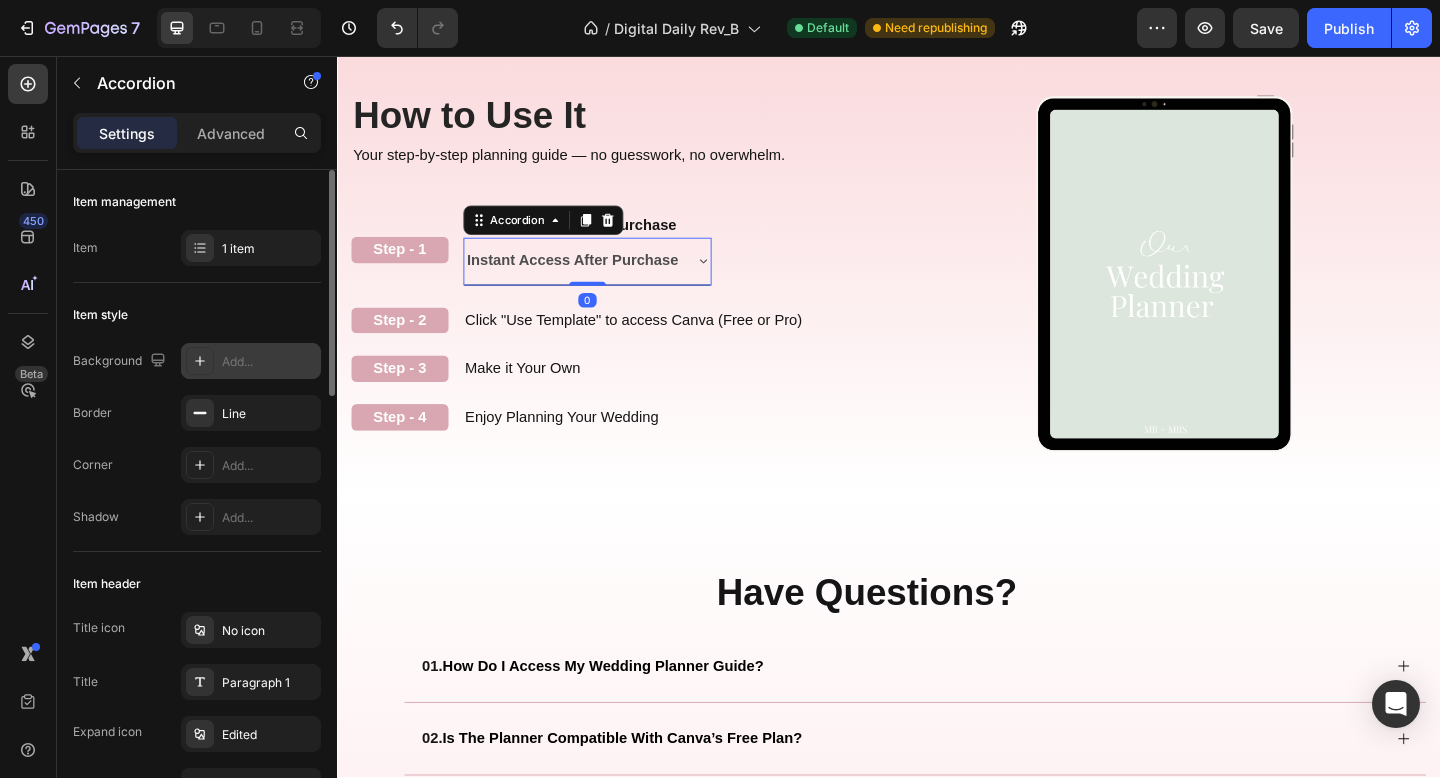click on "Add..." at bounding box center (269, 362) 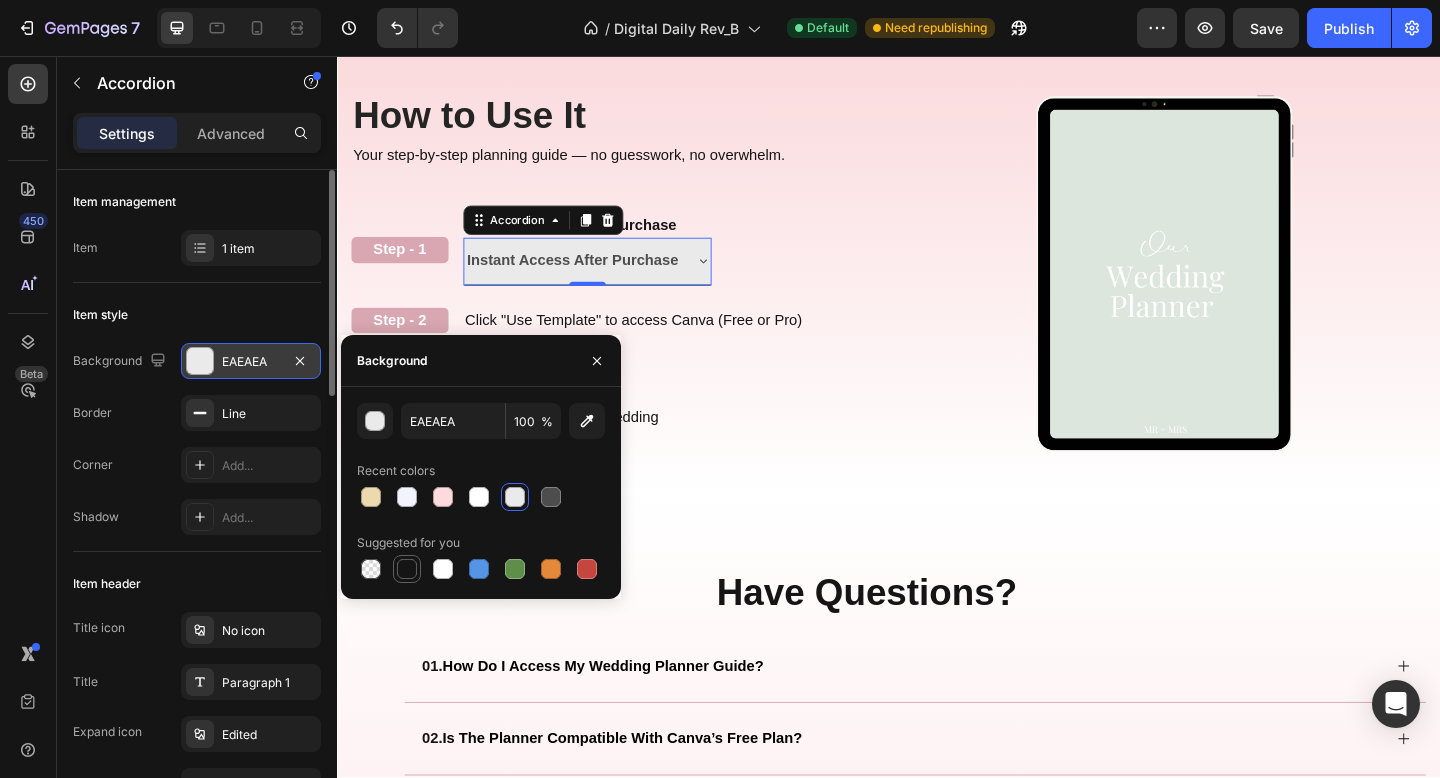 click at bounding box center [407, 569] 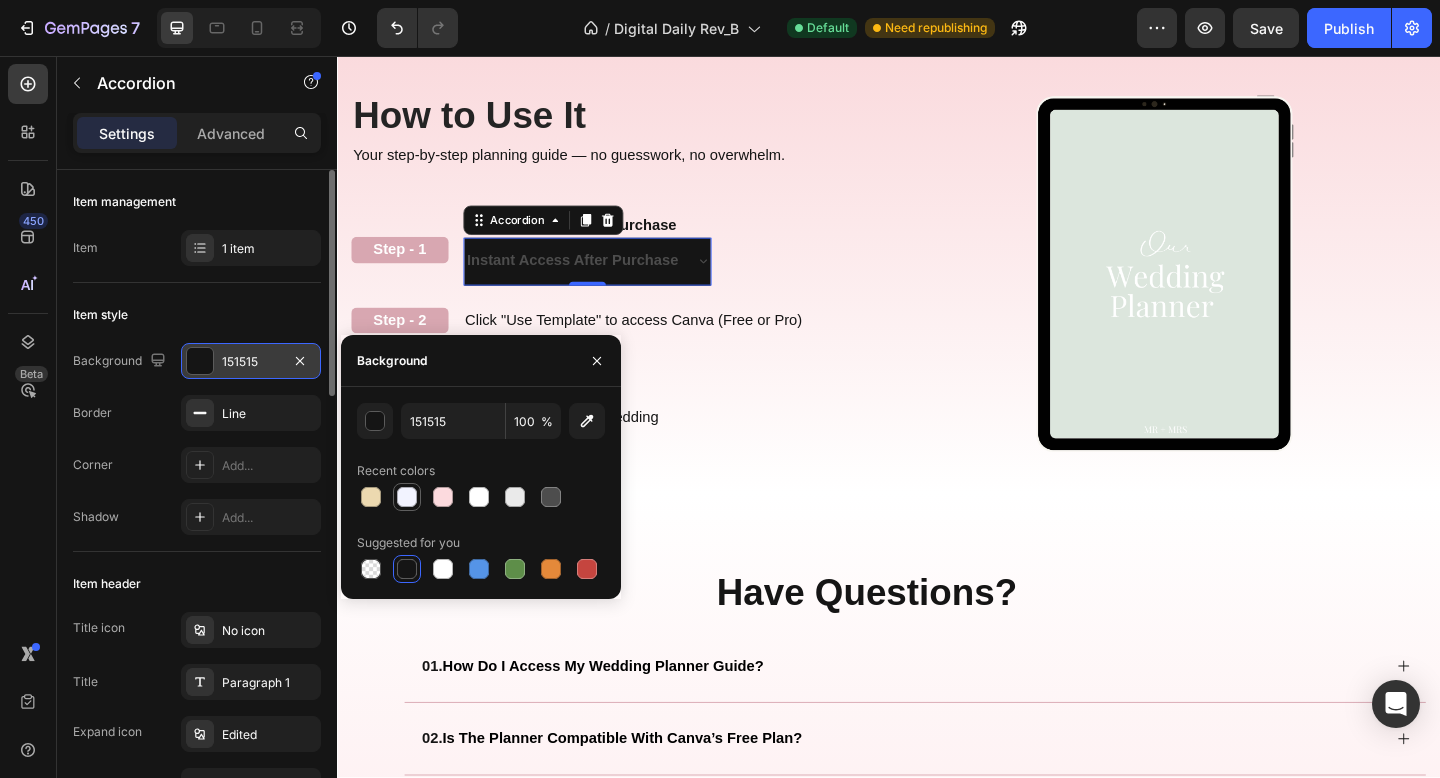 click at bounding box center [407, 497] 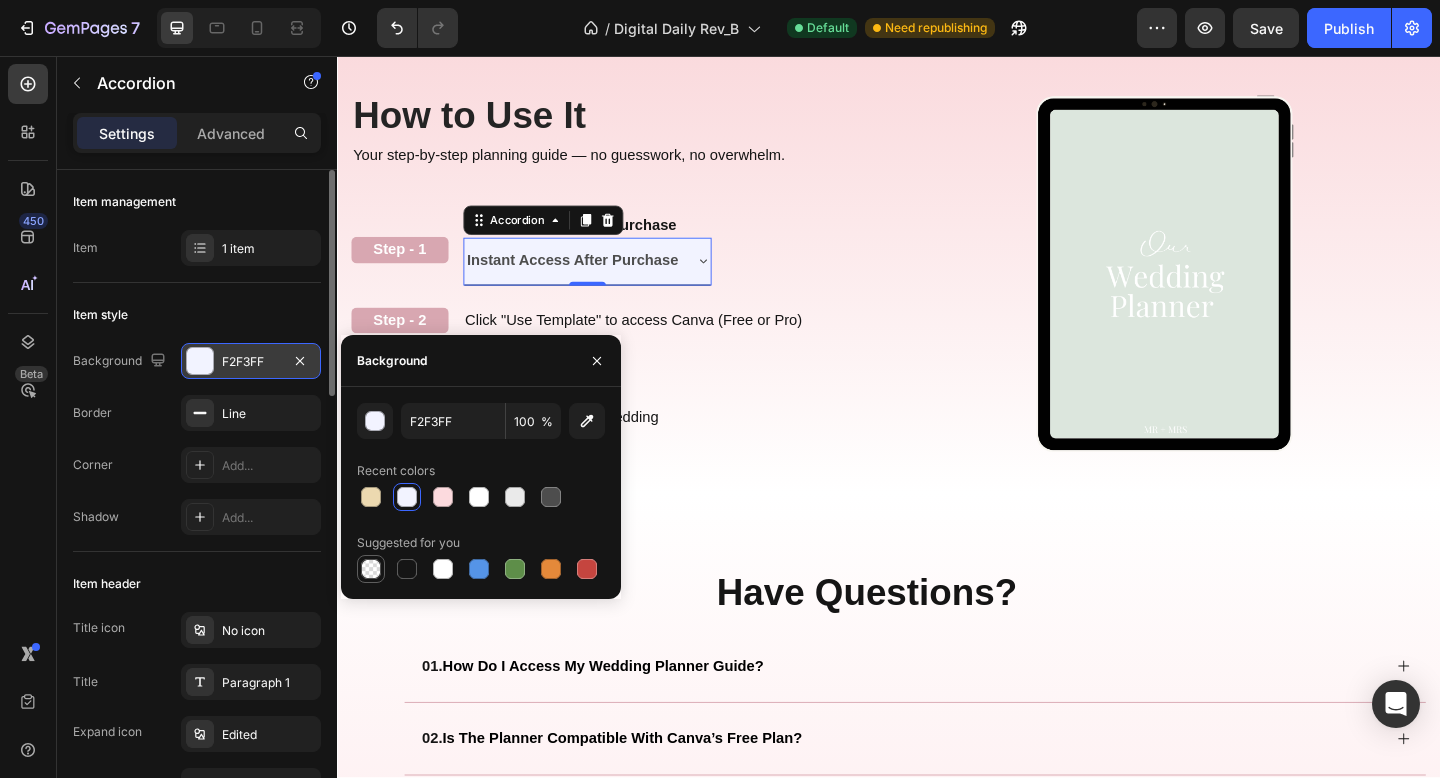 click at bounding box center (371, 569) 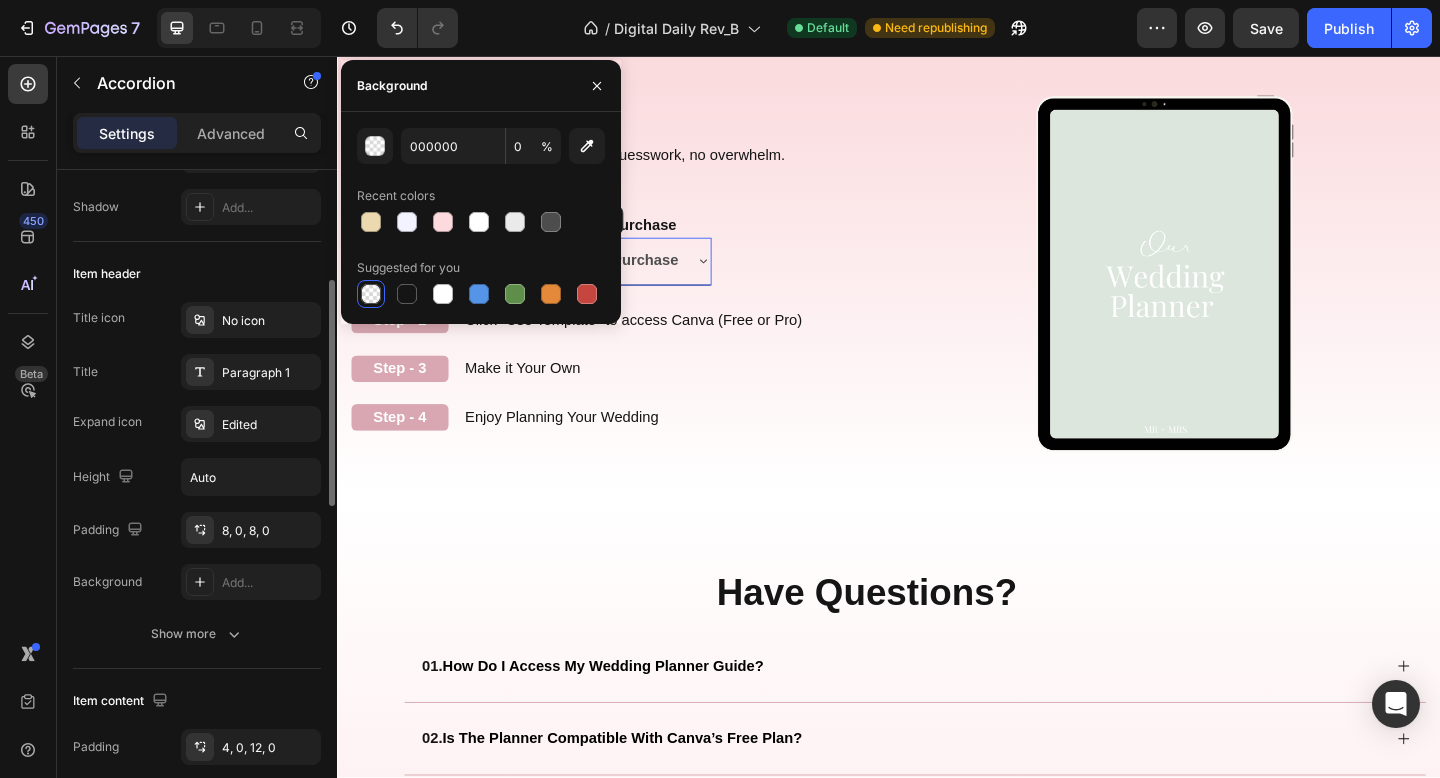 scroll, scrollTop: 365, scrollLeft: 0, axis: vertical 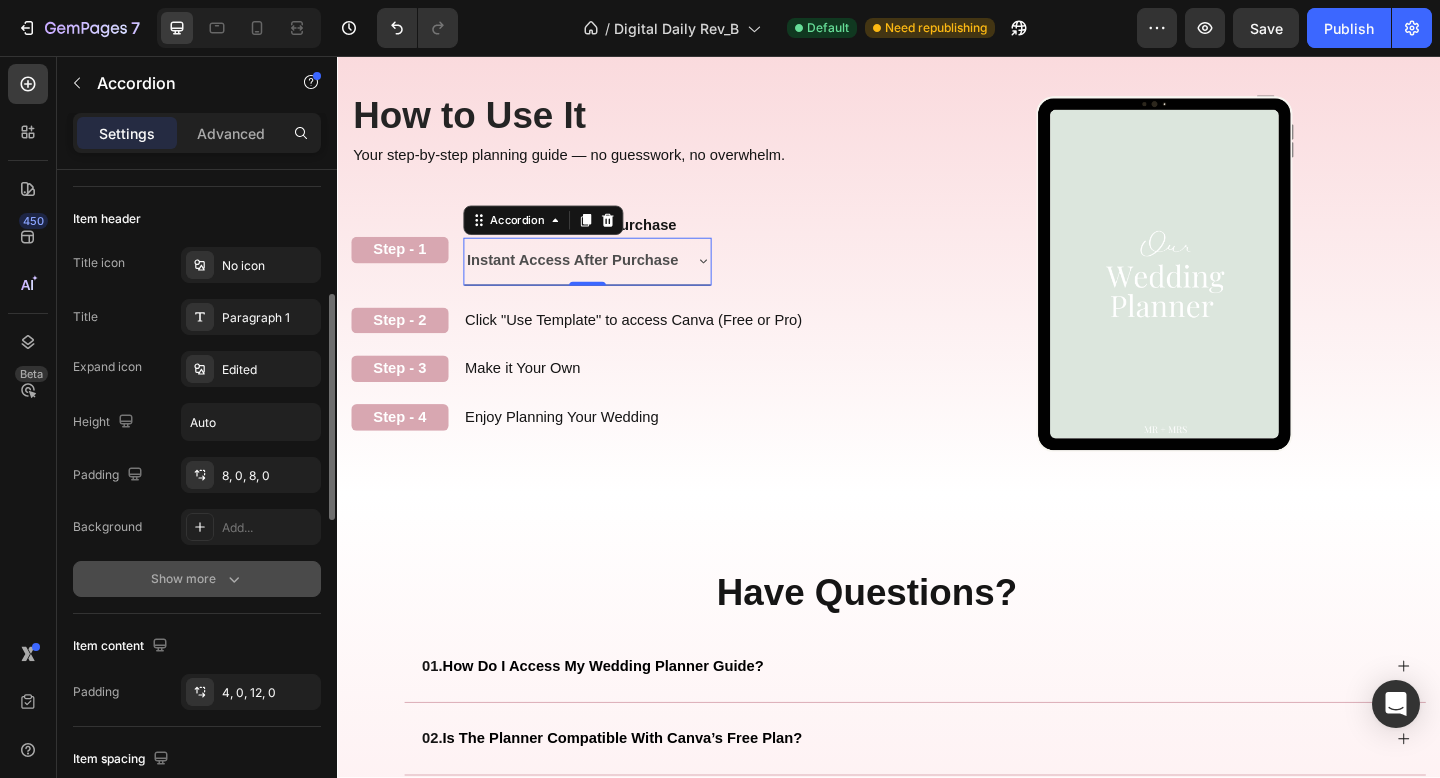 click 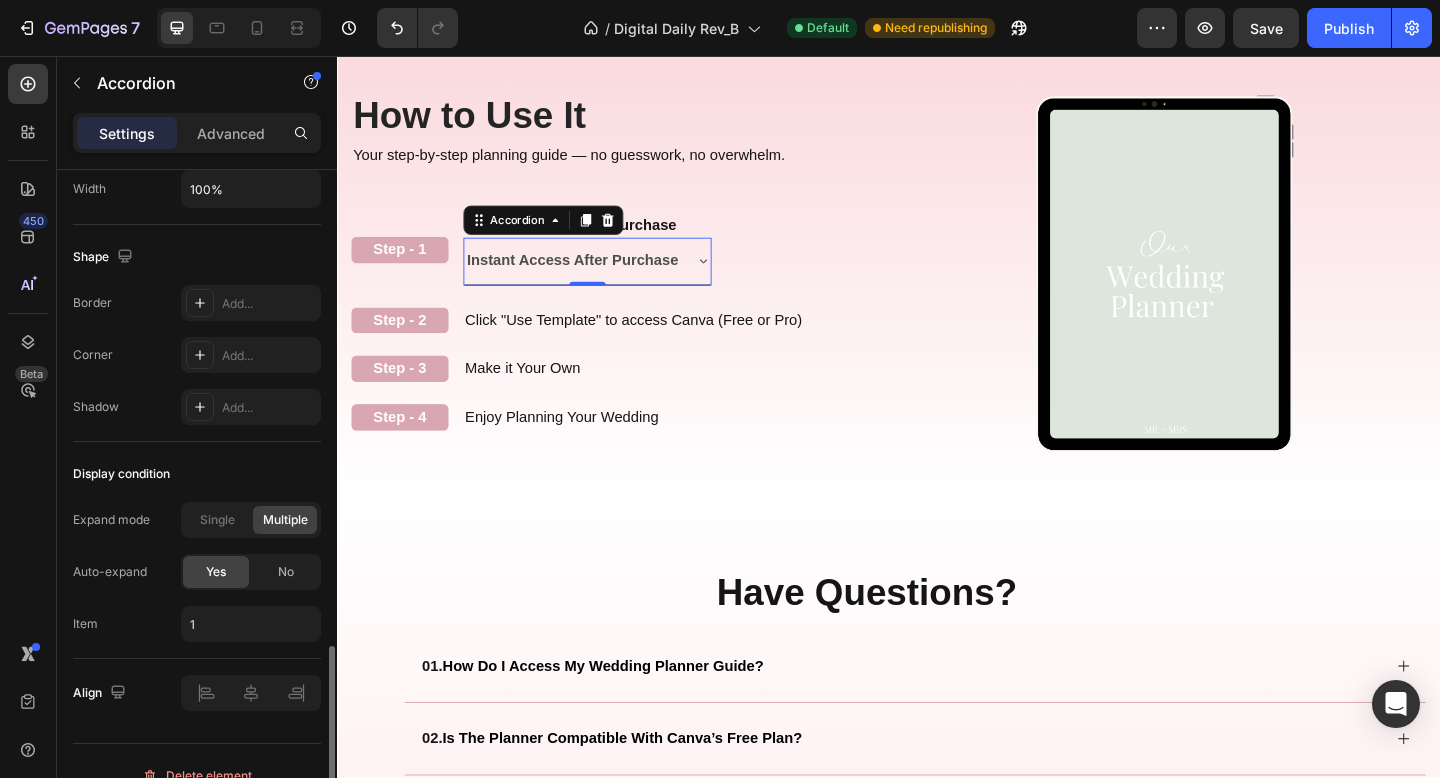 scroll, scrollTop: 1395, scrollLeft: 0, axis: vertical 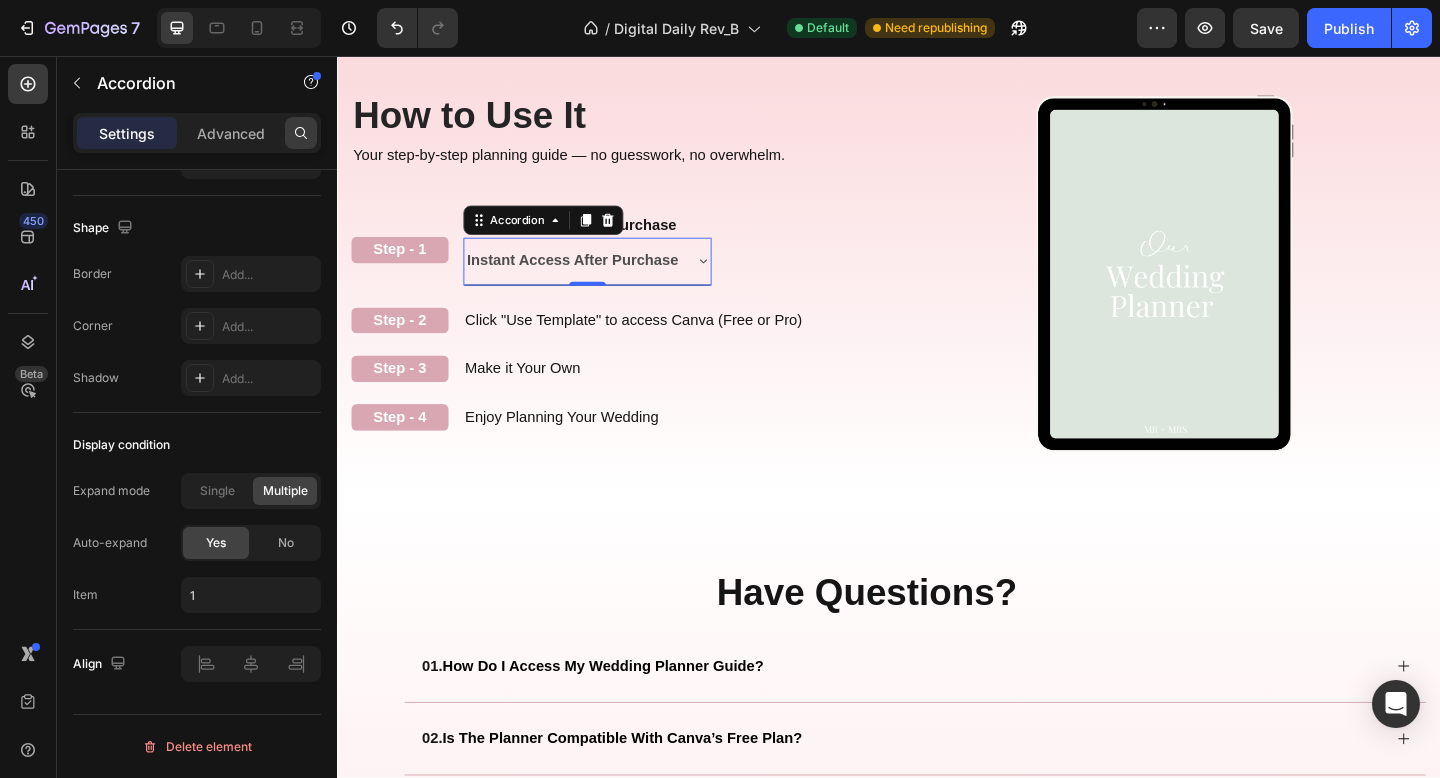 click 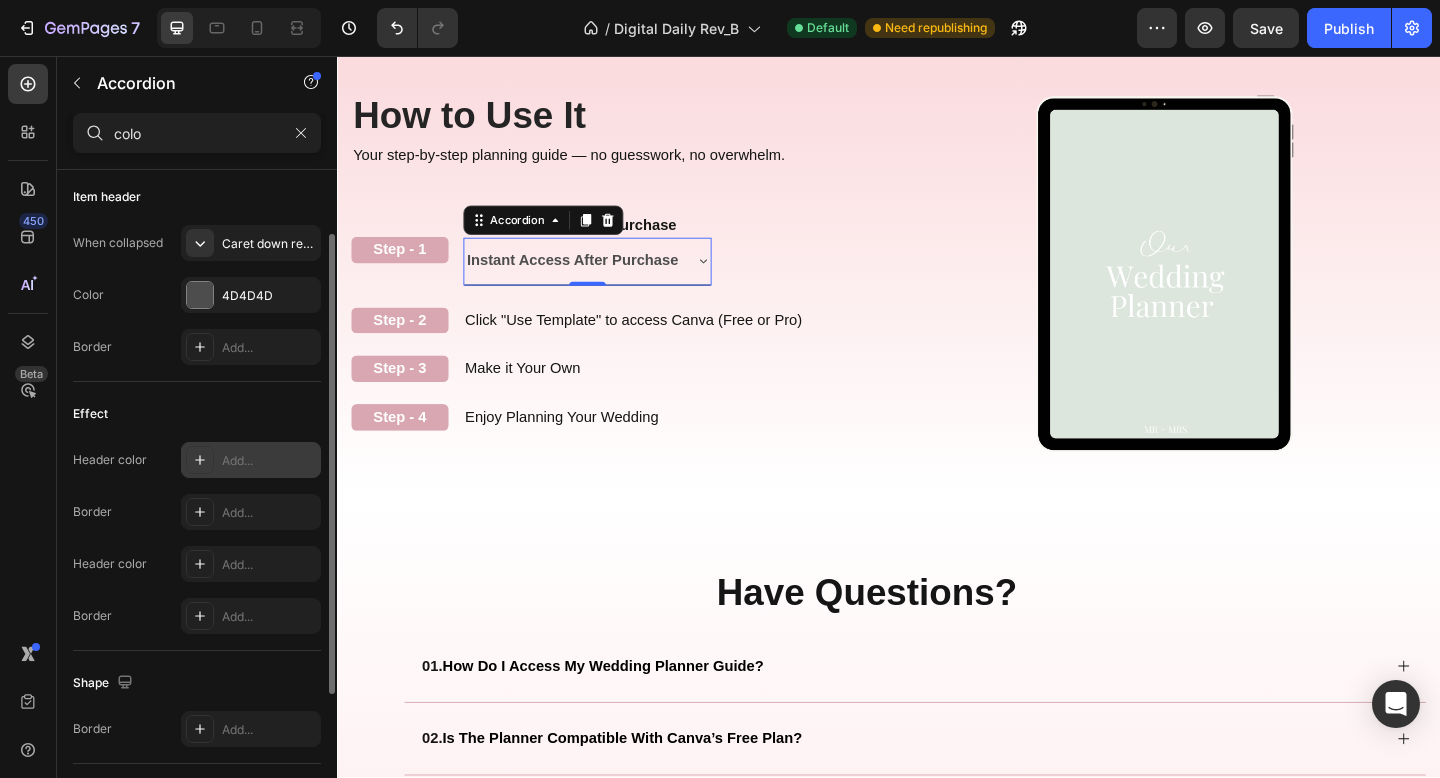 scroll, scrollTop: 103, scrollLeft: 0, axis: vertical 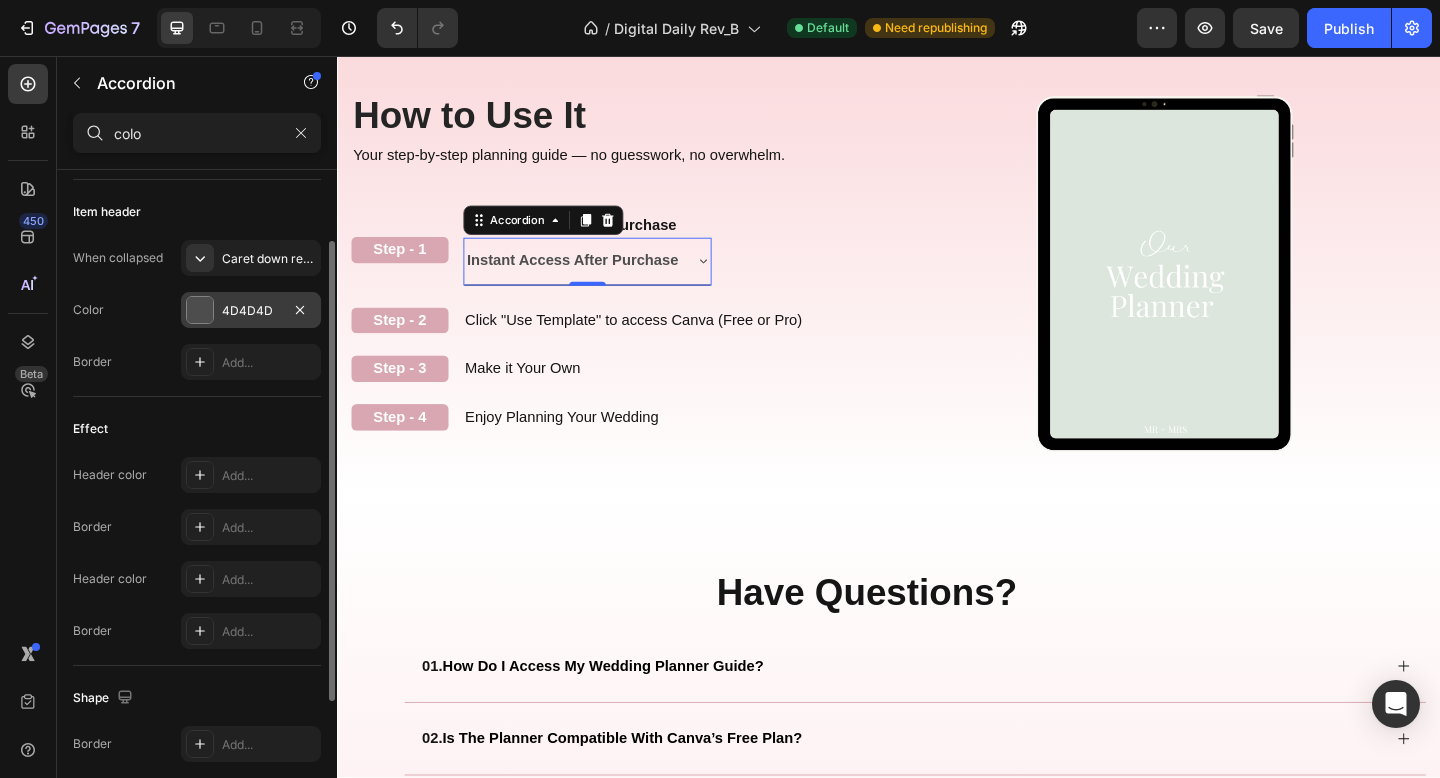 type on "colo" 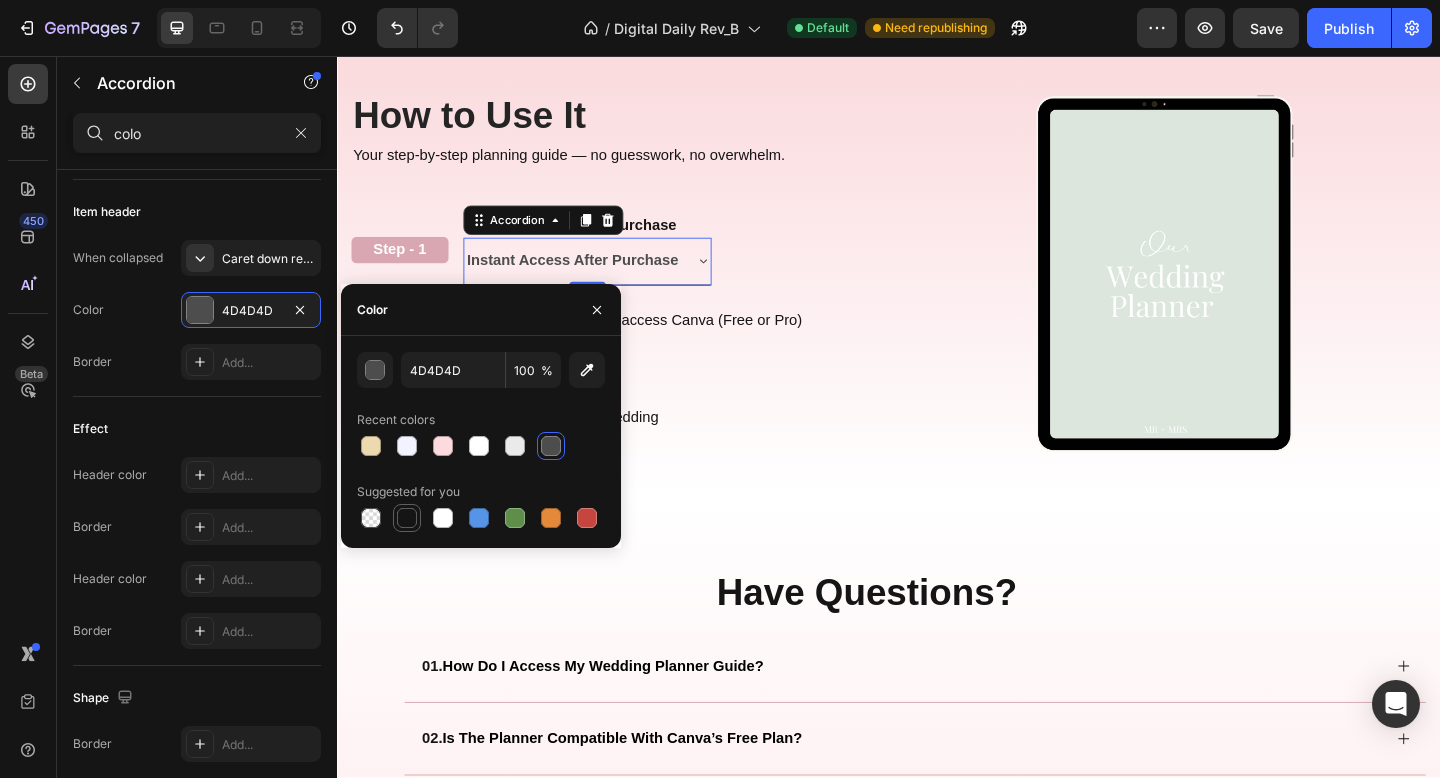 click at bounding box center [407, 518] 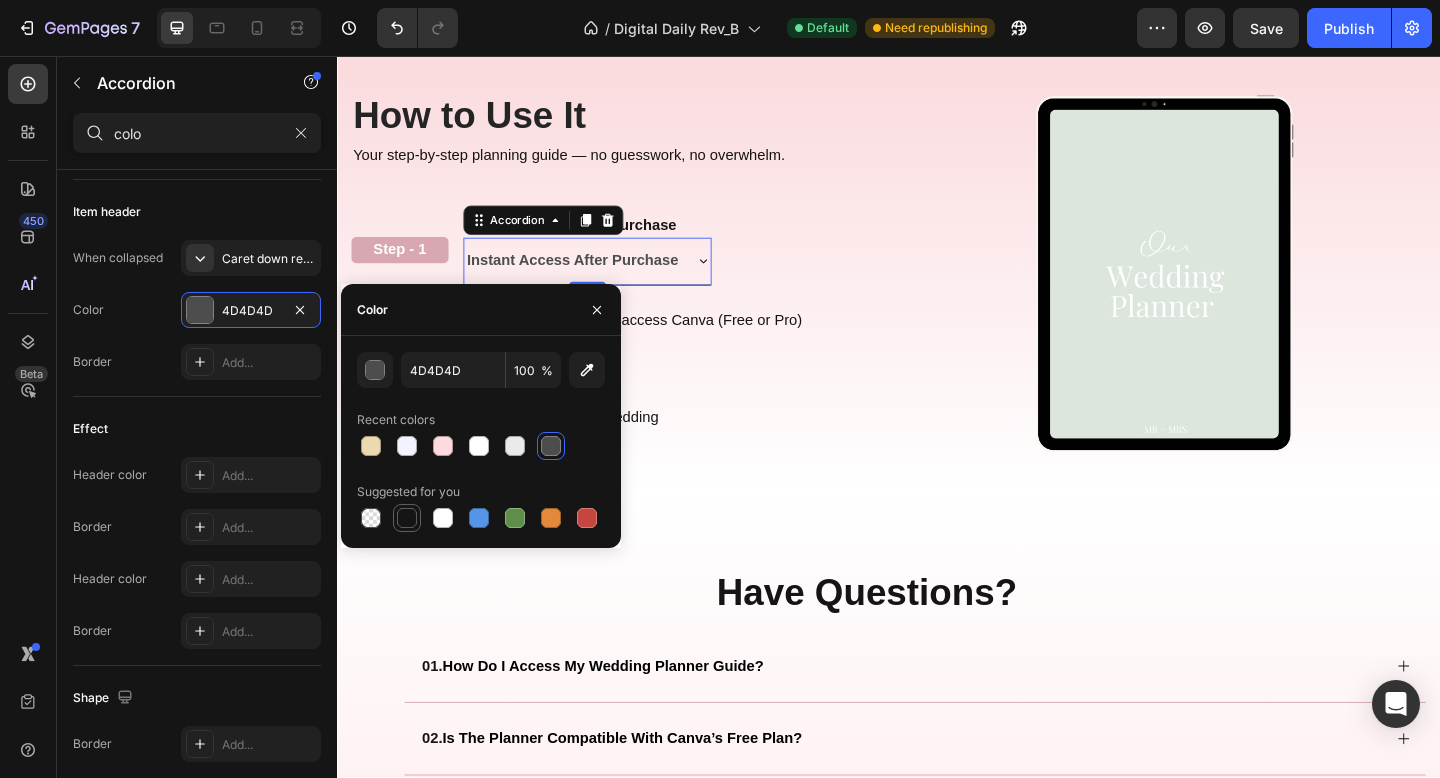 type on "151515" 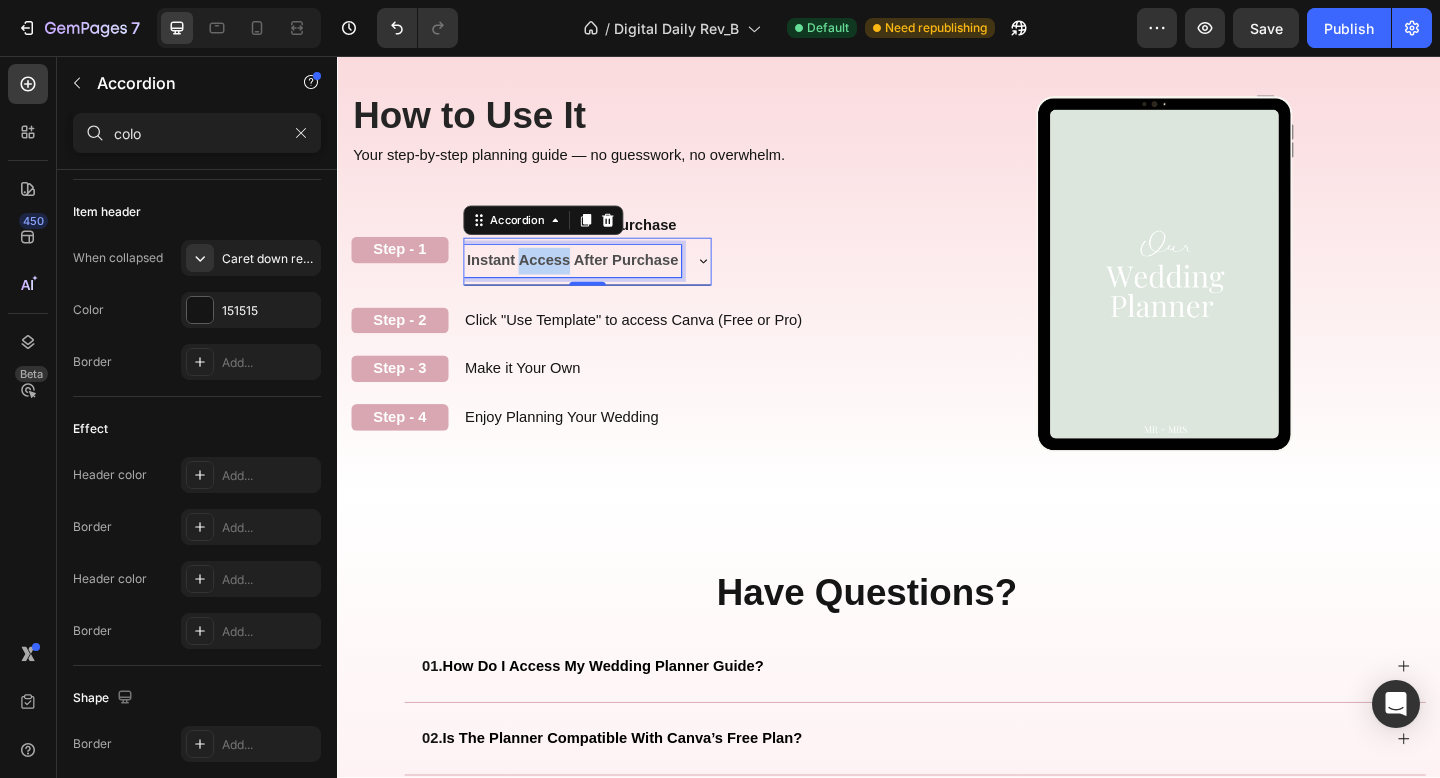 click on "Instant Access After Purchase" at bounding box center (593, 278) 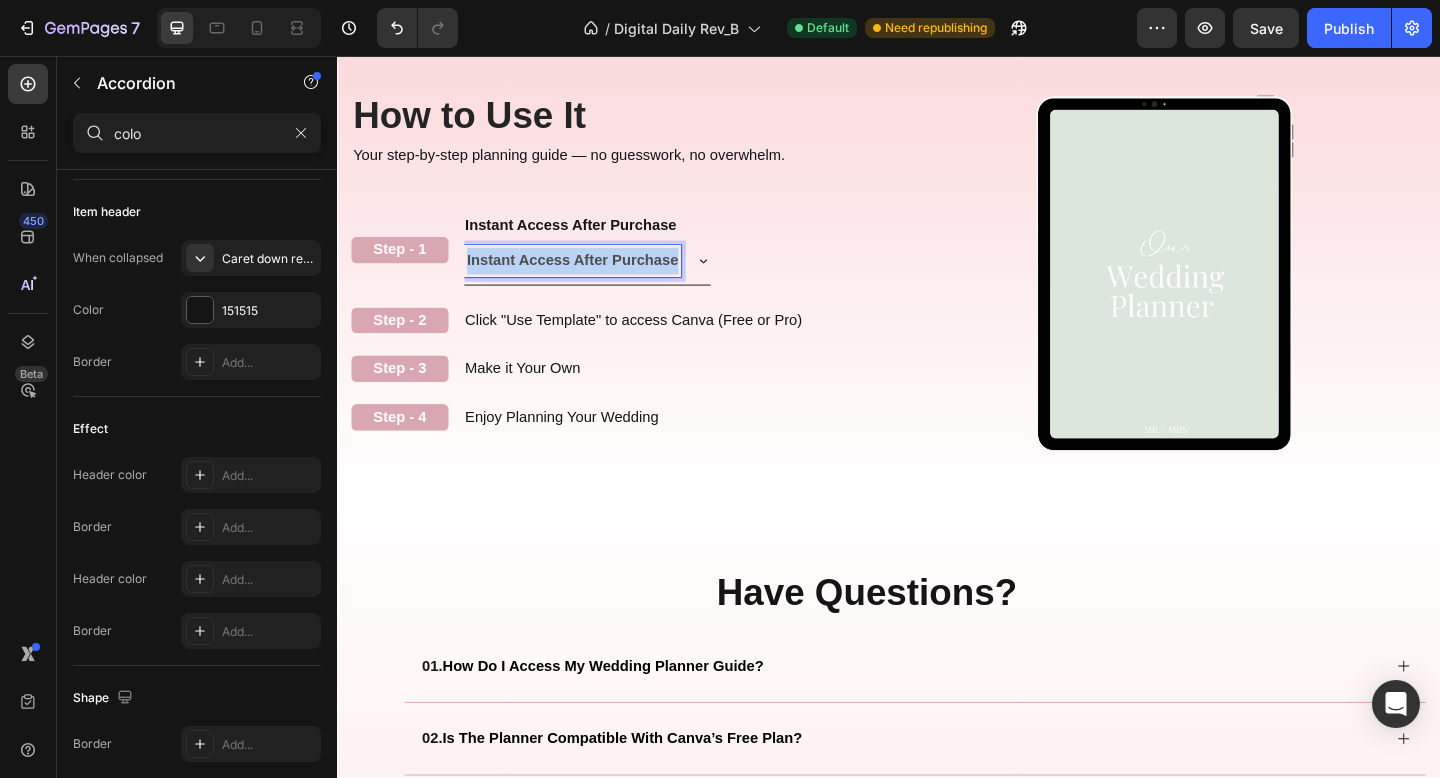 click on "Instant Access After Purchase" at bounding box center [593, 278] 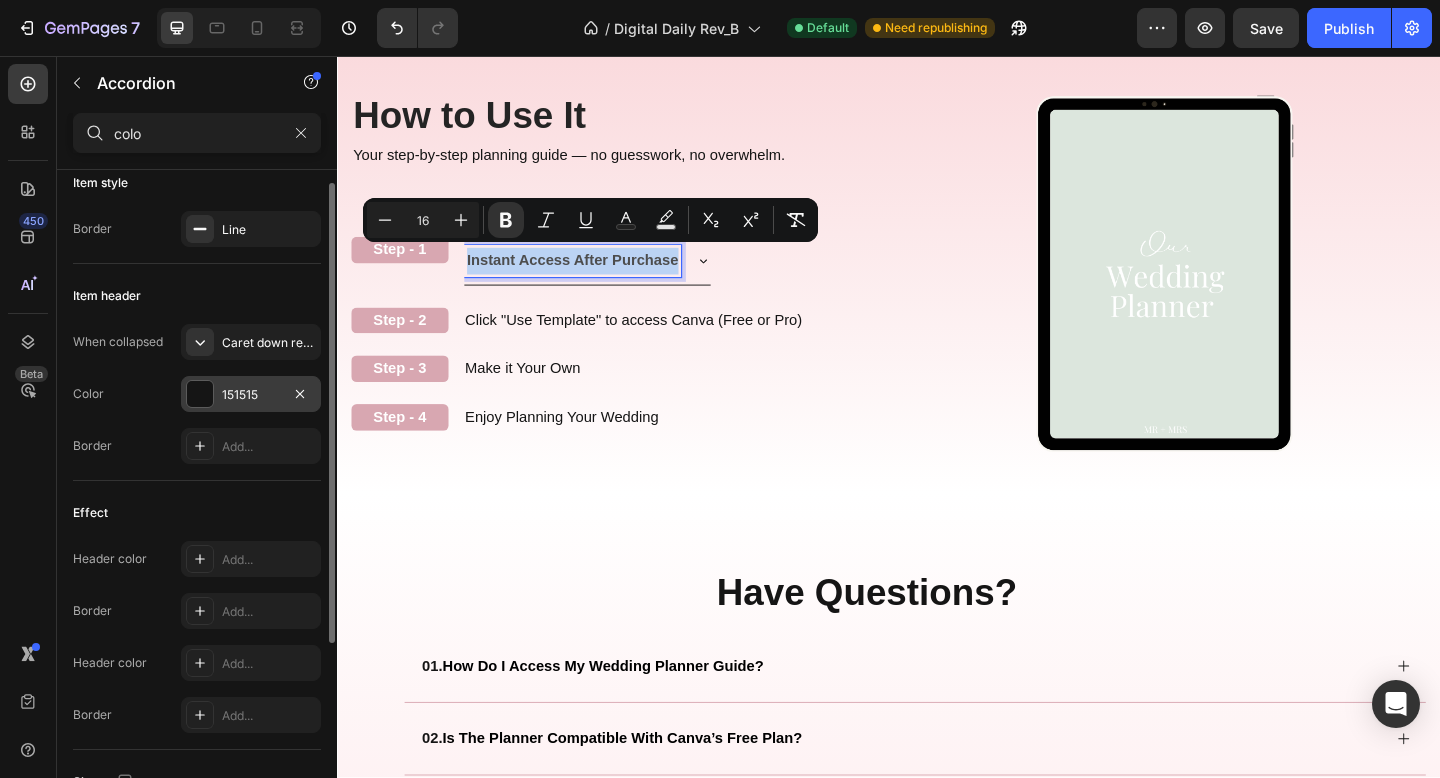 scroll, scrollTop: 0, scrollLeft: 0, axis: both 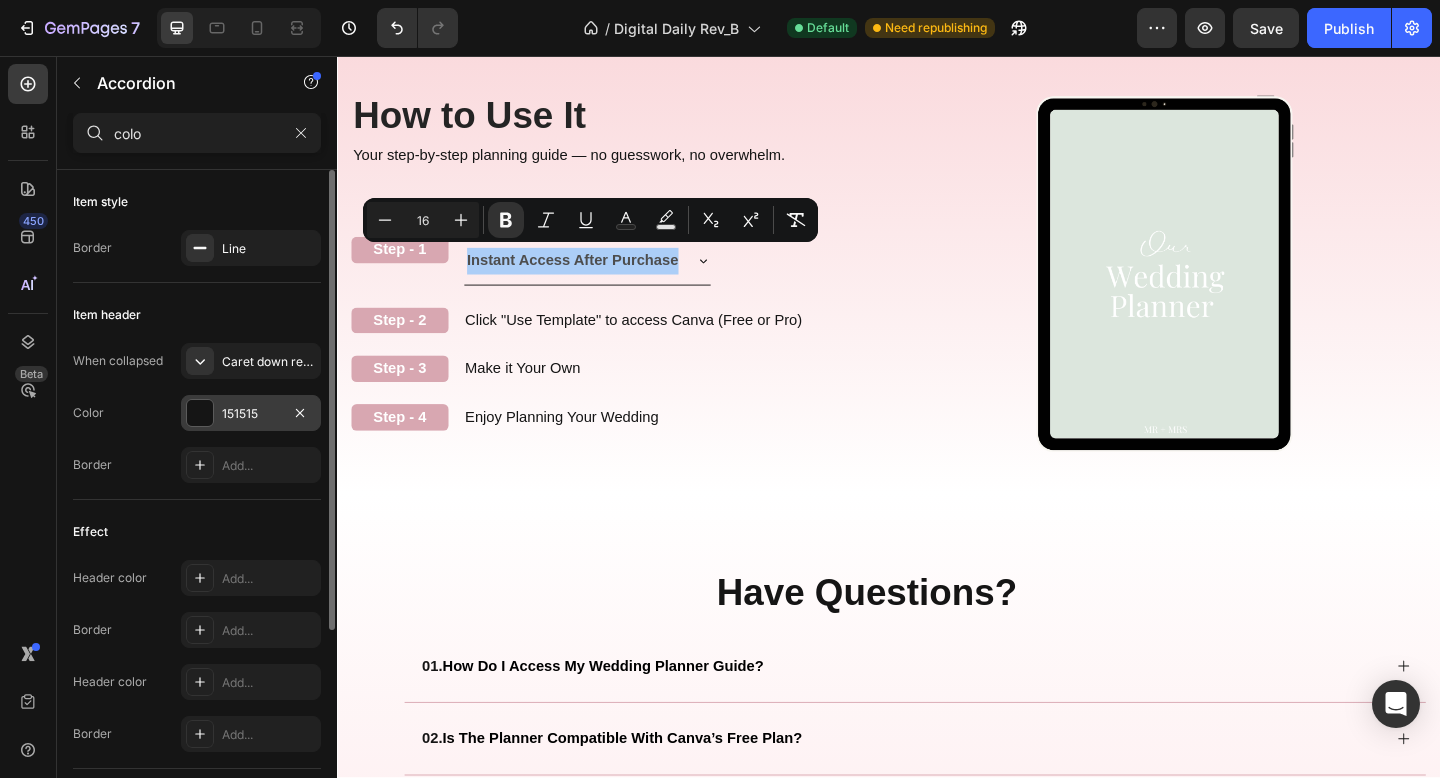 click on "151515" at bounding box center [251, 414] 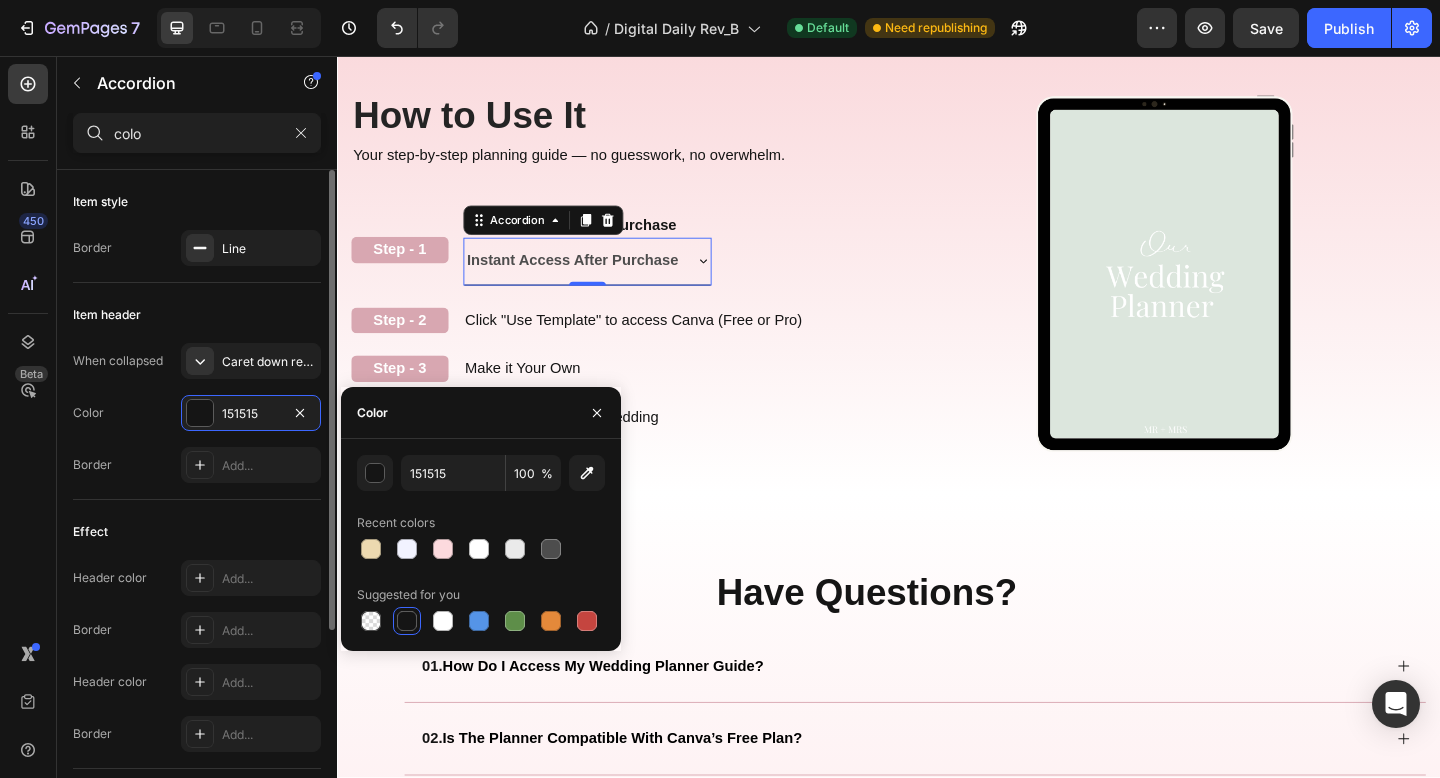 click on "Item style" at bounding box center (197, 202) 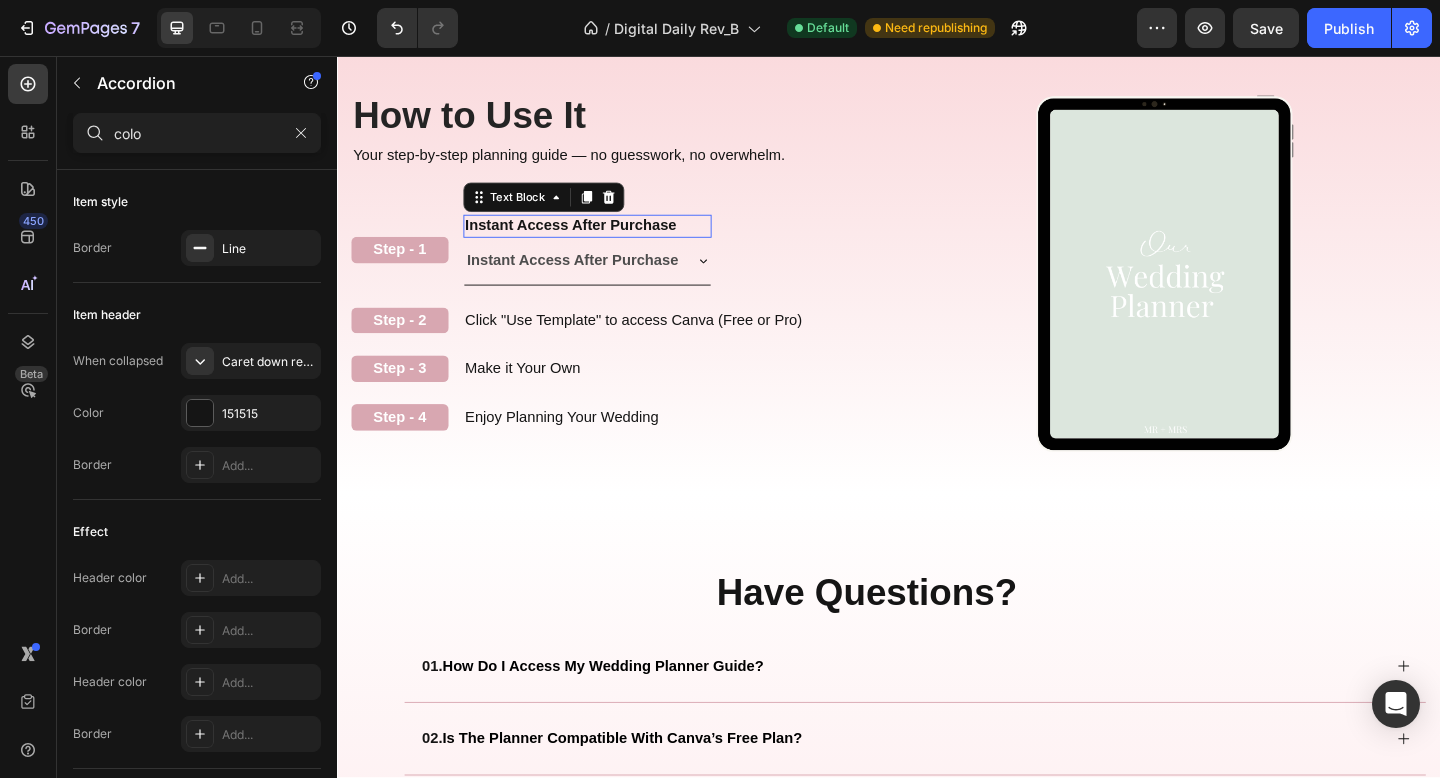 click on "Instant Access After Purchase" at bounding box center (591, 240) 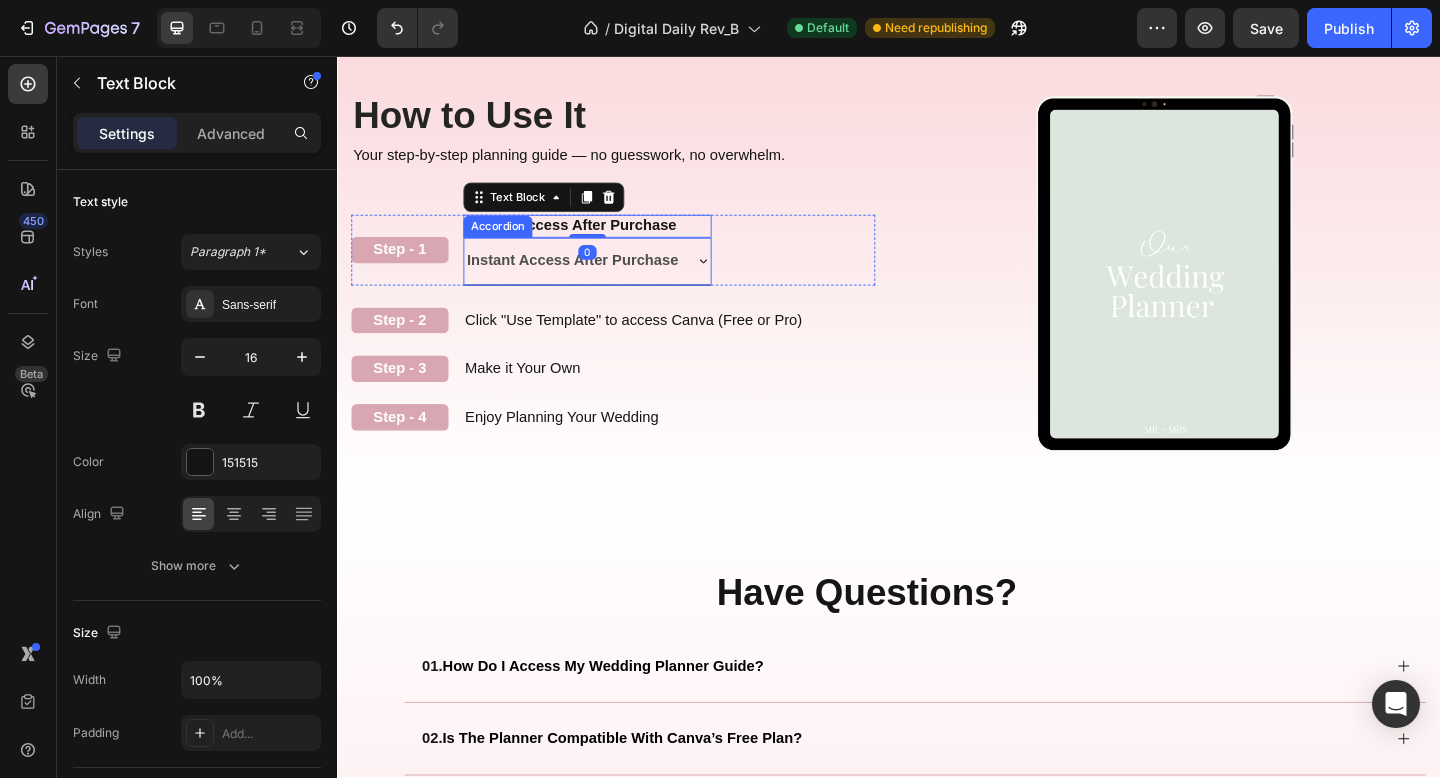 click on "Instant Access After Purchase" at bounding box center [593, 278] 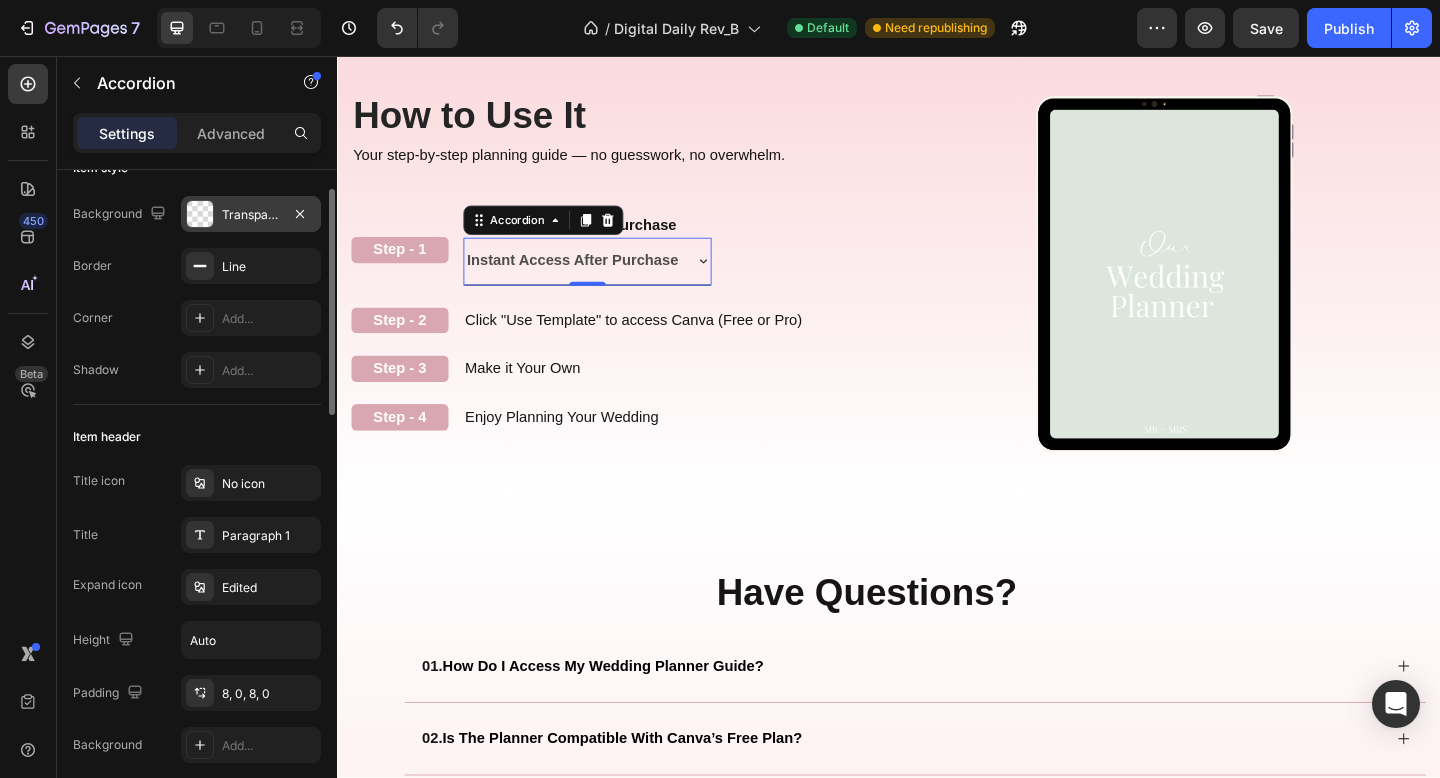 scroll, scrollTop: 0, scrollLeft: 0, axis: both 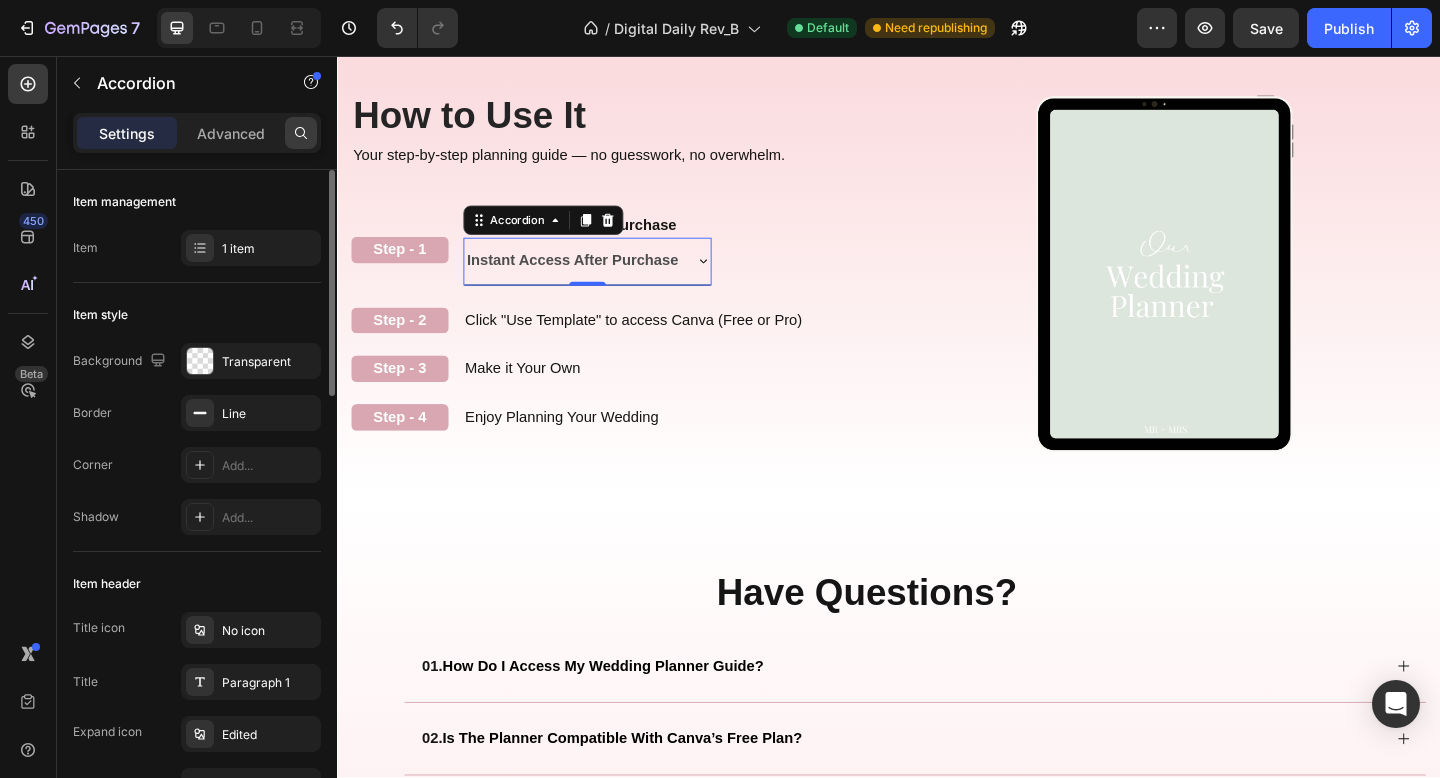 click 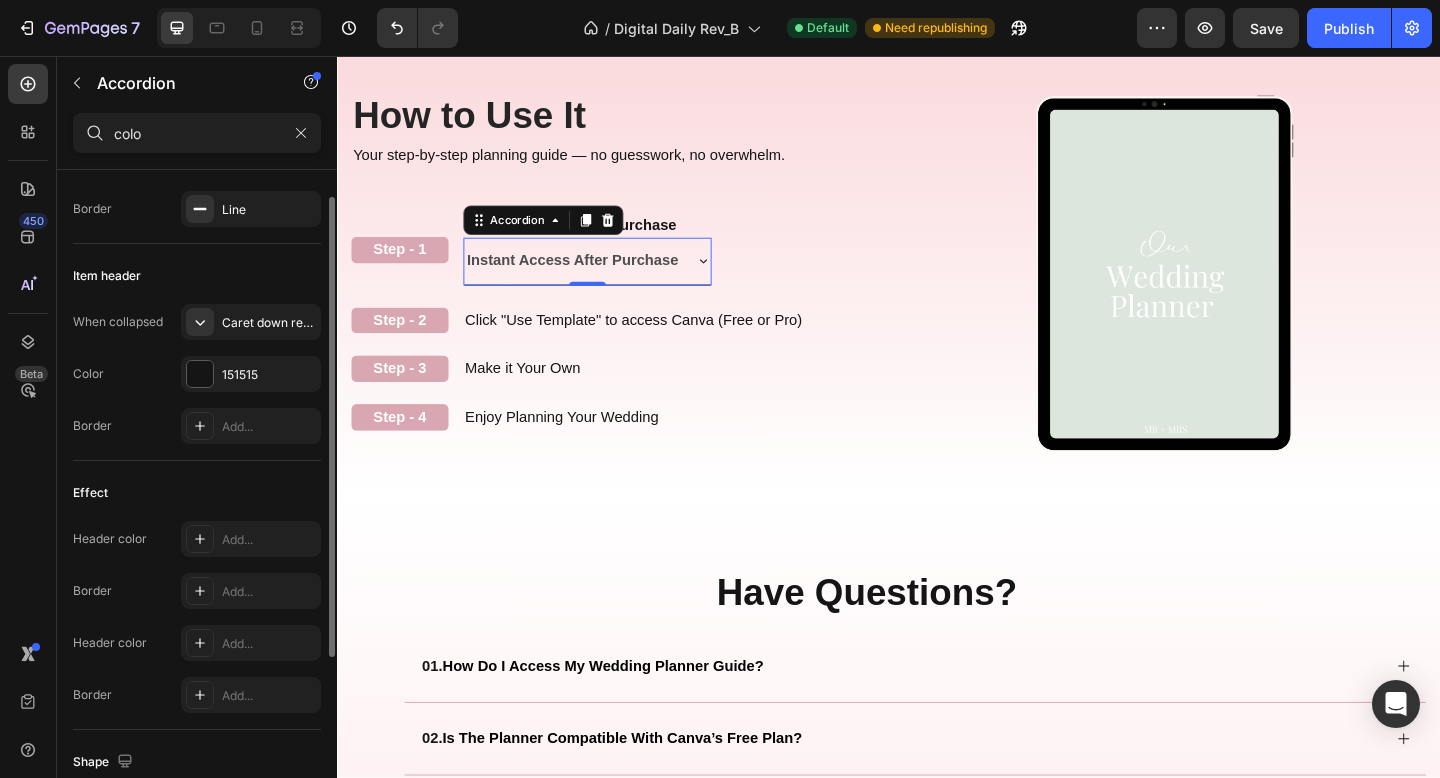scroll, scrollTop: 0, scrollLeft: 0, axis: both 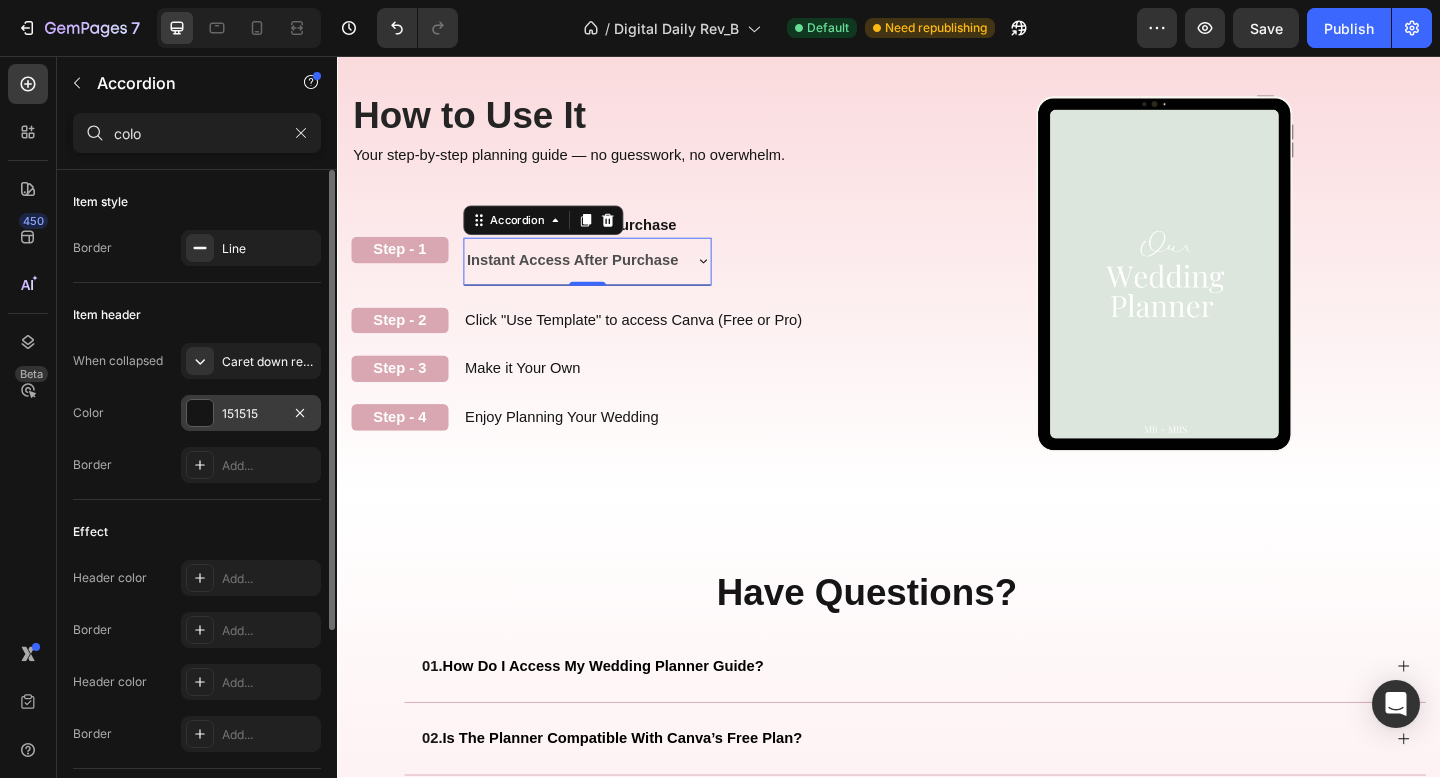 type on "colo" 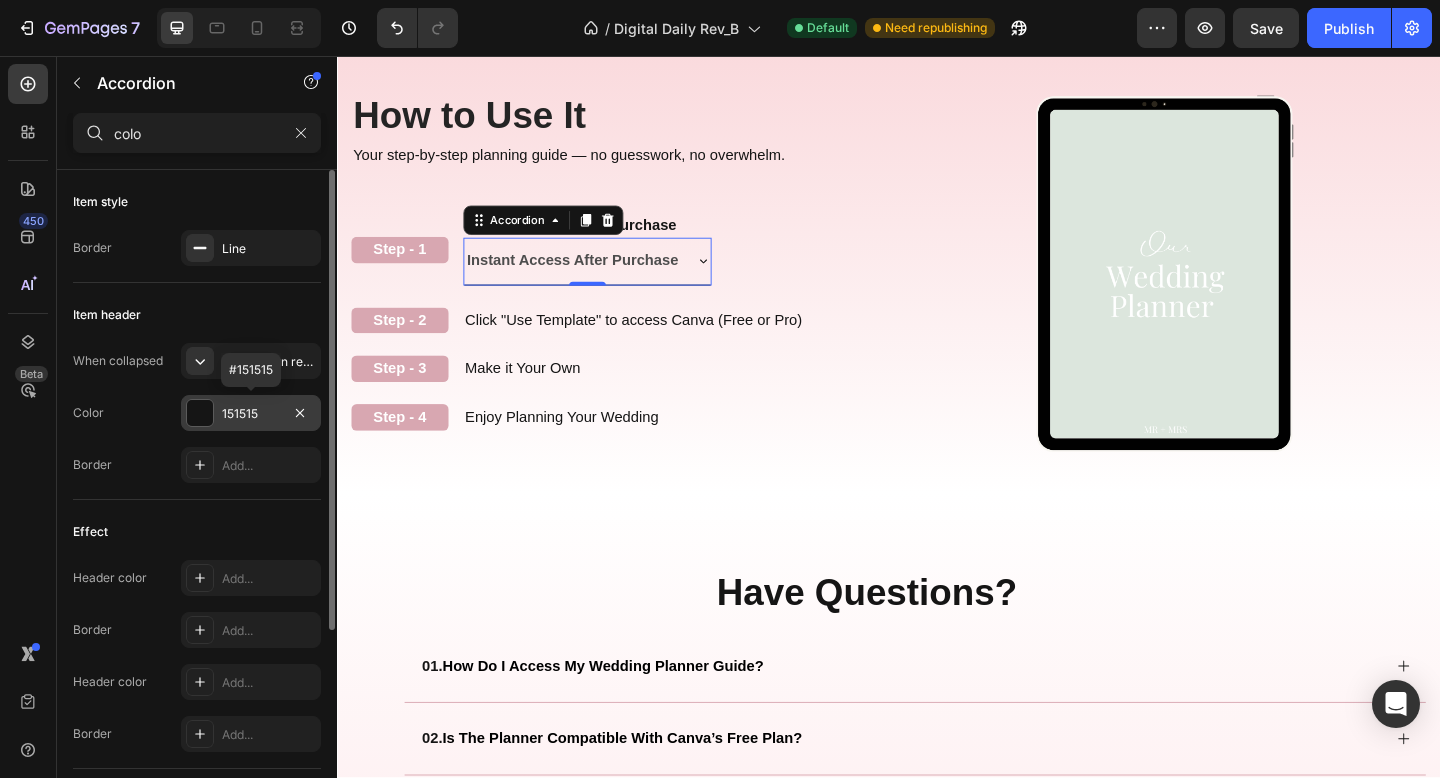 click on "151515" at bounding box center [251, 414] 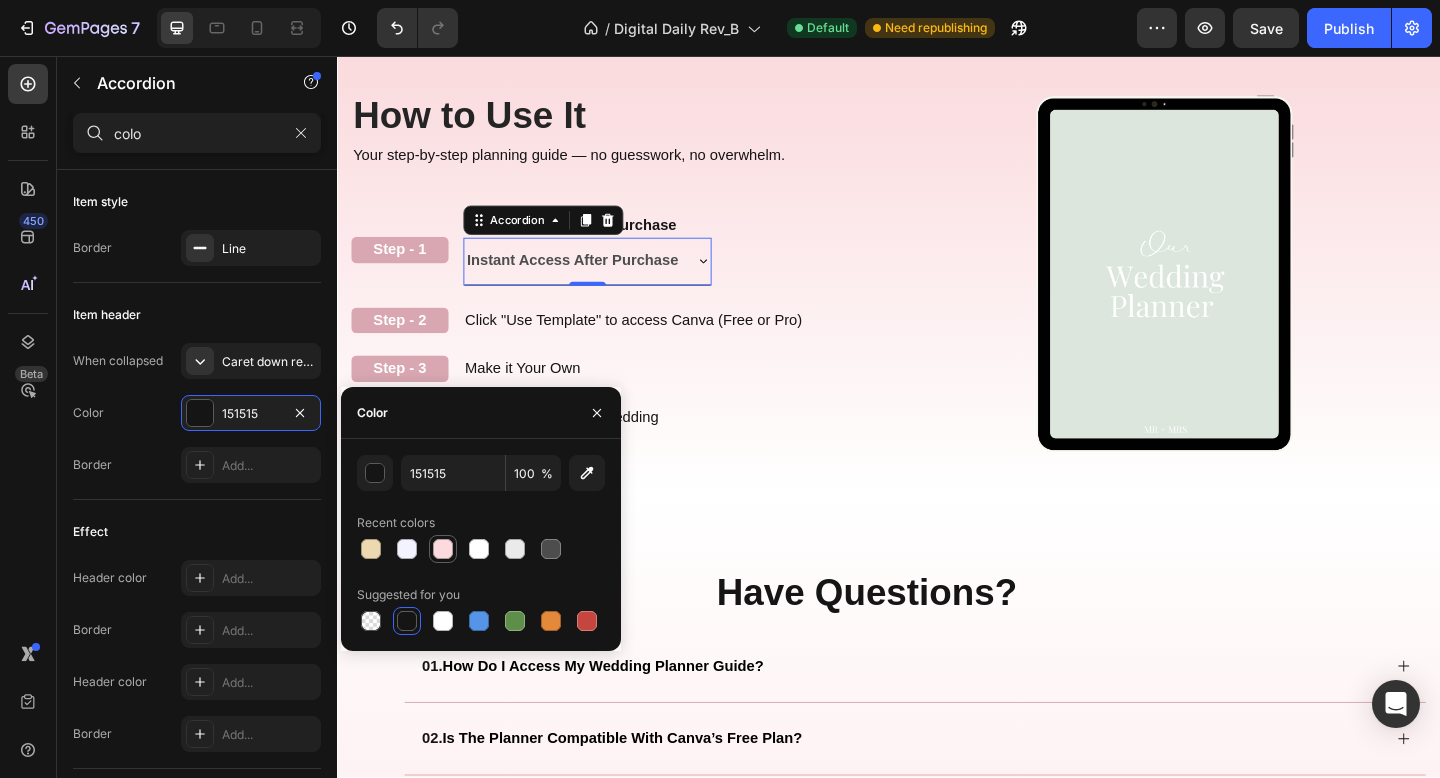 click at bounding box center (443, 549) 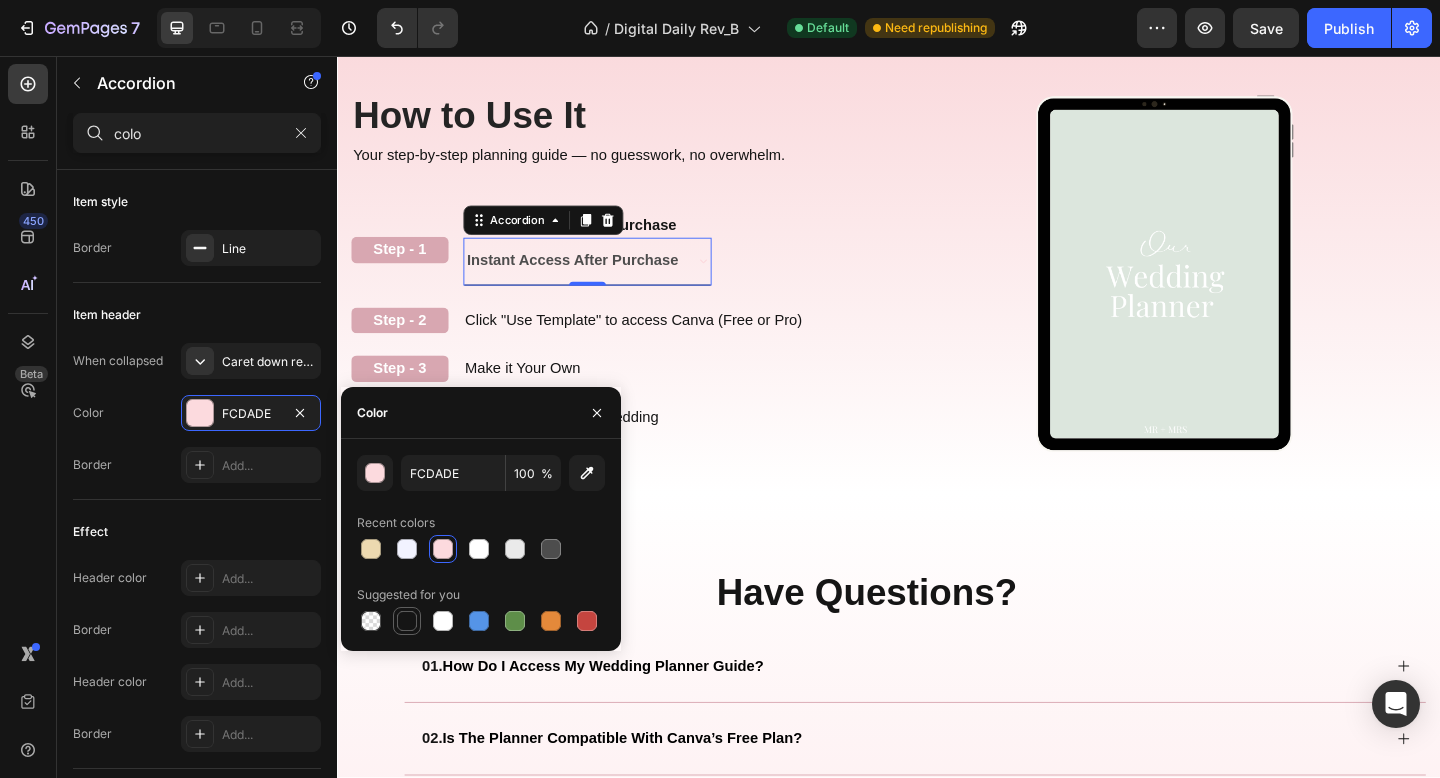 click at bounding box center (407, 621) 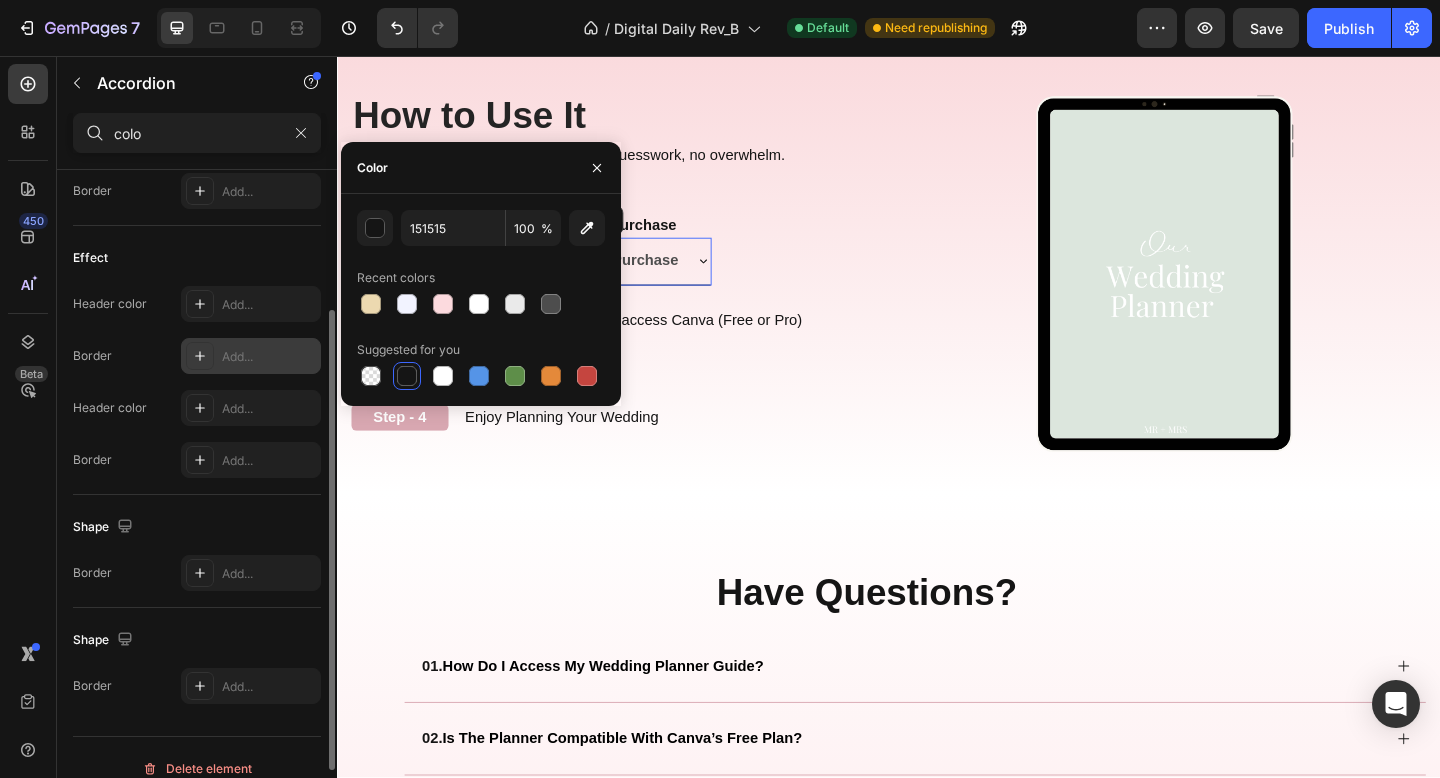 scroll, scrollTop: 296, scrollLeft: 0, axis: vertical 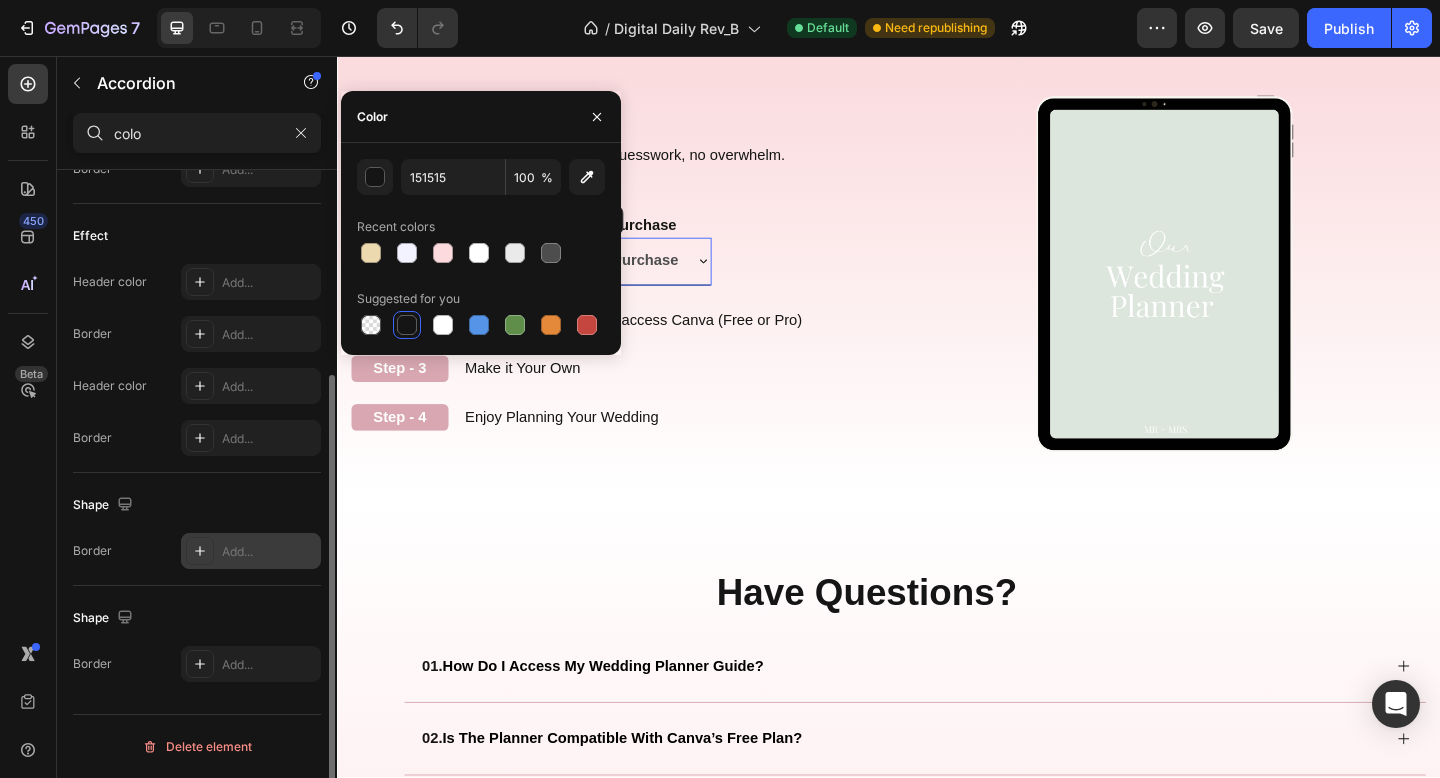 click on "Add..." at bounding box center [269, 552] 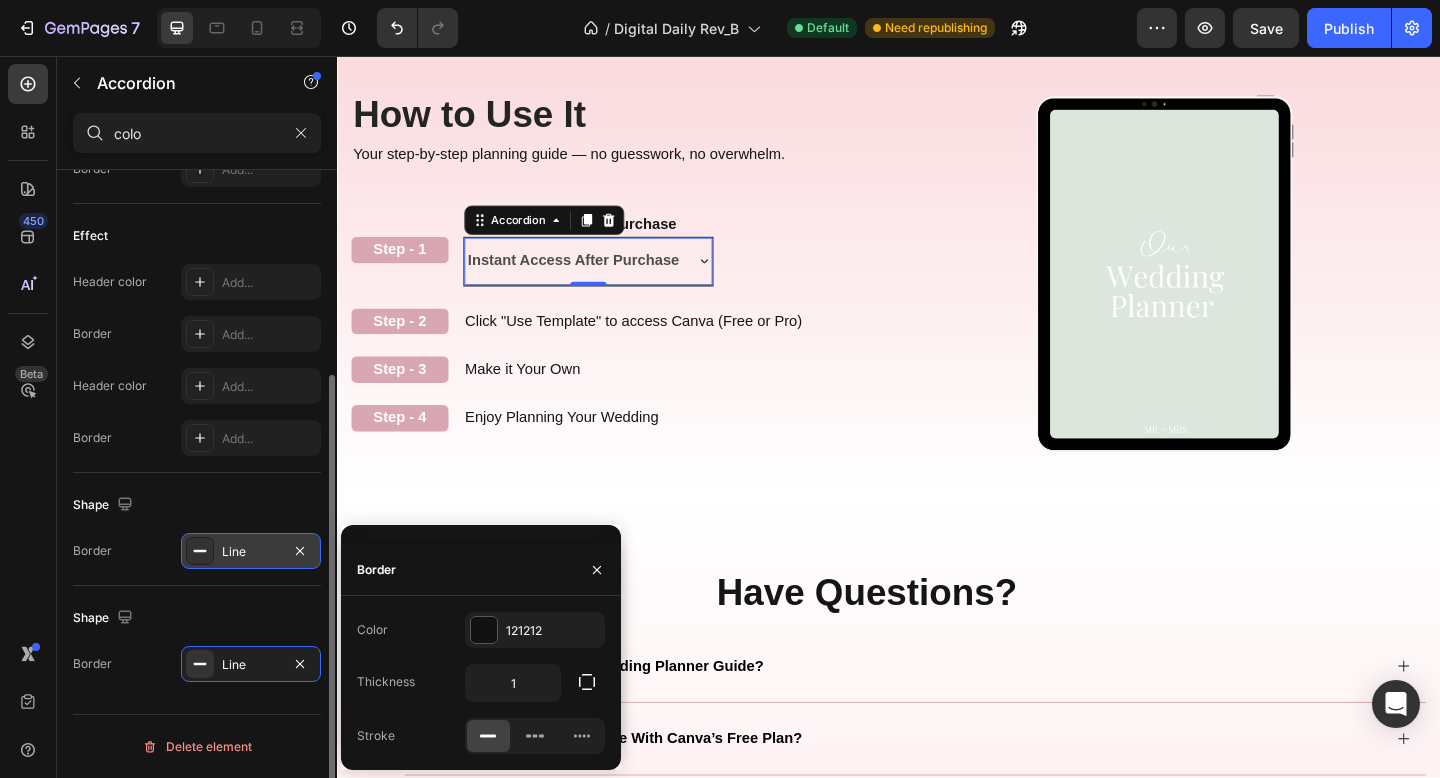 scroll, scrollTop: 2526, scrollLeft: 0, axis: vertical 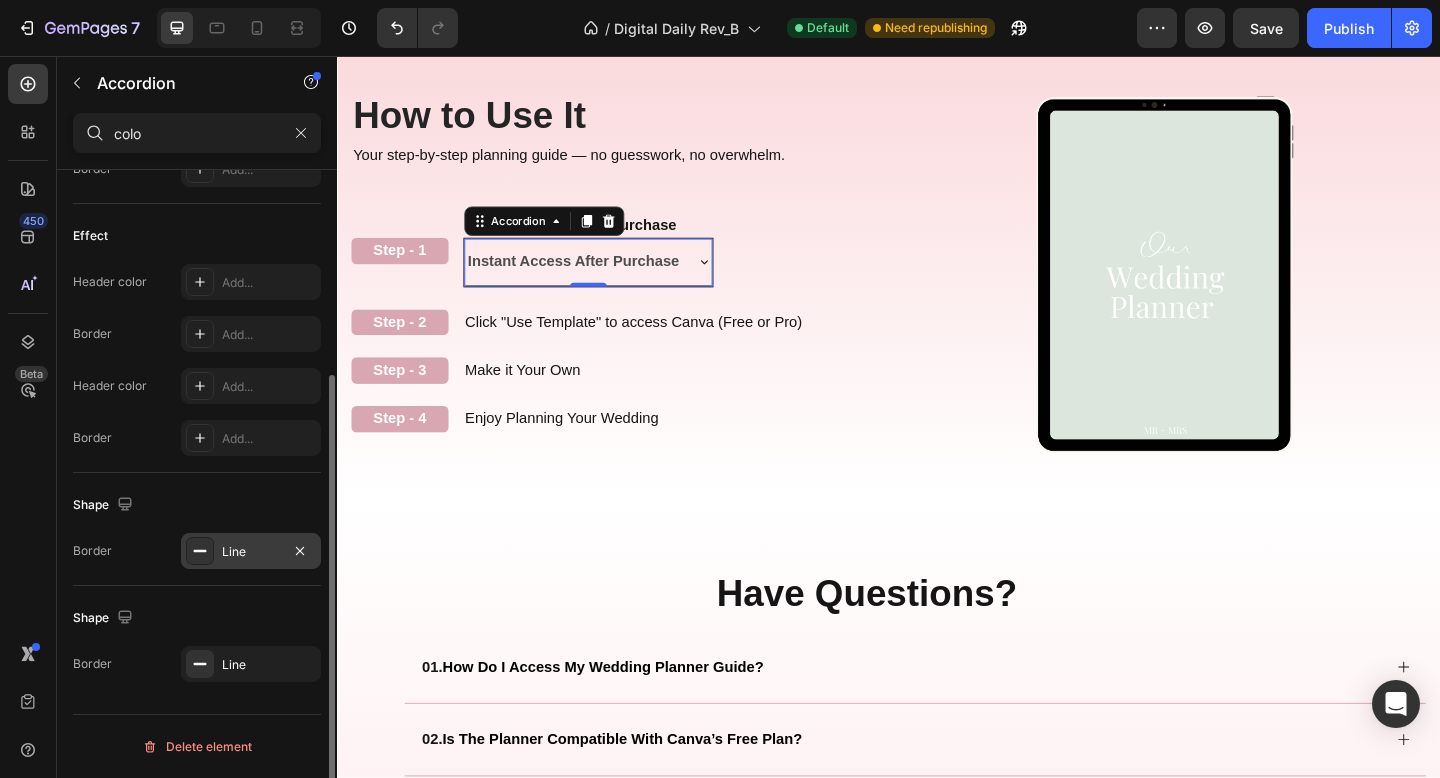 click on "Shape Border Line" 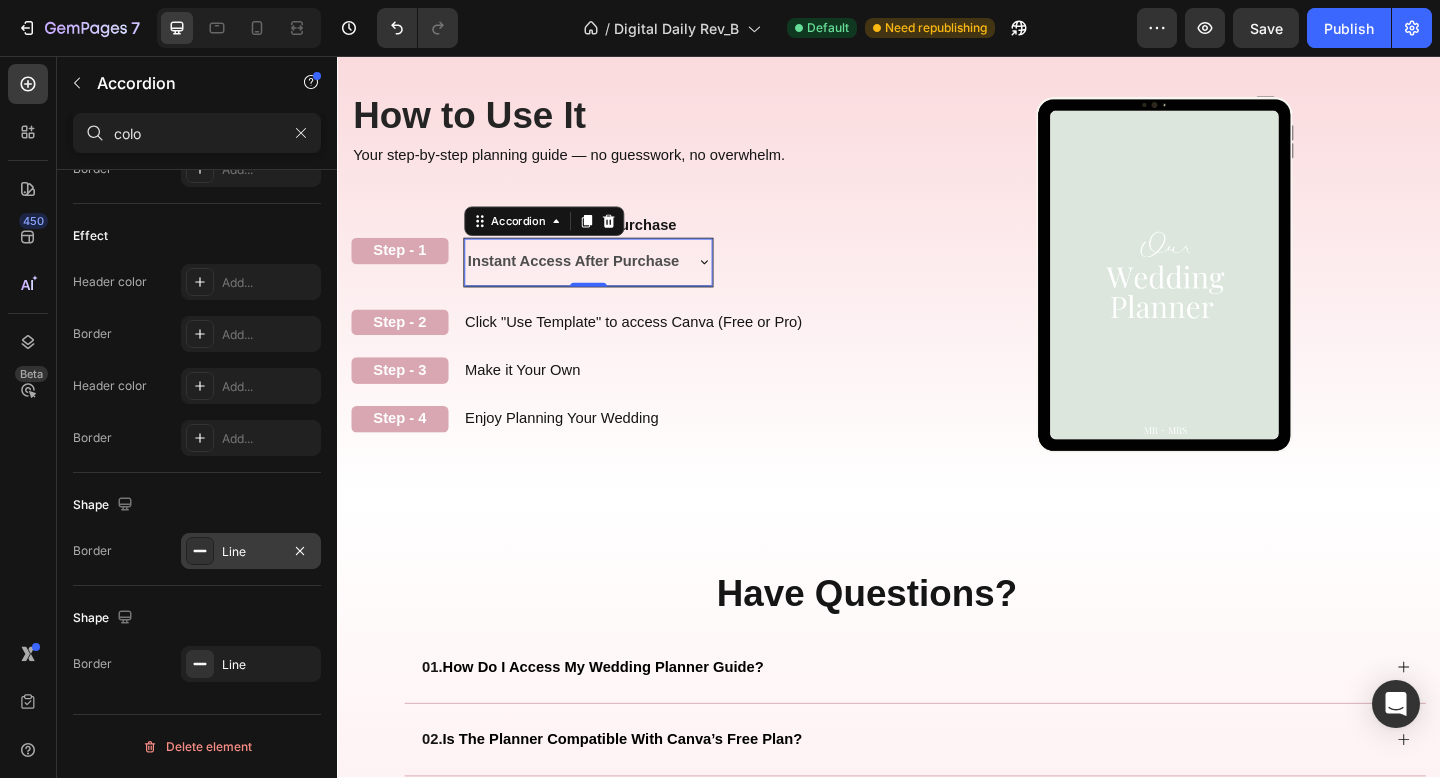 click on "Line" at bounding box center [251, 552] 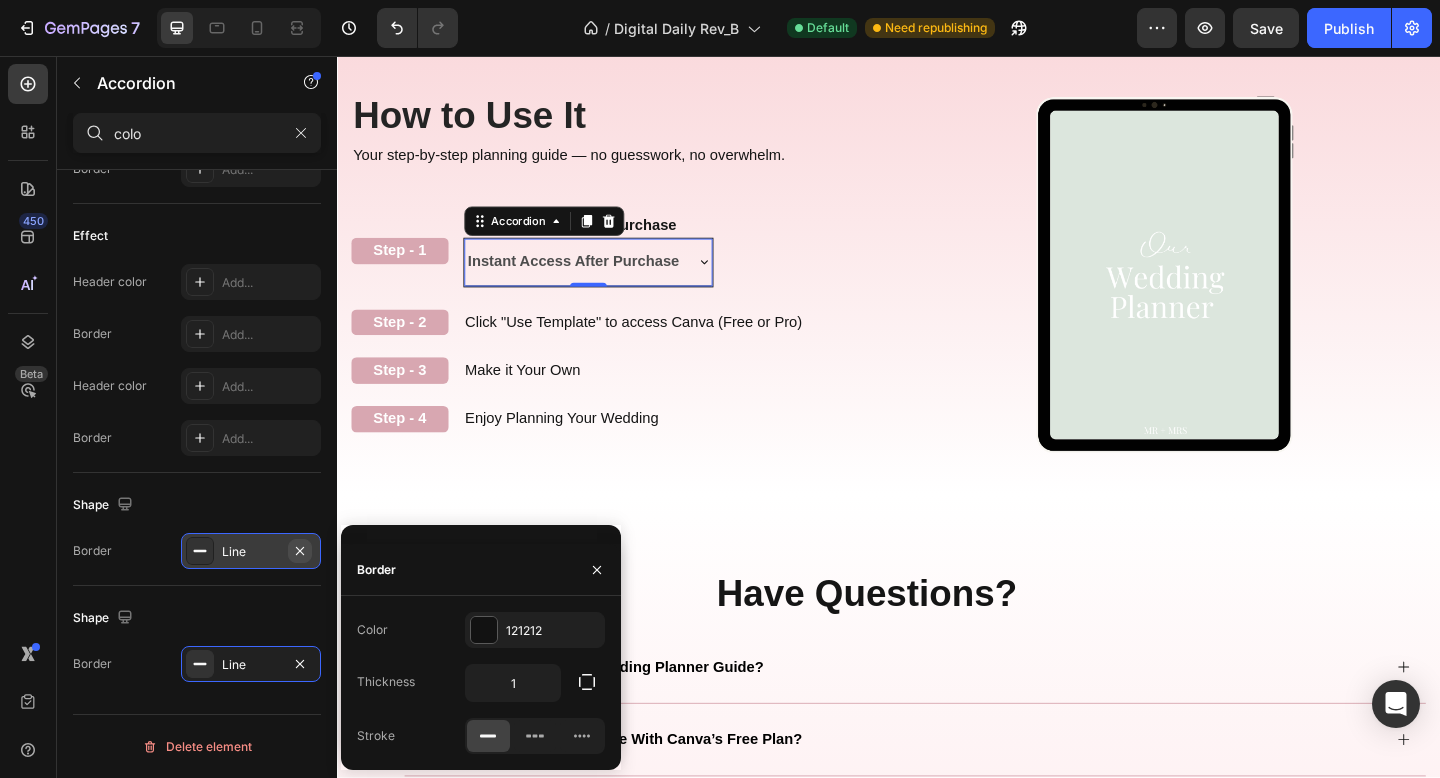 click 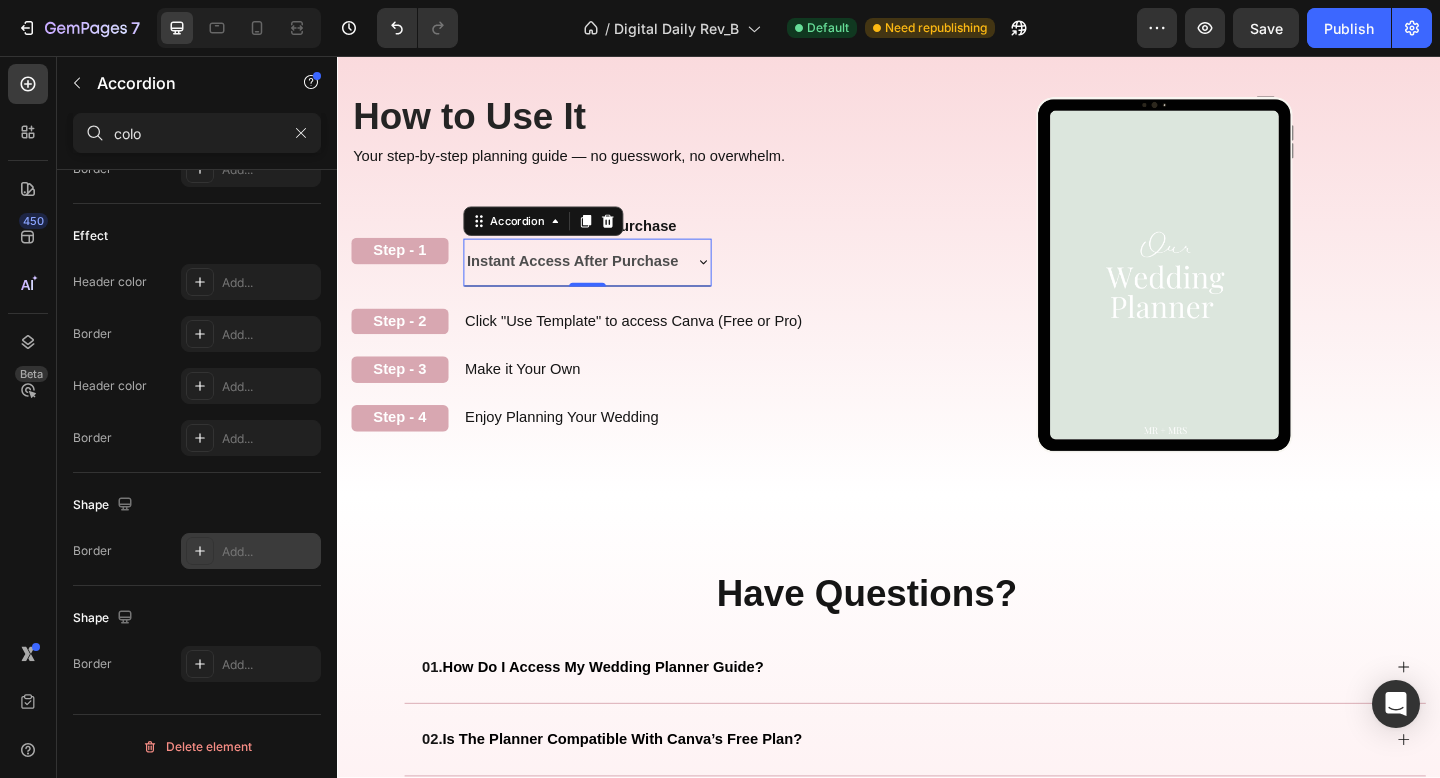 scroll, scrollTop: 2527, scrollLeft: 0, axis: vertical 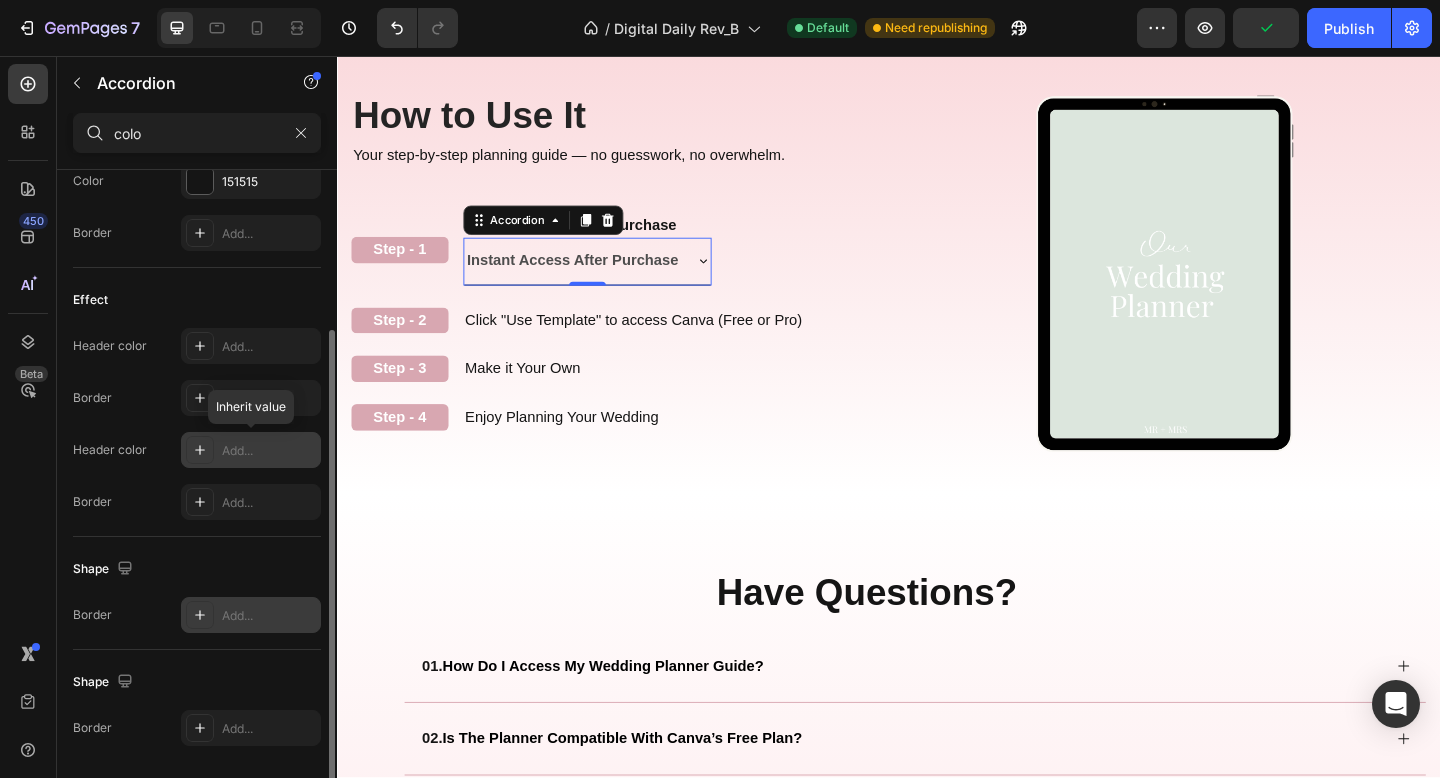 click on "Add..." at bounding box center [269, 451] 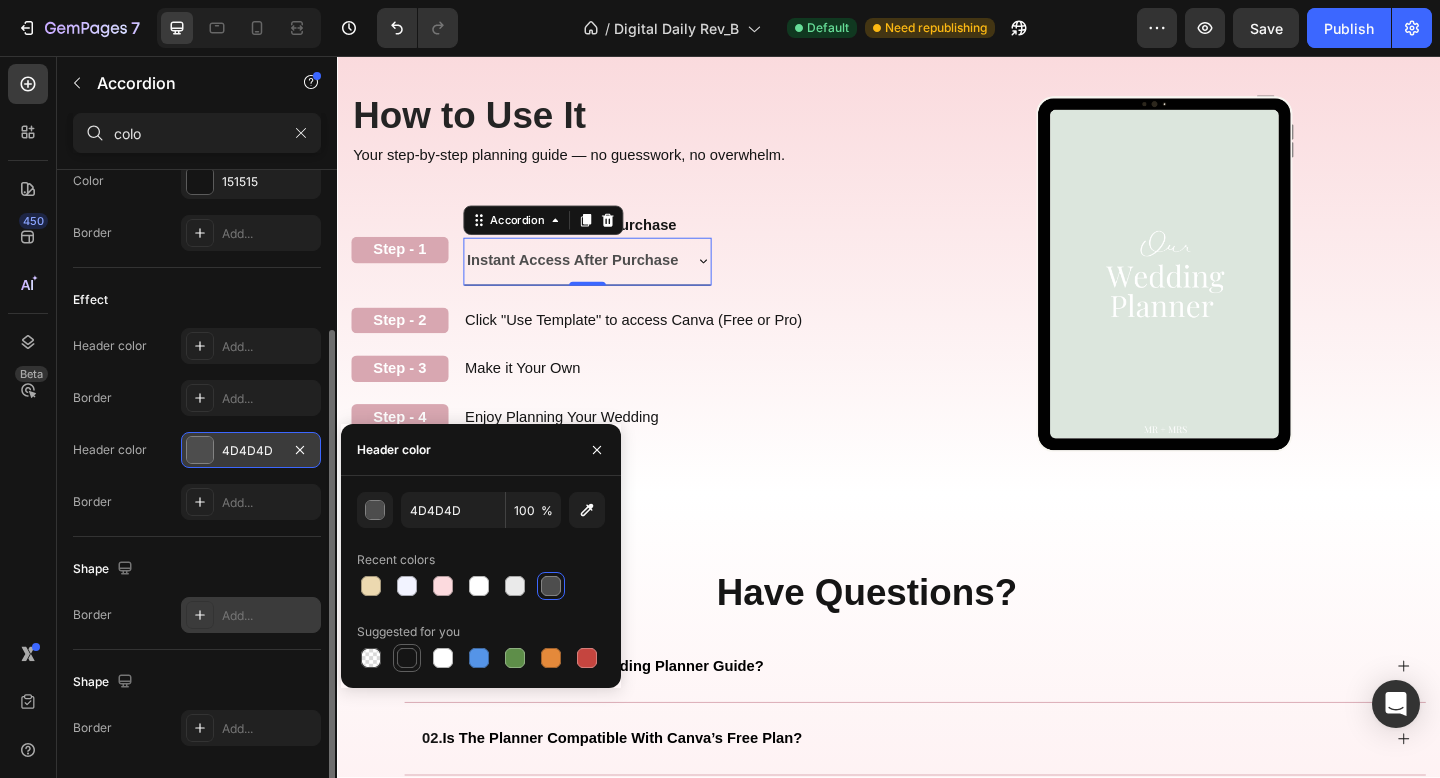 click at bounding box center [407, 658] 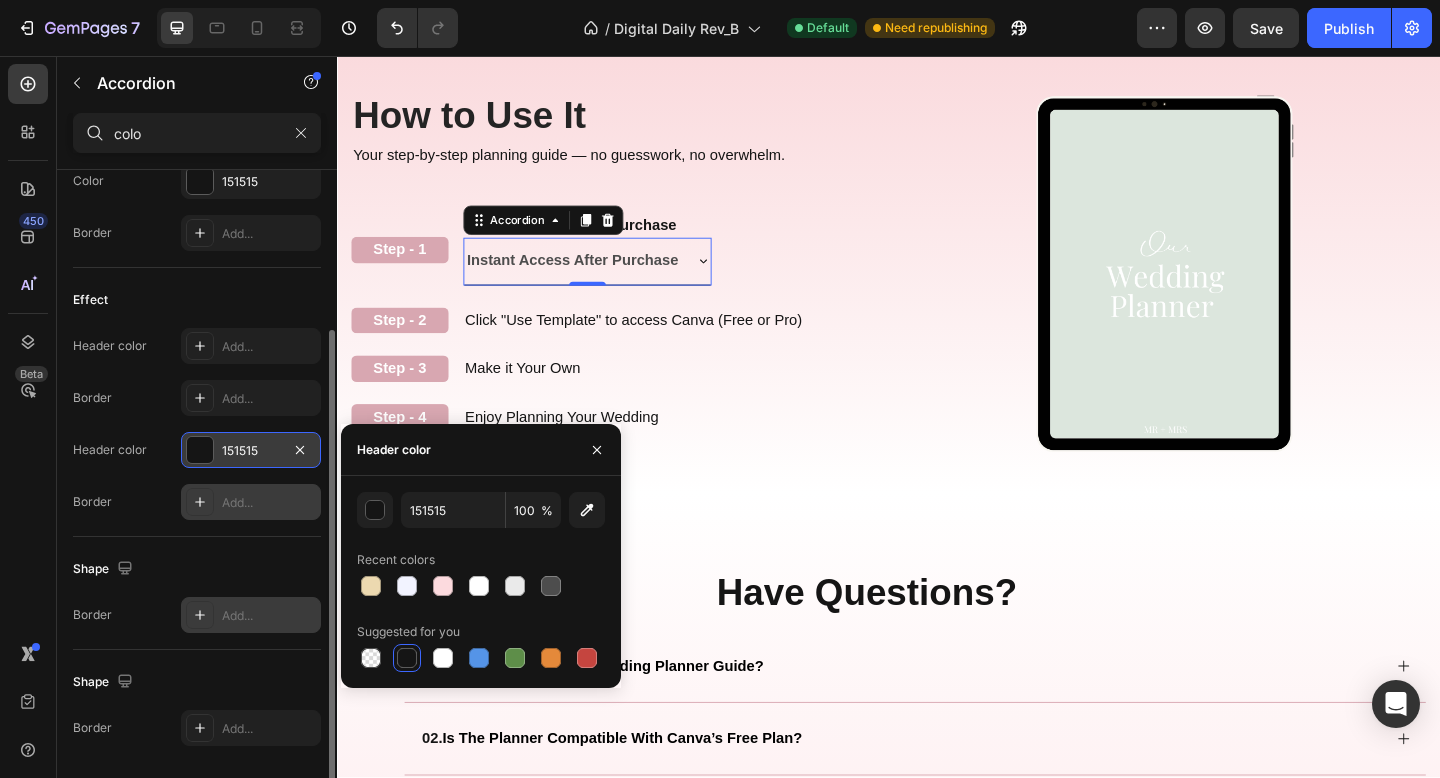 click on "Add..." at bounding box center [269, 503] 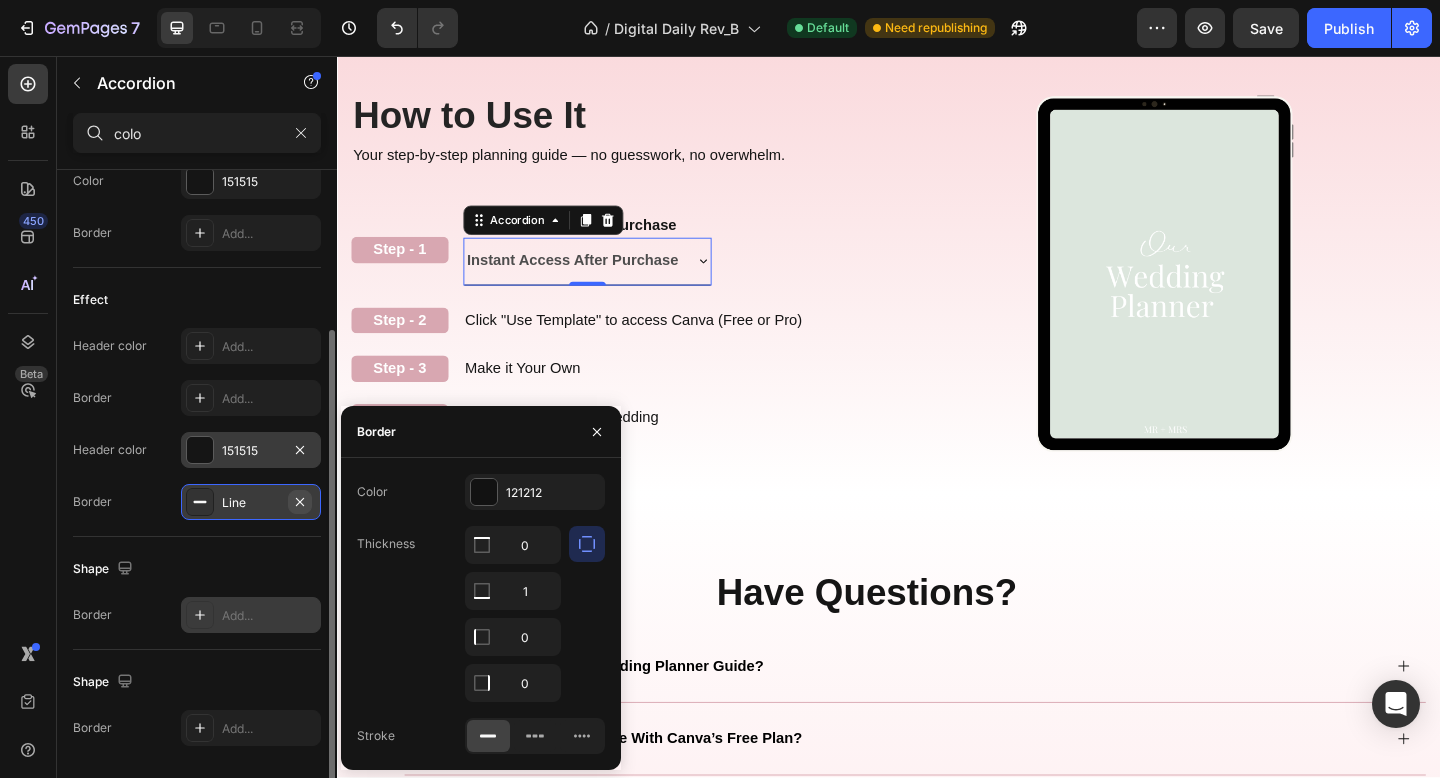 click 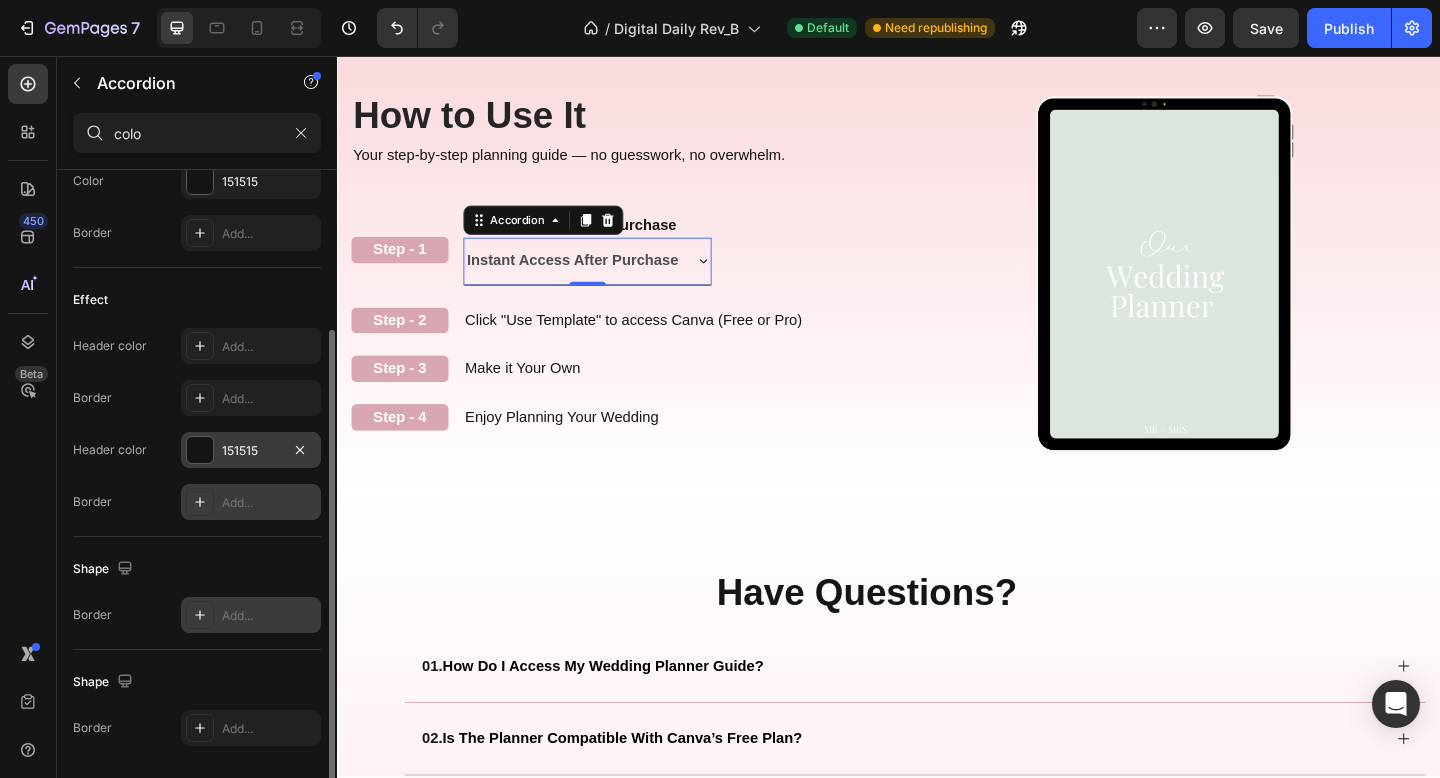 click on "151515" at bounding box center [251, 451] 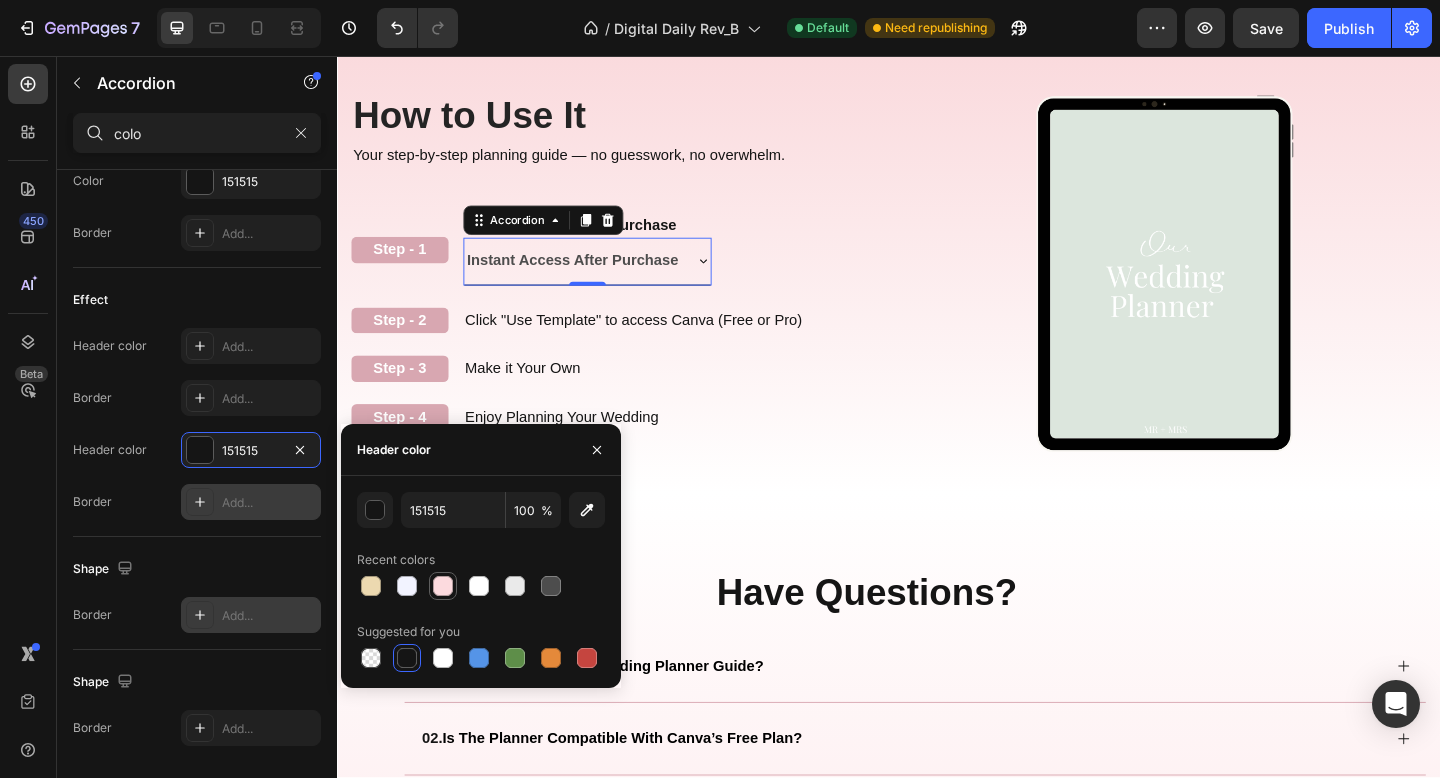 click at bounding box center (443, 586) 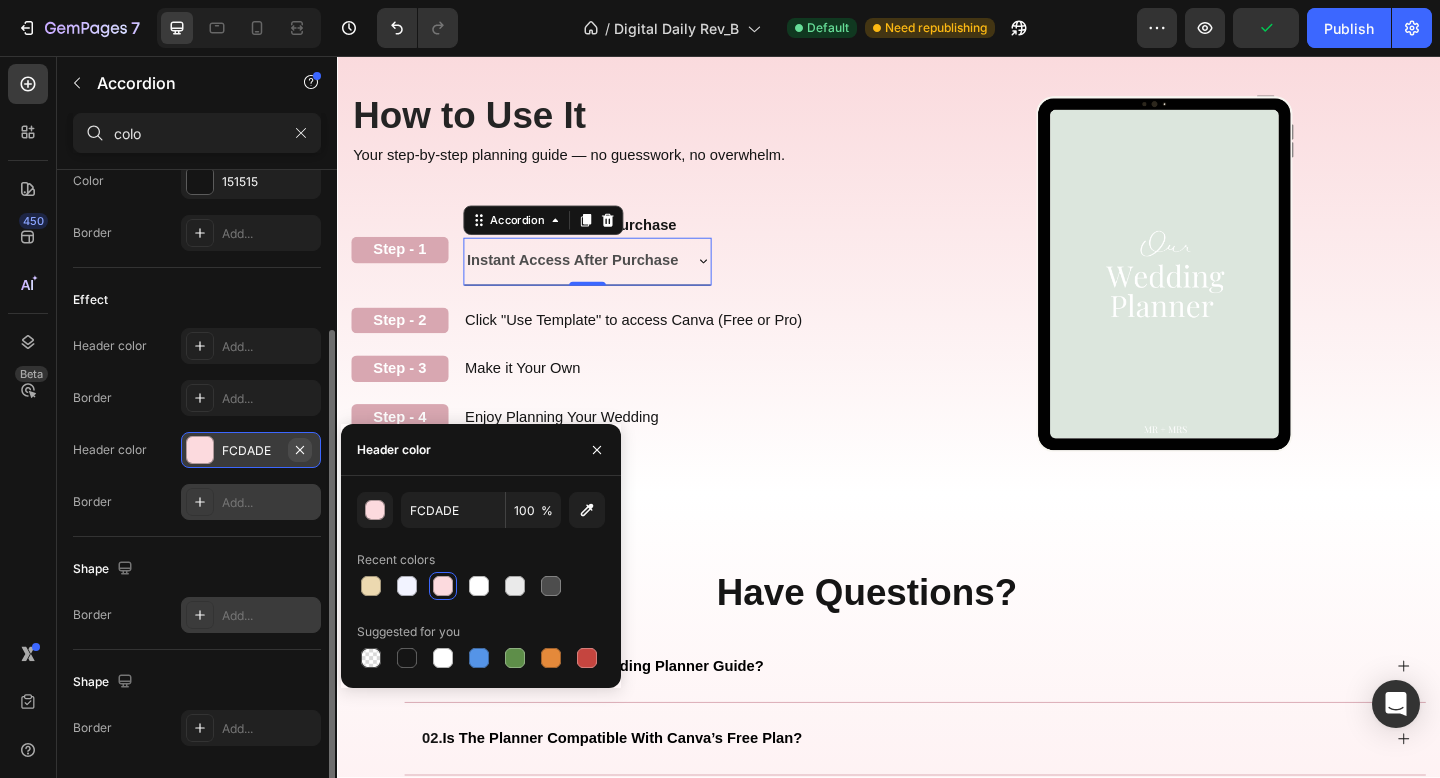 click 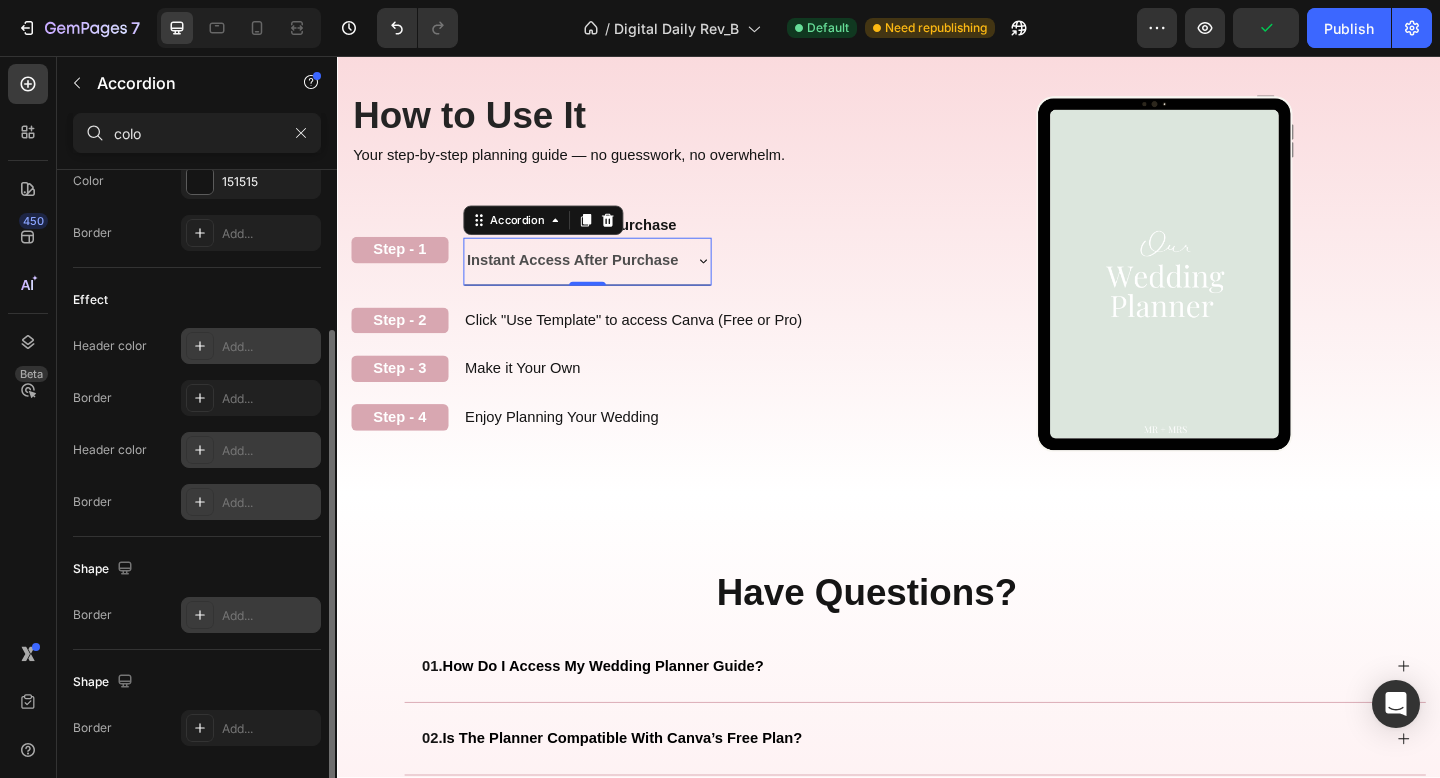 click on "Add..." at bounding box center (269, 347) 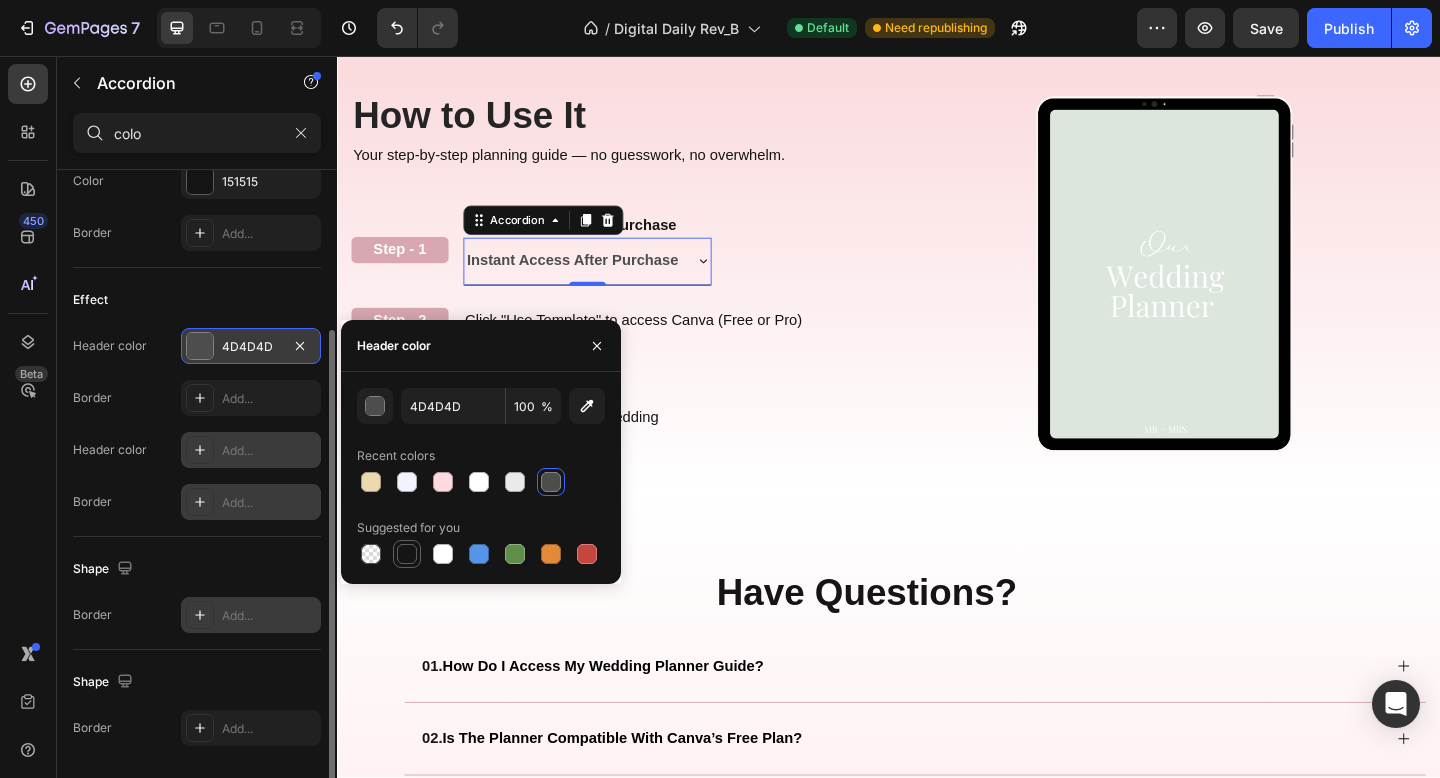 click at bounding box center [407, 554] 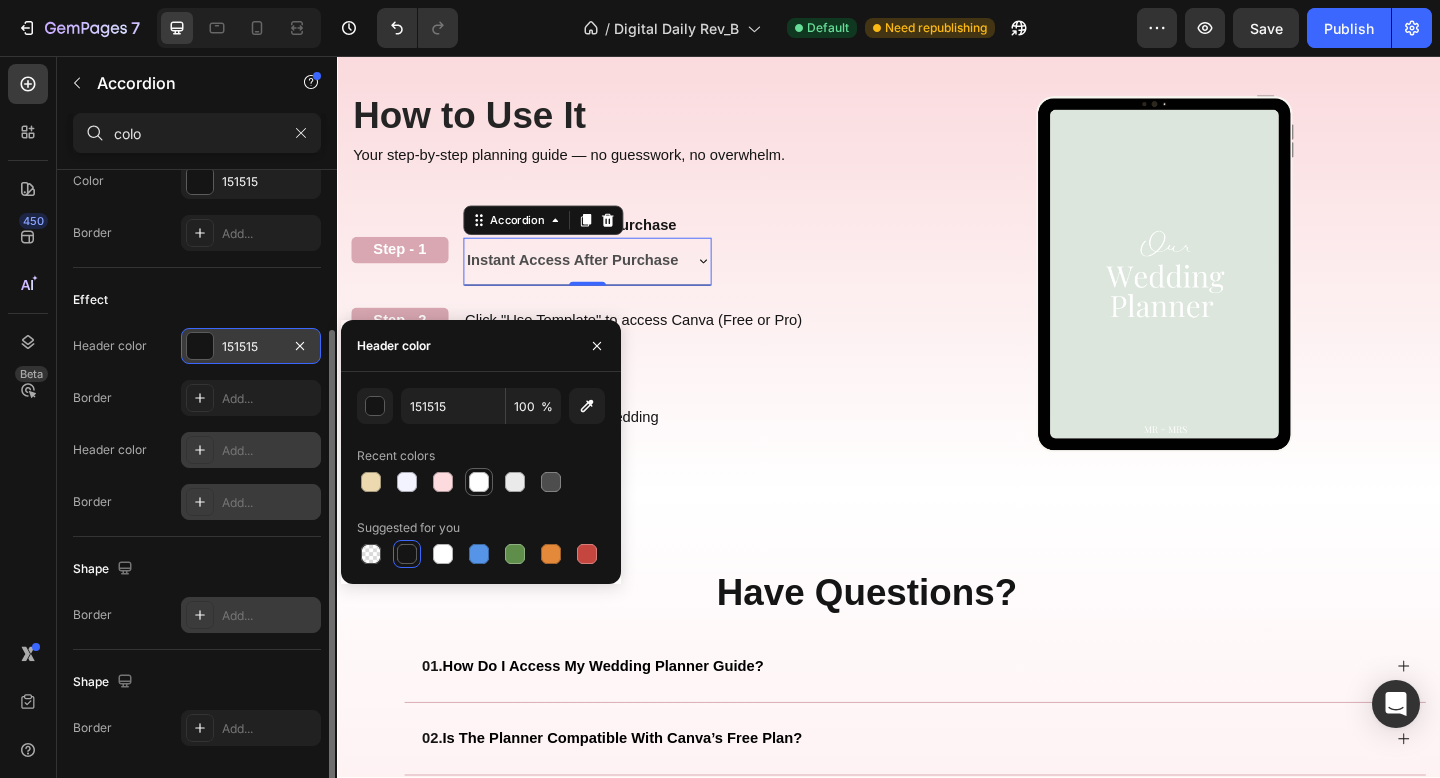 click at bounding box center (479, 482) 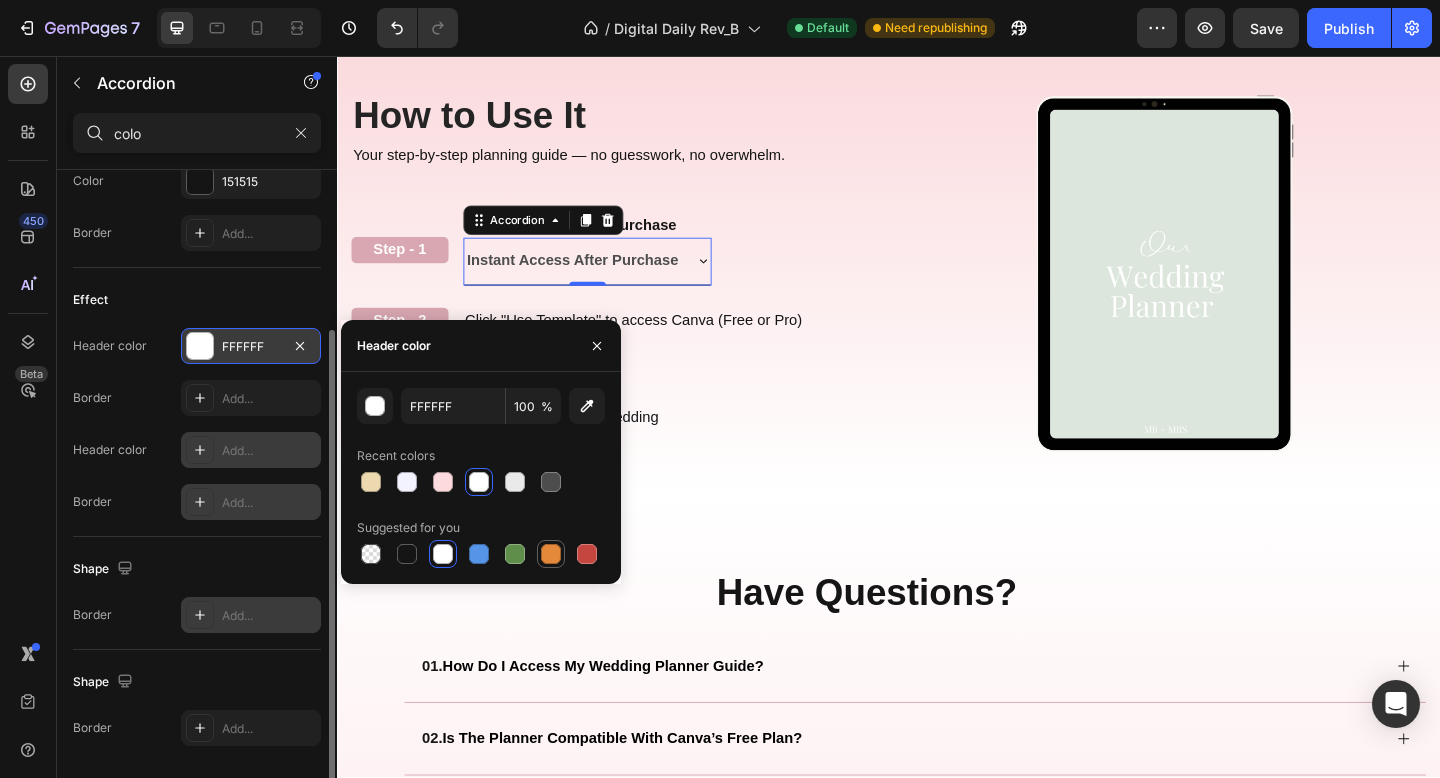 click at bounding box center (551, 554) 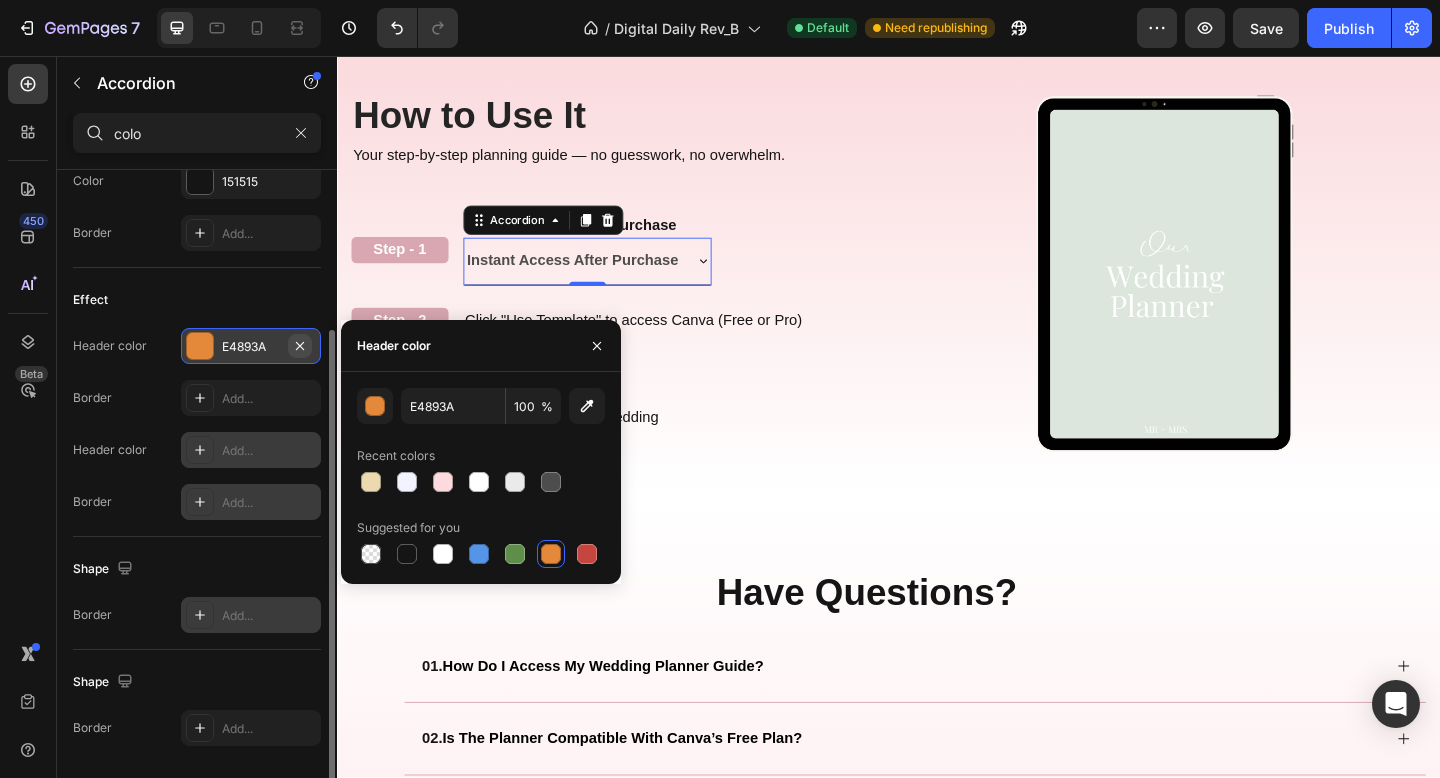 click 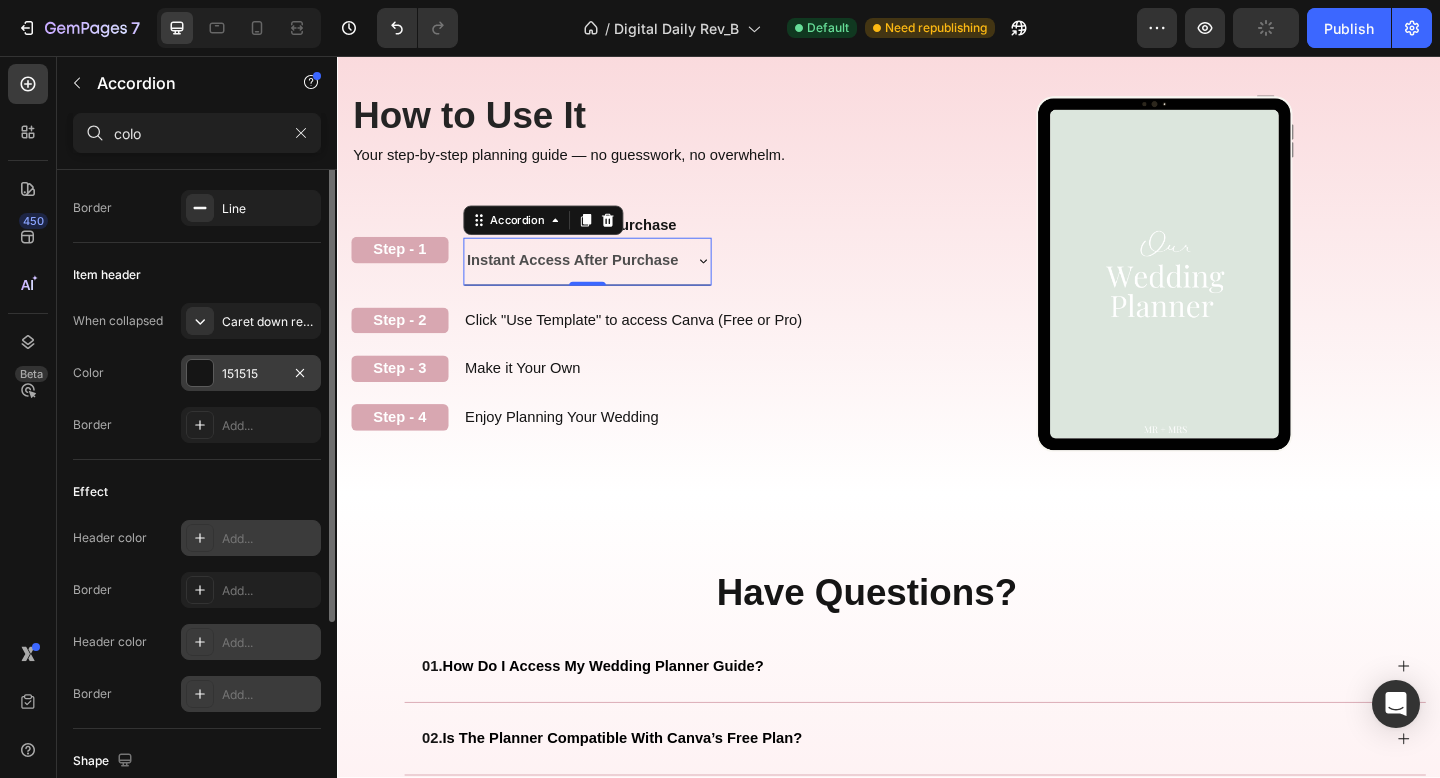 scroll, scrollTop: 0, scrollLeft: 0, axis: both 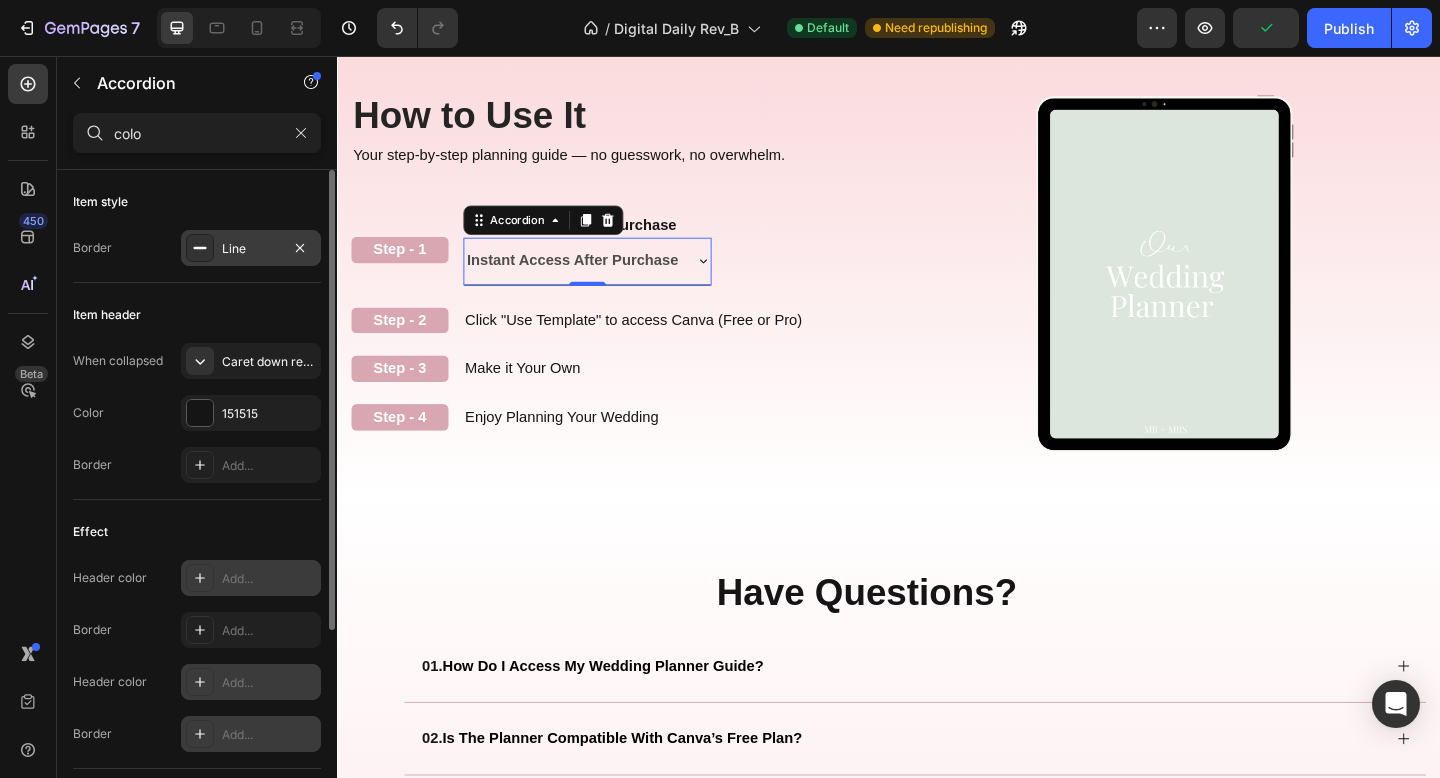 click on "Line" at bounding box center (251, 249) 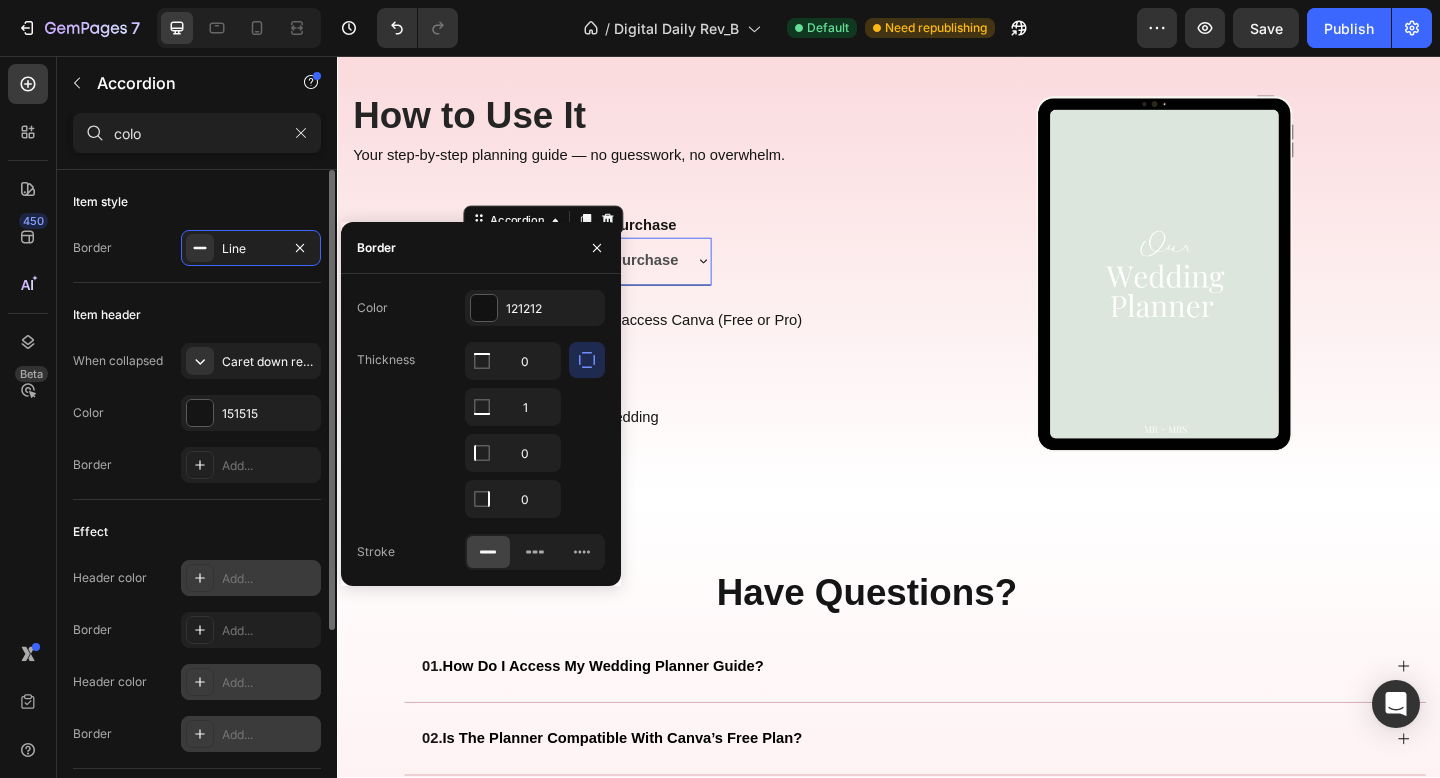 click on "Item style" at bounding box center (197, 202) 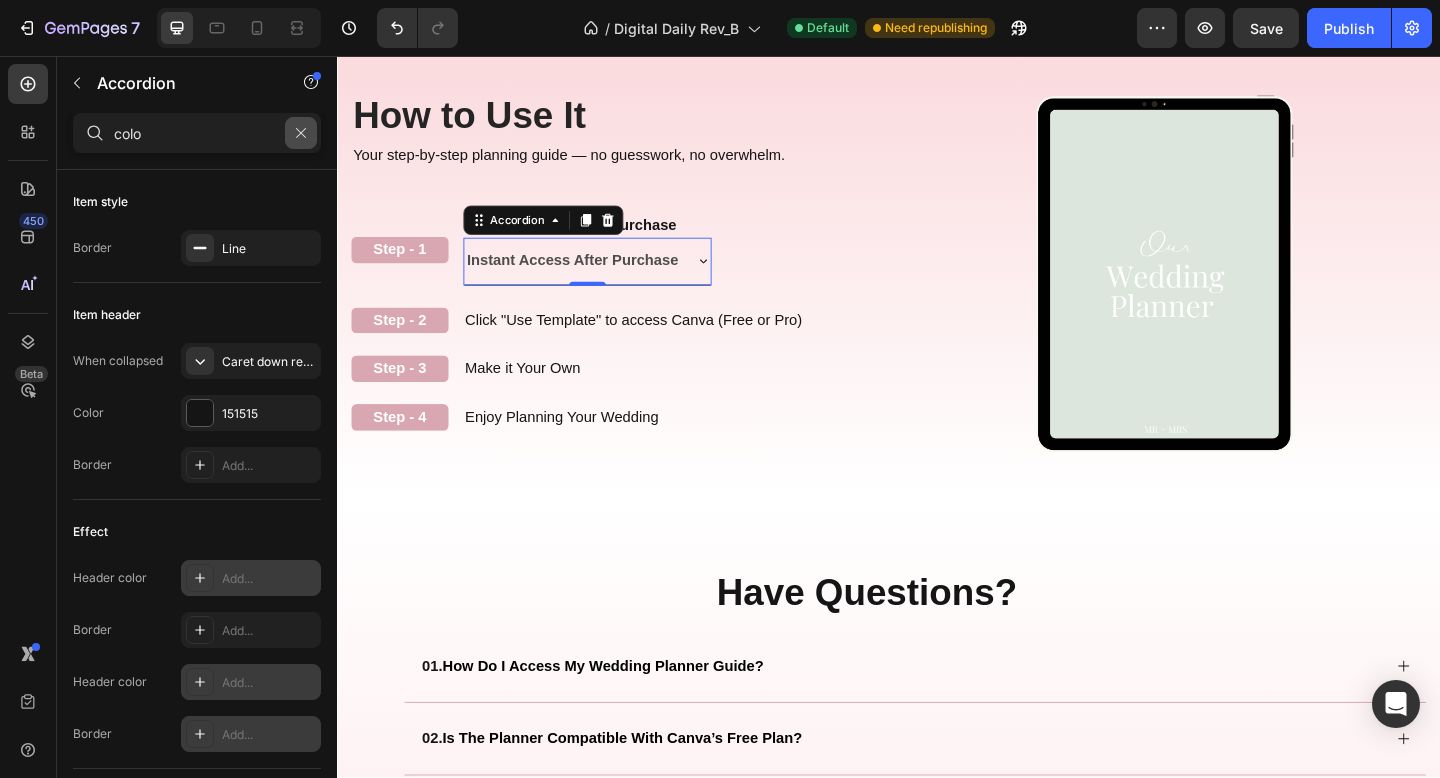 click 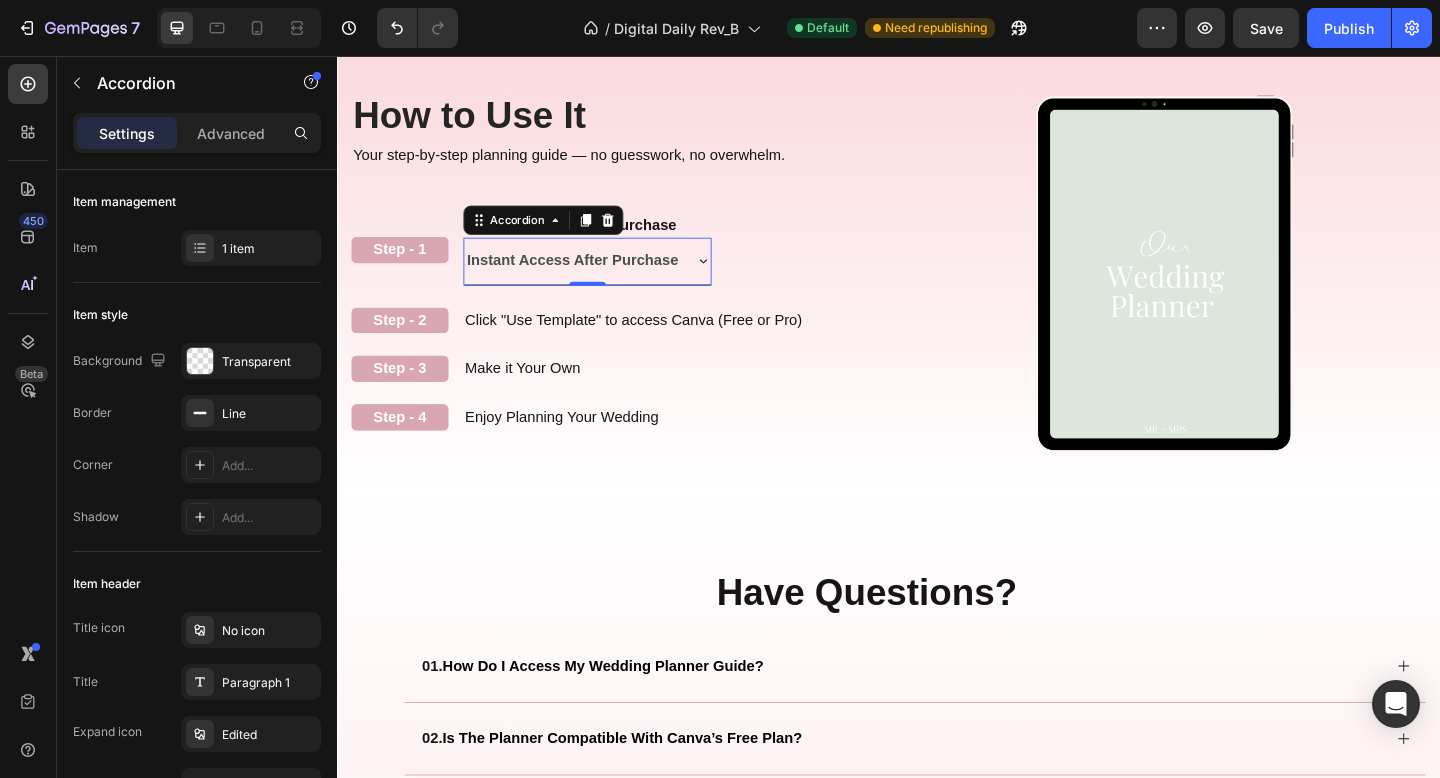 click on "Instant Access After Purchase" at bounding box center (609, 279) 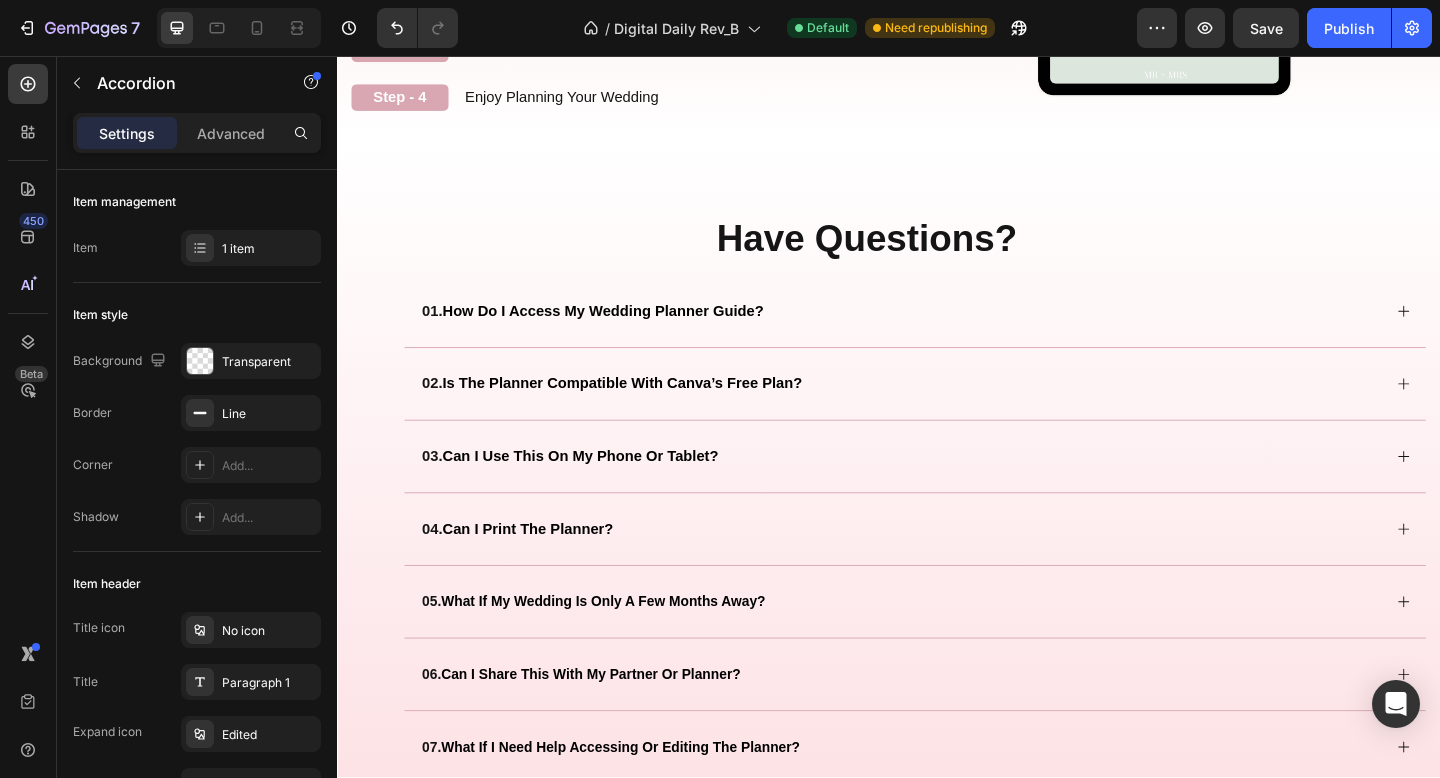 scroll, scrollTop: 2489, scrollLeft: 0, axis: vertical 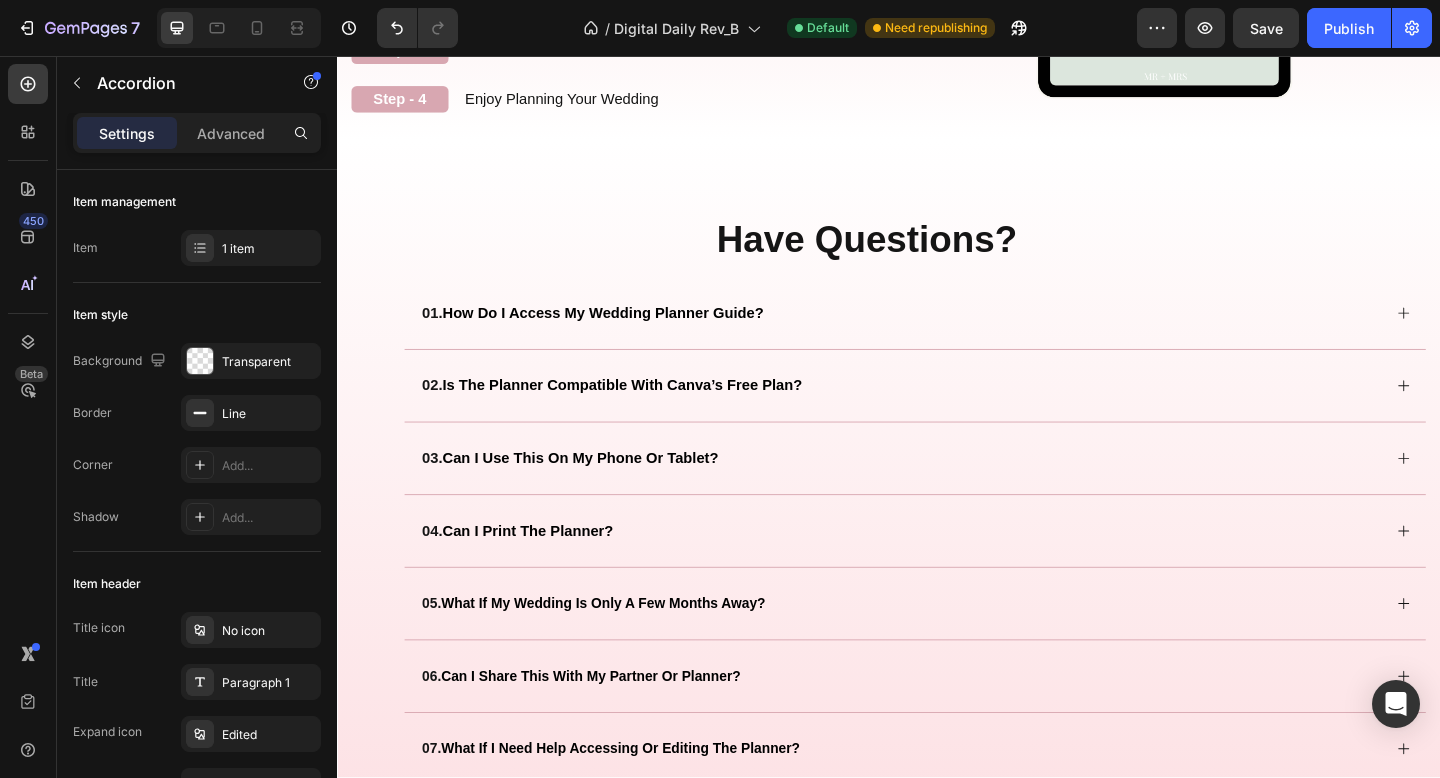 click on "Instant Access After Purchase" at bounding box center [593, -145] 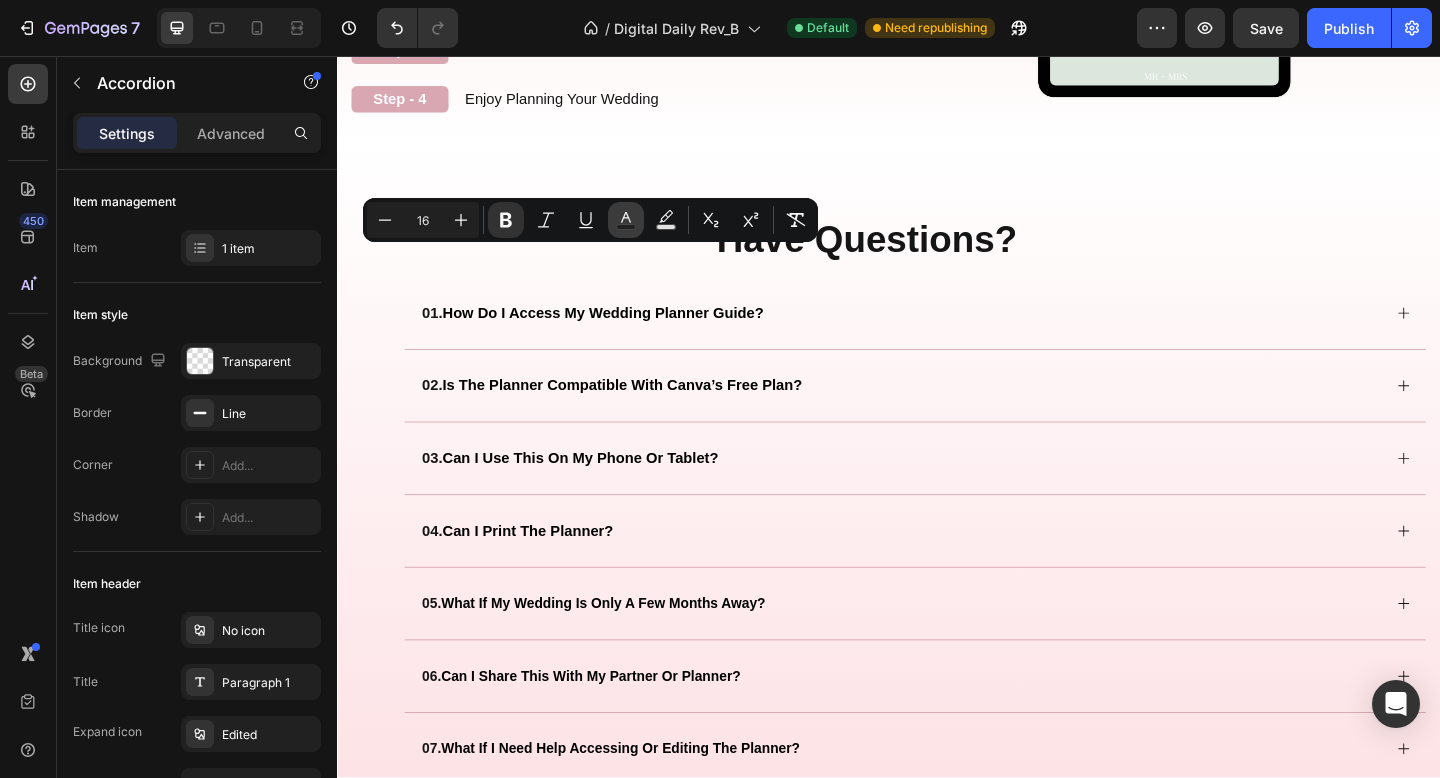 click 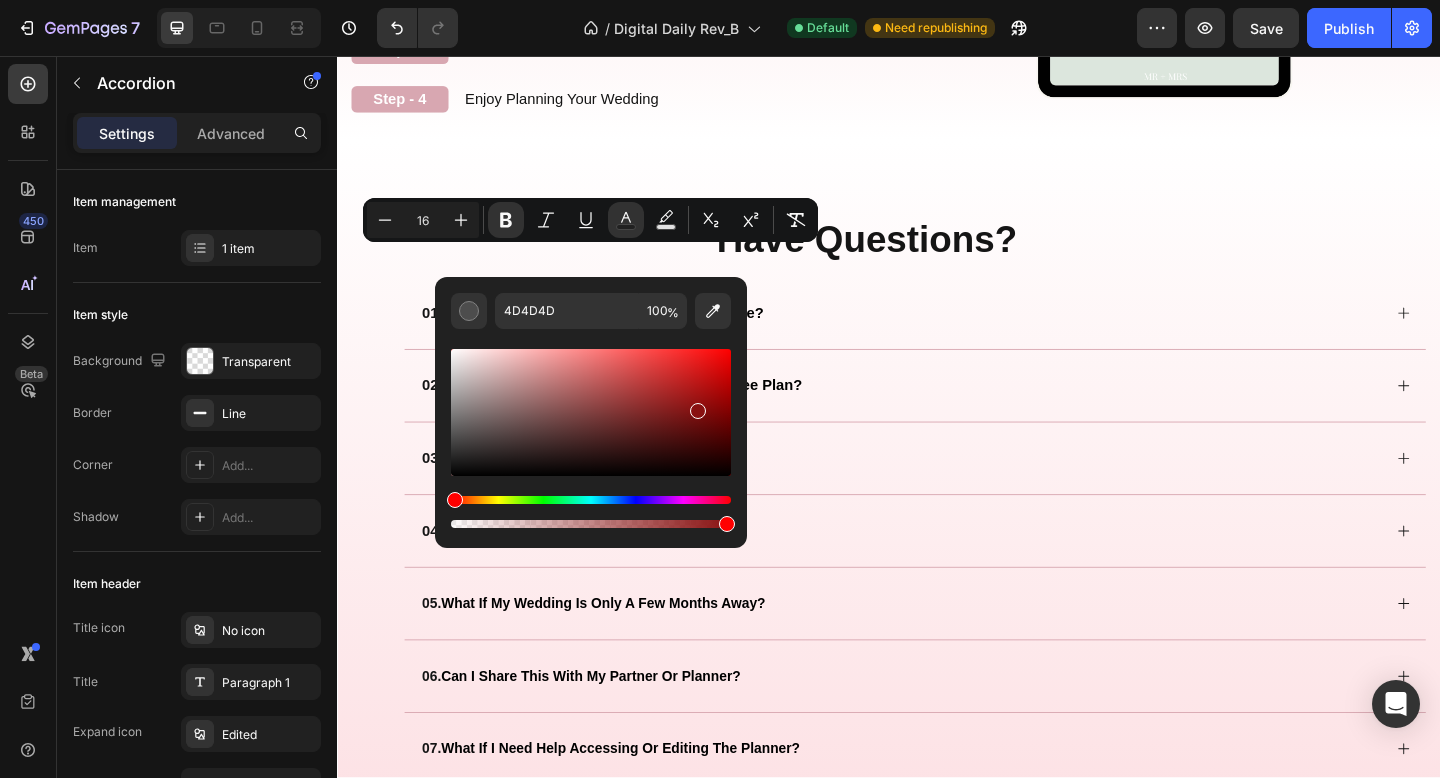 click at bounding box center [591, 412] 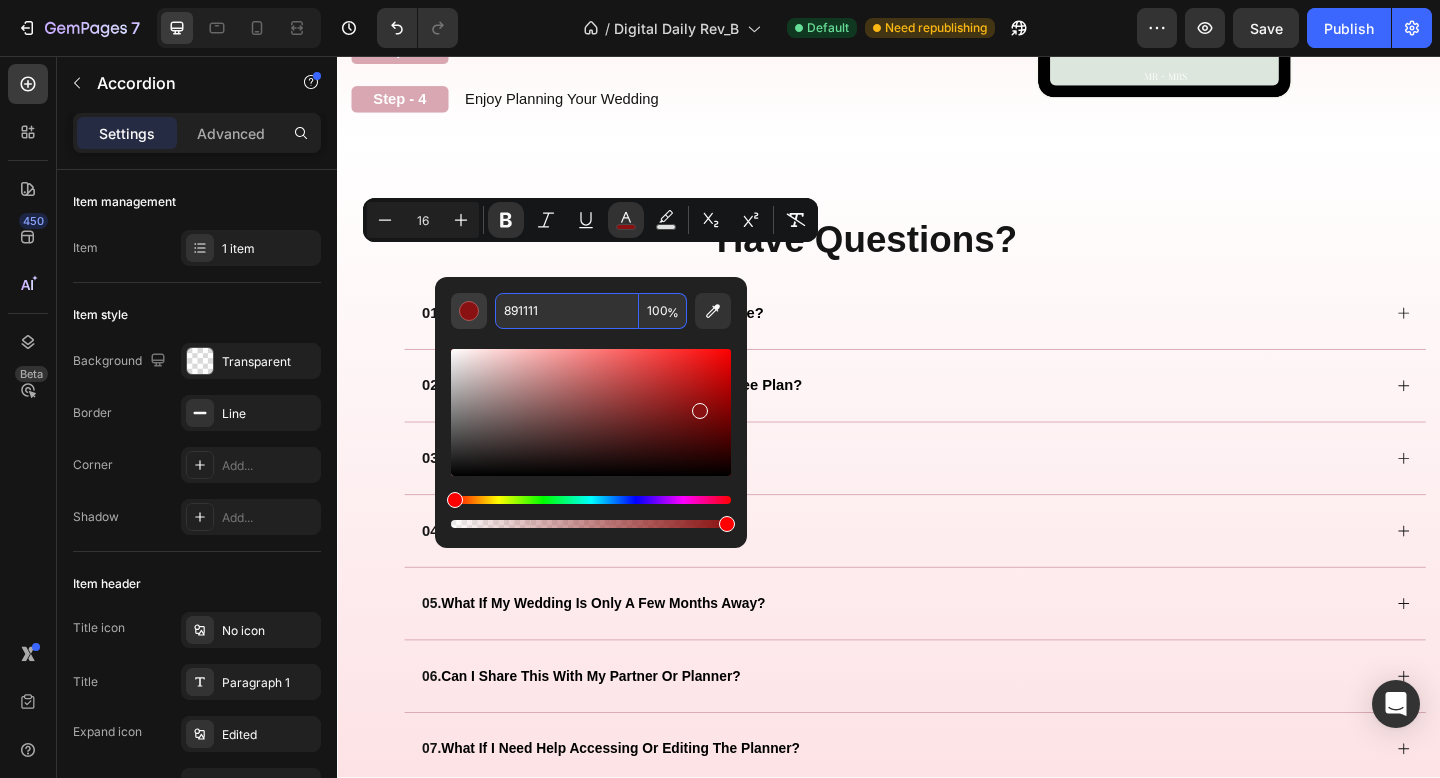 drag, startPoint x: 575, startPoint y: 309, endPoint x: 464, endPoint y: 301, distance: 111.28792 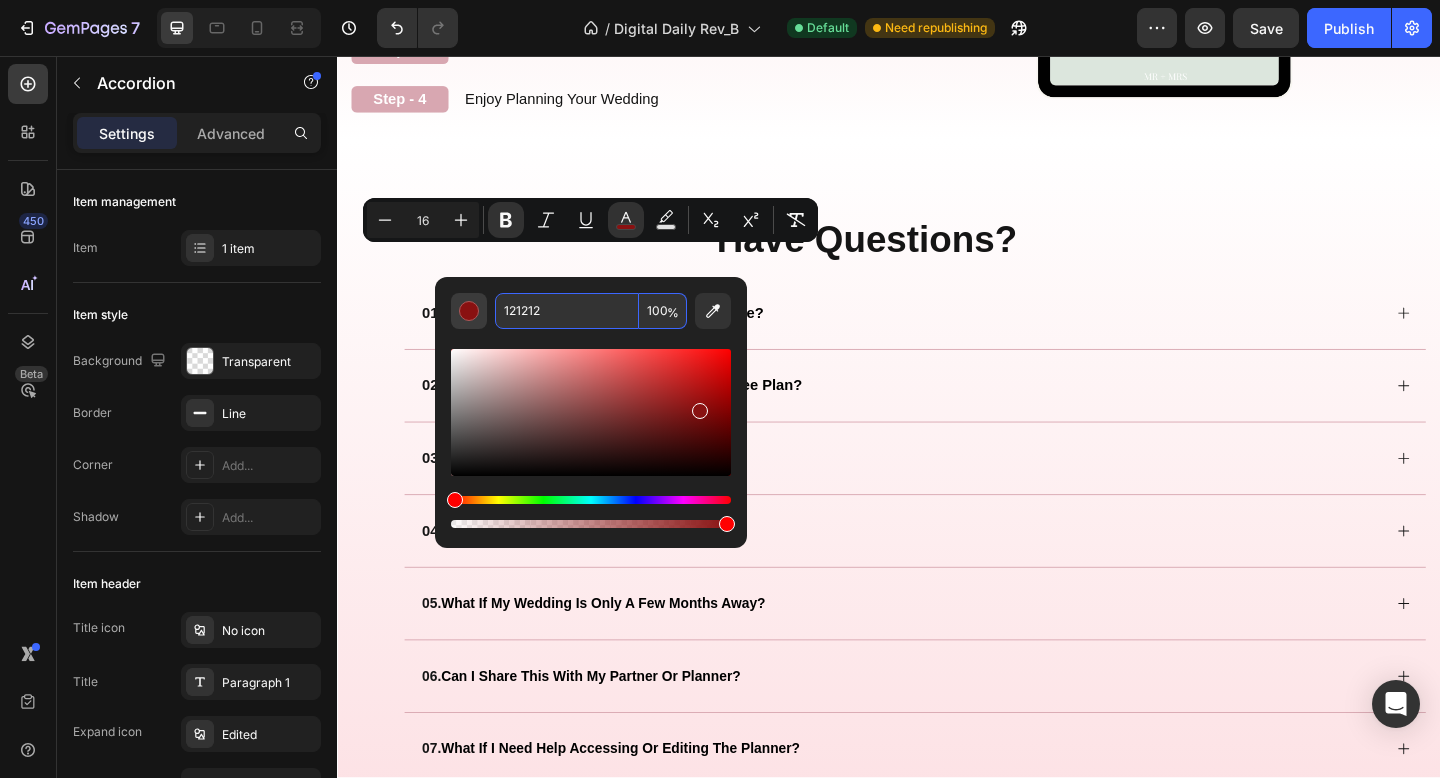 type on "121212" 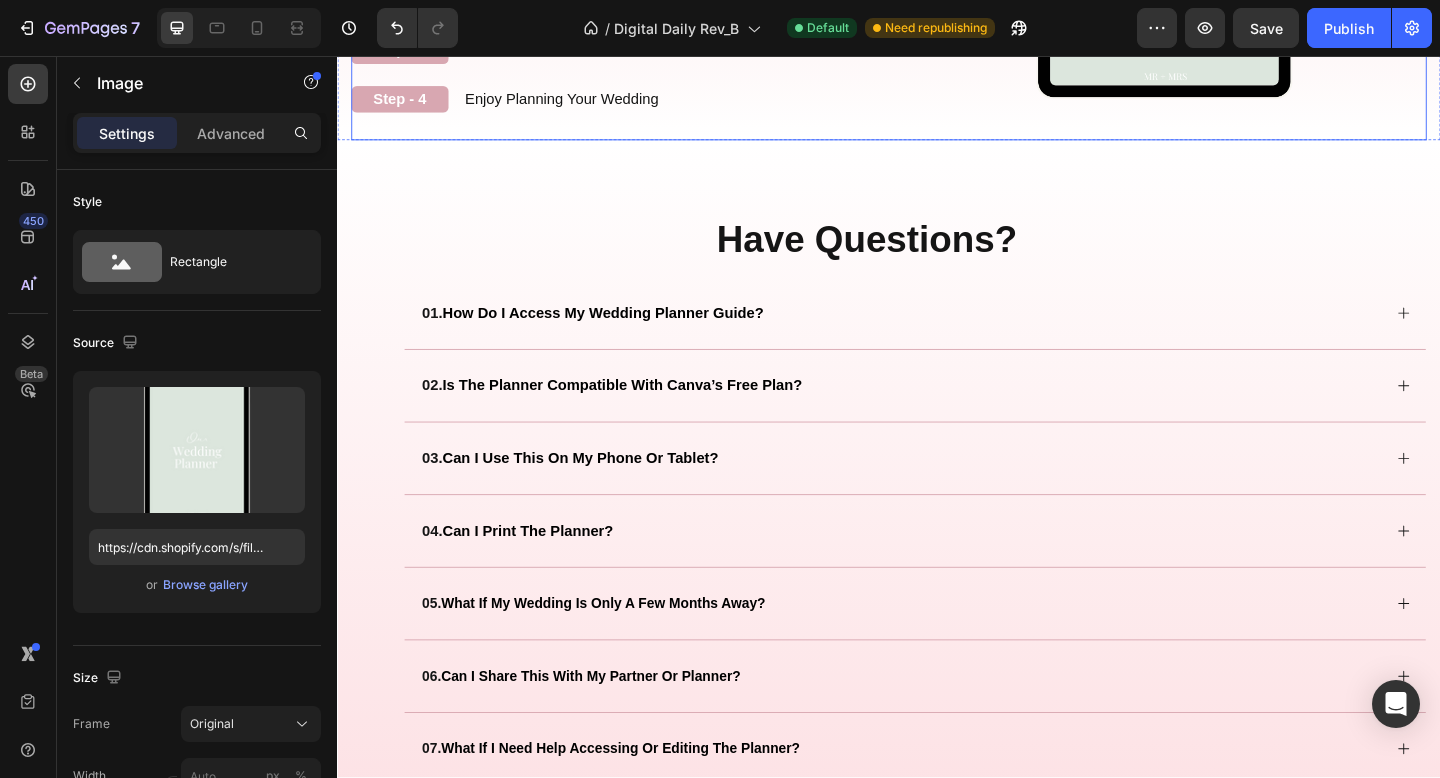 click at bounding box center [1237, -91] 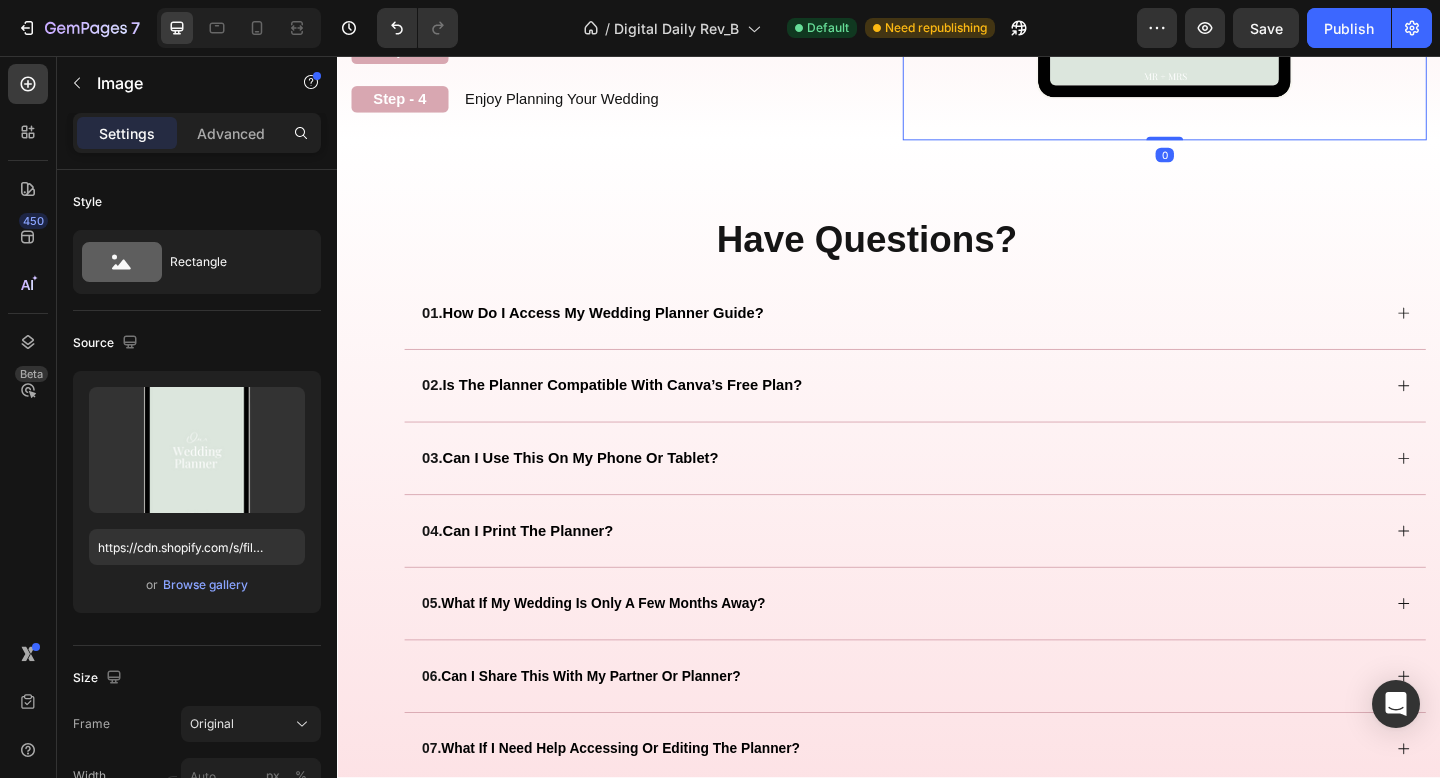 click on "Instant Access After Purchase" at bounding box center [591, -182] 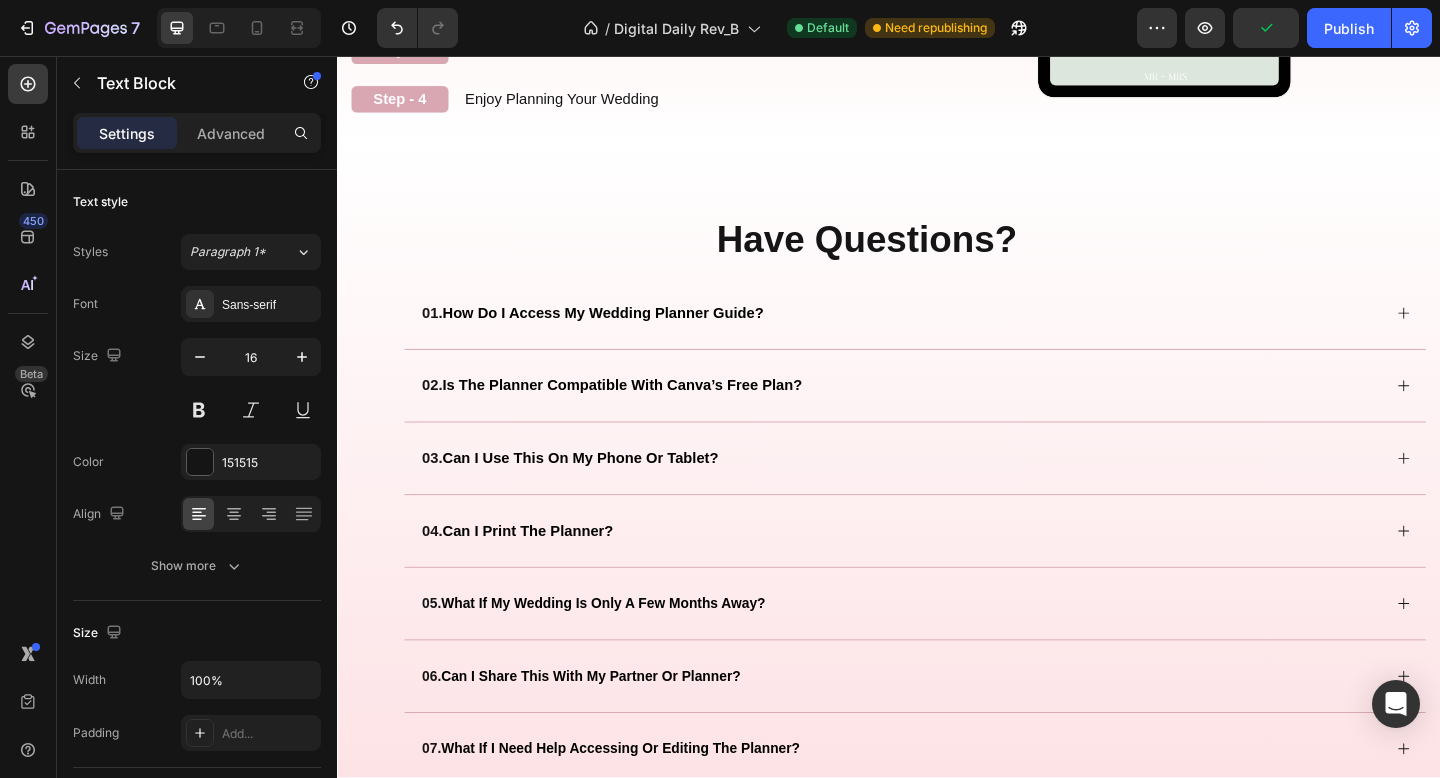 click on "Instant Access After Purchase" at bounding box center [593, -145] 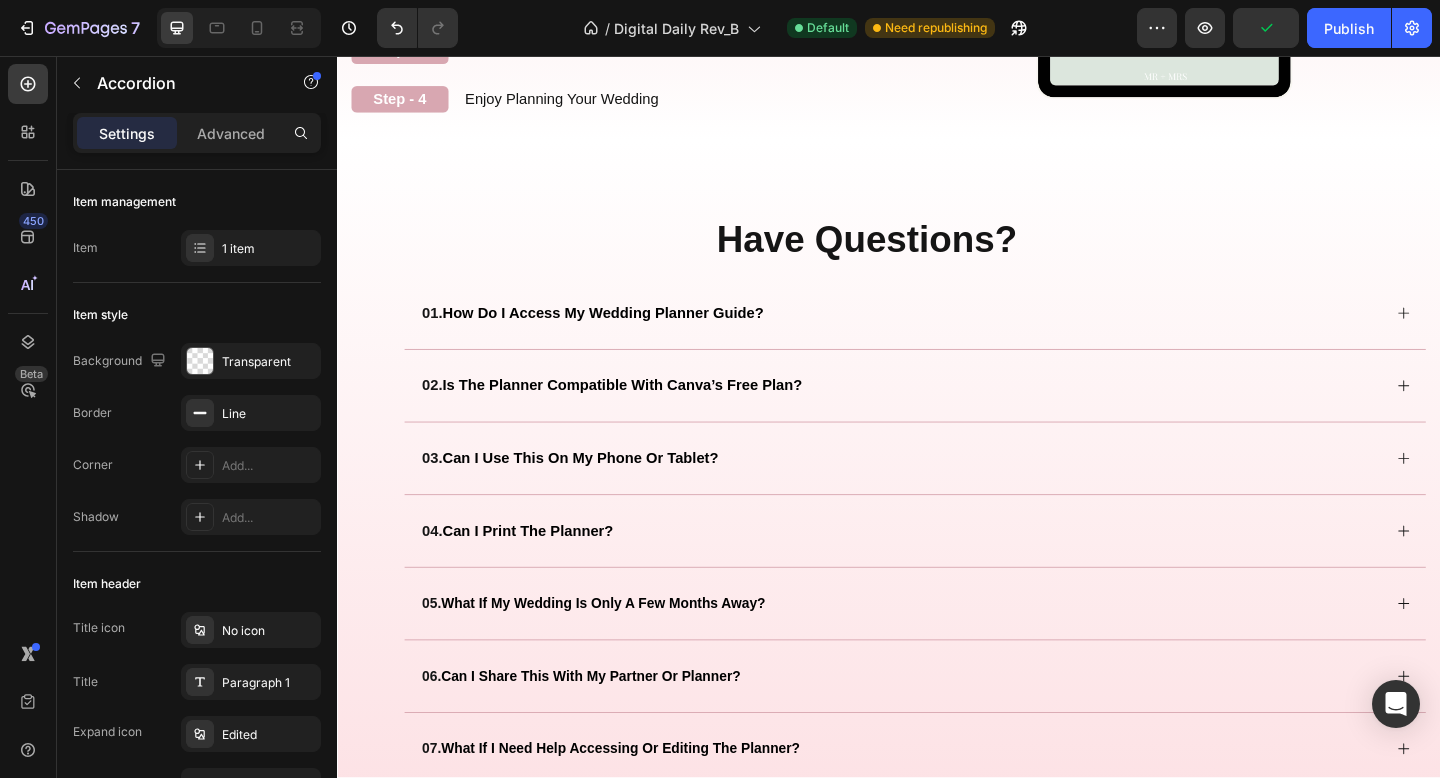 click on "Instant Access After Purchase" at bounding box center (593, -145) 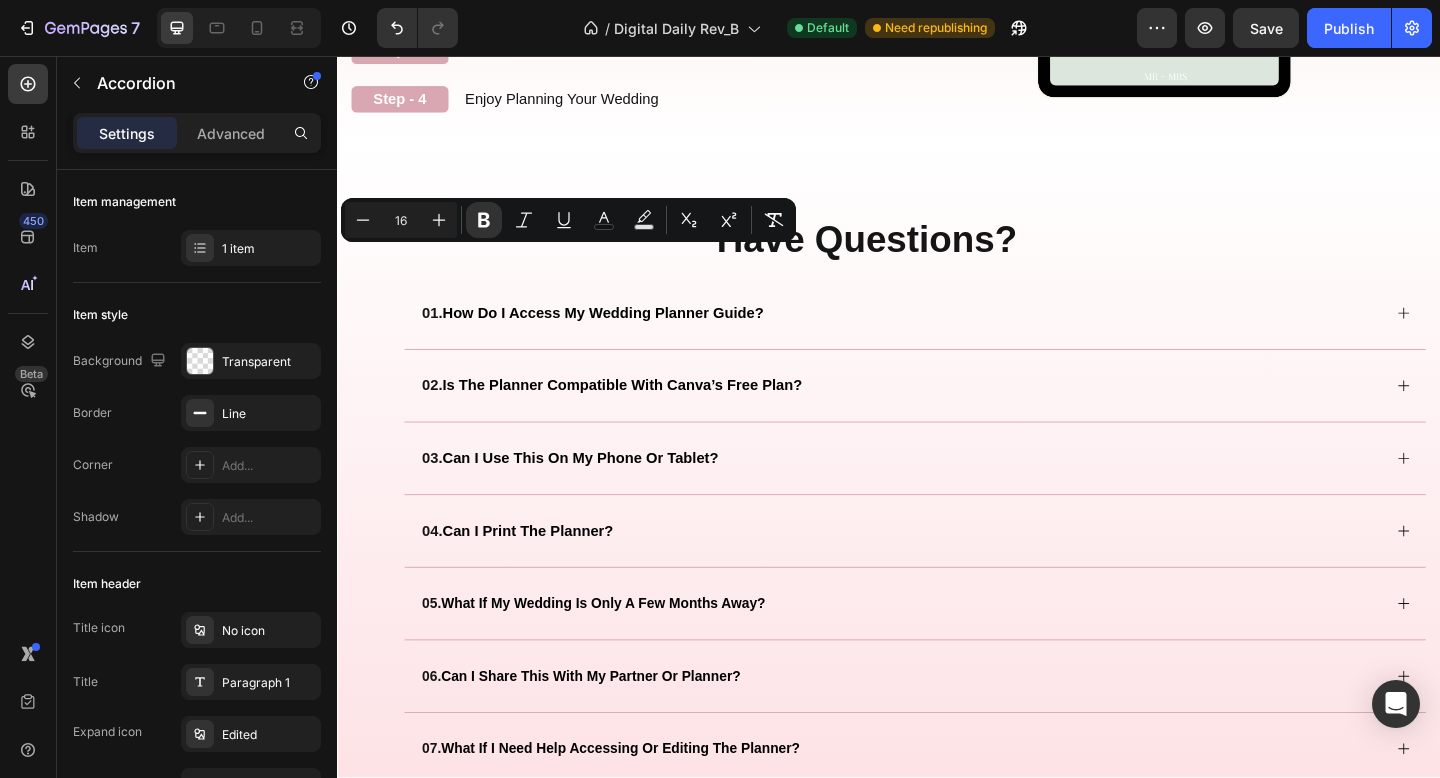 click on "Instant Access After Purchase" at bounding box center (593, -145) 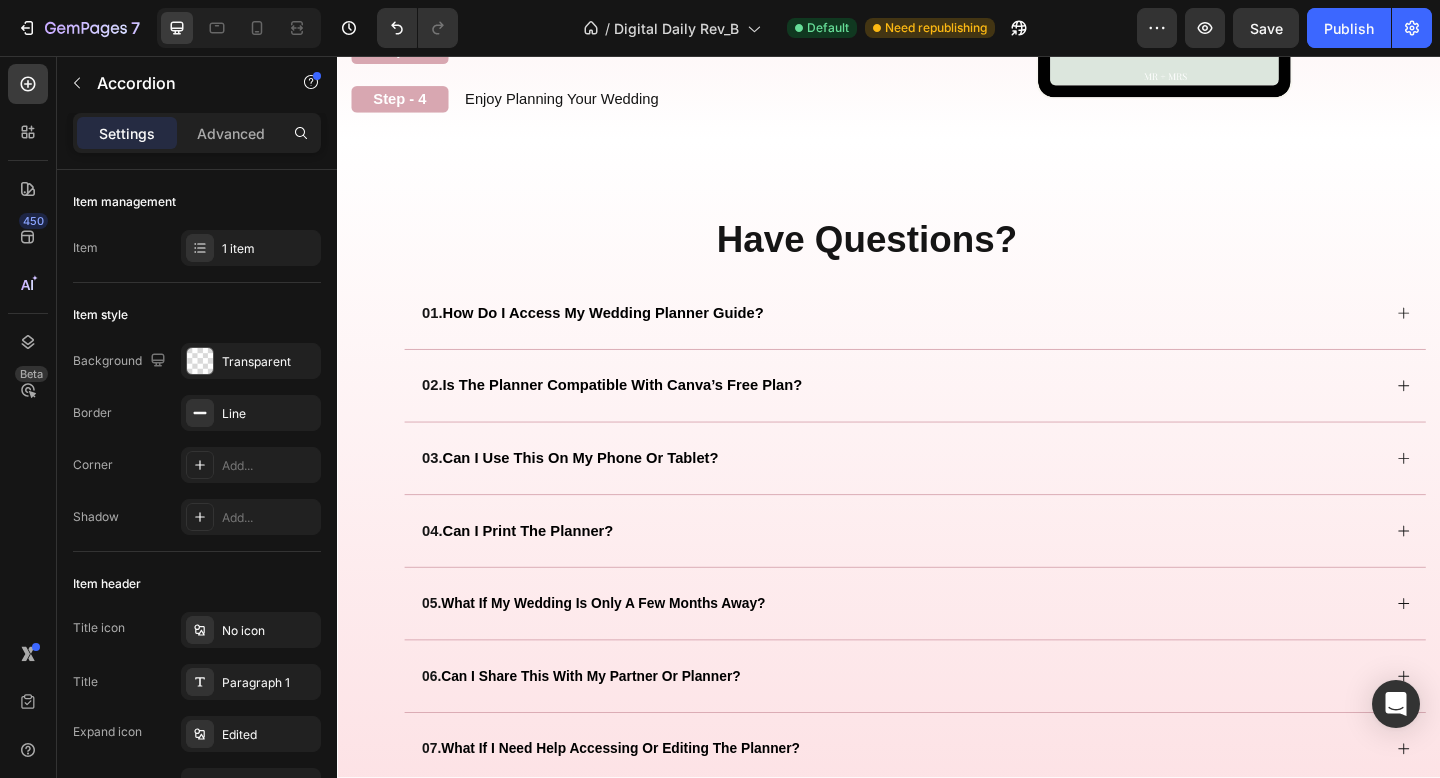 click on "Instant Access After Purchase" at bounding box center [593, -145] 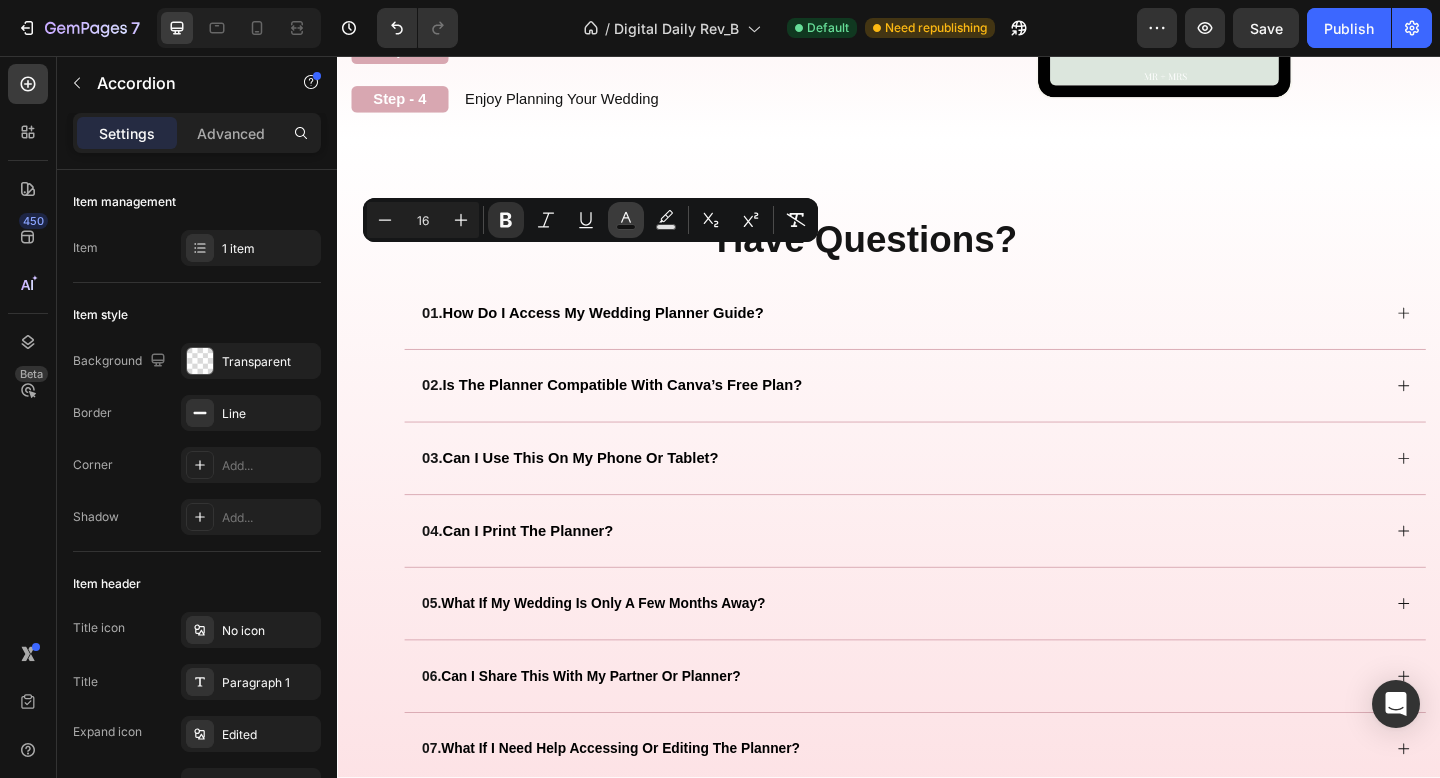 click 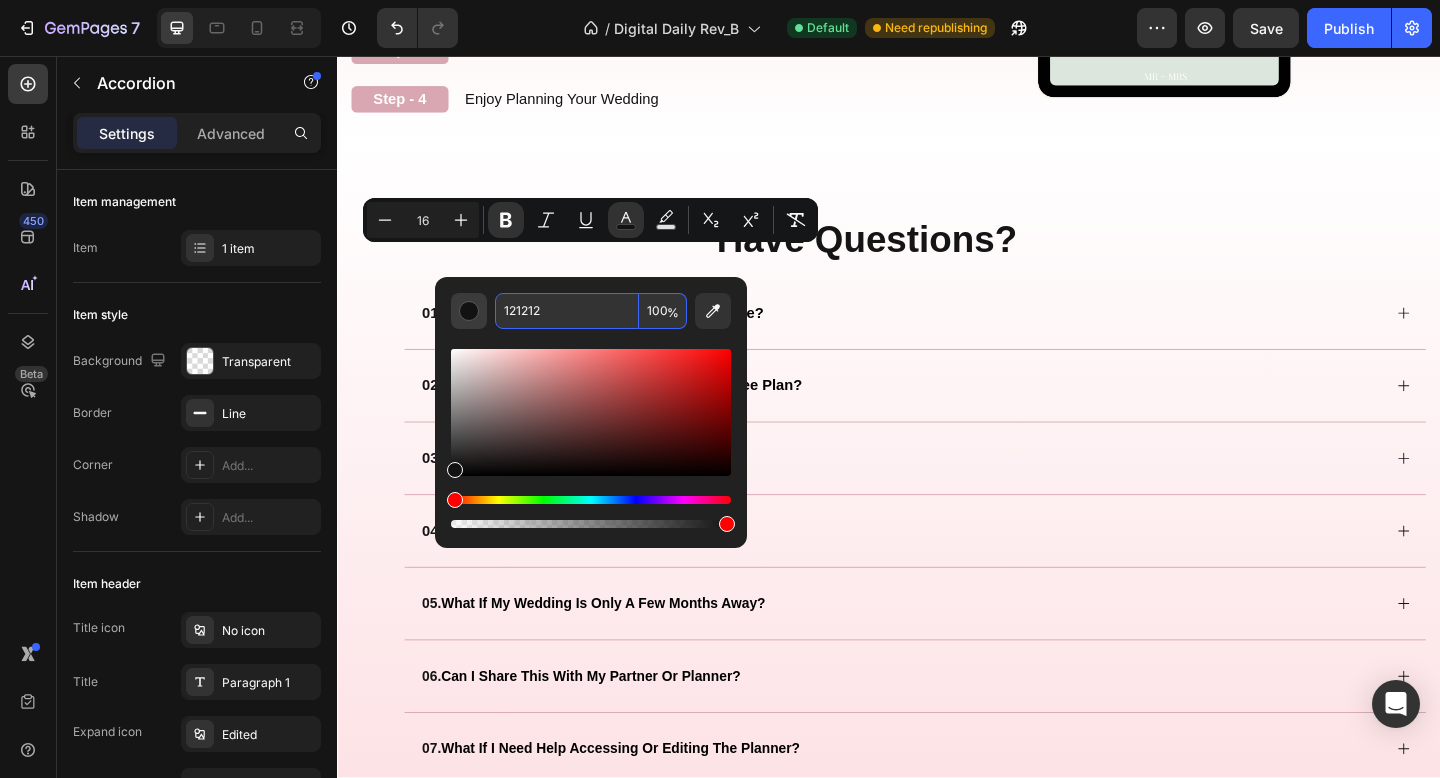 drag, startPoint x: 577, startPoint y: 301, endPoint x: 480, endPoint y: 306, distance: 97.128784 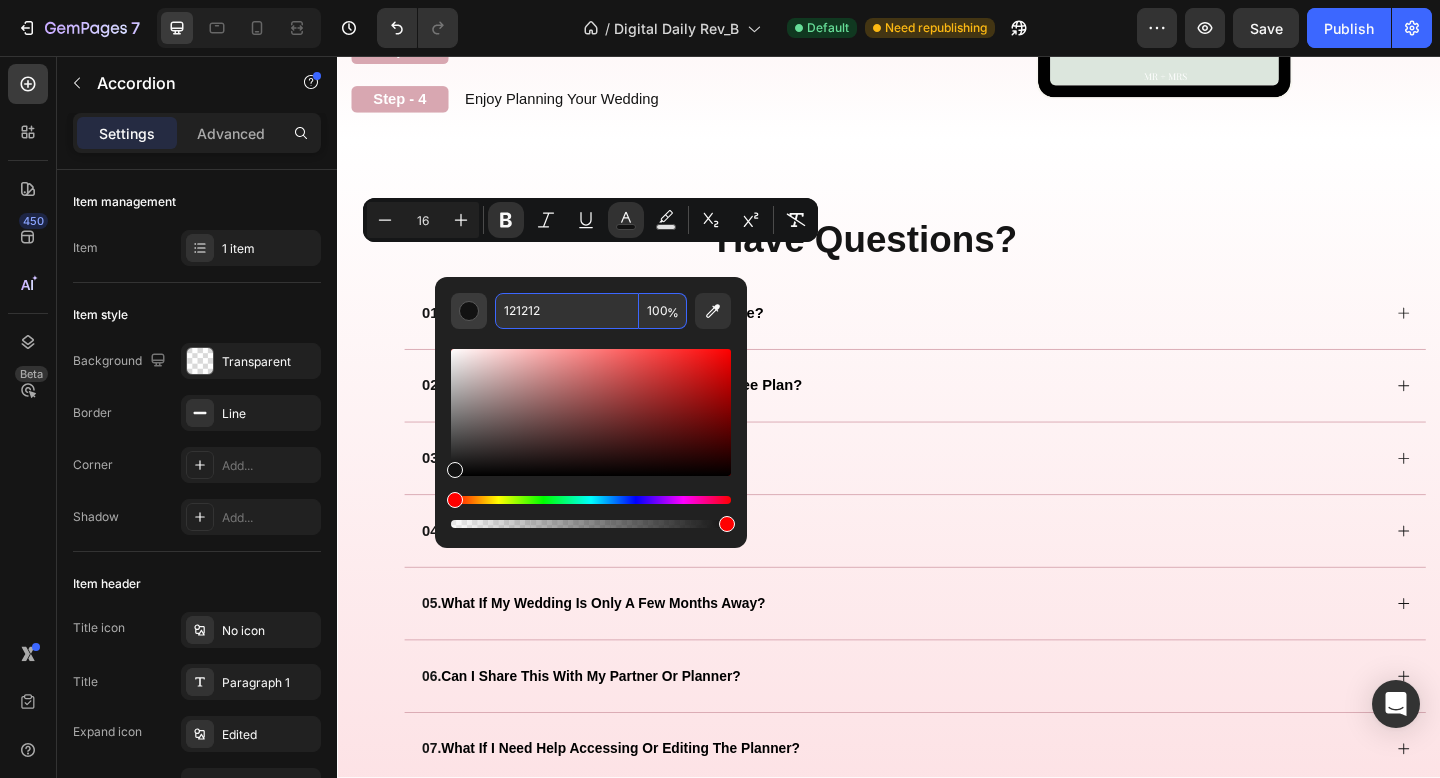 drag, startPoint x: 554, startPoint y: 315, endPoint x: 484, endPoint y: 315, distance: 70 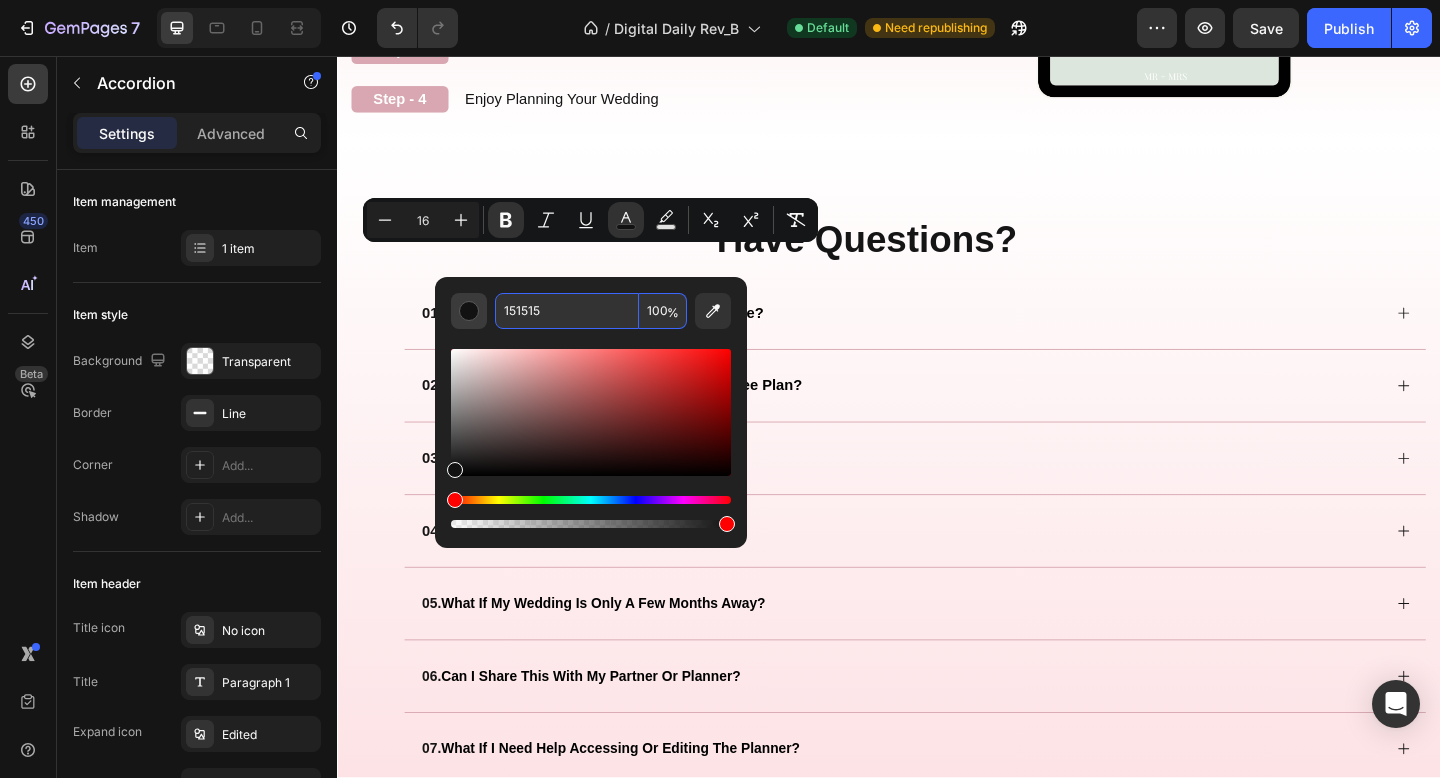 type on "151515" 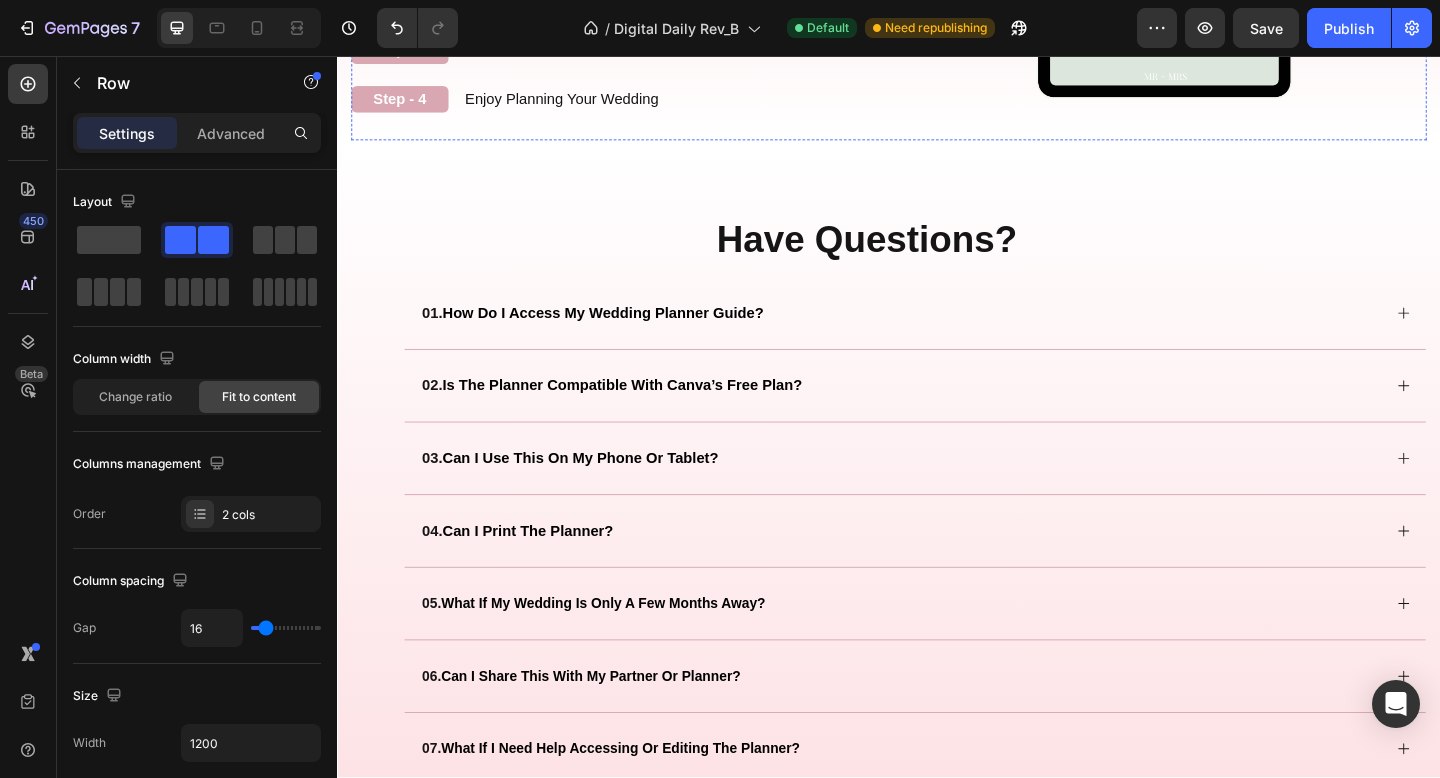 click on "Step - 1 Text Block Instant Access After Purchase Text Block
Instant Access After Purchase
Drop element here Accordion   0 Row" at bounding box center [637, -117] 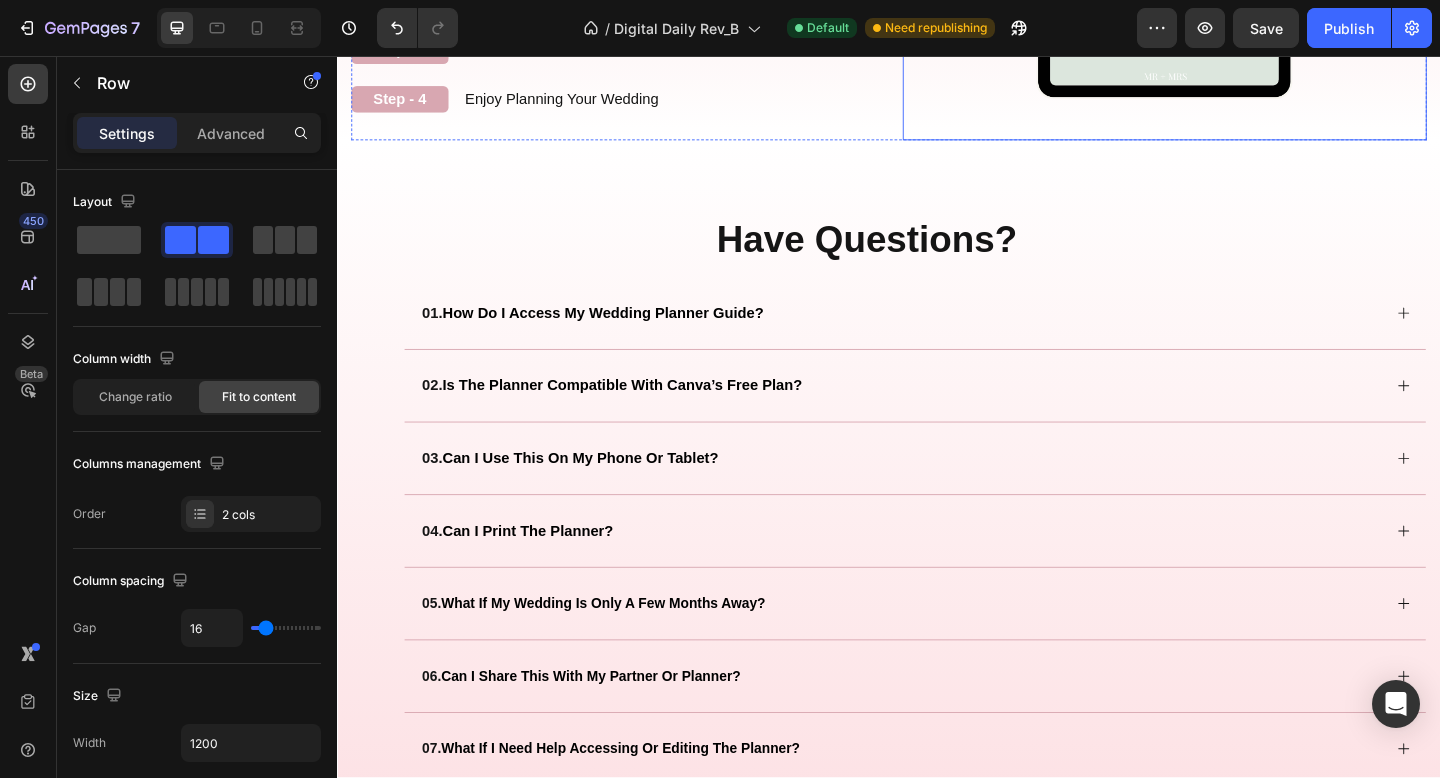 click at bounding box center [1237, -91] 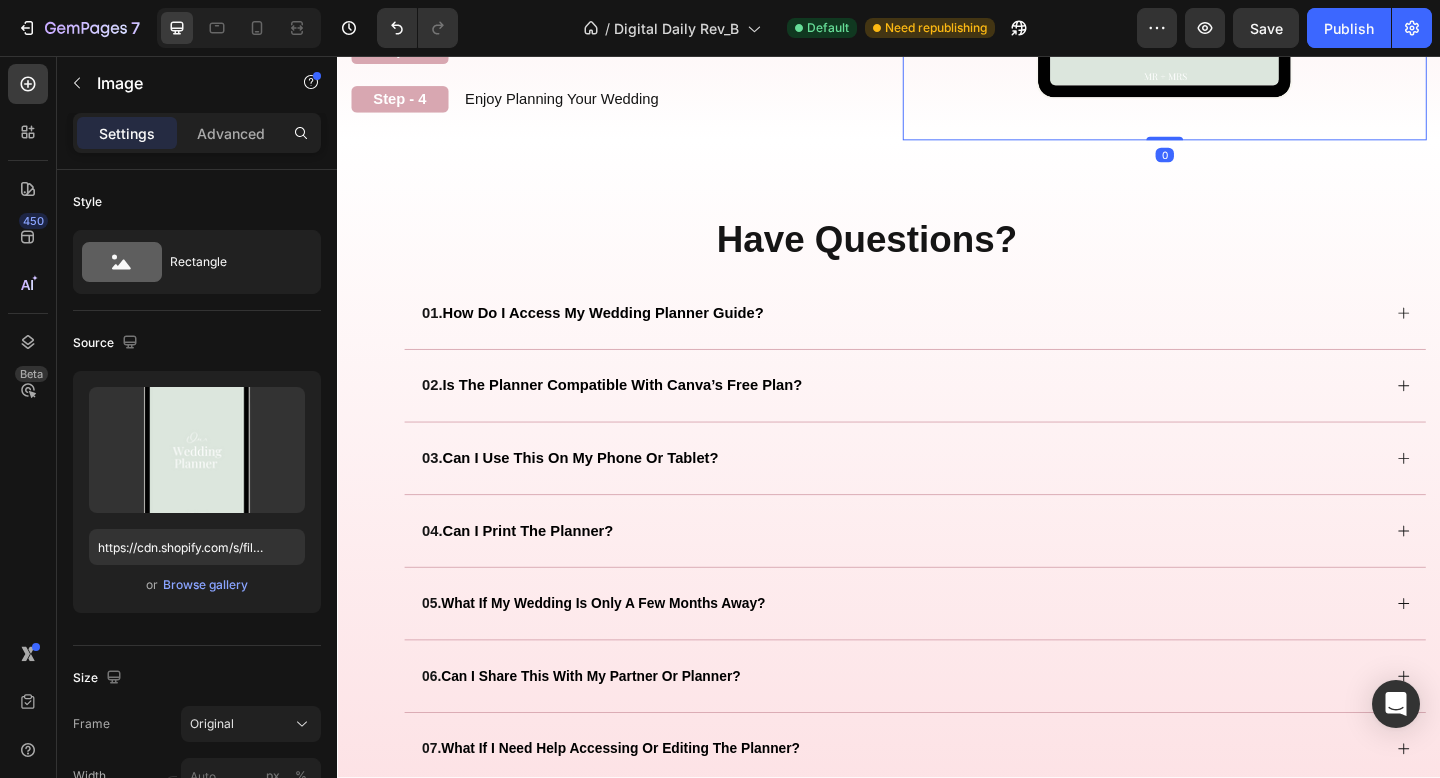 click on "Instant Access After Purchase" at bounding box center [591, -182] 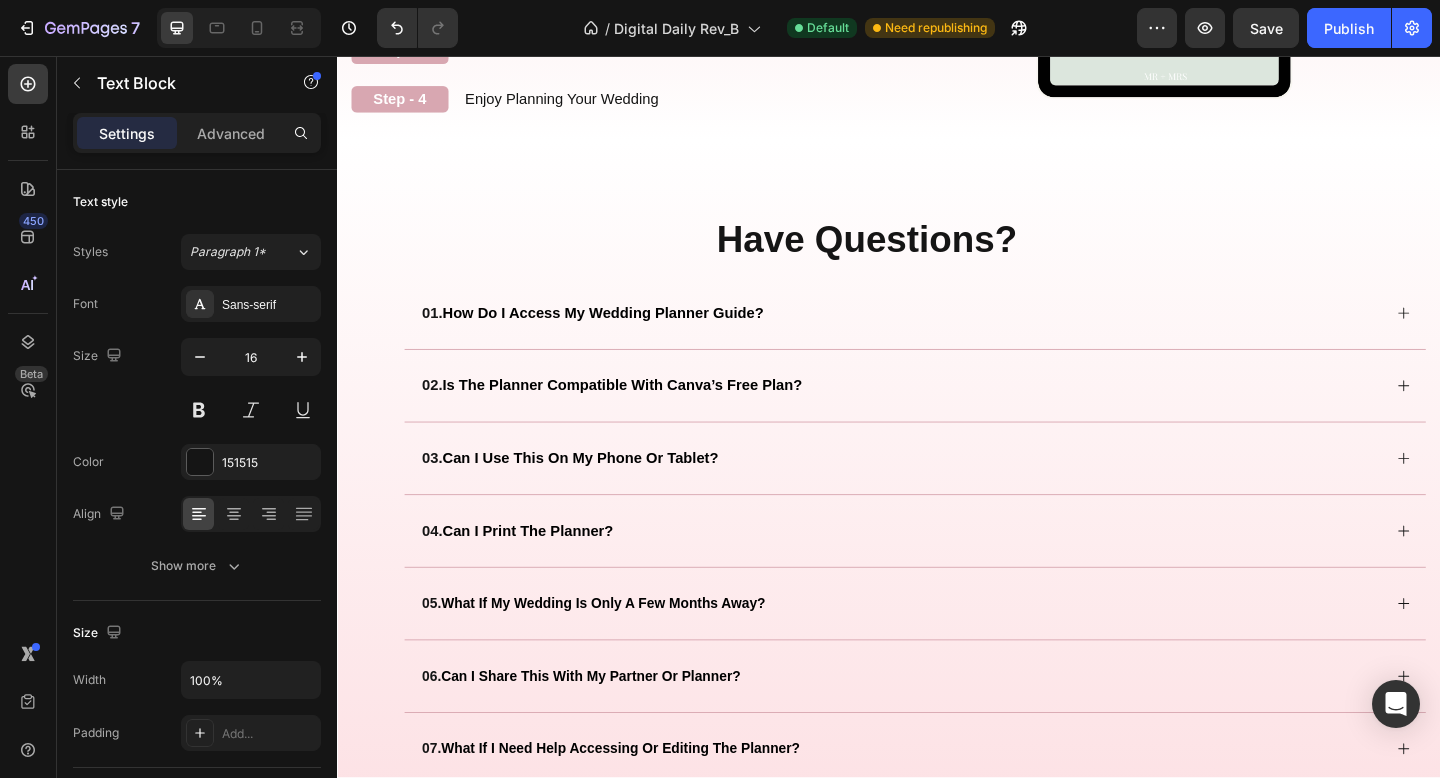 click 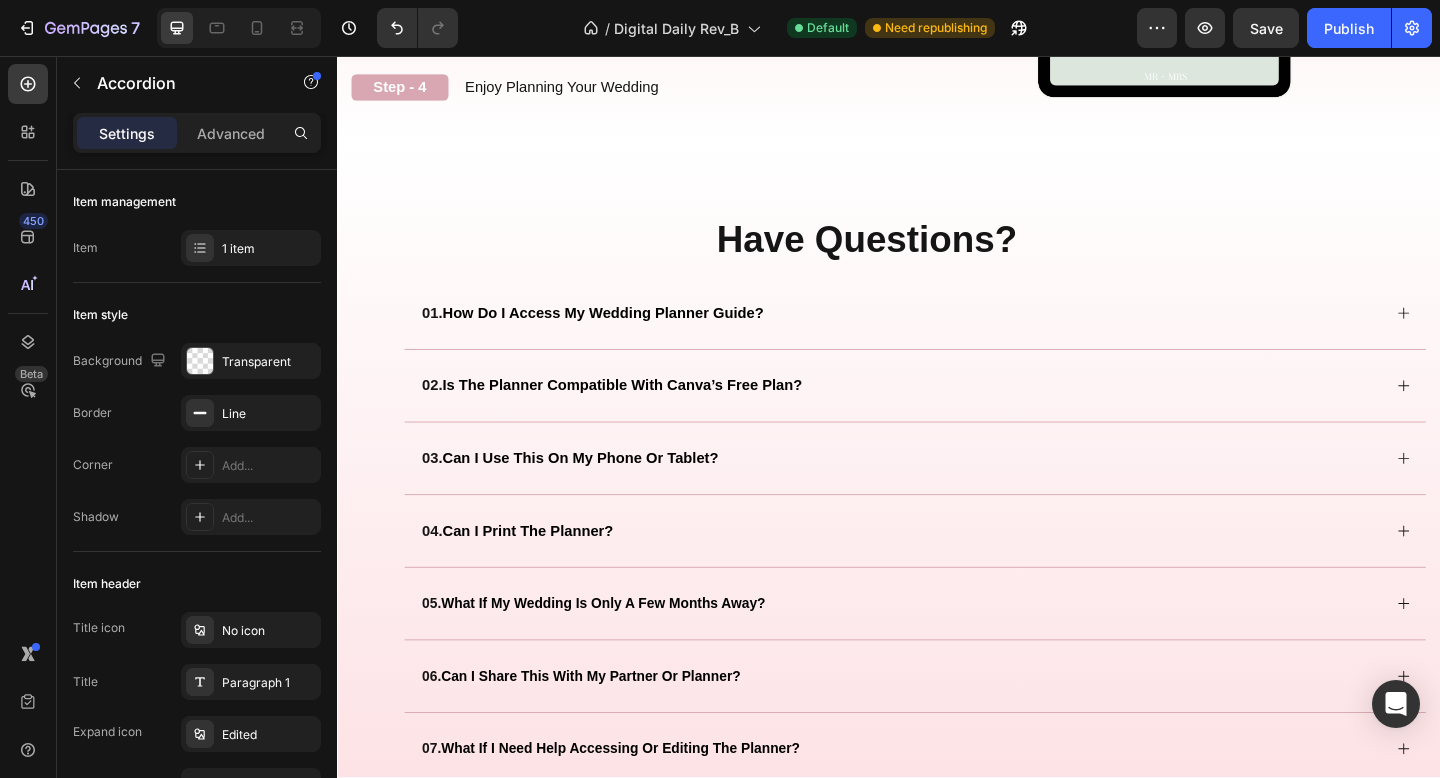 click on "Instant Access After Purchase" at bounding box center [609, -156] 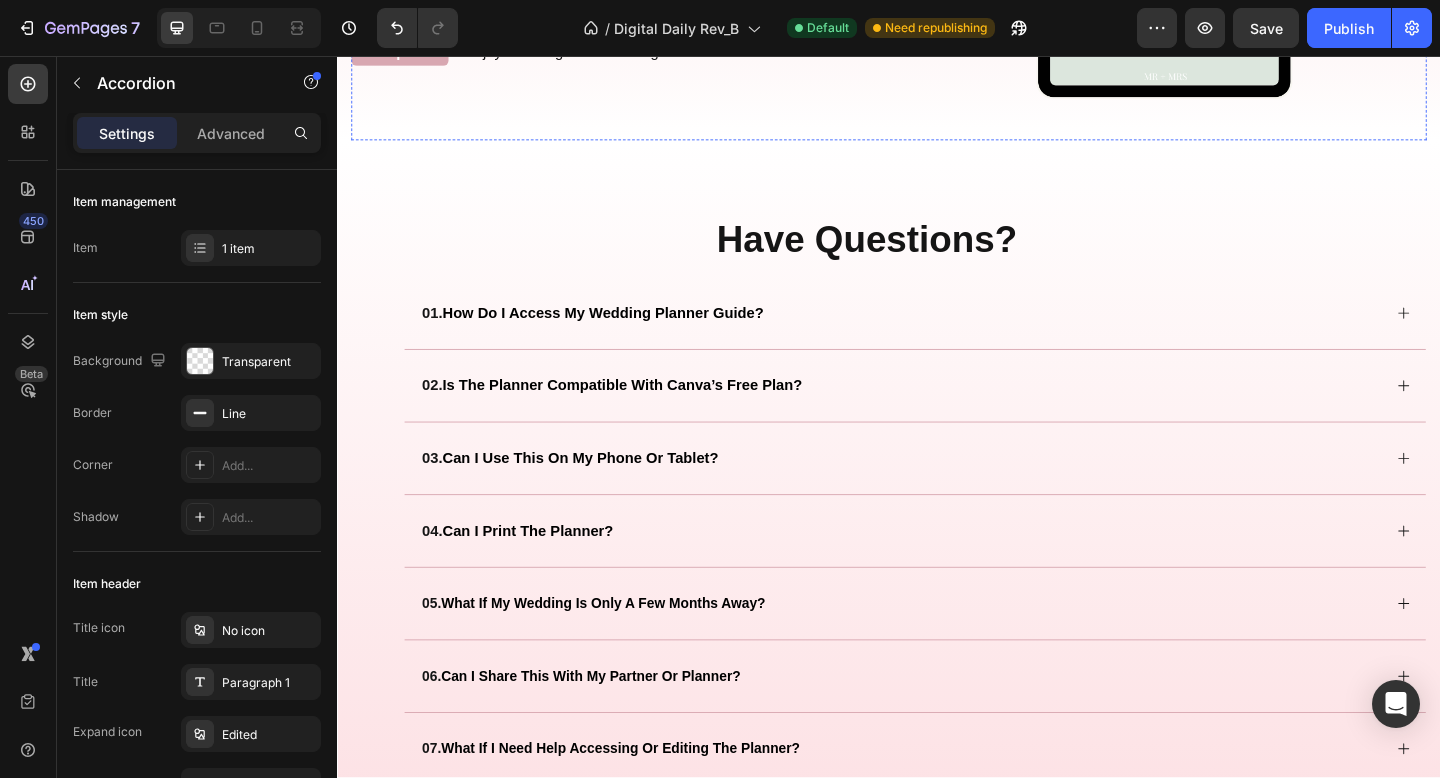 click on "Step - 1 Text Block
Instant Access After Purchase Accordion   0 Row" at bounding box center [637, -117] 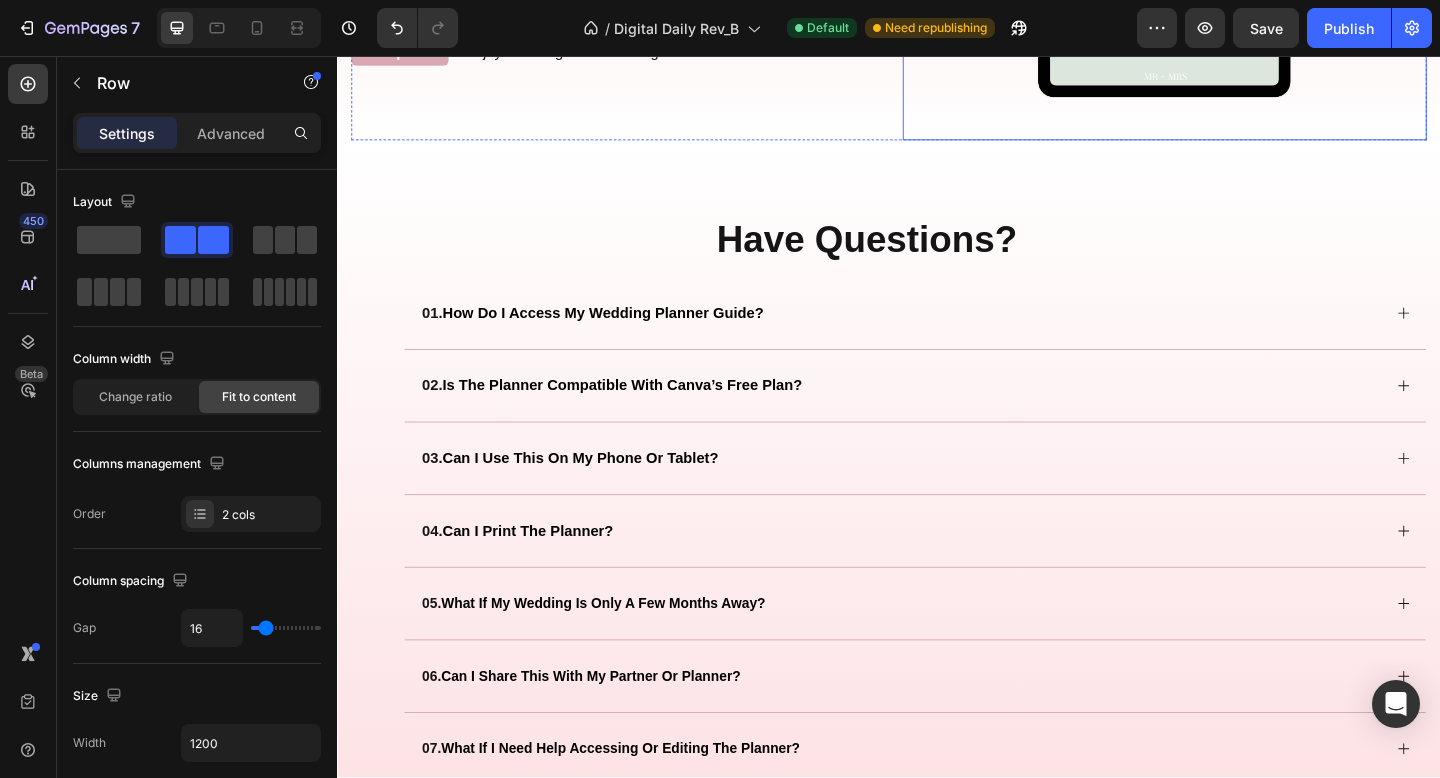 click at bounding box center (1237, -91) 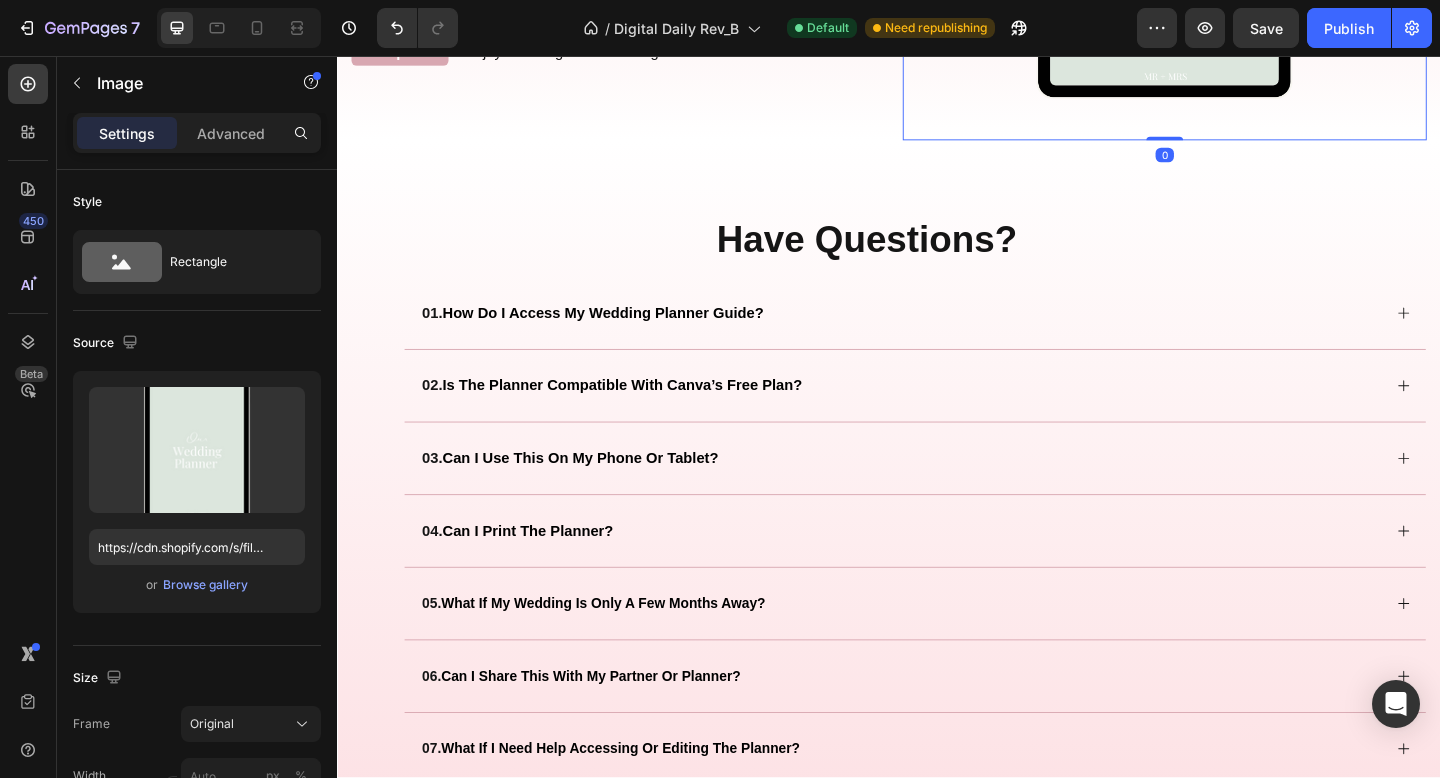 click on "Instant Access After Purchase" at bounding box center (609, -118) 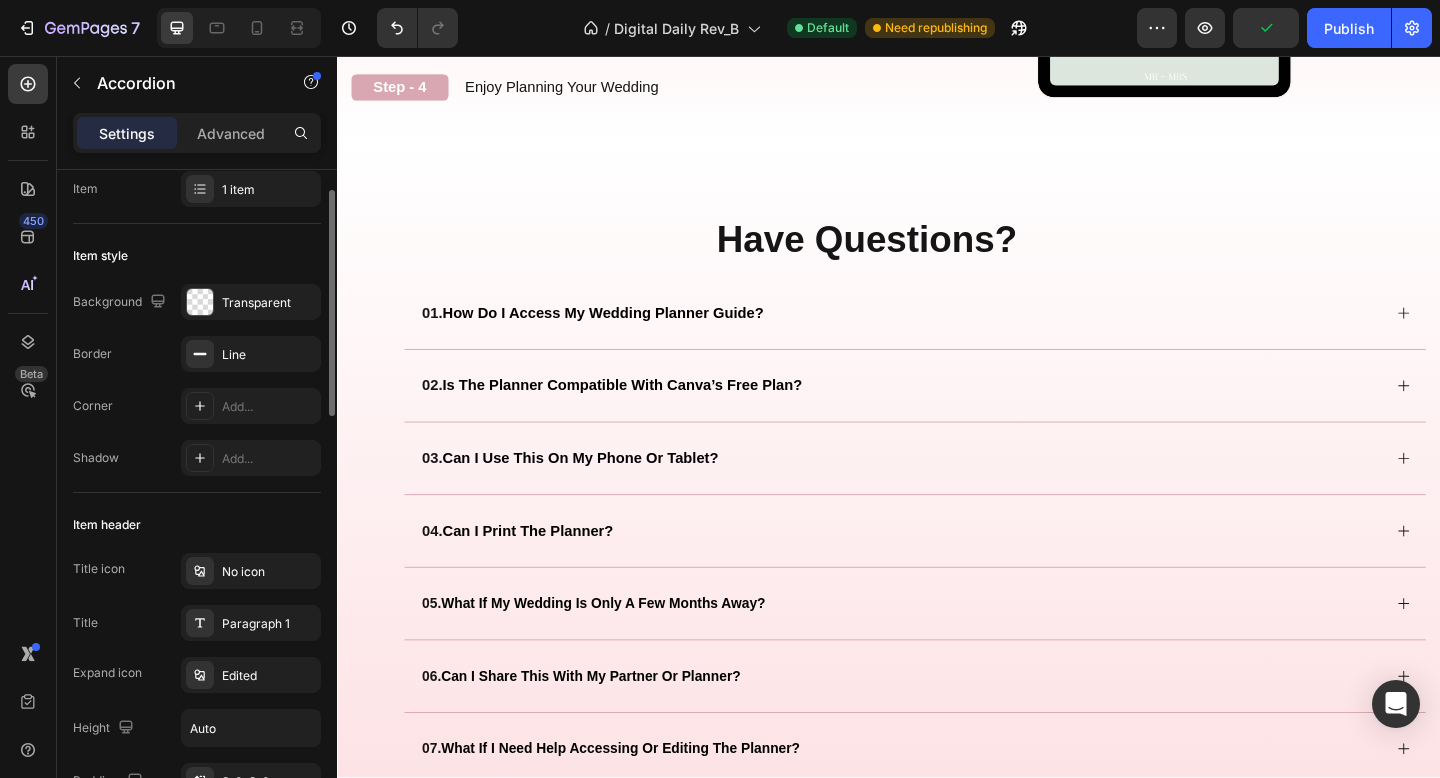 scroll, scrollTop: 61, scrollLeft: 0, axis: vertical 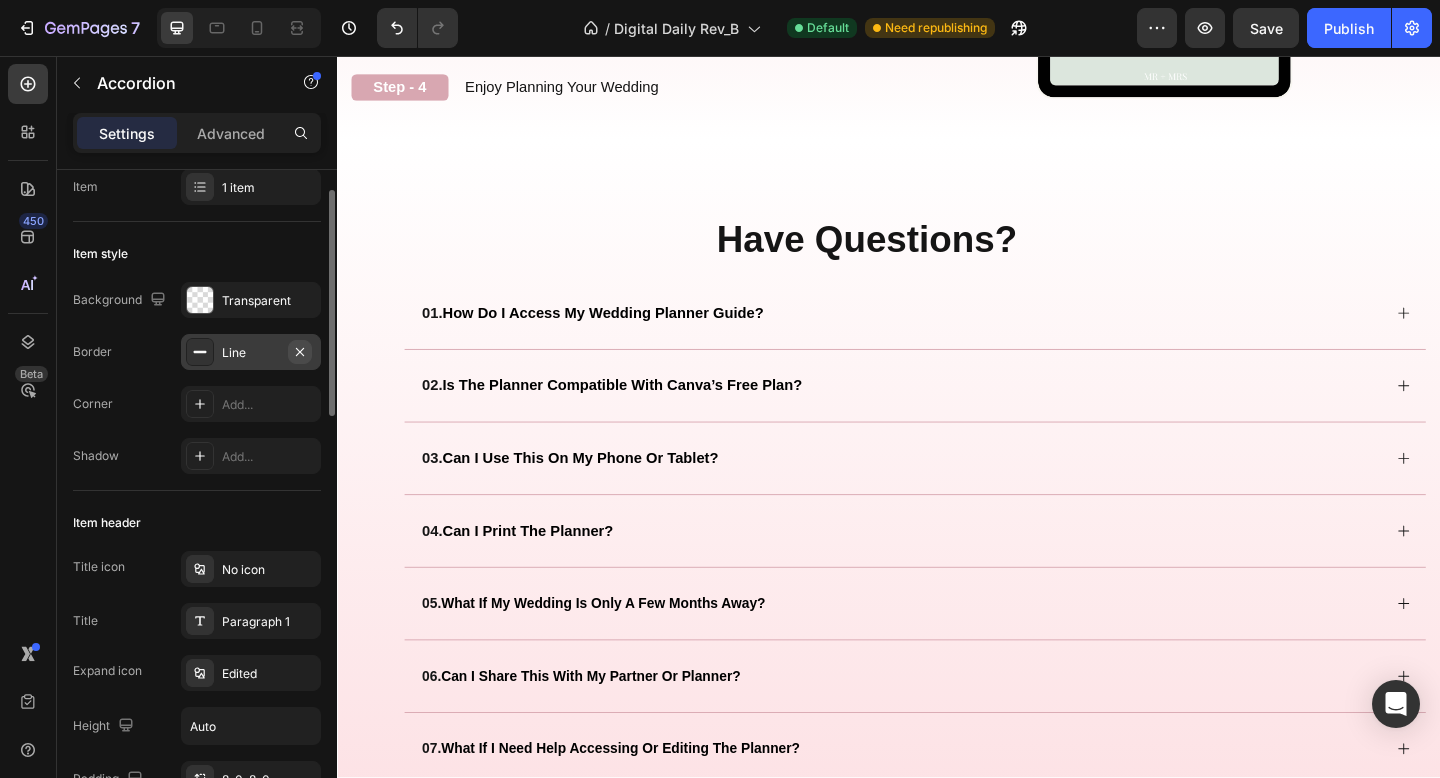 click 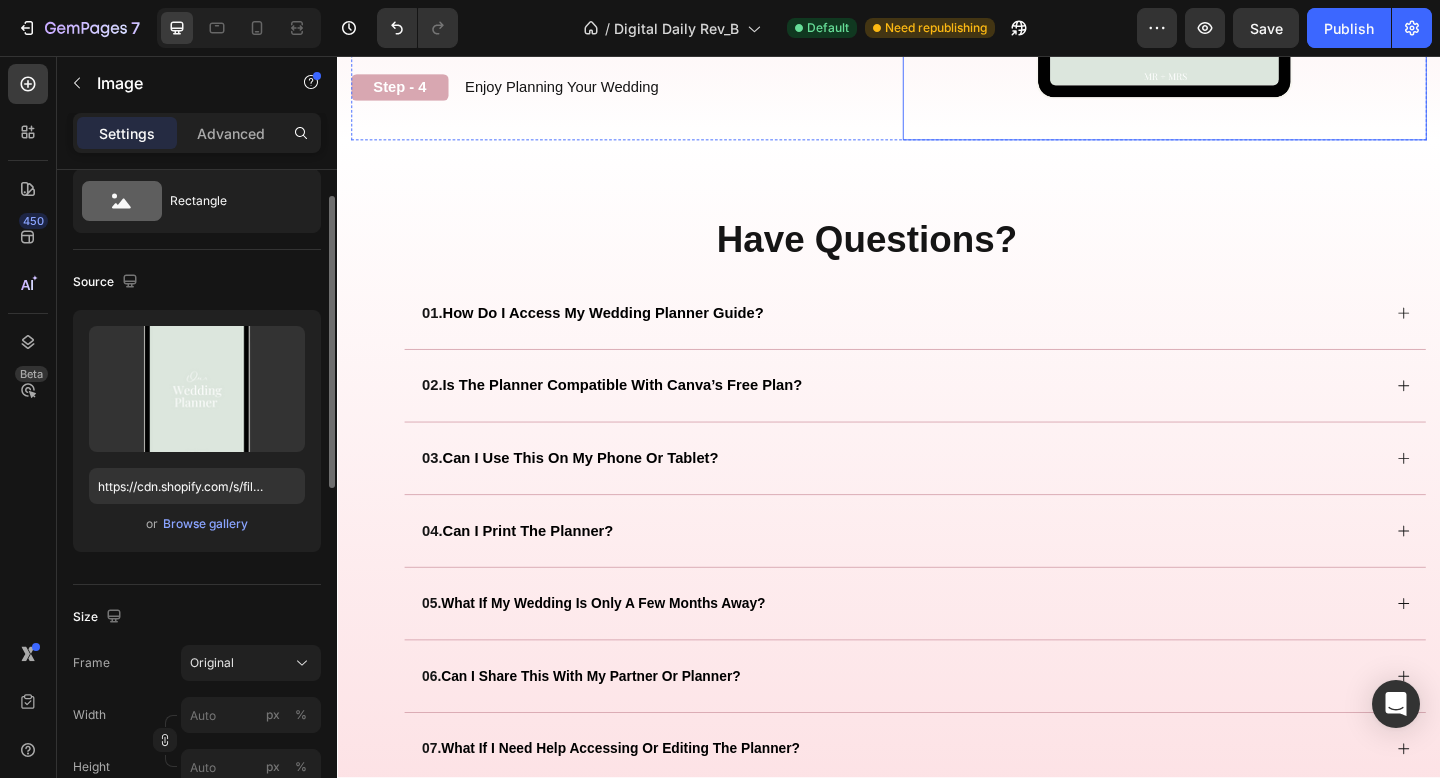 click at bounding box center [1237, -91] 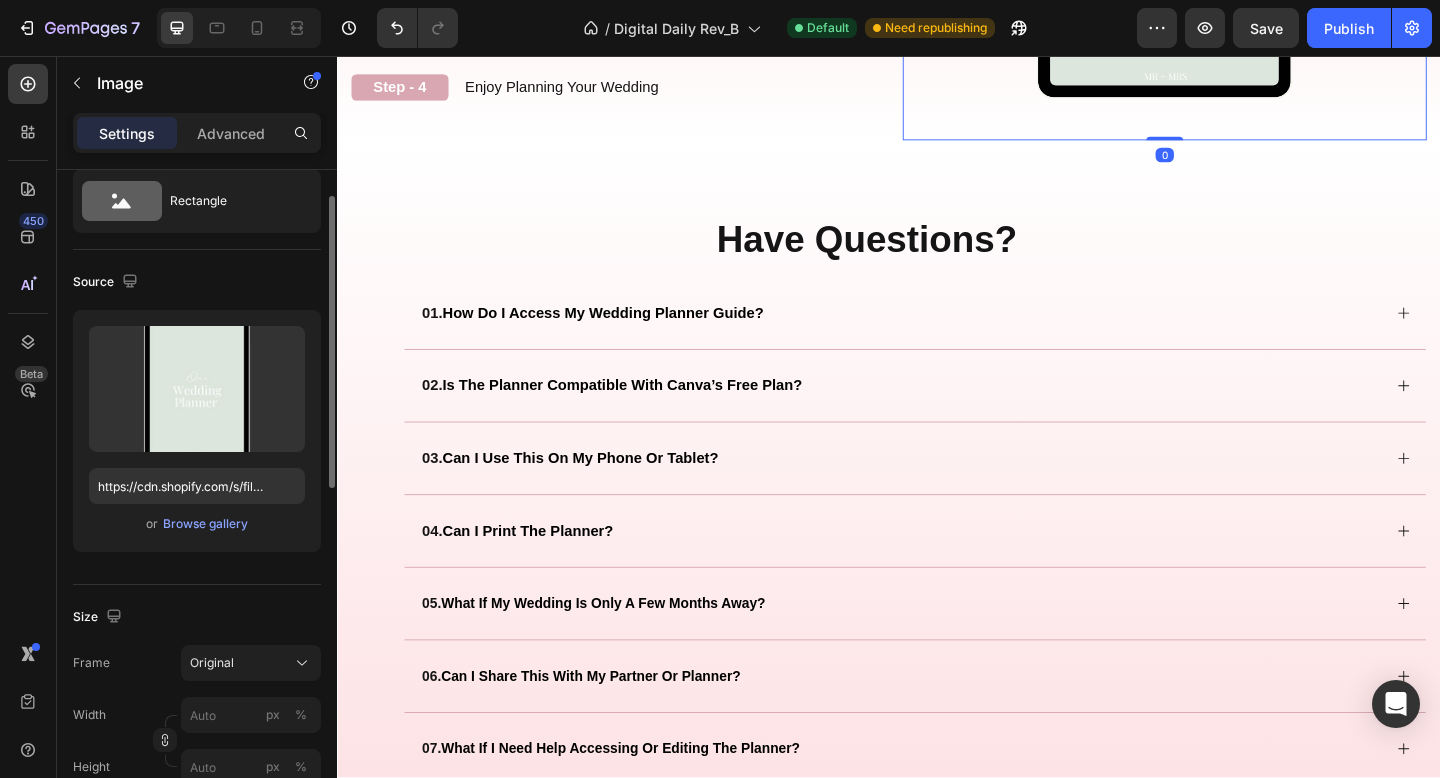scroll, scrollTop: 0, scrollLeft: 0, axis: both 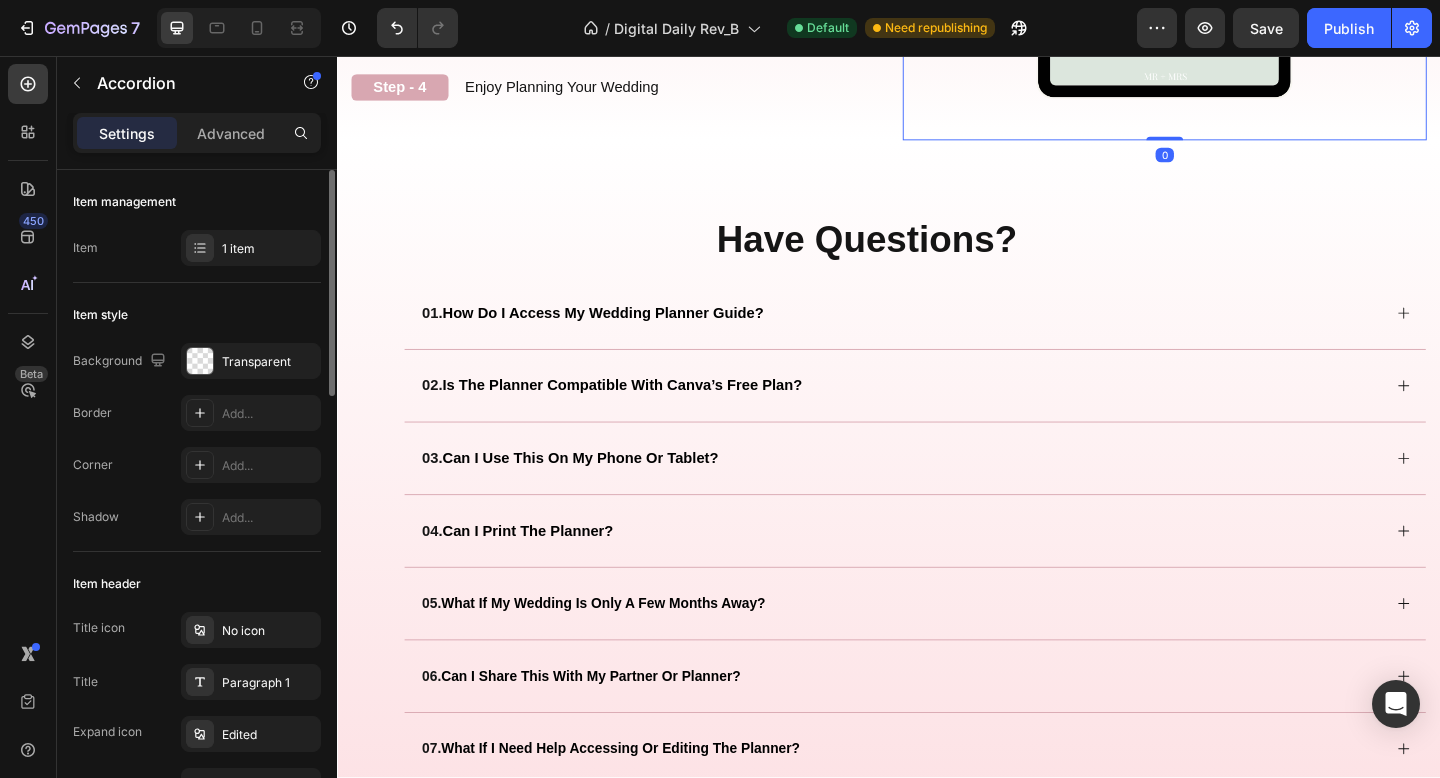 click on "Instant Access After Purchase" at bounding box center (593, -156) 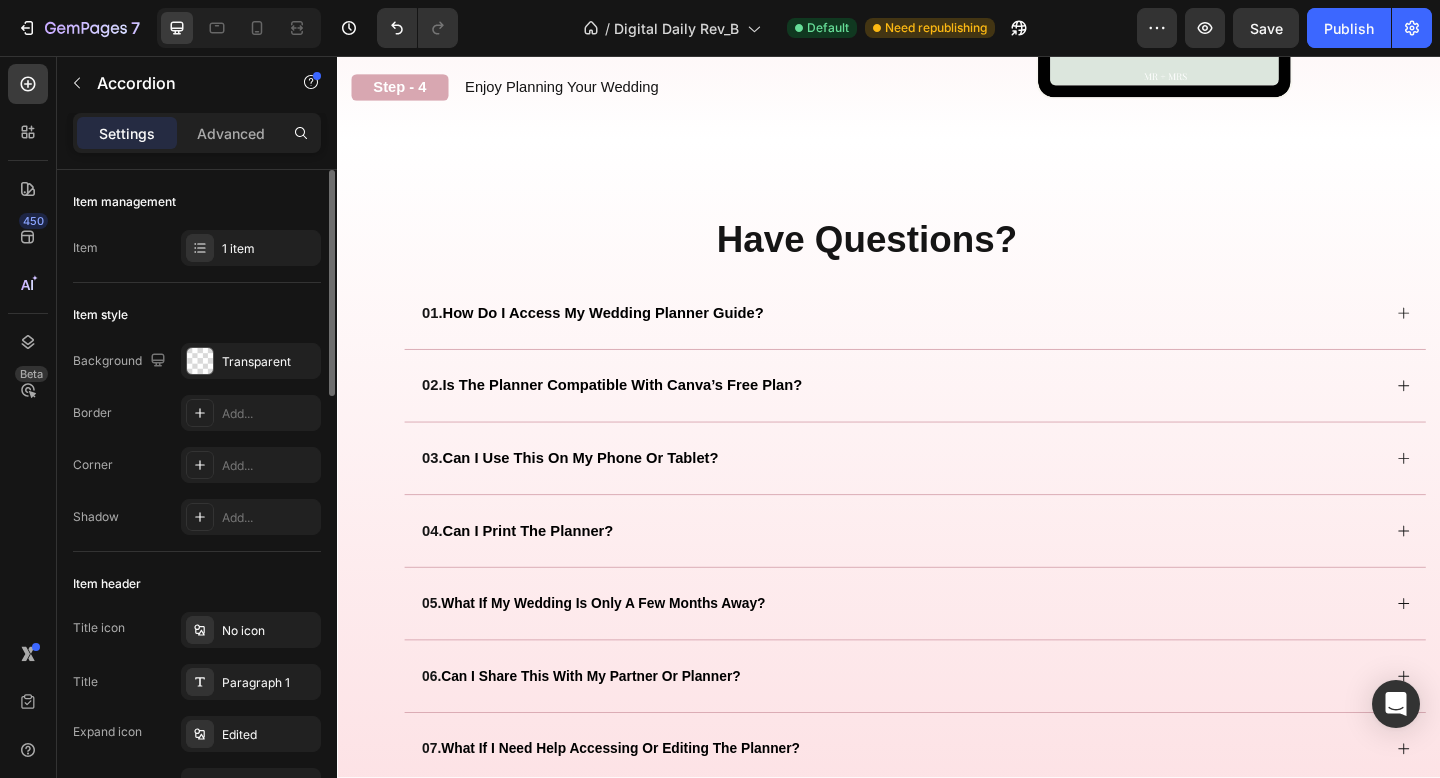 click on "Instant Access After Purchase" at bounding box center (609, -156) 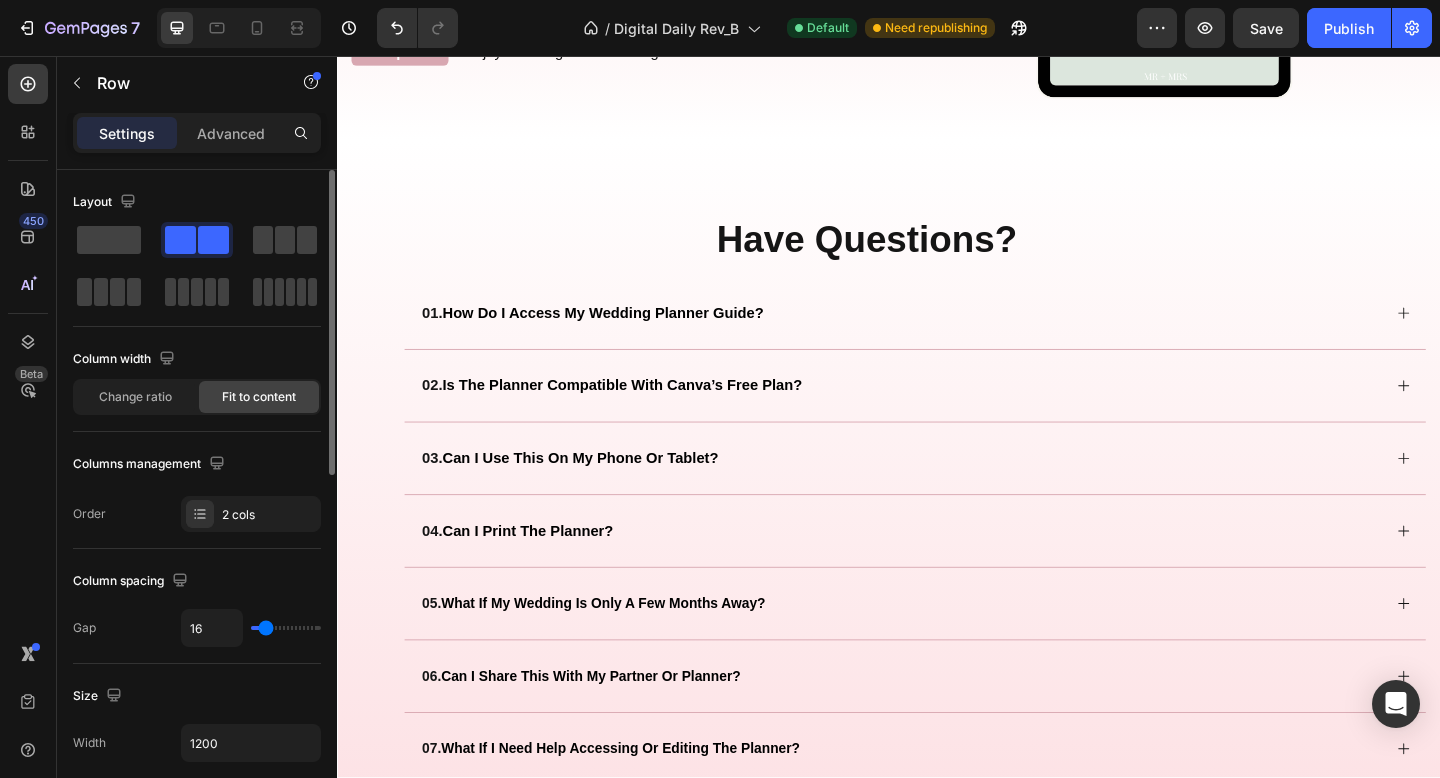 click on "Step - 1 Text Block
Instant Access After Purchase Accordion Row   24" at bounding box center [637, -118] 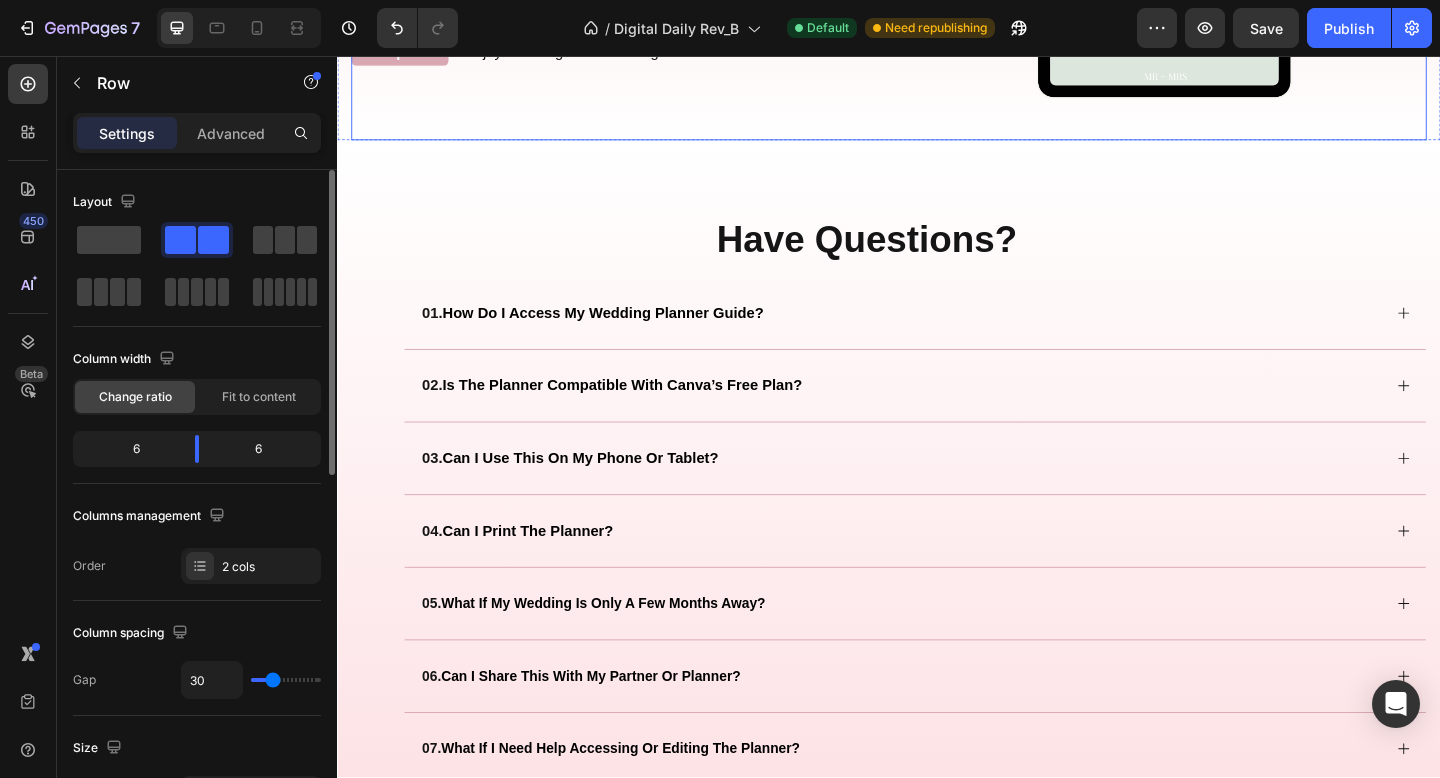 click on "How to Use It Heading Your step-by-step planning guide — no guesswork, no overwhelm. Text Block Step - 1 Text Block
Instant Access After Purchase Accordion Row   24 Step - 2 Text Block Click "Use Template" to access Canva (Free or Pro) Text Block Row Step - 3 Text Block Make it Your Own Text Block Row Step - 4 Text Block Enjoy Planning Your Wedding Text Block Row" at bounding box center (637, -91) 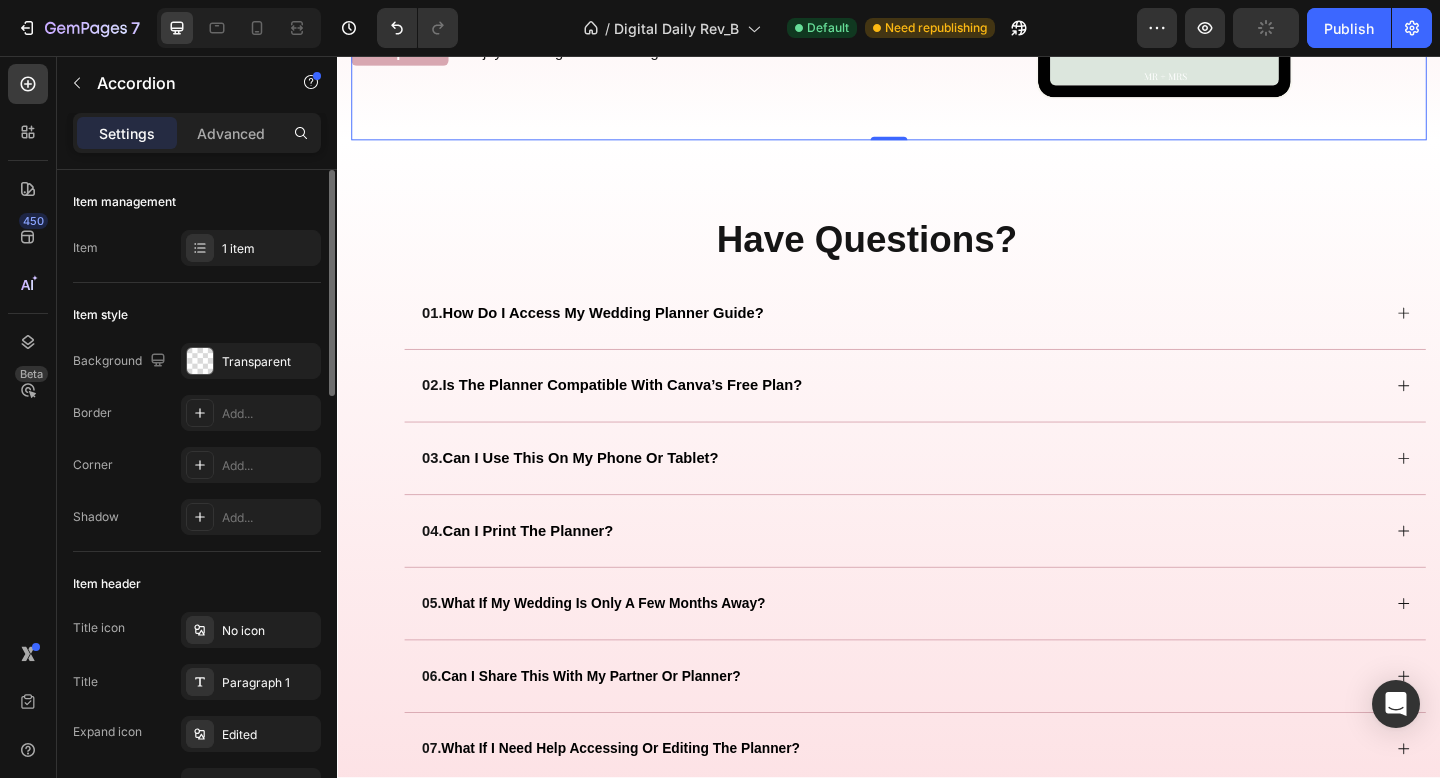 click 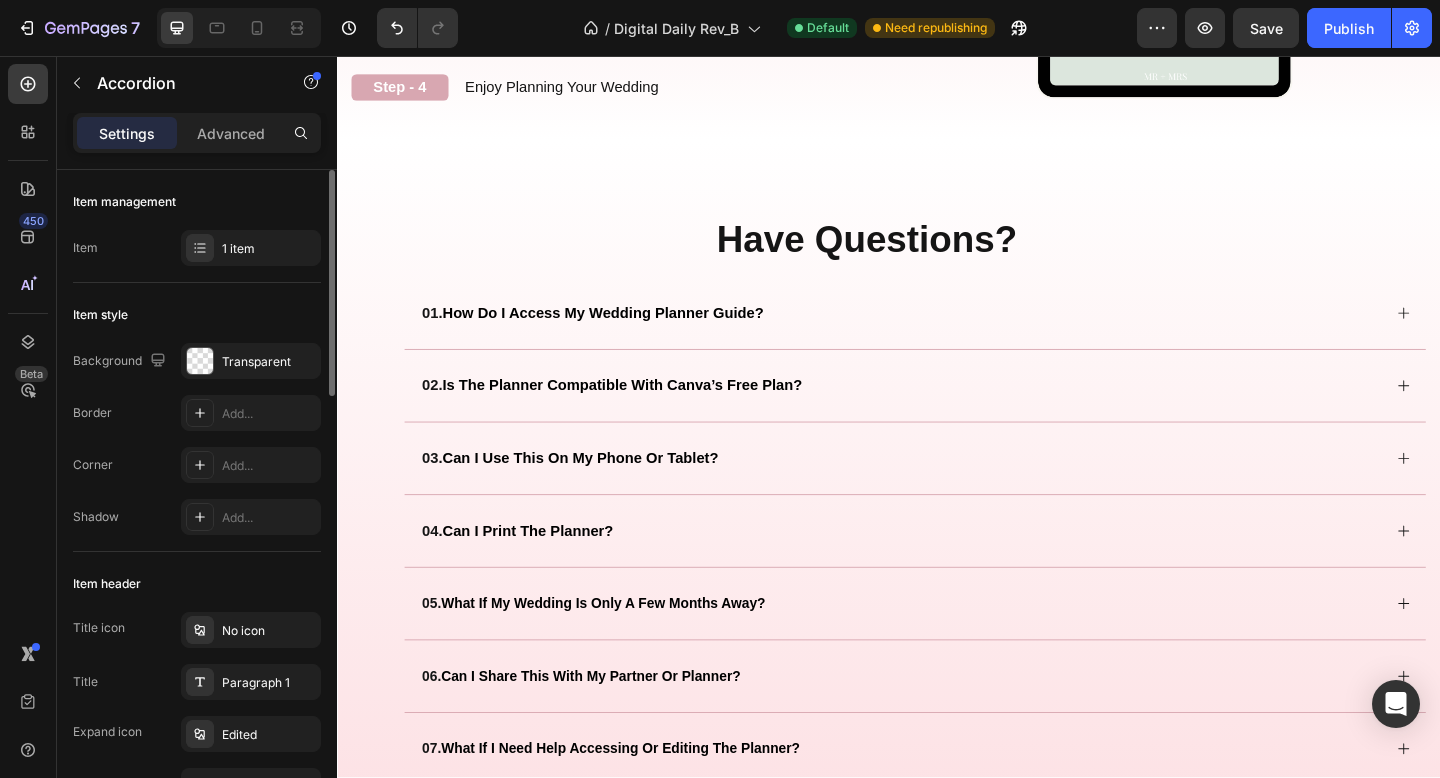 click 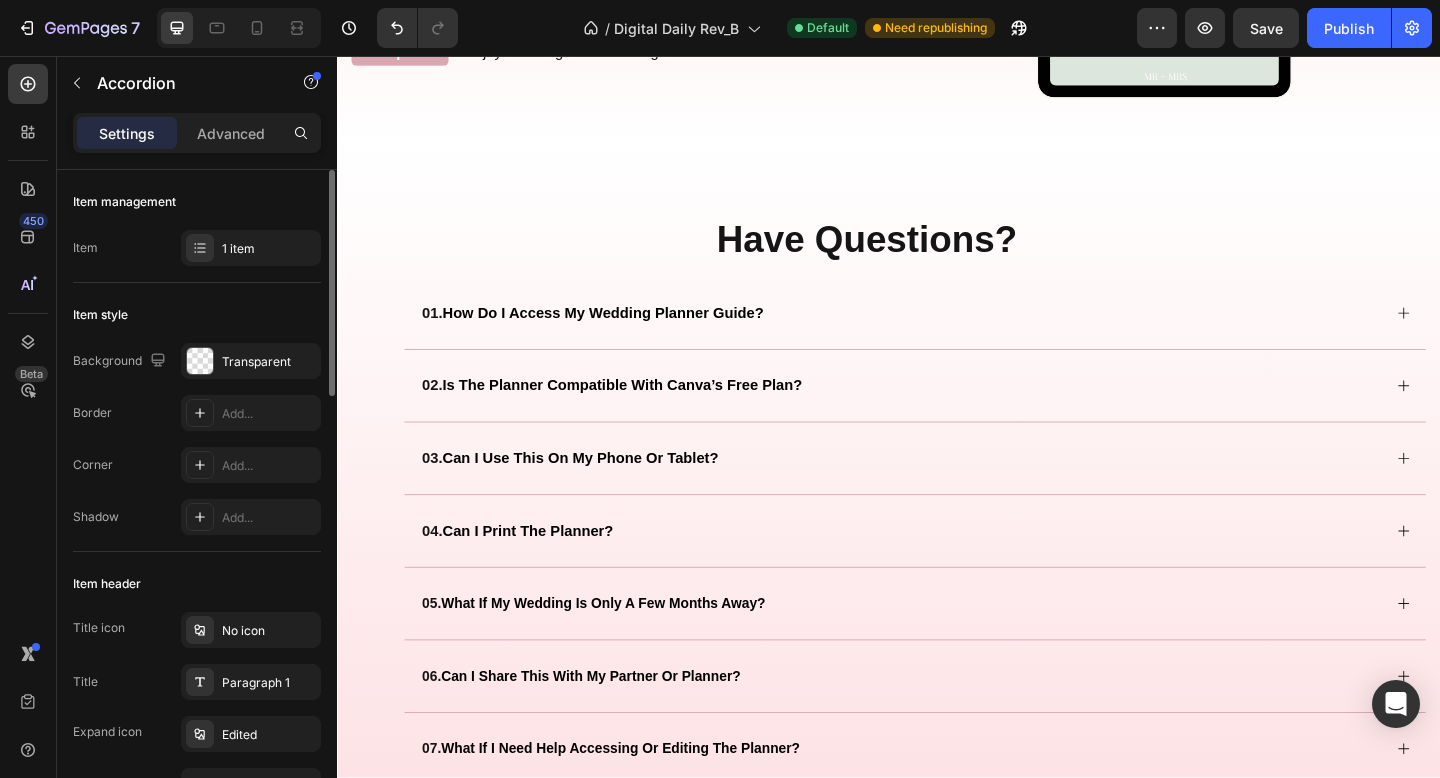 click 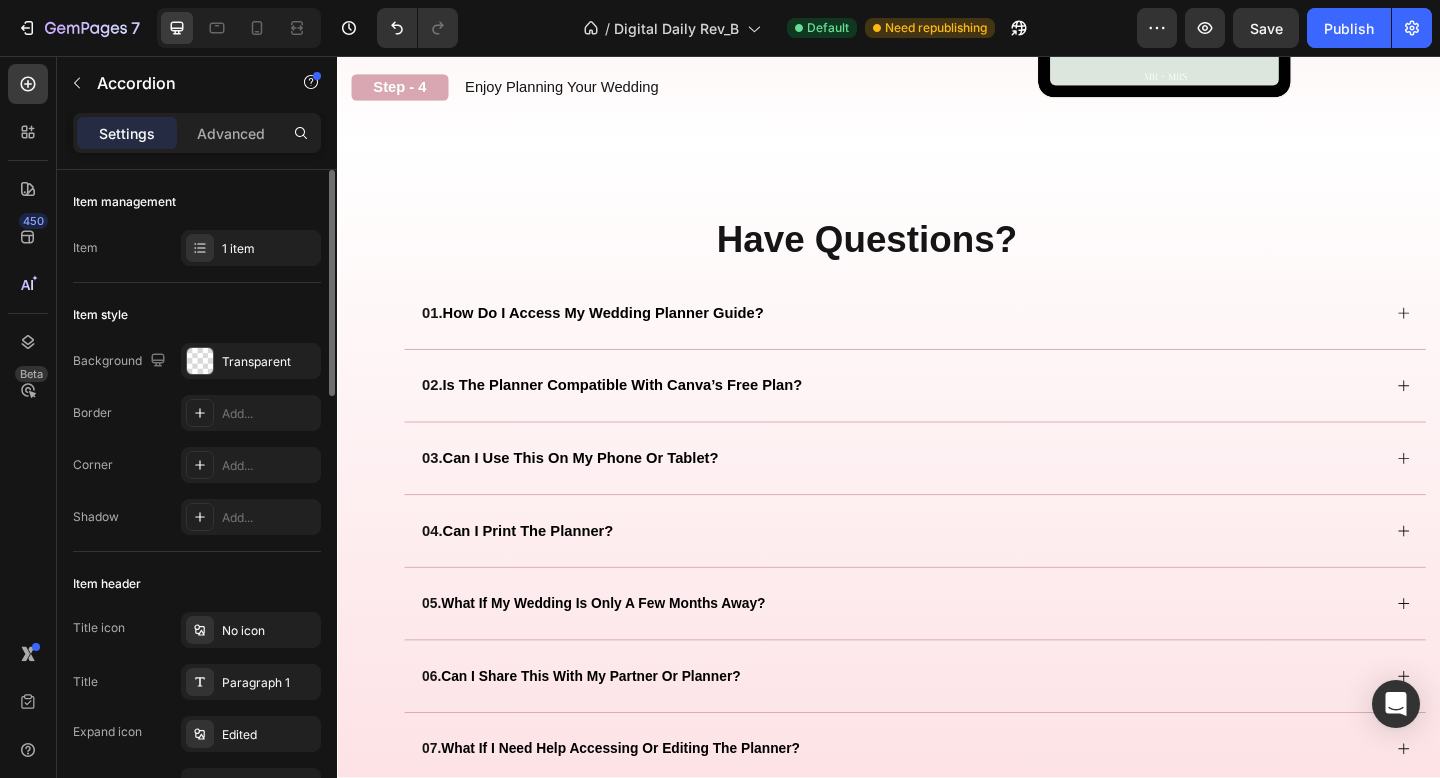 click on "Instant Access After Purchase" at bounding box center (609, -156) 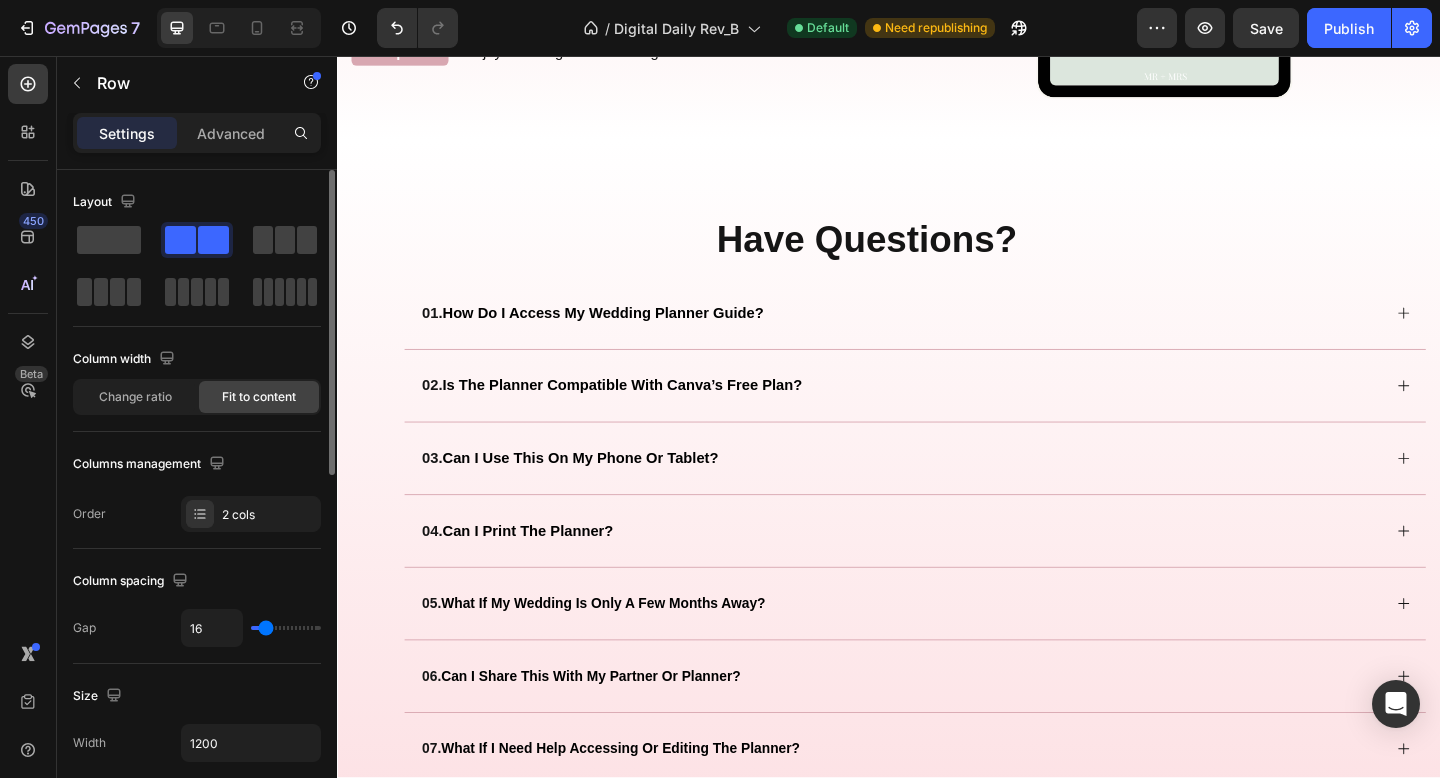 click on "Step - 1 Text Block
Instant Access After Purchase Accordion Row   24" at bounding box center [637, -118] 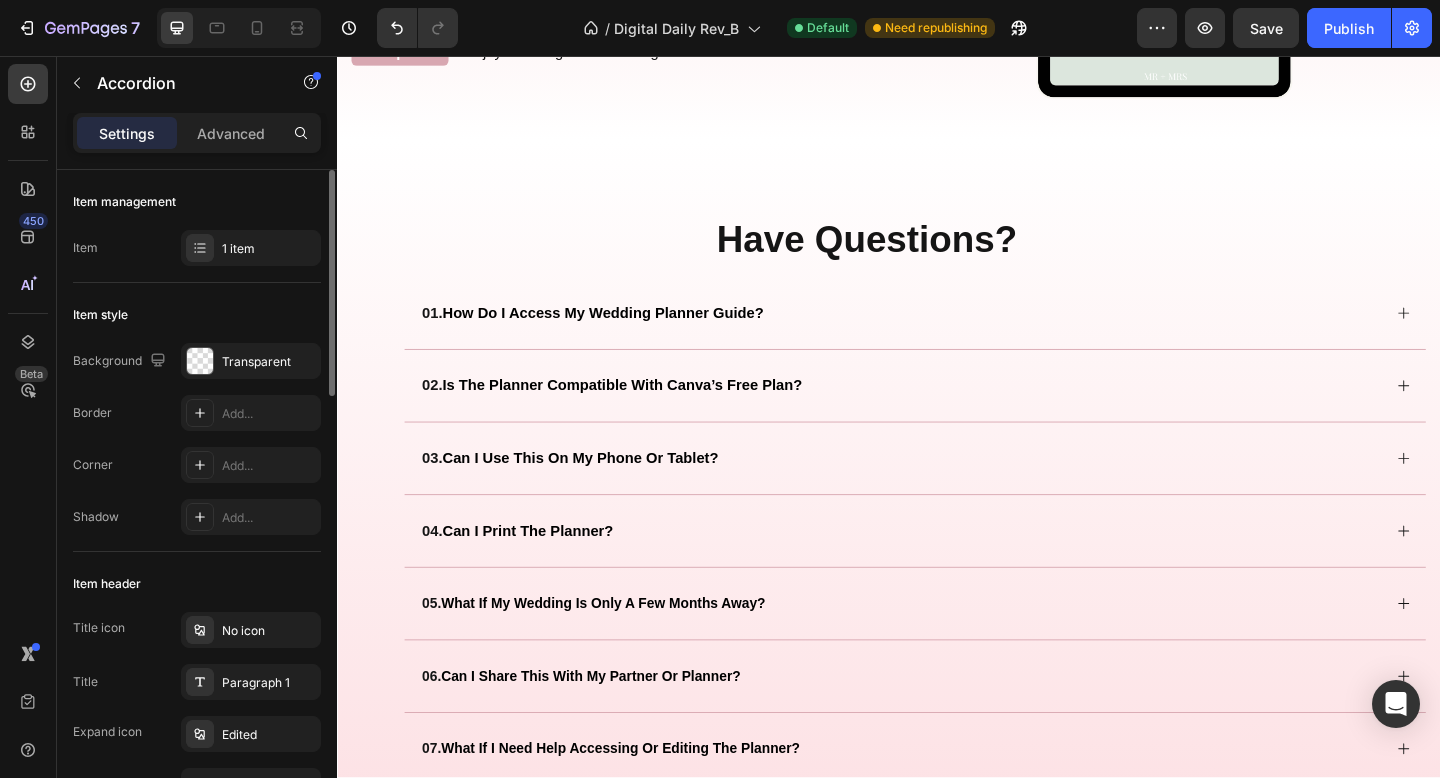 click 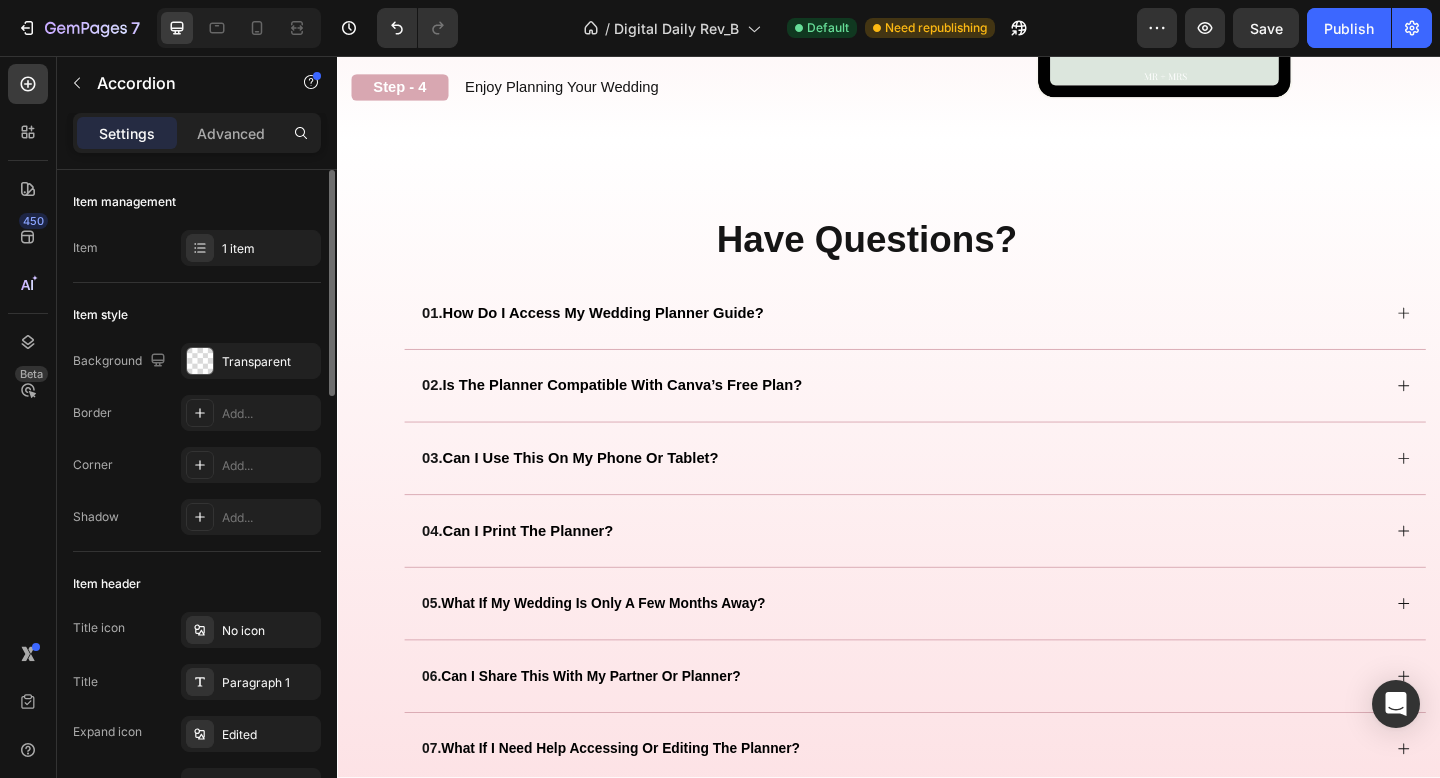 click 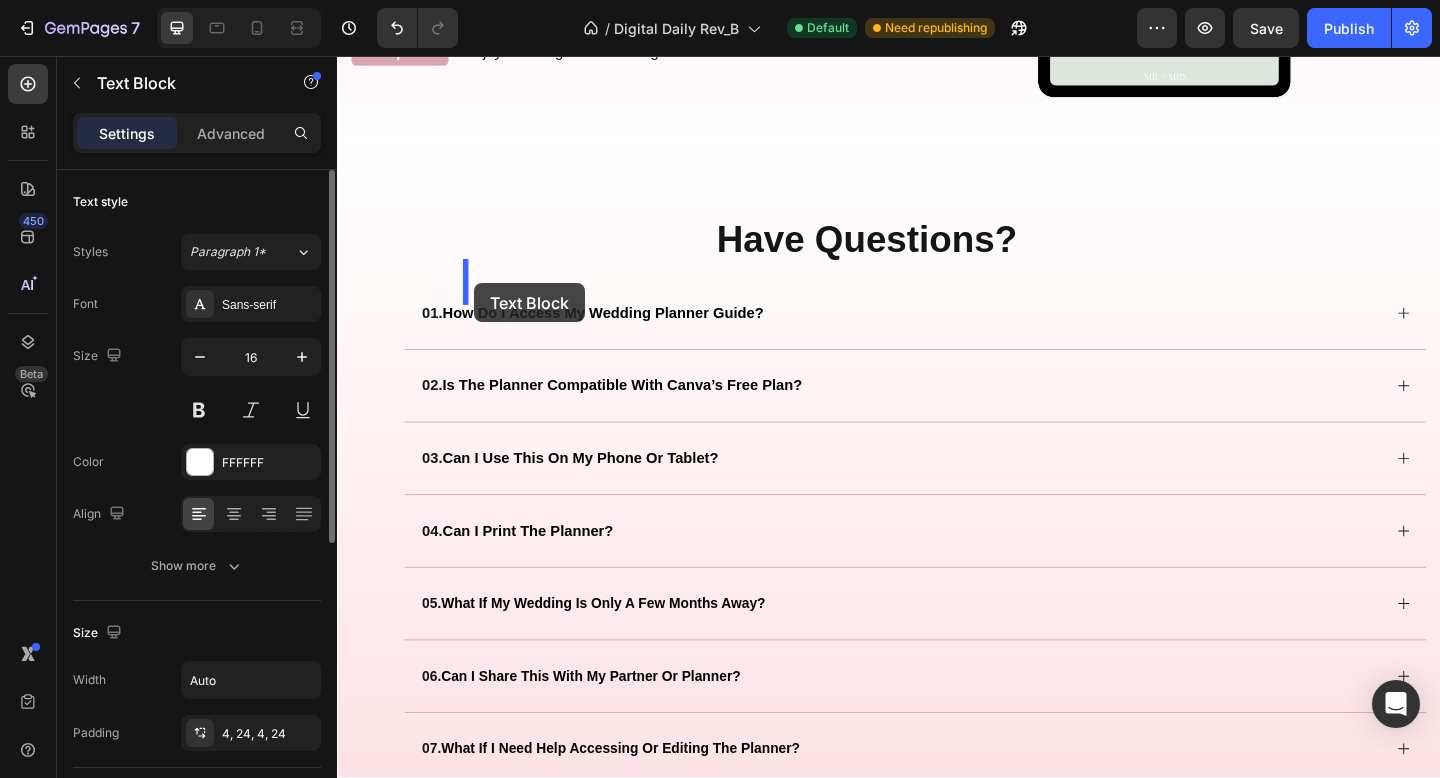 drag, startPoint x: 445, startPoint y: 307, endPoint x: 486, endPoint y: 303, distance: 41.19466 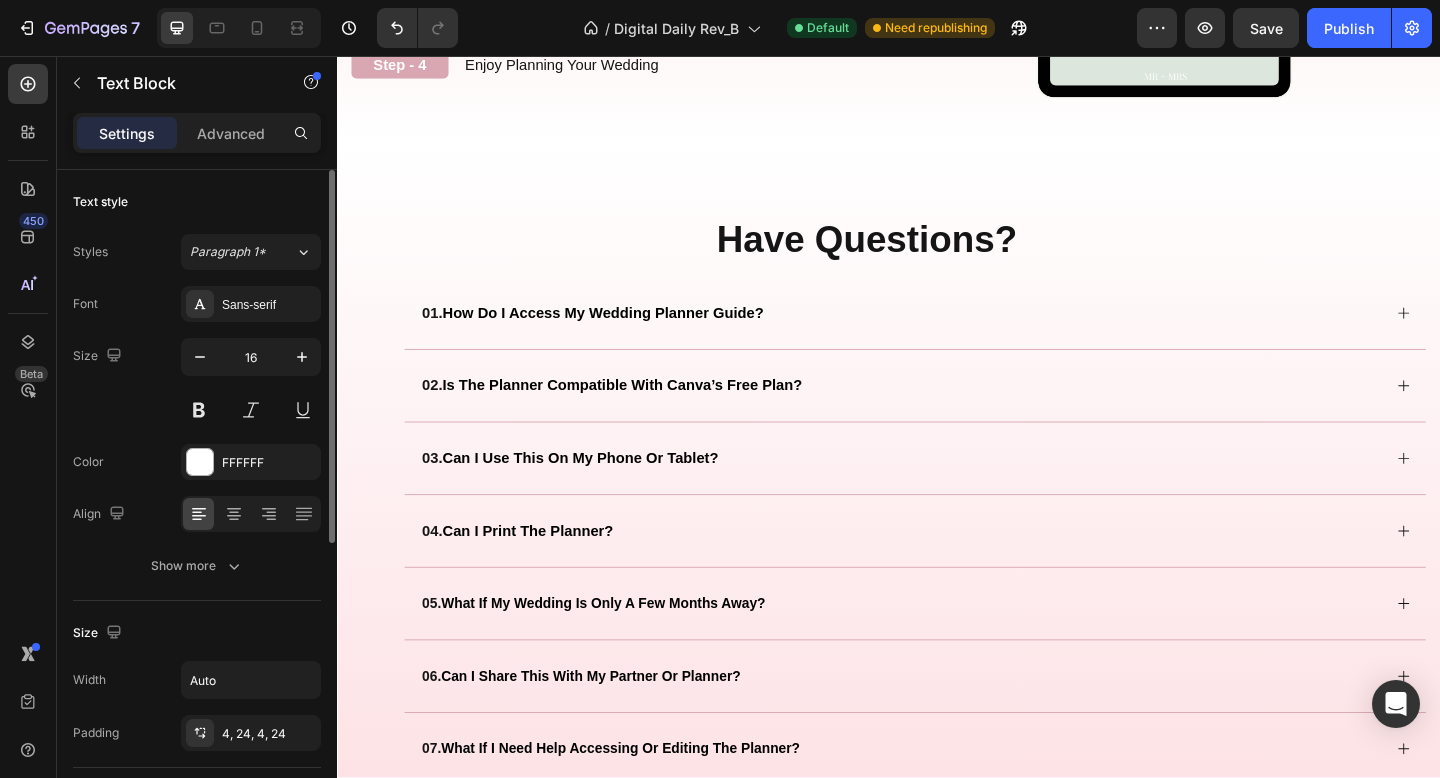 click 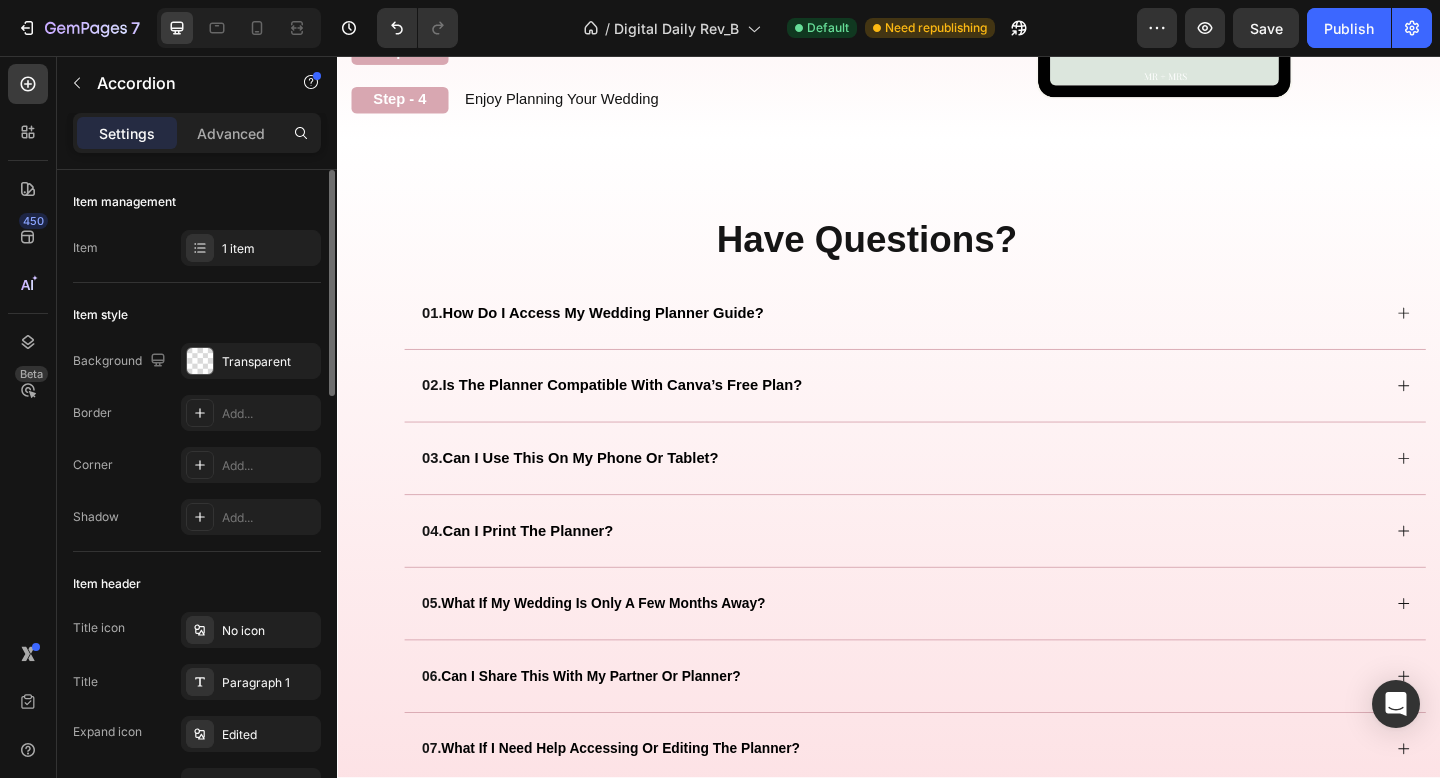 click 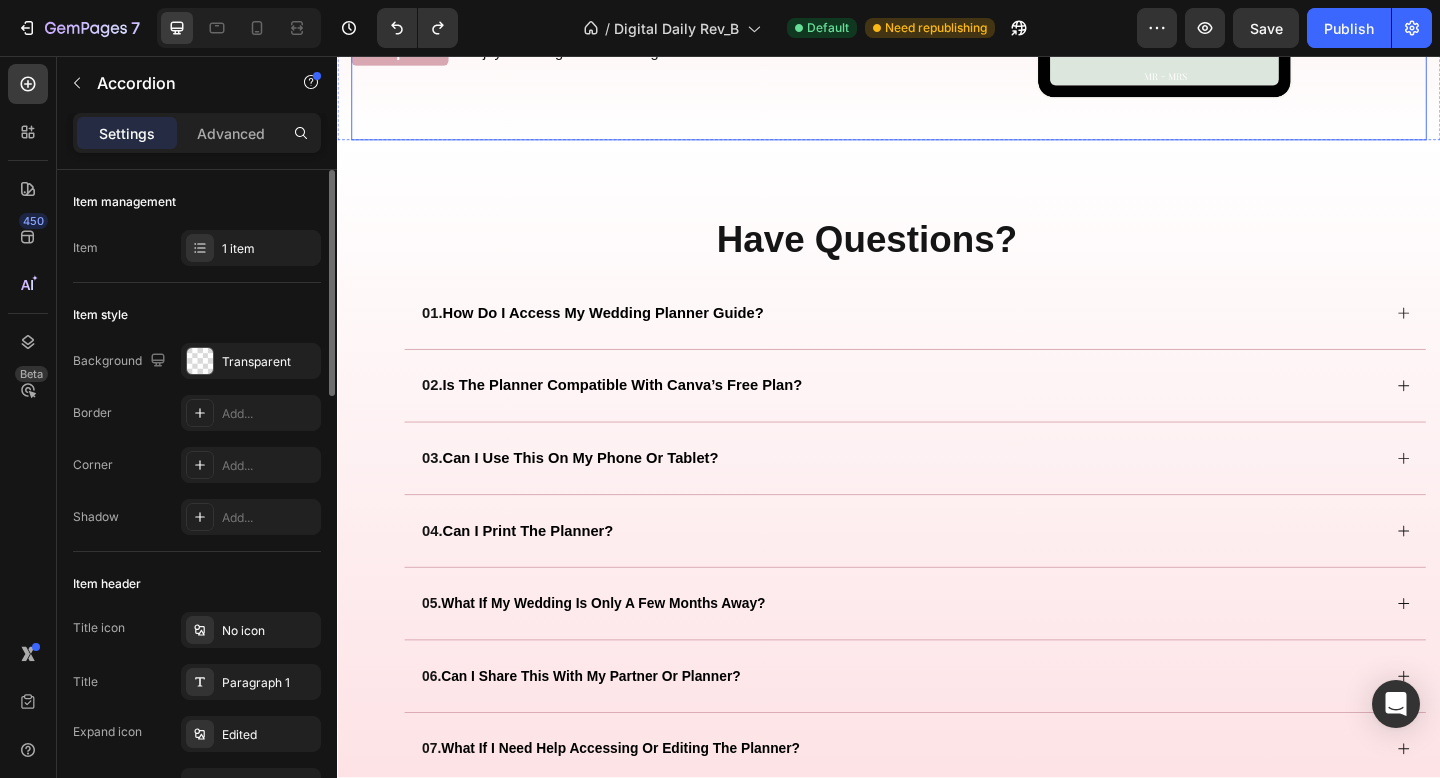 click at bounding box center [1237, -91] 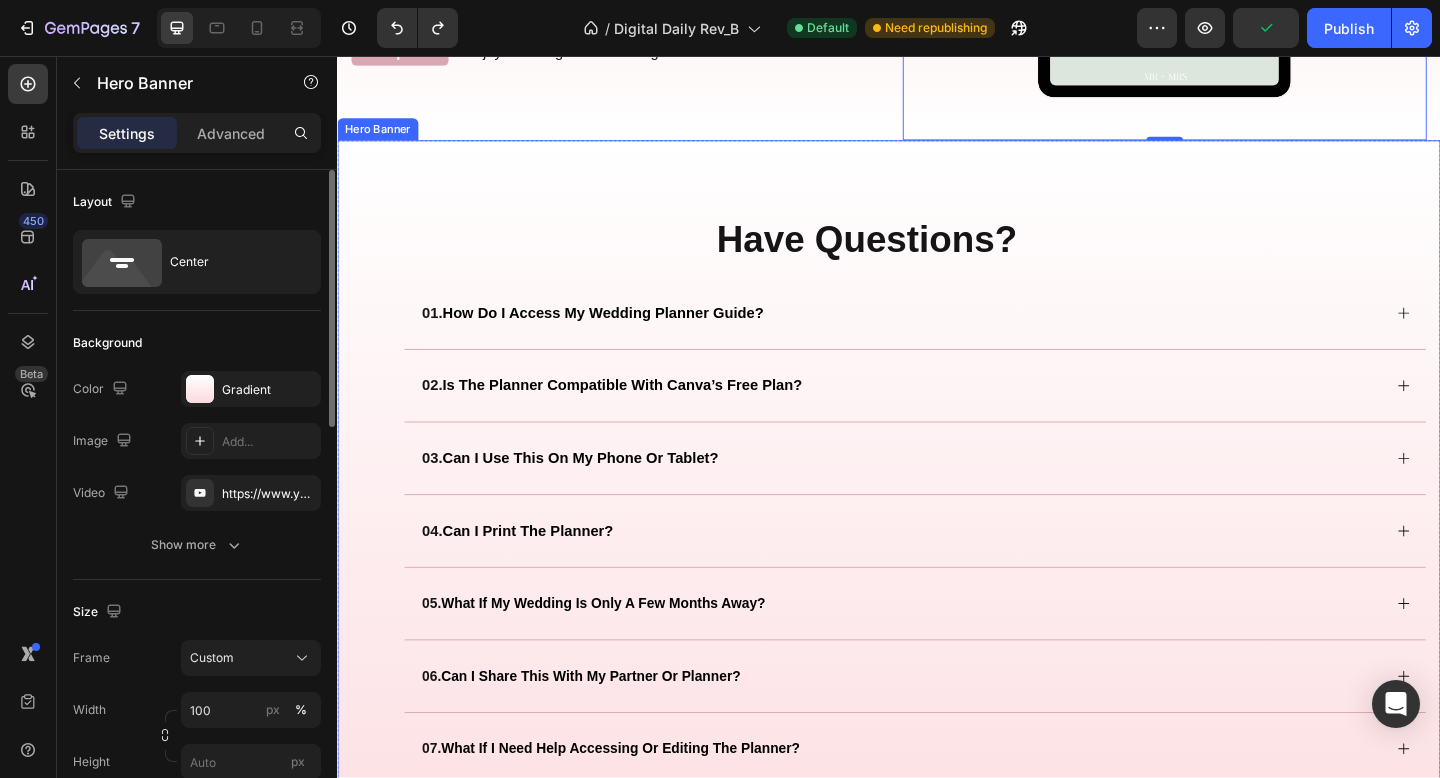 click on "Have Questions? Heading Row
01.   how do i access my wedding planner guide?
02.   is the planner compatible with canva’s free plan?
03.   can i use this on my phone or tablet?
04.   can i print the planner?
05.   what if my wedding is only a few months away?
06.   can i share this with my partner or planner?
07.   what if i need help accessing or editing the planner?
08.   do you offer refunds?
09.   how will this help me stay organized? Accordion" at bounding box center [937, 597] 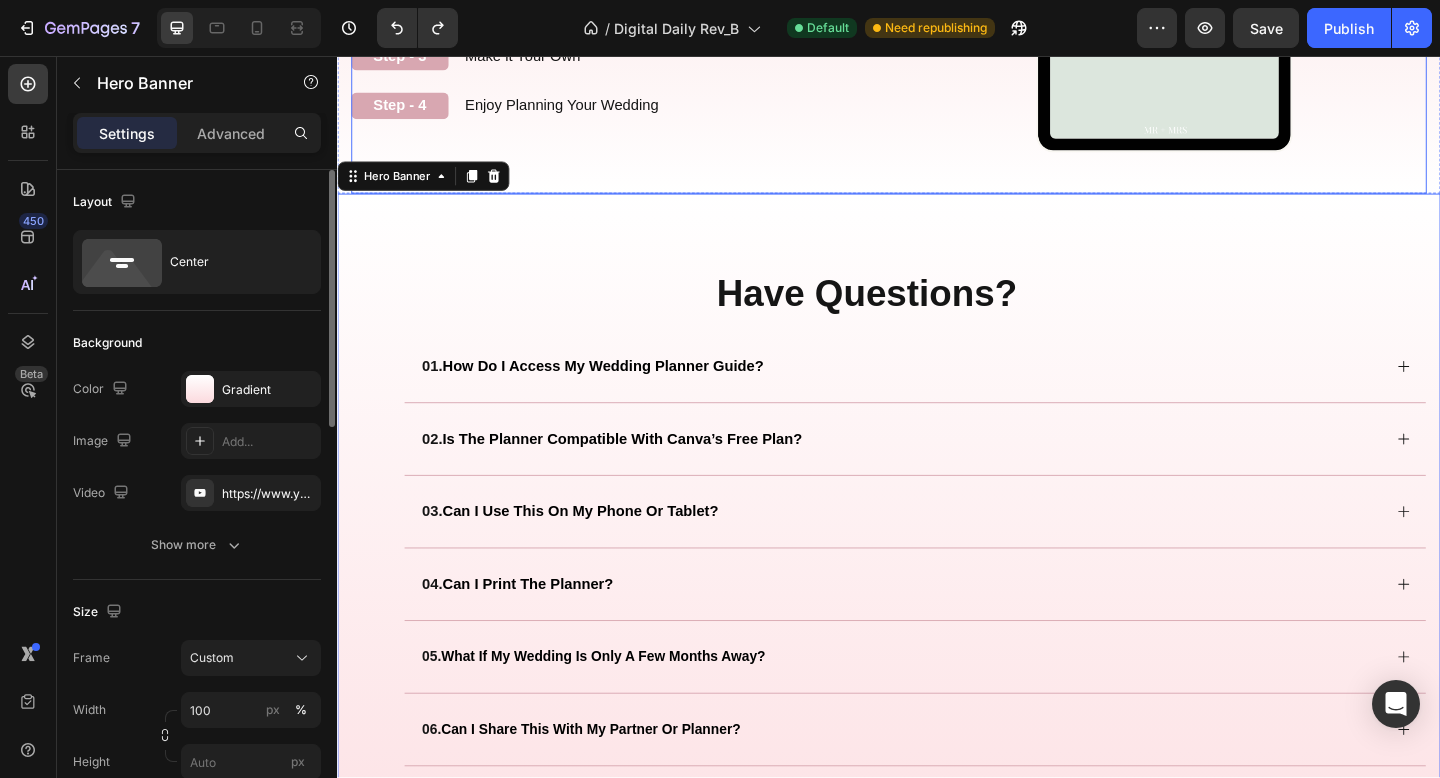 scroll, scrollTop: 2436, scrollLeft: 0, axis: vertical 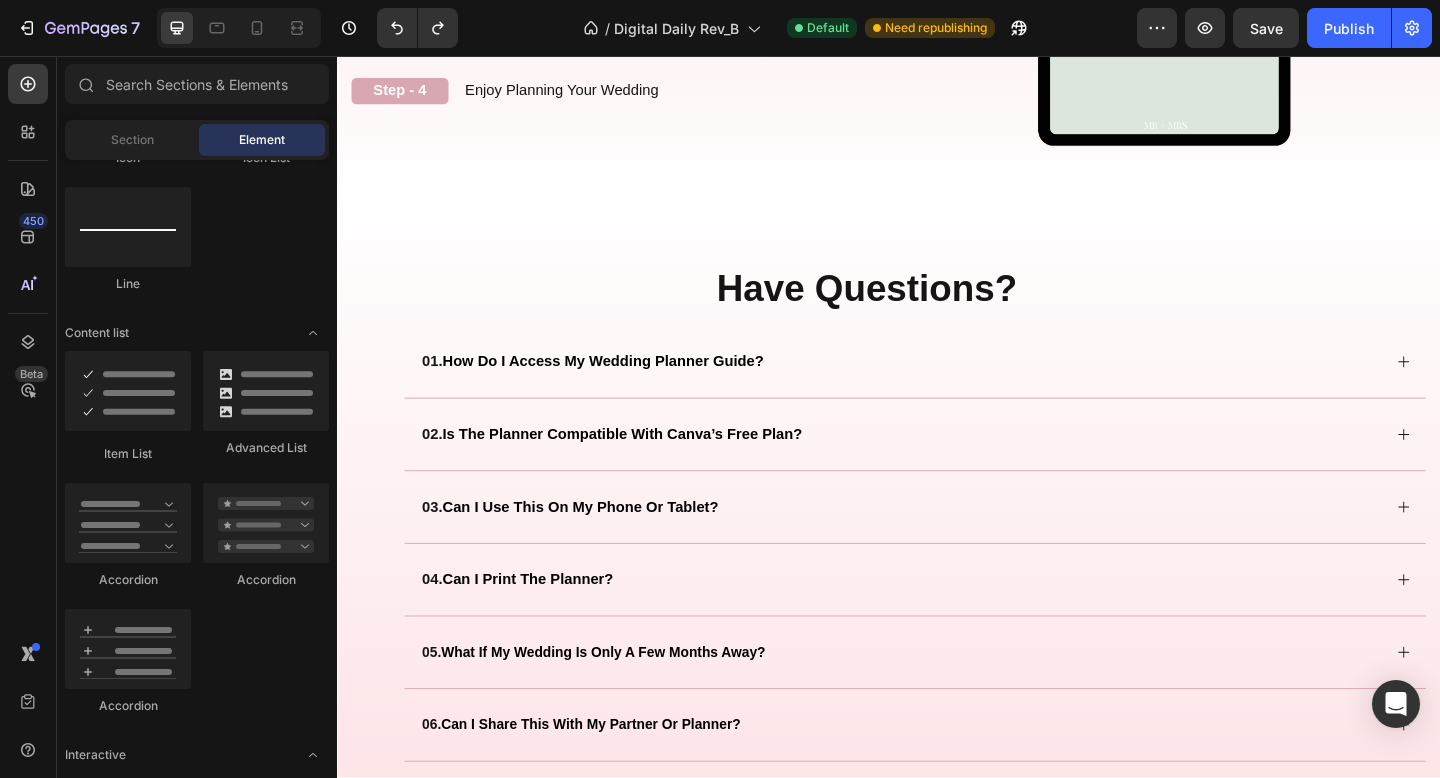 click on "Instant Access After Purchase" at bounding box center [591, -66] 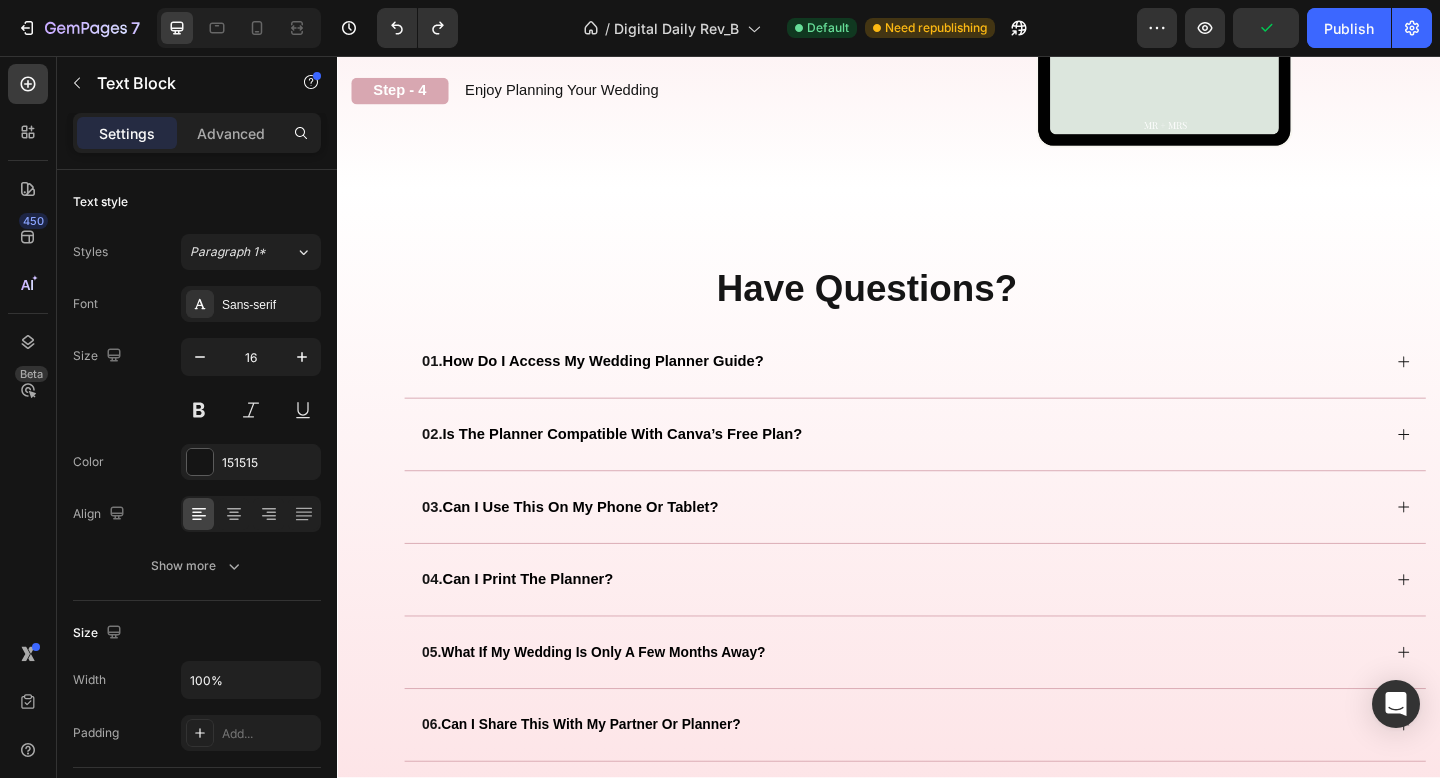 click on "Instant Access After Purchase" at bounding box center [591, -66] 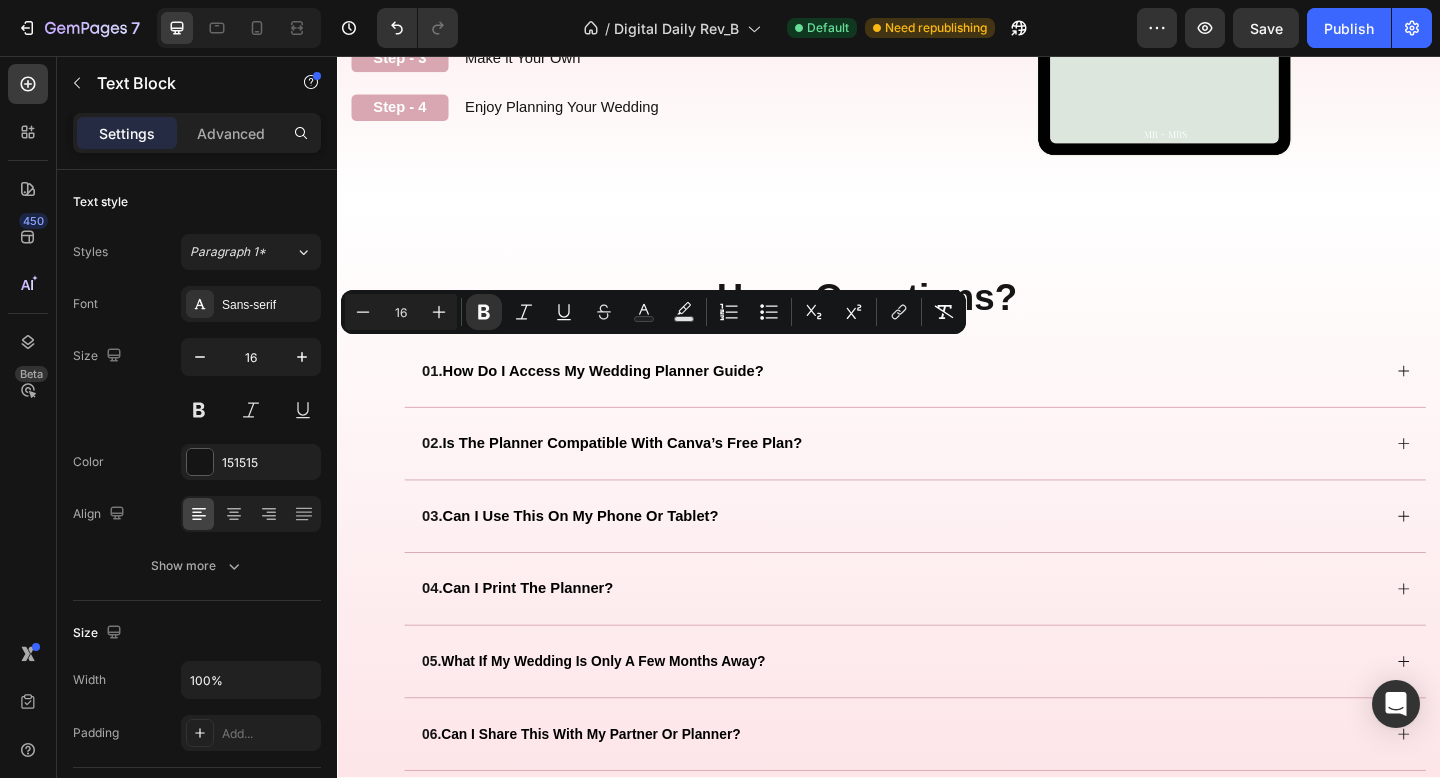 drag, startPoint x: 501, startPoint y: 375, endPoint x: 477, endPoint y: 375, distance: 24 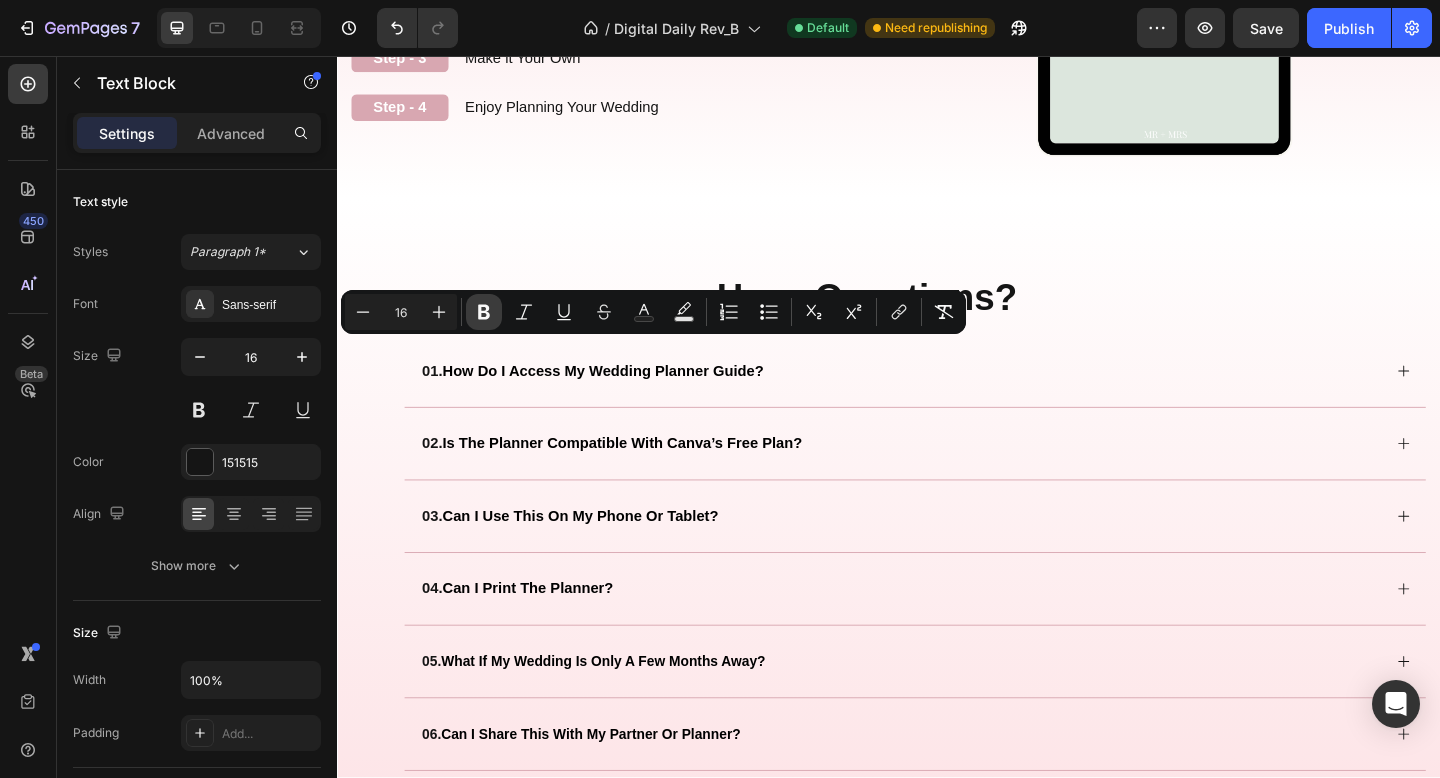 click 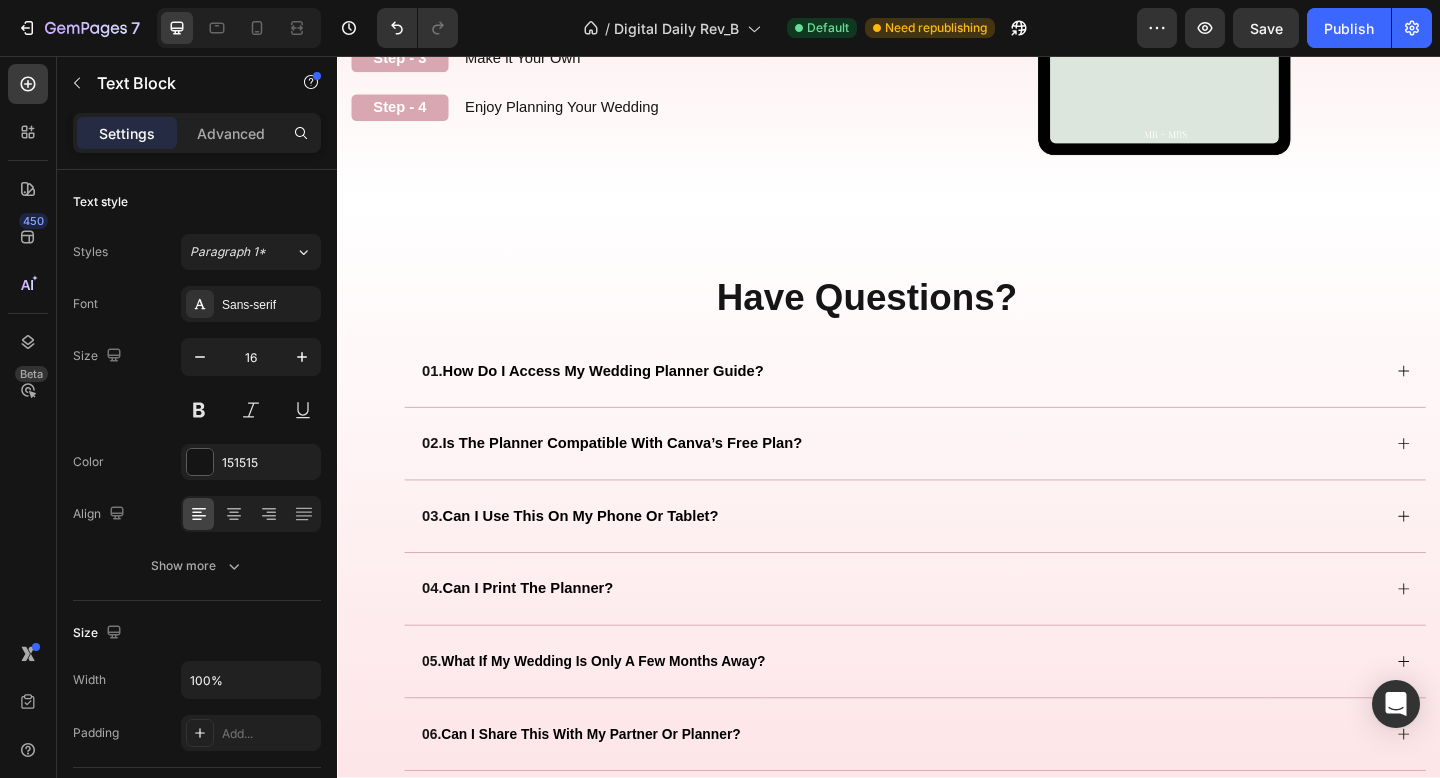 click on "gv" at bounding box center [591, -44] 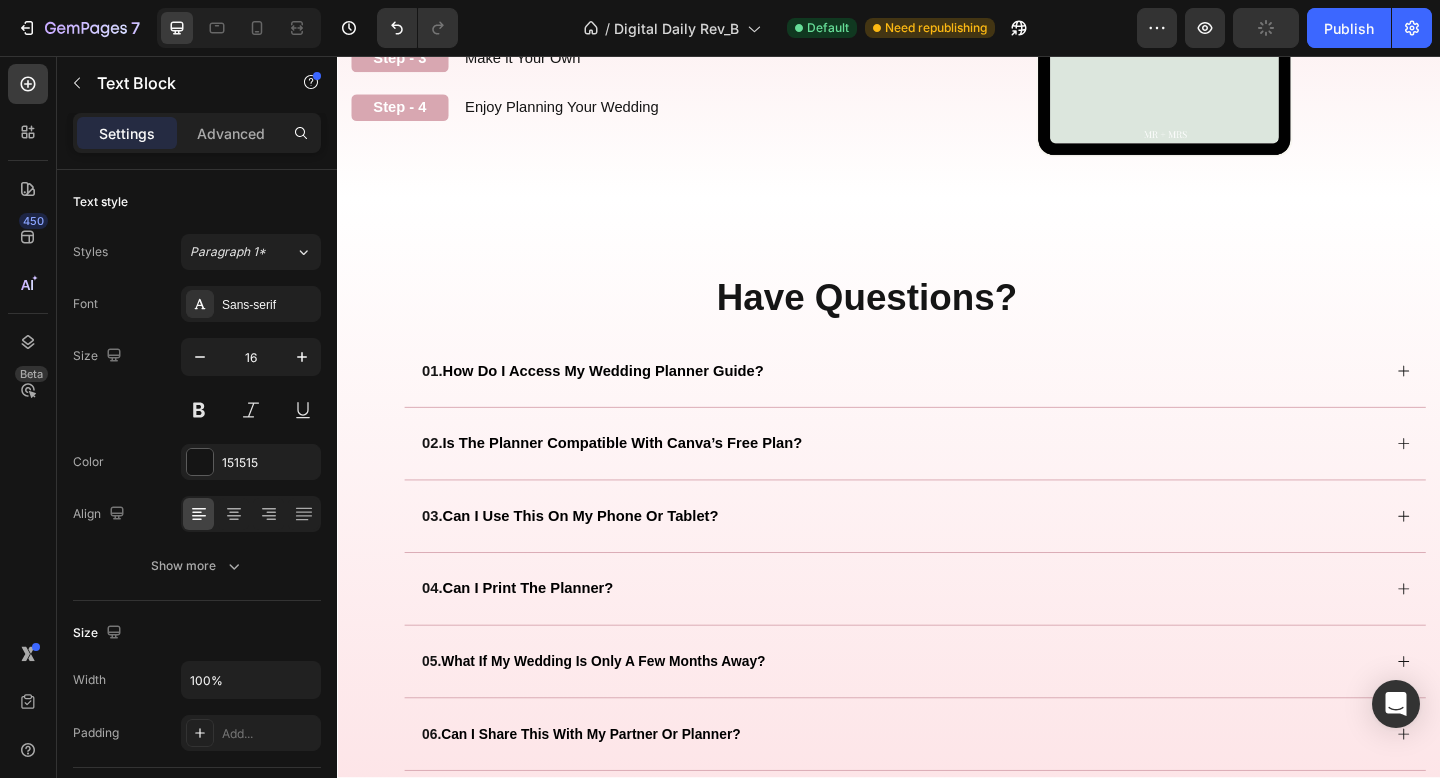 drag, startPoint x: 496, startPoint y: 374, endPoint x: 476, endPoint y: 374, distance: 20 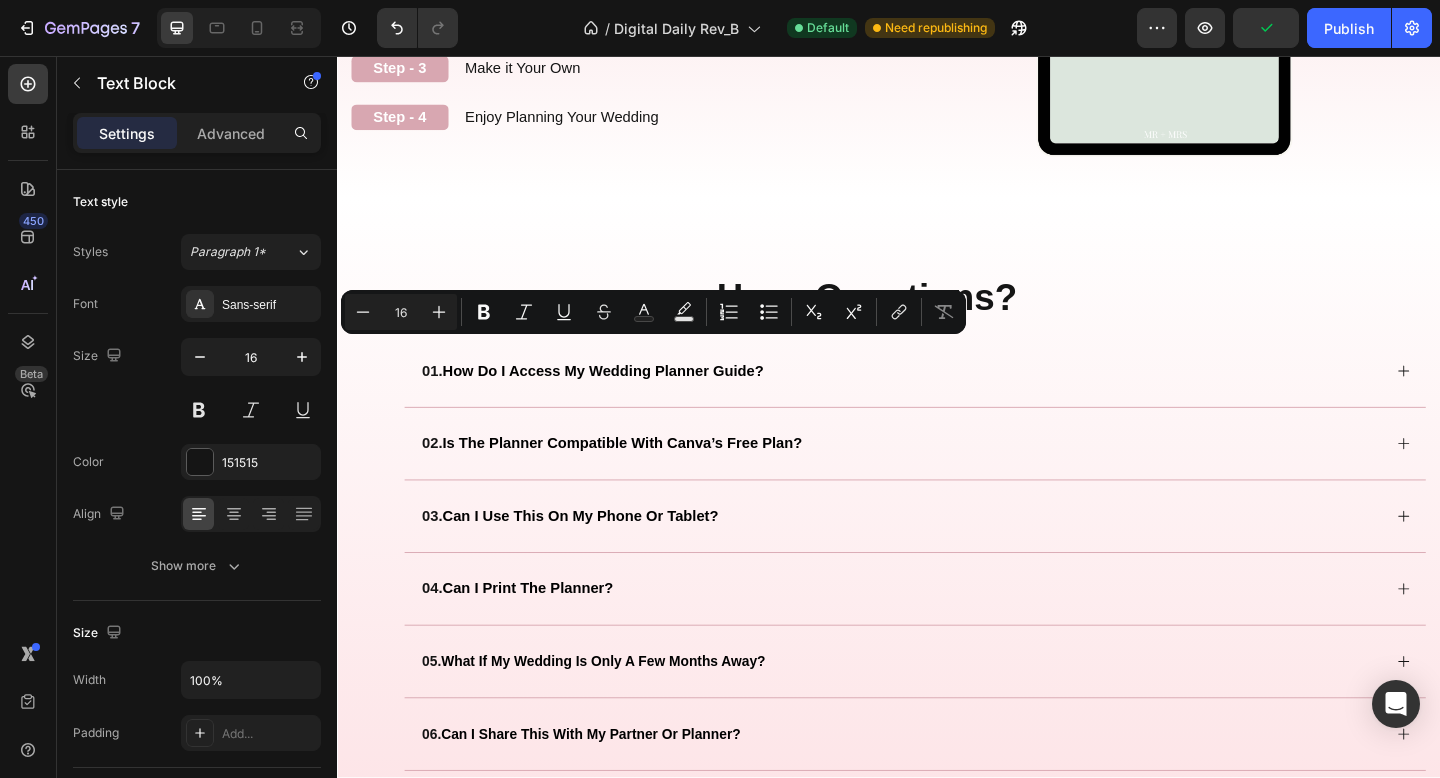 scroll, scrollTop: 2405, scrollLeft: 0, axis: vertical 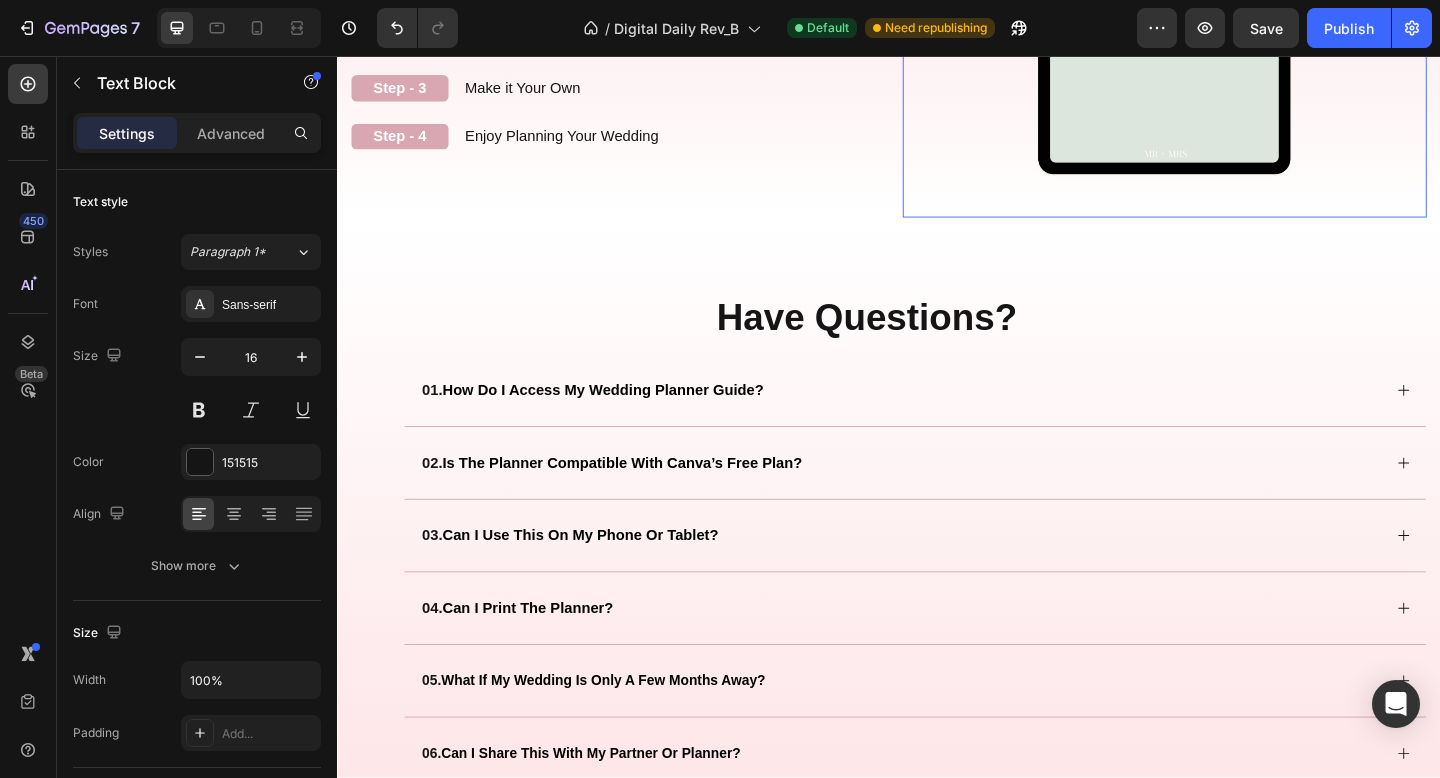 click at bounding box center [1237, -7] 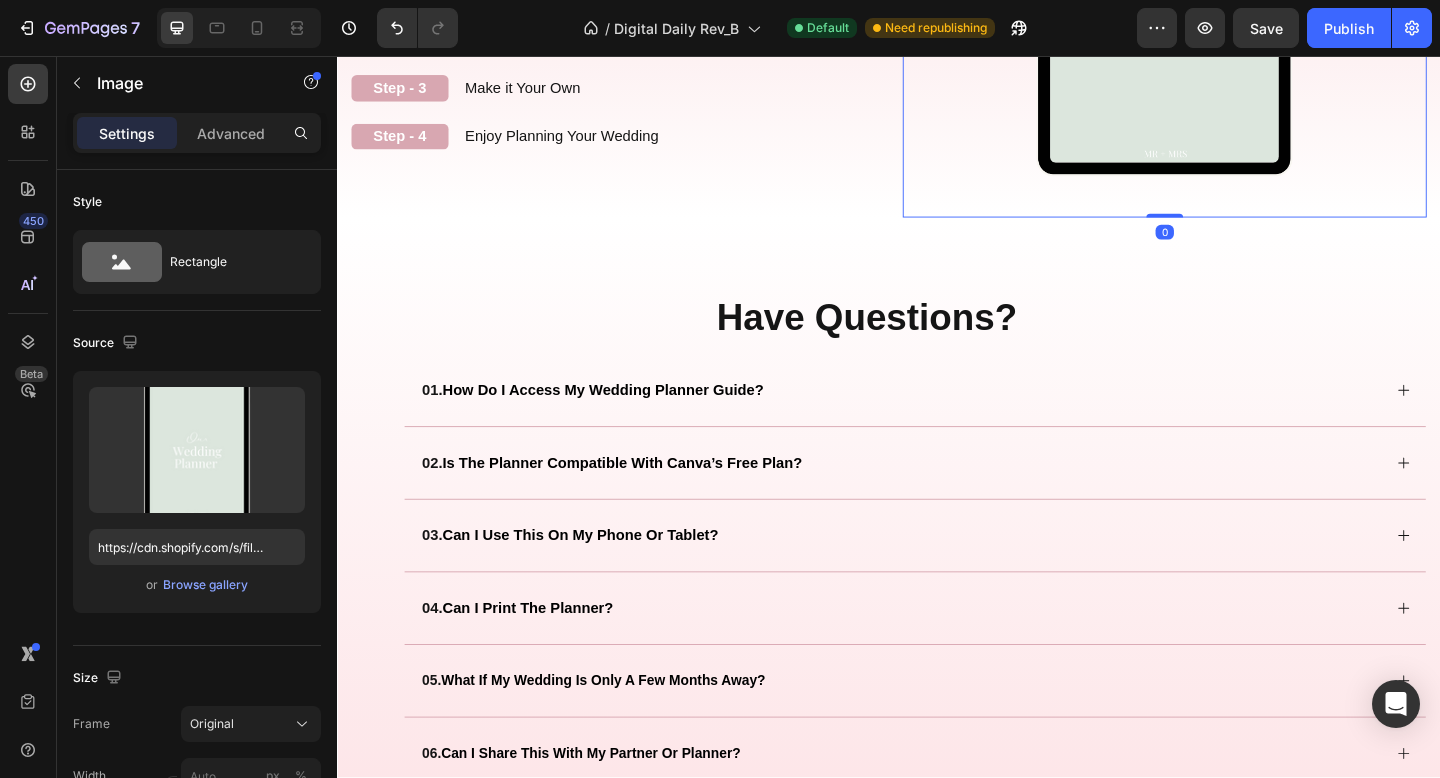 click on "Step - 1" at bounding box center (405, -34) 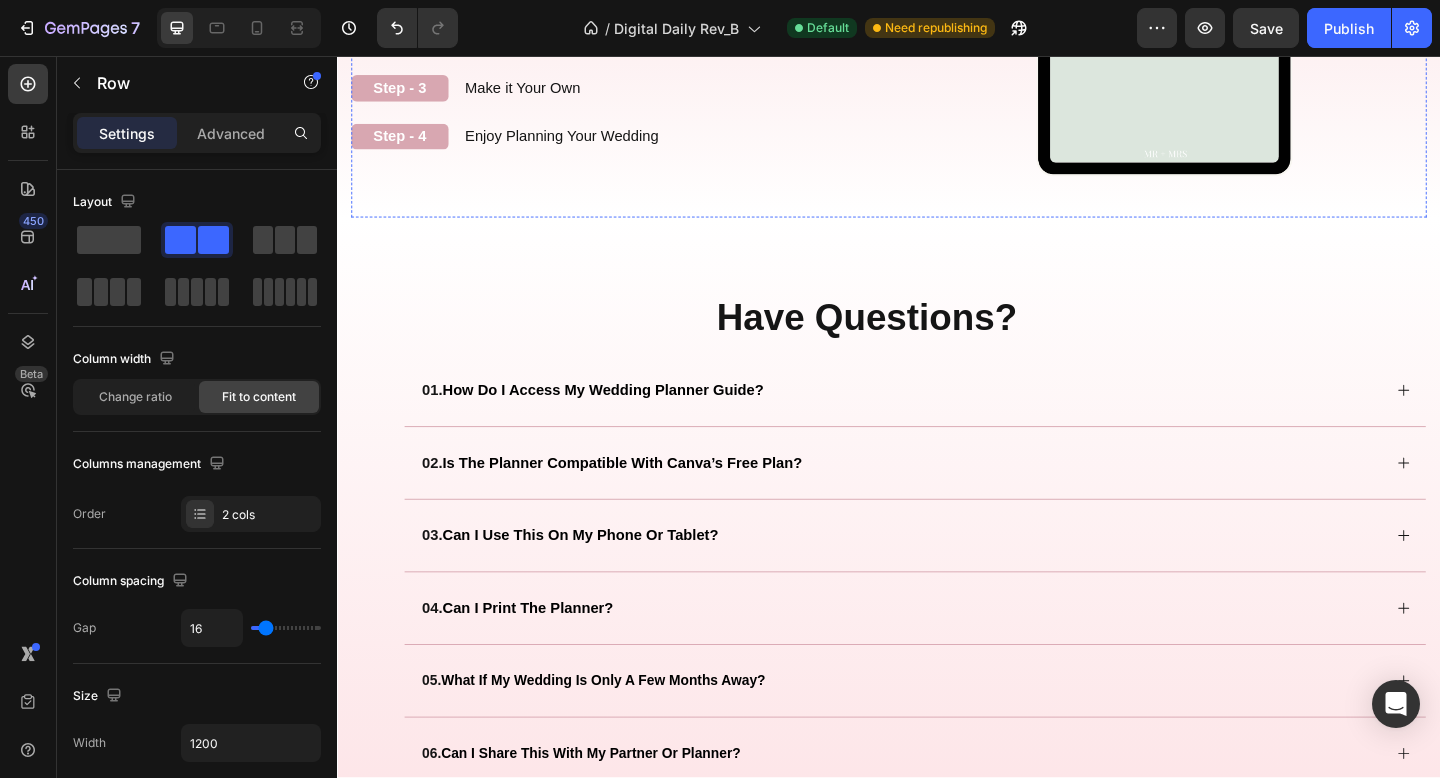 click on "Step - 1 Text Block   0 Instant Access After Purchase You'll receive  one downloadable PDF  with instant links to all 3 volumes and your 3 bonus tools — neatly organized in Canva. Text Block Row" at bounding box center [637, -33] 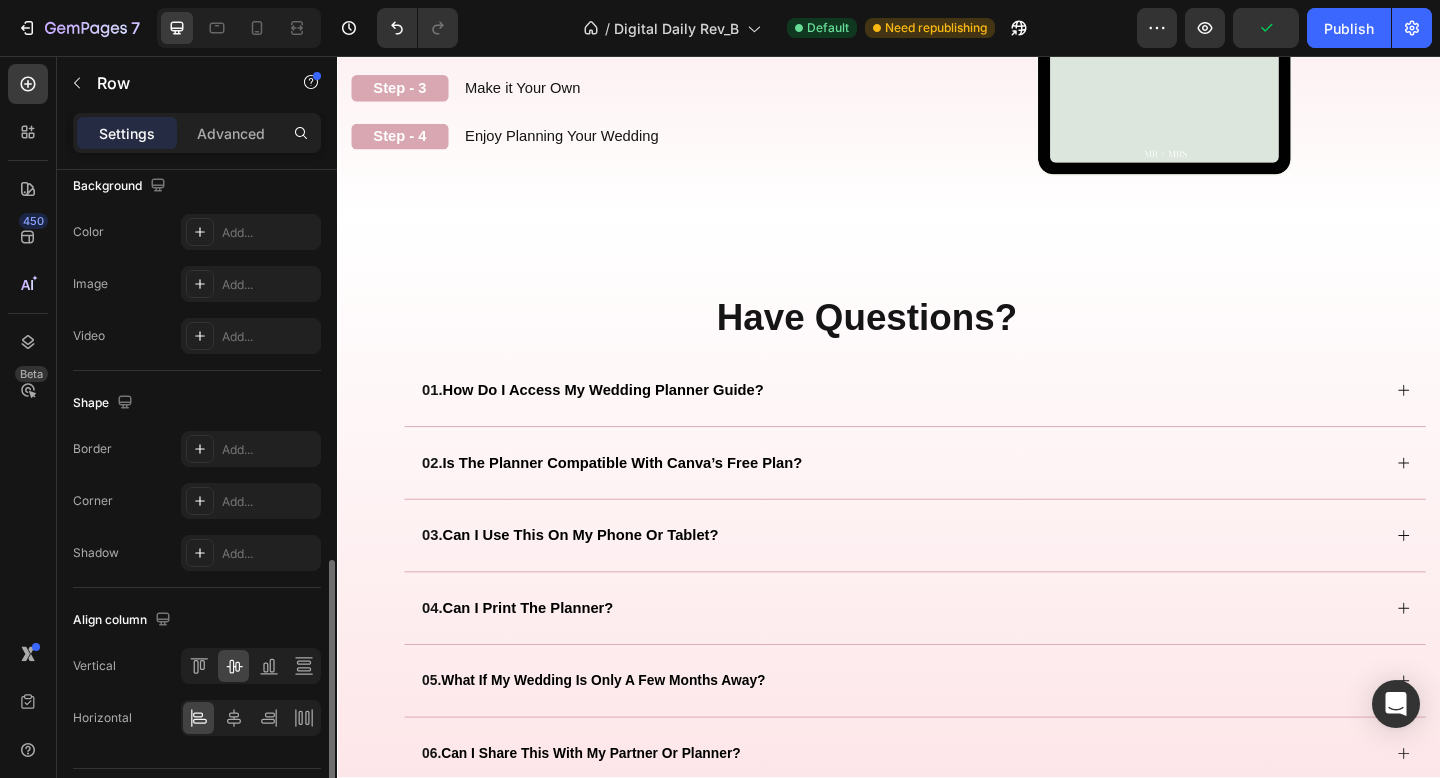 scroll, scrollTop: 778, scrollLeft: 0, axis: vertical 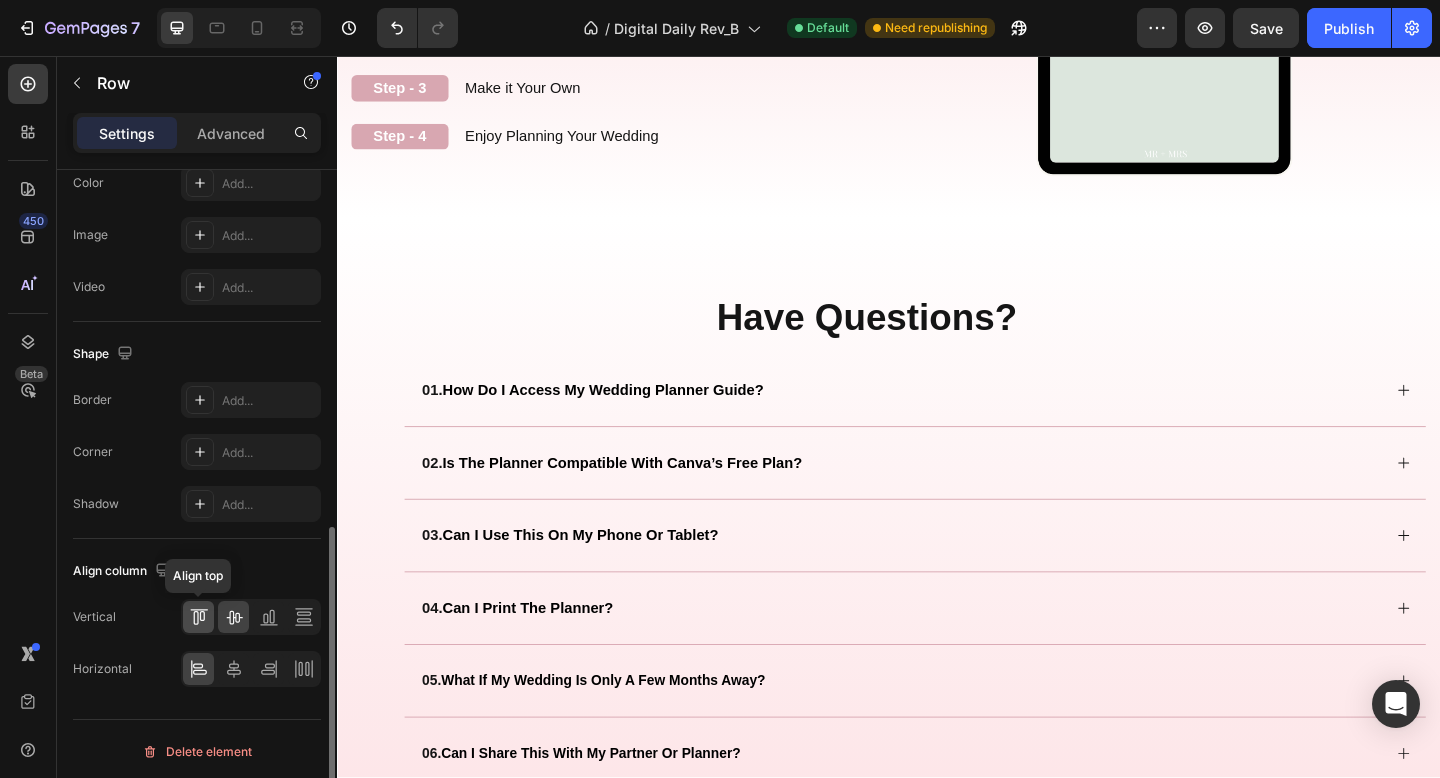 click 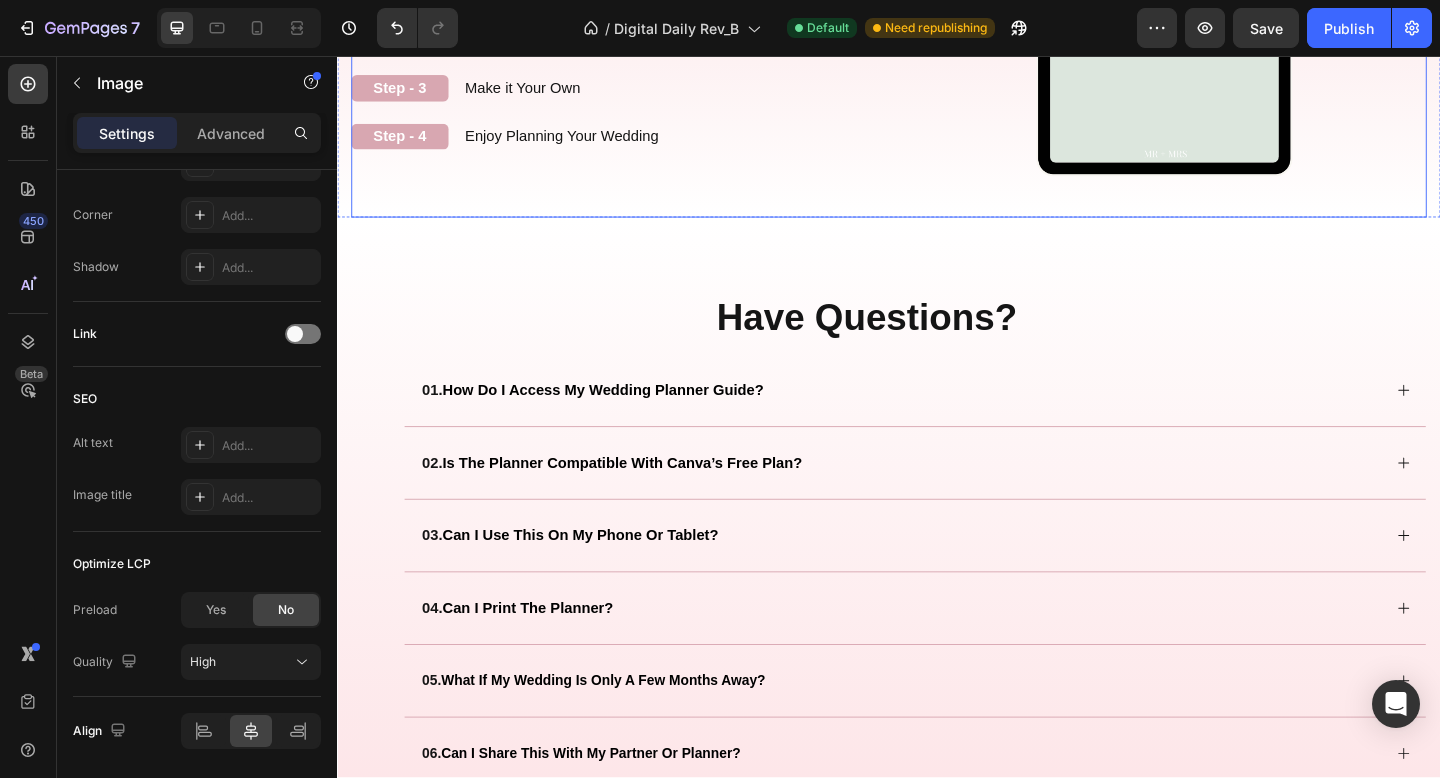 click at bounding box center (1237, -7) 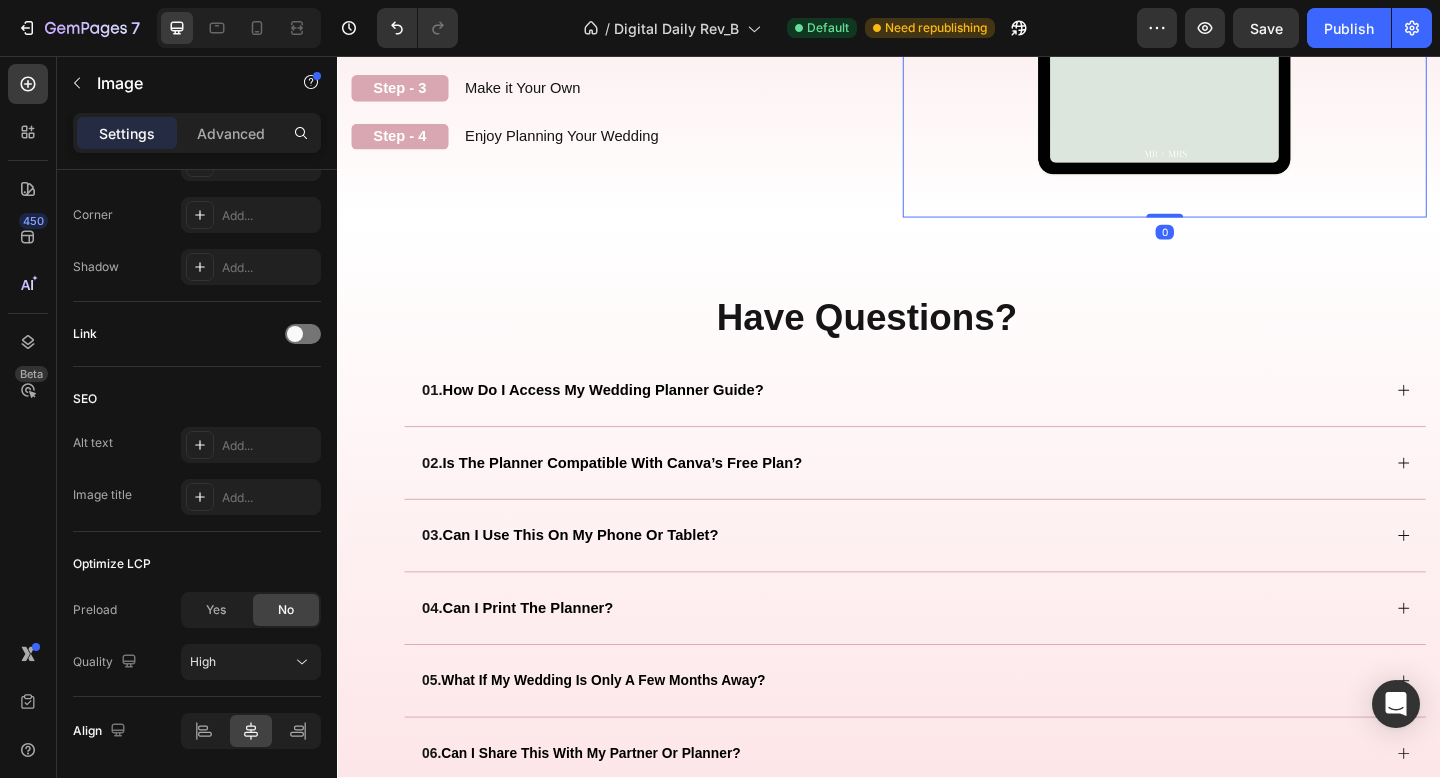 scroll, scrollTop: 0, scrollLeft: 0, axis: both 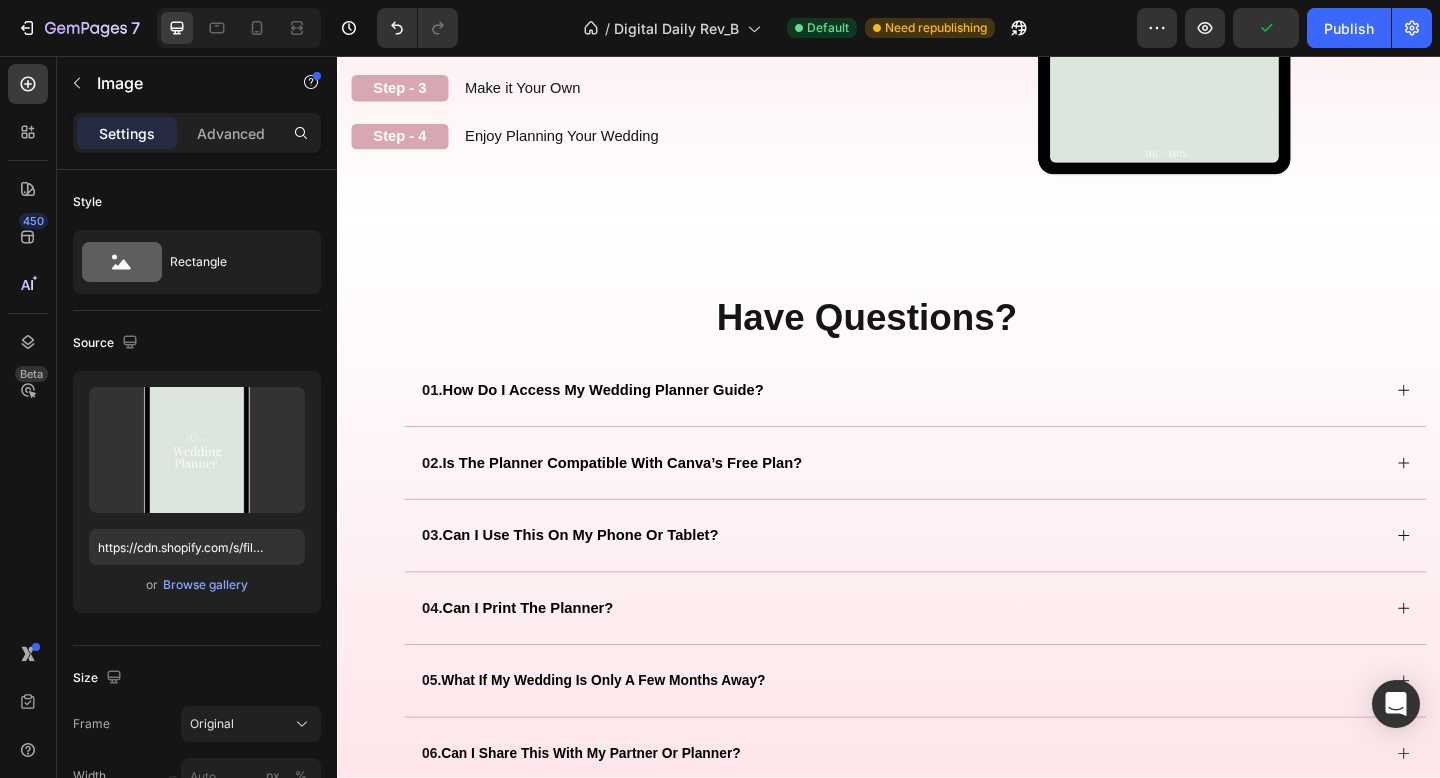 click on "Instant Access After Purchase" at bounding box center [591, -55] 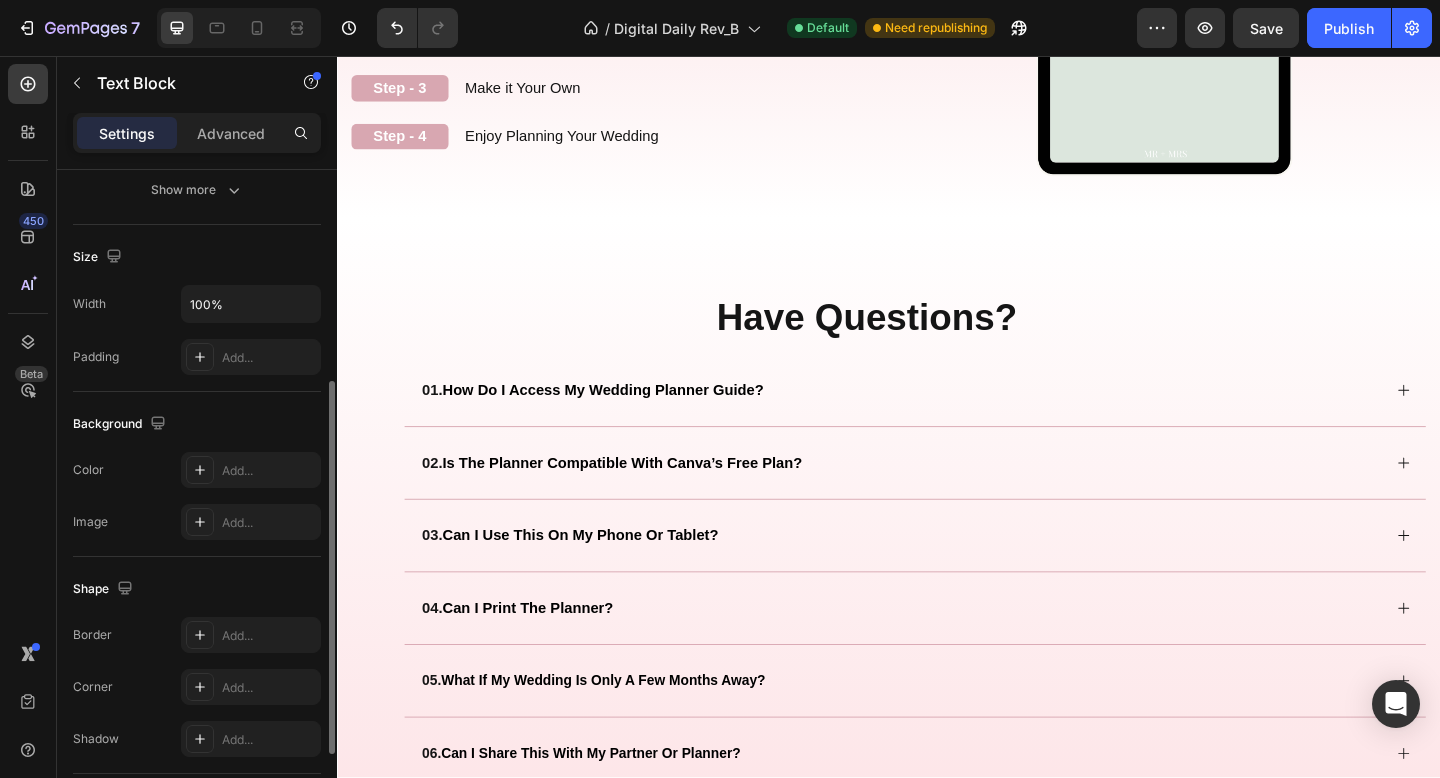 scroll, scrollTop: 520, scrollLeft: 0, axis: vertical 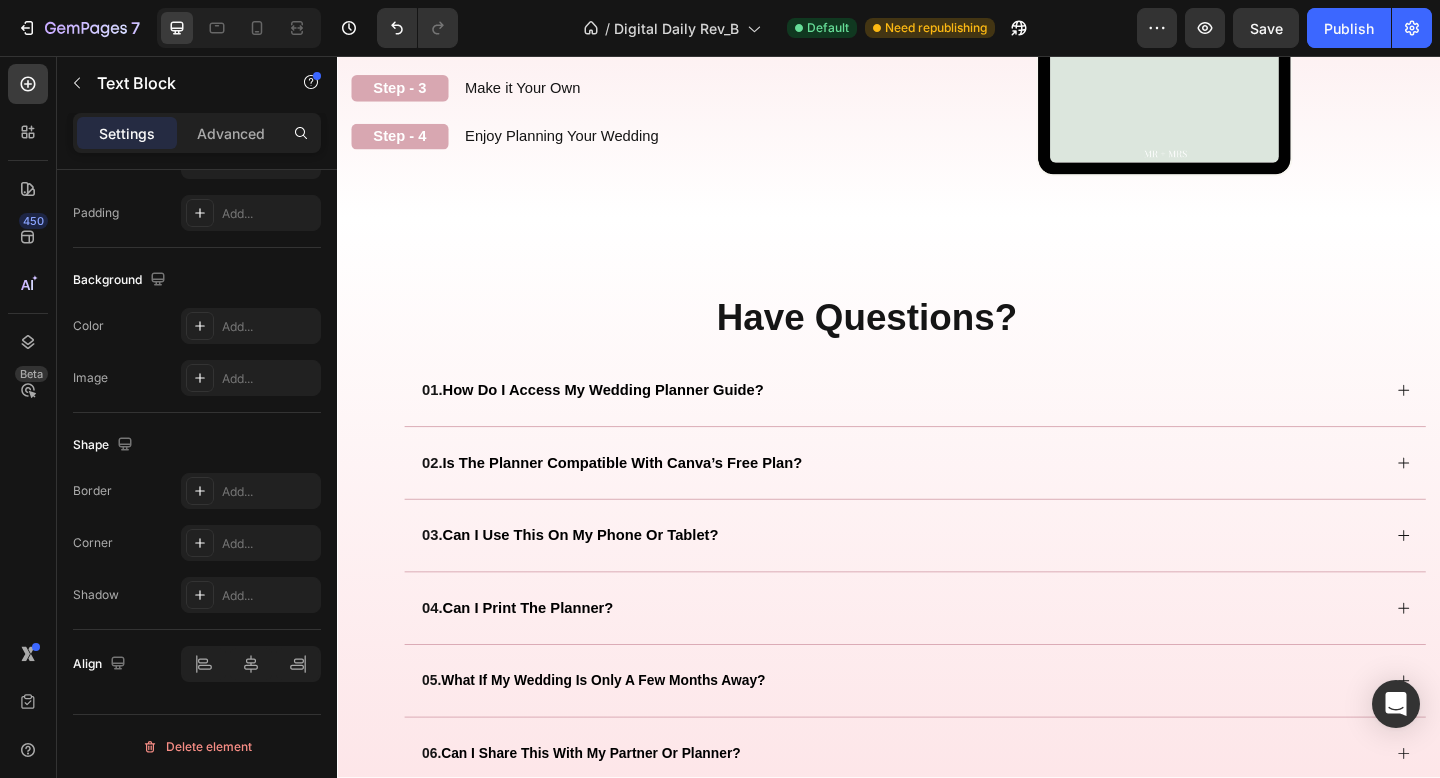 click on "Click "Use Template" to access Canva (Free or Pro)" at bounding box center (659, 38) 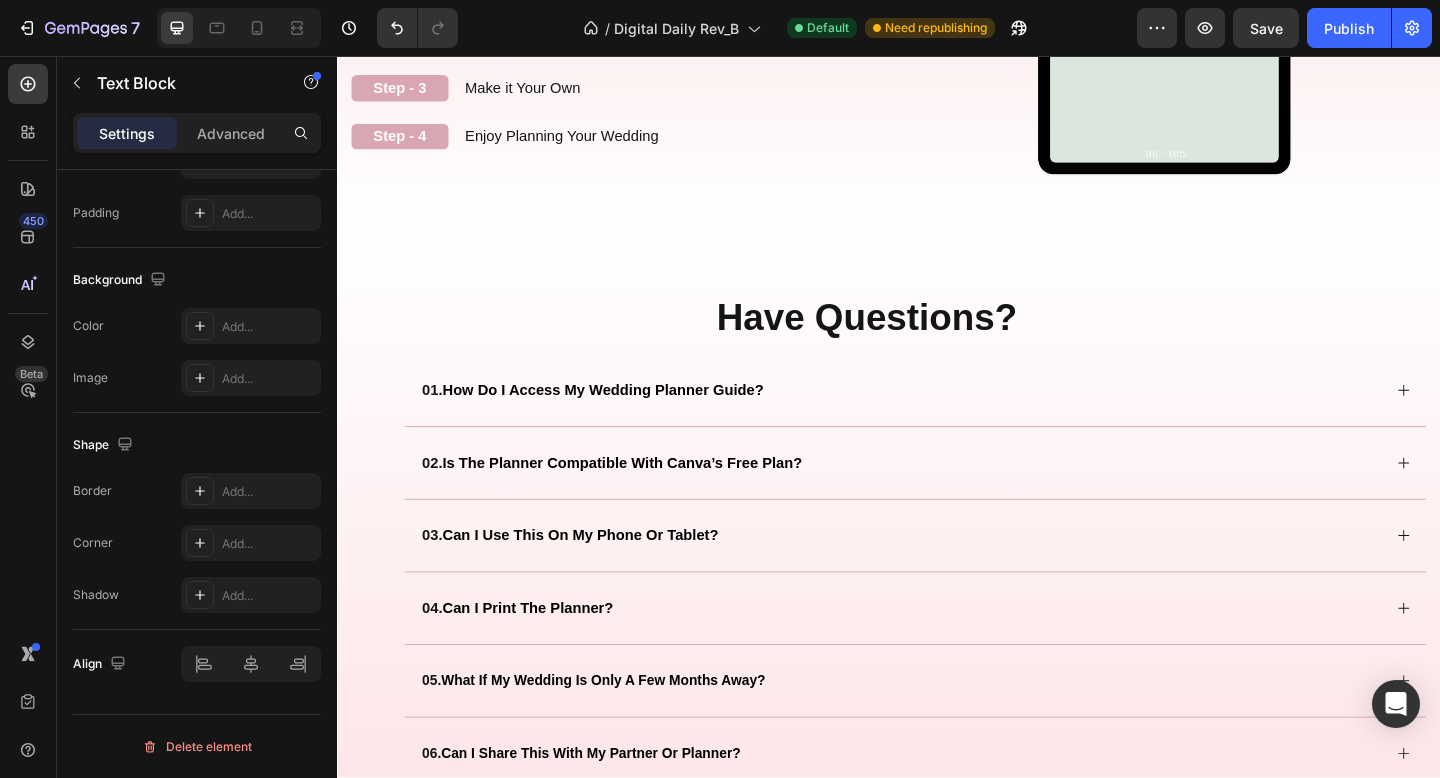 click on "Click "Use Template" to access Canva (Free or Pro)" at bounding box center [659, 38] 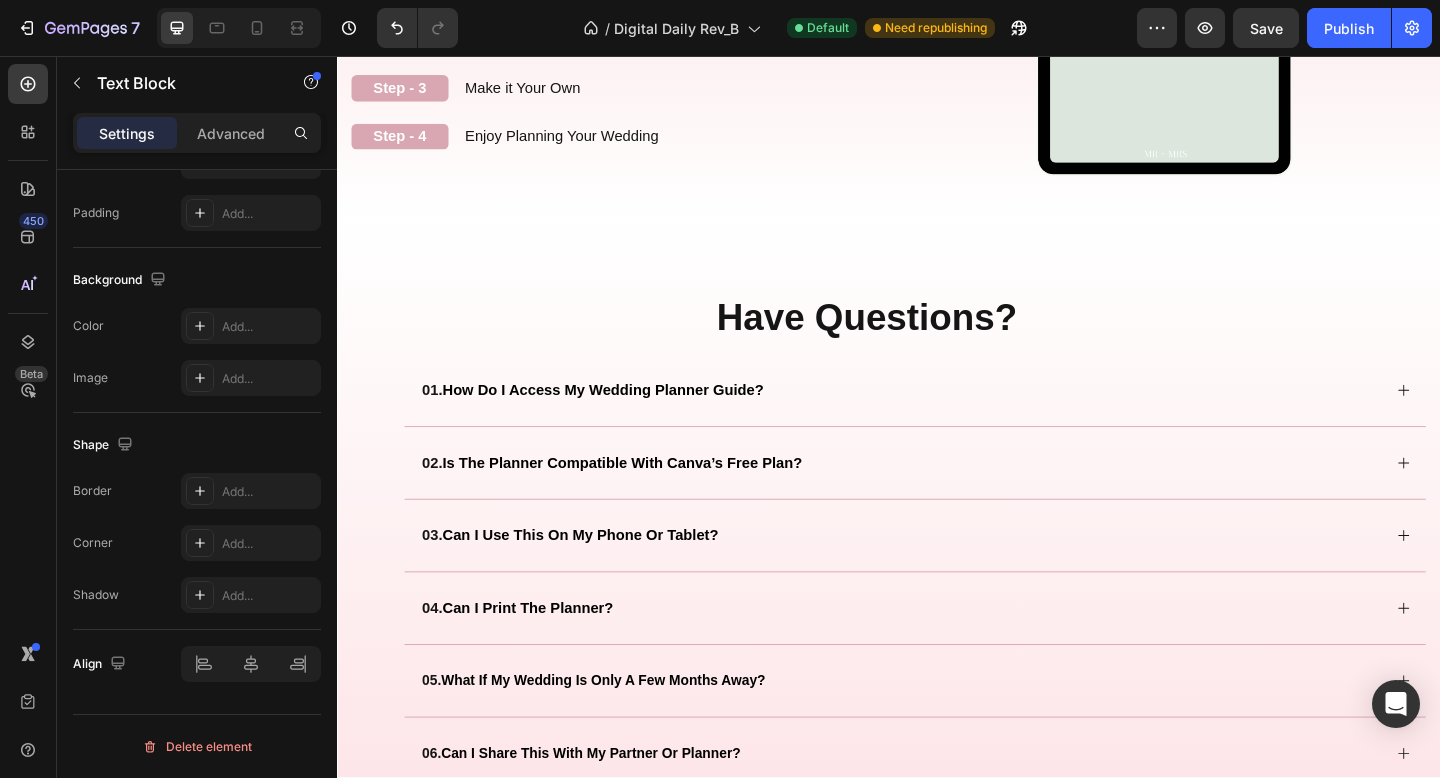 click on "Open with a Free Canva Account" at bounding box center [593, 38] 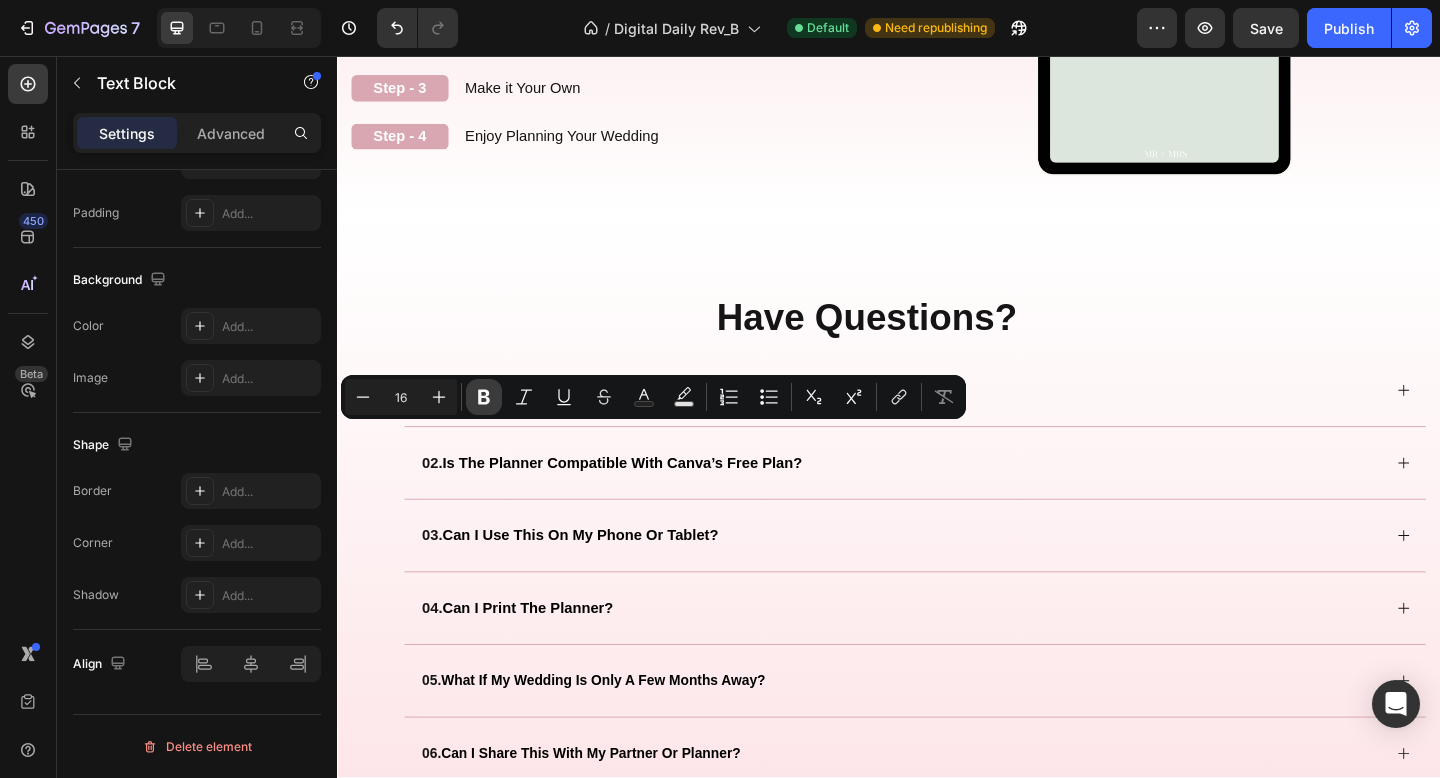 click 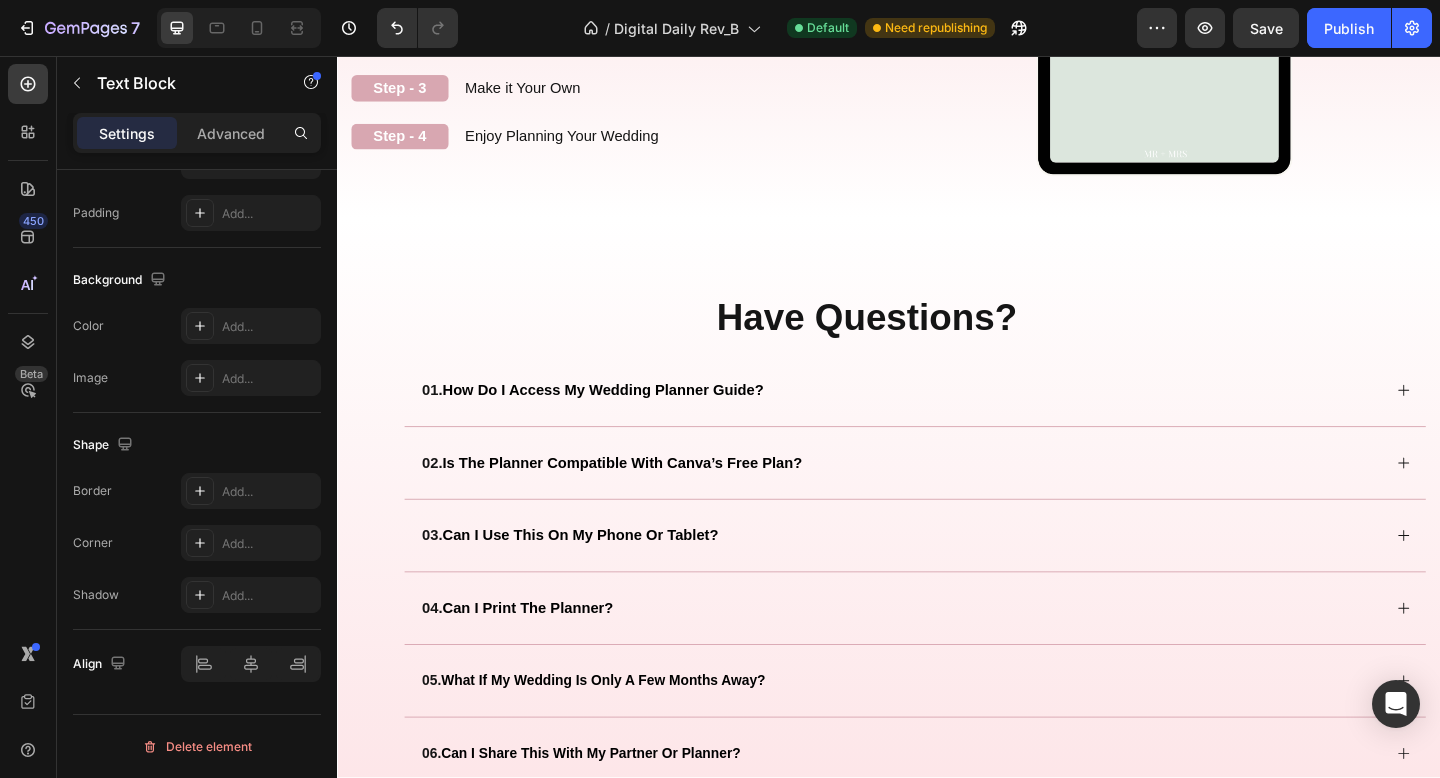 click on "Open with a Free Canva Account" at bounding box center (600, 37) 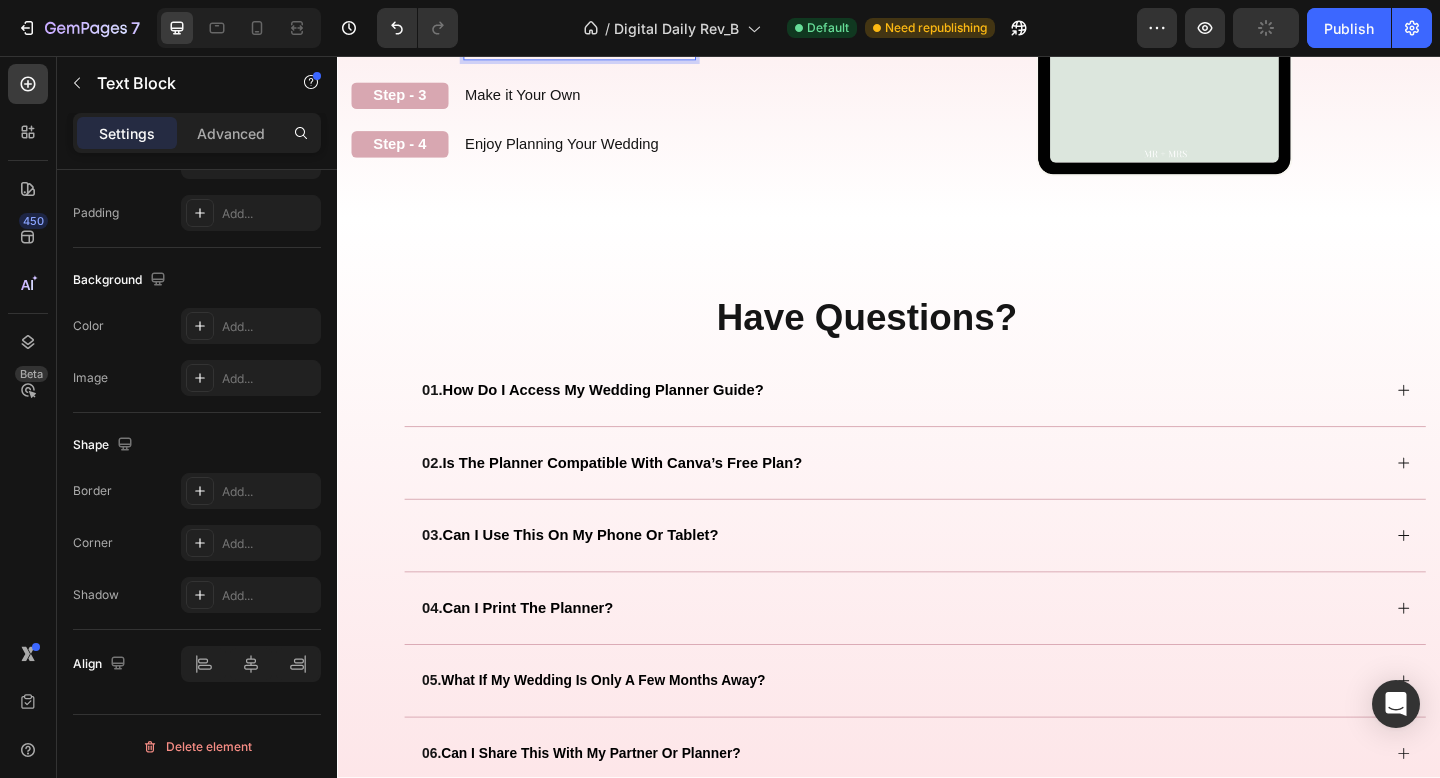 click at bounding box center (600, 48) 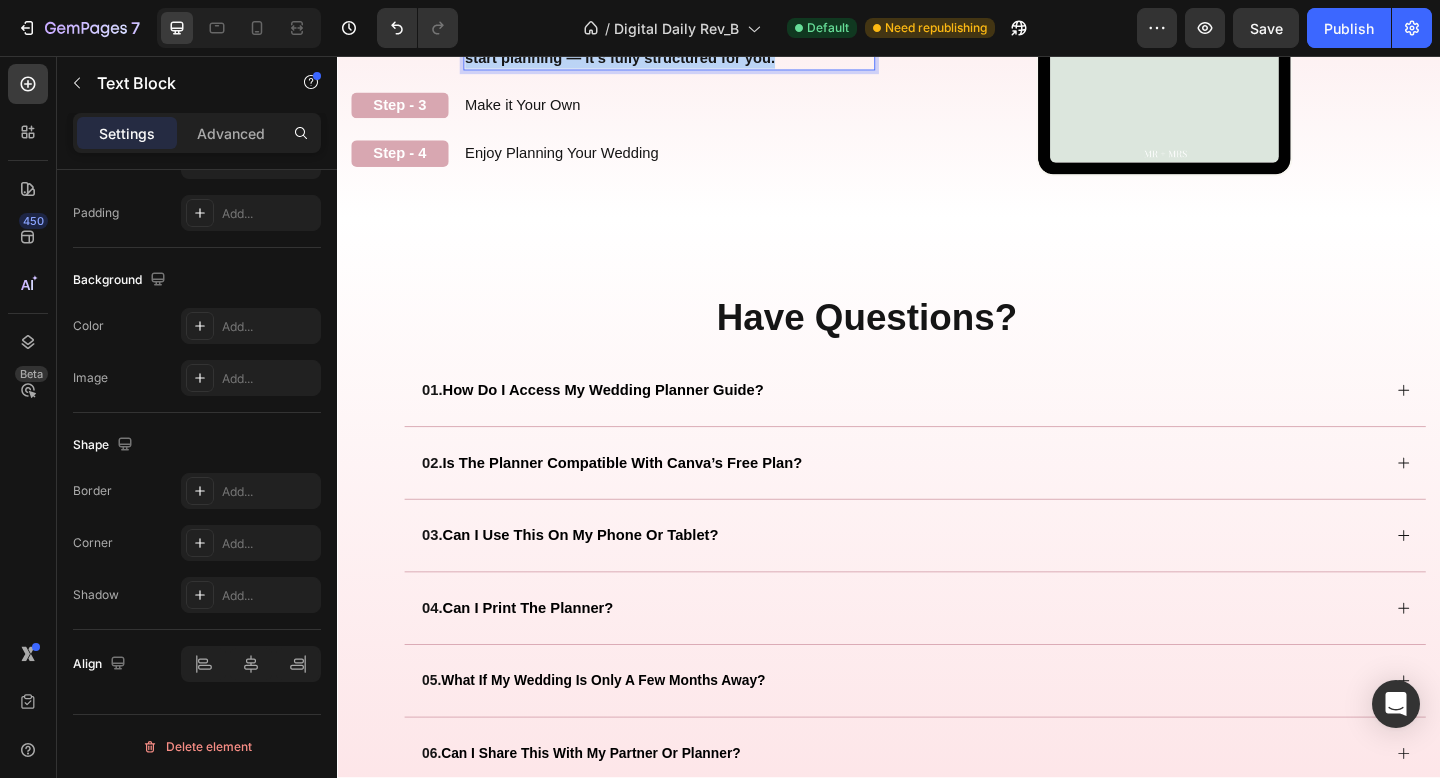 drag, startPoint x: 478, startPoint y: 469, endPoint x: 860, endPoint y: 496, distance: 382.953 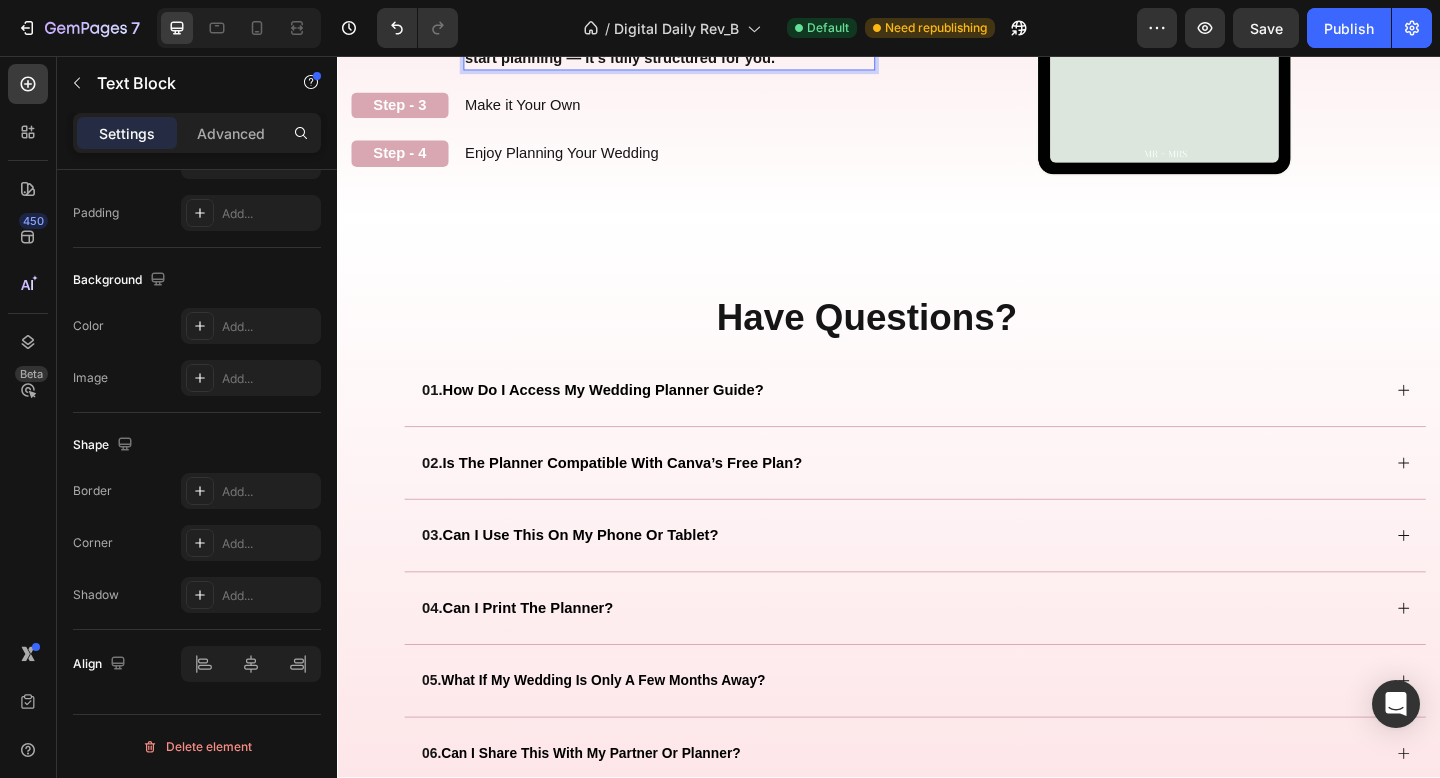 click on "No editing or designing needed. Just open the links and start planning — it's fully structured for you." at bounding box center [689, 48] 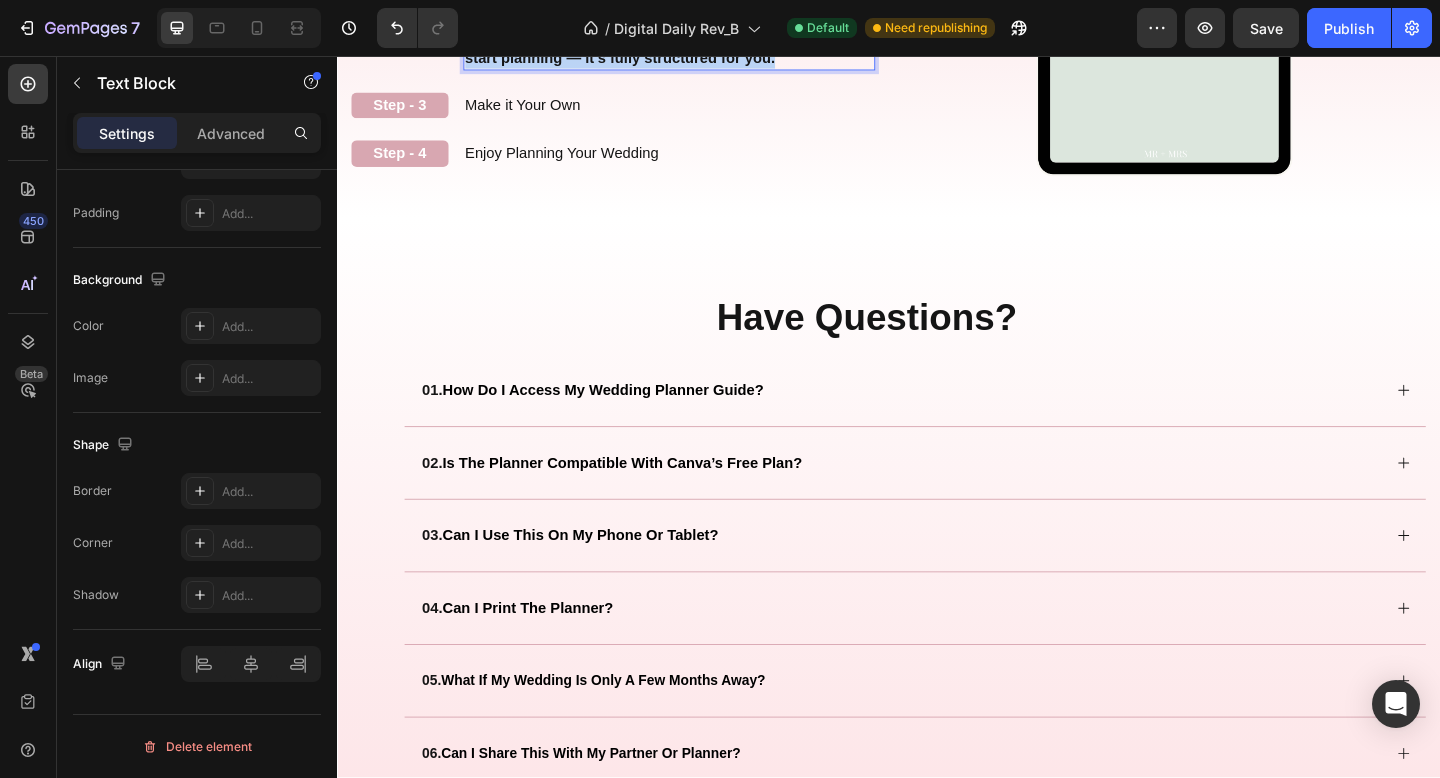 click on "No editing or designing needed. Just open the links and start planning — it's fully structured for you." at bounding box center [689, 48] 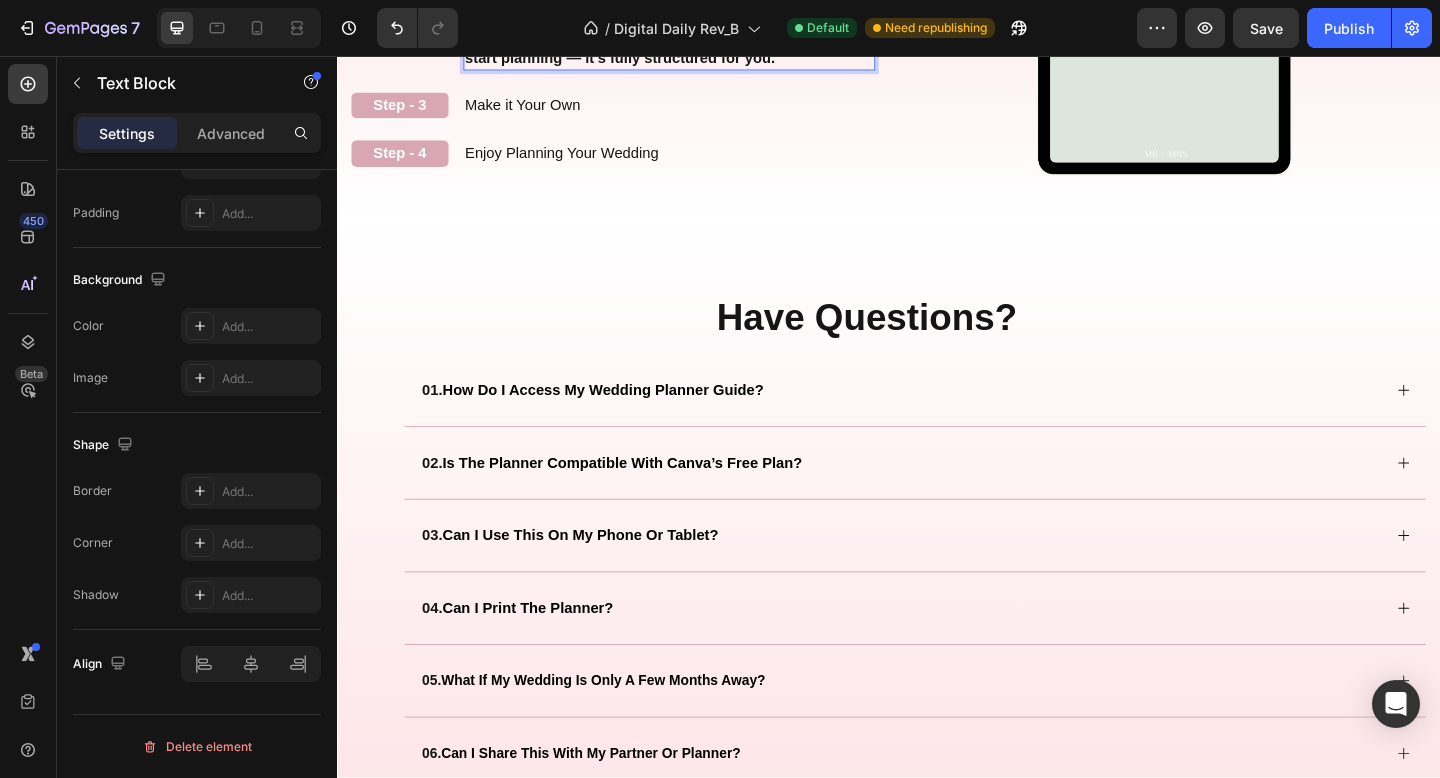 click on "Open with a Free Canva Account" at bounding box center (600, 16) 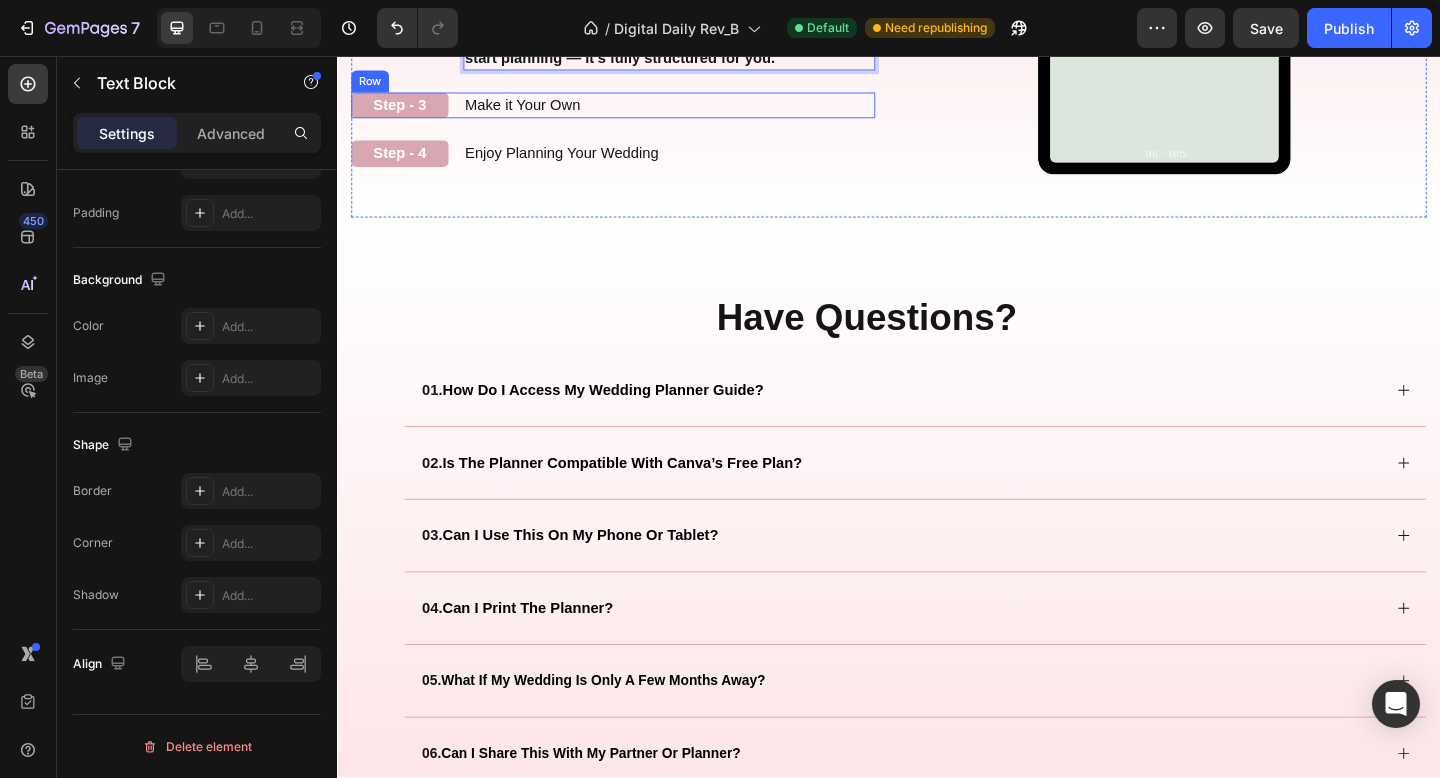 click on "Step - 3 Text Block Make it Your Own Text Block Row" at bounding box center (637, 110) 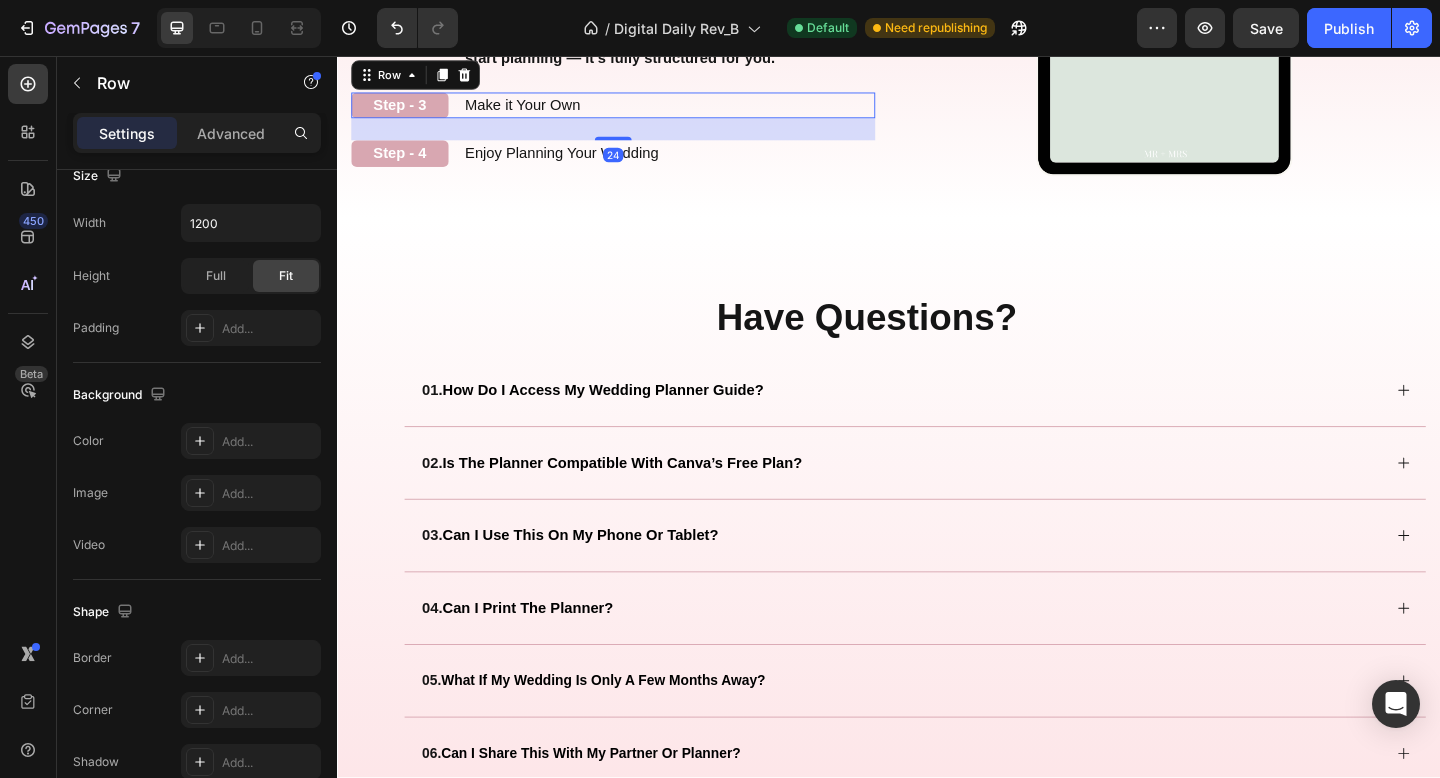 scroll, scrollTop: 0, scrollLeft: 0, axis: both 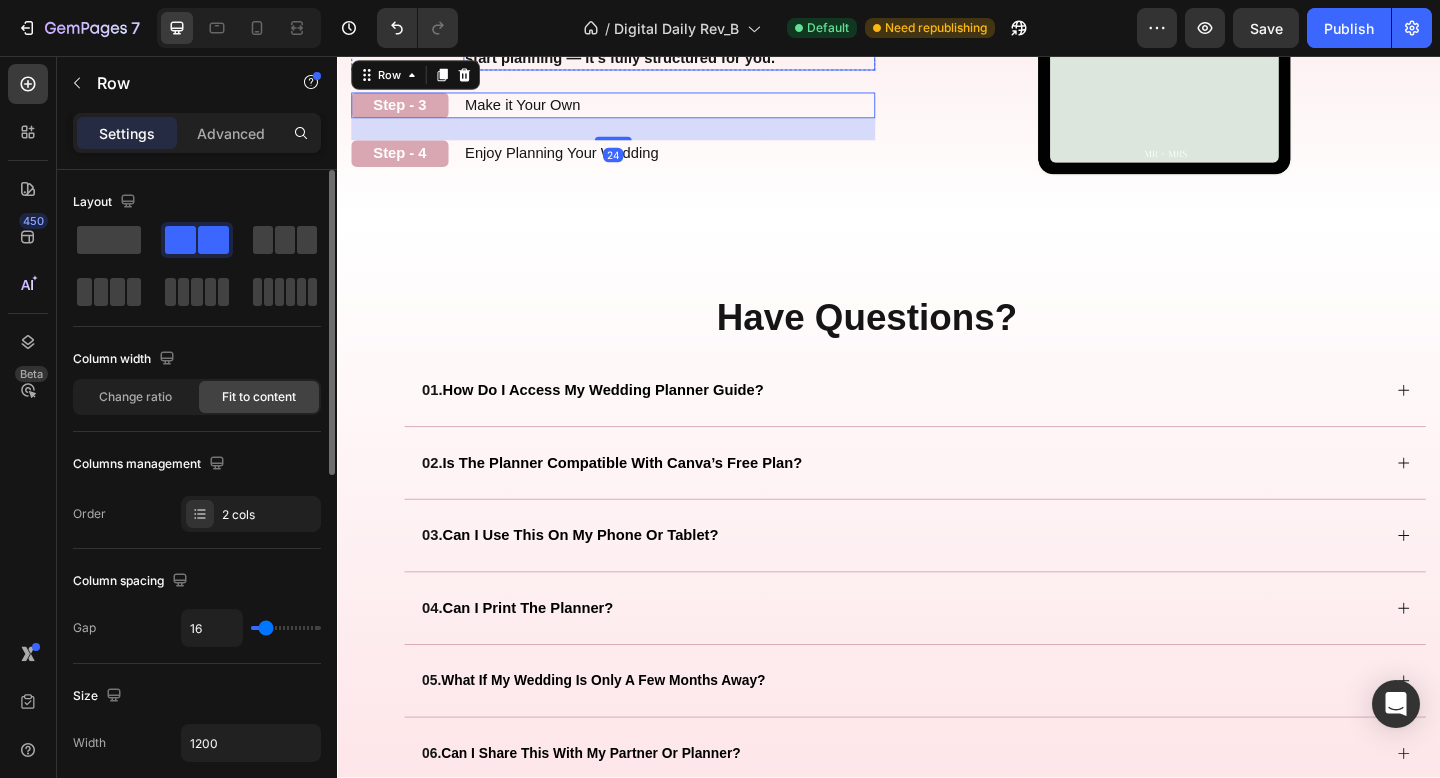 click on "No editing or designing needed. Just open the links and start planning — it's fully structured for you." at bounding box center [689, 48] 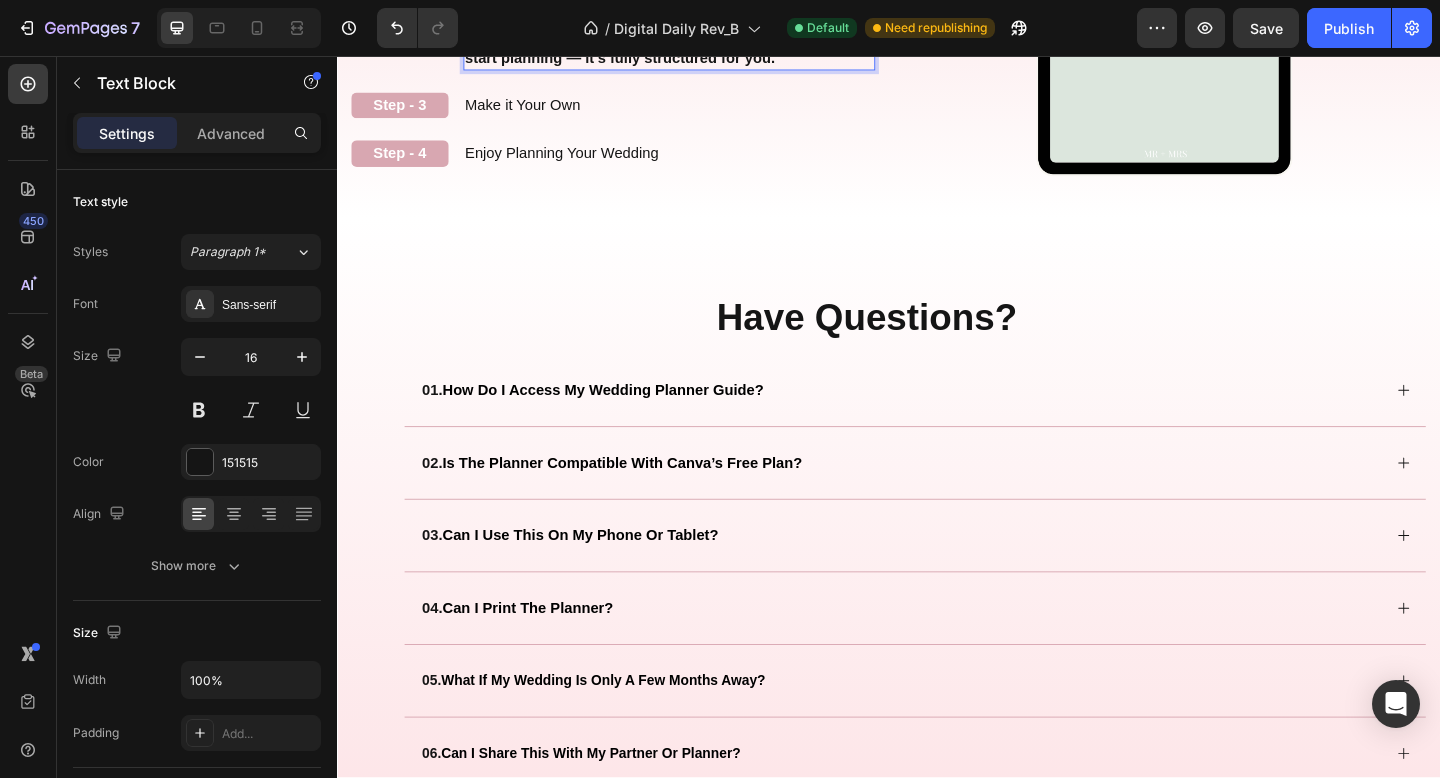click on "No editing or designing needed. Just open the links and start planning — it's fully structured for you." at bounding box center [689, 48] 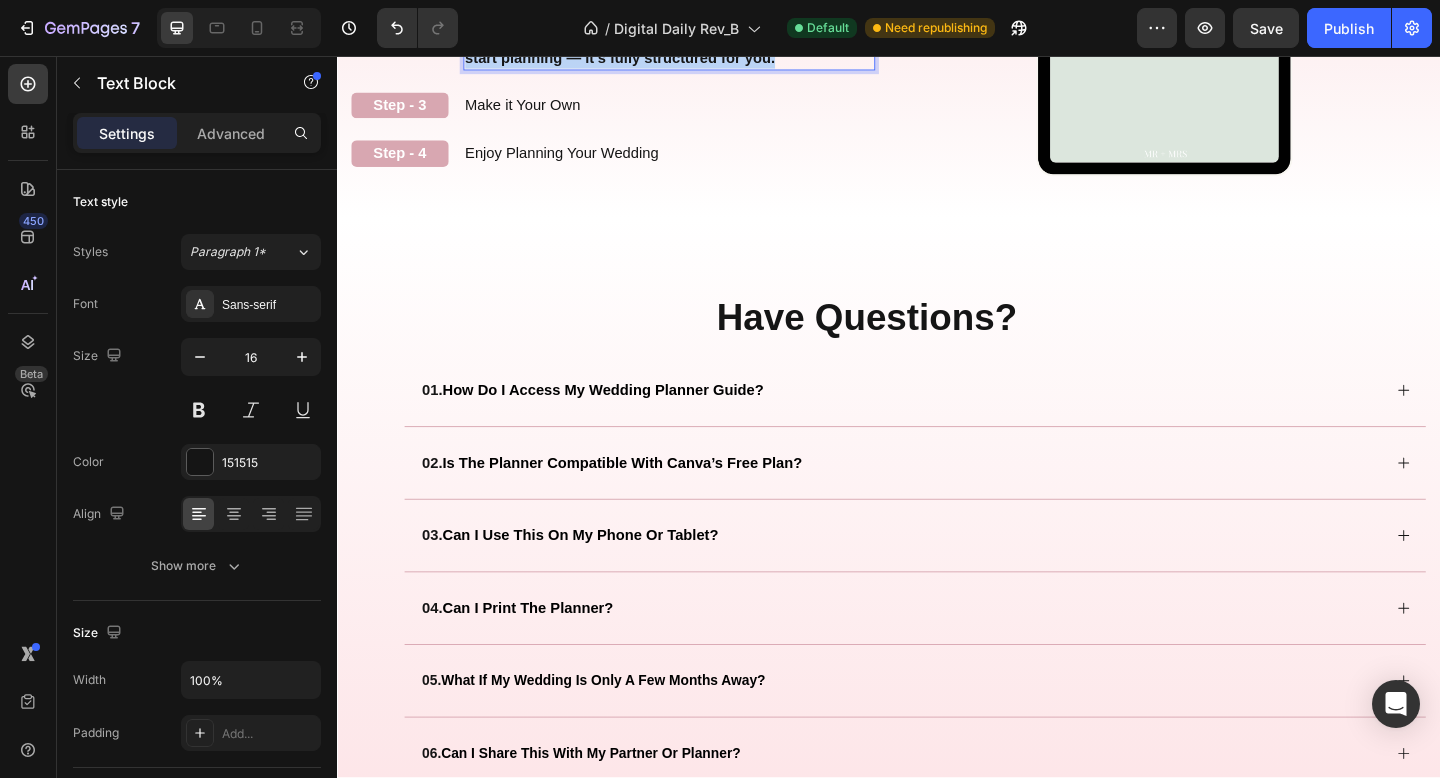 click on "No editing or designing needed. Just open the links and start planning — it's fully structured for you." at bounding box center [689, 48] 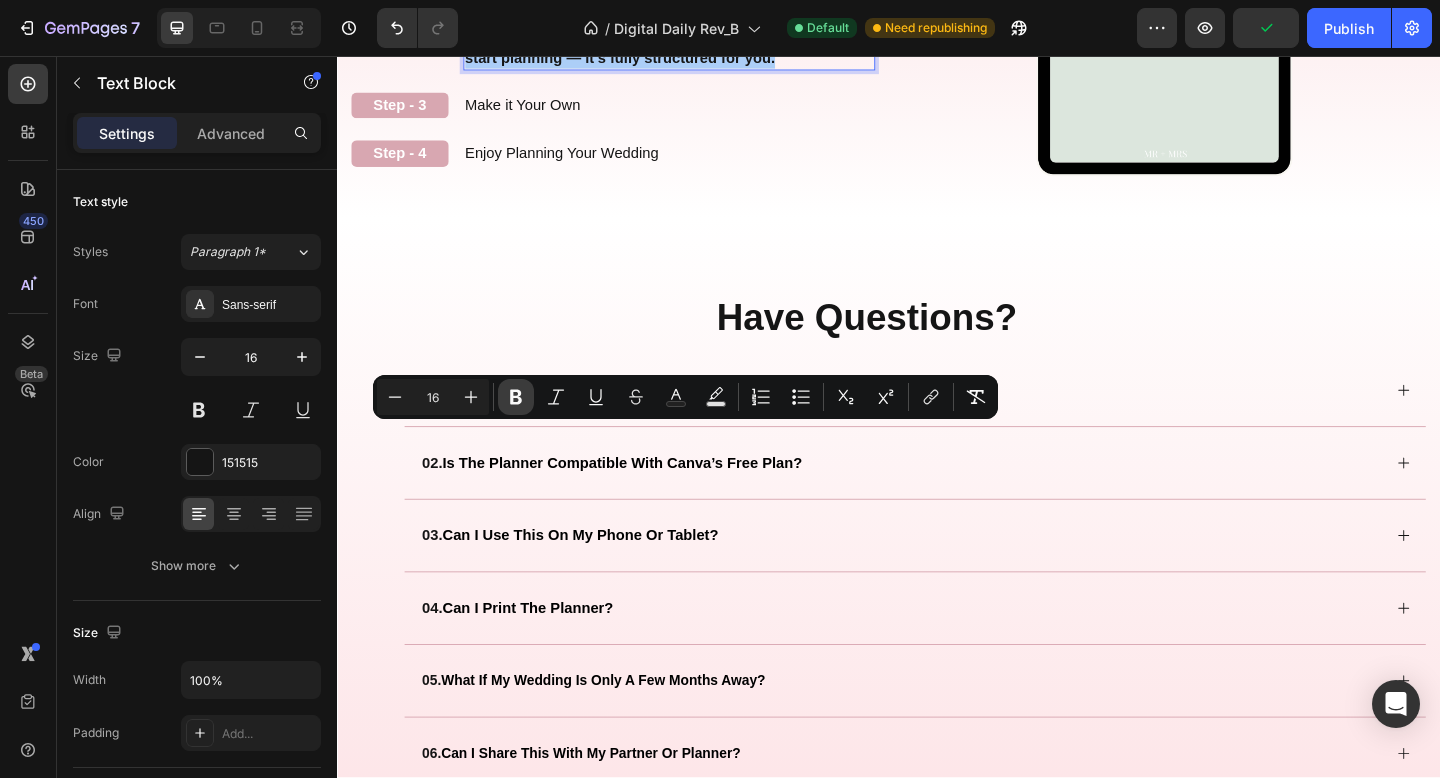 click 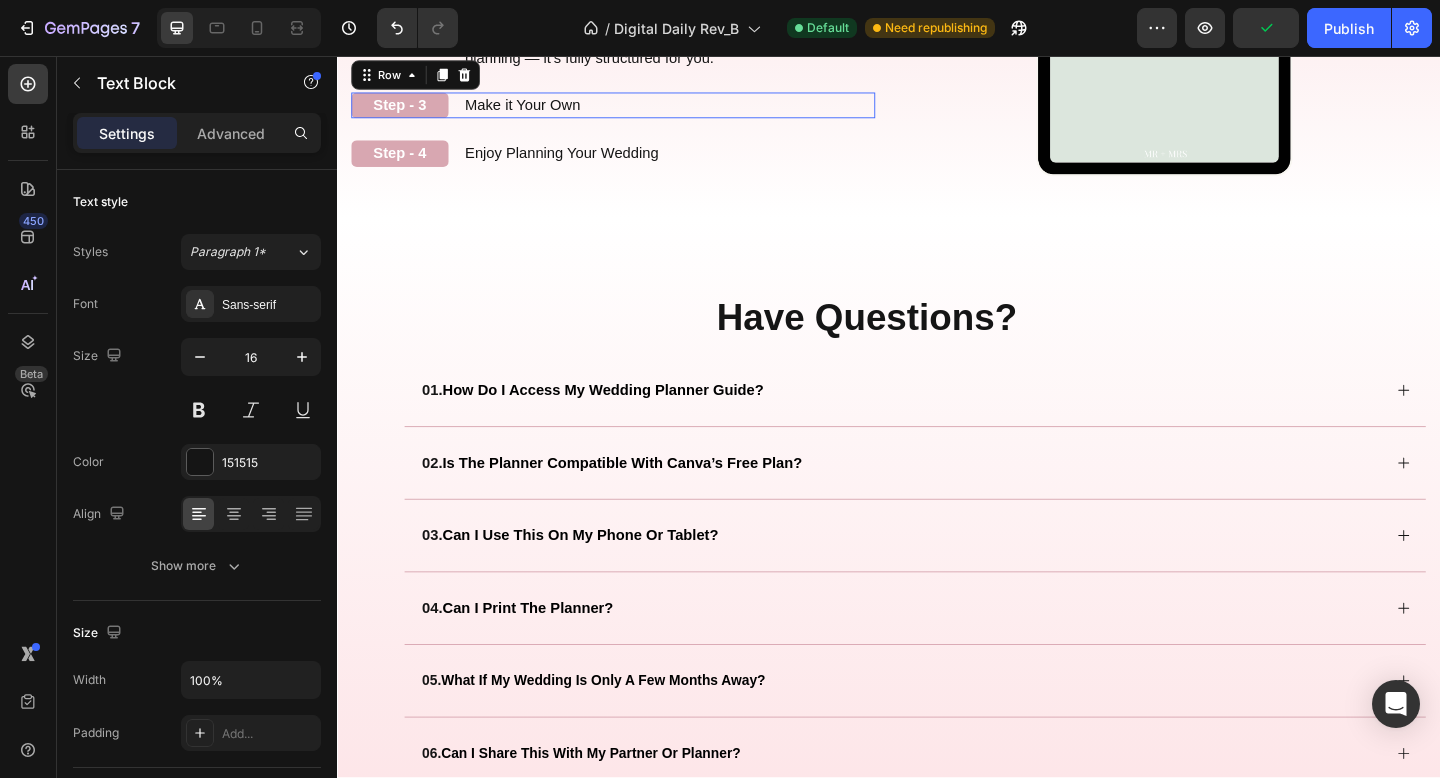 click on "Step - 3 Text Block Make it Your Own Text Block Row   0" at bounding box center [637, 110] 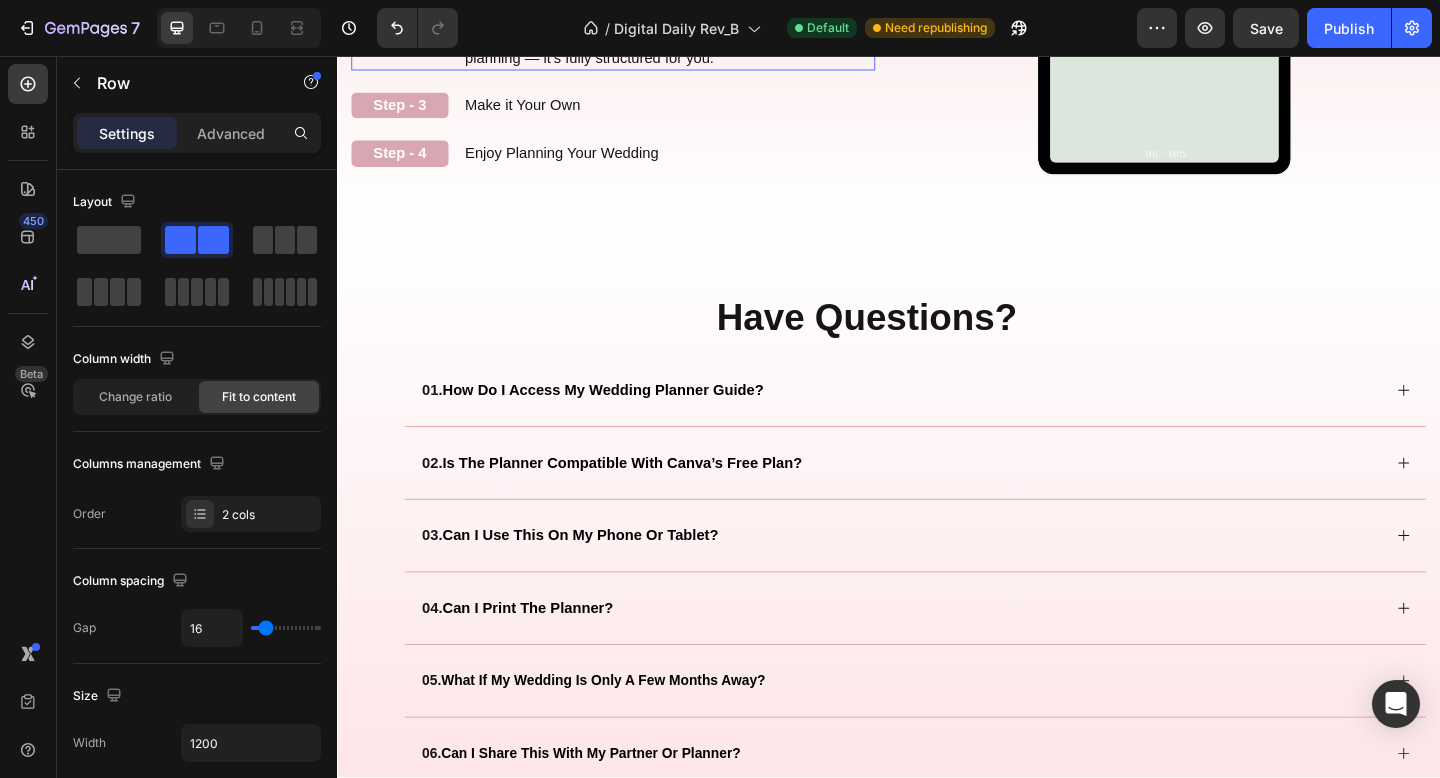 click on "Step - 2 Text Block Open with a Free Canva Account No editing or designing needed. Just open the links and start planning — it's fully structured for you. Text Block Row   0" at bounding box center (637, 38) 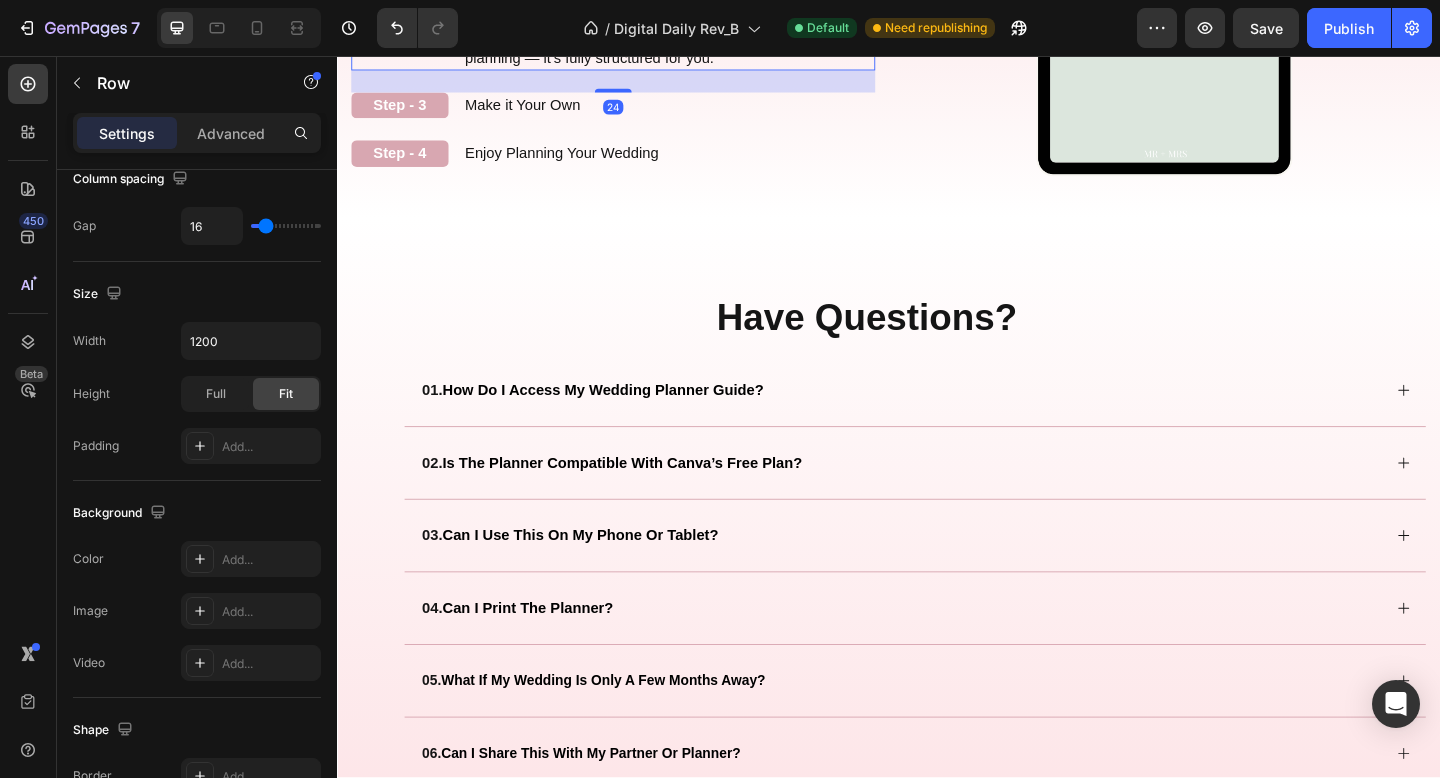 scroll, scrollTop: 783, scrollLeft: 0, axis: vertical 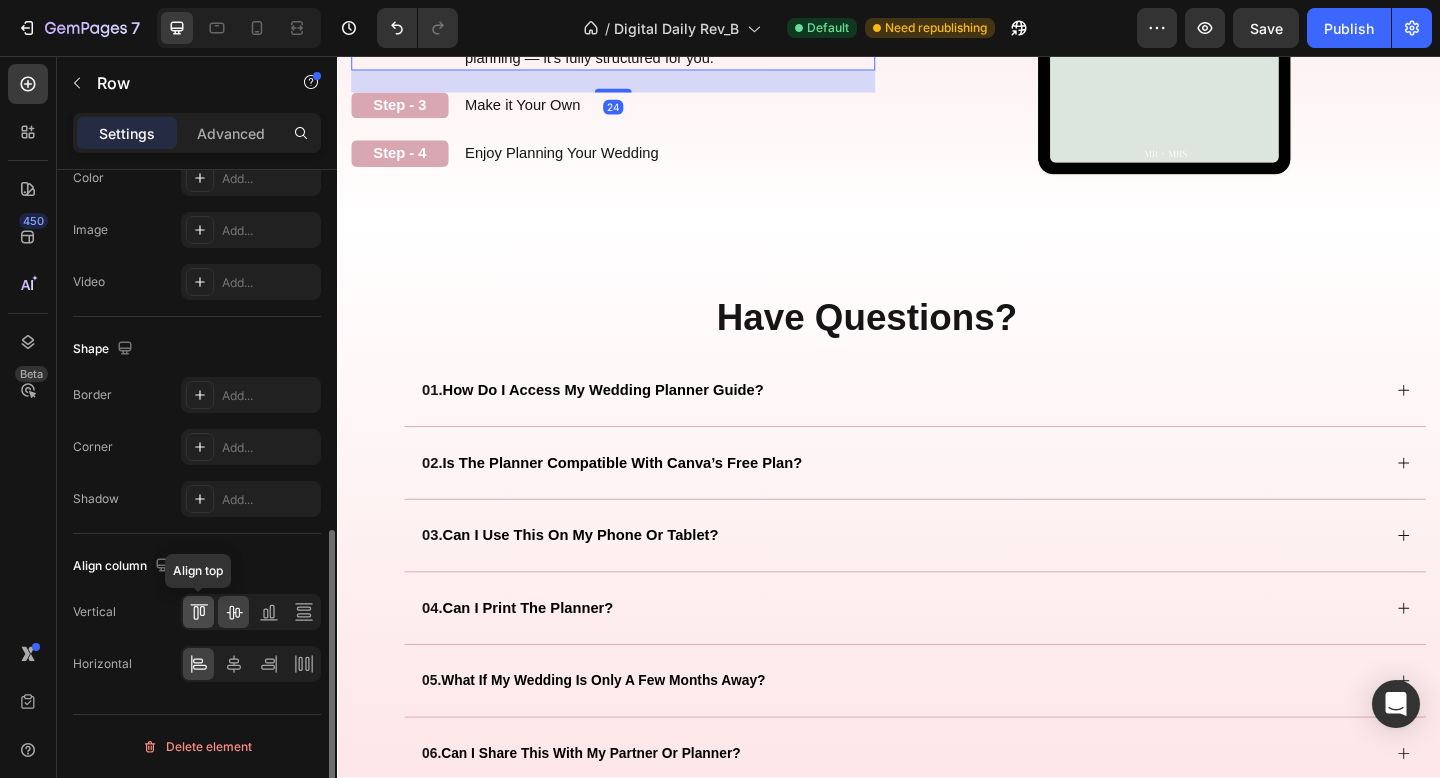 click 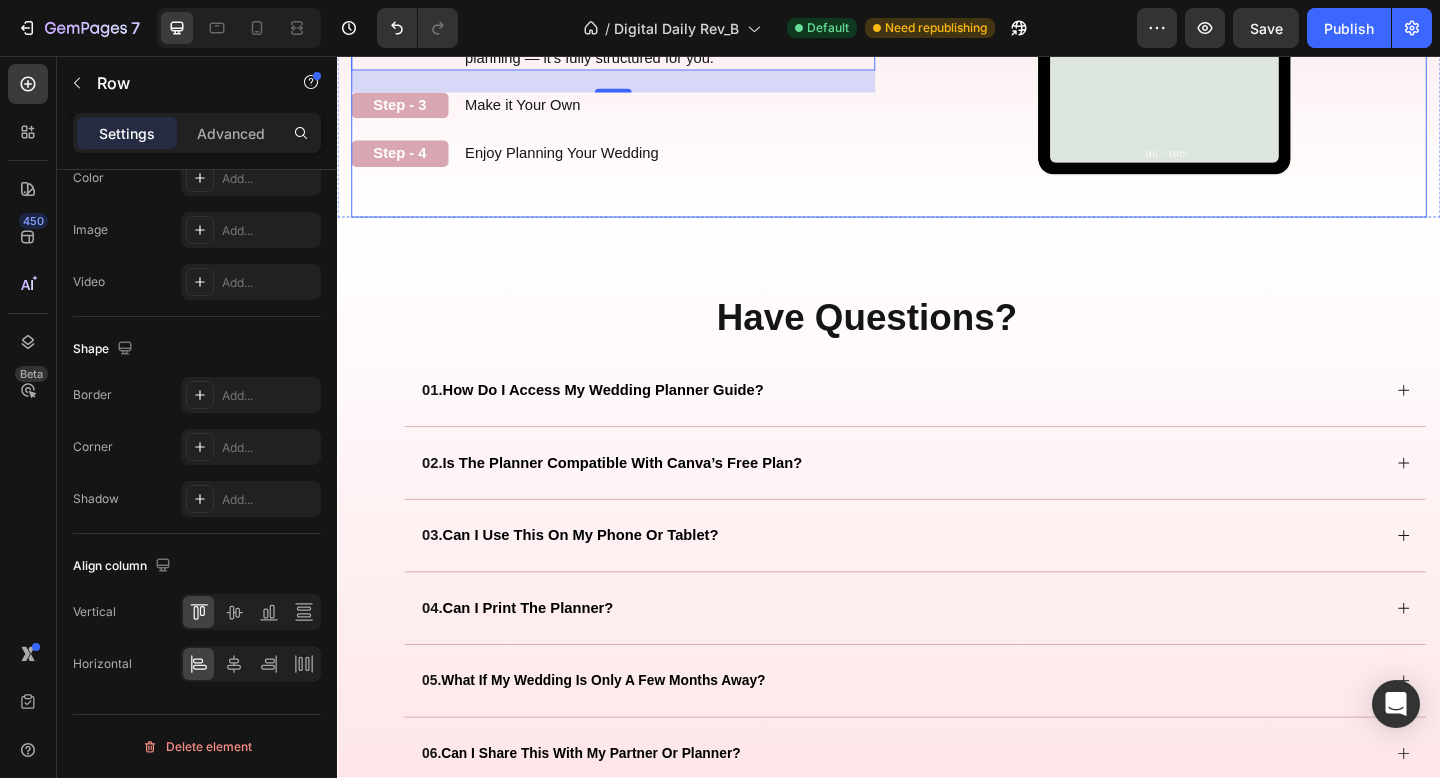 click on "How to Use It Heading Your step-by-step planning guide — no guesswork, no overwhelm. Text Block Step - 1 Text Block Instant Access After Purchase You'll receive  one downloadable PDF  with instant links to all 3 volumes and your 3 bonus tools — neatly organized in Canva. Text Block Row Step - 2 Text Block Open with a Free Canva Account No editing or designing needed. Just open the links and start planning — it's fully structured for you. Text Block Row   24 Step - 3 Text Block Make it Your Own Text Block Row Step - 4 Text Block Enjoy Planning Your Wedding Text Block Row" at bounding box center [637, -7] 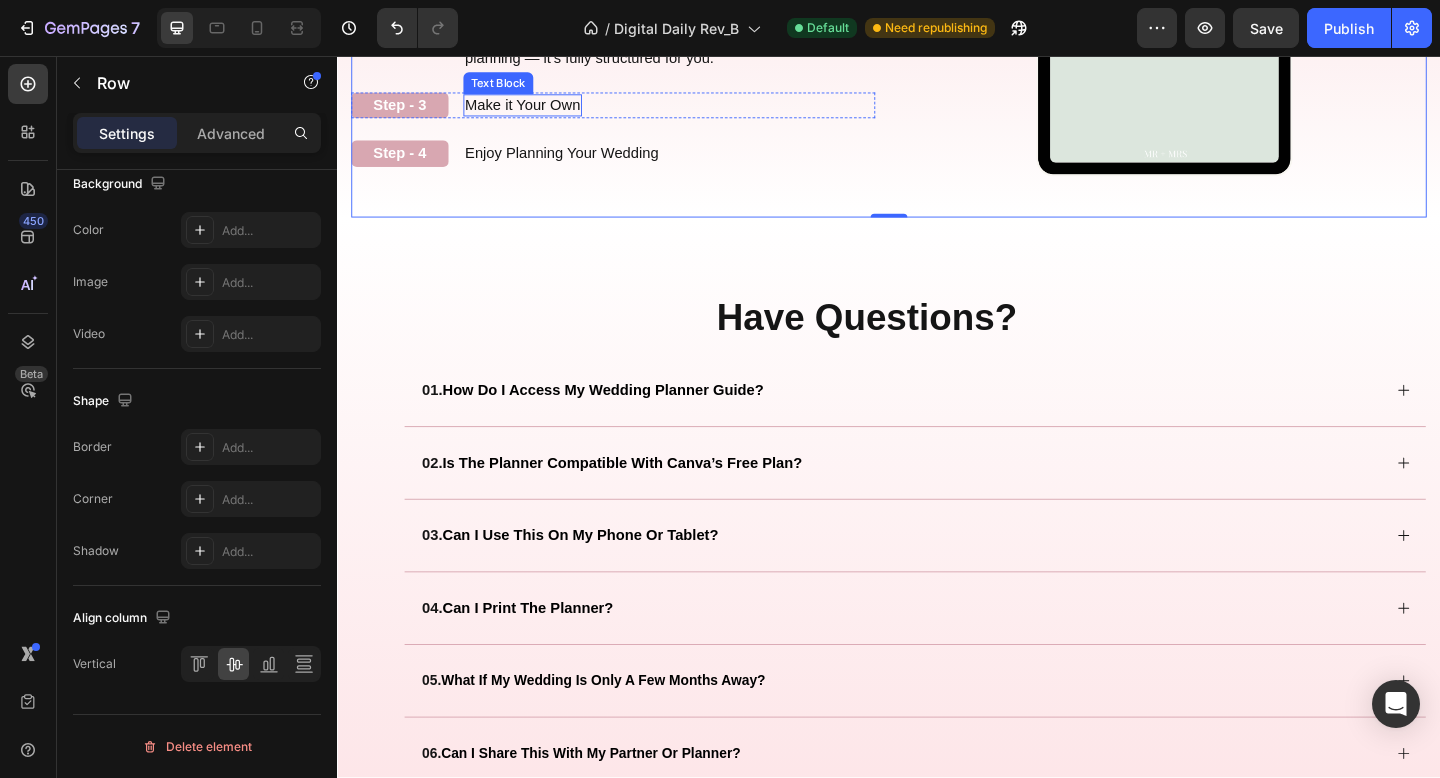click on "Make it Your Own" at bounding box center (538, 110) 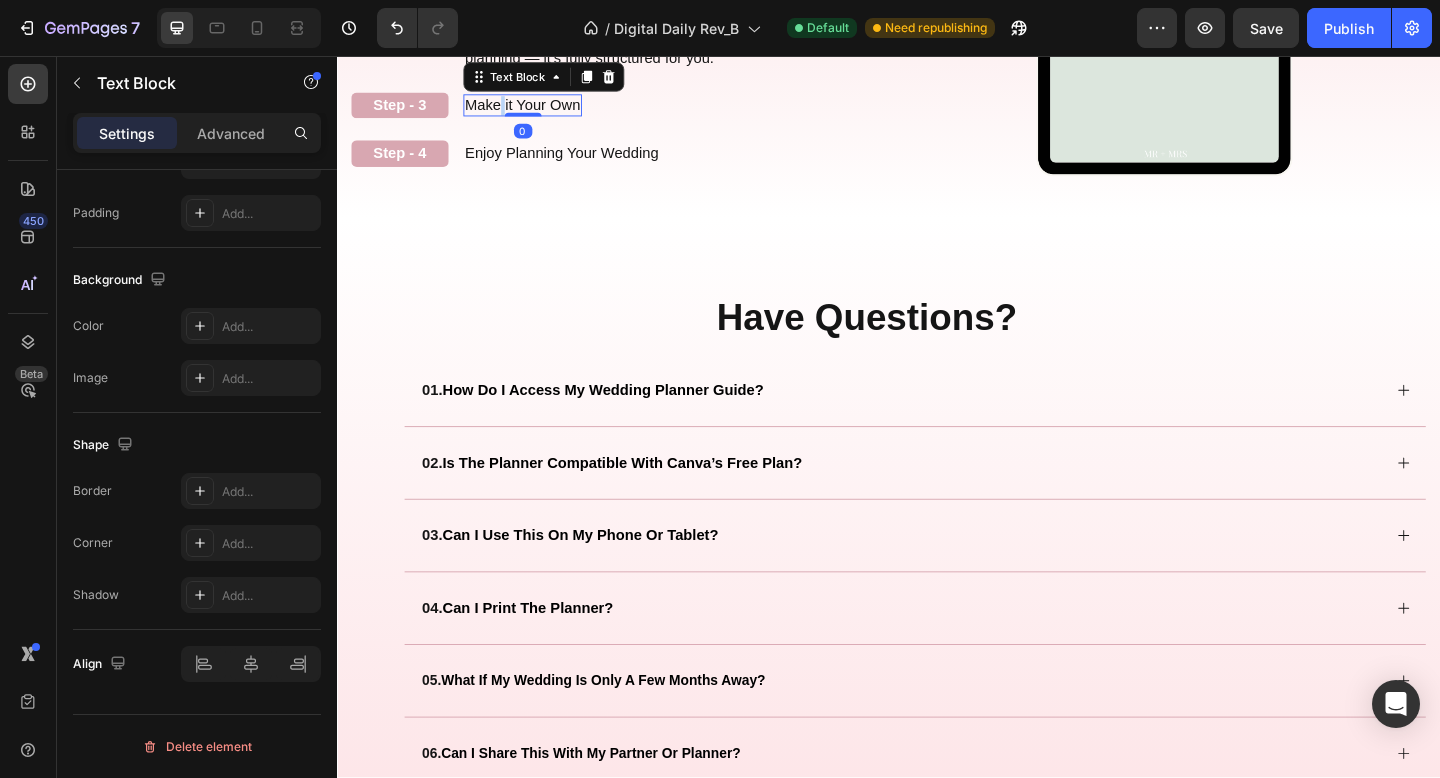 click on "Make it Your Own" at bounding box center [538, 110] 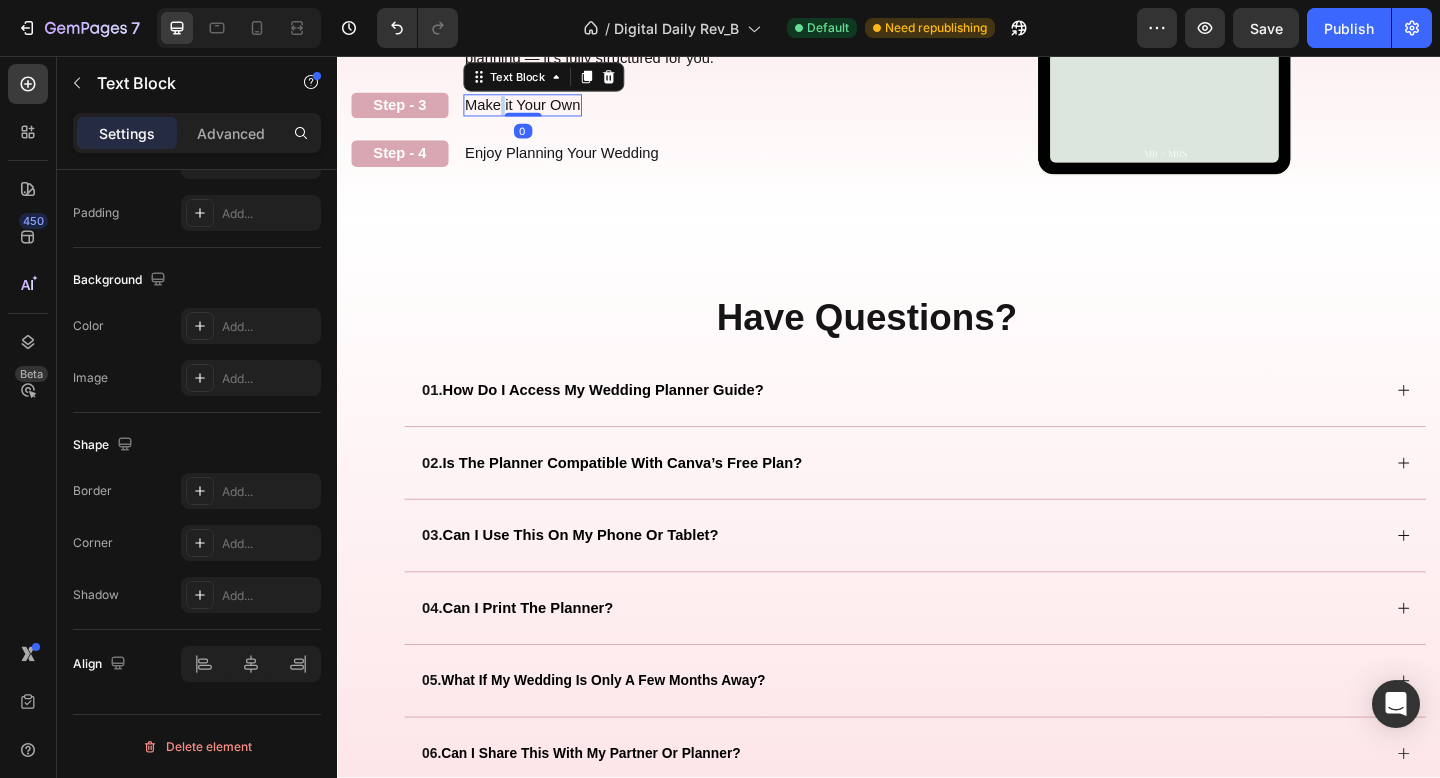 scroll, scrollTop: 0, scrollLeft: 0, axis: both 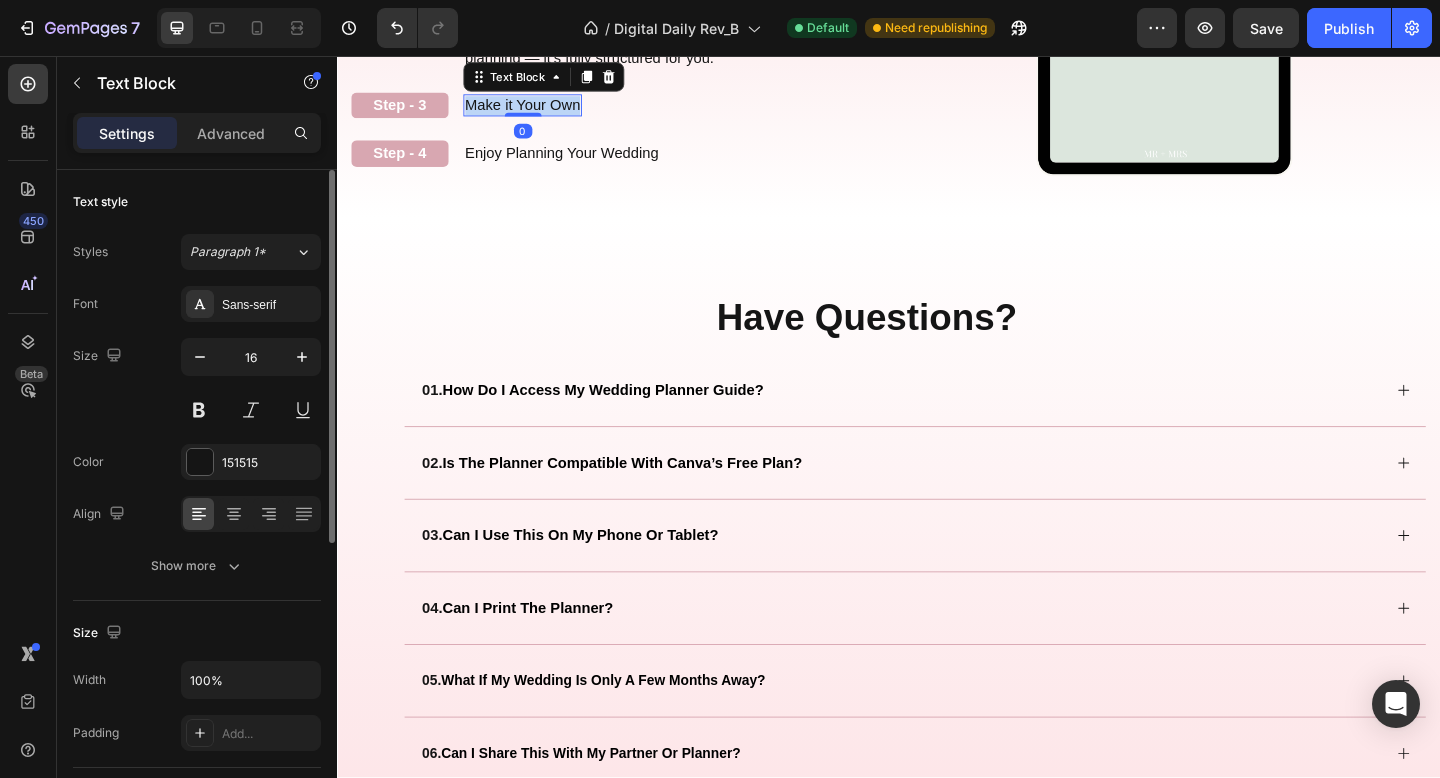 click on "Make it Your Own" at bounding box center (538, 110) 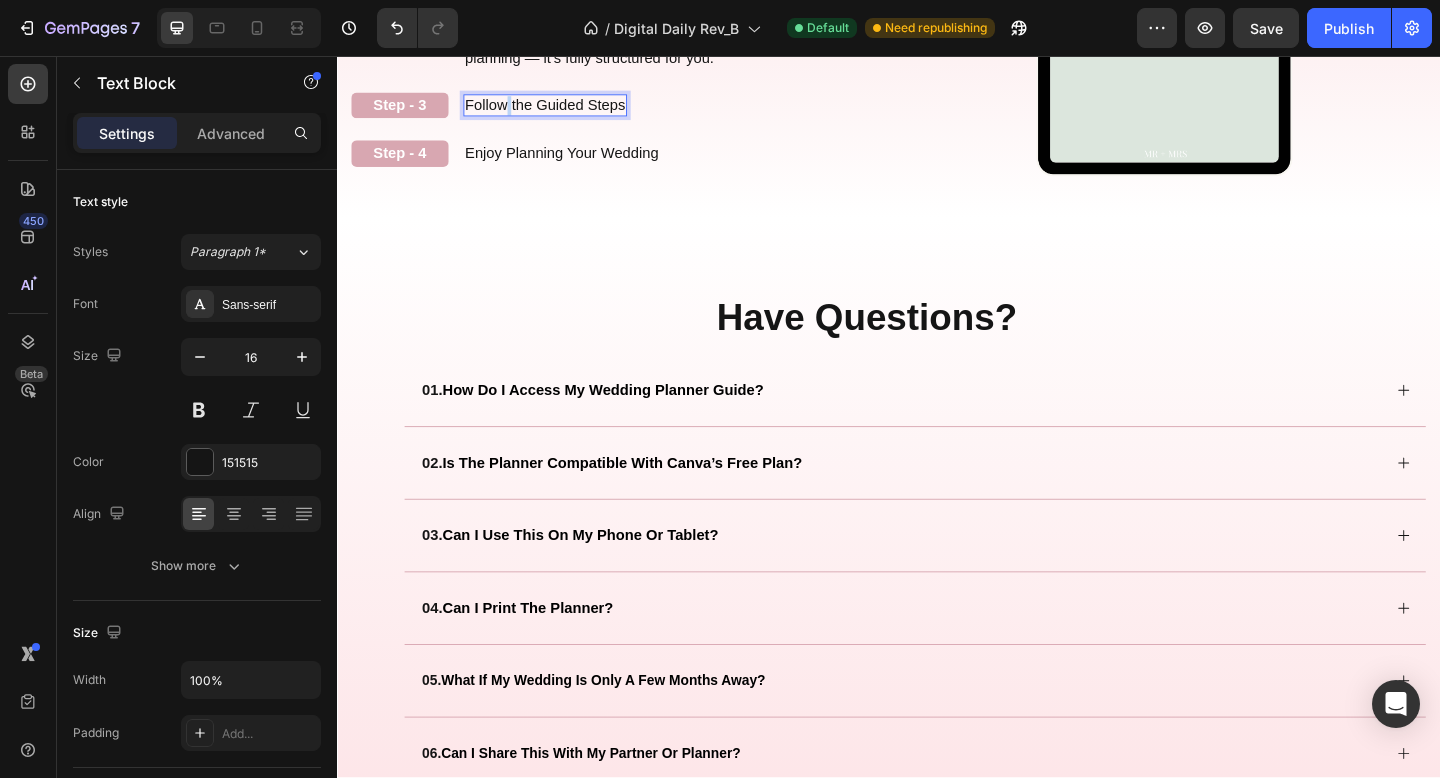 click on "Follow the Guided Steps" at bounding box center [563, 110] 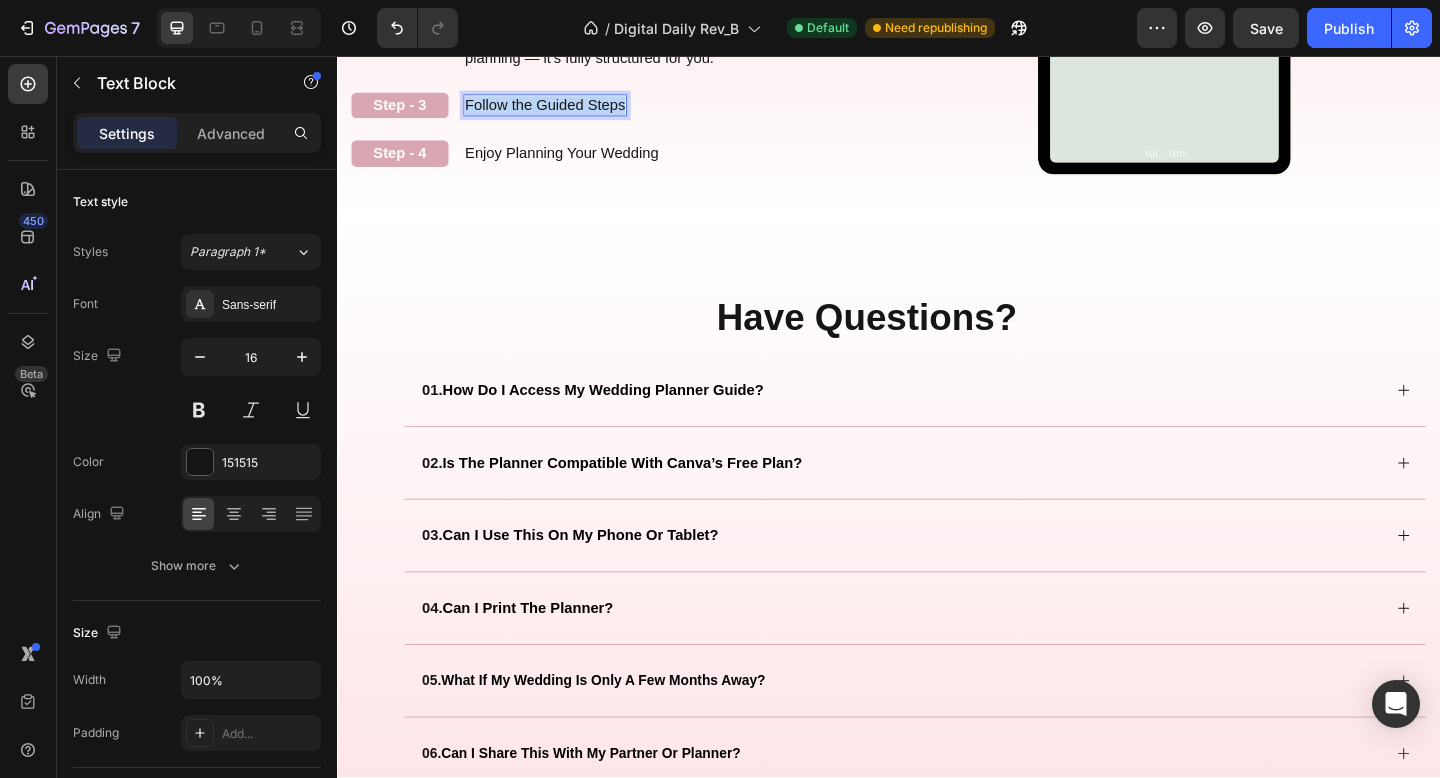 click on "Follow the Guided Steps" at bounding box center [563, 110] 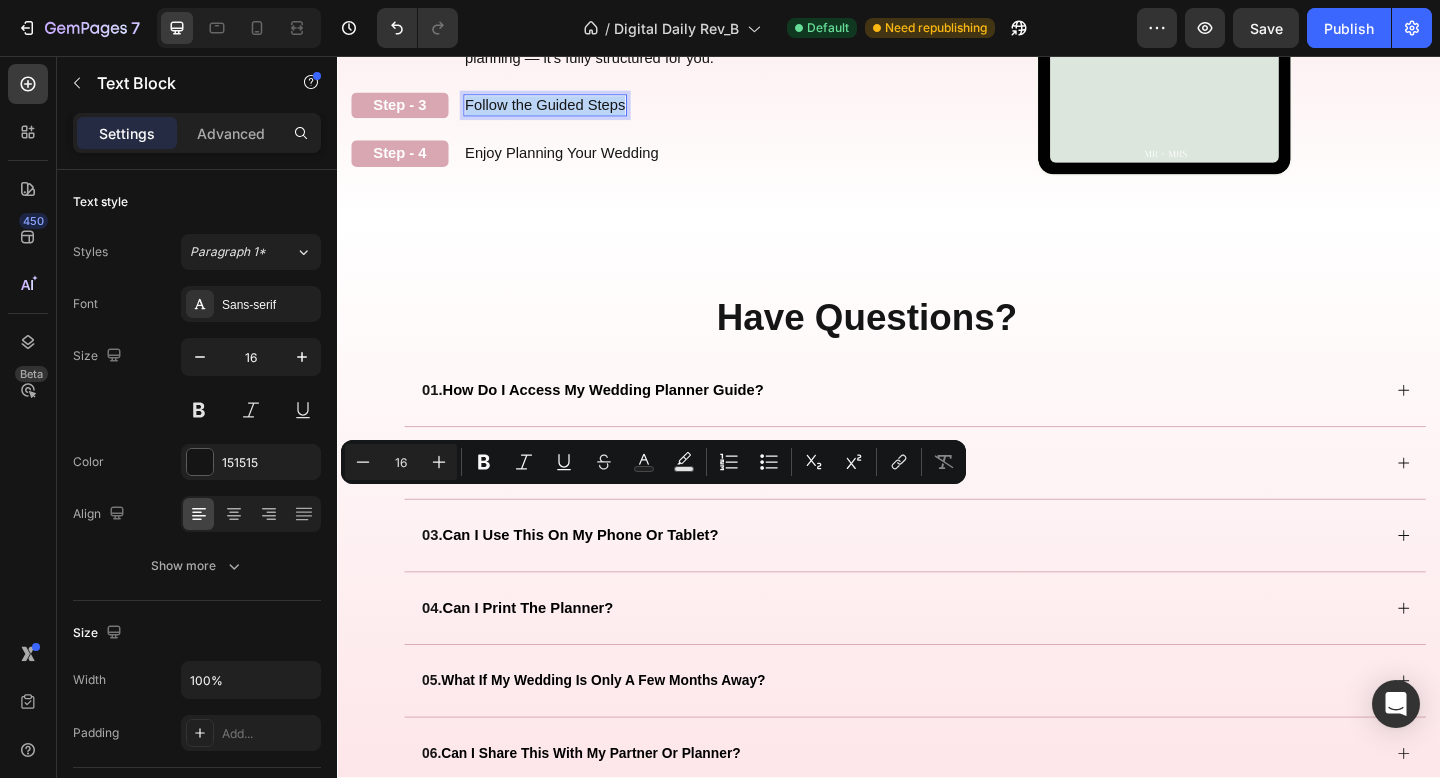 click on "Follow the Guided Steps" at bounding box center (563, 110) 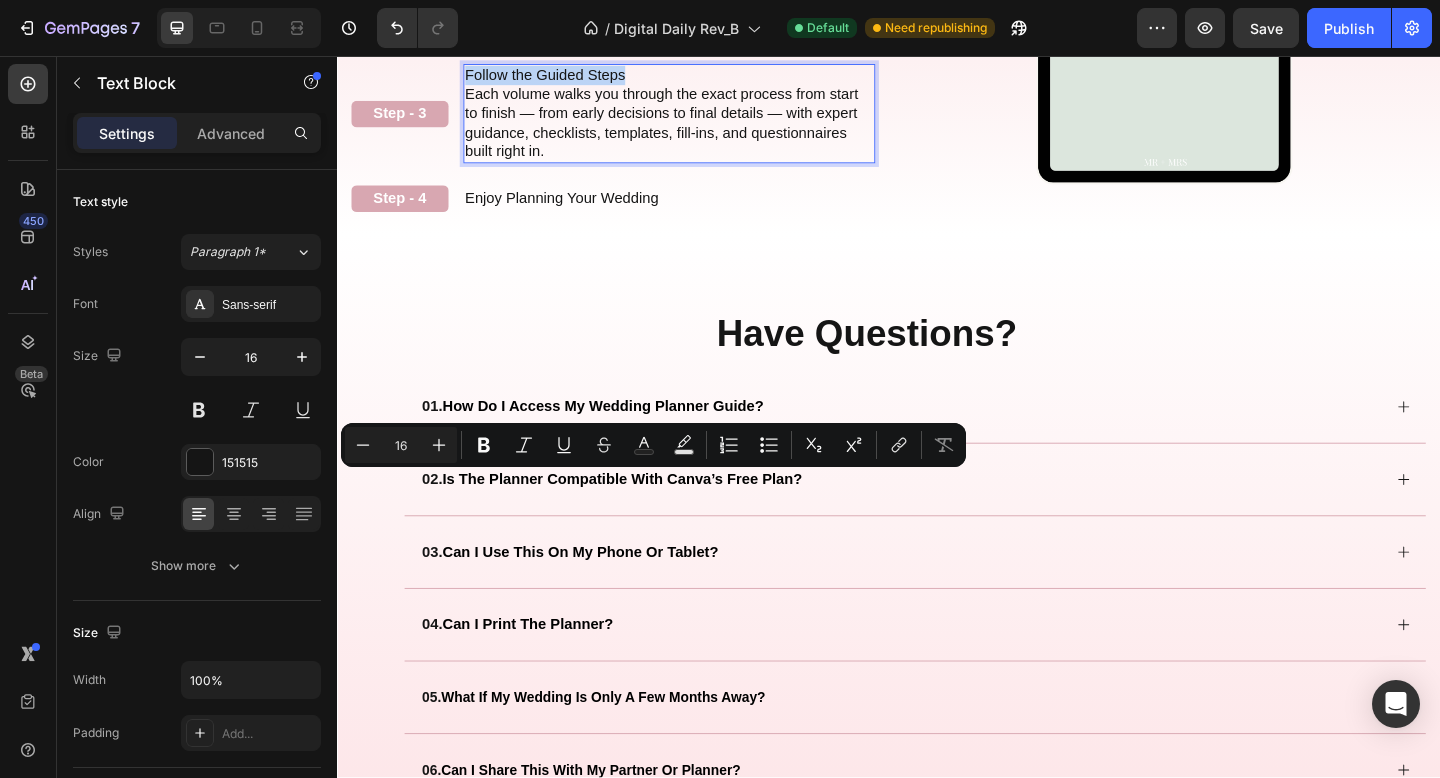 drag, startPoint x: 654, startPoint y: 519, endPoint x: 479, endPoint y: 519, distance: 175 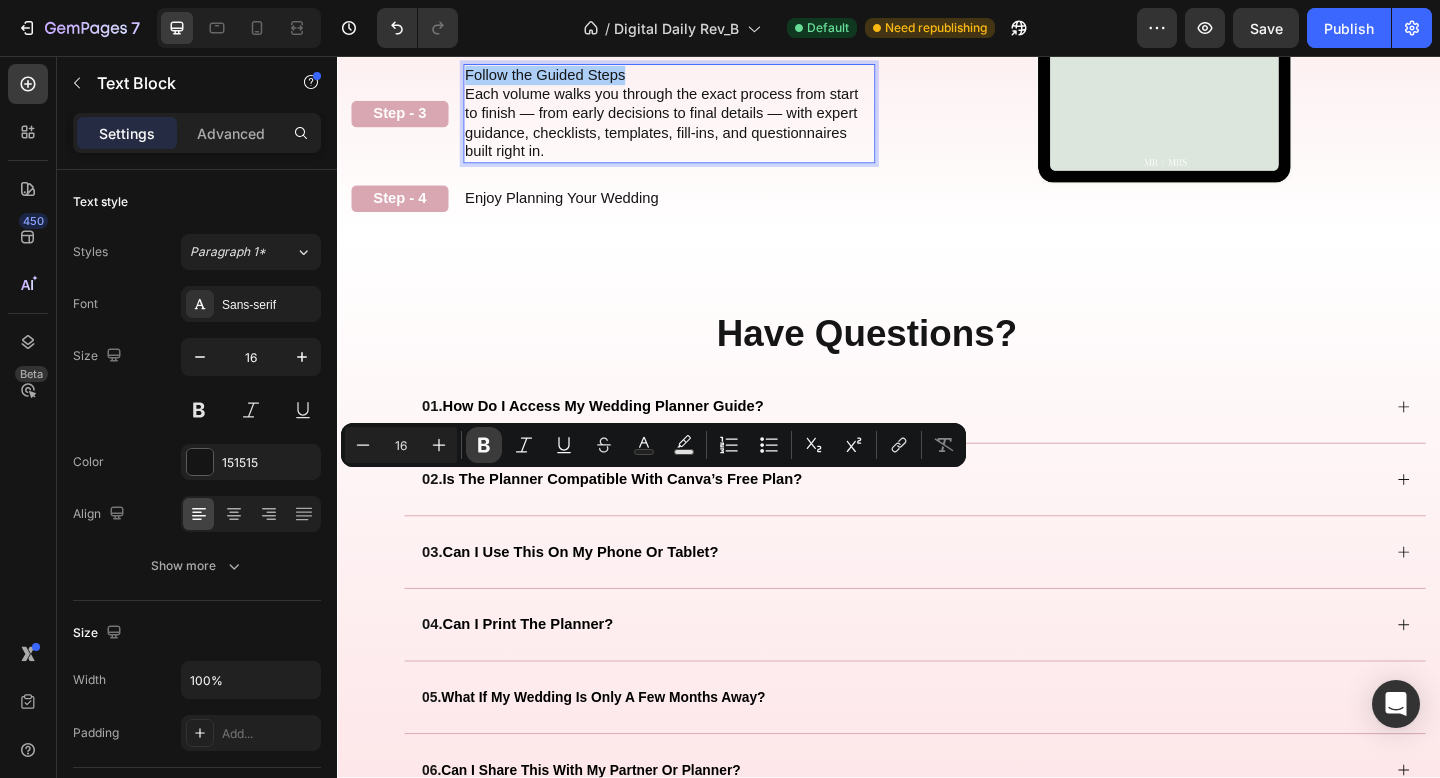 click 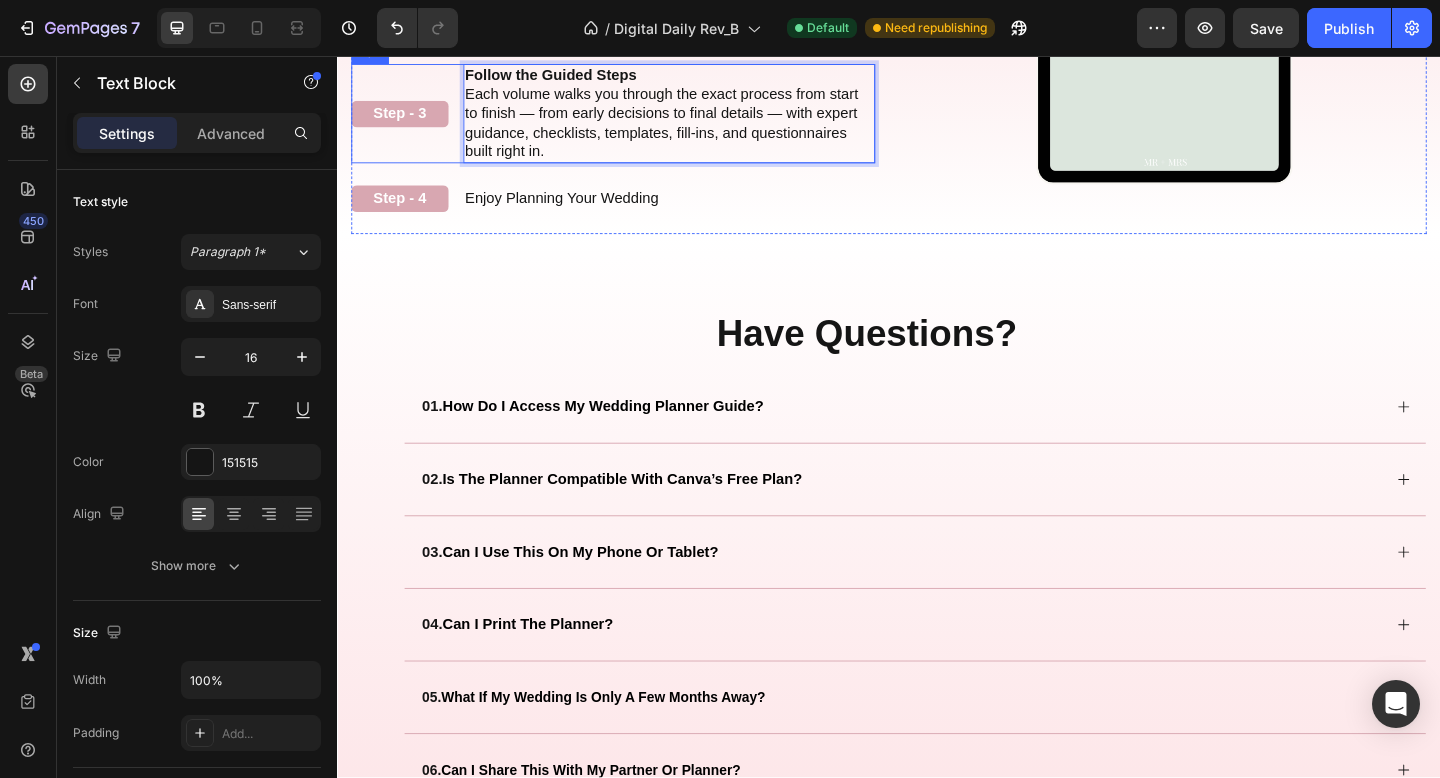 click on "Step - 3 Text Block Follow the Guided Steps Each volume walks you through the exact process from start to finish — from early decisions to final details — with expert guidance, checklists, templates, fill-ins, and questionnaires built right in. Text Block   0 Row" at bounding box center [637, 119] 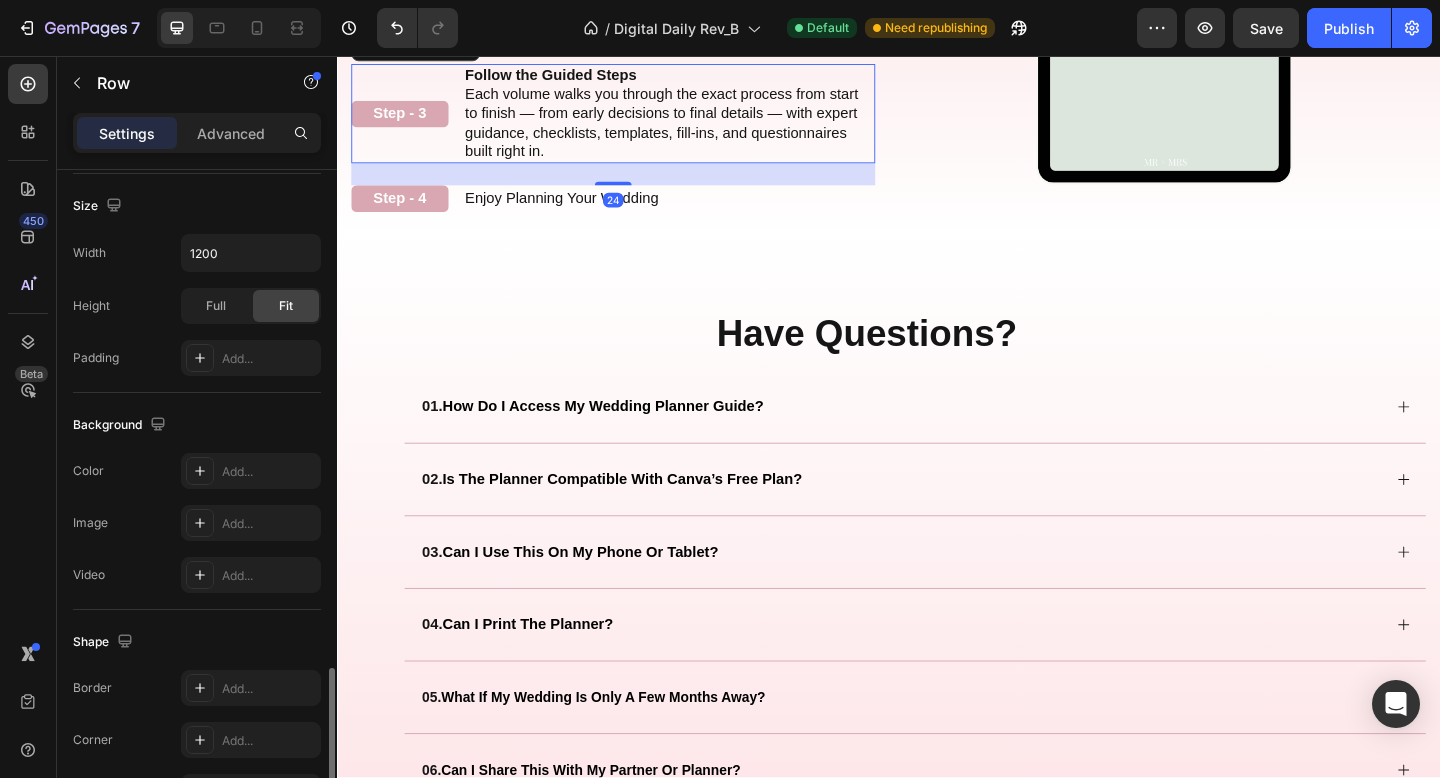 scroll, scrollTop: 783, scrollLeft: 0, axis: vertical 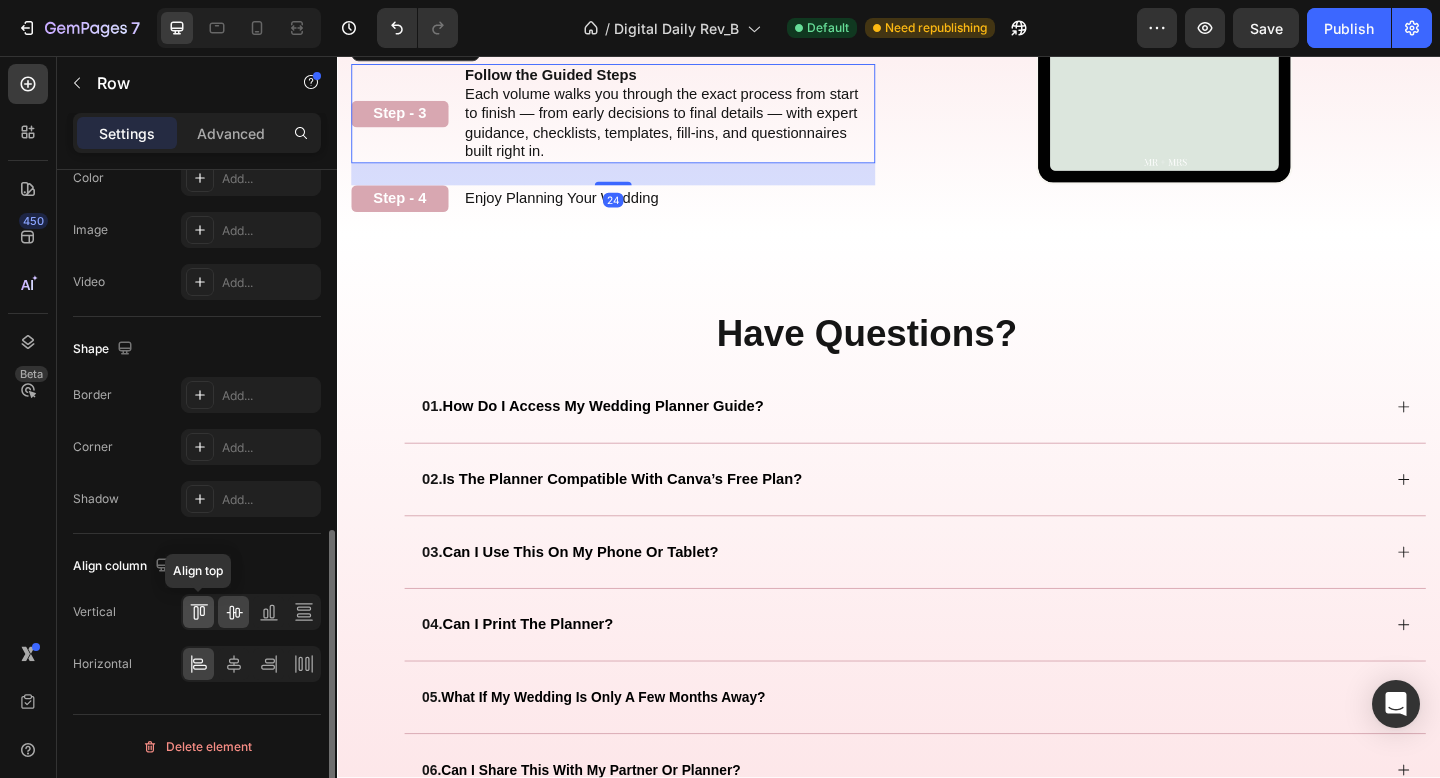 click 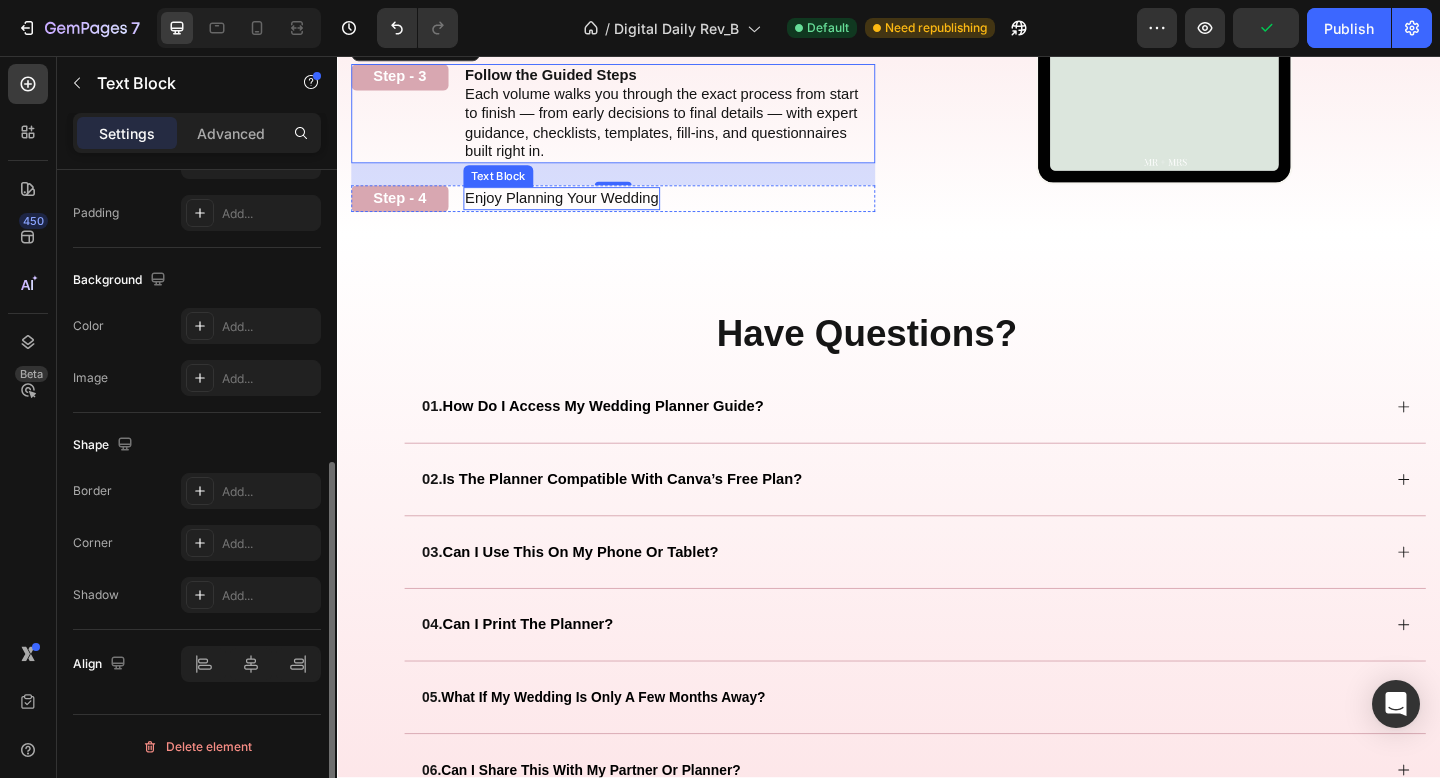 click on "Enjoy Planning Your Wedding" at bounding box center [581, 211] 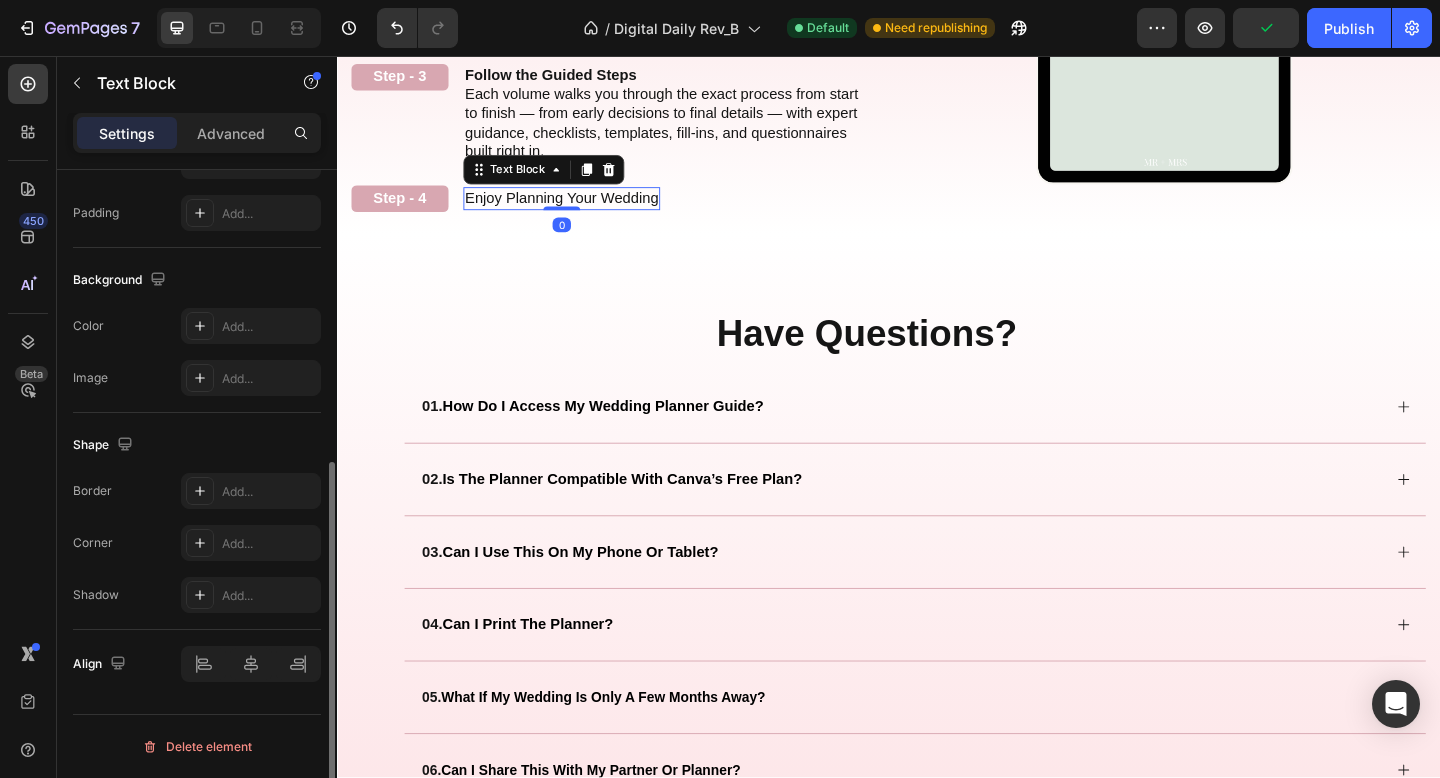 scroll, scrollTop: 0, scrollLeft: 0, axis: both 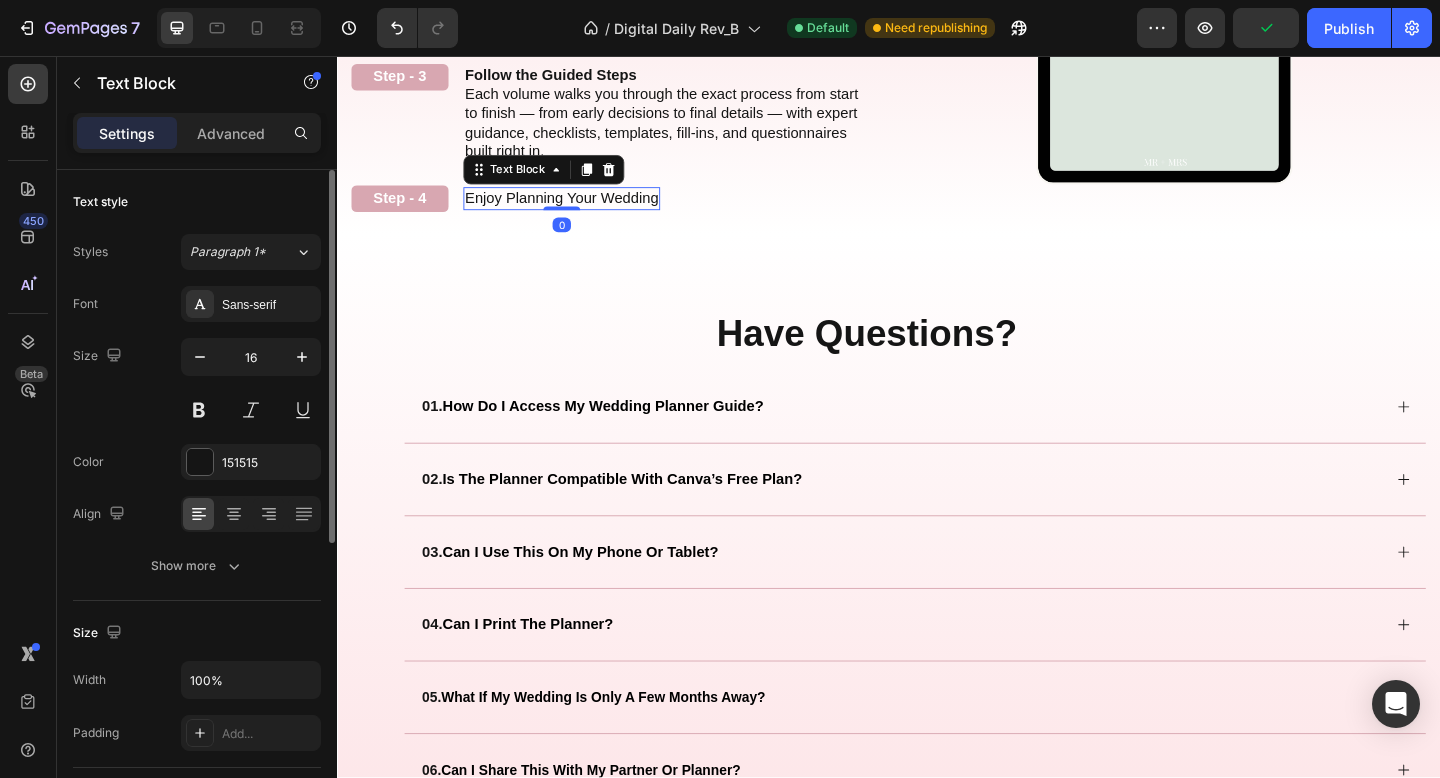 click on "Enjoy Planning Your Wedding" at bounding box center [581, 211] 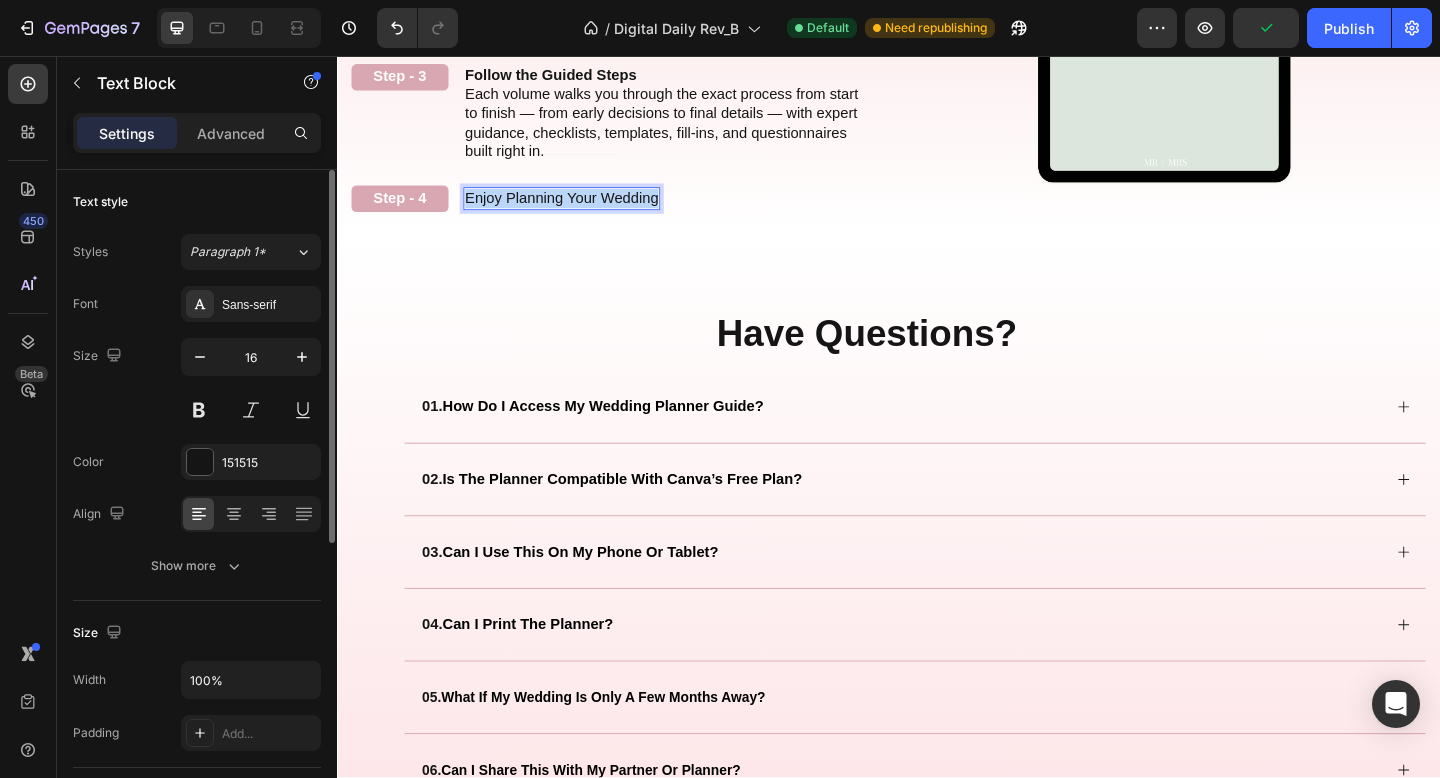 click on "Enjoy Planning Your Wedding" at bounding box center (581, 211) 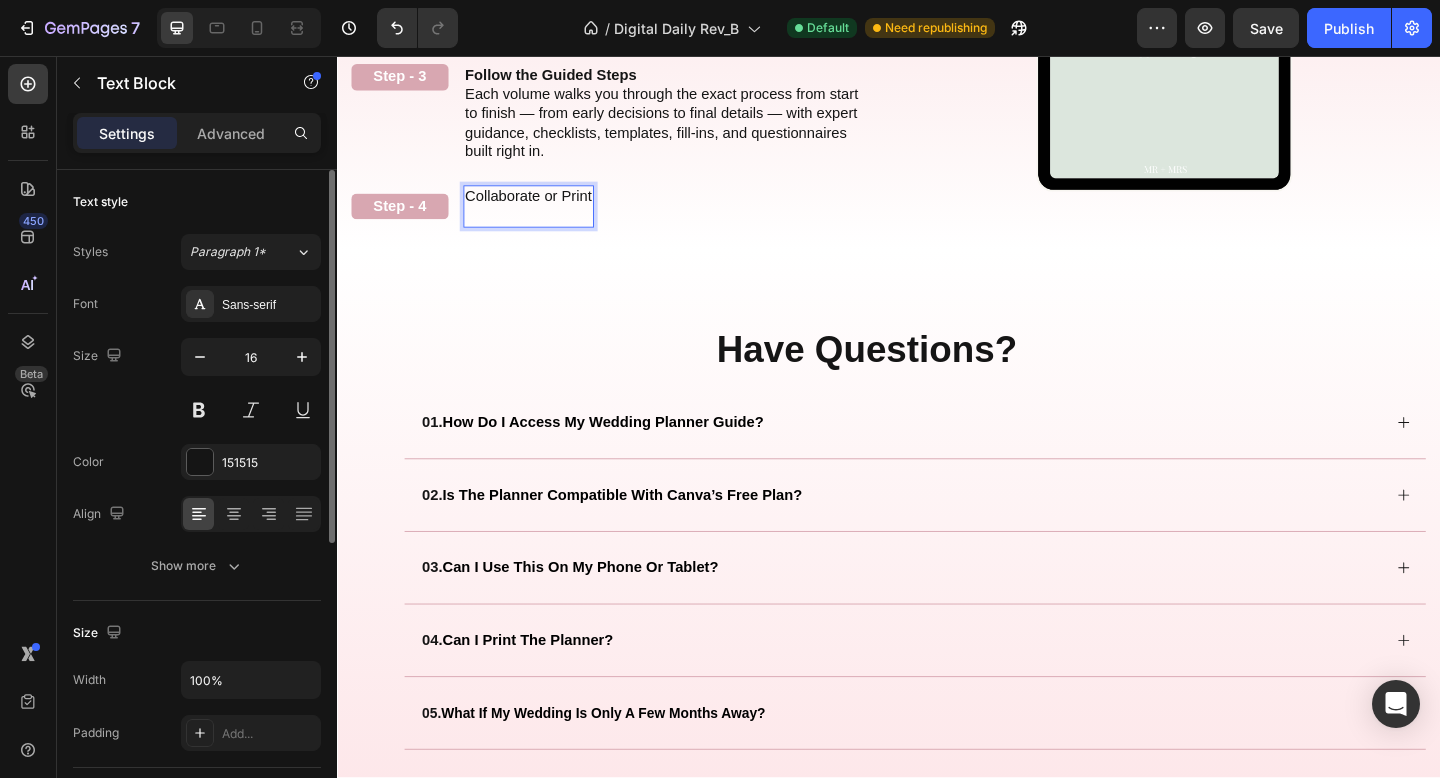 scroll, scrollTop: 2403, scrollLeft: 0, axis: vertical 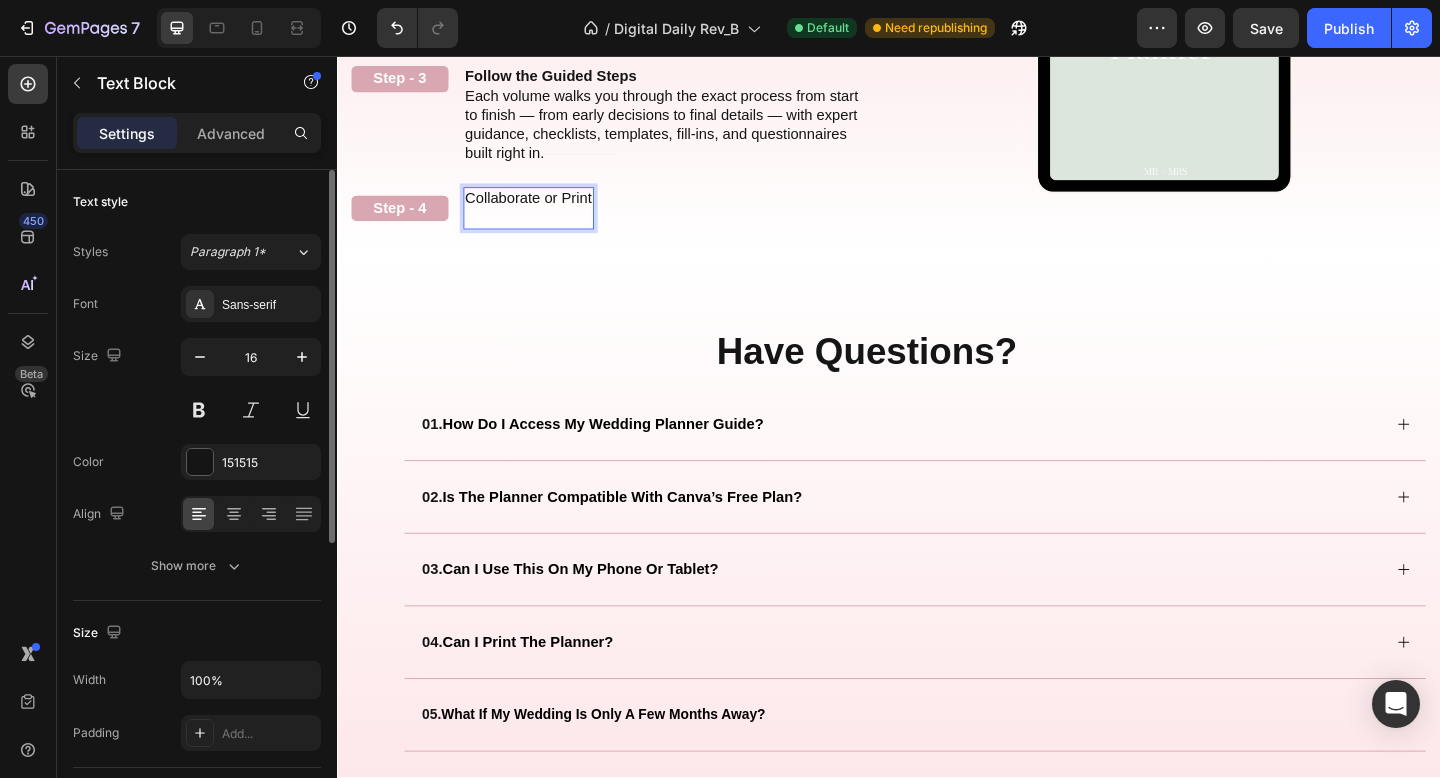 click at bounding box center (545, 232) 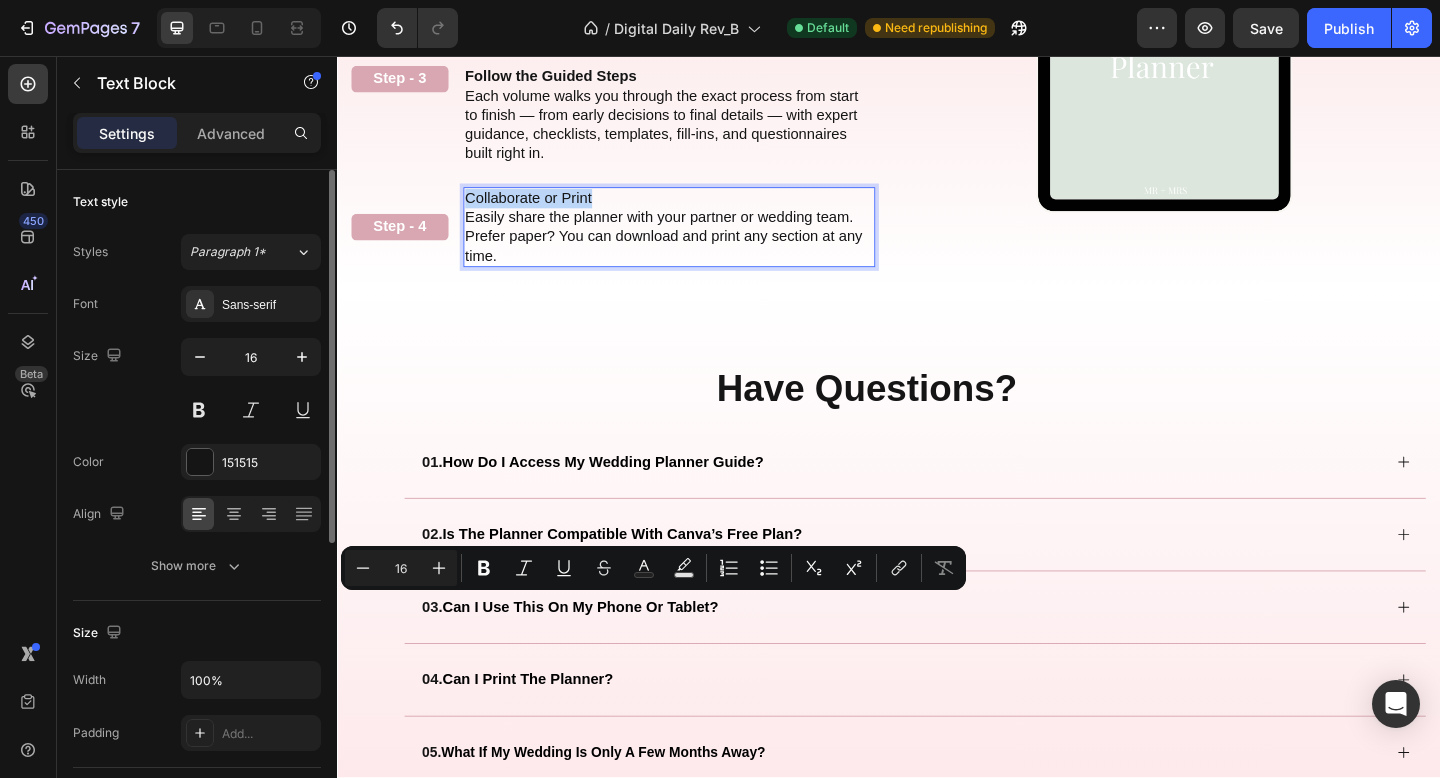 drag, startPoint x: 619, startPoint y: 656, endPoint x: 479, endPoint y: 660, distance: 140.05713 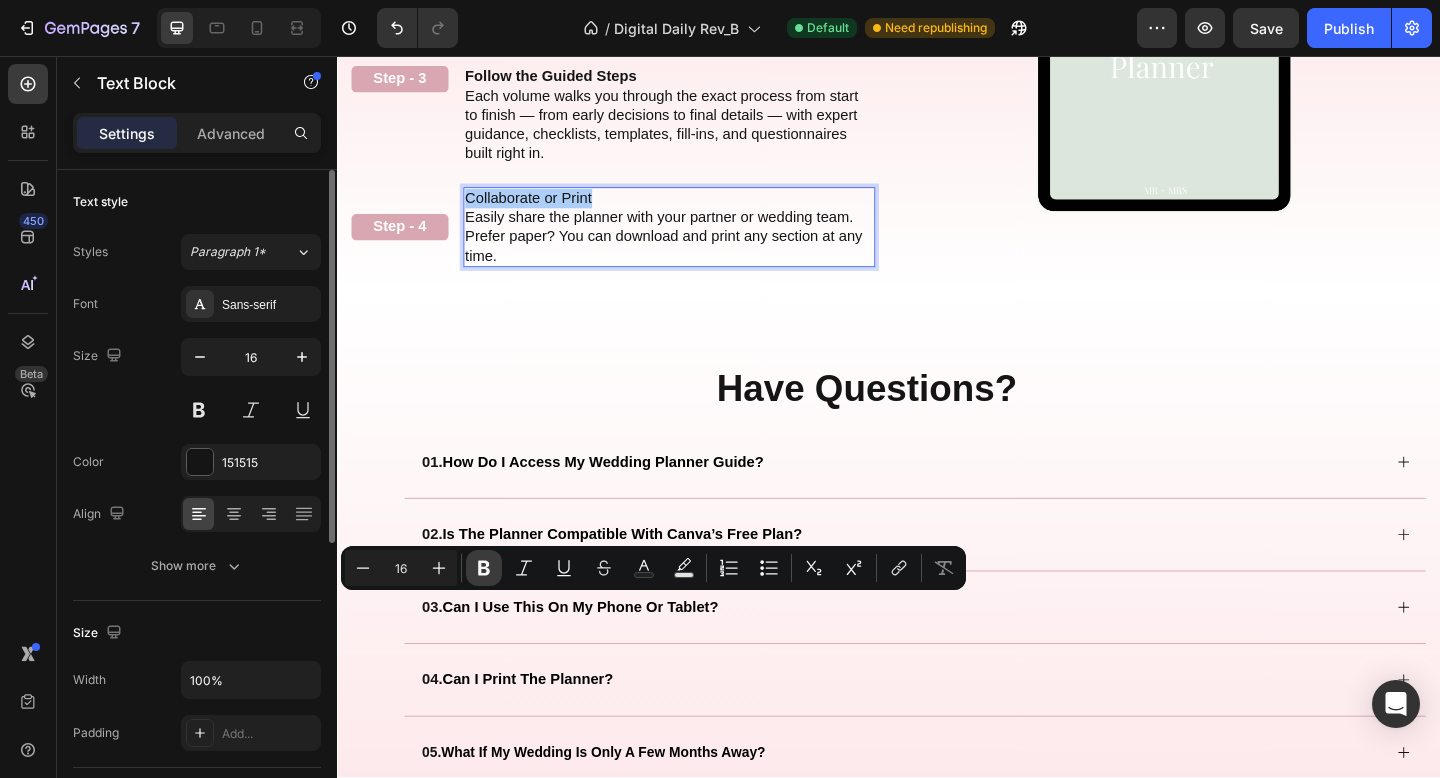 click on "Bold" at bounding box center [484, 568] 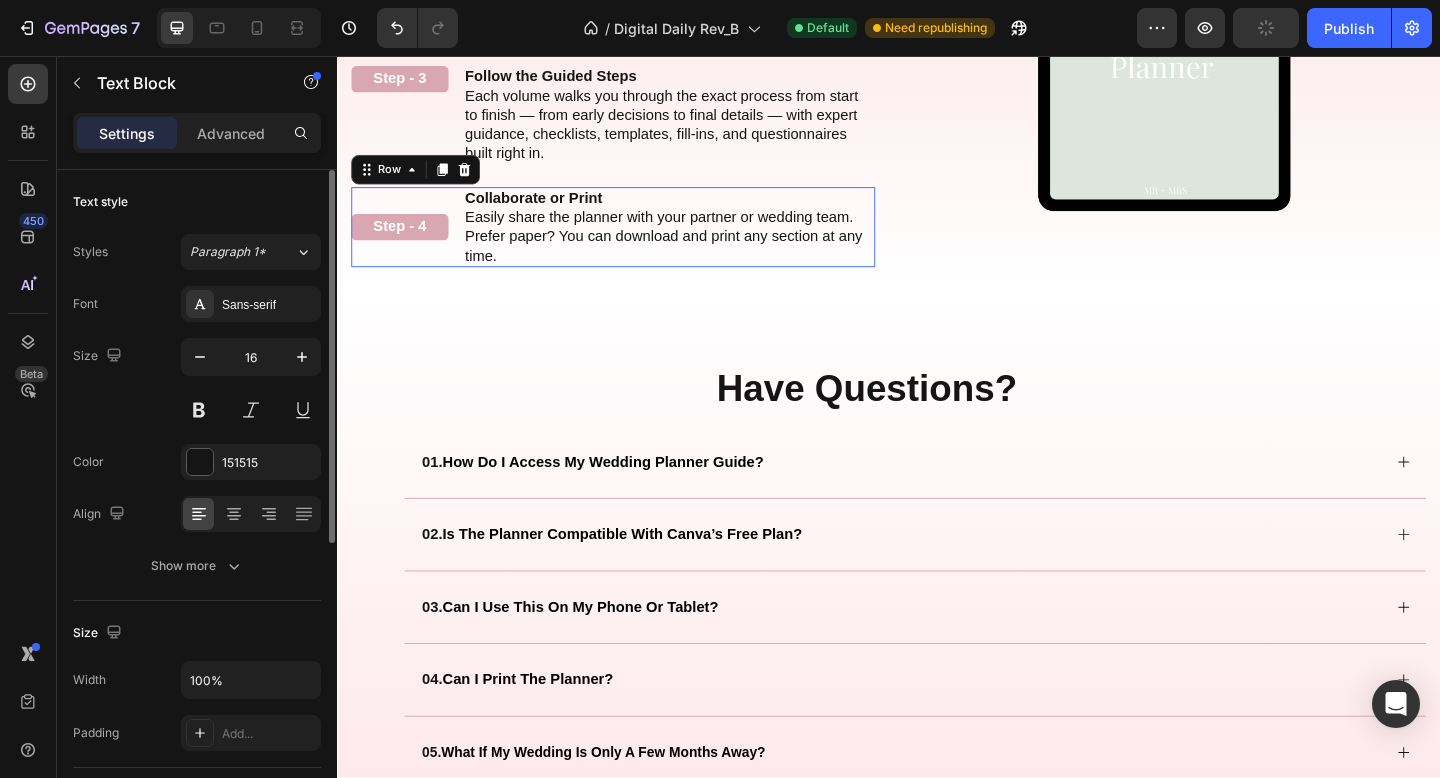 click on "Step - 4 Text Block" at bounding box center (405, 242) 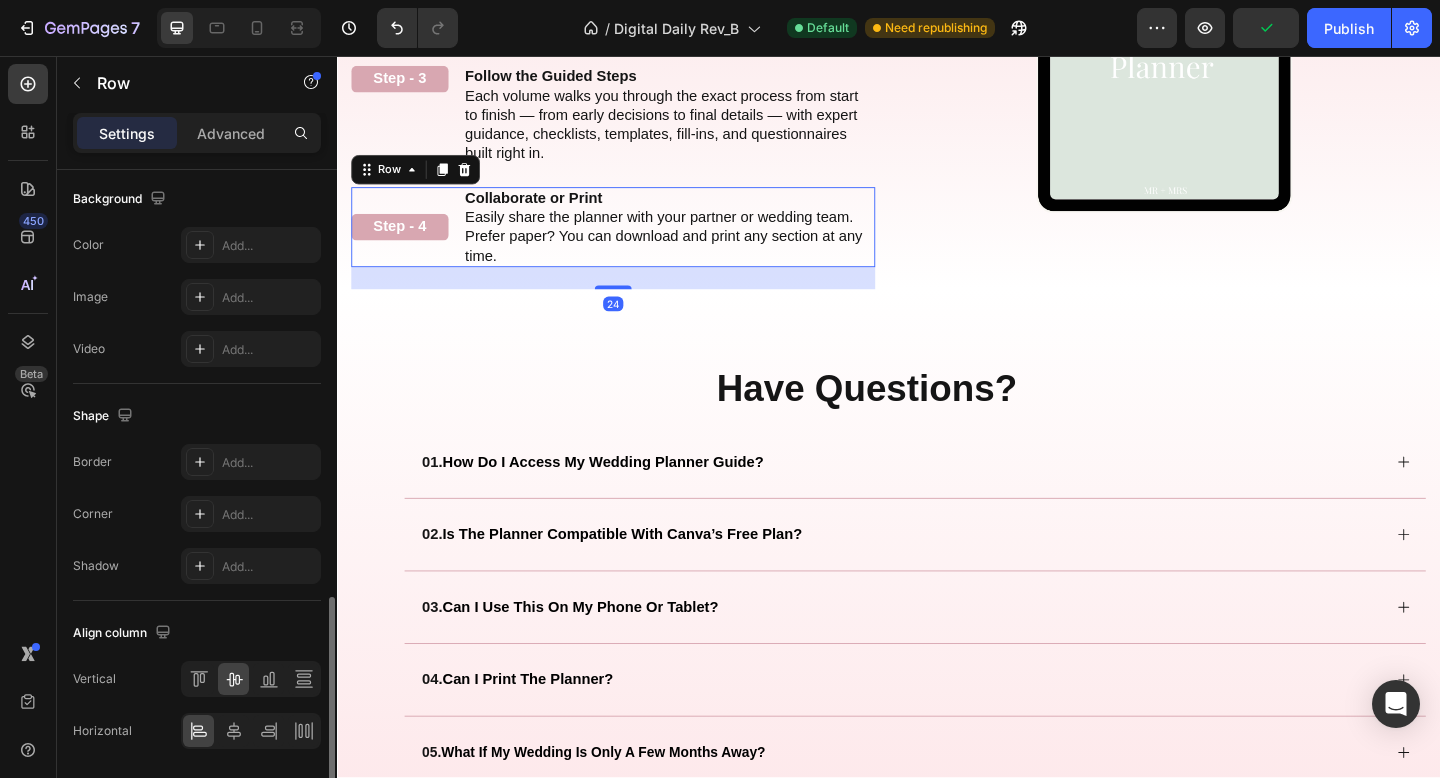 scroll, scrollTop: 783, scrollLeft: 0, axis: vertical 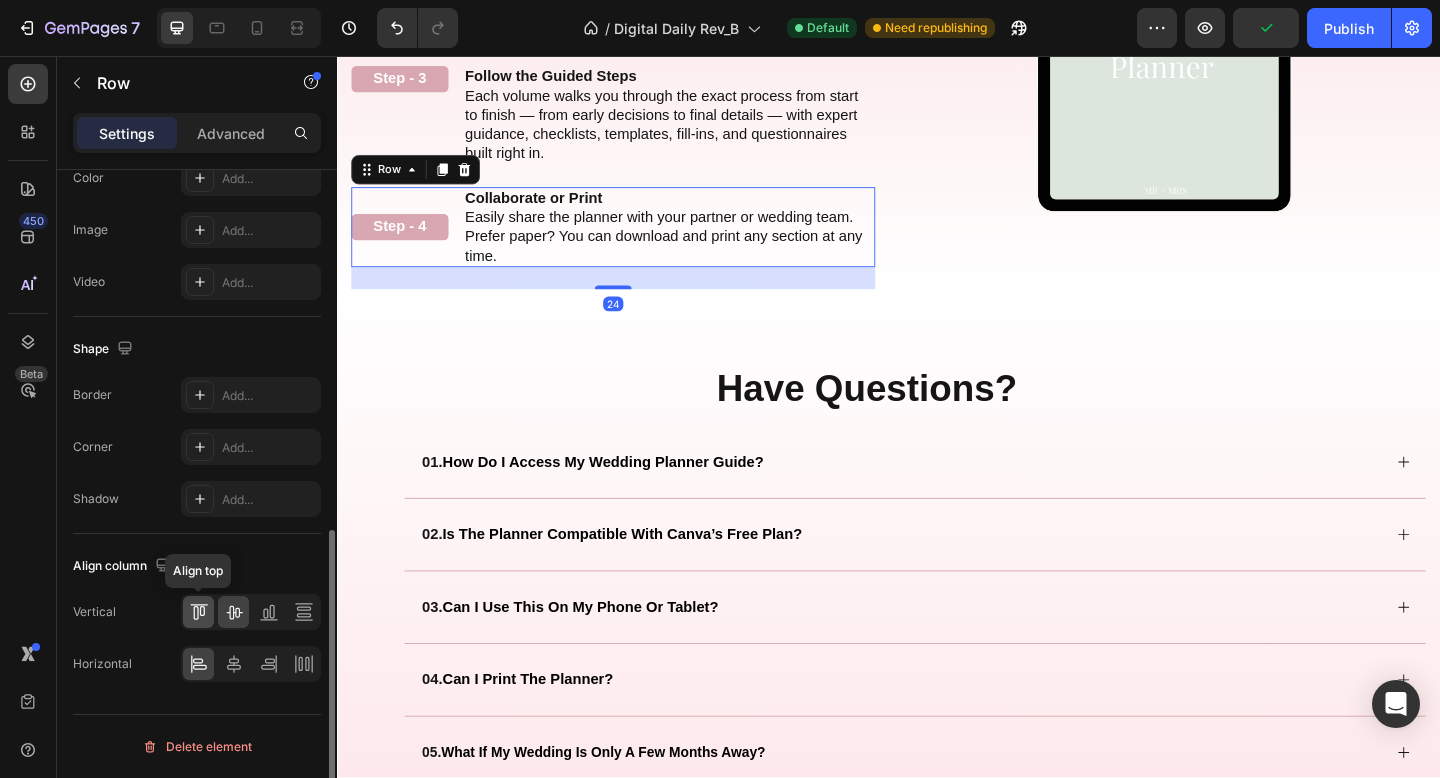 click 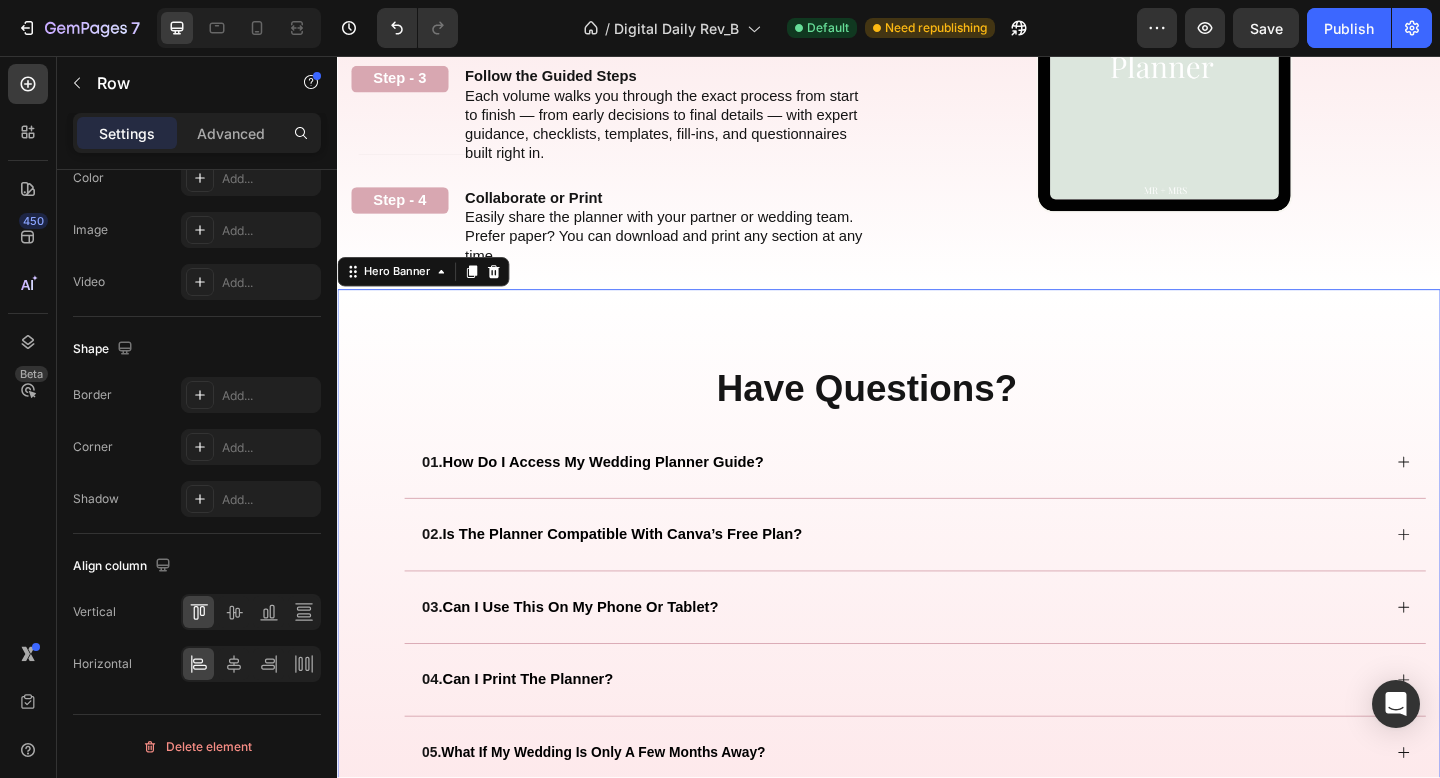 click on "Have Questions? Heading Row
01.   how do i access my wedding planner guide?
02.   is the planner compatible with canva’s free plan?
03.   can i use this on my phone or tablet?
04.   can i print the planner?
05.   what if my wedding is only a few months away?
06.   can i share this with my partner or planner?
07.   what if i need help accessing or editing the planner?
08.   do you offer refunds?
09.   how will this help me stay organized? Accordion" at bounding box center (937, 759) 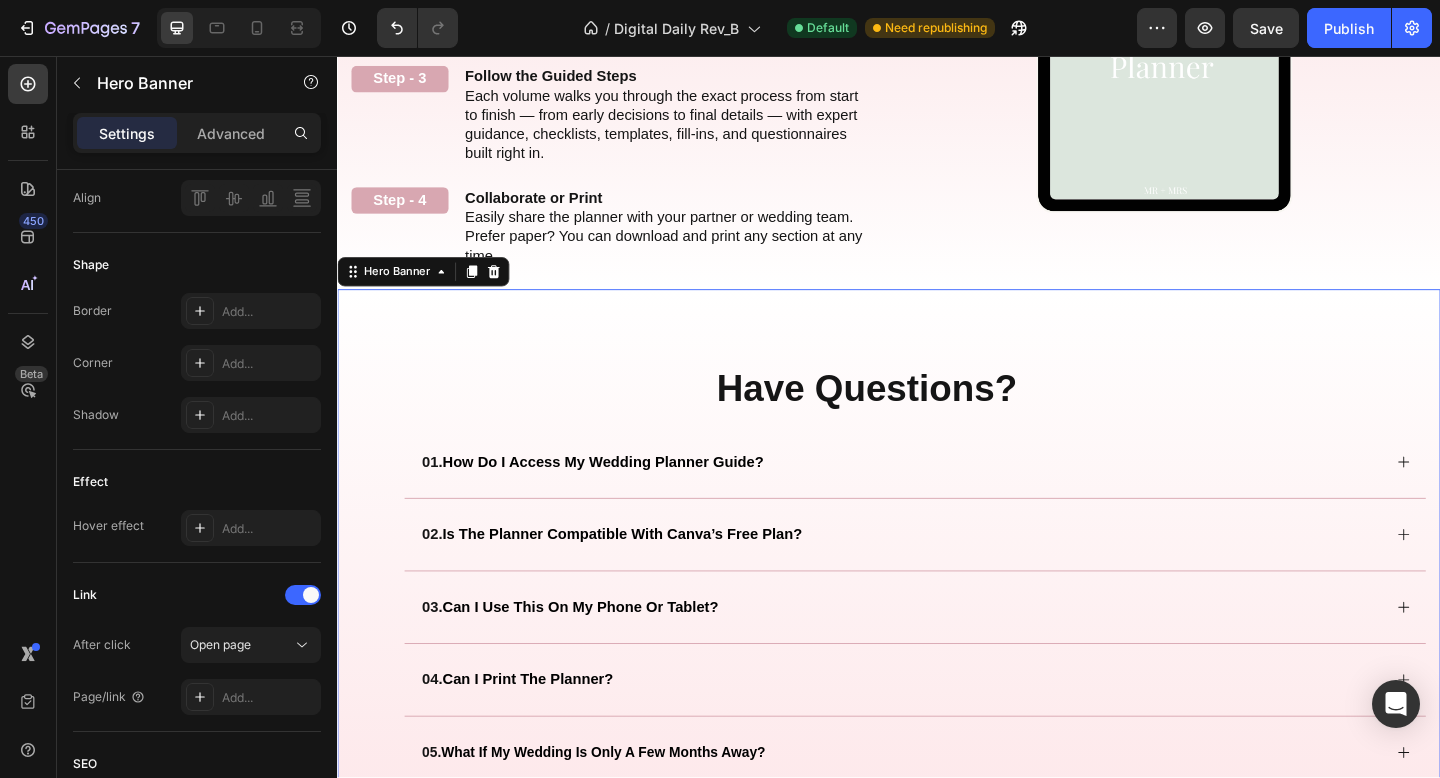scroll, scrollTop: 0, scrollLeft: 0, axis: both 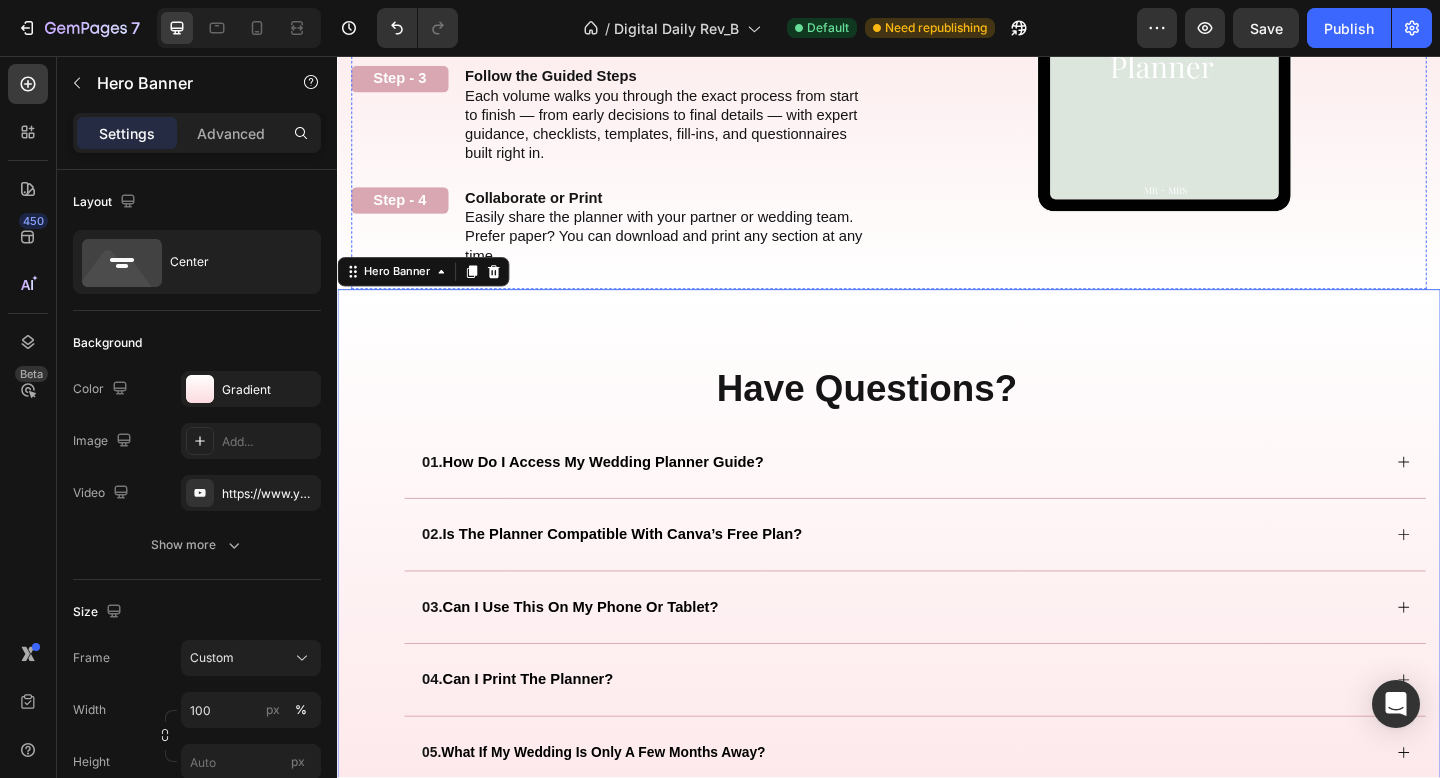 click on "How to Use It" at bounding box center (637, -219) 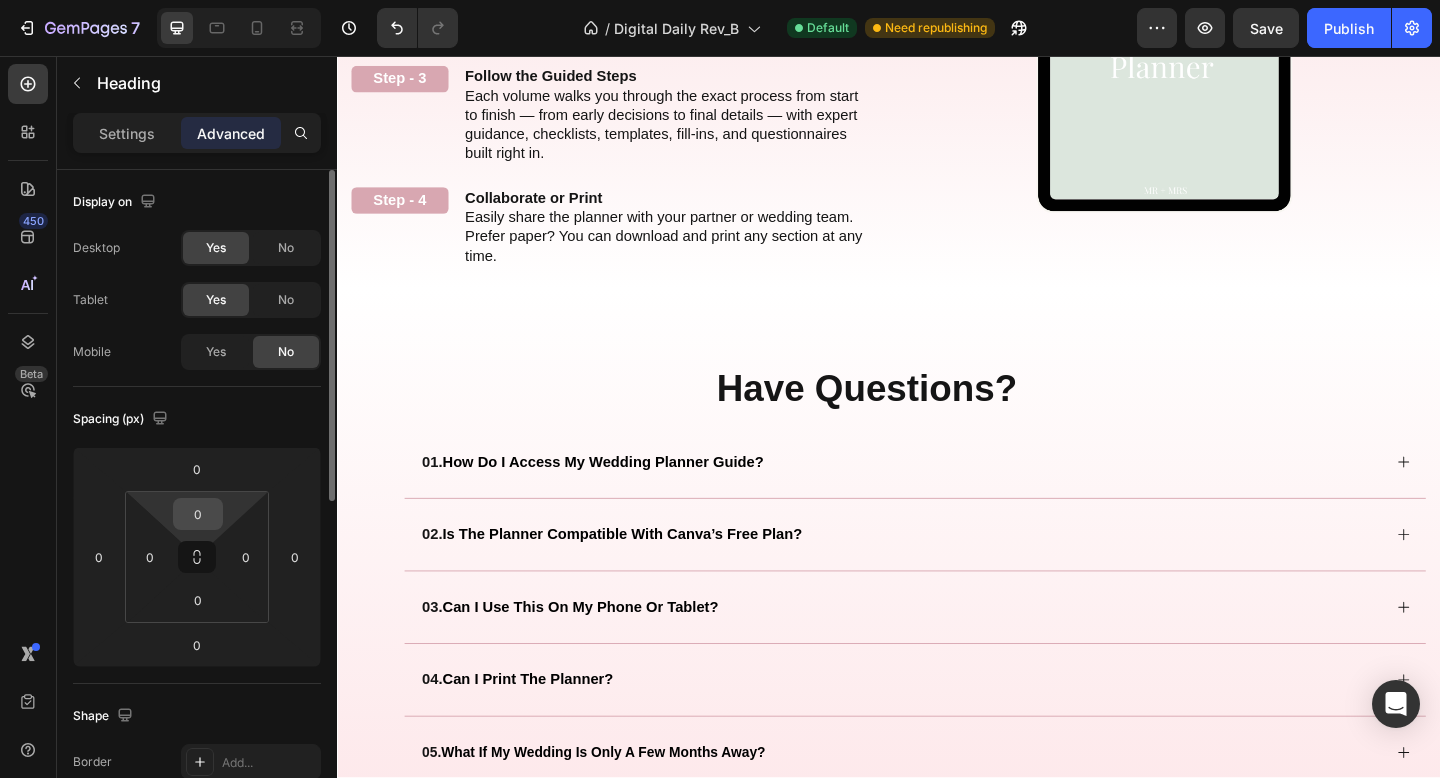click on "0" at bounding box center [198, 514] 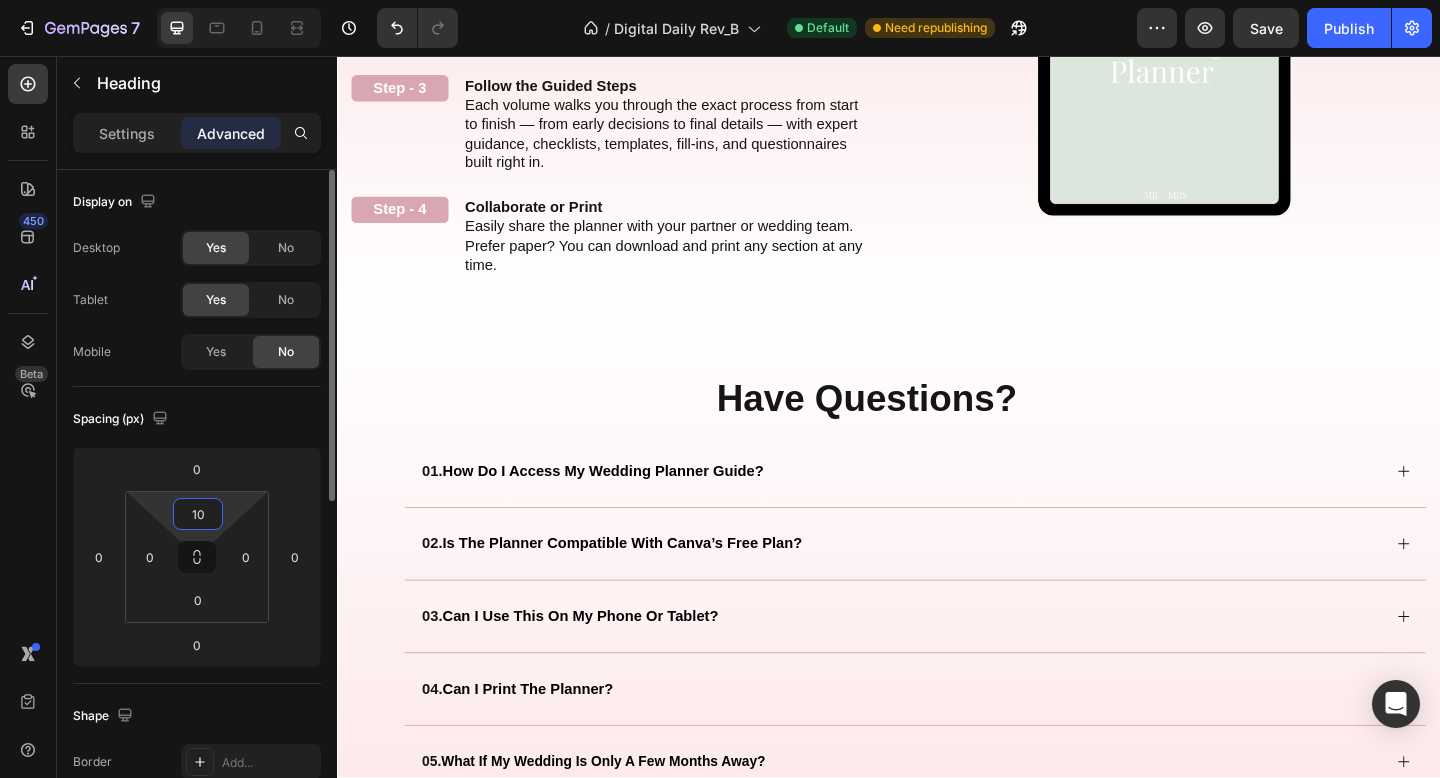 type on "1" 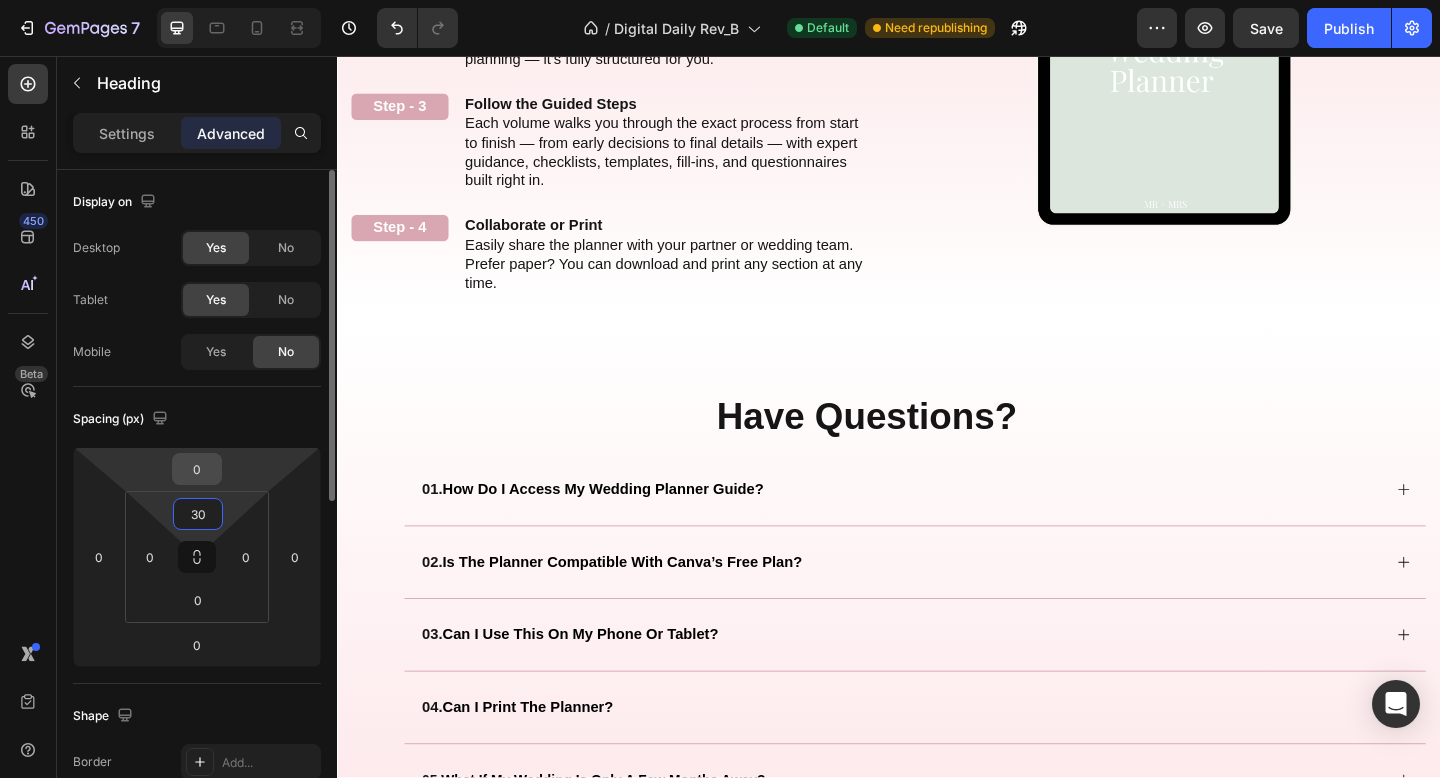 type on "30" 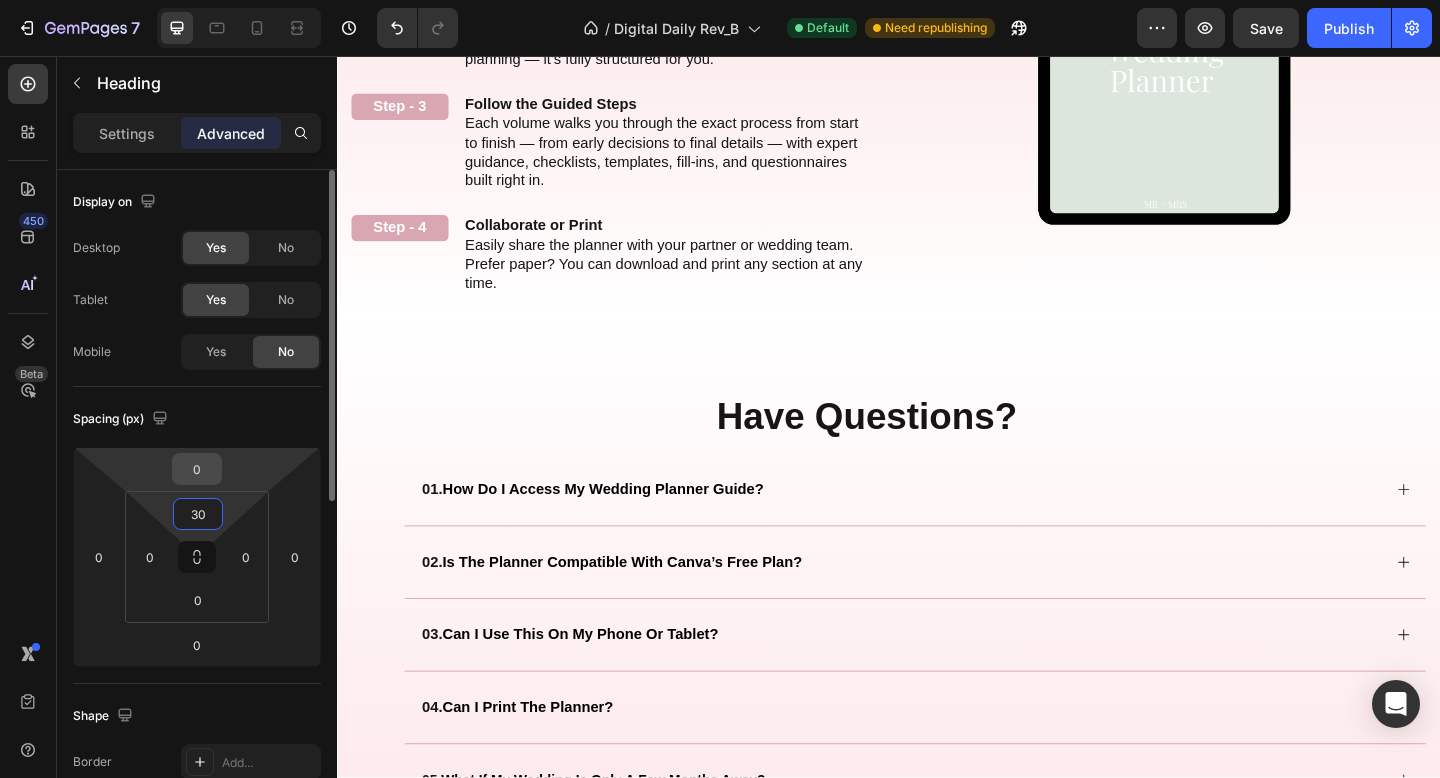 click on "0" at bounding box center [197, 469] 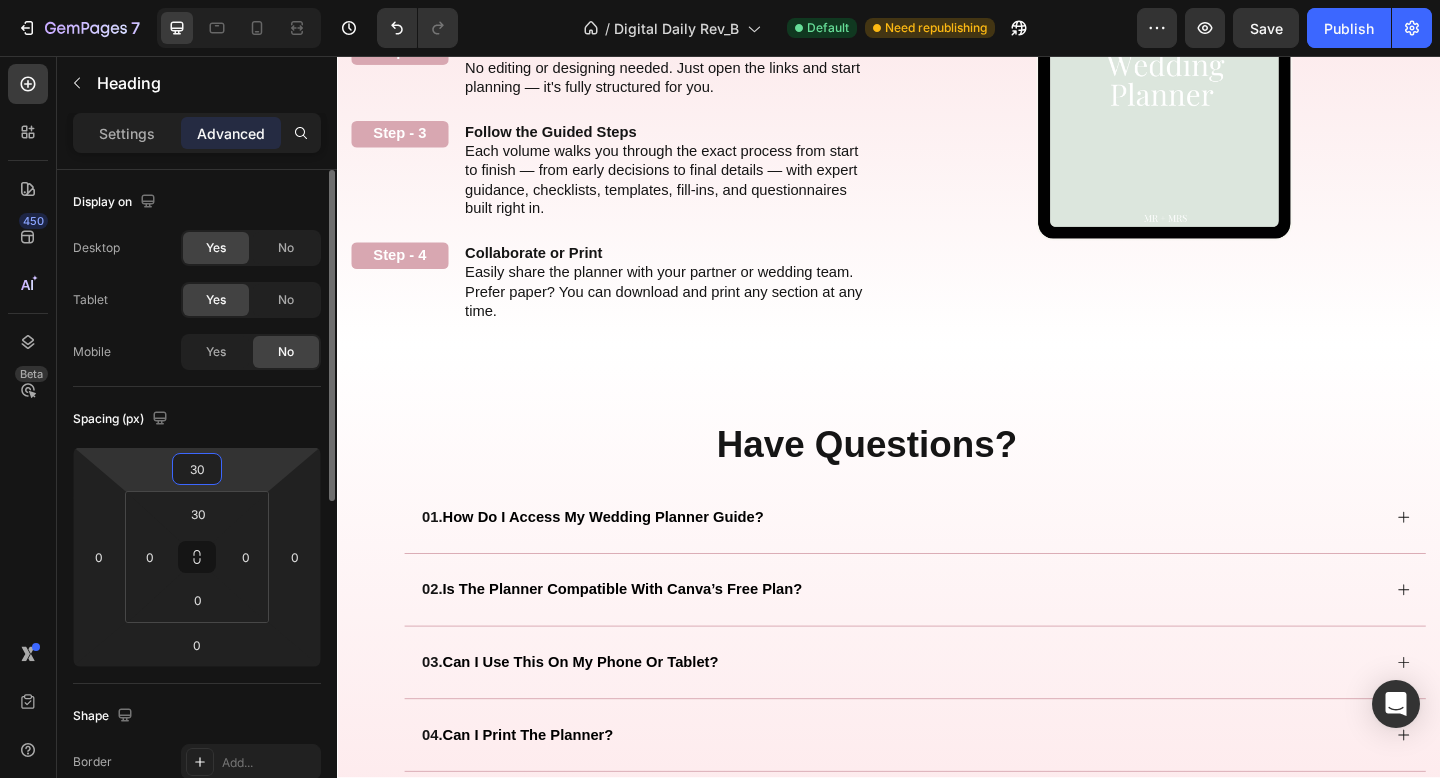 type on "30" 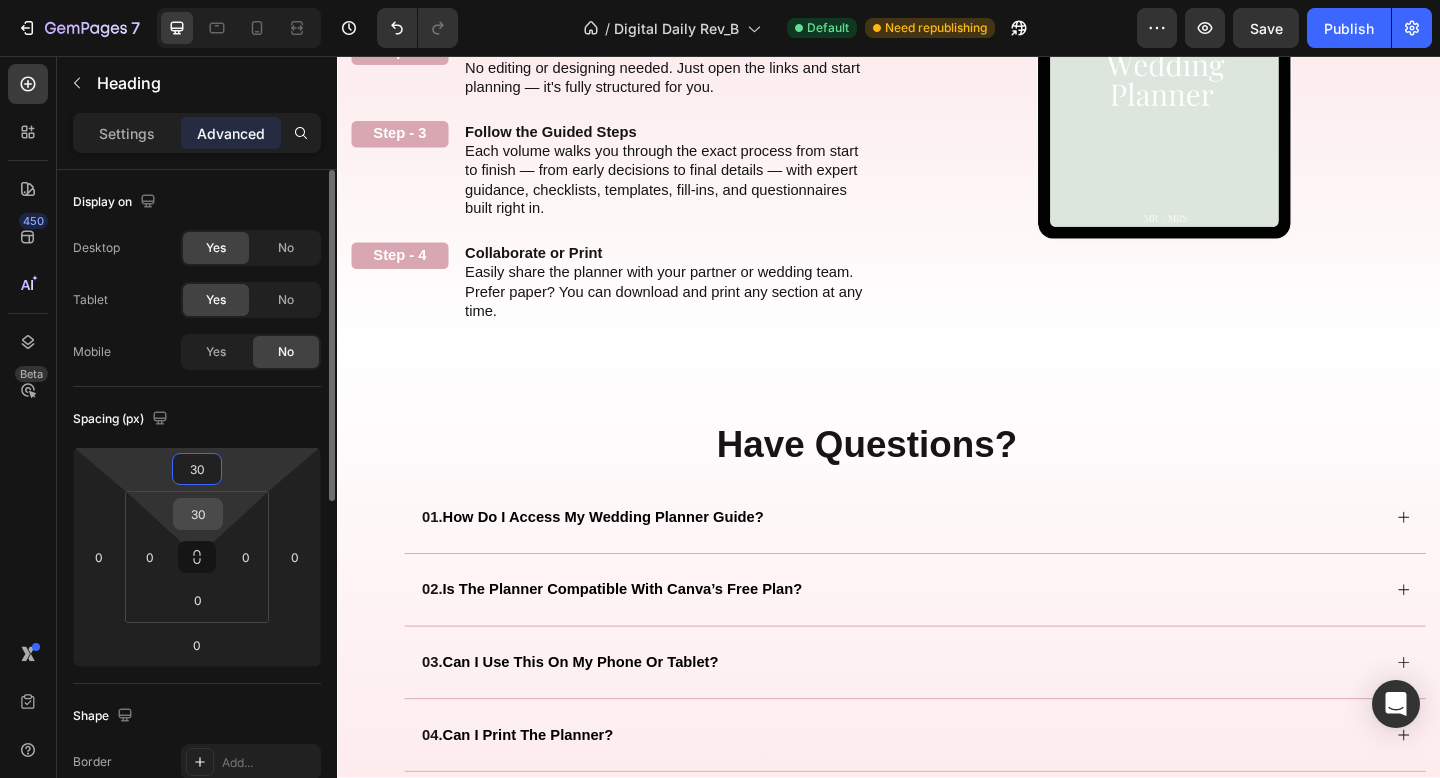 click on "30" at bounding box center [198, 514] 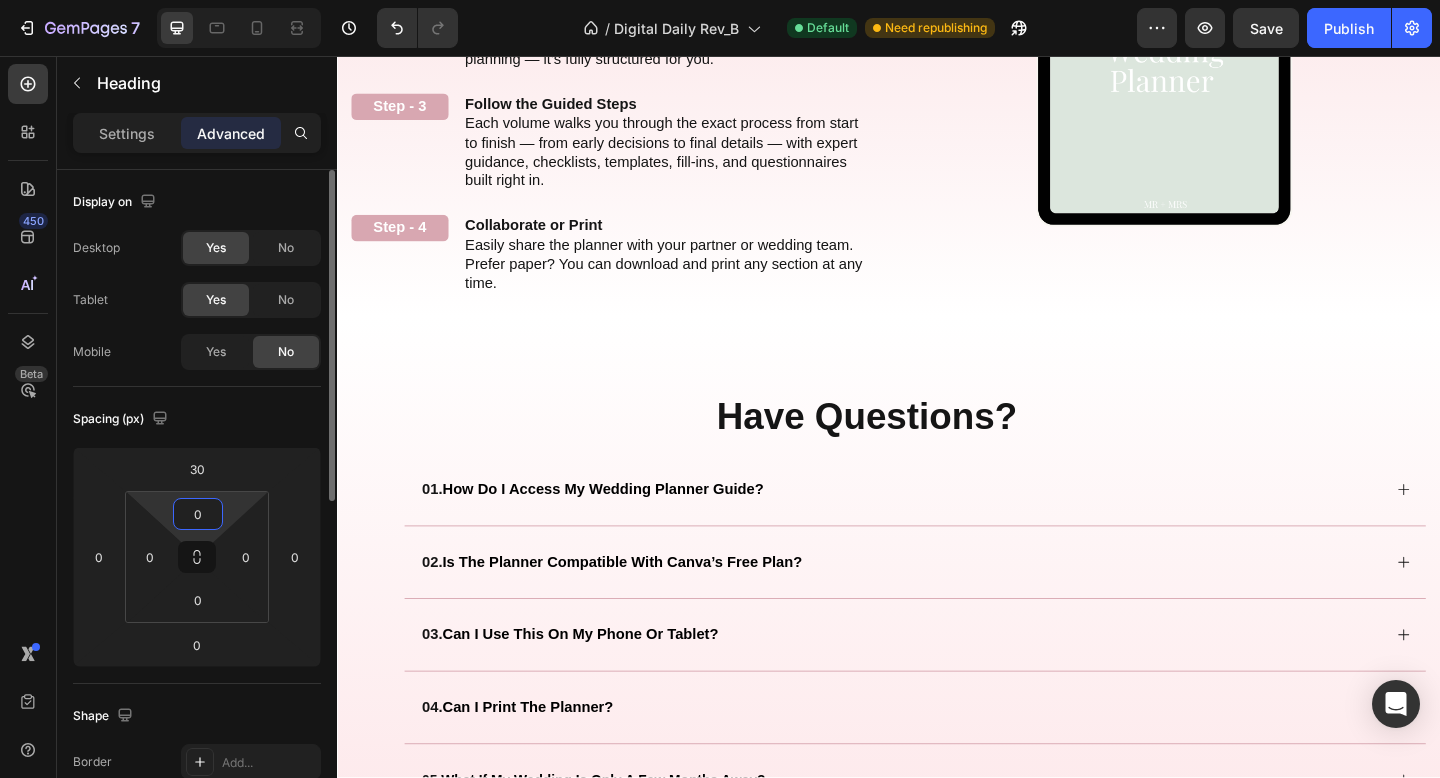 type on "0" 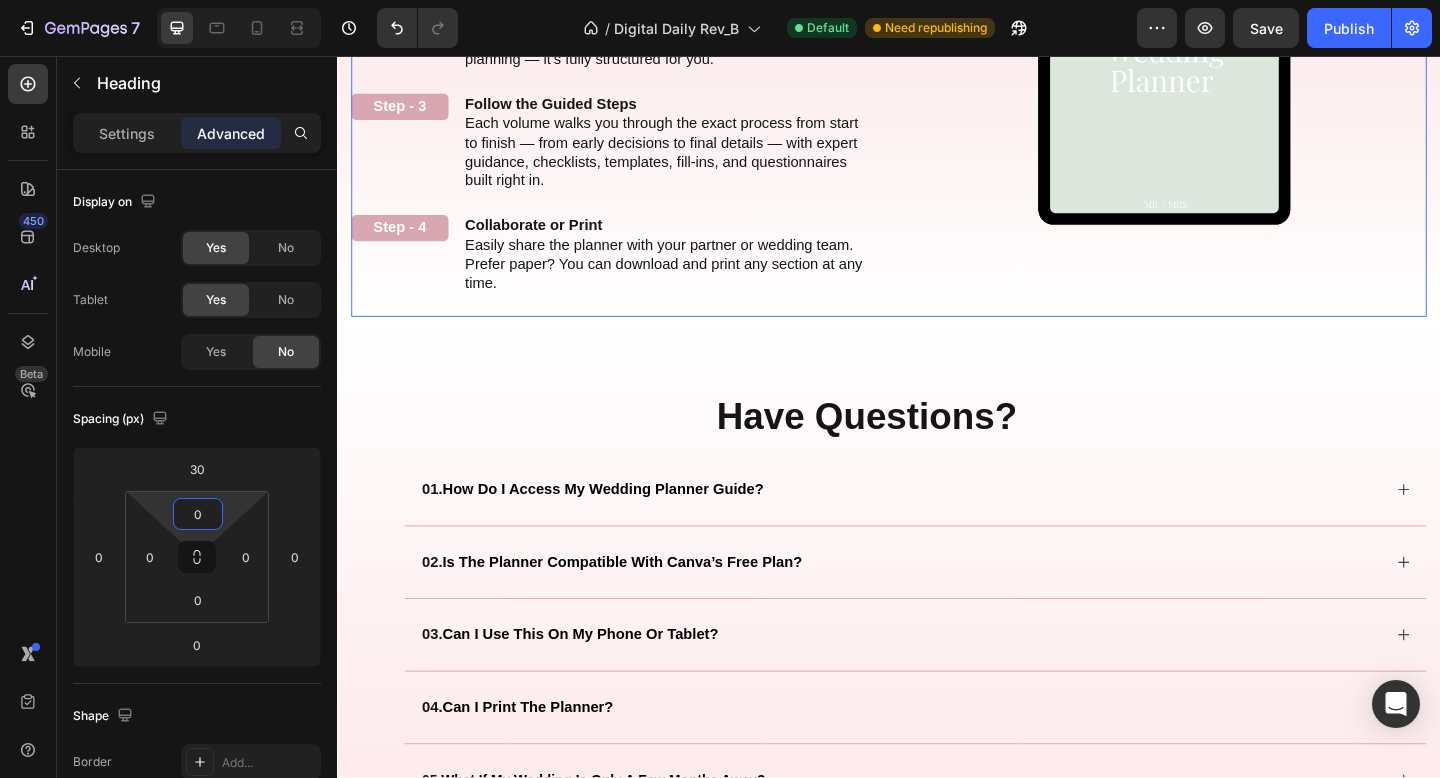 click on "How to Use It Heading Your step-by-step planning guide — no guesswork, no overwhelm. Text Block Step - 1 Text Block Instant Access After Purchase You'll receive  one downloadable PDF  with instant links to all 3 volumes and your 3 bonus tools — neatly organized in Canva. Text Block Row Step - 2 Text Block Open with a Free Canva Account No editing or designing needed. Just open the links and start planning — it's fully structured for you. Text Block Row Step - 3 Text Block Follow the Guided Steps Each volume walks you through the exact process from start to finish — from early decisions to final details — with expert guidance, checklists, templates, fill-ins, and questionnaires built right in. Text Block Row Step - 4 Text Block Collaborate or Print Easily share the planner with your partner or wedding team. Prefer paper? You can download and print any section at any time. Text Block Row" at bounding box center [637, 48] 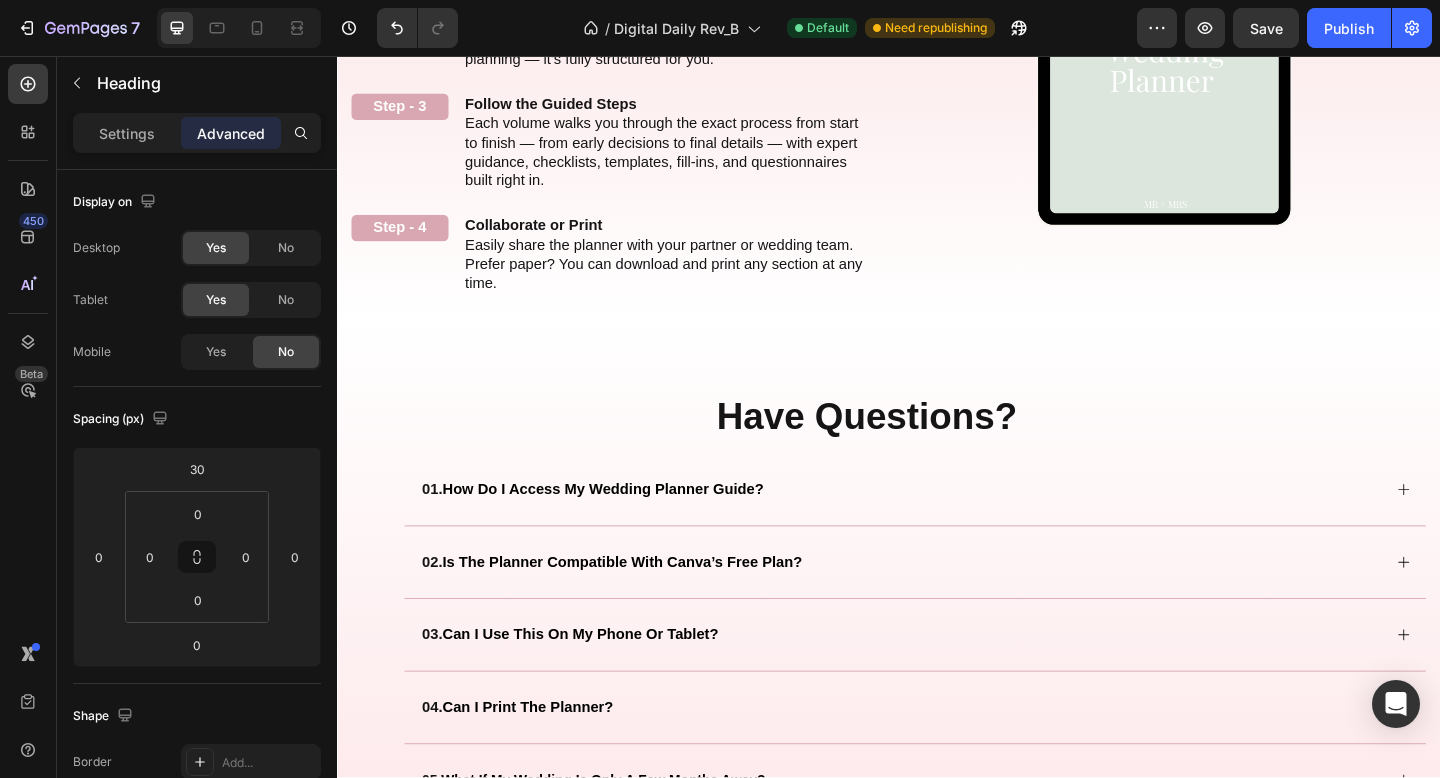 click on "How to Use It" at bounding box center (637, -189) 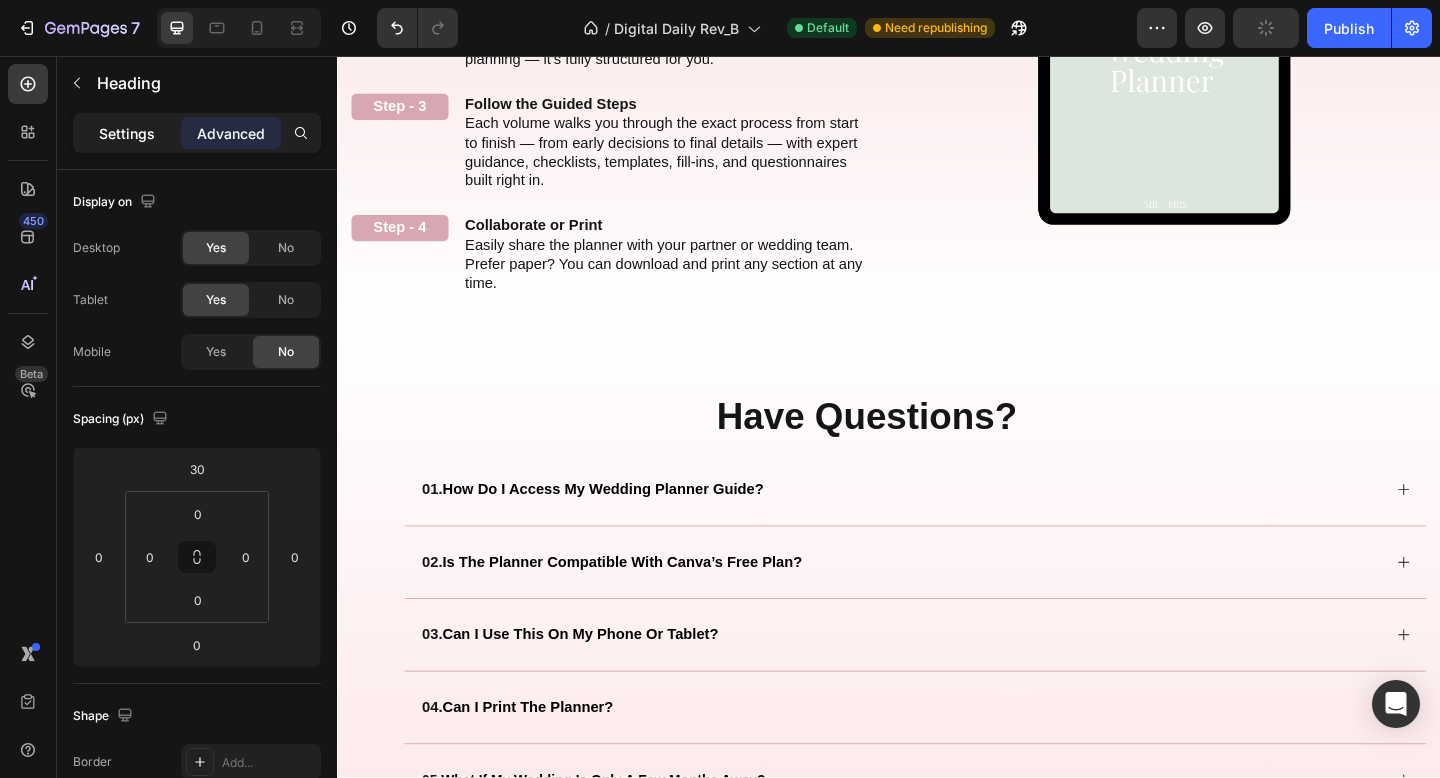 click on "Settings" at bounding box center (127, 133) 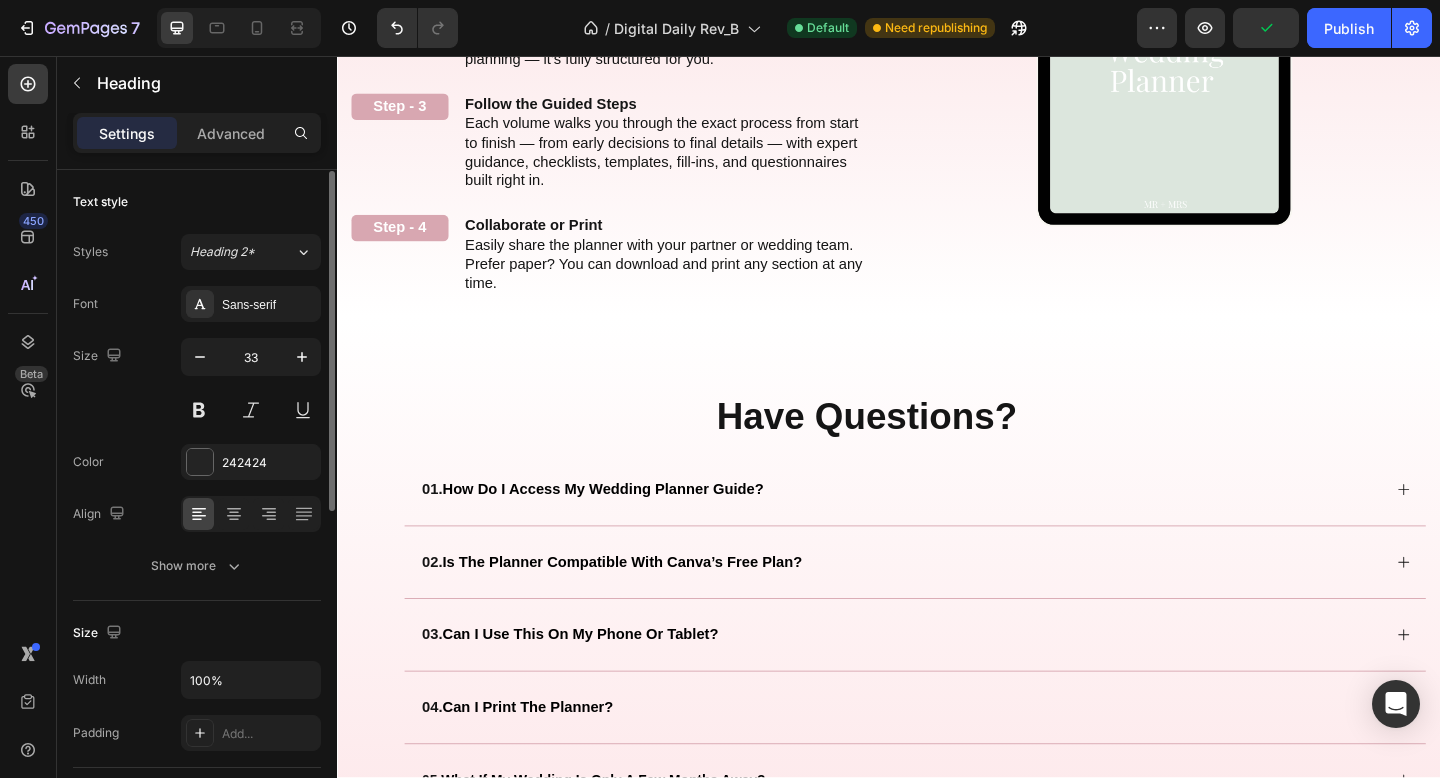 scroll, scrollTop: 64, scrollLeft: 0, axis: vertical 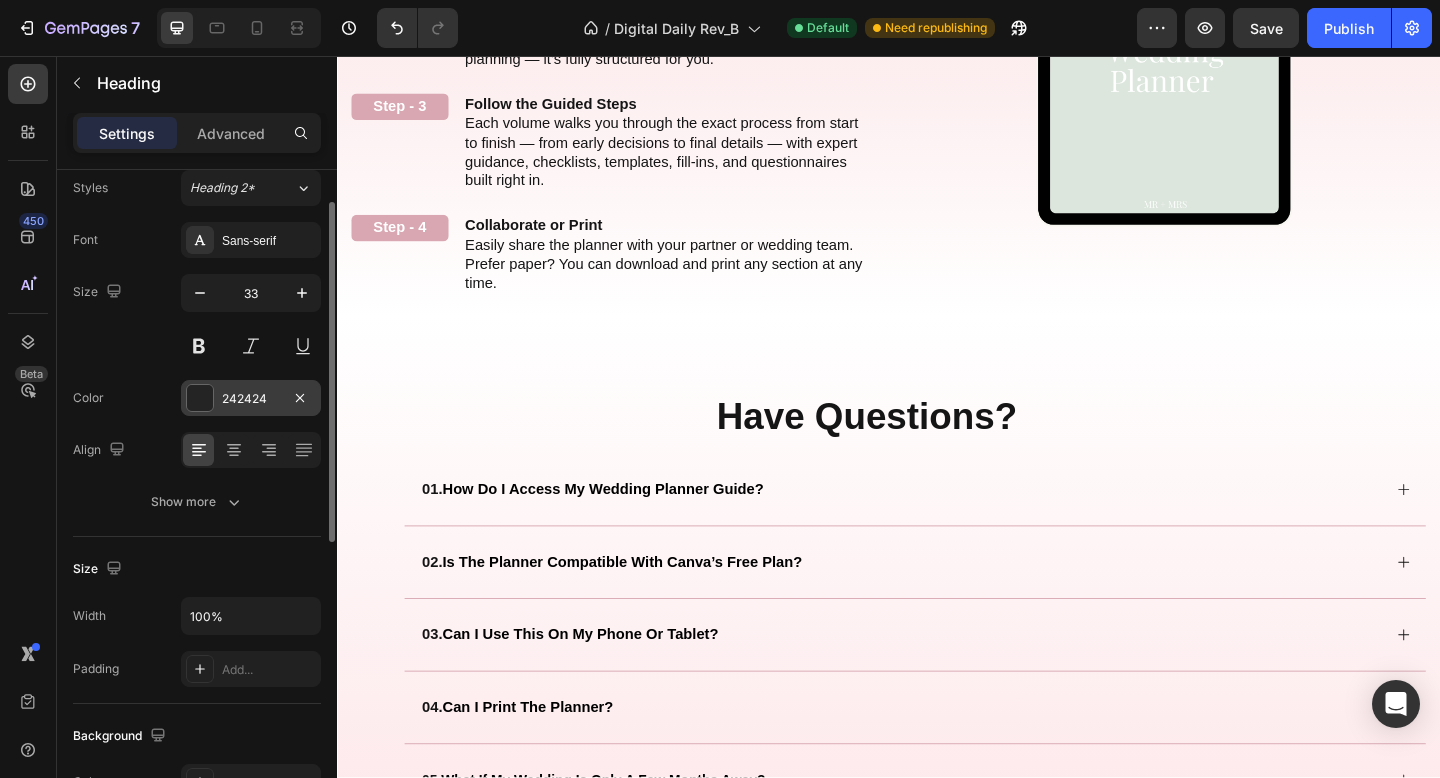 click on "242424" at bounding box center (251, 398) 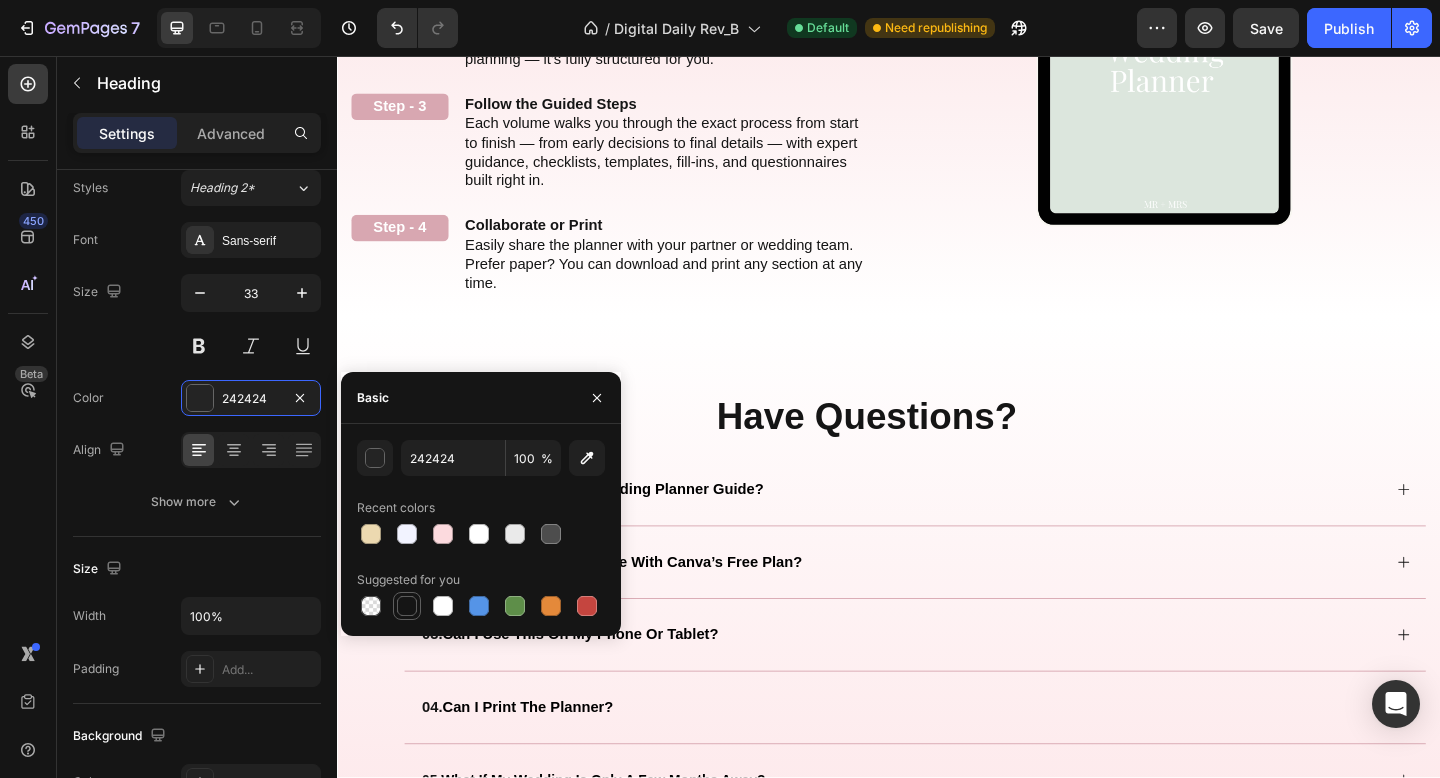 click at bounding box center (407, 606) 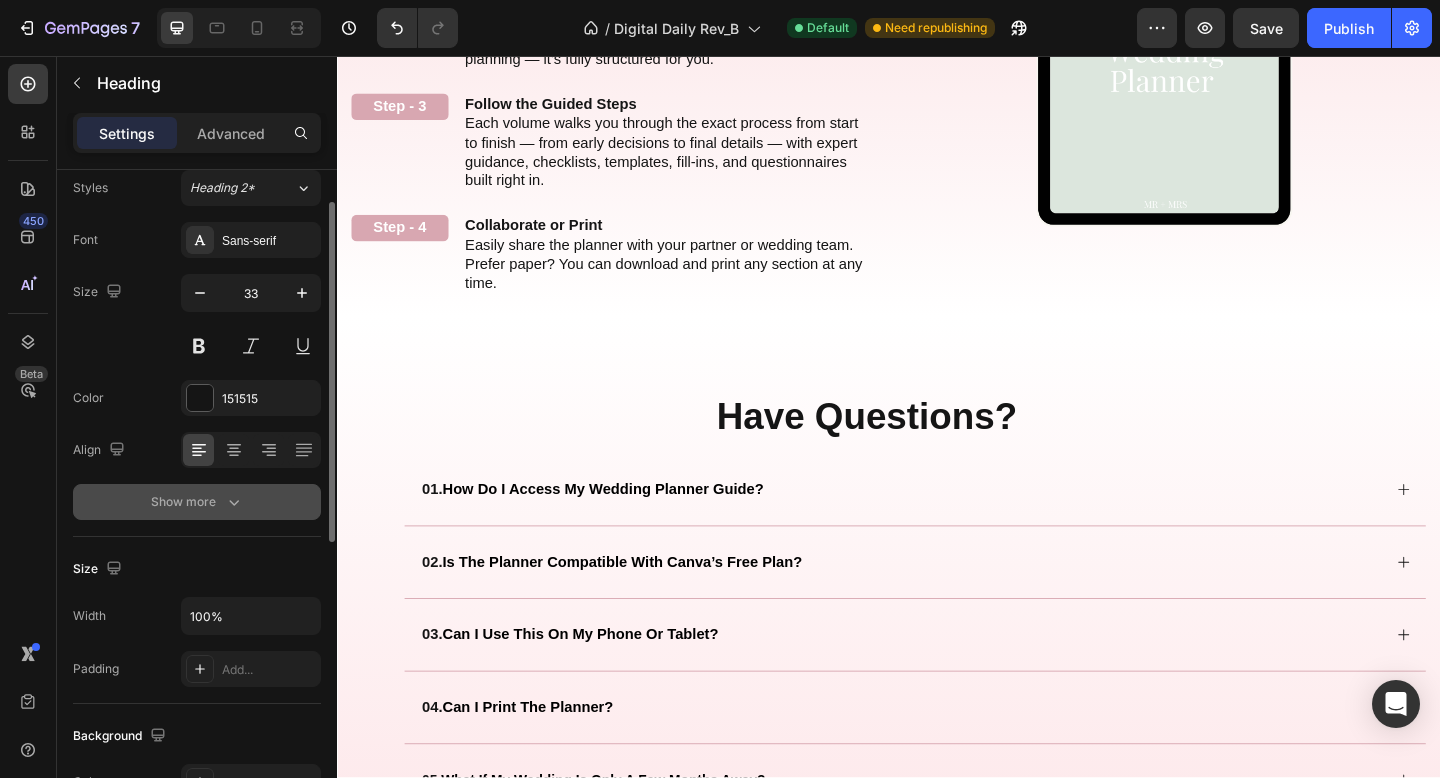 click on "Show more" at bounding box center (197, 502) 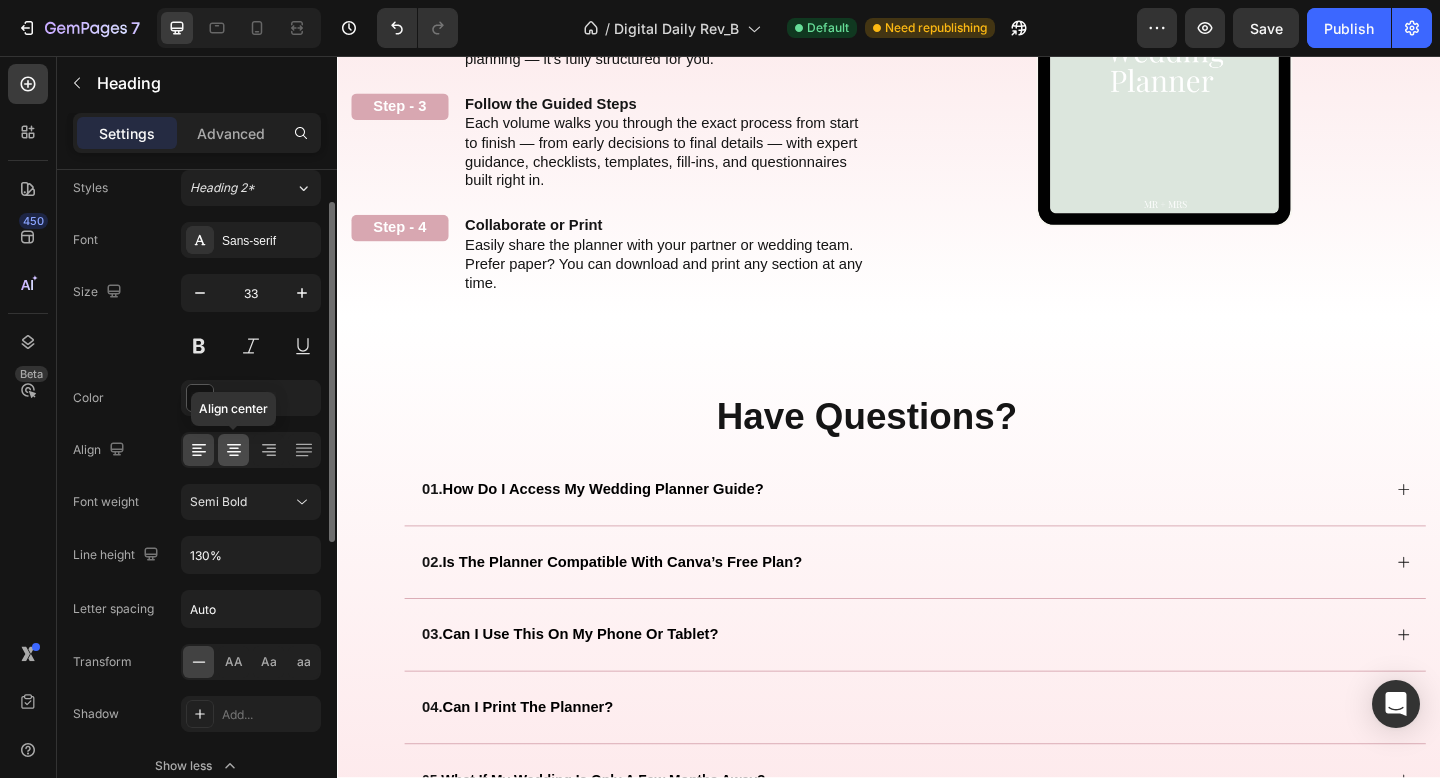 click 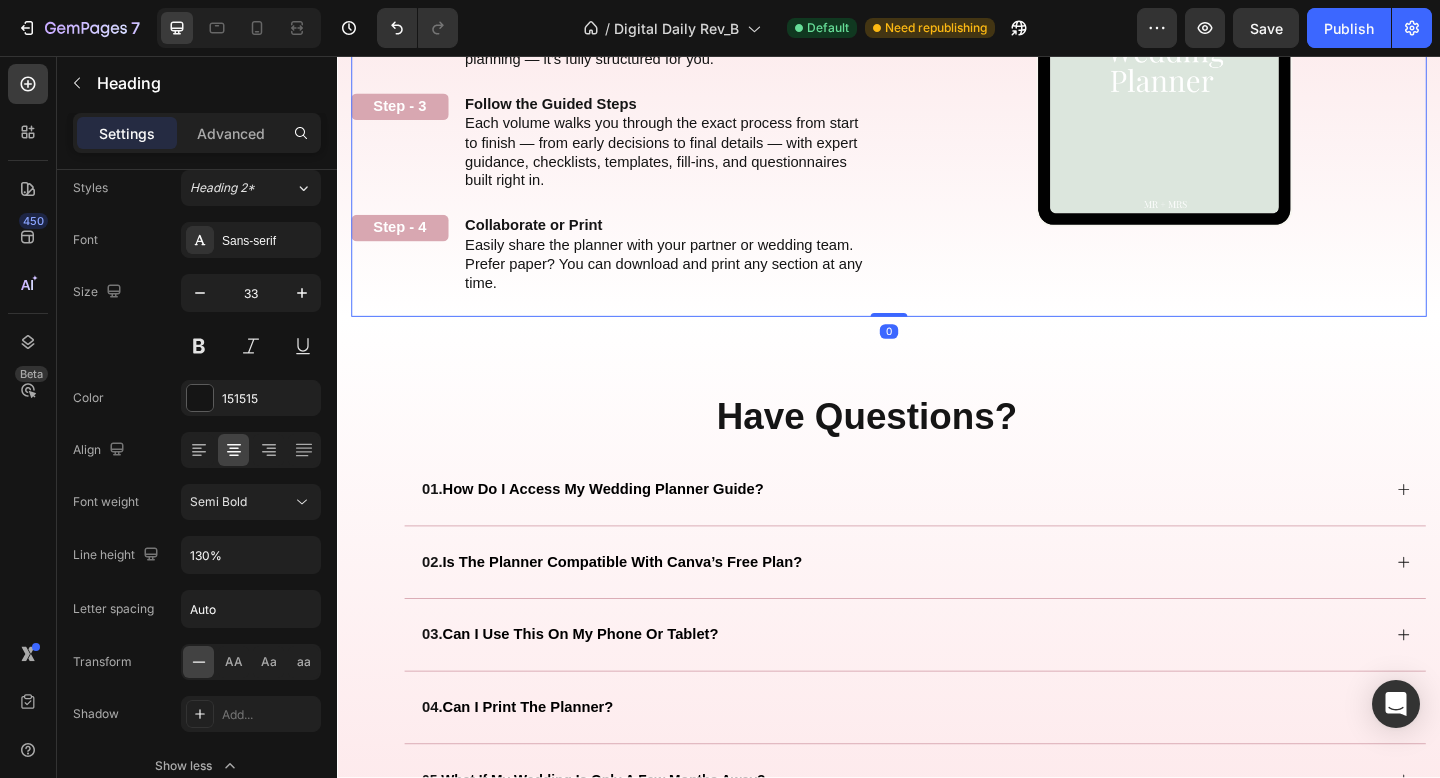 click on "How to Use It Heading Your step-by-step planning guide — no guesswork, no overwhelm. Text Block Step - 1 Text Block Instant Access After Purchase You'll receive  one downloadable PDF  with instant links to all 3 volumes and your 3 bonus tools — neatly organized in Canva. Text Block Row Step - 2 Text Block Open with a Free Canva Account No editing or designing needed. Just open the links and start planning — it's fully structured for you. Text Block Row Step - 3 Text Block Follow the Guided Steps Each volume walks you through the exact process from start to finish — from early decisions to final details — with expert guidance, checklists, templates, fill-ins, and questionnaires built right in. Text Block Row Step - 4 Text Block Collaborate or Print Easily share the planner with your partner or wedding team. Prefer paper? You can download and print any section at any time. Text Block Row Image How it Works Heading Row   0" at bounding box center (937, 48) 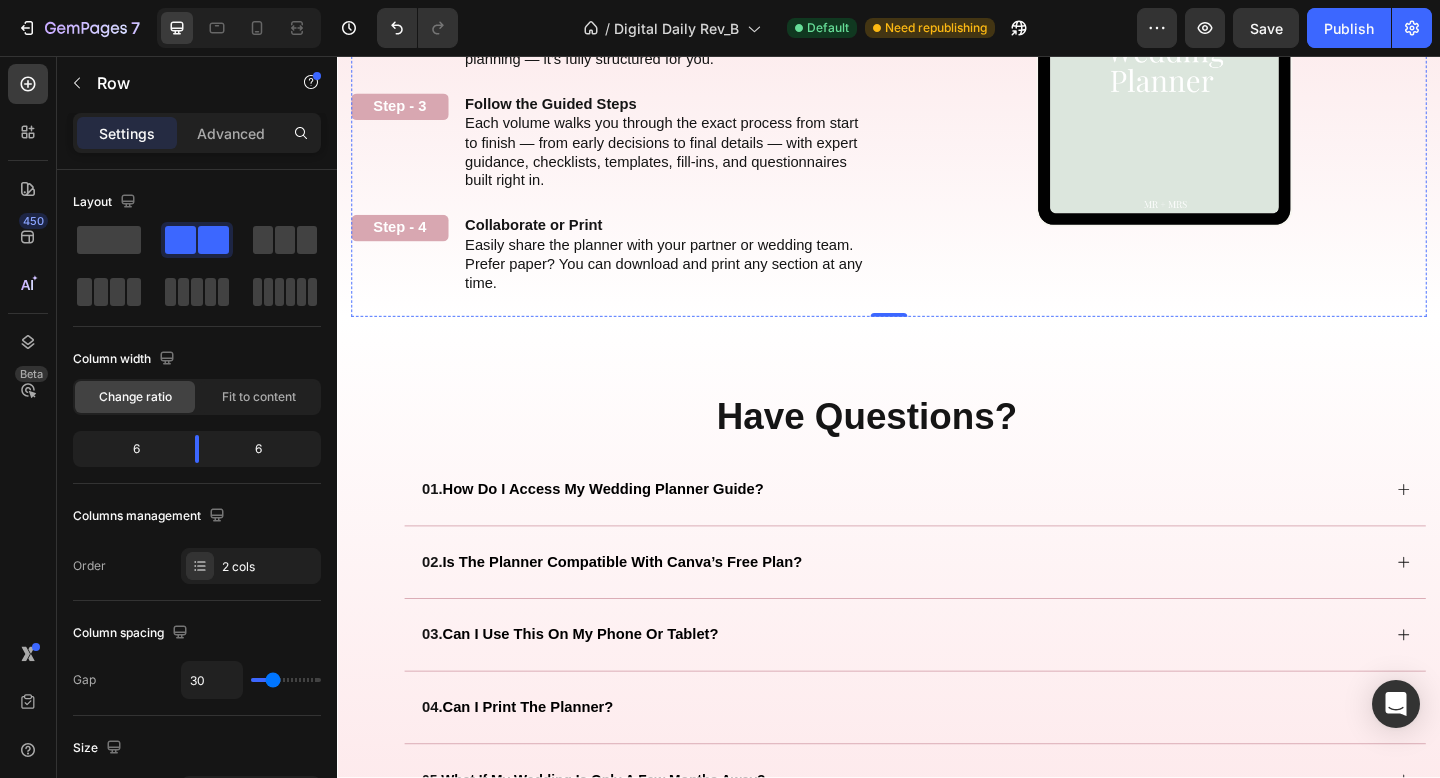 click on "Your step-by-step planning guide — no guesswork, no overwhelm." at bounding box center (637, -148) 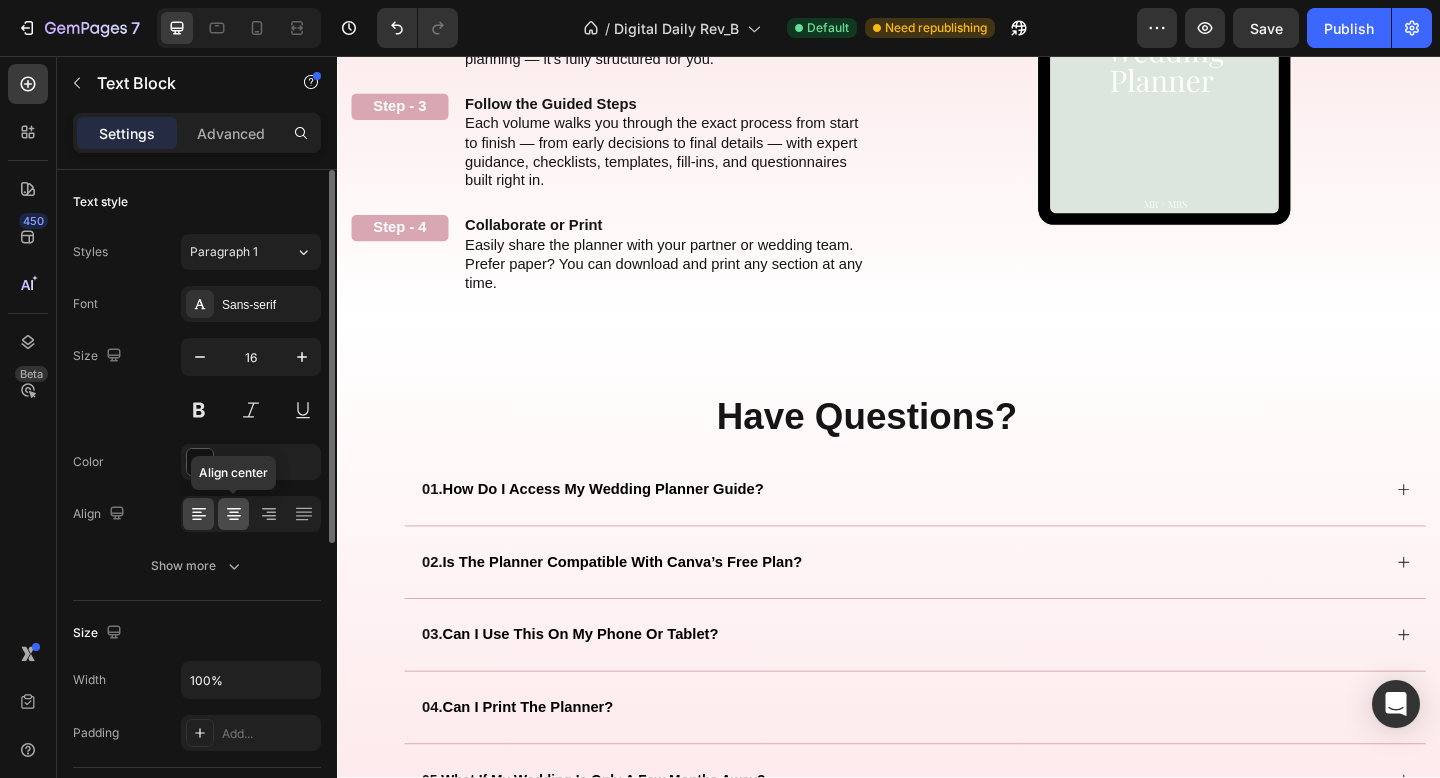 click 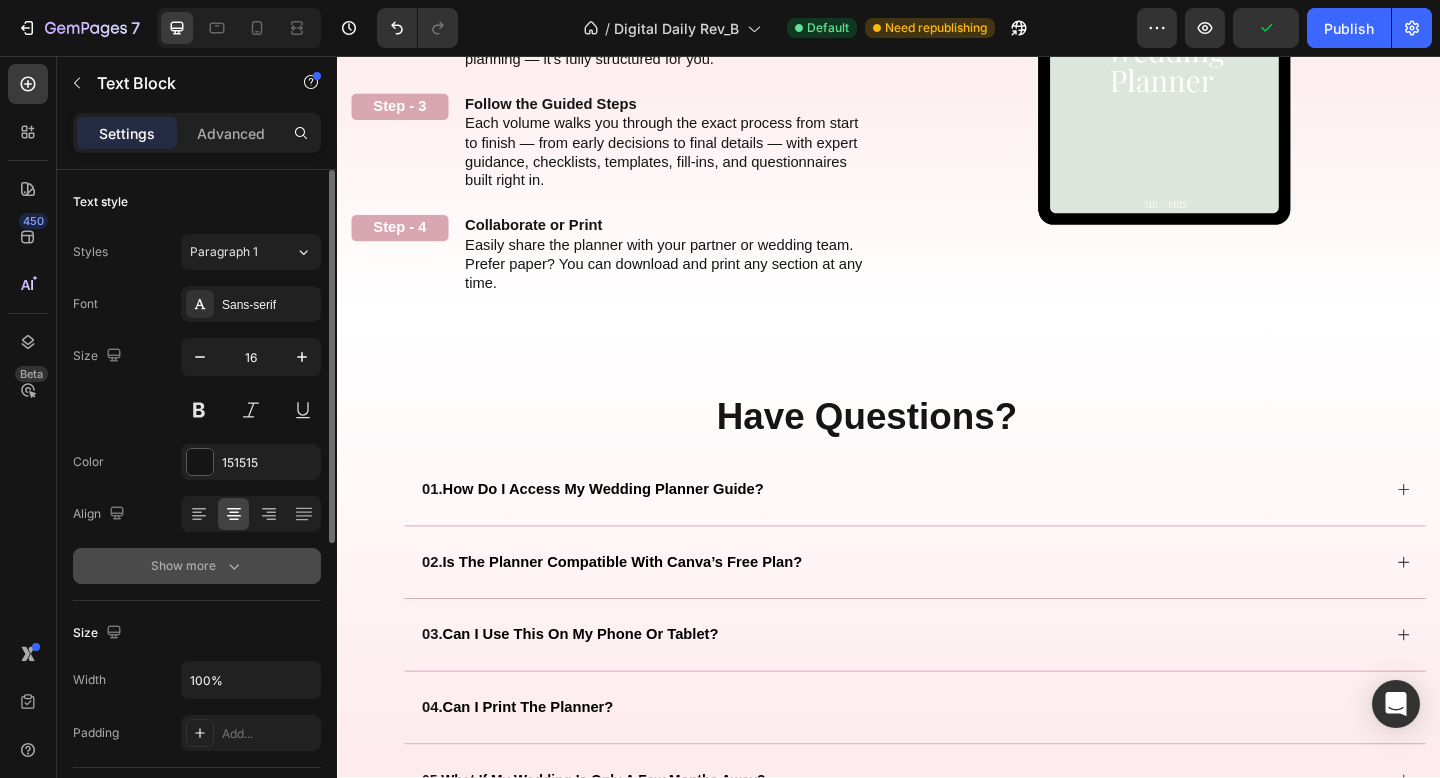 click 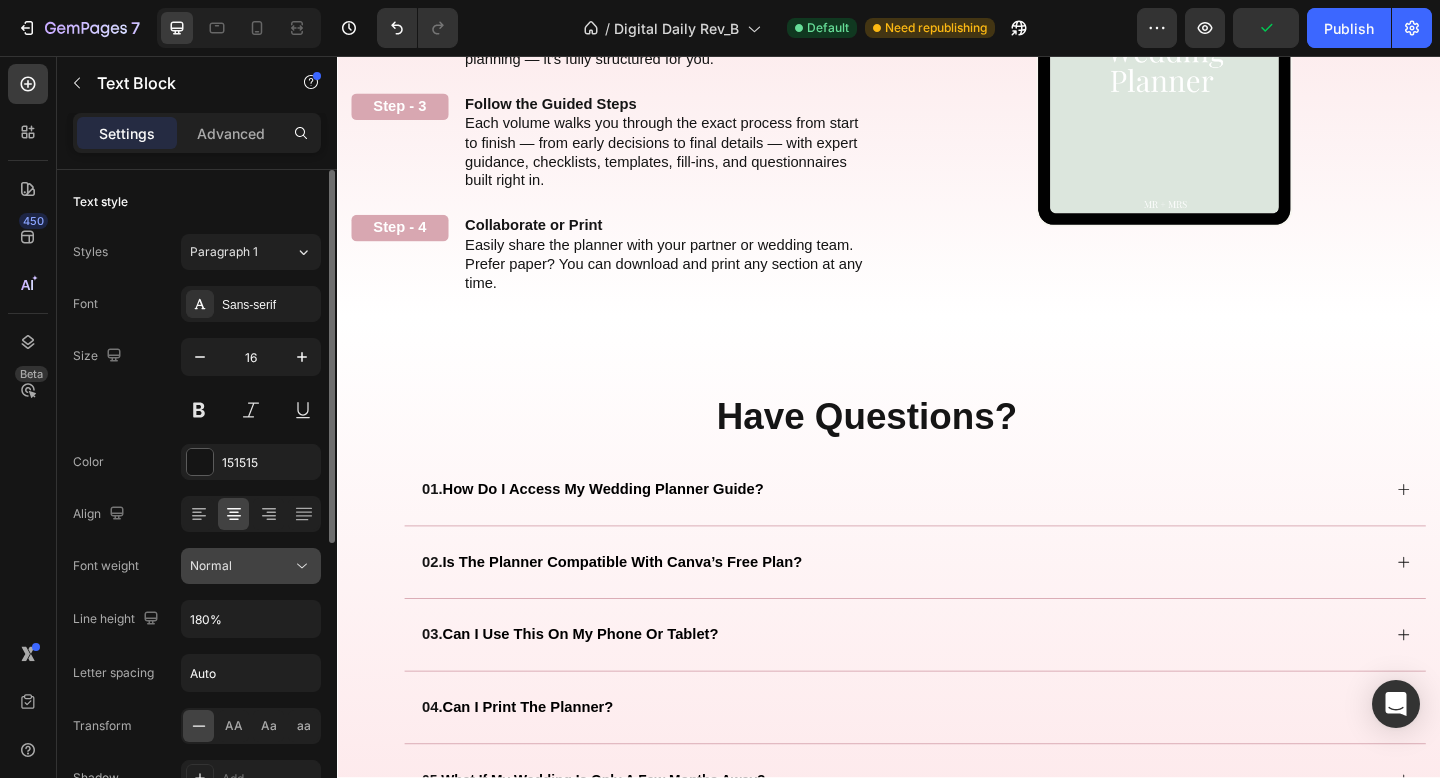click on "Normal" at bounding box center [241, 566] 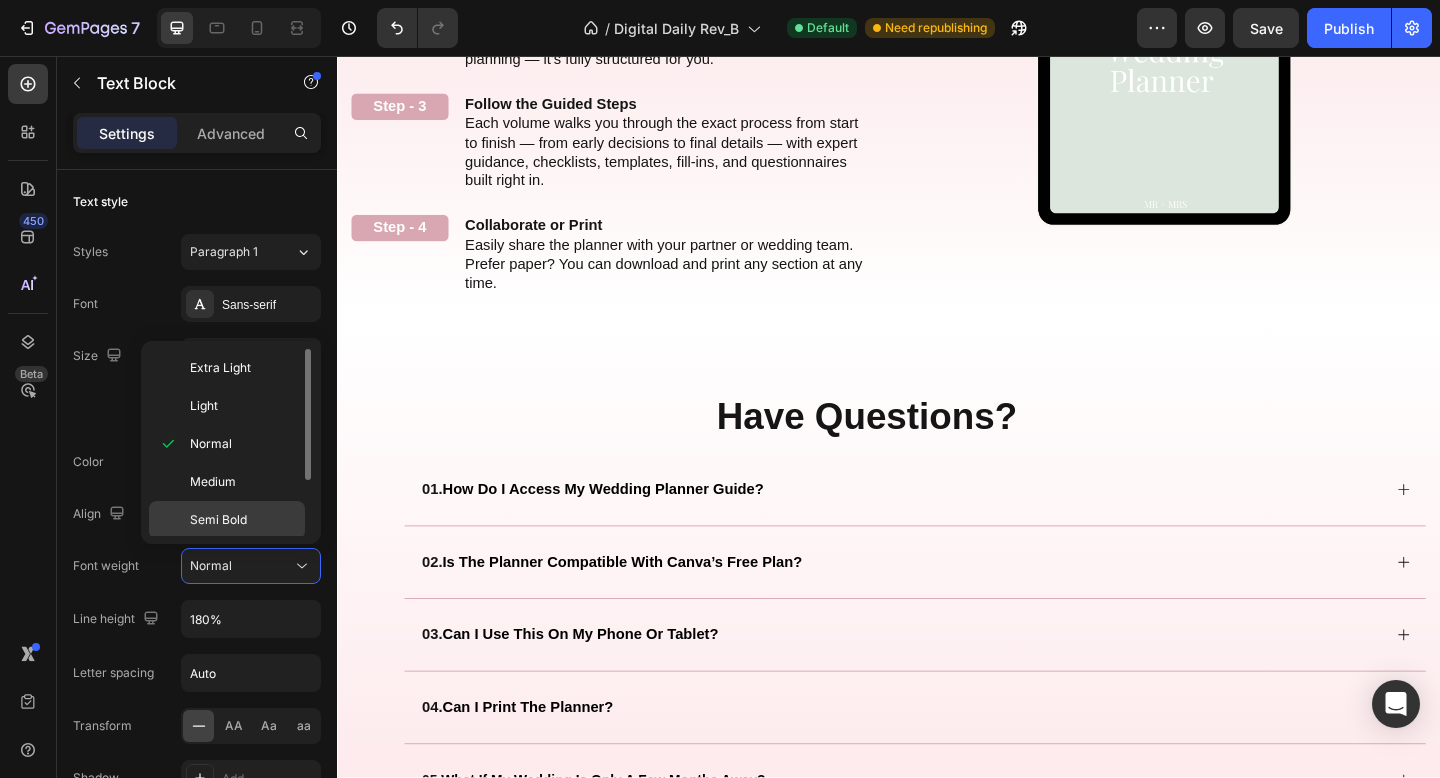 click on "Semi Bold" 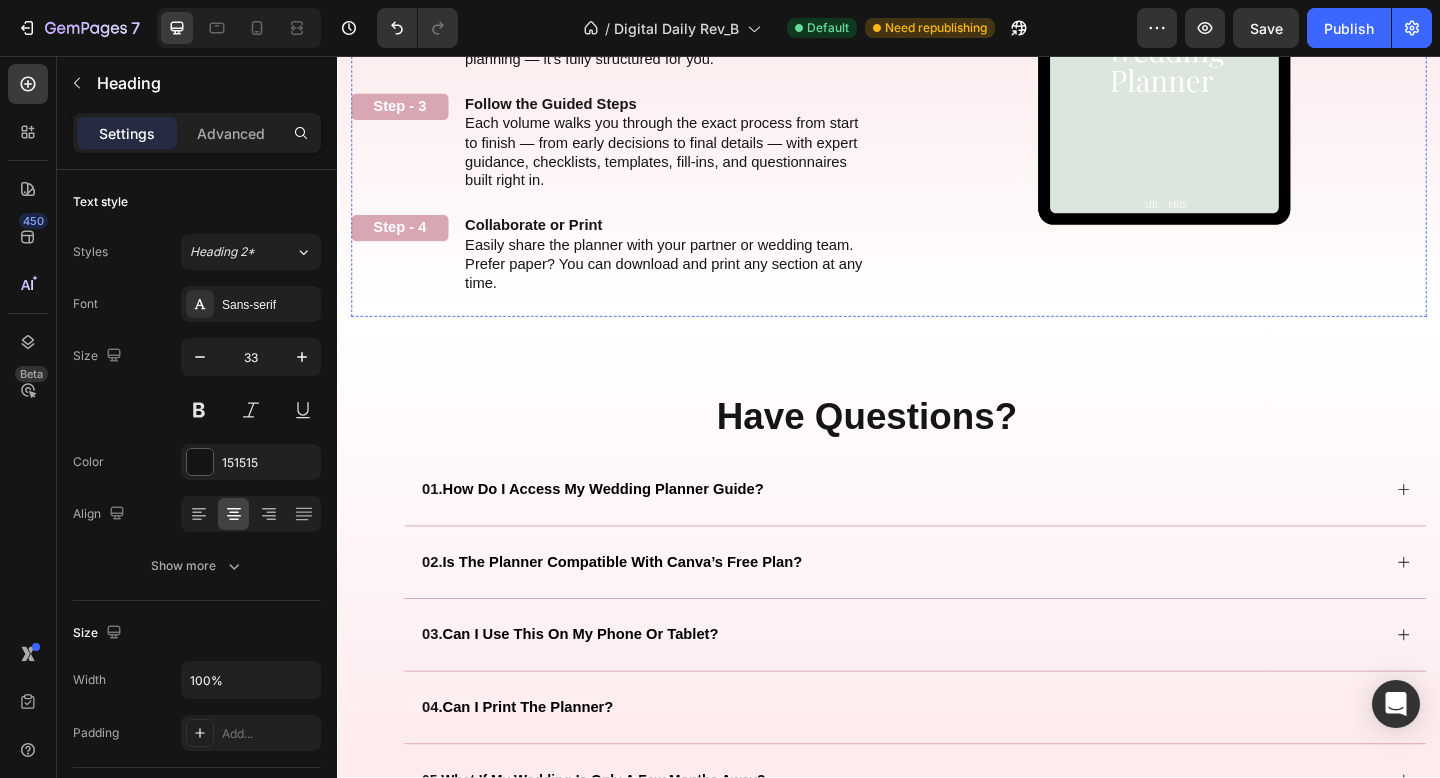 click on "How to Use It" at bounding box center (637, -189) 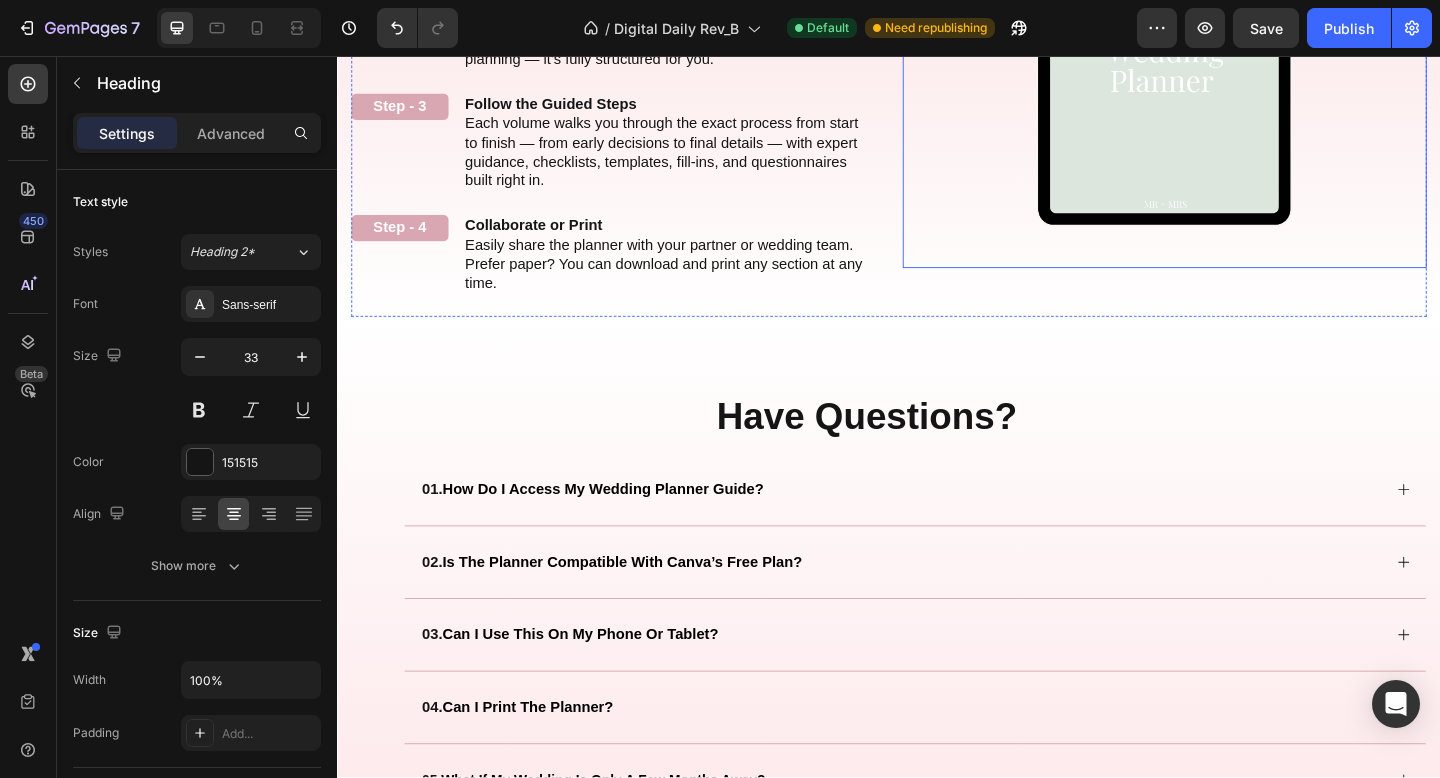 click at bounding box center [1237, 48] 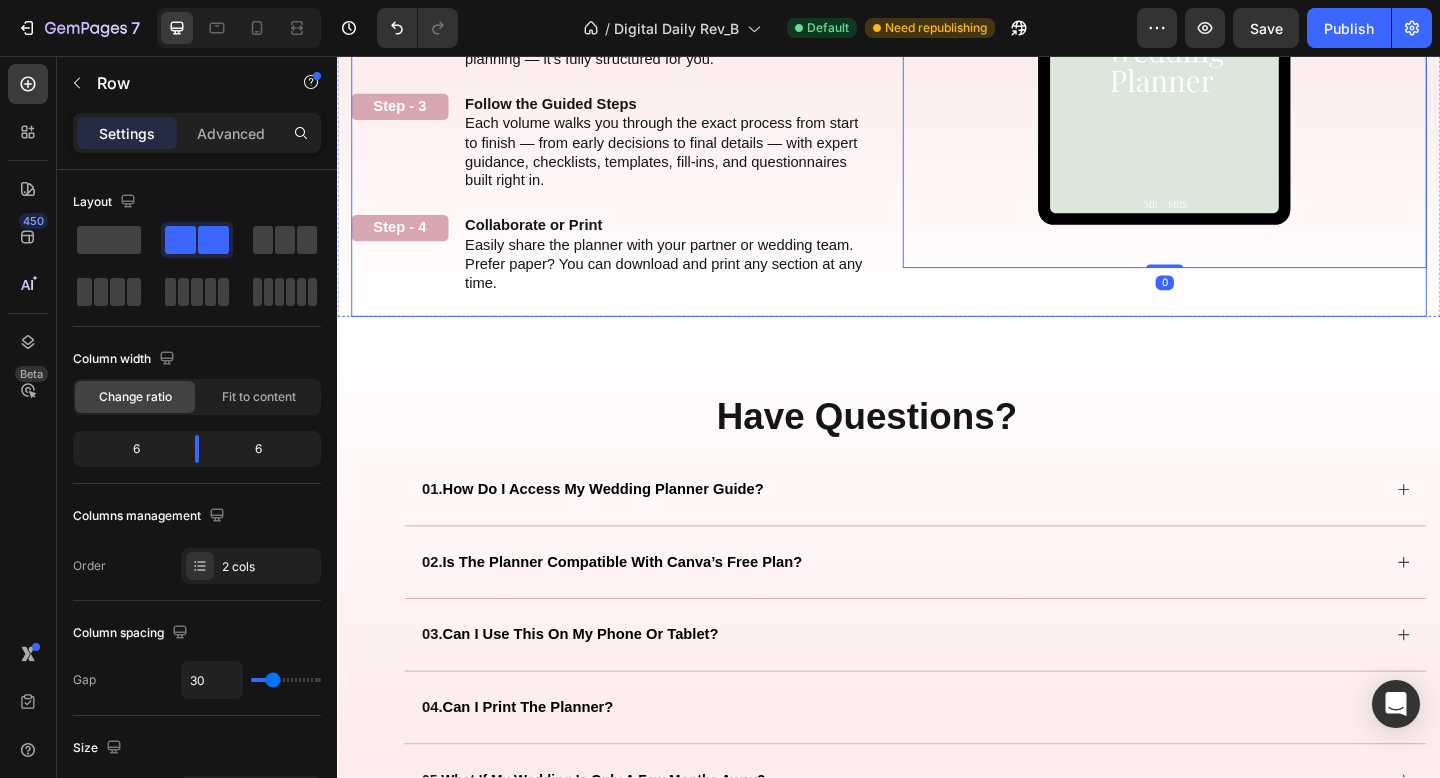 click on "Image   0 How it Works Heading" at bounding box center (1237, 48) 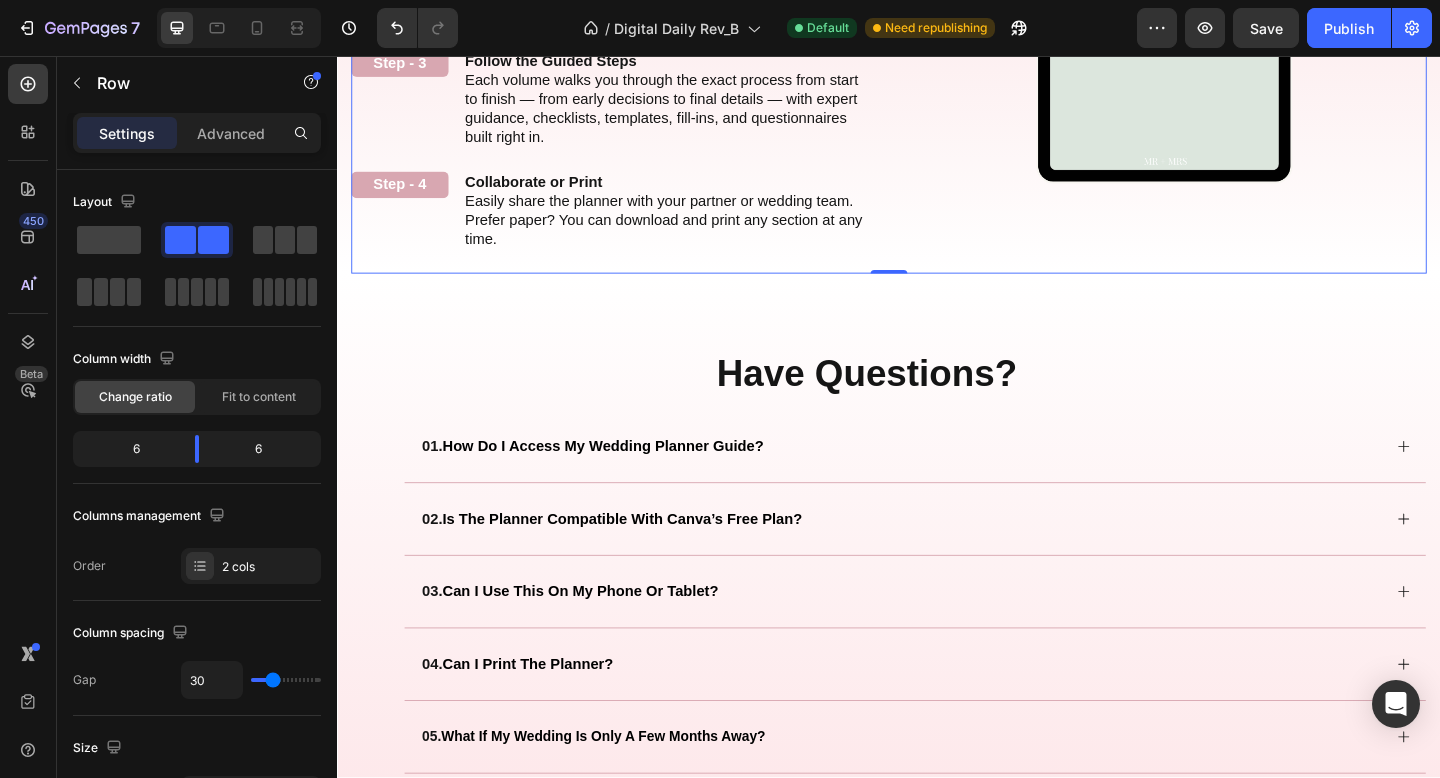 scroll, scrollTop: 2950, scrollLeft: 0, axis: vertical 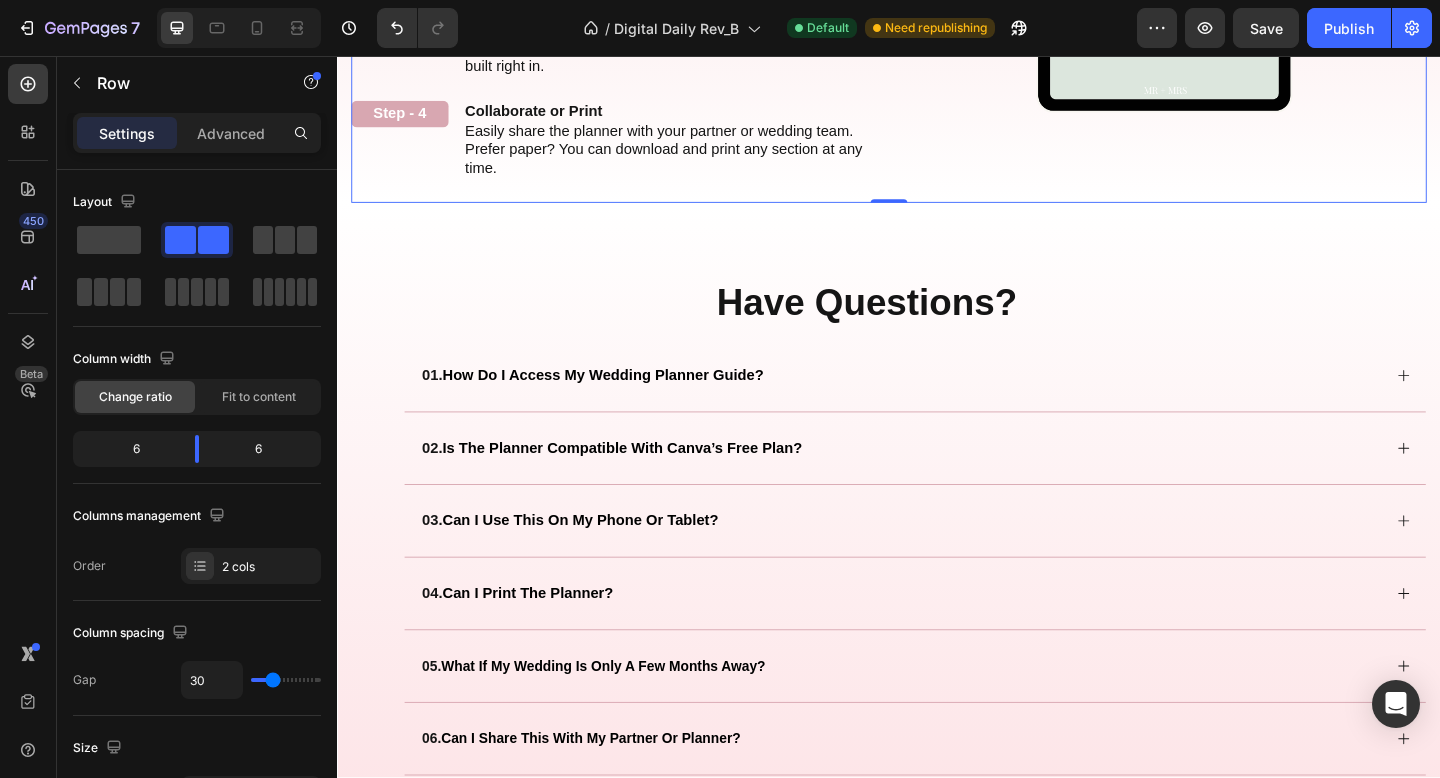 click on "Image How it Works Heading" at bounding box center (1237, -77) 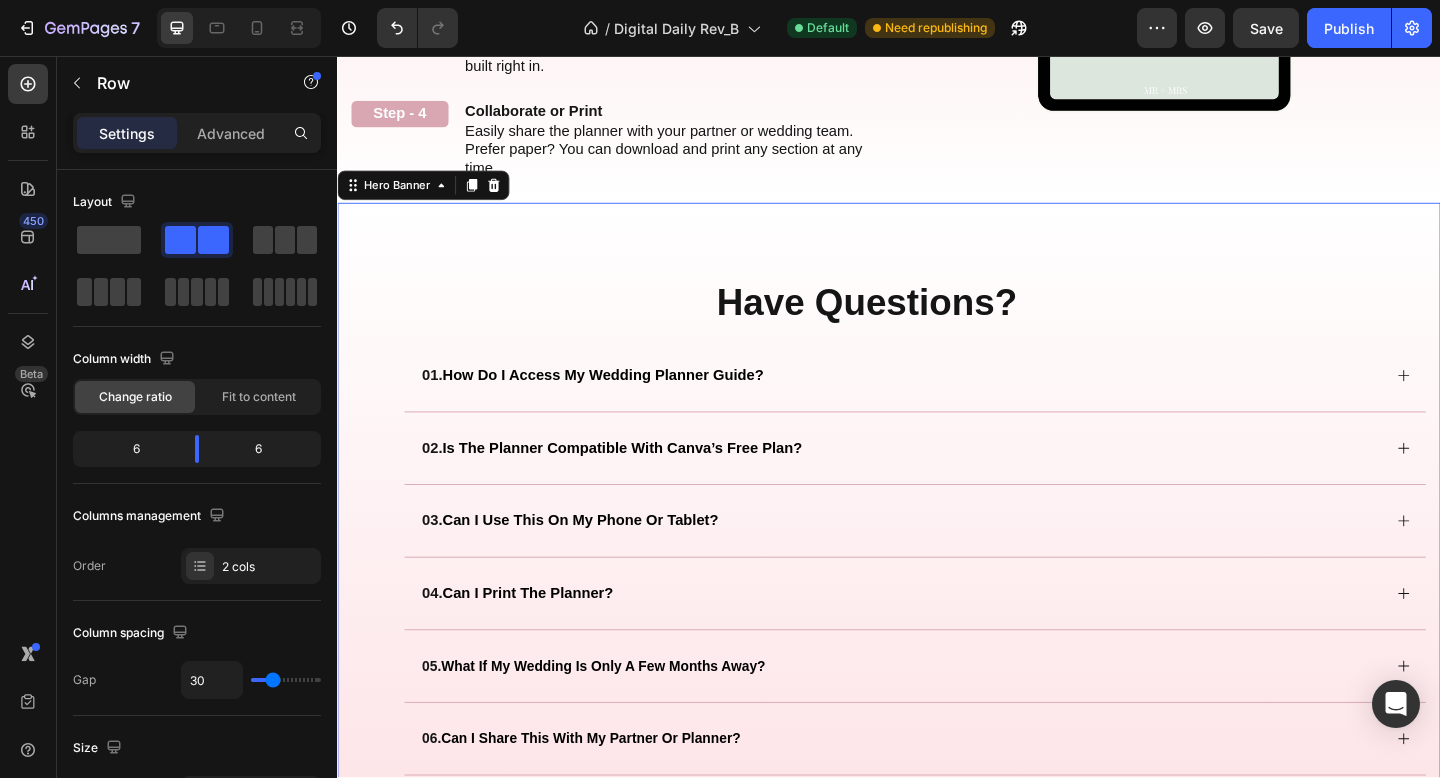 click on "Have Questions? Heading Row
01.   how do i access my wedding planner guide?
02.   is the planner compatible with canva’s free plan?
03.   can i use this on my phone or tablet?
04.   can i print the planner?
05.   what if my wedding is only a few months away?
06.   can i share this with my partner or planner?
07.   what if i need help accessing or editing the planner?
08.   do you offer refunds?
09.   how will this help me stay organized? Accordion" at bounding box center [937, 665] 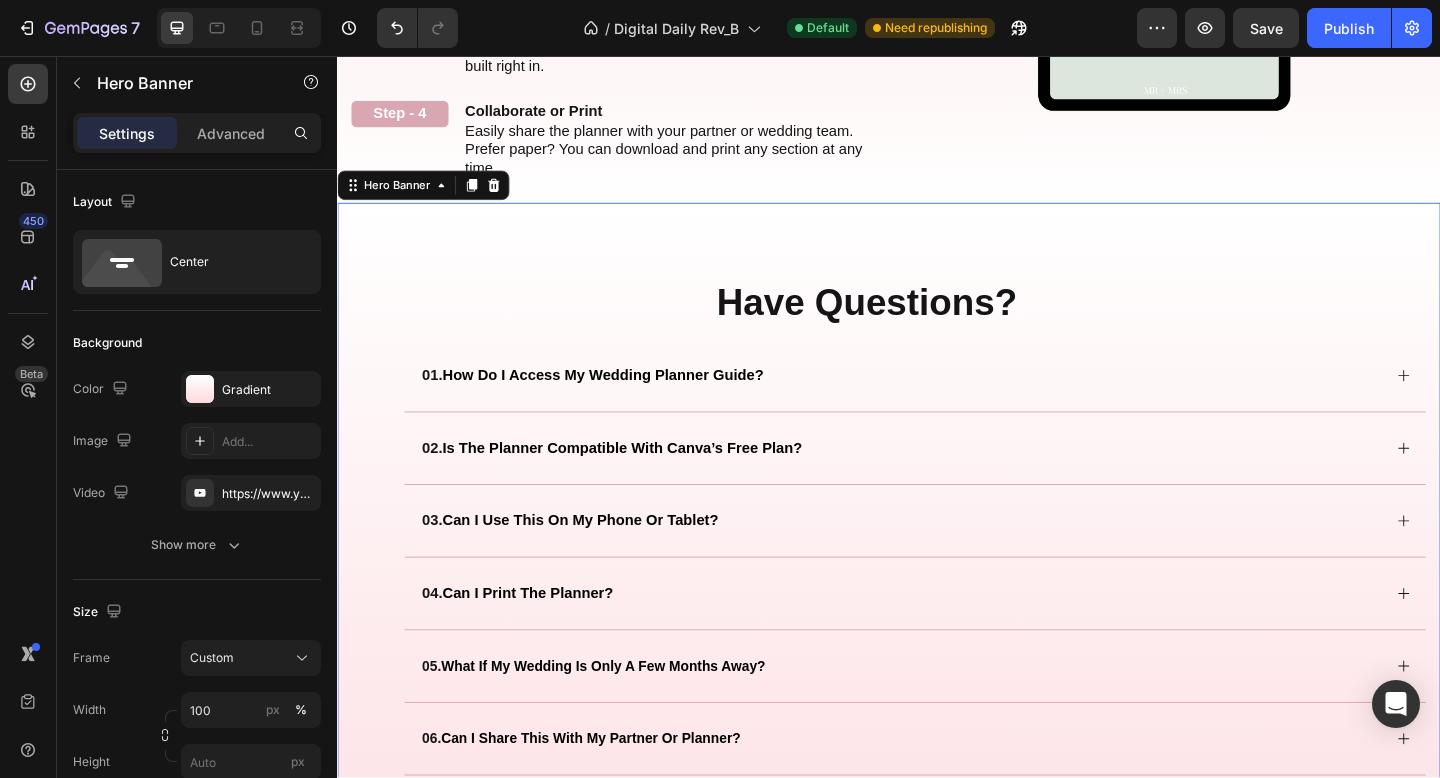 click on "Have Questions? Heading Row
01.   how do i access my wedding planner guide?
02.   is the planner compatible with canva’s free plan?
03.   can i use this on my phone or tablet?
04.   can i print the planner?
05.   what if my wedding is only a few months away?
06.   can i share this with my partner or planner?
07.   what if i need help accessing or editing the planner?
08.   do you offer refunds?
09.   how will this help me stay organized? Accordion" at bounding box center [937, 665] 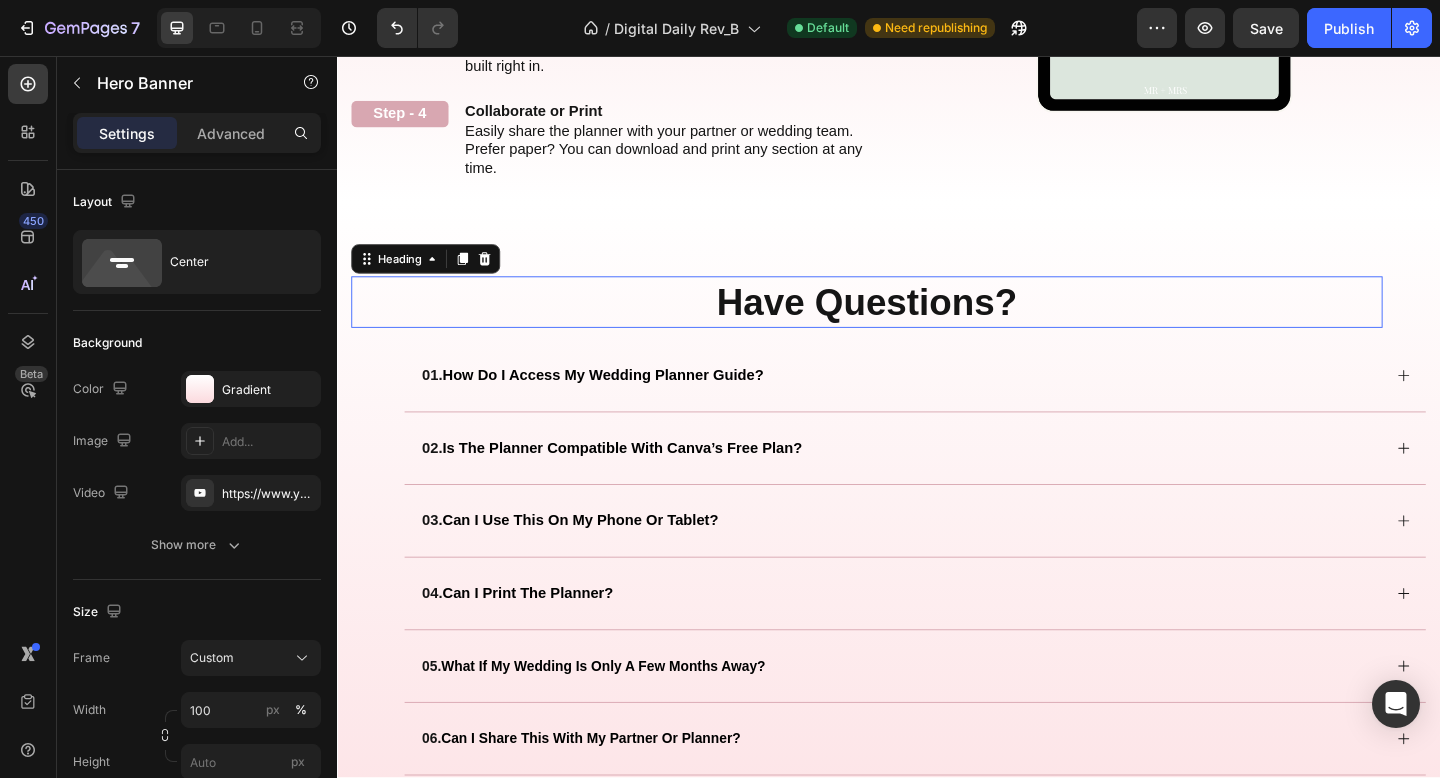 click on "Have Questions?" at bounding box center [913, 324] 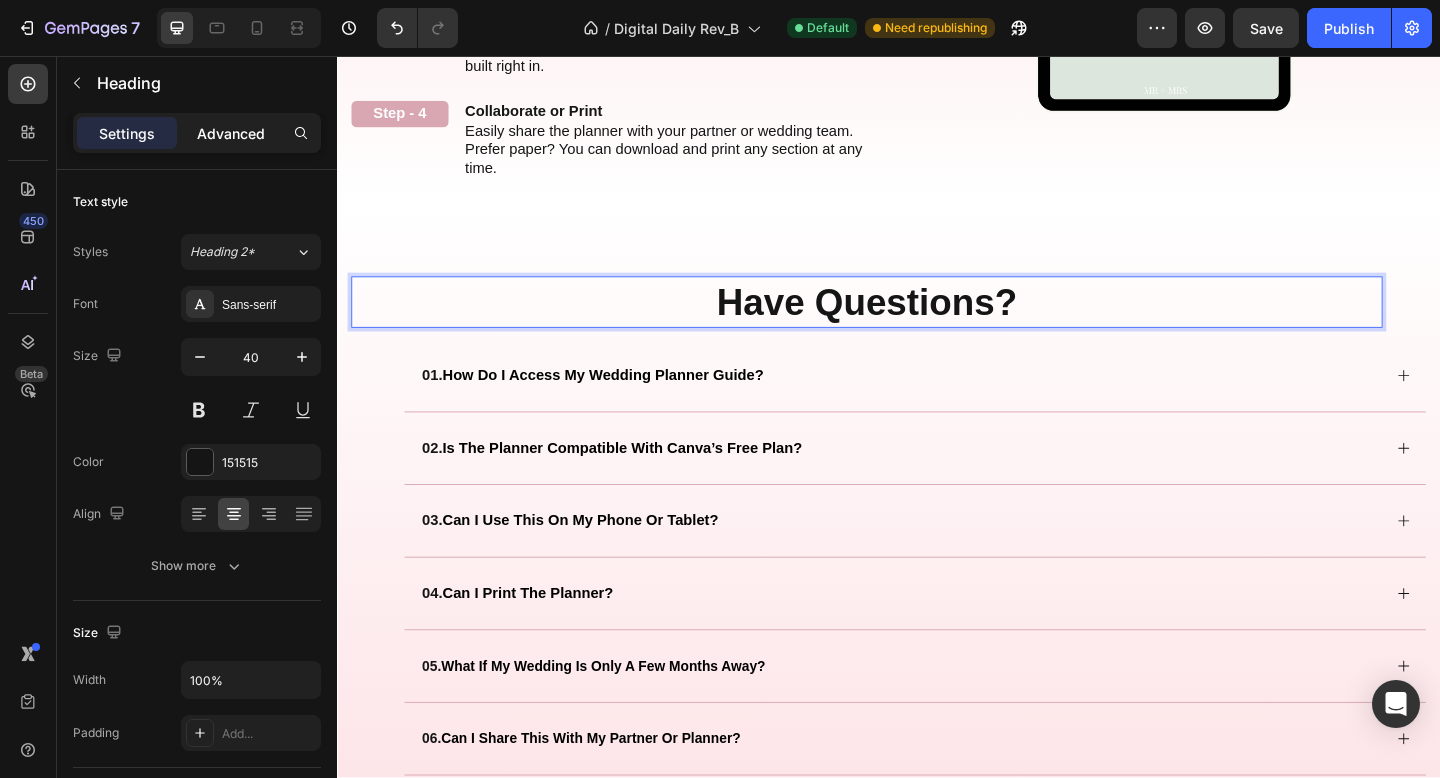 click on "Advanced" at bounding box center [231, 133] 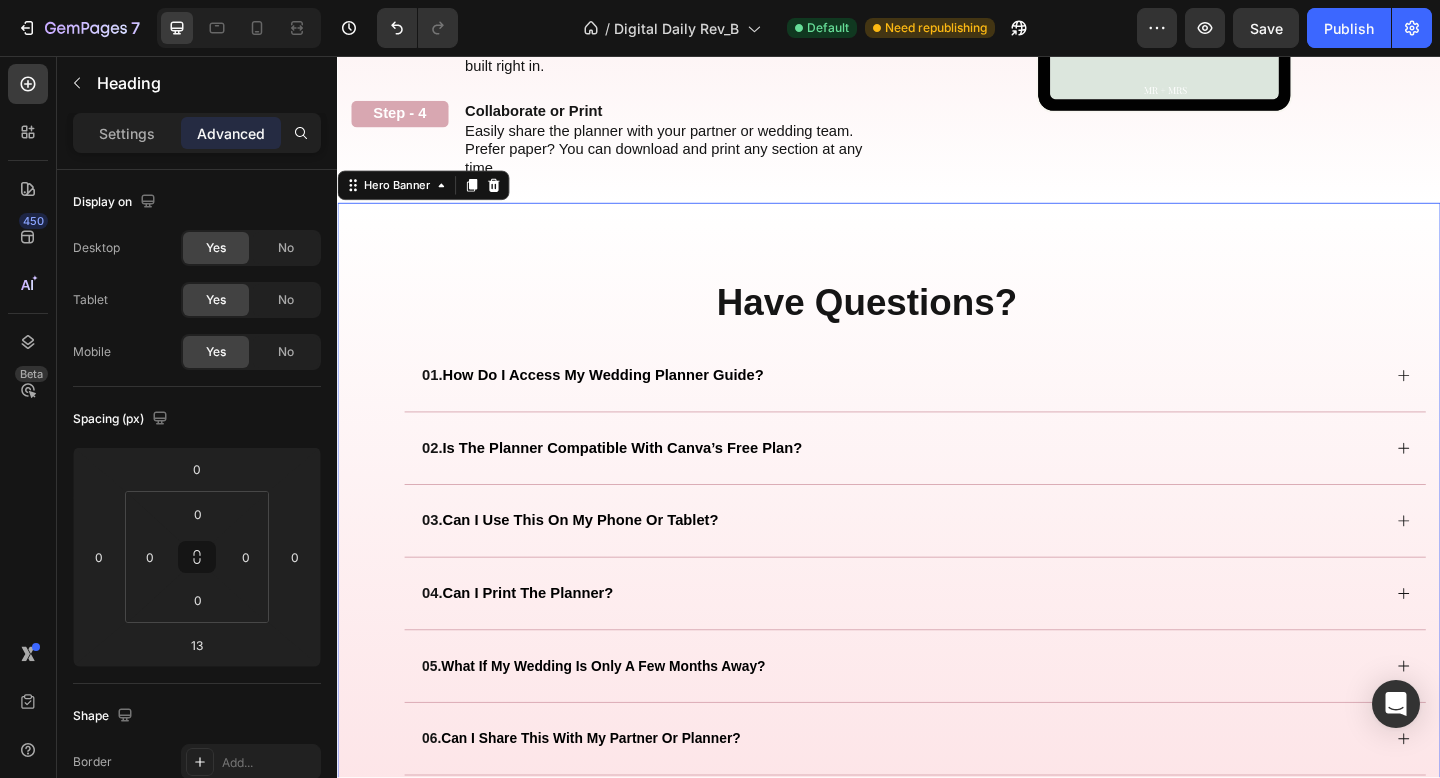 click on "⁠⁠⁠⁠⁠⁠⁠ Have Questions? Heading Row
01.   how do i access my wedding planner guide?
02.   is the planner compatible with canva’s free plan?
03.   can i use this on my phone or tablet?
04.   can i print the planner?
05.   what if my wedding is only a few months away?
06.   can i share this with my partner or planner?
07.   what if i need help accessing or editing the planner?
08.   do you offer refunds?
09.   how will this help me stay organized? Accordion" at bounding box center [937, 665] 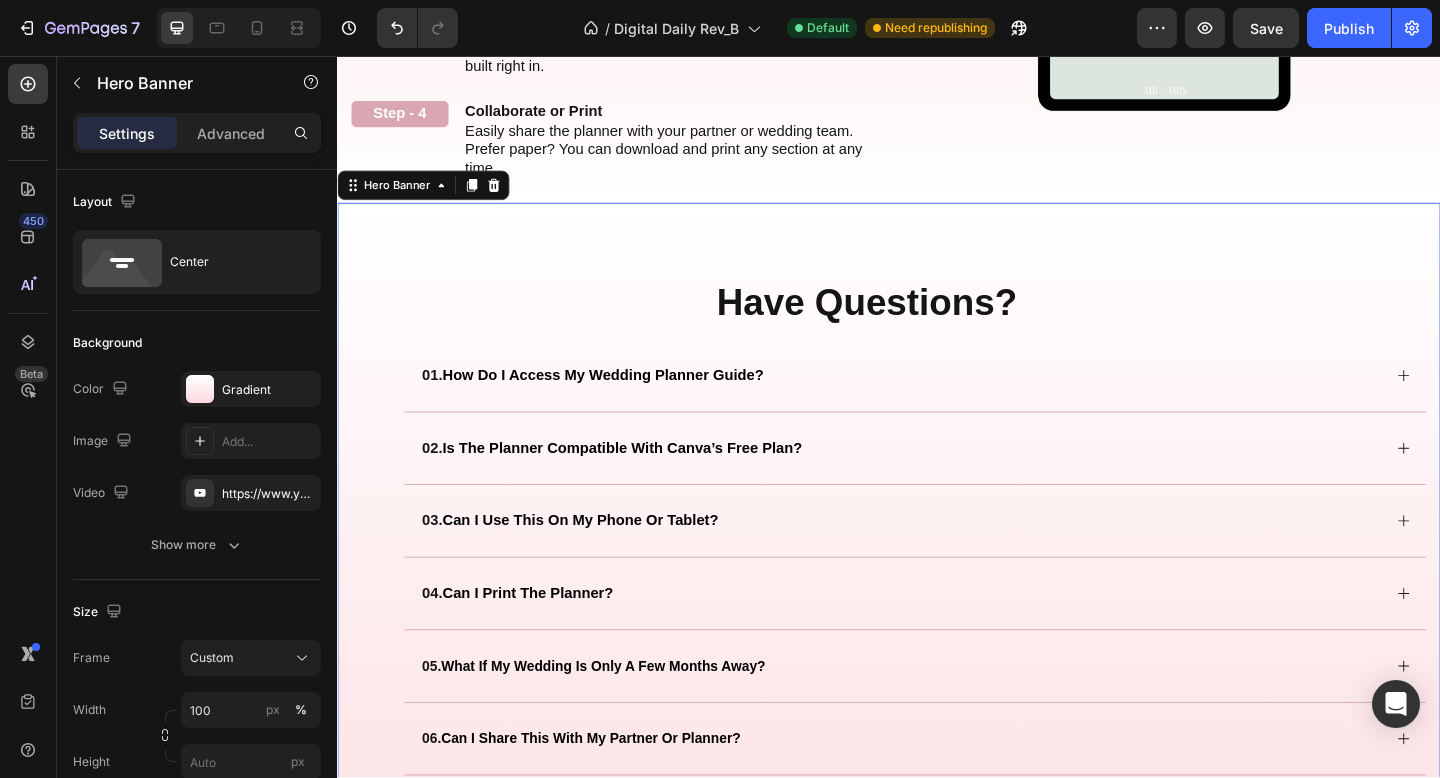 click on "⁠⁠⁠⁠⁠⁠⁠ Have Questions? Heading Row
01.   how do i access my wedding planner guide?
02.   is the planner compatible with canva’s free plan?
03.   can i use this on my phone or tablet?
04.   can i print the planner?
05.   what if my wedding is only a few months away?
06.   can i share this with my partner or planner?
07.   what if i need help accessing or editing the planner?
08.   do you offer refunds?
09.   how will this help me stay organized? Accordion" at bounding box center [937, 665] 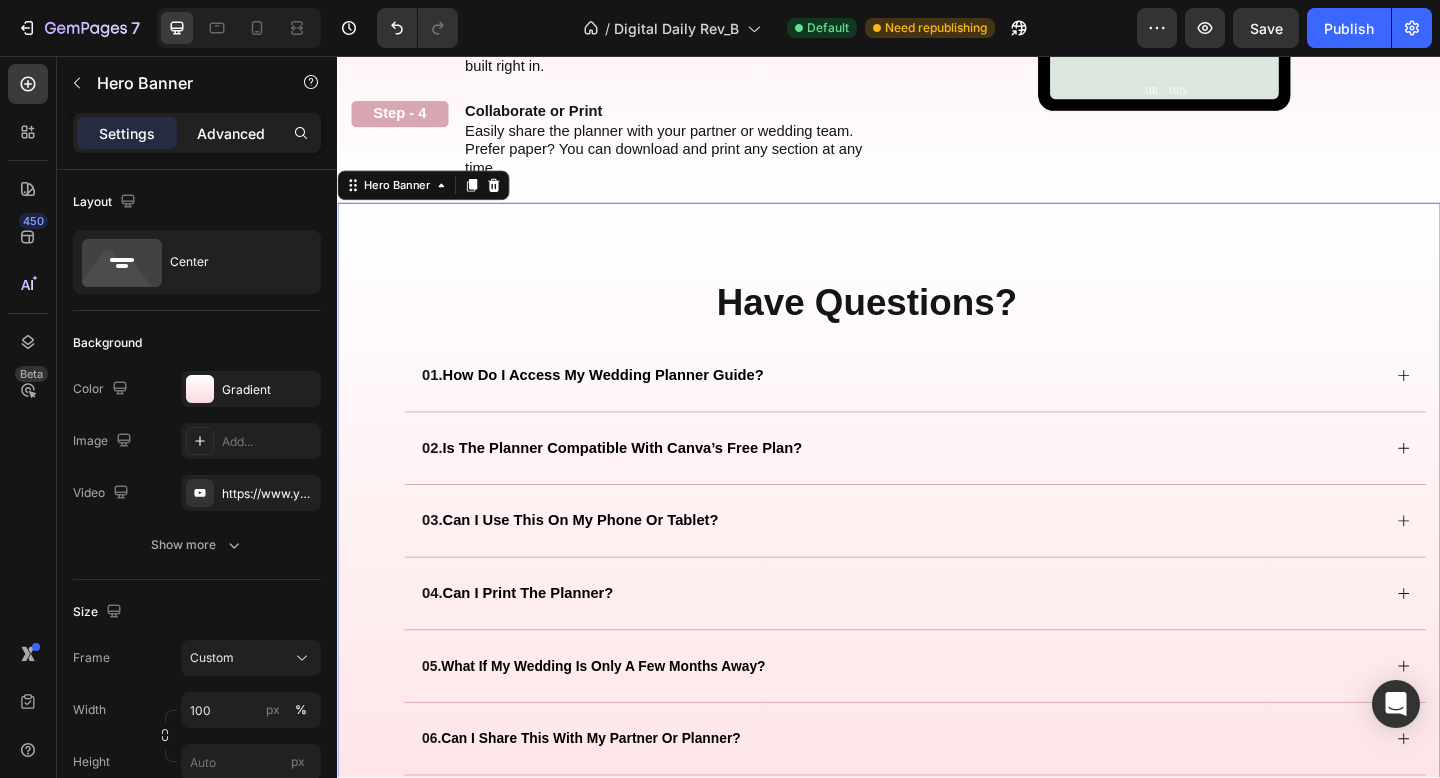 click on "Advanced" at bounding box center (231, 133) 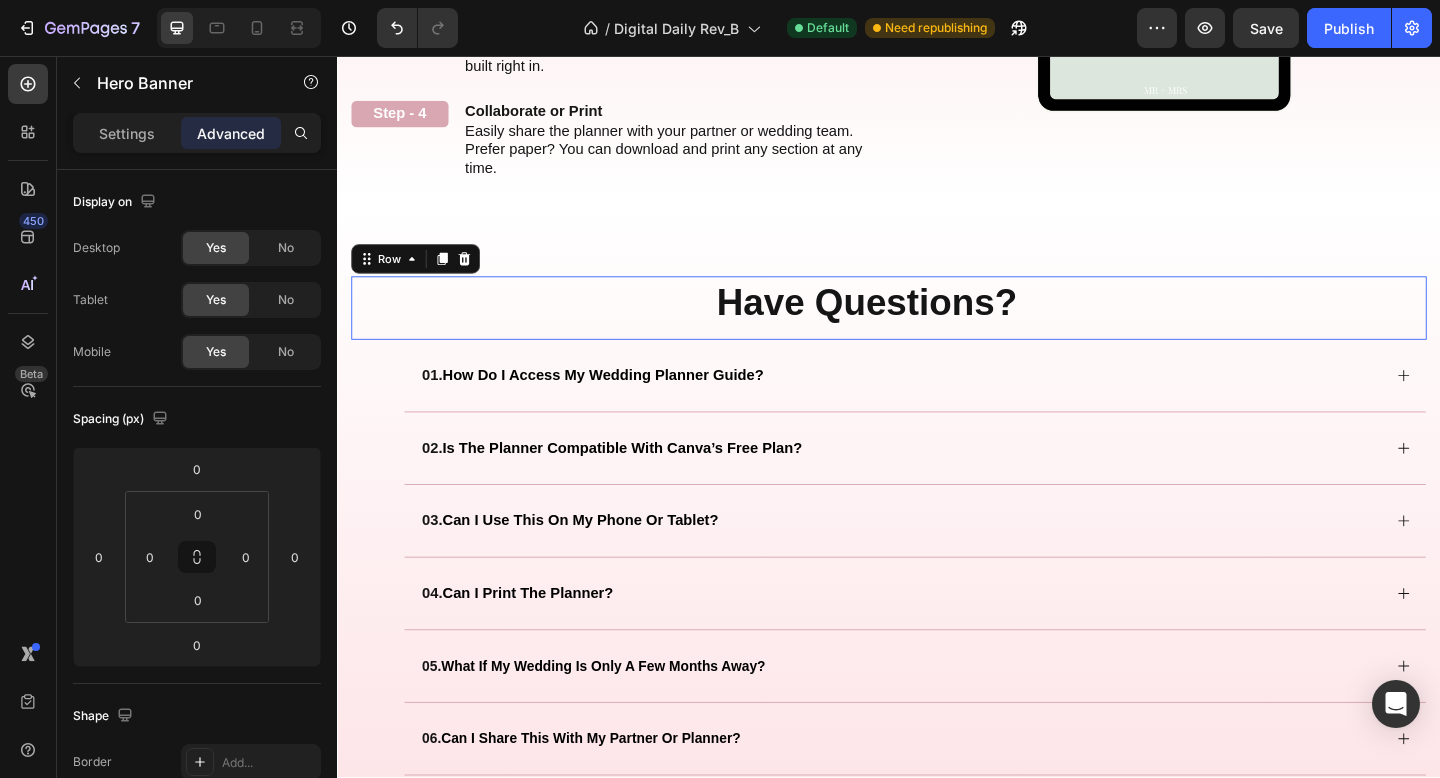 click on "⁠⁠⁠⁠⁠⁠⁠ Have Questions? Heading" at bounding box center (913, 330) 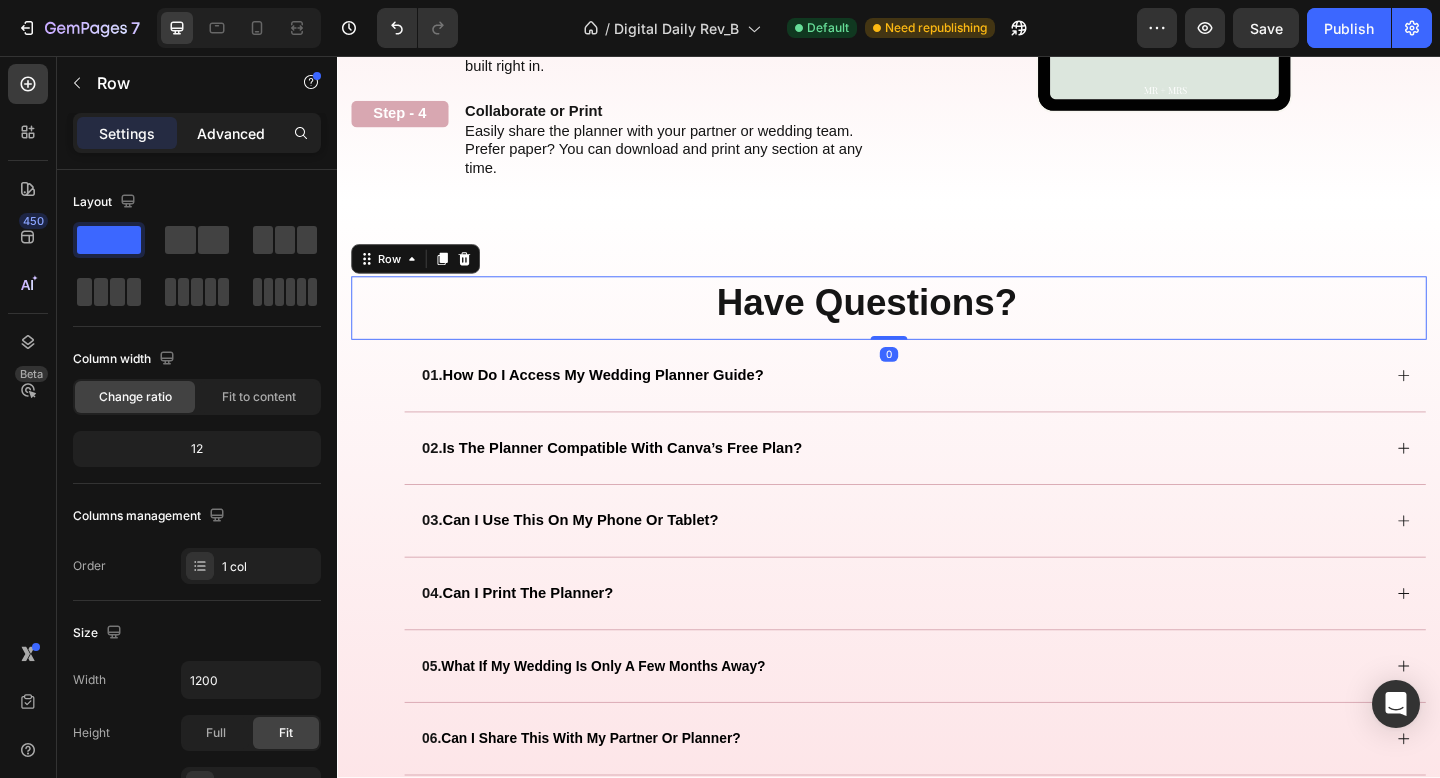 click on "Advanced" at bounding box center (231, 133) 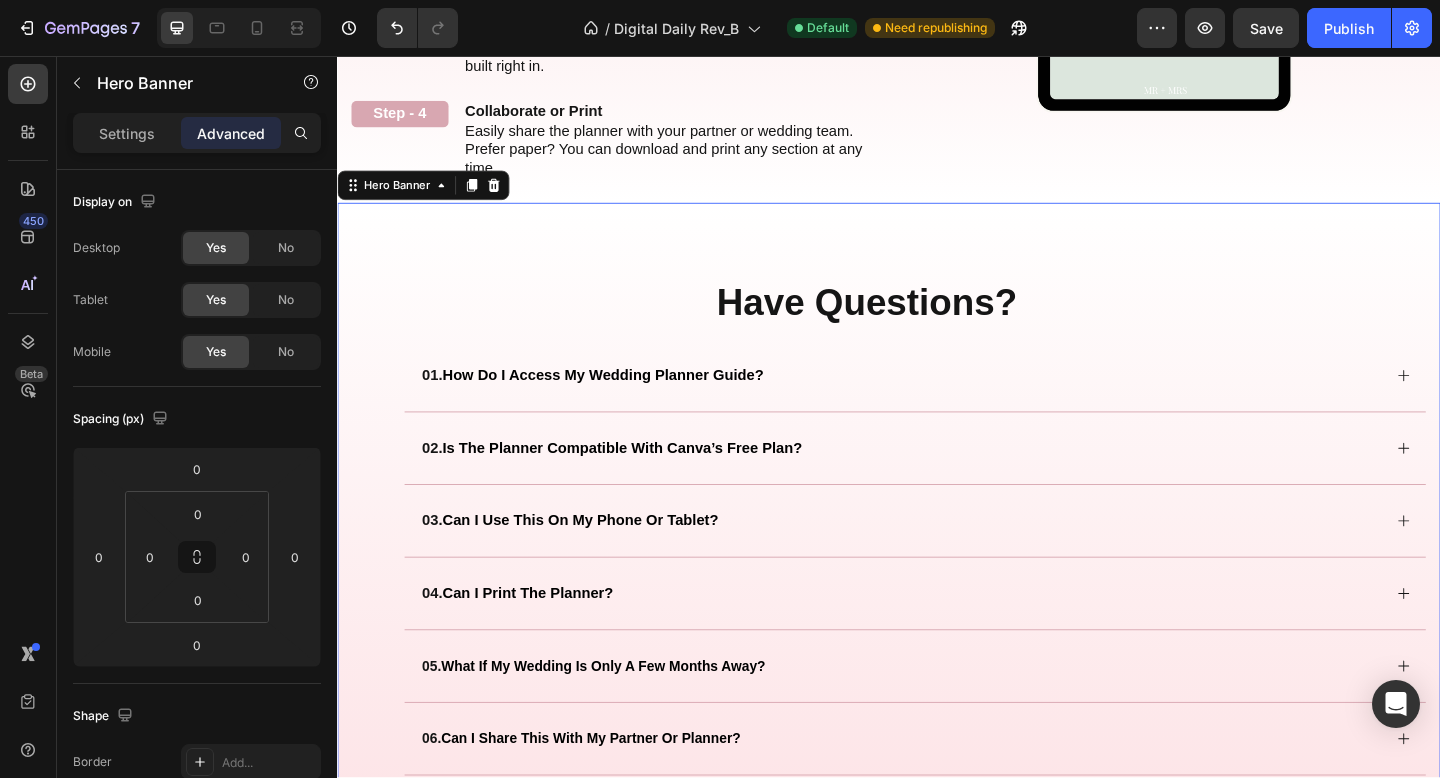 click on "⁠⁠⁠⁠⁠⁠⁠ Have Questions? Heading Row
01.   how do i access my wedding planner guide?
02.   is the planner compatible with canva’s free plan?
03.   can i use this on my phone or tablet?
04.   can i print the planner?
05.   what if my wedding is only a few months away?
06.   can i share this with my partner or planner?
07.   what if i need help accessing or editing the planner?
08.   do you offer refunds?
09.   how will this help me stay organized? Accordion" at bounding box center (937, 665) 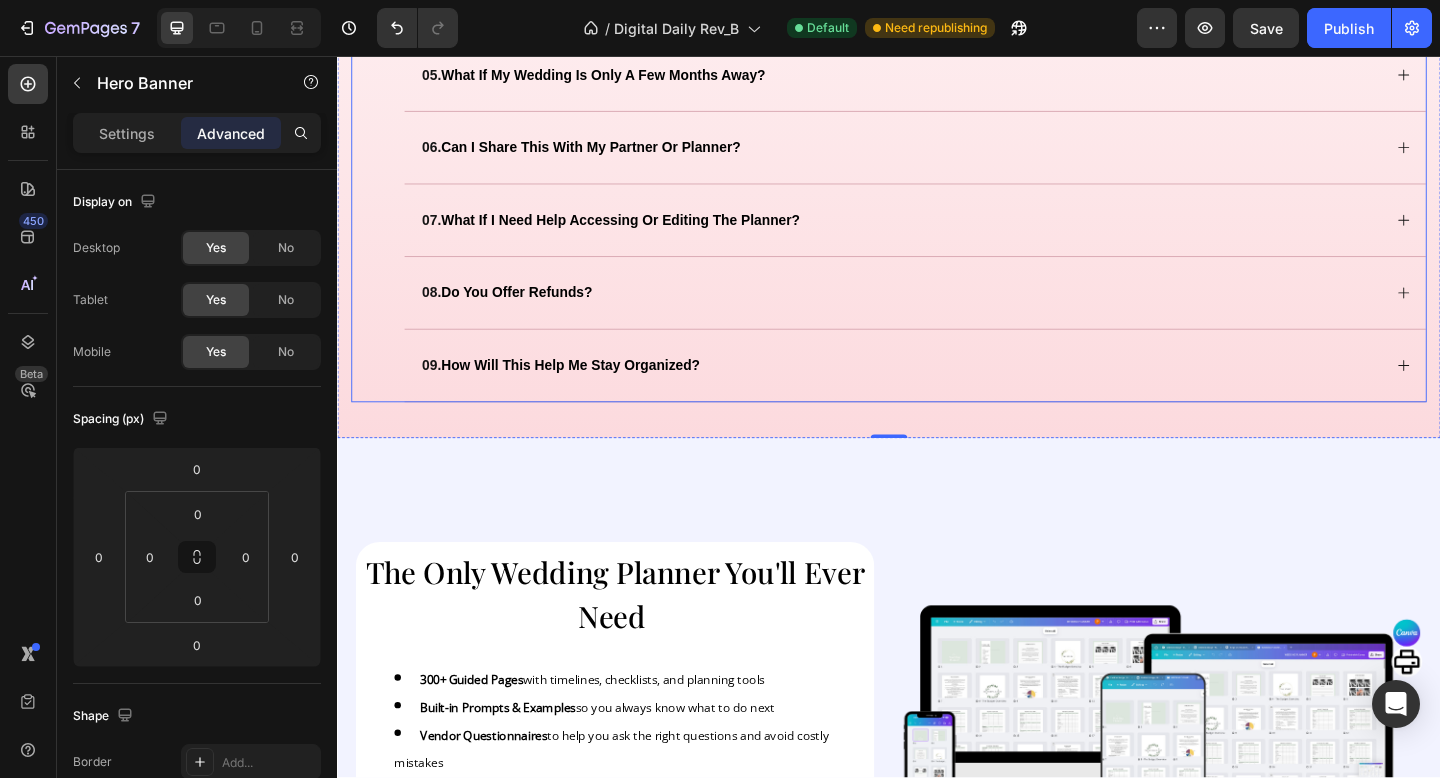 scroll, scrollTop: 3590, scrollLeft: 0, axis: vertical 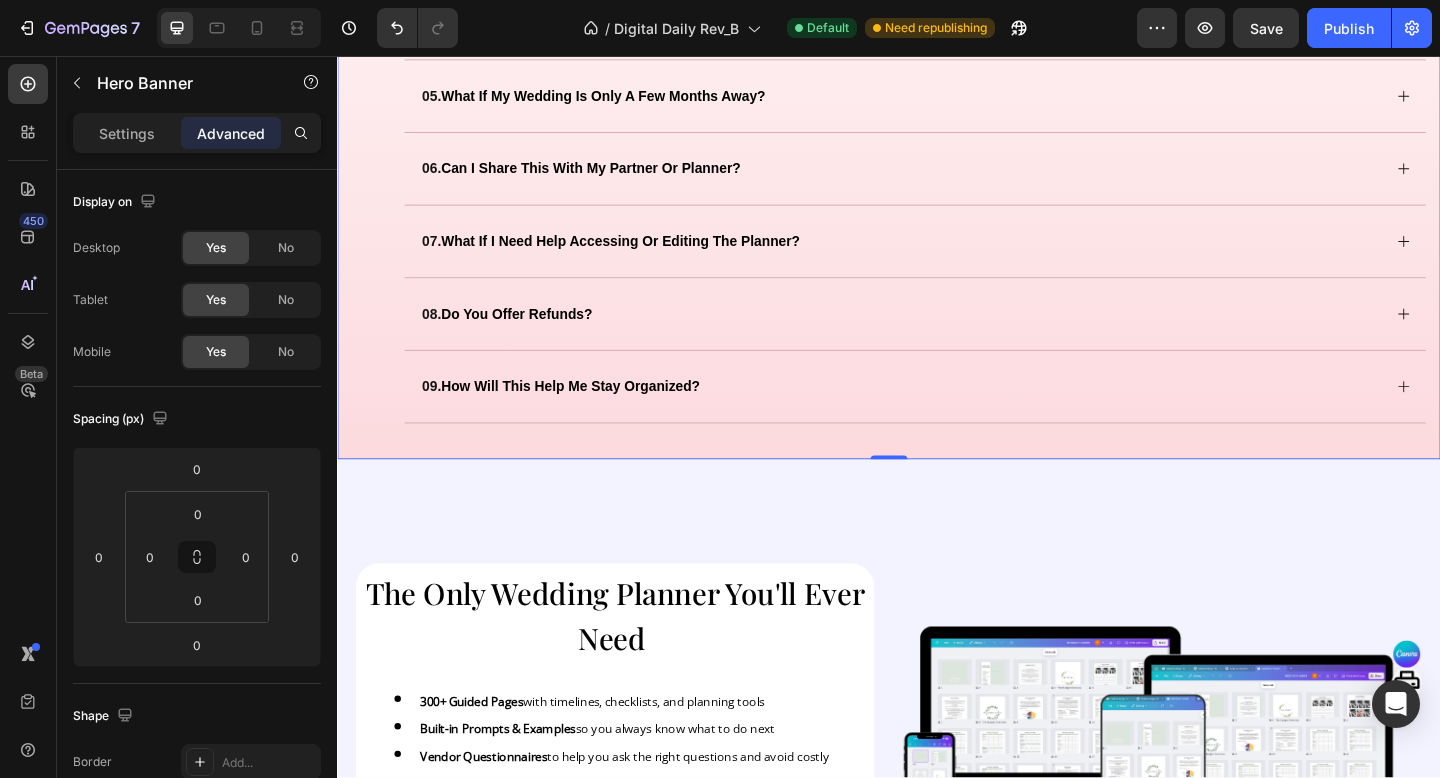 click on "⁠⁠⁠⁠⁠⁠⁠ Have Questions? Heading Row
01.   how do i access my wedding planner guide?
02.   is the planner compatible with canva’s free plan?
03.   can i use this on my phone or tablet?
04.   can i print the planner?
05.   what if my wedding is only a few months away?
06.   can i share this with my partner or planner?
07.   what if i need help accessing or editing the planner?
08.   do you offer refunds?
09.   how will this help me stay organized? Accordion" at bounding box center (937, 45) 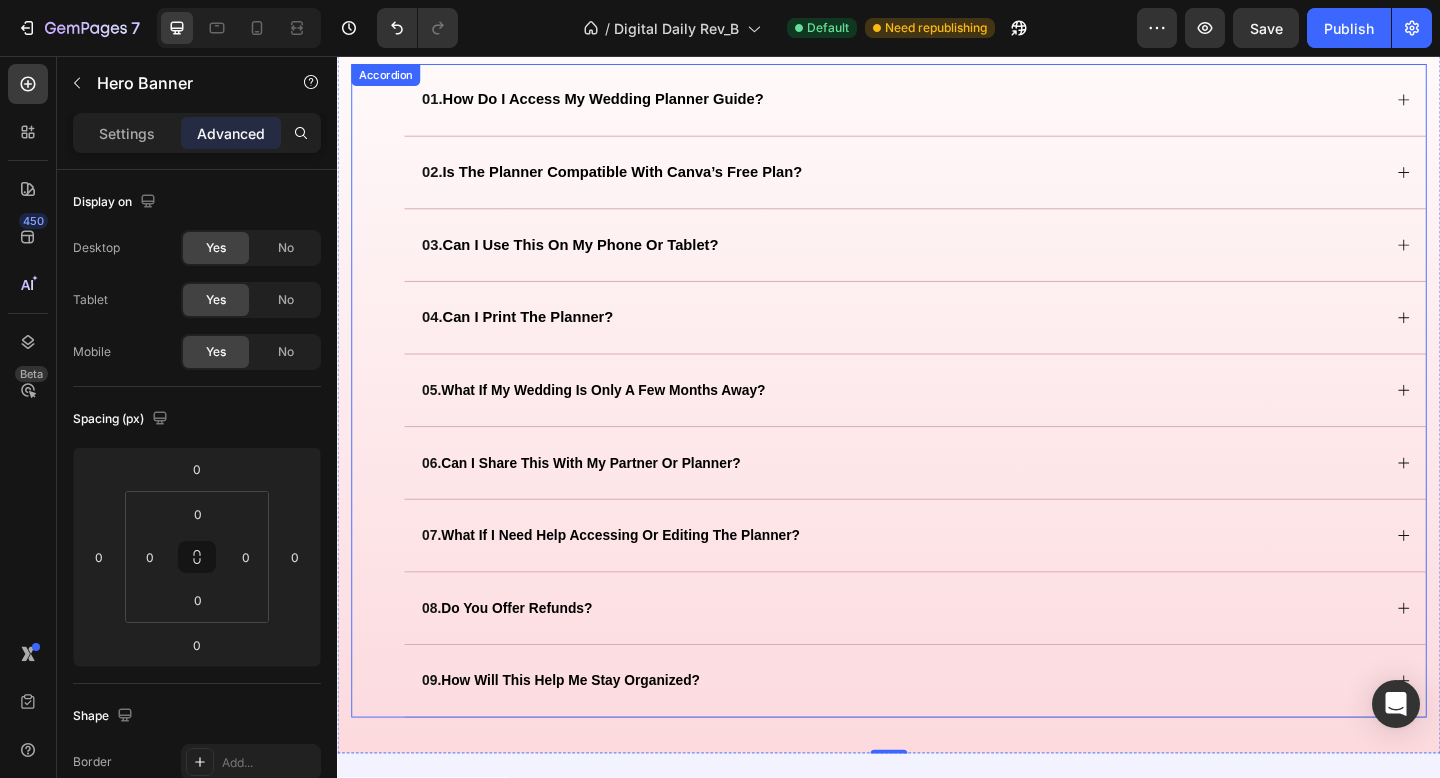 scroll, scrollTop: 3240, scrollLeft: 0, axis: vertical 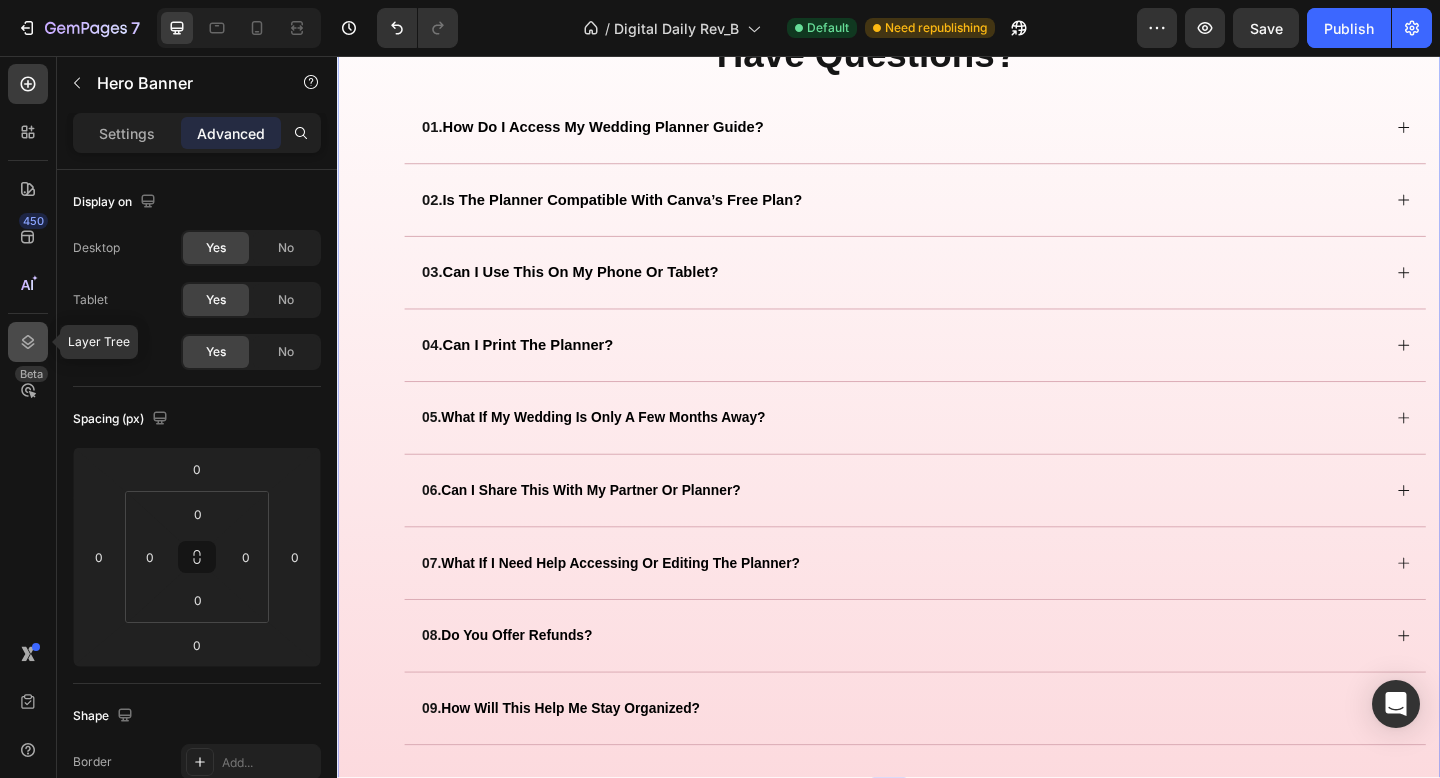 click 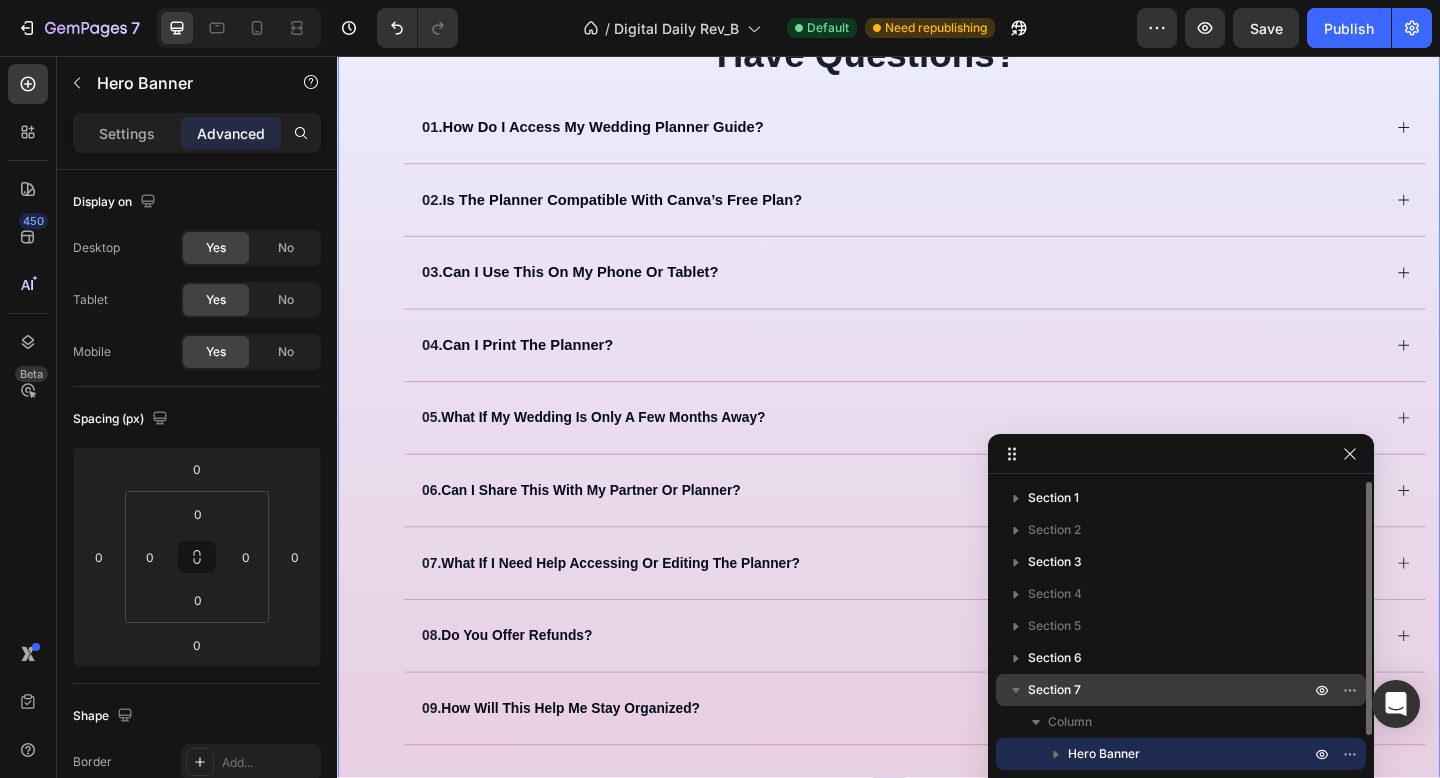 click on "Section 7" at bounding box center (1171, 690) 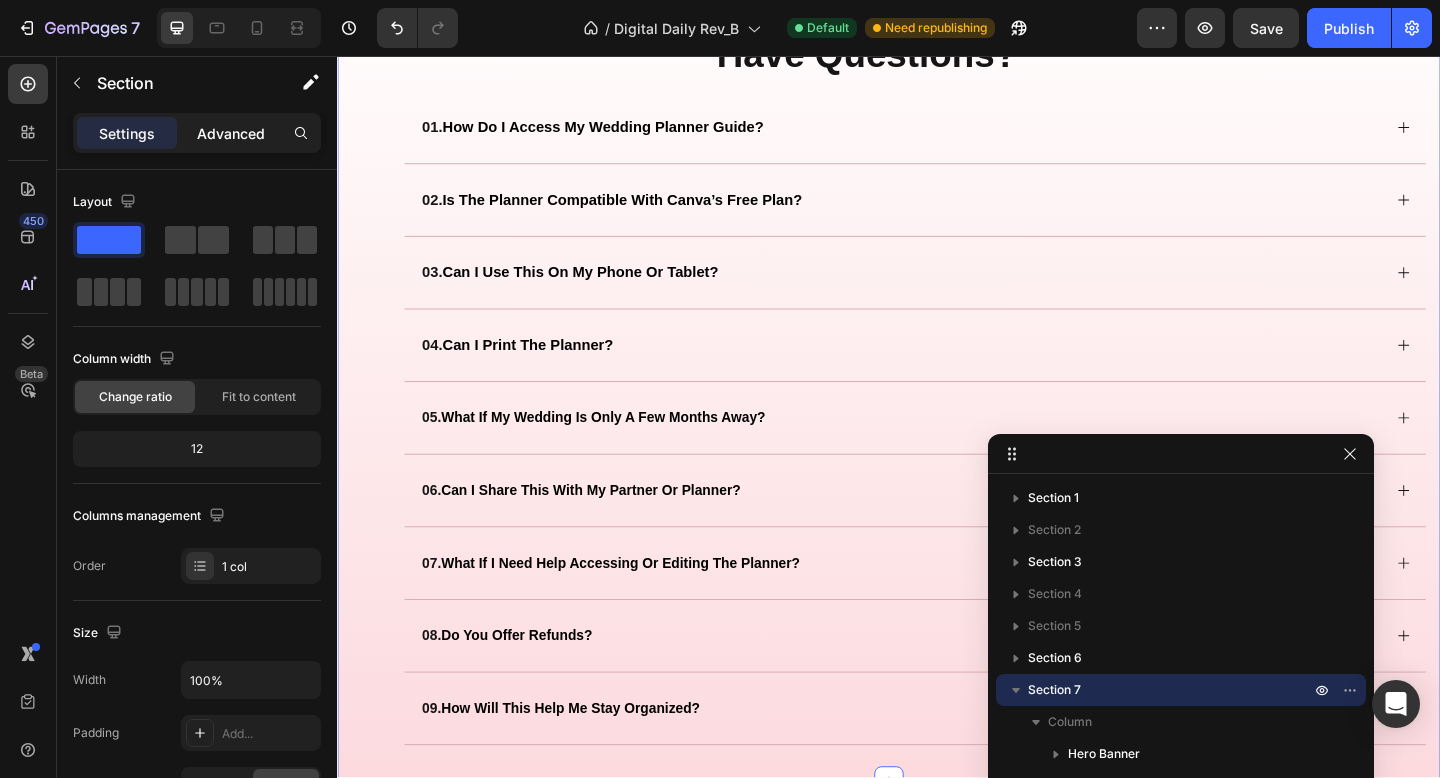 click on "Advanced" 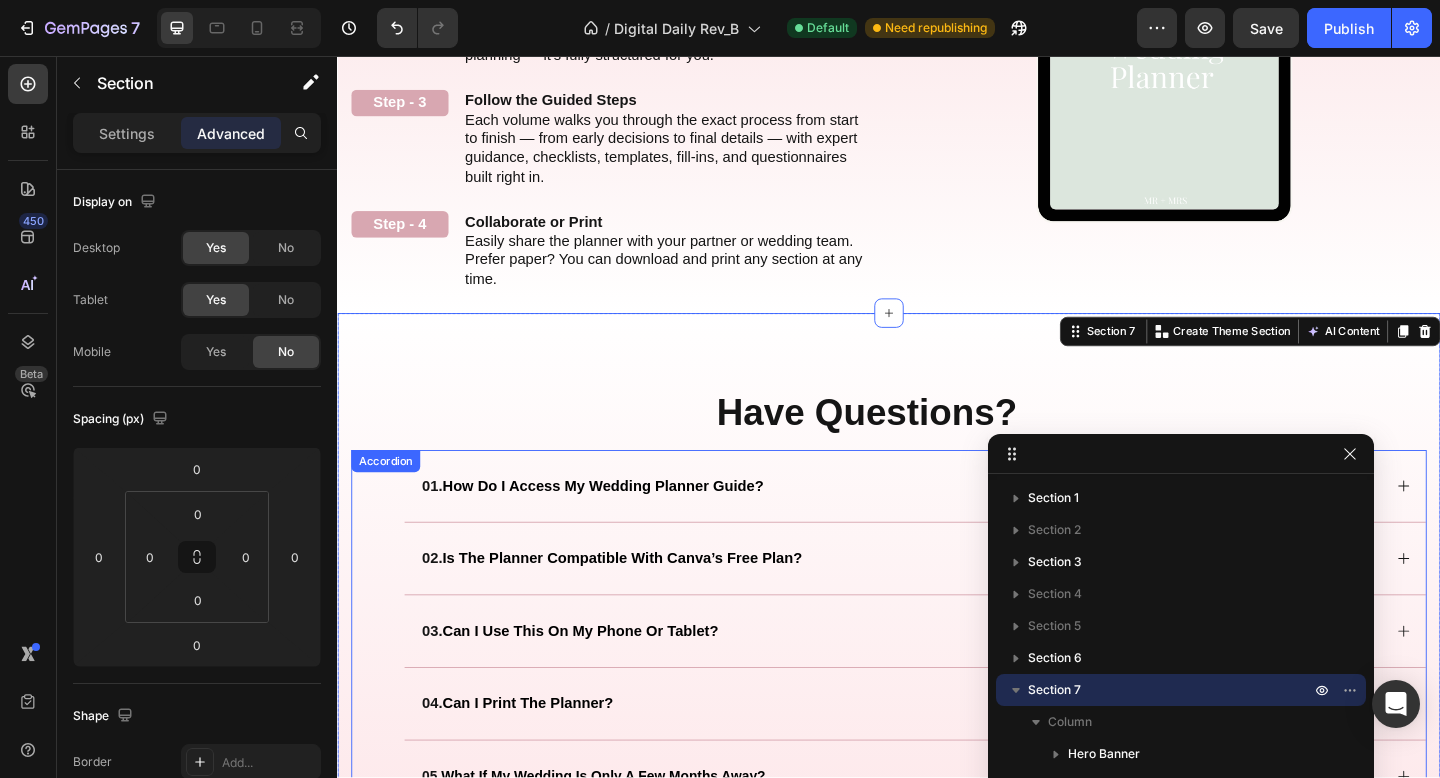 scroll, scrollTop: 2794, scrollLeft: 0, axis: vertical 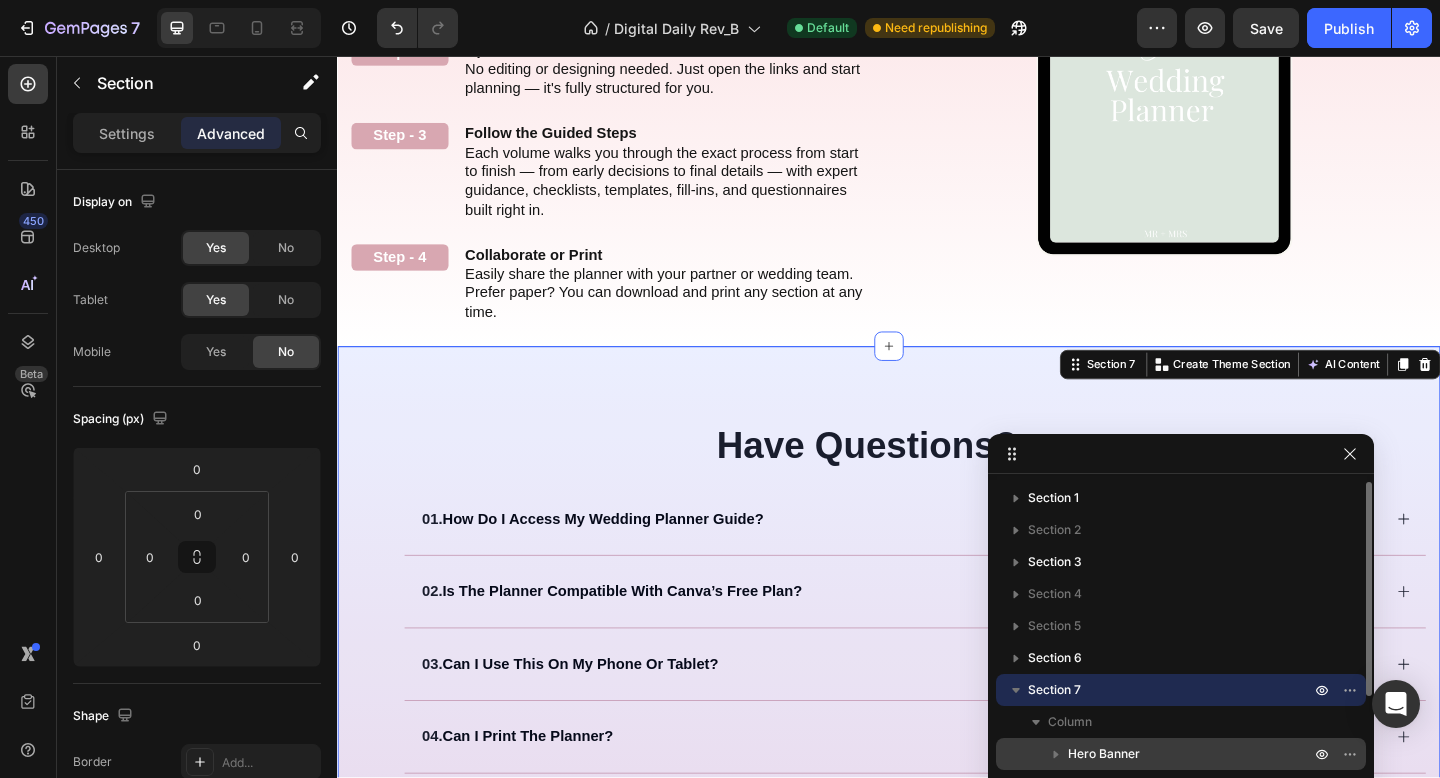 click on "Hero Banner" at bounding box center [1104, 754] 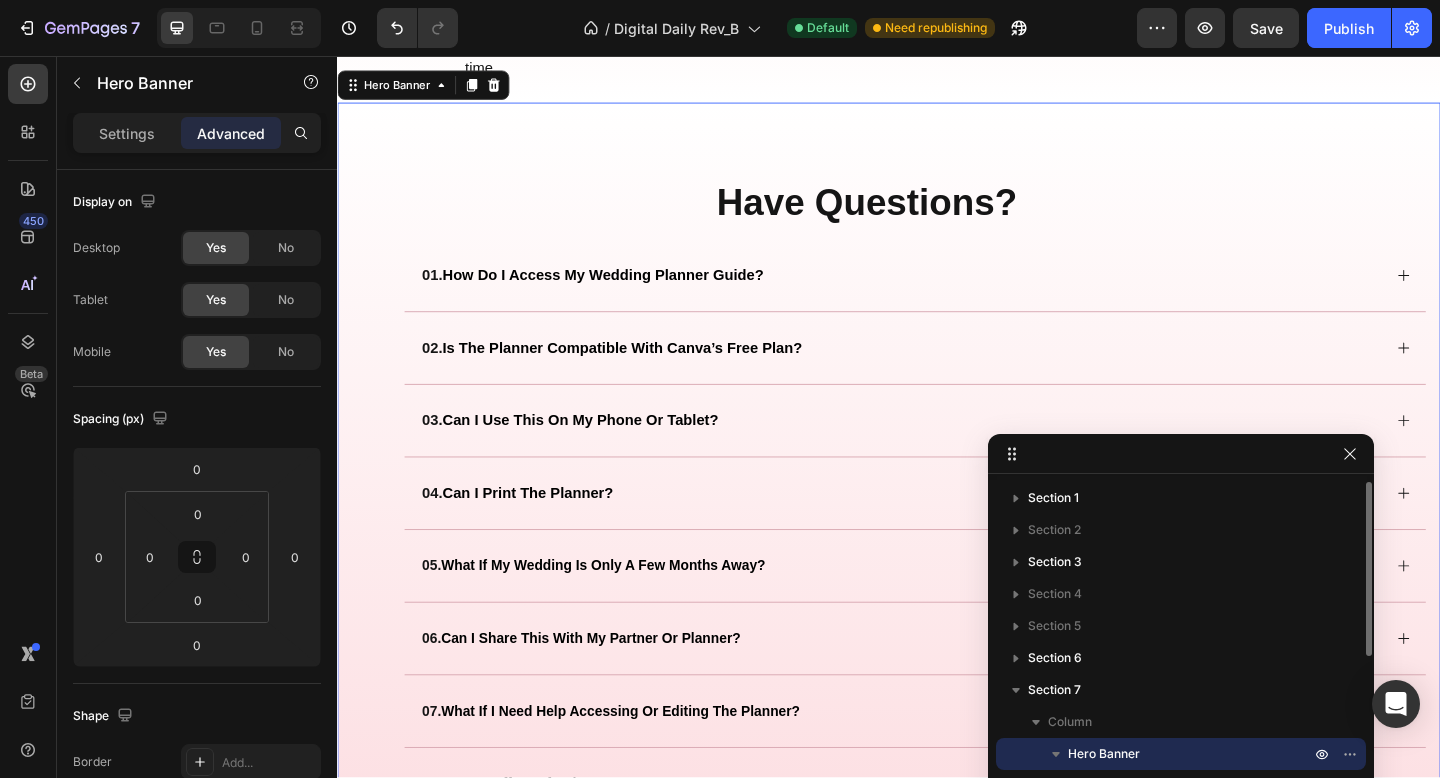 scroll, scrollTop: 3060, scrollLeft: 0, axis: vertical 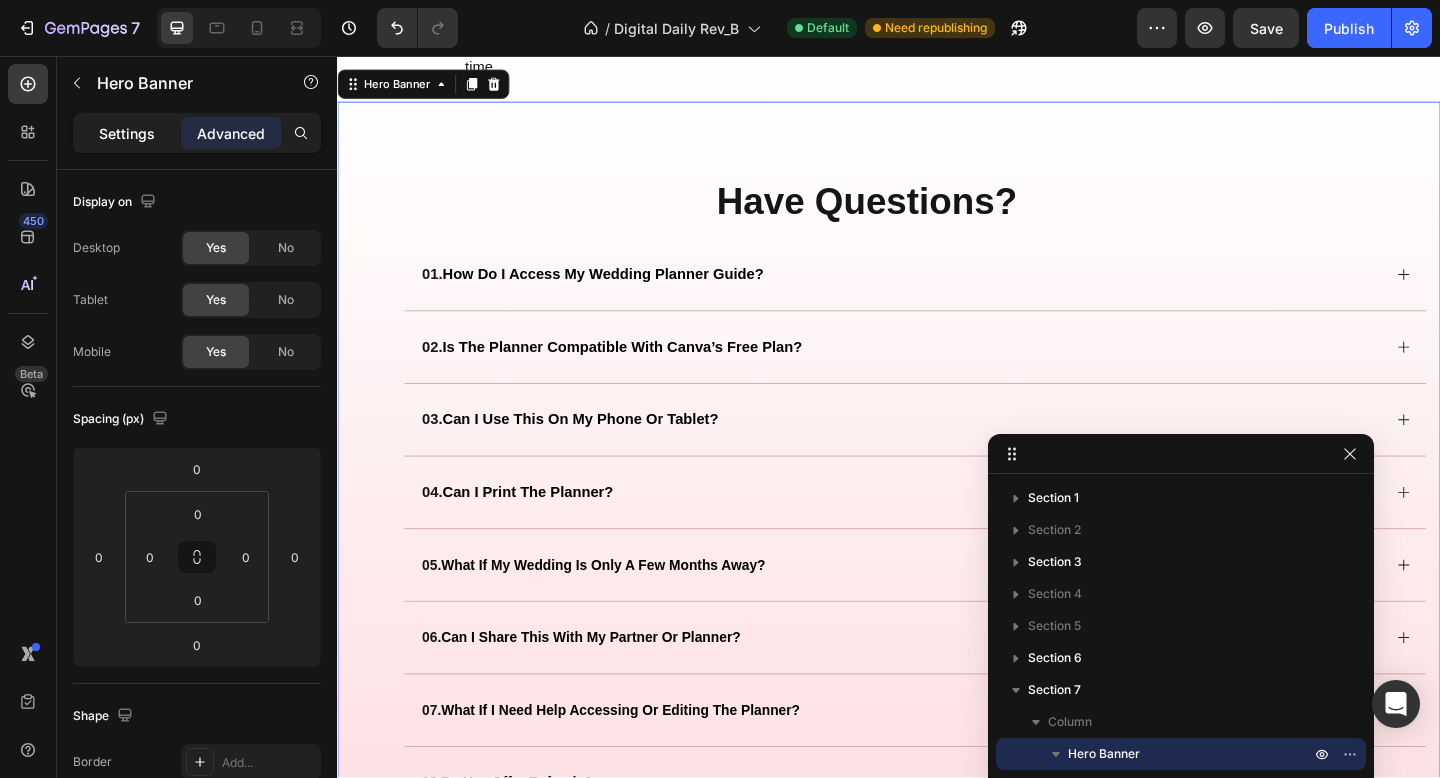 click on "Settings" at bounding box center [127, 133] 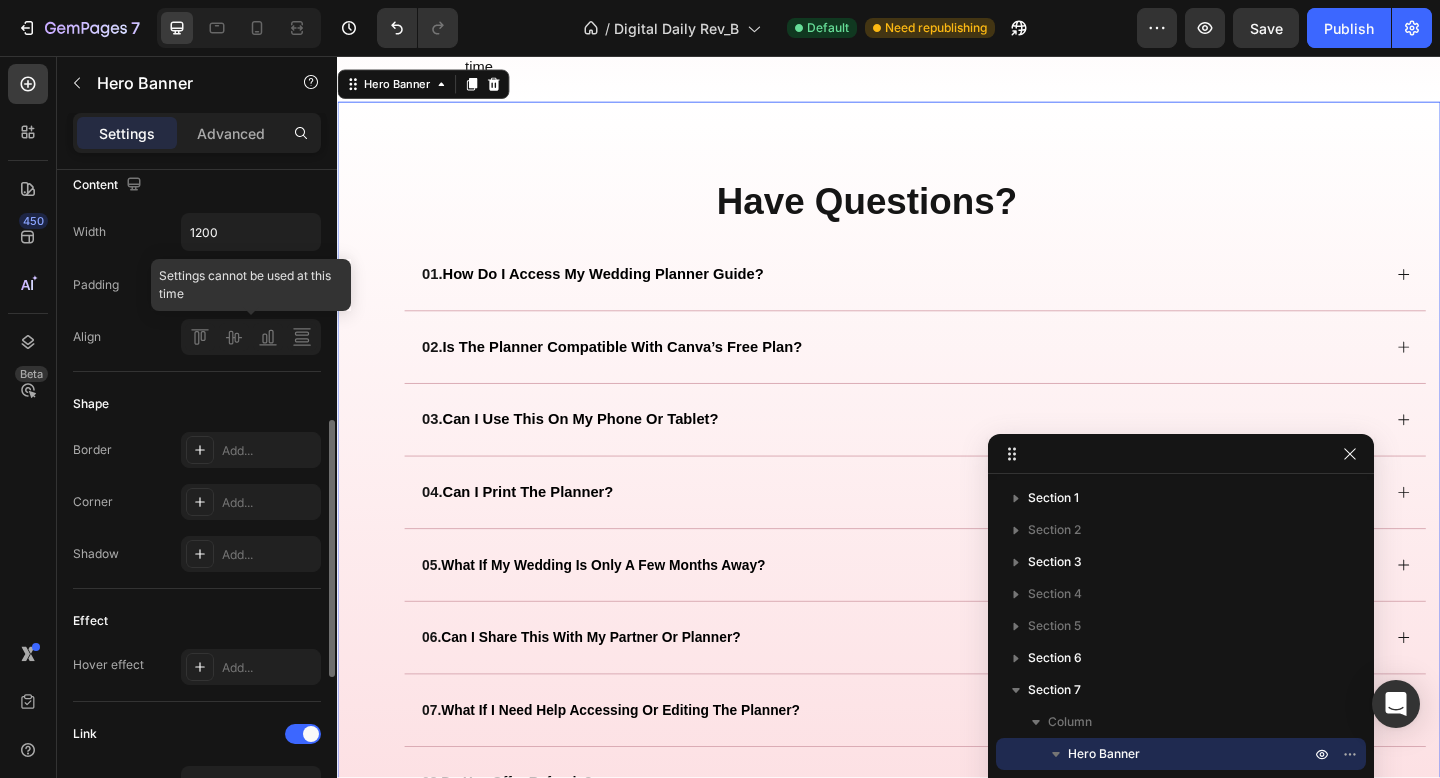 scroll, scrollTop: 638, scrollLeft: 0, axis: vertical 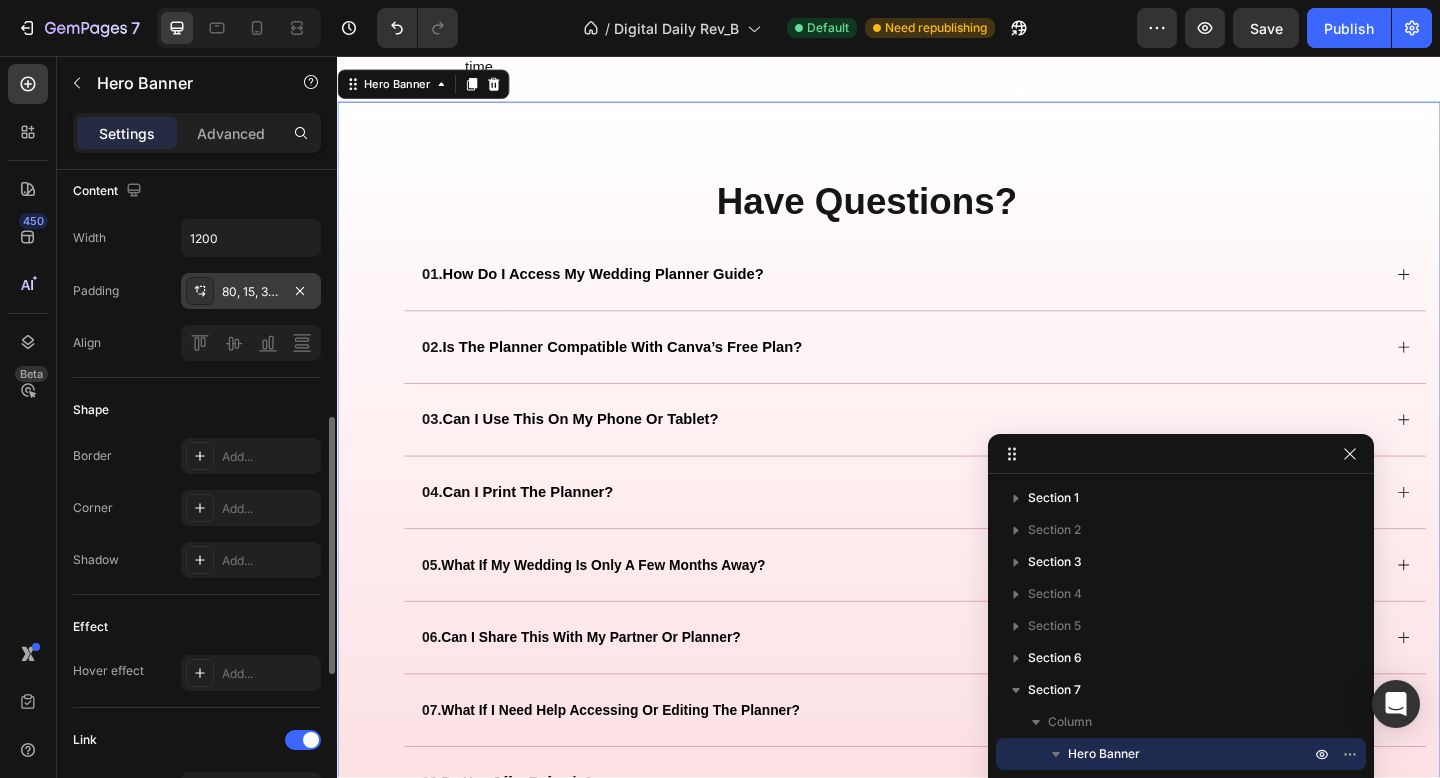 click on "80, 15, 39, 15" at bounding box center [251, 292] 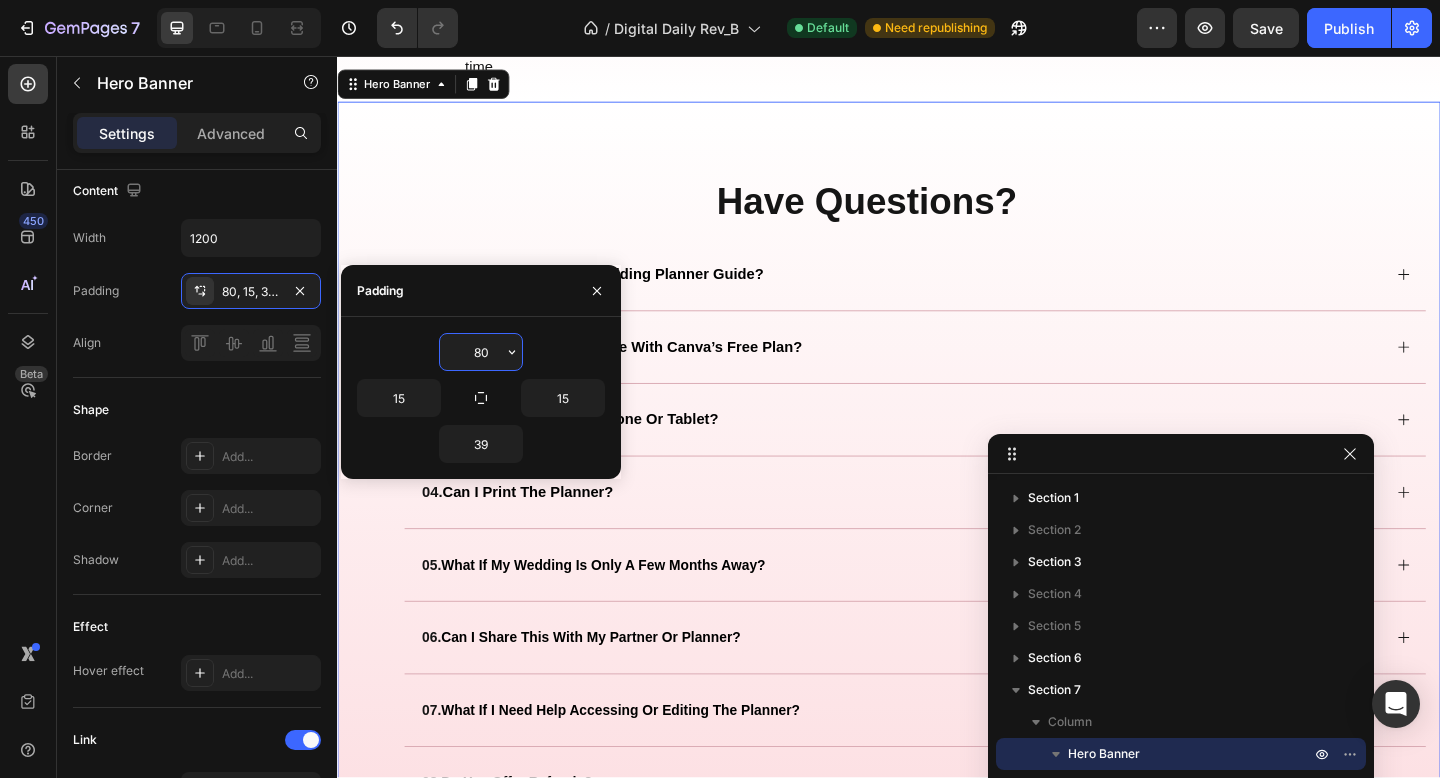 click on "80" at bounding box center [481, 352] 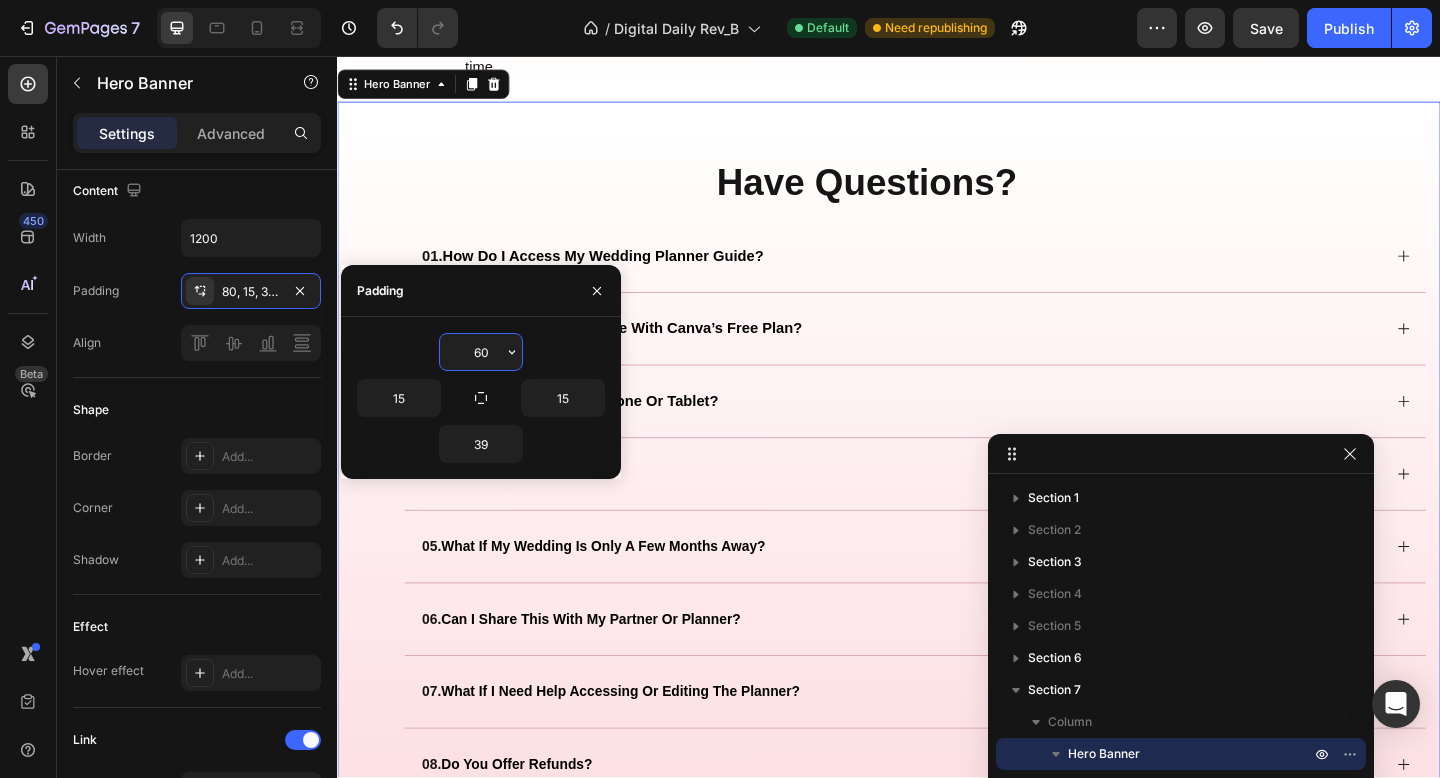type on "6" 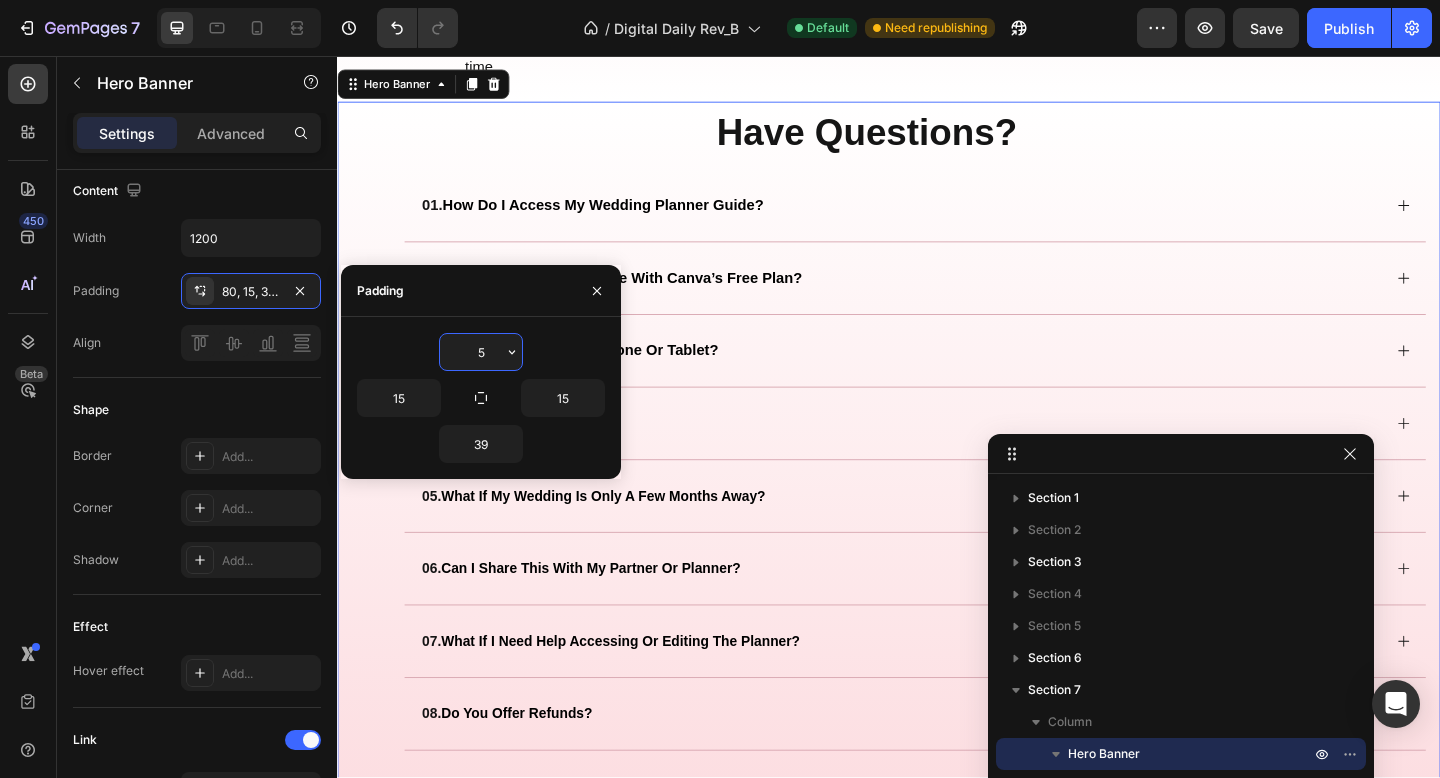type on "50" 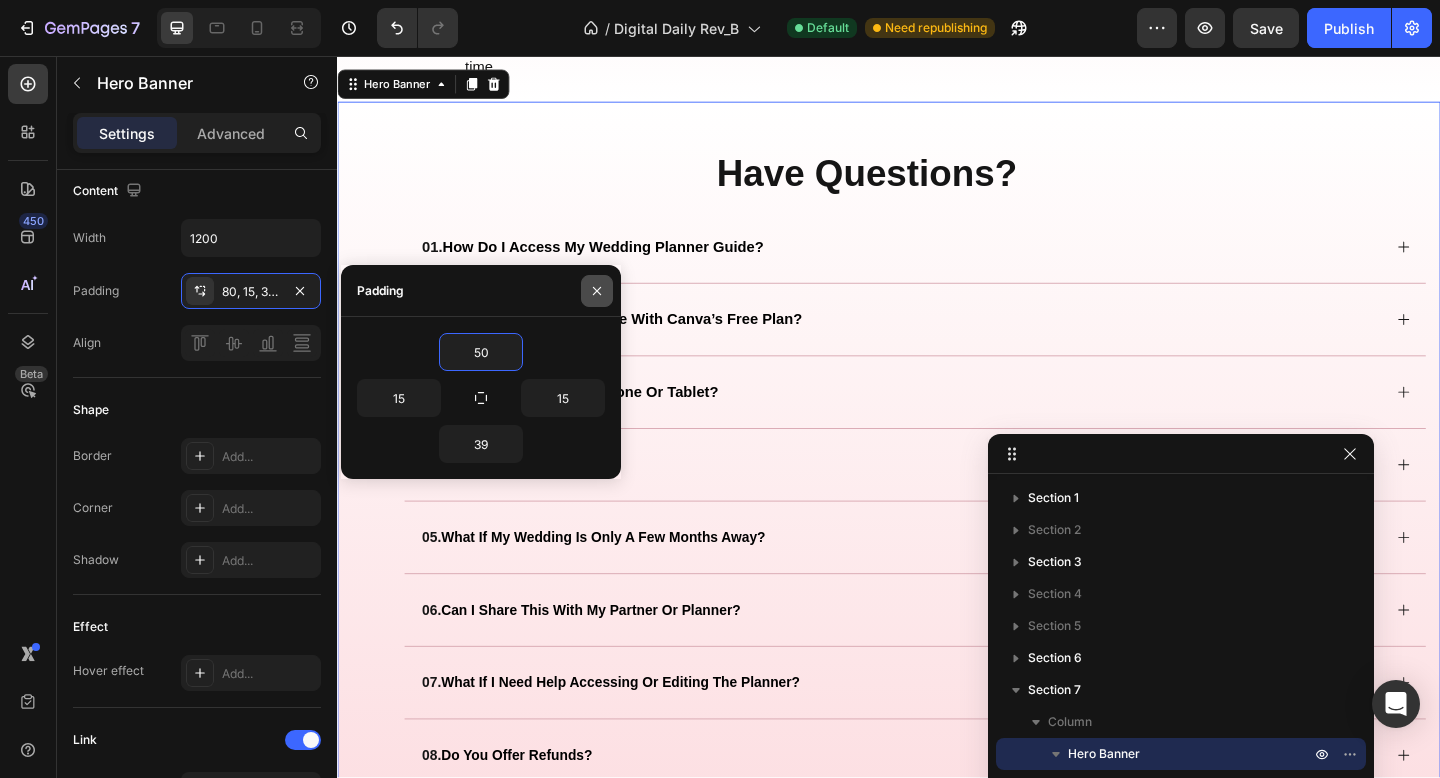 click 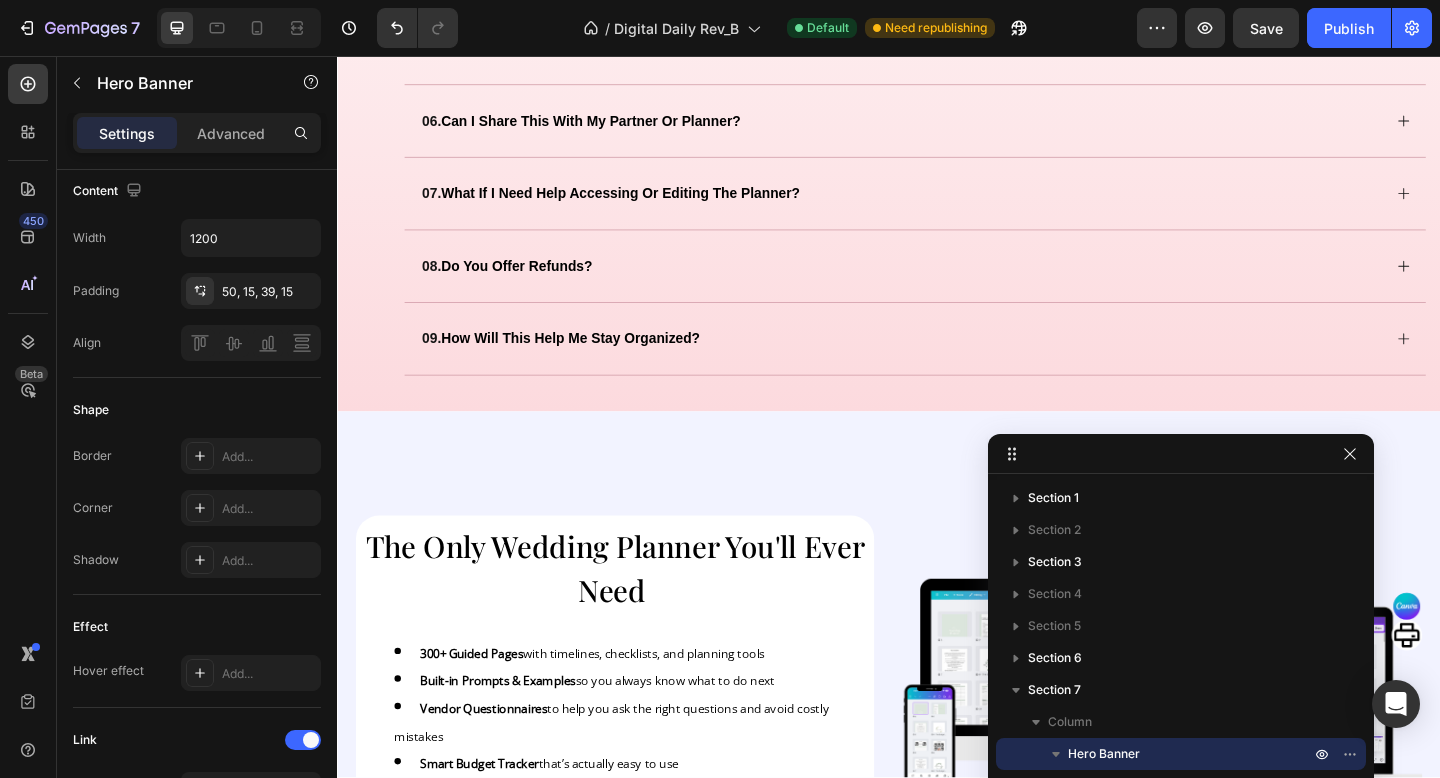 scroll, scrollTop: 3624, scrollLeft: 0, axis: vertical 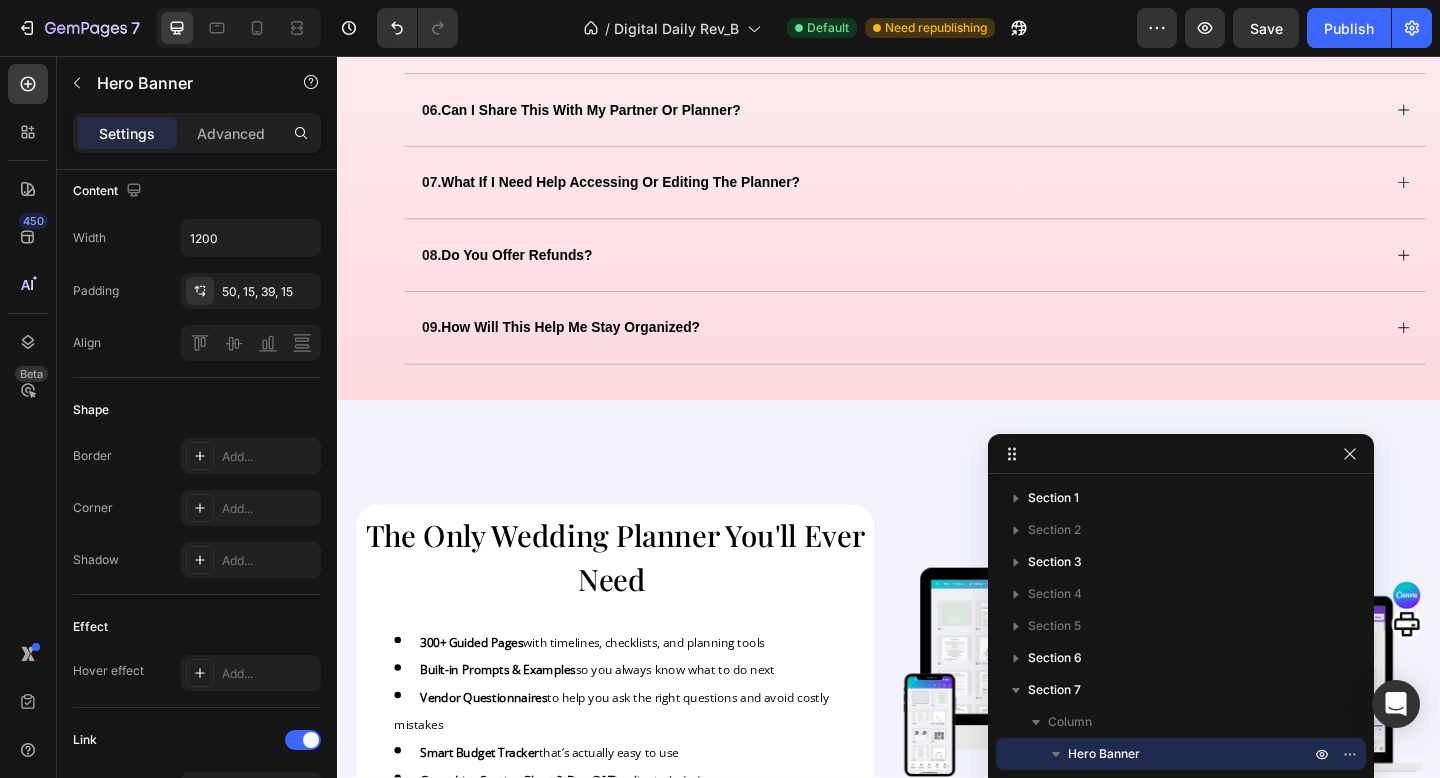 click on "Have Questions? Heading Row
01.   how do i access my wedding planner guide?
02.   is the planner compatible with canva’s free plan?
03.   can i use this on my phone or tablet?
04.   can i print the planner?
05.   what if my wedding is only a few months away?
06.   can i share this with my partner or planner?
07.   what if i need help accessing or editing the planner?
08.   do you offer refunds?
09.   how will this help me stay organized? Accordion" at bounding box center [937, -4] 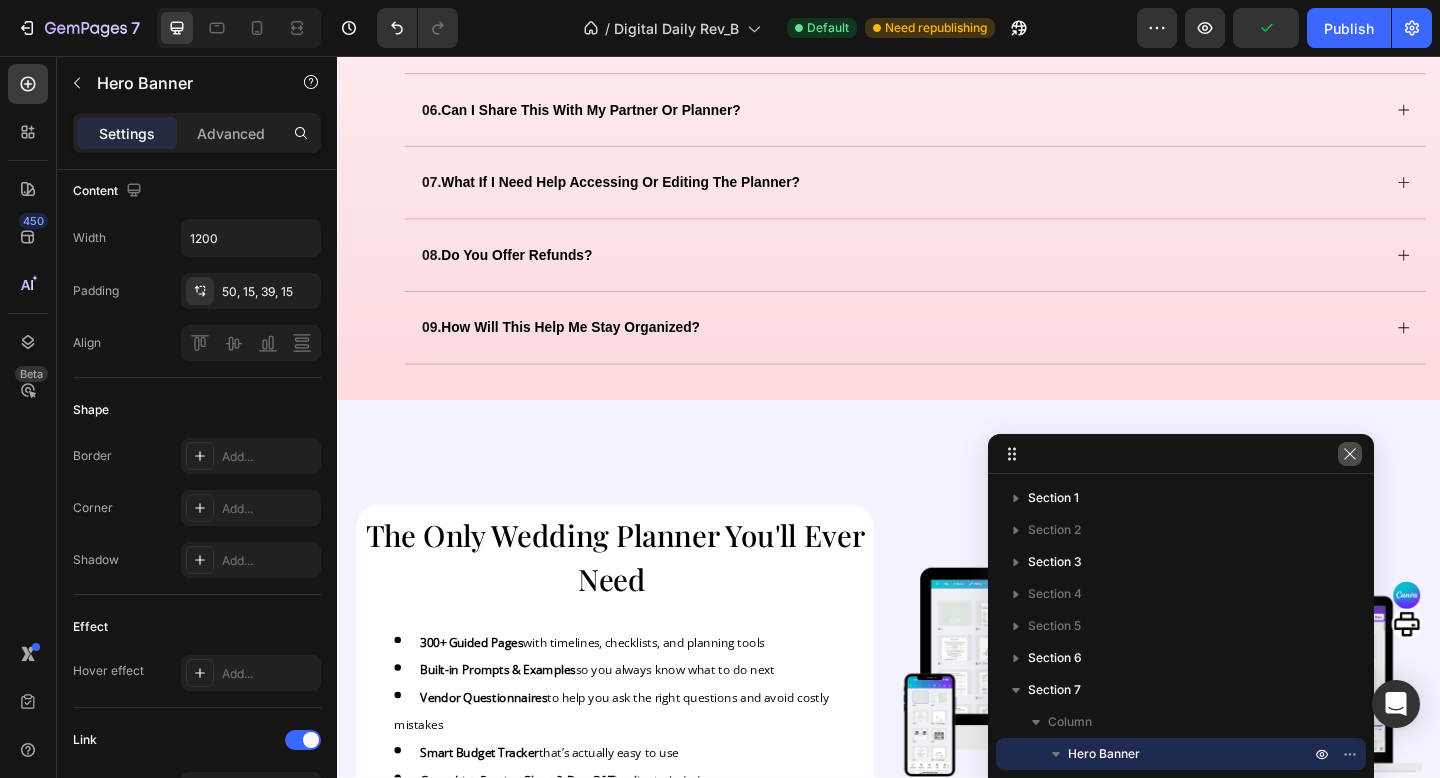 click 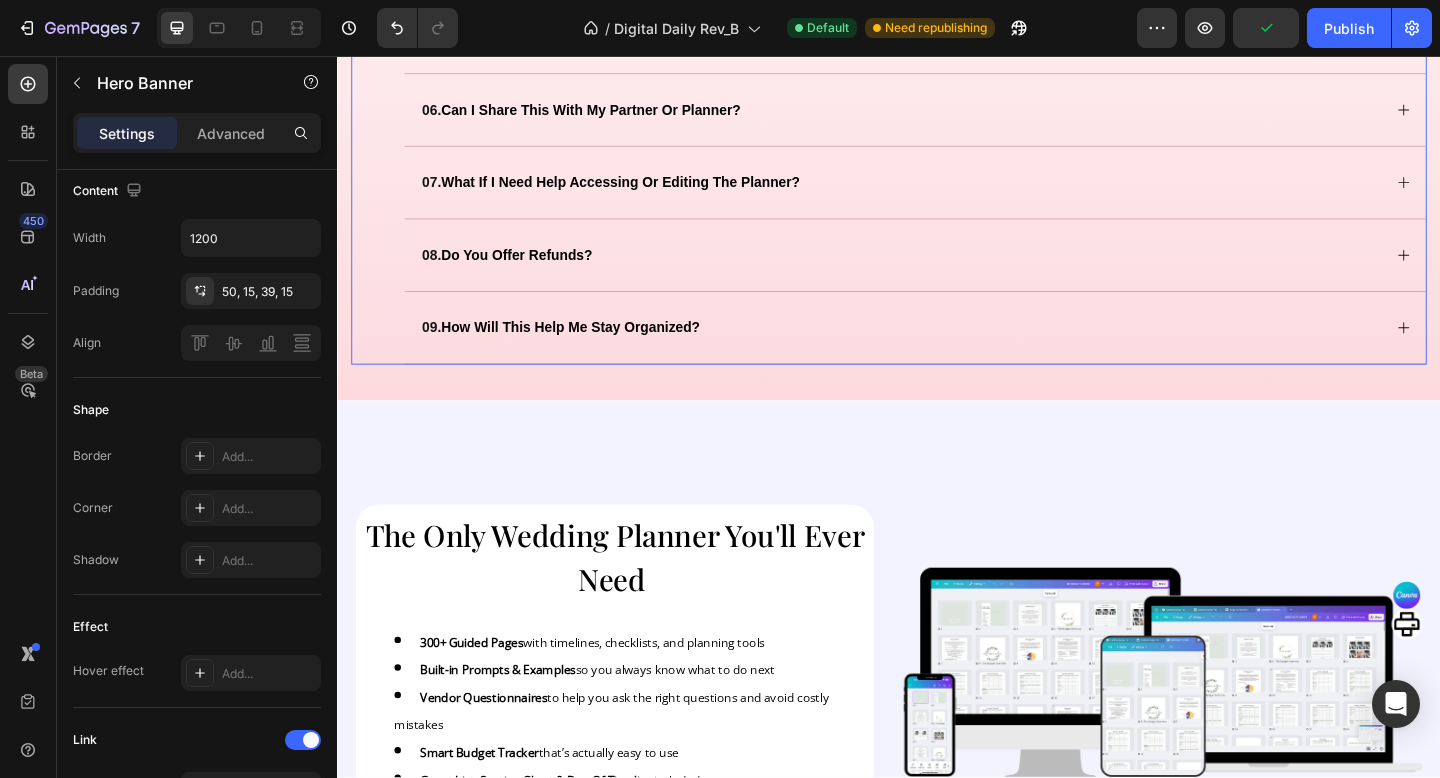 click on "08.   do you offer refunds?" at bounding box center [949, 273] 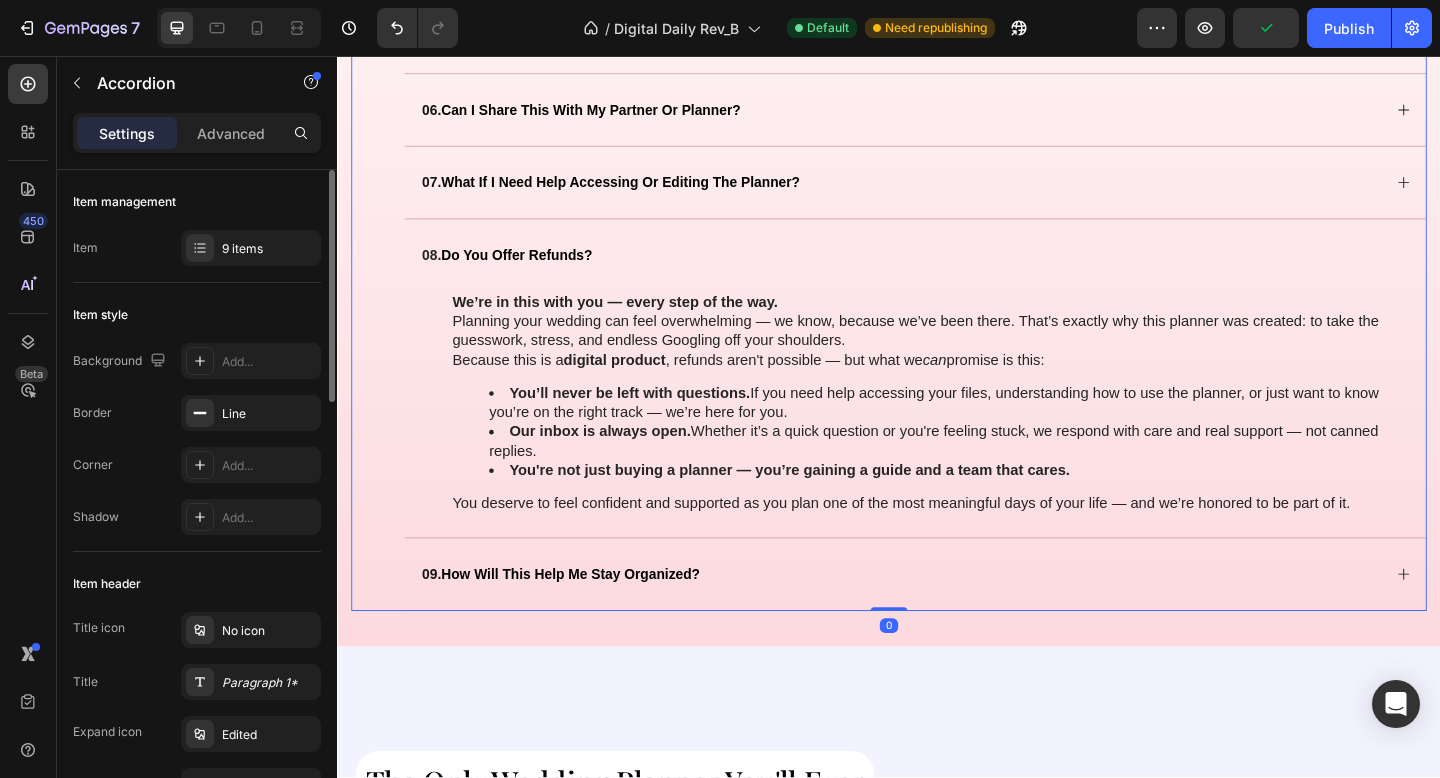 click on "08.   do you offer refunds?" at bounding box center (949, 273) 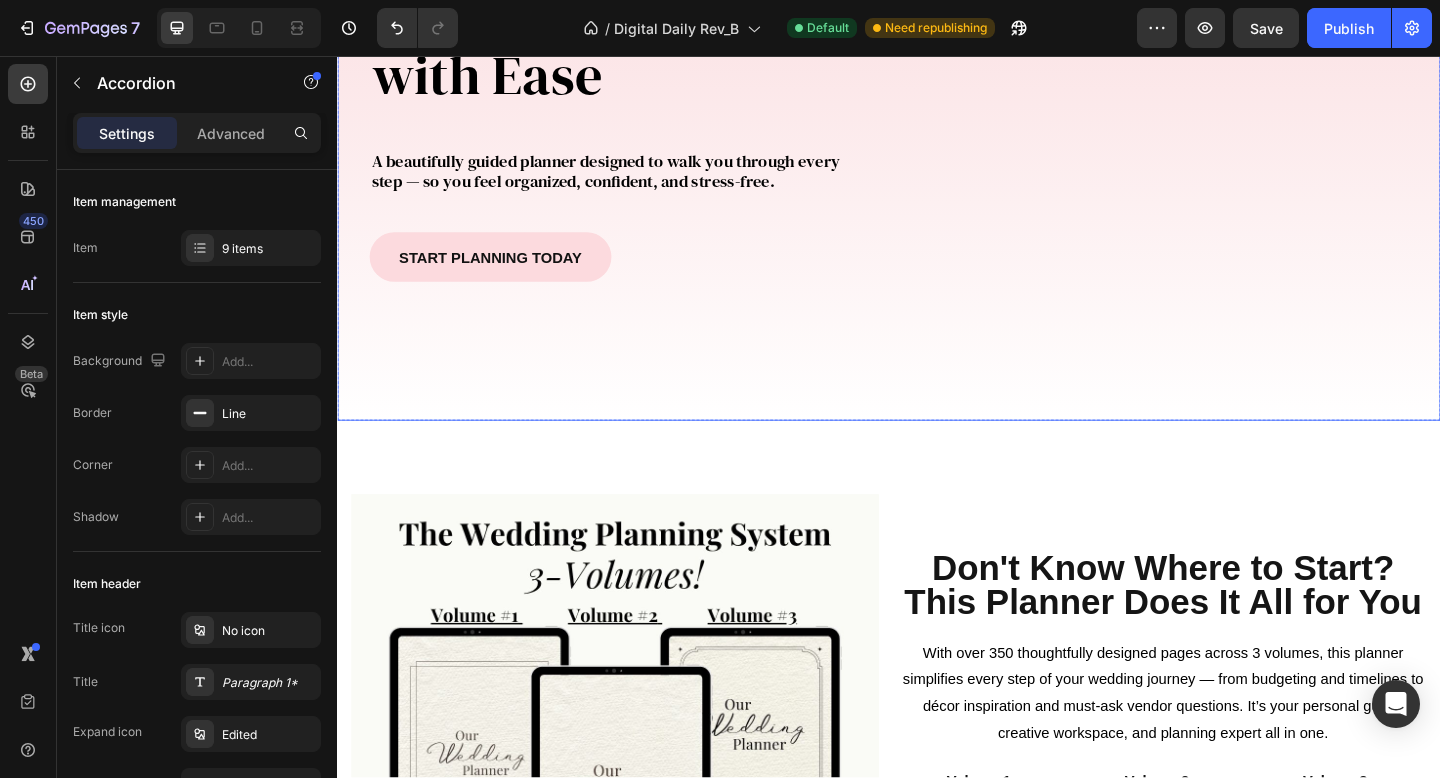 scroll, scrollTop: 504, scrollLeft: 0, axis: vertical 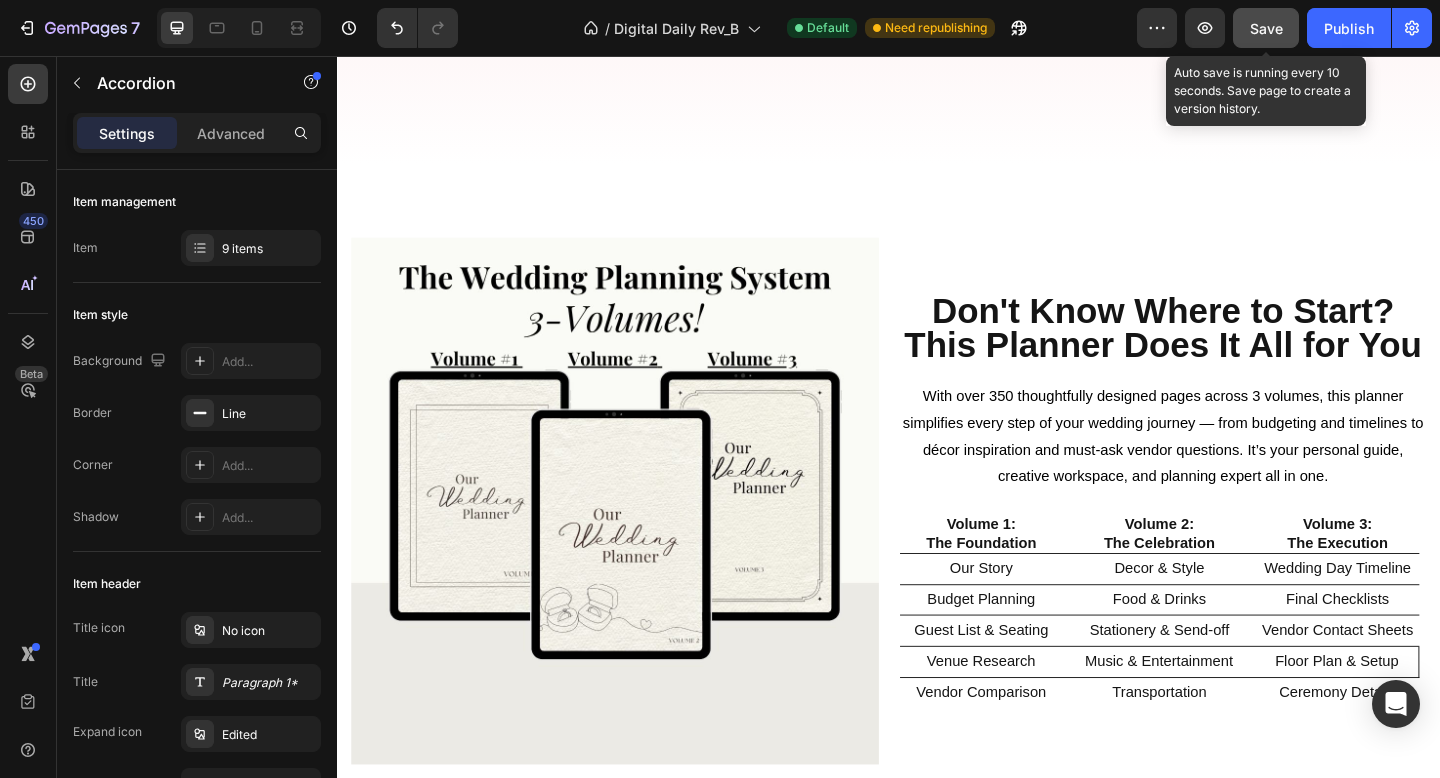 click on "Save" at bounding box center [1266, 28] 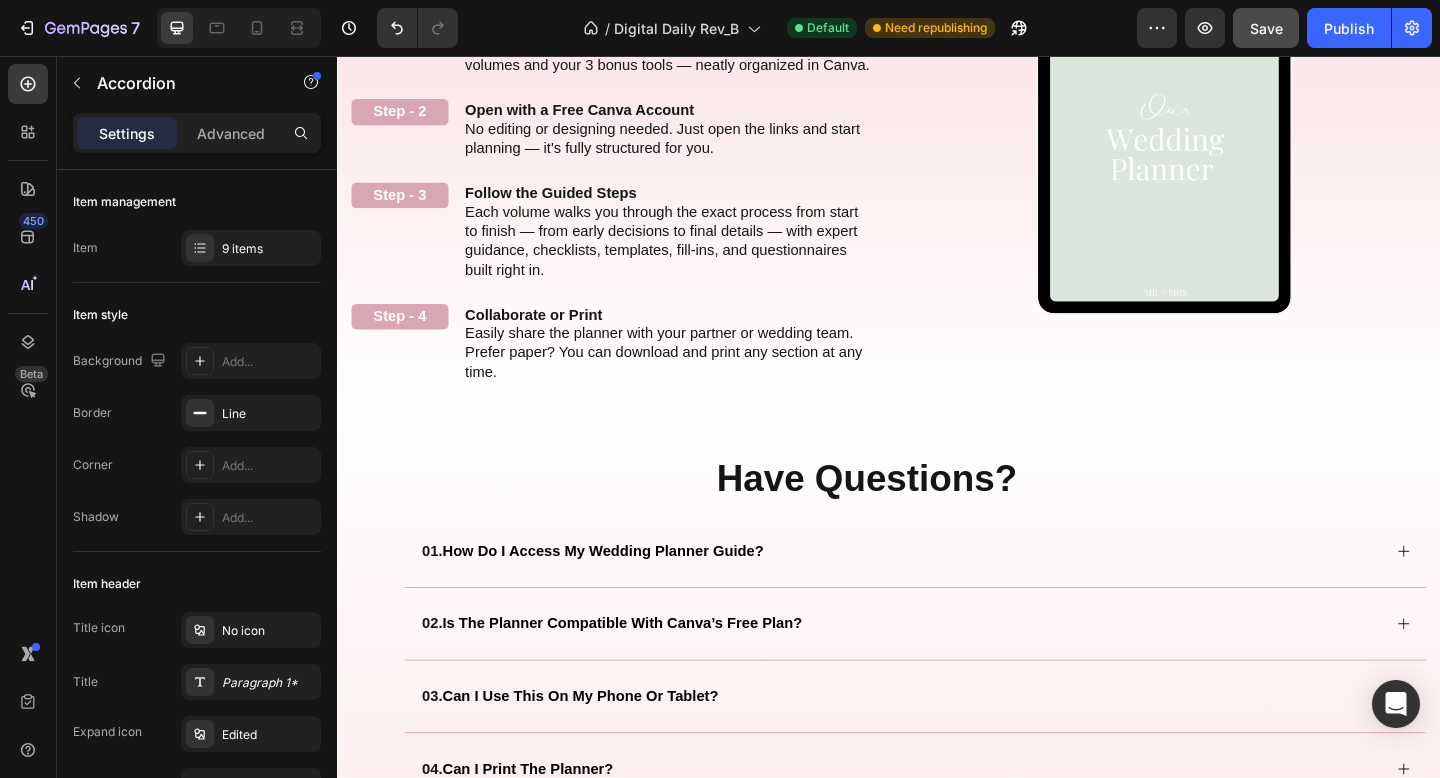 scroll, scrollTop: 2433, scrollLeft: 0, axis: vertical 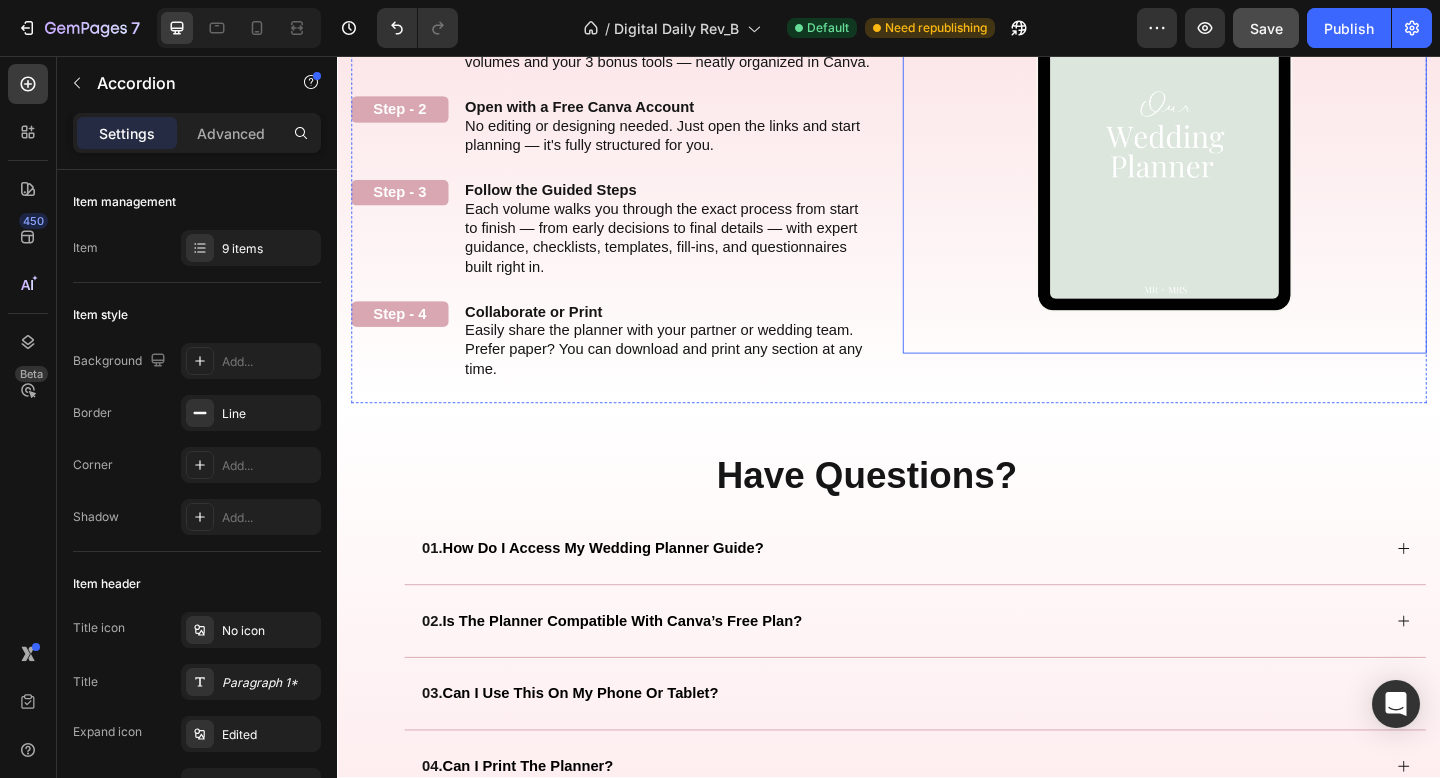 click at bounding box center [1237, 141] 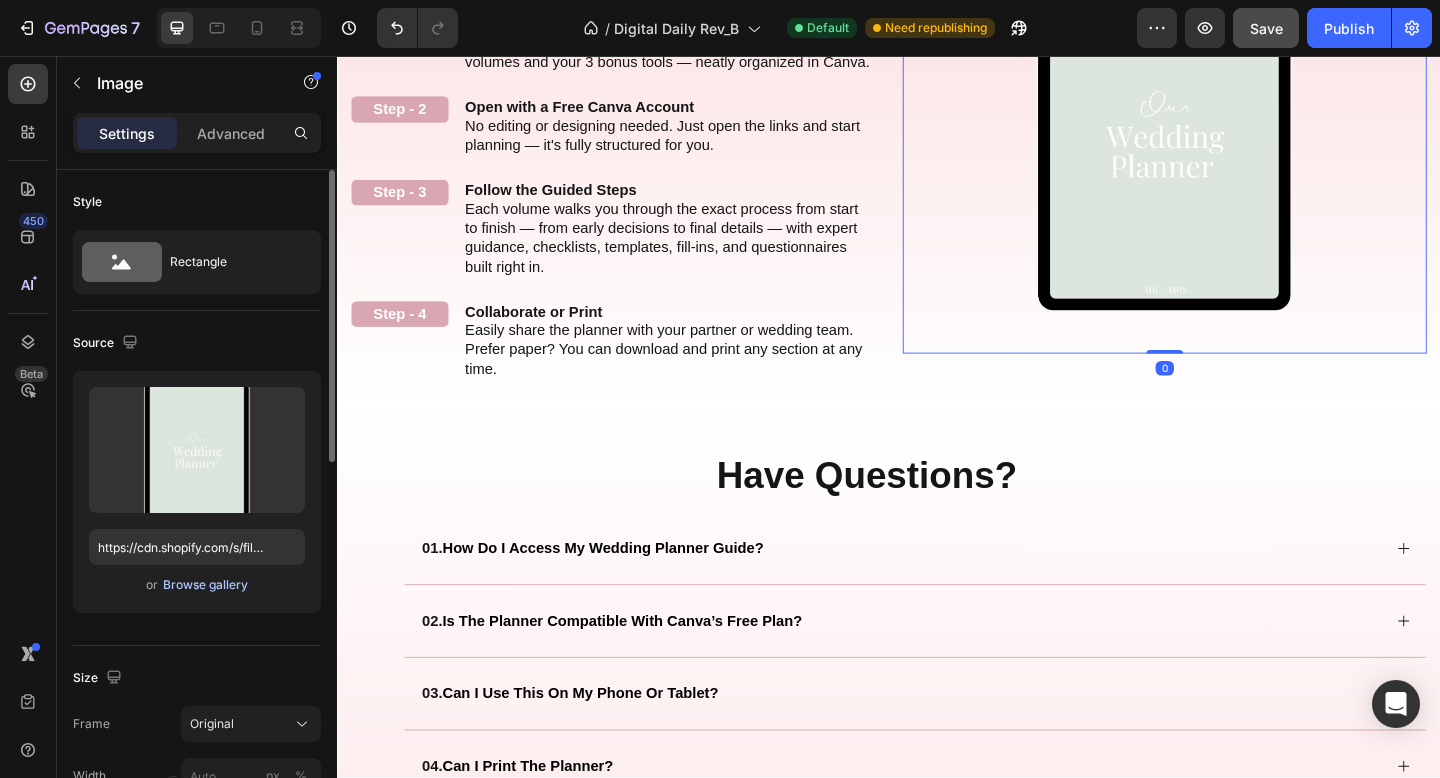 click on "Browse gallery" at bounding box center (205, 585) 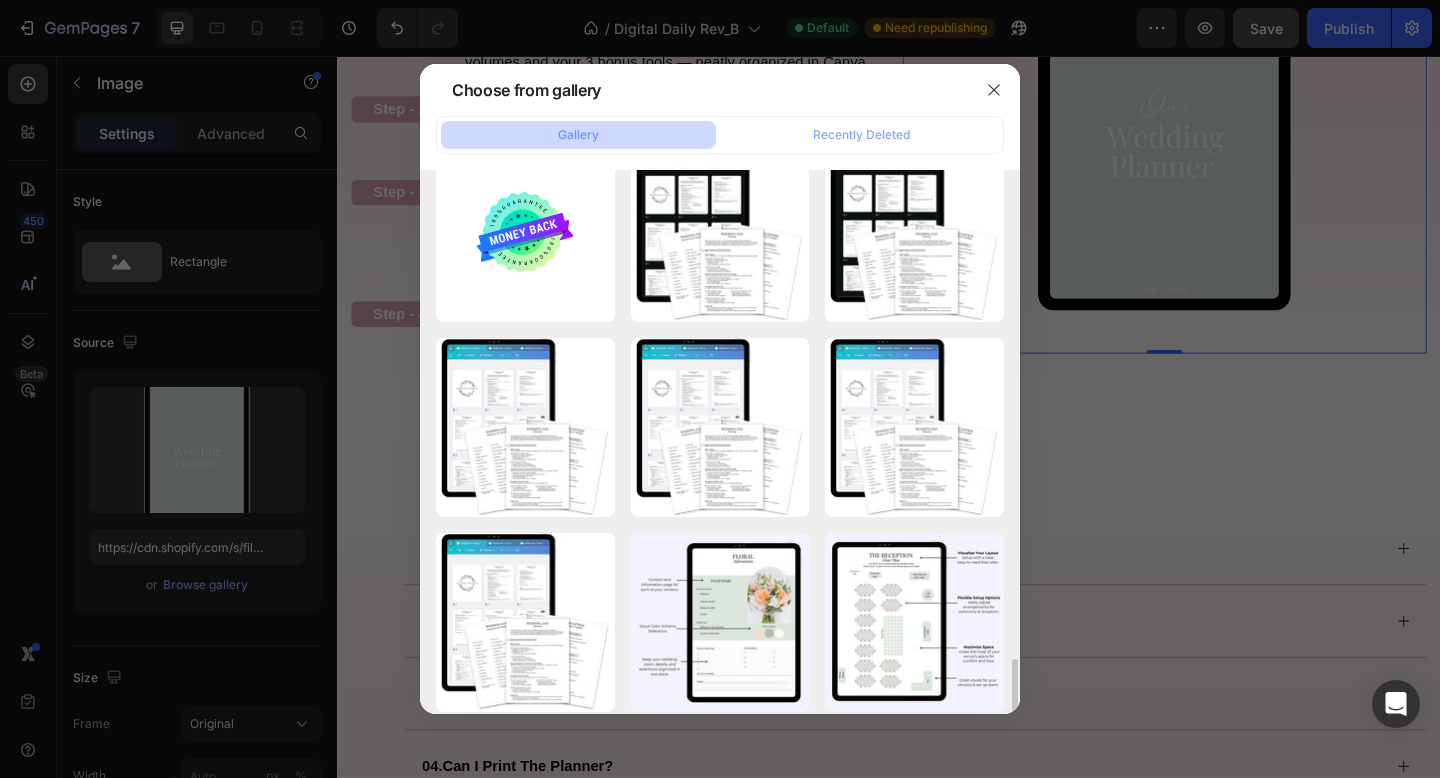 scroll, scrollTop: 4439, scrollLeft: 0, axis: vertical 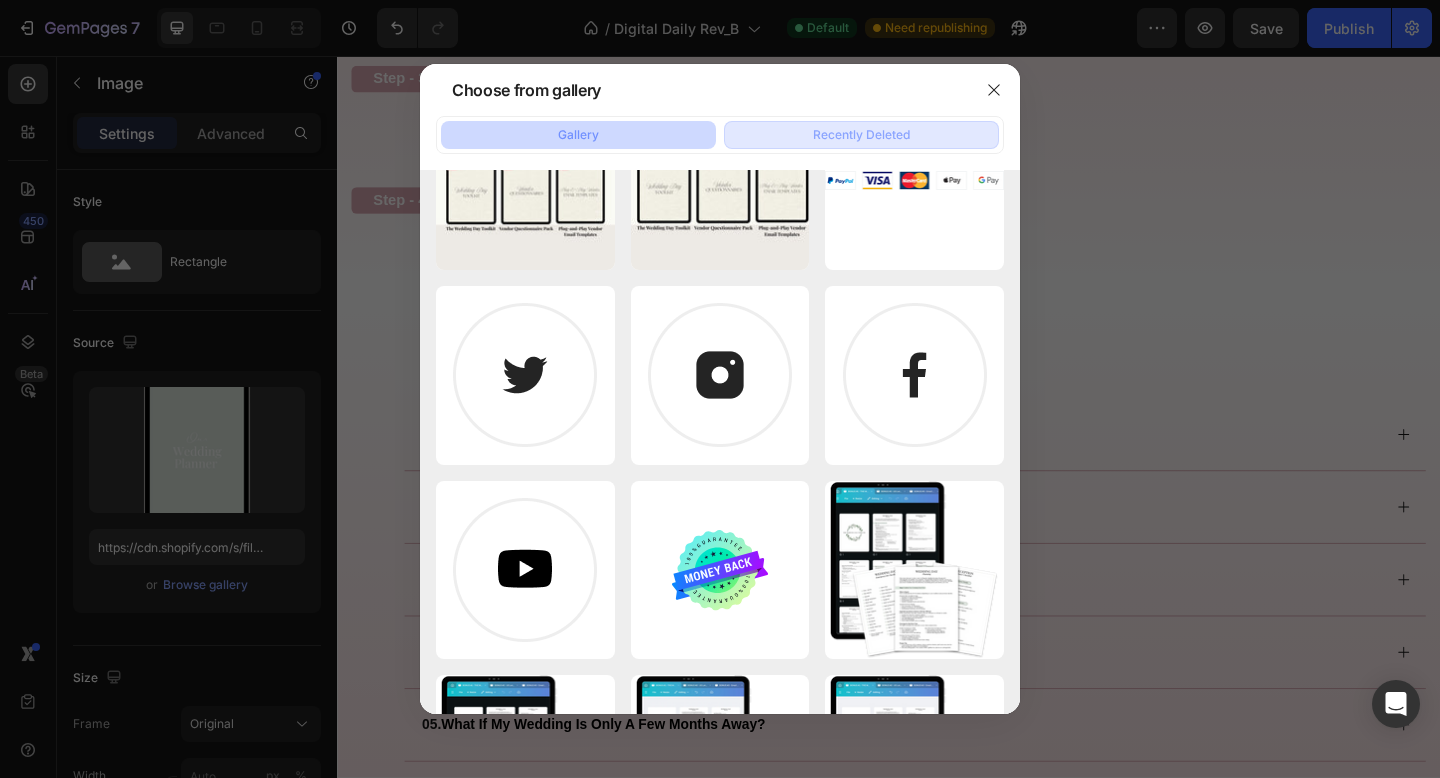 click on "Recently Deleted" at bounding box center [861, 135] 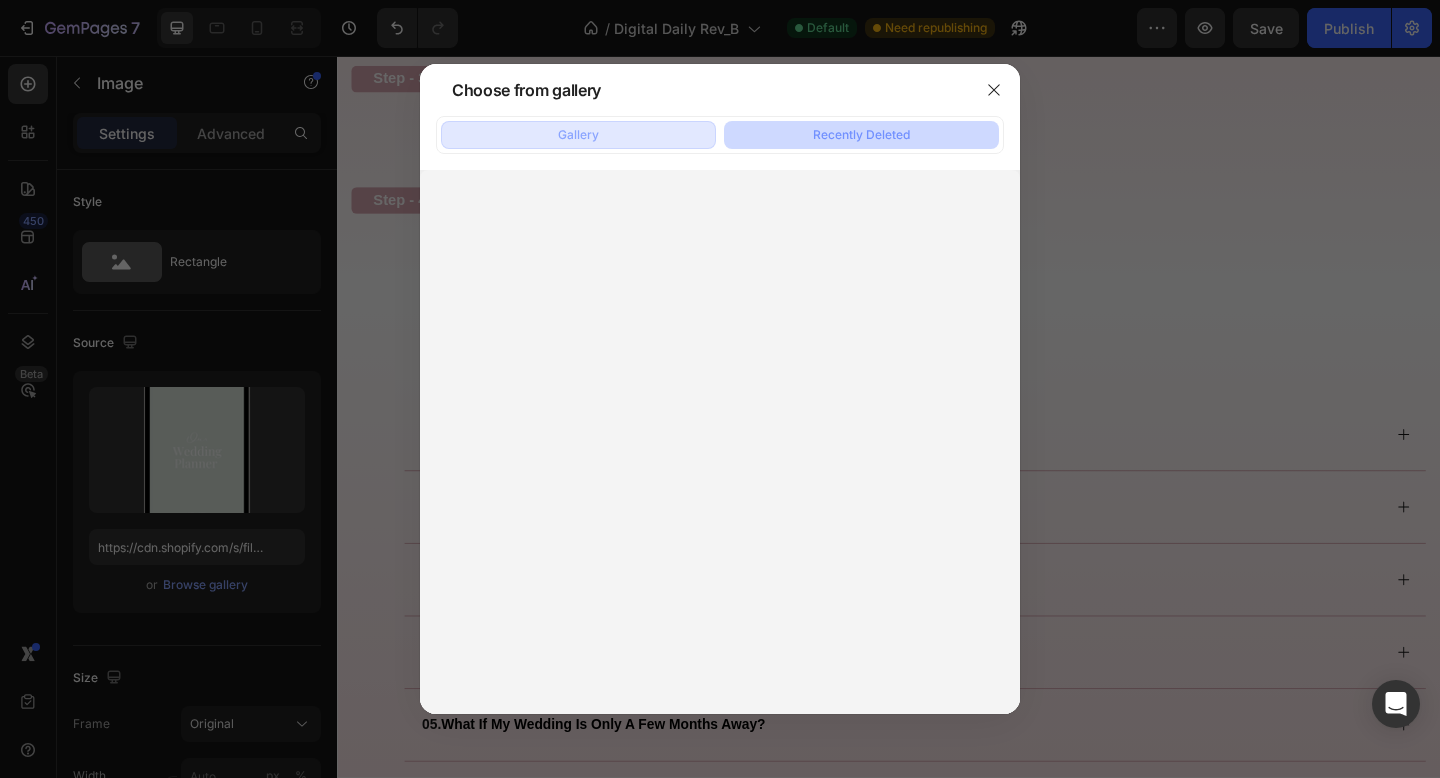 click on "Gallery" 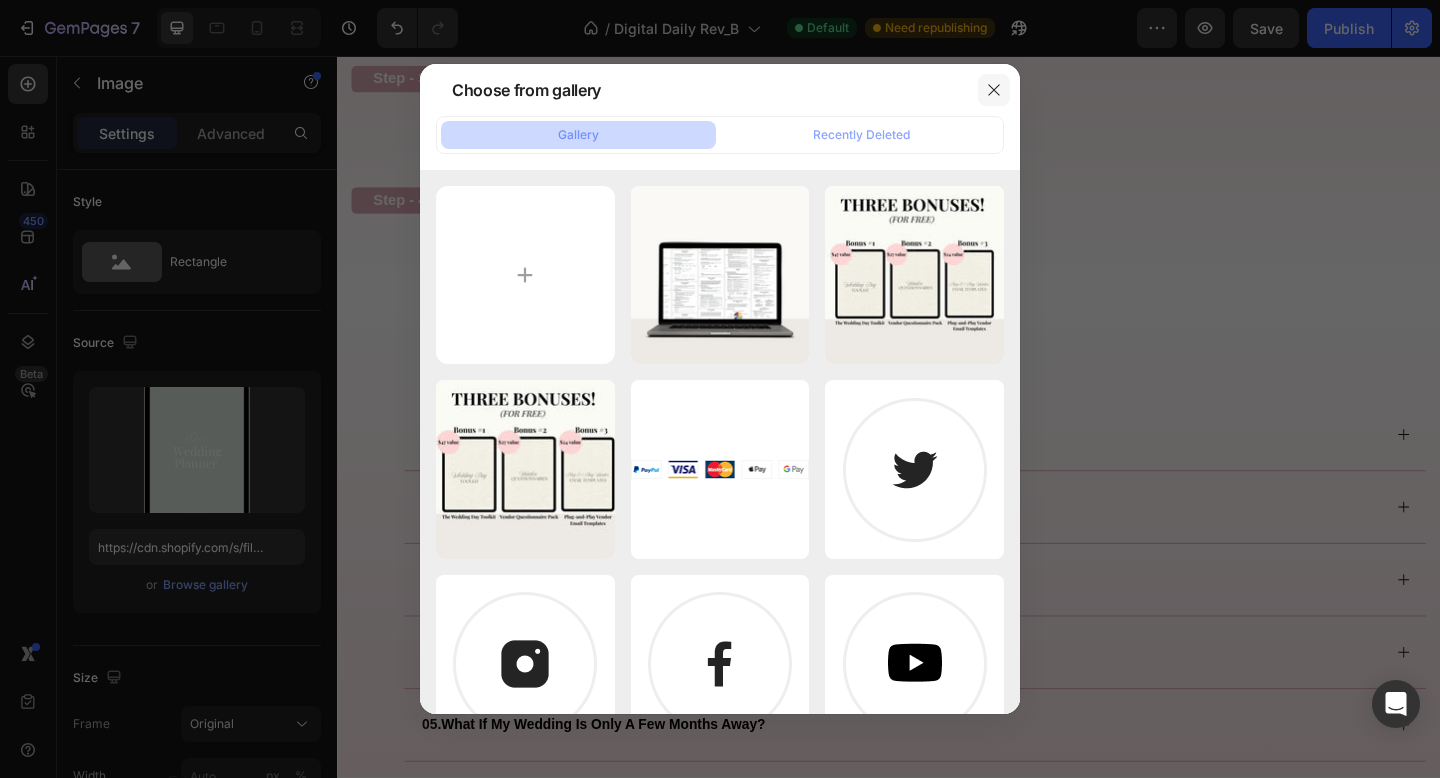 click 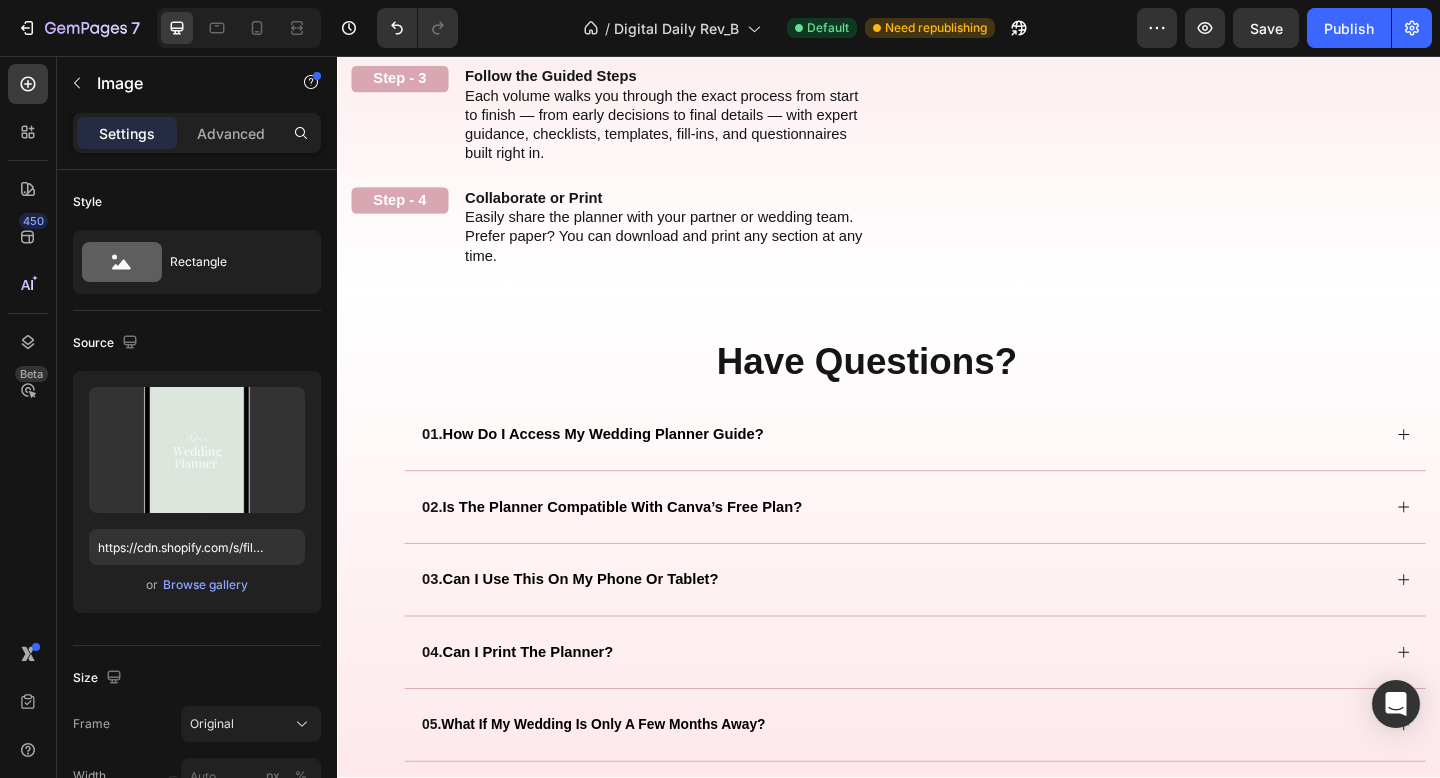 click at bounding box center [1237, 18] 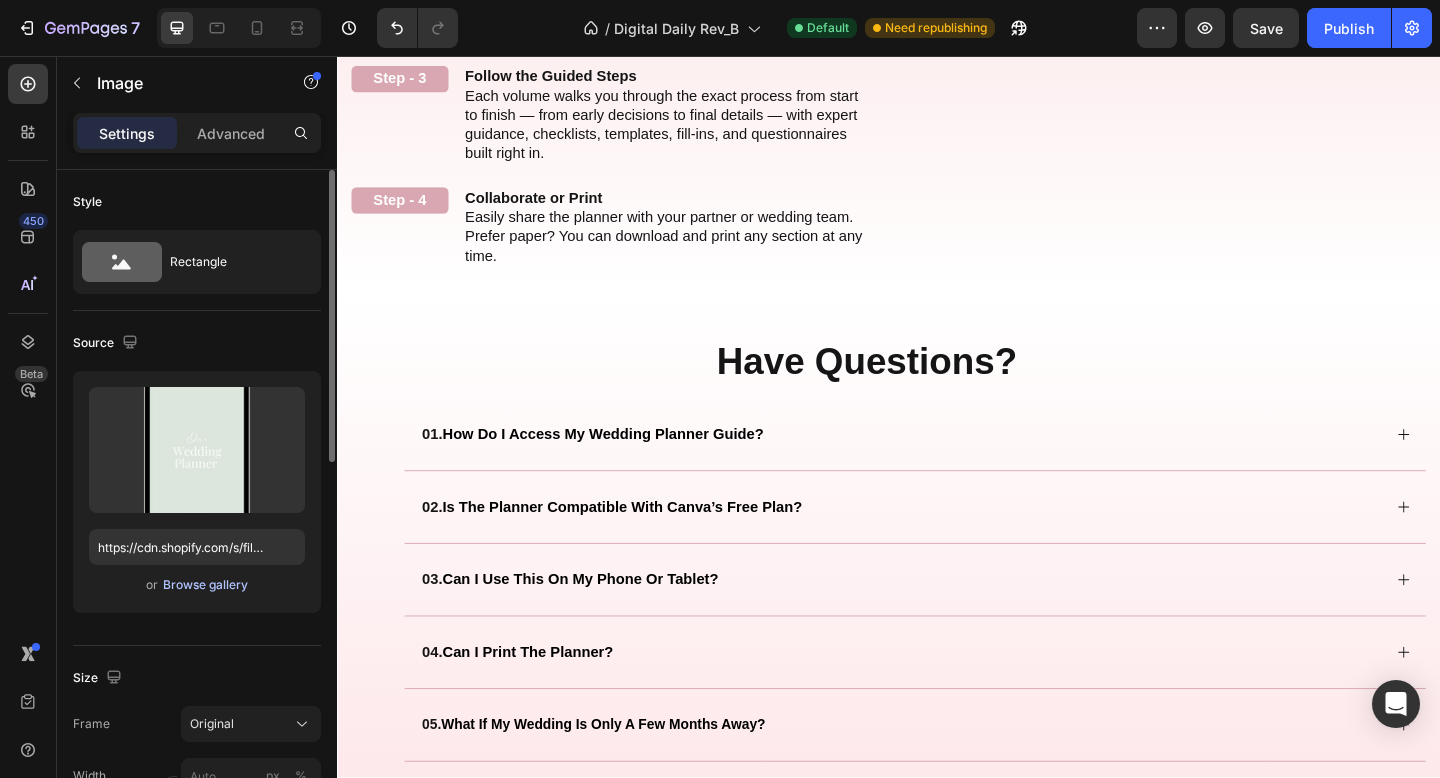 click on "Browse gallery" at bounding box center [205, 585] 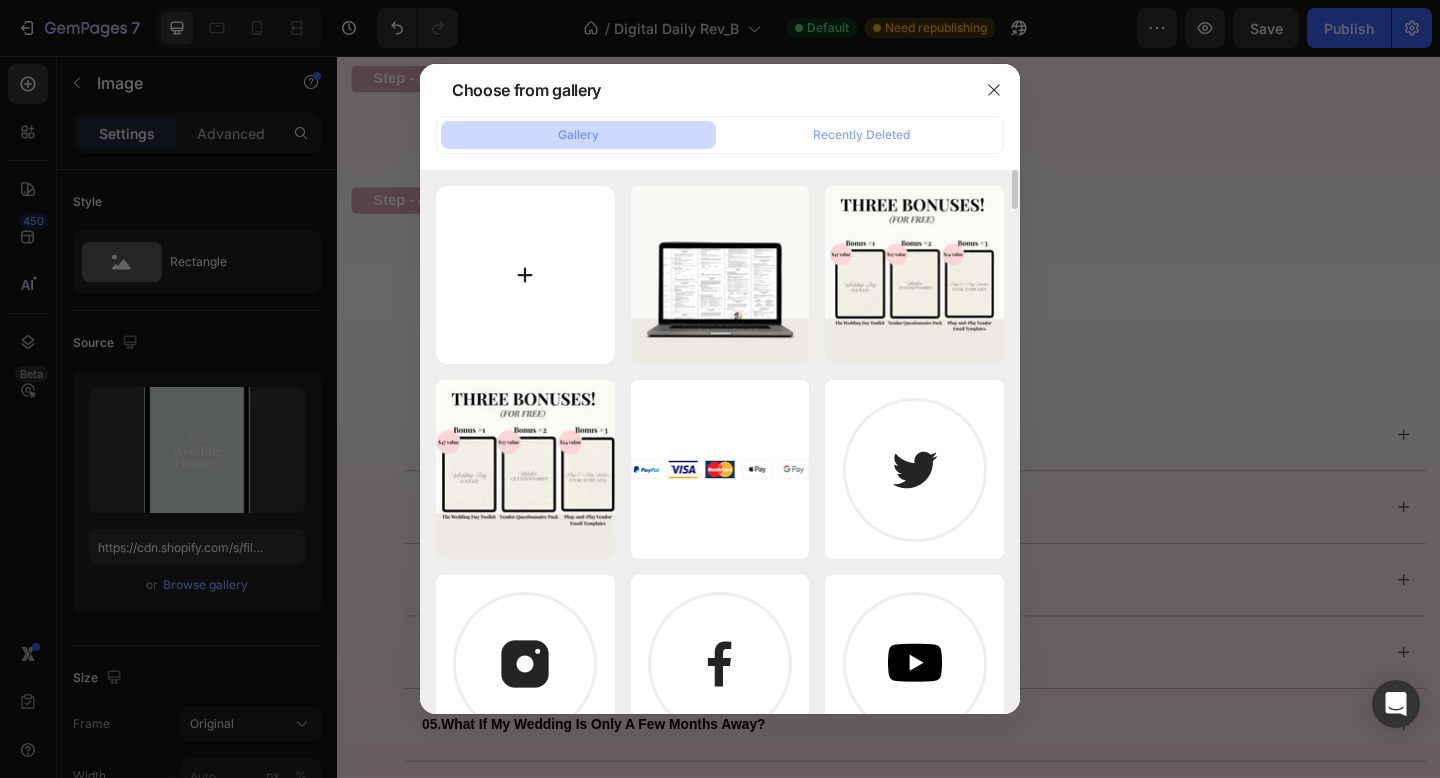 click at bounding box center [525, 275] 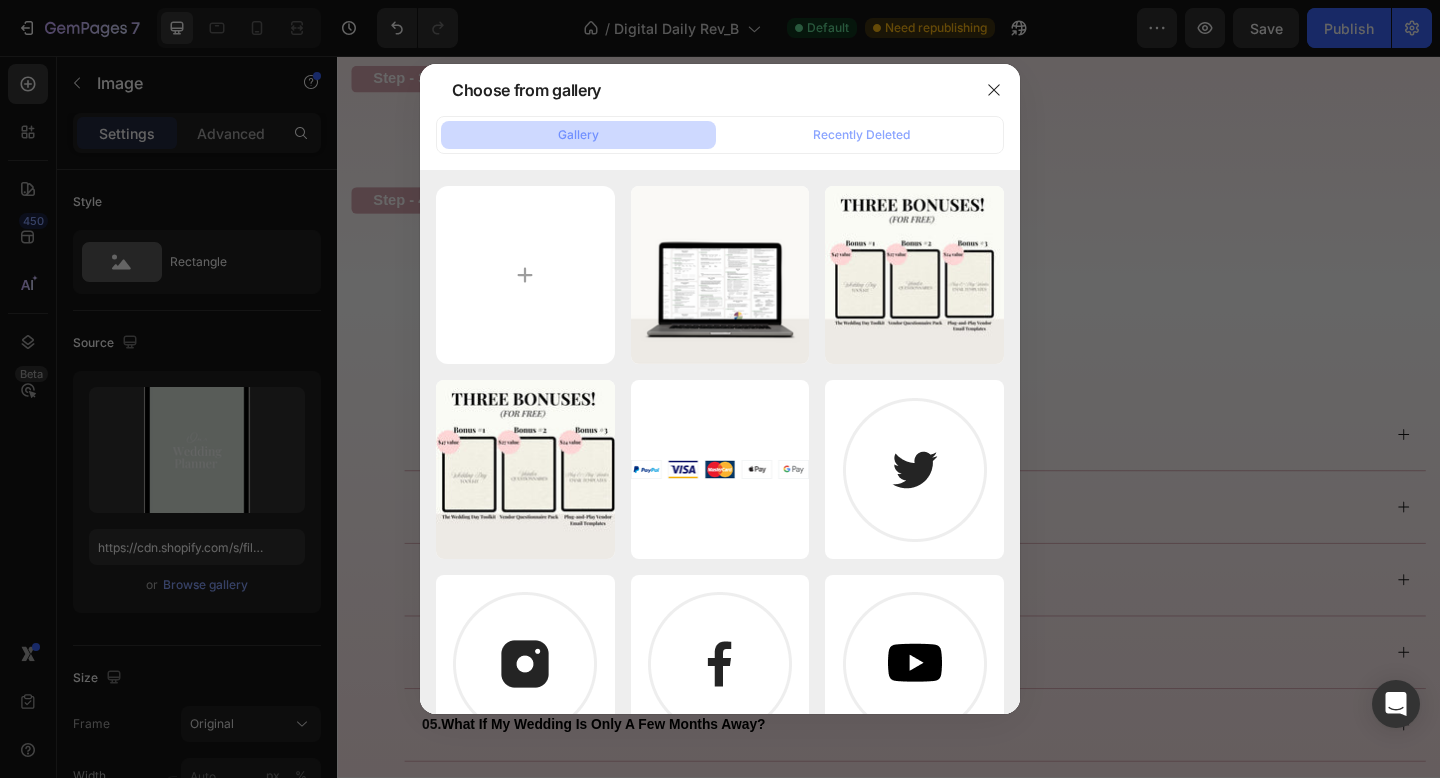 type on "C:\fakepath\Product Mockup.jpg" 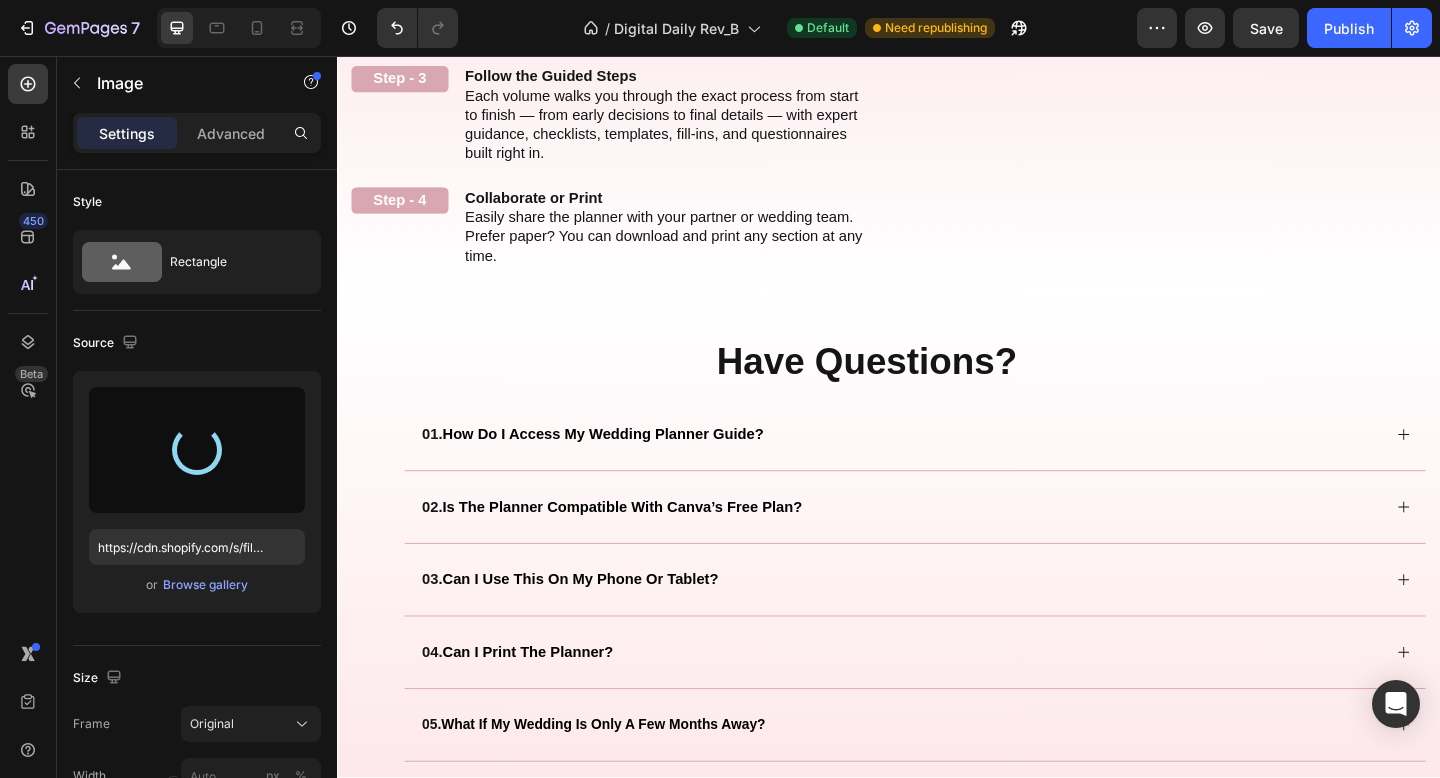 type on "https://cdn.shopify.com/s/files/1/0934/8291/0014/files/gempages_560968813789578096-80423591-261a-4403-a794-070b63c45392.jpg" 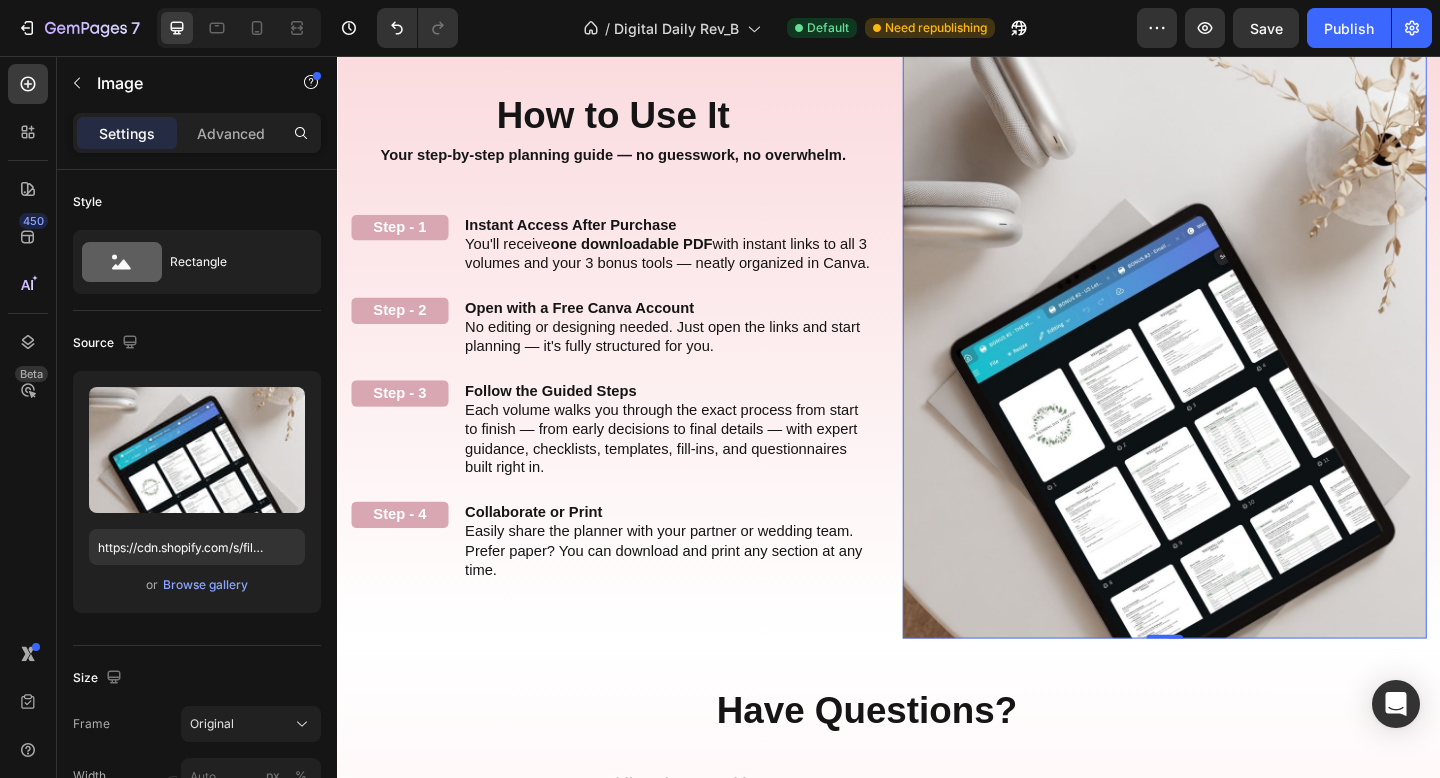 scroll, scrollTop: 2558, scrollLeft: 0, axis: vertical 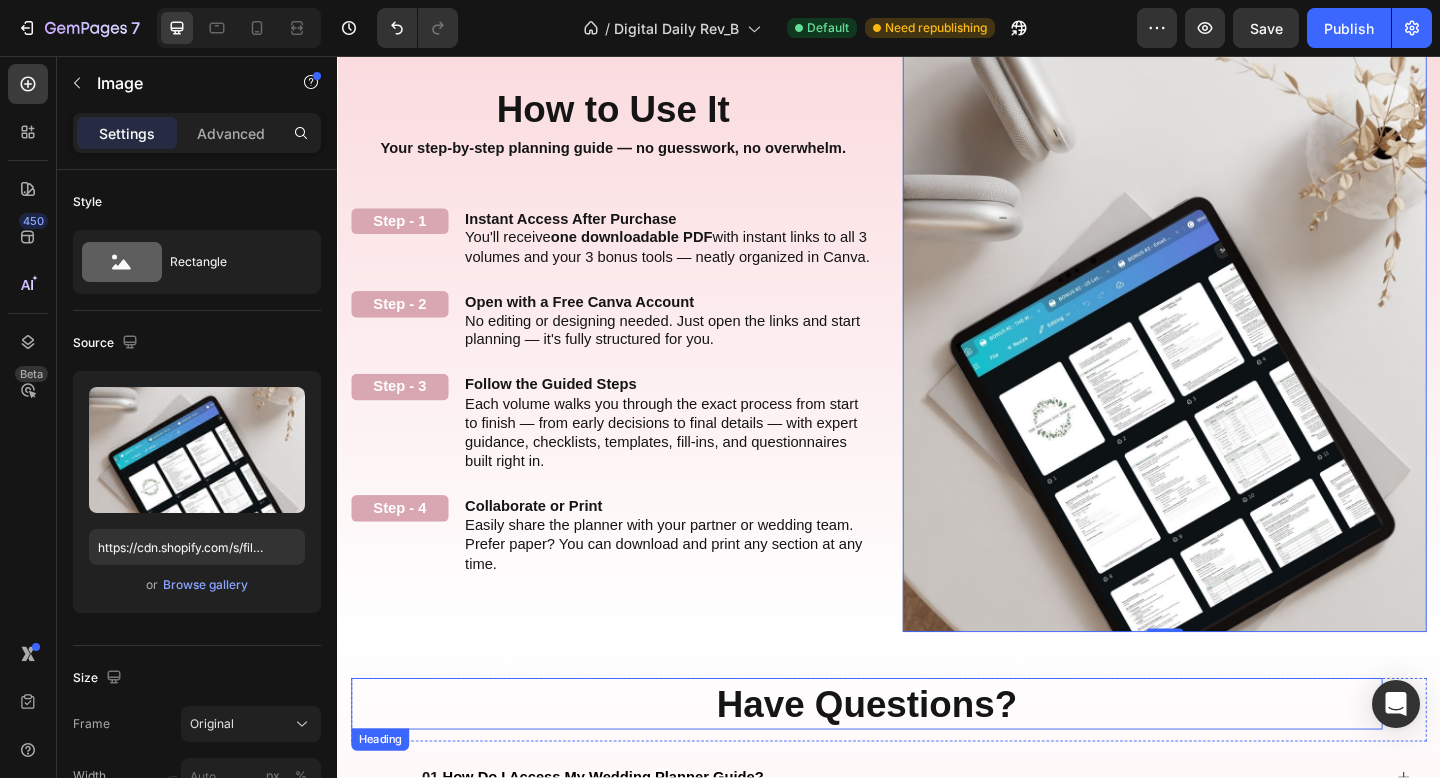 click on "Have Questions?" at bounding box center [913, 761] 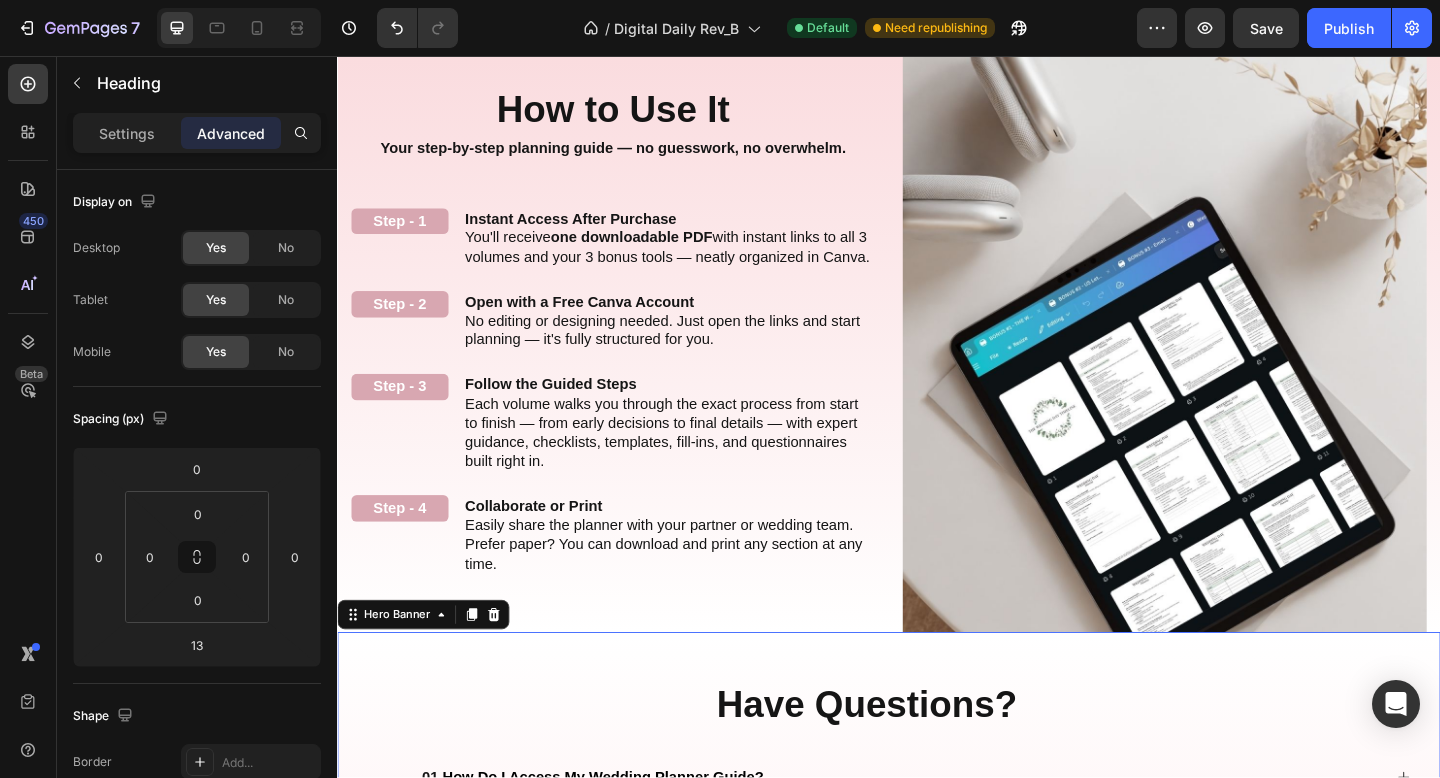 click on "Have Questions? Heading Row
01.   how do i access my wedding planner guide?
02.   is the planner compatible with canva’s free plan?
03.   can i use this on my phone or tablet?
04.   can i print the planner?
05.   what if my wedding is only a few months away?
06.   can i share this with my partner or planner?
07.   what if i need help accessing or editing the planner?
08.   do you offer refunds?
09.   how will this help me stay organized? Accordion" at bounding box center (937, 1117) 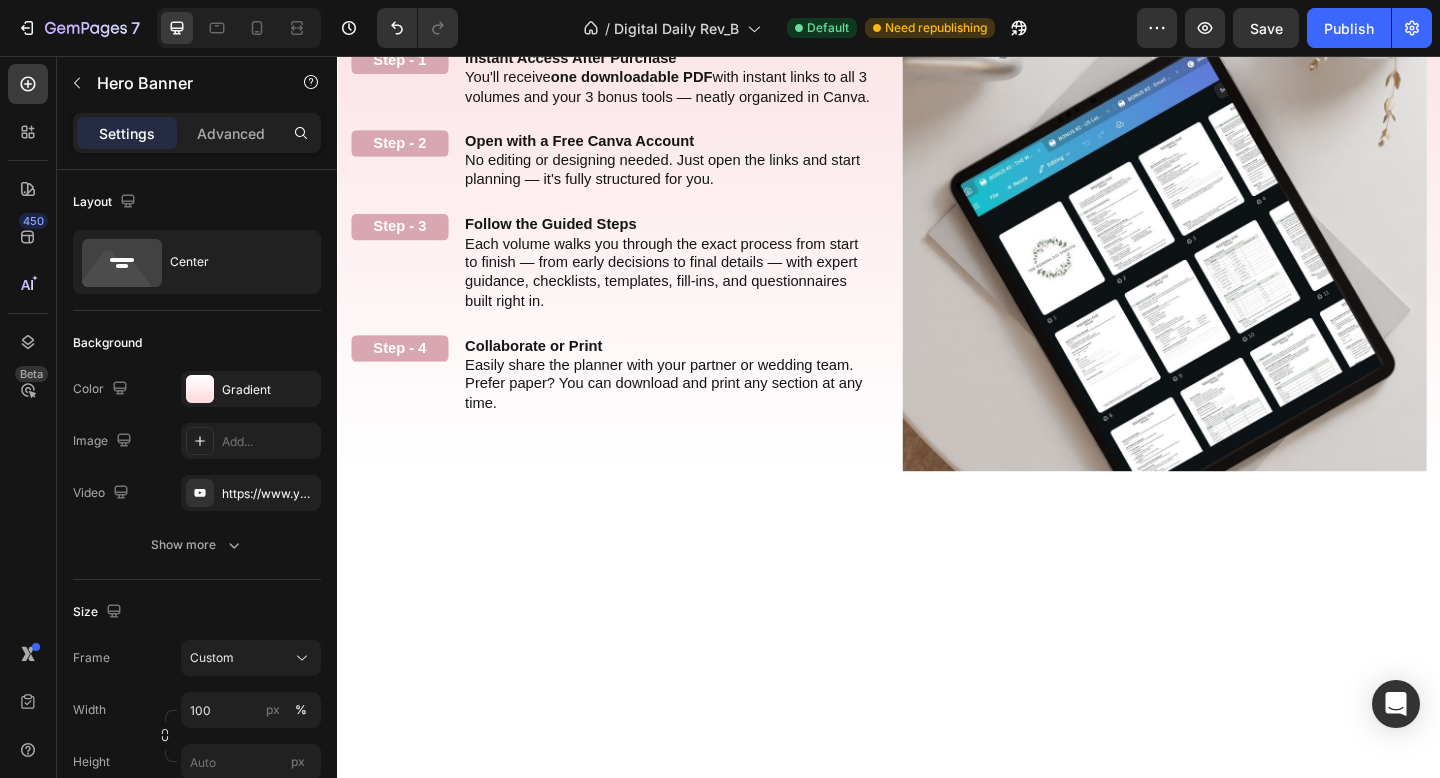scroll, scrollTop: 2299, scrollLeft: 0, axis: vertical 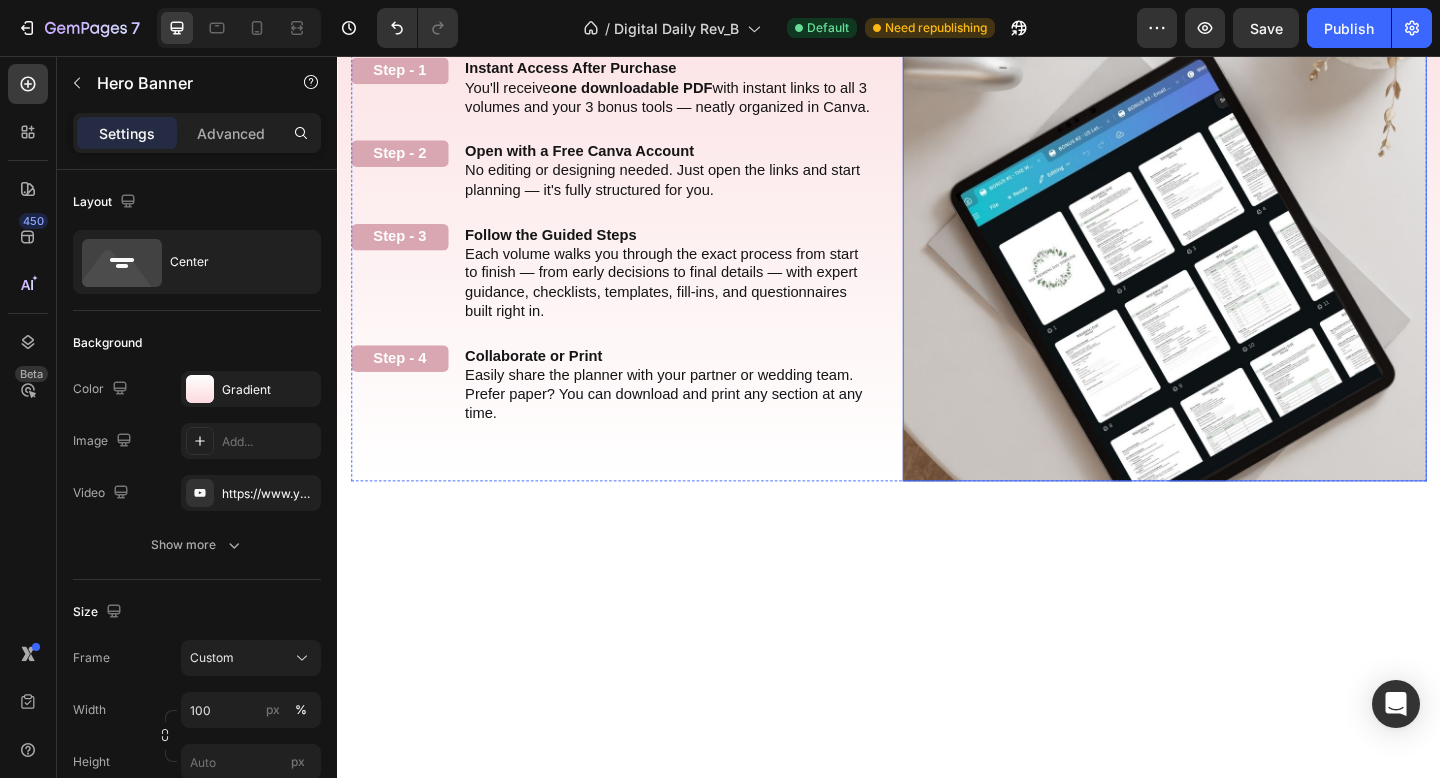 click at bounding box center [1237, 190] 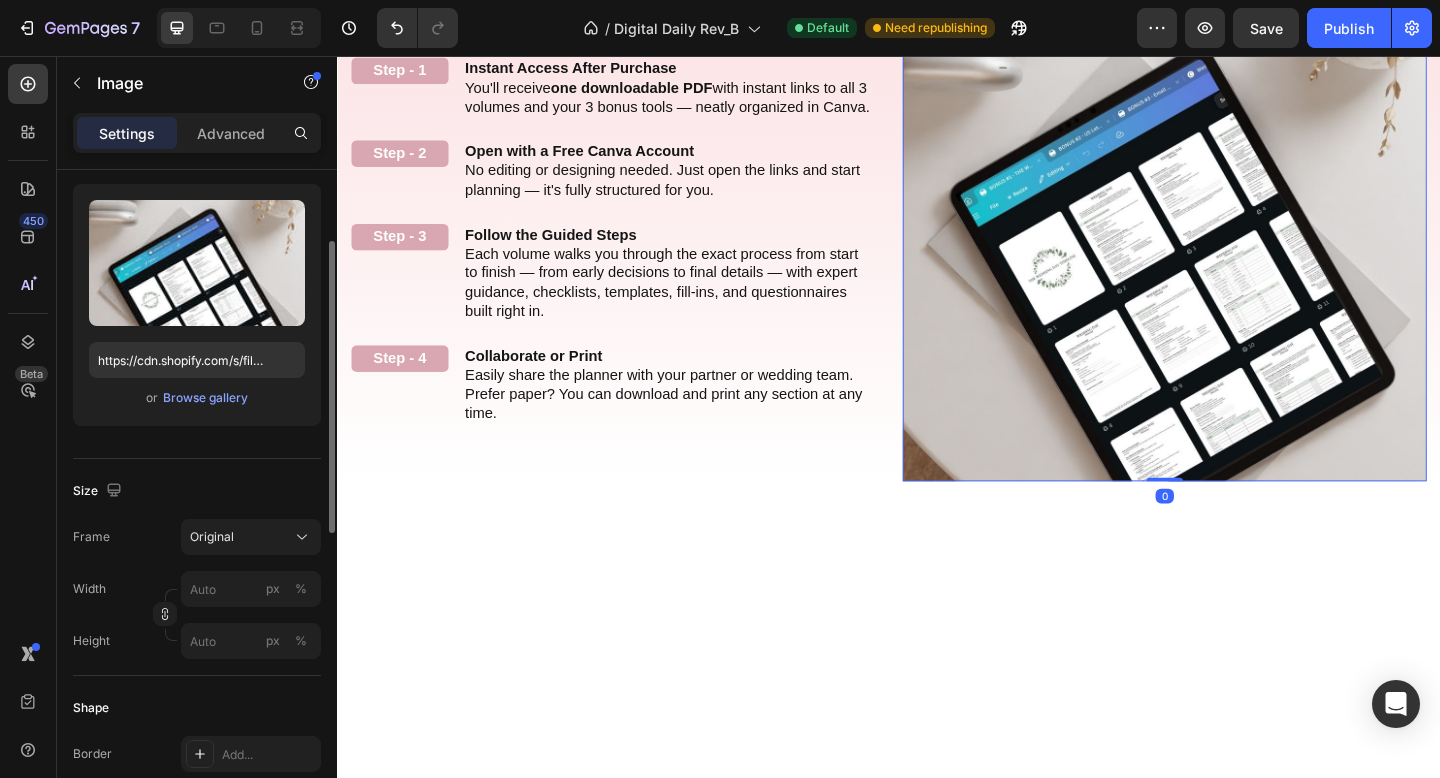 scroll, scrollTop: 217, scrollLeft: 0, axis: vertical 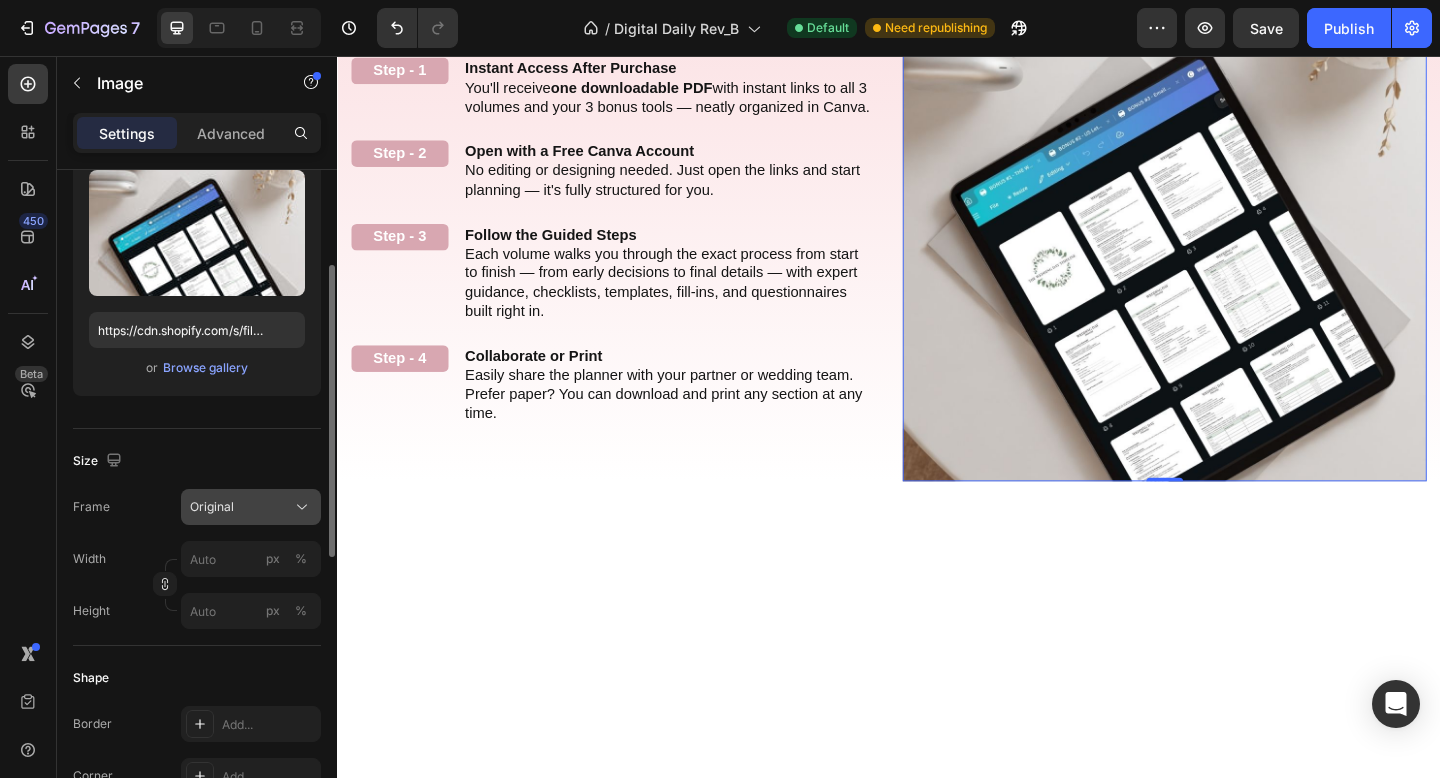 click on "Original" 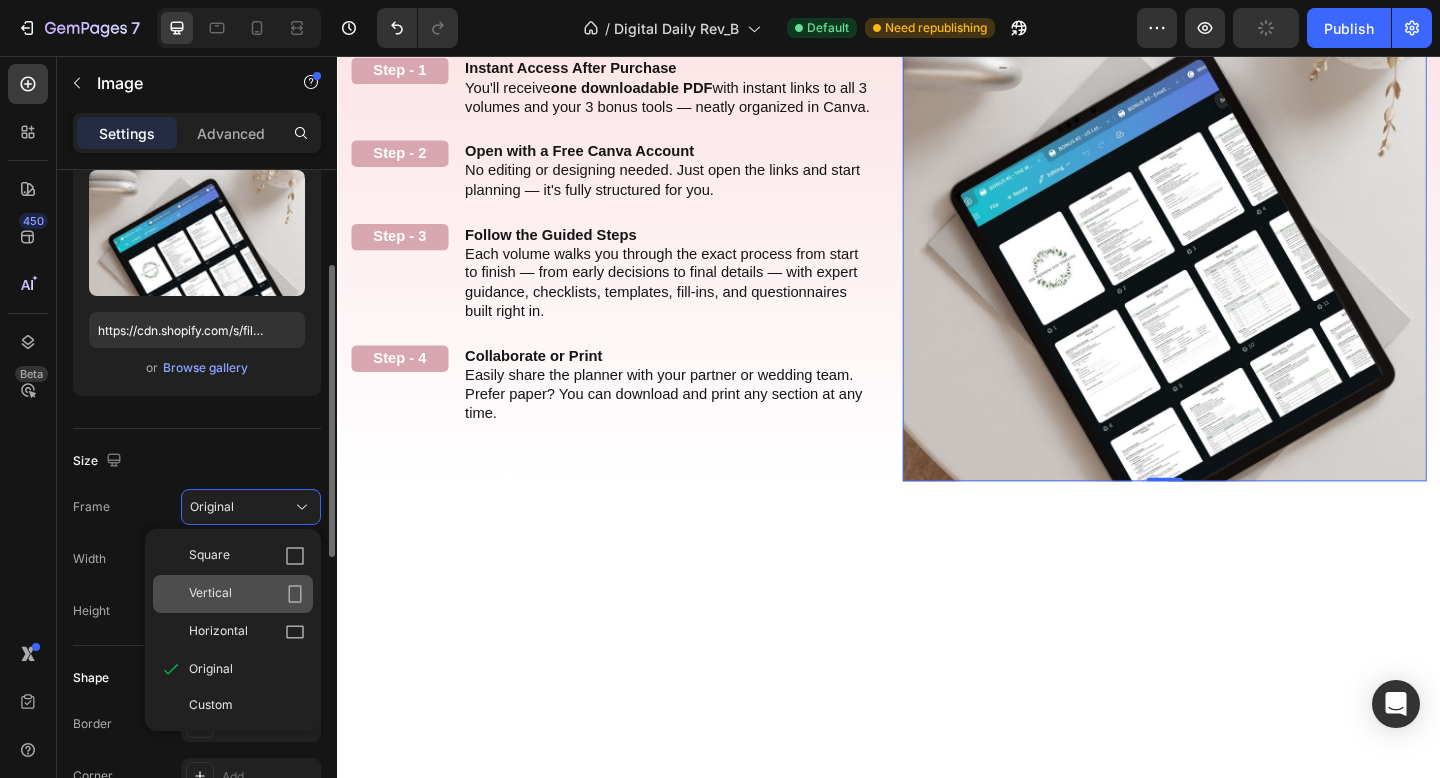 click 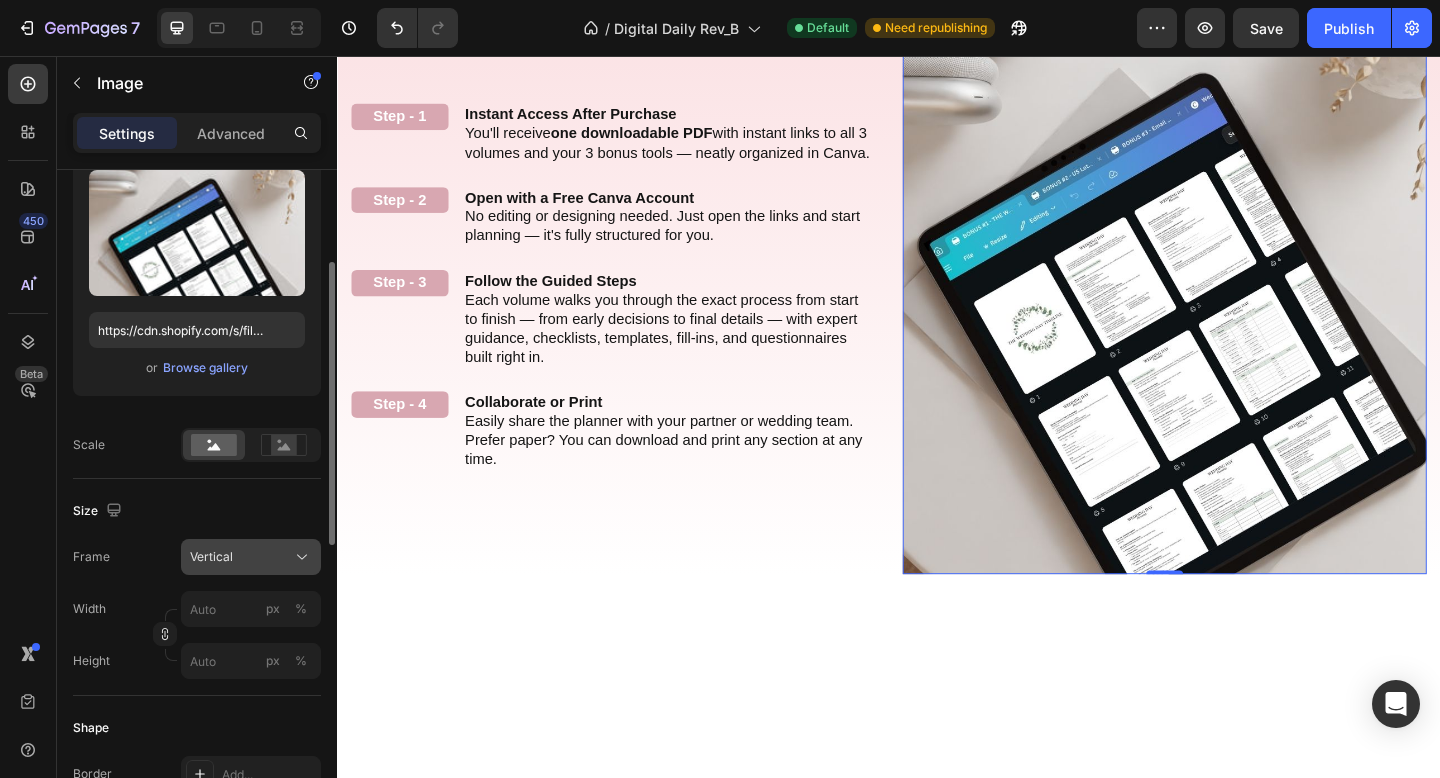 click on "Vertical" 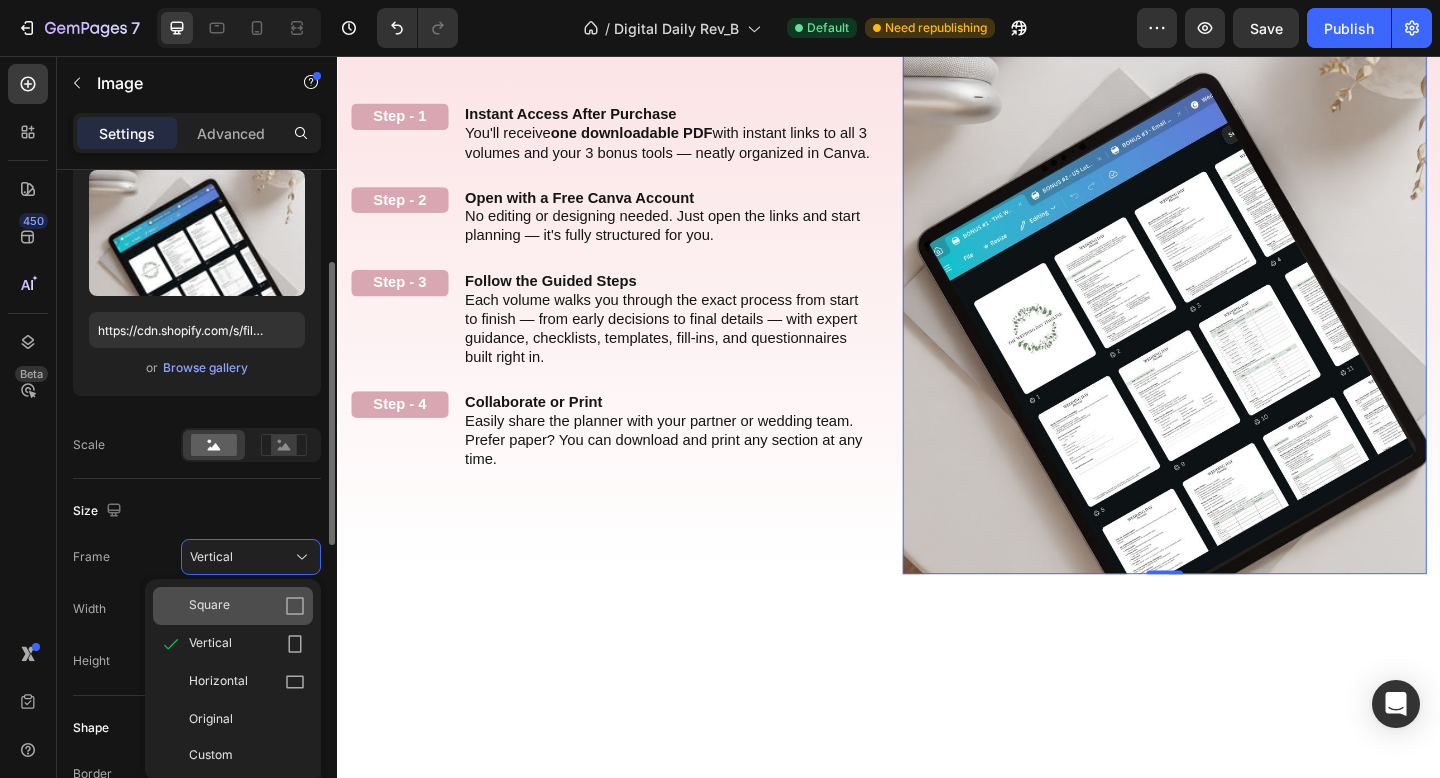 click on "Square" at bounding box center [247, 606] 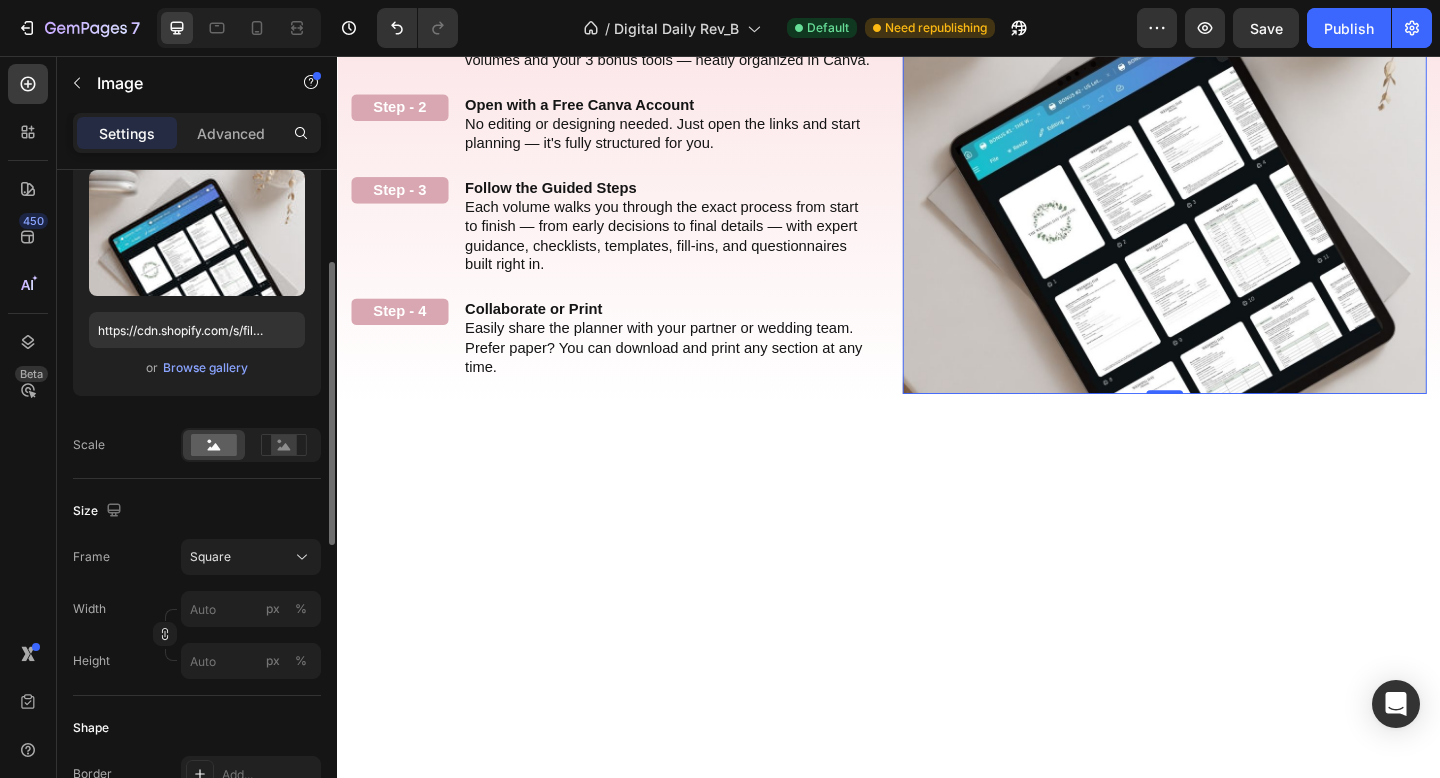 scroll, scrollTop: 2311, scrollLeft: 0, axis: vertical 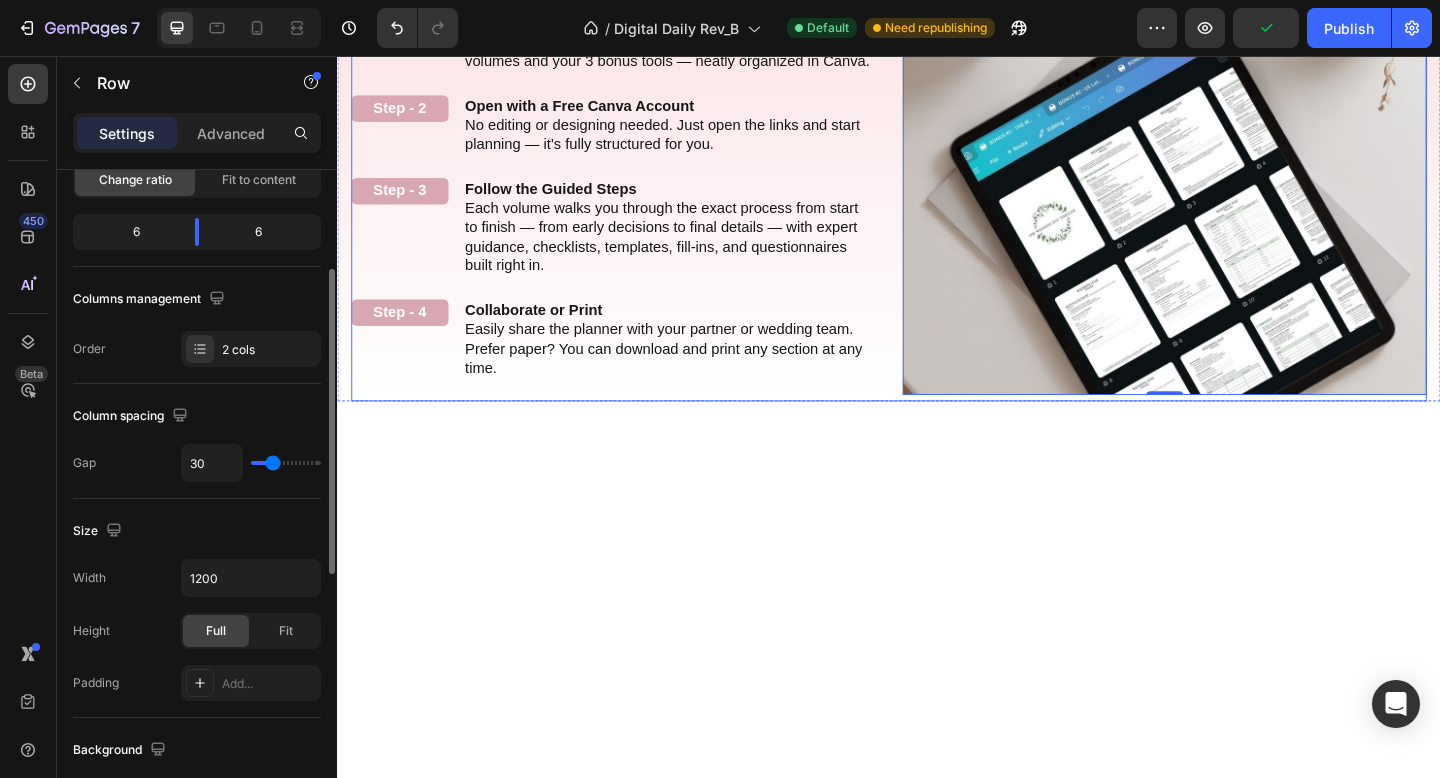 click on "Image   0 How it Works Heading" at bounding box center (1237, 140) 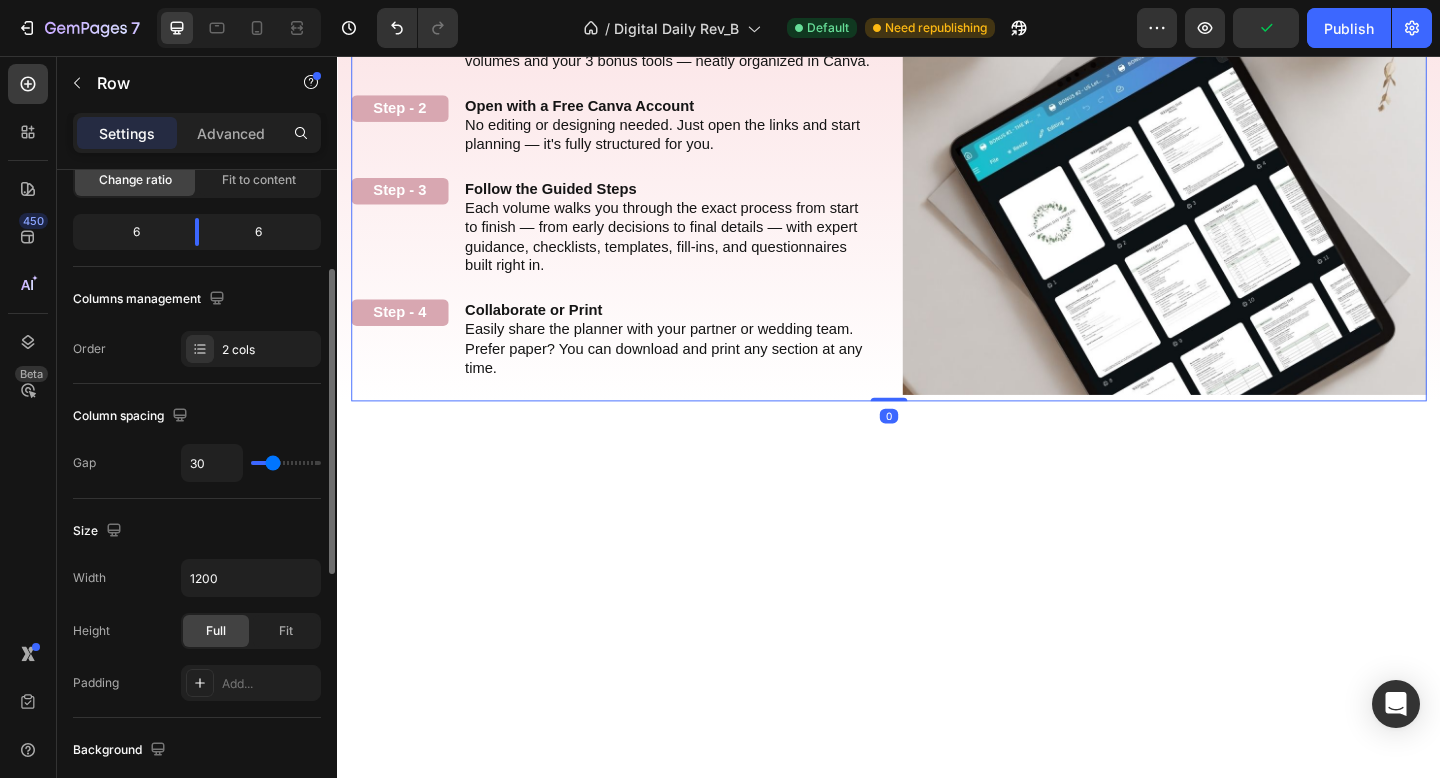 scroll, scrollTop: 0, scrollLeft: 0, axis: both 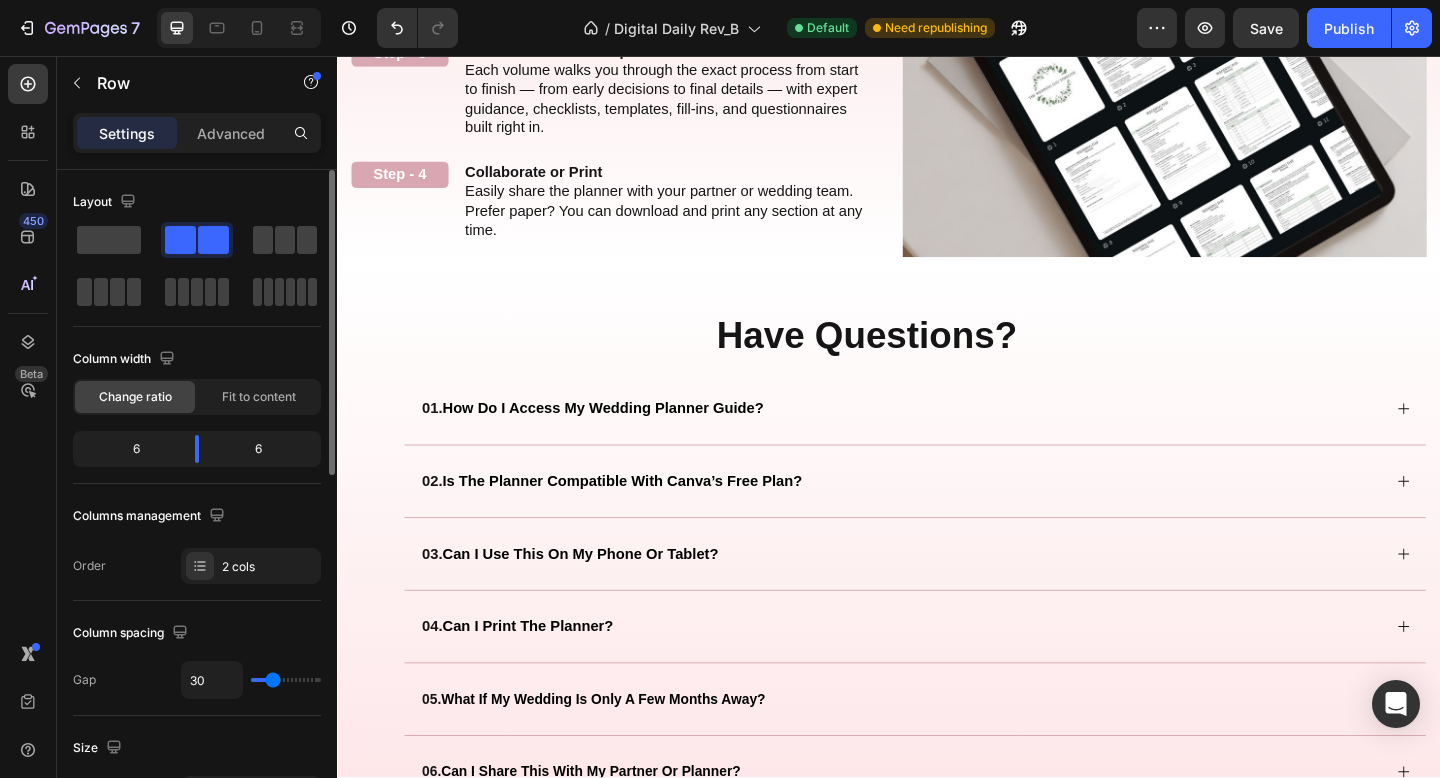 click on "How to Use It Heading Your step-by-step planning guide — no guesswork, no overwhelm. Text Block Step - 1 Text Block Instant Access After Purchase You'll receive  one downloadable PDF  with instant links to all 3 volumes and your 3 bonus tools — neatly organized in Canva. Text Block Row Step - 2 Text Block Open with a Free Canva Account No editing or designing needed. Just open the links and start planning — it's fully structured for you. Text Block Row Step - 3 Text Block Follow the Guided Steps Each volume walks you through the exact process from start to finish — from early decisions to final details — with expert guidance, checklists, templates, fill-ins, and questionnaires built right in. Text Block Row Step - 4 Text Block Collaborate or Print Easily share the planner with your partner or wedding team. Prefer paper? You can download and print any section at any time. Text Block Row" at bounding box center [637, -10] 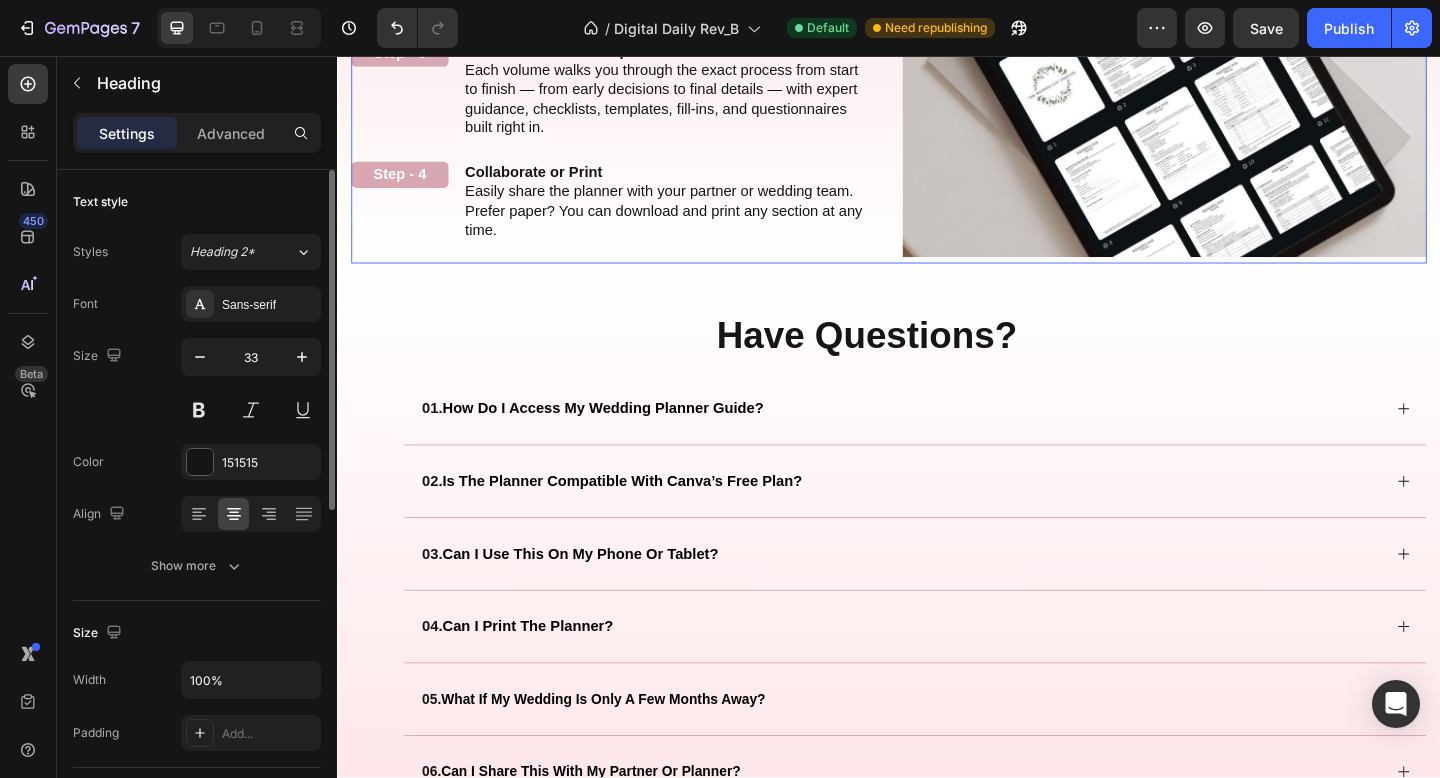 click on "How to Use It Heading Your step-by-step planning guide — no guesswork, no overwhelm. Text Block Step - 1 Text Block Instant Access After Purchase You'll receive  one downloadable PDF  with instant links to all 3 volumes and your 3 bonus tools — neatly organized in Canva. Text Block Row Step - 2 Text Block Open with a Free Canva Account No editing or designing needed. Just open the links and start planning — it's fully structured for you. Text Block Row Step - 3 Text Block Follow the Guided Steps Each volume walks you through the exact process from start to finish — from early decisions to final details — with expert guidance, checklists, templates, fill-ins, and questionnaires built right in. Text Block Row Step - 4 Text Block Collaborate or Print Easily share the planner with your partner or wedding team. Prefer paper? You can download and print any section at any time. Text Block Row Image How it Works Heading Row   0" at bounding box center [937, -10] 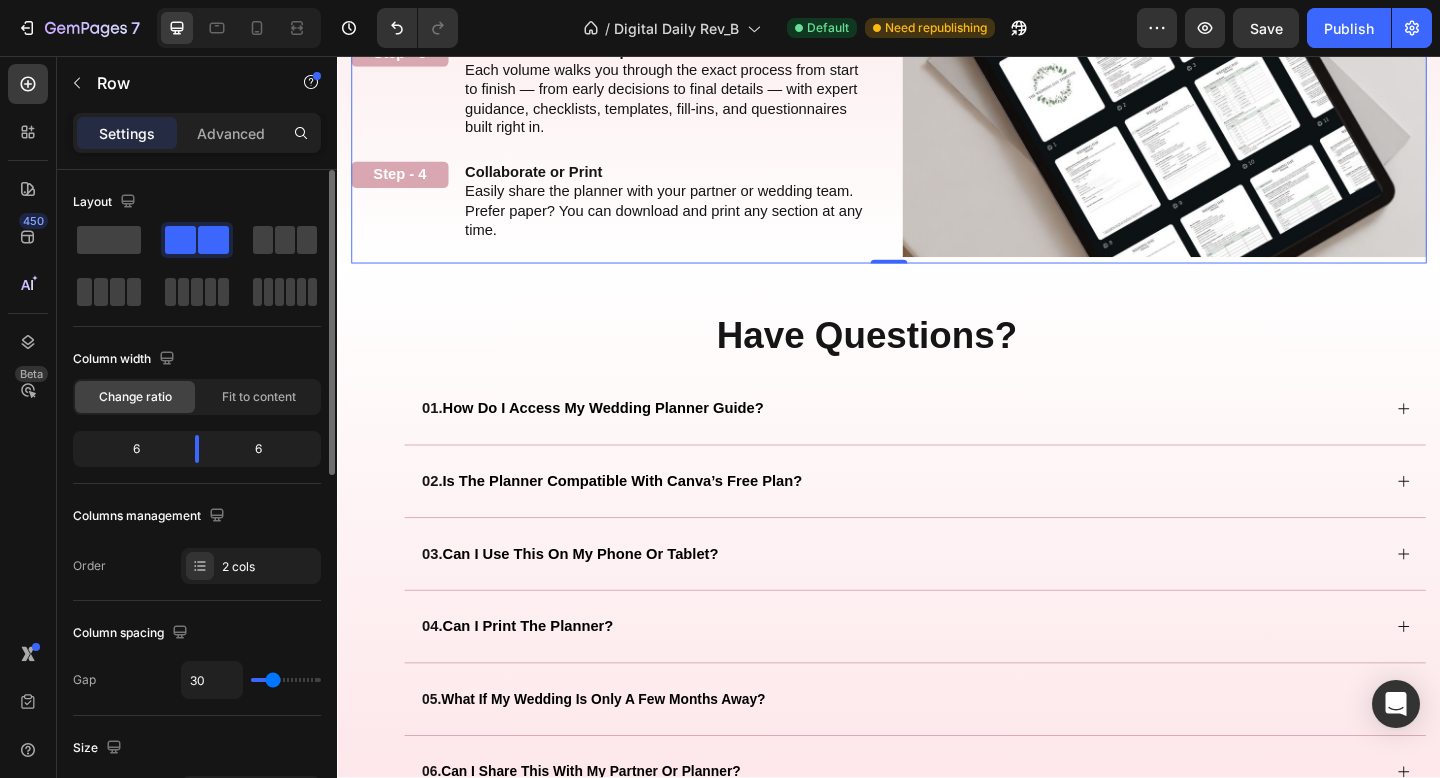 click on "How to Use It Heading Your step-by-step planning guide — no guesswork, no overwhelm. Text Block Step - 1 Text Block Instant Access After Purchase You'll receive  one downloadable PDF  with instant links to all 3 volumes and your 3 bonus tools — neatly organized in Canva. Text Block Row Step - 2 Text Block Open with a Free Canva Account No editing or designing needed. Just open the links and start planning — it's fully structured for you. Text Block Row Step - 3 Text Block Follow the Guided Steps Each volume walks you through the exact process from start to finish — from early decisions to final details — with expert guidance, checklists, templates, fill-ins, and questionnaires built right in. Text Block Row Step - 4 Text Block Collaborate or Print Easily share the planner with your partner or wedding team. Prefer paper? You can download and print any section at any time. Text Block Row" at bounding box center (637, -10) 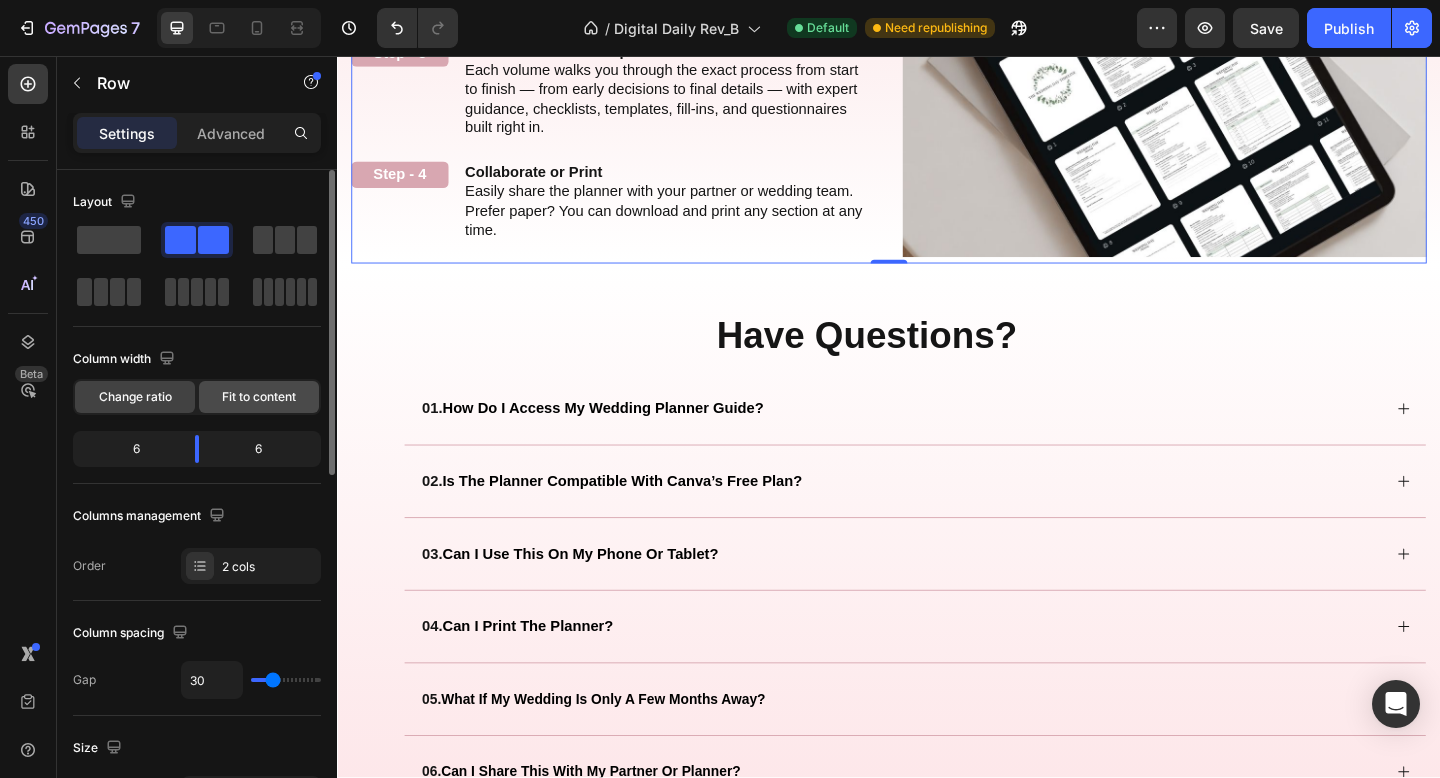 click on "Fit to content" 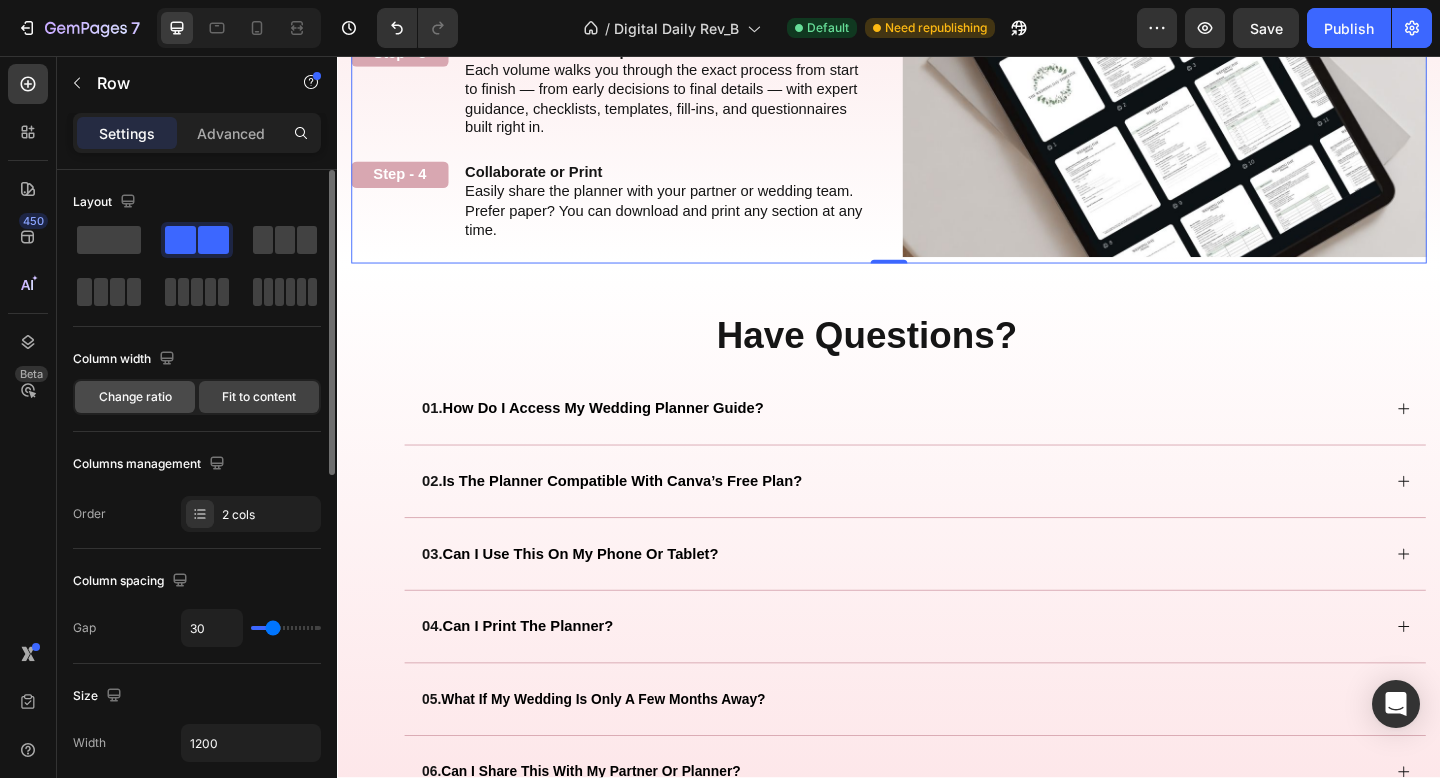 click on "Change ratio" 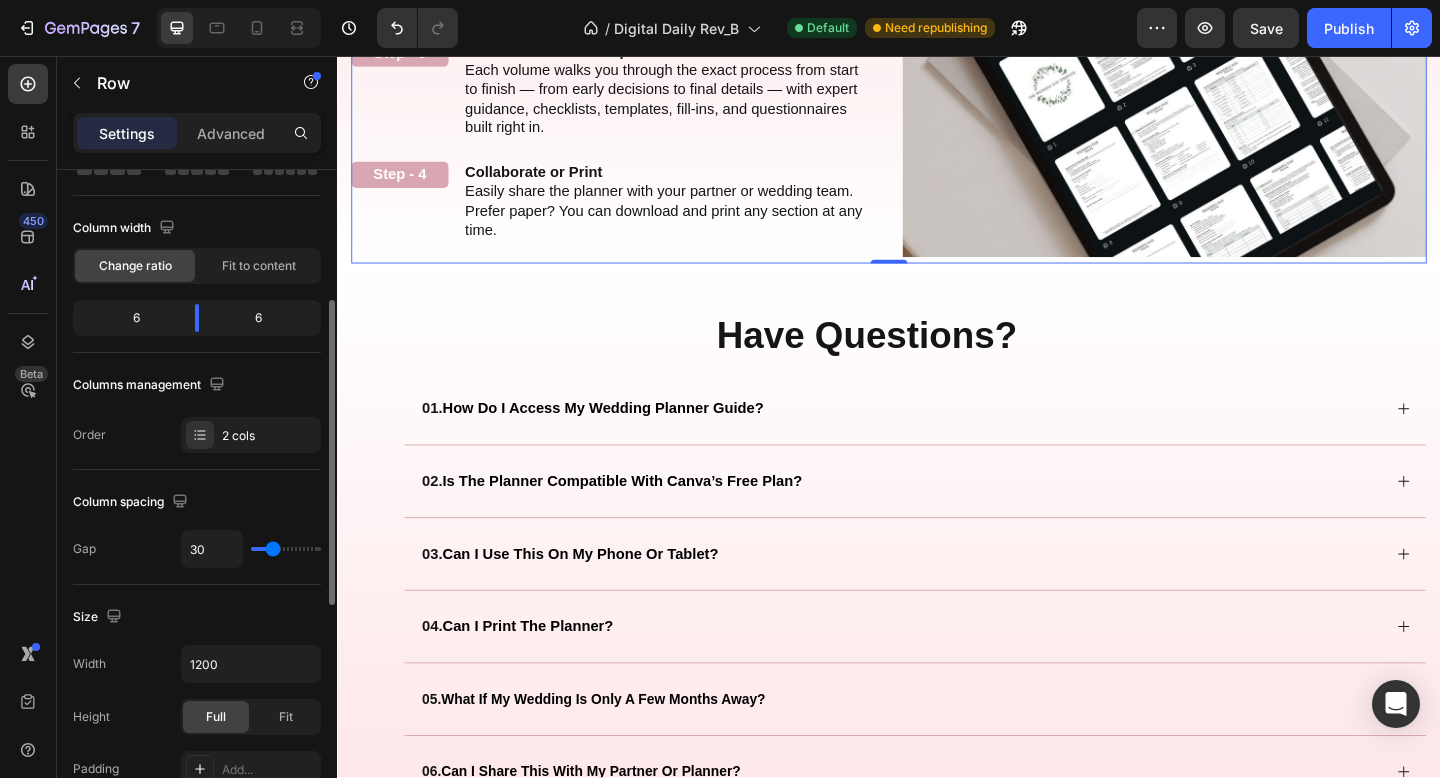scroll, scrollTop: 195, scrollLeft: 0, axis: vertical 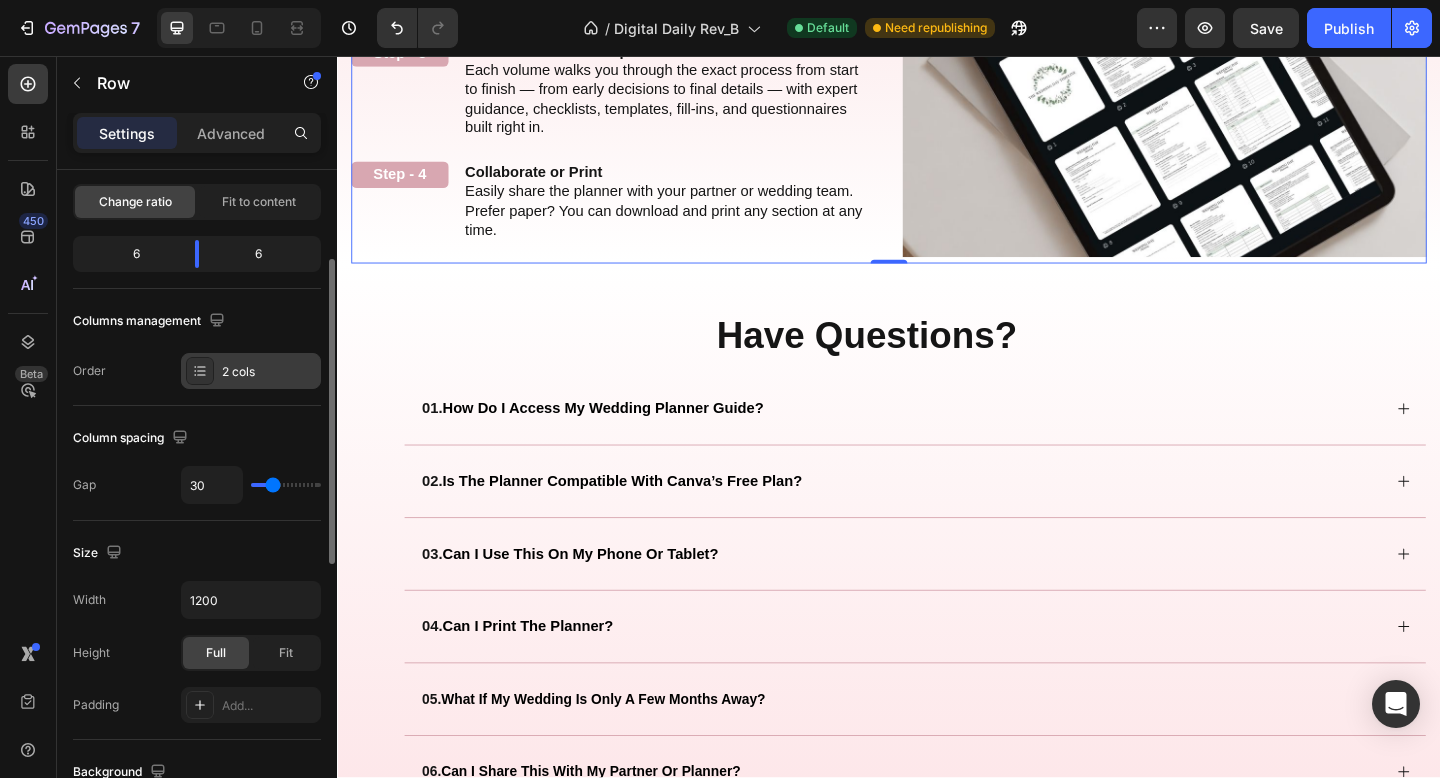 click on "2 cols" at bounding box center [269, 372] 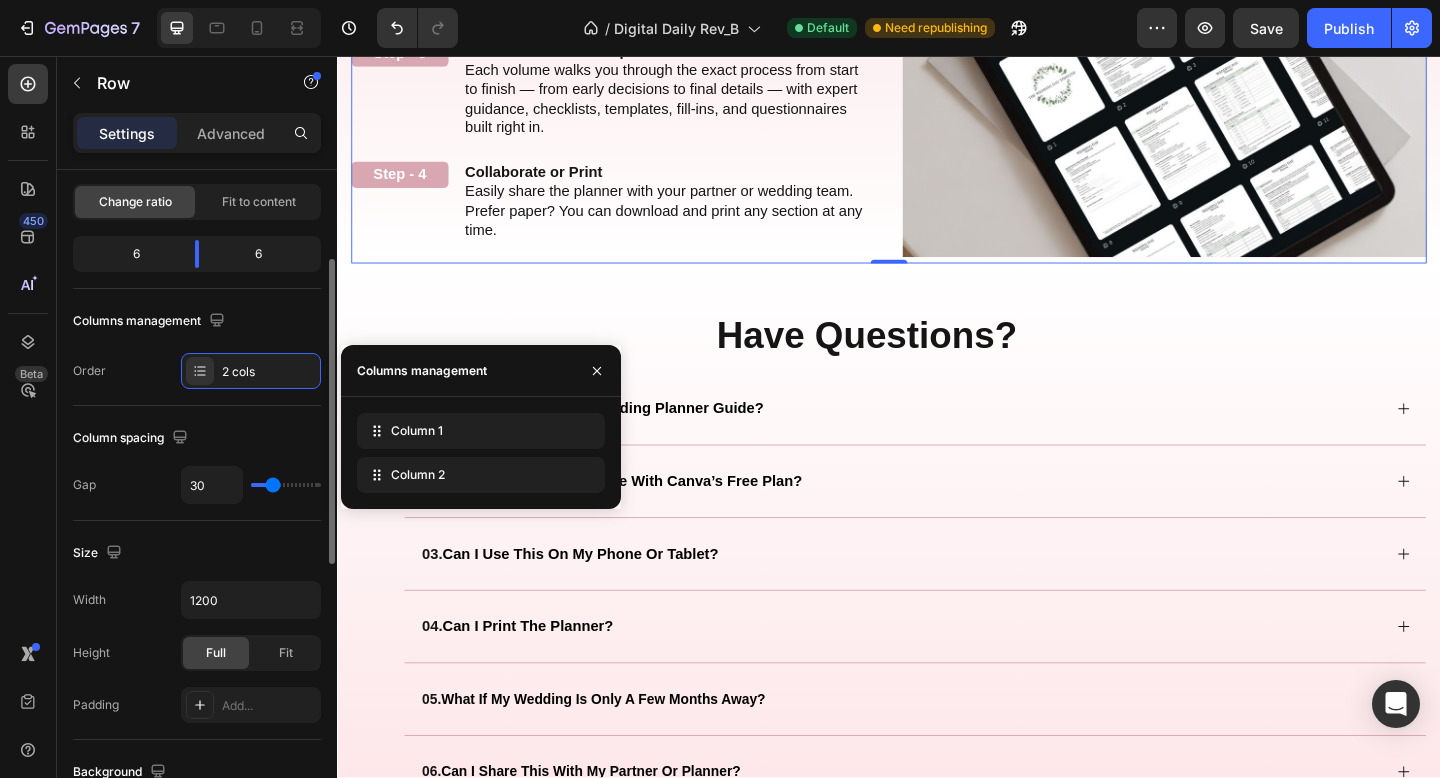 click on "Column spacing" at bounding box center [197, 438] 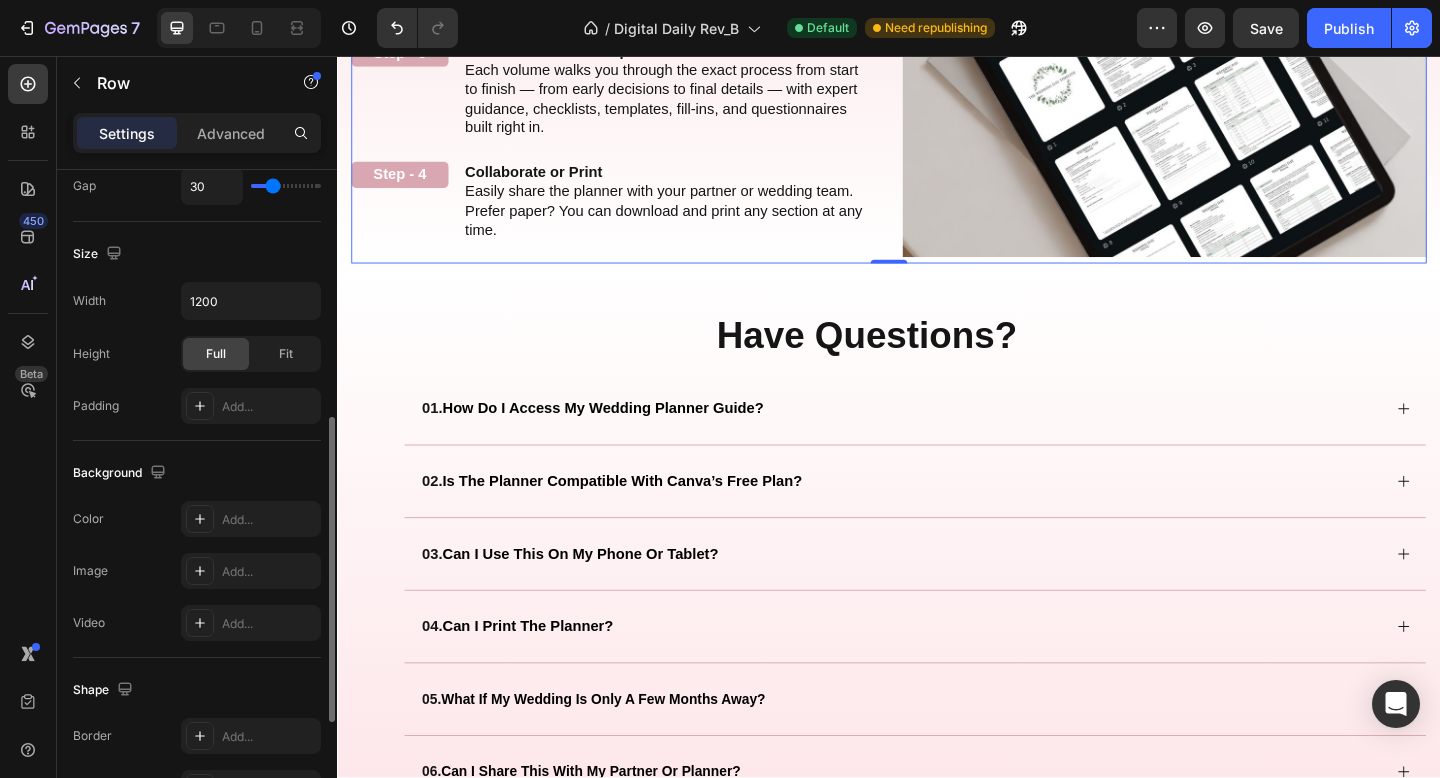 scroll, scrollTop: 491, scrollLeft: 0, axis: vertical 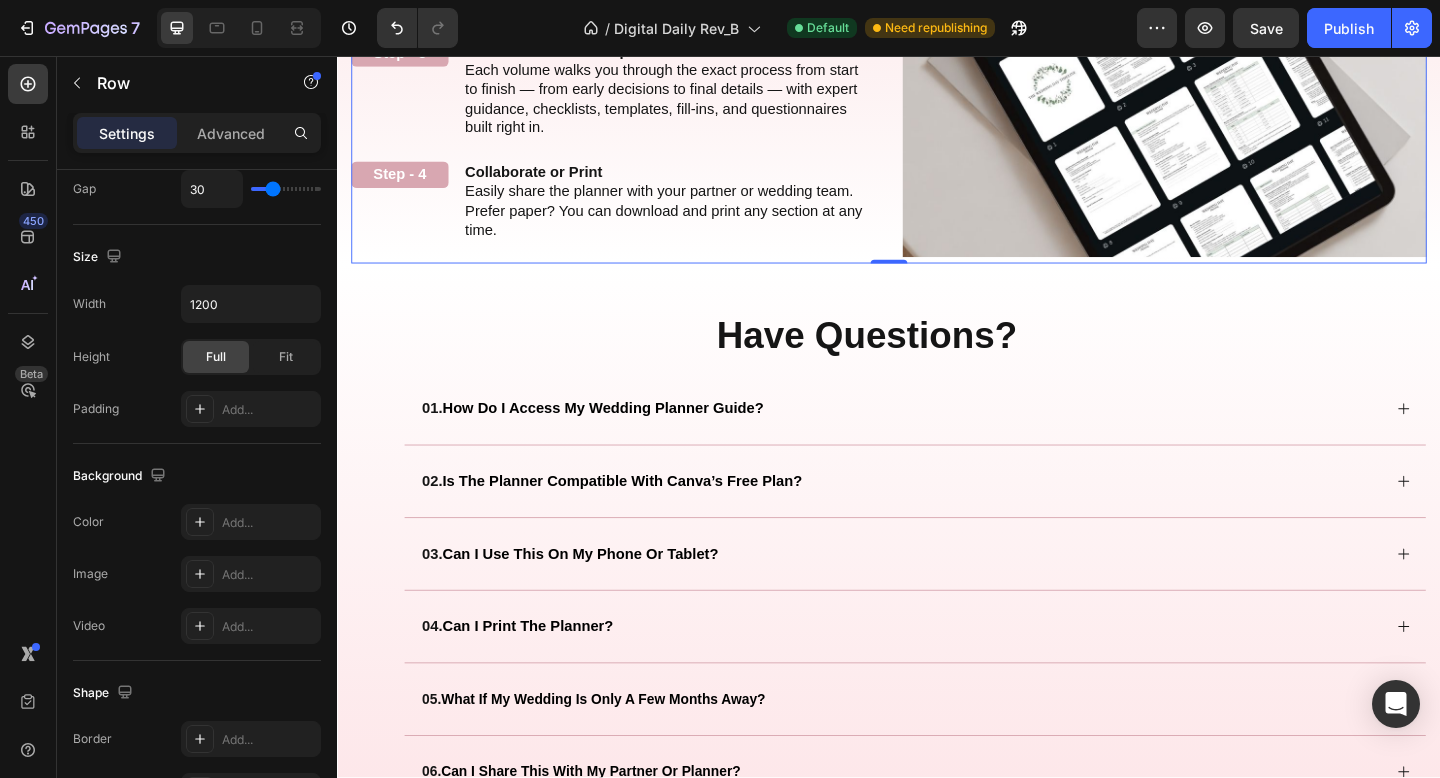 click on "How to Use It Heading Your step-by-step planning guide — no guesswork, no overwhelm. Text Block Step - 1 Text Block Instant Access After Purchase You'll receive  one downloadable PDF  with instant links to all 3 volumes and your 3 bonus tools — neatly organized in Canva. Text Block Row Step - 2 Text Block Open with a Free Canva Account No editing or designing needed. Just open the links and start planning — it's fully structured for you. Text Block Row Step - 3 Text Block Follow the Guided Steps Each volume walks you through the exact process from start to finish — from early decisions to final details — with expert guidance, checklists, templates, fill-ins, and questionnaires built right in. Text Block Row Step - 4 Text Block Collaborate or Print Easily share the planner with your partner or wedding team. Prefer paper? You can download and print any section at any time. Text Block Row" at bounding box center [637, -10] 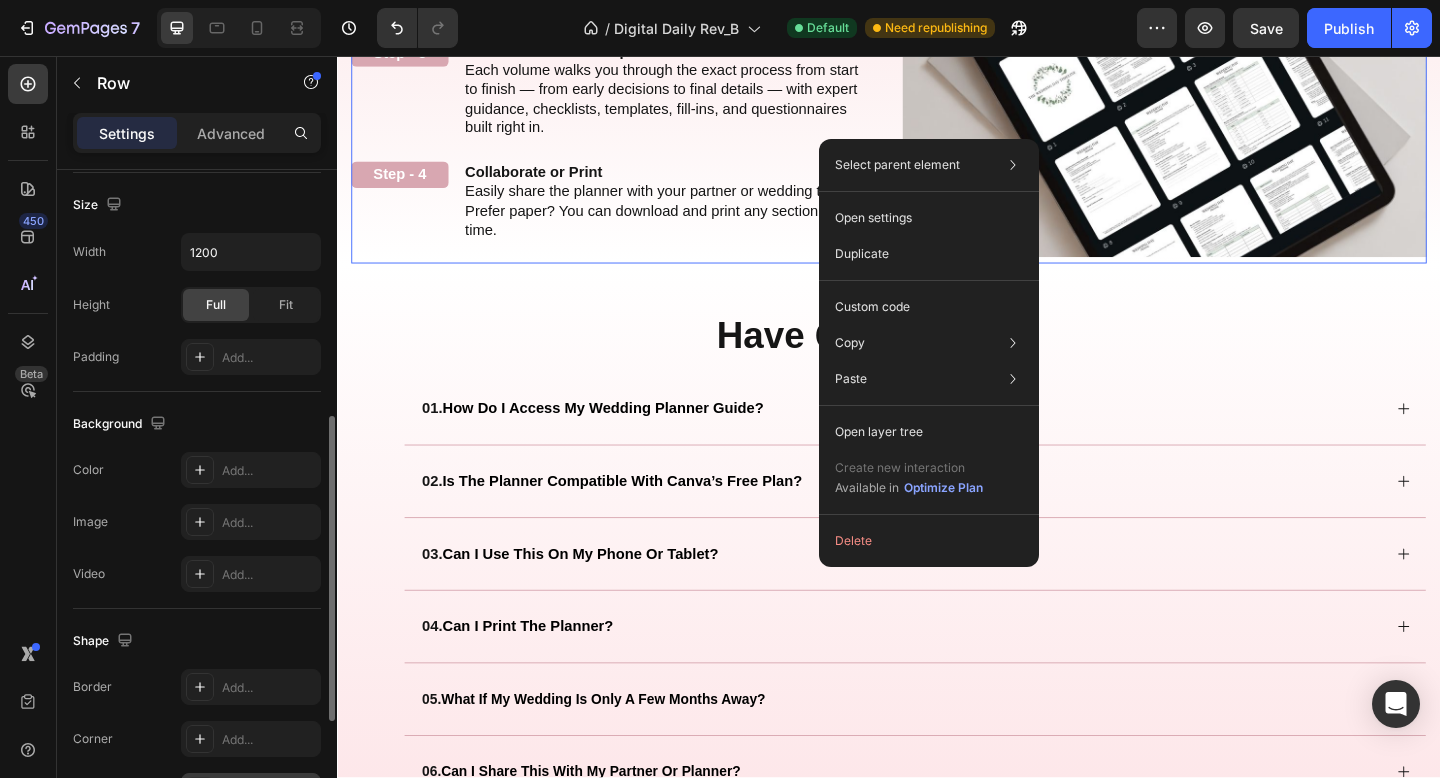 scroll, scrollTop: 541, scrollLeft: 0, axis: vertical 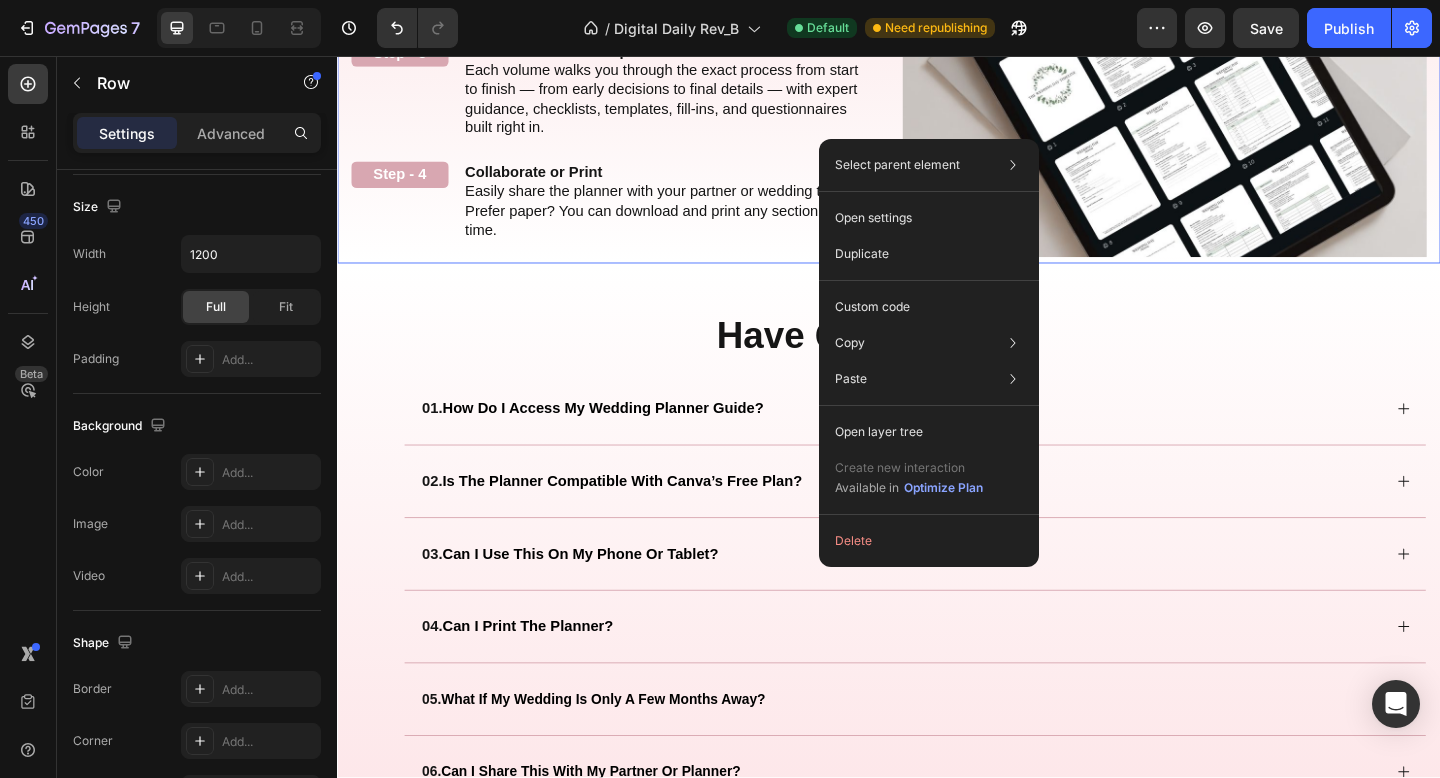 click on "How to Use It Heading Your step-by-step planning guide — no guesswork, no overwhelm. Text Block Step - 1 Text Block Instant Access After Purchase You'll receive  one downloadable PDF  with instant links to all 3 volumes and your 3 bonus tools — neatly organized in Canva. Text Block Row Step - 2 Text Block Open with a Free Canva Account No editing or designing needed. Just open the links and start planning — it's fully structured for you. Text Block Row Step - 3 Text Block Follow the Guided Steps Each volume walks you through the exact process from start to finish — from early decisions to final details — with expert guidance, checklists, templates, fill-ins, and questionnaires built right in. Text Block Row Step - 4 Text Block Collaborate or Print Easily share the planner with your partner or wedding team. Prefer paper? You can download and print any section at any time. Text Block Row Image How it Works Heading Row Section 6   You can create reusable sections Create Theme Section AI Content Product" at bounding box center [937, -10] 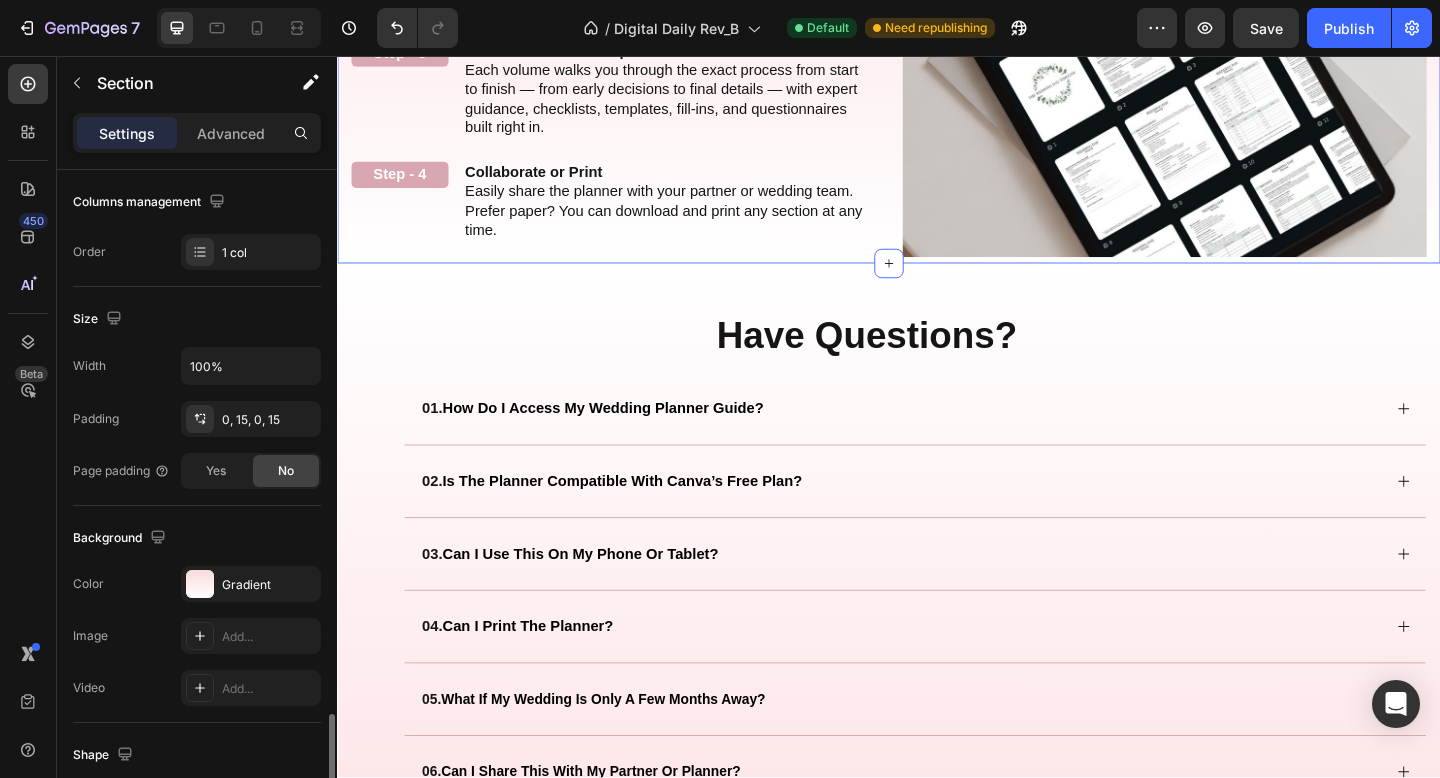 scroll, scrollTop: 555, scrollLeft: 0, axis: vertical 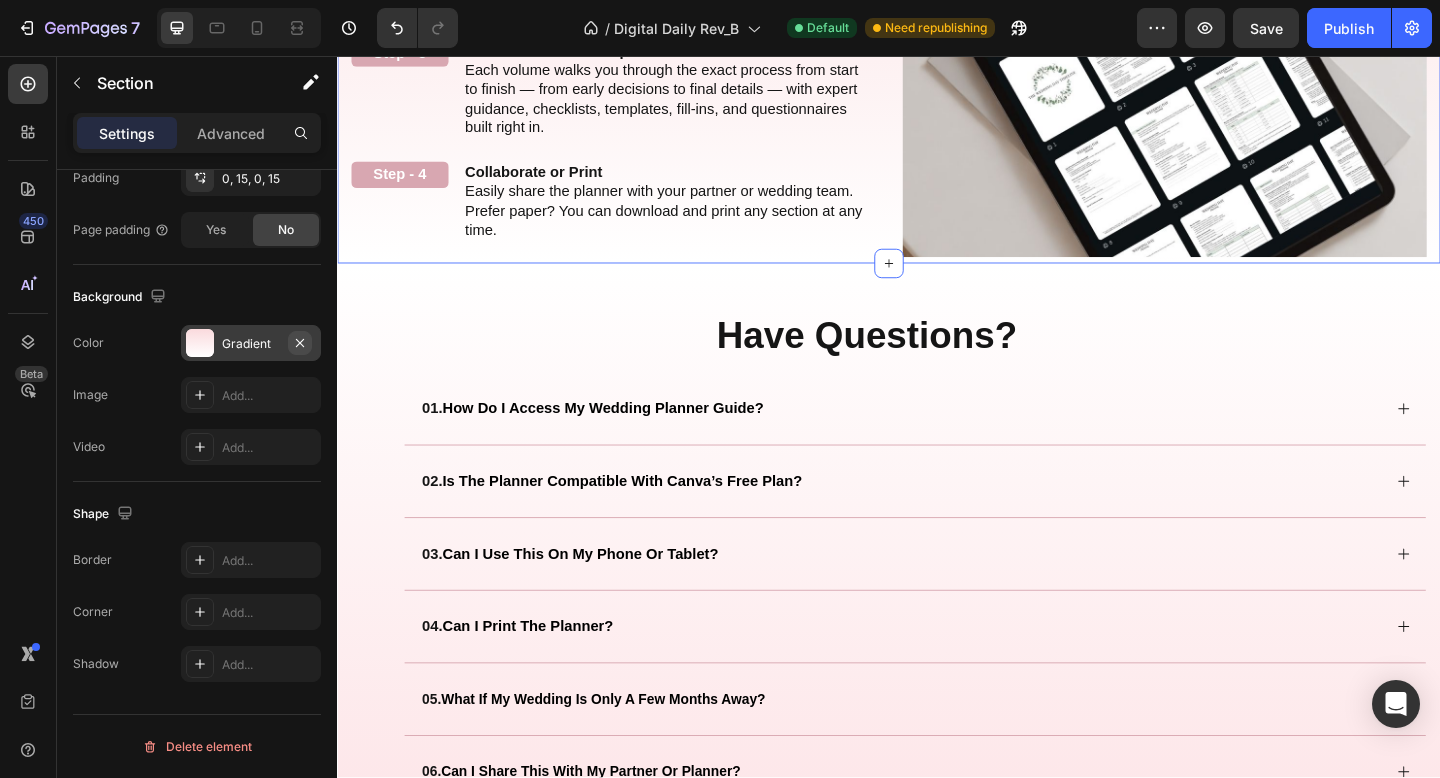 click 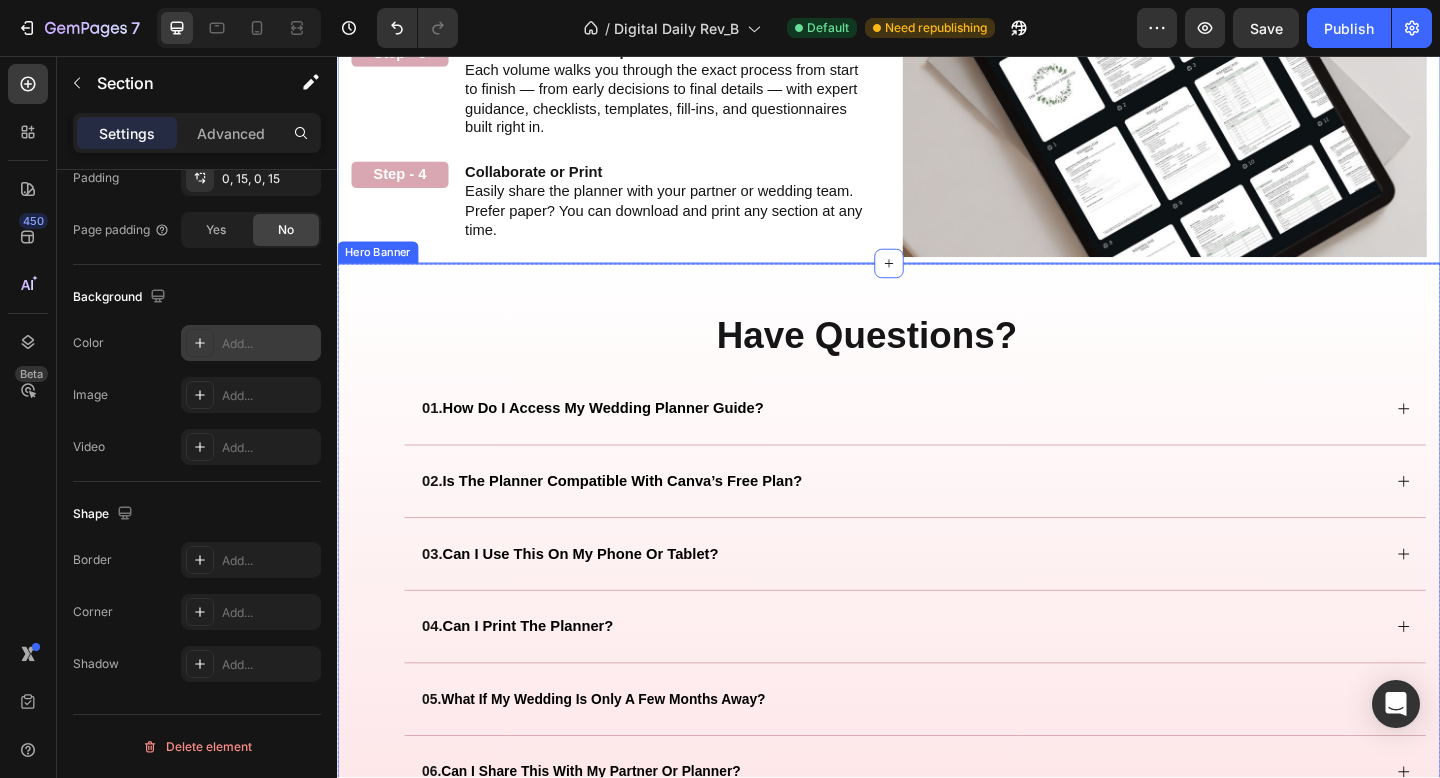 click on "Have Questions? Heading Row
01.   how do i access my wedding planner guide?
02.   is the planner compatible with canva’s free plan?
03.   can i use this on my phone or tablet?
04.   can i print the planner?
05.   what if my wedding is only a few months away?
06.   can i share this with my partner or planner?
07.   what if i need help accessing or editing the planner?
08.   do you offer refunds?
09.   how will this help me stay organized? Accordion" at bounding box center [937, 716] 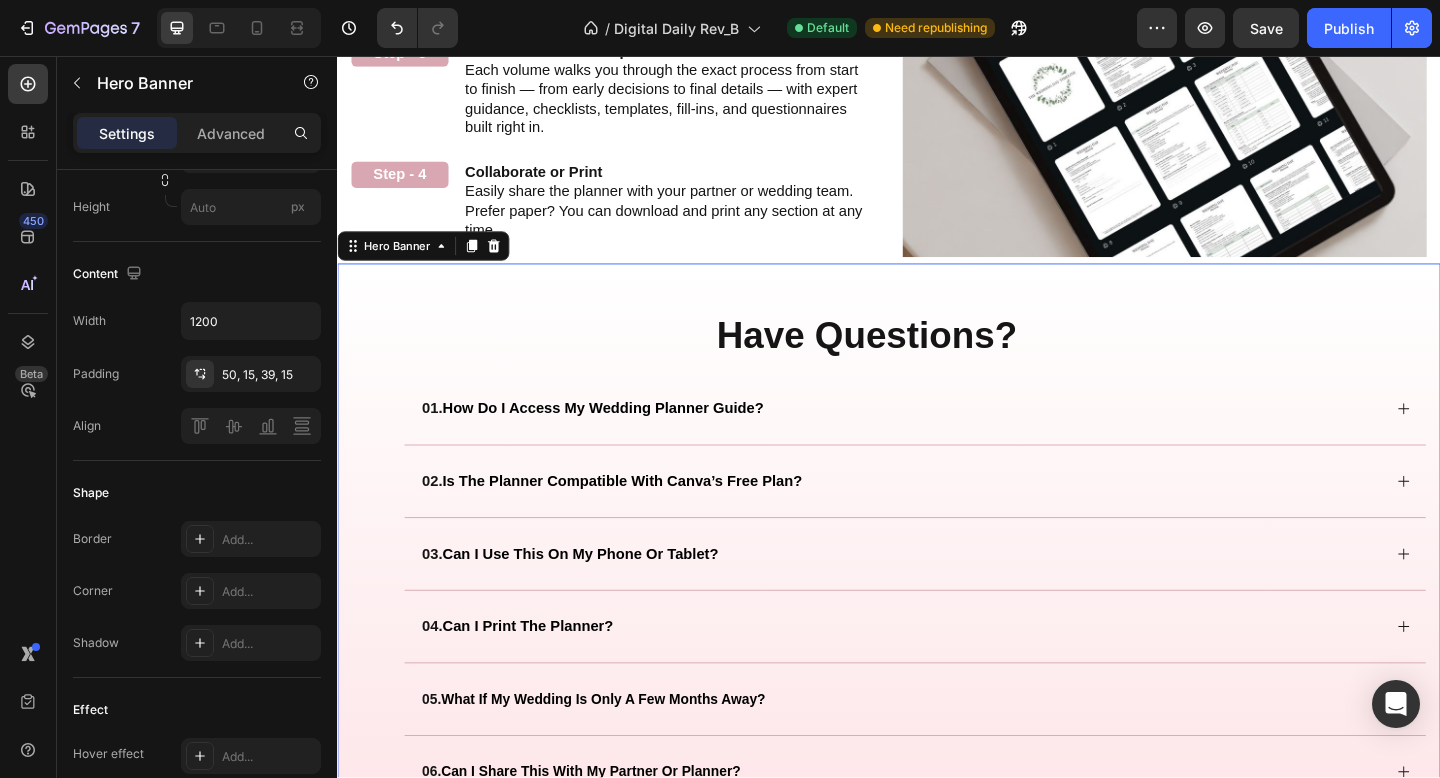 scroll, scrollTop: 0, scrollLeft: 0, axis: both 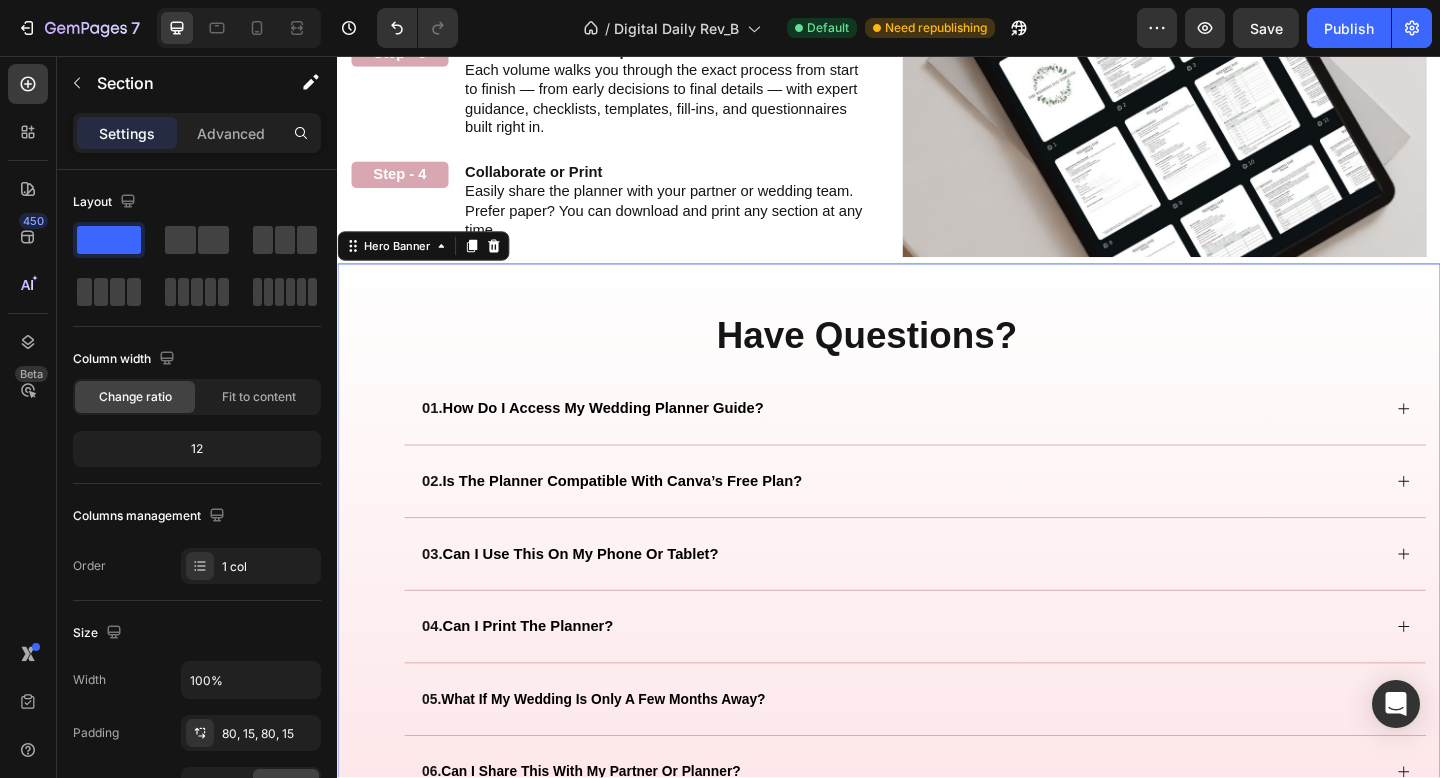 click on "Image Image Don't Know Where to Start? This Planner Does It All for You Heading Don't Know Where to Start? This Planner Does It All for You Heading With over 350 thoughtfully designed pages across 3 volumes, this planner simplifies every step of your wedding journey — from budgeting and timelines to décor inspiration and must-ask vendor questions. It’s your personal guide, creative workspace, and planning expert all in one. Text block Volume 1:  The Foundation Text Block Volume 2:  The Celebration Text Block Volume 3:  The Execution Text Block Row Volume 1:  The Foundation Text Block Volume 2:  The Celebration Text Block Volume 3:  The Execution Text Block Row Our Story The Wedding Planning Wedding Budget Venue Attire Marriage Documents Florals Decor Food & Drinks Photographer Videographer Text Block Wedding Music Hair & Makeup Transportation Floor Plan Seating Stationery Send- Off Vendor Contracts Wedding Day Timeline Vendor Questionnaire And so Much More!! Text Block Row Row Our Story Text Block" at bounding box center (937, -1043) 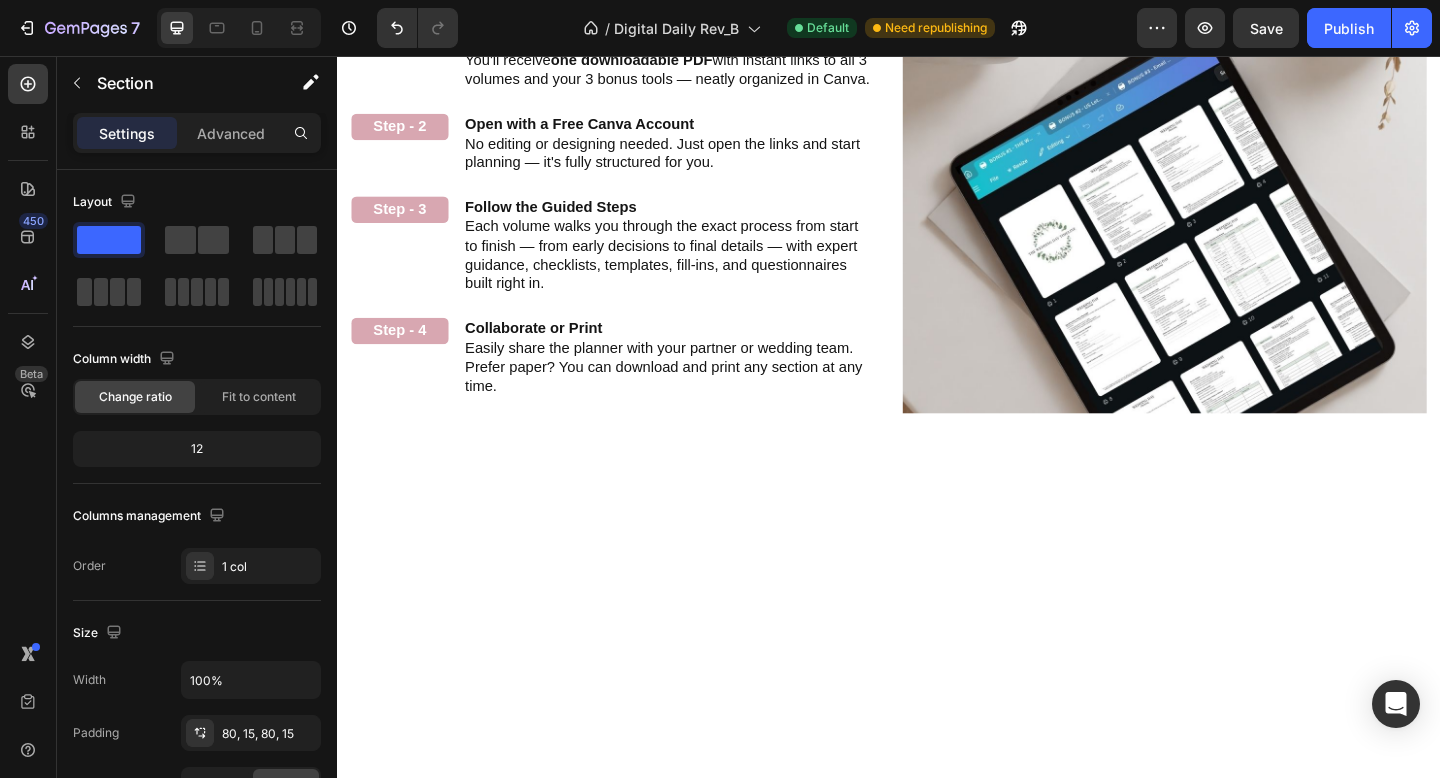 scroll, scrollTop: 2279, scrollLeft: 0, axis: vertical 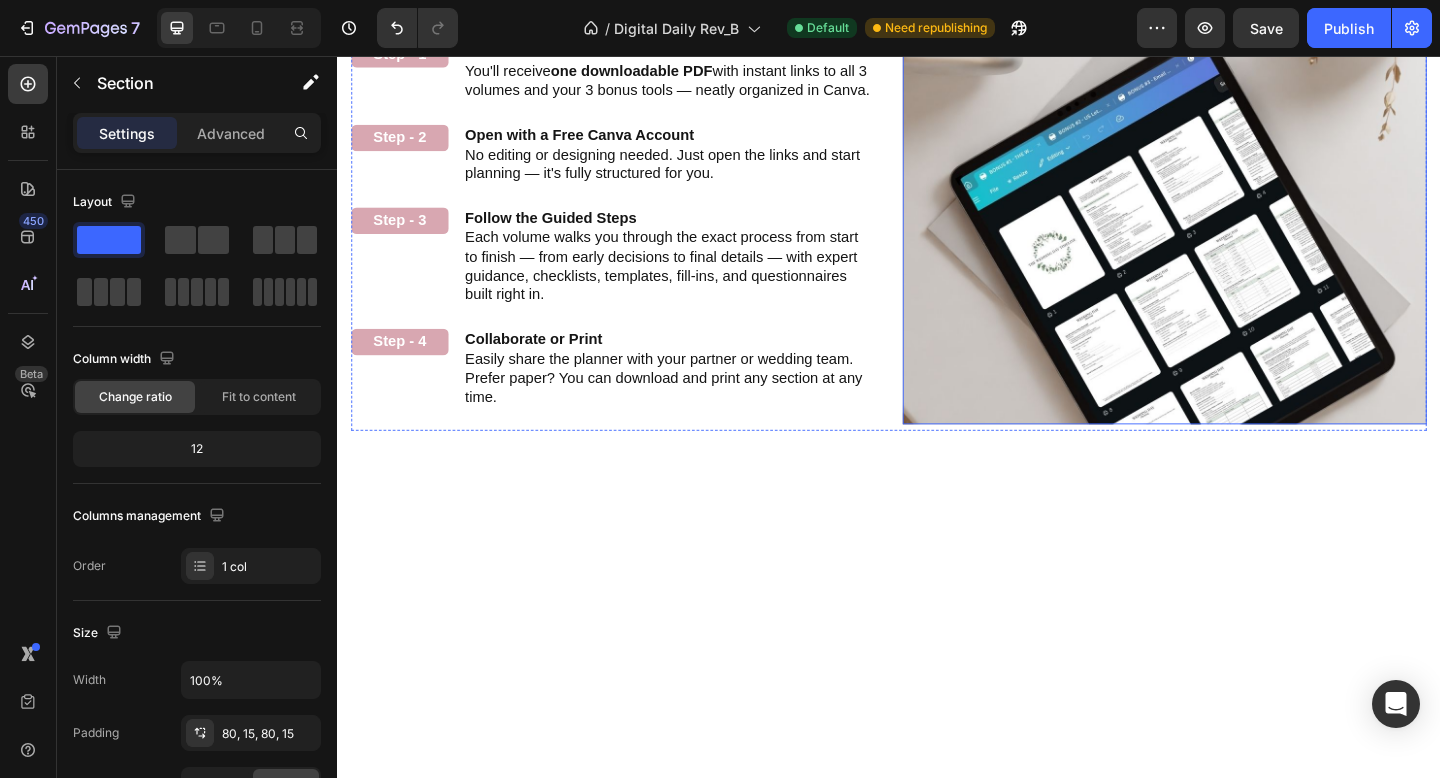 click at bounding box center (1237, 172) 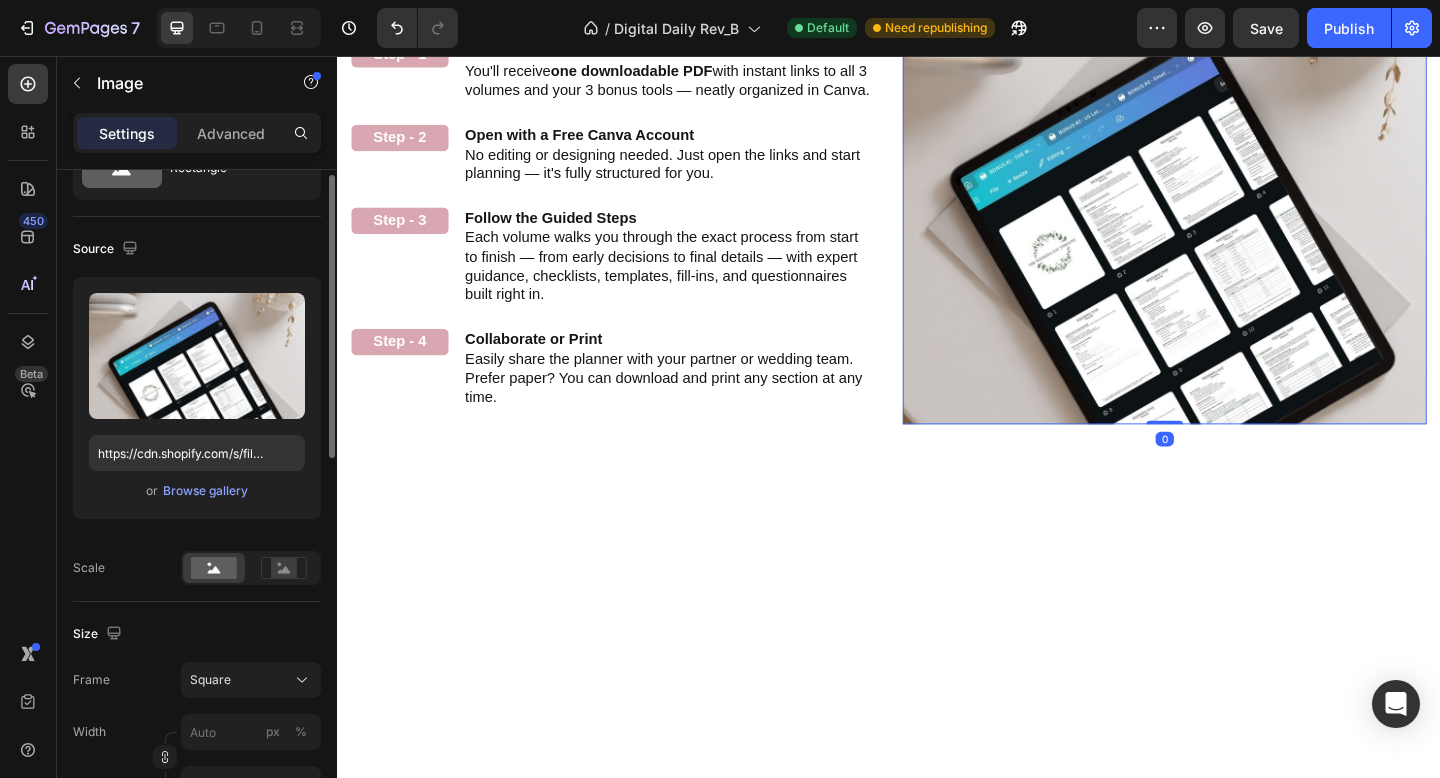 scroll, scrollTop: 110, scrollLeft: 0, axis: vertical 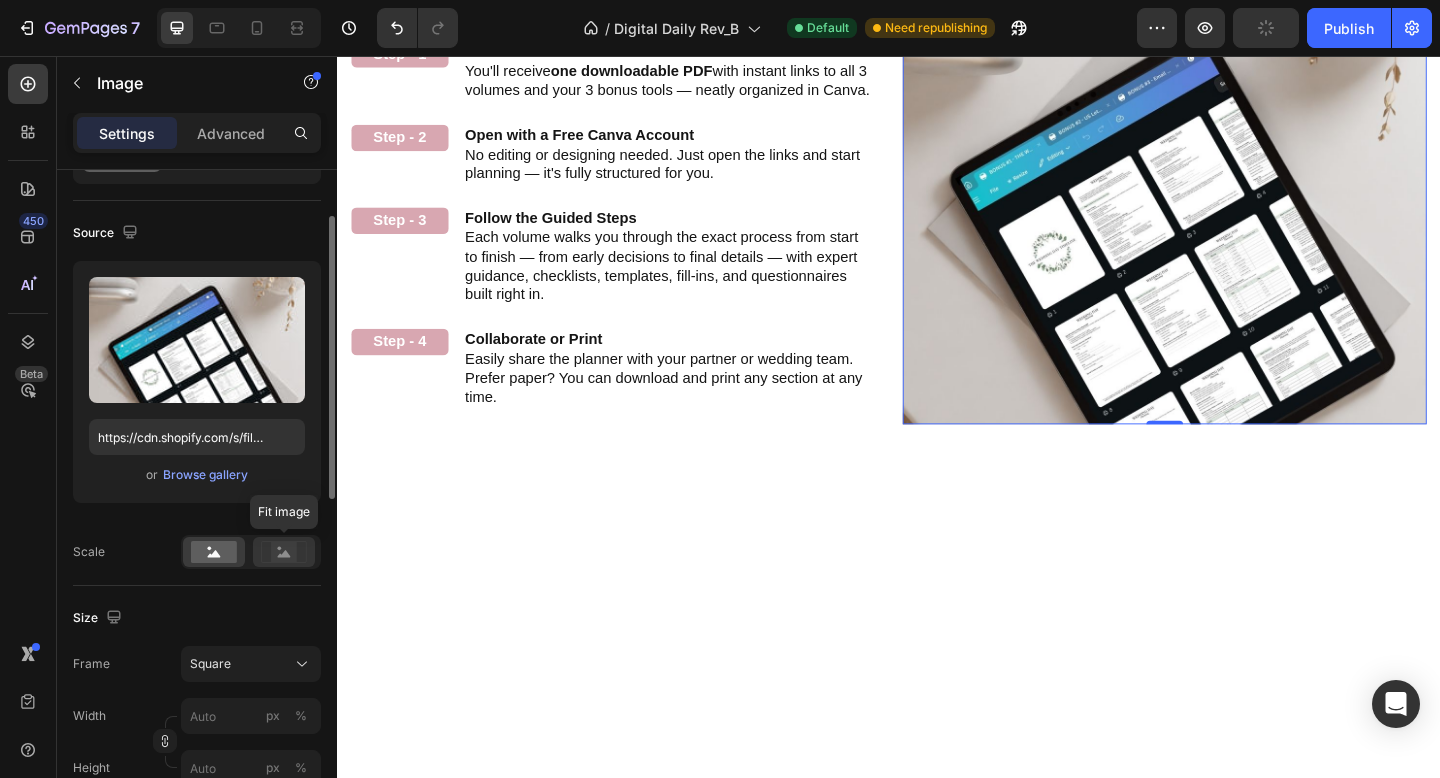 click 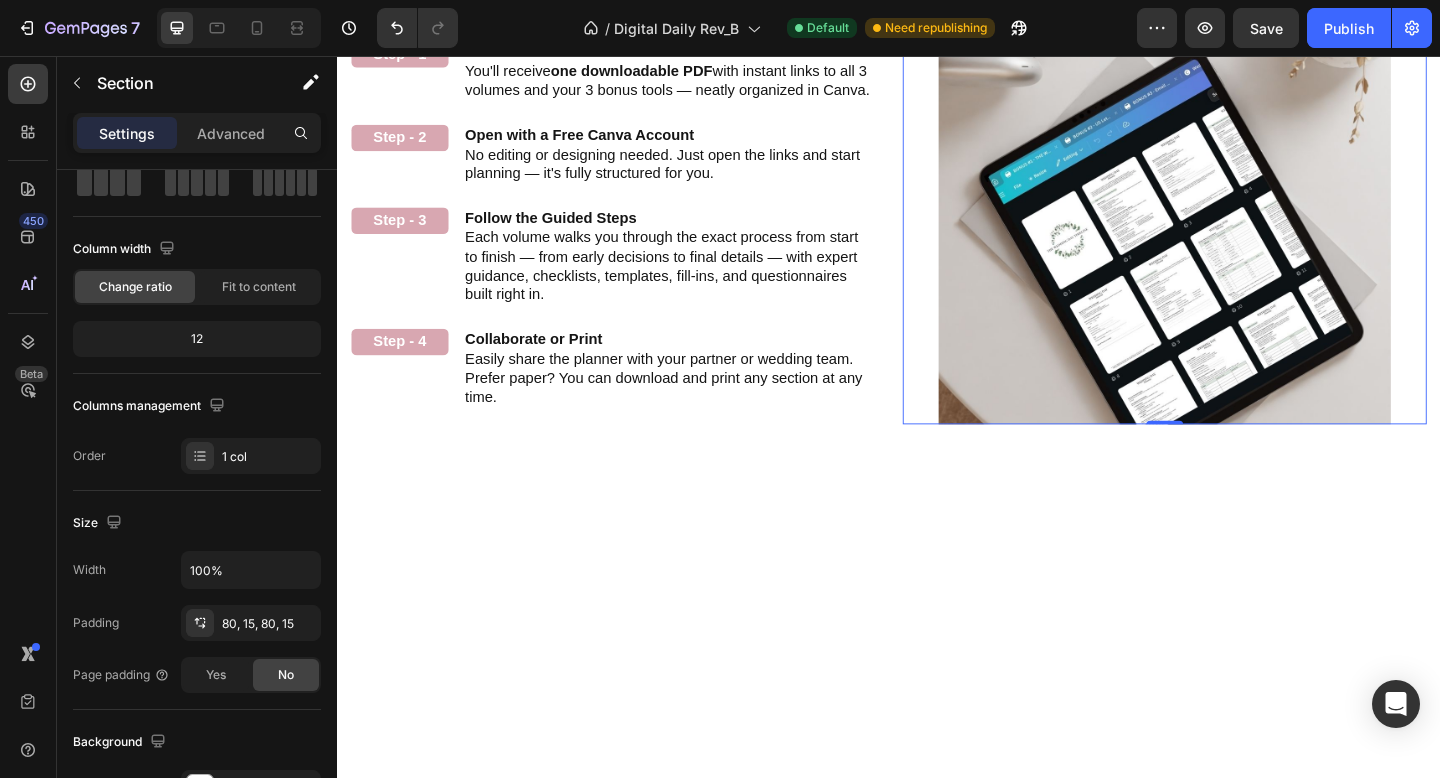 click on "Image Image Don't Know Where to Start? This Planner Does It All for You Heading Don't Know Where to Start? This Planner Does It All for You Heading With over 350 thoughtfully designed pages across 3 volumes, this planner simplifies every step of your wedding journey — from budgeting and timelines to décor inspiration and must-ask vendor questions. It’s your personal guide, creative workspace, and planning expert all in one. Text block Volume 1:  The Foundation Text Block Volume 2:  The Celebration Text Block Volume 3:  The Execution Text Block Row Volume 1:  The Foundation Text Block Volume 2:  The Celebration Text Block Volume 3:  The Execution Text Block Row Our Story The Wedding Planning Wedding Budget Venue Attire Marriage Documents Florals Decor Food & Drinks Photographer Videographer Text Block Wedding Music Hair & Makeup Transportation Floor Plan Seating Stationery Send- Off Vendor Contracts Wedding Day Timeline Vendor Questionnaire And so Much More!! Text Block Row Row Our Story Text Block" at bounding box center (937, -861) 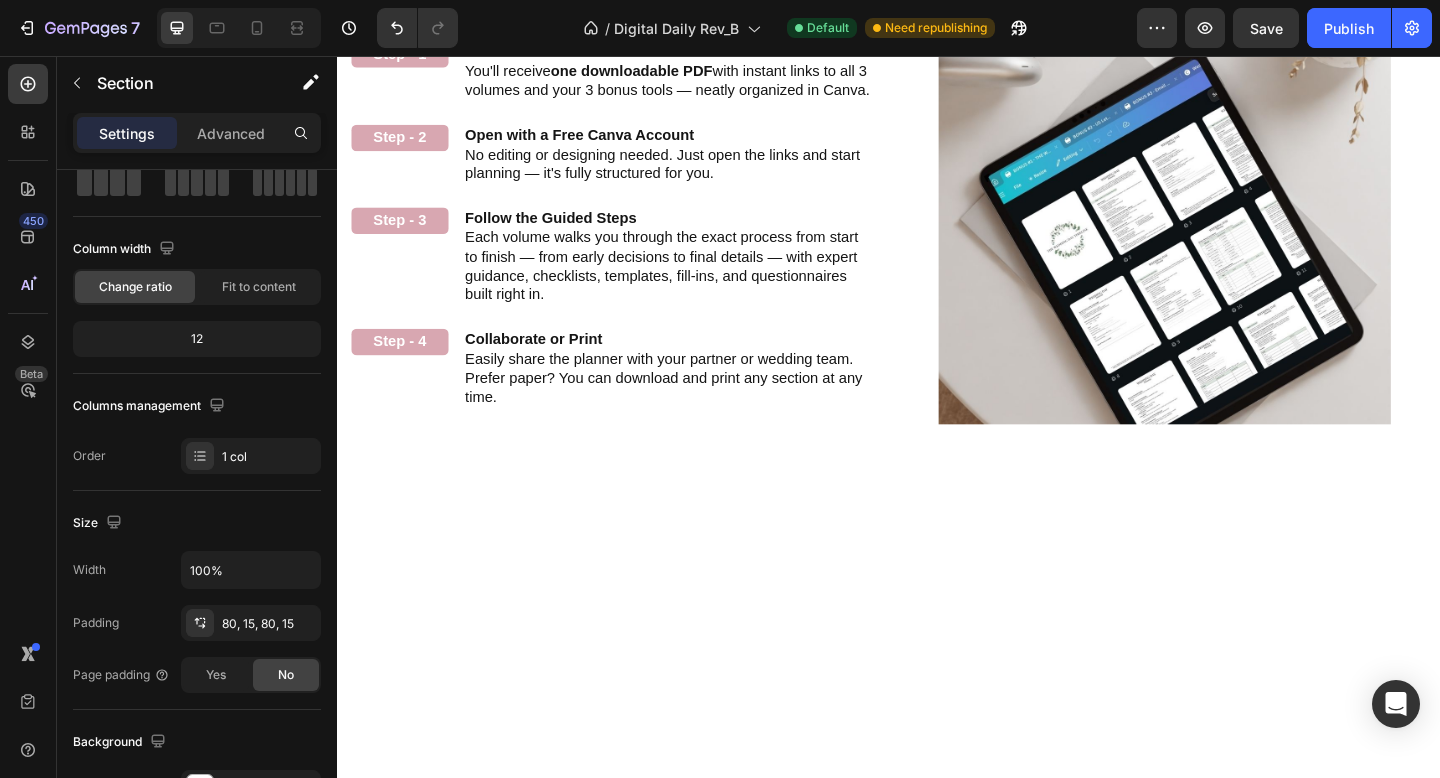 scroll, scrollTop: 0, scrollLeft: 0, axis: both 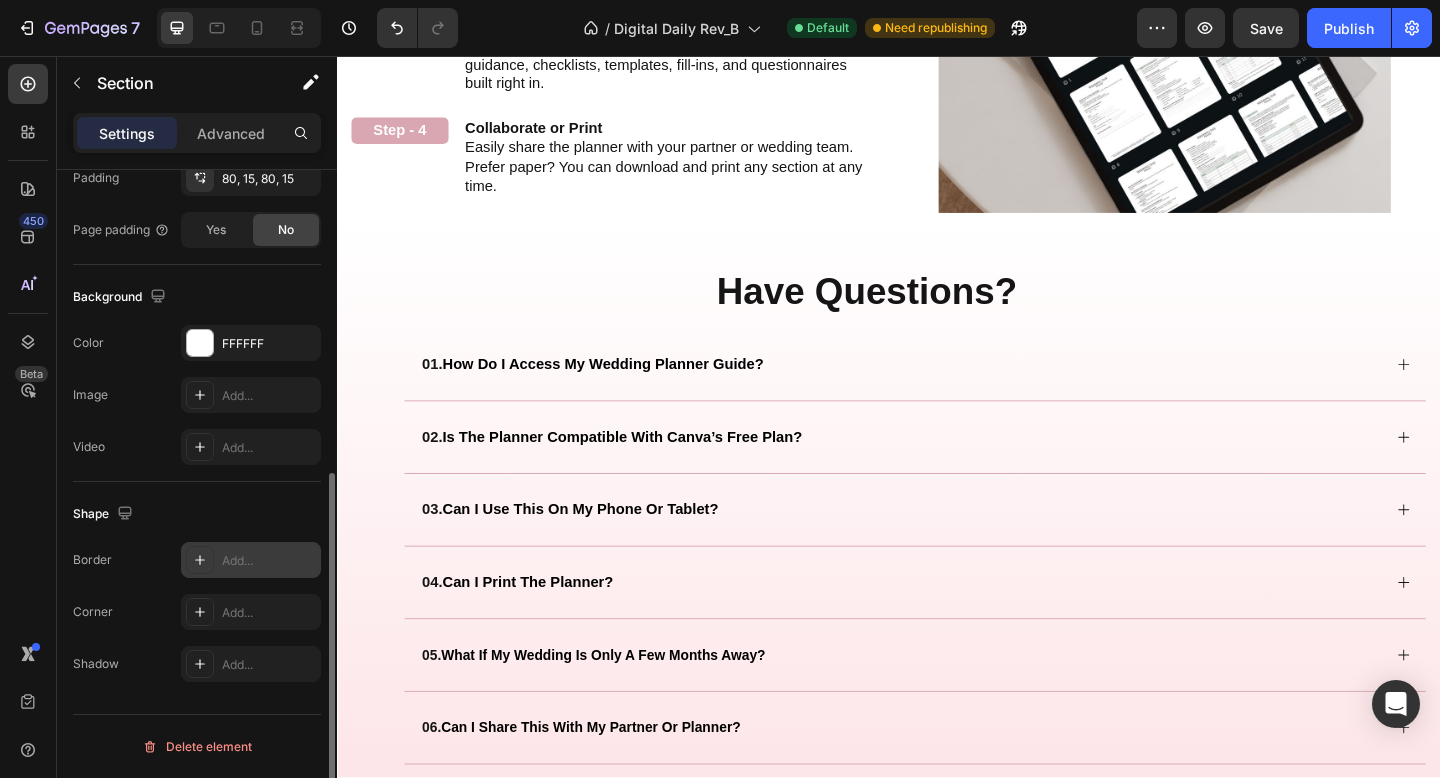 click on "Add..." at bounding box center (269, 561) 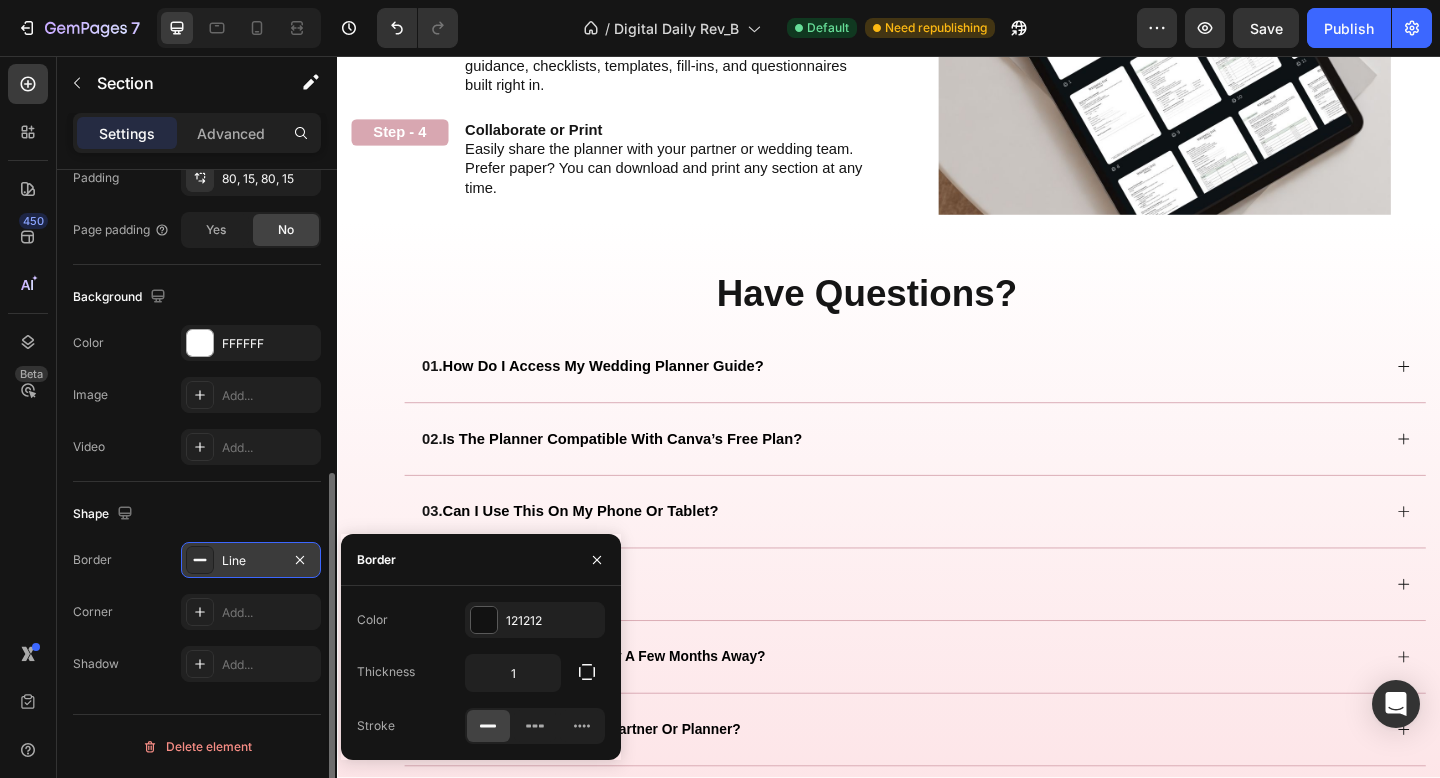 scroll, scrollTop: 2510, scrollLeft: 0, axis: vertical 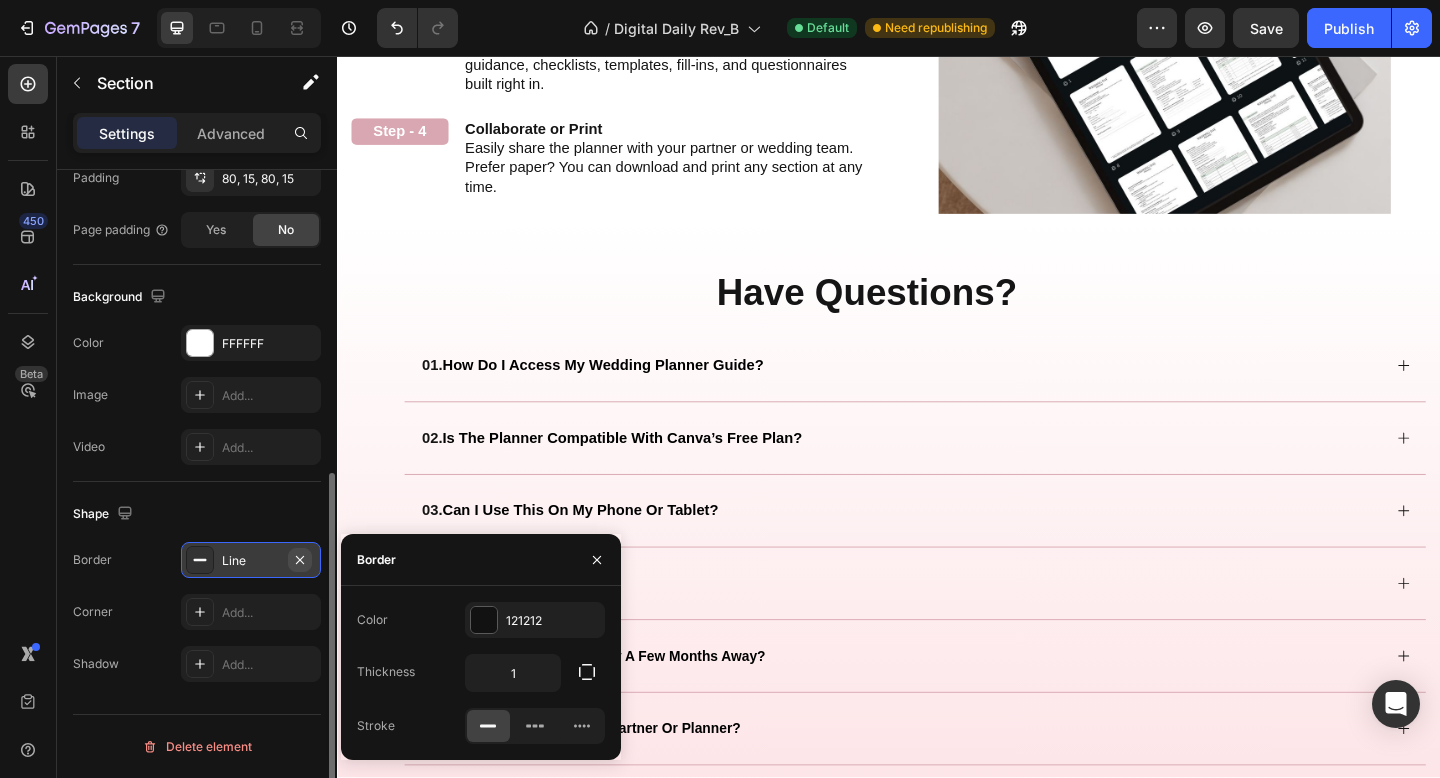 click 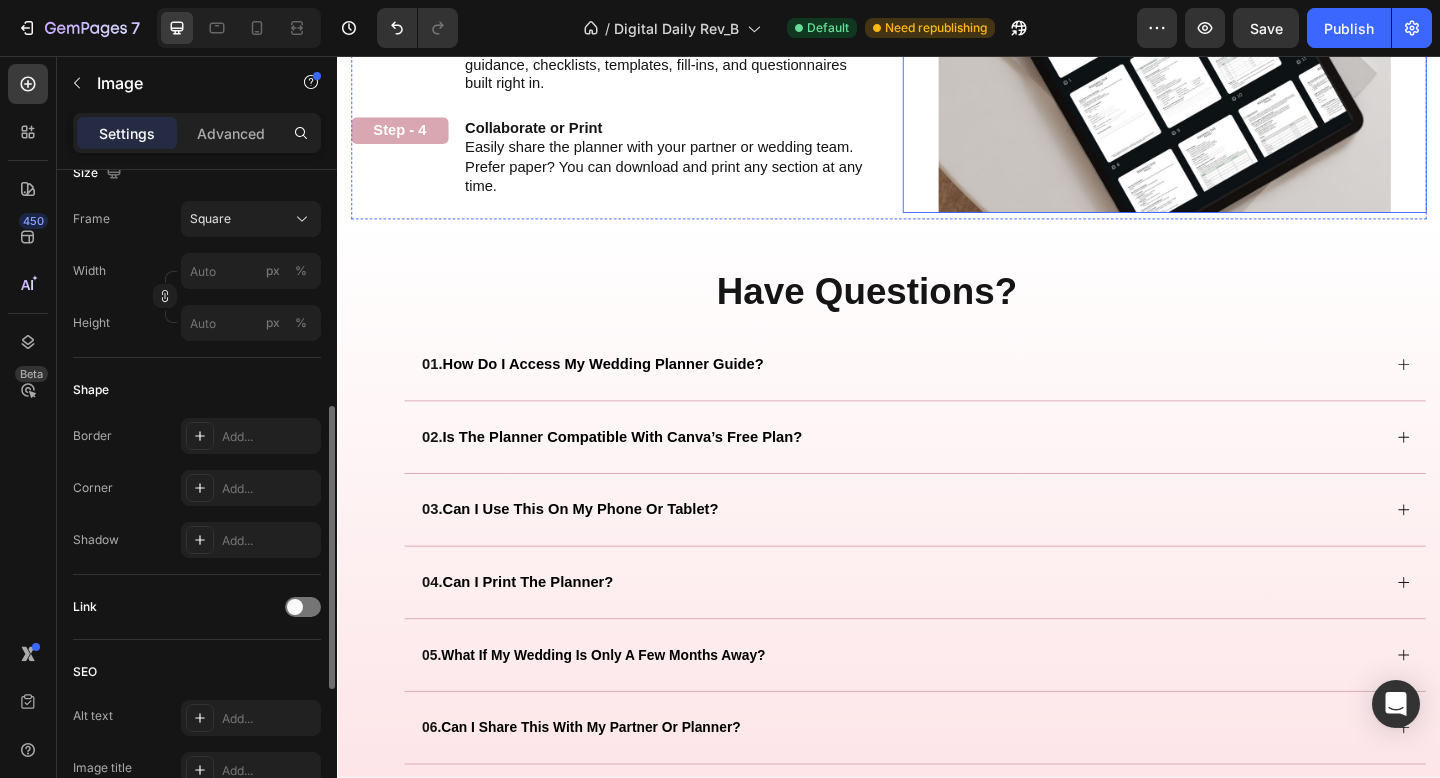 click at bounding box center (1237, -58) 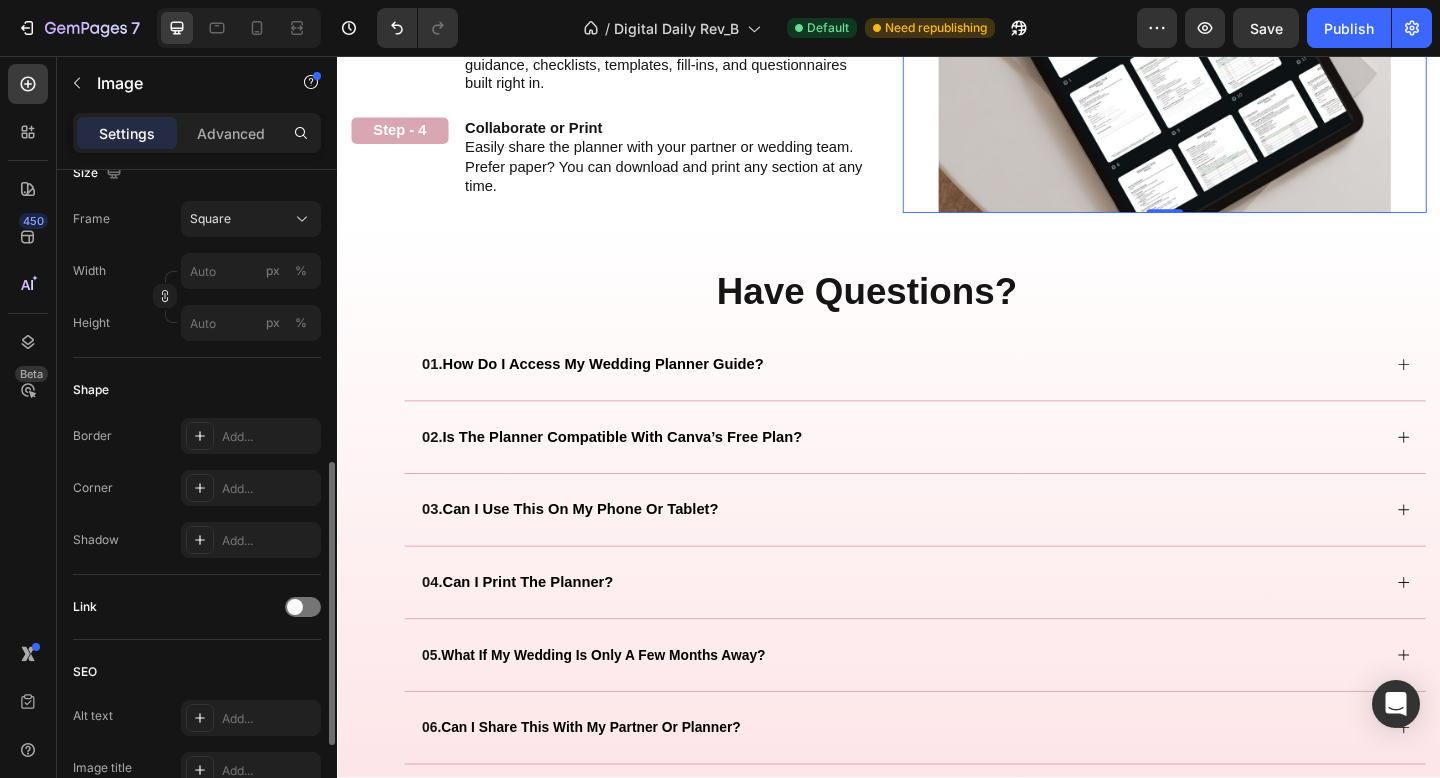 scroll, scrollTop: 490, scrollLeft: 0, axis: vertical 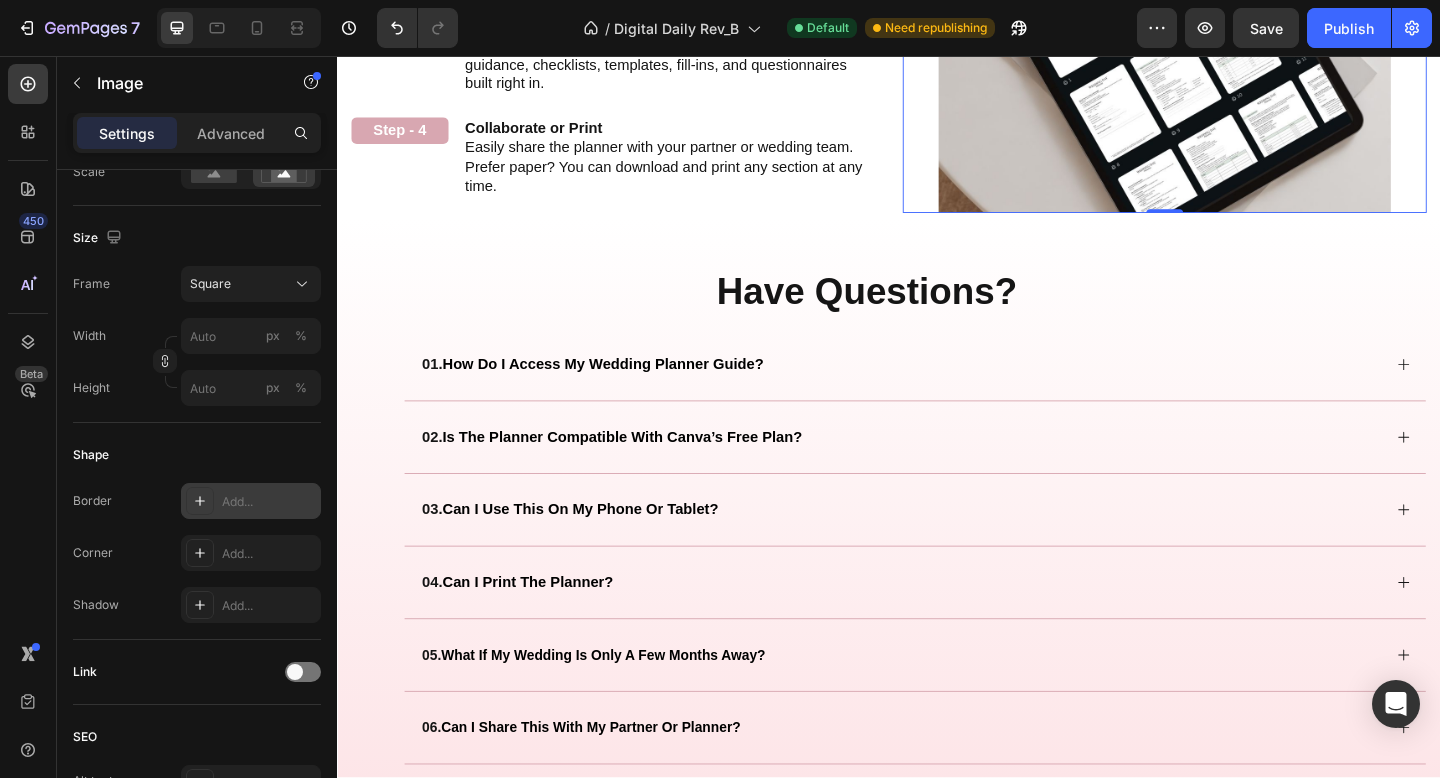 click on "Add..." at bounding box center (269, 502) 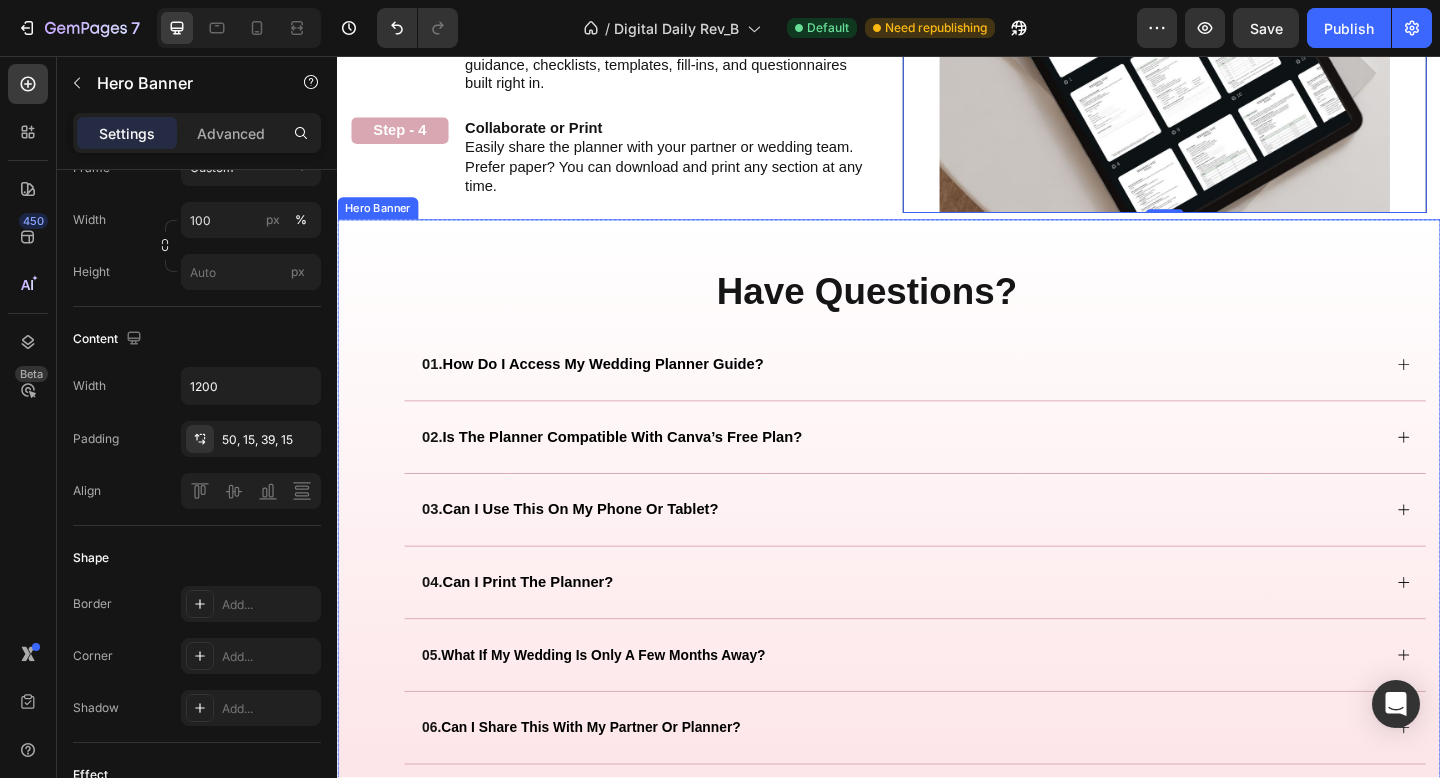 click on "Have Questions? Heading Row
01.   how do i access my wedding planner guide?
02.   is the planner compatible with canva’s free plan?
03.   can i use this on my phone or tablet?
04.   can i print the planner?
05.   what if my wedding is only a few months away?
06.   can i share this with my partner or planner?
07.   what if i need help accessing or editing the planner?
08.   do you offer refunds?
09.   how will this help me stay organized? Accordion" at bounding box center [937, 668] 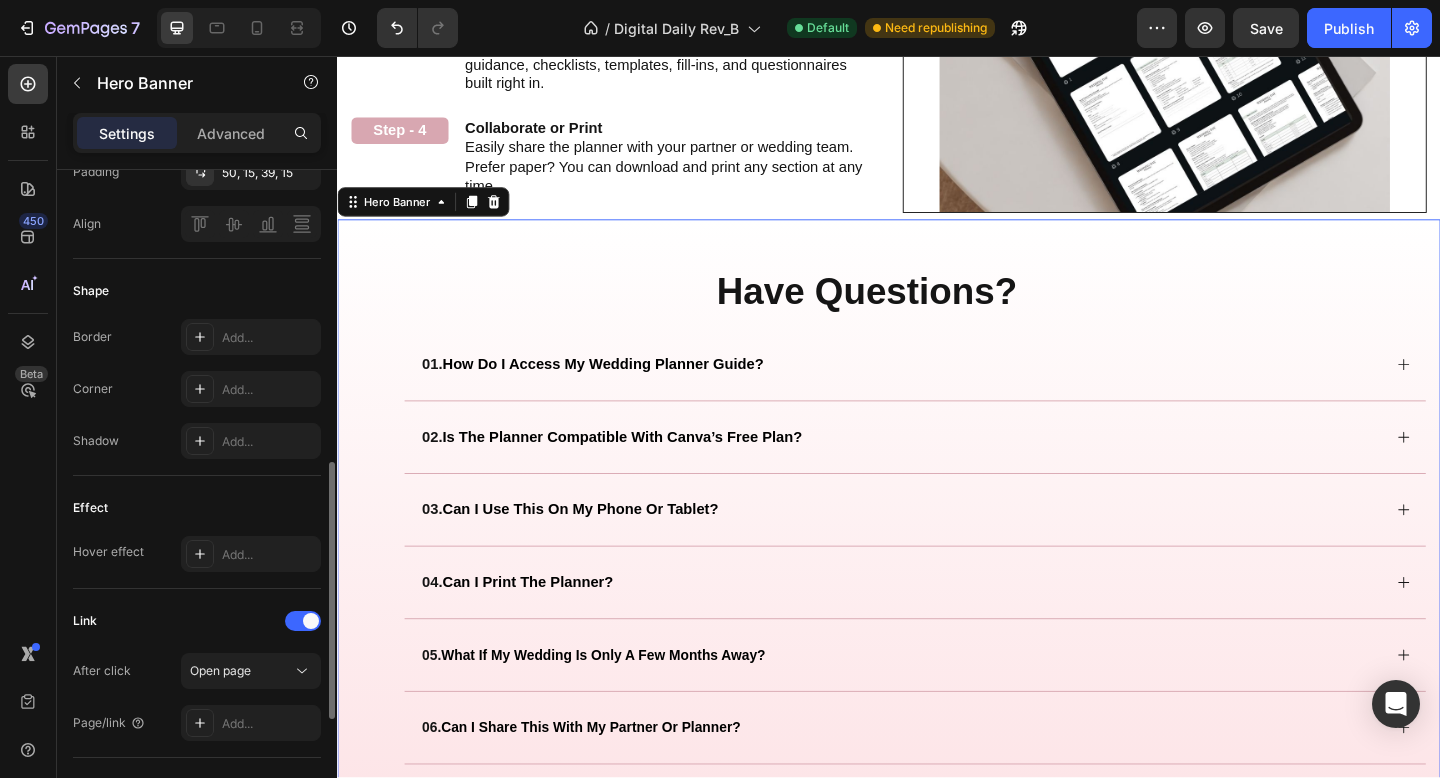 scroll, scrollTop: 755, scrollLeft: 0, axis: vertical 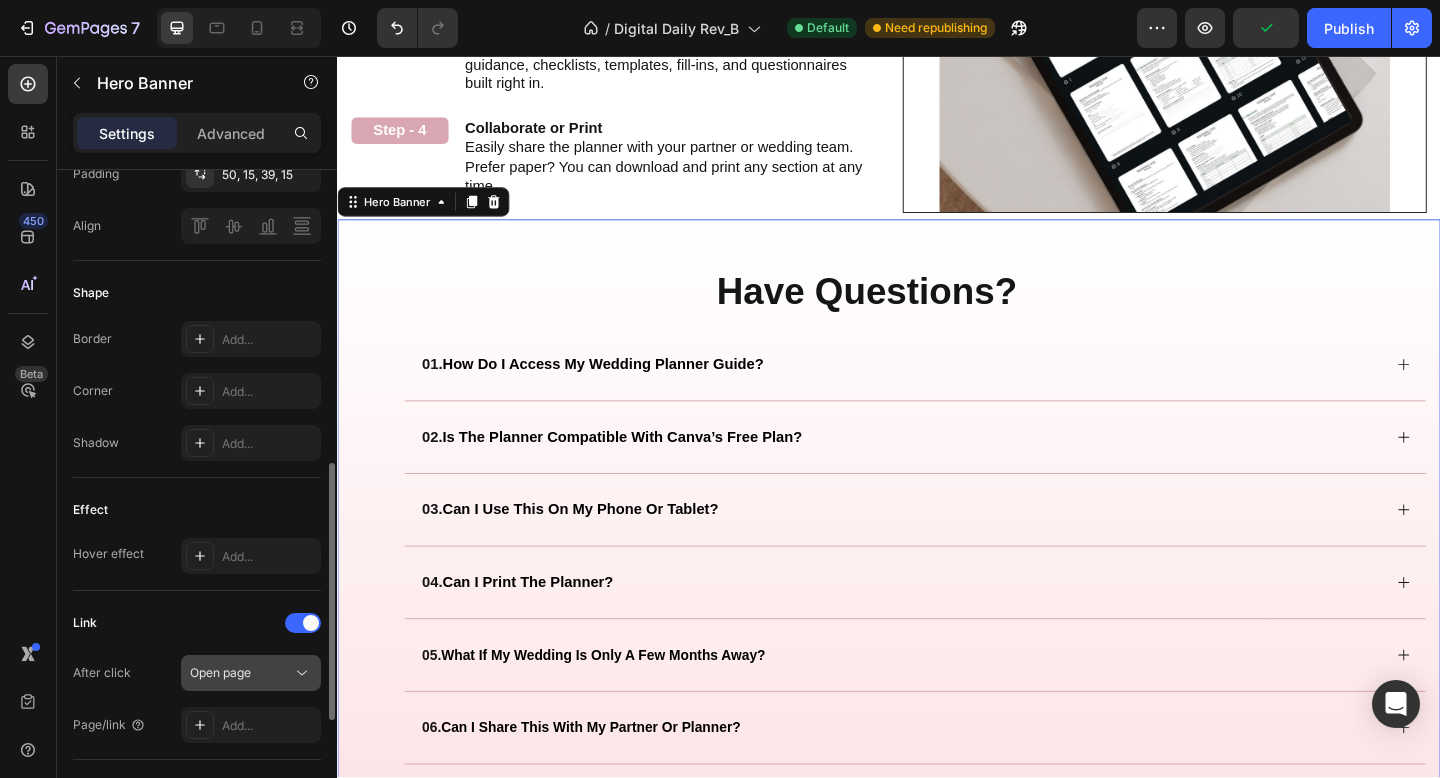 click 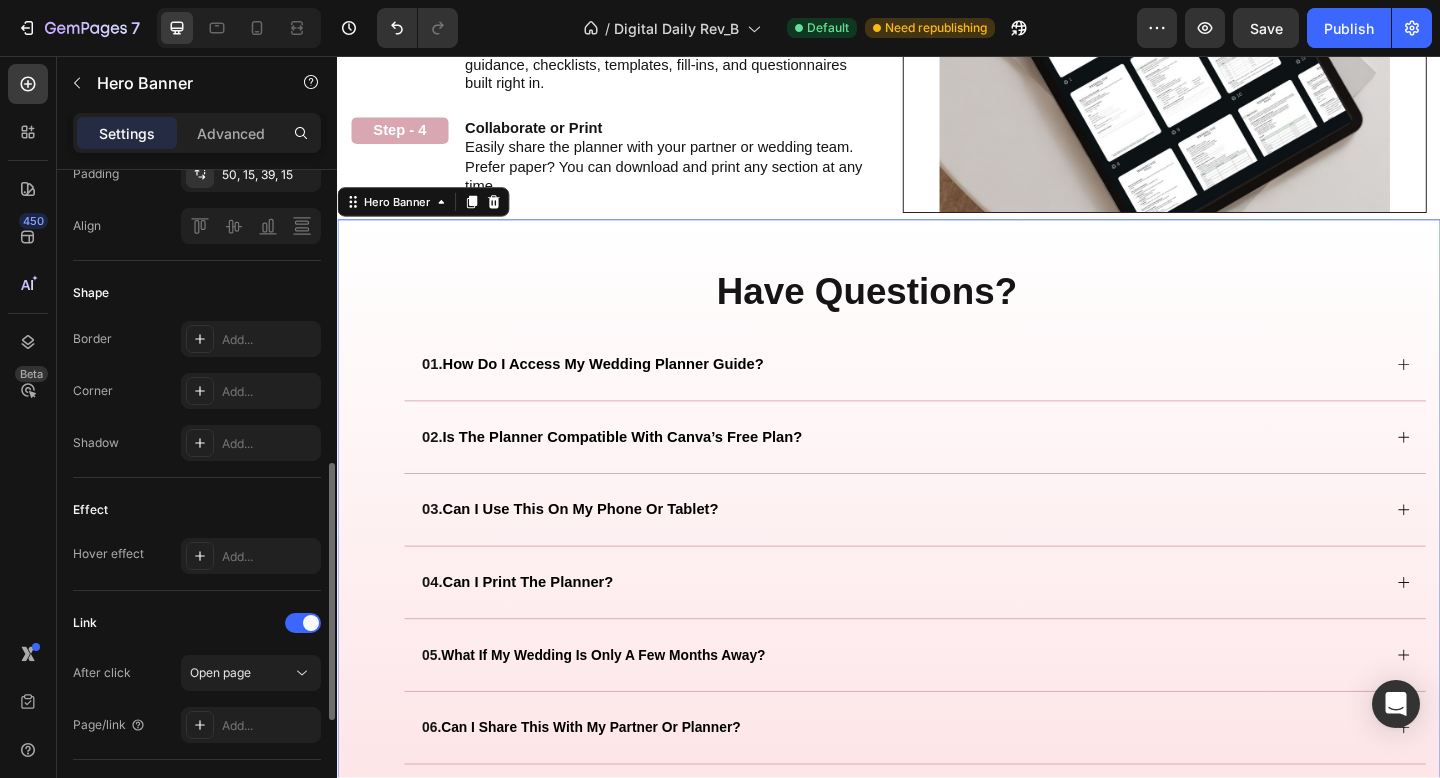 click on "Link" at bounding box center (197, 623) 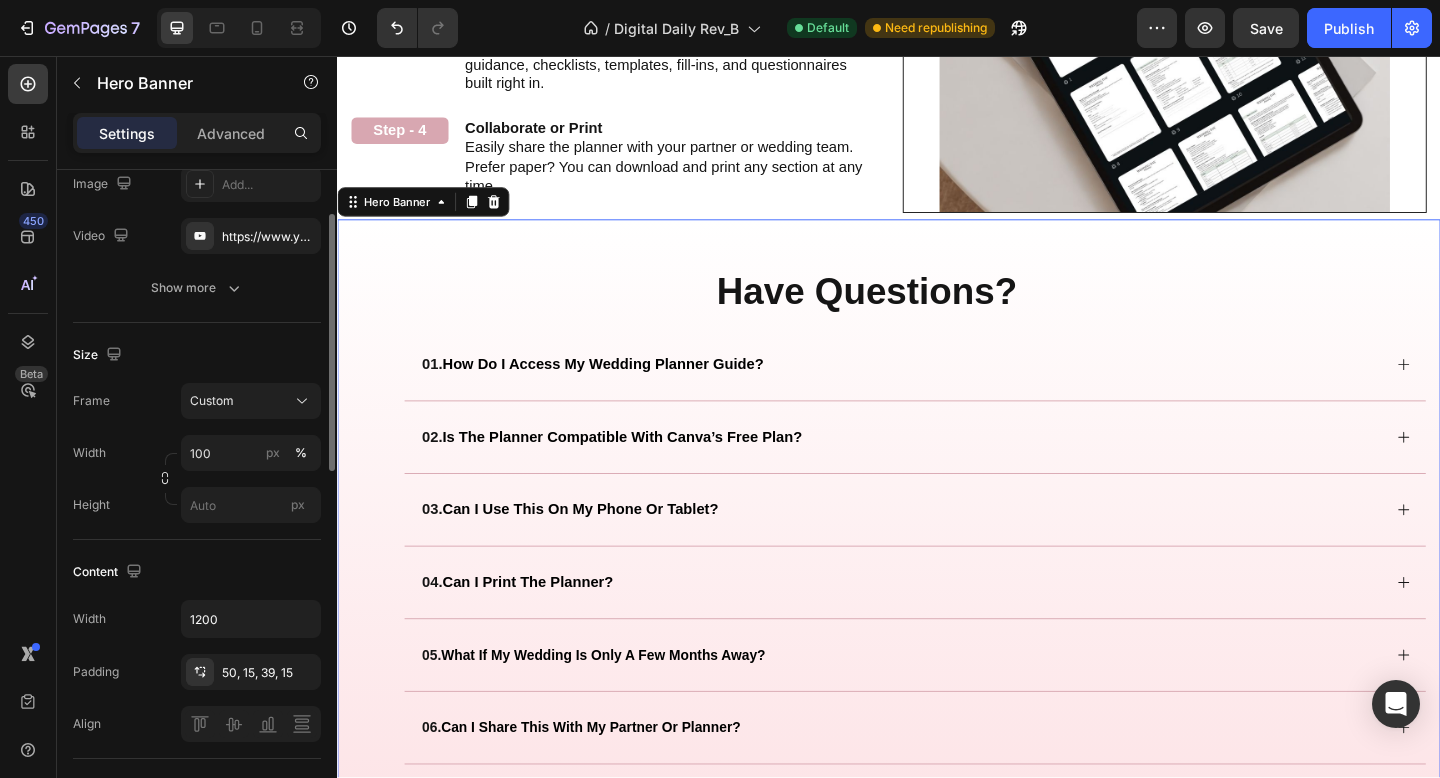 scroll, scrollTop: 0, scrollLeft: 0, axis: both 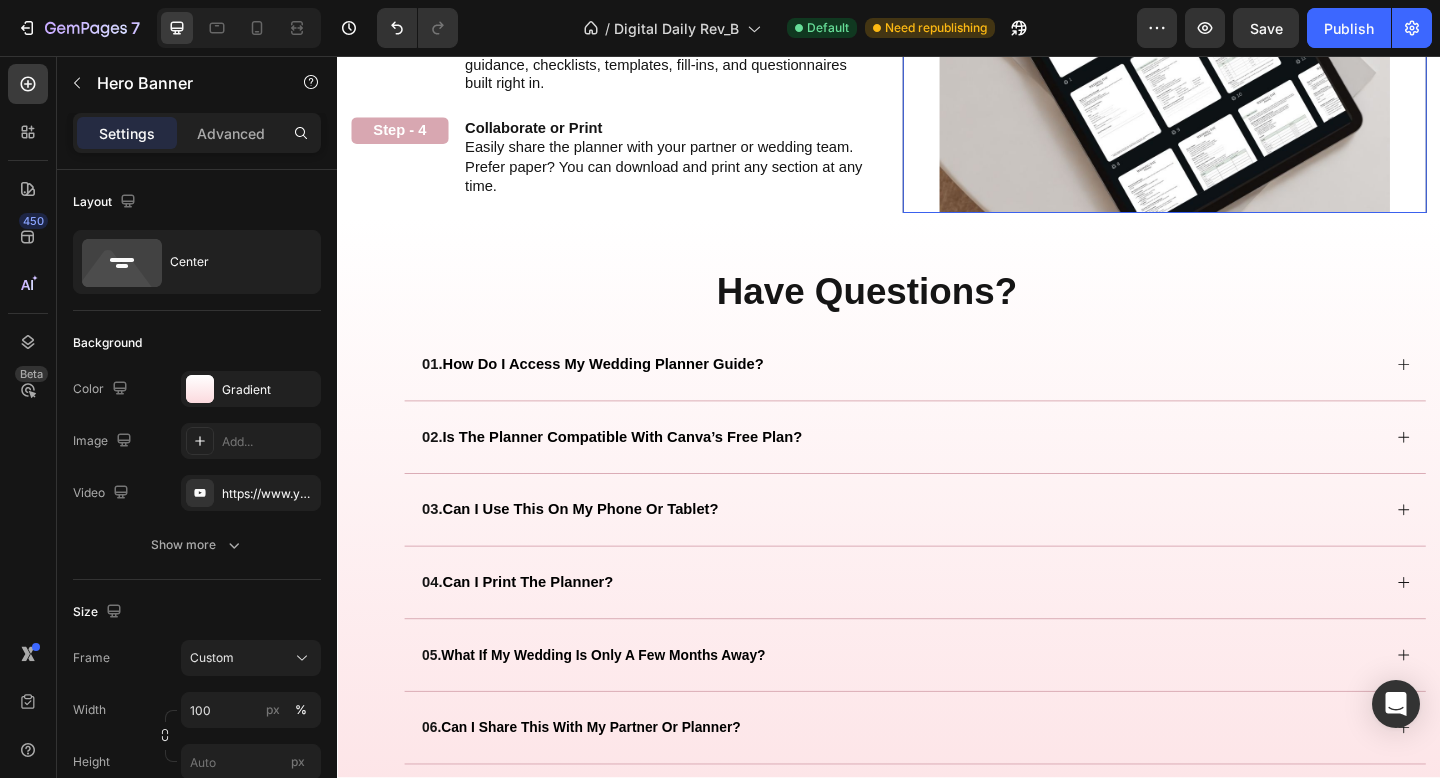 click at bounding box center [1237, -58] 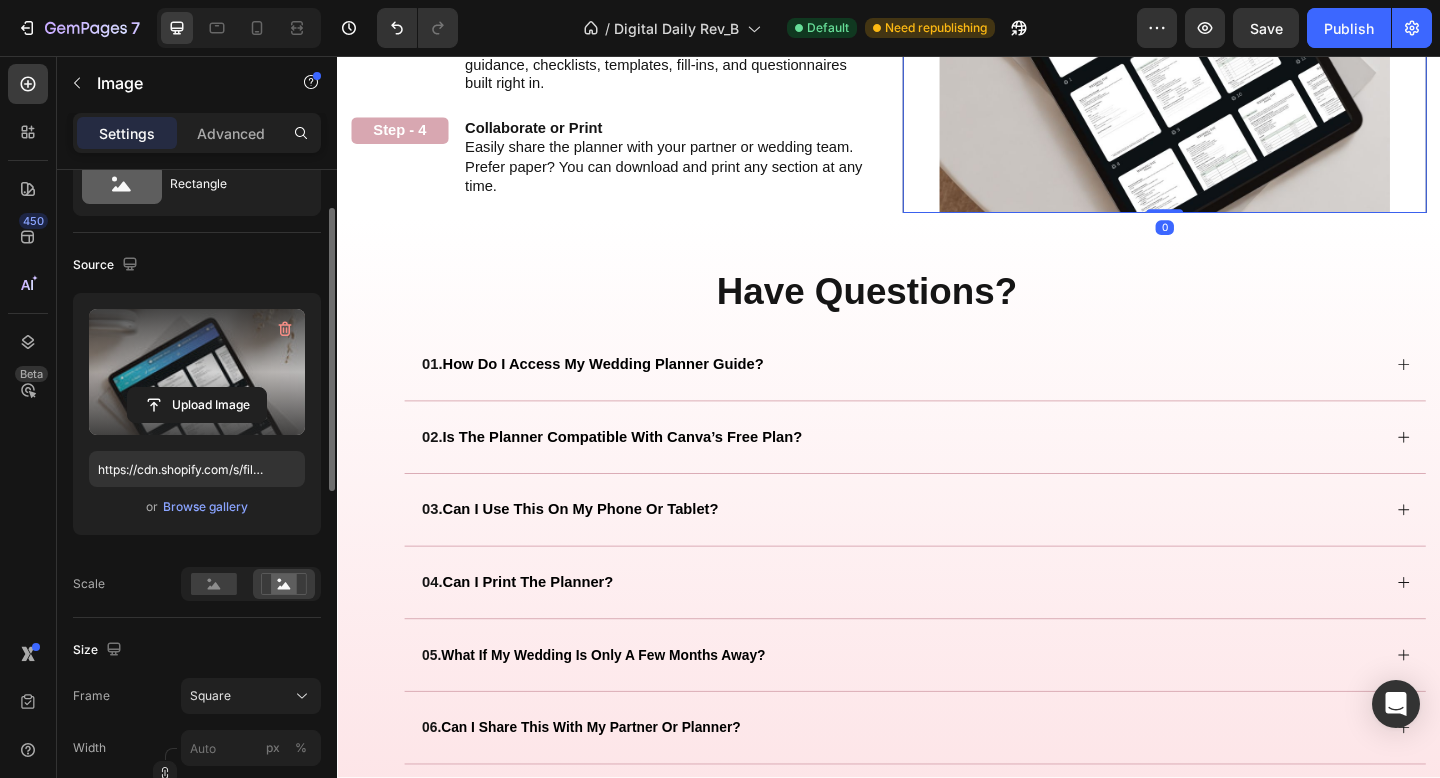 scroll, scrollTop: 82, scrollLeft: 0, axis: vertical 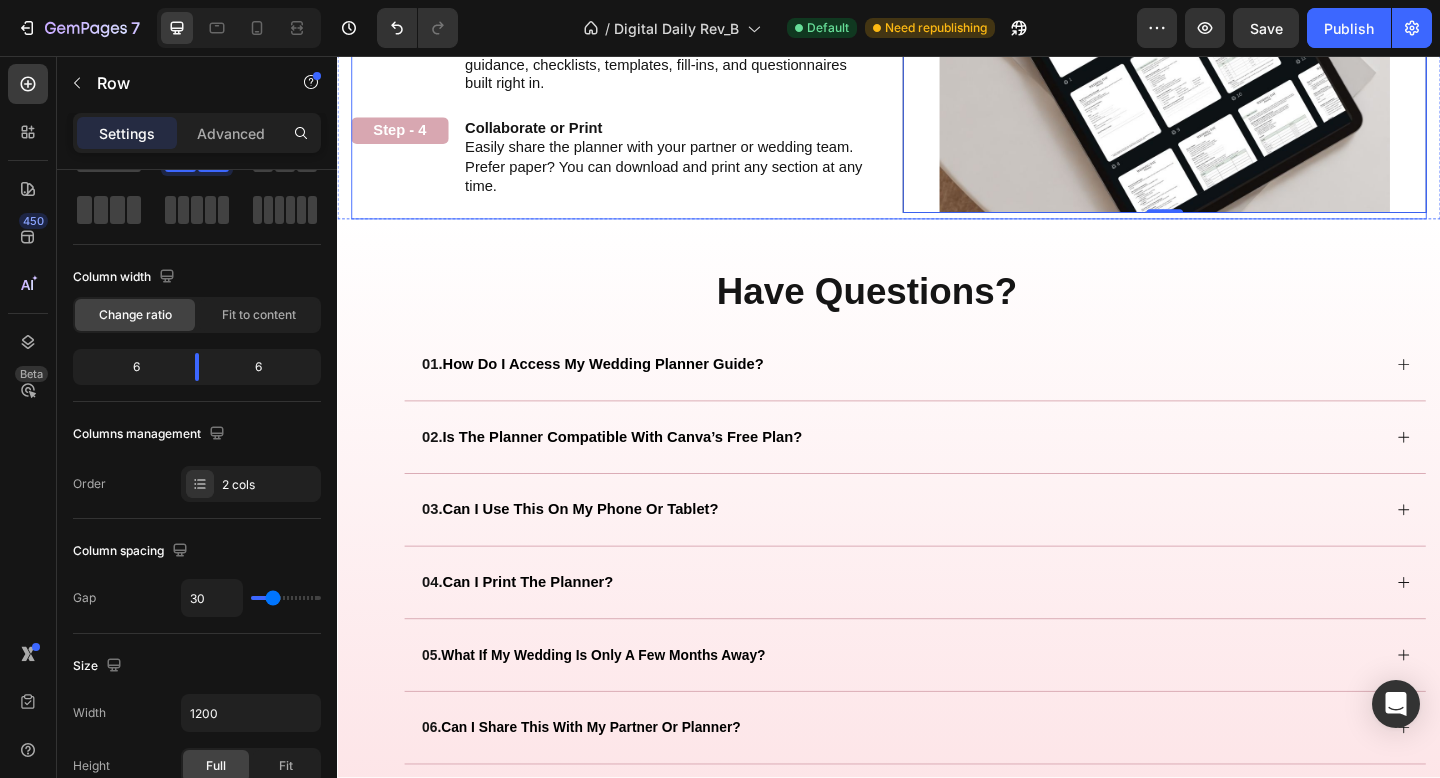 click on "How to Use It Heading Your step-by-step planning guide — no guesswork, no overwhelm. Text Block Step - 1 Text Block Instant Access After Purchase You'll receive  one downloadable PDF  with instant links to all 3 volumes and your 3 bonus tools — neatly organized in Canva. Text Block Row Step - 2 Text Block Open with a Free Canva Account No editing or designing needed. Just open the links and start planning — it's fully structured for you. Text Block Row Step - 3 Text Block Follow the Guided Steps Each volume walks you through the exact process from start to finish — from early decisions to final details — with expert guidance, checklists, templates, fill-ins, and questionnaires built right in. Text Block Row Step - 4 Text Block Collaborate or Print Easily share the planner with your partner or wedding team. Prefer paper? You can download and print any section at any time. Text Block Row" at bounding box center [637, -58] 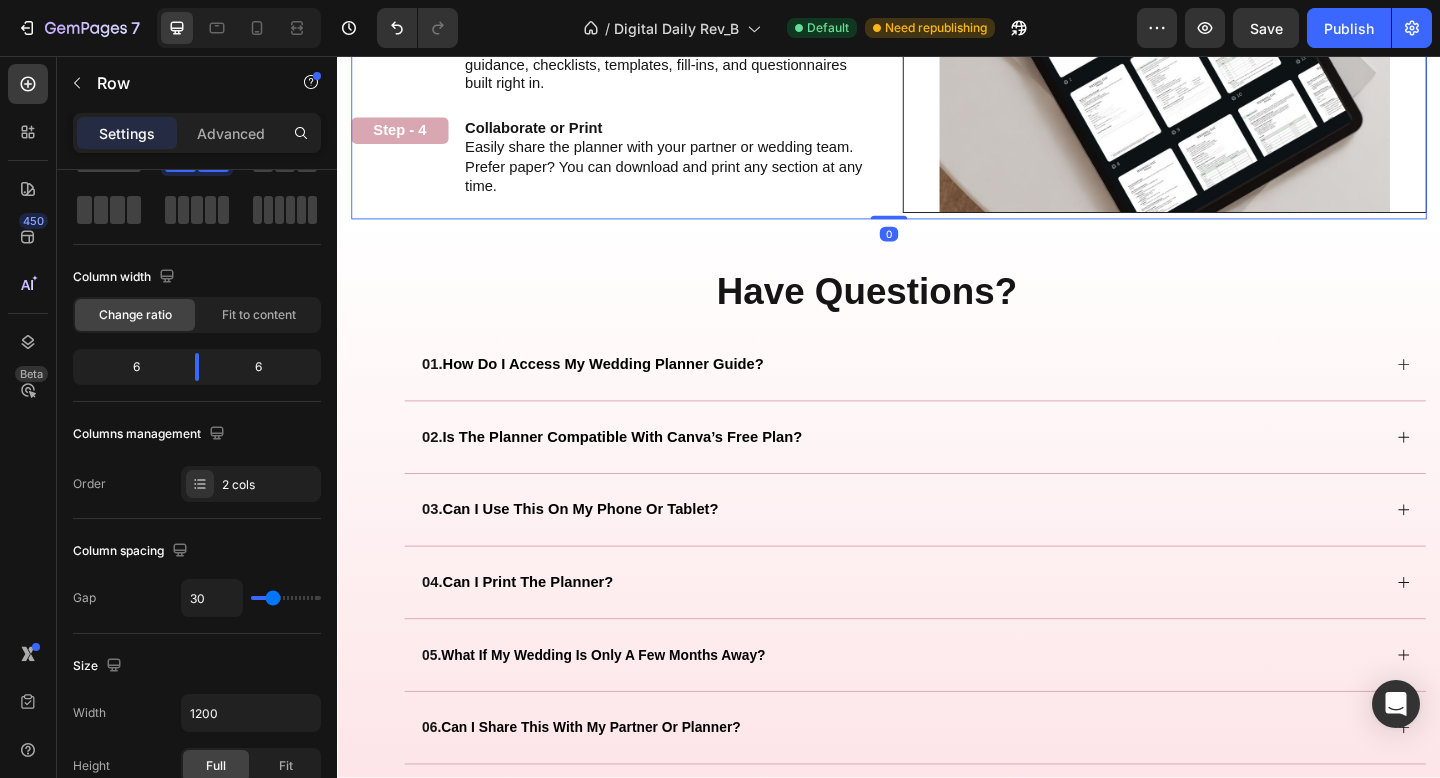 scroll, scrollTop: 0, scrollLeft: 0, axis: both 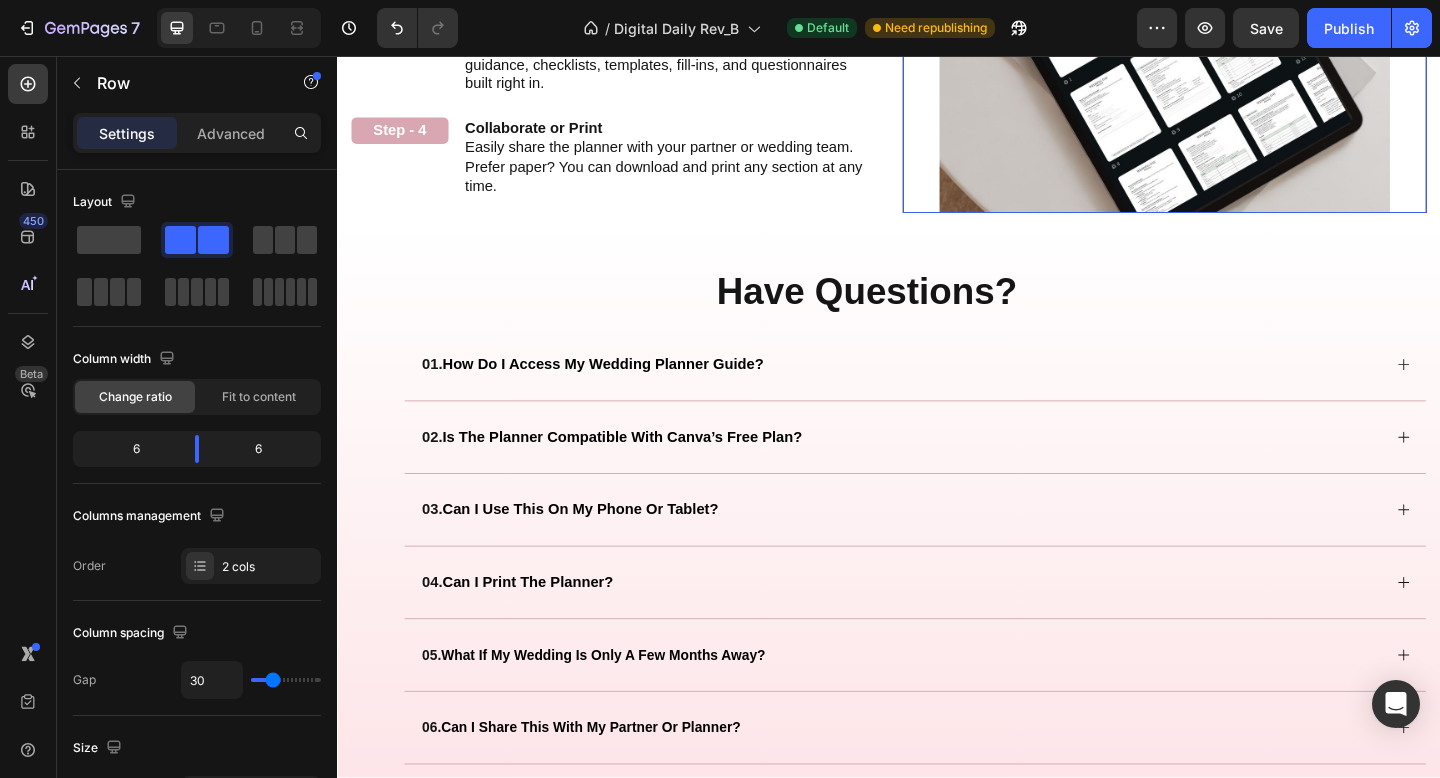 click at bounding box center [1237, -58] 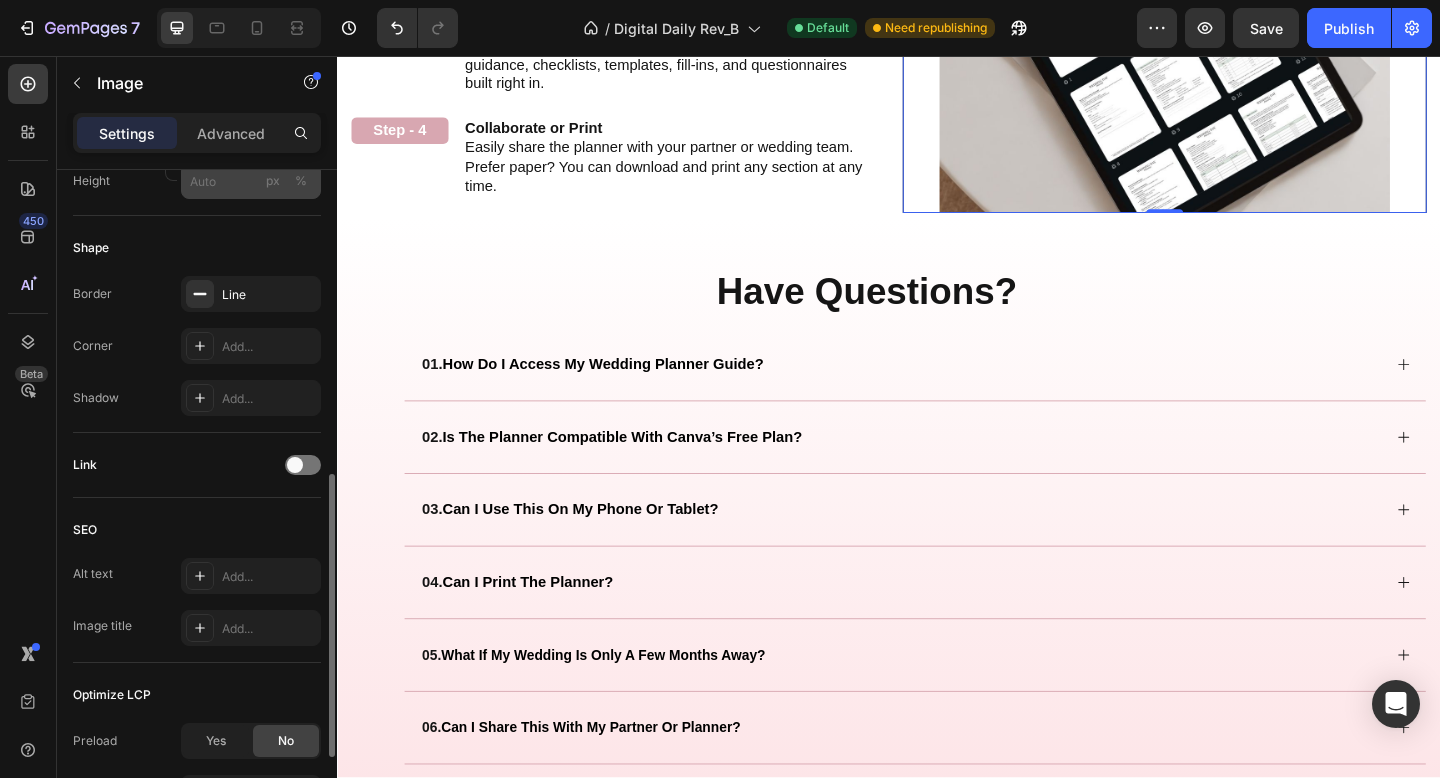 scroll, scrollTop: 702, scrollLeft: 0, axis: vertical 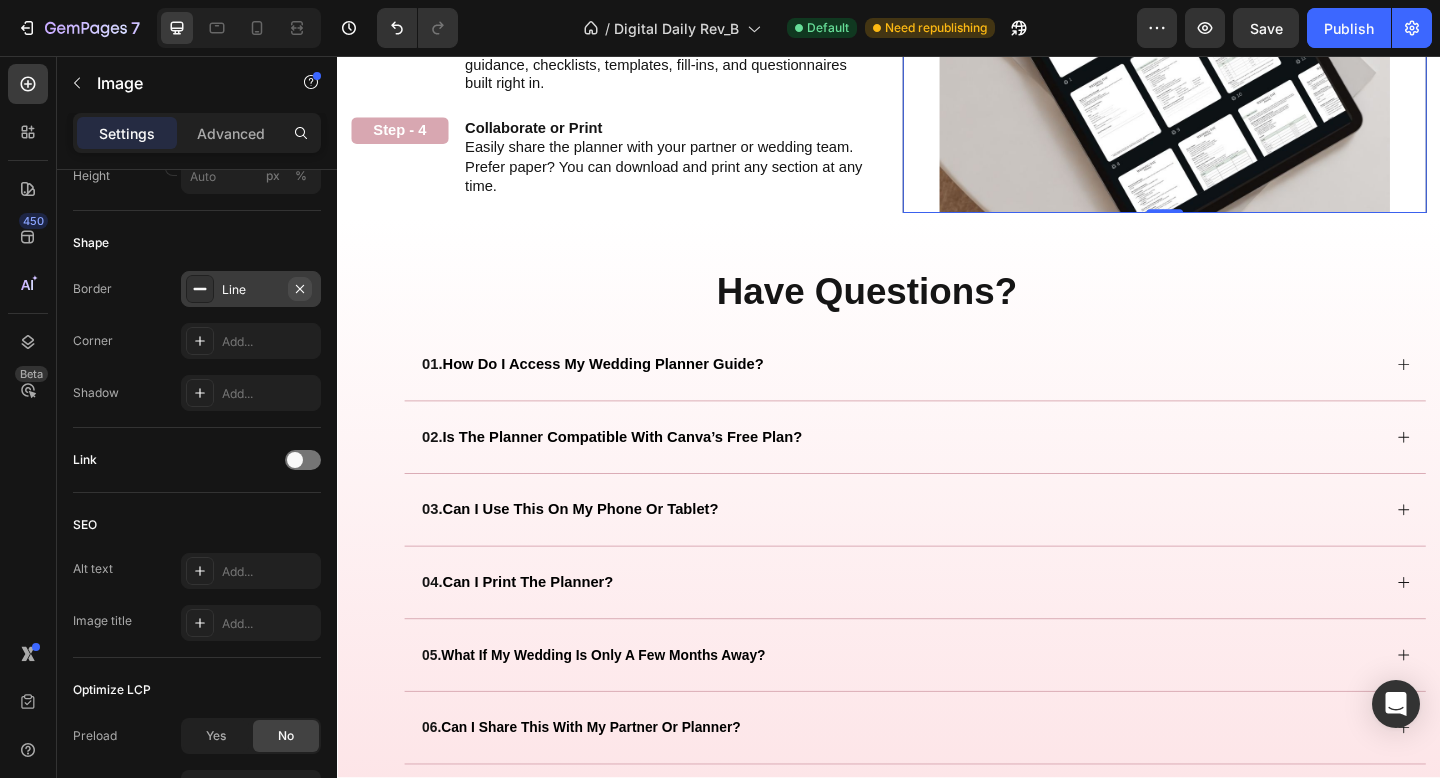 click 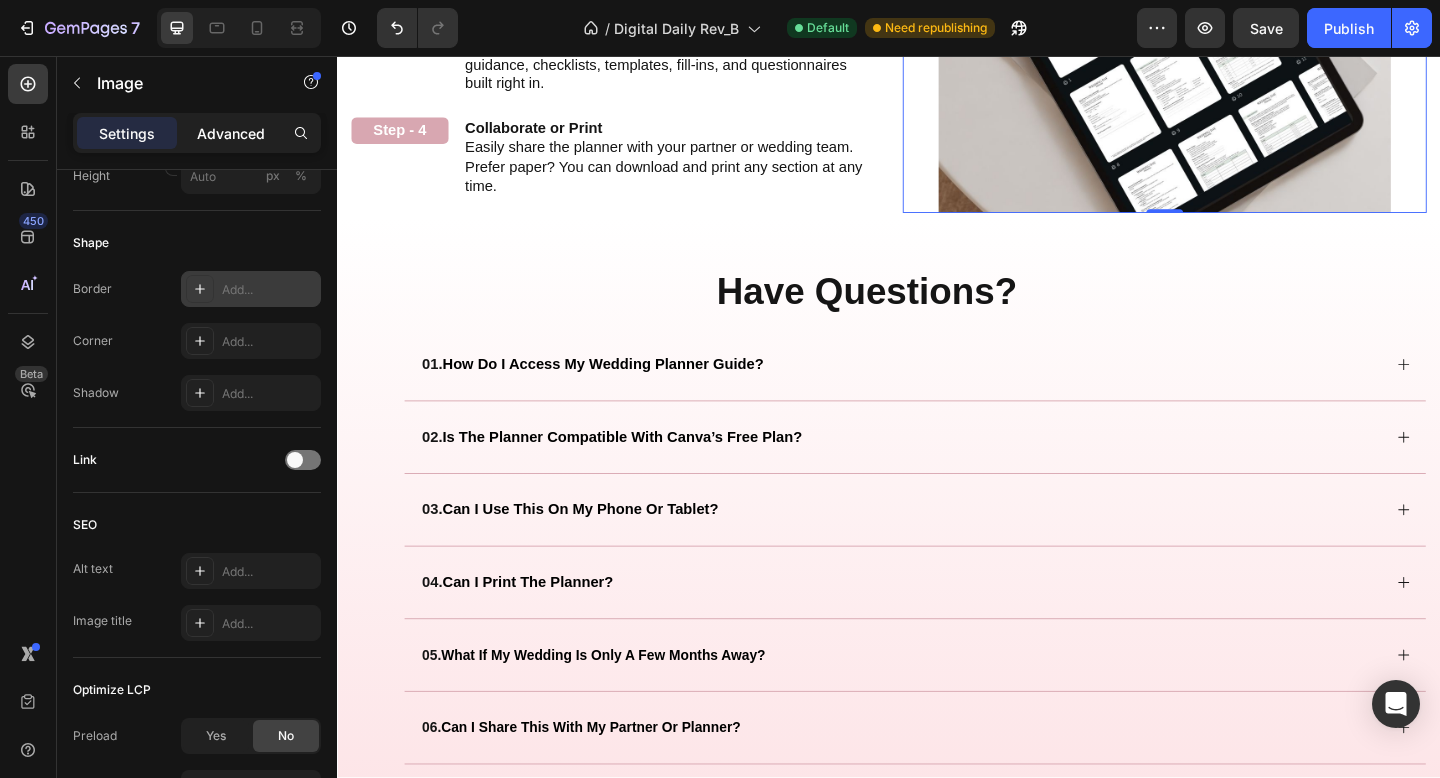 click on "Advanced" at bounding box center [231, 133] 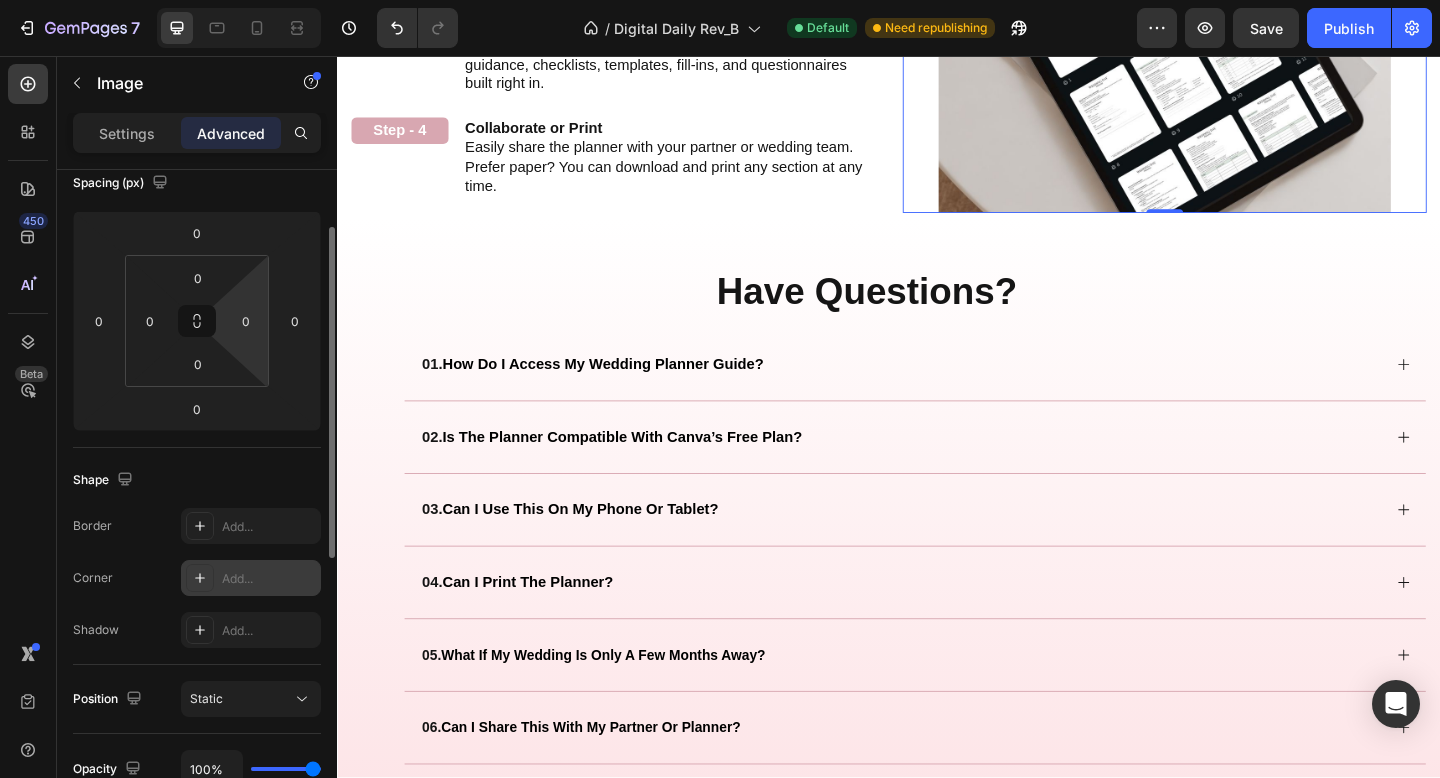 scroll, scrollTop: 190, scrollLeft: 0, axis: vertical 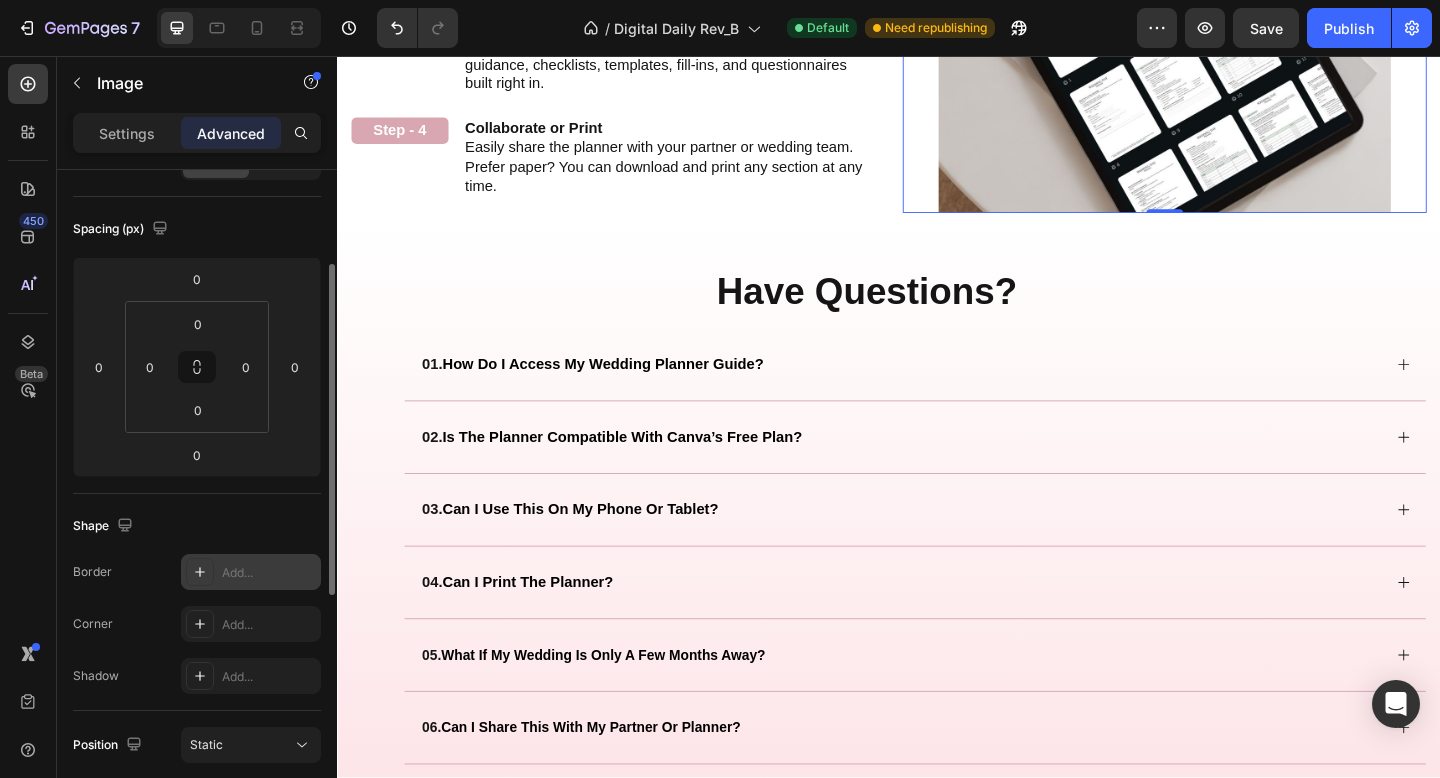 click on "Add..." at bounding box center [269, 573] 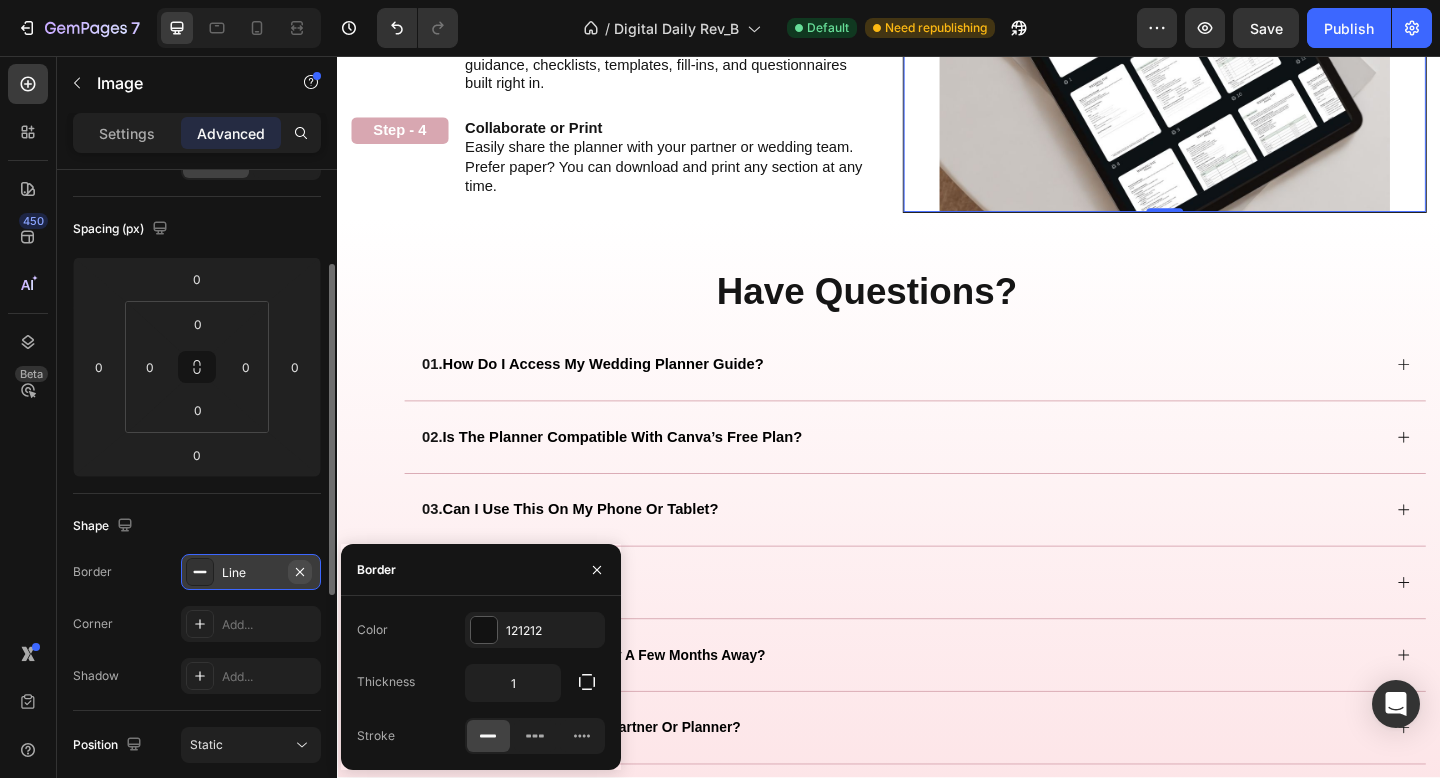 click 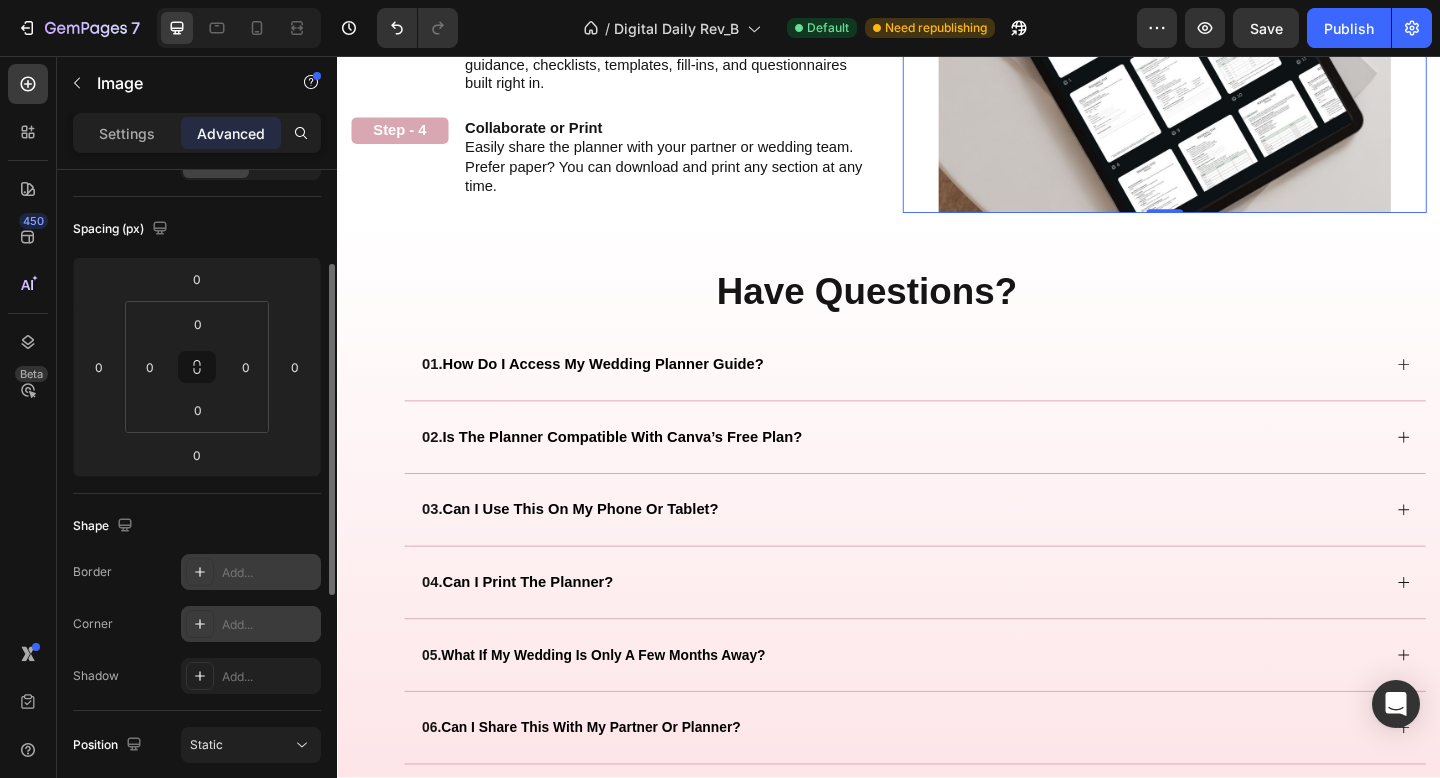 click on "Add..." at bounding box center (269, 625) 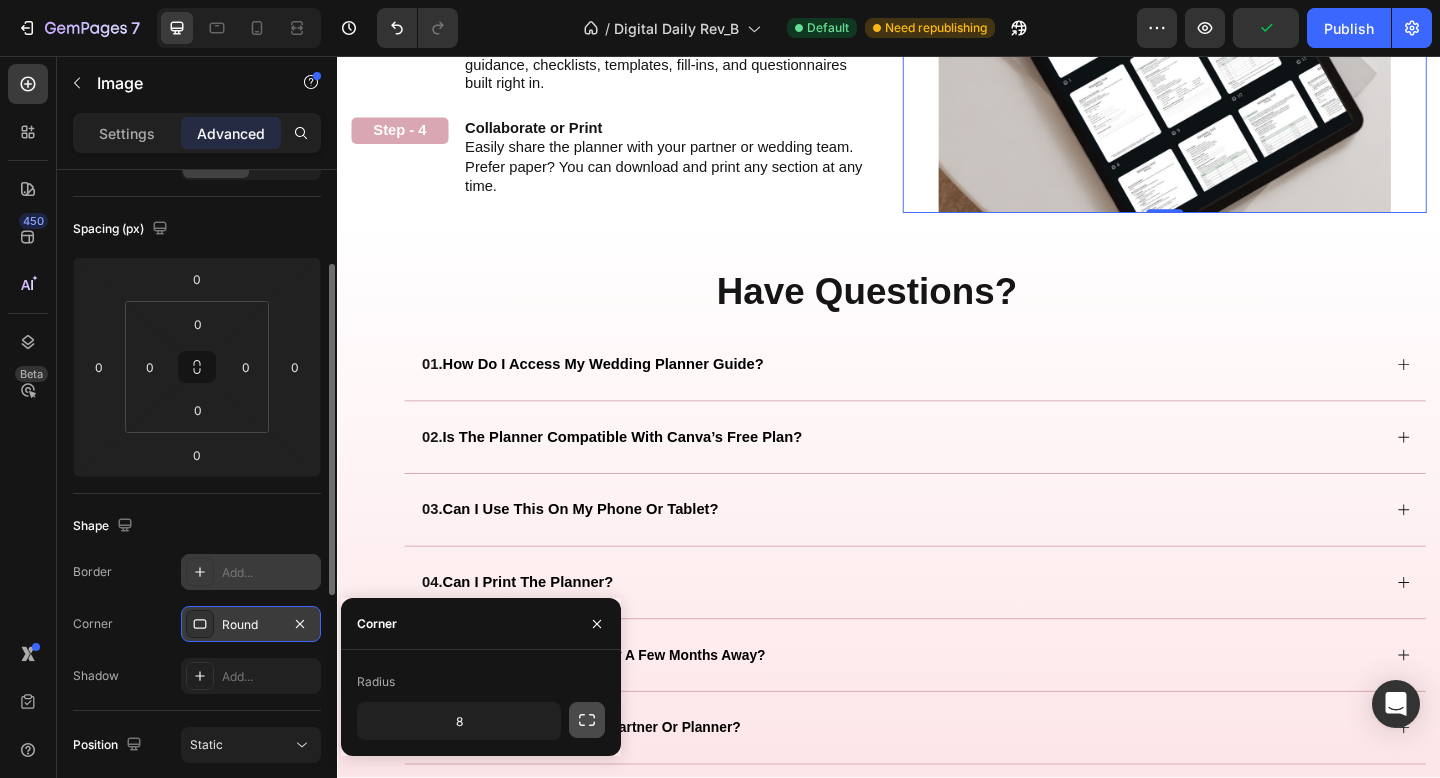 click 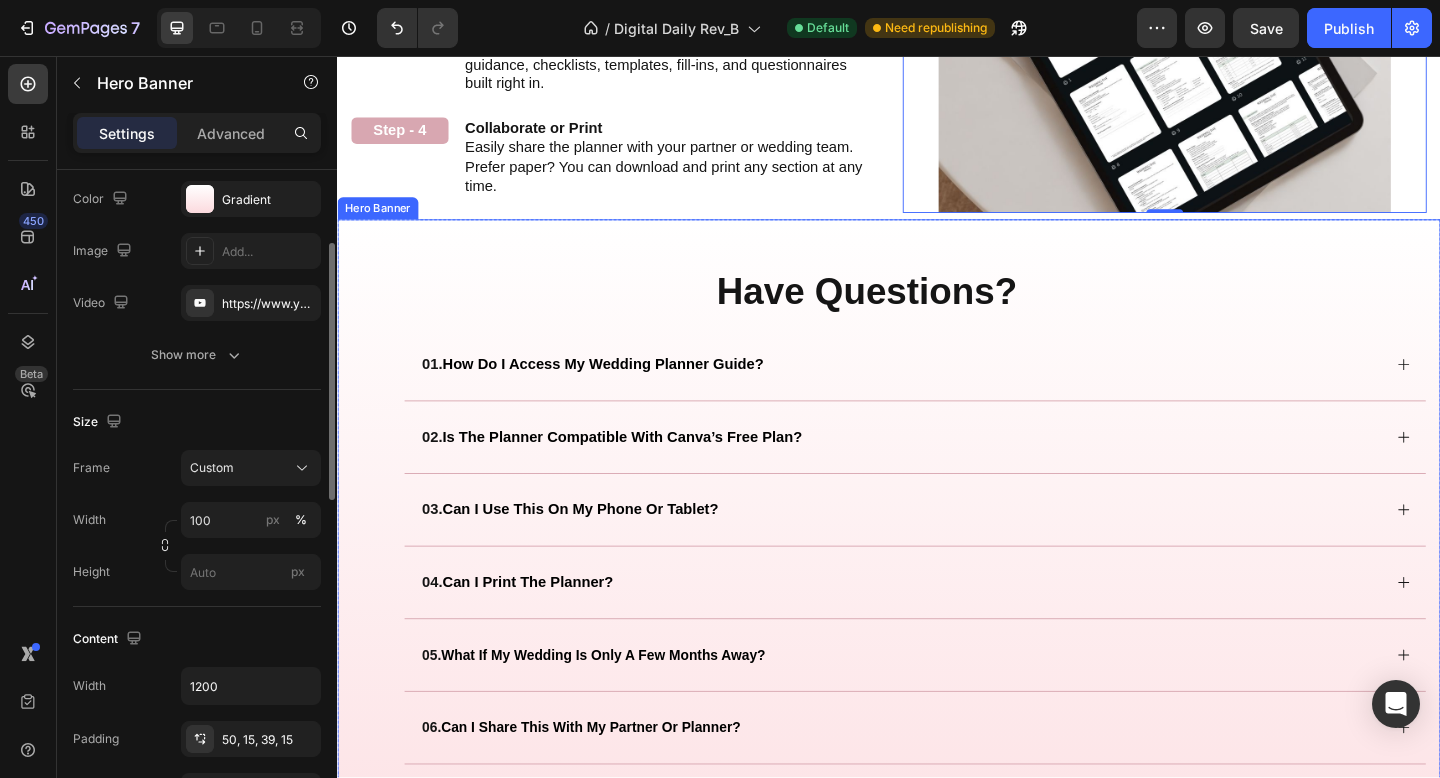 click on "Have Questions? Heading Row
01.   how do i access my wedding planner guide?
02.   is the planner compatible with canva’s free plan?
03.   can i use this on my phone or tablet?
04.   can i print the planner?
05.   what if my wedding is only a few months away?
06.   can i share this with my partner or planner?
07.   what if i need help accessing or editing the planner?
08.   do you offer refunds?
09.   how will this help me stay organized? Accordion" at bounding box center (937, 668) 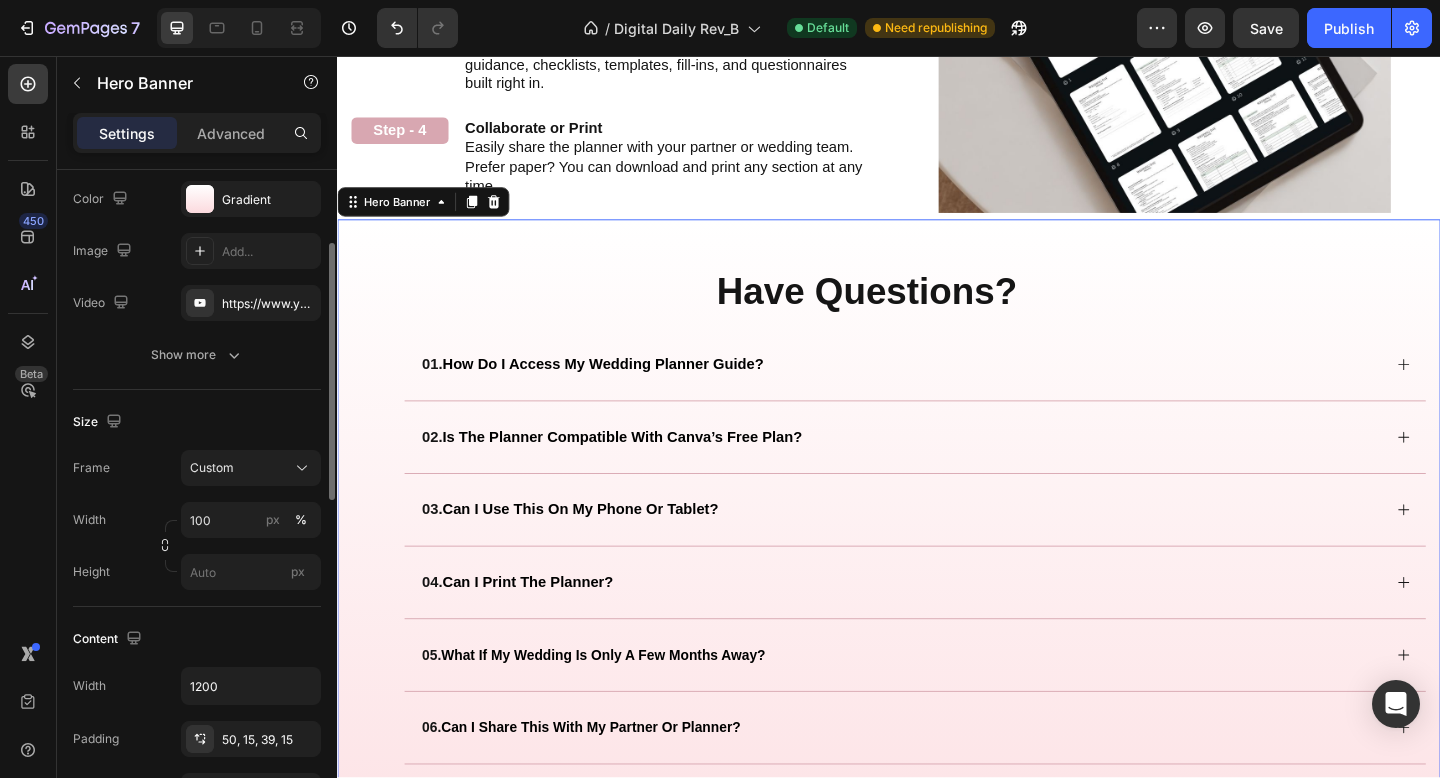 scroll, scrollTop: 0, scrollLeft: 0, axis: both 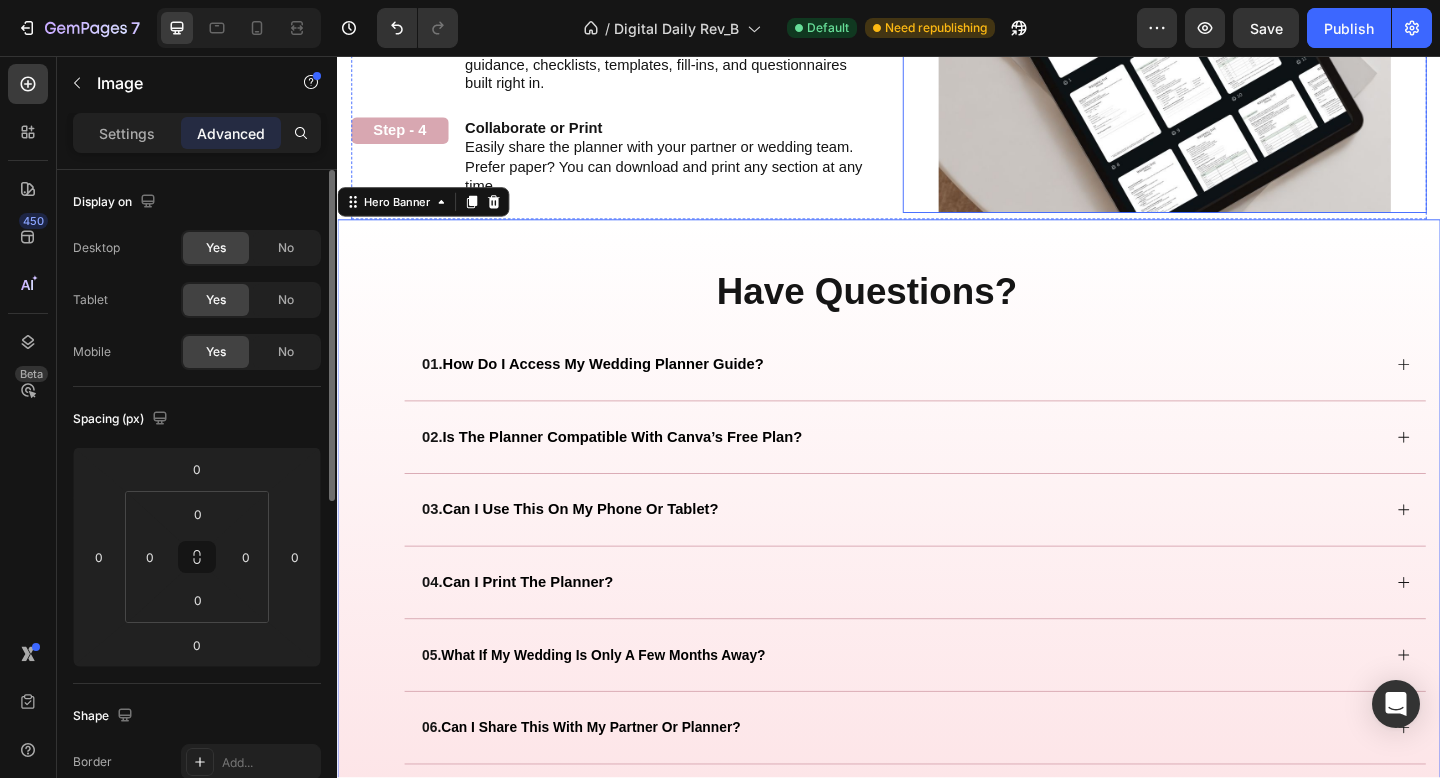 click at bounding box center (1237, -58) 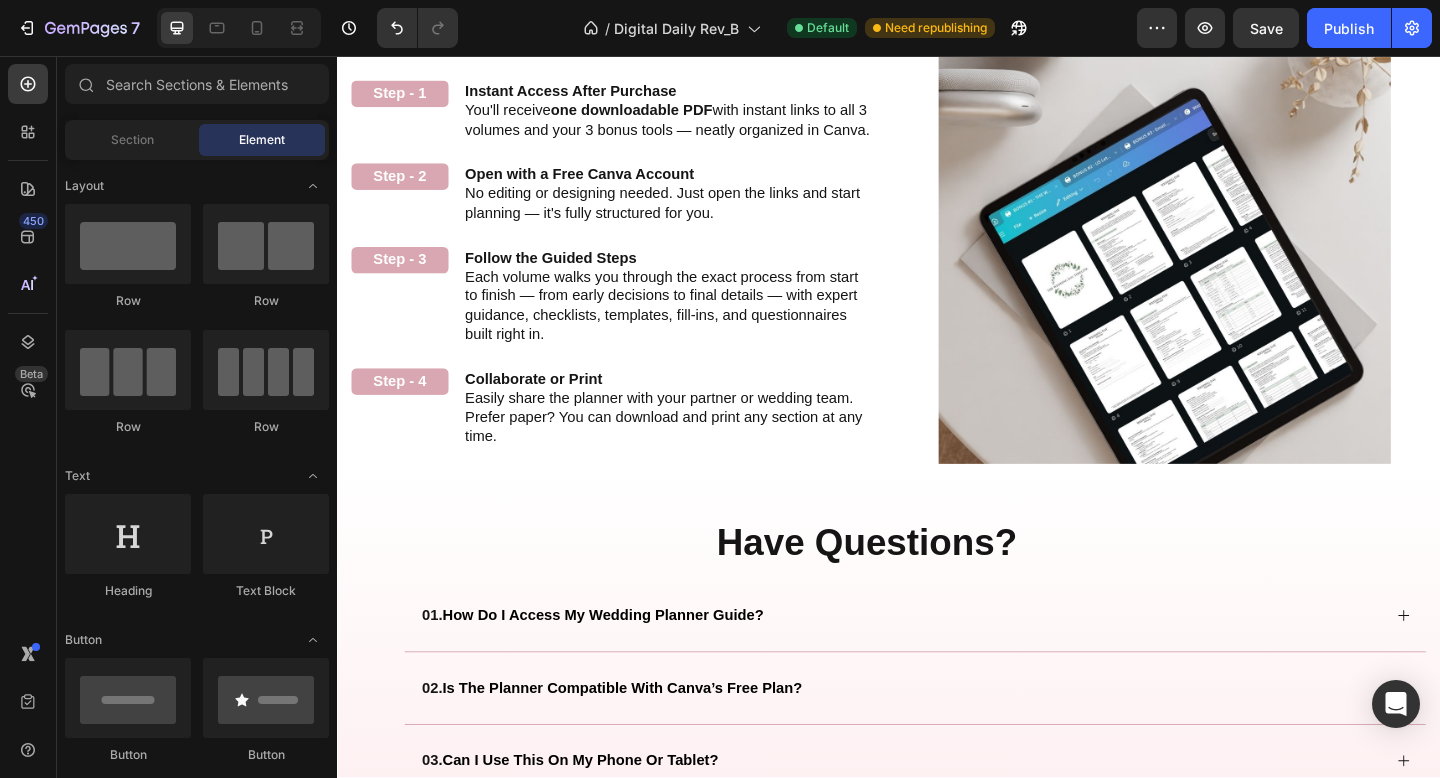scroll, scrollTop: 2697, scrollLeft: 0, axis: vertical 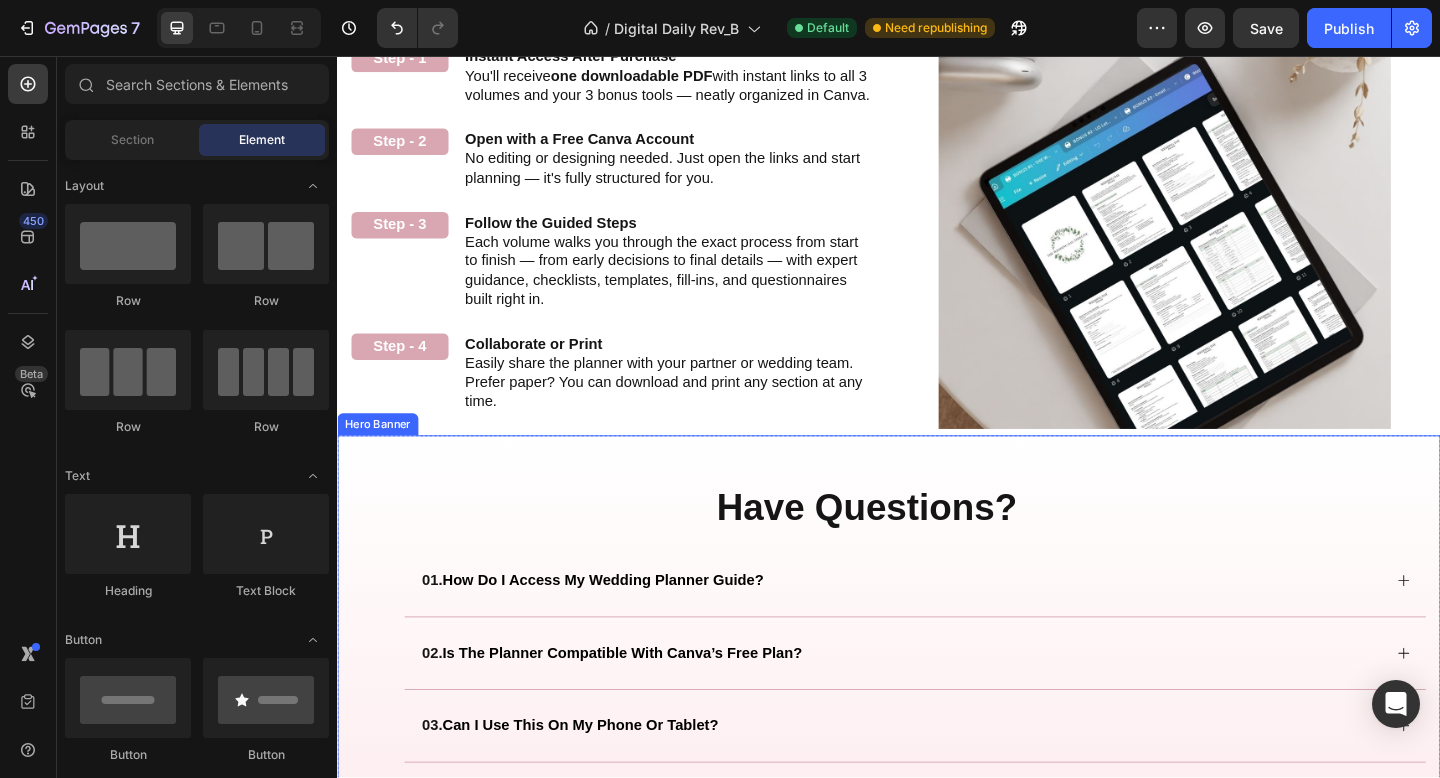 click on "Have Questions? Heading Row
01.   how do i access my wedding planner guide?
02.   is the planner compatible with canva’s free plan?
03.   can i use this on my phone or tablet?
04.   can i print the planner?
05.   what if my wedding is only a few months away?
06.   can i share this with my partner or planner?
07.   what if i need help accessing or editing the planner?
08.   do you offer refunds?
09.   how will this help me stay organized? Accordion" at bounding box center [937, 903] 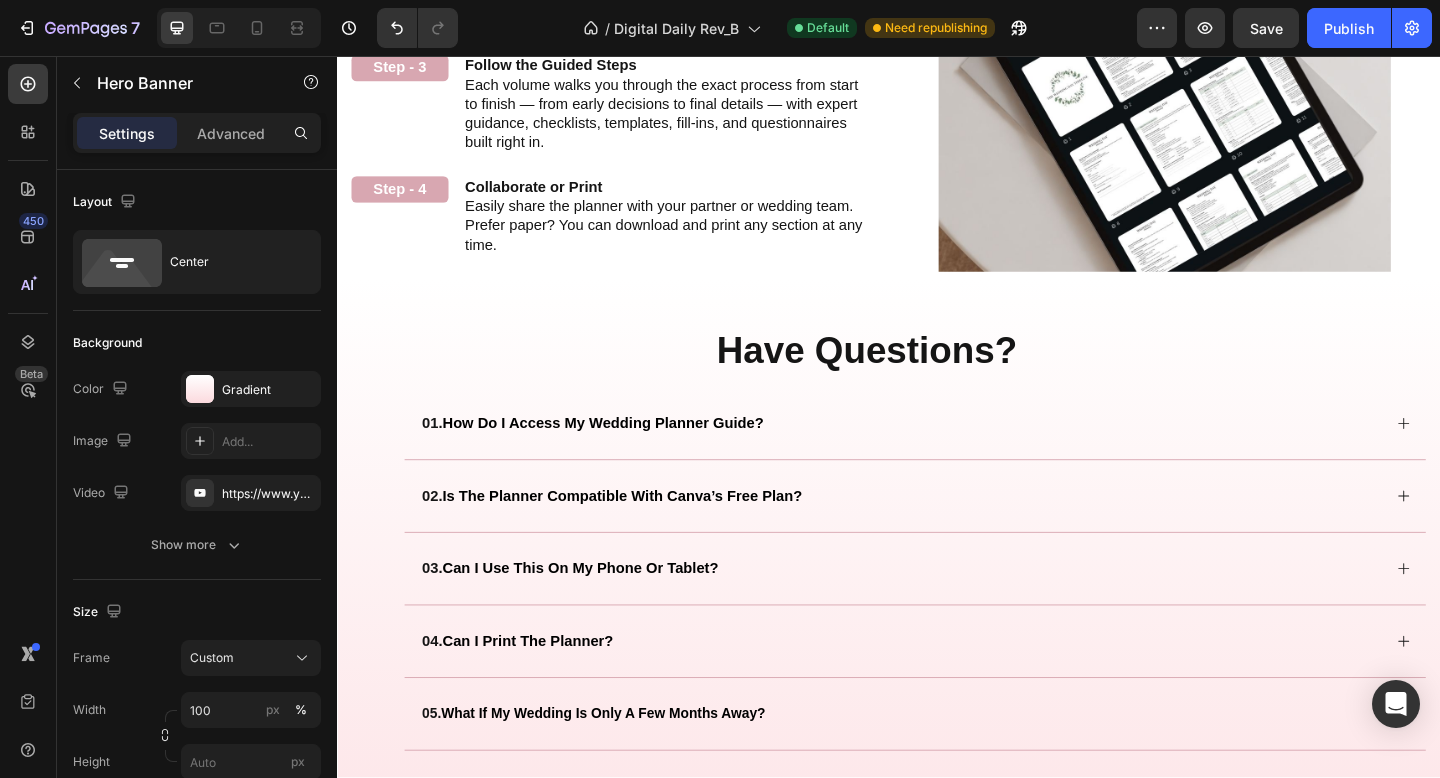 scroll, scrollTop: 2447, scrollLeft: 0, axis: vertical 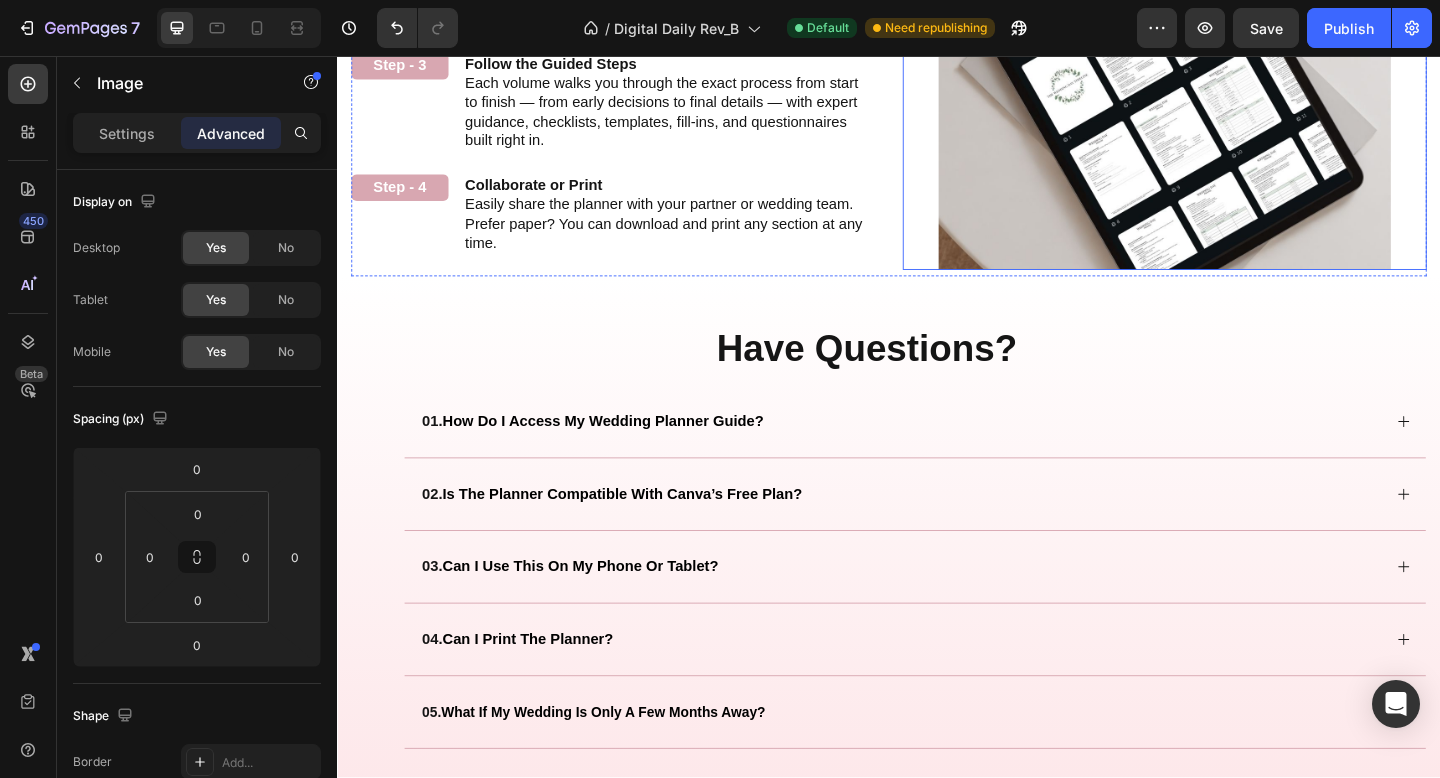 click at bounding box center [1237, 4] 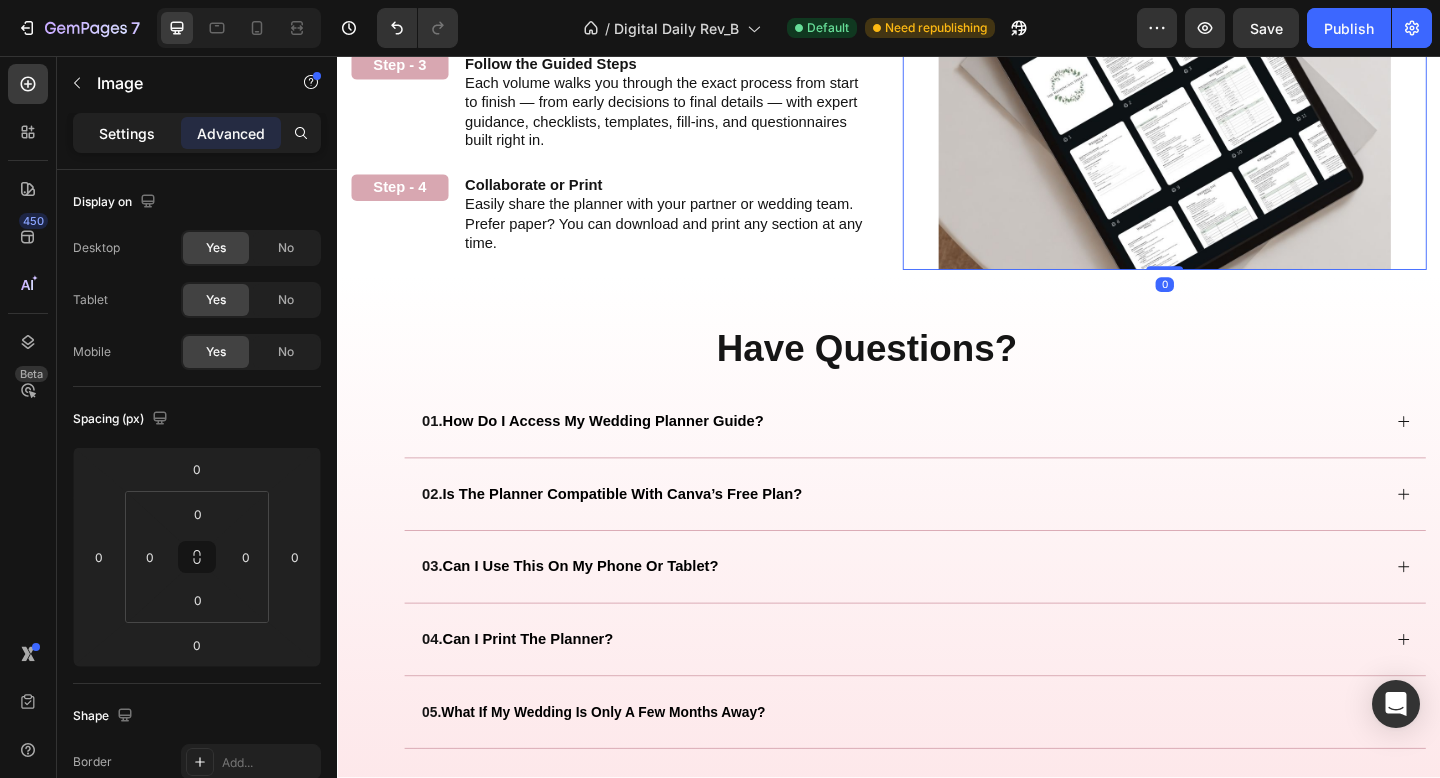 click on "Settings" 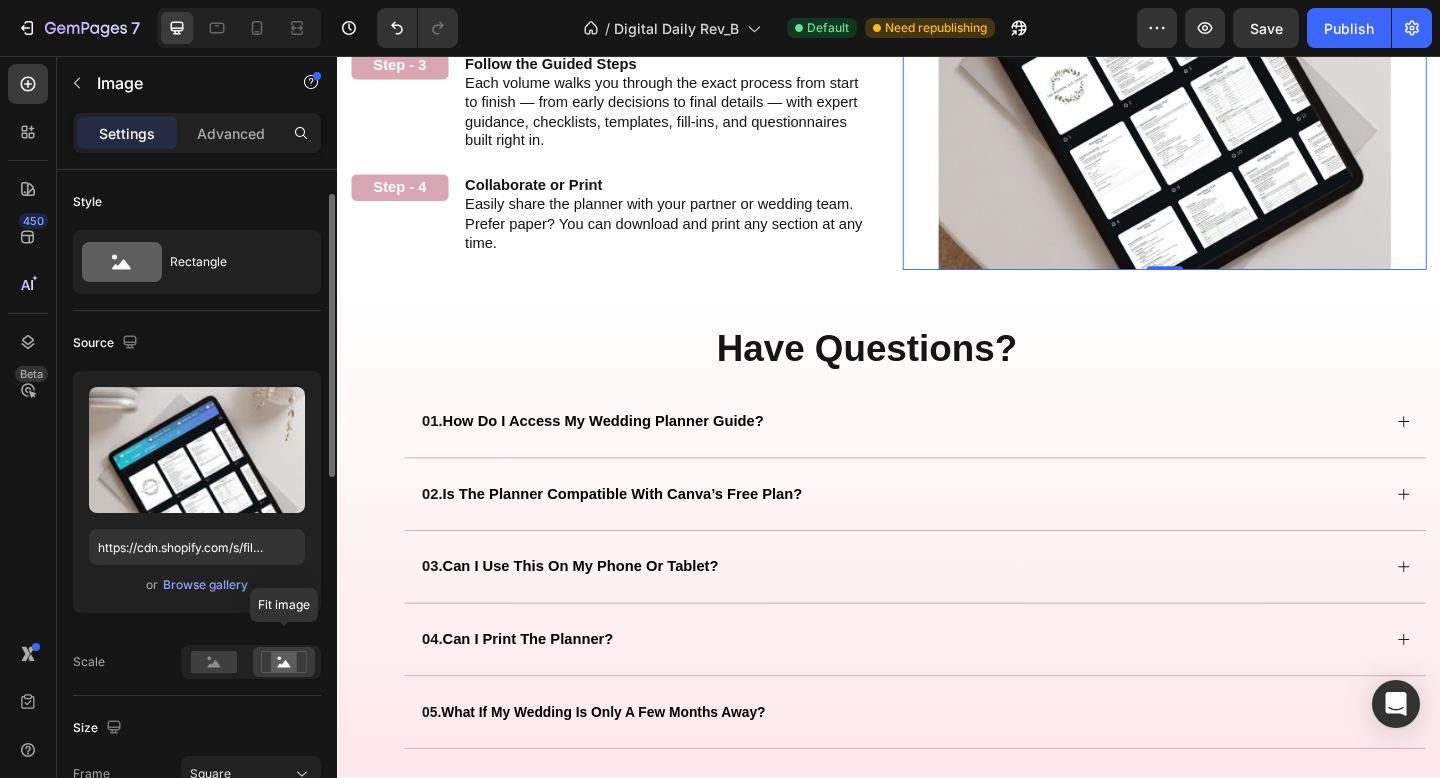scroll, scrollTop: 53, scrollLeft: 0, axis: vertical 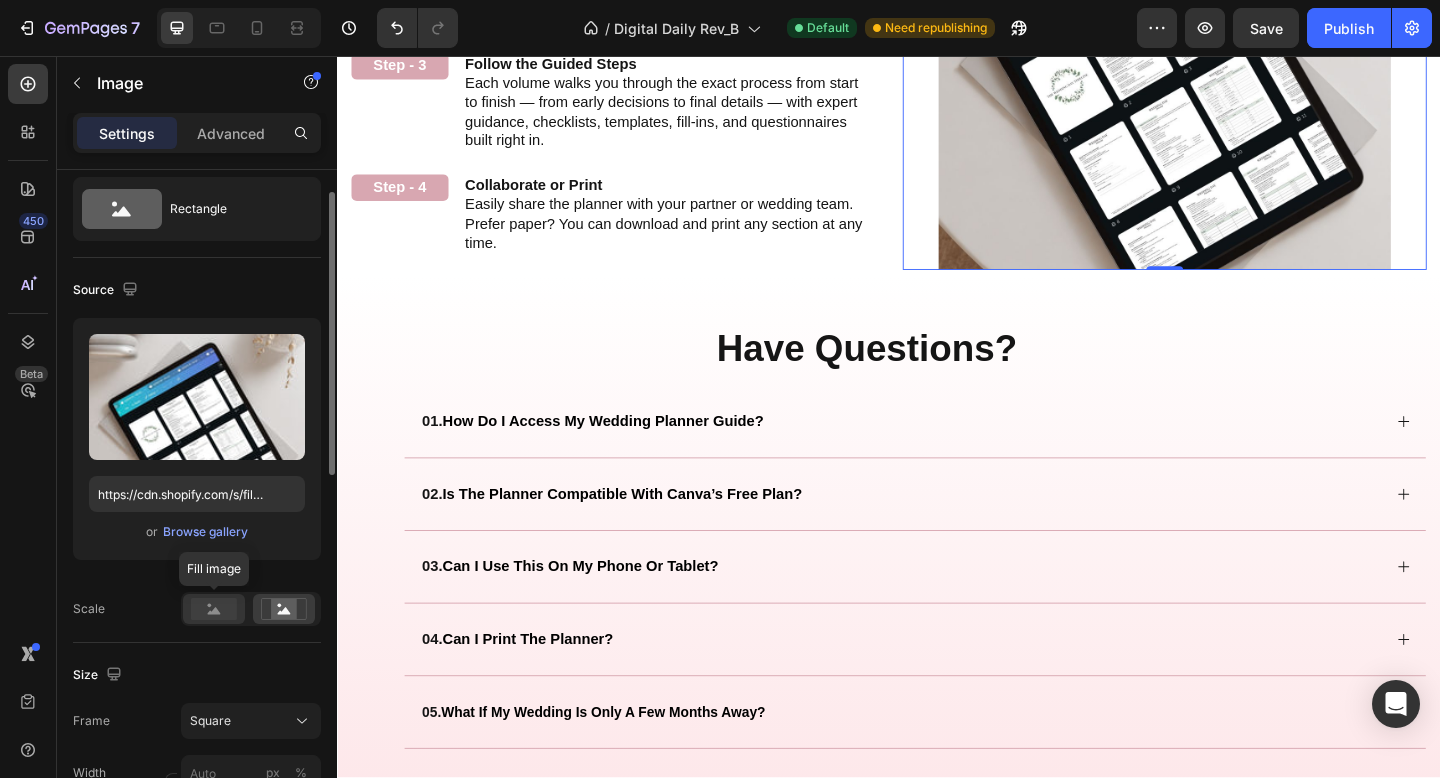 click 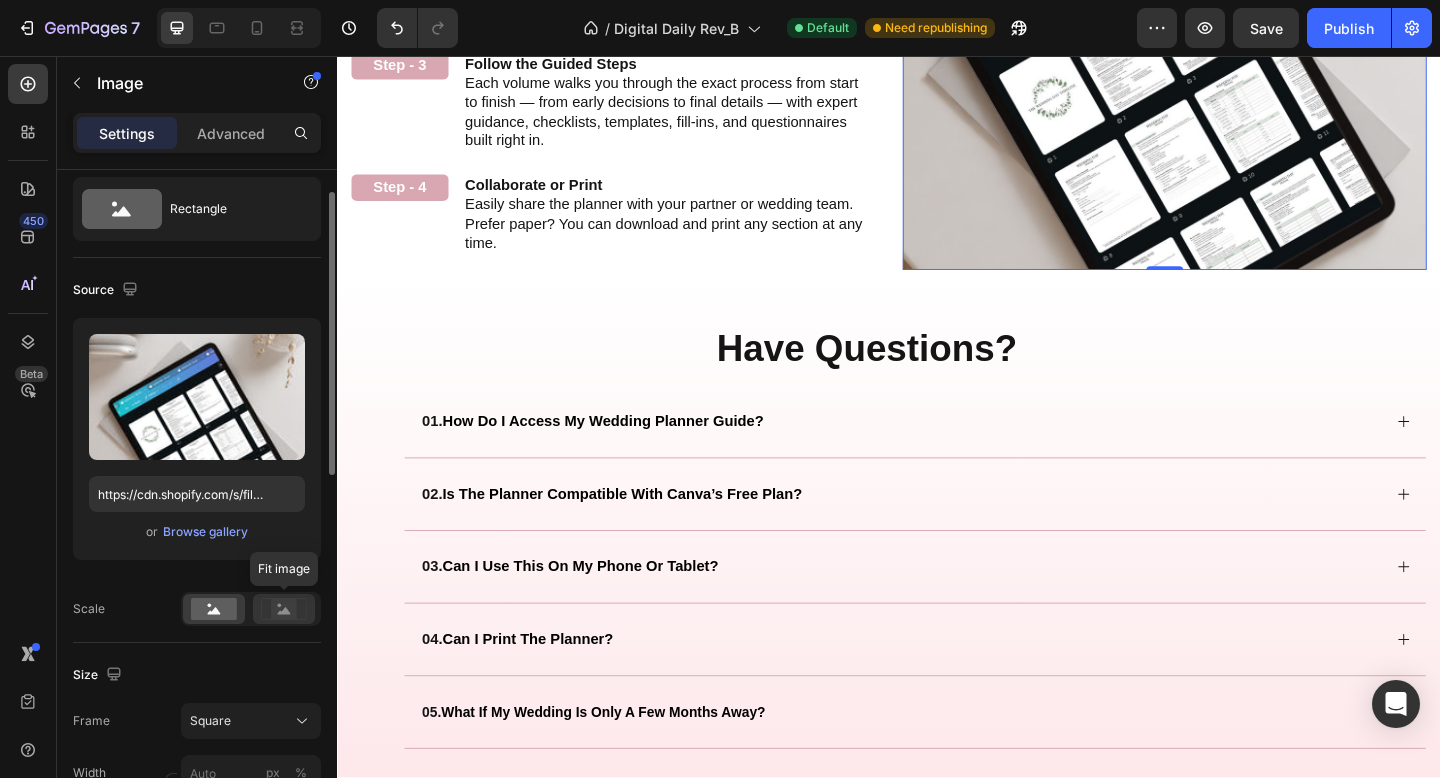 click 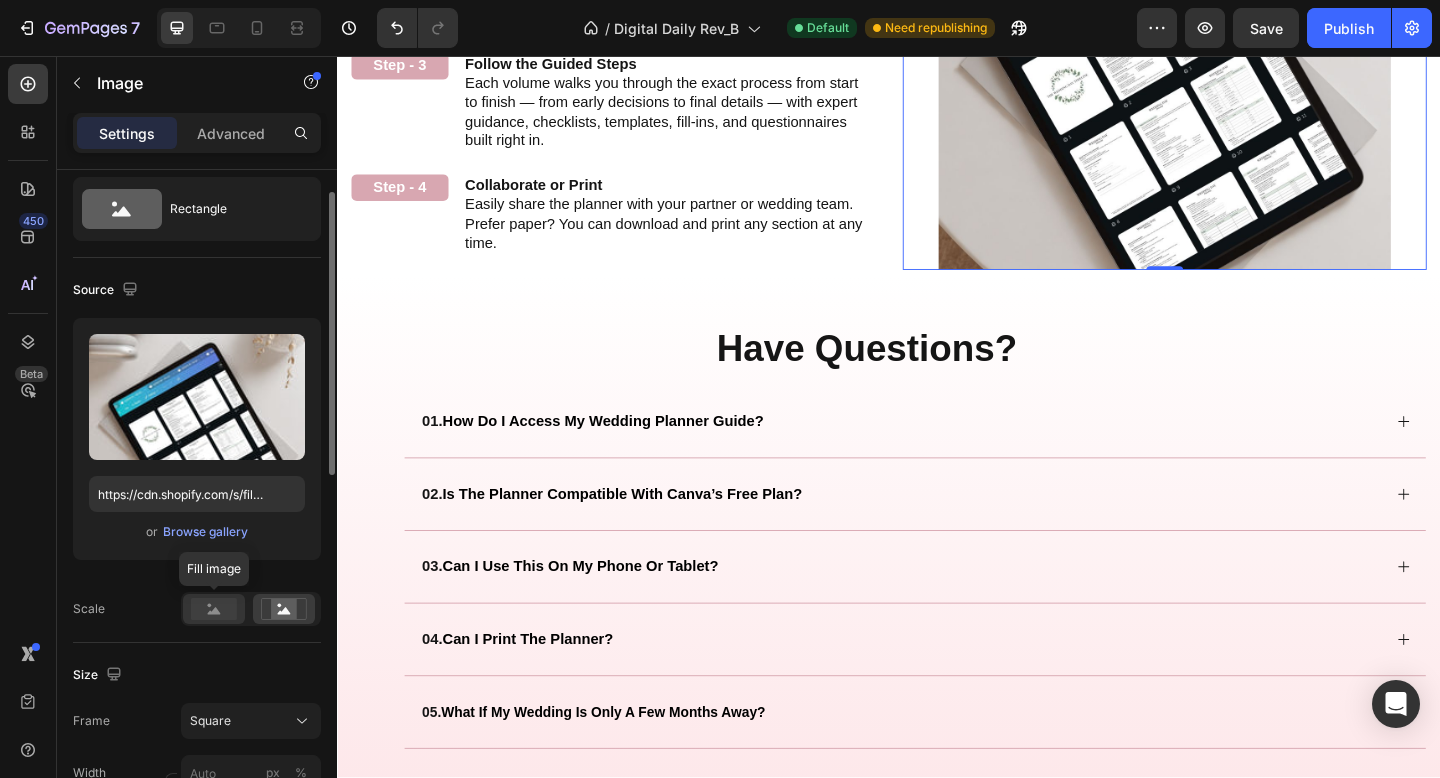 click 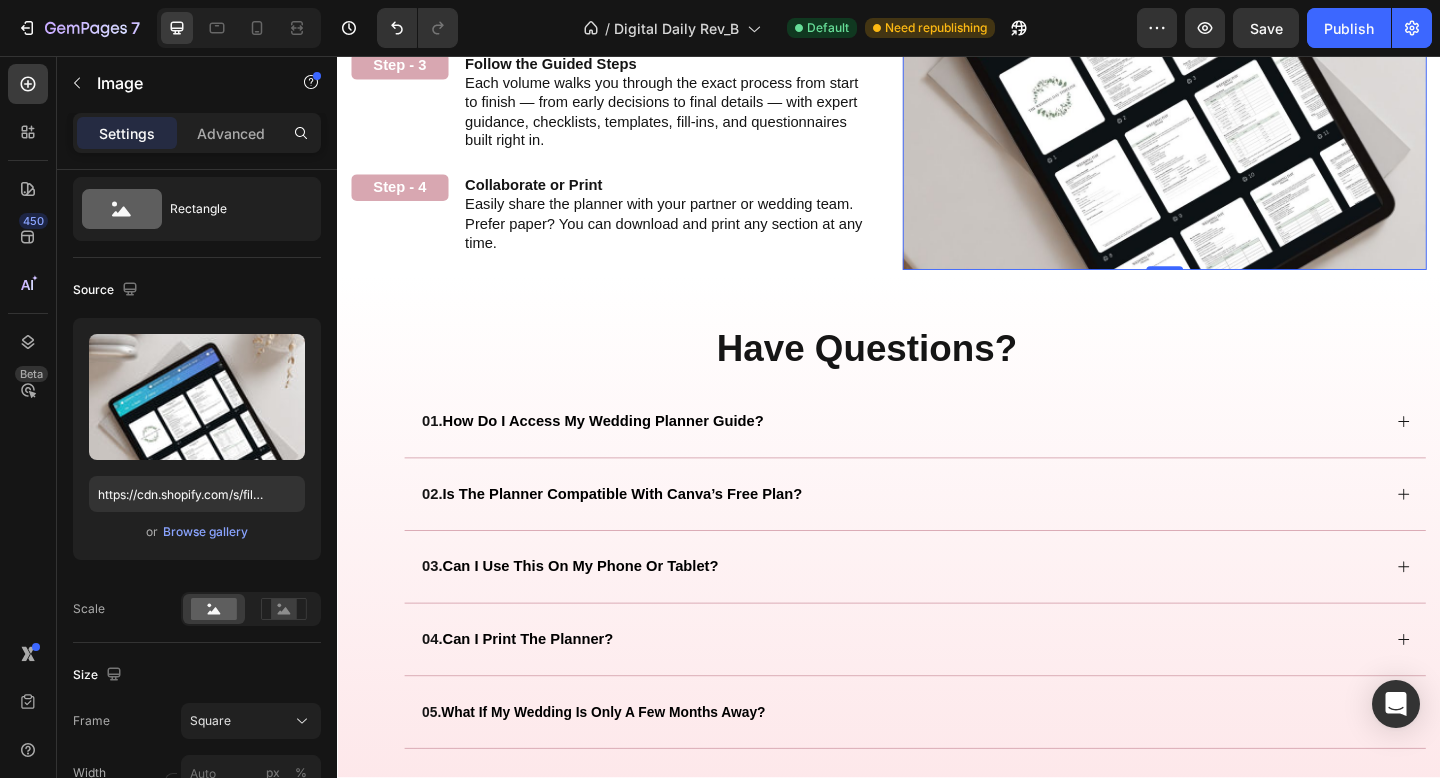 click on "Image Image Don't Know Where to Start? This Planner Does It All for You Heading Don't Know Where to Start? This Planner Does It All for You Heading With over 350 thoughtfully designed pages across 3 volumes, this planner simplifies every step of your wedding journey — from budgeting and timelines to décor inspiration and must-ask vendor questions. It’s your personal guide, creative workspace, and planning expert all in one. Text block Volume 1:  The Foundation Text Block Volume 2:  The Celebration Text Block Volume 3:  The Execution Text Block Row Volume 1:  The Foundation Text Block Volume 2:  The Celebration Text Block Volume 3:  The Execution Text Block Row Our Story The Wedding Planning Wedding Budget Venue Attire Marriage Documents Florals Decor Food & Drinks Photographer Videographer Text Block Wedding Music Hair & Makeup Transportation Floor Plan Seating Stationery Send- Off Vendor Contracts Wedding Day Timeline Vendor Questionnaire And so Much More!! Text Block Row Row Our Story Text Block" at bounding box center (937, -1029) 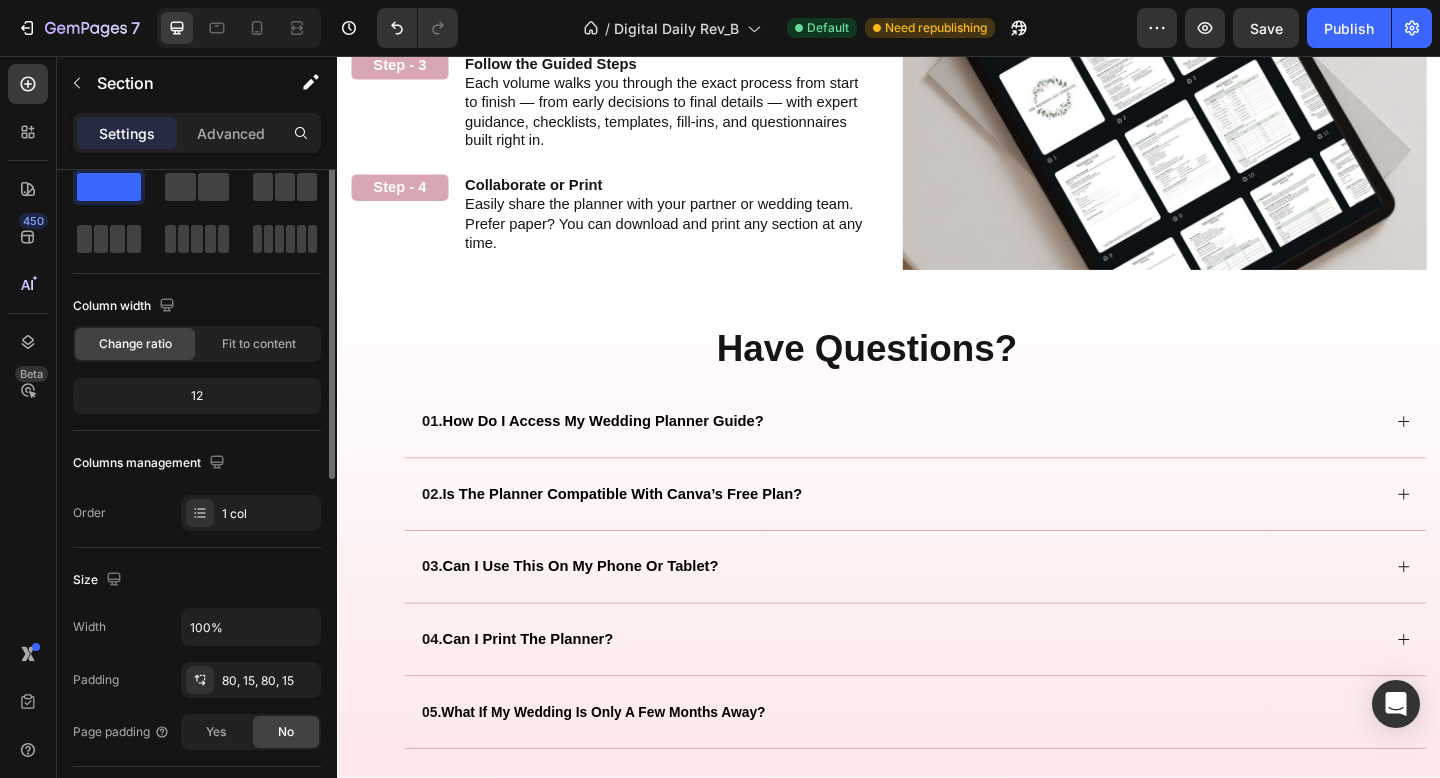 scroll, scrollTop: 0, scrollLeft: 0, axis: both 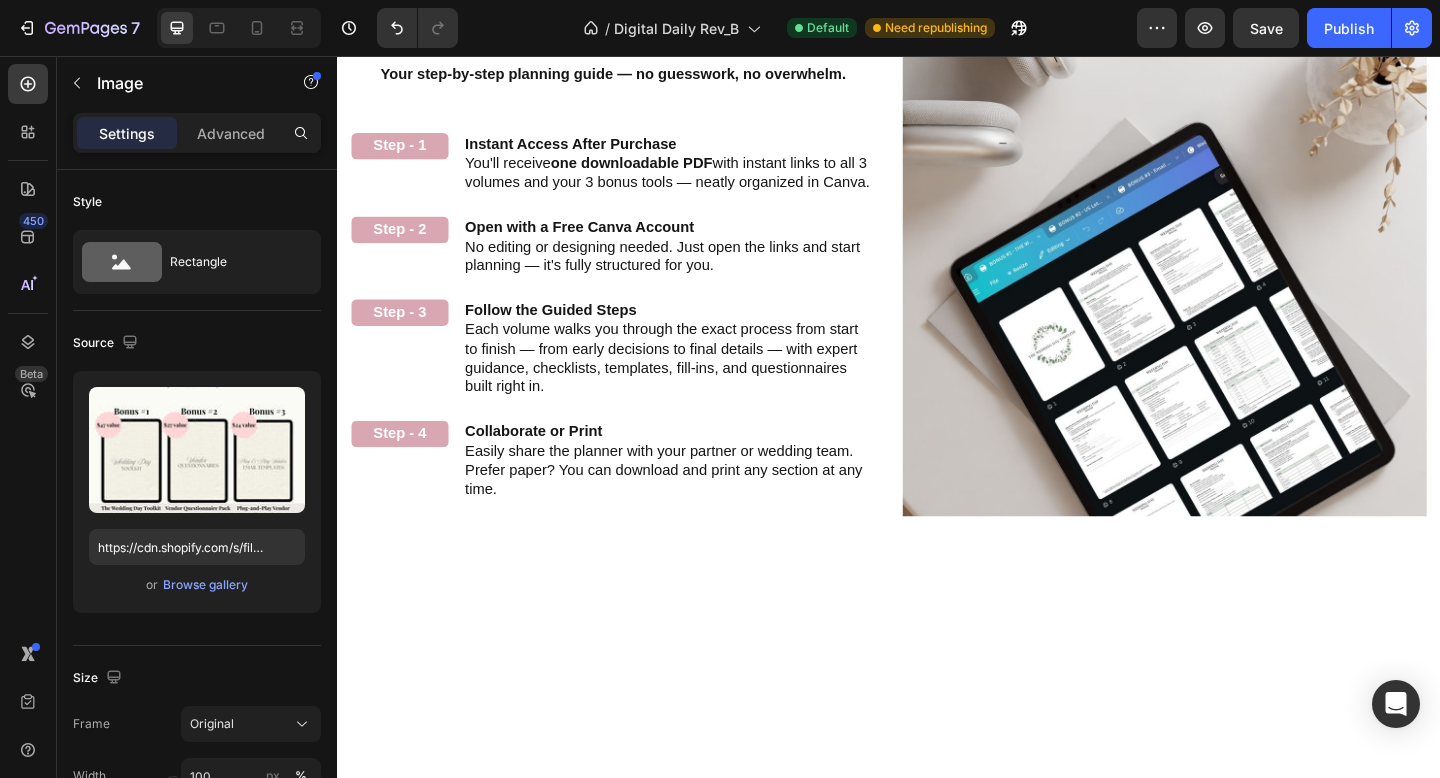 click at bounding box center [629, -330] 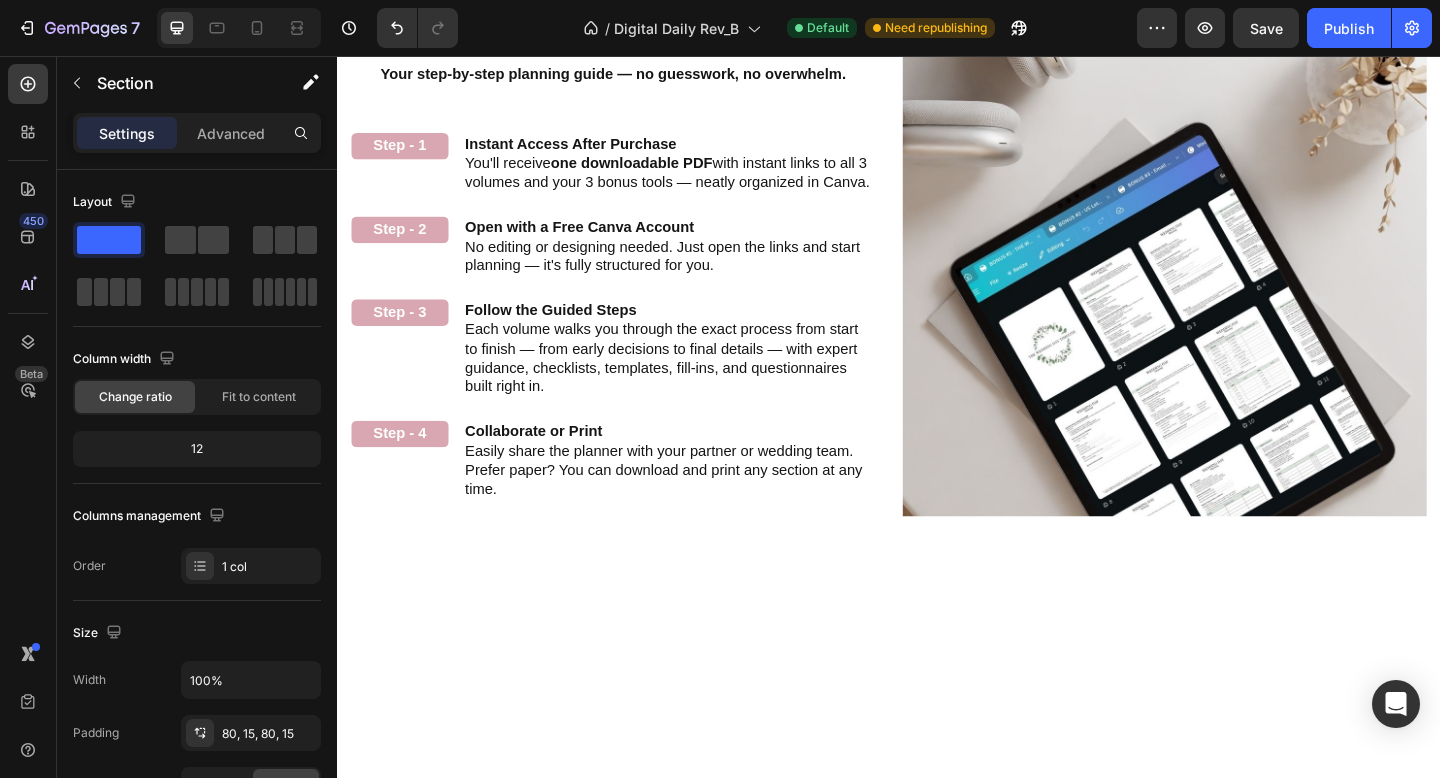 click on "Image Image Don't Know Where to Start? This Planner Does It All for You Heading Don't Know Where to Start? This Planner Does It All for You Heading With over 350 thoughtfully designed pages across 3 volumes, this planner simplifies every step of your wedding journey — from budgeting and timelines to décor inspiration and must-ask vendor questions. It’s your personal guide, creative workspace, and planning expert all in one. Text block Volume 1:  The Foundation Text Block Volume 2:  The Celebration Text Block Volume 3:  The Execution Text Block Row Volume 1:  The Foundation Text Block Volume 2:  The Celebration Text Block Volume 3:  The Execution Text Block Row Our Story The Wedding Planning Wedding Budget Venue Attire Marriage Documents Florals Decor Food & Drinks Photographer Videographer Text Block Wedding Music Hair & Makeup Transportation Floor Plan Seating Stationery Send- Off Vendor Contracts Wedding Day Timeline Vendor Questionnaire And so Much More!! Text Block Row Row Our Story Text Block" at bounding box center (937, -761) 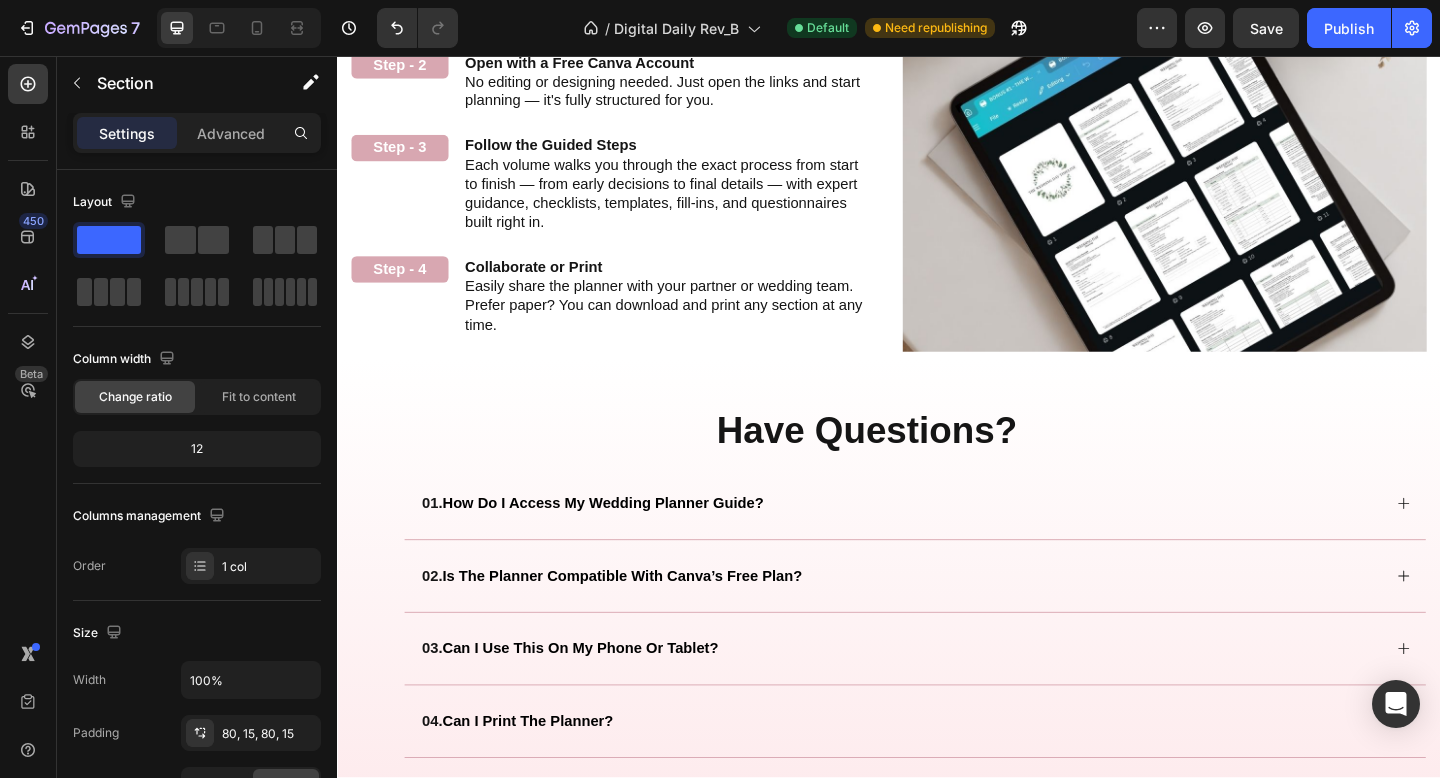 scroll, scrollTop: 2409, scrollLeft: 0, axis: vertical 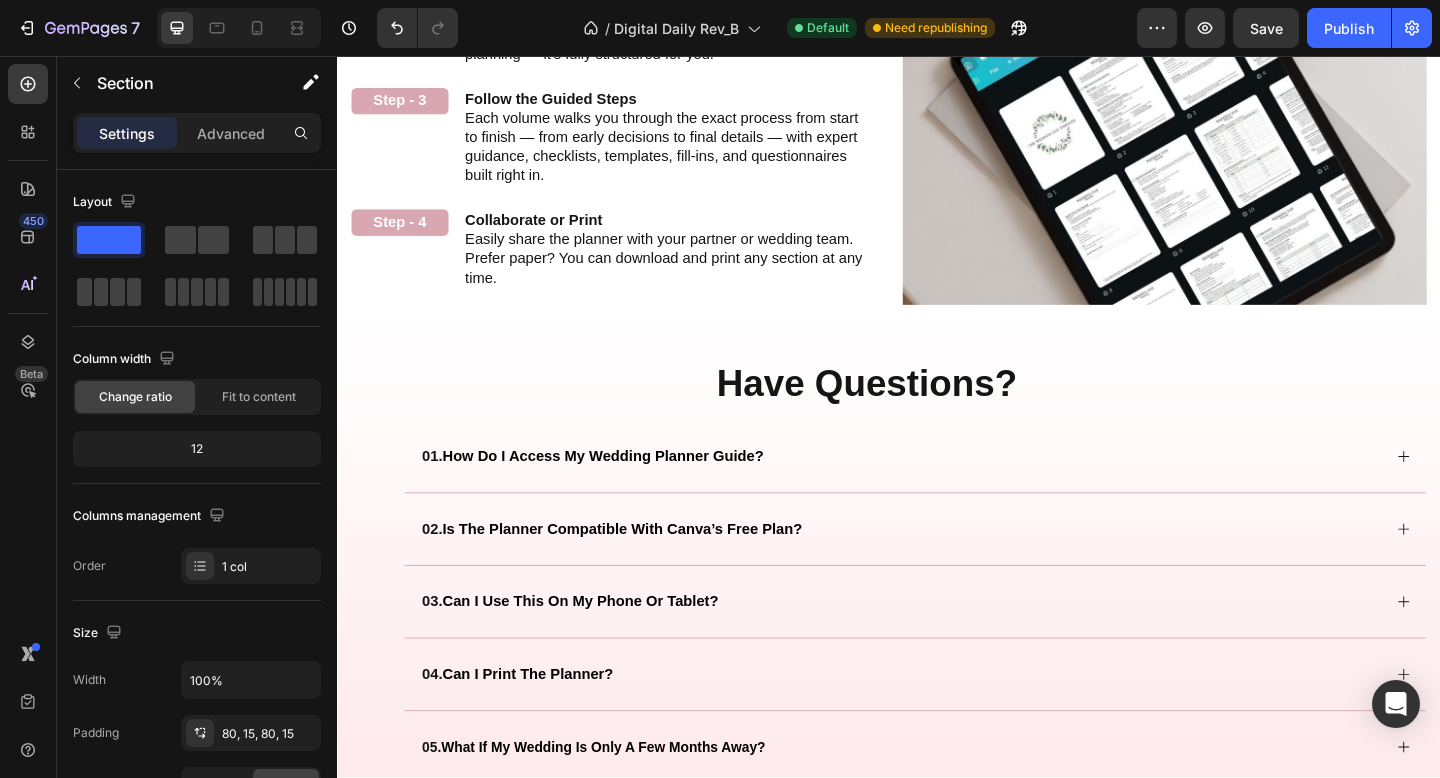 click on "Image Image Don't Know Where to Start? This Planner Does It All for You Heading Don't Know Where to Start? This Planner Does It All for You Heading With over 350 thoughtfully designed pages across 3 volumes, this planner simplifies every step of your wedding journey — from budgeting and timelines to décor inspiration and must-ask vendor questions. It’s your personal guide, creative workspace, and planning expert all in one. Text block Volume 1:  The Foundation Text Block Volume 2:  The Celebration Text Block Volume 3:  The Execution Text Block Row Volume 1:  The Foundation Text Block Volume 2:  The Celebration Text Block Volume 3:  The Execution Text Block Row Our Story The Wedding Planning Wedding Budget Venue Attire Marriage Documents Florals Decor Food & Drinks Photographer Videographer Text Block Wedding Music Hair & Makeup Transportation Floor Plan Seating Stationery Send- Off Vendor Contracts Wedding Day Timeline Vendor Questionnaire And so Much More!! Text Block Row Row Our Story Text Block" at bounding box center [937, -991] 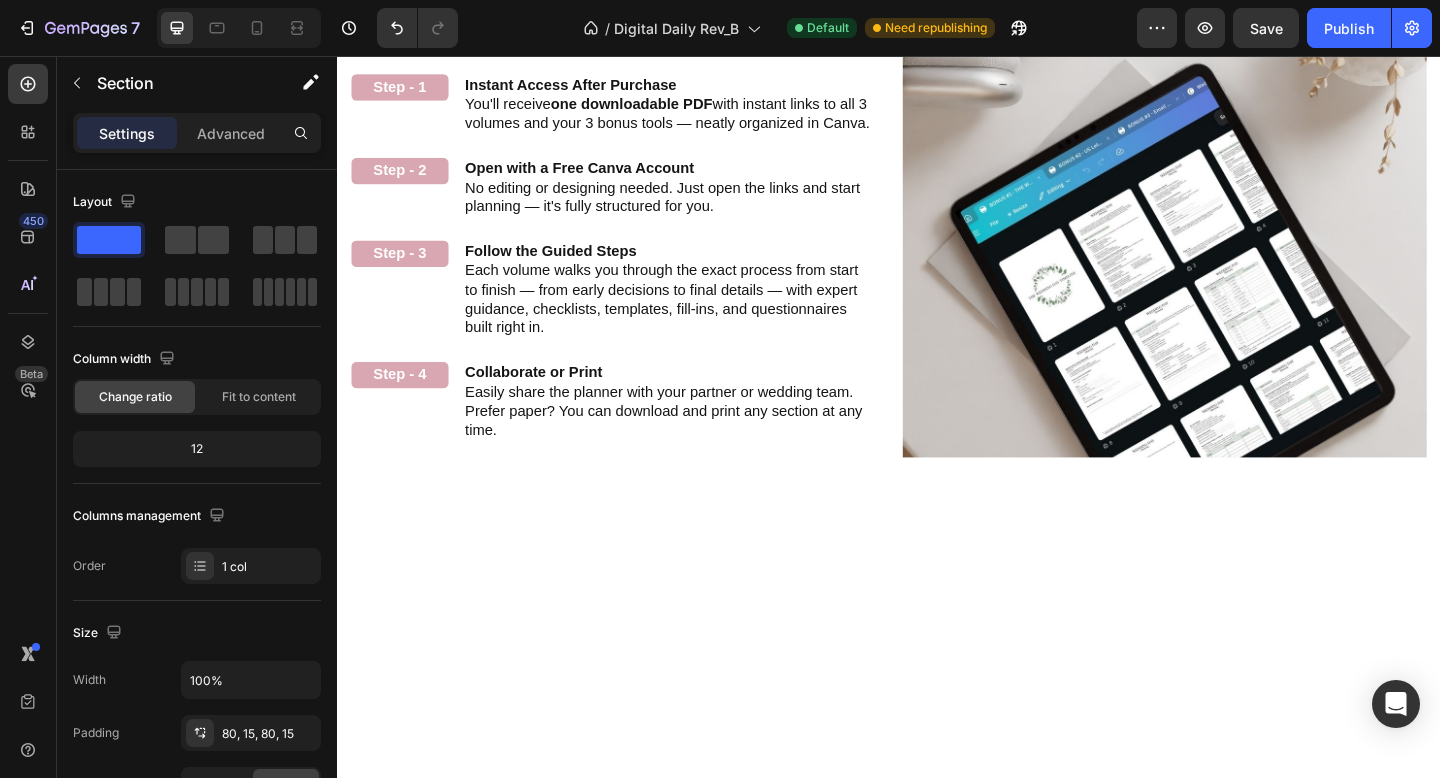 scroll, scrollTop: 2137, scrollLeft: 0, axis: vertical 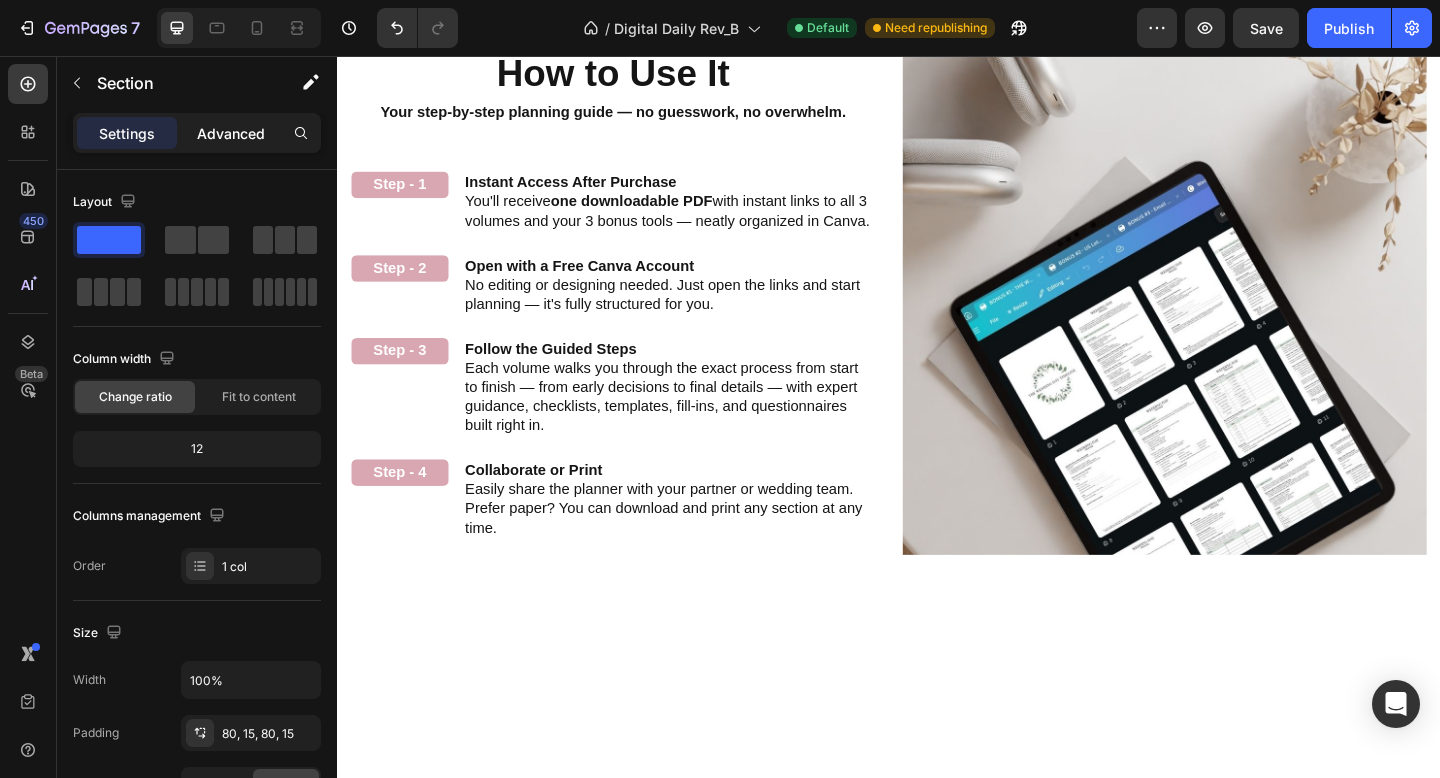 click on "Advanced" at bounding box center (231, 133) 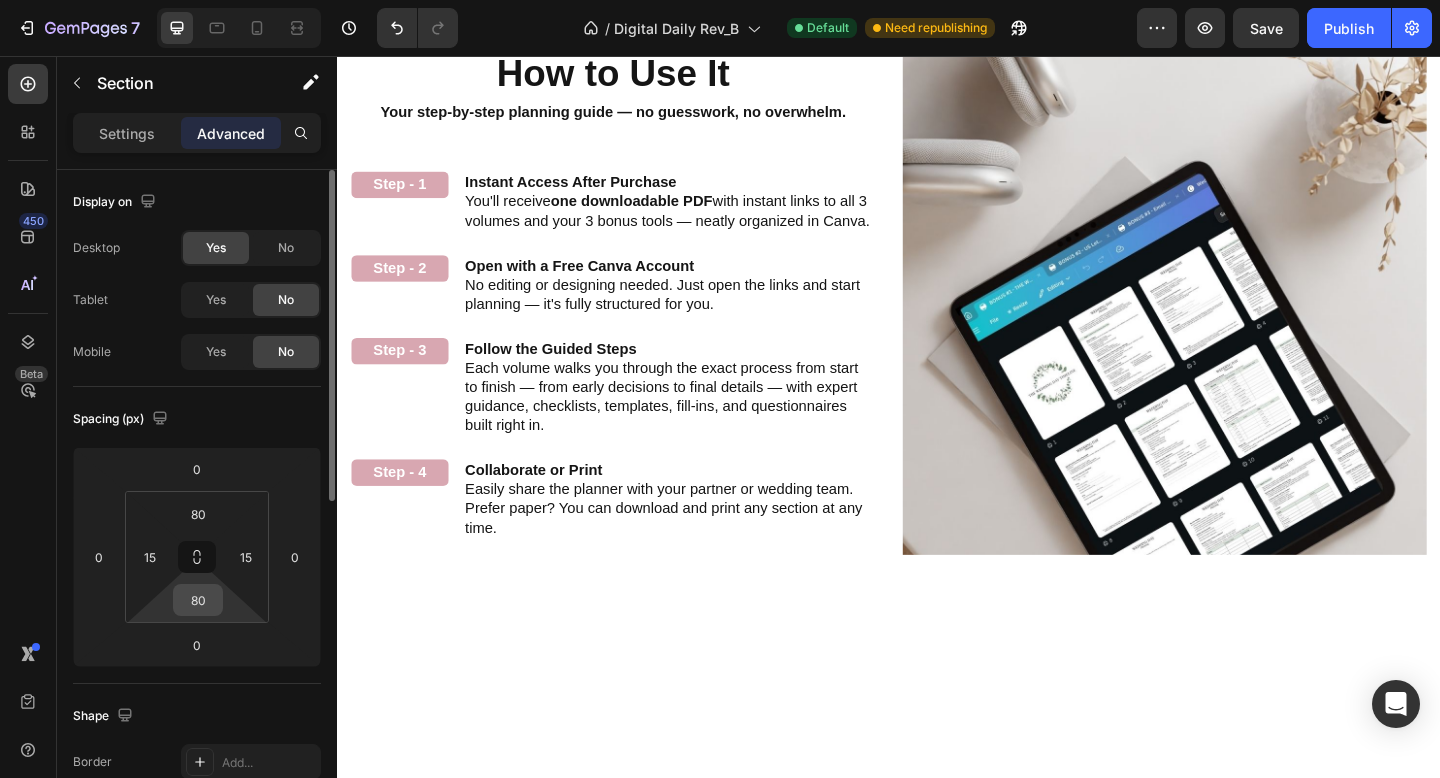 click on "80" at bounding box center (198, 600) 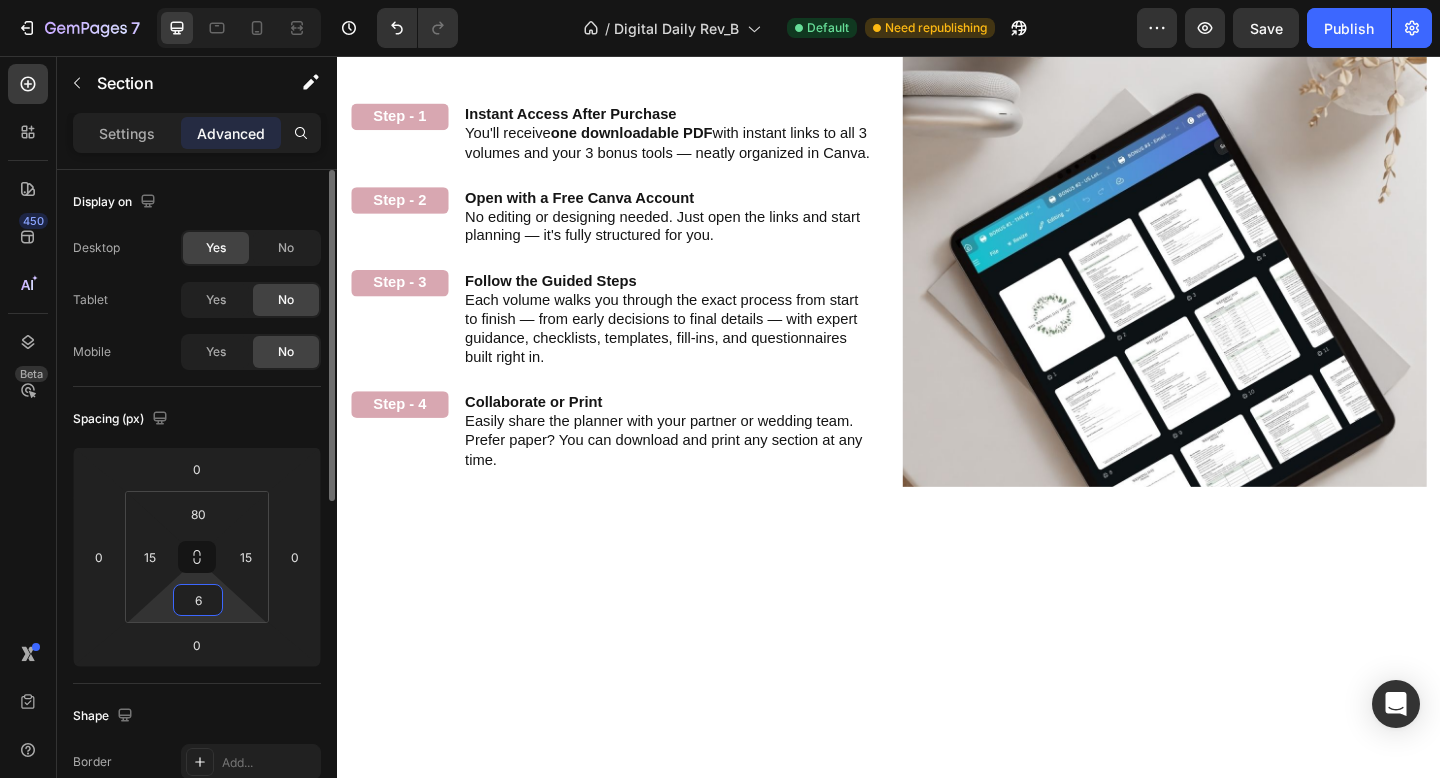 type on "60" 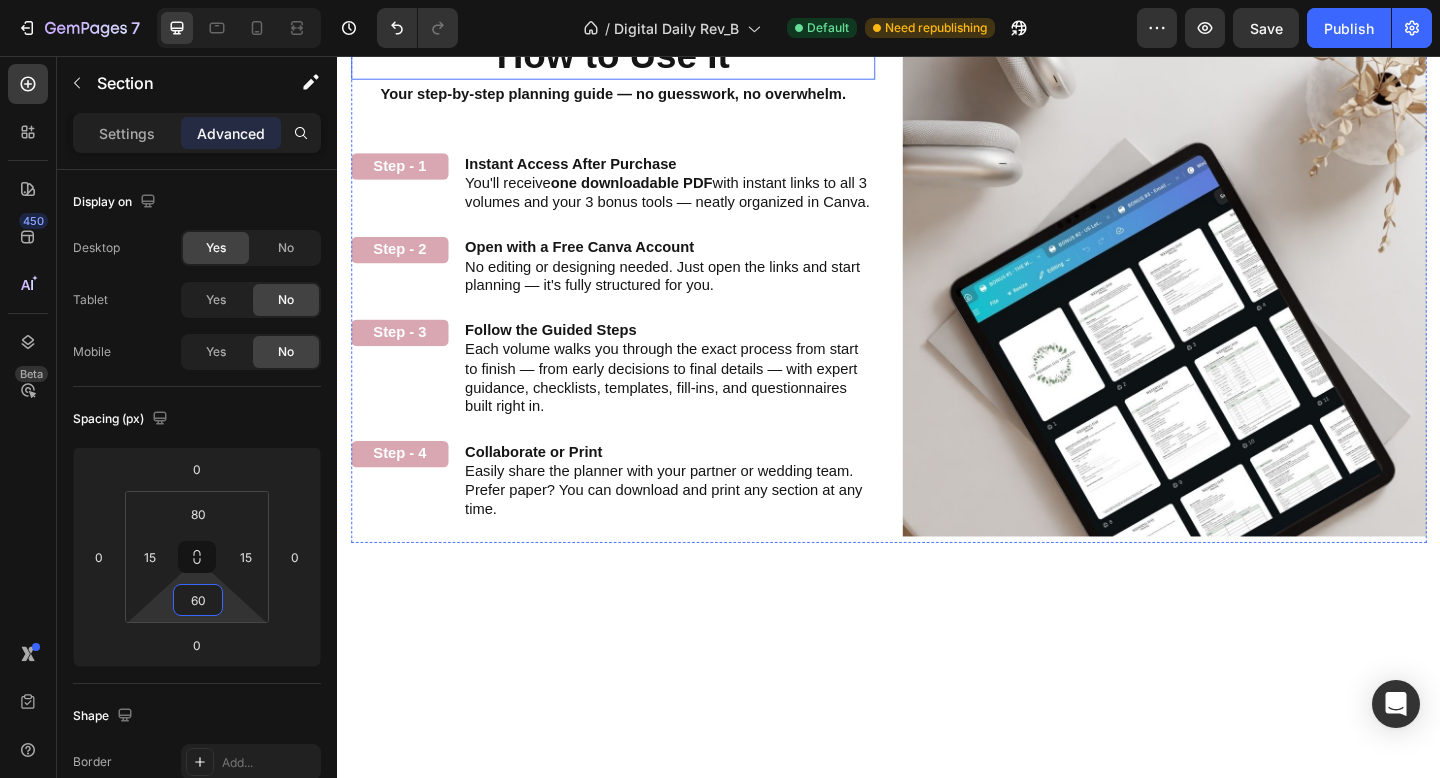 click on "How to Use It" at bounding box center [637, 57] 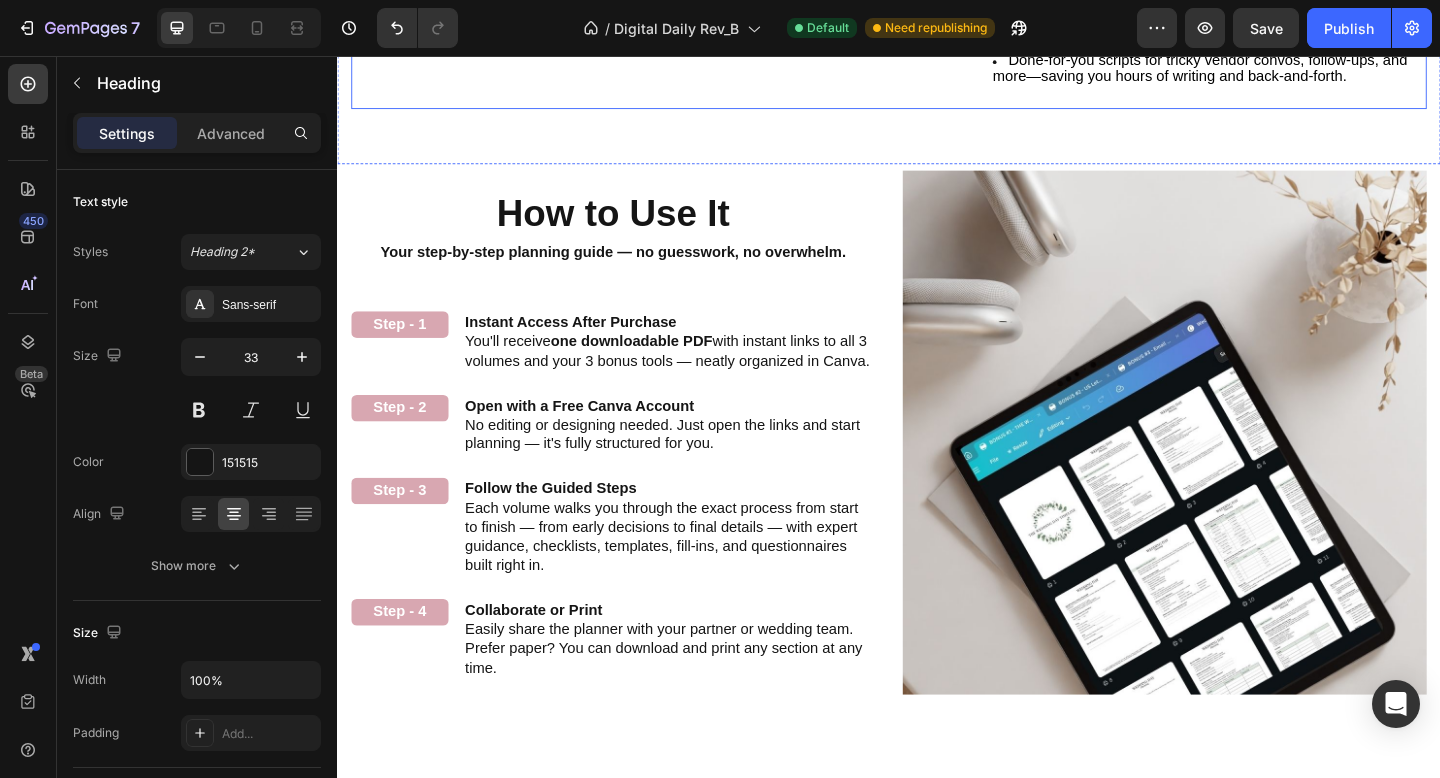 scroll, scrollTop: 1628, scrollLeft: 0, axis: vertical 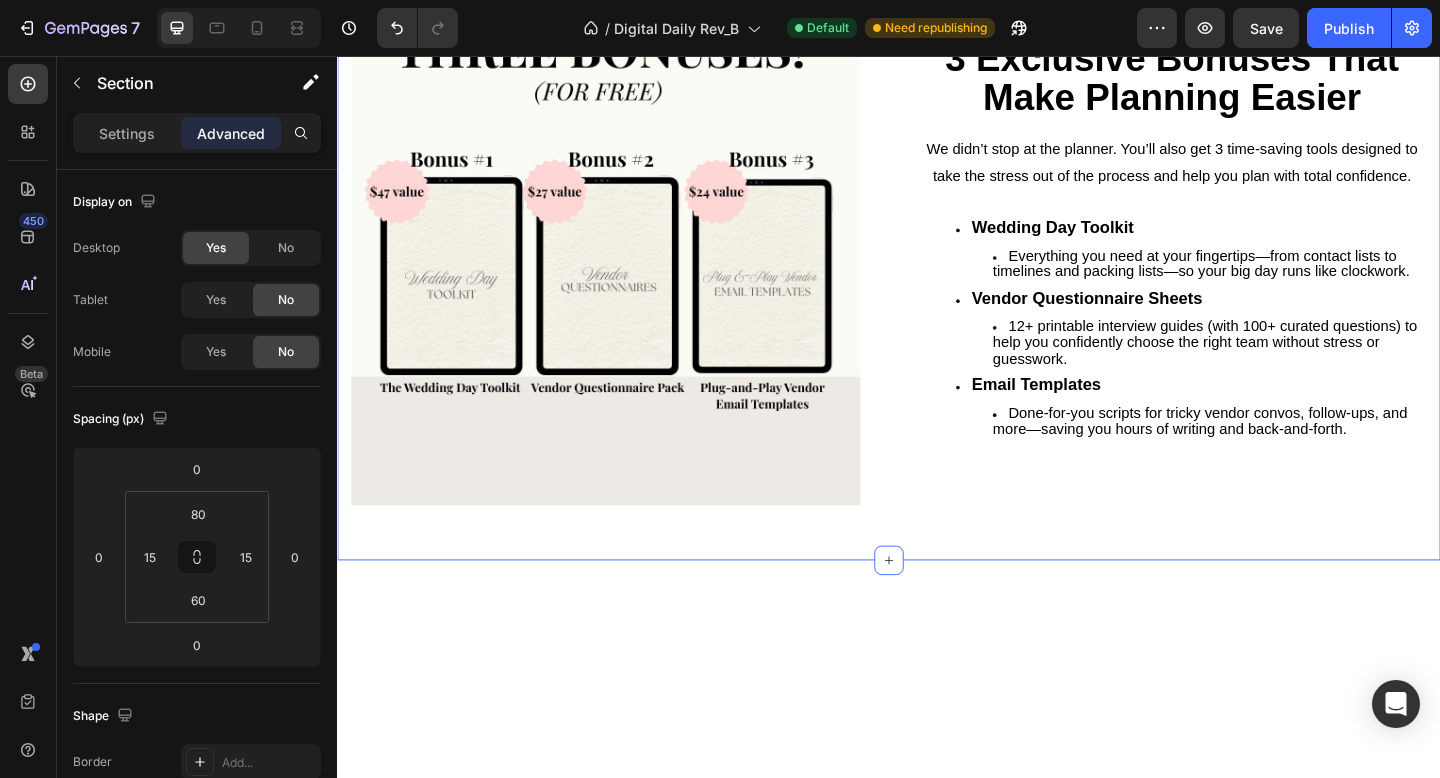 click on "Image Image Don't Know Where to Start? This Planner Does It All for You Heading Don't Know Where to Start? This Planner Does It All for You Heading With over 350 thoughtfully designed pages across 3 volumes, this planner simplifies every step of your wedding journey — from budgeting and timelines to décor inspiration and must-ask vendor questions. It’s your personal guide, creative workspace, and planning expert all in one. Text block Volume 1:  The Foundation Text Block Volume 2:  The Celebration Text Block Volume 3:  The Execution Text Block Row Volume 1:  The Foundation Text Block Volume 2:  The Celebration Text Block Volume 3:  The Execution Text Block Row Our Story The Wedding Planning Wedding Budget Venue Attire Marriage Documents Florals Decor Food & Drinks Photographer Videographer Text Block Wedding Music Hair & Makeup Transportation Floor Plan Seating Stationery Send- Off Vendor Contracts Wedding Day Timeline Vendor Questionnaire And so Much More!! Text Block Row Row Our Story Text Block" at bounding box center (937, -163) 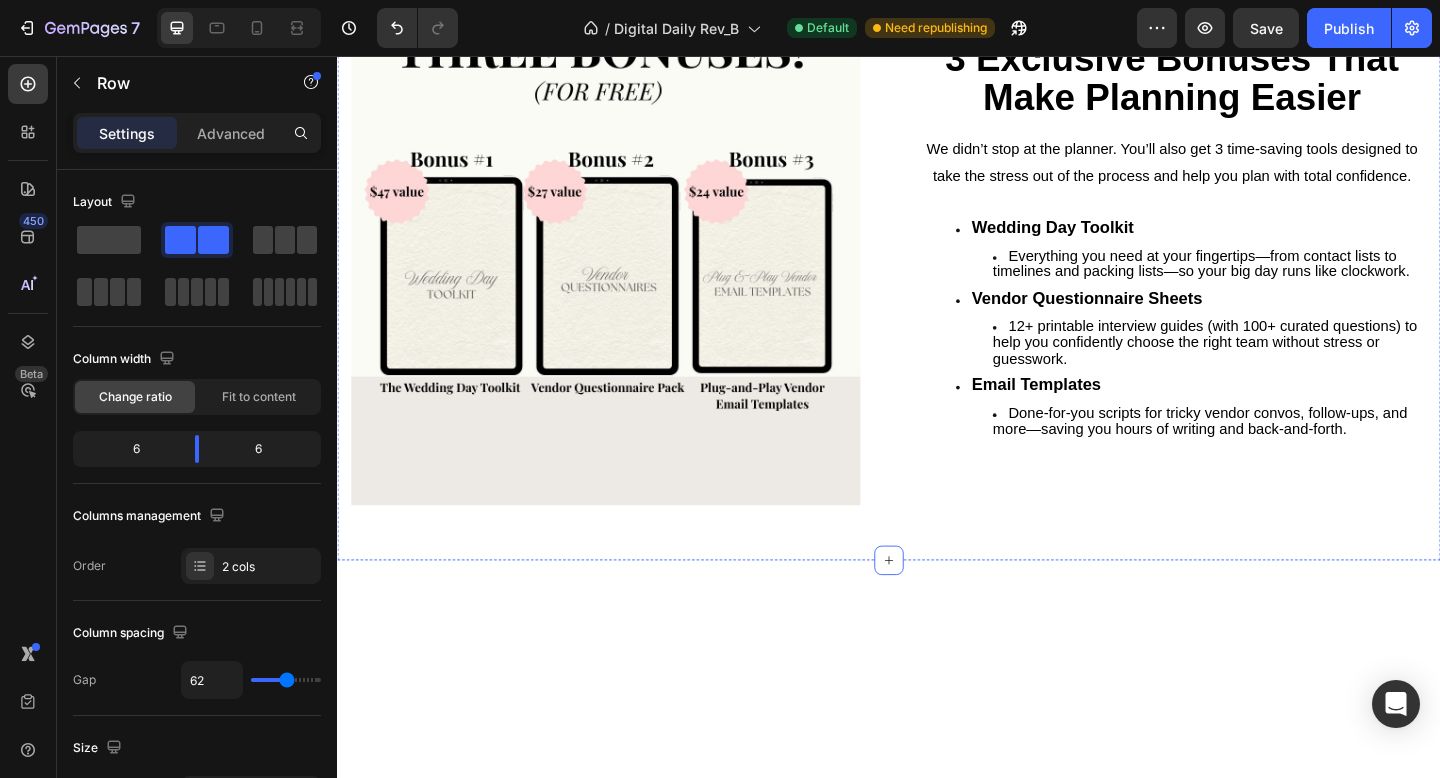 click on "Image Step-by-Step Guidance From “Yes” to “I Do” Heading Step-by-Step Guidance From “Yes” to “I Do” Heading You won’t just get blank templates — you’ll get real guidance. Every section walks you through what to do, when to do it, and how to make it your own. It’s like having a professional wedding coach at your side. Text block Personalized next steps for every planning stage Built-in examples and how-to prompts No guesswork — just calm, confident progress Text block You won’t just get blank templates — you’ll get real guidance. Every section walks you through what to do, when to do it, and how to make it your own. It’s like having a professional wedding coach at your side. Text block Personalized next steps for every planning stage Built-in examples and how-to prompts No guesswork — just calm, confident progress Text block Image Row" at bounding box center [937, -215] 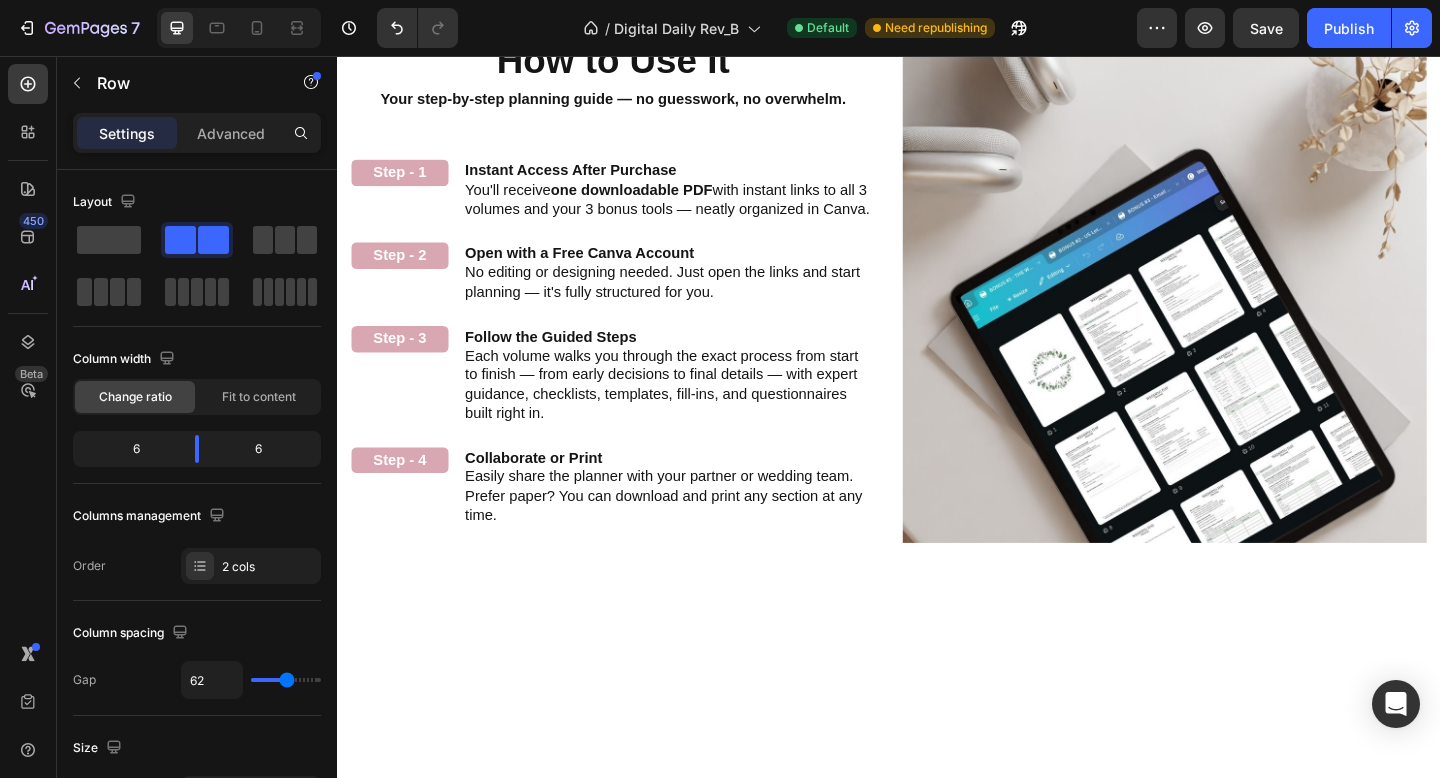 scroll, scrollTop: 2230, scrollLeft: 0, axis: vertical 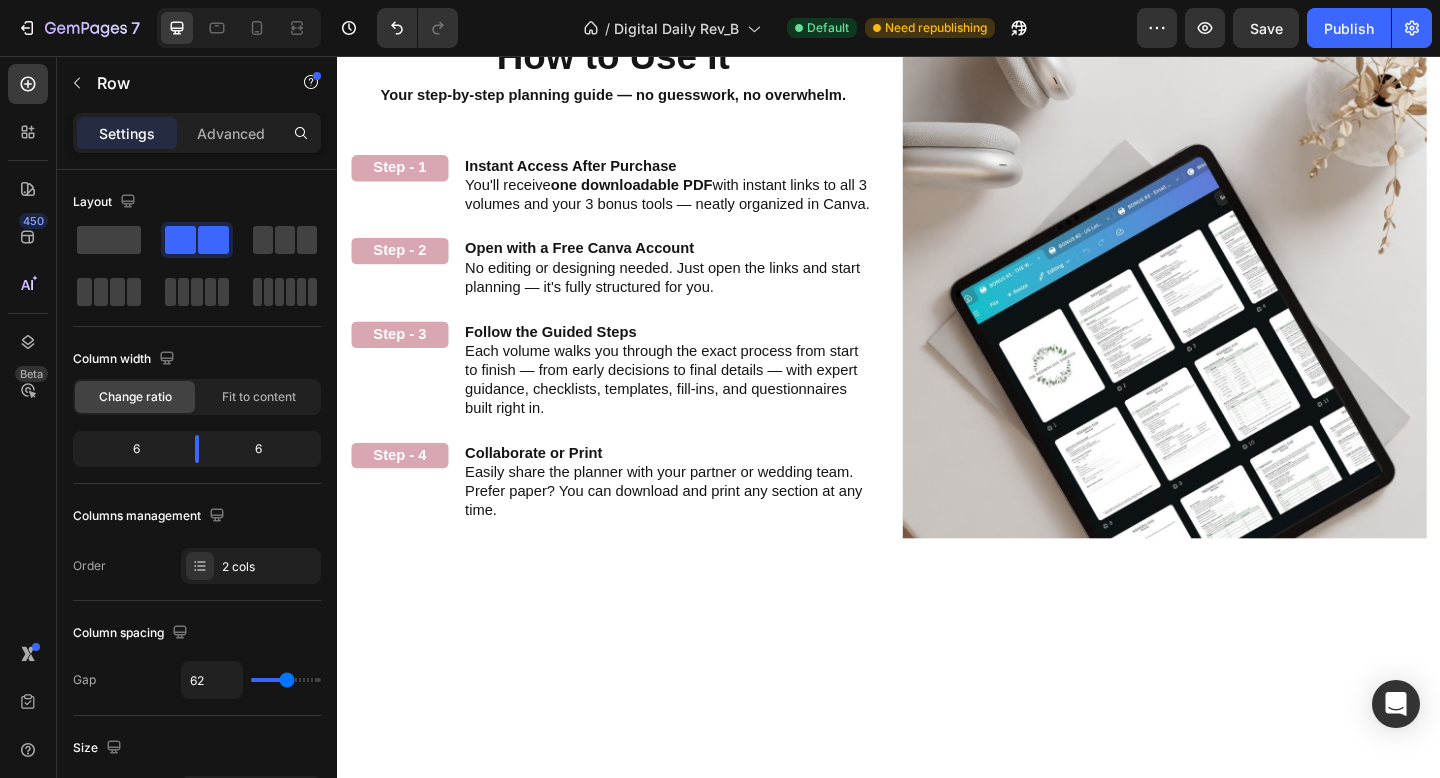click on "Image 3 Exclusive Bonuses That Make Planning Easier Heading We didn’t stop at the planner. You’ll also get 3 time-saving tools designed to take the stress out of the process and help you plan with total confidence. Text block Wedding Day Toolkit Everything you need at your fingertips—from contact lists to timelines and packing lists—so your big day runs like clockwork. Vendor Questionnaire Sheets 12+ printable interview guides (with 100+ curated questions) to help you confidently choose the right team without stress or guesswork. Email Templates Done-for-you scripts for tricky vendor convos, follow-ups, and more—saving you hours of writing and back-and-forth. Text block Booking a vendor can be nerve-wracking — especially when you’re not sure what to ask. That’s why we include professional interview sheets for every major vendor: photographers, florists, caterers, and more. You’ll show up confident and totally prepared. Text block 12+ printable vendor questionnaires Over 100 curated questions" at bounding box center [937, -334] 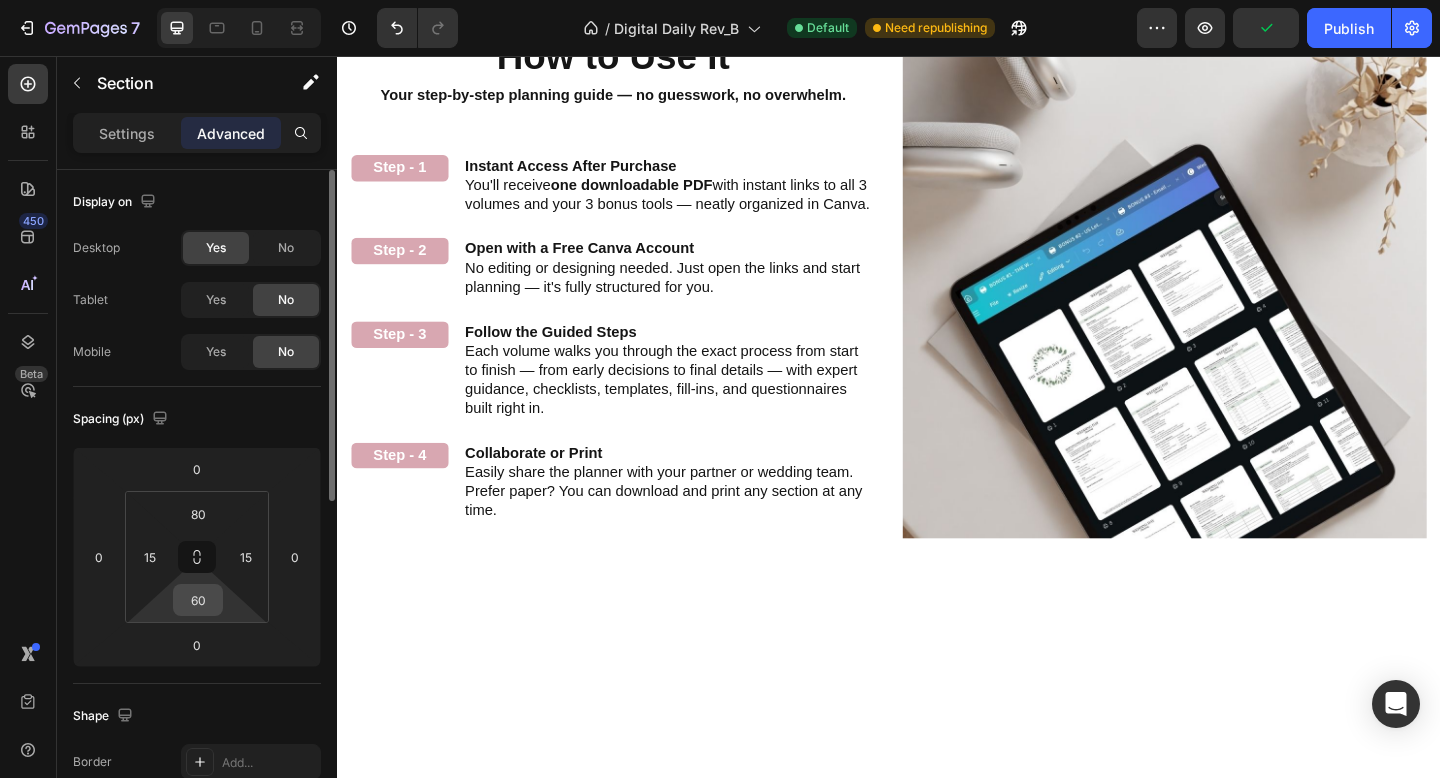 click on "60" at bounding box center [198, 600] 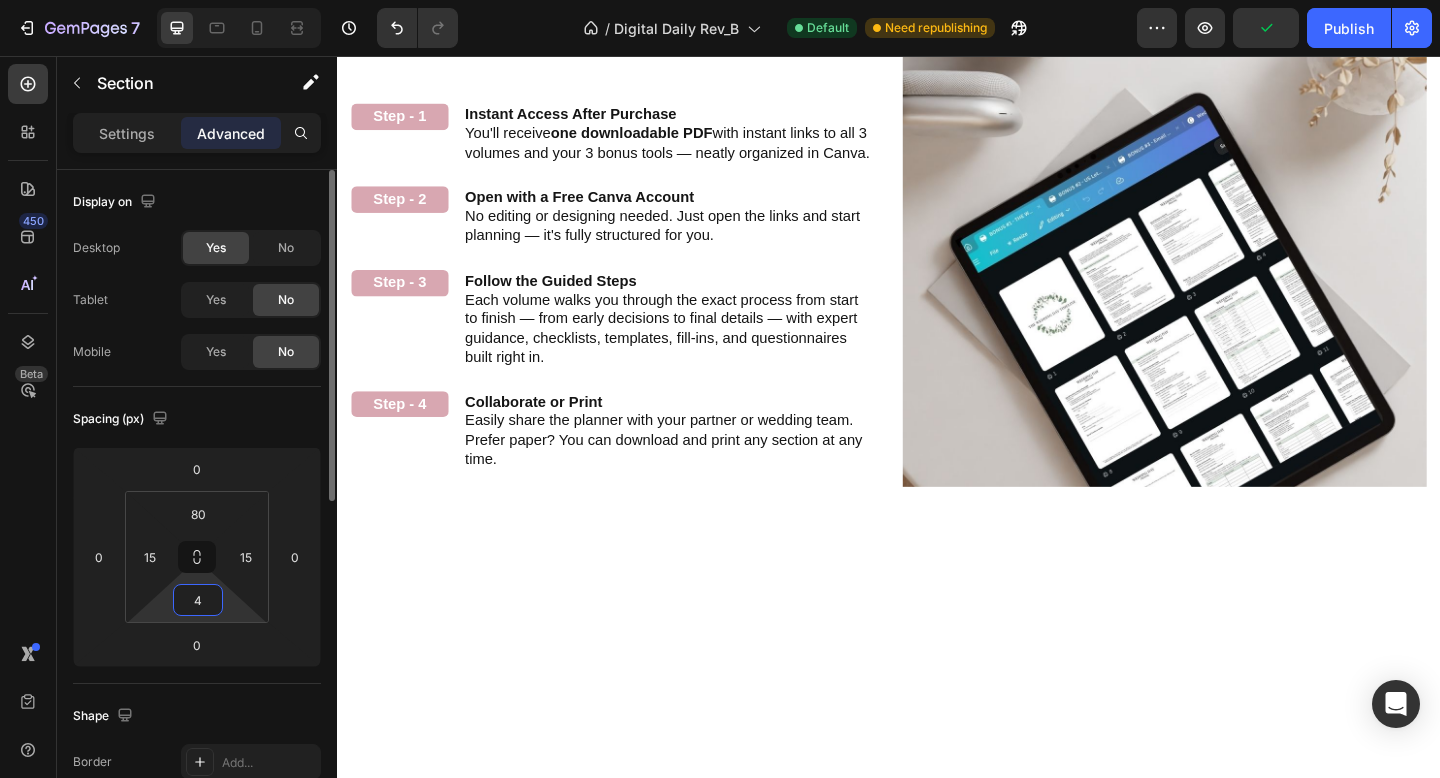 type on "42" 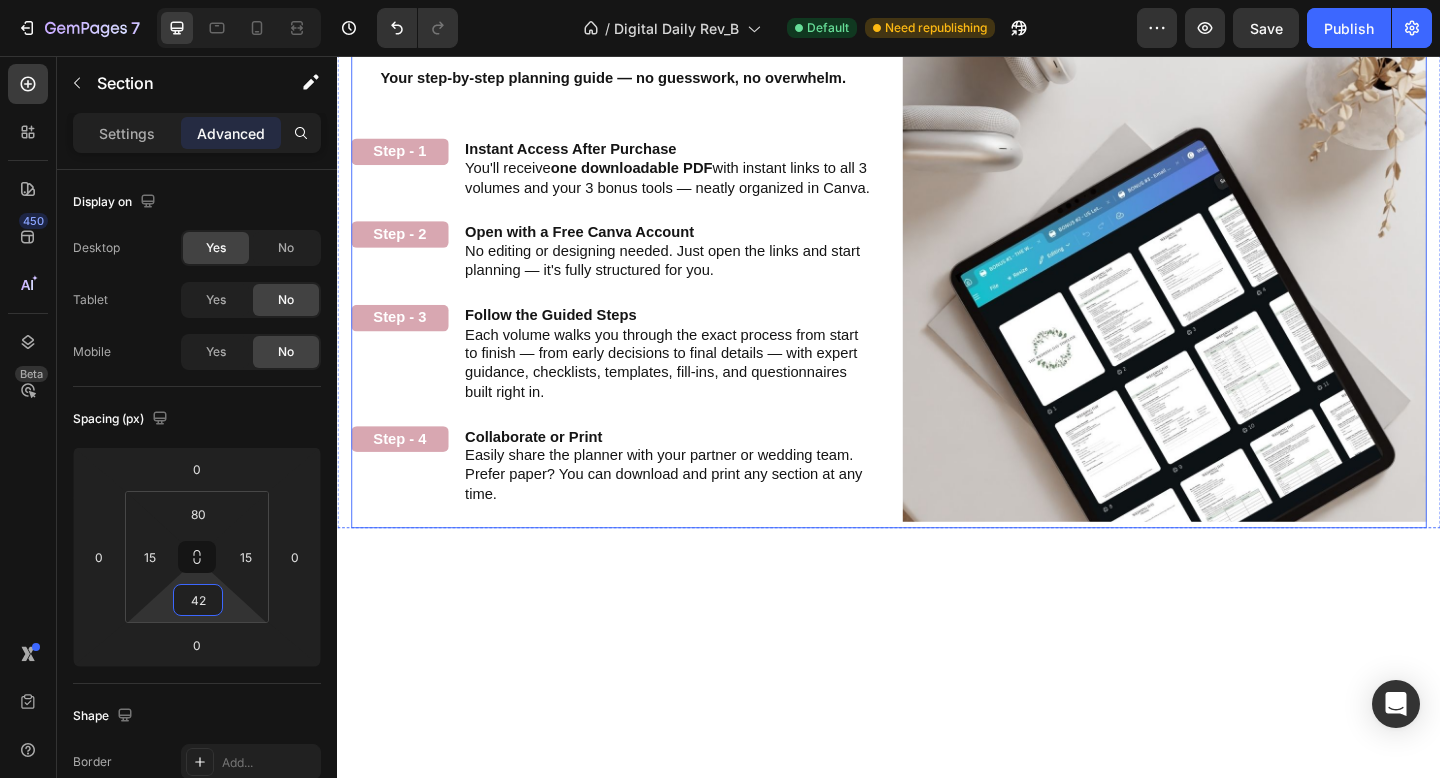 click on "How to Use It Heading Your step-by-step planning guide — no guesswork, no overwhelm. Text Block Step - 1 Text Block Instant Access After Purchase You'll receive  one downloadable PDF  with instant links to all 3 volumes and your 3 bonus tools — neatly organized in Canva. Text Block Row Step - 2 Text Block Open with a Free Canva Account No editing or designing needed. Just open the links and start planning — it's fully structured for you. Text Block Row Step - 3 Text Block Follow the Guided Steps Each volume walks you through the exact process from start to finish — from early decisions to final details — with expert guidance, checklists, templates, fill-ins, and questionnaires built right in. Text Block Row Step - 4 Text Block Collaborate or Print Easily share the planner with your partner or wedding team. Prefer paper? You can download and print any section at any time. Text Block Row" at bounding box center (637, 277) 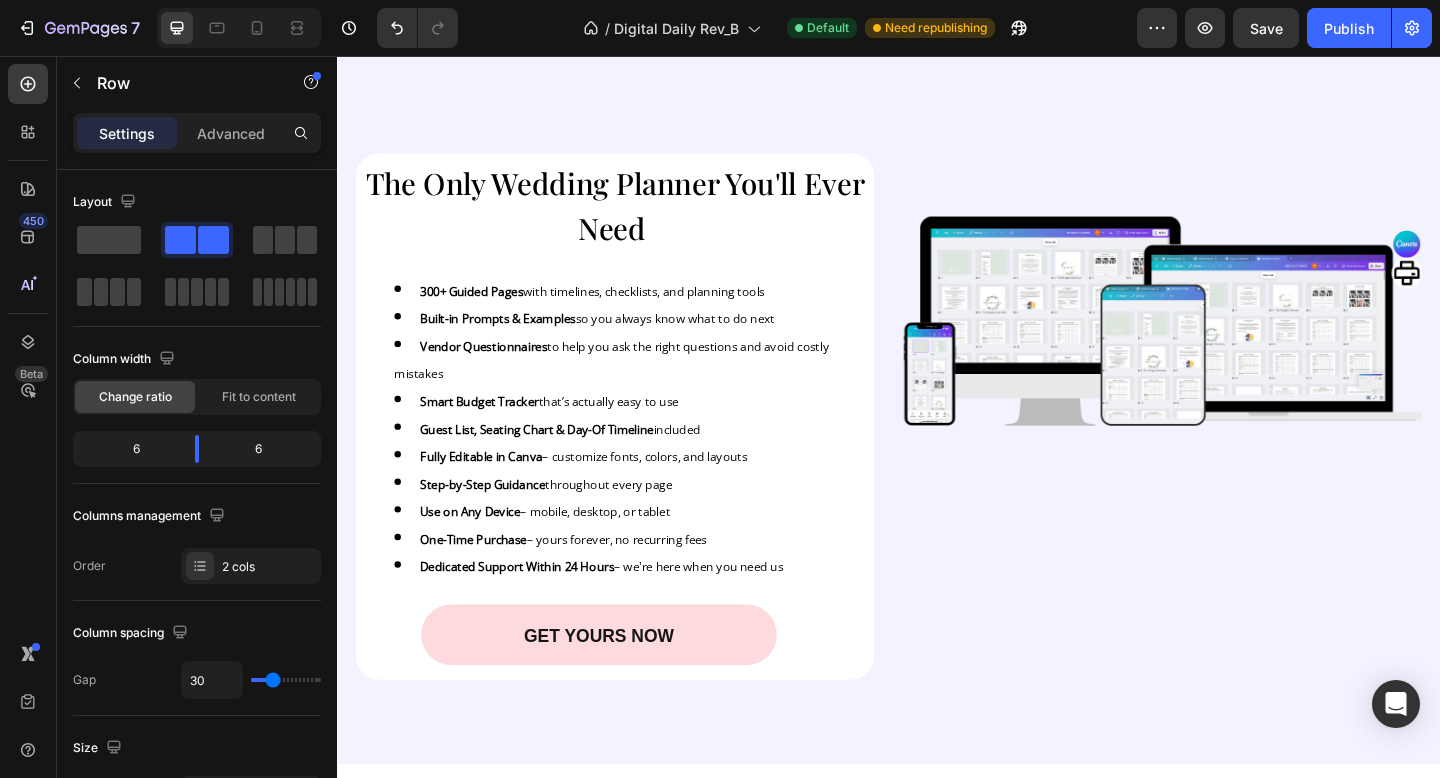 scroll, scrollTop: 3973, scrollLeft: 0, axis: vertical 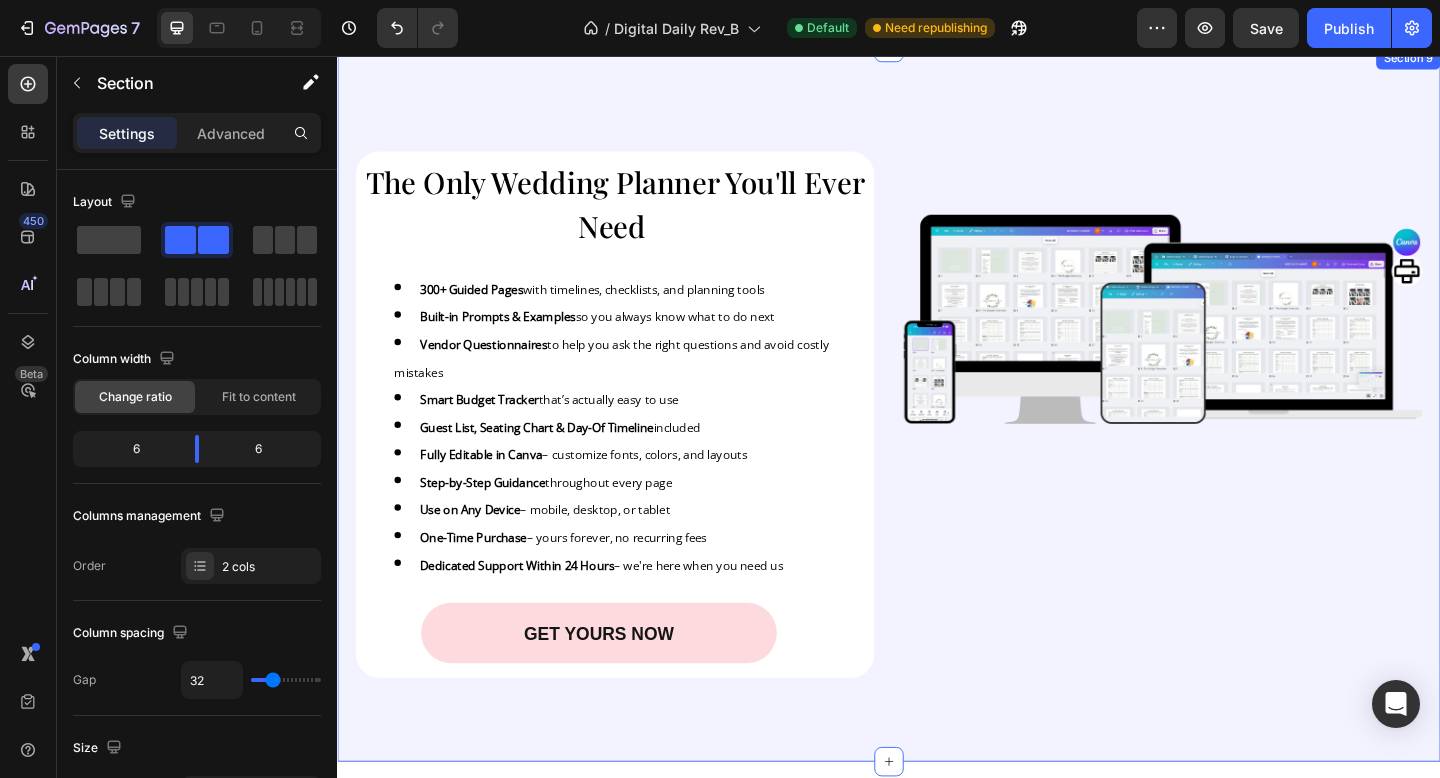 click on "Image The Only Wedding Planner You'll Ever Need   Heading 300+ Guided Pages  with timelines, checklists, and planning tools Built-in Prompts & Examples  so you always know what to do next Vendor Questionnaires  to help you ask the right questions and avoid costly mistakes Smart Budget Tracker  that’s actually easy to use Guest List, Seating Chart & Day-Of Timeline  included Fully Editable in Canva  – customize fonts, colors, and layouts Step-by-Step Guidance  throughout every page Use on Any Device  – mobile, desktop, or tablet One-Time Purchase  – yours forever, no recurring fees Dedicated Support Within 24 Hours  – we're here when you need us Text Block GET YOURS NOW Button Row The Only Wedding Planner You'll Ever Need   Heading 300+ Guided Pages  with timelines, checklists, and planning tools Built-in Prompts & Examples  so you always know what to do next Vendor Questionnaires  to help you ask the right questions and avoid costly mistakes Smart Budget Tracker  that’s actually easy to use Row" at bounding box center [937, 435] 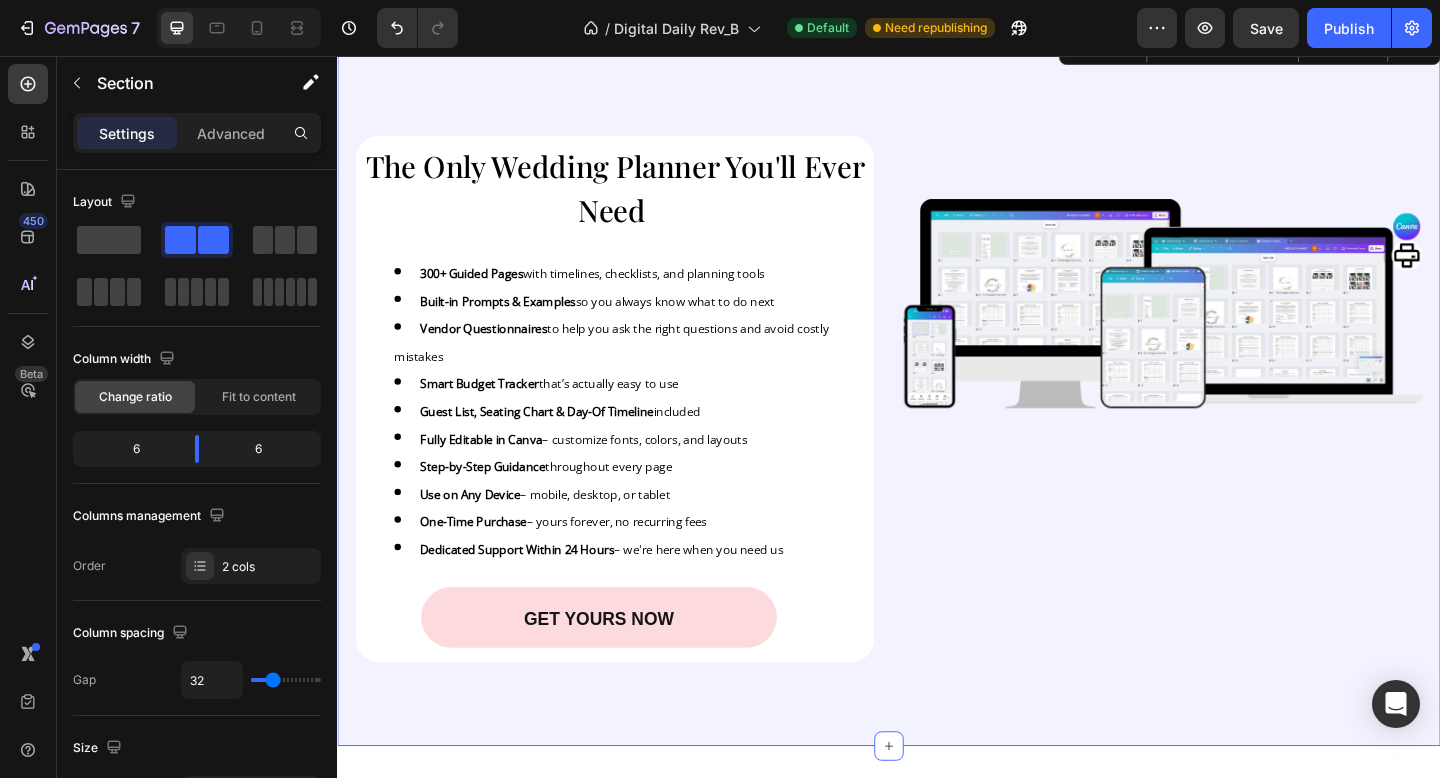 scroll, scrollTop: 4000, scrollLeft: 0, axis: vertical 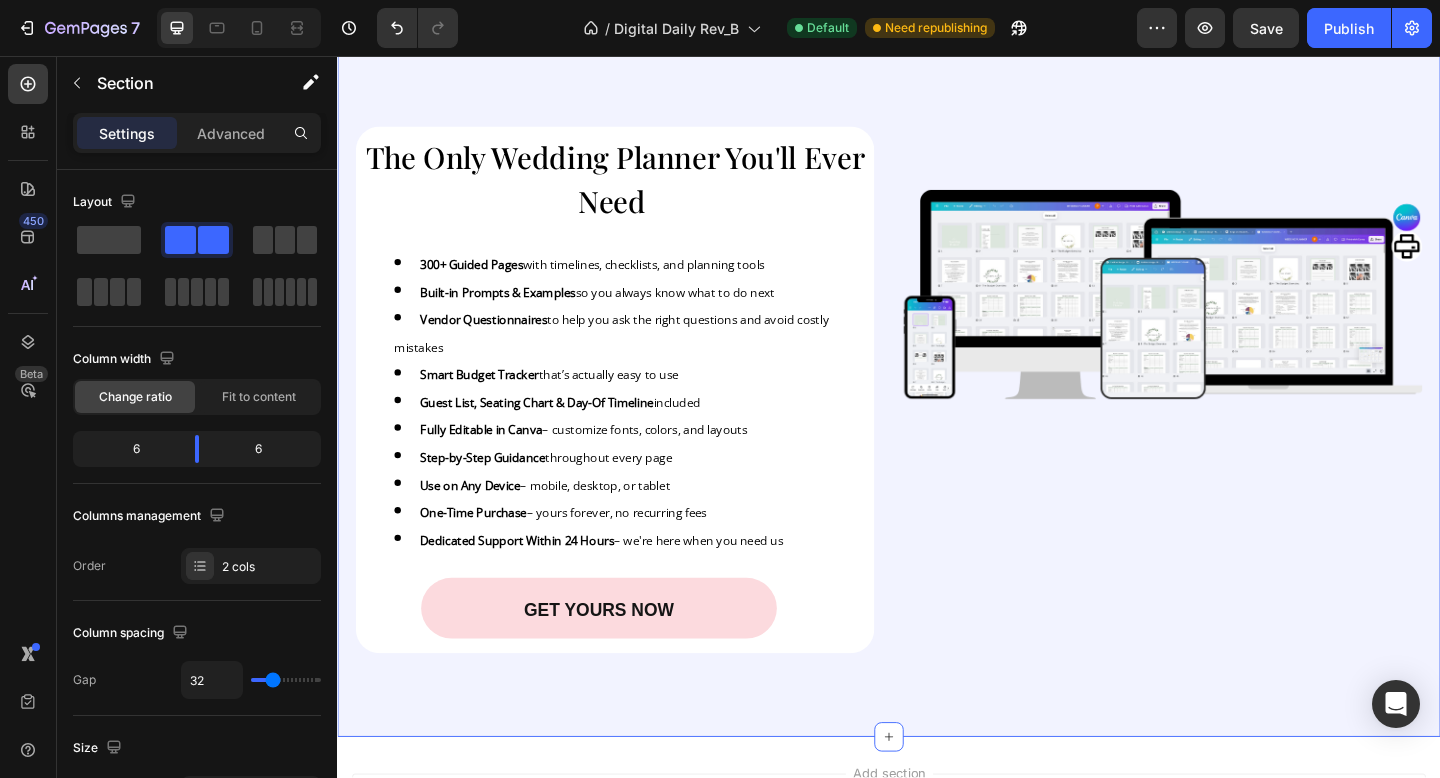 click on "Image" at bounding box center [1235, 419] 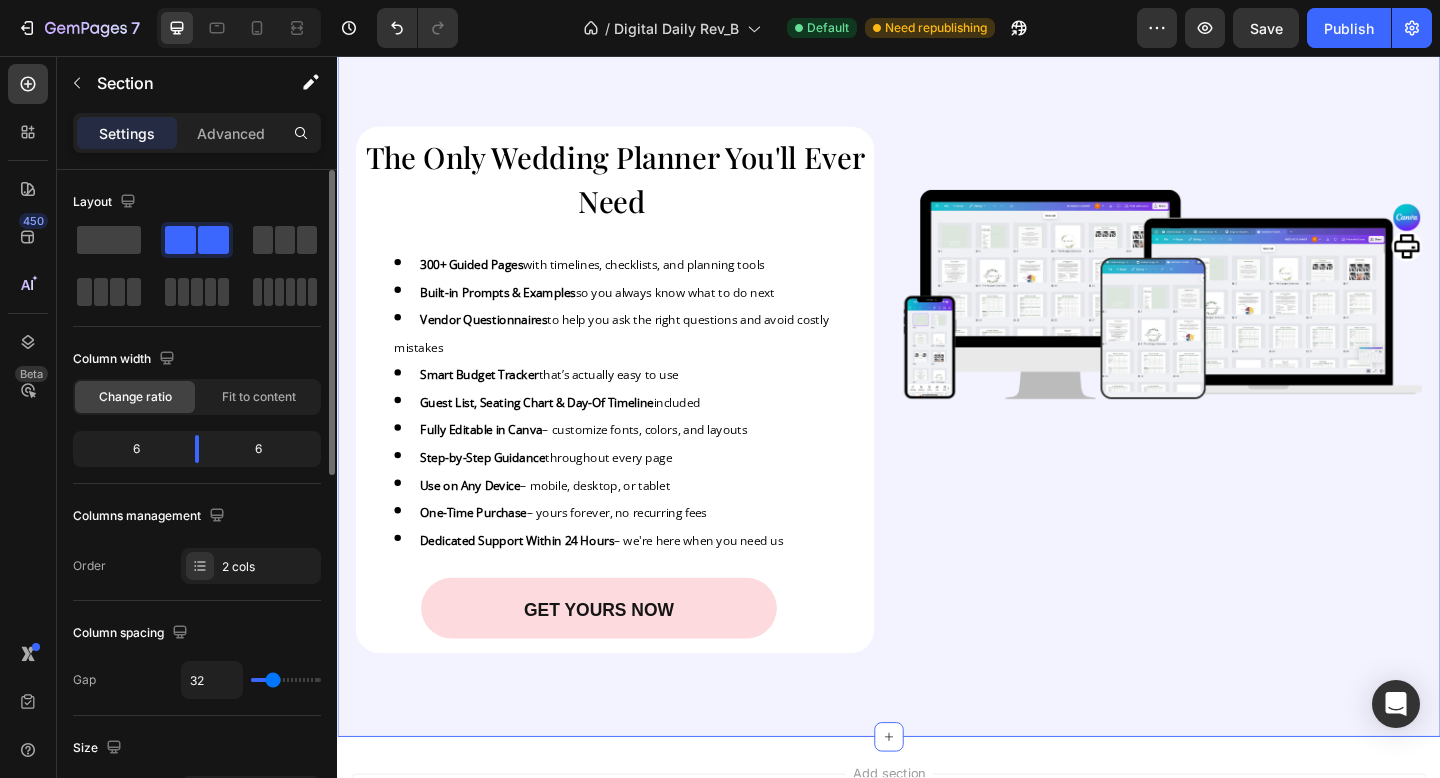 scroll, scrollTop: 783, scrollLeft: 0, axis: vertical 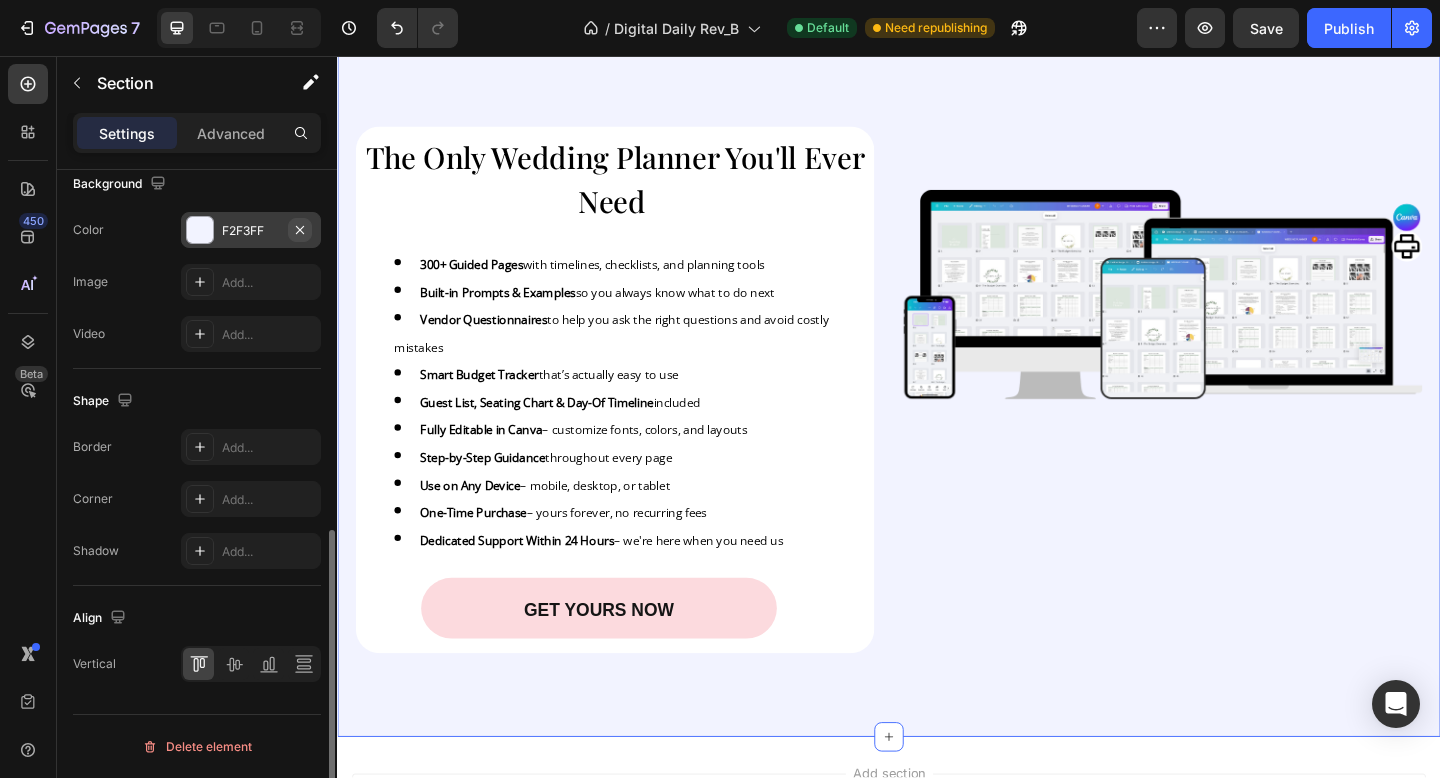 click 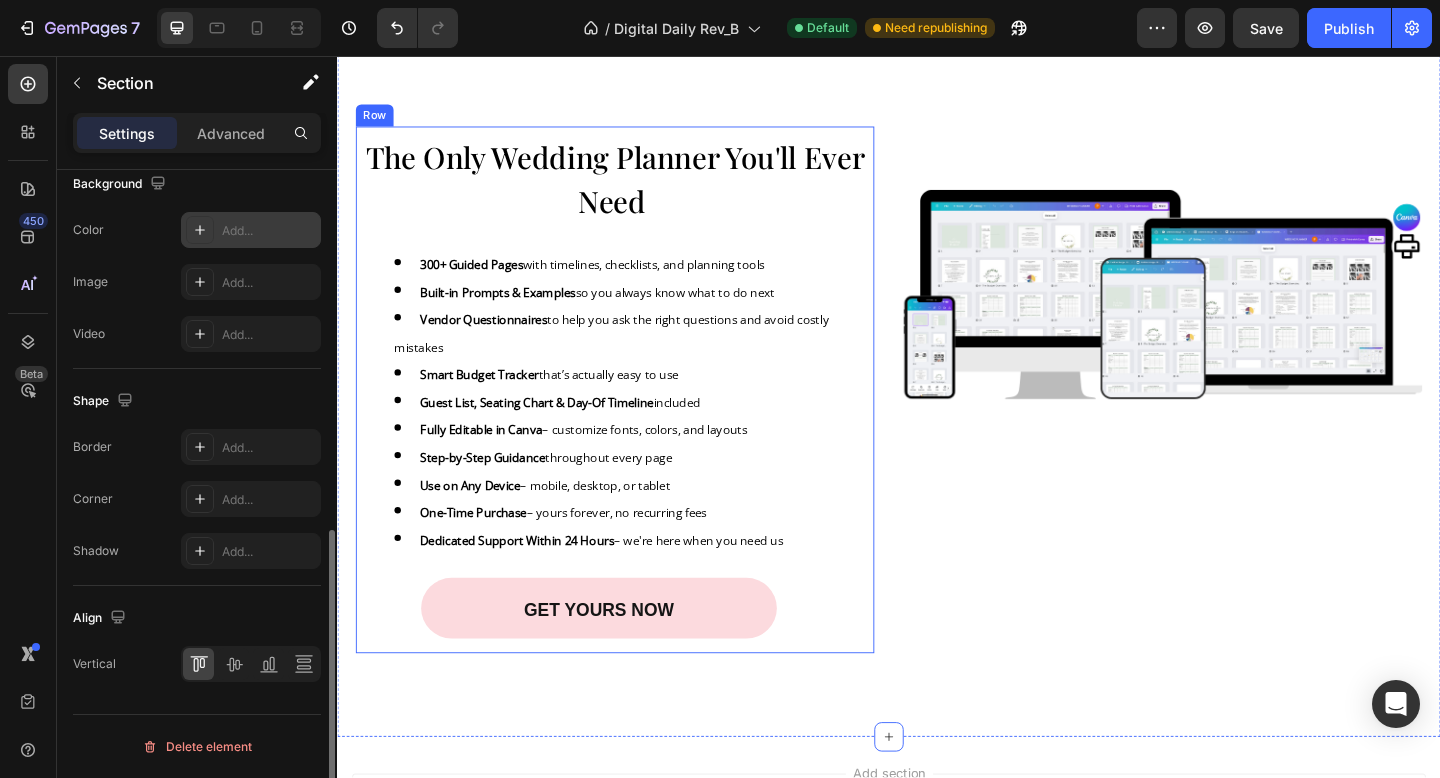 click on "GET YOURS NOW Button" at bounding box center (639, 661) 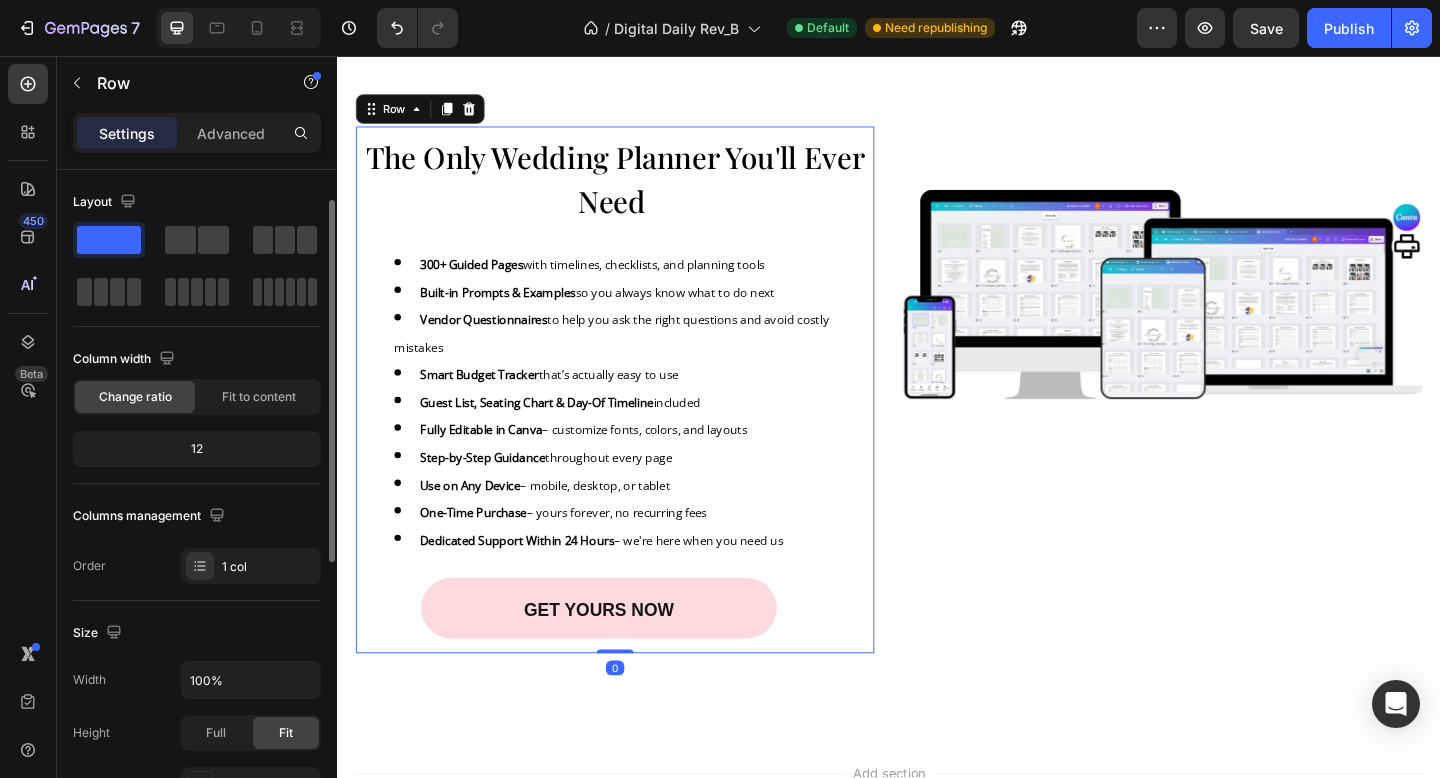 scroll, scrollTop: 555, scrollLeft: 0, axis: vertical 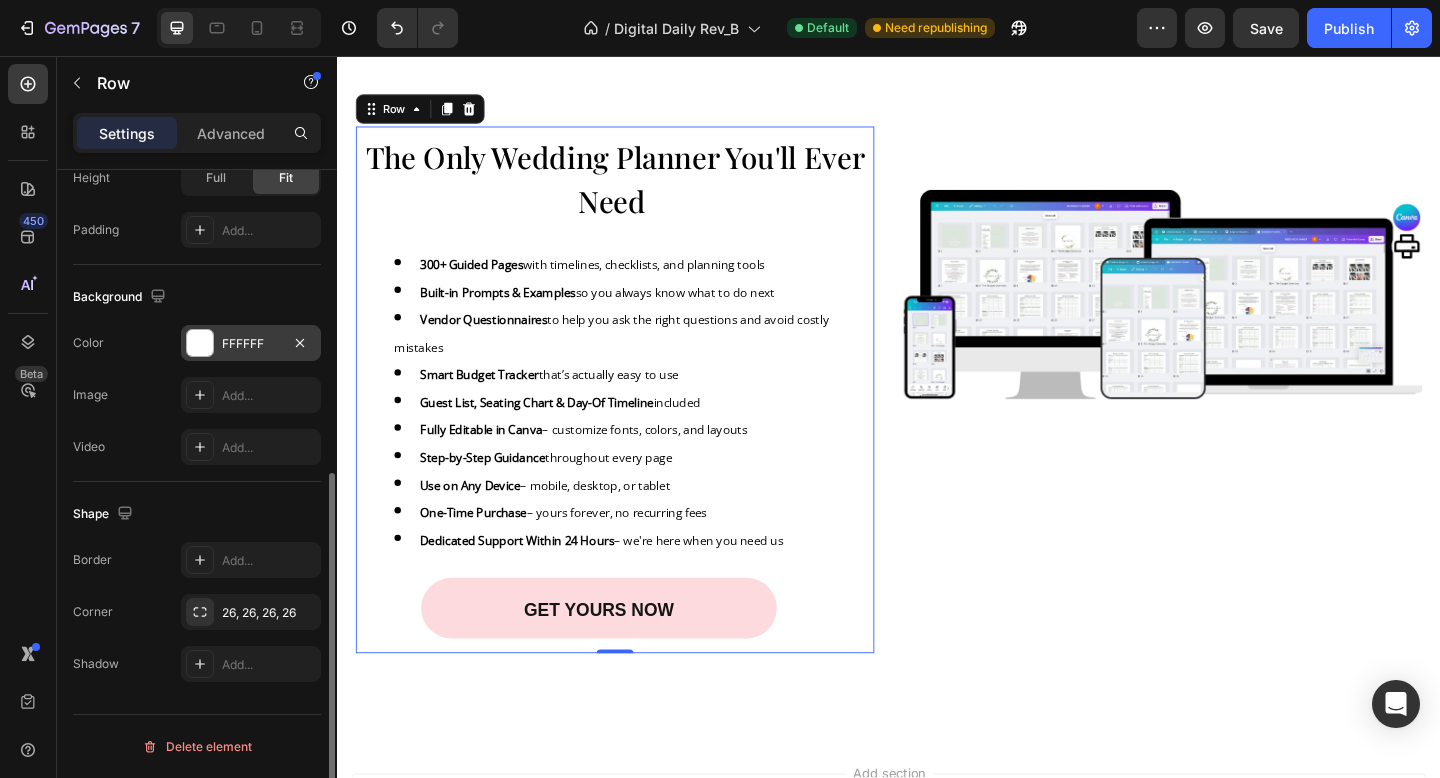 click on "FFFFFF" at bounding box center [251, 344] 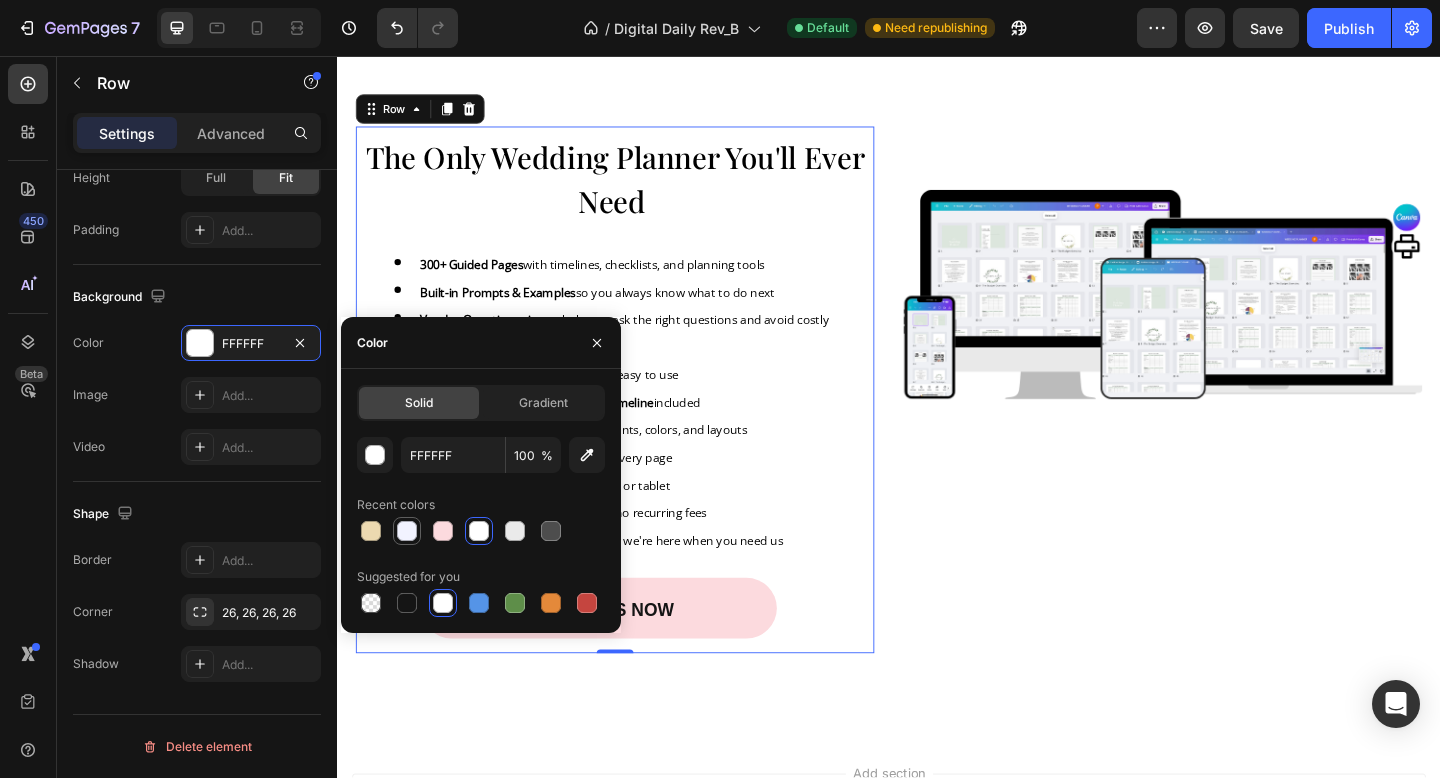 click at bounding box center [407, 531] 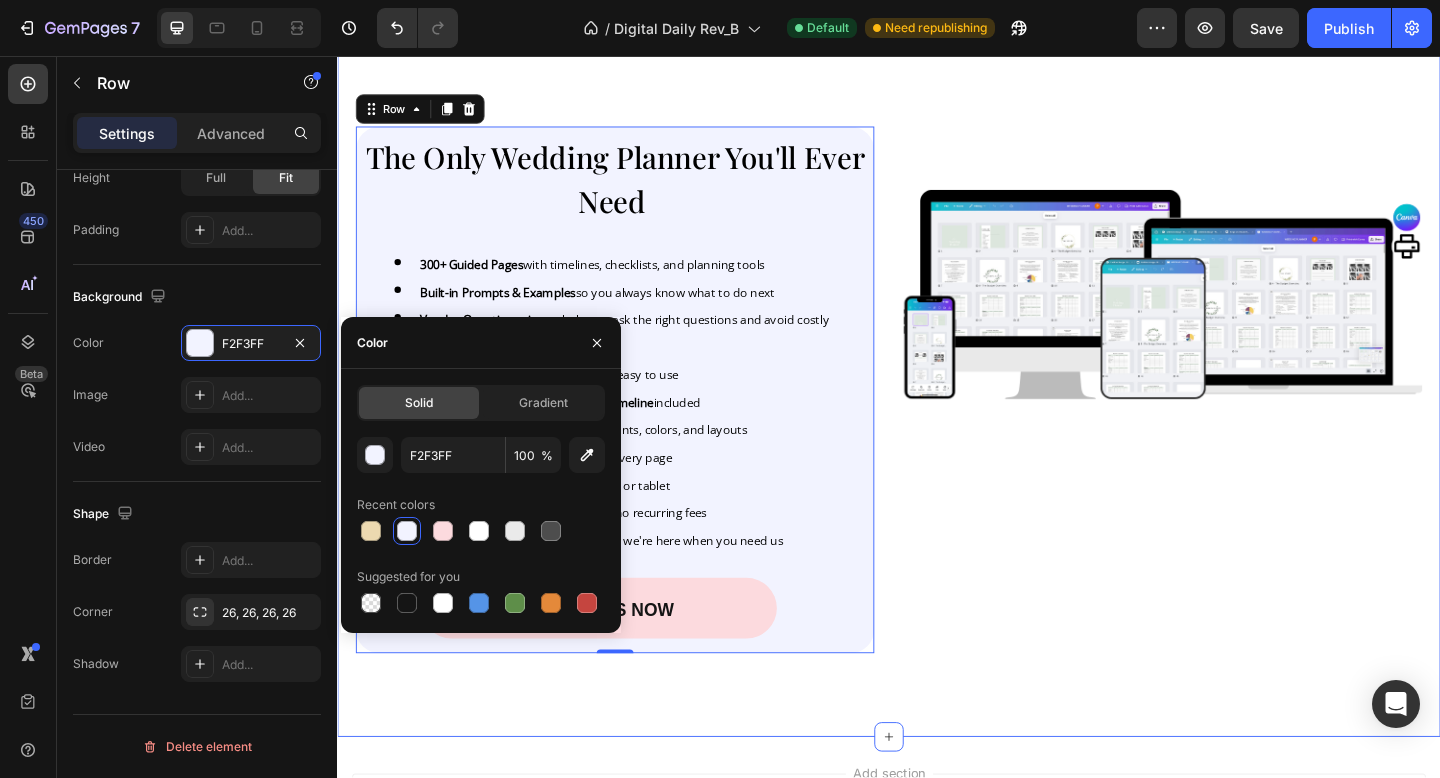 click on "Image" at bounding box center (1235, 419) 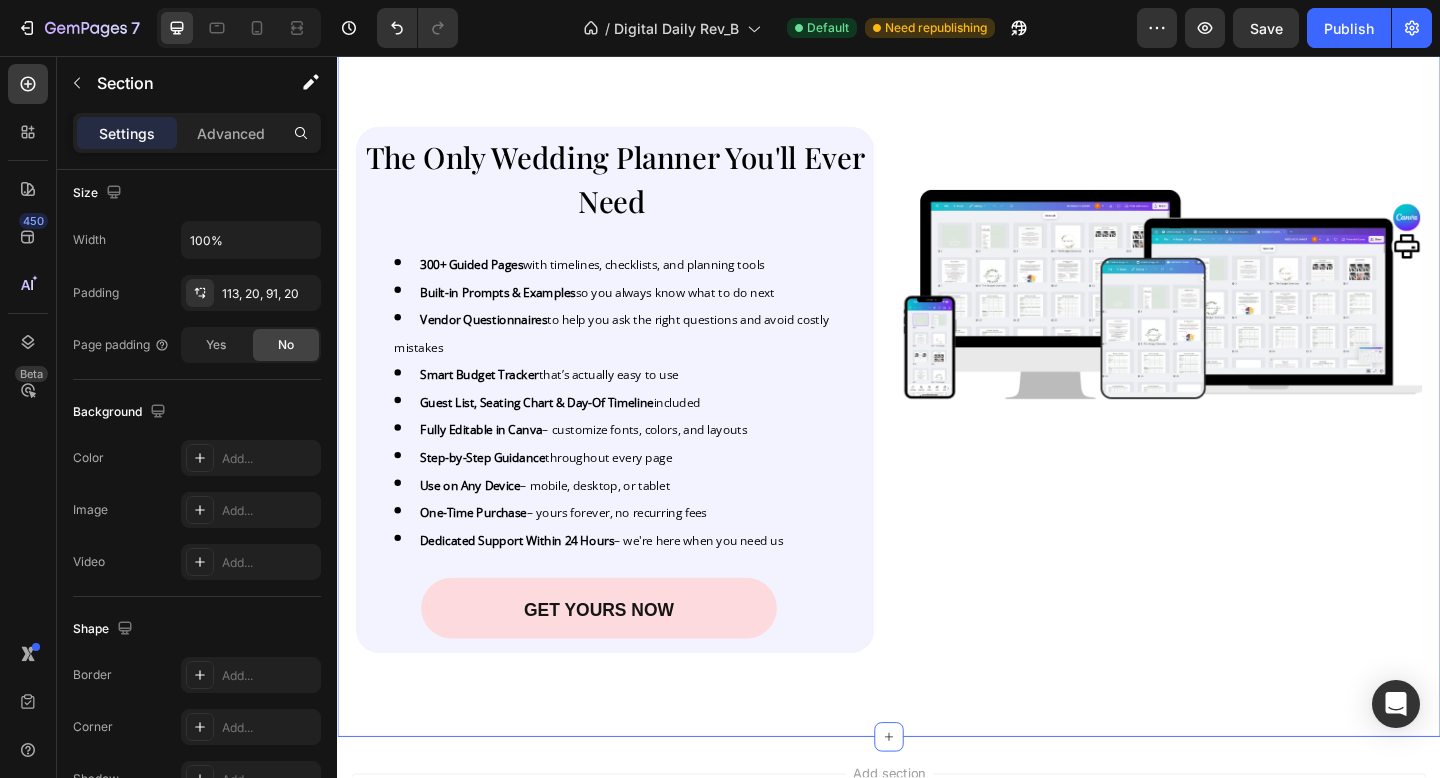scroll, scrollTop: 0, scrollLeft: 0, axis: both 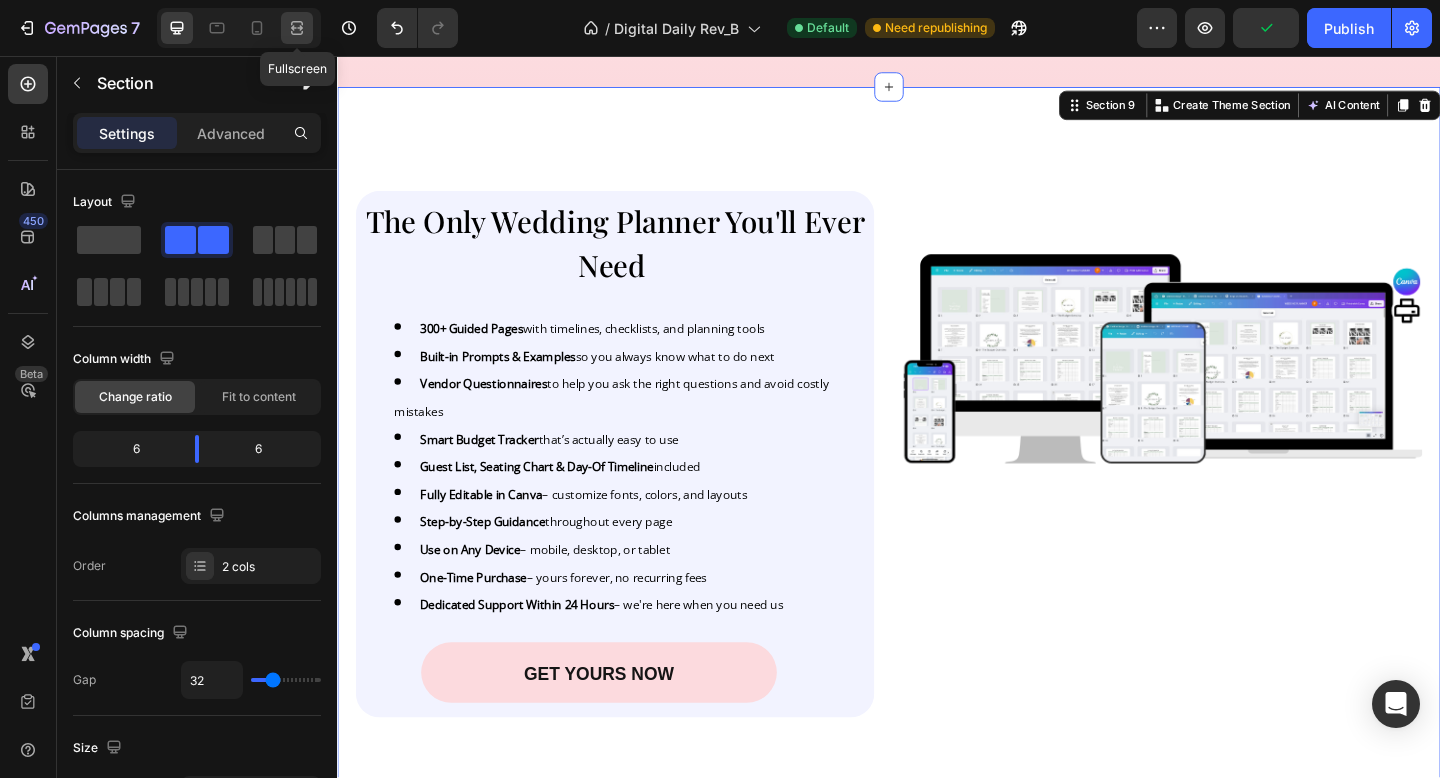 click 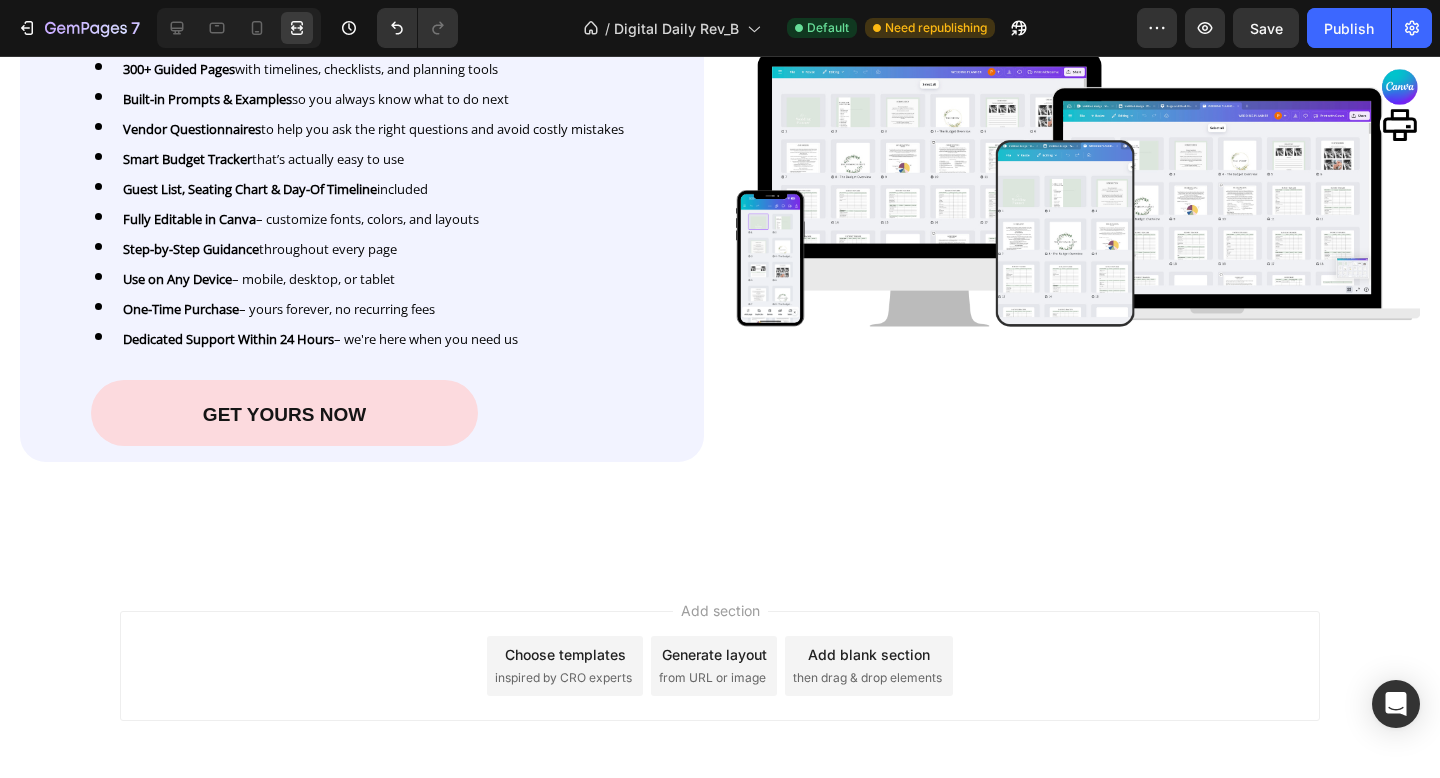 scroll, scrollTop: 4149, scrollLeft: 0, axis: vertical 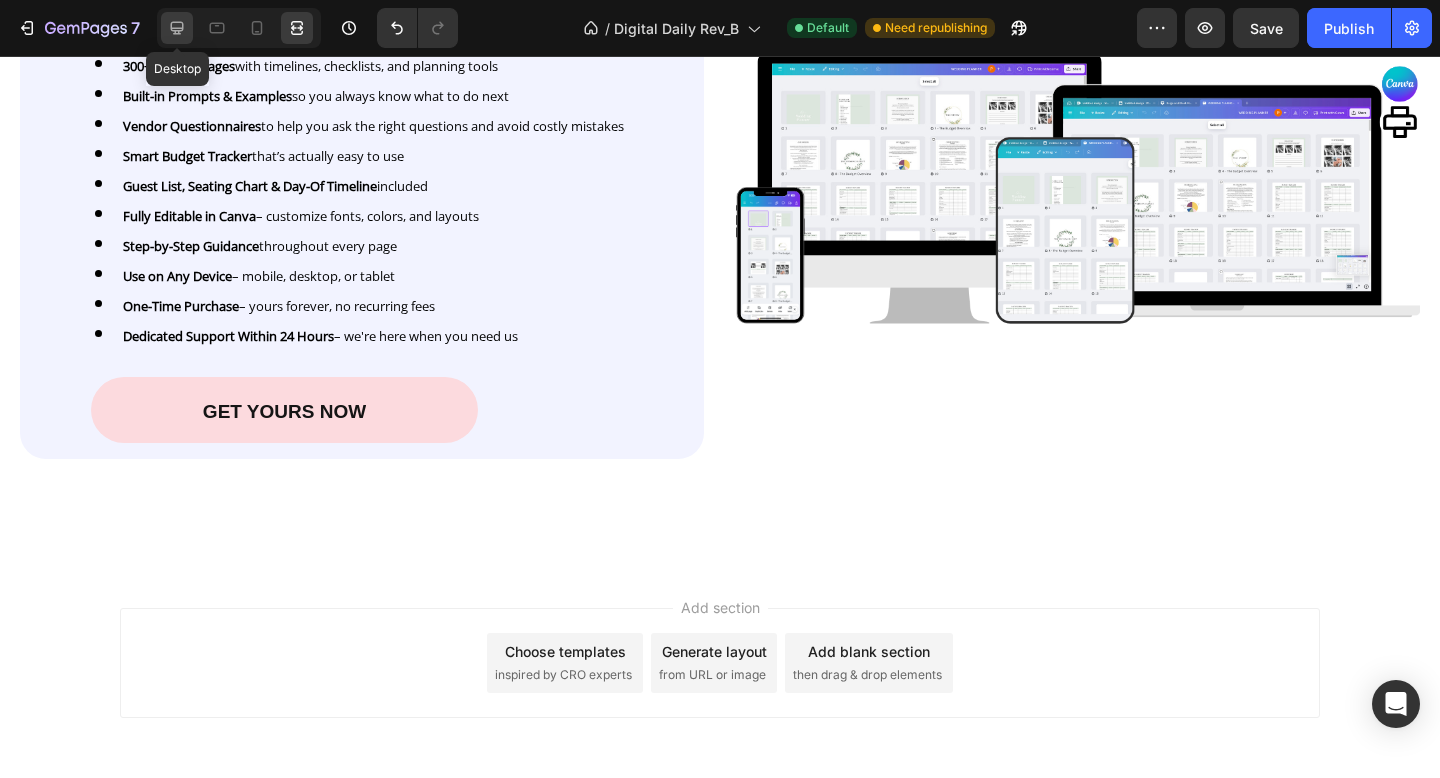 click 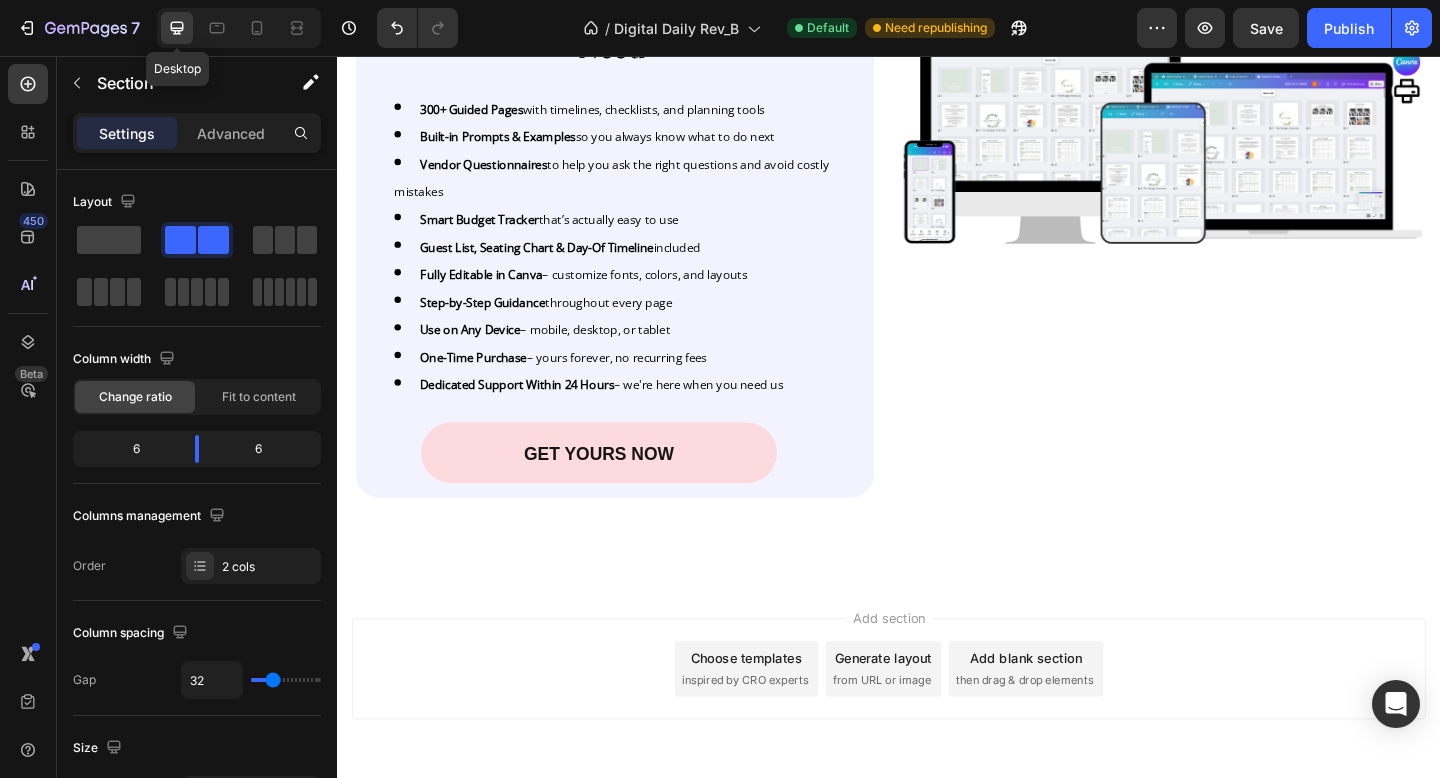 scroll, scrollTop: 4197, scrollLeft: 0, axis: vertical 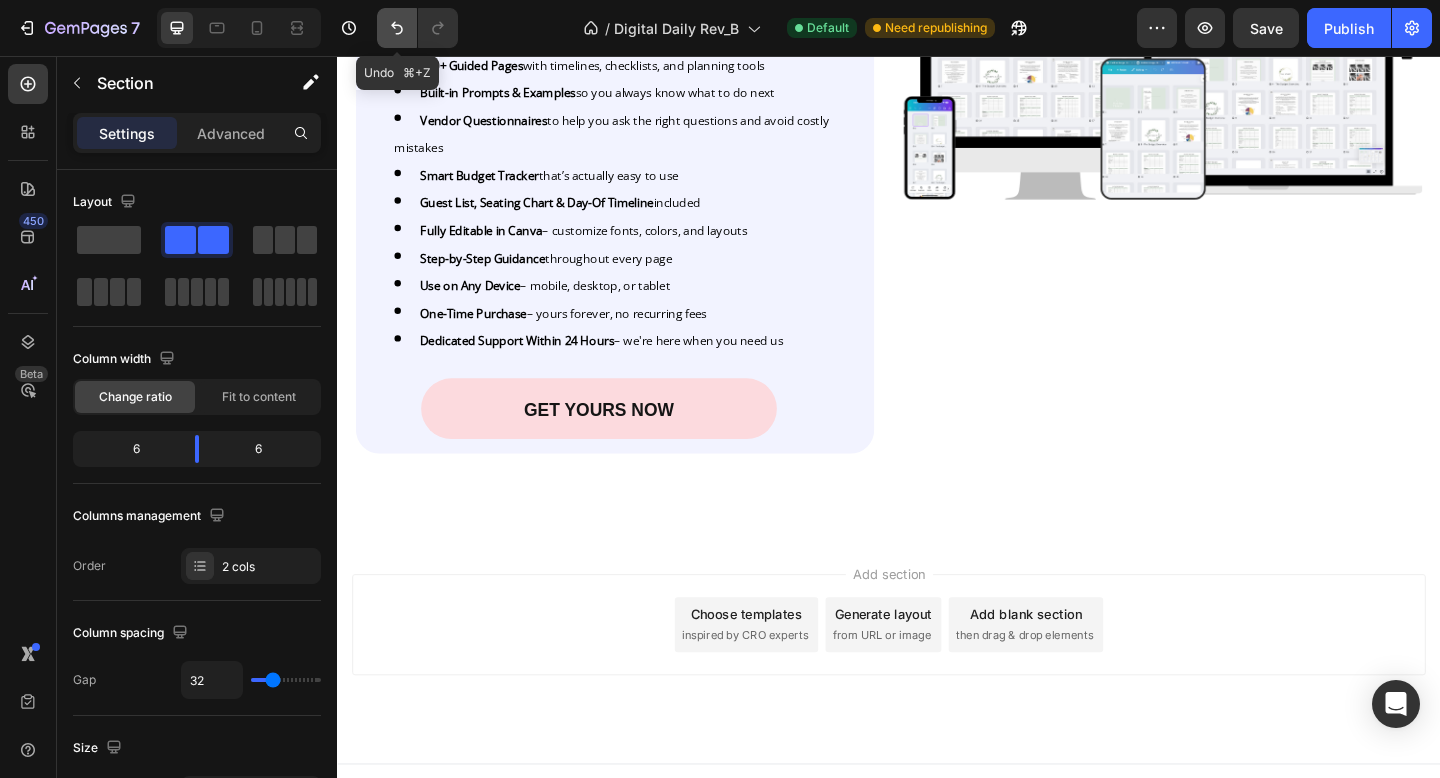 click 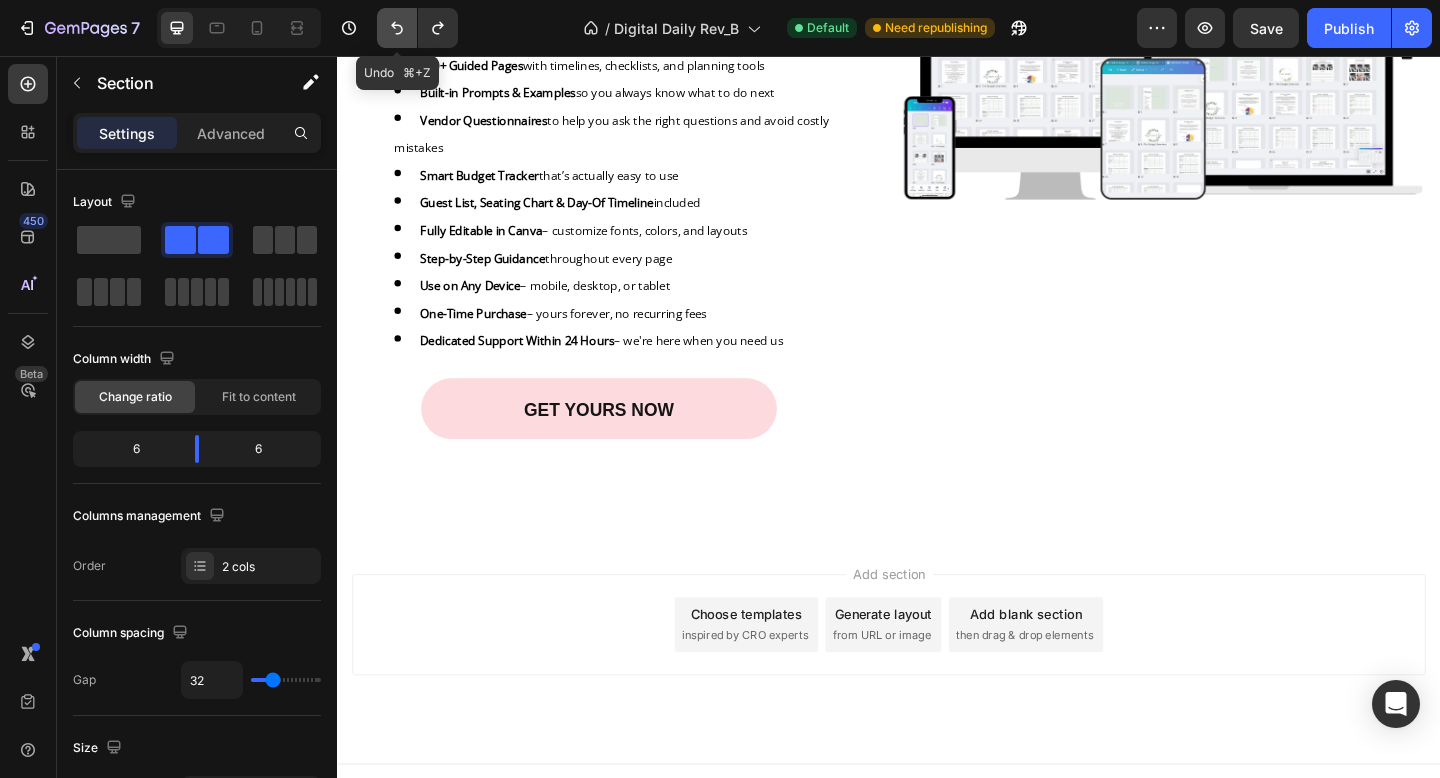 click 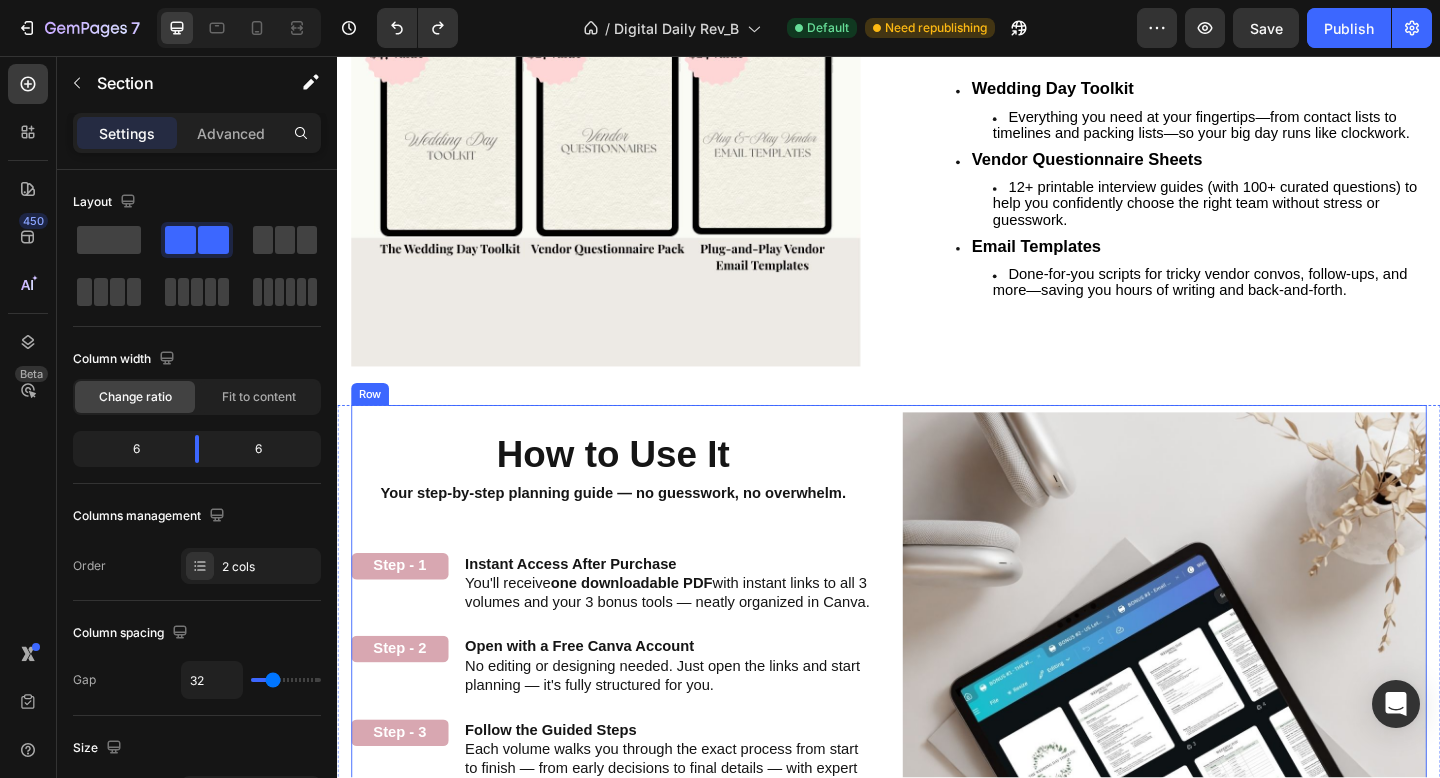 scroll, scrollTop: 1773, scrollLeft: 0, axis: vertical 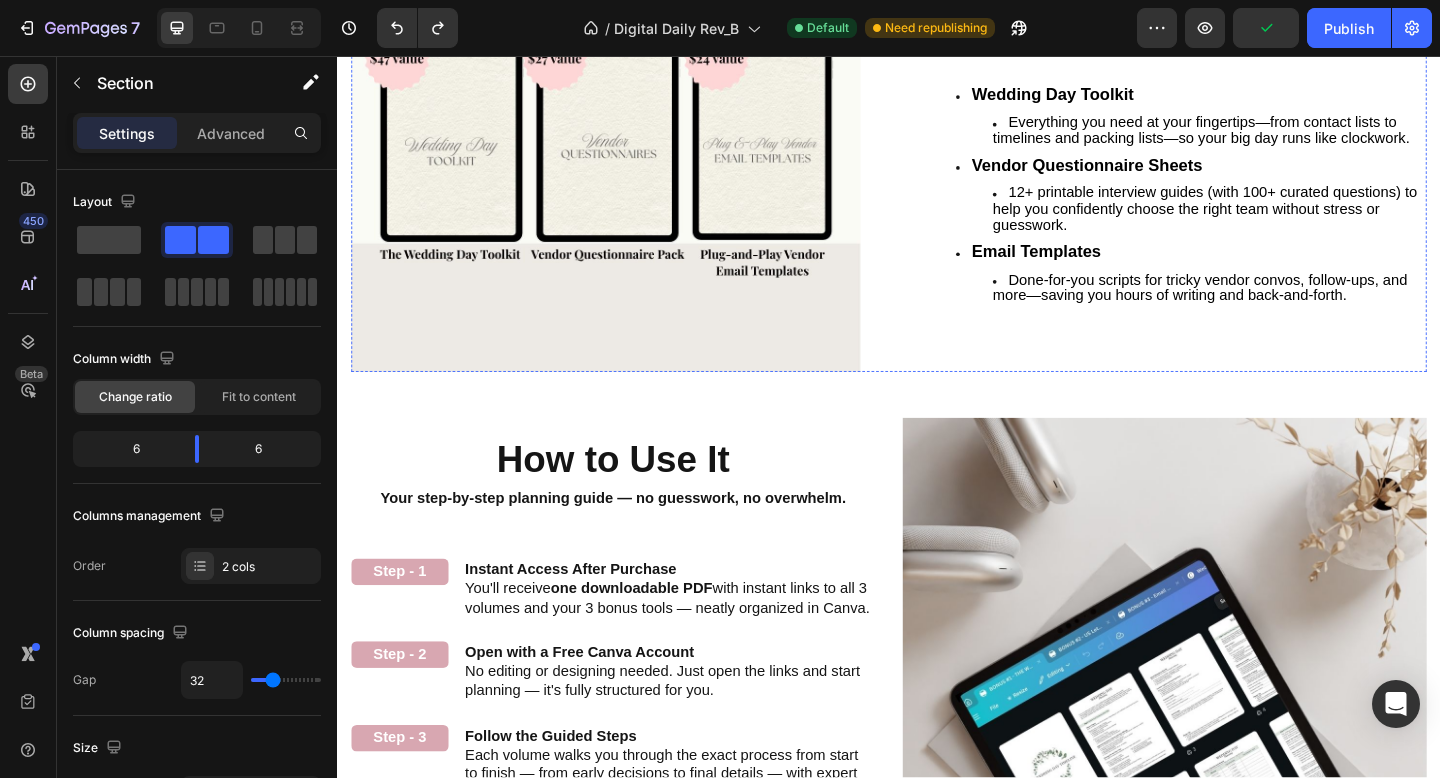 click on "3 Exclusive Bonuses That Make Planning Easier" at bounding box center (1245, -65) 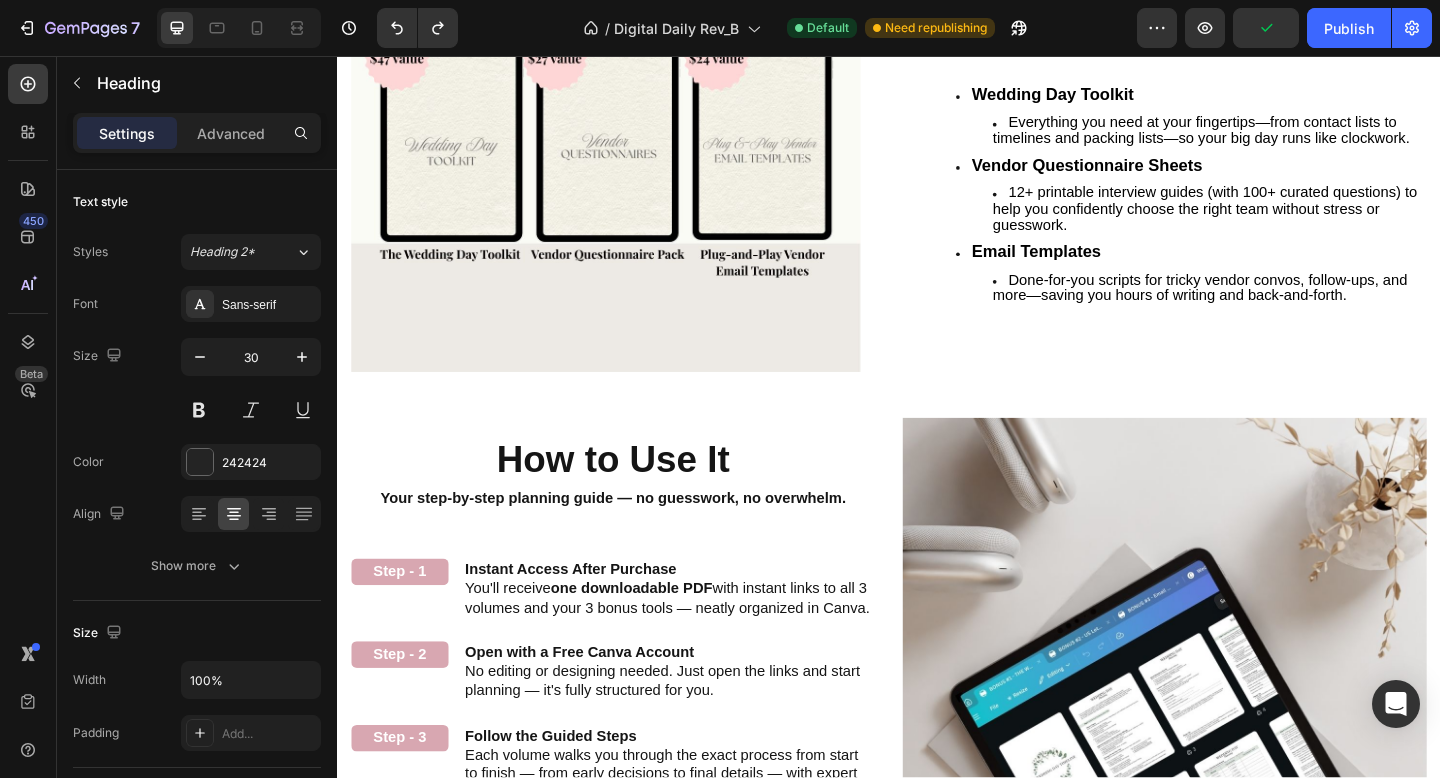 click on "3 Exclusive Bonuses That Make Planning Easier" at bounding box center (1245, -65) 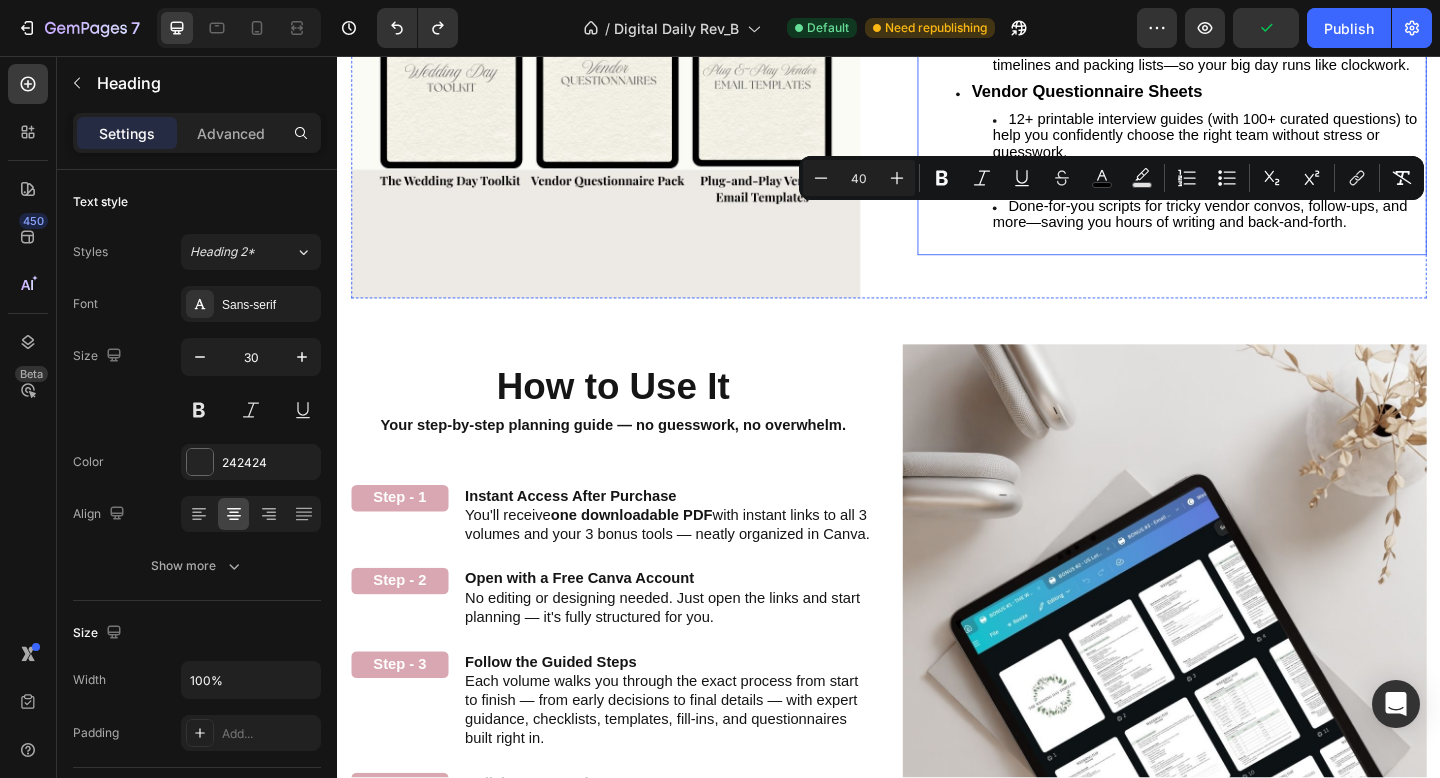 scroll, scrollTop: 1951, scrollLeft: 0, axis: vertical 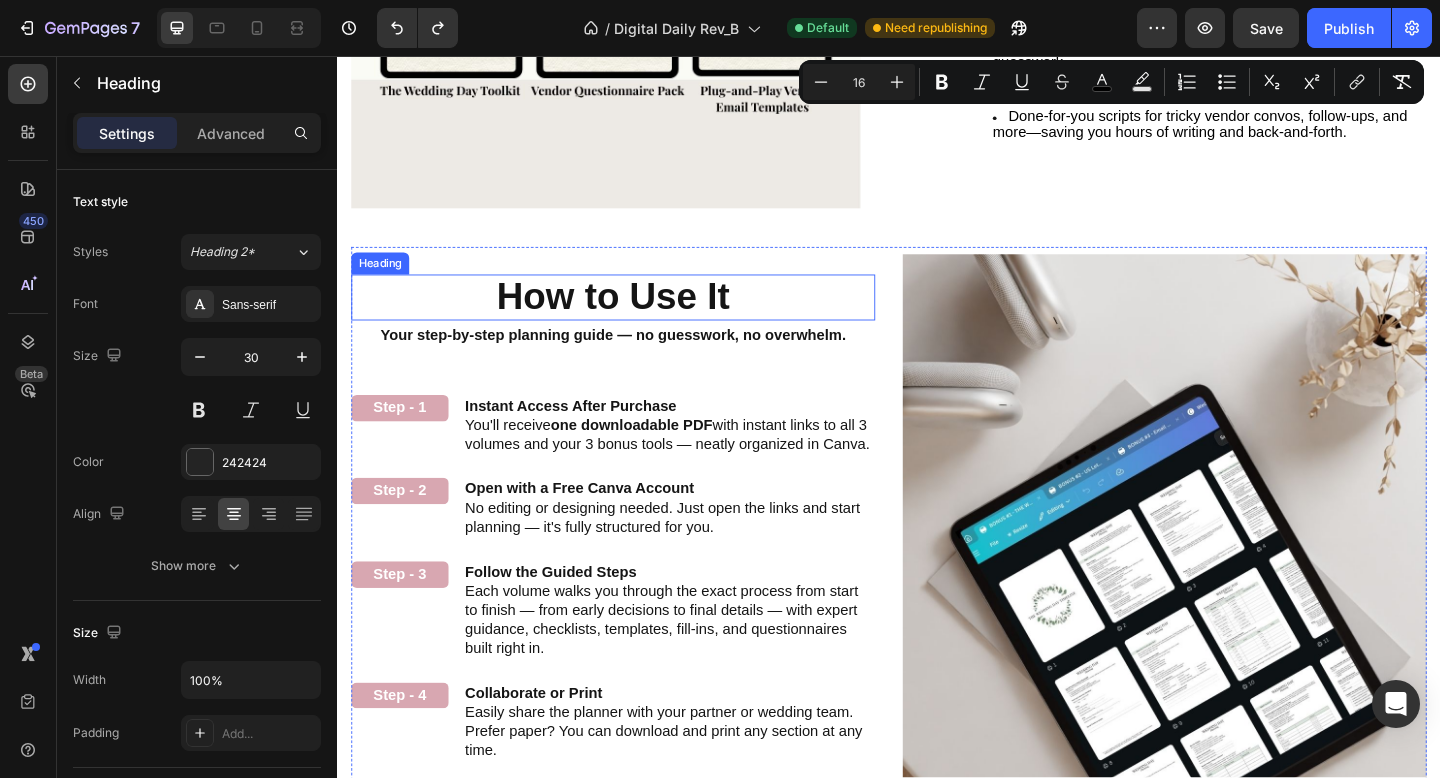 click on "How to Use It" at bounding box center (636, 317) 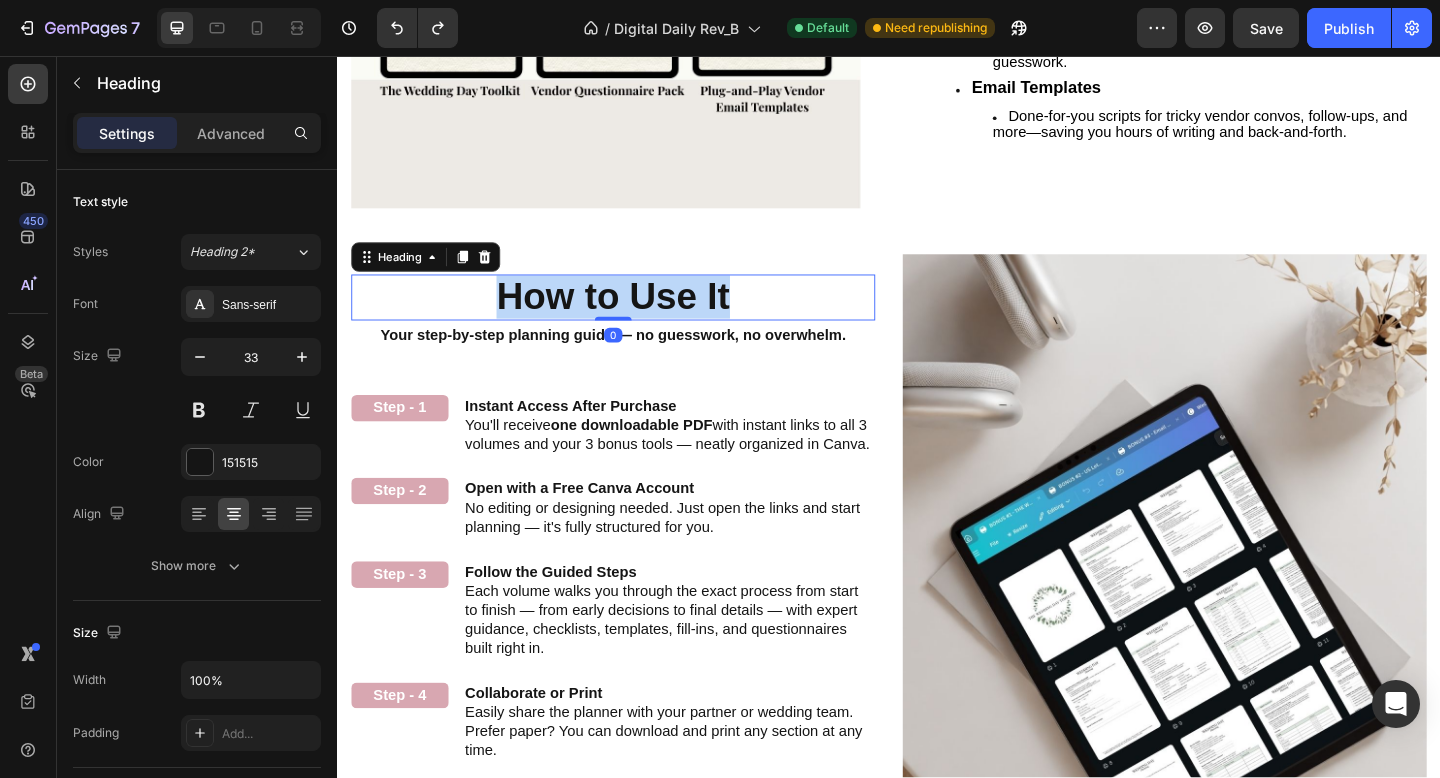 click on "How to Use It" at bounding box center (636, 317) 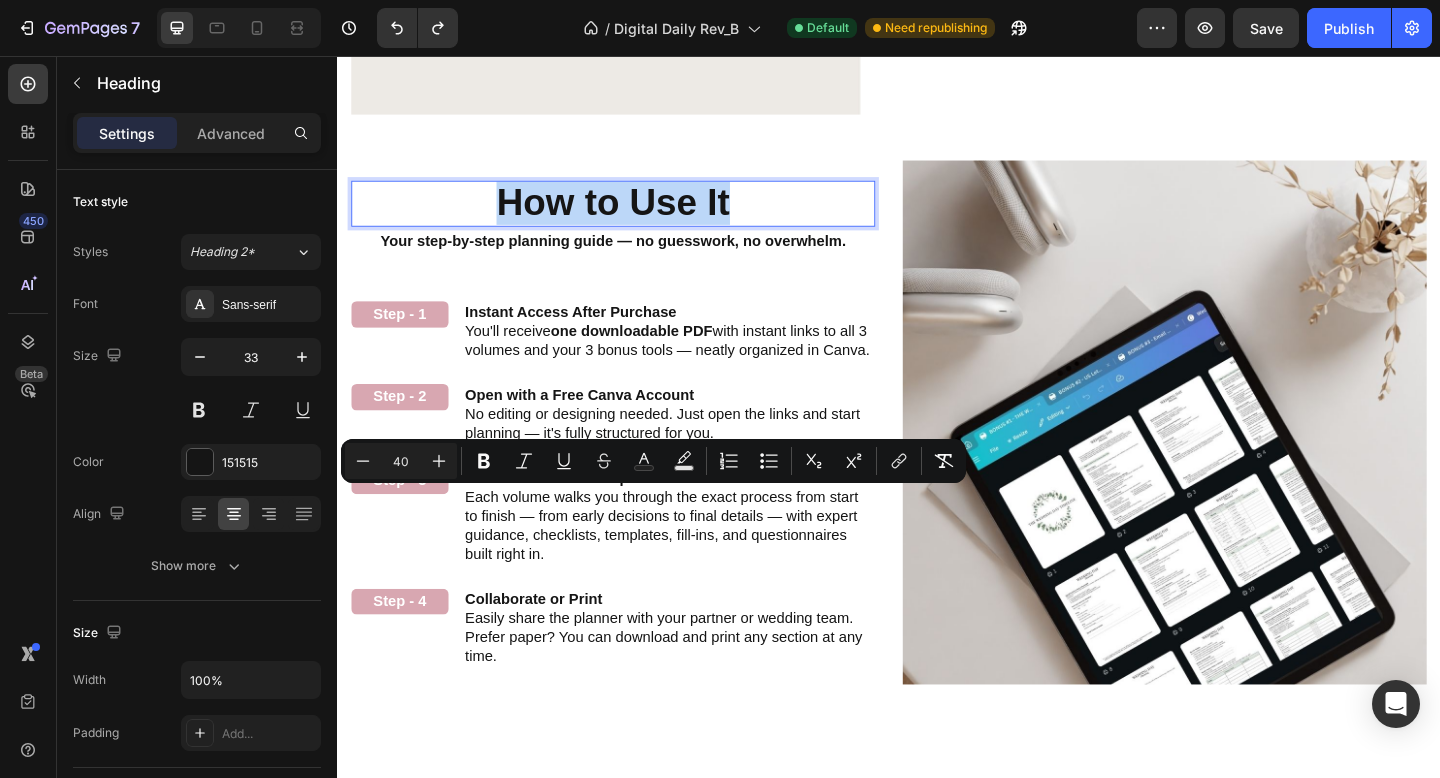 scroll, scrollTop: 2067, scrollLeft: 0, axis: vertical 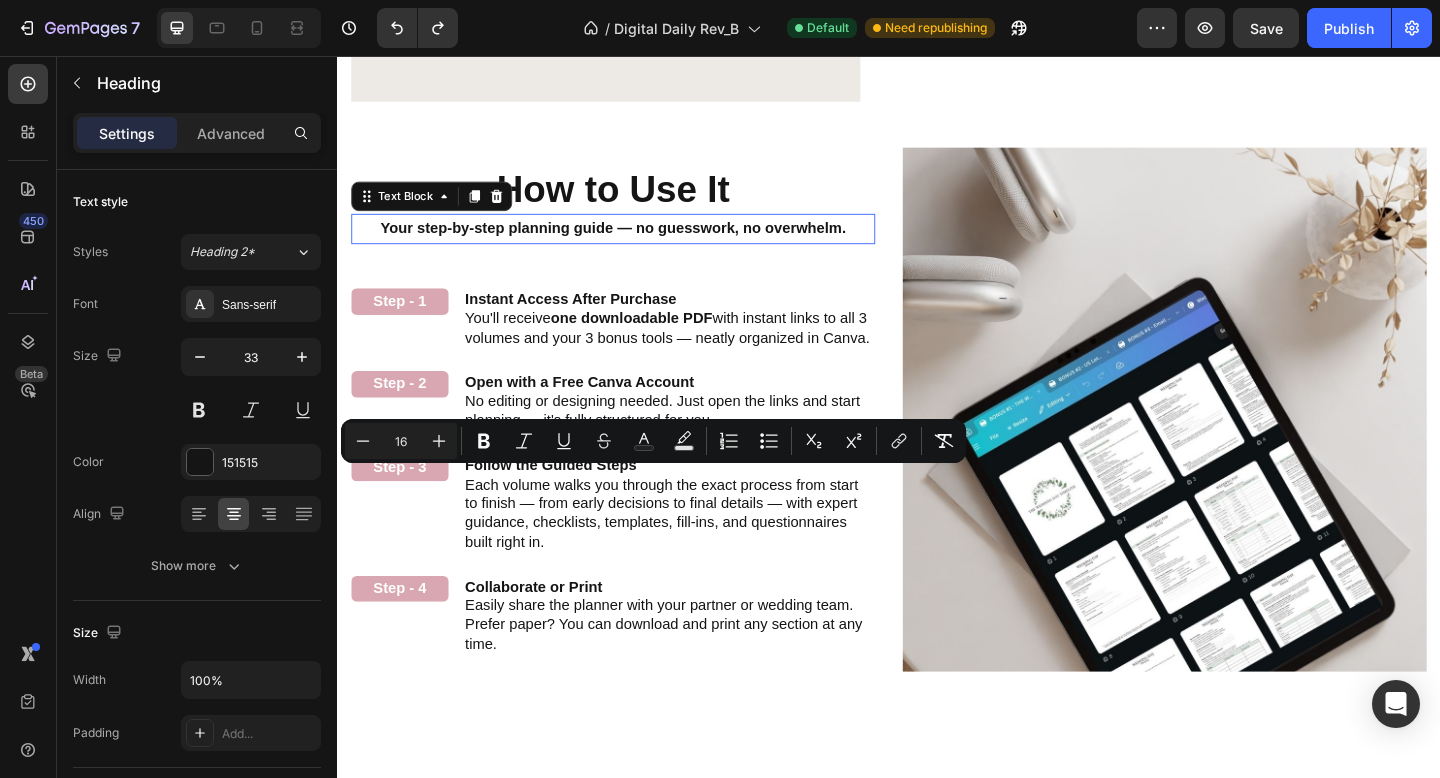 click on "Your step-by-step planning guide — no guesswork, no overwhelm." at bounding box center (637, 244) 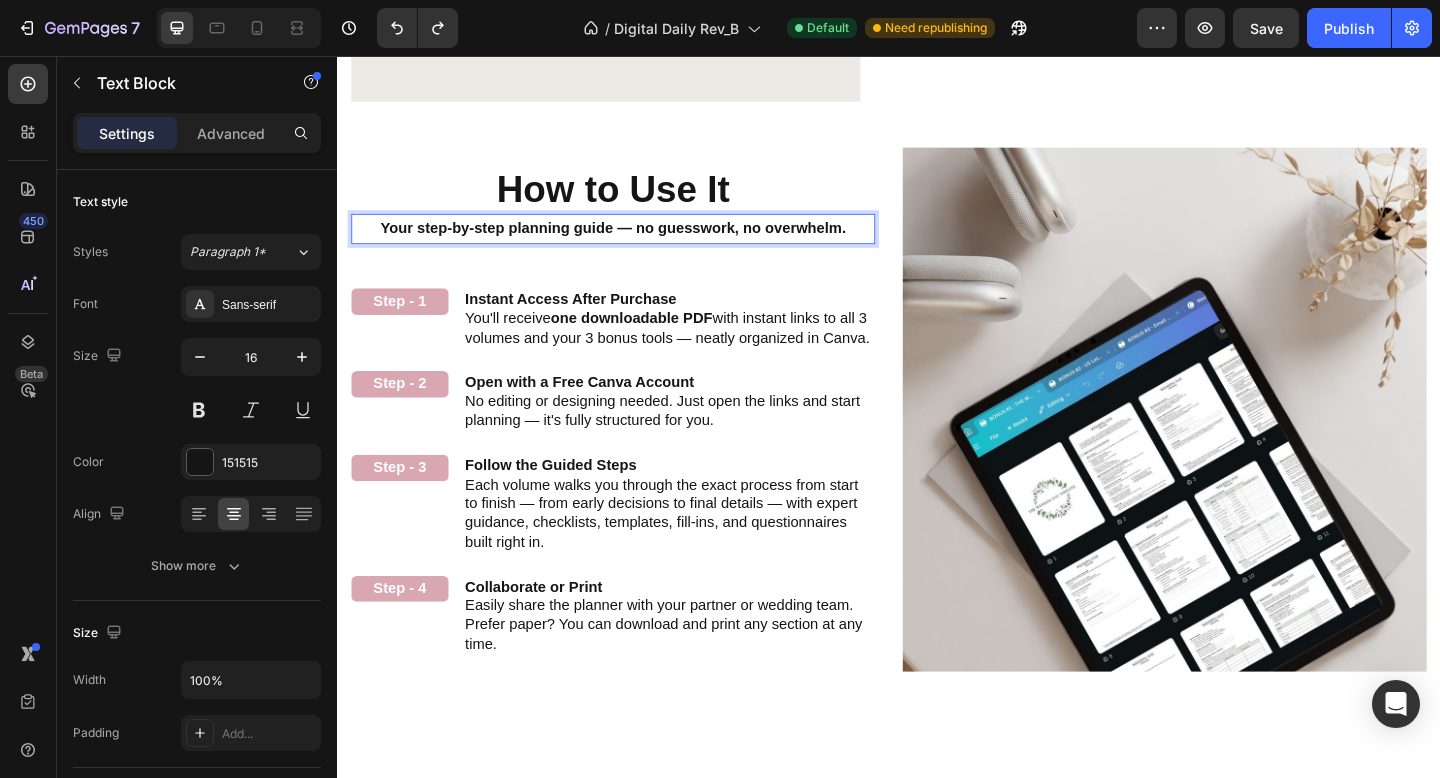 click on "Your step-by-step planning guide — no guesswork, no overwhelm." at bounding box center [637, 244] 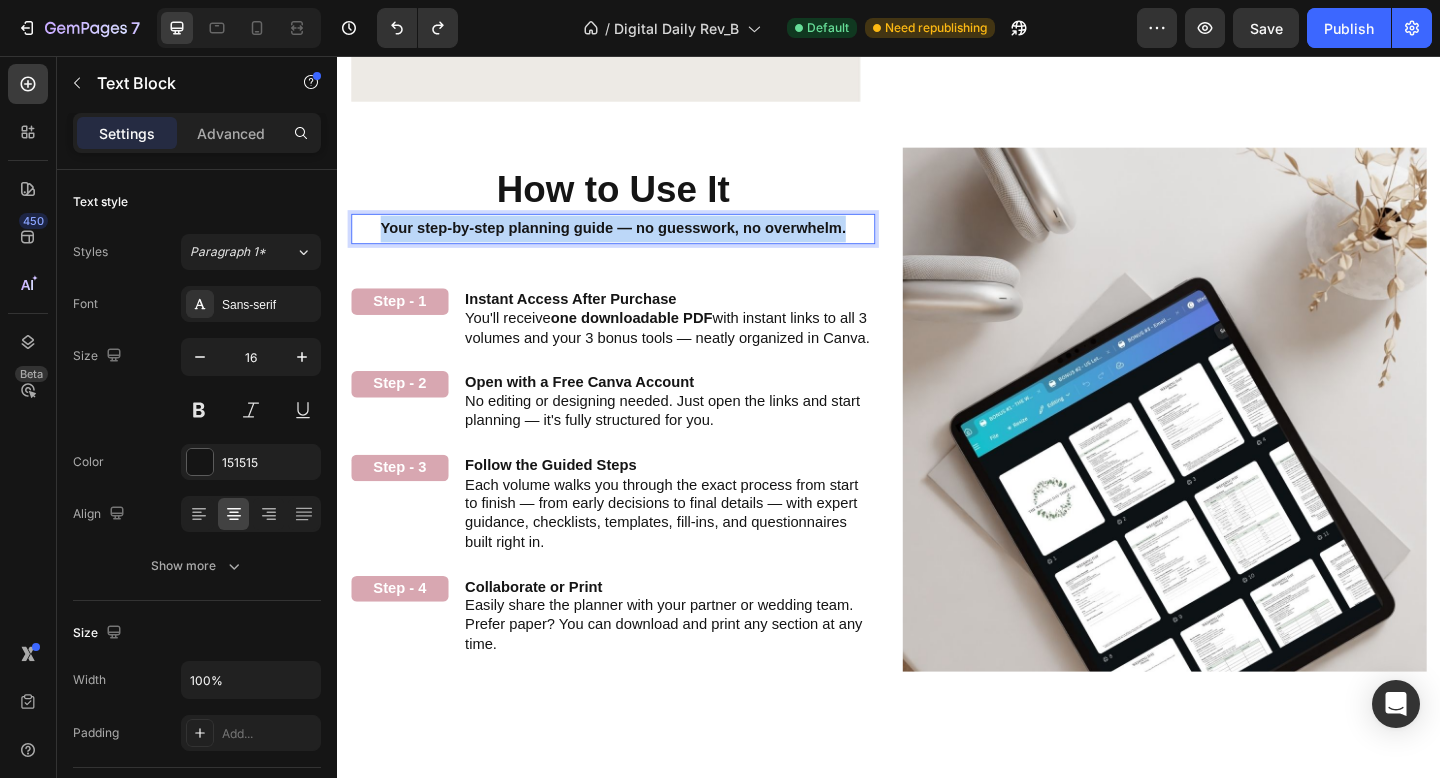 click on "Your step-by-step planning guide — no guesswork, no overwhelm." at bounding box center (637, 244) 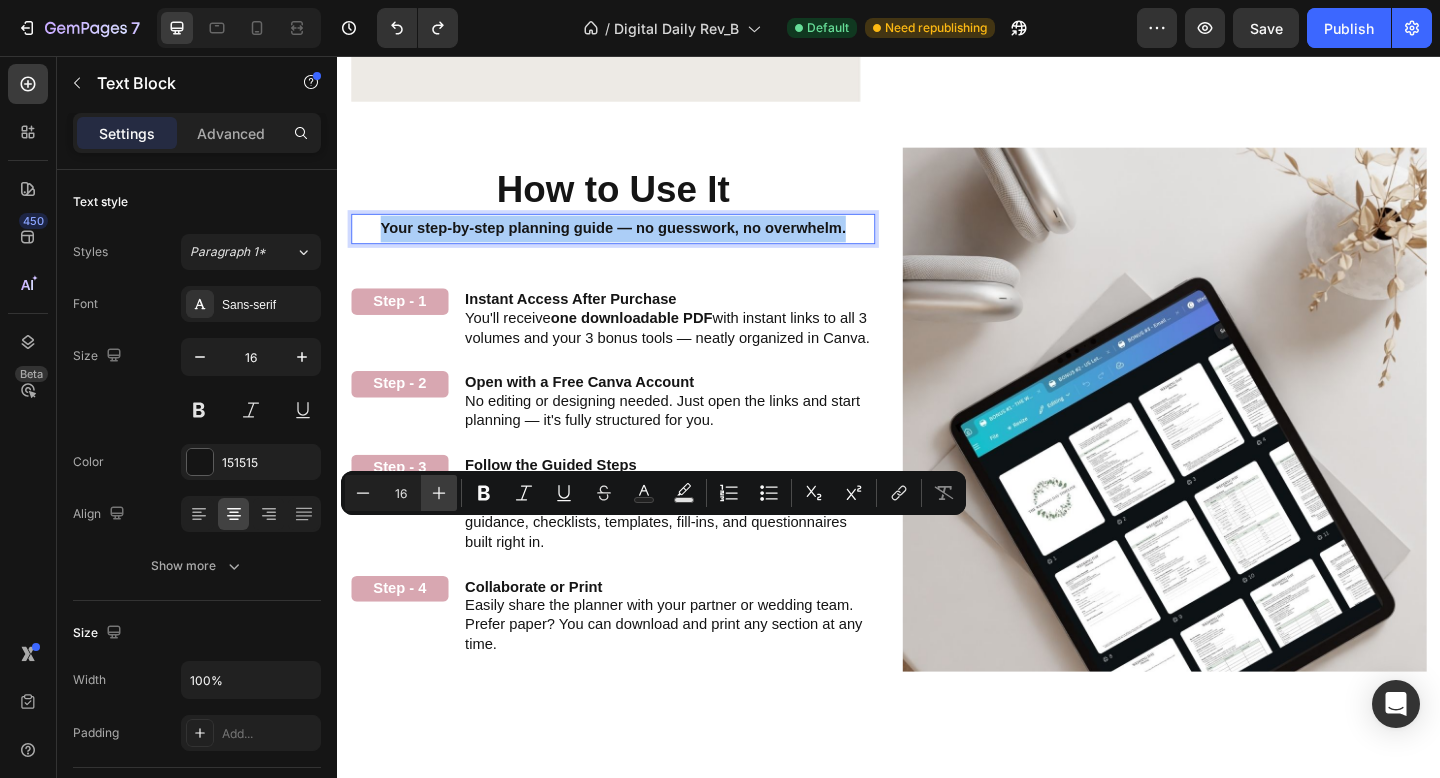 click 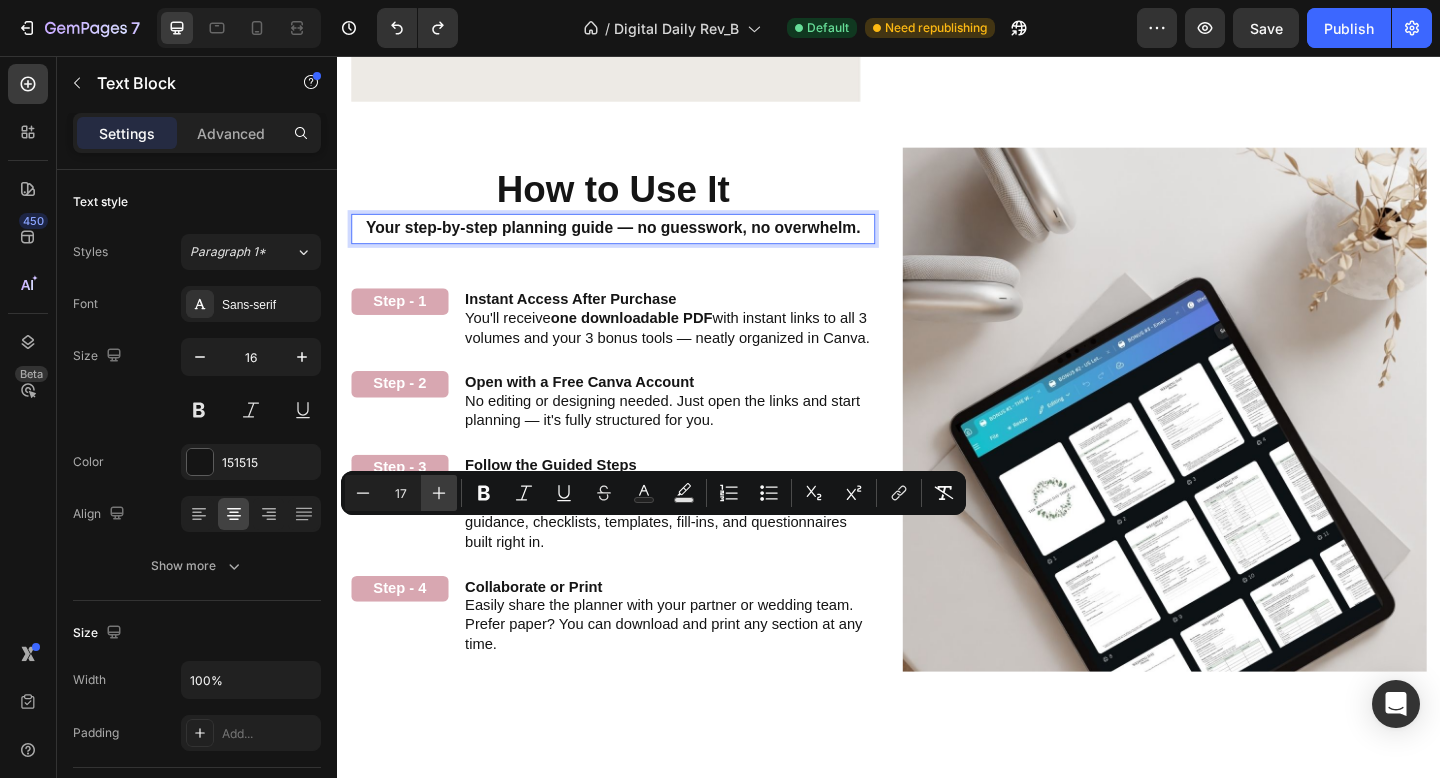 click 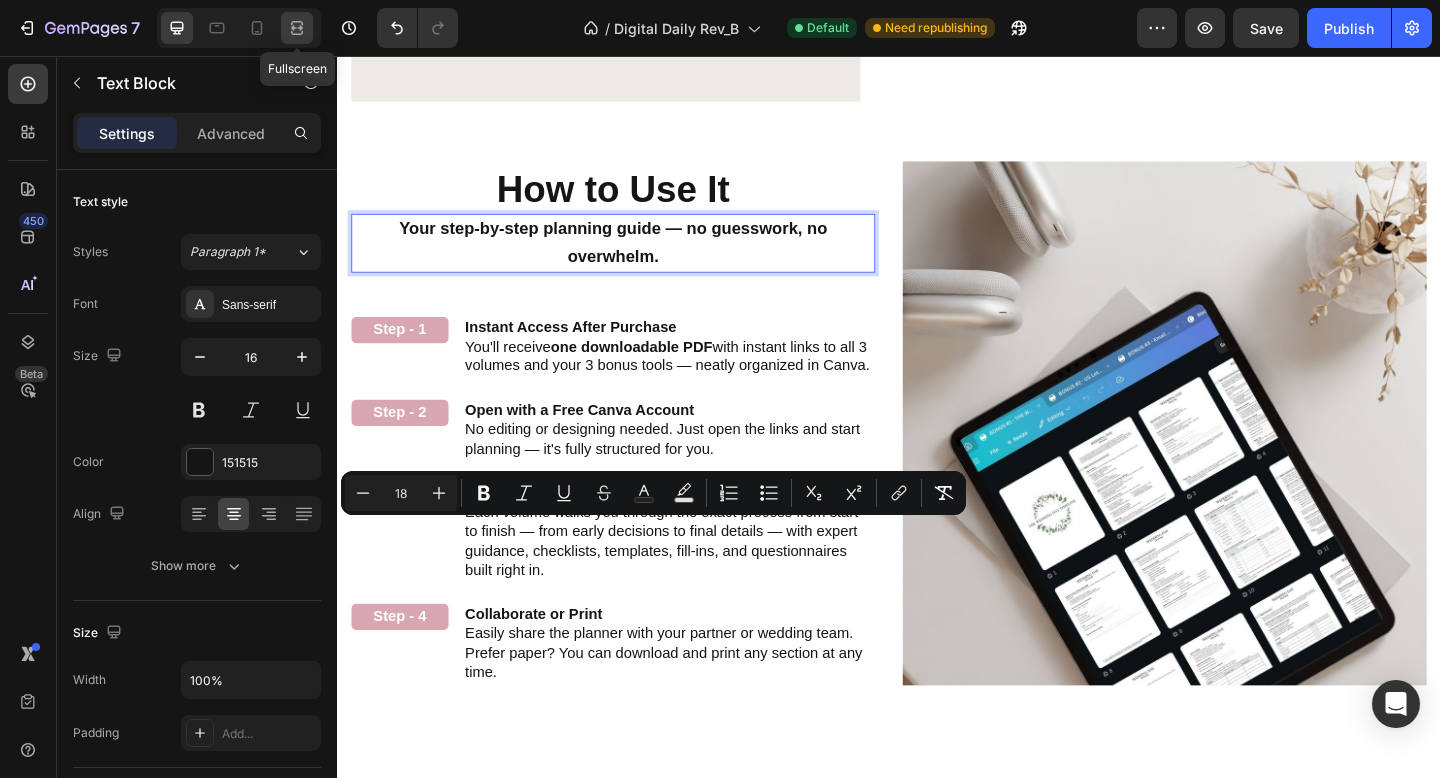 click 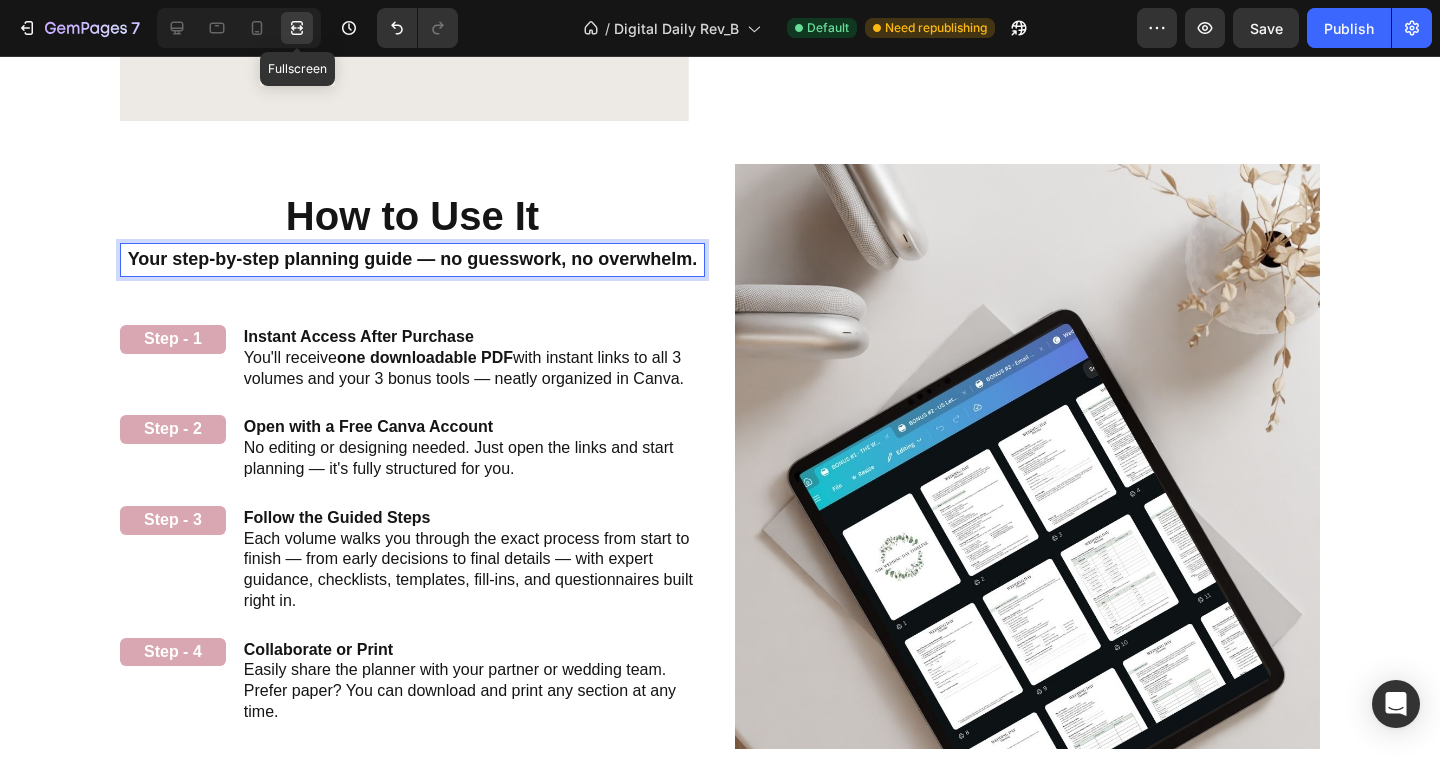 scroll, scrollTop: 2112, scrollLeft: 0, axis: vertical 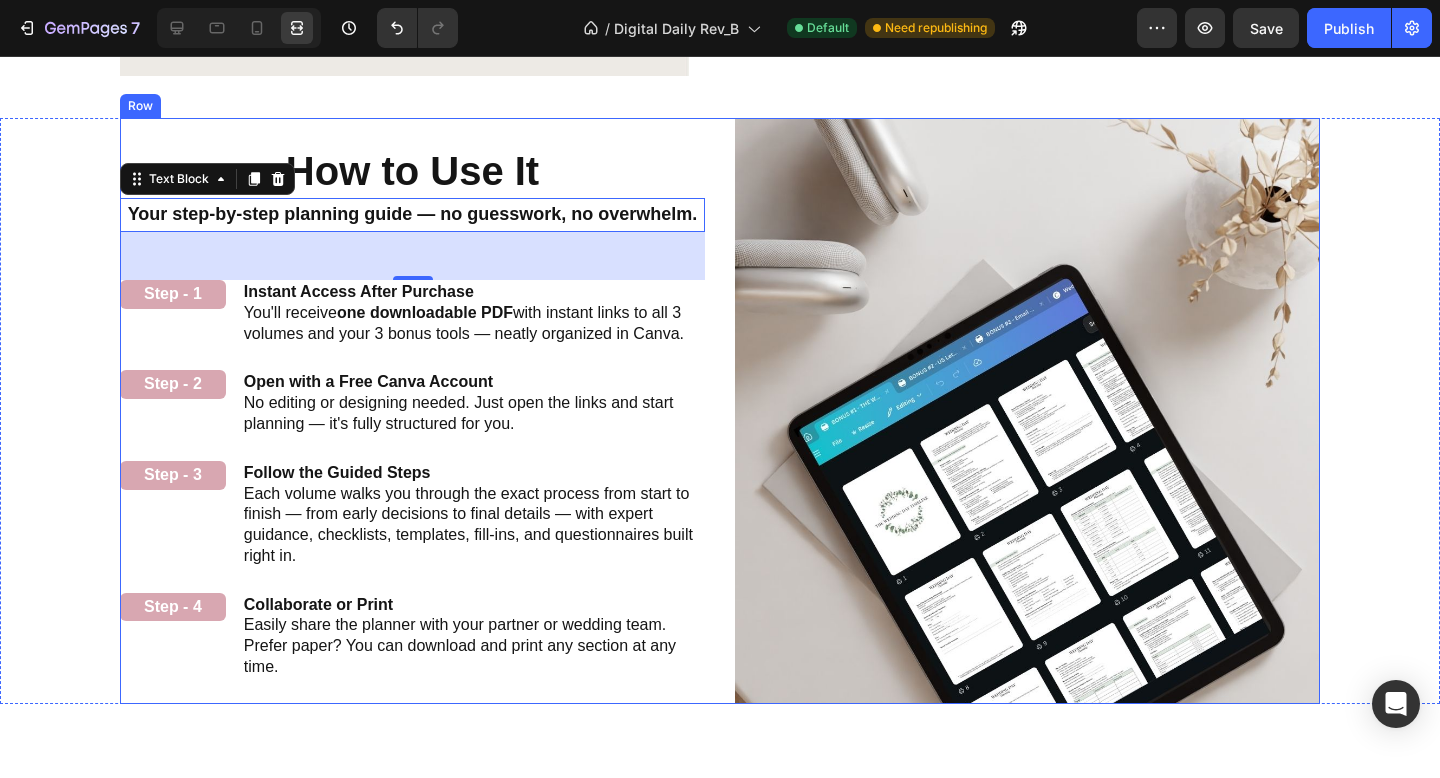 click on "⁠⁠⁠⁠⁠⁠⁠ How to Use It Heading Your step-by-step planning guide — no guesswork, no overwhelm. Text Block   48 Step - 1 Text Block Instant Access After Purchase You'll receive  one downloadable PDF  with instant links to all 3 volumes and your 3 bonus tools — neatly organized in Canva. Text Block Row Step - 2 Text Block Open with a Free Canva Account No editing or designing needed. Just open the links and start planning — it's fully structured for you. Text Block Row Step - 3 Text Block Follow the Guided Steps Each volume walks you through the exact process from start to finish — from early decisions to final details — with expert guidance, checklists, templates, fill-ins, and questionnaires built right in. Text Block Row Step - 4 Text Block Collaborate or Print Easily share the planner with your partner or wedding team. Prefer paper? You can download and print any section at any time. Text Block Row" at bounding box center (412, 411) 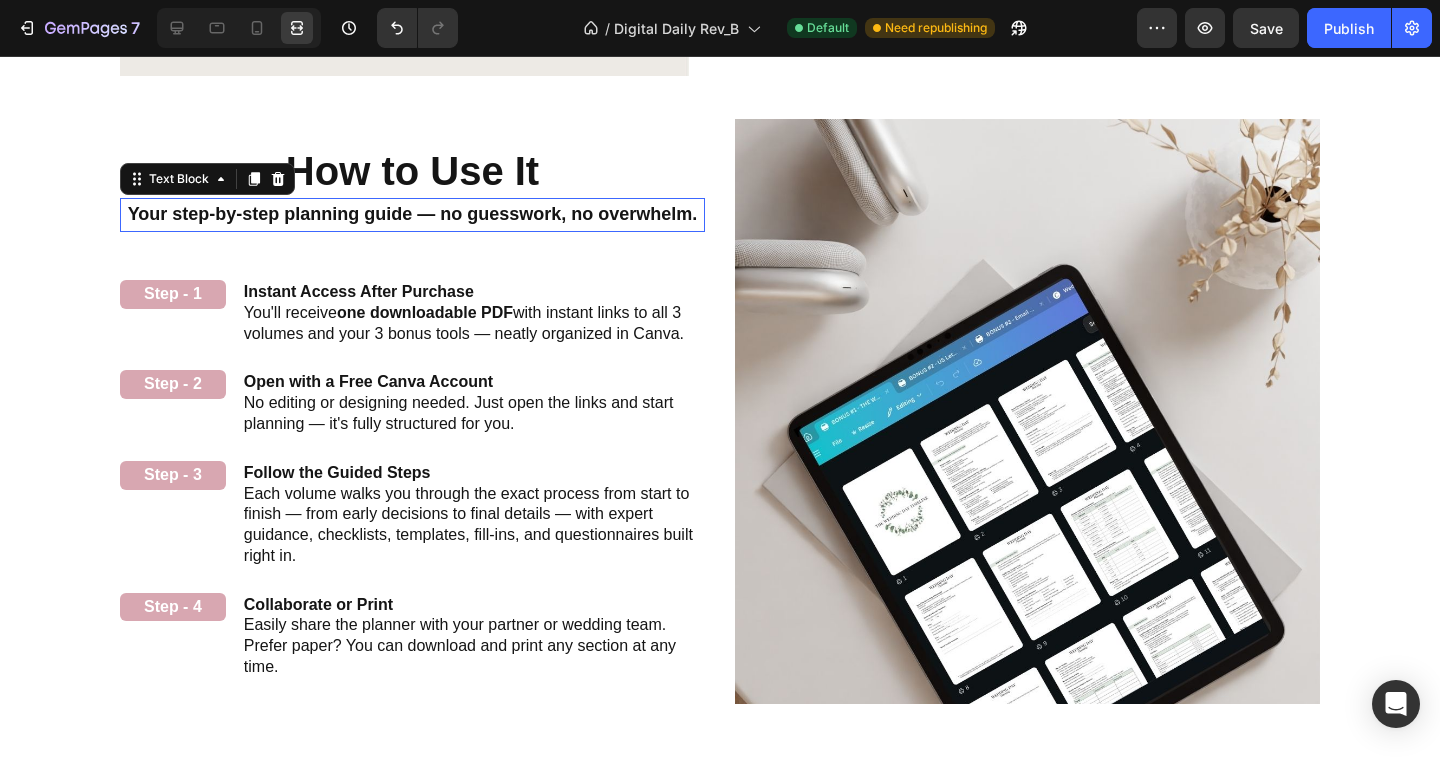 click on "Your step-by-step planning guide — no guesswork, no overwhelm." at bounding box center [413, 214] 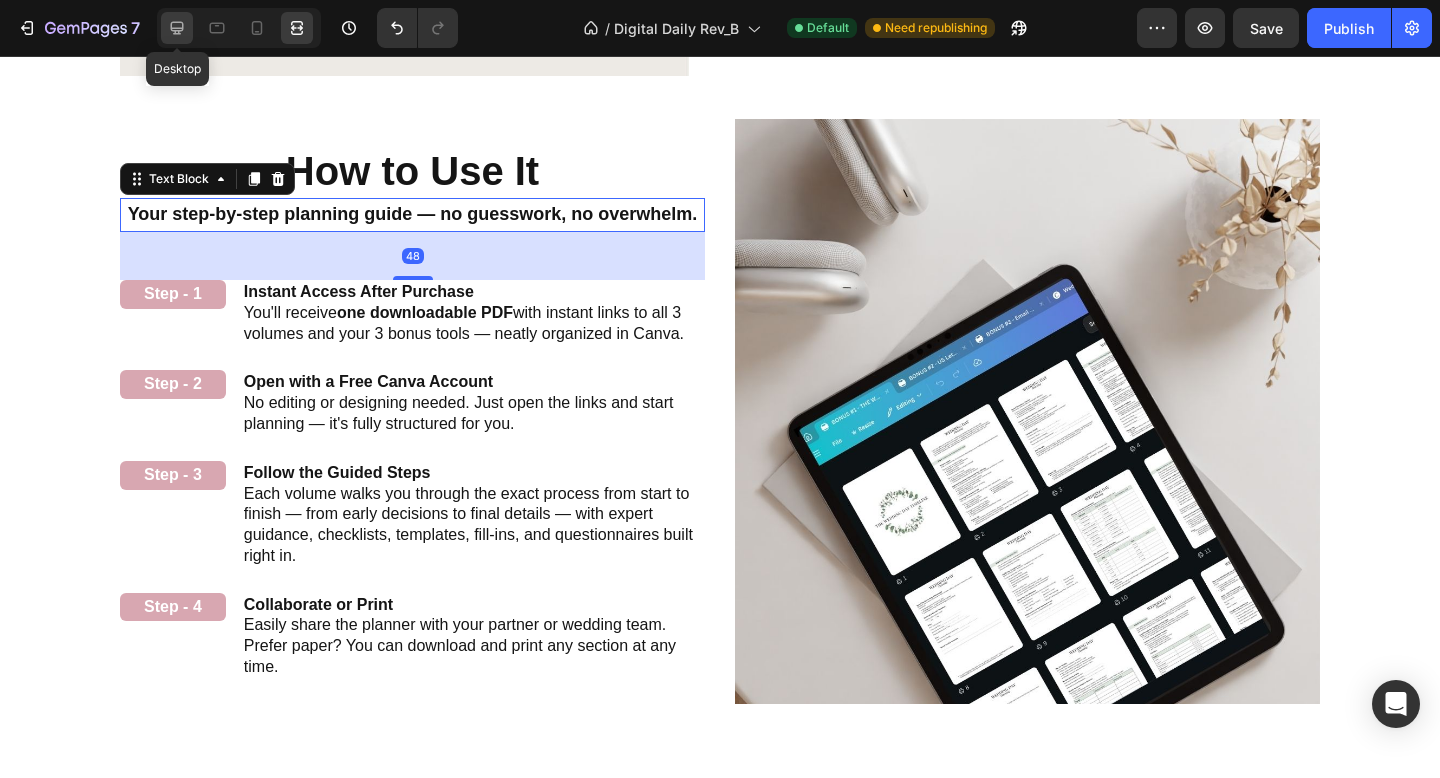 click 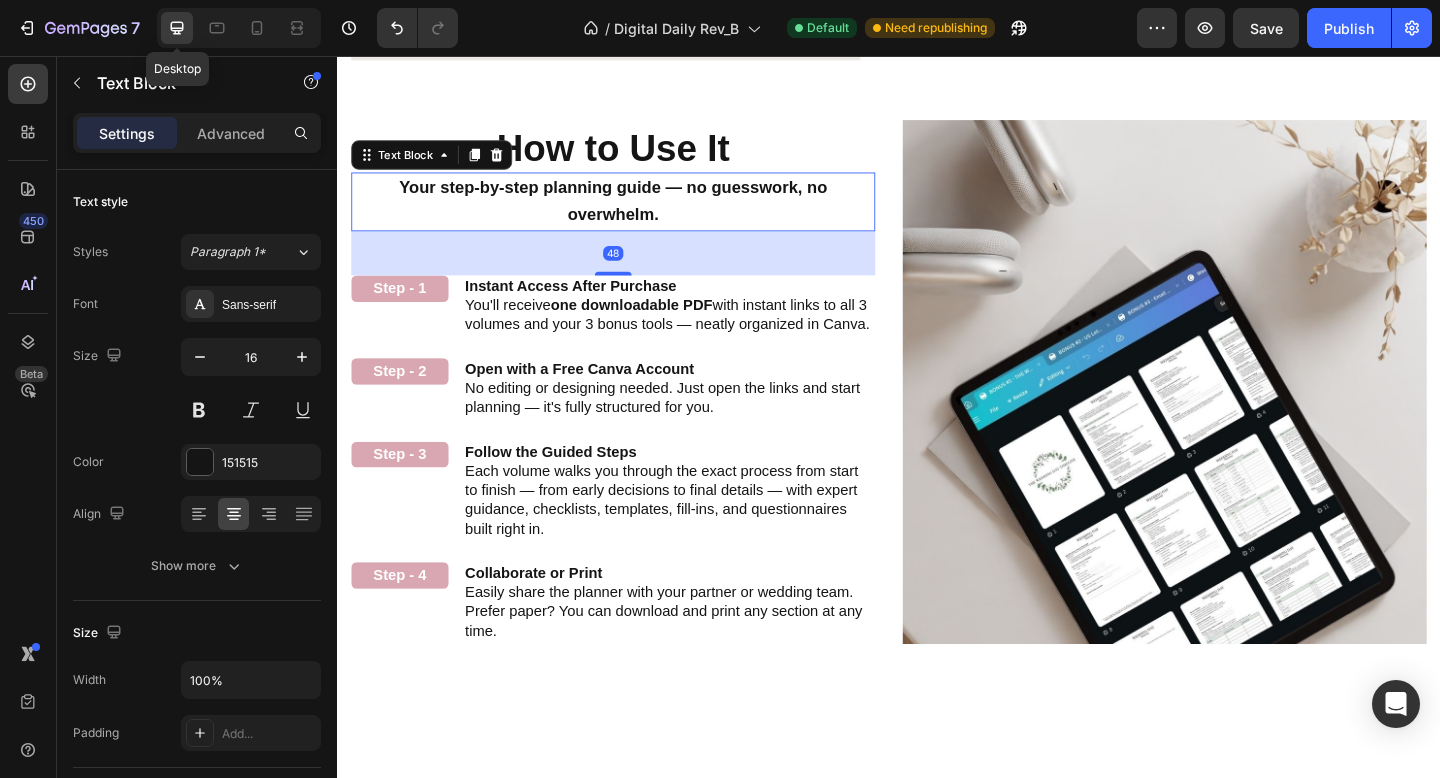 scroll, scrollTop: 2067, scrollLeft: 0, axis: vertical 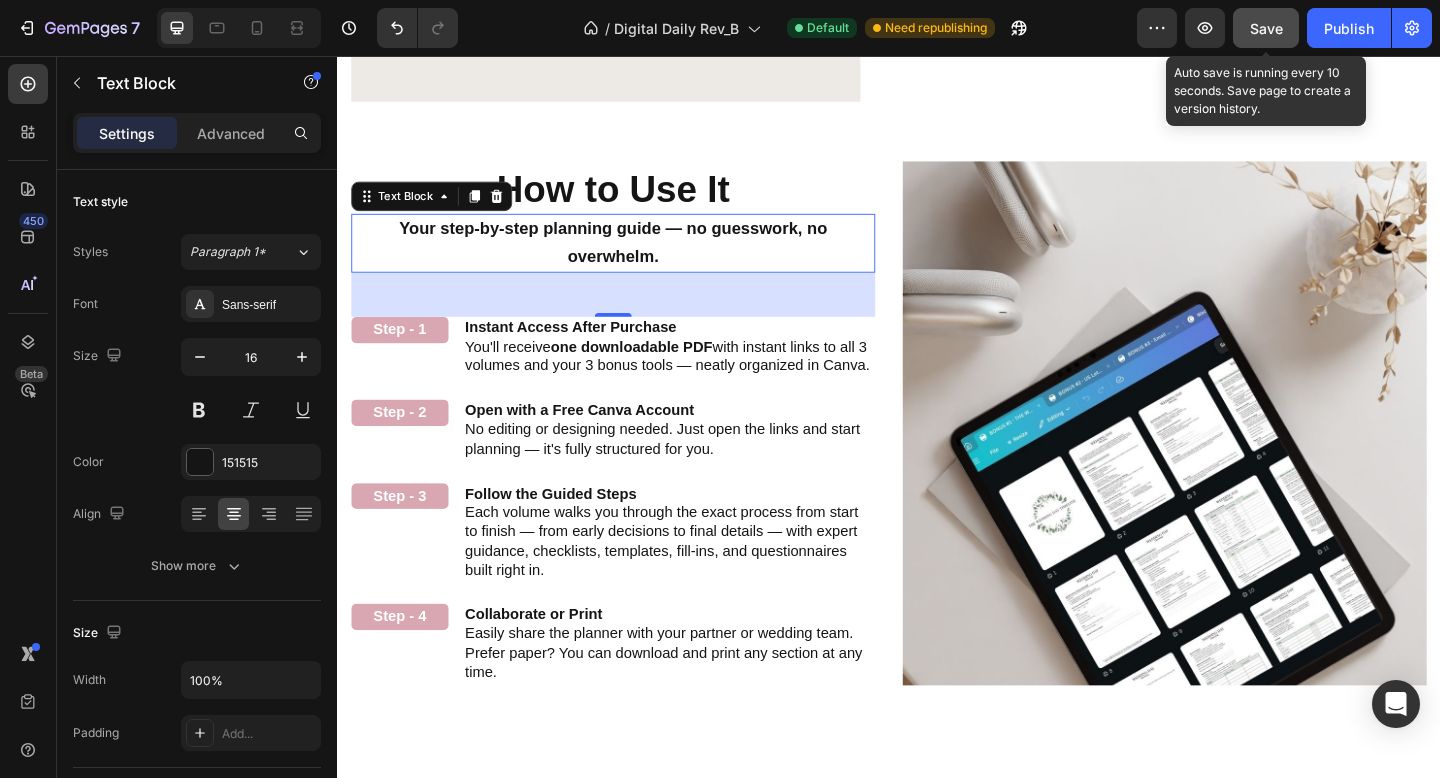 click on "Save" 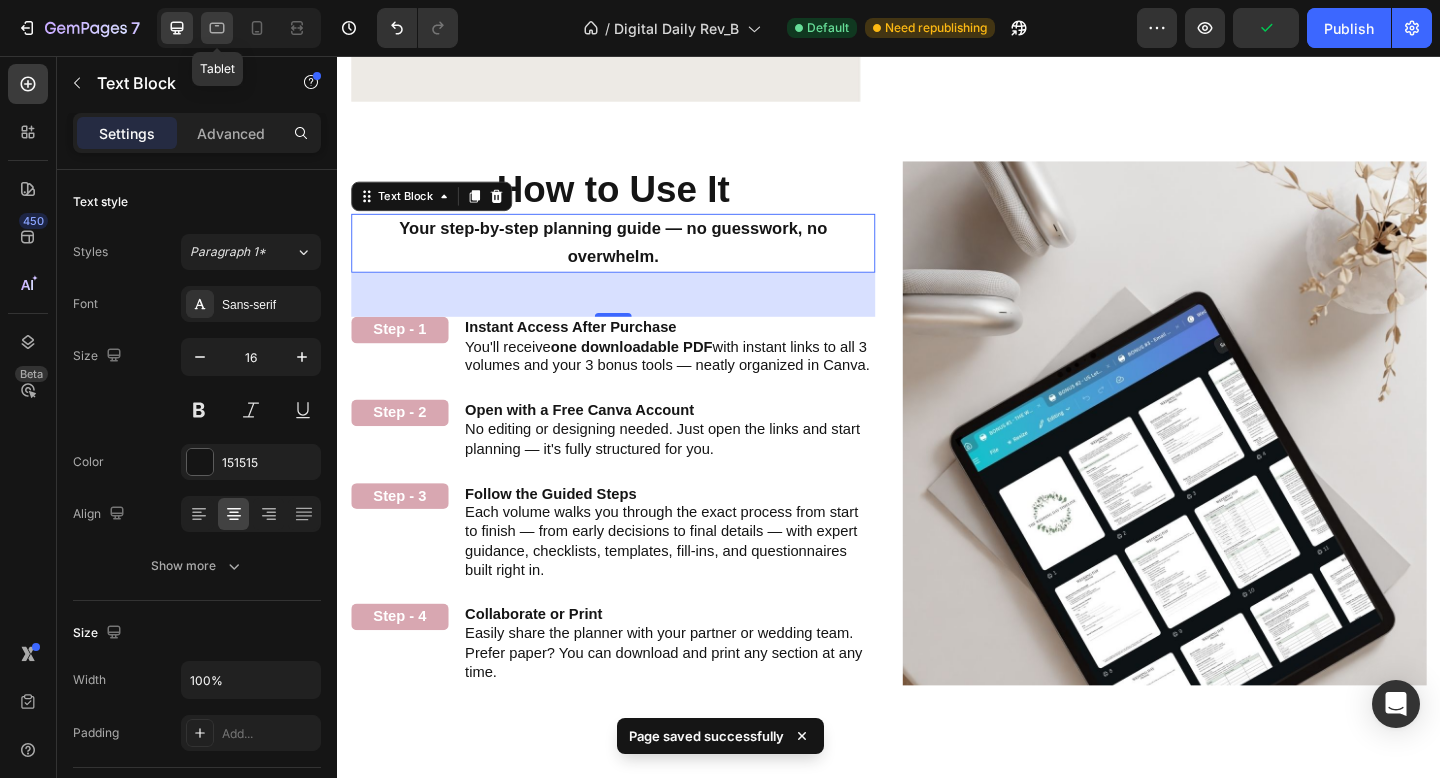 click 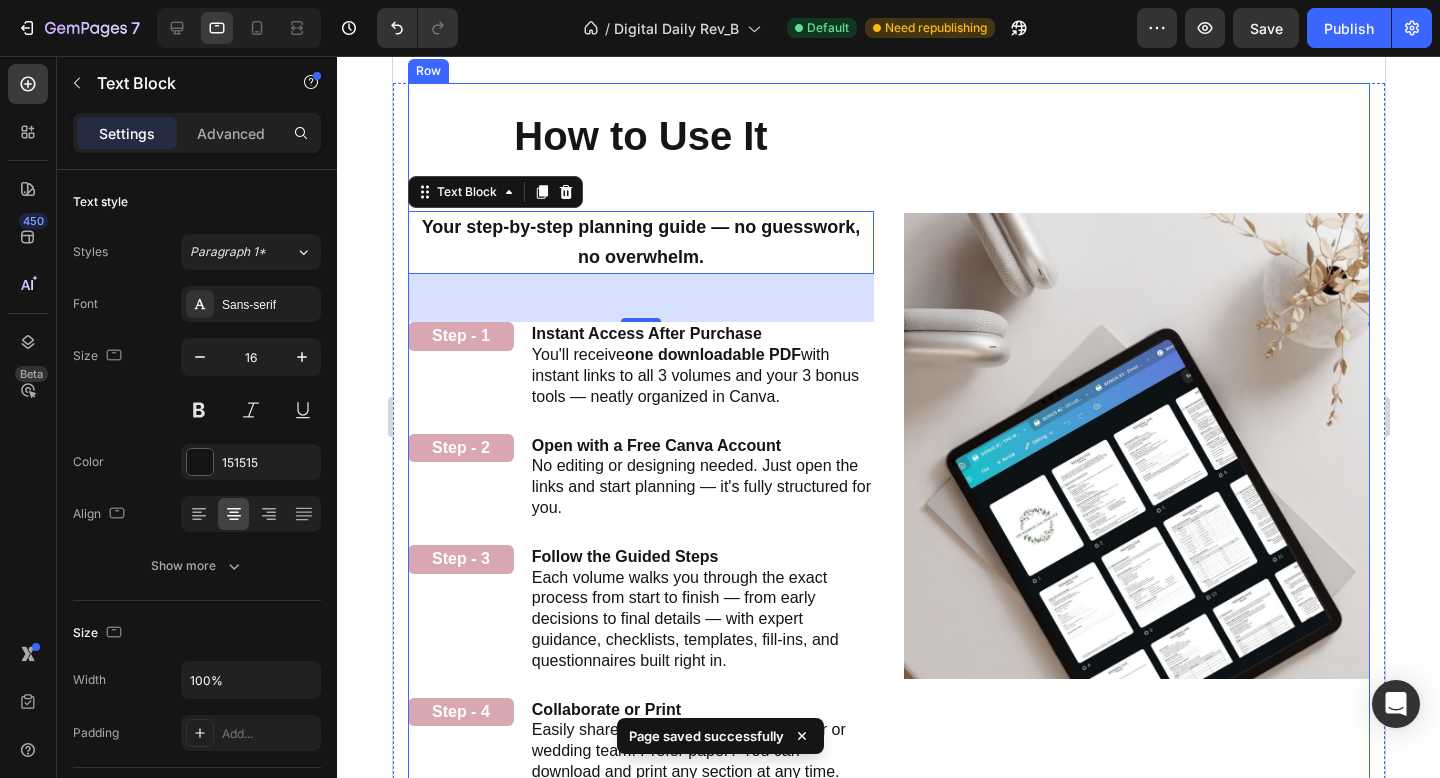 scroll, scrollTop: 2586, scrollLeft: 0, axis: vertical 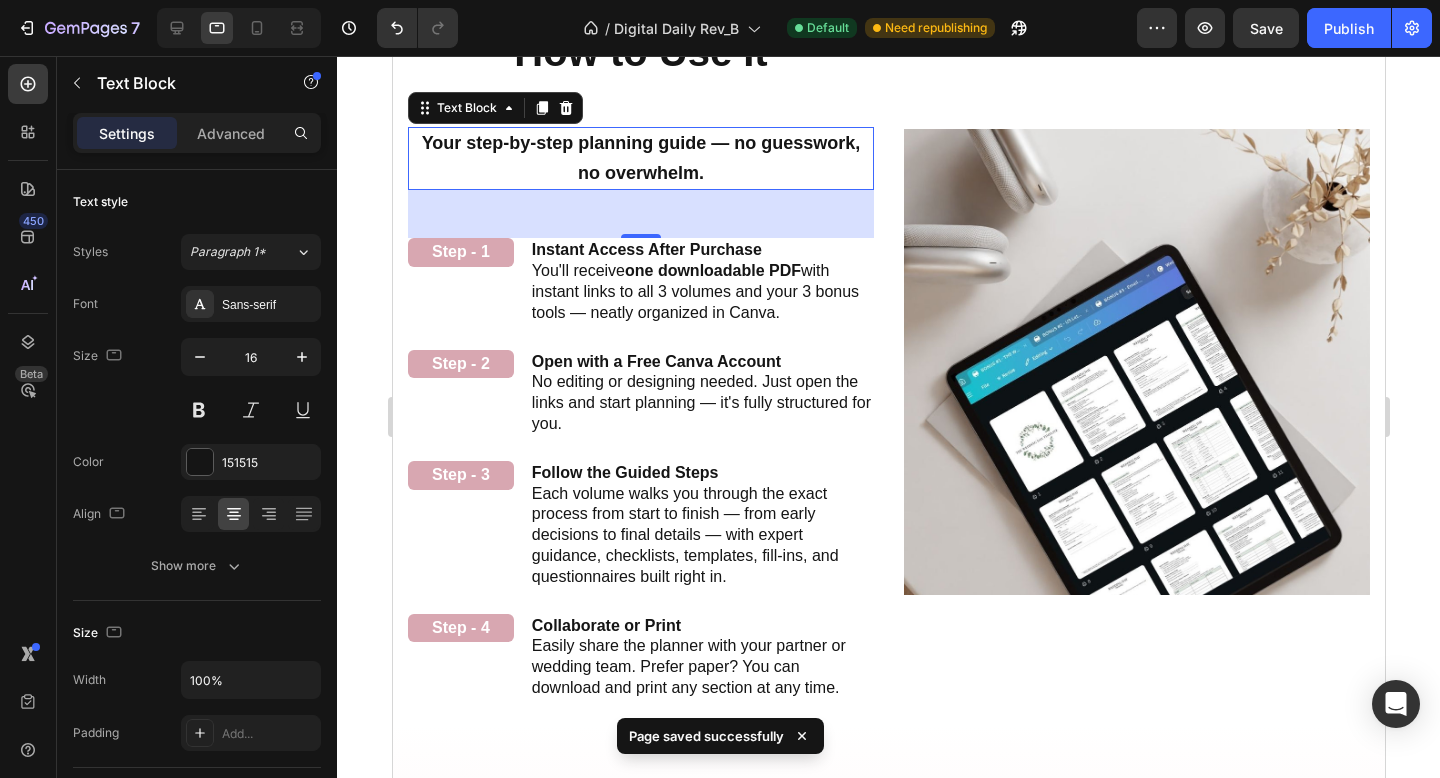 click 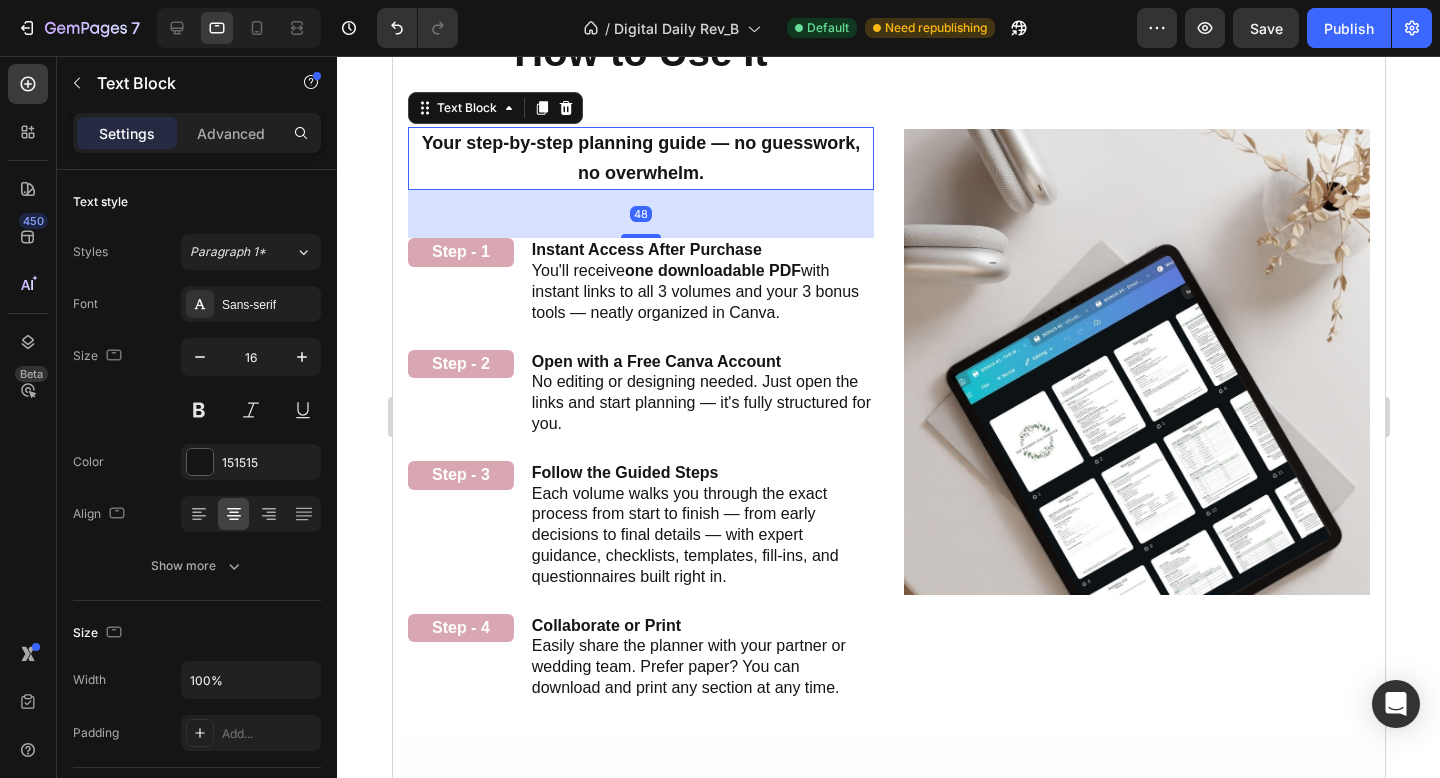 click on "Your step-by-step planning guide — no guesswork, no overwhelm." at bounding box center [640, 159] 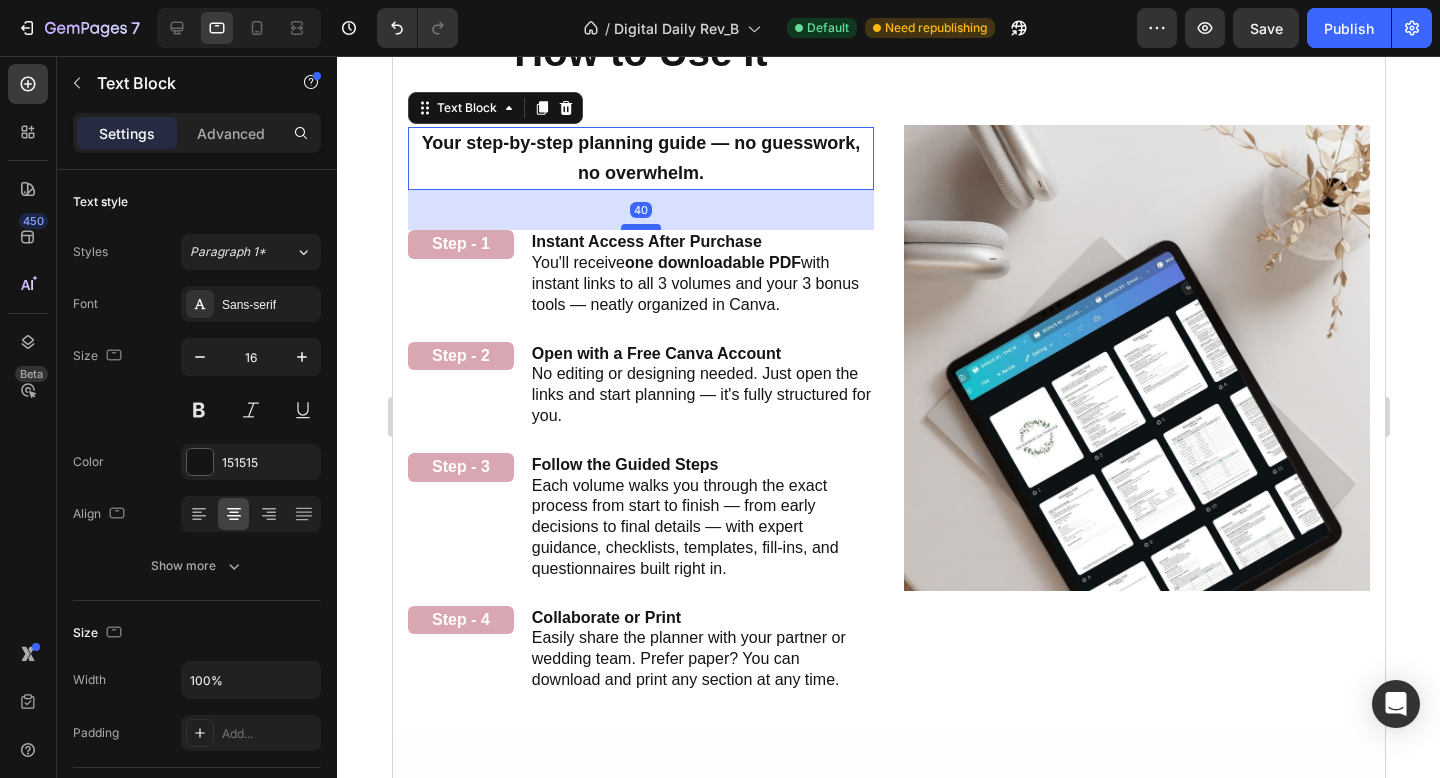 click at bounding box center [640, 227] 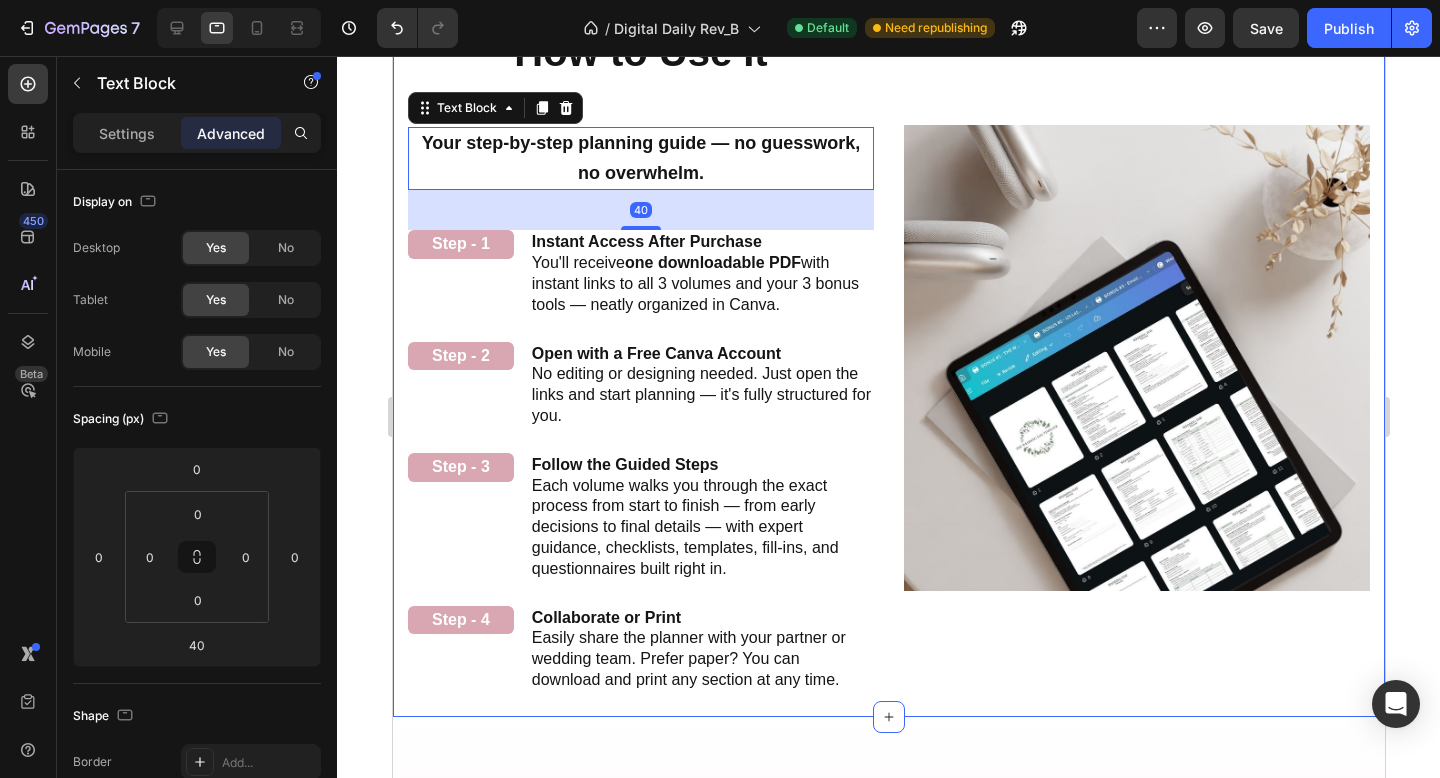 click 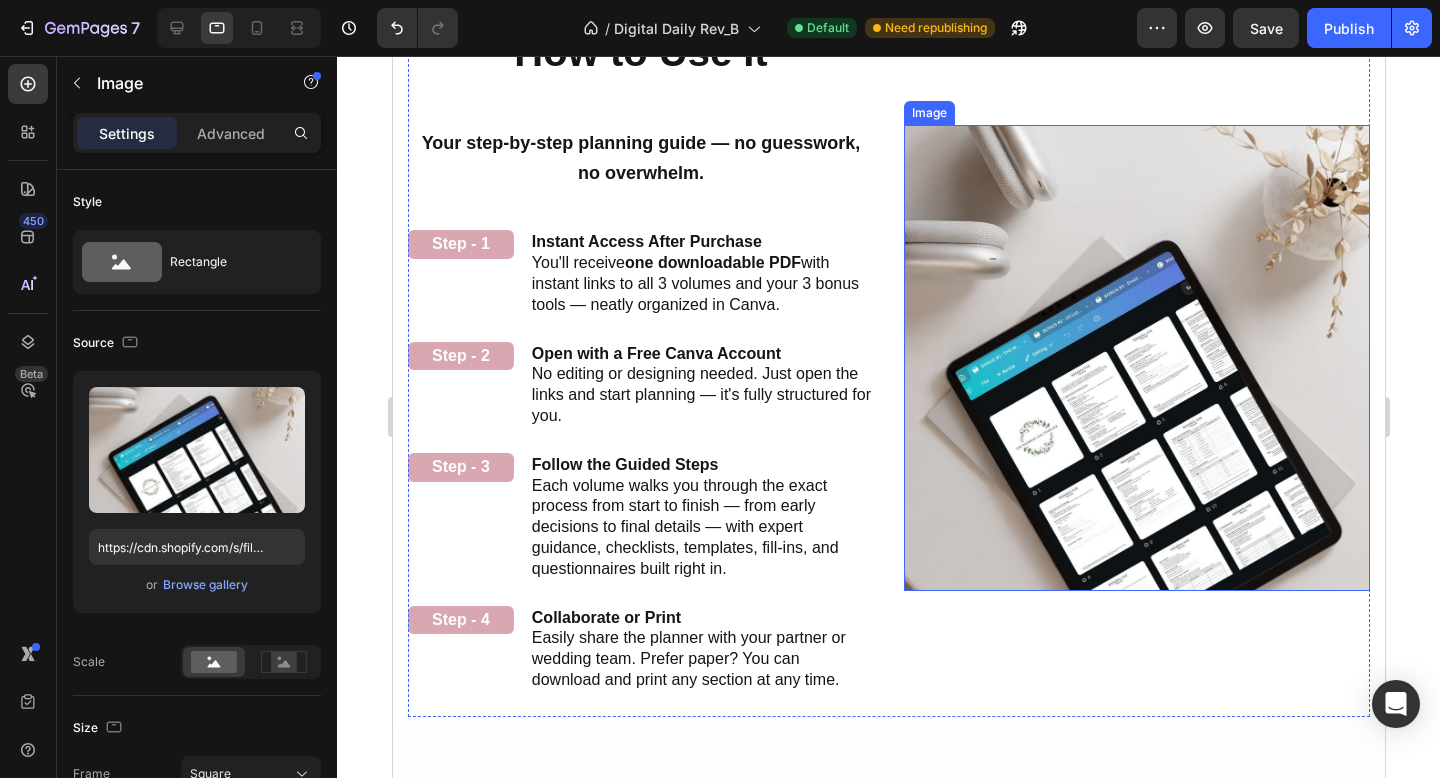 click at bounding box center (1136, 358) 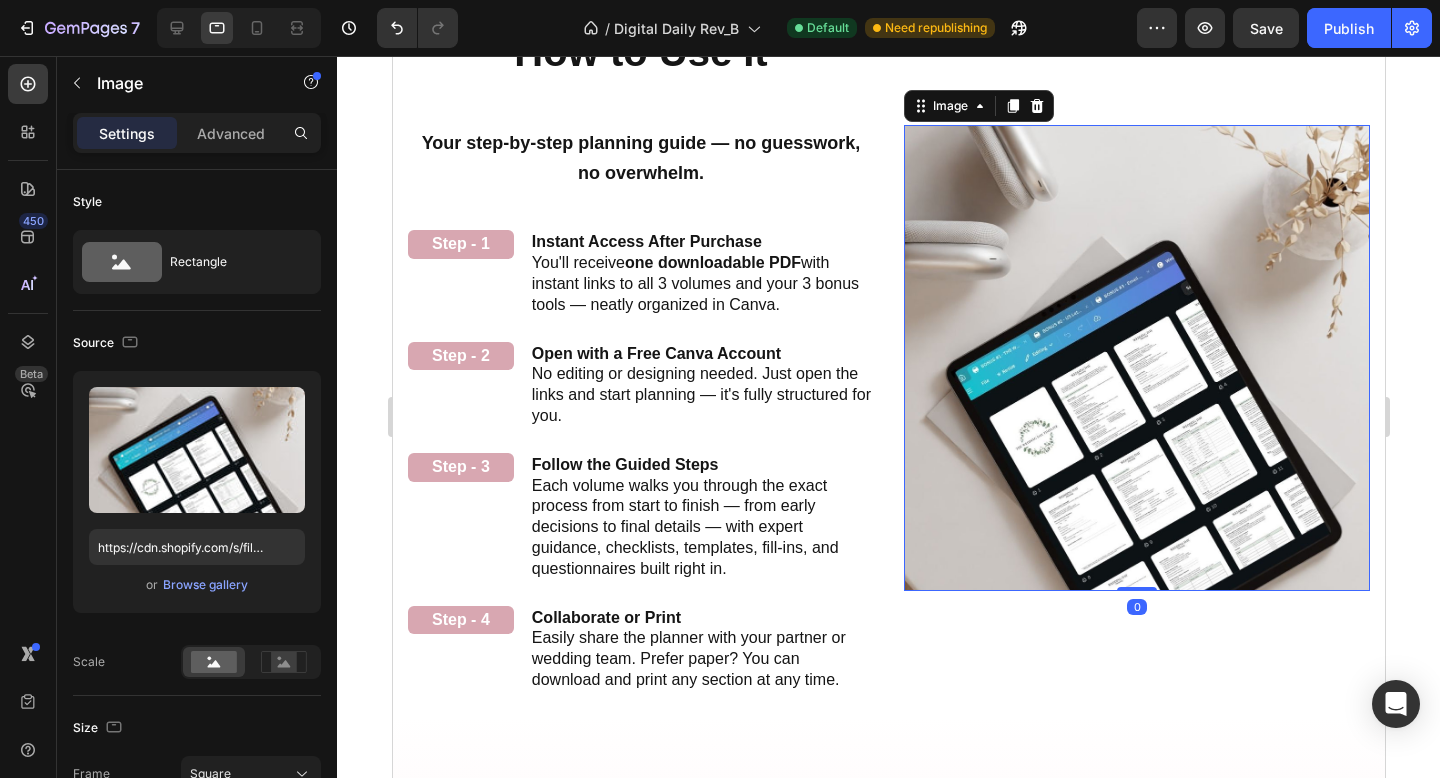 click 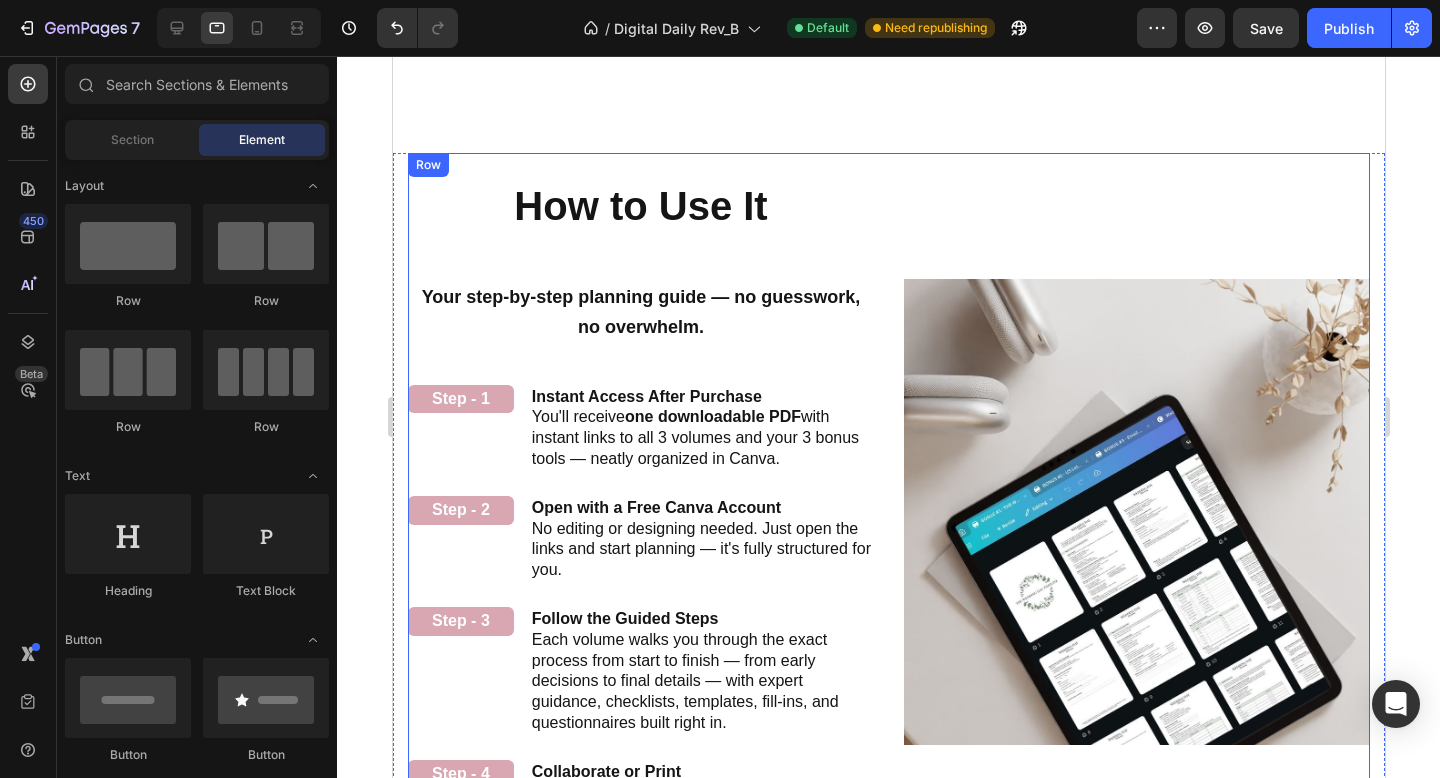 scroll, scrollTop: 2393, scrollLeft: 0, axis: vertical 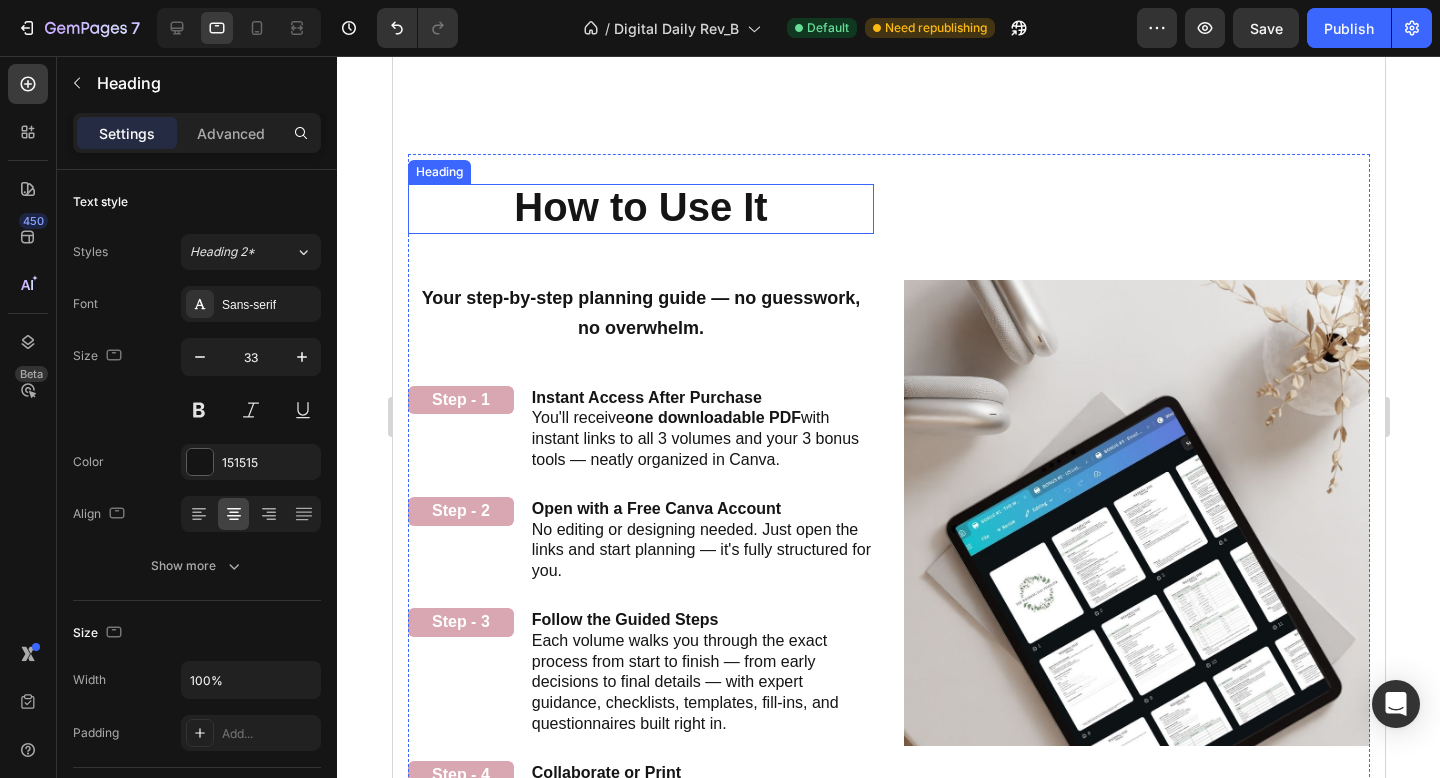 click on "How to Use It" at bounding box center [639, 207] 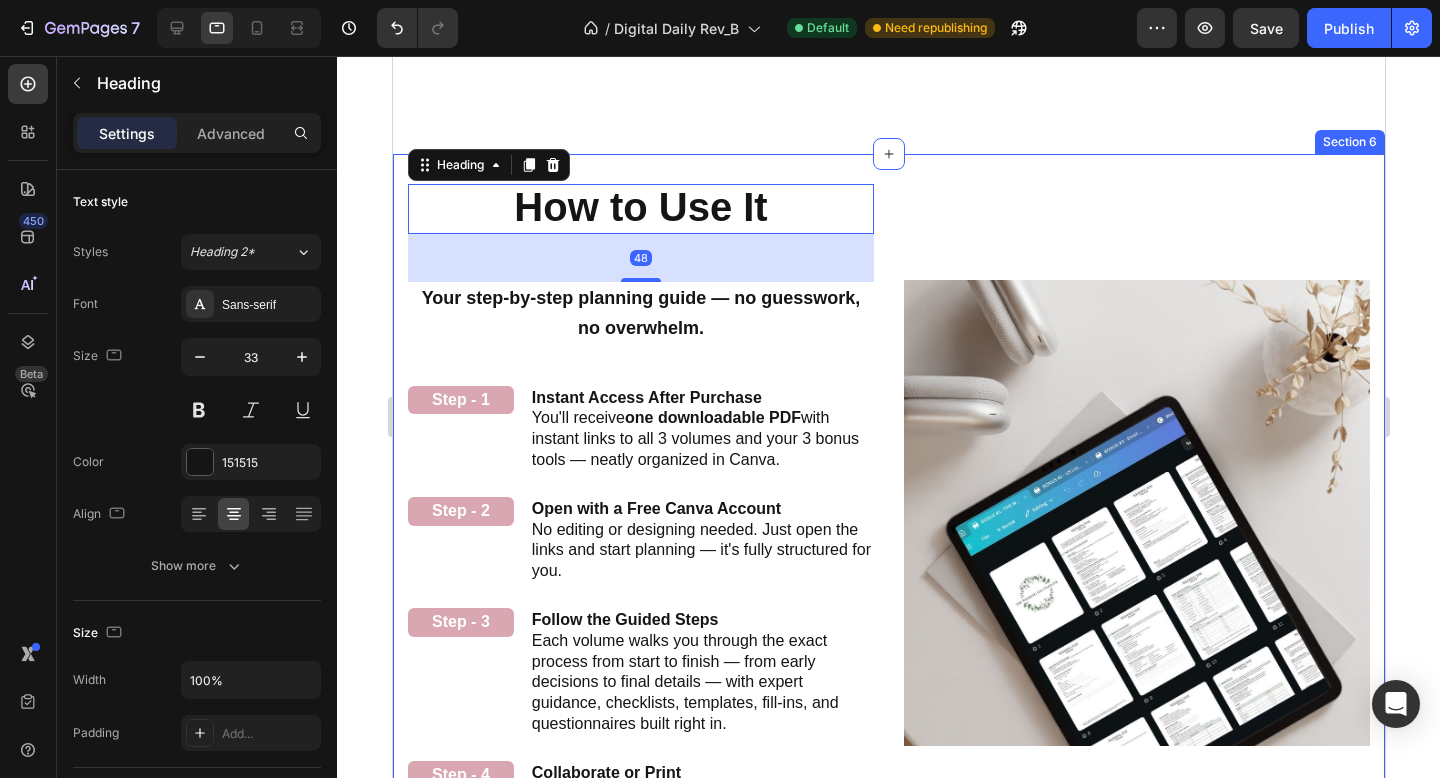 click 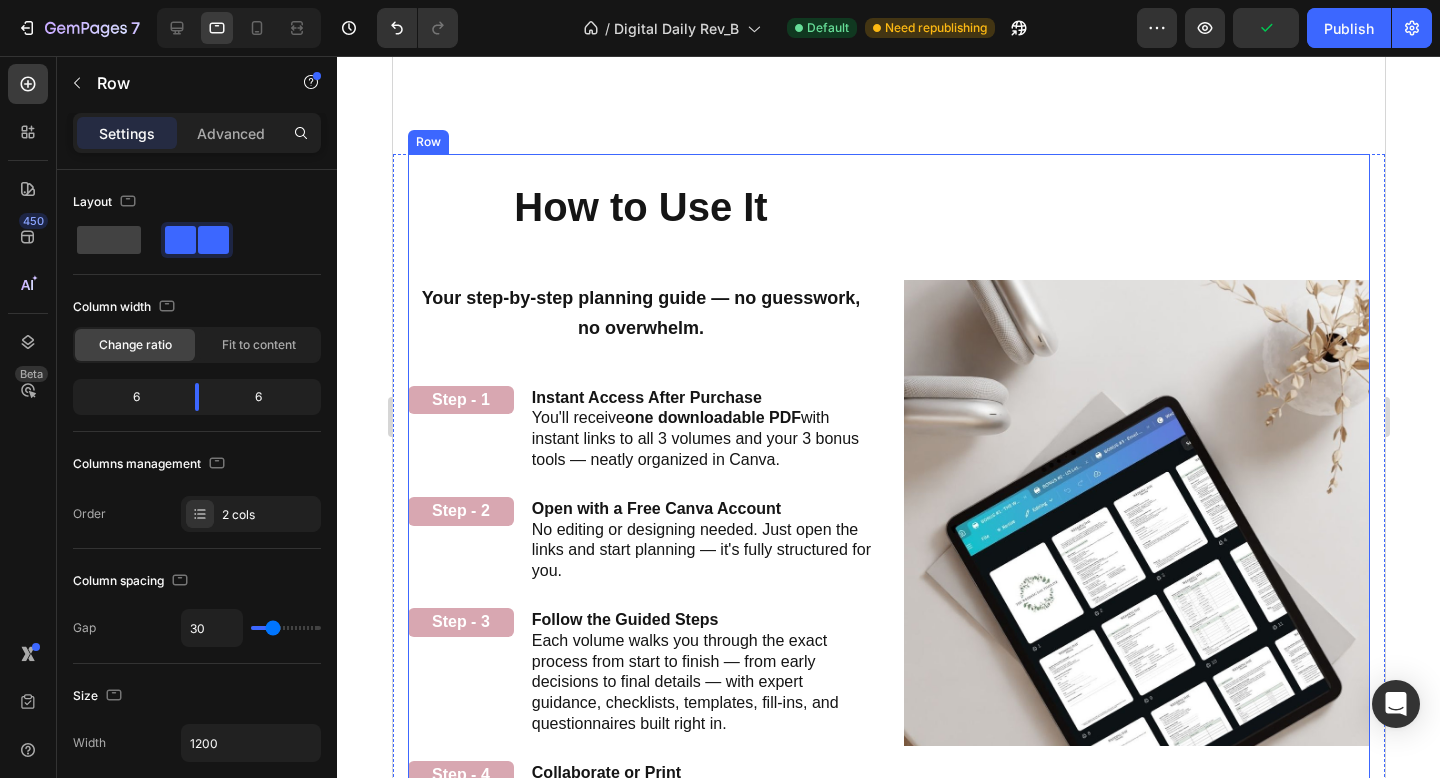 click on "Image How it Works Heading" at bounding box center (1136, 513) 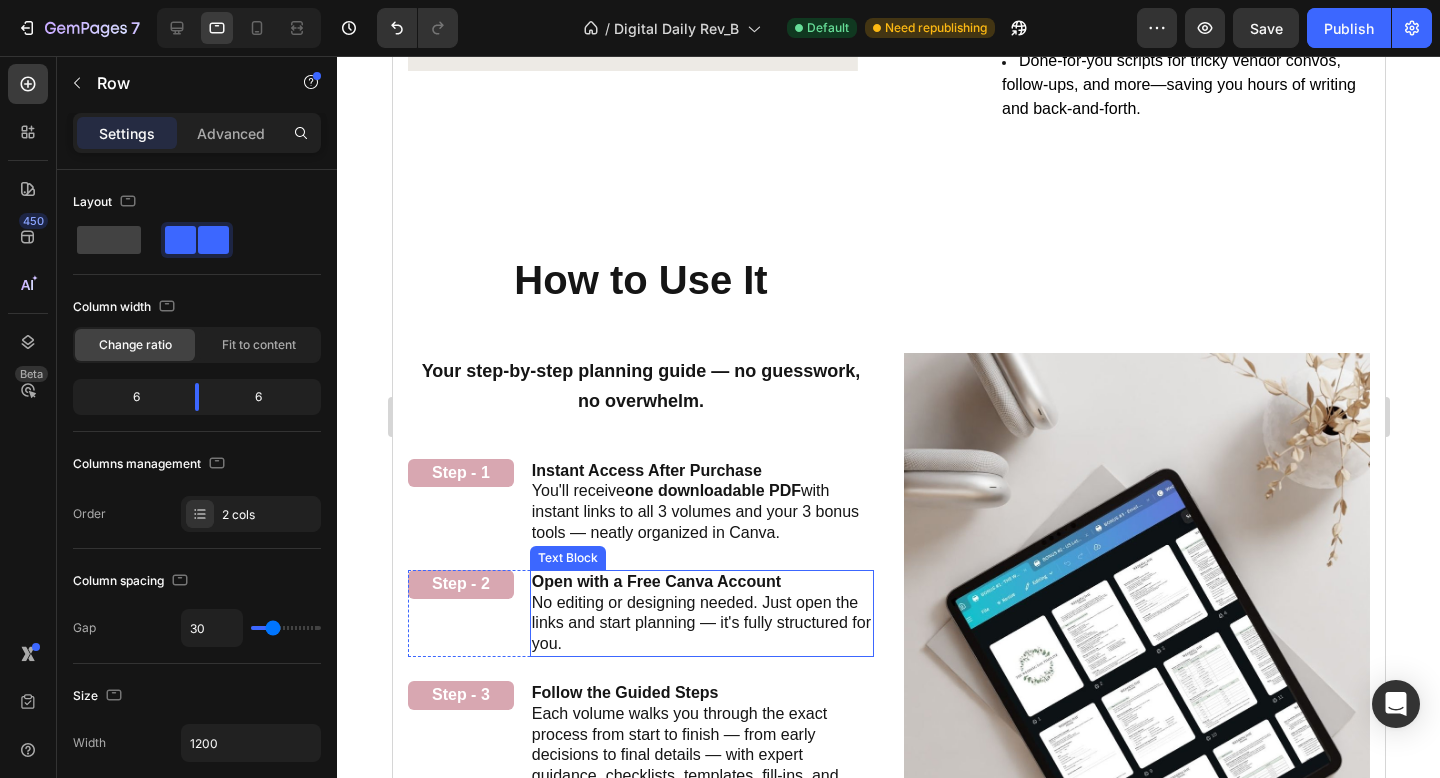 scroll, scrollTop: 2285, scrollLeft: 0, axis: vertical 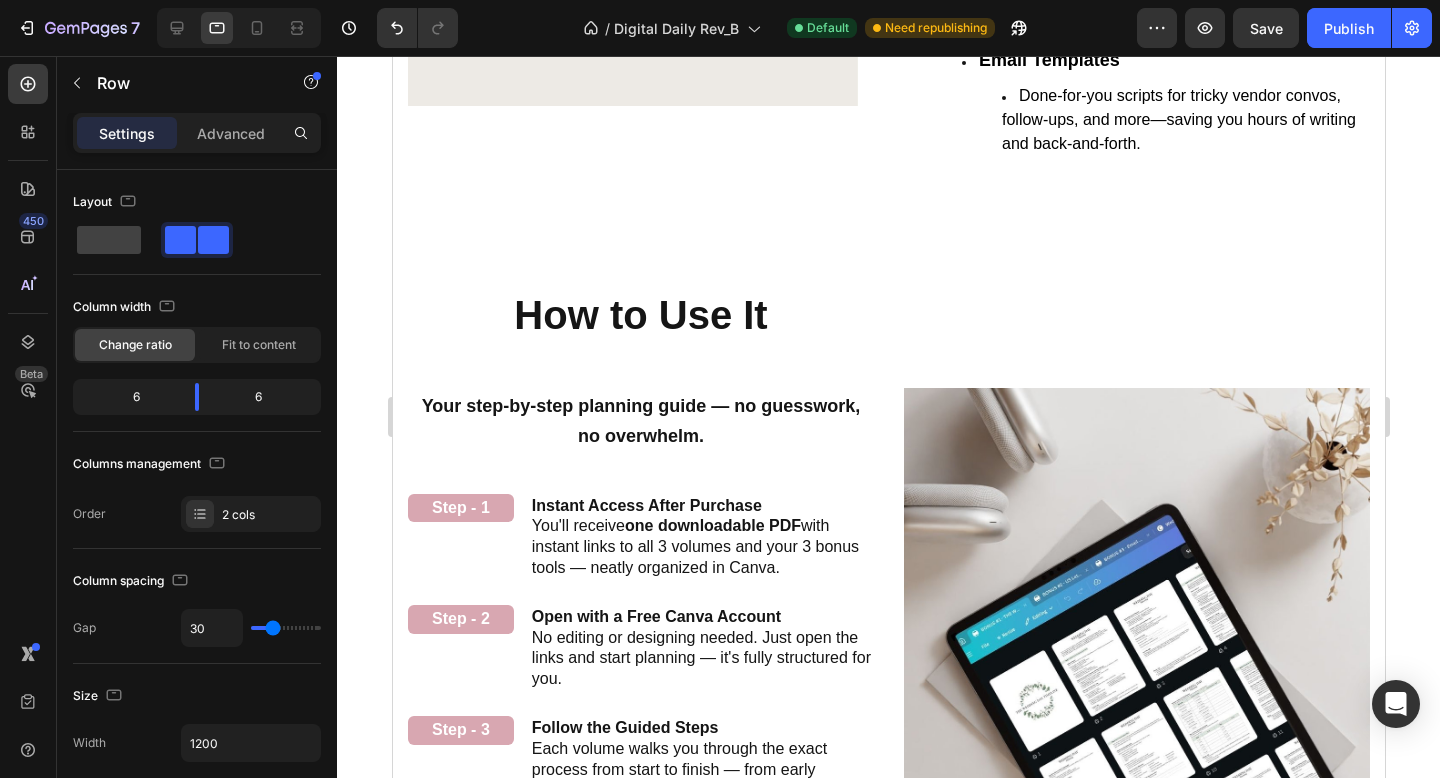 click on "How to Use It Heading Your step-by-step planning guide — no guesswork, no overwhelm. Text Block Step - 1 Text Block Instant Access After Purchase You'll receive  one downloadable PDF  with instant links to all 3 volumes and your 3 bonus tools — neatly organized in Canva. Text Block Row Step - 2 Text Block Open with a Free Canva Account No editing or designing needed. Just open the links and start planning — it's fully structured for you. Text Block Row Step - 3 Text Block Follow the Guided Steps Each volume walks you through the exact process from start to finish — from early decisions to final details — with expert guidance, checklists, templates, fill-ins, and questionnaires built right in. Text Block Row Step - 4 Text Block Collaborate or Print Easily share the planner with your partner or wedding team. Prefer paper? You can download and print any section at any time. Text Block Row" at bounding box center (640, 621) 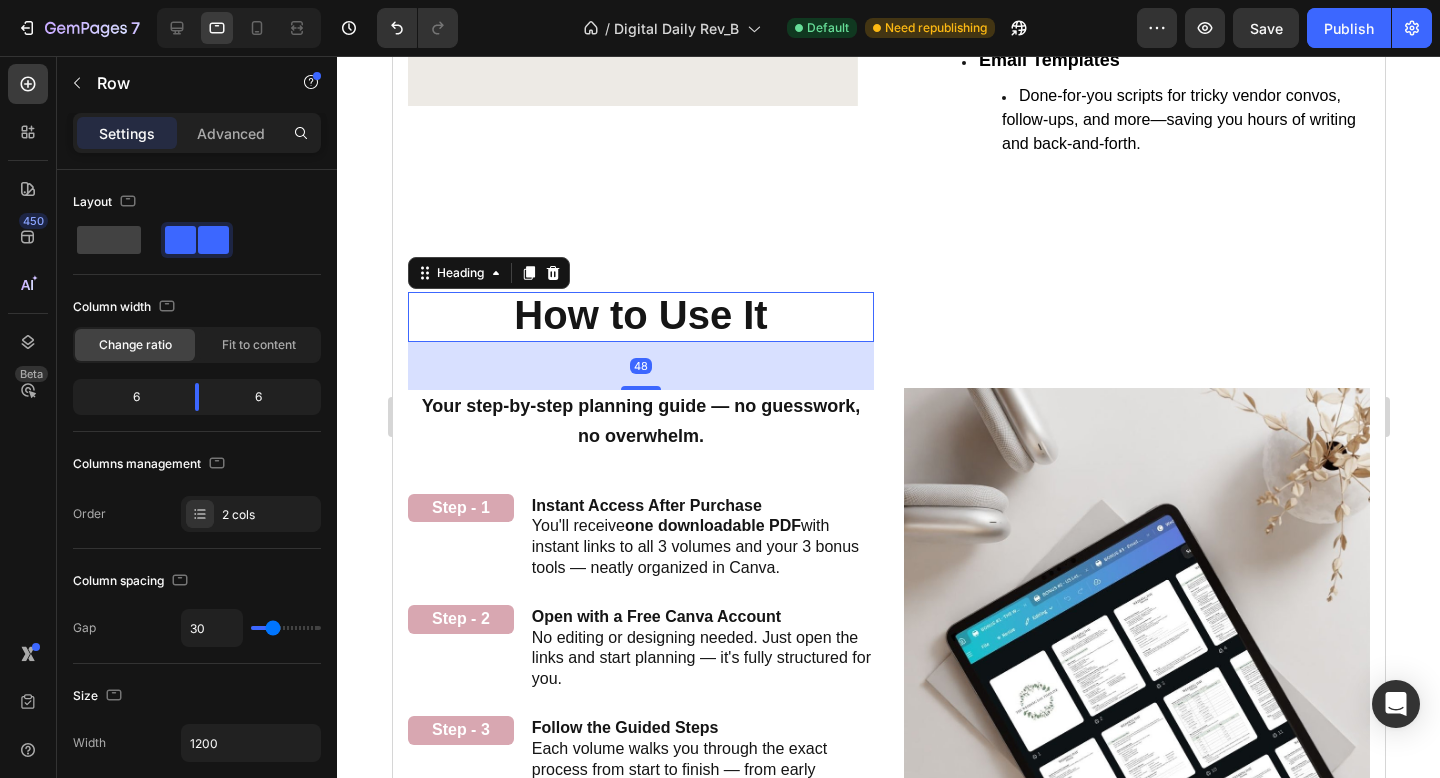 click on "How to Use It" at bounding box center [639, 315] 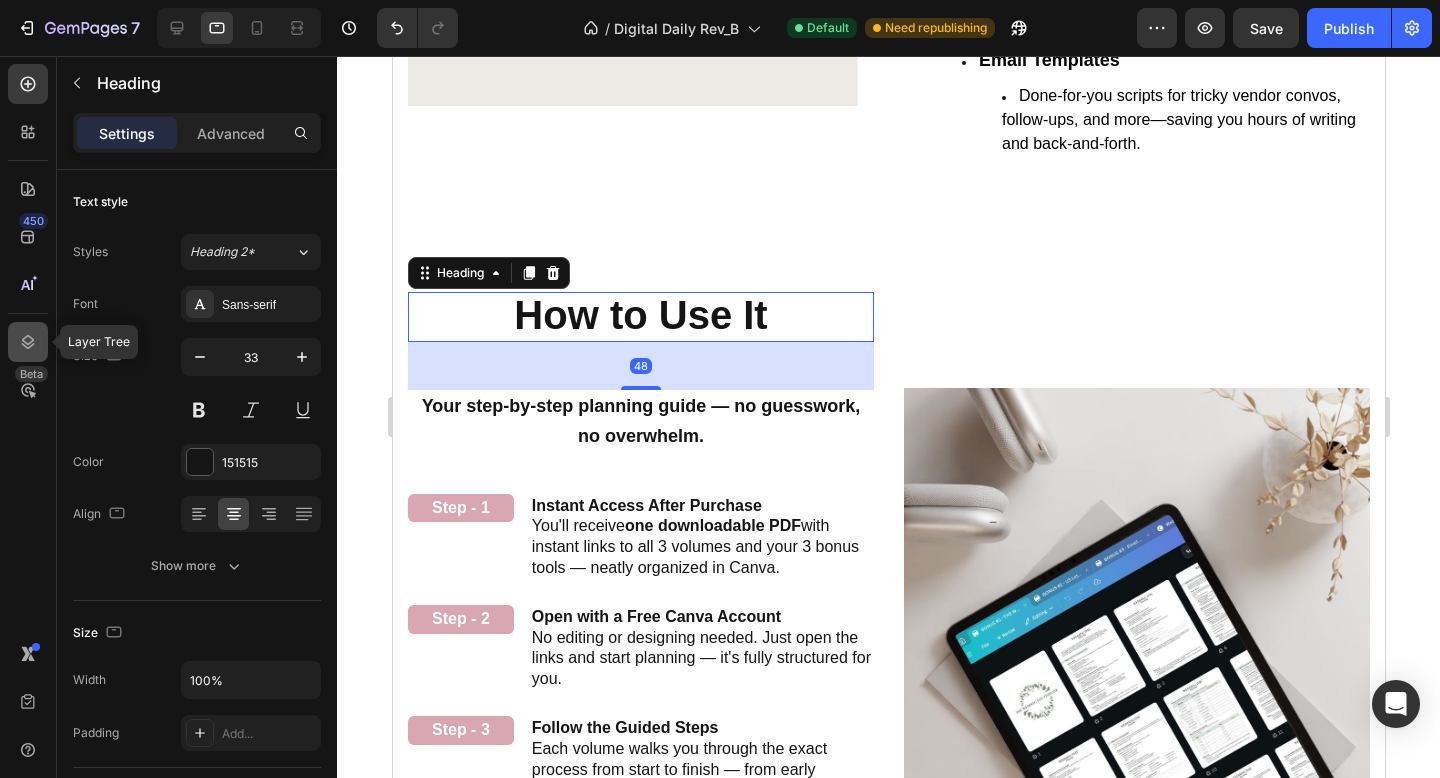 click 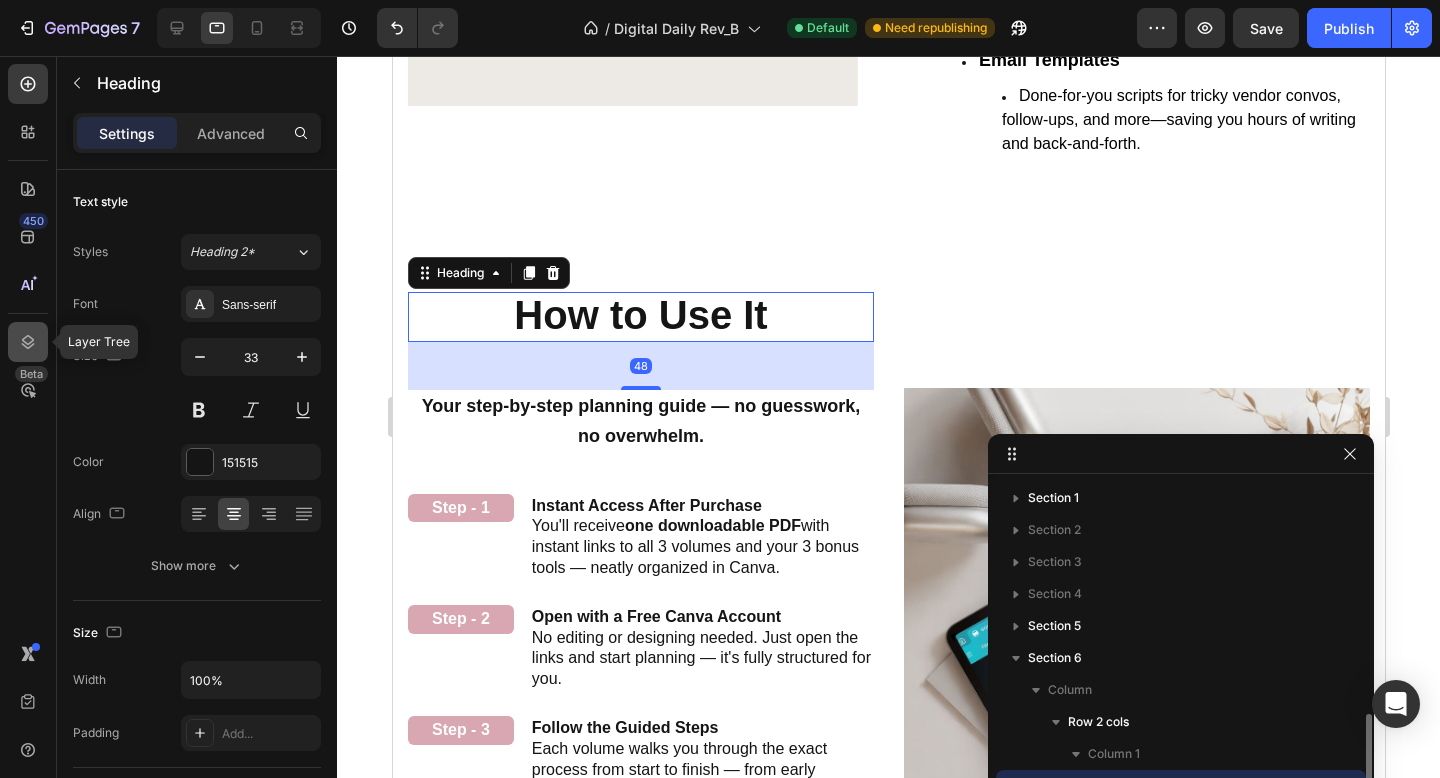 scroll, scrollTop: 165, scrollLeft: 0, axis: vertical 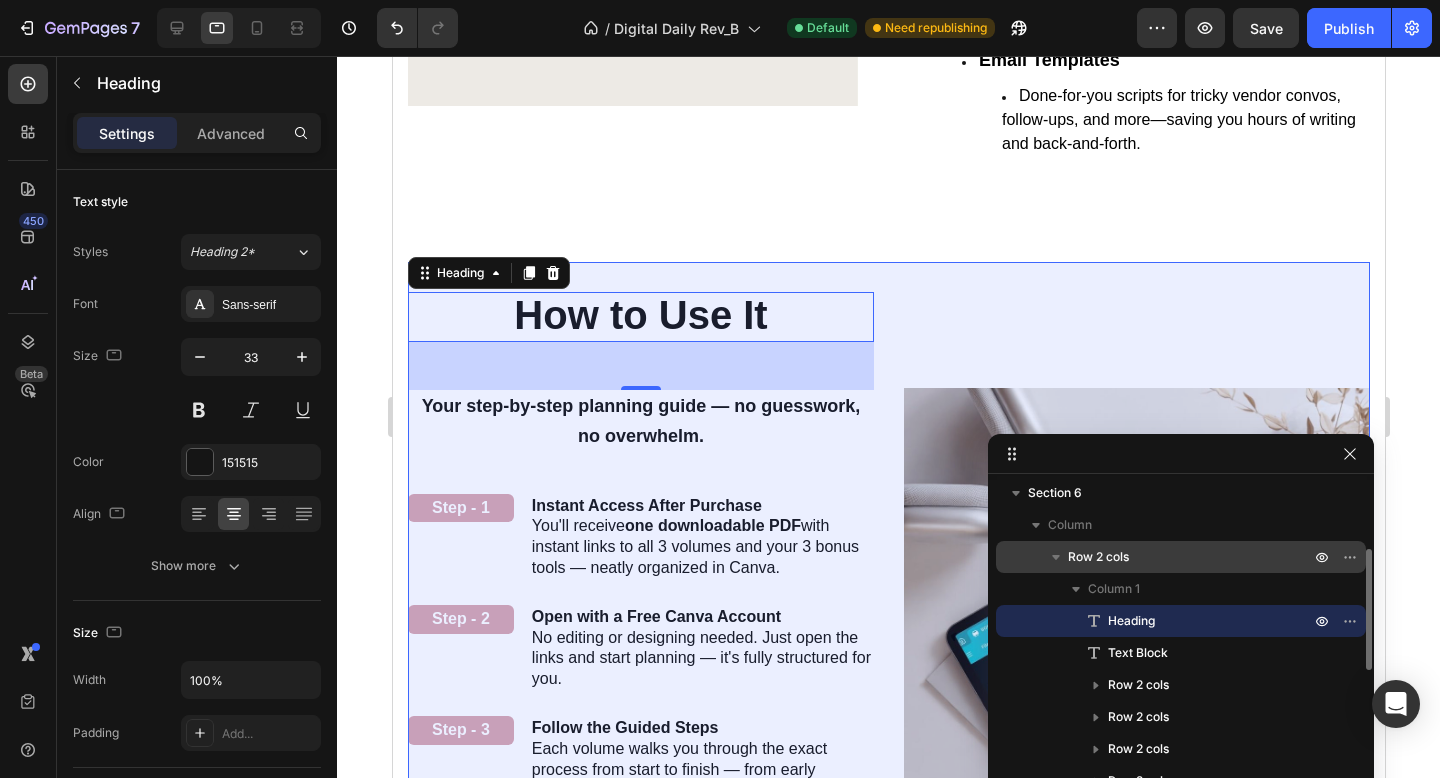 click 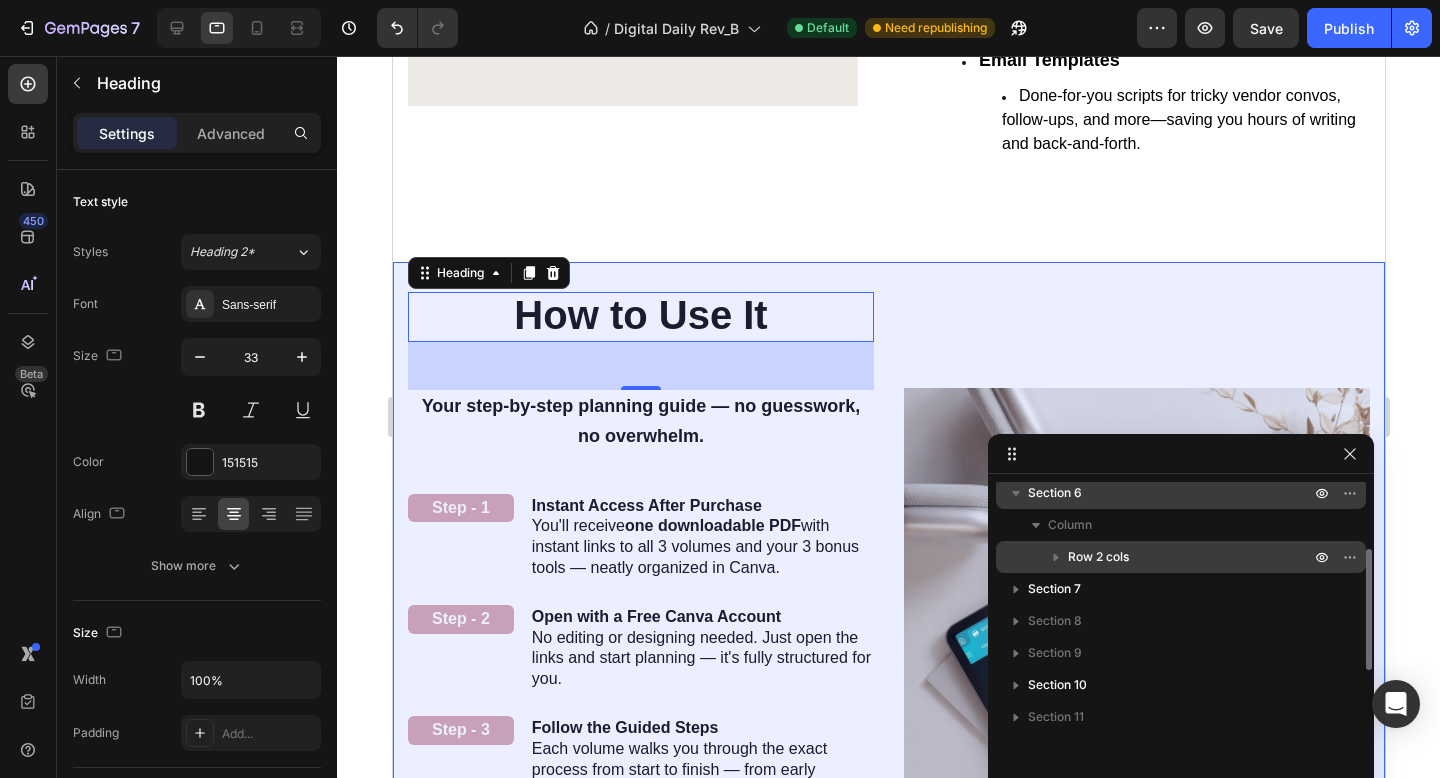click 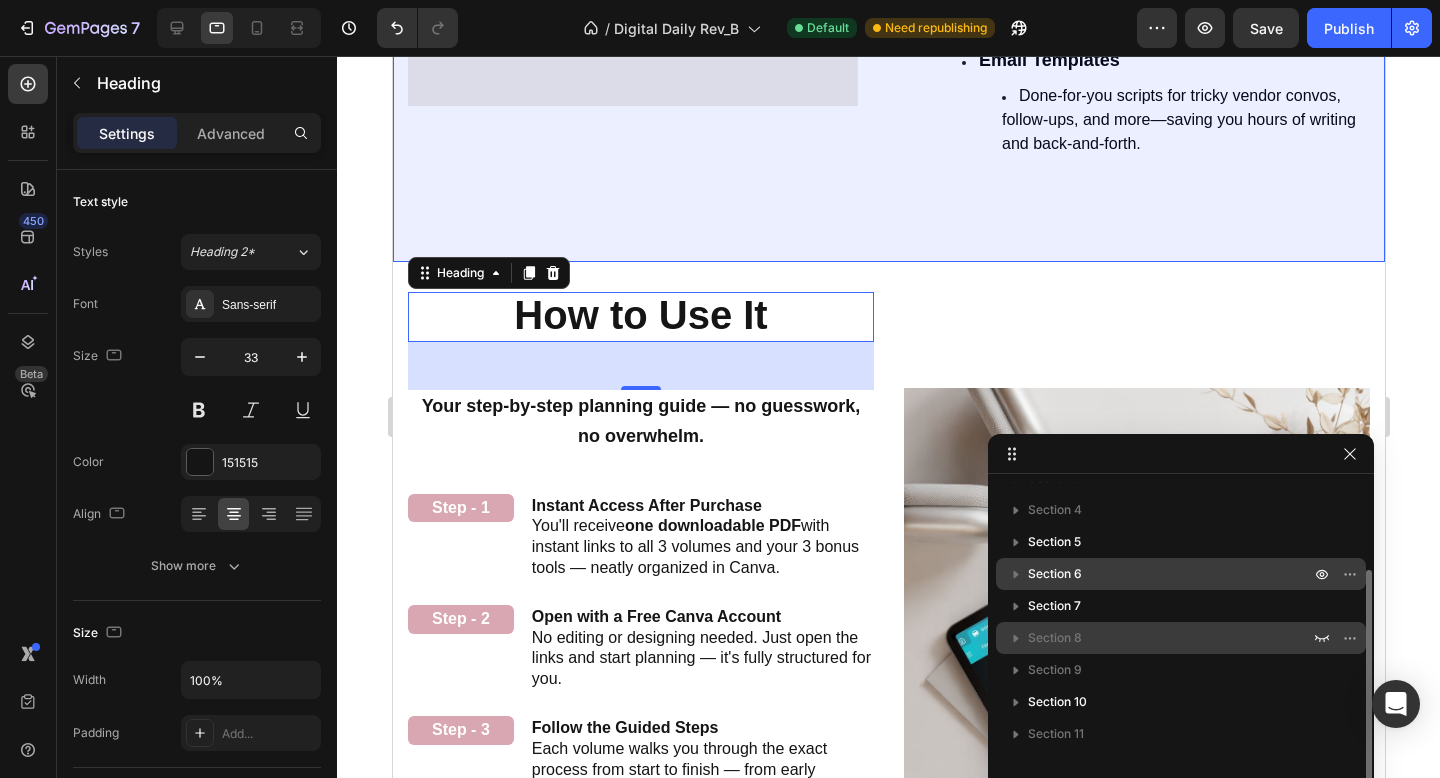 scroll, scrollTop: 62, scrollLeft: 0, axis: vertical 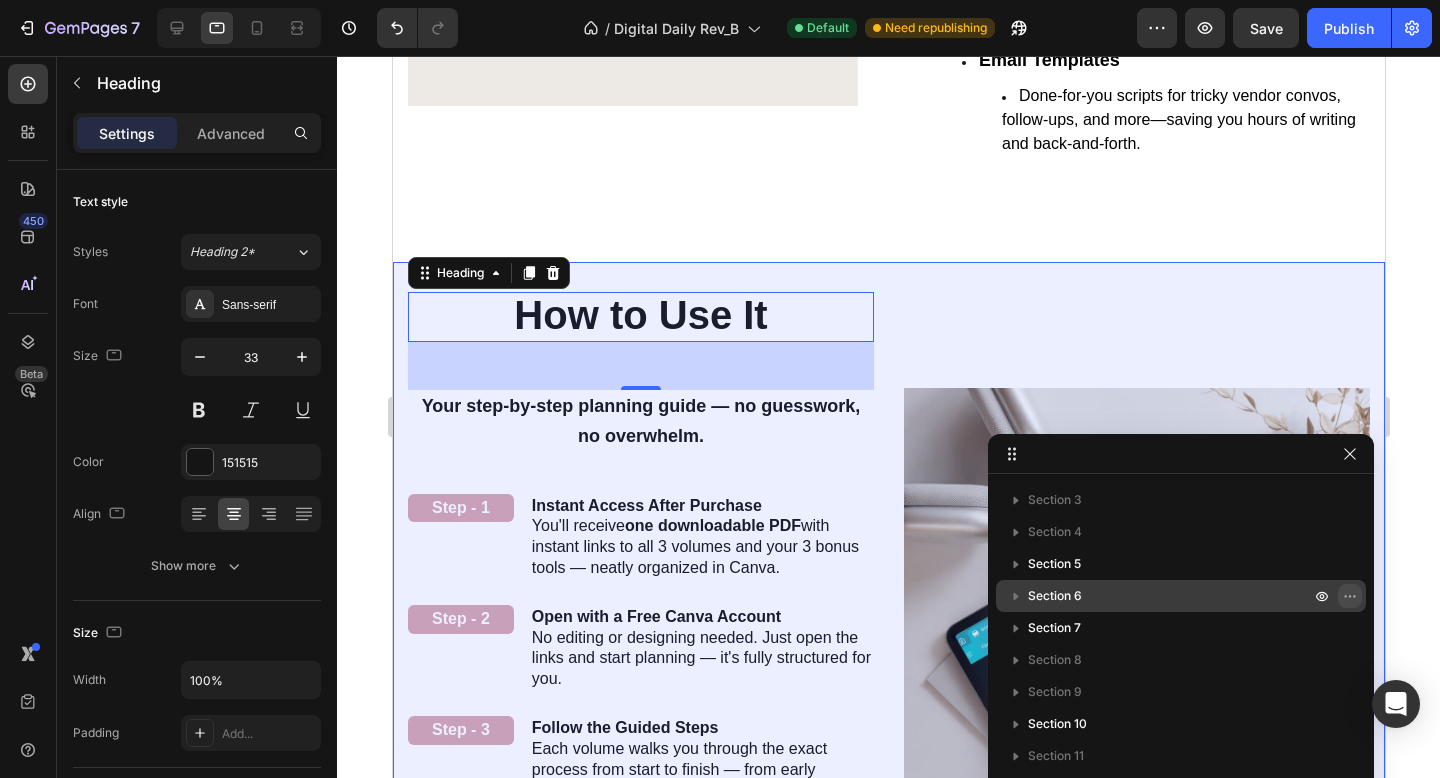 click 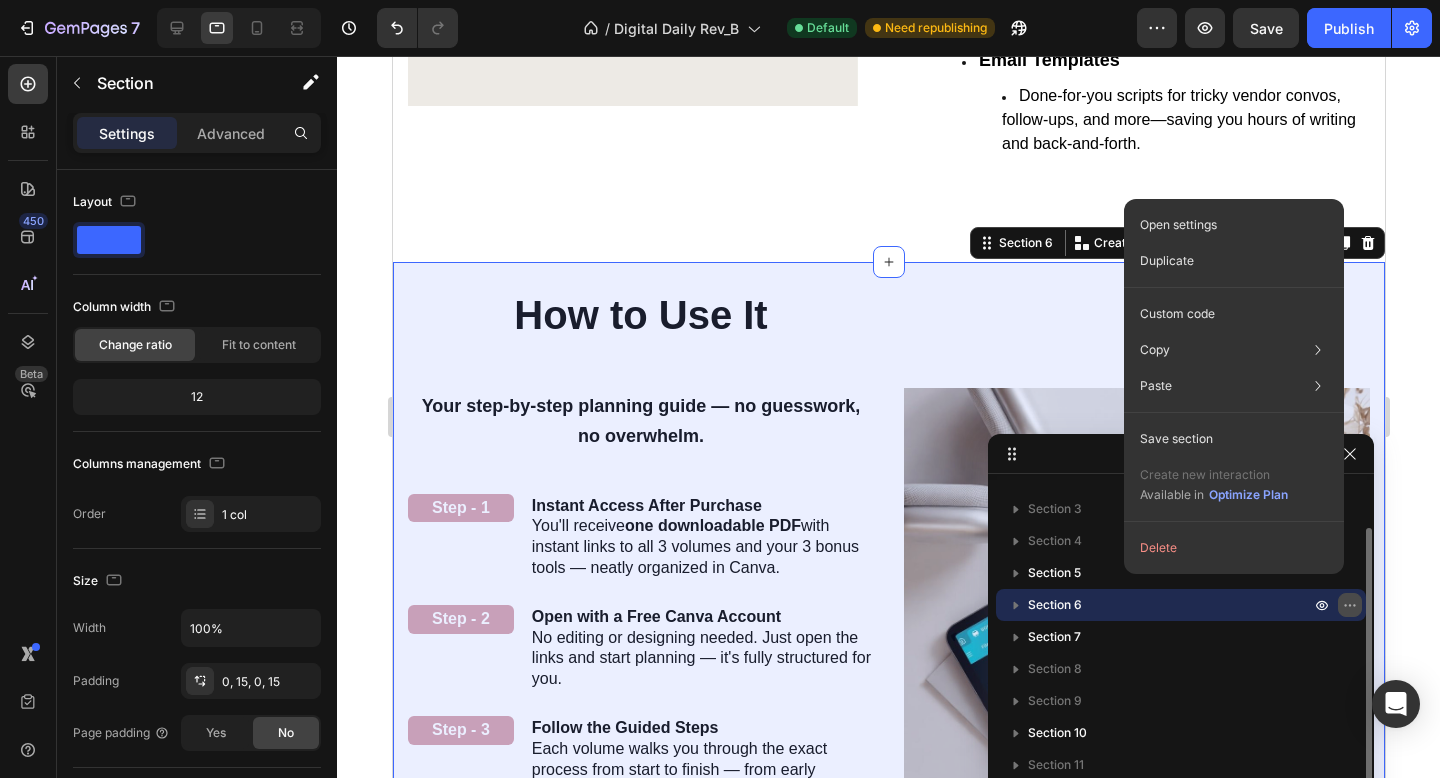 scroll, scrollTop: 53, scrollLeft: 0, axis: vertical 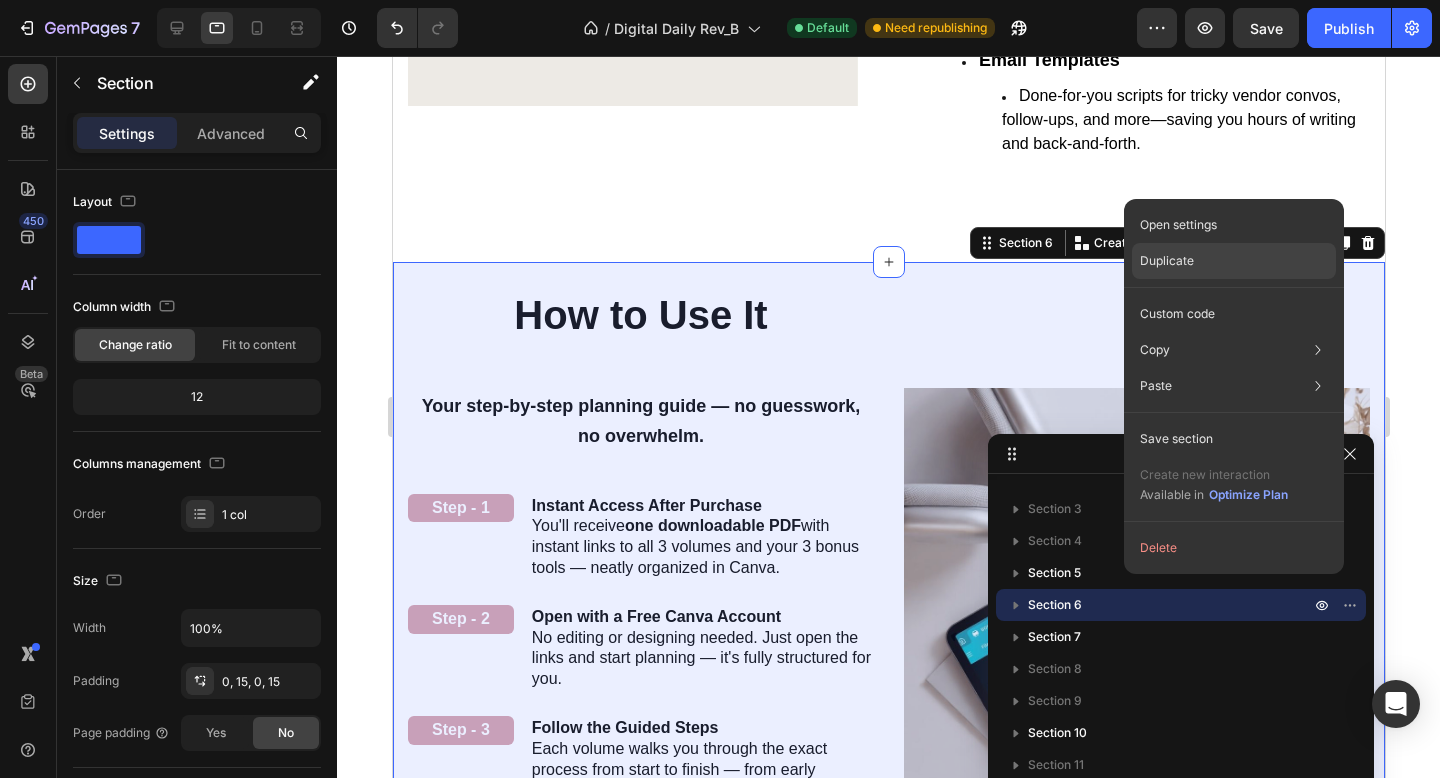 click on "Duplicate" 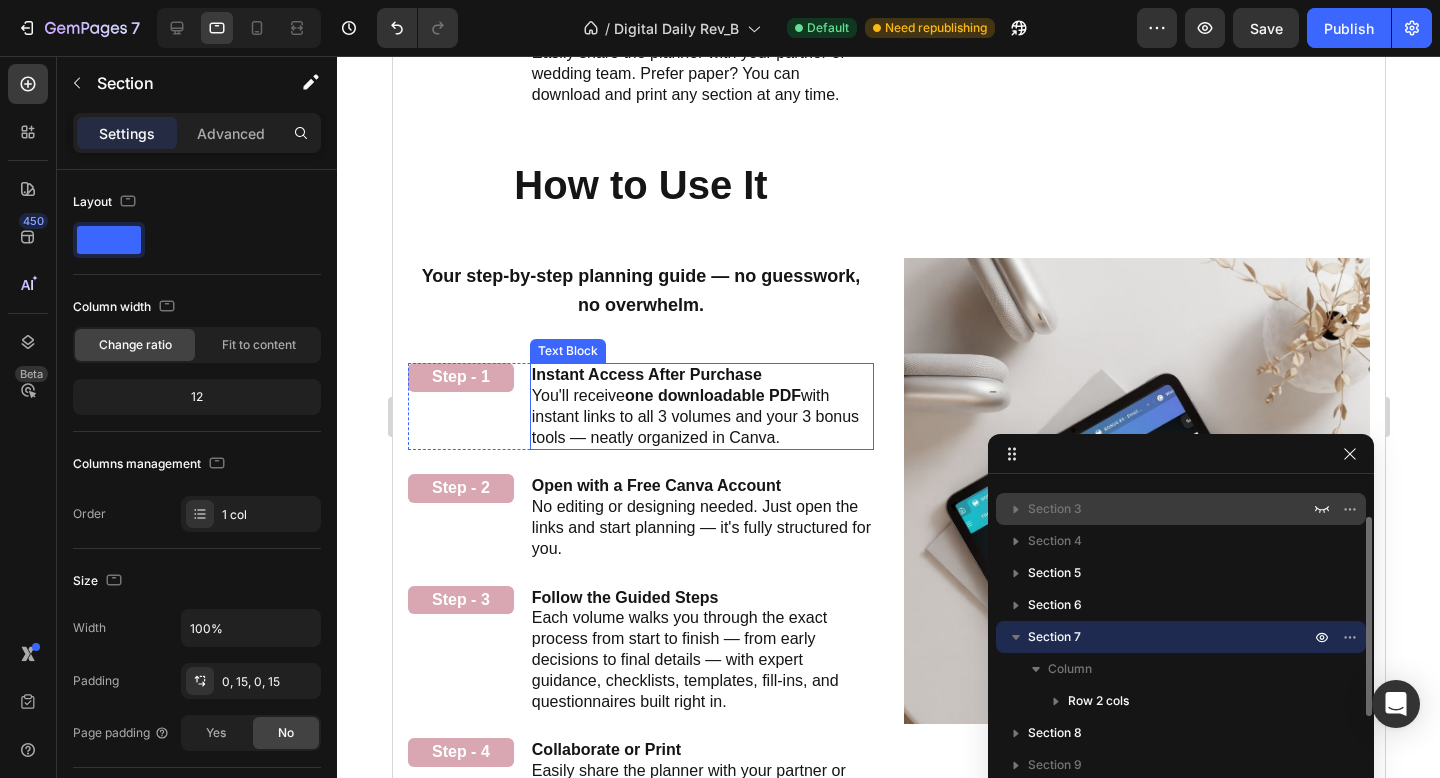 scroll, scrollTop: 3175, scrollLeft: 0, axis: vertical 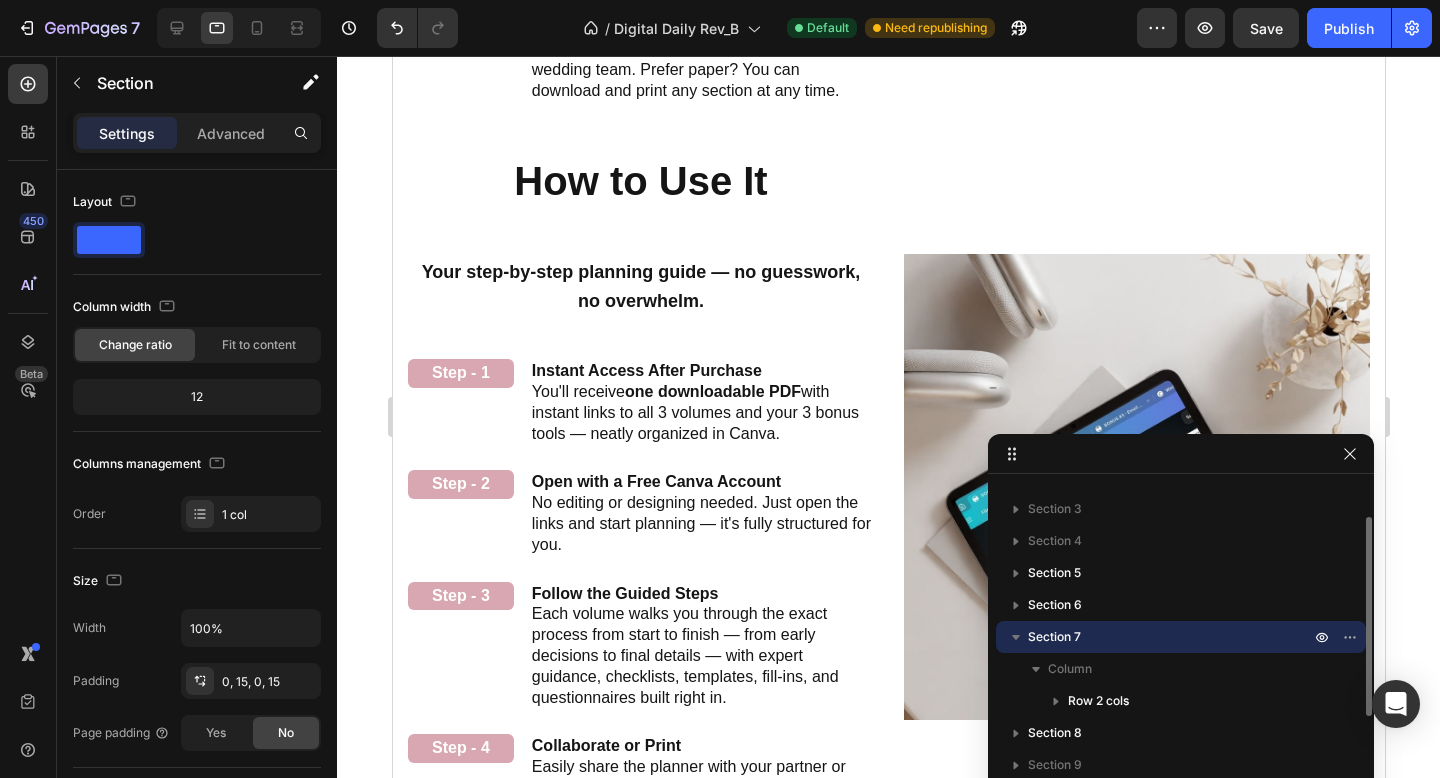 click 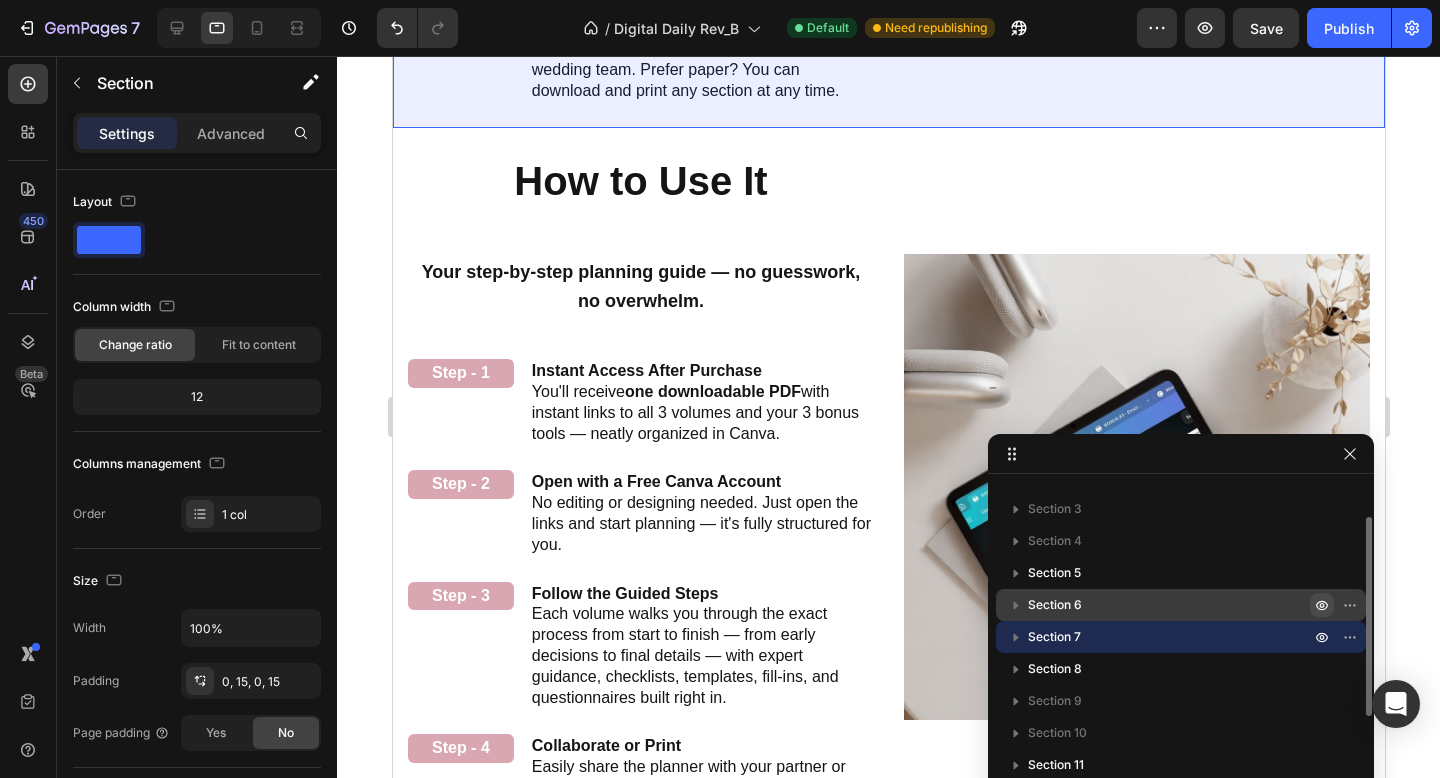 click 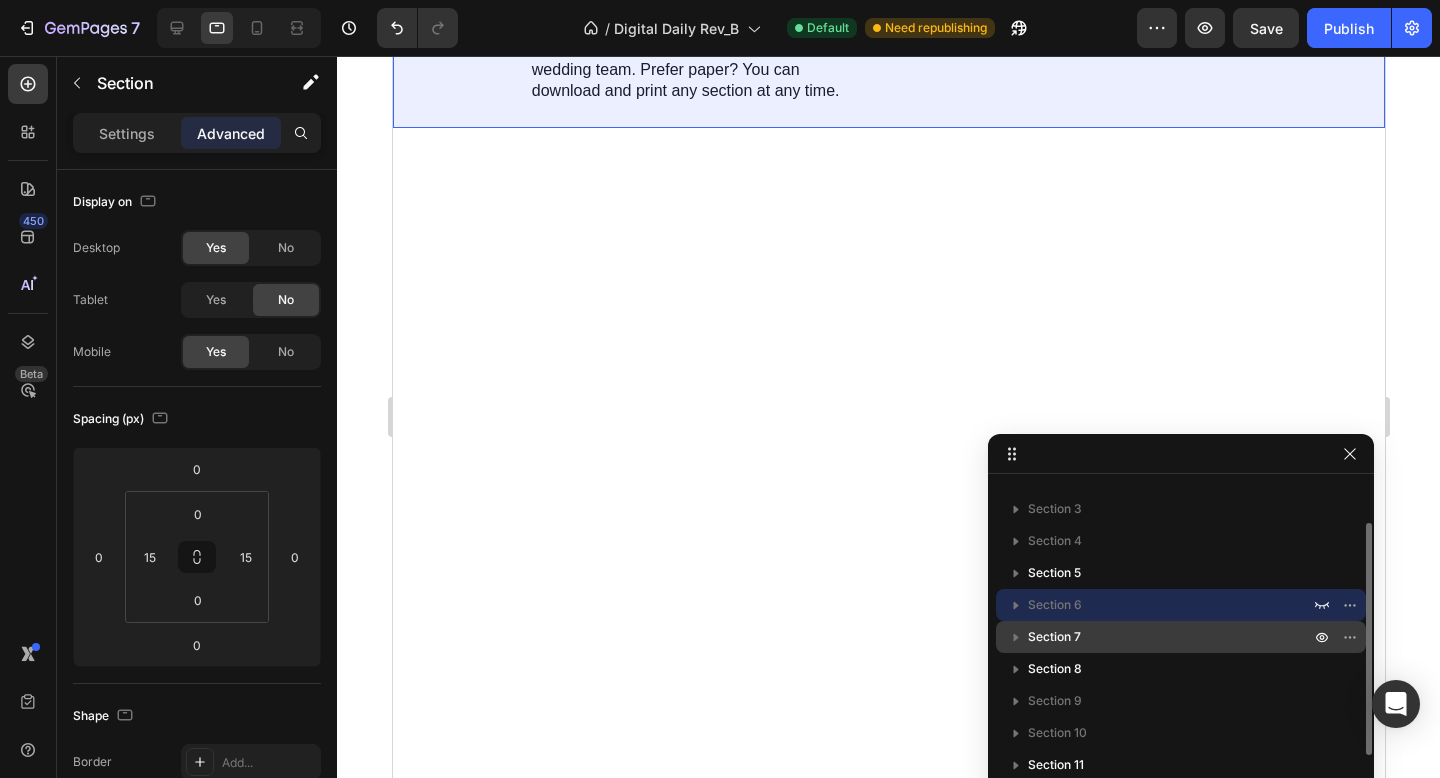 click on "Section 7" at bounding box center (1171, 637) 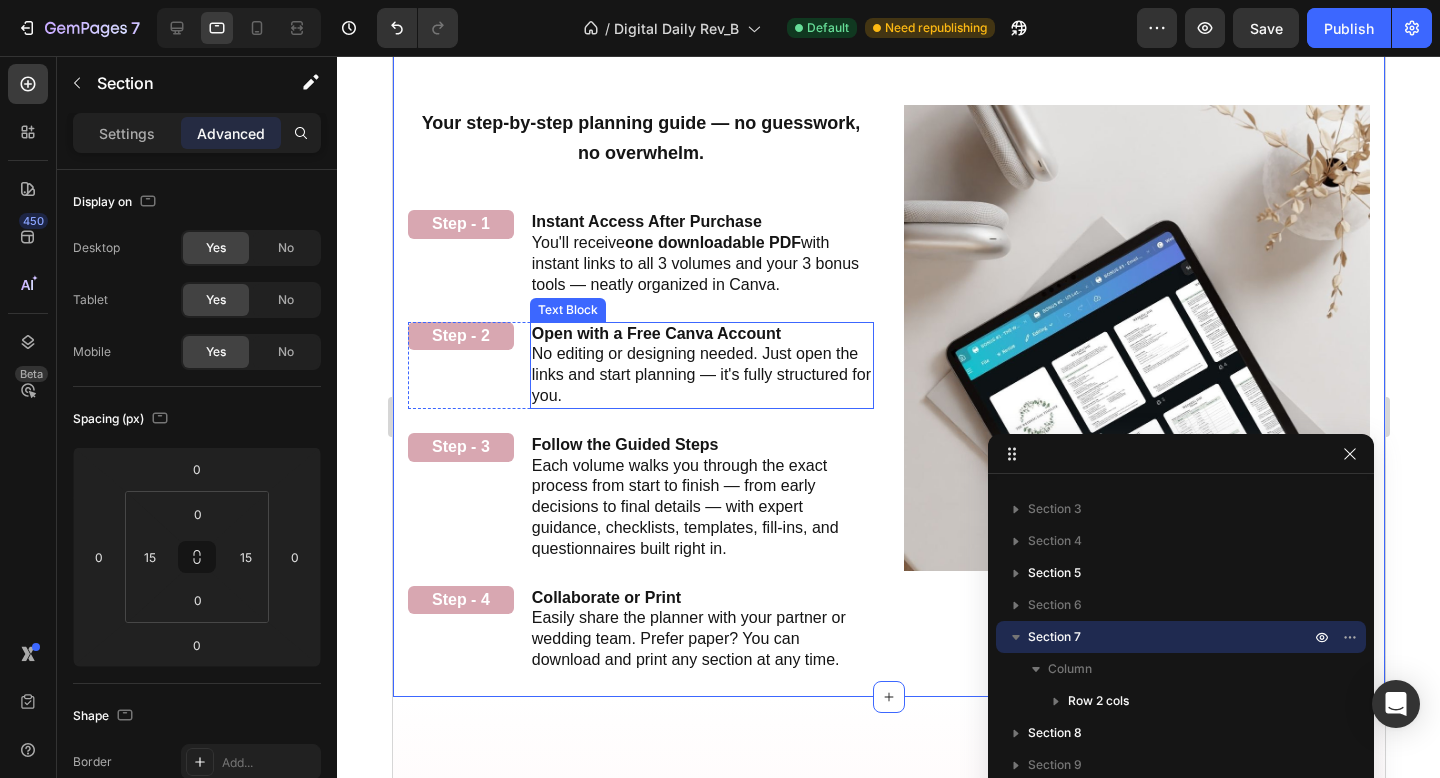 scroll, scrollTop: 2459, scrollLeft: 0, axis: vertical 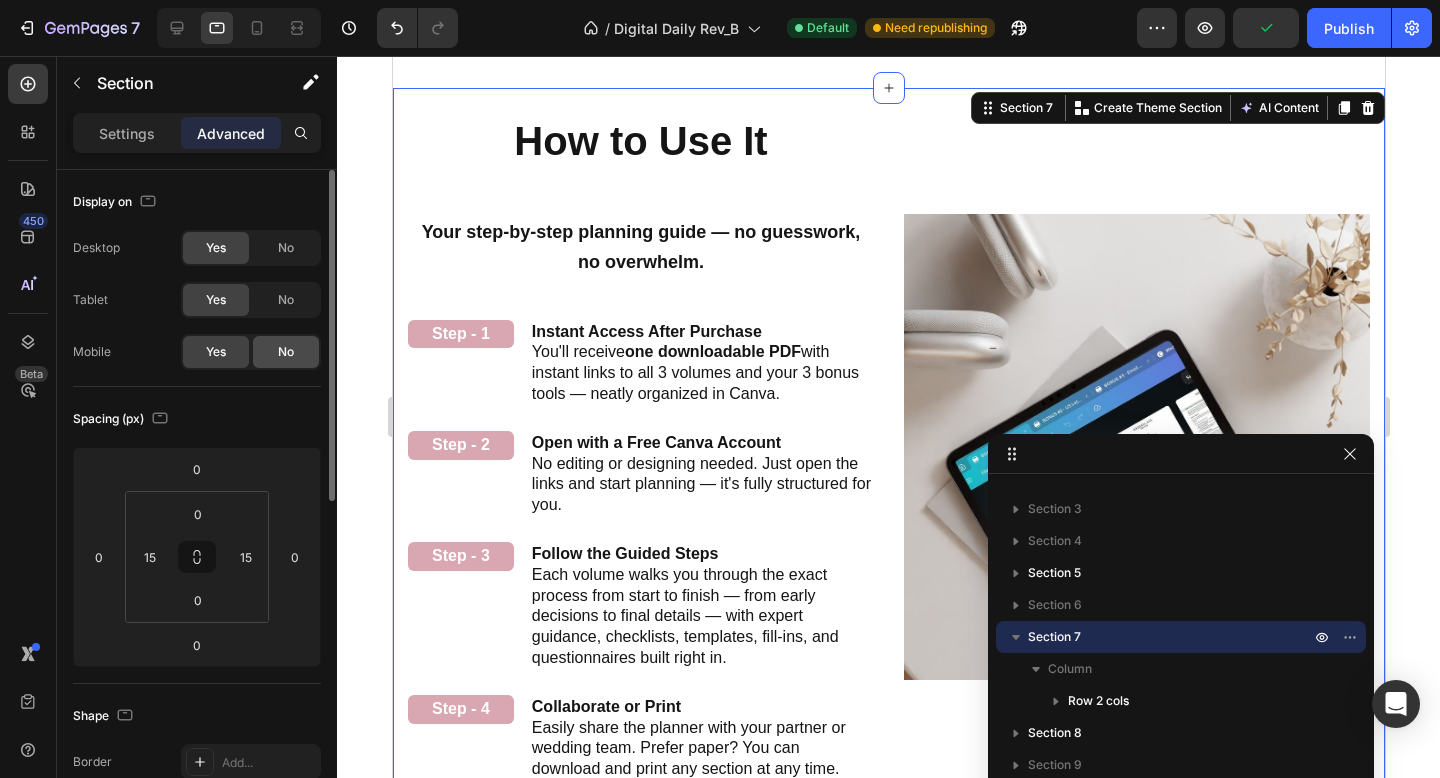 click on "No" 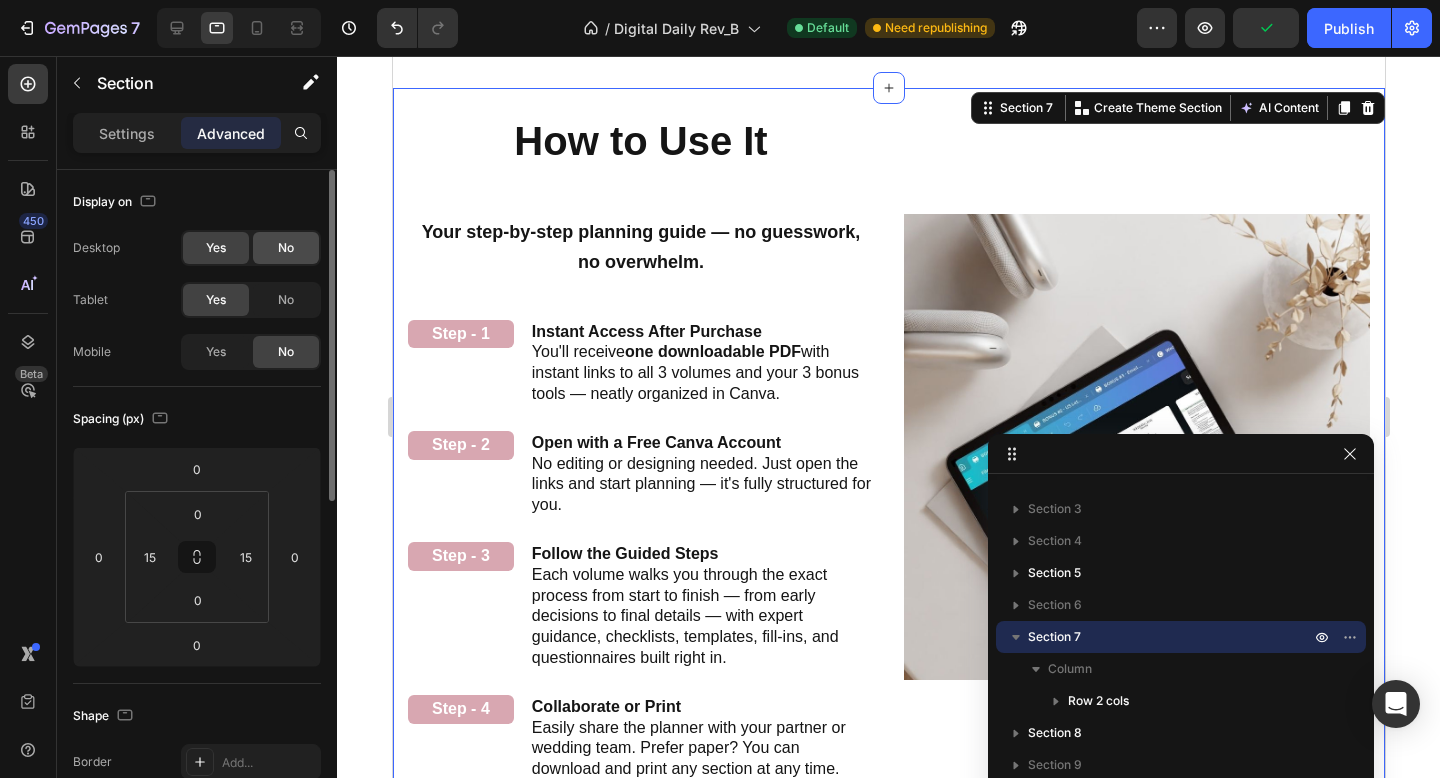 click on "No" 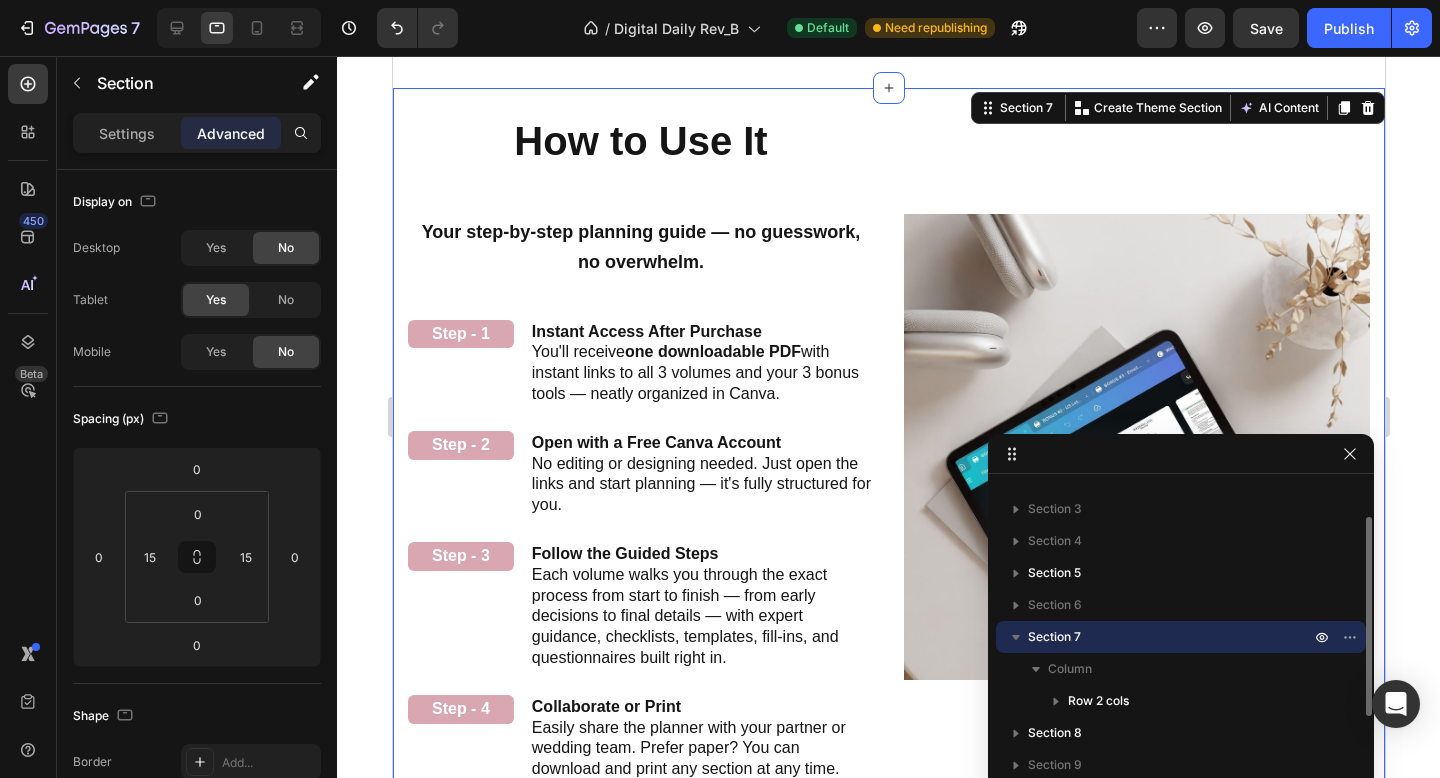 click 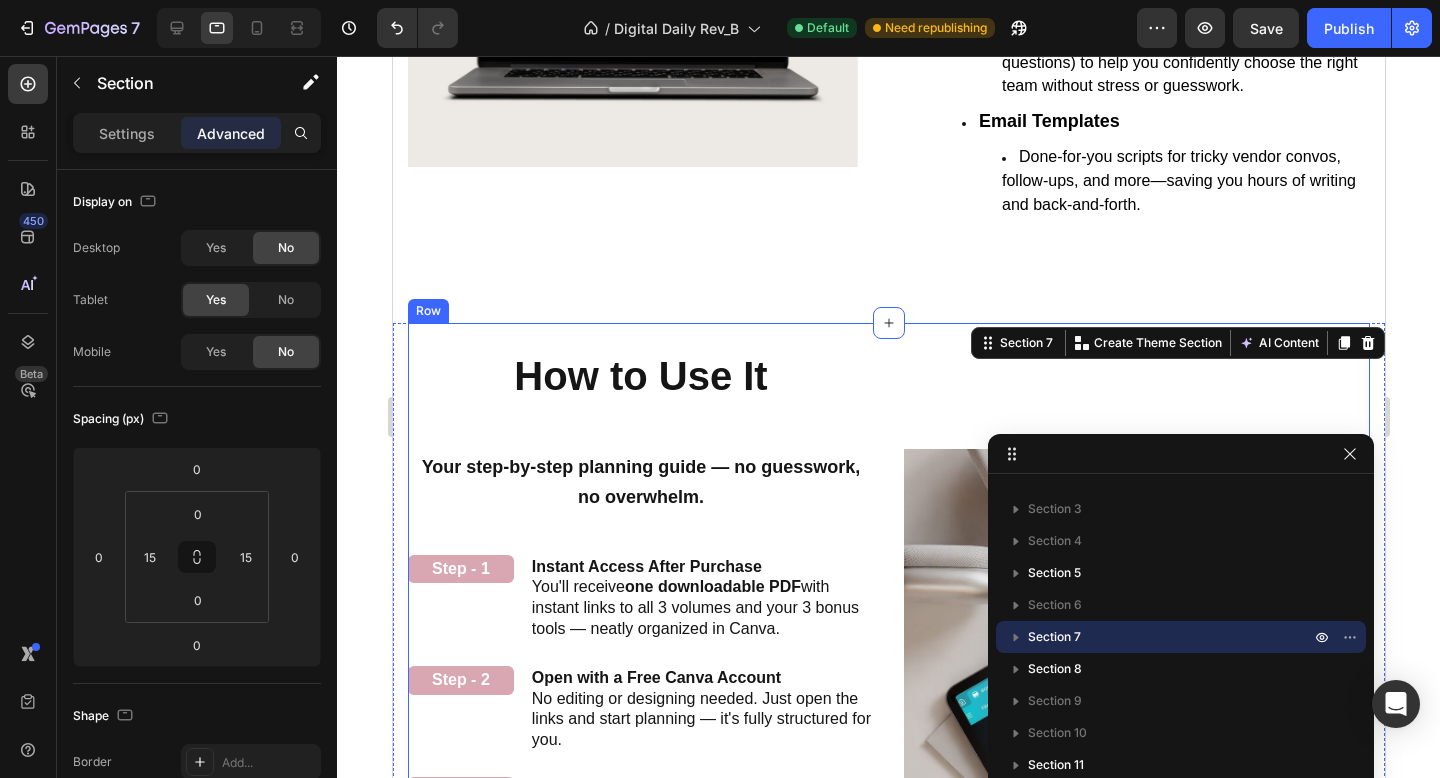scroll, scrollTop: 2209, scrollLeft: 0, axis: vertical 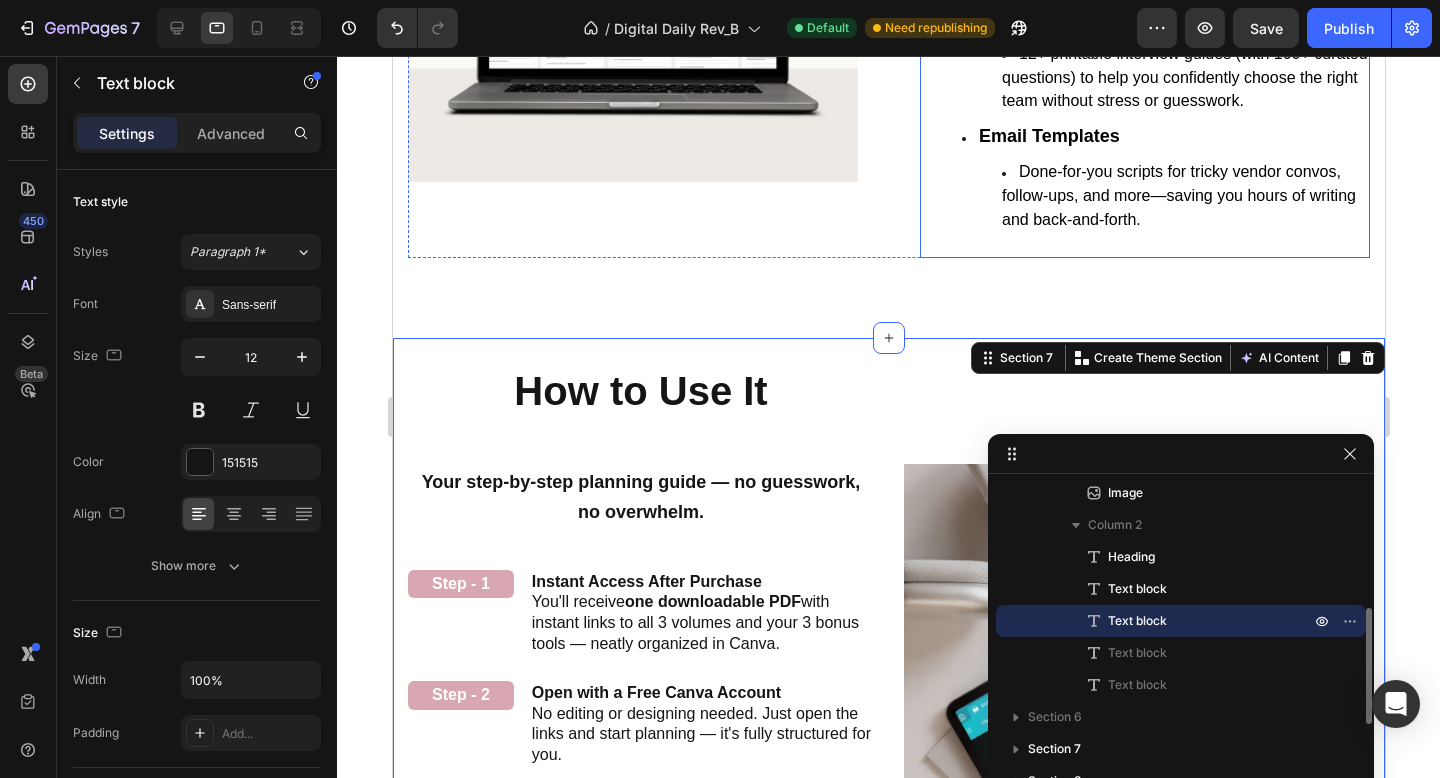 click on "Wedding Day Toolkit Everything you need at your fingertips—from contact lists to timelines and packing lists—so your big day runs like clockwork. Vendor Questionnaire Sheets 12+ printable interview guides (with 100+ curated questions) to help you confidently choose the right team without stress or guesswork. Email Templates Done-for-you scripts for tricky vendor convos, follow-ups, and more—saving you hours of writing and back-and-forth." at bounding box center [1144, 66] 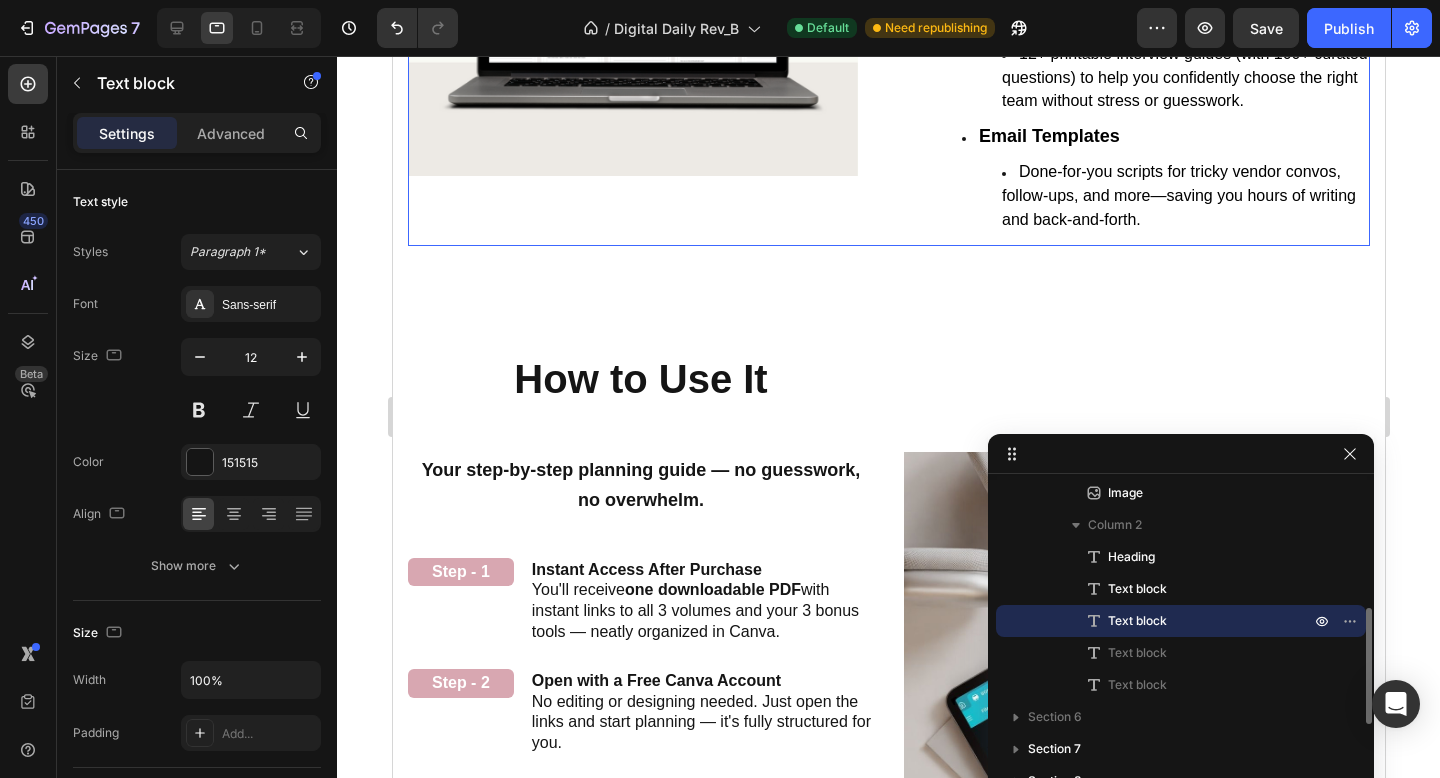 click on "Image 3 Exclusive Bonuses That Make Planning Easier Heading We didn’t stop at the planner. You’ll also get 3 time-saving tools designed to take the stress out of the process and help you plan with total confidence. Text block Wedding Day Toolkit Everything you need at your fingertips—from contact lists to timelines and packing lists—so your big day runs like clockwork. Vendor Questionnaire Sheets 12+ printable interview guides (with 100+ curated questions) to help you confidently choose the right team without stress or guesswork. Email Templates Done-for-you scripts for tricky vendor convos, follow-ups, and more—saving you hours of writing and back-and-forth. Text block Booking a vendor can be nerve-wracking — especially when you’re not sure what to ask. That’s why we include professional interview sheets for every major vendor: photographers, florists, caterers, and more. You’ll show up confident and totally prepared. Text block 12+ printable vendor questionnaires Over 100 curated questions" at bounding box center [888, -49] 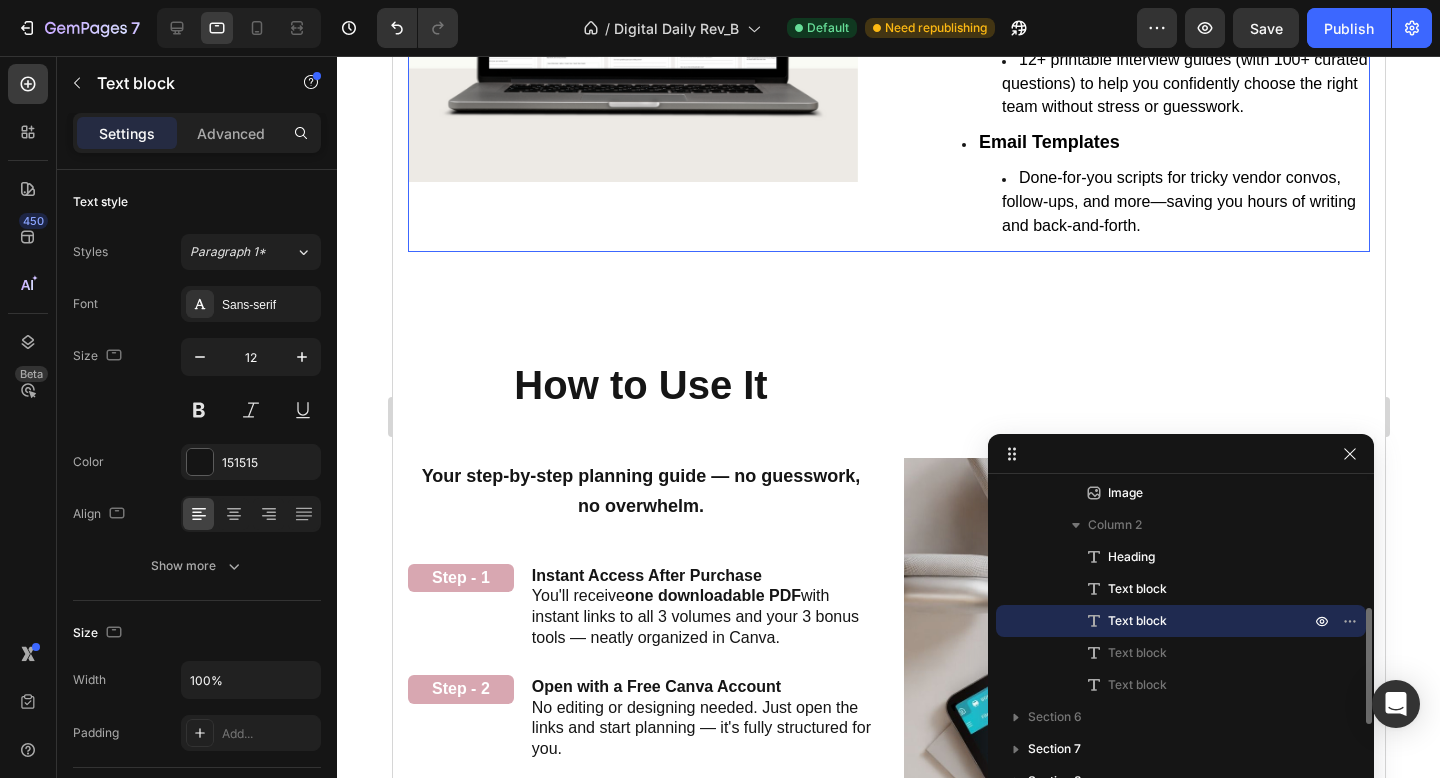 scroll, scrollTop: 133, scrollLeft: 0, axis: vertical 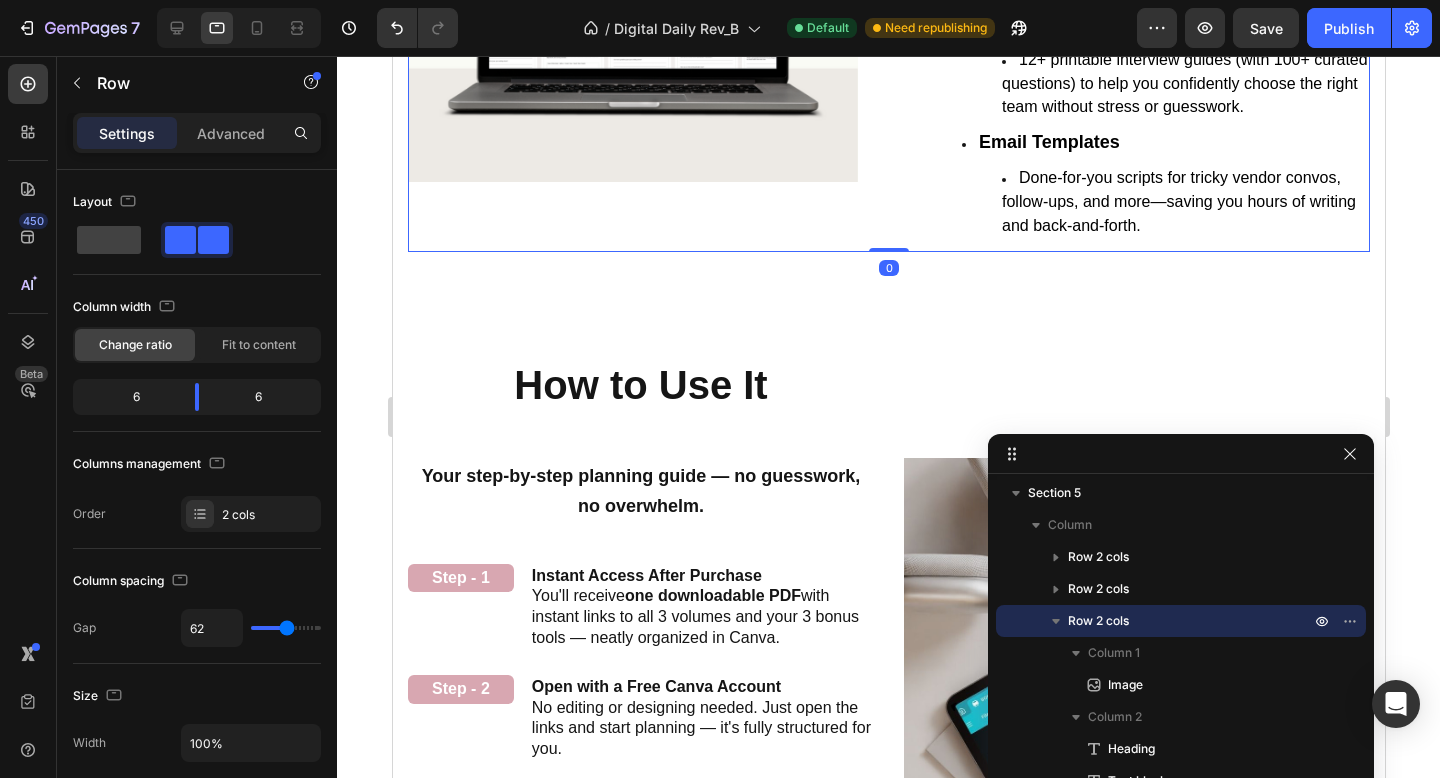 click on "Image 3 Exclusive Bonuses That Make Planning Easier Heading We didn’t stop at the planner. You’ll also get 3 time-saving tools designed to take the stress out of the process and help you plan with total confidence. Text block Wedding Day Toolkit Everything you need at your fingertips—from contact lists to timelines and packing lists—so your big day runs like clockwork. Vendor Questionnaire Sheets 12+ printable interview guides (with 100+ curated questions) to help you confidently choose the right team without stress or guesswork. Email Templates Done-for-you scripts for tricky vendor convos, follow-ups, and more—saving you hours of writing and back-and-forth. Text block Booking a vendor can be nerve-wracking — especially when you’re not sure what to ask. That’s why we include professional interview sheets for every major vendor: photographers, florists, caterers, and more. You’ll show up confident and totally prepared. Text block 12+ printable vendor questionnaires Over 100 curated questions" at bounding box center (888, -43) 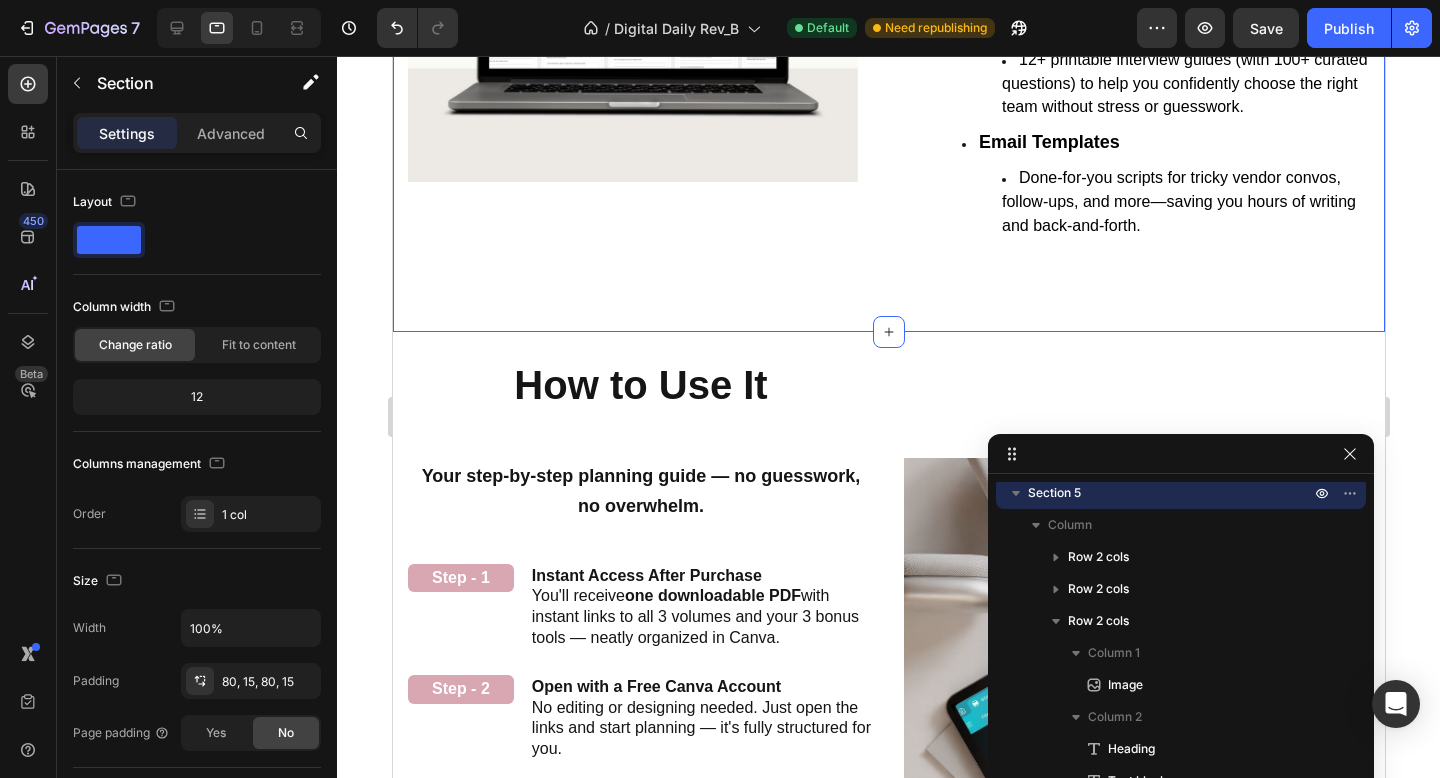 scroll, scrollTop: 5, scrollLeft: 0, axis: vertical 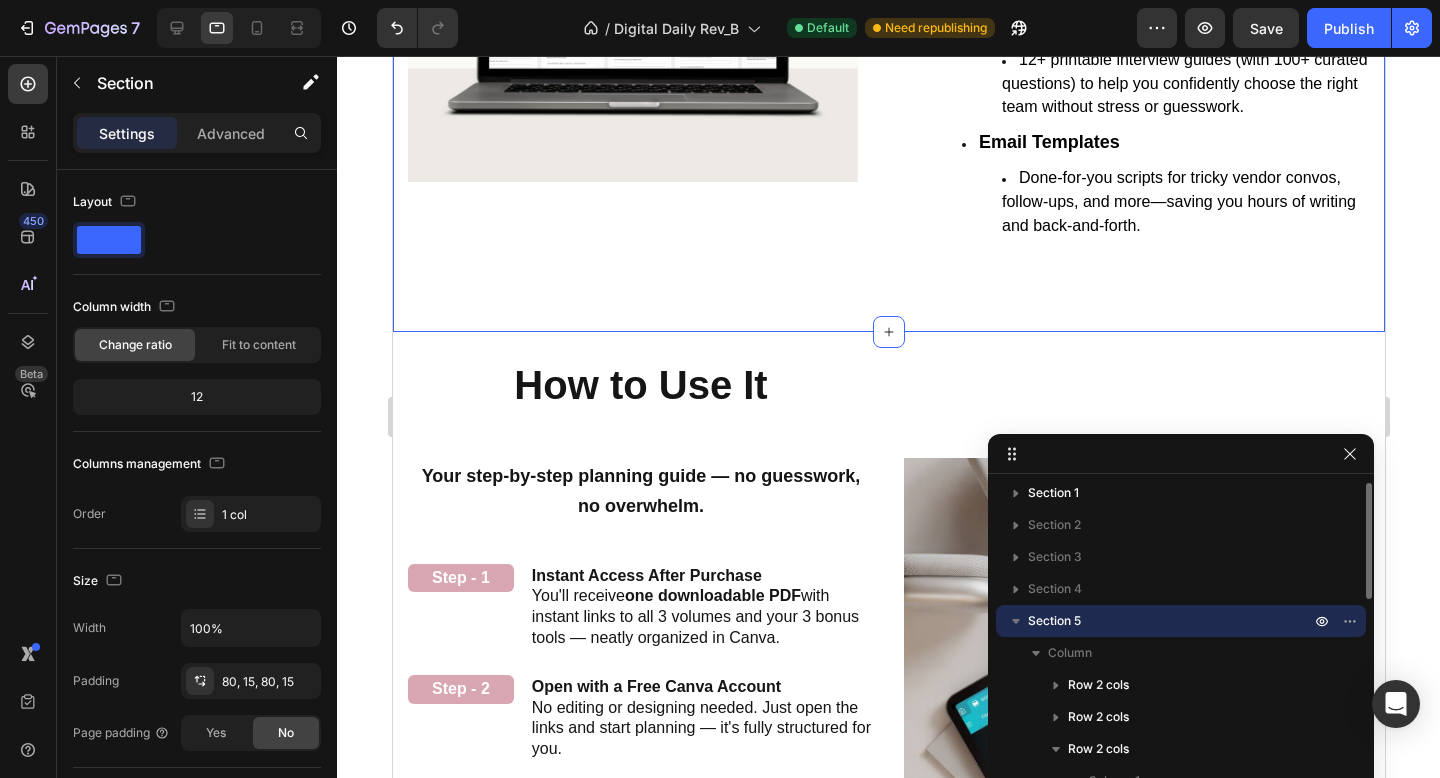 click on "Image Image Don't Know Where to Start? This Planner Does It All for You Heading Over 300 Beautiful Guided Wedding Planning Pages Heading With over 350 thoughtfully designed pages across 3 volumes, this planner simplifies every step of your wedding journey — from budgeting and timelines to décor inspiration and must-ask vendor questions. It’s your personal guide, creative workspace, and planning expert all in one. Text block Volume 1:  The Foundation Text Block Volume 2:  The Celebration Text Block Volume 3:  The Execution Text Block Row Our Story The Wedding Planning Wedding Budget Venue Attire Marriage Documents Florals Decor Food & Drinks Photographer Videographer Text Block Wedding Music Hair & Makeup Transportation Floor Plan Seating Stationery Send- Off Vendor Contracts Wedding Day Timeline Vendor Questionnaire And so Much More!! Text Block Row Row Our Story Text Block Decor & Style Text Block Wedding Day Timeline Text Block Row Budget Planning Text Block Food & Drinks Text Block Final Checklists" at bounding box center (888, -597) 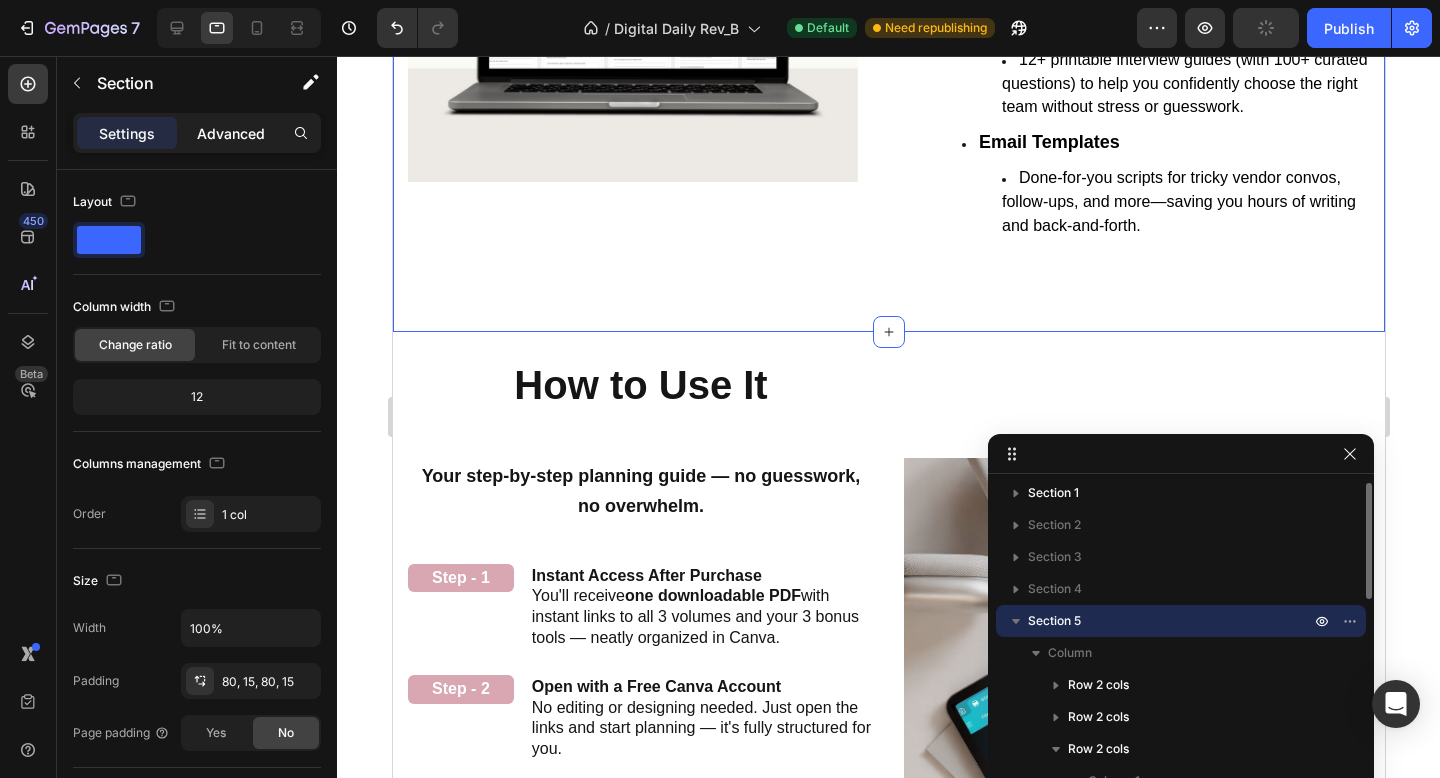 click on "Advanced" at bounding box center (231, 133) 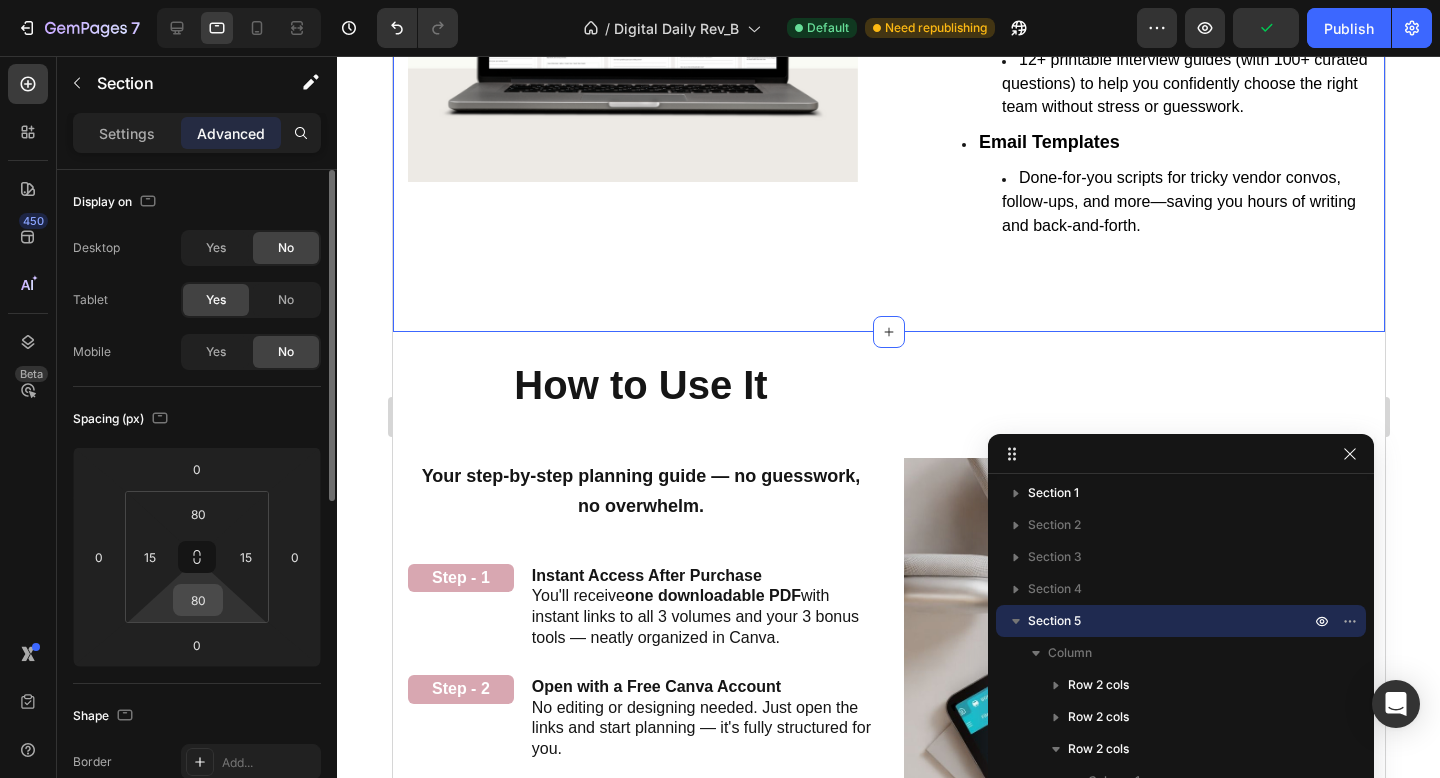 click on "80" at bounding box center [198, 600] 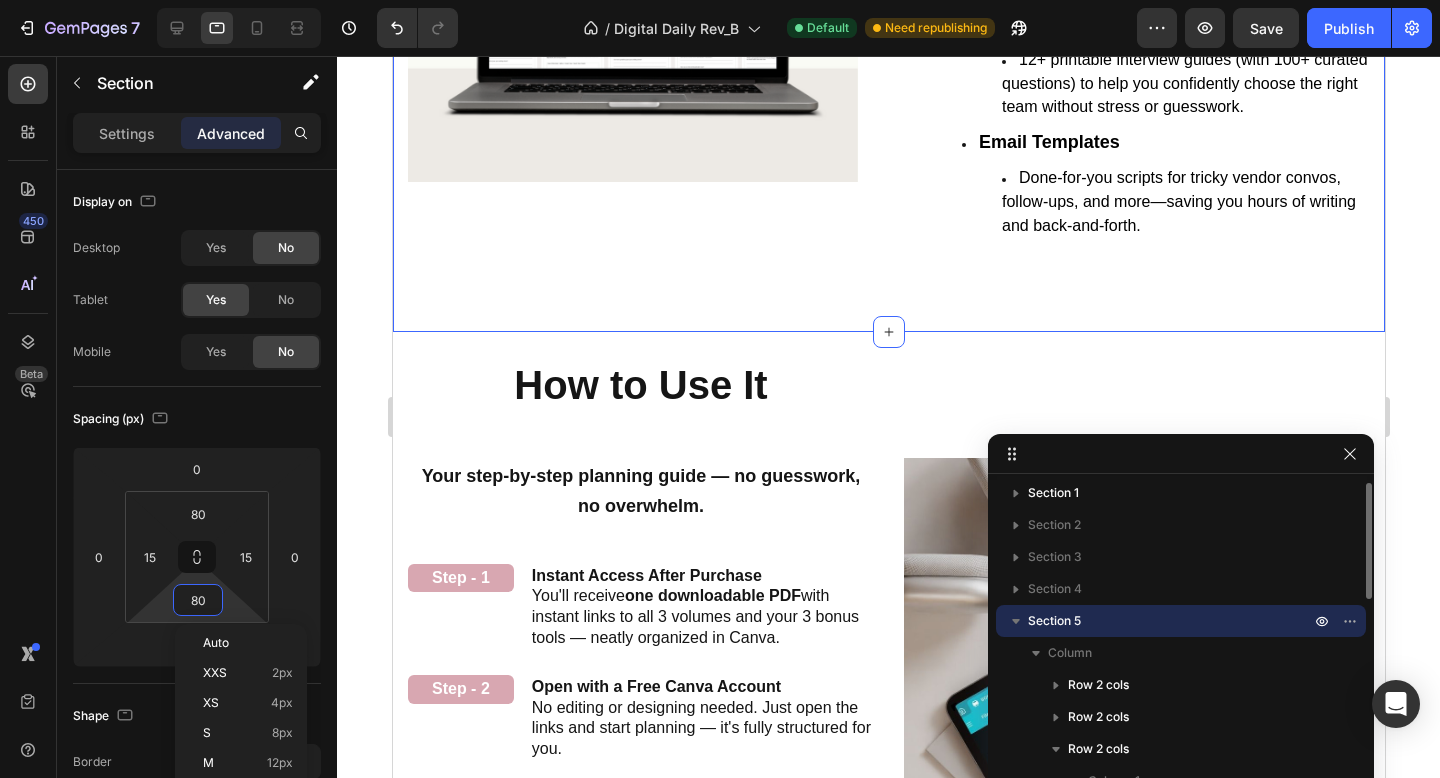 click 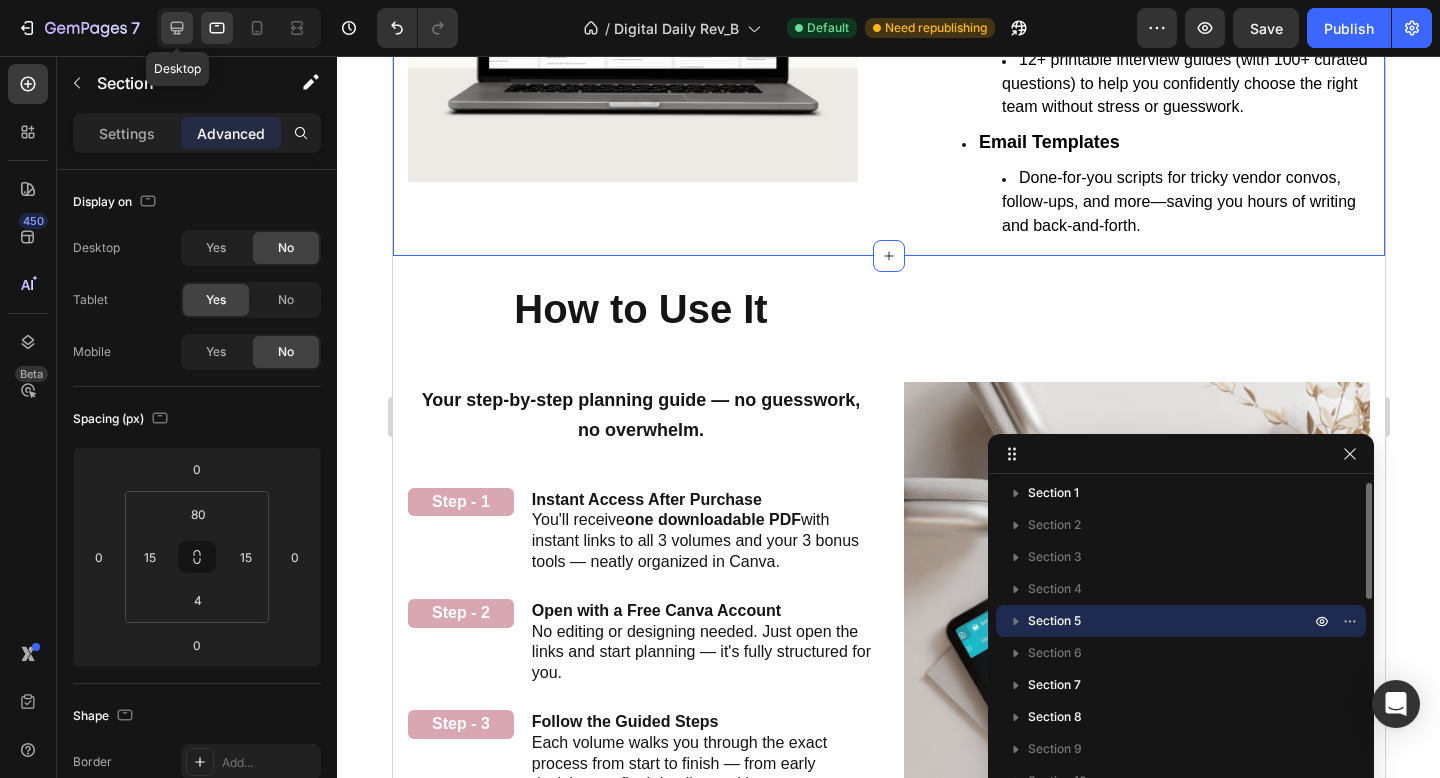 click 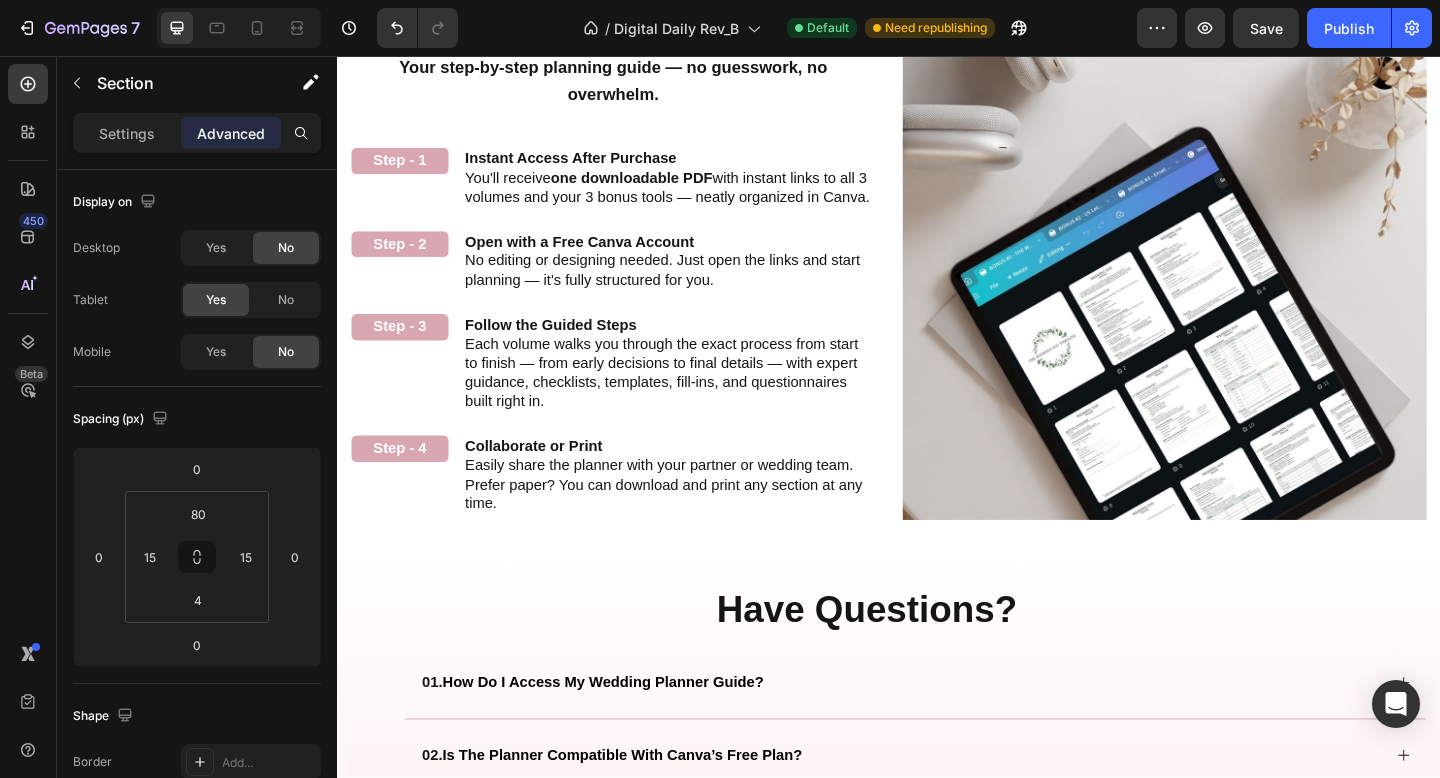 scroll, scrollTop: 2495, scrollLeft: 0, axis: vertical 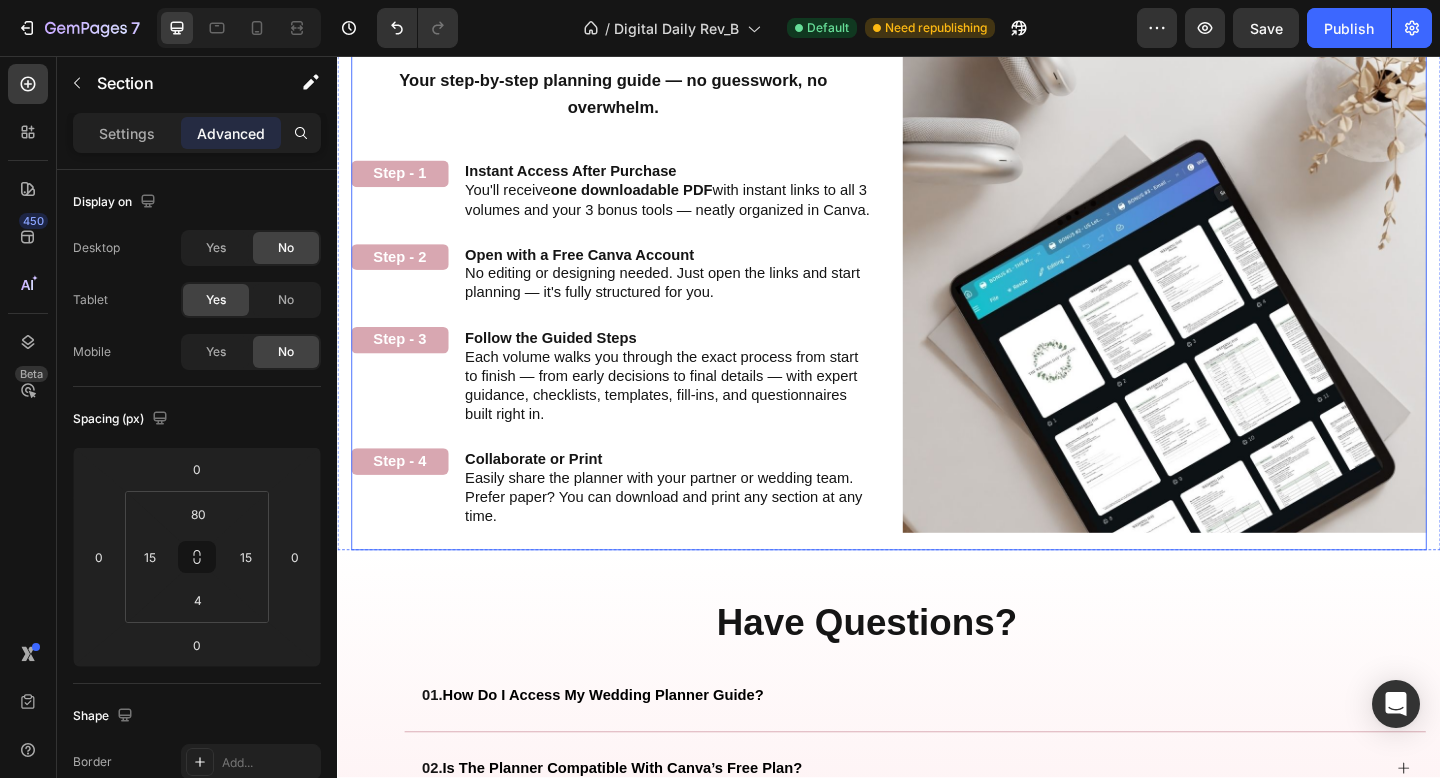 click on "How to Use It Heading Your step-by-step planning guide — no guesswork, no overwhelm. Text Block Step - 1 Text Block Instant Access After Purchase You'll receive  one downloadable PDF  with instant links to all 3 volumes and your 3 bonus tools — neatly organized in Canva. Text Block Row Step - 2 Text Block Open with a Free Canva Account No editing or designing needed. Just open the links and start planning — it's fully structured for you. Text Block Row Step - 3 Text Block Follow the Guided Steps Each volume walks you through the exact process from start to finish — from early decisions to final details — with expert guidance, checklists, templates, fill-ins, and questionnaires built right in. Text Block Row Step - 4 Text Block Collaborate or Print Easily share the planner with your partner or wedding team. Prefer paper? You can download and print any section at any time. Text Block Row" at bounding box center (637, 290) 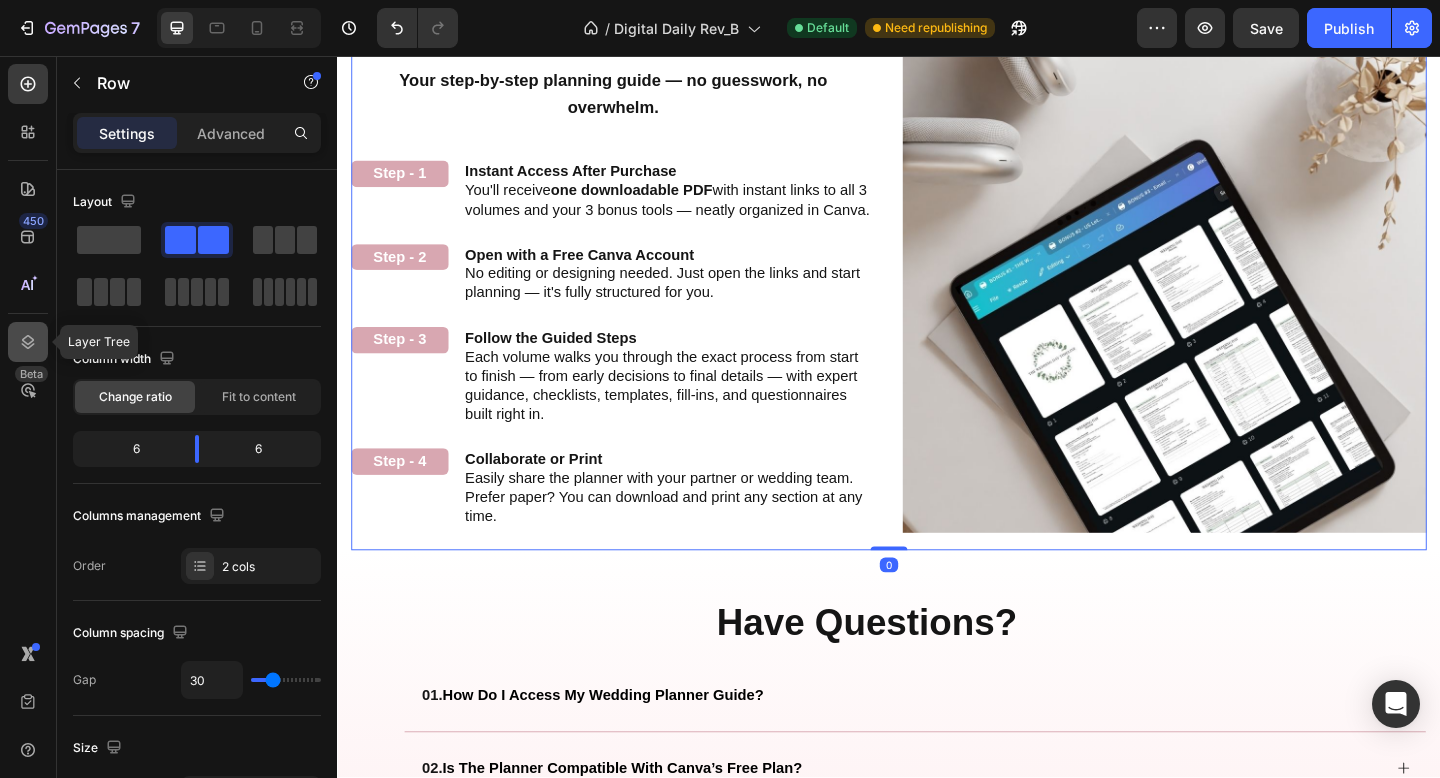 click 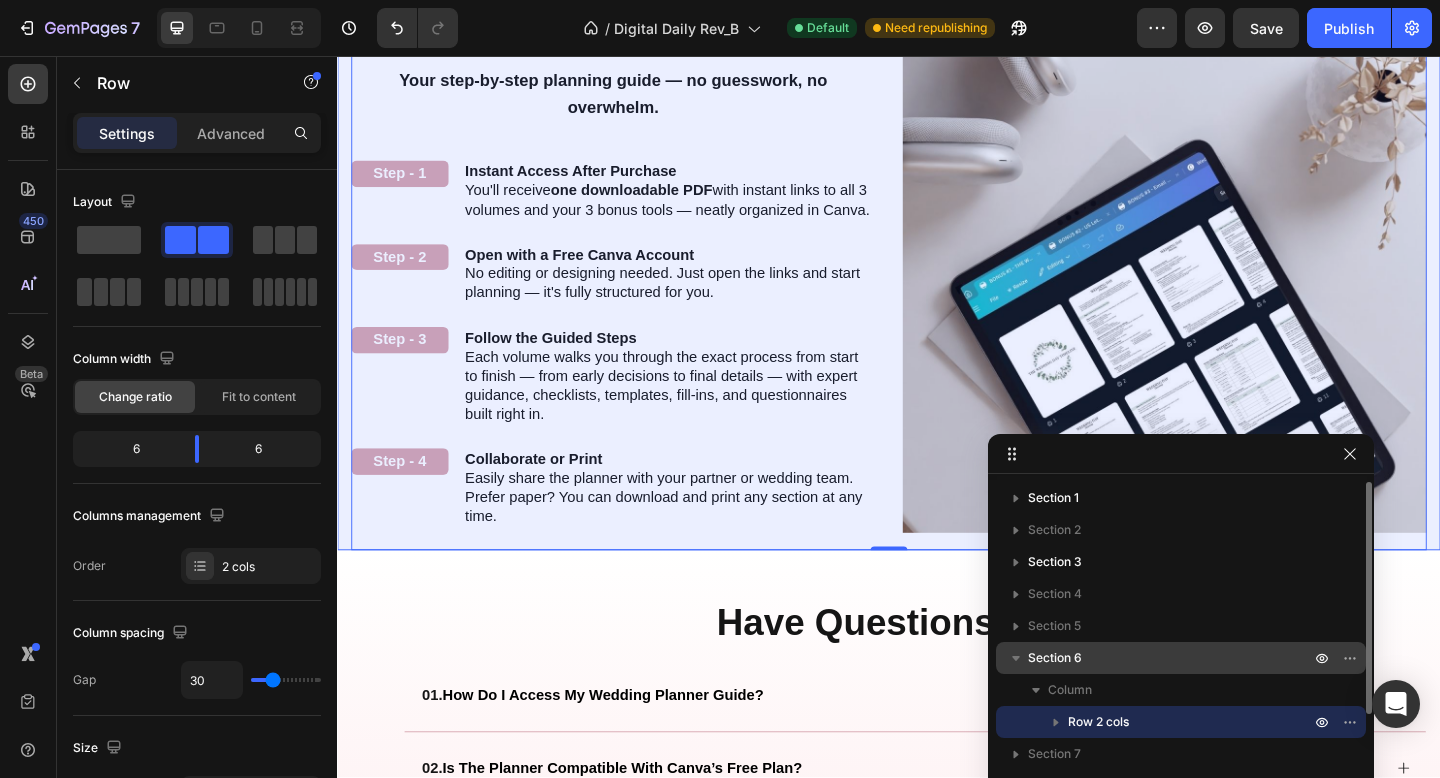 click 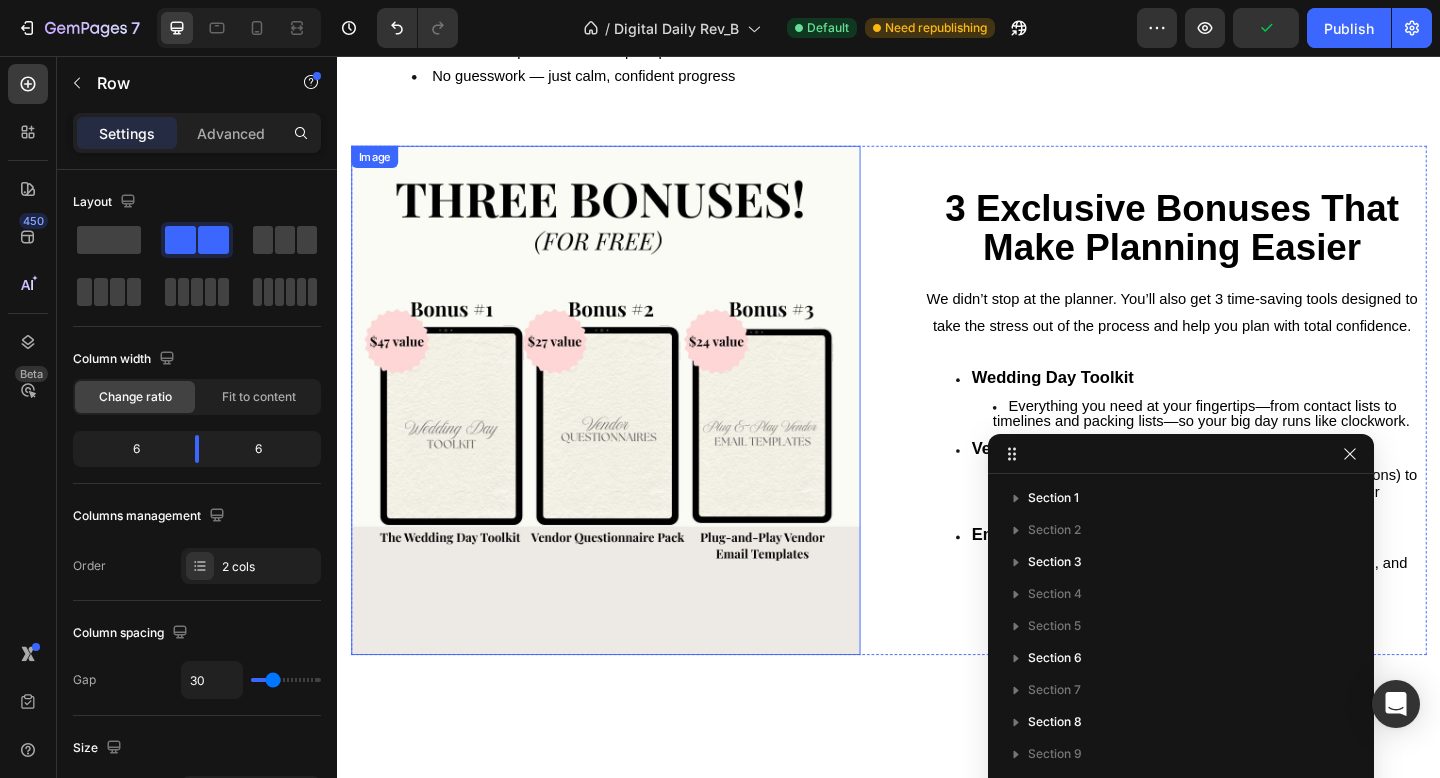 scroll, scrollTop: 1380, scrollLeft: 0, axis: vertical 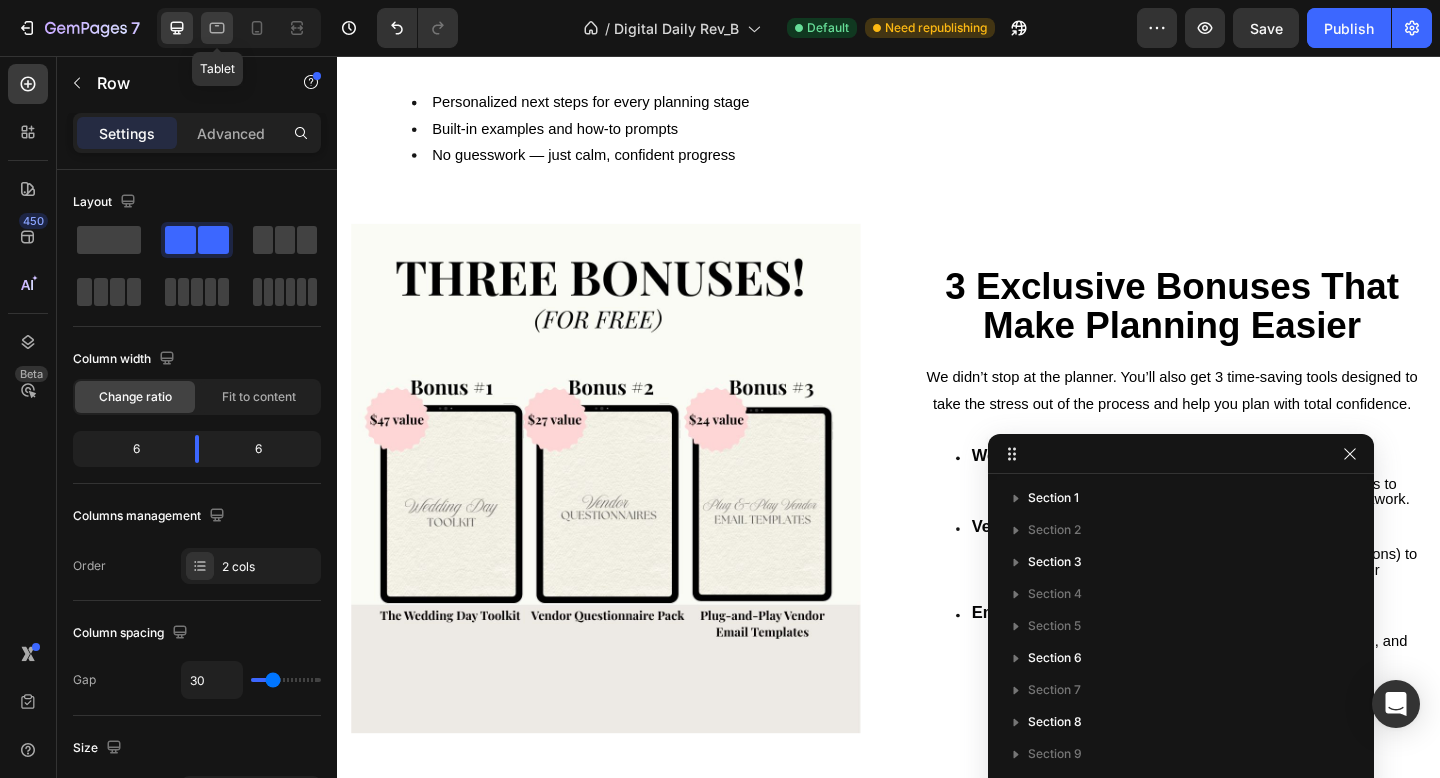 click 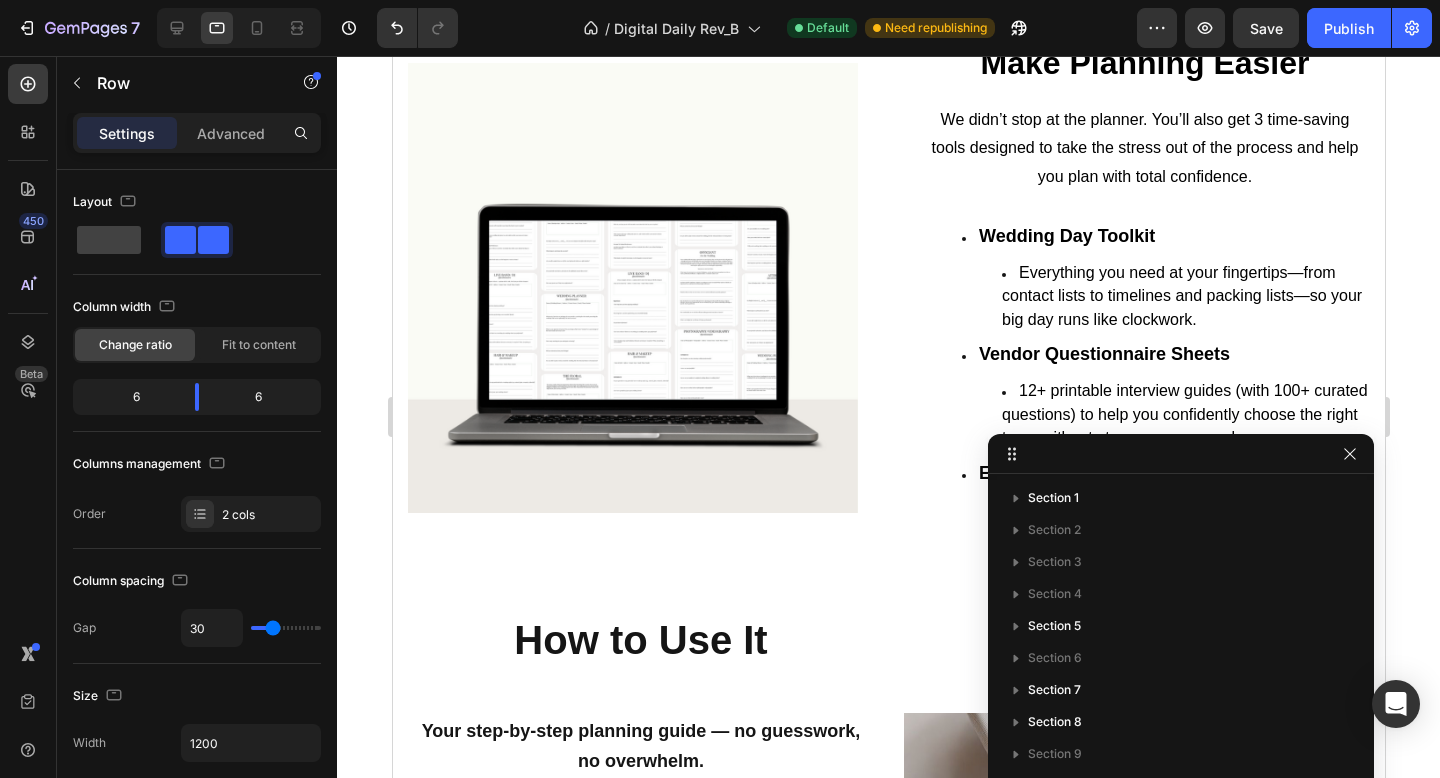 scroll, scrollTop: 1877, scrollLeft: 0, axis: vertical 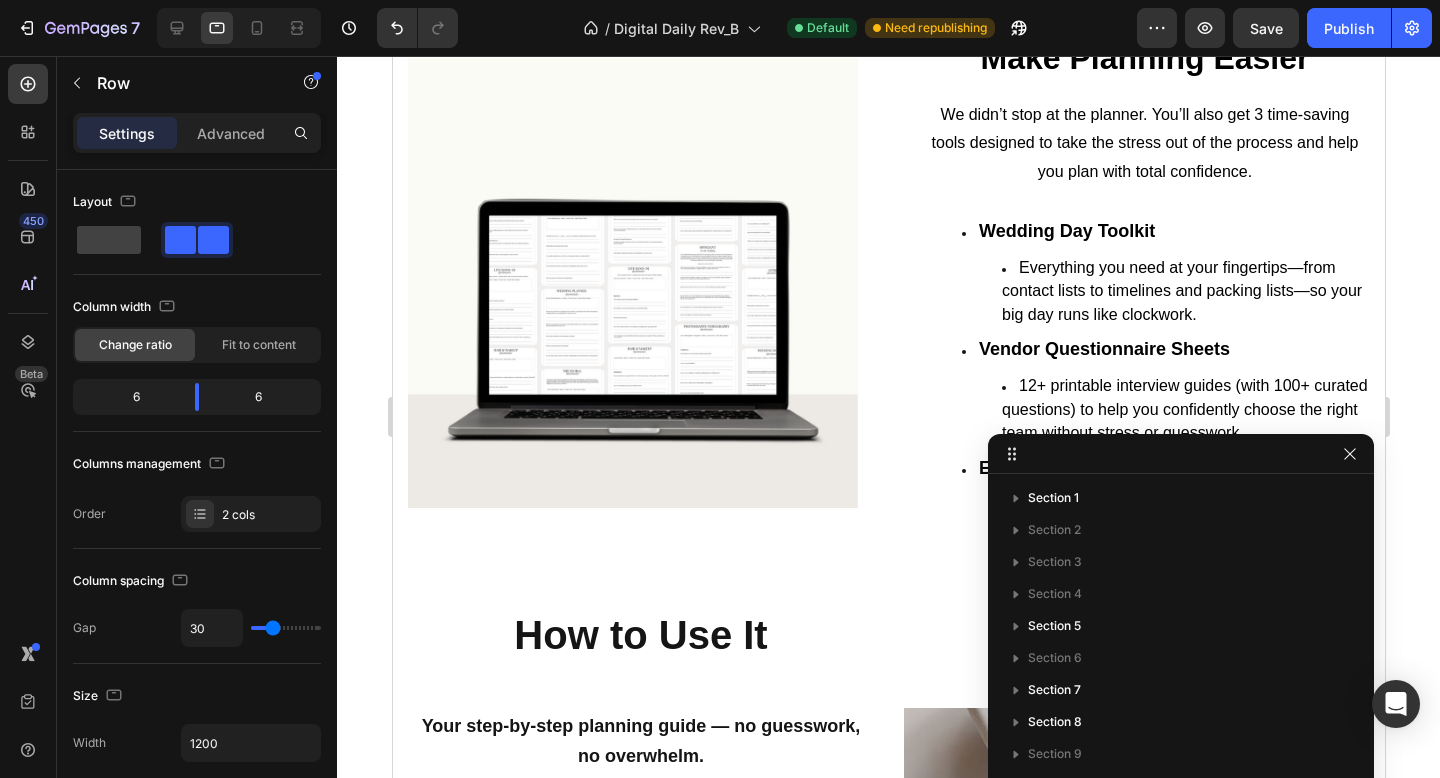 click 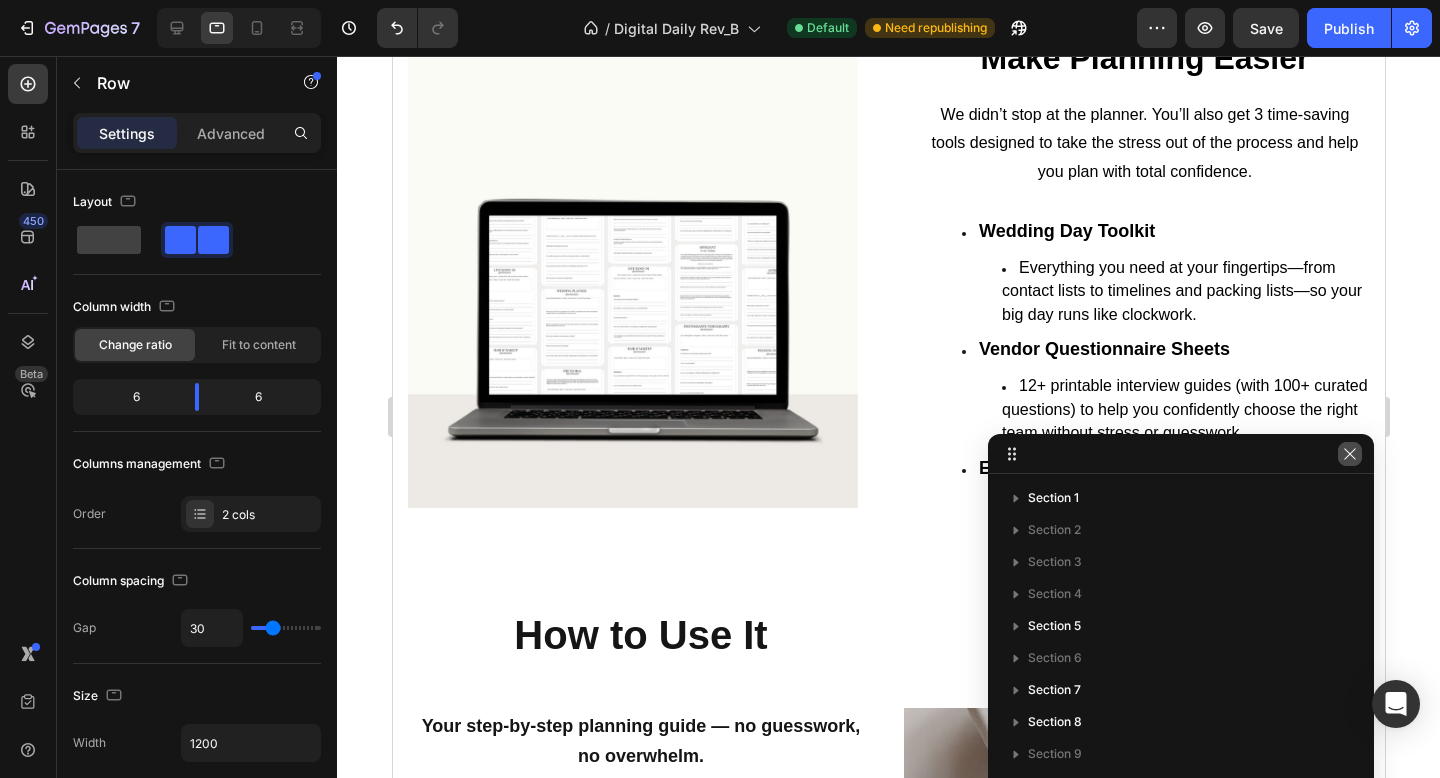 click 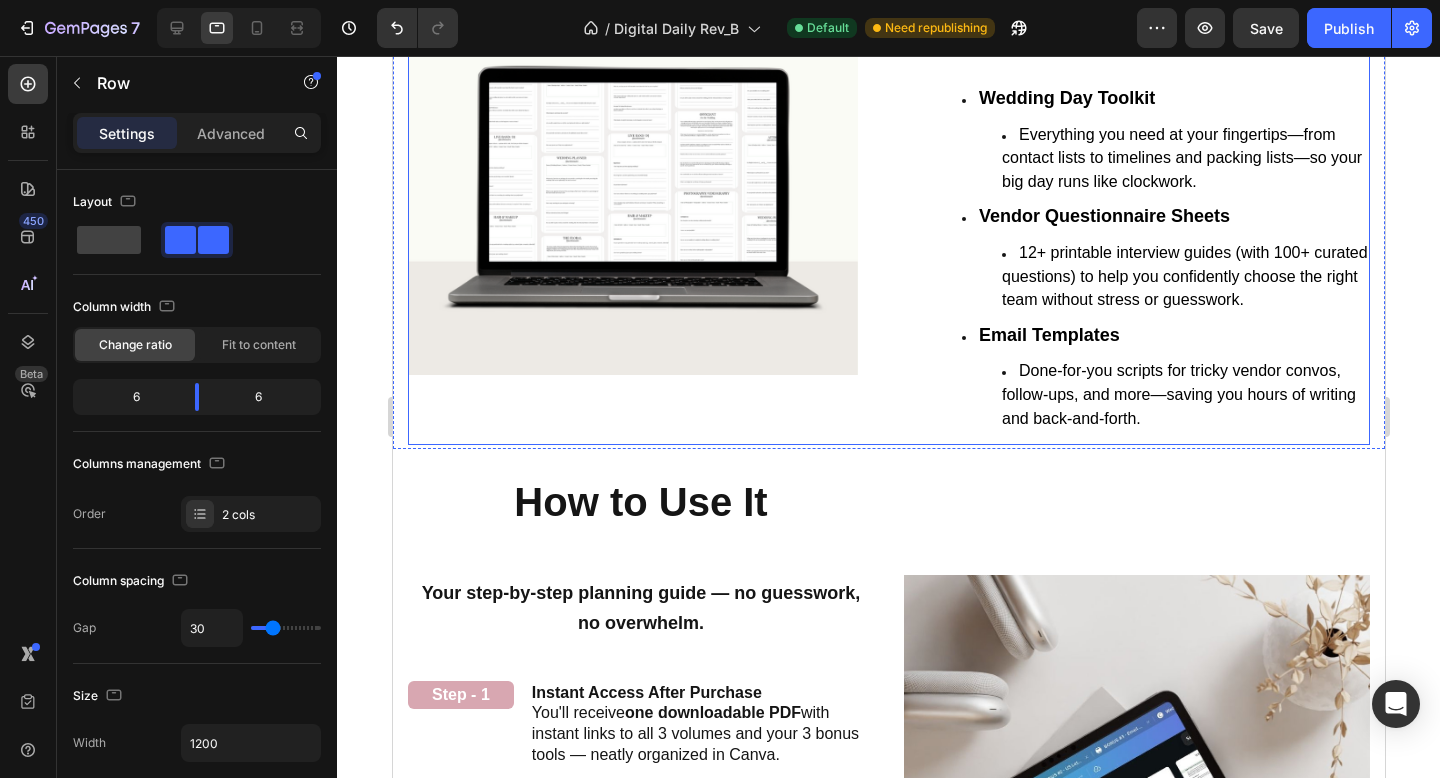 scroll, scrollTop: 2020, scrollLeft: 0, axis: vertical 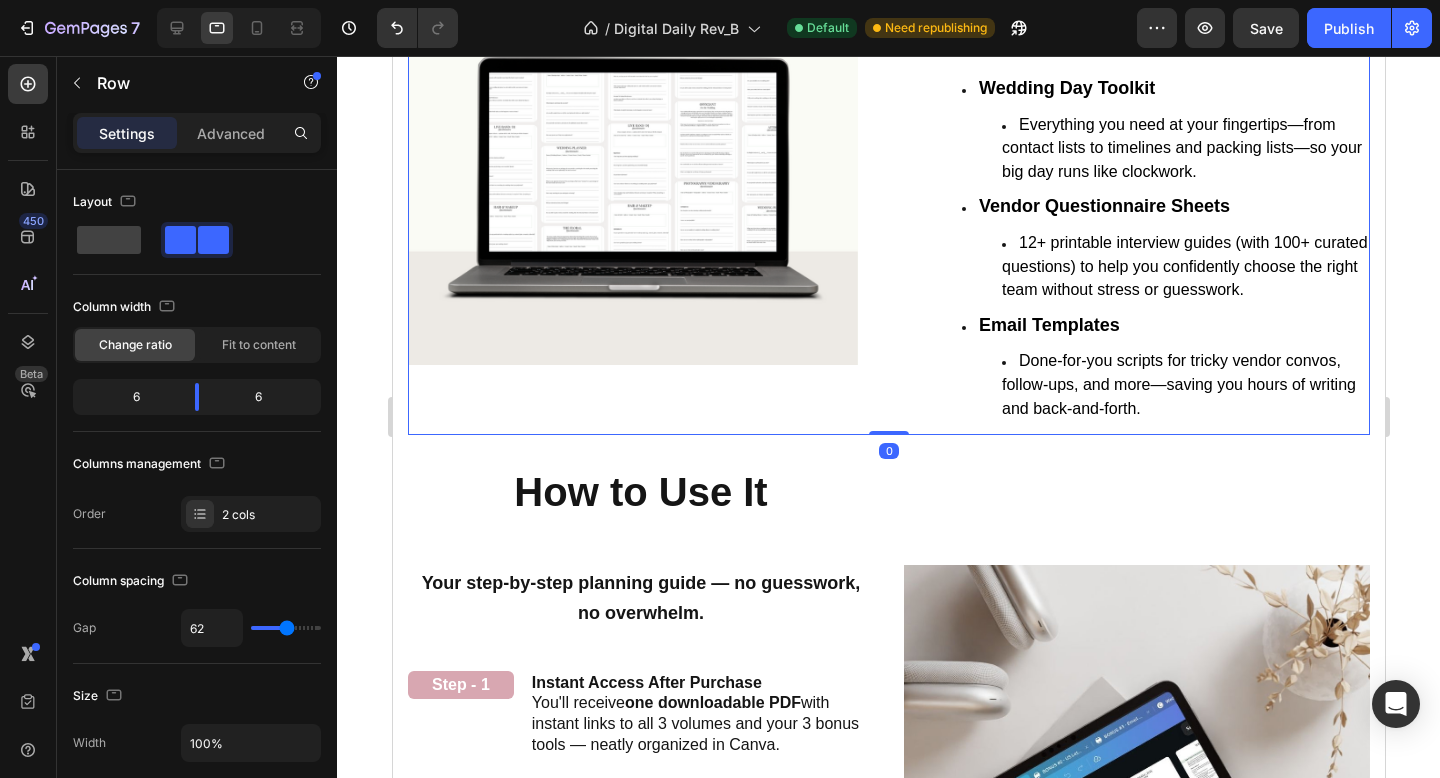 click on "Image" at bounding box center [632, 140] 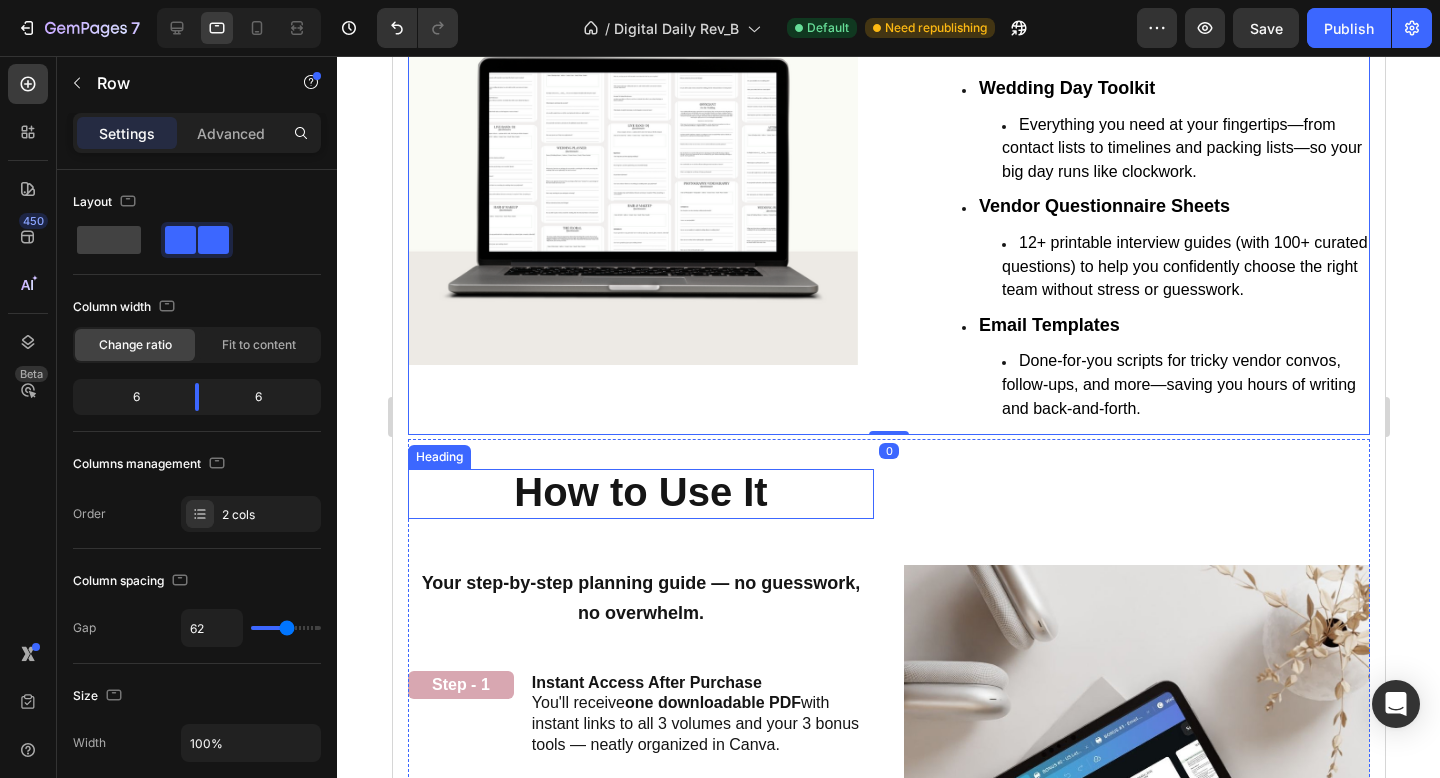 scroll, scrollTop: 2053, scrollLeft: 0, axis: vertical 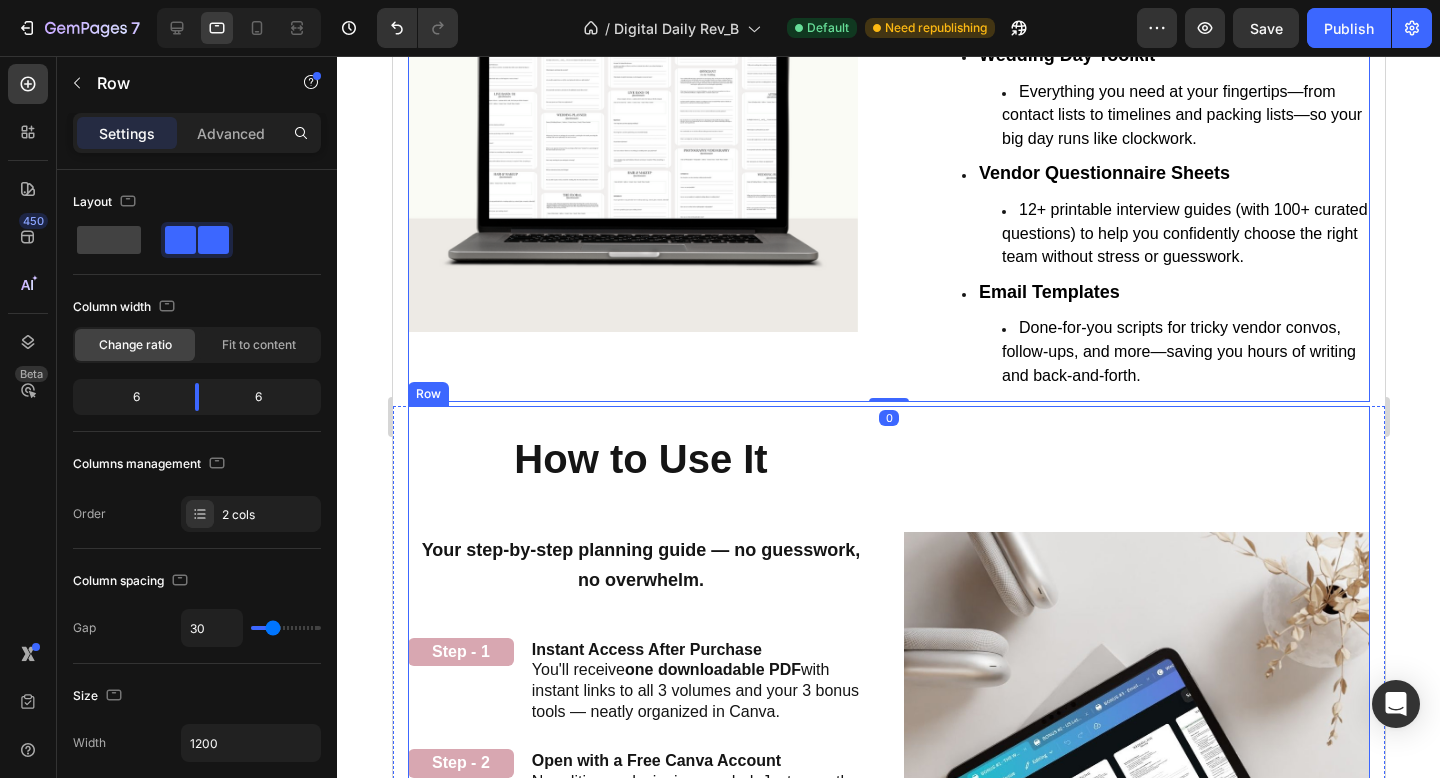 click on "Image How it Works Heading" at bounding box center (1136, 765) 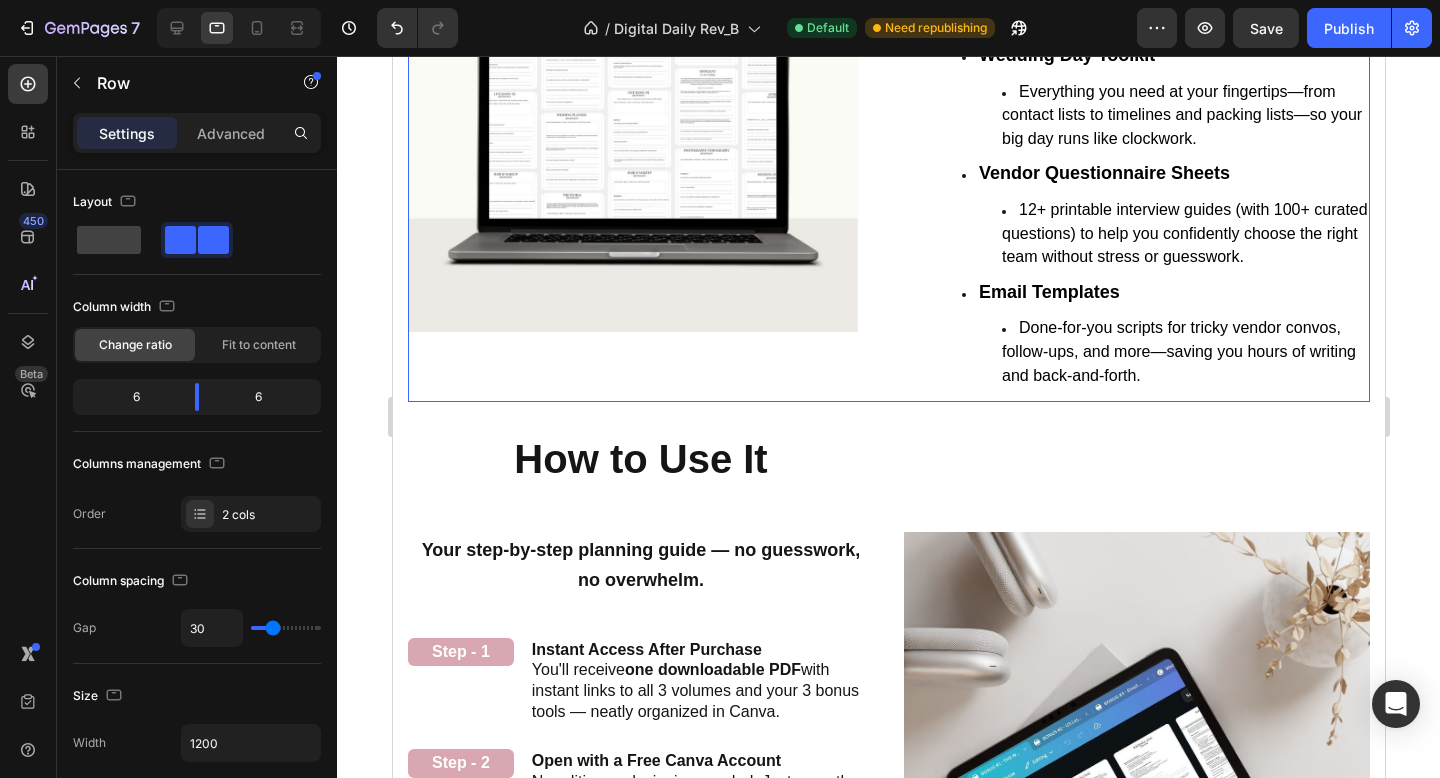 click on "Image 3 Exclusive Bonuses That Make Planning Easier Heading We didn’t stop at the planner. You’ll also get 3 time-saving tools designed to take the stress out of the process and help you plan with total confidence. Text block Wedding Day Toolkit Everything you need at your fingertips—from contact lists to timelines and packing lists—so your big day runs like clockwork. Vendor Questionnaire Sheets 12+ printable interview guides (with 100+ curated questions) to help you confidently choose the right team without stress or guesswork. Email Templates Done-for-you scripts for tricky vendor convos, follow-ups, and more—saving you hours of writing and back-and-forth. Text block Booking a vendor can be nerve-wracking — especially when you’re not sure what to ask. That’s why we include professional interview sheets for every major vendor: photographers, florists, caterers, and more. You’ll show up confident and totally prepared. Text block 12+ printable vendor questionnaires Over 100 curated questions" at bounding box center [888, 107] 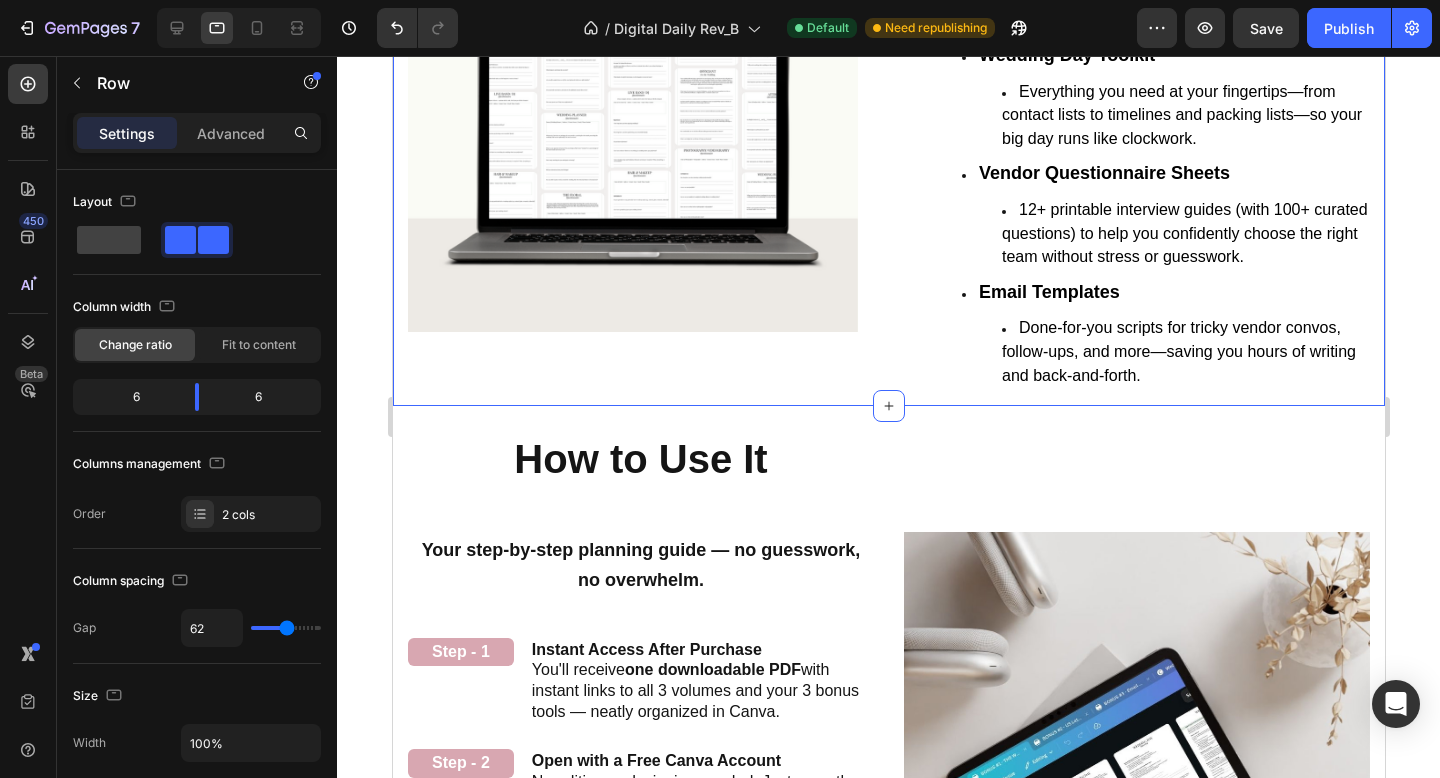 click on "Image Image Don't Know Where to Start? This Planner Does It All for You Heading Over 300 Beautiful Guided Wedding Planning Pages Heading With over 350 thoughtfully designed pages across 3 volumes, this planner simplifies every step of your wedding journey — from budgeting and timelines to décor inspiration and must-ask vendor questions. It’s your personal guide, creative workspace, and planning expert all in one. Text block Volume 1:  The Foundation Text Block Volume 2:  The Celebration Text Block Volume 3:  The Execution Text Block Row Our Story The Wedding Planning Wedding Budget Venue Attire Marriage Documents Florals Decor Food & Drinks Photographer Videographer Text Block Wedding Music Hair & Makeup Transportation Floor Plan Seating Stationery Send- Off Vendor Contracts Wedding Day Timeline Vendor Questionnaire And so Much More!! Text Block Row Row Our Story Text Block Decor & Style Text Block Wedding Day Timeline Text Block Row Budget Planning Text Block Food & Drinks Text Block Final Checklists" at bounding box center [888, -485] 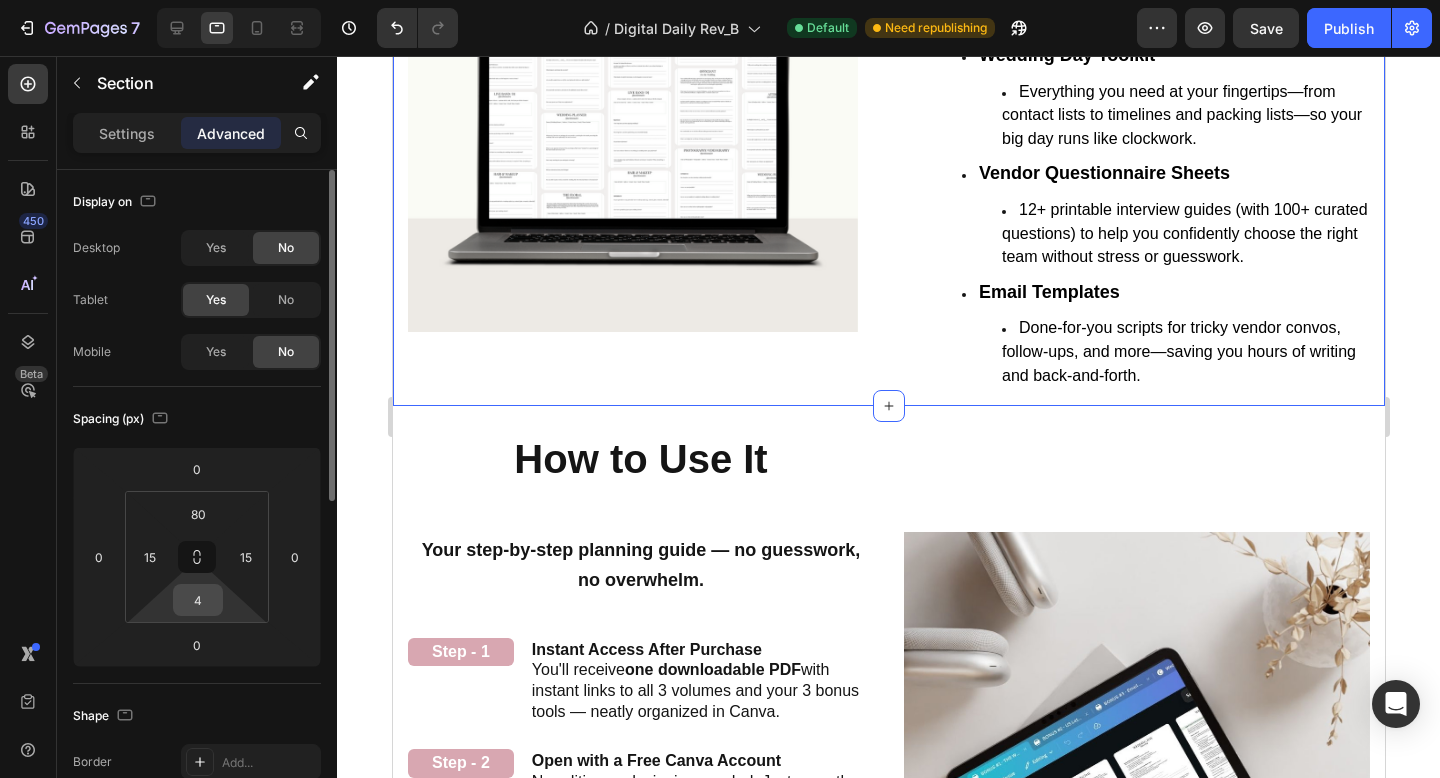 click on "4" at bounding box center (198, 600) 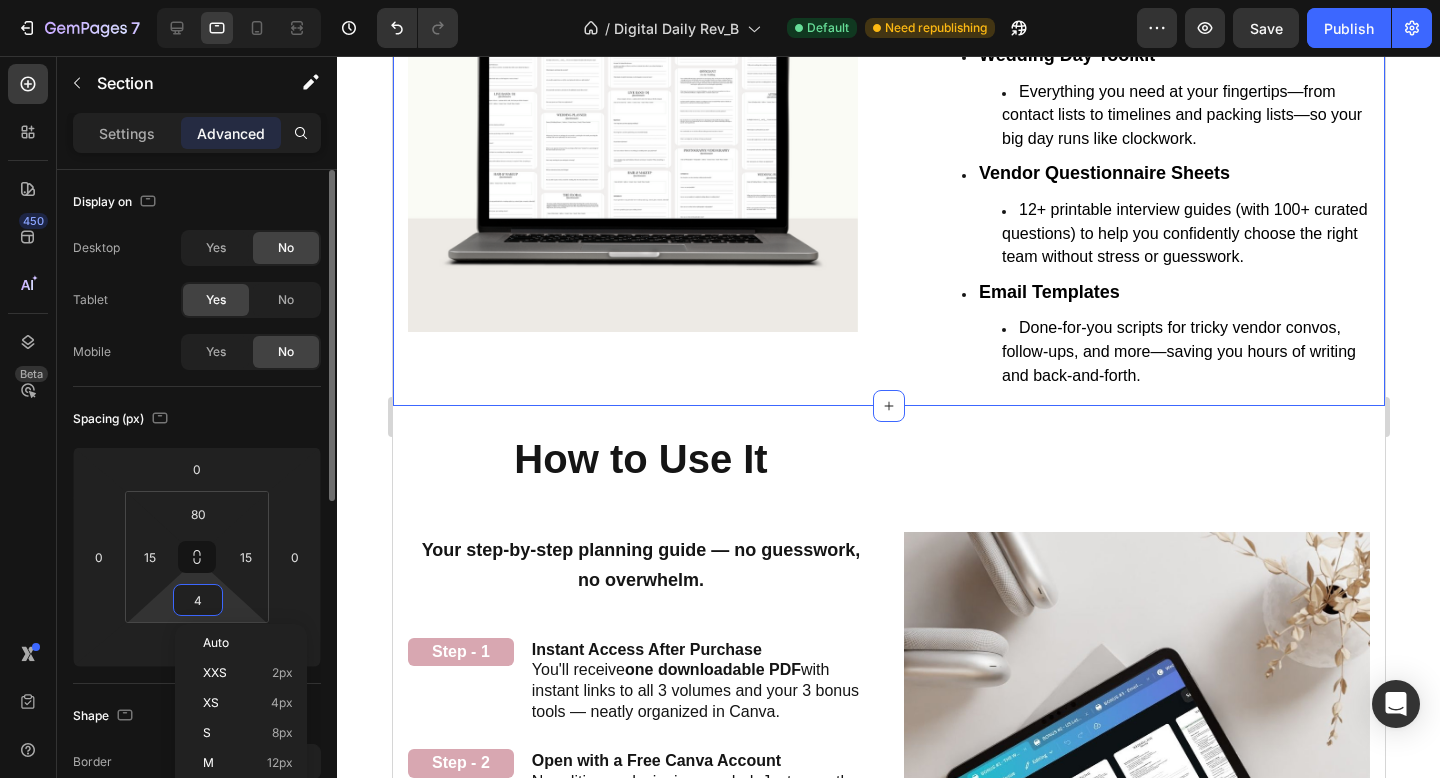 click on "4" at bounding box center [198, 600] 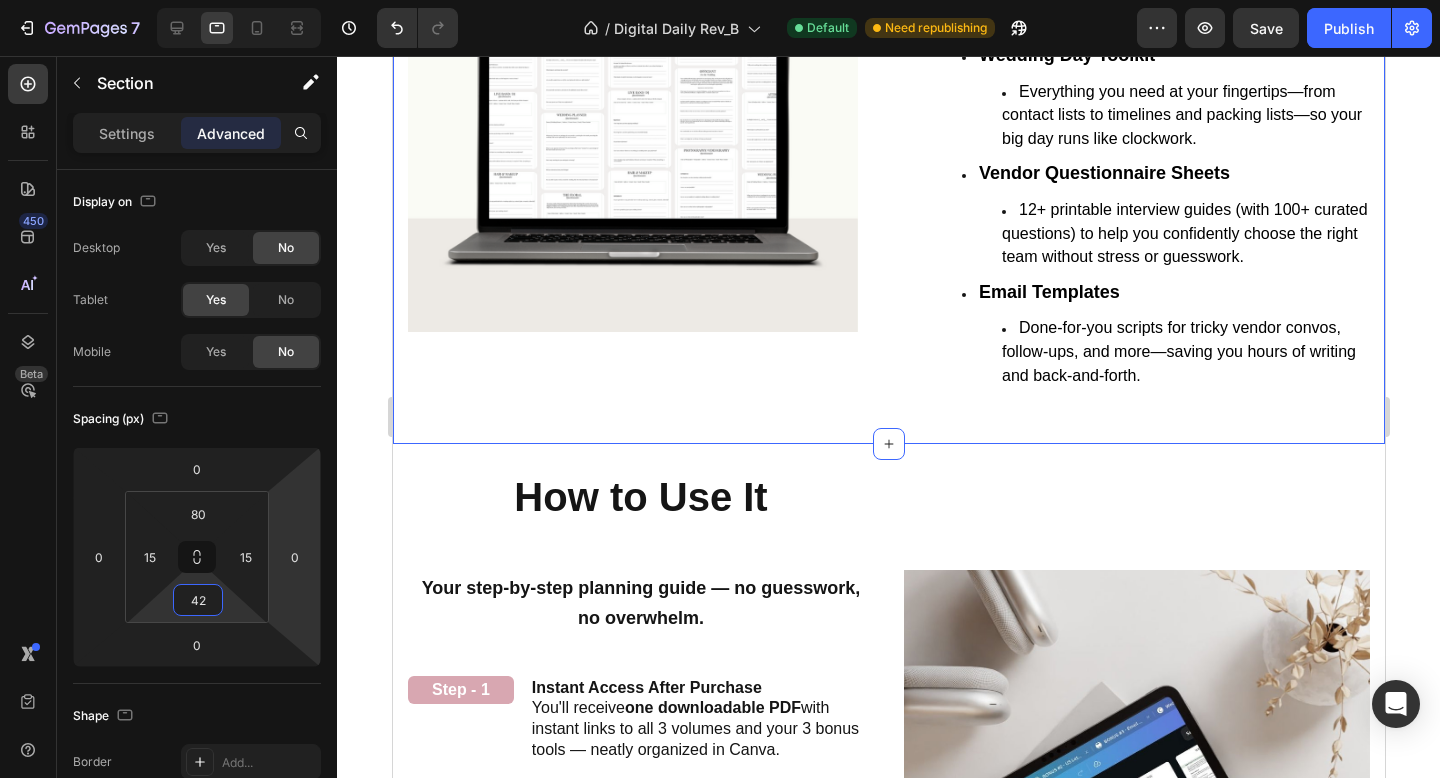 type on "42" 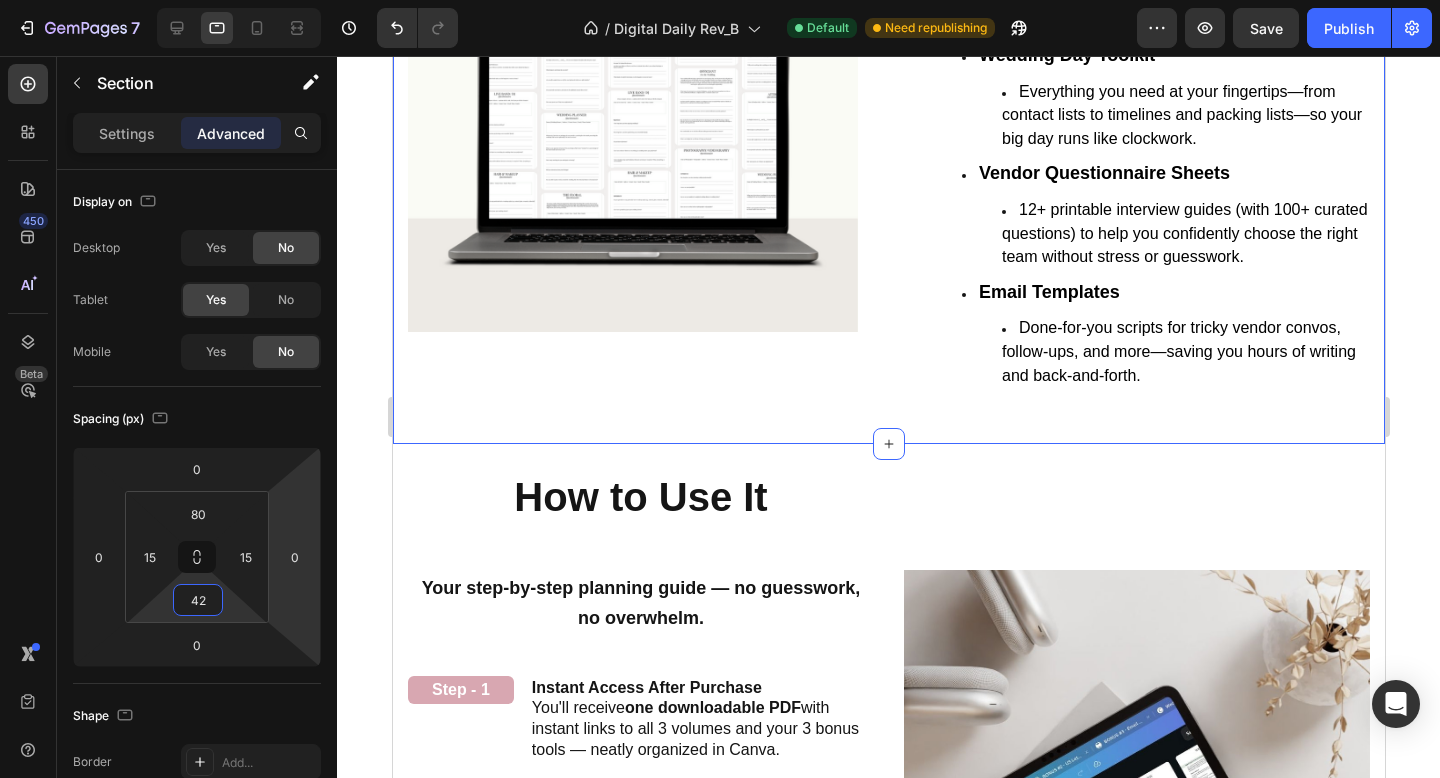 click on "Image Image Don't Know Where to Start? This Planner Does It All for You Heading Over 300 Beautiful Guided Wedding Planning Pages Heading With over 350 thoughtfully designed pages across 3 volumes, this planner simplifies every step of your wedding journey — from budgeting and timelines to décor inspiration and must-ask vendor questions. It’s your personal guide, creative workspace, and planning expert all in one. Text block Volume 1:  The Foundation Text Block Volume 2:  The Celebration Text Block Volume 3:  The Execution Text Block Row Our Story The Wedding Planning Wedding Budget Venue Attire Marriage Documents Florals Decor Food & Drinks Photographer Videographer Text Block Wedding Music Hair & Makeup Transportation Floor Plan Seating Stationery Send- Off Vendor Contracts Wedding Day Timeline Vendor Questionnaire And so Much More!! Text Block Row Row Our Story Text Block Decor & Style Text Block Wedding Day Timeline Text Block Row Budget Planning Text Block Food & Drinks Text Block Final Checklists" at bounding box center (888, -466) 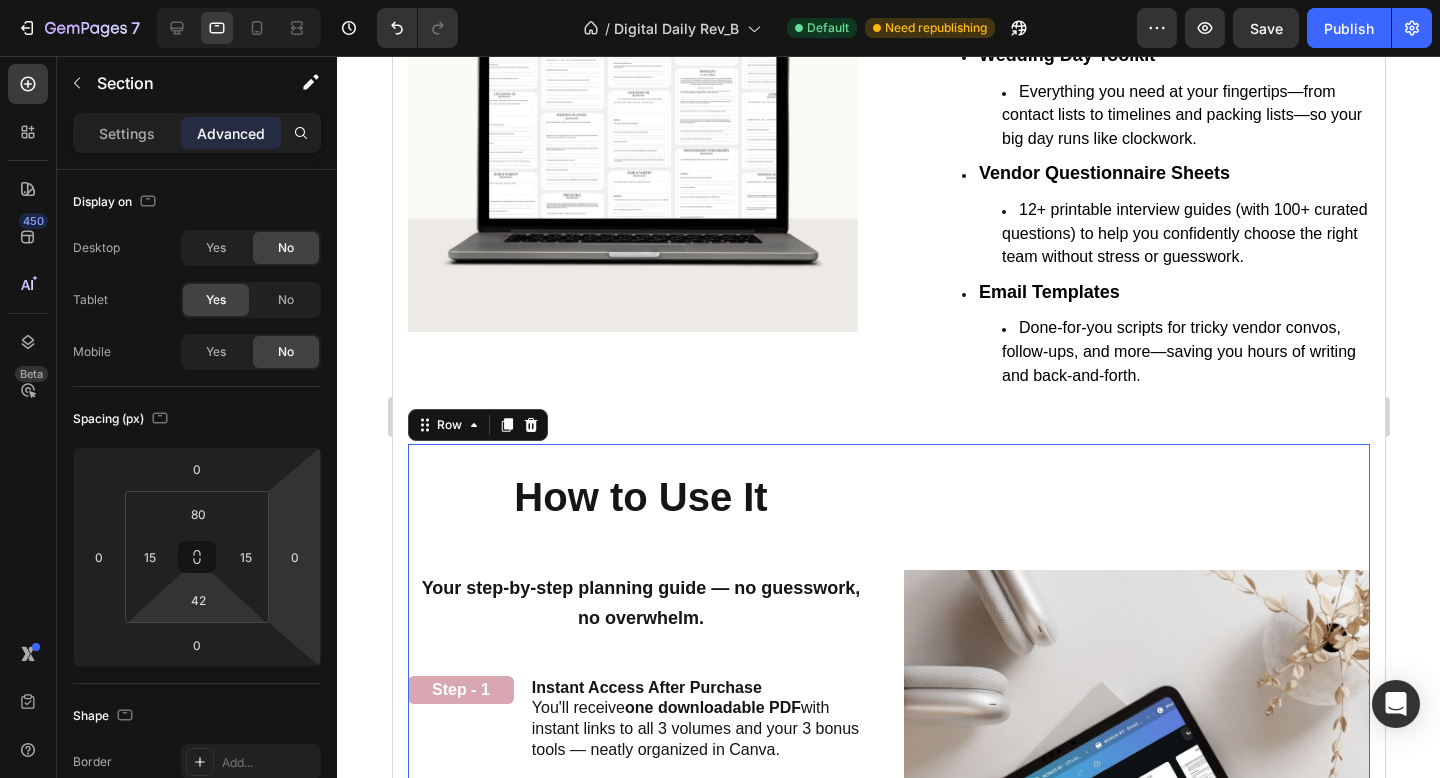 click on "How to Use It Heading Your step-by-step planning guide — no guesswork, no overwhelm. Text Block Step - 1 Text Block Instant Access After Purchase You'll receive  one downloadable PDF  with instant links to all 3 volumes and your 3 bonus tools — neatly organized in Canva. Text Block Row Step - 2 Text Block Open with a Free Canva Account No editing or designing needed. Just open the links and start planning — it's fully structured for you. Text Block Row Step - 3 Text Block Follow the Guided Steps Each volume walks you through the exact process from start to finish — from early decisions to final details — with expert guidance, checklists, templates, fill-ins, and questionnaires built right in. Text Block Row Step - 4 Text Block Collaborate or Print Easily share the planner with your partner or wedding team. Prefer paper? You can download and print any section at any time. Text Block Row" at bounding box center [640, 803] 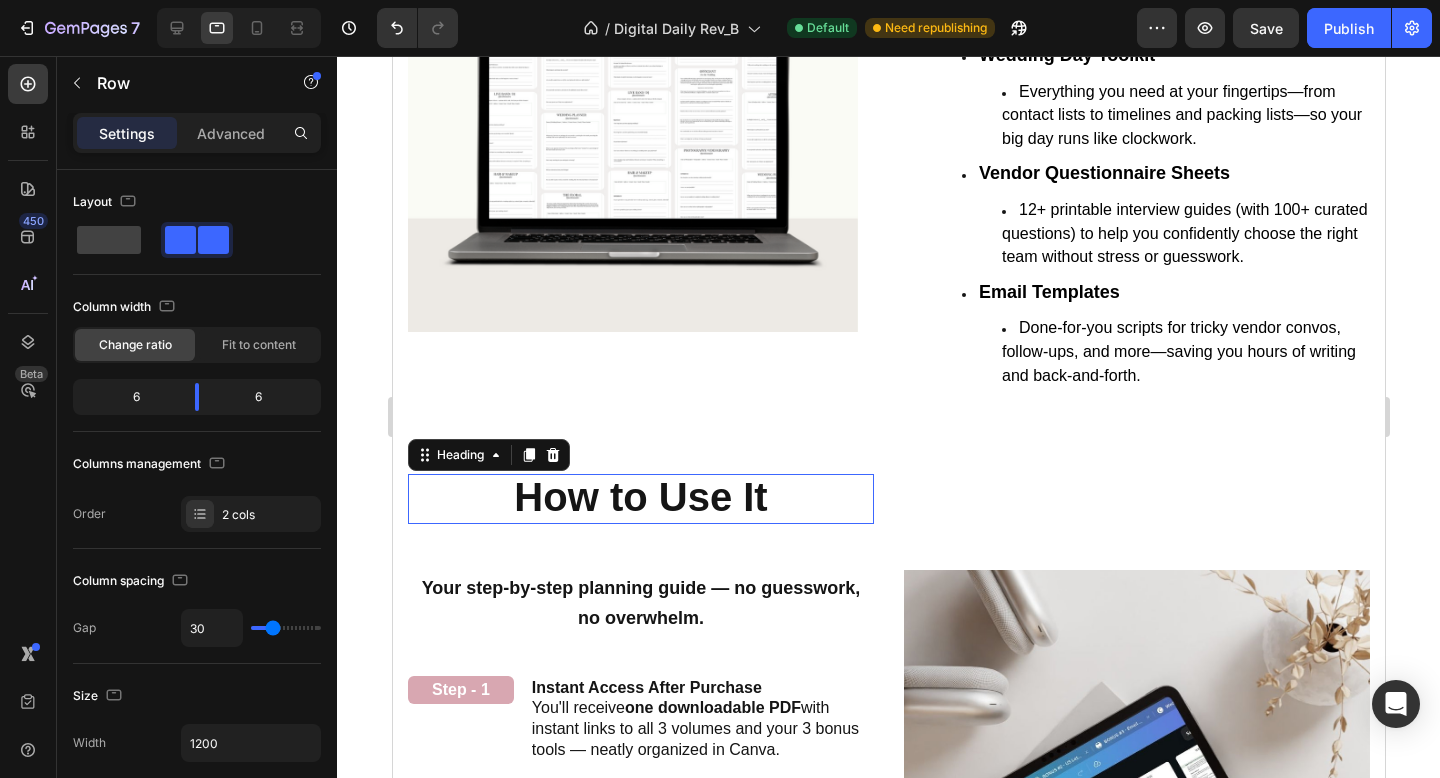 click on "How to Use It" at bounding box center [639, 497] 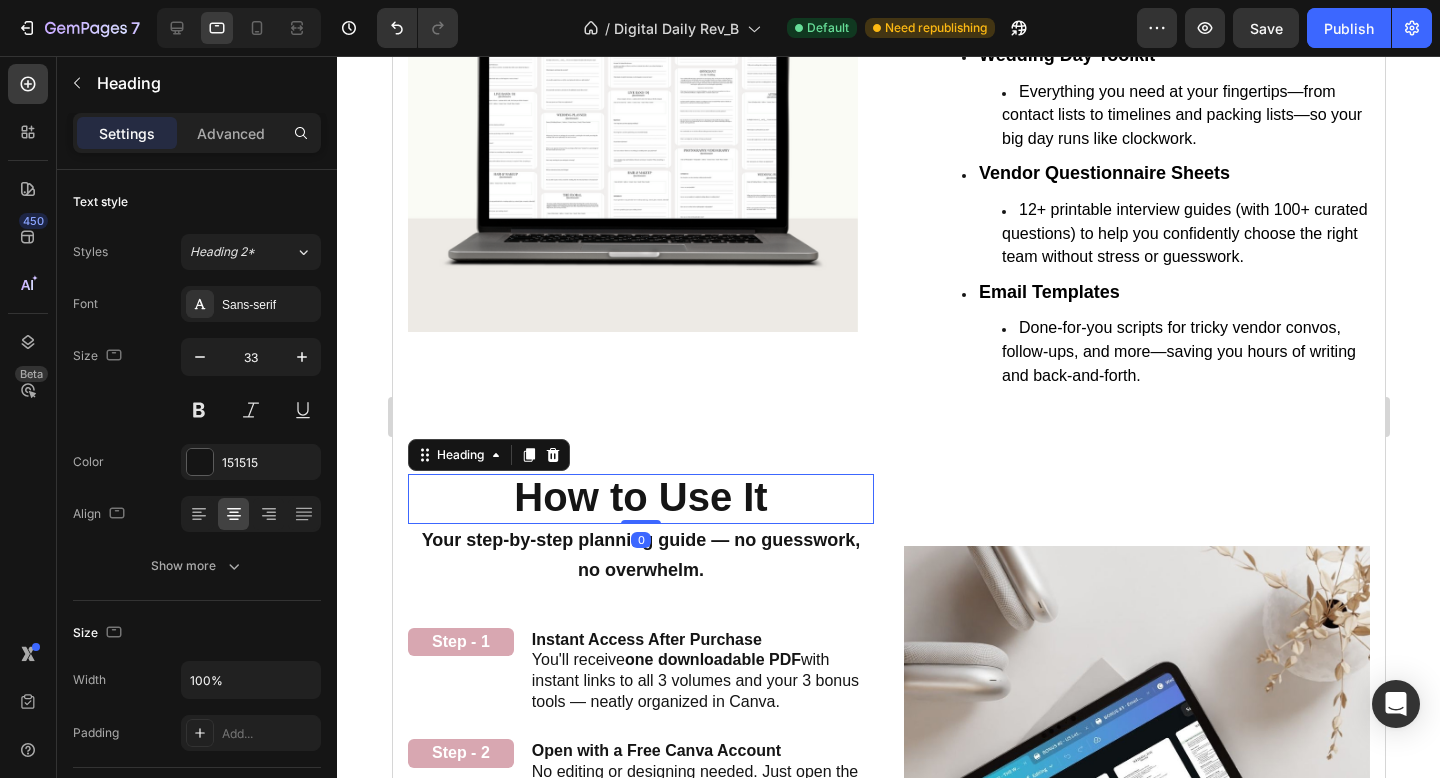 drag, startPoint x: 635, startPoint y: 606, endPoint x: 635, endPoint y: 550, distance: 56 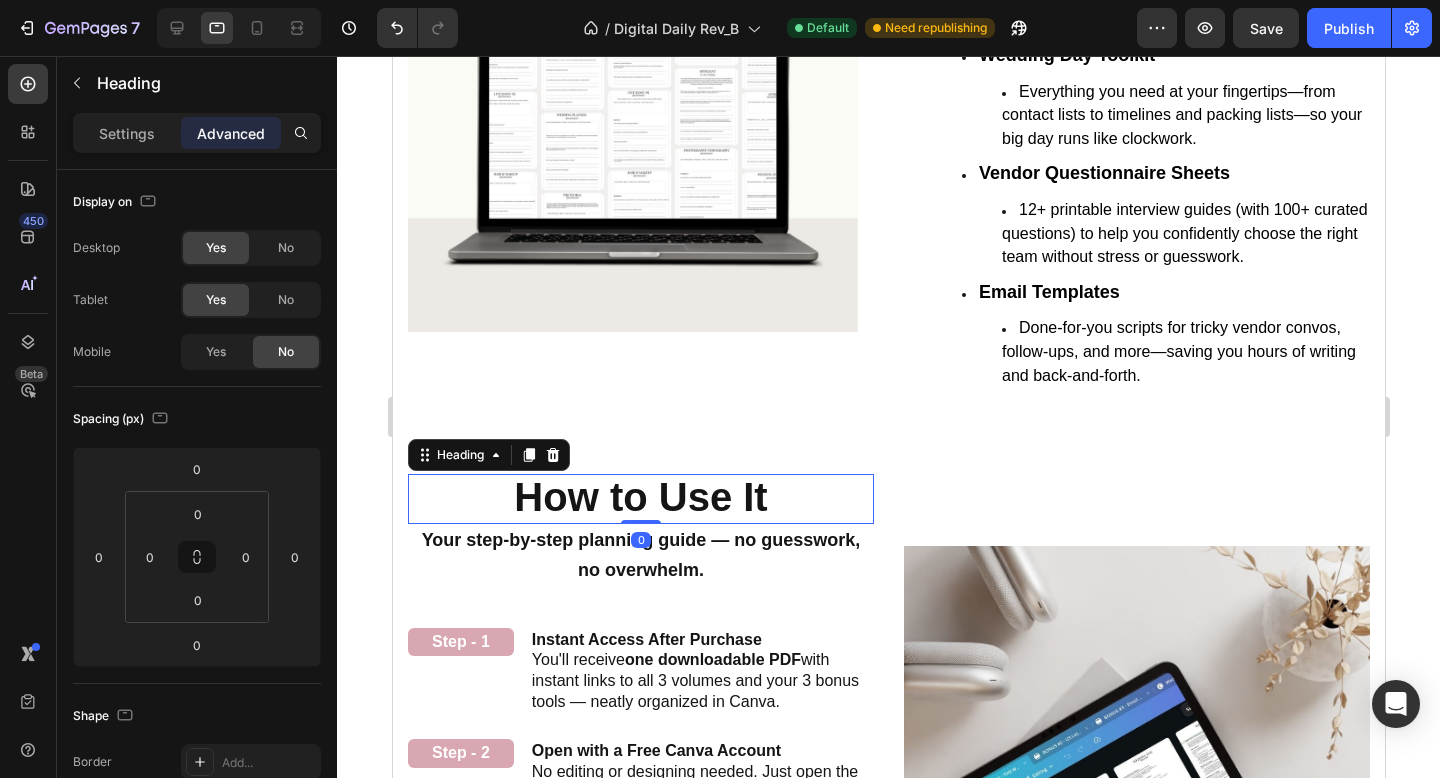 click 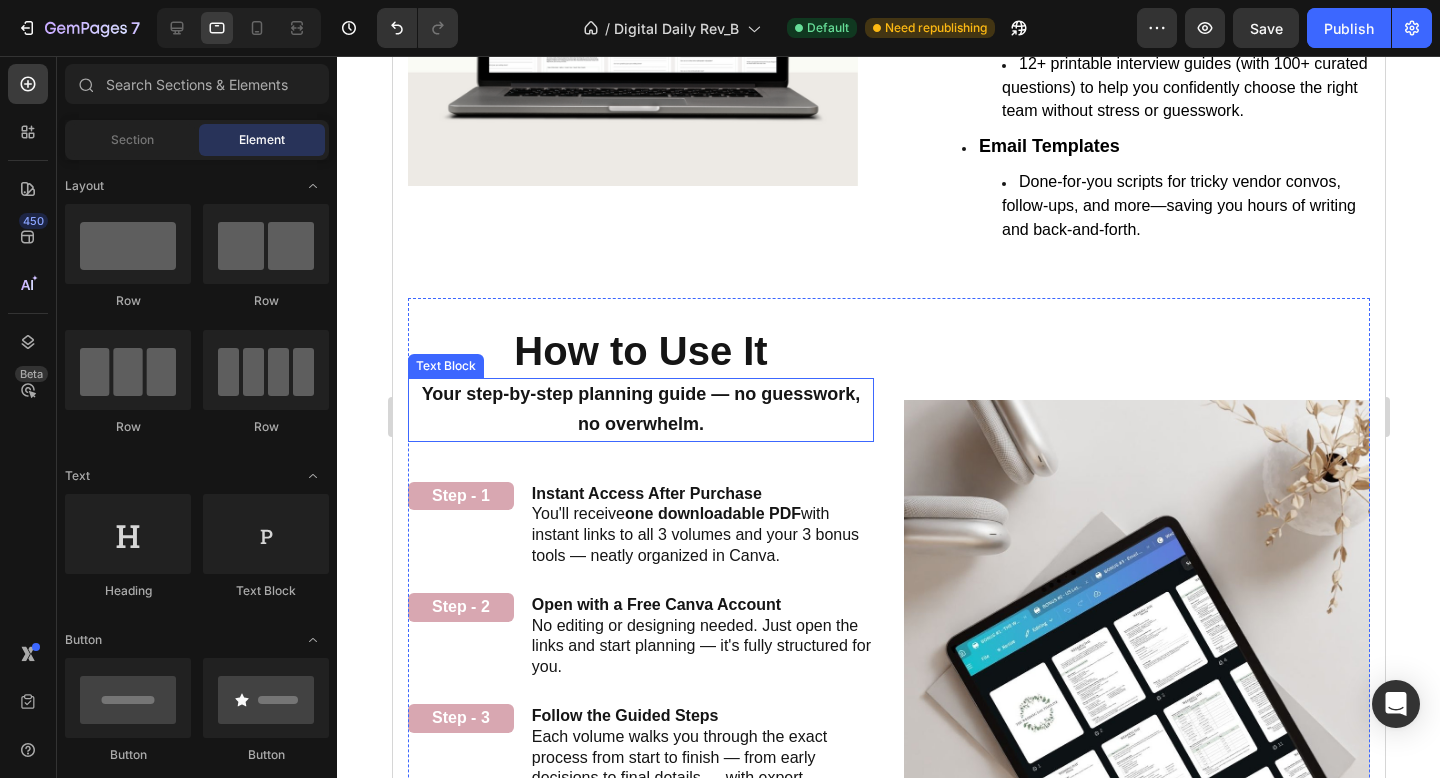 scroll, scrollTop: 2222, scrollLeft: 0, axis: vertical 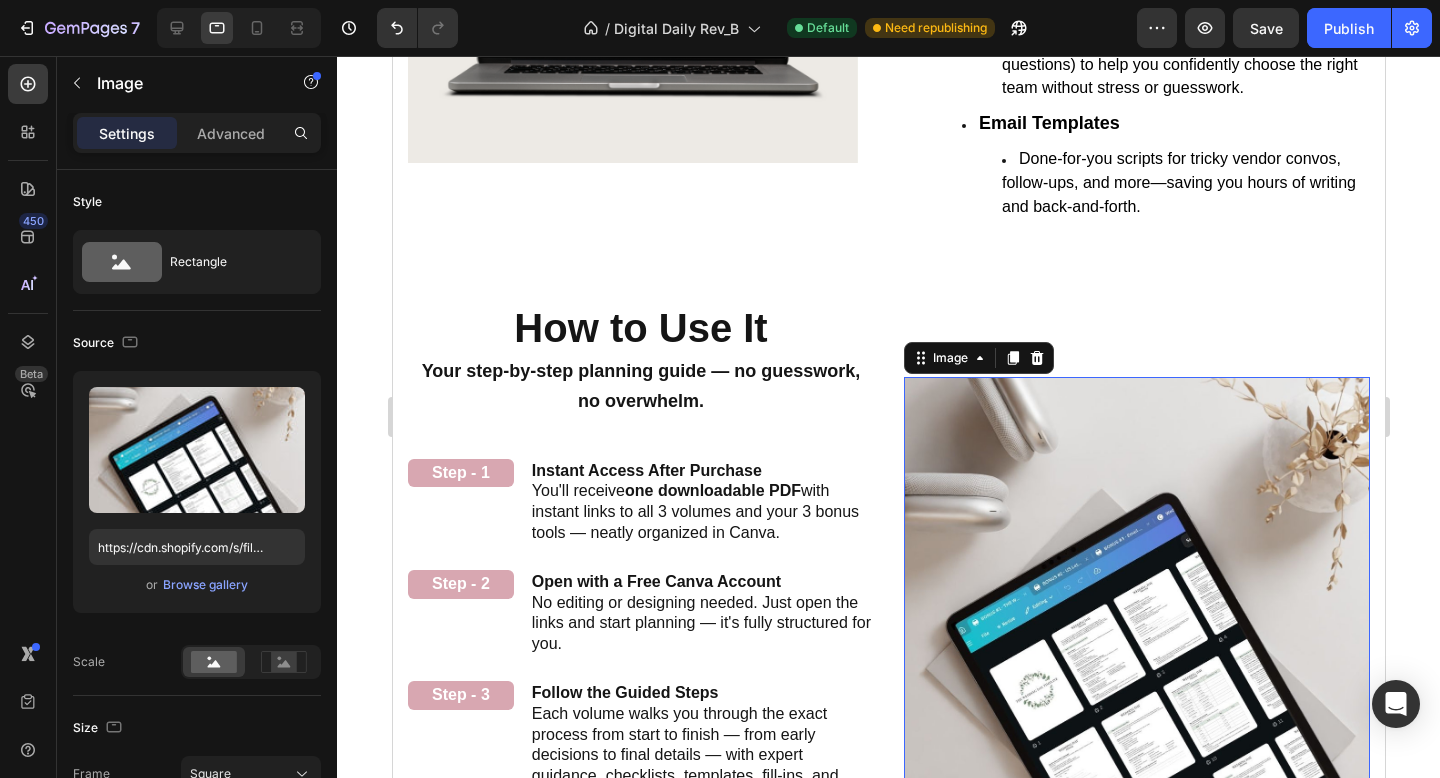 click at bounding box center (1136, 610) 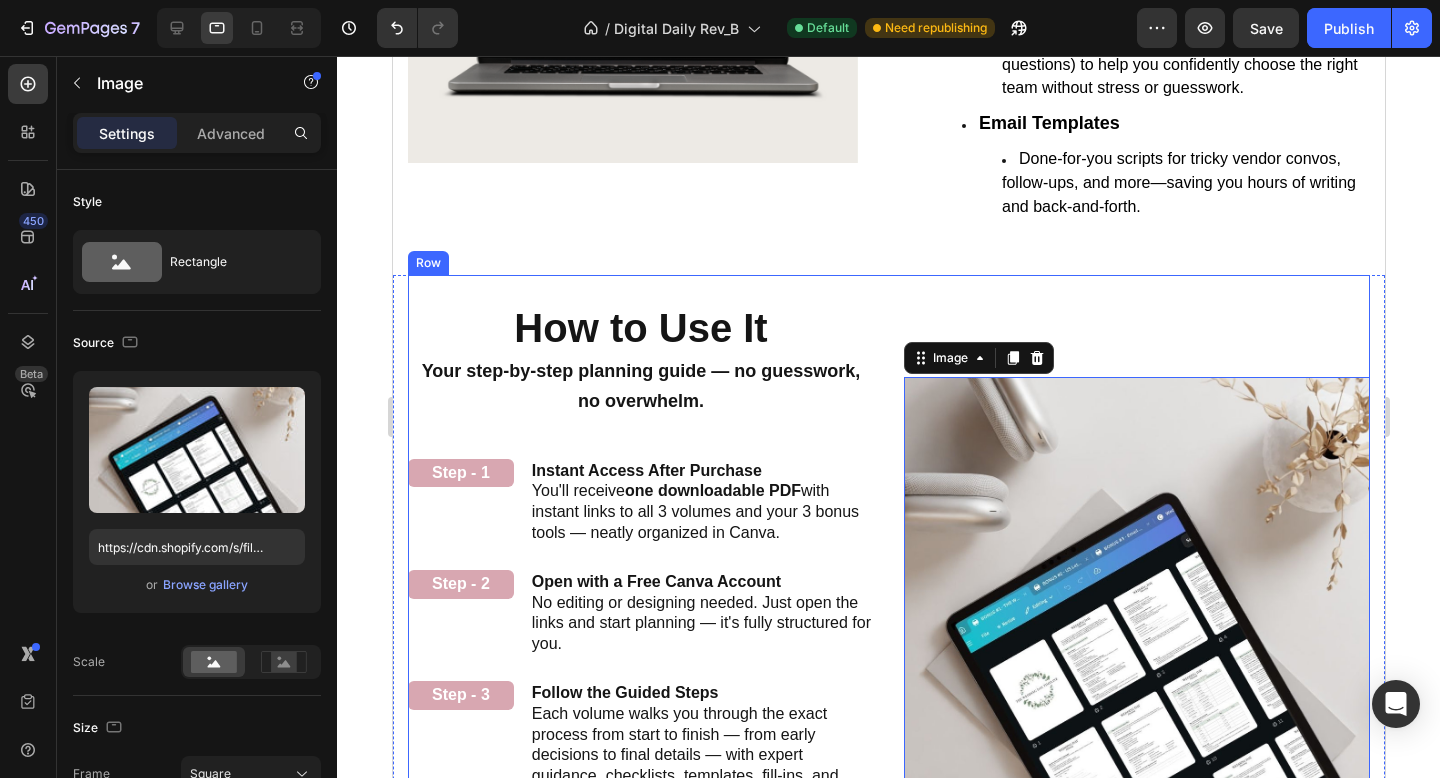 click on "Image   0 How it Works Heading" at bounding box center (1136, 610) 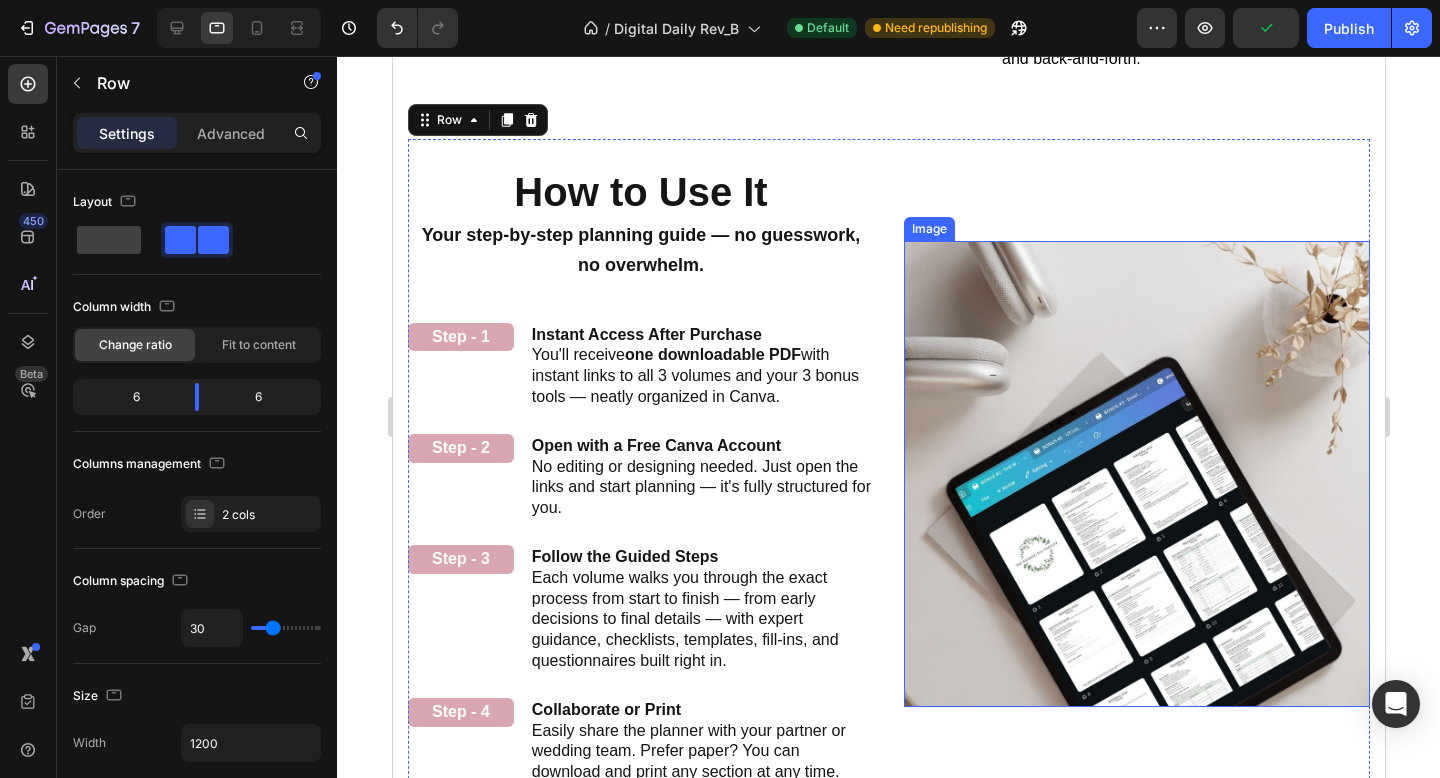 scroll, scrollTop: 2361, scrollLeft: 0, axis: vertical 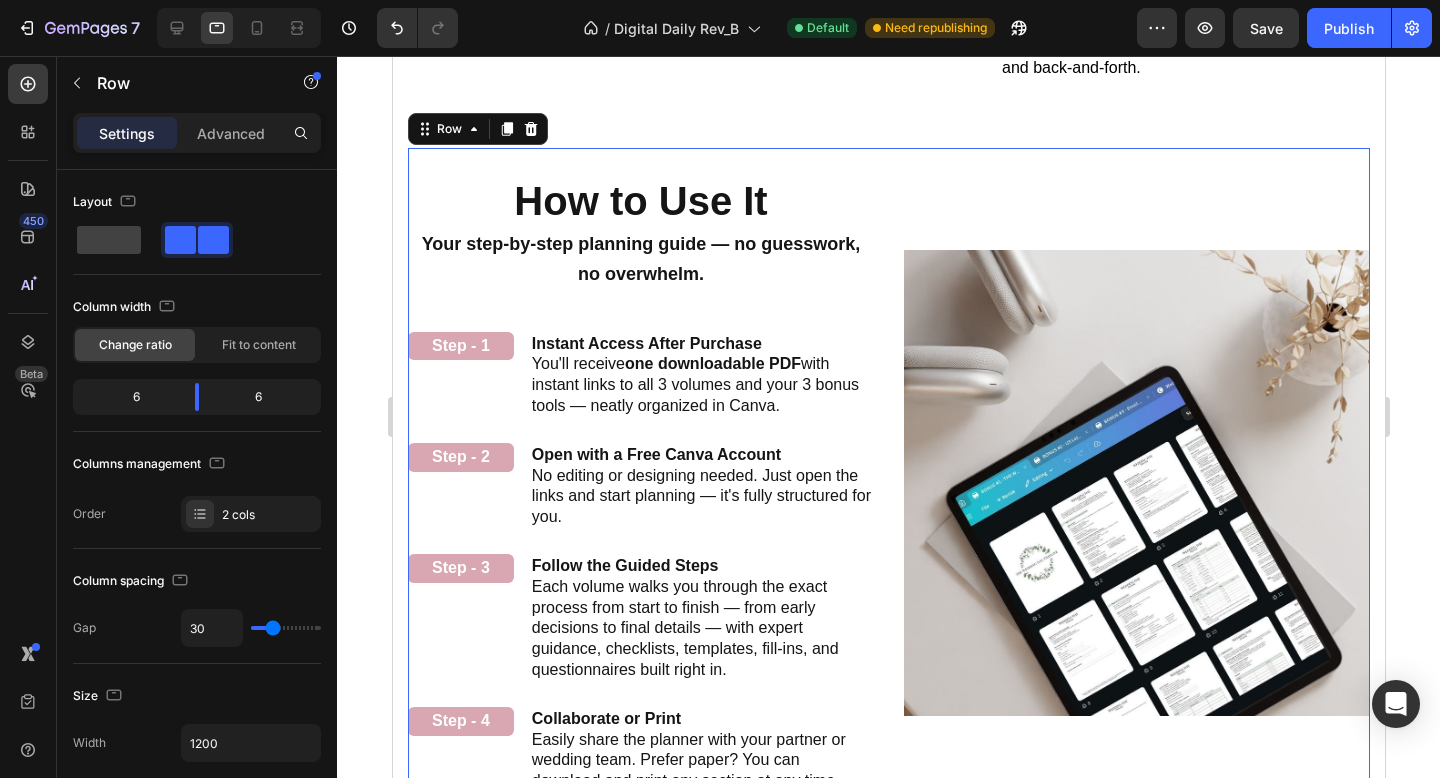 click on "How to Use It Heading Your step-by-step planning guide — no guesswork, no overwhelm. Text Block Step - 1 Text Block Instant Access After Purchase You'll receive  one downloadable PDF  with instant links to all 3 volumes and your 3 bonus tools — neatly organized in Canva. Text Block Row Step - 2 Text Block Open with a Free Canva Account No editing or designing needed. Just open the links and start planning — it's fully structured for you. Text Block Row Step - 3 Text Block Follow the Guided Steps Each volume walks you through the exact process from start to finish — from early decisions to final details — with expert guidance, checklists, templates, fill-ins, and questionnaires built right in. Text Block Row Step - 4 Text Block Collaborate or Print Easily share the planner with your partner or wedding team. Prefer paper? You can download and print any section at any time. Text Block Row" at bounding box center (640, 483) 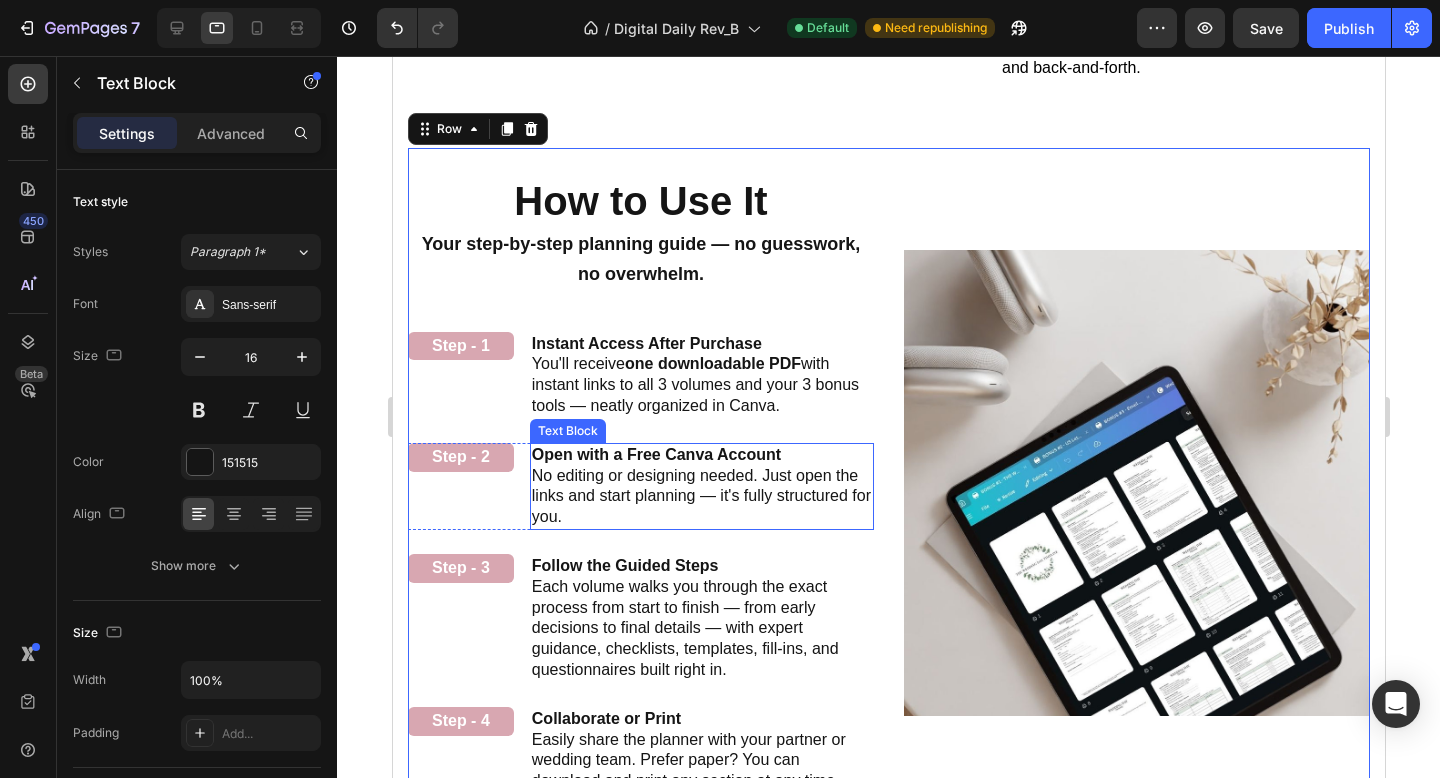 click on "No editing or designing needed. Just open the links and start planning — it's fully structured for you." at bounding box center [701, 497] 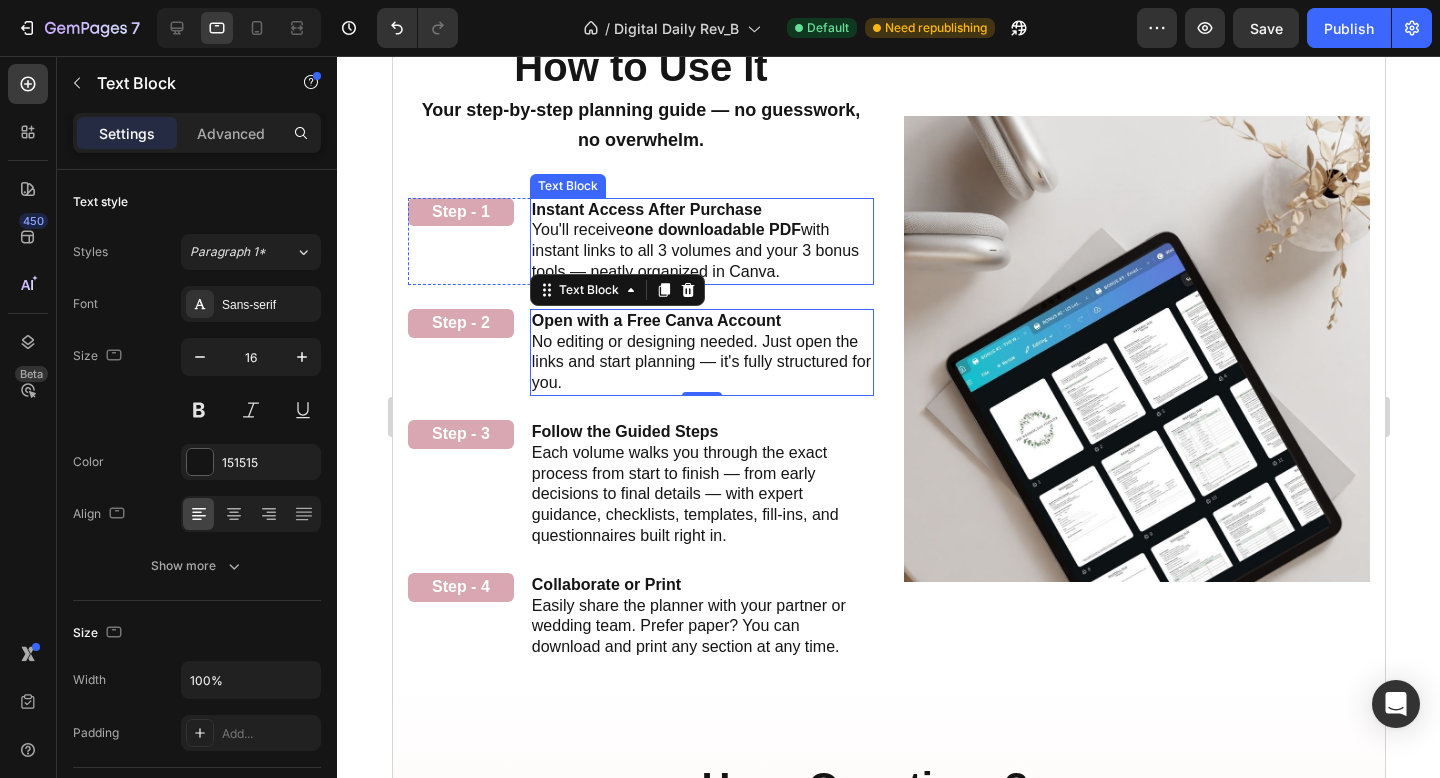scroll, scrollTop: 2504, scrollLeft: 0, axis: vertical 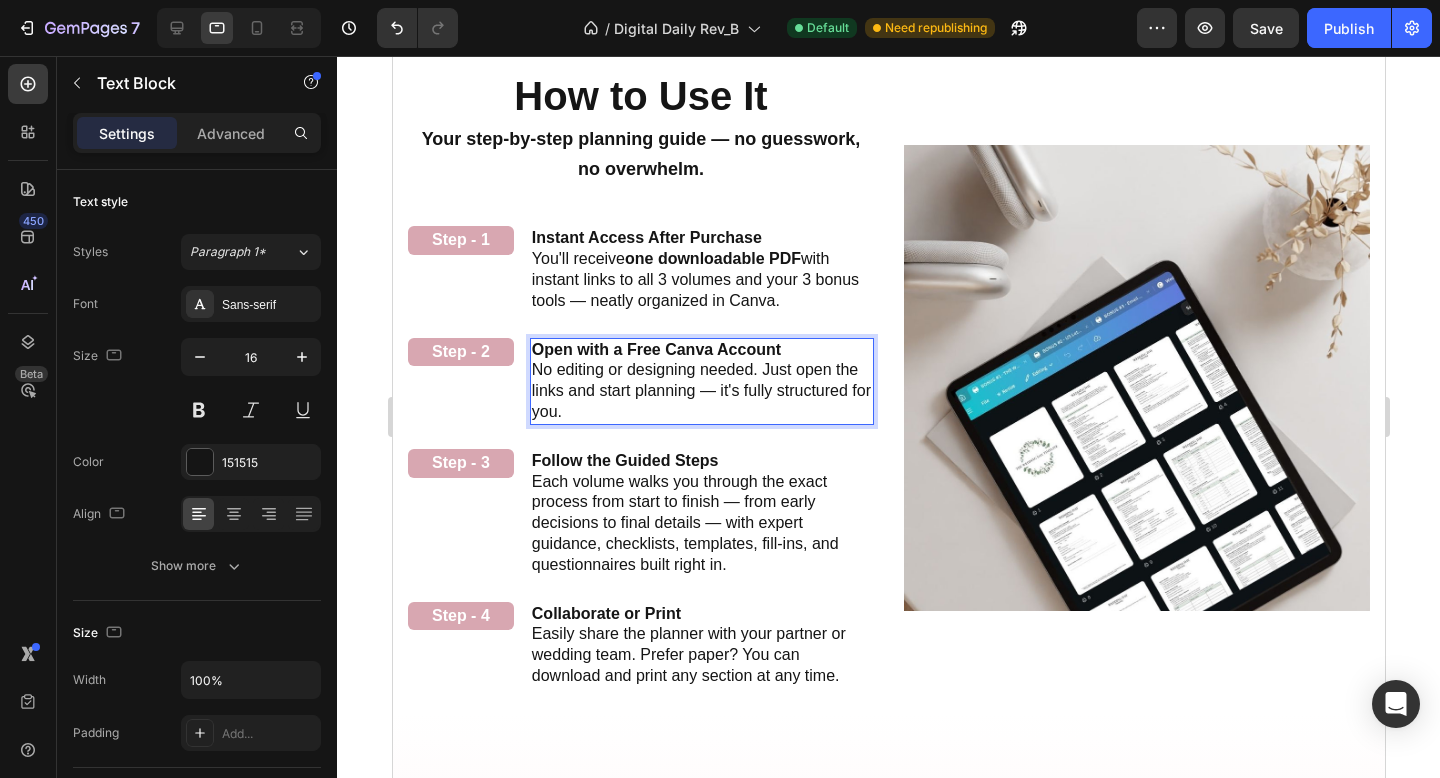 click on "No editing or designing needed. Just open the links and start planning — it's fully structured for you." at bounding box center (701, 391) 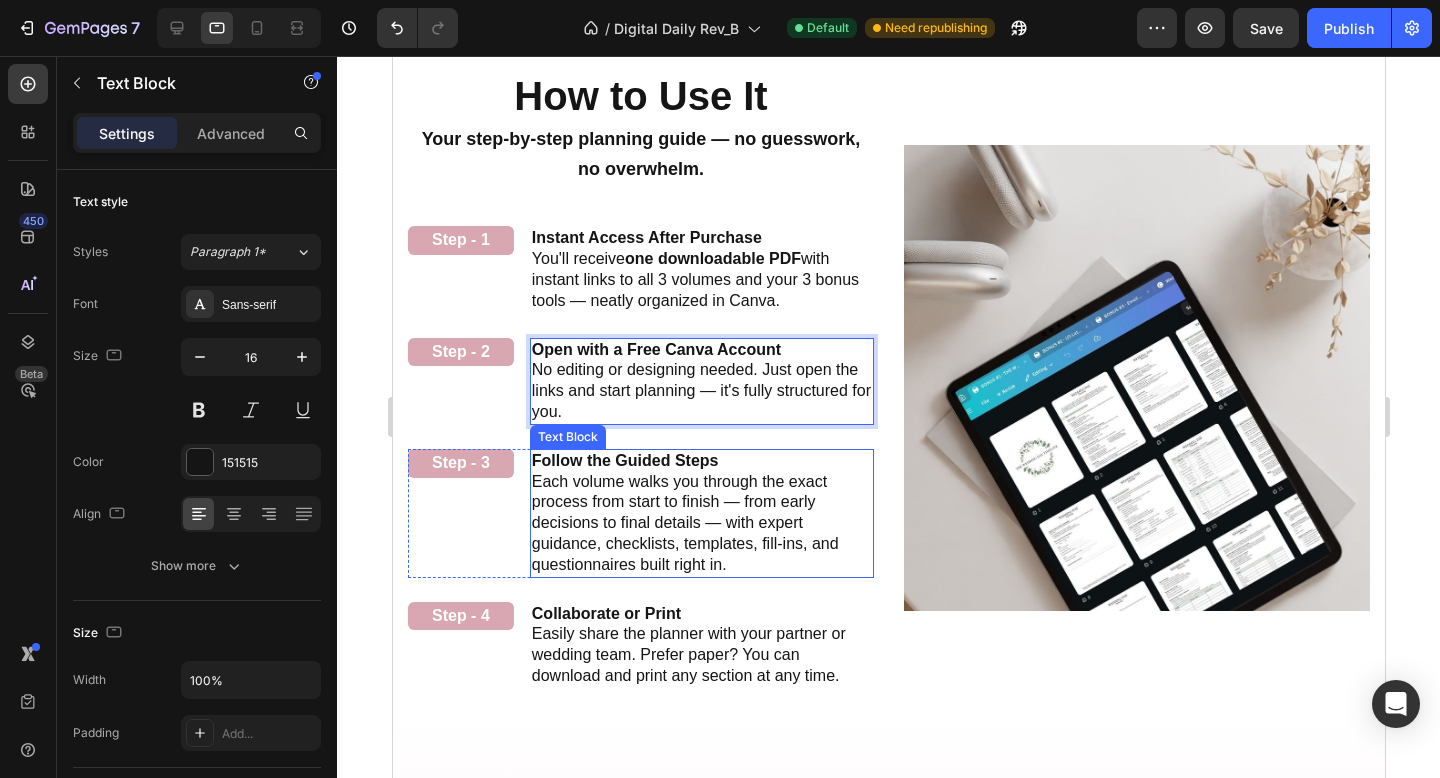 click on "Each volume walks you through the exact process from start to finish — from early decisions to final details — with expert guidance, checklists, templates, fill-ins, and questionnaires built right in." at bounding box center (701, 524) 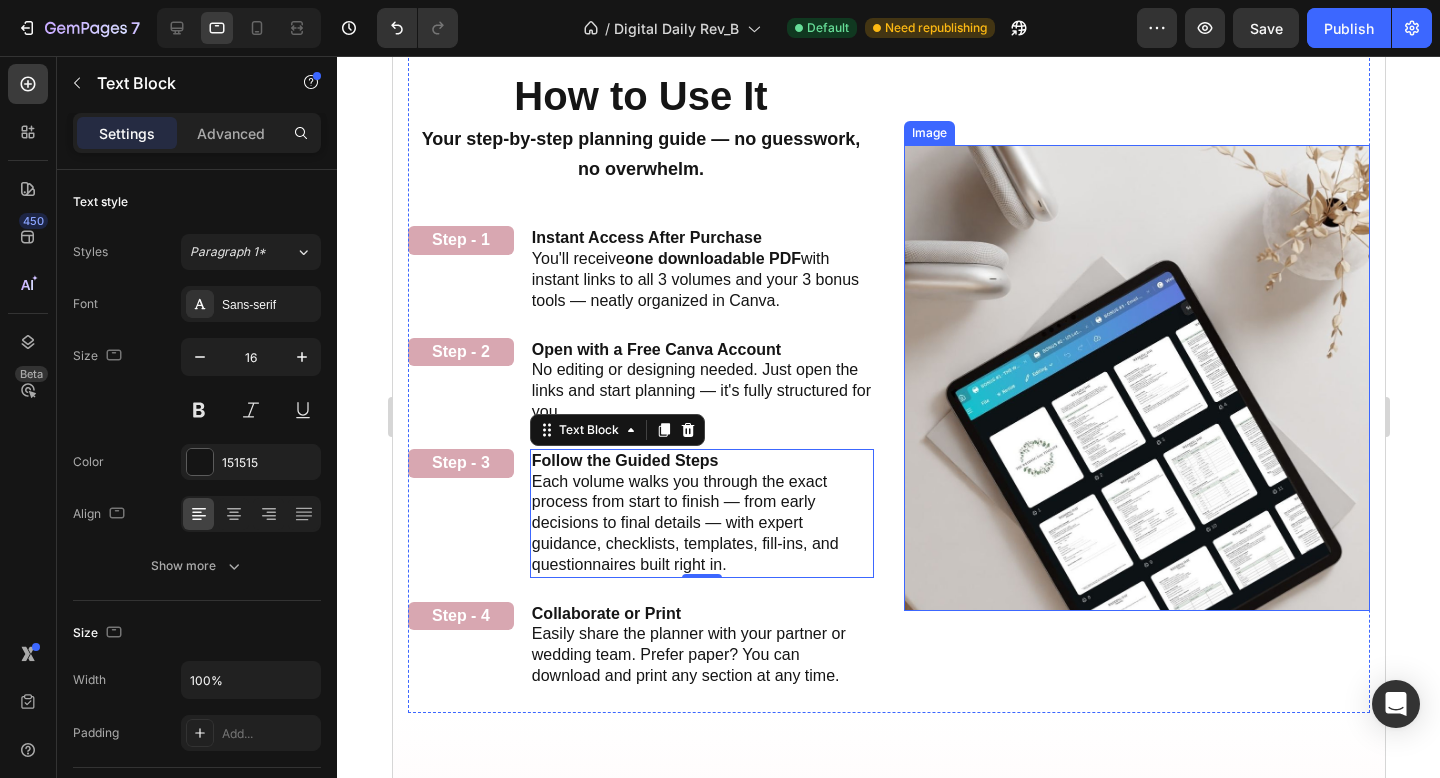 click at bounding box center [1136, 378] 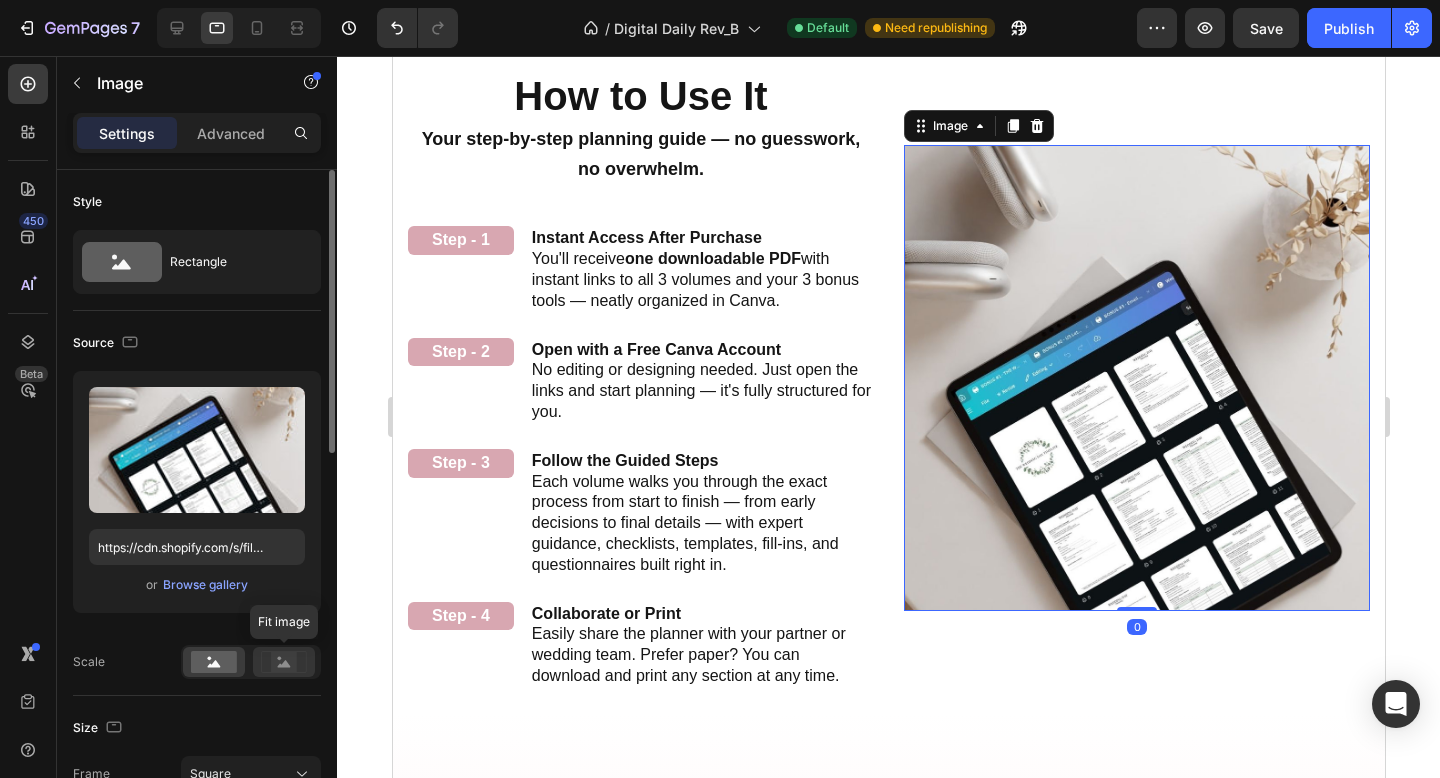 click 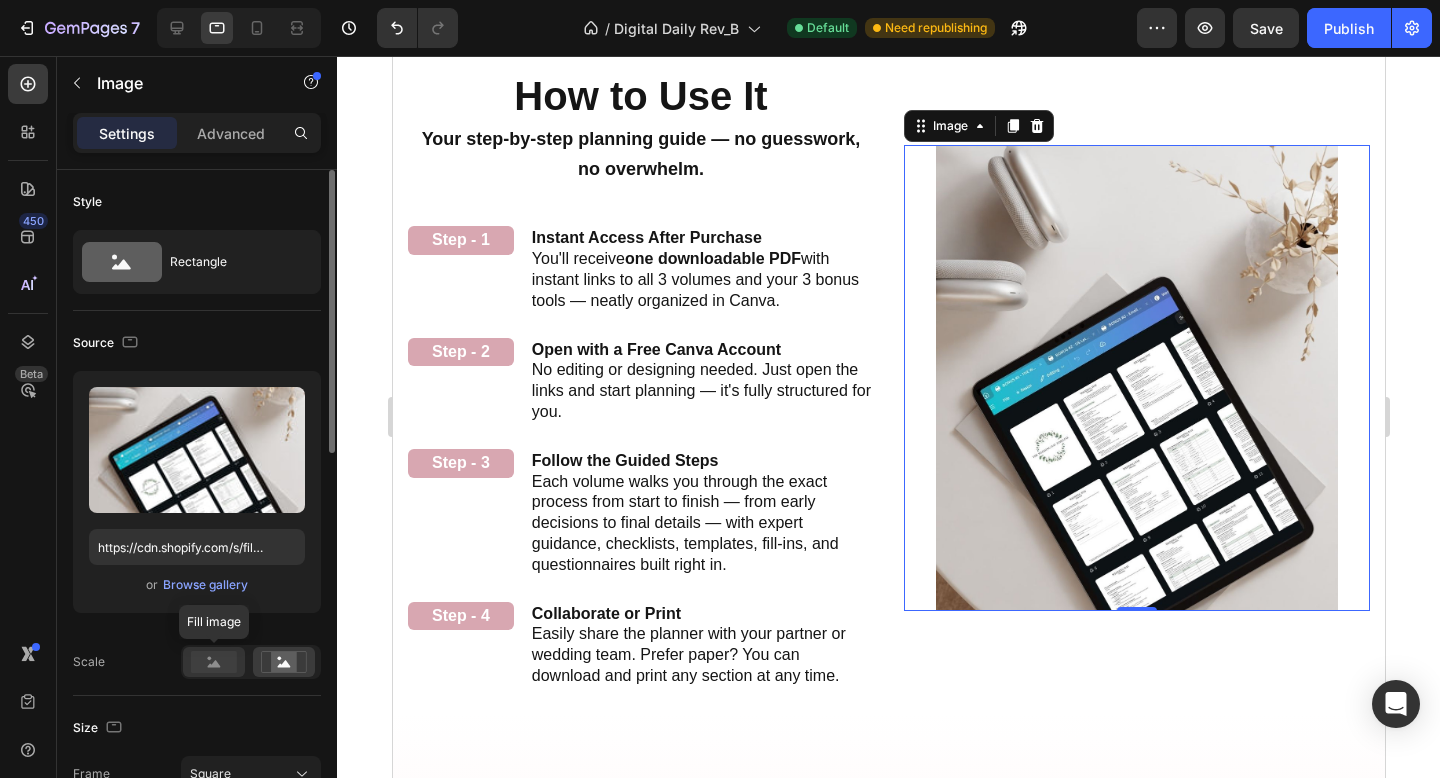 click 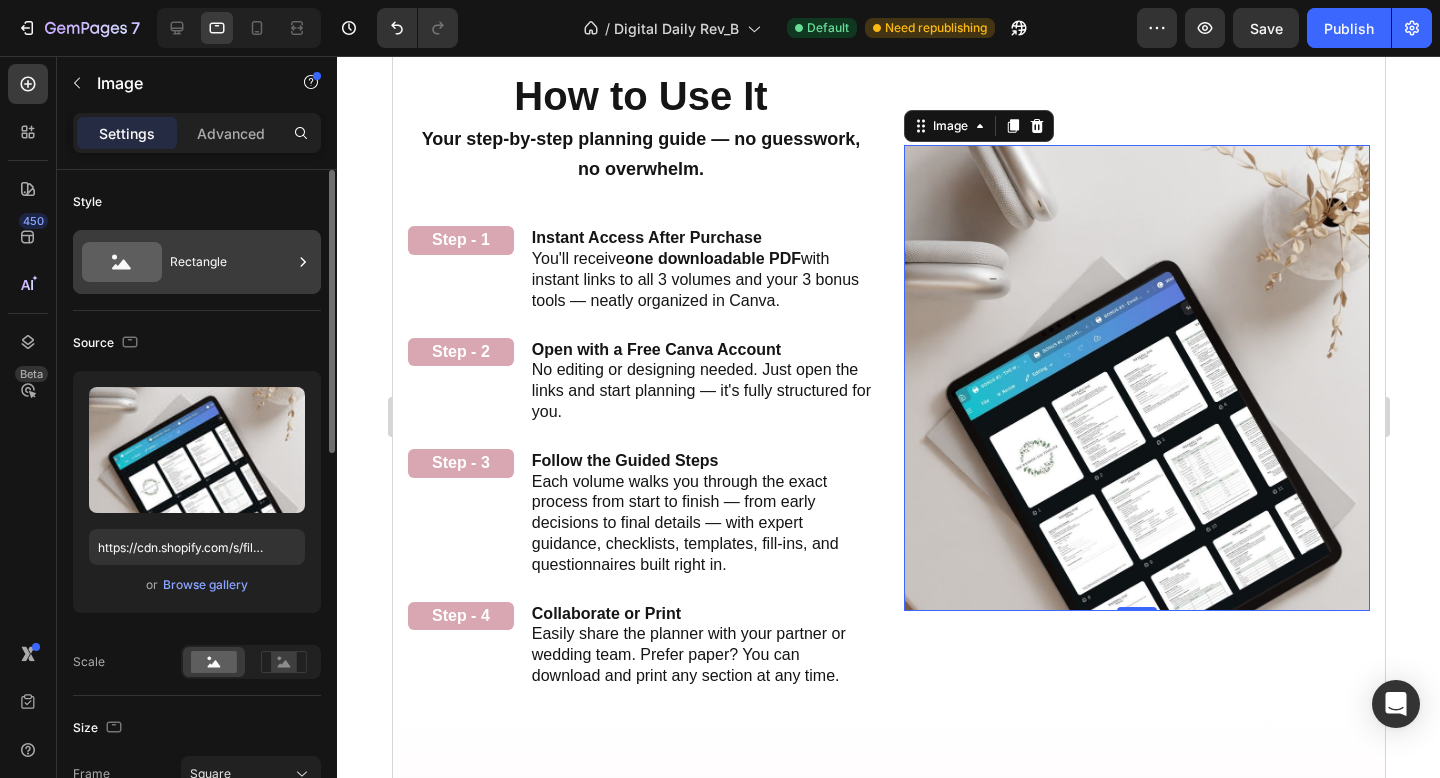 click on "Rectangle" at bounding box center (231, 262) 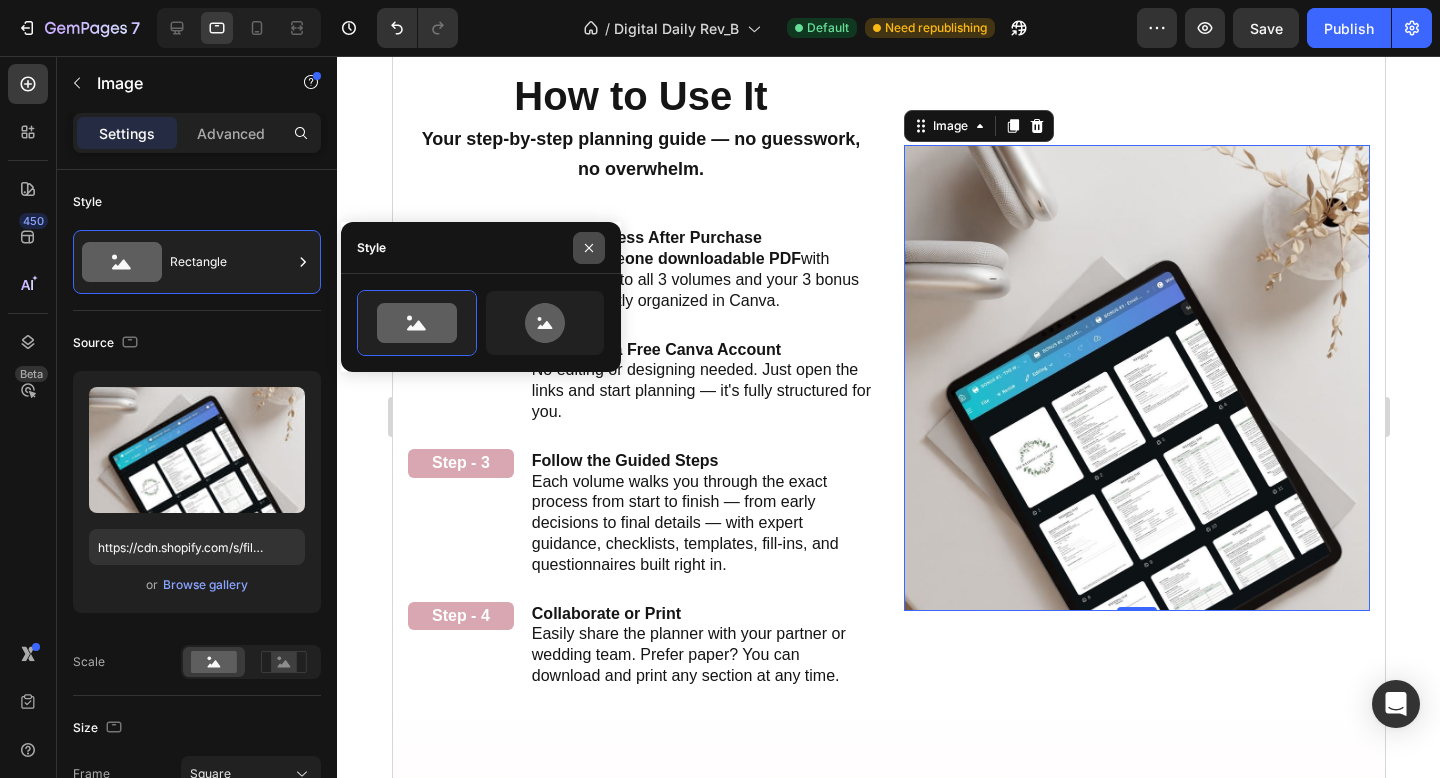 click 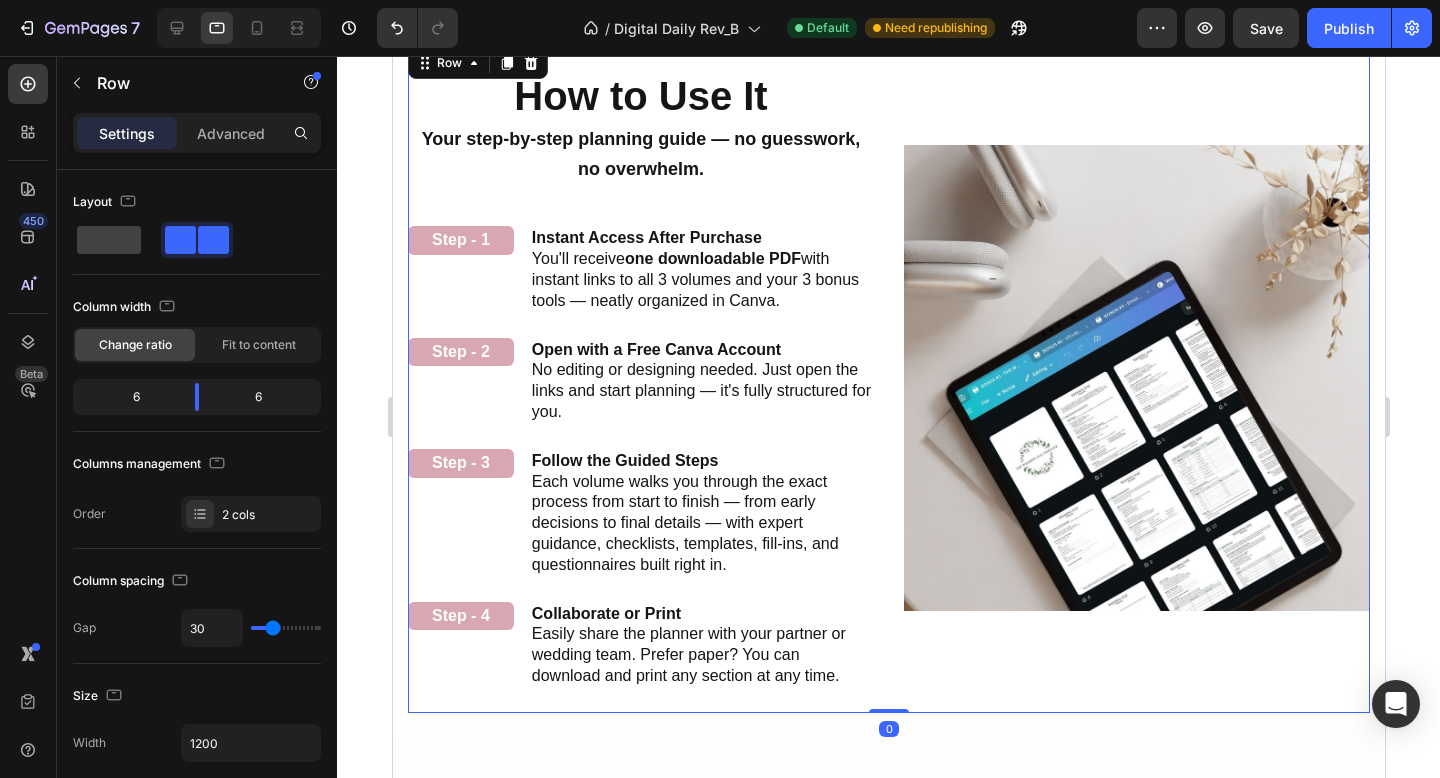 click on "Image How it Works Heading" at bounding box center (1136, 378) 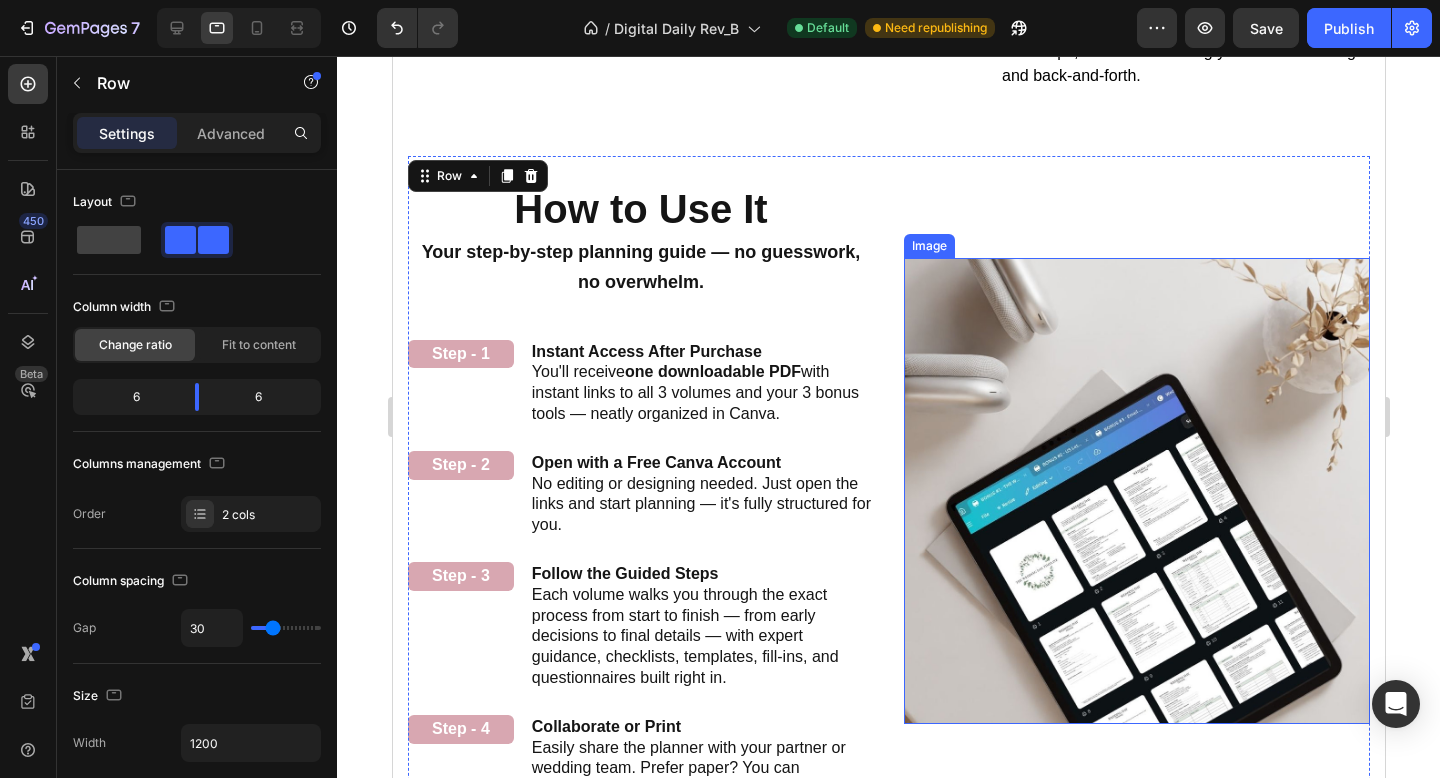 scroll, scrollTop: 2352, scrollLeft: 0, axis: vertical 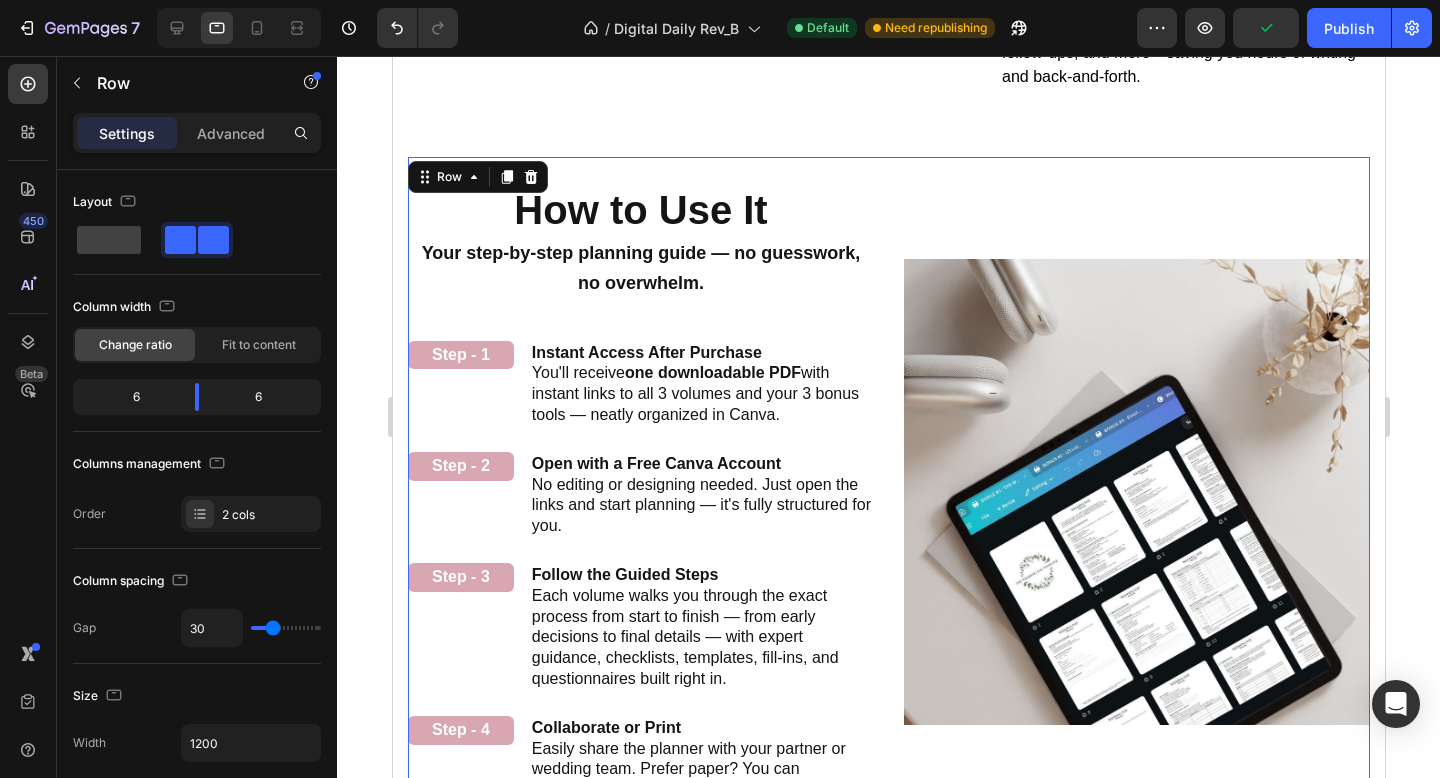 click on "How to Use It Heading Your step-by-step planning guide — no guesswork, no overwhelm. Text Block Step - 1 Text Block Instant Access After Purchase You'll receive  one downloadable PDF  with instant links to all 3 volumes and your 3 bonus tools — neatly organized in Canva. Text Block Row Step - 2 Text Block Open with a Free Canva Account No editing or designing needed. Just open the links and start planning — it's fully structured for you. Text Block Row Step - 3 Text Block Follow the Guided Steps Each volume walks you through the exact process from start to finish — from early decisions to final details — with expert guidance, checklists, templates, fill-ins, and questionnaires built right in. Text Block Row Step - 4 Text Block Collaborate or Print Easily share the planner with your partner or wedding team. Prefer paper? You can download and print any section at any time. Text Block Row Image How it Works Heading Row   0" at bounding box center [888, 492] 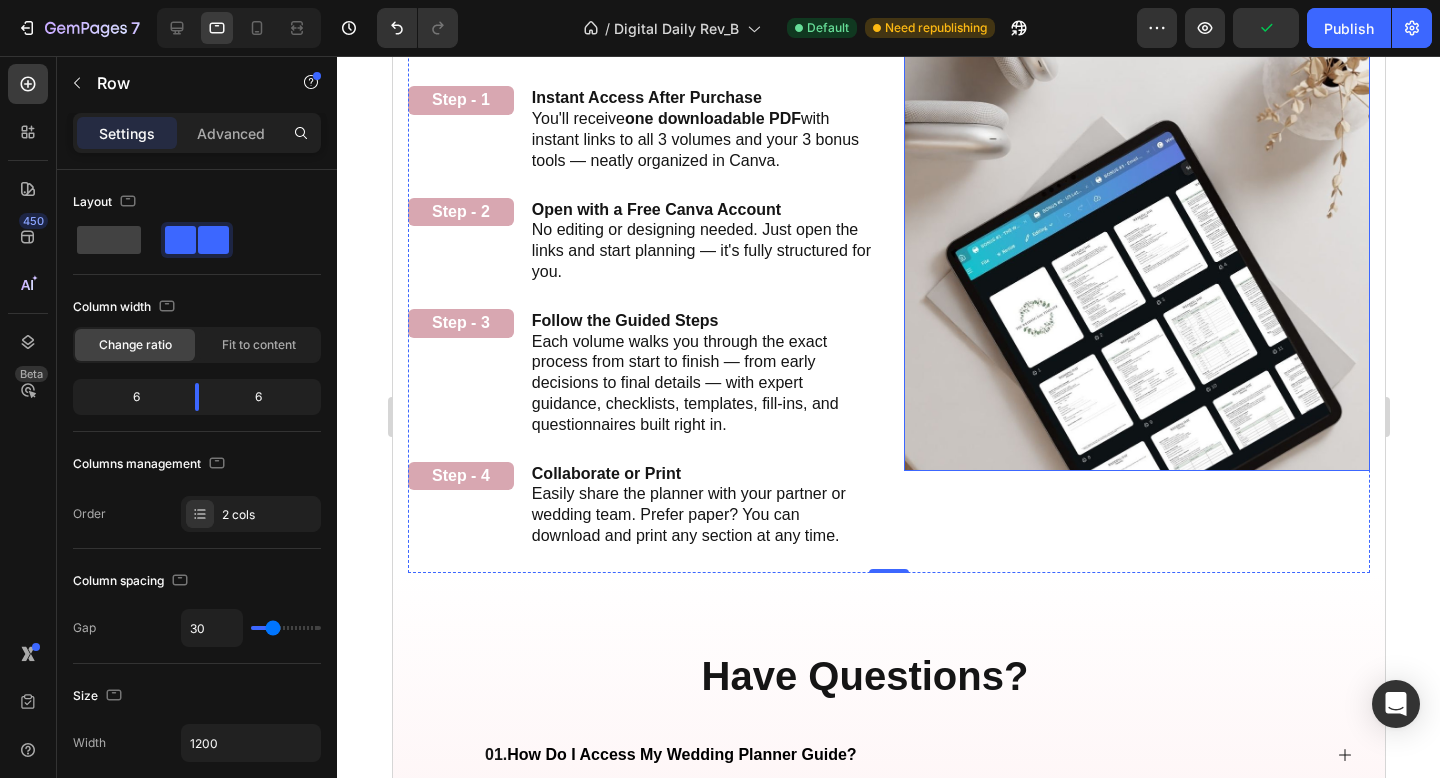 scroll, scrollTop: 2687, scrollLeft: 0, axis: vertical 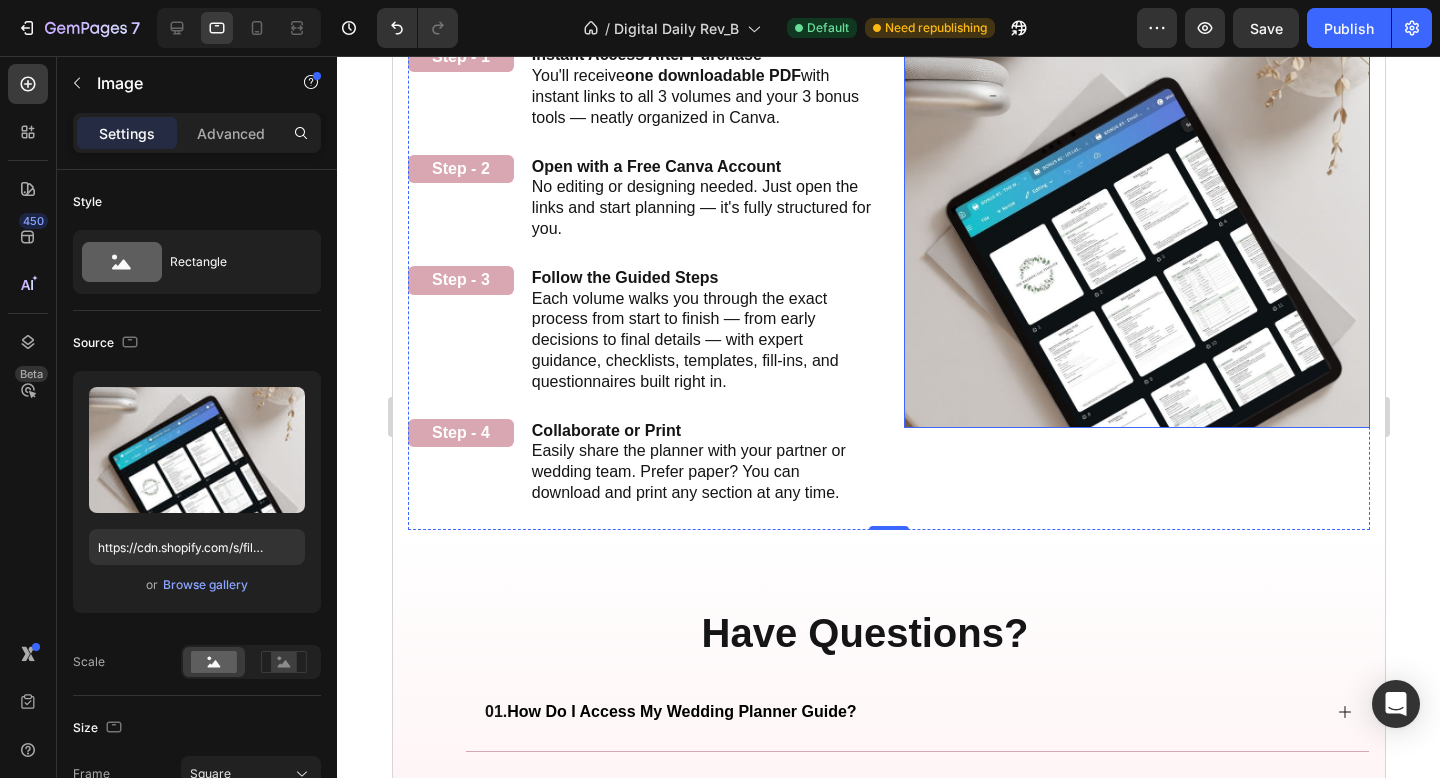 click at bounding box center (1136, 195) 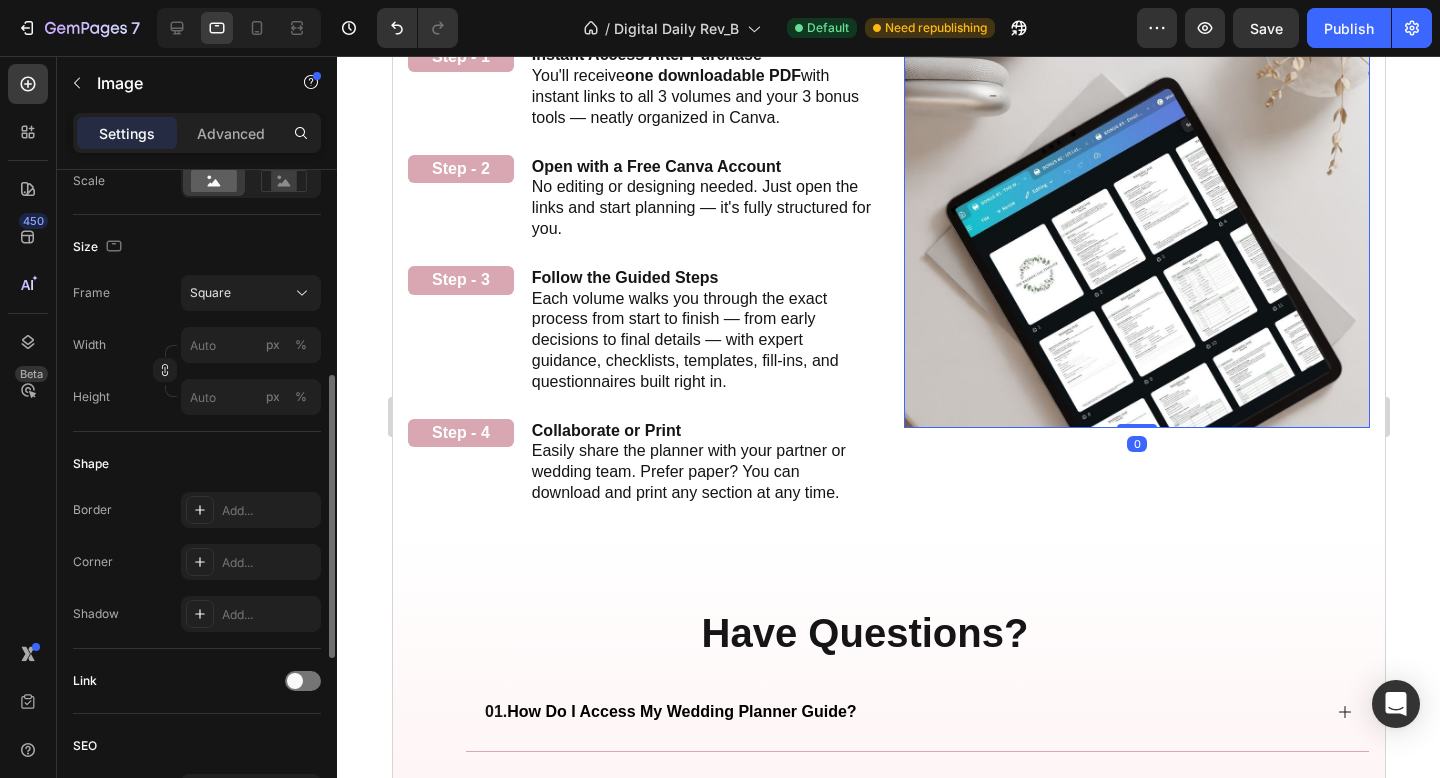scroll, scrollTop: 489, scrollLeft: 0, axis: vertical 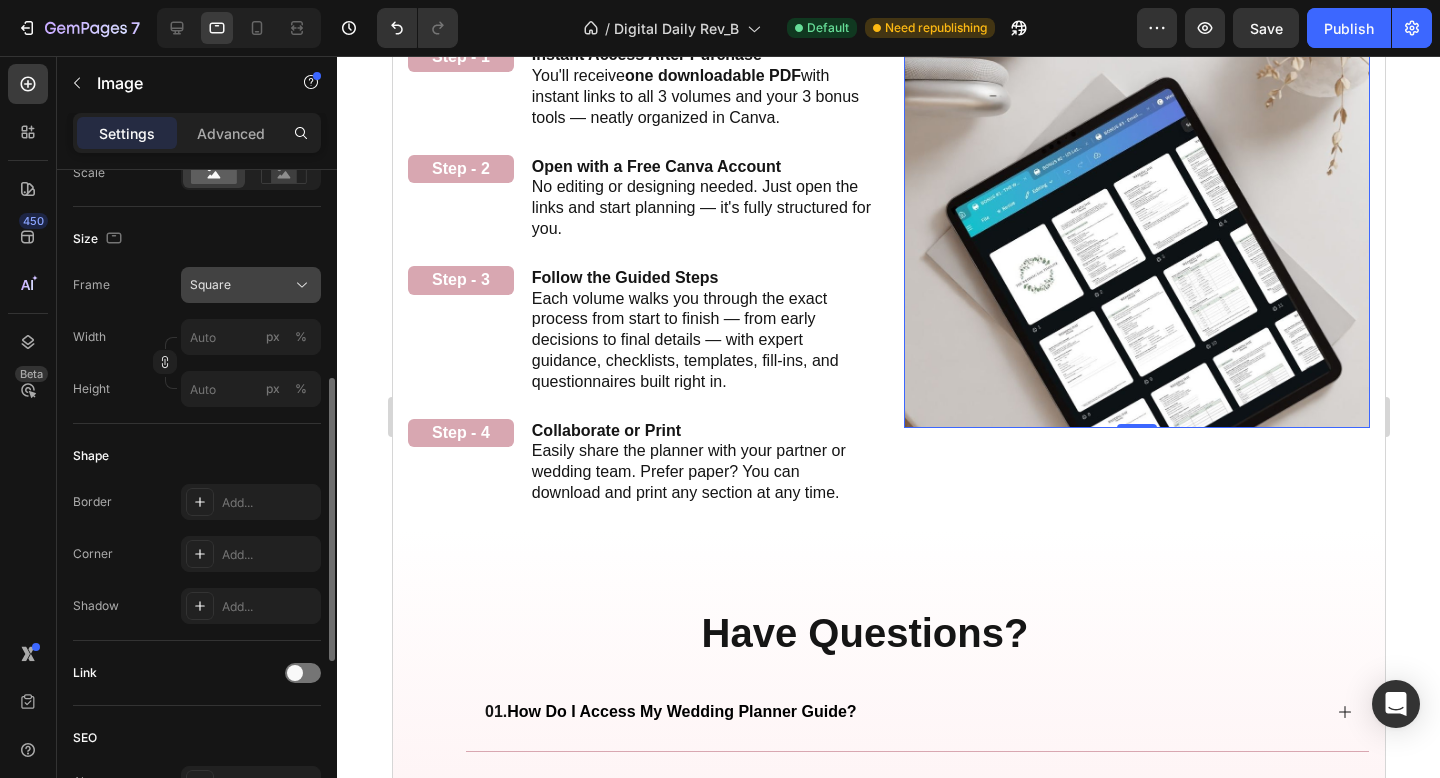 click on "Square" 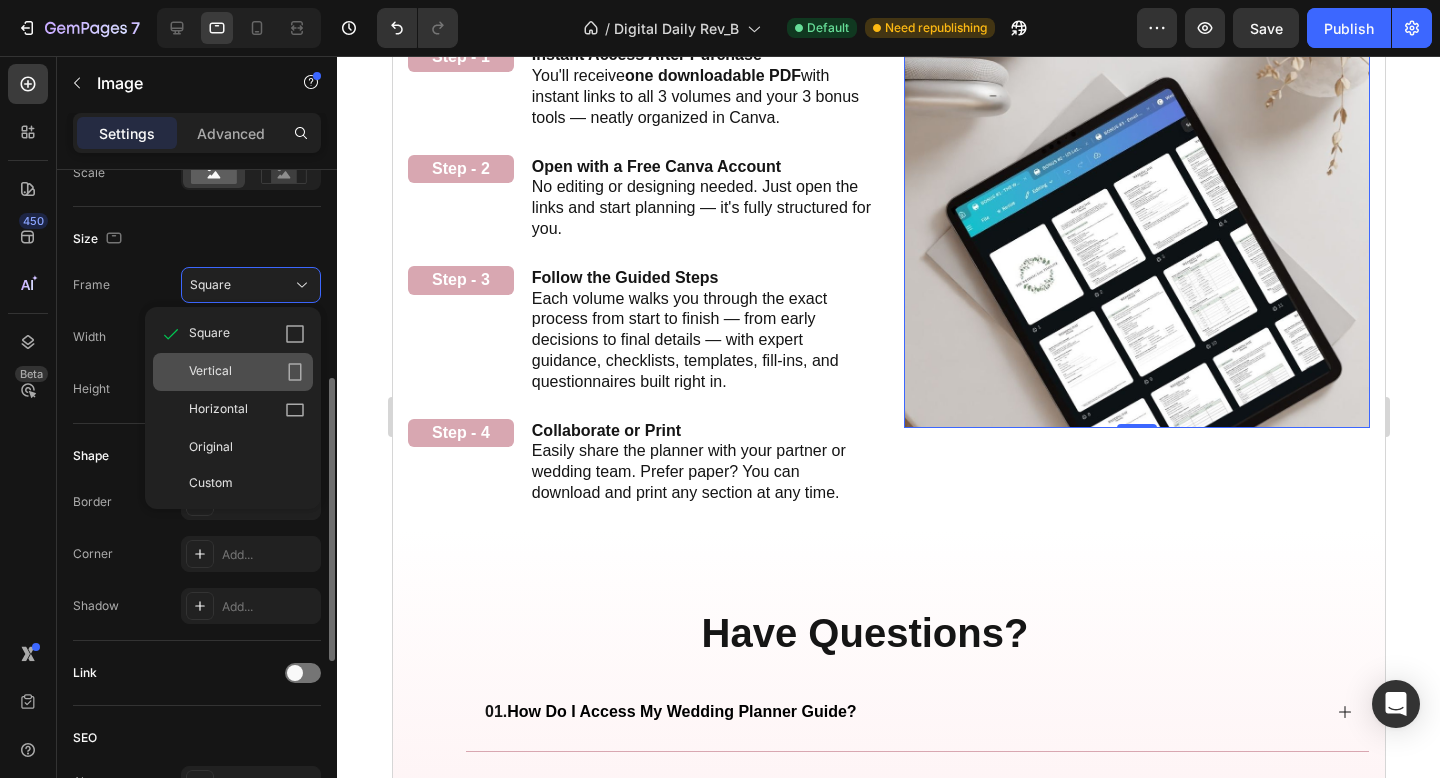 click on "Vertical" at bounding box center [247, 372] 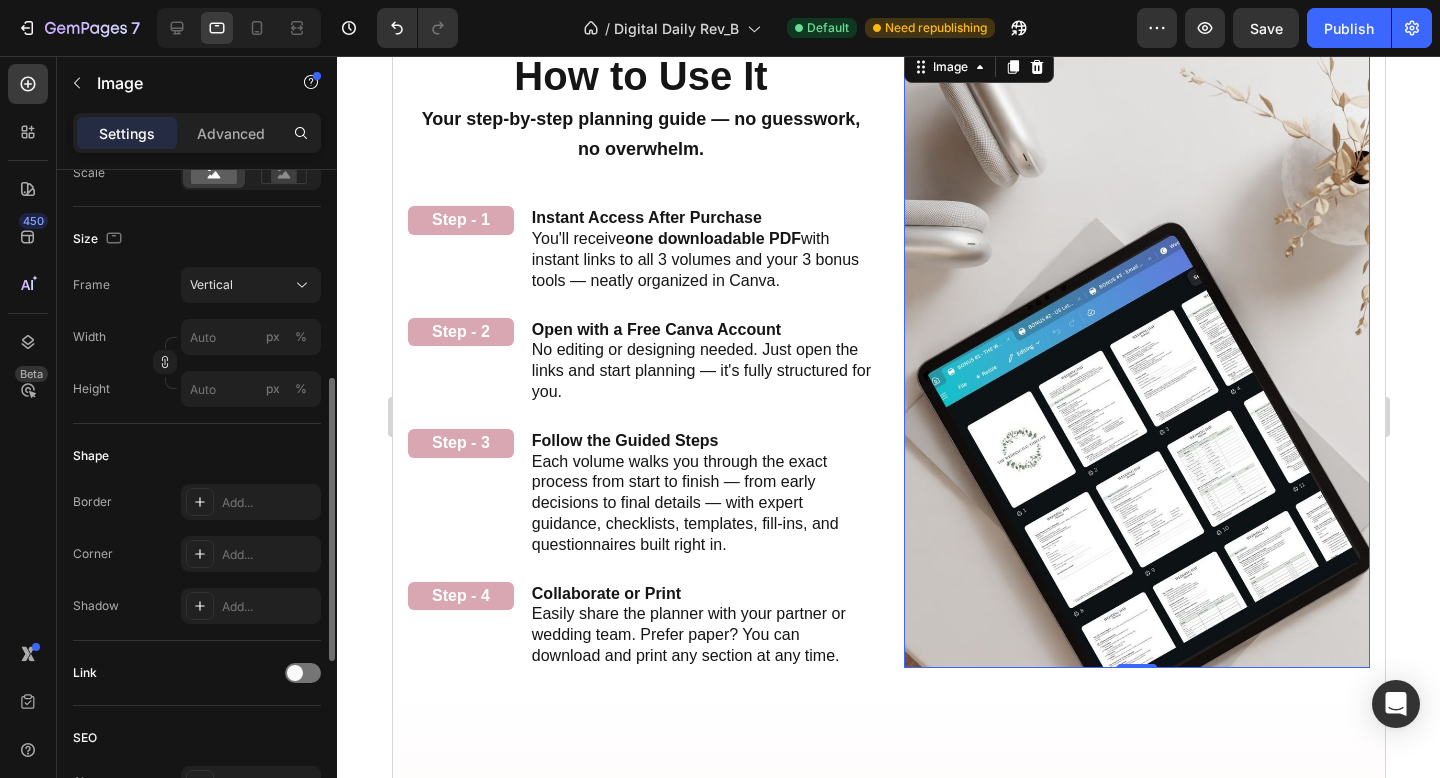 scroll, scrollTop: 2529, scrollLeft: 0, axis: vertical 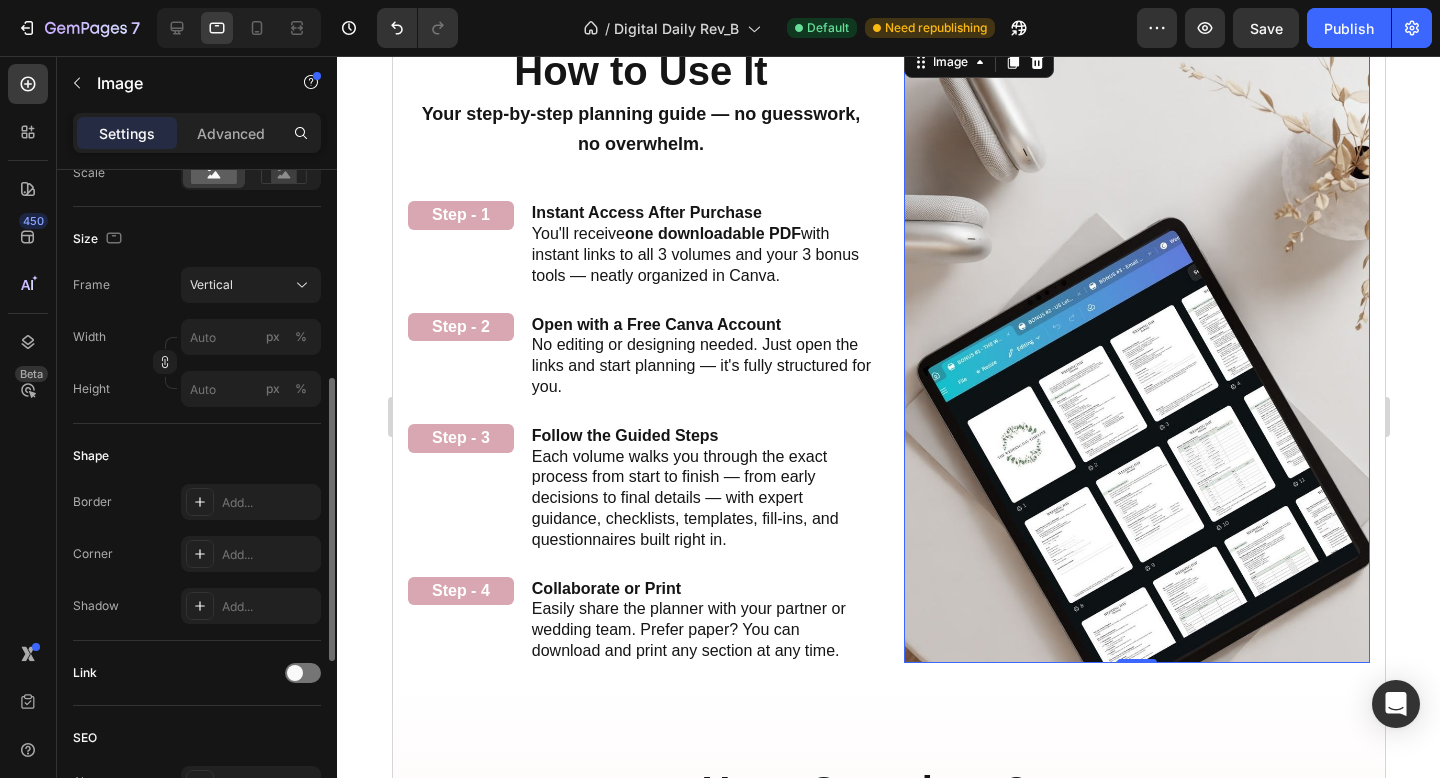click 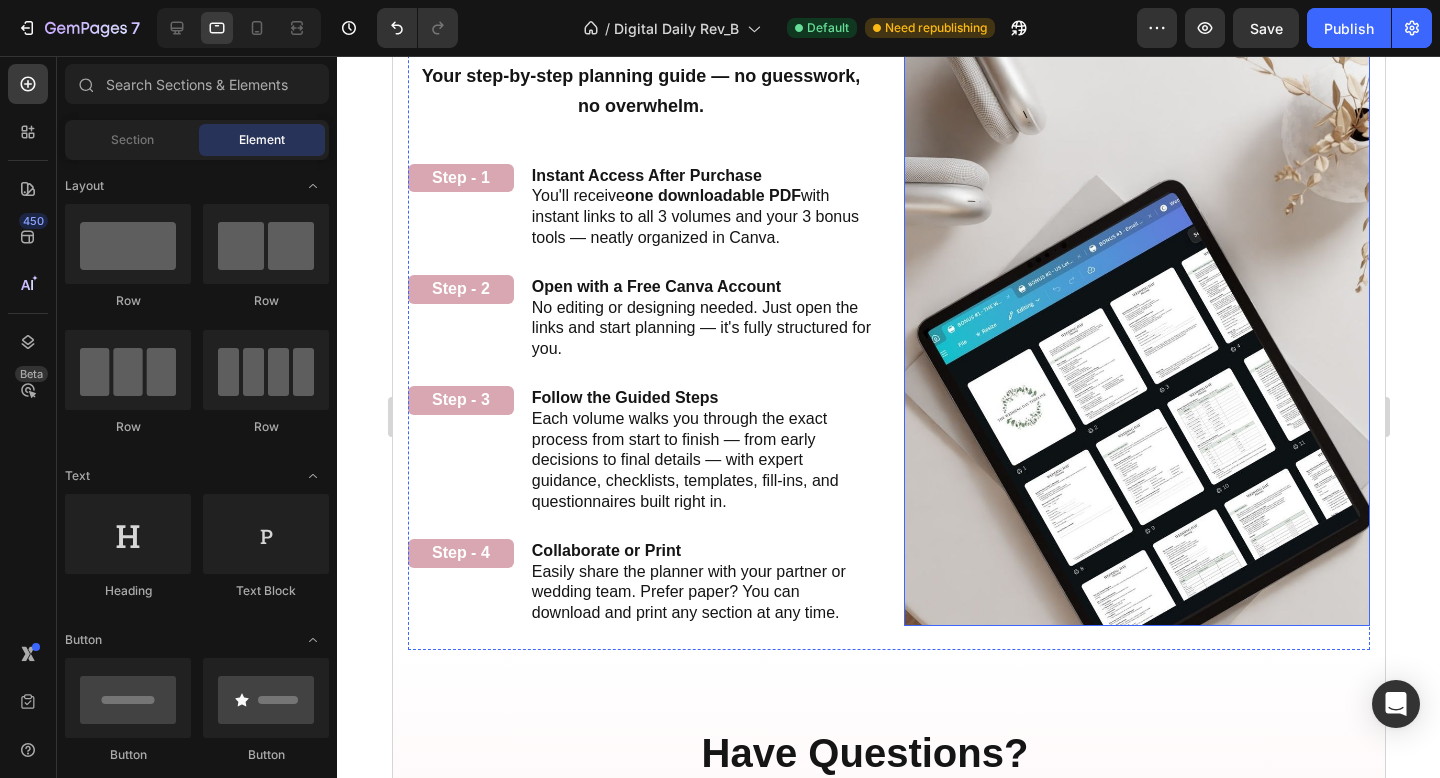 scroll, scrollTop: 2290, scrollLeft: 0, axis: vertical 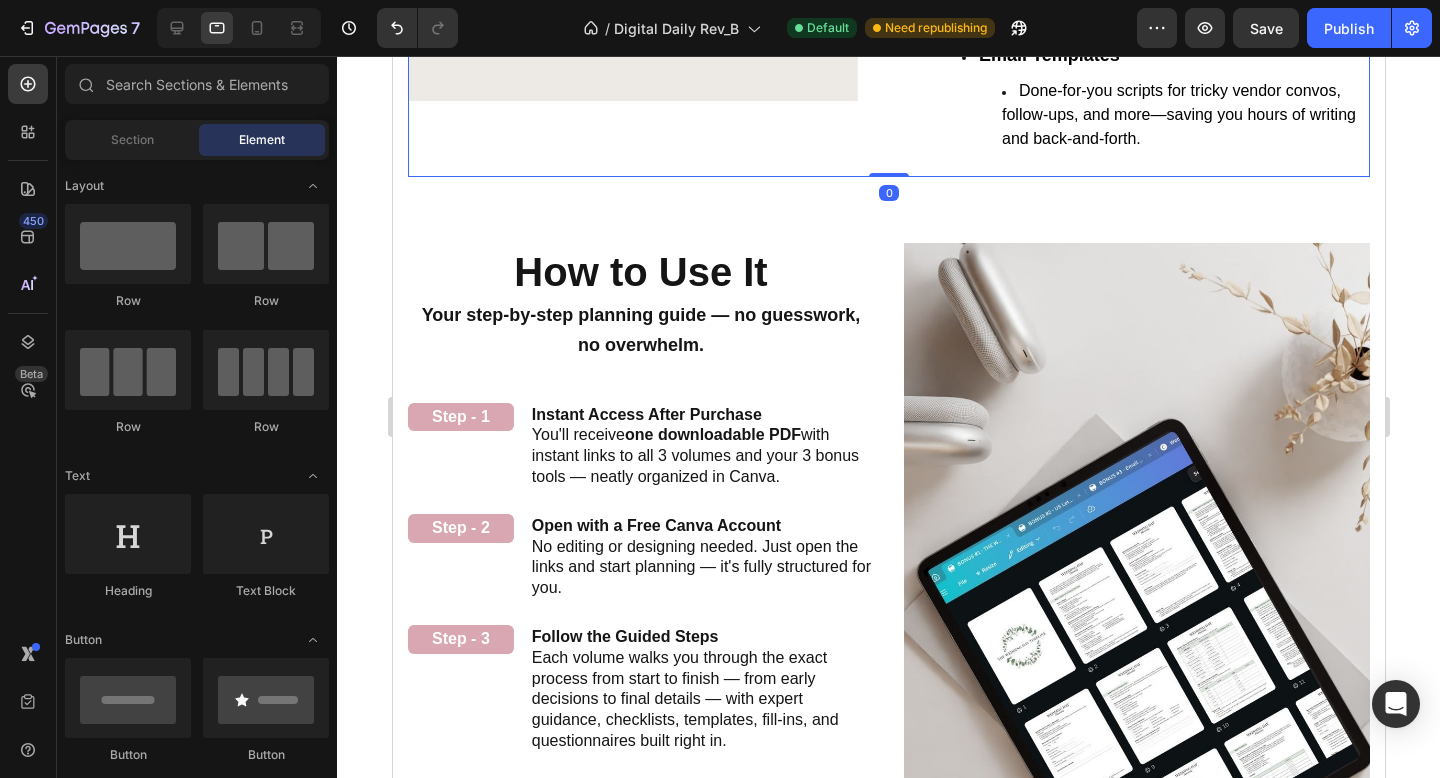 click on "Image" at bounding box center [632, -124] 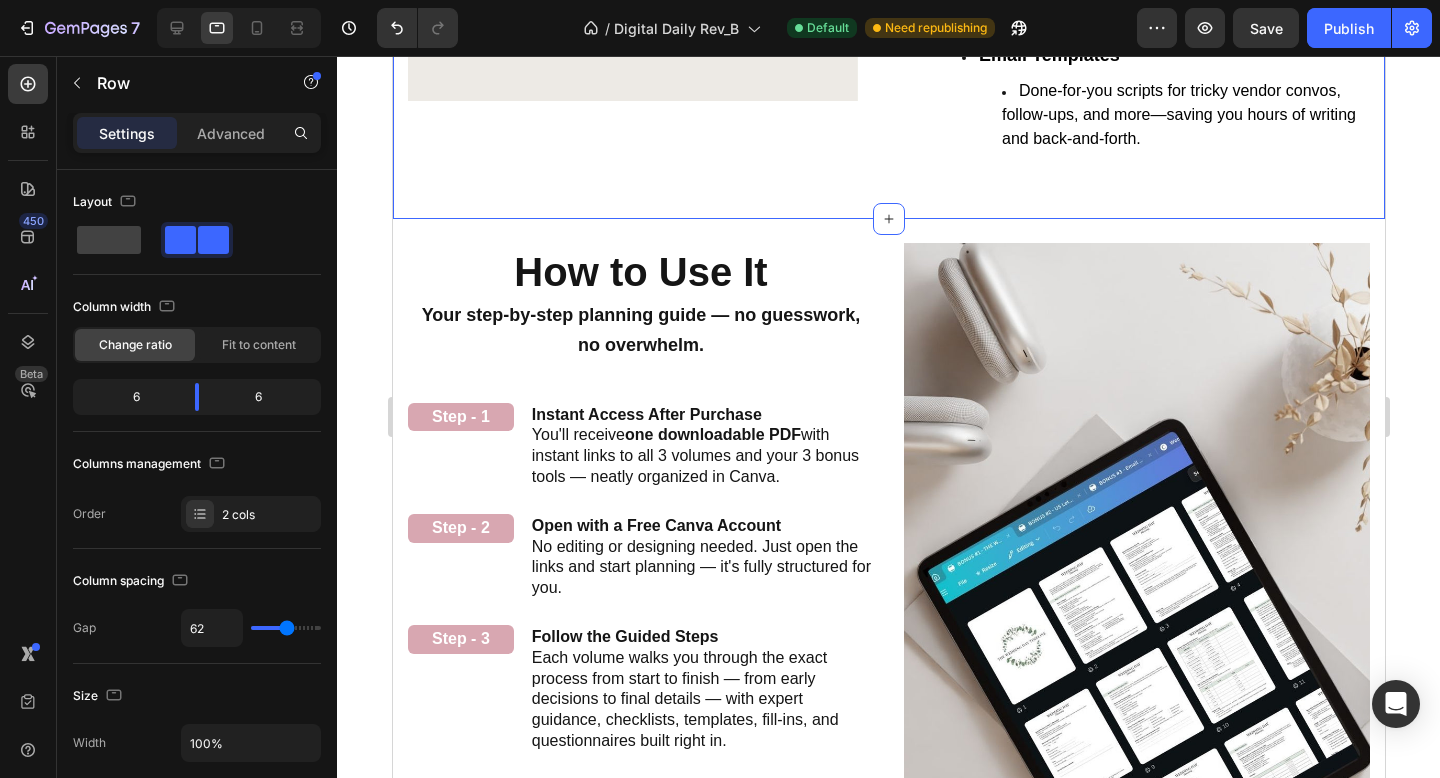 click on "Image Image Don't Know Where to Start? This Planner Does It All for You Heading Over 300 Beautiful Guided Wedding Planning Pages Heading With over 350 thoughtfully designed pages across 3 volumes, this planner simplifies every step of your wedding journey — from budgeting and timelines to décor inspiration and must-ask vendor questions. It’s your personal guide, creative workspace, and planning expert all in one. Text block Volume 1:  The Foundation Text Block Volume 2:  The Celebration Text Block Volume 3:  The Execution Text Block Row Our Story The Wedding Planning Wedding Budget Venue Attire Marriage Documents Florals Decor Food & Drinks Photographer Videographer Text Block Wedding Music Hair & Makeup Transportation Floor Plan Seating Stationery Send- Off Vendor Contracts Wedding Day Timeline Vendor Questionnaire And so Much More!! Text Block Row Row Our Story Text Block Decor & Style Text Block Wedding Day Timeline Text Block Row Budget Planning Text Block Food & Drinks Text Block Final Checklists" at bounding box center [888, -697] 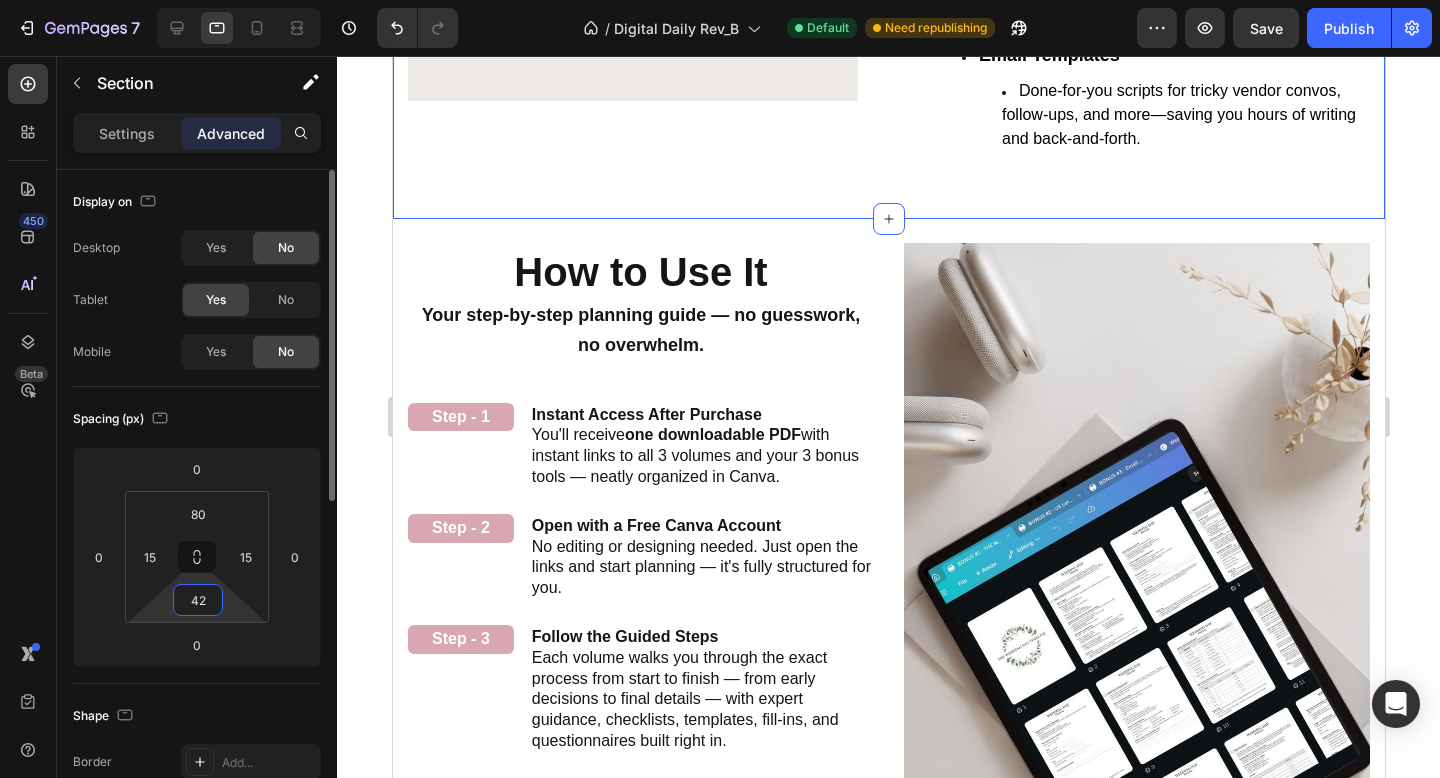 click on "42" at bounding box center (198, 600) 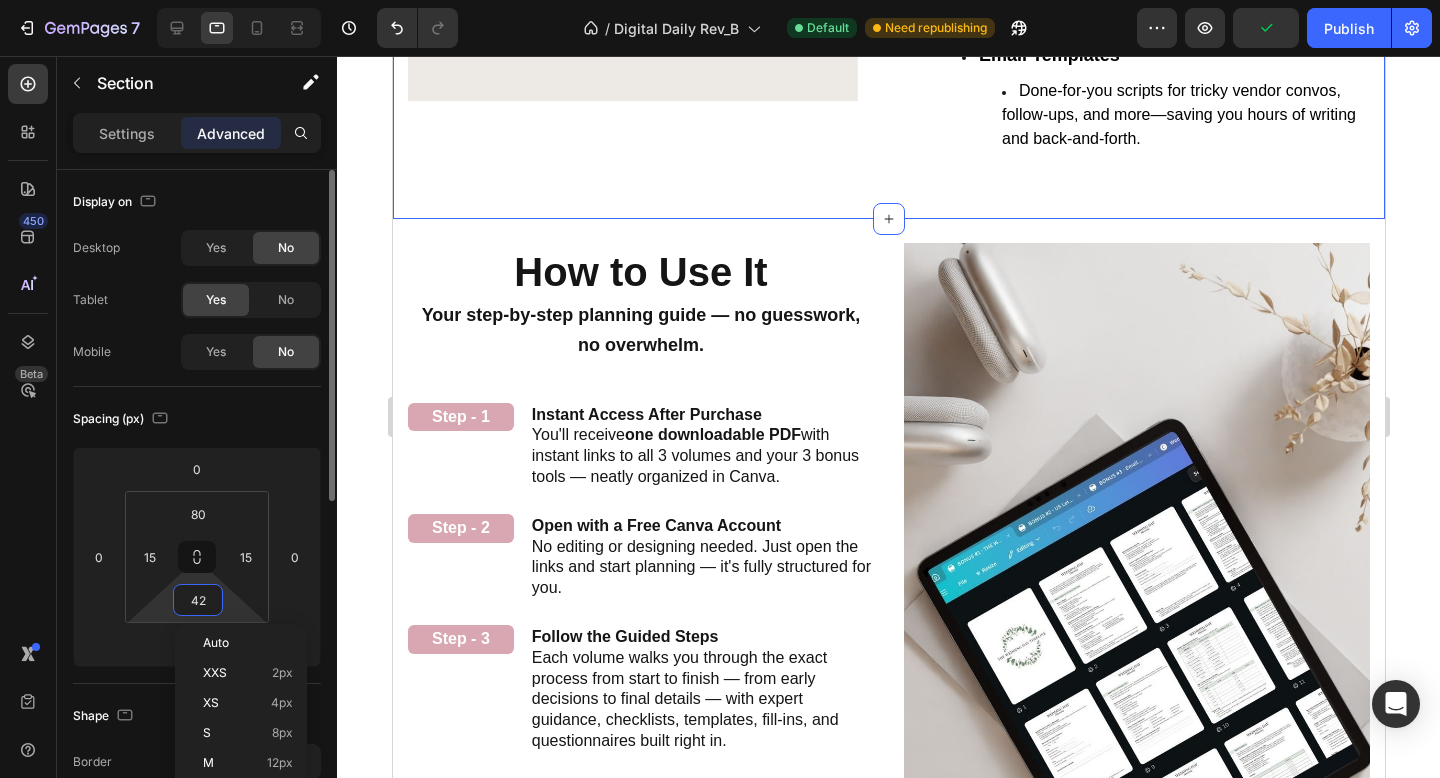 type on "0" 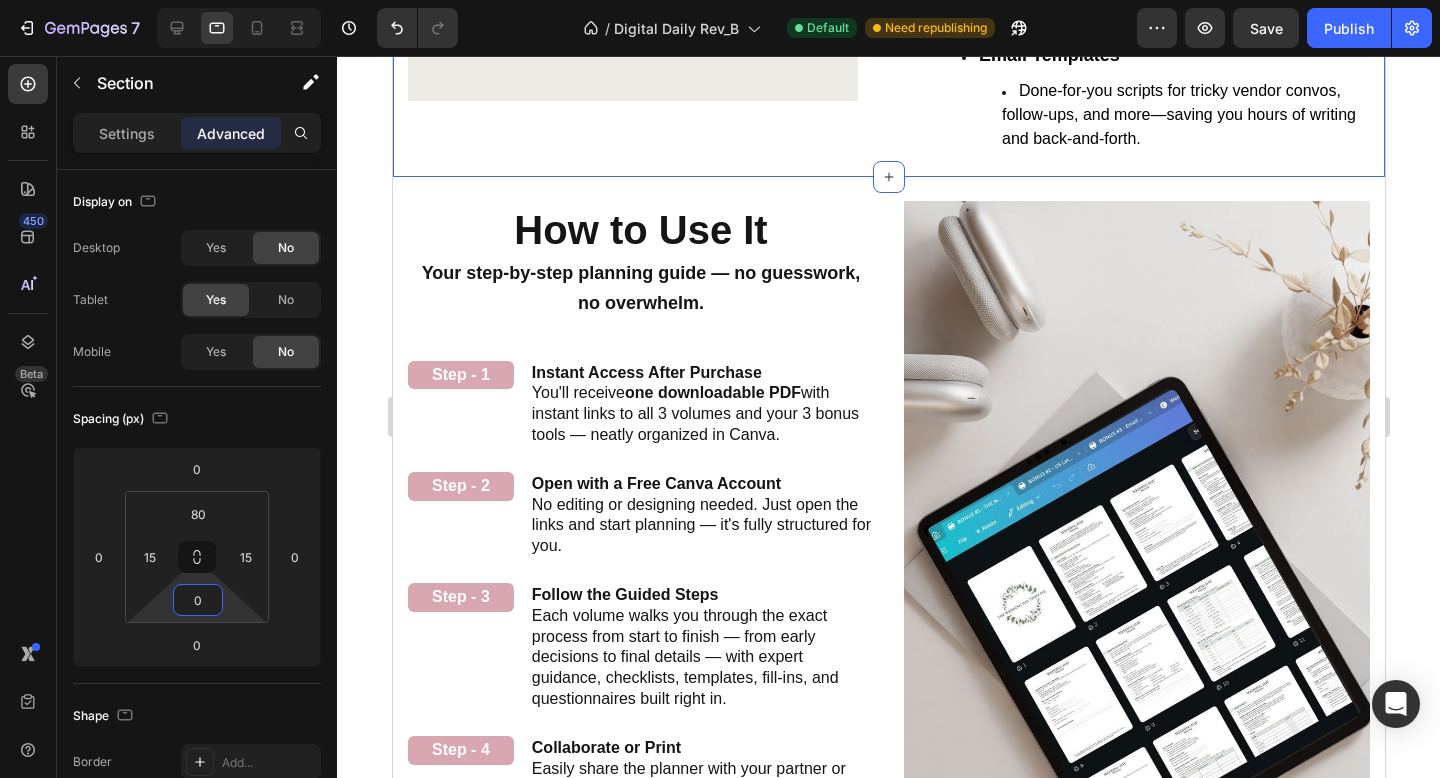 click 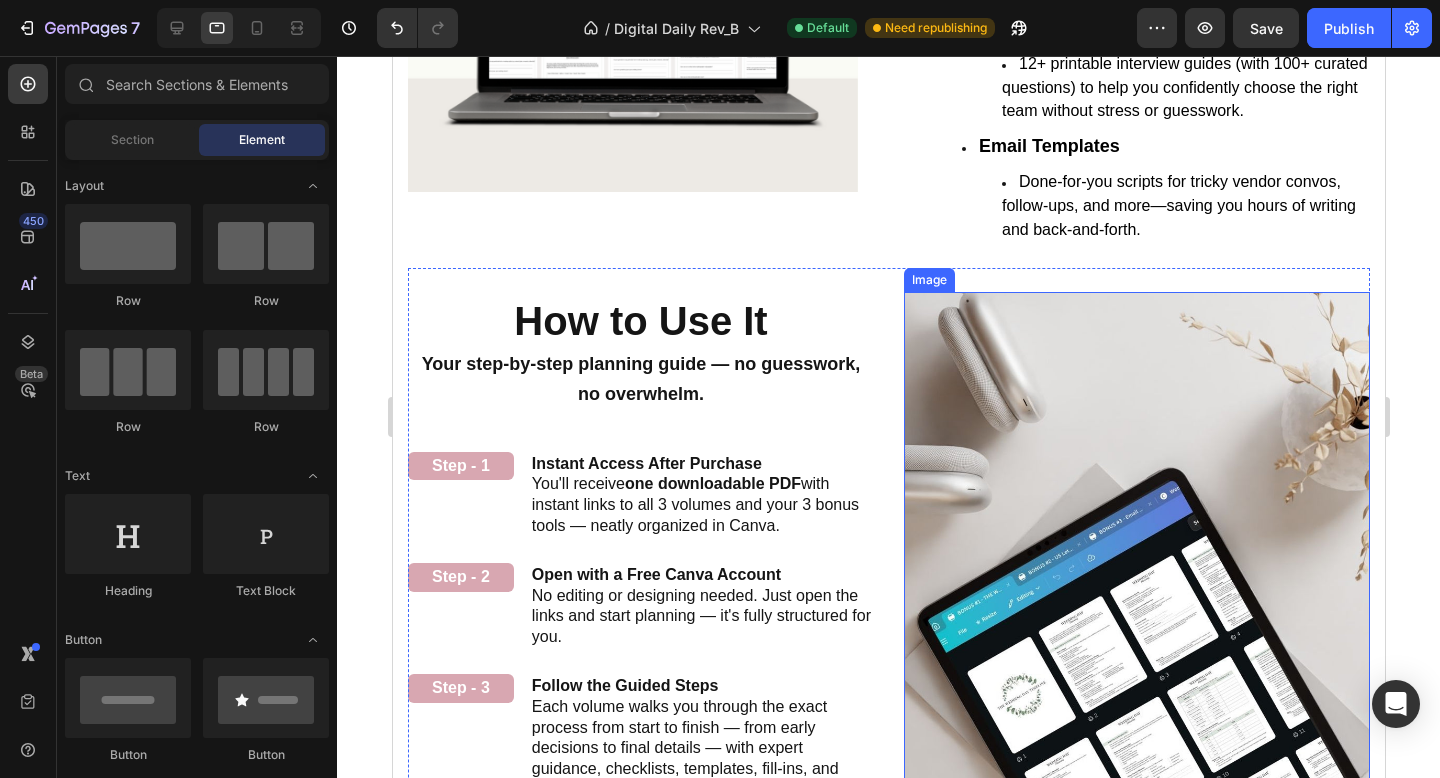 scroll, scrollTop: 2194, scrollLeft: 0, axis: vertical 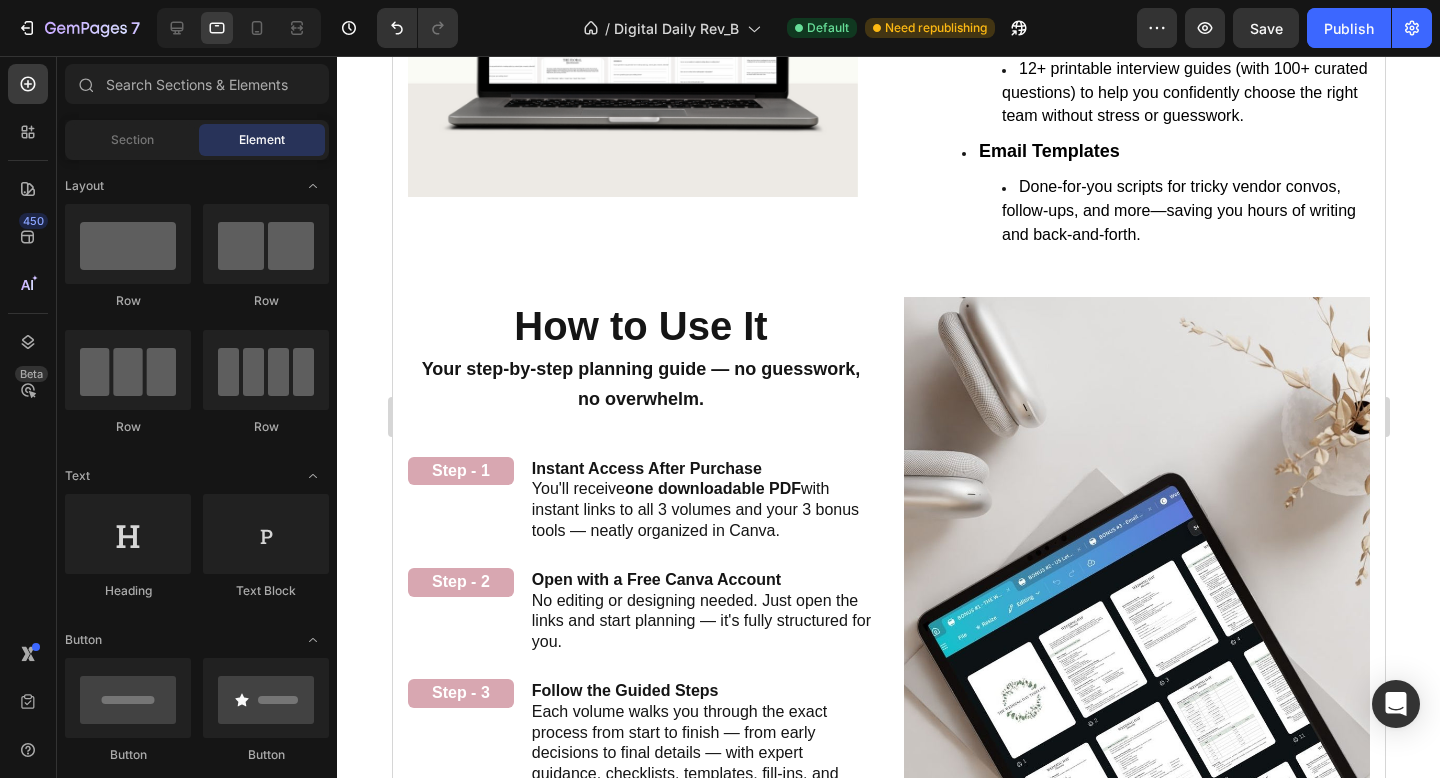 click 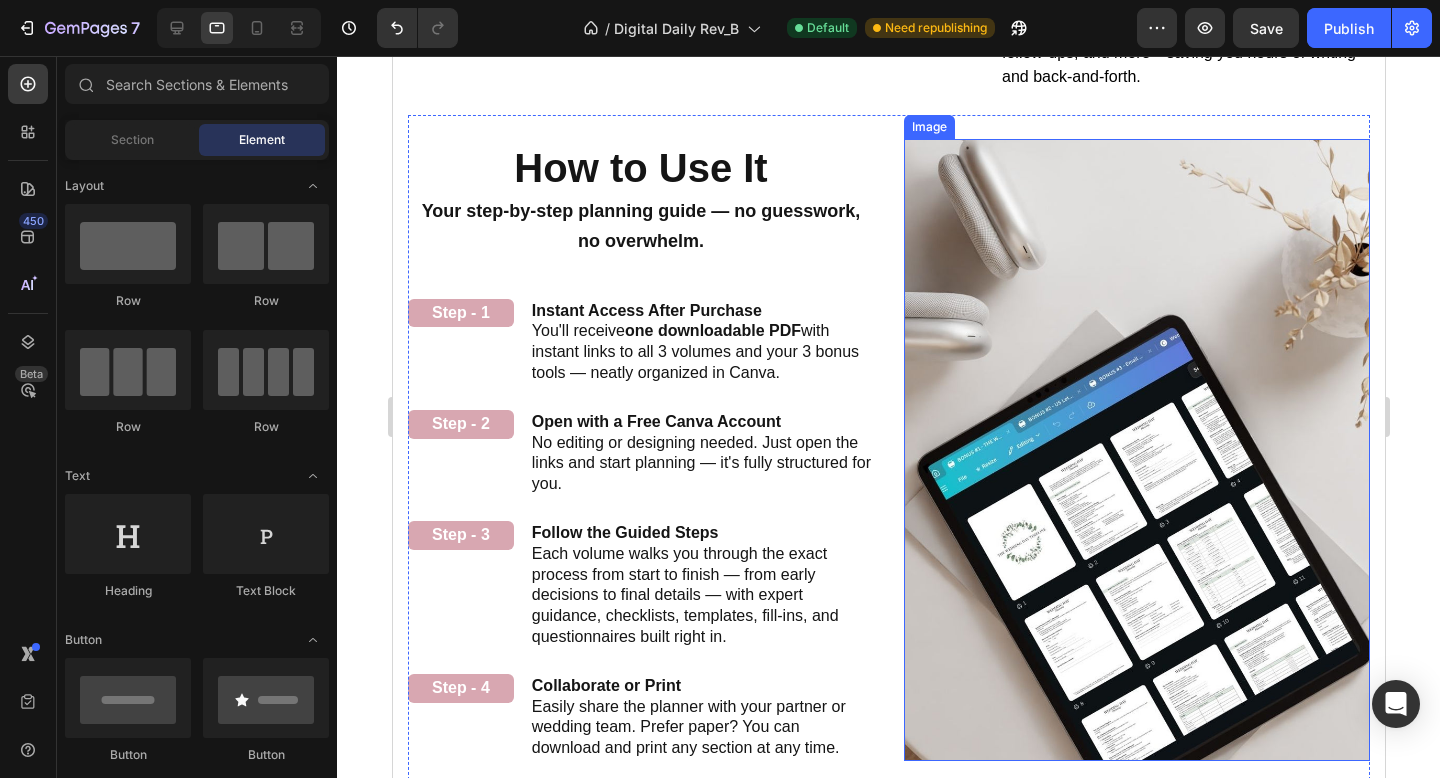 scroll, scrollTop: 2384, scrollLeft: 0, axis: vertical 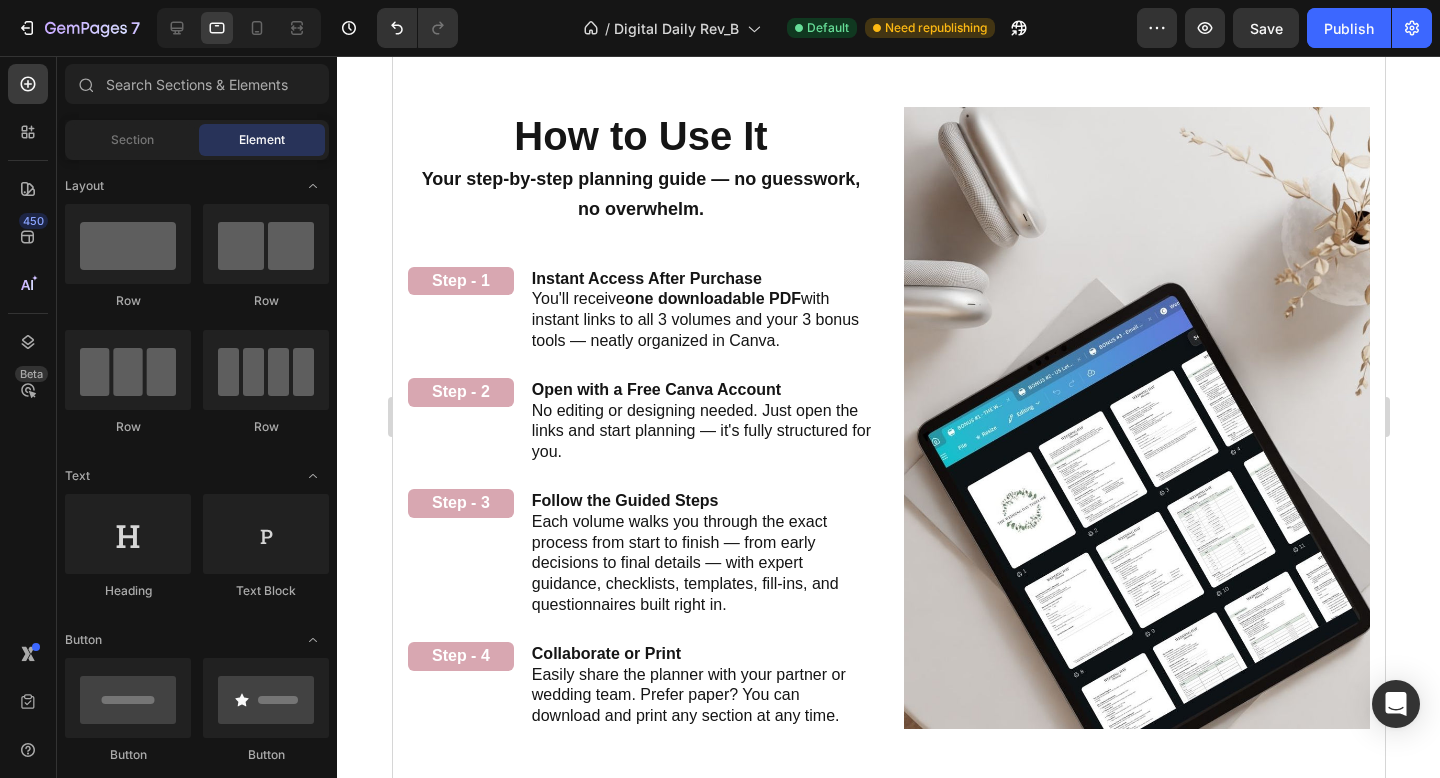 click 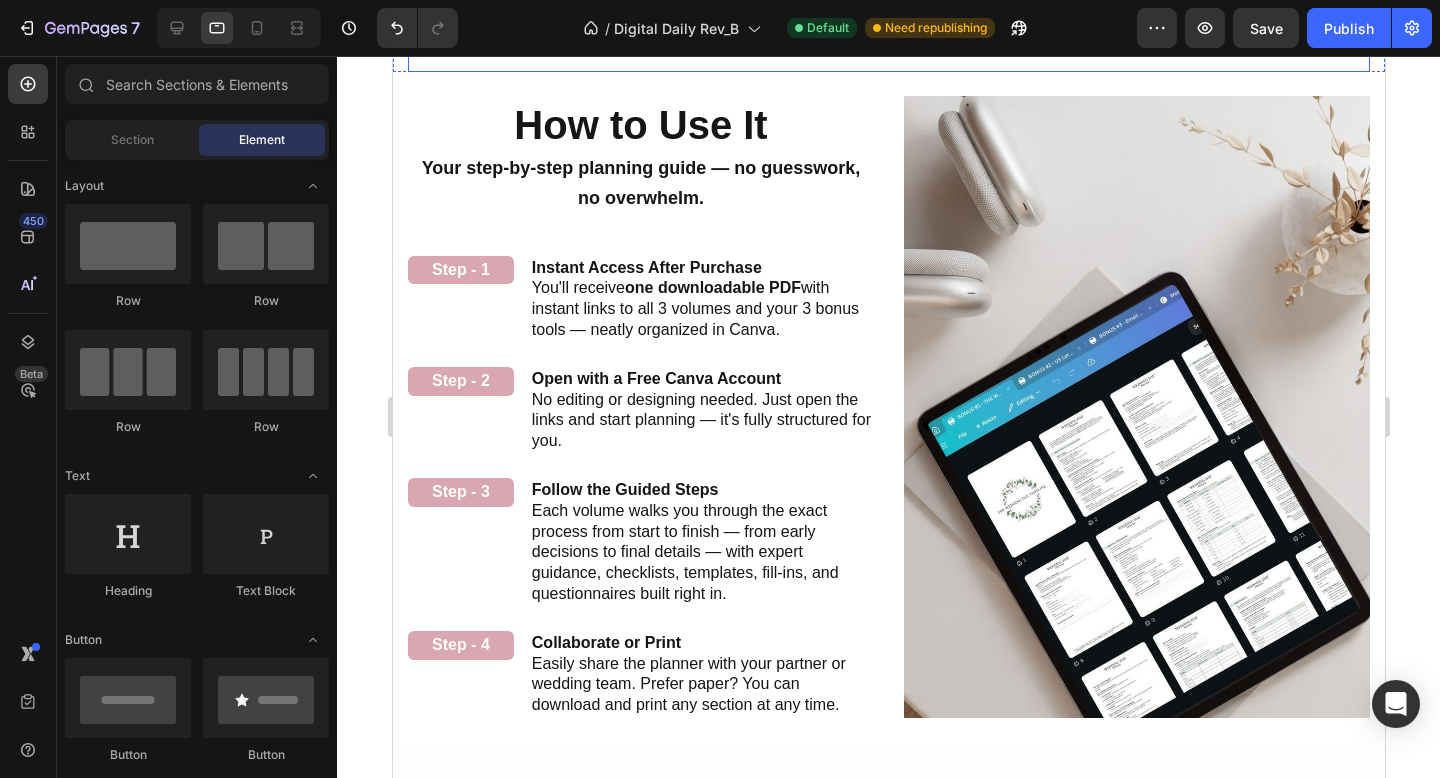 scroll, scrollTop: 2396, scrollLeft: 0, axis: vertical 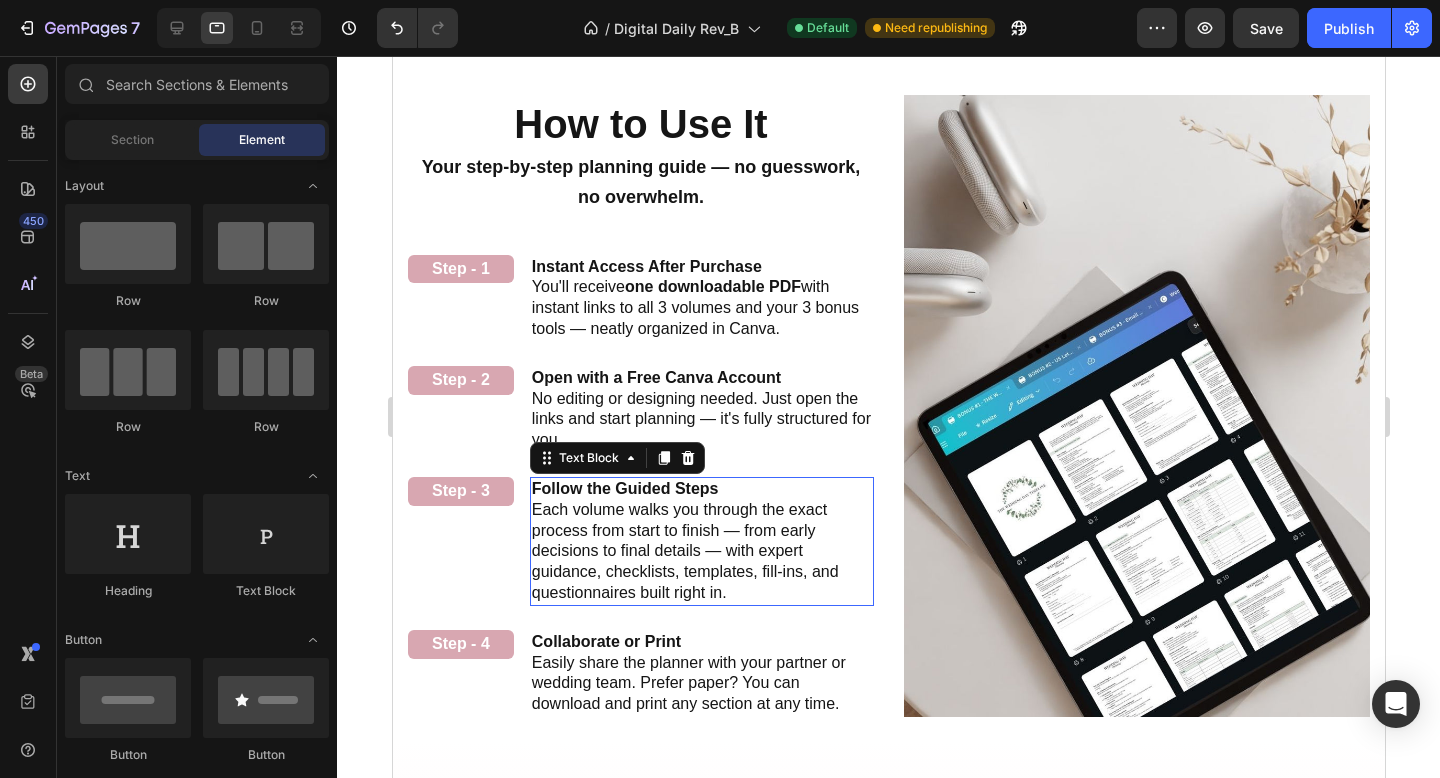 click on "Each volume walks you through the exact process from start to finish — from early decisions to final details — with expert guidance, checklists, templates, fill-ins, and questionnaires built right in." at bounding box center (701, 552) 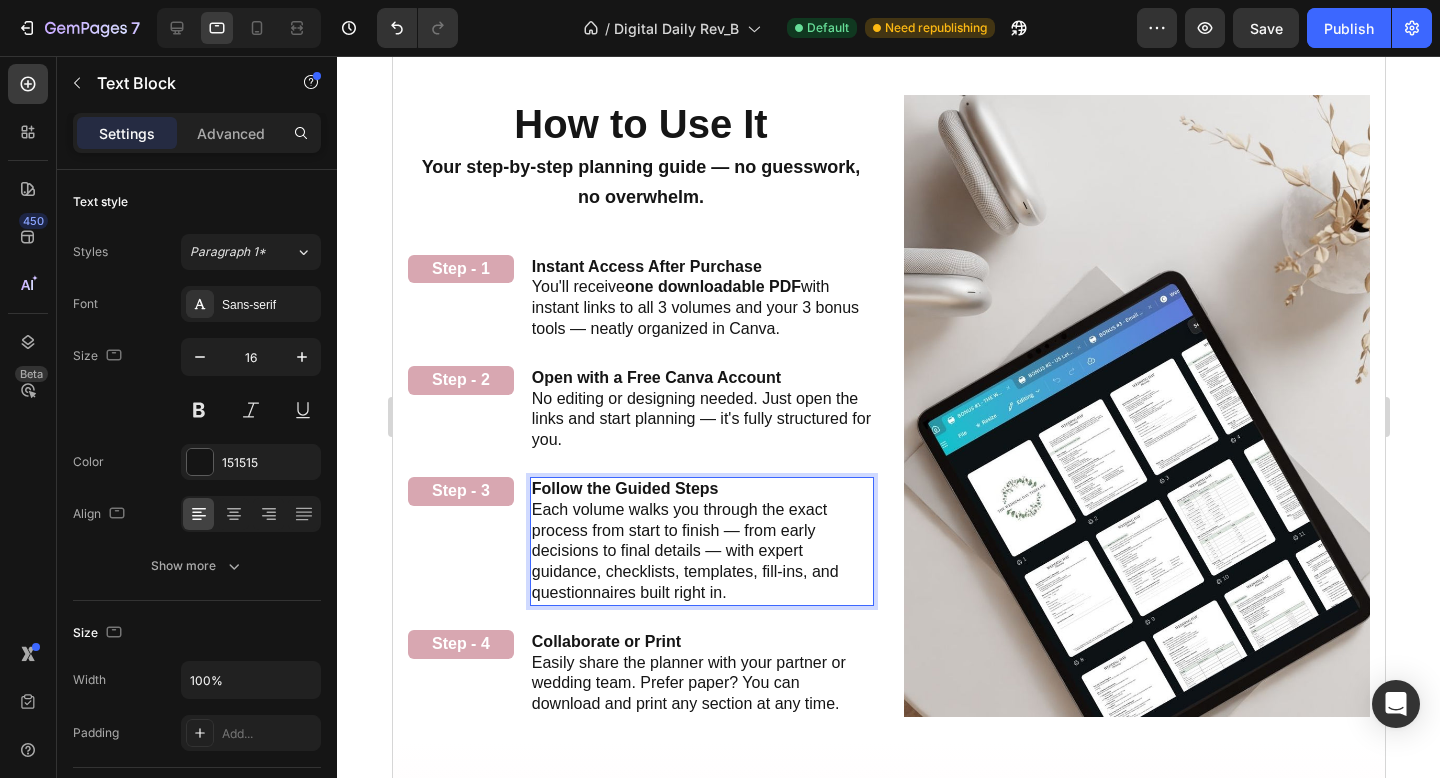 click on "Each volume walks you through the exact process from start to finish — from early decisions to final details — with expert guidance, checklists, templates, fill-ins, and questionnaires built right in." at bounding box center (701, 552) 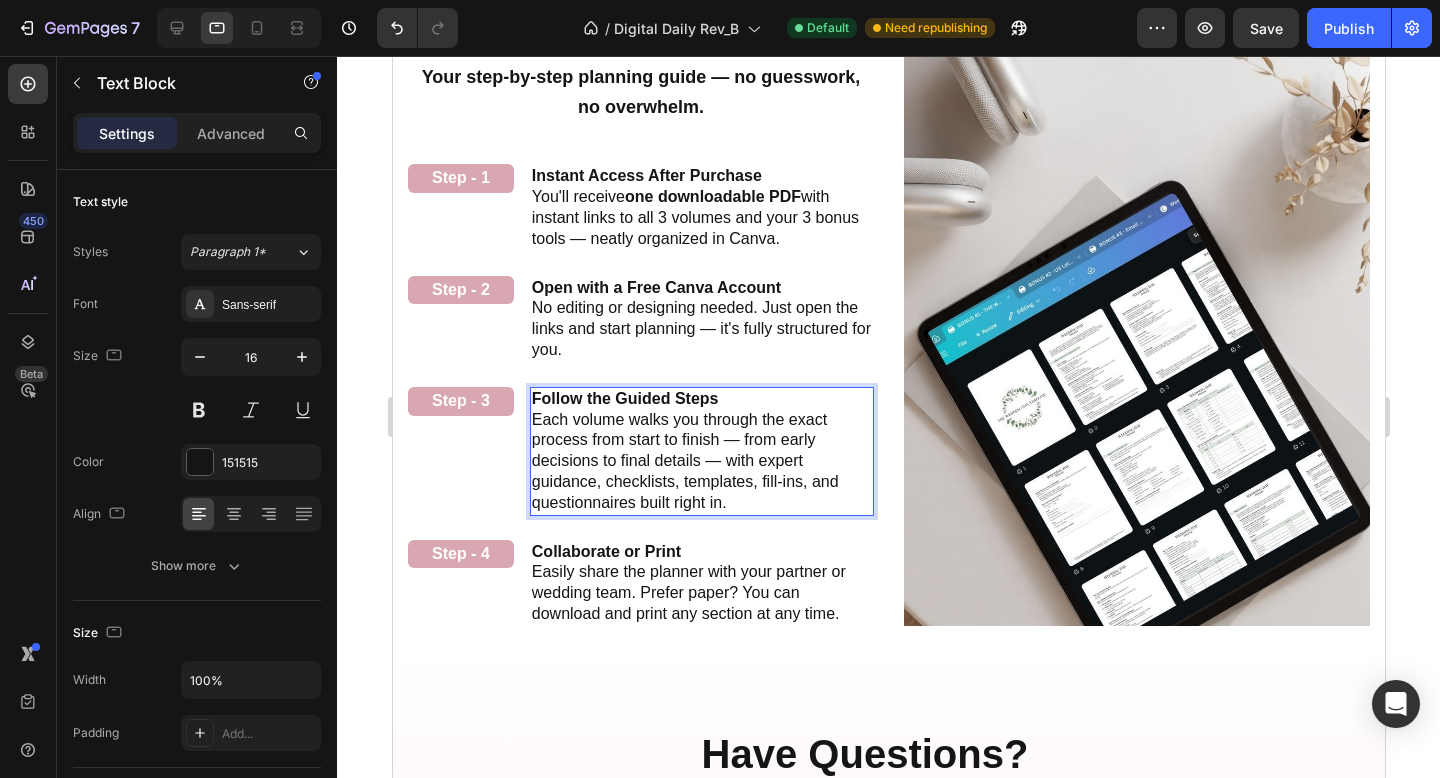 scroll, scrollTop: 2563, scrollLeft: 0, axis: vertical 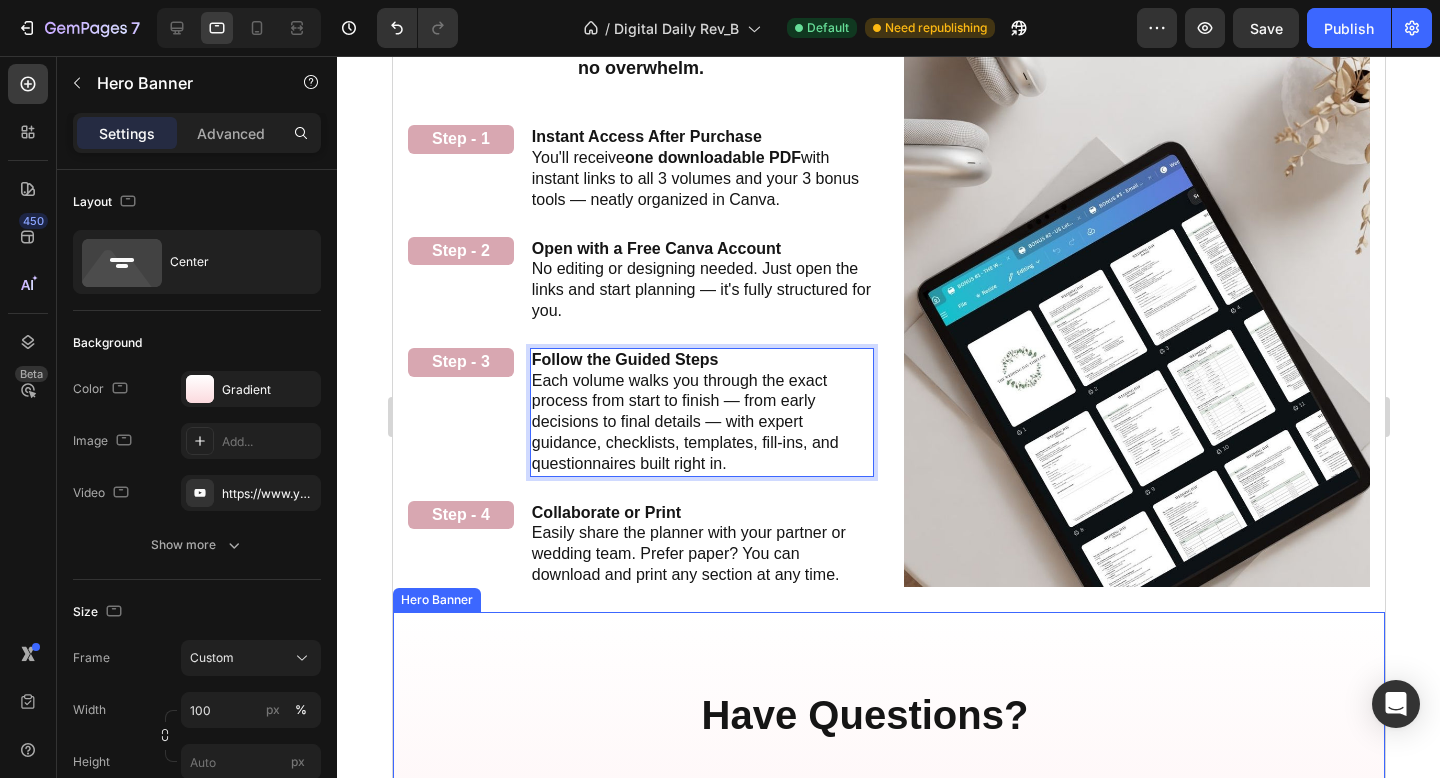 click on "Have Questions? Heading Row
01.   how do i access my wedding planner guide?
02.   is the planner compatible with canva’s free plan?
03.   can i use this on my phone or tablet?
04.   can i print the planner?
05.   what if my wedding is only a few months away?
06.   can i share this with my partner or planner?
07.   what if i need help accessing or editing the planner?
08.   do you offer refunds?
09.   how will this help me stay organized? Accordion" at bounding box center (888, 1058) 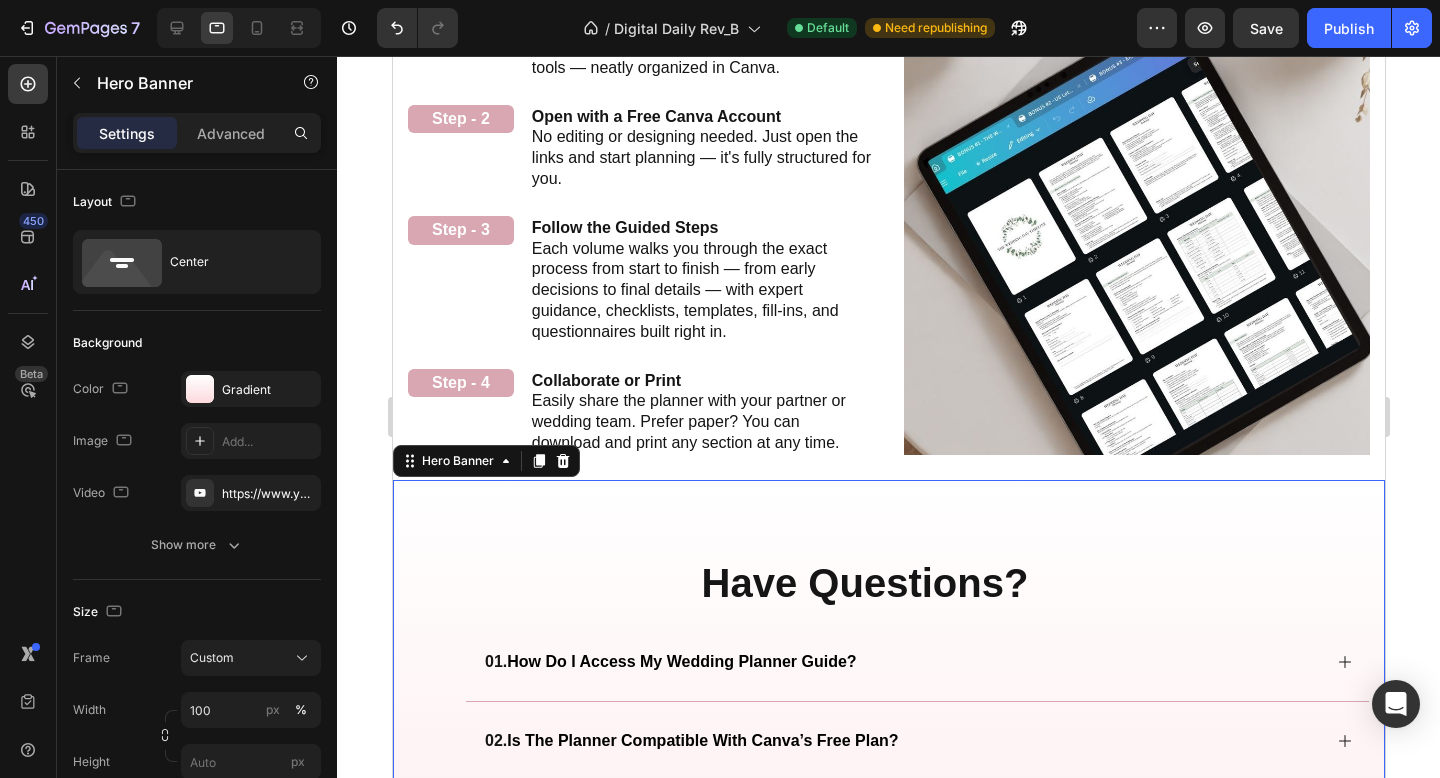 scroll, scrollTop: 2729, scrollLeft: 0, axis: vertical 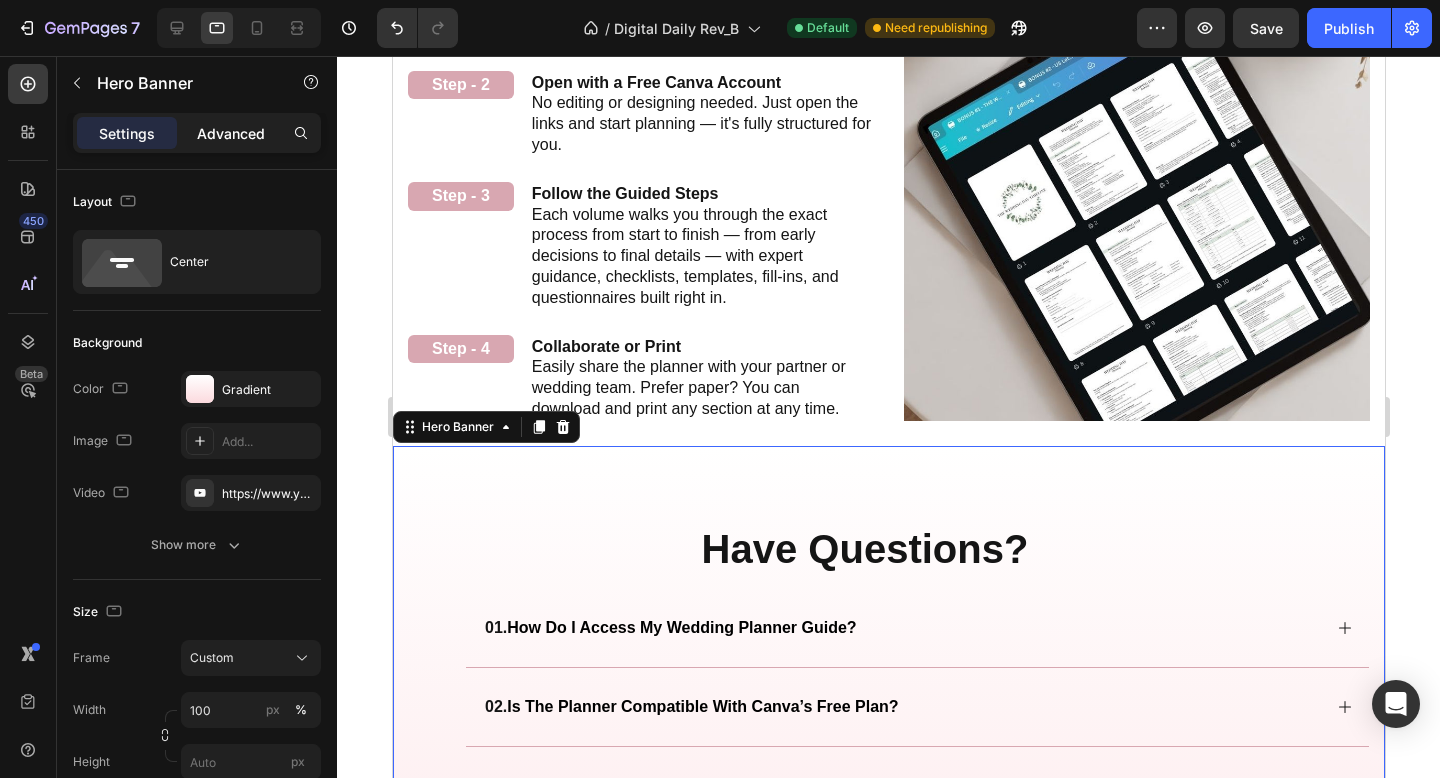 click on "Advanced" at bounding box center (231, 133) 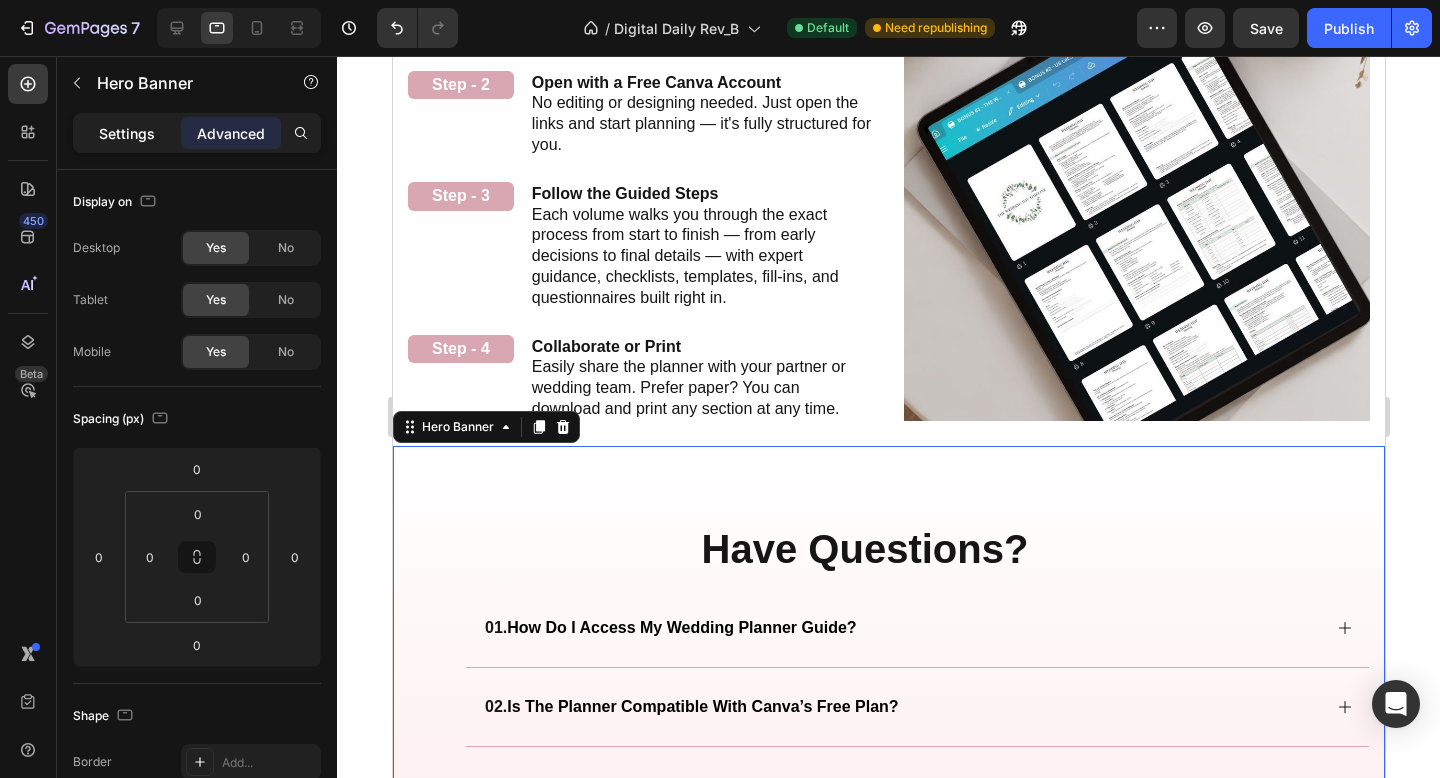 click on "Settings" at bounding box center [127, 133] 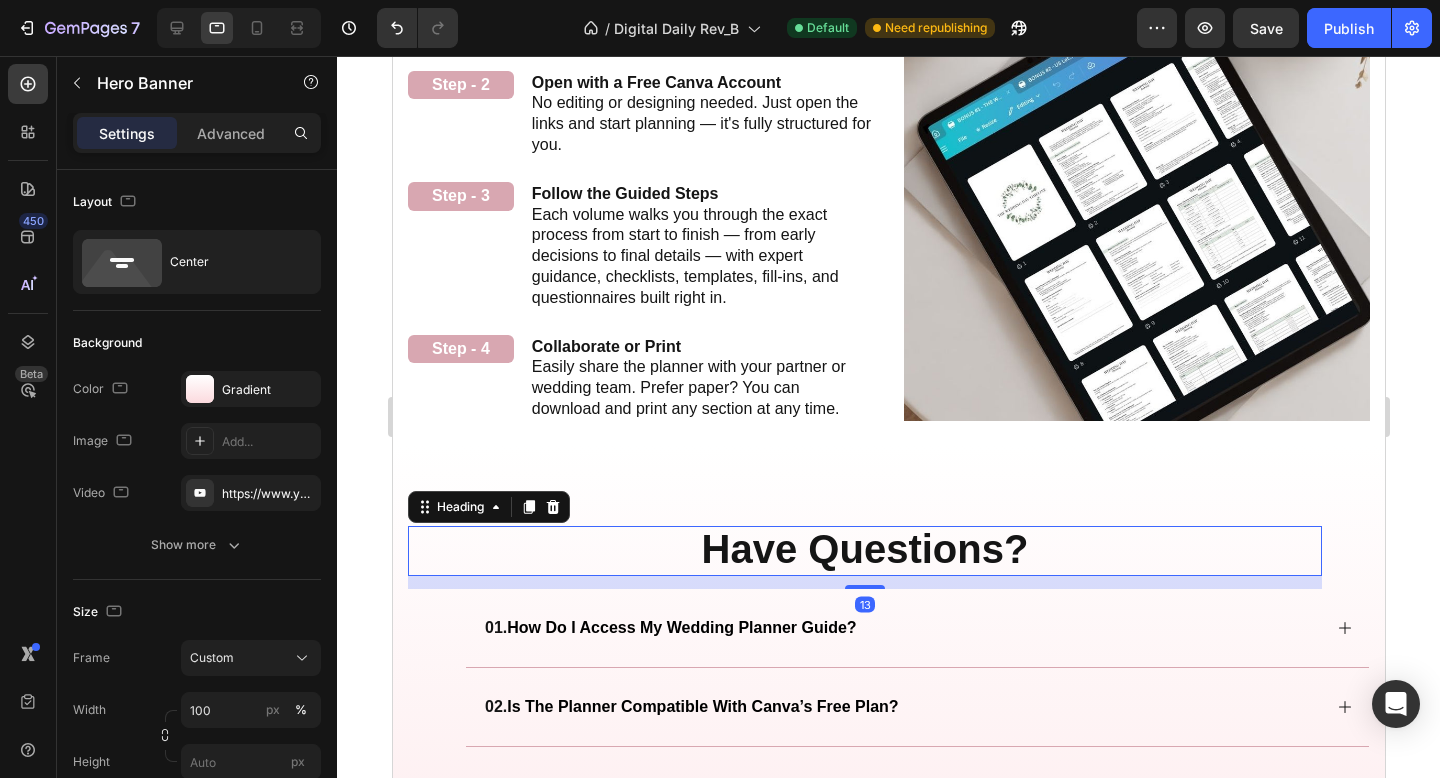 click on "Have Questions?" at bounding box center [864, 549] 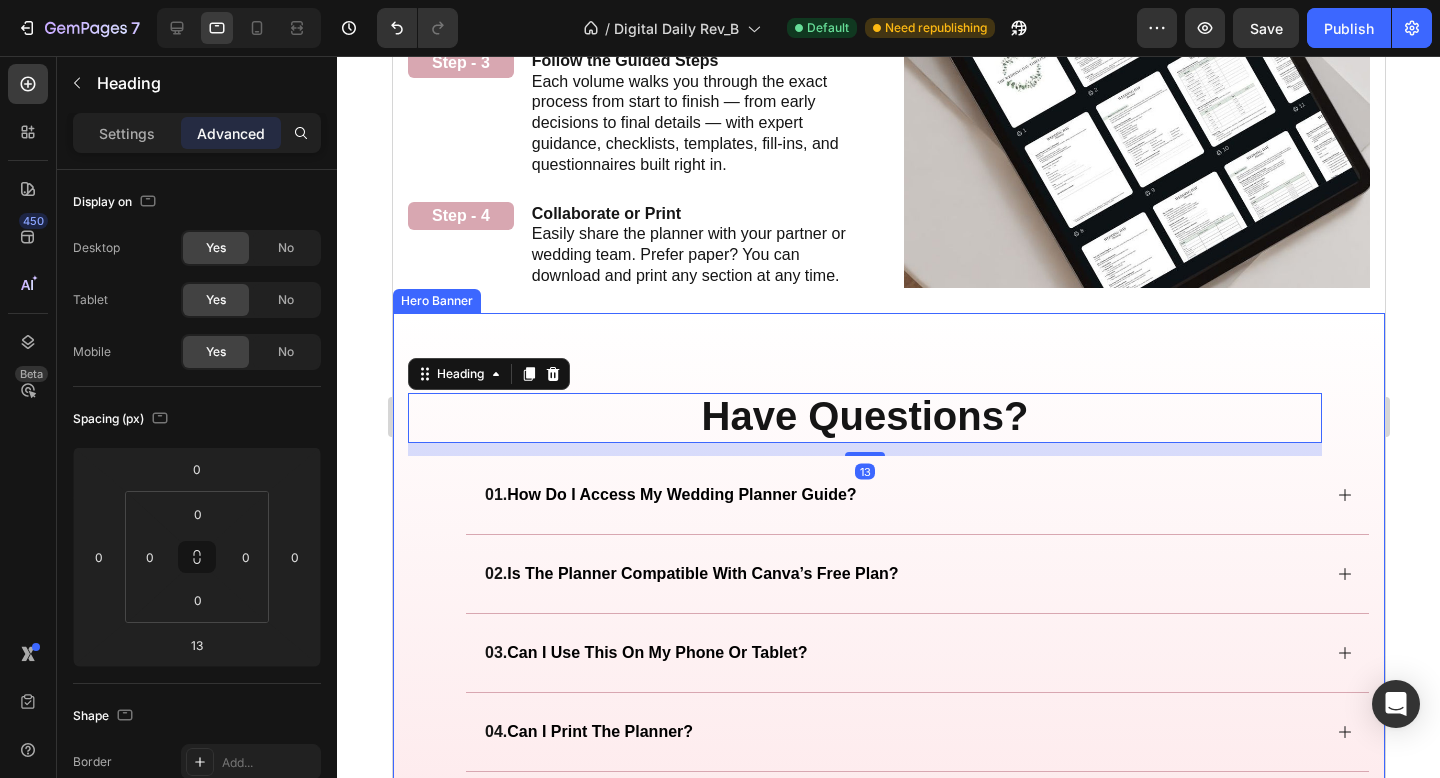 scroll, scrollTop: 2962, scrollLeft: 0, axis: vertical 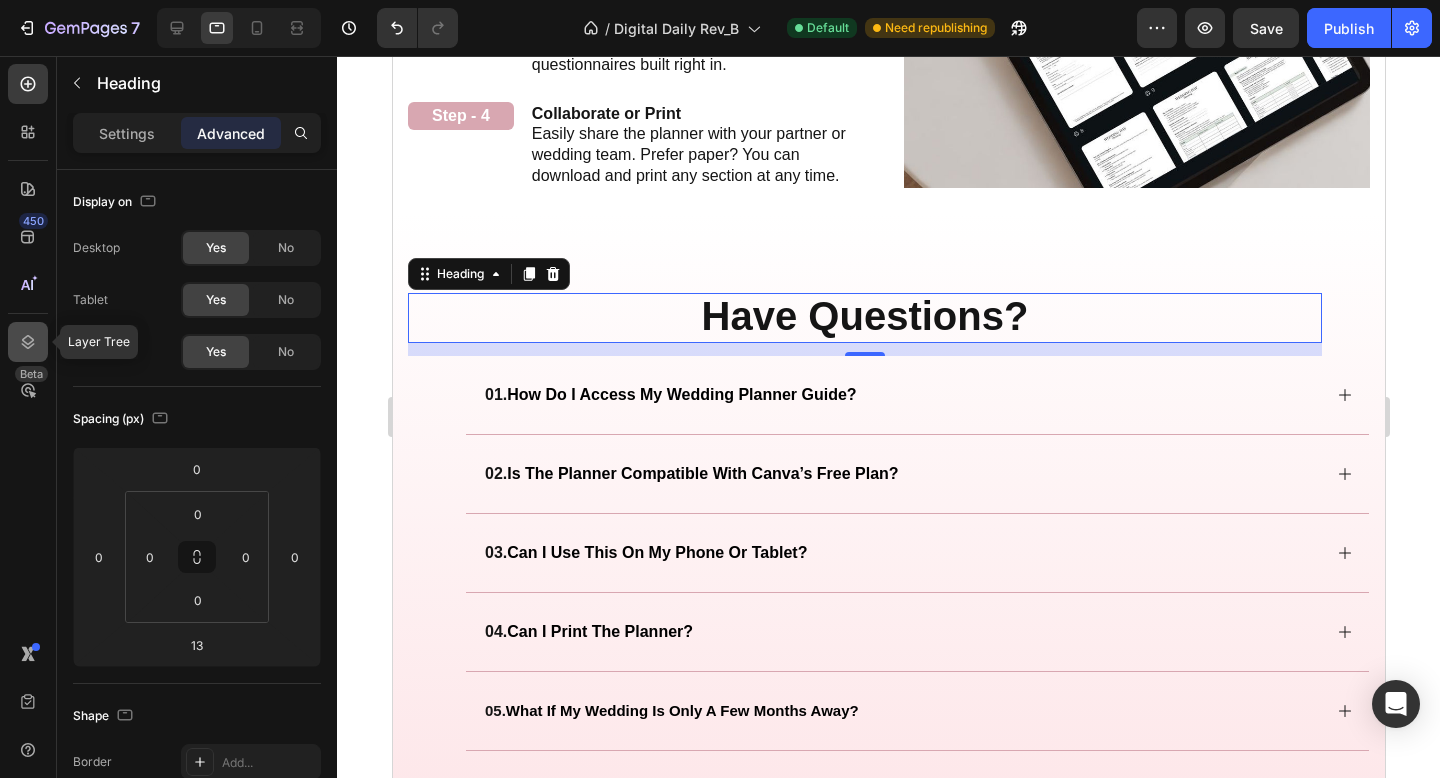 click 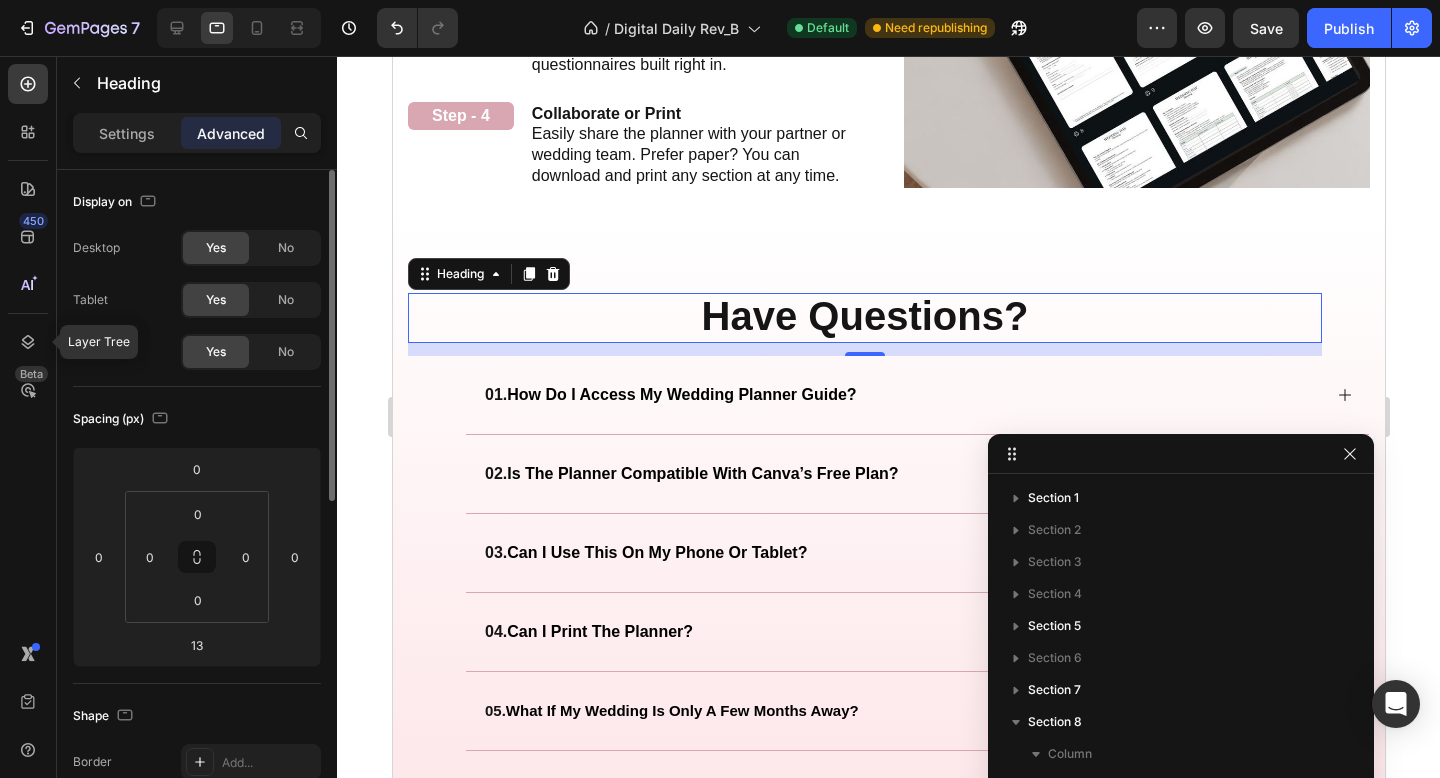 scroll, scrollTop: 293, scrollLeft: 0, axis: vertical 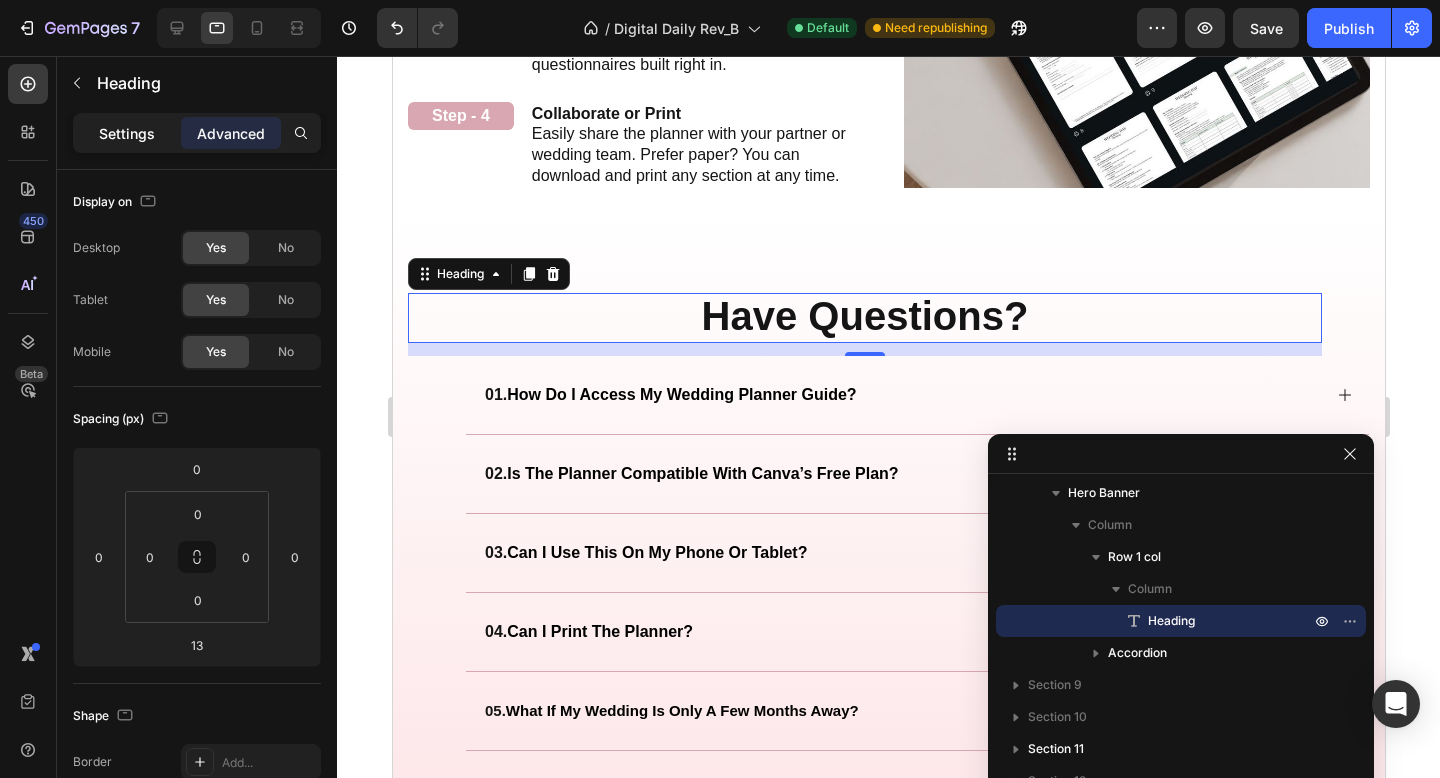 click on "Settings" at bounding box center (127, 133) 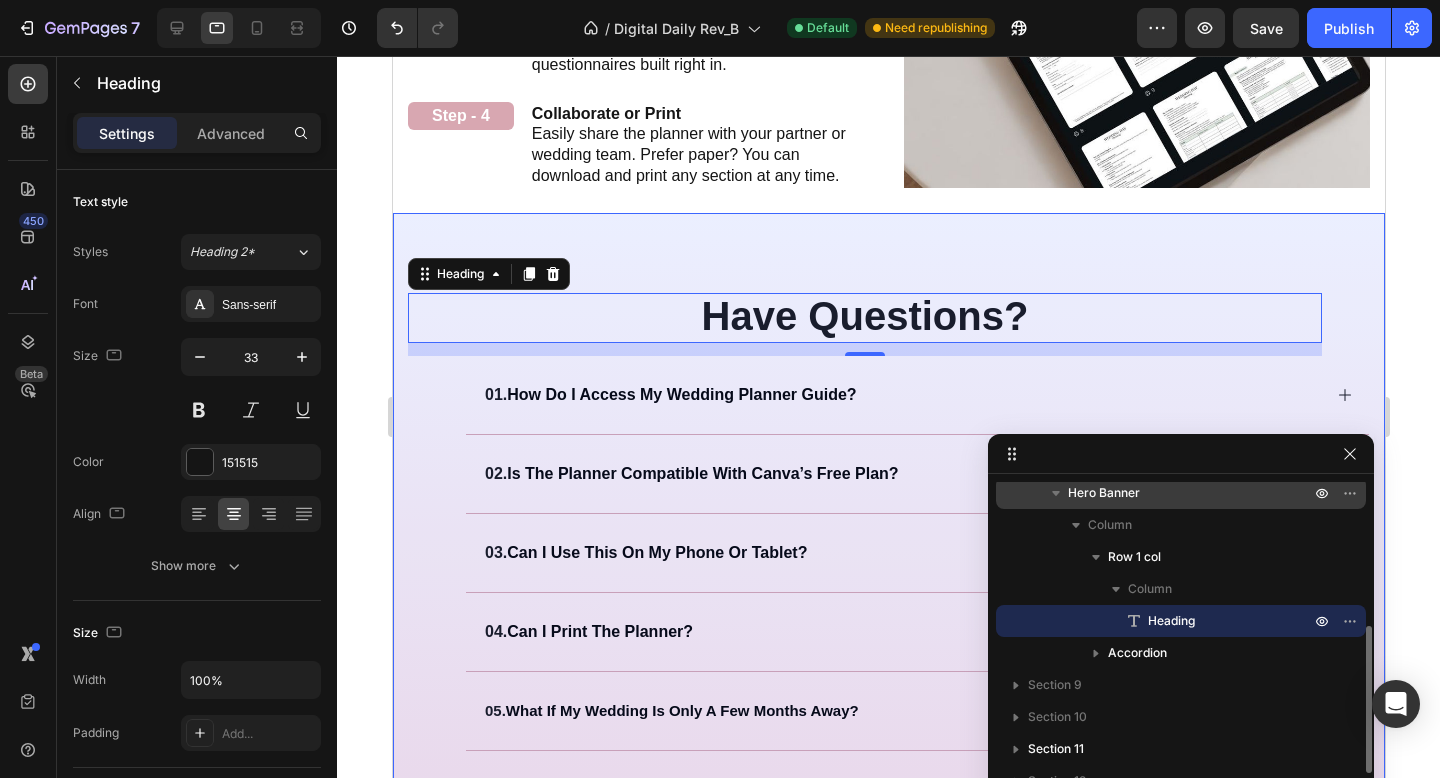 click 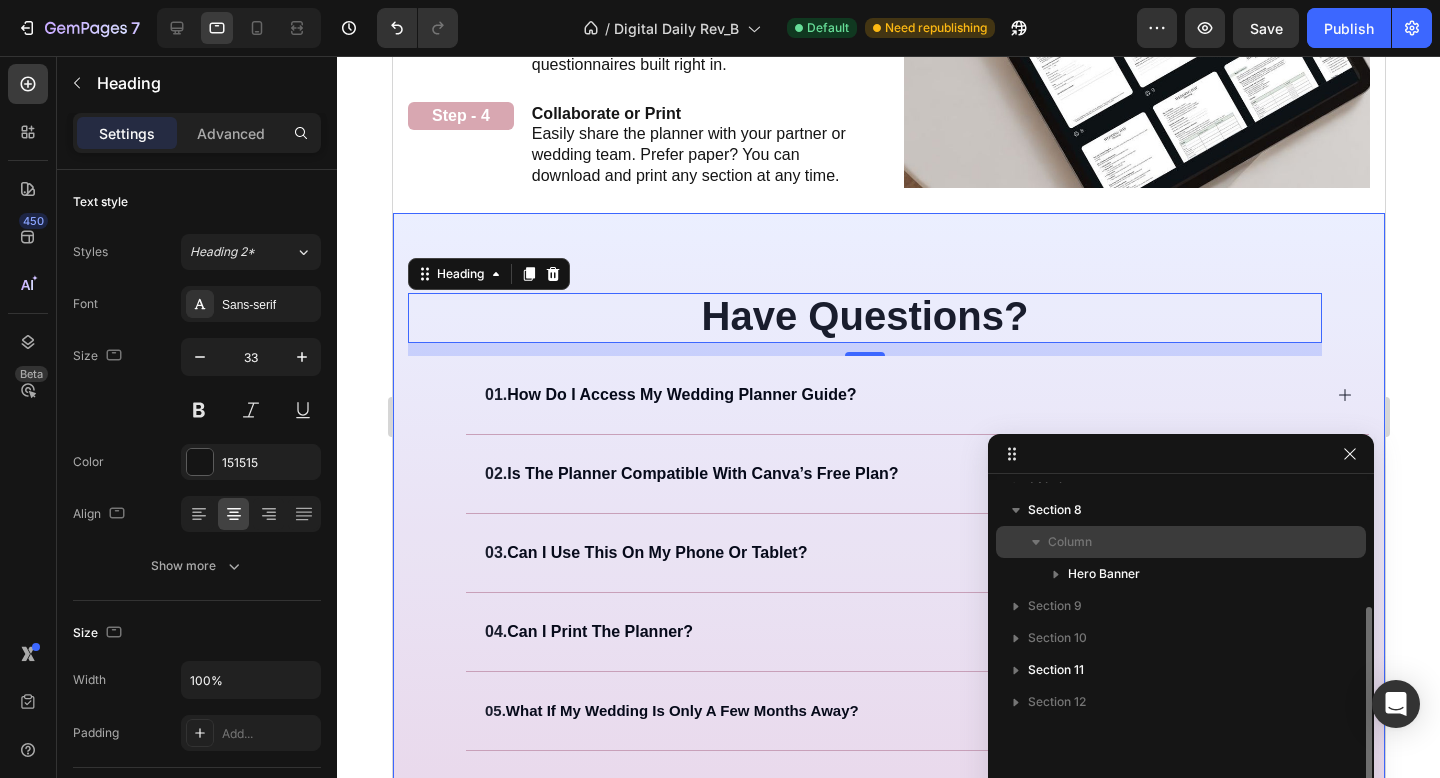 scroll, scrollTop: 212, scrollLeft: 0, axis: vertical 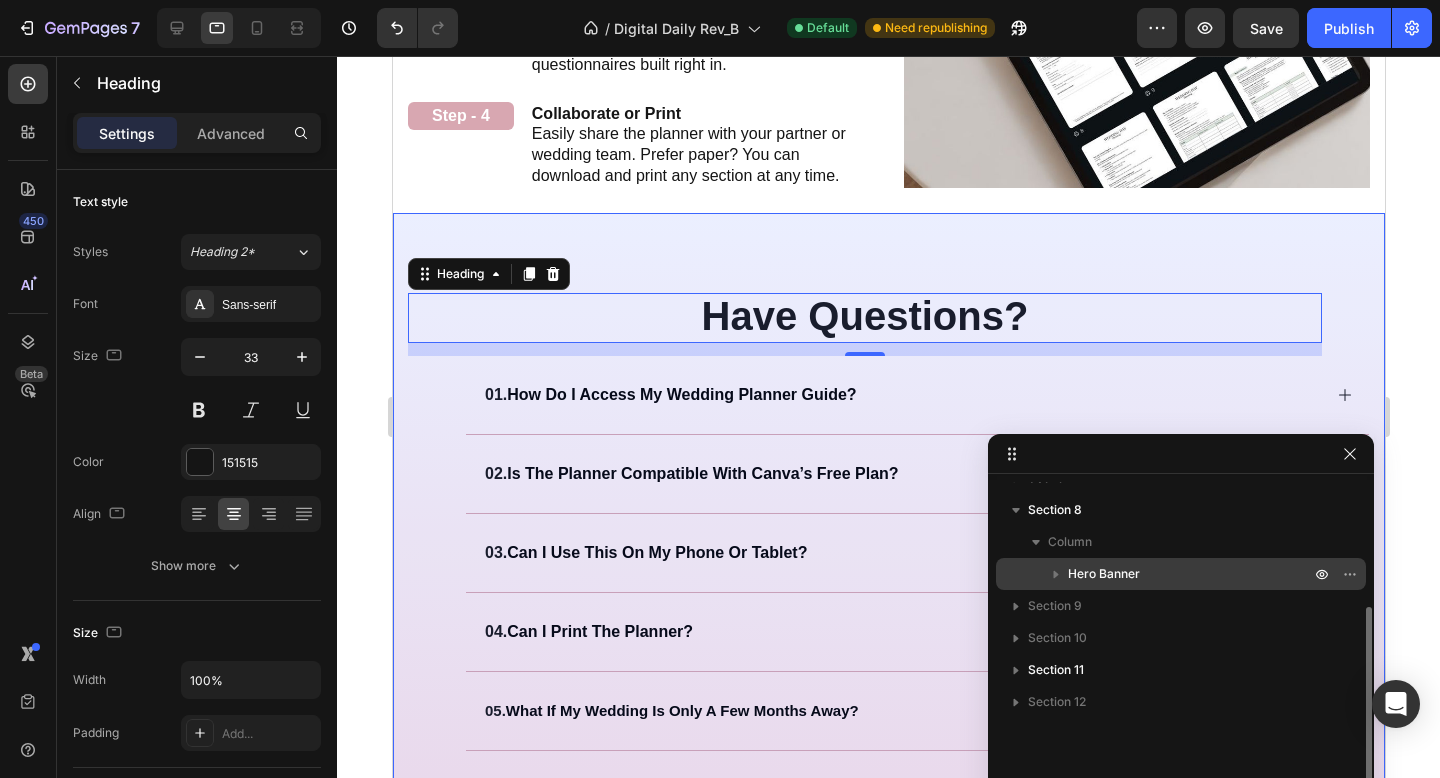 click on "Hero Banner" at bounding box center (1191, 574) 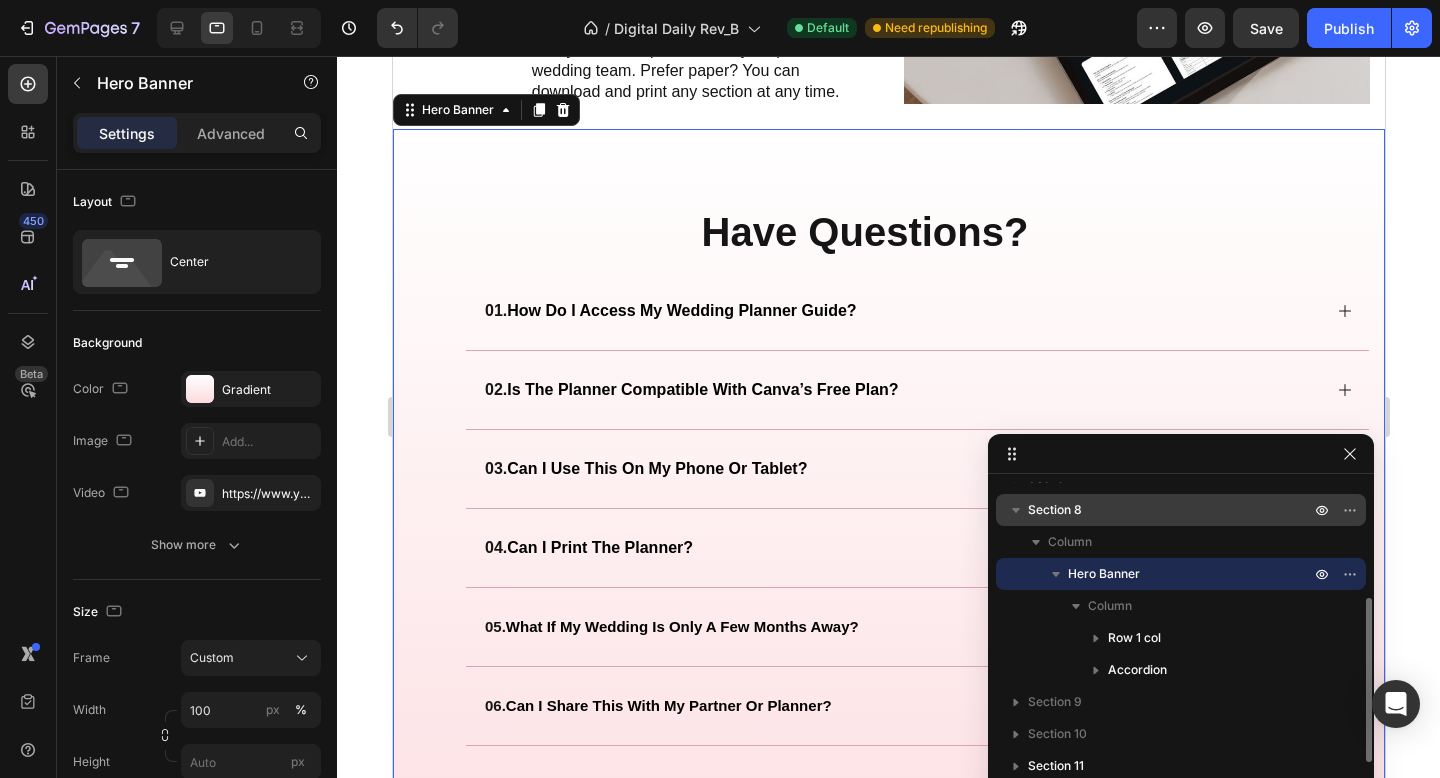 scroll, scrollTop: 3047, scrollLeft: 0, axis: vertical 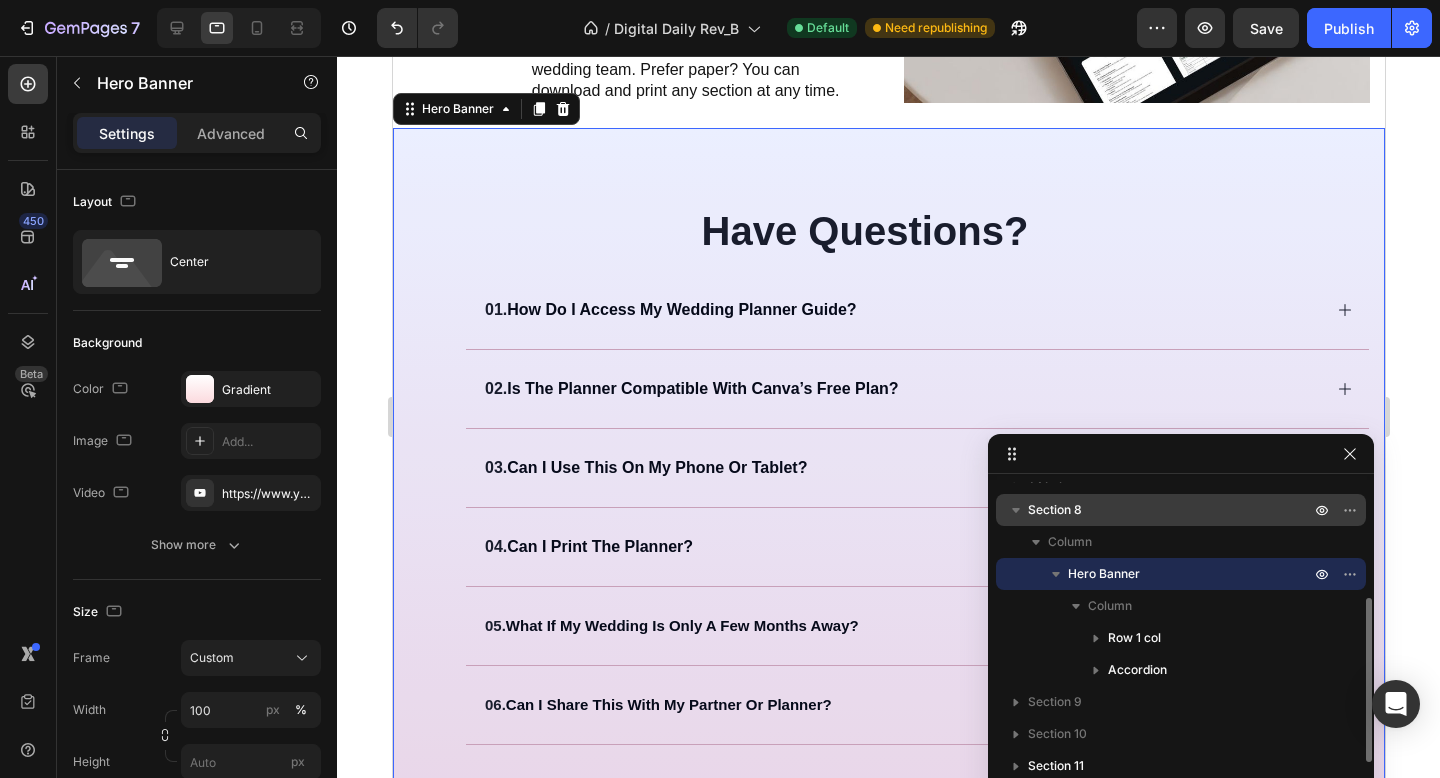 click on "Section 8" at bounding box center (1171, 510) 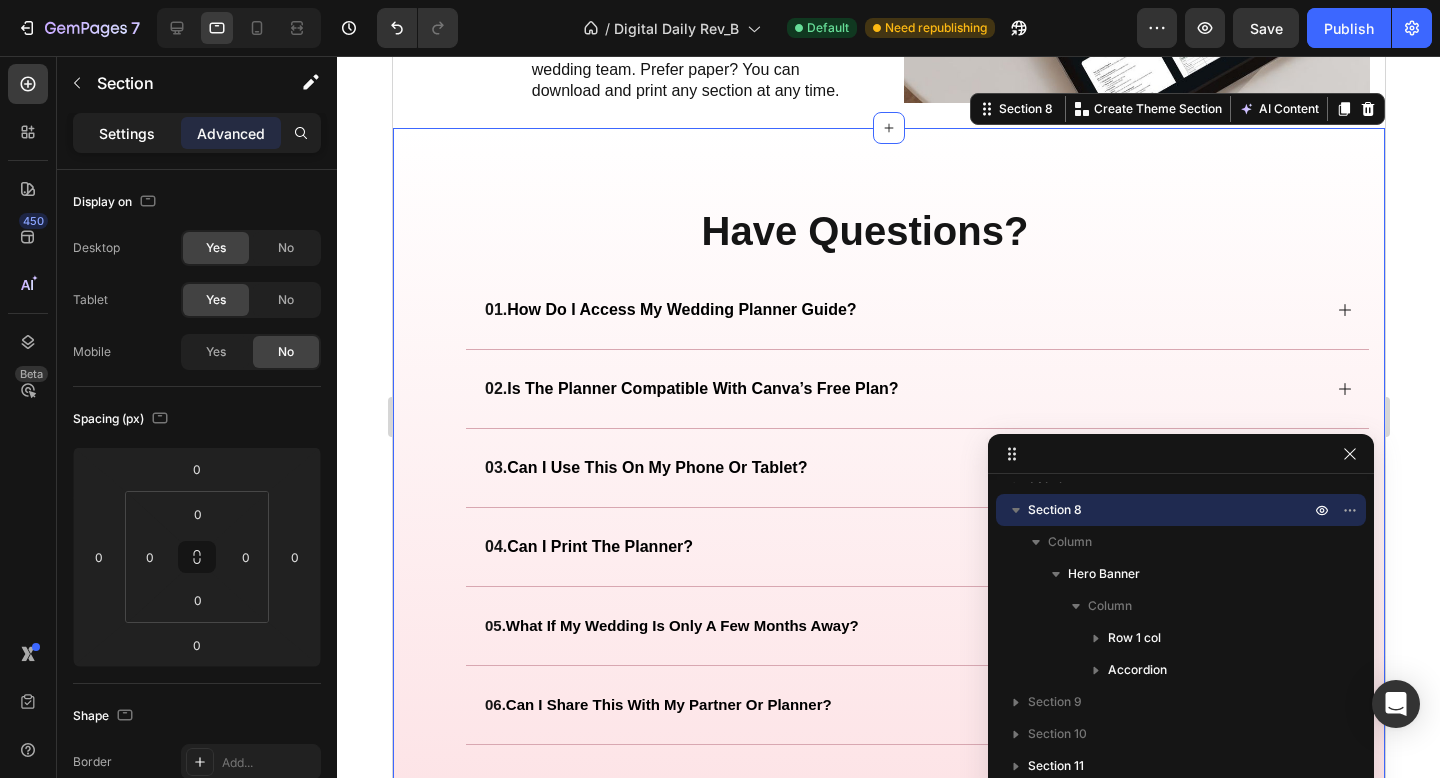 click on "Settings" at bounding box center (127, 133) 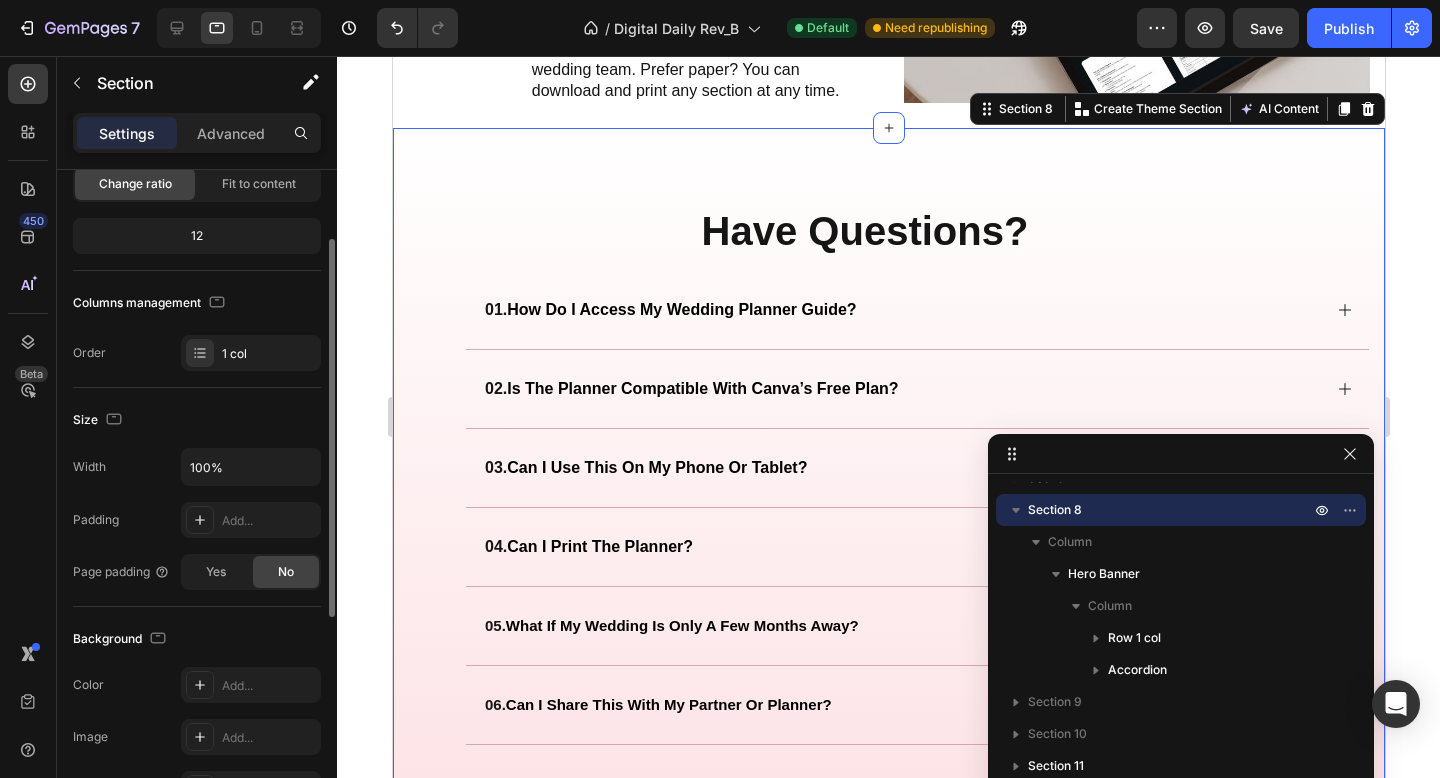 scroll, scrollTop: 164, scrollLeft: 0, axis: vertical 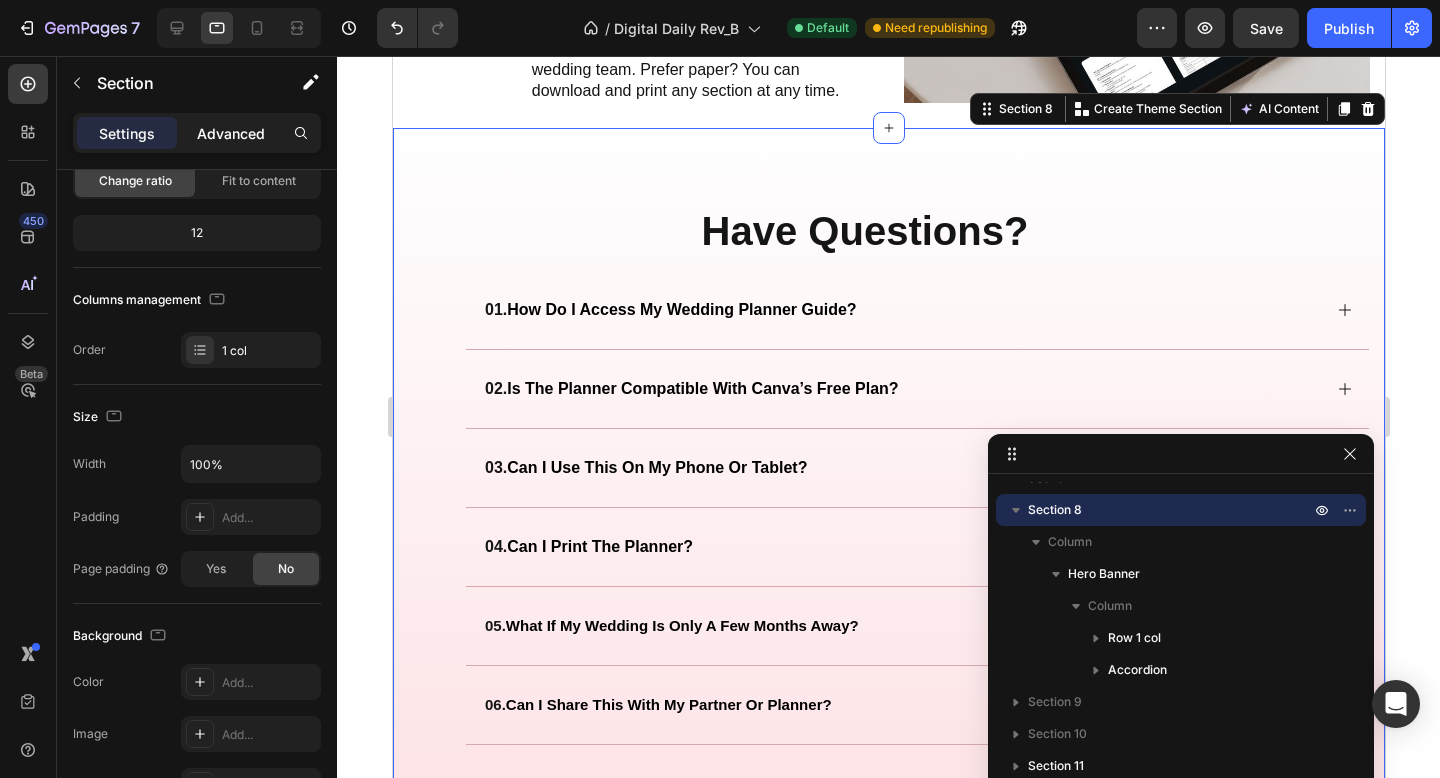 click on "Advanced" at bounding box center (231, 133) 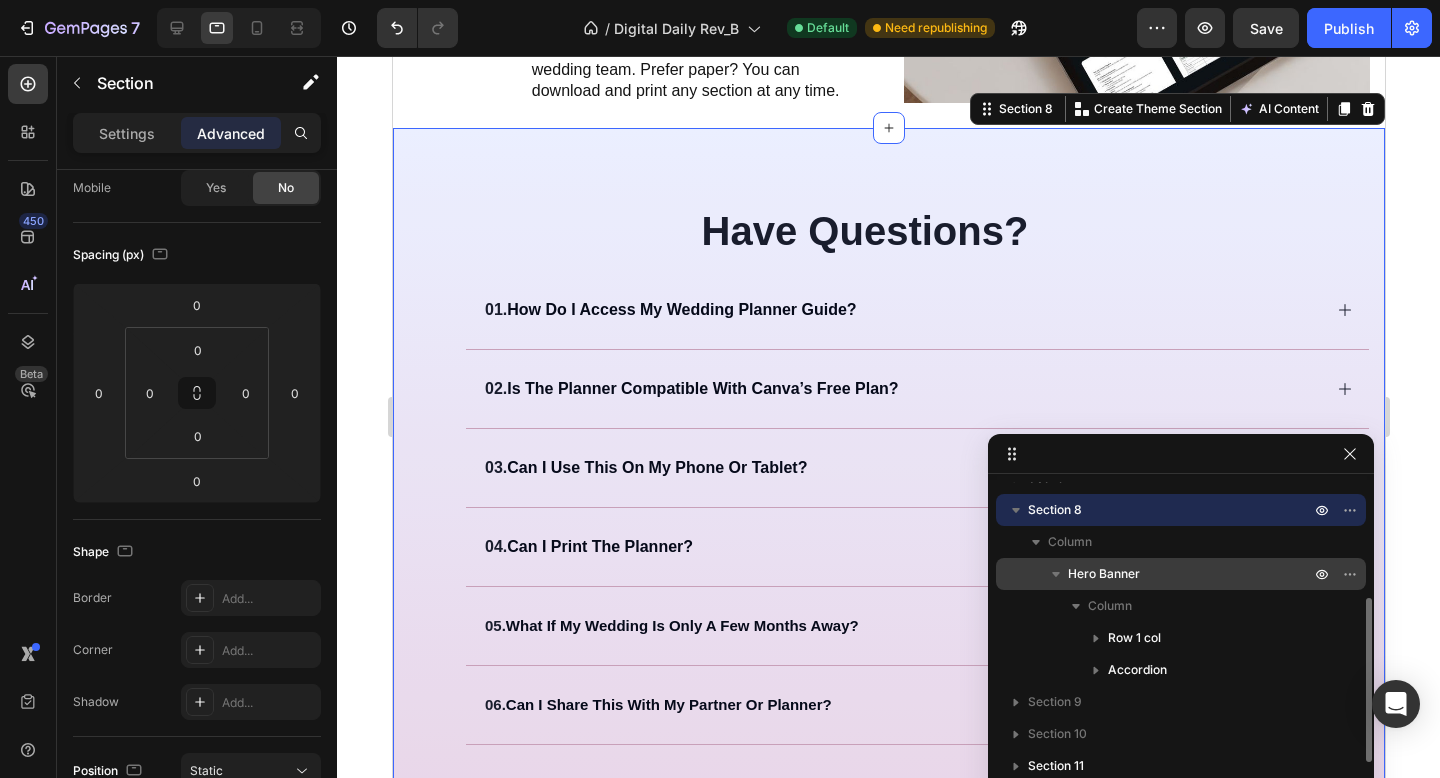 click on "Hero Banner" at bounding box center [1191, 574] 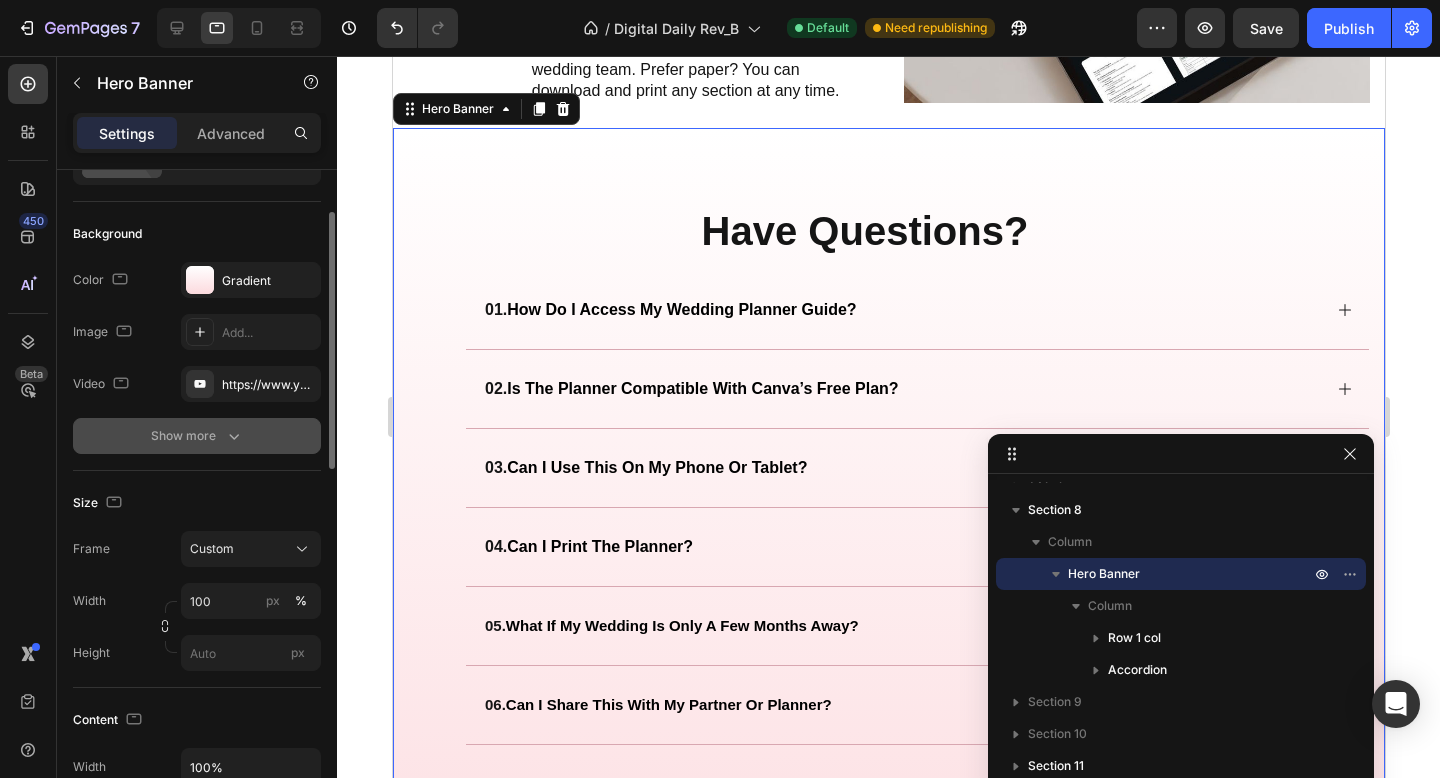 scroll, scrollTop: 111, scrollLeft: 0, axis: vertical 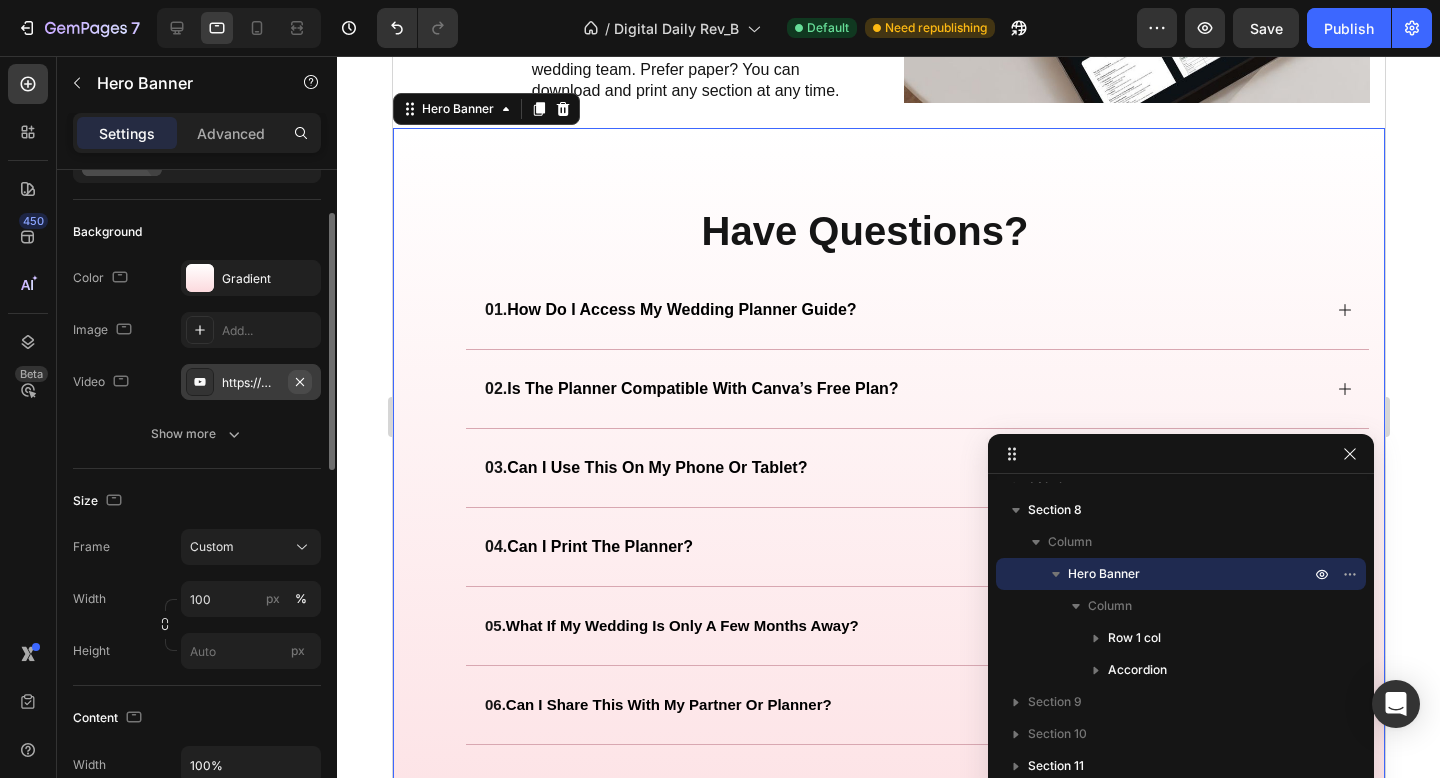 click 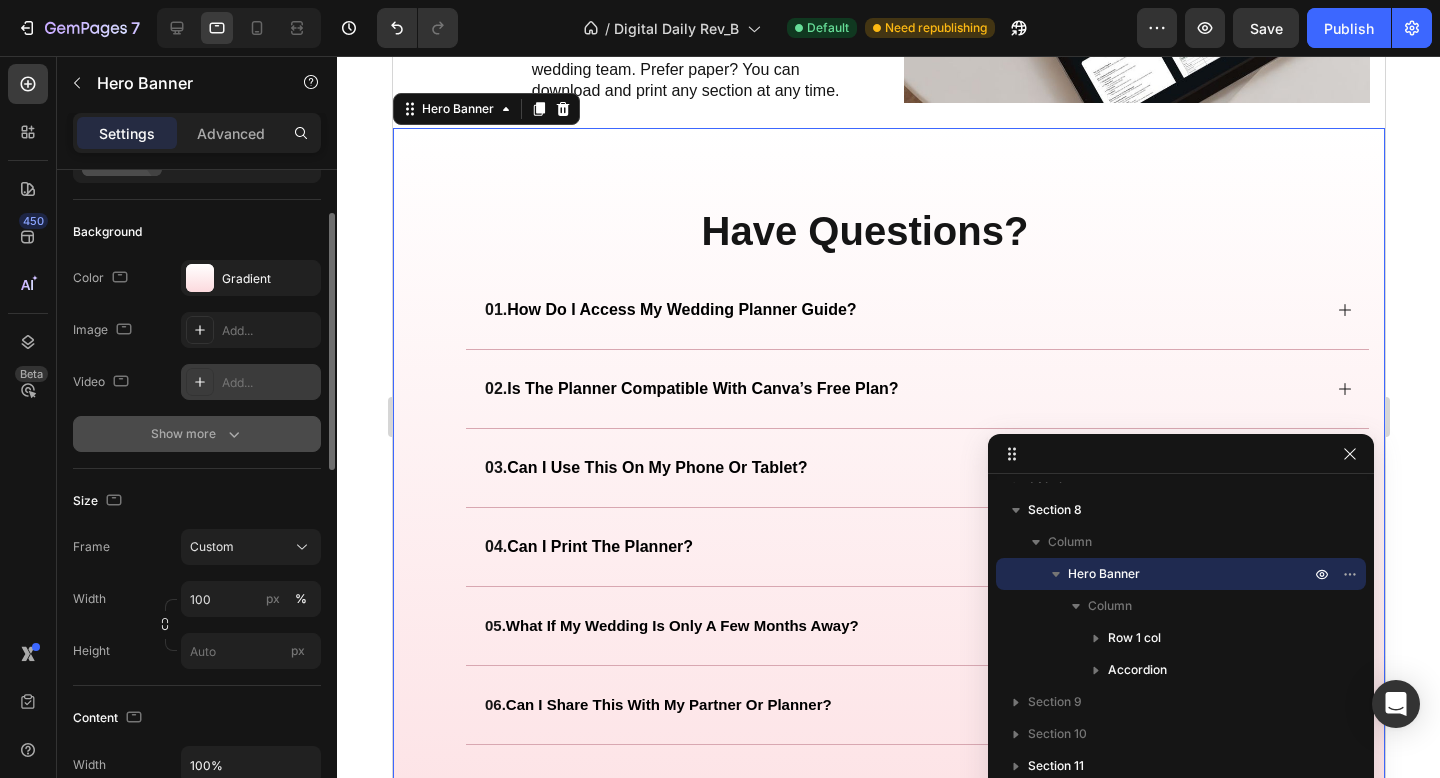 click on "Show more" at bounding box center (197, 434) 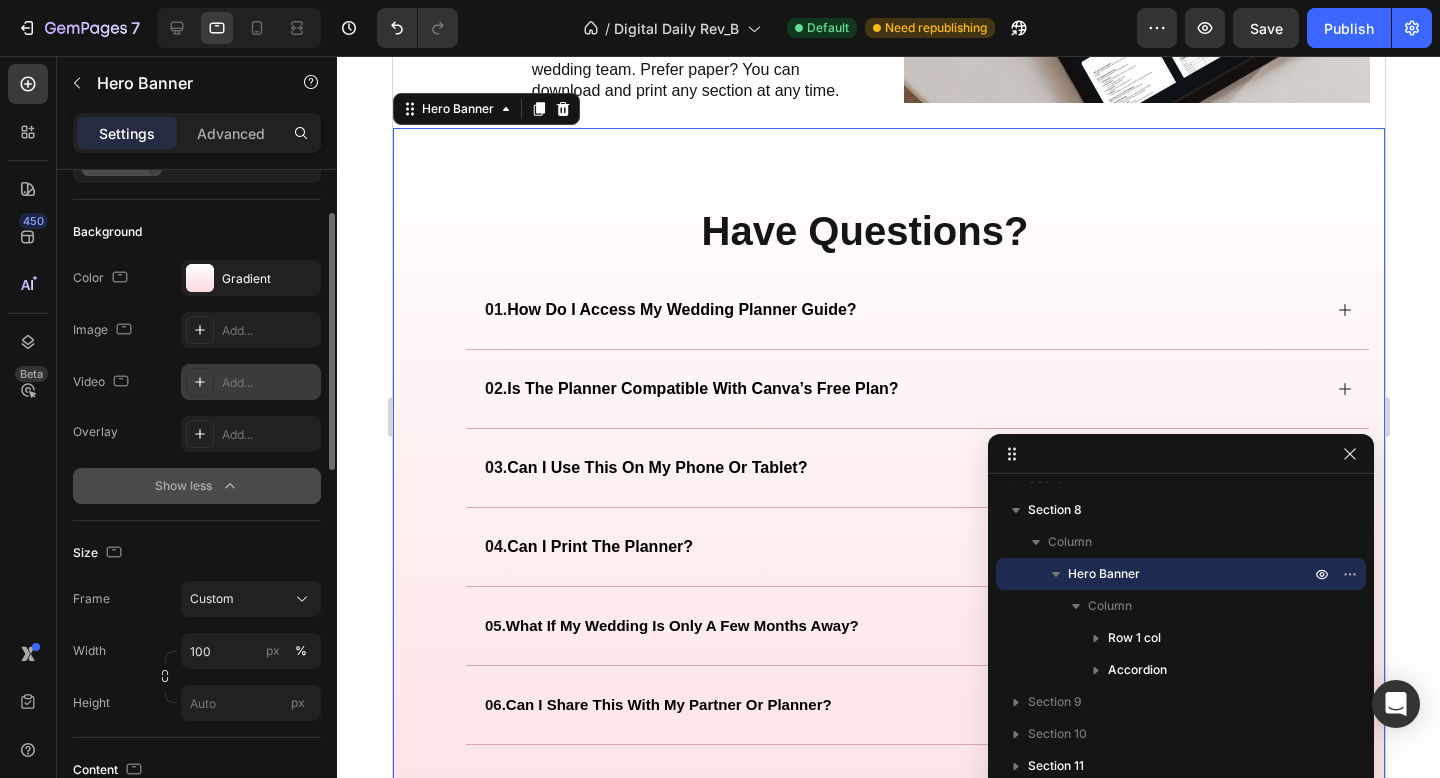 click 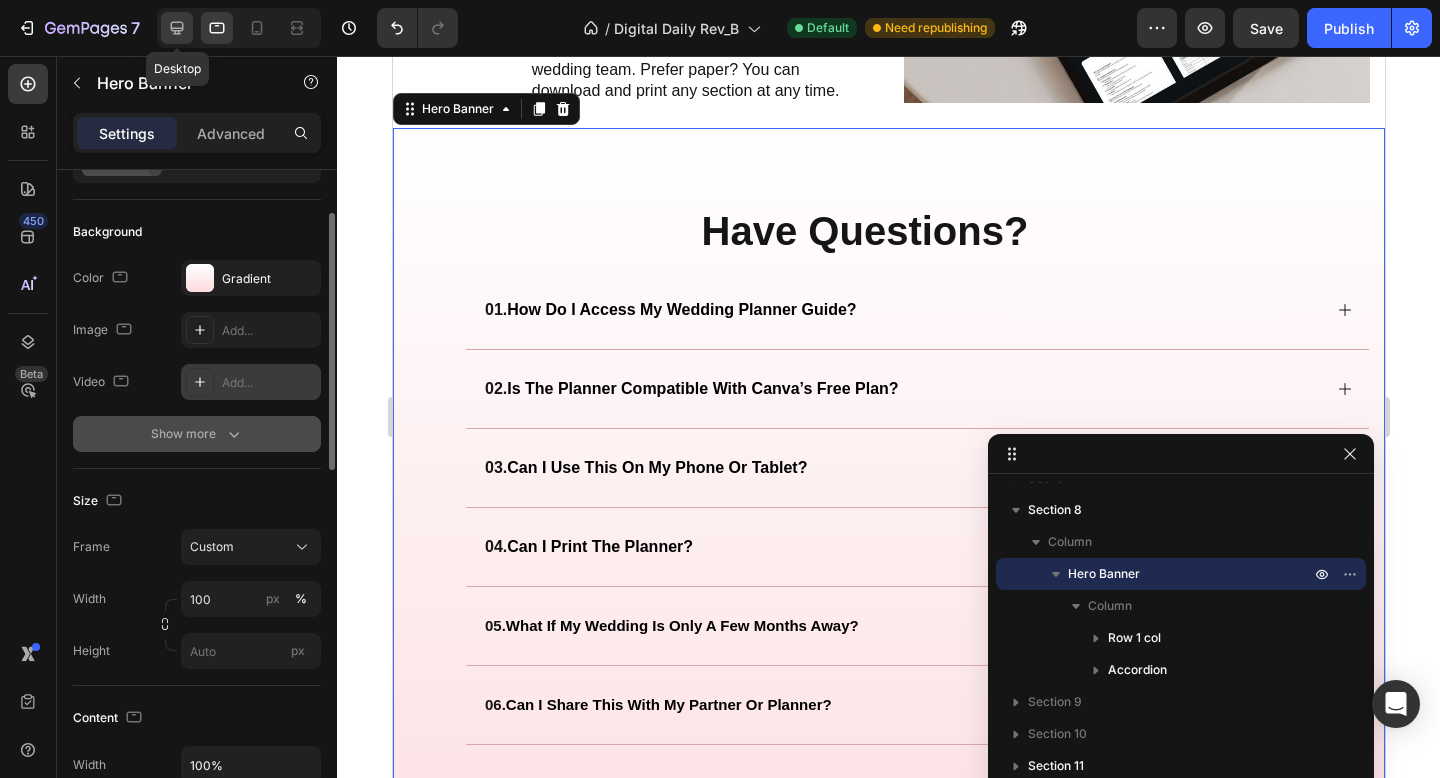 click 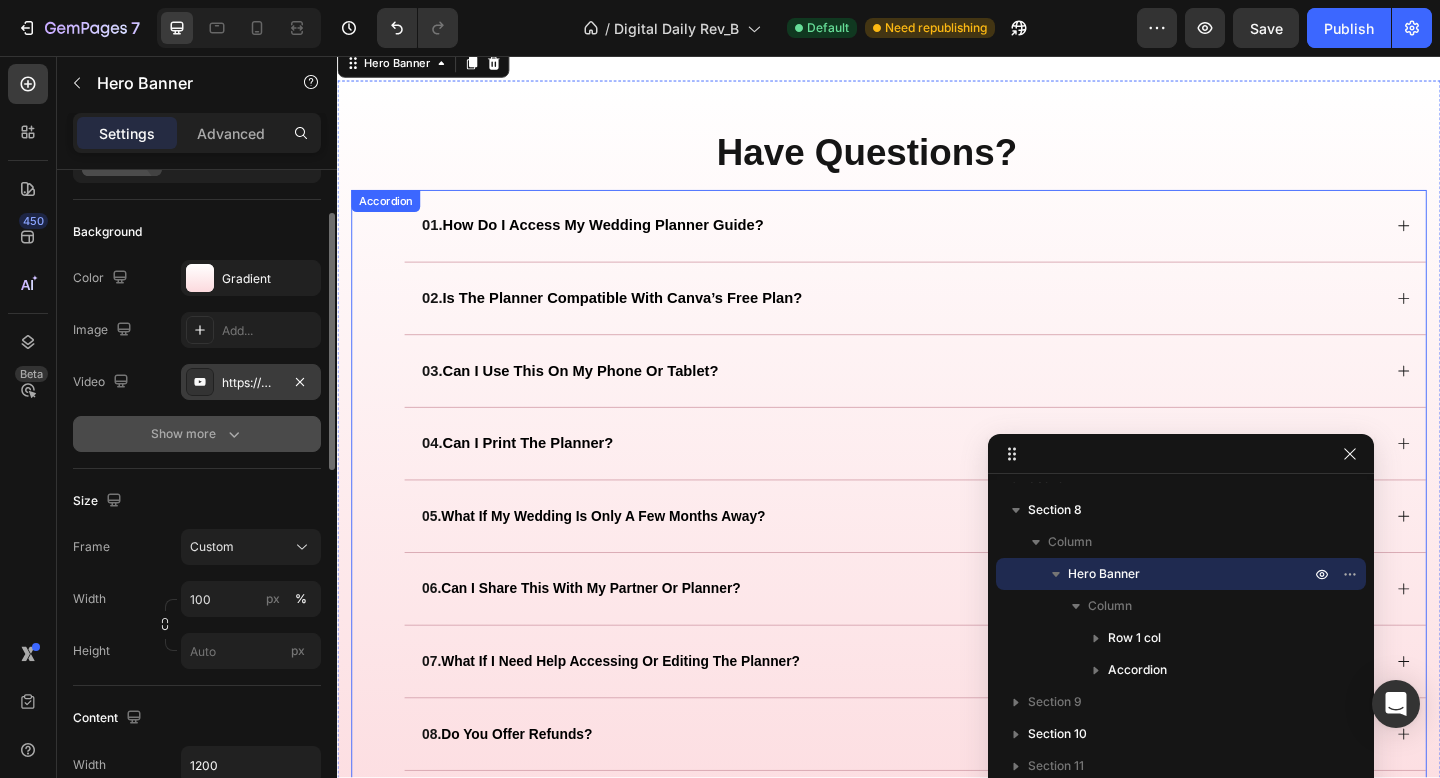 scroll, scrollTop: 3042, scrollLeft: 0, axis: vertical 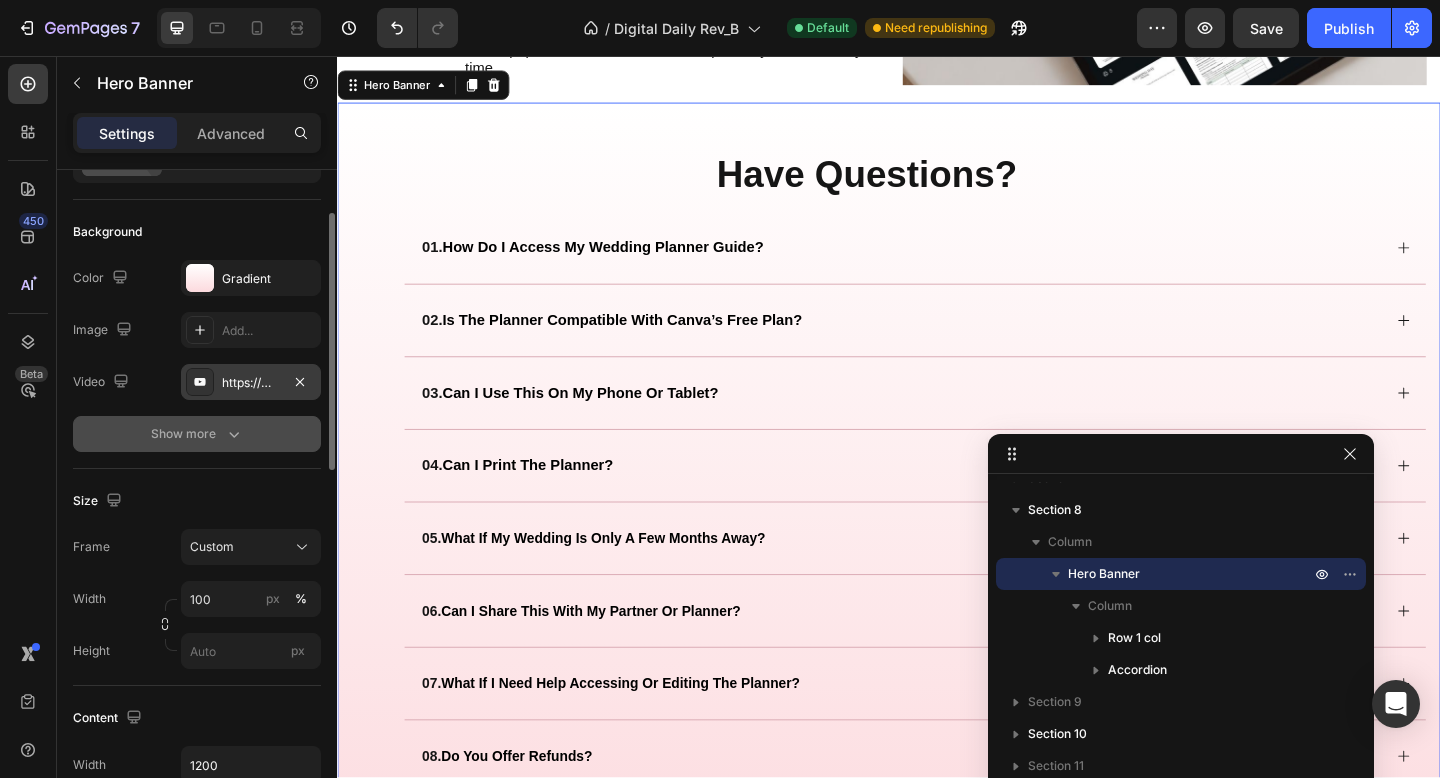 click on "Have Questions? Heading Row
01.   how do i access my wedding planner guide?
02.   is the planner compatible with canva’s free plan?
03.   can i use this on my phone or tablet?
04.   can i print the planner?
05.   what if my wedding is only a few months away?
06.   can i share this with my partner or planner?
07.   what if i need help accessing or editing the planner?
08.   do you offer refunds?
09.   how will this help me stay organized? Accordion" at bounding box center (937, 541) 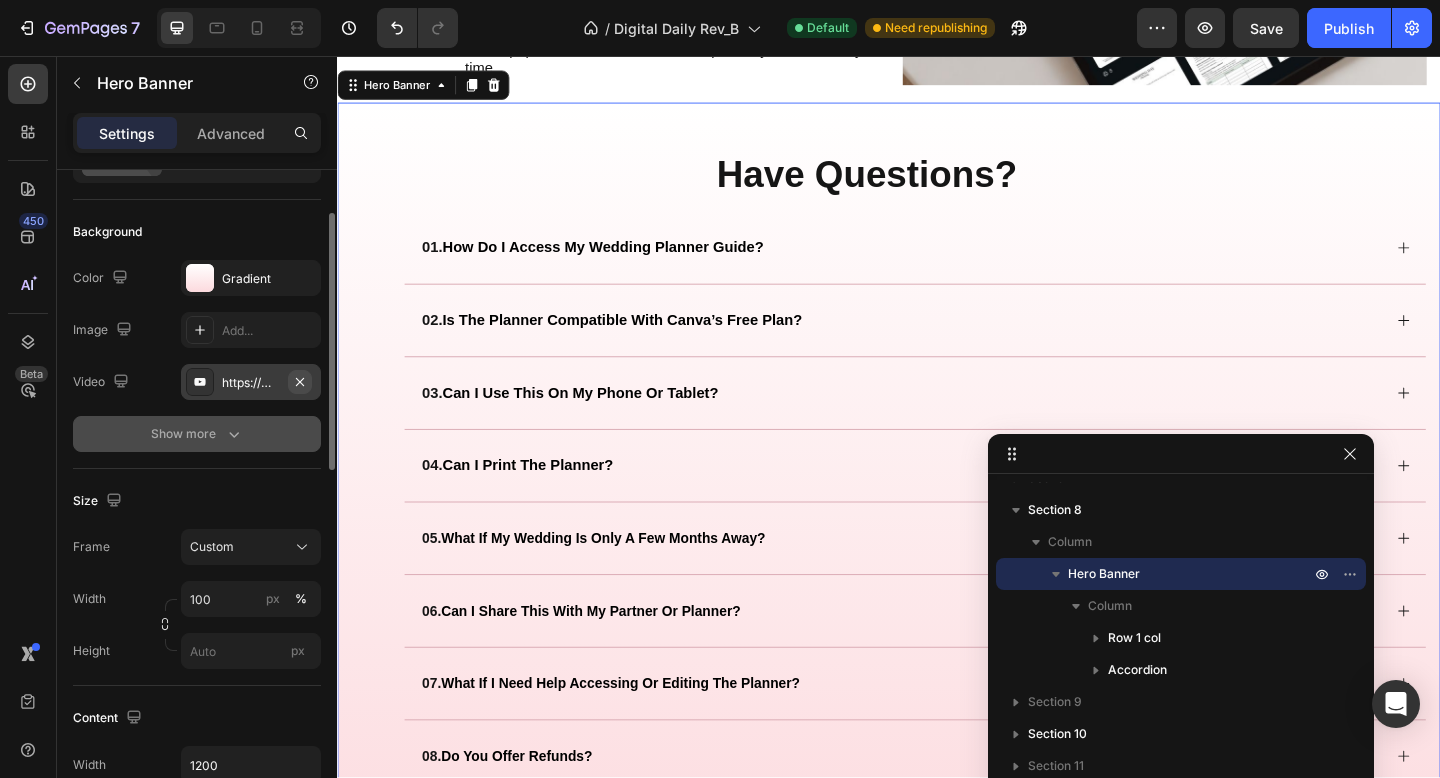 click 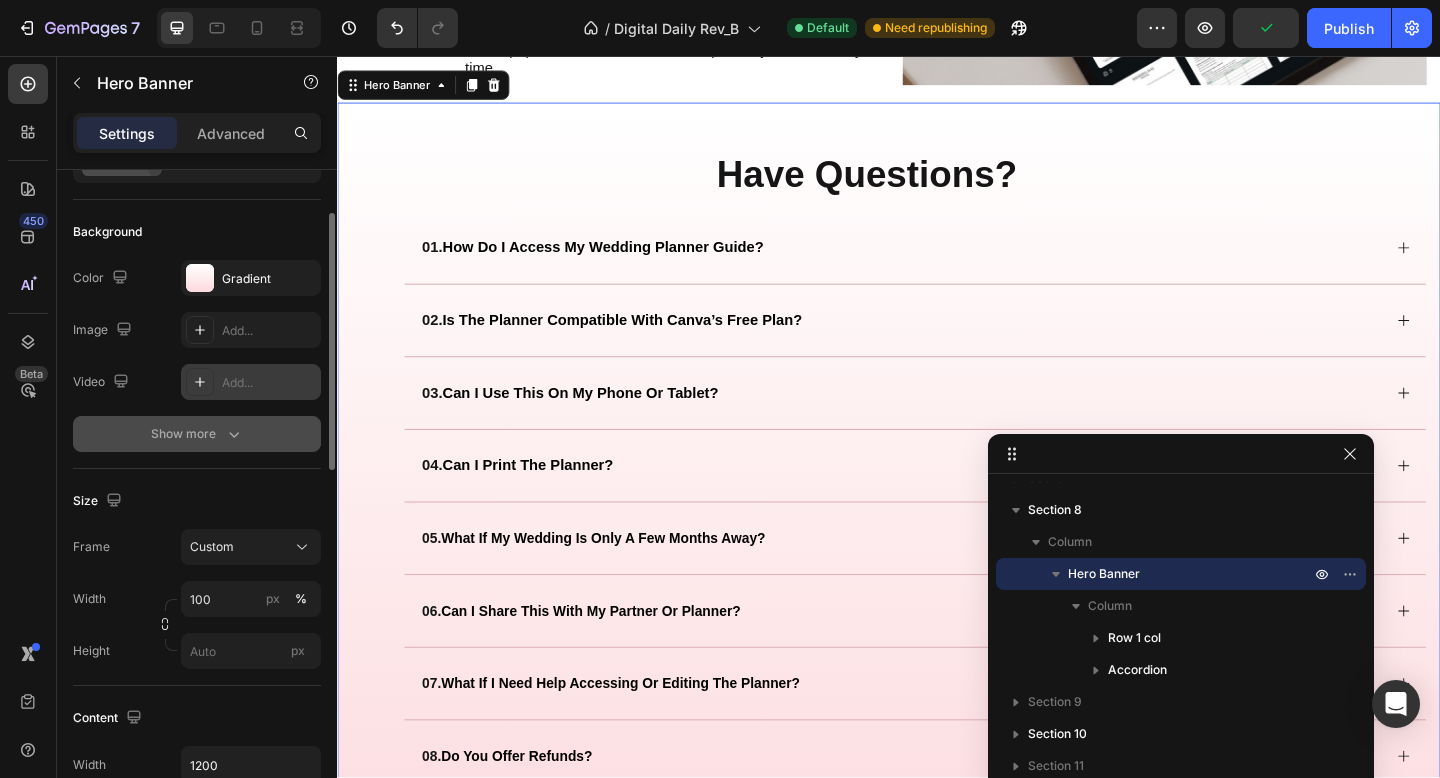 click on "Show more" at bounding box center (197, 434) 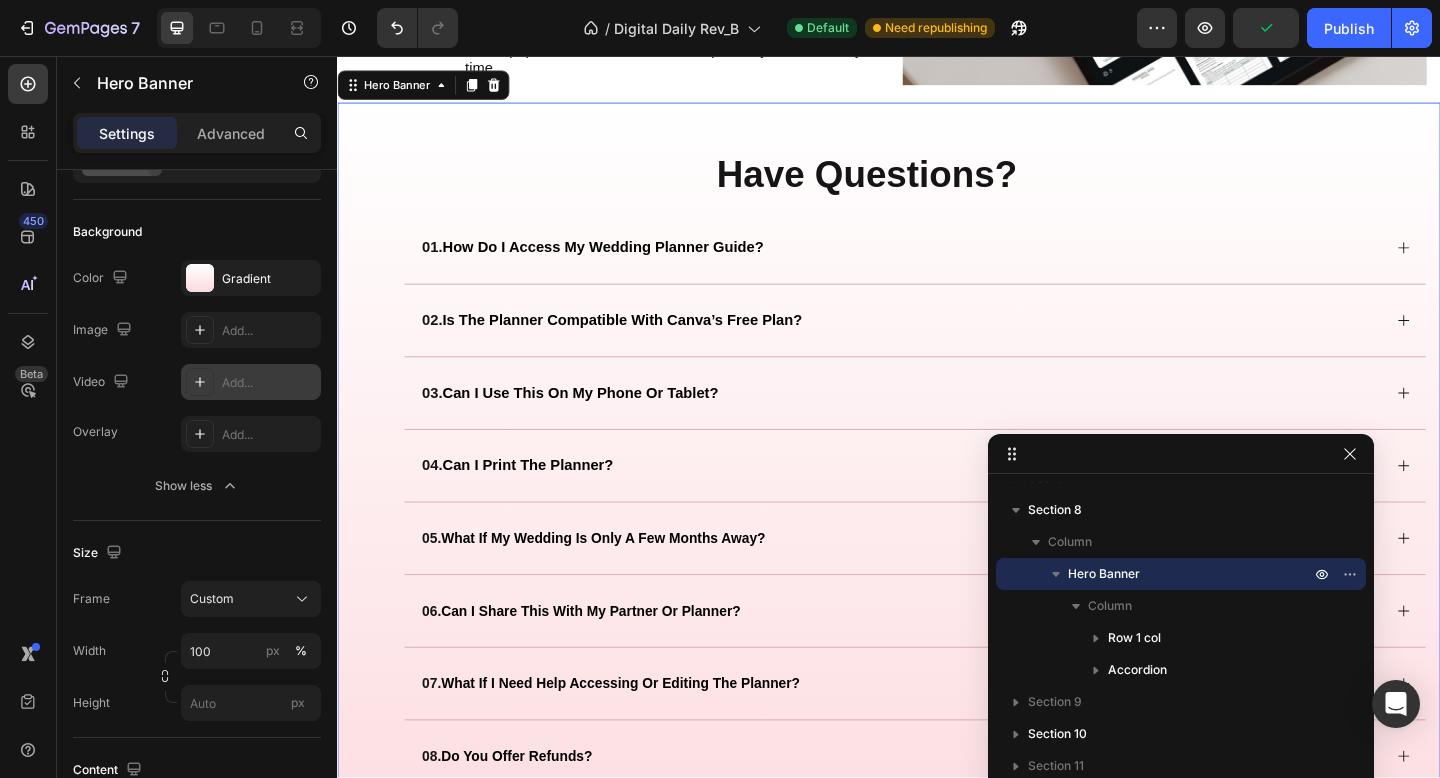 click 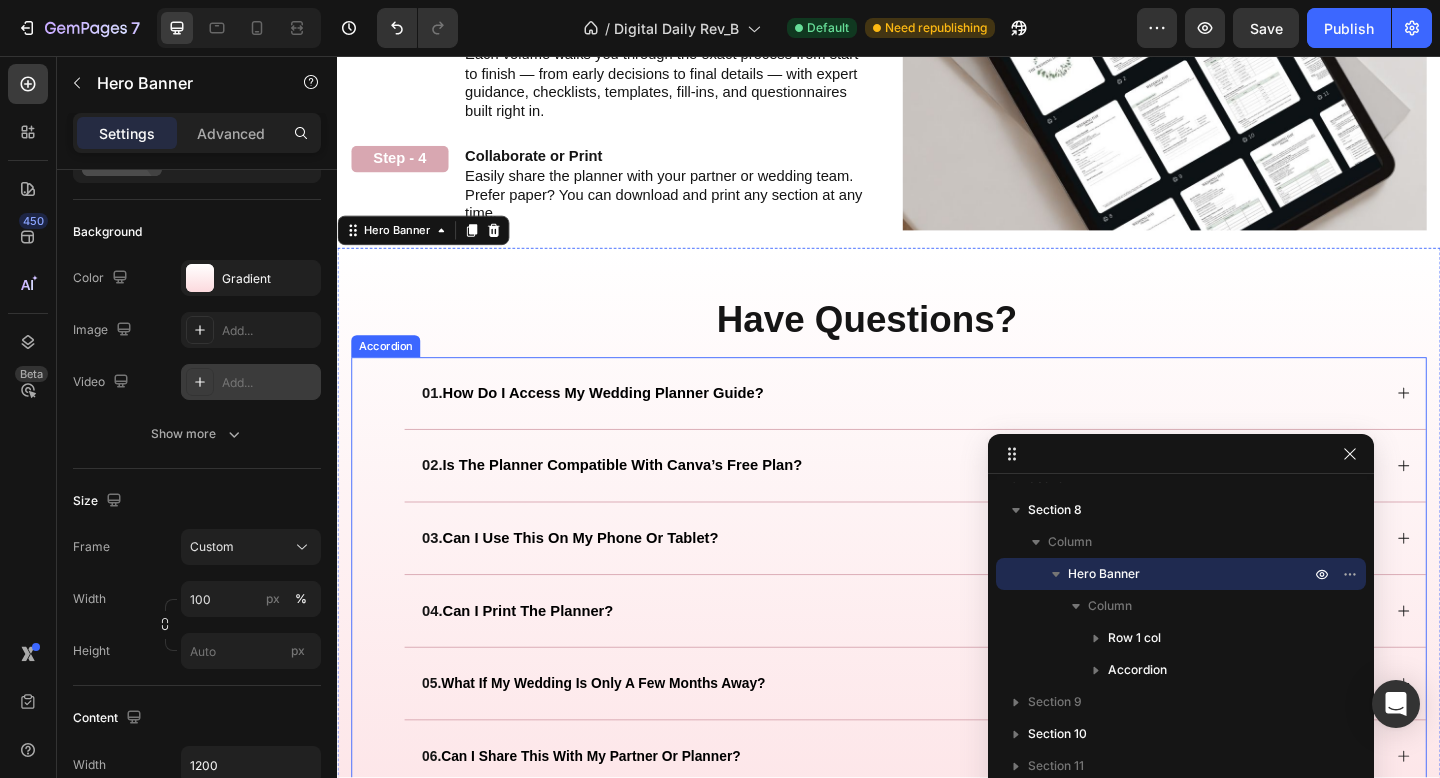 scroll, scrollTop: 2891, scrollLeft: 0, axis: vertical 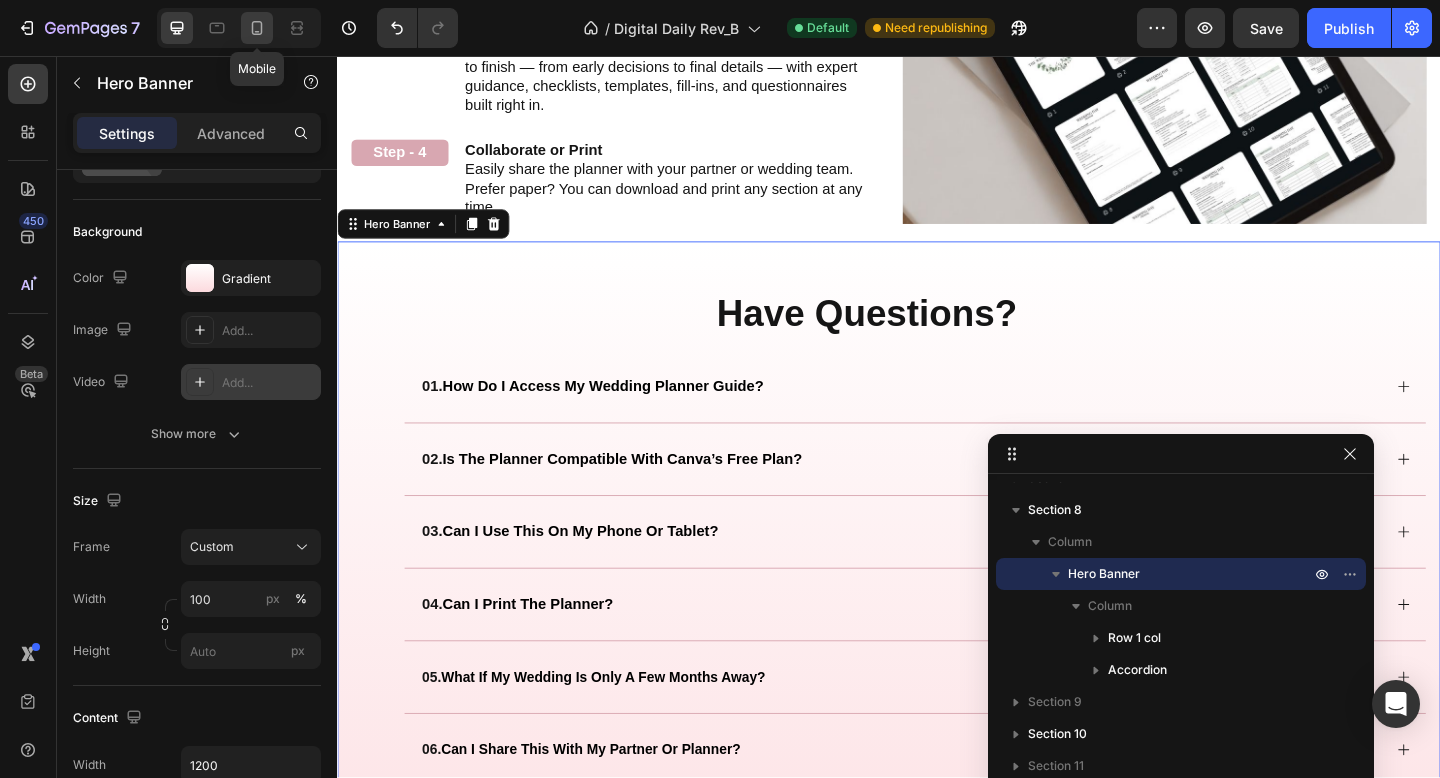click 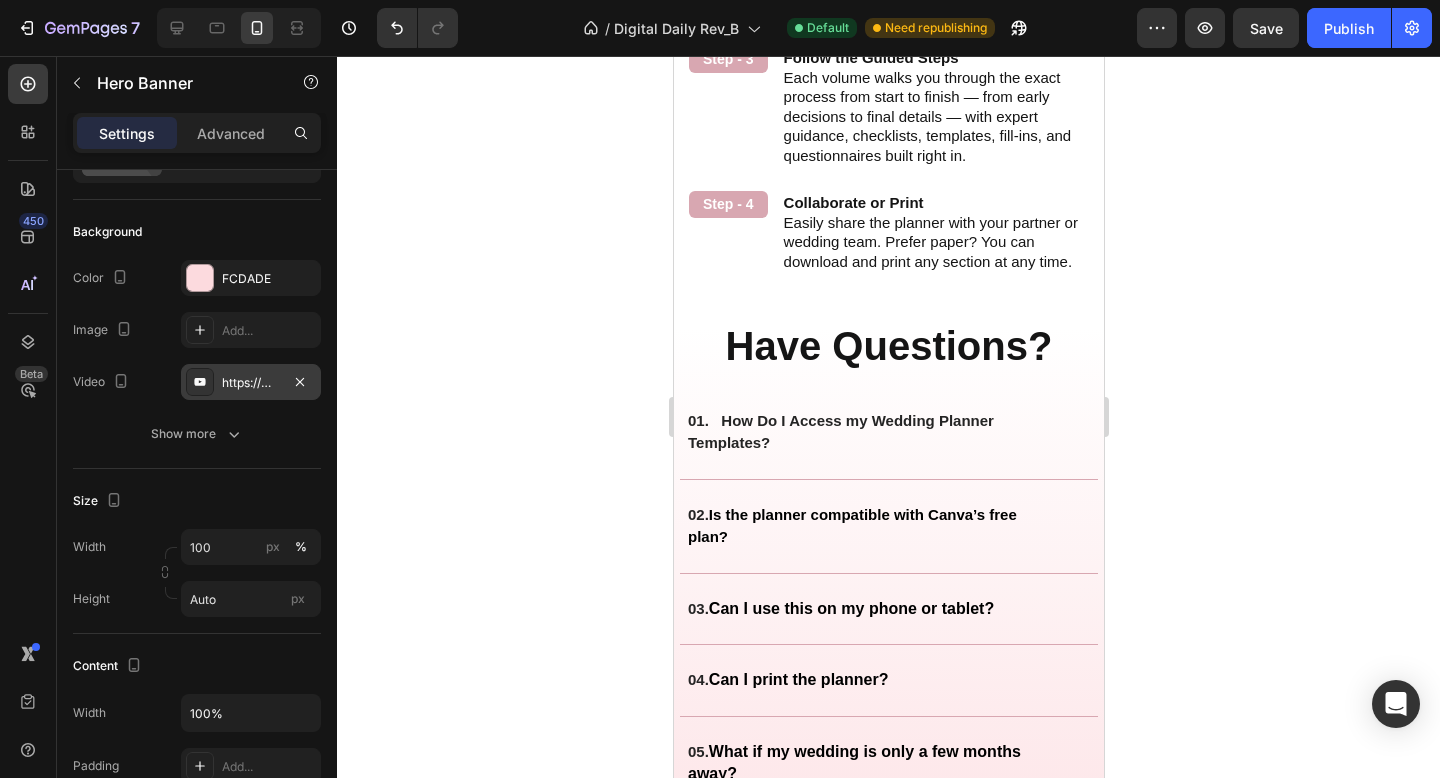 scroll, scrollTop: 3740, scrollLeft: 0, axis: vertical 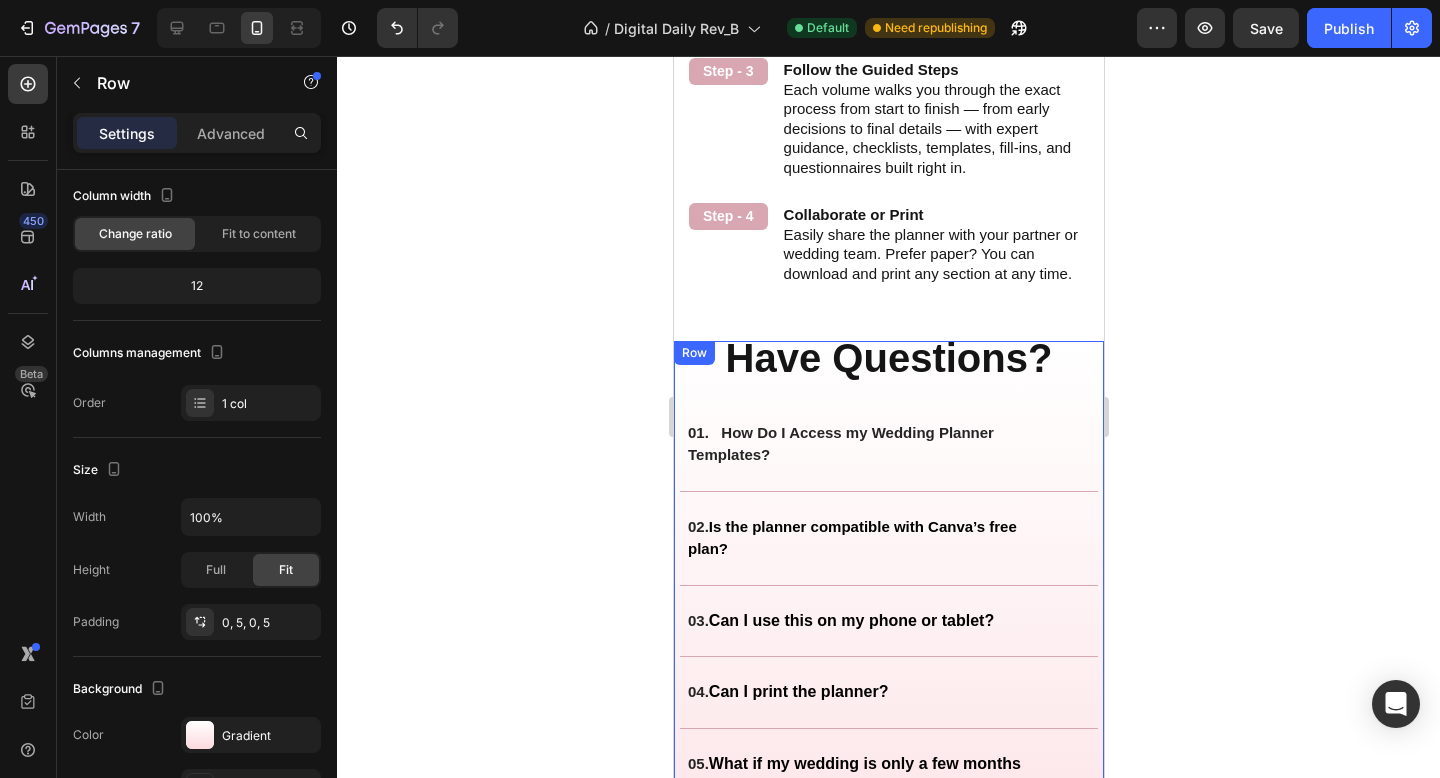 click on "Have Questions? Heading
01.   How Do I Access my Wedding Planner Templates?
02.    Is the planner compatible with Canva’s free plan?
03.    Can I use this on my phone or tablet?
04.    Can I print the planner?
05.    What if my wedding is only a few months away?
06.    Can I share this with my partner or planner?
07.    What if I need help accessing or editing the planner?
08.    Do you offer refunds? Accordion Row" at bounding box center (888, 707) 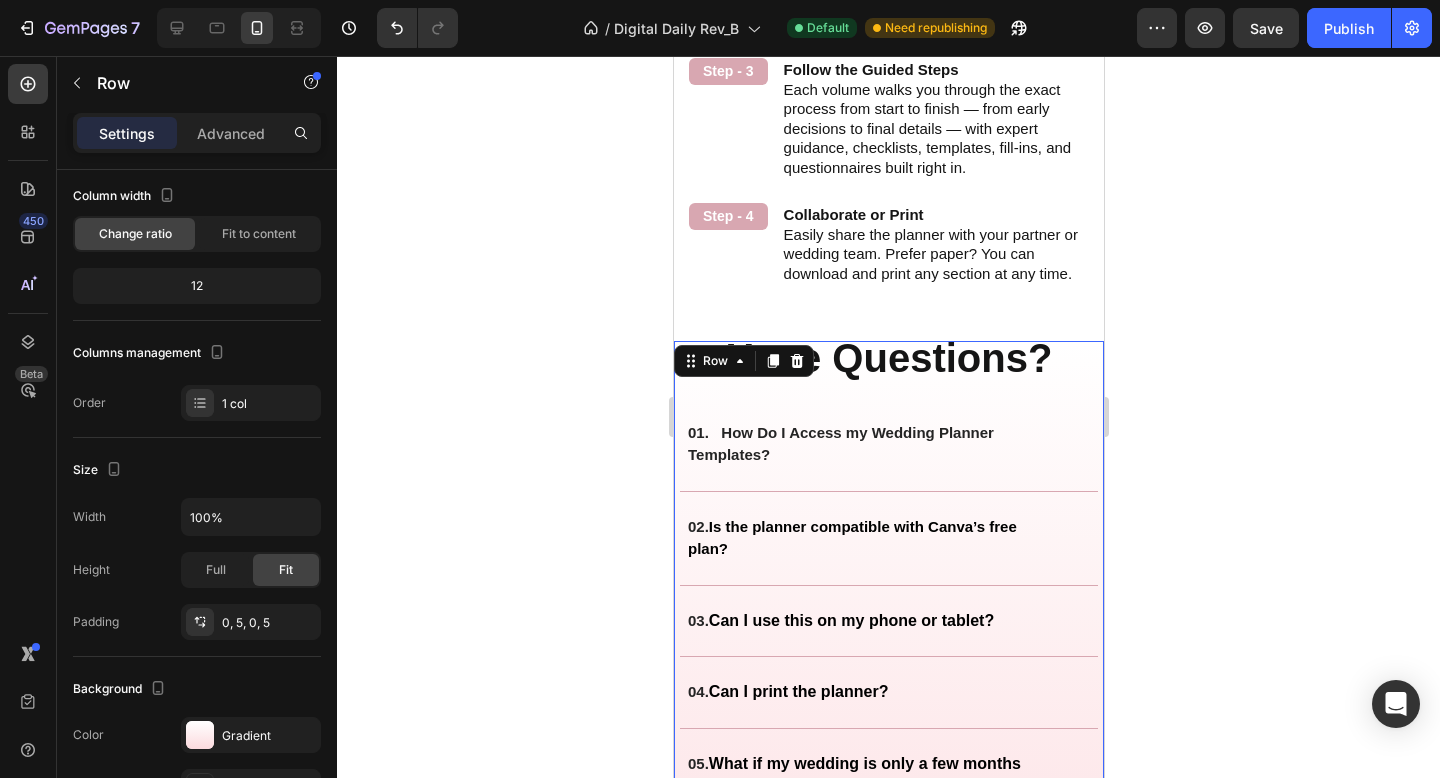 scroll, scrollTop: 0, scrollLeft: 0, axis: both 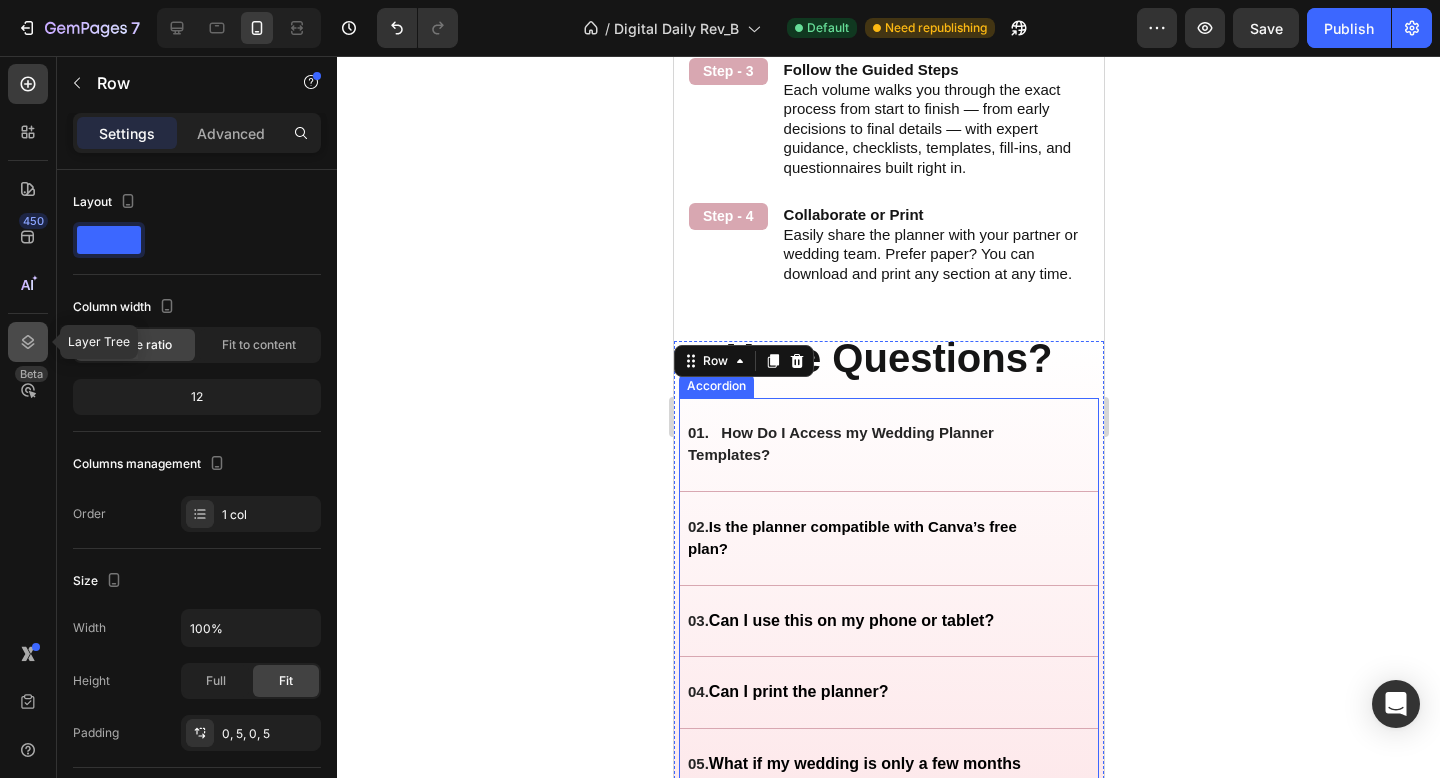click 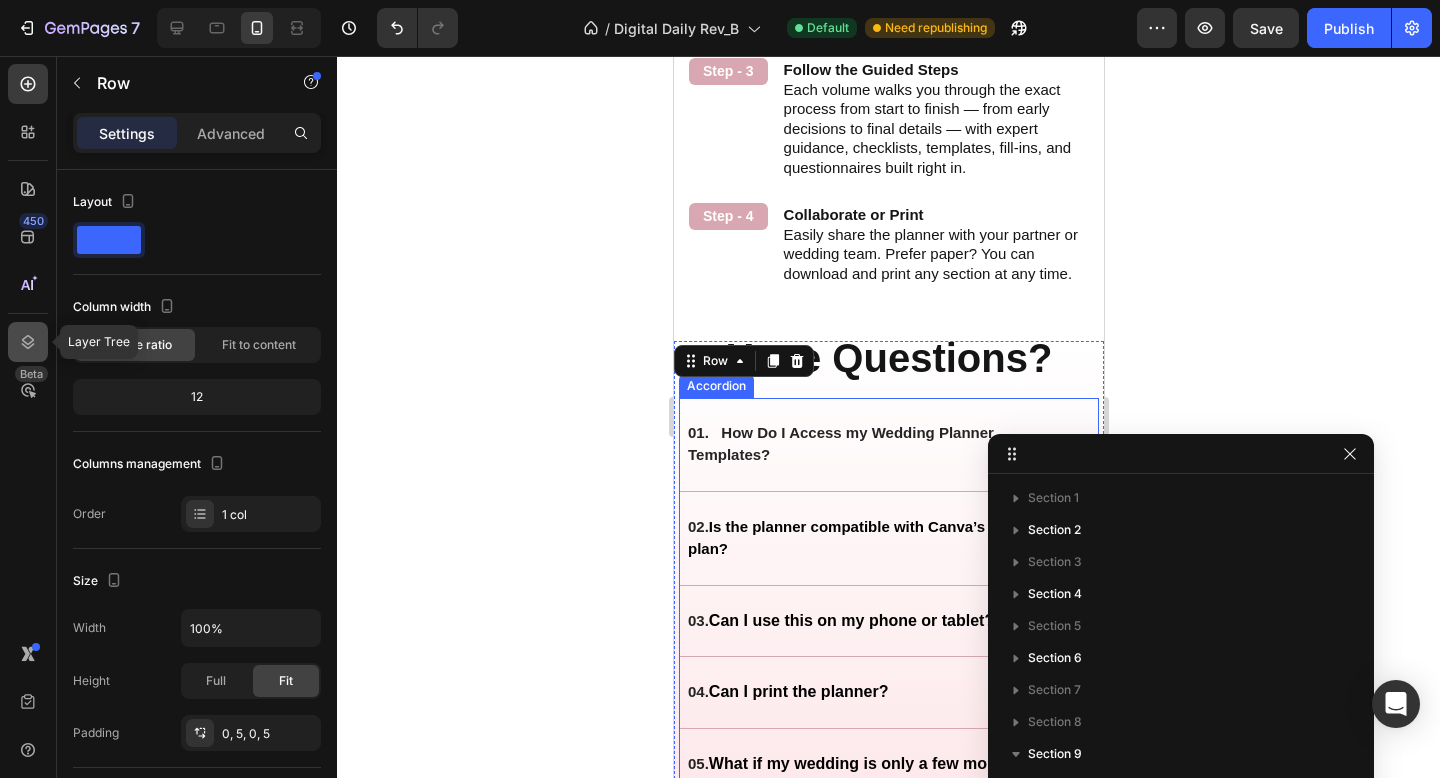 scroll, scrollTop: 213, scrollLeft: 0, axis: vertical 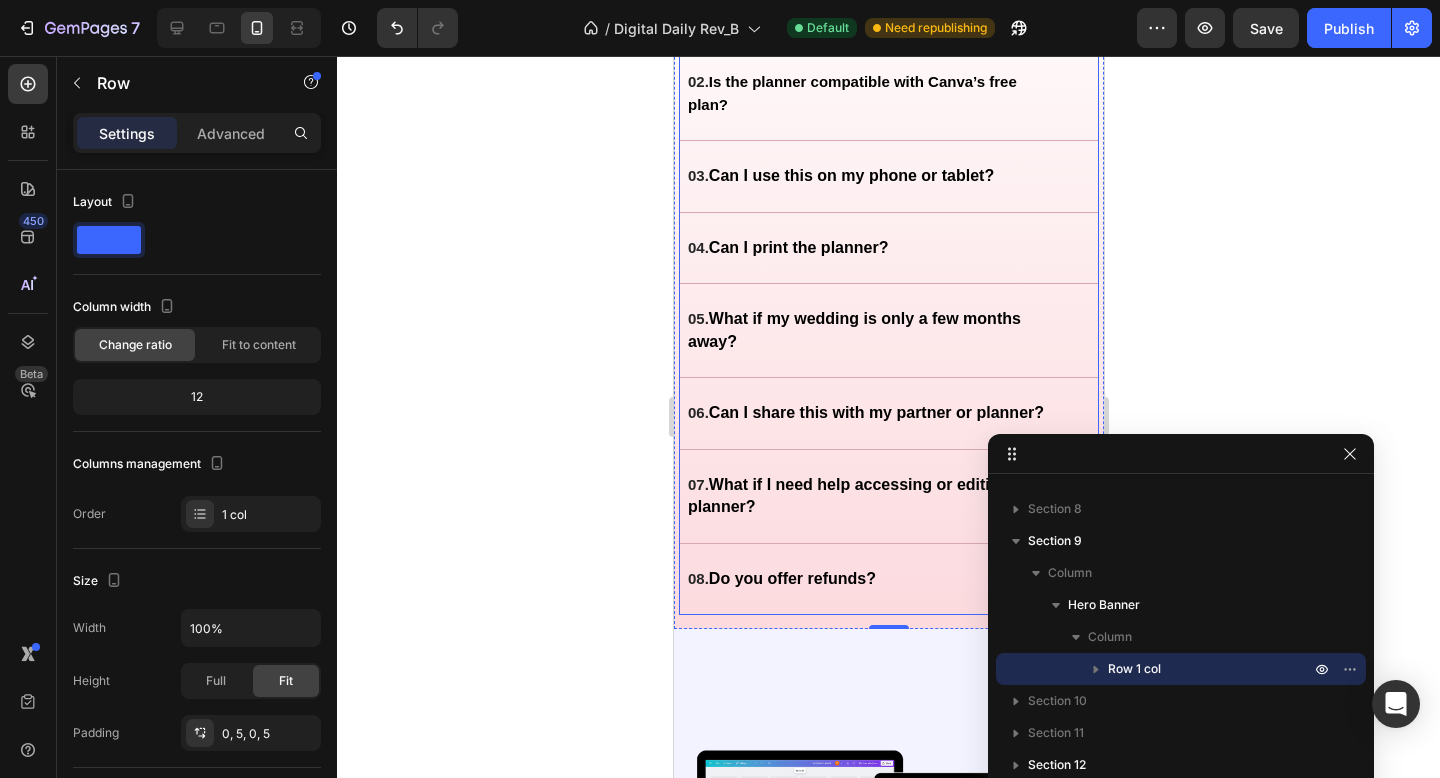 click on "08.    Do you offer refunds?" at bounding box center [872, 579] 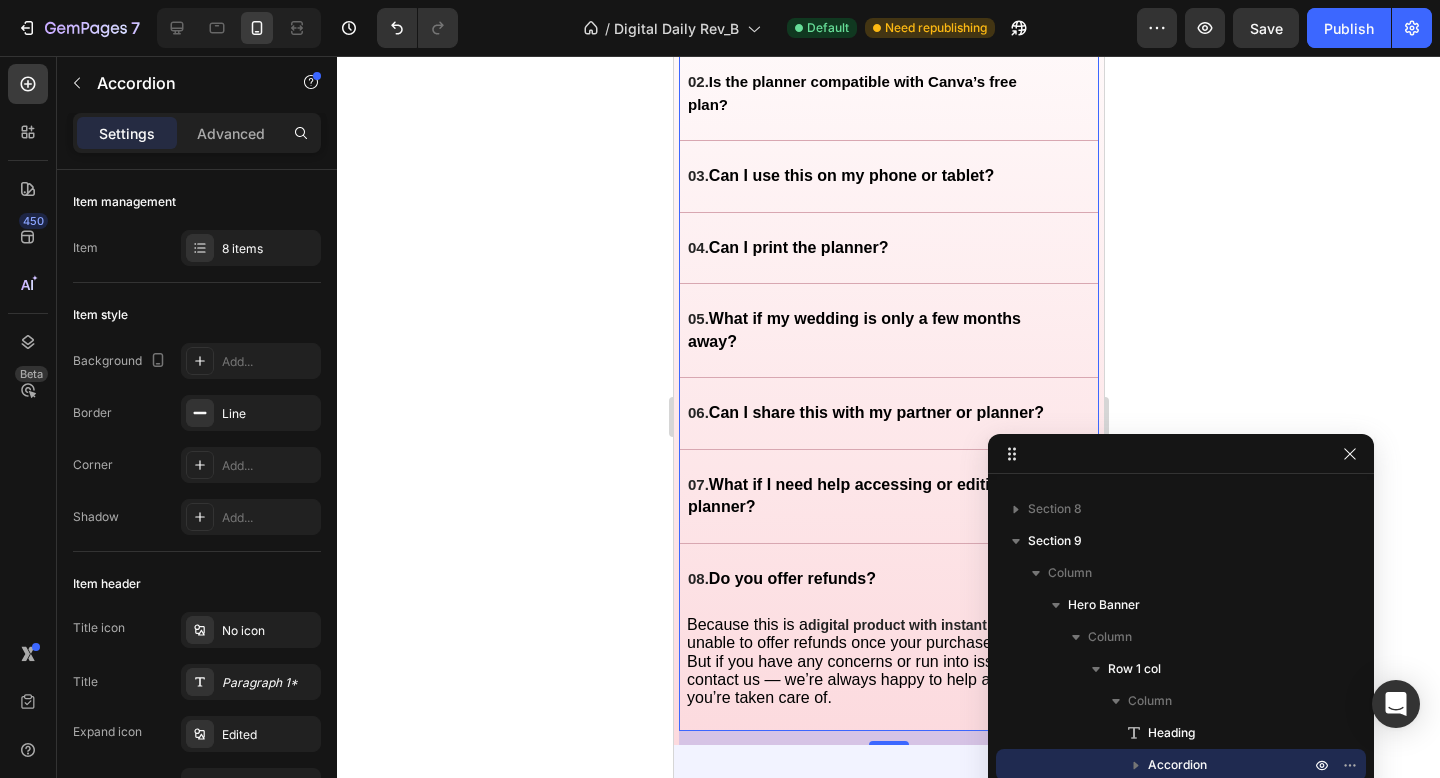 click on "08.    Do you offer refunds?" at bounding box center [888, 579] 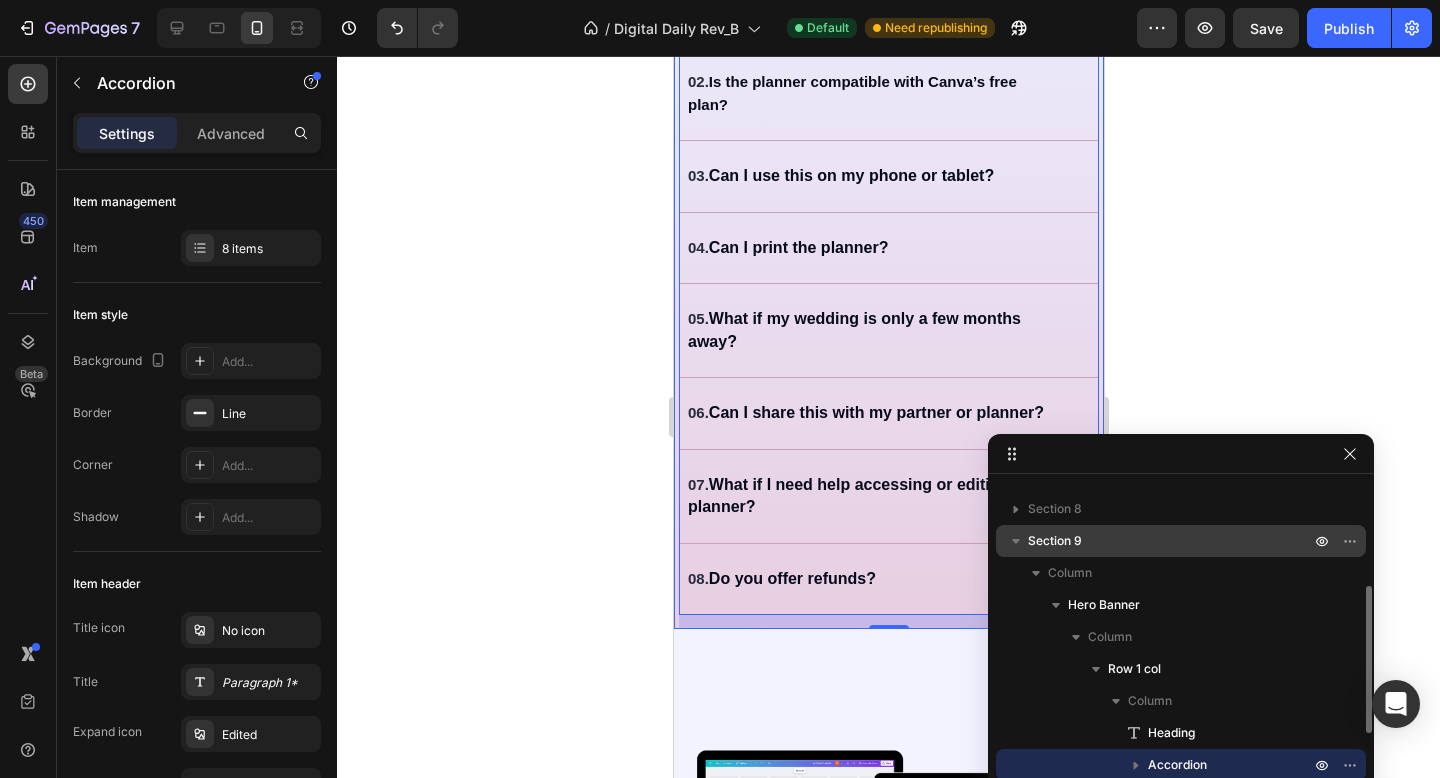 click 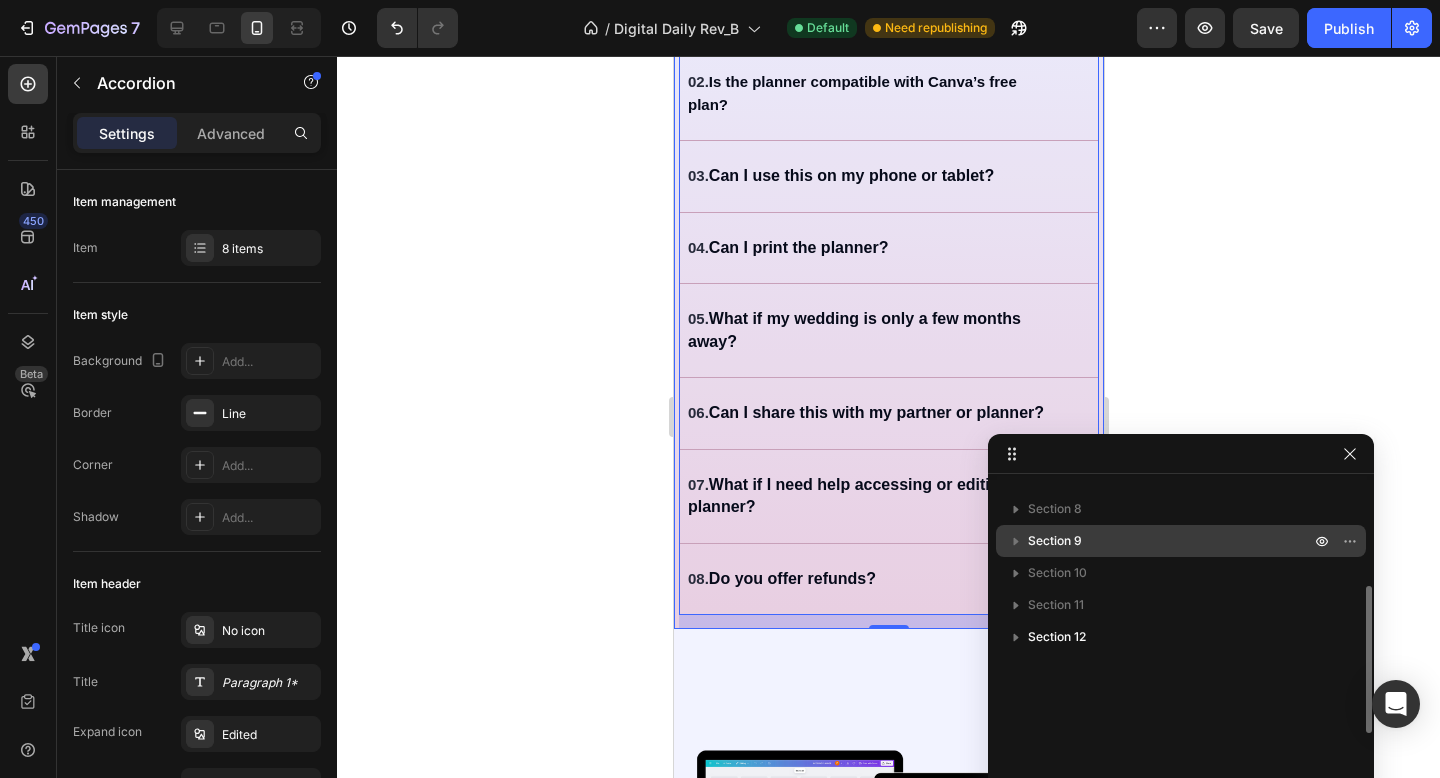 click on "Section 9" at bounding box center [1171, 541] 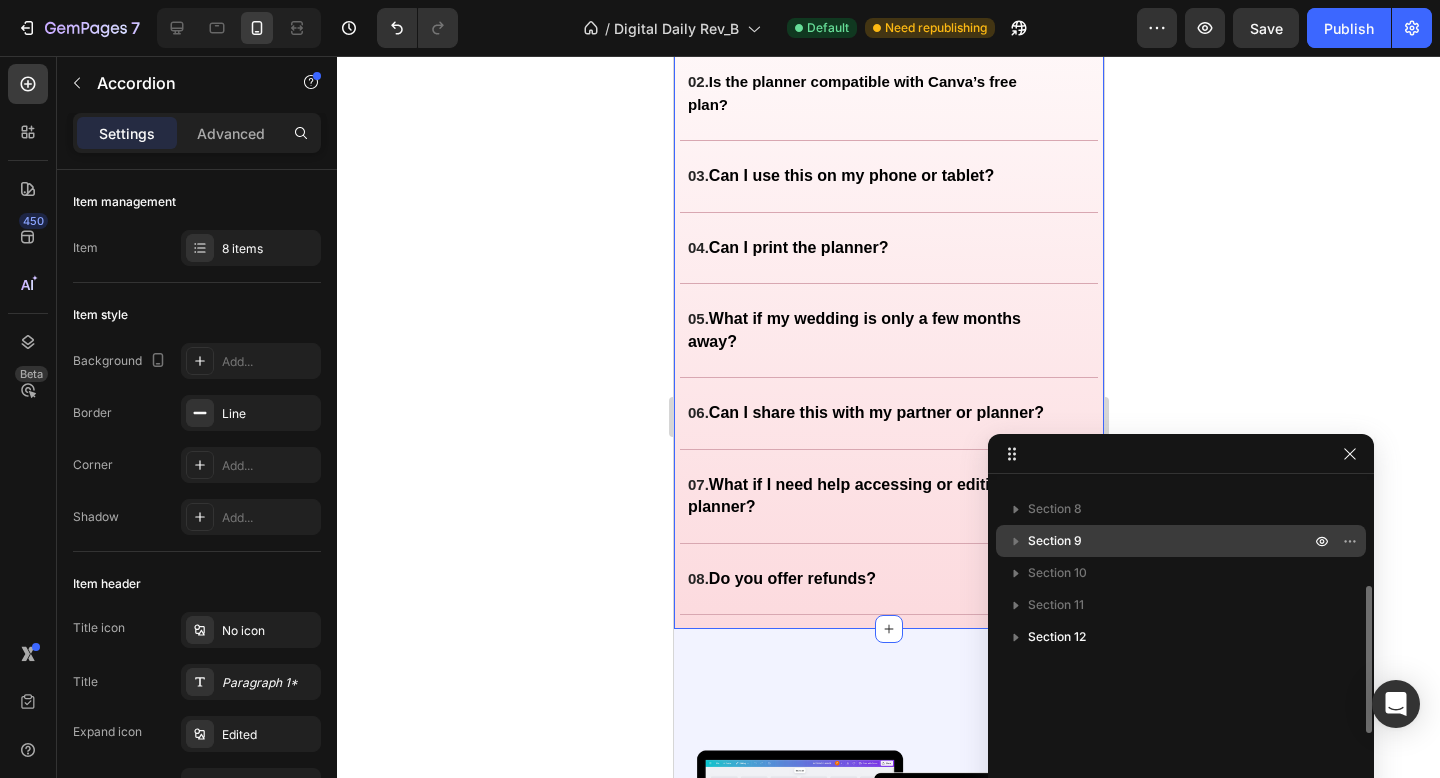 scroll, scrollTop: 149, scrollLeft: 0, axis: vertical 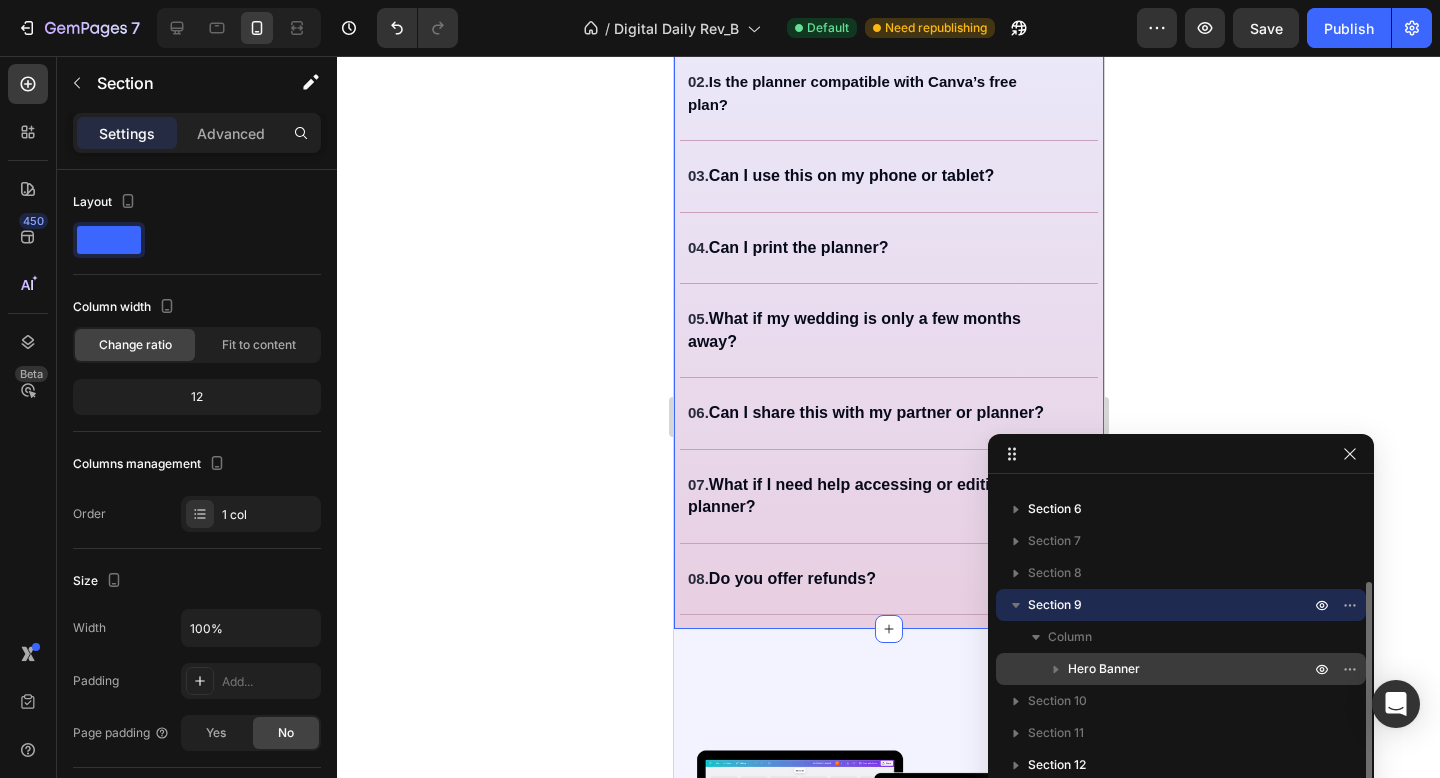 click on "Hero Banner" at bounding box center (1104, 669) 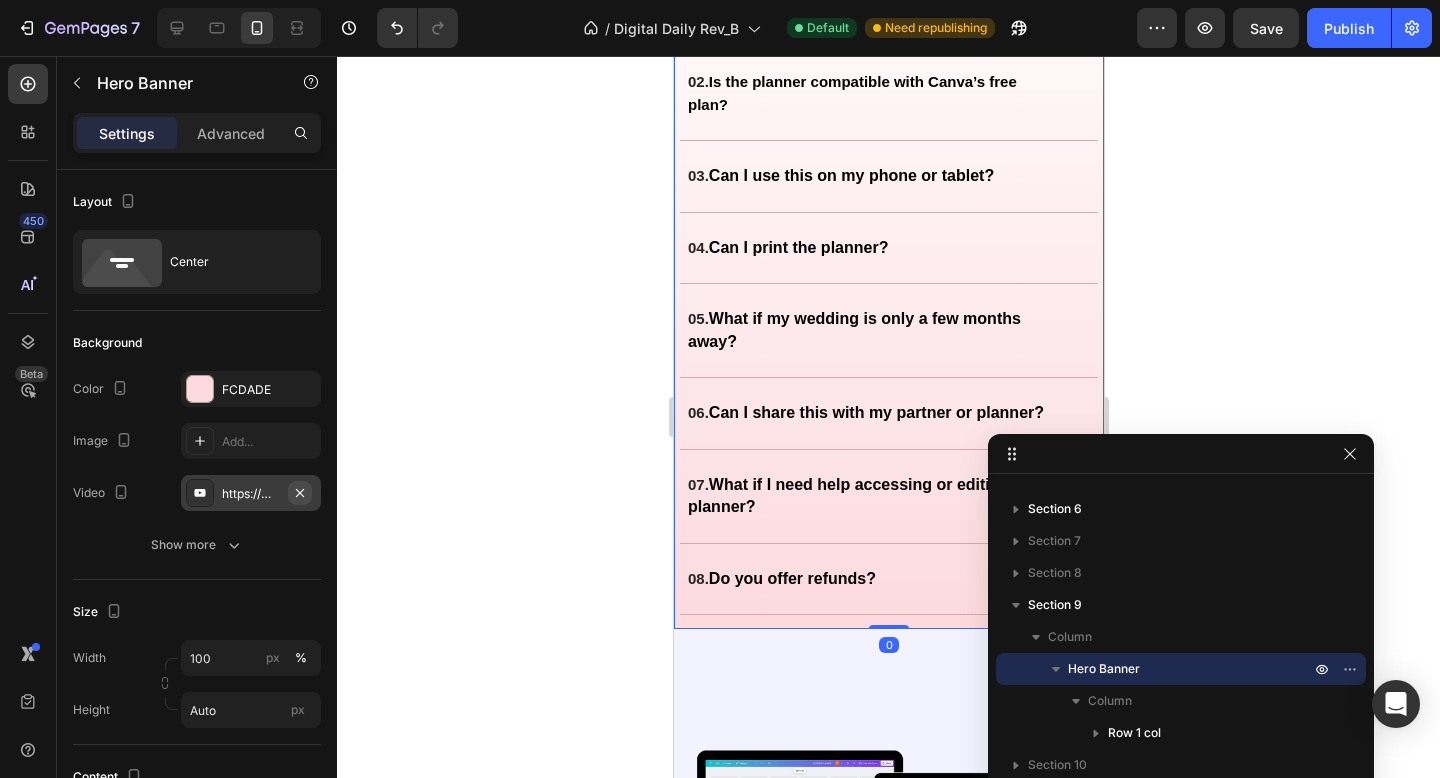 click 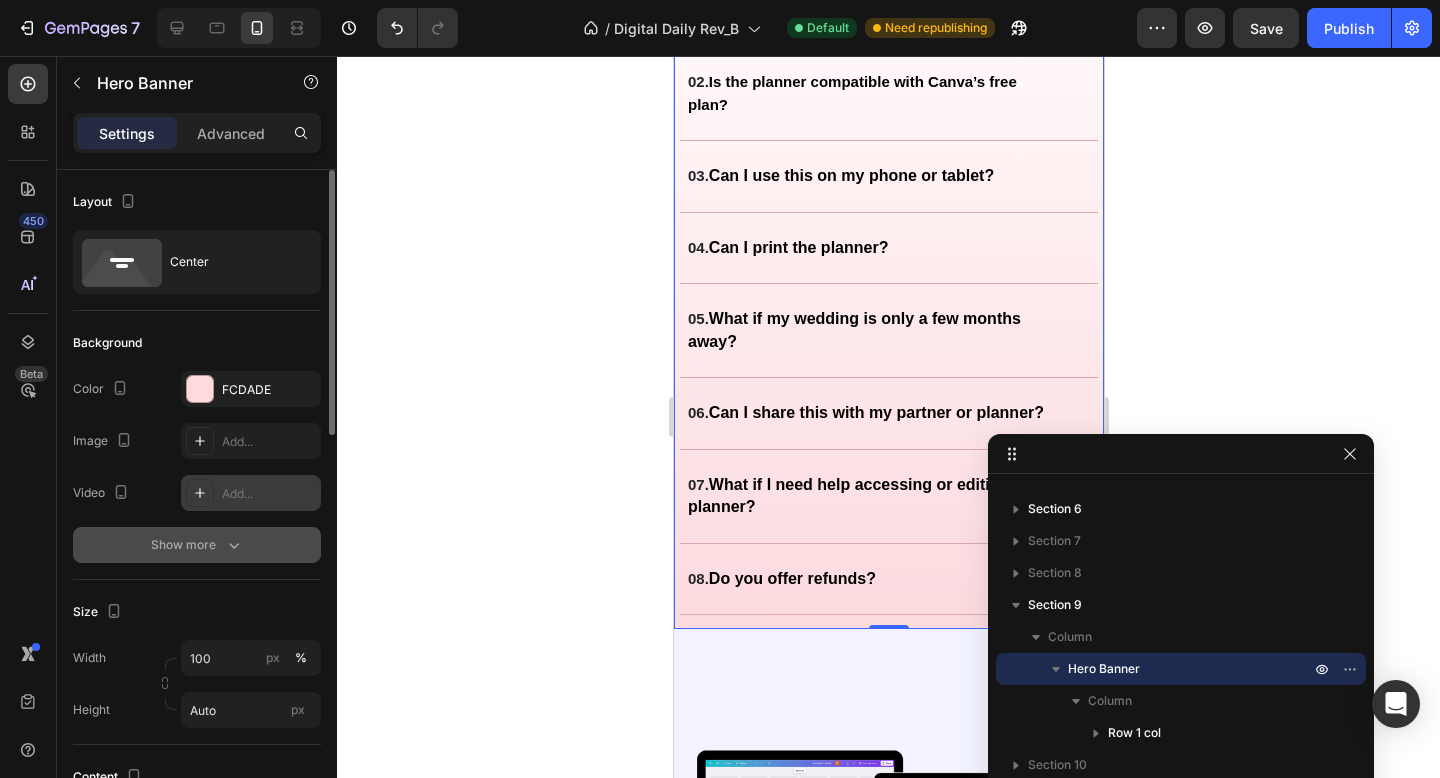 click on "Show more" at bounding box center [197, 545] 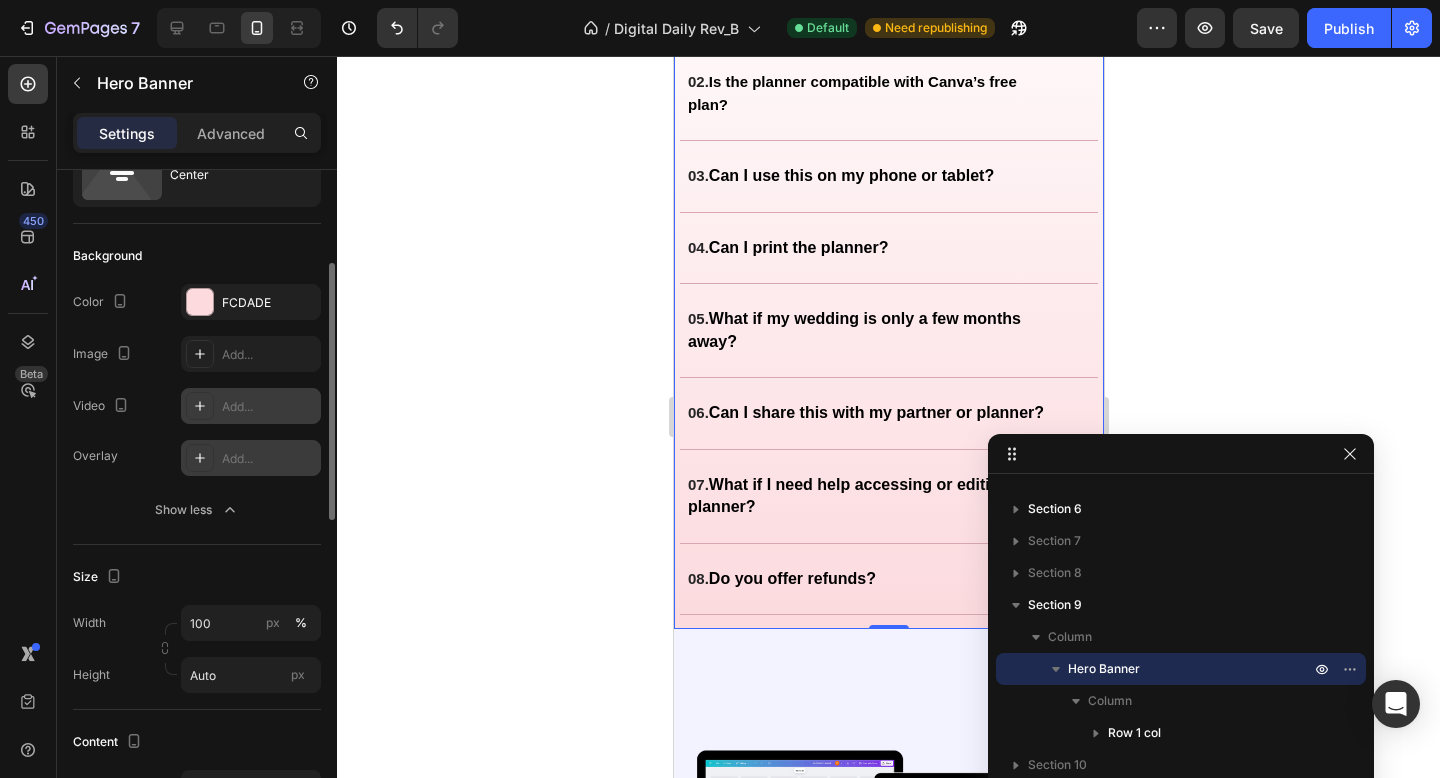 scroll, scrollTop: 154, scrollLeft: 0, axis: vertical 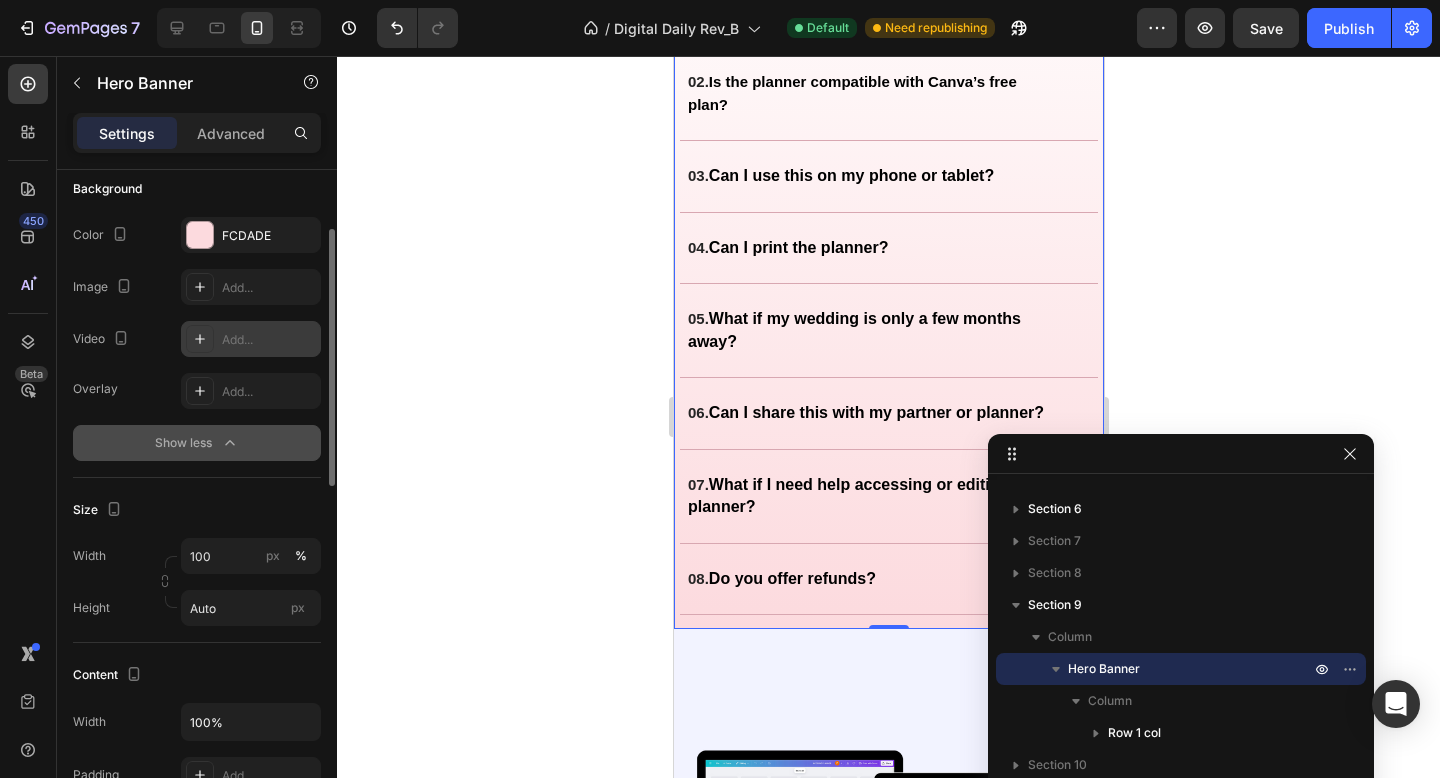 click 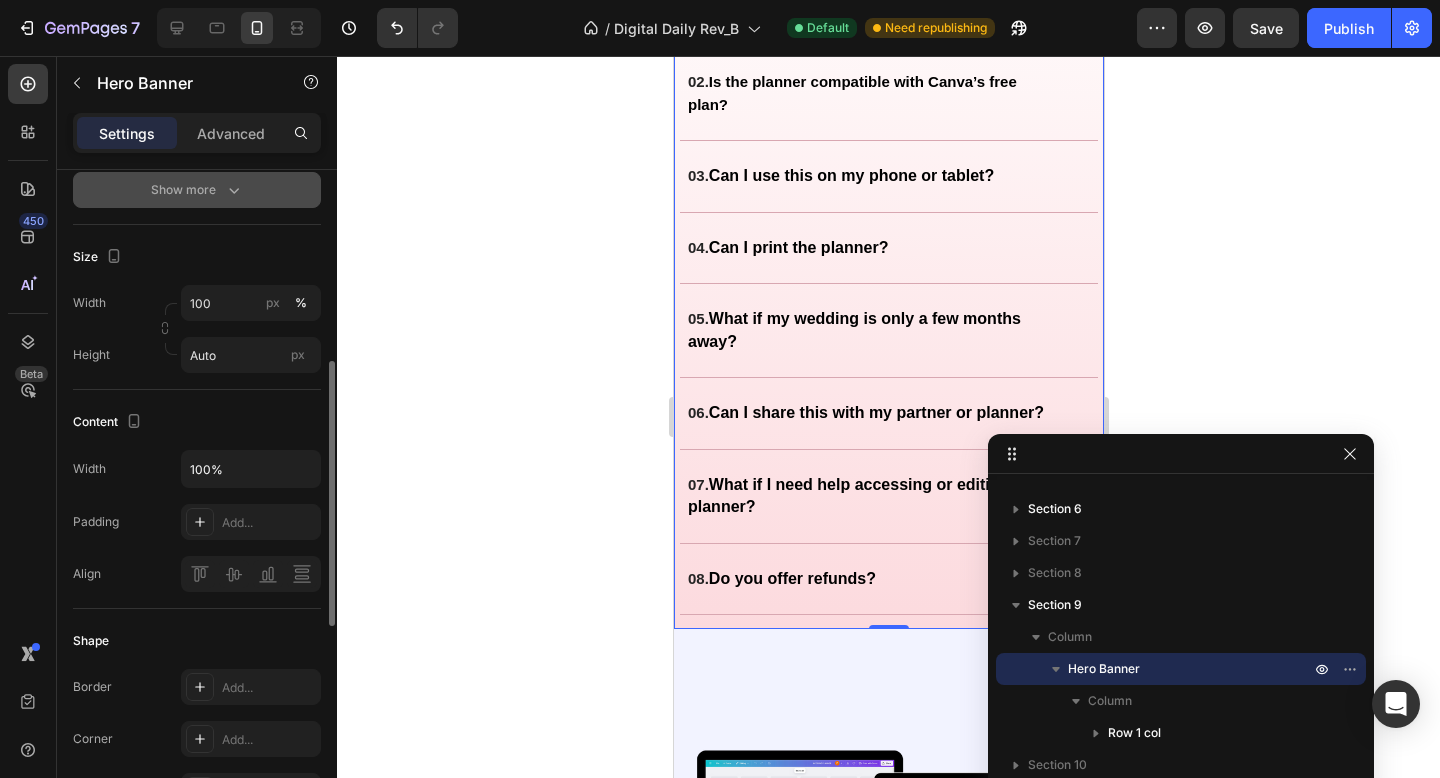 scroll, scrollTop: 390, scrollLeft: 0, axis: vertical 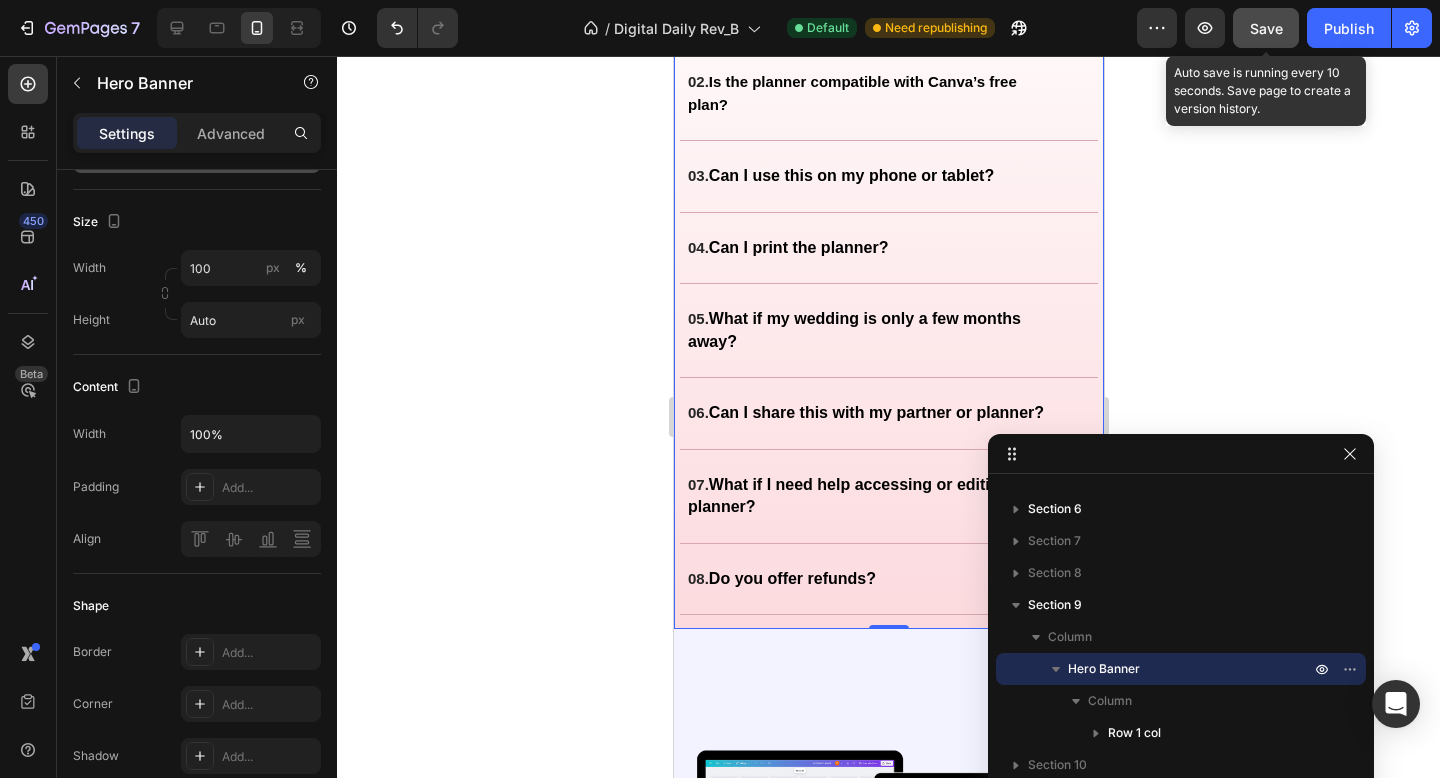 click on "Save" at bounding box center (1266, 28) 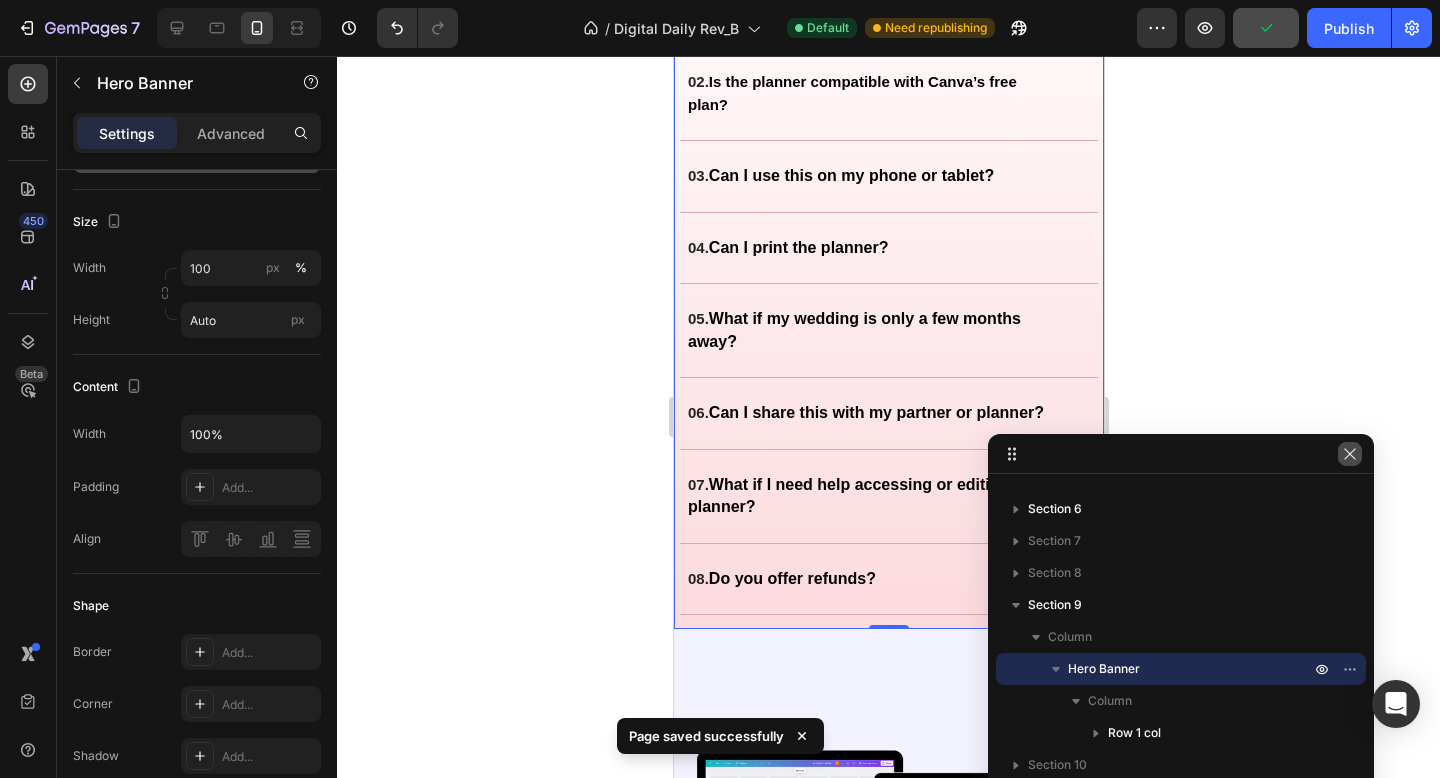 click 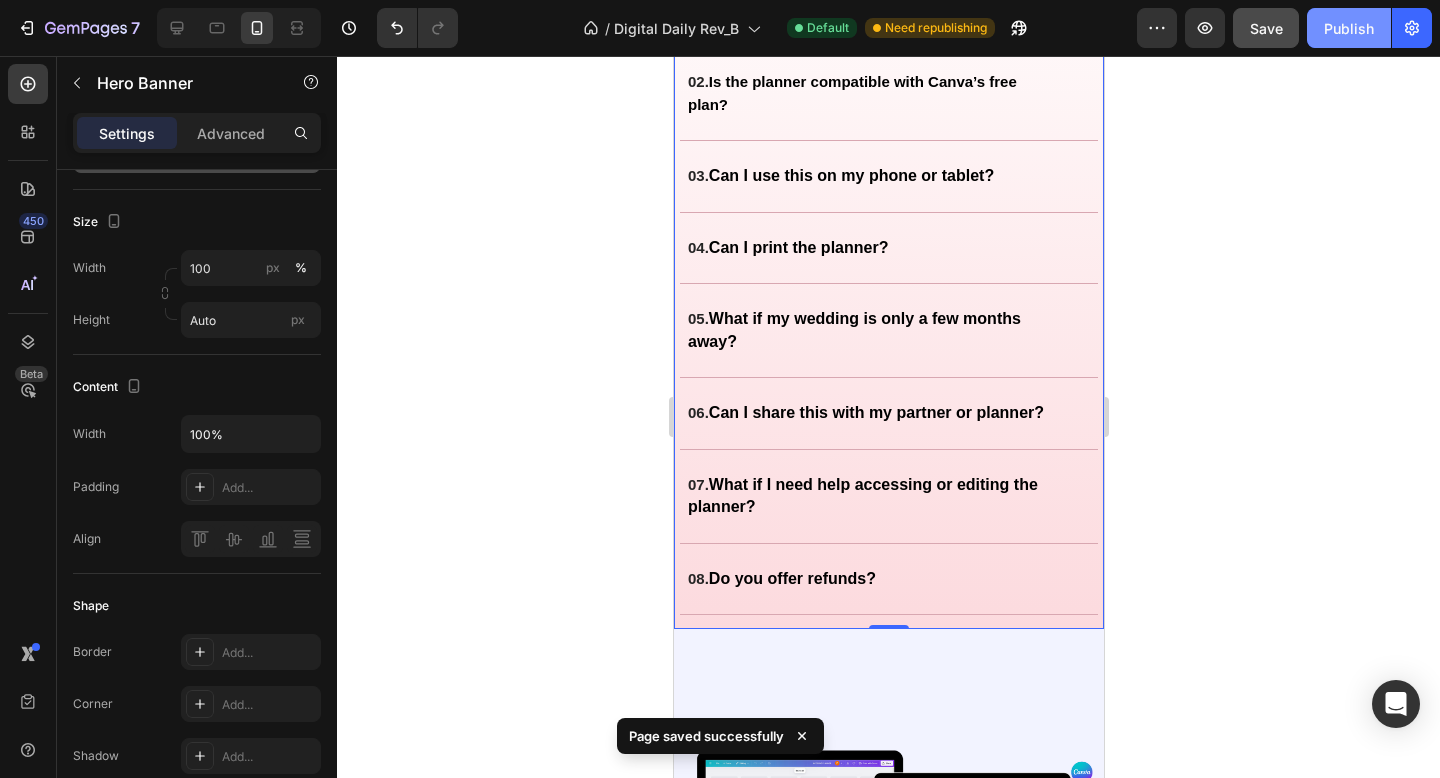click on "Publish" at bounding box center [1349, 28] 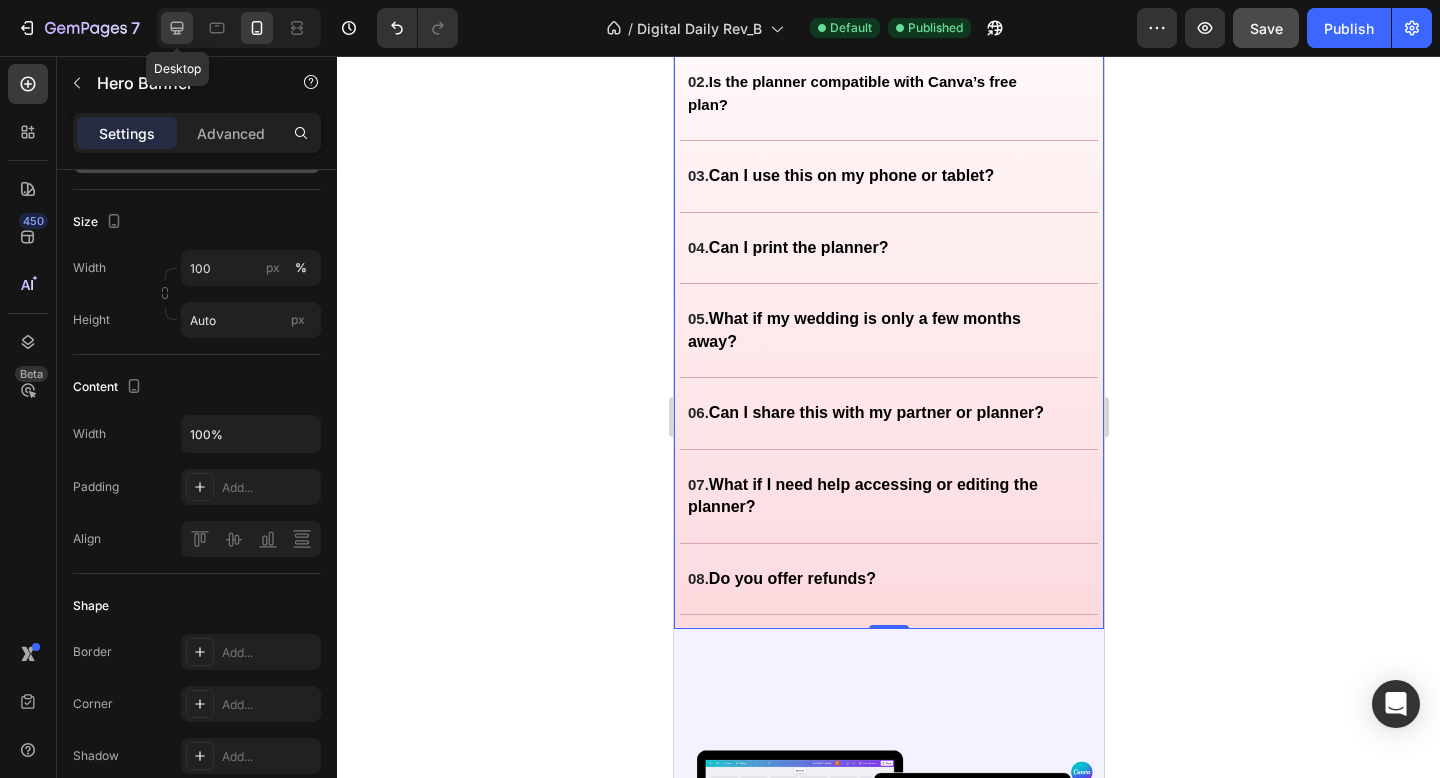 click 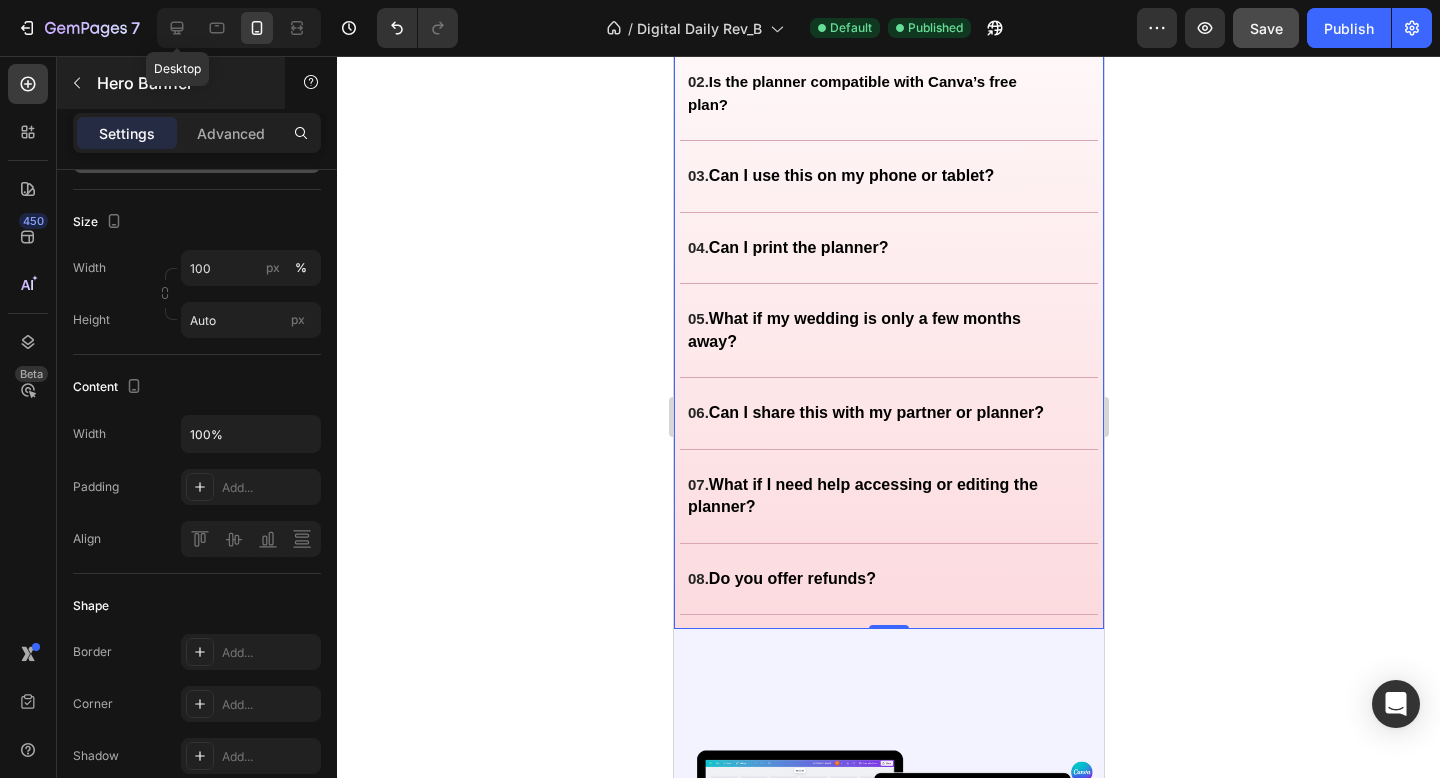 type on "1200" 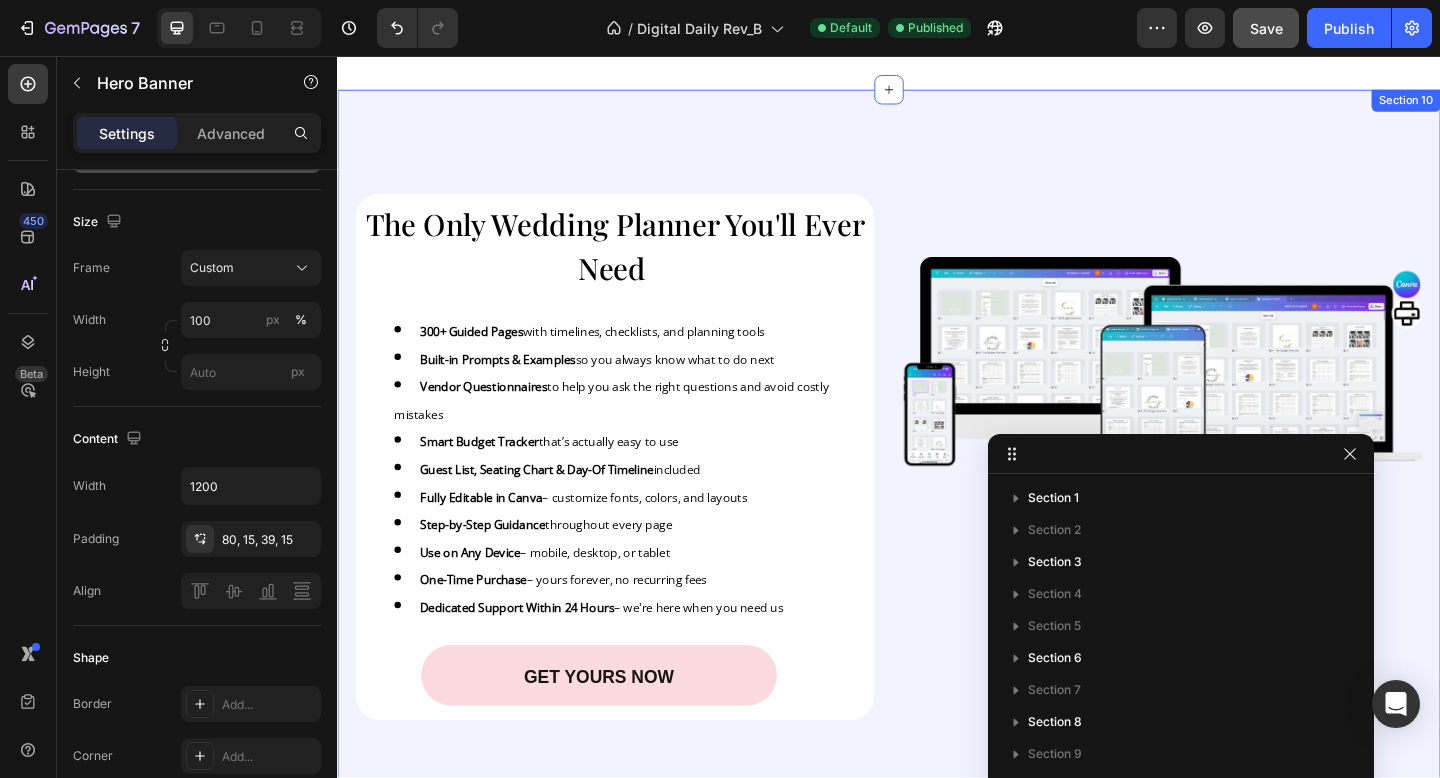 scroll, scrollTop: 3753, scrollLeft: 0, axis: vertical 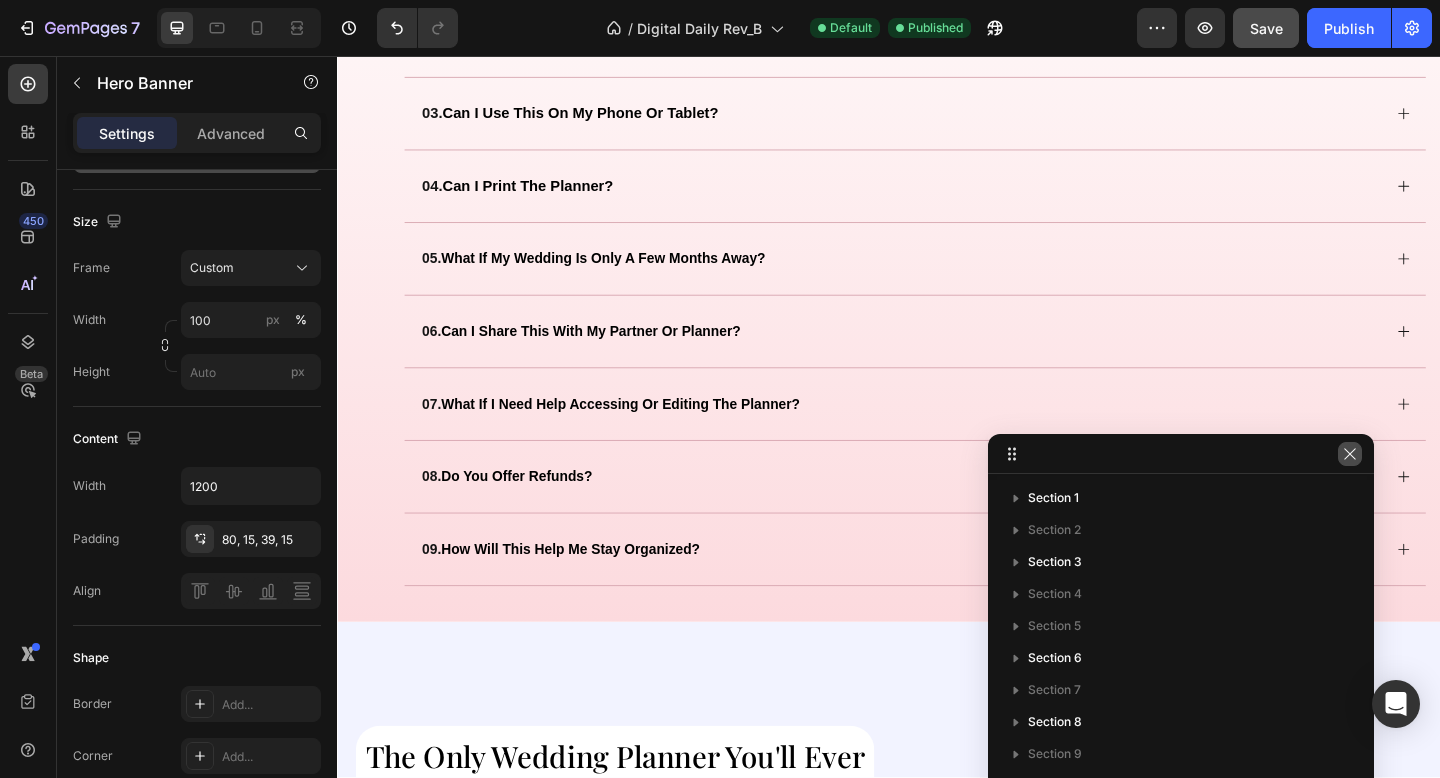 click 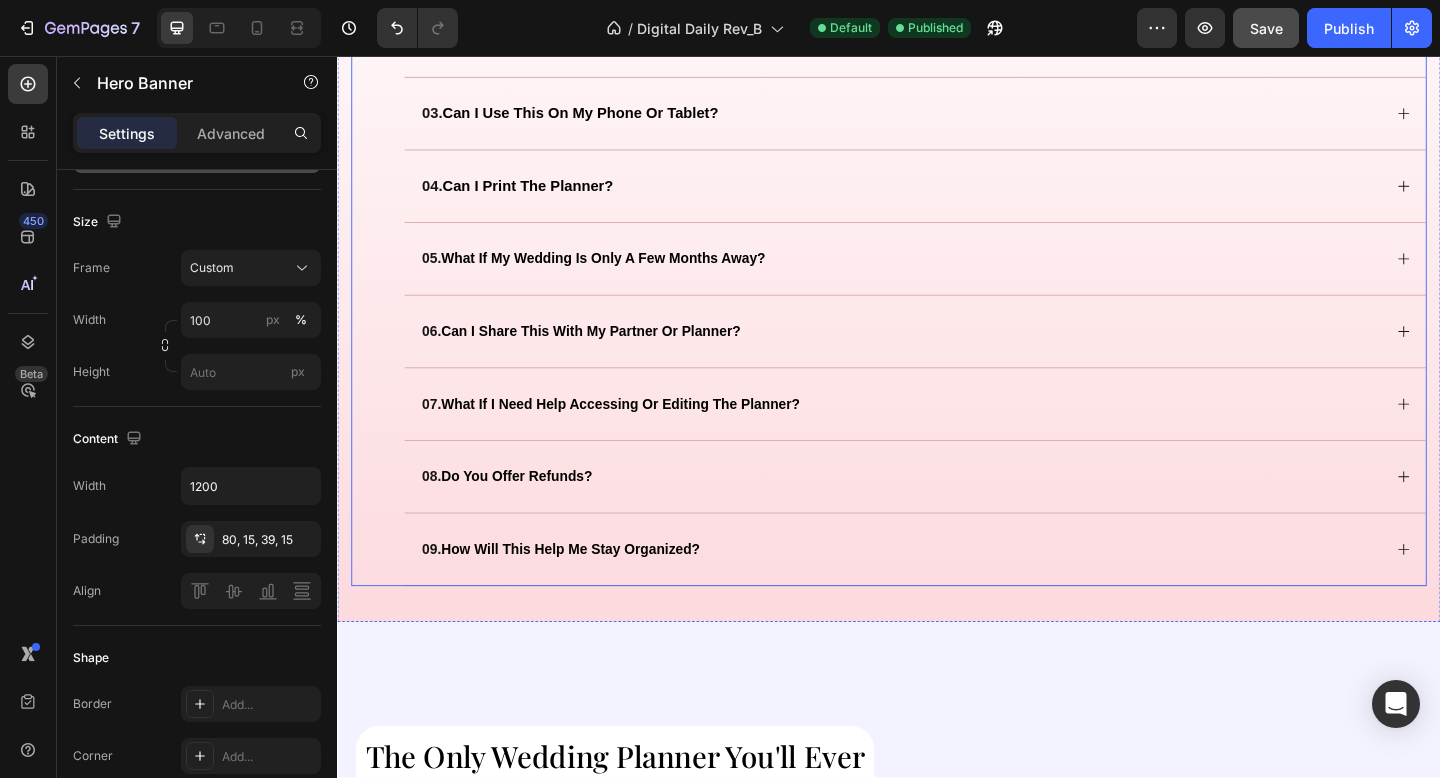 click on "how will this help me stay organized?" at bounding box center (591, 592) 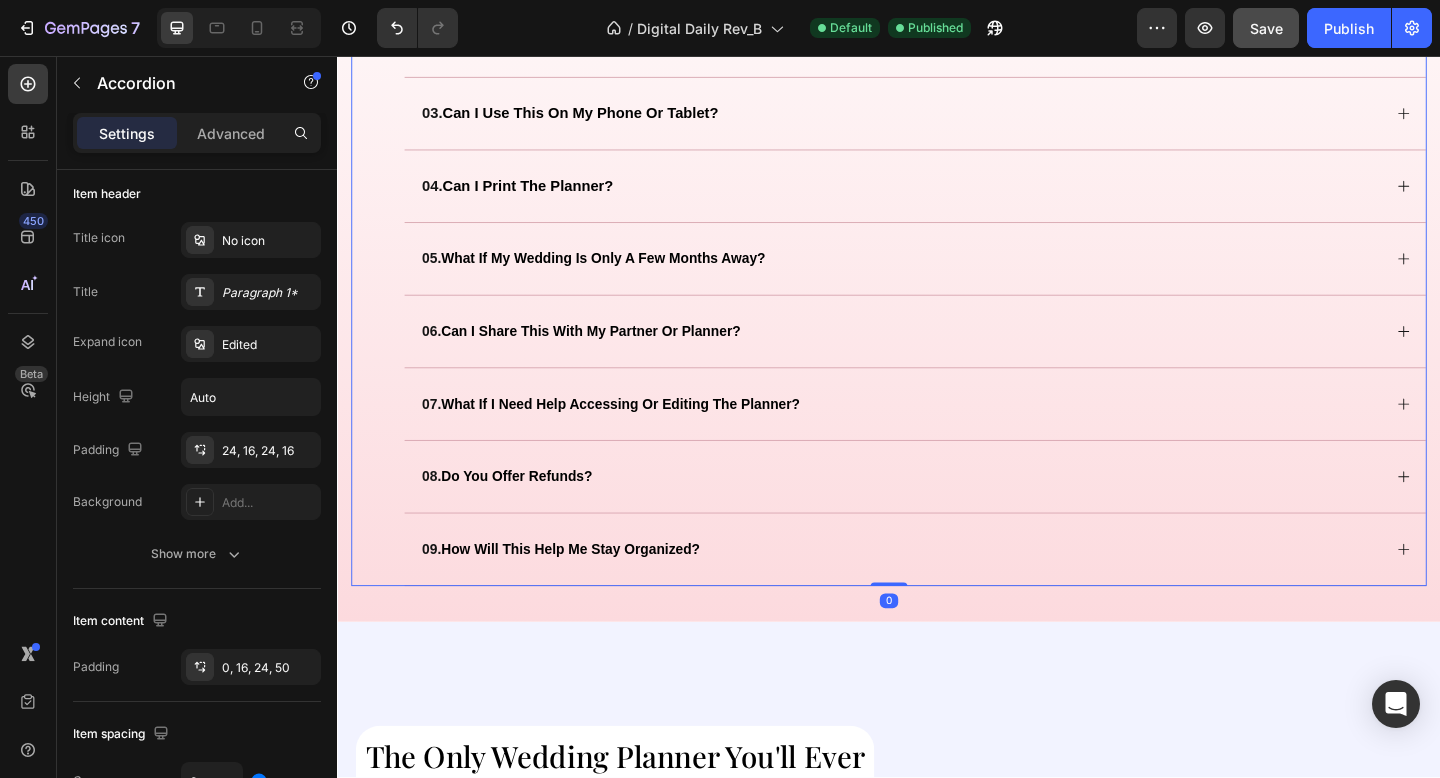 scroll, scrollTop: 0, scrollLeft: 0, axis: both 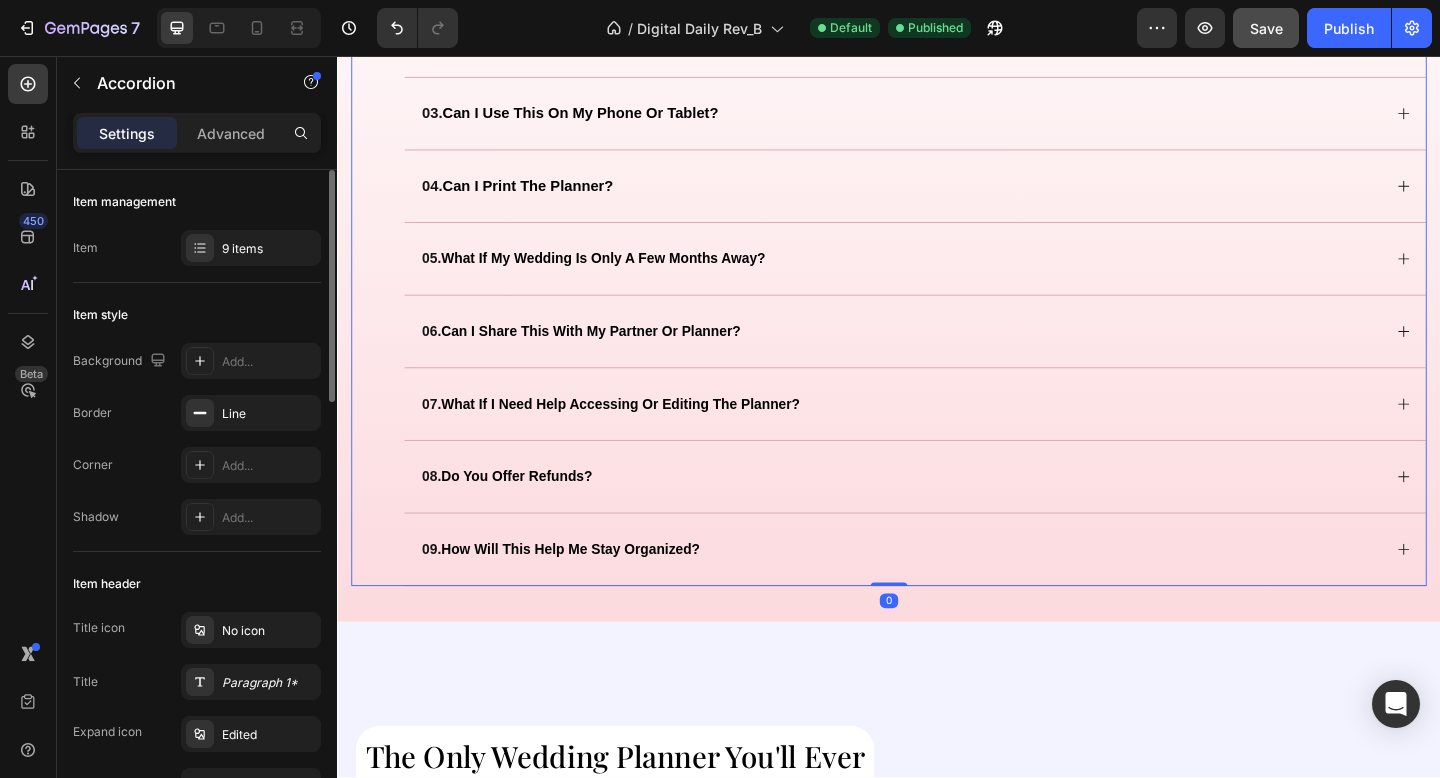 click on "how will this help me stay organized?" at bounding box center (591, 592) 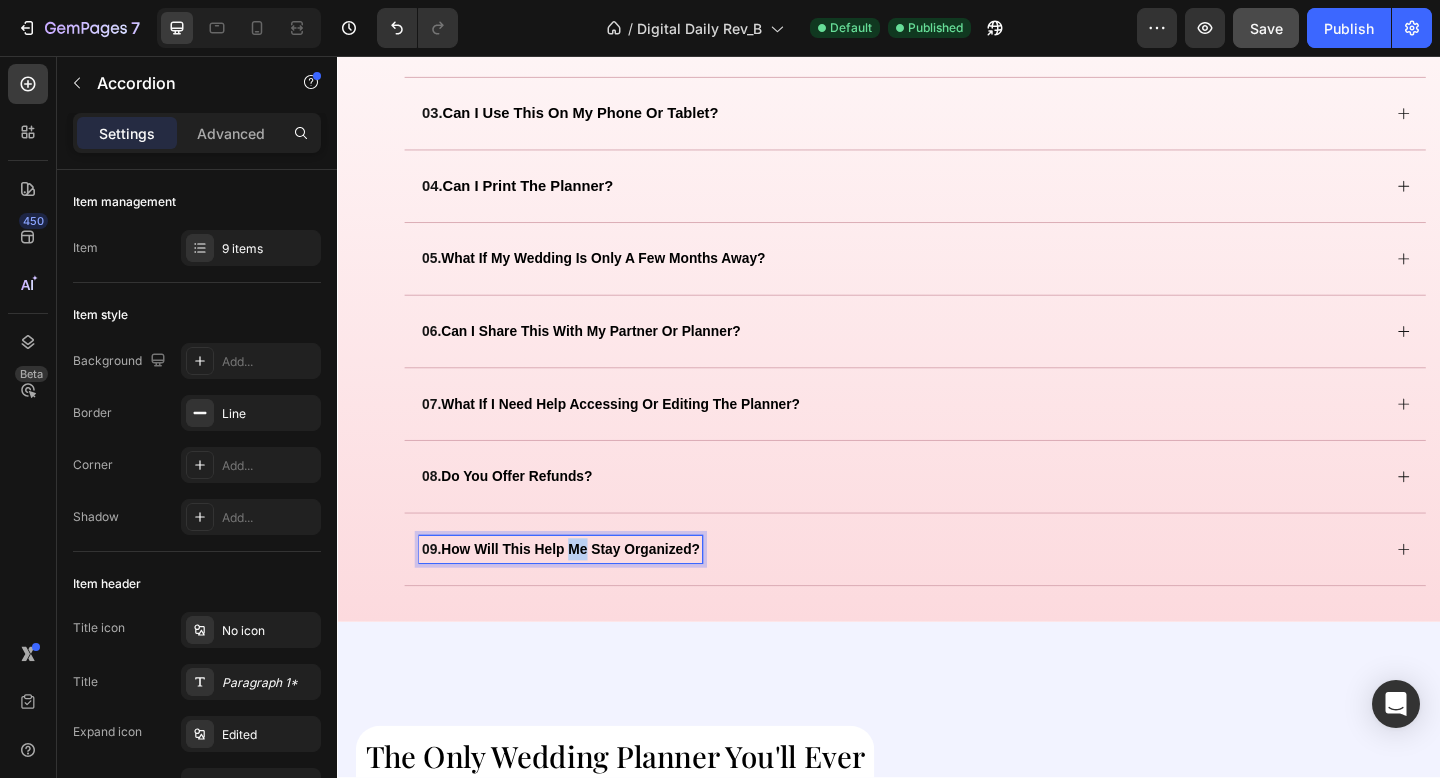 click on "how will this help me stay organized?" at bounding box center (591, 592) 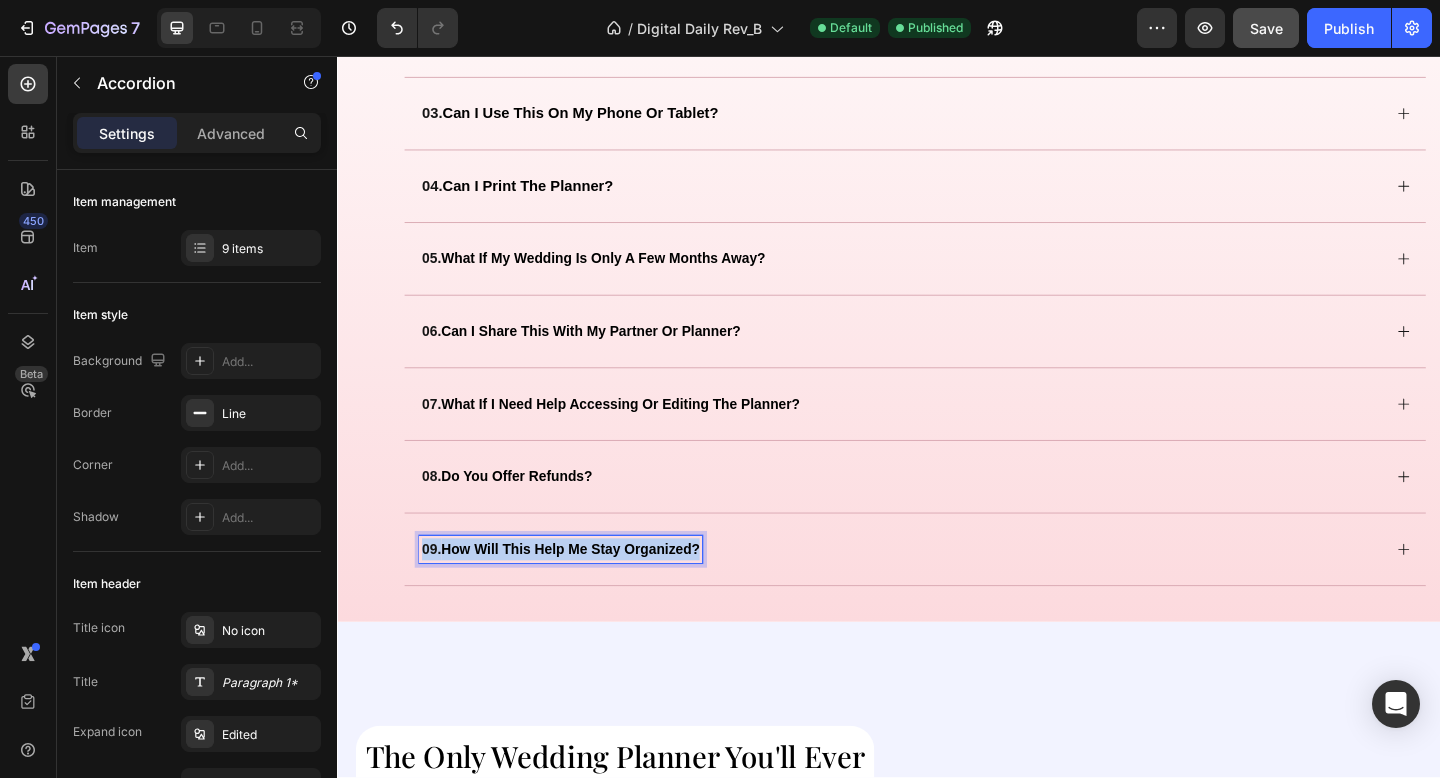 click on "how will this help me stay organized?" at bounding box center [591, 592] 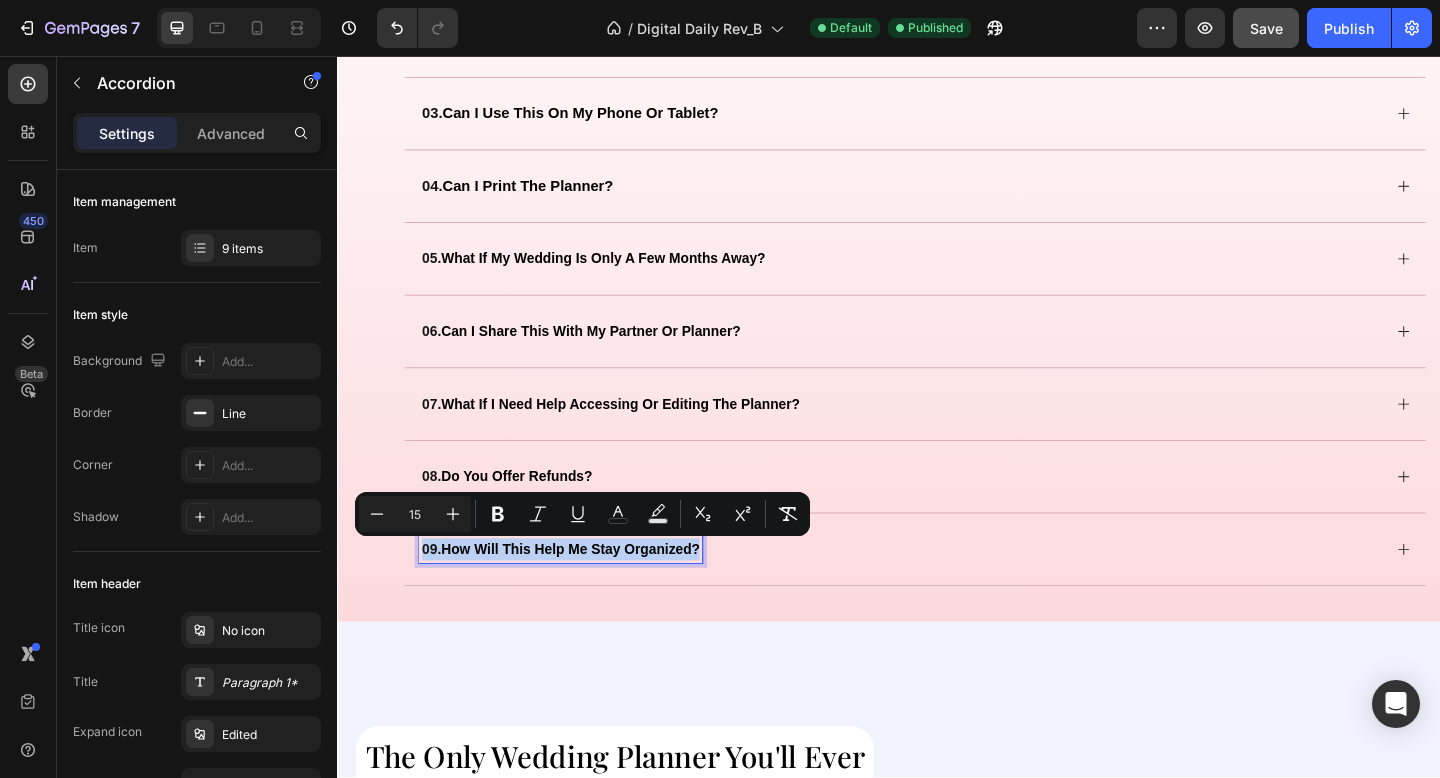 copy on "09.   how will this help me stay organized?" 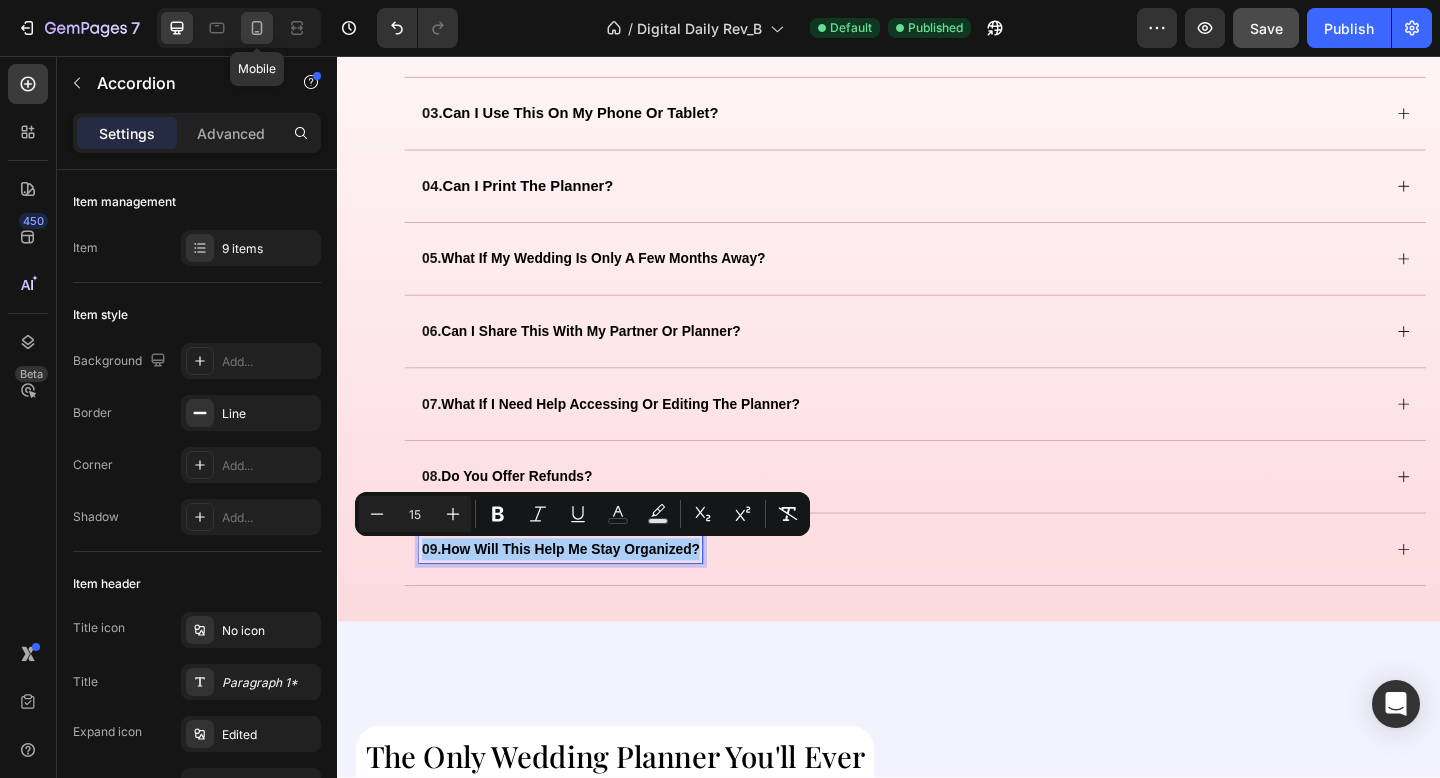 click 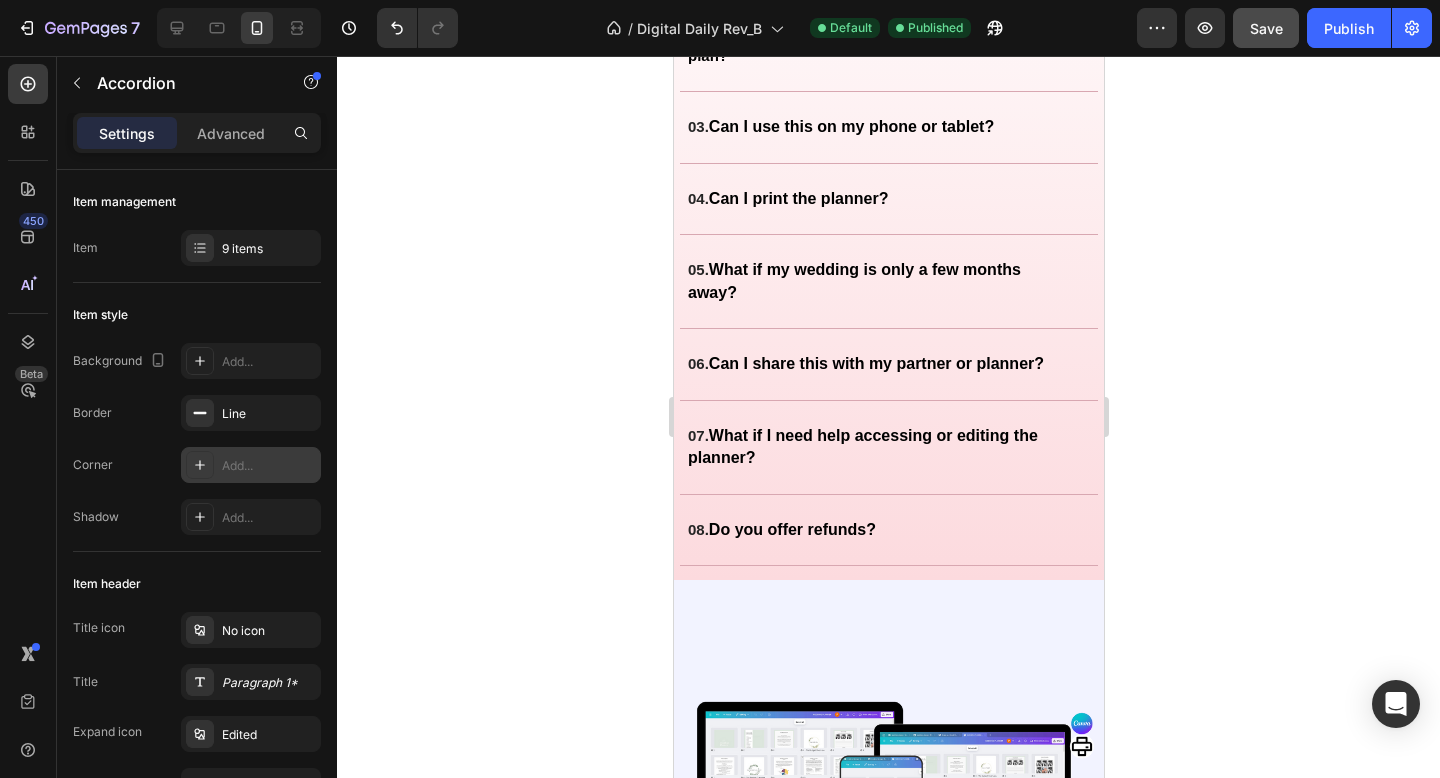 scroll, scrollTop: 4760, scrollLeft: 0, axis: vertical 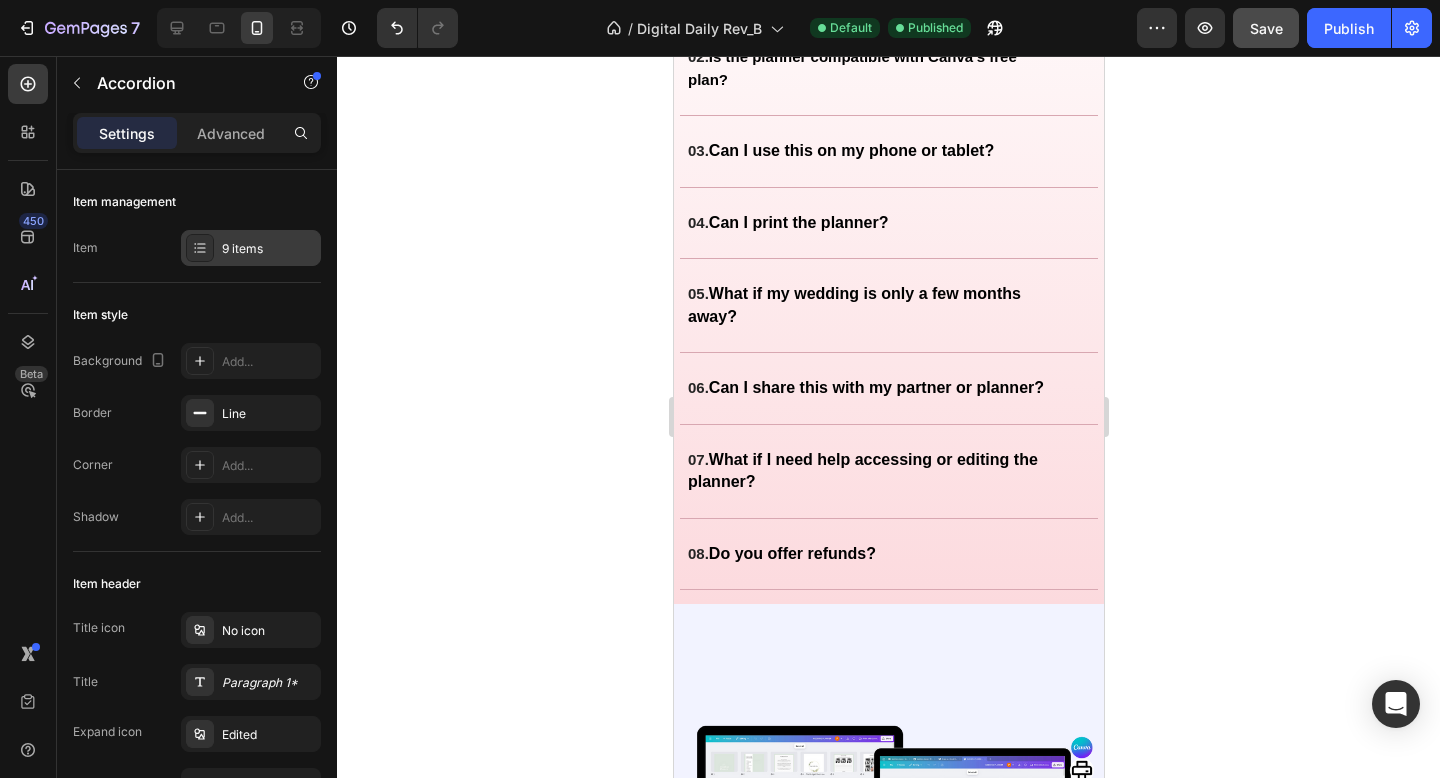 click on "9 items" at bounding box center (269, 249) 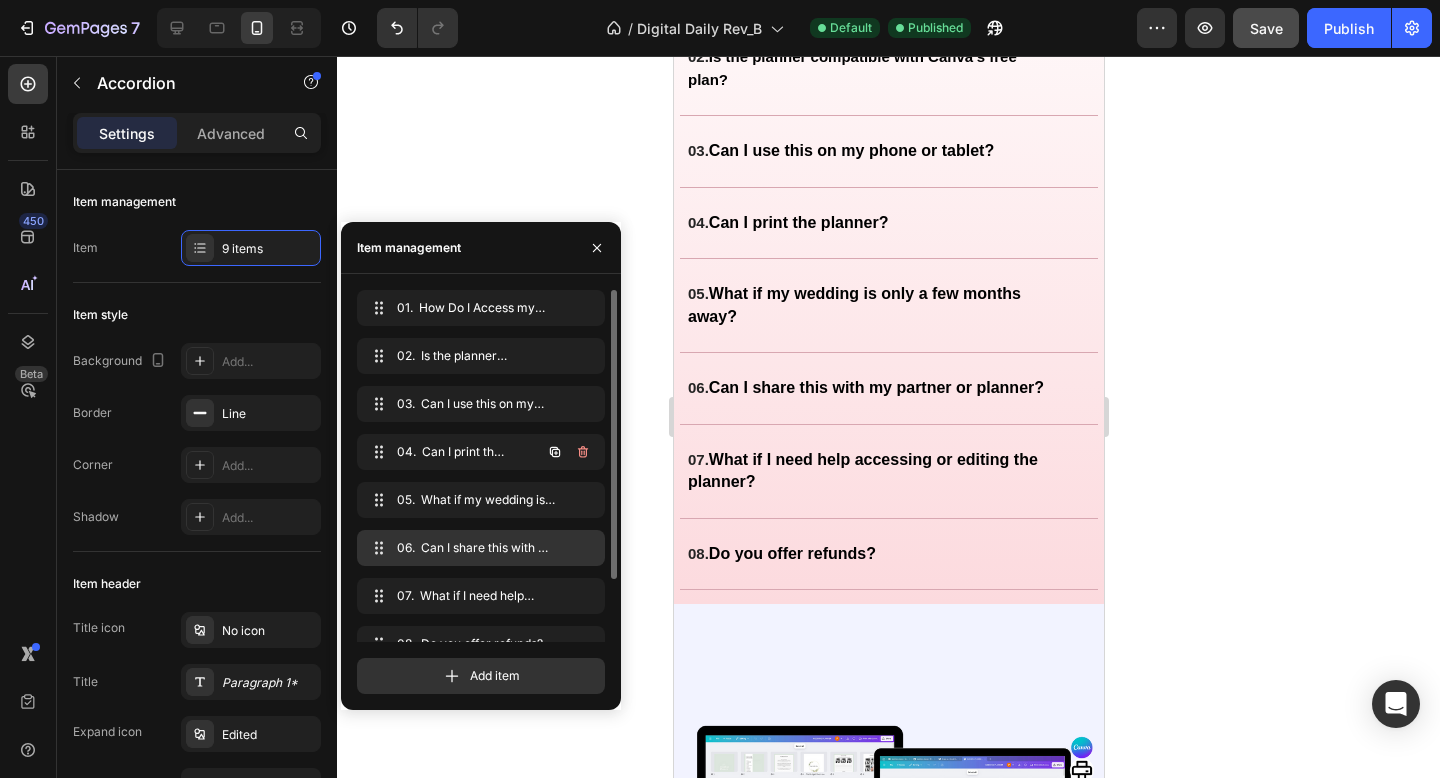 scroll, scrollTop: 76, scrollLeft: 0, axis: vertical 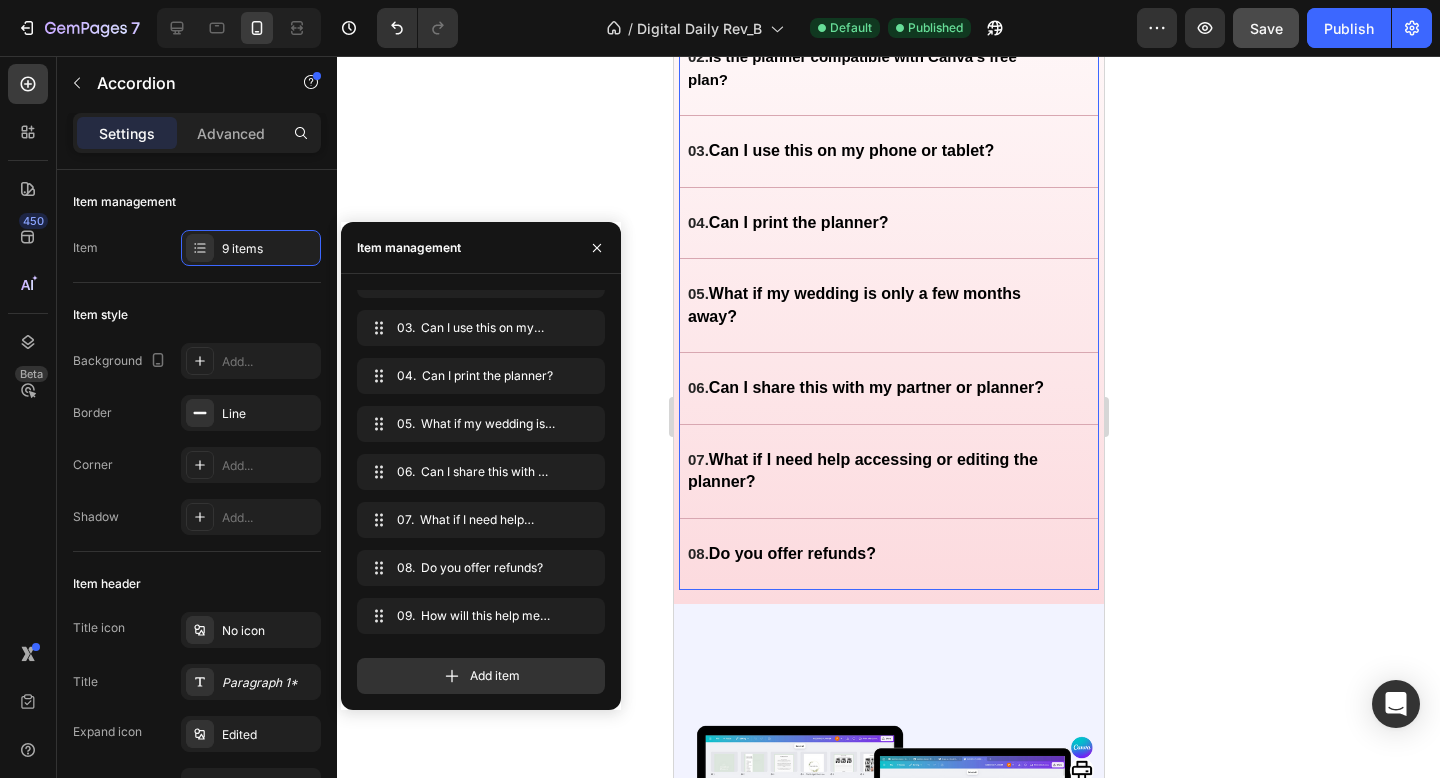 click on "08.    Do you offer refunds?" at bounding box center [872, 554] 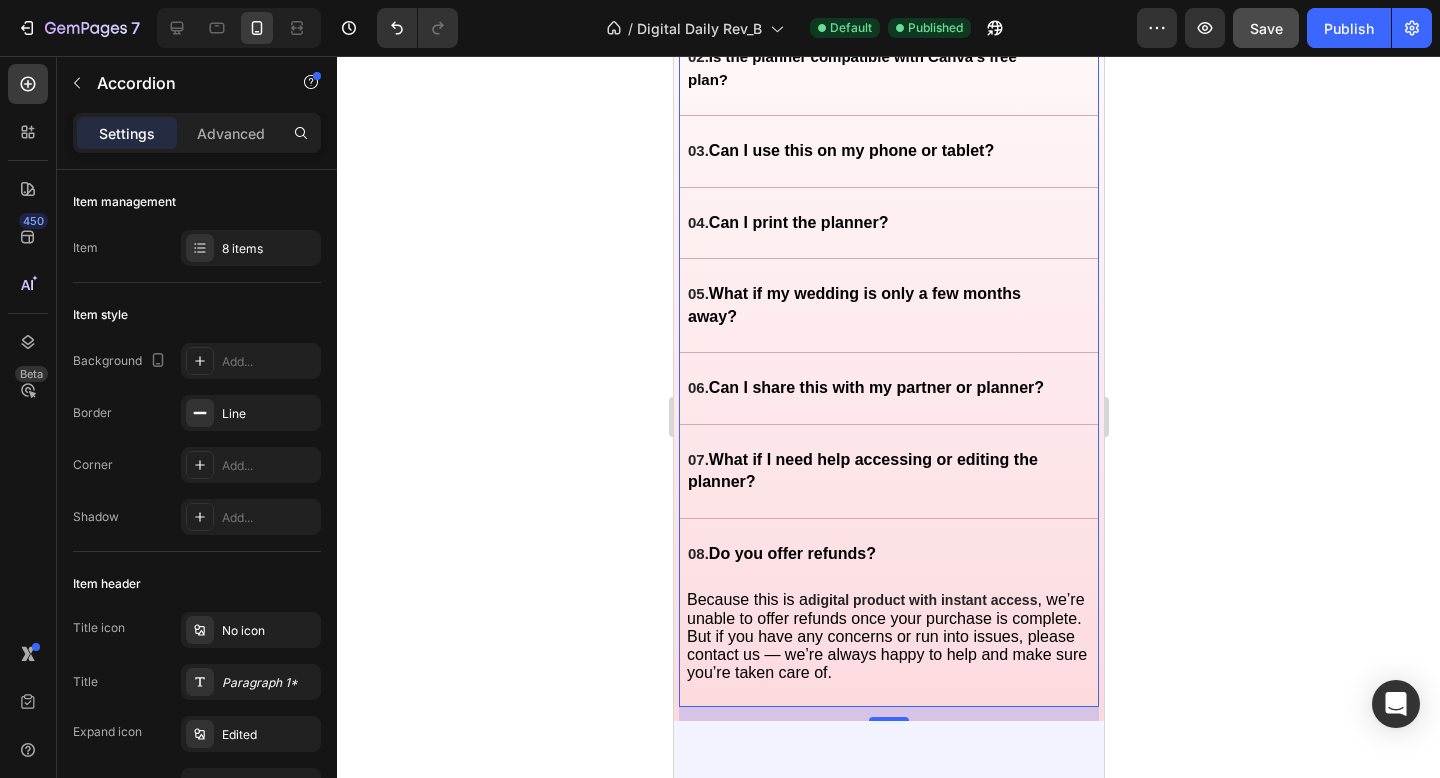 click on "08.    Do you offer refunds?" at bounding box center (872, 554) 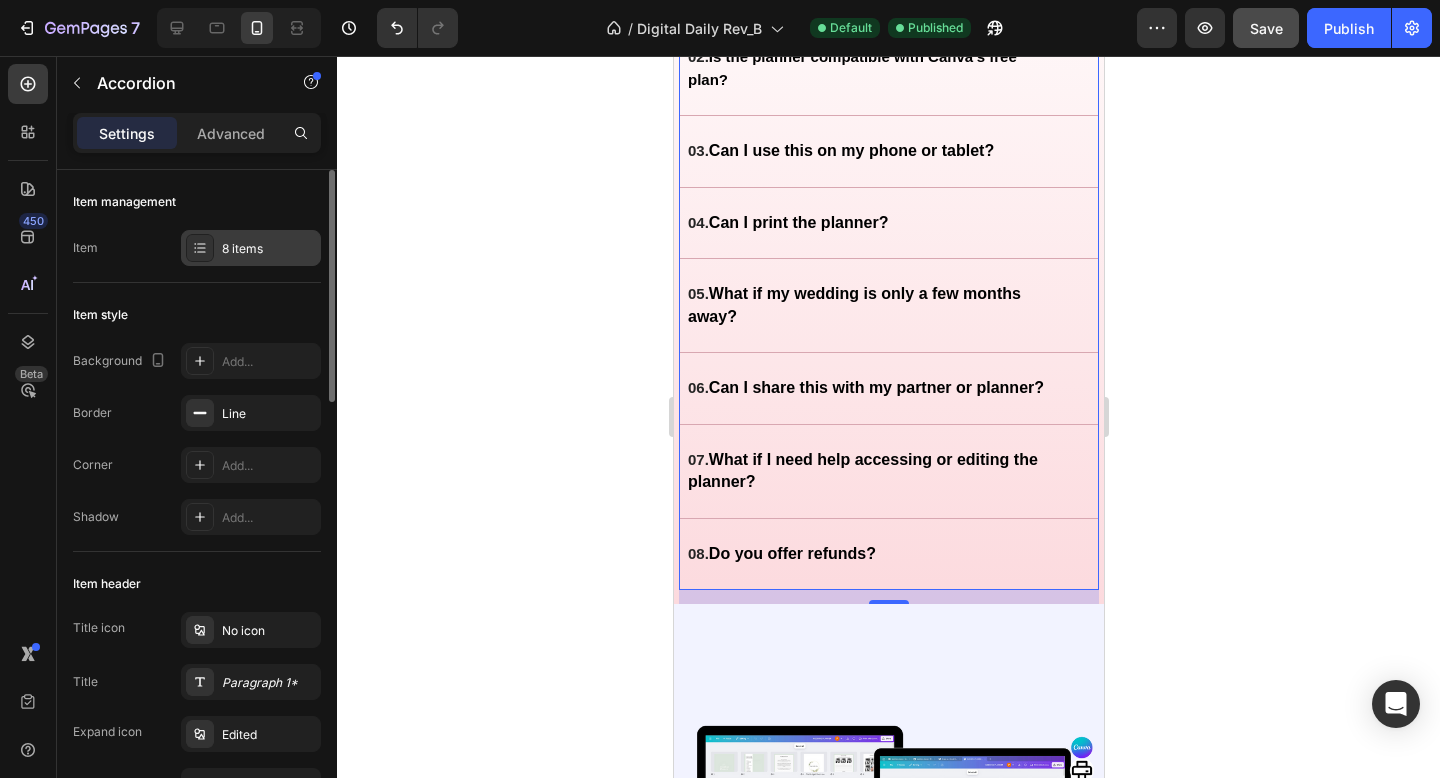 click on "8 items" at bounding box center [269, 249] 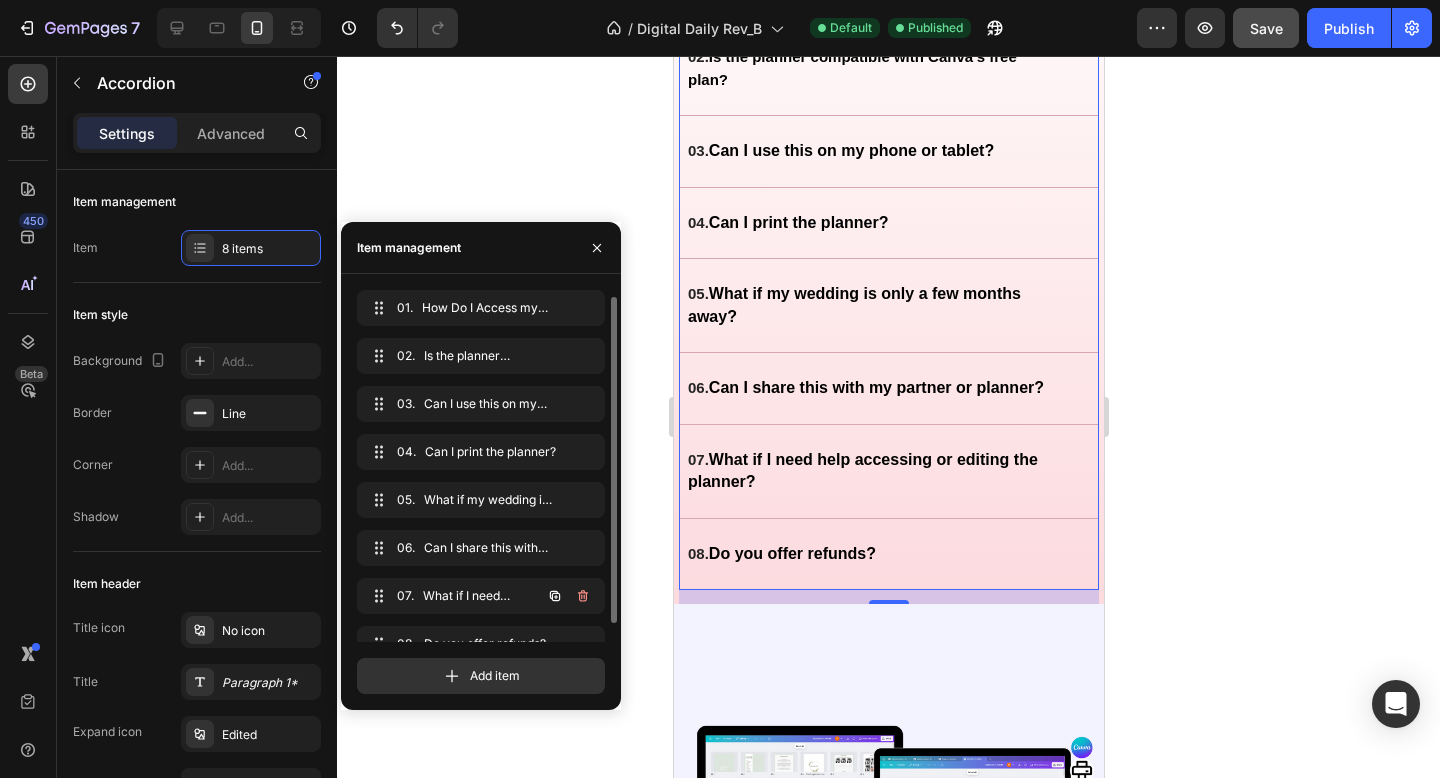 scroll, scrollTop: 28, scrollLeft: 0, axis: vertical 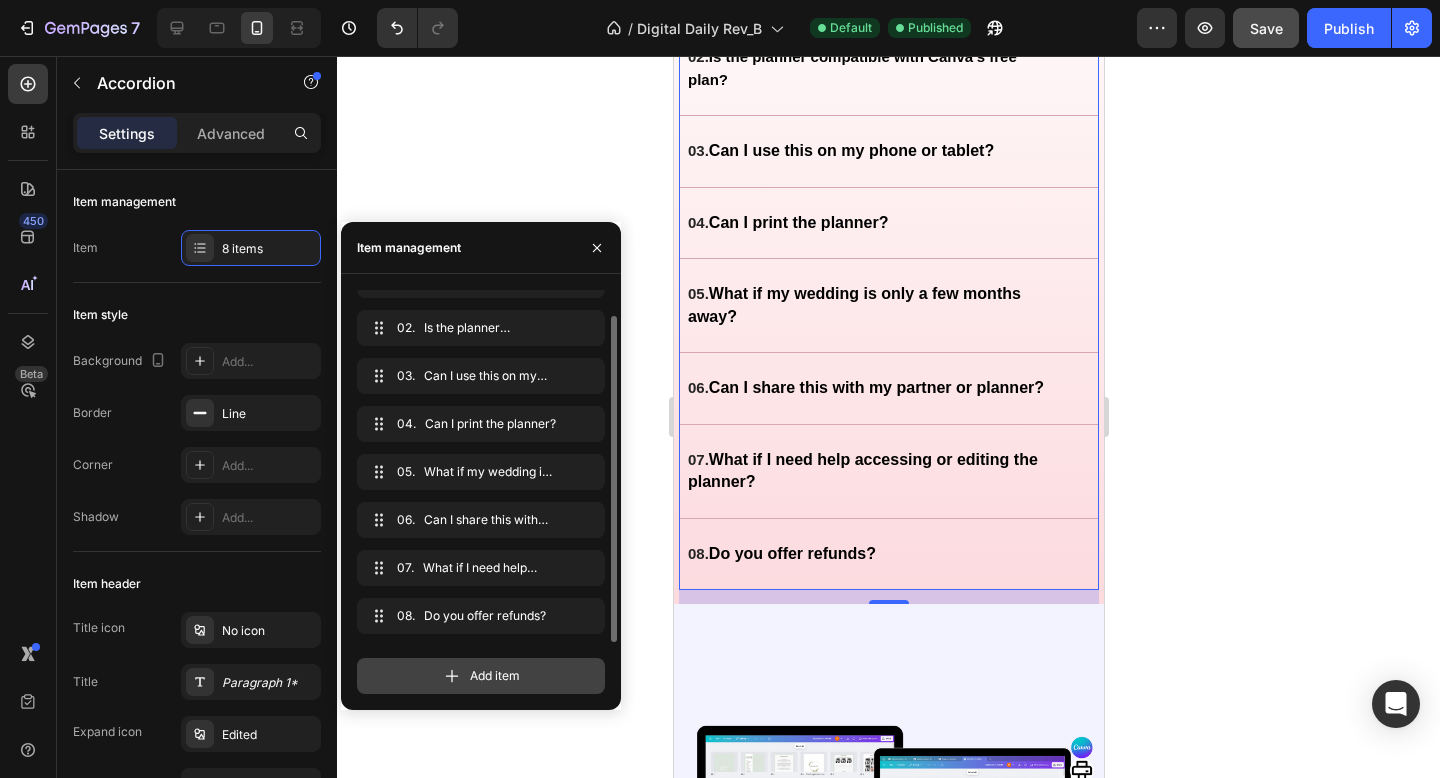 click on "Add item" at bounding box center [495, 676] 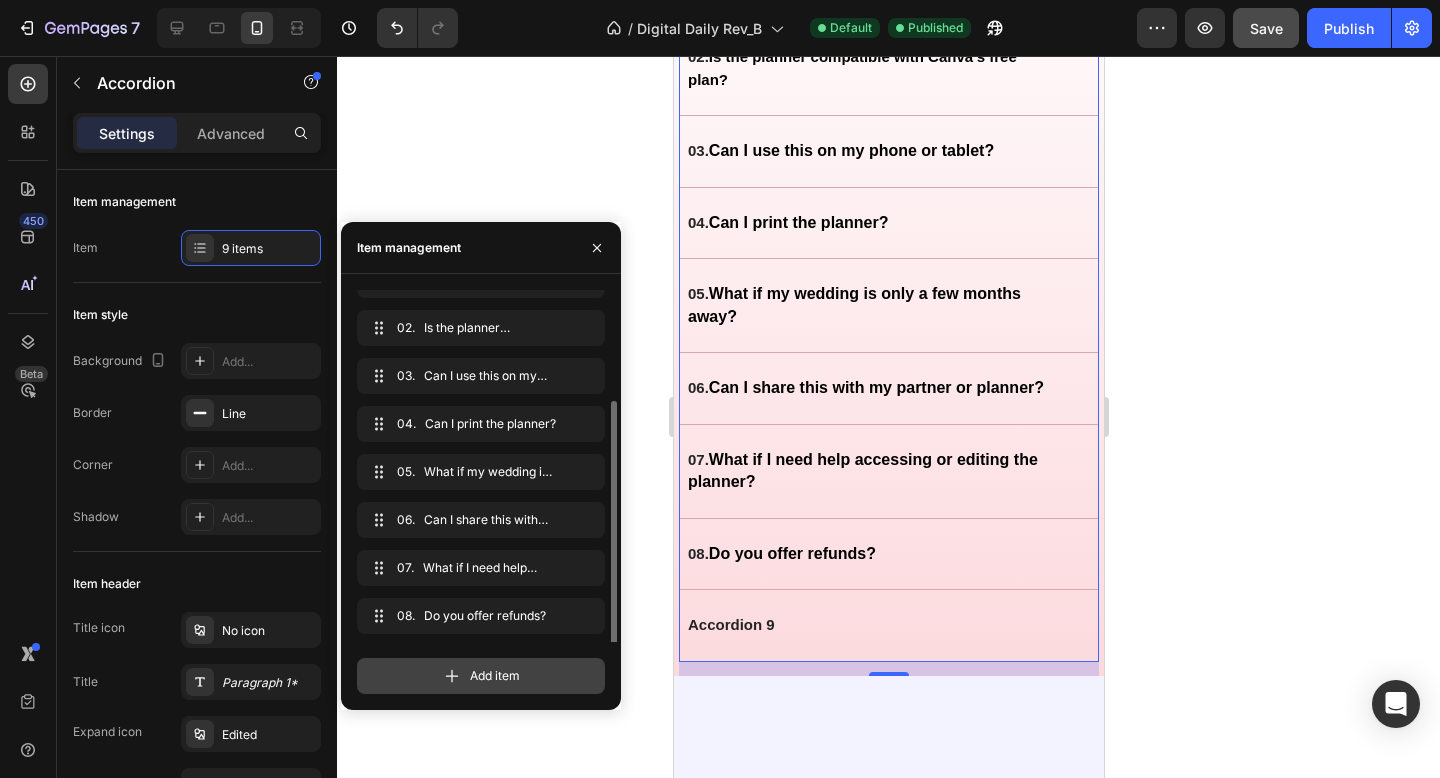 scroll, scrollTop: 76, scrollLeft: 0, axis: vertical 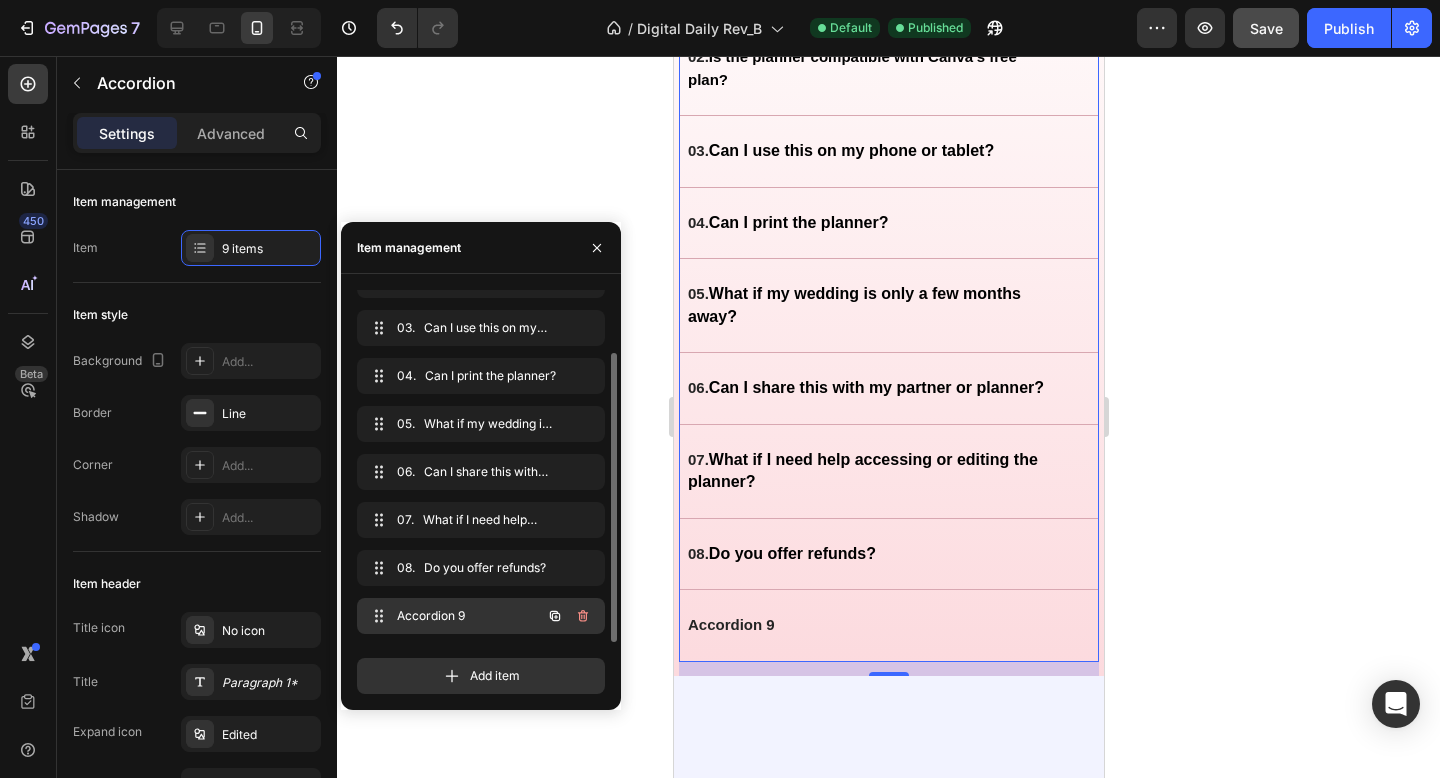 click on "Accordion 9" at bounding box center [453, 616] 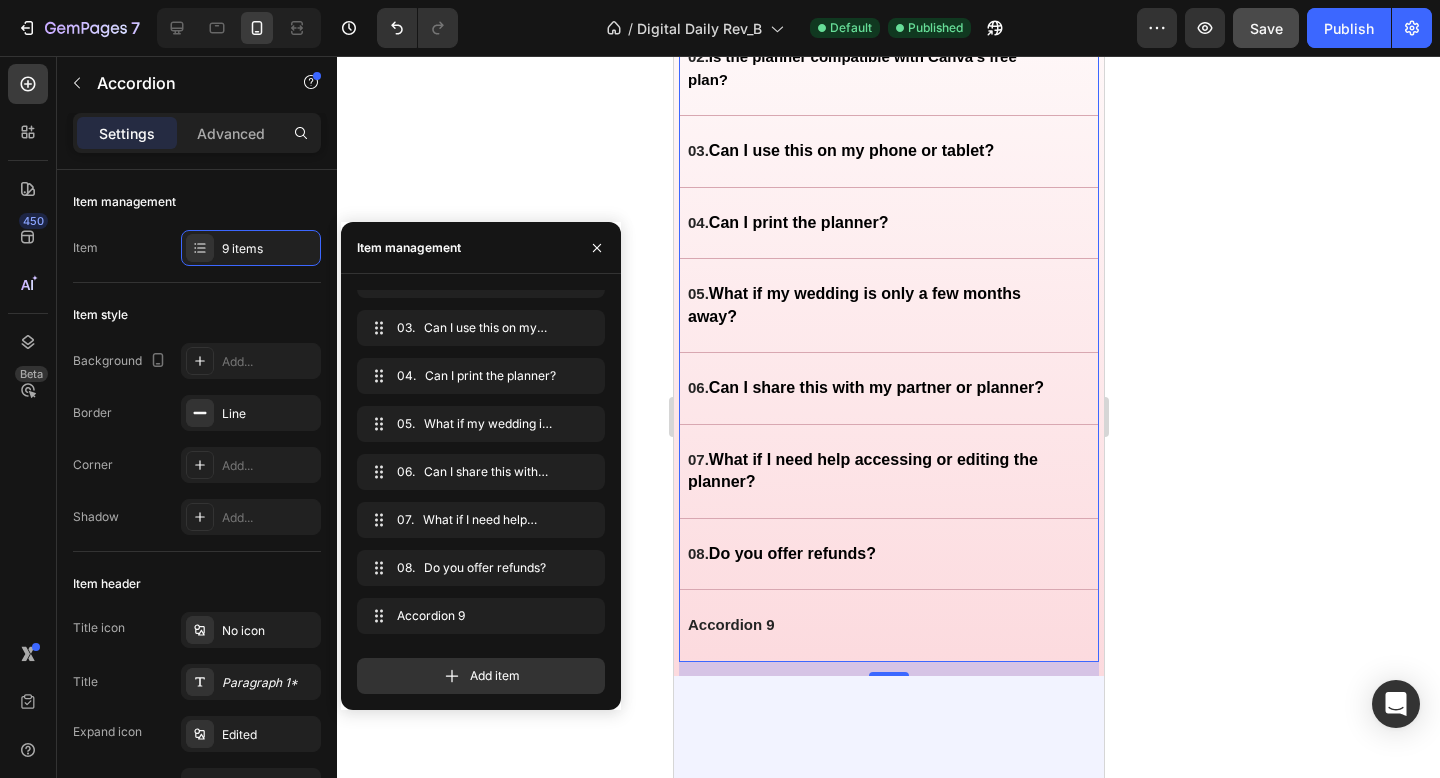 click on "Accordion 9" at bounding box center [730, 625] 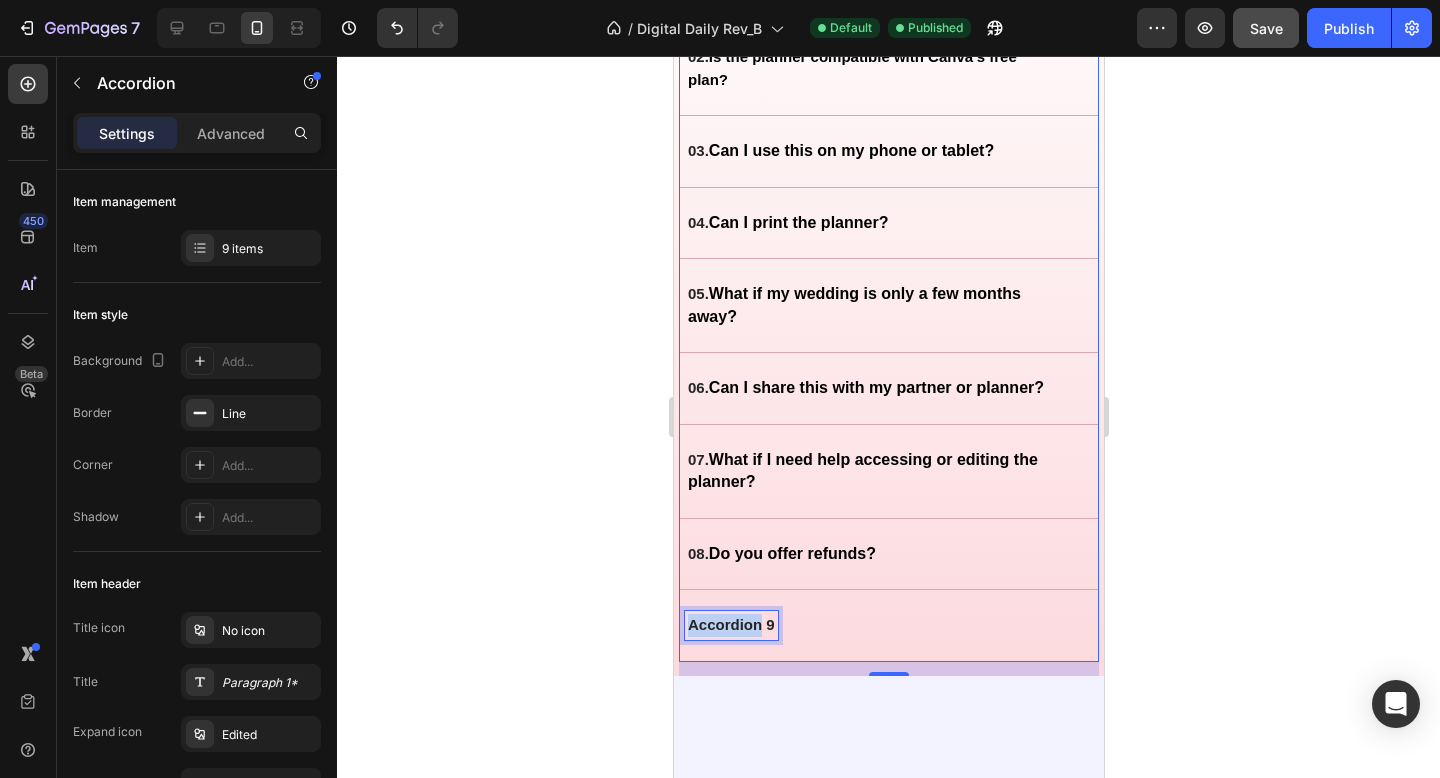 click on "Accordion 9" at bounding box center [730, 625] 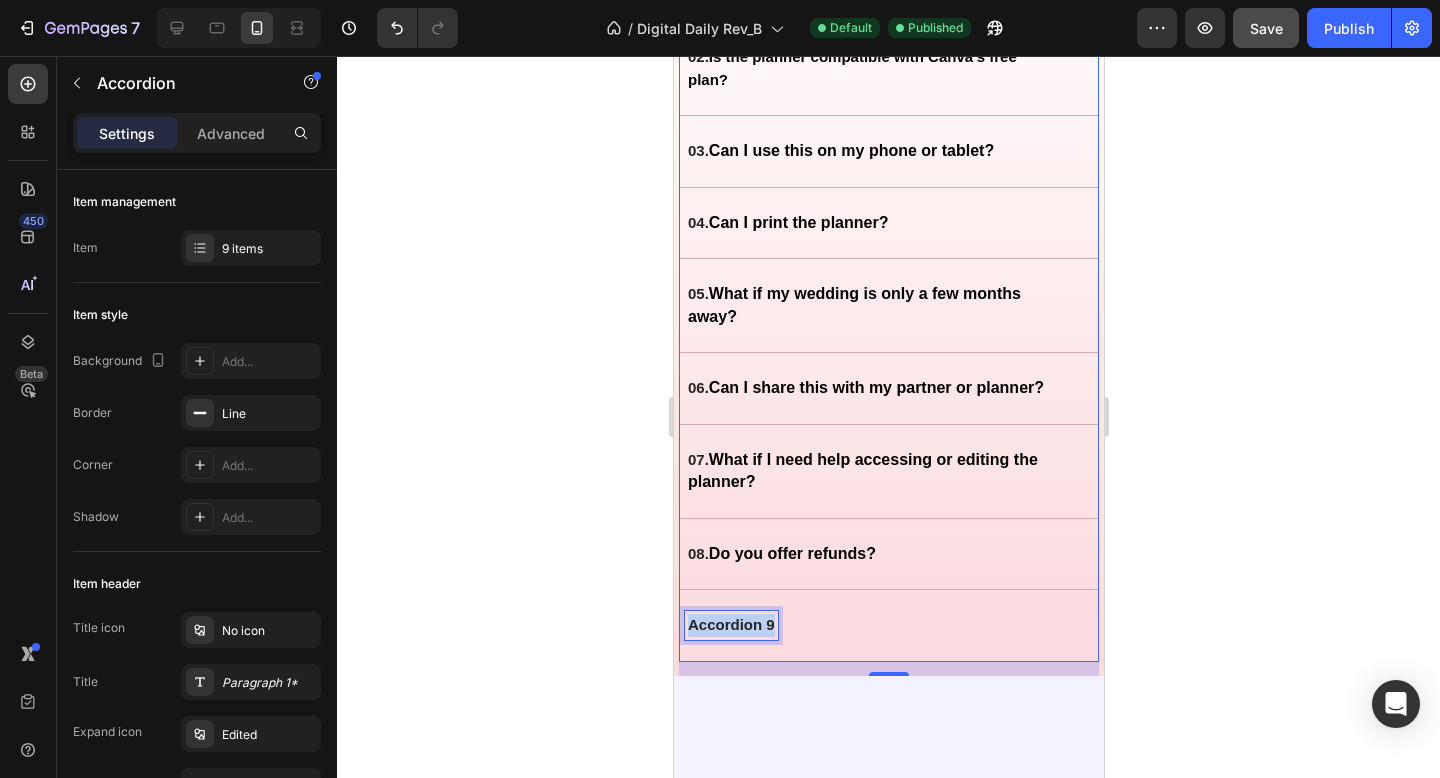click on "Accordion 9" at bounding box center (730, 625) 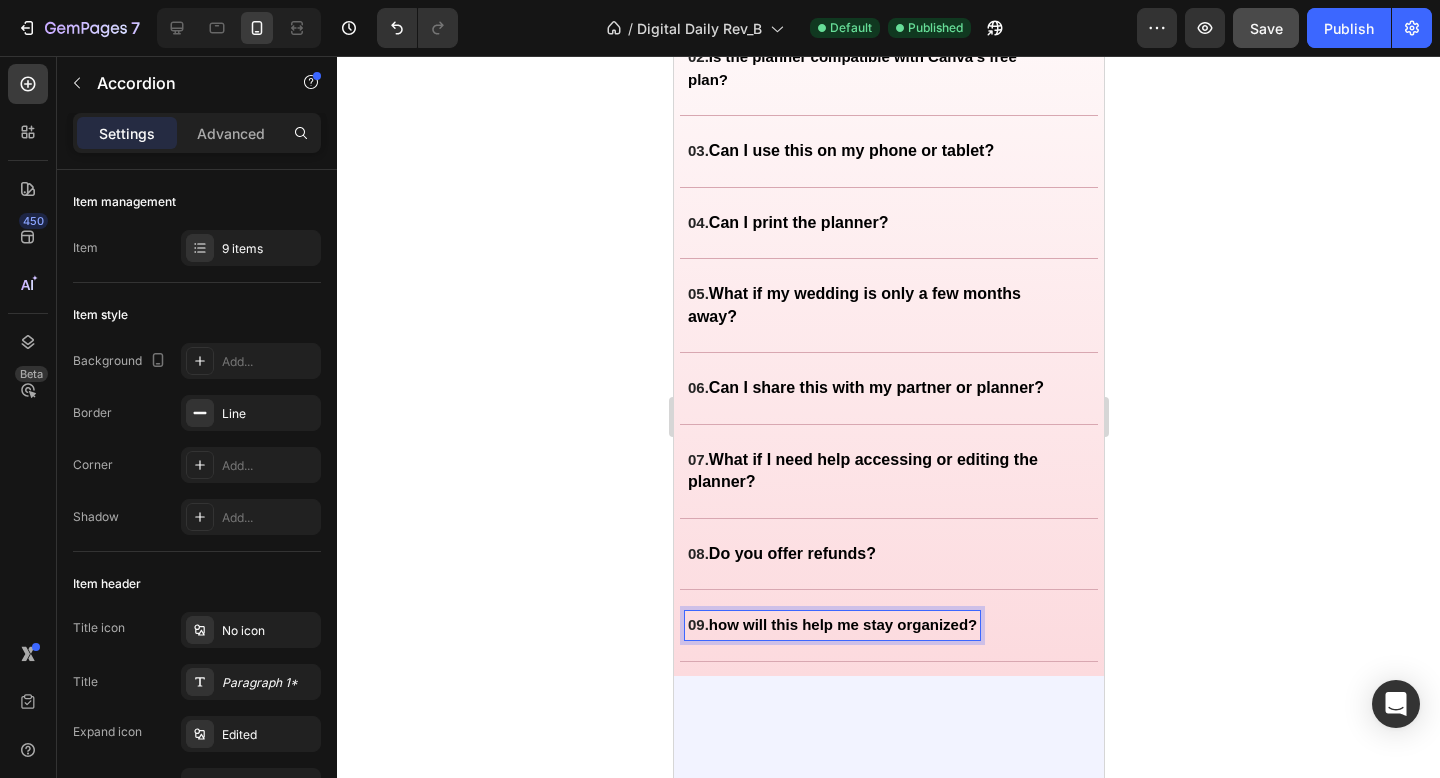 click 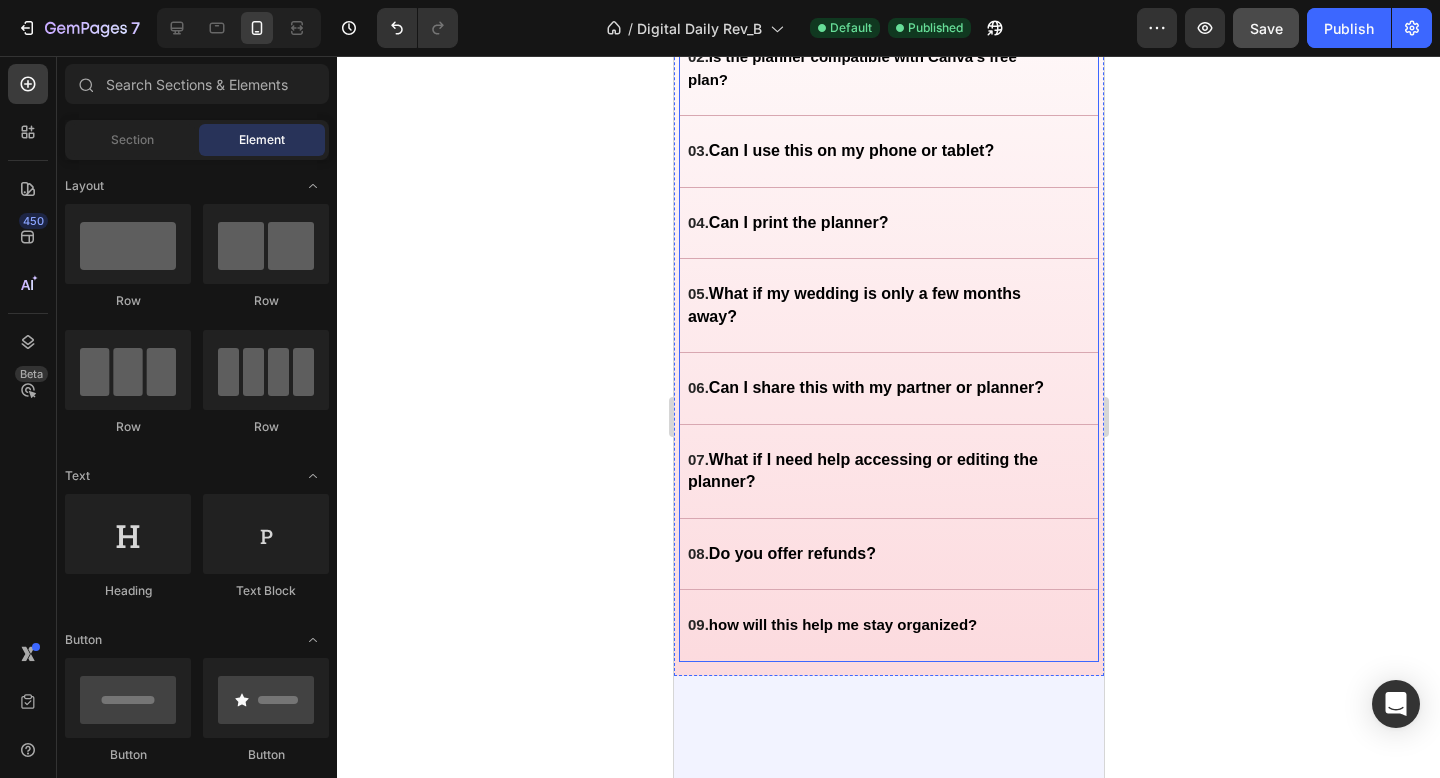 click on "how will this help me stay organized?" at bounding box center (842, 624) 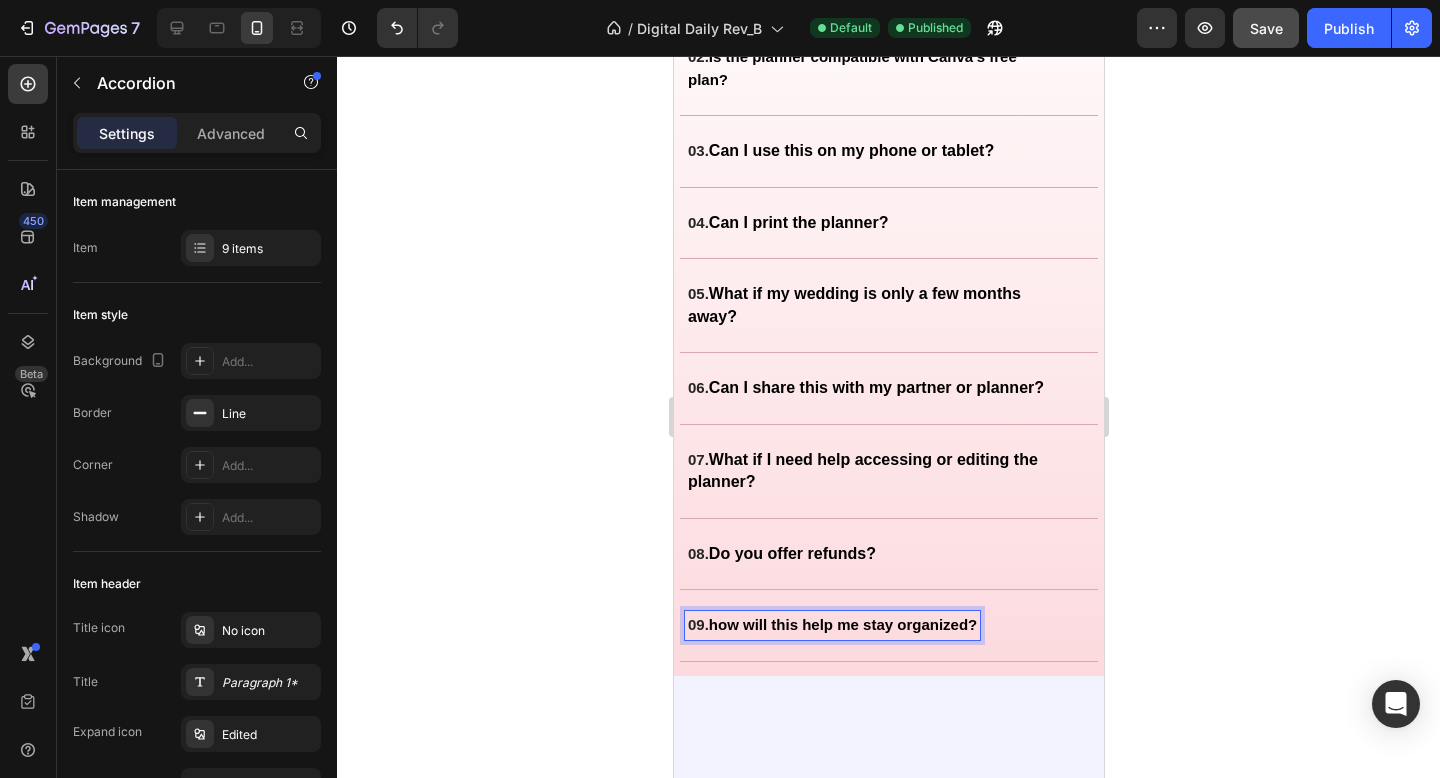 click on "how will this help me stay organized?" at bounding box center [842, 624] 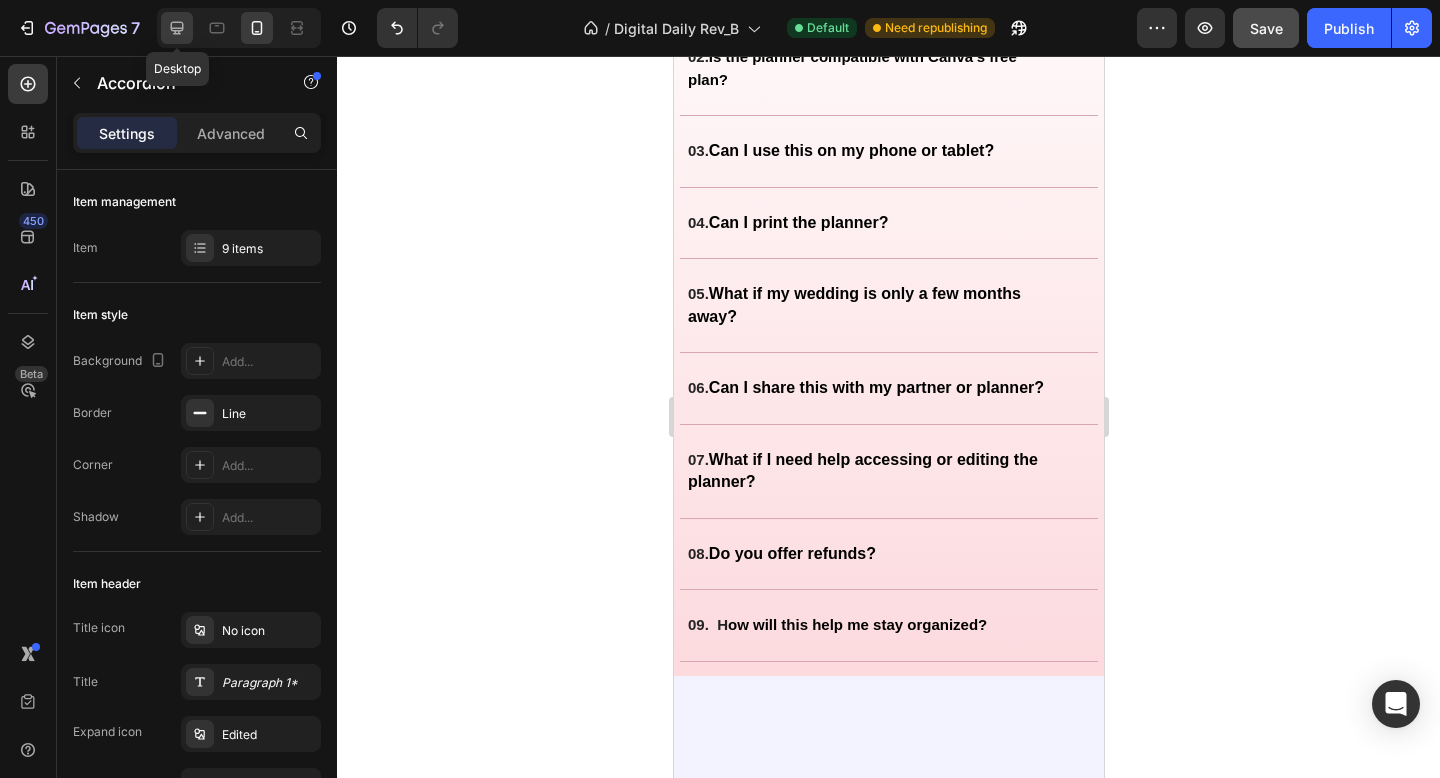 click 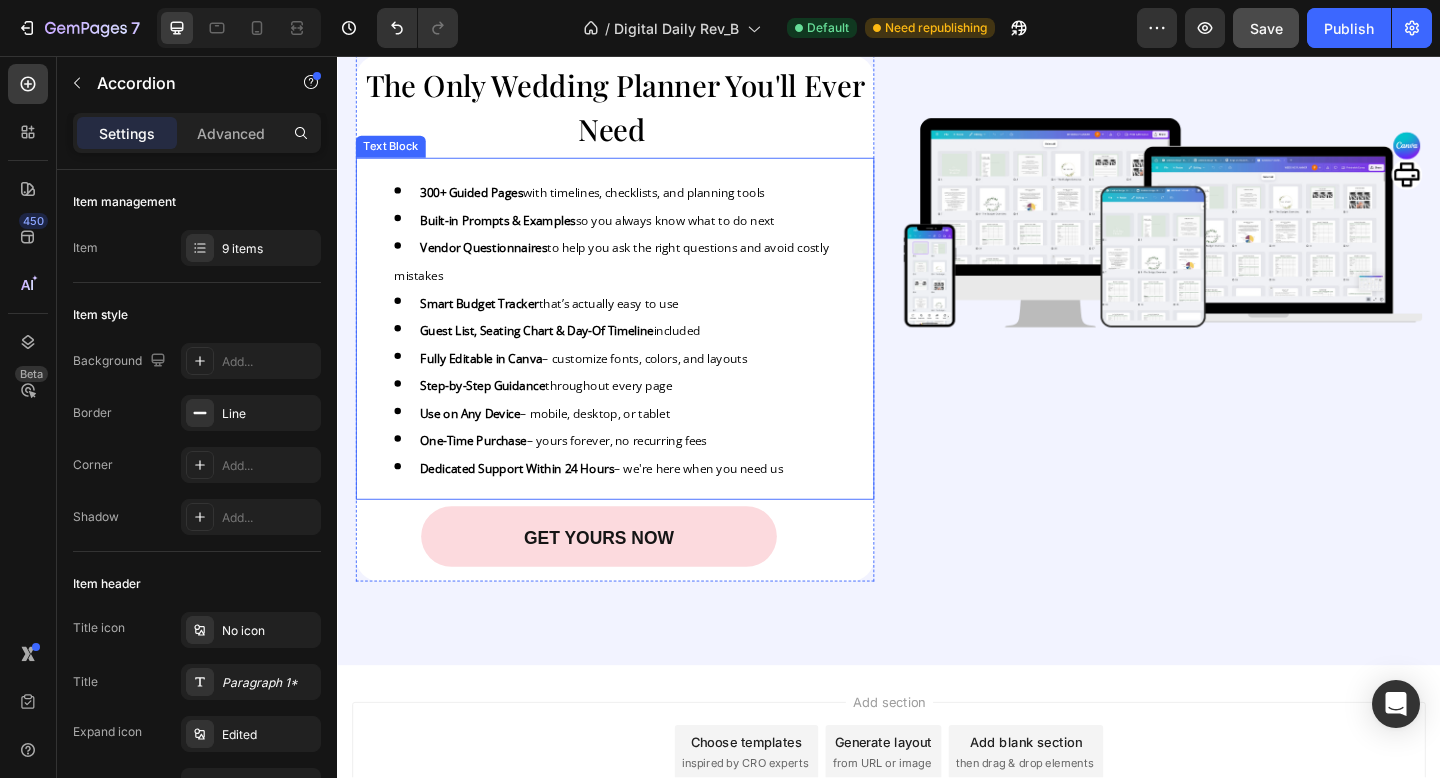 scroll, scrollTop: 3832, scrollLeft: 0, axis: vertical 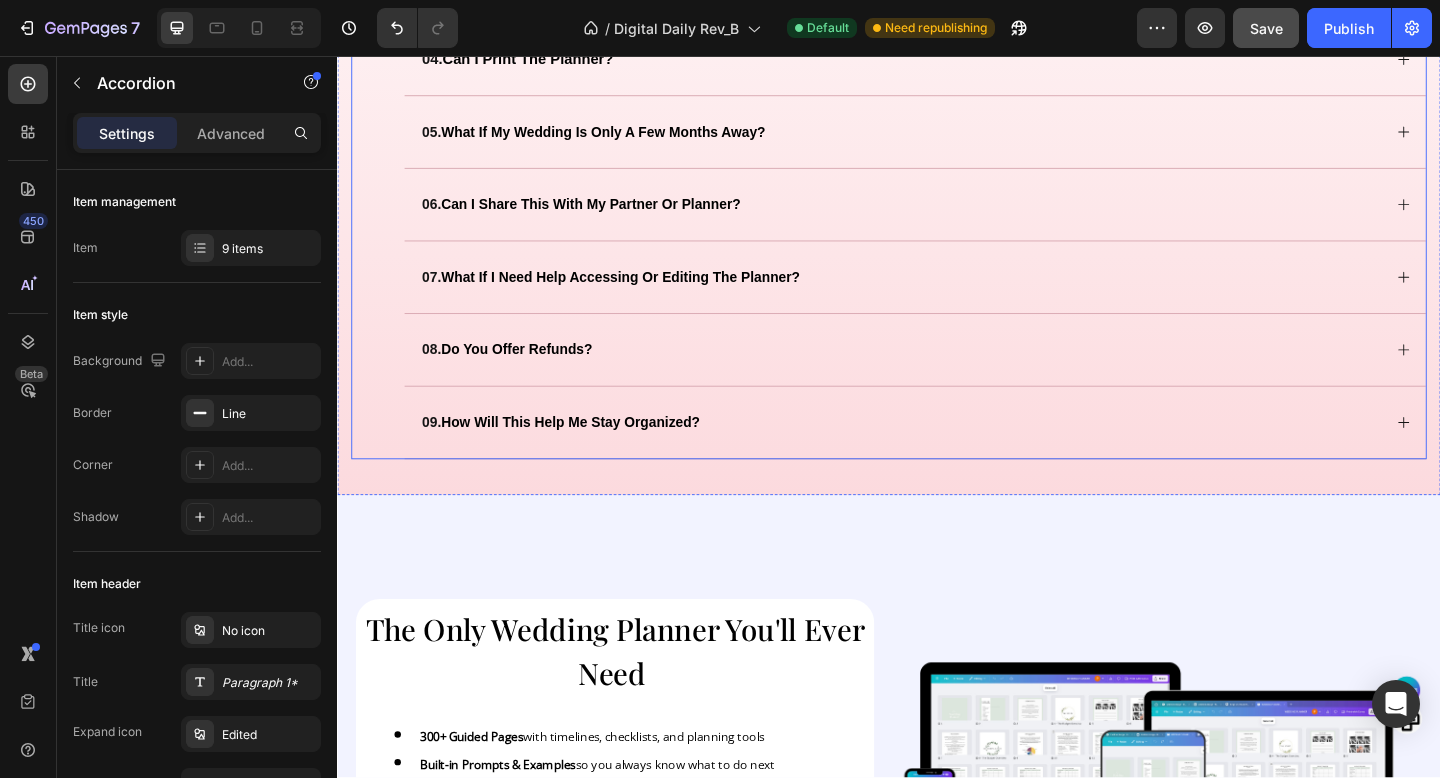 click on "09.   how will this help me stay organized?" at bounding box center (949, 455) 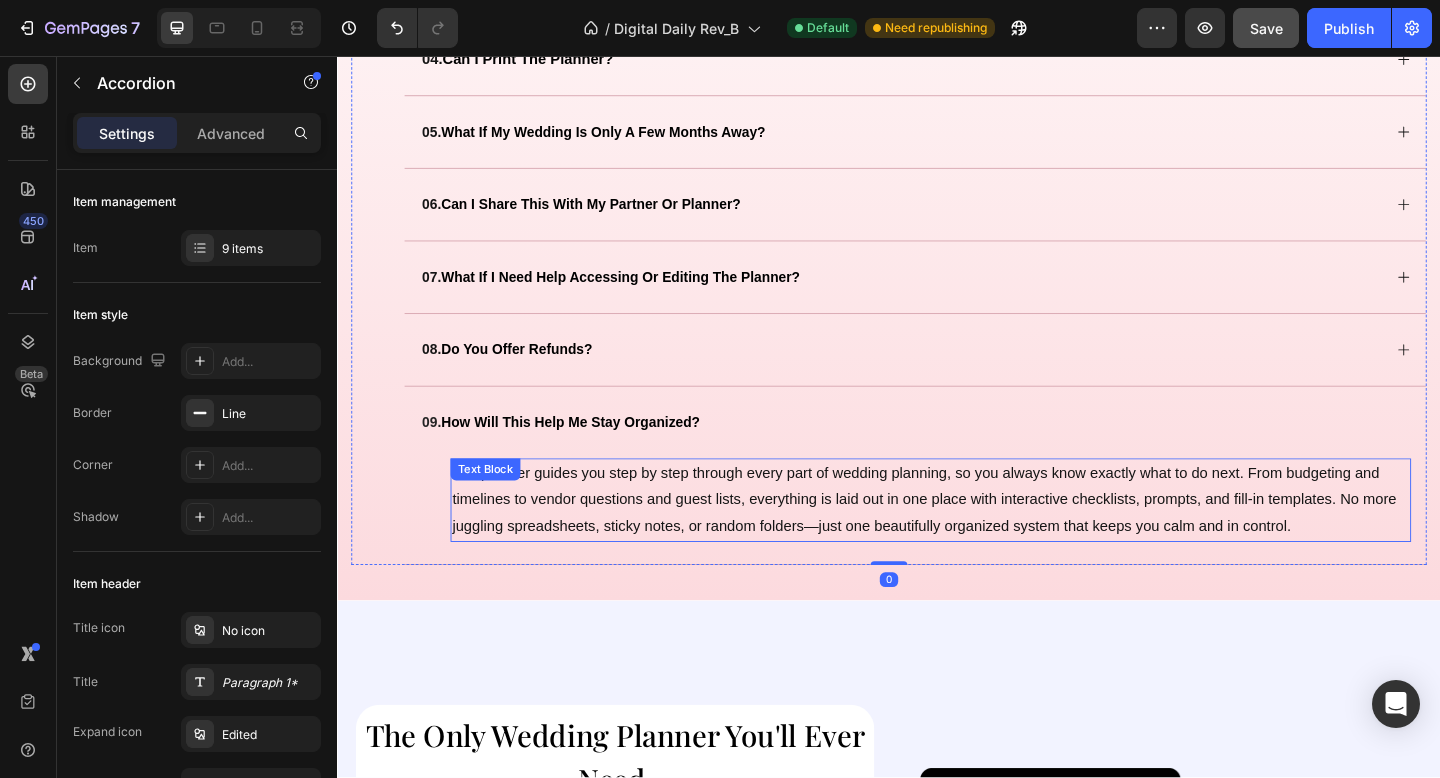 click on "Our planner guides you step by step through every part of wedding planning, so you always know exactly what to do next. From budgeting and timelines to vendor questions and guest lists, everything is laid out in one place with interactive checklists, prompts, and fill-in templates. No more juggling spreadsheets, sticky notes, or random folders—just one beautifully organized system that keeps you calm and in control. Text Block" at bounding box center [982, 539] 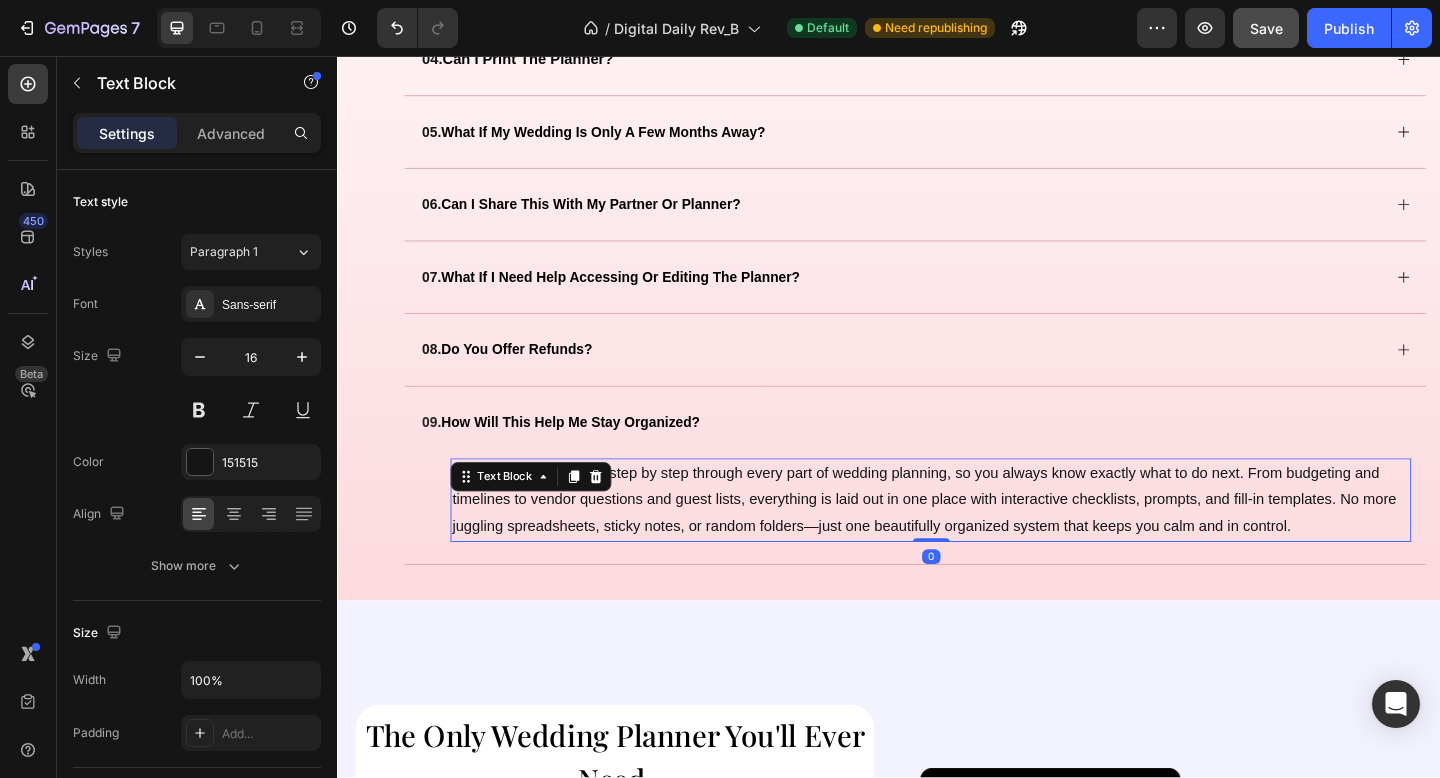 click on "Text Block" at bounding box center [547, 514] 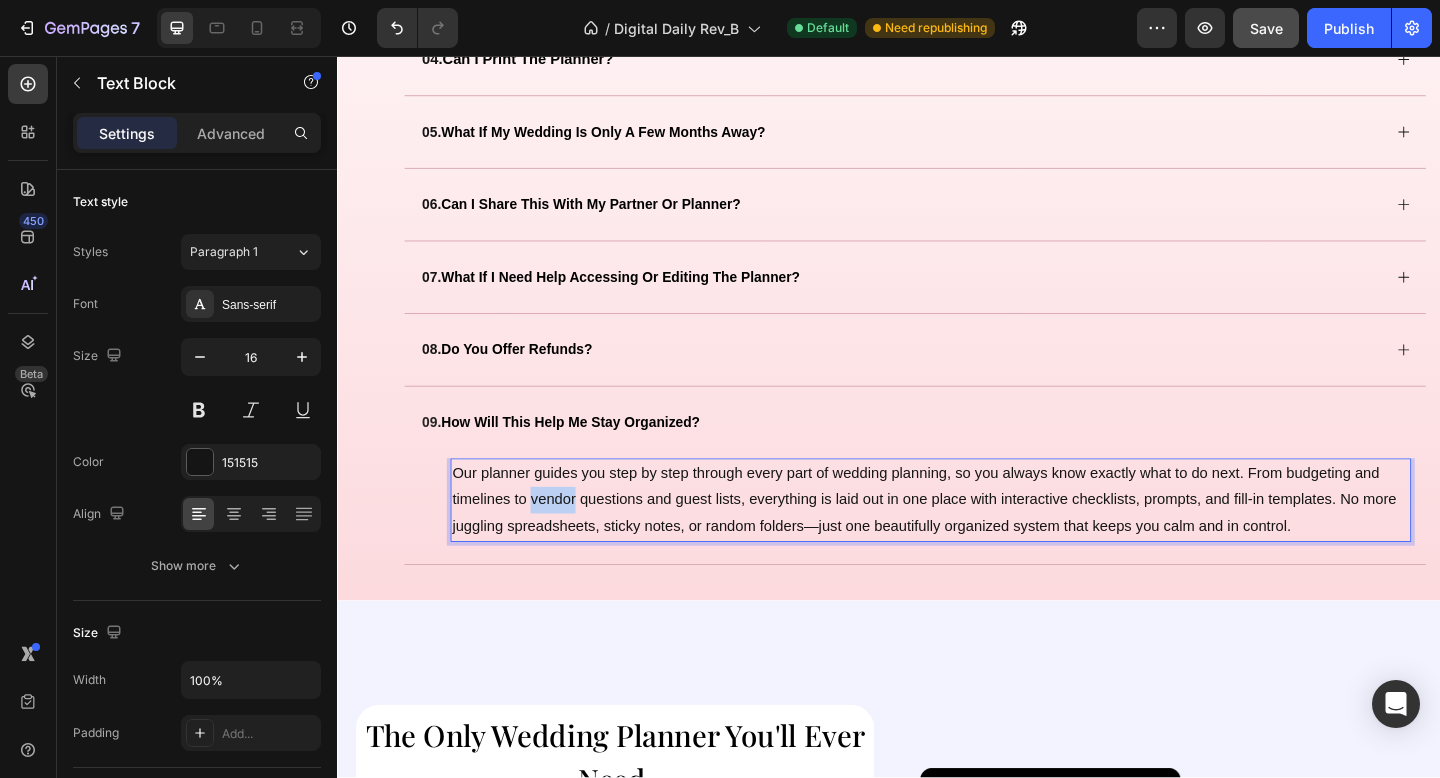 click on "Our planner guides you step by step through every part of wedding planning, so you always know exactly what to do next. From budgeting and timelines to vendor questions and guest lists, everything is laid out in one place with interactive checklists, prompts, and fill-in templates. No more juggling spreadsheets, sticky notes, or random folders—just one beautifully organized system that keeps you calm and in control." at bounding box center (982, 539) 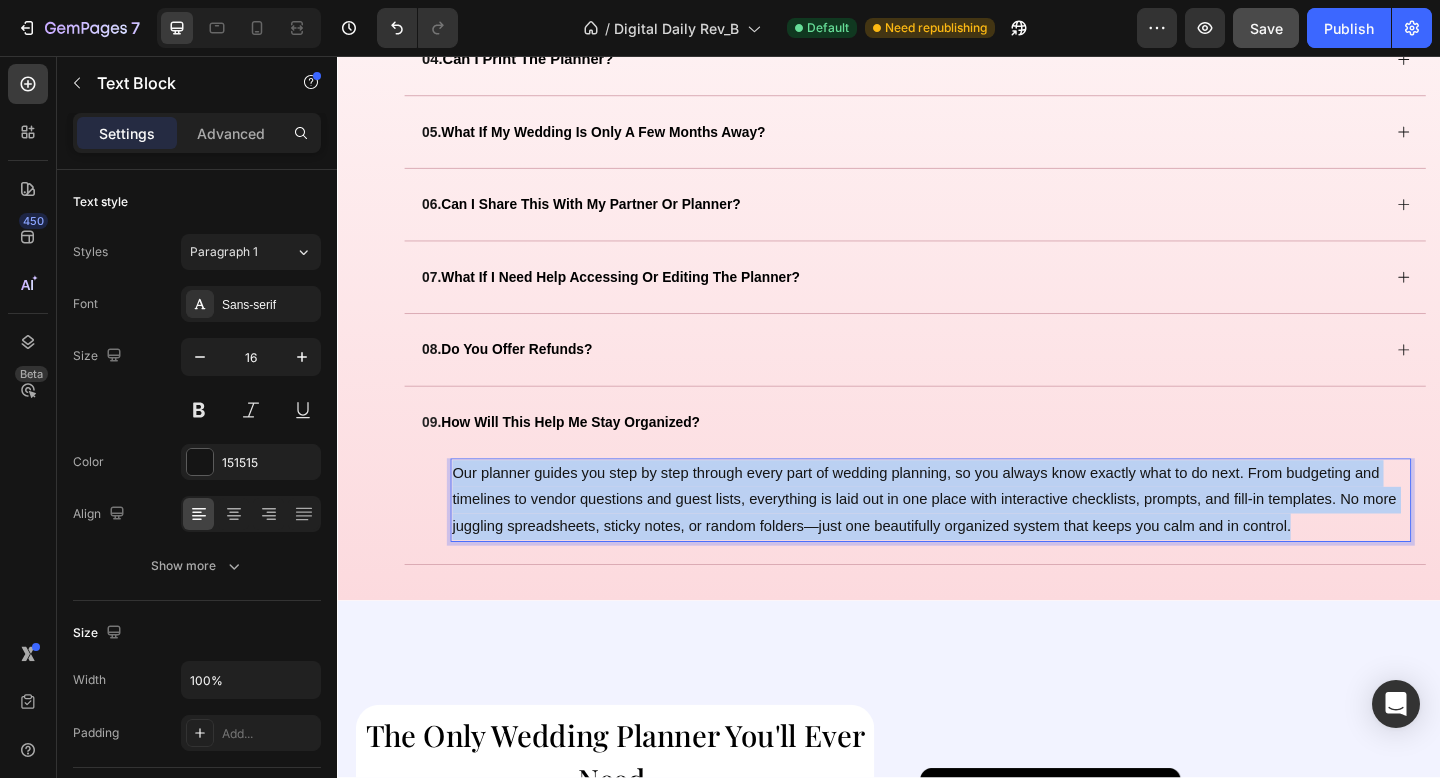 click on "Our planner guides you step by step through every part of wedding planning, so you always know exactly what to do next. From budgeting and timelines to vendor questions and guest lists, everything is laid out in one place with interactive checklists, prompts, and fill-in templates. No more juggling spreadsheets, sticky notes, or random folders—just one beautifully organized system that keeps you calm and in control." at bounding box center [982, 539] 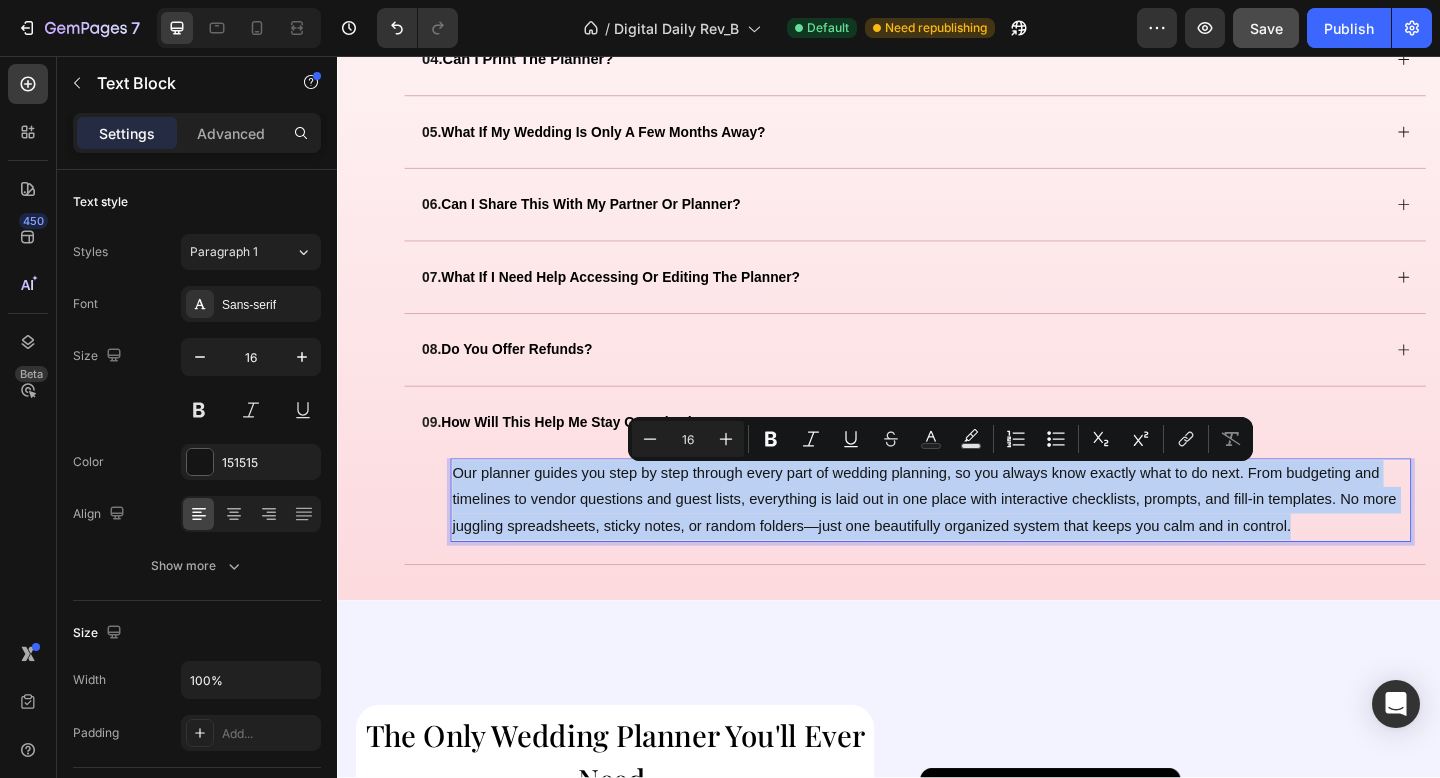 copy on "Our planner guides you step by step through every part of wedding planning, so you always know exactly what to do next. From budgeting and timelines to vendor questions and guest lists, everything is laid out in one place with interactive checklists, prompts, and fill-in templates. No more juggling spreadsheets, sticky notes, or random folders—just one beautifully organized system that keeps you calm and in control." 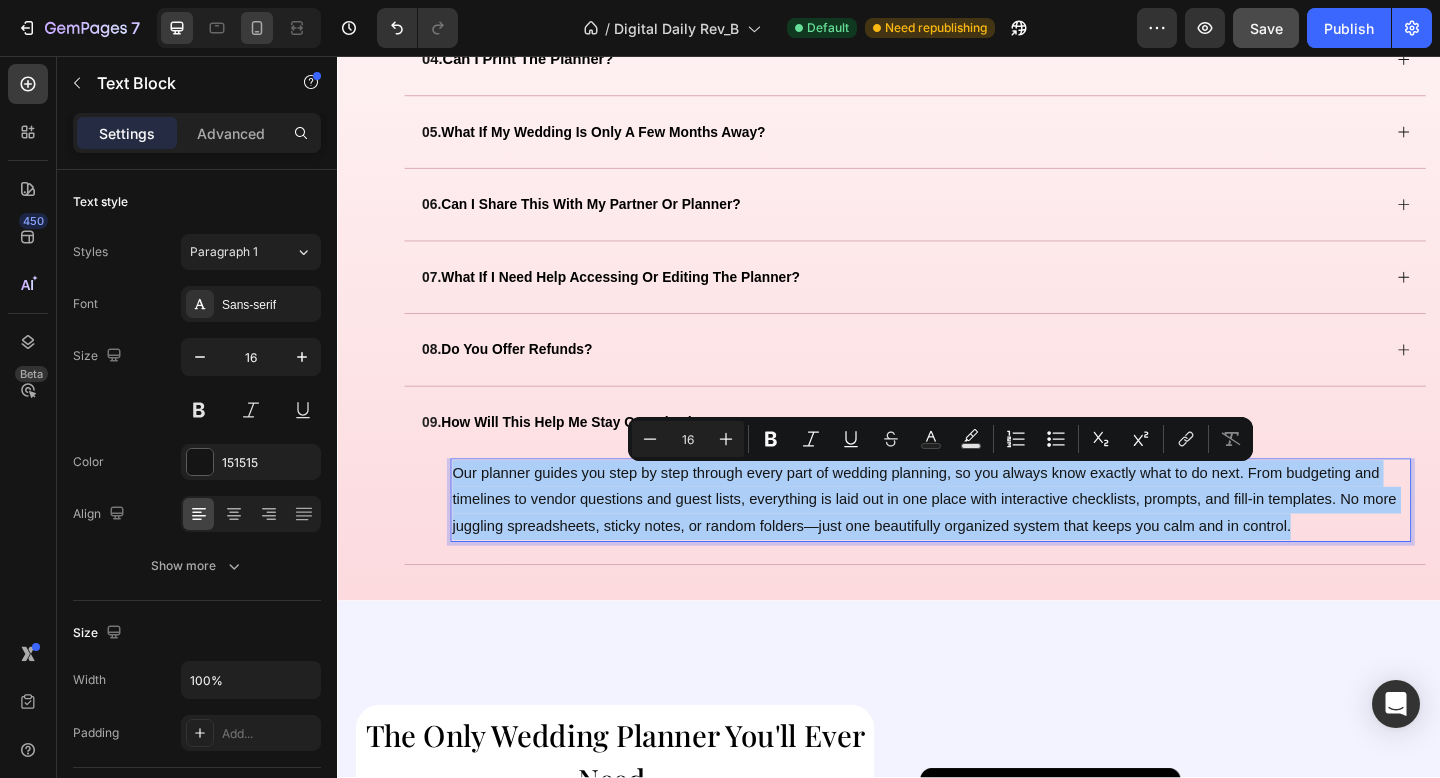 click 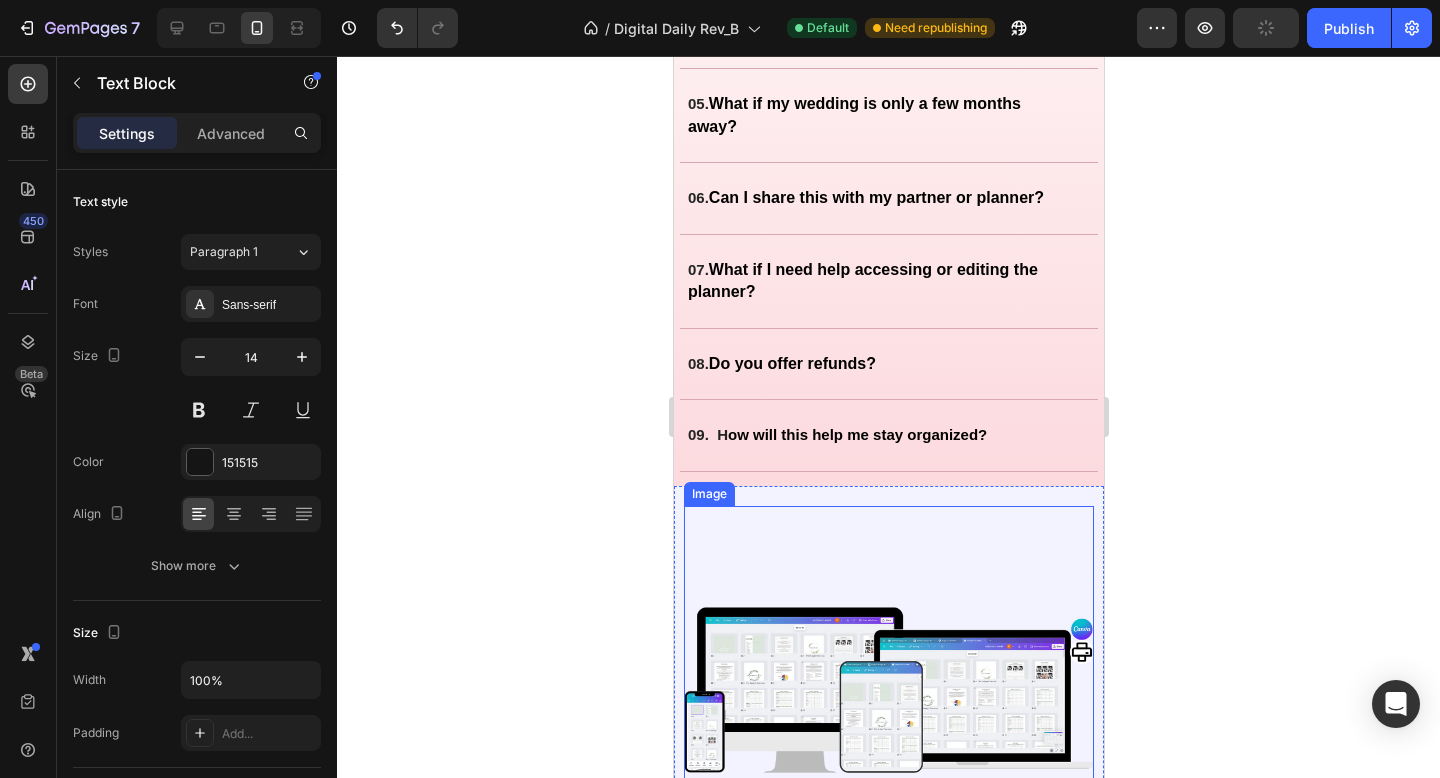 scroll, scrollTop: 4897, scrollLeft: 0, axis: vertical 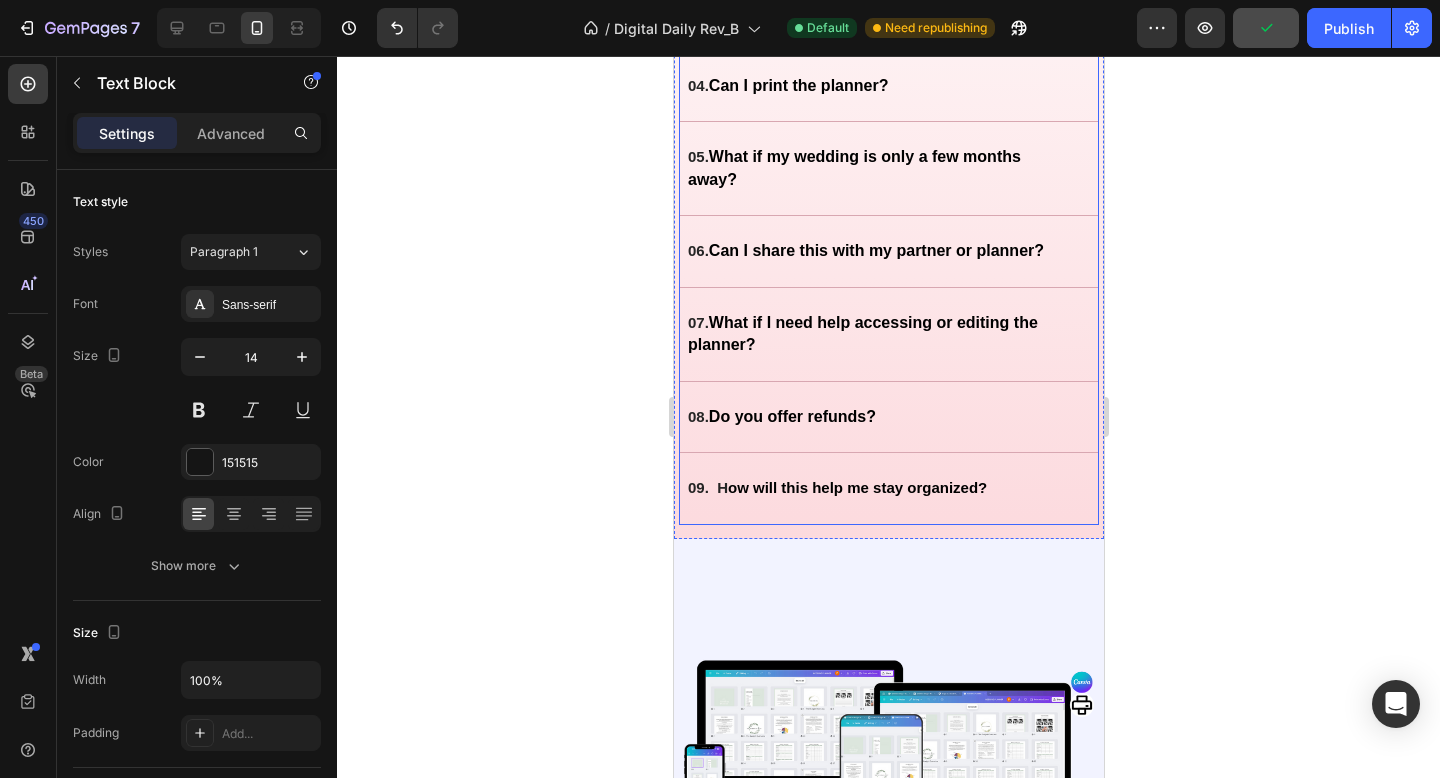 click on "09.  H ow will this help me stay organized?" at bounding box center (872, 488) 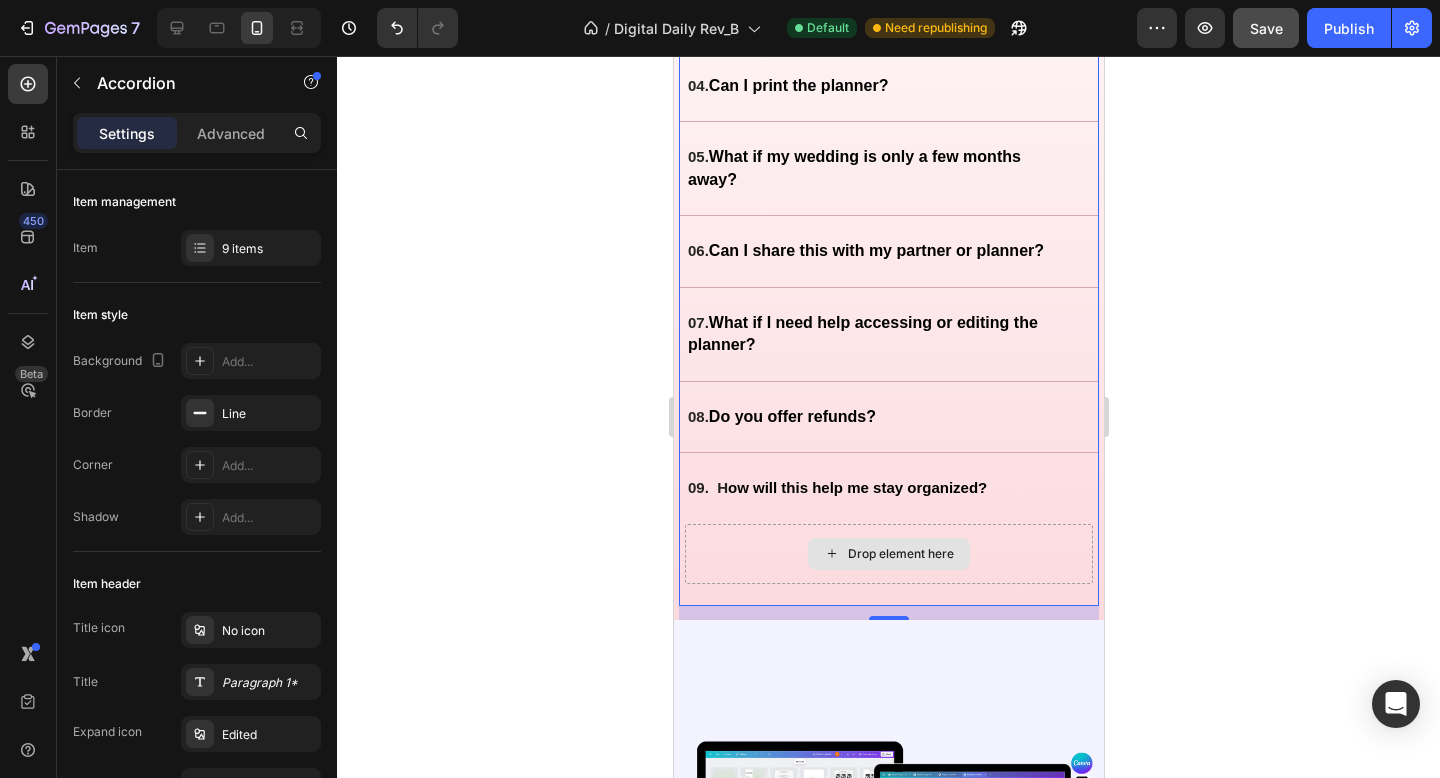 click on "Drop element here" at bounding box center [900, 554] 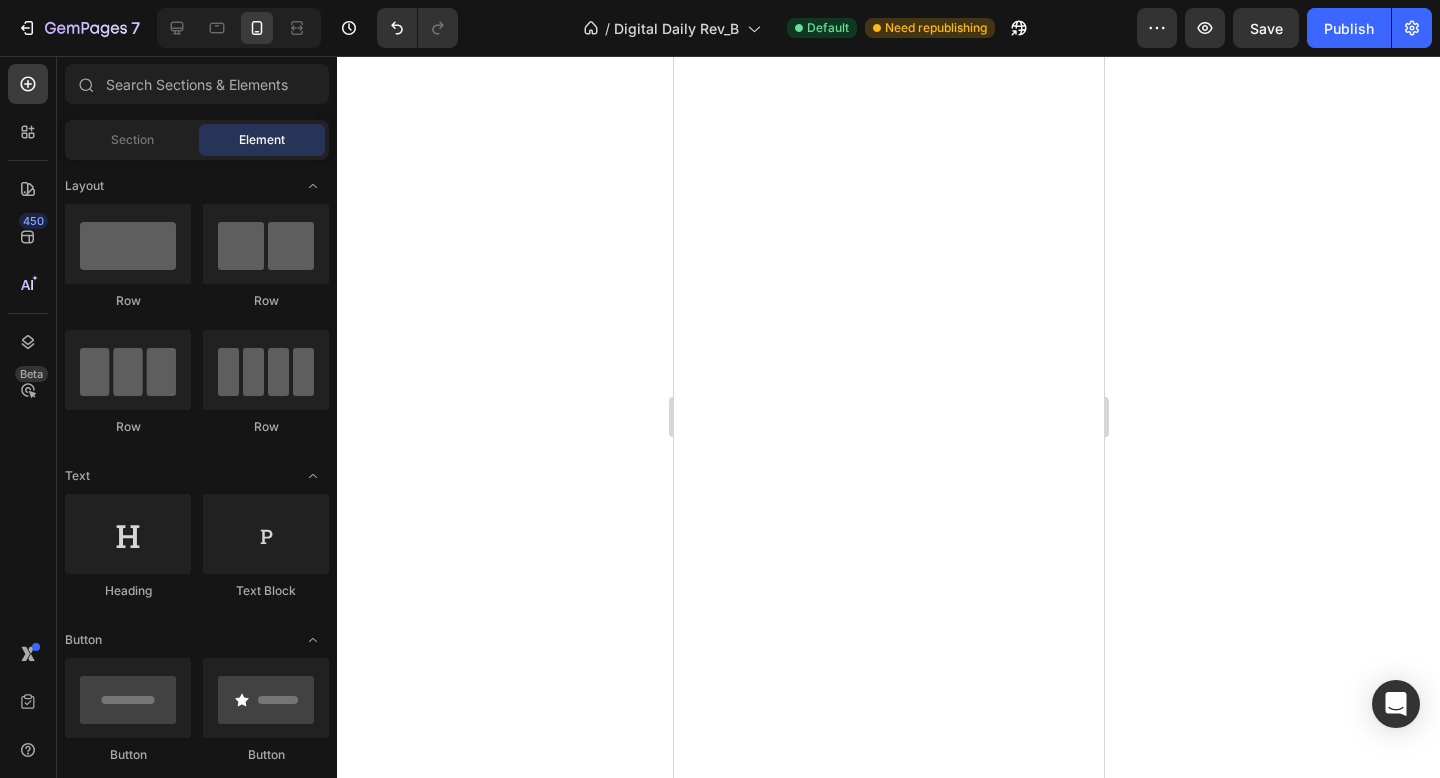 scroll, scrollTop: 0, scrollLeft: 0, axis: both 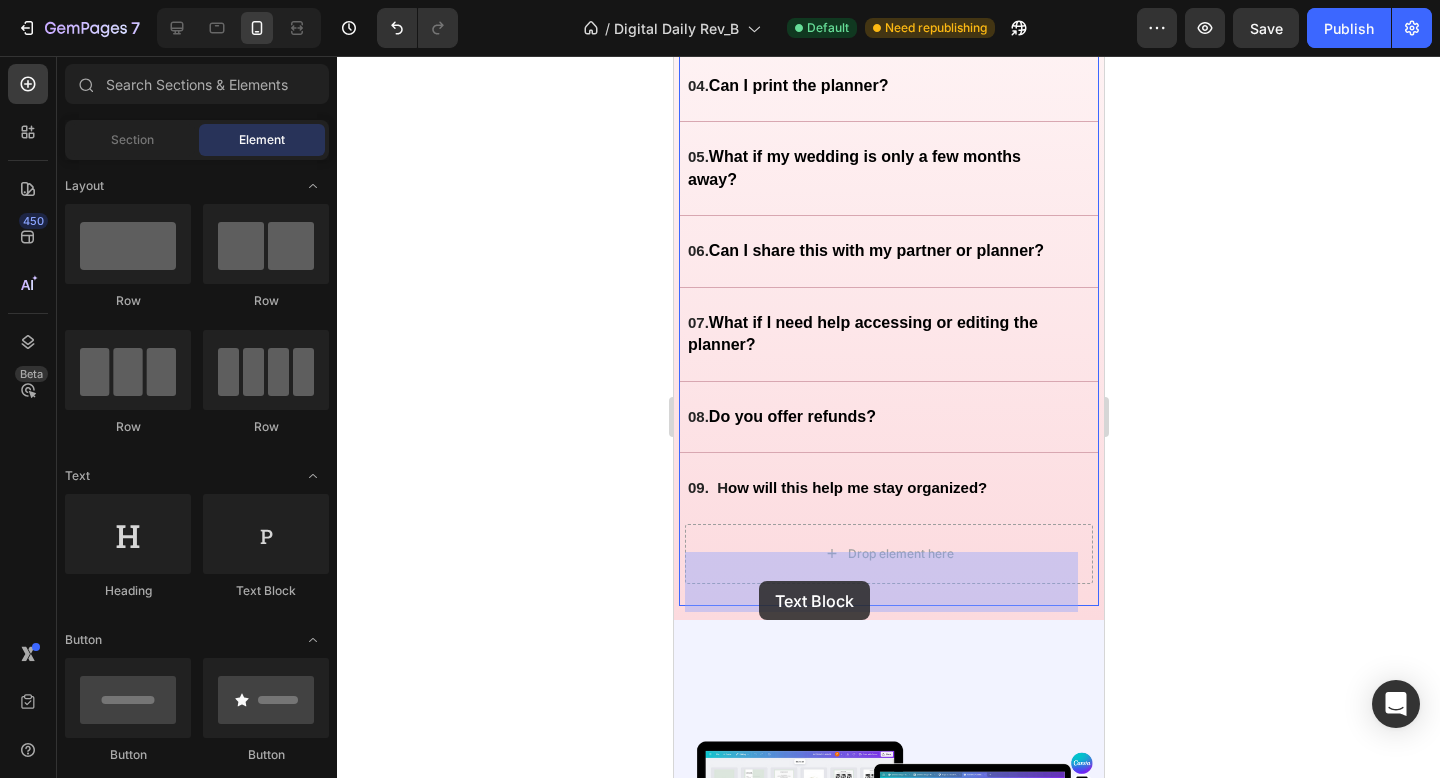 drag, startPoint x: 1101, startPoint y: 628, endPoint x: 758, endPoint y: 579, distance: 346.48233 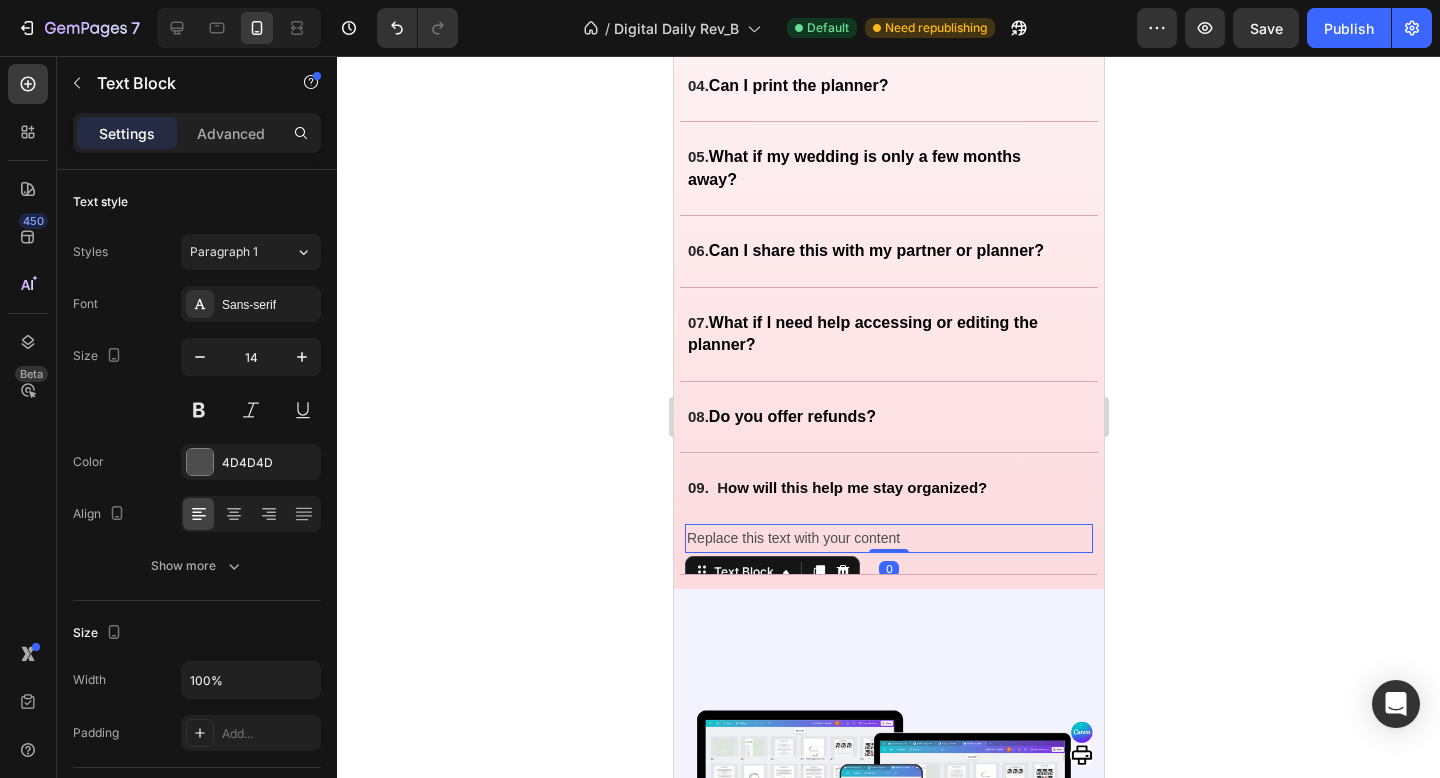 click on "Replace this text with your content" at bounding box center (888, 538) 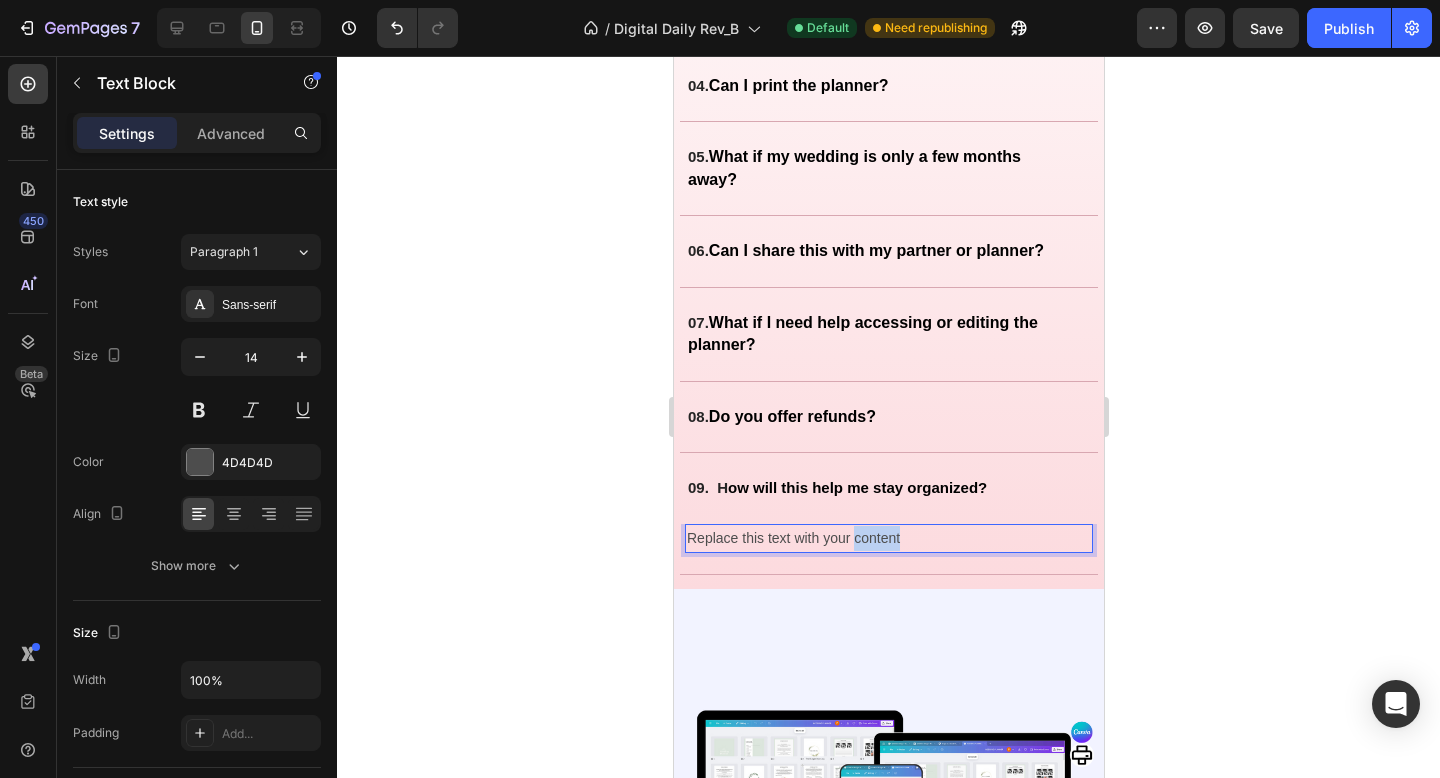 click on "Replace this text with your content" at bounding box center (888, 538) 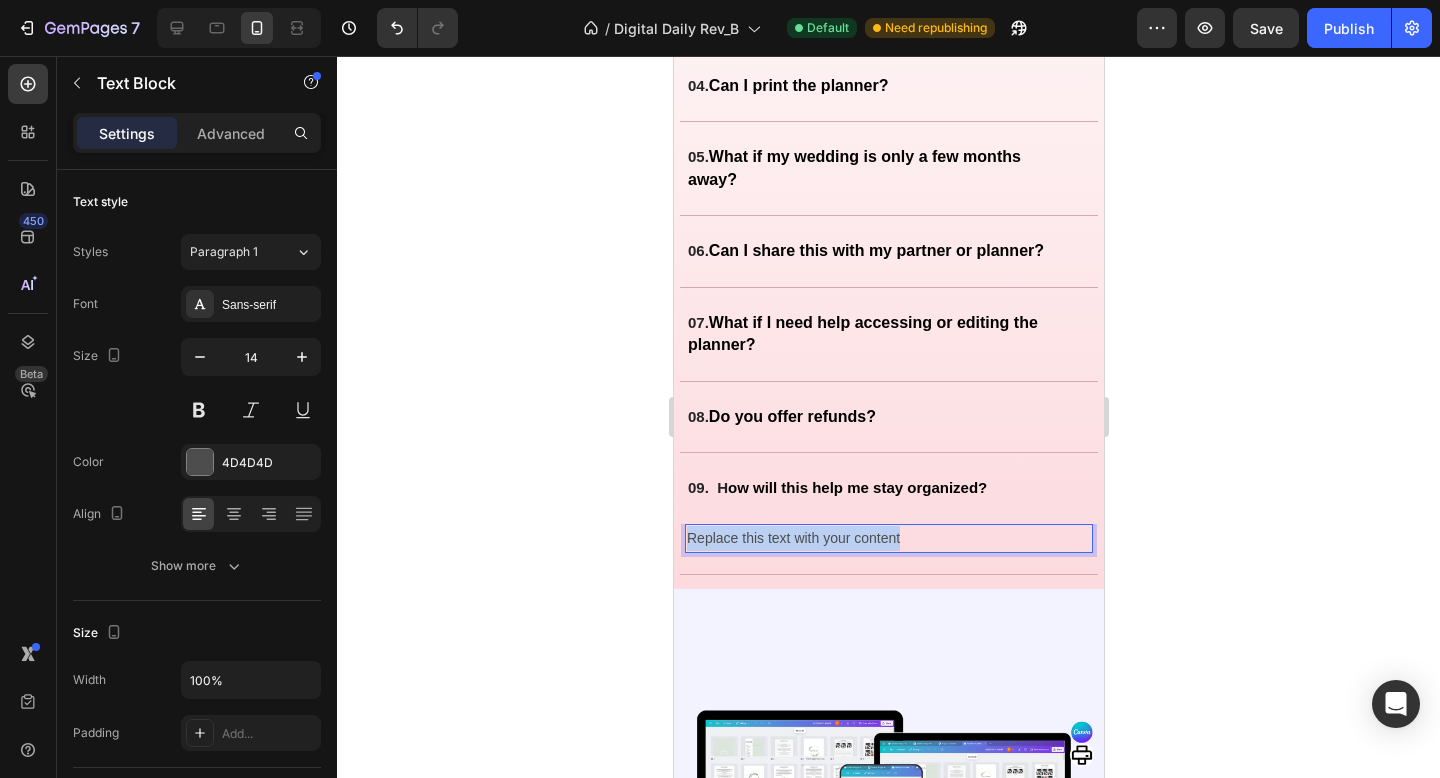 click on "Replace this text with your content" at bounding box center [888, 538] 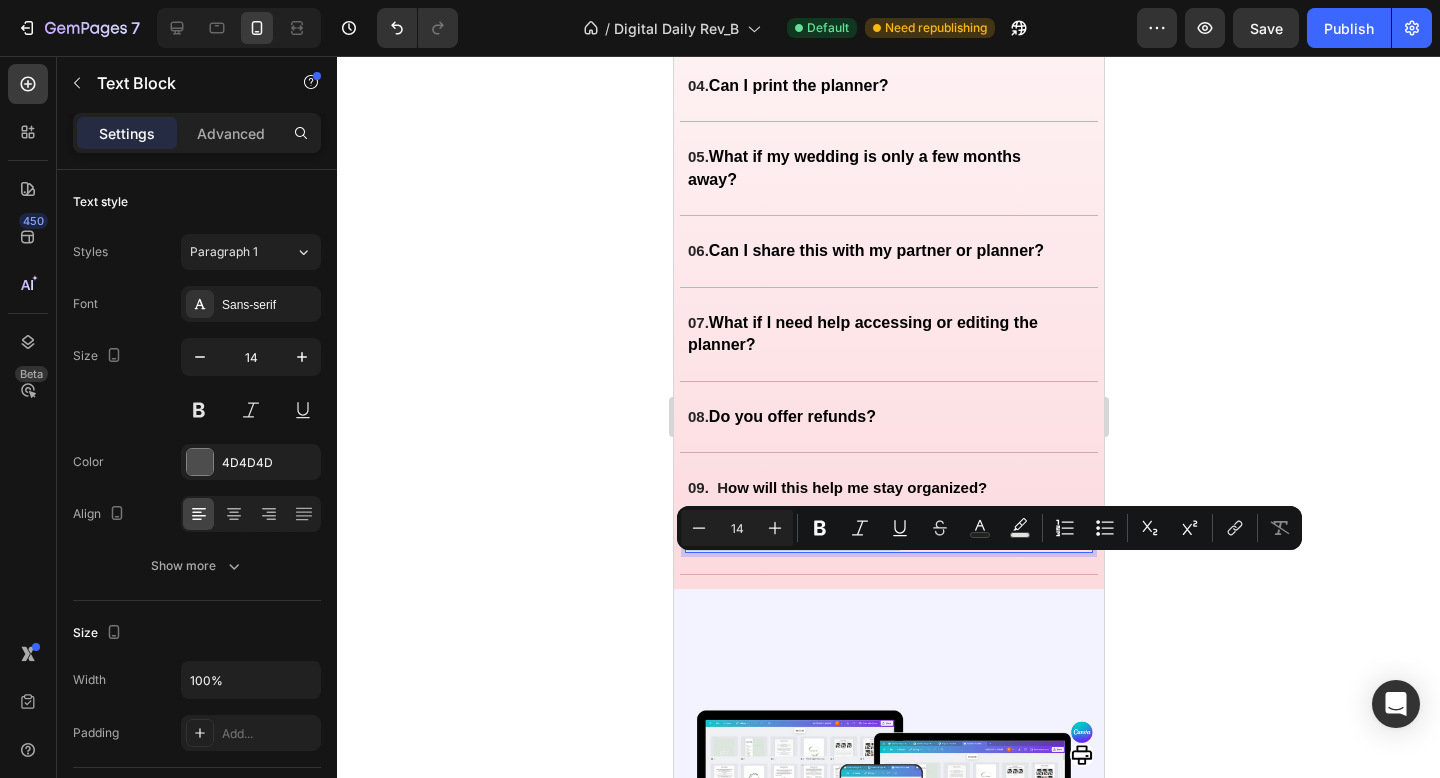 click on "Replace this text with your content" at bounding box center [888, 538] 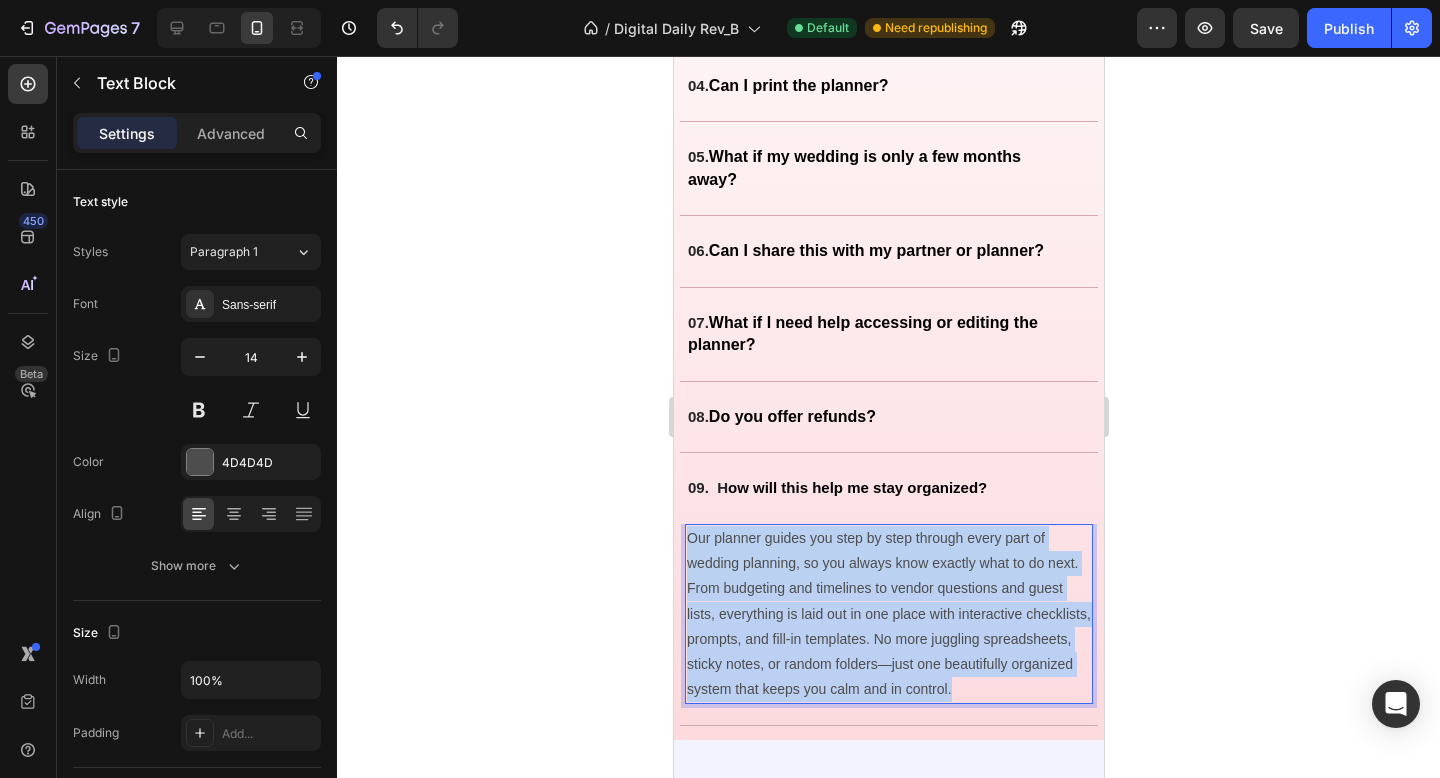 drag, startPoint x: 744, startPoint y: 741, endPoint x: 666, endPoint y: 565, distance: 192.50974 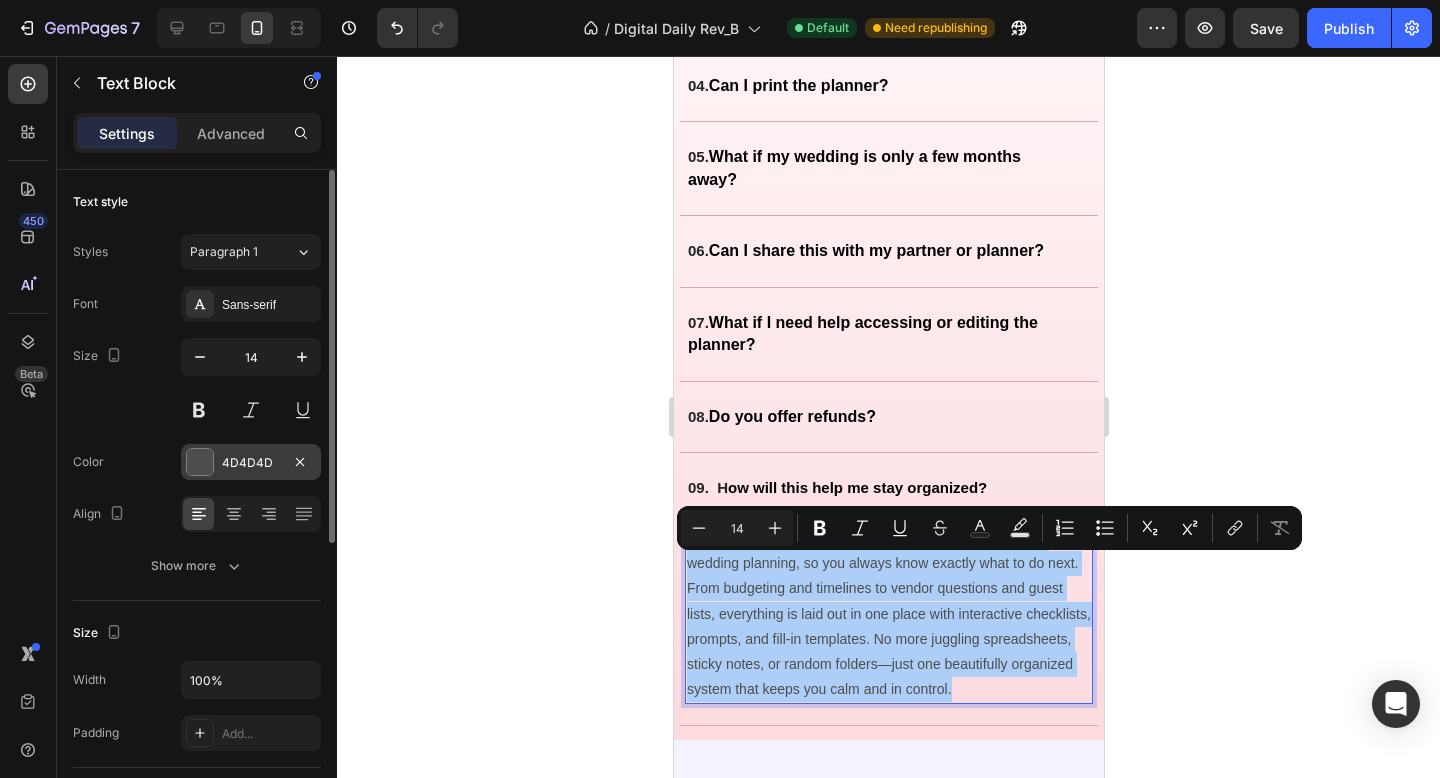 click at bounding box center [200, 462] 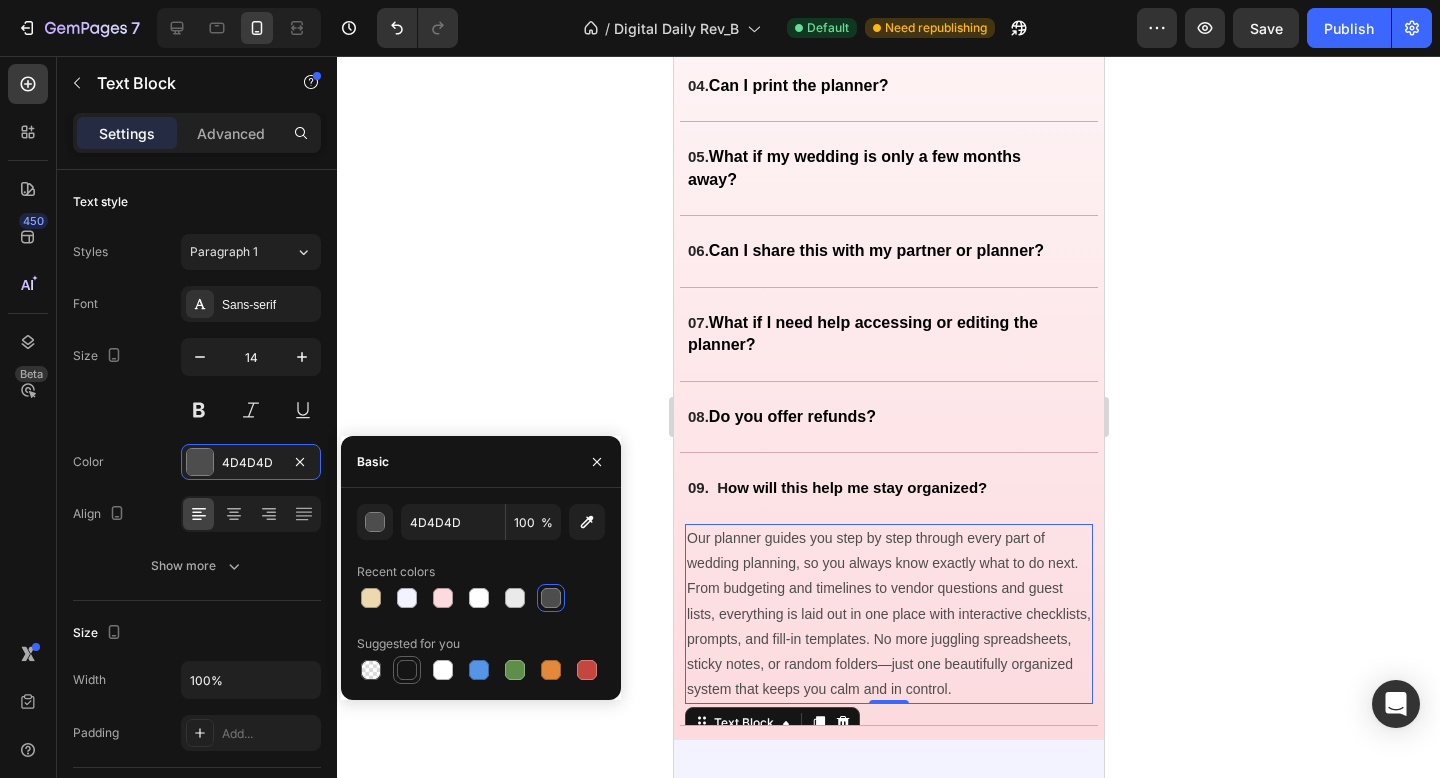click at bounding box center (407, 670) 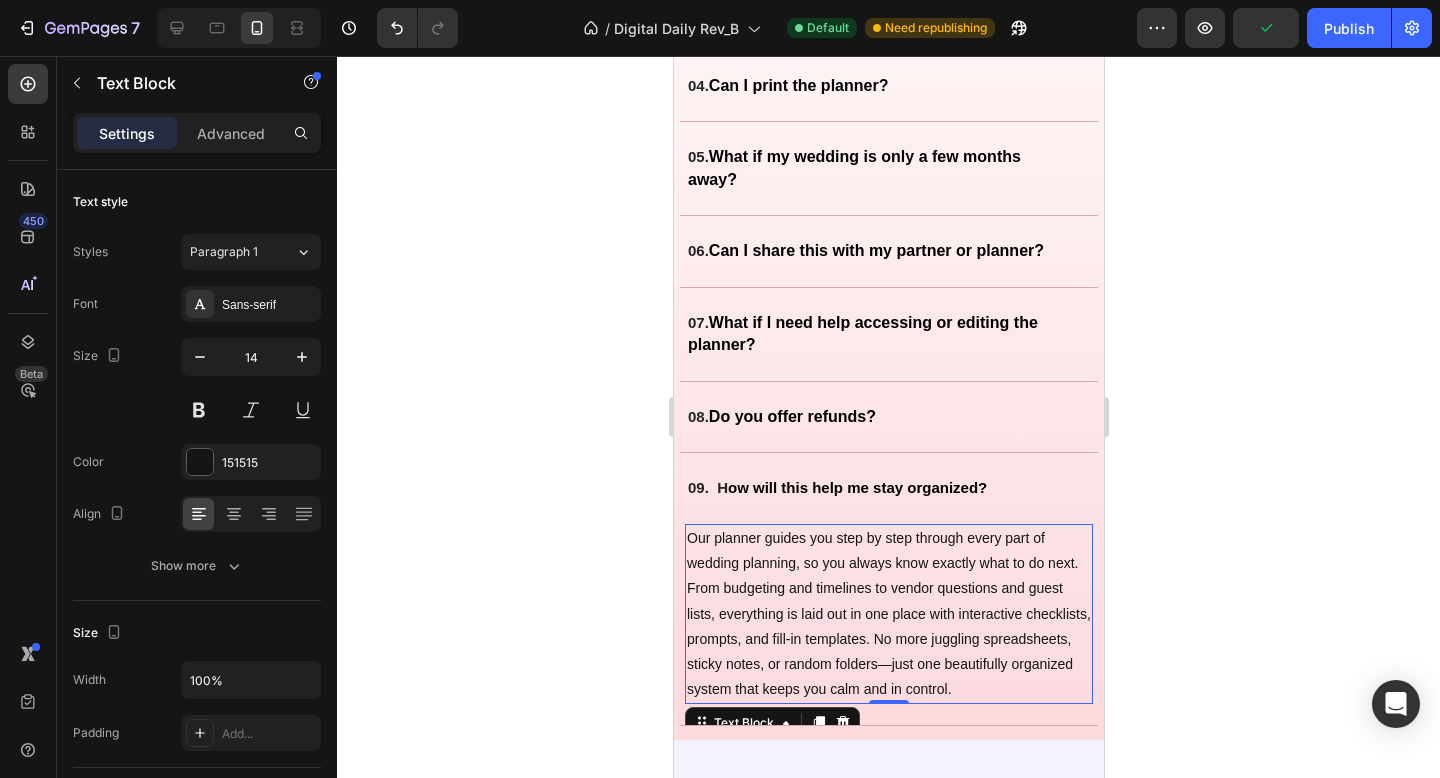click 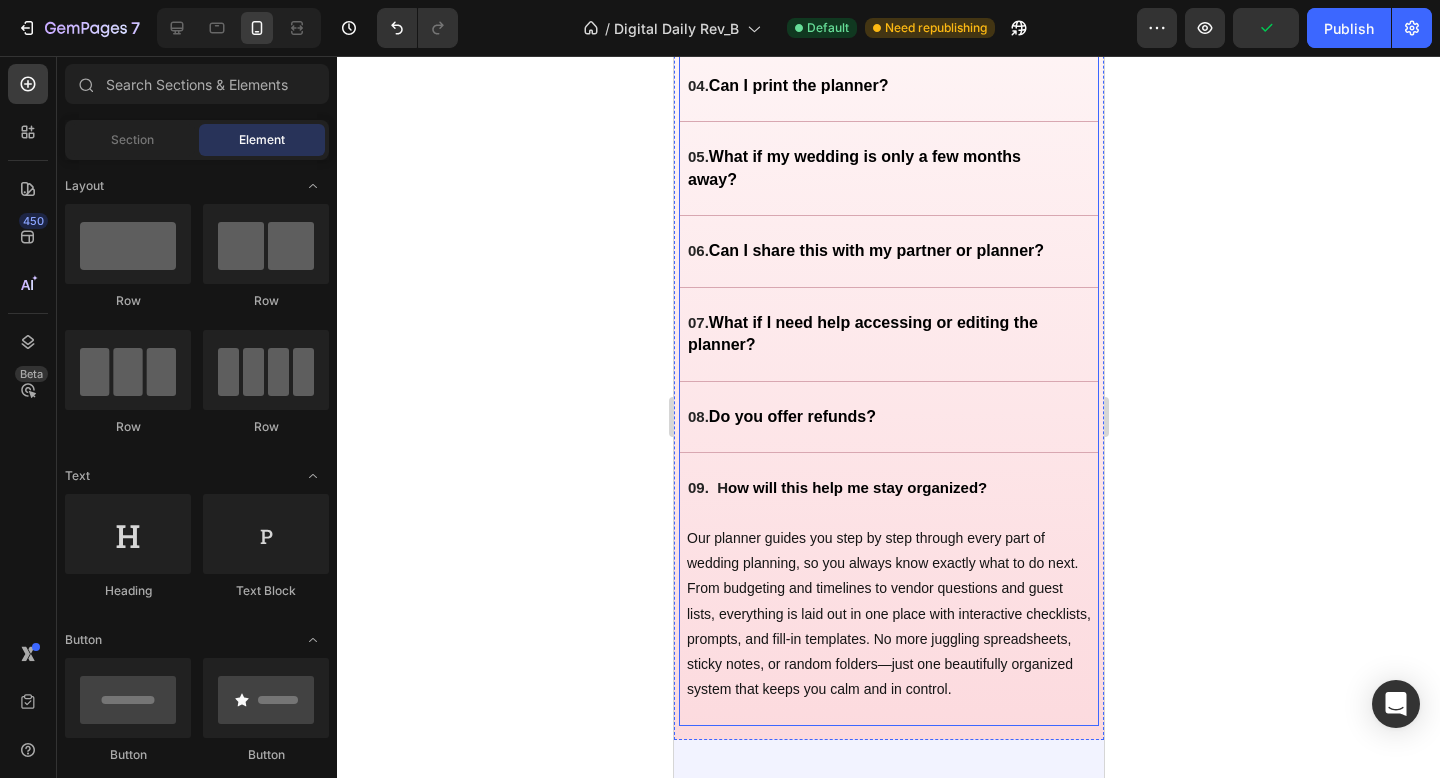 click on "08.    Do you offer refunds?" at bounding box center (872, 417) 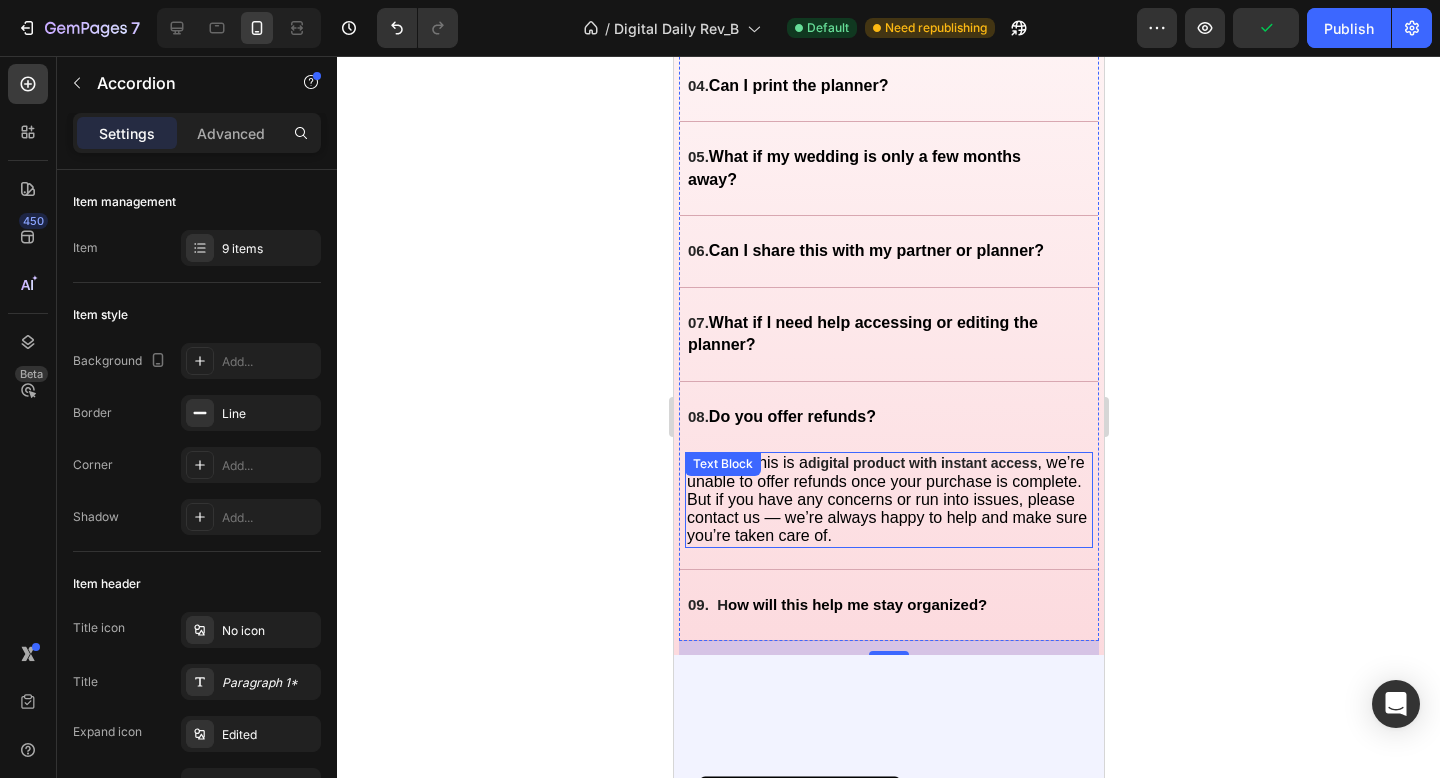 click on ", we’re unable to offer refunds once your purchase is complete. But if you have any concerns or run into issues, please contact us — we’re always happy to help and make sure you’re taken care of." at bounding box center (886, 499) 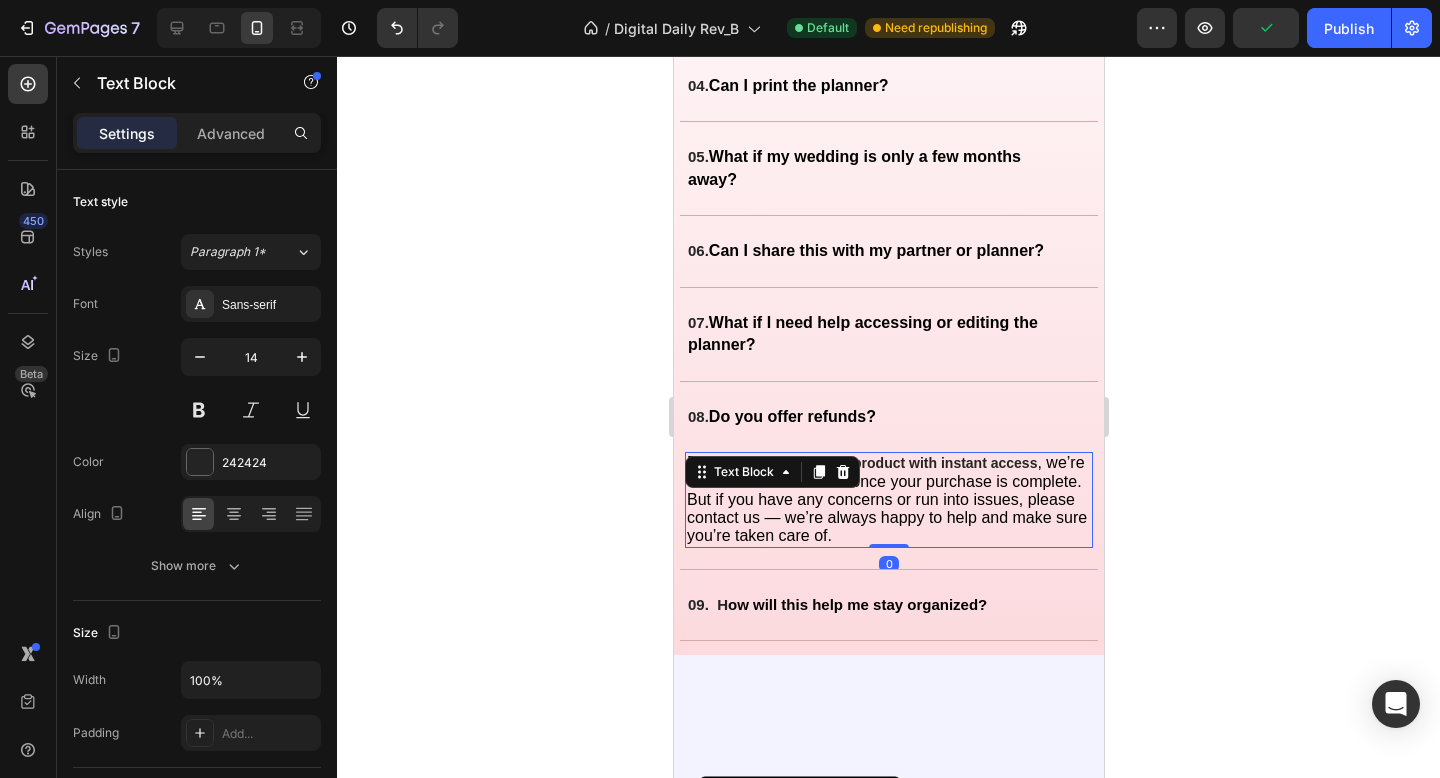 click on ", we’re unable to offer refunds once your purchase is complete. But if you have any concerns or run into issues, please contact us — we’re always happy to help and make sure you’re taken care of." at bounding box center [886, 499] 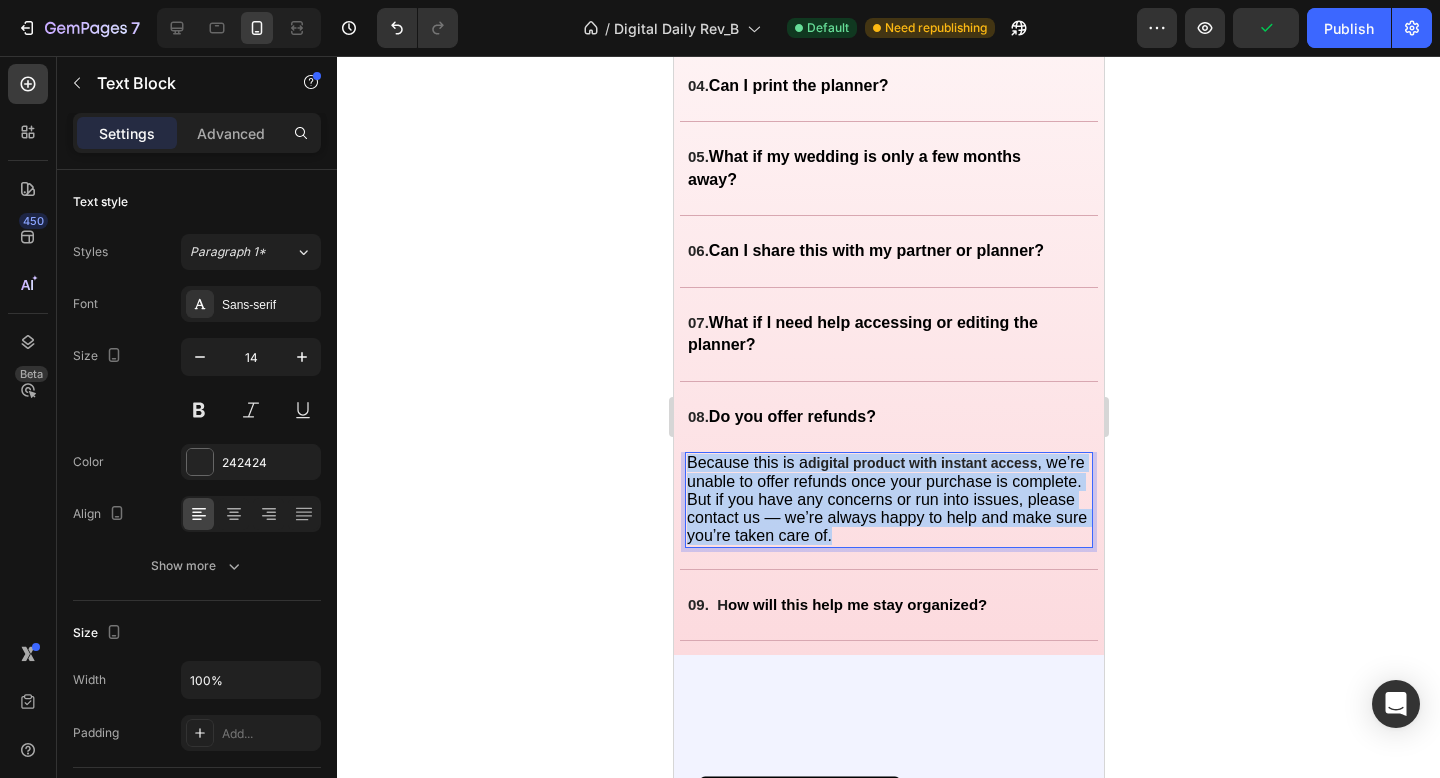 click on ", we’re unable to offer refunds once your purchase is complete. But if you have any concerns or run into issues, please contact us — we’re always happy to help and make sure you’re taken care of." at bounding box center [886, 499] 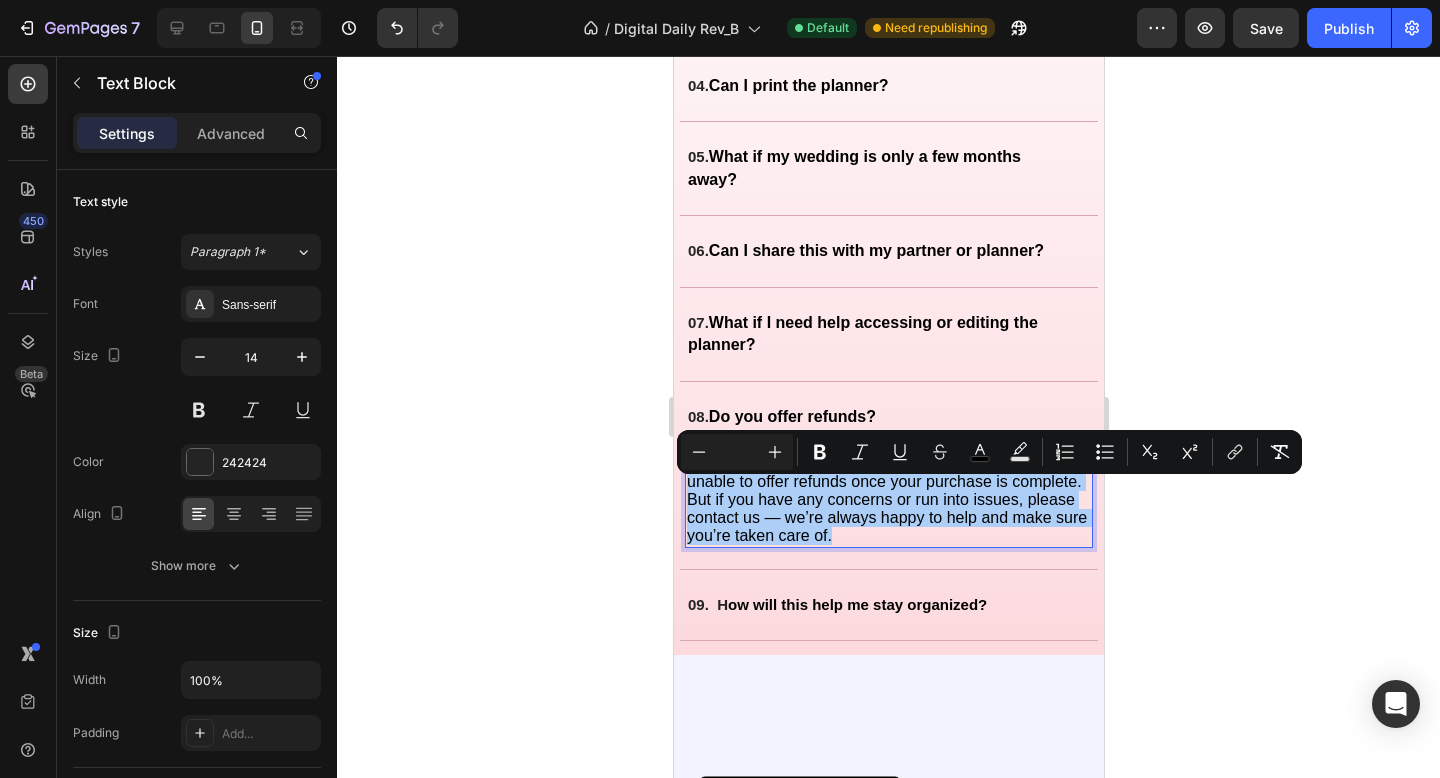 click 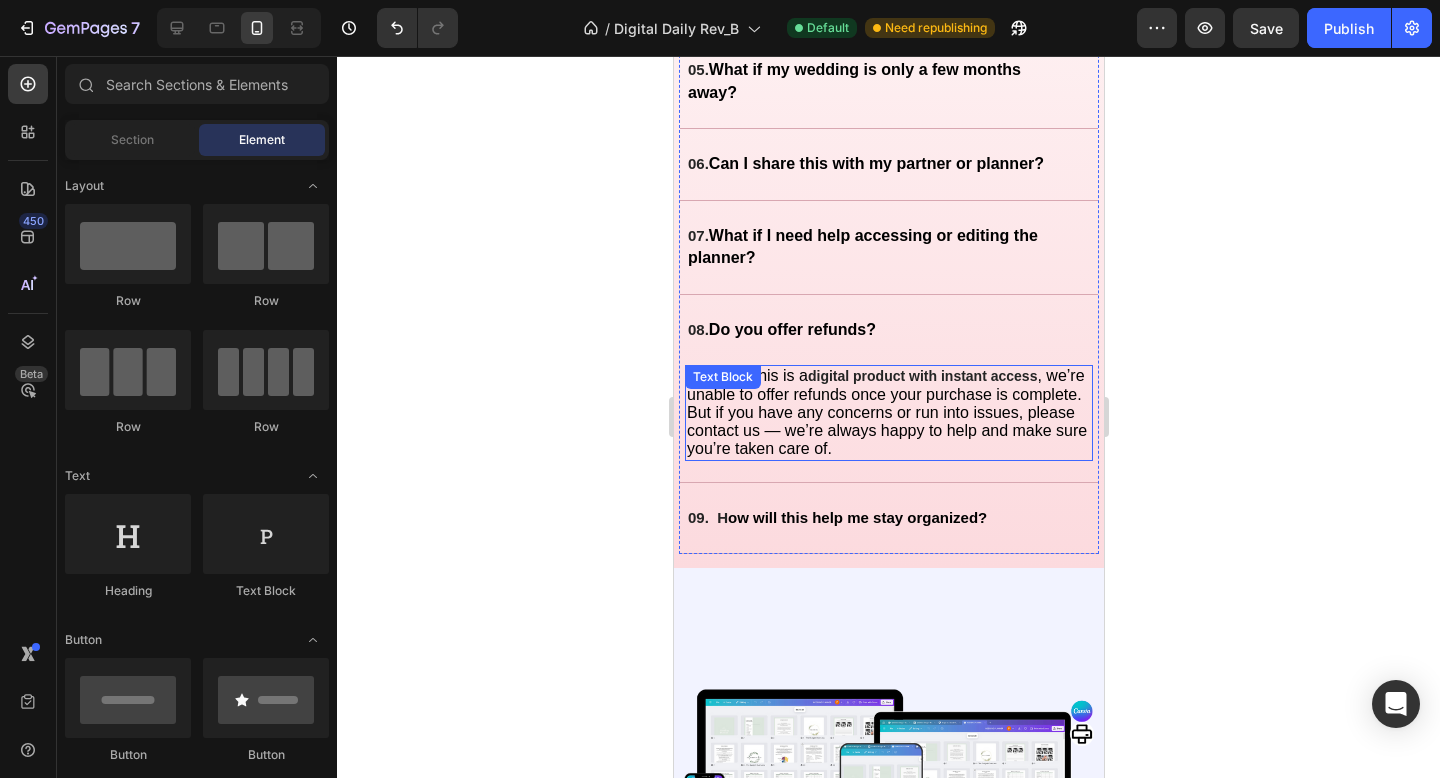 scroll, scrollTop: 5070, scrollLeft: 0, axis: vertical 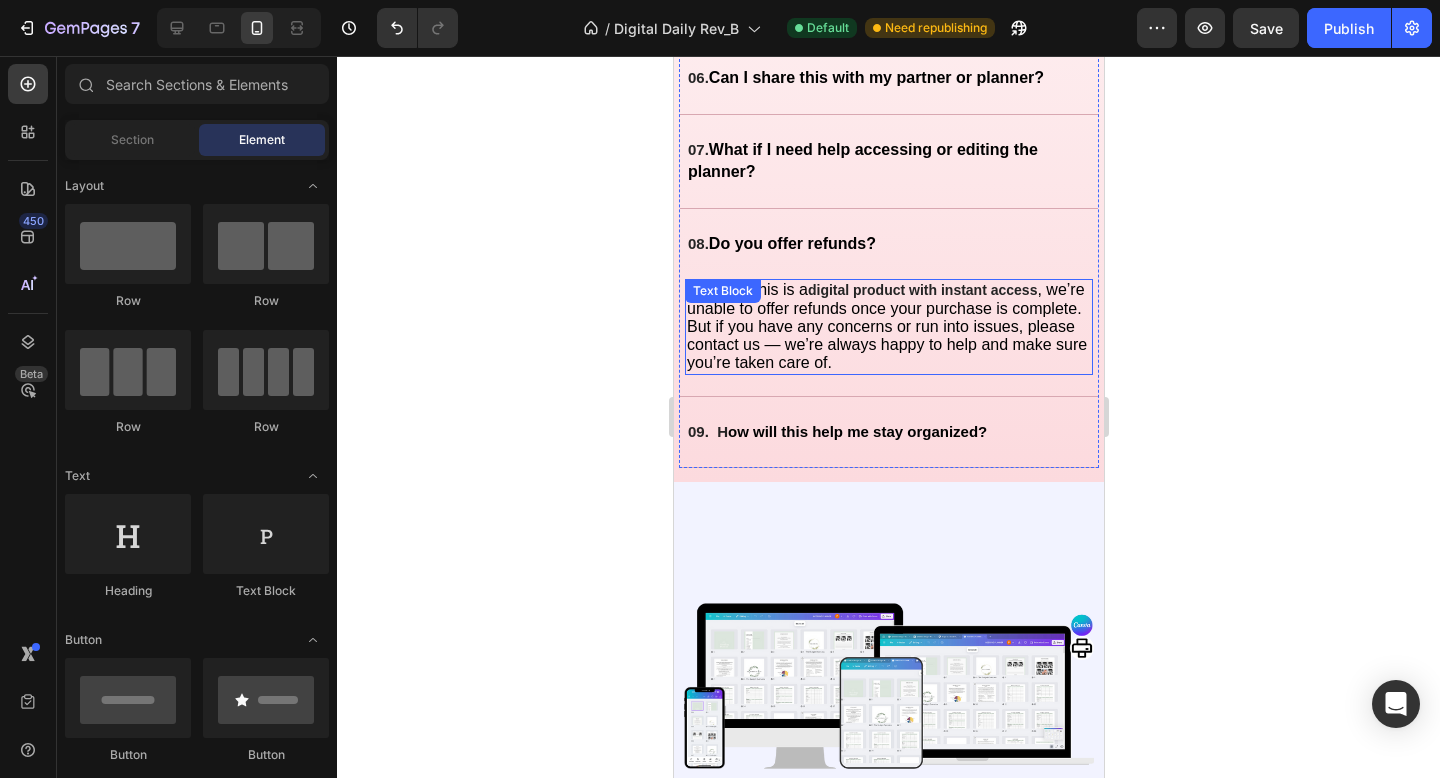 click on ", we’re unable to offer refunds once your purchase is complete. But if you have any concerns or run into issues, please contact us — we’re always happy to help and make sure you’re taken care of." at bounding box center [886, 326] 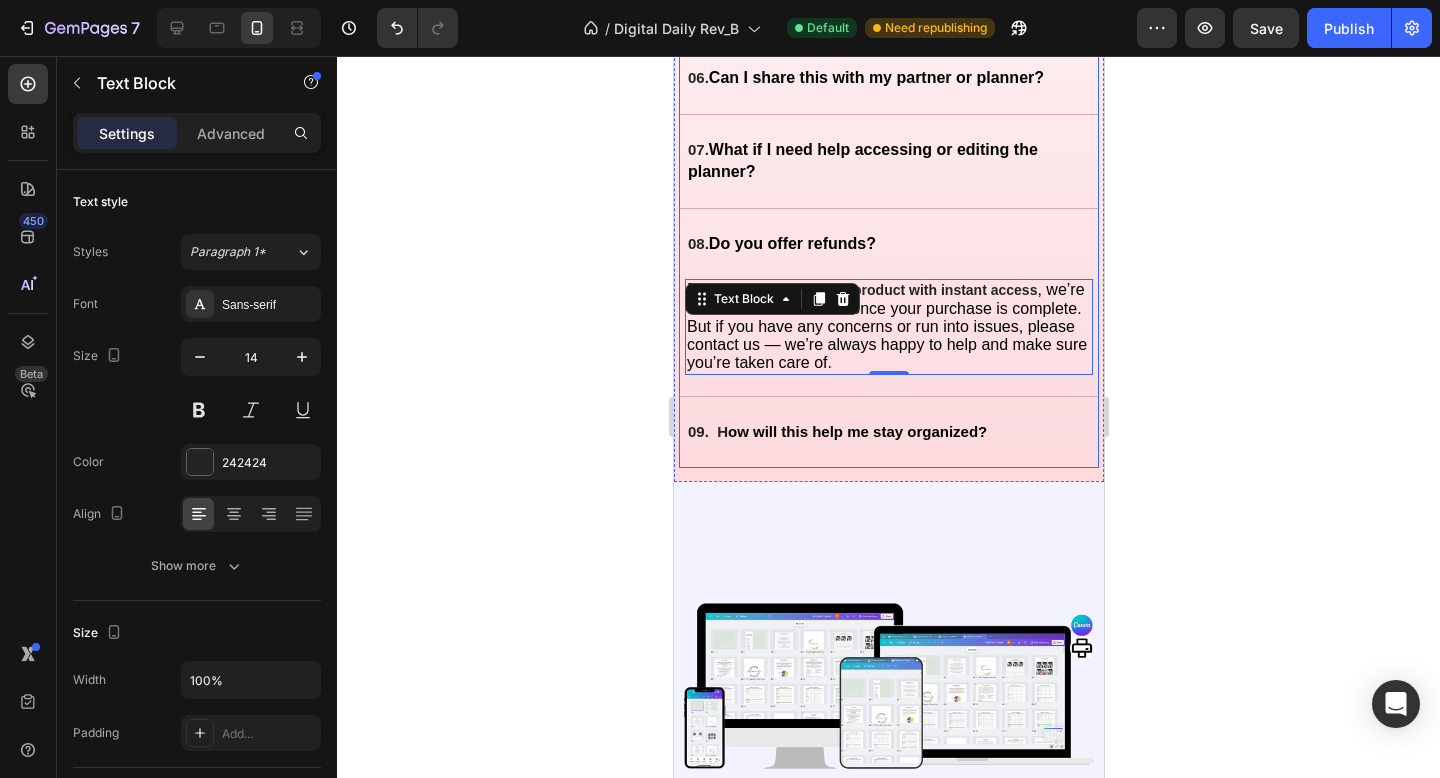 click on "09.  H ow will this help me stay organized?" at bounding box center (872, 432) 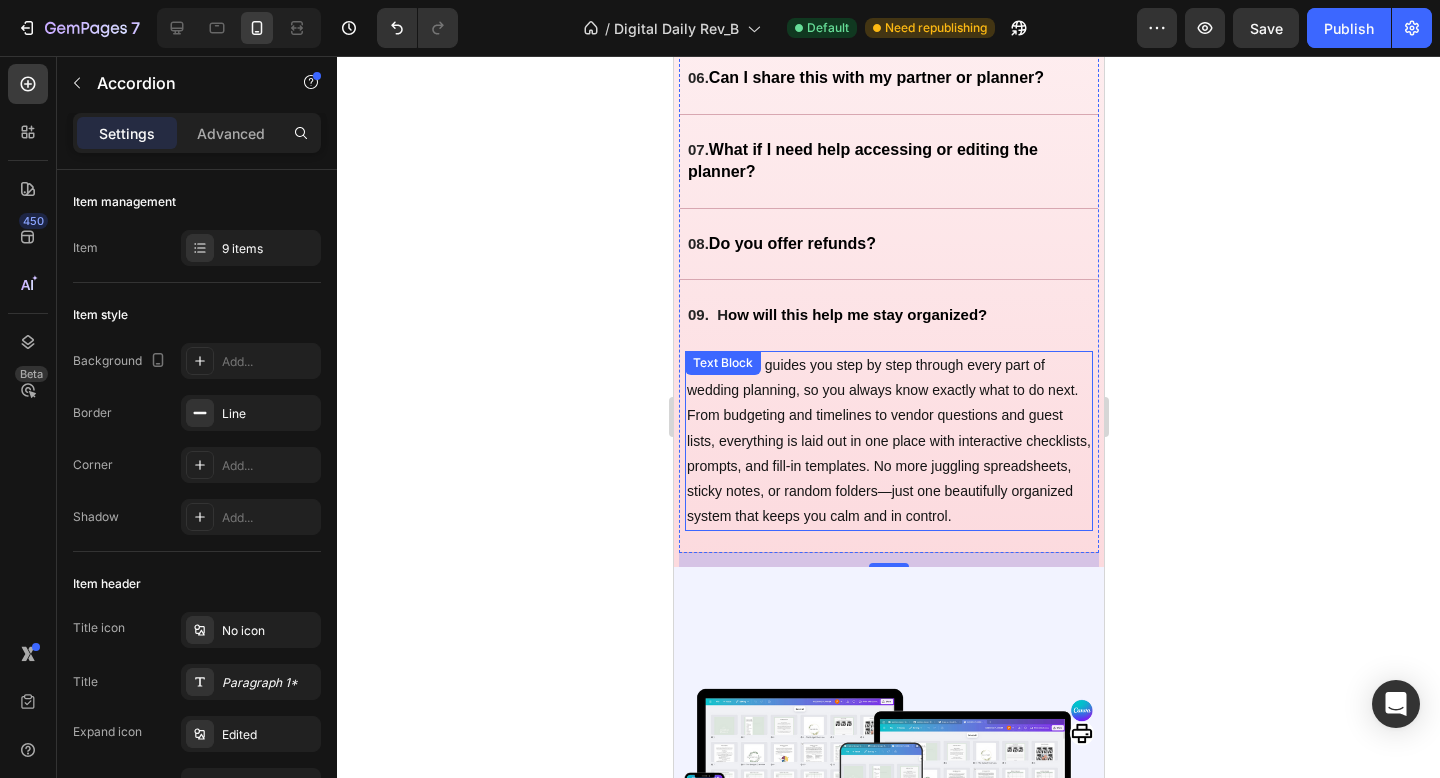 click on "Our planner guides you step by step through every part of wedding planning, so you always know exactly what to do next. From budgeting and timelines to vendor questions and guest lists, everything is laid out in one place with interactive checklists, prompts, and fill-in templates. No more juggling spreadsheets, sticky notes, or random folders—just one beautifully organized system that keeps you calm and in control." at bounding box center [888, 441] 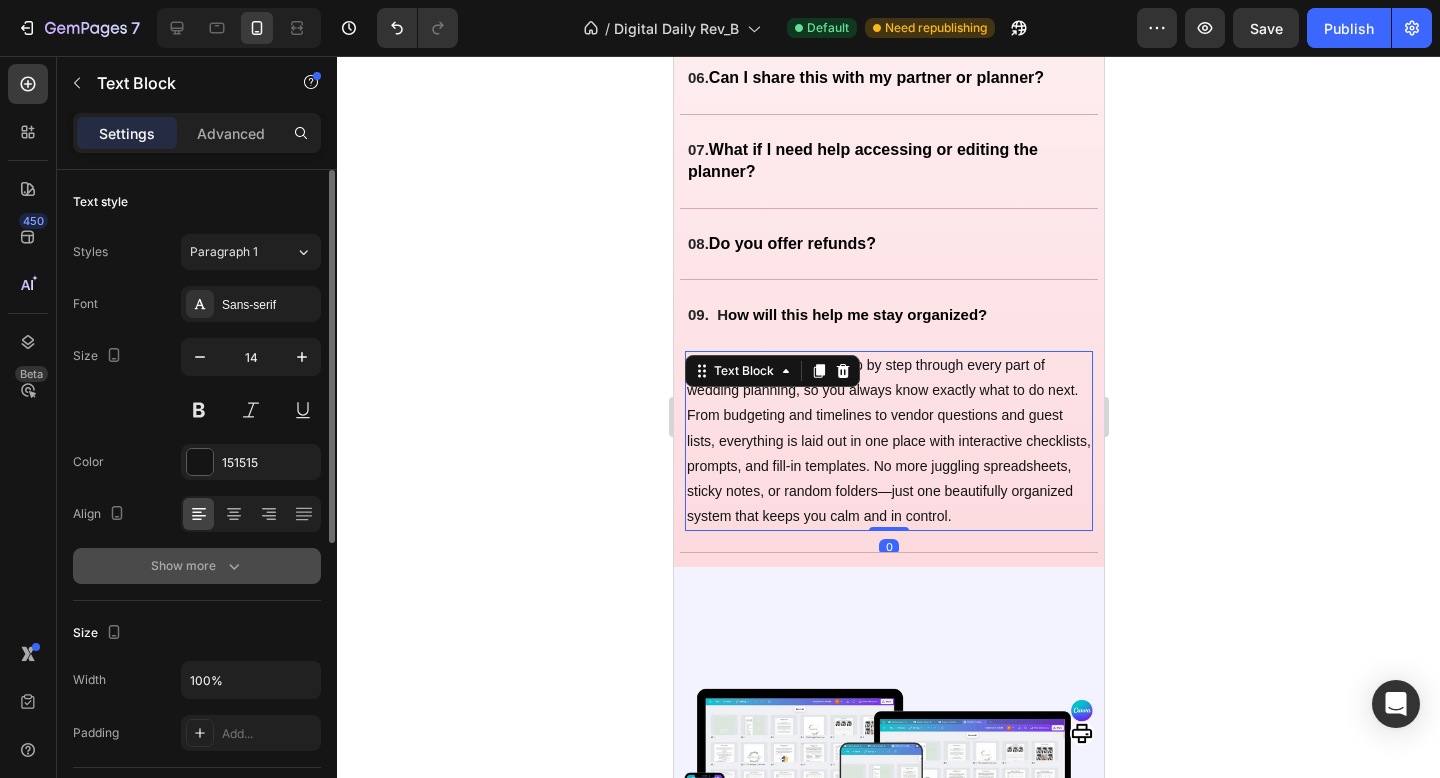 click on "Show more" at bounding box center (197, 566) 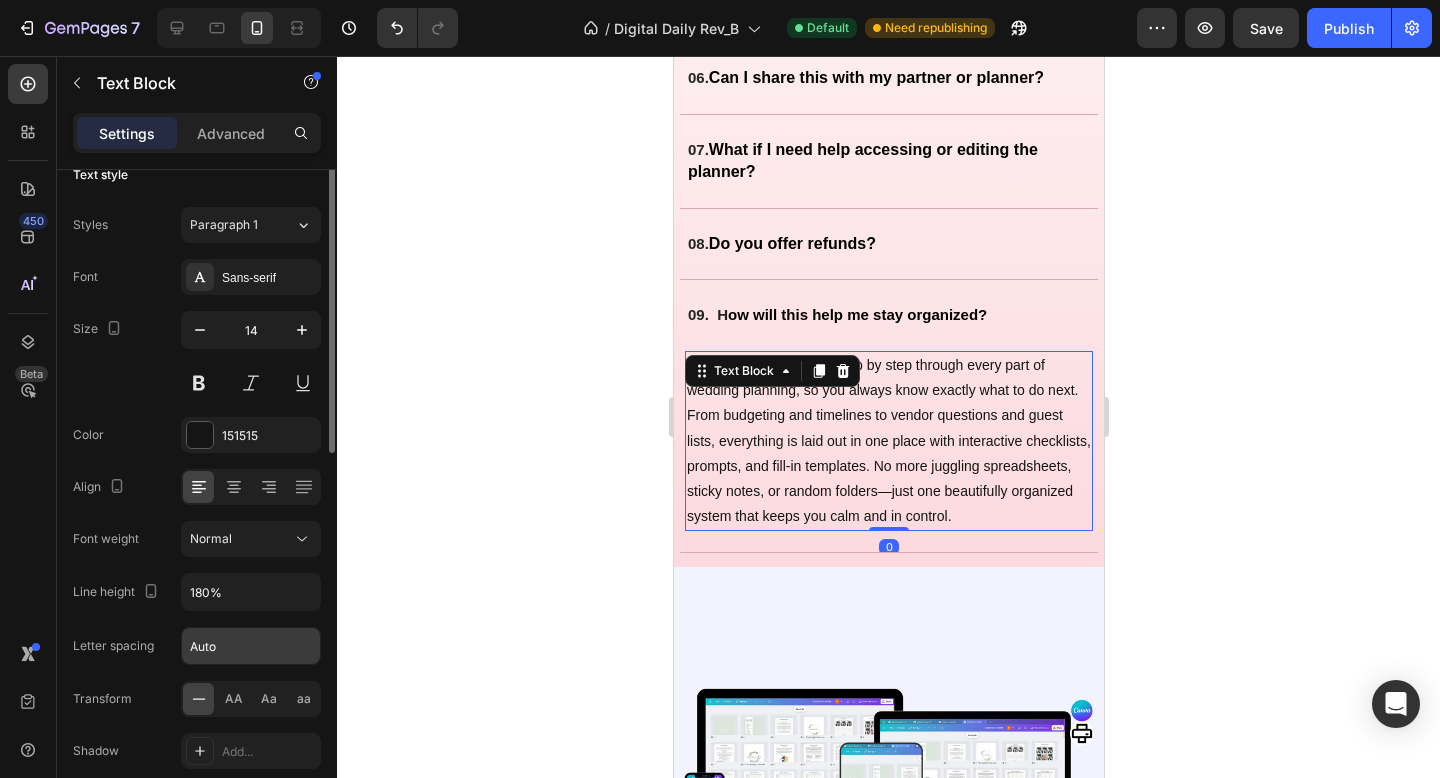 scroll, scrollTop: 102, scrollLeft: 0, axis: vertical 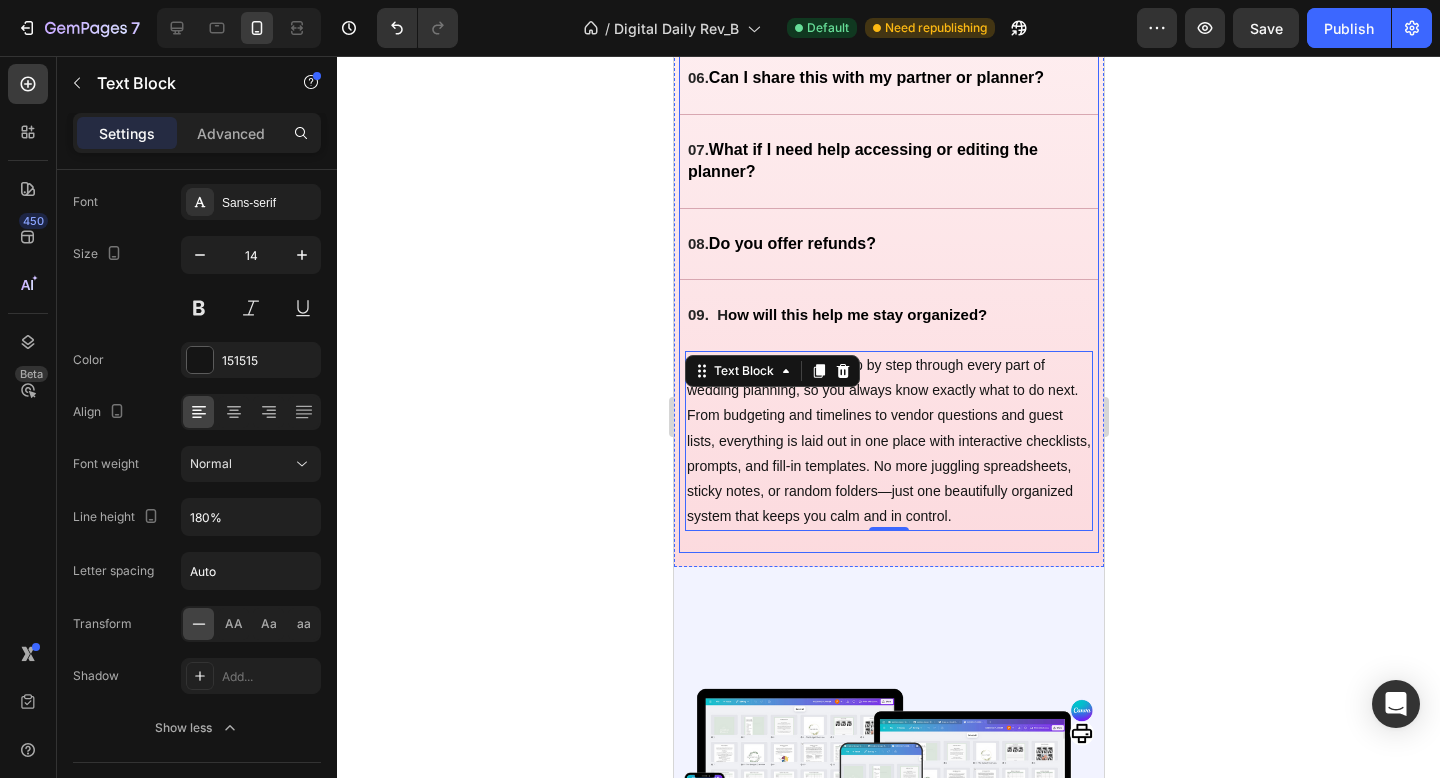 click on "09.  H ow will this help me stay organized?" at bounding box center [872, 315] 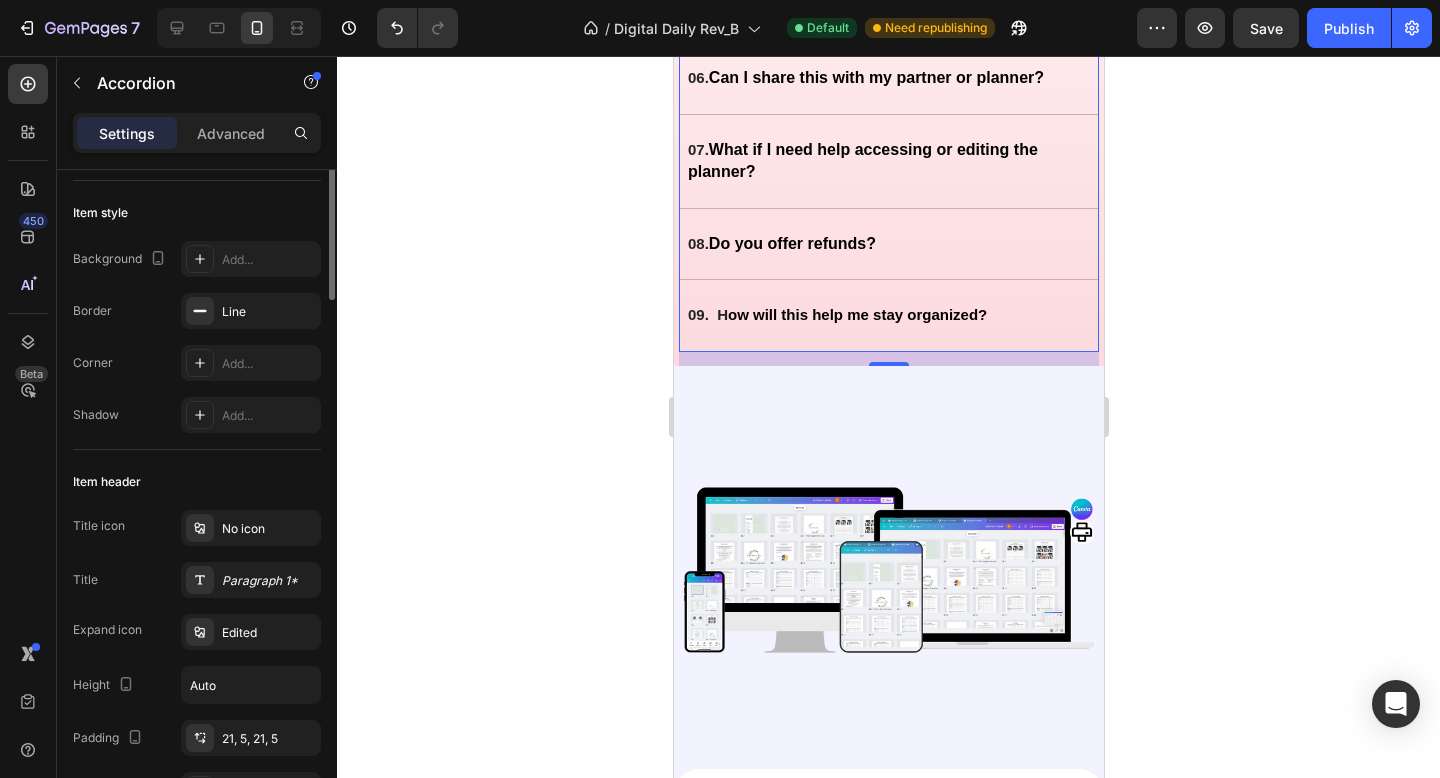 scroll, scrollTop: 0, scrollLeft: 0, axis: both 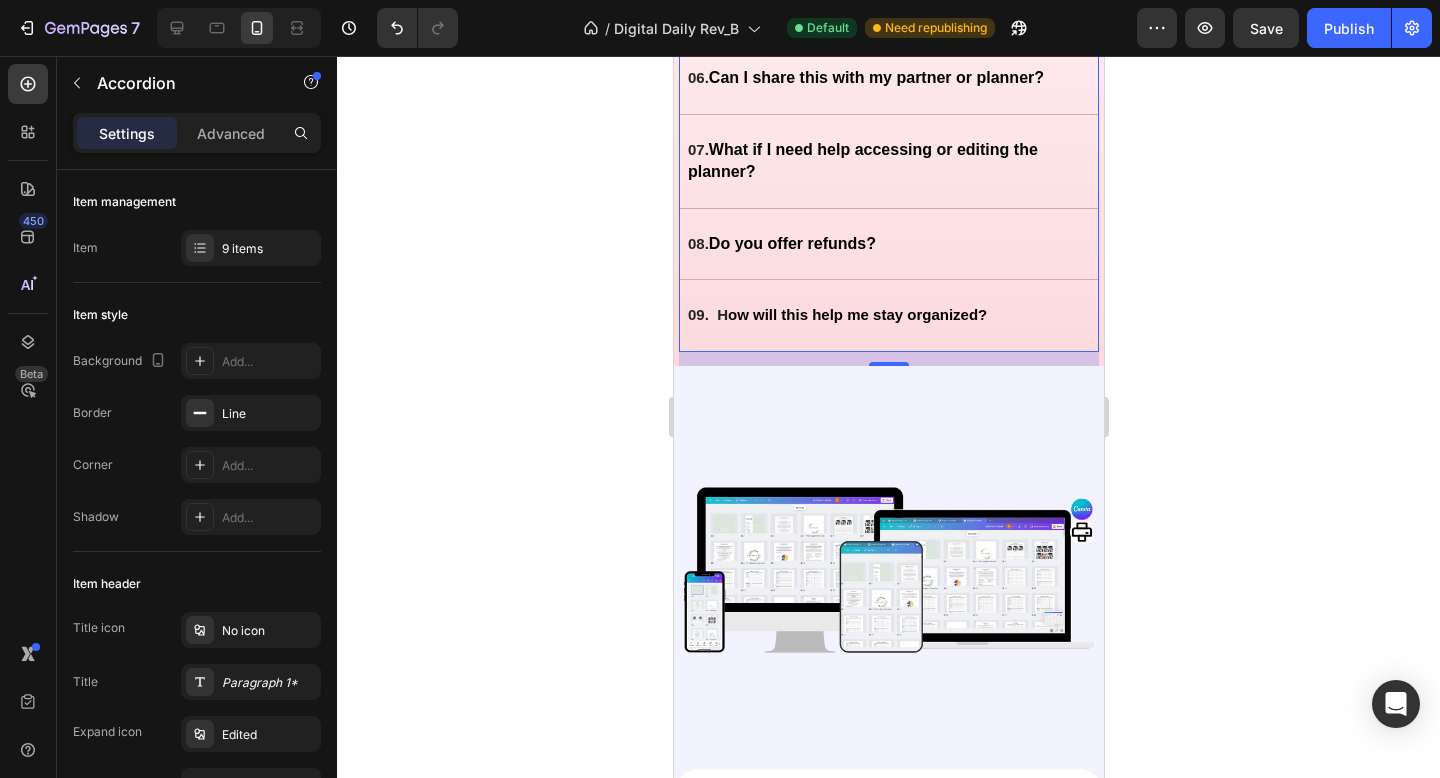 drag, startPoint x: 975, startPoint y: 267, endPoint x: 962, endPoint y: 274, distance: 14.764823 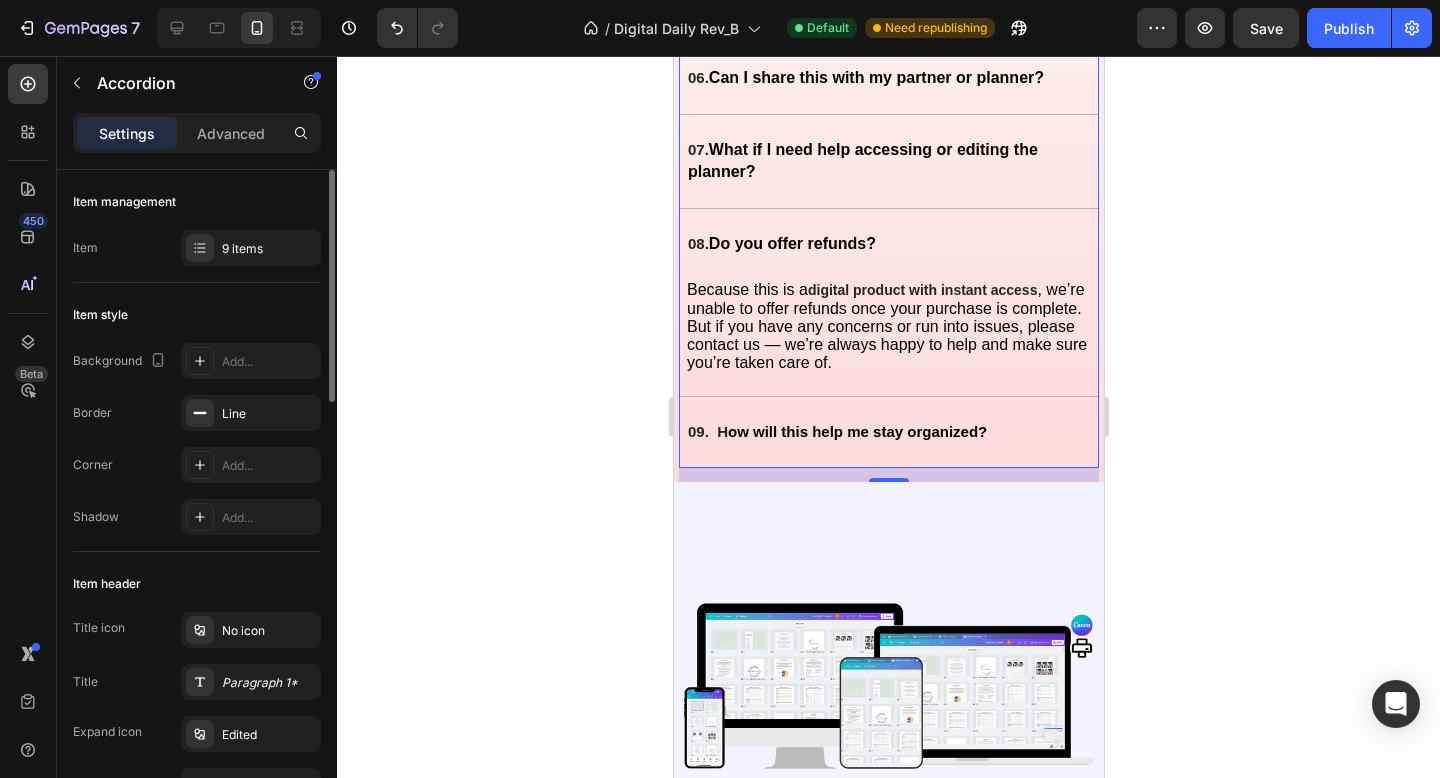 scroll, scrollTop: 169, scrollLeft: 0, axis: vertical 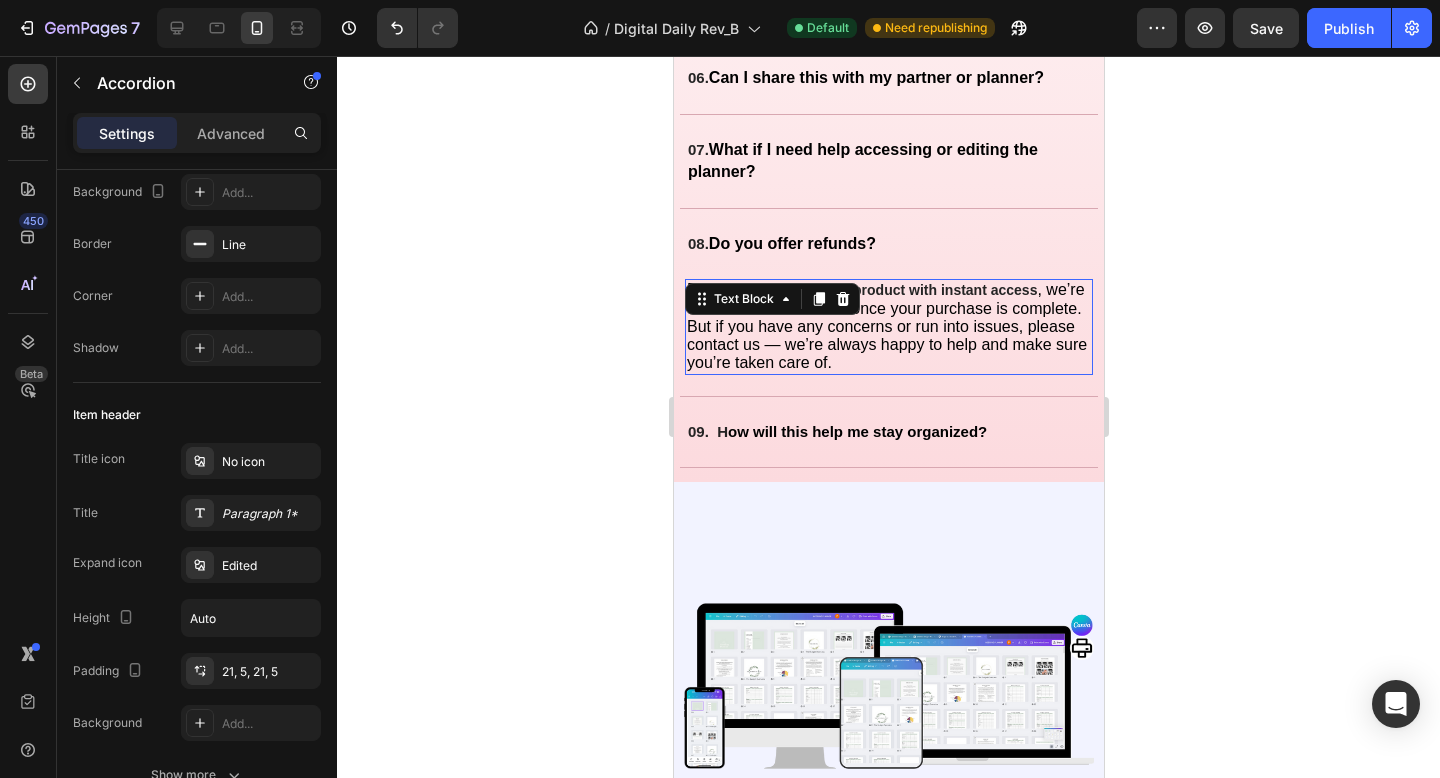 click on "Because this is a  digital product with instant access , we’re unable to offer refunds once your purchase is complete. But if you have any concerns or run into issues, please contact us — we’re always happy to help and make sure you’re taken care of. Text Block   0" at bounding box center (888, 326) 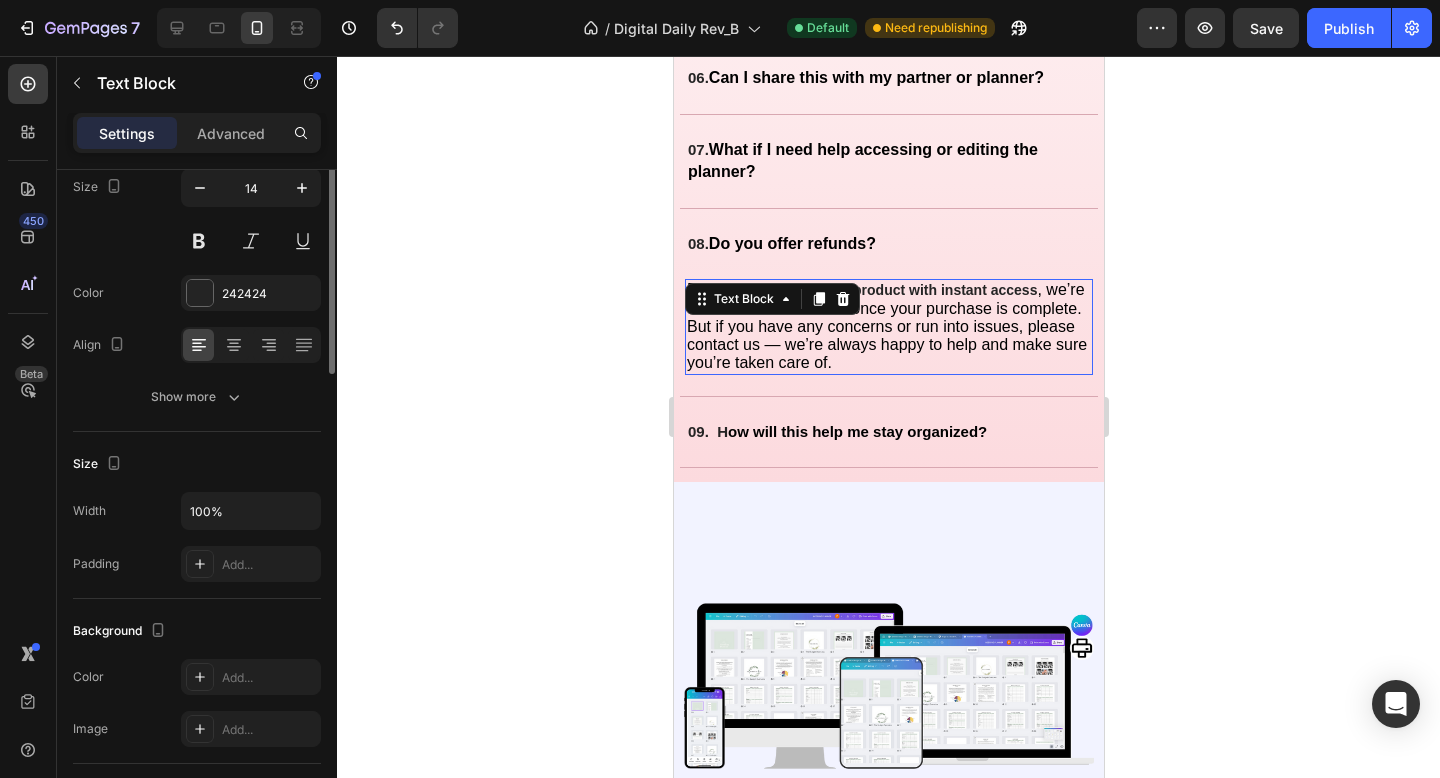 scroll, scrollTop: 0, scrollLeft: 0, axis: both 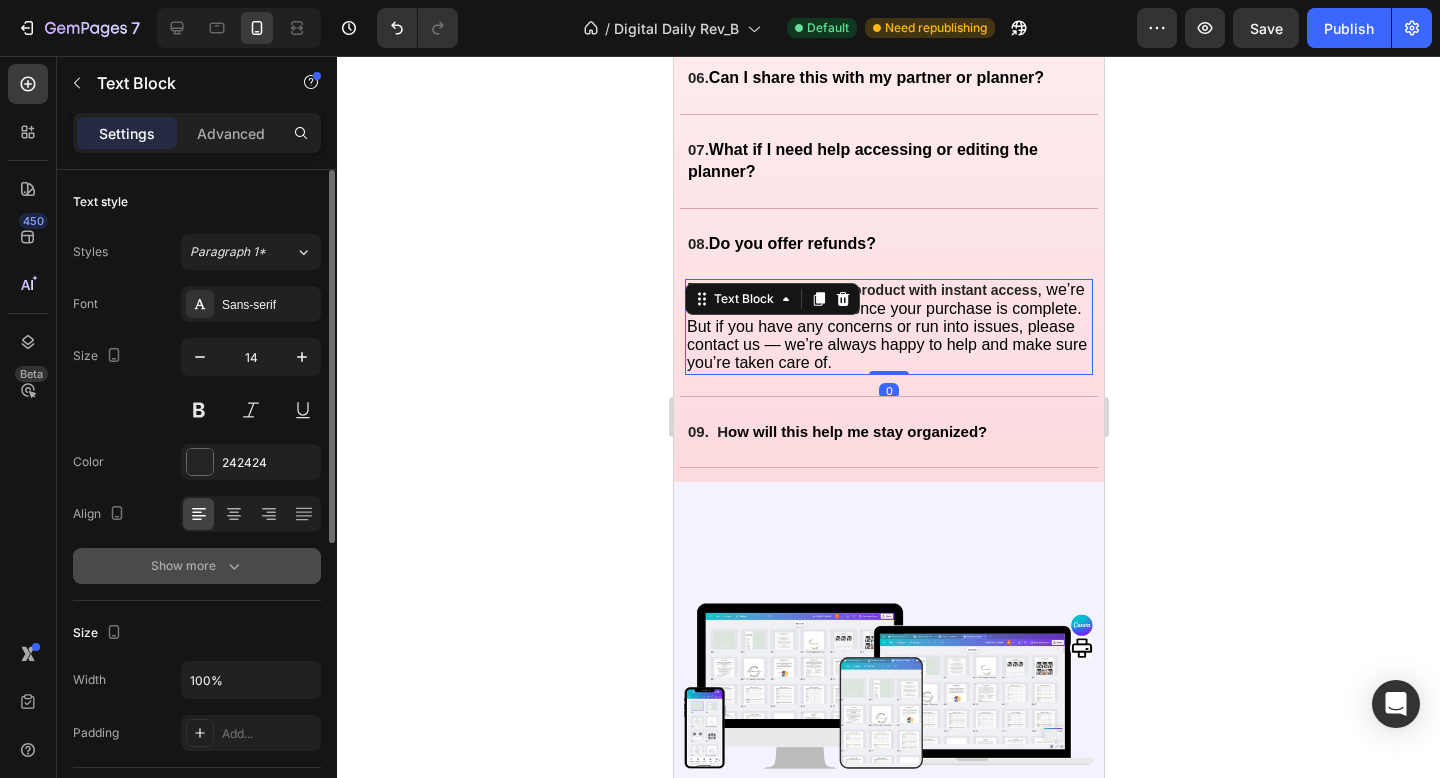 click on "Show more" at bounding box center [197, 566] 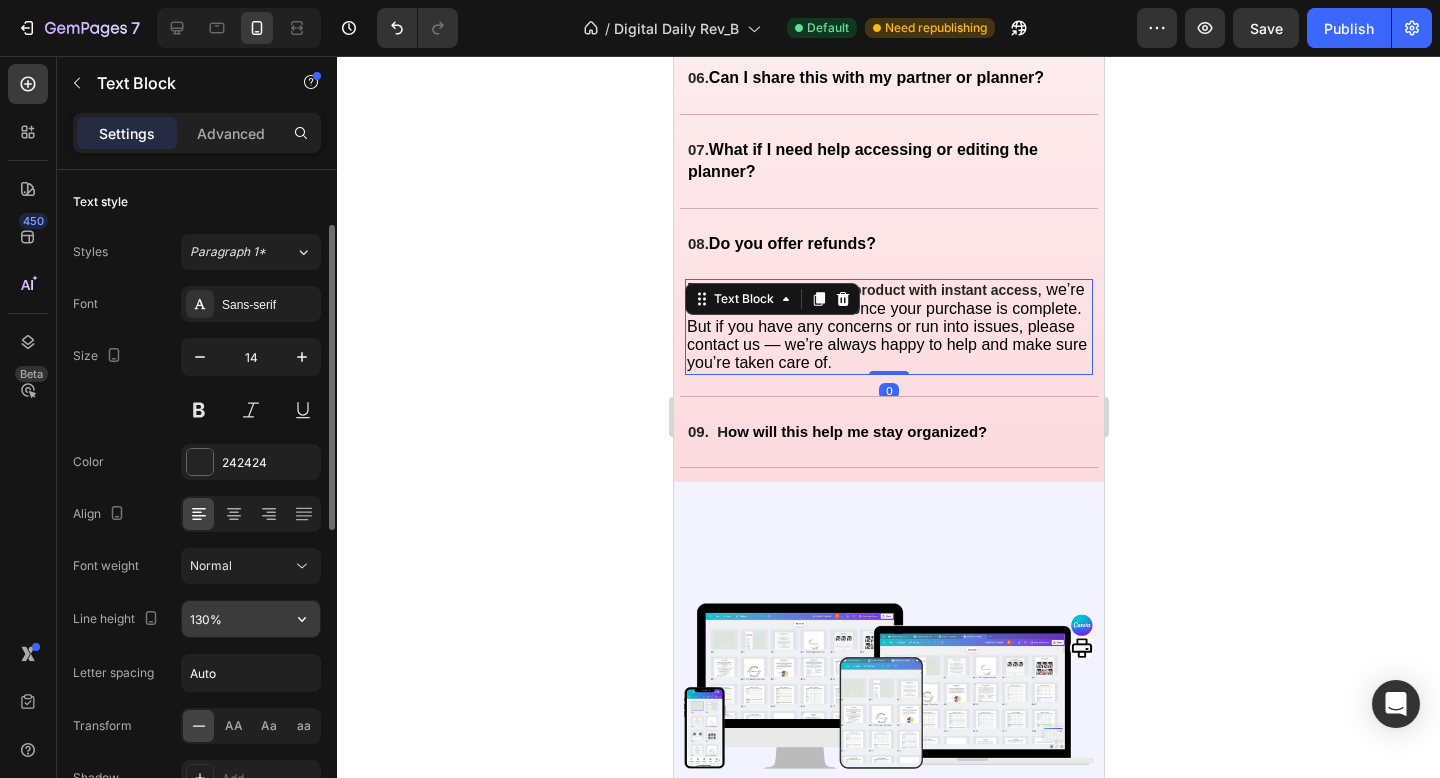 scroll, scrollTop: 140, scrollLeft: 0, axis: vertical 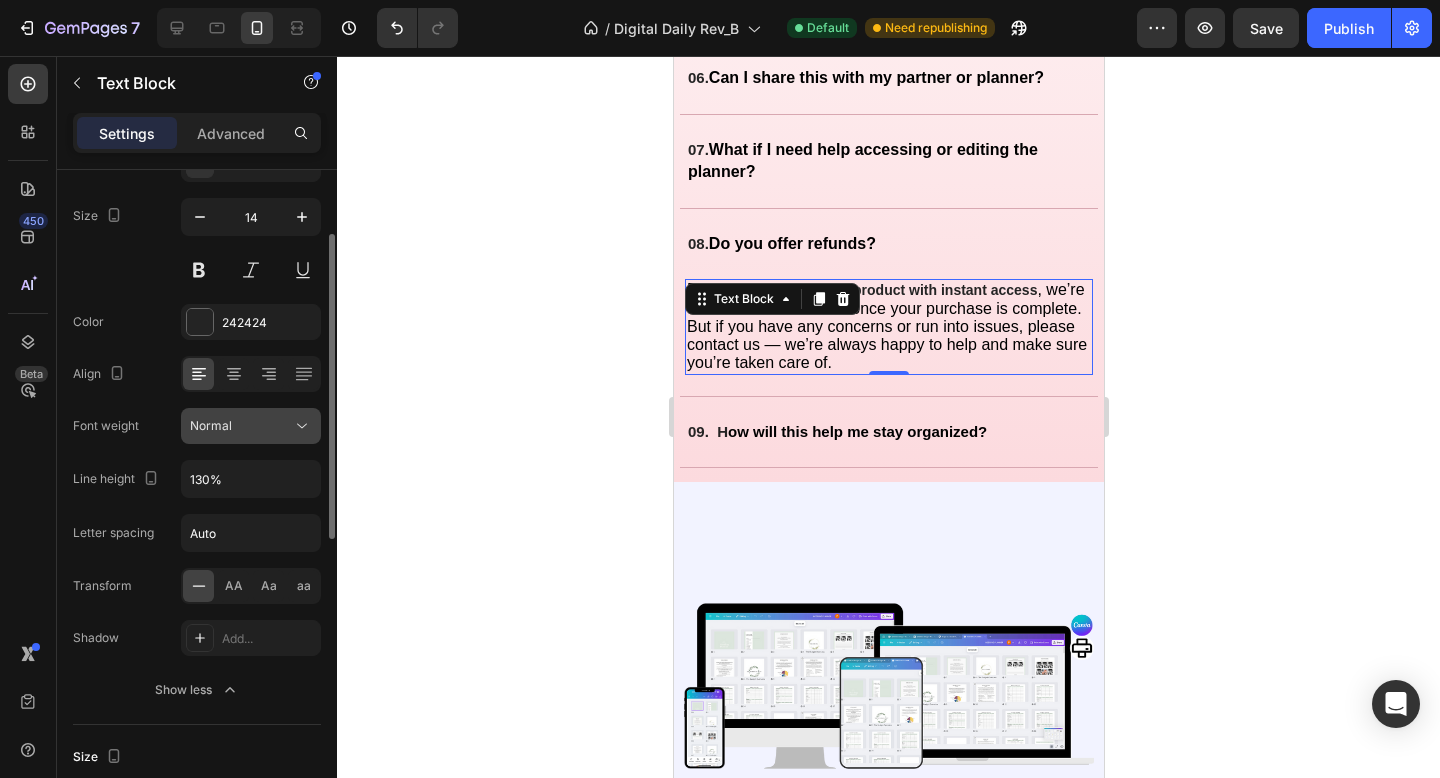 click on "Normal" at bounding box center [241, 426] 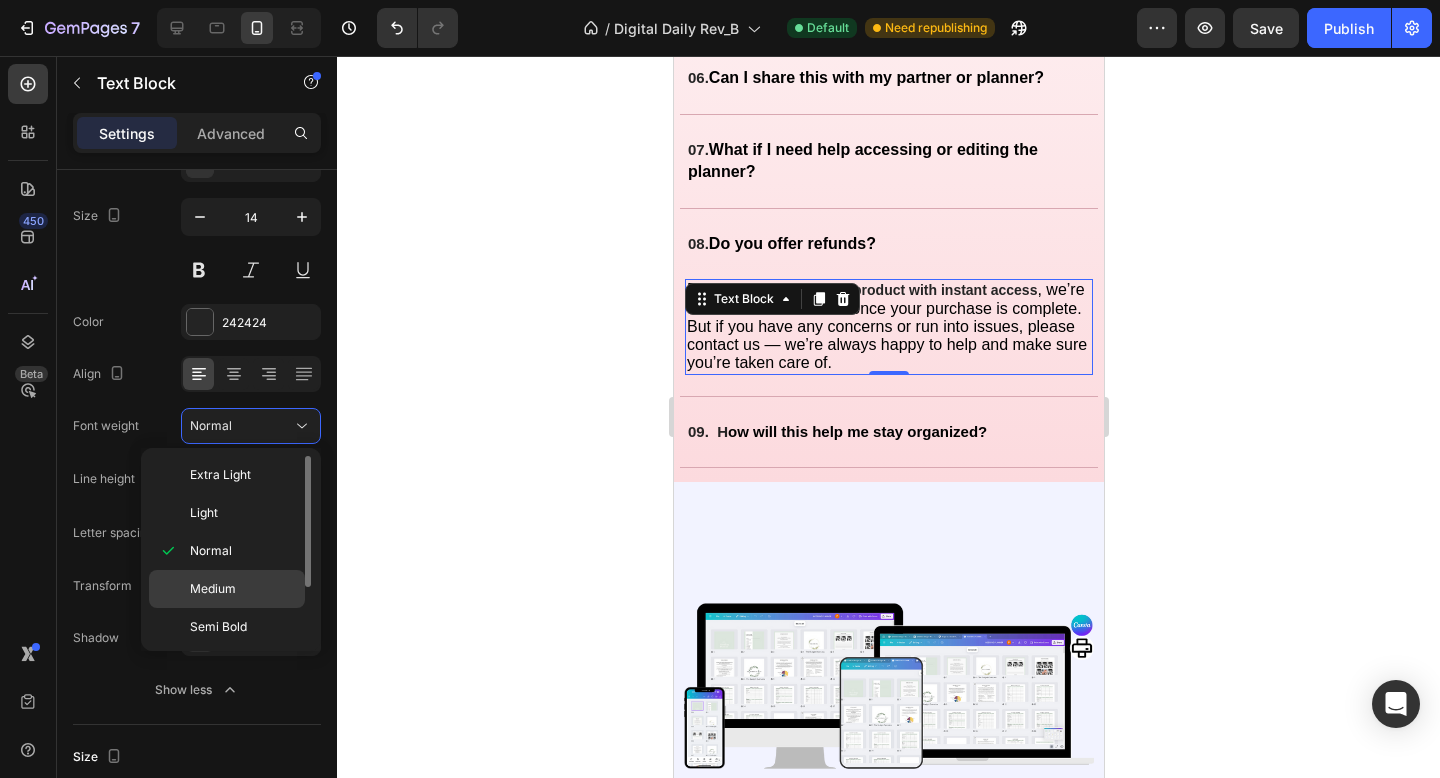 drag, startPoint x: 229, startPoint y: 592, endPoint x: 90, endPoint y: 425, distance: 217.27863 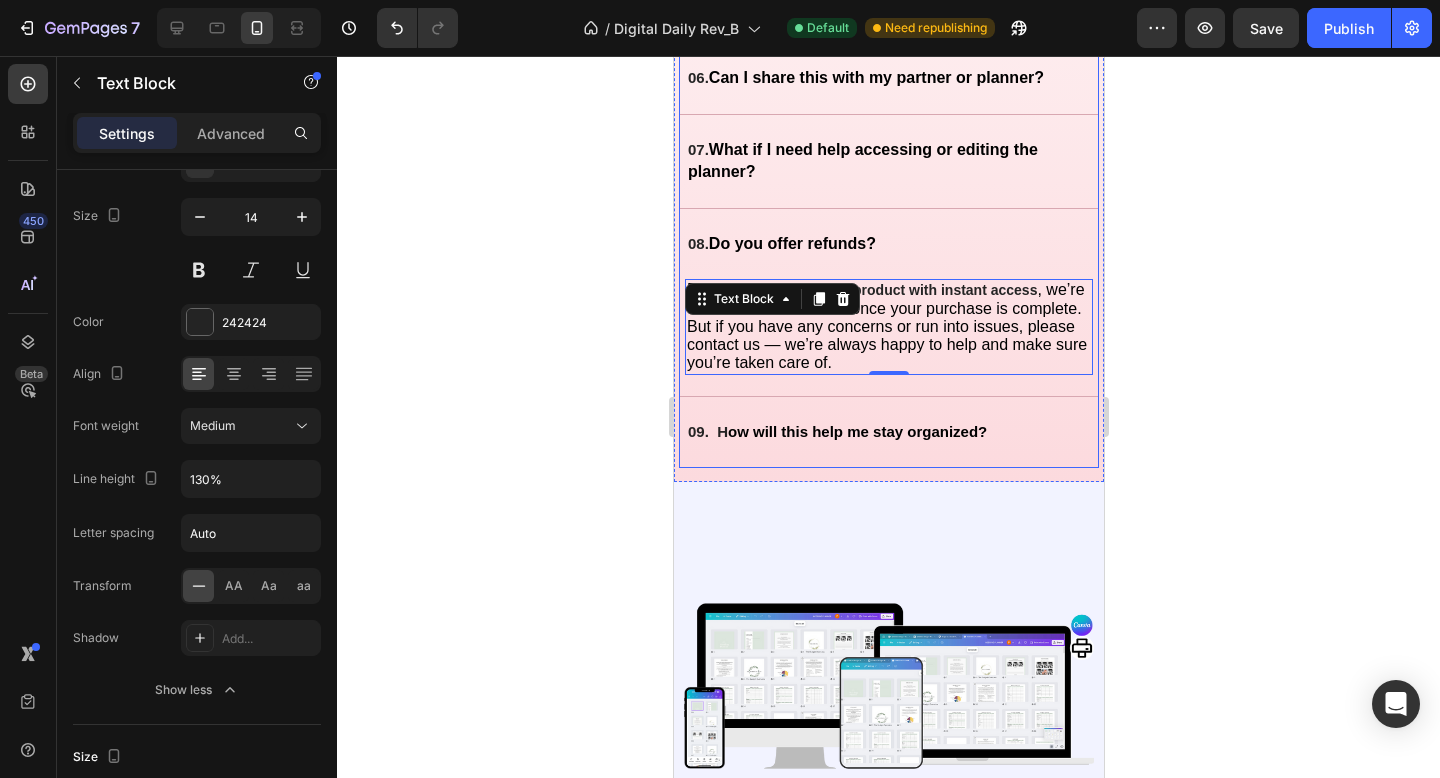 click on "09.  H ow will this help me stay organized?" at bounding box center [872, 432] 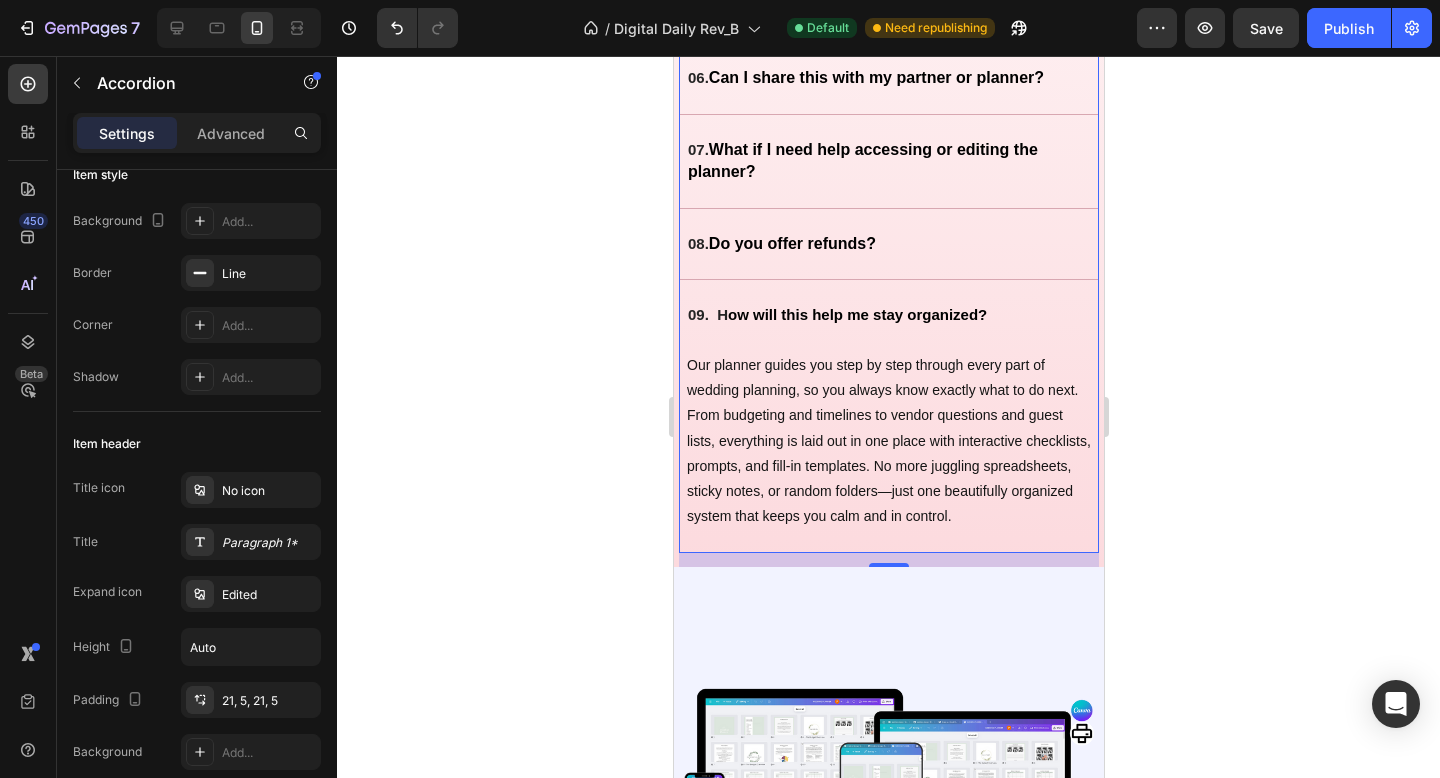 scroll, scrollTop: 0, scrollLeft: 0, axis: both 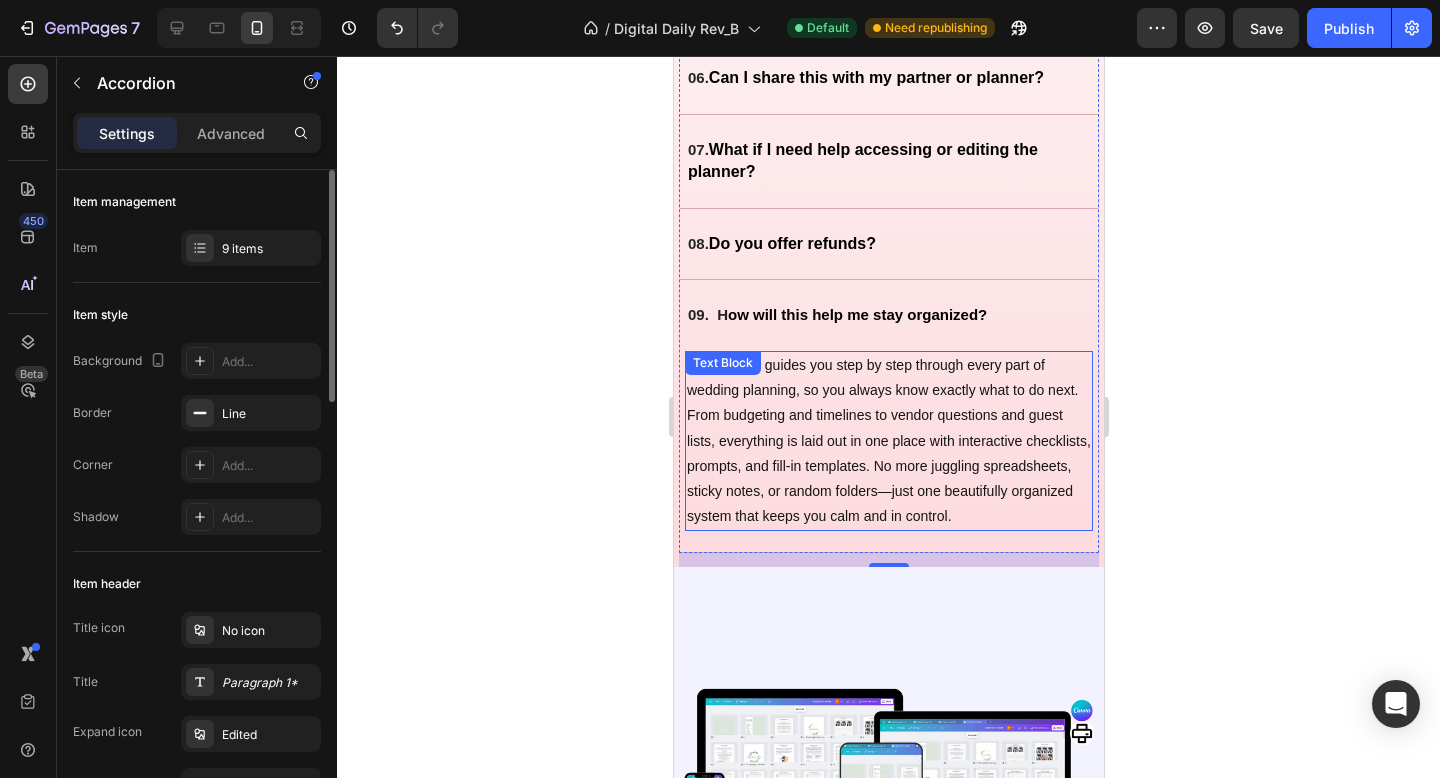 click on "Our planner guides you step by step through every part of wedding planning, so you always know exactly what to do next. From budgeting and timelines to vendor questions and guest lists, everything is laid out in one place with interactive checklists, prompts, and fill-in templates. No more juggling spreadsheets, sticky notes, or random folders—just one beautifully organized system that keeps you calm and in control." at bounding box center [888, 441] 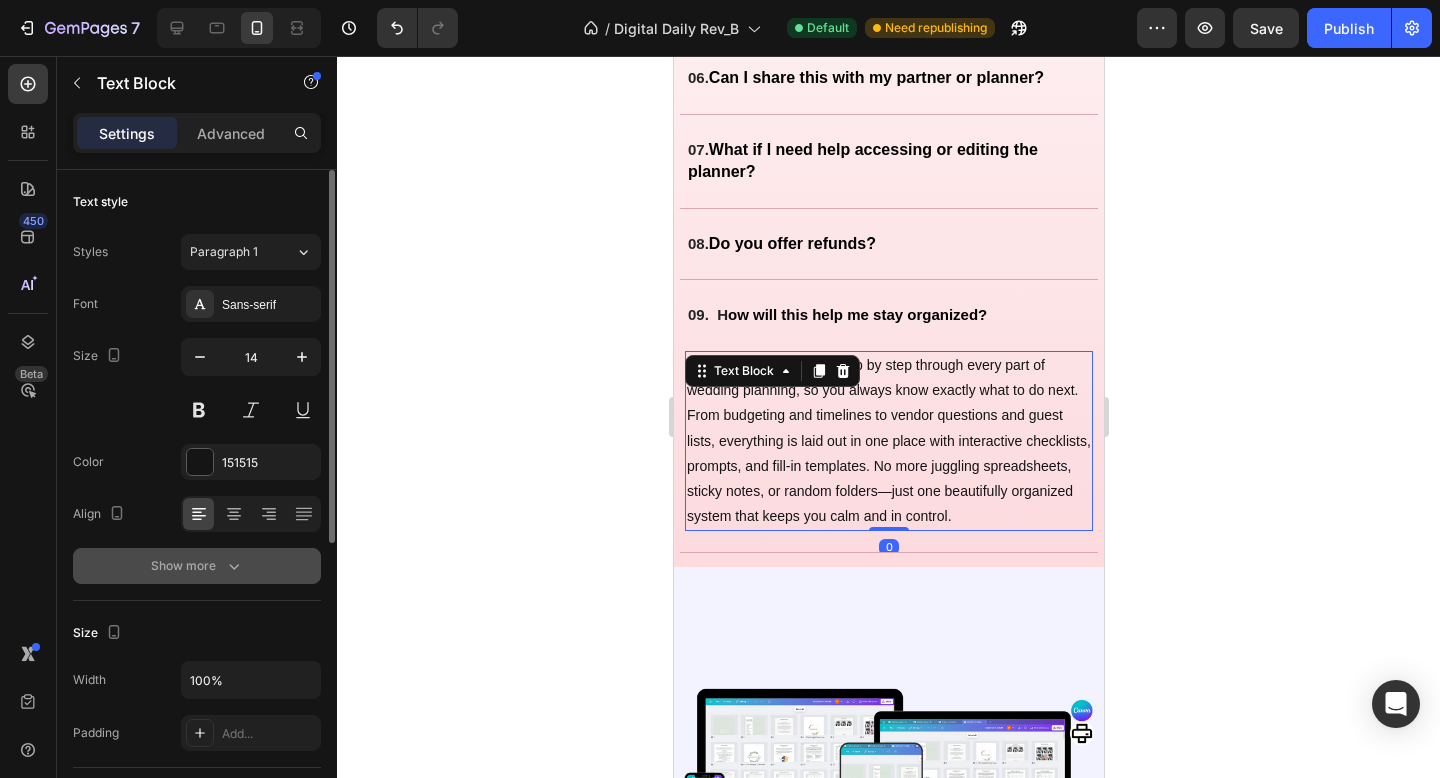 click on "Show more" at bounding box center (197, 566) 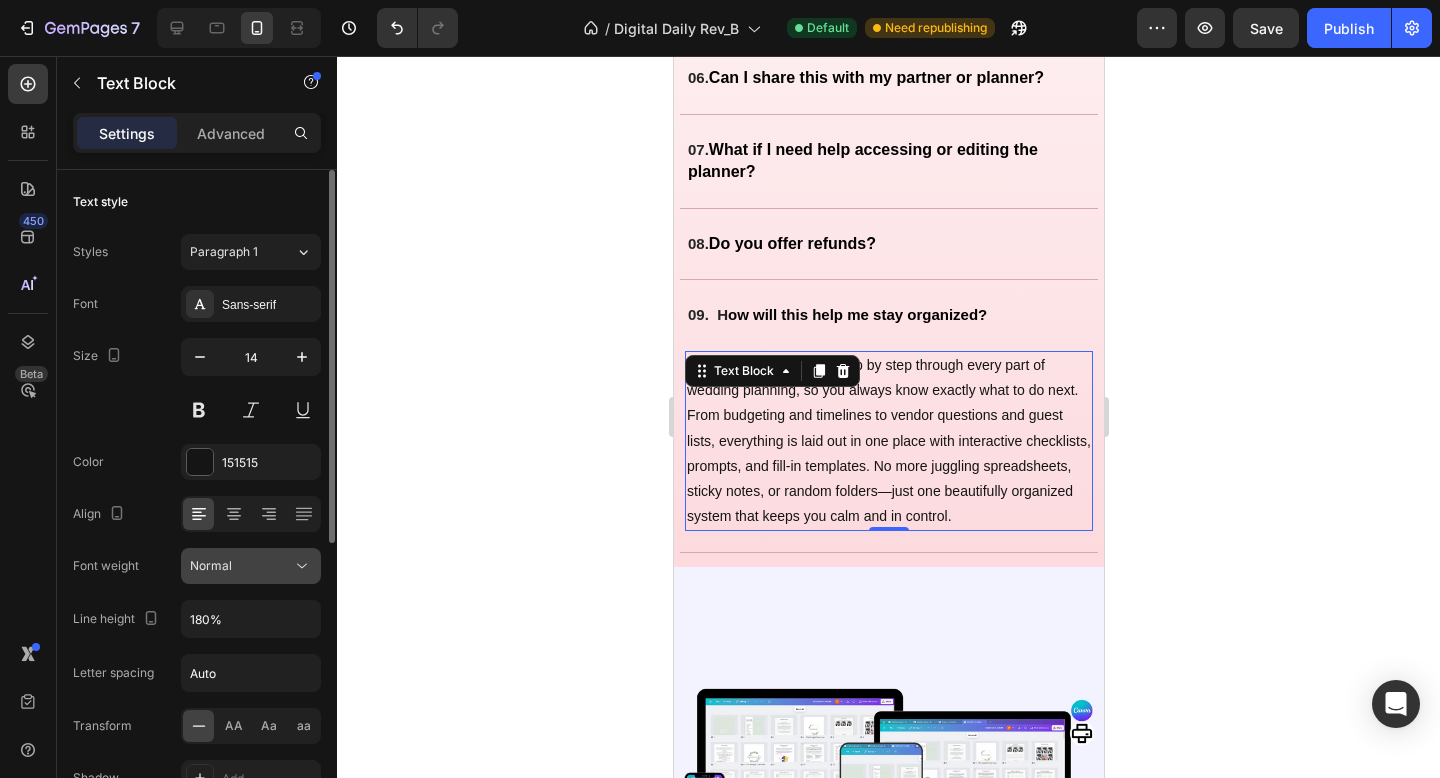 click on "Normal" 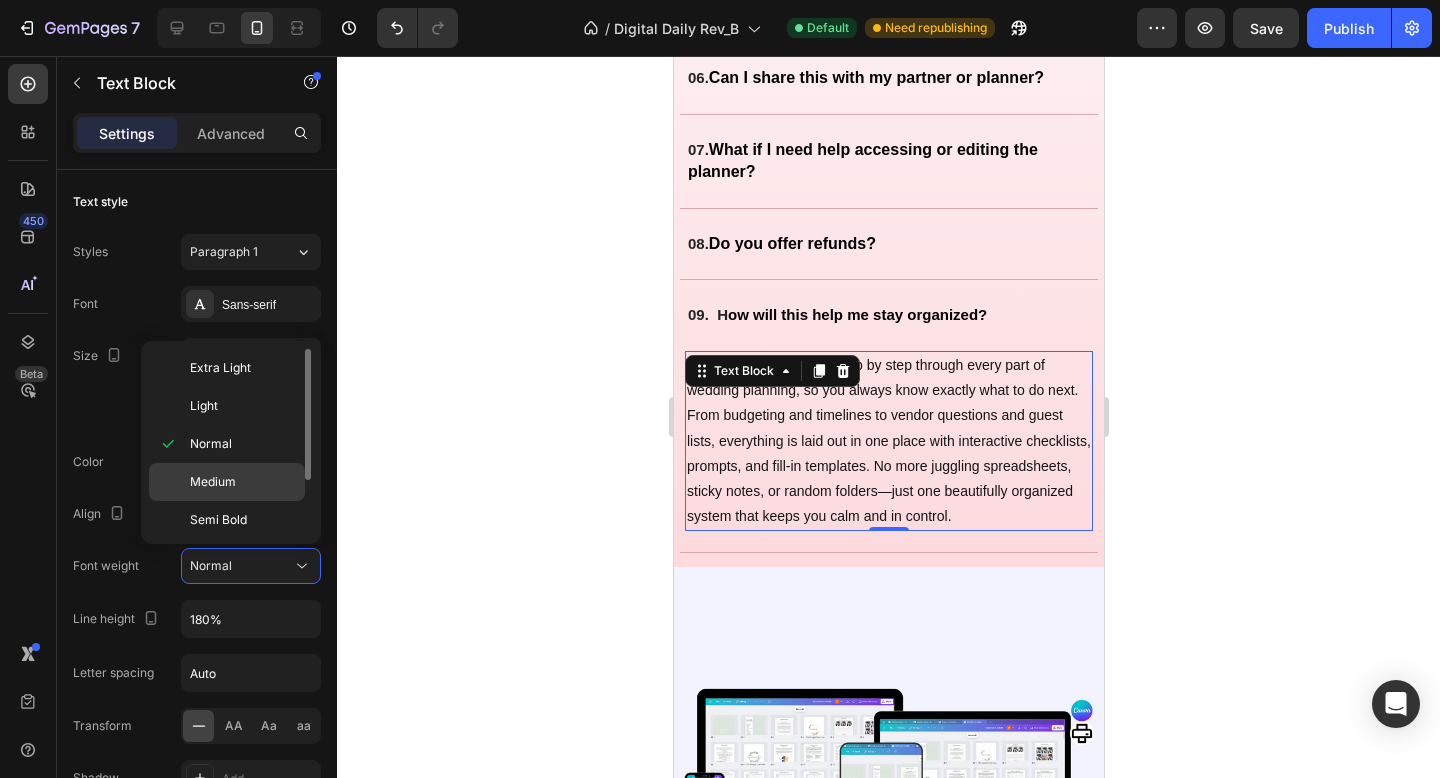 click on "Medium" 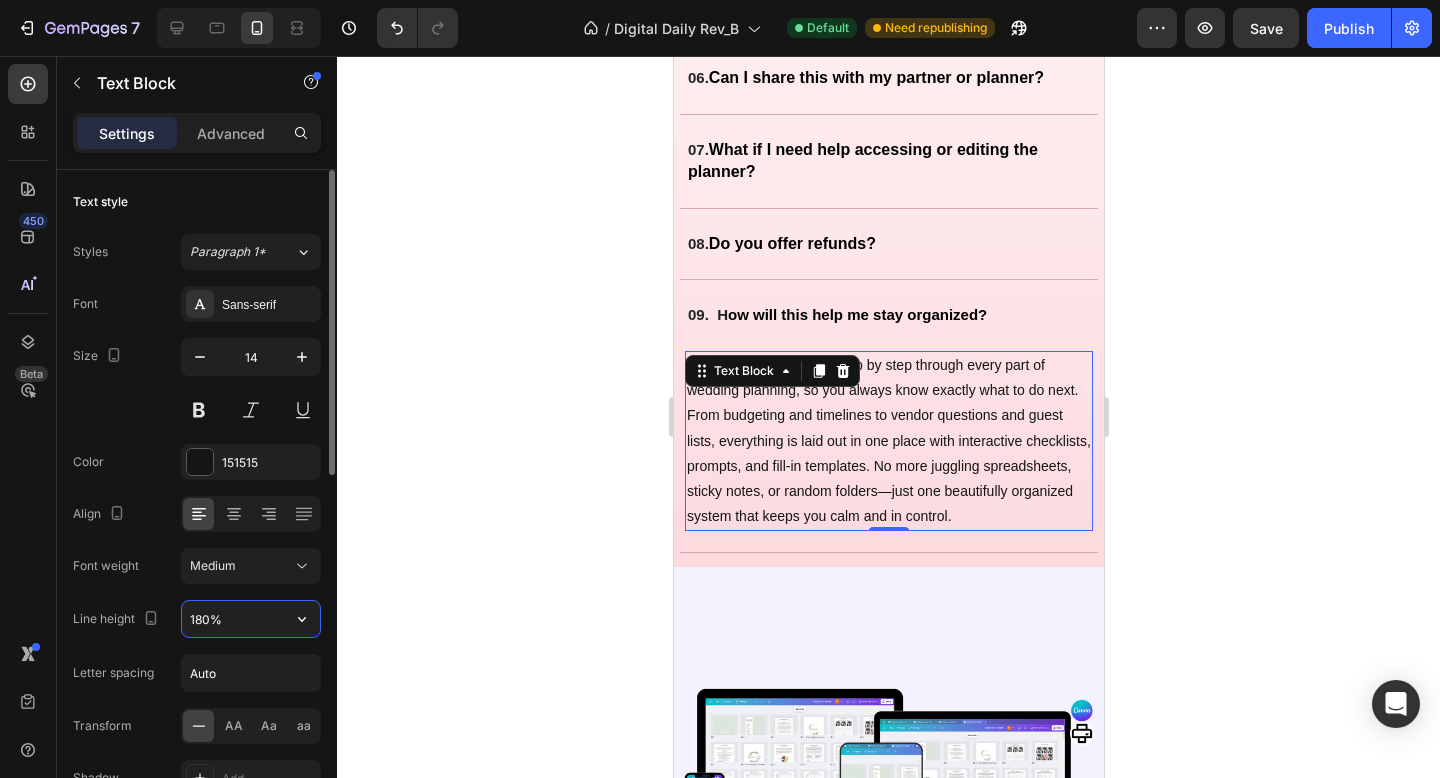 click on "180%" at bounding box center (251, 619) 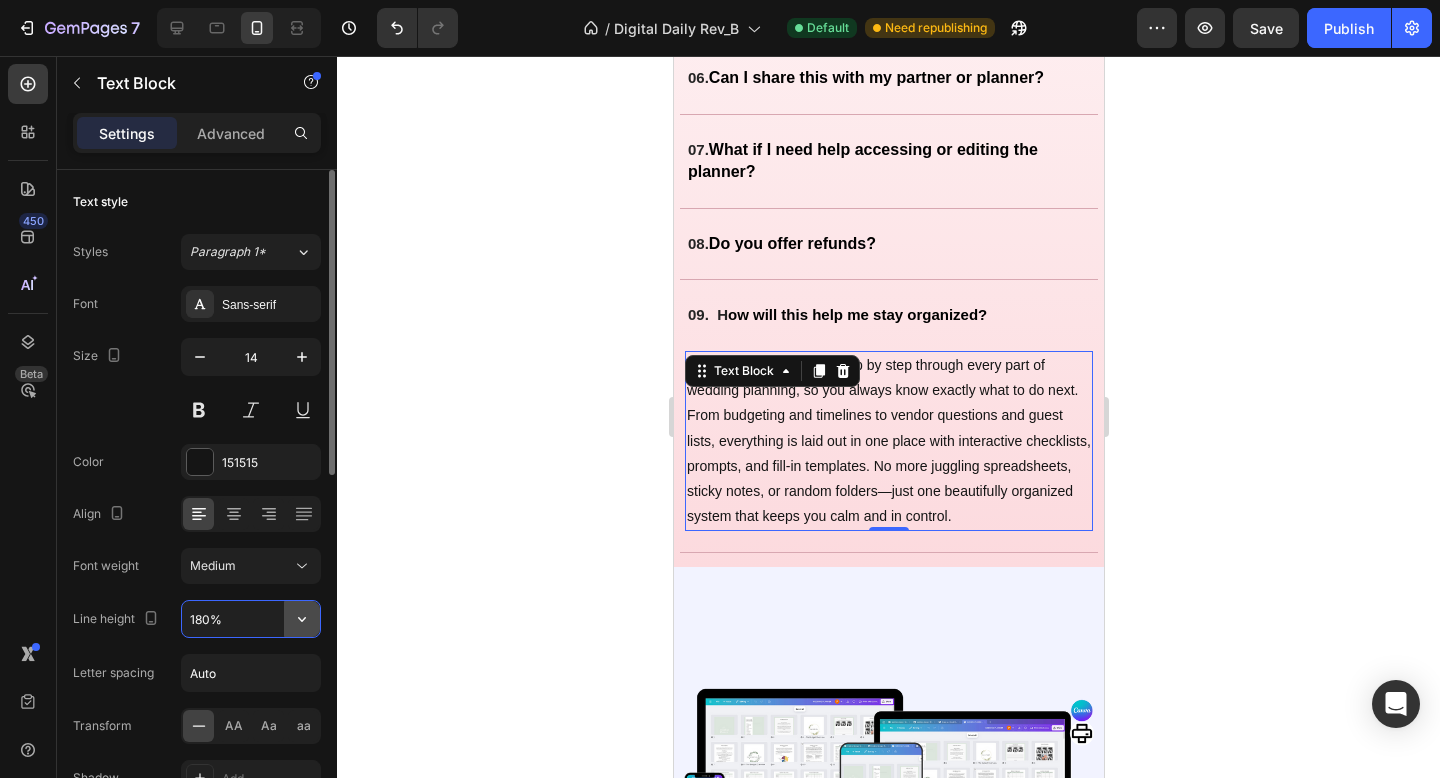 click 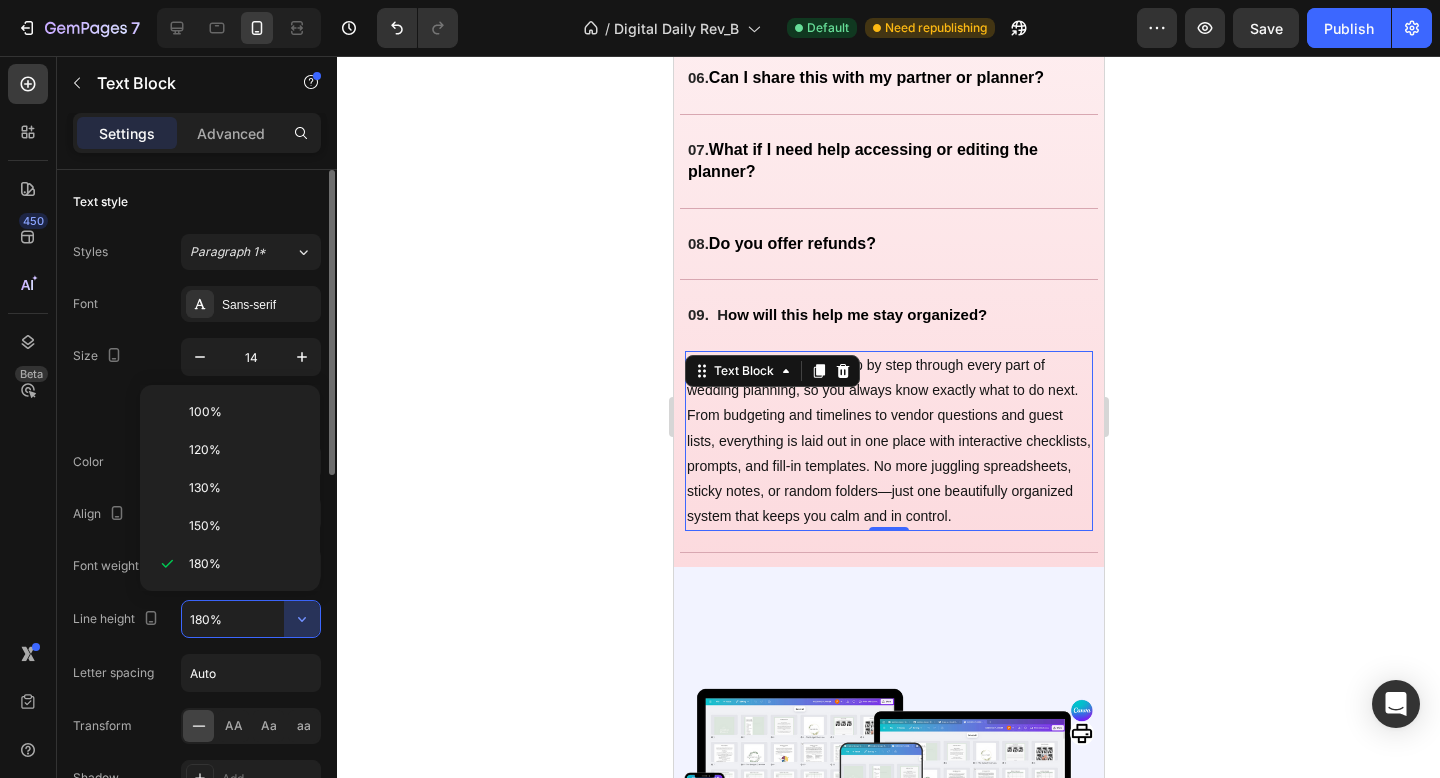 click on "130%" at bounding box center [246, 488] 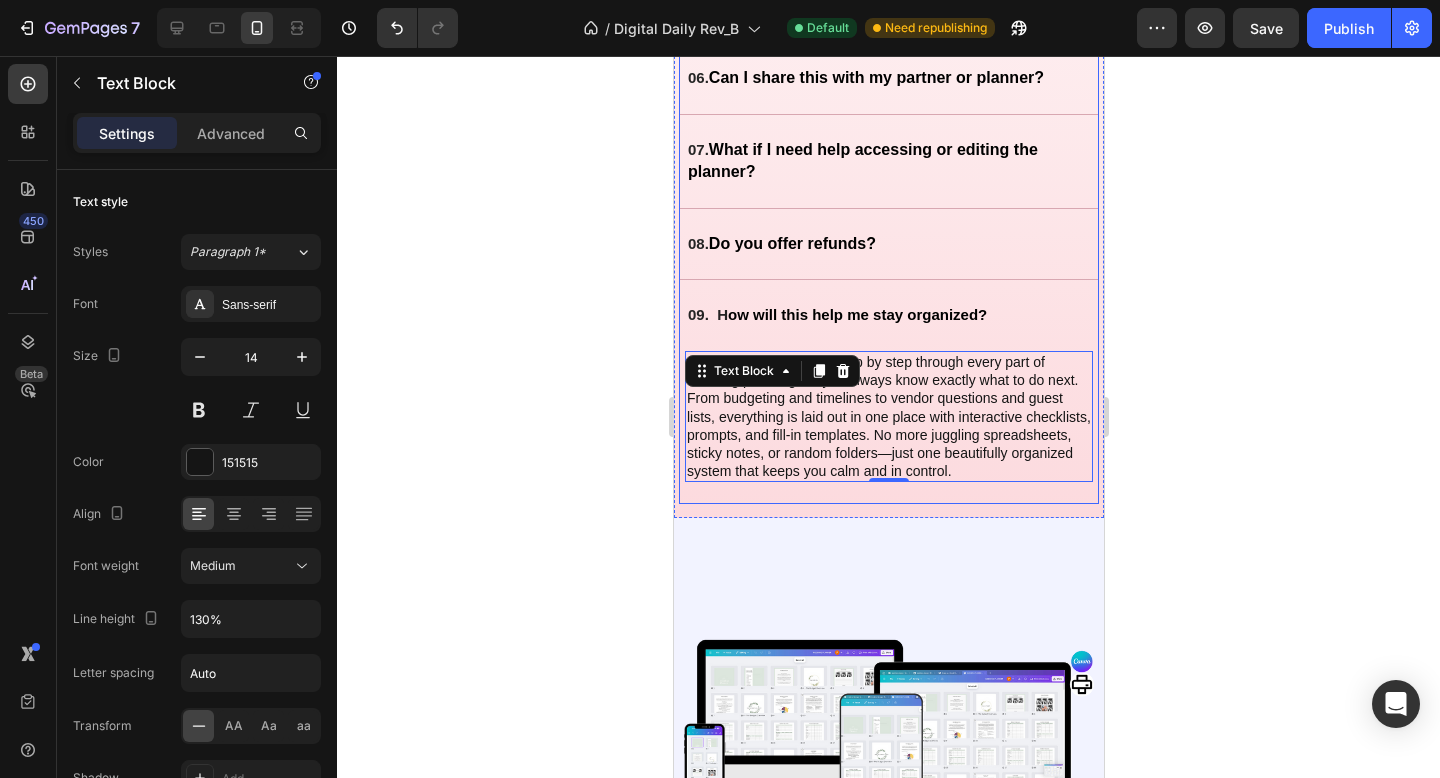 click 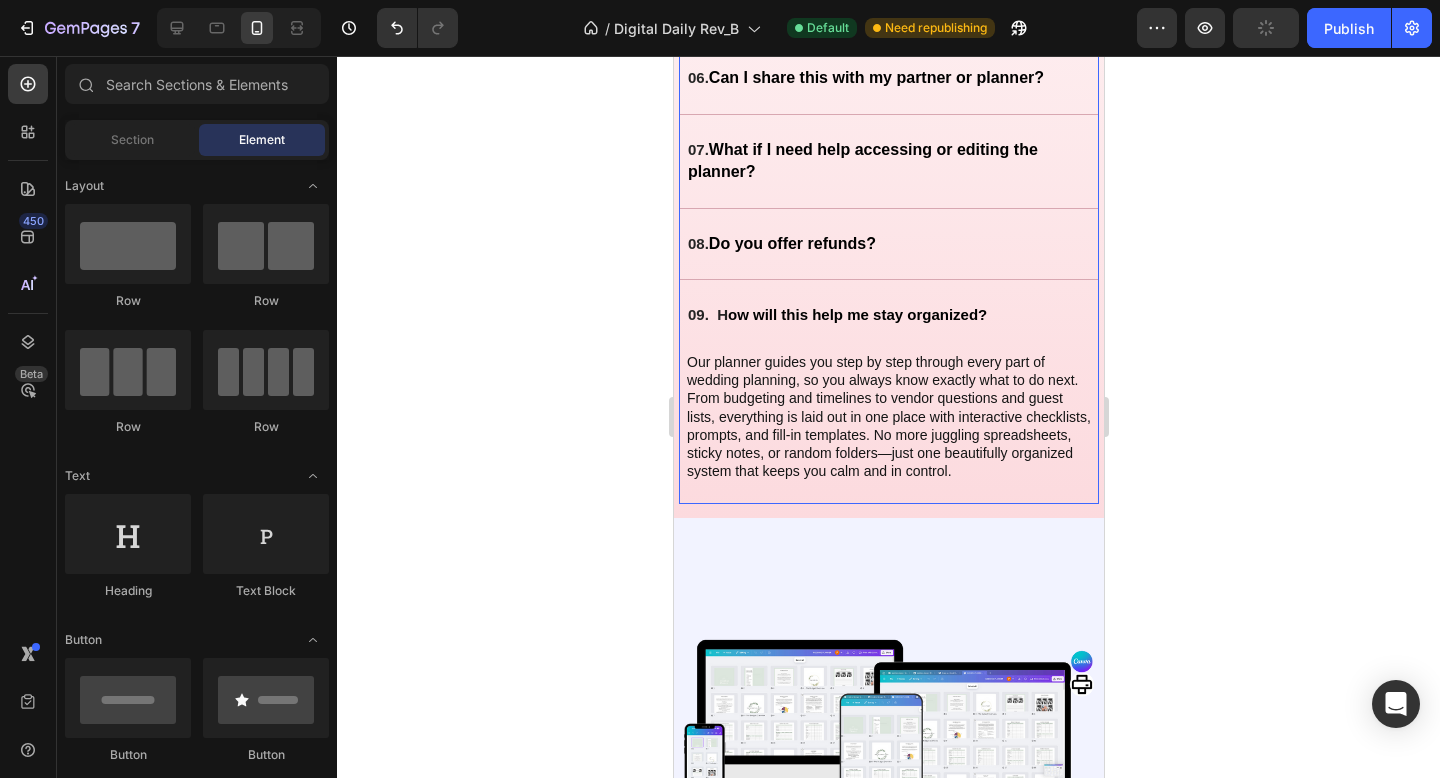 click on "08.    Do you offer refunds?" at bounding box center (872, 244) 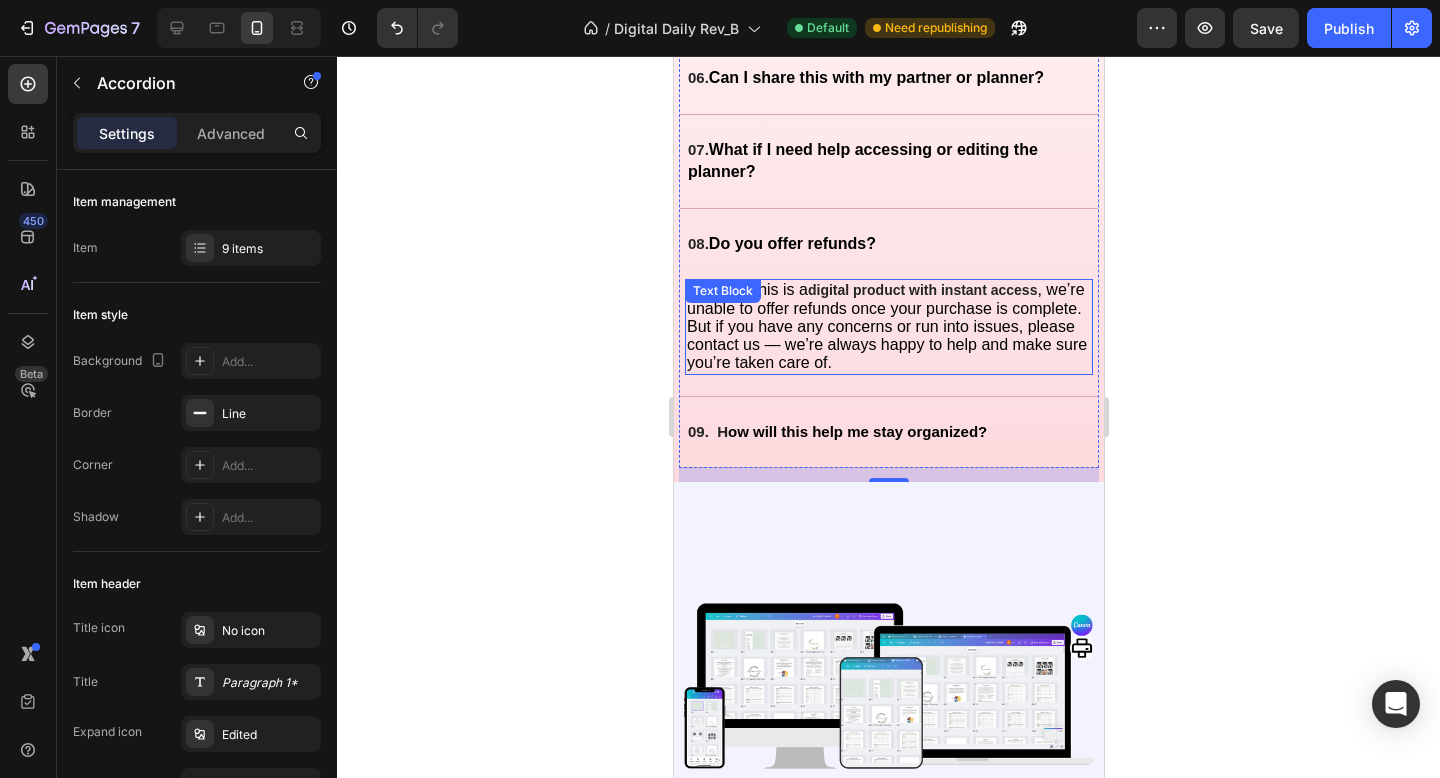 click on ", we’re unable to offer refunds once your purchase is complete. But if you have any concerns or run into issues, please contact us — we’re always happy to help and make sure you’re taken care of." at bounding box center (886, 326) 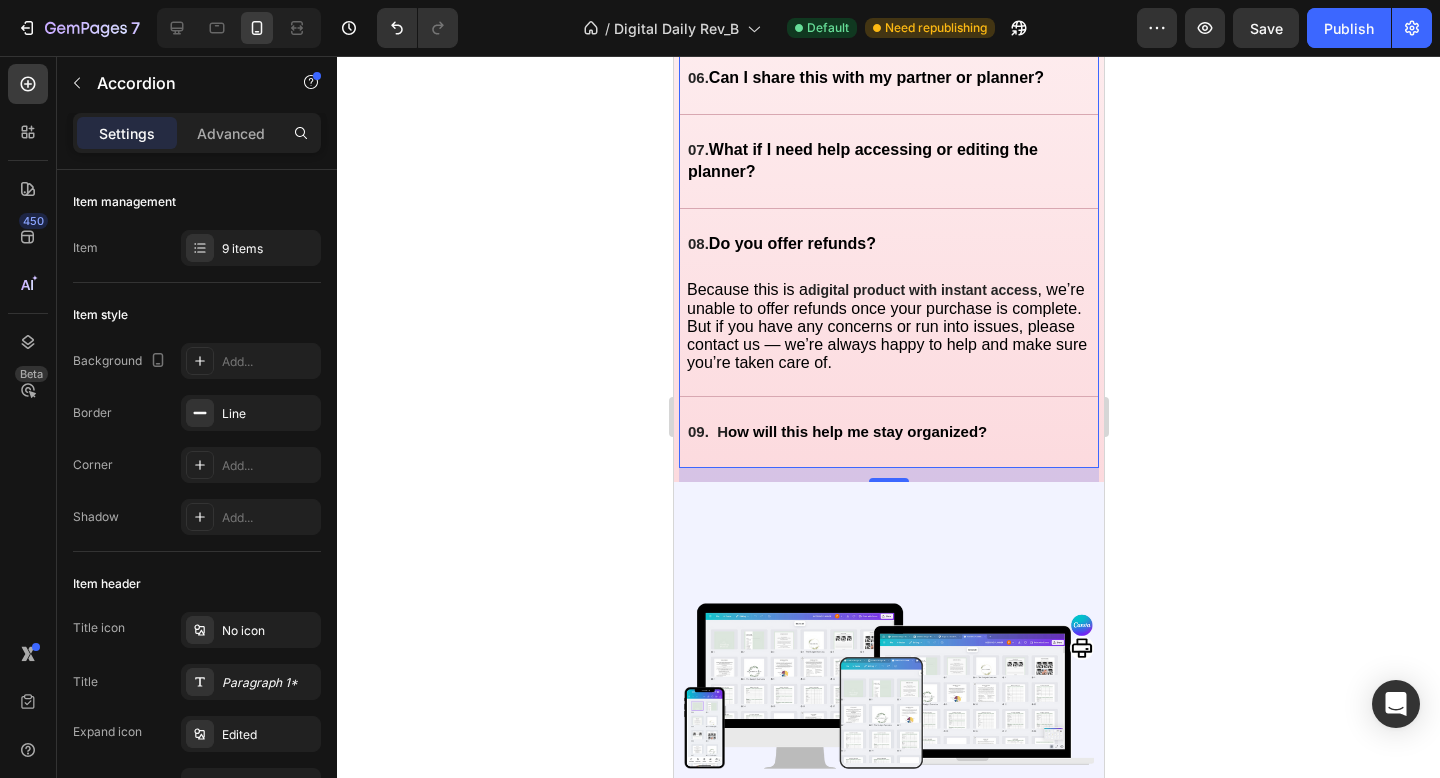 click on "09.  H ow will this help me stay organized?" at bounding box center (872, 432) 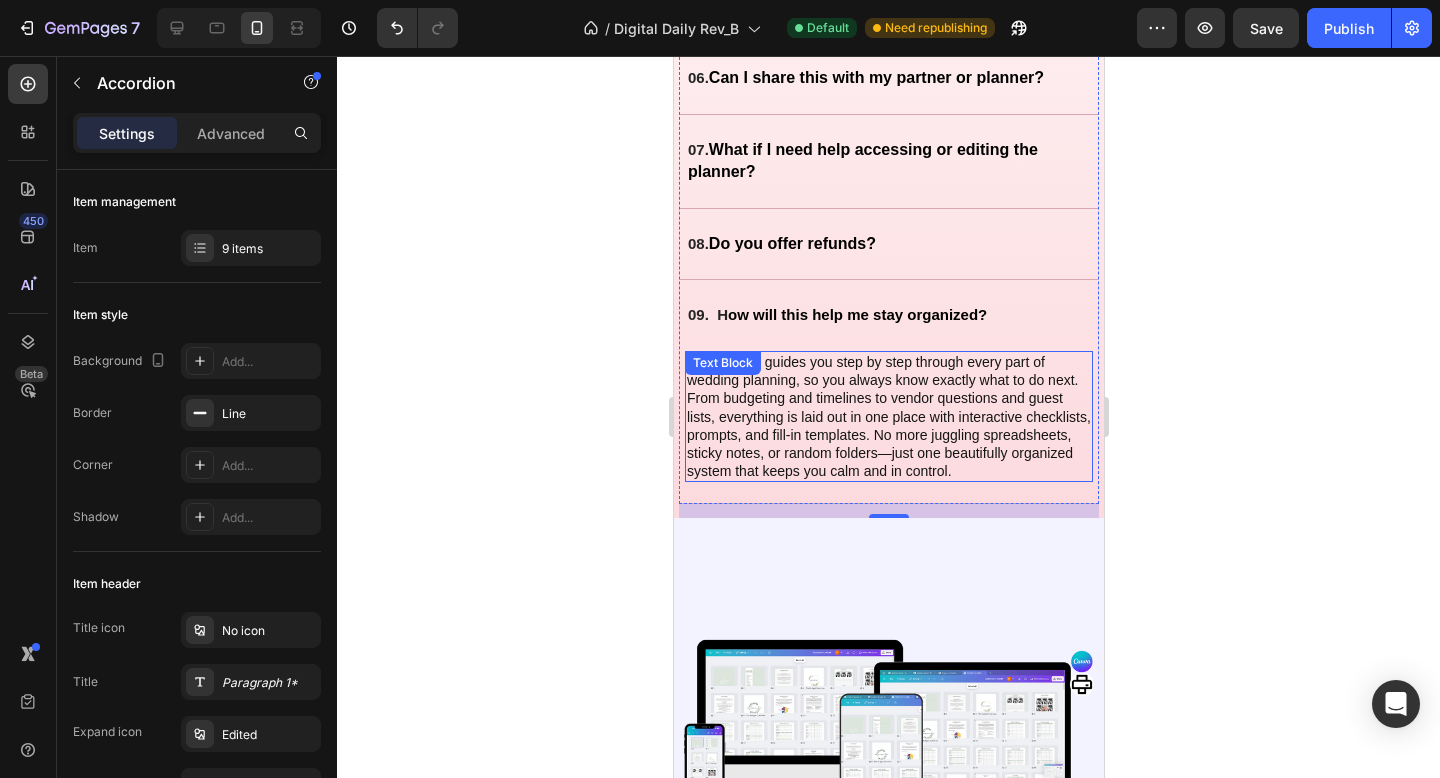 click on "Our planner guides you step by step through every part of wedding planning, so you always know exactly what to do next. From budgeting and timelines to vendor questions and guest lists, everything is laid out in one place with interactive checklists, prompts, and fill-in templates. No more juggling spreadsheets, sticky notes, or random folders—just one beautifully organized system that keeps you calm and in control." at bounding box center [888, 416] 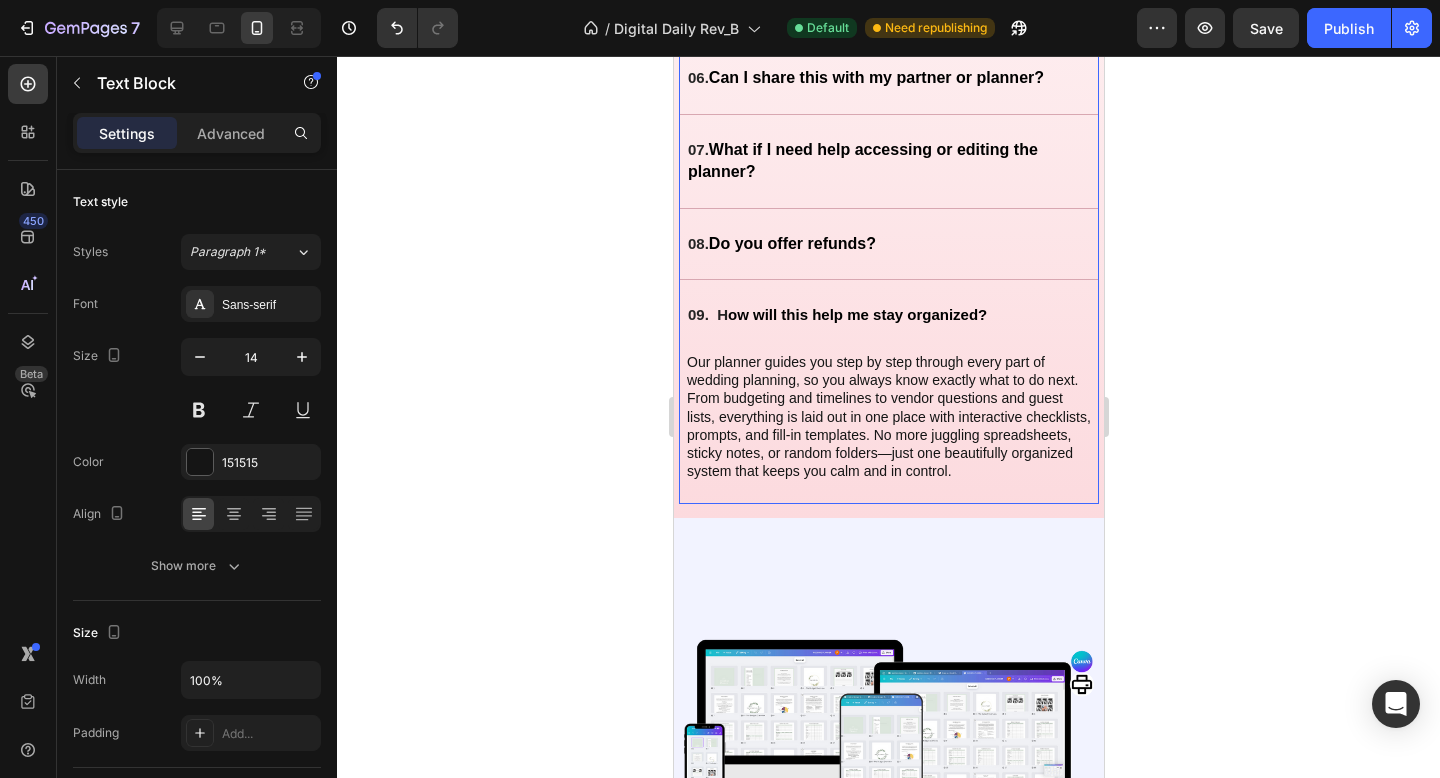 click on "08.    Do you offer refunds?" at bounding box center (872, 244) 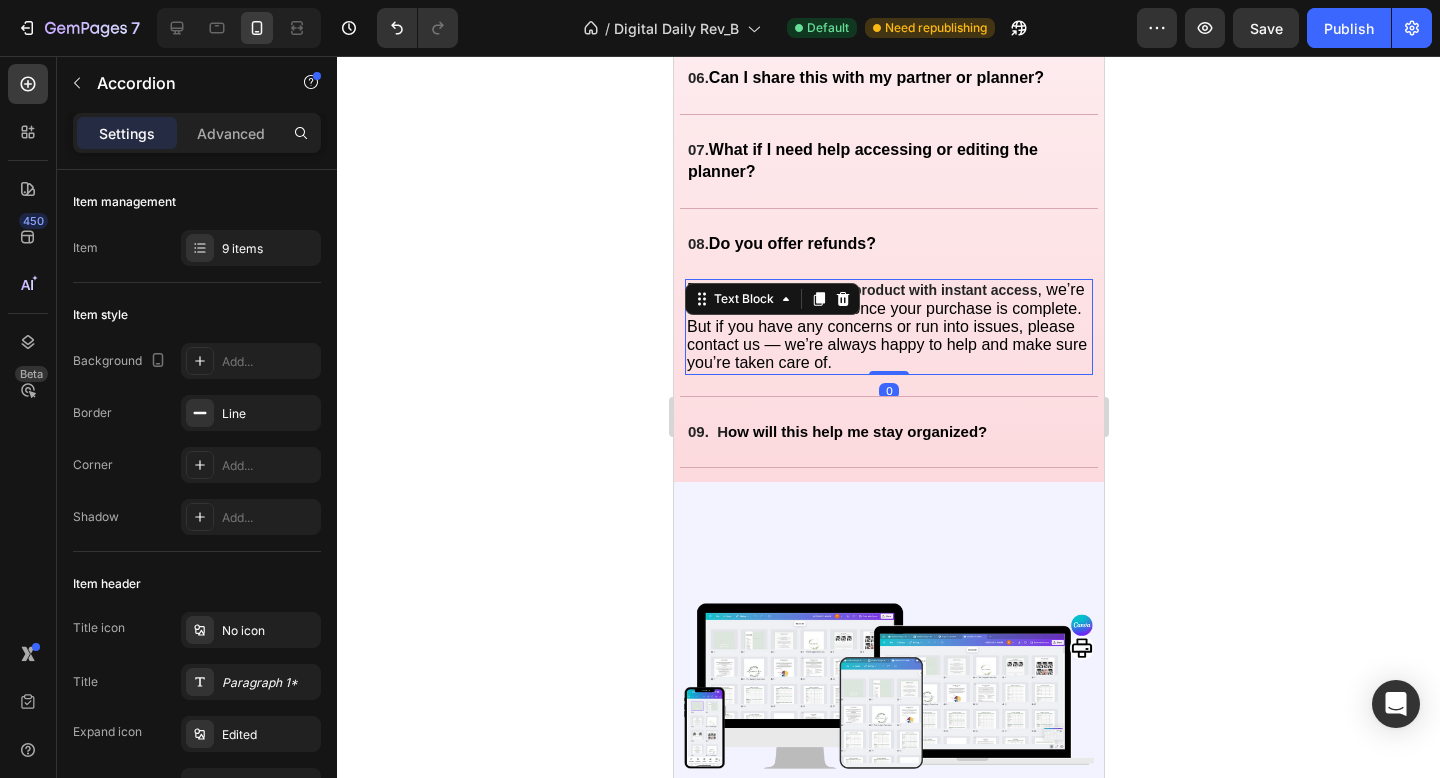 click on ", we’re unable to offer refunds once your purchase is complete. But if you have any concerns or run into issues, please contact us — we’re always happy to help and make sure you’re taken care of." at bounding box center [886, 326] 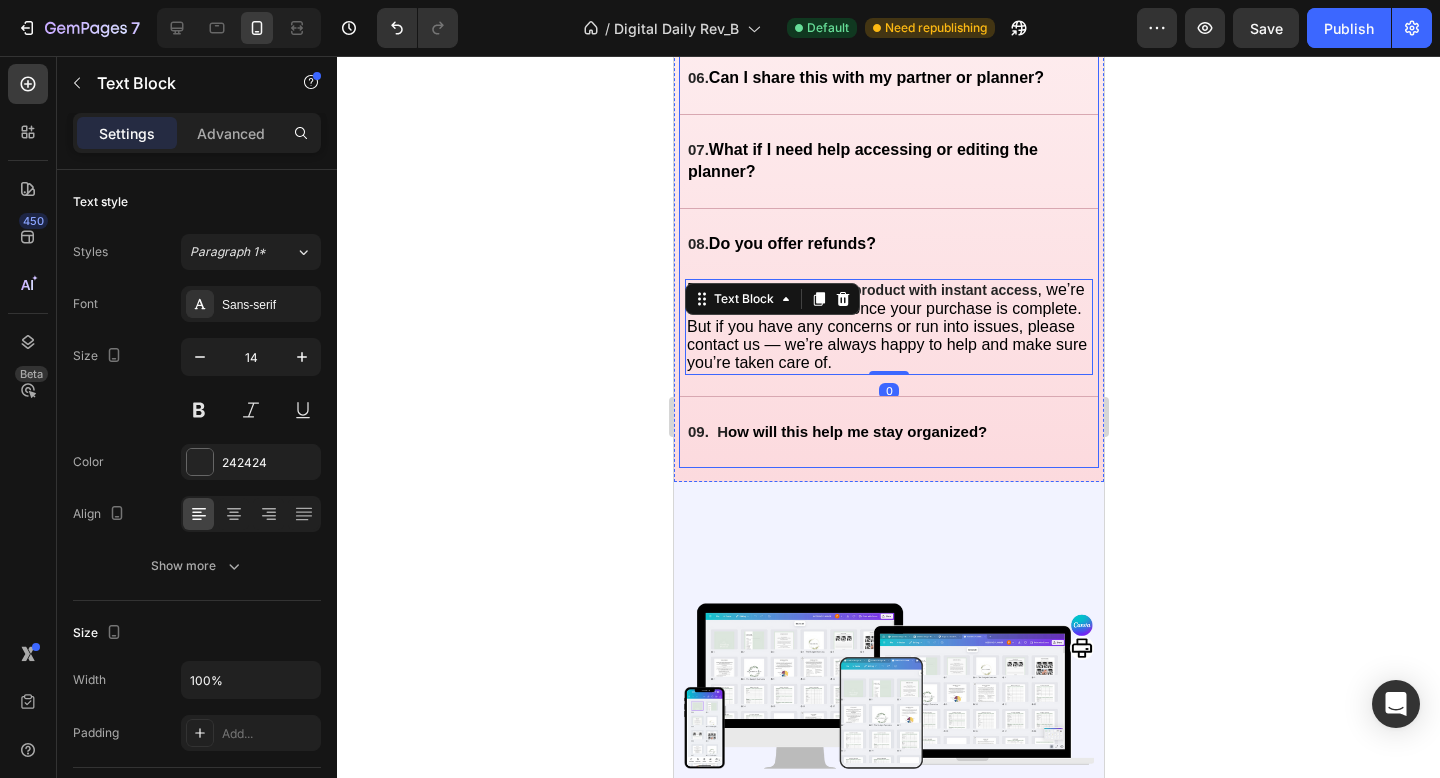 click on "09.  H ow will this help me stay organized?" at bounding box center (872, 432) 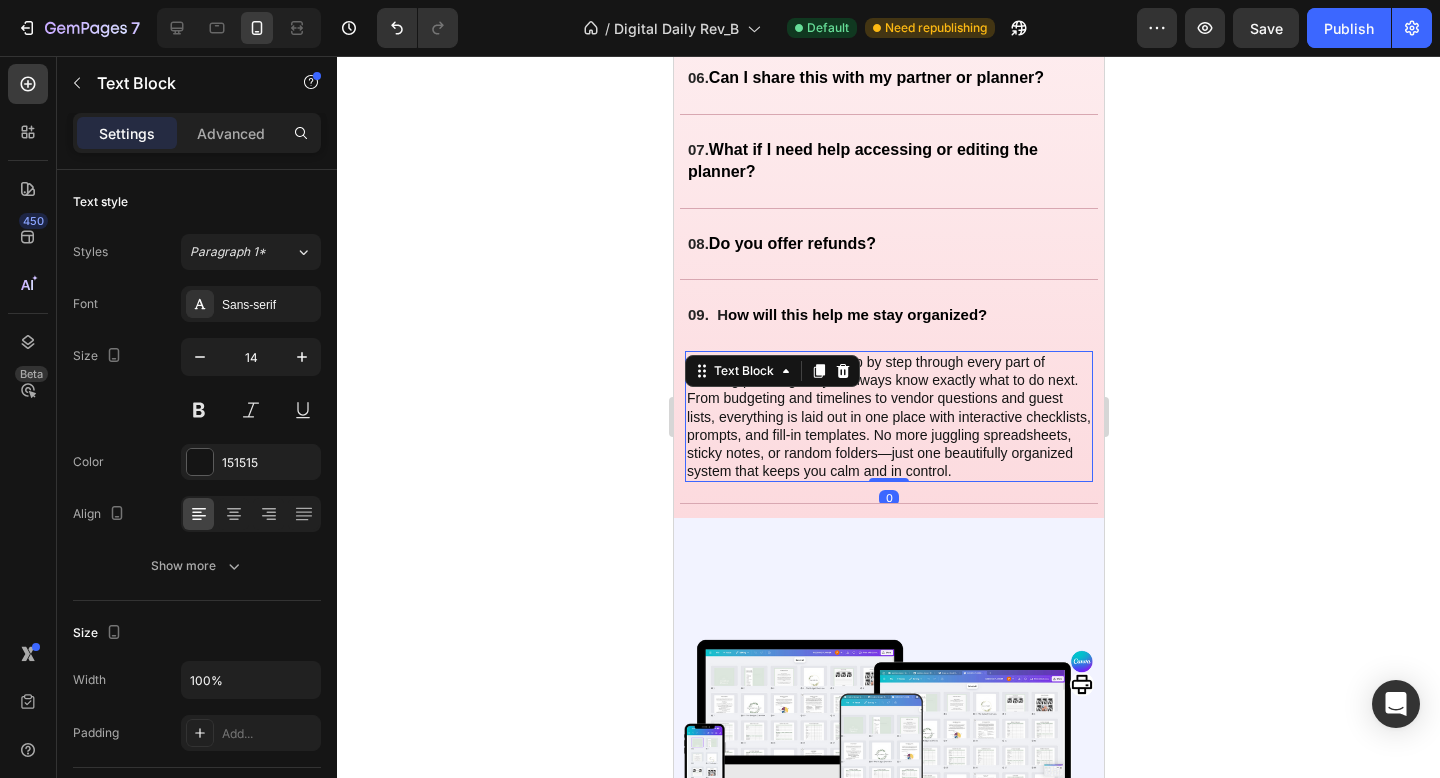 click on "Our planner guides you step by step through every part of wedding planning, so you always know exactly what to do next. From budgeting and timelines to vendor questions and guest lists, everything is laid out in one place with interactive checklists, prompts, and fill-in templates. No more juggling spreadsheets, sticky notes, or random folders—just one beautifully organized system that keeps you calm and in control." at bounding box center (888, 416) 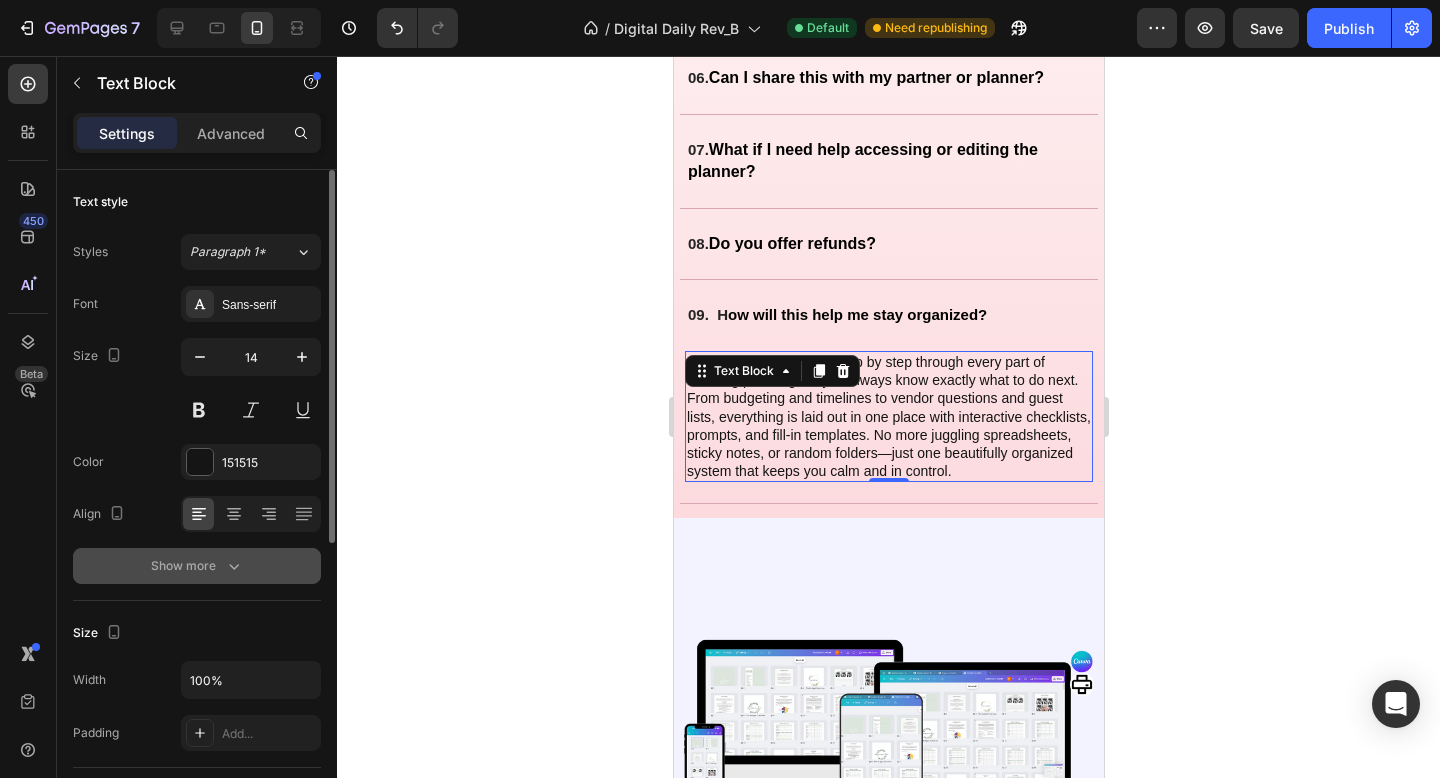 click 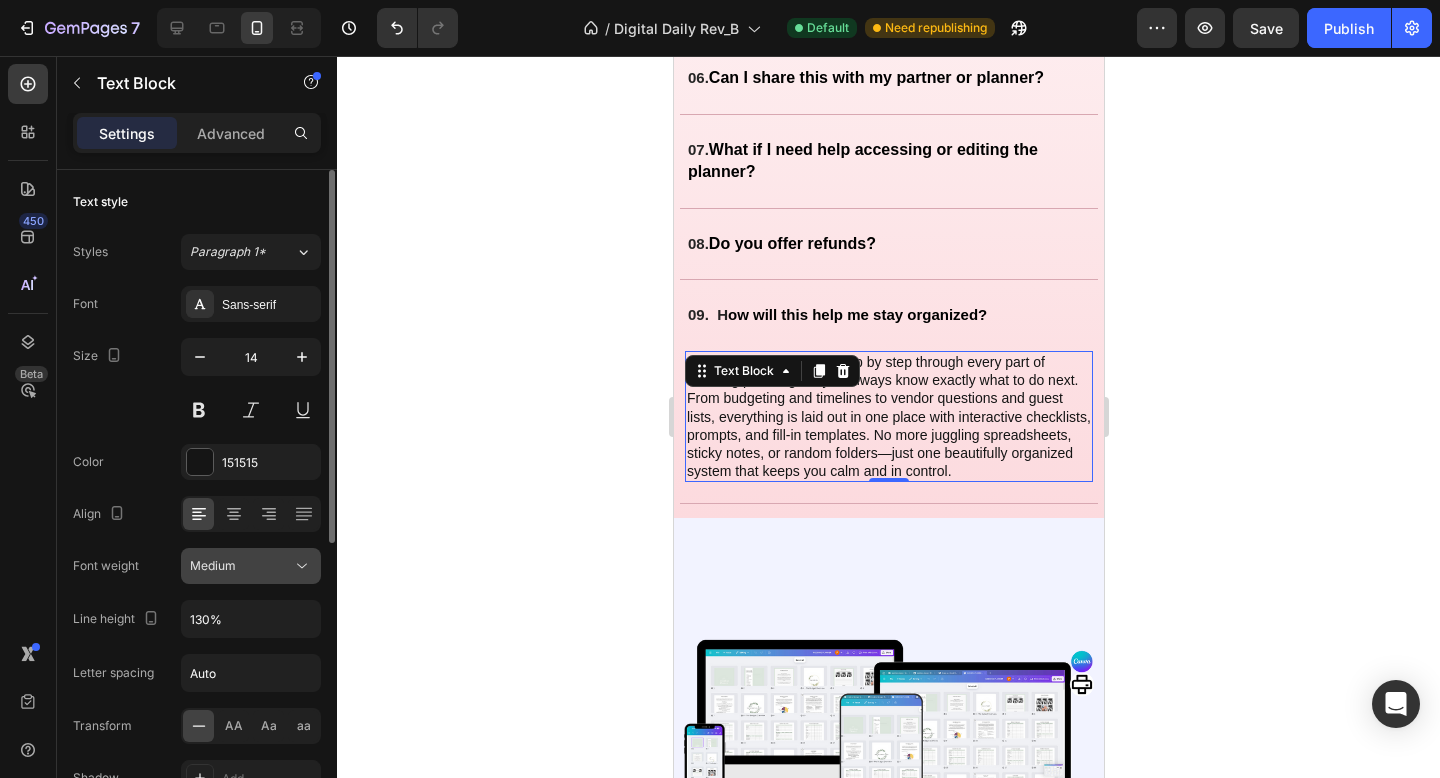 scroll, scrollTop: 28, scrollLeft: 0, axis: vertical 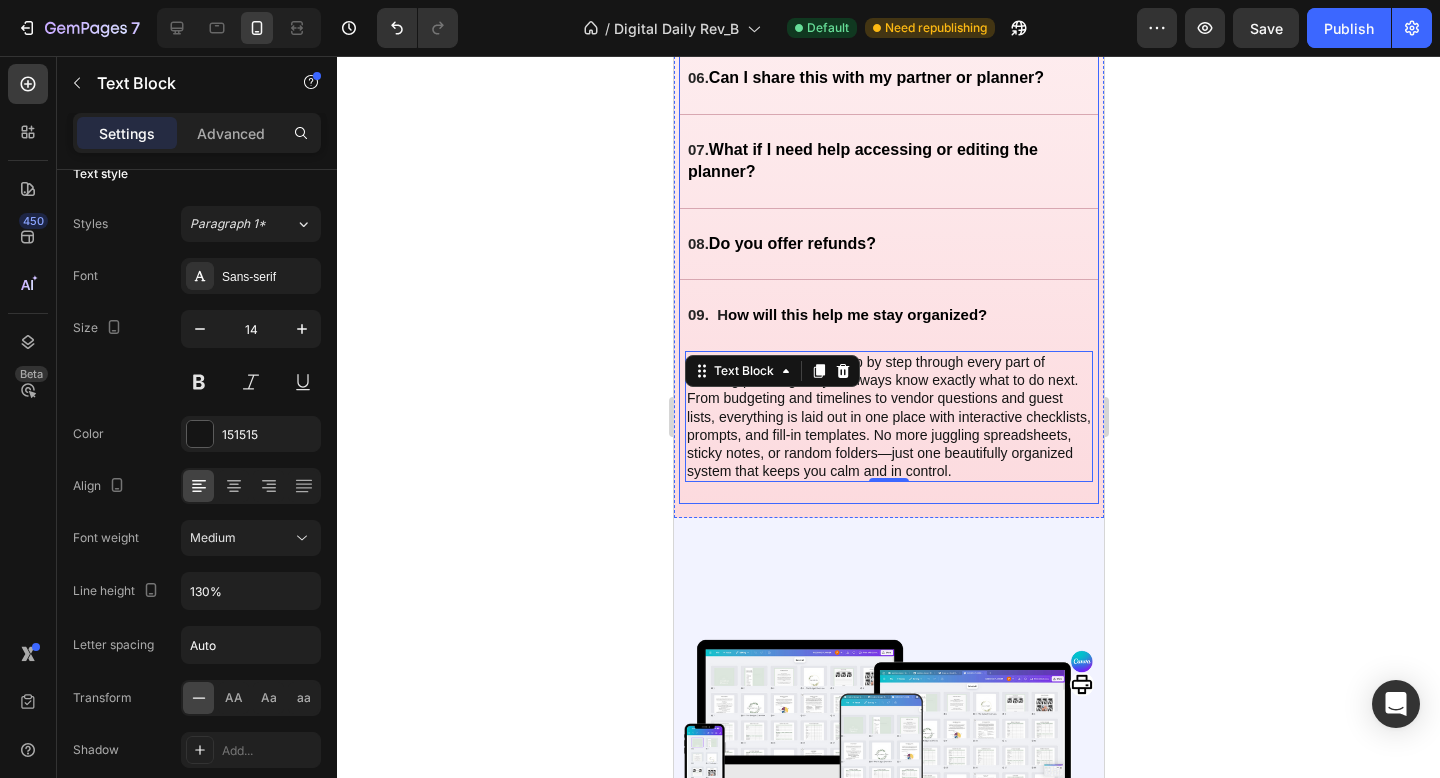 click on "09.  H ow will this help me stay organized?" at bounding box center [872, 315] 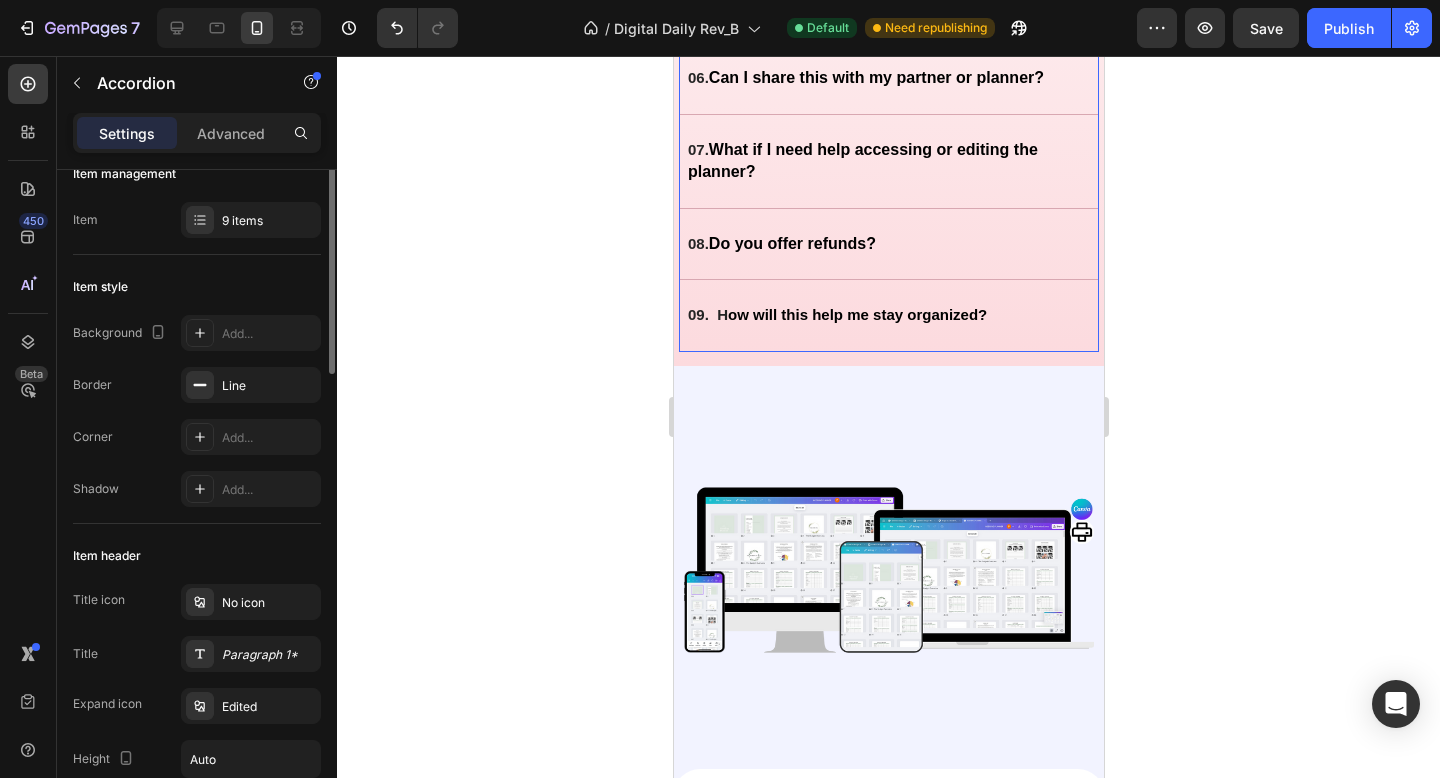 scroll, scrollTop: 0, scrollLeft: 0, axis: both 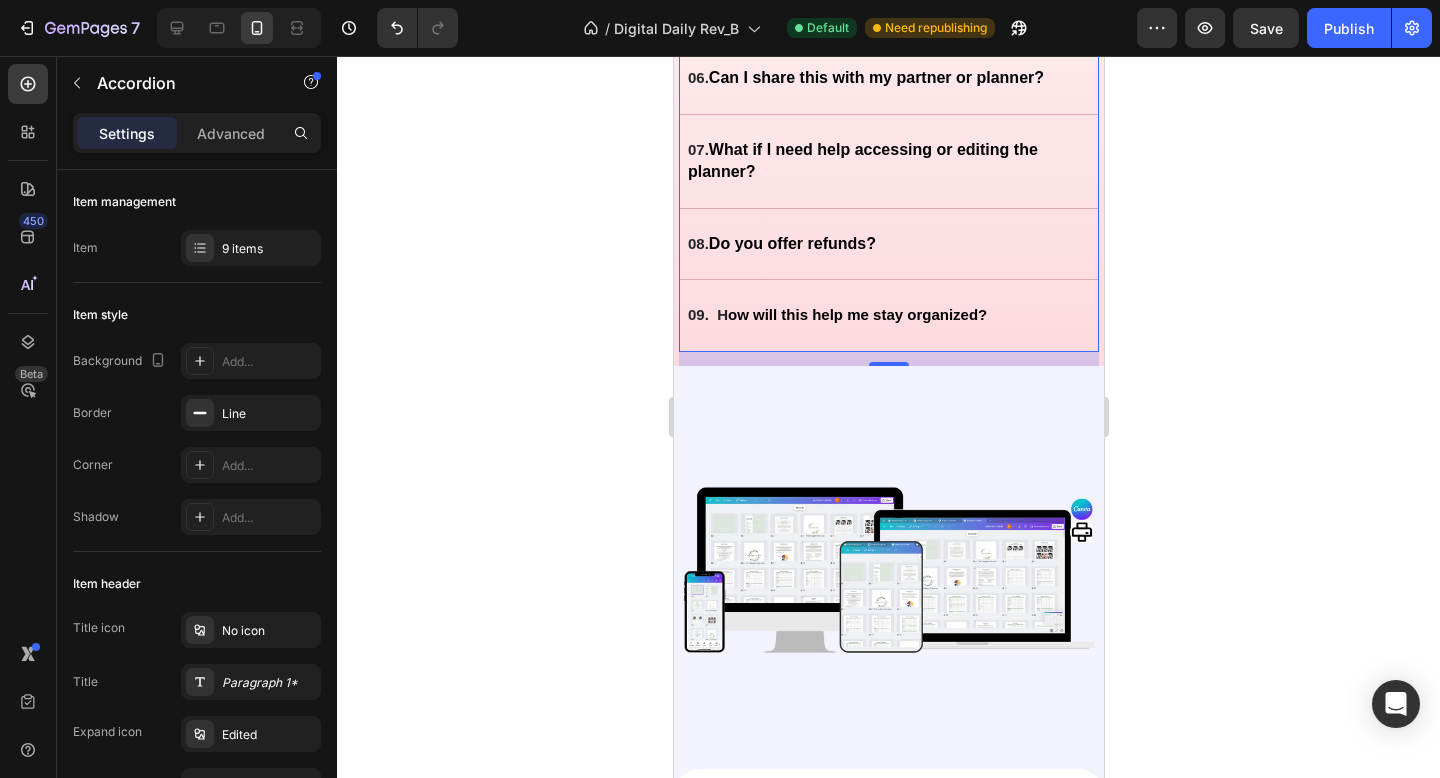 click on "08.    Do you offer refunds?" at bounding box center (872, 244) 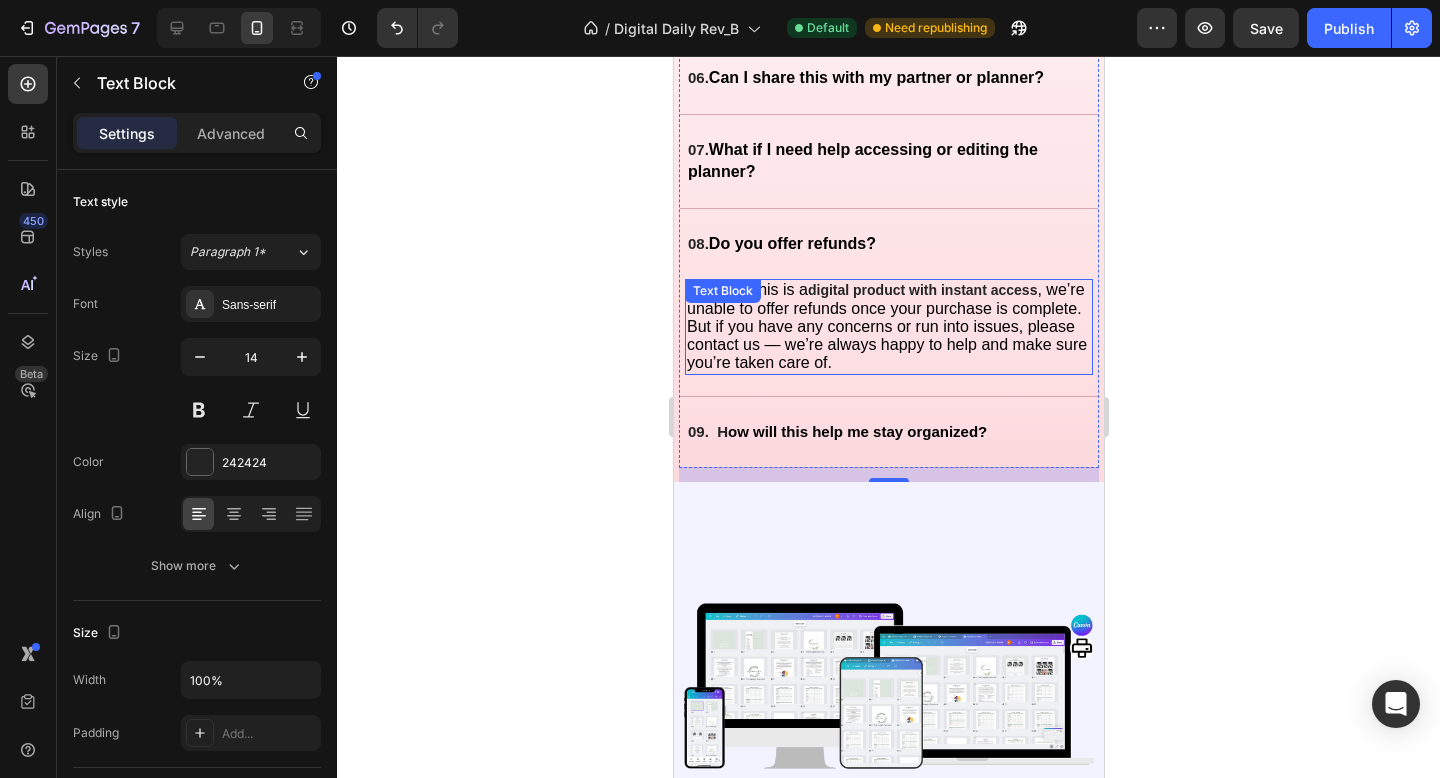 click on ", we’re unable to offer refunds once your purchase is complete. But if you have any concerns or run into issues, please contact us — we’re always happy to help and make sure you’re taken care of." at bounding box center [886, 326] 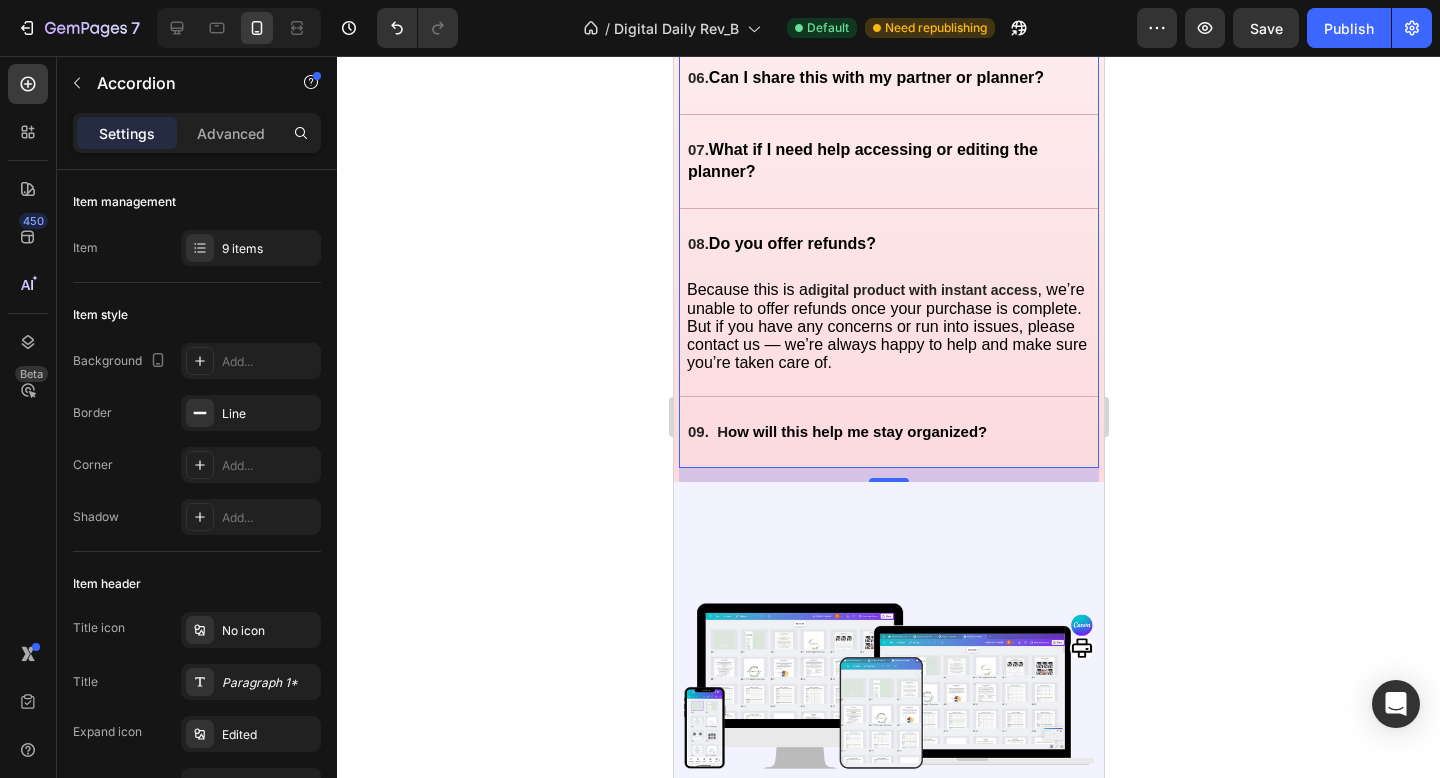 click on "09.  H ow will this help me stay organized?" at bounding box center [872, 432] 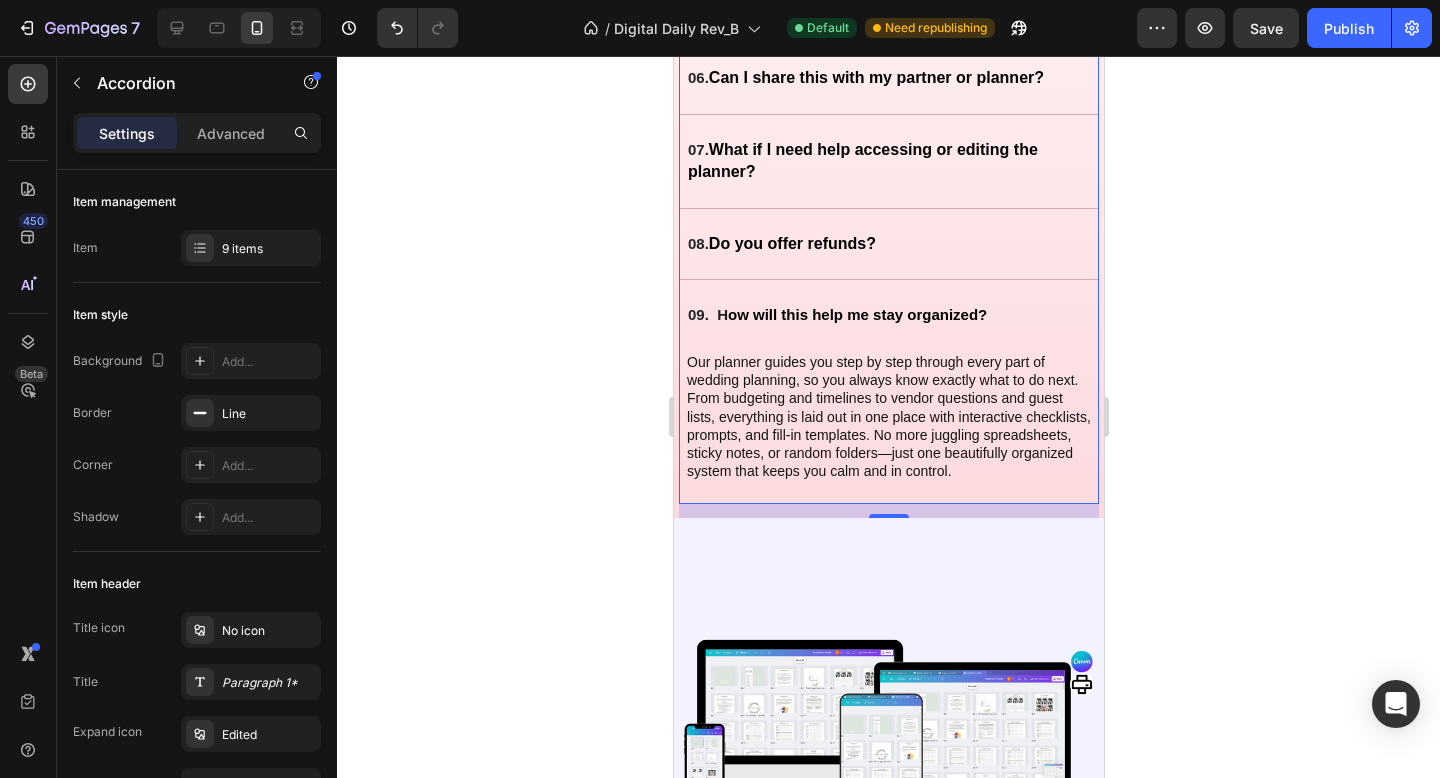 click 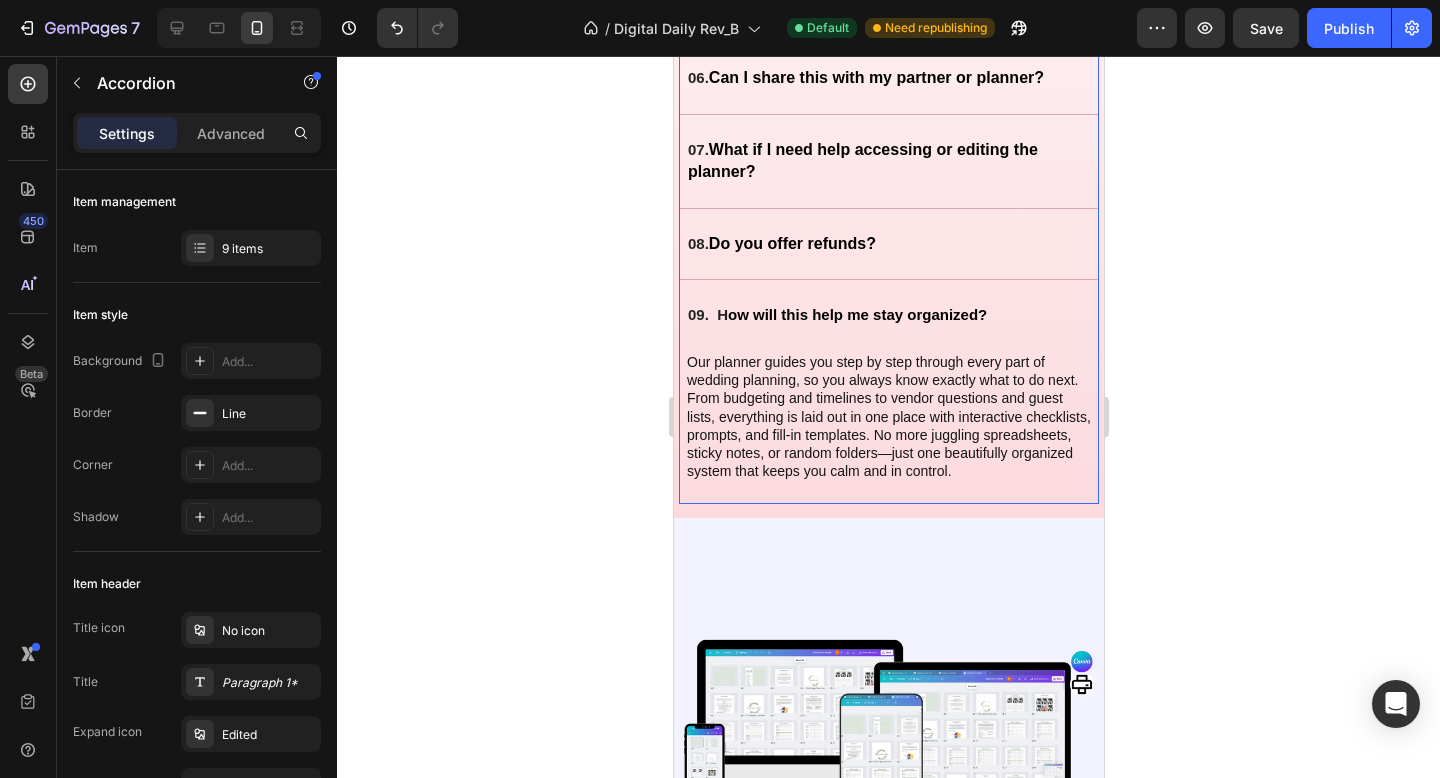 click on "08.    Do you offer refunds?" at bounding box center (872, 244) 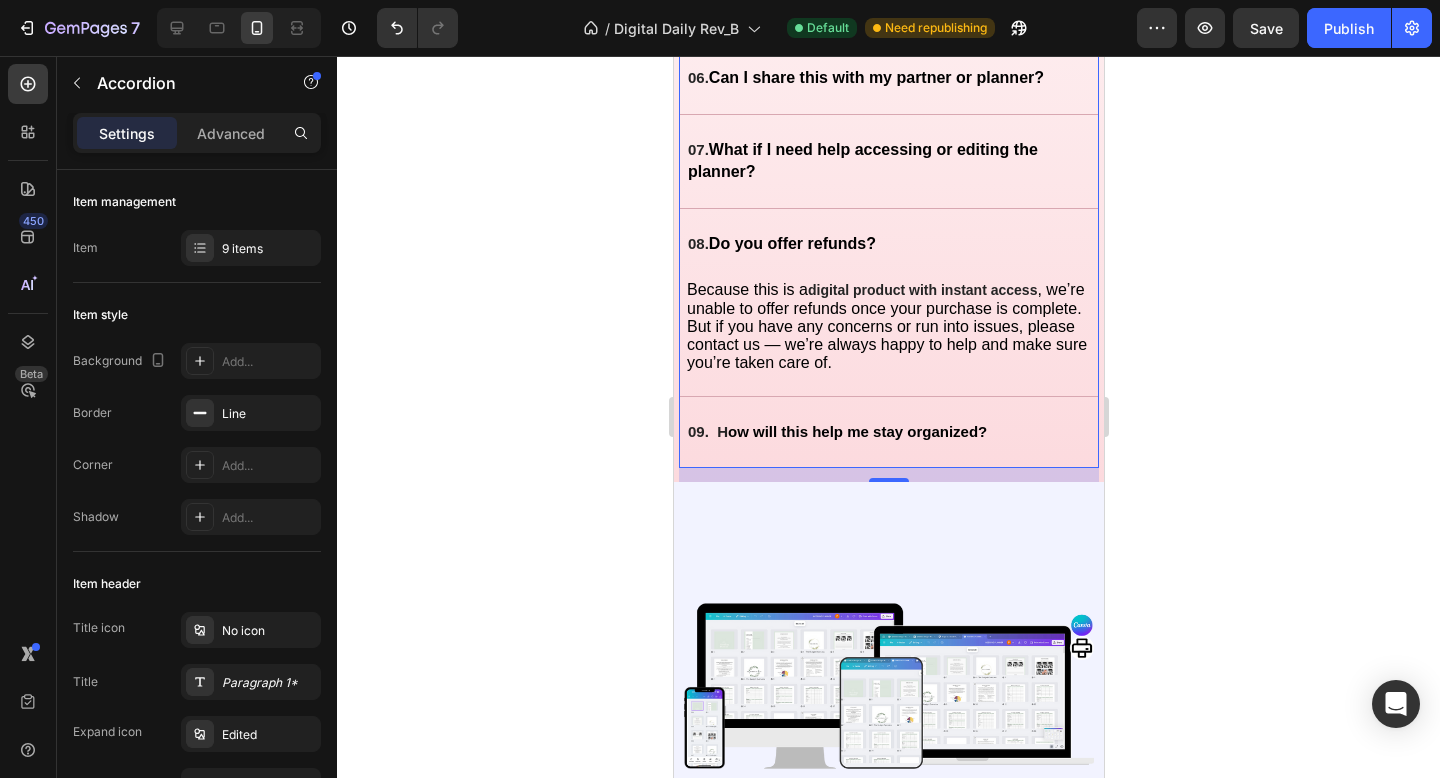 click on "09.  H ow will this help me stay organized?" at bounding box center [872, 432] 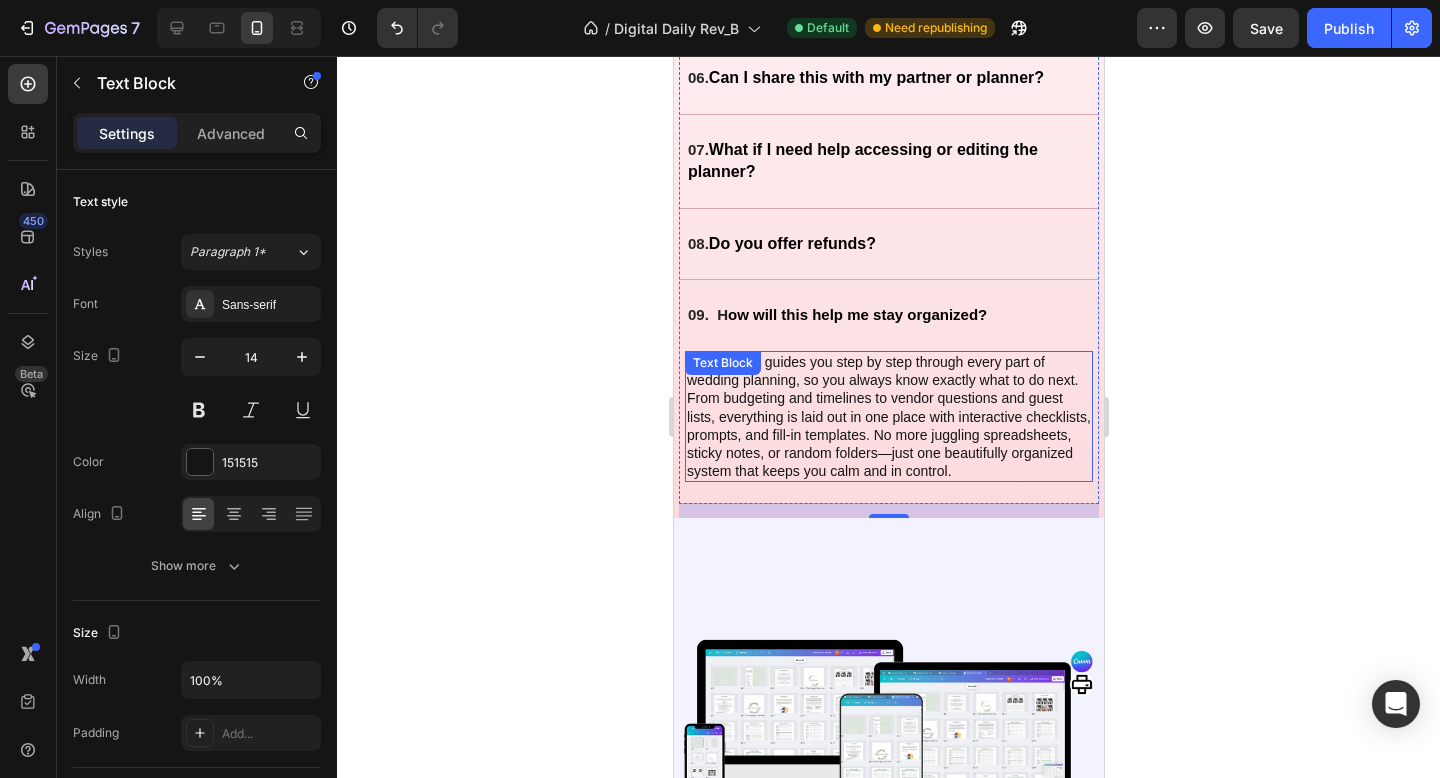 click on "Our planner guides you step by step through every part of wedding planning, so you always know exactly what to do next. From budgeting and timelines to vendor questions and guest lists, everything is laid out in one place with interactive checklists, prompts, and fill-in templates. No more juggling spreadsheets, sticky notes, or random folders—just one beautifully organized system that keeps you calm and in control." at bounding box center [888, 416] 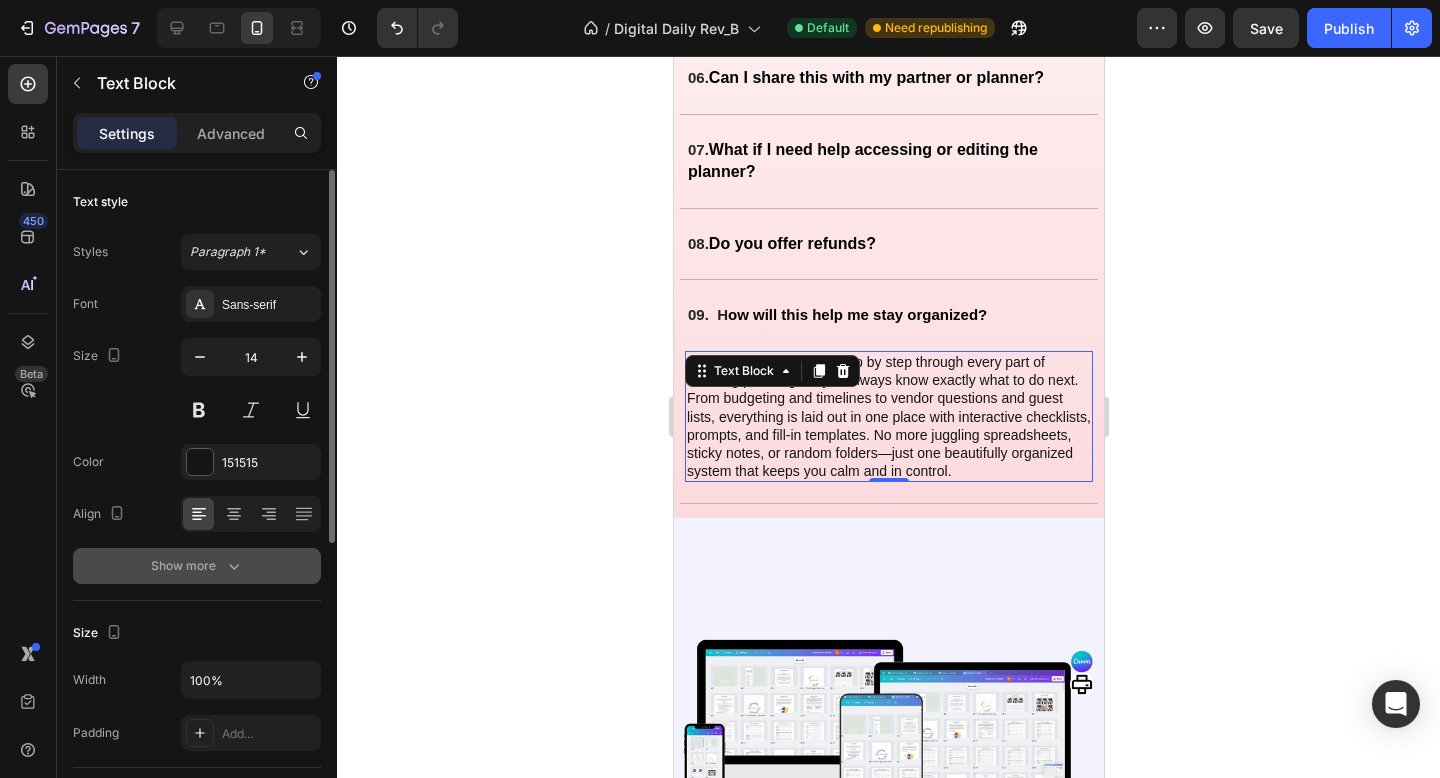 click on "Show more" at bounding box center (197, 566) 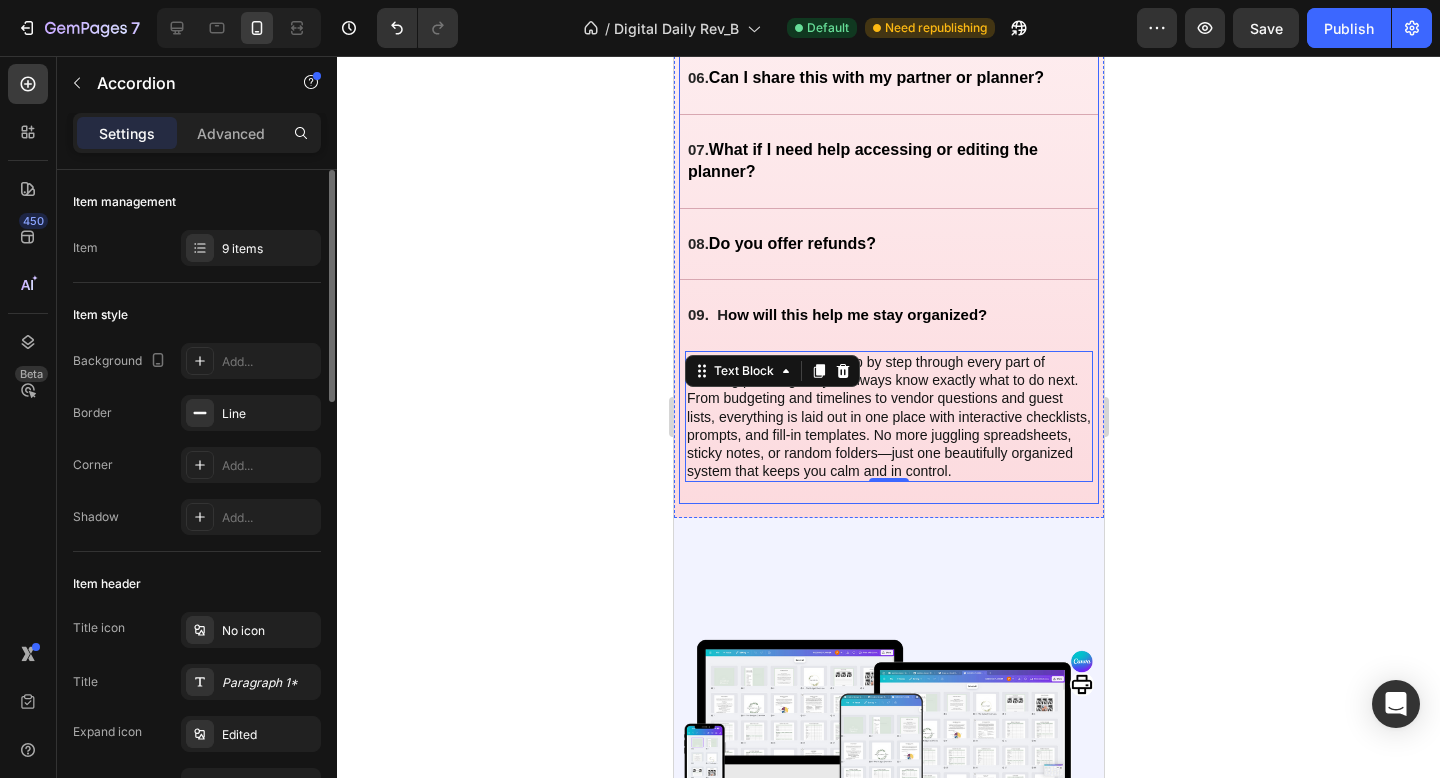 click on "09.  H ow will this help me stay organized?" at bounding box center (872, 315) 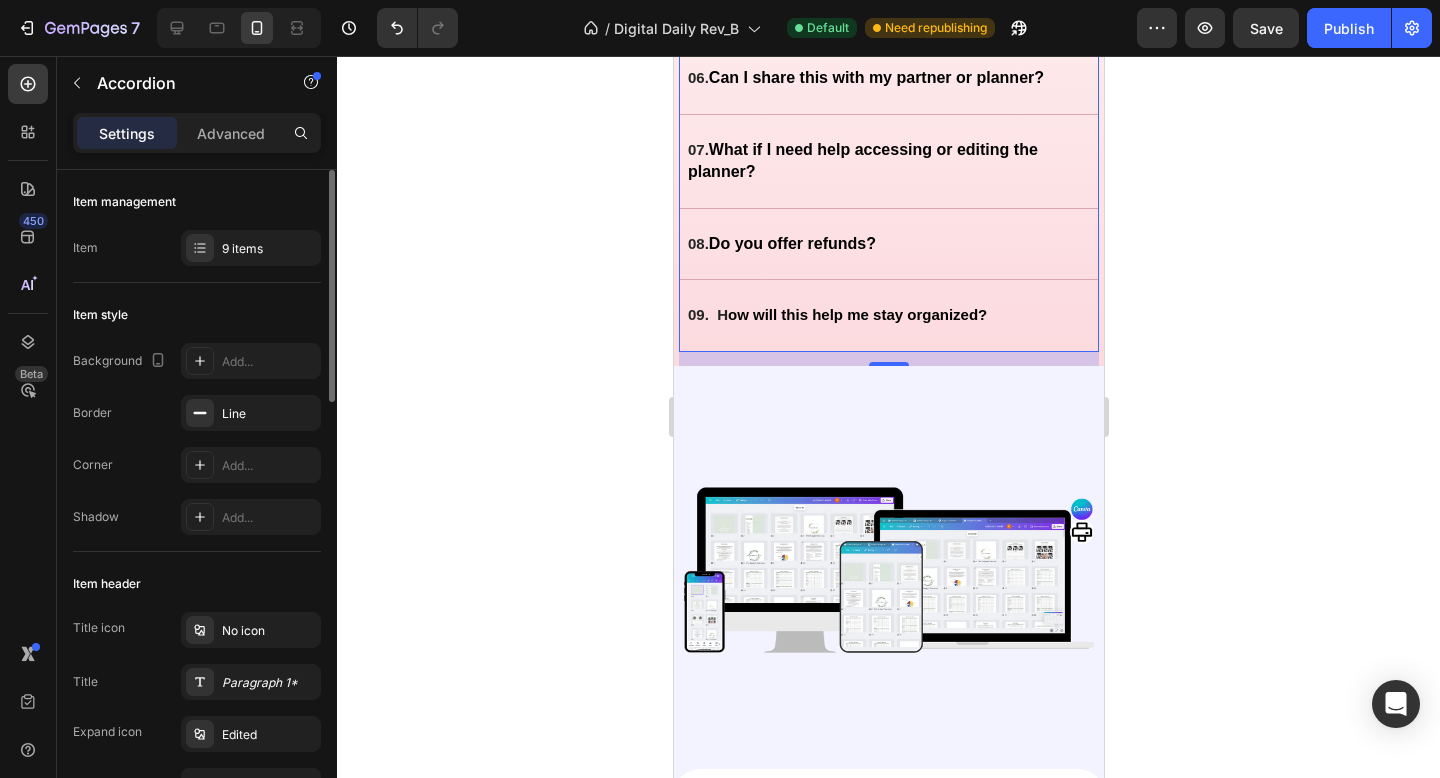 click on "08.    Do you offer refunds?" at bounding box center [888, 244] 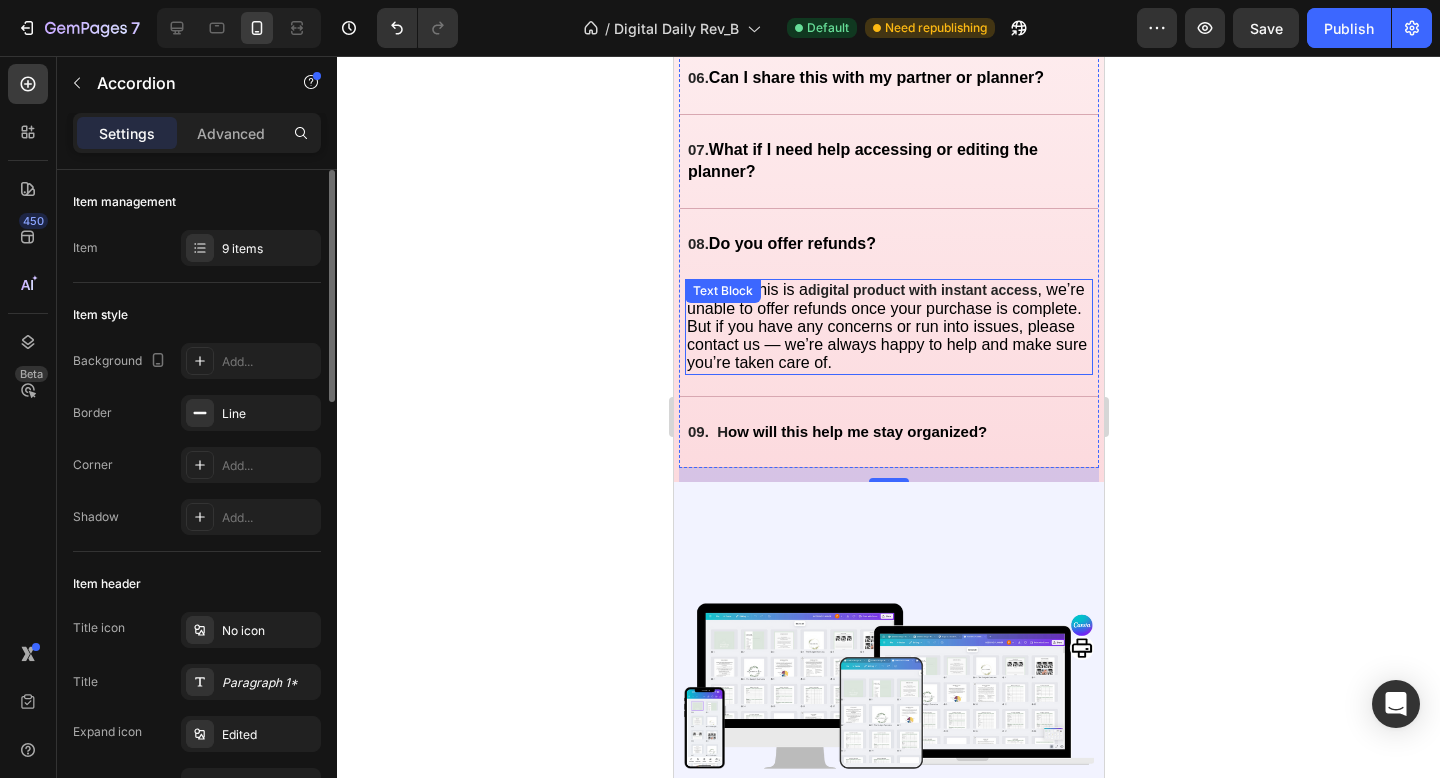 click on ", we’re unable to offer refunds once your purchase is complete. But if you have any concerns or run into issues, please contact us — we’re always happy to help and make sure you’re taken care of." at bounding box center (886, 326) 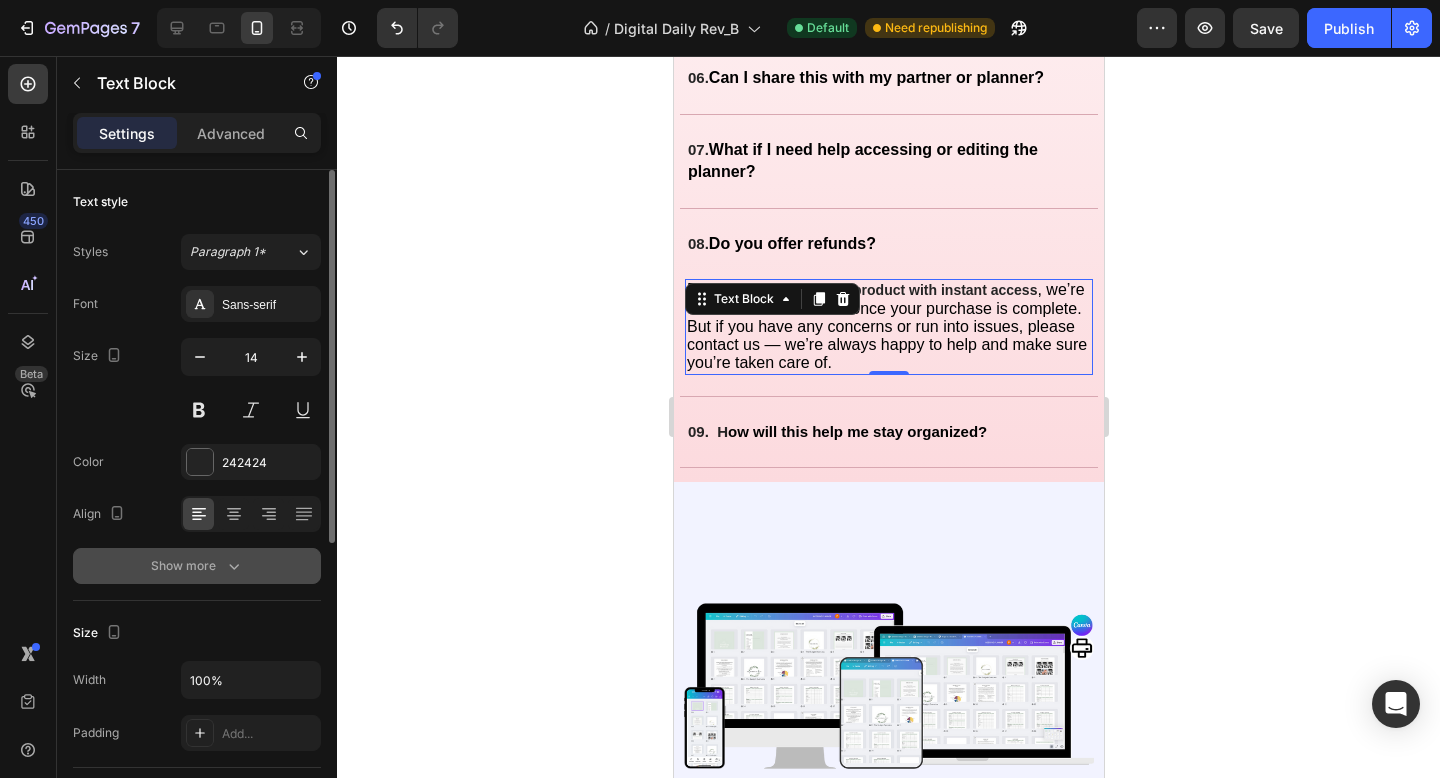 click on "Show more" at bounding box center (197, 566) 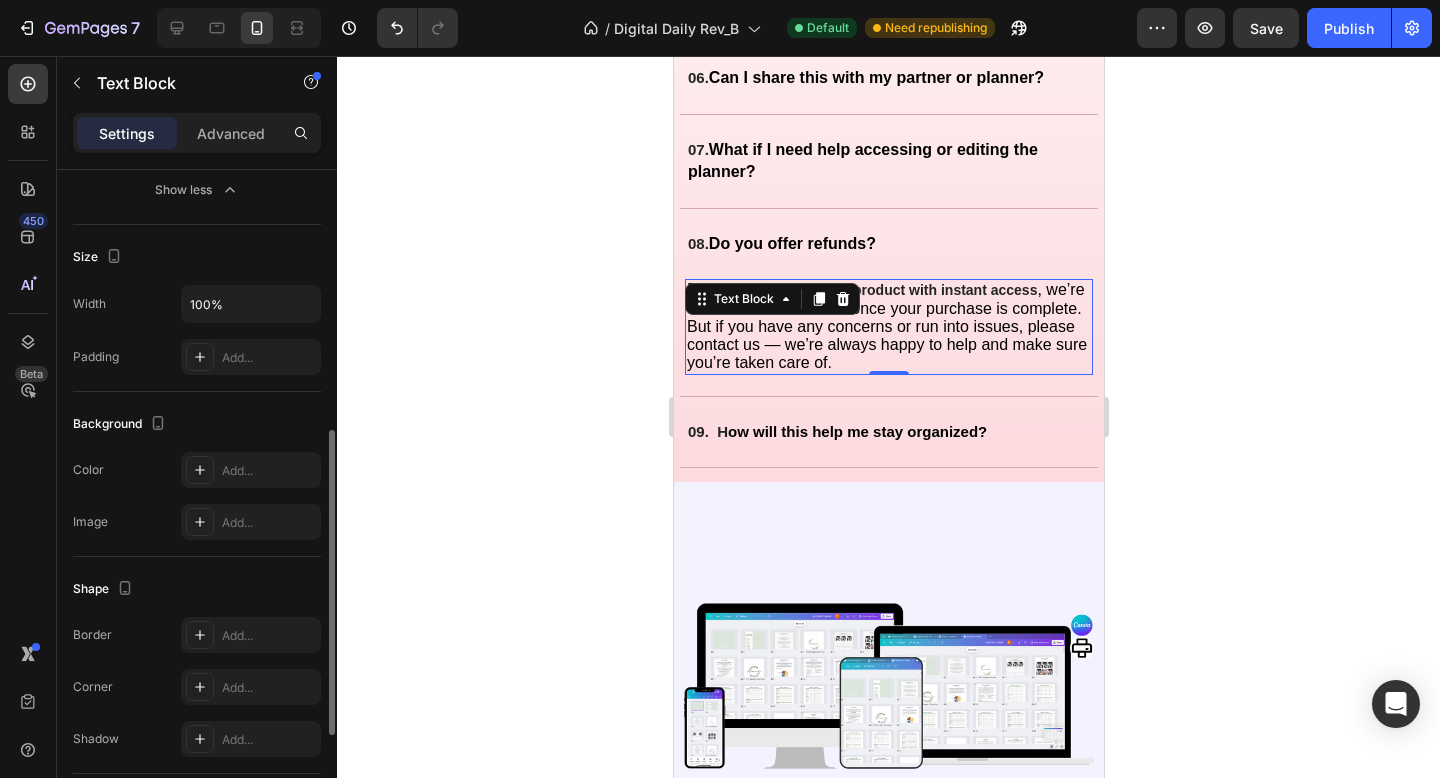 scroll, scrollTop: 784, scrollLeft: 0, axis: vertical 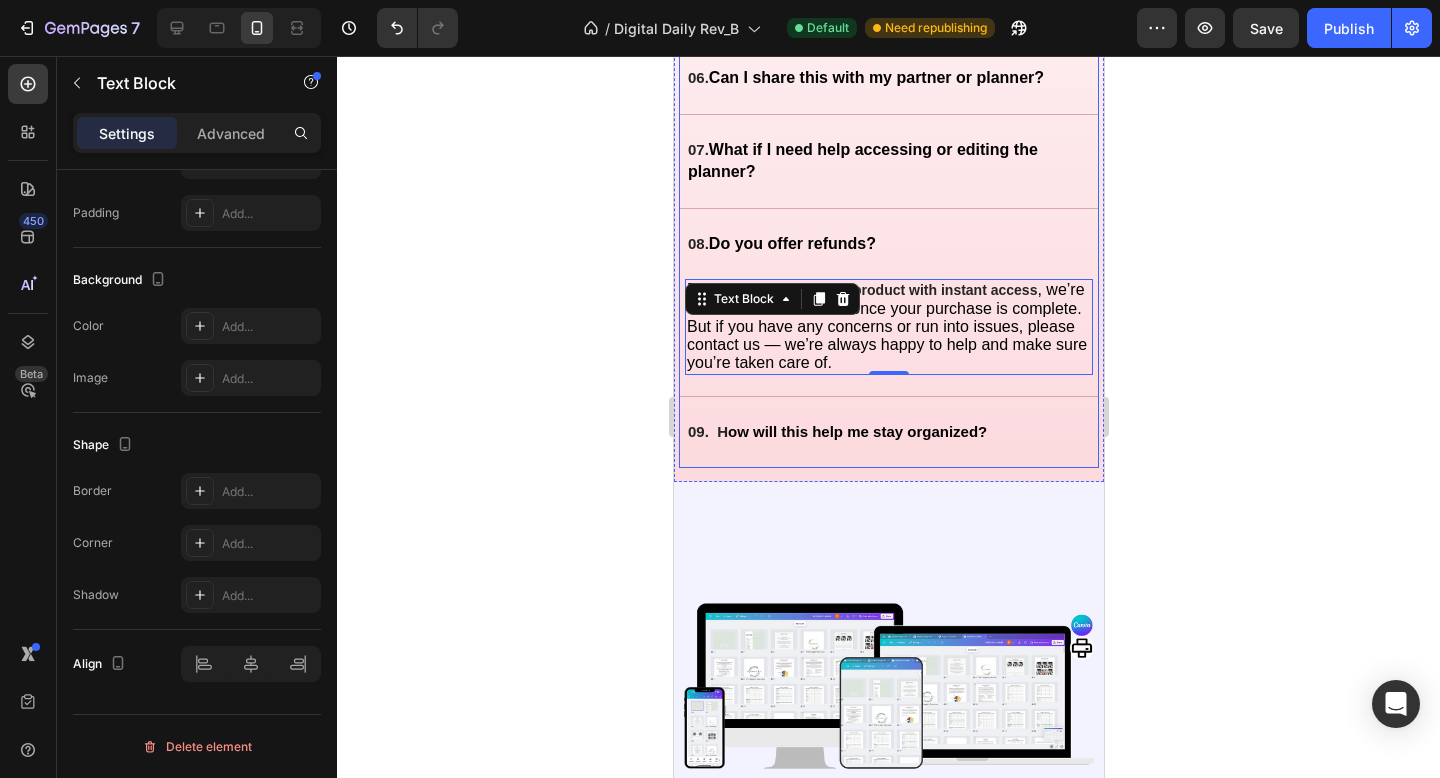 click on "09.  H ow will this help me stay organized?" at bounding box center (872, 432) 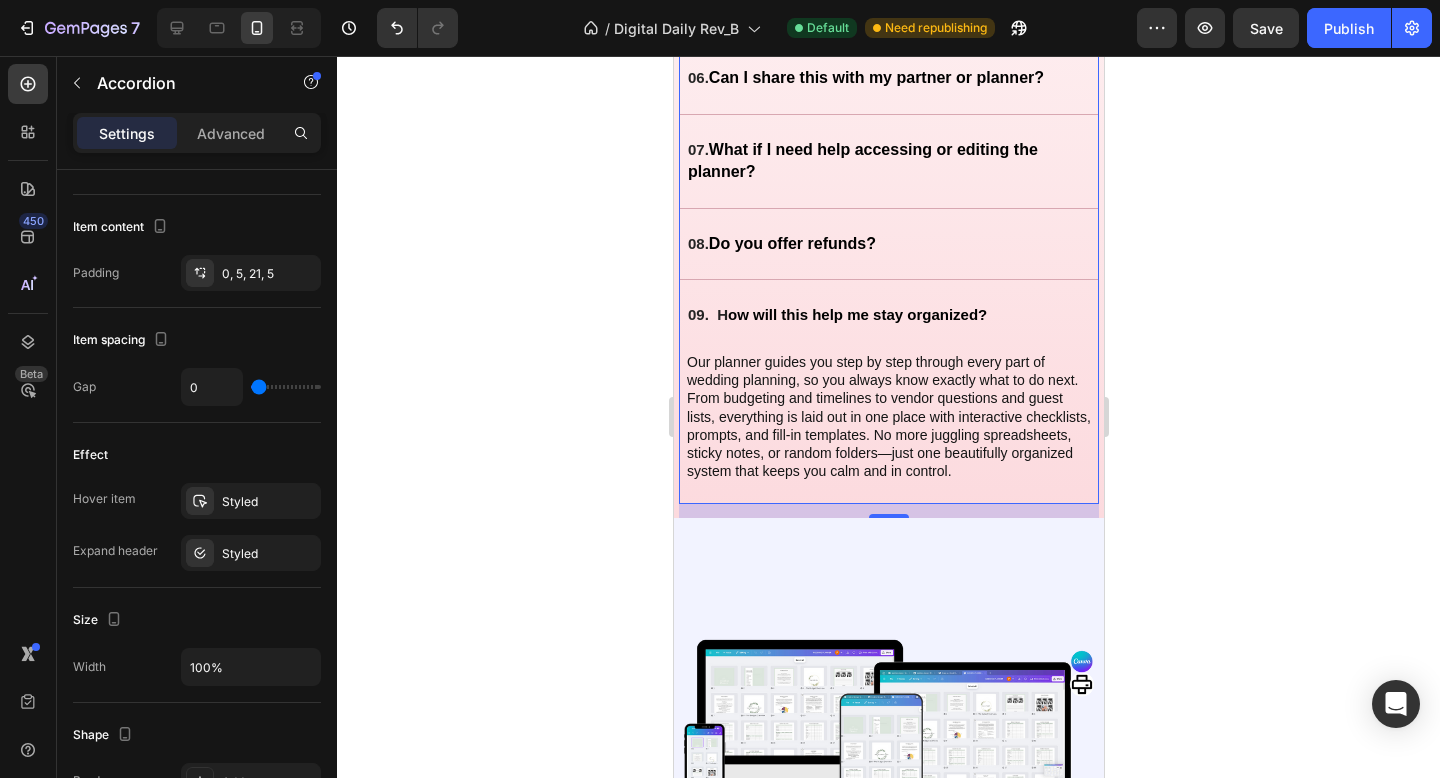 scroll, scrollTop: 0, scrollLeft: 0, axis: both 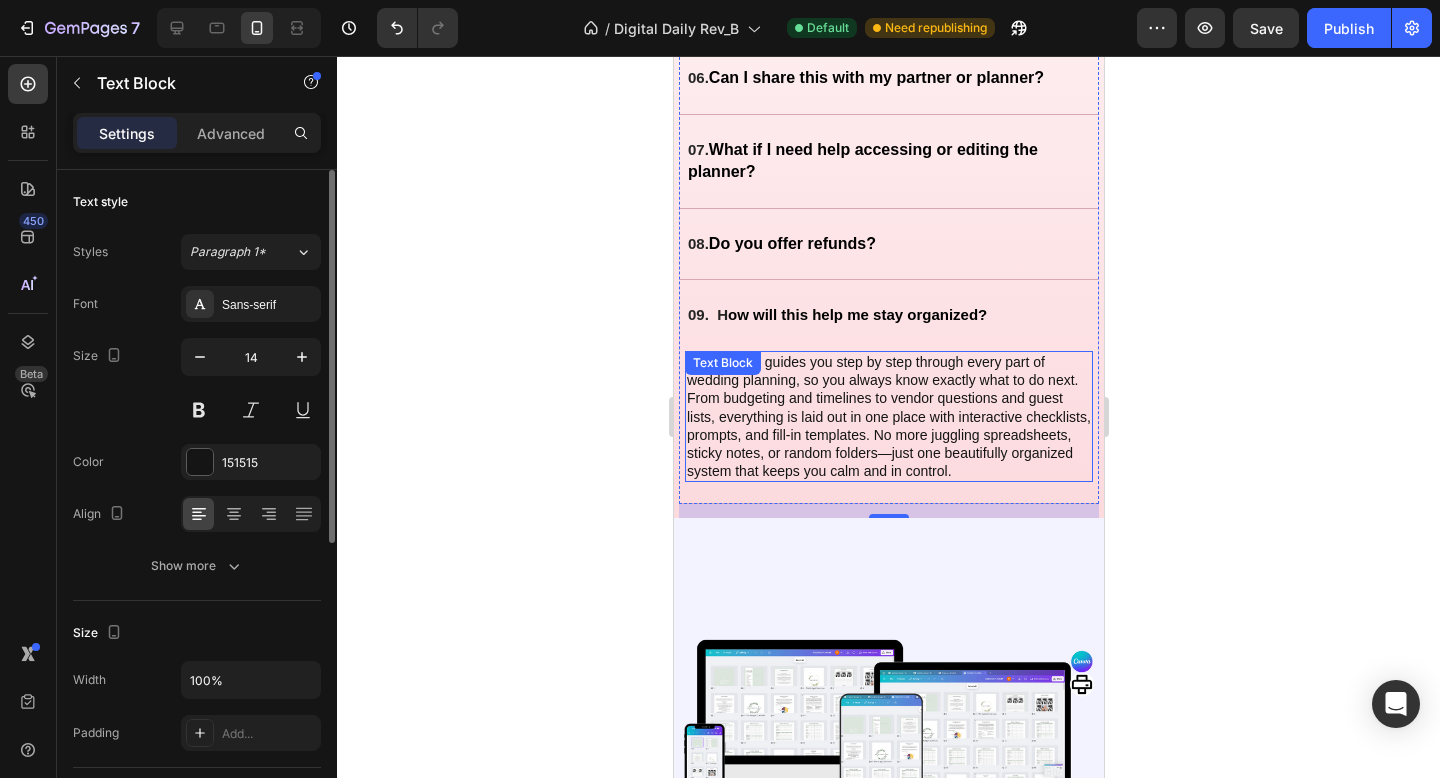 click on "Our planner guides you step by step through every part of wedding planning, so you always know exactly what to do next. From budgeting and timelines to vendor questions and guest lists, everything is laid out in one place with interactive checklists, prompts, and fill-in templates. No more juggling spreadsheets, sticky notes, or random folders—just one beautifully organized system that keeps you calm and in control." at bounding box center (888, 416) 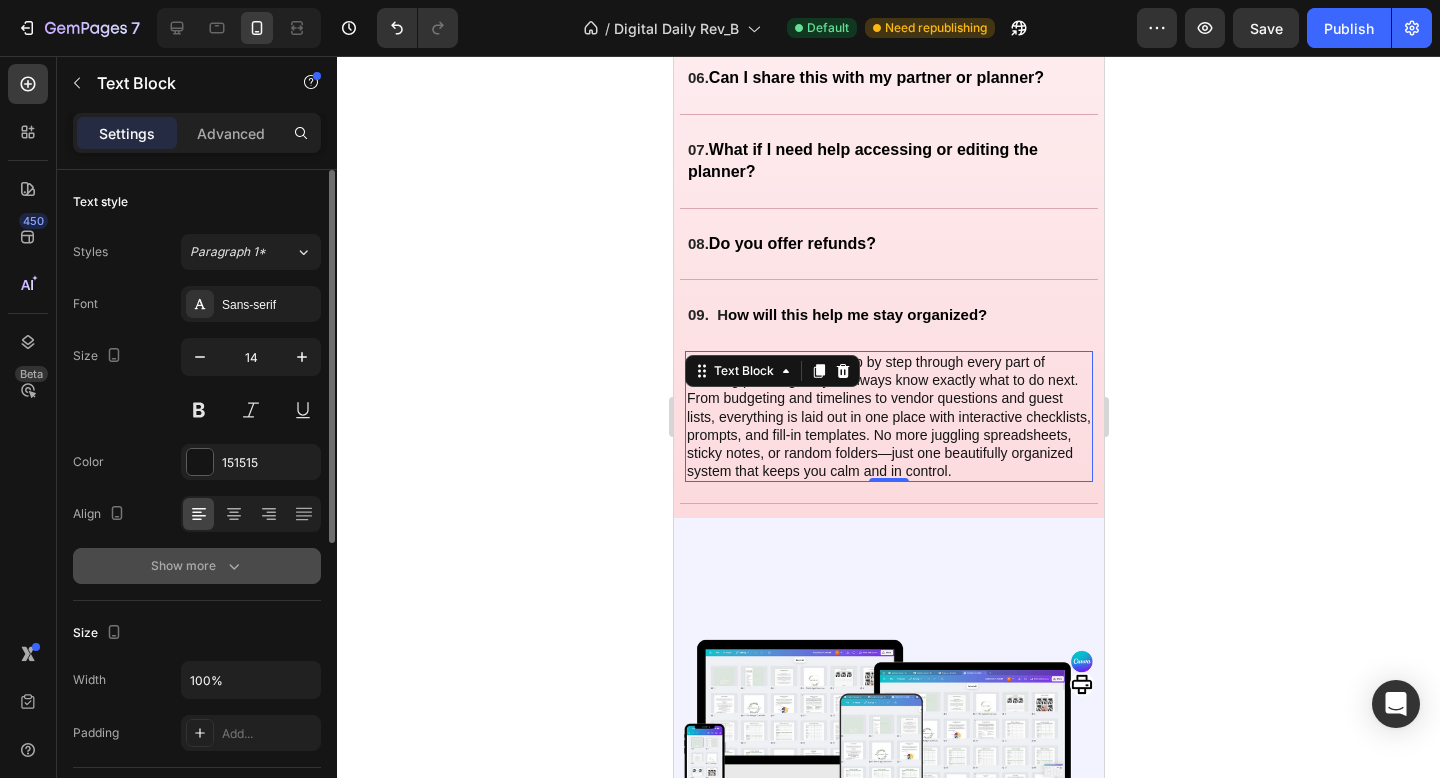 click 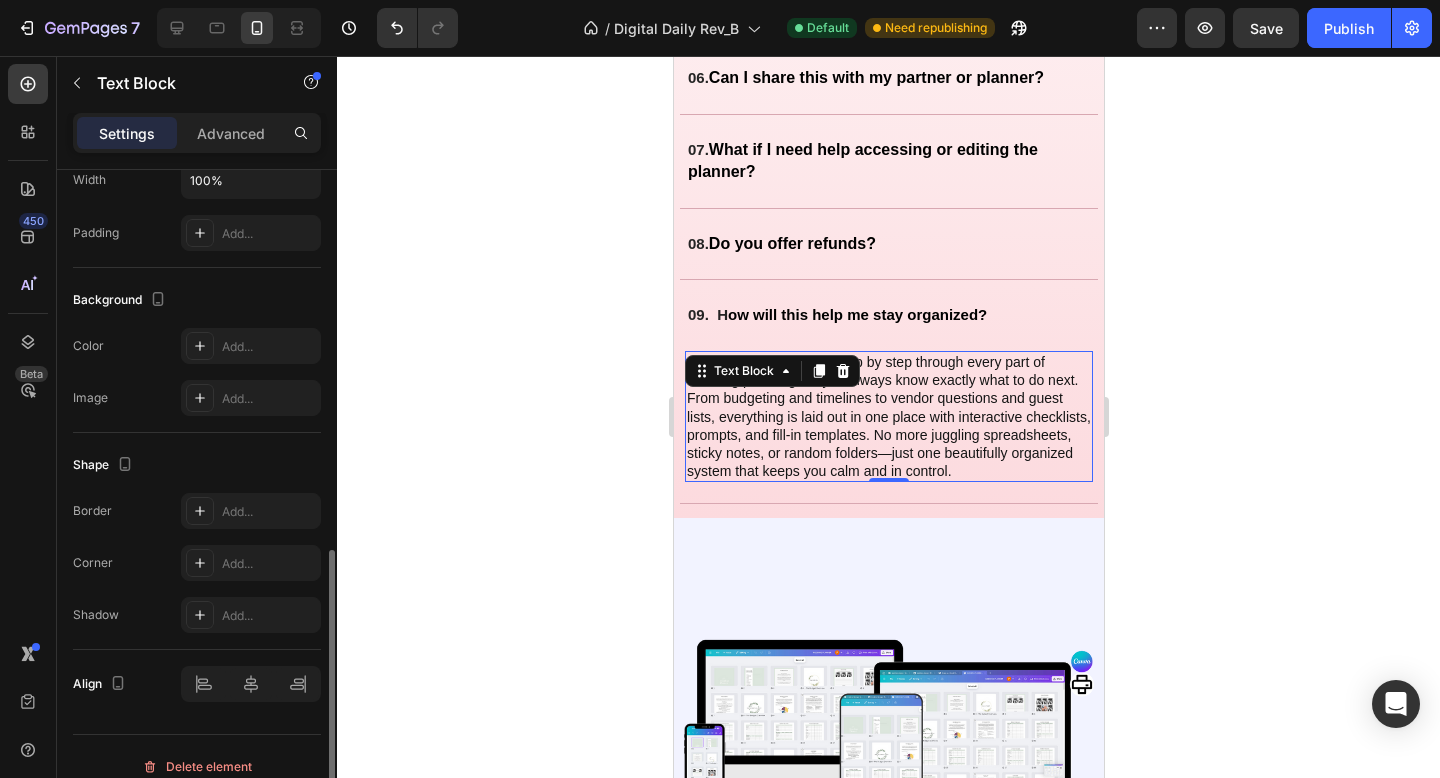 scroll, scrollTop: 784, scrollLeft: 0, axis: vertical 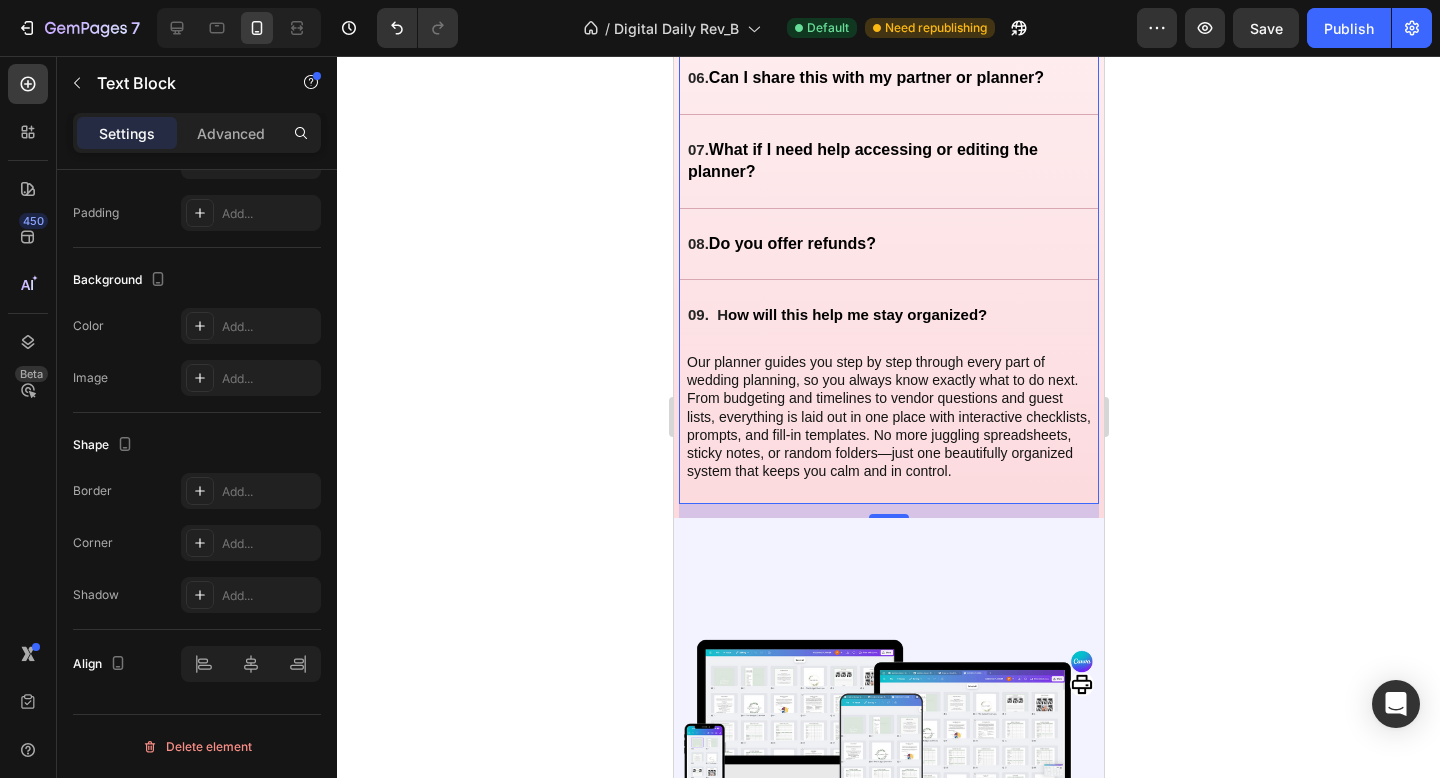 click on "08.    Do you offer refunds?" at bounding box center (872, 244) 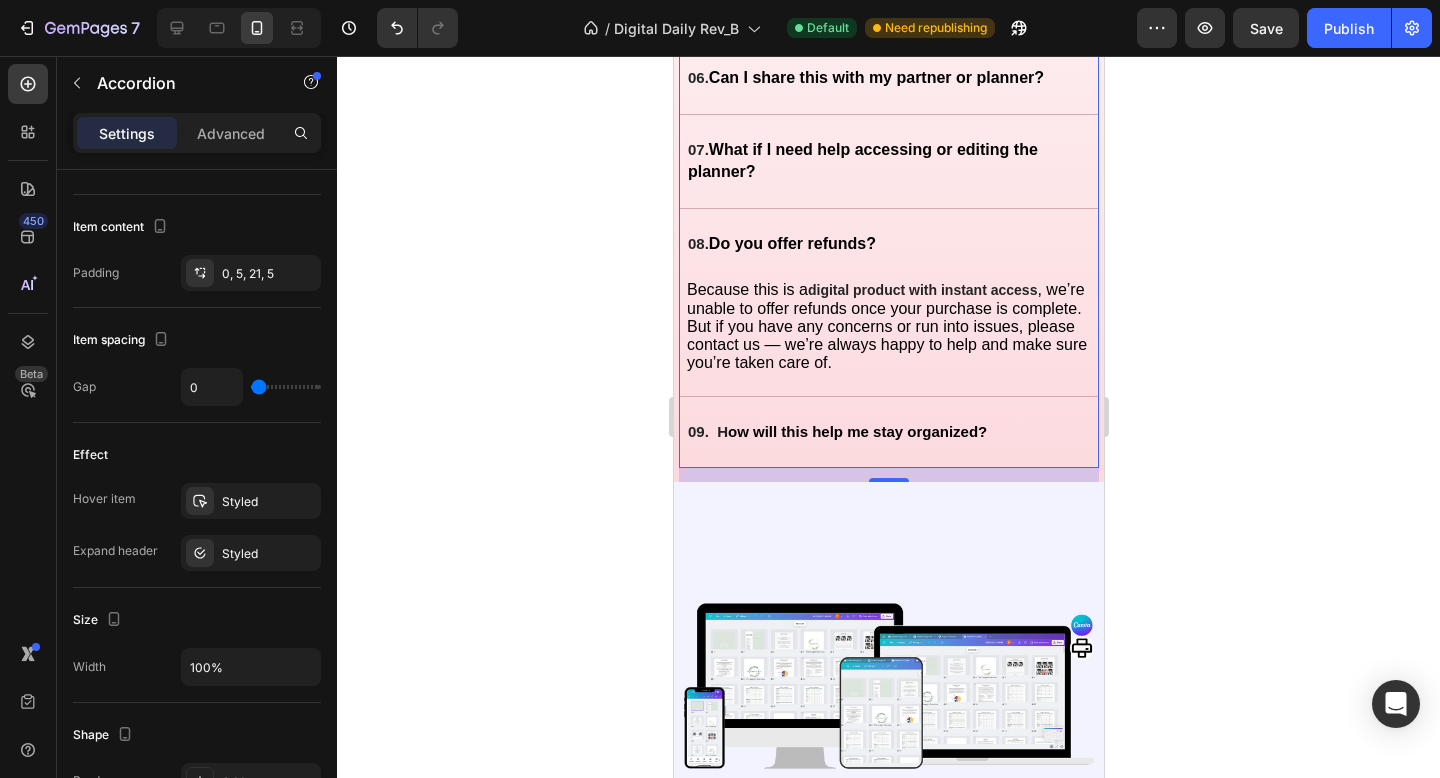 scroll, scrollTop: 0, scrollLeft: 0, axis: both 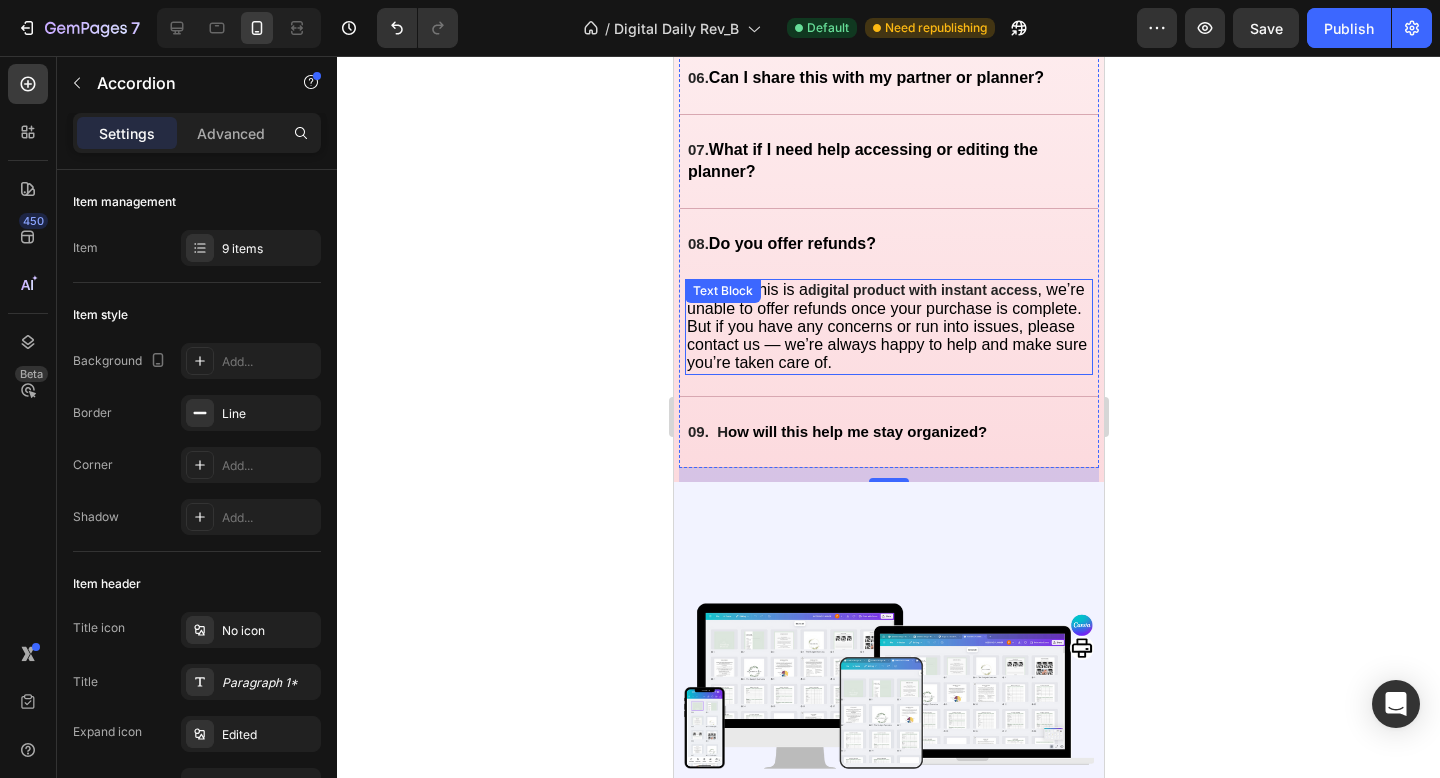 click on "Because this is a  digital product with instant access , we’re unable to offer refunds once your purchase is complete. But if you have any concerns or run into issues, please contact us — we’re always happy to help and make sure you’re taken care of." at bounding box center (888, 326) 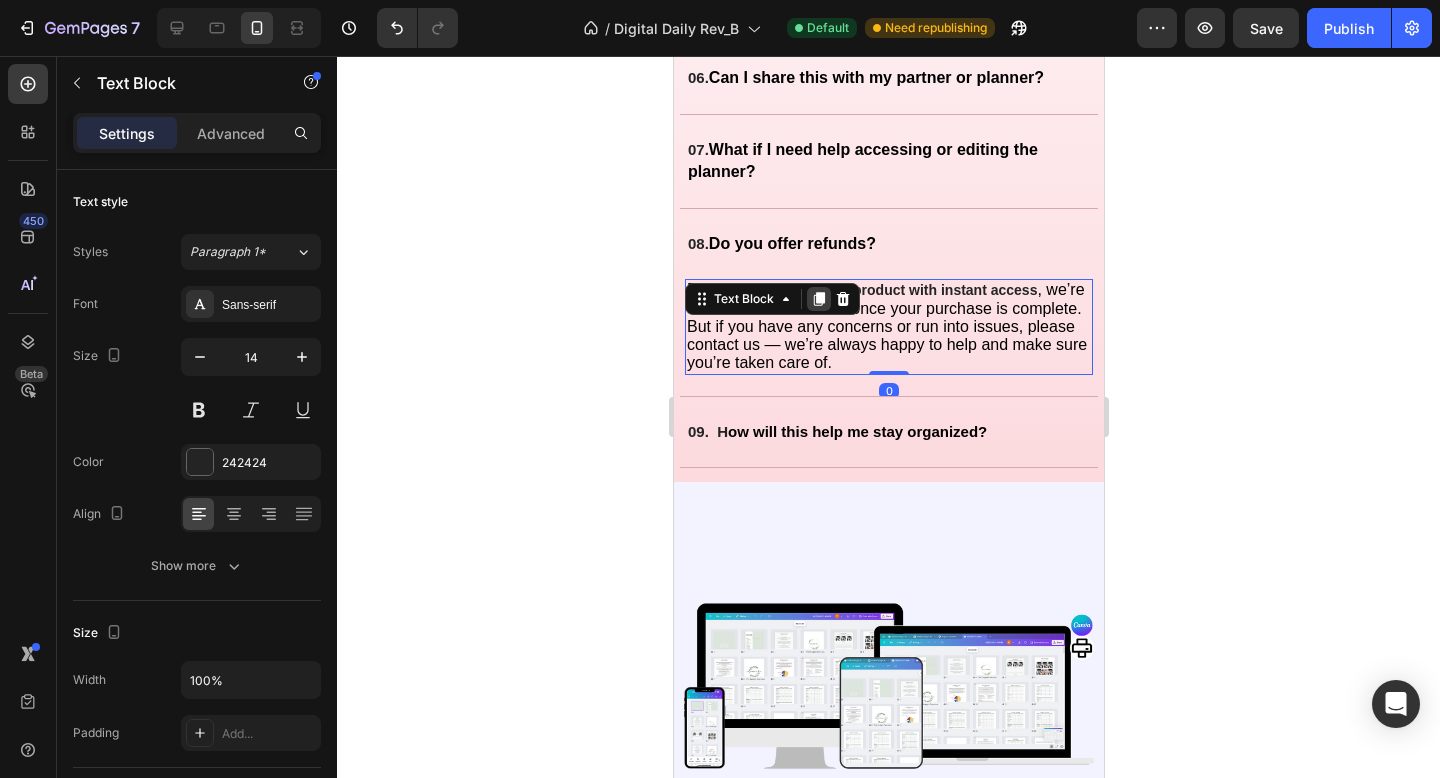click 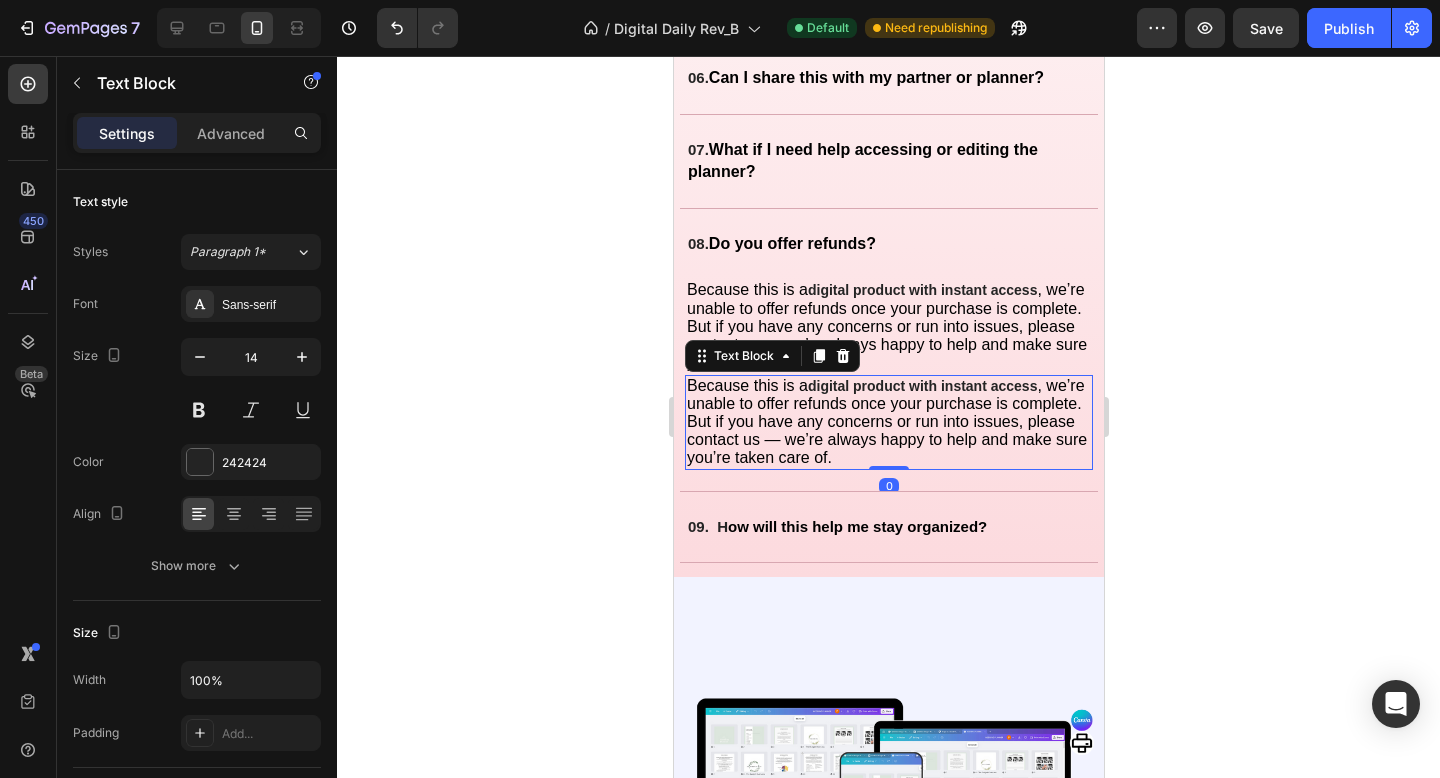 click on "Because this is a  digital product with instant access , we’re unable to offer refunds once your purchase is complete. But if you have any concerns or run into issues, please contact us — we’re always happy to help and make sure you’re taken care of." at bounding box center [888, 422] 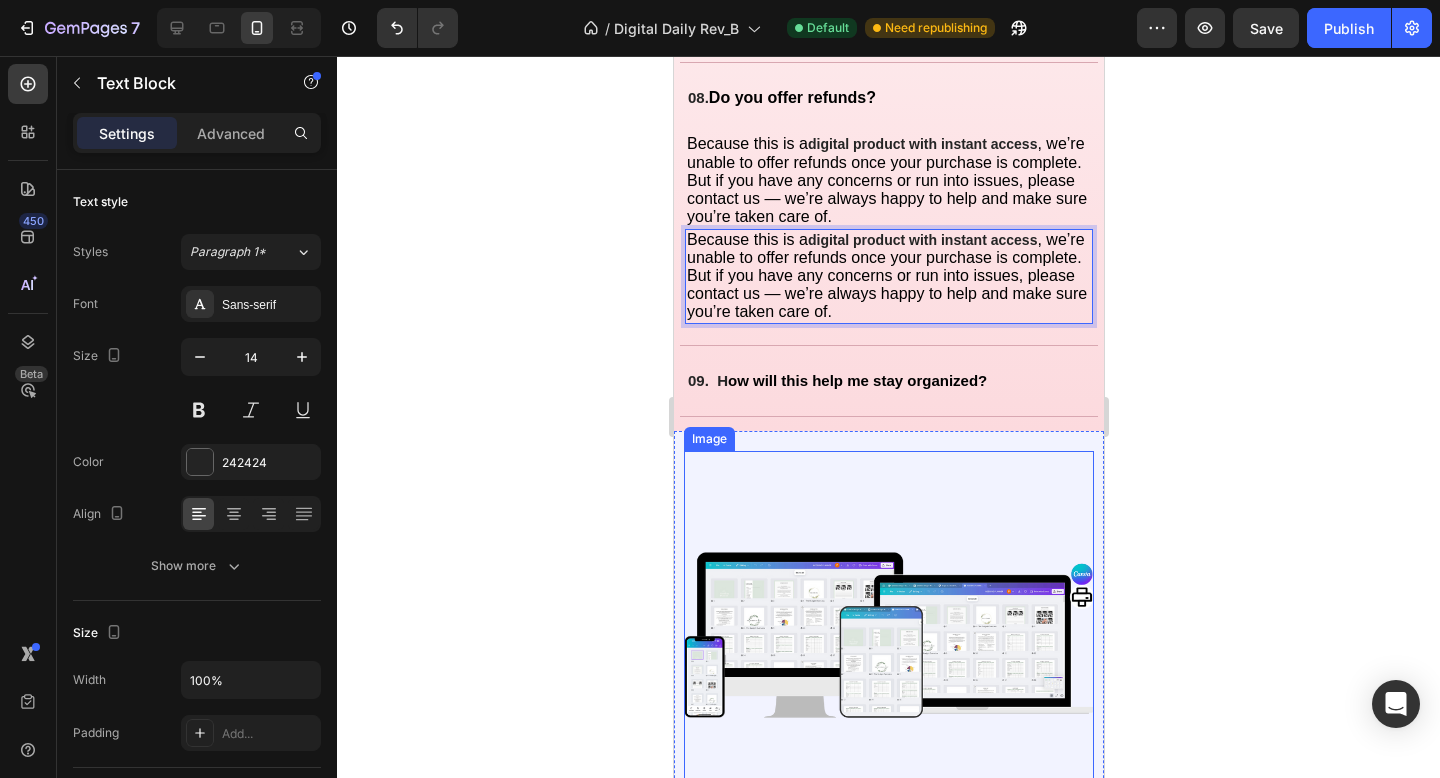 scroll, scrollTop: 5442, scrollLeft: 0, axis: vertical 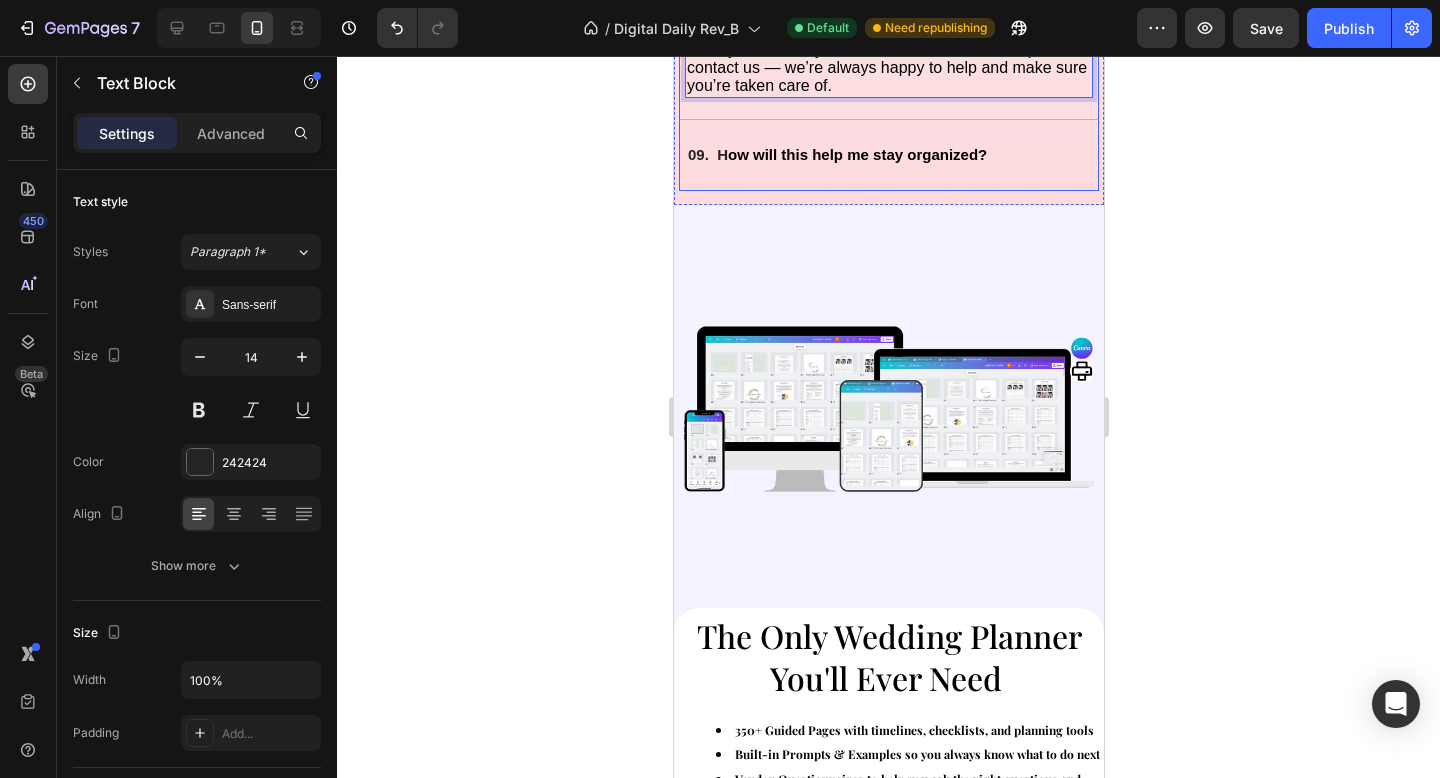 click on "09.  H ow will this help me stay organized?" at bounding box center (872, 155) 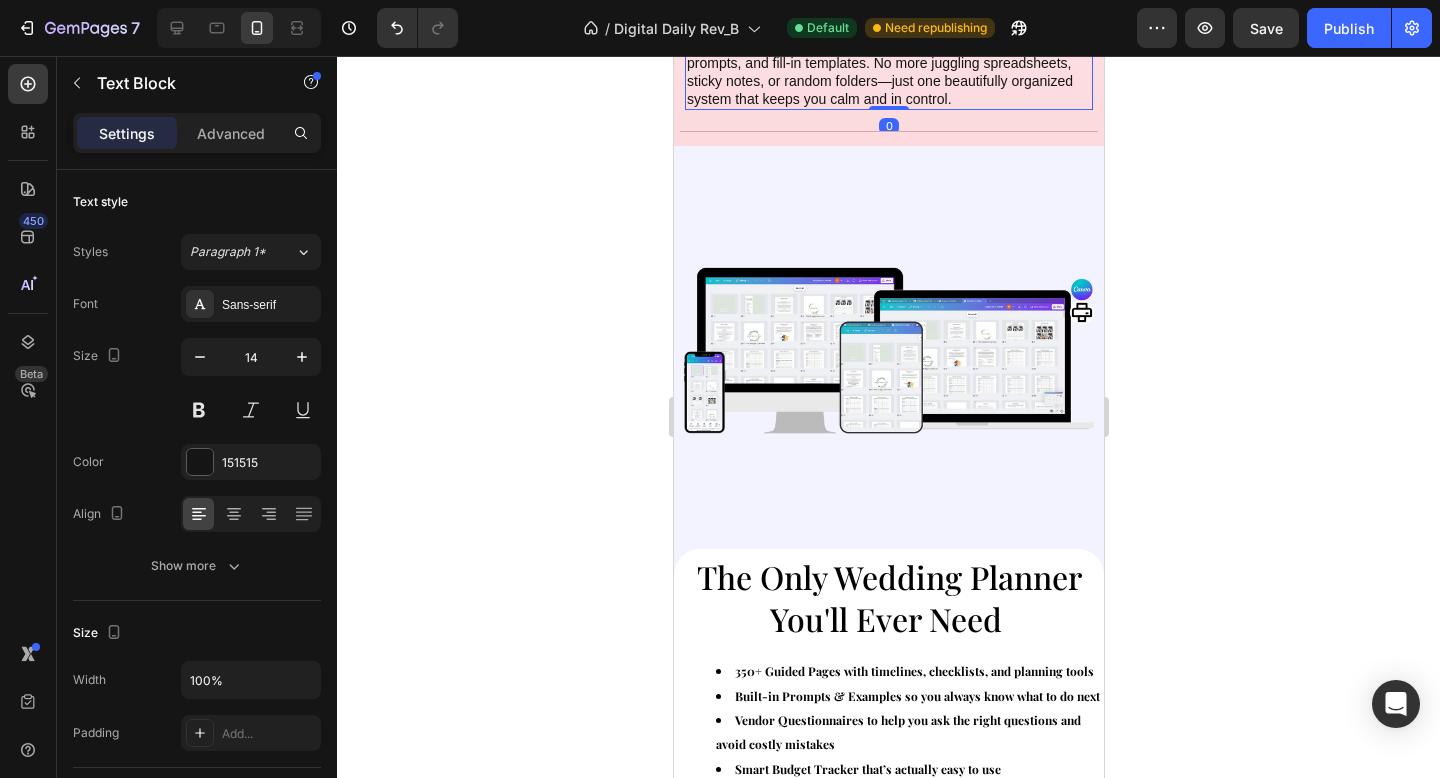 click on "Our planner guides you step by step through every part of wedding planning, so you always know exactly what to do next. From budgeting and timelines to vendor questions and guest lists, everything is laid out in one place with interactive checklists, prompts, and fill-in templates. No more juggling spreadsheets, sticky notes, or random folders—just one beautifully organized system that keeps you calm and in control." at bounding box center [888, 44] 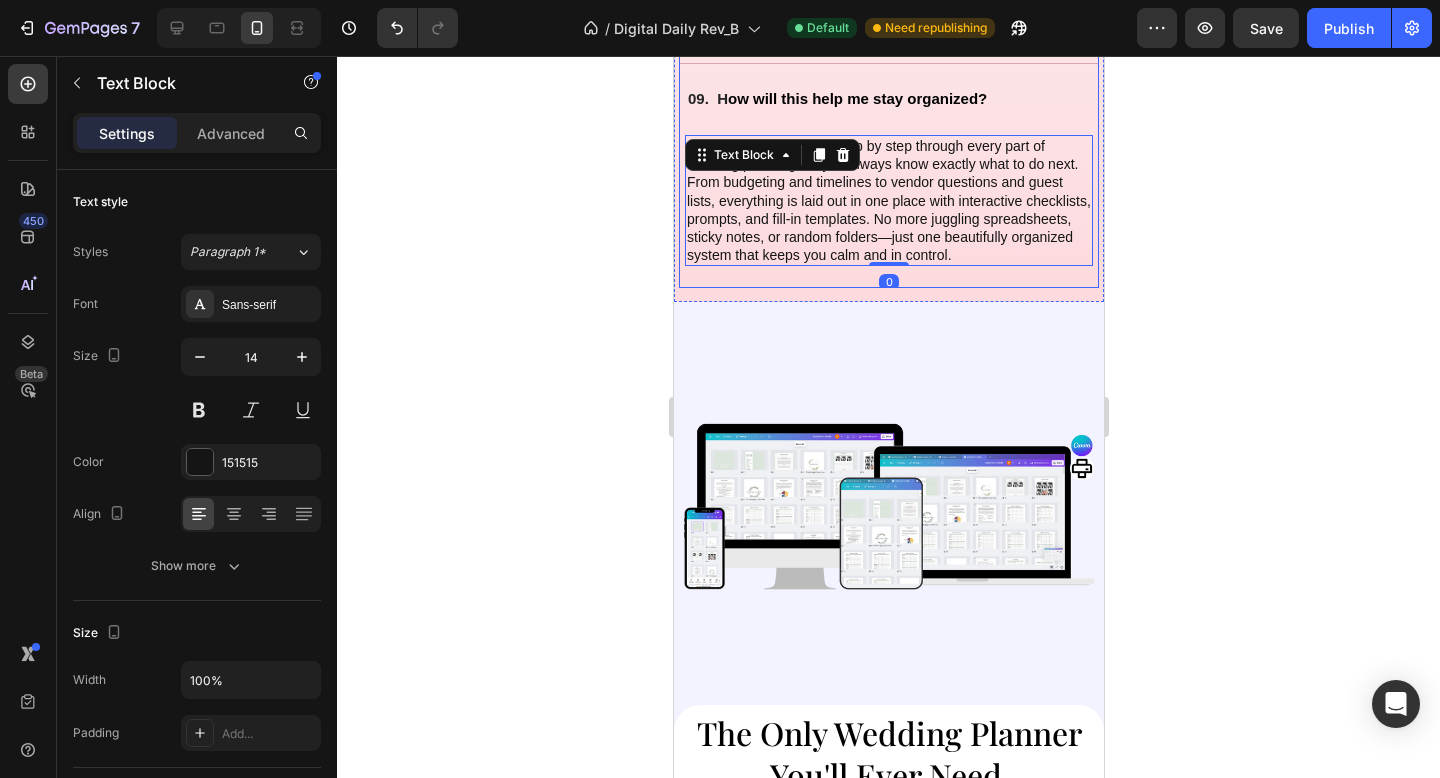 scroll, scrollTop: 5109, scrollLeft: 0, axis: vertical 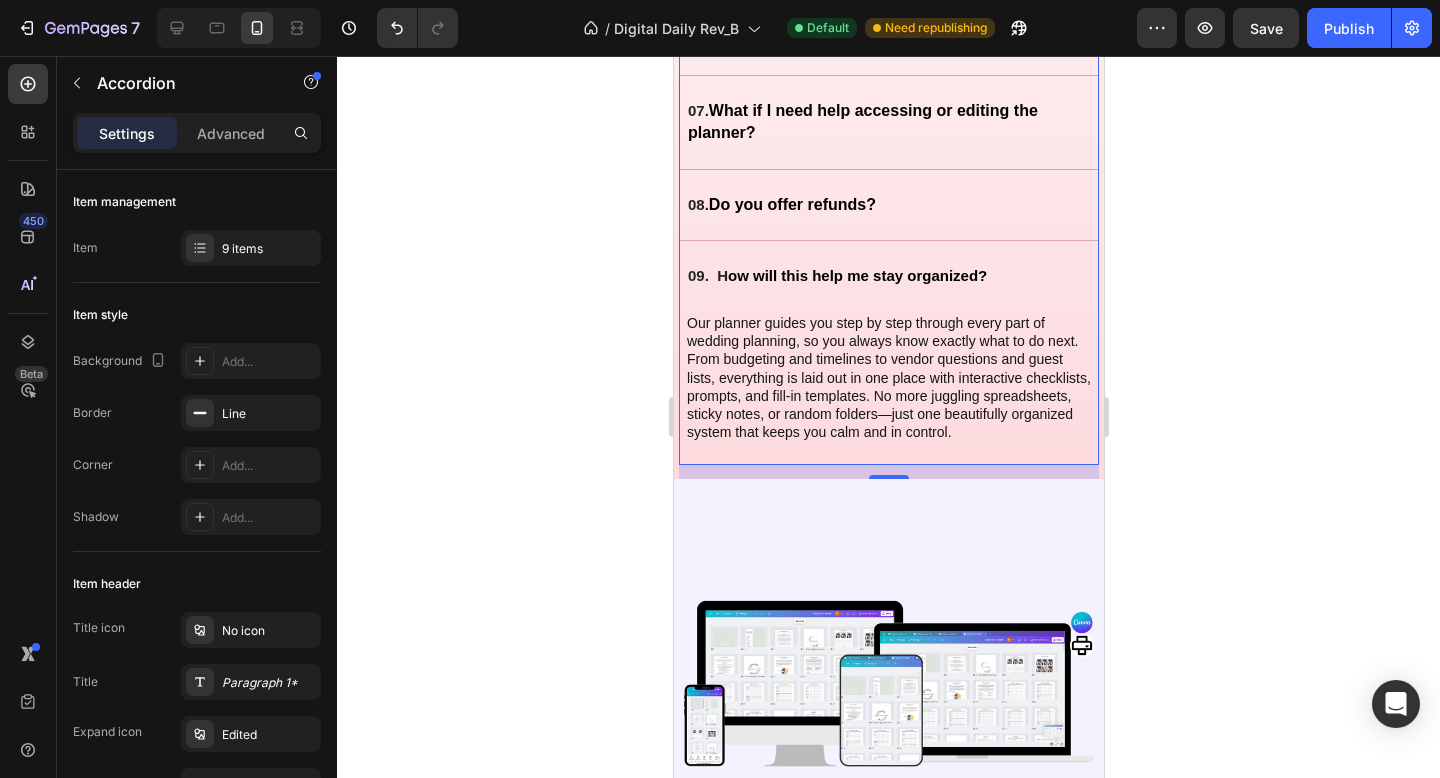 click on "Our planner guides you step by step through every part of wedding planning, so you always know exactly what to do next. From budgeting and timelines to vendor questions and guest lists, everything is laid out in one place with interactive checklists, prompts, and fill-in templates. No more juggling spreadsheets, sticky notes, or random folders—just one beautifully organized system that keeps you calm and in control. Text Block" at bounding box center [888, 388] 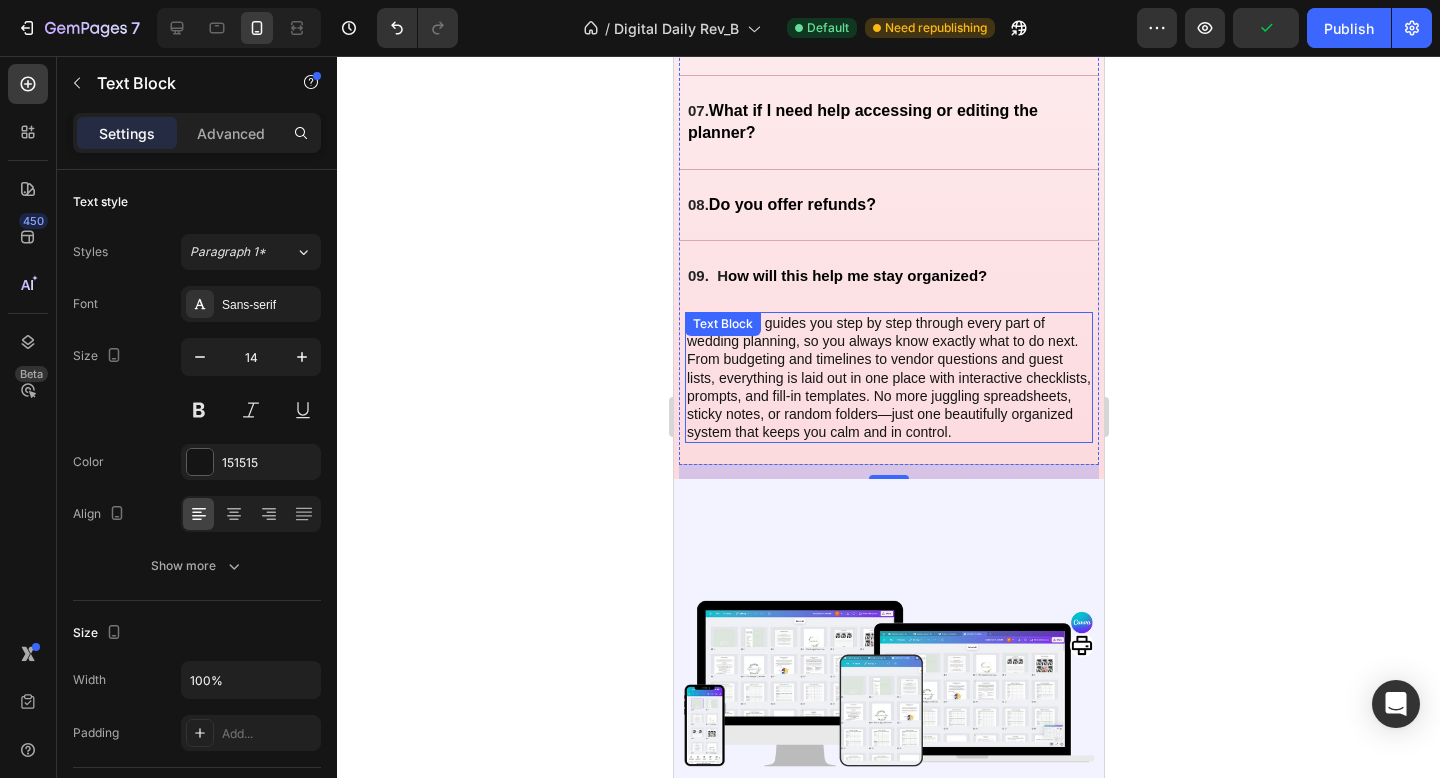 click on "Our planner guides you step by step through every part of wedding planning, so you always know exactly what to do next. From budgeting and timelines to vendor questions and guest lists, everything is laid out in one place with interactive checklists, prompts, and fill-in templates. No more juggling spreadsheets, sticky notes, or random folders—just one beautifully organized system that keeps you calm and in control." at bounding box center [888, 377] 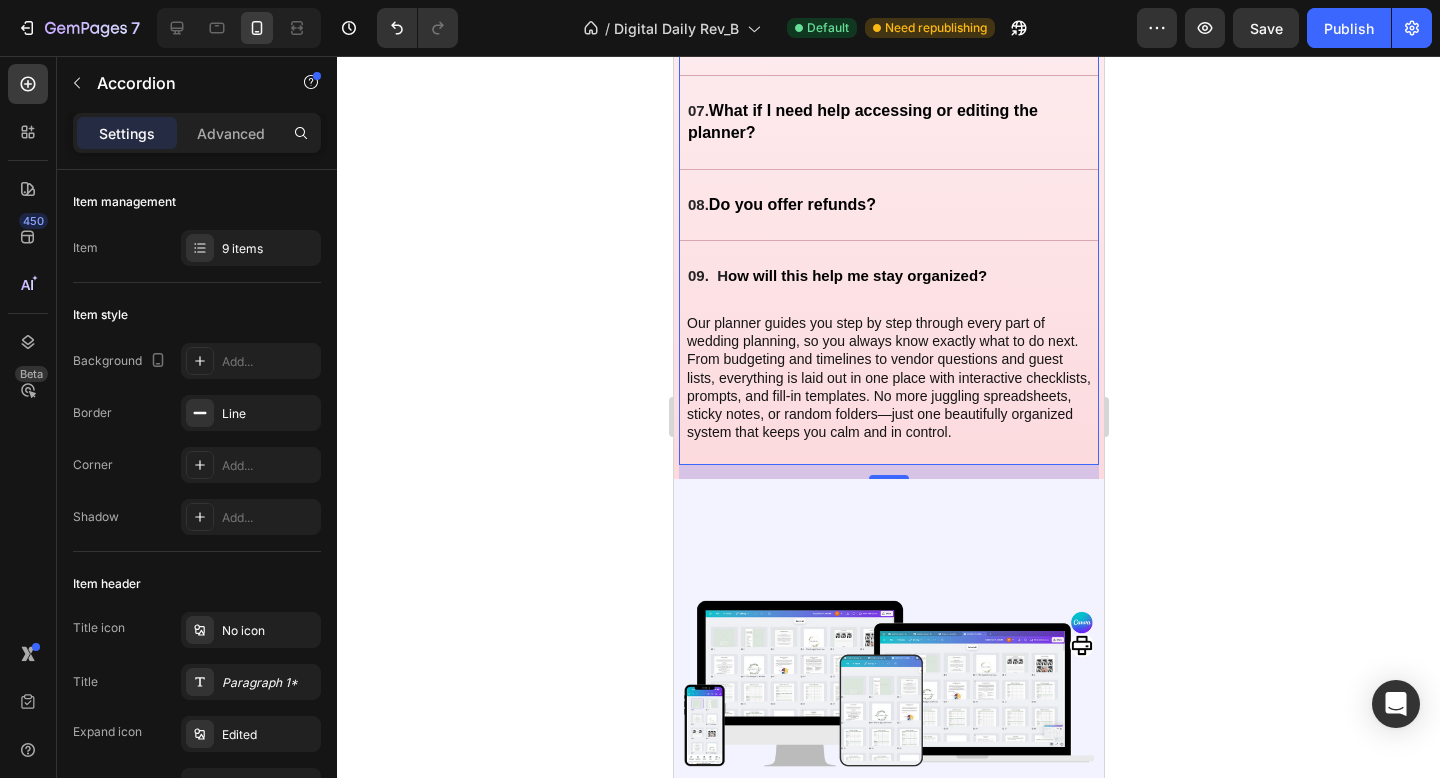 click on "09.  H ow will this help me stay organized?" at bounding box center [872, 276] 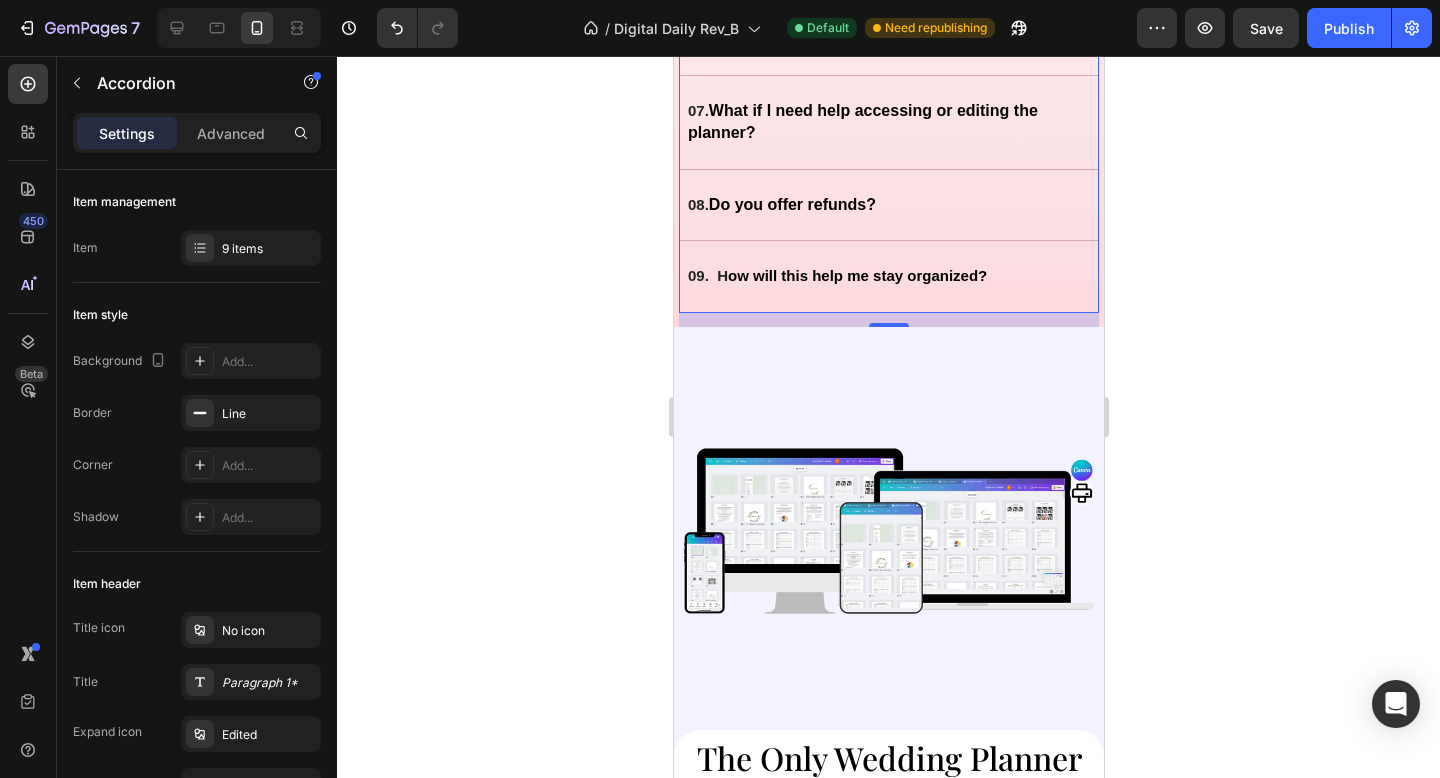 click on "08.    Do you offer refunds?" at bounding box center [872, 205] 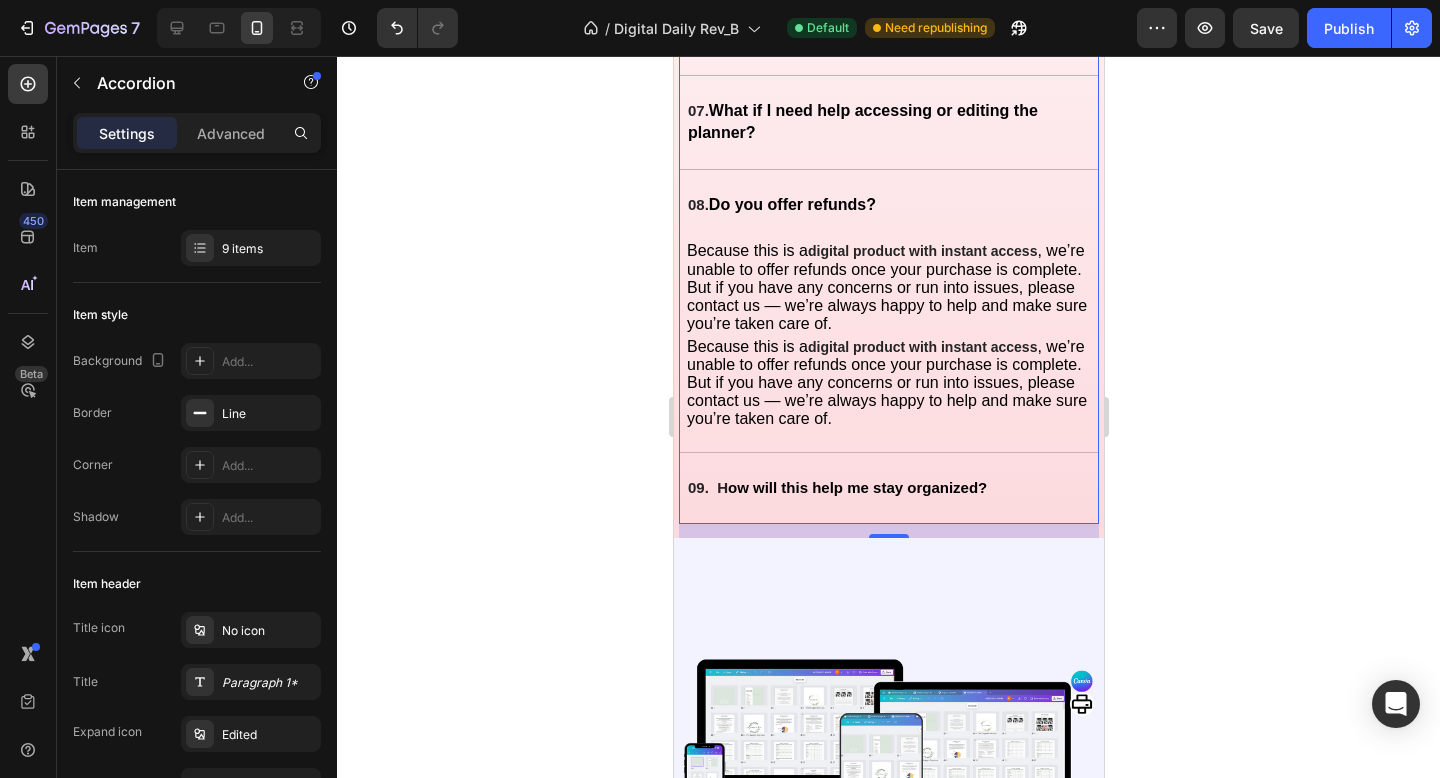 click on "09.  H ow will this help me stay organized?" at bounding box center [872, 488] 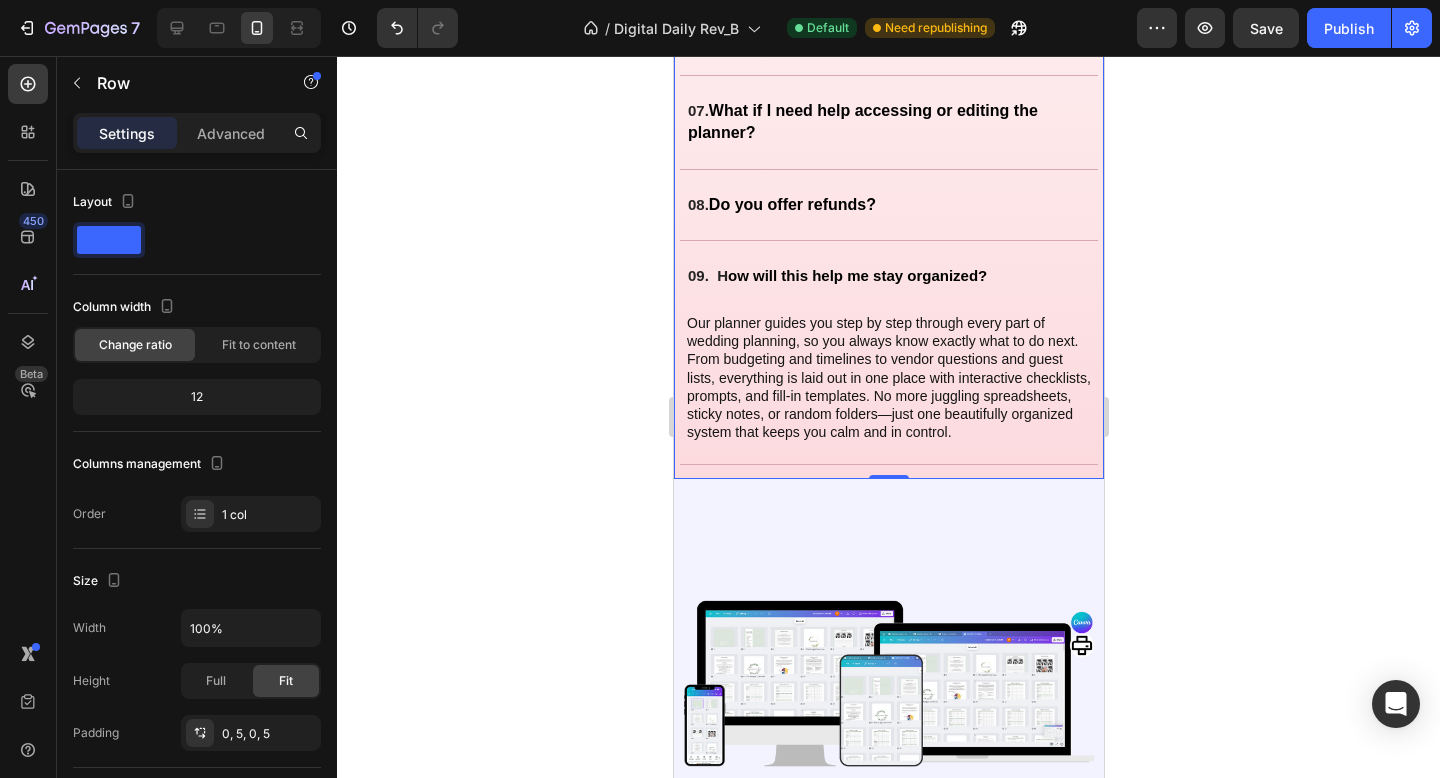 click on "Have Questions? Heading
01.   How Do I Access my Wedding Planner Templates?
02.    Is the planner compatible with Canva’s free plan?
03.    Can I use this on my phone or tablet?
04.    Can I print the planner?
05.    What if my wedding is only a few months away?
06.    Can I share this with my partner or planner?
07.    What if I need help accessing or editing the planner?
08.    Do you offer refunds?
09.  H ow will this help me stay organized? Text Block Accordion Row   0" at bounding box center (888, 1) 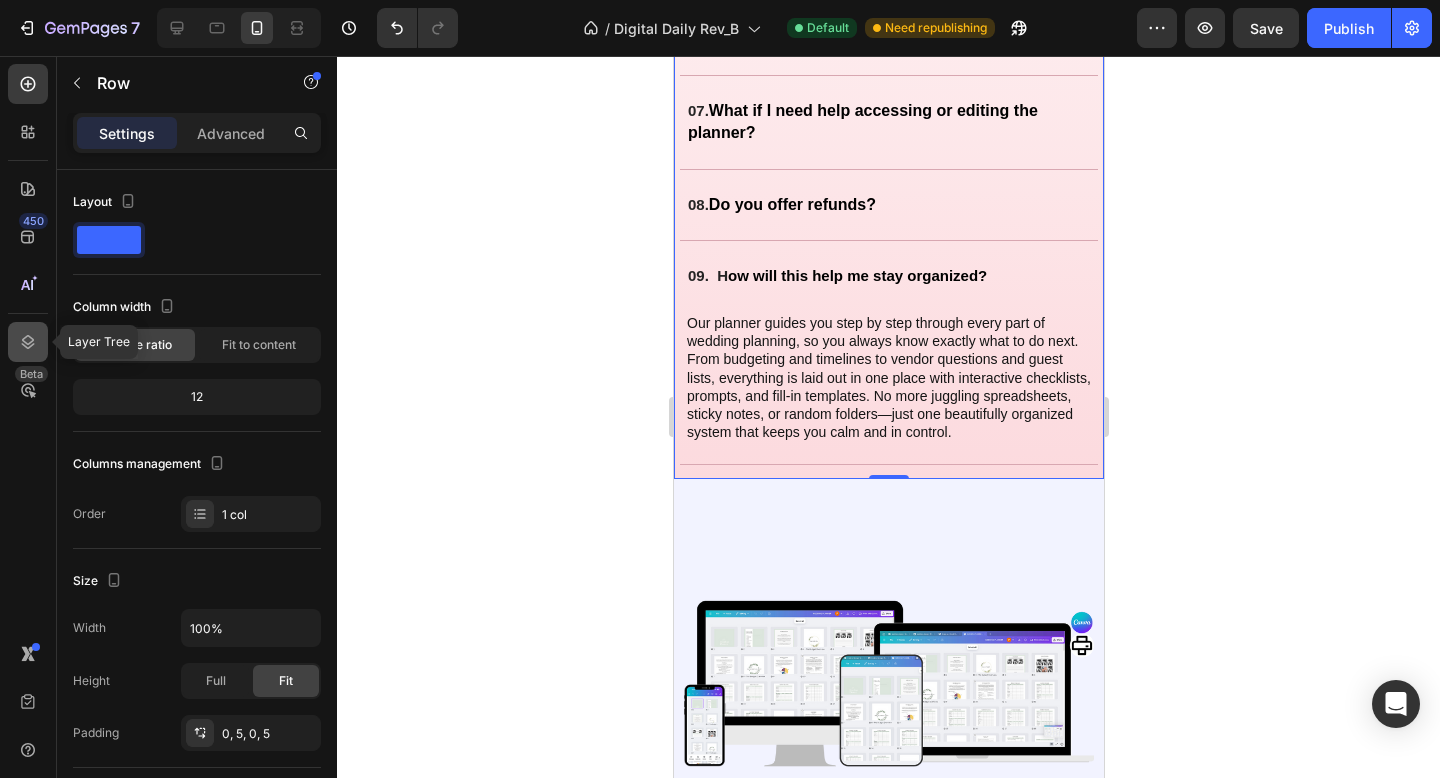 click 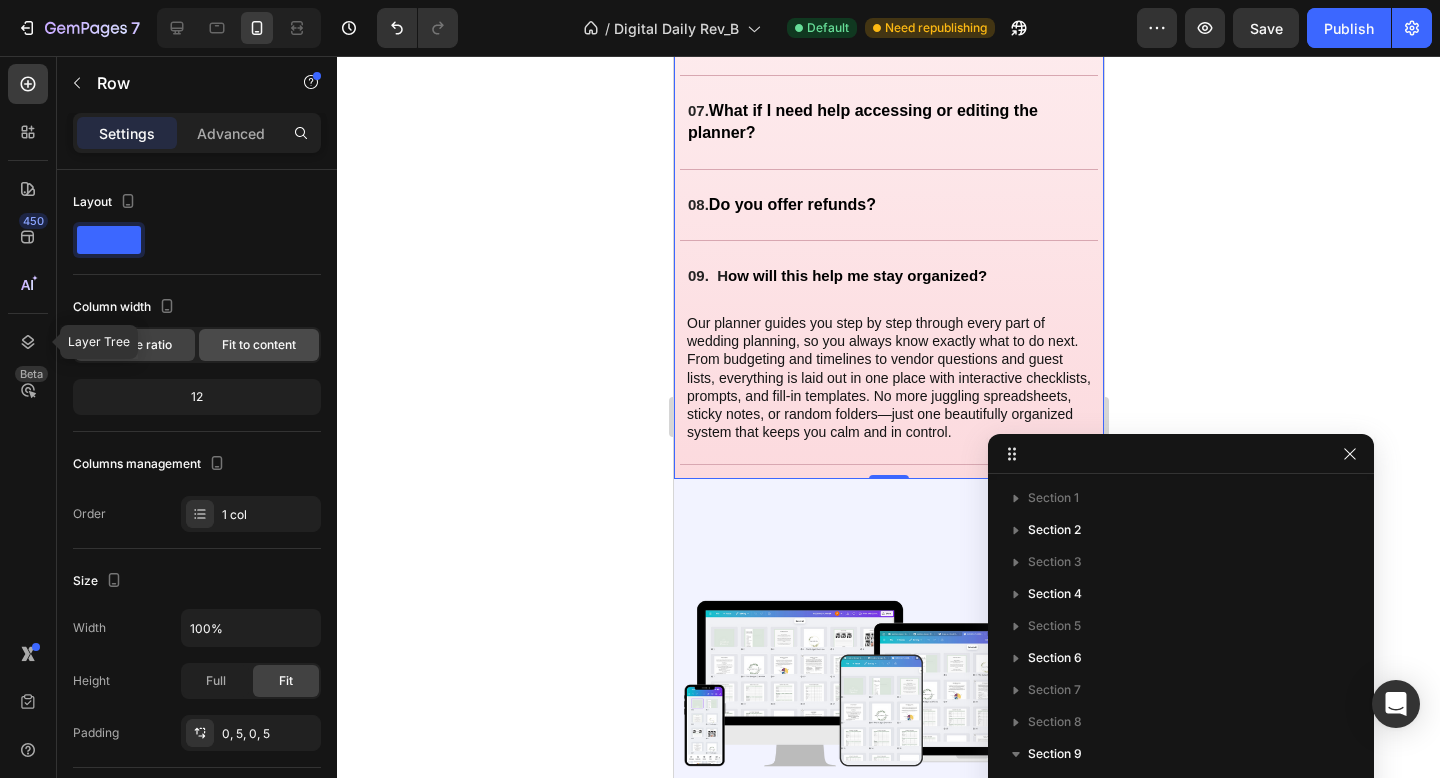 scroll, scrollTop: 213, scrollLeft: 0, axis: vertical 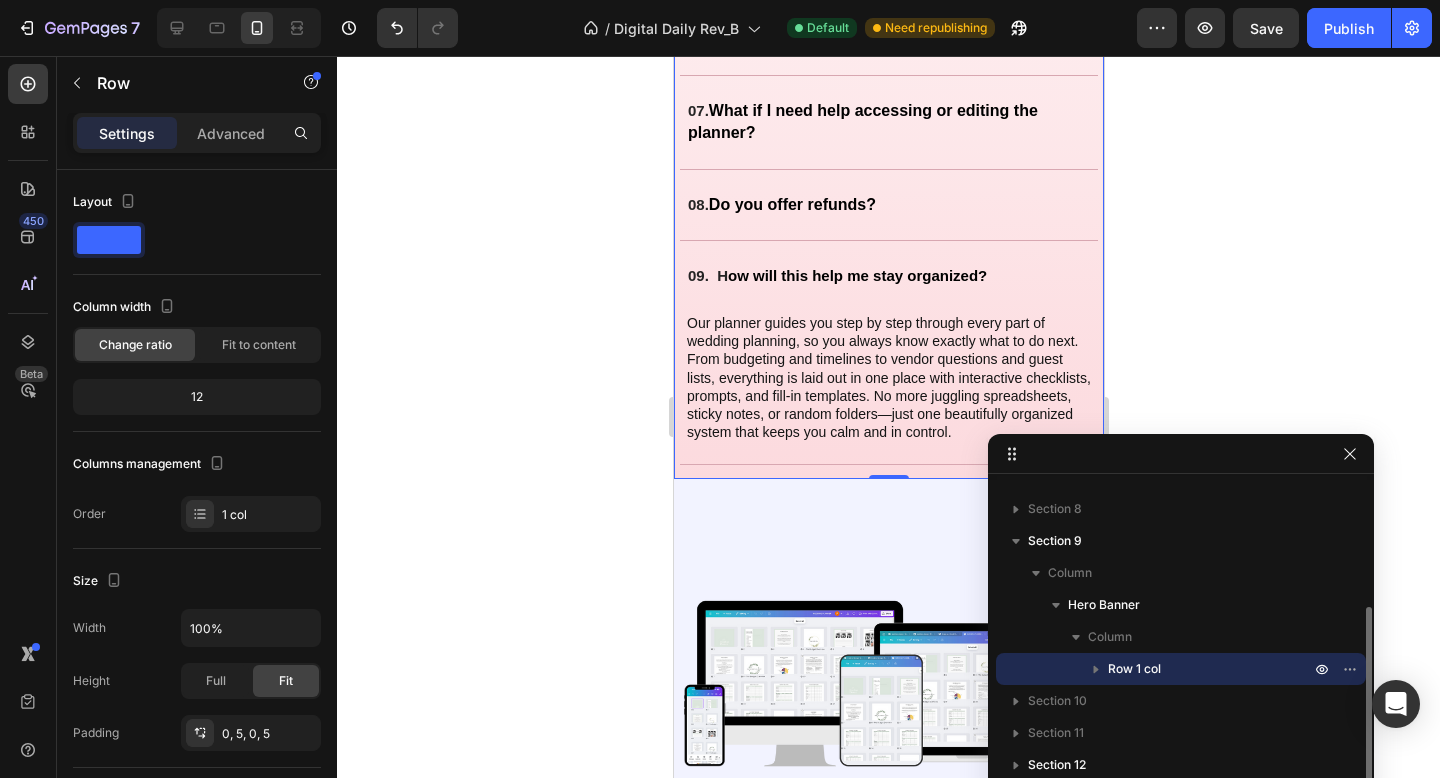 click on "Row 1 col" at bounding box center (1211, 669) 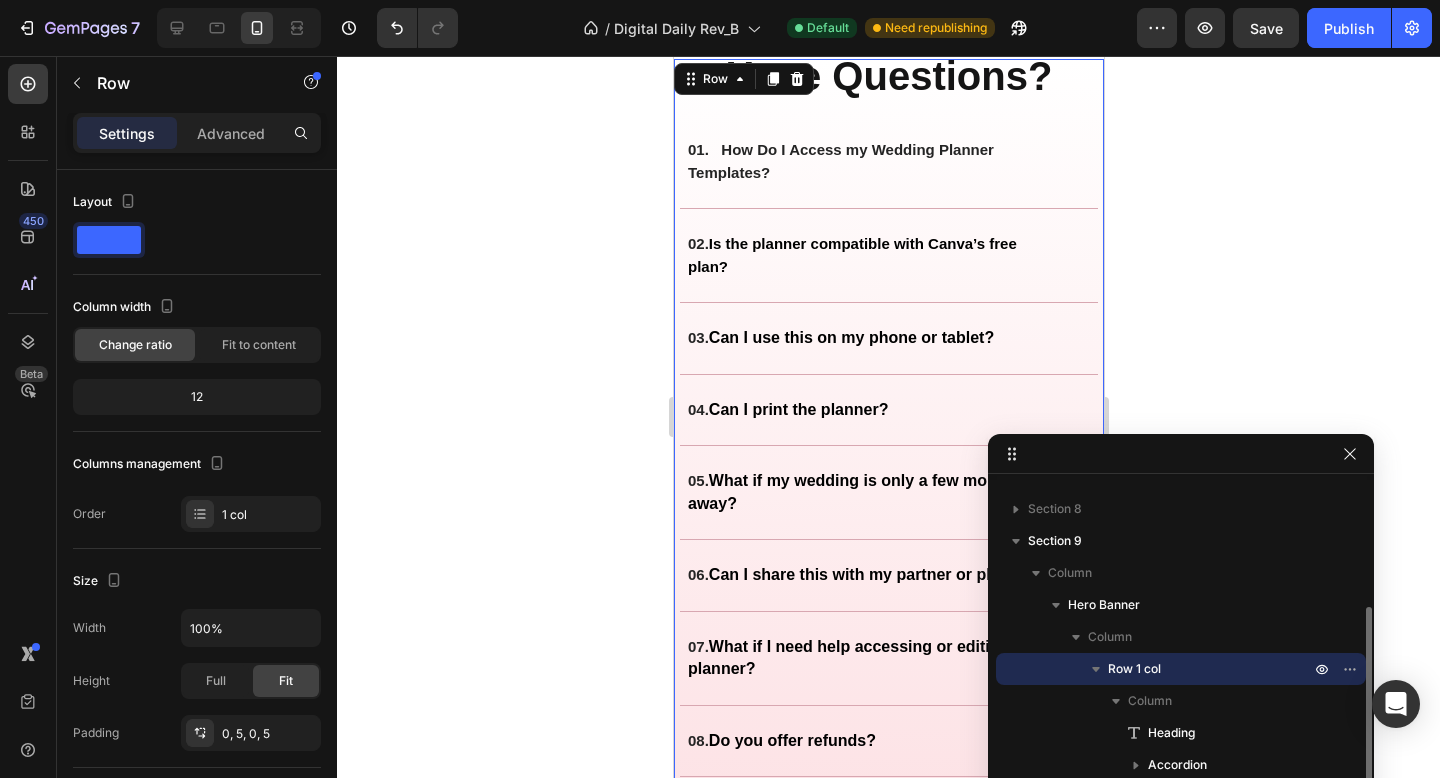 scroll, scrollTop: 4506, scrollLeft: 0, axis: vertical 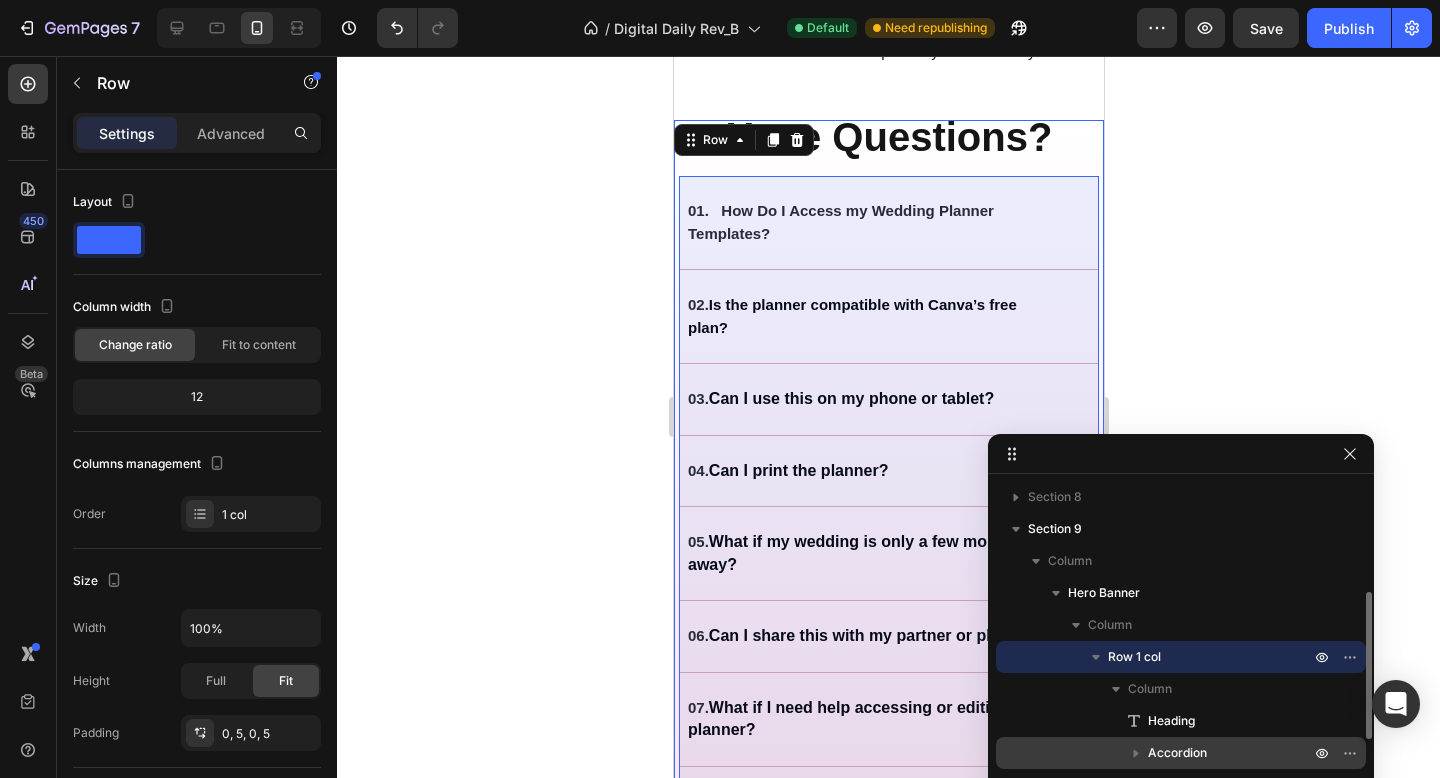 click on "Accordion" at bounding box center [1231, 753] 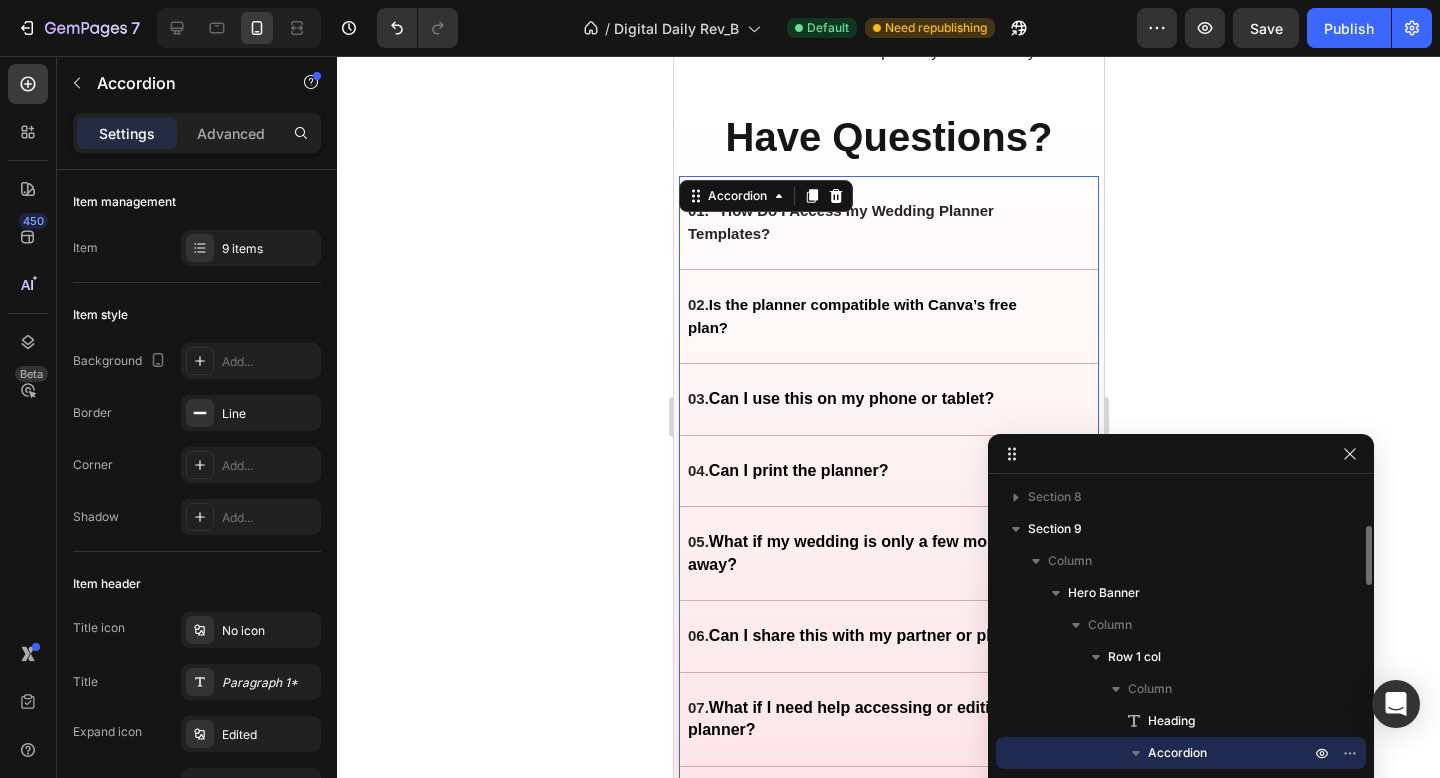 scroll, scrollTop: 4563, scrollLeft: 0, axis: vertical 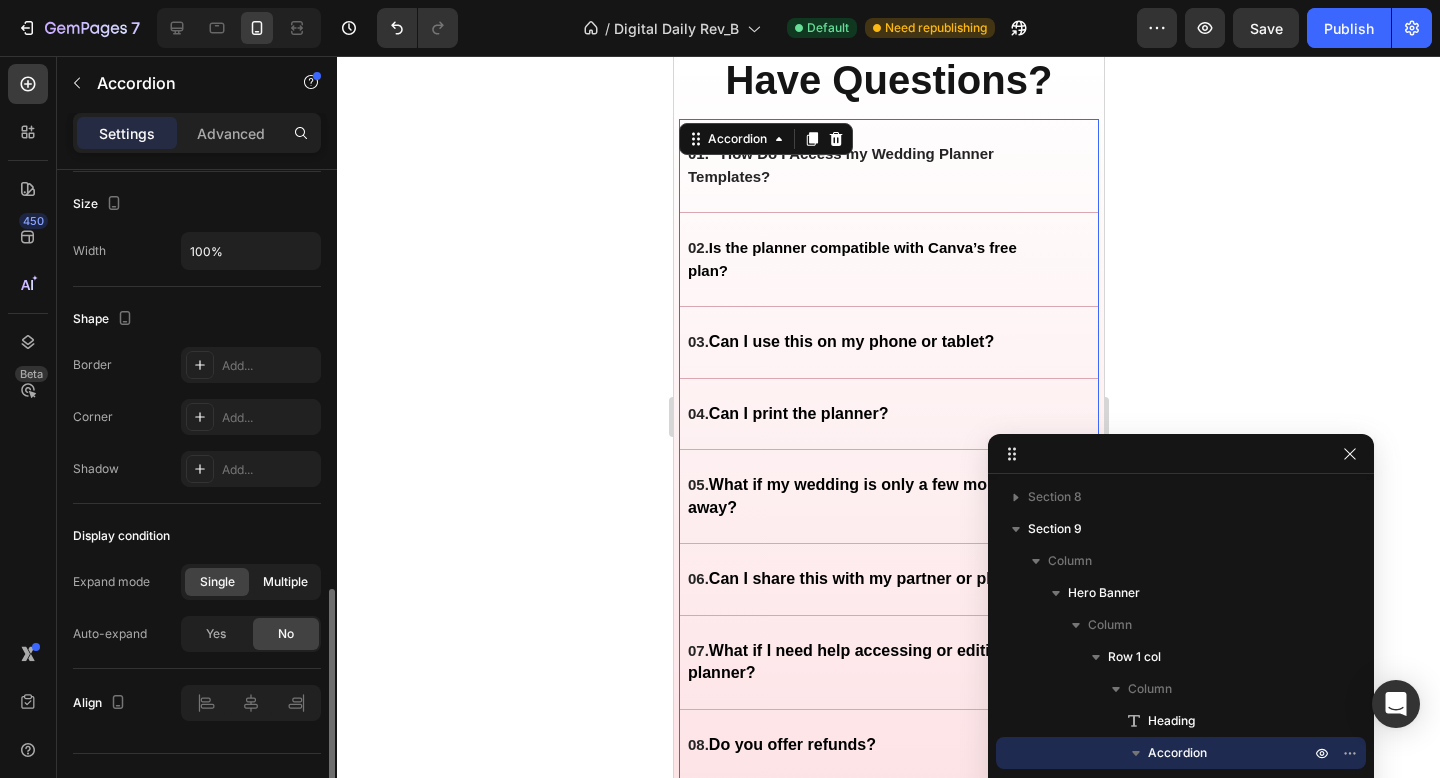 click on "Multiple" 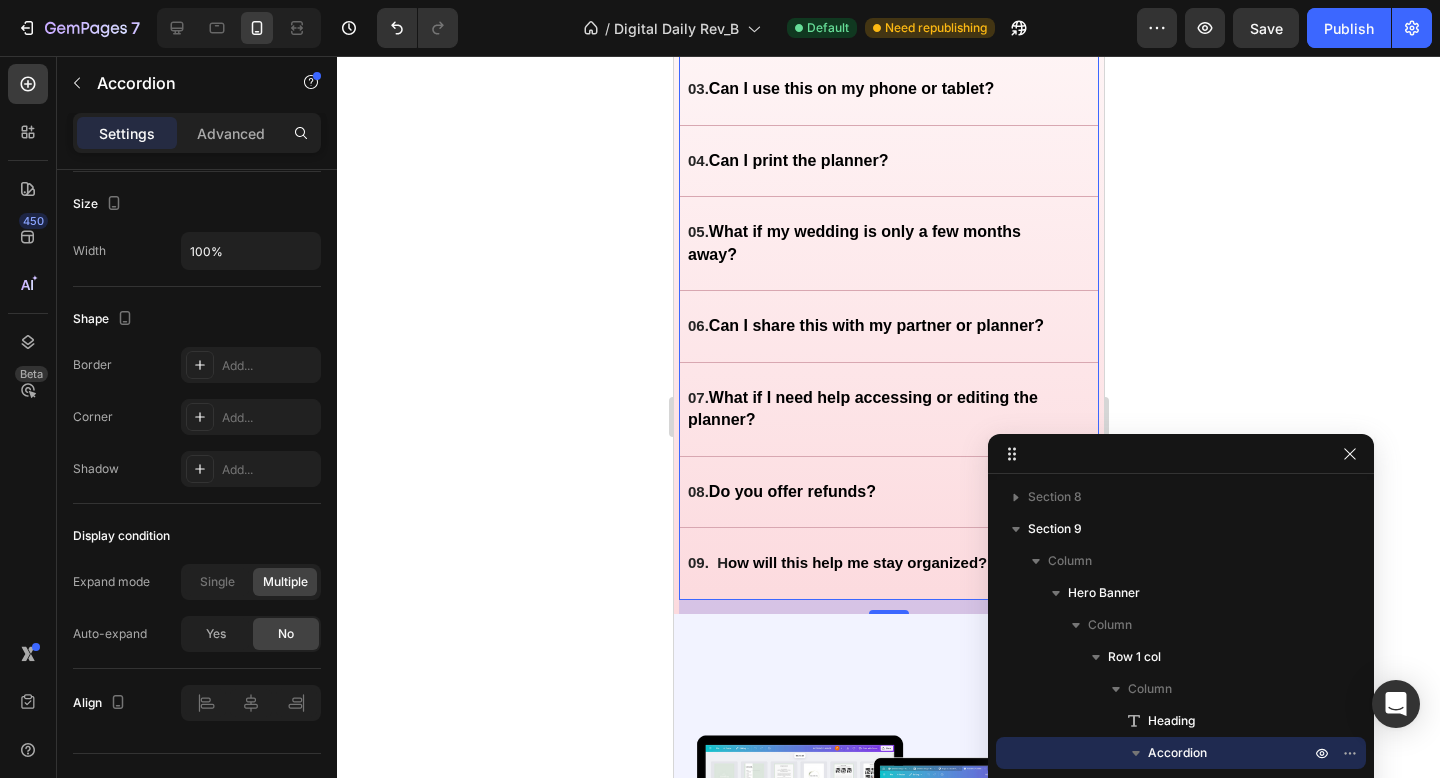 scroll, scrollTop: 5068, scrollLeft: 0, axis: vertical 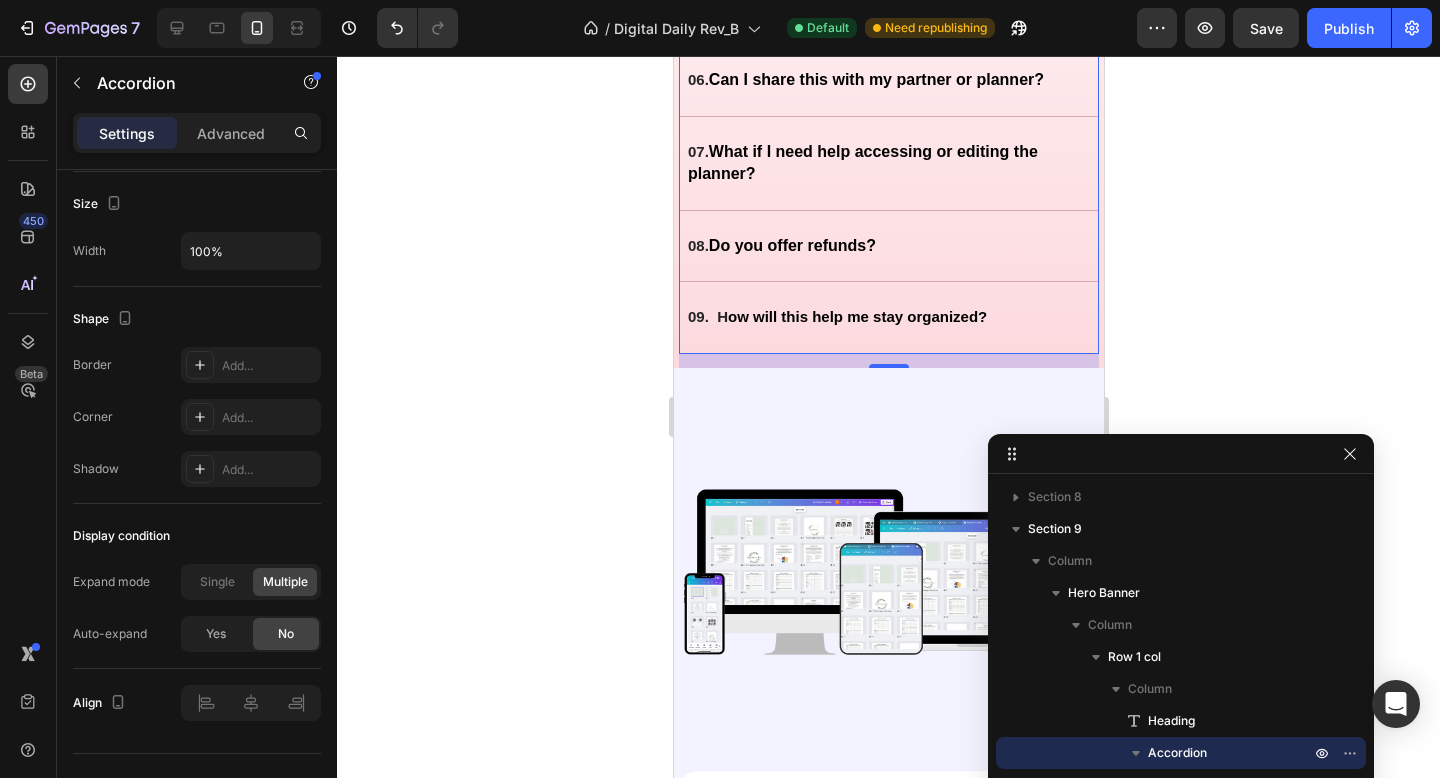 click on "08.    Do you offer refunds?" at bounding box center (872, 246) 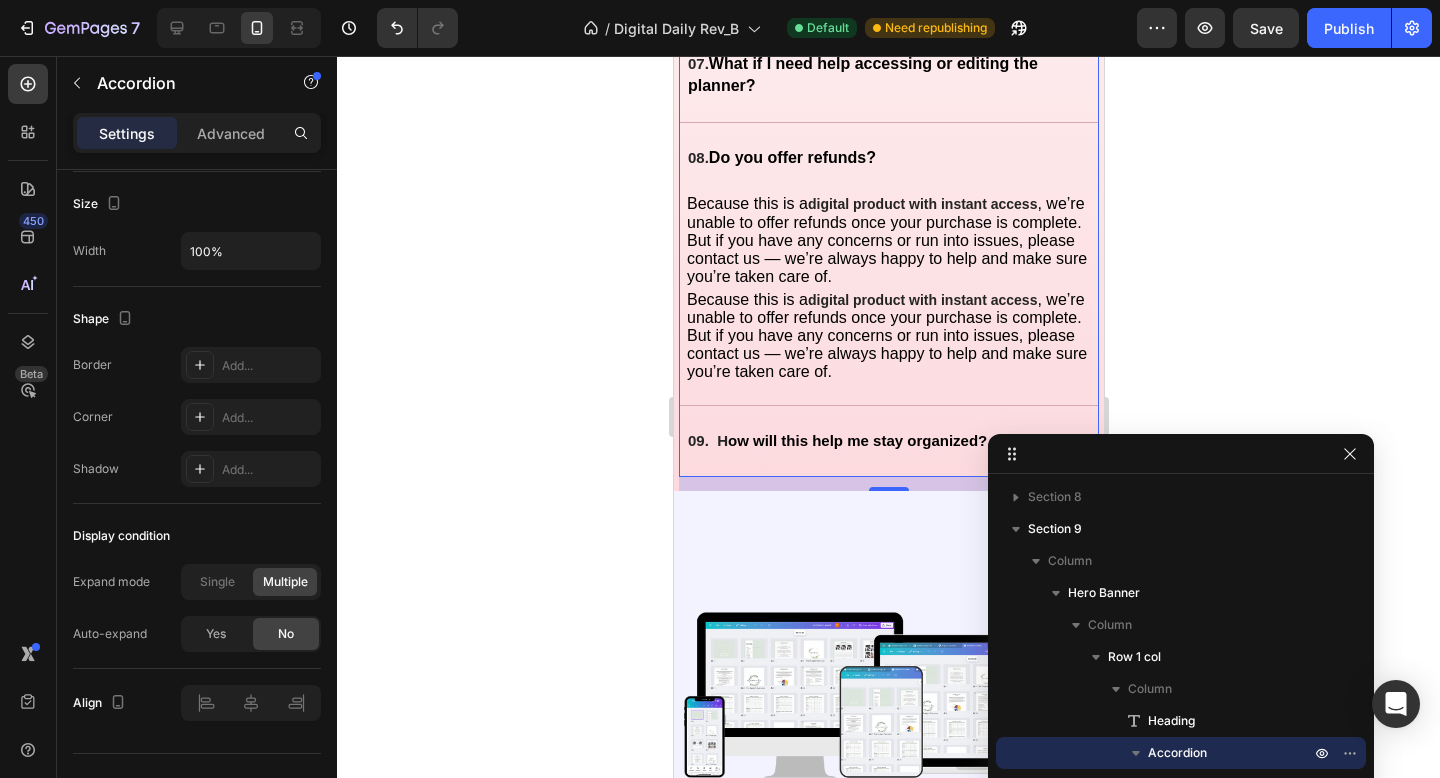 scroll, scrollTop: 5211, scrollLeft: 0, axis: vertical 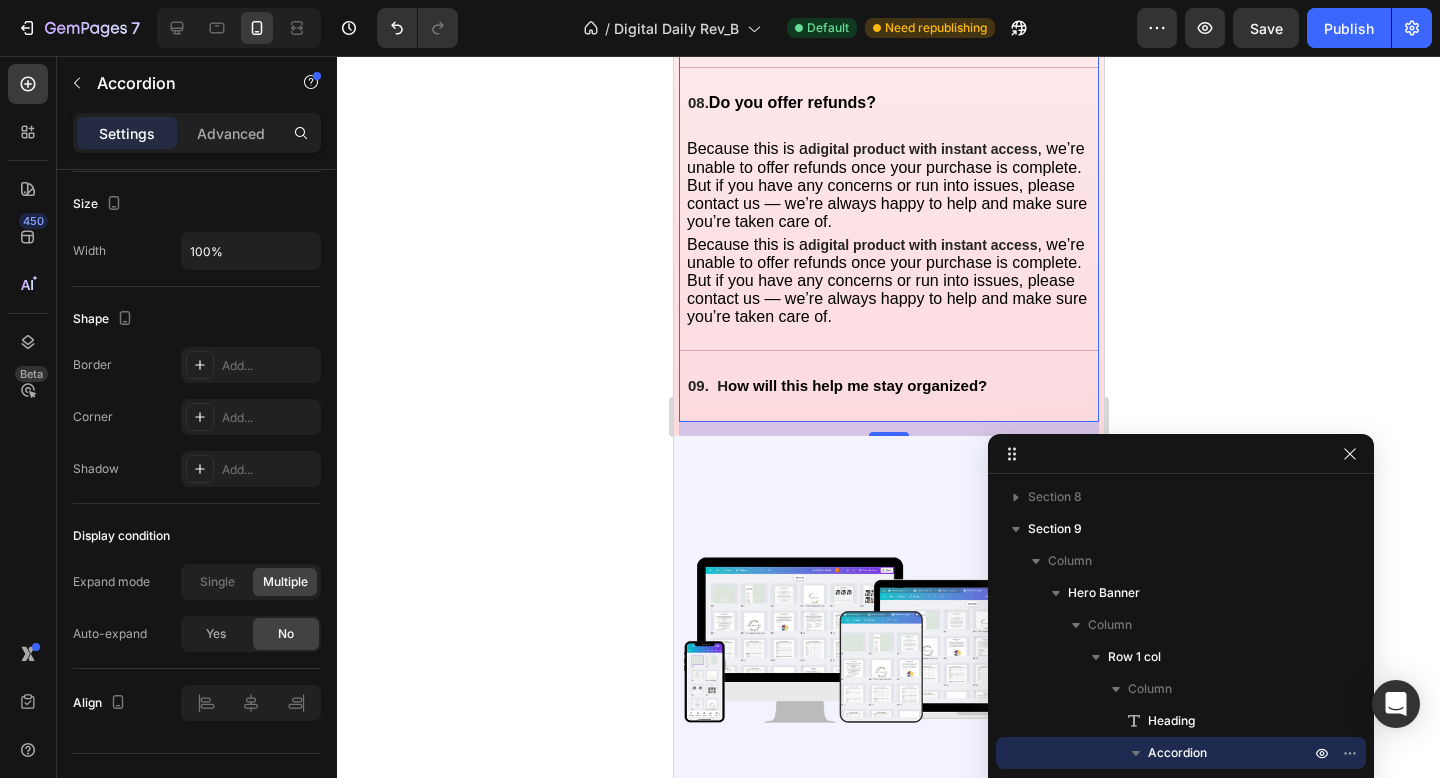 click on "09.  H ow will this help me stay organized?" at bounding box center [872, 386] 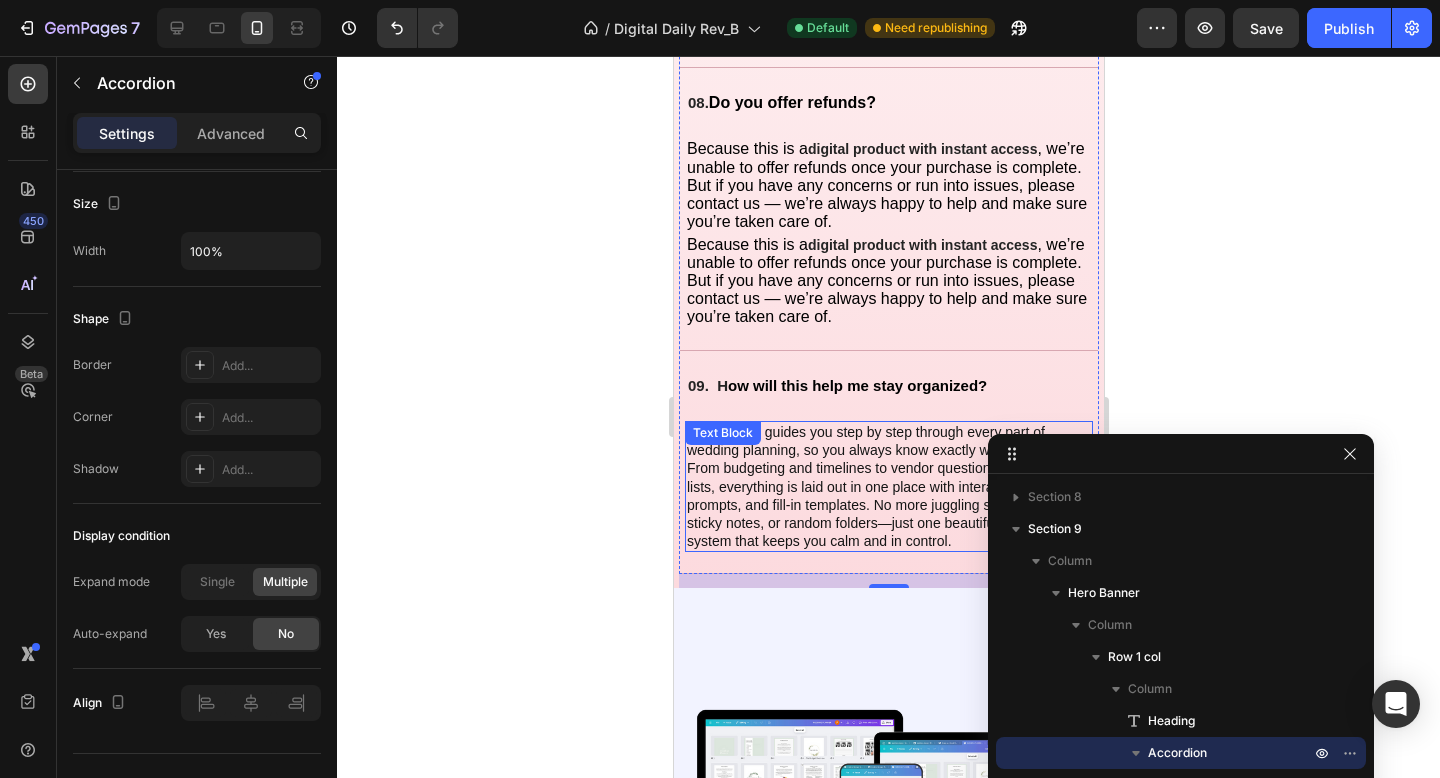 click on "Our planner guides you step by step through every part of wedding planning, so you always know exactly what to do next. From budgeting and timelines to vendor questions and guest lists, everything is laid out in one place with interactive checklists, prompts, and fill-in templates. No more juggling spreadsheets, sticky notes, or random folders—just one beautifully organized system that keeps you calm and in control." at bounding box center (888, 486) 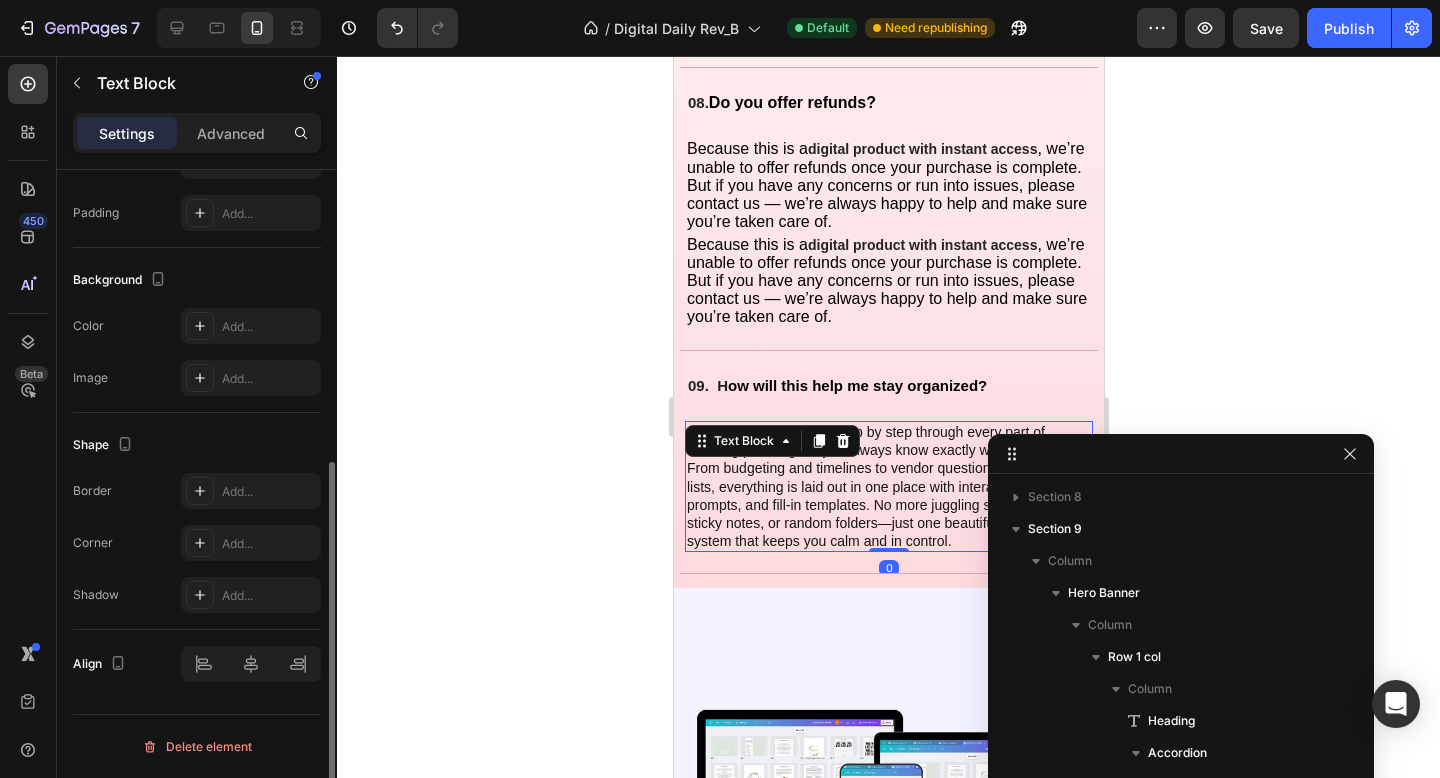 scroll, scrollTop: 1205, scrollLeft: 0, axis: vertical 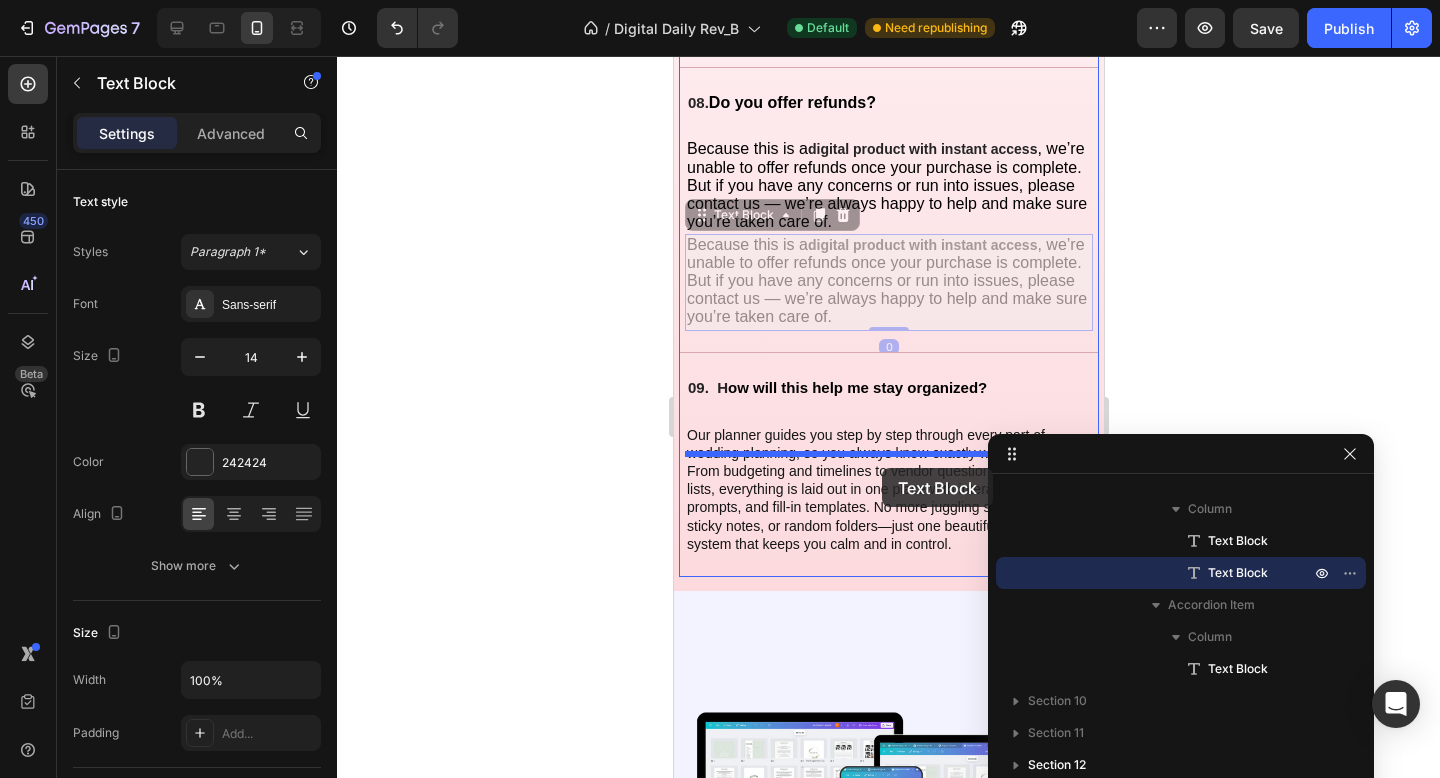 drag, startPoint x: 941, startPoint y: 293, endPoint x: 881, endPoint y: 468, distance: 185 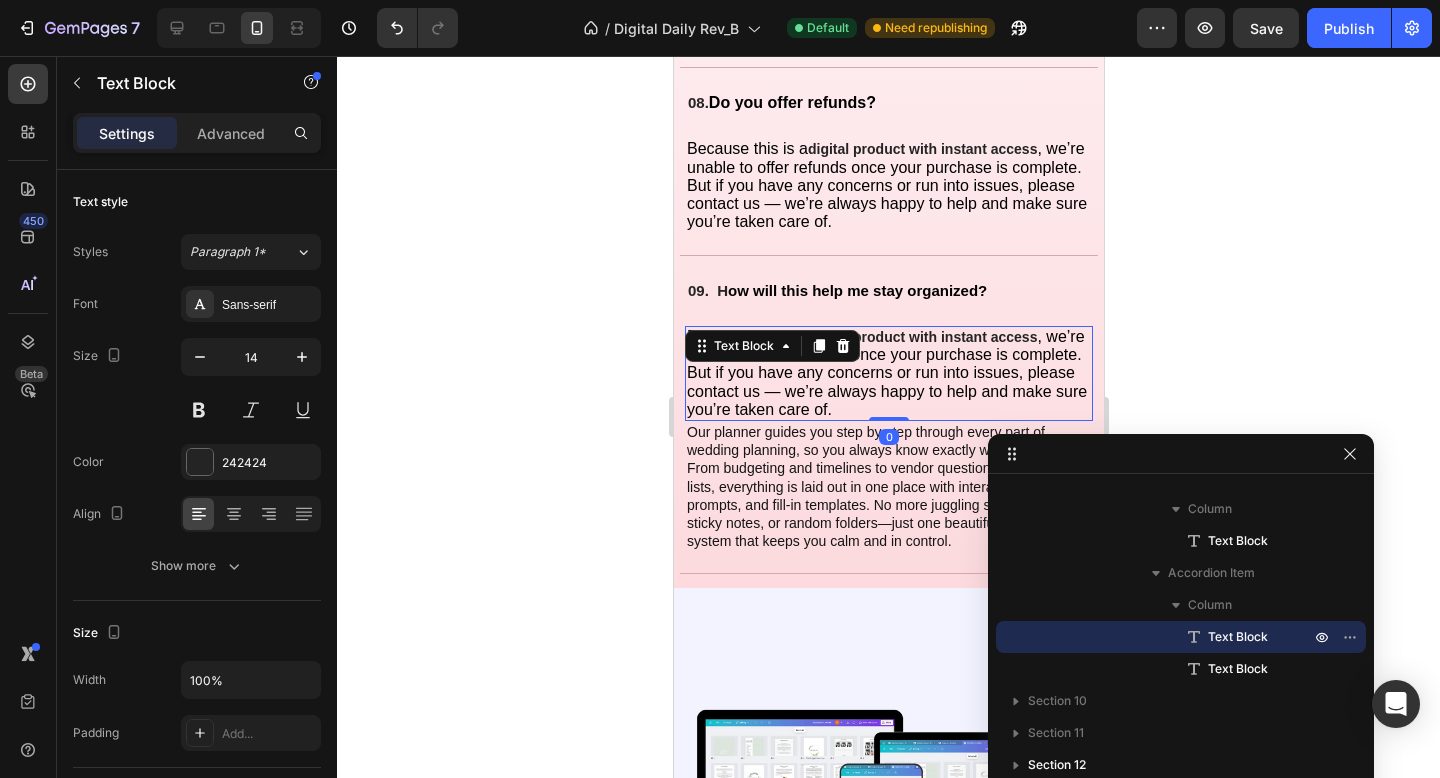 drag, startPoint x: 882, startPoint y: 465, endPoint x: 830, endPoint y: 444, distance: 56.0803 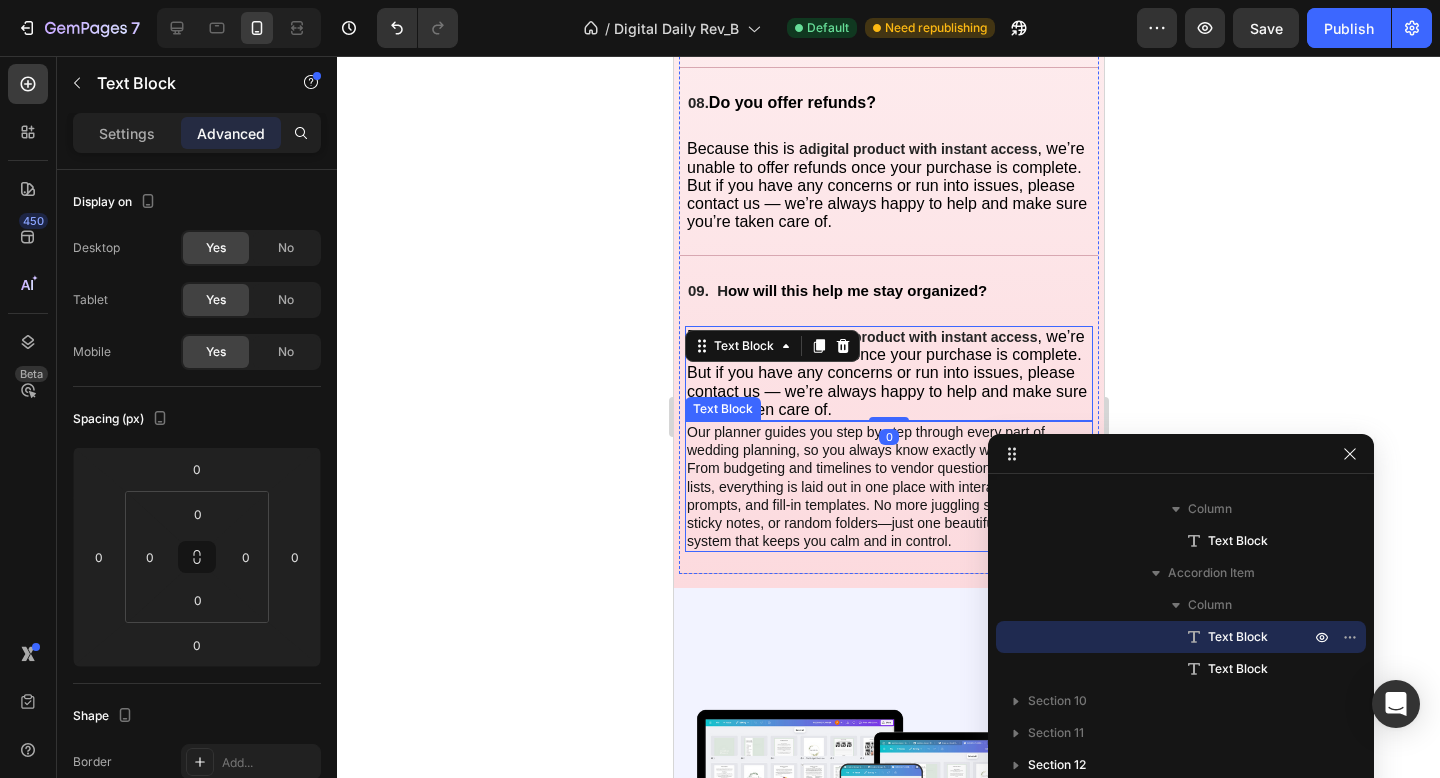 click on "Our planner guides you step by step through every part of wedding planning, so you always know exactly what to do next. From budgeting and timelines to vendor questions and guest lists, everything is laid out in one place with interactive checklists, prompts, and fill-in templates. No more juggling spreadsheets, sticky notes, or random folders—just one beautifully organized system that keeps you calm and in control." at bounding box center [888, 486] 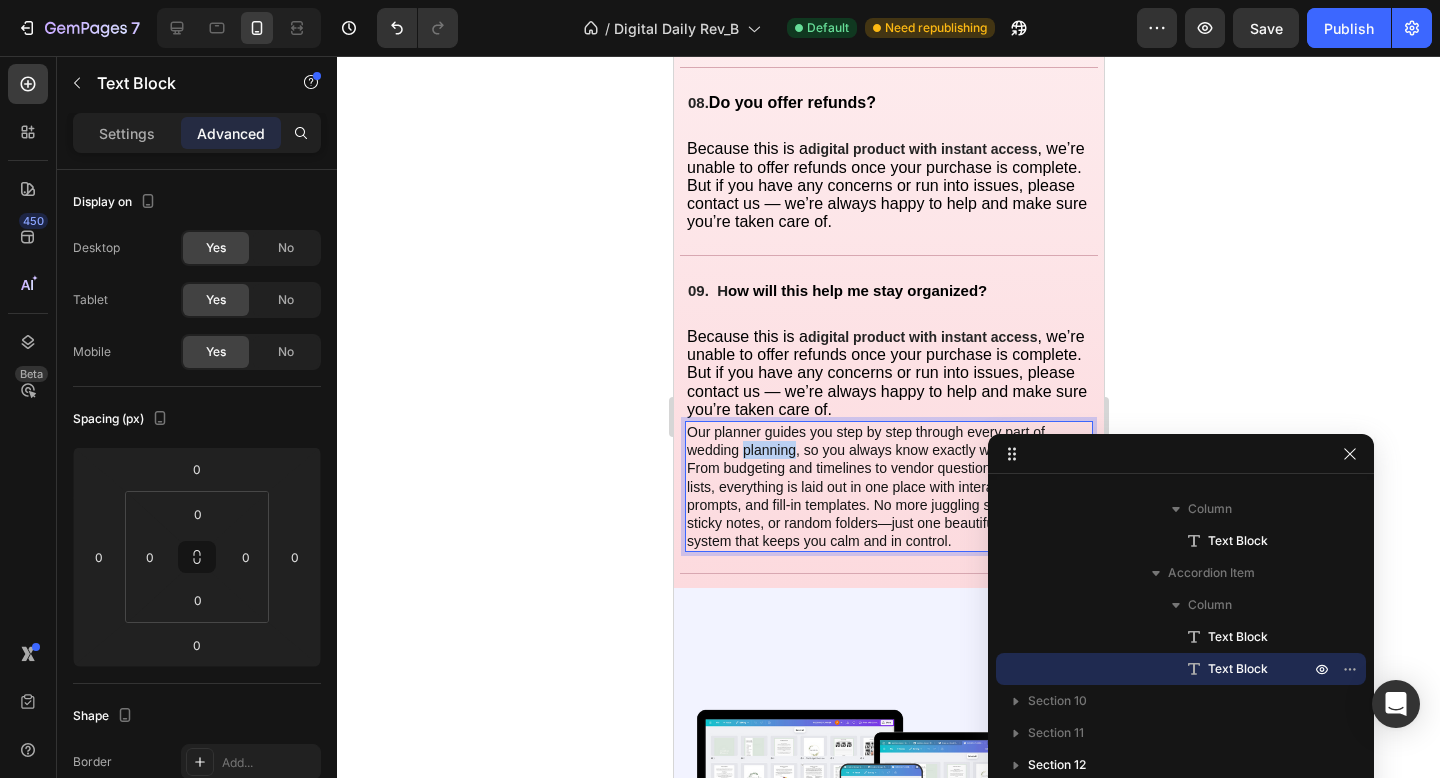 click on "Our planner guides you step by step through every part of wedding planning, so you always know exactly what to do next. From budgeting and timelines to vendor questions and guest lists, everything is laid out in one place with interactive checklists, prompts, and fill-in templates. No more juggling spreadsheets, sticky notes, or random folders—just one beautifully organized system that keeps you calm and in control." at bounding box center (888, 486) 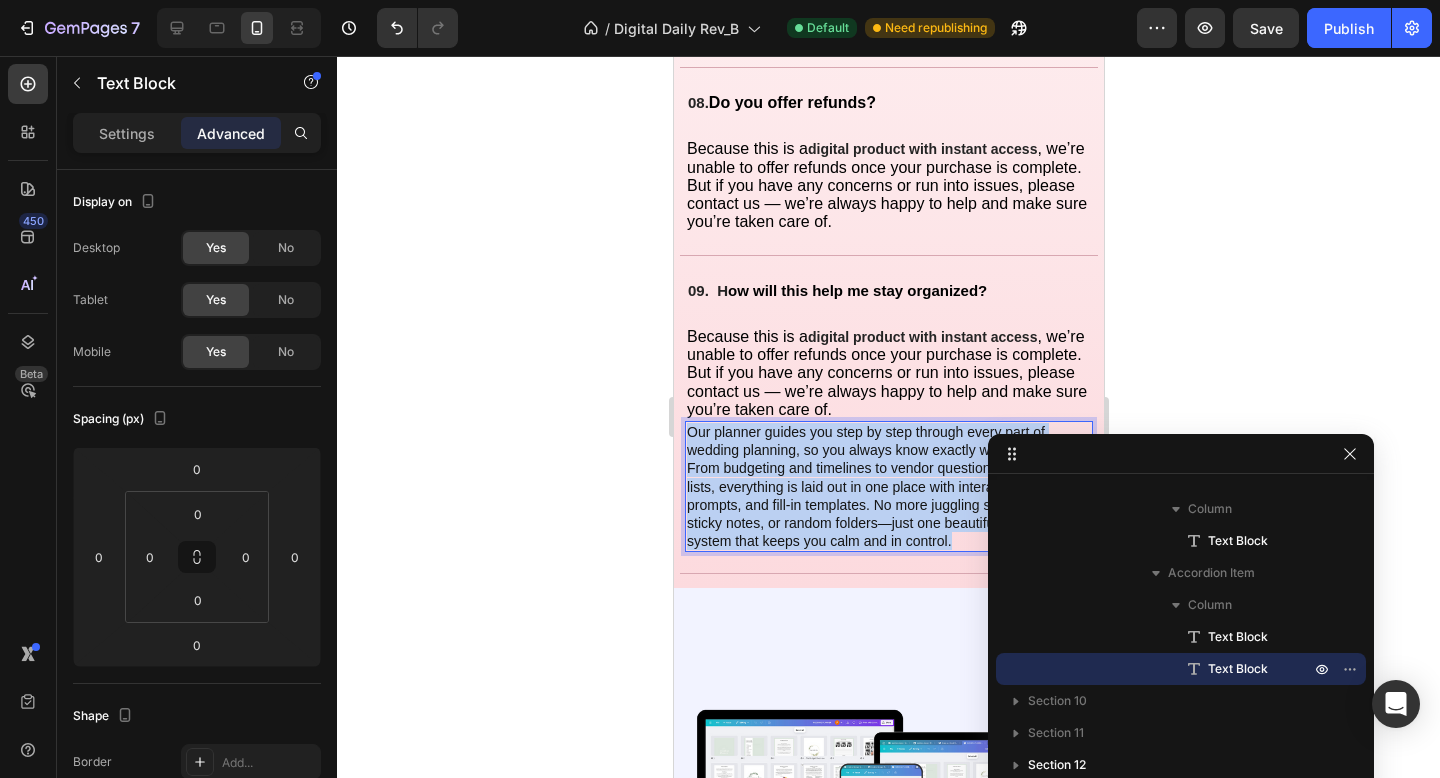 click on "Our planner guides you step by step through every part of wedding planning, so you always know exactly what to do next. From budgeting and timelines to vendor questions and guest lists, everything is laid out in one place with interactive checklists, prompts, and fill-in templates. No more juggling spreadsheets, sticky notes, or random folders—just one beautifully organized system that keeps you calm and in control." at bounding box center [888, 486] 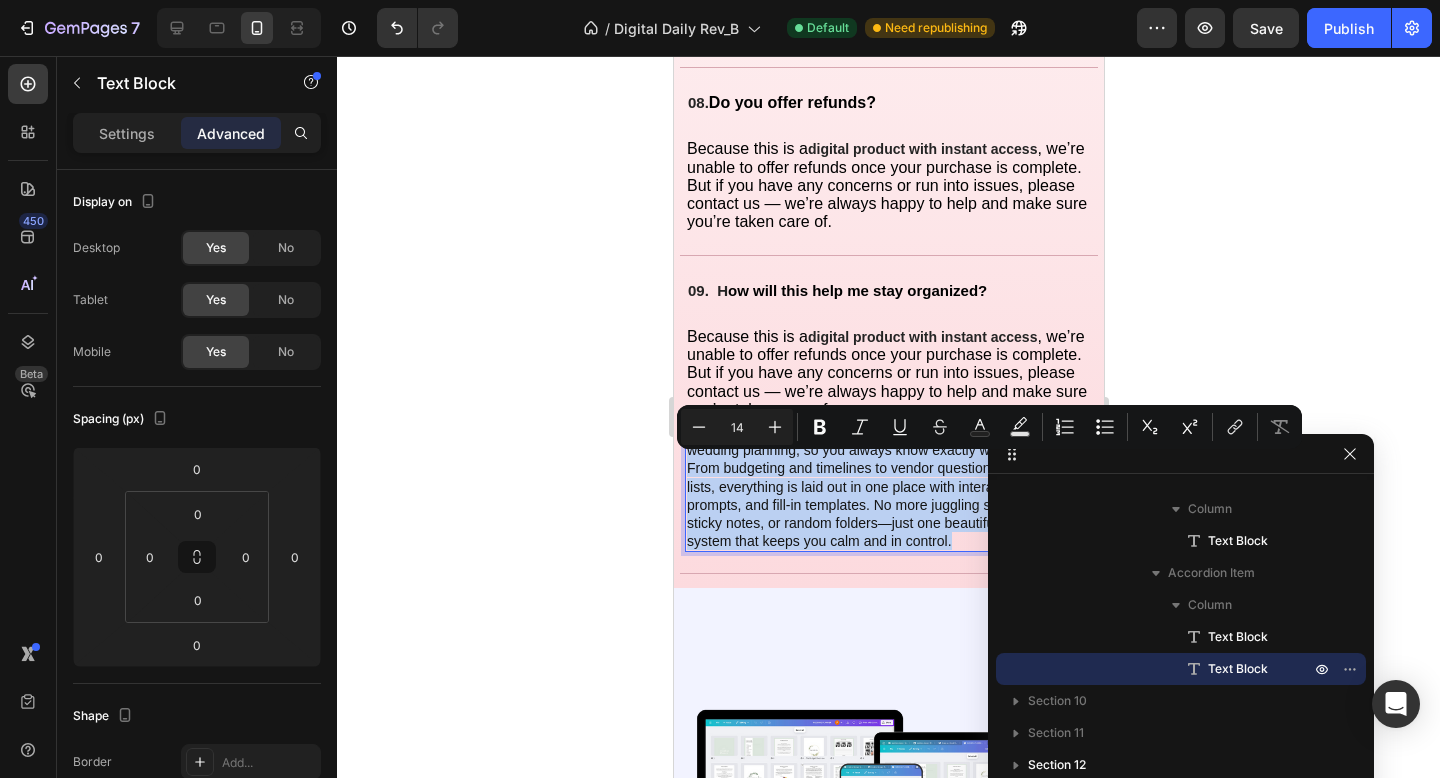 copy on "Our planner guides you step by step through every part of wedding planning, so you always know exactly what to do next. From budgeting and timelines to vendor questions and guest lists, everything is laid out in one place with interactive checklists, prompts, and fill-in templates. No more juggling spreadsheets, sticky notes, or random folders—just one beautifully organized system that keeps you calm and in control." 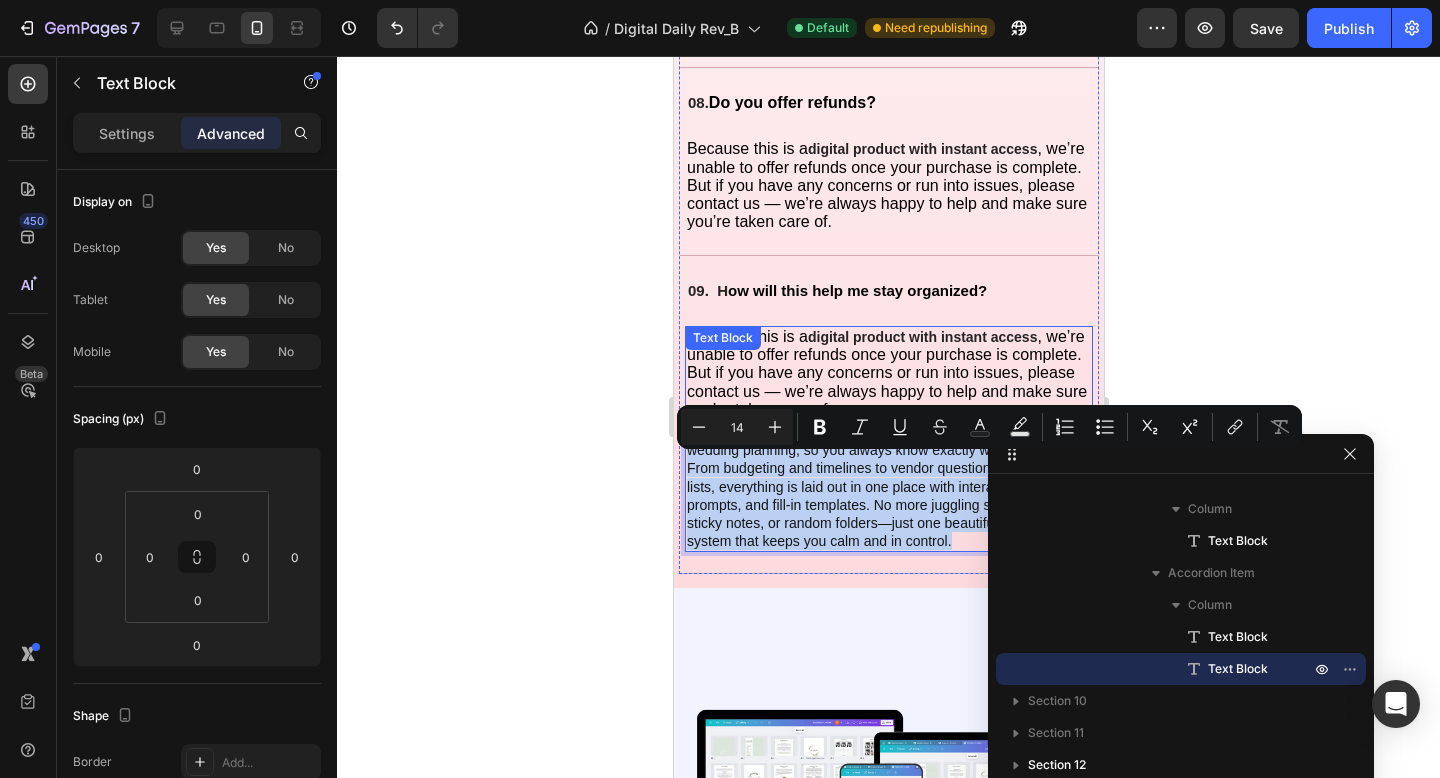 click on "digital product with instant access" at bounding box center [921, 337] 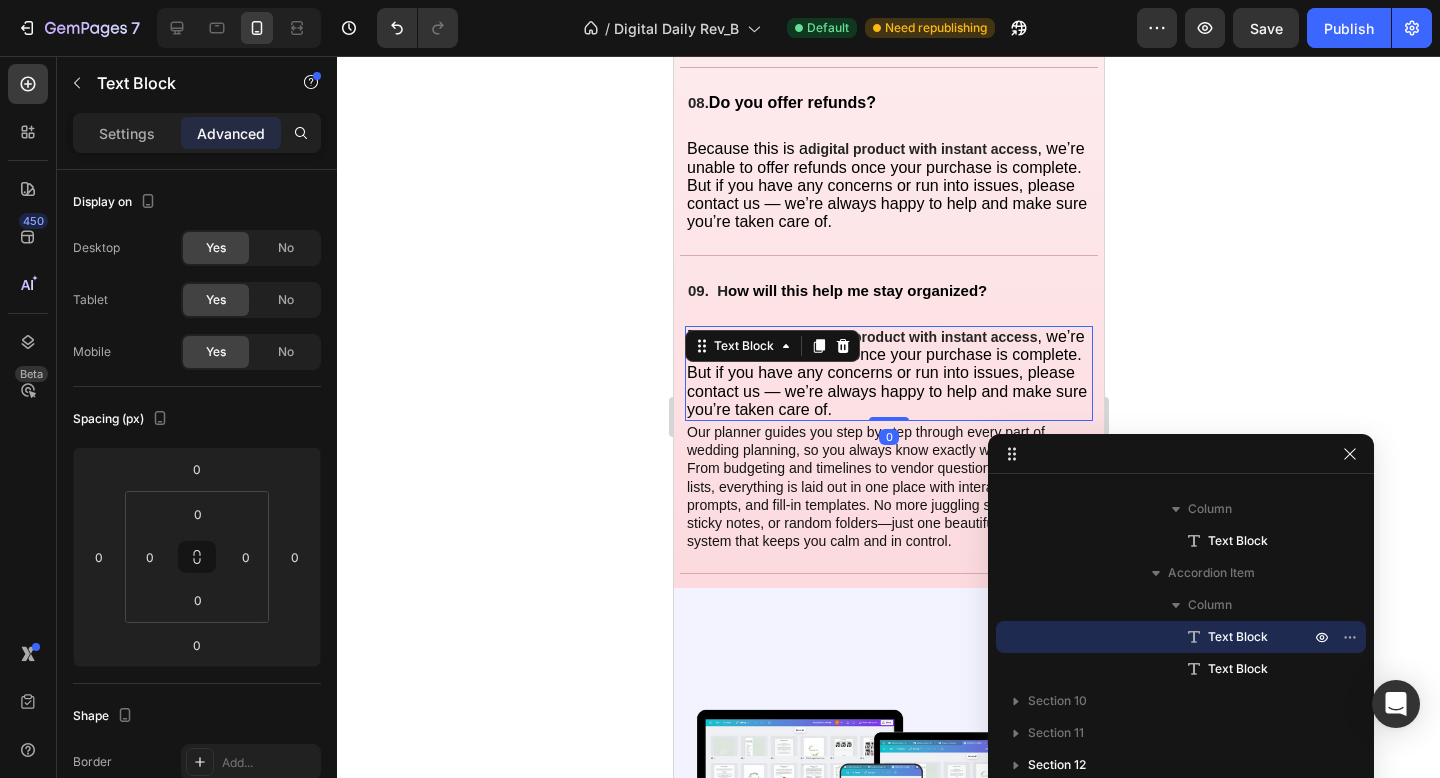 click 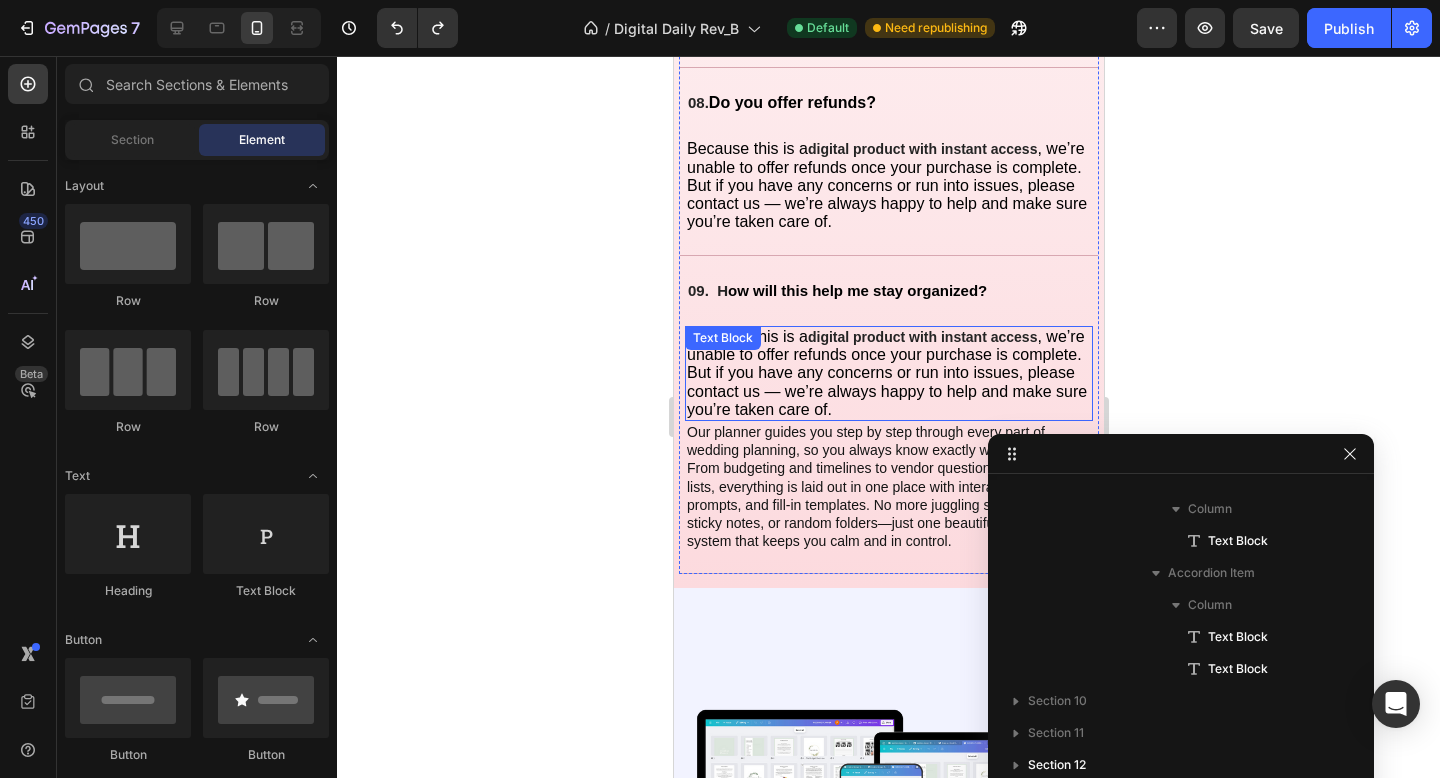 click on ", we’re unable to offer refunds once your purchase is complete. But if you have any concerns or run into issues, please contact us — we’re always happy to help and make sure you’re taken care of." at bounding box center (886, 373) 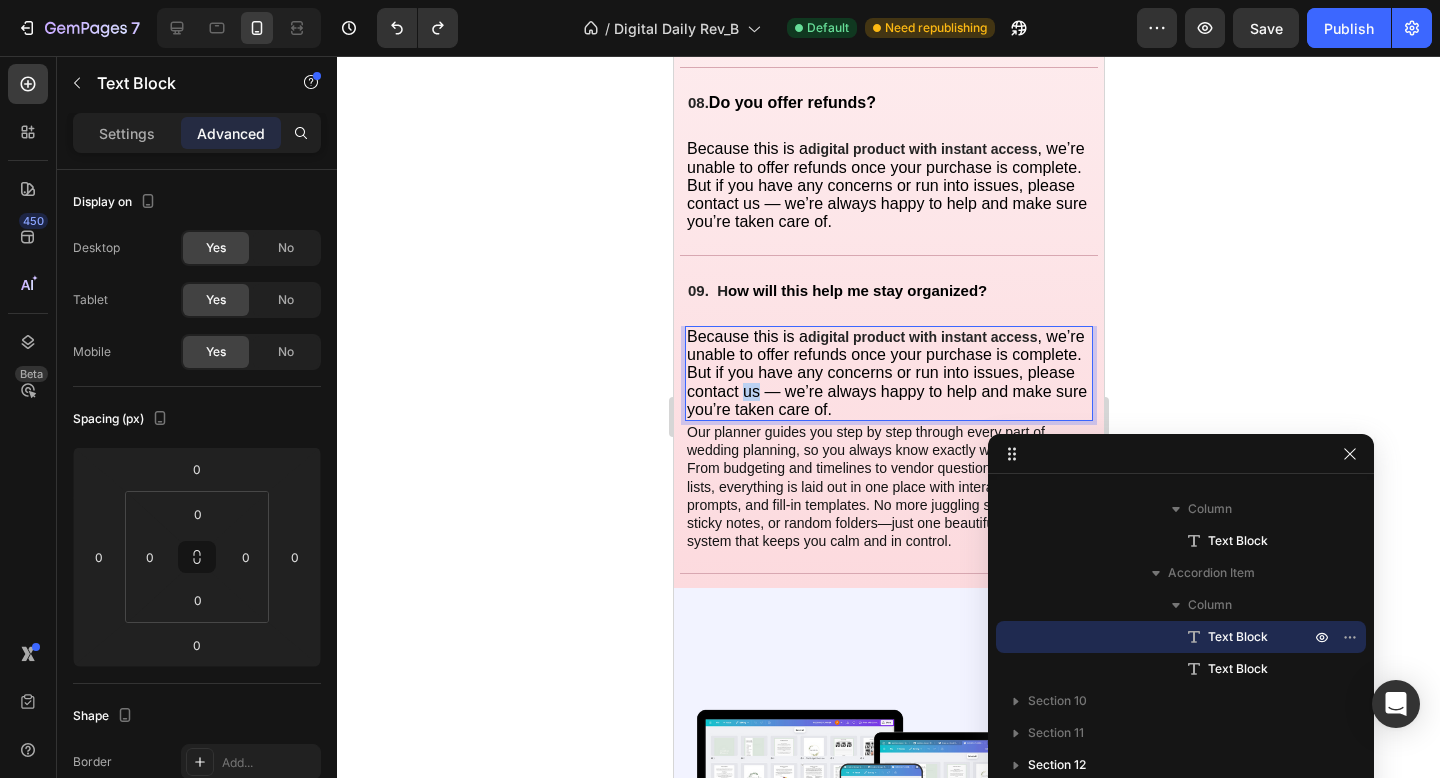 click on ", we’re unable to offer refunds once your purchase is complete. But if you have any concerns or run into issues, please contact us — we’re always happy to help and make sure you’re taken care of." at bounding box center [886, 373] 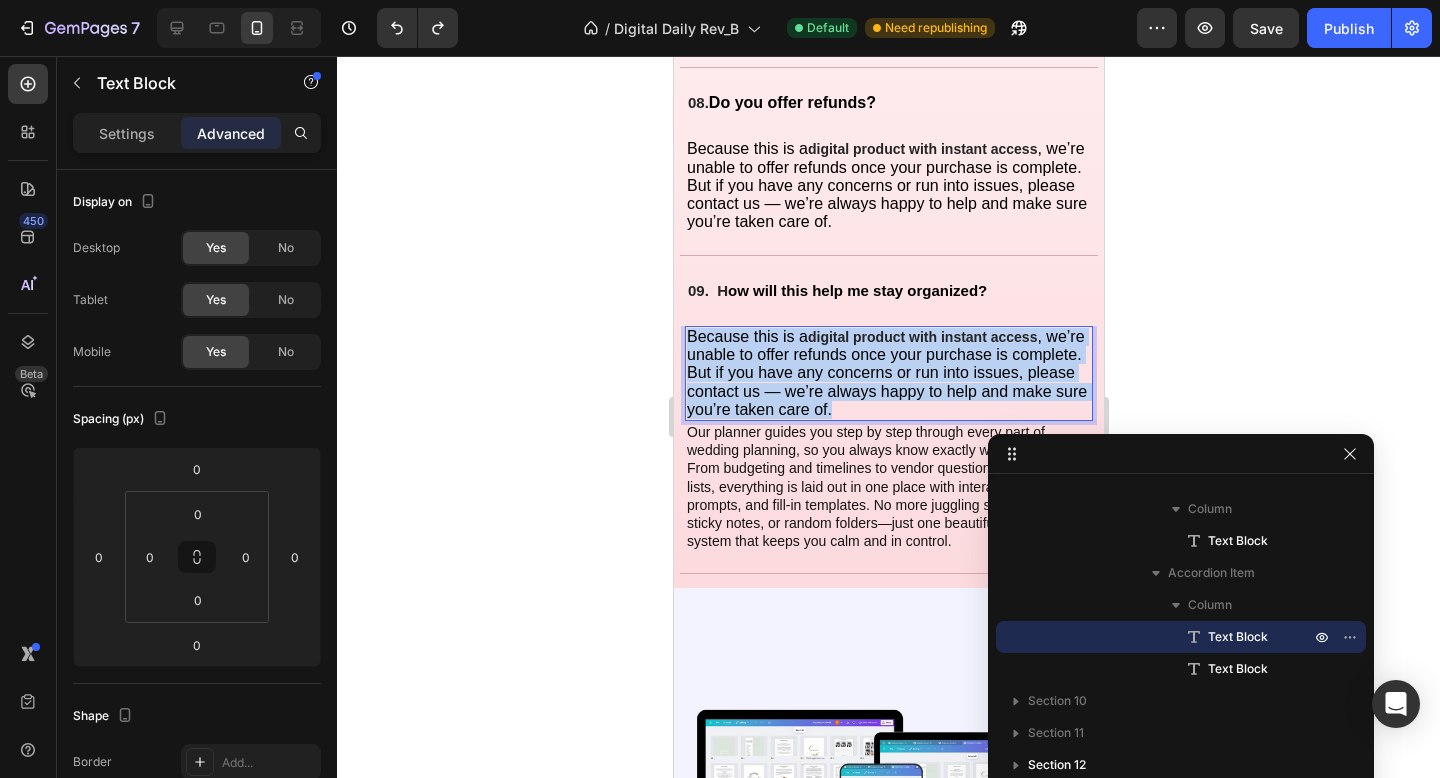 click on ", we’re unable to offer refunds once your purchase is complete. But if you have any concerns or run into issues, please contact us — we’re always happy to help and make sure you’re taken care of." at bounding box center [886, 373] 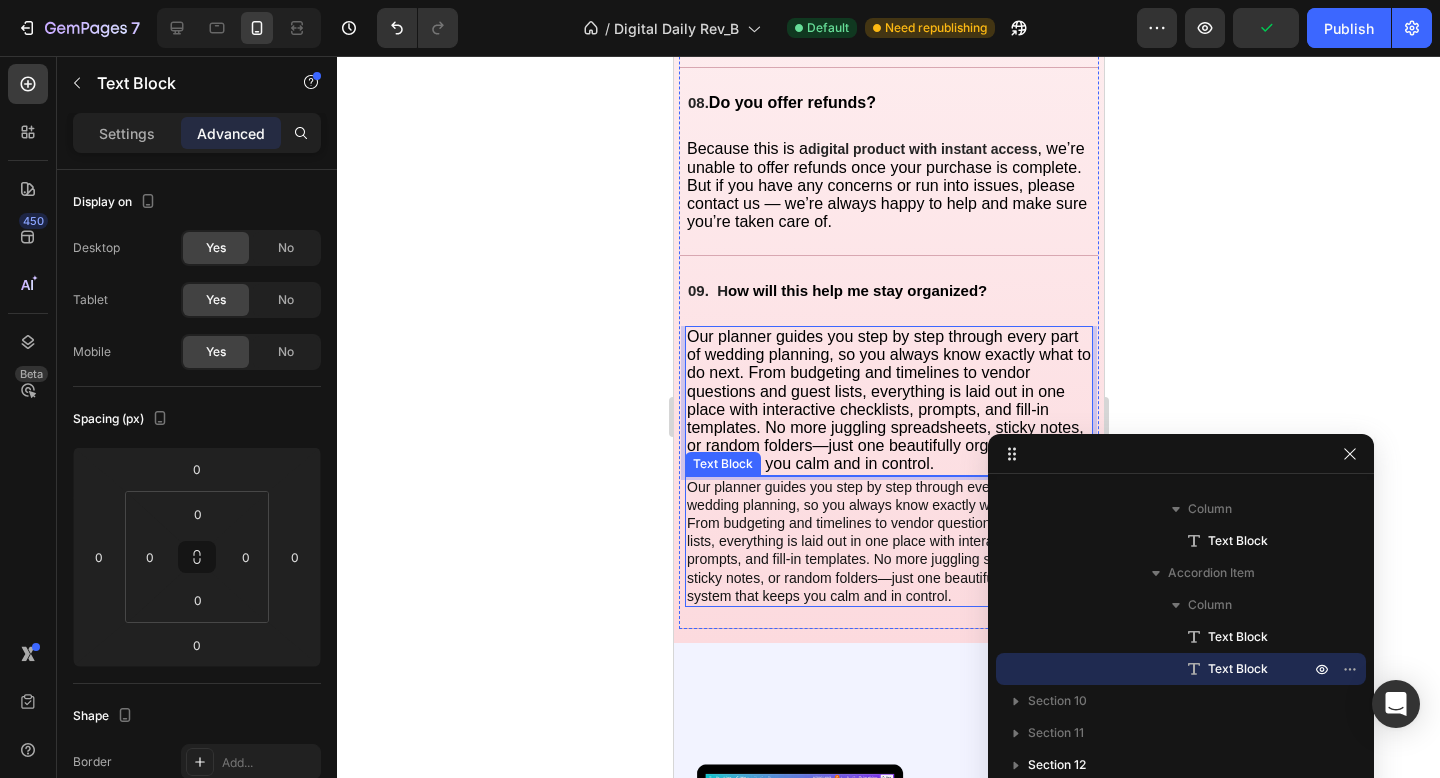click on "Our planner guides you step by step through every part of wedding planning, so you always know exactly what to do next. From budgeting and timelines to vendor questions and guest lists, everything is laid out in one place with interactive checklists, prompts, and fill-in templates. No more juggling spreadsheets, sticky notes, or random folders—just one beautifully organized system that keeps you calm and in control." at bounding box center (888, 541) 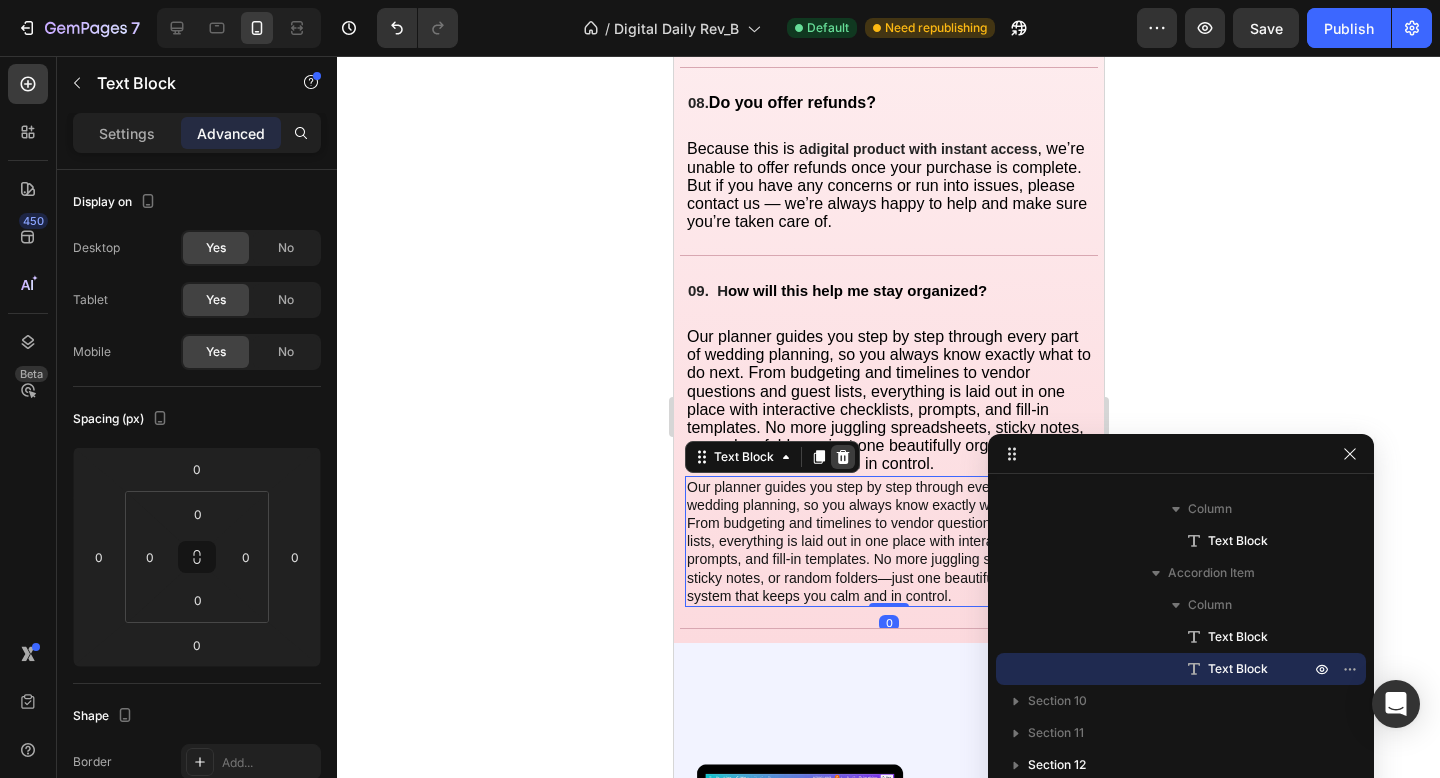 click 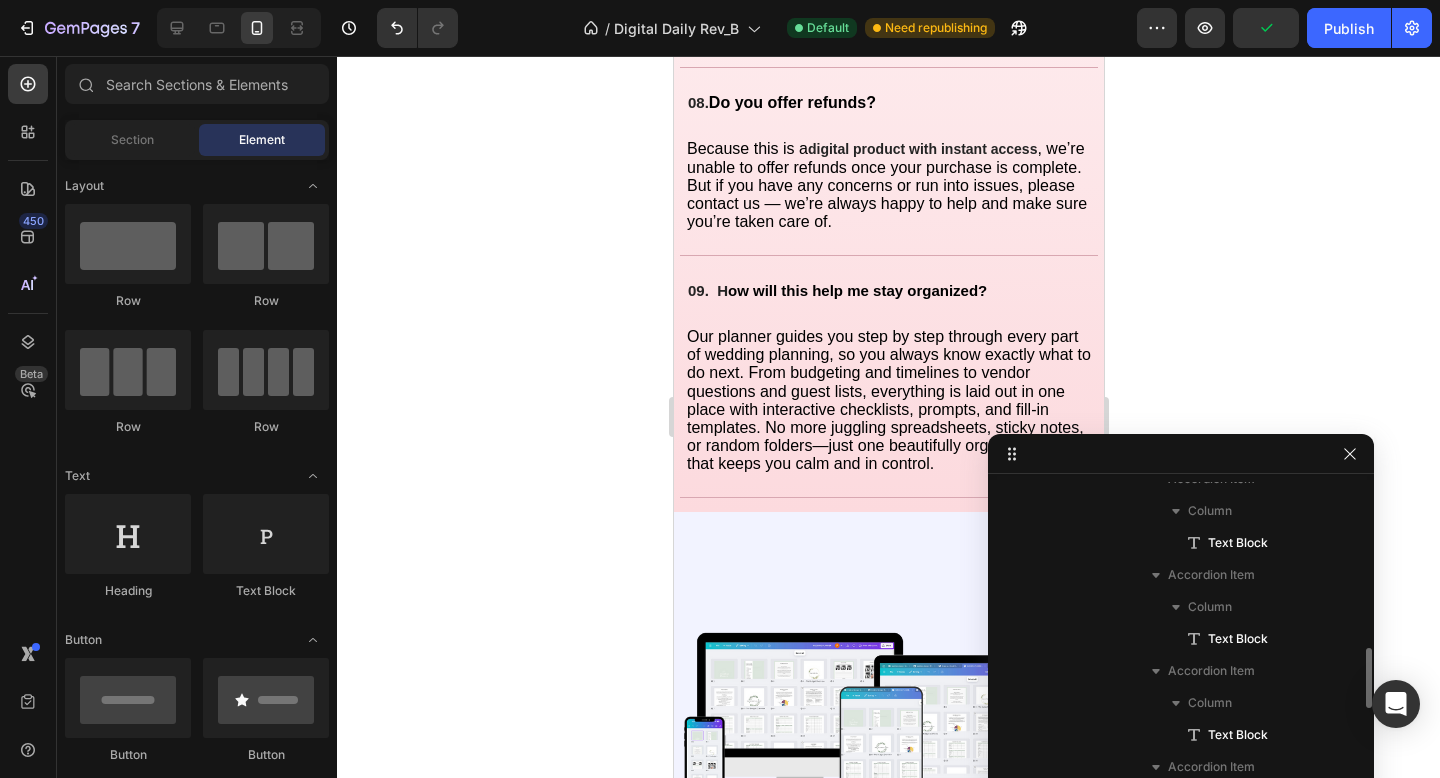 scroll, scrollTop: 456, scrollLeft: 0, axis: vertical 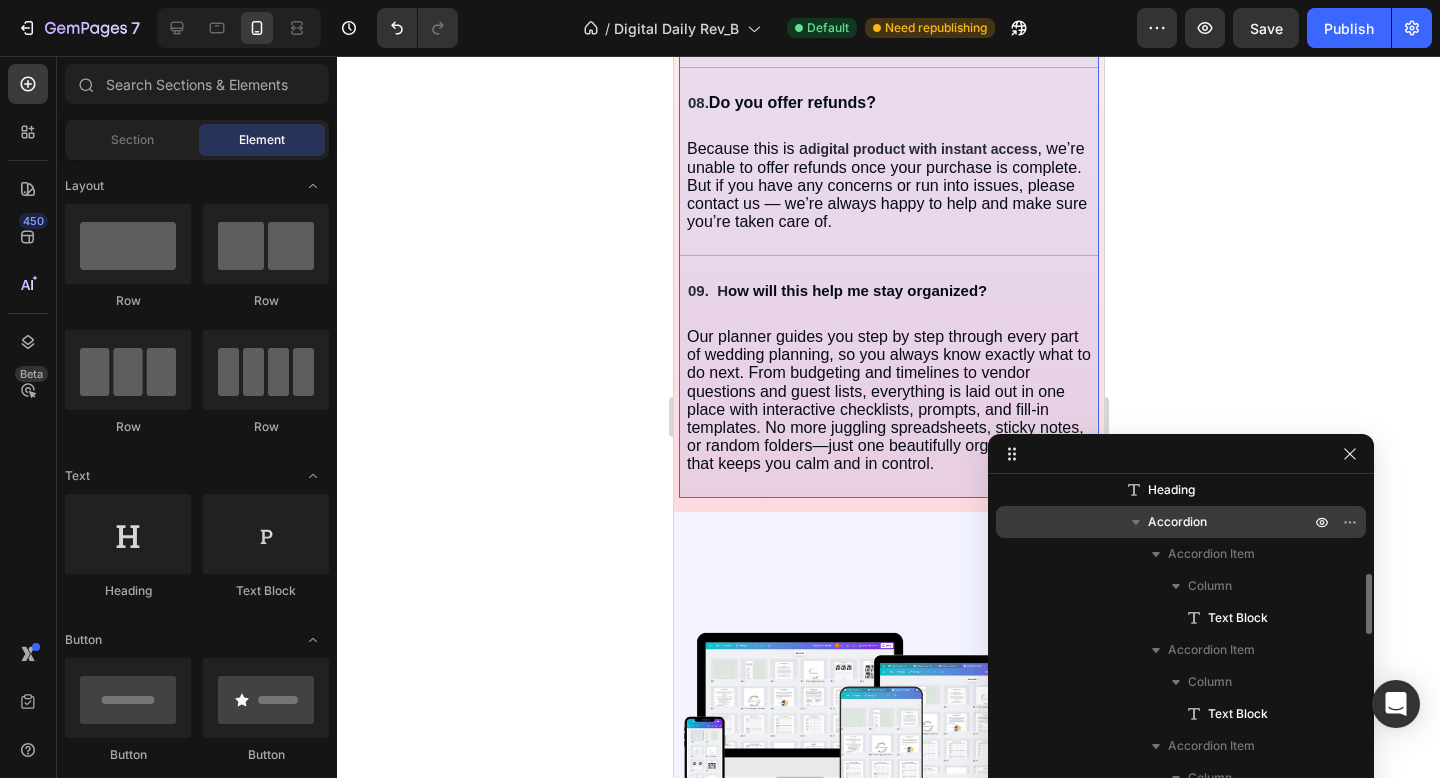 click on "Accordion" at bounding box center [1177, 522] 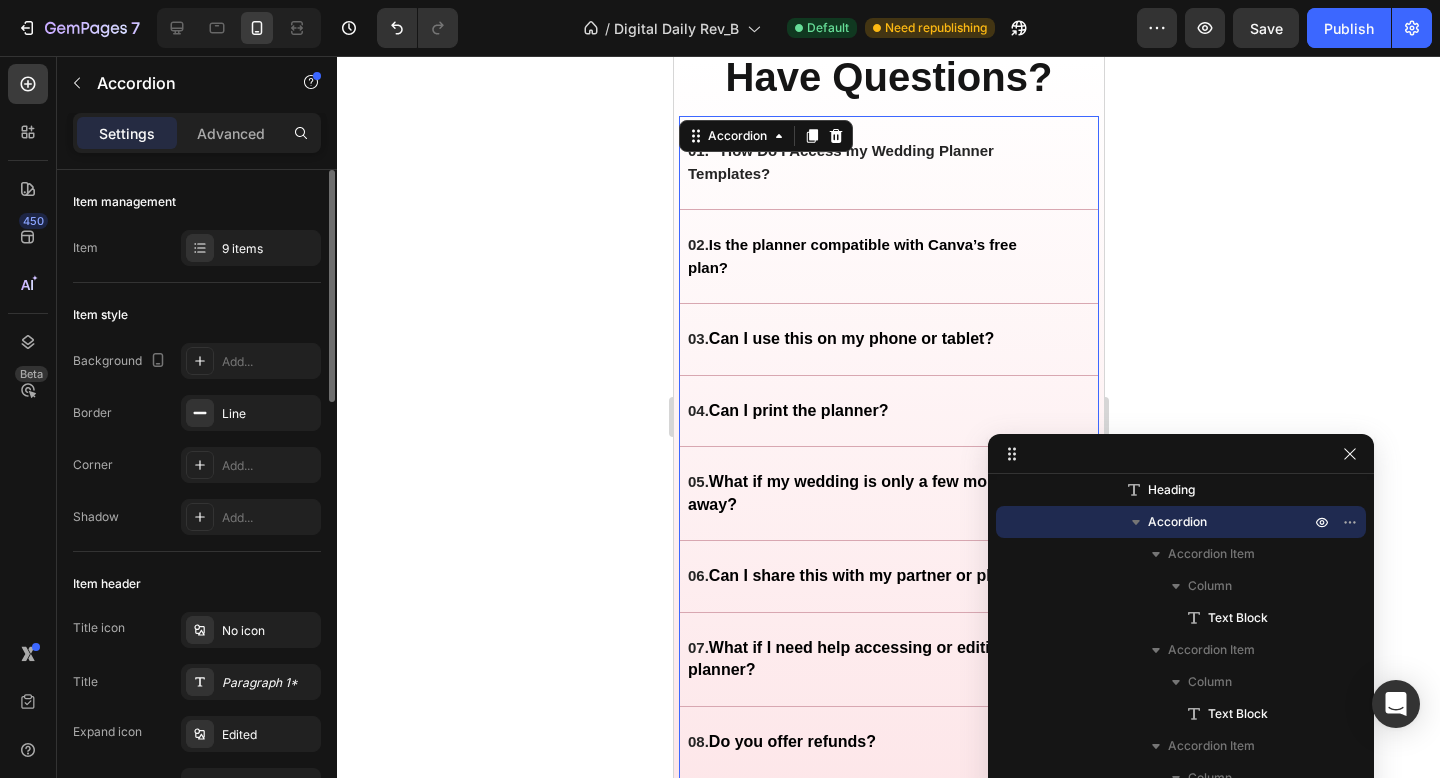 scroll, scrollTop: 4563, scrollLeft: 0, axis: vertical 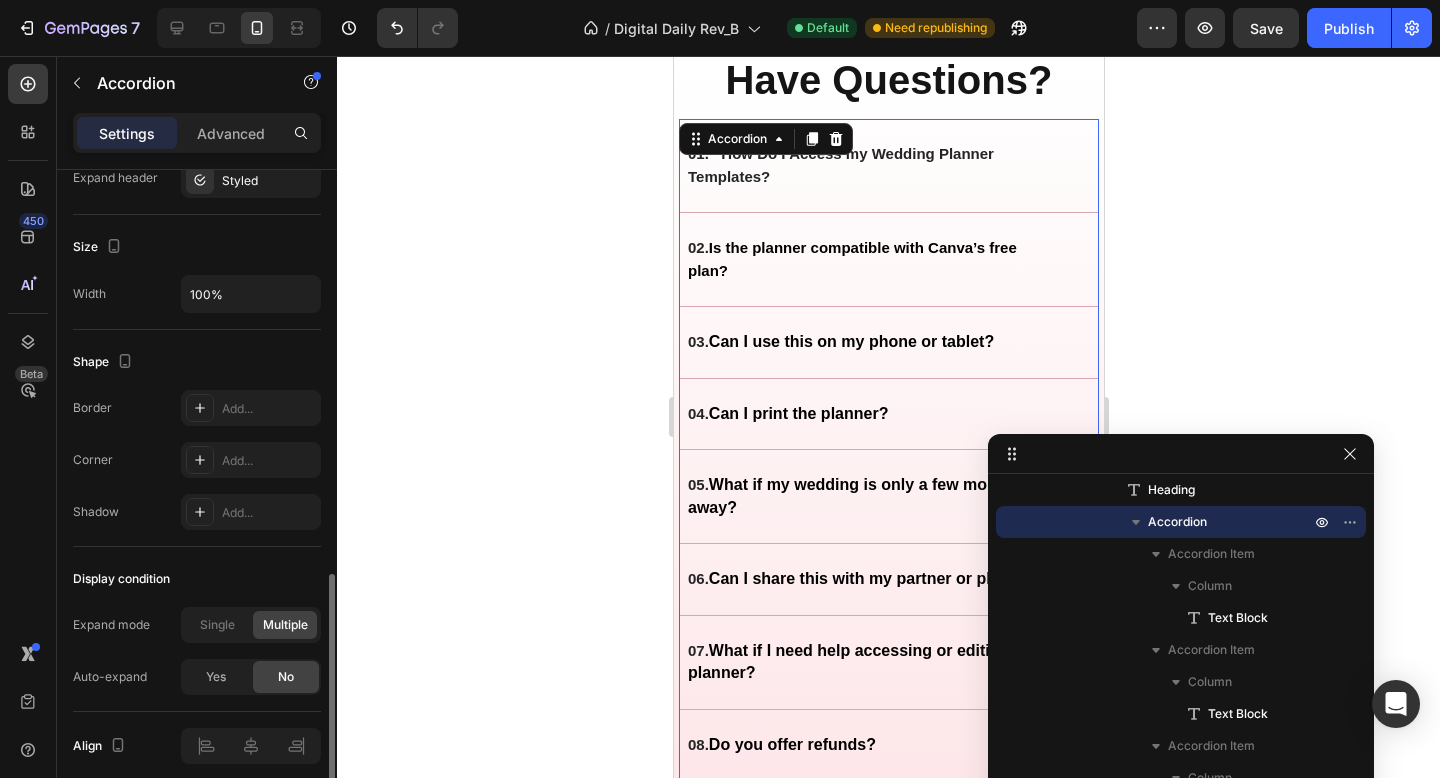 click on "Single" 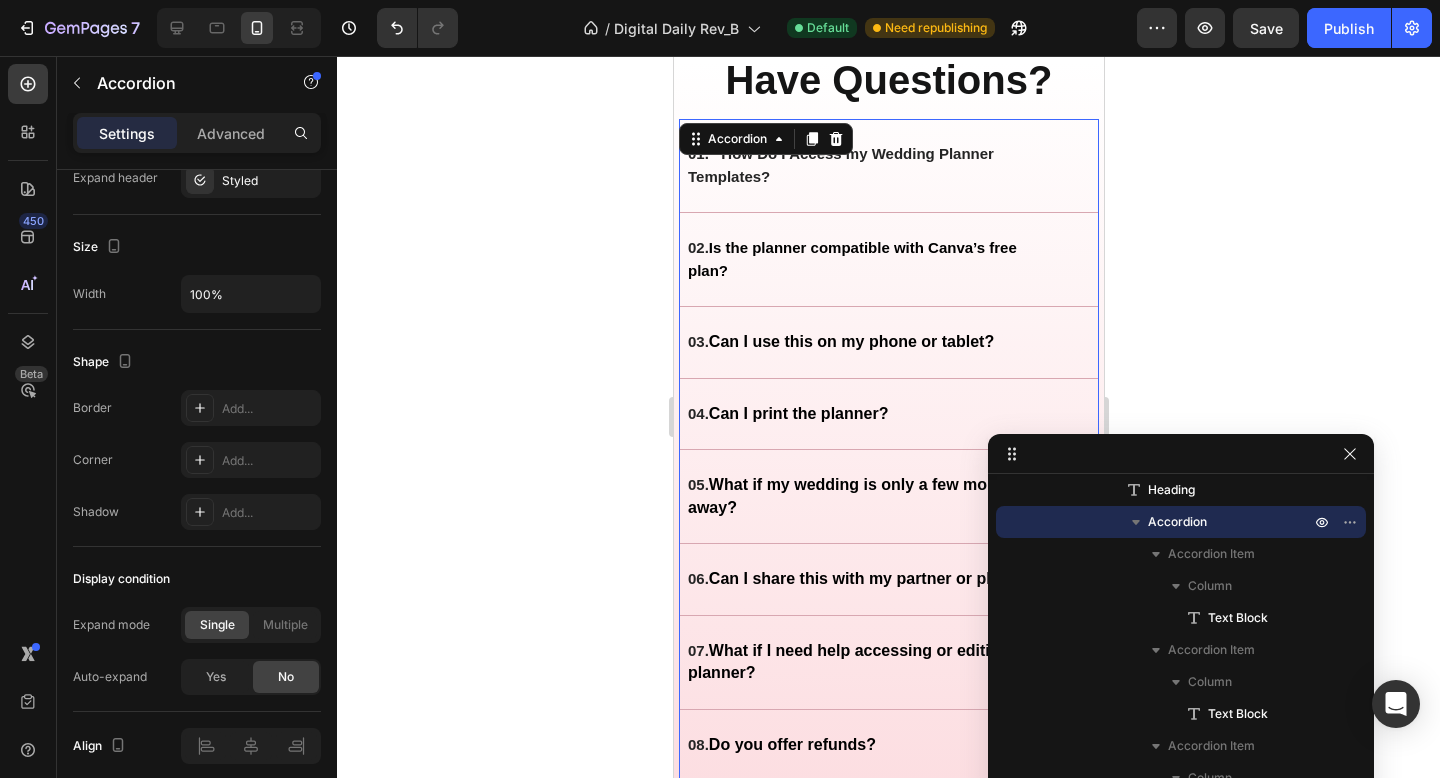 drag, startPoint x: 502, startPoint y: 506, endPoint x: 514, endPoint y: 507, distance: 12.0415945 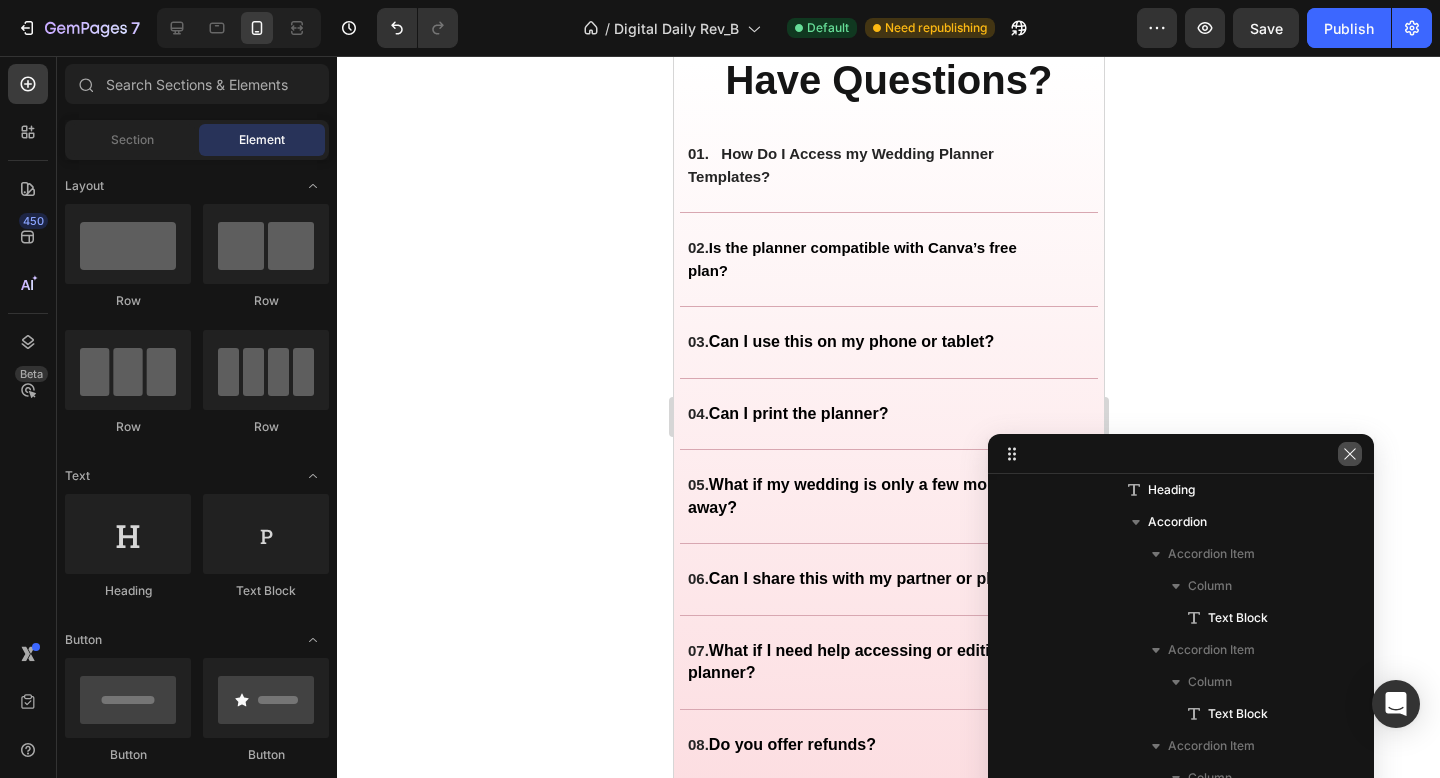 click 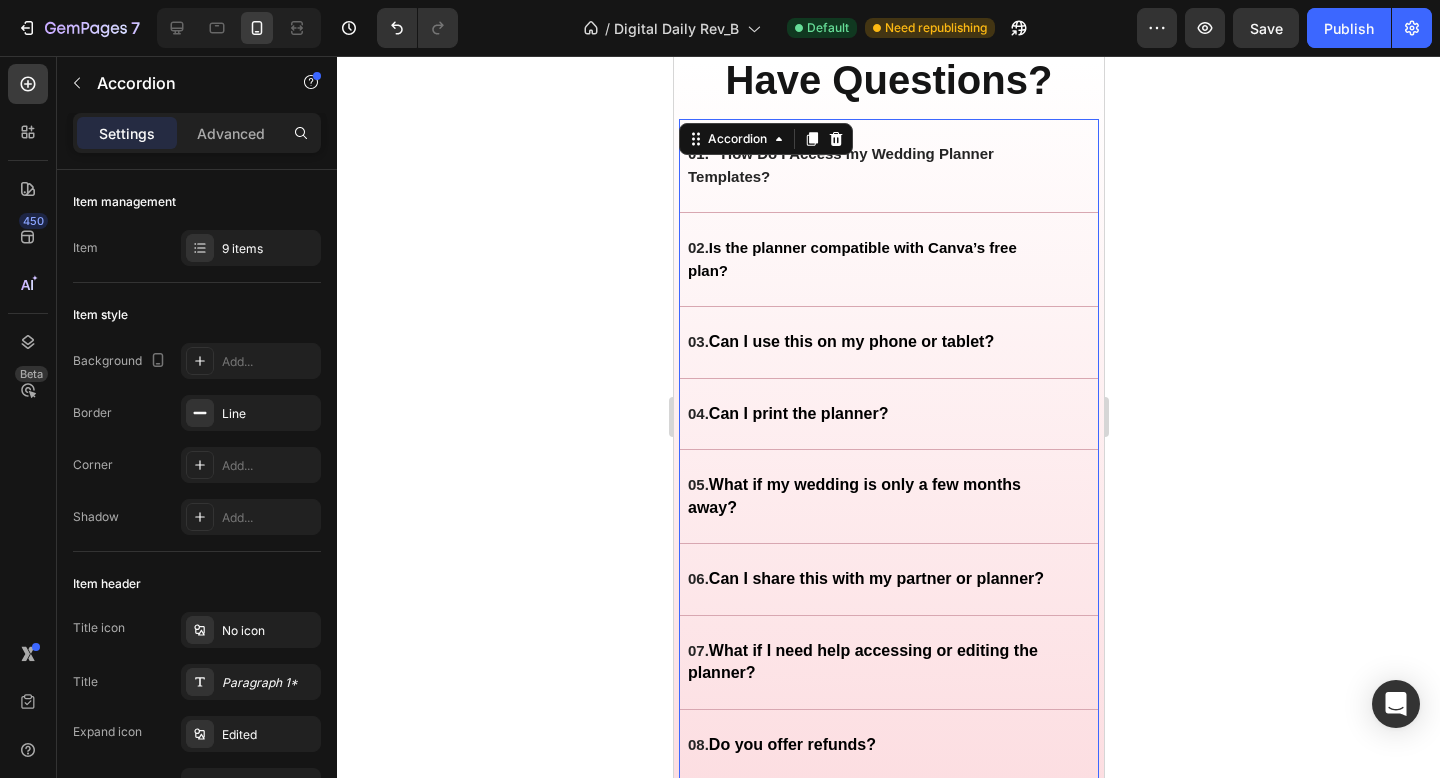 click on "Is the planner compatible with Canva’s free plan?" at bounding box center [851, 259] 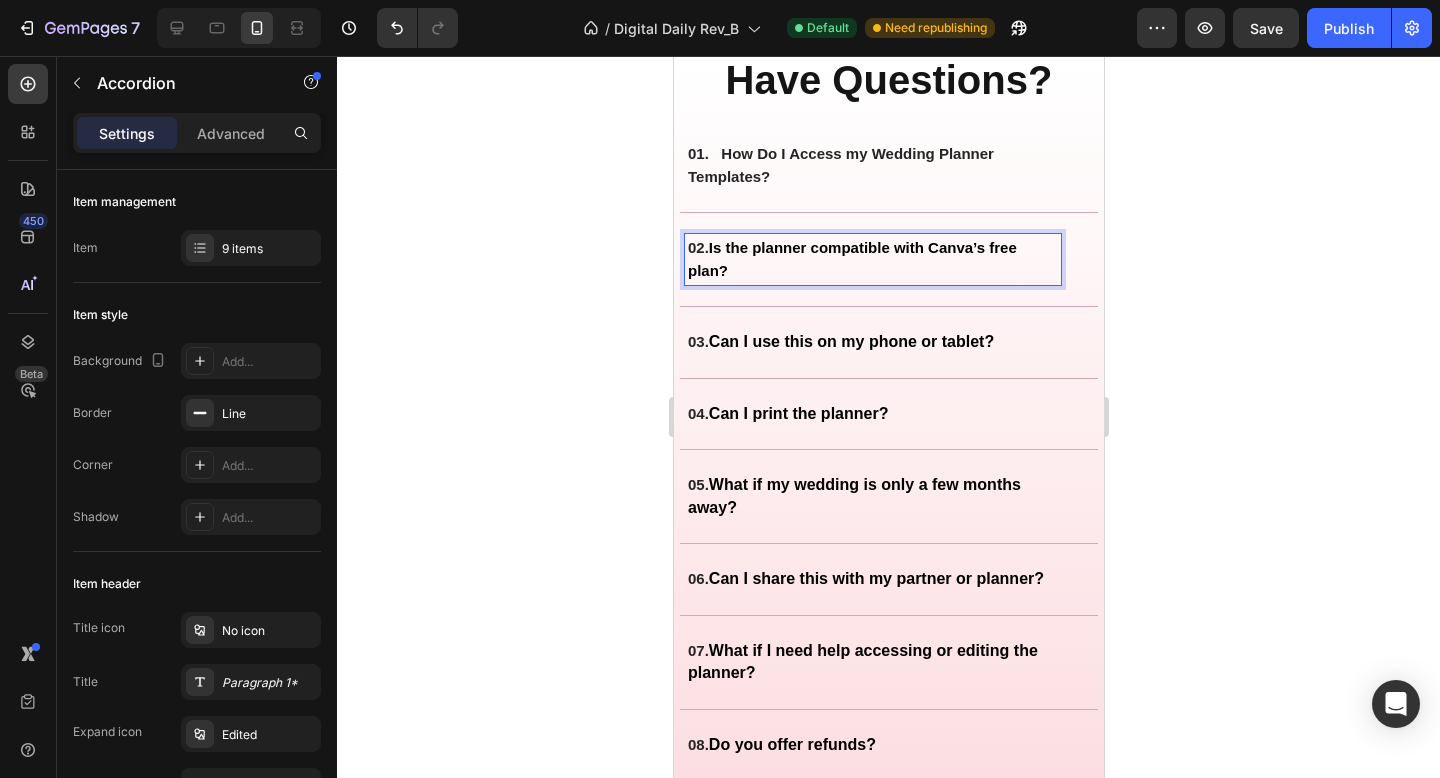 click on "Is the planner compatible with Canva’s free plan?" at bounding box center (851, 259) 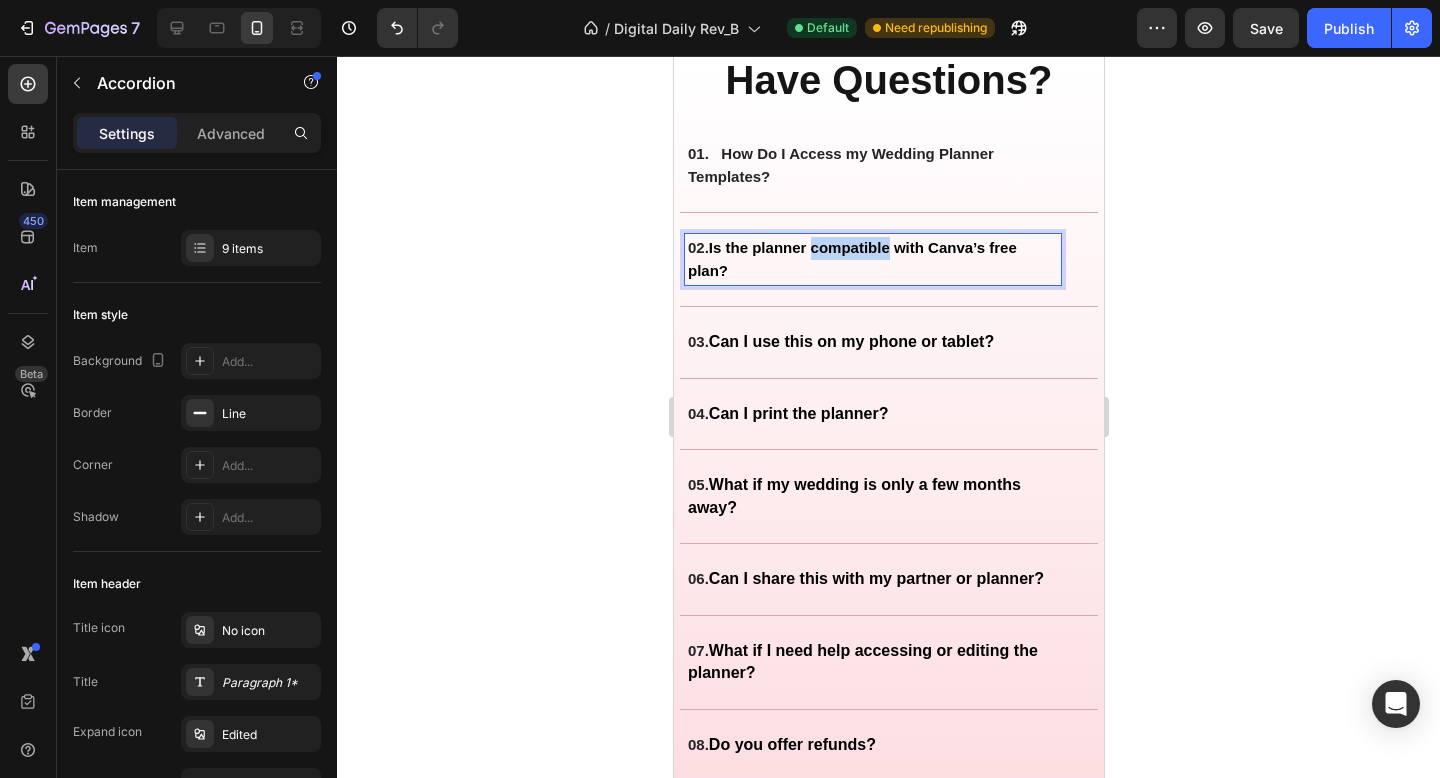 click on "Is the planner compatible with Canva’s free plan?" at bounding box center (851, 259) 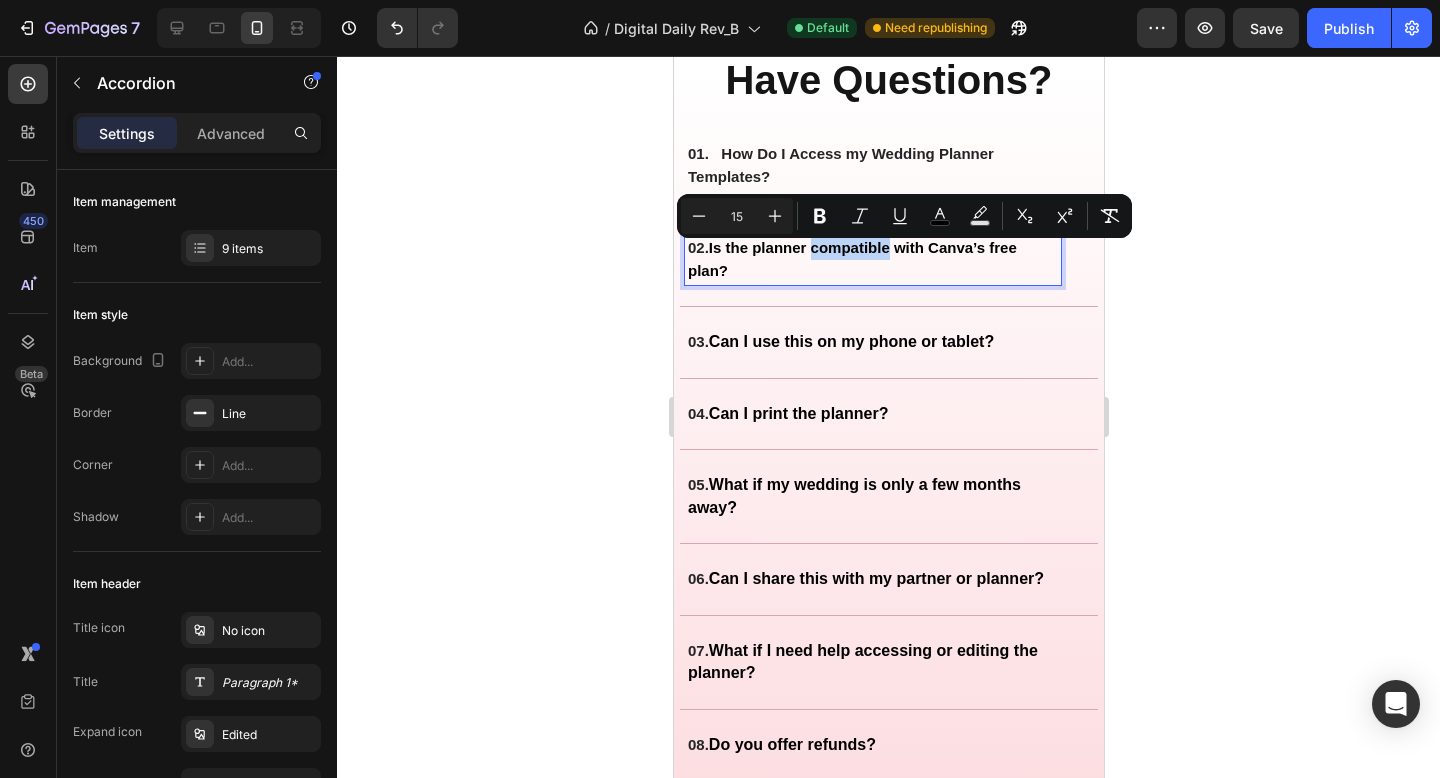 click on "Is the planner compatible with Canva’s free plan?" at bounding box center (851, 259) 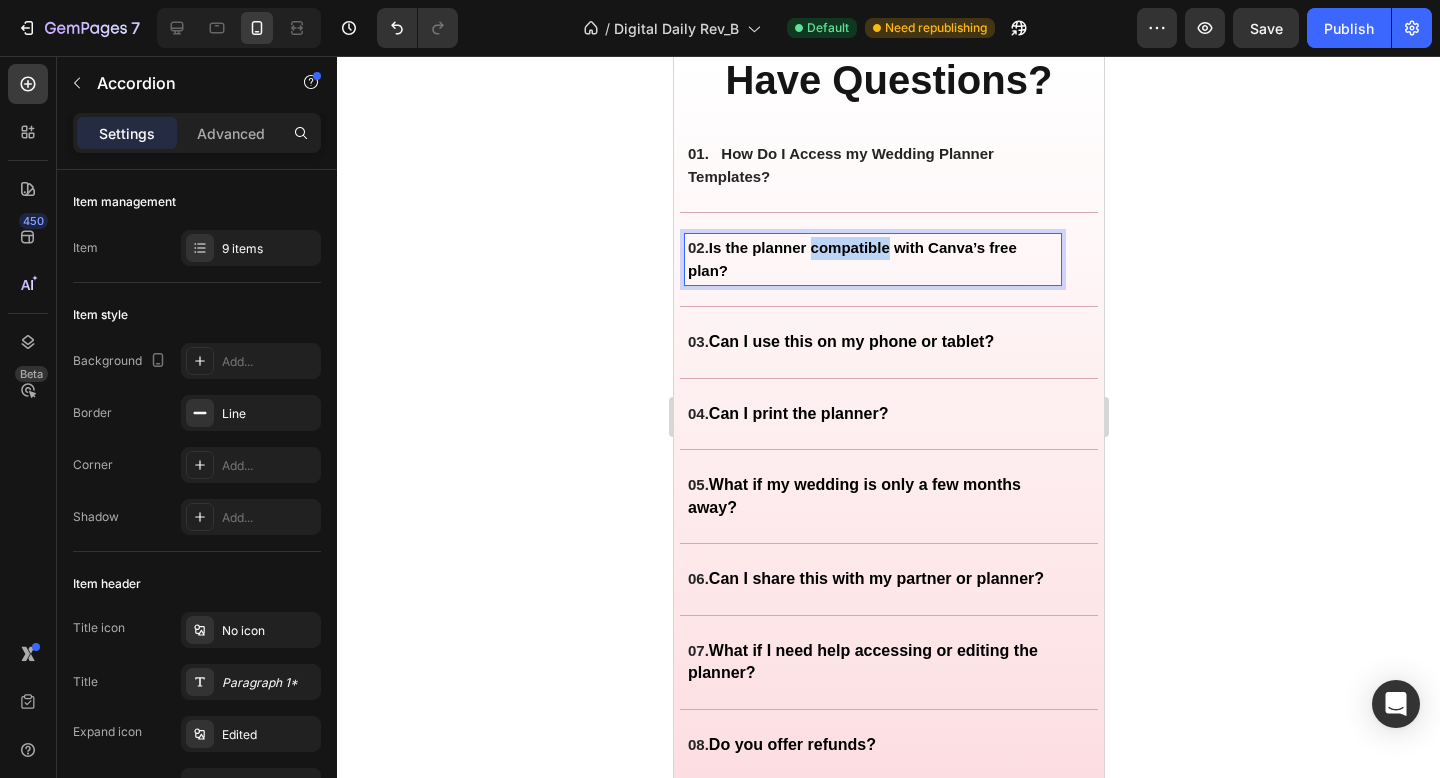 click on "Is the planner compatible with Canva’s free plan?" at bounding box center [851, 259] 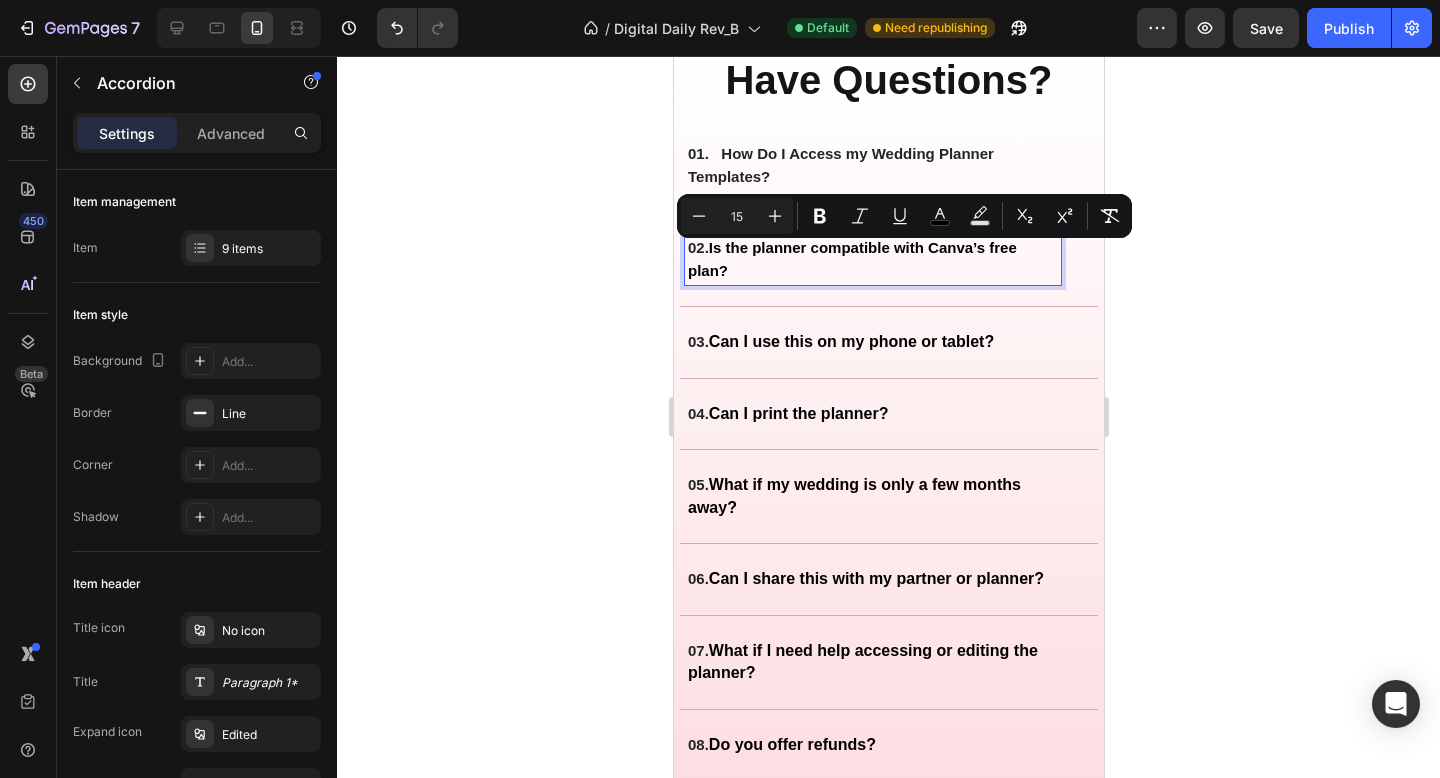 click on "01.   How Do I Access my Wedding Planner Templates?" at bounding box center [840, 165] 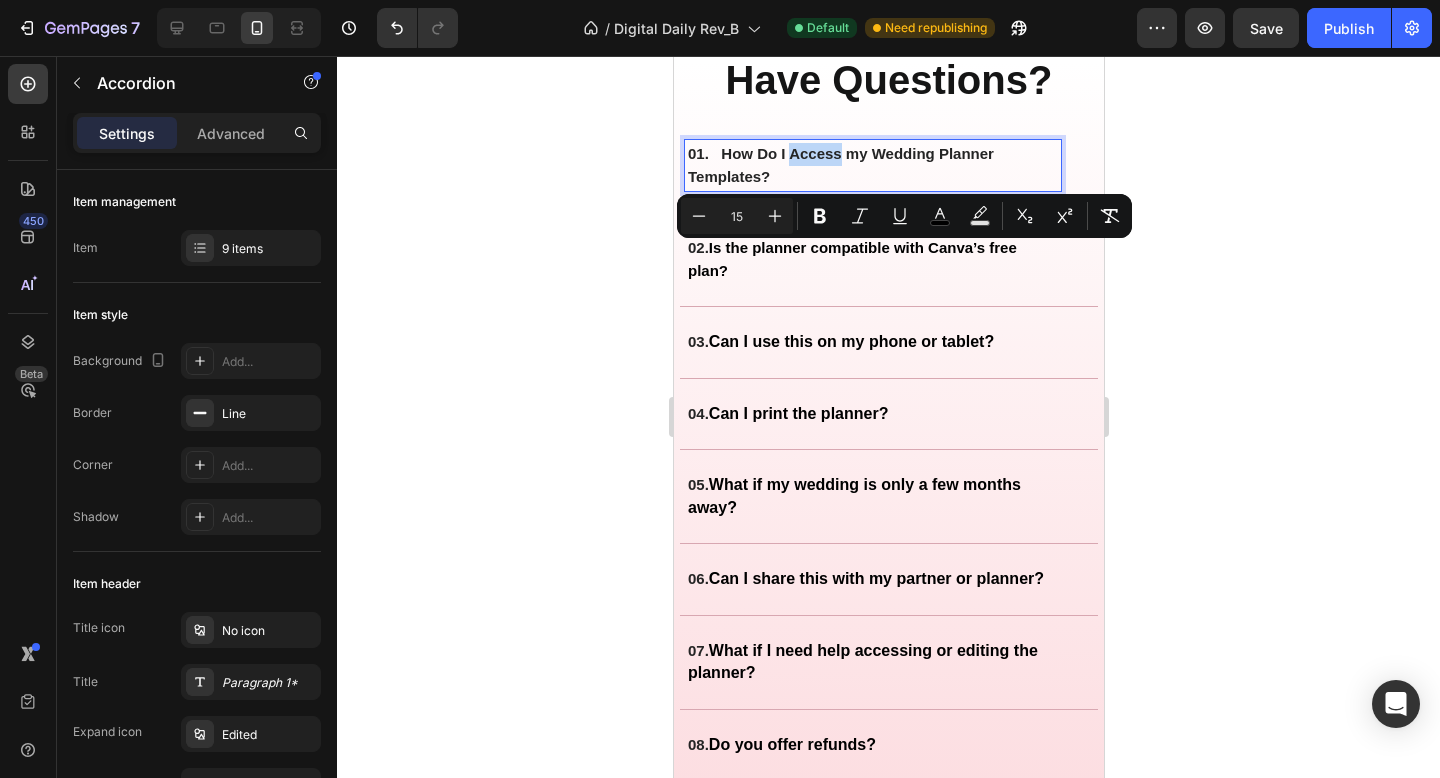 click on "01.   How Do I Access my Wedding Planner Templates?" at bounding box center [840, 165] 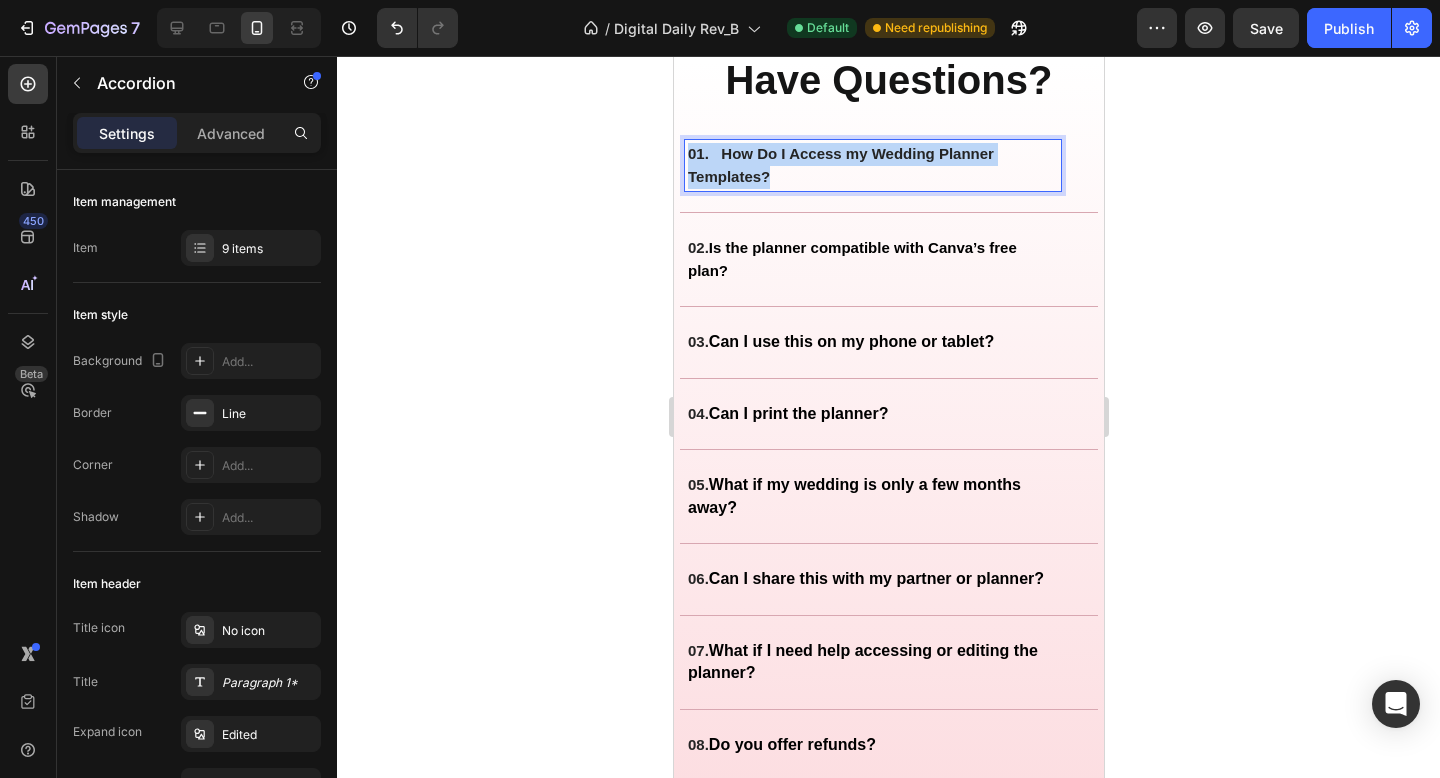 click on "01.   How Do I Access my Wedding Planner Templates?" at bounding box center (872, 165) 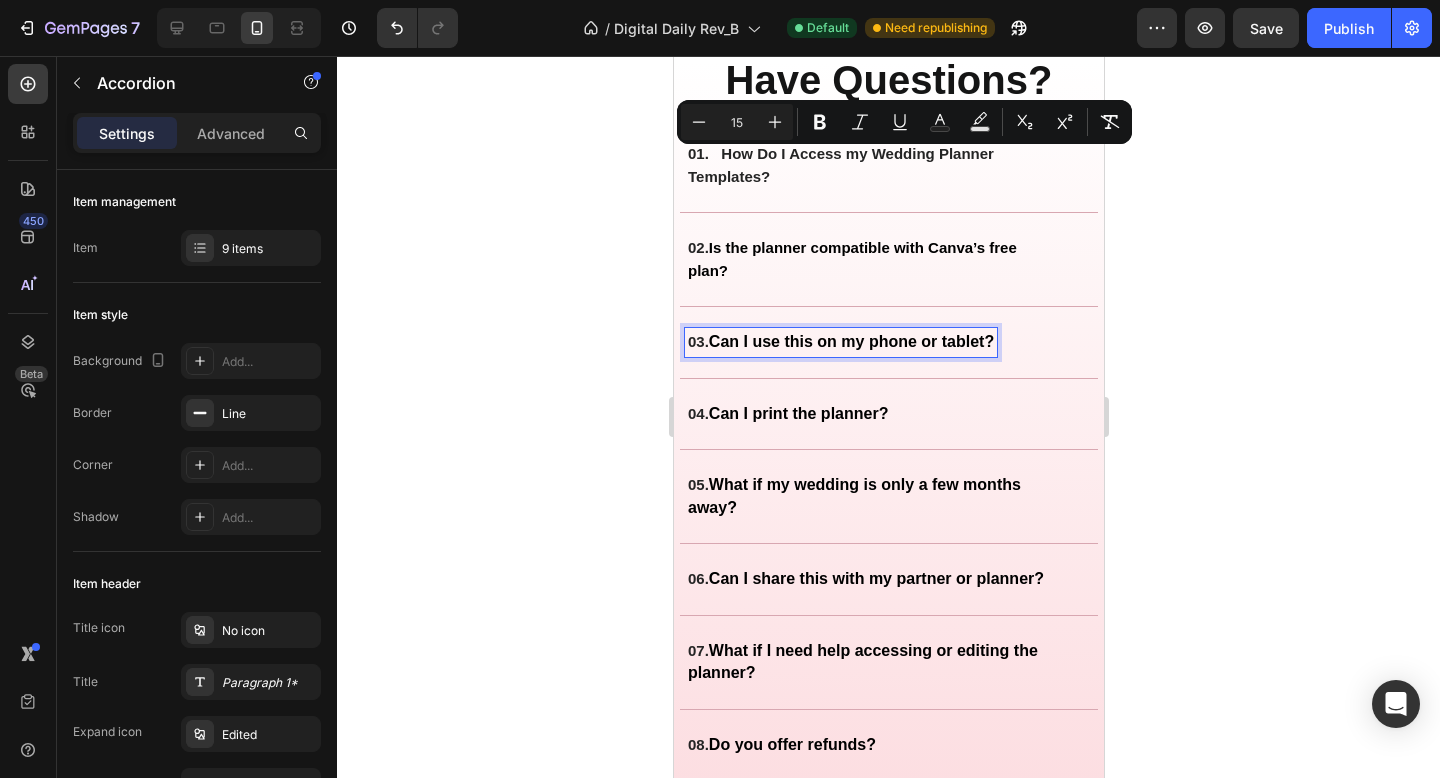 click on "Can I use this on my phone or tablet?" at bounding box center (850, 341) 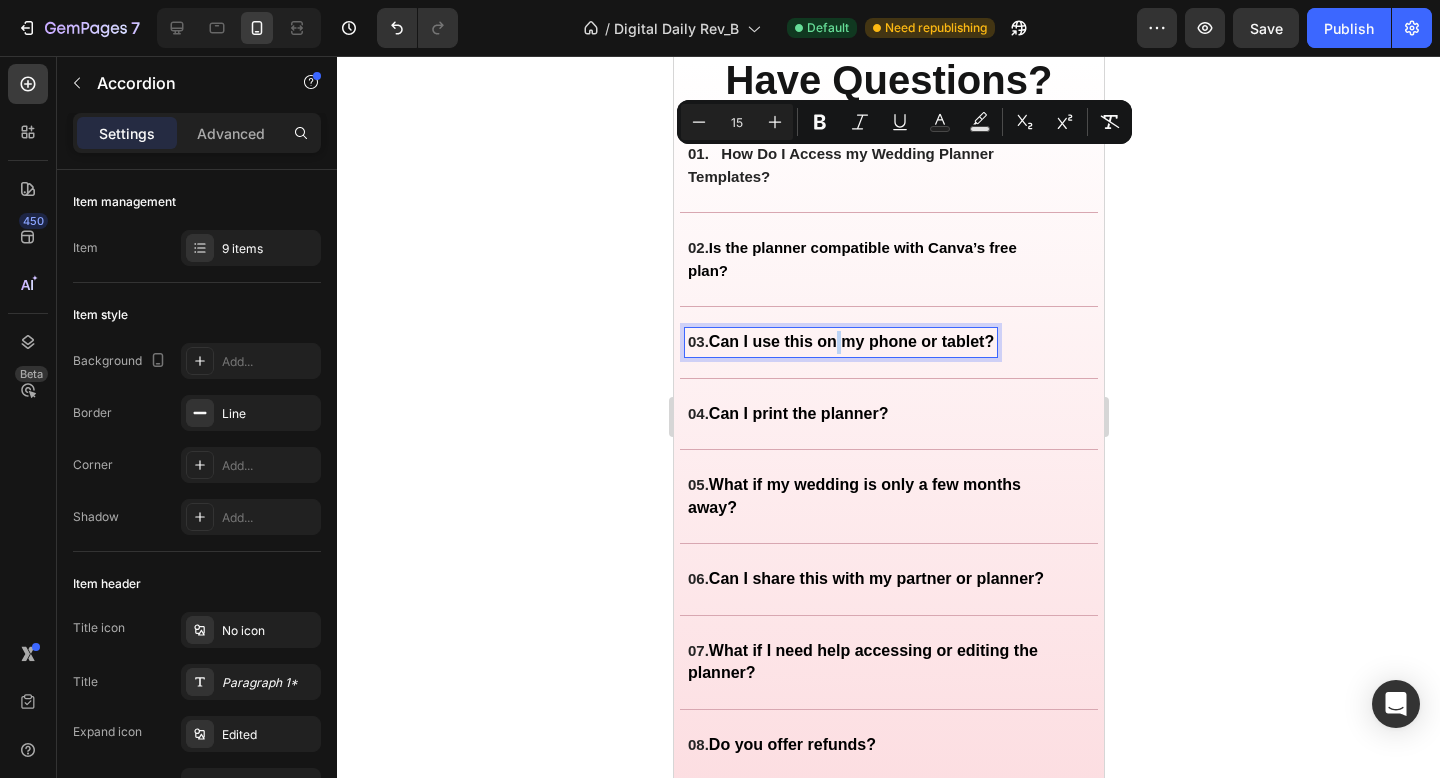 click on "Can I use this on my phone or tablet?" at bounding box center (850, 341) 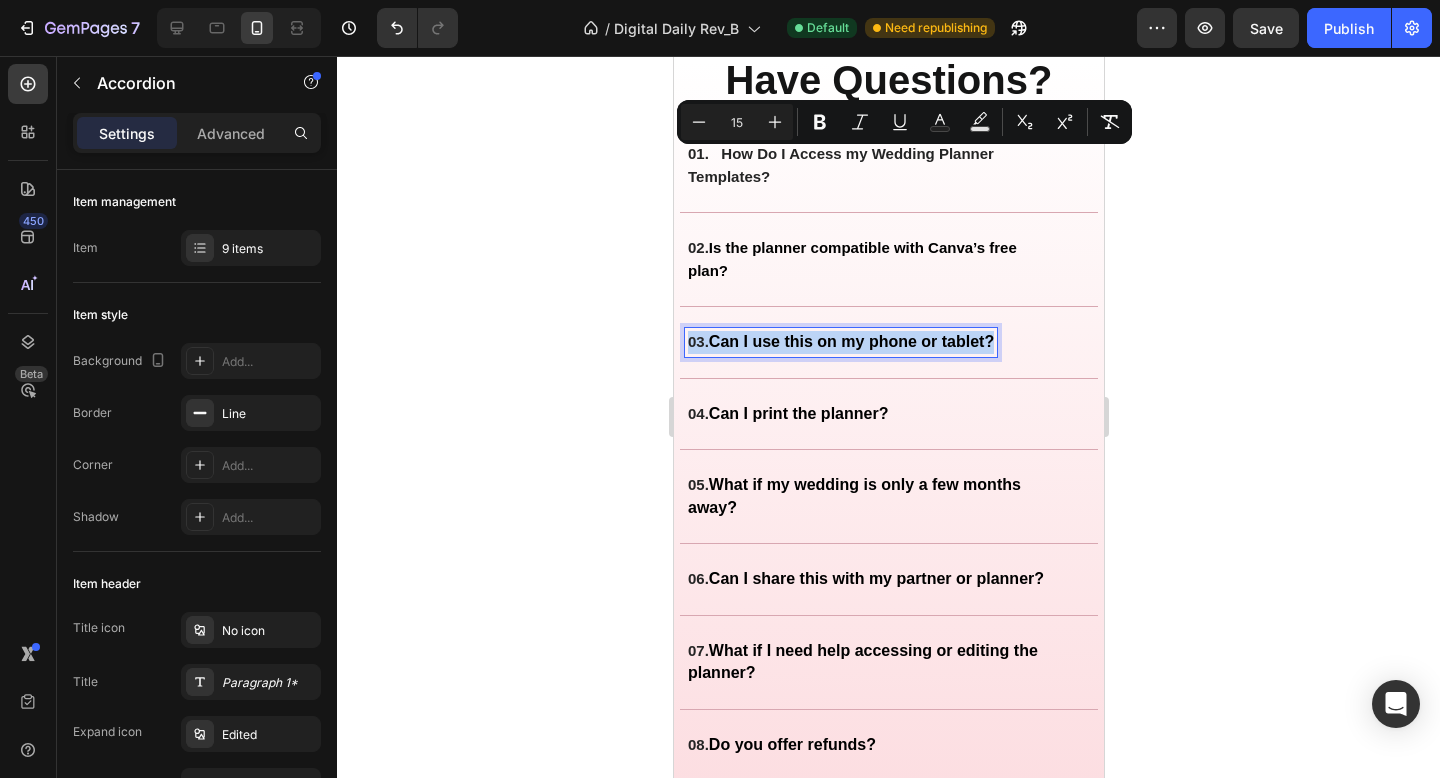 click on "Can I use this on my phone or tablet?" at bounding box center (850, 341) 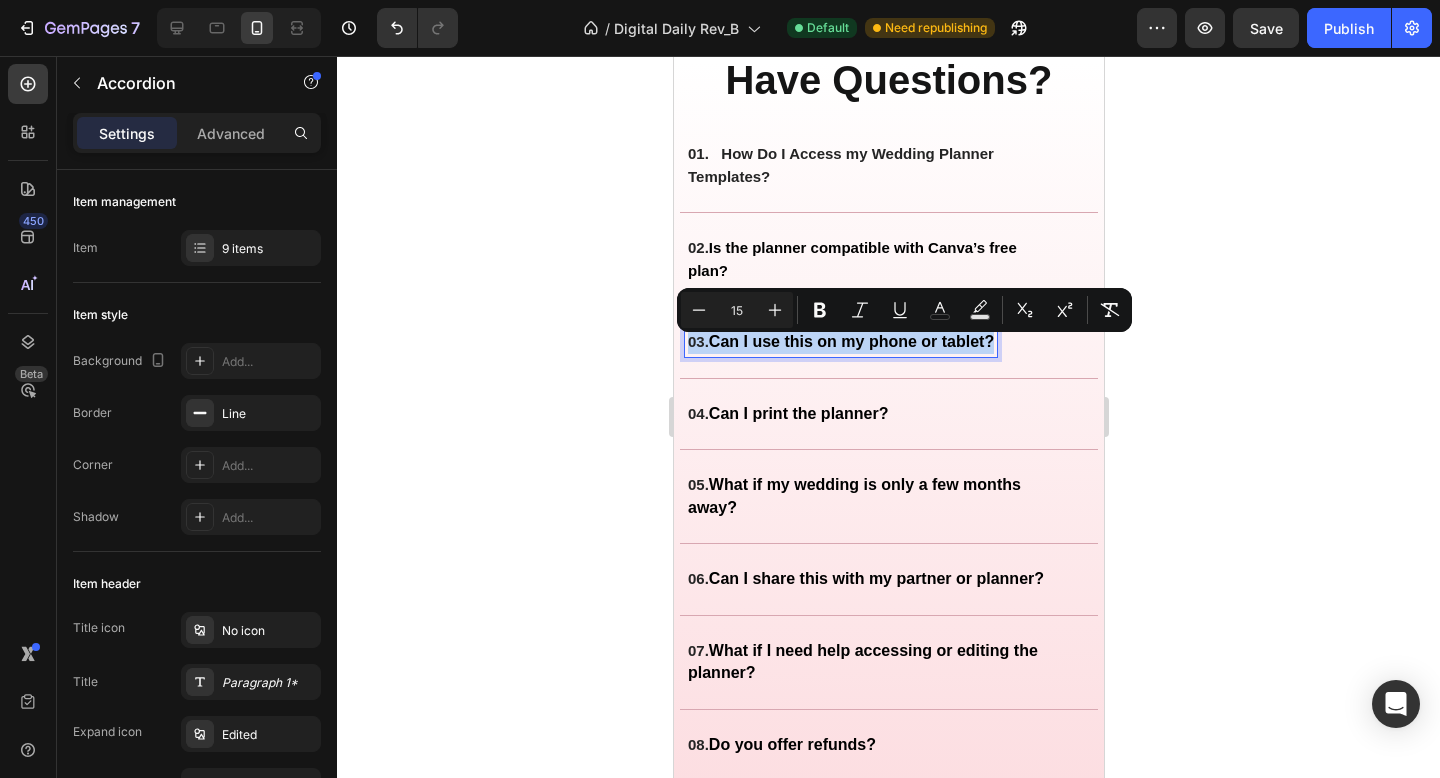 type on "16" 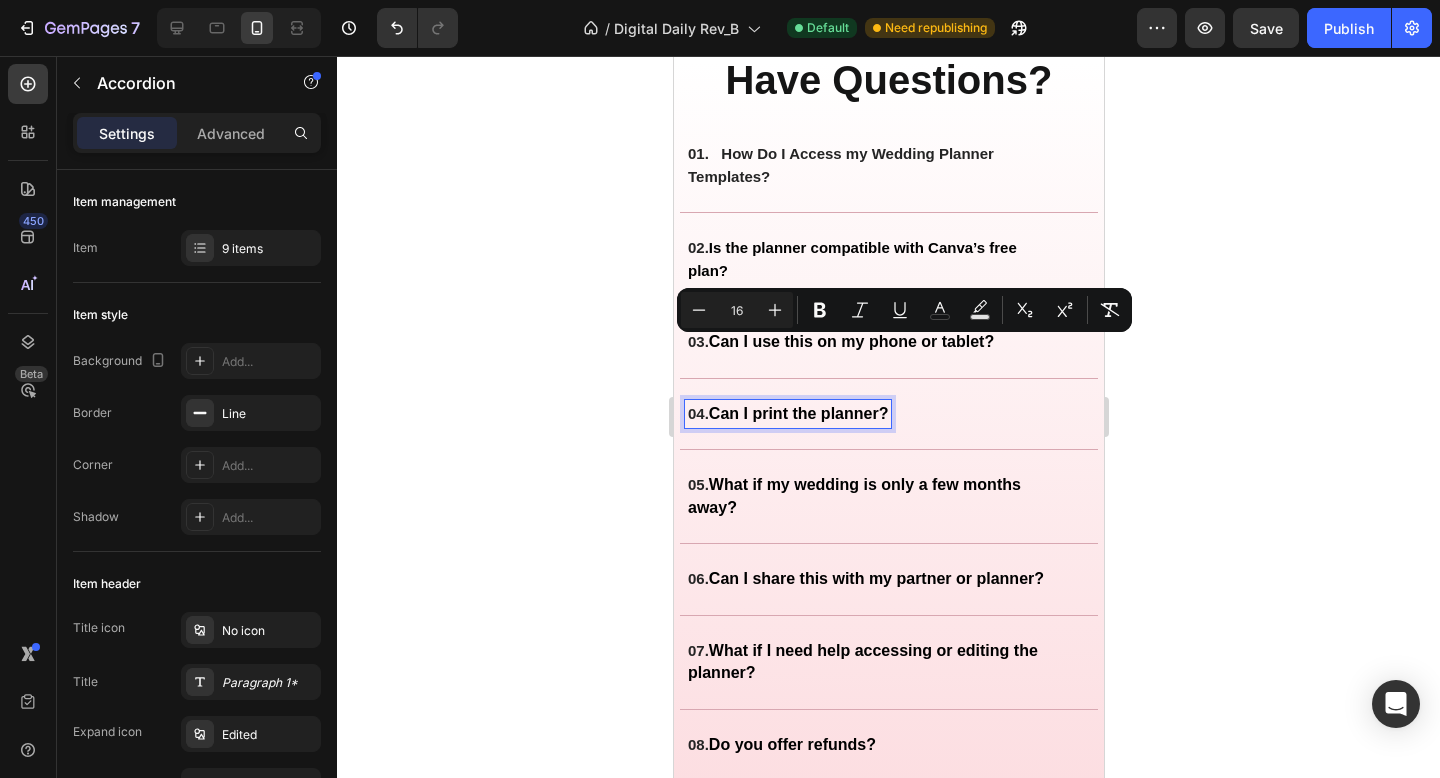 click on "Can I print the planner?" at bounding box center [798, 413] 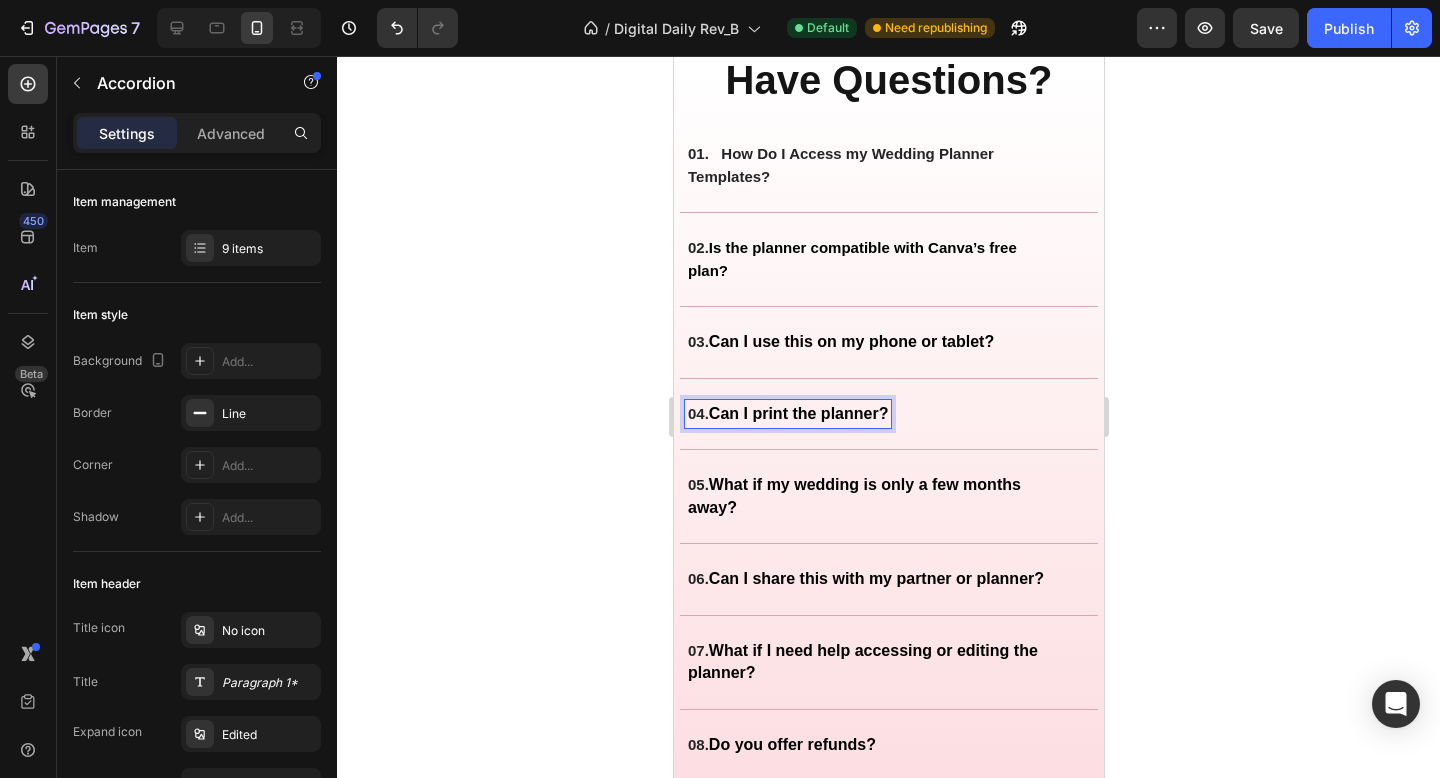 click on "Can I print the planner?" at bounding box center [798, 413] 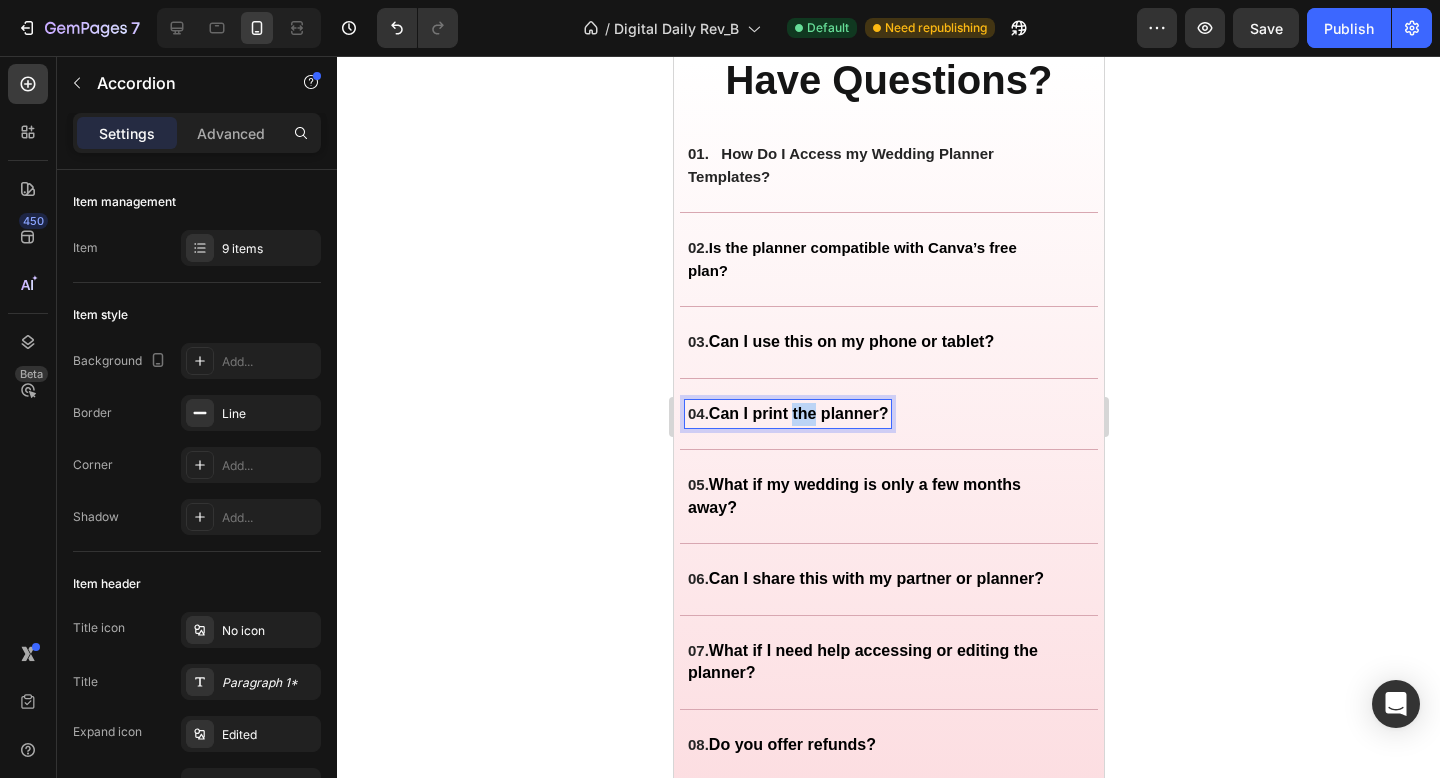 click on "Can I print the planner?" at bounding box center (798, 413) 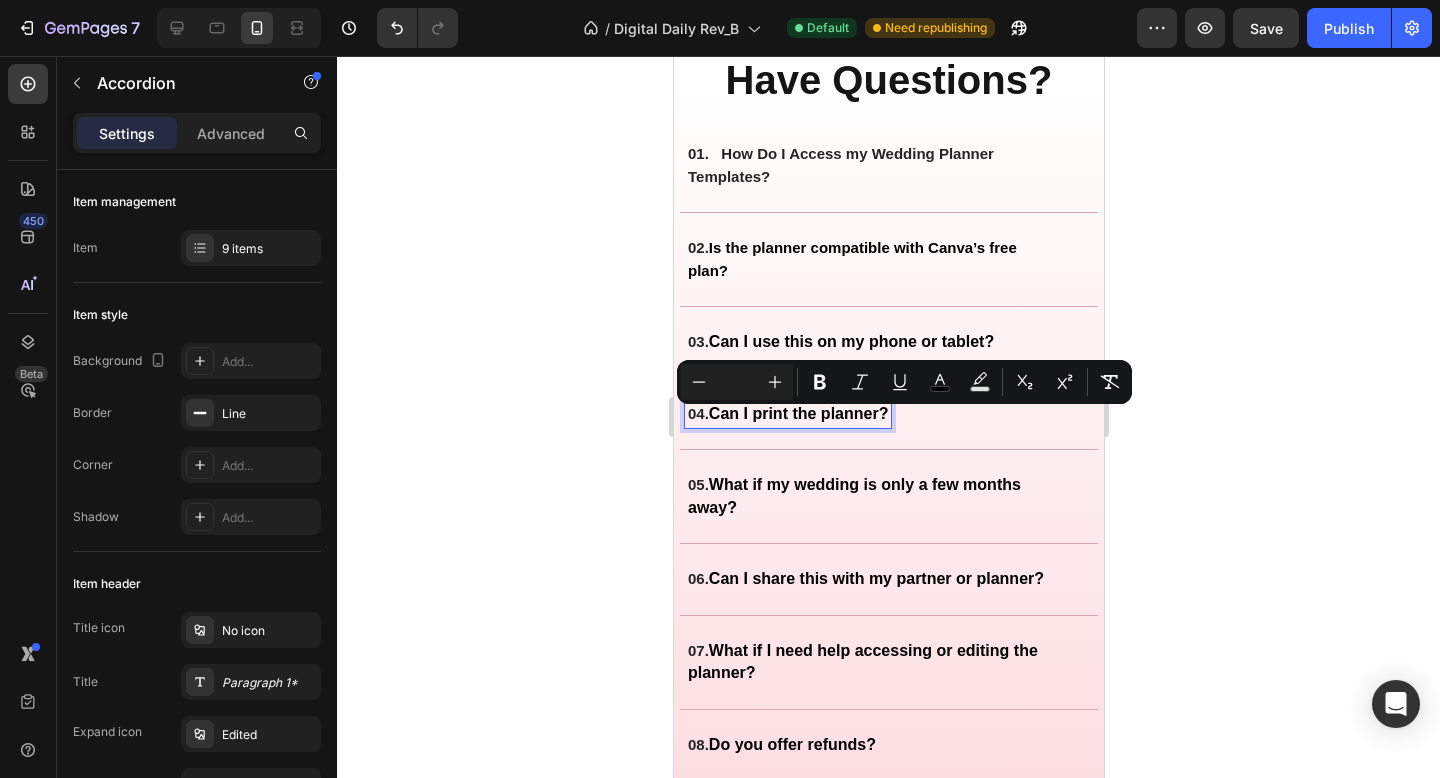 click on "Can I print the planner?" at bounding box center (798, 413) 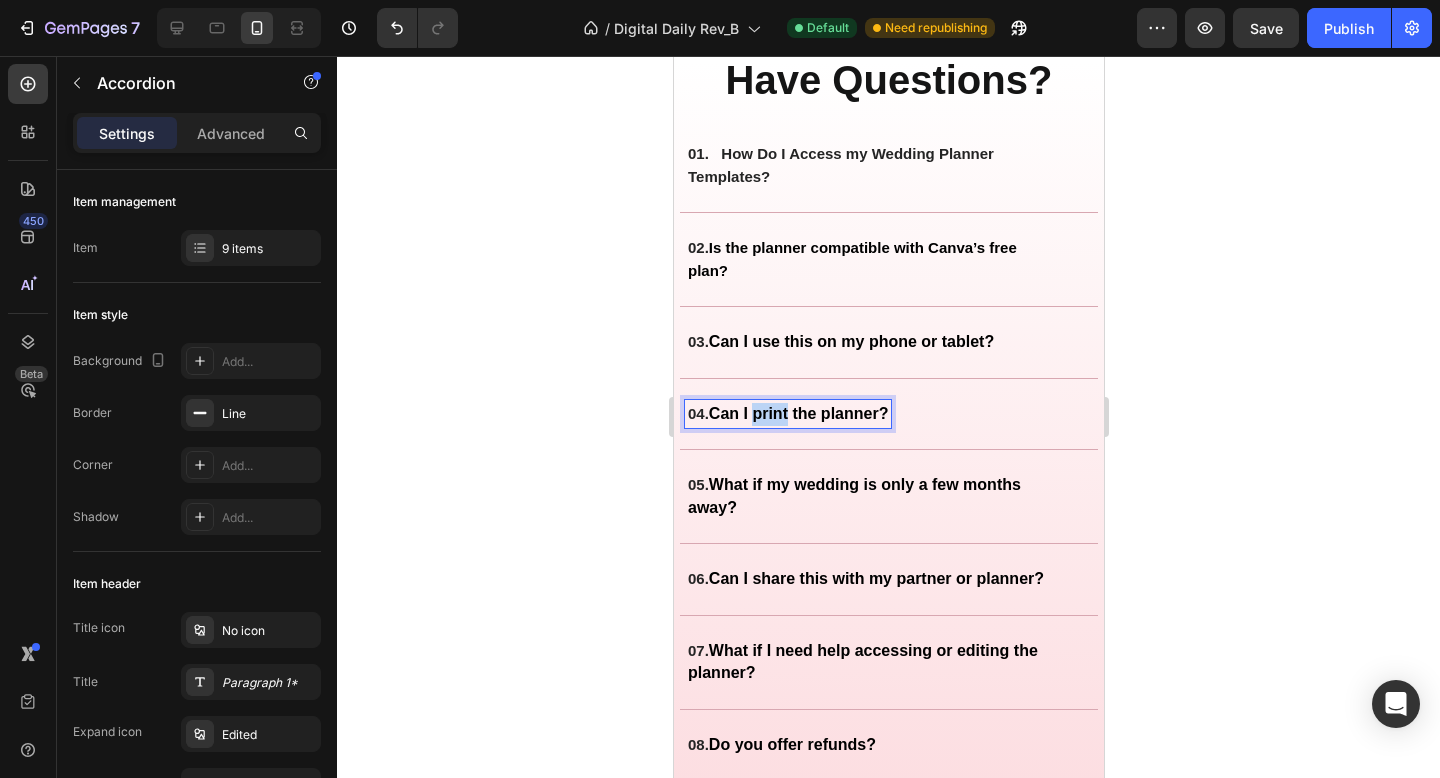 click on "Can I print the planner?" at bounding box center [798, 413] 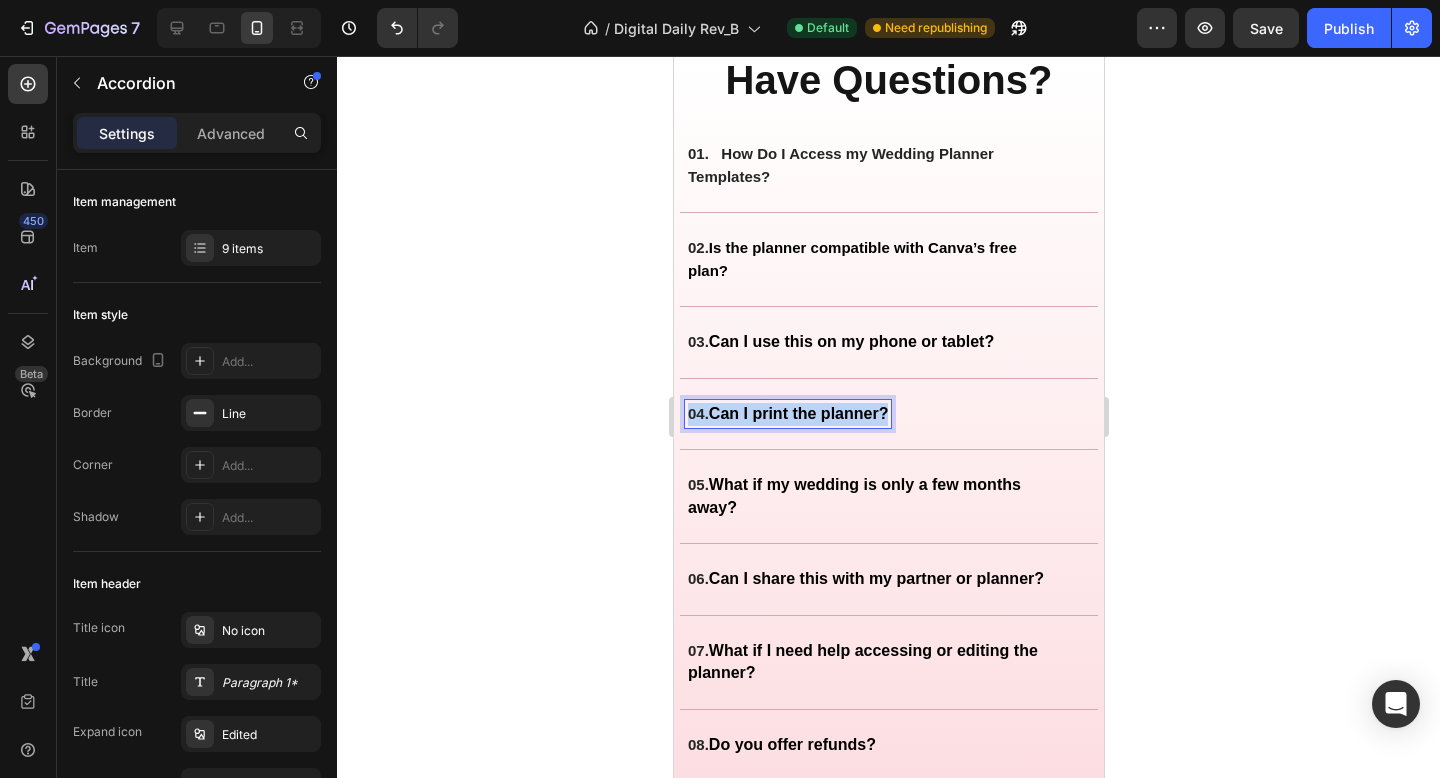 click on "Can I print the planner?" at bounding box center [798, 413] 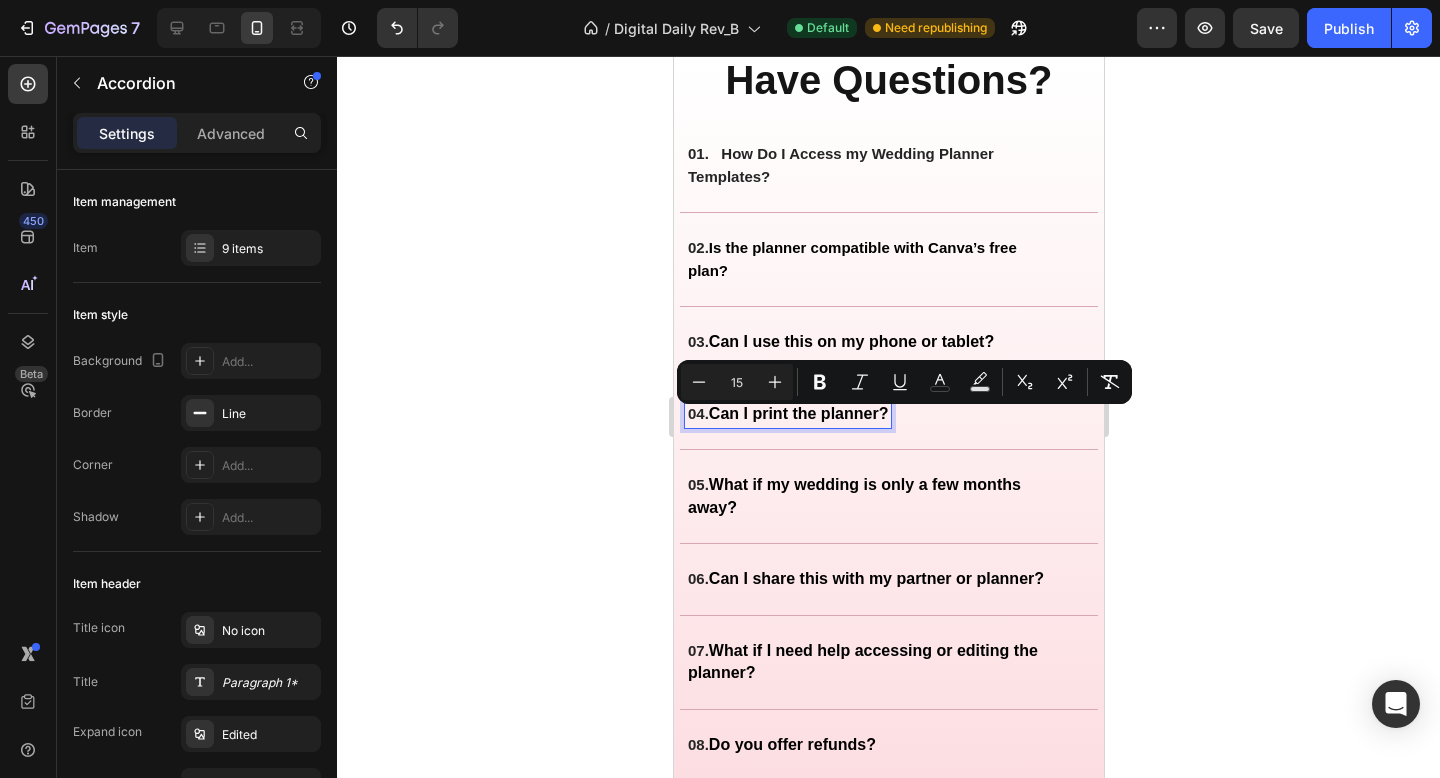 click on "01.   How Do I Access my Wedding Planner Templates?" at bounding box center [840, 165] 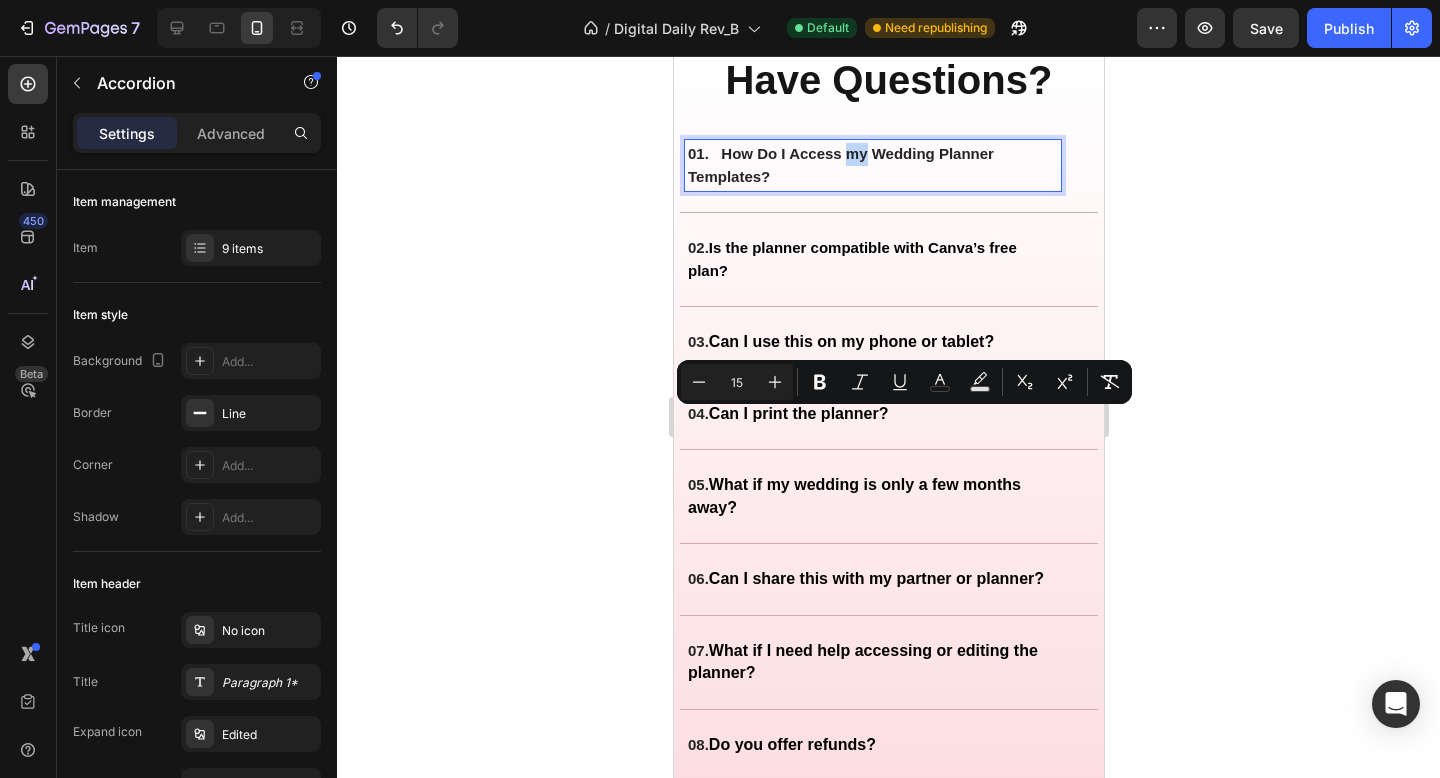 click on "01.   How Do I Access my Wedding Planner Templates?" at bounding box center (840, 165) 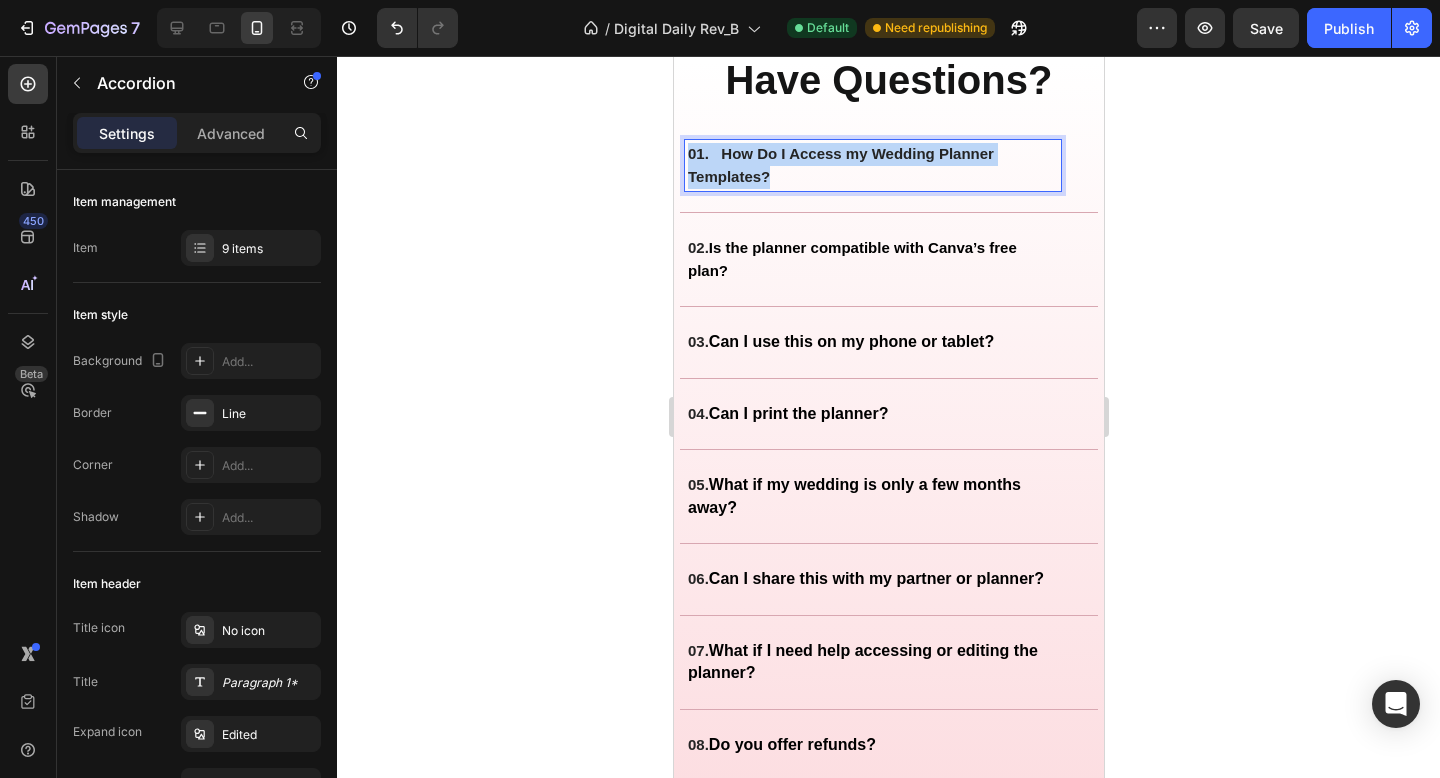 click on "01.   How Do I Access my Wedding Planner Templates?" at bounding box center [840, 165] 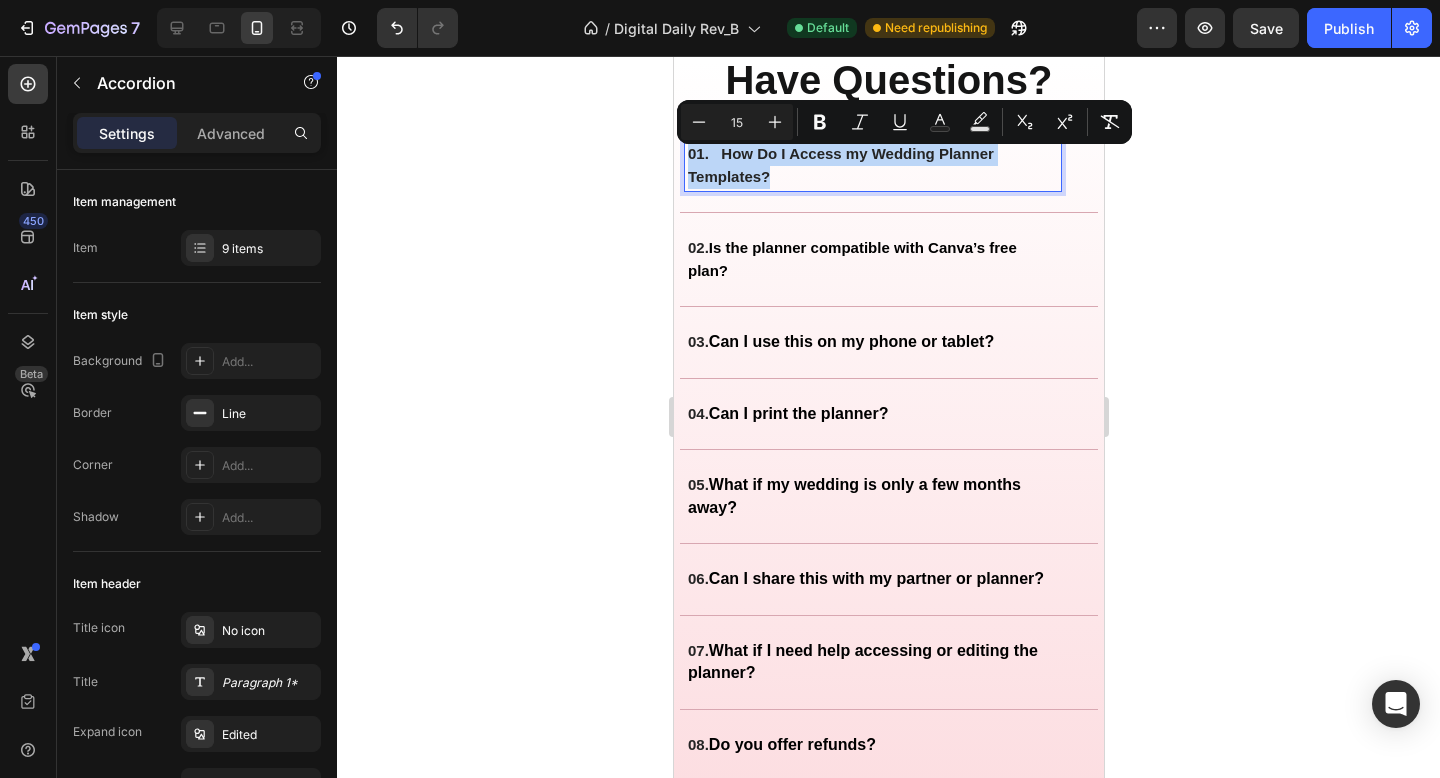 click on "01.   How Do I Access my Wedding Planner Templates?" at bounding box center [840, 165] 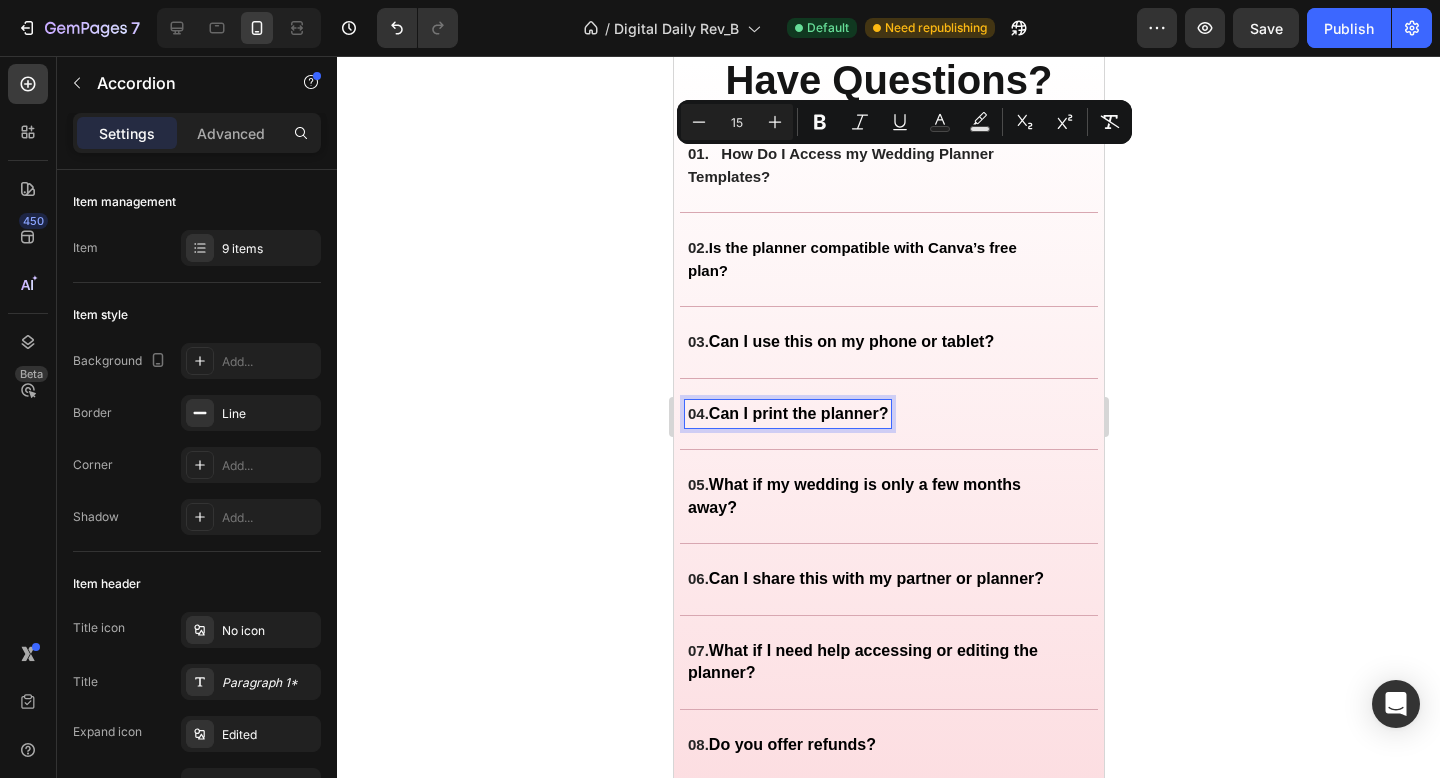 click on "Can I print the planner?" at bounding box center (798, 413) 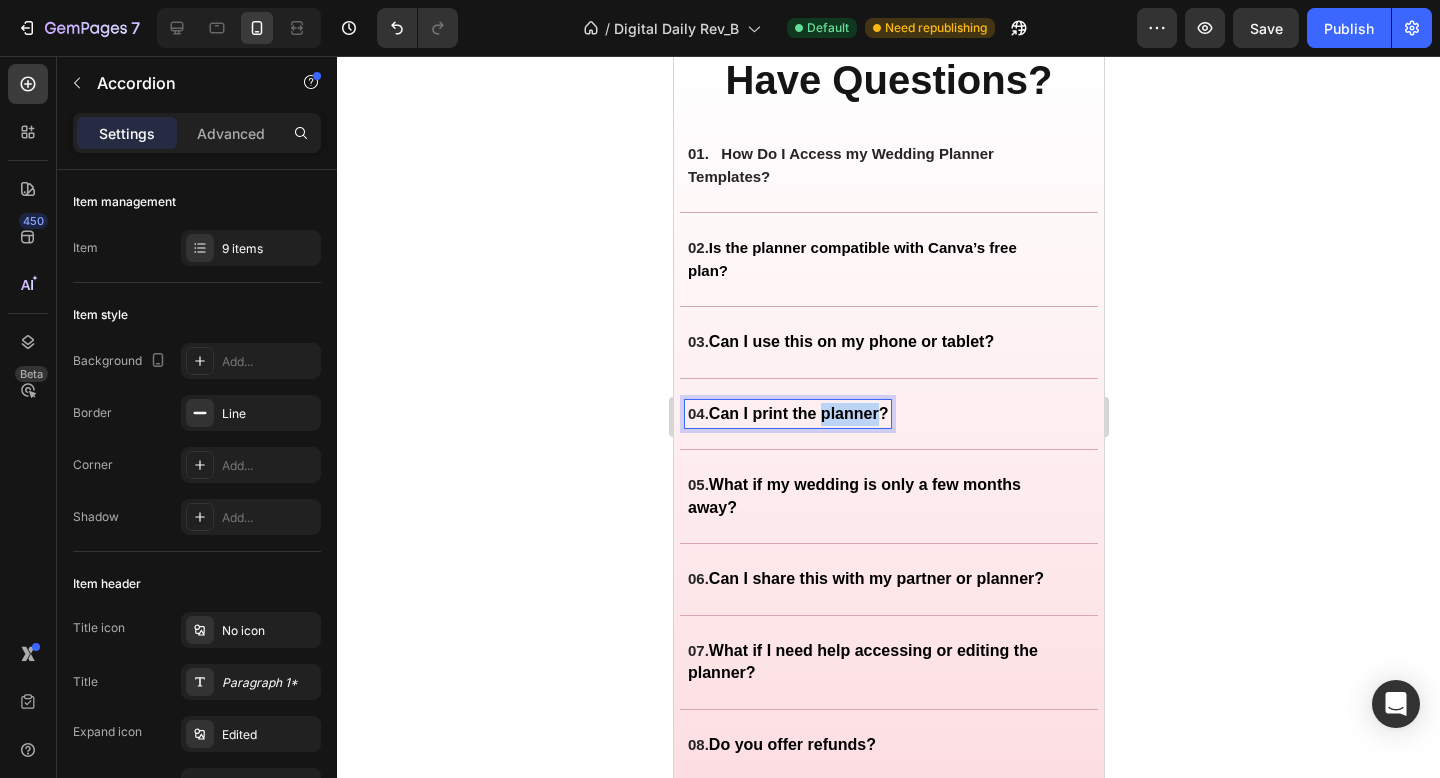 click on "Can I print the planner?" at bounding box center [798, 413] 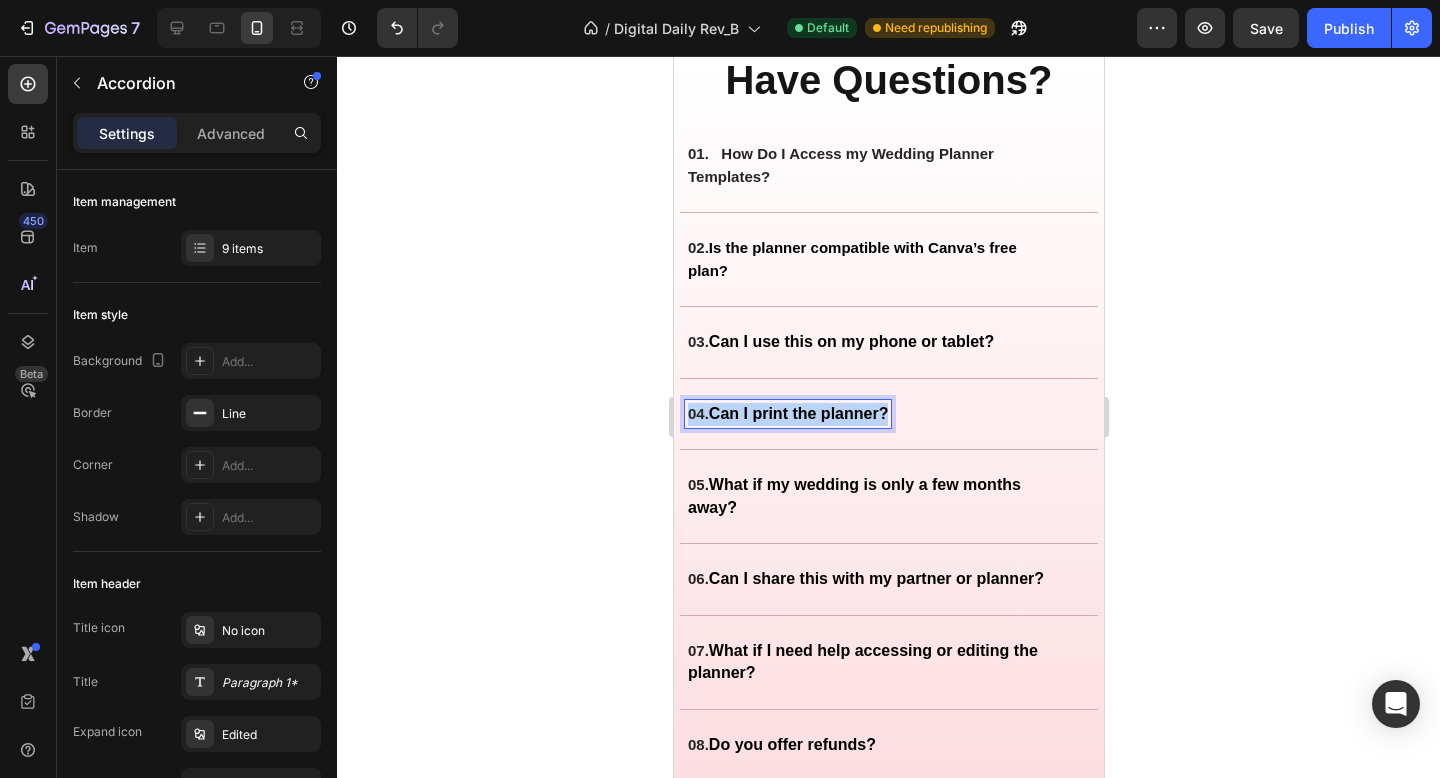 click on "Can I print the planner?" at bounding box center (798, 413) 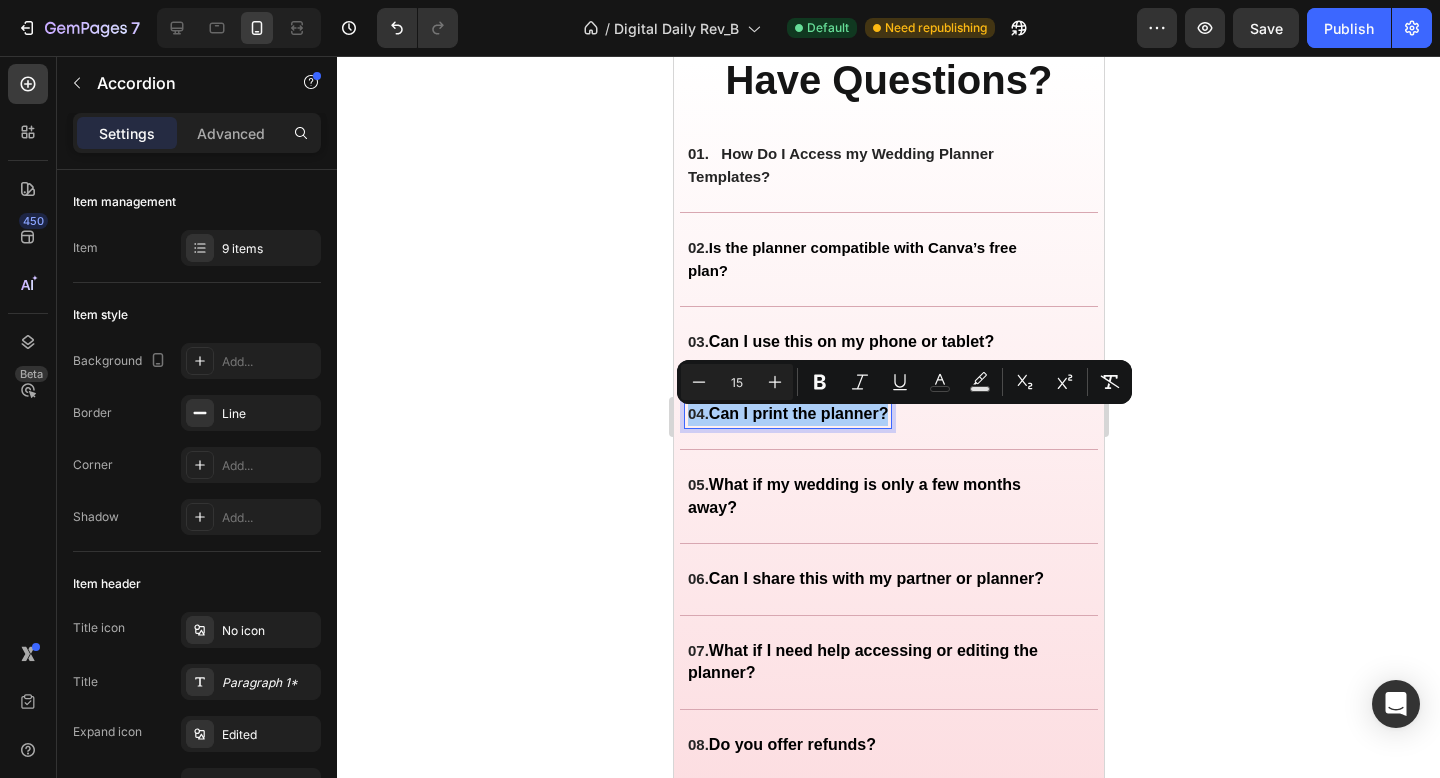 click on "15" at bounding box center (737, 382) 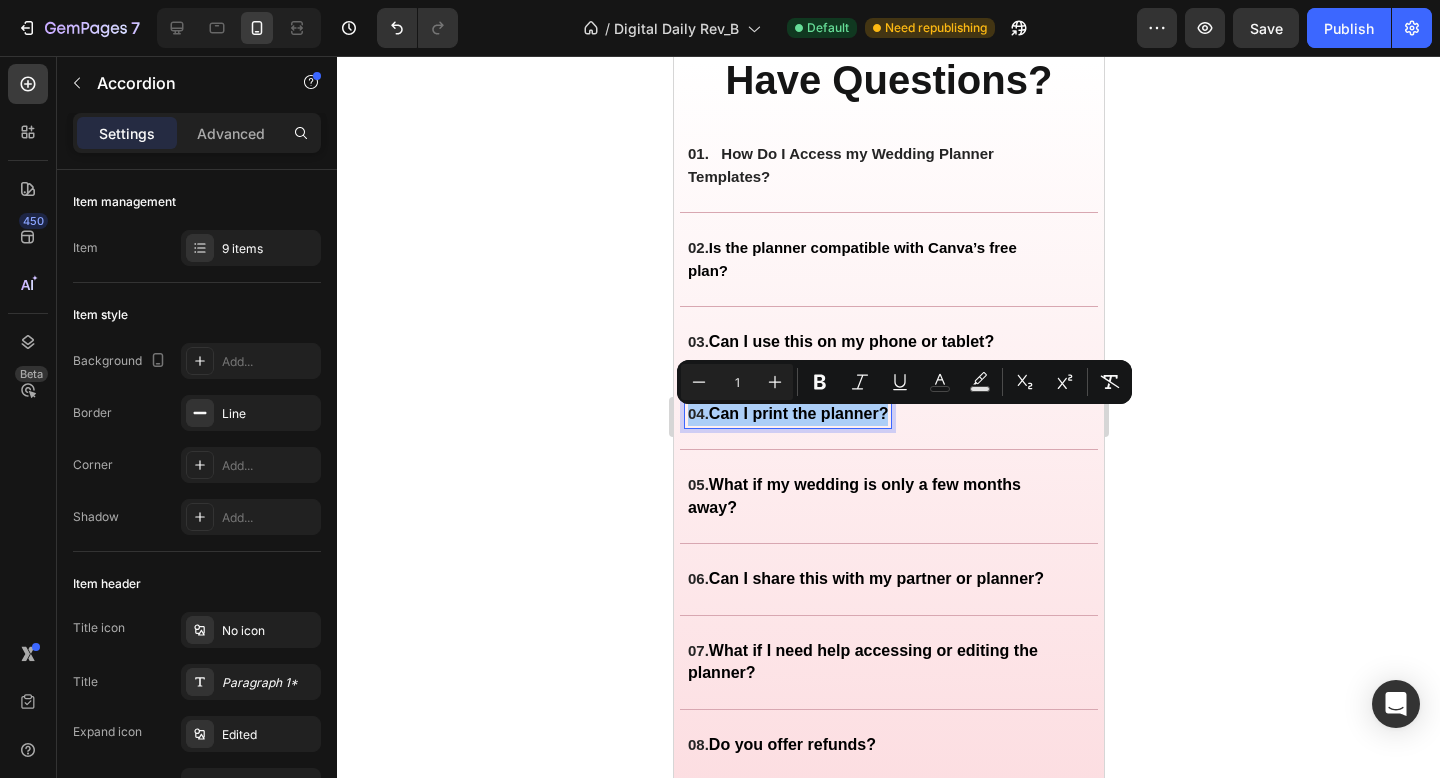 type on "15" 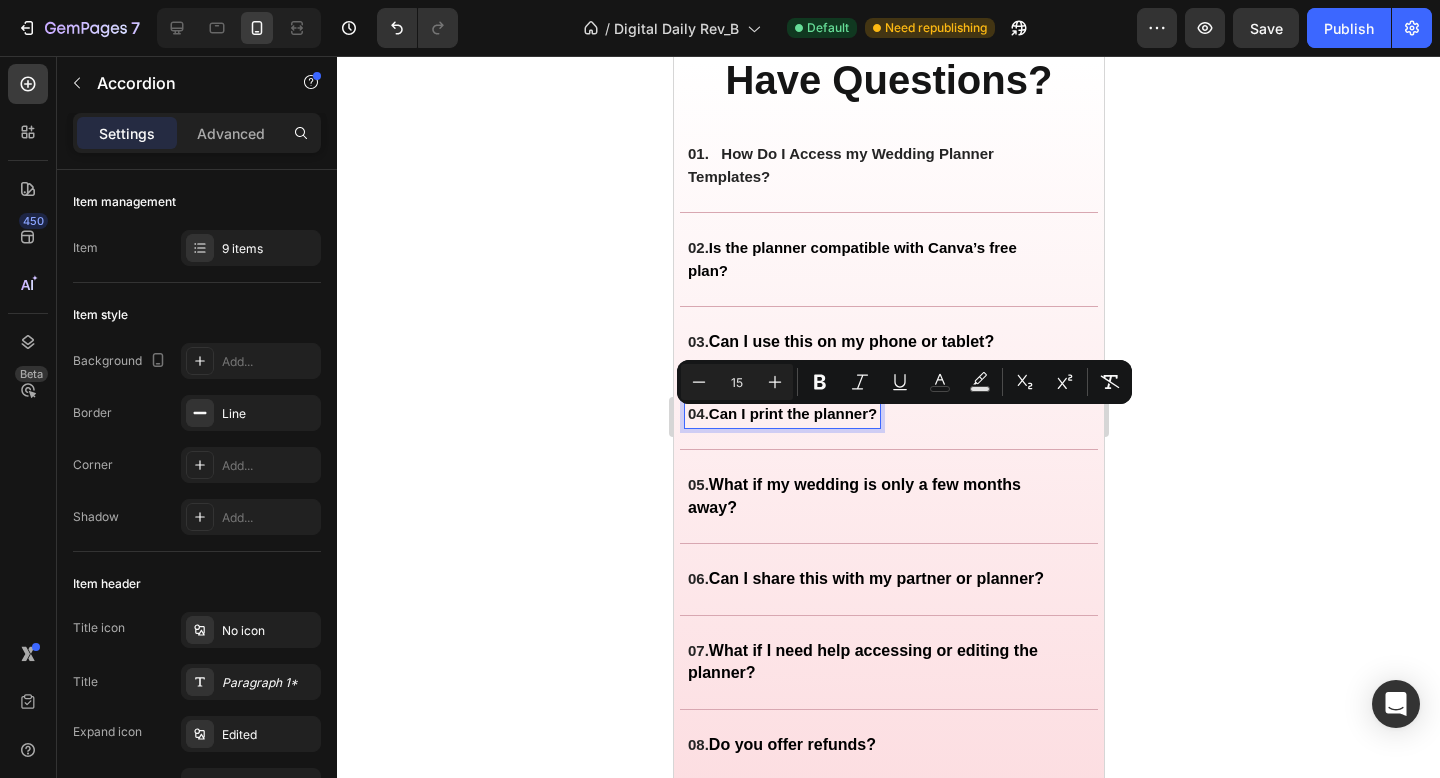 click 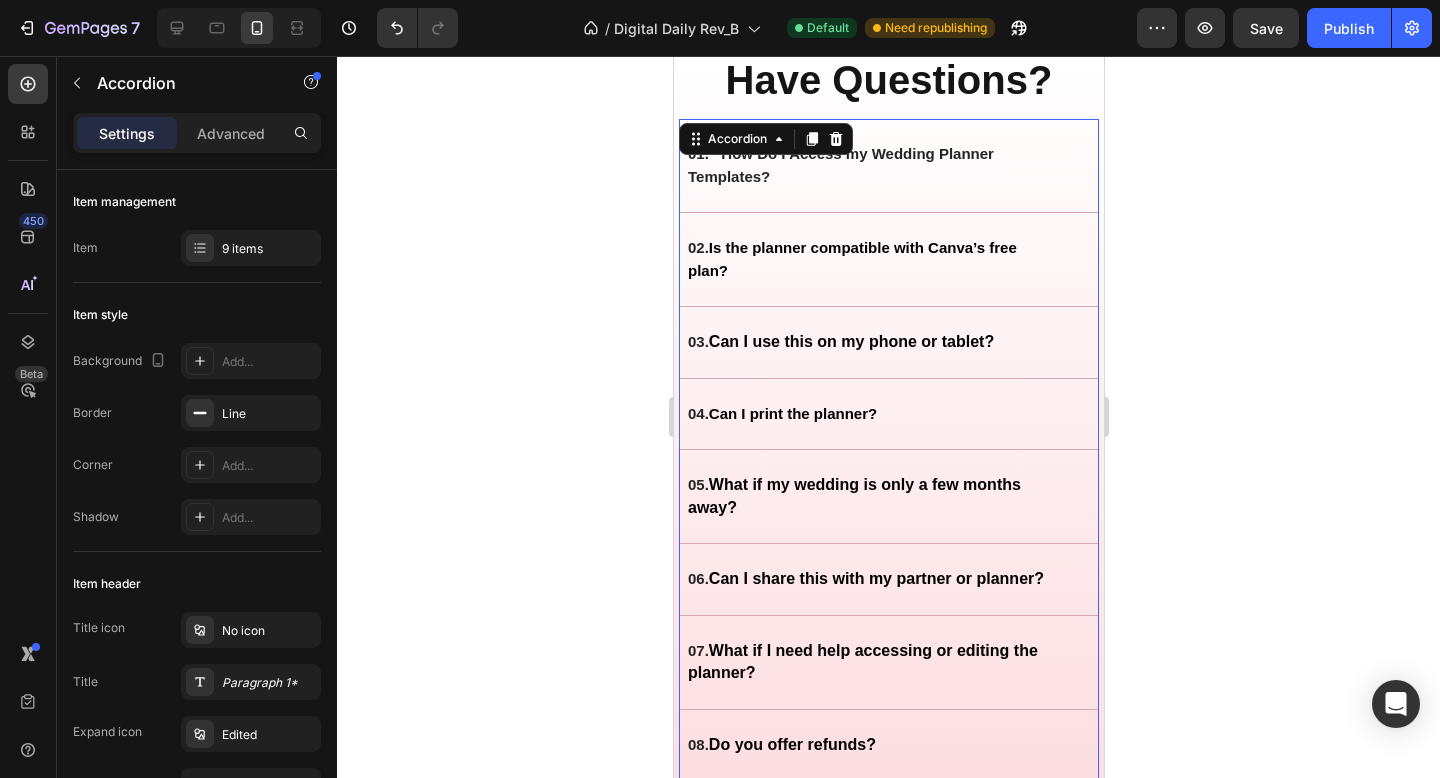 click on "What if my wedding is only a few months away?" at bounding box center [853, 496] 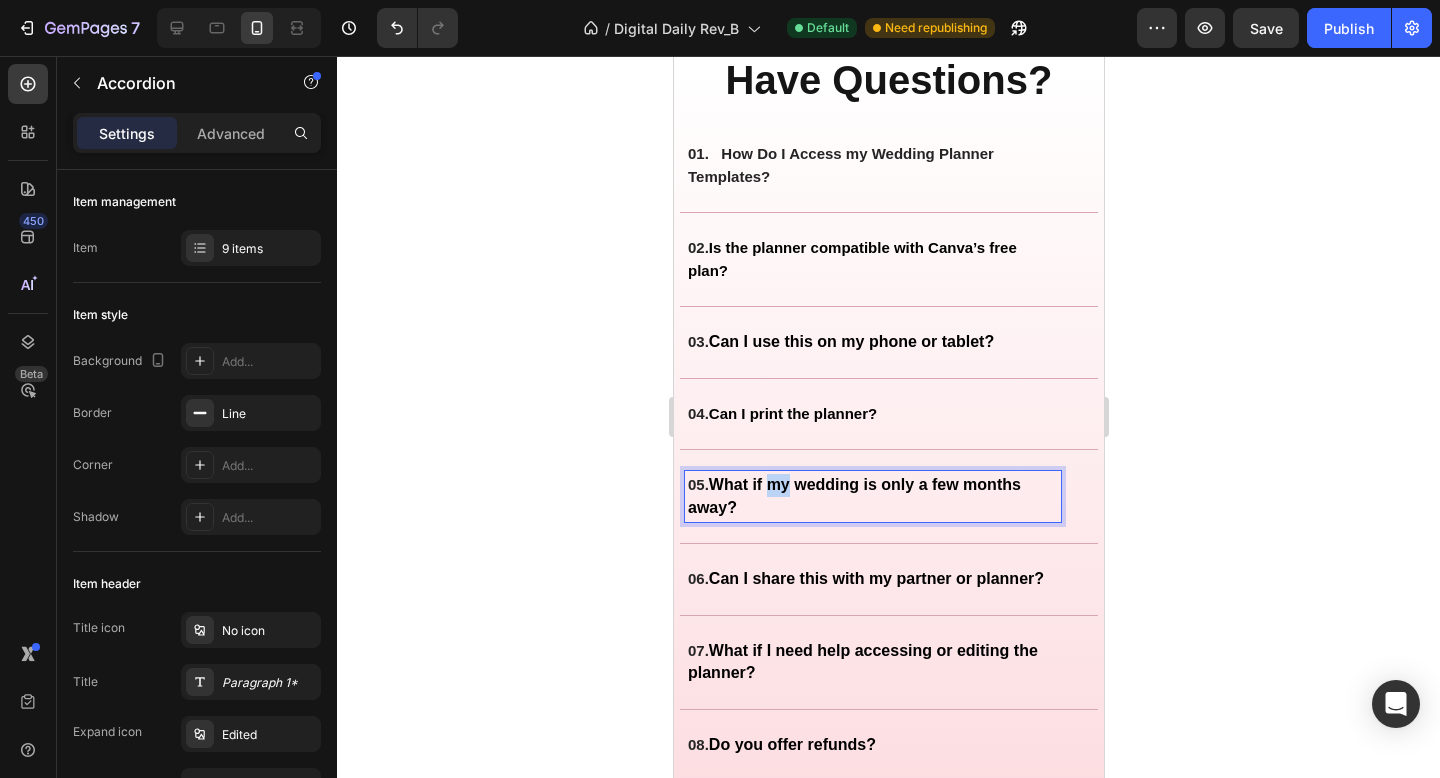 click on "What if my wedding is only a few months away?" at bounding box center (853, 496) 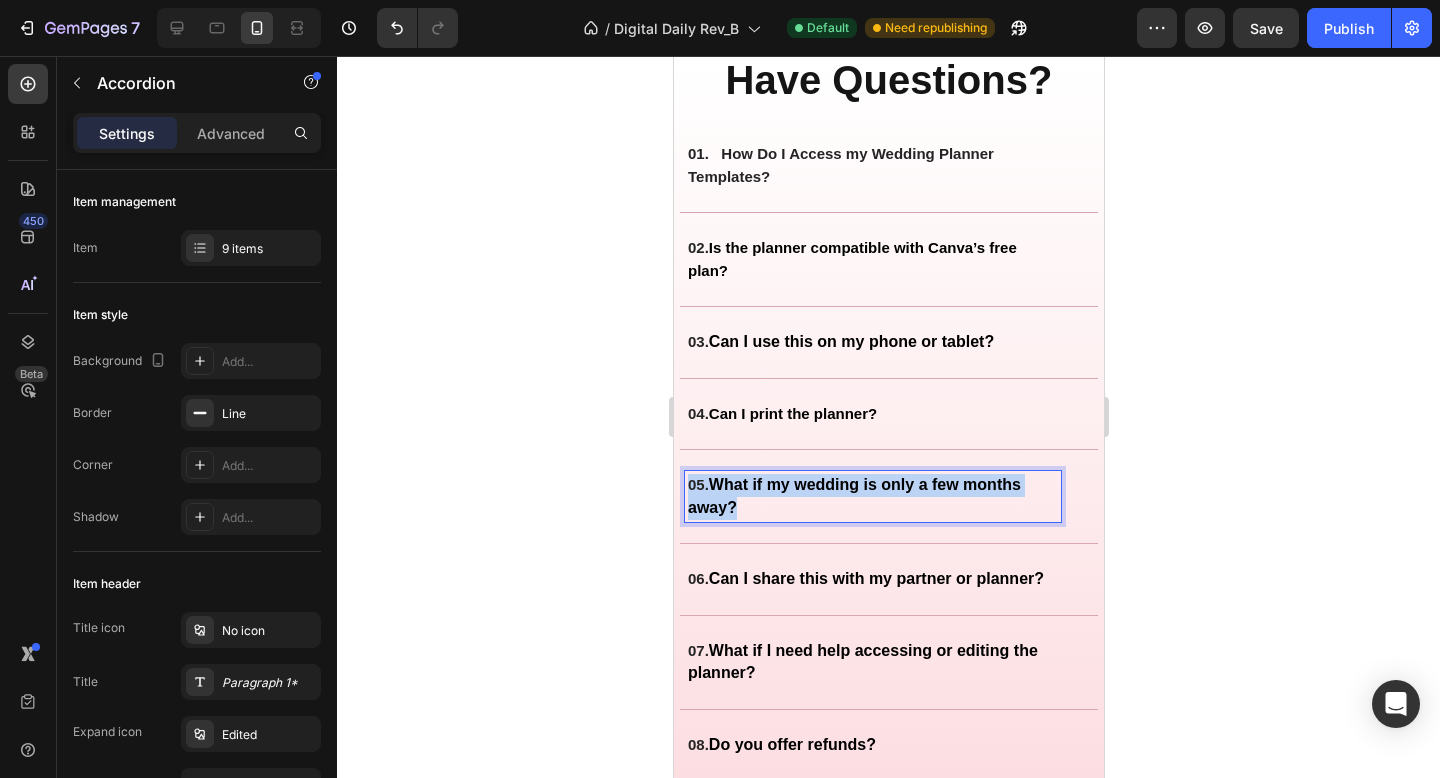 click on "What if my wedding is only a few months away?" at bounding box center [853, 496] 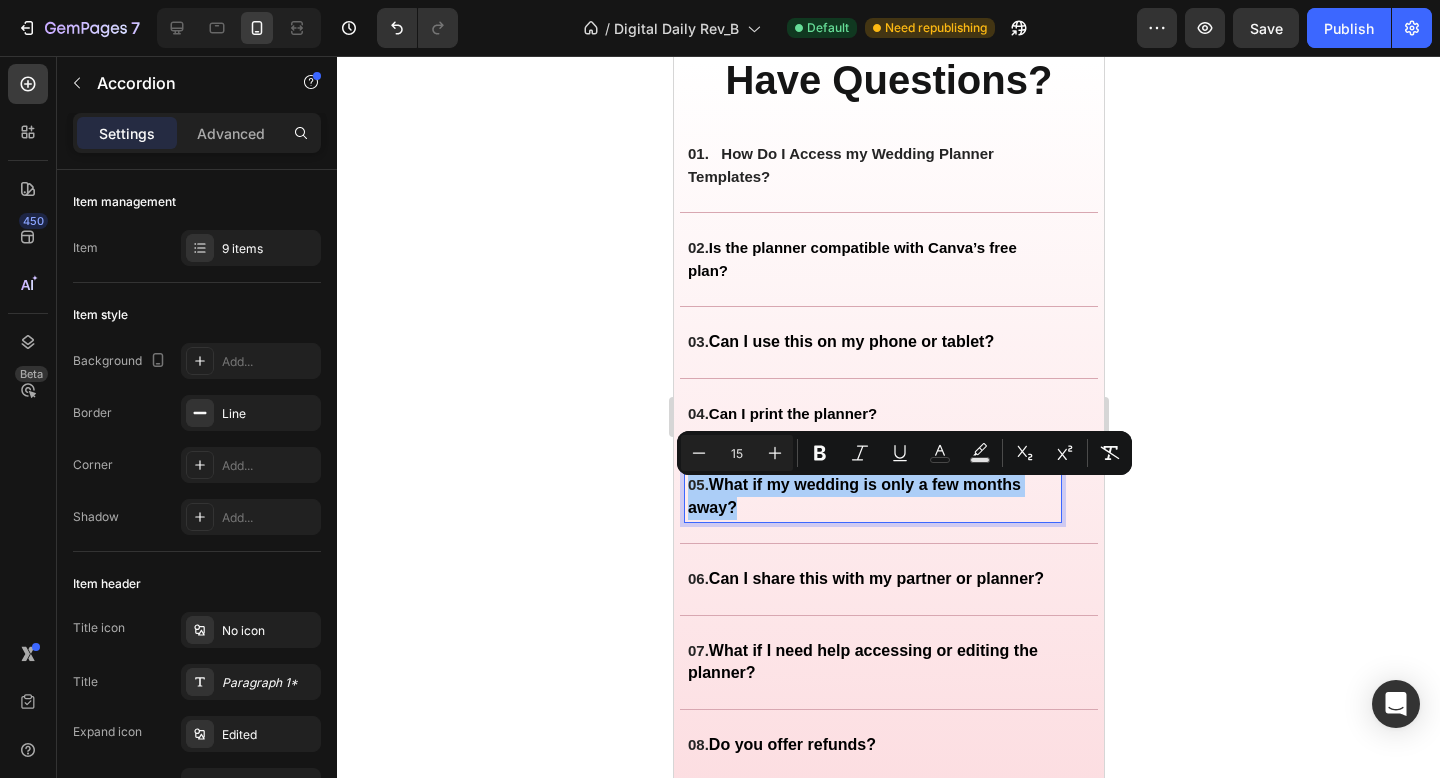 click on "15" at bounding box center (737, 453) 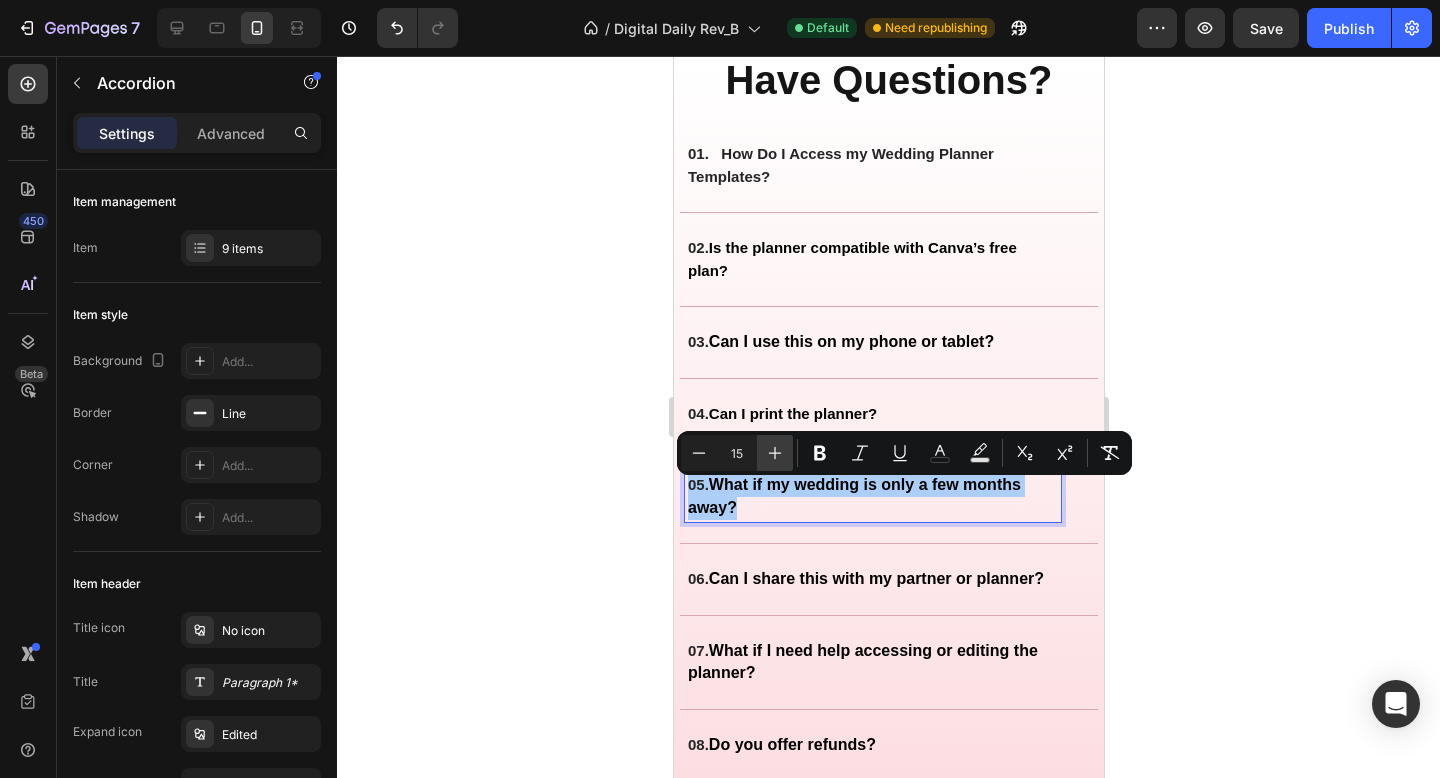 click 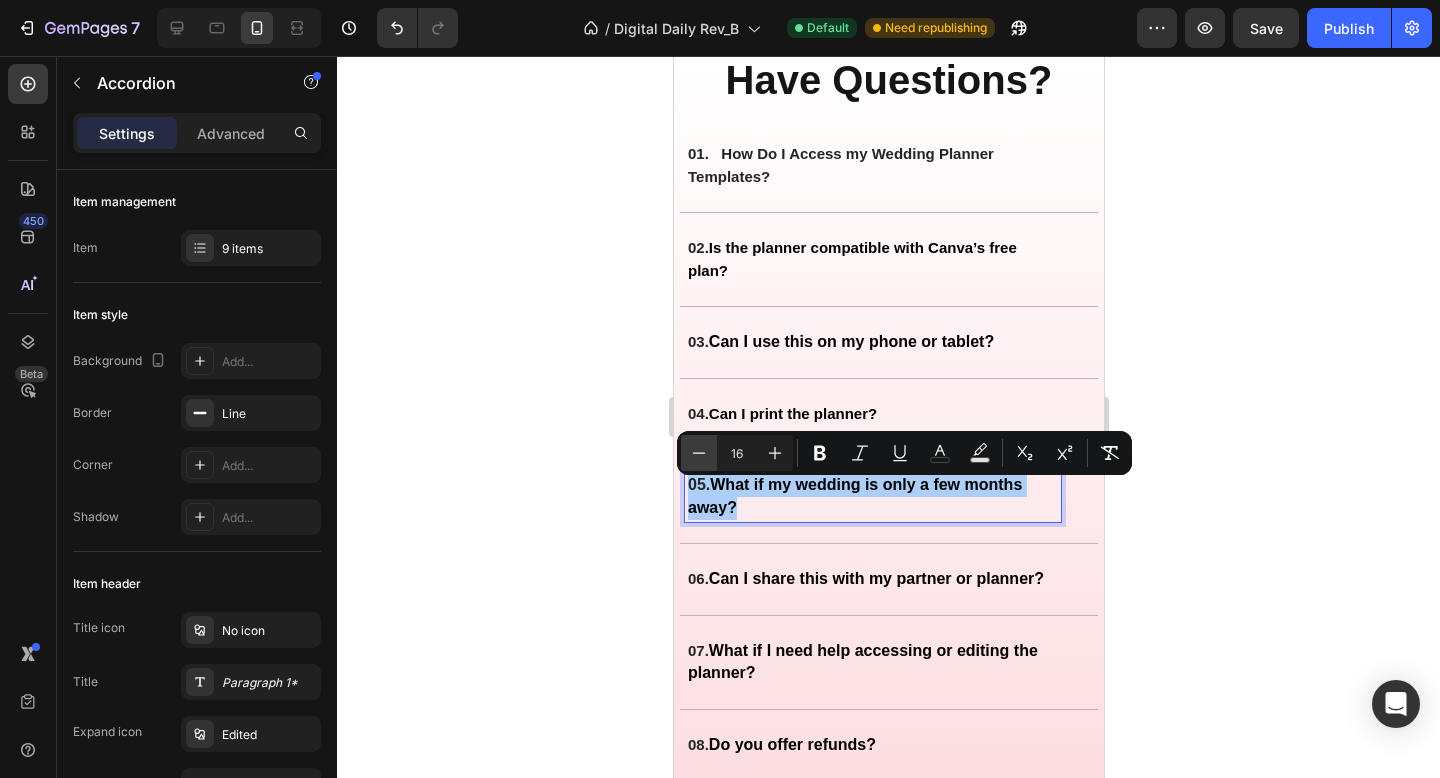 click 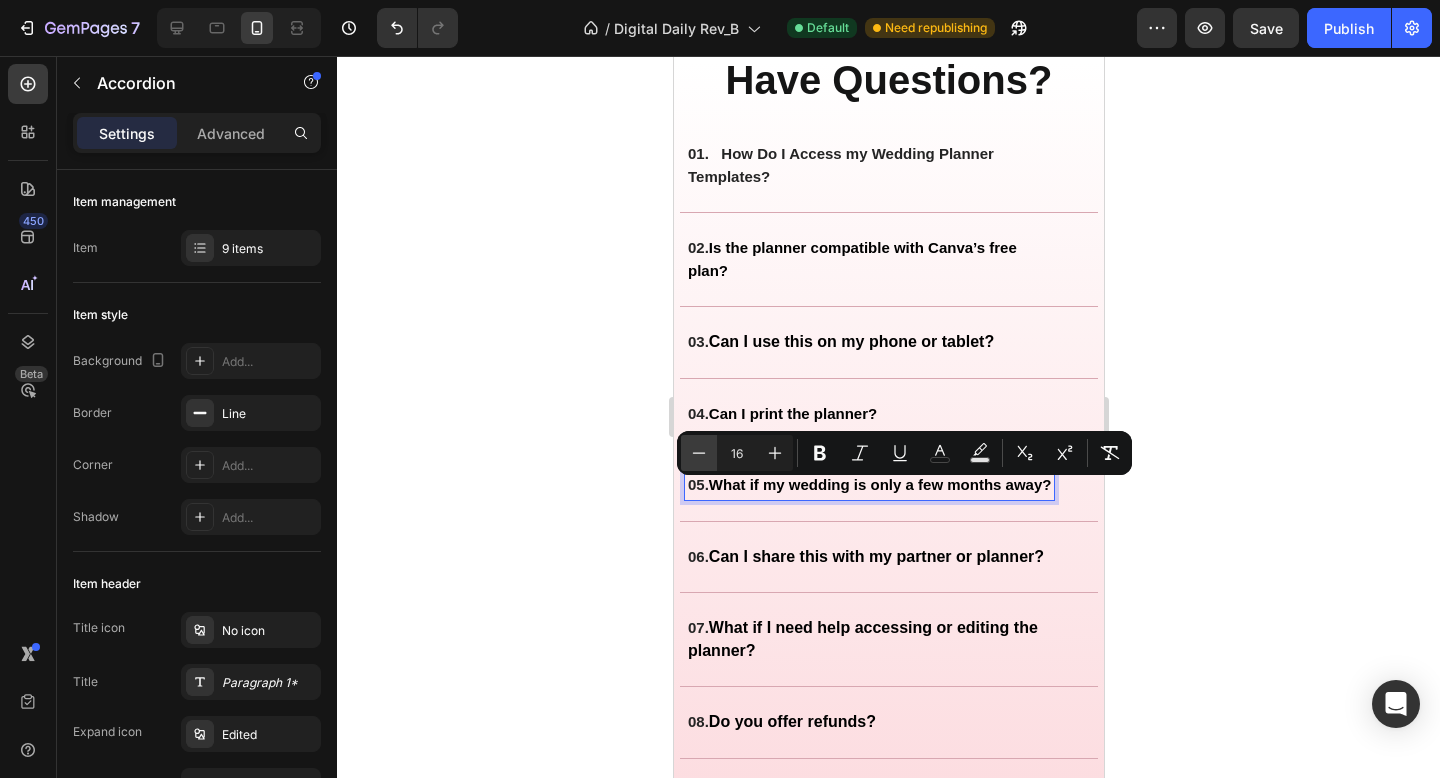type on "15" 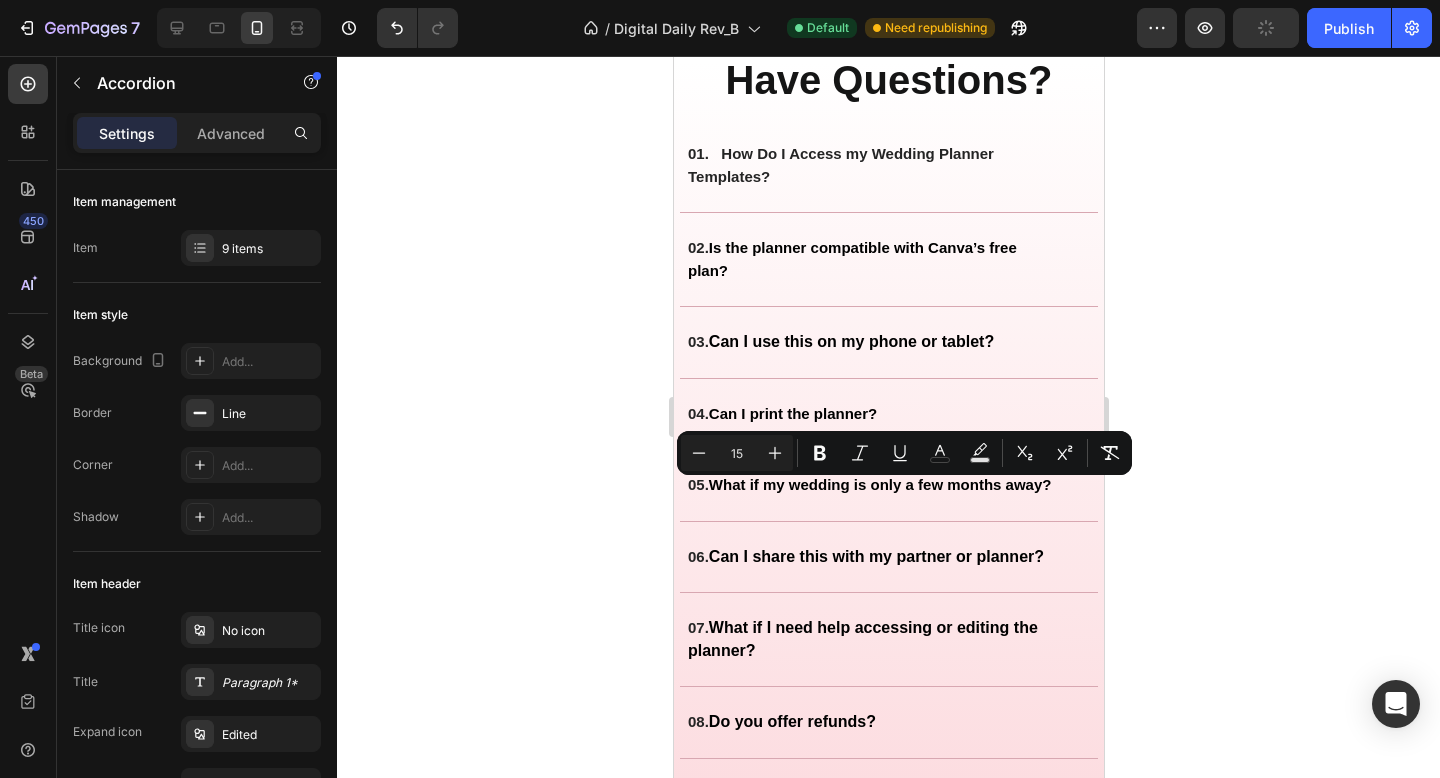 click 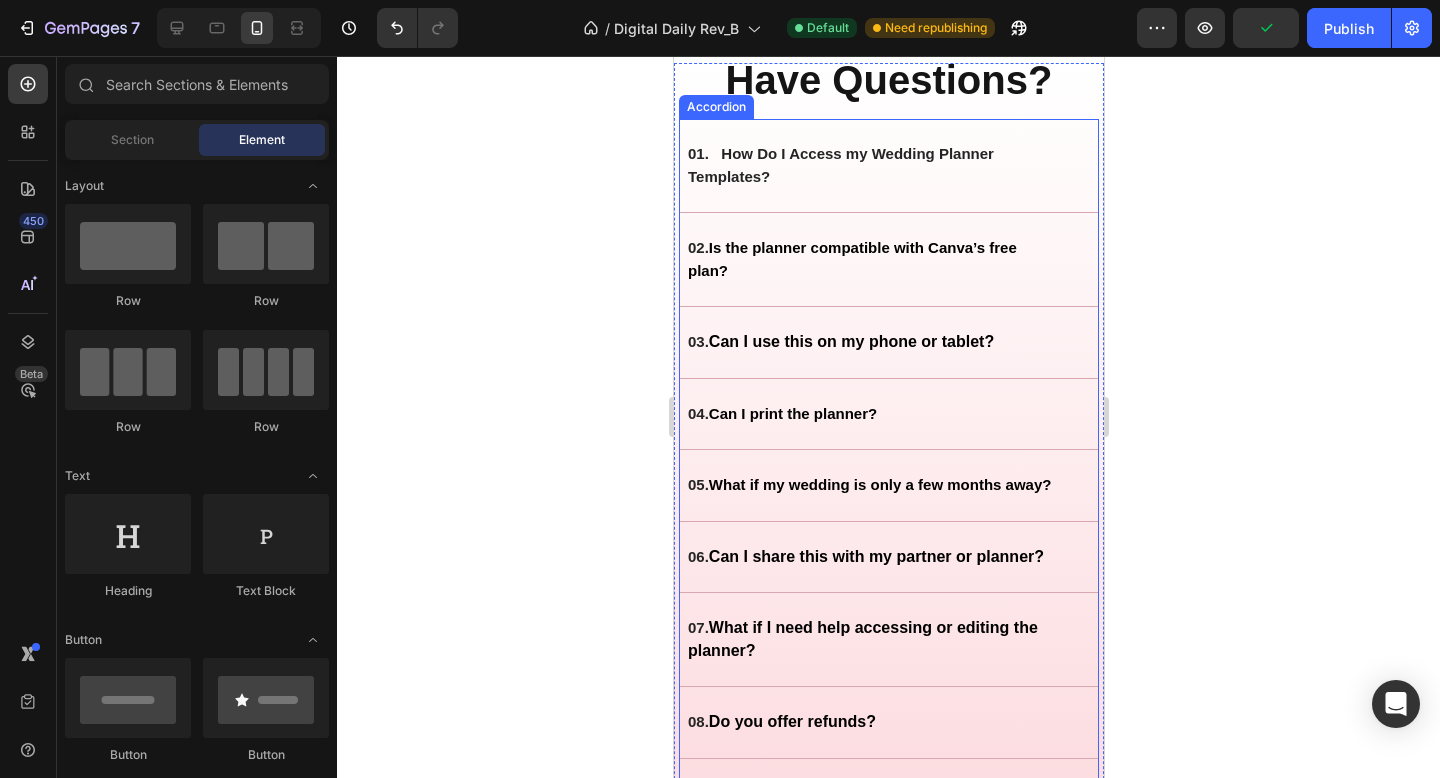 click on "What if my wedding is only a few months away?" at bounding box center (879, 484) 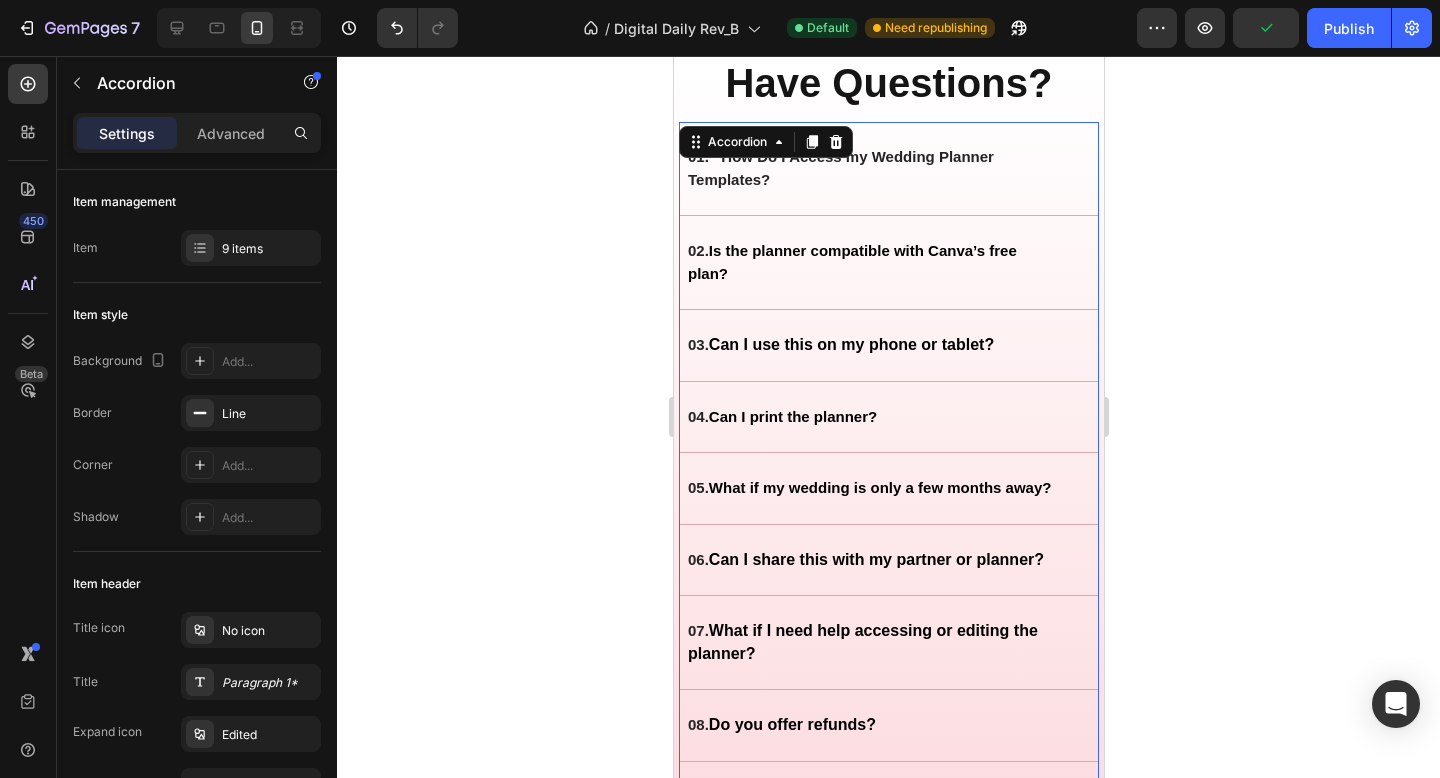 scroll, scrollTop: 4559, scrollLeft: 0, axis: vertical 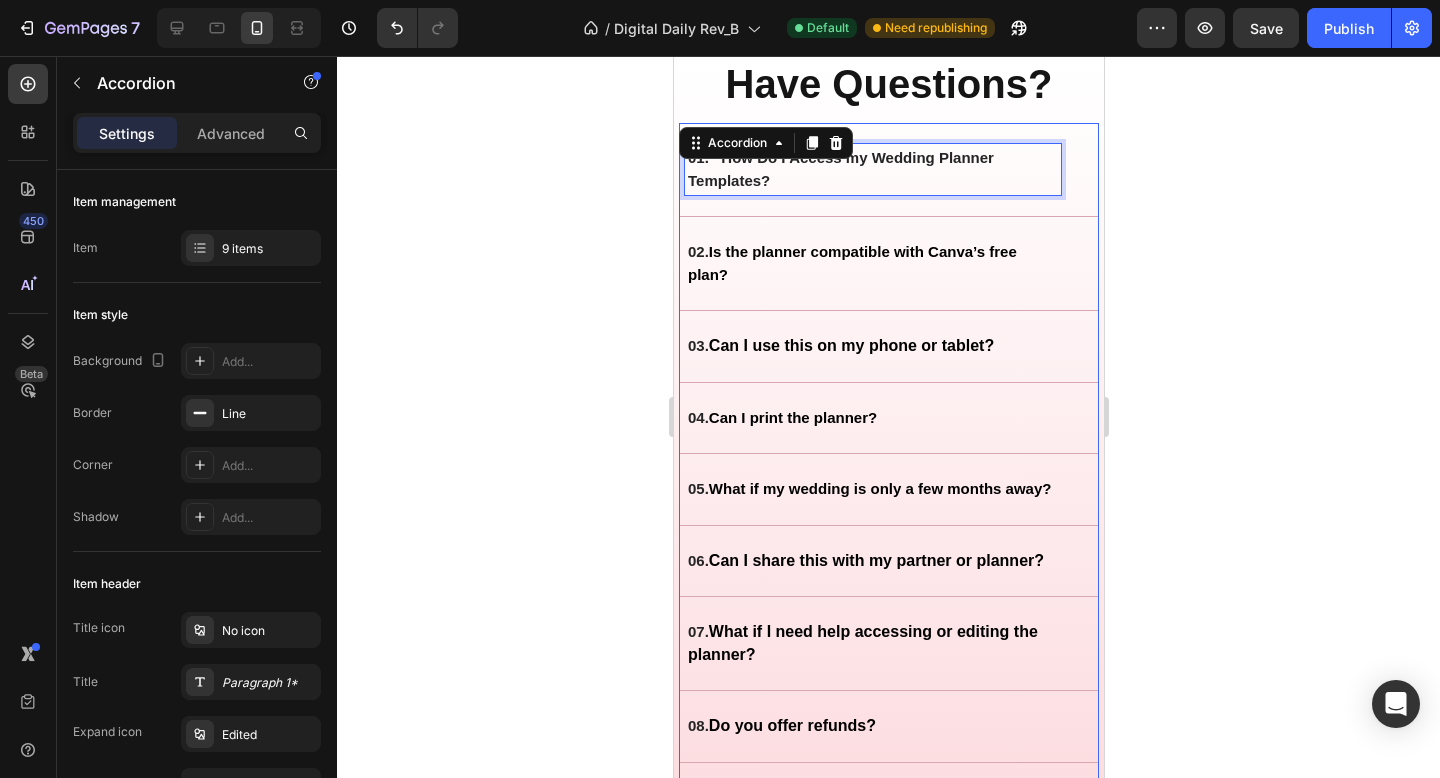 click on "01.   How Do I Access my Wedding Planner Templates?" at bounding box center (872, 169) 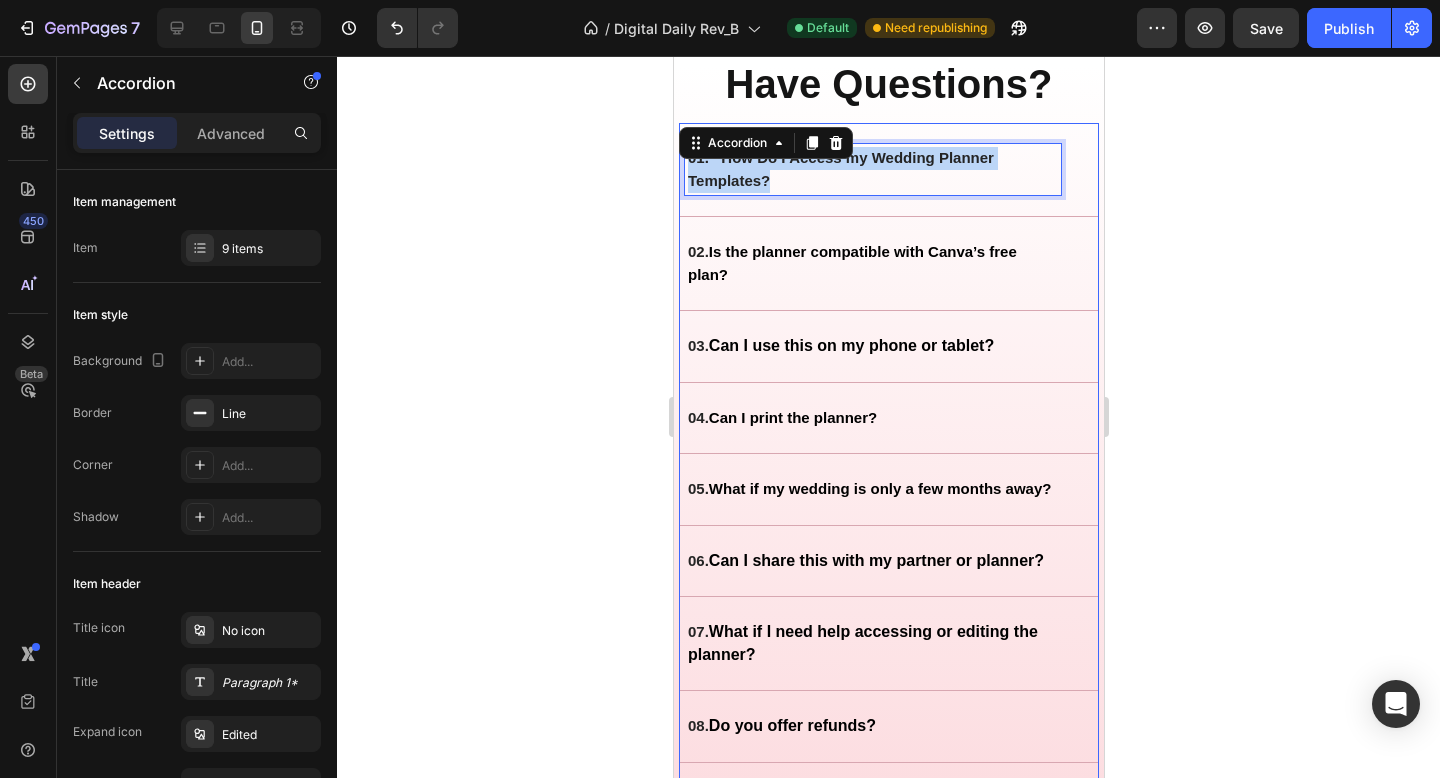 click on "01.   How Do I Access my Wedding Planner Templates?" at bounding box center [872, 169] 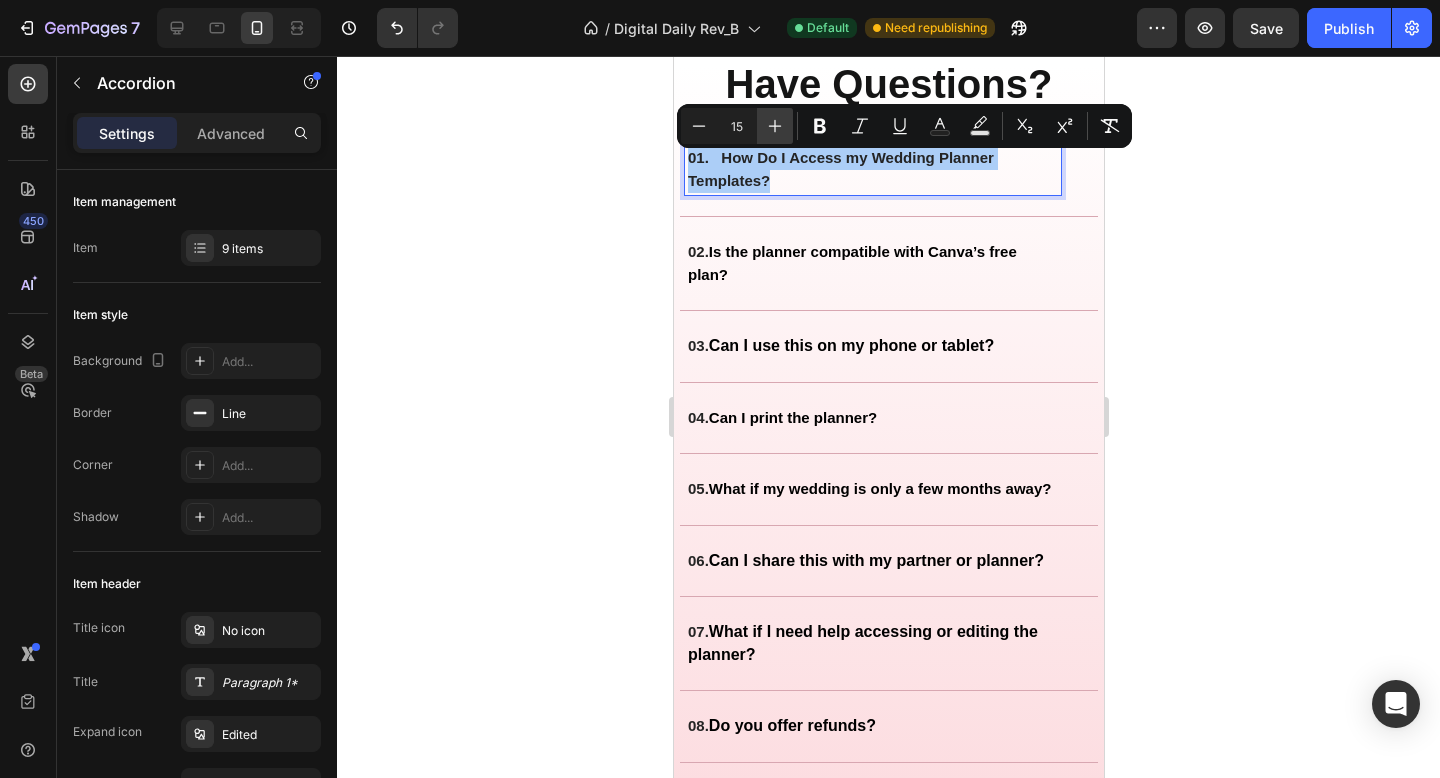 click 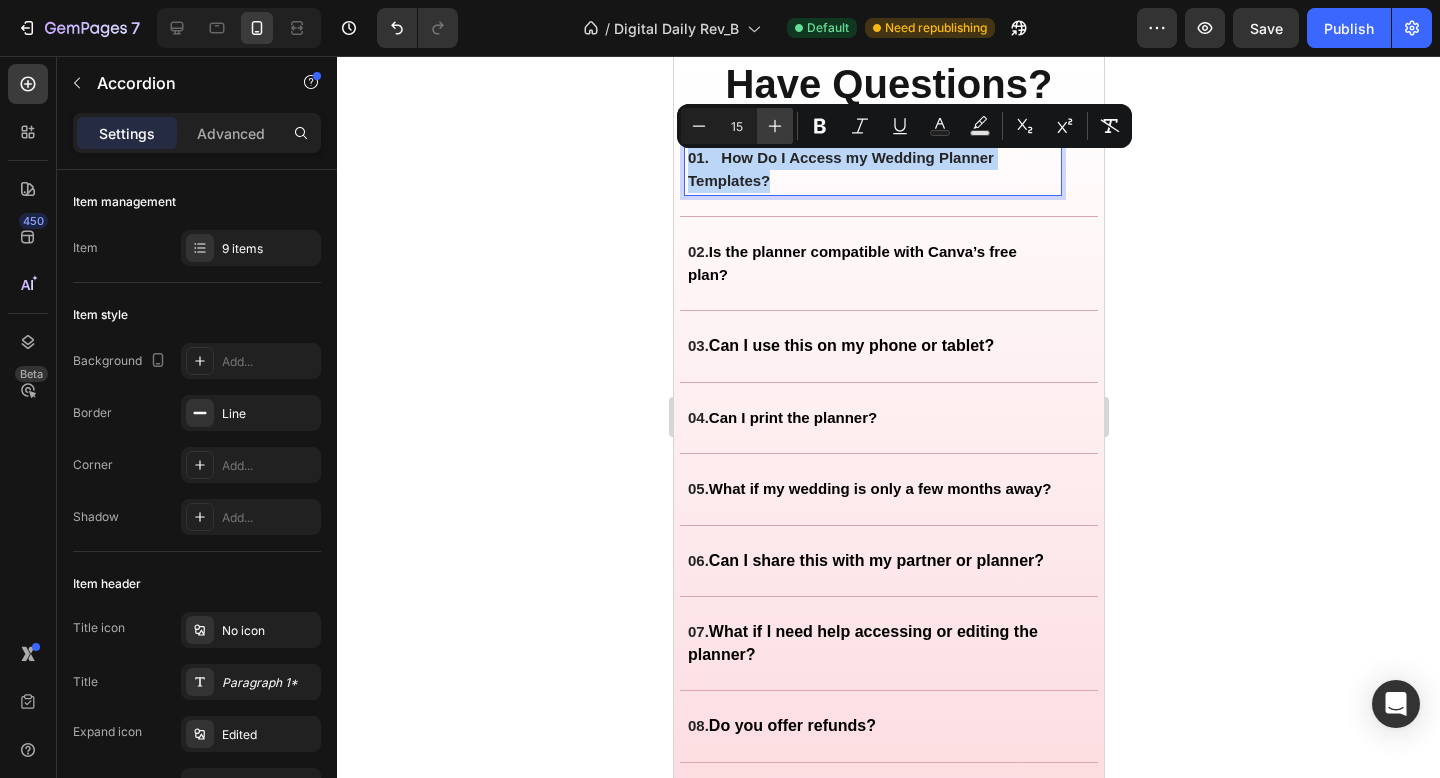 type on "16" 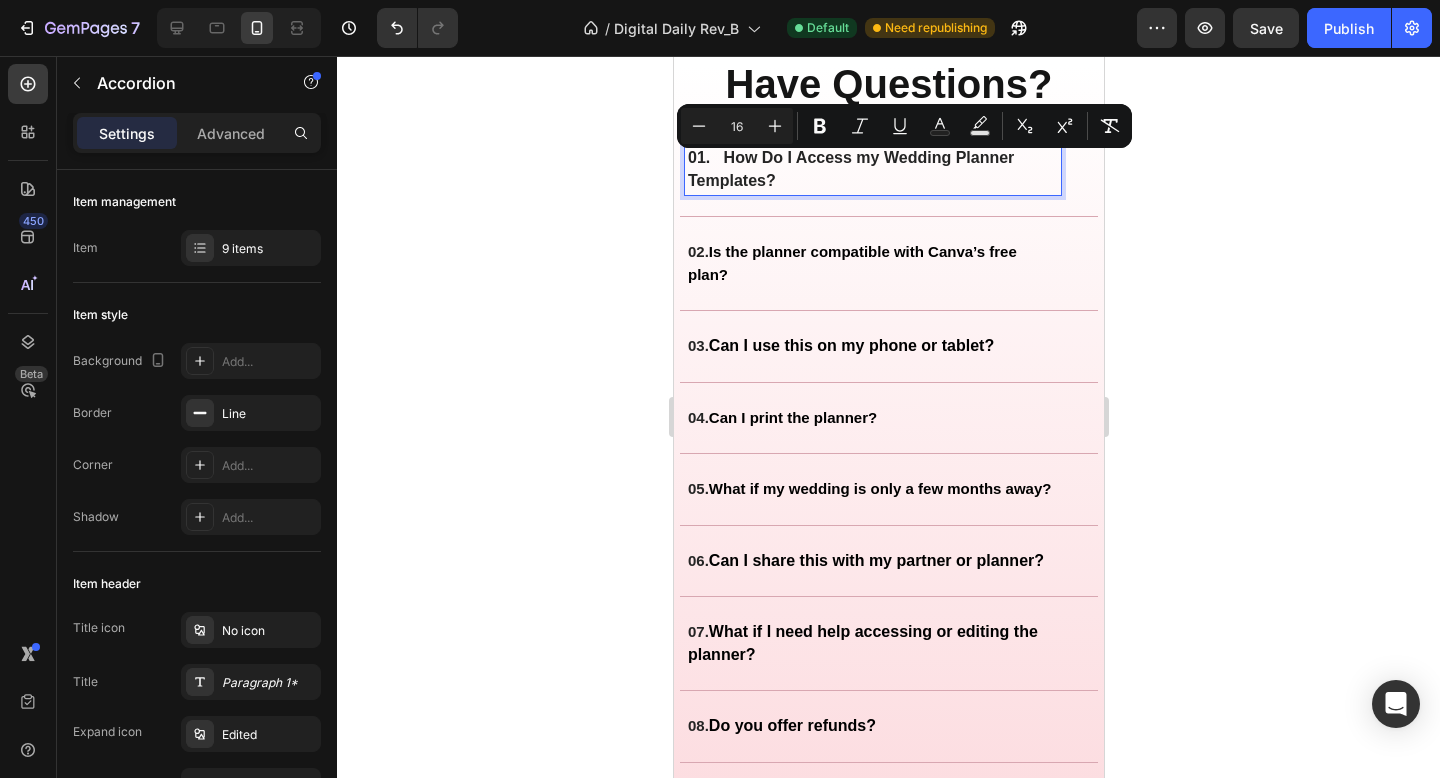 click on "02.    Is the planner compatible with Canva’s free plan?" at bounding box center [872, 263] 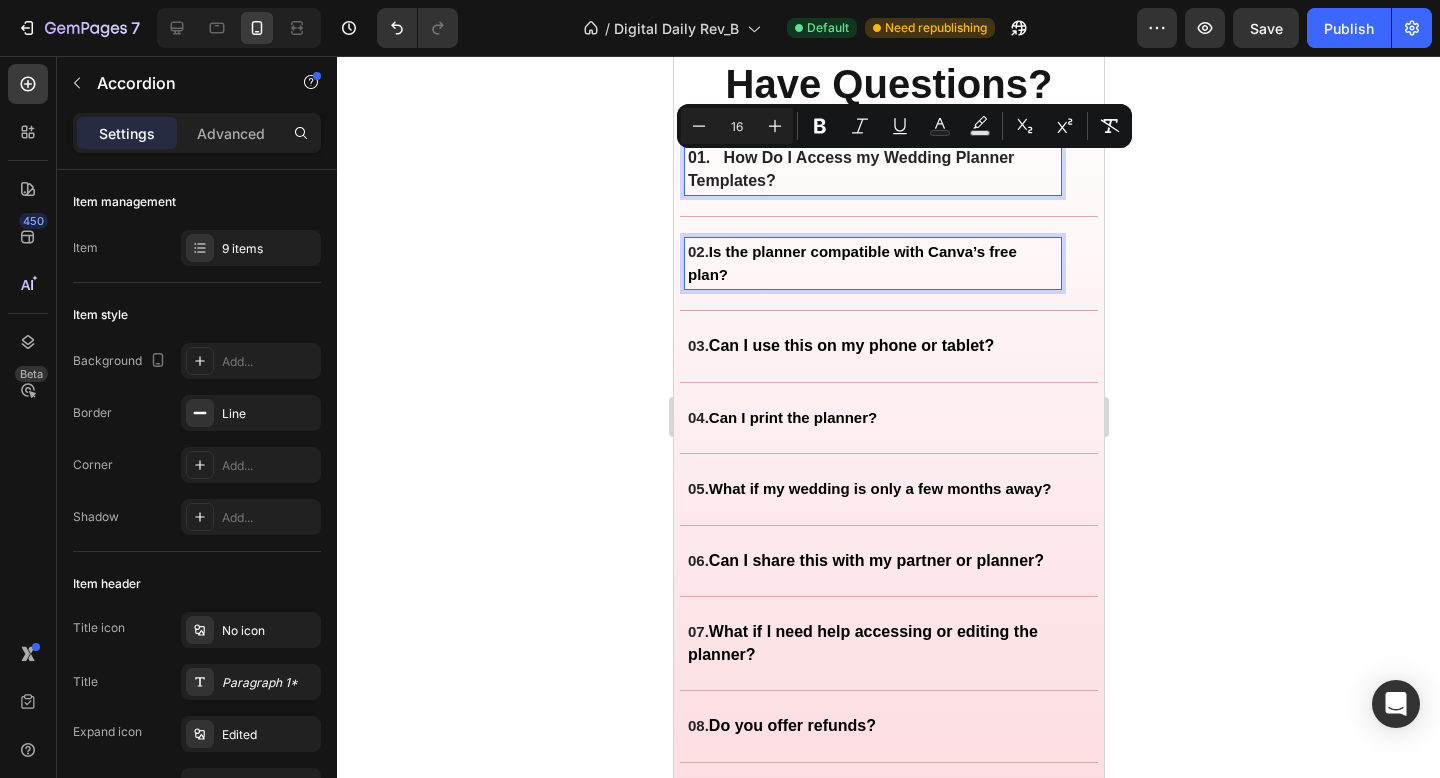 click on "02.    Is the planner compatible with Canva’s free plan?" at bounding box center [872, 263] 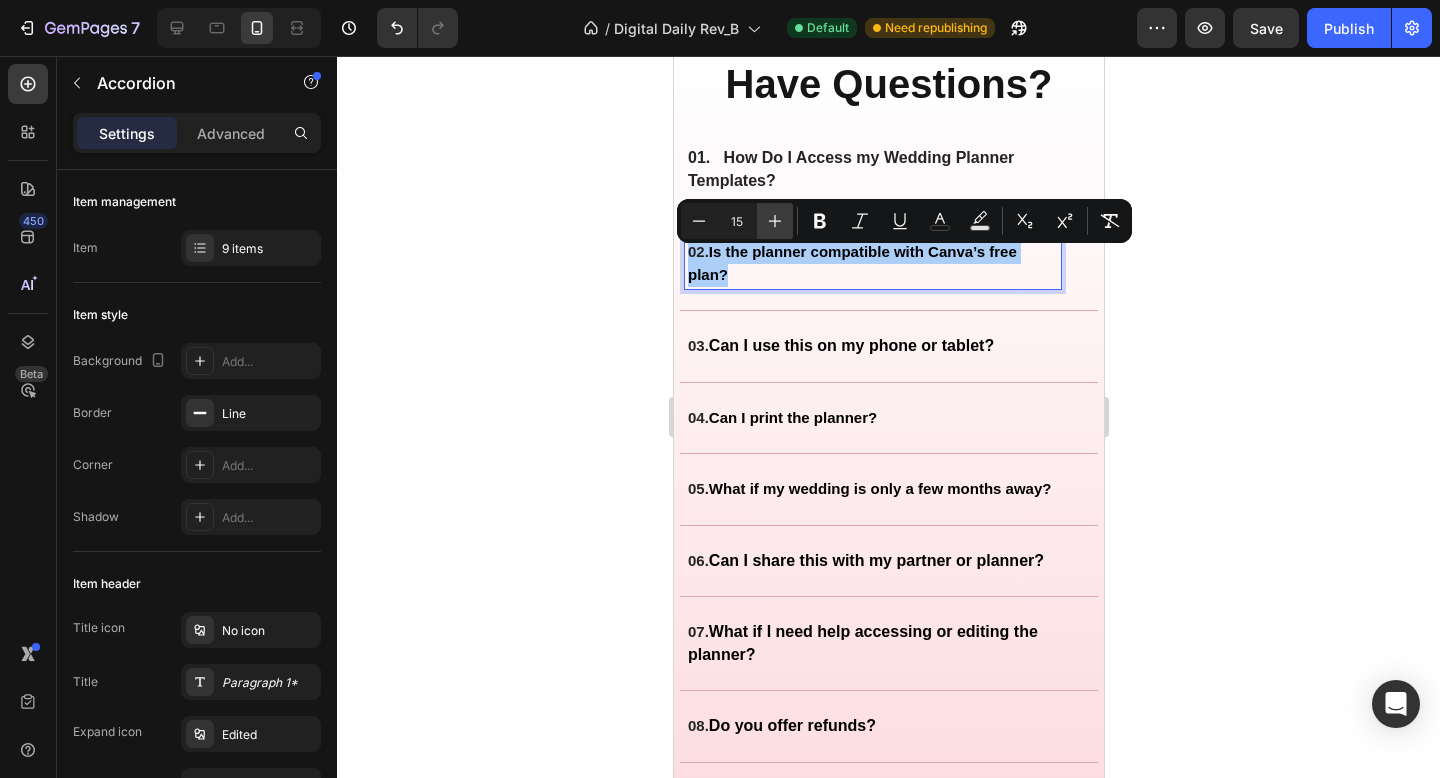 click 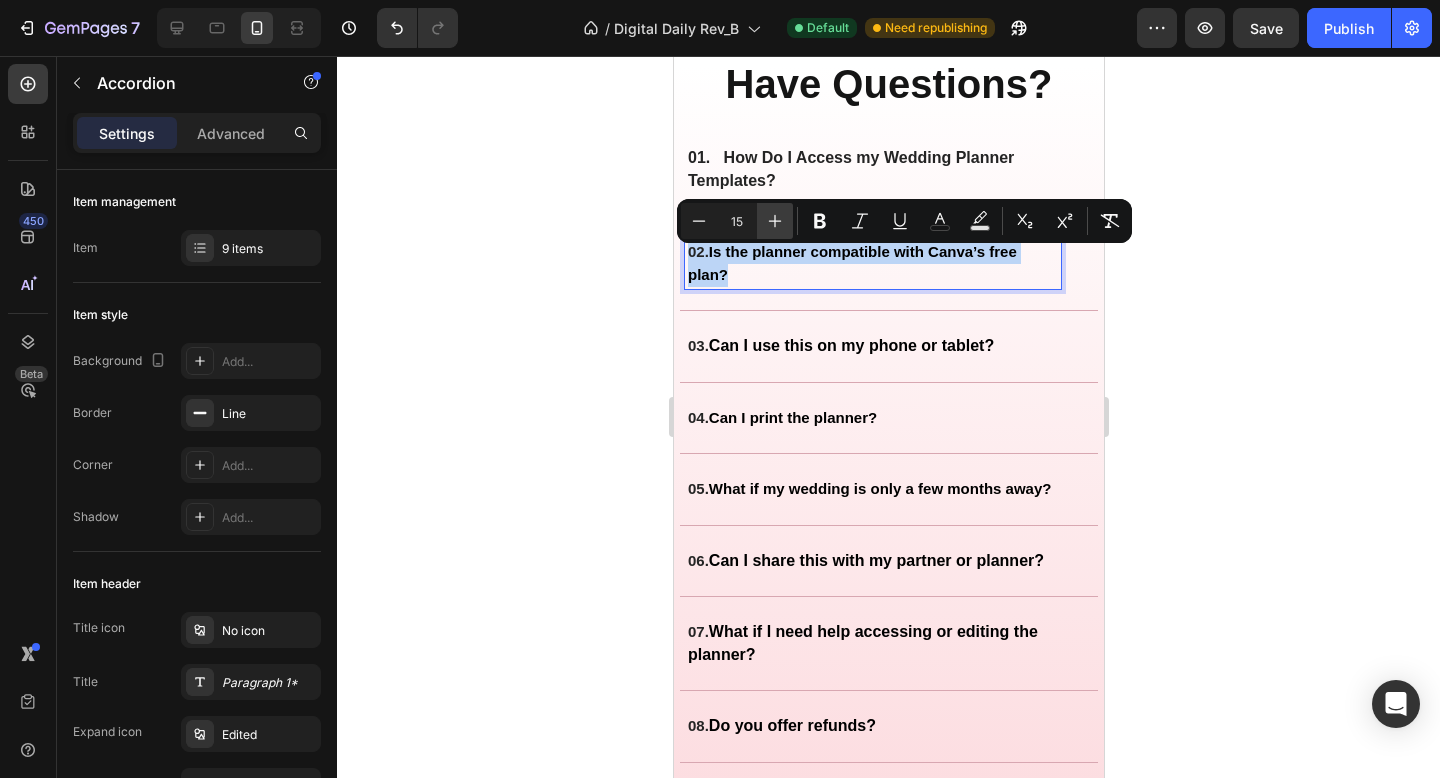 type on "16" 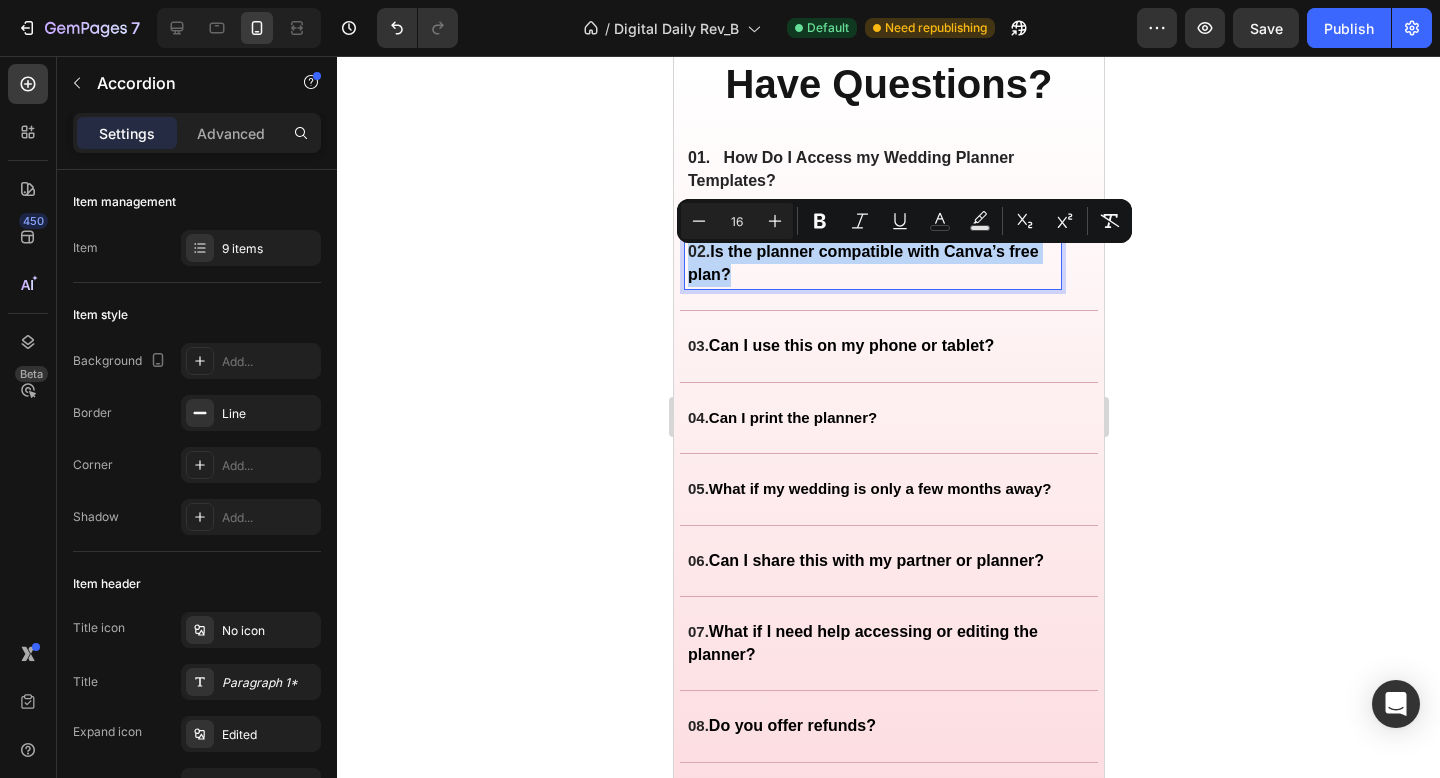click on "Can I use this on my phone or tablet?" at bounding box center (850, 345) 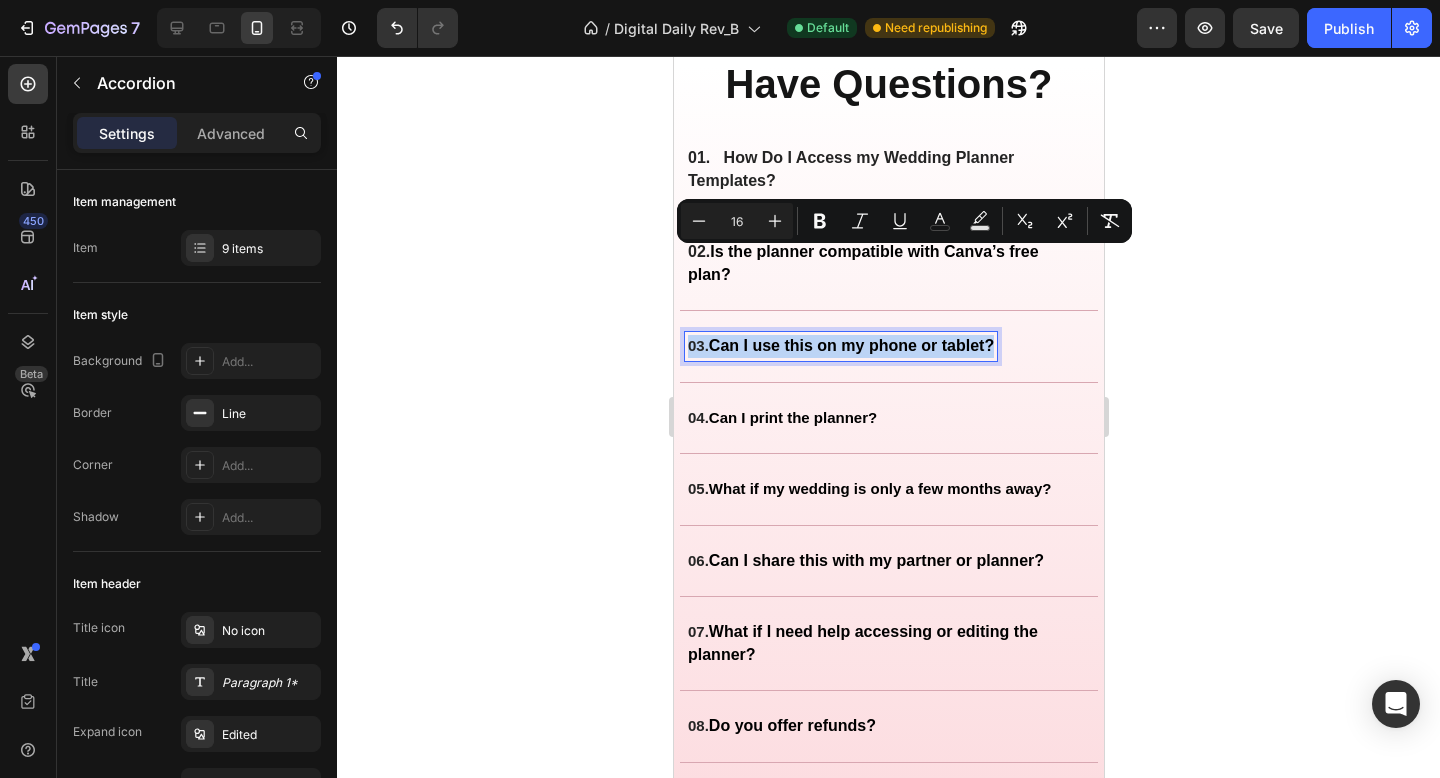 click on "Can I use this on my phone or tablet?" at bounding box center [850, 345] 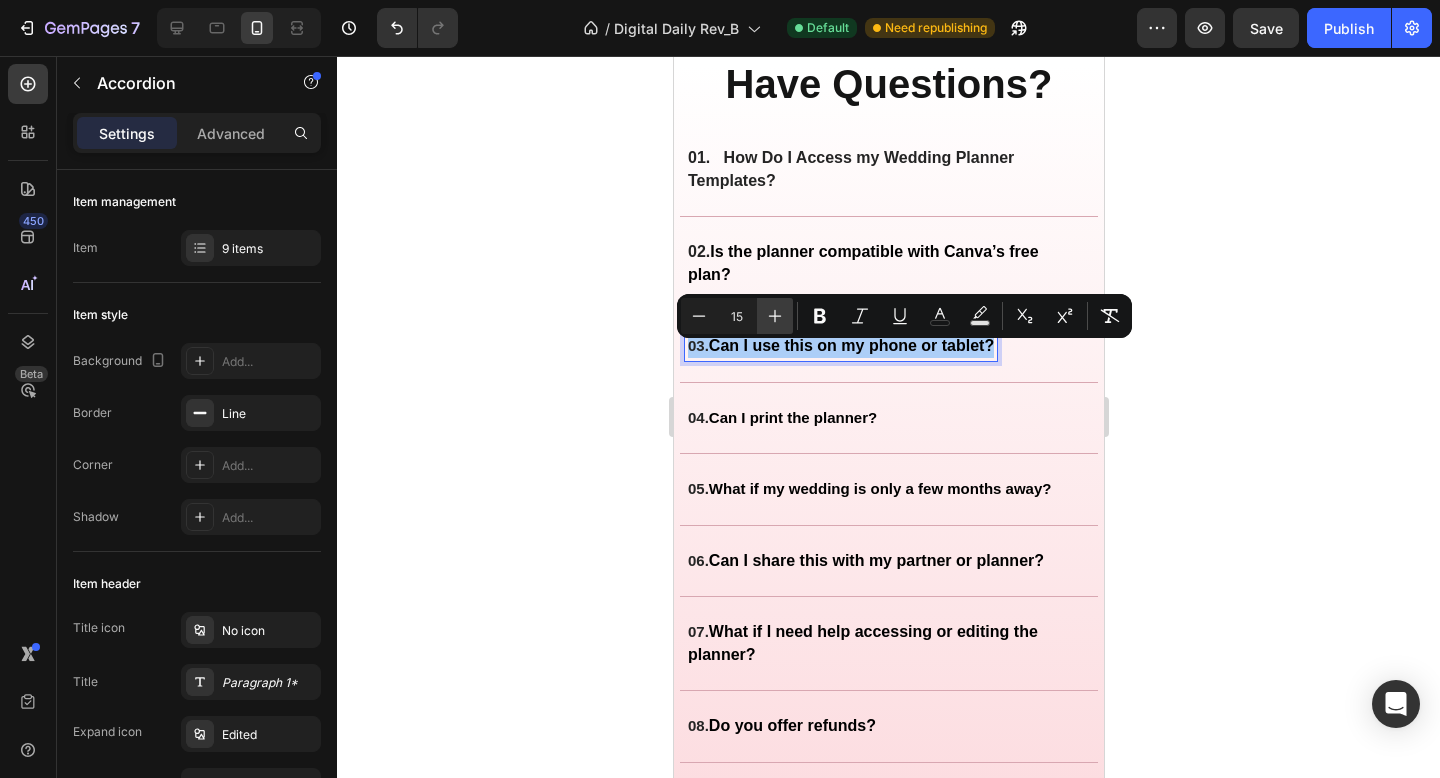 click 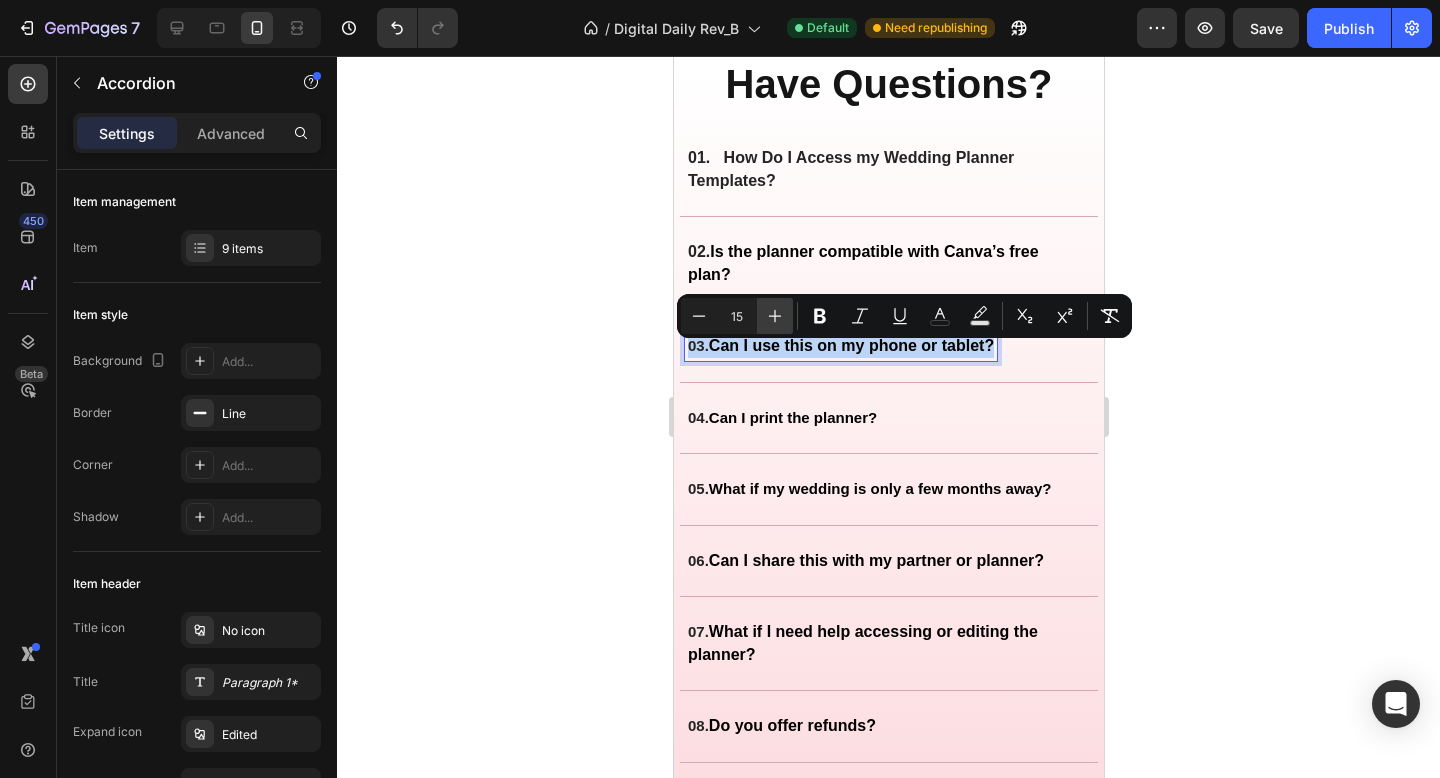 type on "16" 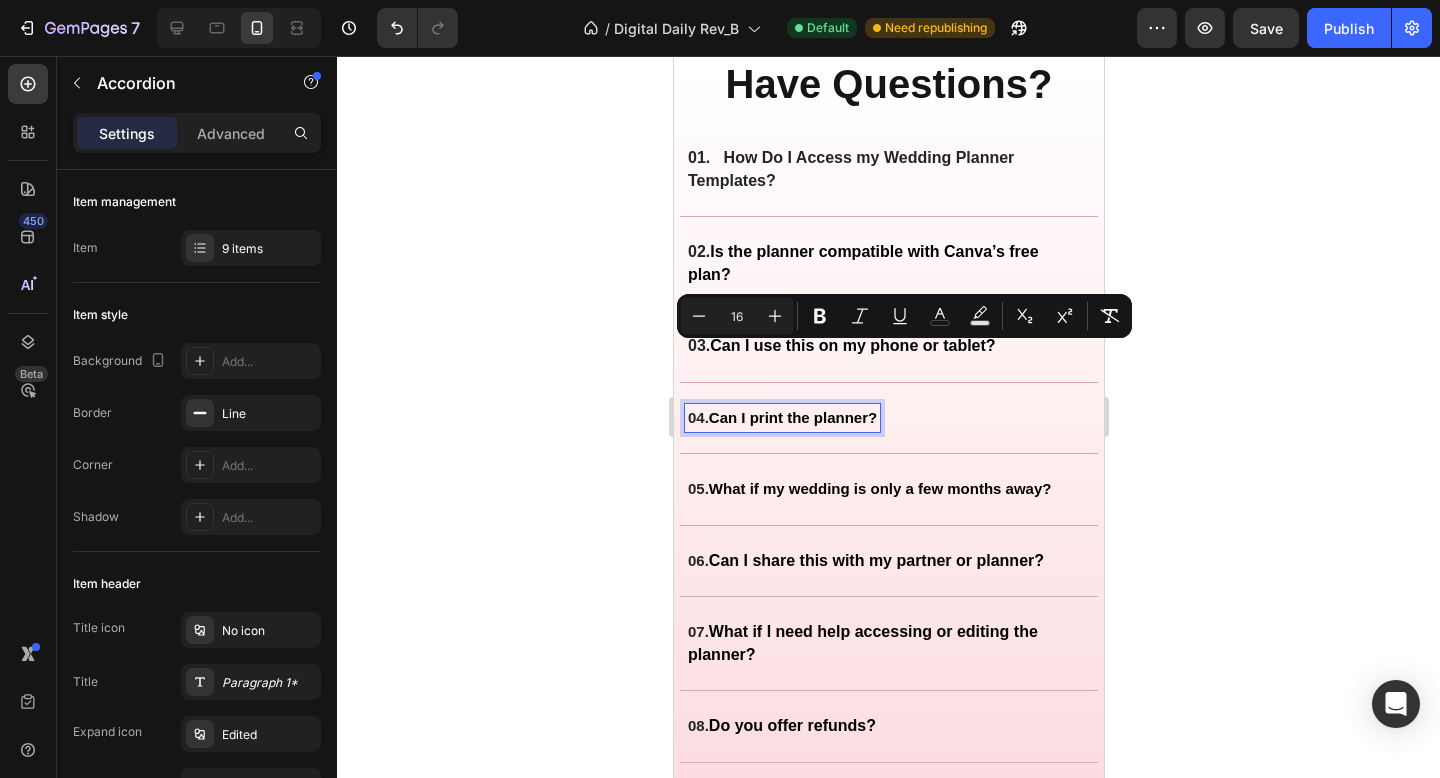 click on "Can I print the planner?" at bounding box center (792, 417) 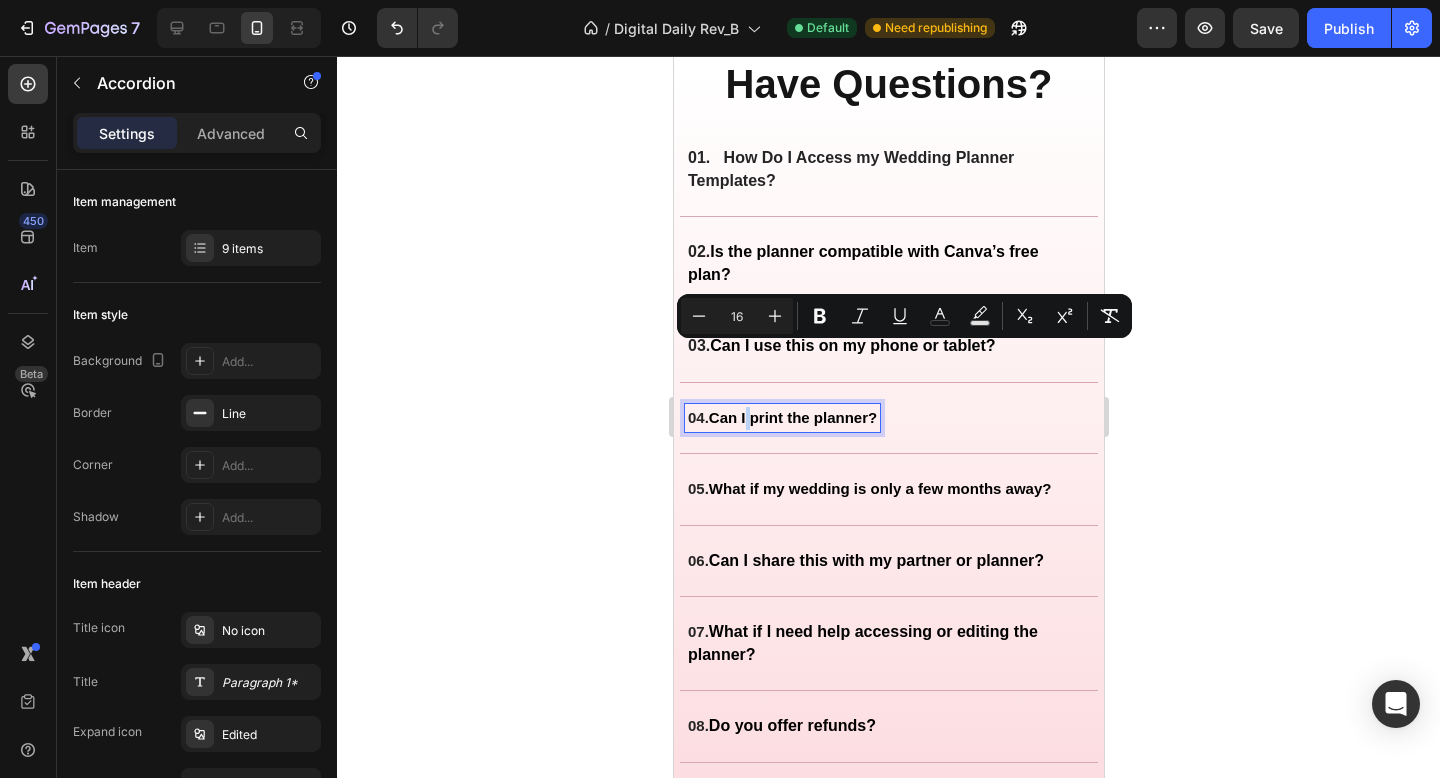 click on "Can I print the planner?" at bounding box center [792, 417] 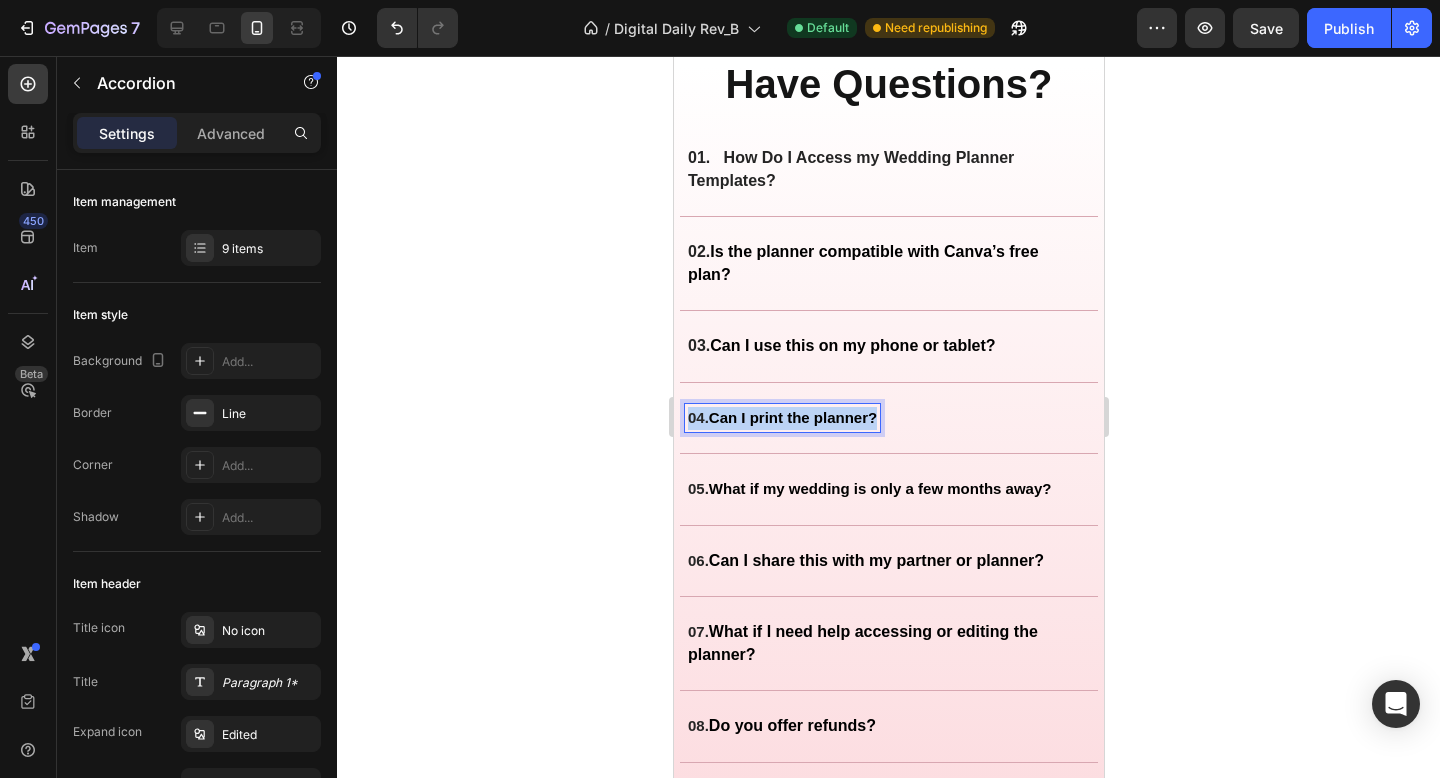 click on "Can I print the planner?" at bounding box center [792, 417] 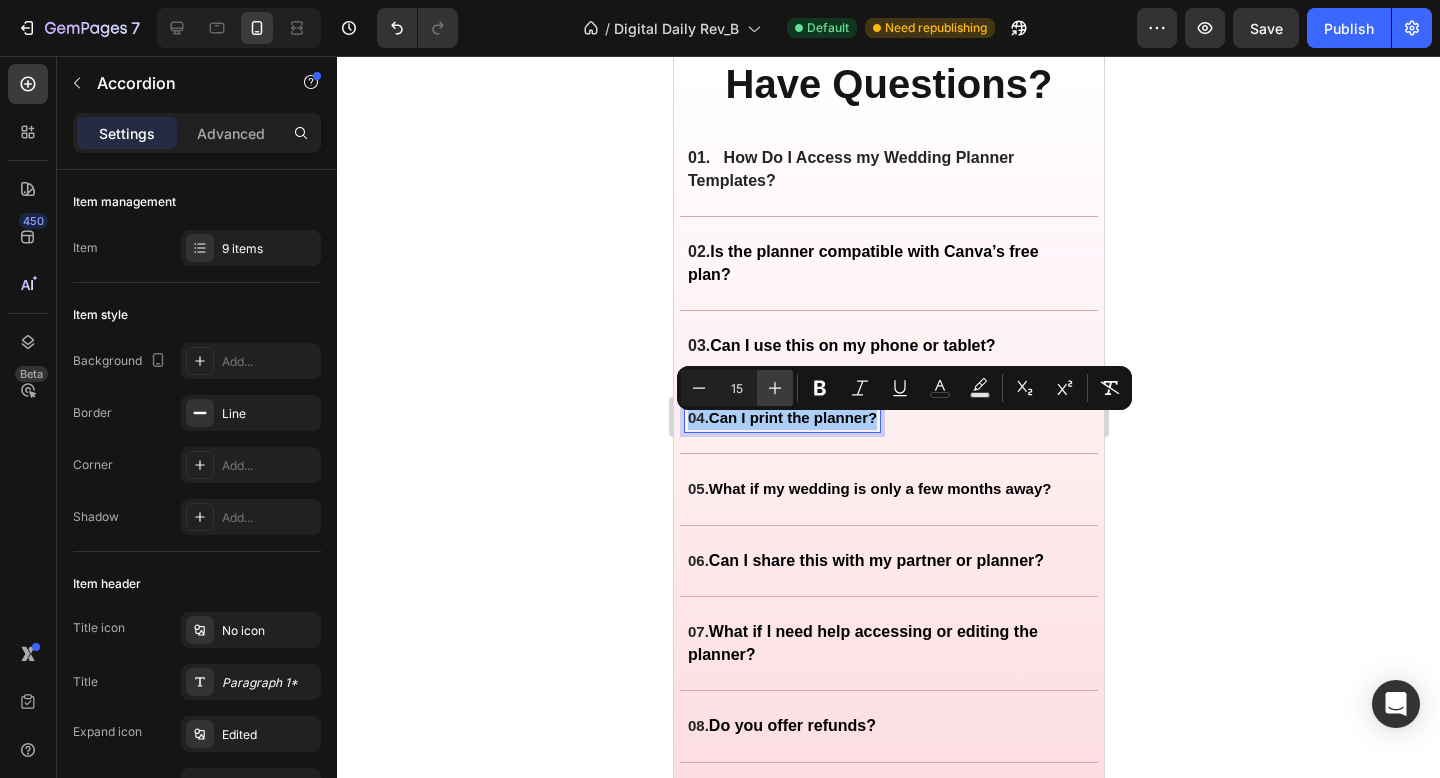 click on "Plus" at bounding box center (775, 388) 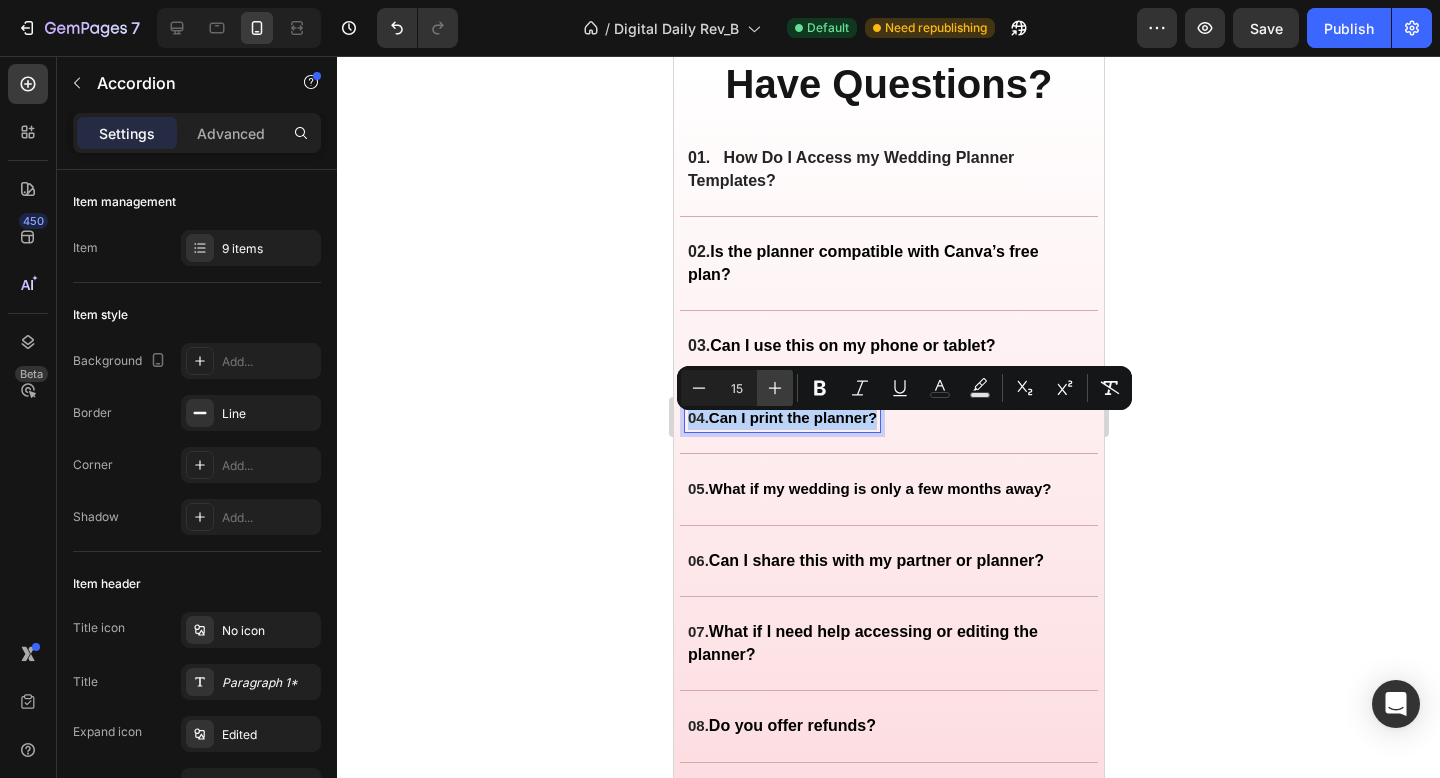 type on "16" 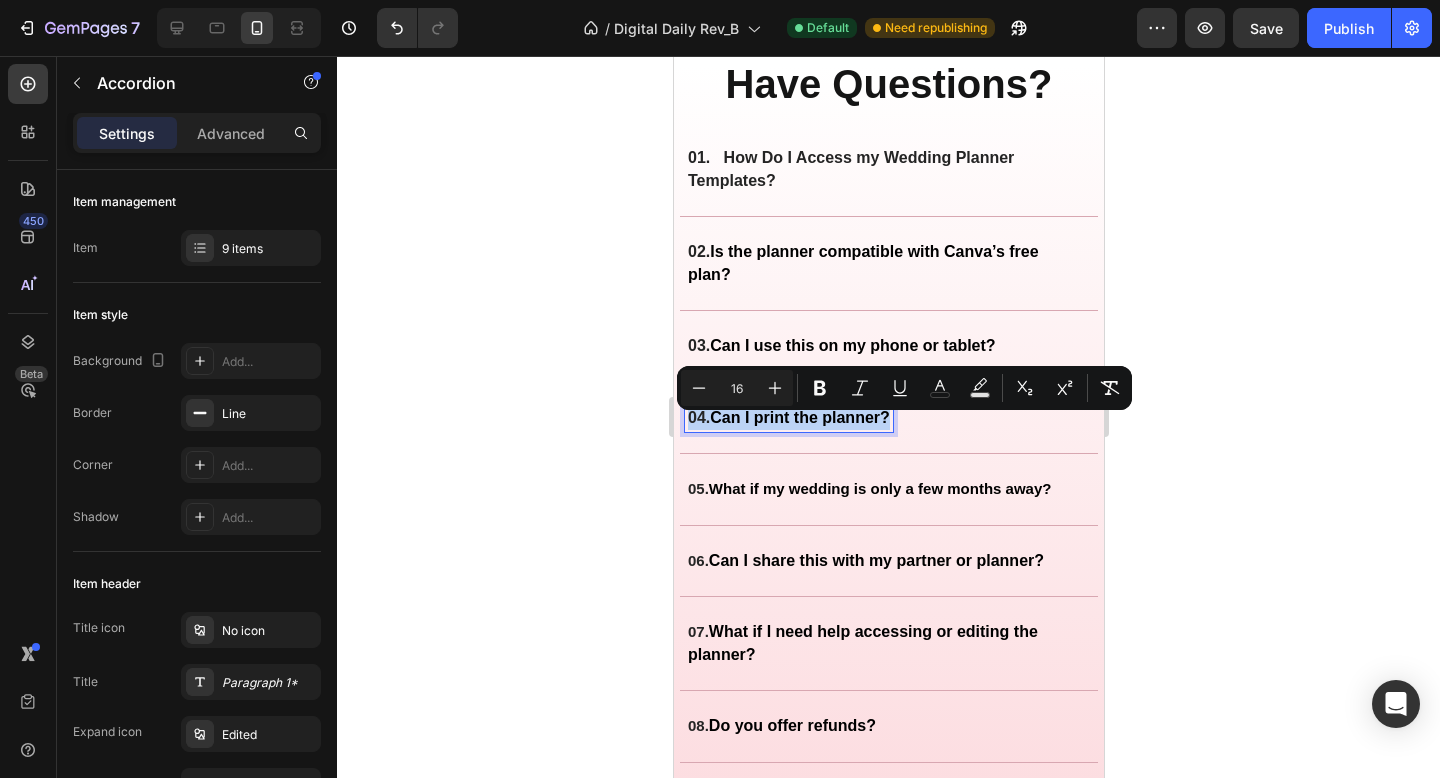 click on "What if my wedding is only a few months away?" at bounding box center [879, 488] 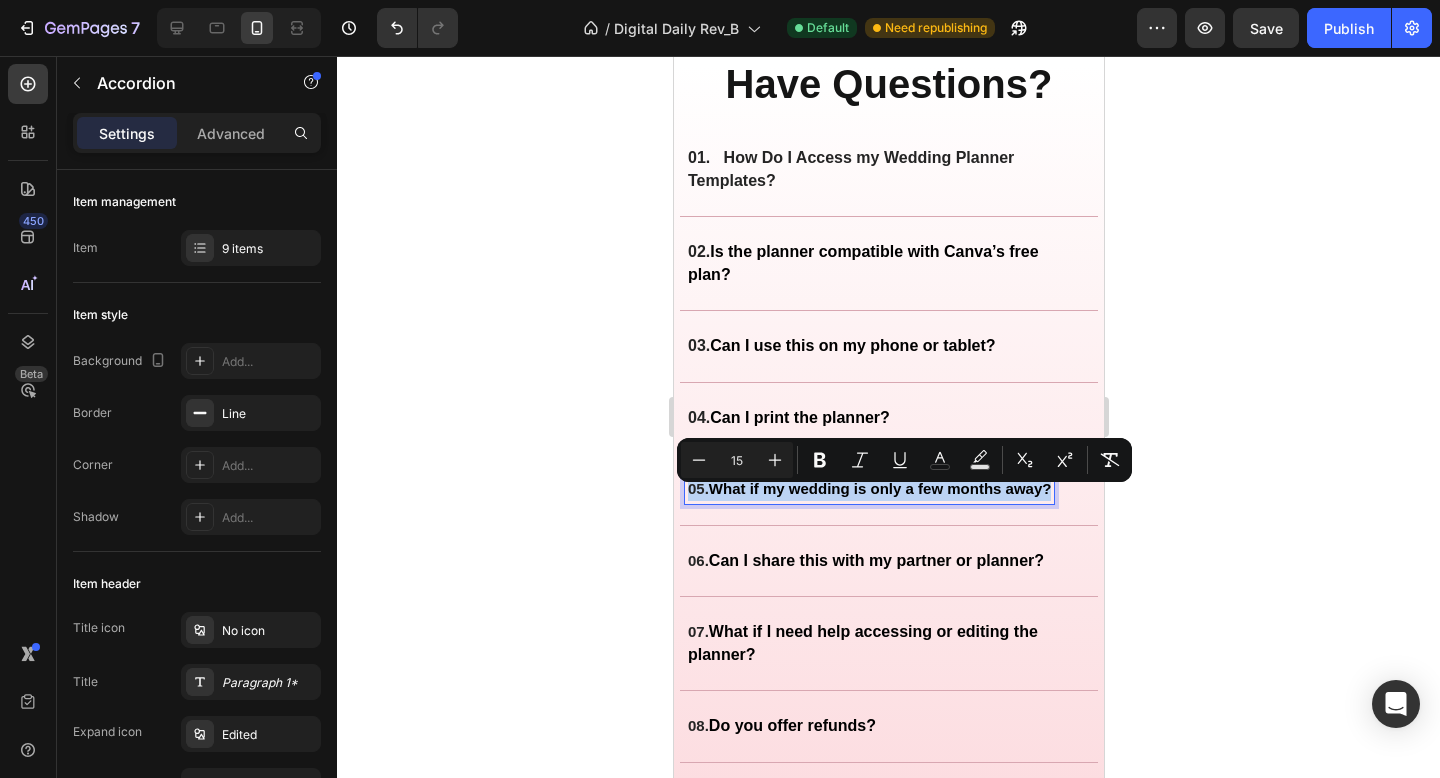 click on "What if my wedding is only a few months away?" at bounding box center (879, 488) 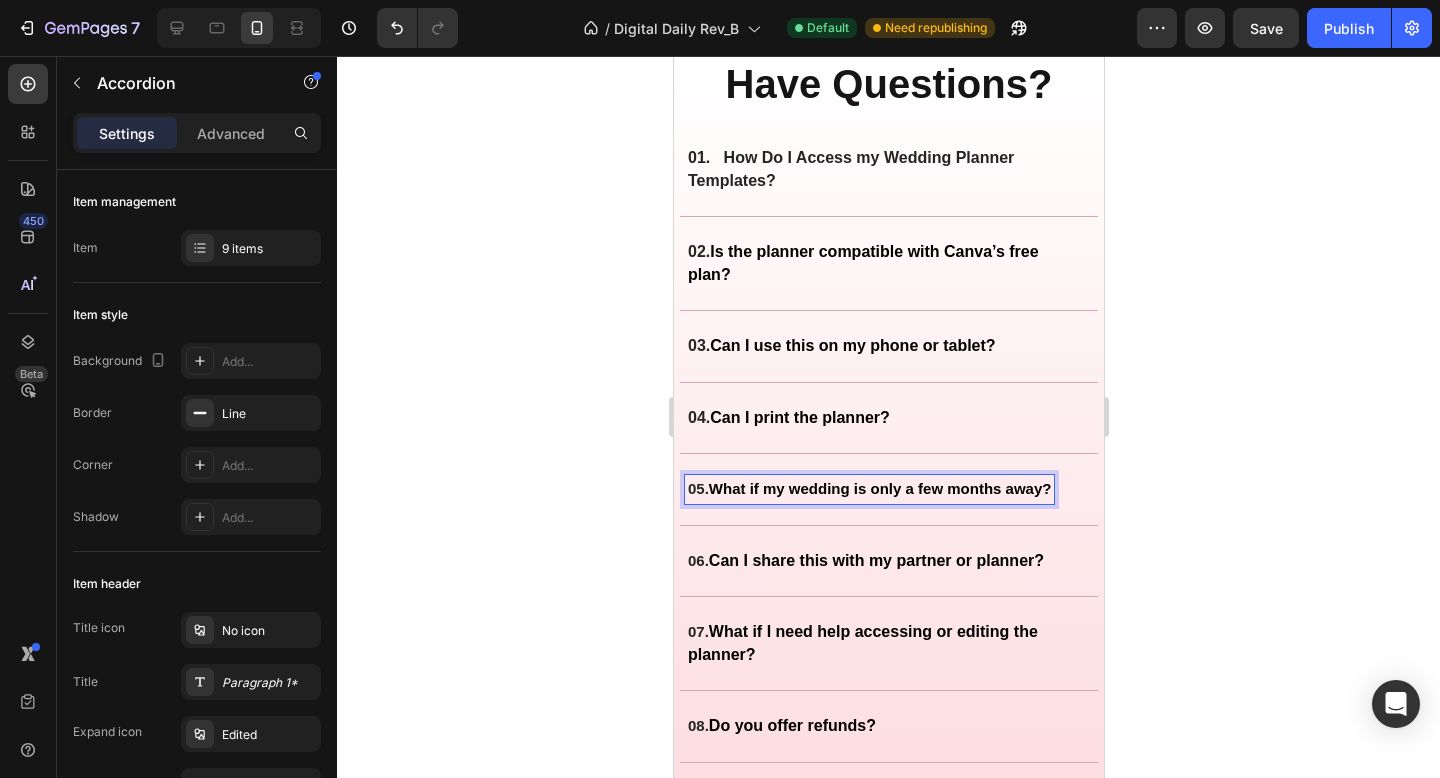 click on "05.    What if my wedding is only a few months away?" at bounding box center [868, 489] 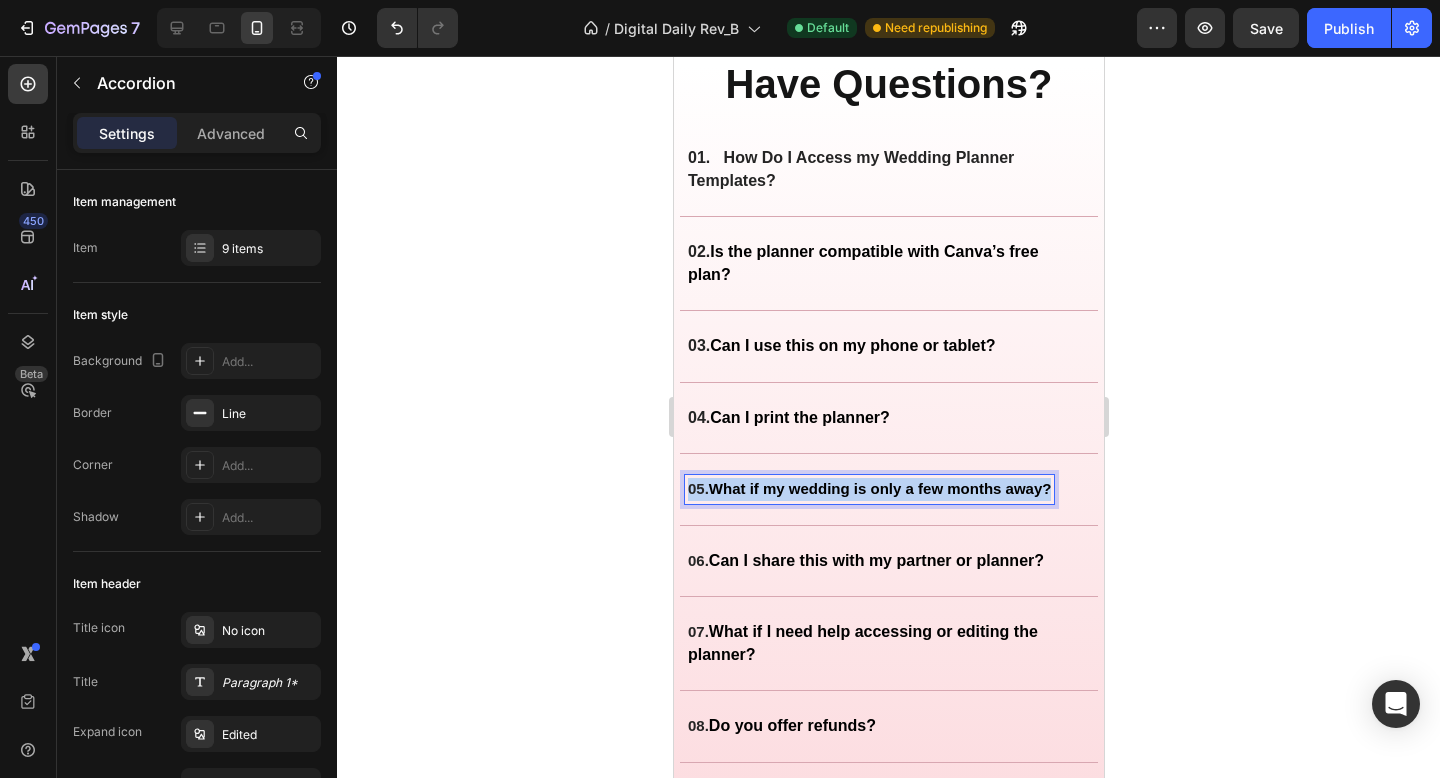 click on "05.    What if my wedding is only a few months away?" at bounding box center [868, 489] 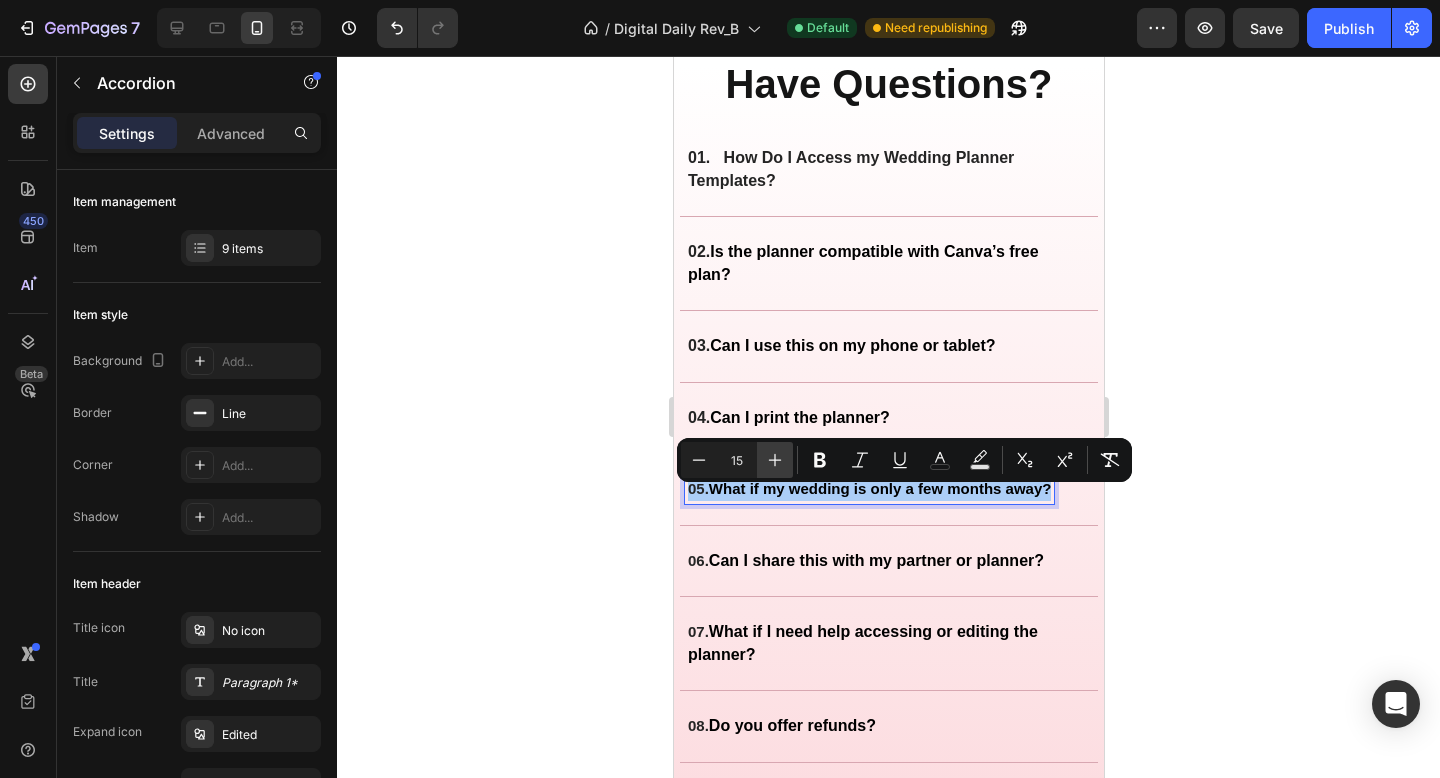 drag, startPoint x: 772, startPoint y: 452, endPoint x: 769, endPoint y: 471, distance: 19.235384 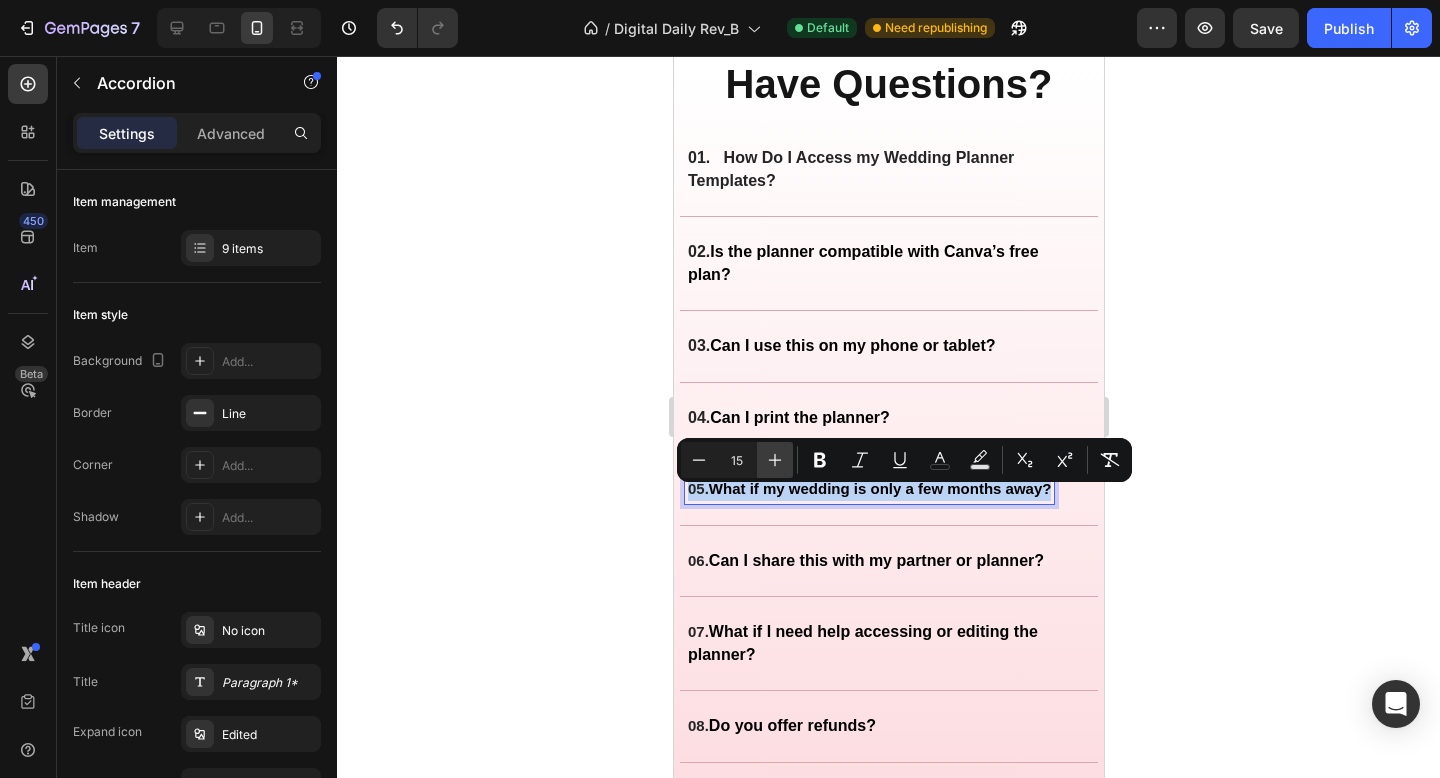 type on "16" 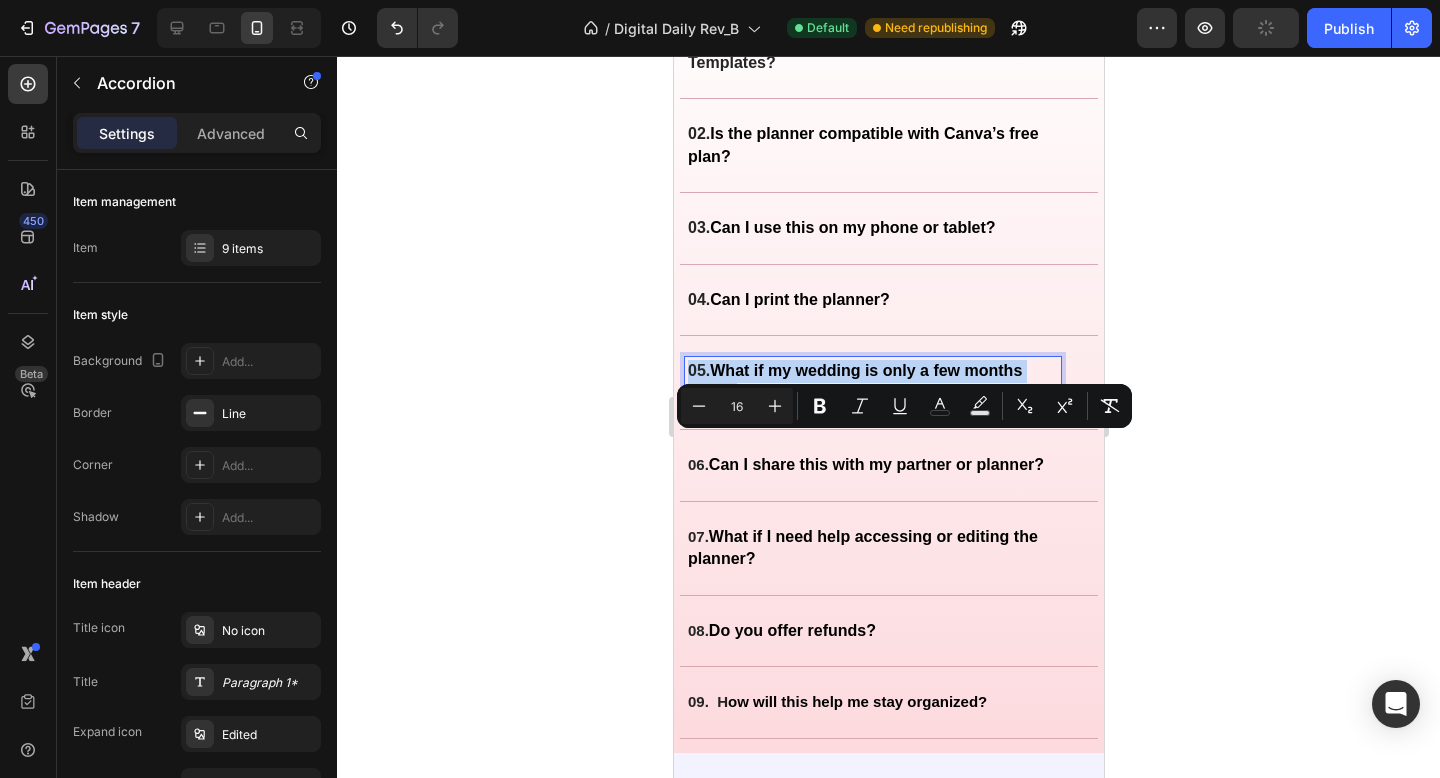 click on "Can I share this with my partner or planner?" at bounding box center (875, 464) 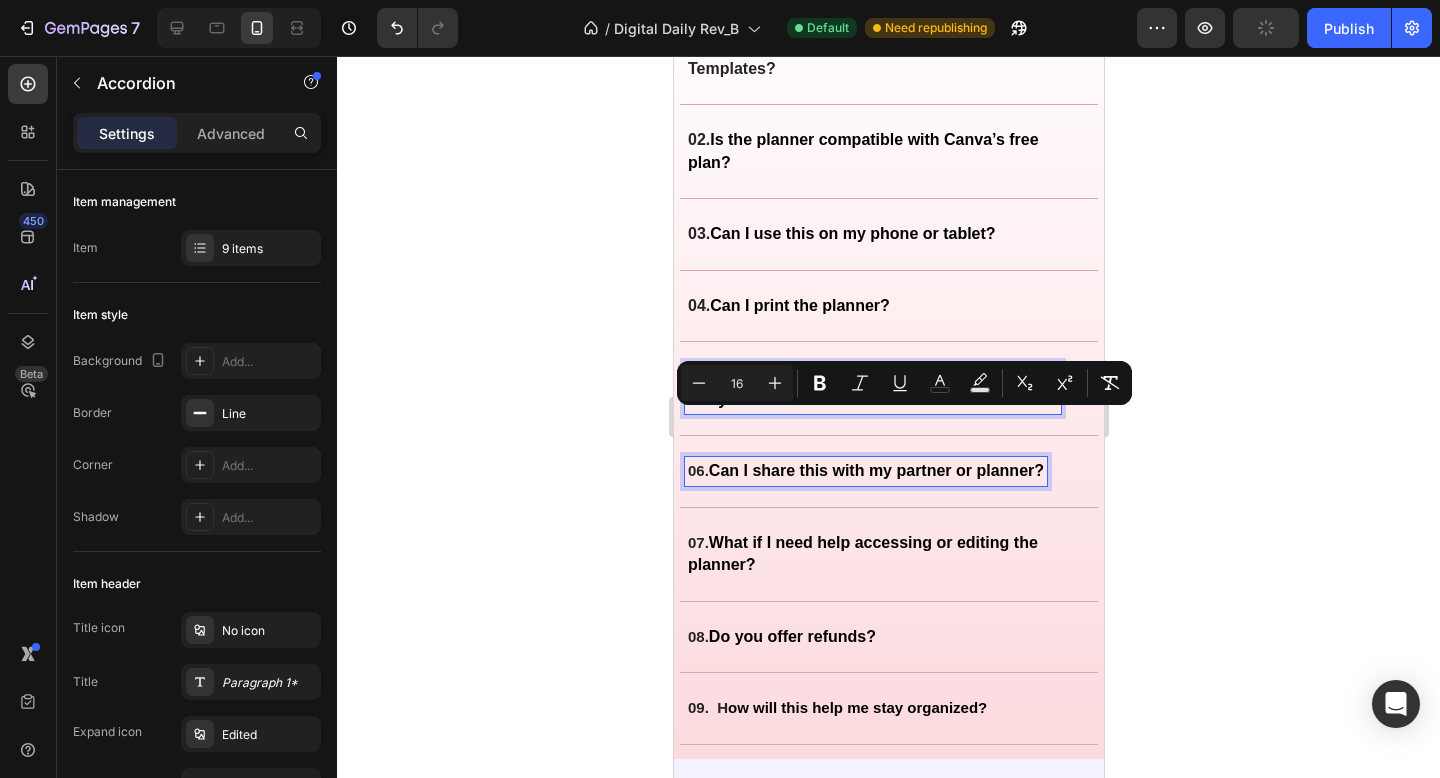 click on "06.    Can I share this with my partner or planner?" at bounding box center [865, 471] 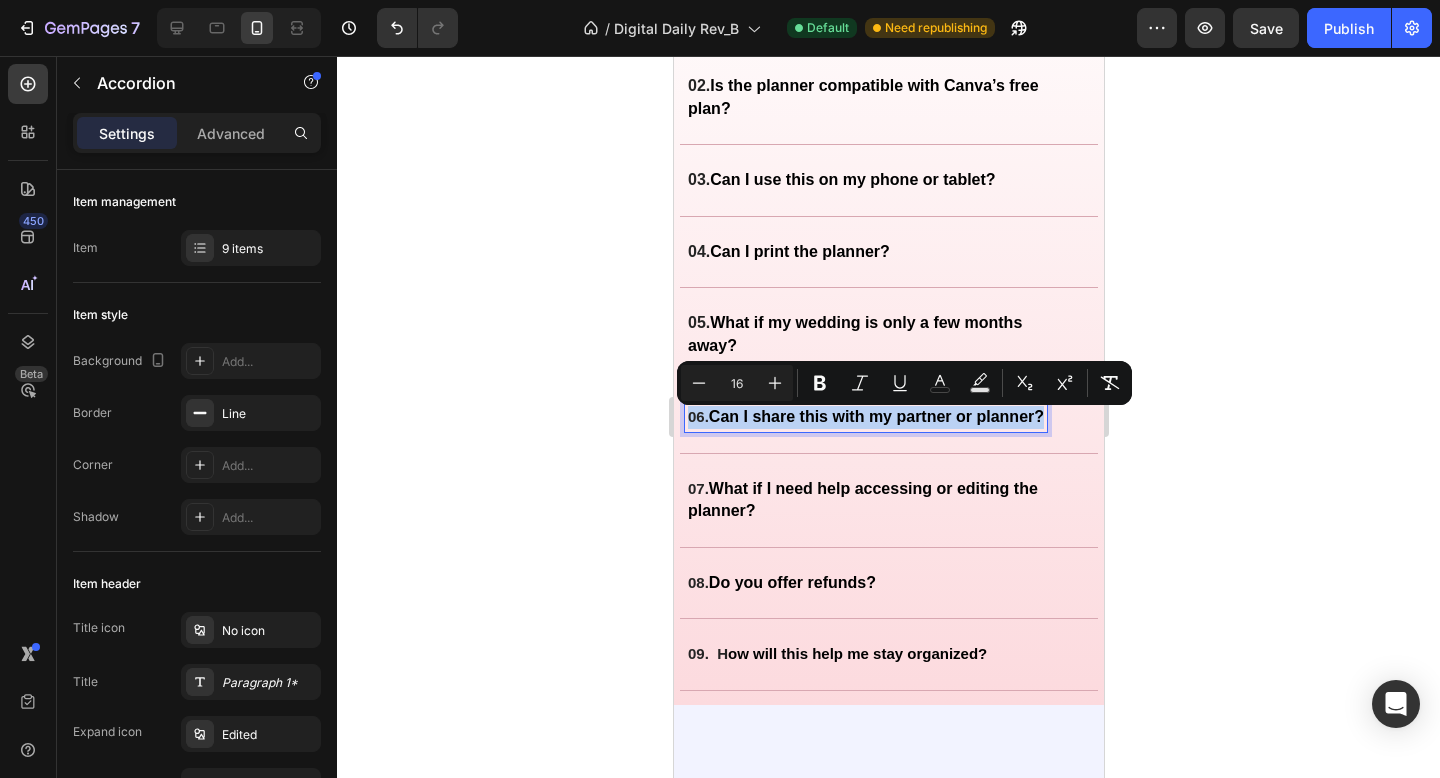 click on "06.    Can I share this with my partner or planner?" at bounding box center (865, 417) 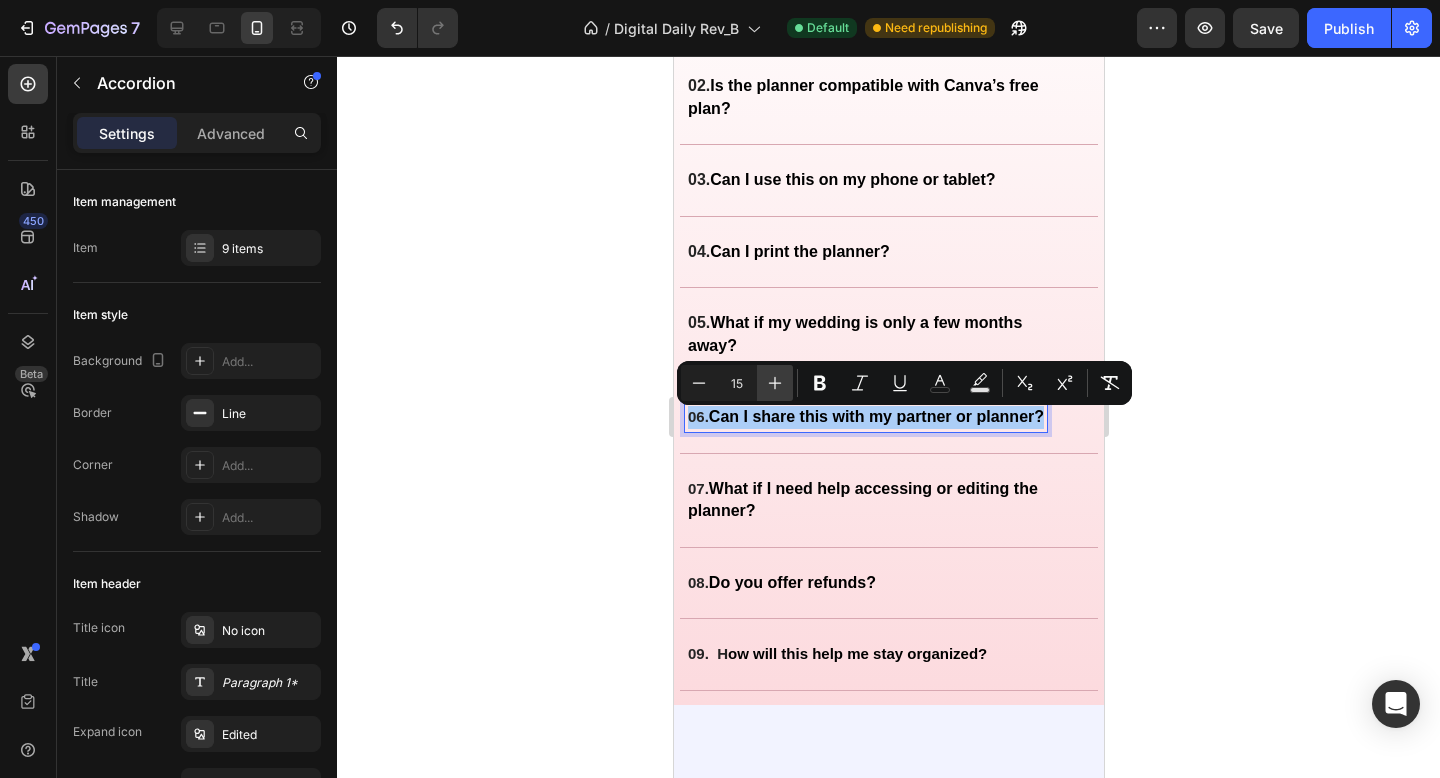 click 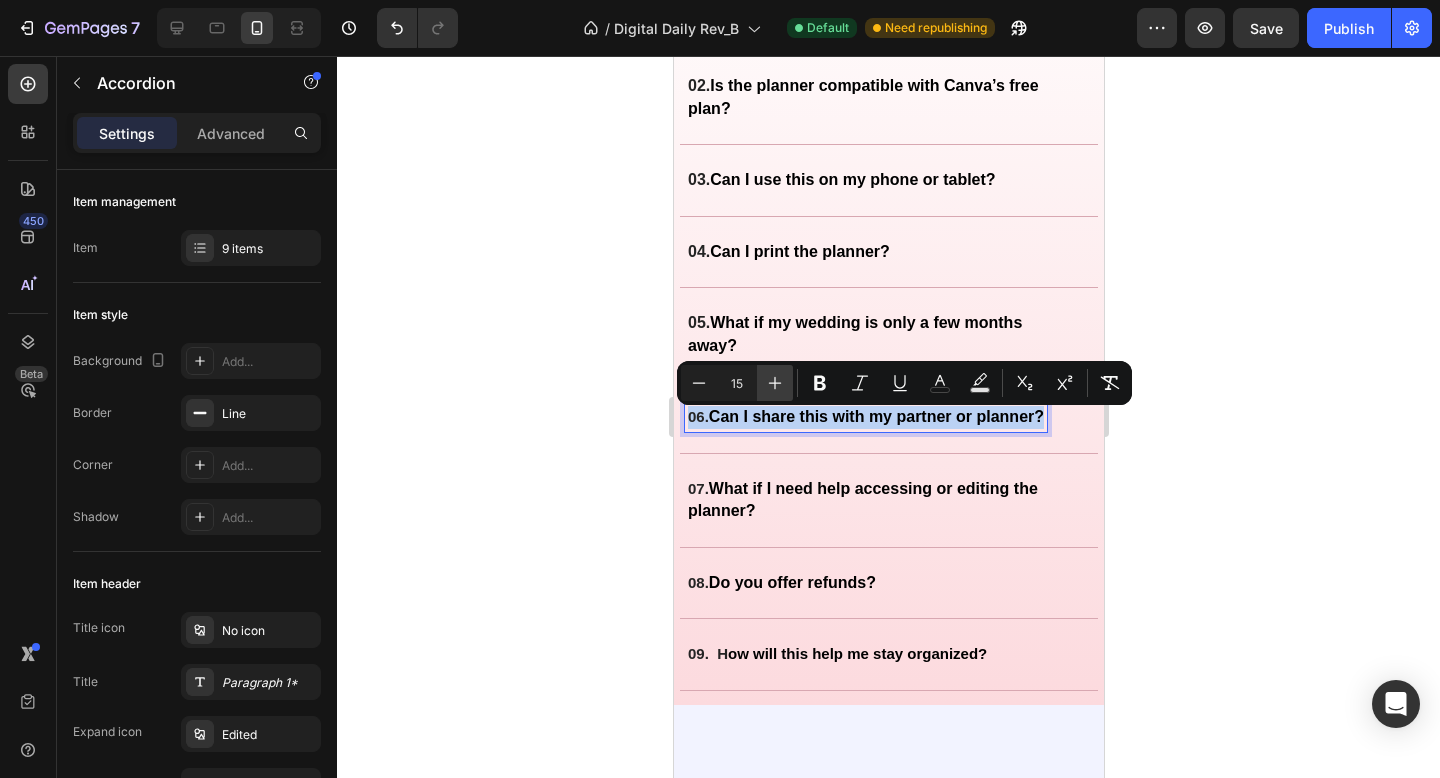 type on "16" 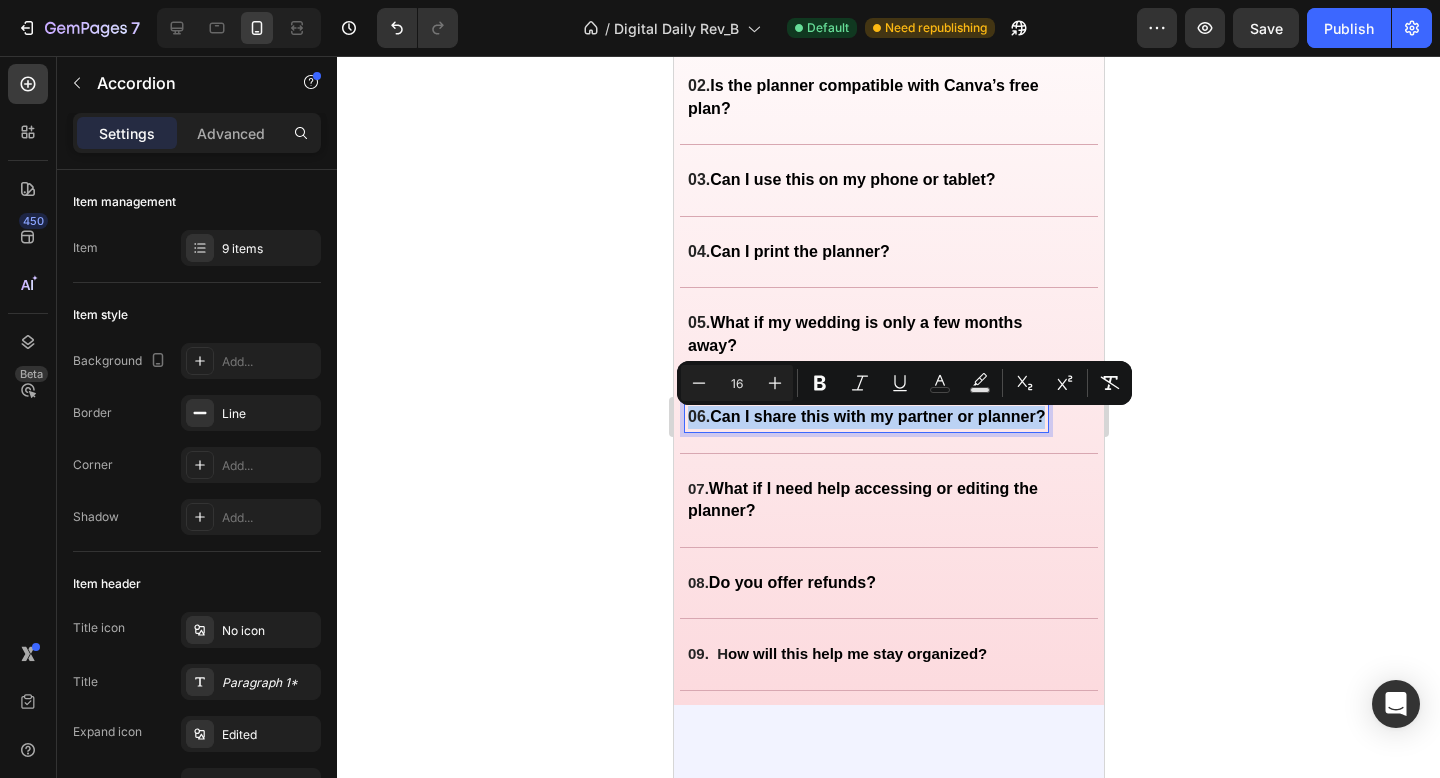 click on "What if I need help accessing or editing the planner?" at bounding box center (862, 500) 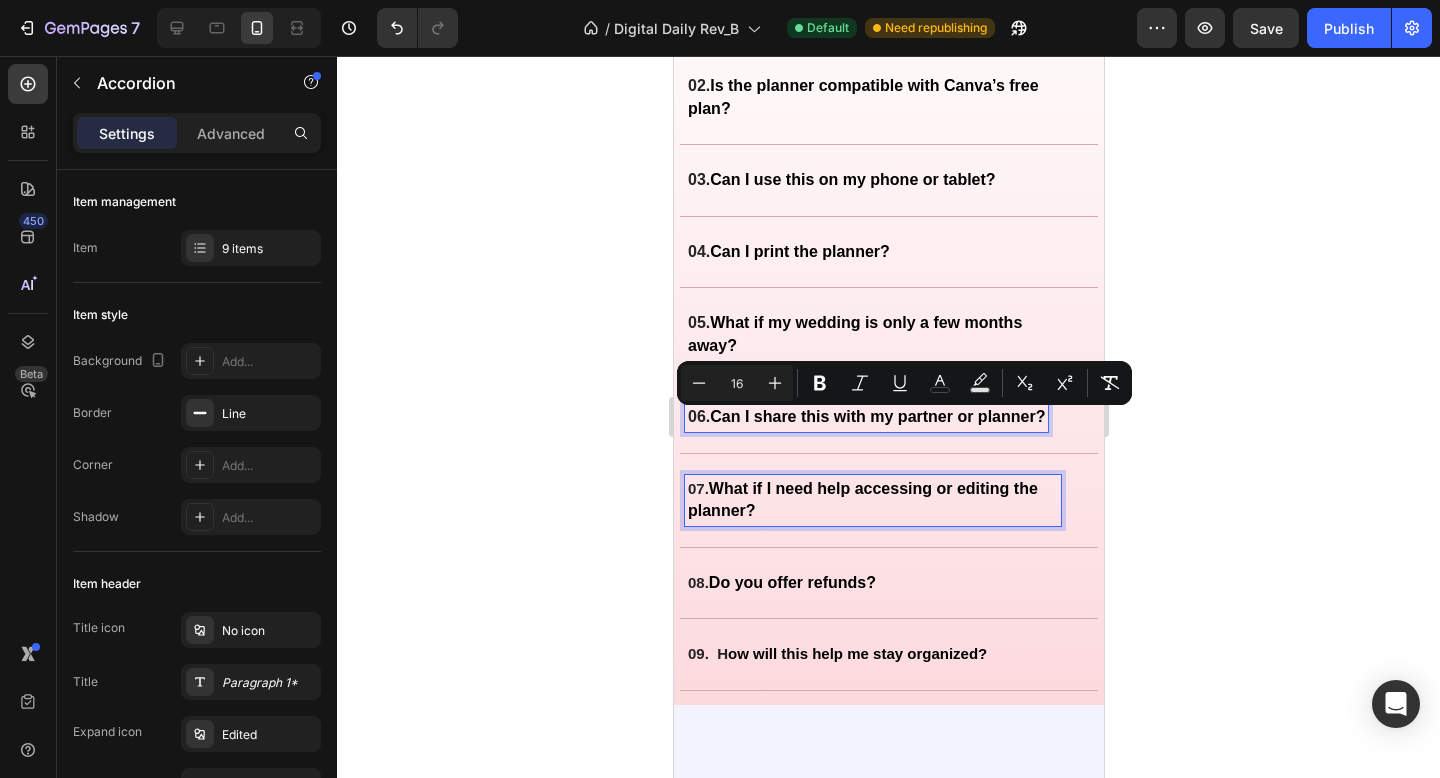 click on "What if I need help accessing or editing the planner?" at bounding box center [862, 500] 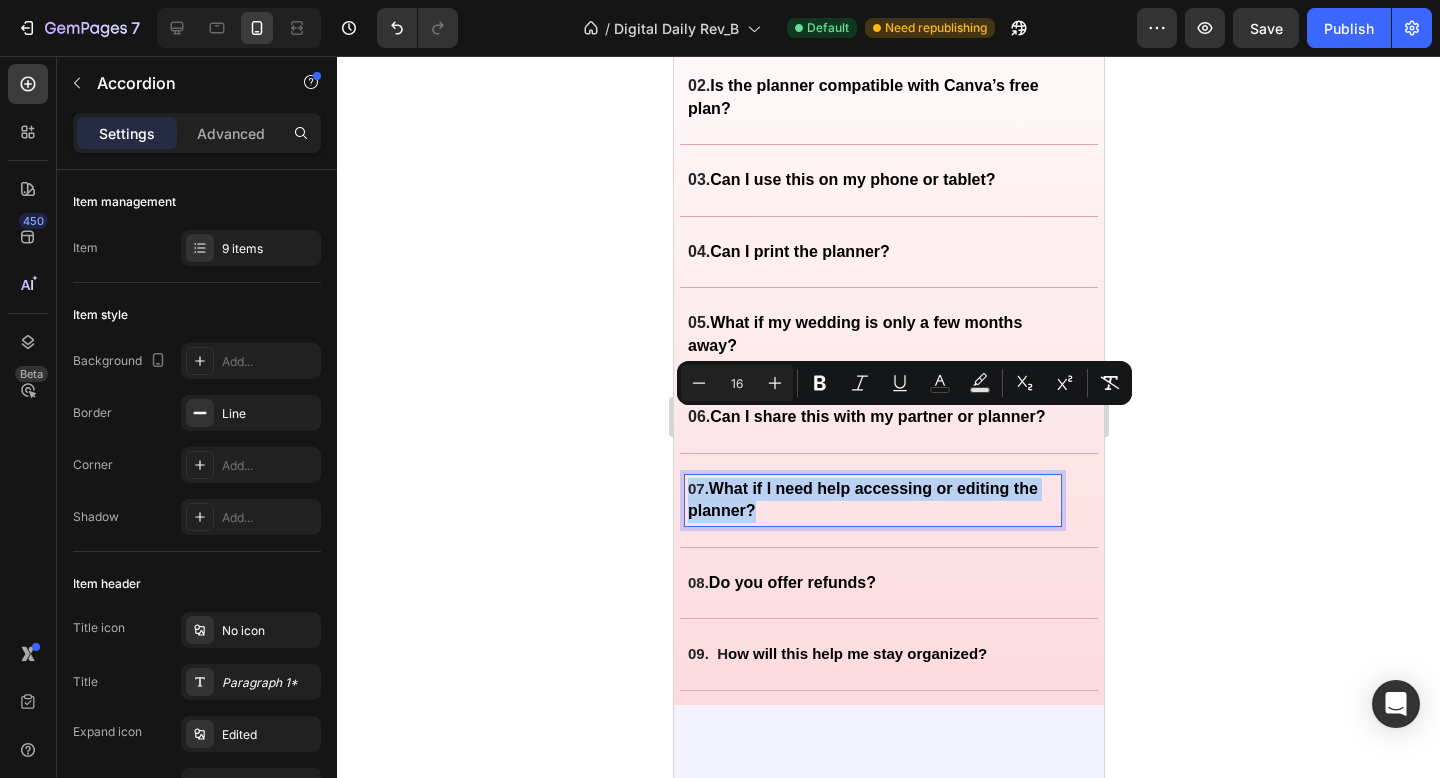 click on "What if I need help accessing or editing the planner?" at bounding box center [862, 500] 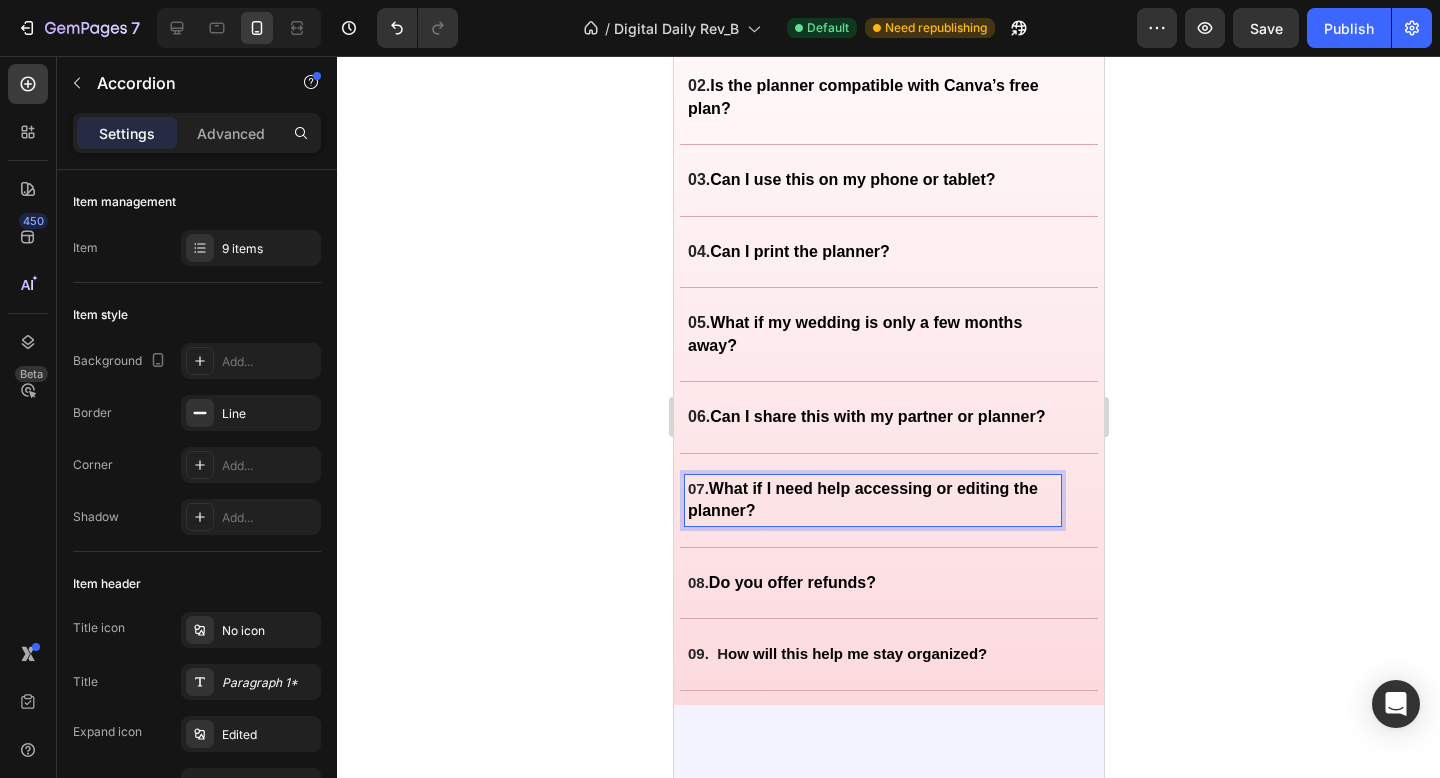 click on "What if I need help accessing or editing the planner?" at bounding box center (862, 500) 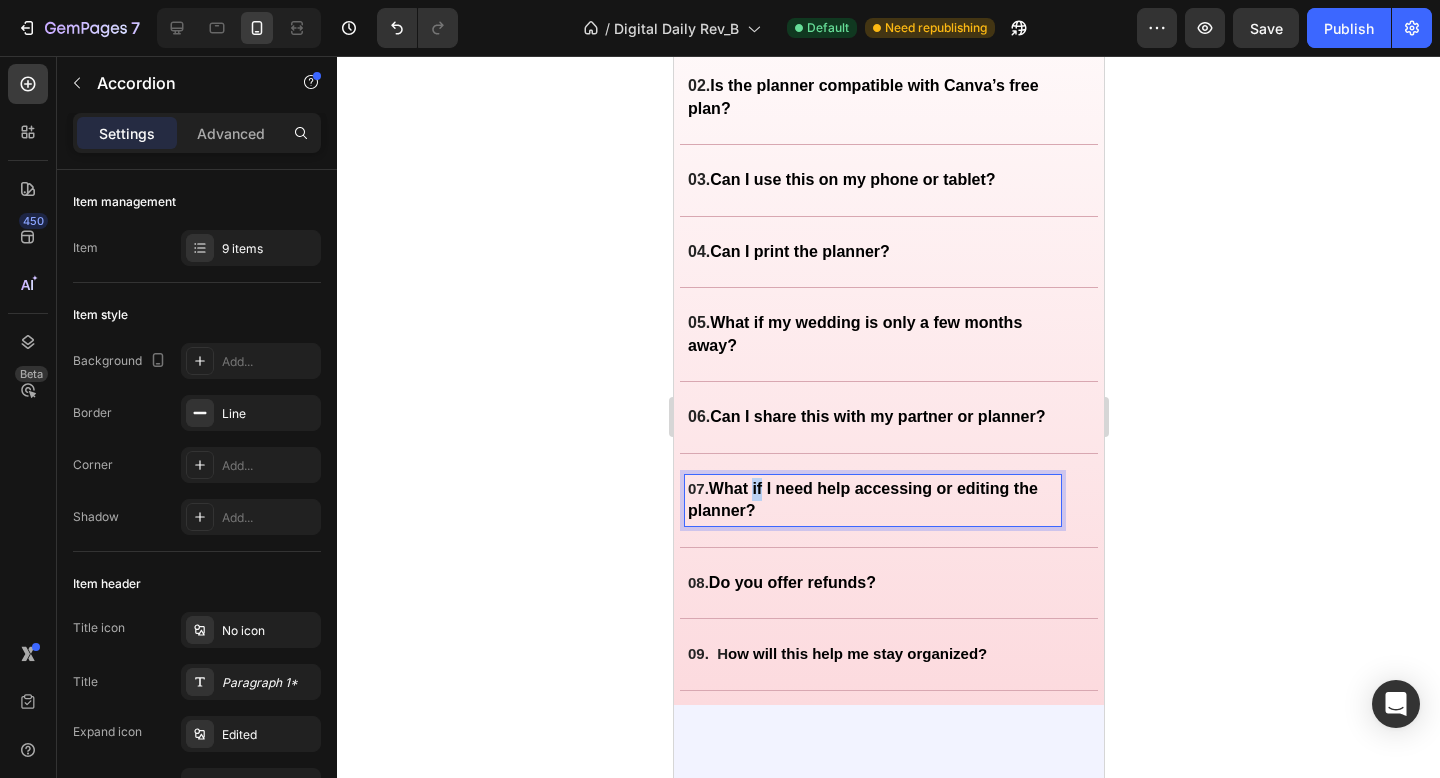 click on "What if I need help accessing or editing the planner?" at bounding box center (862, 500) 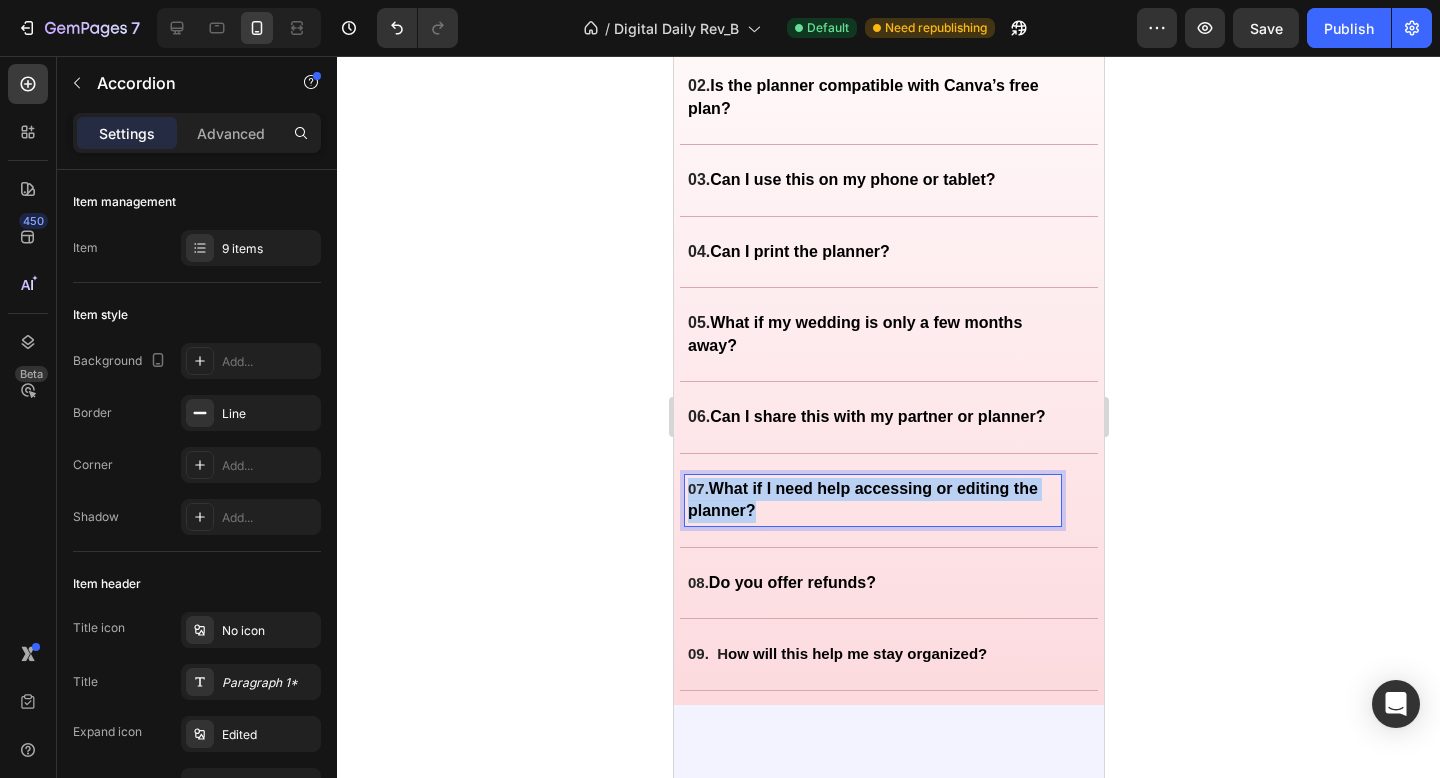 click on "What if I need help accessing or editing the planner?" at bounding box center [862, 500] 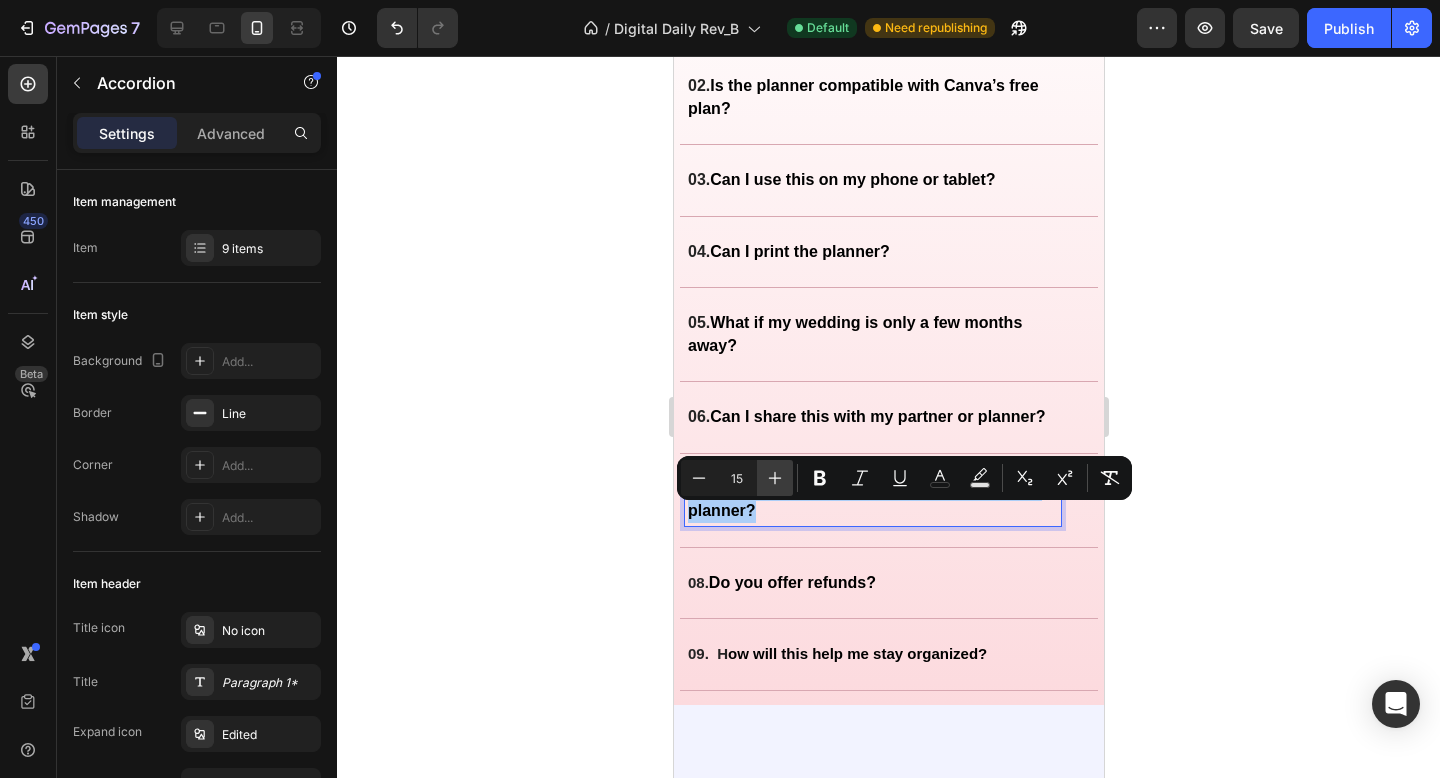 click on "Plus" at bounding box center (775, 478) 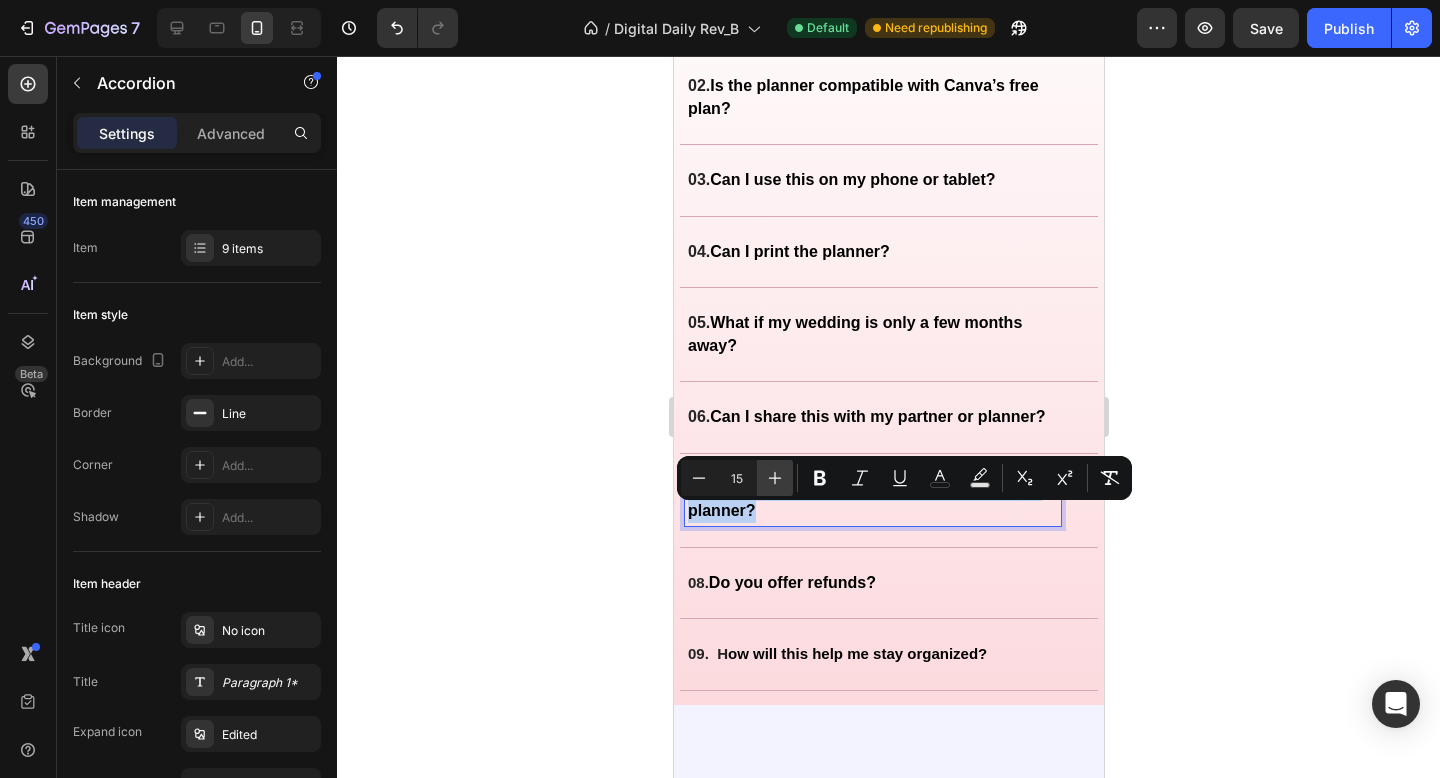 type on "16" 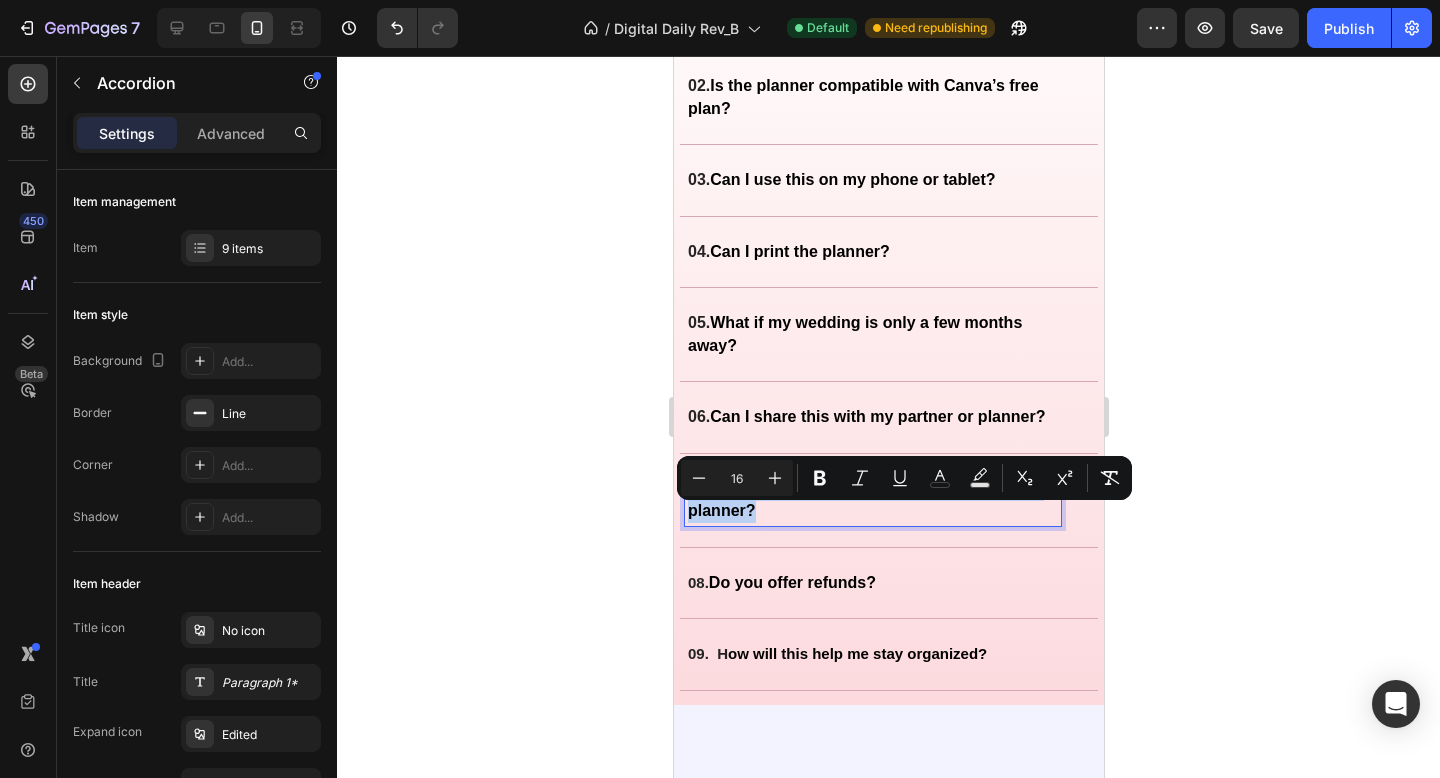 click on "Do you offer refunds?" at bounding box center [791, 582] 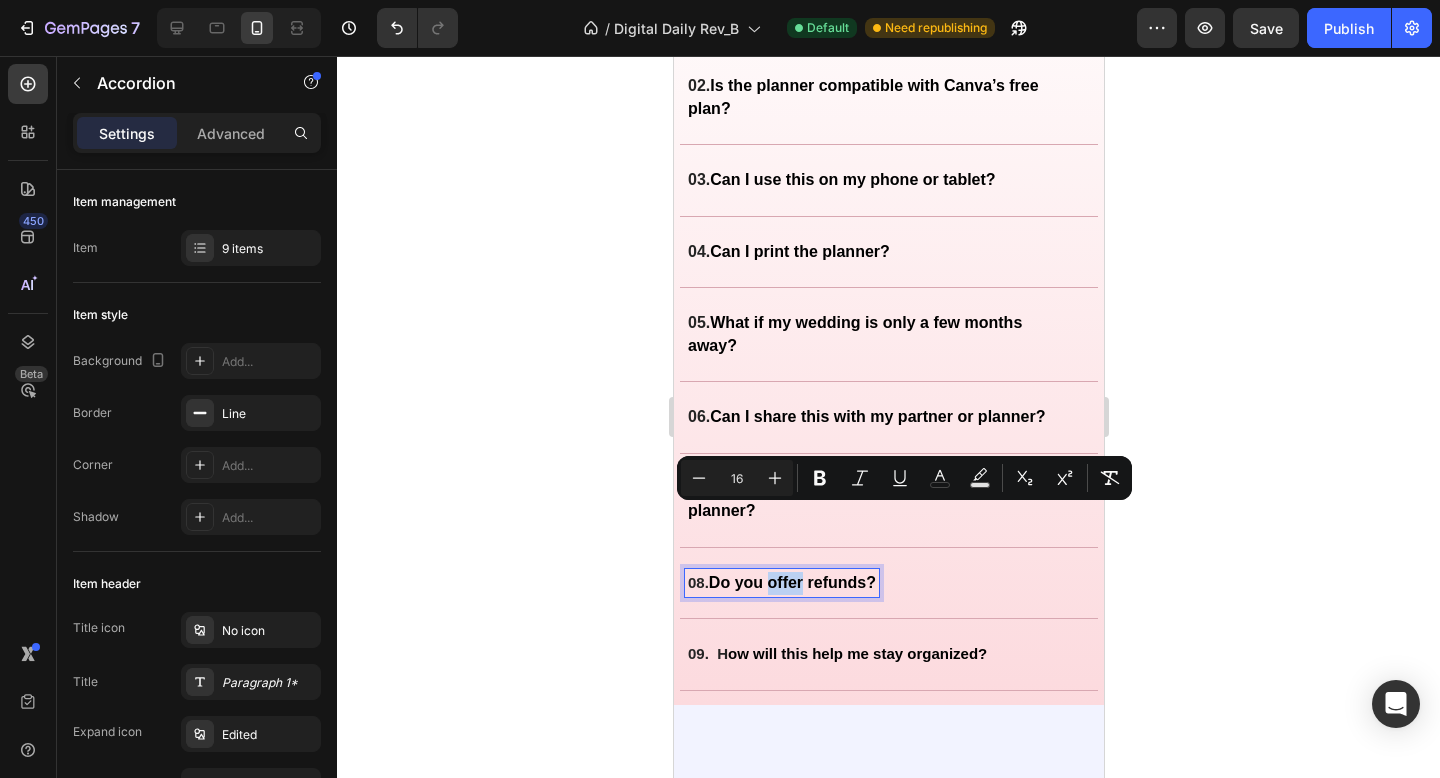 click on "Do you offer refunds?" at bounding box center (791, 582) 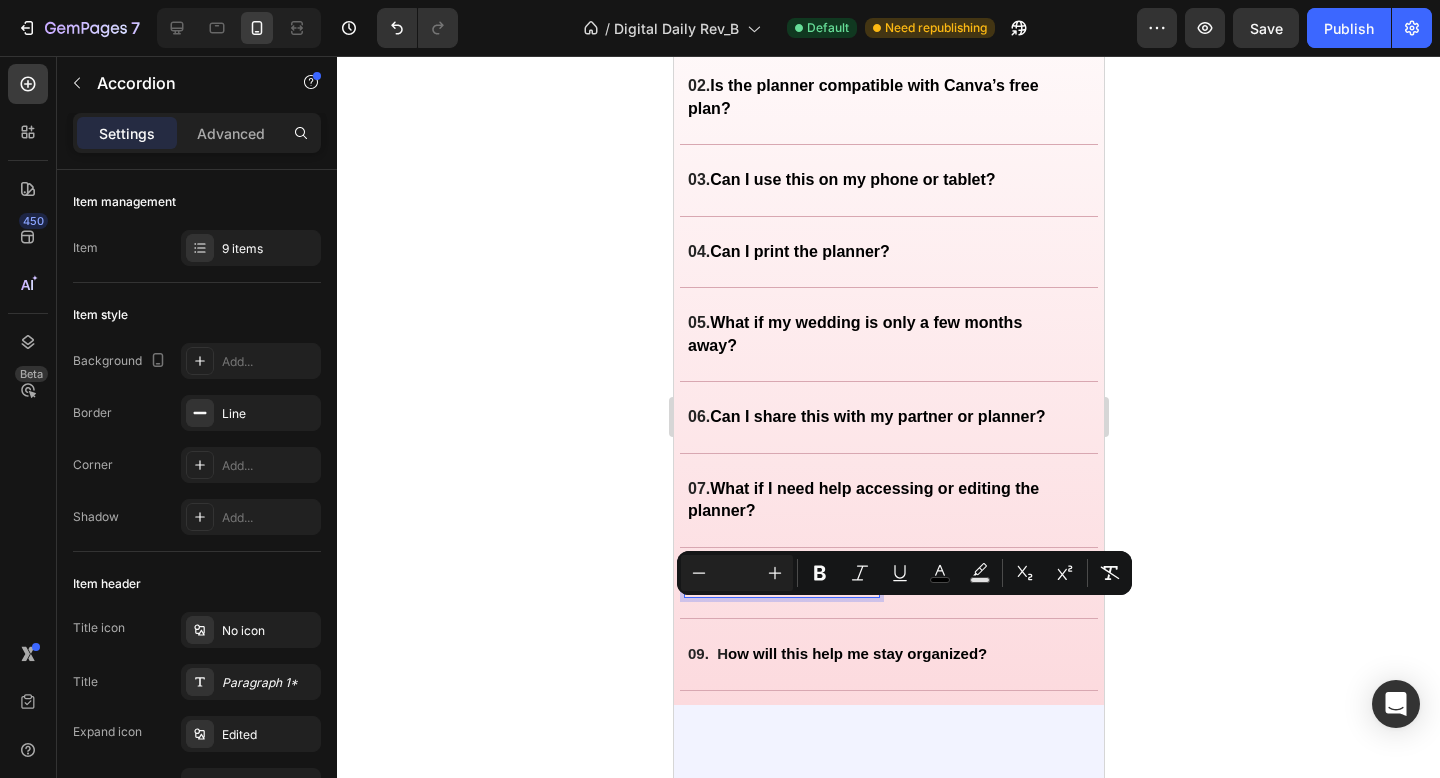 click on "Do you offer refunds?" at bounding box center [791, 582] 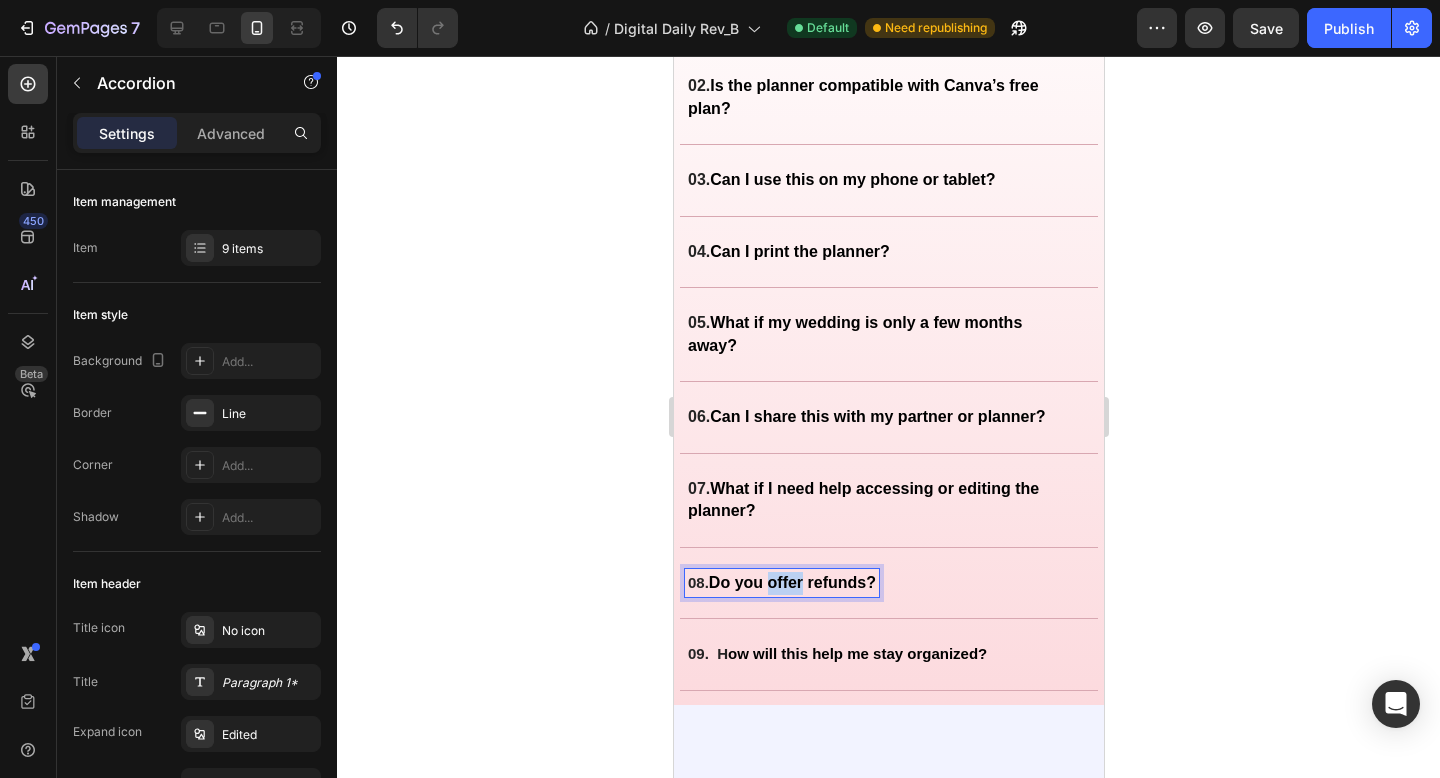 click on "Do you offer refunds?" at bounding box center (791, 582) 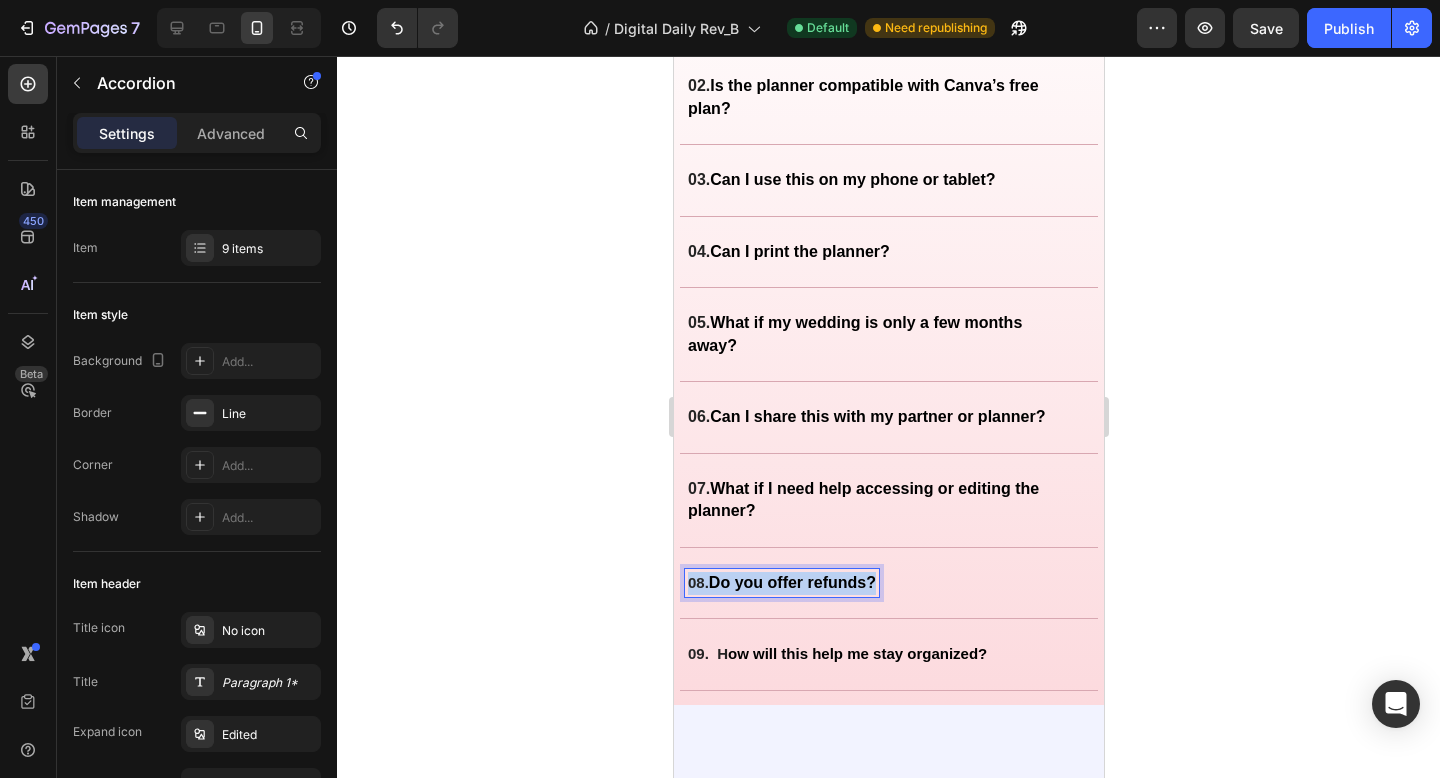 click on "Do you offer refunds?" at bounding box center (791, 582) 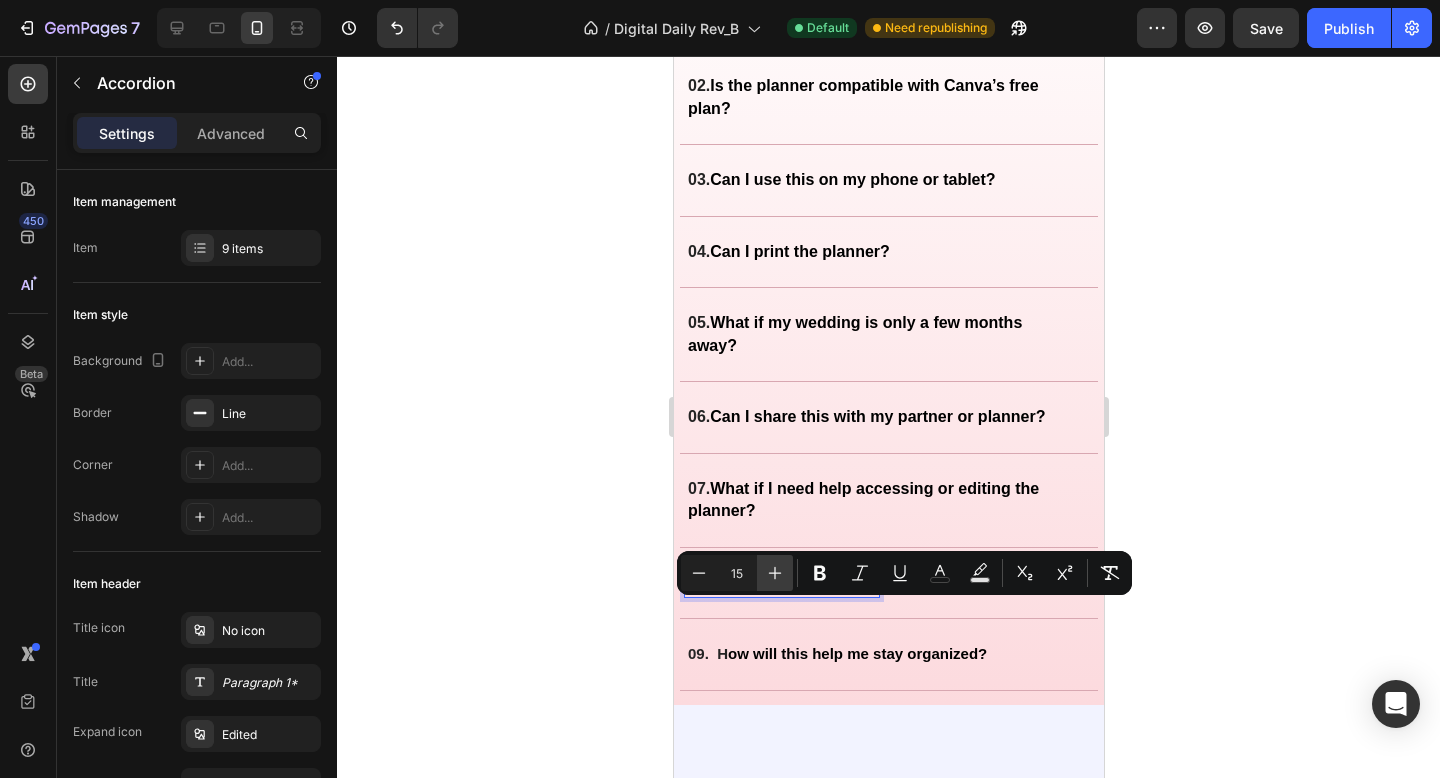 click 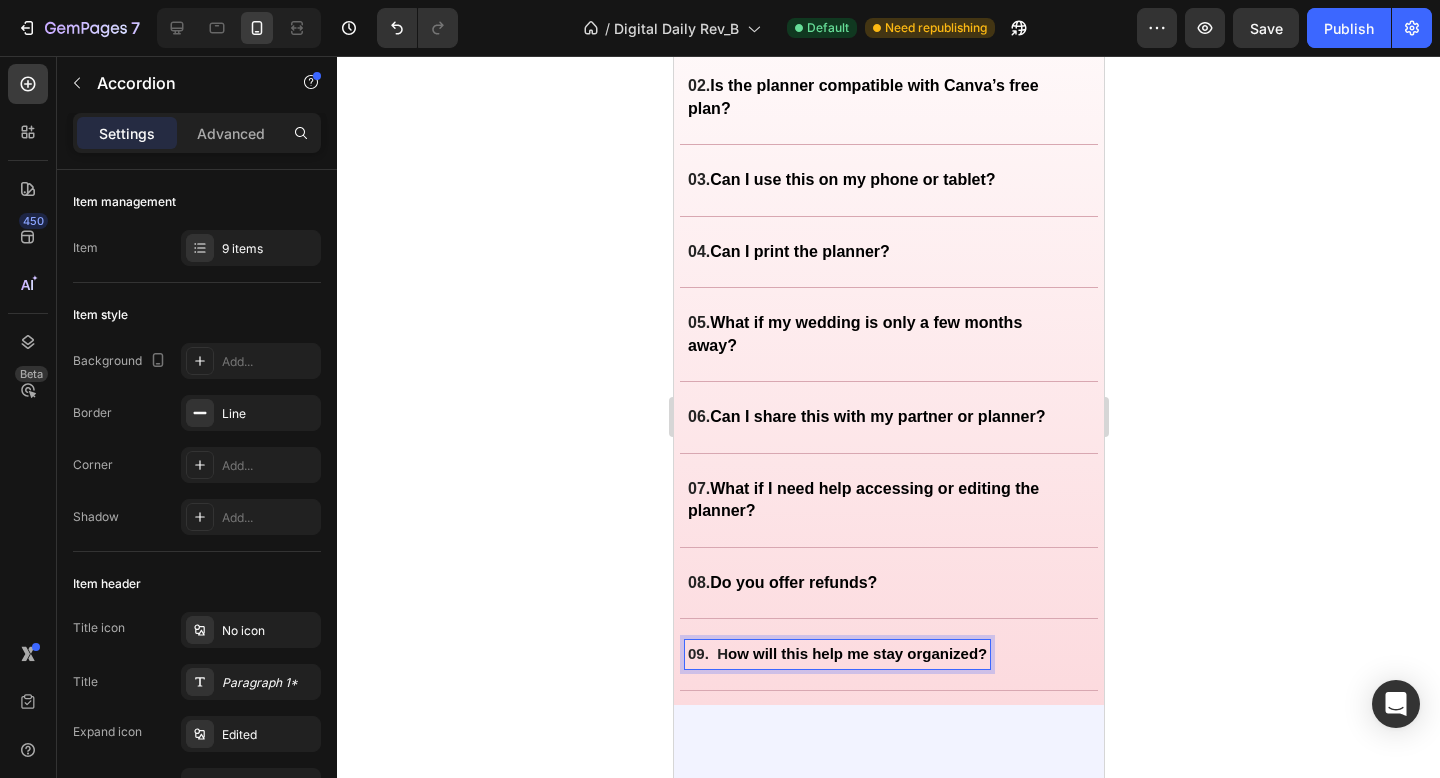 click on "ow will this help me stay organized?" at bounding box center (856, 653) 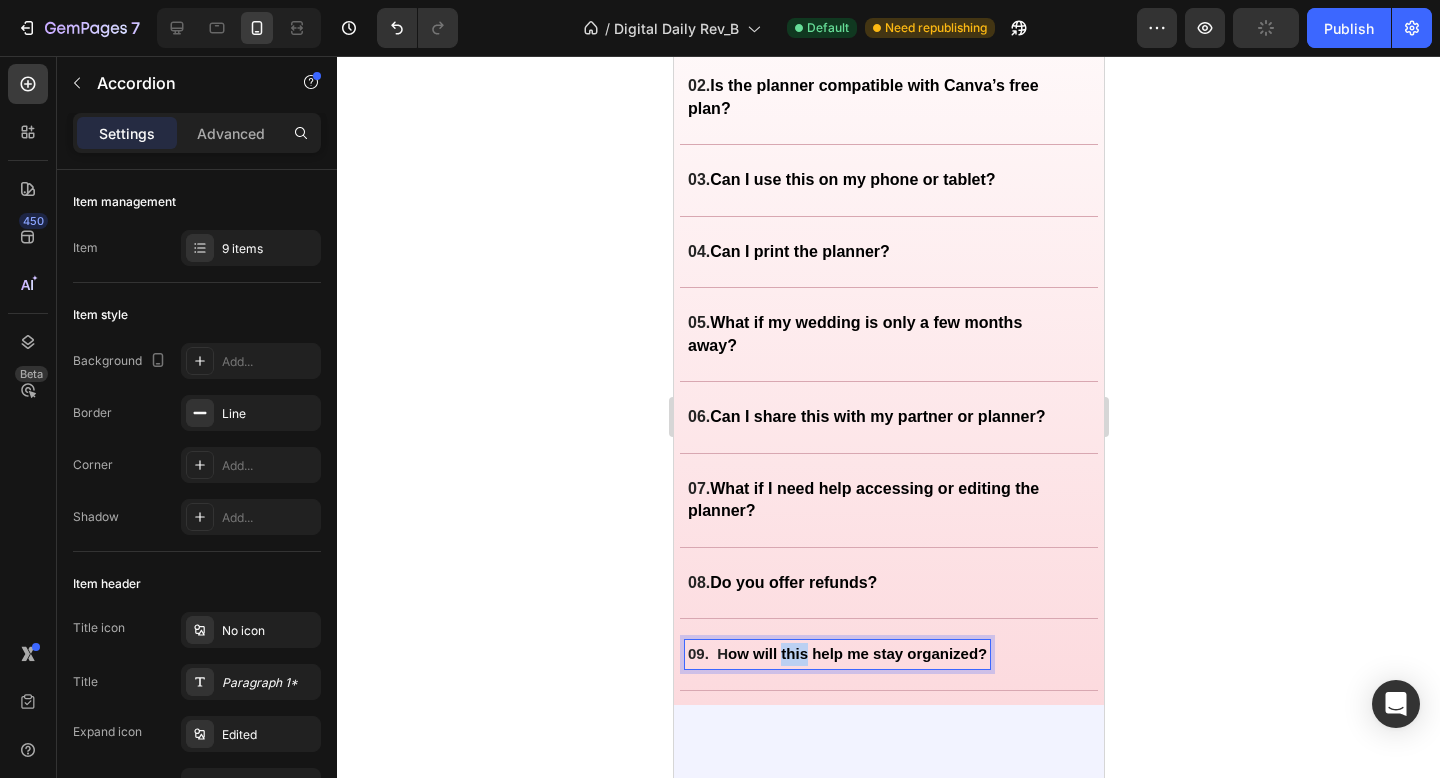 click on "ow will this help me stay organized?" at bounding box center (856, 653) 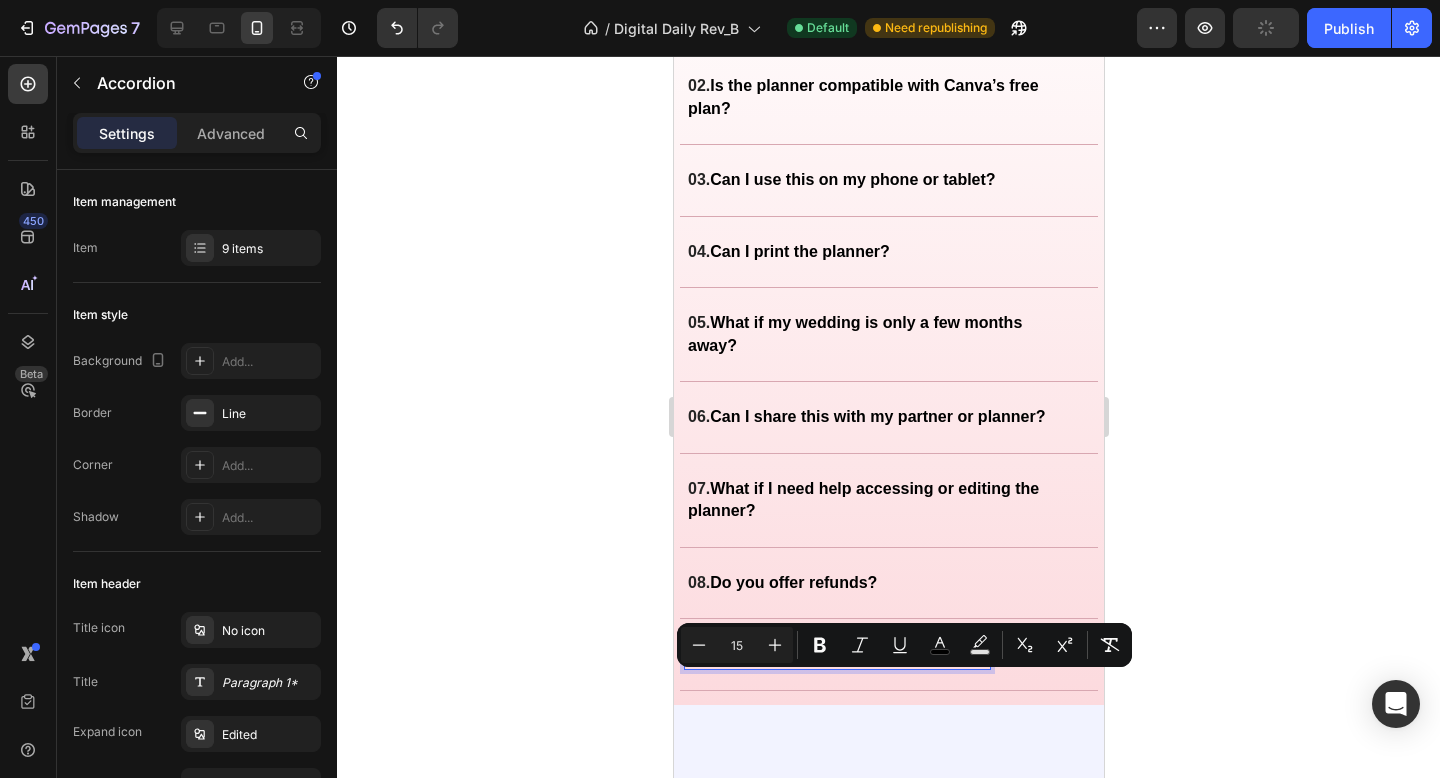 click on "ow will this help me stay organized?" at bounding box center [856, 653] 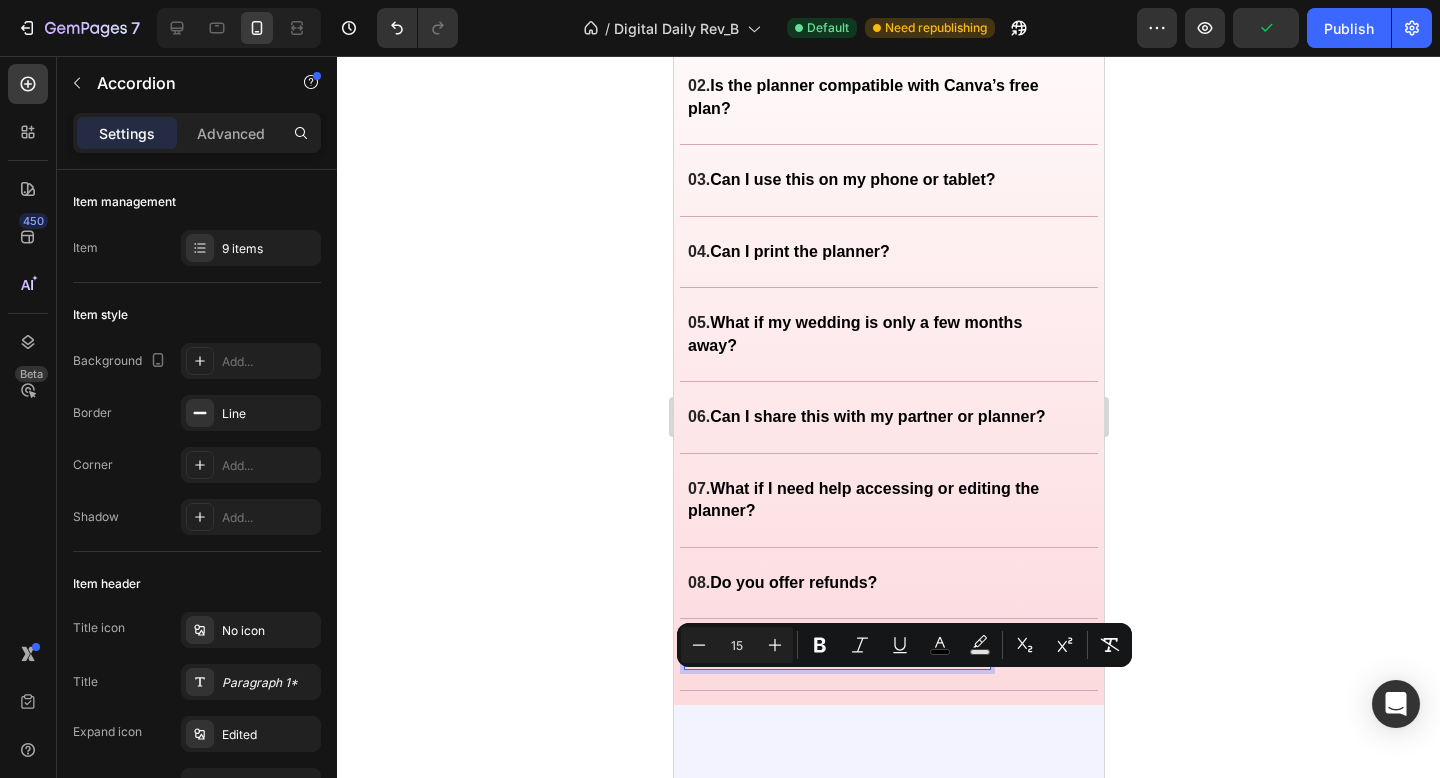 click on "ow will this help me stay organized?" at bounding box center (856, 653) 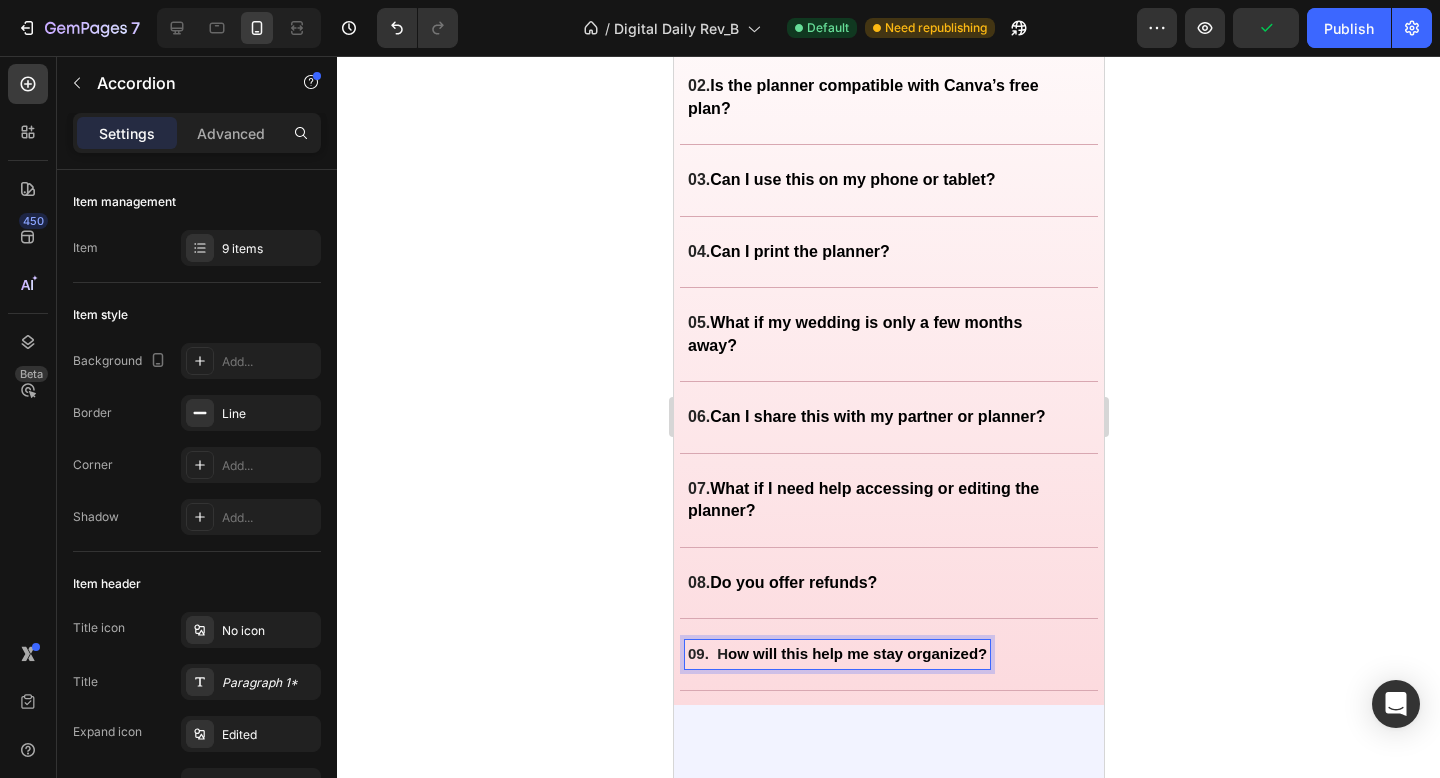 click on "ow will this help me stay organized?" at bounding box center [856, 653] 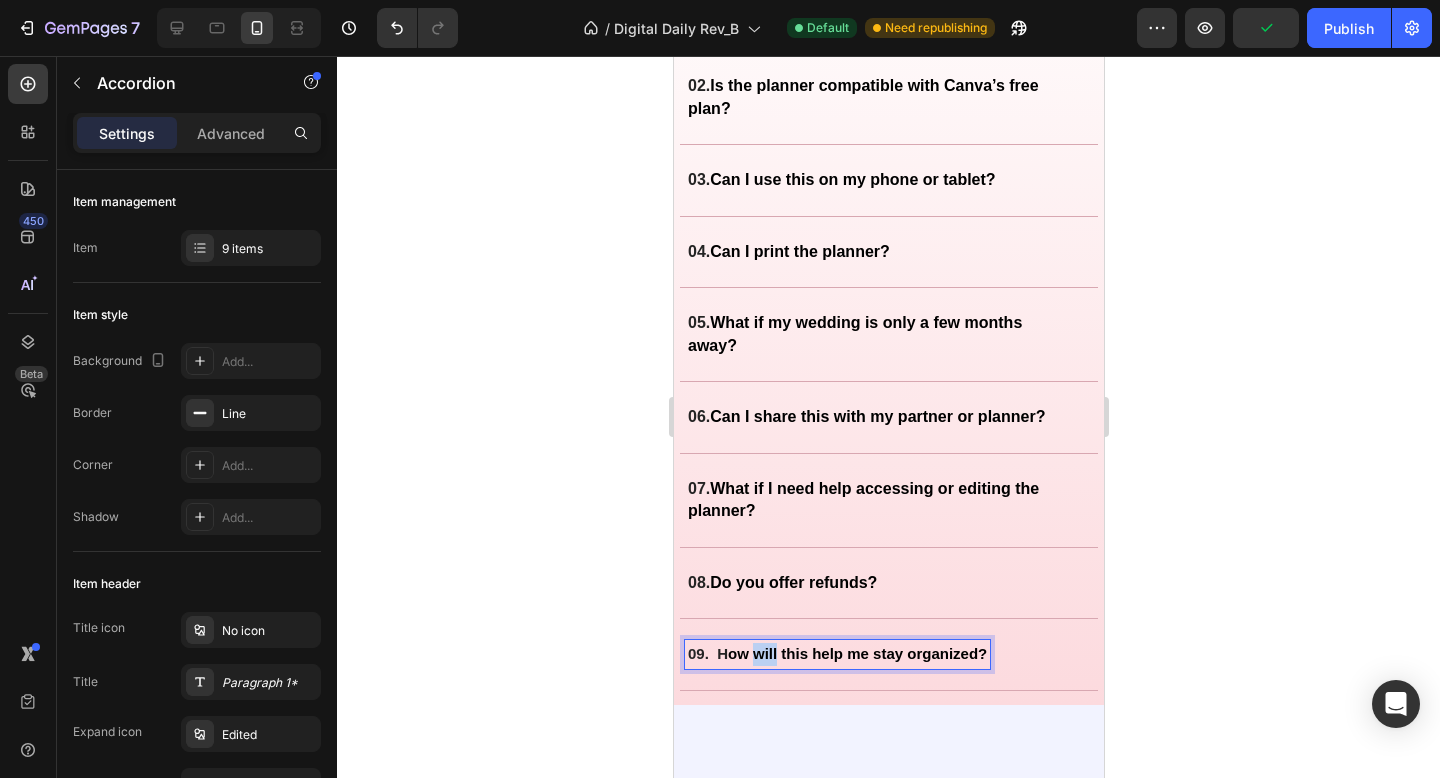 click on "ow will this help me stay organized?" at bounding box center (856, 653) 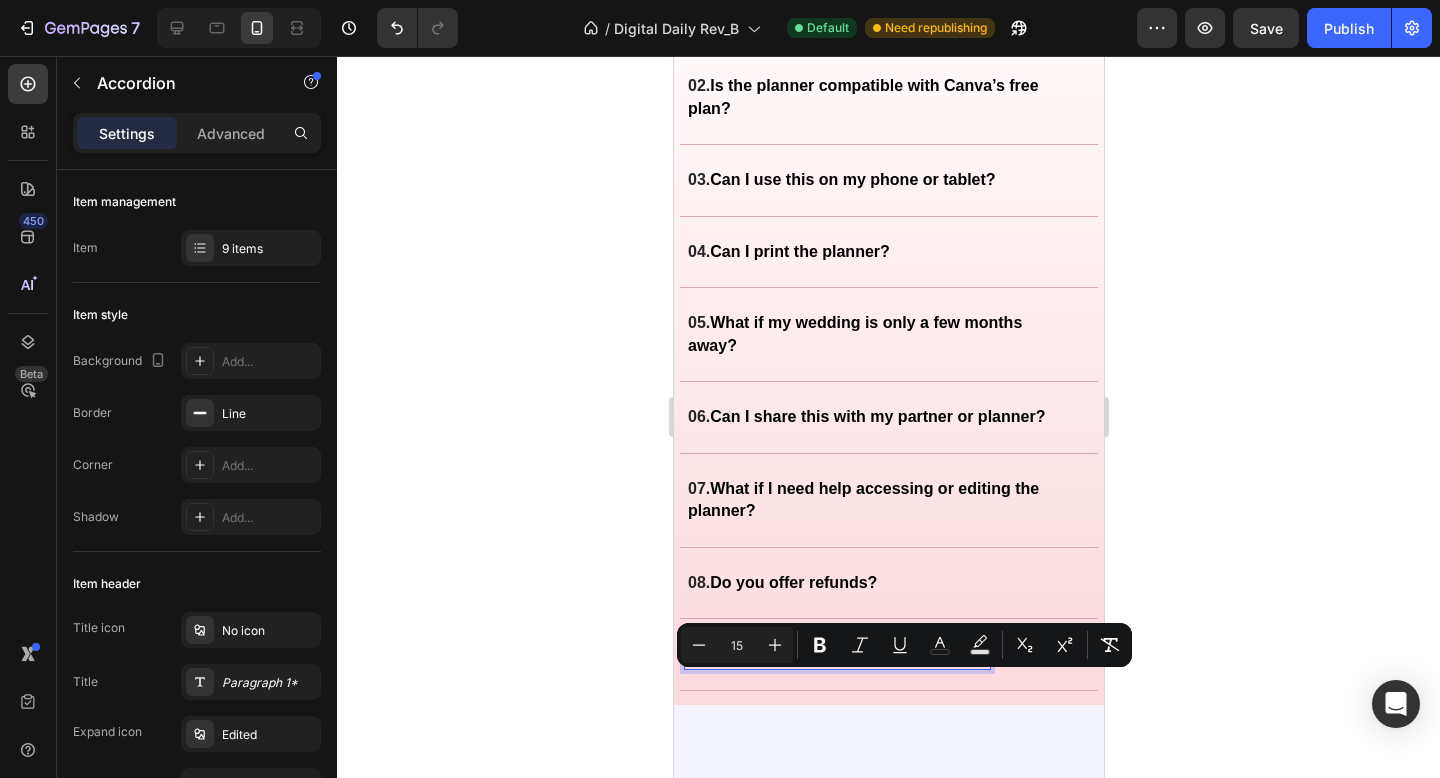 drag, startPoint x: 687, startPoint y: 680, endPoint x: 999, endPoint y: 693, distance: 312.27072 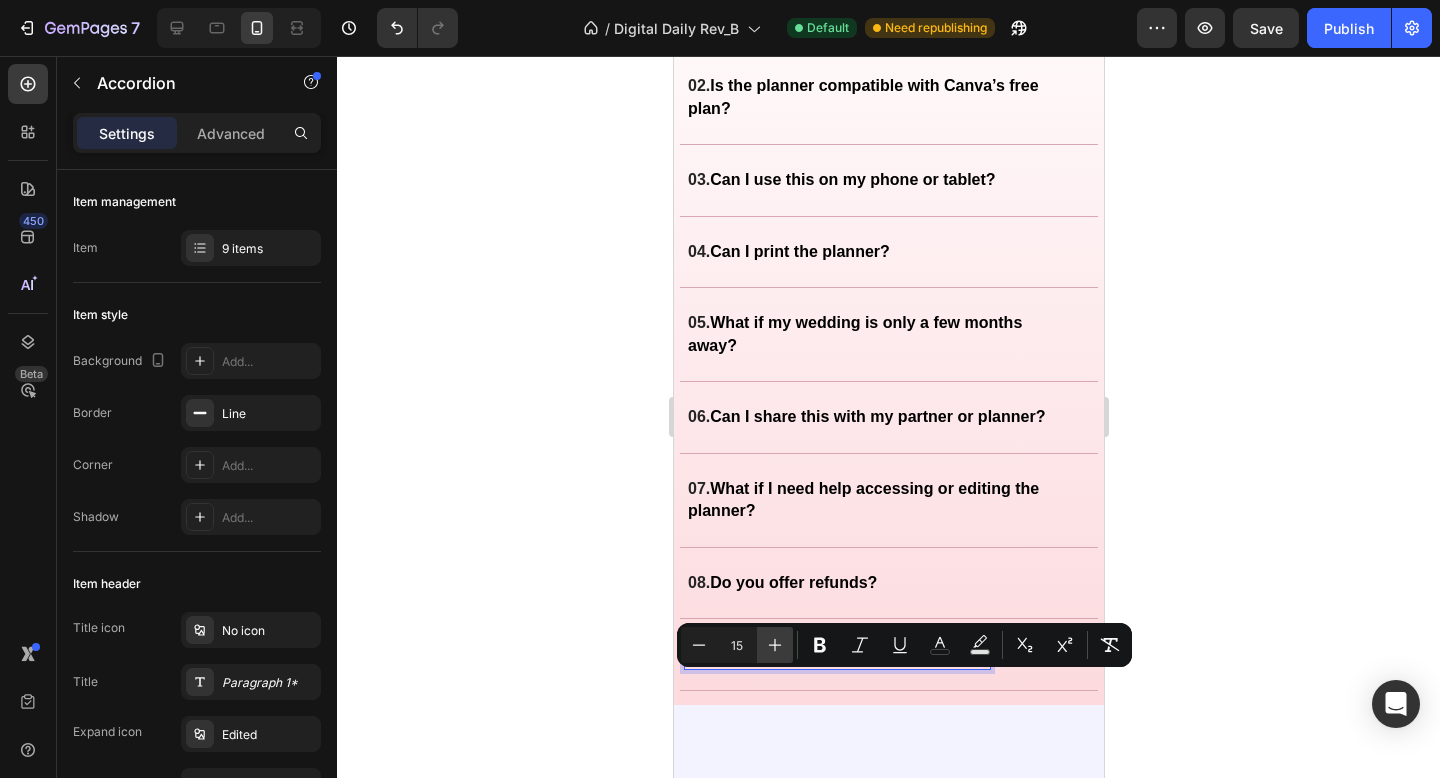 click 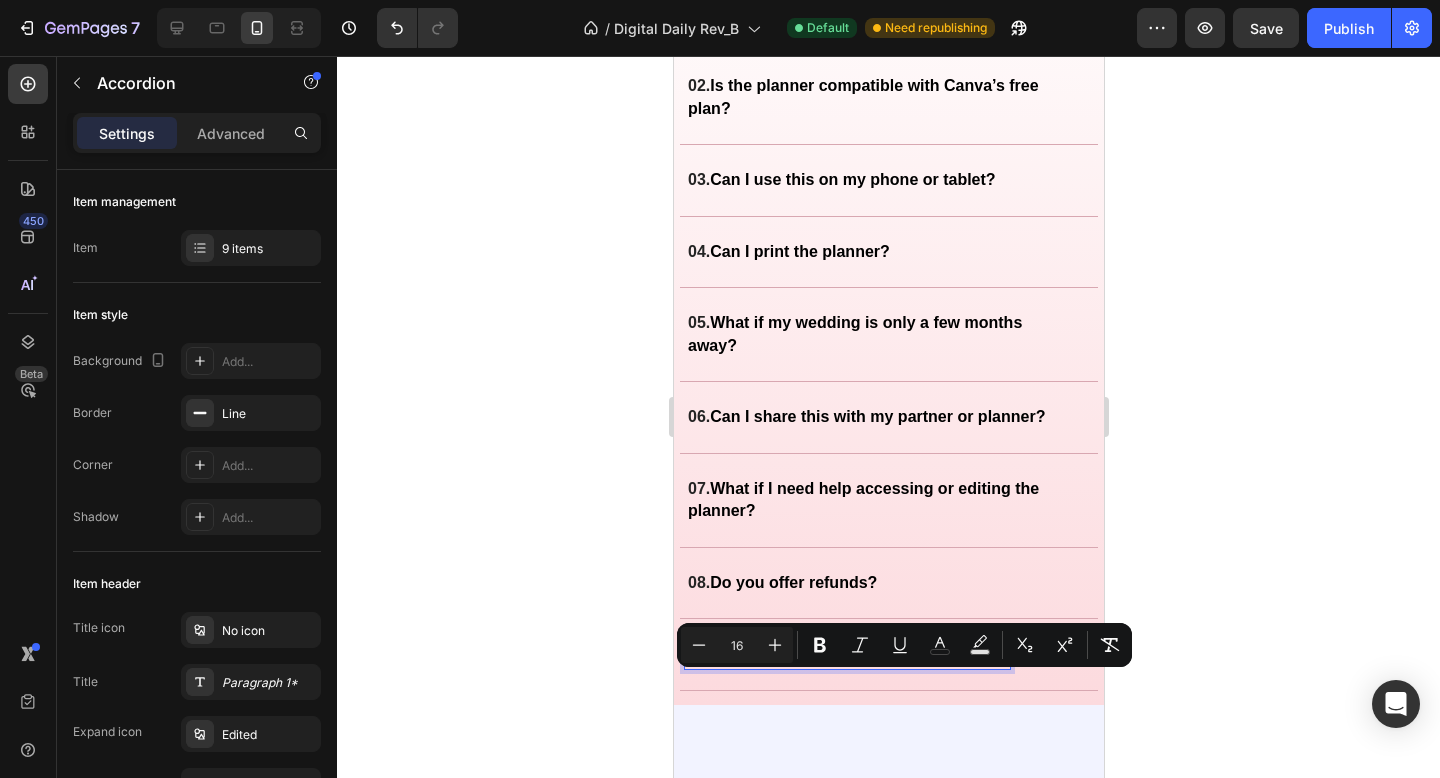click 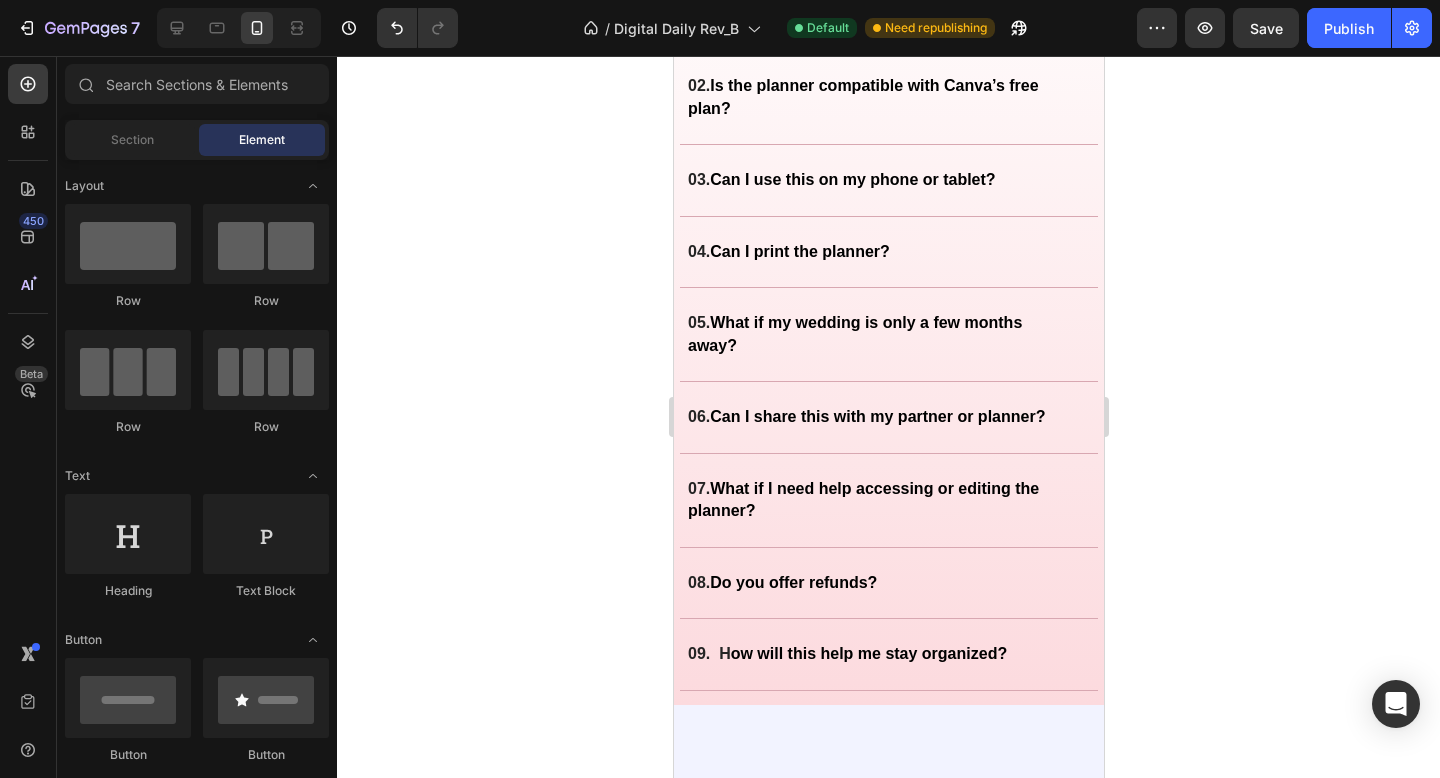 drag, startPoint x: 1158, startPoint y: 496, endPoint x: 426, endPoint y: 467, distance: 732.5742 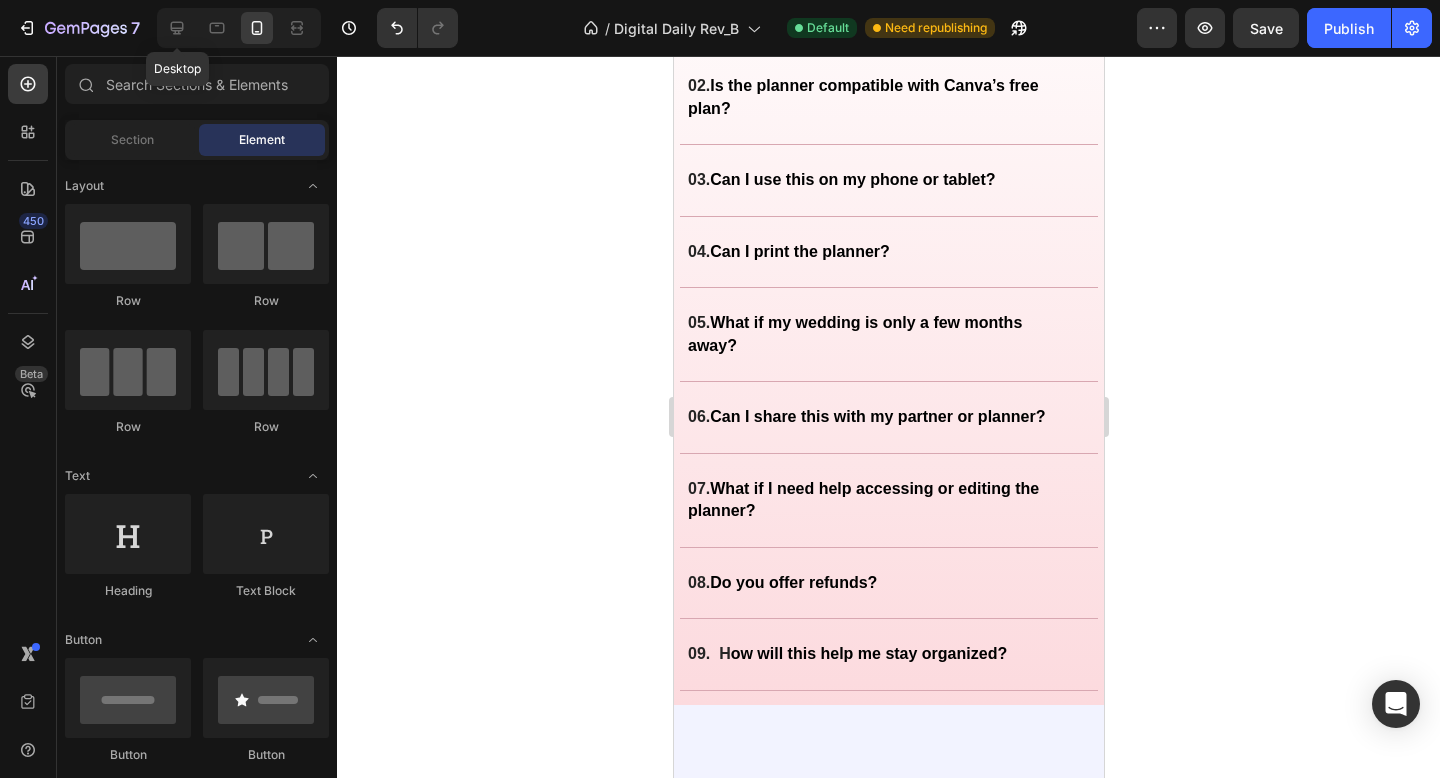 drag, startPoint x: 181, startPoint y: 15, endPoint x: 194, endPoint y: 34, distance: 23.021729 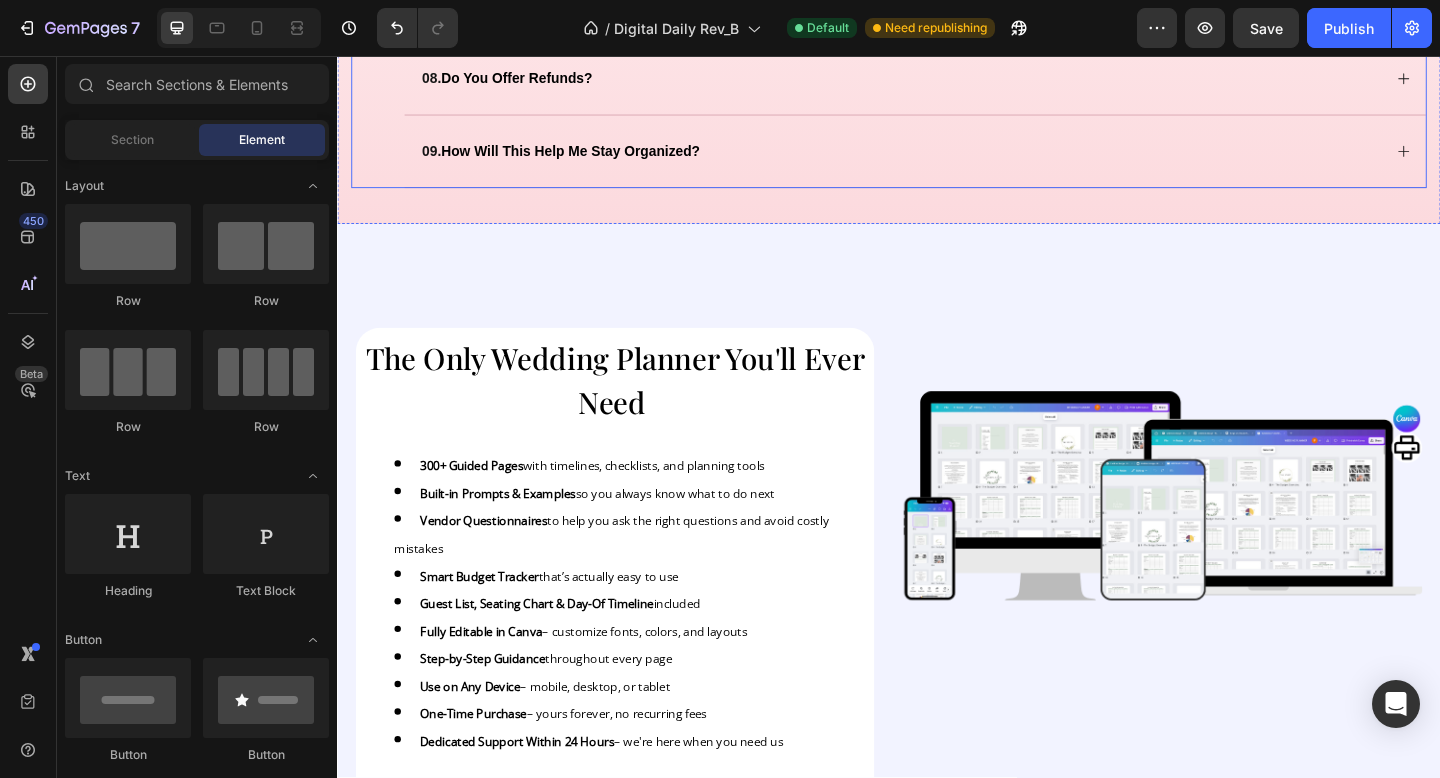 scroll, scrollTop: 3922, scrollLeft: 0, axis: vertical 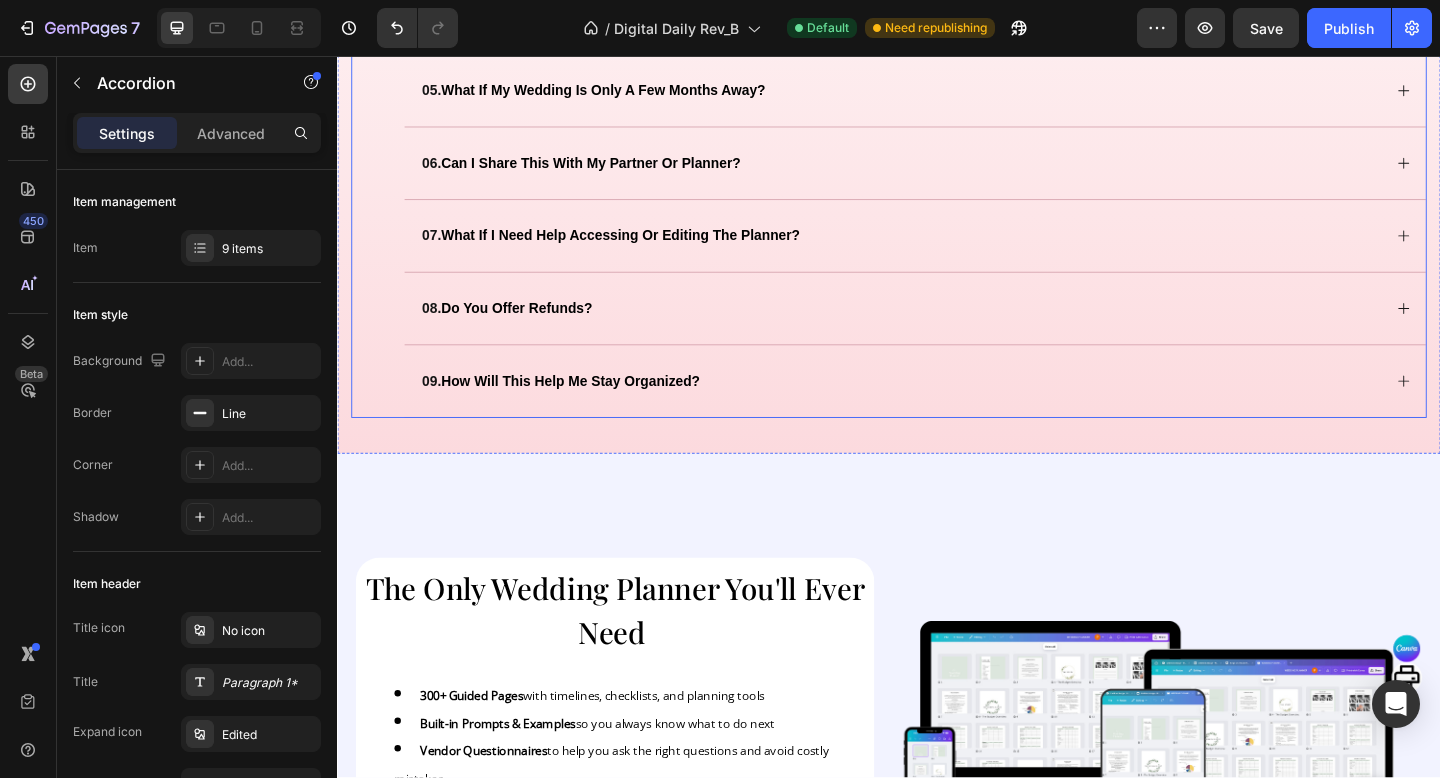 click on "08.   do you offer refunds?" at bounding box center [949, 331] 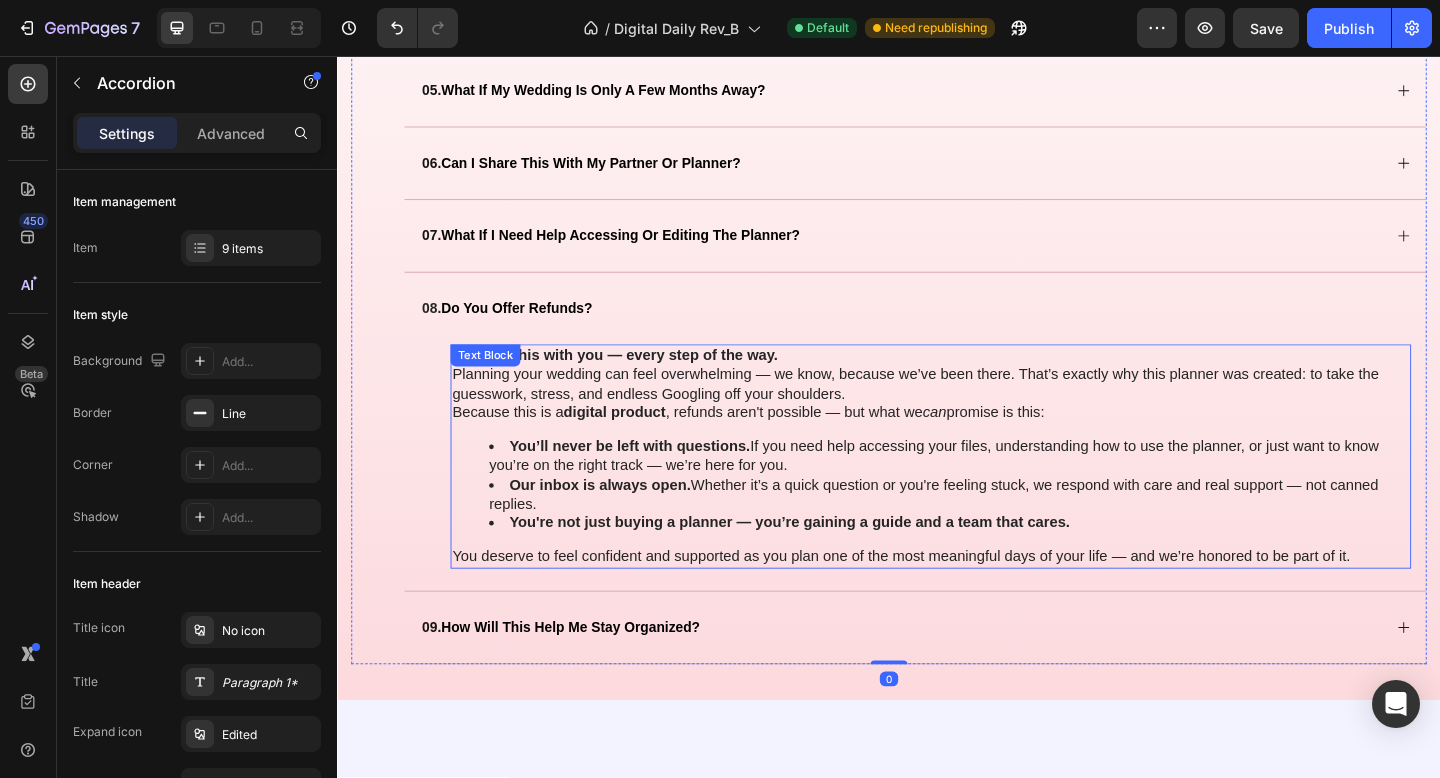 click on "Planning your wedding can feel overwhelming — we know, because we’ve been there. That’s exactly why this planner was created: to take the guesswork, stress, and endless Googling off your shoulders." at bounding box center (966, 413) 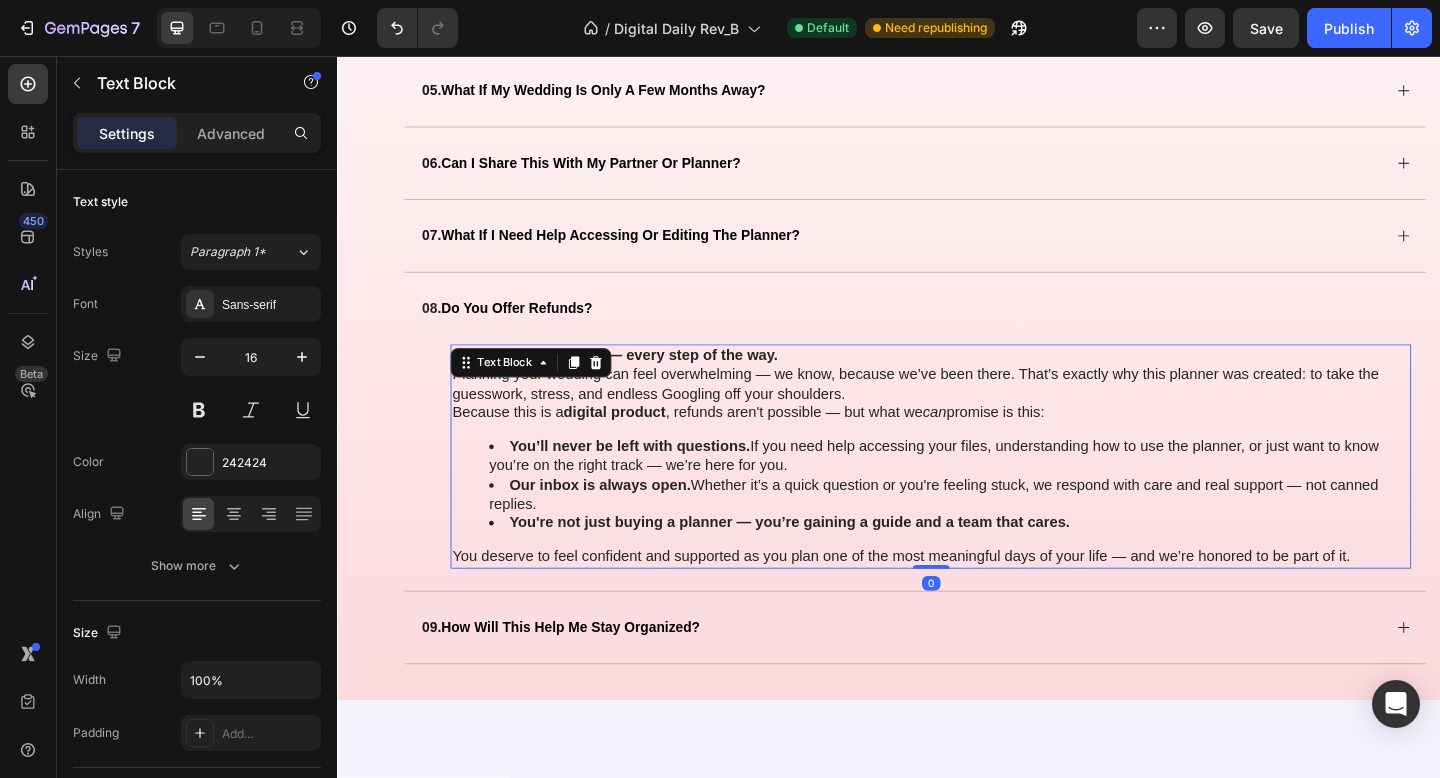 click on "Text Block" at bounding box center [547, 390] 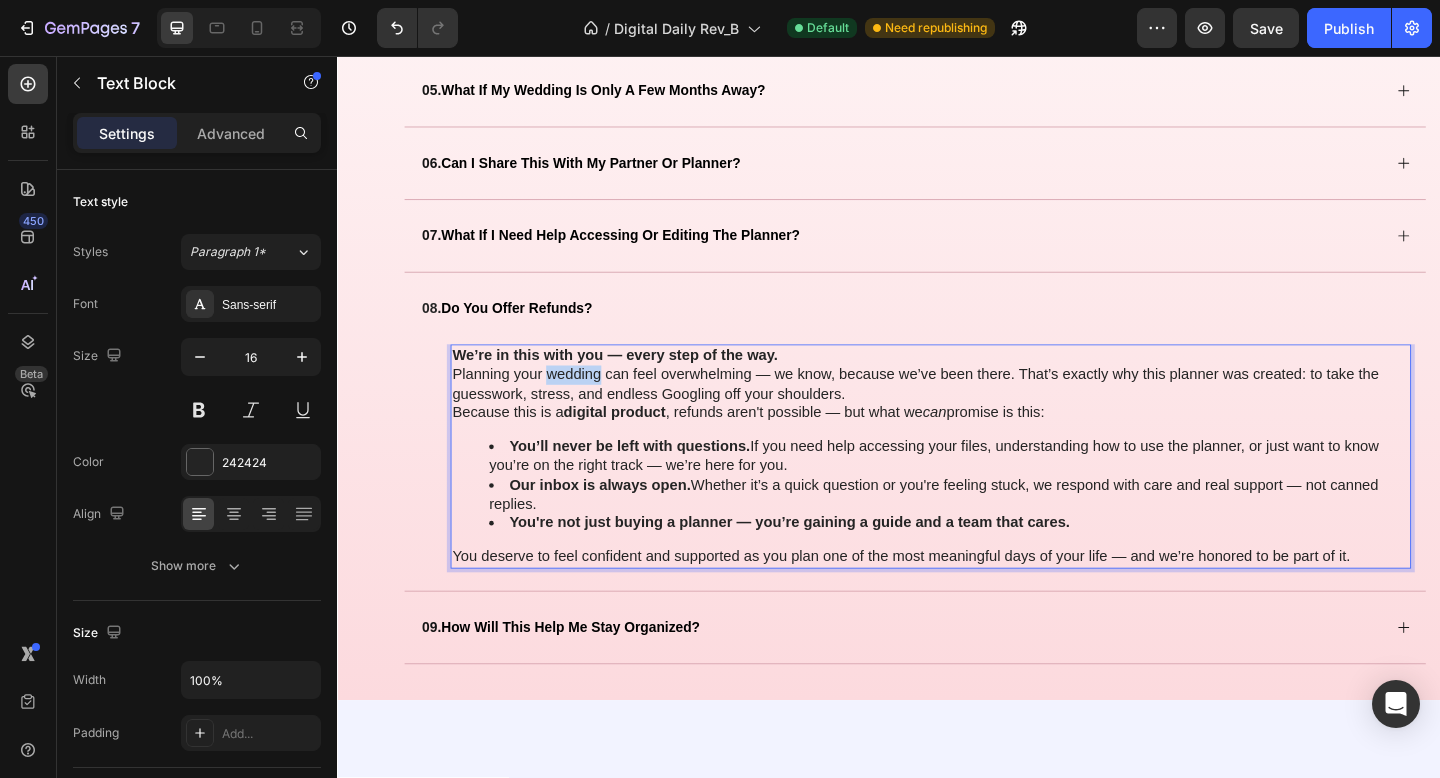 click on "Planning your wedding can feel overwhelming — we know, because we’ve been there. That’s exactly why this planner was created: to take the guesswork, stress, and endless Googling off your shoulders." at bounding box center (982, 414) 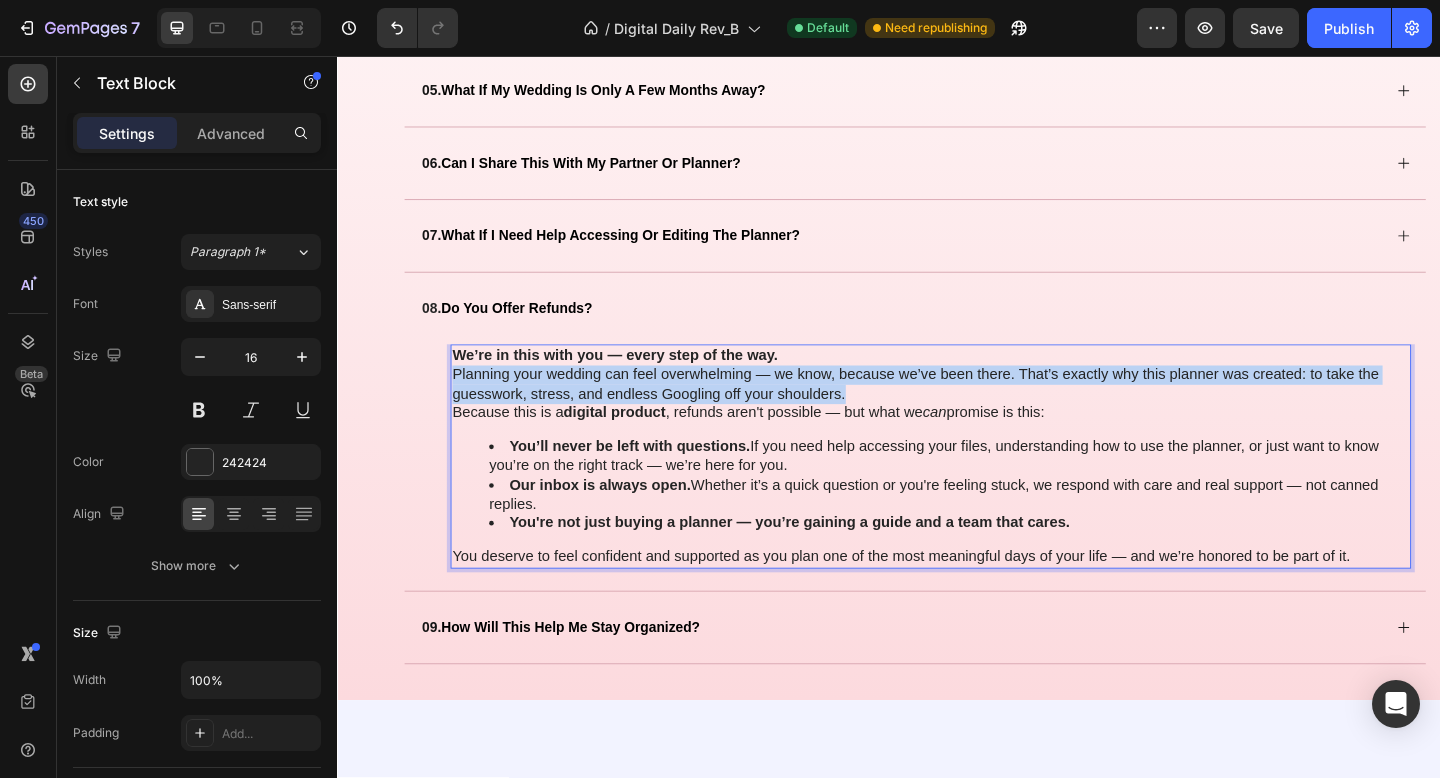 click on "Planning your wedding can feel overwhelming — we know, because we’ve been there. That’s exactly why this planner was created: to take the guesswork, stress, and endless Googling off your shoulders." at bounding box center (982, 414) 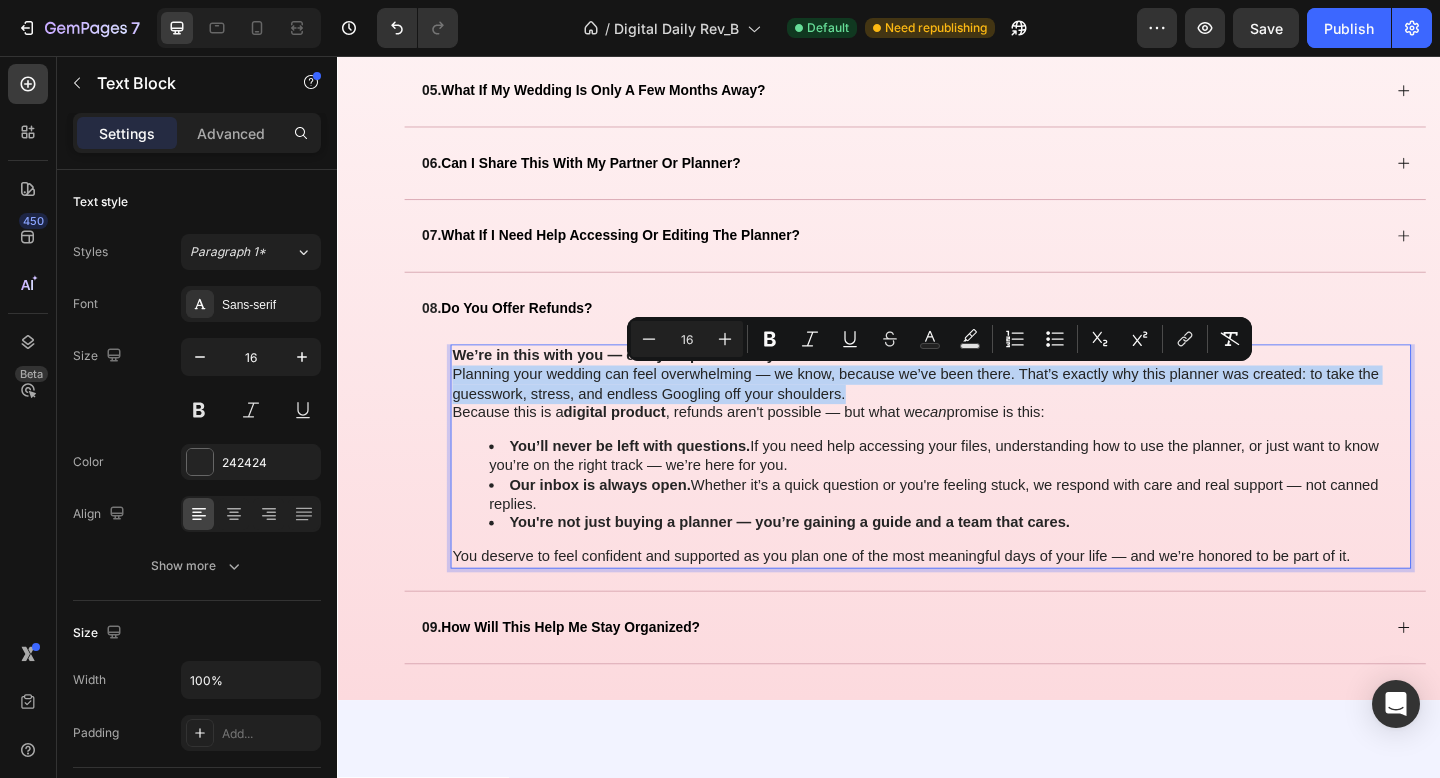 click on "Planning your wedding can feel overwhelming — we know, because we’ve been there. That’s exactly why this planner was created: to take the guesswork, stress, and endless Googling off your shoulders." at bounding box center (982, 414) 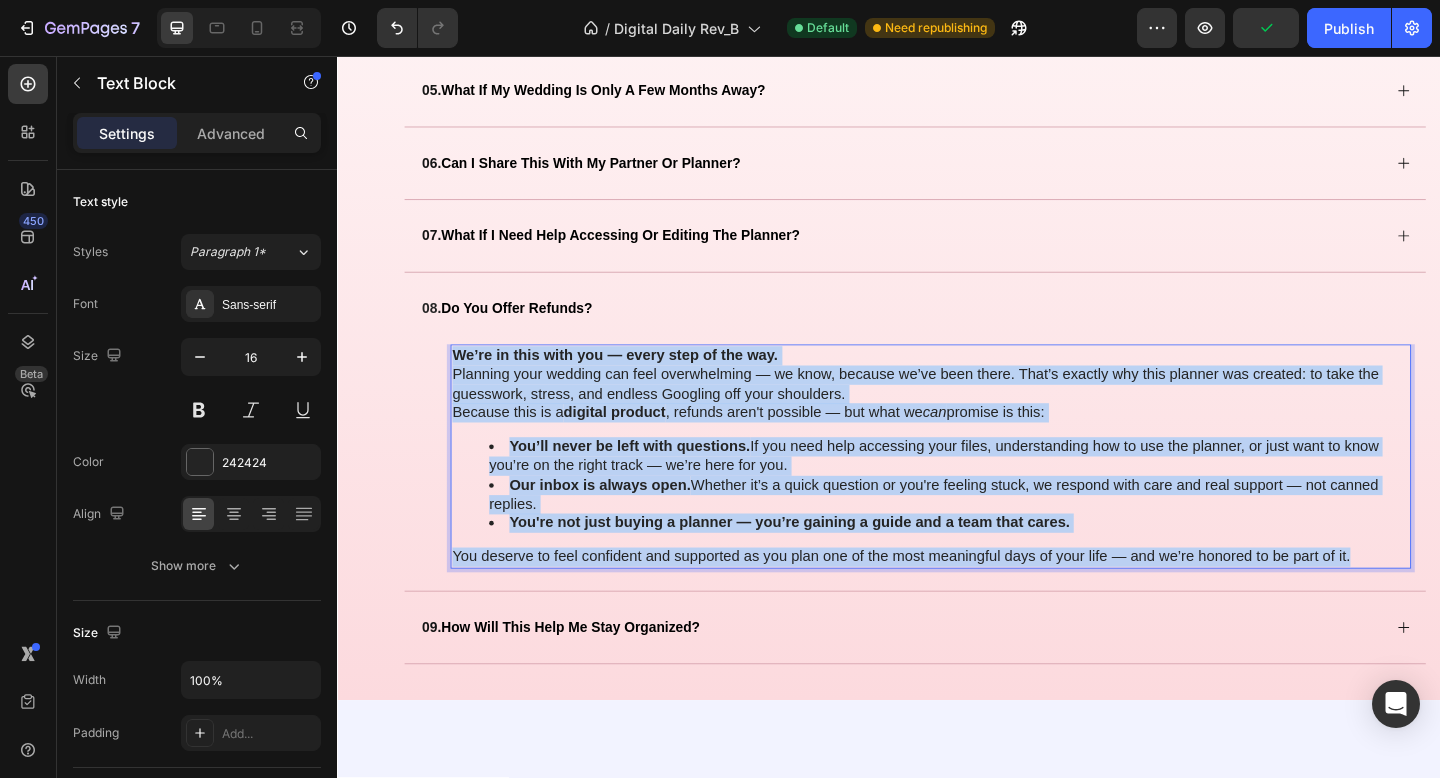 drag, startPoint x: 465, startPoint y: 382, endPoint x: 1486, endPoint y: 604, distance: 1044.8564 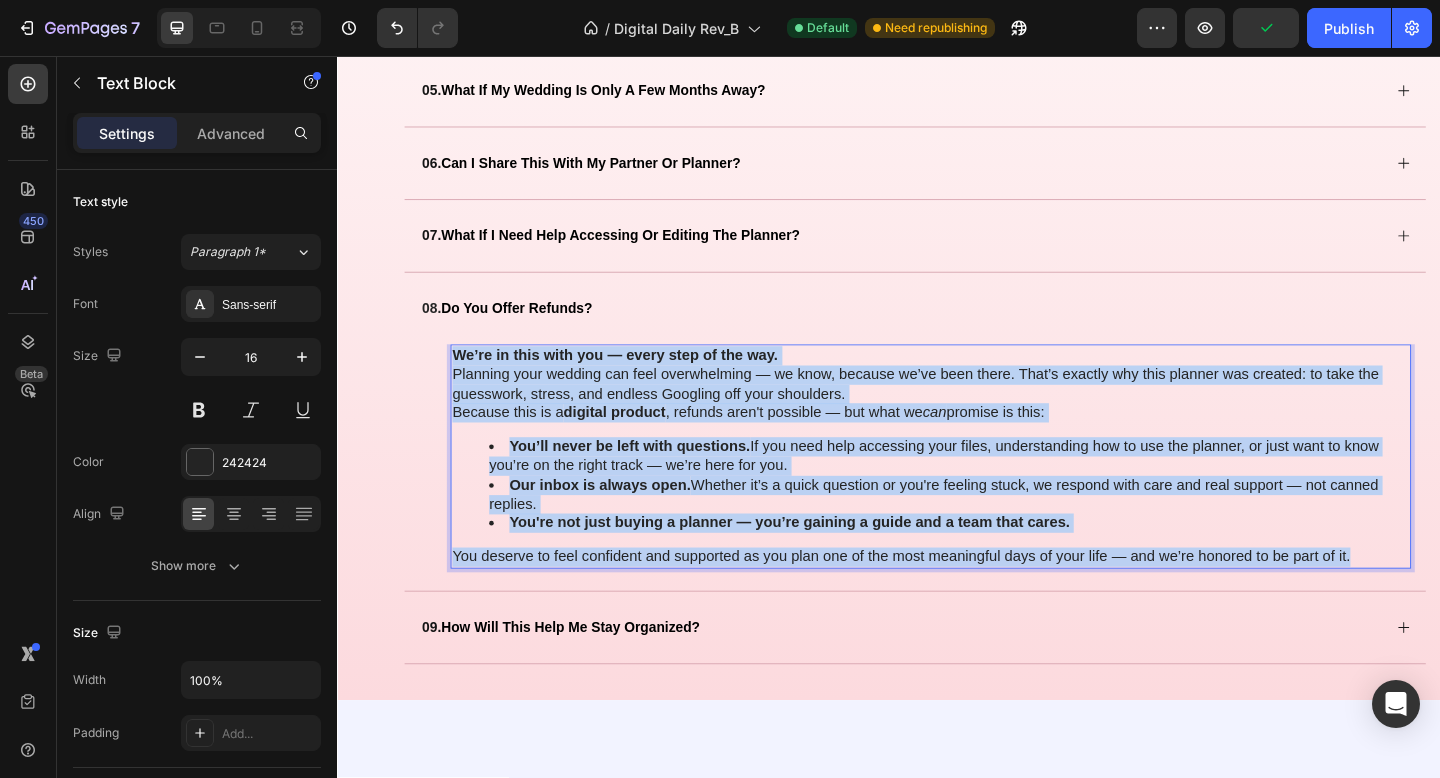 click on "We’re in this with you — every step of the way. Planning your wedding can feel overwhelming — we know, because we’ve been there. That’s exactly why this planner was created: to take the guesswork, stress, and endless Googling off your shoulders. Because this is a  digital product , refunds aren't possible — but what we  can  promise is this: You’ll never be left with questions.  If you need help accessing your files, understanding how to use the planner, or just want to know you’re on the right track — we’re here for you. Our inbox is always open.  Whether it’s a quick question or you're feeling stuck, we respond with care and real support — not canned replies. You're not just buying a planner — you’re gaining a guide and a team that cares. You deserve to feel confident and supported as you plan one of the most meaningful days of your life — and we’re honored to be part of it." at bounding box center [982, 492] 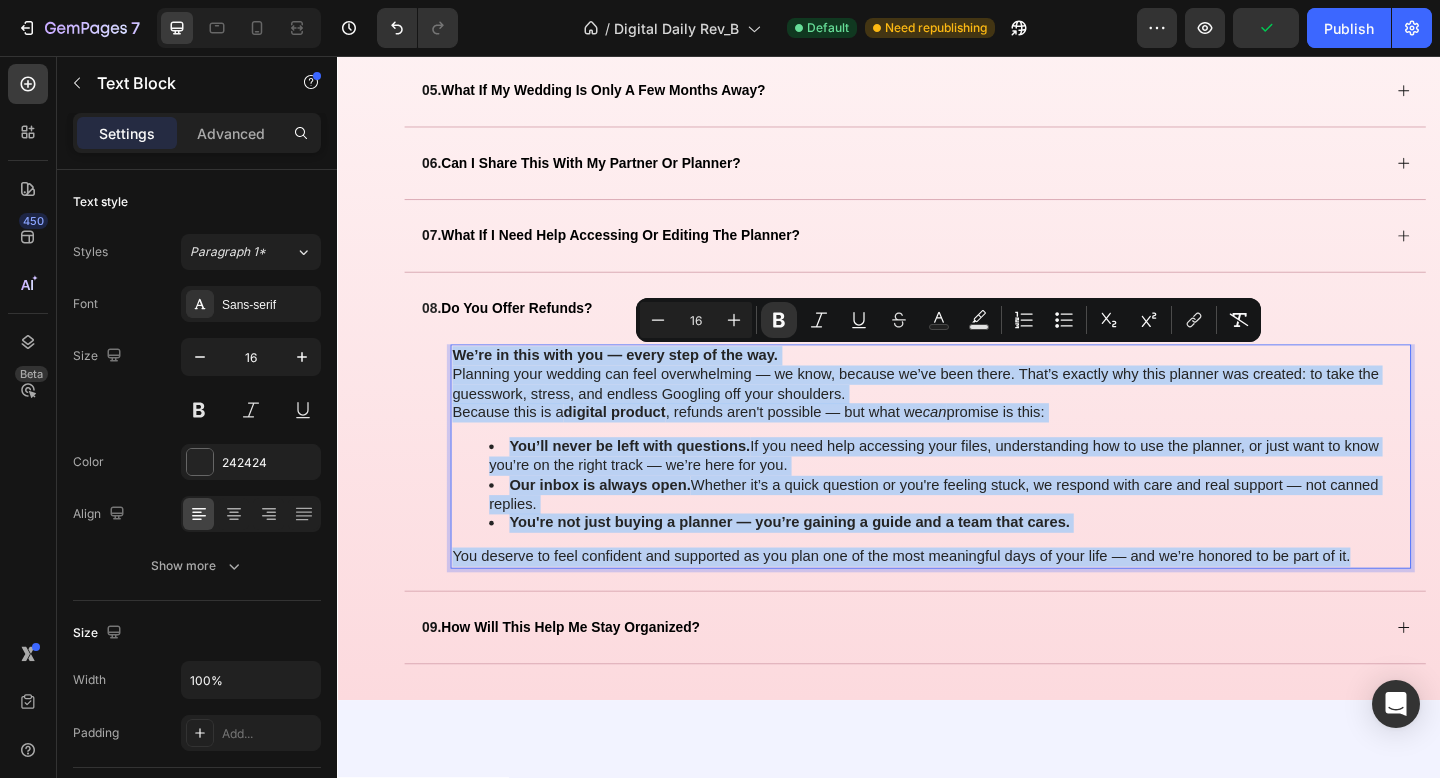 copy on "We’re in this with you — every step of the way. Planning your wedding can feel overwhelming — we know, because we’ve been there. That’s exactly why this planner was created: to take the guesswork, stress, and endless Googling off your shoulders. Because this is a  digital product , refunds aren't possible — but what we  can  promise is this: You’ll never be left with questions.  If you need help accessing your files, understanding how to use the planner, or just want to know you’re on the right track — we’re here for you. Our inbox is always open.  Whether it’s a quick question or you're feeling stuck, we respond with care and real support — not canned replies. You're not just buying a planner — you’re gaining a guide and a team that cares. You deserve to feel confident and supported as you plan one of the most meaningful days of your life — and we’re honored to be part of it." 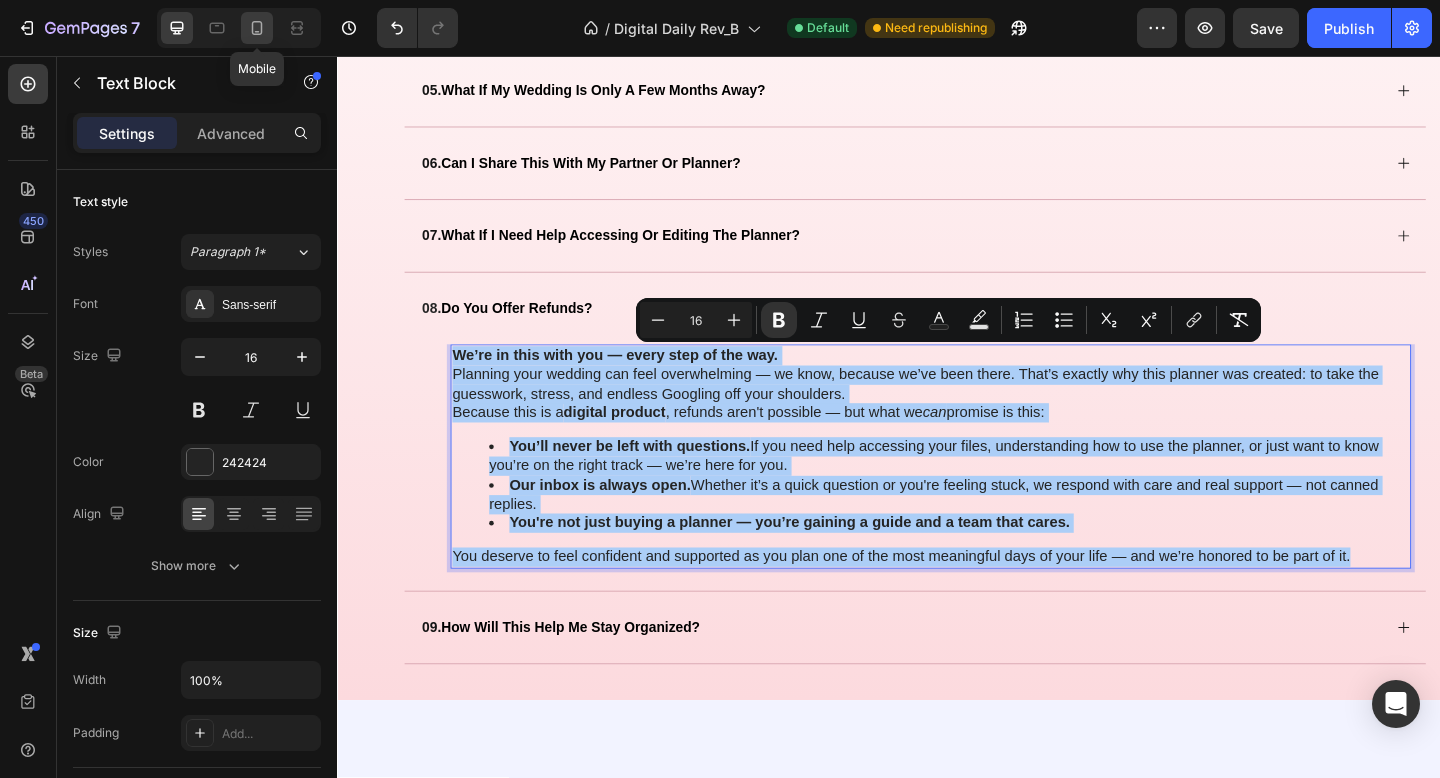 click 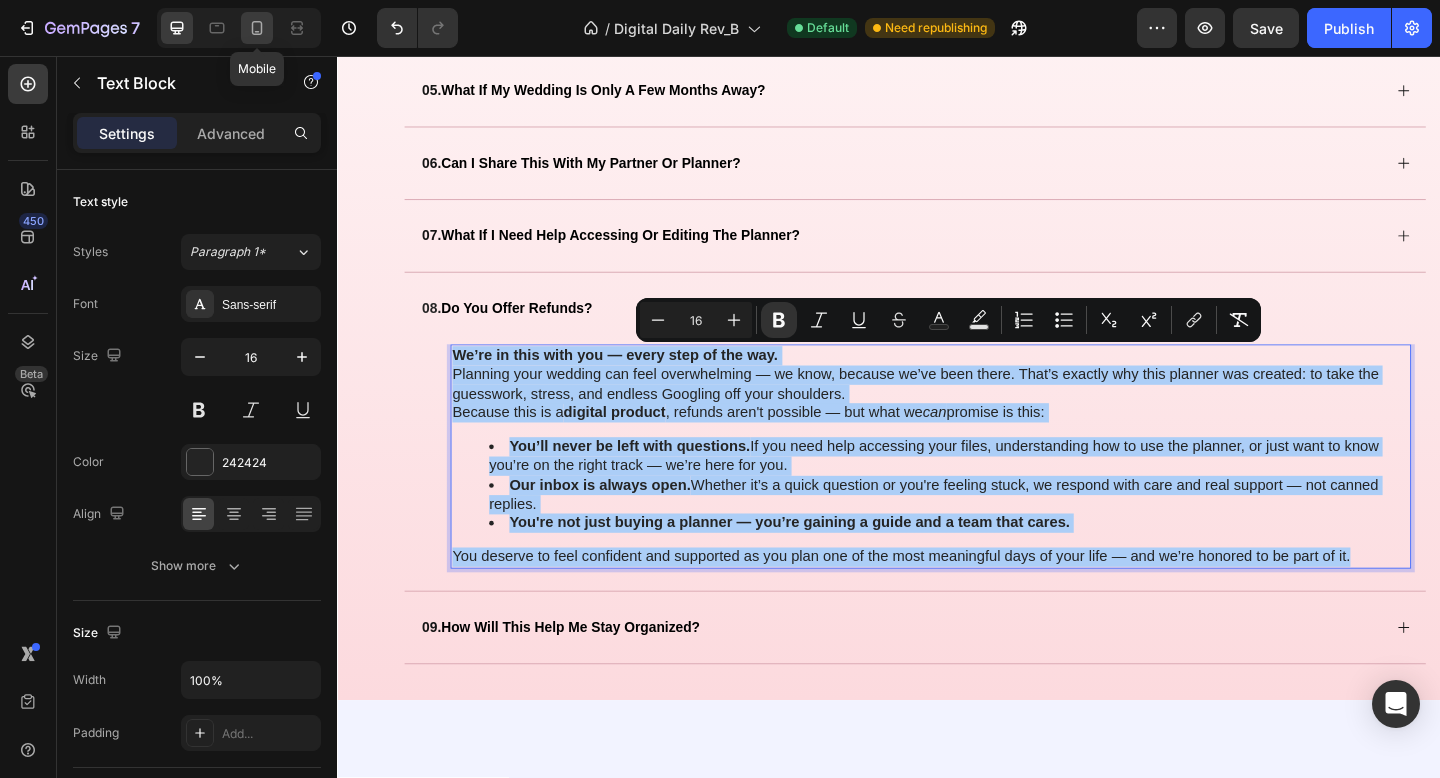 type on "14" 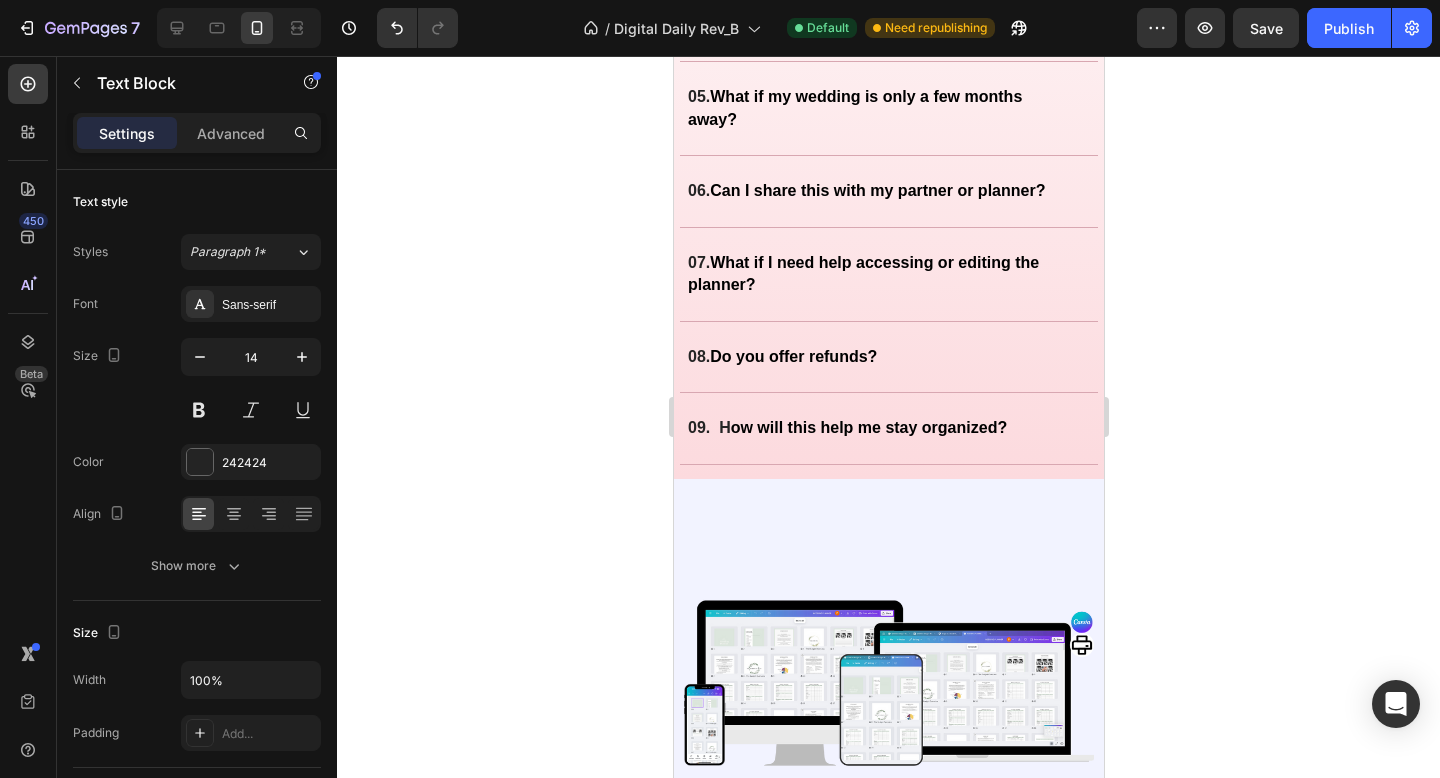 scroll, scrollTop: 4942, scrollLeft: 0, axis: vertical 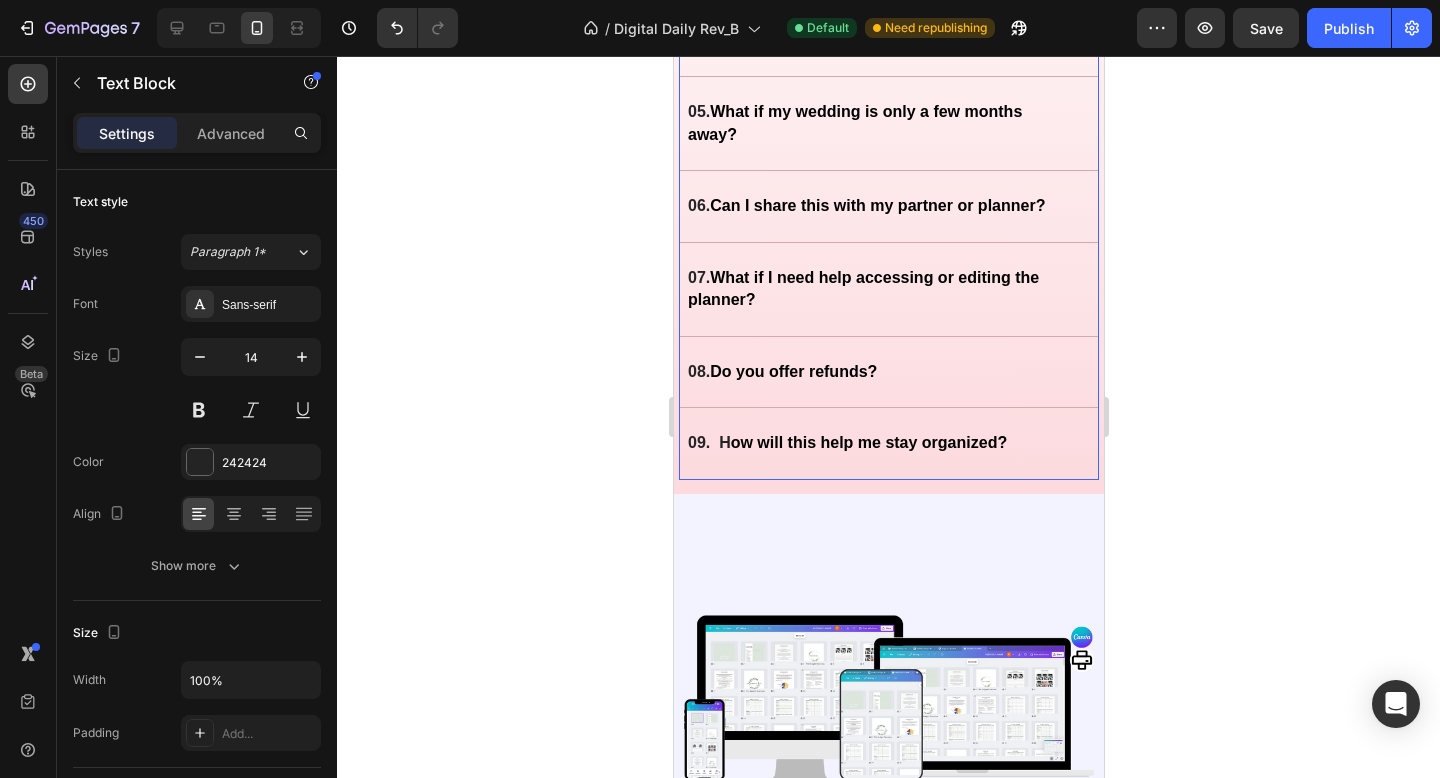 click on "08.    Do you offer refunds?" at bounding box center (872, 372) 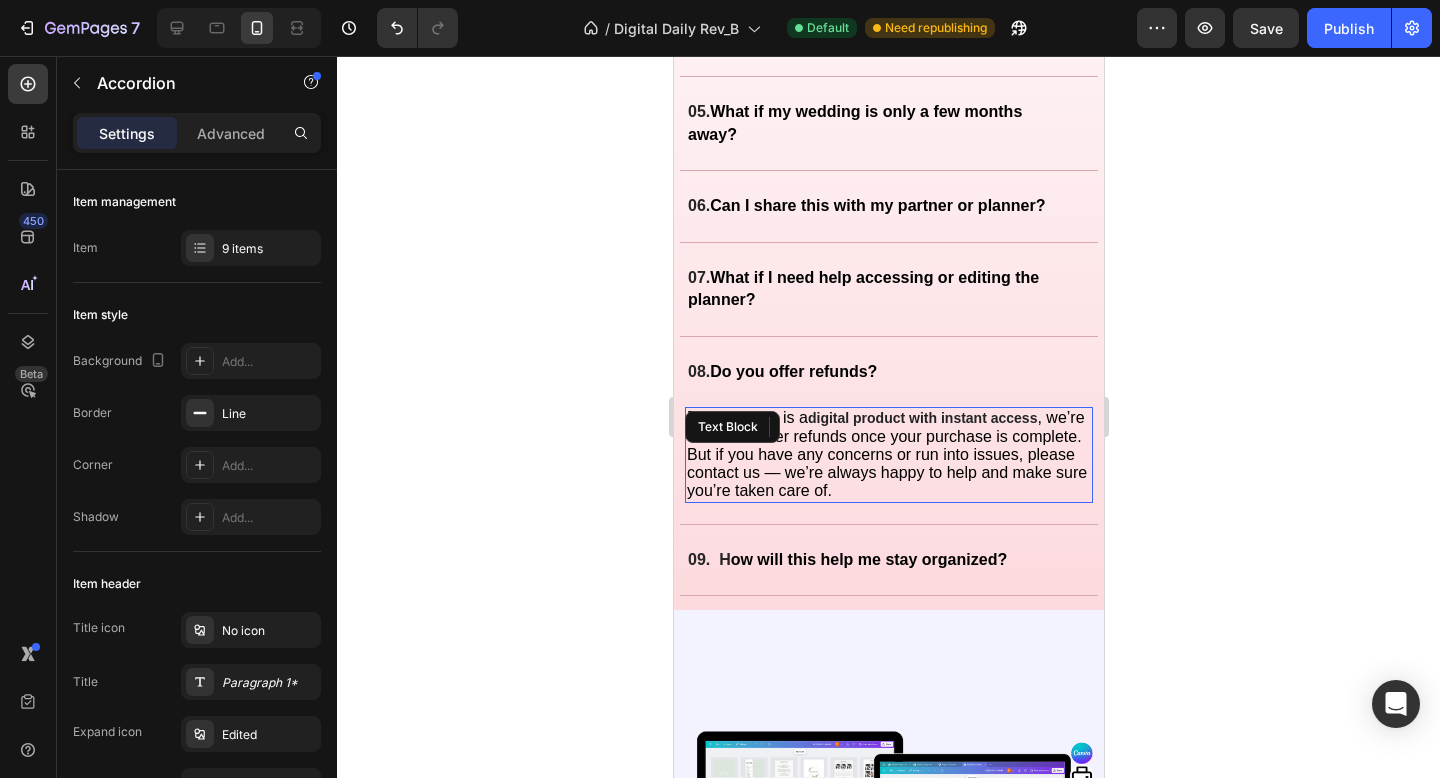 click on "Because this is a  digital product with instant access , we’re unable to offer refunds once your purchase is complete. But if you have any concerns or run into issues, please contact us — we’re always happy to help and make sure you’re taken care of." at bounding box center (888, 454) 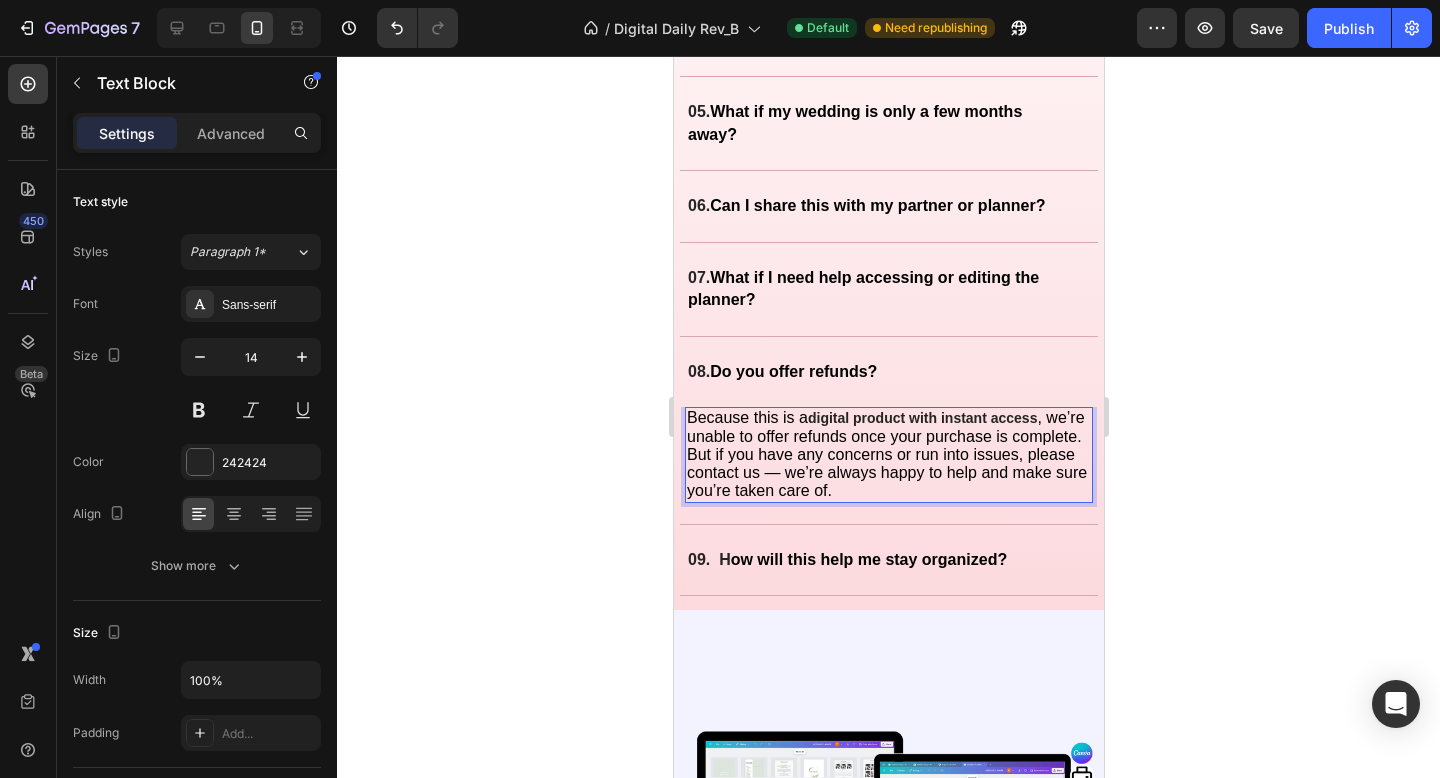 click on "Because this is a  digital product with instant access , we’re unable to offer refunds once your purchase is complete. But if you have any concerns or run into issues, please contact us — we’re always happy to help and make sure you’re taken care of." at bounding box center (888, 454) 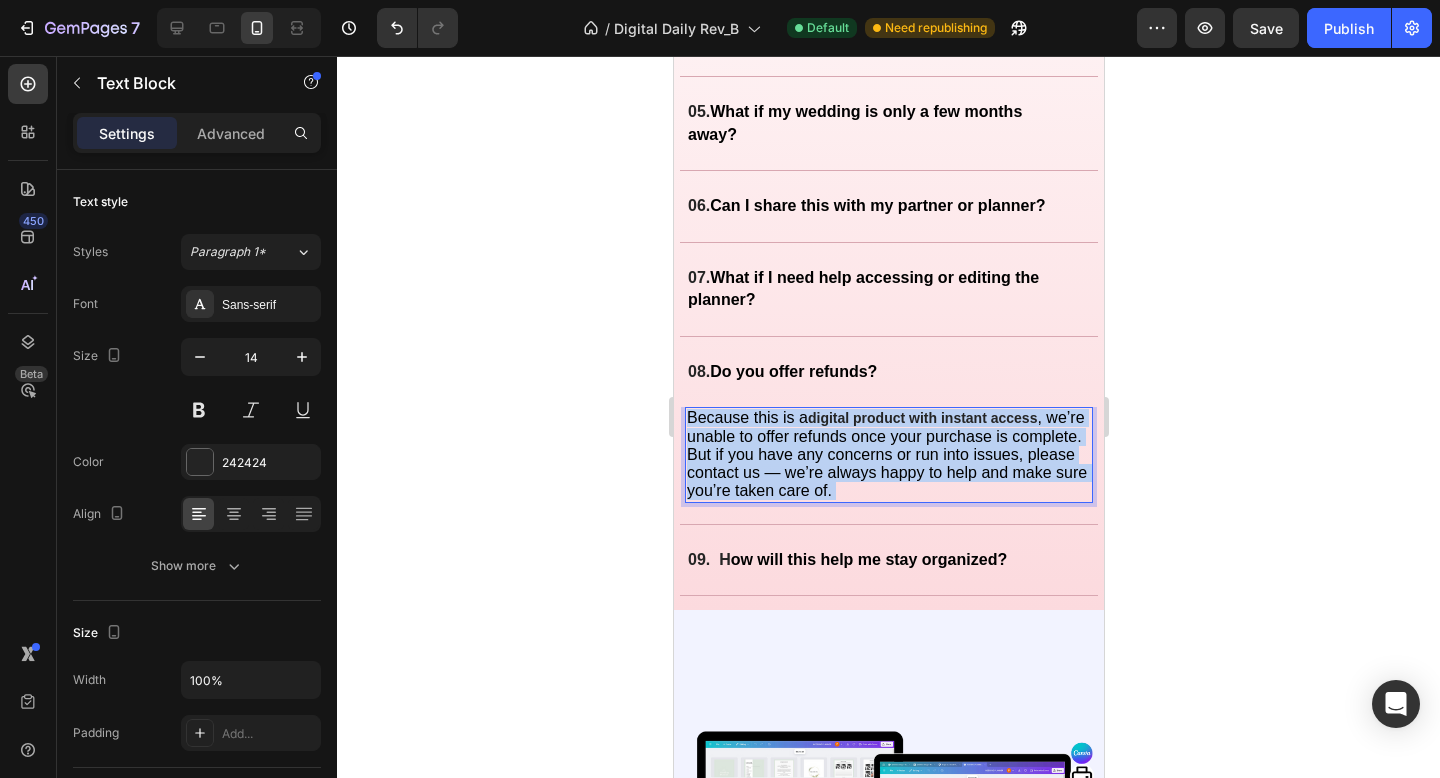 drag, startPoint x: 996, startPoint y: 524, endPoint x: 693, endPoint y: 440, distance: 314.42804 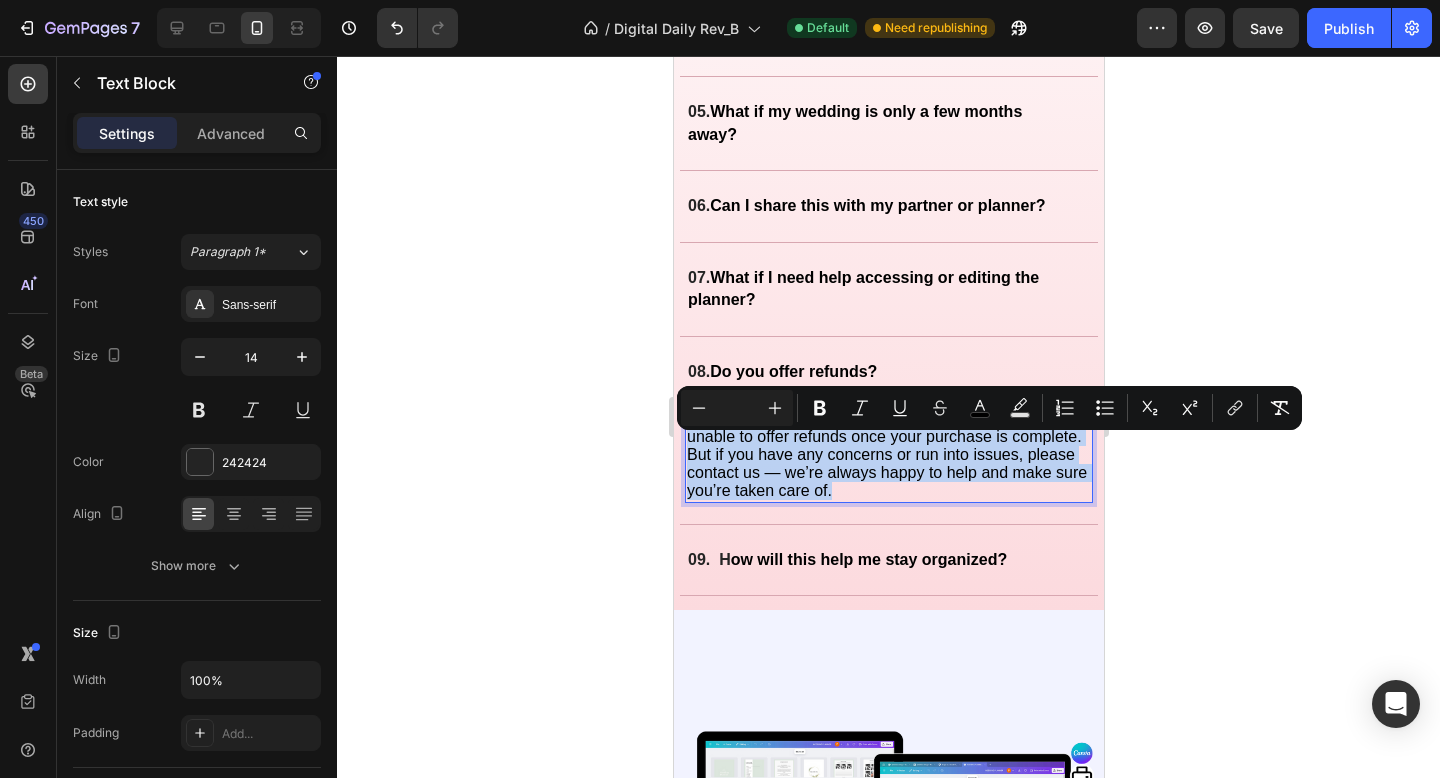 drag, startPoint x: 687, startPoint y: 447, endPoint x: 1057, endPoint y: 530, distance: 379.1952 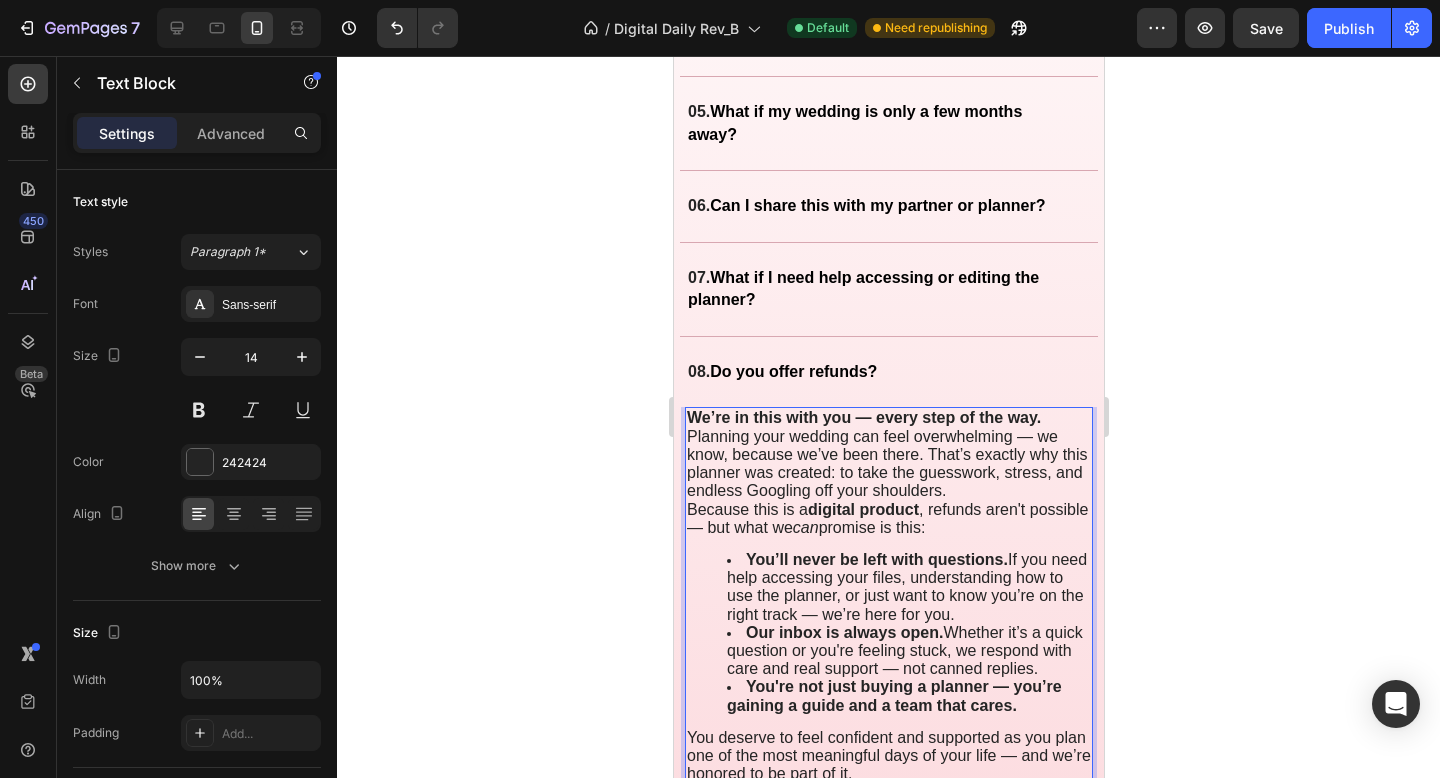 scroll, scrollTop: 5025, scrollLeft: 0, axis: vertical 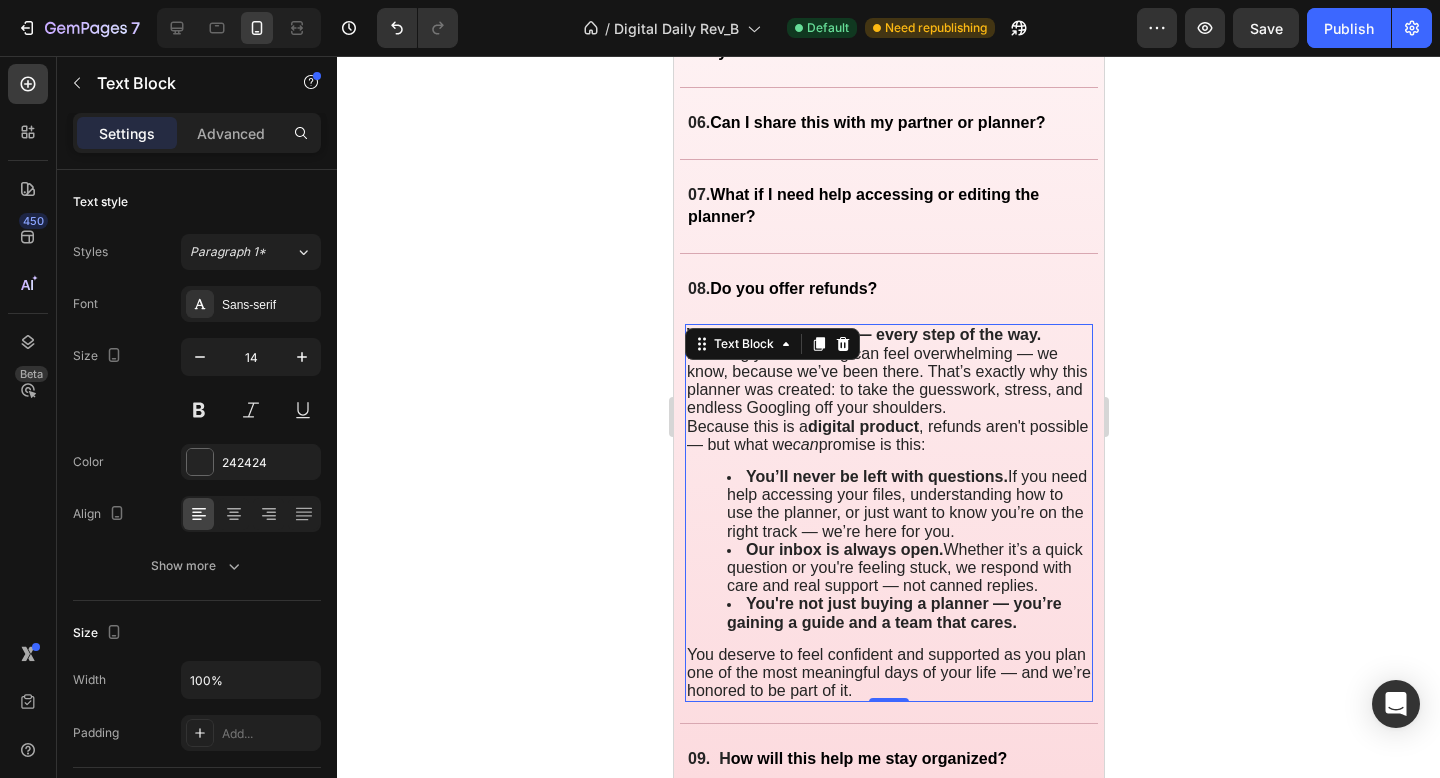 drag, startPoint x: 1177, startPoint y: 515, endPoint x: 1160, endPoint y: 520, distance: 17.720045 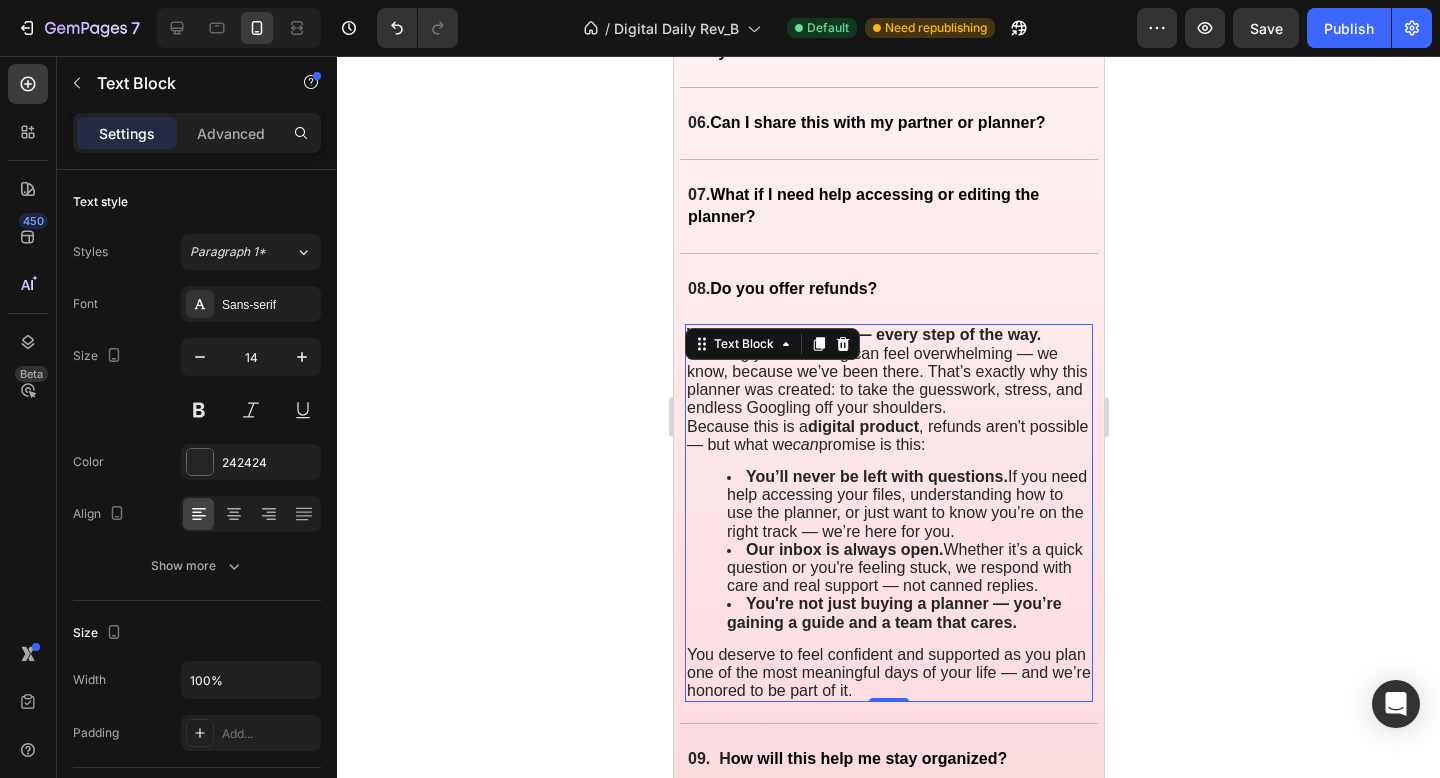 click 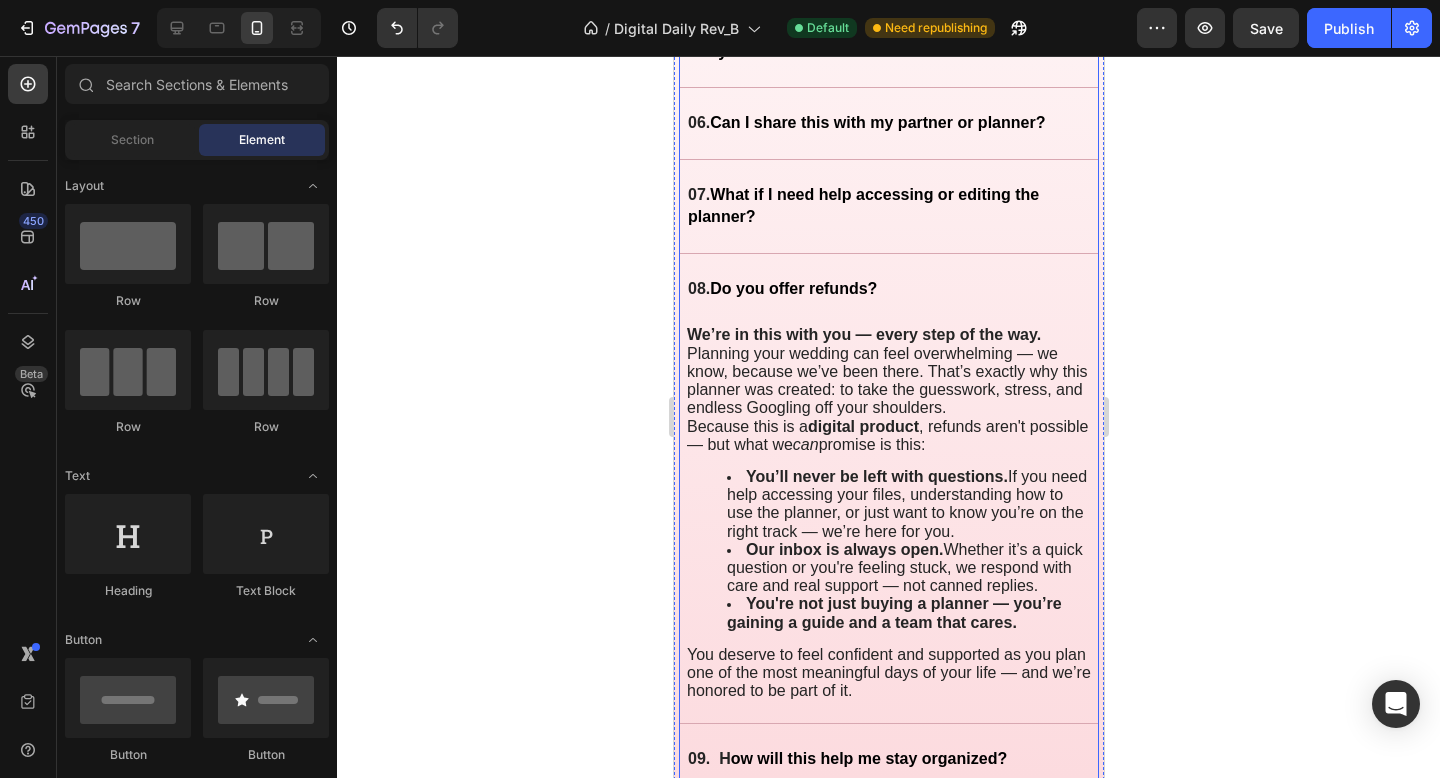 click on "08.    Do you offer refunds?" at bounding box center [872, 289] 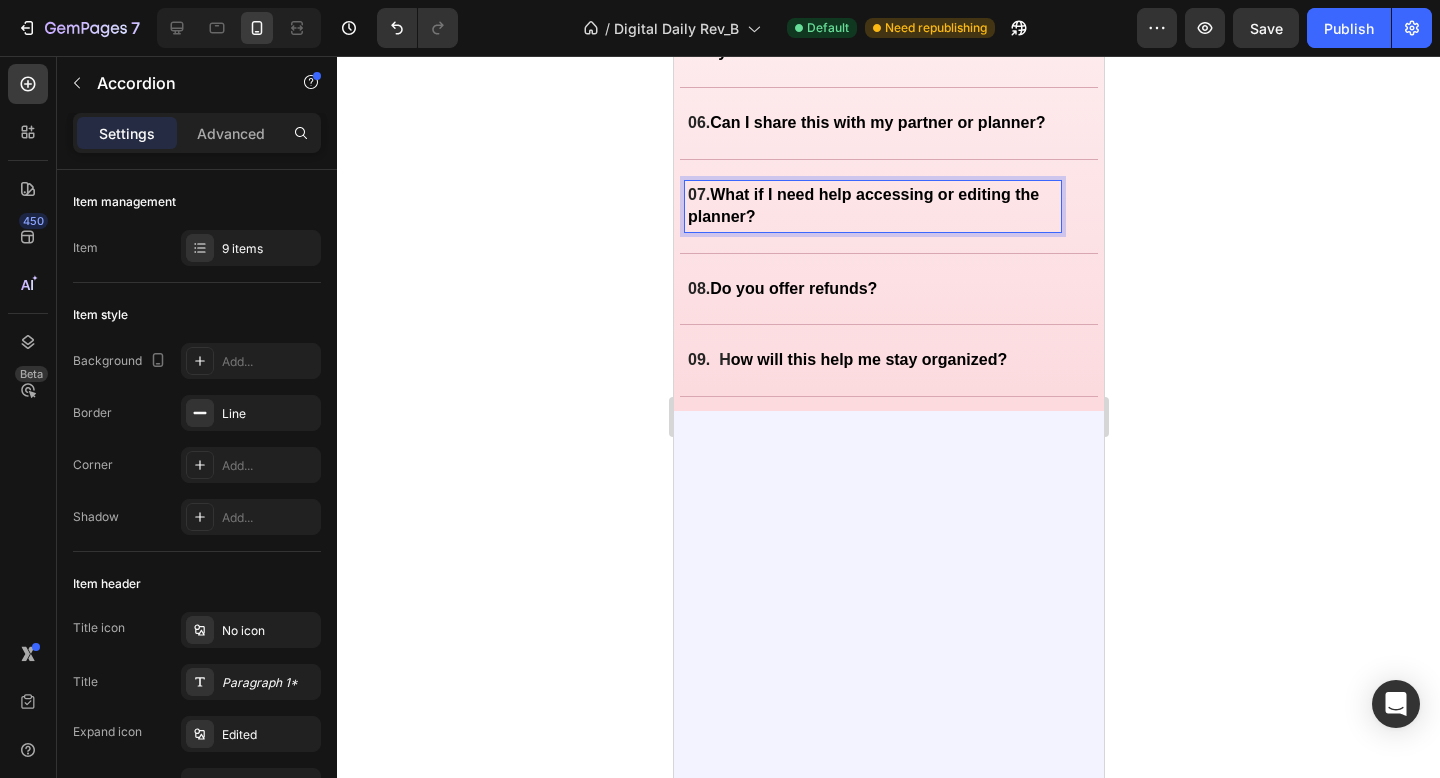 click 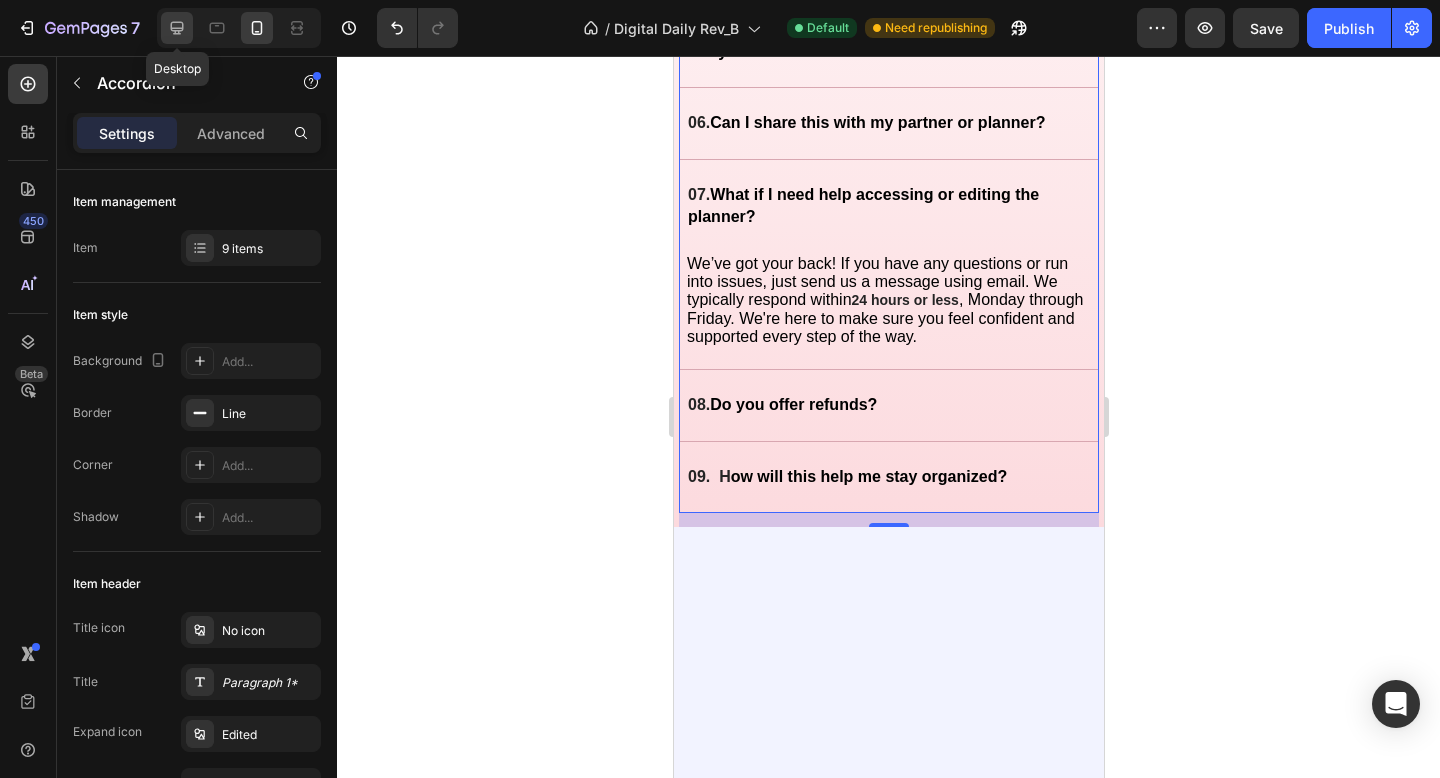 click 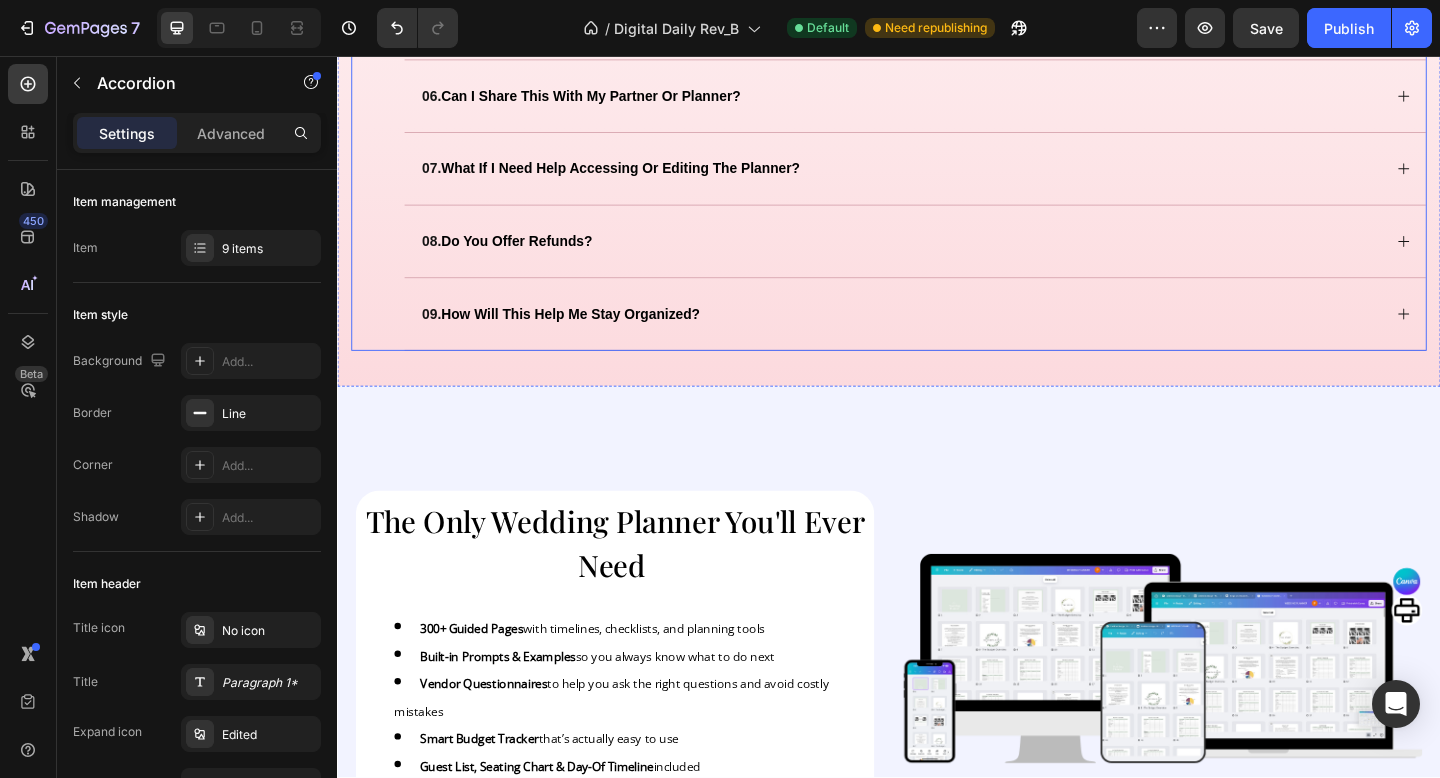 scroll, scrollTop: 3909, scrollLeft: 0, axis: vertical 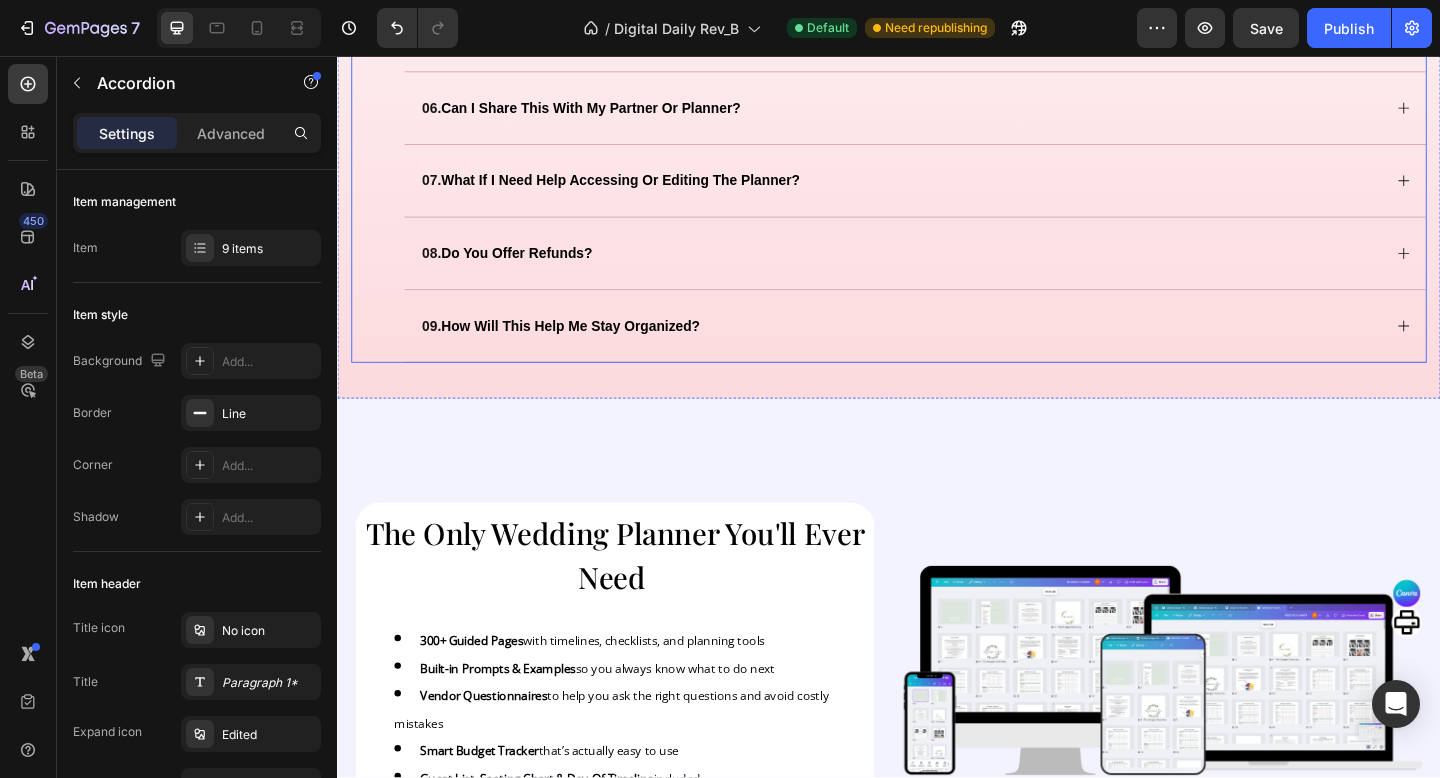 click on "07.   what if i need help accessing or editing the planner?" at bounding box center [949, 192] 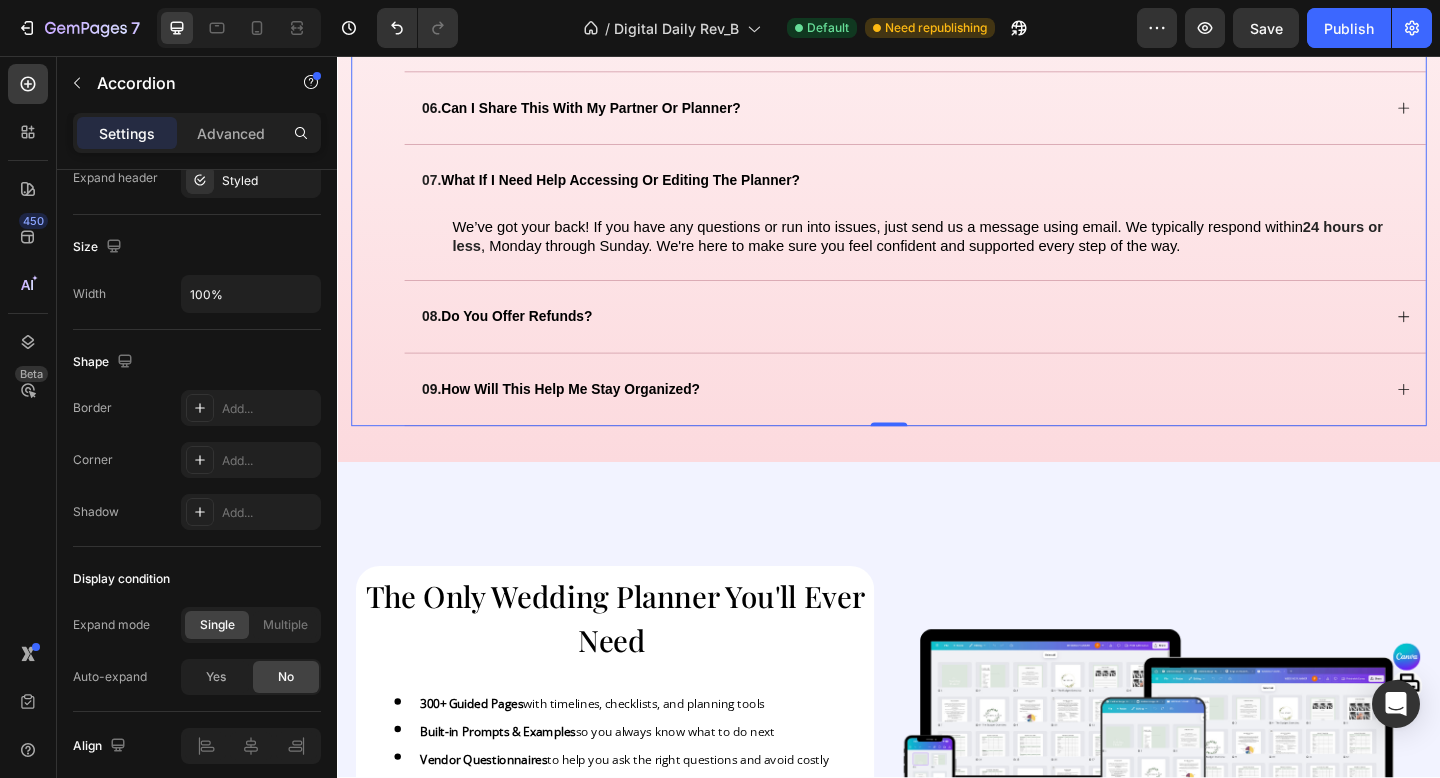 click on "07.   what if i need help accessing or editing the planner?" at bounding box center [949, 192] 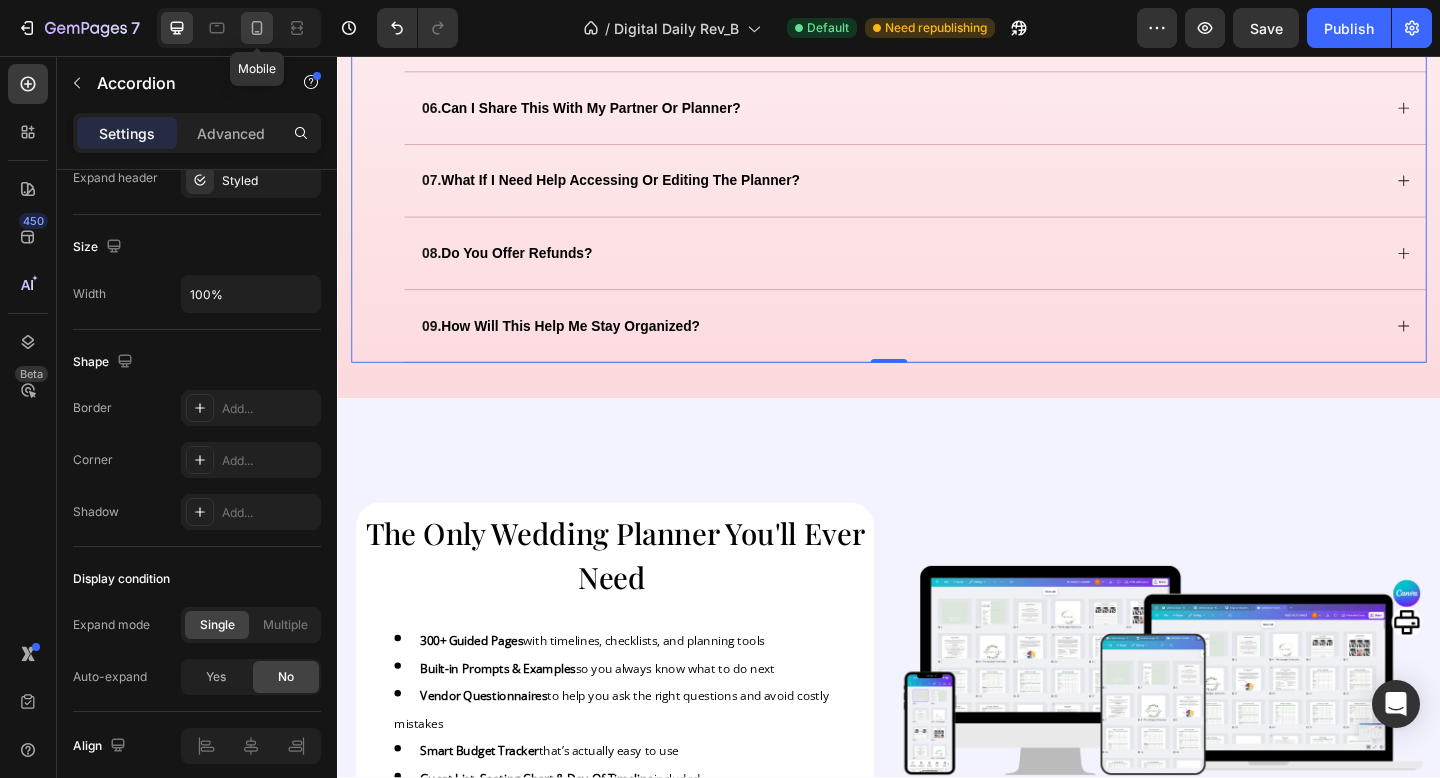 click 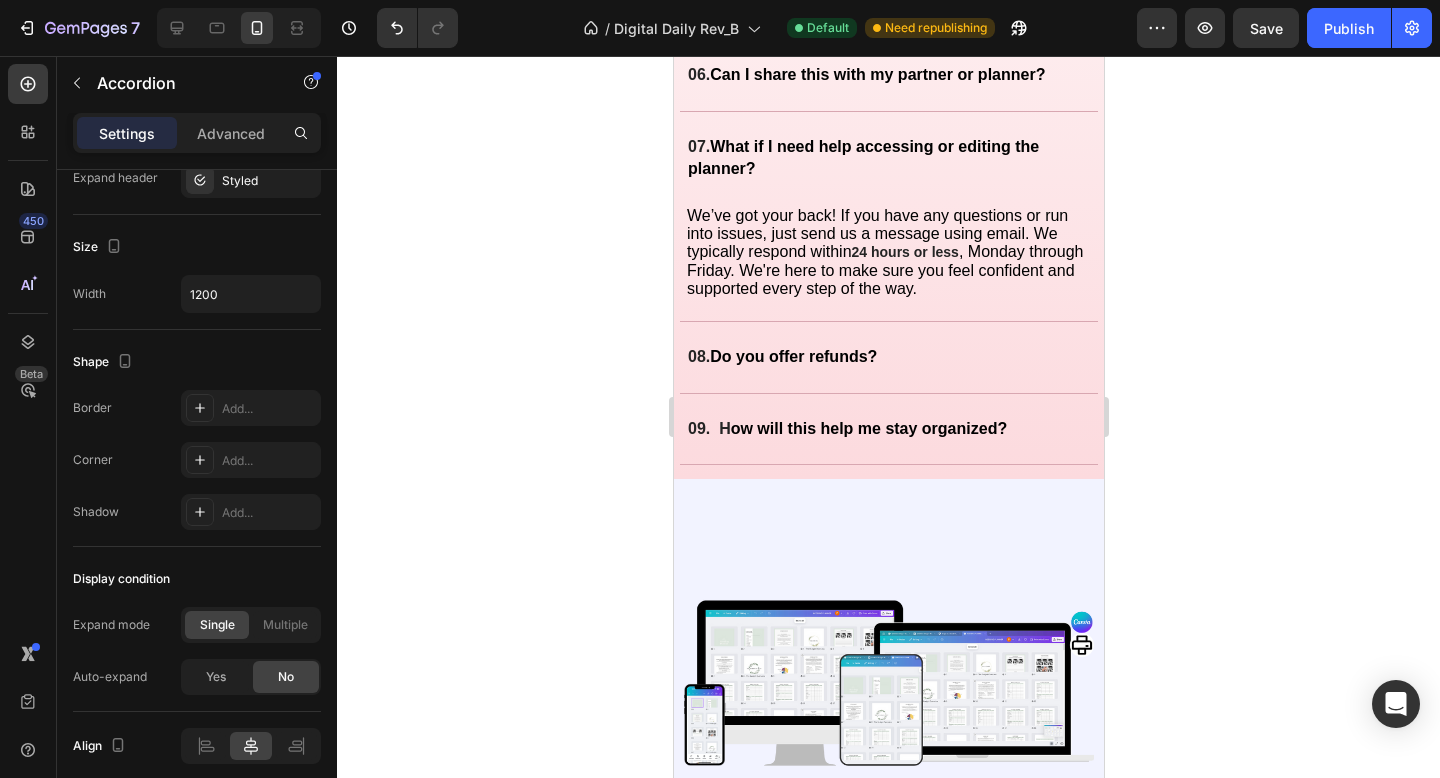 scroll, scrollTop: 5003, scrollLeft: 0, axis: vertical 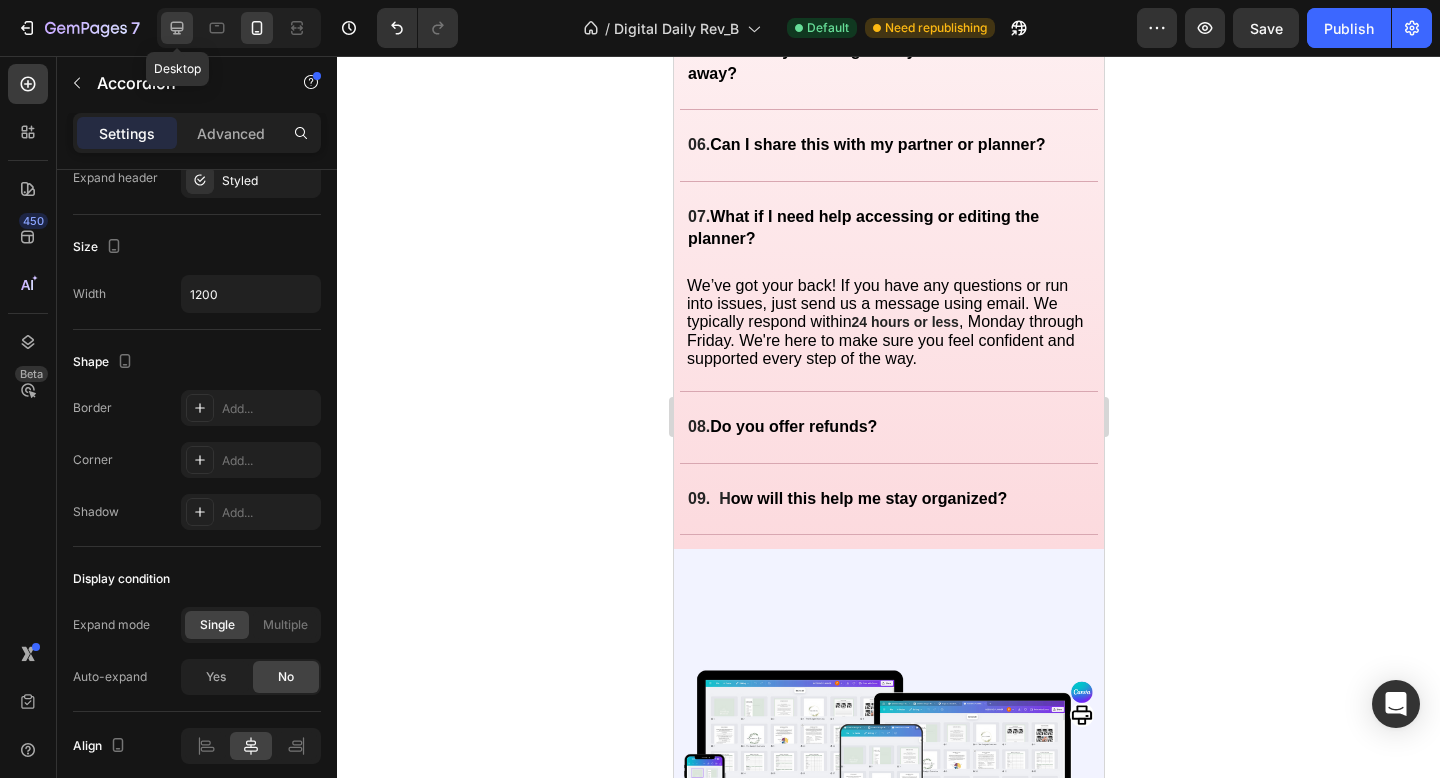 click 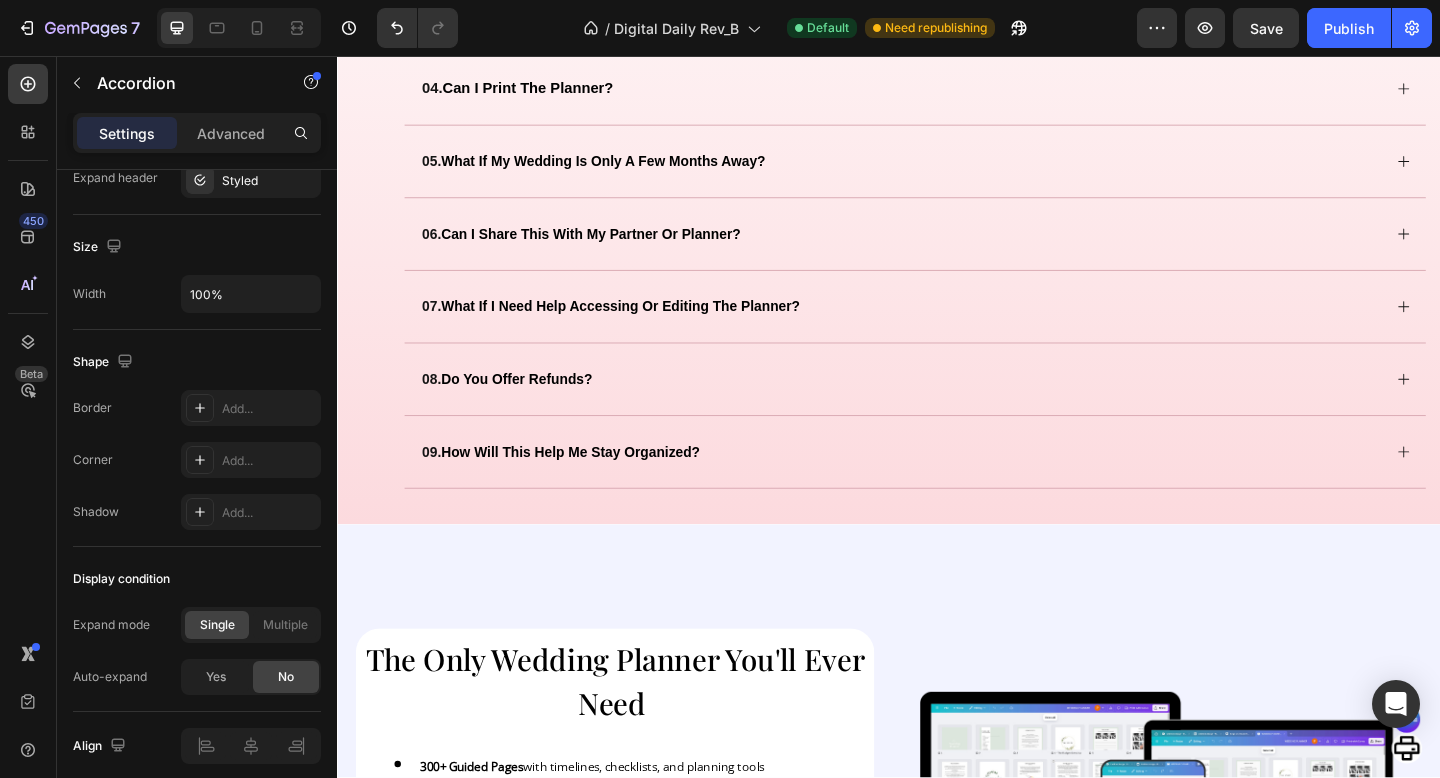 scroll, scrollTop: 3690, scrollLeft: 0, axis: vertical 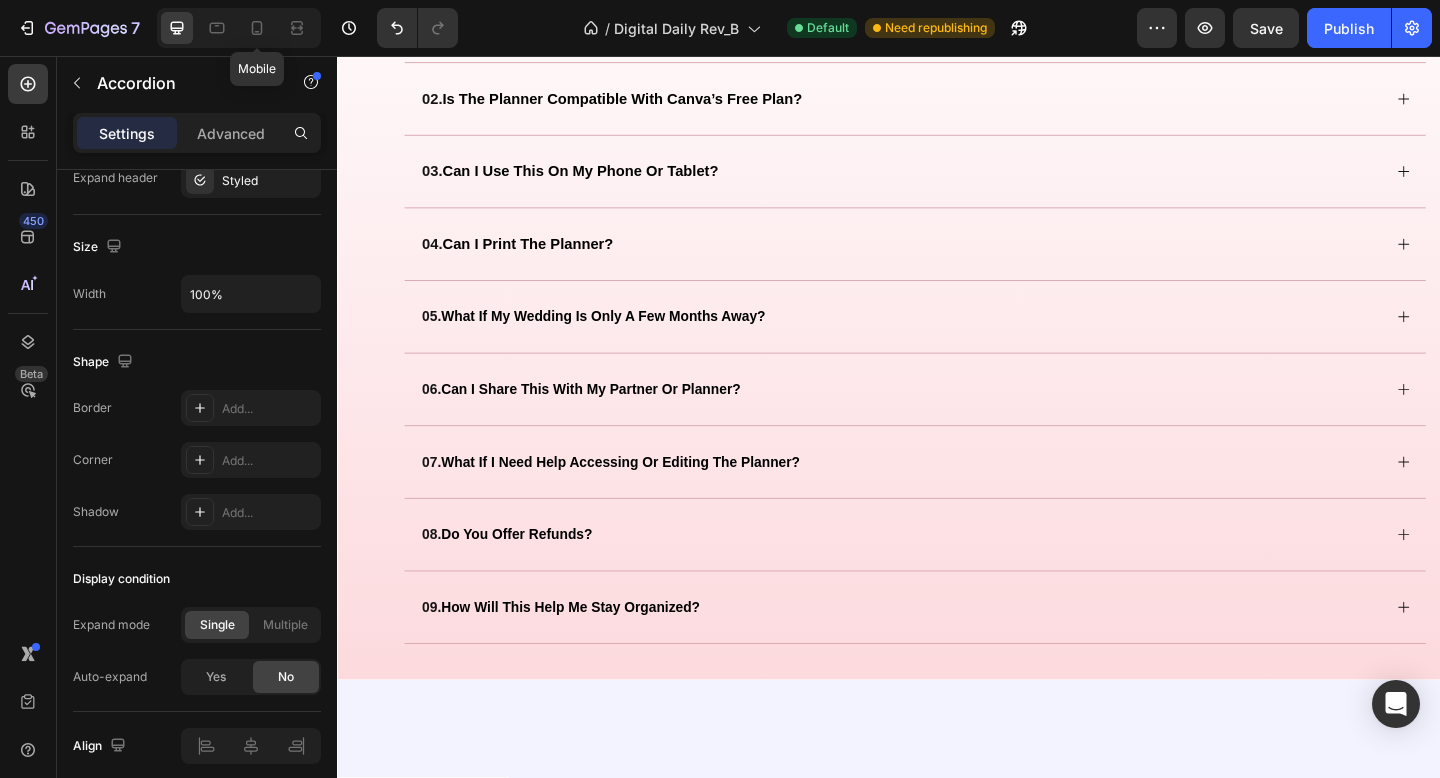 drag, startPoint x: 254, startPoint y: 32, endPoint x: 523, endPoint y: 174, distance: 304.17923 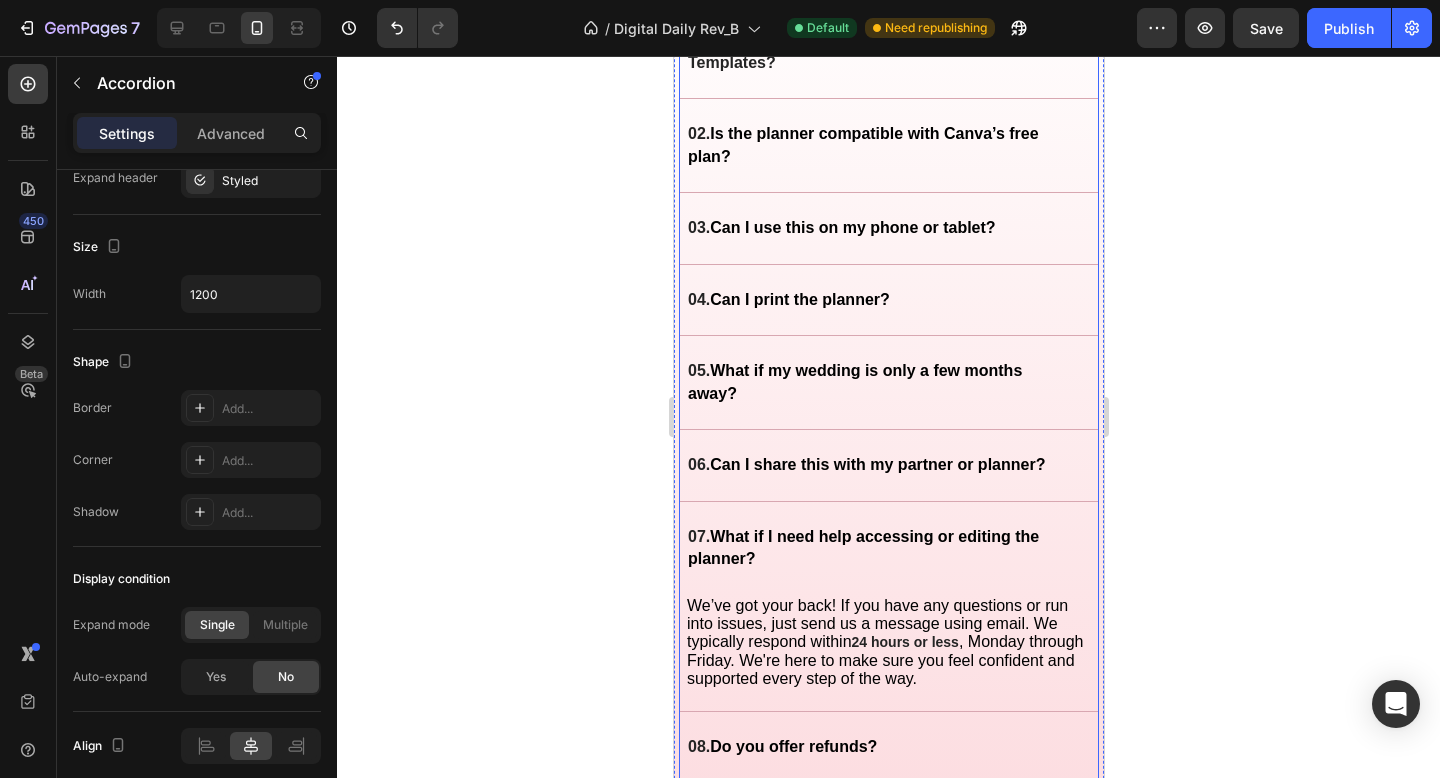 scroll, scrollTop: 4484, scrollLeft: 0, axis: vertical 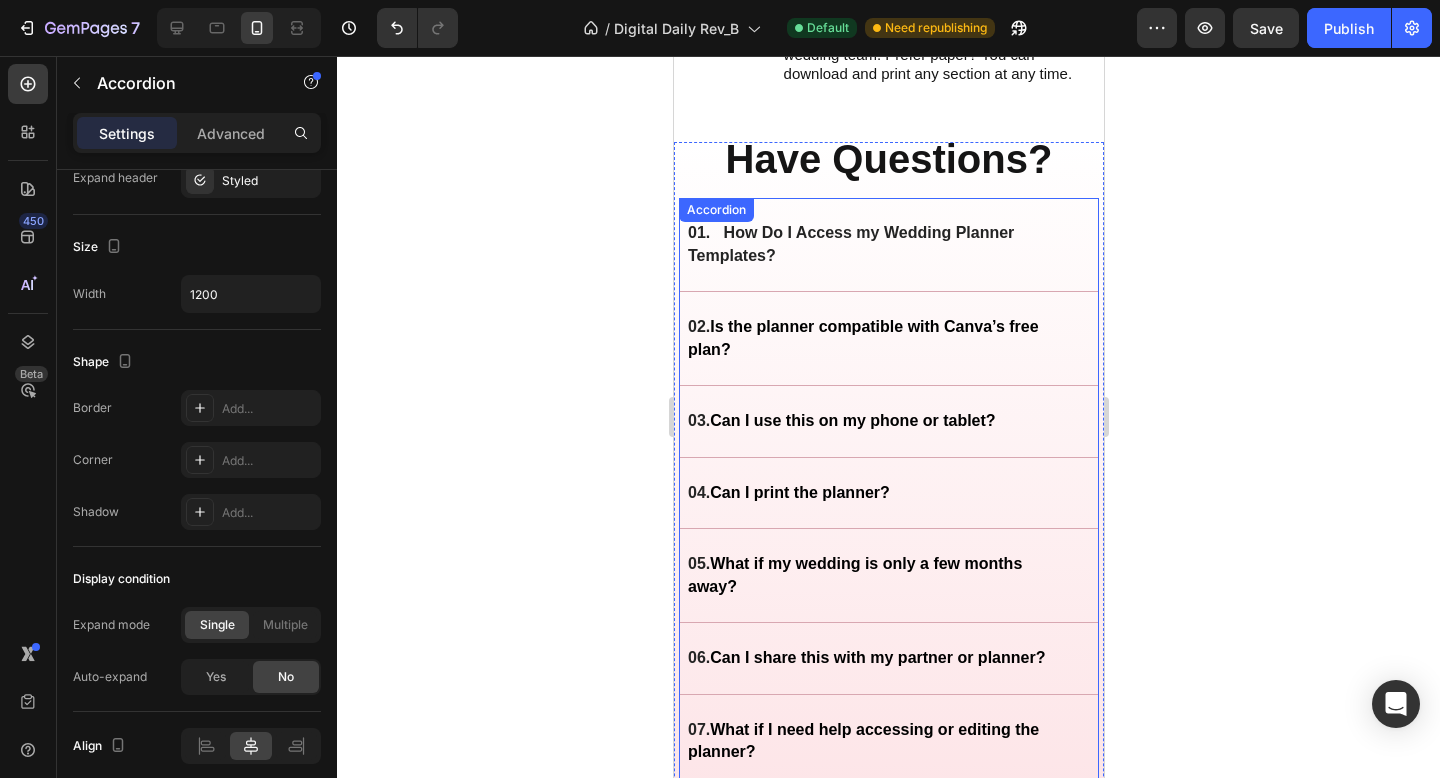click on "02.    Is the planner compatible with Canva’s free plan?" at bounding box center (872, 338) 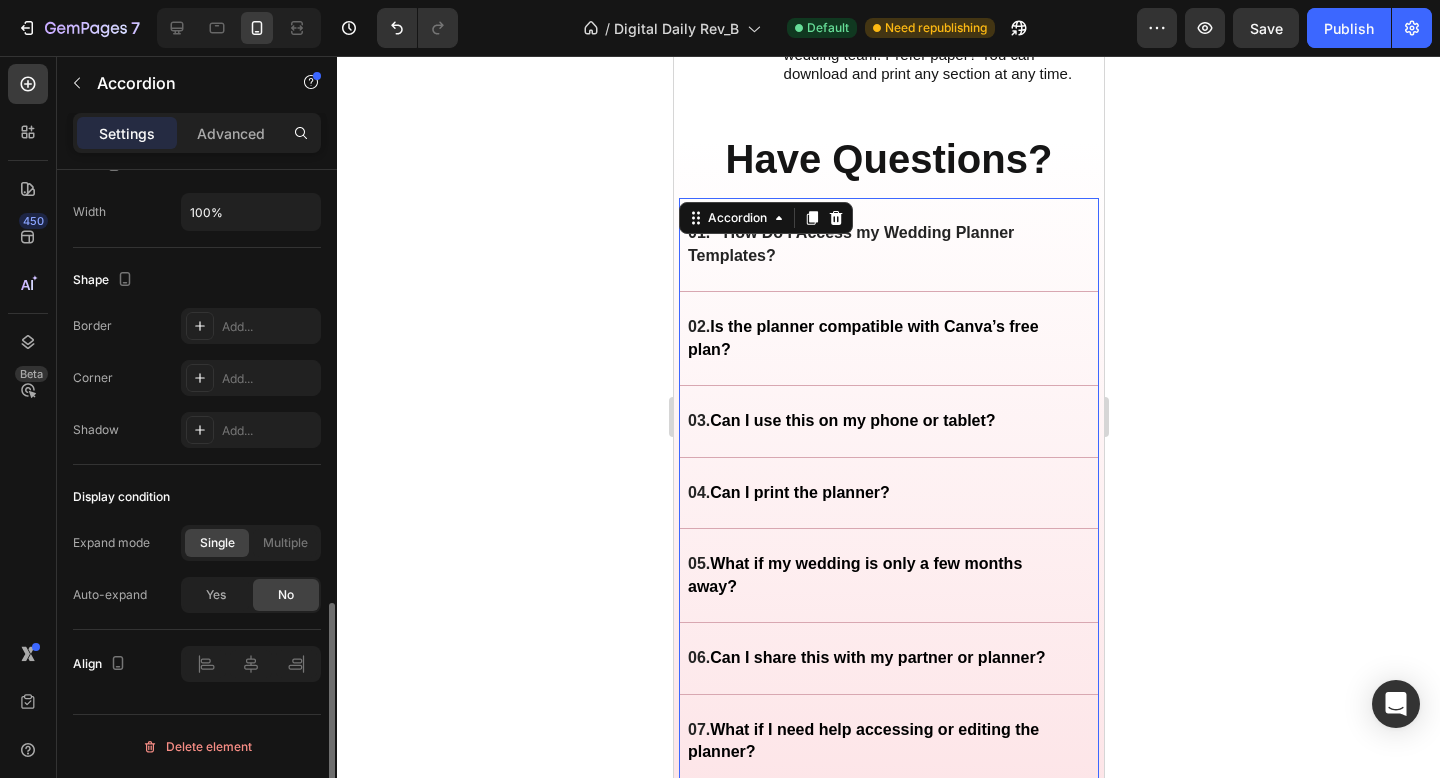 scroll, scrollTop: 822, scrollLeft: 0, axis: vertical 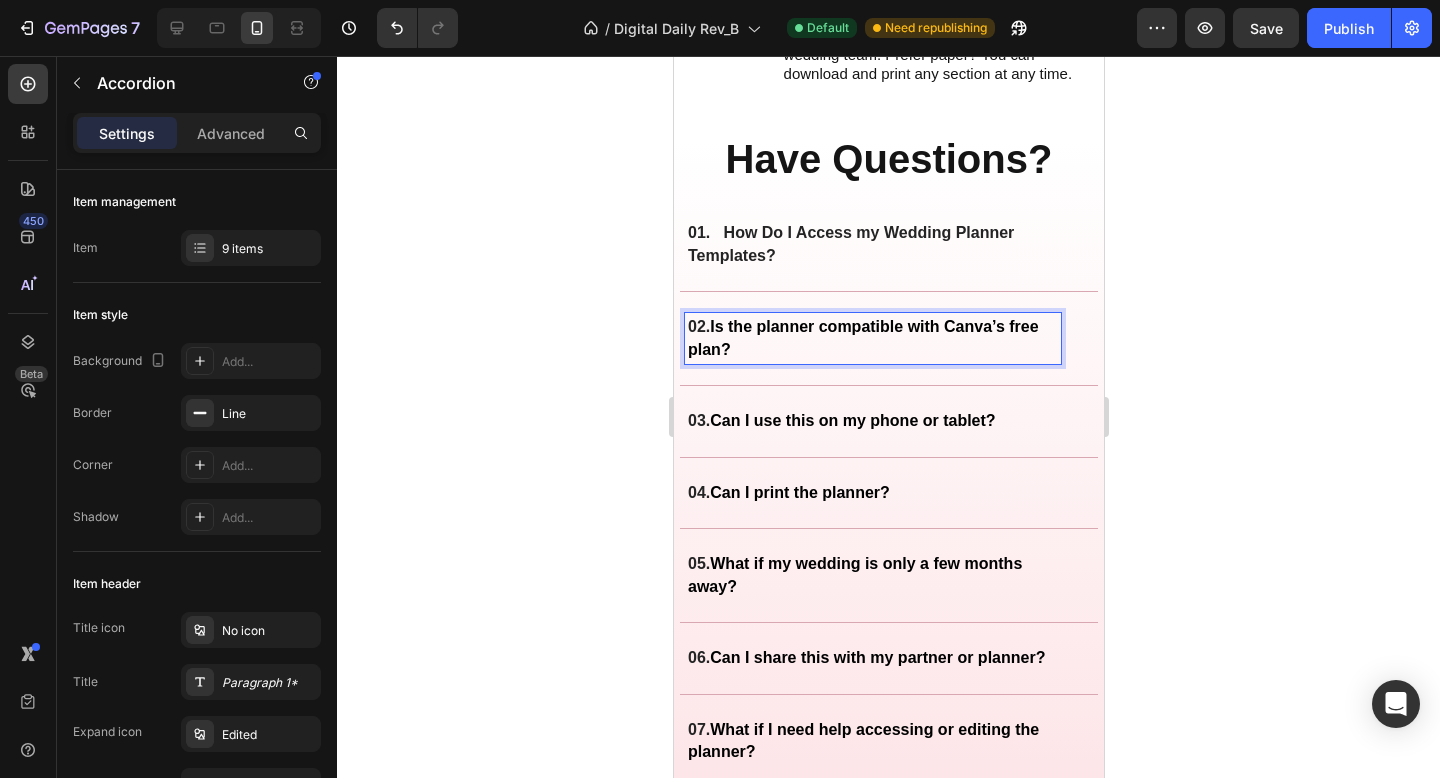 click on "02.    Is the planner compatible with Canva’s free plan?" at bounding box center (872, 338) 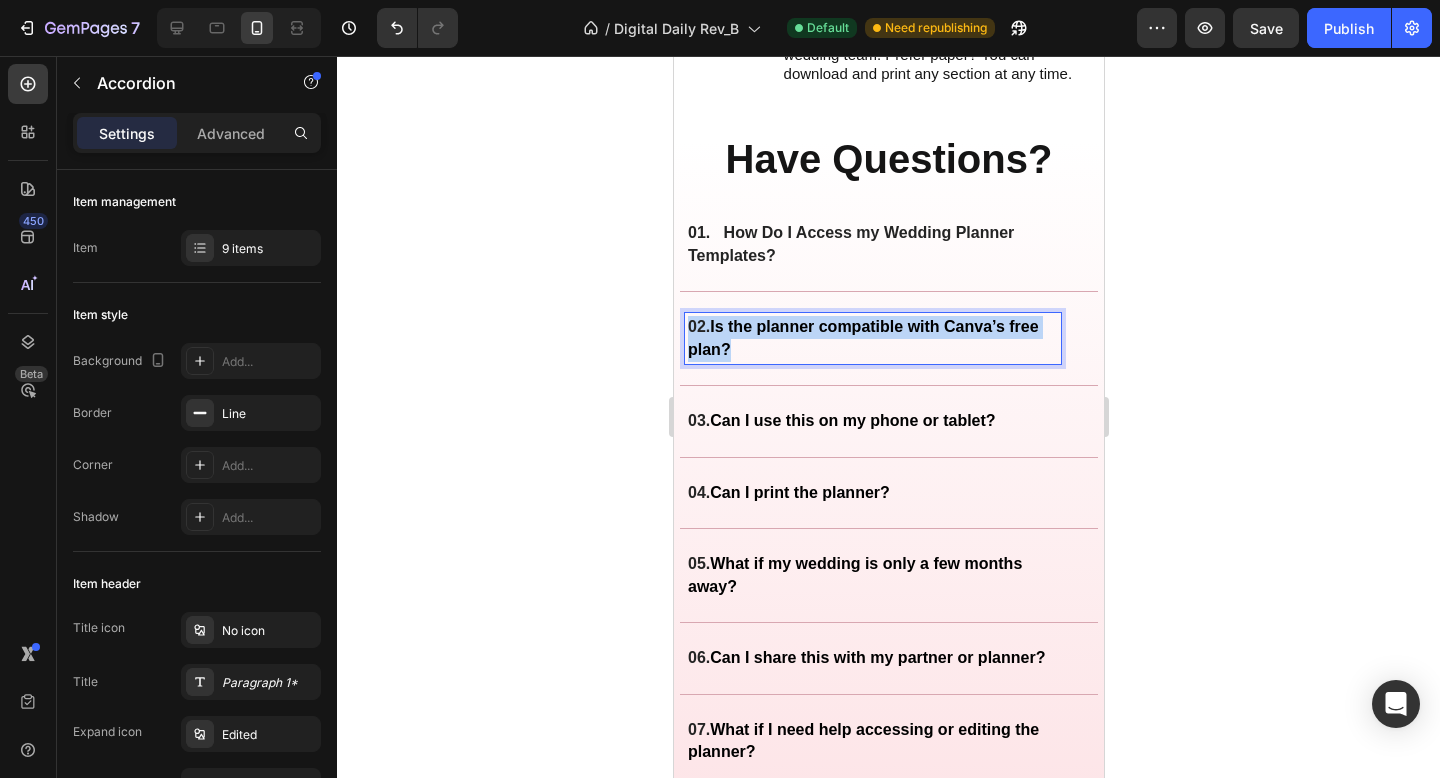 click on "02.    Is the planner compatible with Canva’s free plan?" at bounding box center (872, 338) 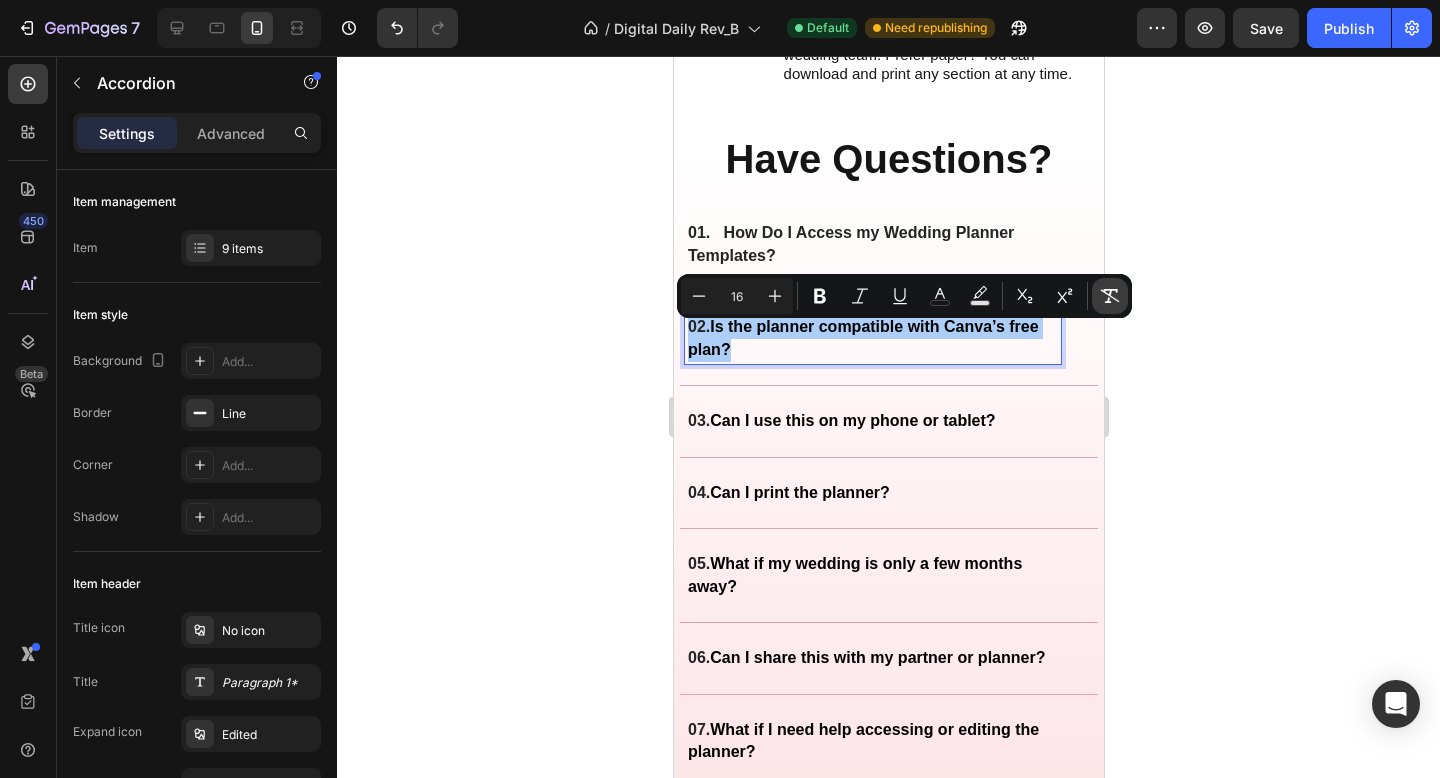 click 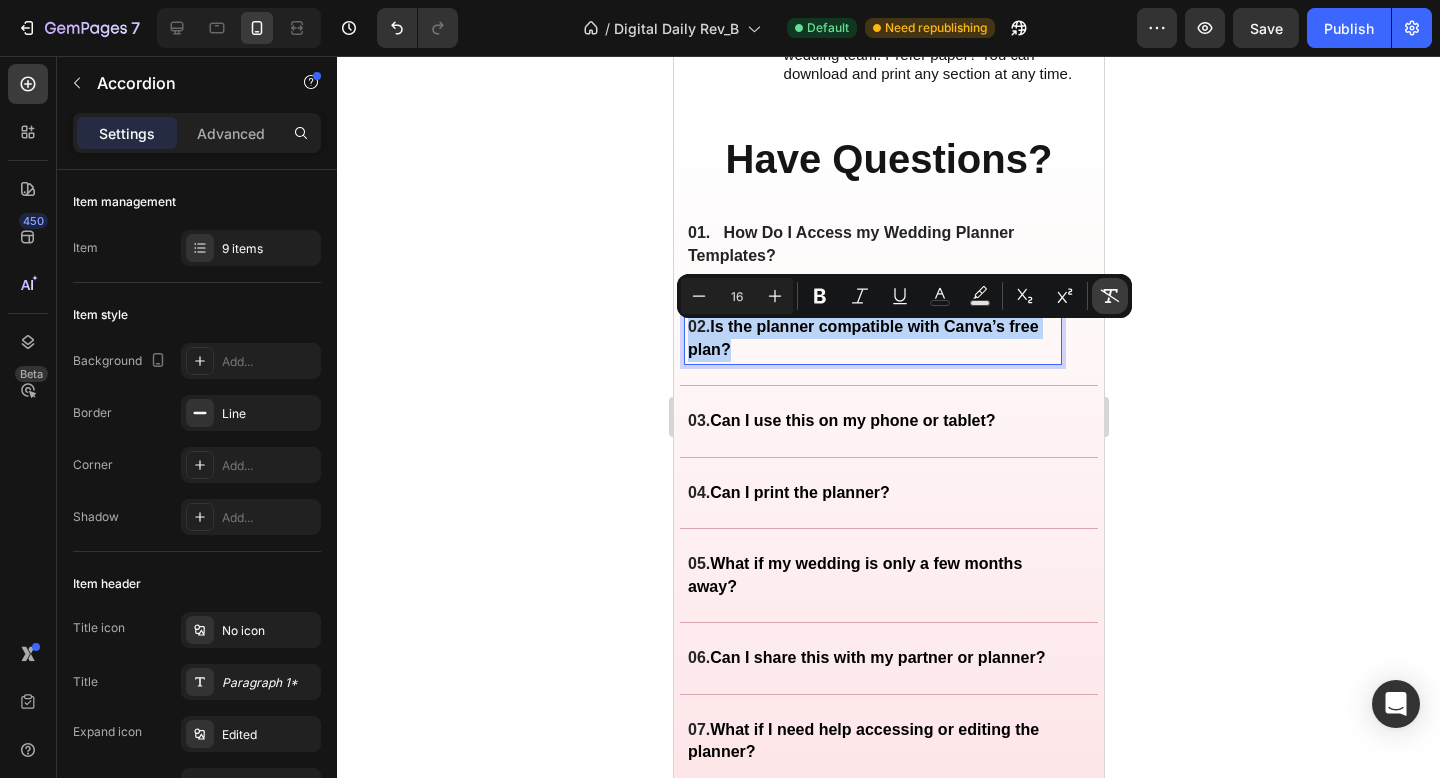 type on "15" 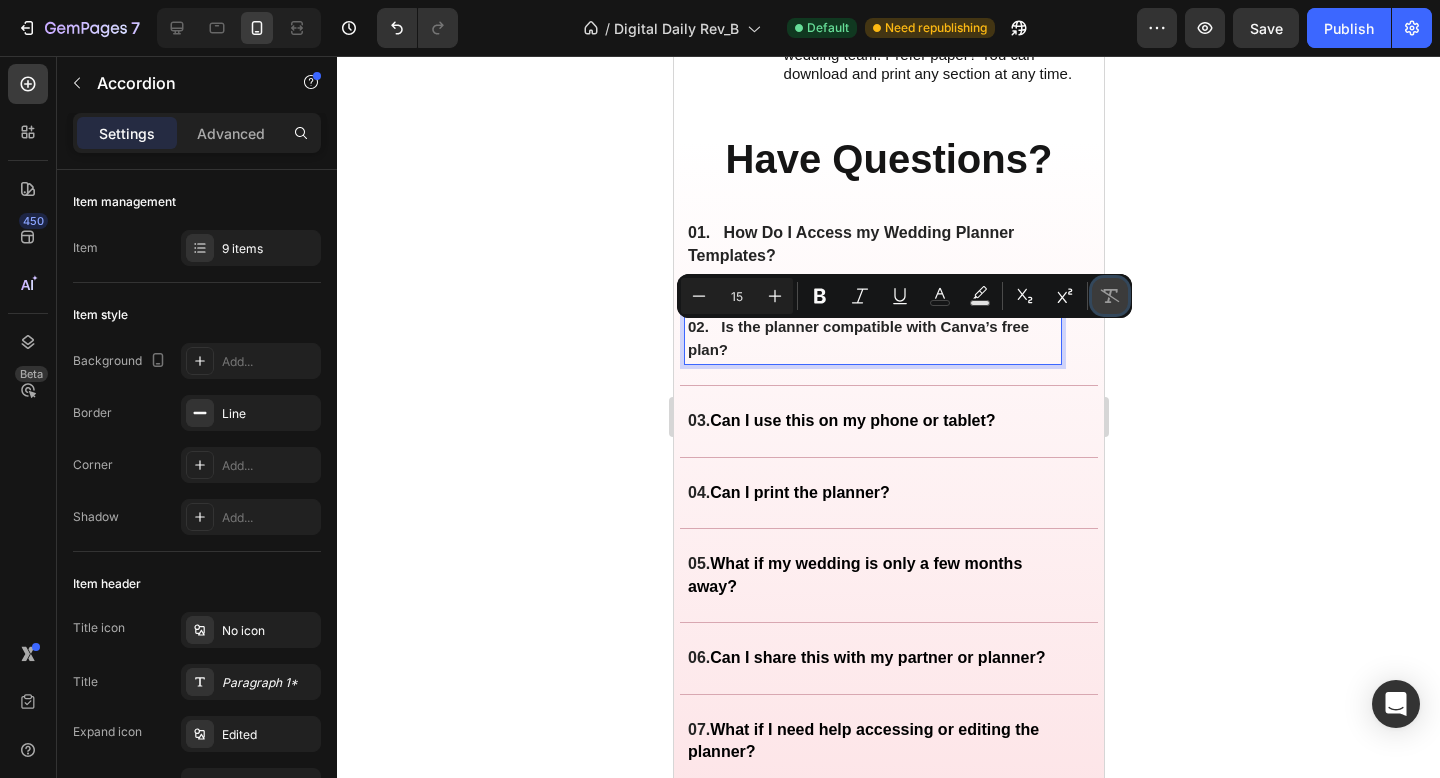 click 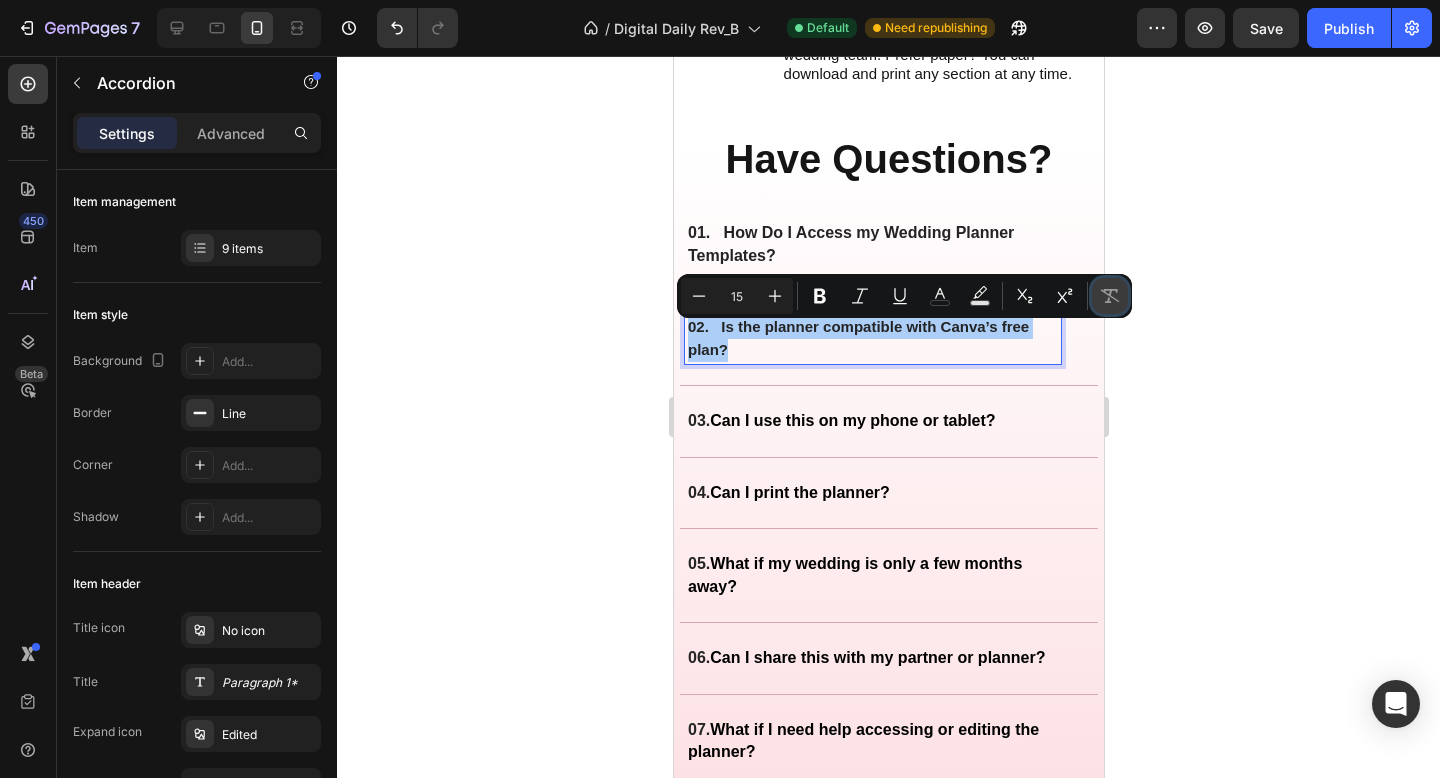 click 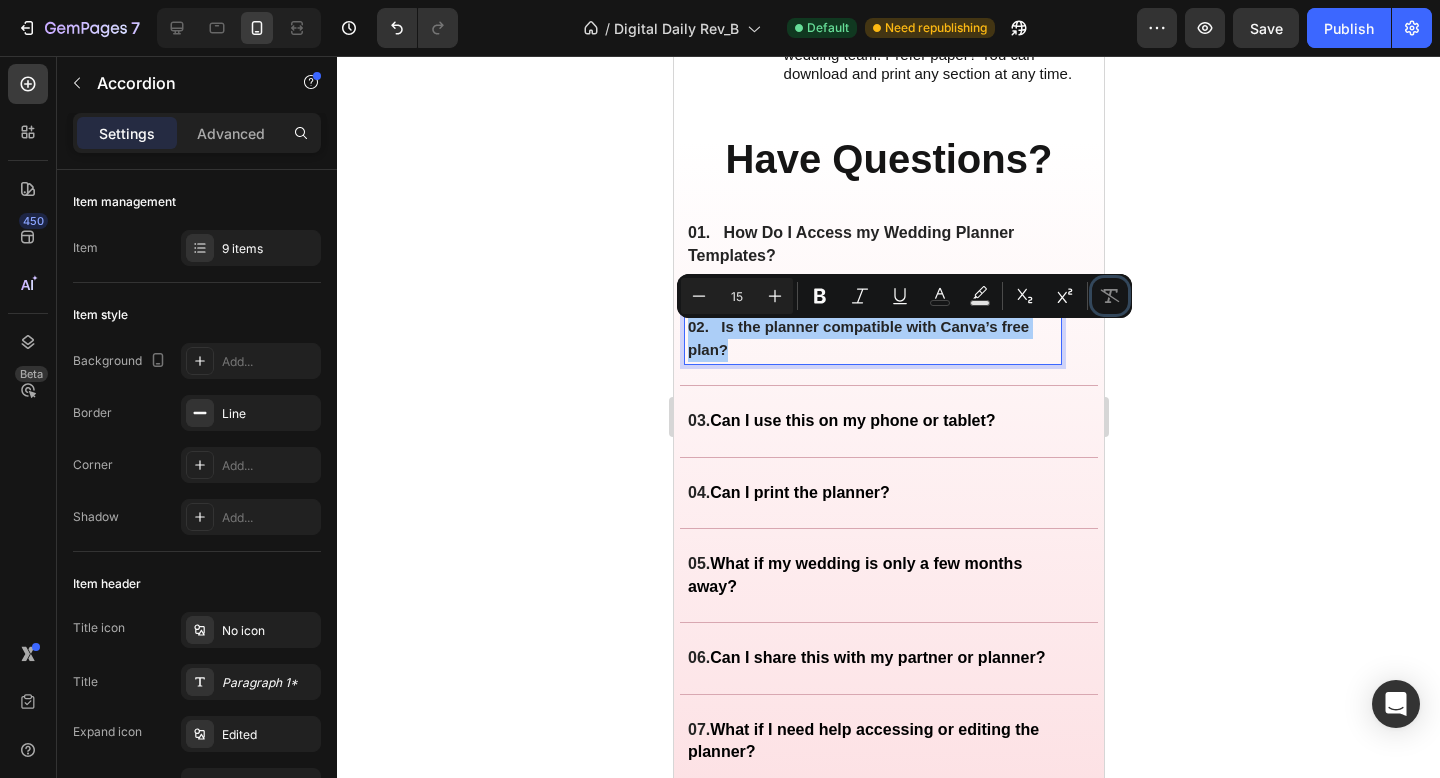 type 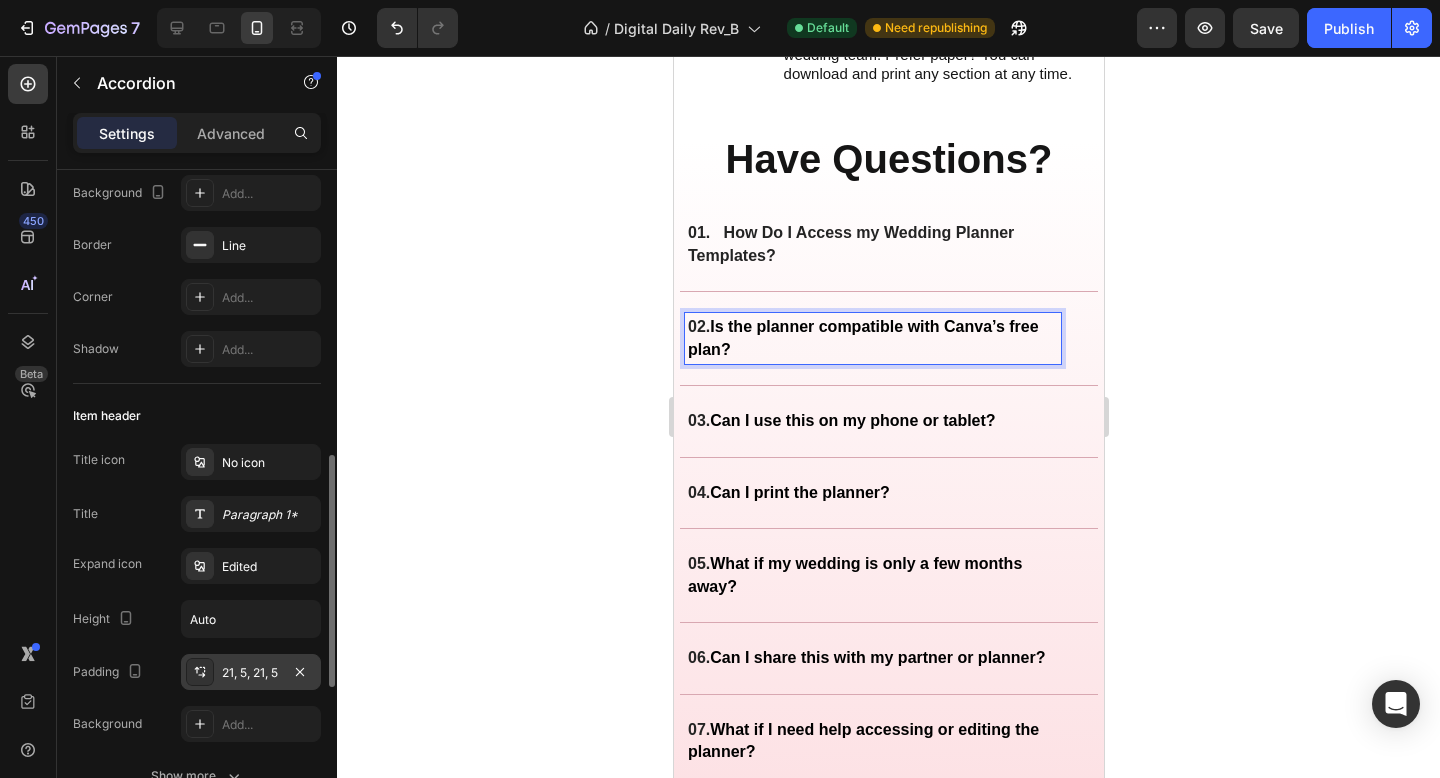 scroll, scrollTop: 336, scrollLeft: 0, axis: vertical 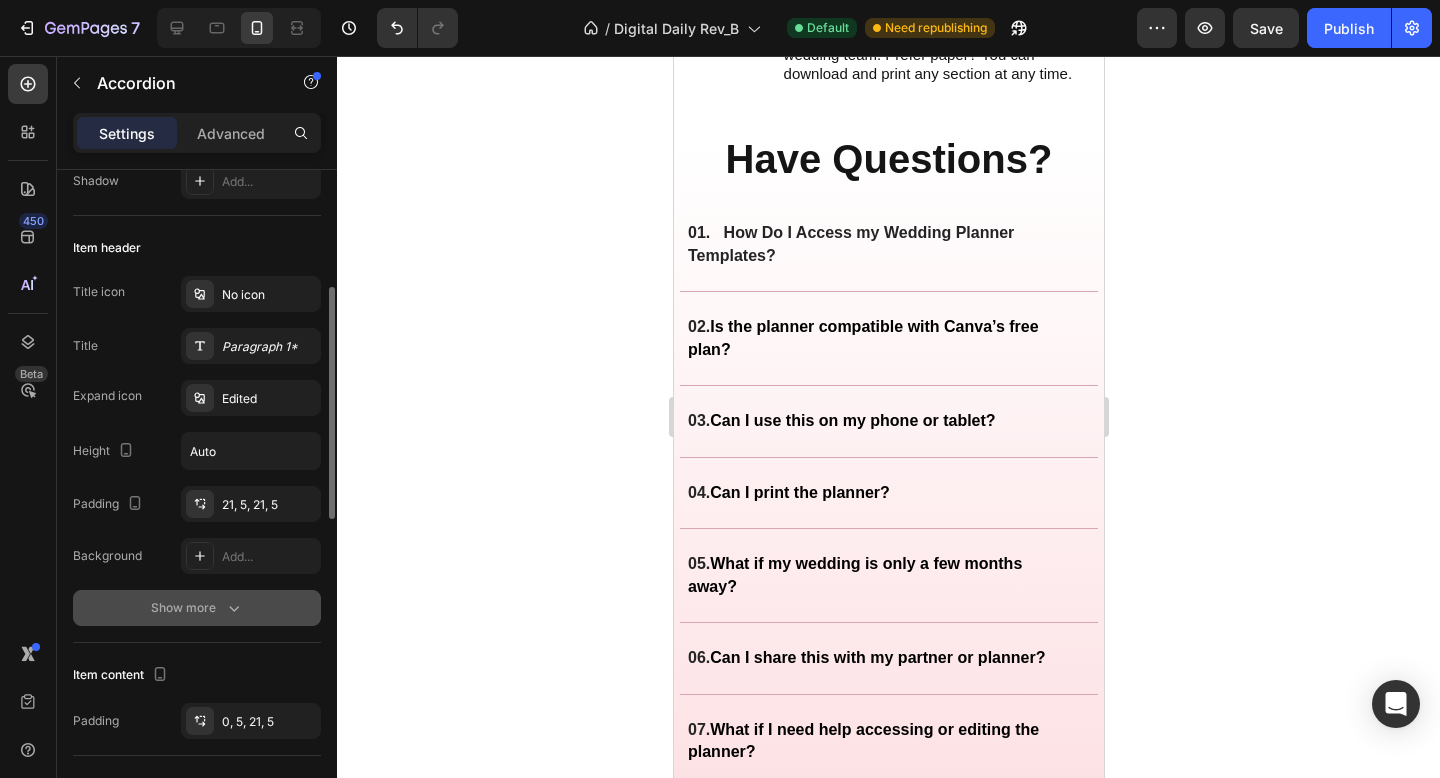 click on "Show more" at bounding box center [197, 608] 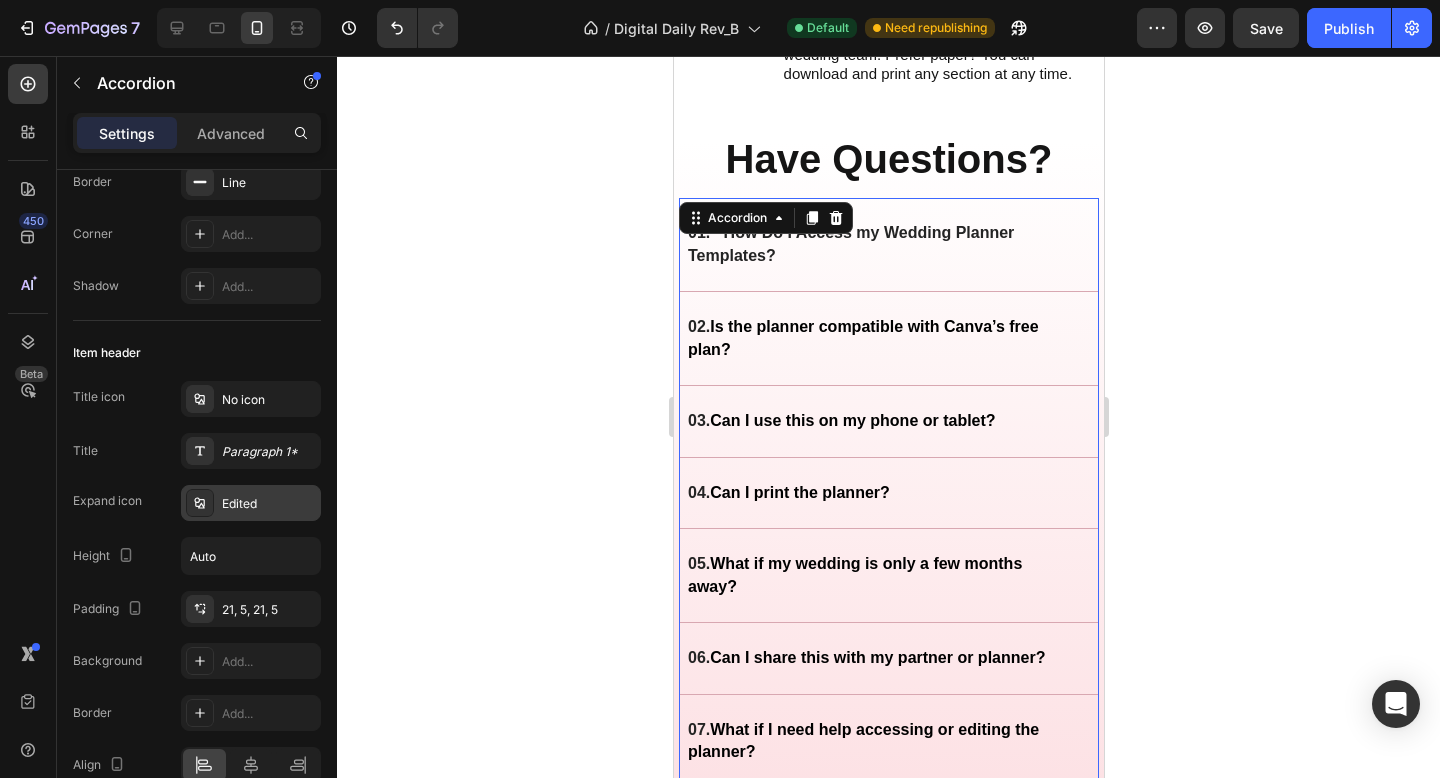 scroll, scrollTop: 0, scrollLeft: 0, axis: both 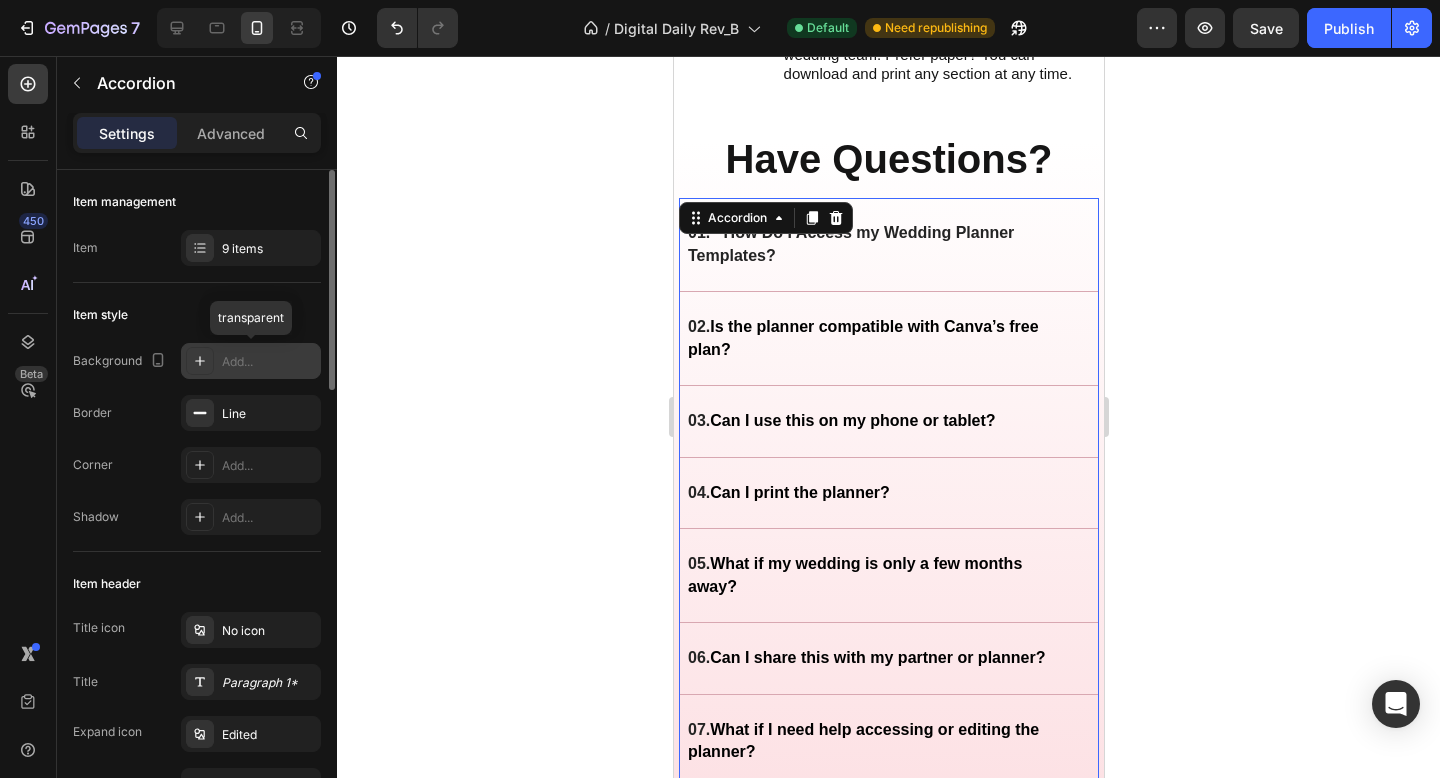 click on "Add..." at bounding box center [269, 362] 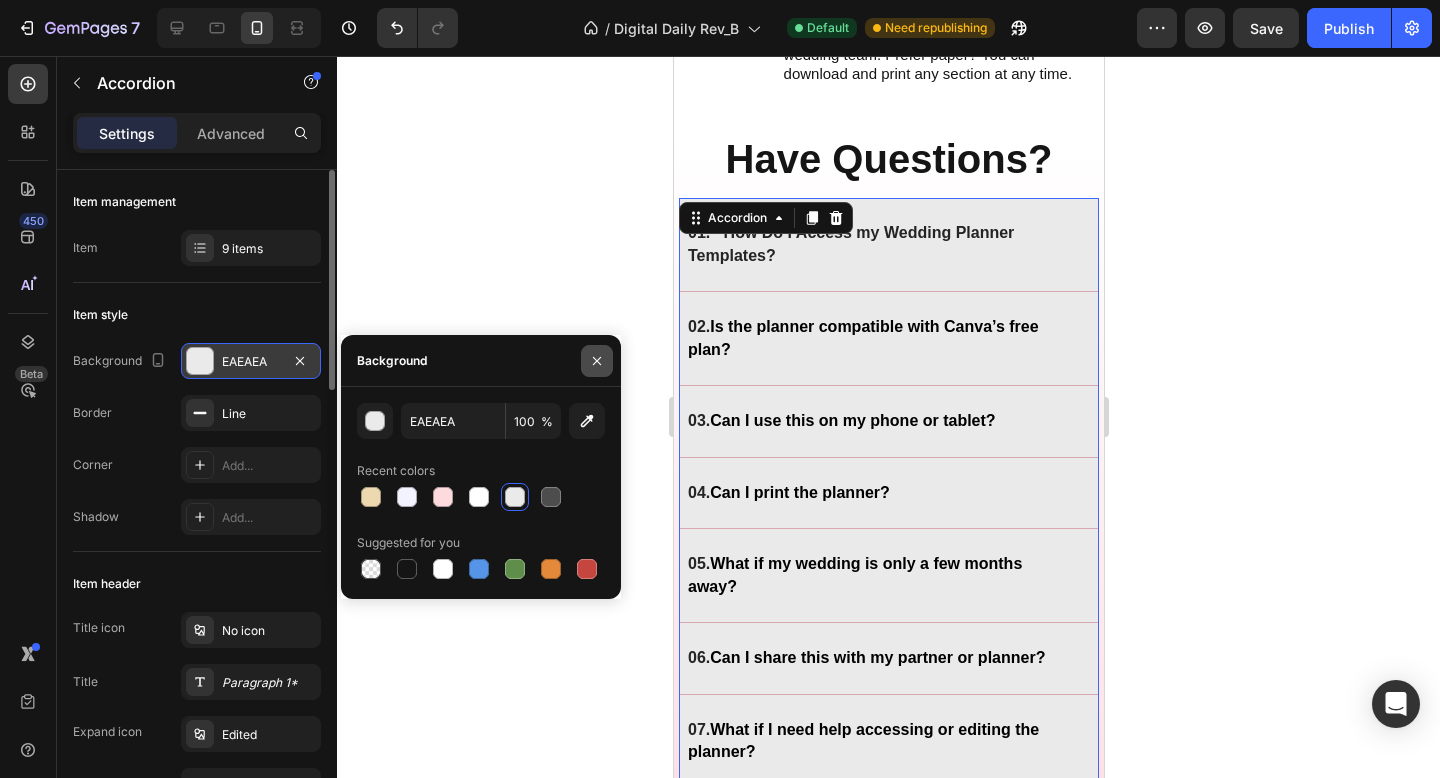 click 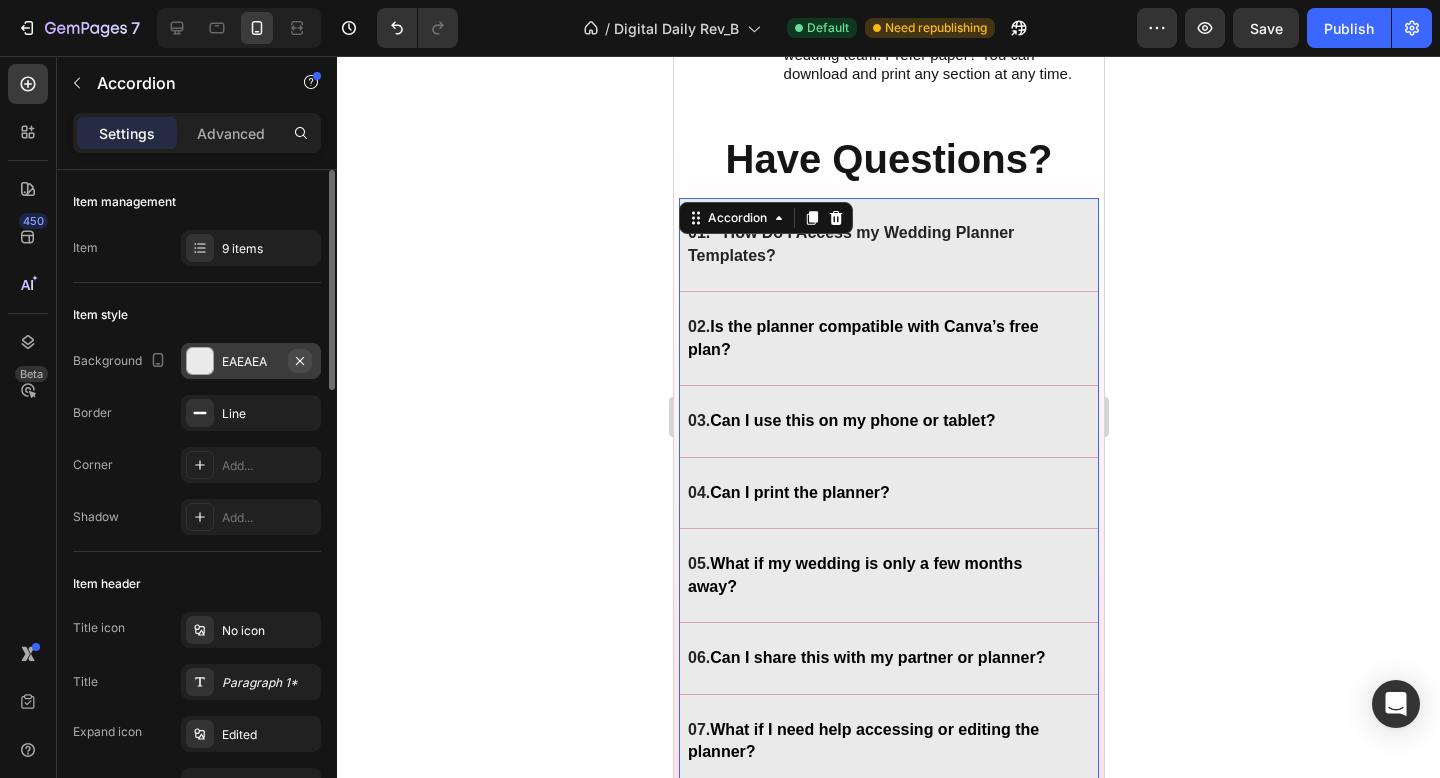 click 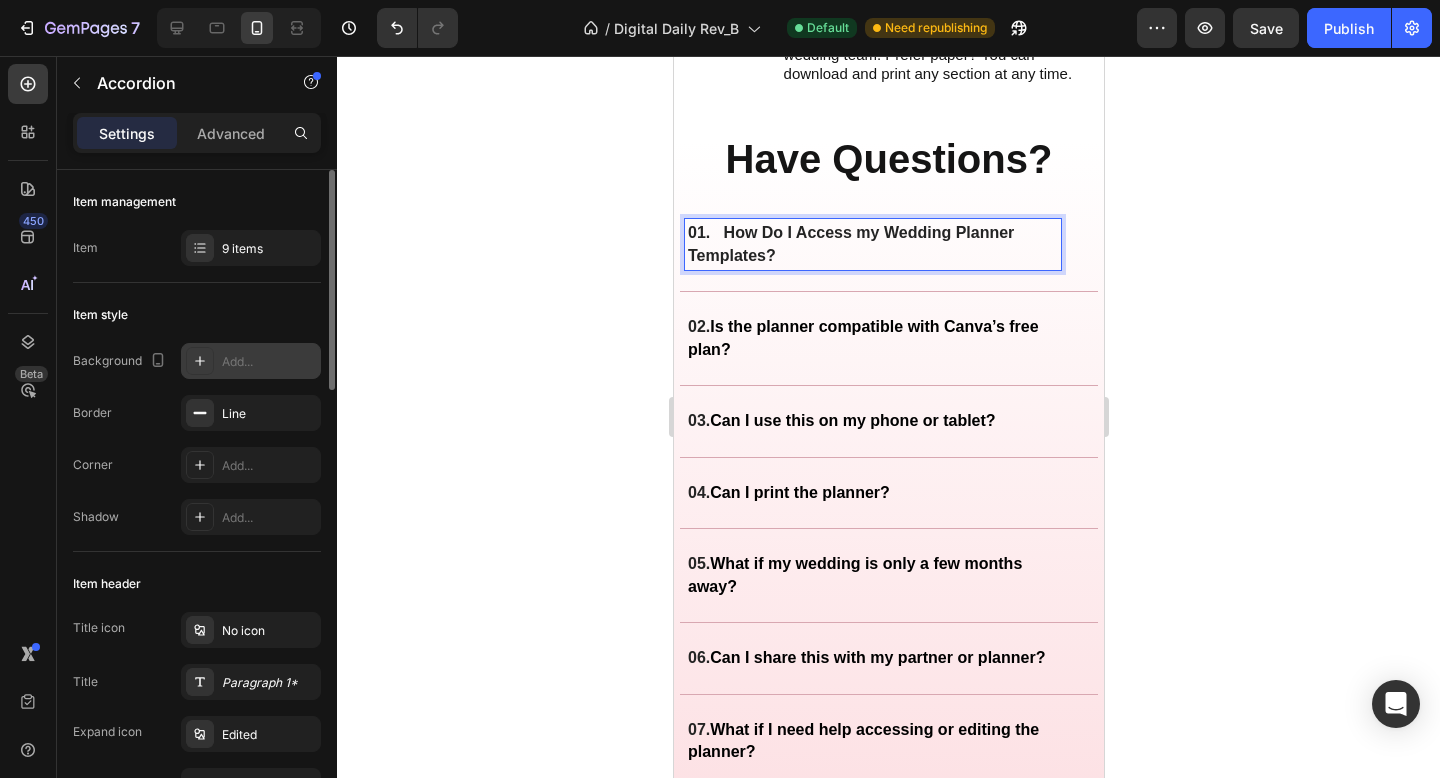 click on "01.   How Do I Access my Wedding Planner Templates?" at bounding box center (850, 244) 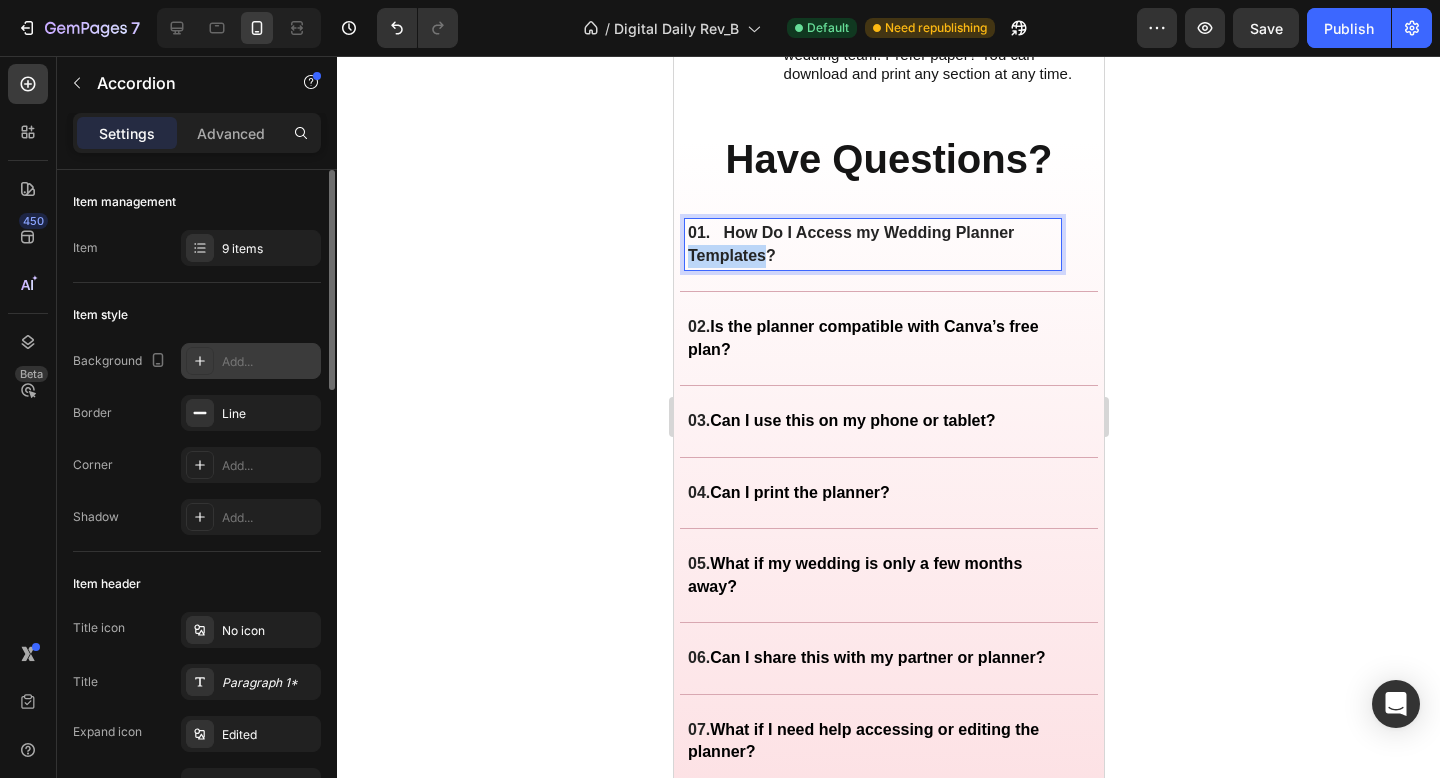 click on "01.   How Do I Access my Wedding Planner Templates?" at bounding box center (850, 244) 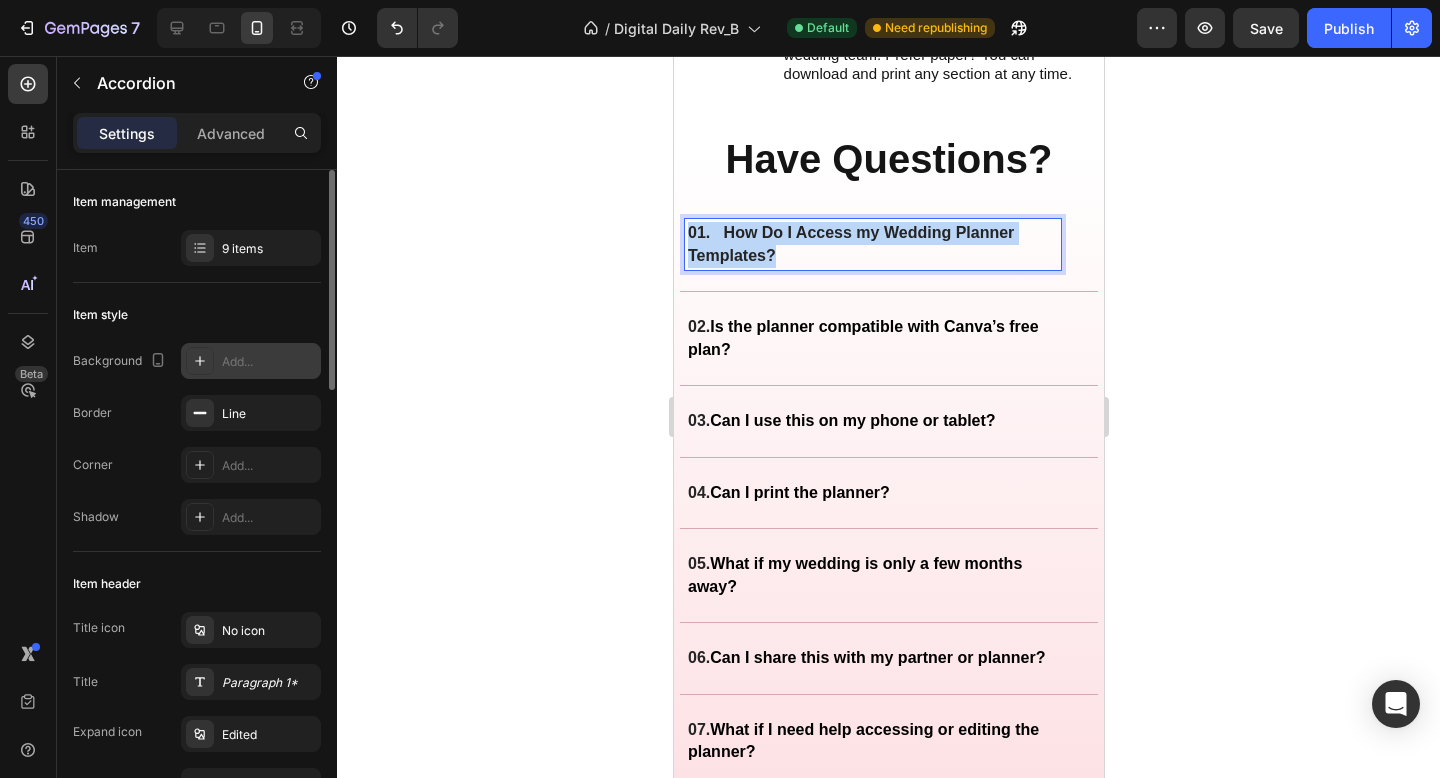 click on "01.   How Do I Access my Wedding Planner Templates?" at bounding box center [850, 244] 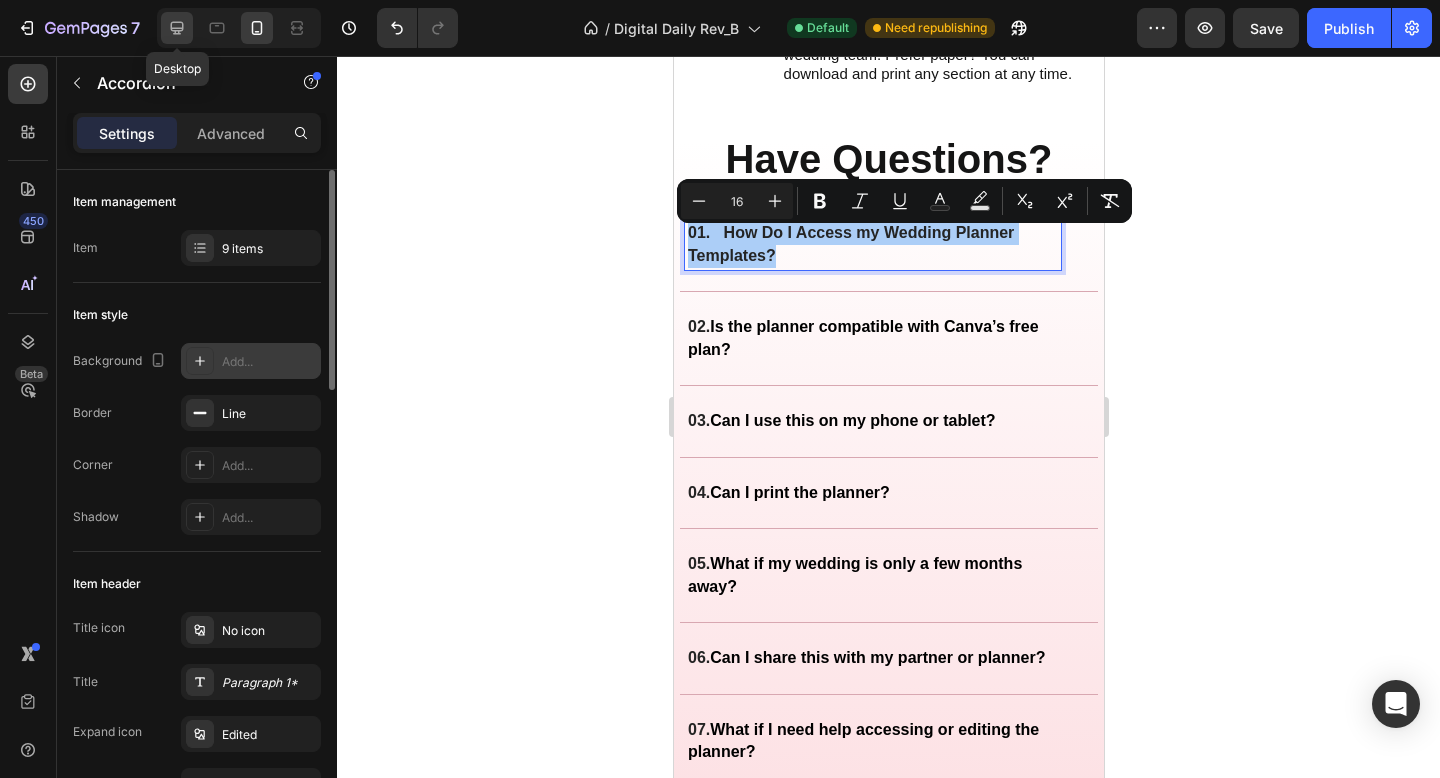 click 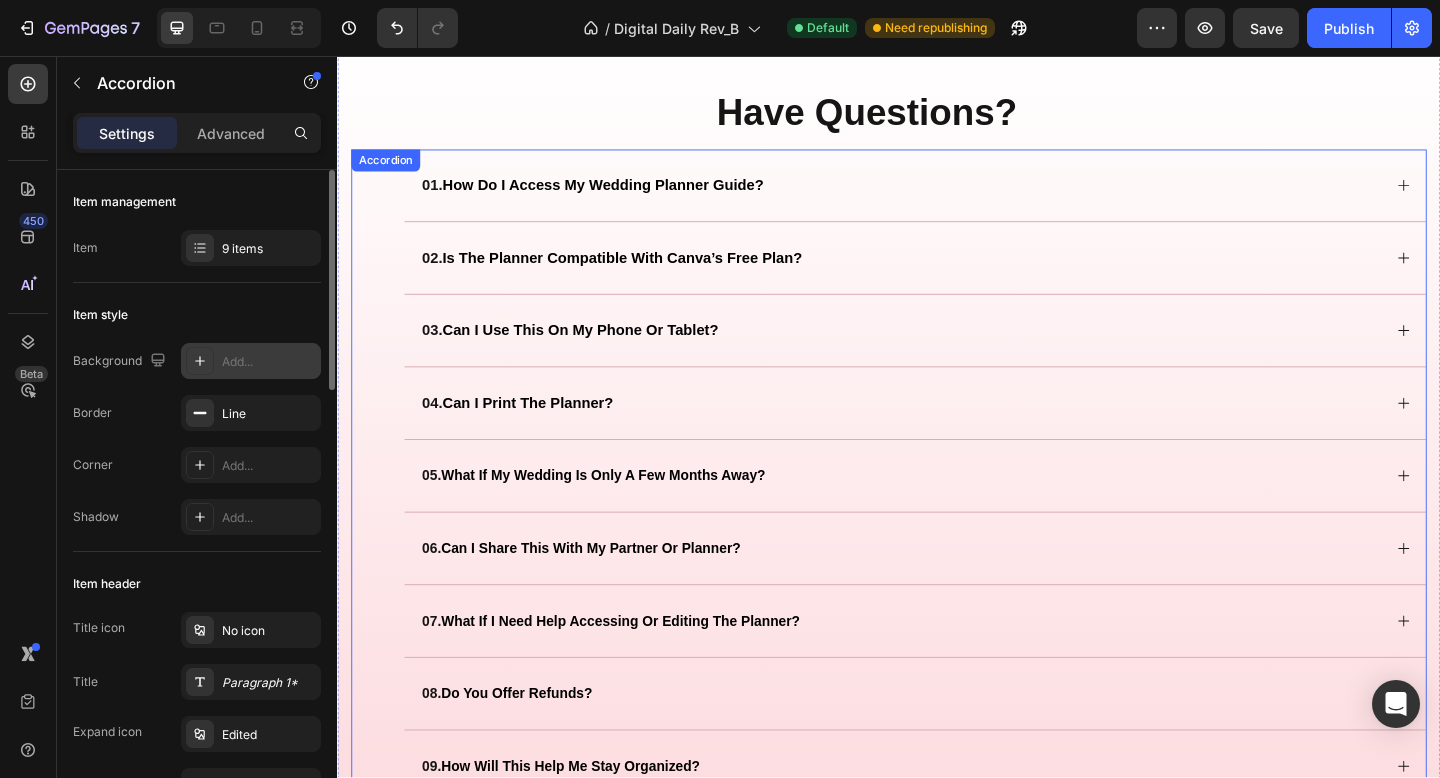 scroll, scrollTop: 2990, scrollLeft: 0, axis: vertical 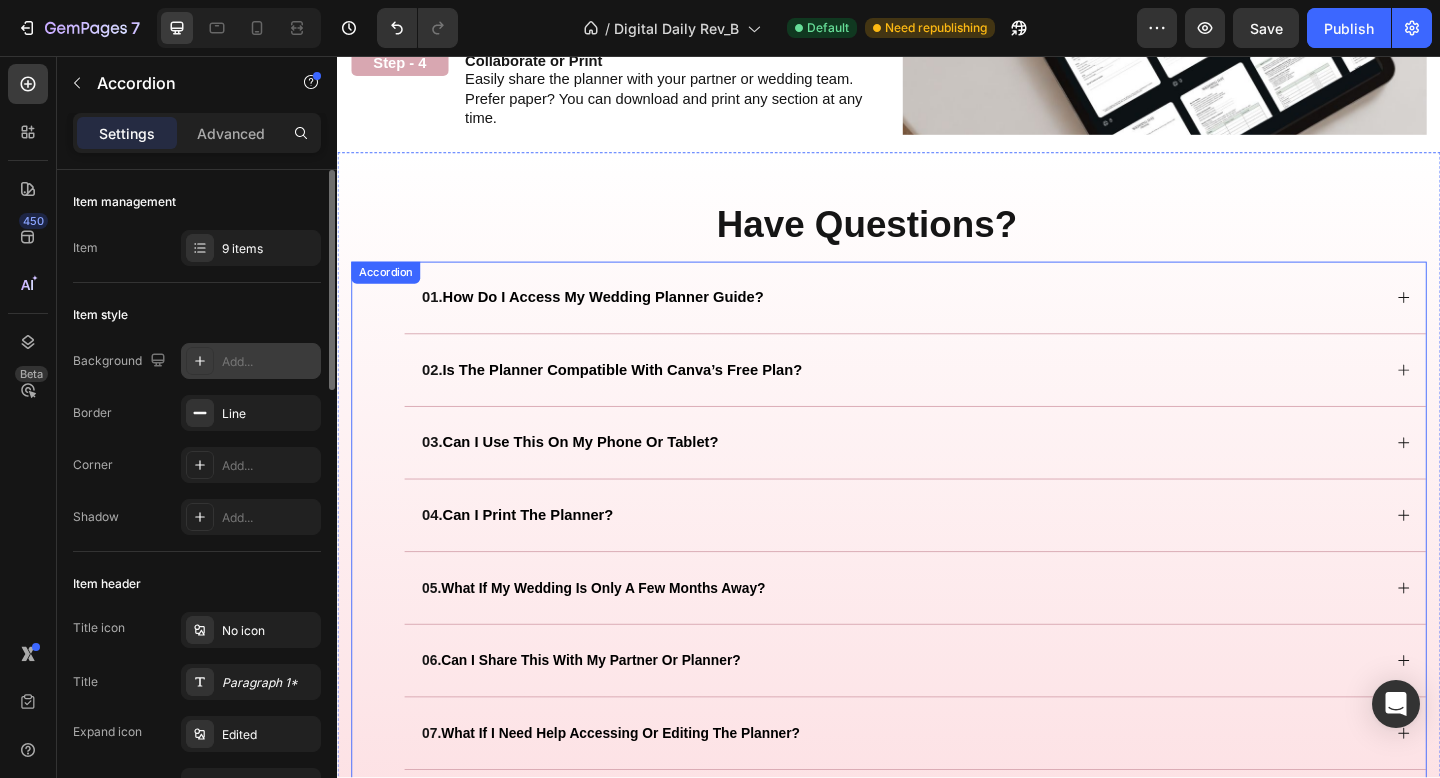 click on "how do i access my wedding planner guide?" at bounding box center (625, 318) 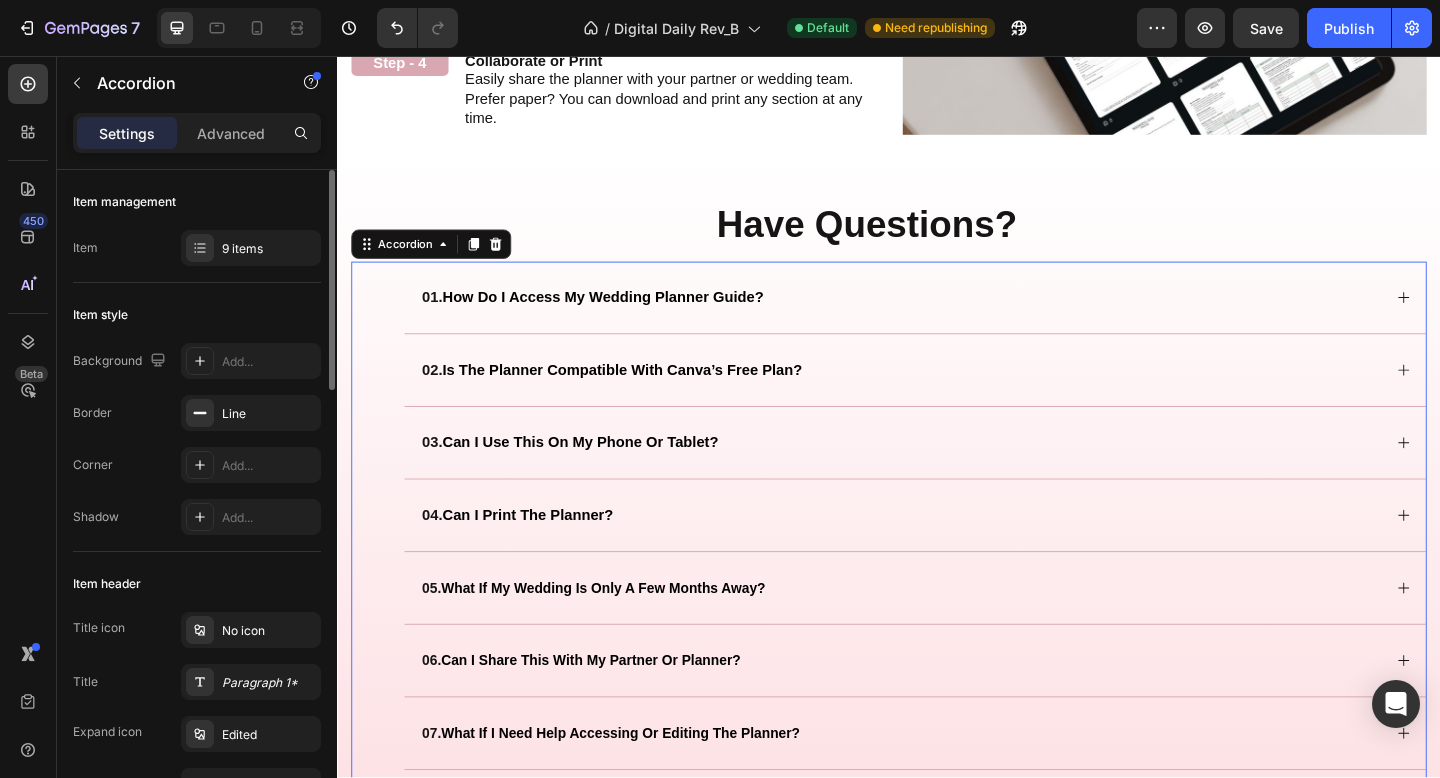 click on "how do i access my wedding planner guide?" at bounding box center [625, 318] 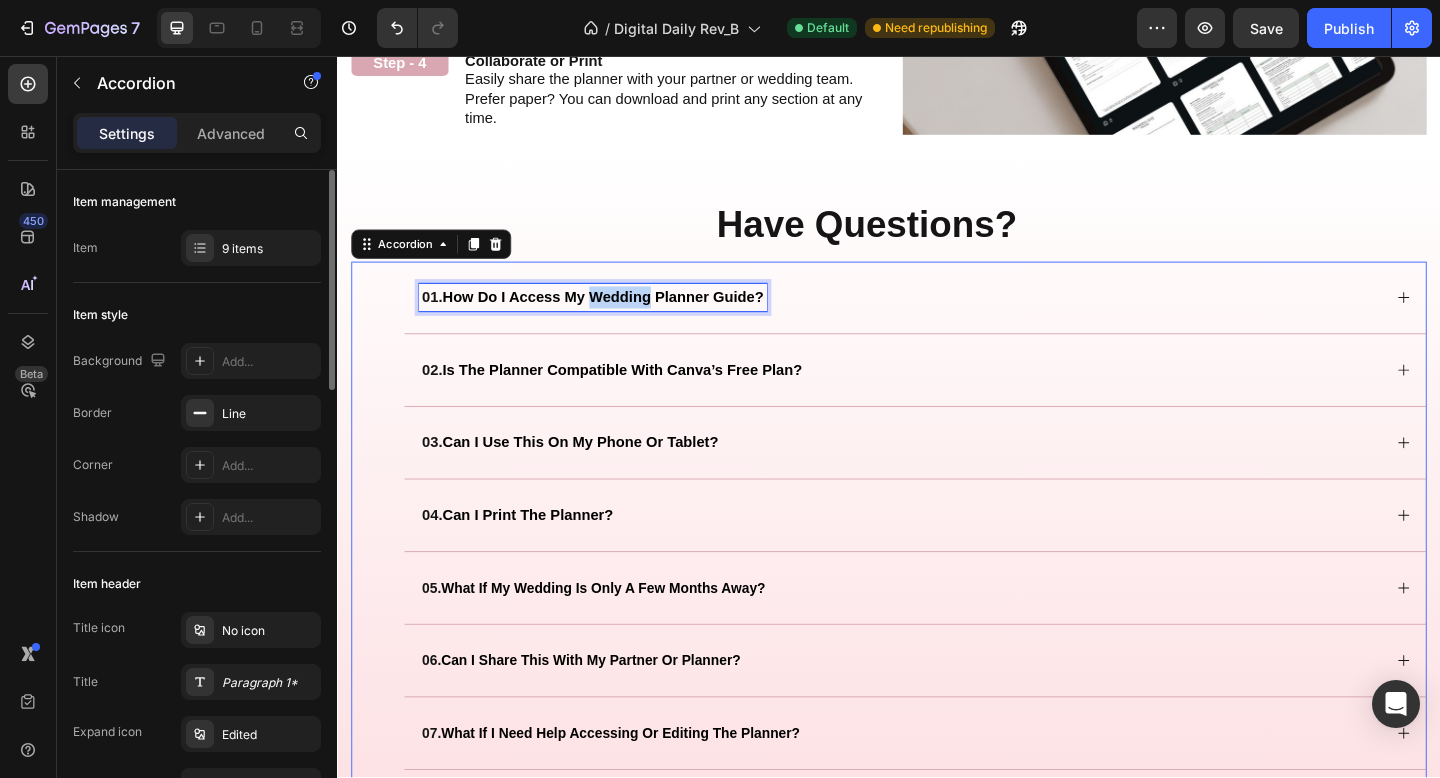 click on "how do i access my wedding planner guide?" at bounding box center [625, 318] 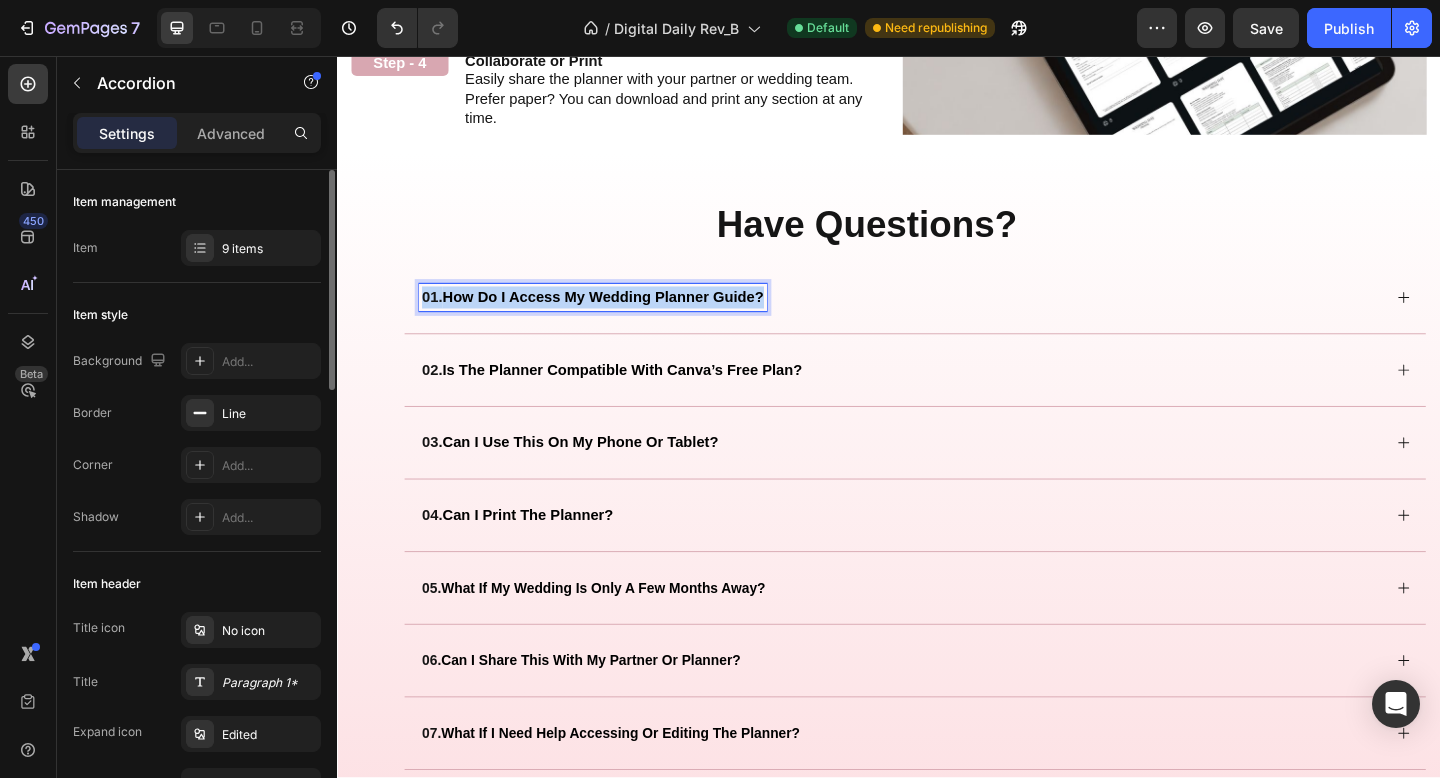click on "how do i access my wedding planner guide?" at bounding box center [625, 318] 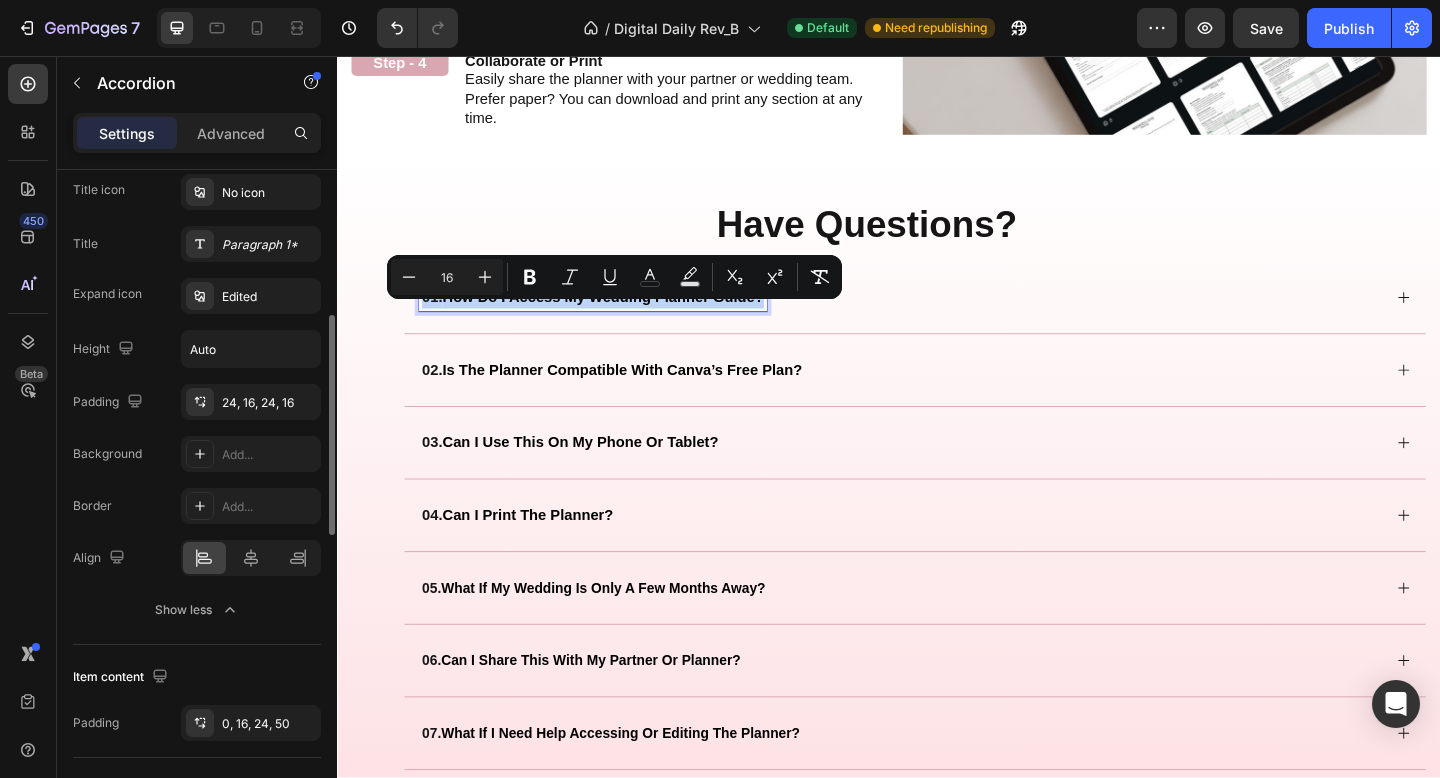 scroll, scrollTop: 608, scrollLeft: 0, axis: vertical 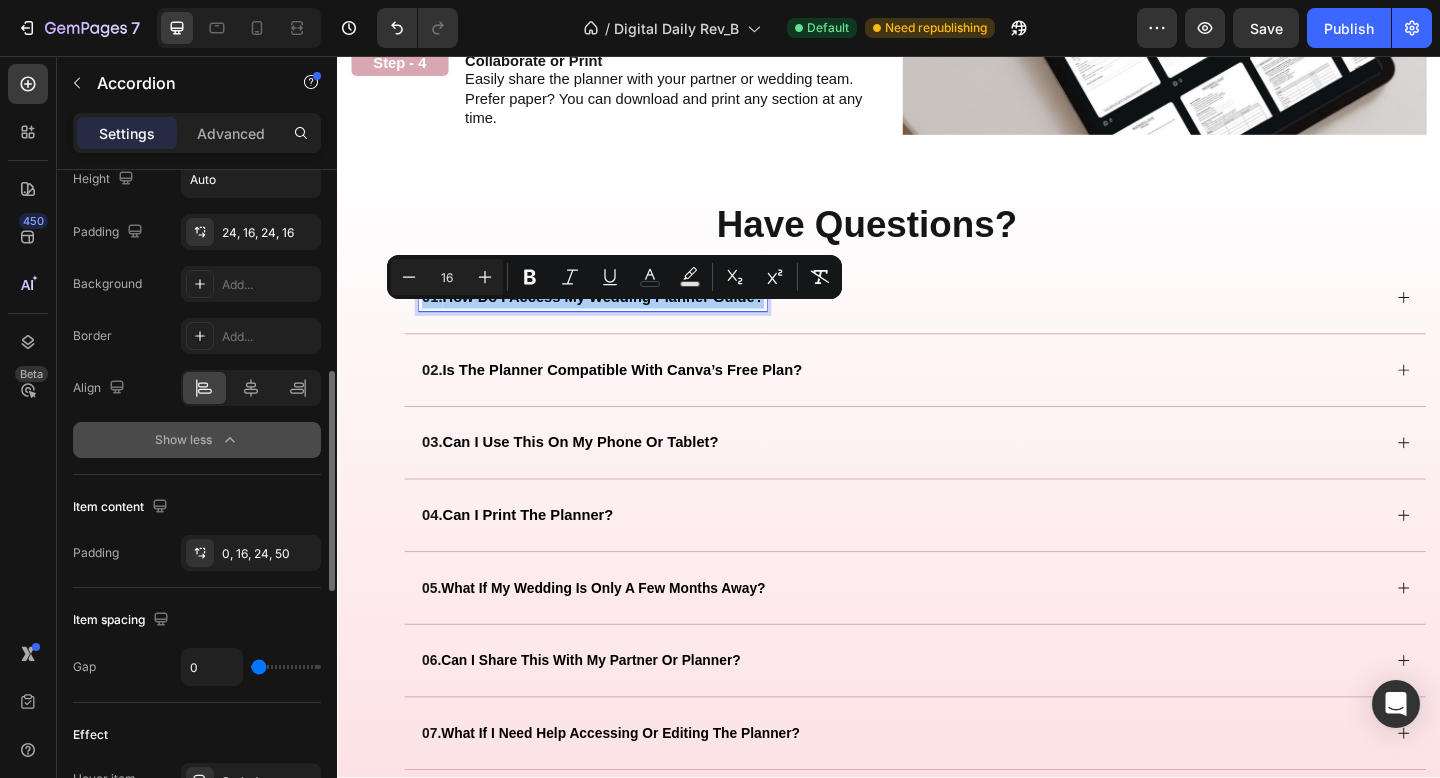 click on "Show less" 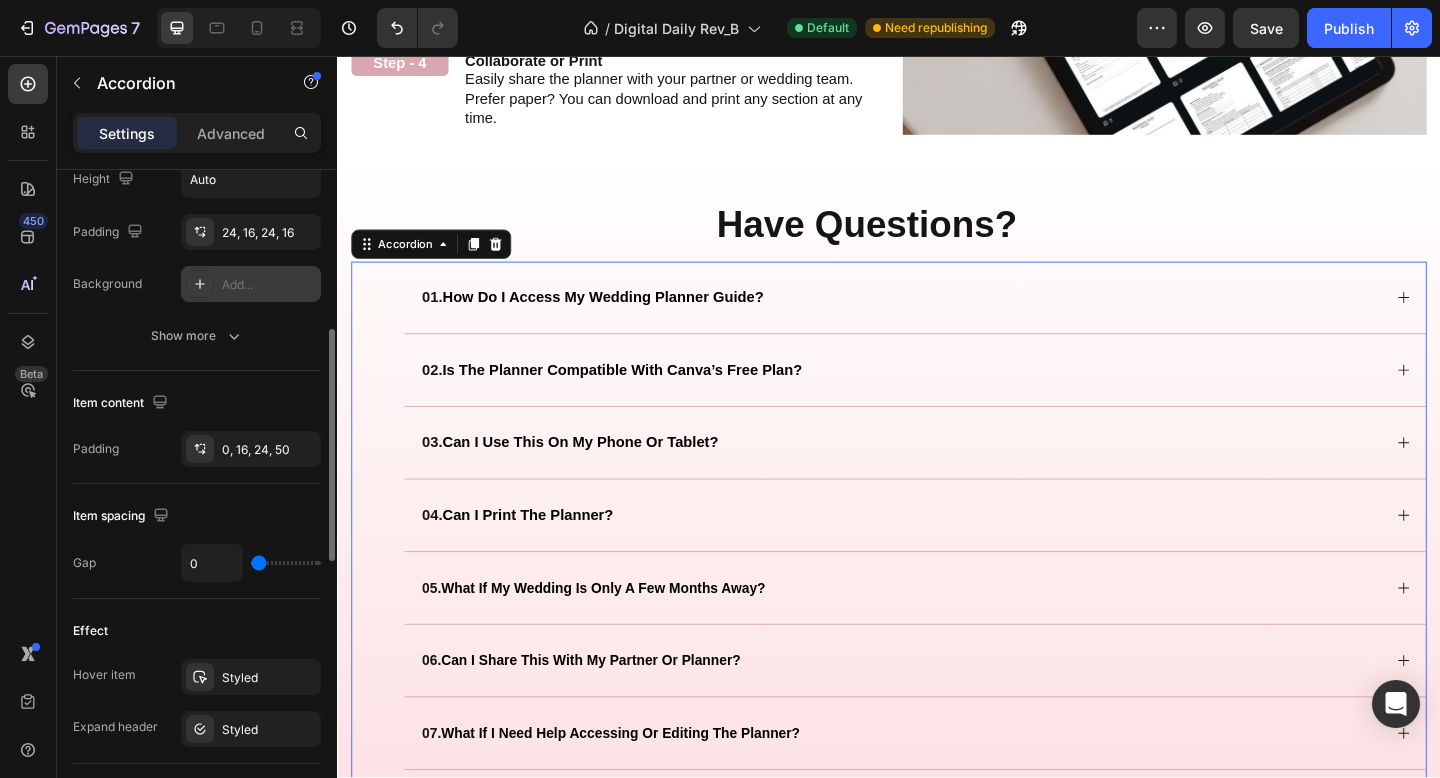 scroll, scrollTop: 569, scrollLeft: 0, axis: vertical 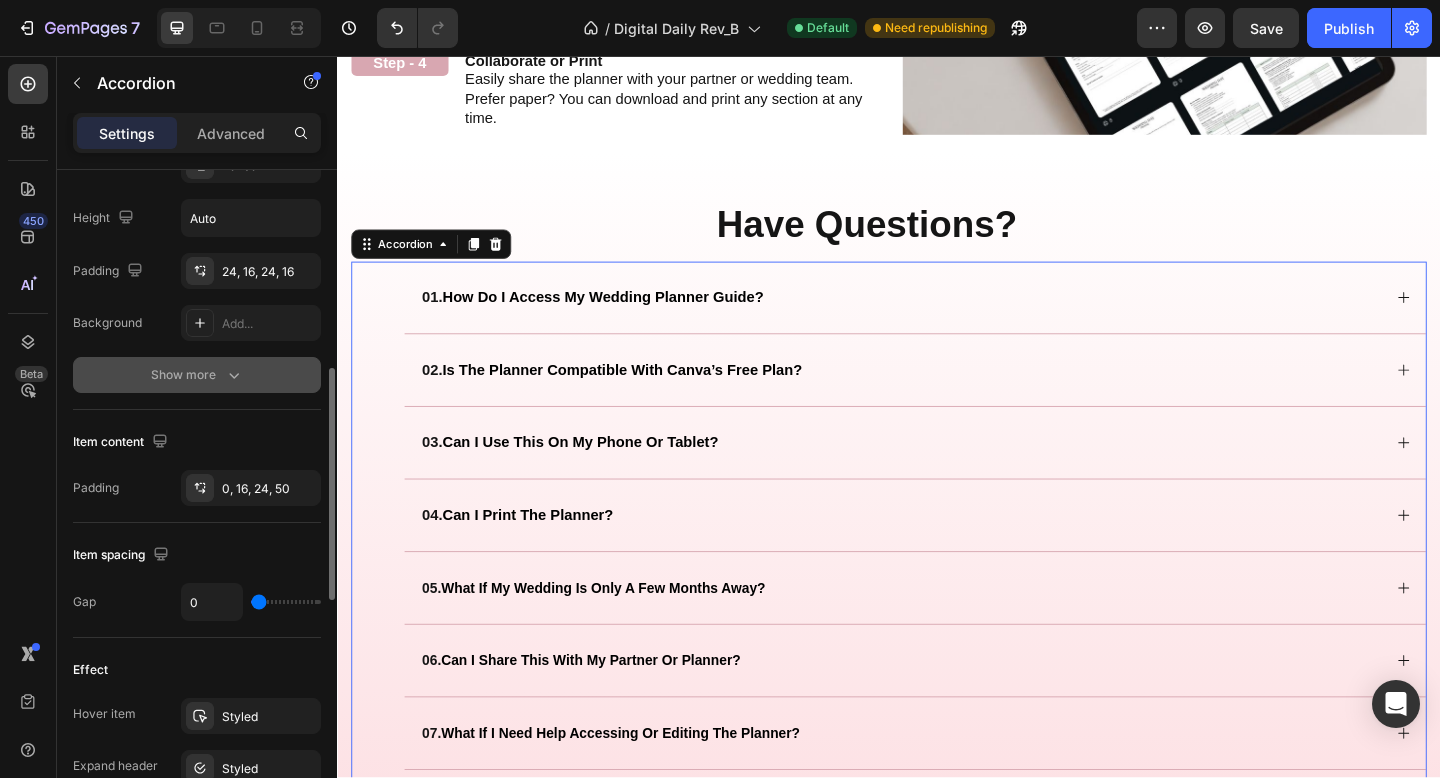 click 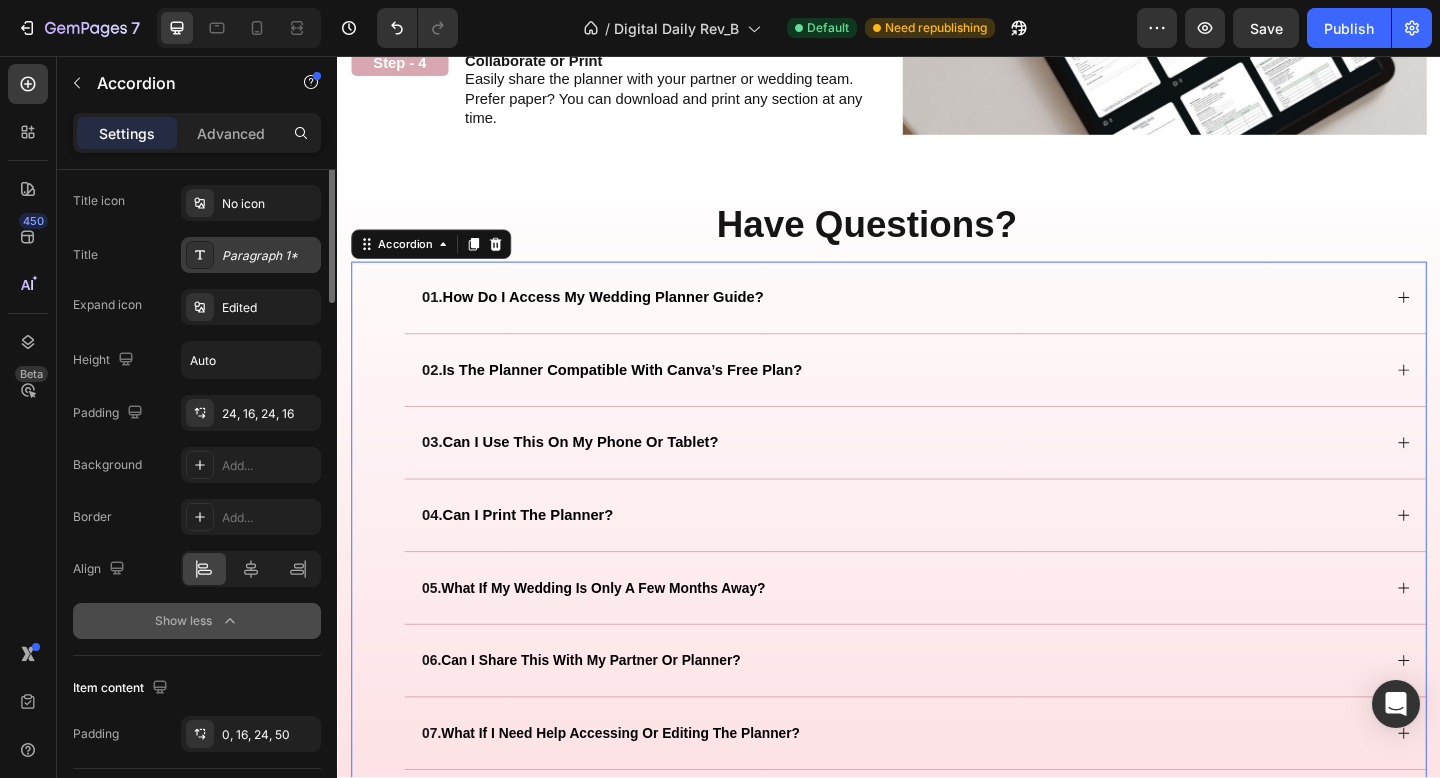 scroll, scrollTop: 256, scrollLeft: 0, axis: vertical 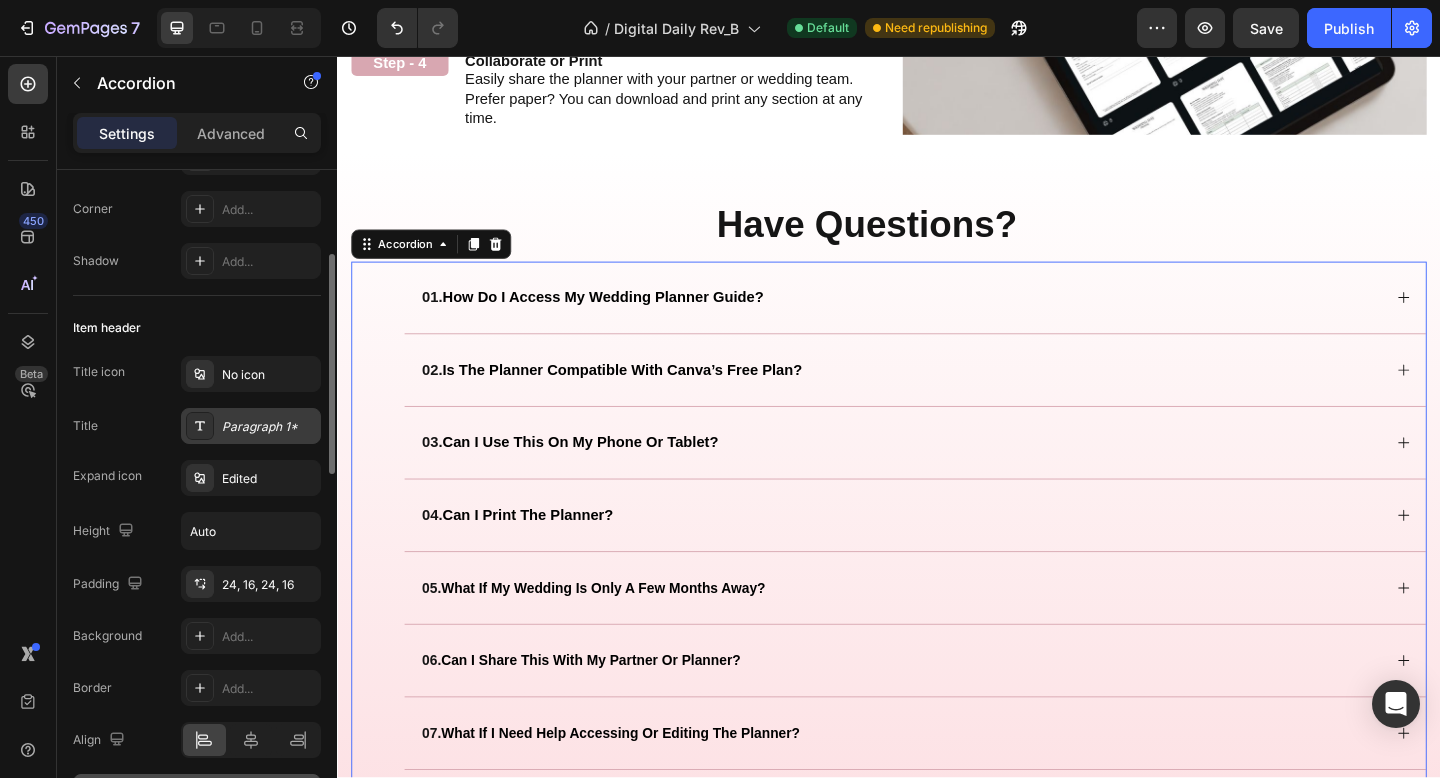 click on "Paragraph 1*" at bounding box center [269, 427] 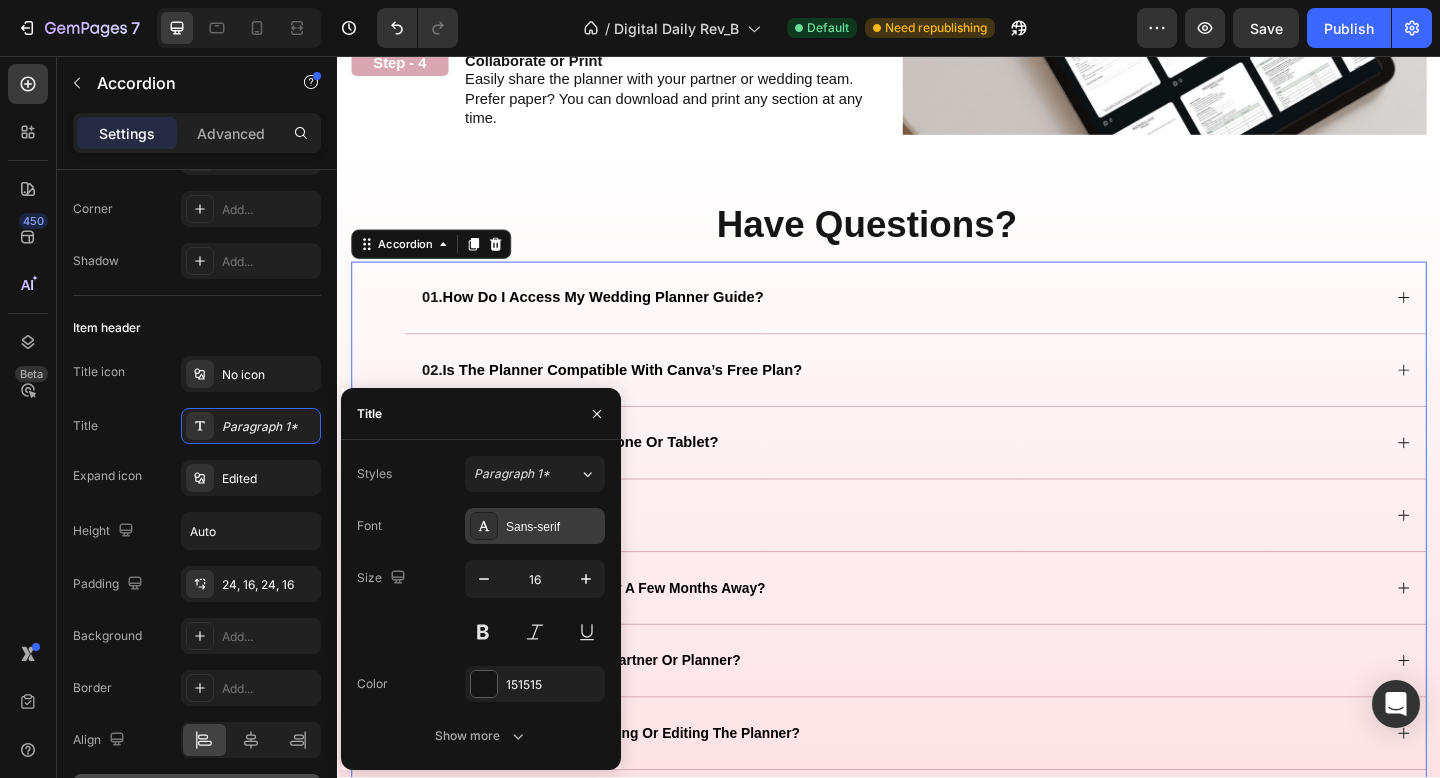 click 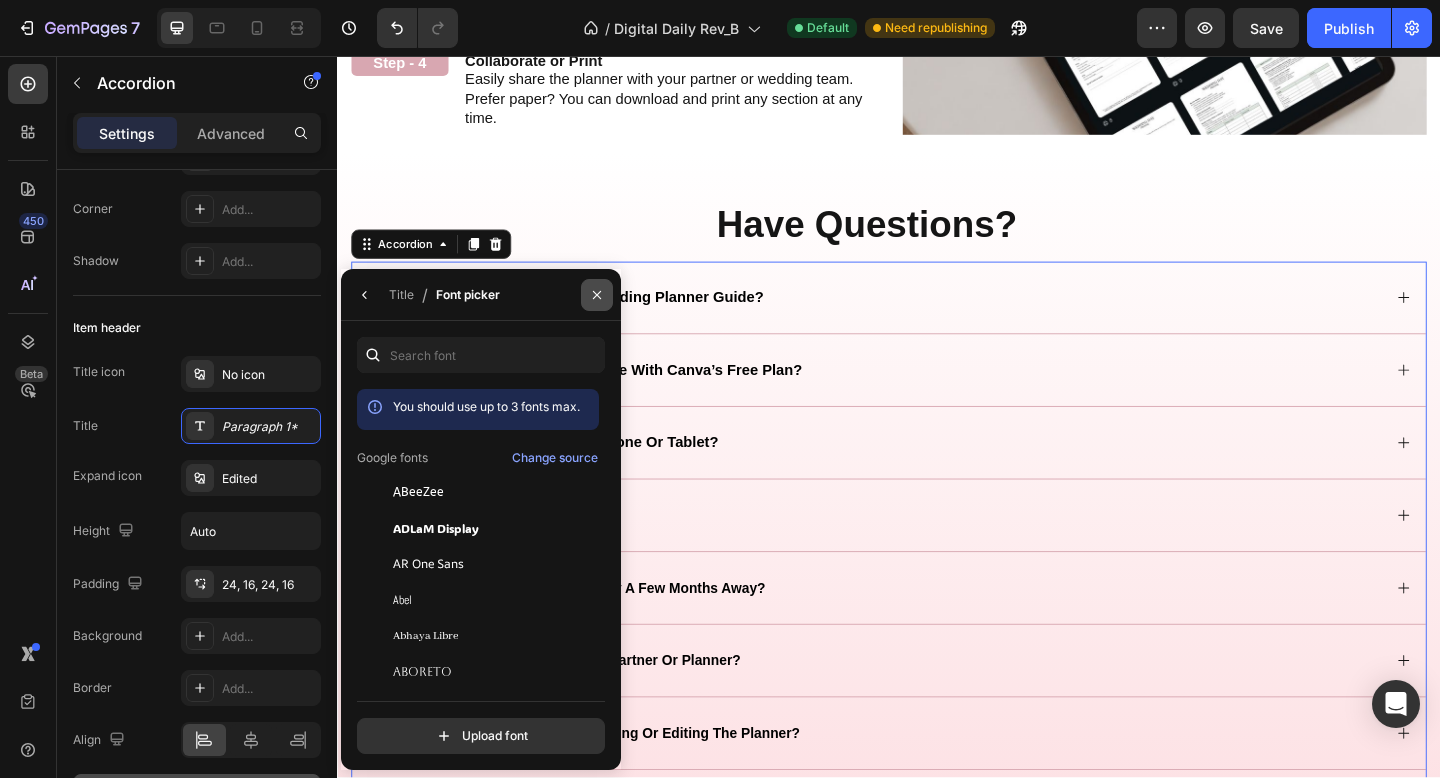 click 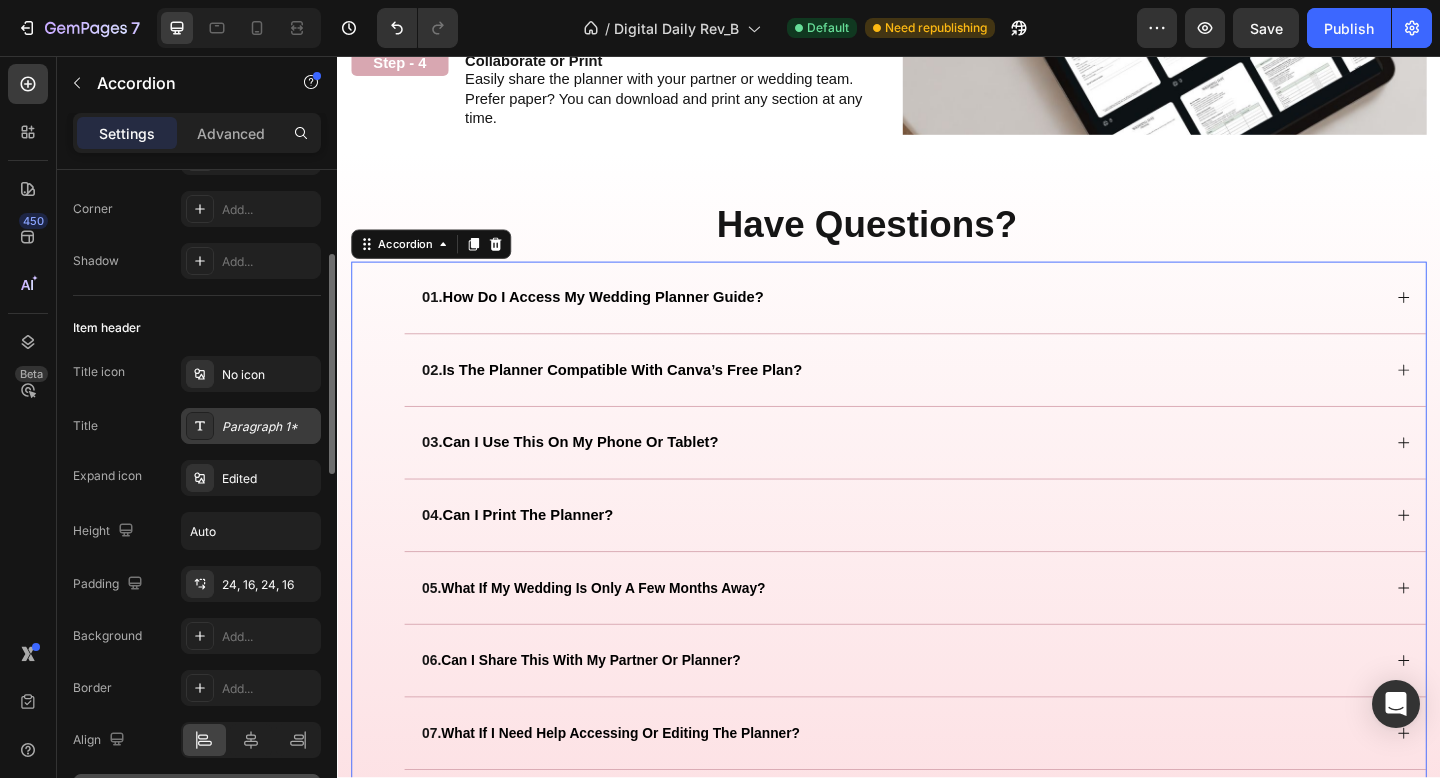 click on "Paragraph 1*" at bounding box center [269, 427] 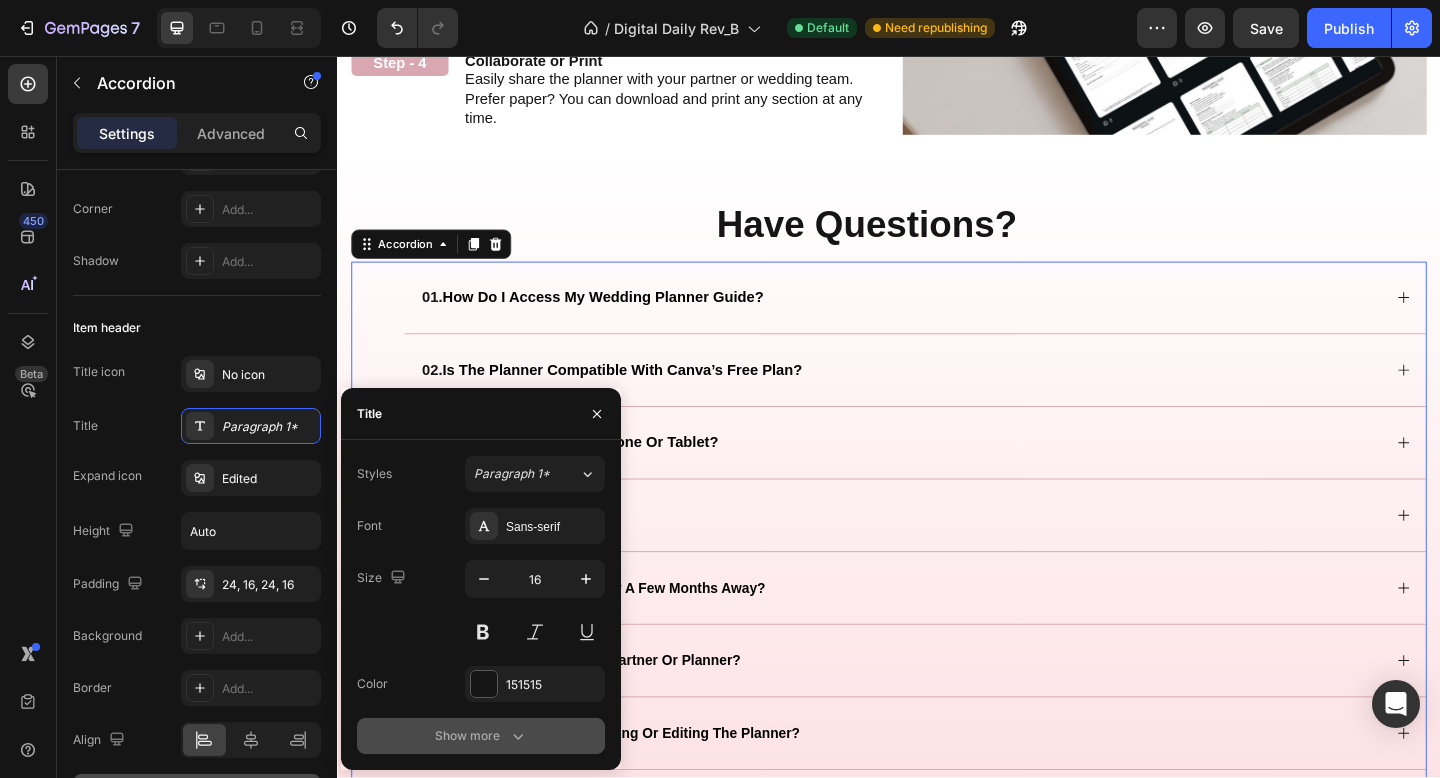 click on "Show more" at bounding box center (481, 736) 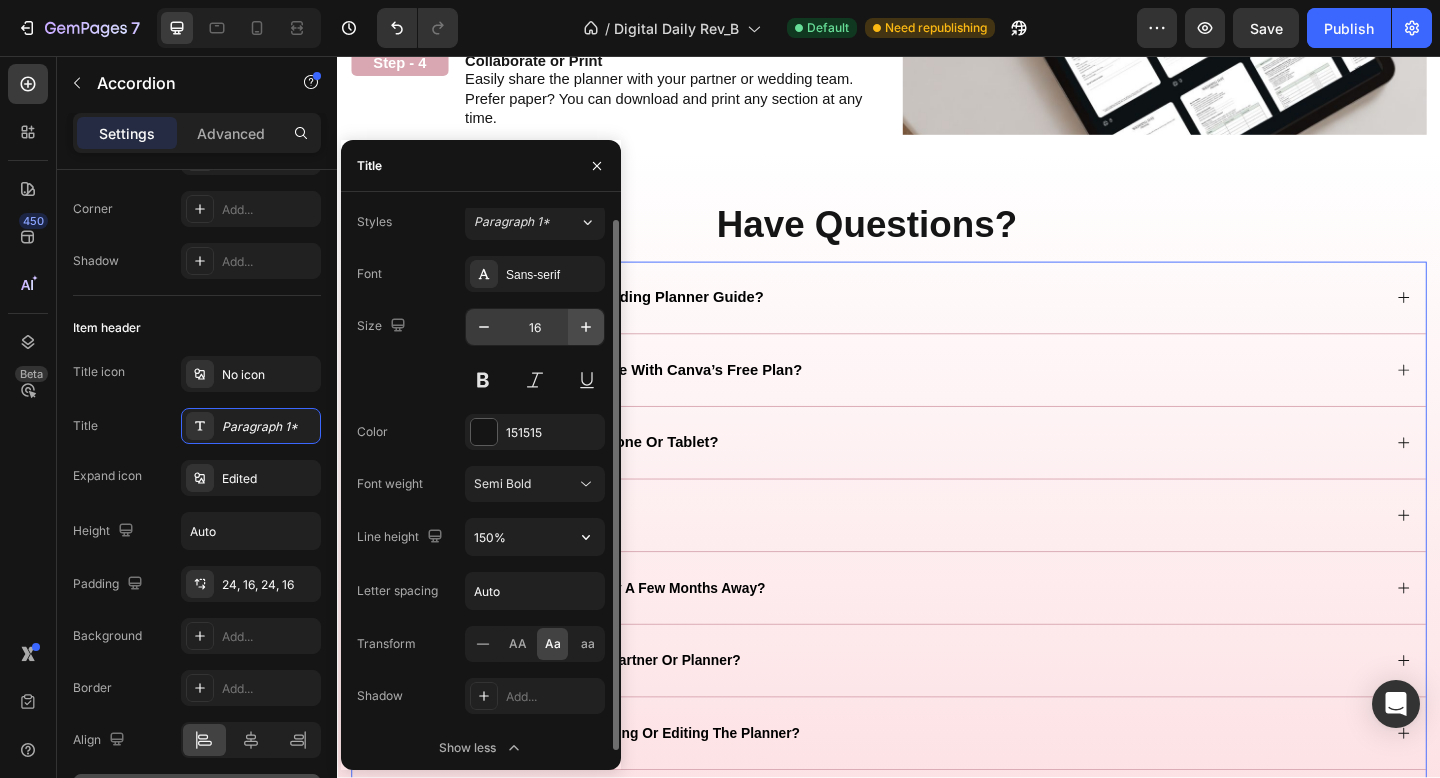 scroll, scrollTop: 8, scrollLeft: 0, axis: vertical 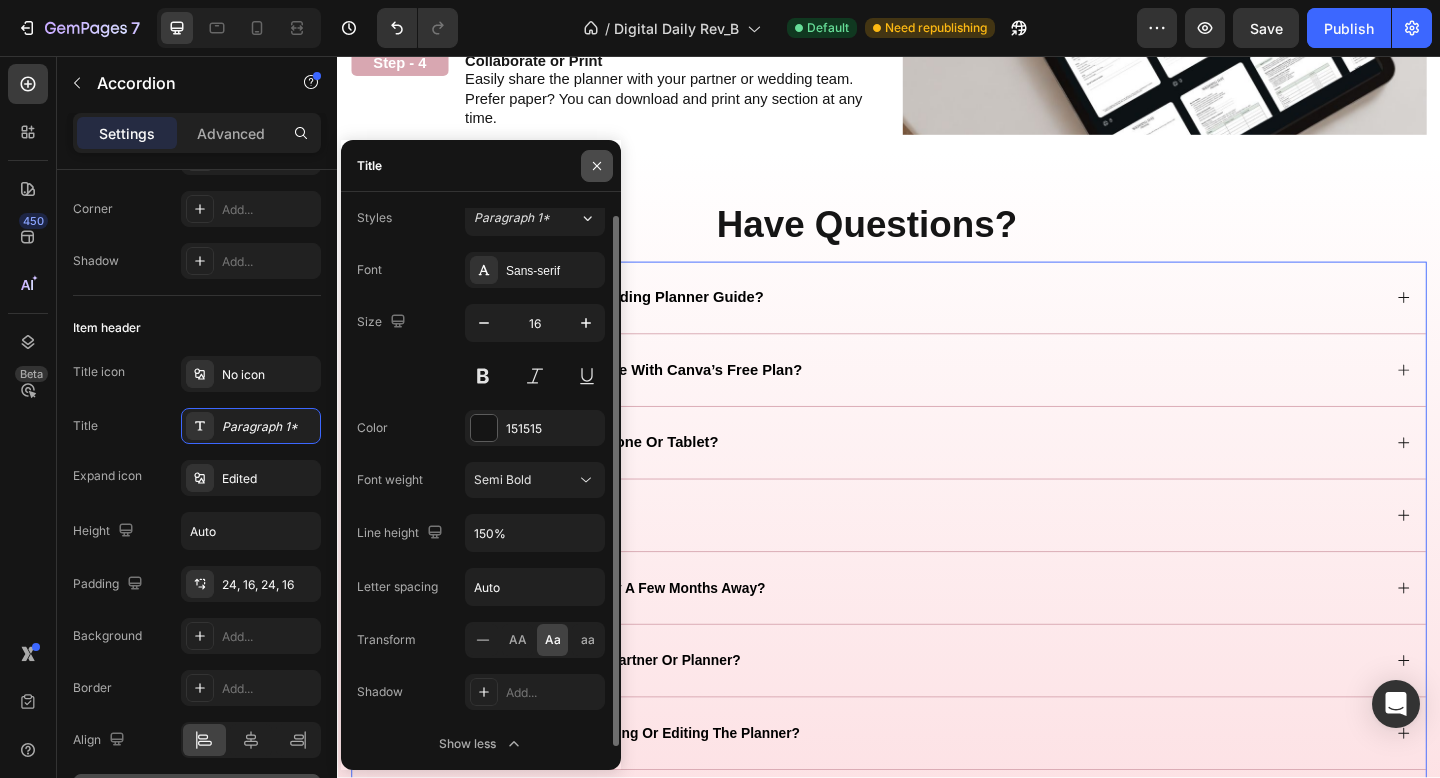 drag, startPoint x: 596, startPoint y: 161, endPoint x: 280, endPoint y: 112, distance: 319.7765 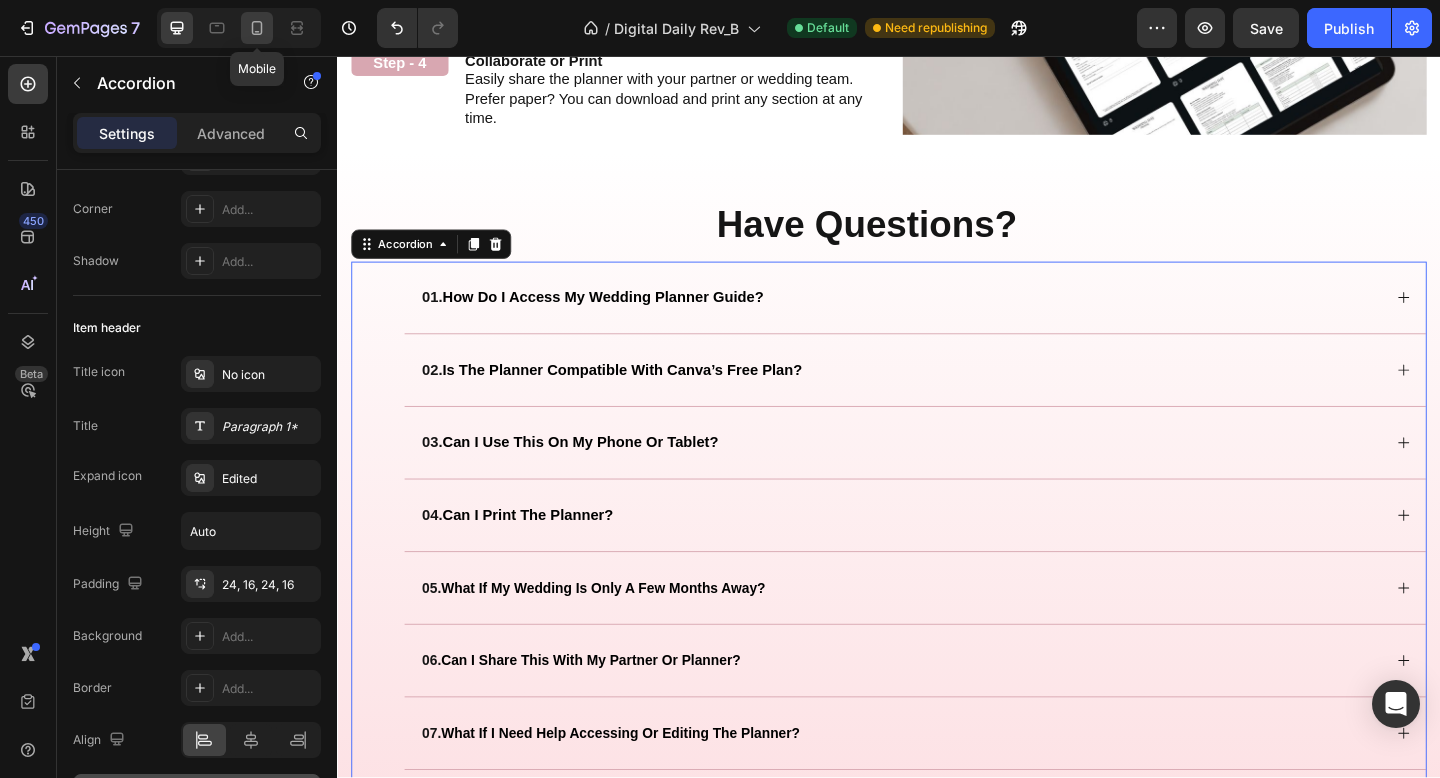 click 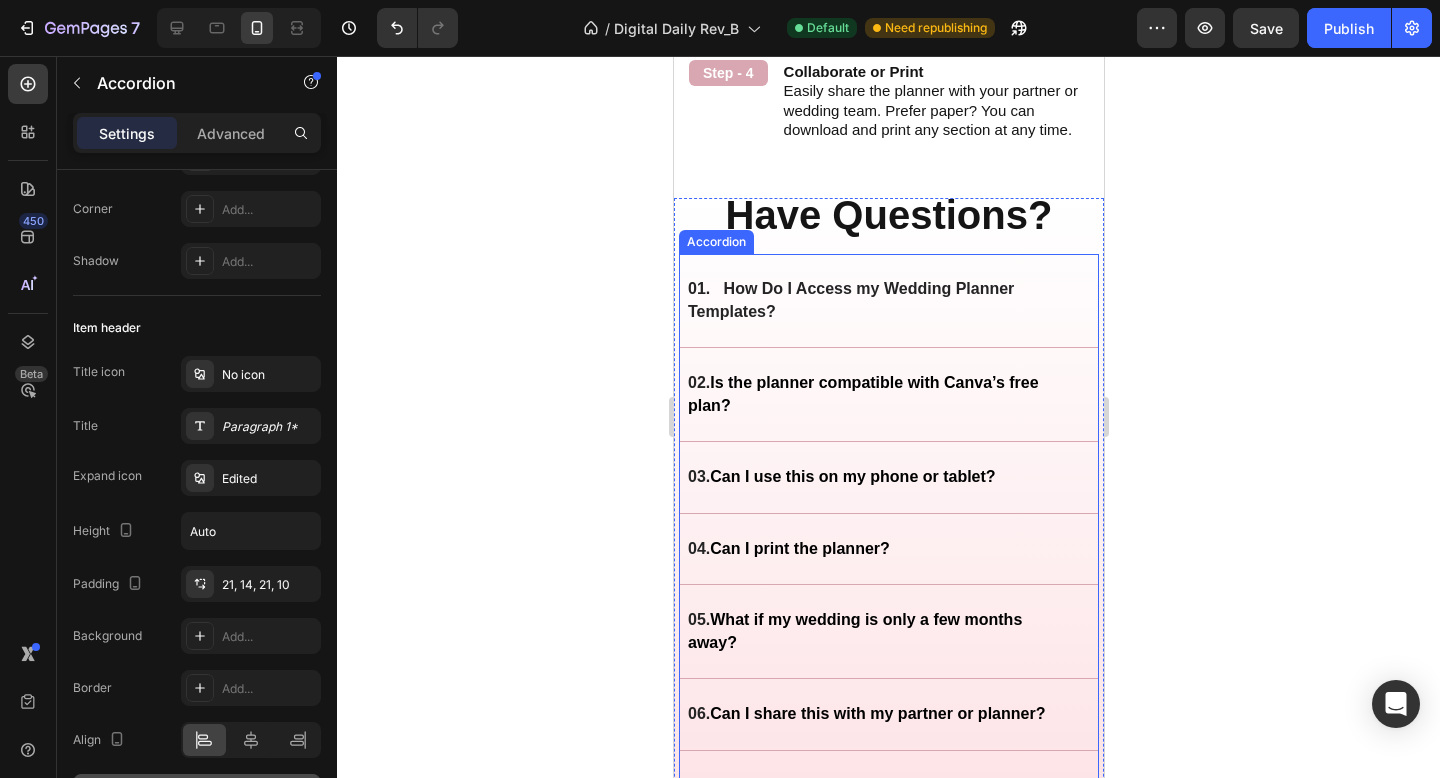 scroll, scrollTop: 4434, scrollLeft: 0, axis: vertical 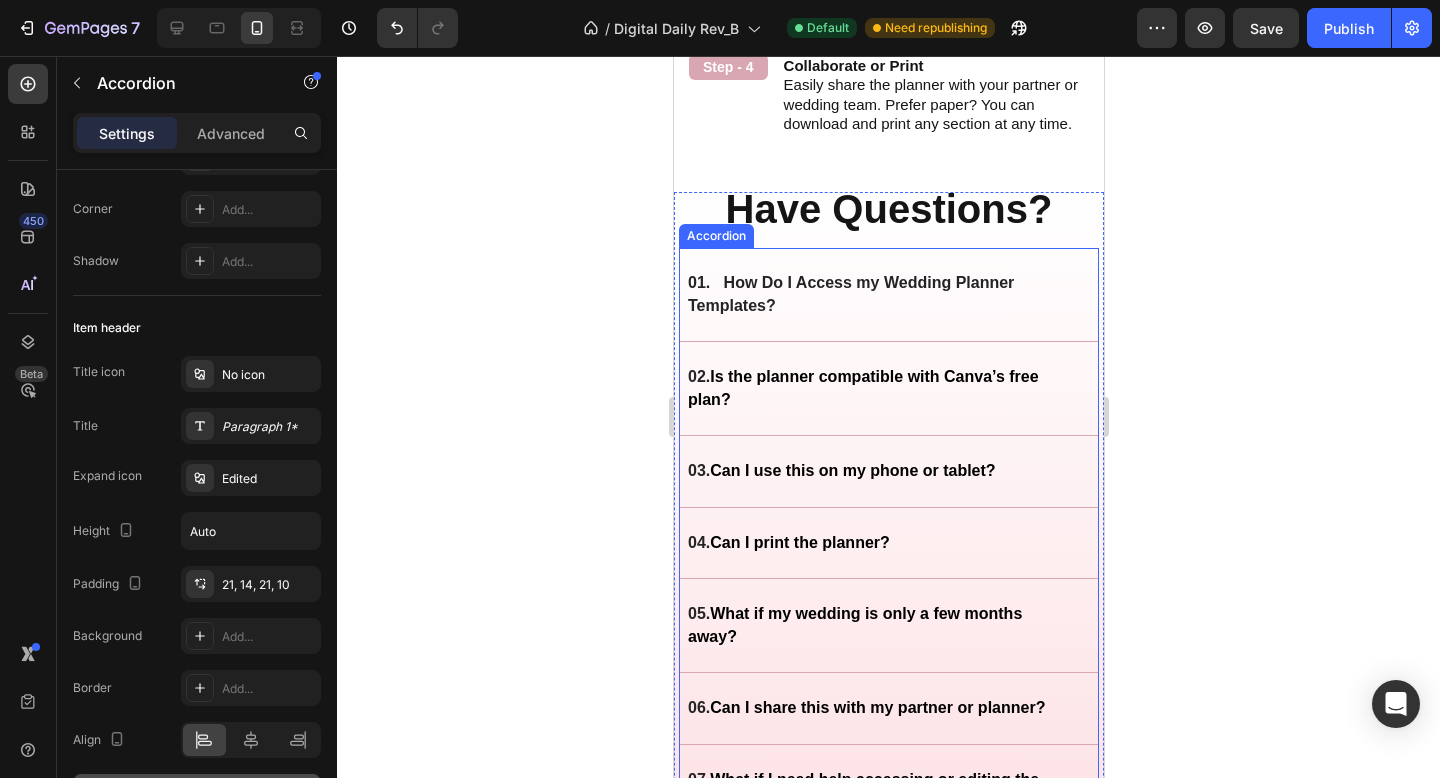 click on "02.    Is the planner compatible with Canva’s free plan?" at bounding box center (872, 388) 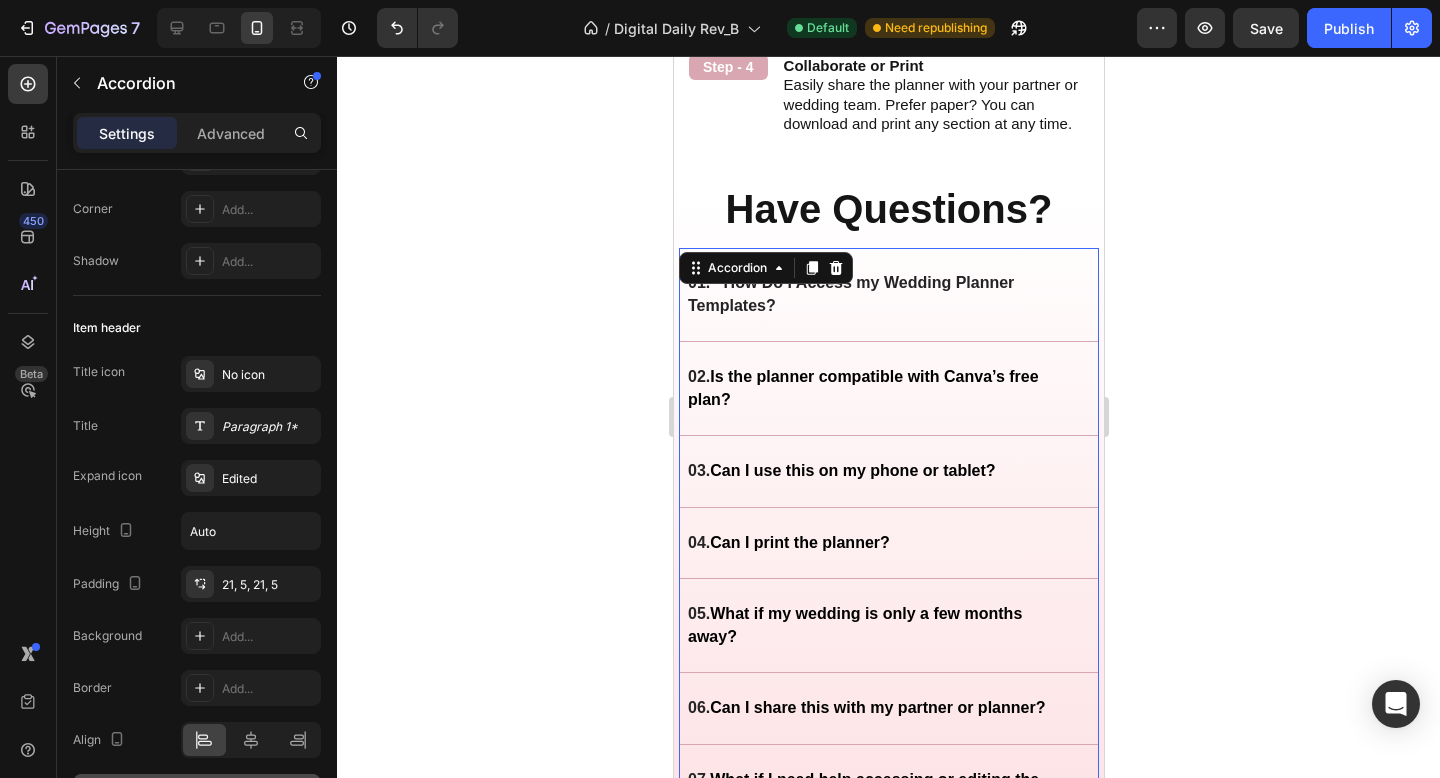 scroll, scrollTop: 256, scrollLeft: 0, axis: vertical 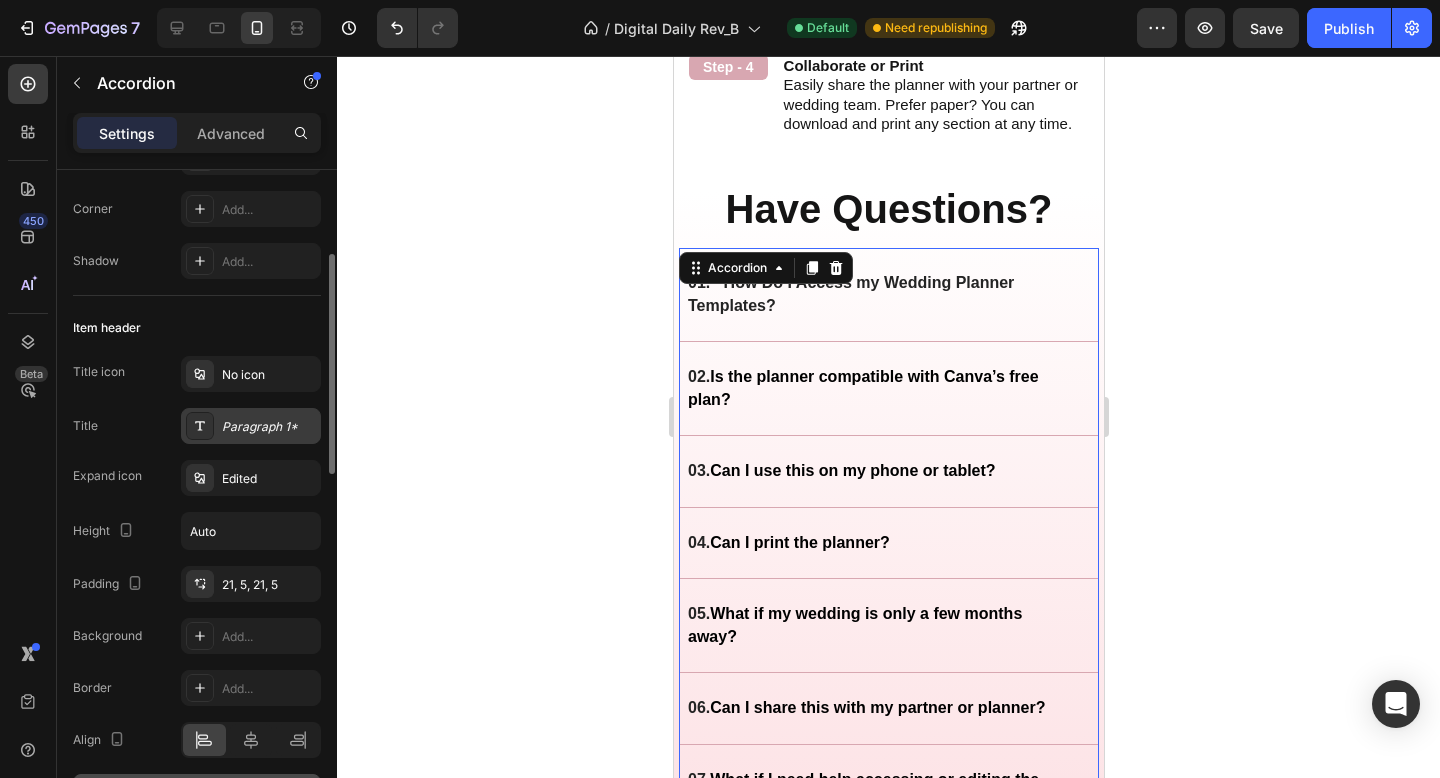 click on "Paragraph 1*" at bounding box center (251, 426) 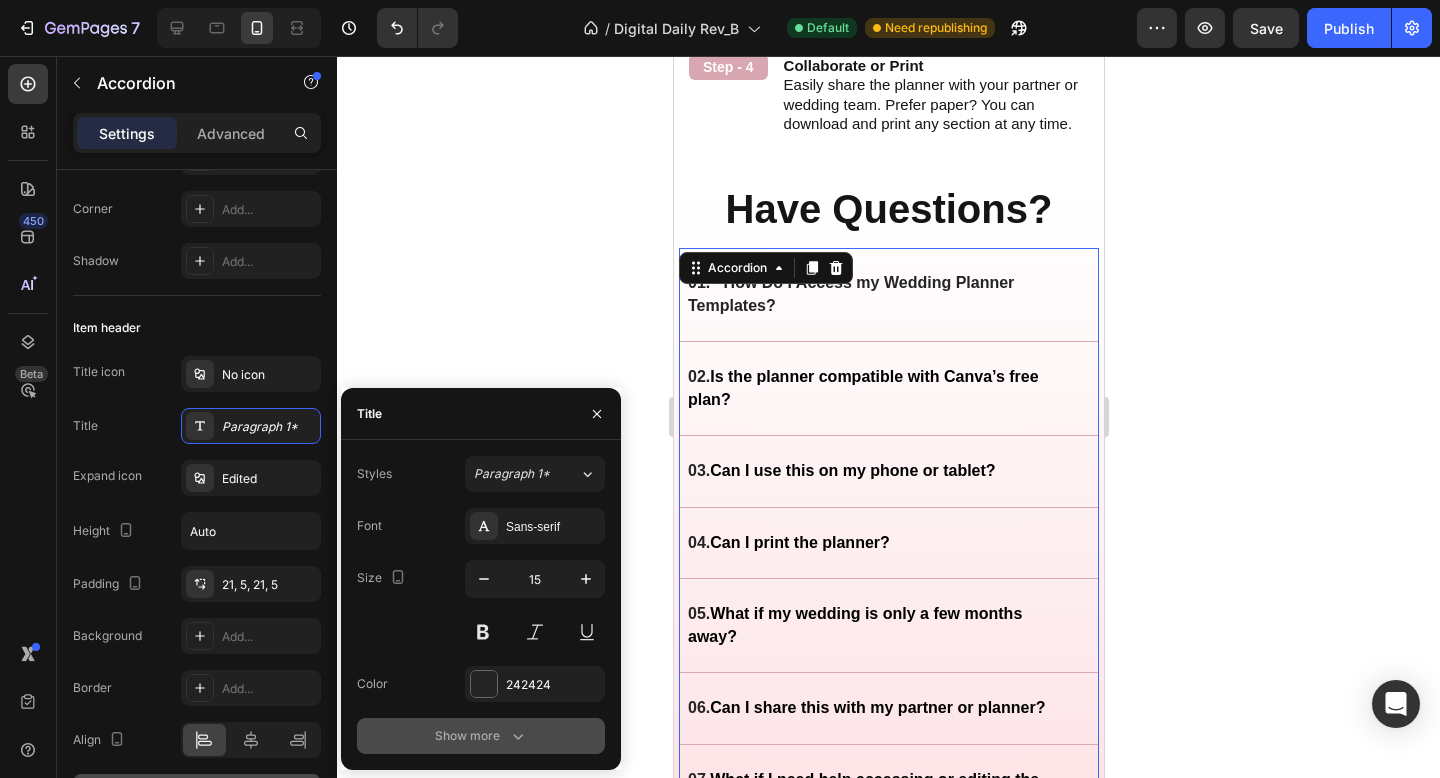 click 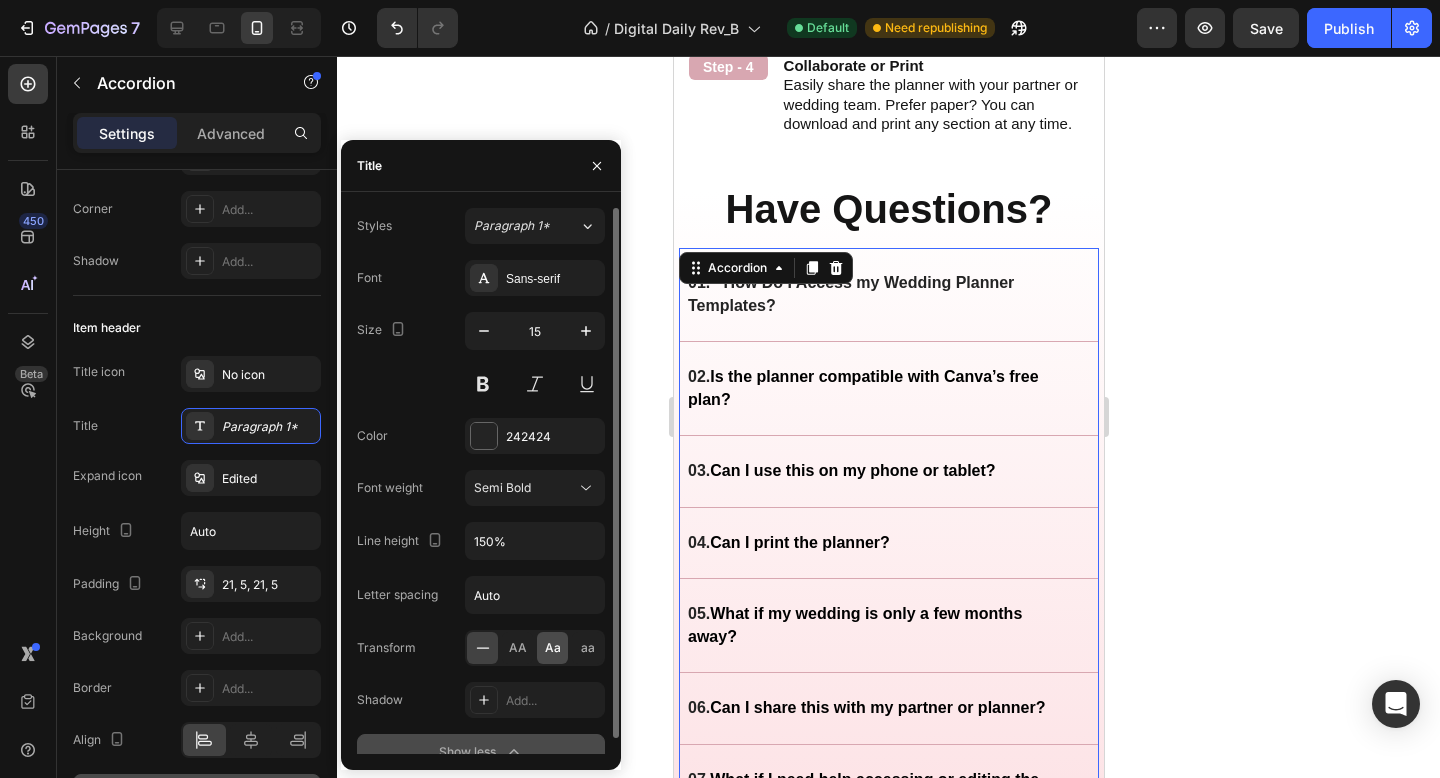 click on "Aa" 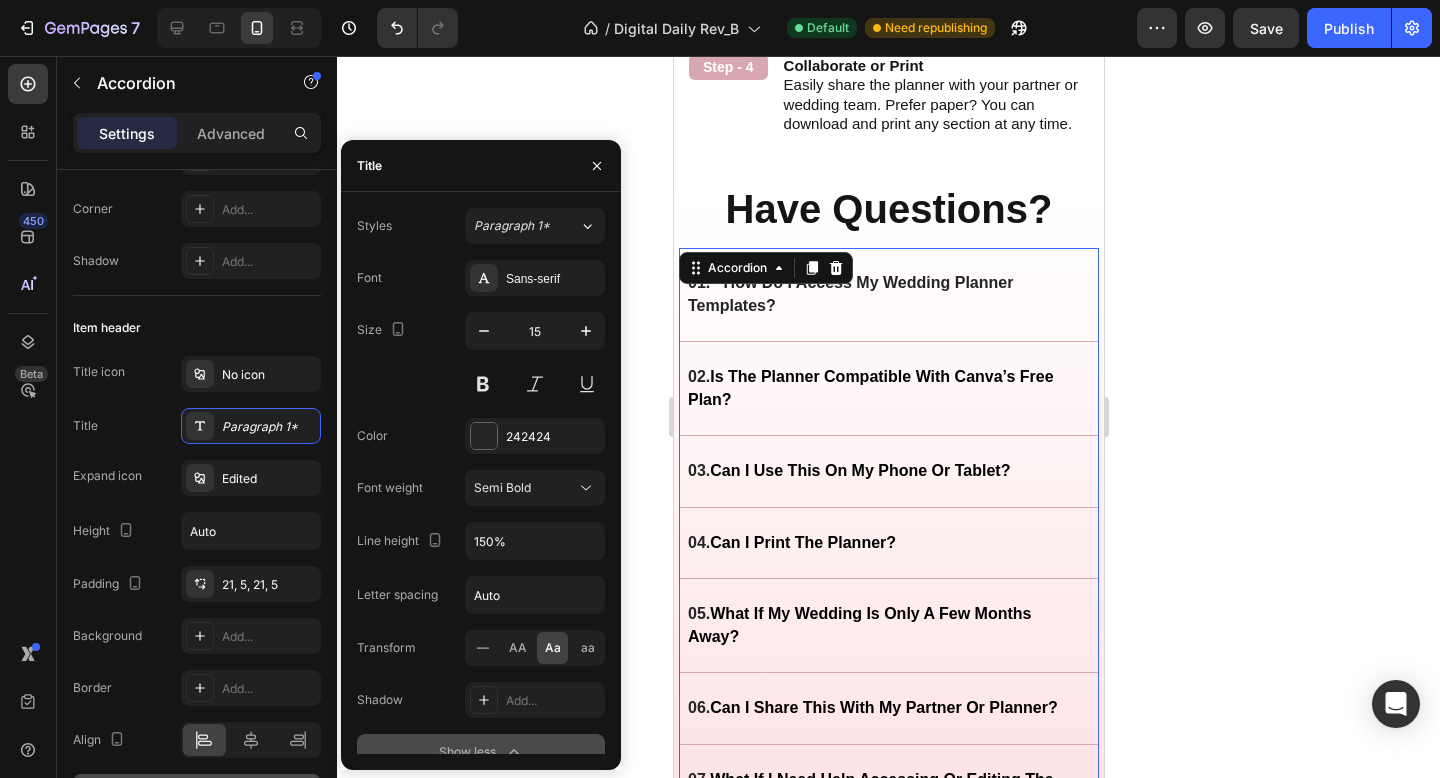 click 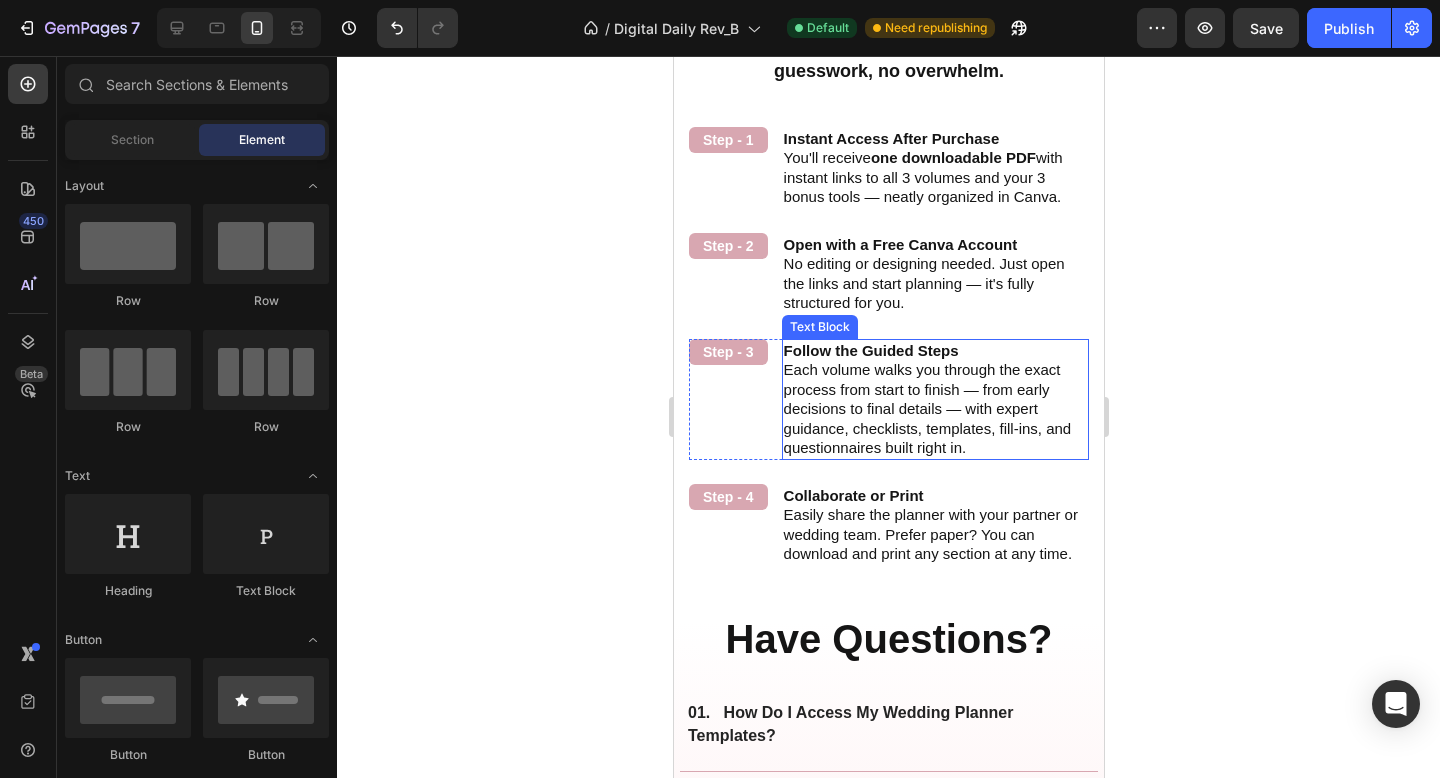 scroll, scrollTop: 3725, scrollLeft: 0, axis: vertical 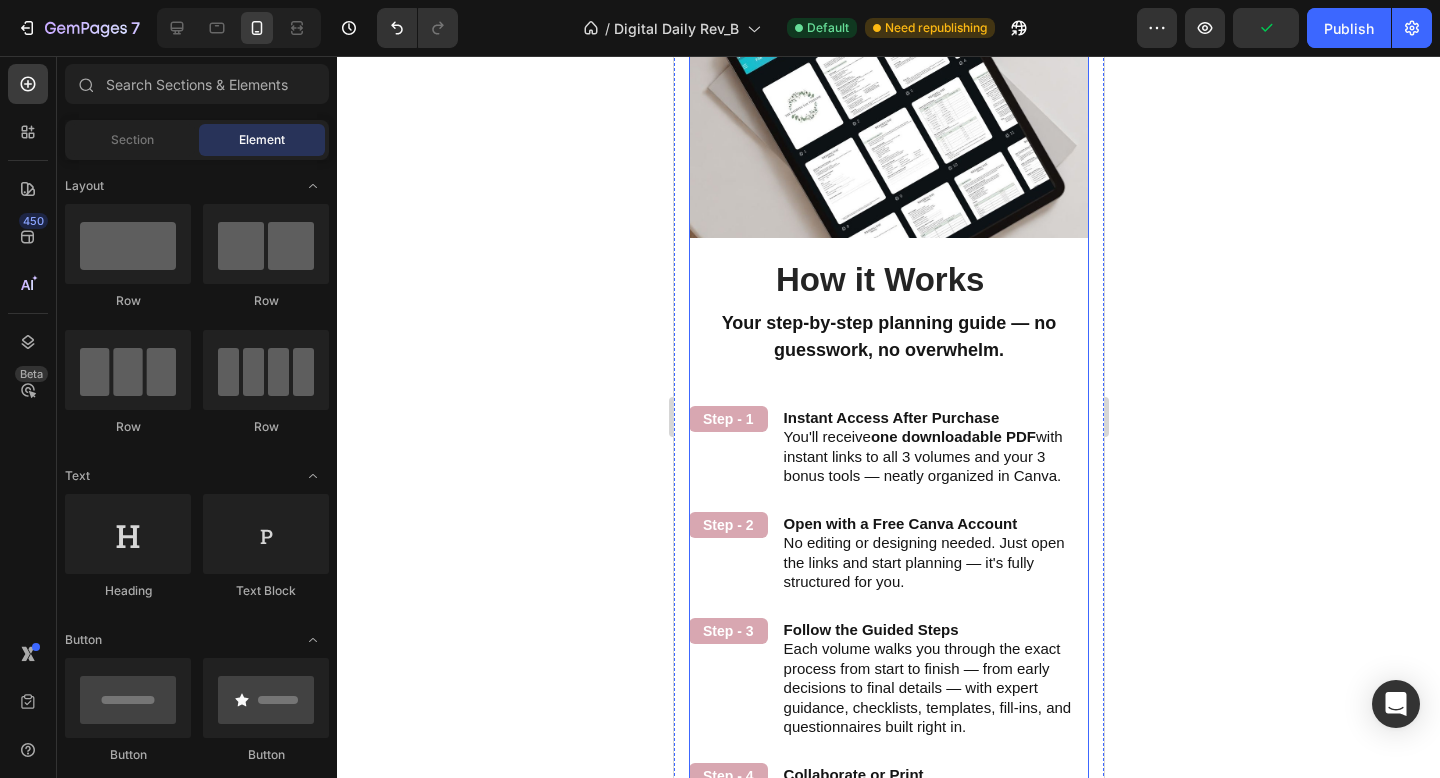 click on "How to Use It Heading Your step-by-step planning guide — no guesswork, no overwhelm. Text Block Step - 1 Text Block Instant Access After Purchase You'll receive  one downloadable PDF  with instant links to all 3 volumes and your 3 bonus tools — neatly organized in Canva. Text Block Row Step - 2 Text Block Open with a Free Canva Account No editing or designing needed. Just open the links and start planning — it's fully structured for you. Text Block Row Step - 3 Text Block Follow the Guided Steps Each volume walks you through the exact process from start to finish — from early decisions to final details — with expert guidance, checklists, templates, fill-ins, and questionnaires built right in. Text Block Row Step - 4 Text Block Collaborate or Print Easily share the planner with your partner or wedding team. Prefer paper? You can download and print any section at any time. Text Block Row" at bounding box center [888, 588] 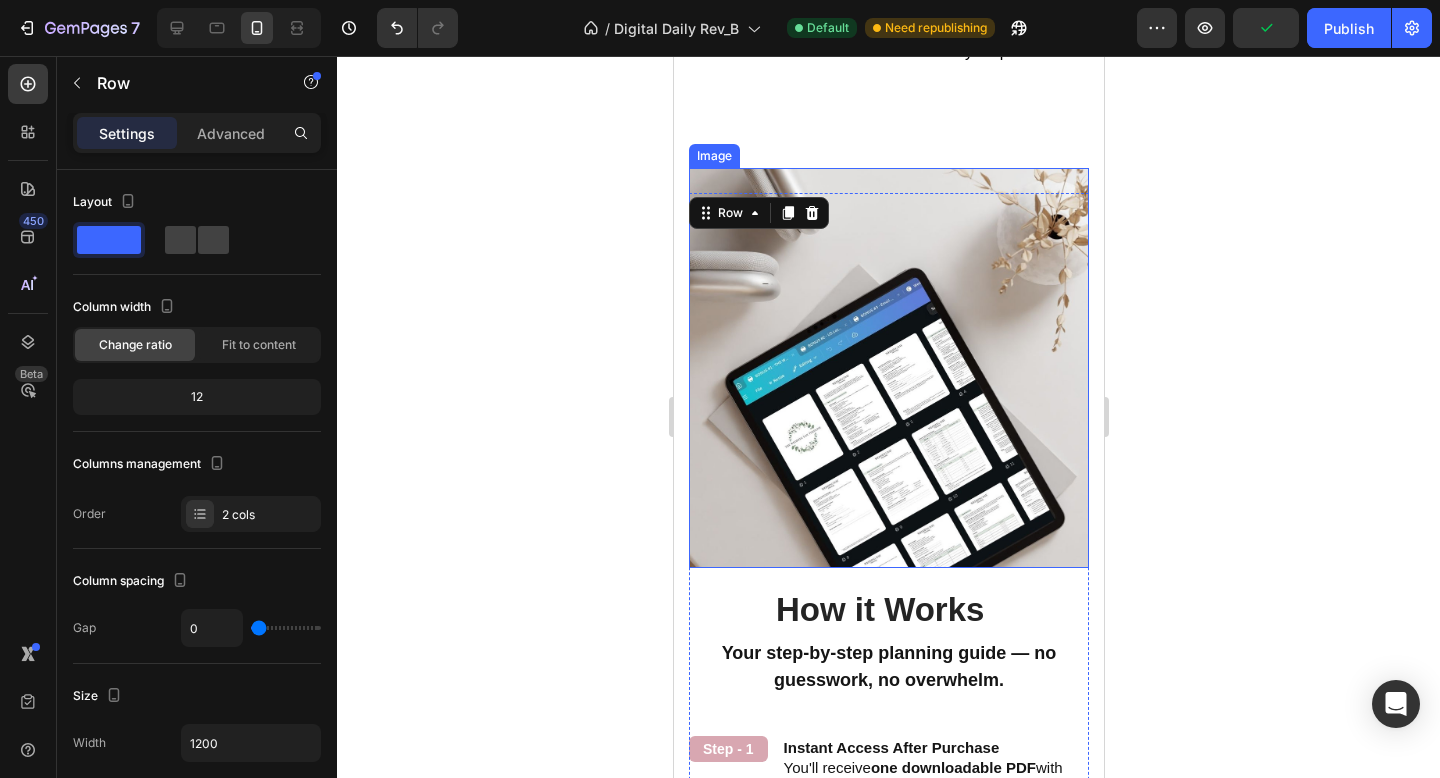 scroll, scrollTop: 3390, scrollLeft: 0, axis: vertical 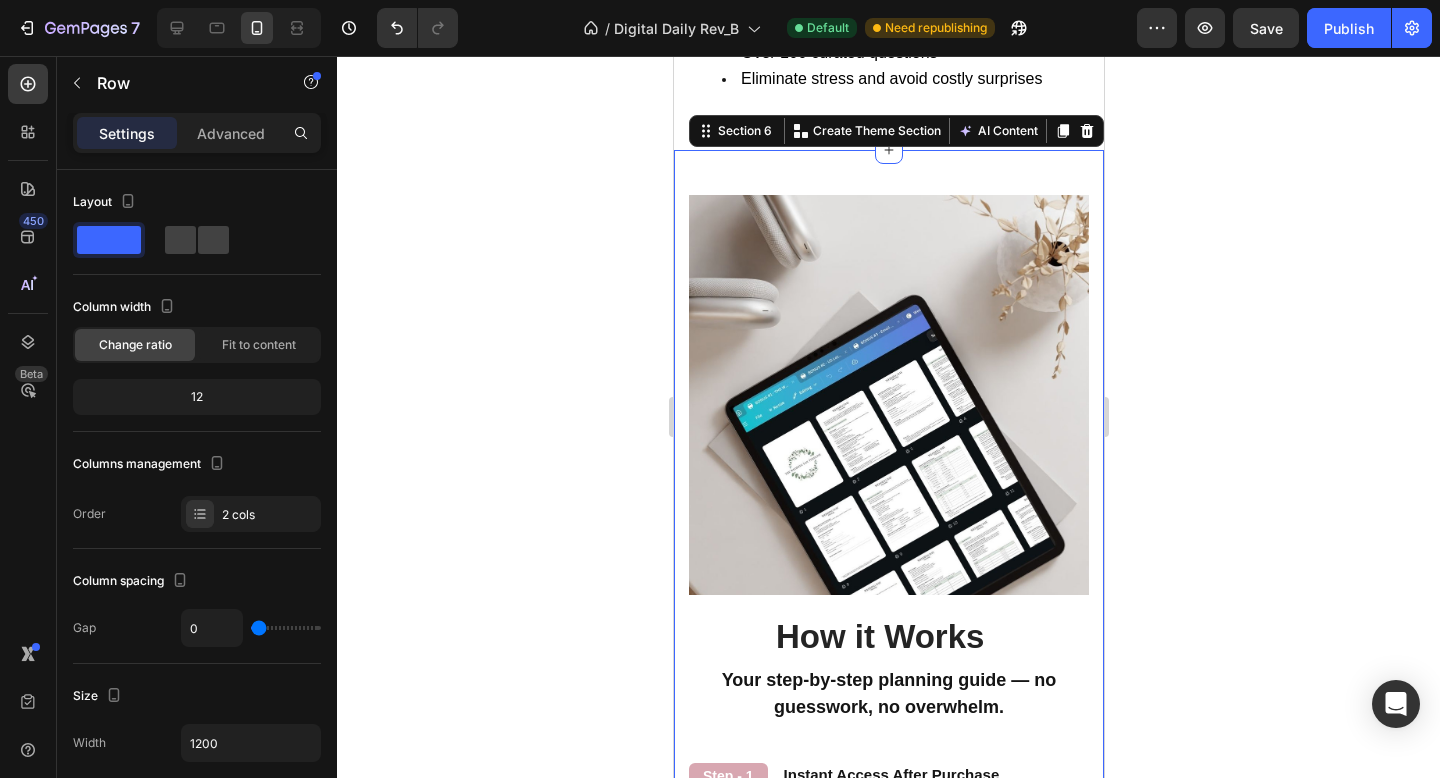 click on "How to Use It Heading Your step-by-step planning guide — no guesswork, no overwhelm. Text Block Step - 1 Text Block Instant Access After Purchase You'll receive  one downloadable PDF  with instant links to all 3 volumes and your 3 bonus tools — neatly organized in Canva. Text Block Row Step - 2 Text Block Open with a Free Canva Account No editing or designing needed. Just open the links and start planning — it's fully structured for you. Text Block Row Step - 3 Text Block Follow the Guided Steps Each volume walks you through the exact process from start to finish — from early decisions to final details — with expert guidance, checklists, templates, fill-ins, and questionnaires built right in. Text Block Row Step - 4 Text Block Collaborate or Print Easily share the planner with your partner or wedding team. Prefer paper? You can download and print any section at any time. Text Block Row Image How it Works Heading Row Section 6   You can create reusable sections Create Theme Section AI Content Product" at bounding box center [888, 704] 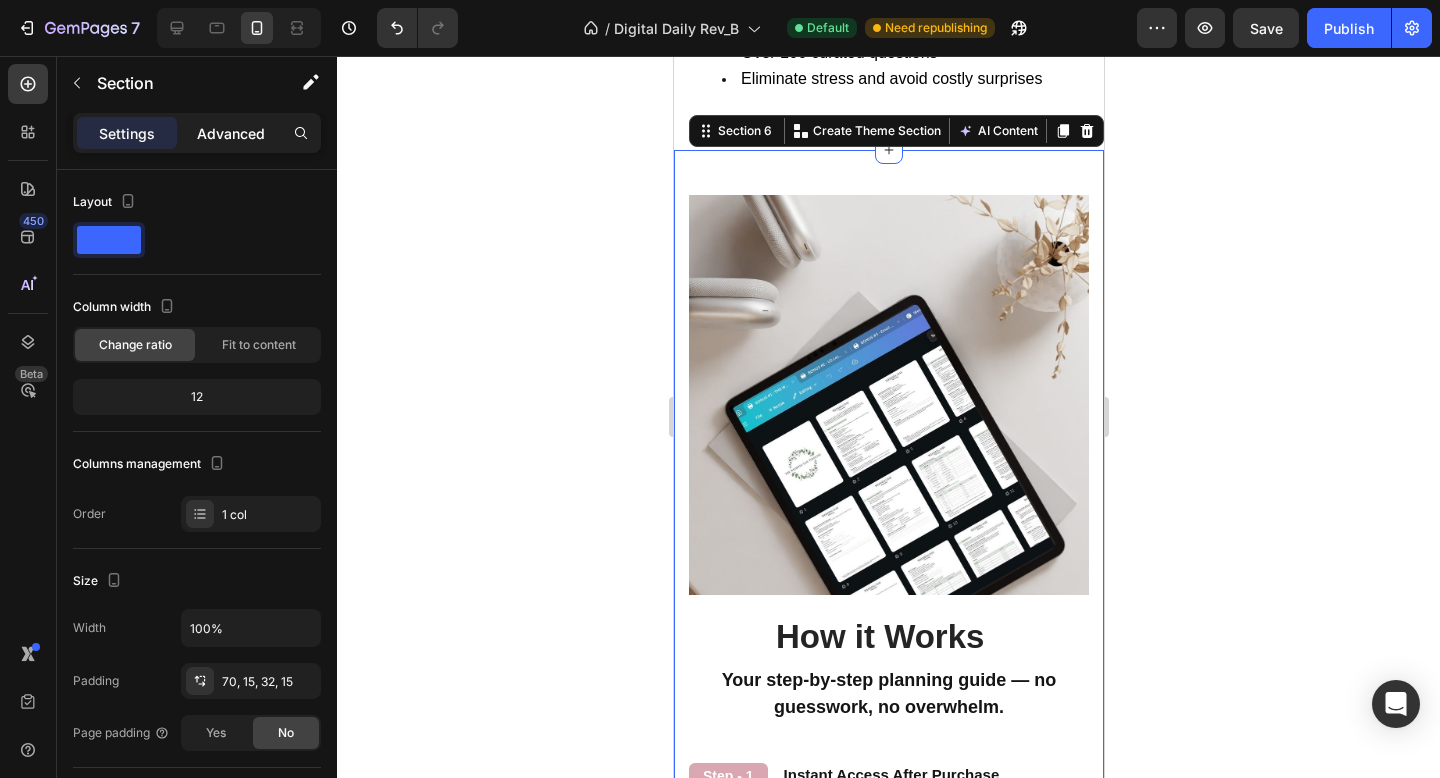 click on "Advanced" at bounding box center [231, 133] 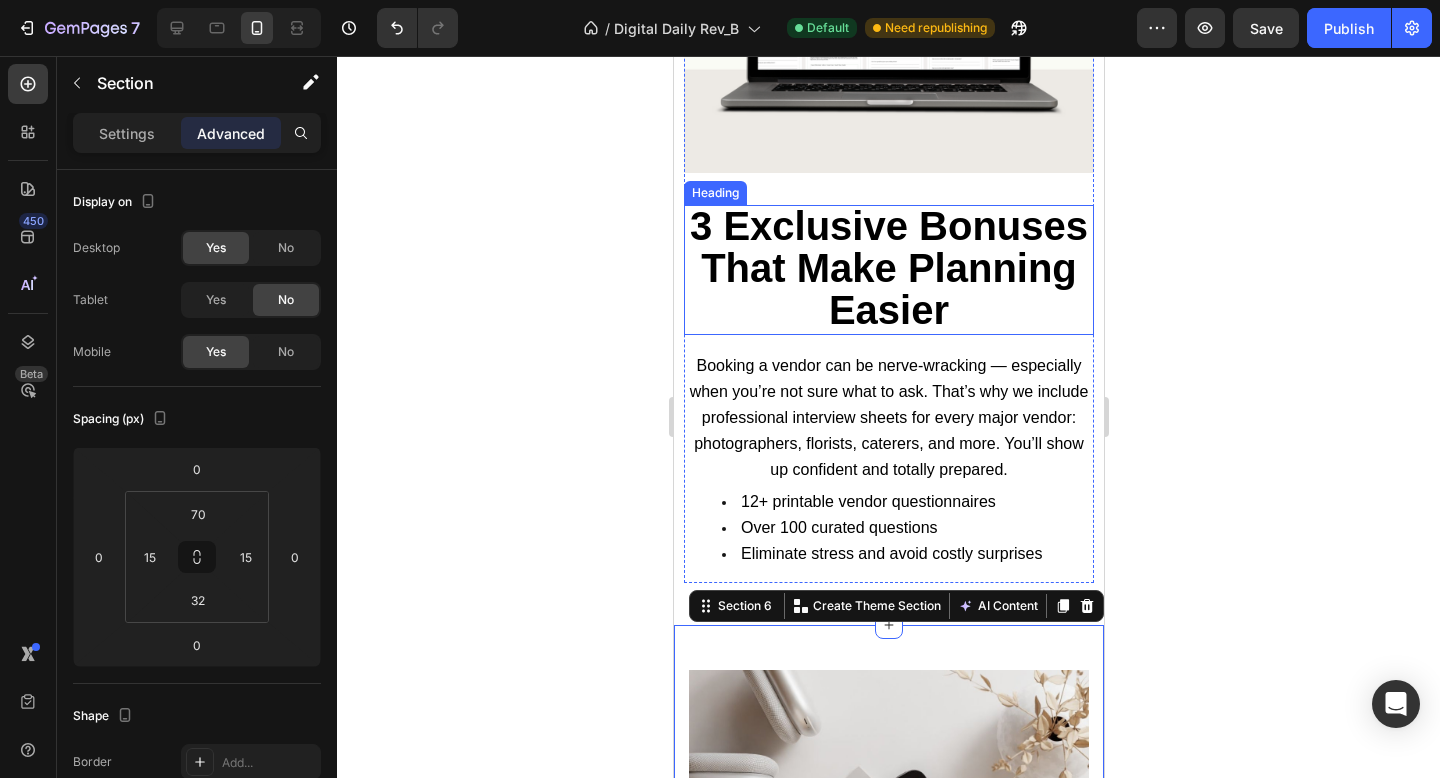 scroll, scrollTop: 2661, scrollLeft: 0, axis: vertical 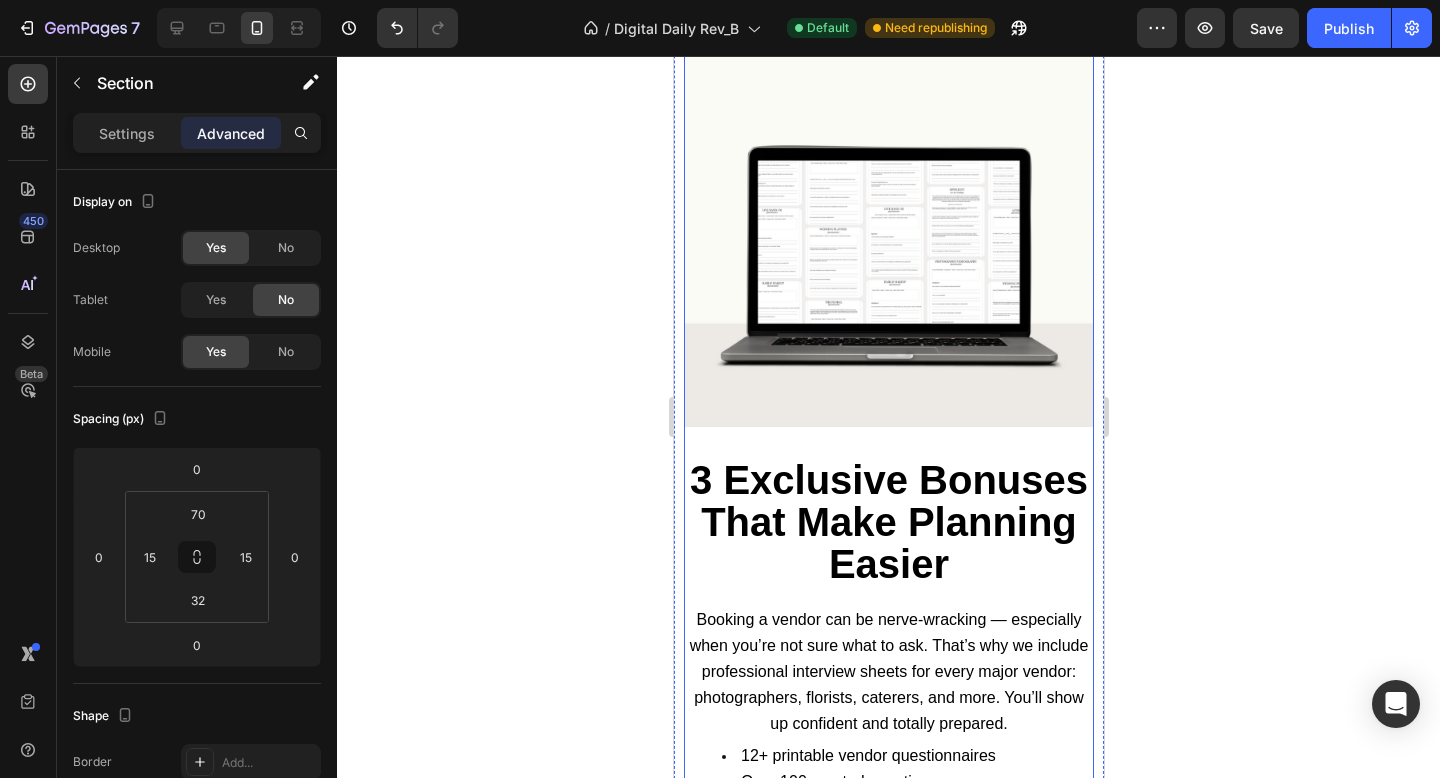 click on "Image" at bounding box center [888, 238] 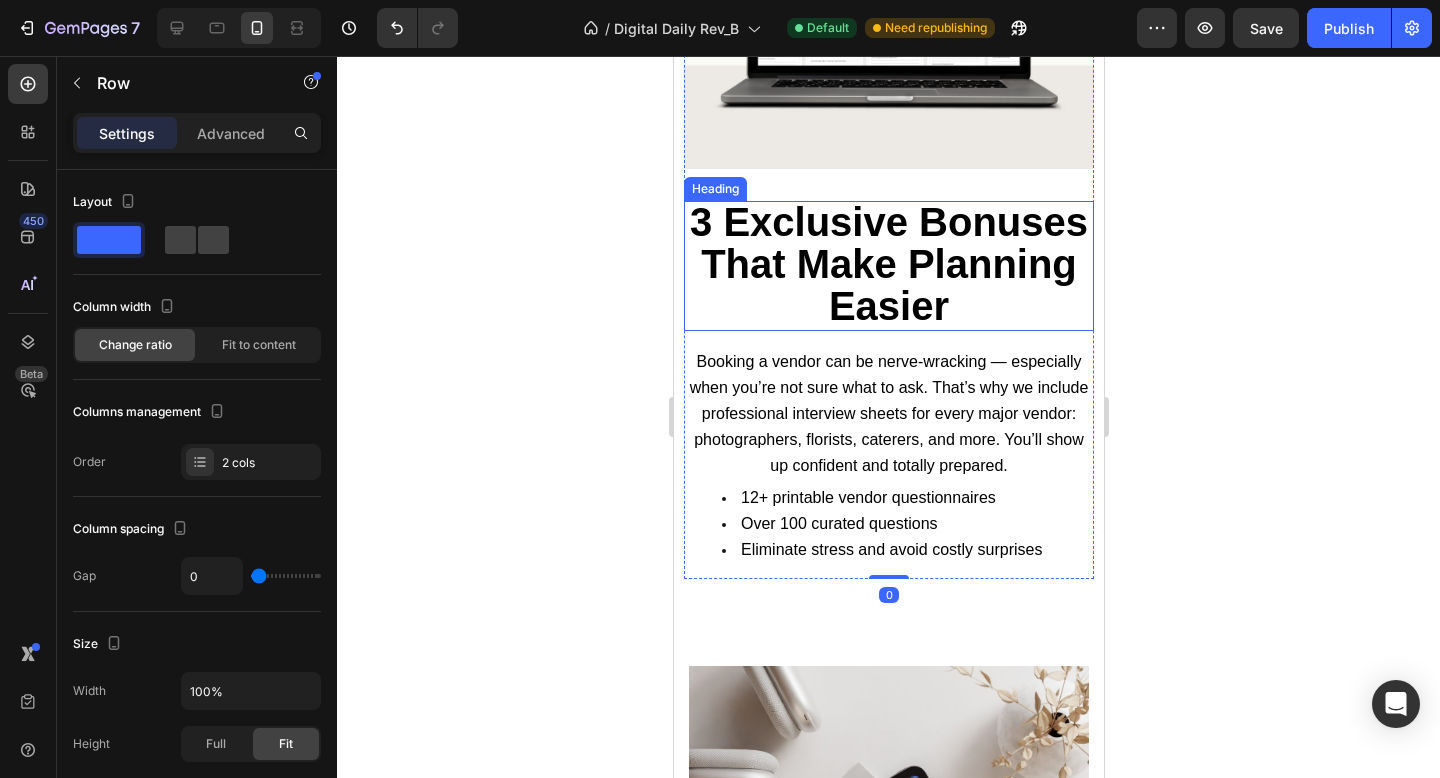 scroll, scrollTop: 3175, scrollLeft: 0, axis: vertical 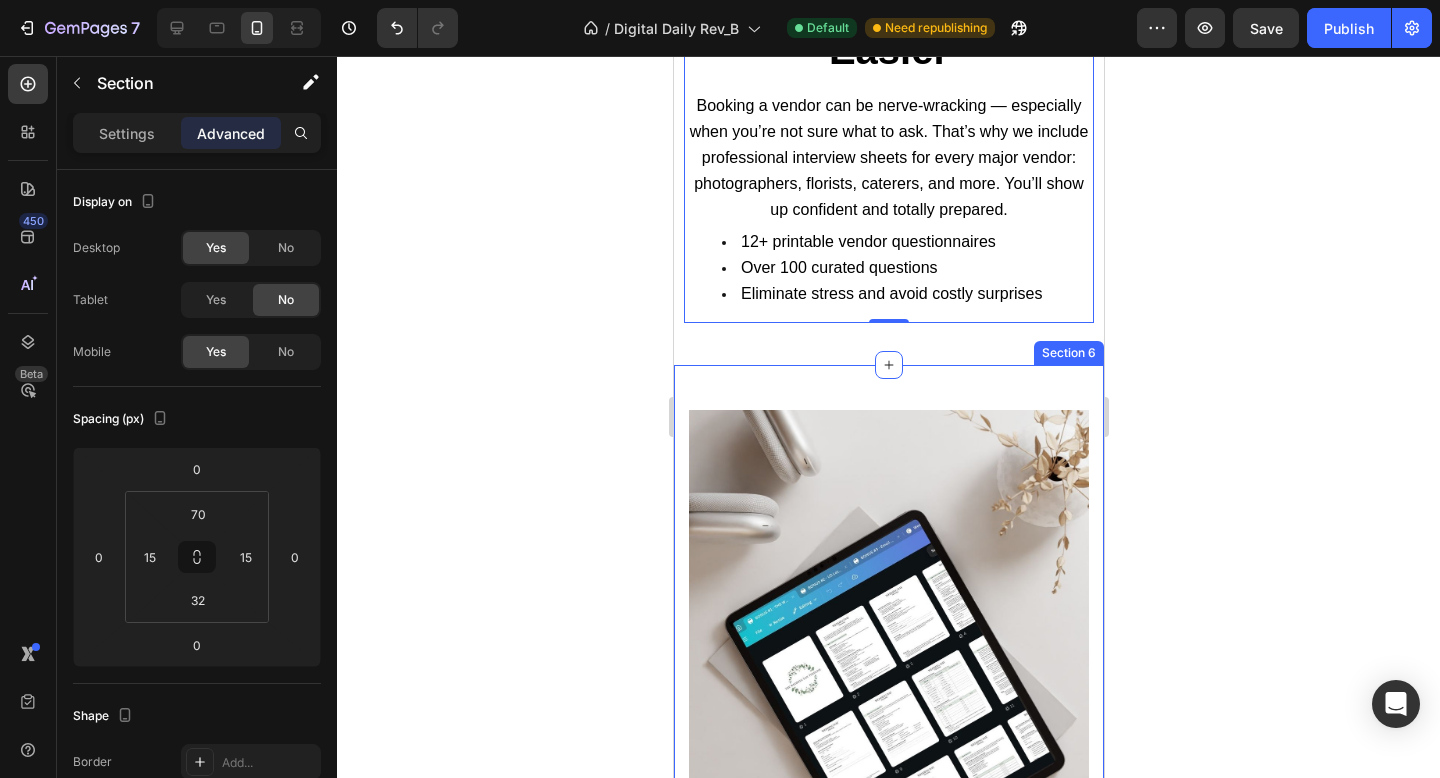 click on "How to Use It Heading Your step-by-step planning guide — no guesswork, no overwhelm. Text Block Step - 1 Text Block Instant Access After Purchase You'll receive  one downloadable PDF  with instant links to all 3 volumes and your 3 bonus tools — neatly organized in Canva. Text Block Row Step - 2 Text Block Open with a Free Canva Account No editing or designing needed. Just open the links and start planning — it's fully structured for you. Text Block Row Step - 3 Text Block Follow the Guided Steps Each volume walks you through the exact process from start to finish — from early decisions to final details — with expert guidance, checklists, templates, fill-ins, and questionnaires built right in. Text Block Row Step - 4 Text Block Collaborate or Print Easily share the planner with your partner or wedding team. Prefer paper? You can download and print any section at any time. Text Block Row Image How it Works Heading Row Section 6" at bounding box center (888, 919) 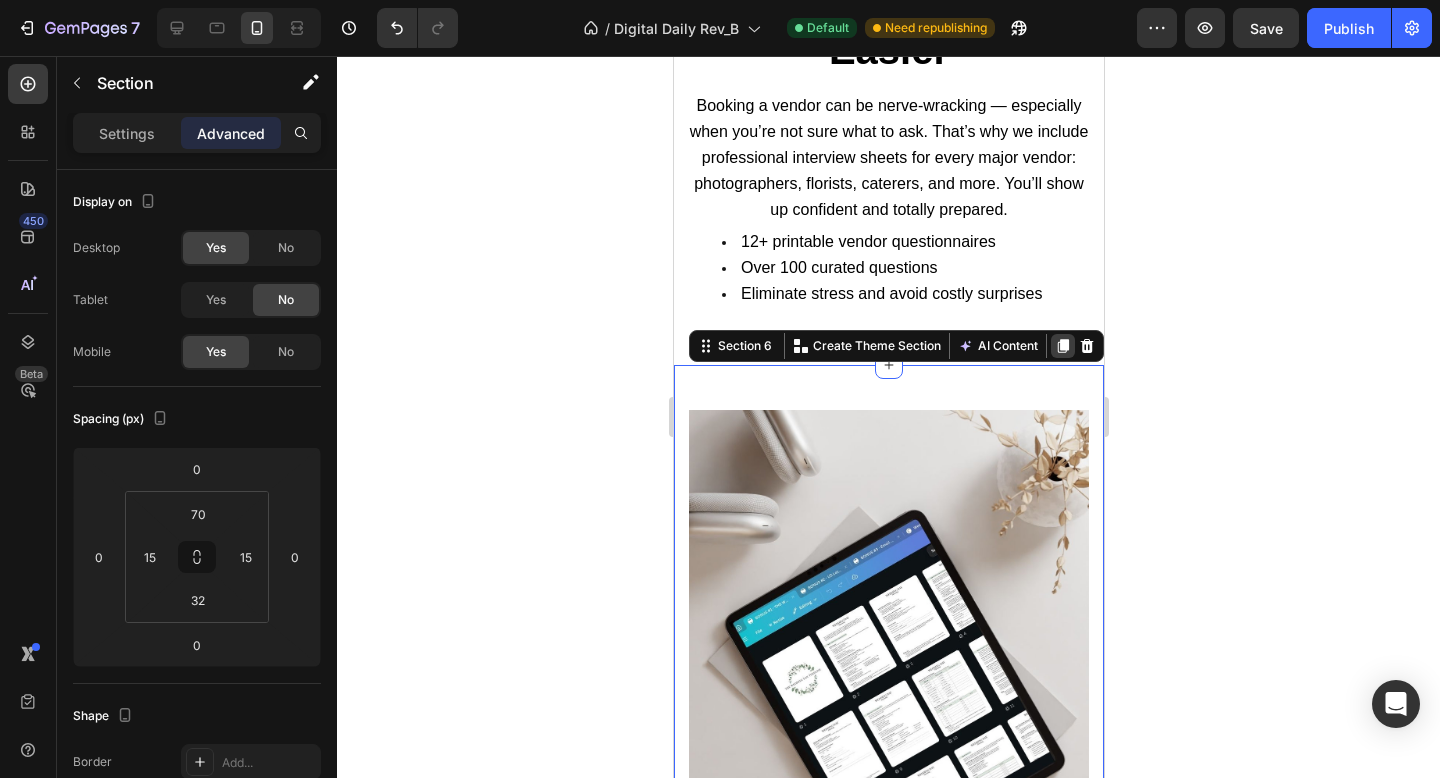 click at bounding box center (1062, 346) 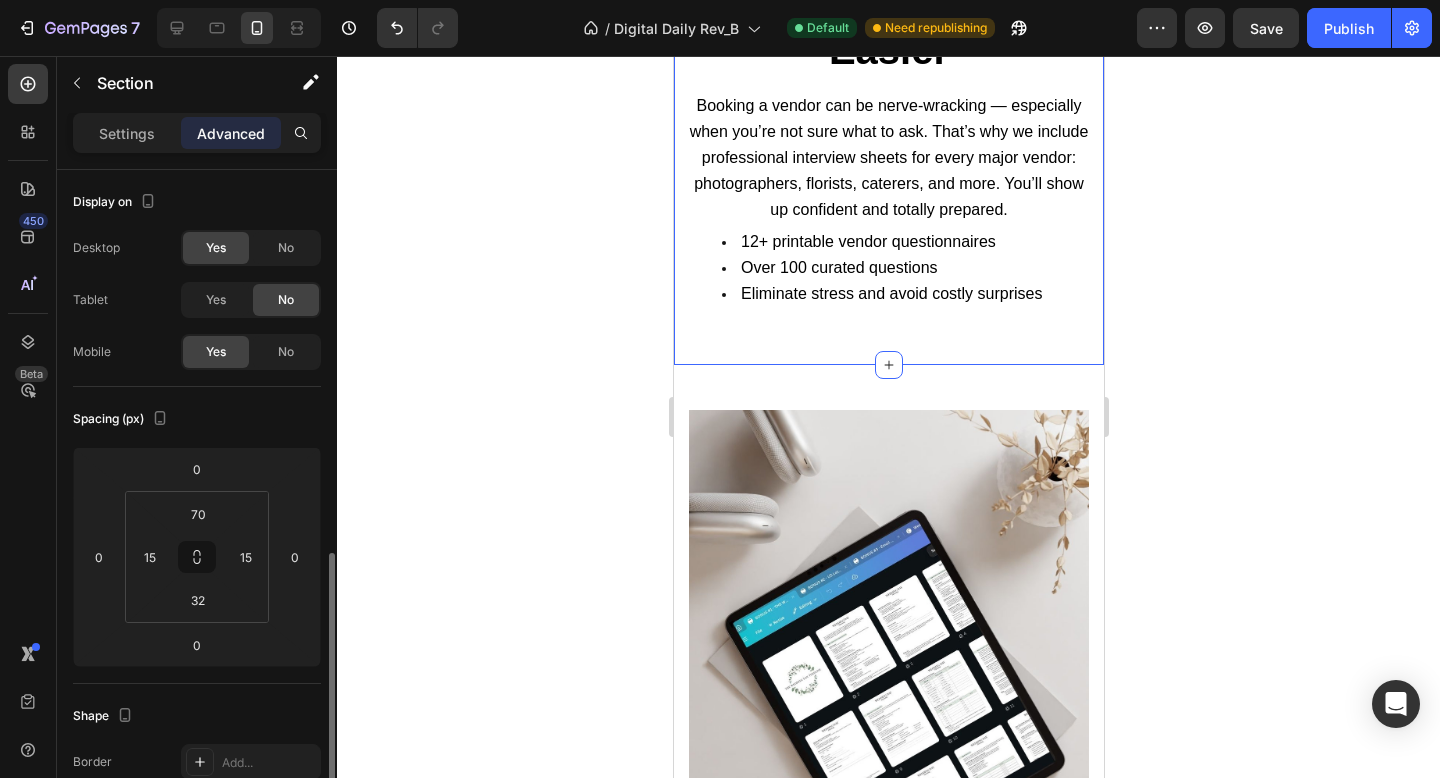 scroll, scrollTop: 256, scrollLeft: 0, axis: vertical 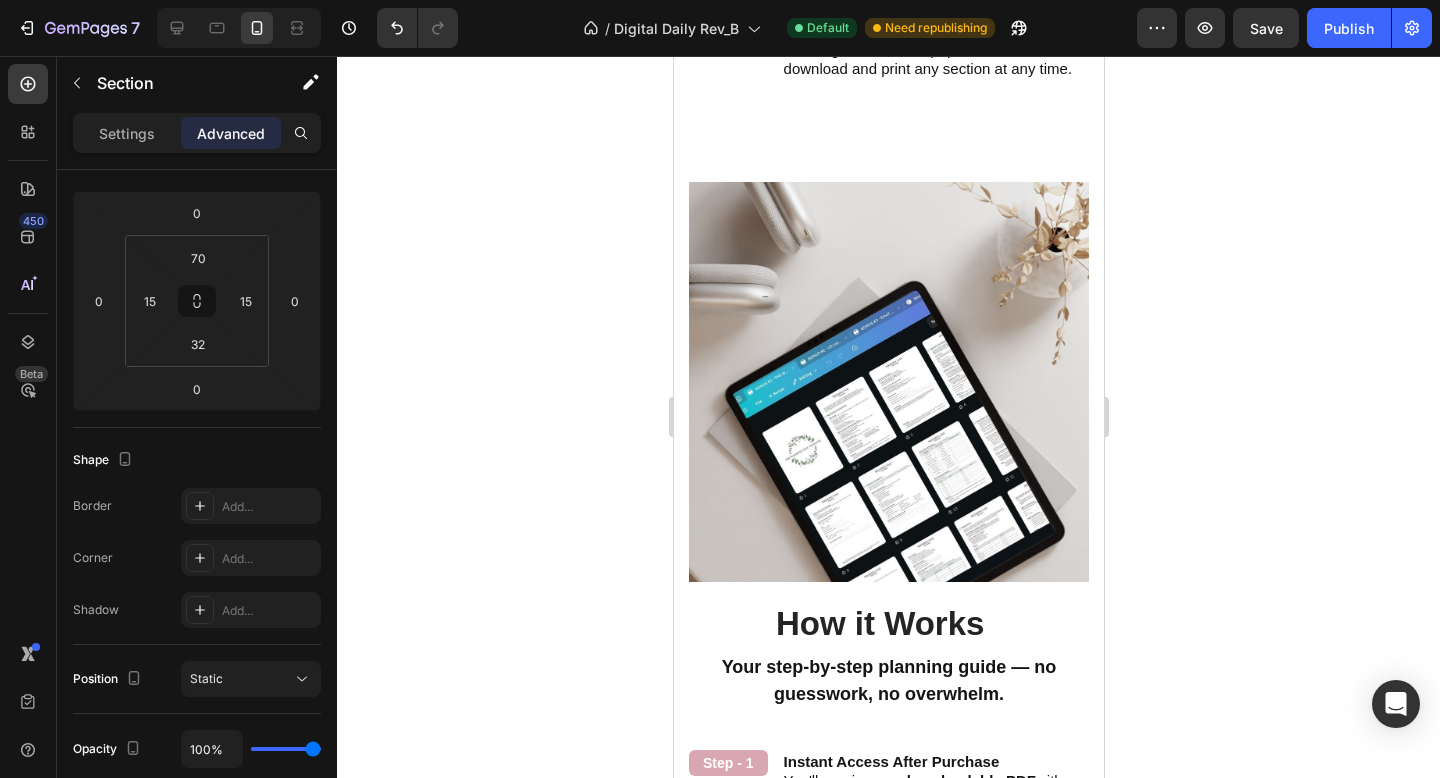 click on "How to Use It Heading Your step-by-step planning guide — no guesswork, no overwhelm. Text Block Step - 1 Text Block Instant Access After Purchase You'll receive  one downloadable PDF  with instant links to all 3 volumes and your 3 bonus tools — neatly organized in Canva. Text Block Row Step - 2 Text Block Open with a Free Canva Account No editing or designing needed. Just open the links and start planning — it's fully structured for you. Text Block Row Step - 3 Text Block Follow the Guided Steps Each volume walks you through the exact process from start to finish — from early decisions to final details — with expert guidance, checklists, templates, fill-ins, and questionnaires built right in. Text Block Row Step - 4 Text Block Collaborate or Print Easily share the planner with your partner or wedding team. Prefer paper? You can download and print any section at any time. Text Block Row Image How it Works Heading Row Section 7" at bounding box center (888, 691) 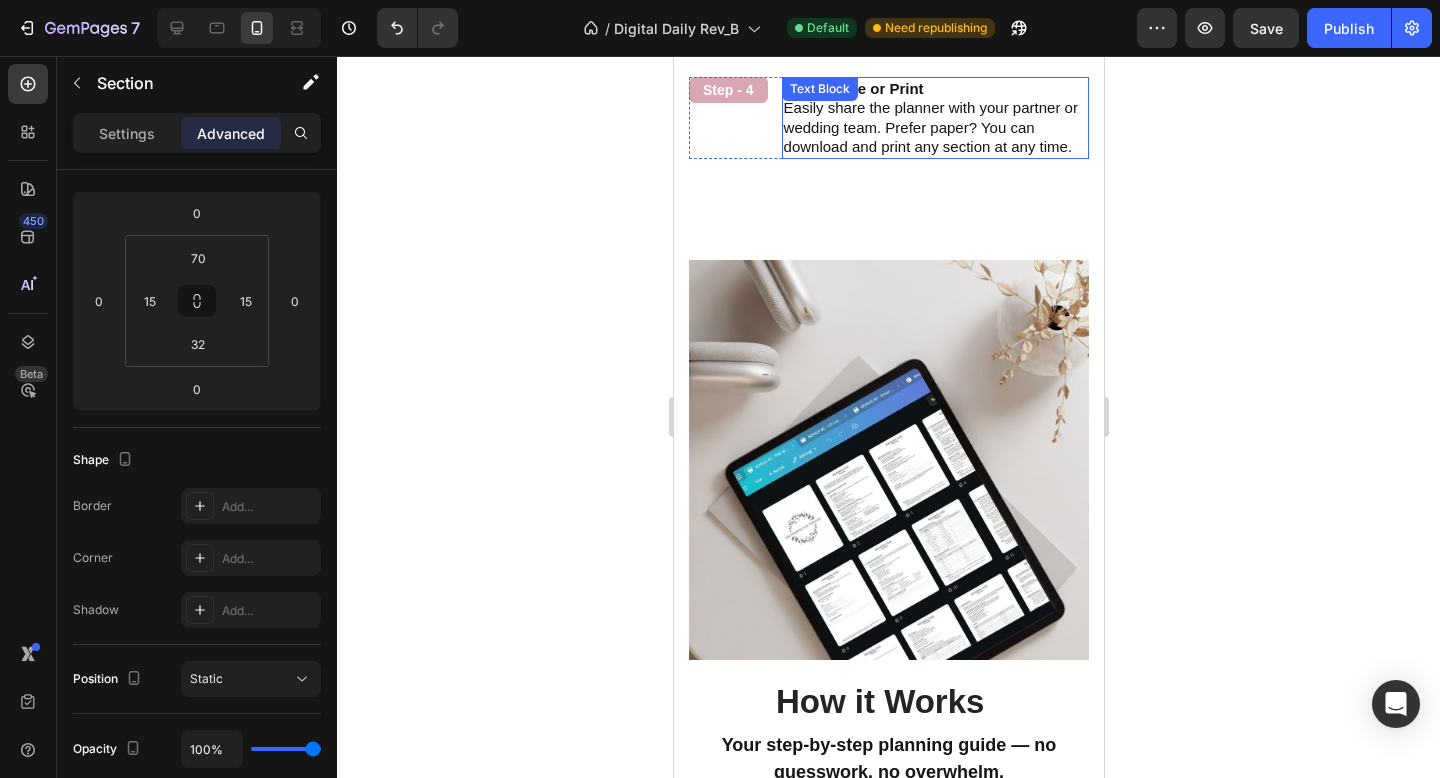 scroll, scrollTop: 4376, scrollLeft: 0, axis: vertical 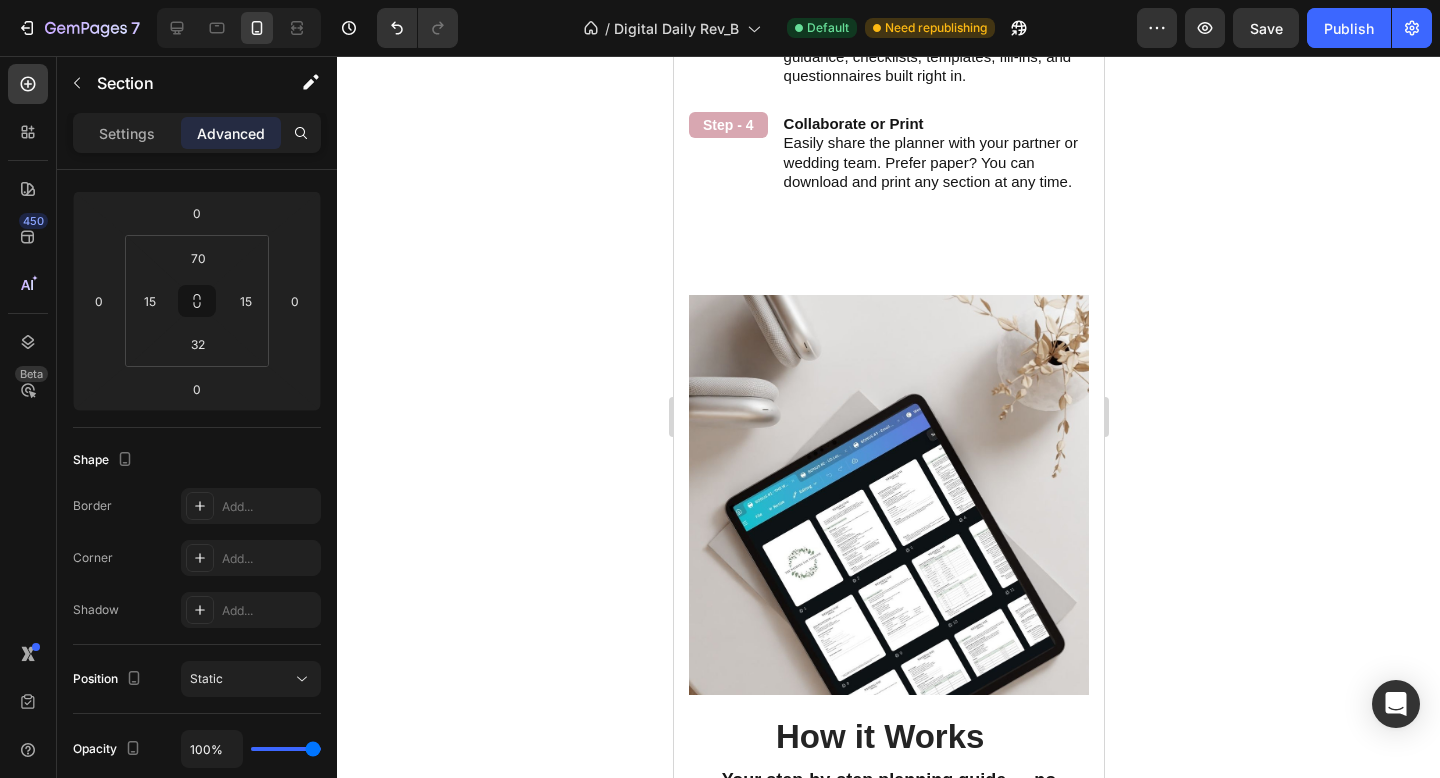 click on "How to Use It Heading Your step-by-step planning guide — no guesswork, no overwhelm. Text Block Step - 1 Text Block Instant Access After Purchase You'll receive  one downloadable PDF  with instant links to all 3 volumes and your 3 bonus tools — neatly organized in Canva. Text Block Row Step - 2 Text Block Open with a Free Canva Account No editing or designing needed. Just open the links and start planning — it's fully structured for you. Text Block Row Step - 3 Text Block Follow the Guided Steps Each volume walks you through the exact process from start to finish — from early decisions to final details — with expert guidance, checklists, templates, fill-ins, and questionnaires built right in. Text Block Row Step - 4 Text Block Collaborate or Print Easily share the planner with your partner or wedding team. Prefer paper? You can download and print any section at any time. Text Block Row Image How it Works Heading Row Section 7" at bounding box center [888, 804] 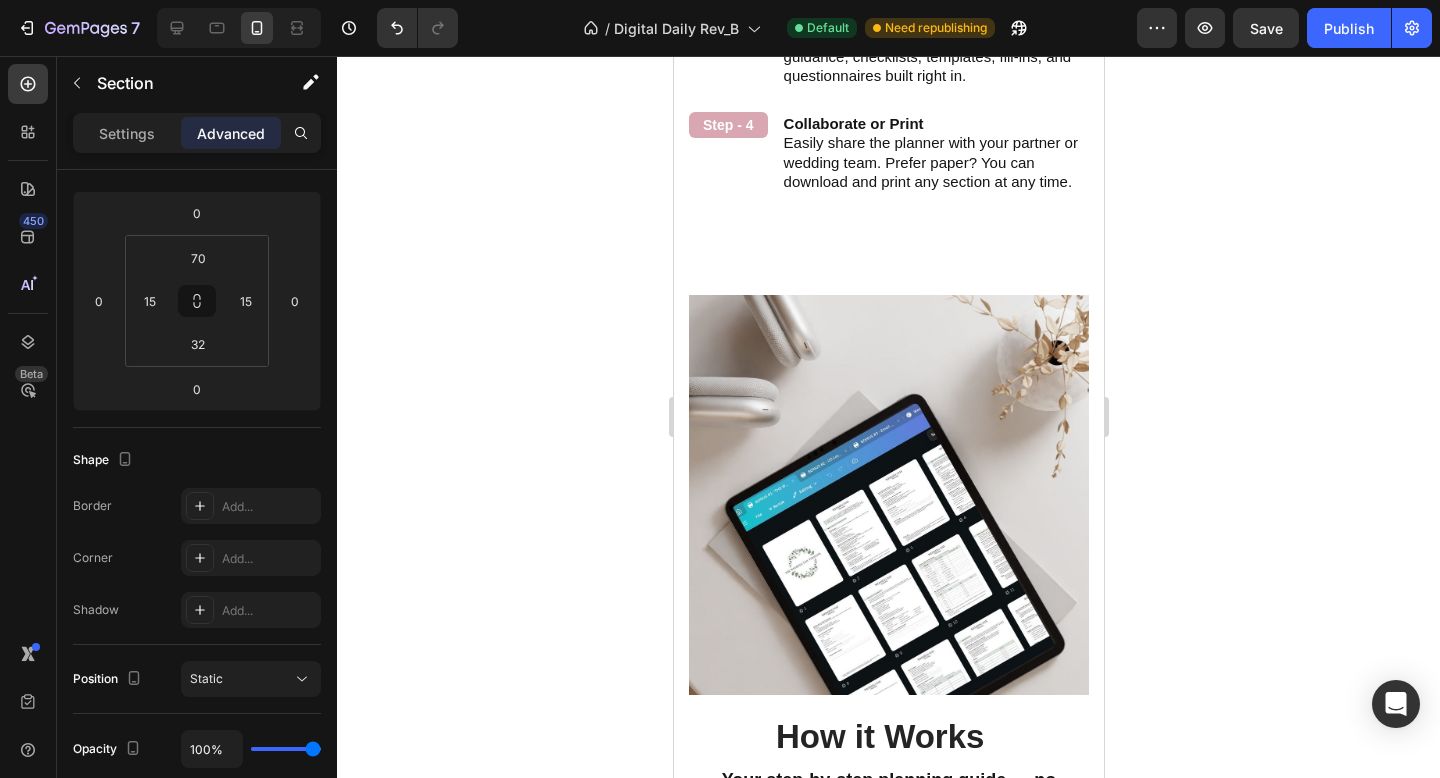 click on "How to Use It Heading Your step-by-step planning guide — no guesswork, no overwhelm. Text Block Step - 1 Text Block Instant Access After Purchase You'll receive  one downloadable PDF  with instant links to all 3 volumes and your 3 bonus tools — neatly organized in Canva. Text Block Row Step - 2 Text Block Open with a Free Canva Account No editing or designing needed. Just open the links and start planning — it's fully structured for you. Text Block Row Step - 3 Text Block Follow the Guided Steps Each volume walks you through the exact process from start to finish — from early decisions to final details — with expert guidance, checklists, templates, fill-ins, and questionnaires built right in. Text Block Row Step - 4 Text Block Collaborate or Print Easily share the planner with your partner or wedding team. Prefer paper? You can download and print any section at any time. Text Block Row Image How it Works Heading Row Section 7" at bounding box center (888, 804) 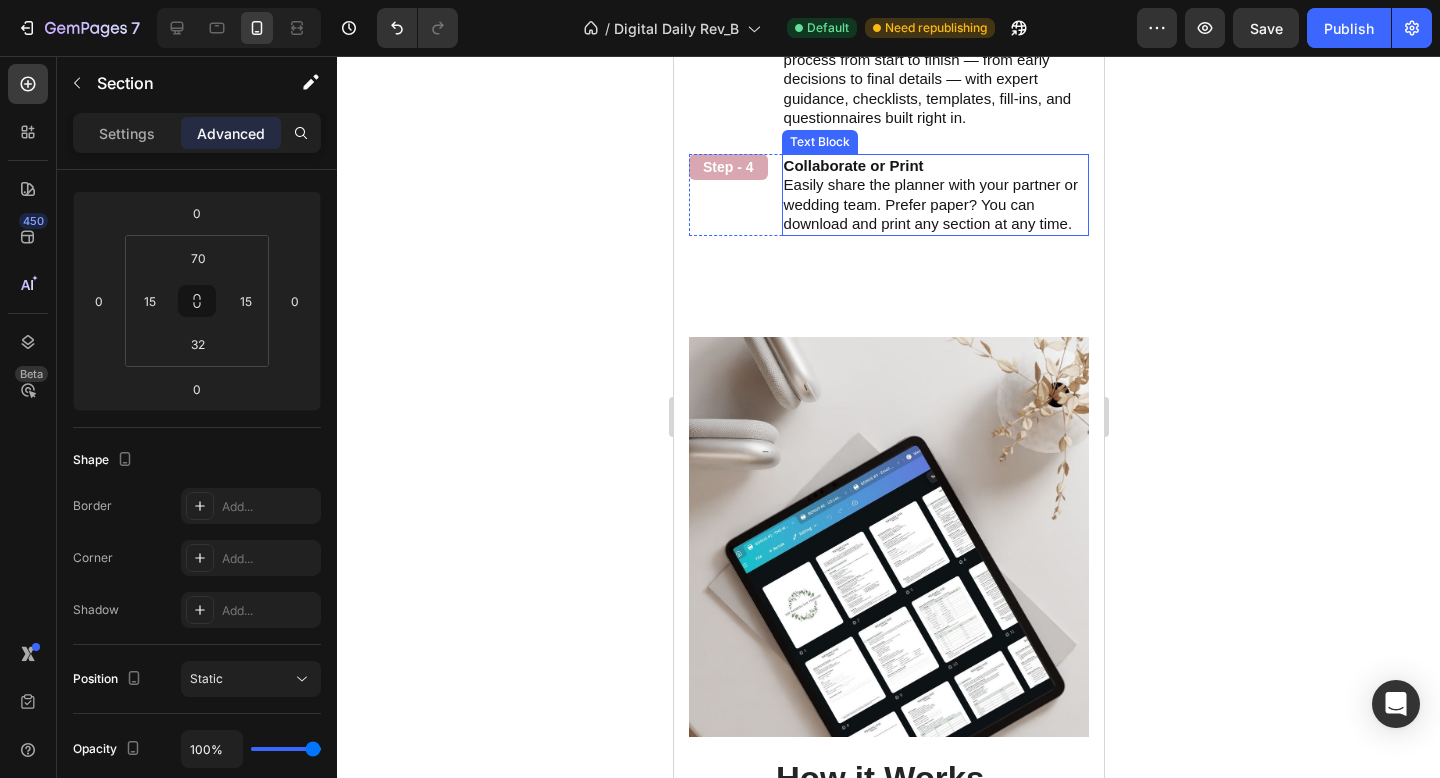 scroll, scrollTop: 4122, scrollLeft: 0, axis: vertical 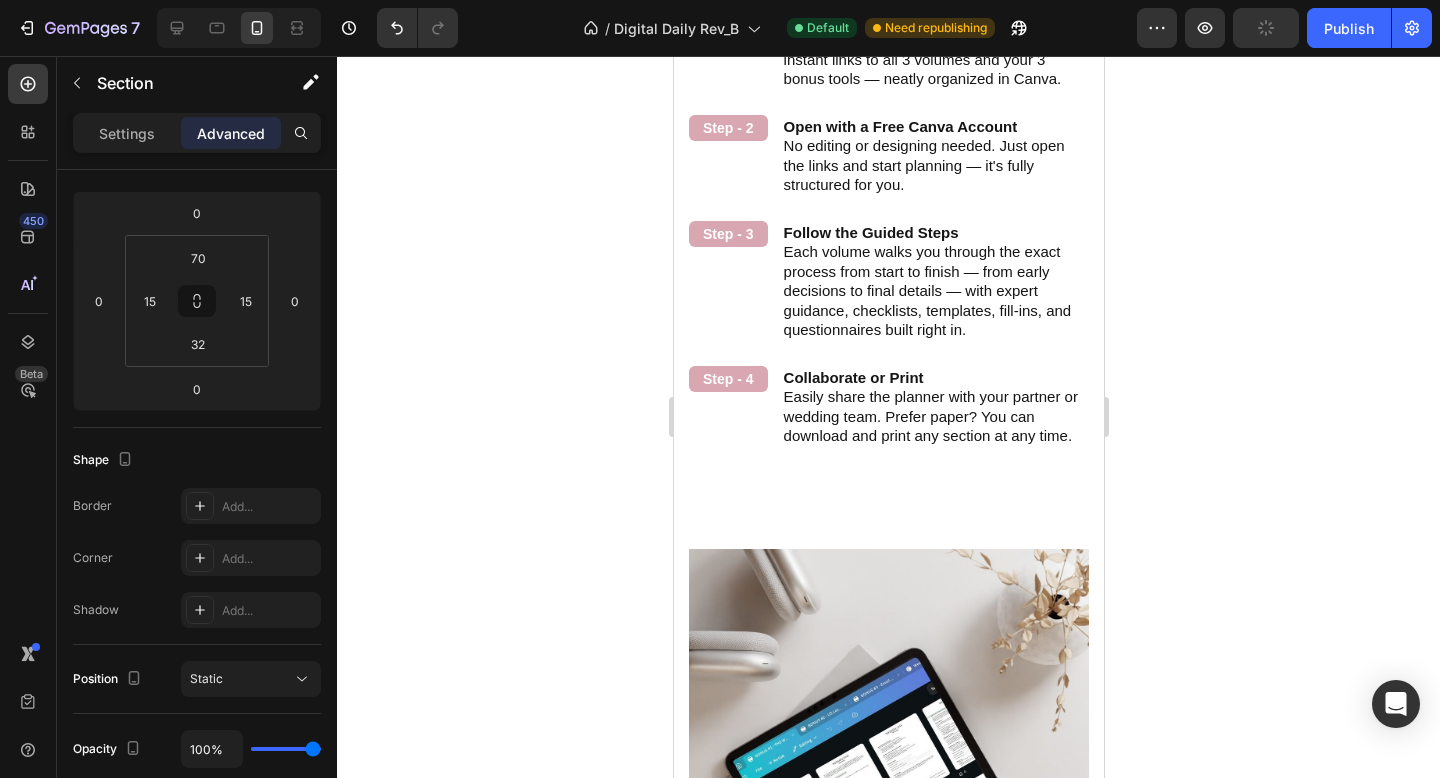 drag, startPoint x: 722, startPoint y: 522, endPoint x: 752, endPoint y: 491, distance: 43.13931 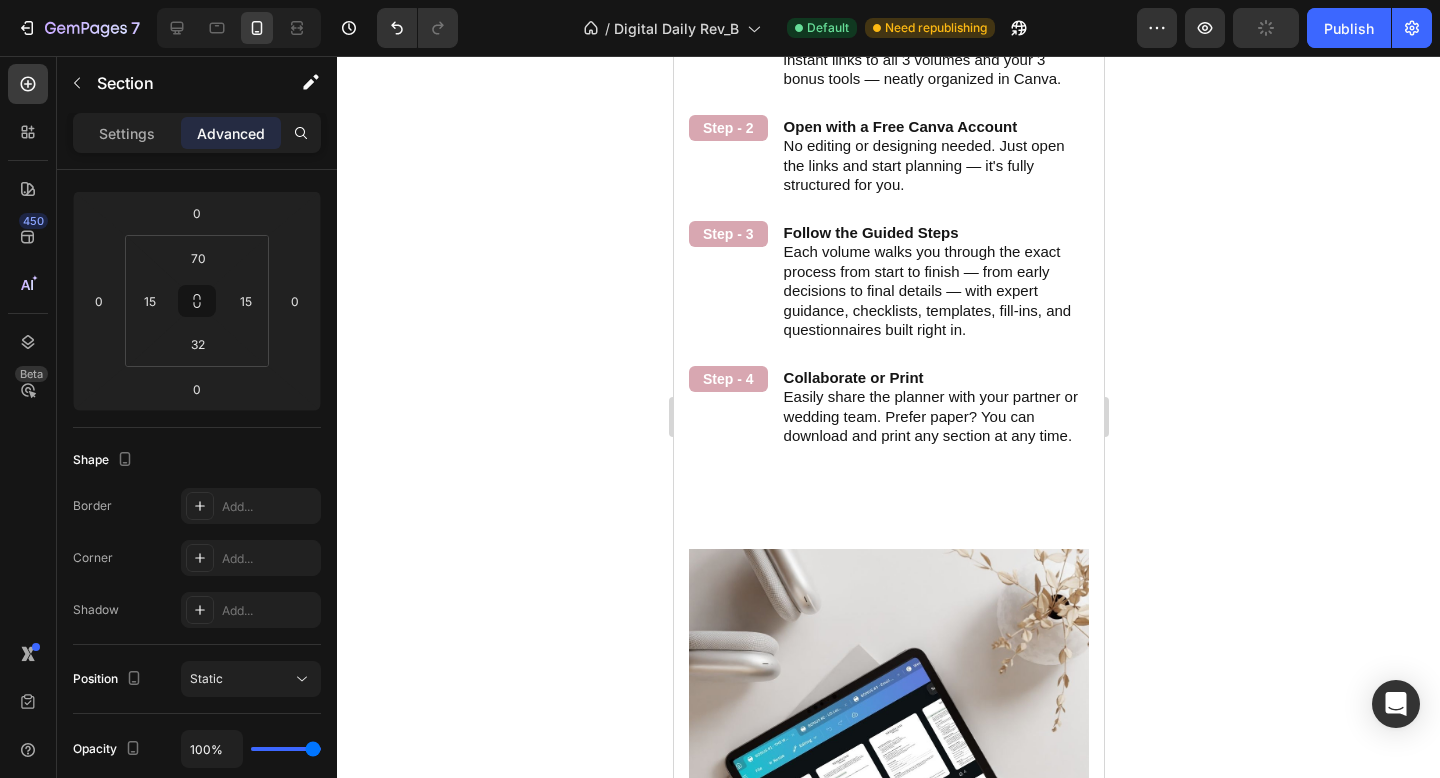 click on "How to Use It Heading Your step-by-step planning guide — no guesswork, no overwhelm. Text Block Step - 1 Text Block Instant Access After Purchase You'll receive  one downloadable PDF  with instant links to all 3 volumes and your 3 bonus tools — neatly organized in Canva. Text Block Row Step - 2 Text Block Open with a Free Canva Account No editing or designing needed. Just open the links and start planning — it's fully structured for you. Text Block Row Step - 3 Text Block Follow the Guided Steps Each volume walks you through the exact process from start to finish — from early decisions to final details — with expert guidance, checklists, templates, fill-ins, and questionnaires built right in. Text Block Row Step - 4 Text Block Collaborate or Print Easily share the planner with your partner or wedding team. Prefer paper? You can download and print any section at any time. Text Block Row Image How it Works Heading Row Section 7" at bounding box center (888, 1058) 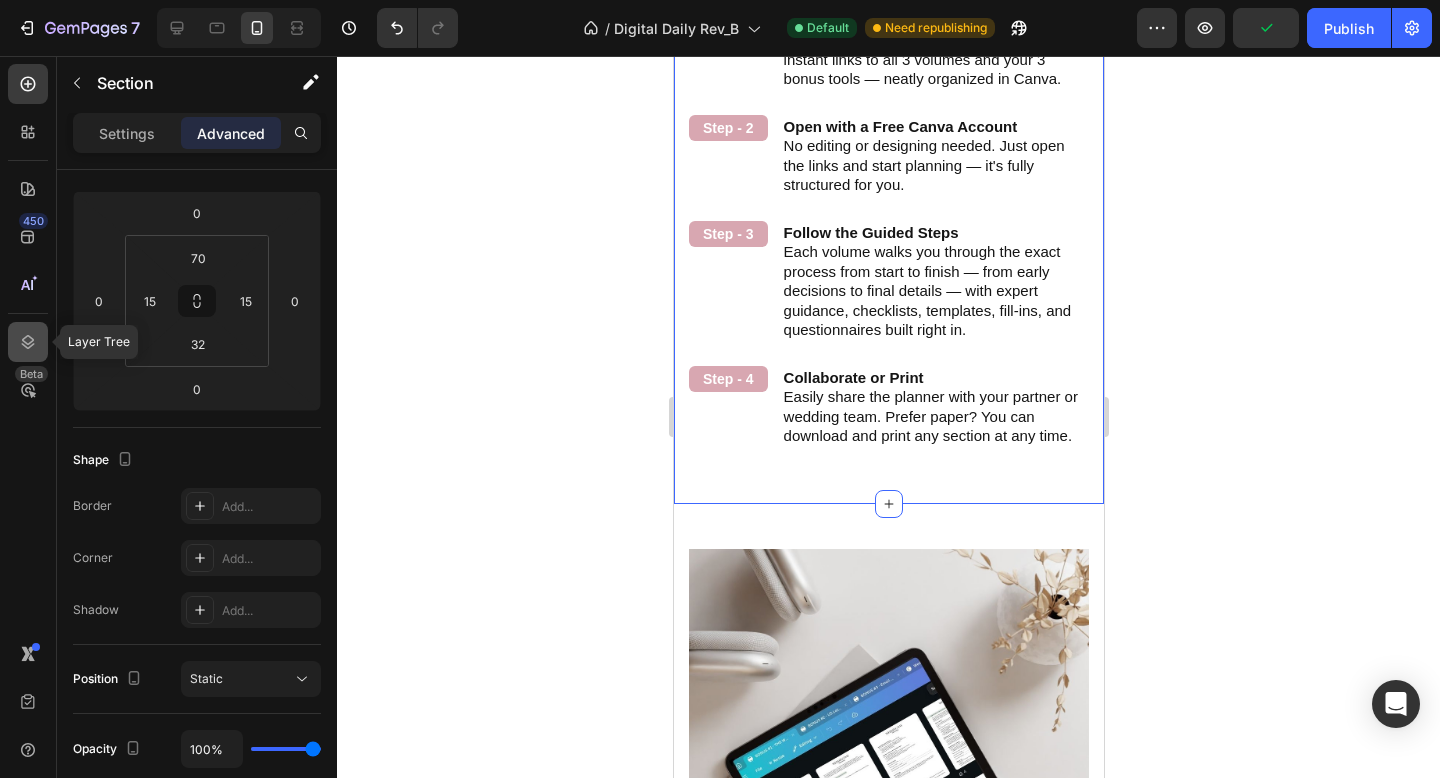 click 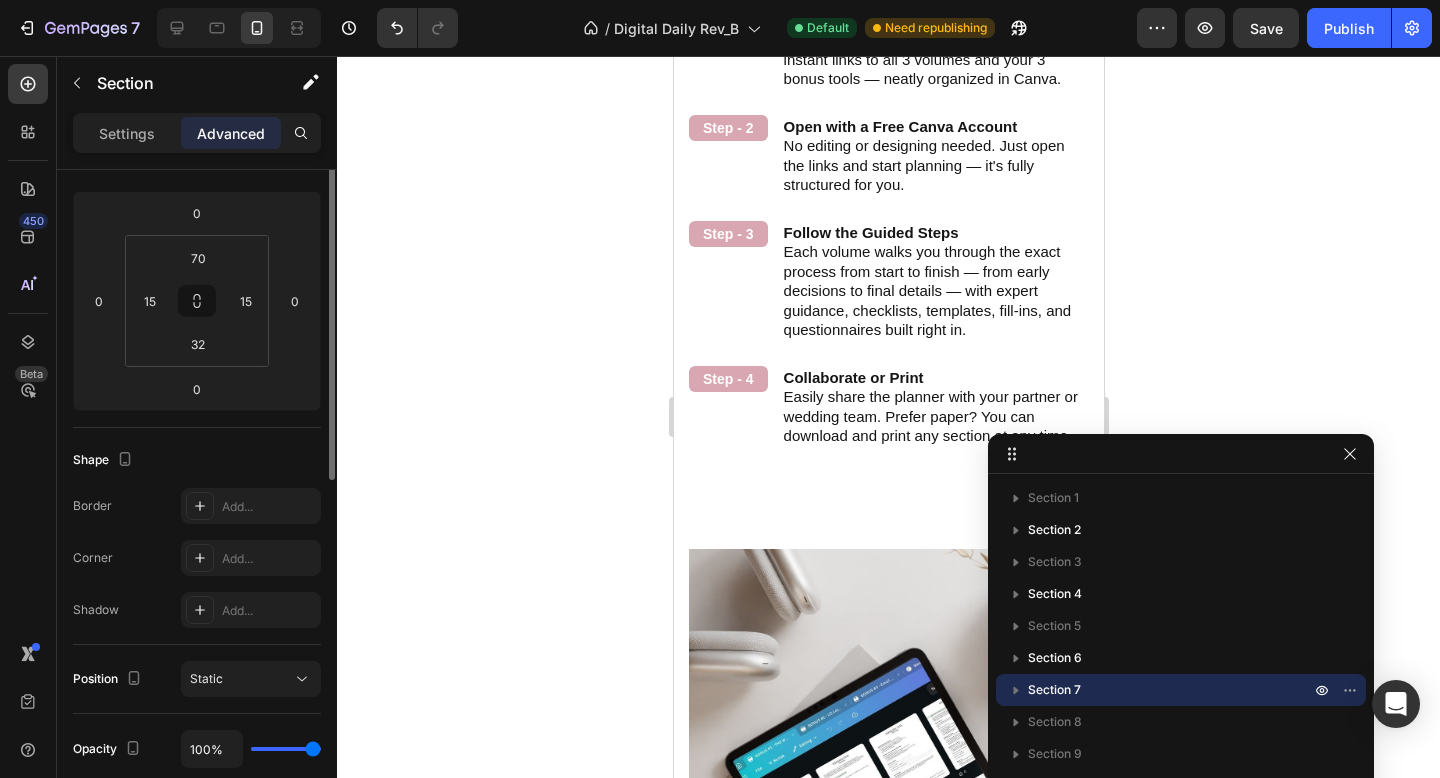 scroll, scrollTop: 0, scrollLeft: 0, axis: both 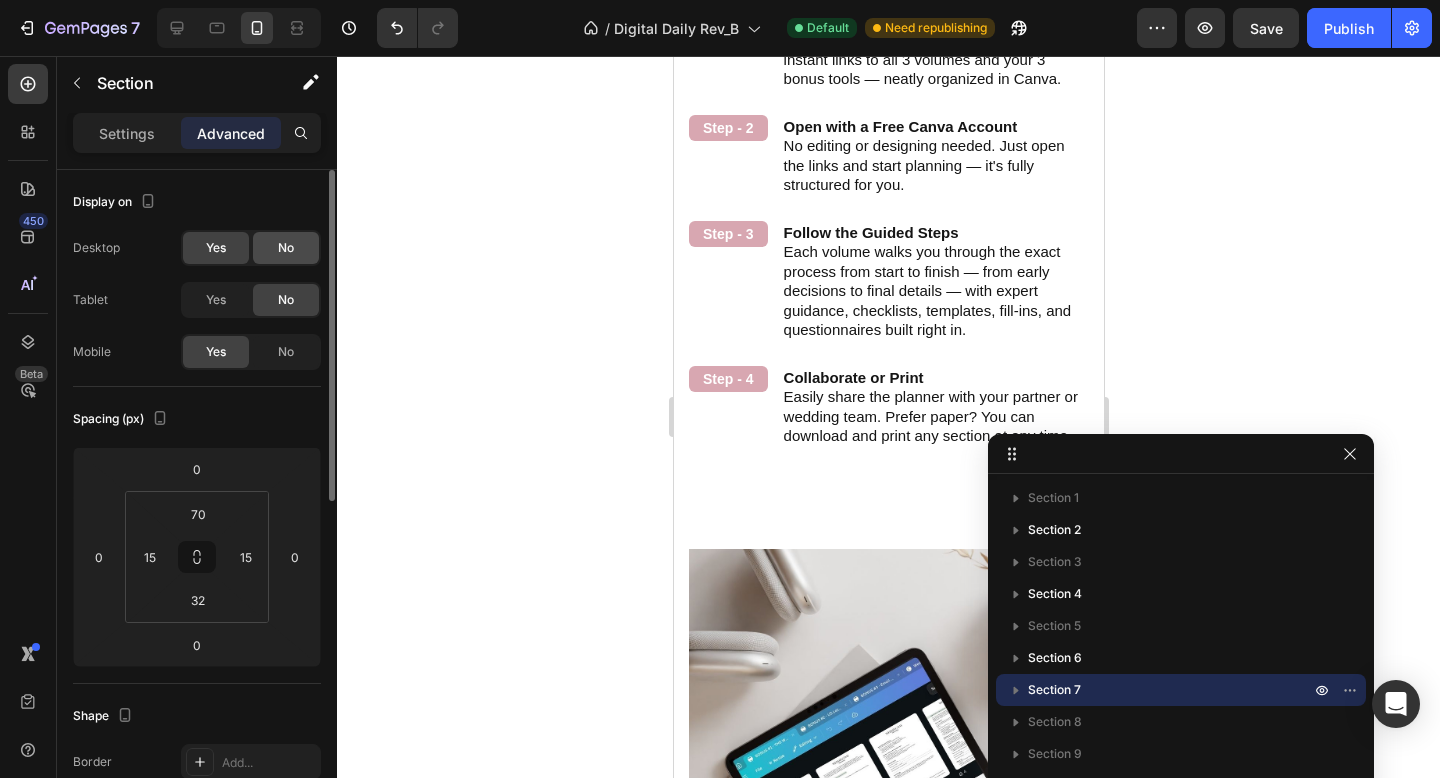 click on "No" 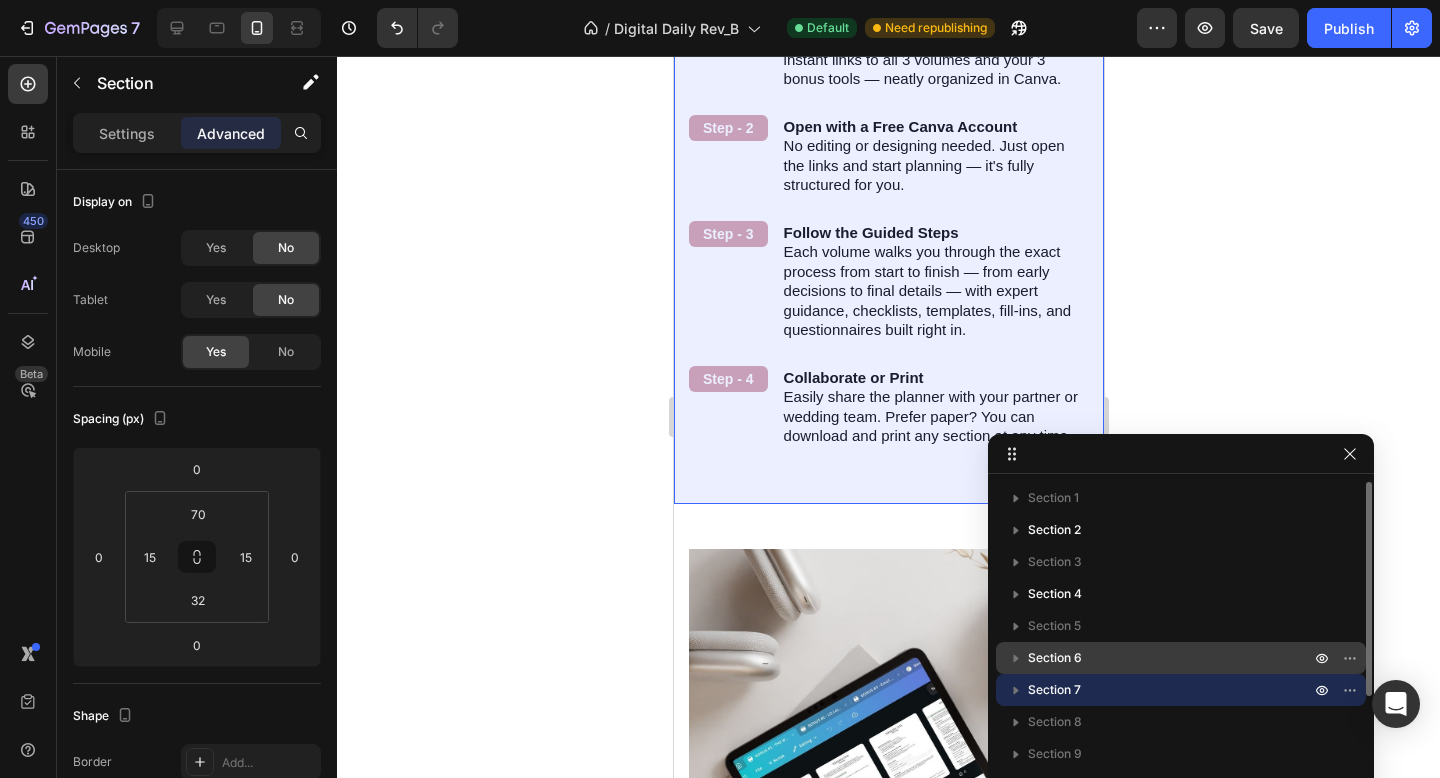 click on "Section 6" at bounding box center (1171, 658) 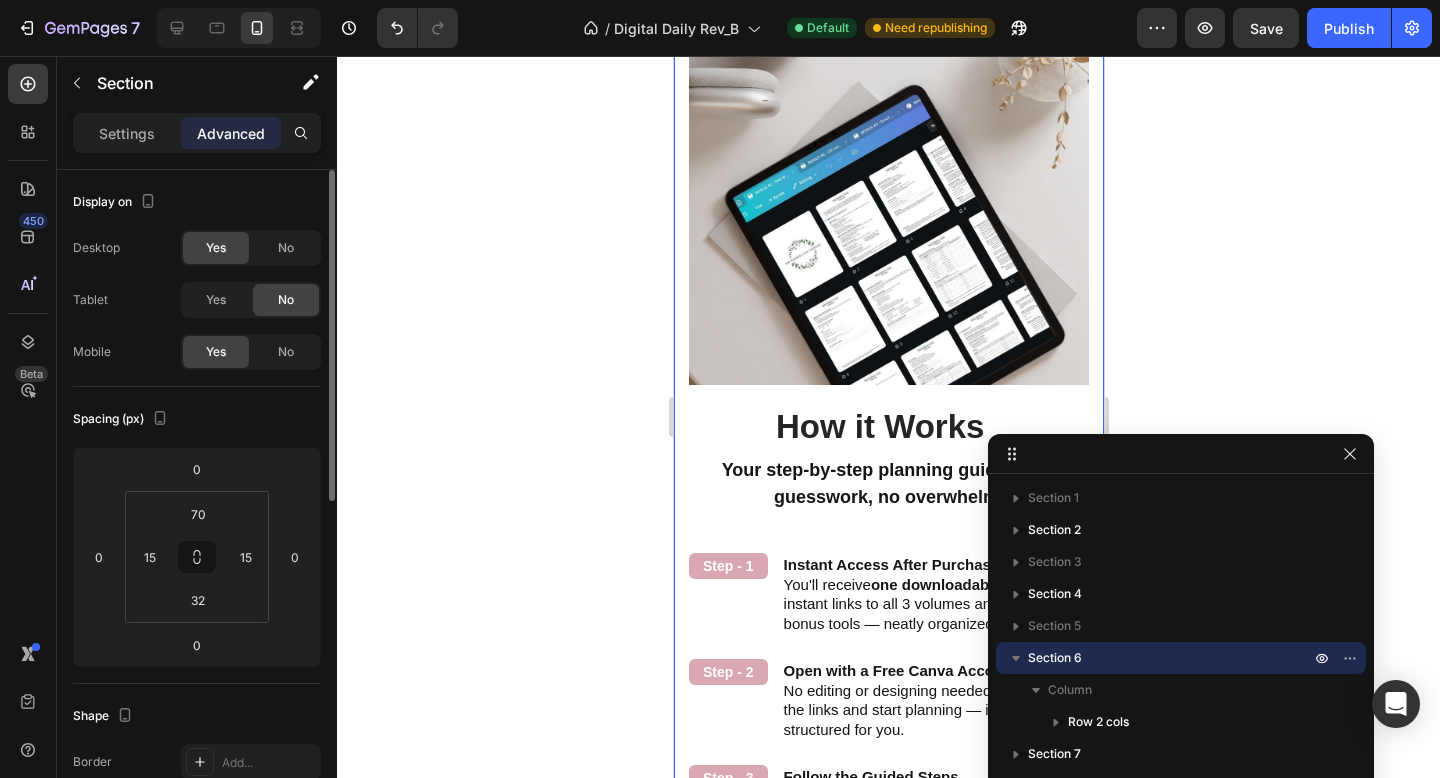 scroll, scrollTop: 3392, scrollLeft: 0, axis: vertical 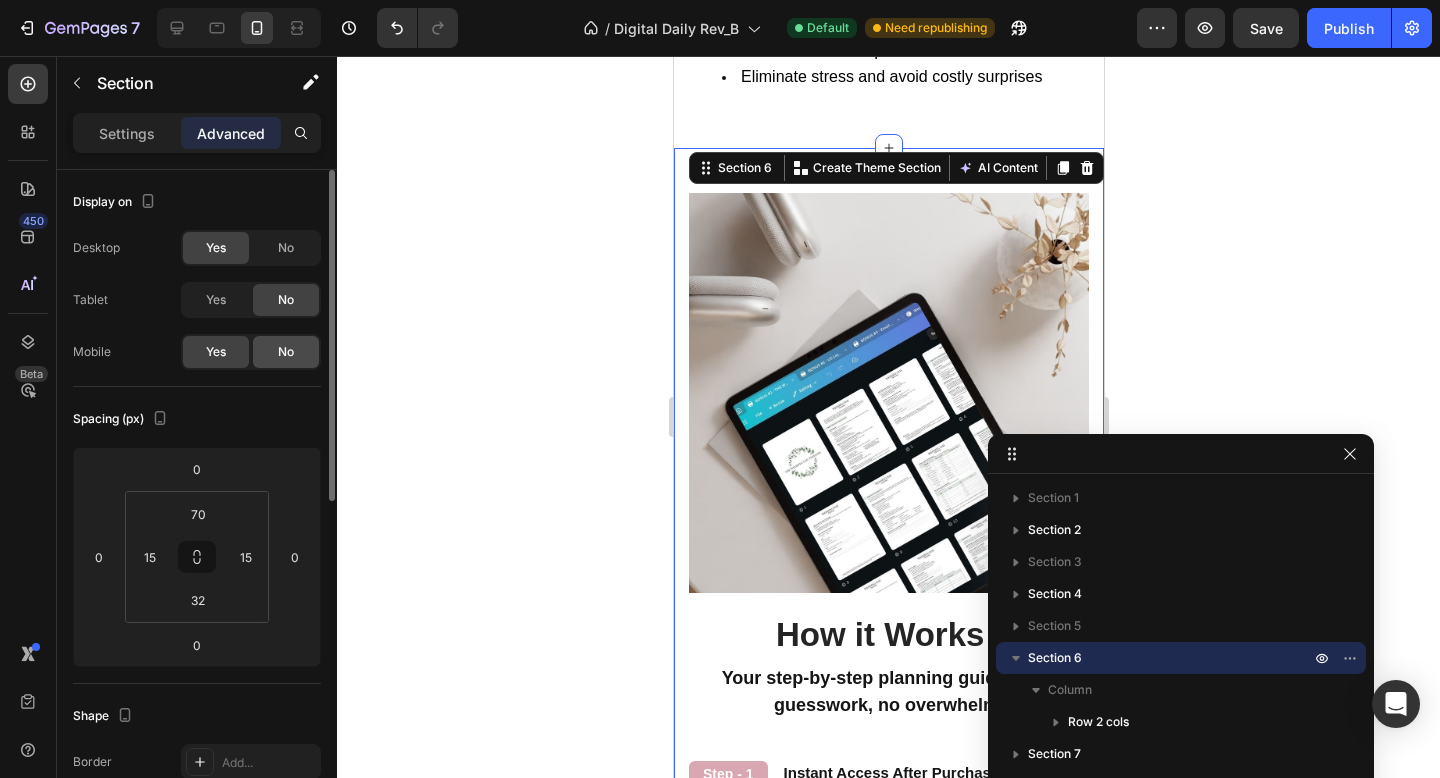 click on "No" 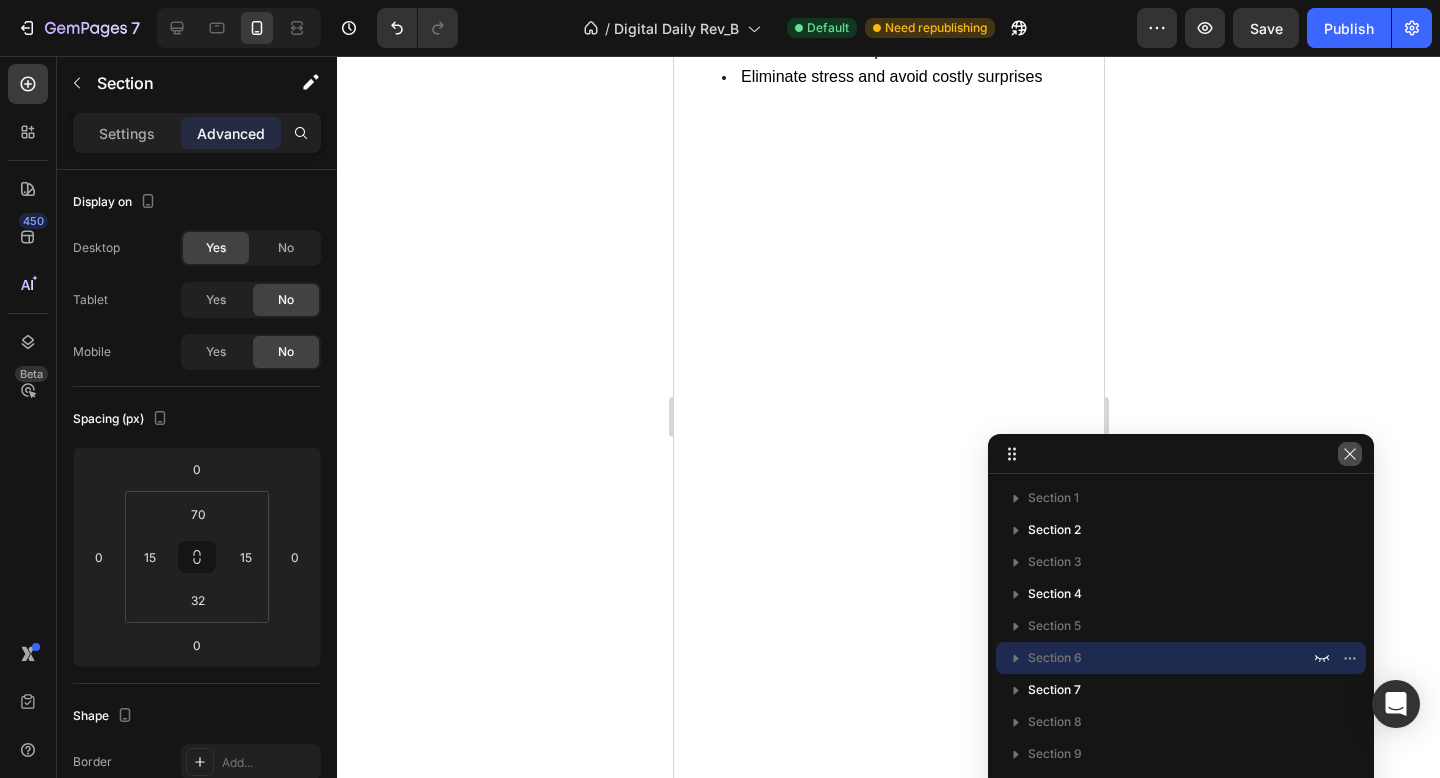click 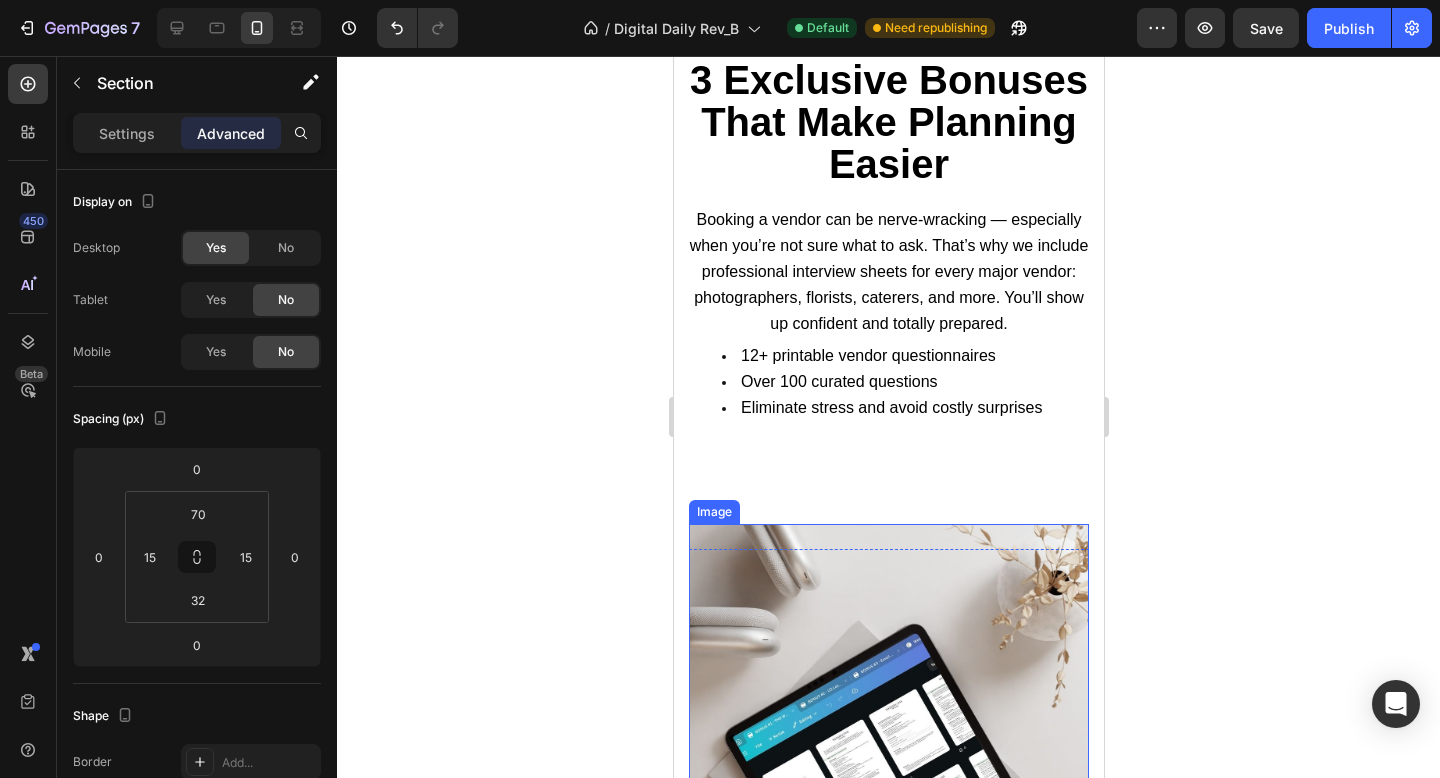 scroll, scrollTop: 3384, scrollLeft: 0, axis: vertical 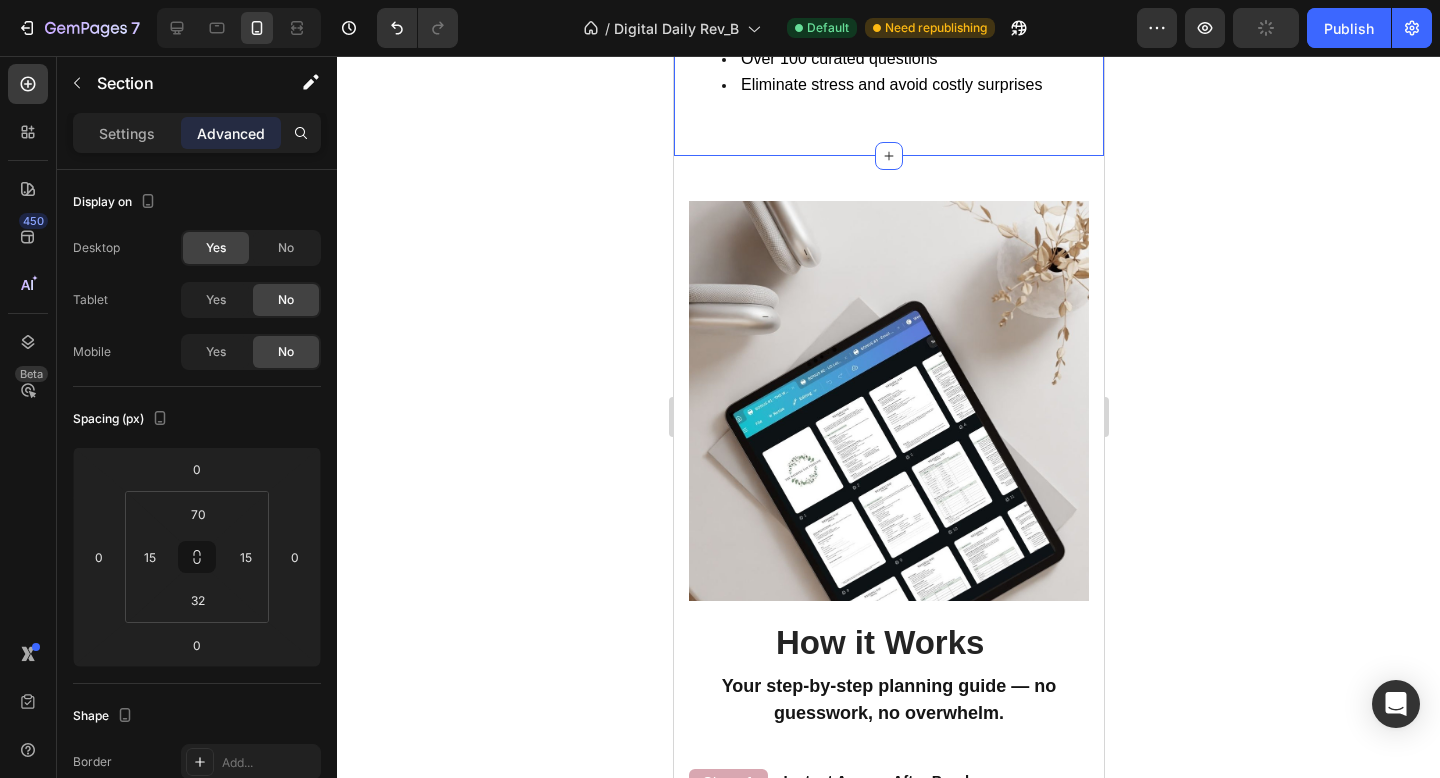 click on "Image Don't Know Where to Start? This Planner Does It All for You Heading Don't Know Where to Start? This Planner Does It All for You Heading With over 350 thoughtfully designed pages across 3 volumes, this planner simplifies every step of your wedding journey — from budgeting and timelines to décor inspiration and must-ask vendor questions. It’s your personal guide, creative workspace, and planning expert all in one. Text block Volume 1:  The Foundation Text Block Volume 2:  The Celebration Text Block Volume 3:  The Execution Text Block Row Our Story Text Block Decor & Style Text Block Wedding Day Timeline Text Block Row Budget Planning Text Block Food & Drinks Text Block Seating Arrangement Text Block Row Guest List Text Block Stationery Text Block Transporation Text Block Row Venue Research Text Block Floral Text Block Floor Plan Text Block Row Wedding Planning Text Block Hair & Makeup Text Block Send-Off Text Block Row Marriage Documents Text Block Photos & Videos Text Block Contracts Text Block" at bounding box center [888, -1289] 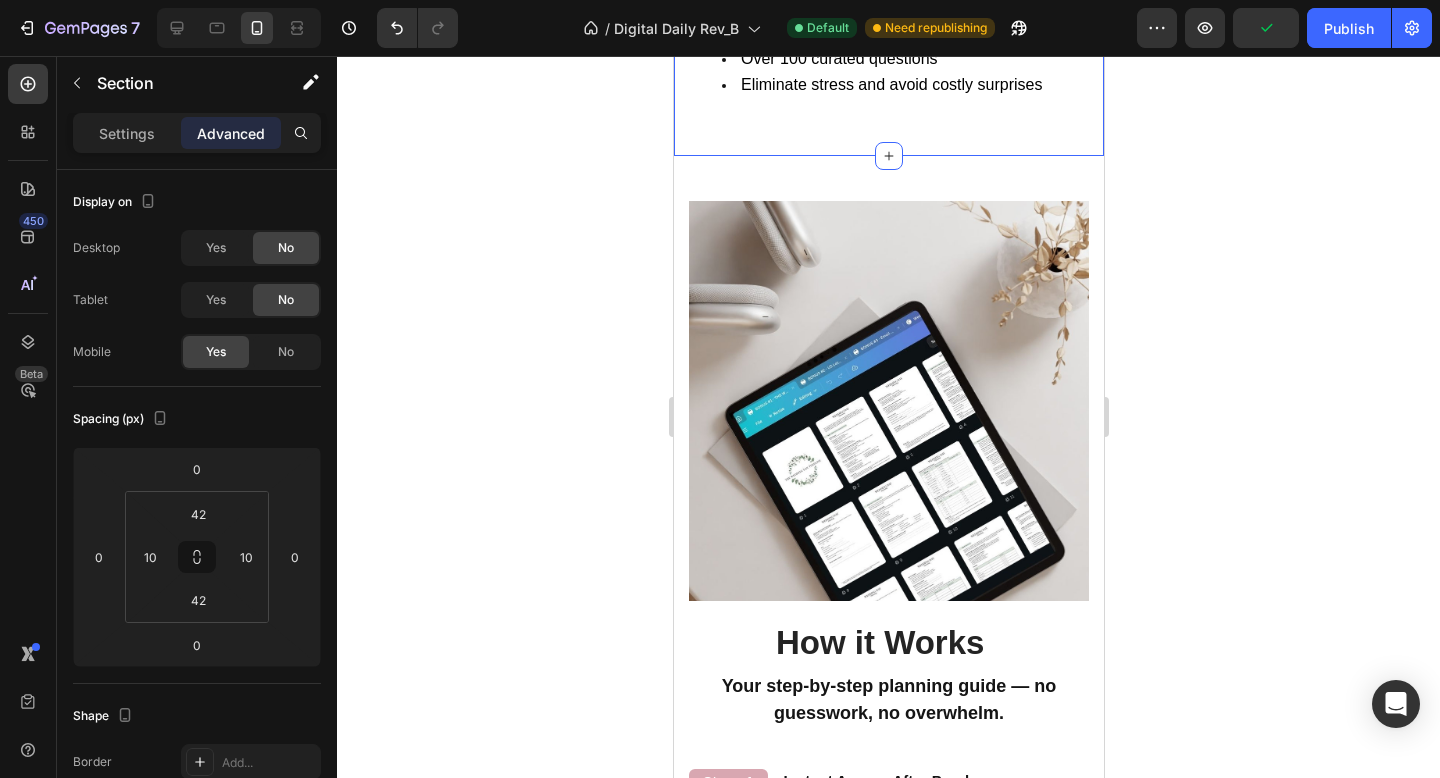 scroll, scrollTop: 3017, scrollLeft: 0, axis: vertical 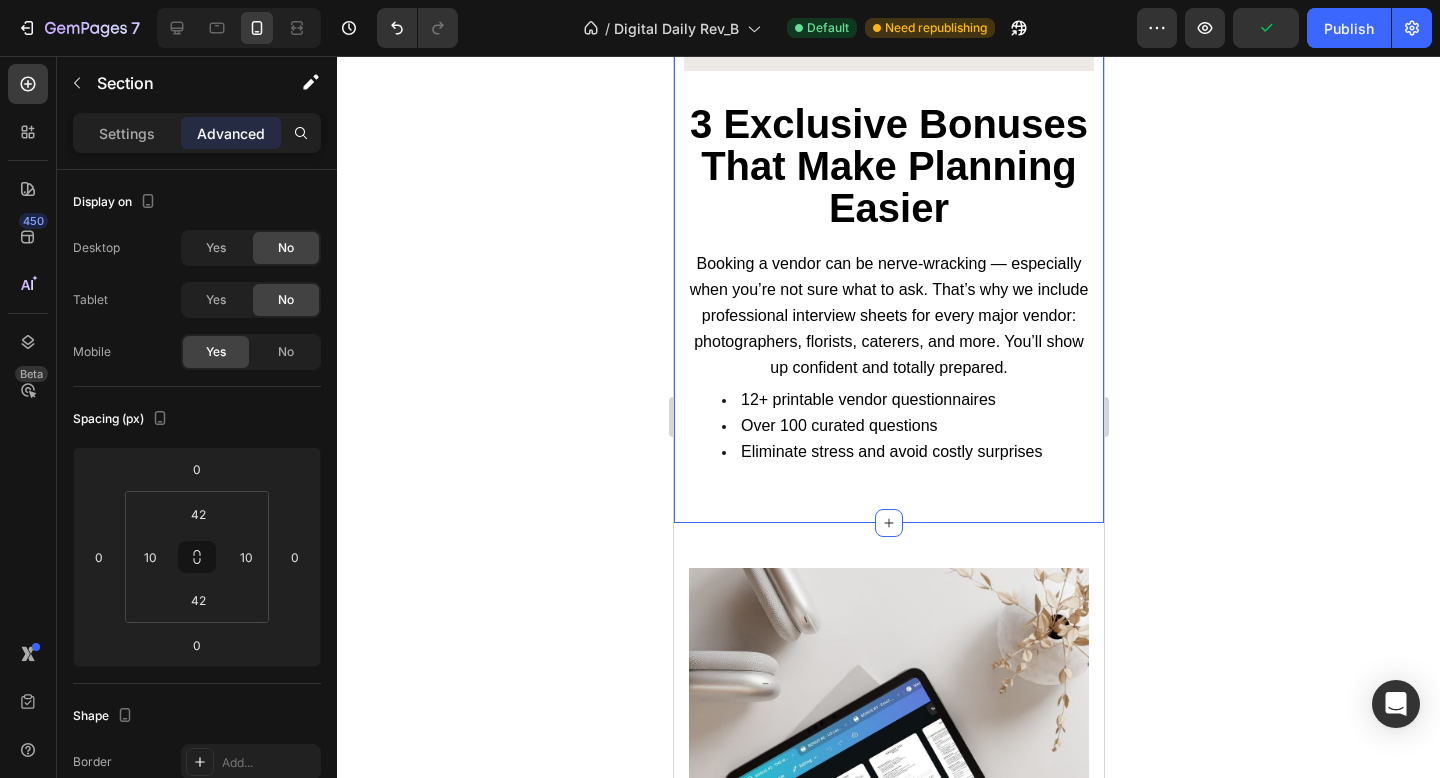 click on "Image Don't Know Where to Start? This Planner Does It All for You Heading Don't Know Where to Start? This Planner Does It All for You Heading With over 350 thoughtfully designed pages across 3 volumes, this planner simplifies every step of your wedding journey — from budgeting and timelines to décor inspiration and must-ask vendor questions. It’s your personal guide, creative workspace, and planning expert all in one. Text block Volume 1:  The Foundation Text Block Volume 2:  The Celebration Text Block Volume 3:  The Execution Text Block Row Our Story Text Block Decor & Style Text Block Wedding Day Timeline Text Block Row Budget Planning Text Block Food & Drinks Text Block Seating Arrangement Text Block Row Guest List Text Block Stationery Text Block Transporation Text Block Row Venue Research Text Block Floral Text Block Floor Plan Text Block Row Wedding Planning Text Block Hair & Makeup Text Block Send-Off Text Block Row Marriage Documents Text Block Photos & Videos Text Block Contracts Text Block" at bounding box center [888, -922] 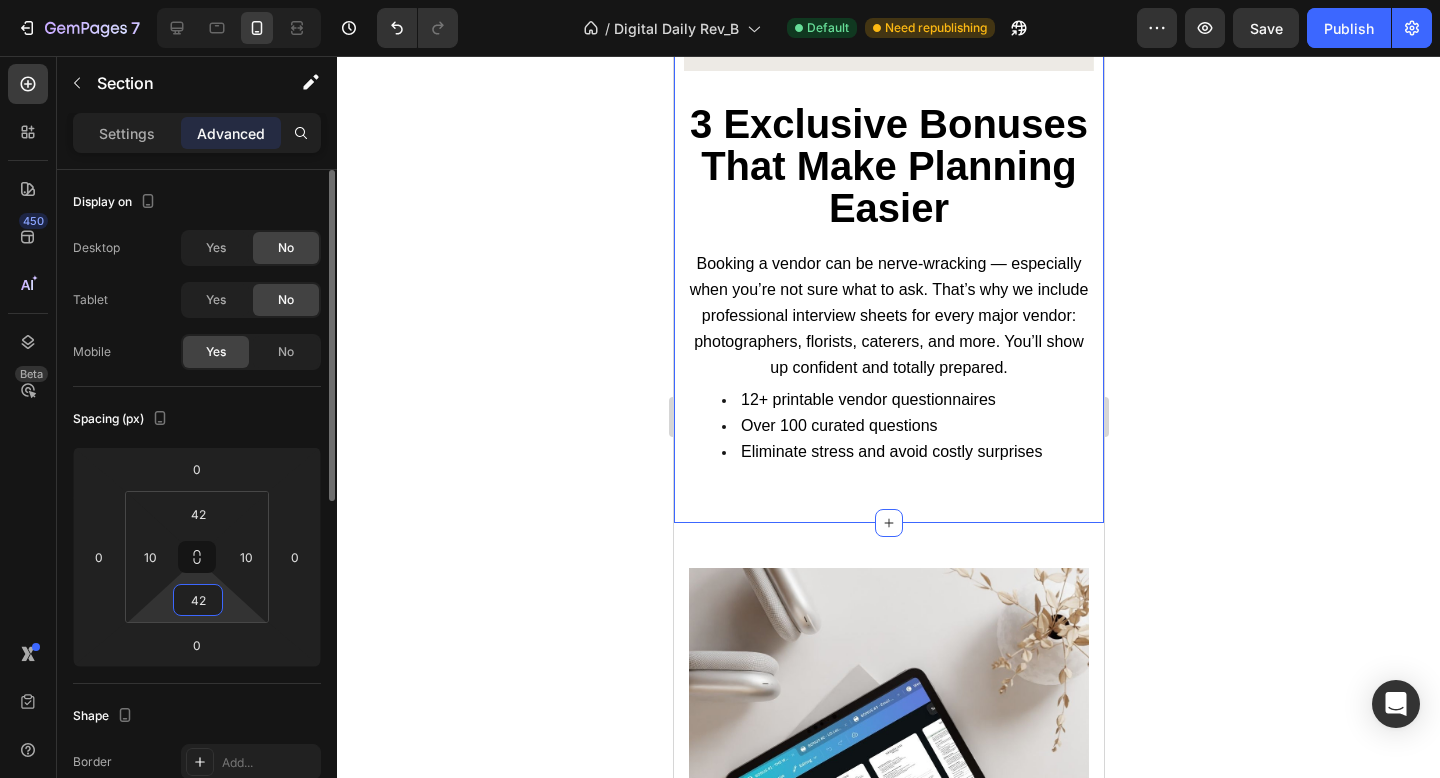 click on "42" at bounding box center [198, 600] 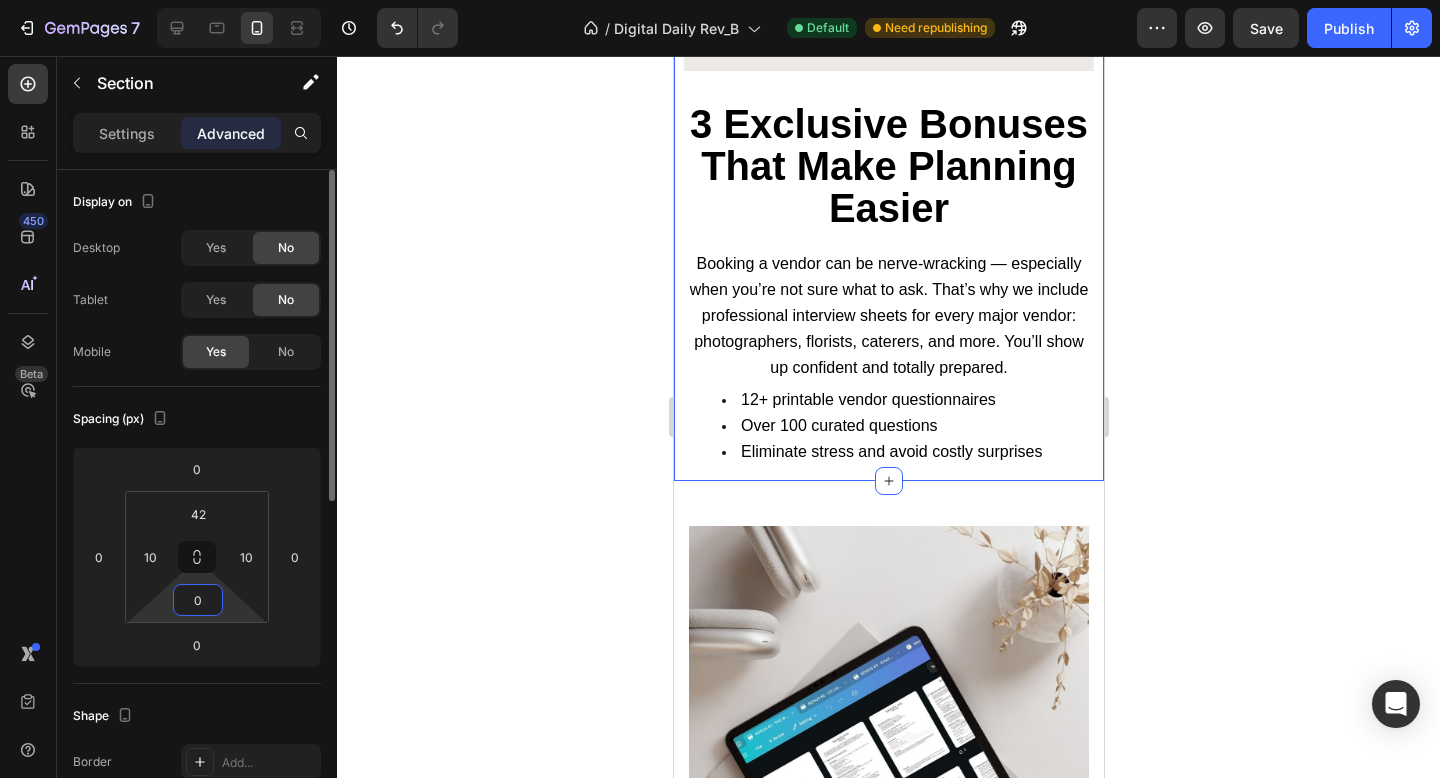type on "0" 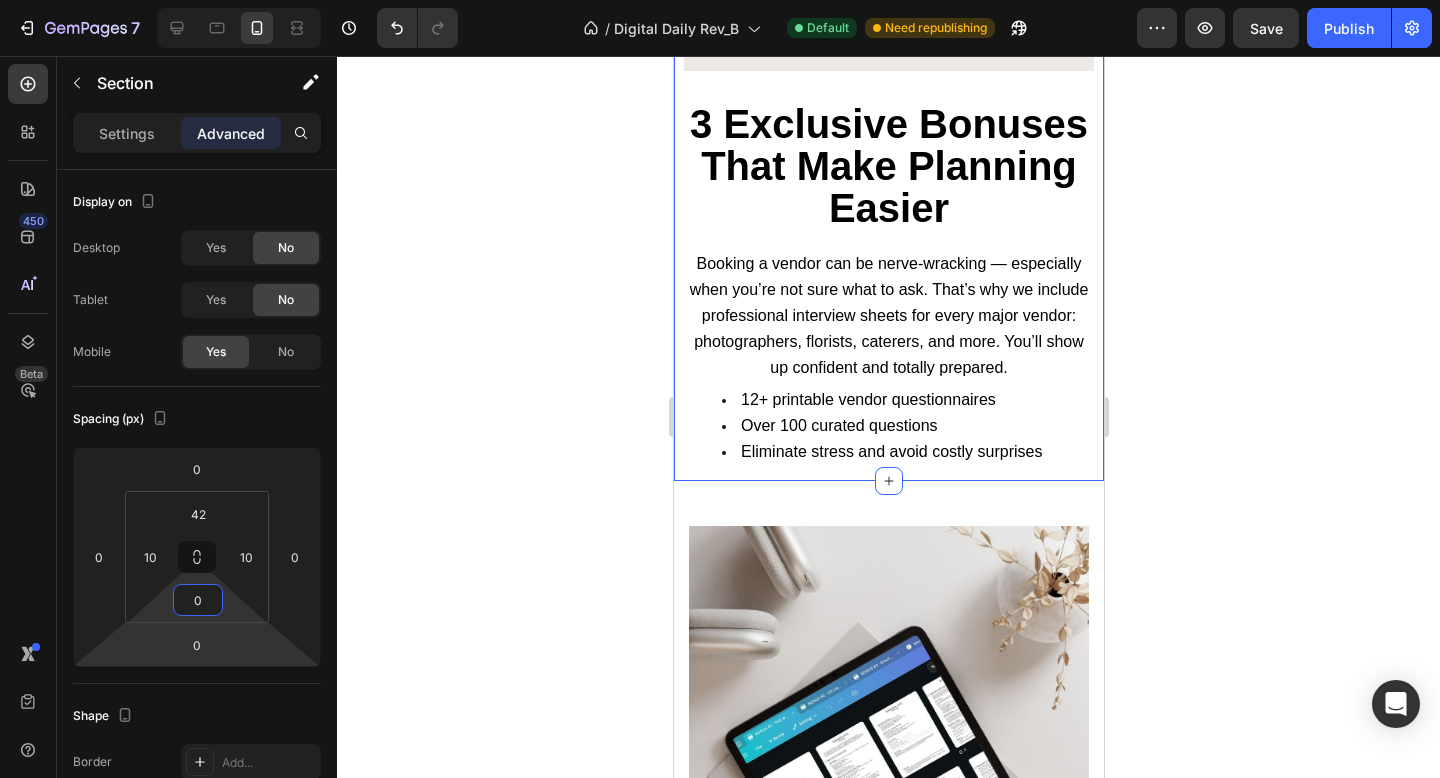 click 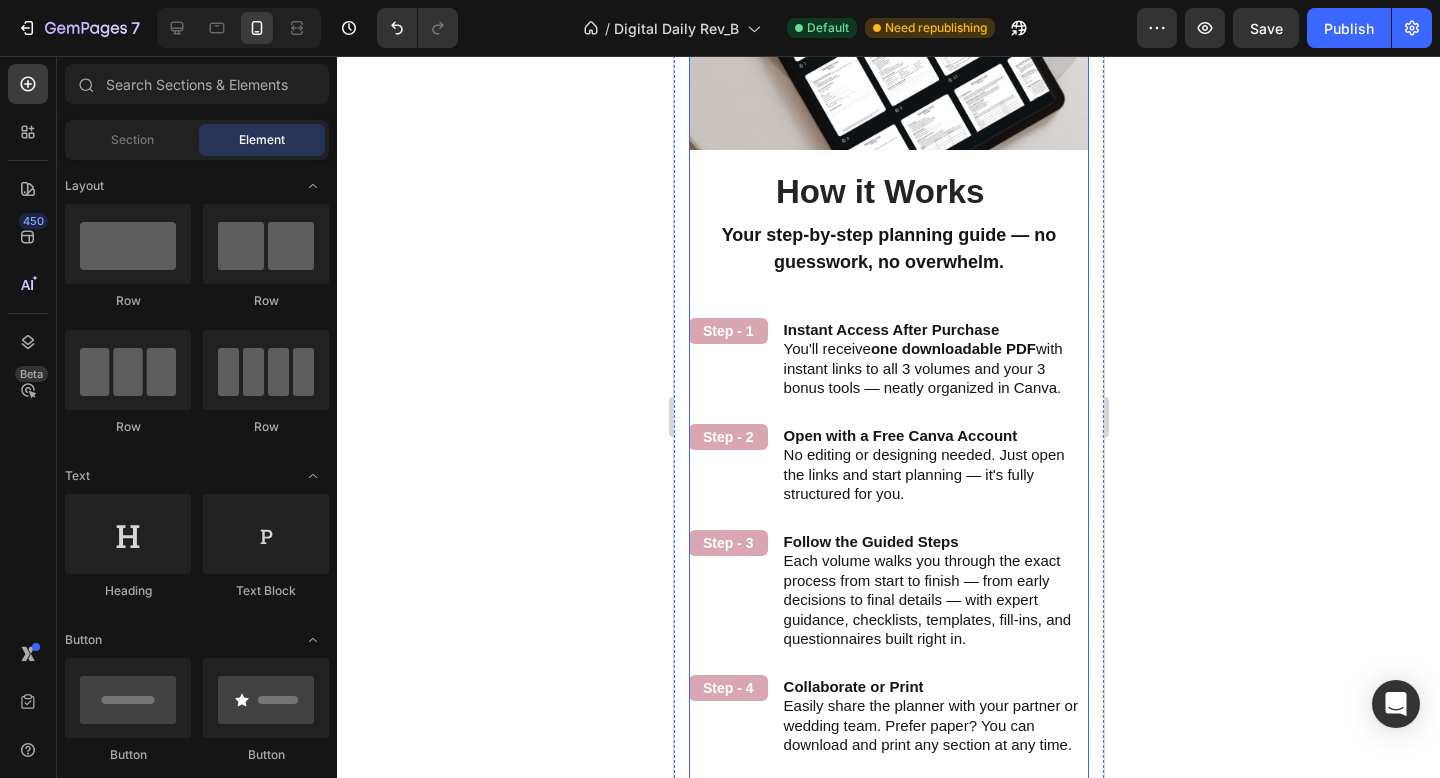 scroll, scrollTop: 3810, scrollLeft: 0, axis: vertical 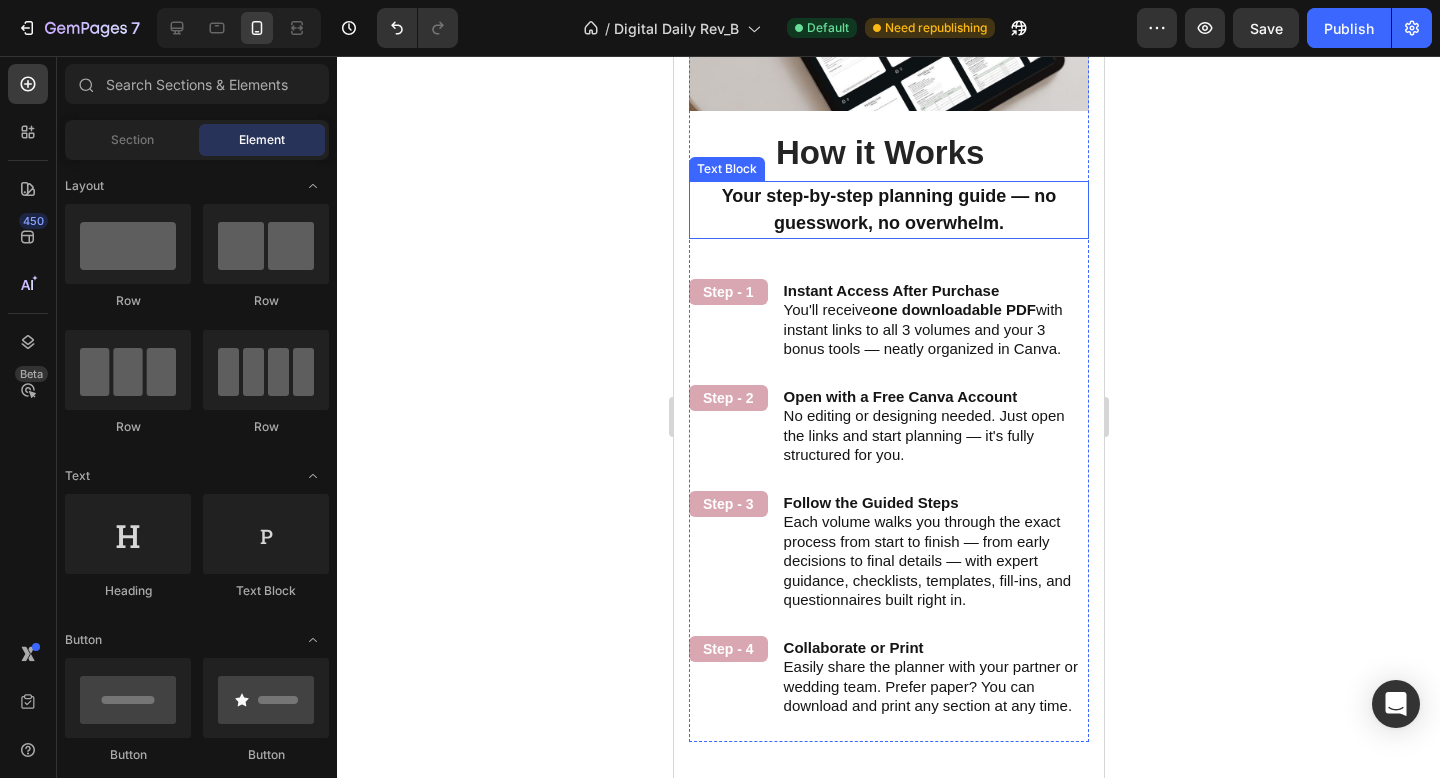 click on "Your step-by-step planning guide — no guesswork, no overwhelm." at bounding box center (888, 209) 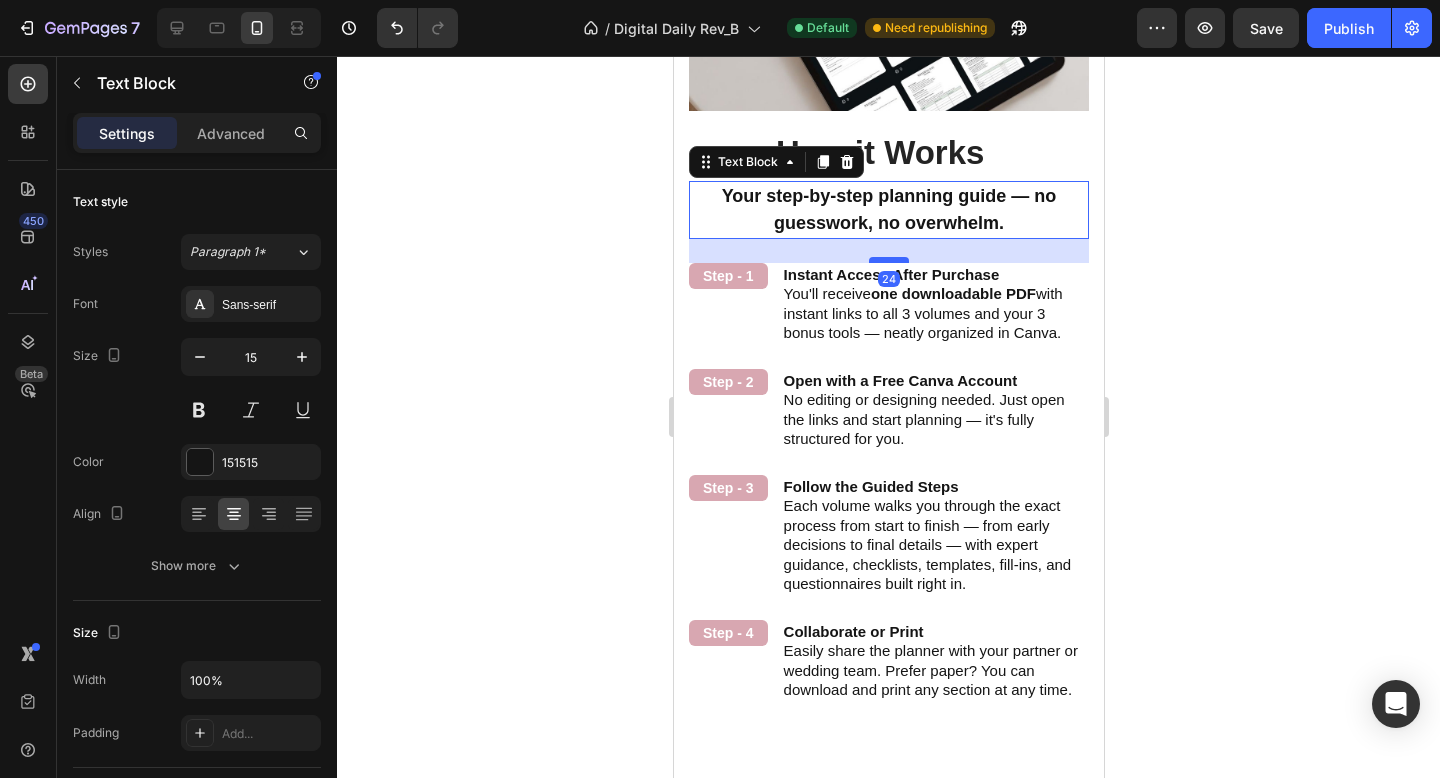drag, startPoint x: 889, startPoint y: 262, endPoint x: 1895, endPoint y: 271, distance: 1006.0403 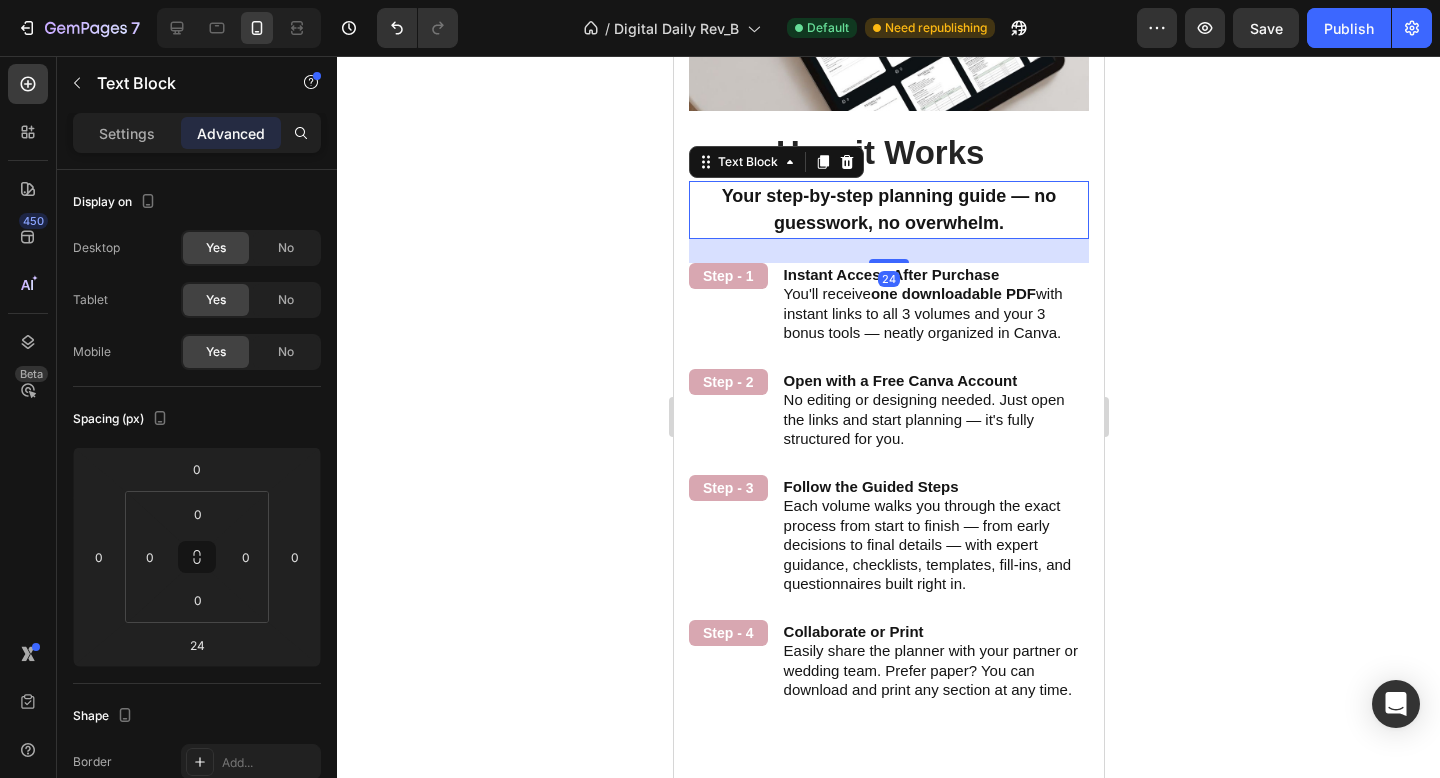 click 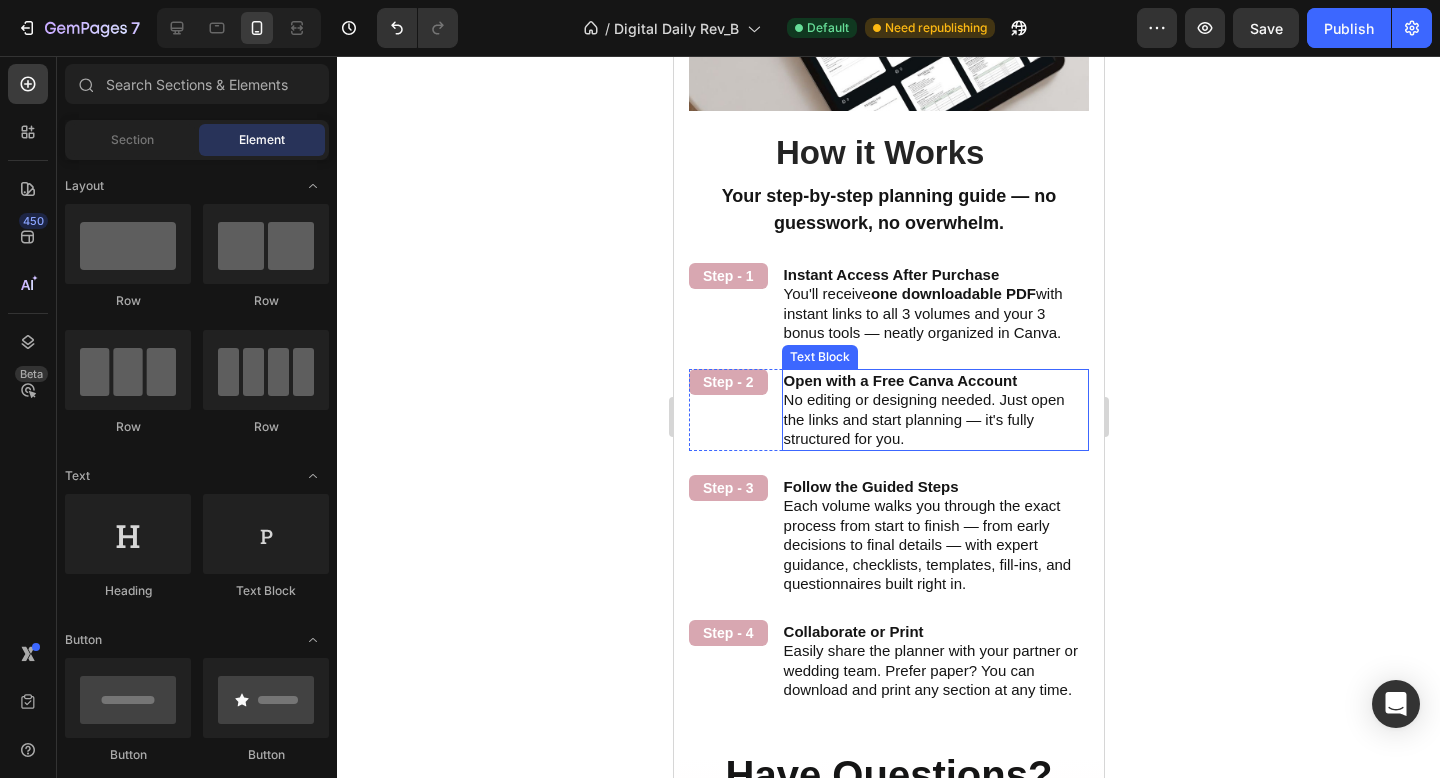 scroll, scrollTop: 4147, scrollLeft: 0, axis: vertical 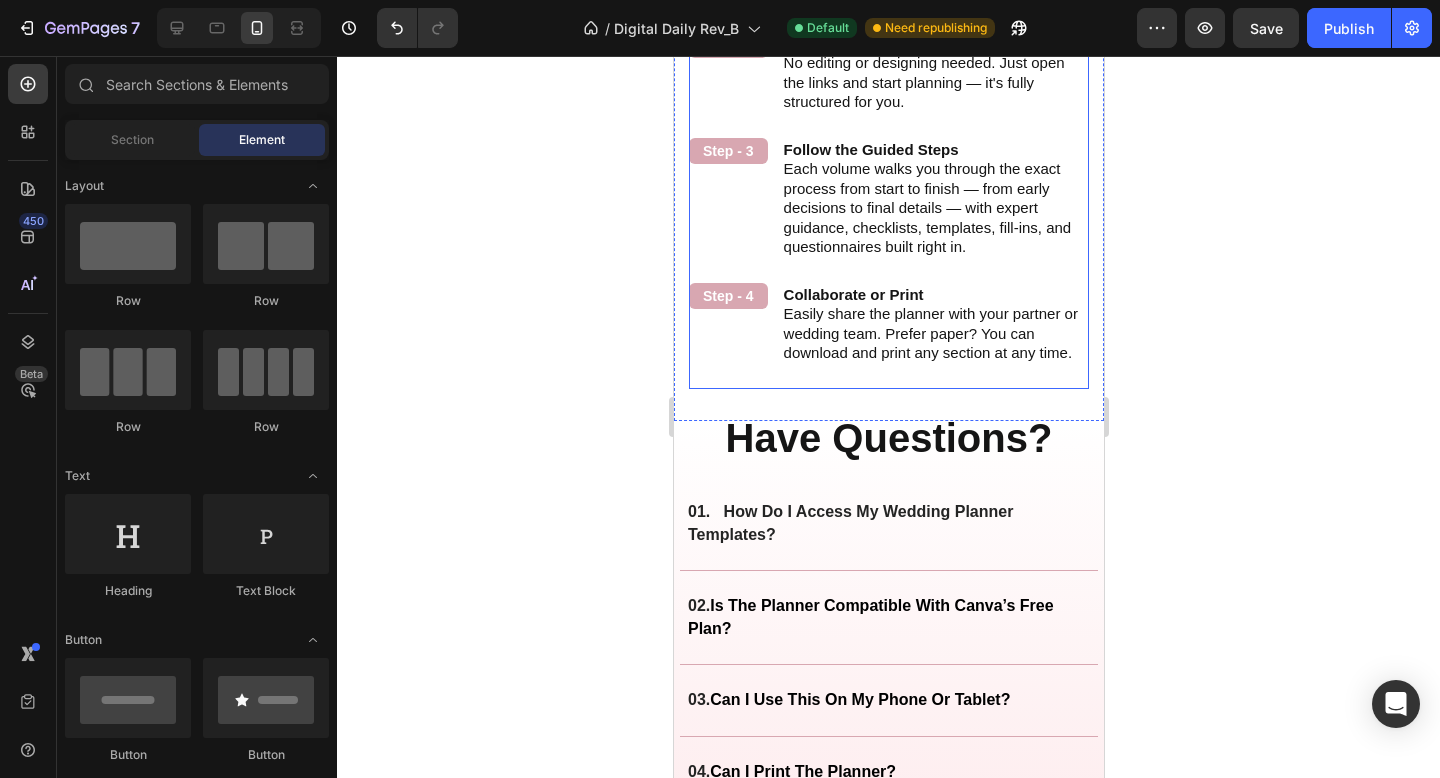 click on "How to Use It Heading Your step-by-step planning guide — no guesswork, no overwhelm. Text Block Step - 1 Text Block Instant Access After Purchase You'll receive  one downloadable PDF  with instant links to all 3 volumes and your 3 bonus tools — neatly organized in Canva. Text Block Row Step - 2 Text Block Open with a Free Canva Account No editing or designing needed. Just open the links and start planning — it's fully structured for you. Text Block Row Step - 3 Text Block Follow the Guided Steps Each volume walks you through the exact process from start to finish — from early decisions to final details — with expert guidance, checklists, templates, fill-ins, and questionnaires built right in. Text Block Row Step - 4 Text Block Collaborate or Print Easily share the planner with your partner or wedding team. Prefer paper? You can download and print any section at any time. Text Block Row" at bounding box center (888, 116) 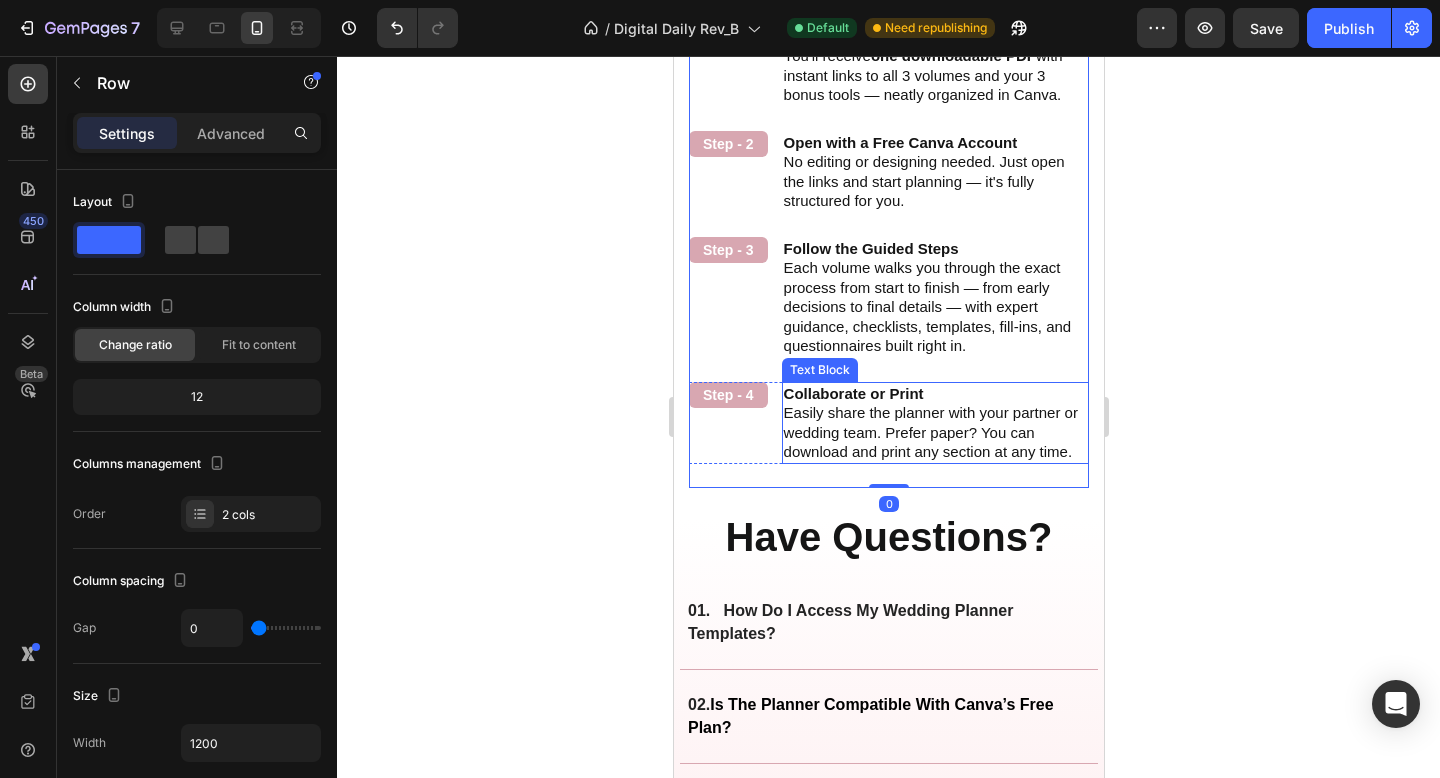 scroll, scrollTop: 3936, scrollLeft: 0, axis: vertical 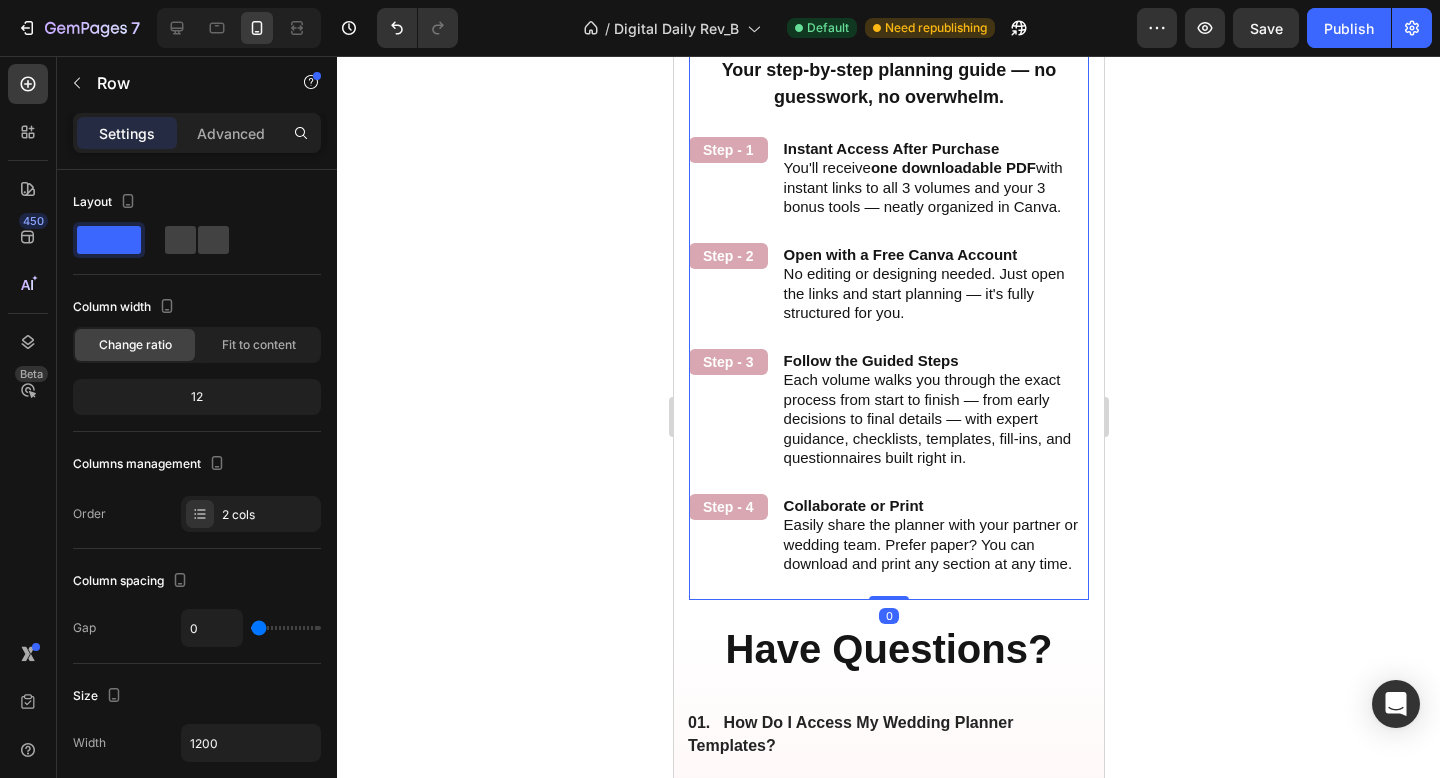 drag, startPoint x: 1275, startPoint y: 295, endPoint x: 1246, endPoint y: 307, distance: 31.38471 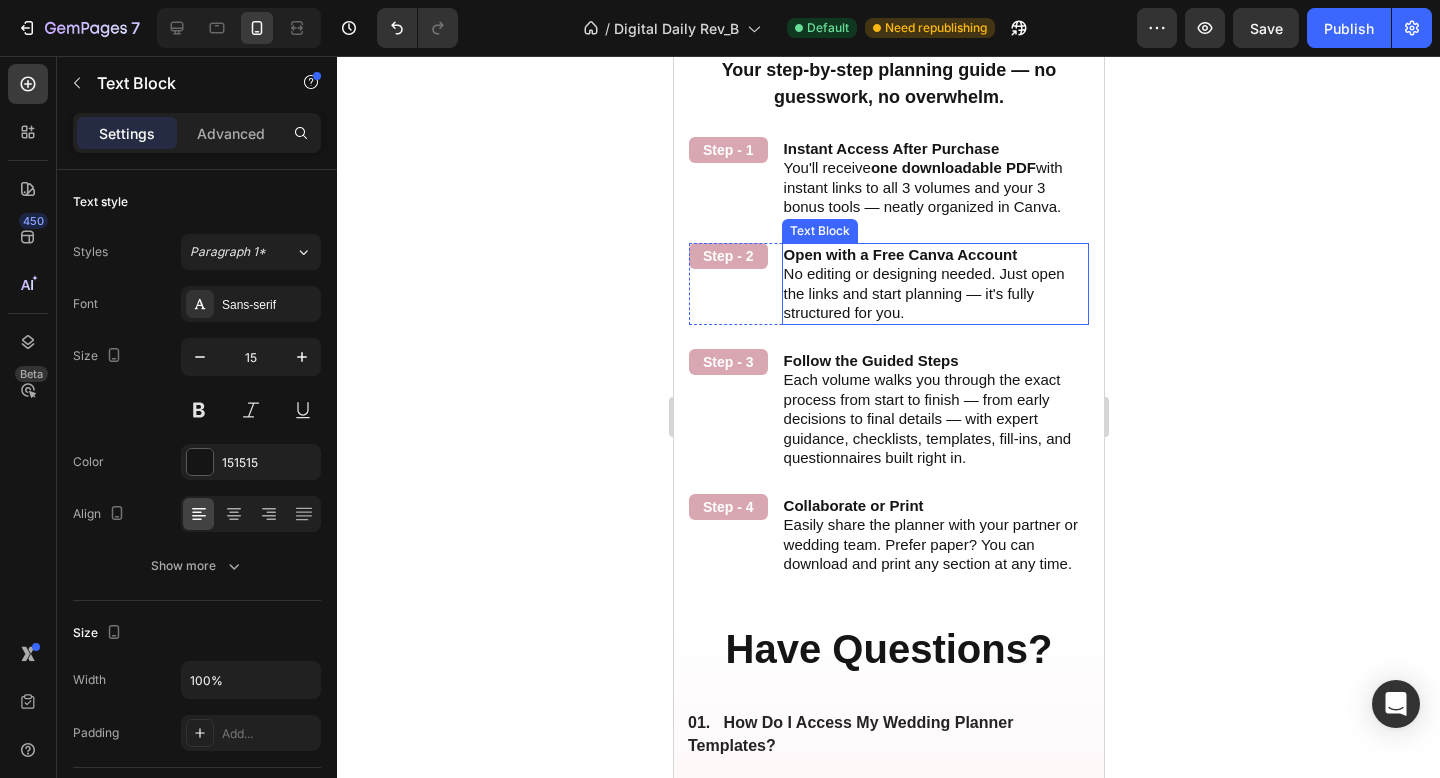 click on "No editing or designing needed. Just open the links and start planning — it's fully structured for you." at bounding box center (934, 293) 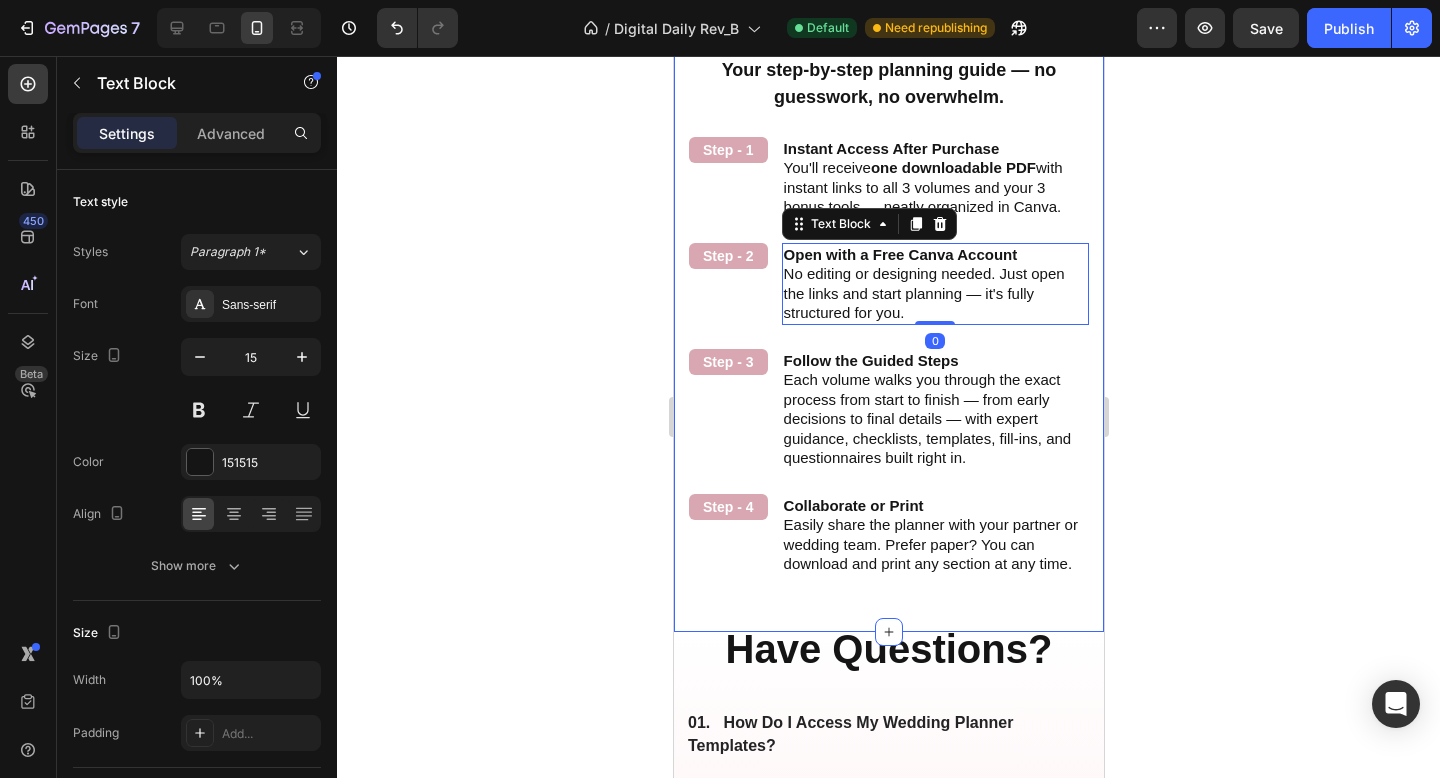 click 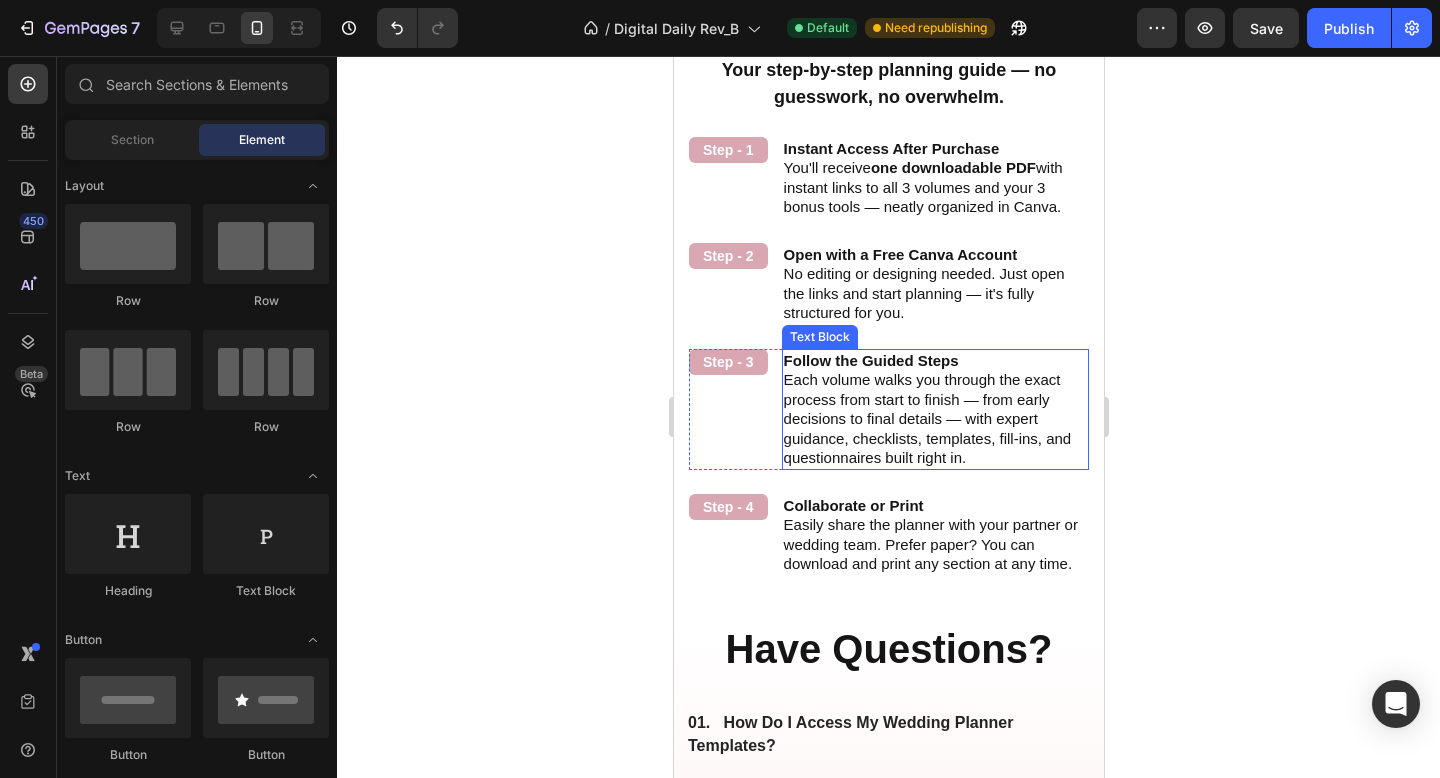 click on "Each volume walks you through the exact process from start to finish — from early decisions to final details — with expert guidance, checklists, templates, fill-ins, and questionnaires built right in." at bounding box center [934, 419] 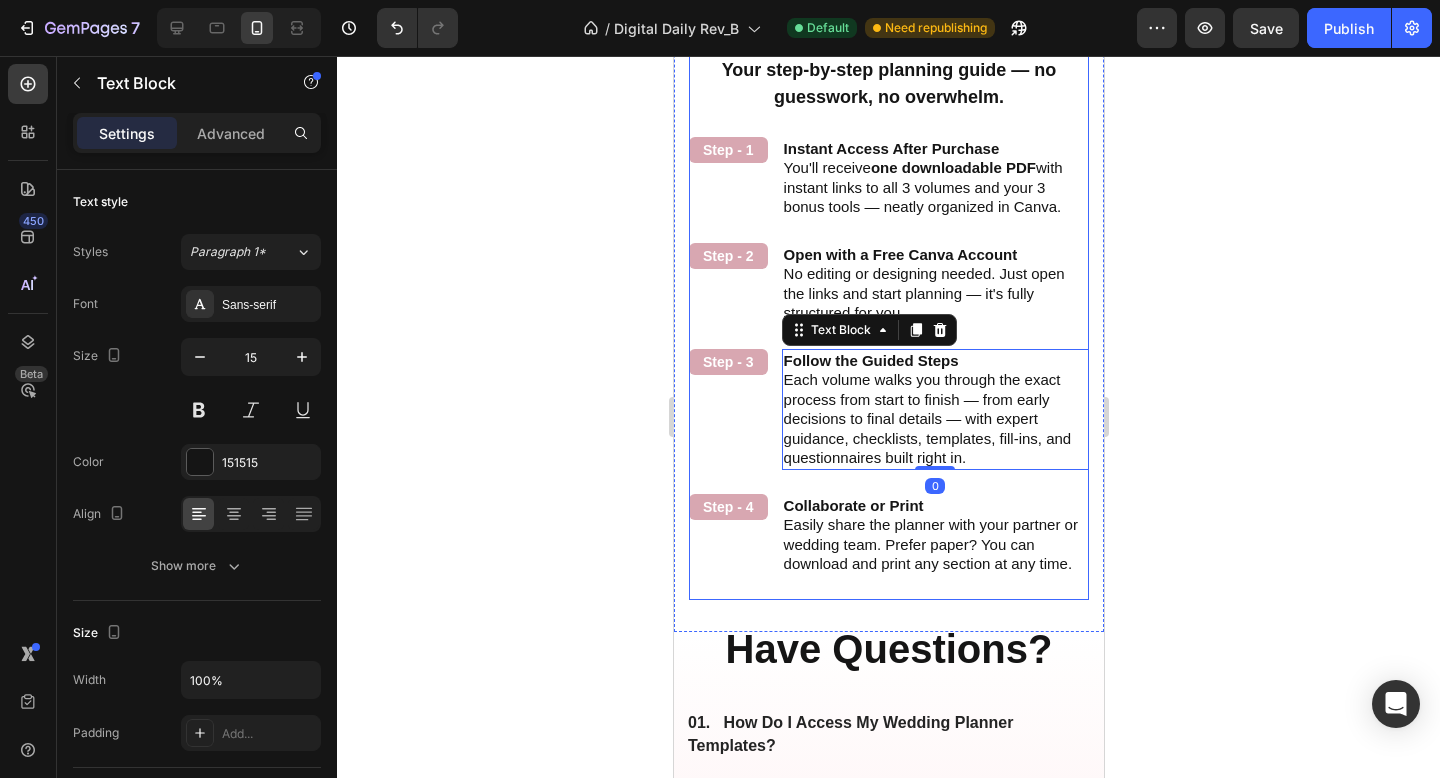 drag, startPoint x: 1147, startPoint y: 308, endPoint x: 1135, endPoint y: 311, distance: 12.369317 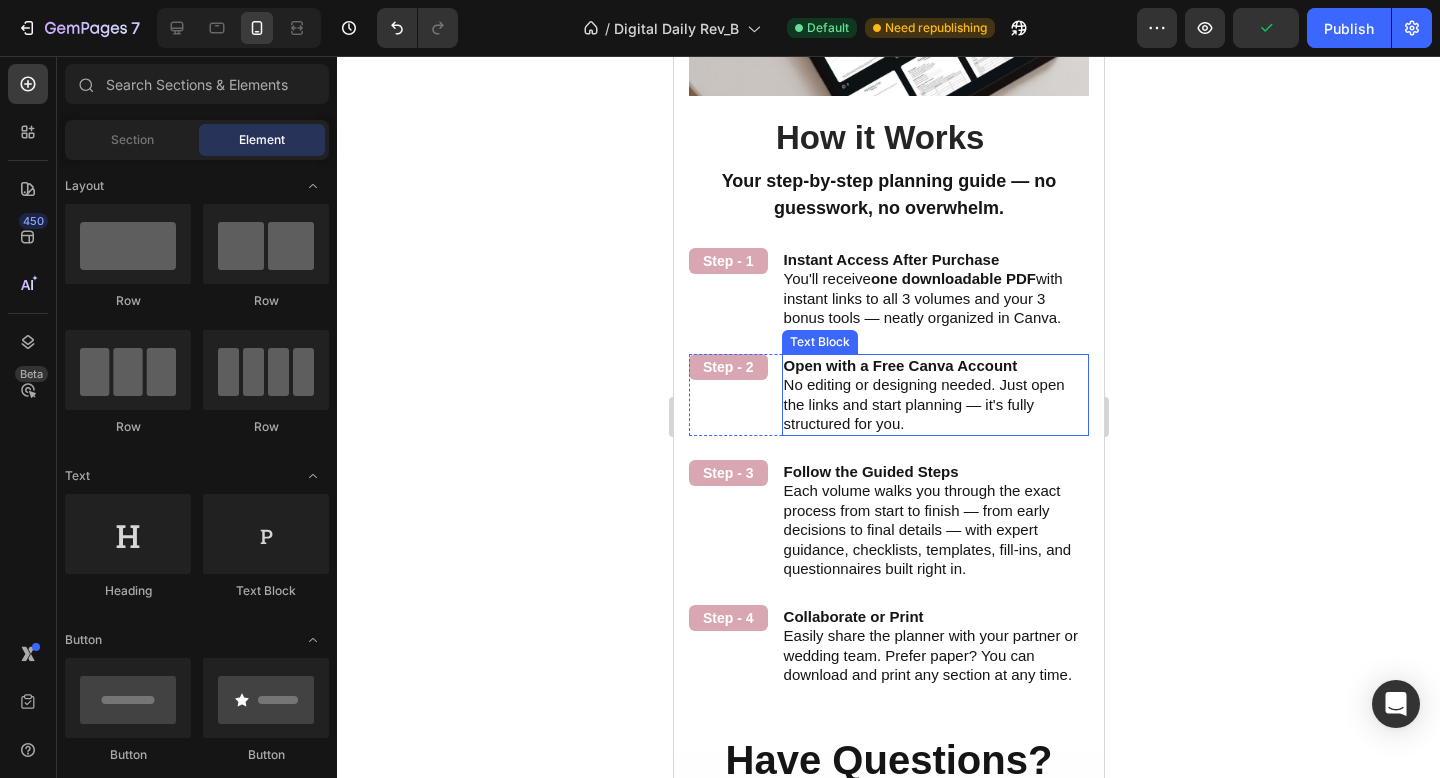 scroll, scrollTop: 3821, scrollLeft: 0, axis: vertical 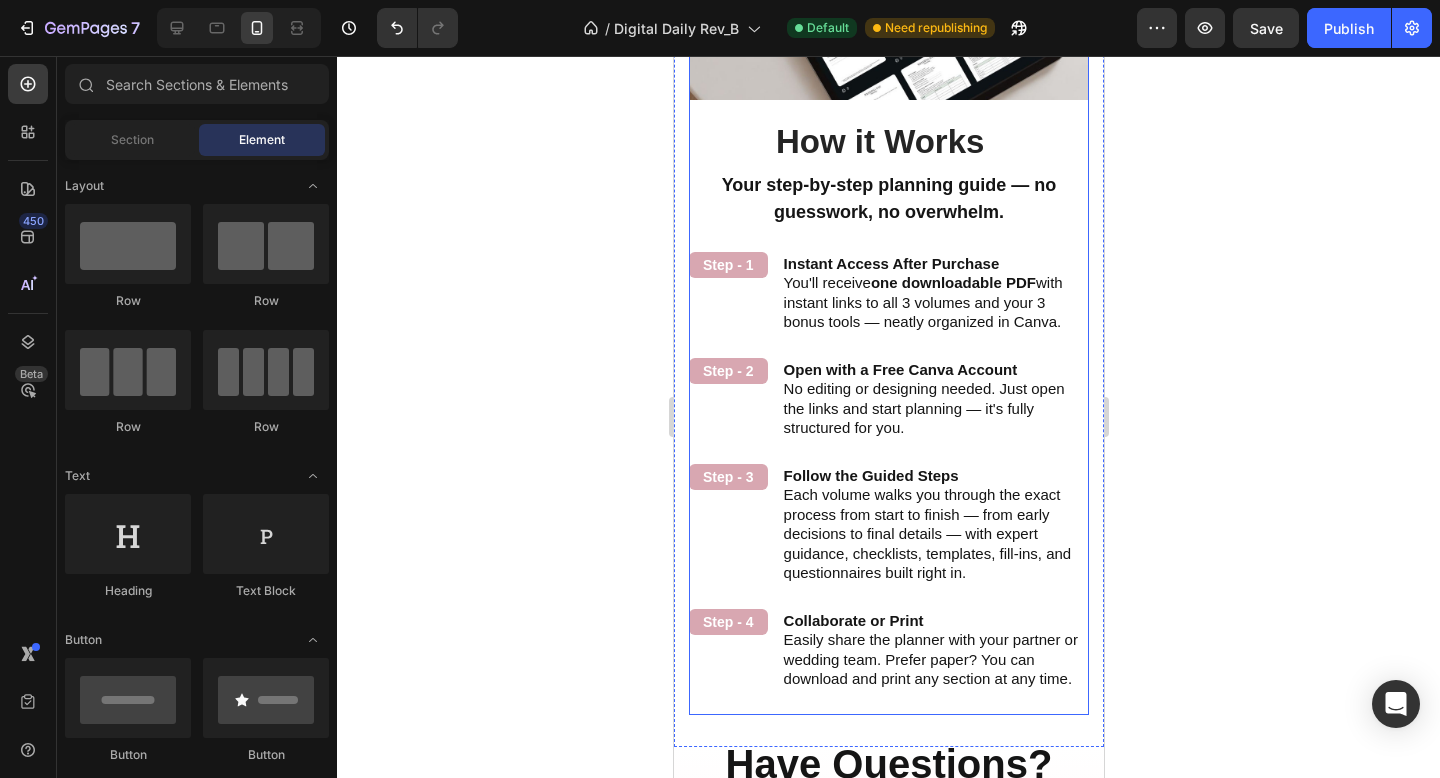 click on "How to Use It Heading Your step-by-step planning guide — no guesswork, no overwhelm. Text Block Step - 1 Text Block Instant Access After Purchase You'll receive  one downloadable PDF  with instant links to all 3 volumes and your 3 bonus tools — neatly organized in Canva. Text Block Row Step - 2 Text Block Open with a Free Canva Account No editing or designing needed. Just open the links and start planning — it's fully structured for you. Text Block Row Step - 3 Text Block Follow the Guided Steps Each volume walks you through the exact process from start to finish — from early decisions to final details — with expert guidance, checklists, templates, fill-ins, and questionnaires built right in. Text Block Row Step - 4 Text Block Collaborate or Print Easily share the planner with your partner or wedding team. Prefer paper? You can download and print any section at any time. Text Block Row" at bounding box center (888, 442) 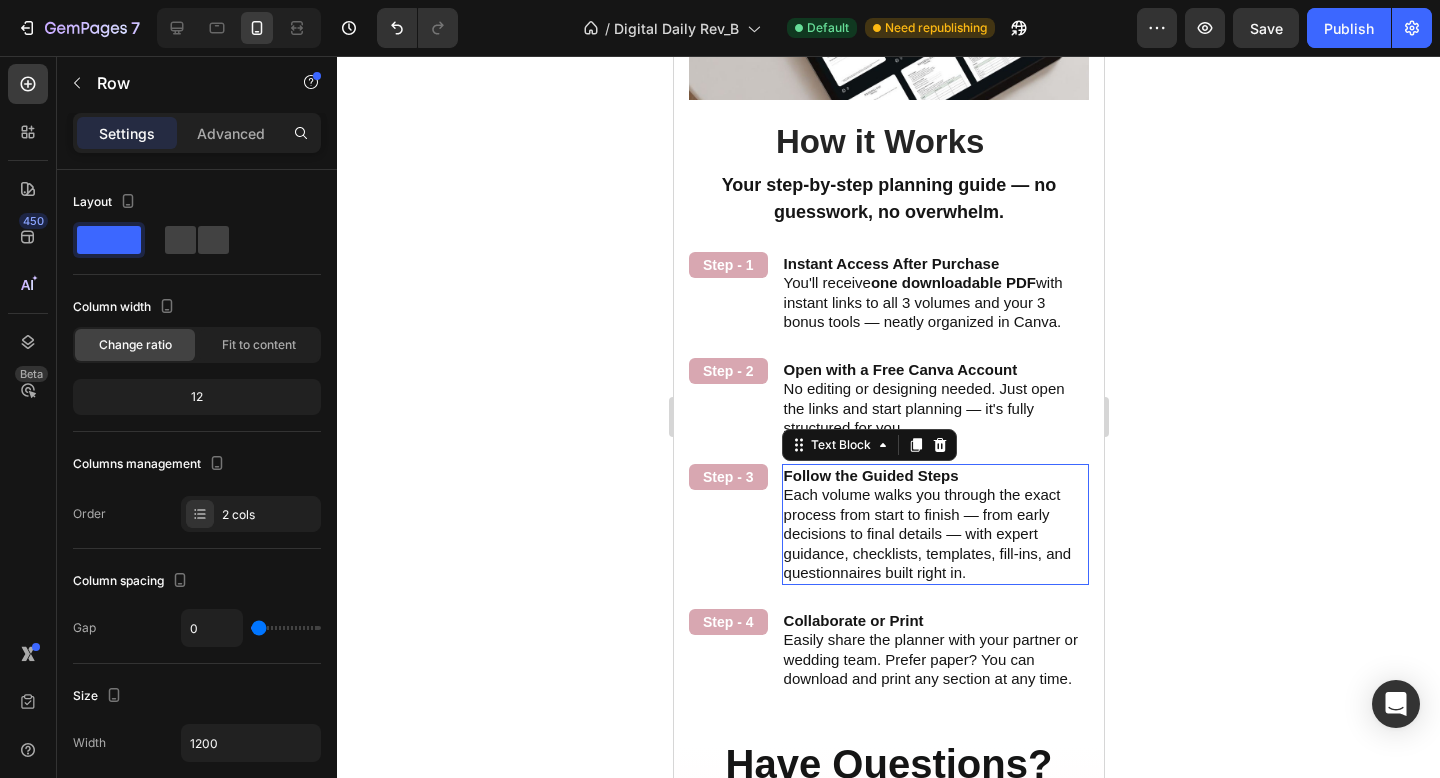 click on "Each volume walks you through the exact process from start to finish — from early decisions to final details — with expert guidance, checklists, templates, fill-ins, and questionnaires built right in." at bounding box center (934, 534) 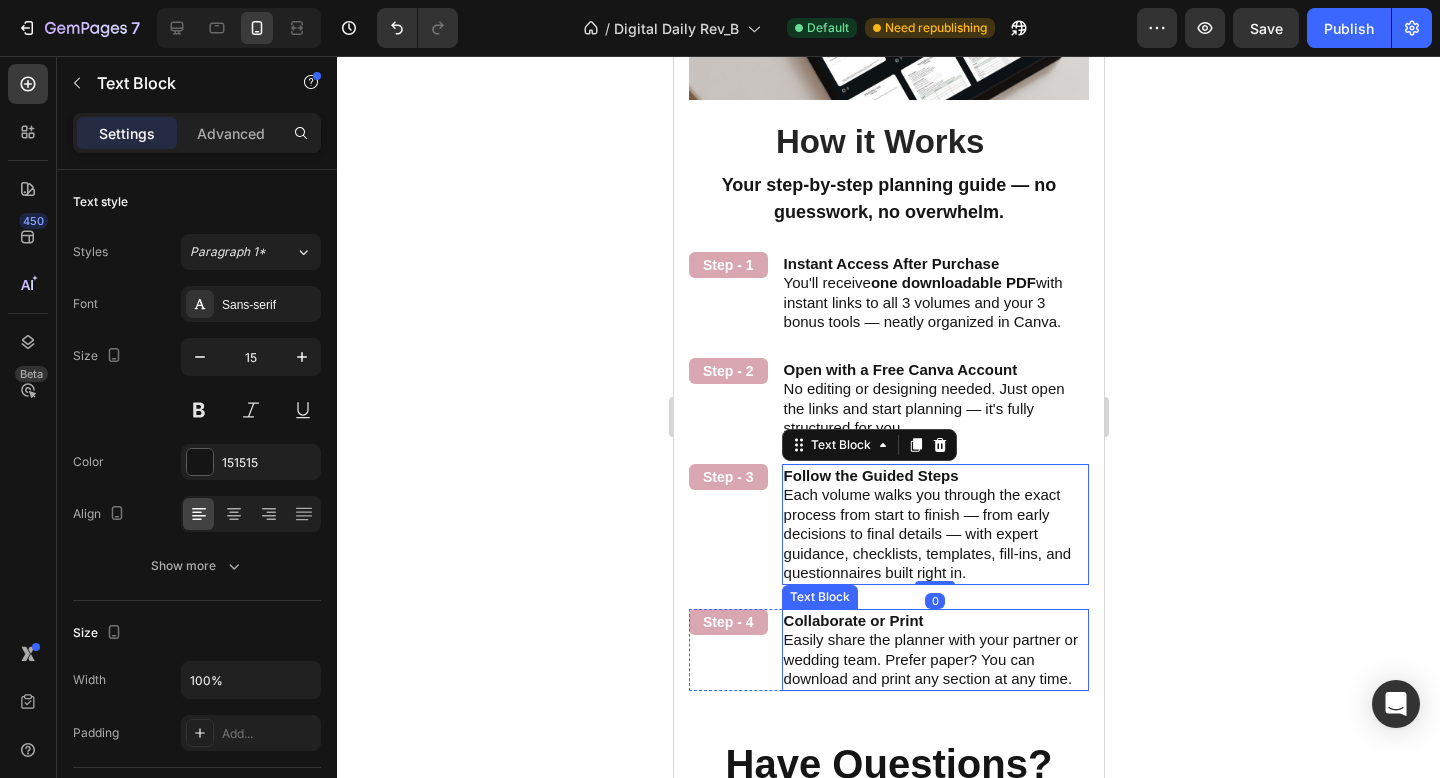 click on "Easily share the planner with your partner or wedding team. Prefer paper? You can download and print any section at any time." at bounding box center (934, 659) 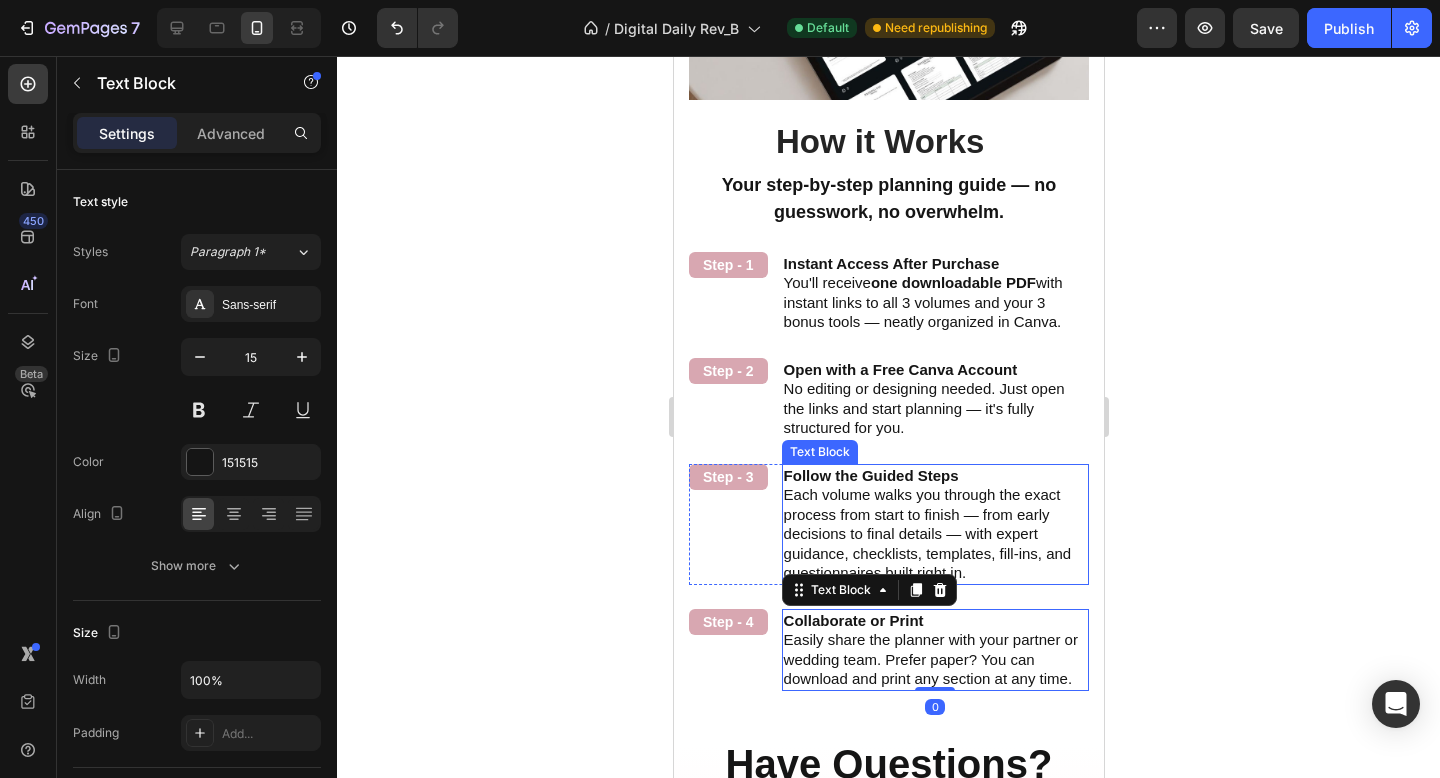click on "Each volume walks you through the exact process from start to finish — from early decisions to final details — with expert guidance, checklists, templates, fill-ins, and questionnaires built right in." at bounding box center [934, 534] 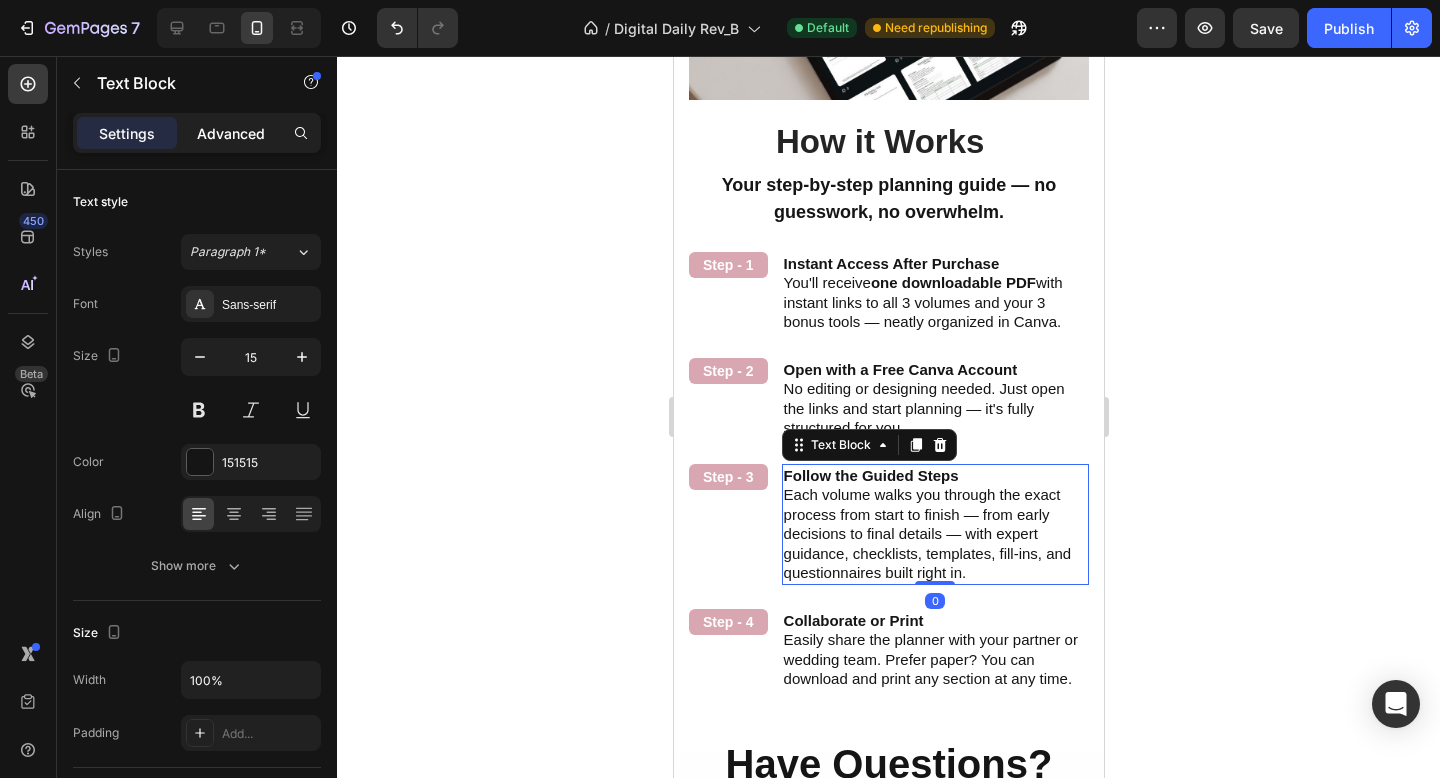 click on "Advanced" at bounding box center (231, 133) 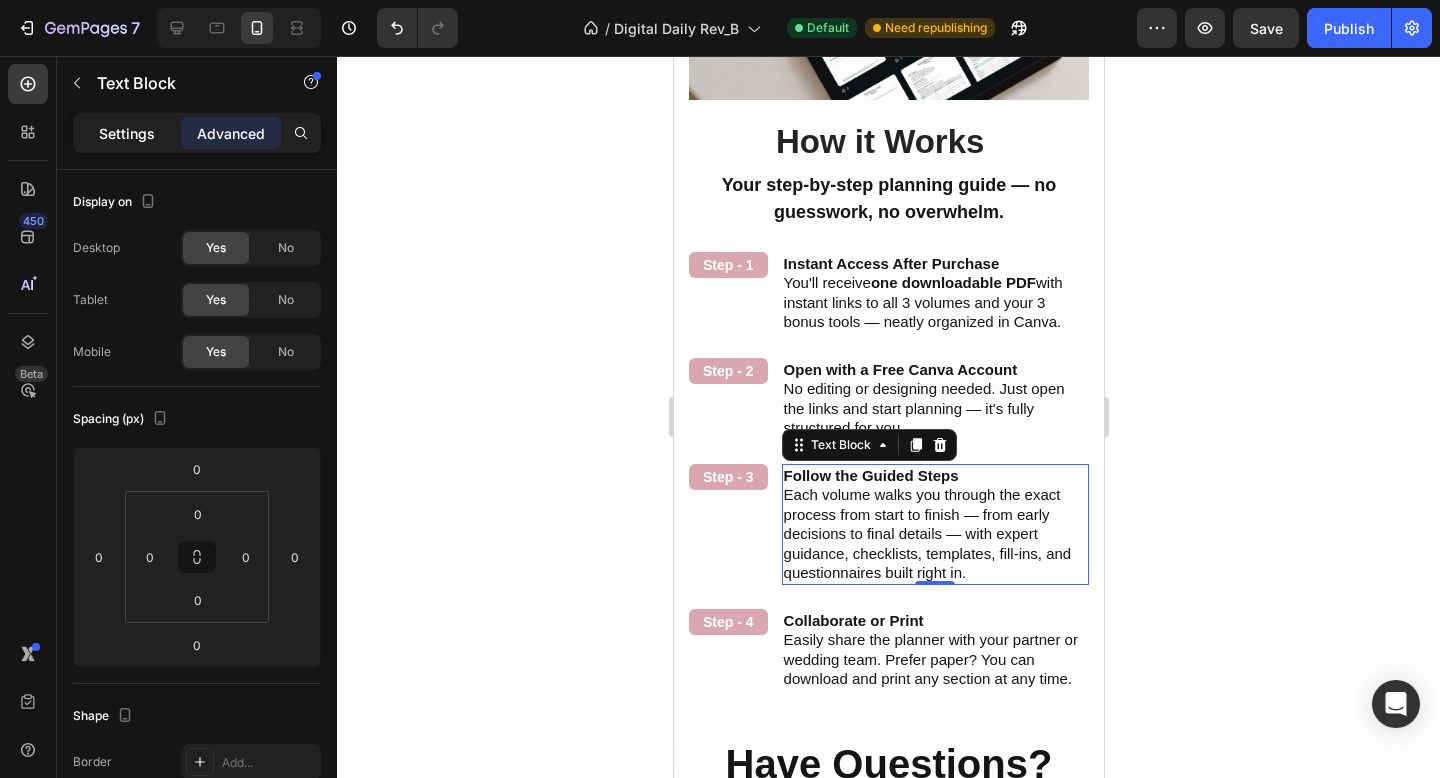click on "Settings" at bounding box center [127, 133] 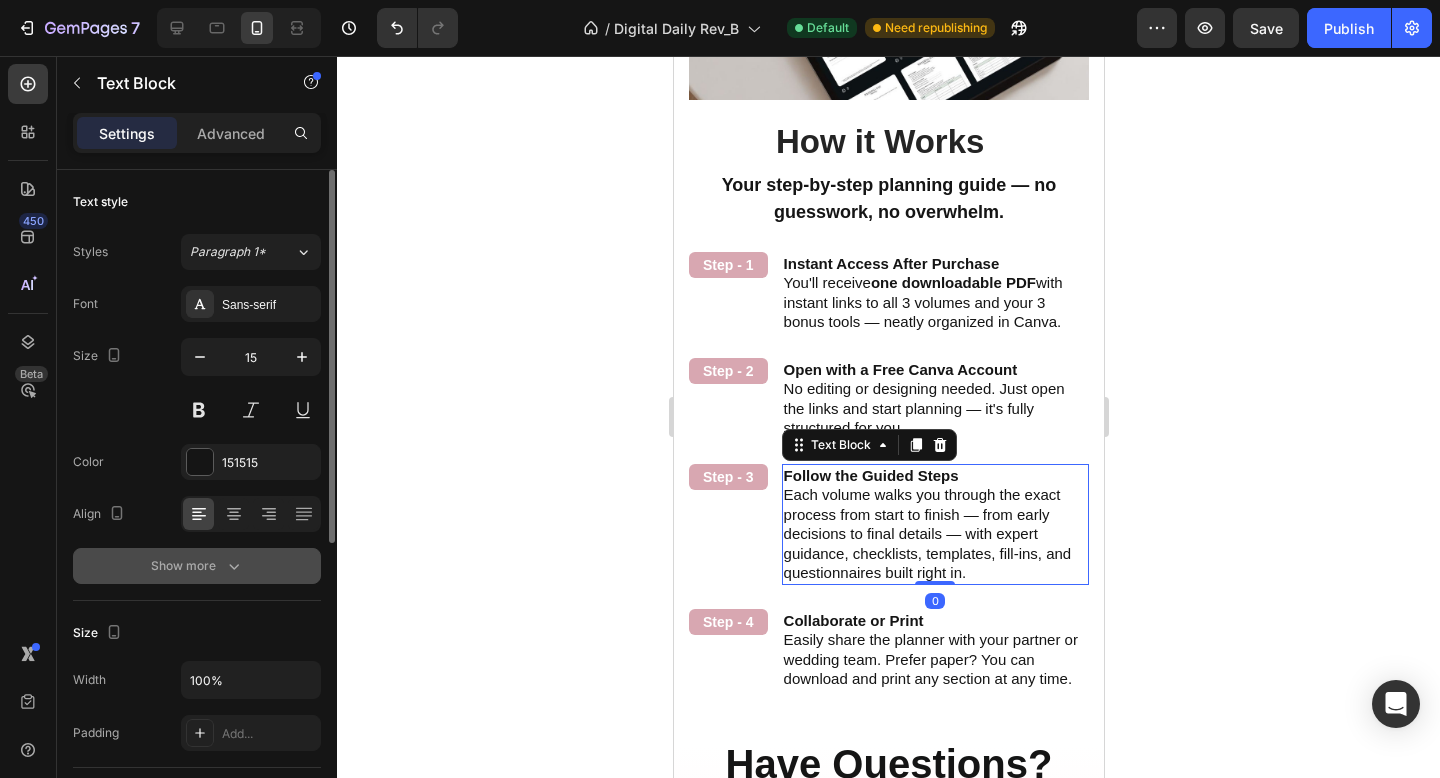 click on "Show more" at bounding box center (197, 566) 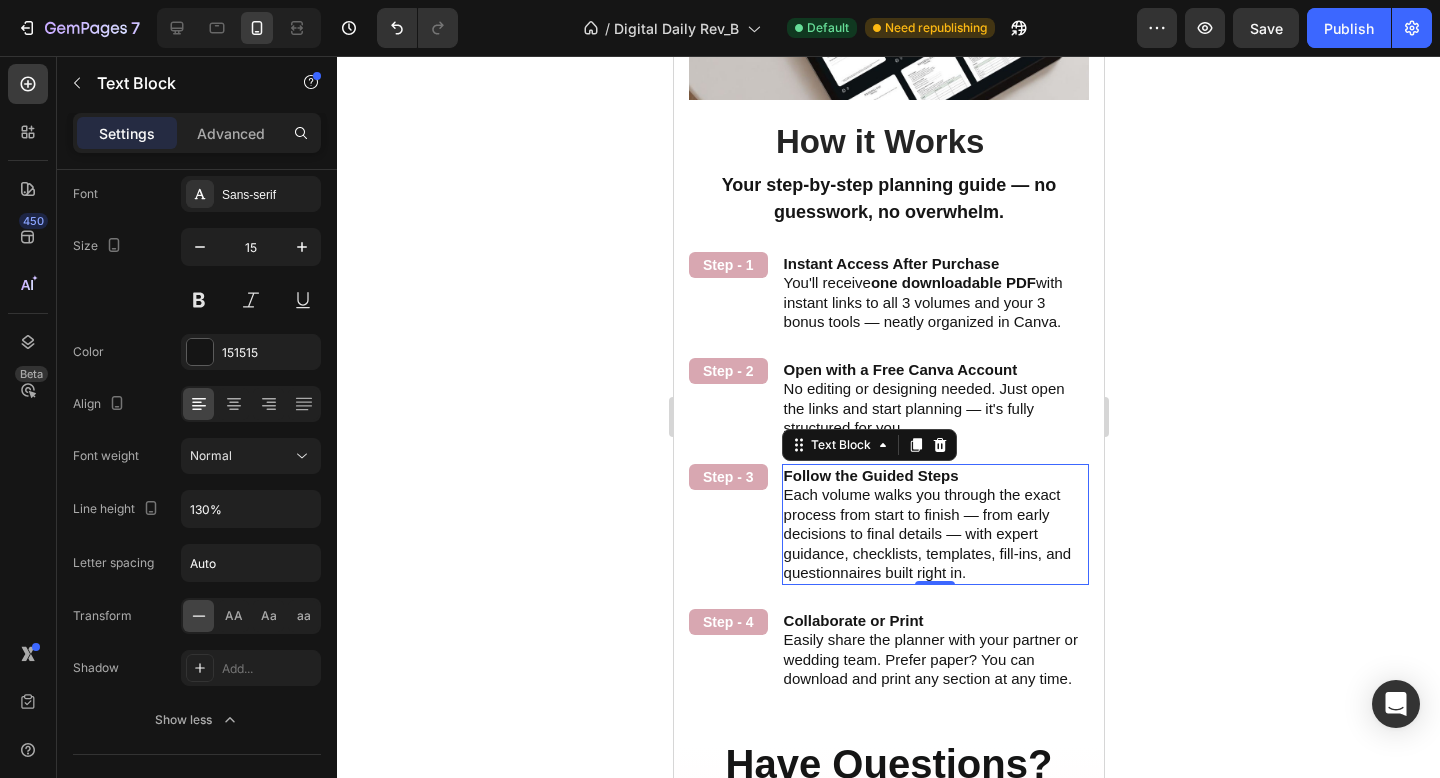 scroll, scrollTop: 784, scrollLeft: 0, axis: vertical 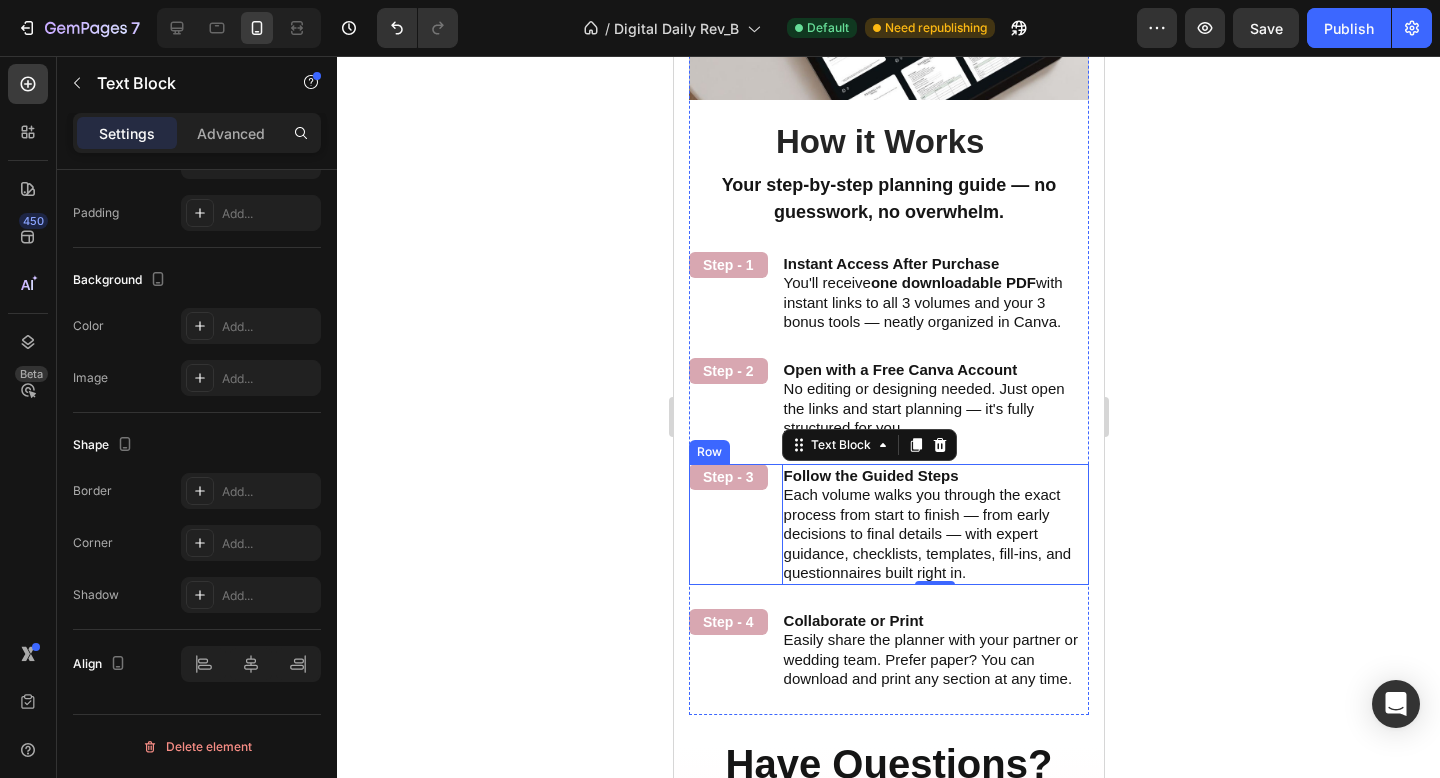 click on "Step - 3 Text Block" at bounding box center [727, 524] 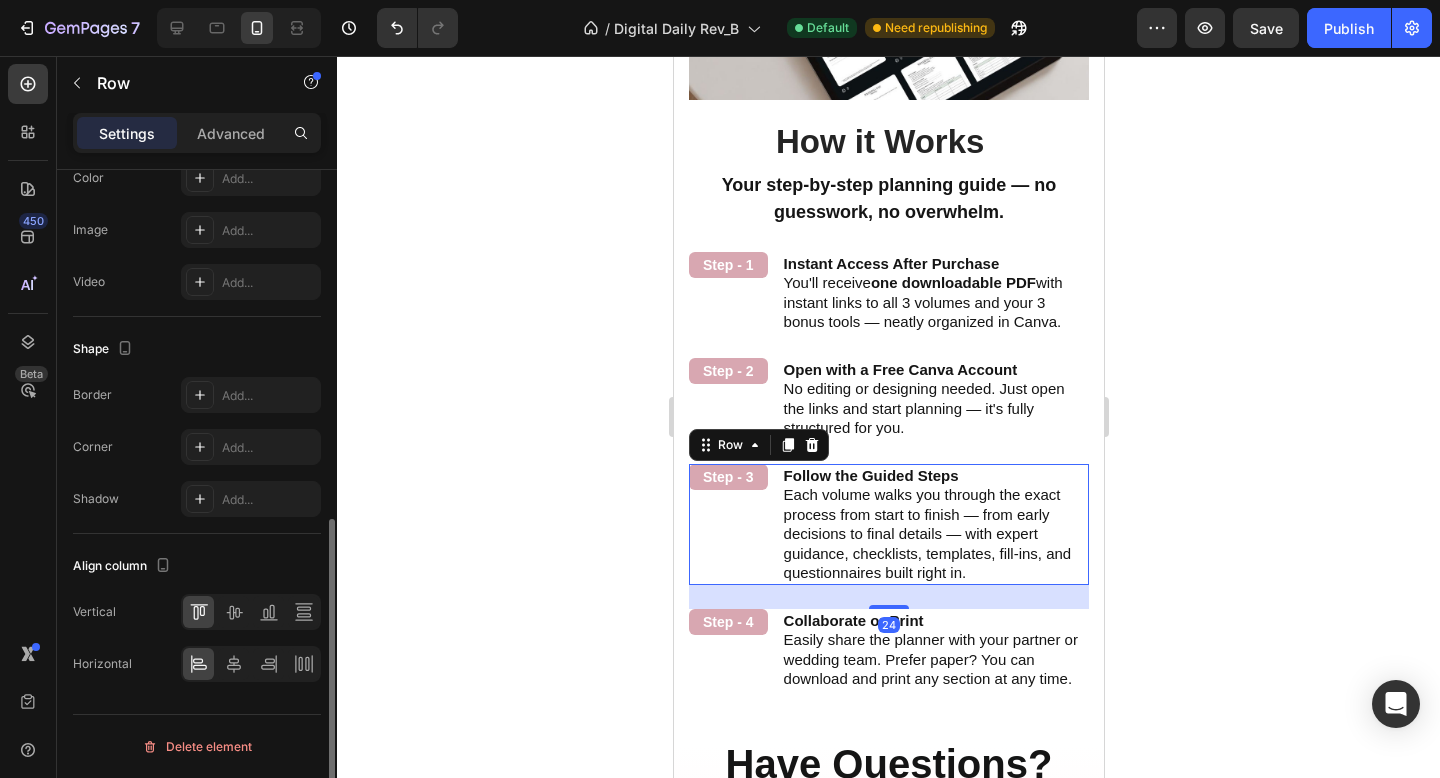 scroll, scrollTop: 0, scrollLeft: 0, axis: both 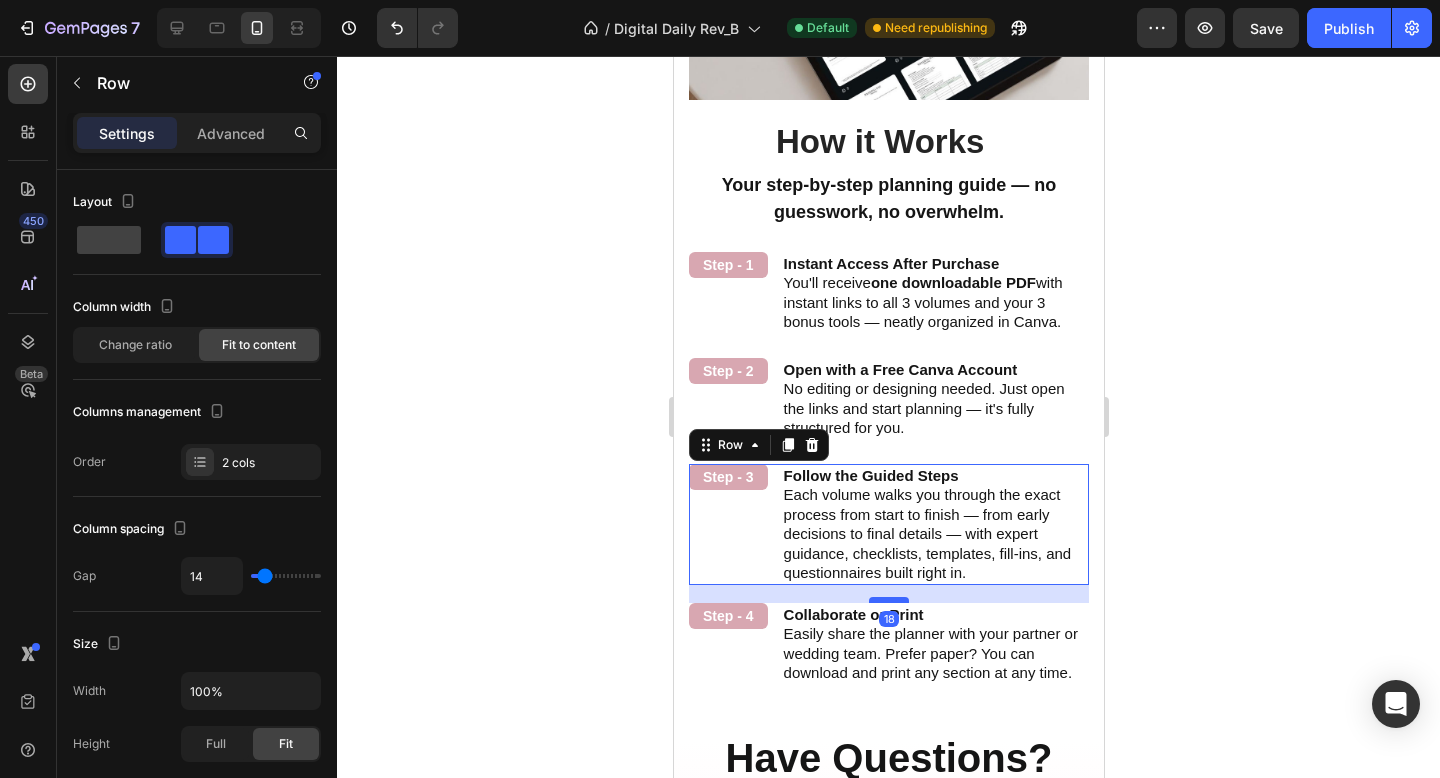 click at bounding box center [888, 600] 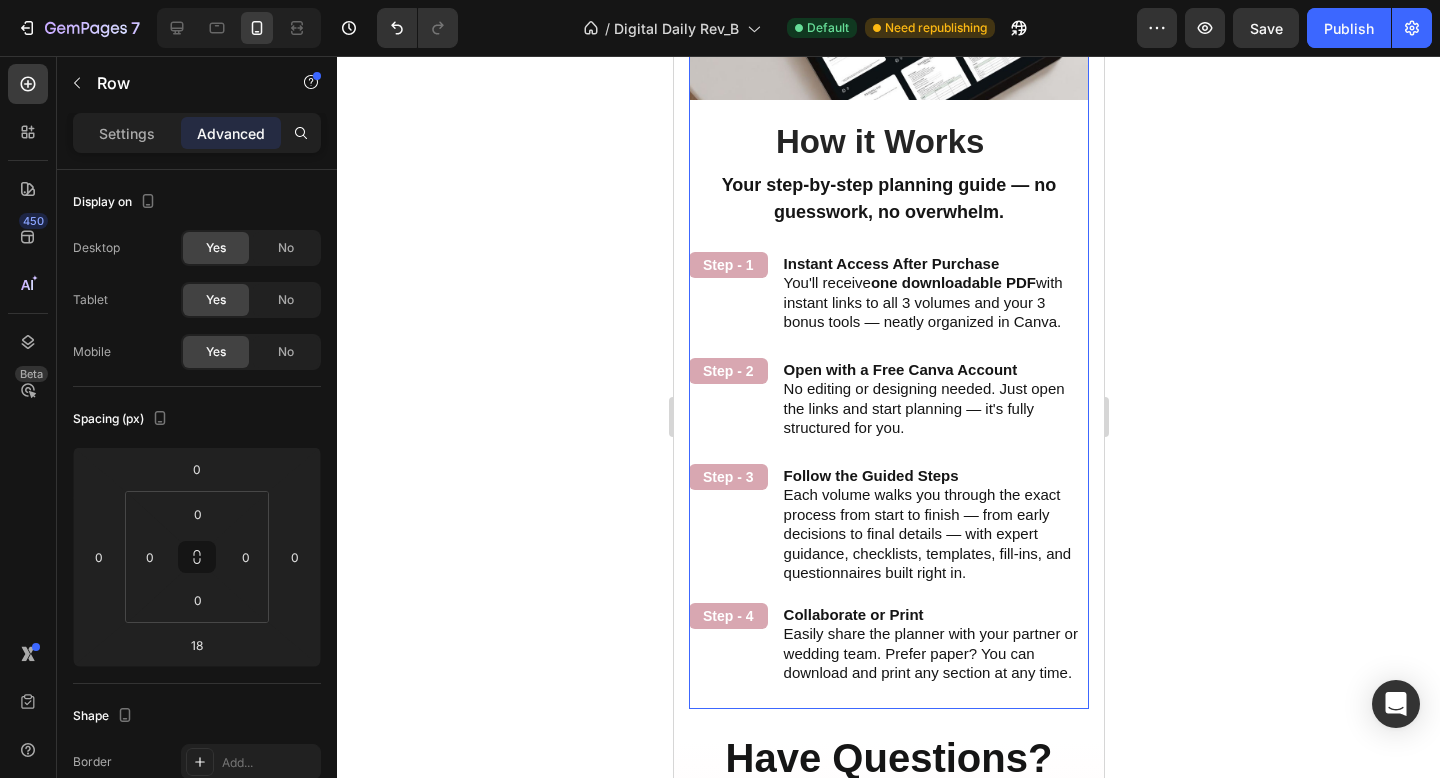 click on "How to Use It Heading Your step-by-step planning guide — no guesswork, no overwhelm. Text Block Step - 1 Text Block Instant Access After Purchase You'll receive  one downloadable PDF  with instant links to all 3 volumes and your 3 bonus tools — neatly organized in Canva. Text Block Row Step - 2 Text Block Open with a Free Canva Account No editing or designing needed. Just open the links and start planning — it's fully structured for you. Text Block Row Step - 3 Text Block Follow the Guided Steps Each volume walks you through the exact process from start to finish — from early decisions to final details — with expert guidance, checklists, templates, fill-ins, and questionnaires built right in. Text Block Row Step - 4 Text Block Collaborate or Print Easily share the planner with your partner or wedding team. Prefer paper? You can download and print any section at any time. Text Block Row" at bounding box center [888, 439] 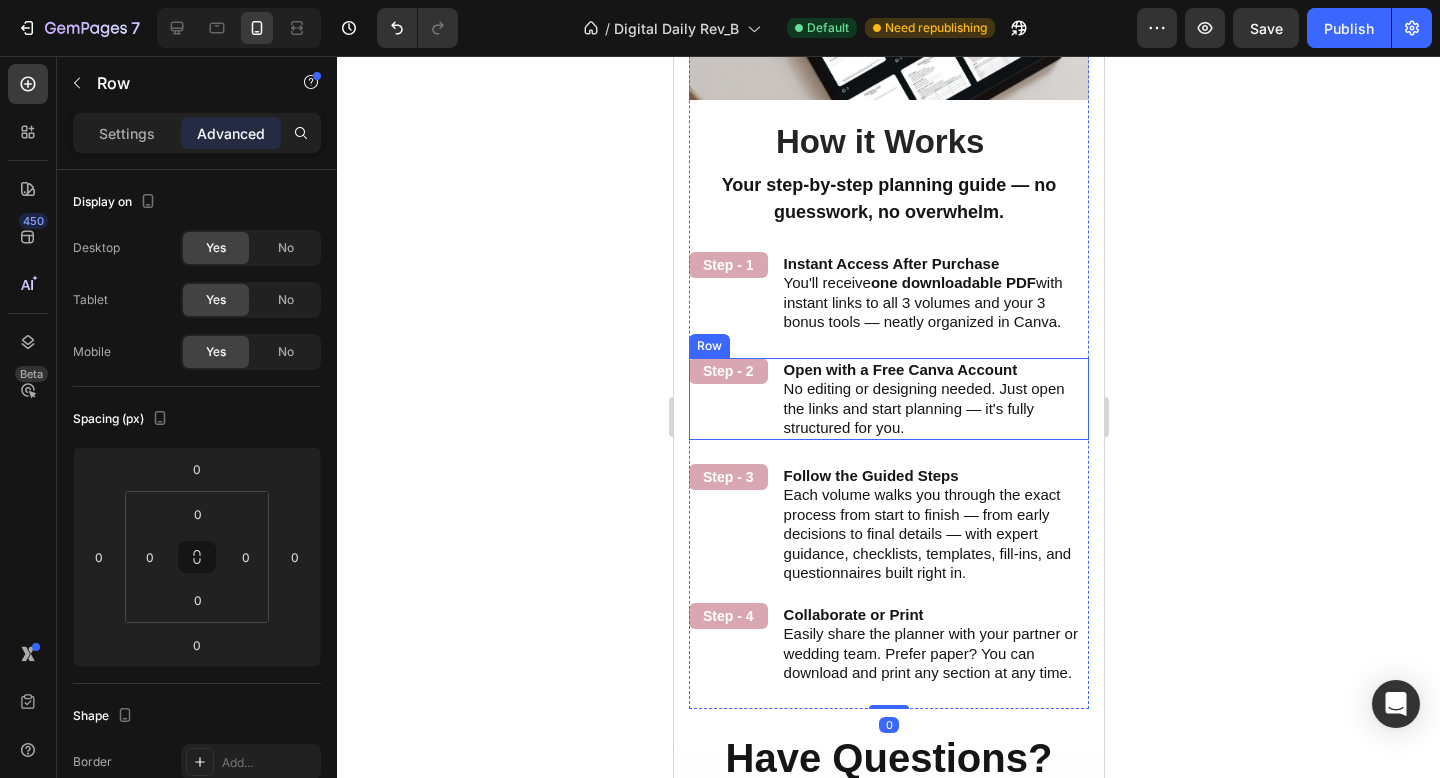 click on "Step - 2 Text Block" at bounding box center (727, 399) 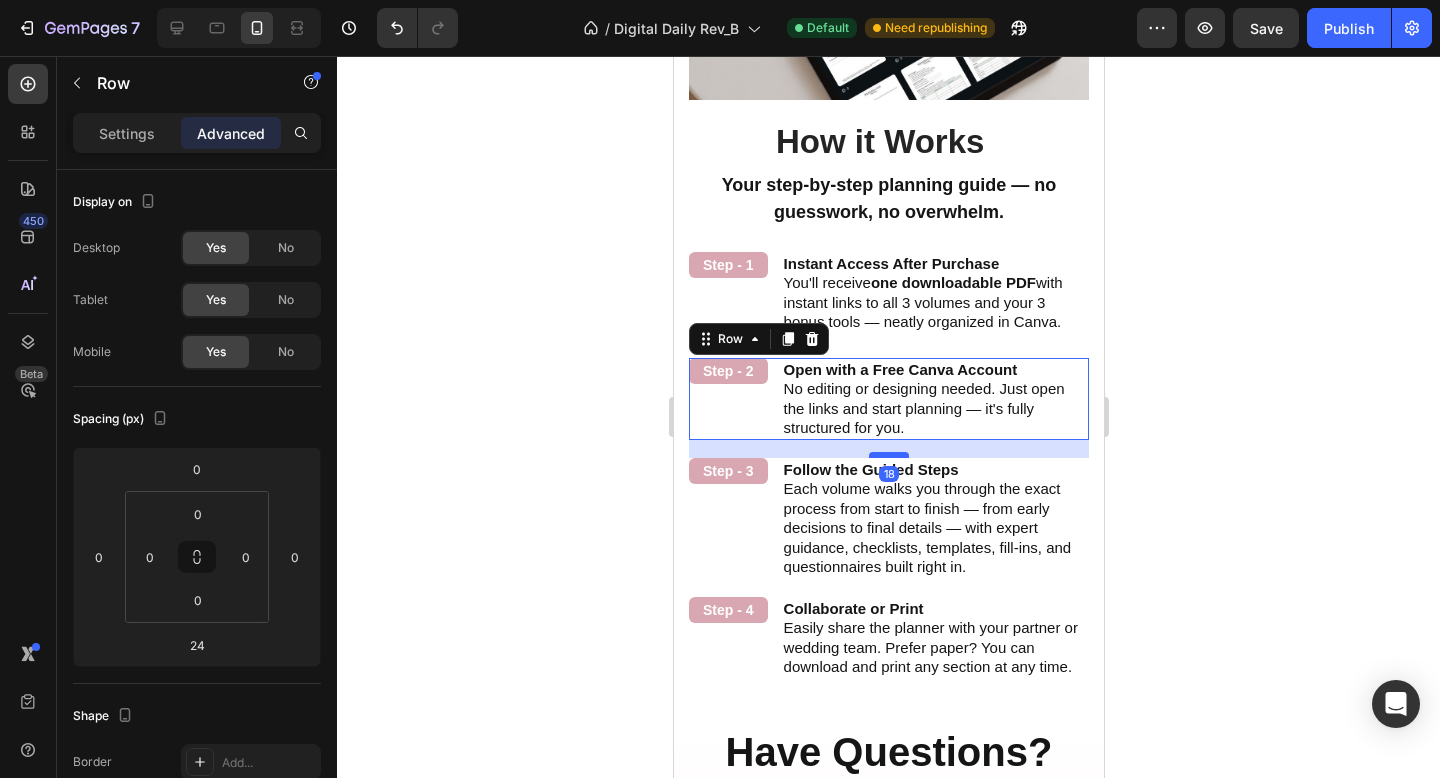click at bounding box center [888, 455] 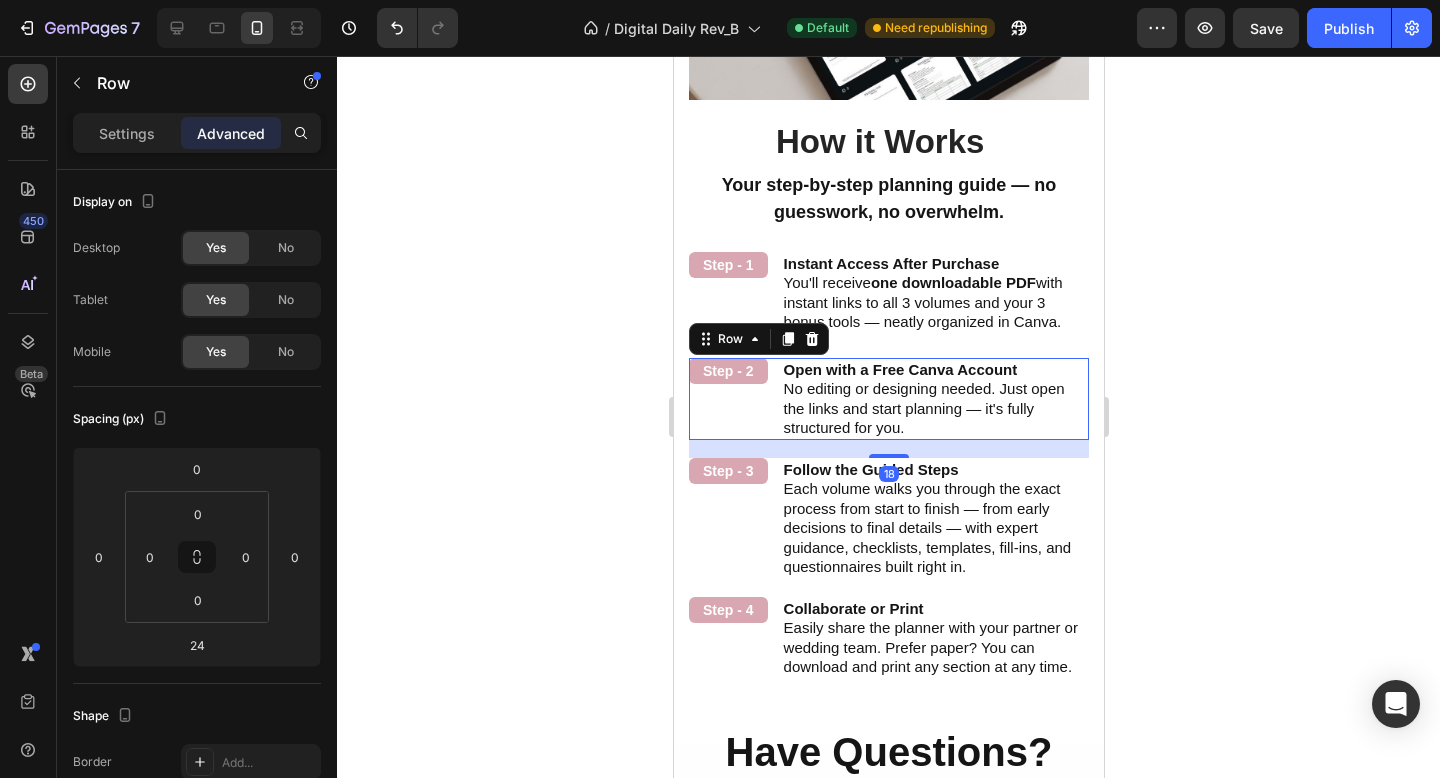 type on "18" 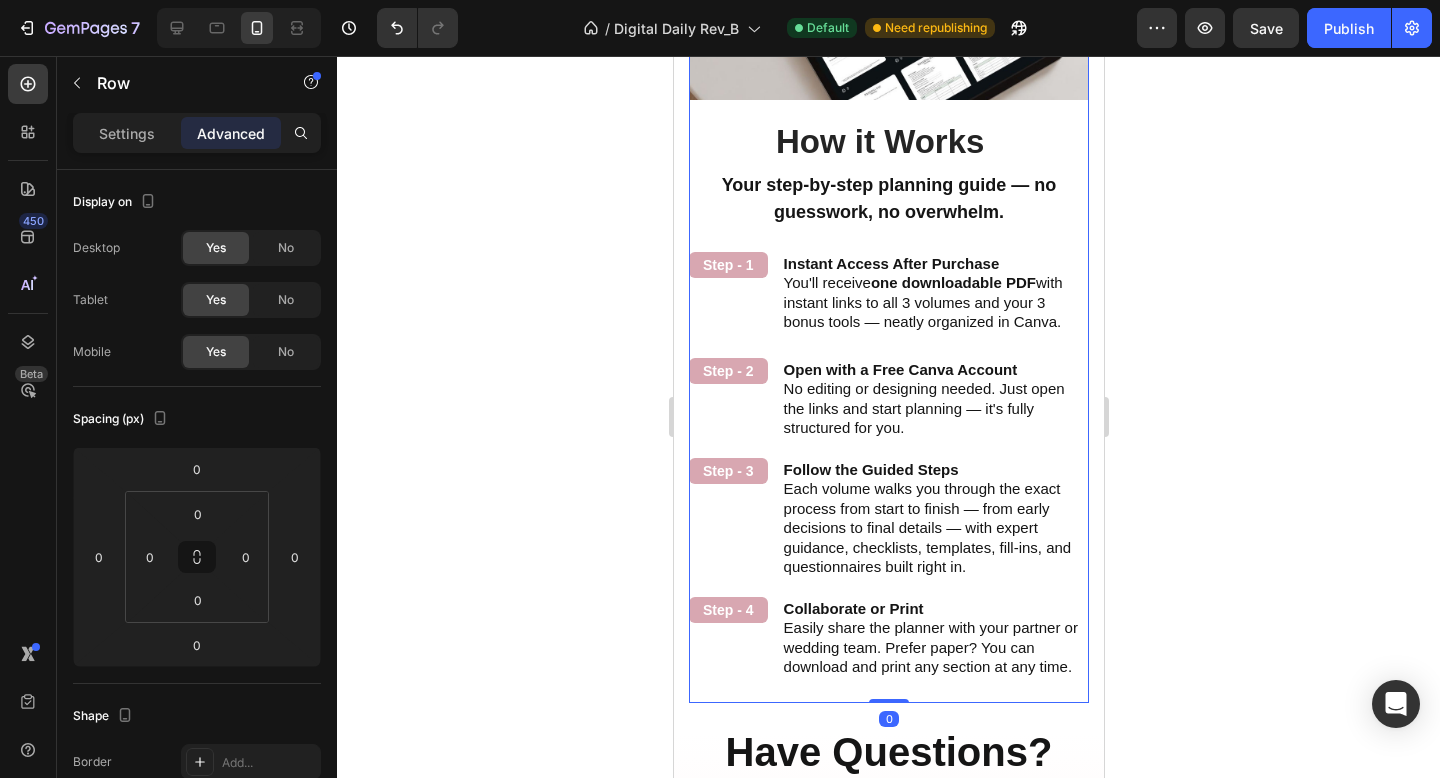 drag, startPoint x: 881, startPoint y: 331, endPoint x: 819, endPoint y: 326, distance: 62.201286 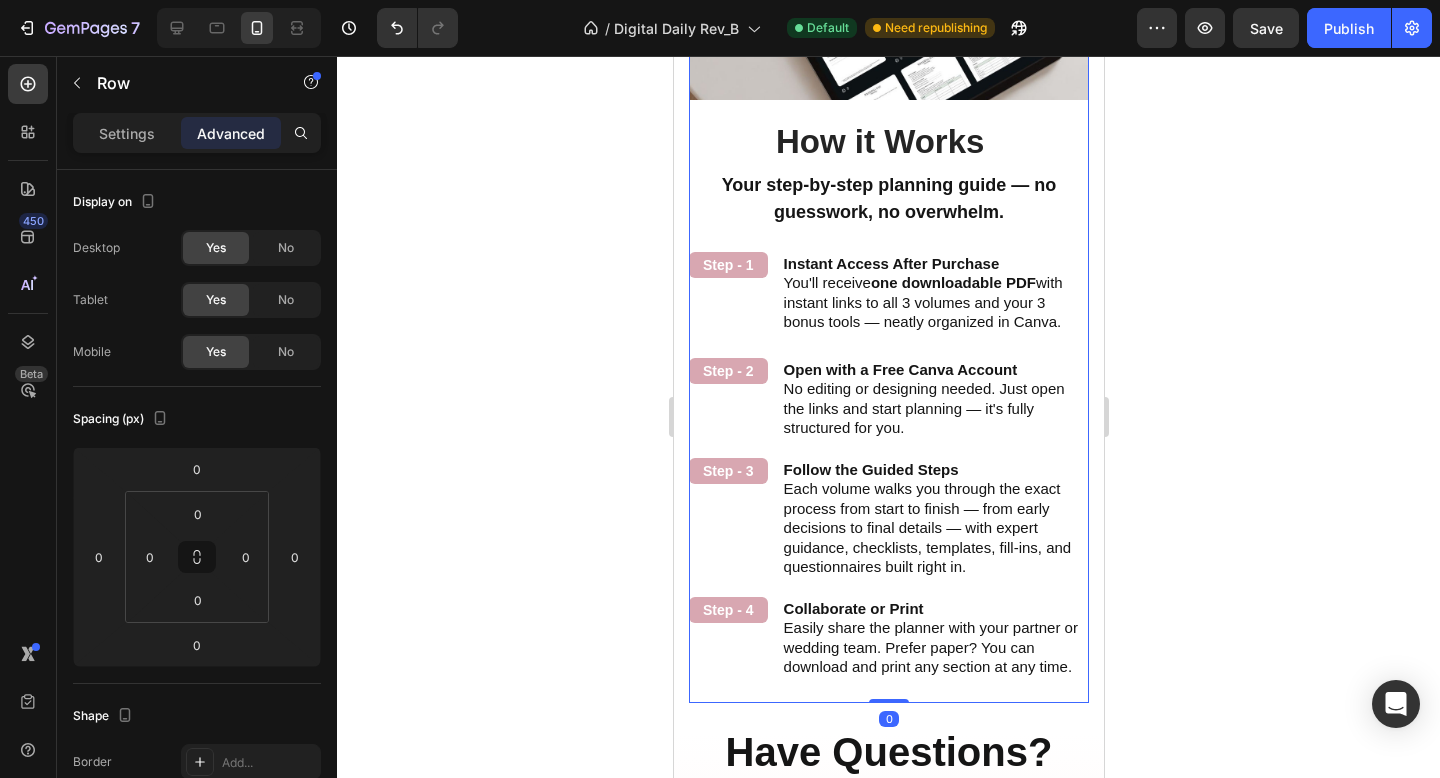 click on "How to Use It Heading Your step-by-step planning guide — no guesswork, no overwhelm. Text Block Step - 1 Text Block Instant Access After Purchase You'll receive  one downloadable PDF  with instant links to all 3 volumes and your 3 bonus tools — neatly organized in Canva. Text Block Row Step - 2 Text Block Open with a Free Canva Account No editing or designing needed. Just open the links and start planning — it's fully structured for you. Text Block Row Step - 3 Text Block Follow the Guided Steps Each volume walks you through the exact process from start to finish — from early decisions to final details — with expert guidance, checklists, templates, fill-ins, and questionnaires built right in. Text Block Row Step - 4 Text Block Collaborate or Print Easily share the planner with your partner or wedding team. Prefer paper? You can download and print any section at any time. Text Block Row" at bounding box center (888, 436) 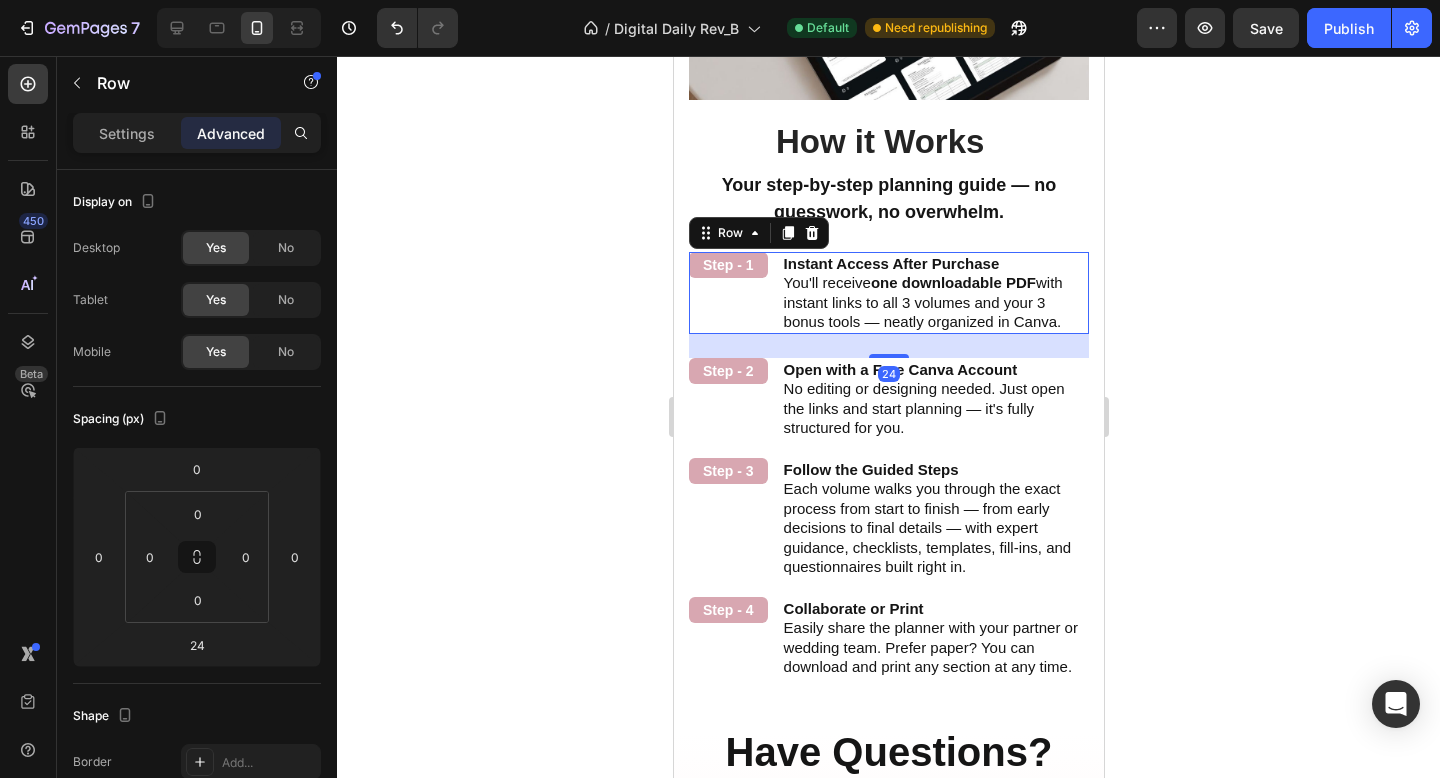 click on "Step - 1 Text Block Instant Access After Purchase You'll receive  one downloadable PDF  with instant links to all 3 volumes and your 3 bonus tools — neatly organized in Canva. Text Block Row   24" at bounding box center (888, 293) 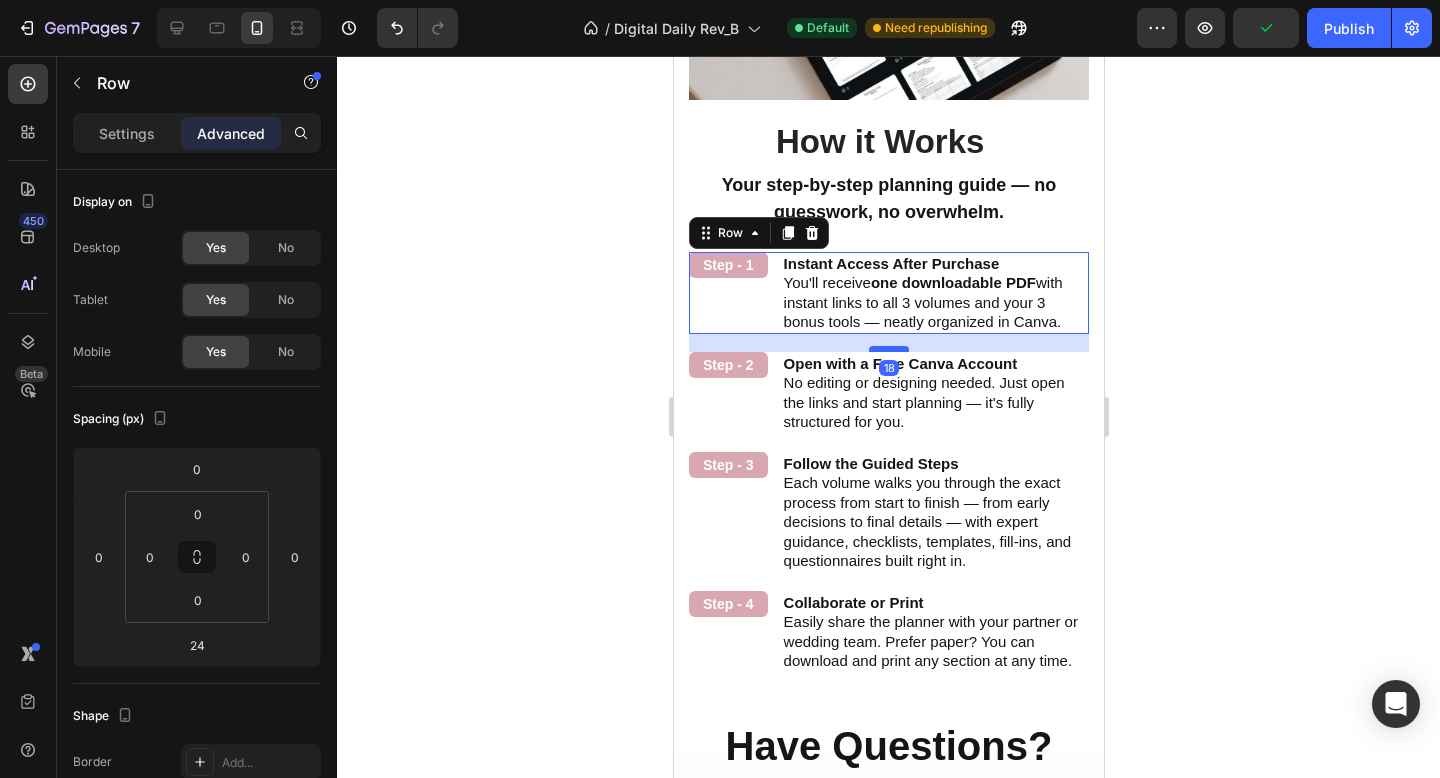 click at bounding box center (888, 349) 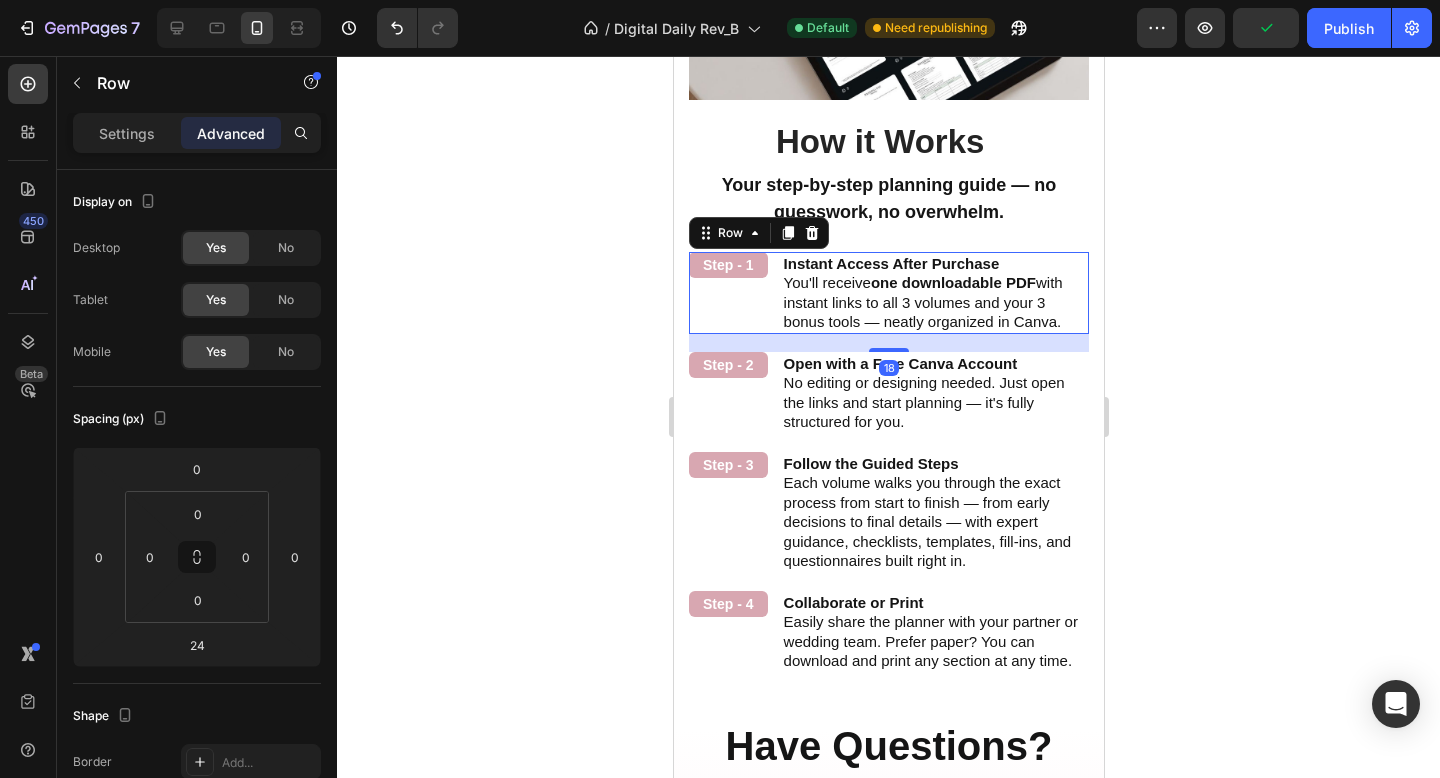 type on "18" 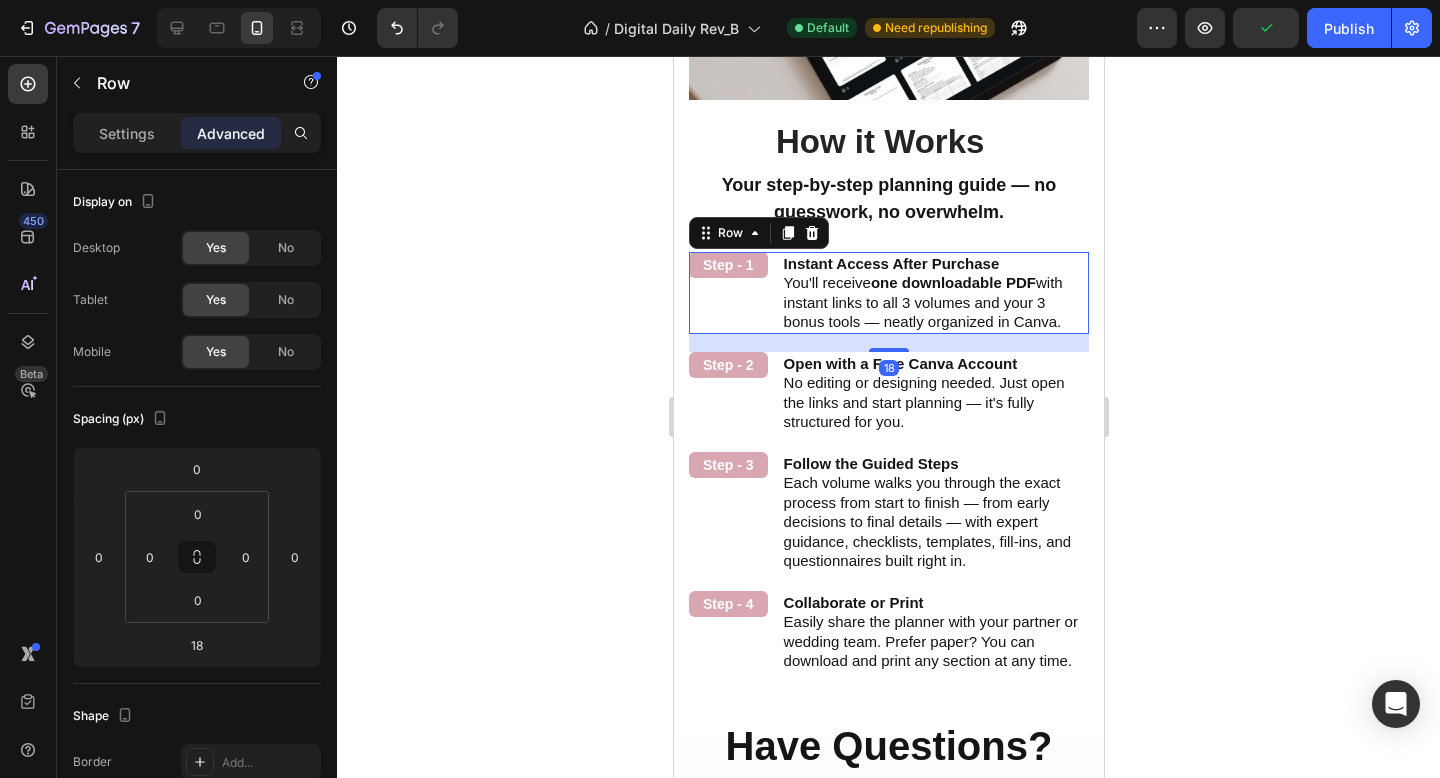 click 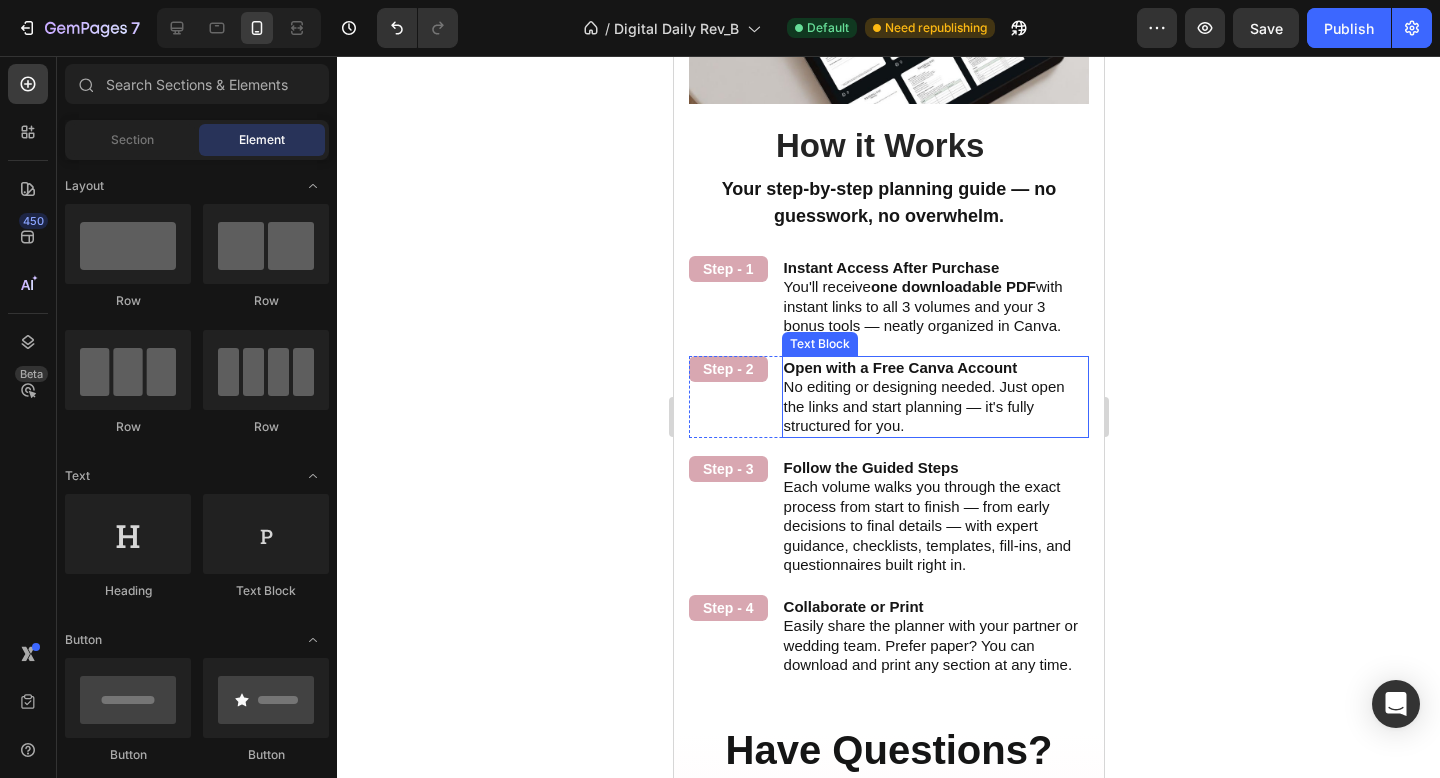scroll, scrollTop: 3817, scrollLeft: 0, axis: vertical 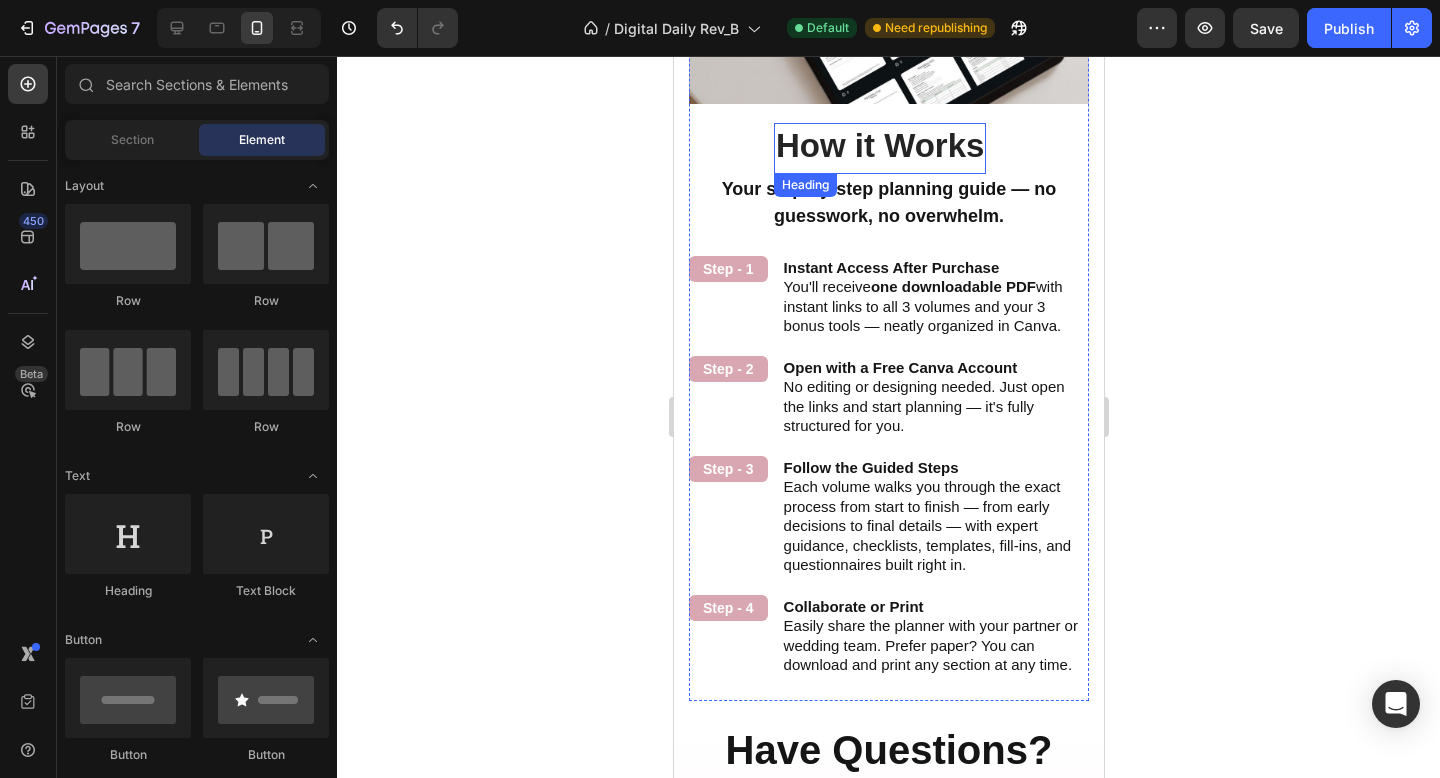 click on "How it Works" at bounding box center [879, 146] 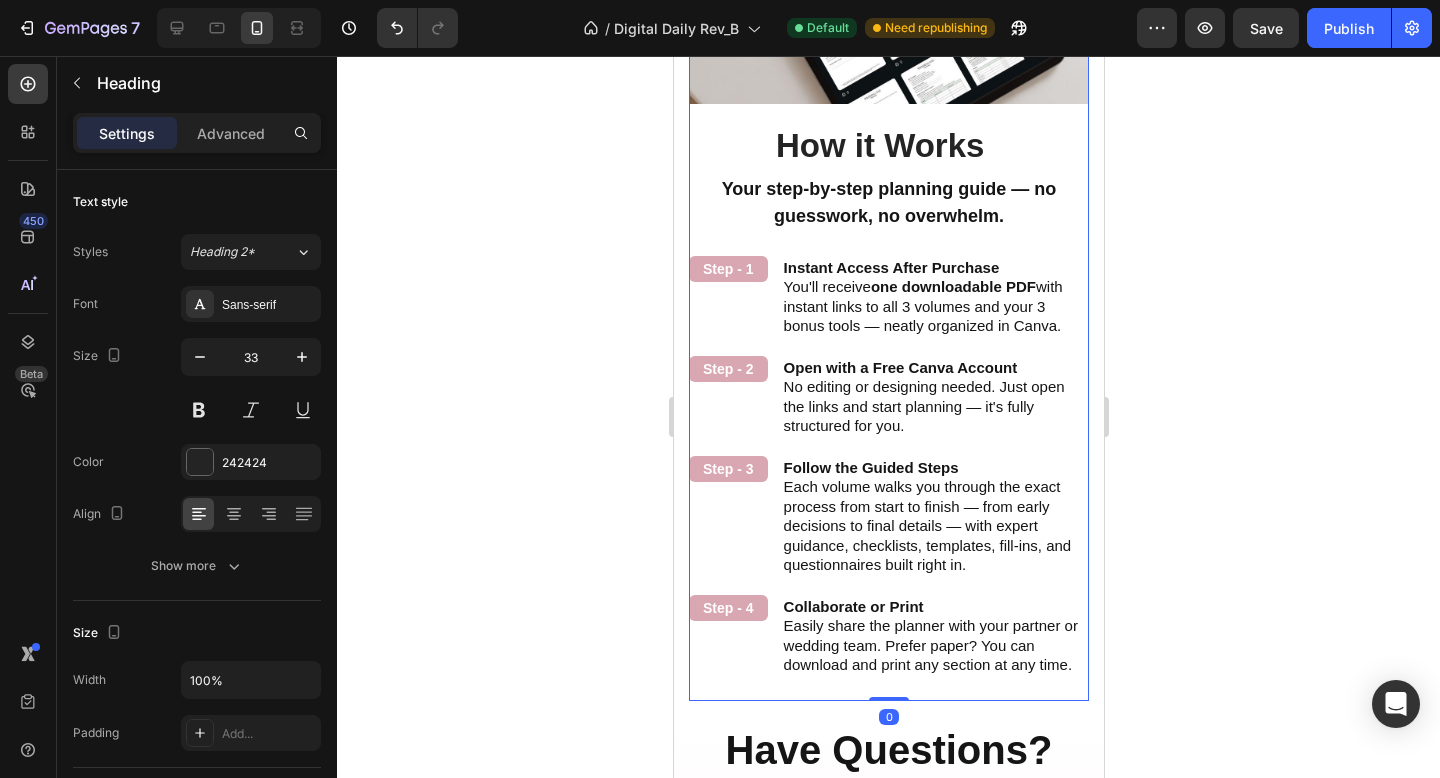 click on "Image How it Works Heading" at bounding box center [888, -49] 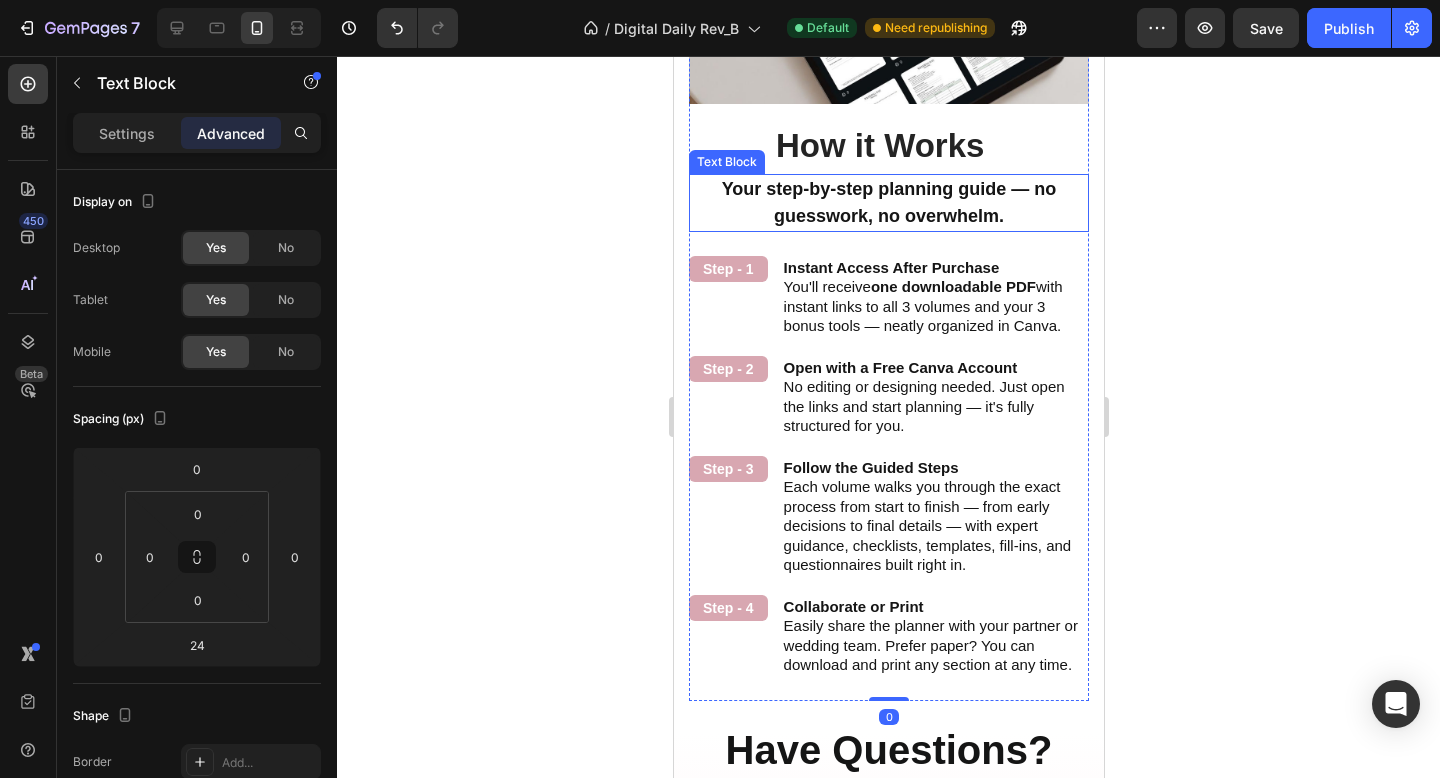 click on "Your step-by-step planning guide — no guesswork, no overwhelm." at bounding box center [888, 203] 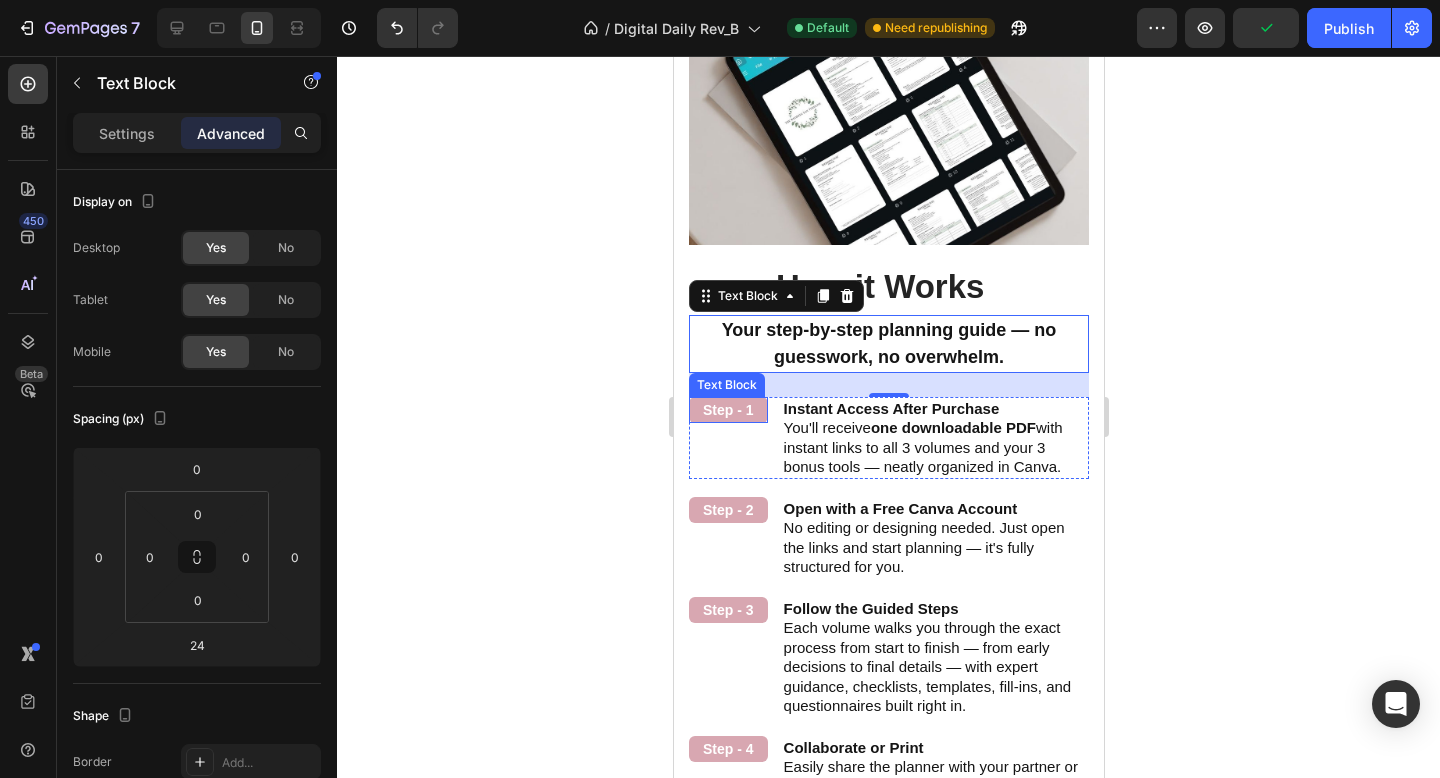 scroll, scrollTop: 3675, scrollLeft: 0, axis: vertical 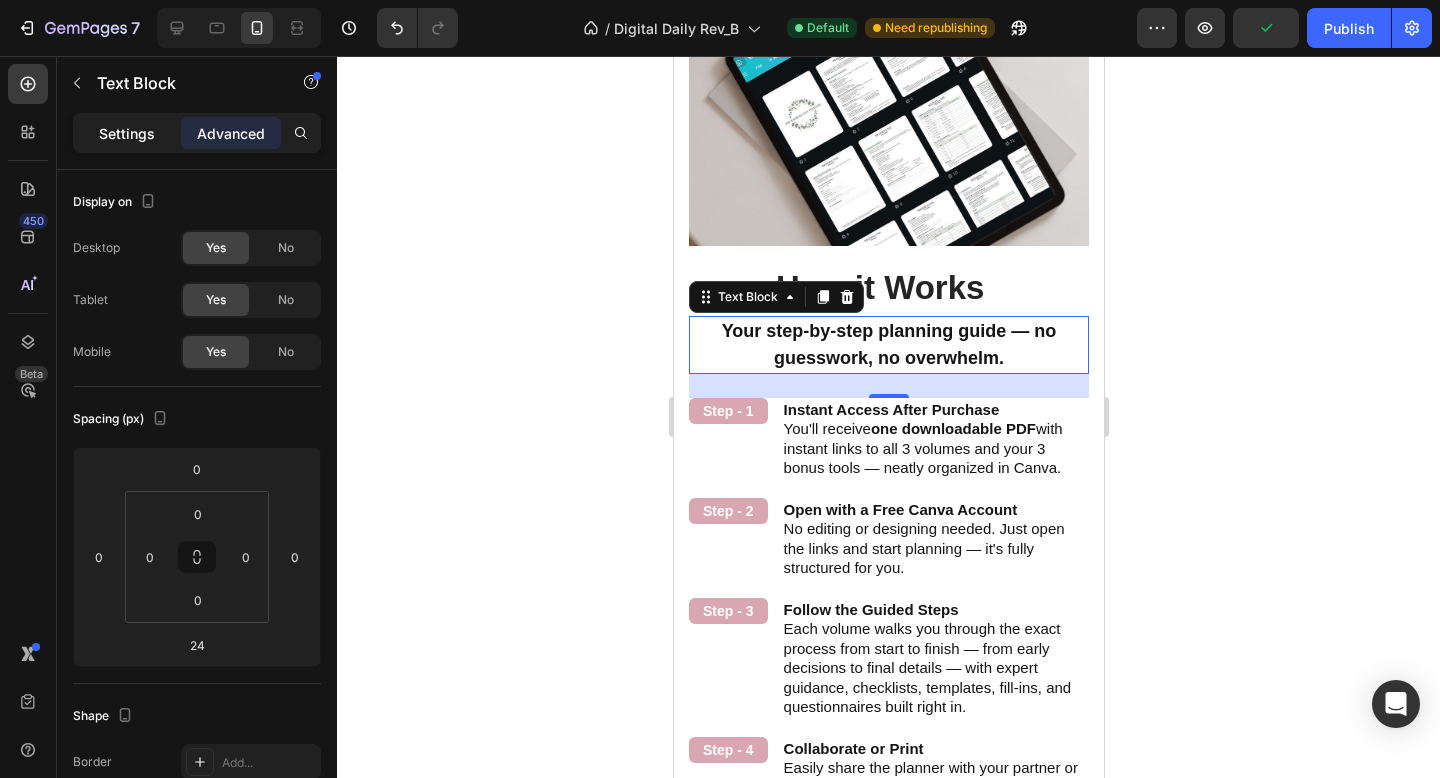 click on "Settings" 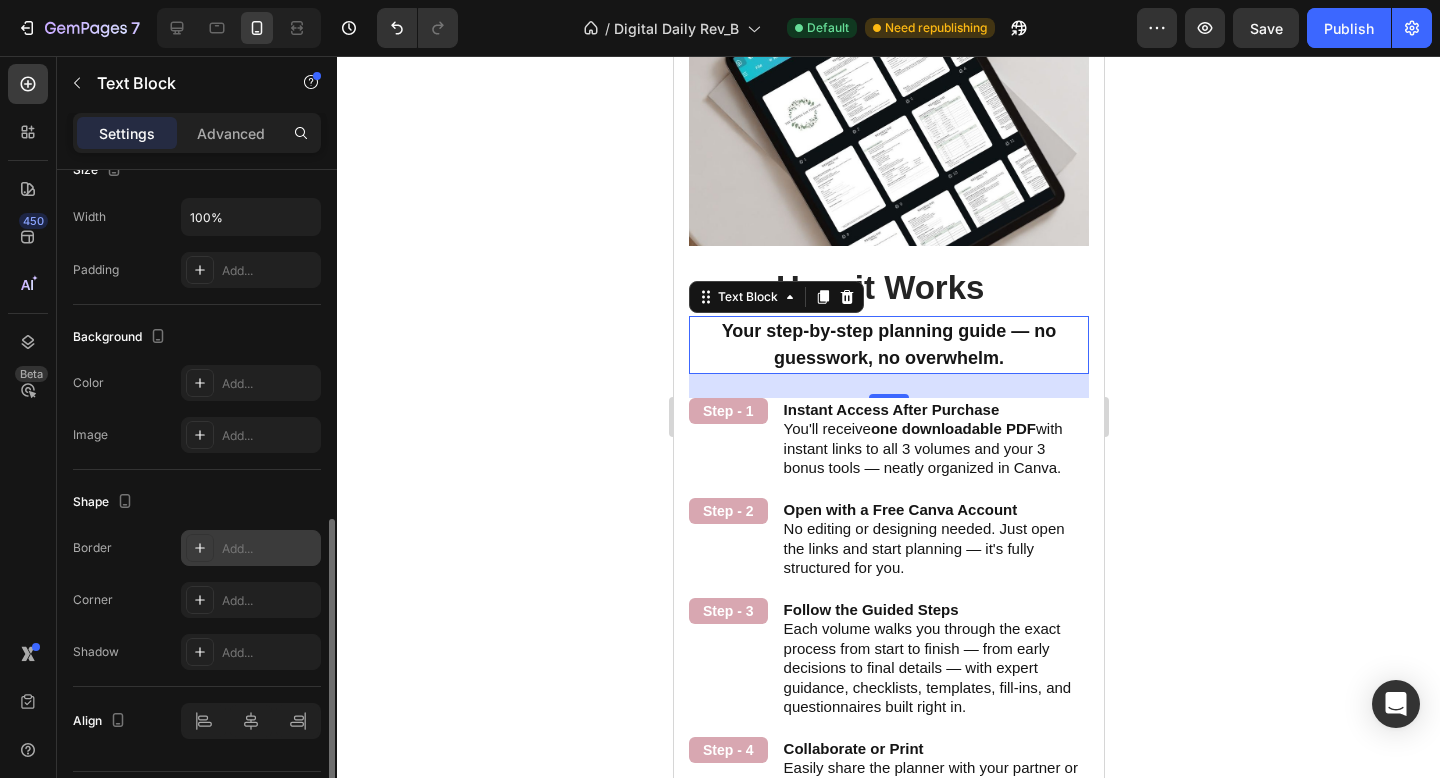 scroll, scrollTop: 520, scrollLeft: 0, axis: vertical 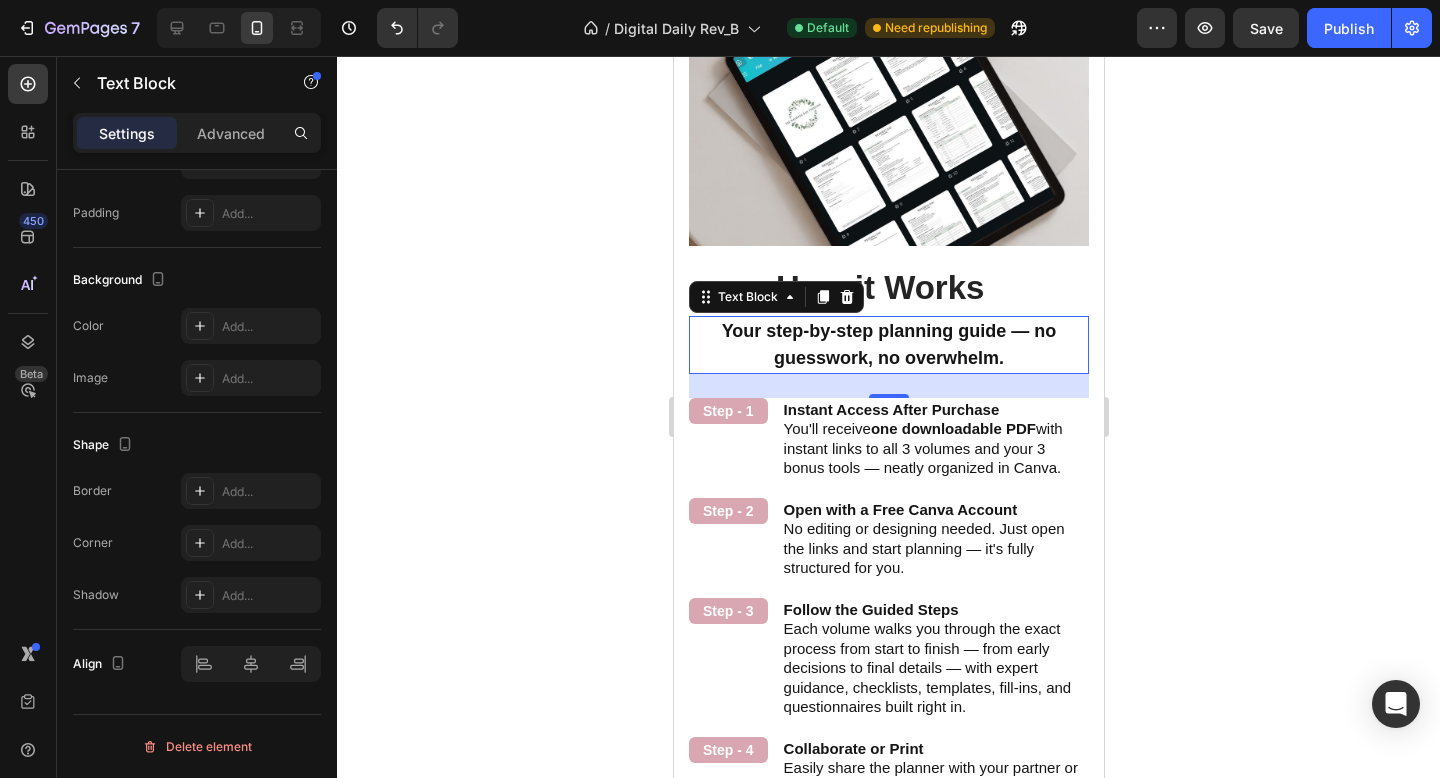 click 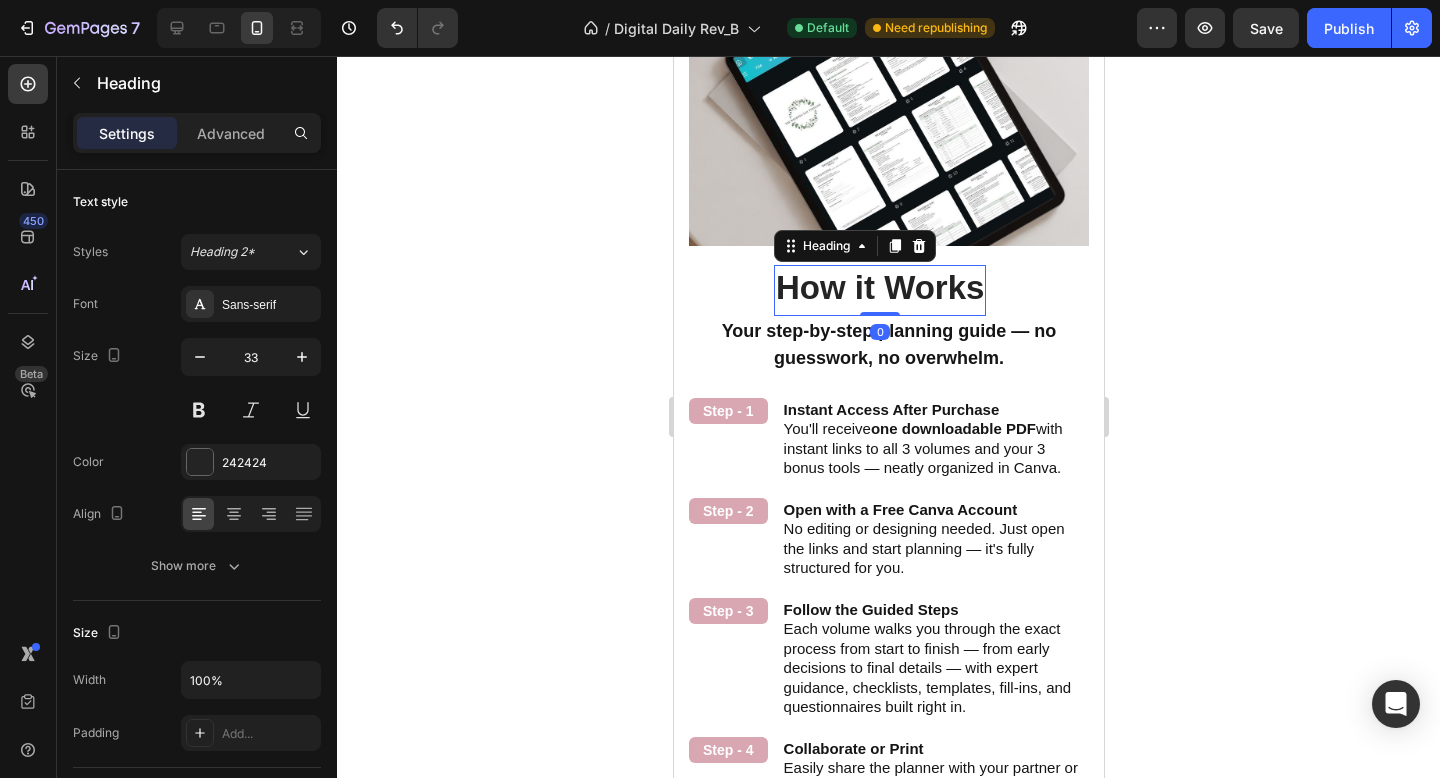 click on "How it Works" at bounding box center (879, 288) 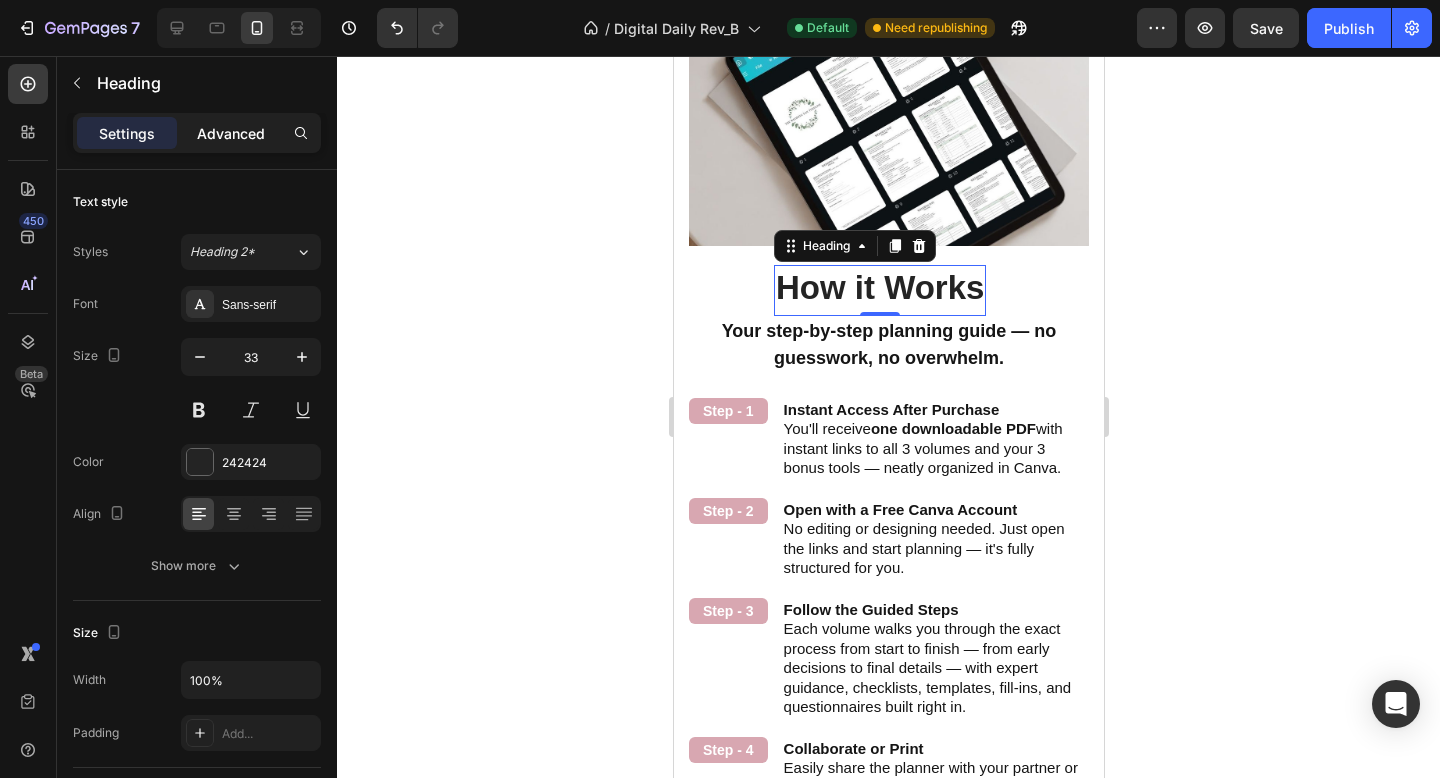 click on "Advanced" at bounding box center [231, 133] 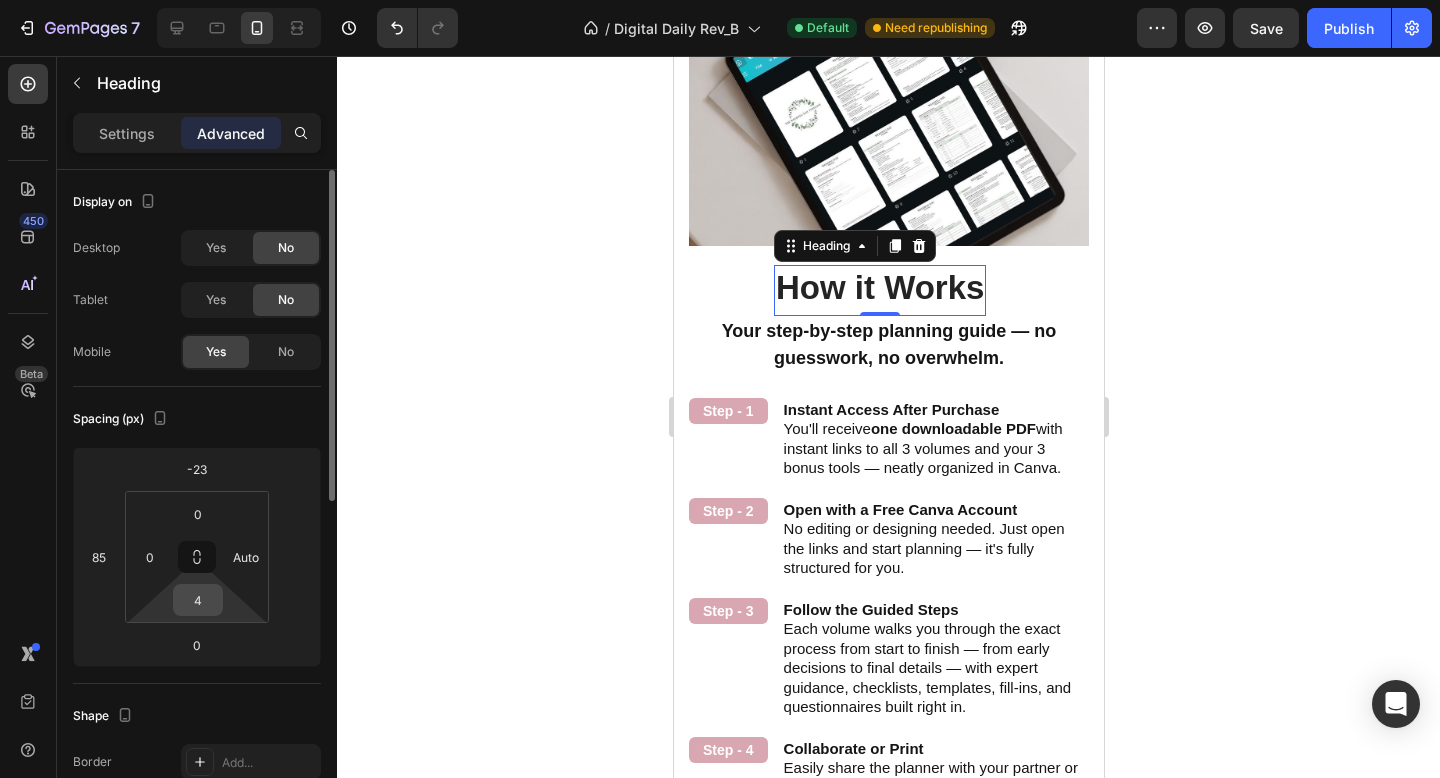 click on "4" at bounding box center [198, 600] 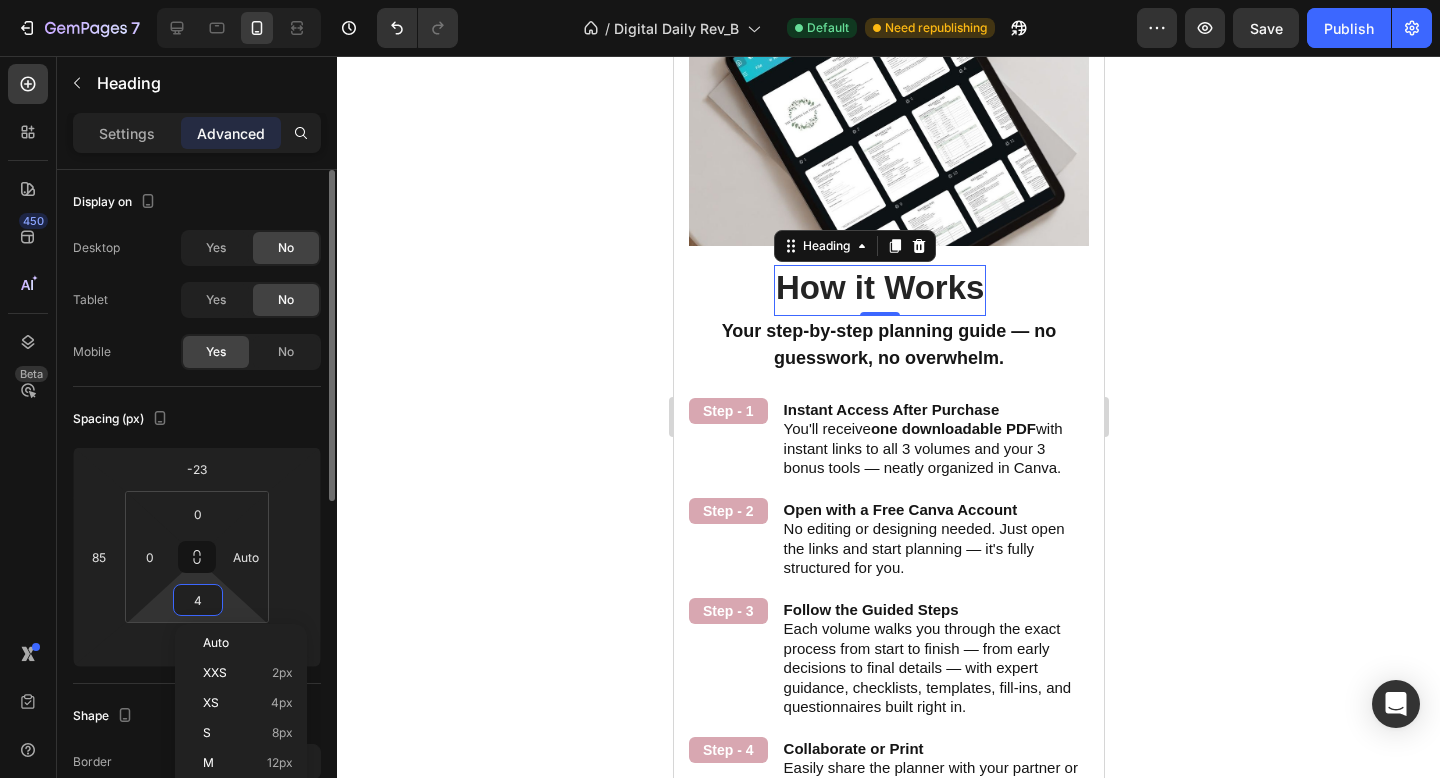 type 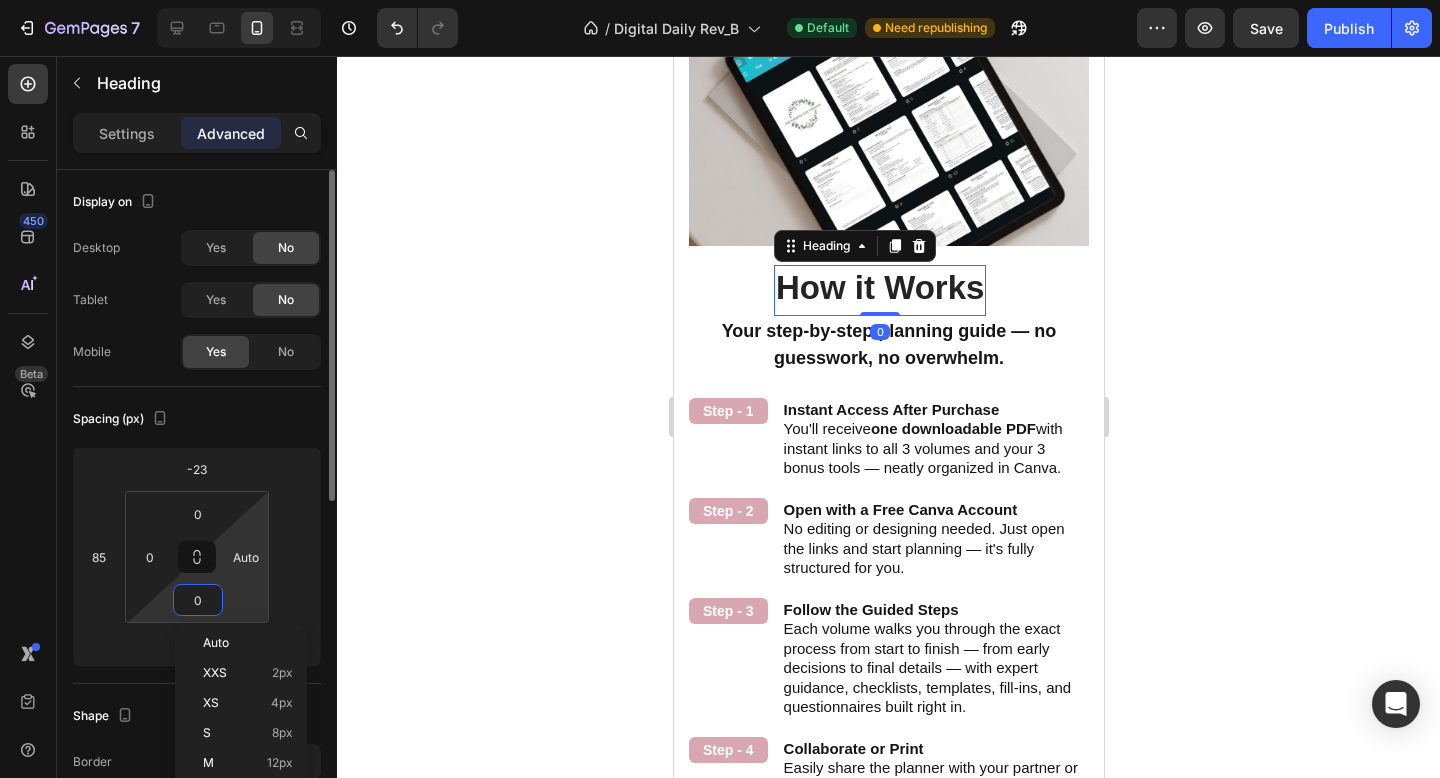 scroll, scrollTop: 3671, scrollLeft: 0, axis: vertical 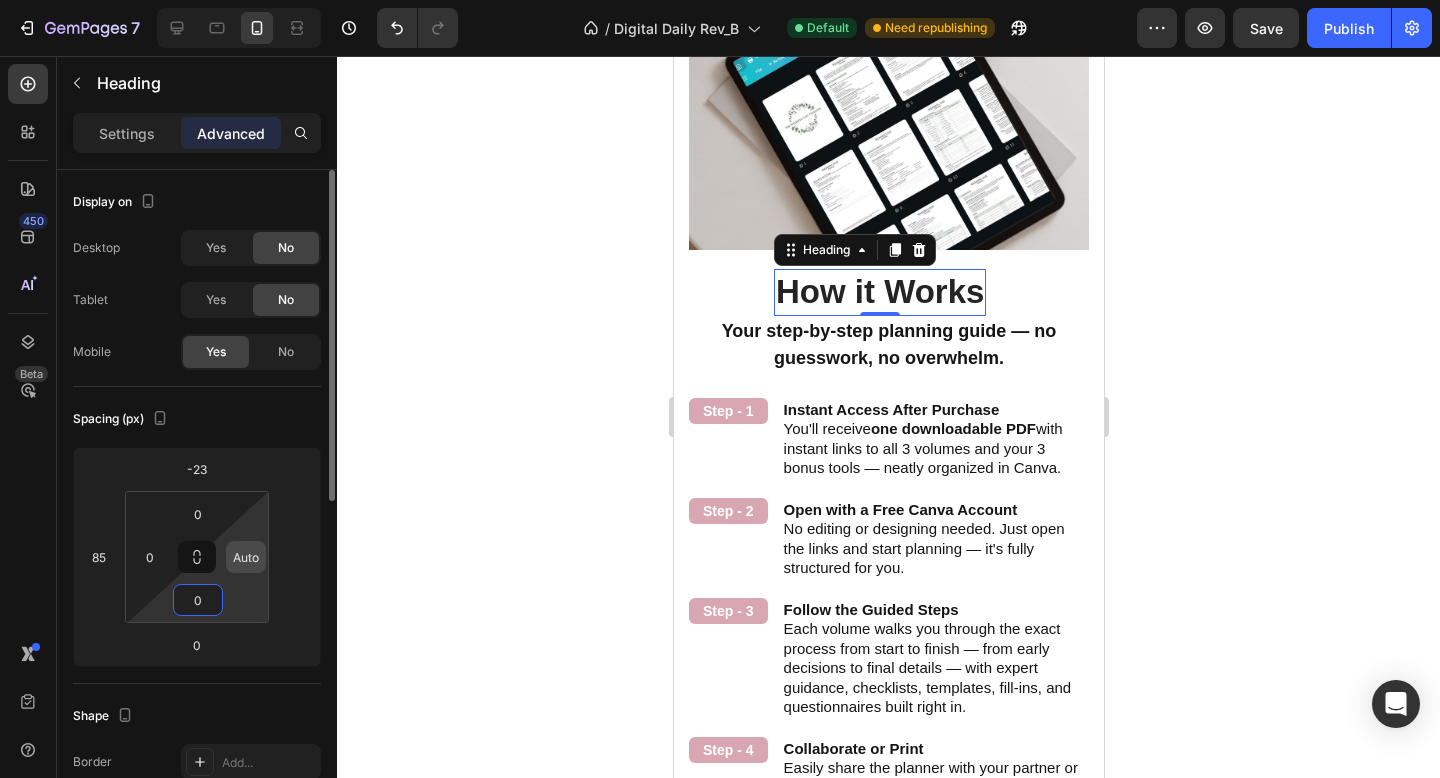type on "0" 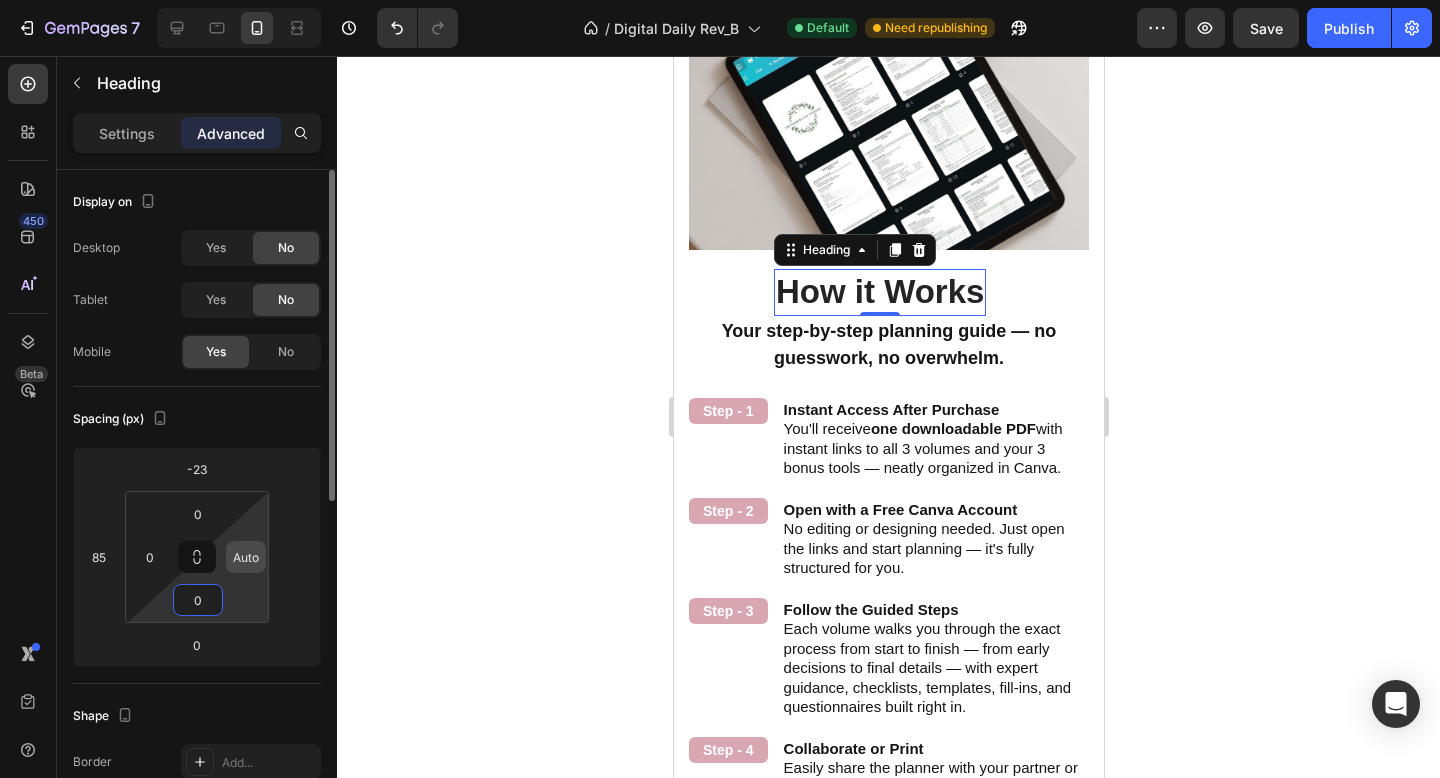 click on "Auto" at bounding box center [246, 557] 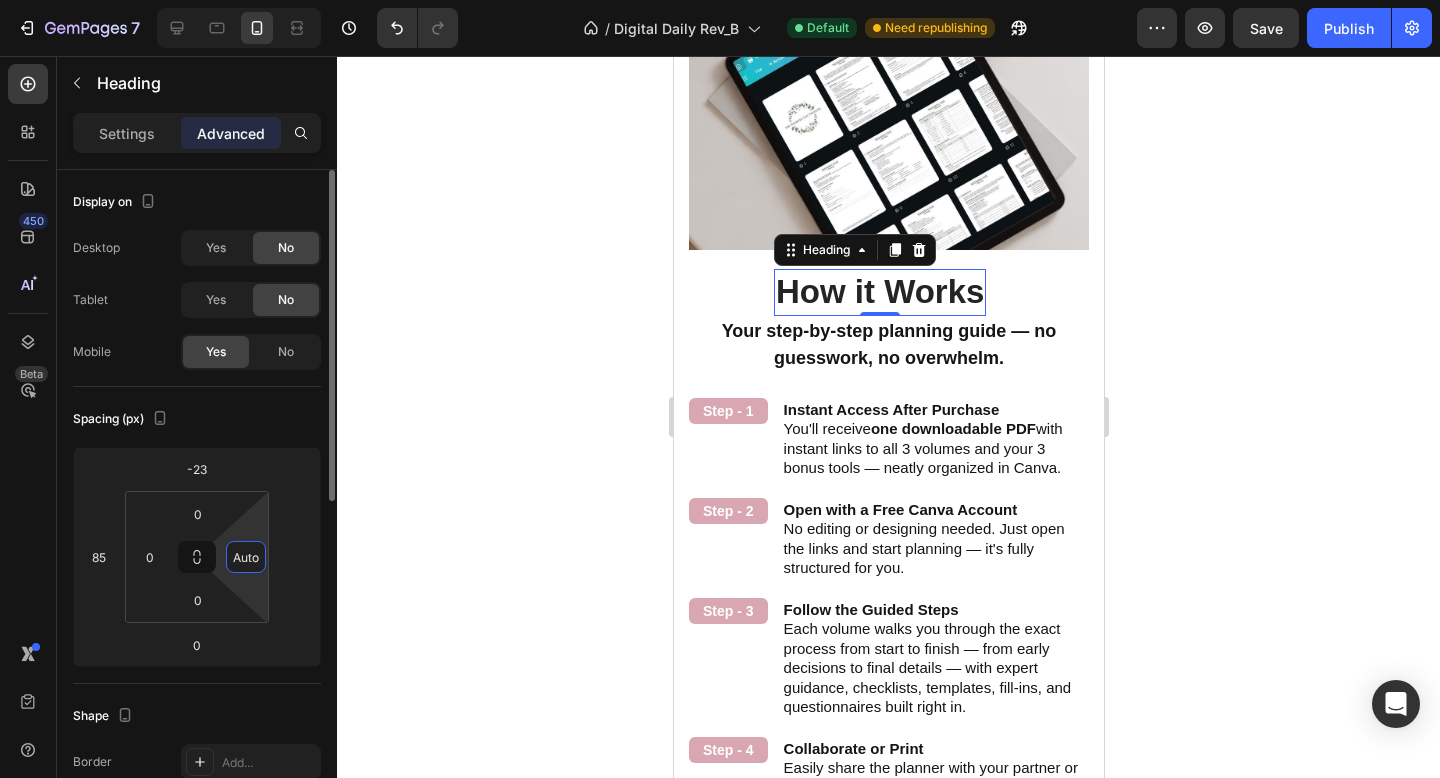 click on "Auto" at bounding box center (246, 557) 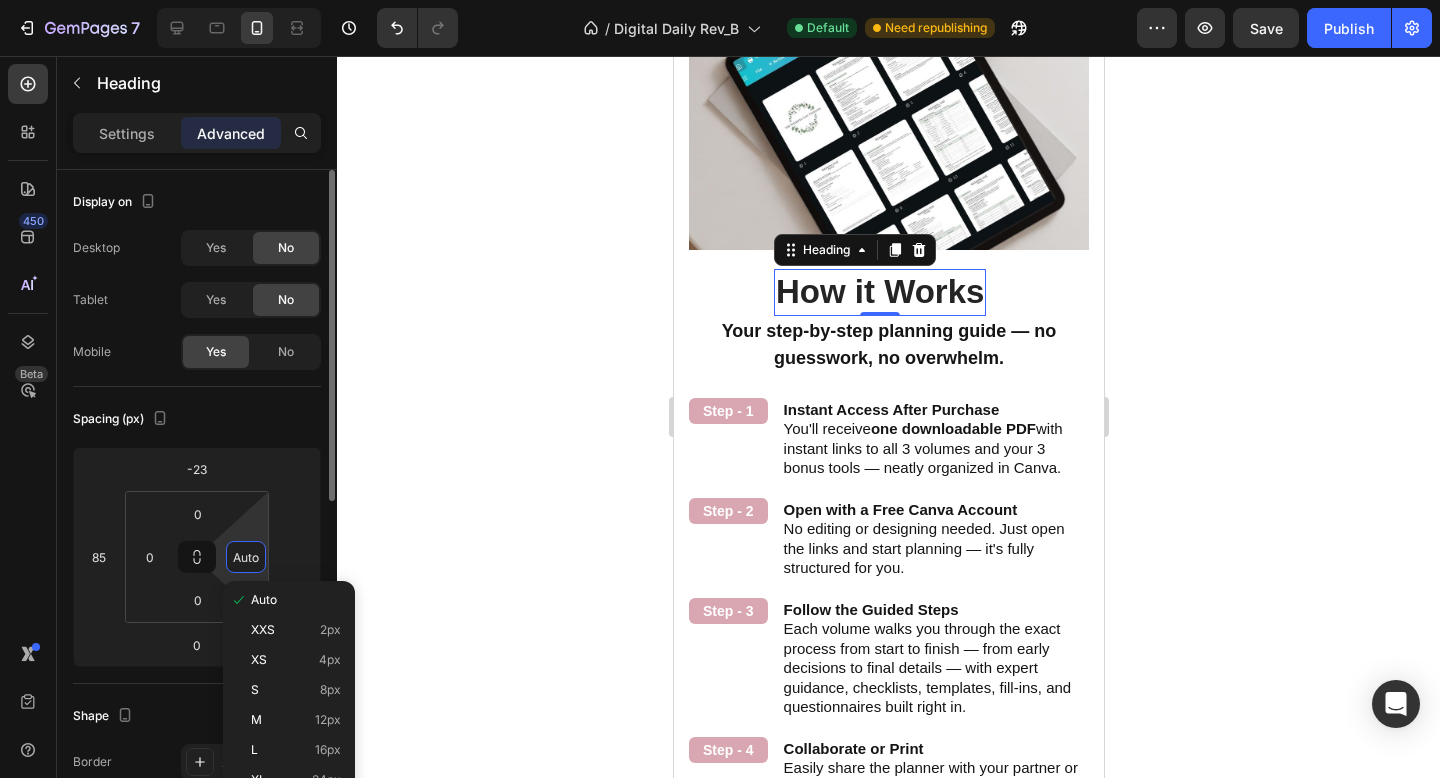 type on "0" 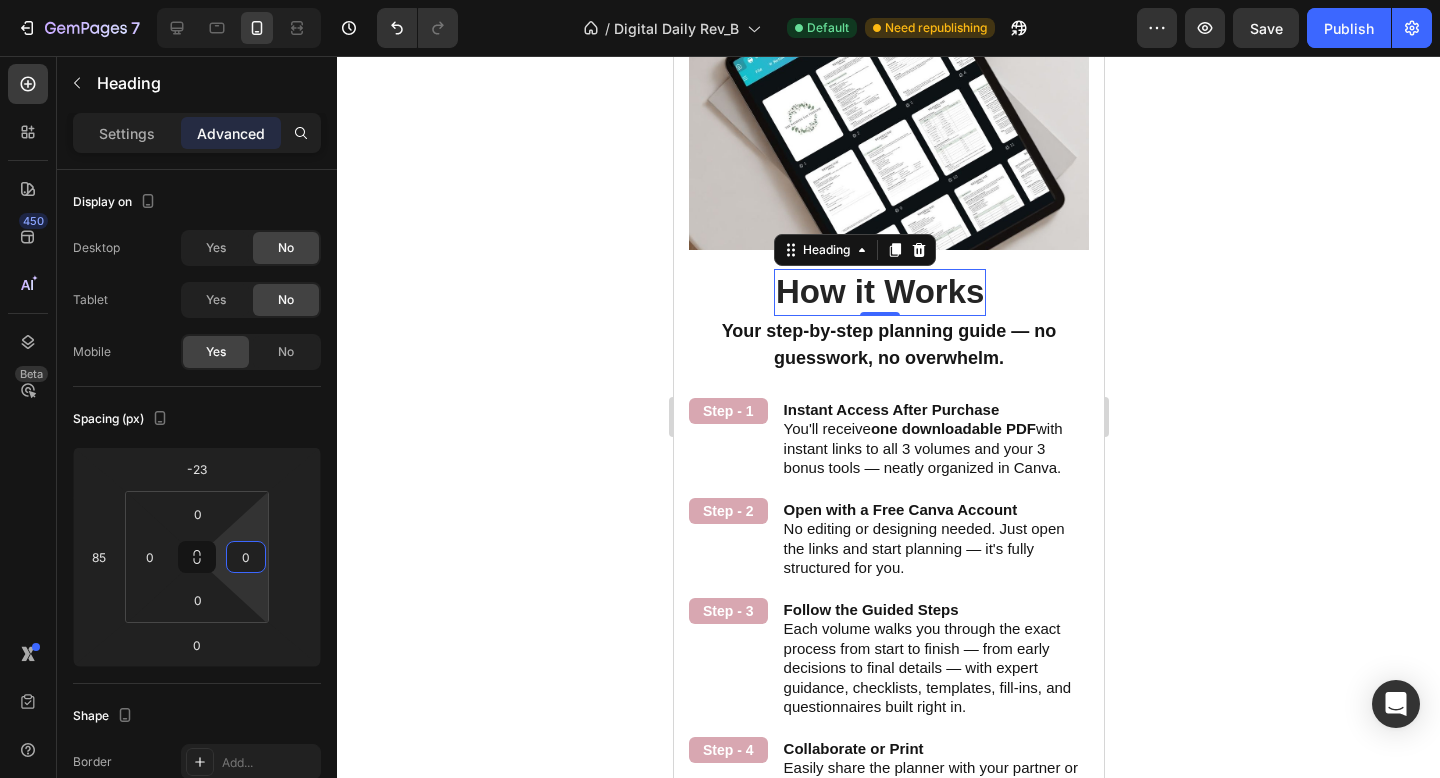 click 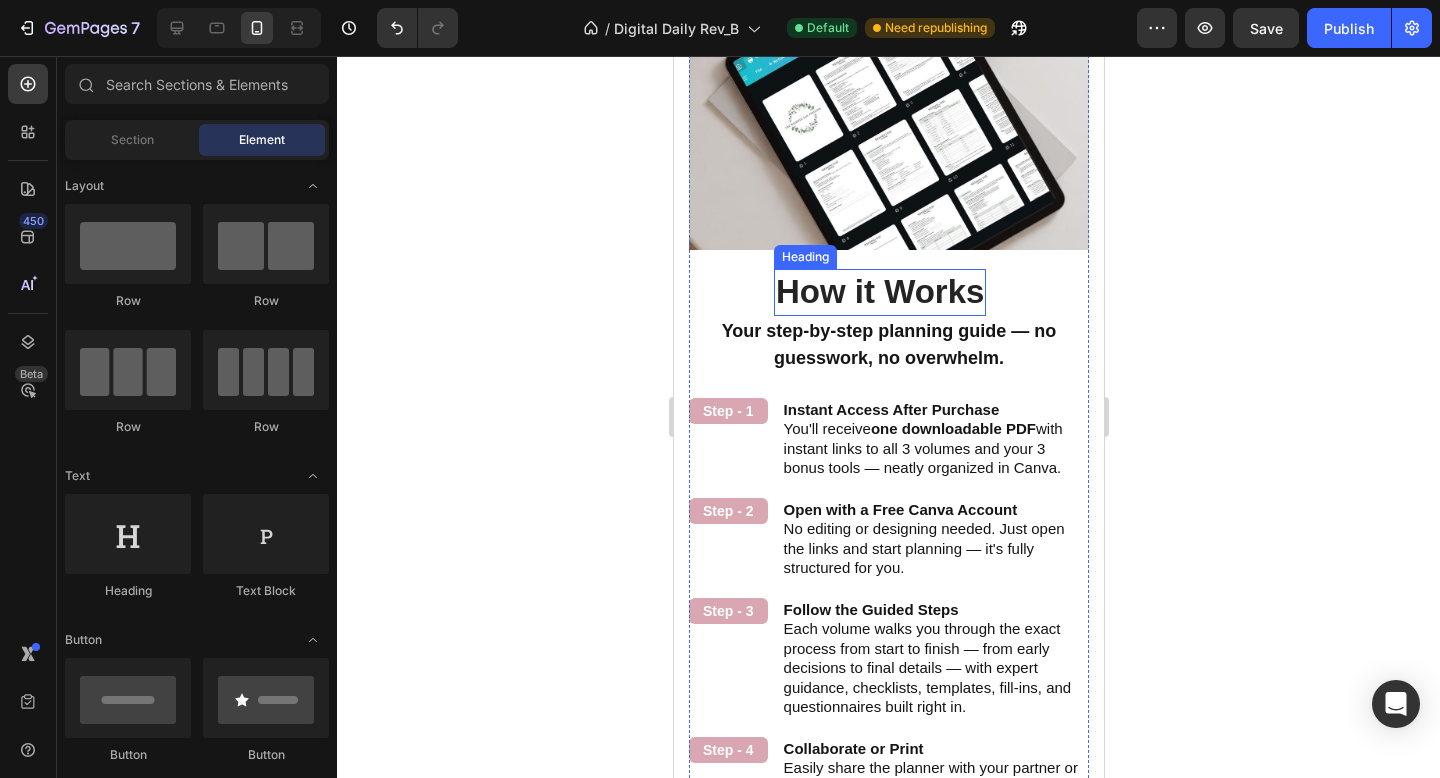 click on "How it Works" at bounding box center (879, 292) 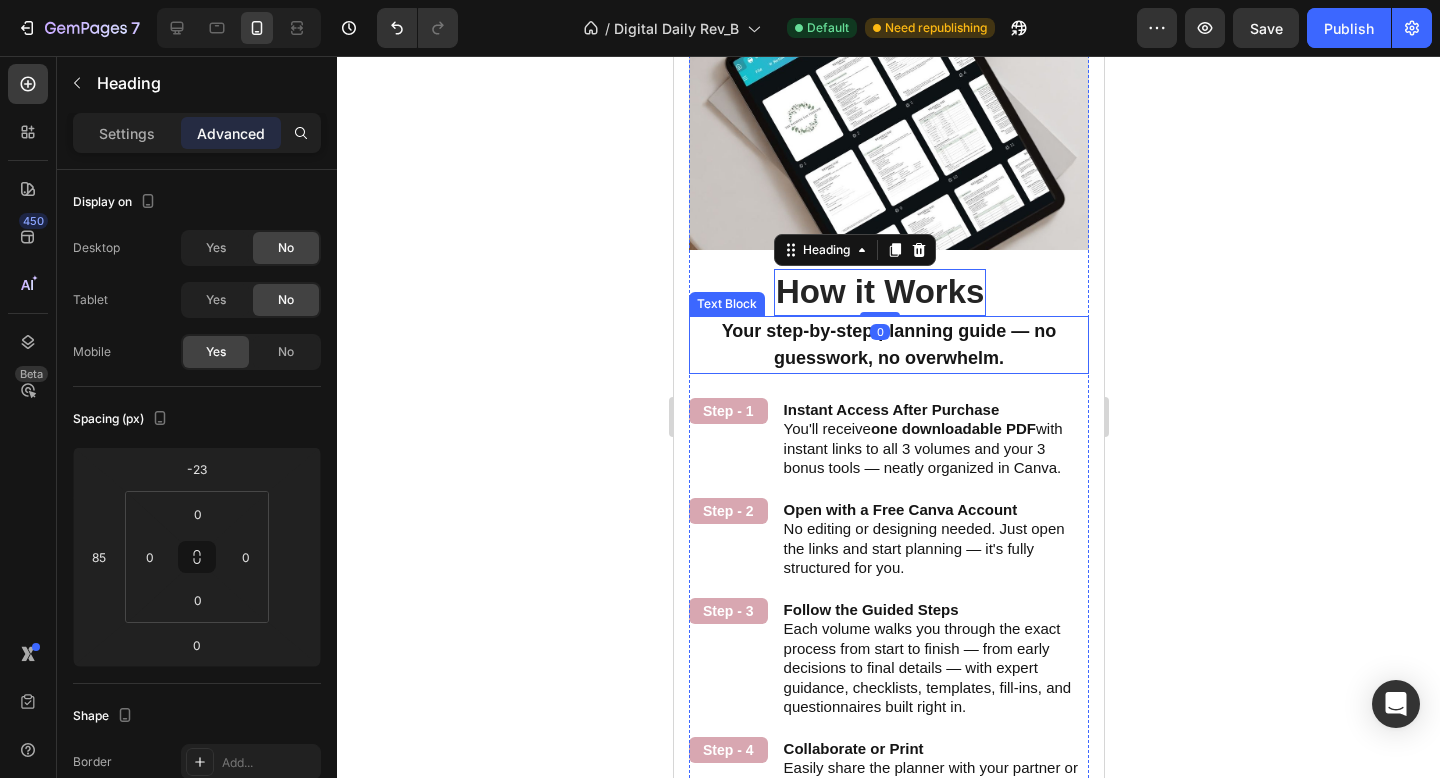 click on "Your step-by-step planning guide — no guesswork, no overwhelm." at bounding box center [888, 345] 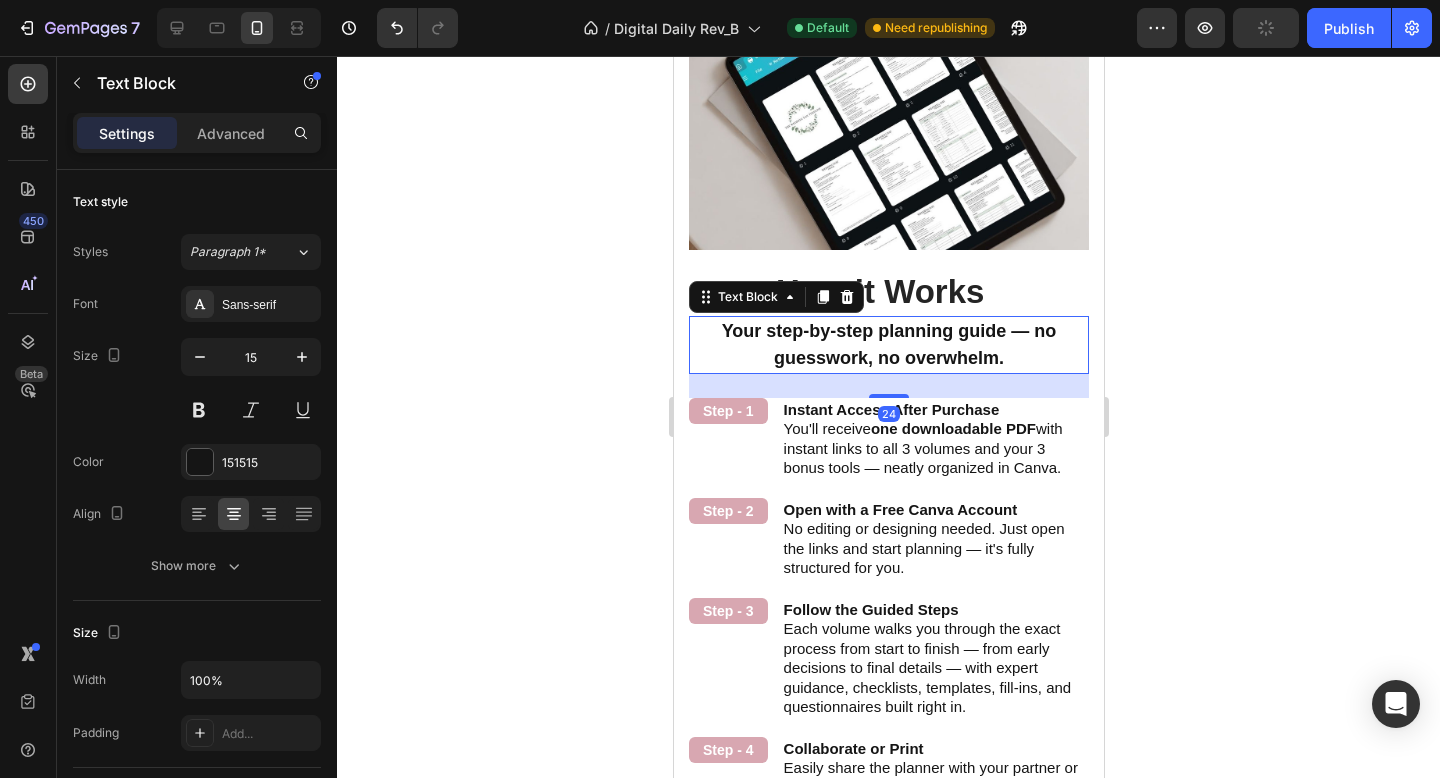 click 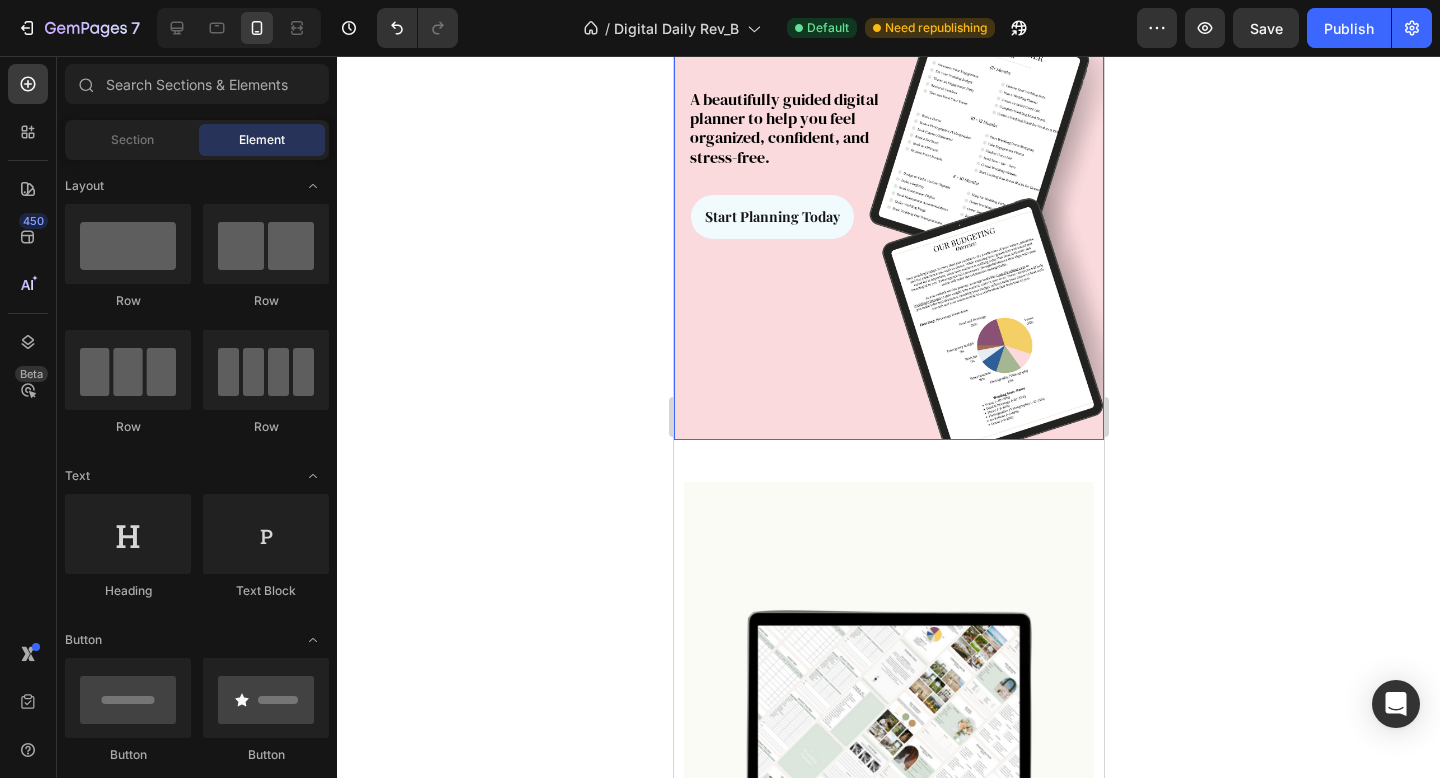 scroll, scrollTop: 413, scrollLeft: 0, axis: vertical 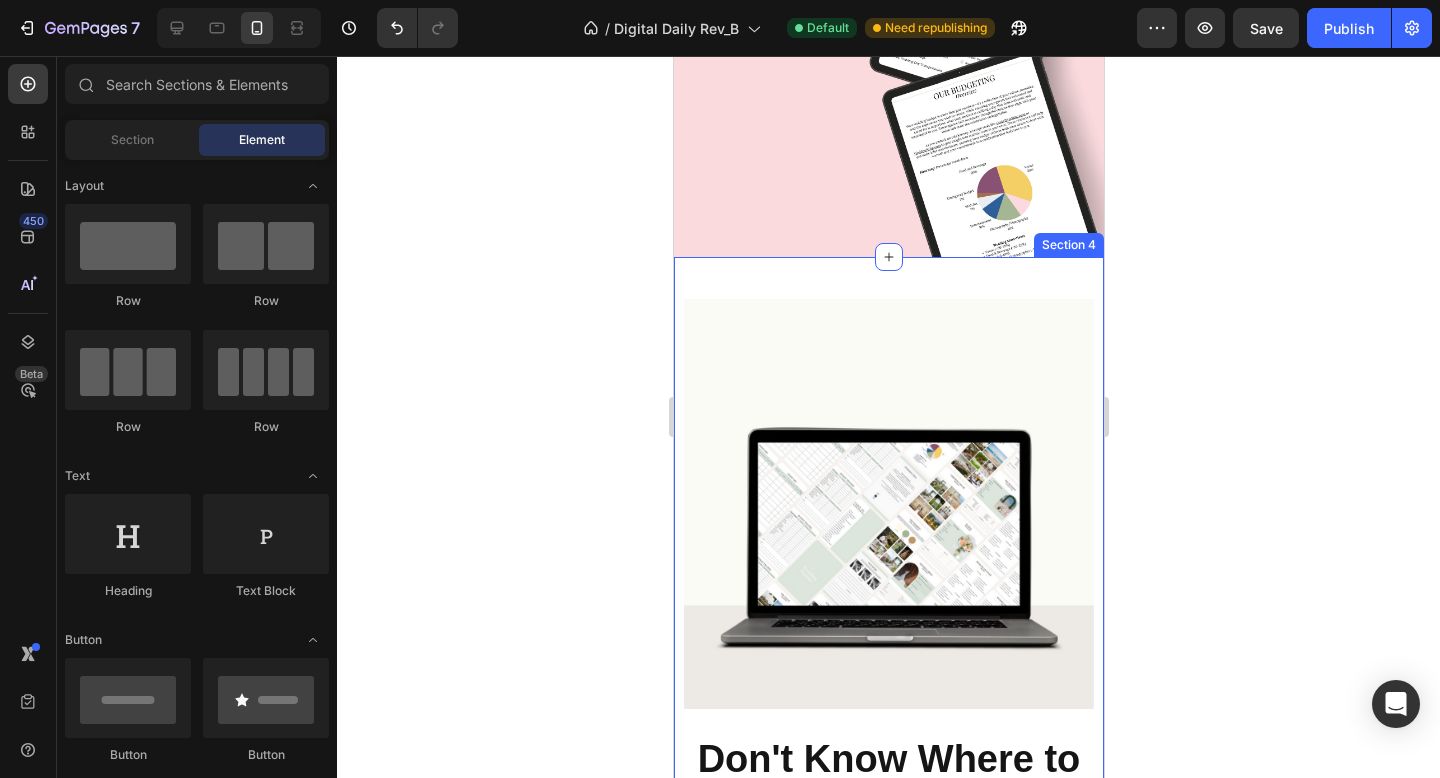 click on "Image Don't Know Where to Start? This Planner Does It All for You Heading Don't Know Where to Start? This Planner Does It All for You Heading With over 350 thoughtfully designed pages across 3 volumes, this planner simplifies every step of your wedding journey — from budgeting and timelines to décor inspiration and must-ask vendor questions. It’s your personal guide, creative workspace, and planning expert all in one. Text block Volume 1:  The Foundation Text Block Volume 2:  The Celebration Text Block Volume 3:  The Execution Text Block Row Our Story Text Block Decor & Style Text Block Wedding Day Timeline Text Block Row Budget Planning Text Block Food & Drinks Text Block Seating Arrangement Text Block Row Guest List Text Block Stationery Text Block Transporation Text Block Row Venue Research Text Block Floral Text Block Floor Plan Text Block Row Wedding Planning Text Block Hair & Makeup Text Block Send-Off Text Block Row Marriage Documents Text Block Photos & Videos Text Block Contracts Text Block" at bounding box center [888, 1681] 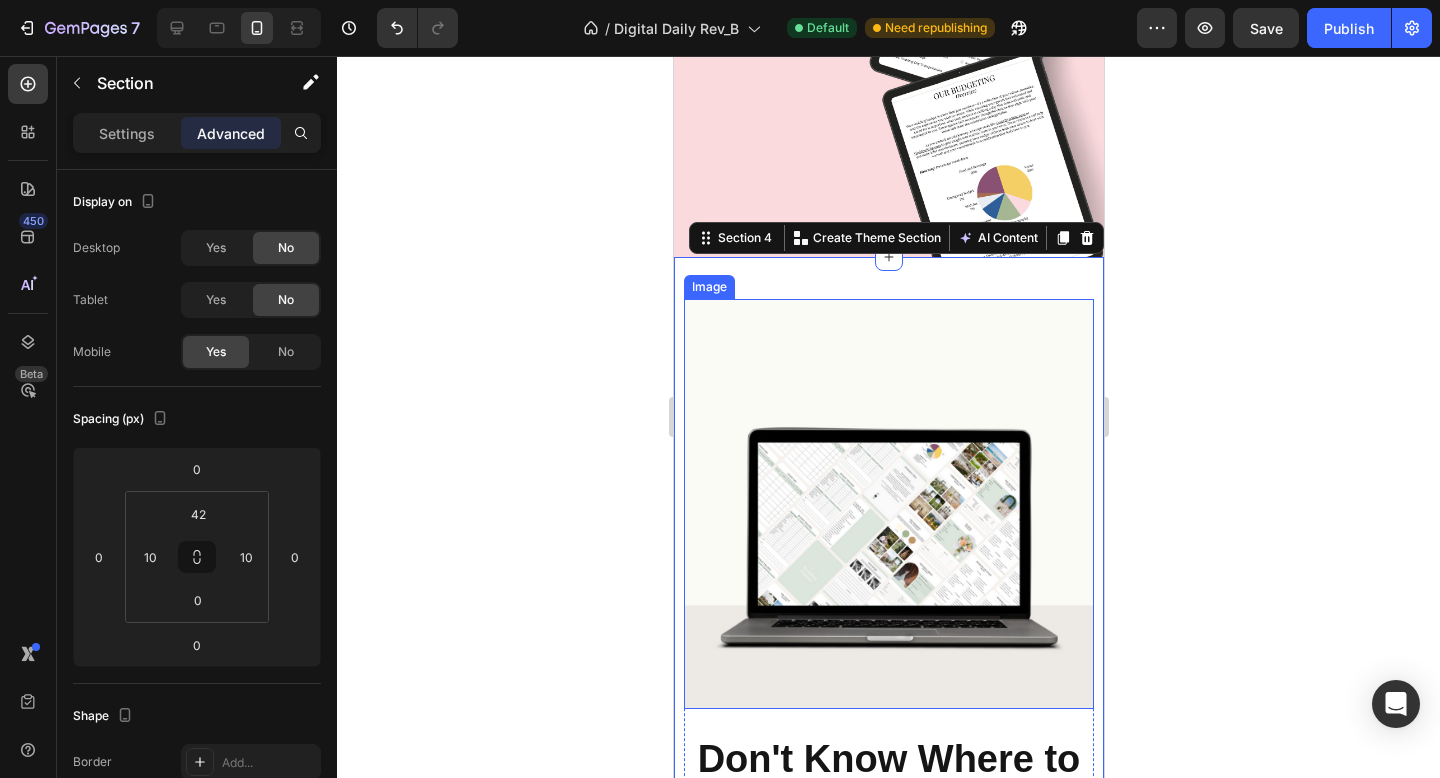 click at bounding box center (888, 504) 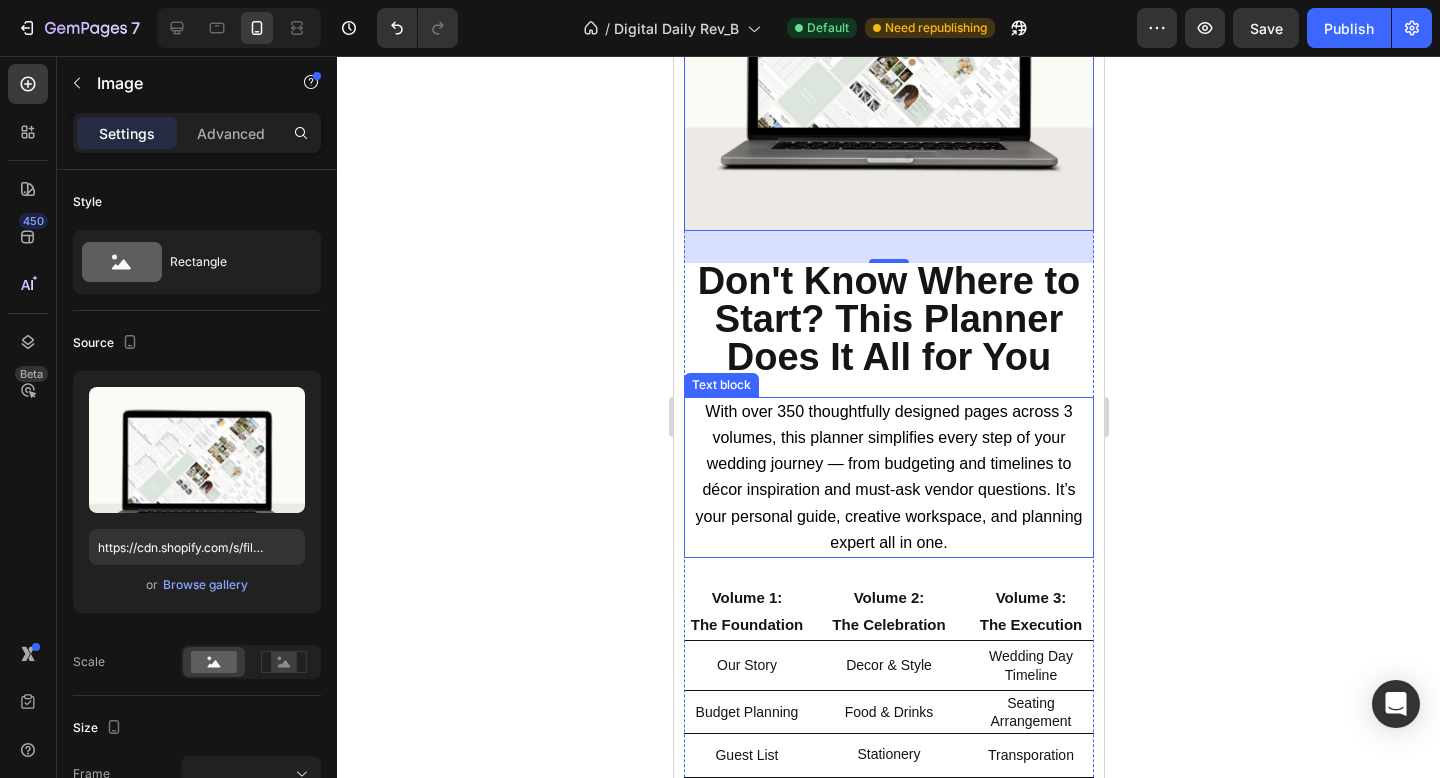 scroll, scrollTop: 886, scrollLeft: 0, axis: vertical 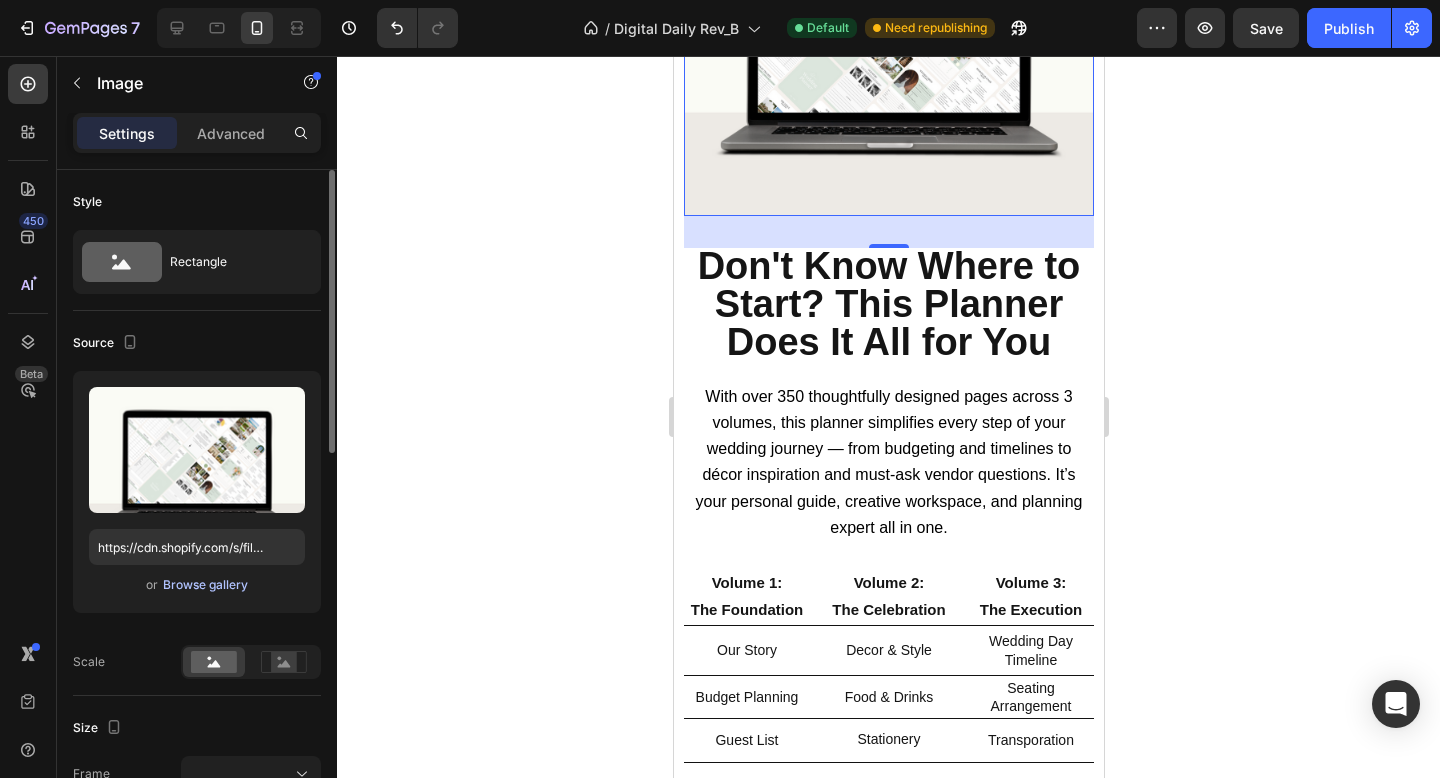 click on "Browse gallery" at bounding box center (205, 585) 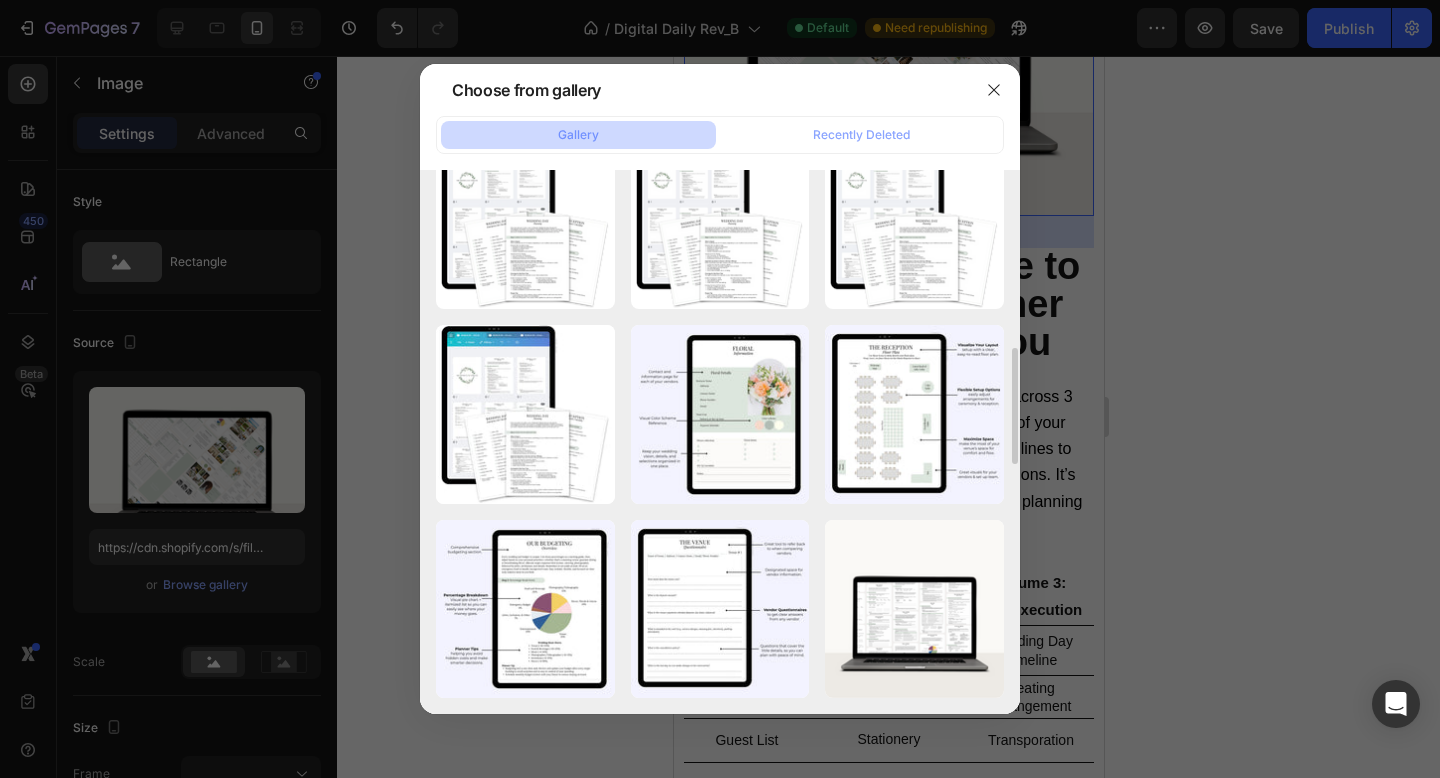 scroll, scrollTop: 0, scrollLeft: 0, axis: both 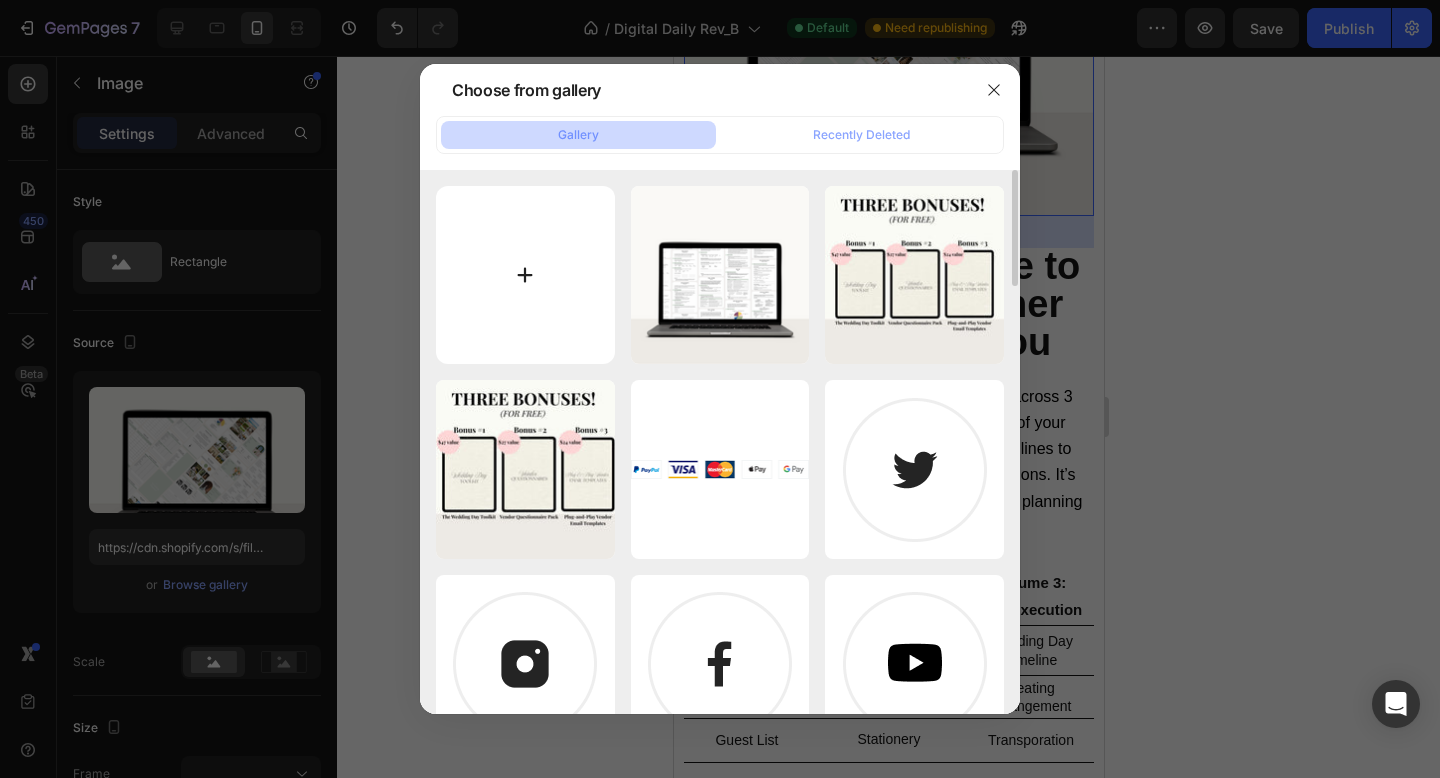 click at bounding box center [525, 275] 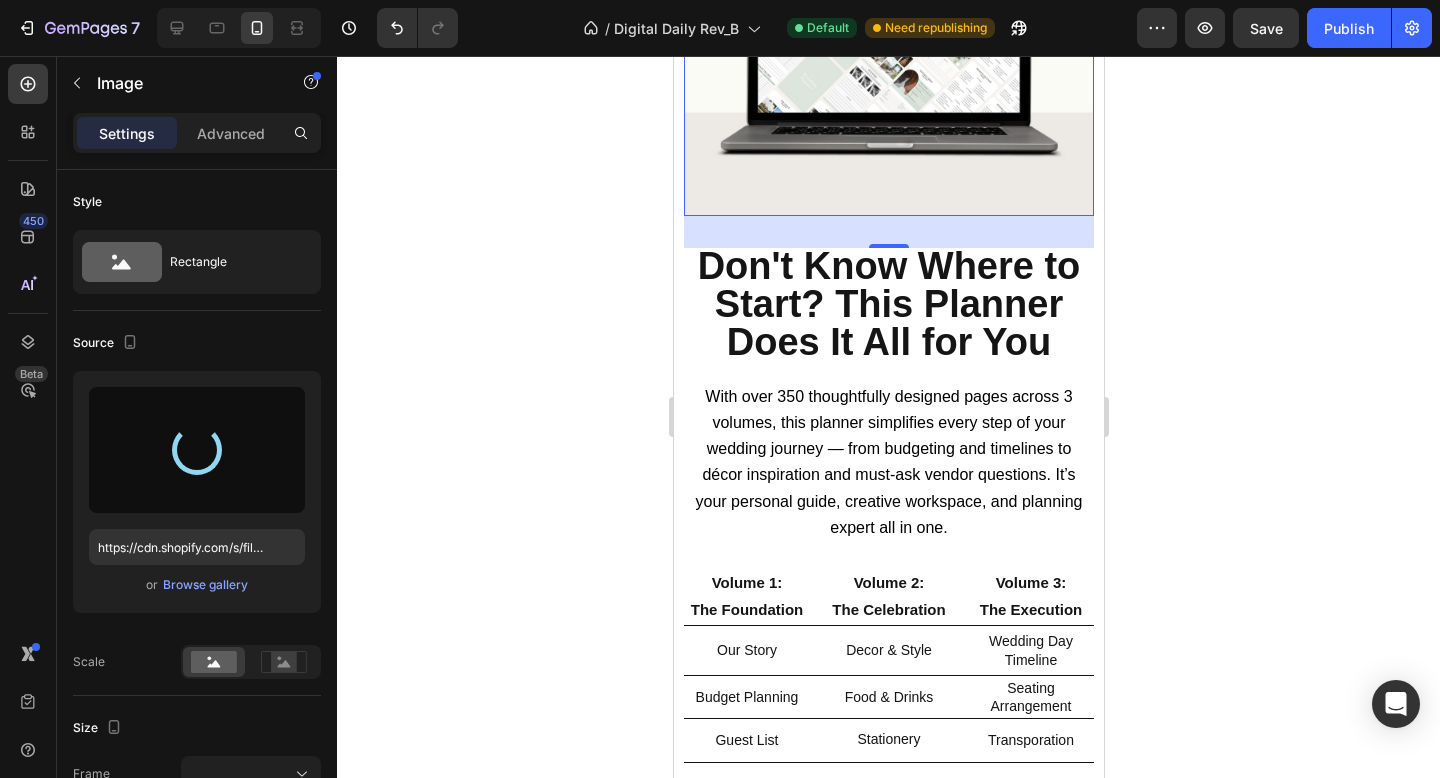 type on "https://cdn.shopify.com/s/files/1/0934/8291/0014/files/gempages_560968813789578096-7a45b235-d779-4e43-9087-0158cb1aa8b0.jpg" 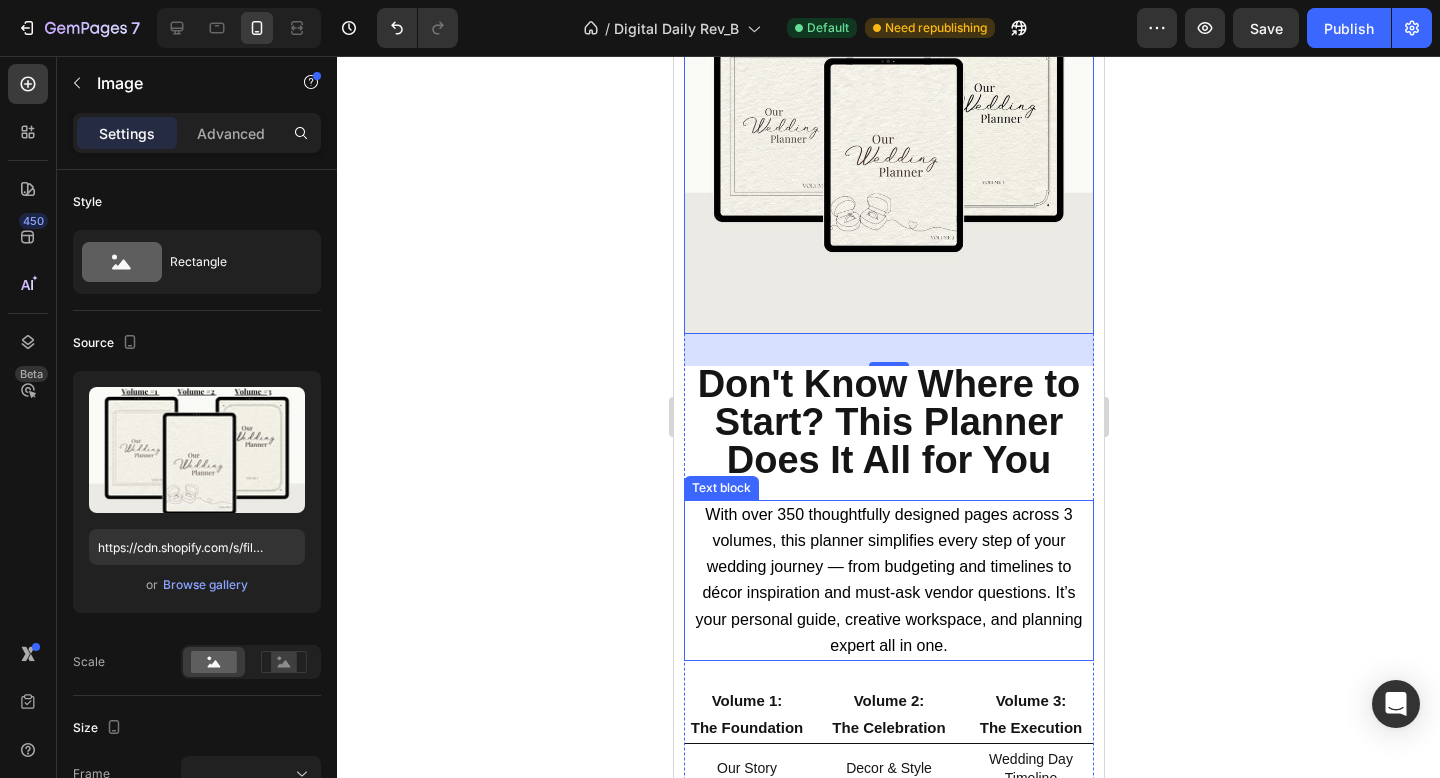 scroll, scrollTop: 744, scrollLeft: 0, axis: vertical 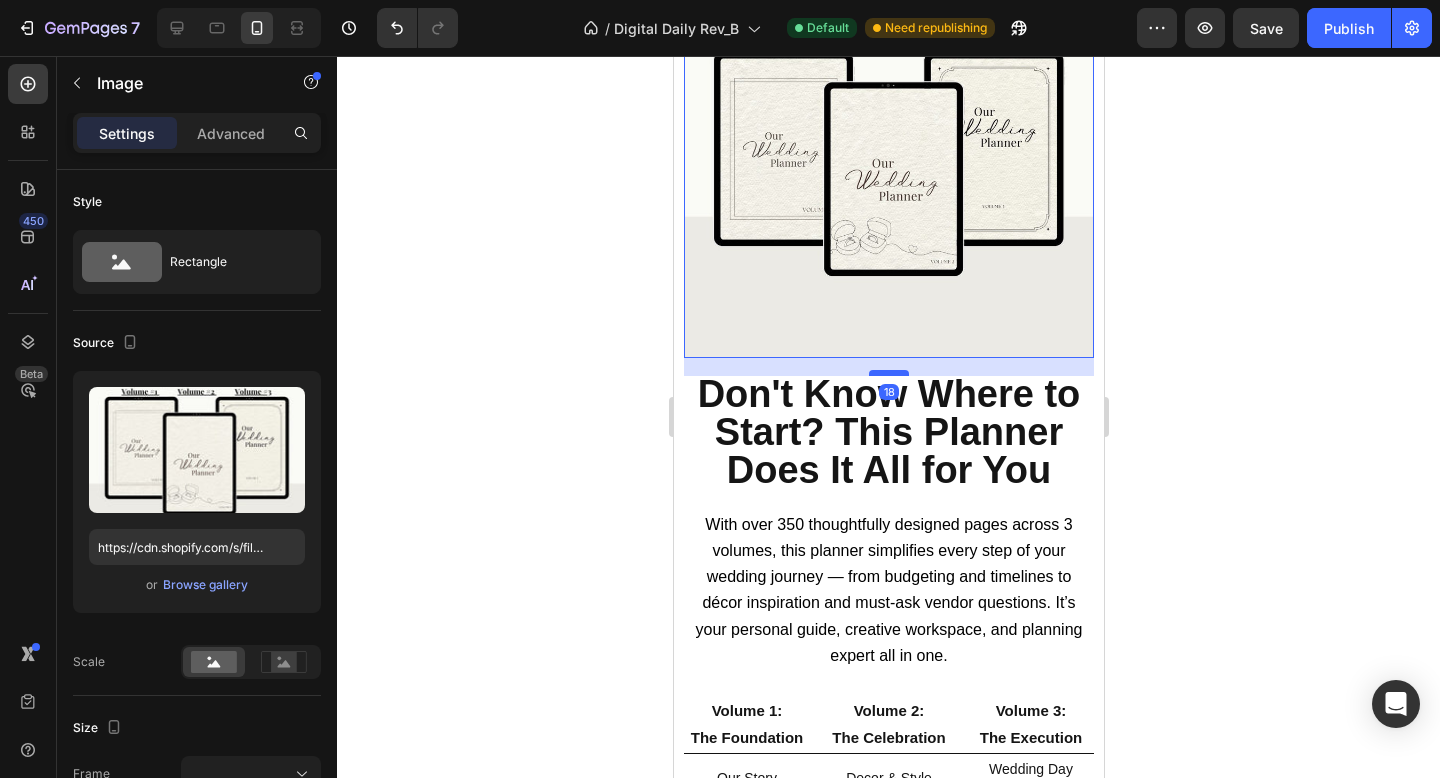 drag, startPoint x: 888, startPoint y: 372, endPoint x: 1851, endPoint y: 400, distance: 963.407 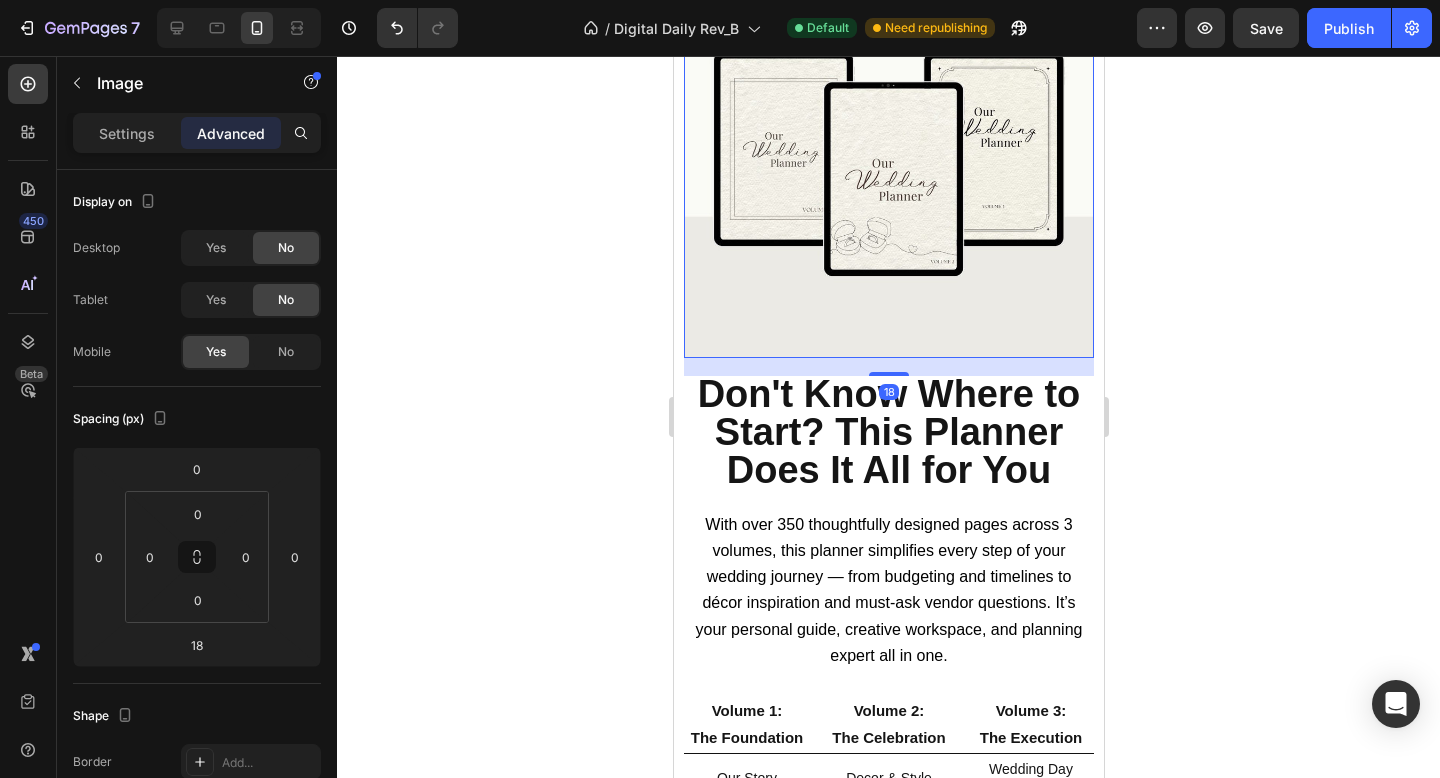 click 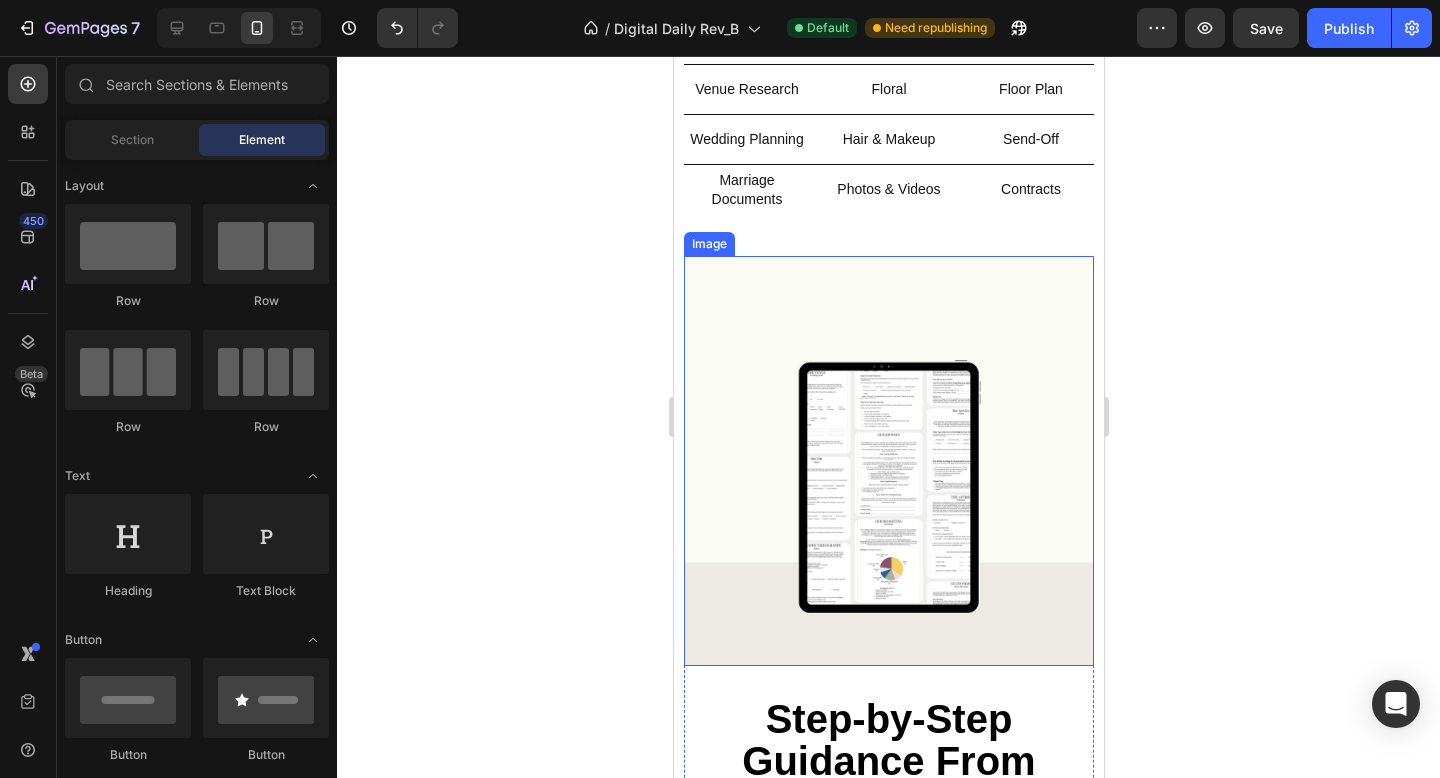 scroll, scrollTop: 1608, scrollLeft: 0, axis: vertical 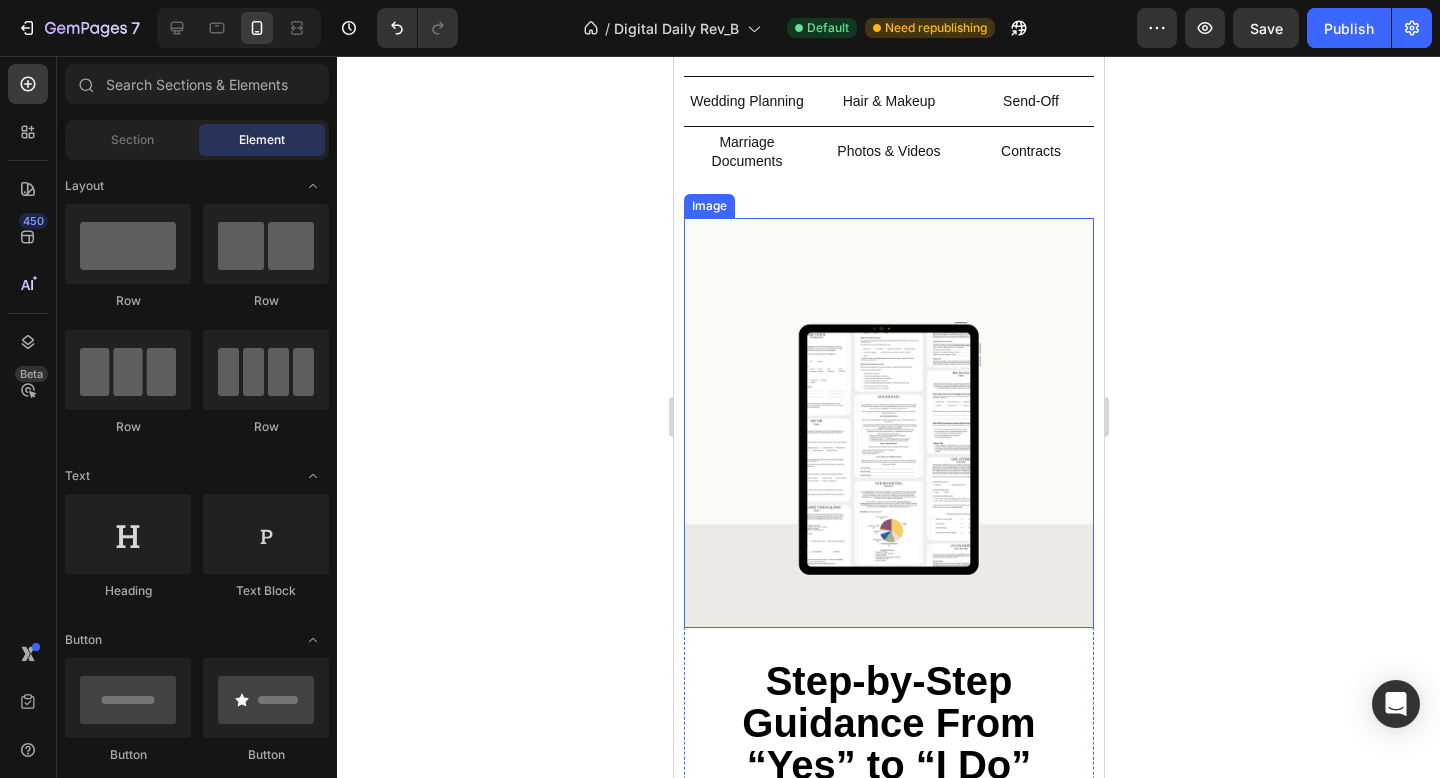 click at bounding box center (888, 423) 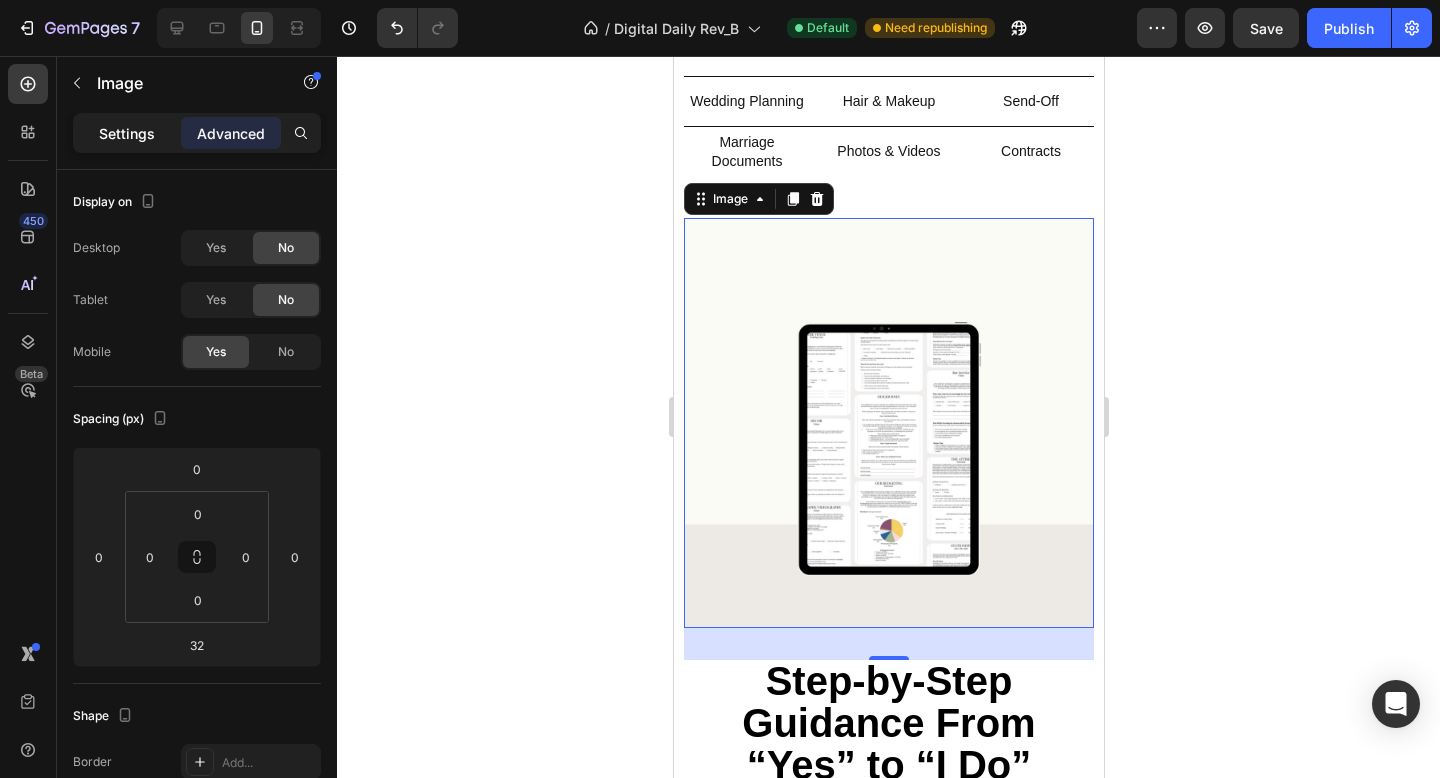 click on "Settings" at bounding box center (127, 133) 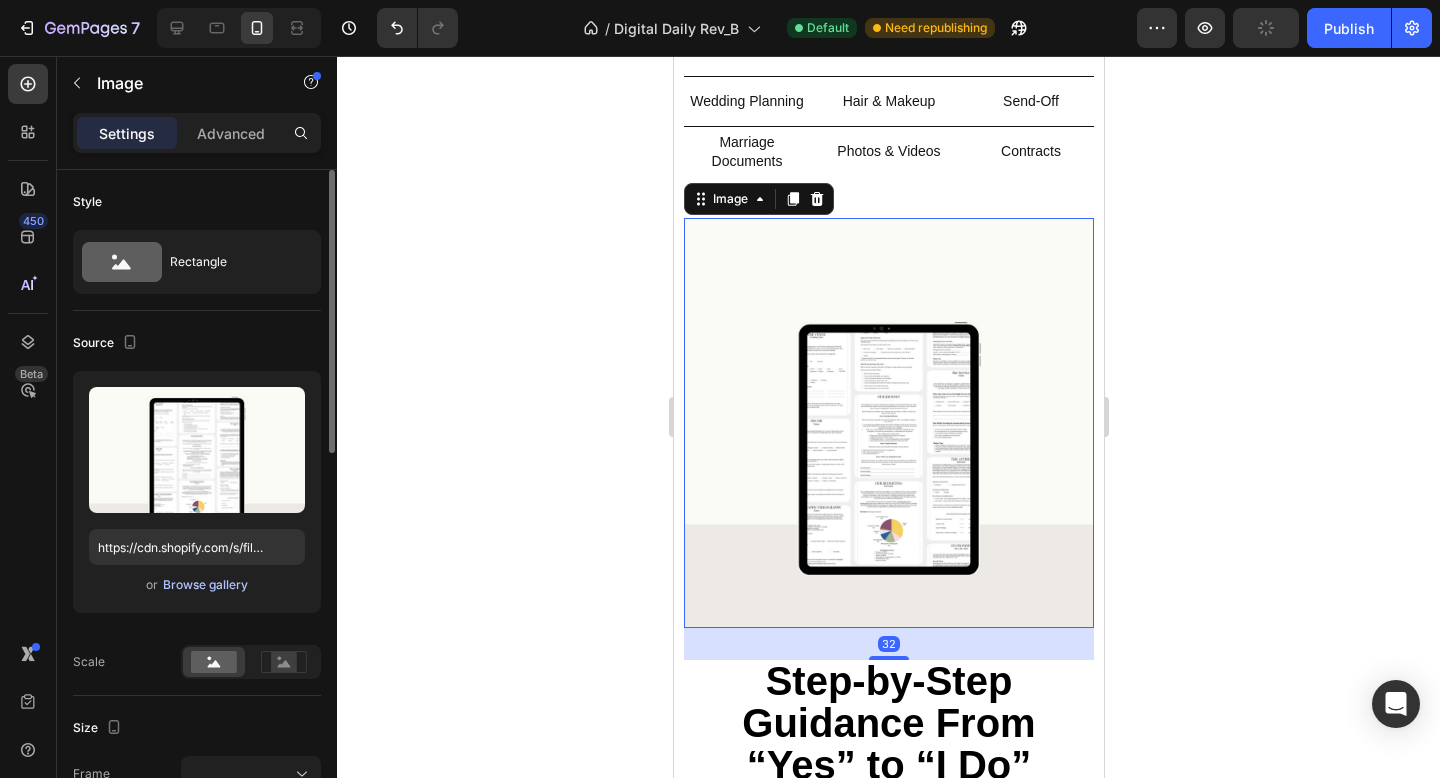click on "Browse gallery" at bounding box center [205, 585] 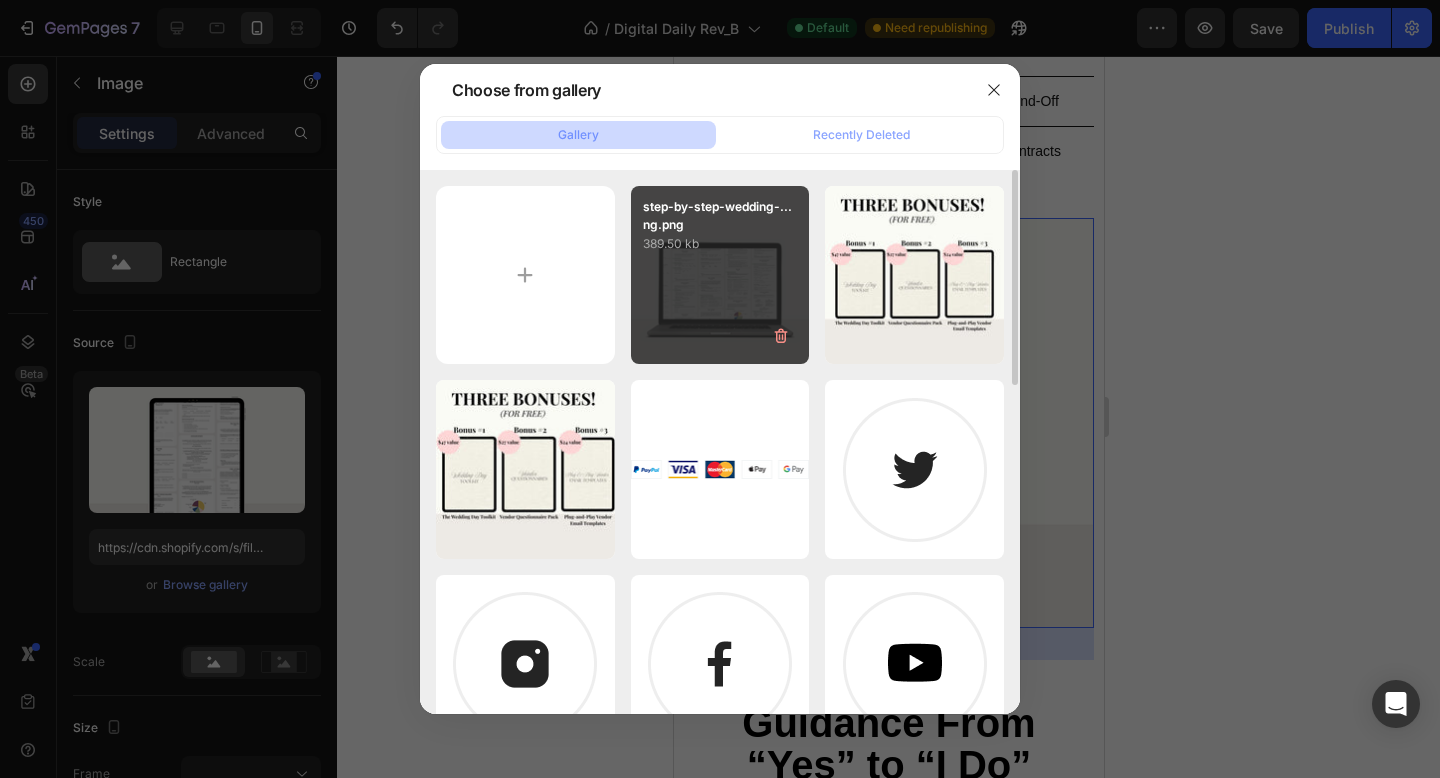 click on "step-by-step-wedding-...ng.png 389.50 kb" at bounding box center [720, 275] 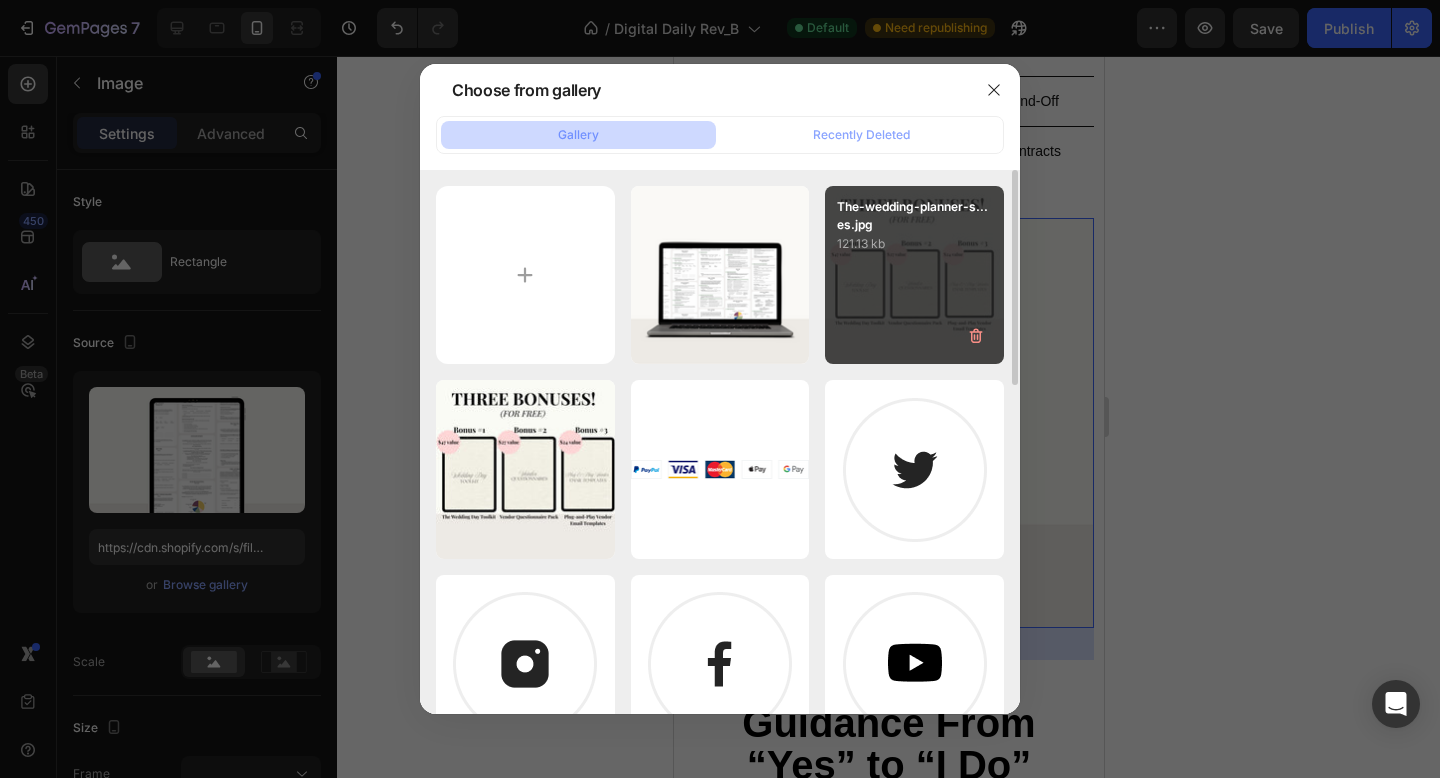 type on "https://cdn.shopify.com/s/files/1/0934/8291/0014/files/gempages_560968813789578096-e8ccd25a-97b0-4336-86c3-7eb0b55835ed.png" 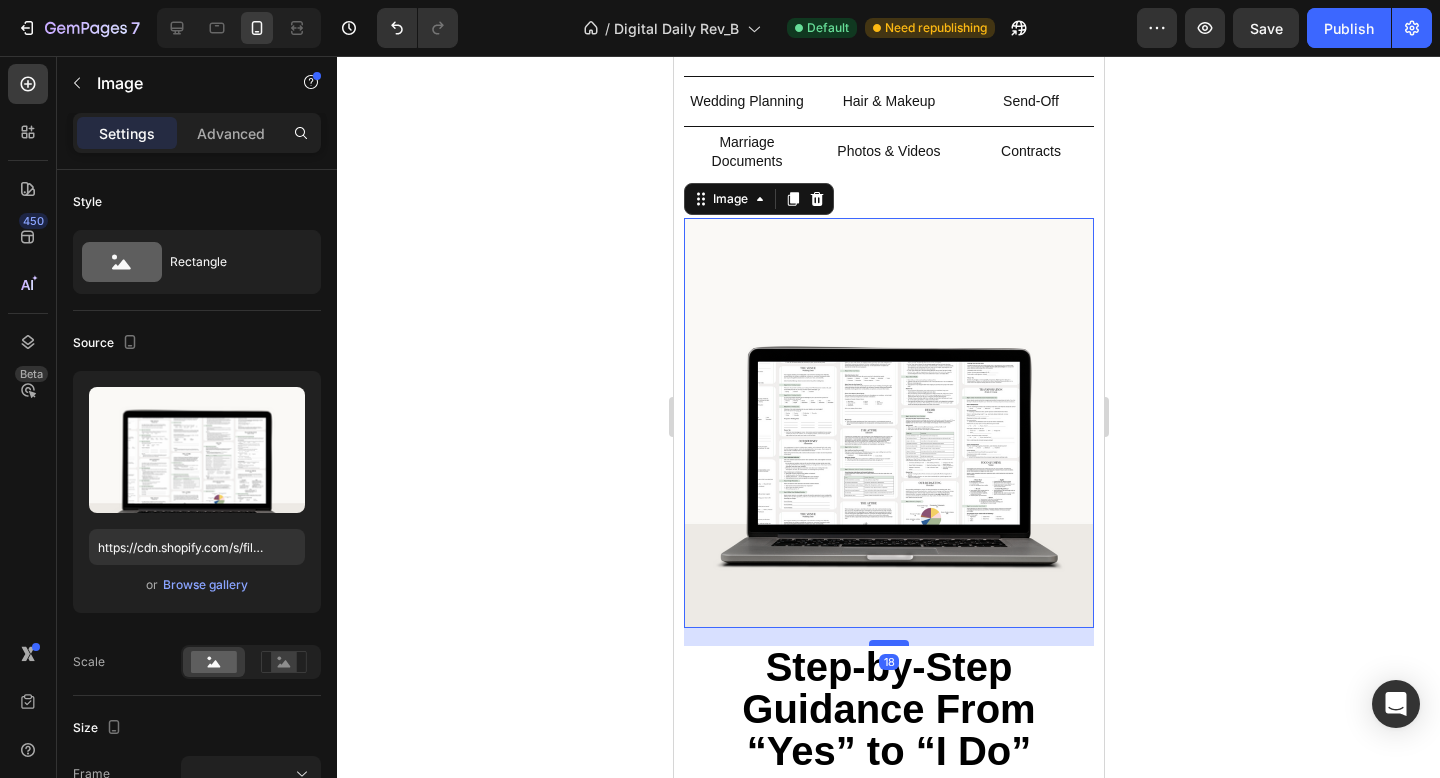 drag, startPoint x: 874, startPoint y: 626, endPoint x: 879, endPoint y: 612, distance: 14.866069 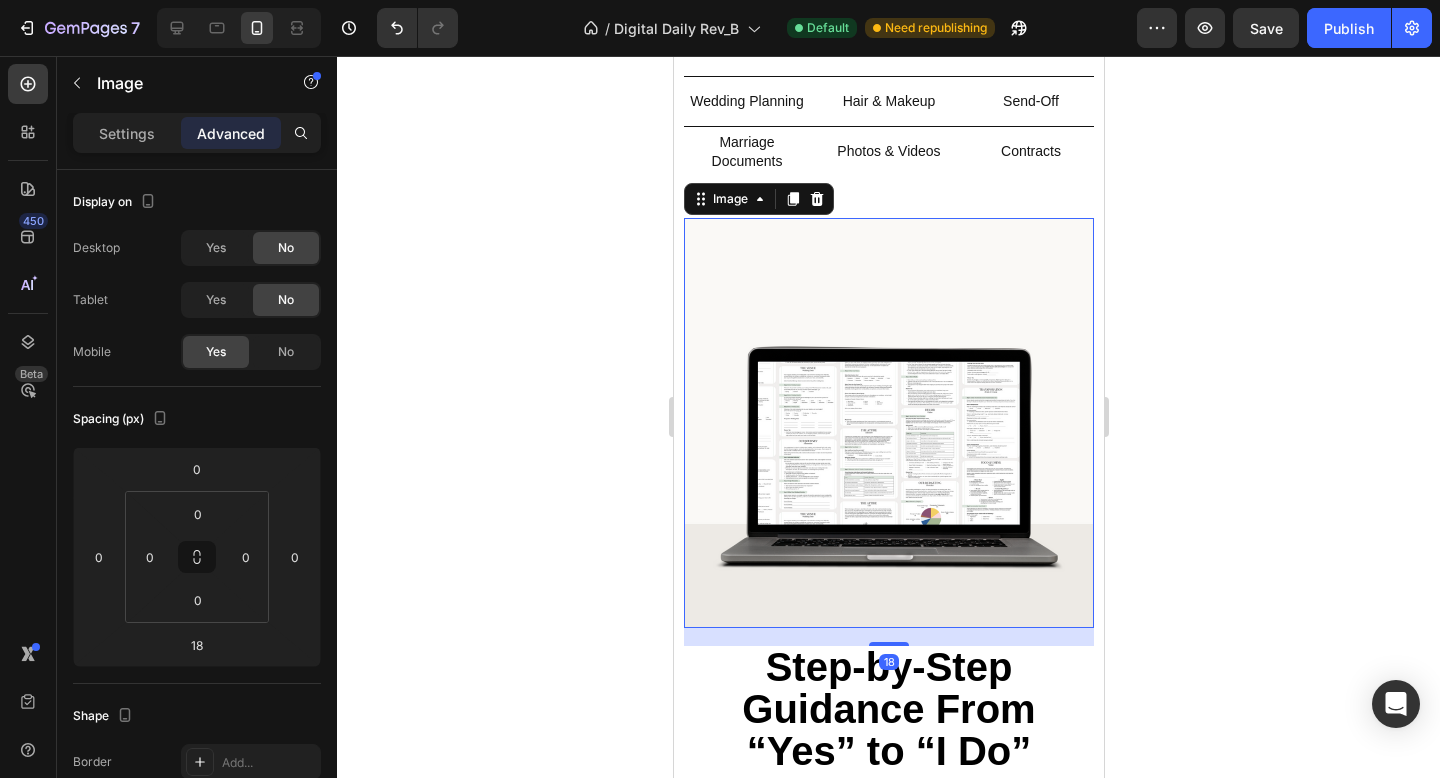 click 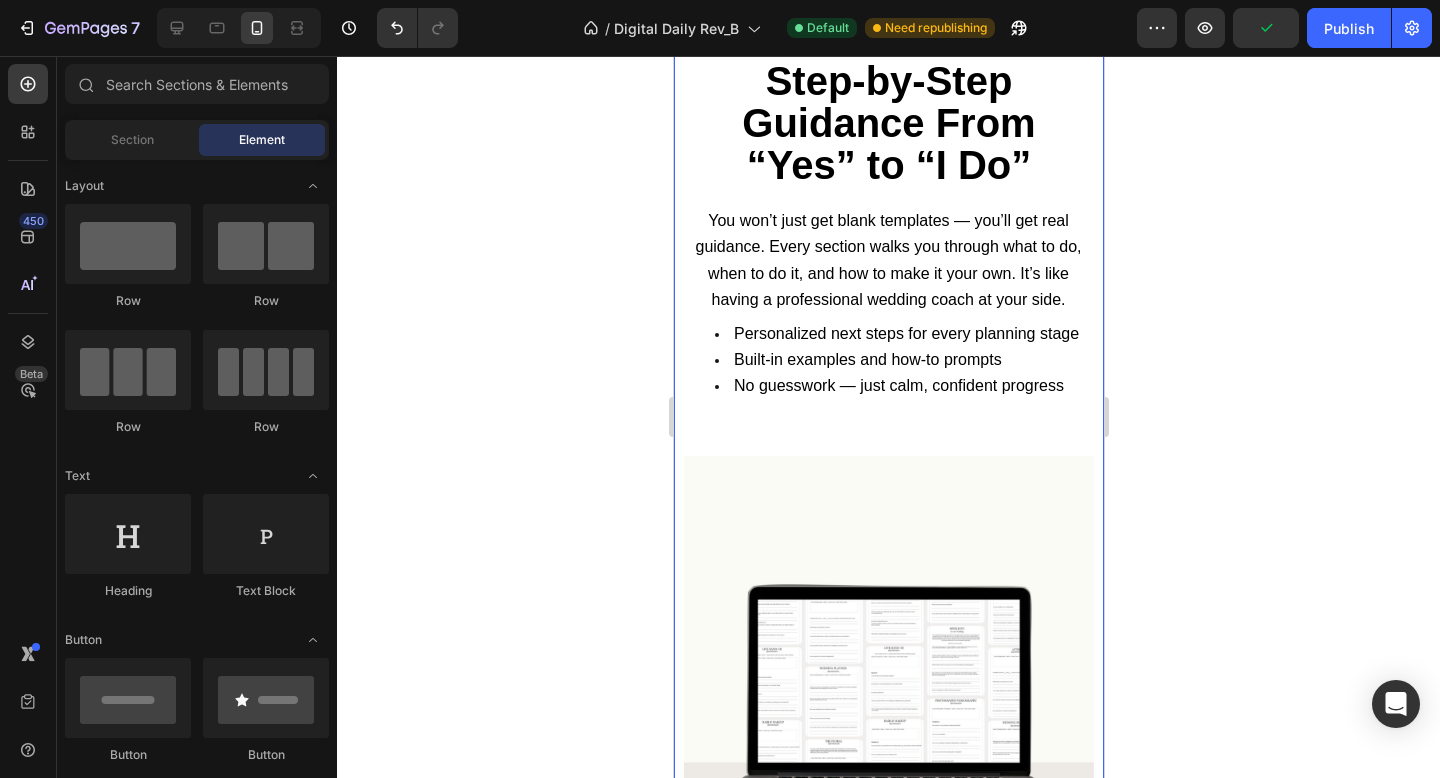 scroll, scrollTop: 2194, scrollLeft: 0, axis: vertical 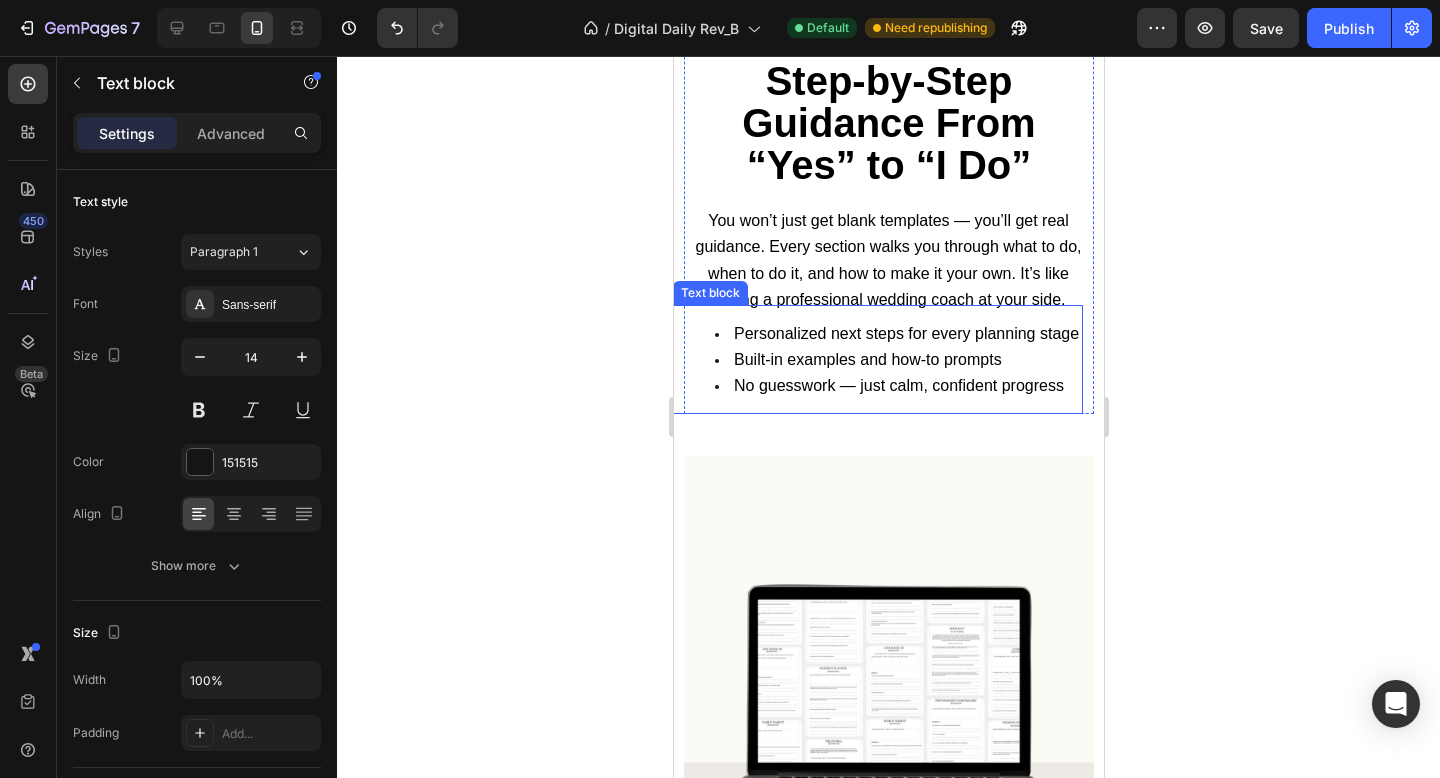 click on "Personalized next steps for every planning stage" at bounding box center [905, 333] 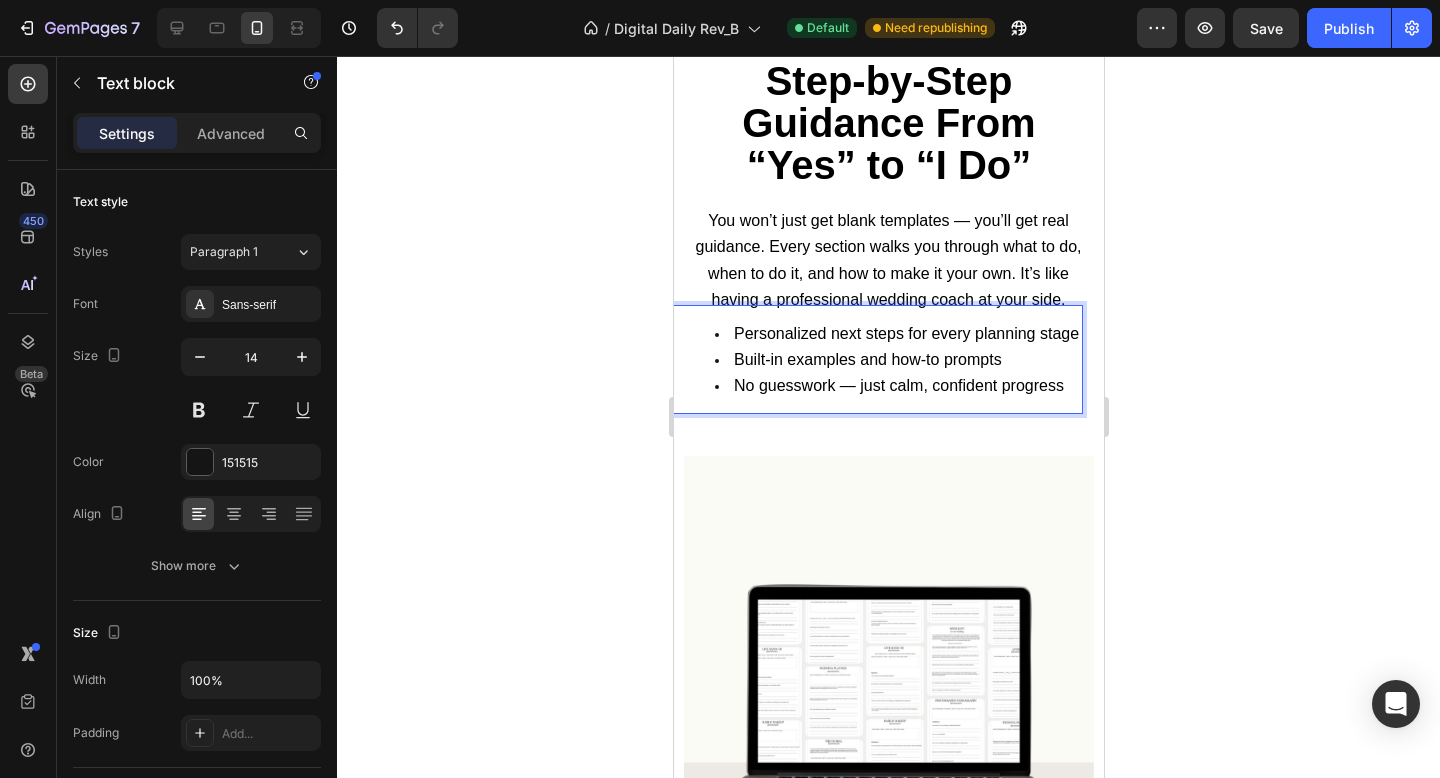 click on "Personalized next steps for every planning stage" at bounding box center [898, 334] 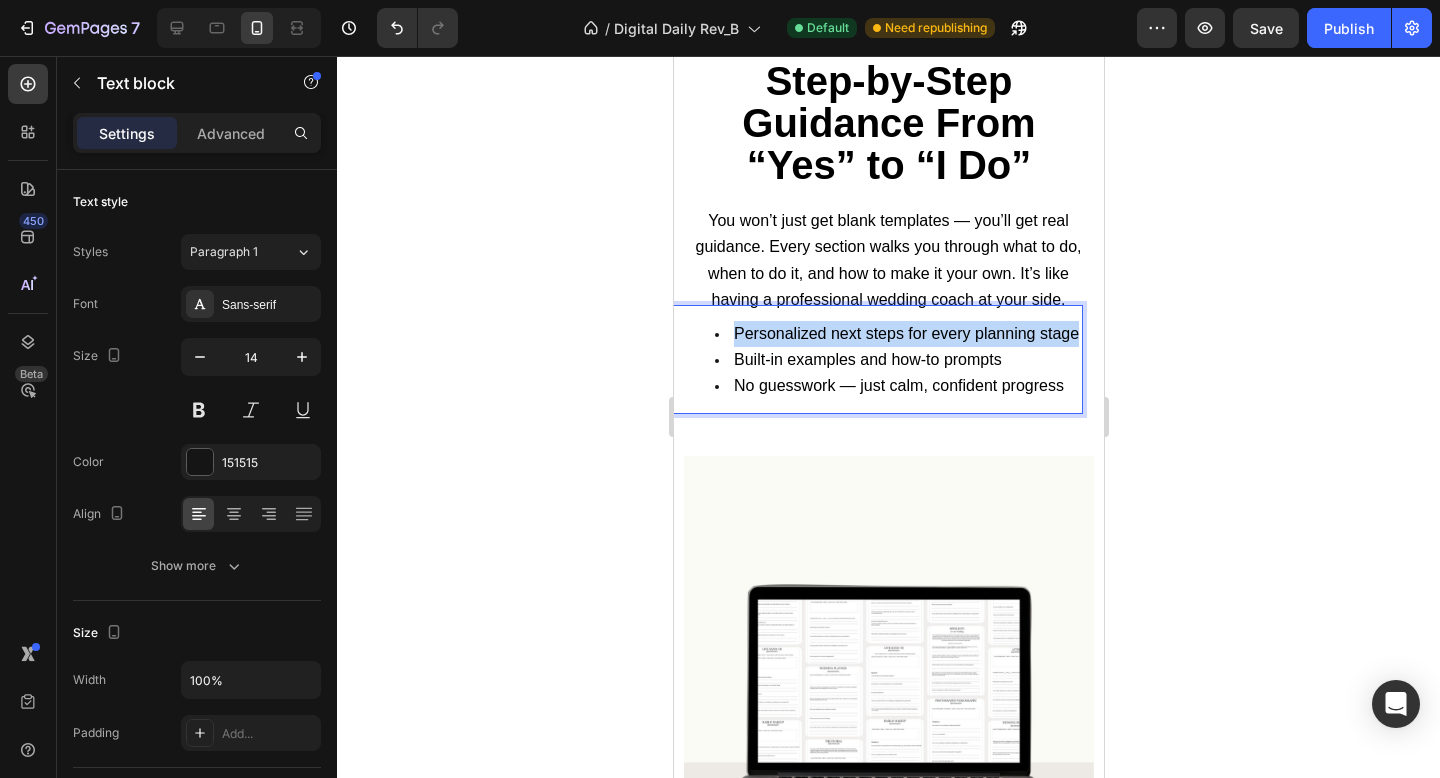 click on "Personalized next steps for every planning stage" at bounding box center [898, 334] 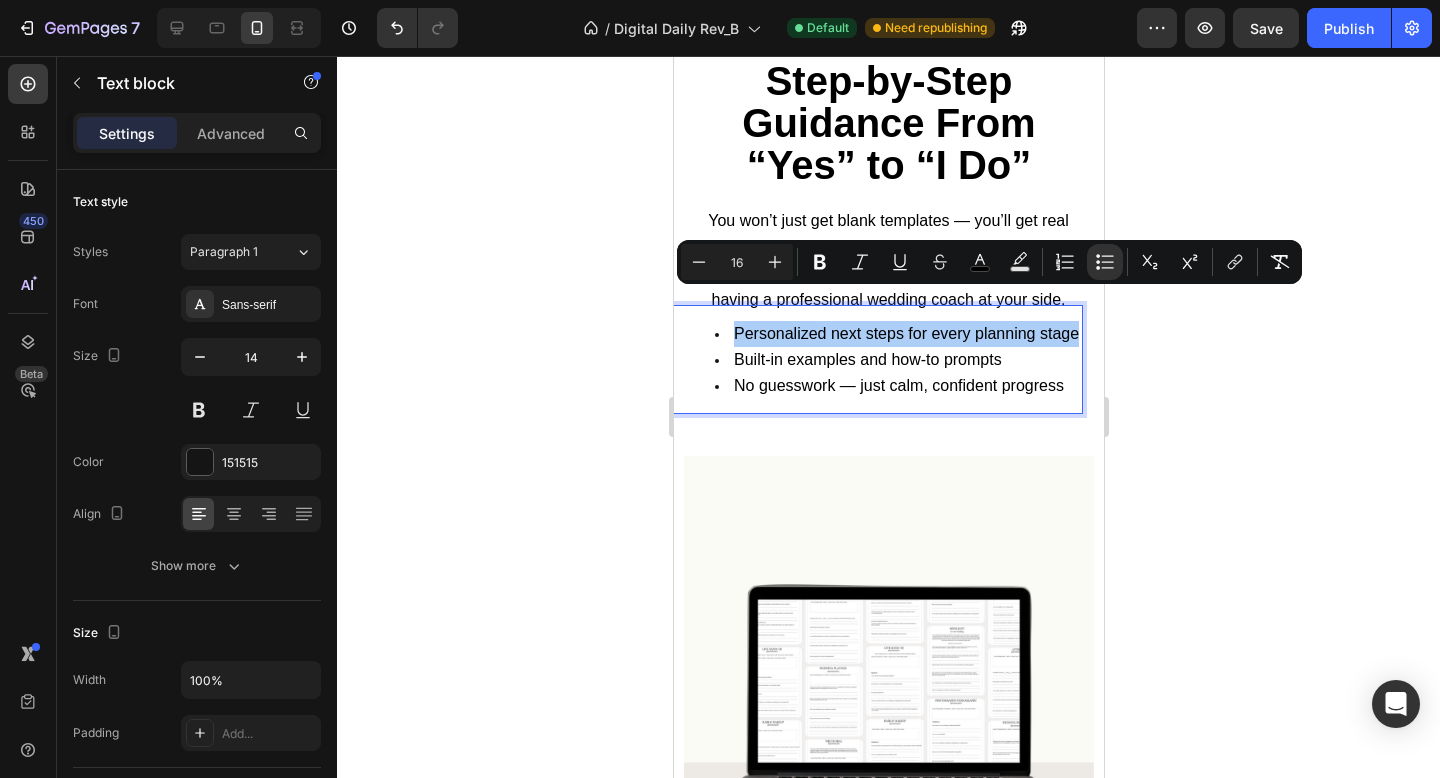 click 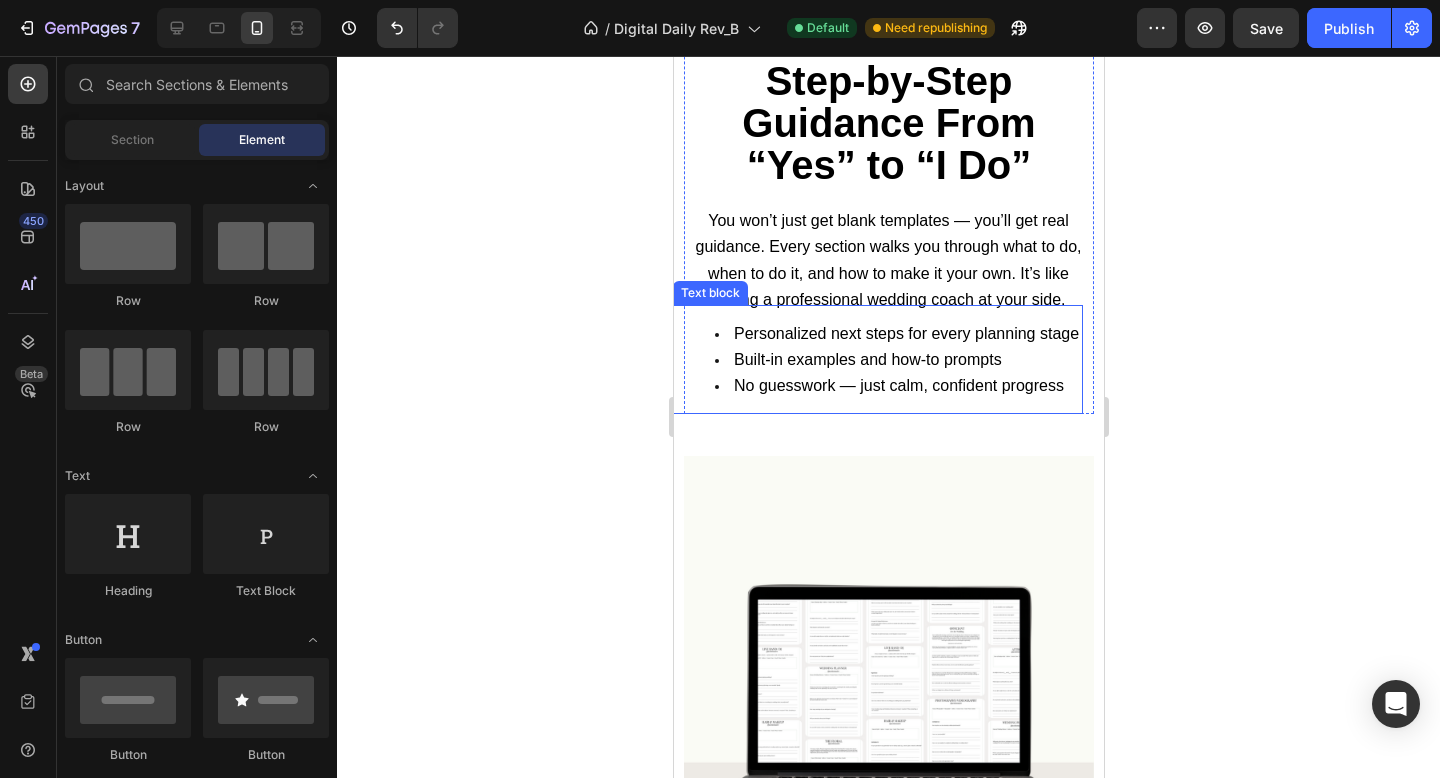 click on "No guesswork — just calm, confident progress" at bounding box center (898, 385) 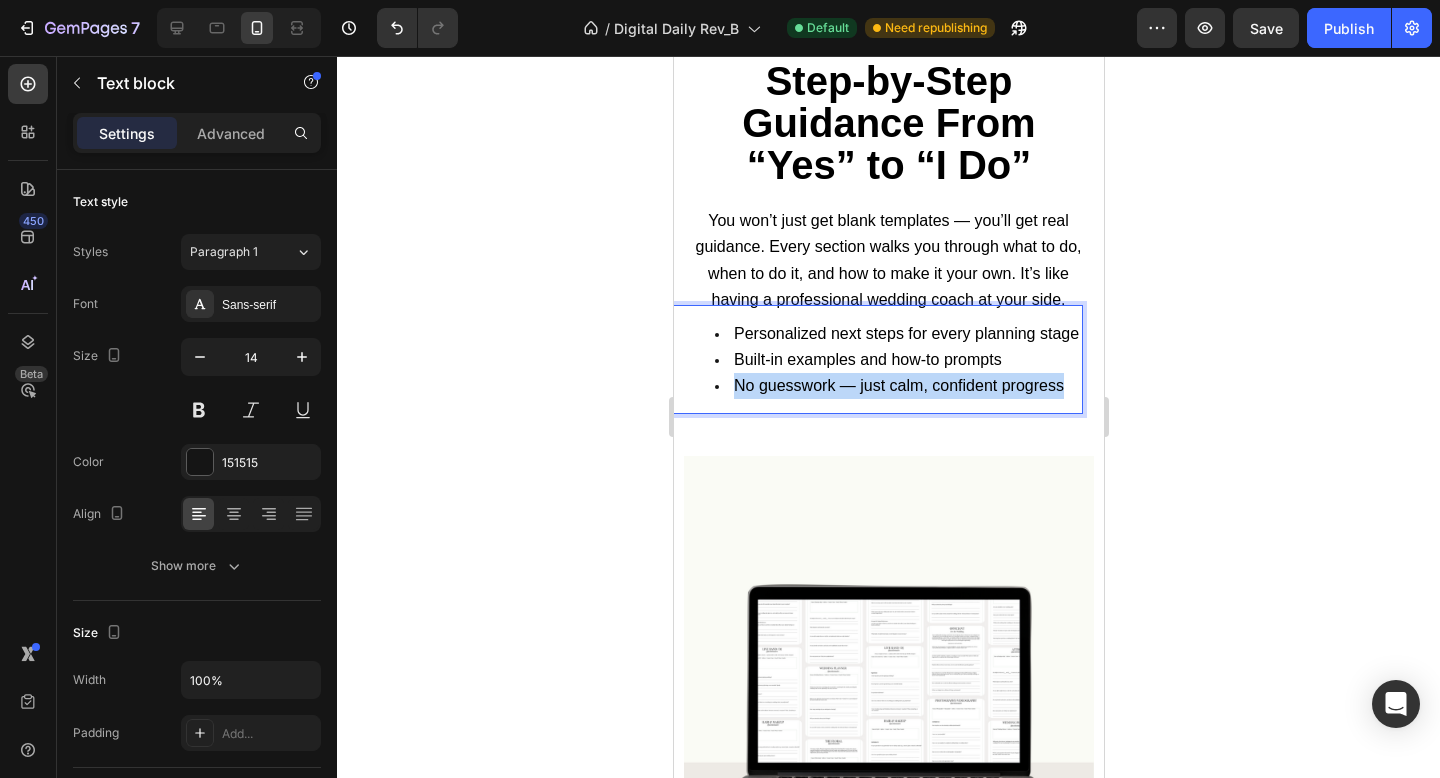 click on "No guesswork — just calm, confident progress" at bounding box center [898, 385] 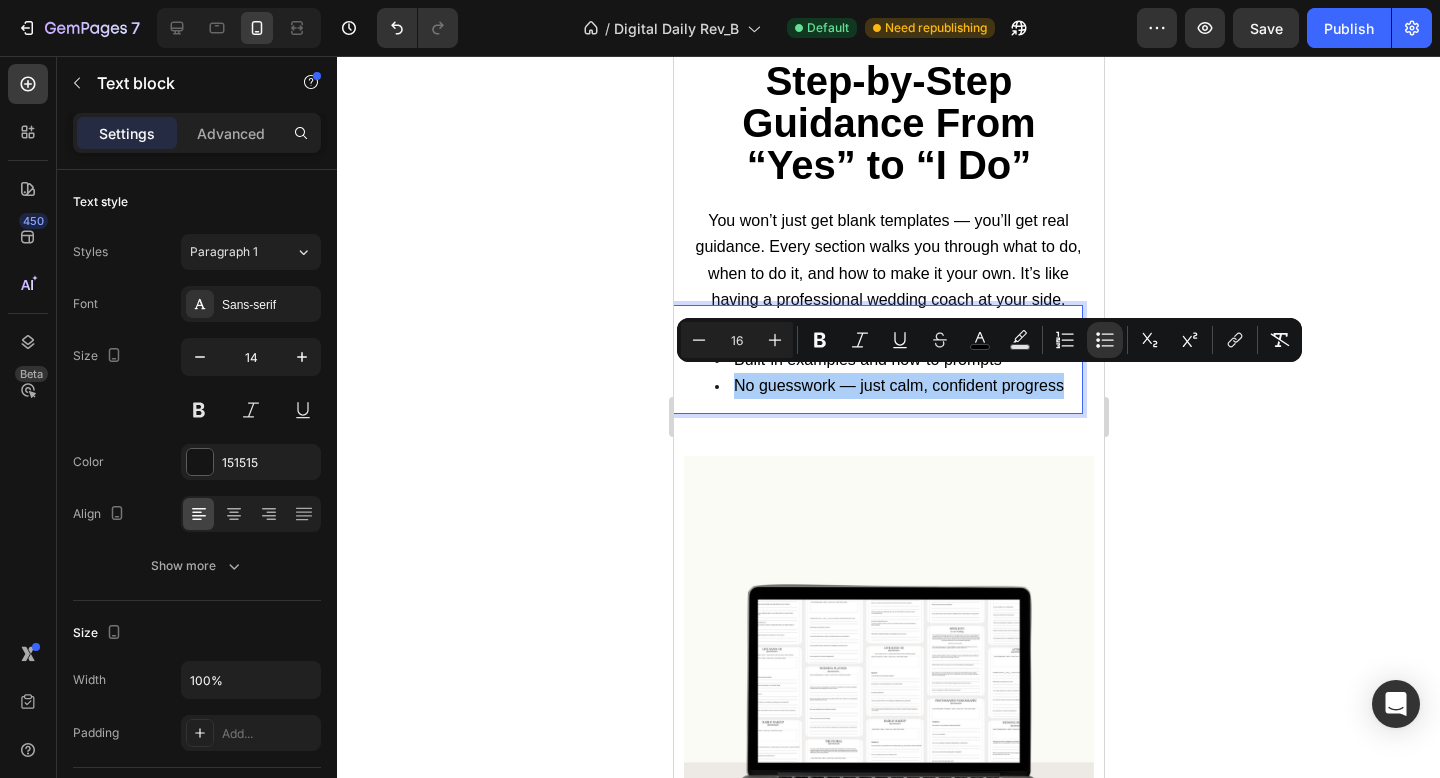 click 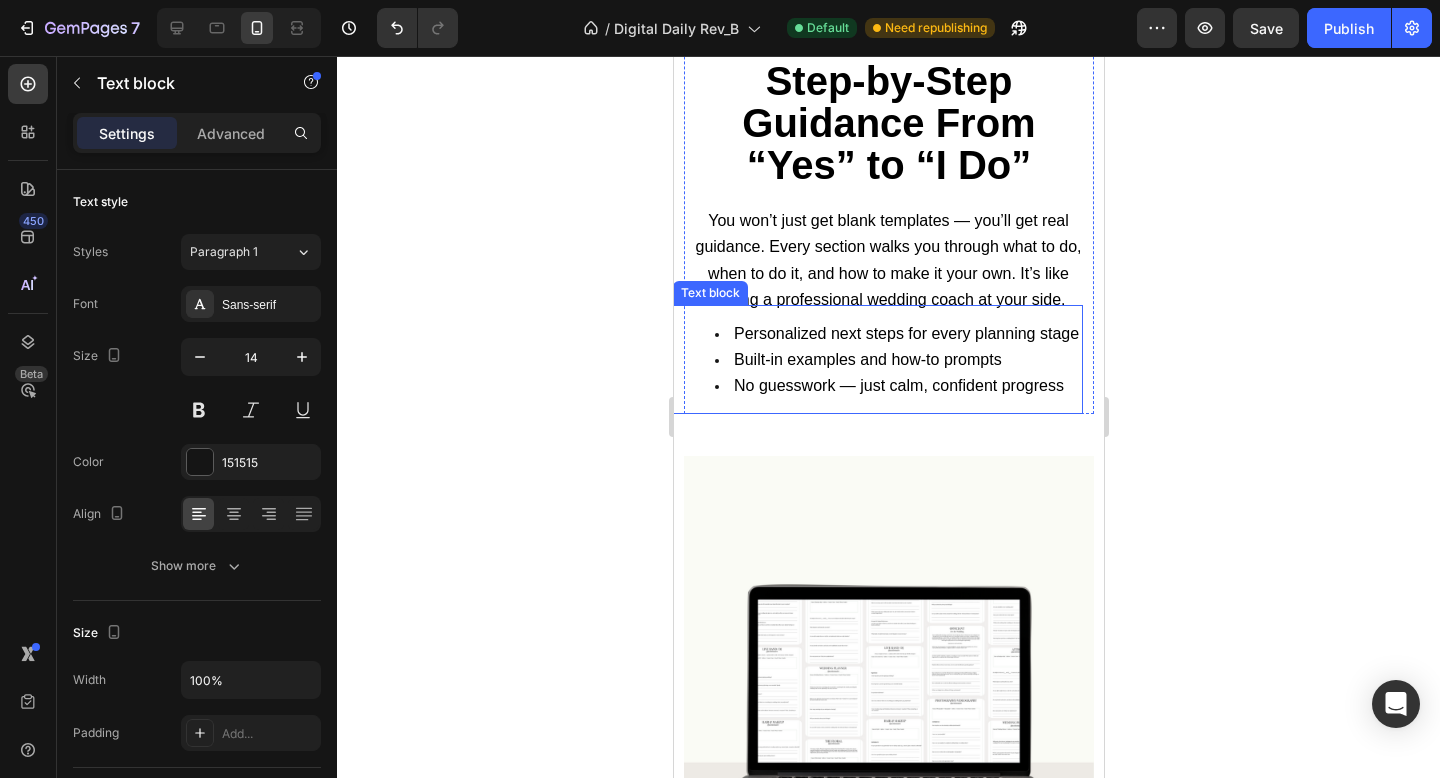 click on "Personalized next steps for every planning stage" at bounding box center [898, 334] 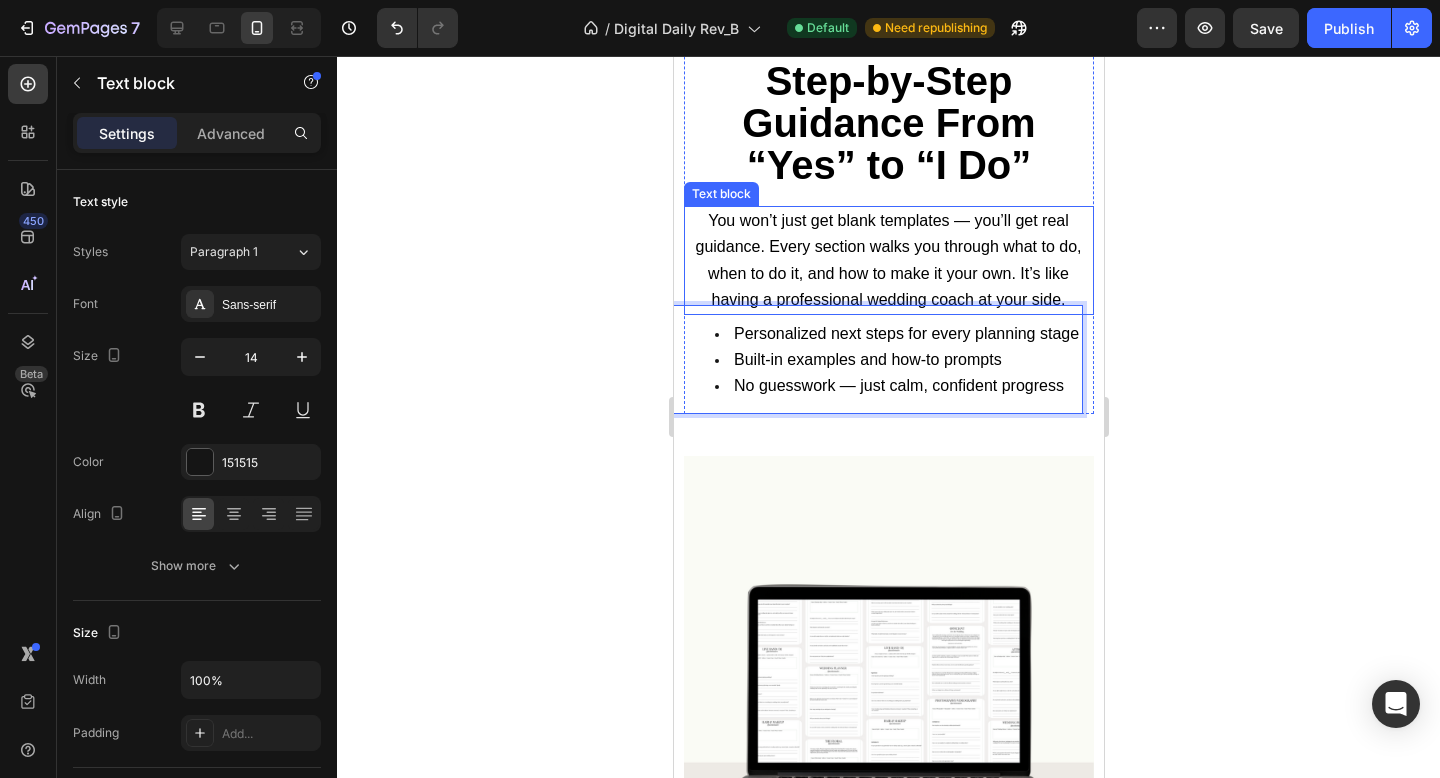 scroll, scrollTop: 520, scrollLeft: 0, axis: vertical 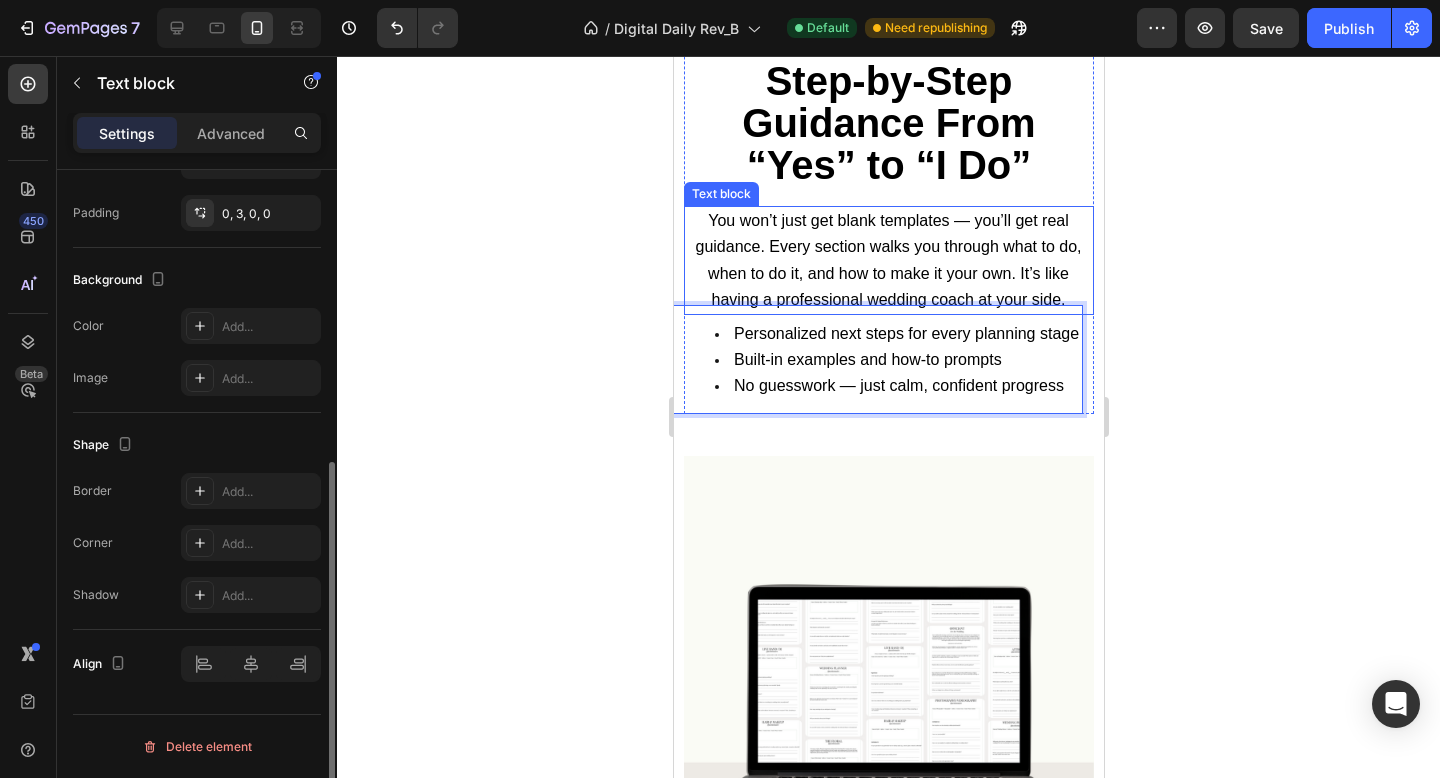 click on "You won’t just get blank templates — you’ll get real guidance. Every section walks you through what to do, when to do it, and how to make it your own. It’s like having a professional wedding coach at your side." at bounding box center [887, 260] 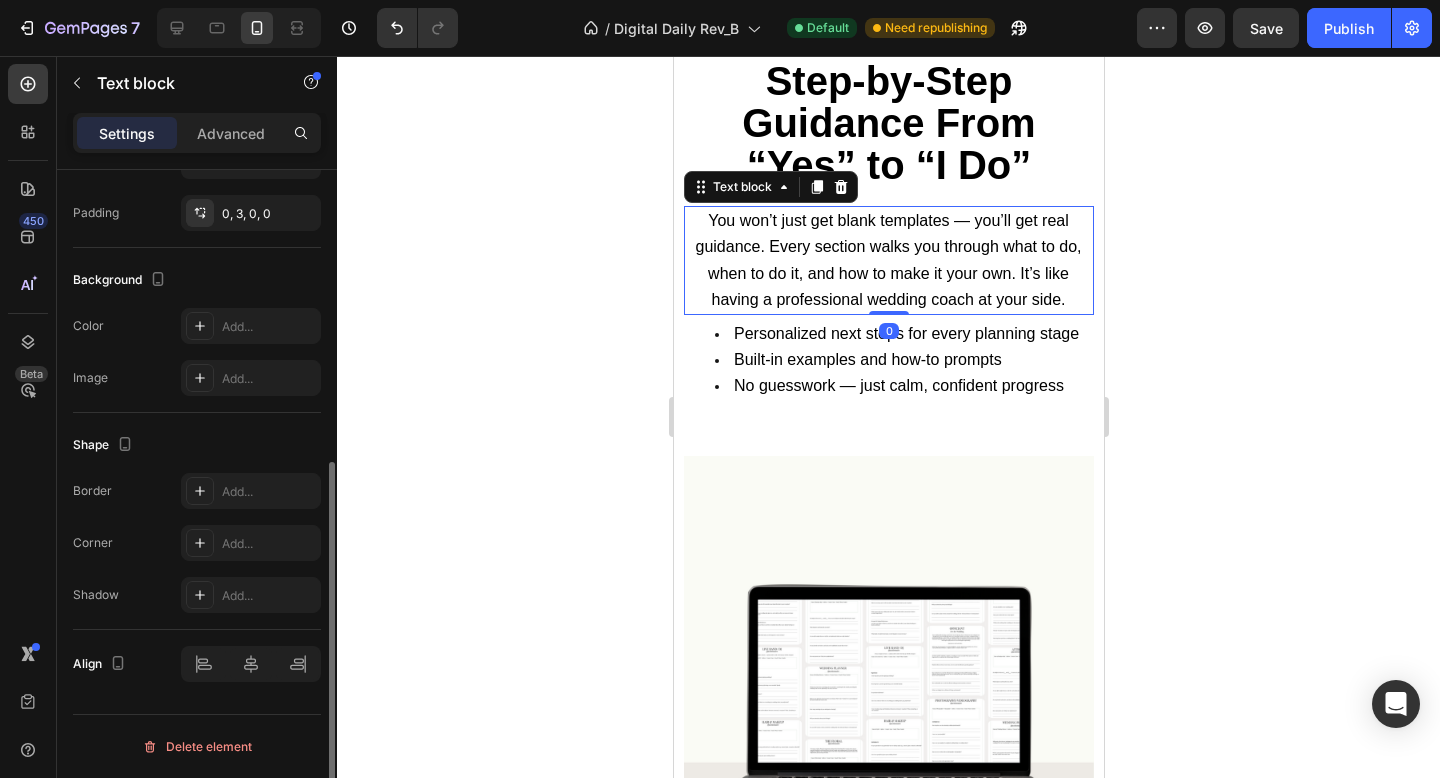 click on "You won’t just get blank templates — you’ll get real guidance. Every section walks you through what to do, when to do it, and how to make it your own. It’s like having a professional wedding coach at your side." at bounding box center [887, 260] 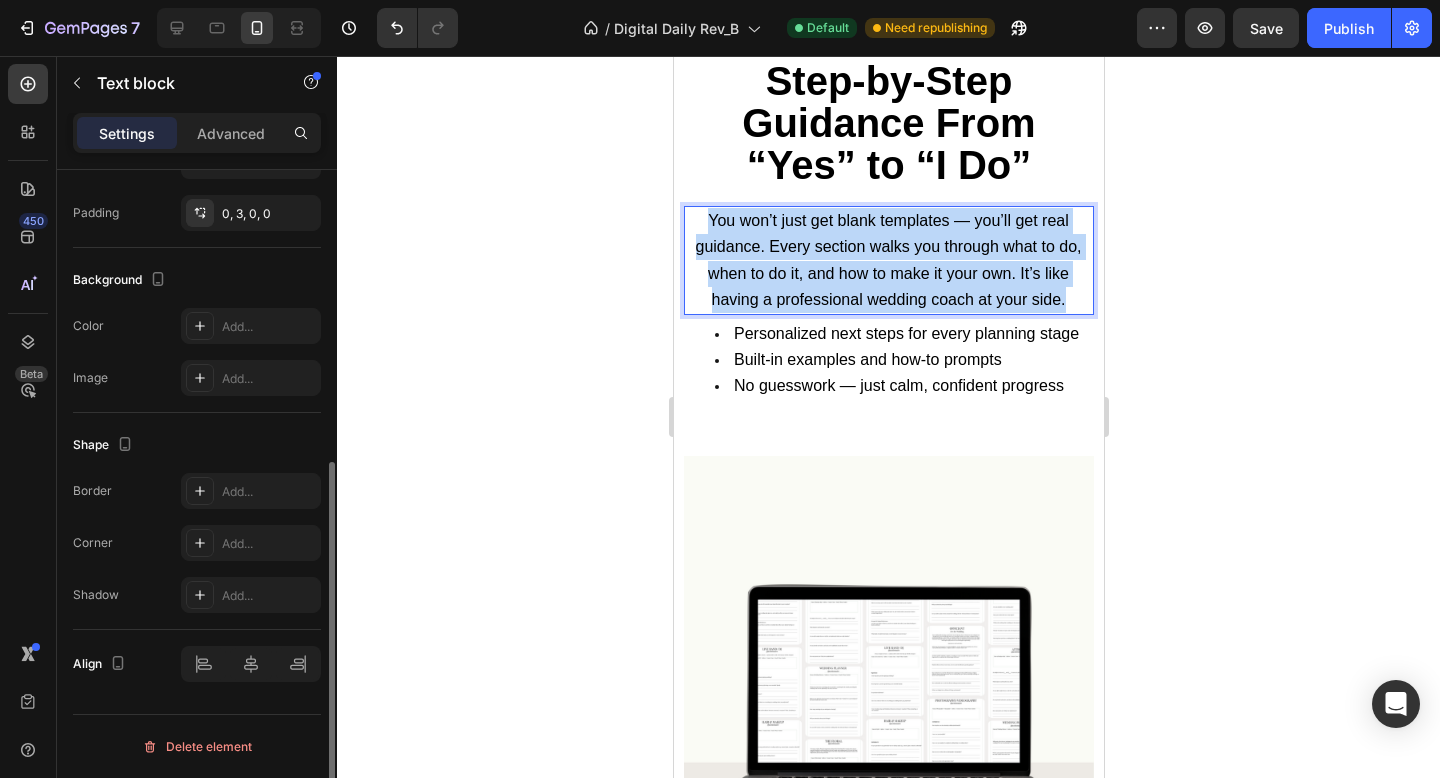 click on "You won’t just get blank templates — you’ll get real guidance. Every section walks you through what to do, when to do it, and how to make it your own. It’s like having a professional wedding coach at your side." at bounding box center [887, 260] 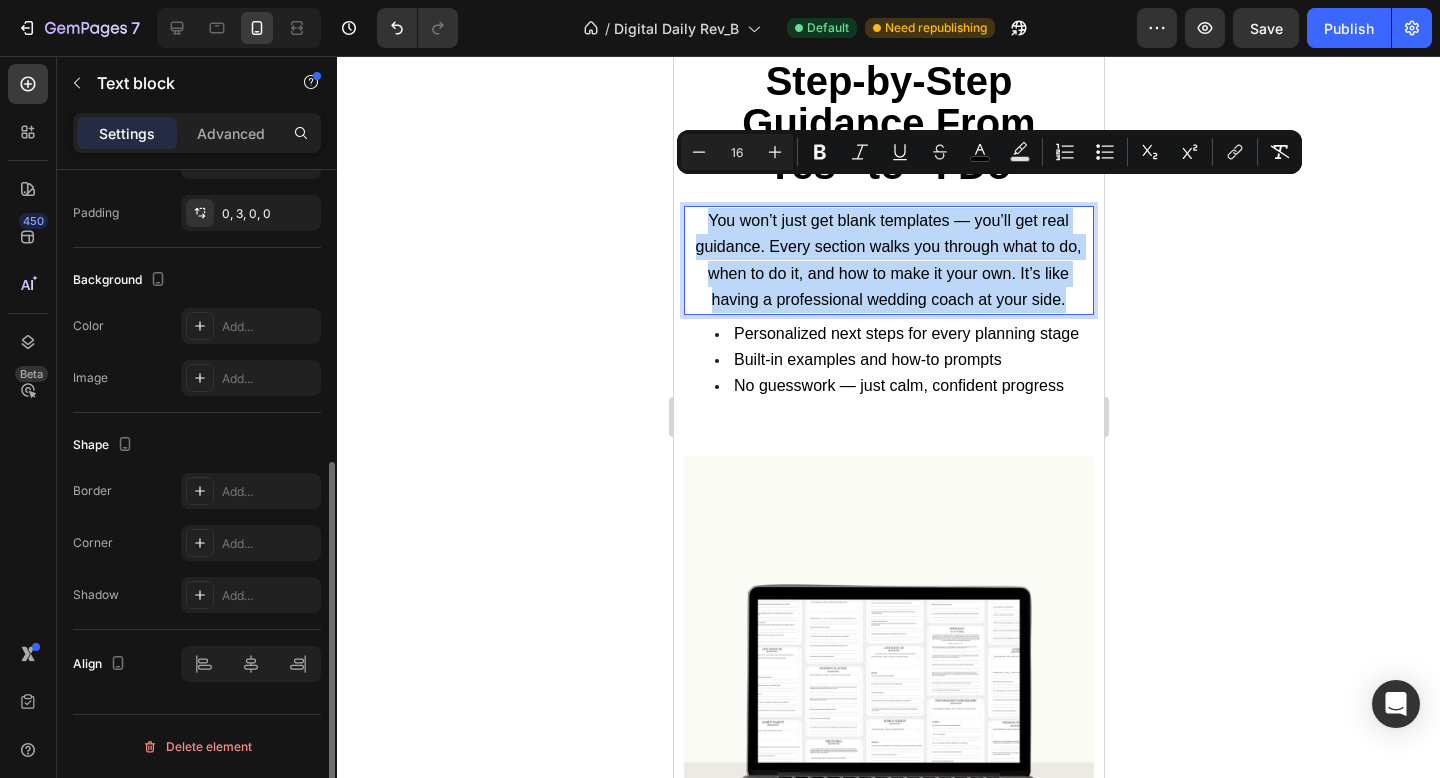 click on "You won’t just get blank templates — you’ll get real guidance. Every section walks you through what to do, when to do it, and how to make it your own. It’s like having a professional wedding coach at your side." at bounding box center [887, 260] 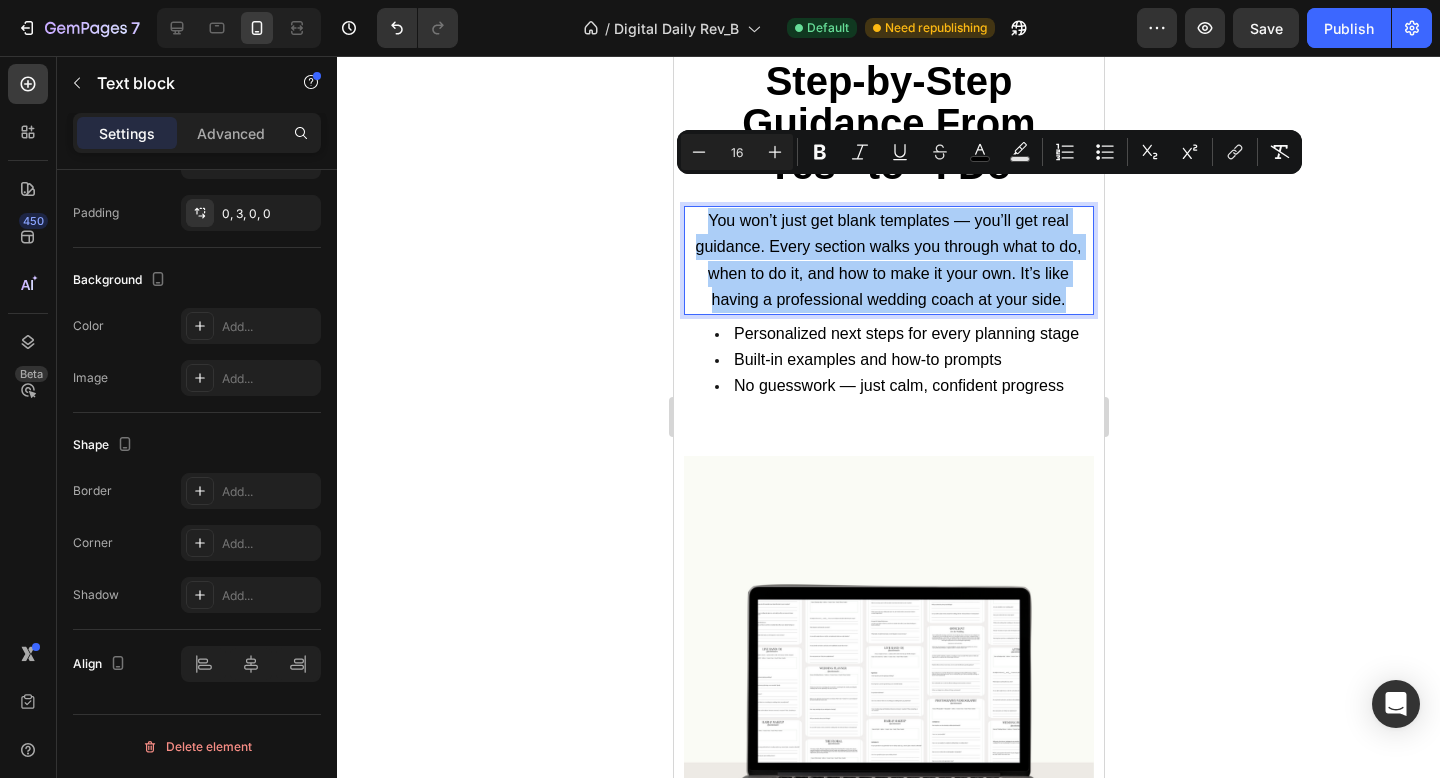 click 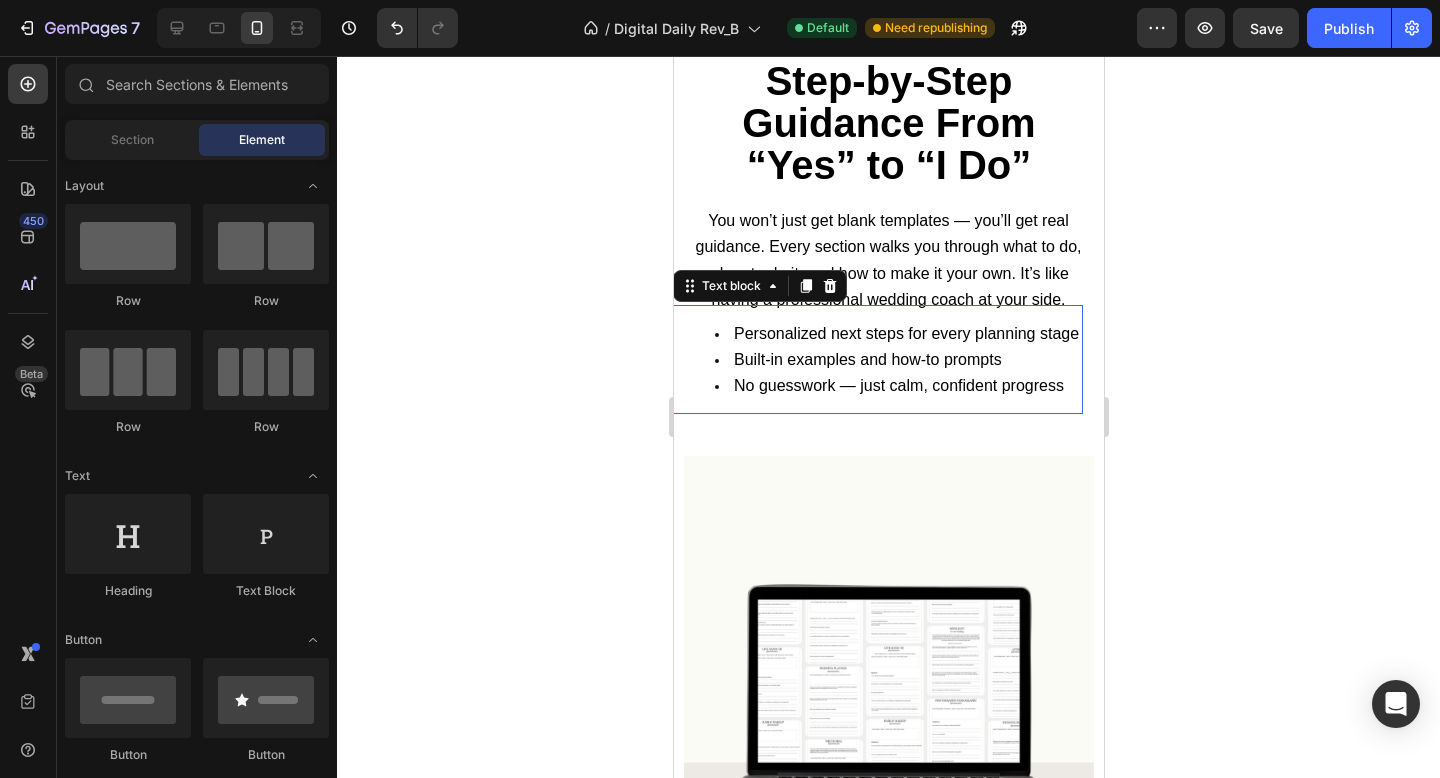 click on "No guesswork — just calm, confident progress" at bounding box center (898, 385) 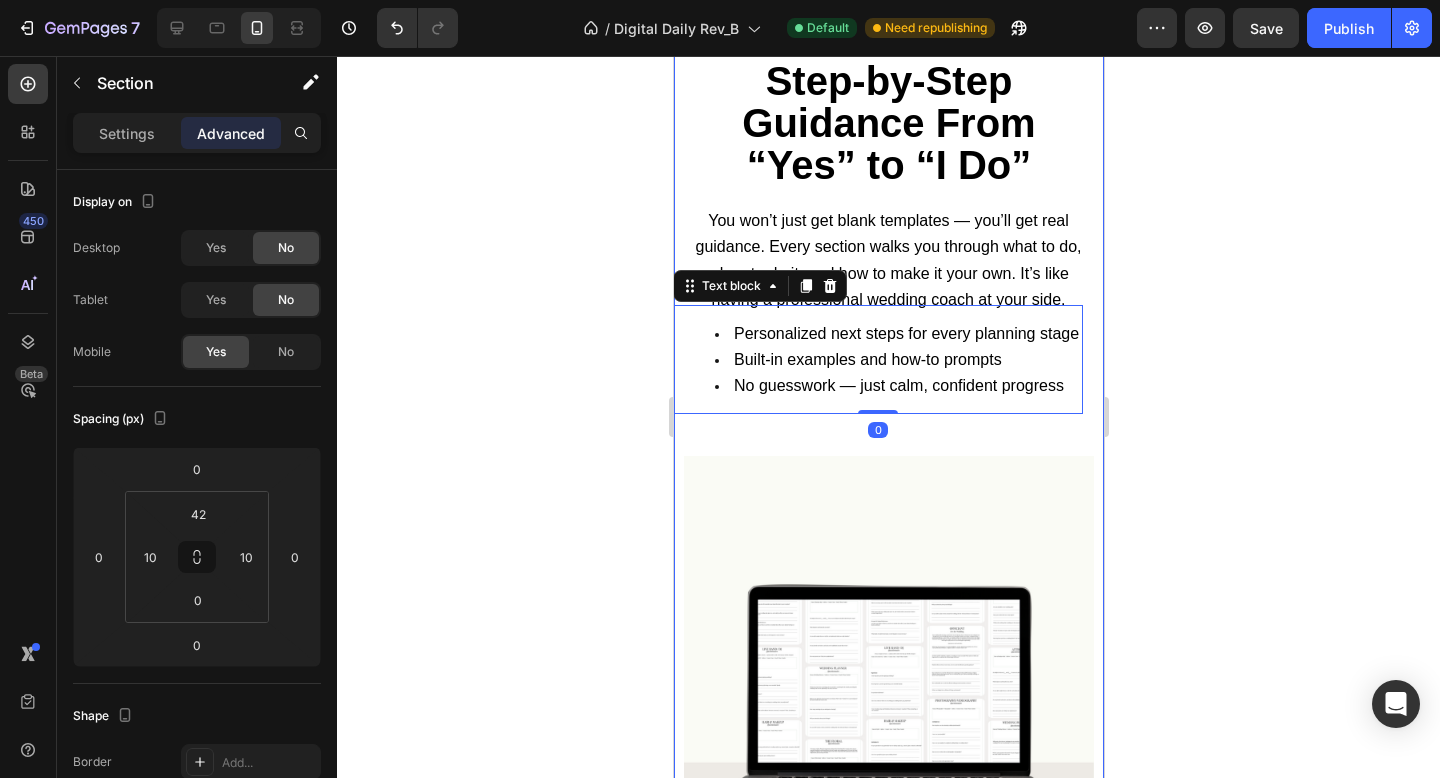 click on "Image Don't Know Where to Start? This Planner Does It All for You Heading Don't Know Where to Start? This Planner Does It All for You Heading With over 350 thoughtfully designed pages across 3 volumes, this planner simplifies every step of your wedding journey — from budgeting and timelines to décor inspiration and must-ask vendor questions. It’s your personal guide, creative workspace, and planning expert all in one. Text block Volume 1:  The Foundation Text Block Volume 2:  The Celebration Text Block Volume 3:  The Execution Text Block Row Our Story Text Block Decor & Style Text Block Wedding Day Timeline Text Block Row Budget Planning Text Block Food & Drinks Text Block Seating Arrangement Text Block Row Guest List Text Block Stationery Text Block Transporation Text Block Row Venue Research Text Block Floral Text Block Floor Plan Text Block Row Wedding Planning Text Block Hair & Makeup Text Block Send-Off Text Block Row Marriage Documents Text Block Photos & Videos Text Block Contracts Text Block" at bounding box center [888, -113] 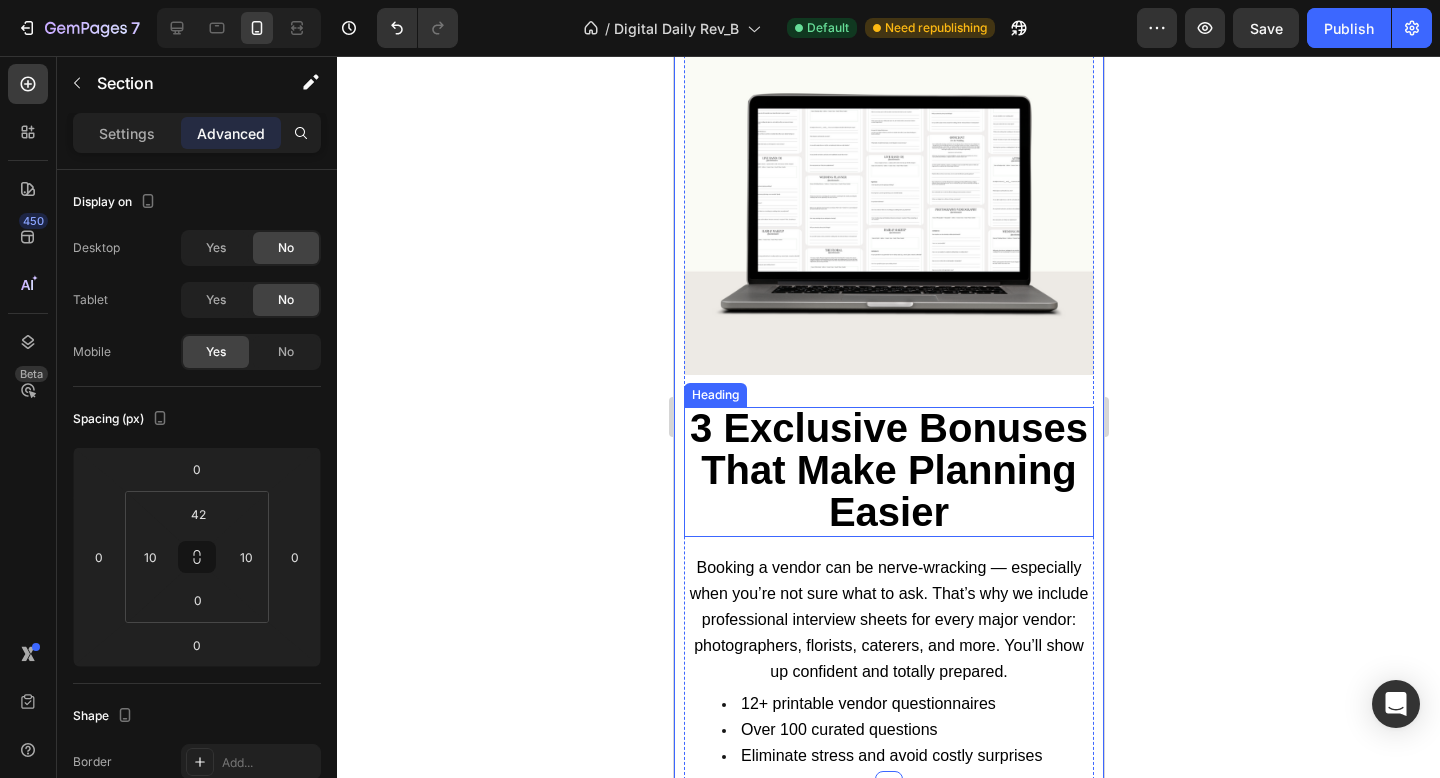 scroll, scrollTop: 2686, scrollLeft: 0, axis: vertical 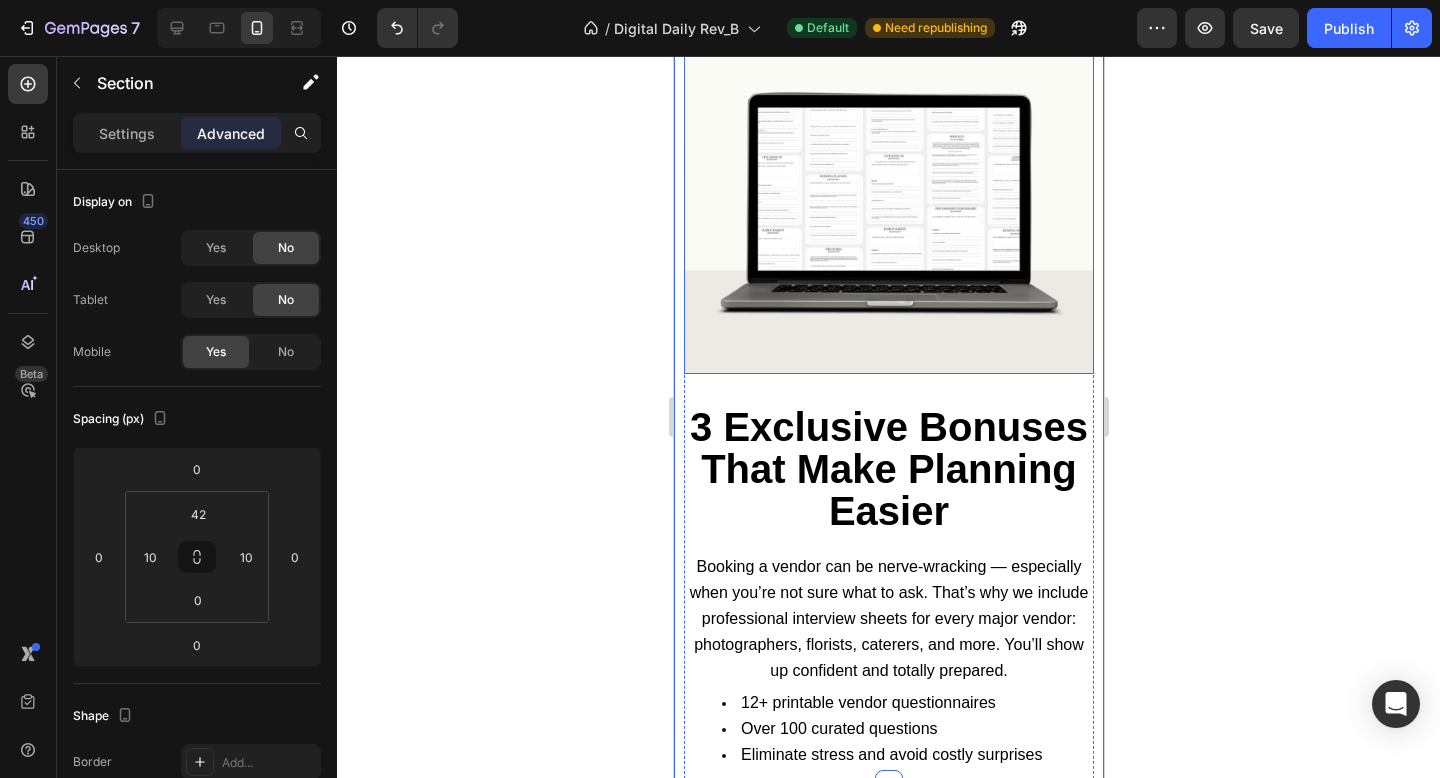 click at bounding box center (888, 169) 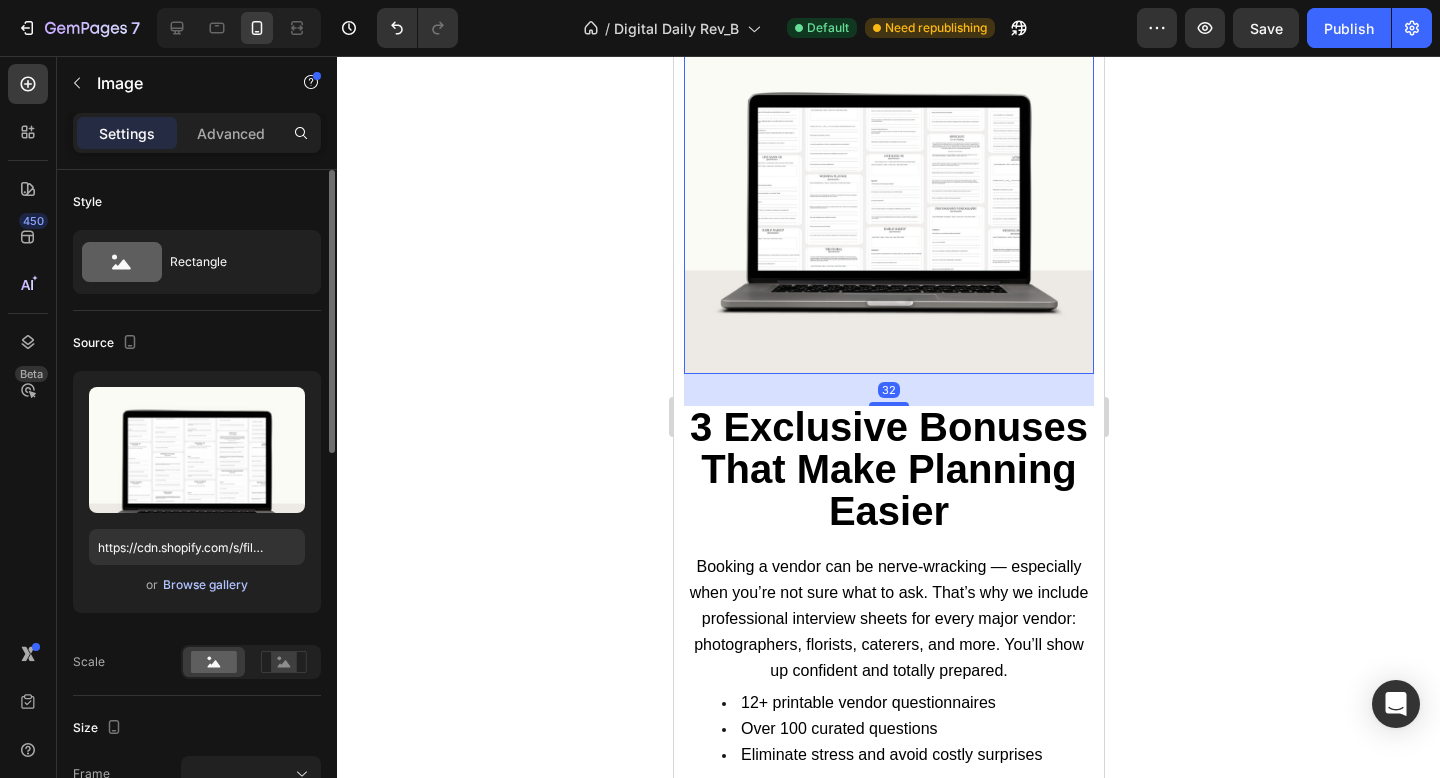 click on "Browse gallery" at bounding box center (205, 585) 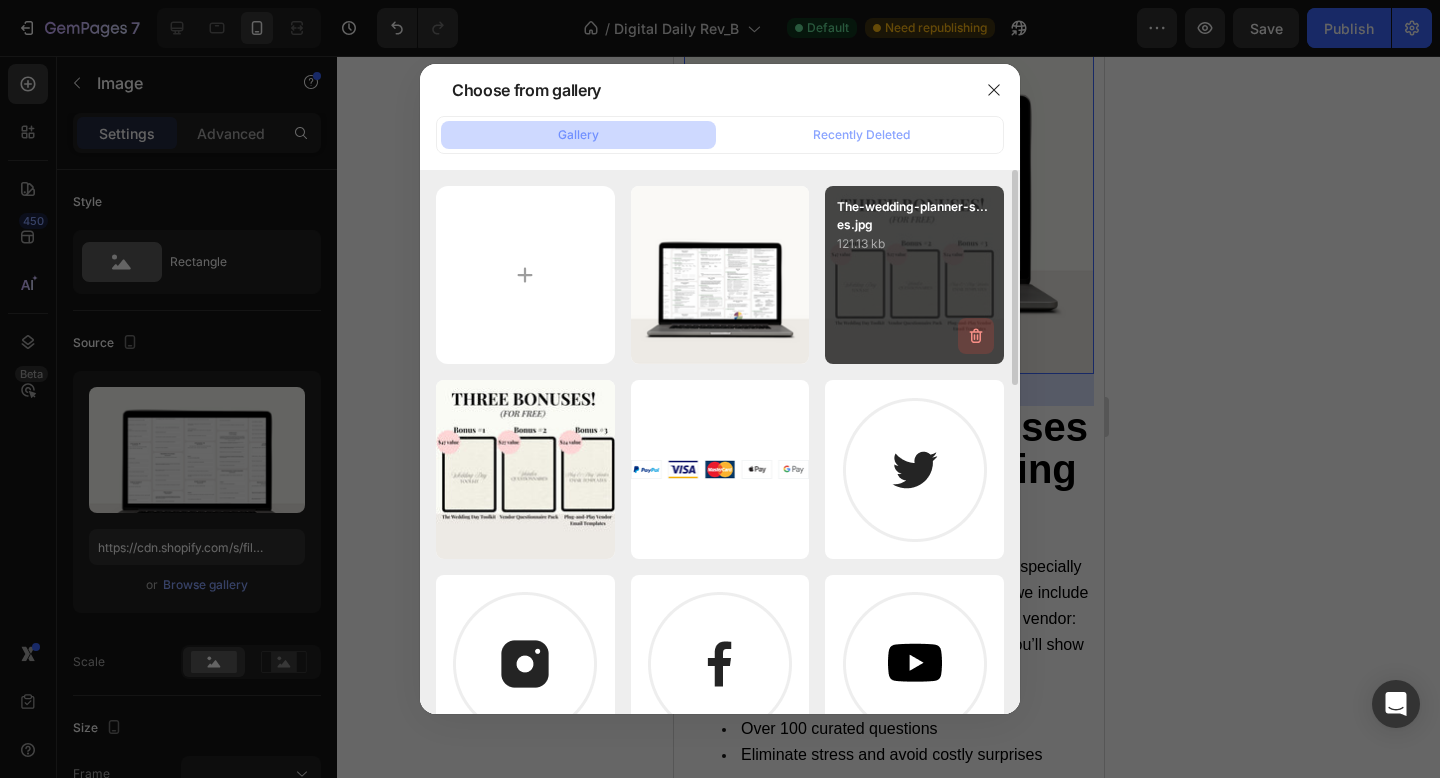 drag, startPoint x: 957, startPoint y: 220, endPoint x: 992, endPoint y: 349, distance: 133.66376 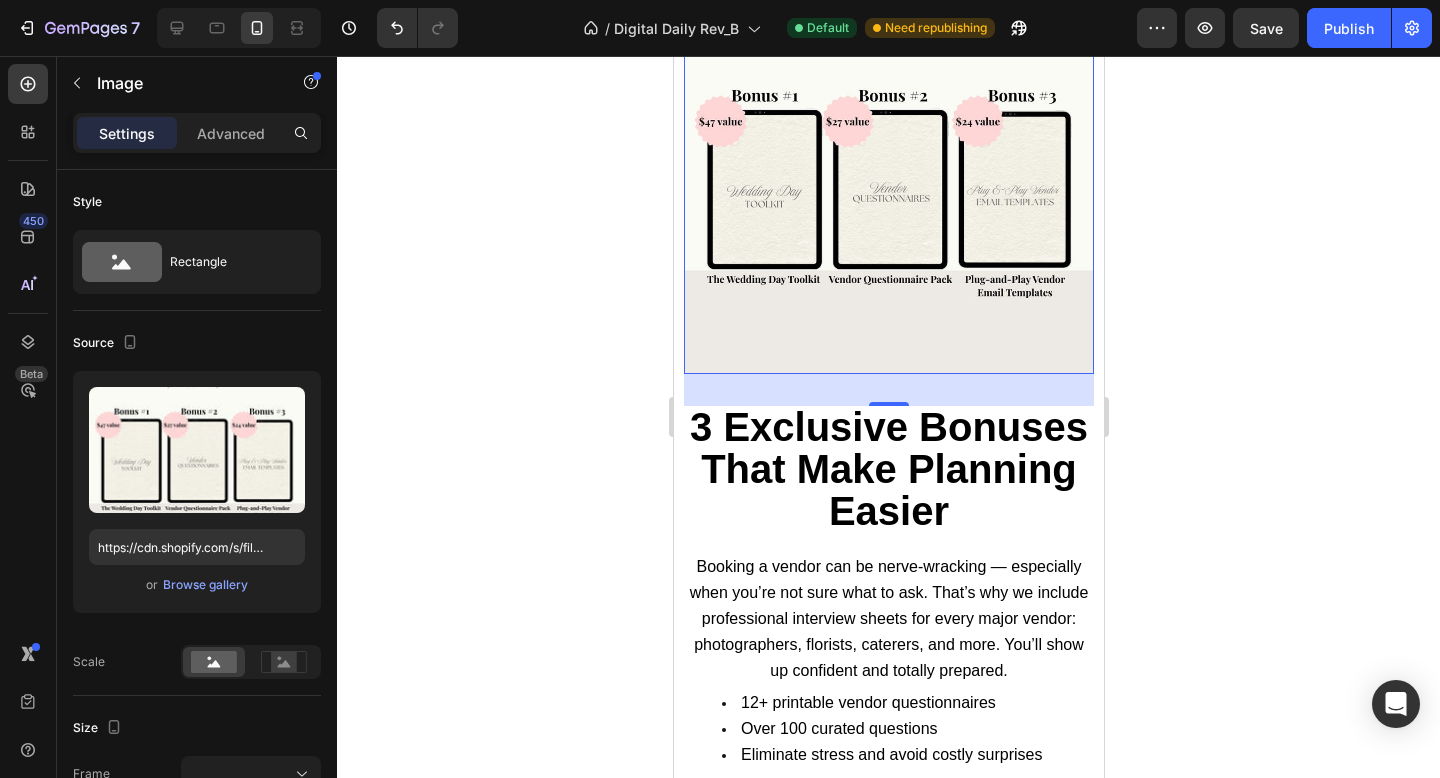 click 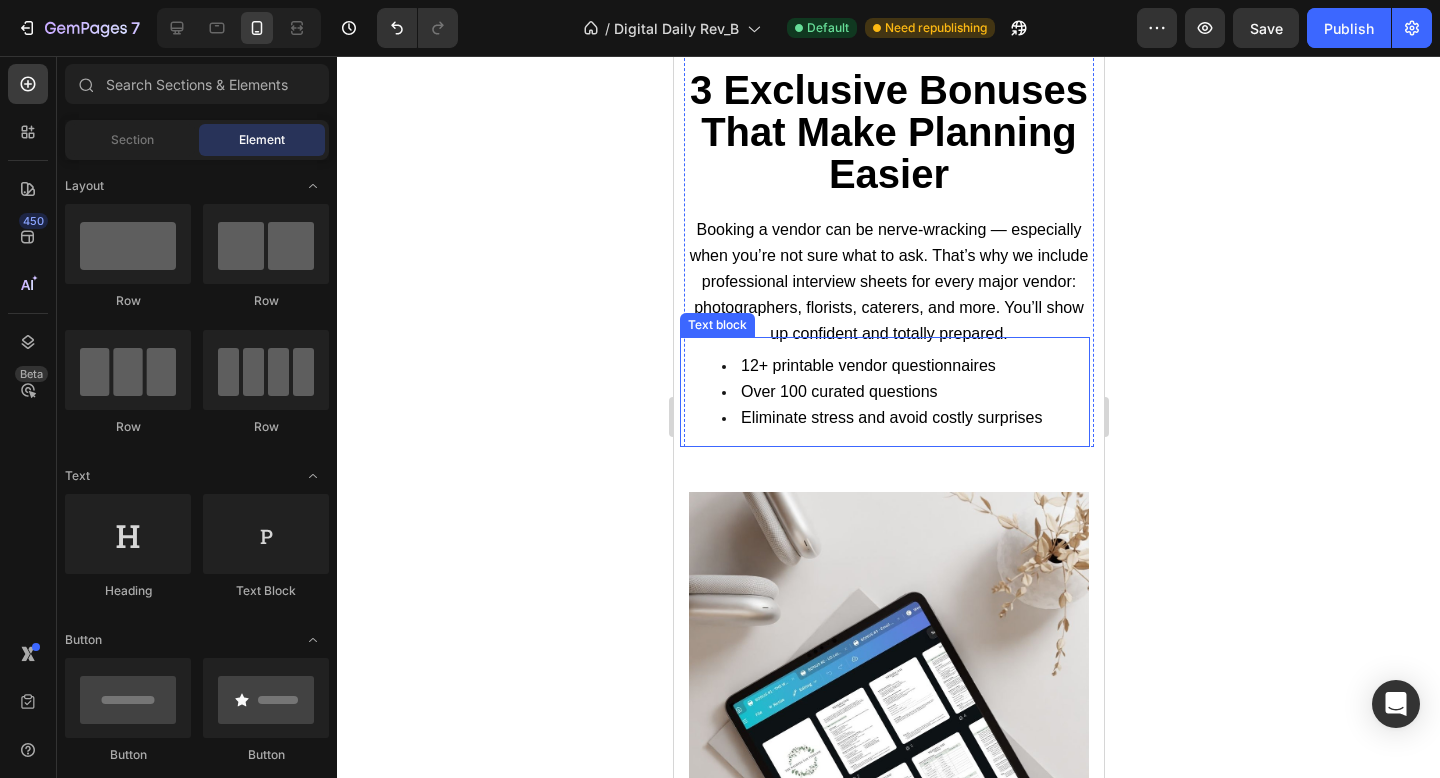 scroll, scrollTop: 3608, scrollLeft: 0, axis: vertical 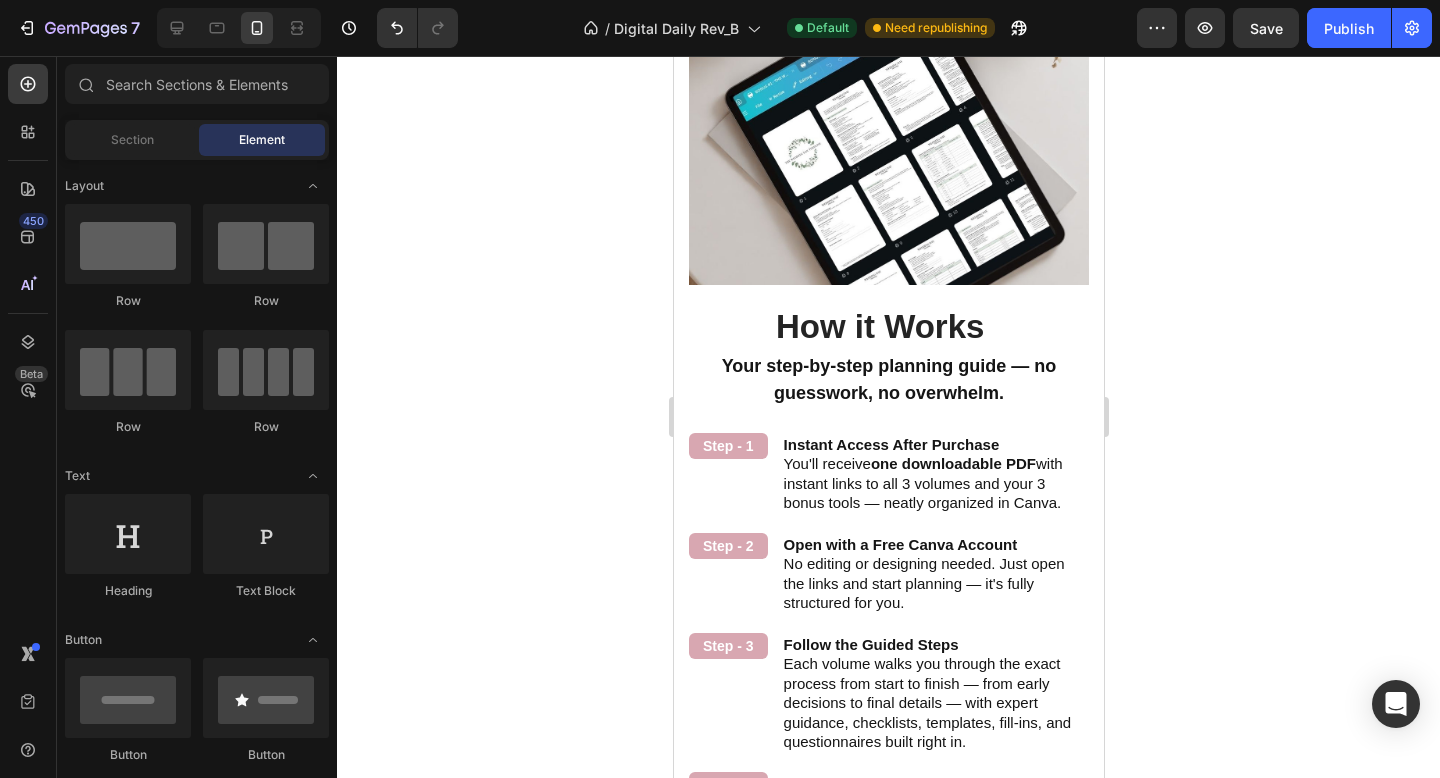 drag, startPoint x: 1233, startPoint y: 337, endPoint x: 1221, endPoint y: 339, distance: 12.165525 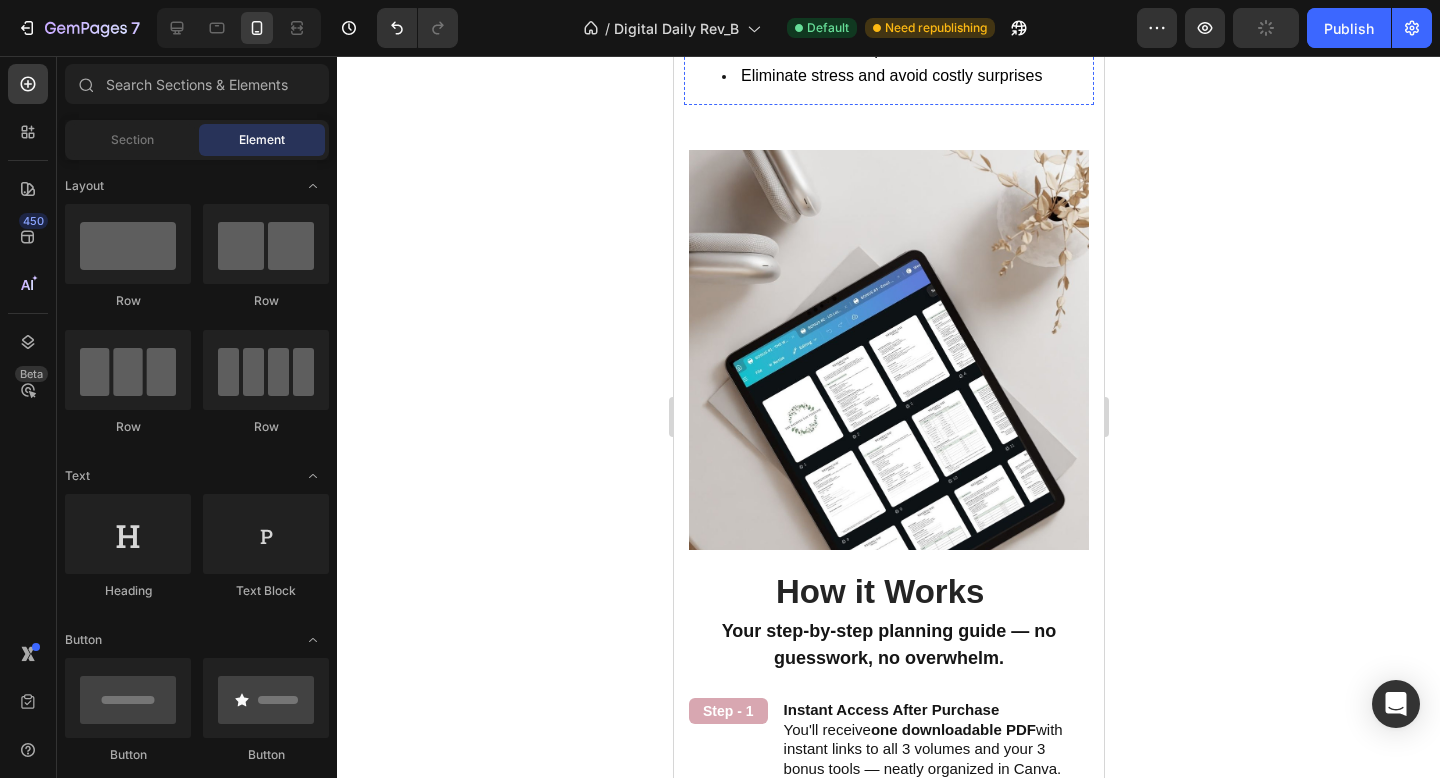 scroll, scrollTop: 2712, scrollLeft: 0, axis: vertical 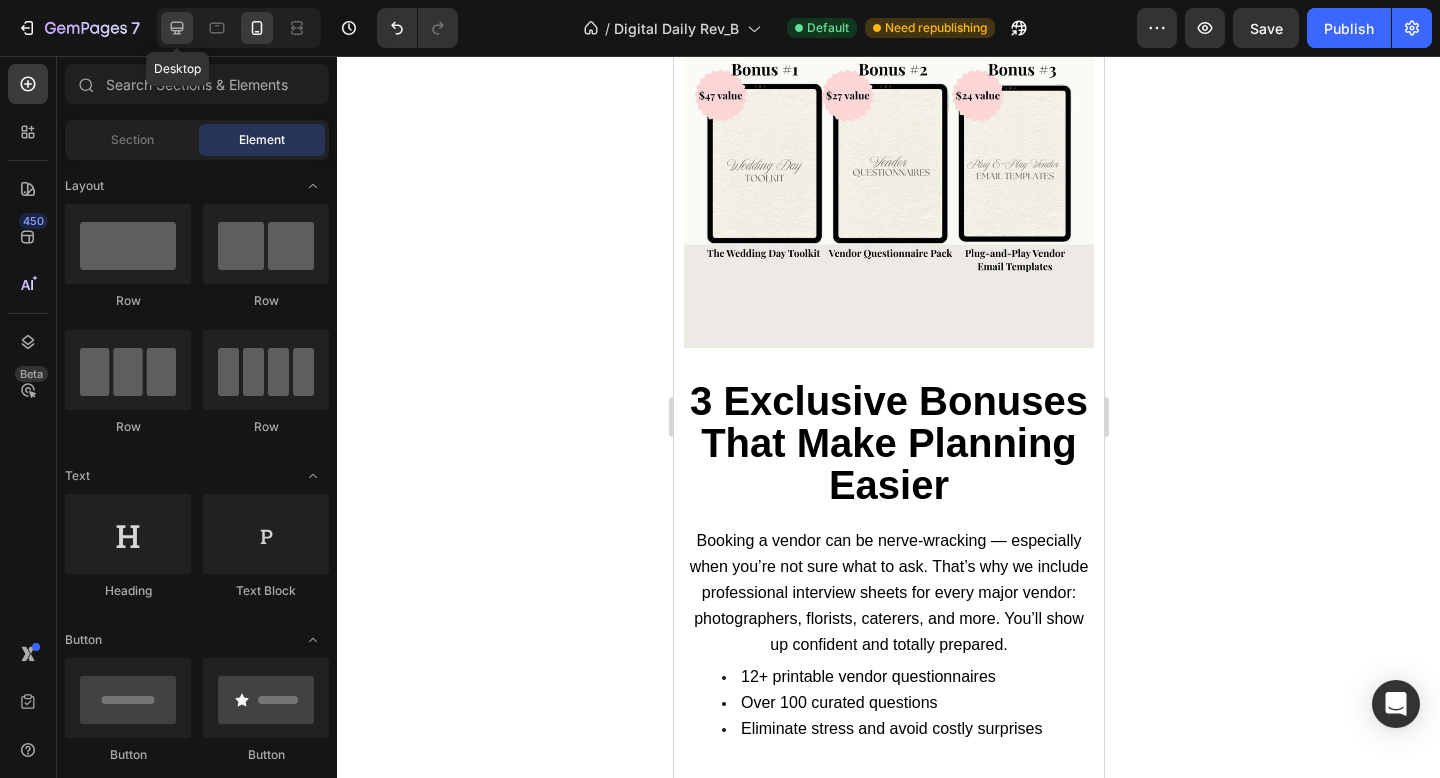 click 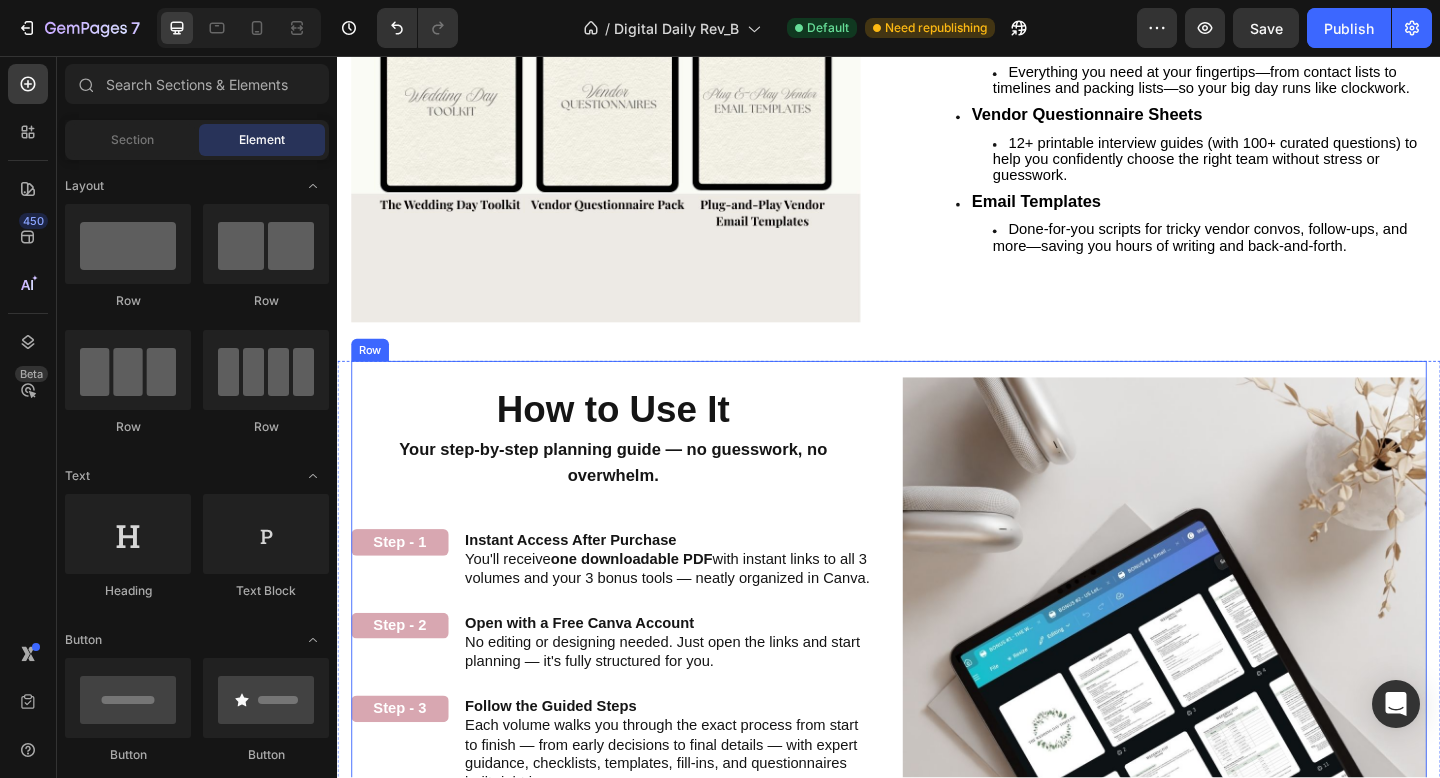 scroll, scrollTop: 1814, scrollLeft: 0, axis: vertical 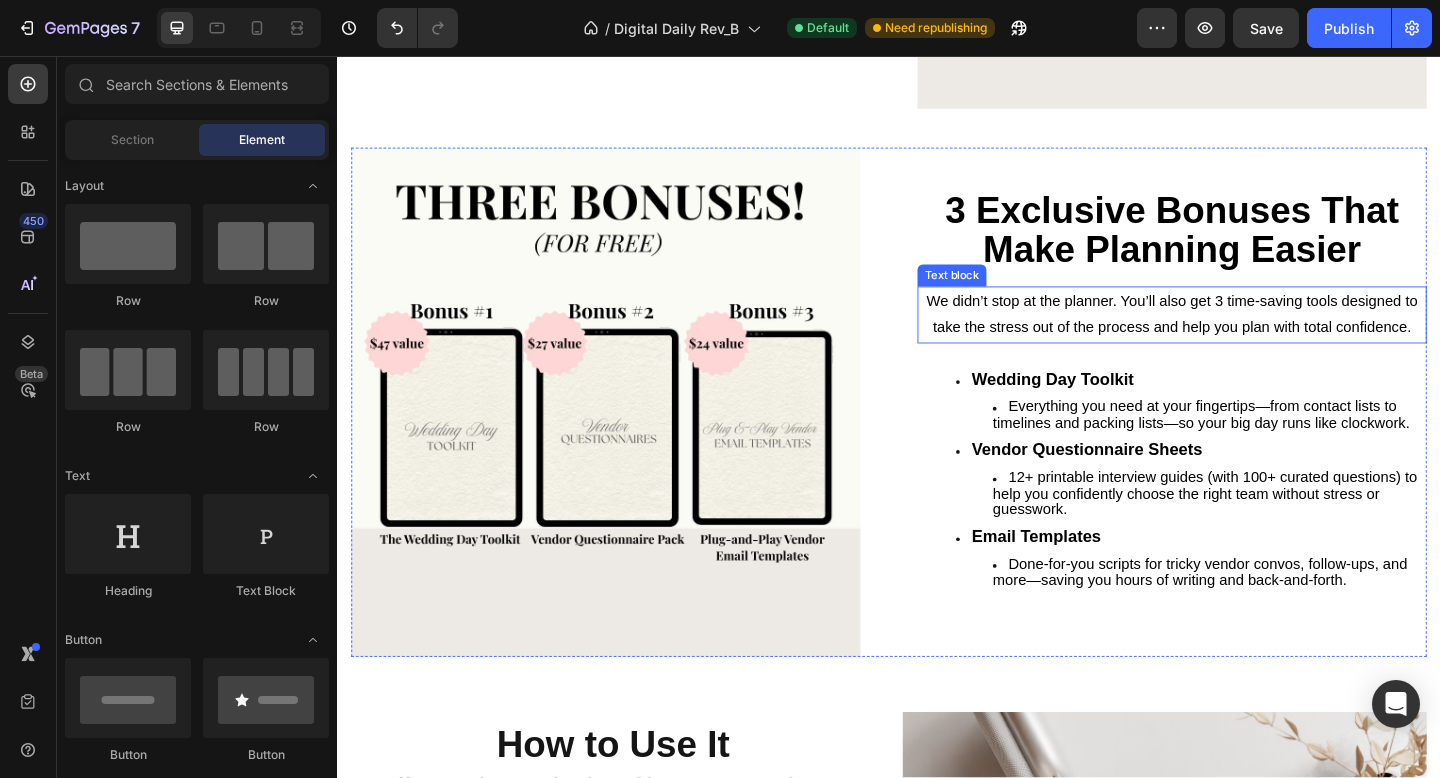 click on "We didn’t stop at the planner. You’ll also get 3 time-saving tools designed to take the stress out of the process and help you plan with total confidence." at bounding box center (1245, 337) 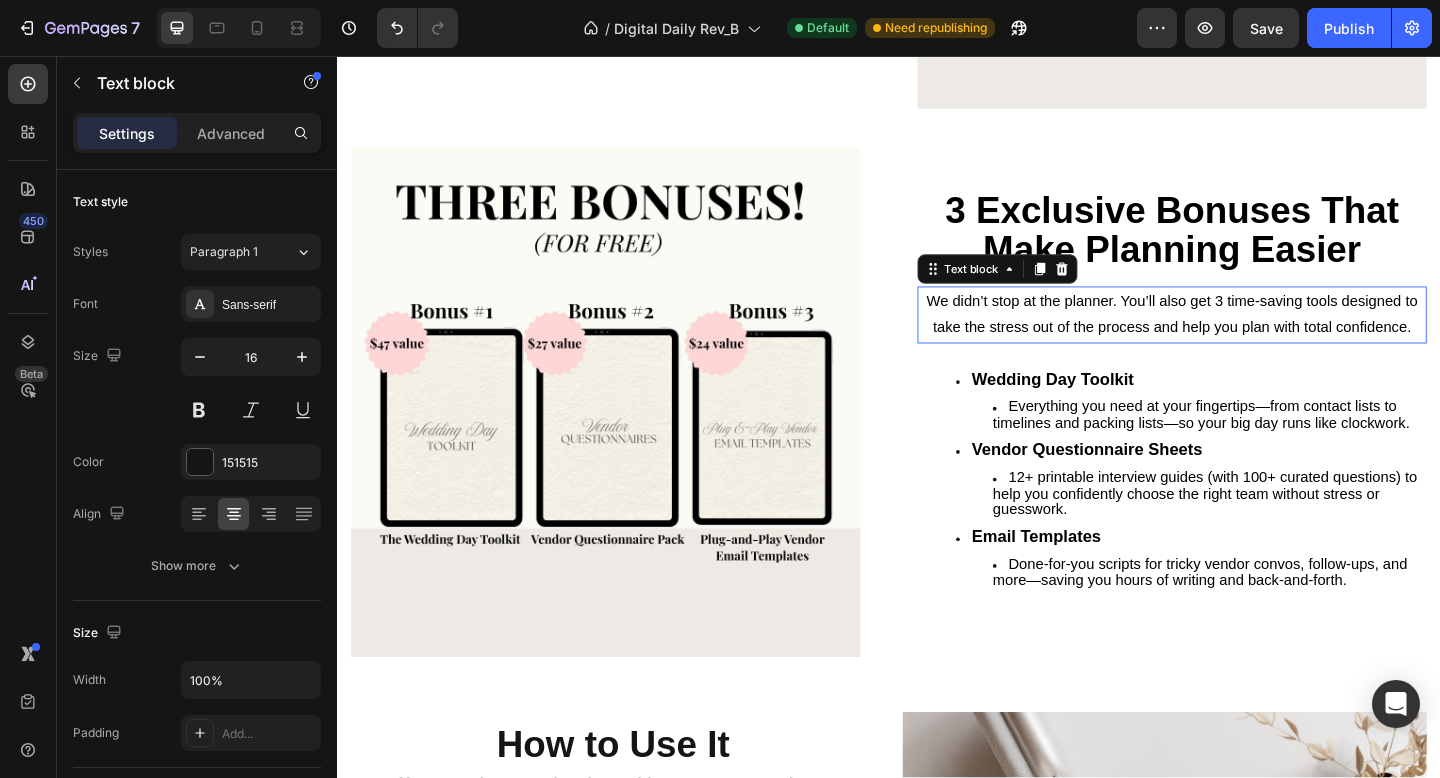 click on "We didn’t stop at the planner. You’ll also get 3 time-saving tools designed to take the stress out of the process and help you plan with total confidence." at bounding box center [1245, 337] 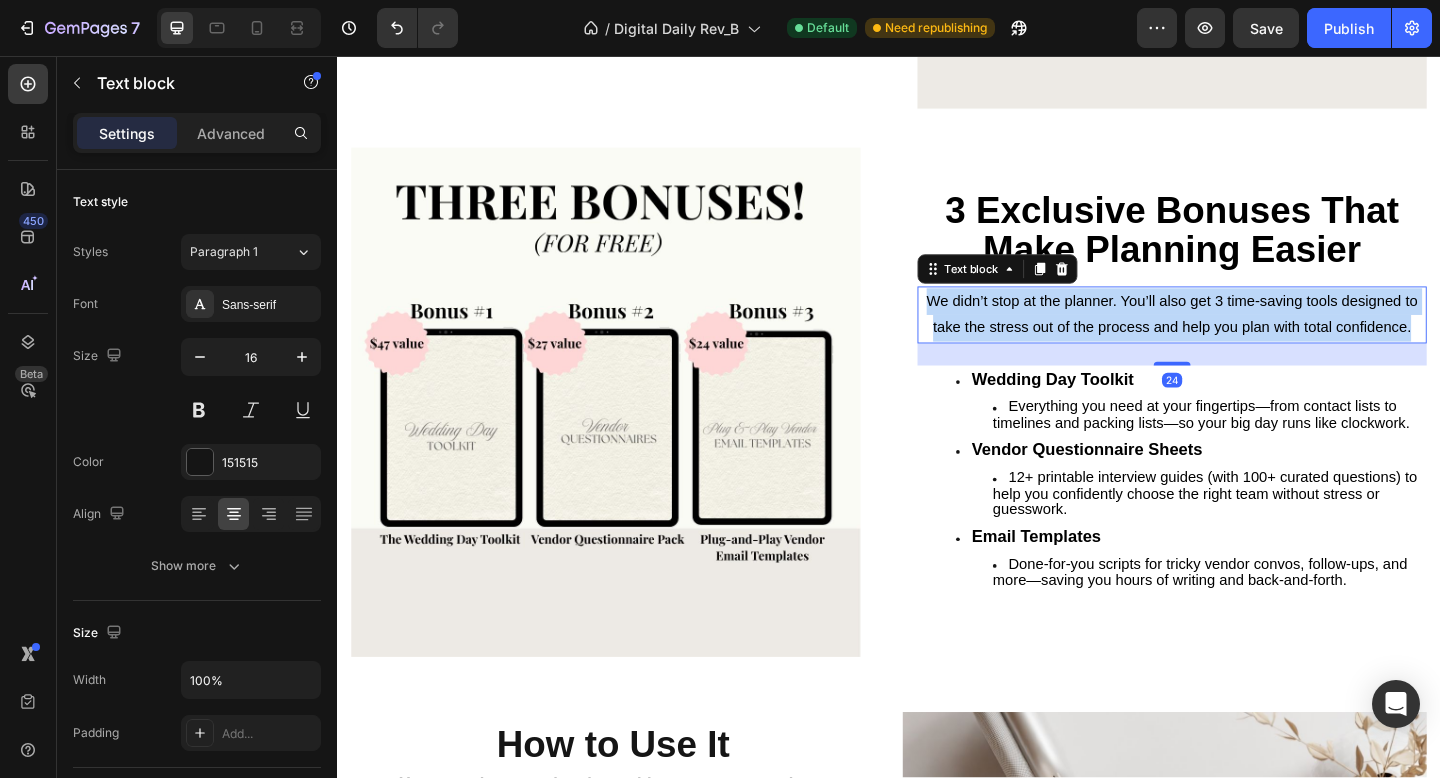 click on "We didn’t stop at the planner. You’ll also get 3 time-saving tools designed to take the stress out of the process and help you plan with total confidence." at bounding box center [1245, 337] 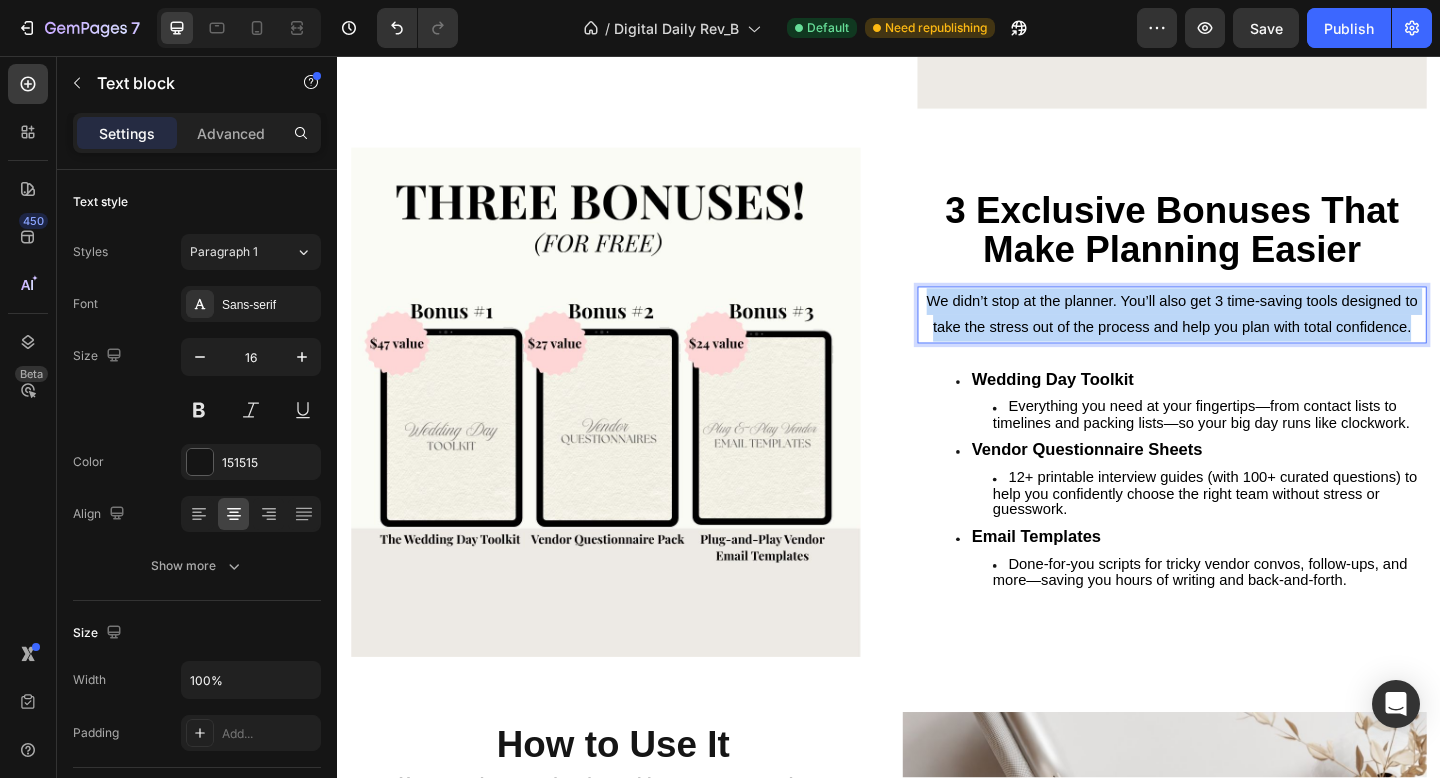 click on "We didn’t stop at the planner. You’ll also get 3 time-saving tools designed to take the stress out of the process and help you plan with total confidence." at bounding box center (1245, 337) 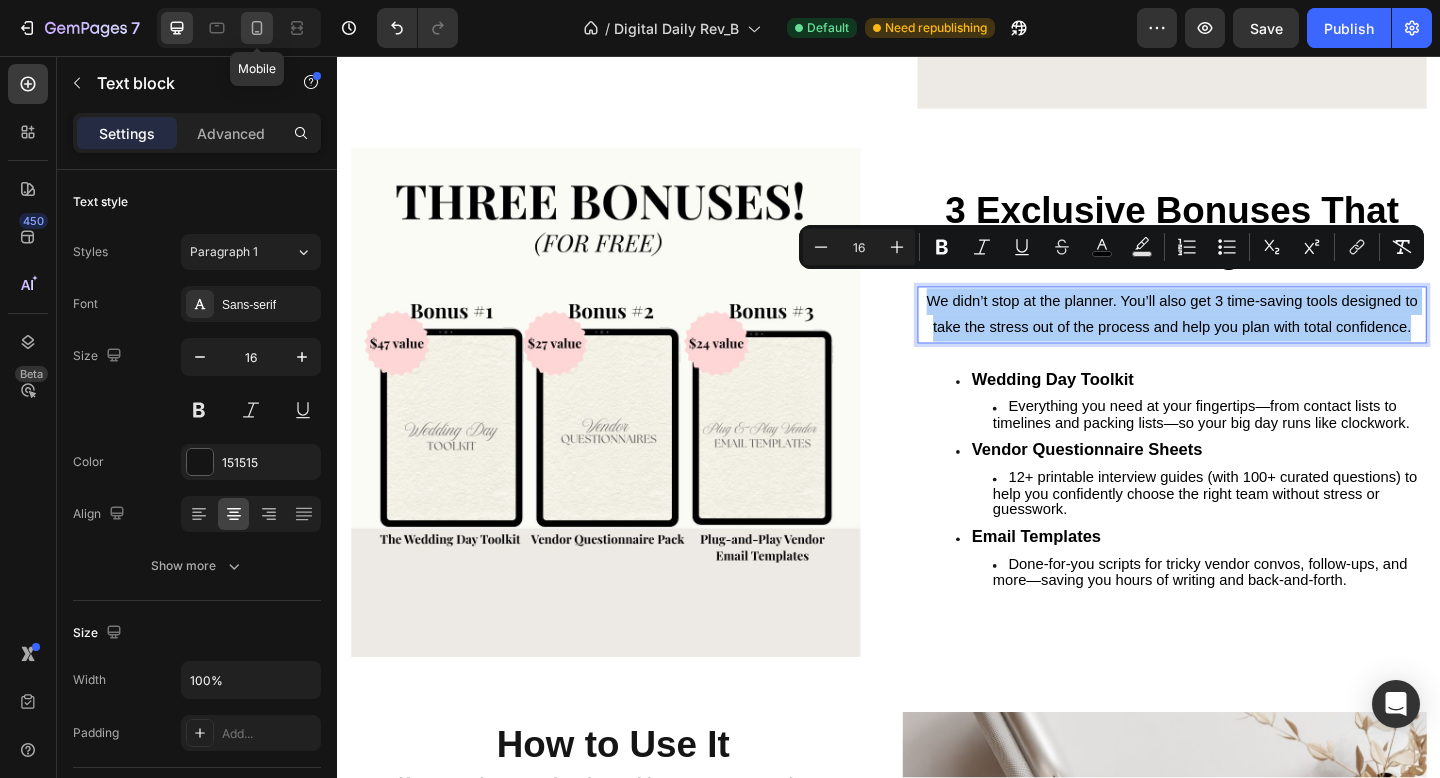 click 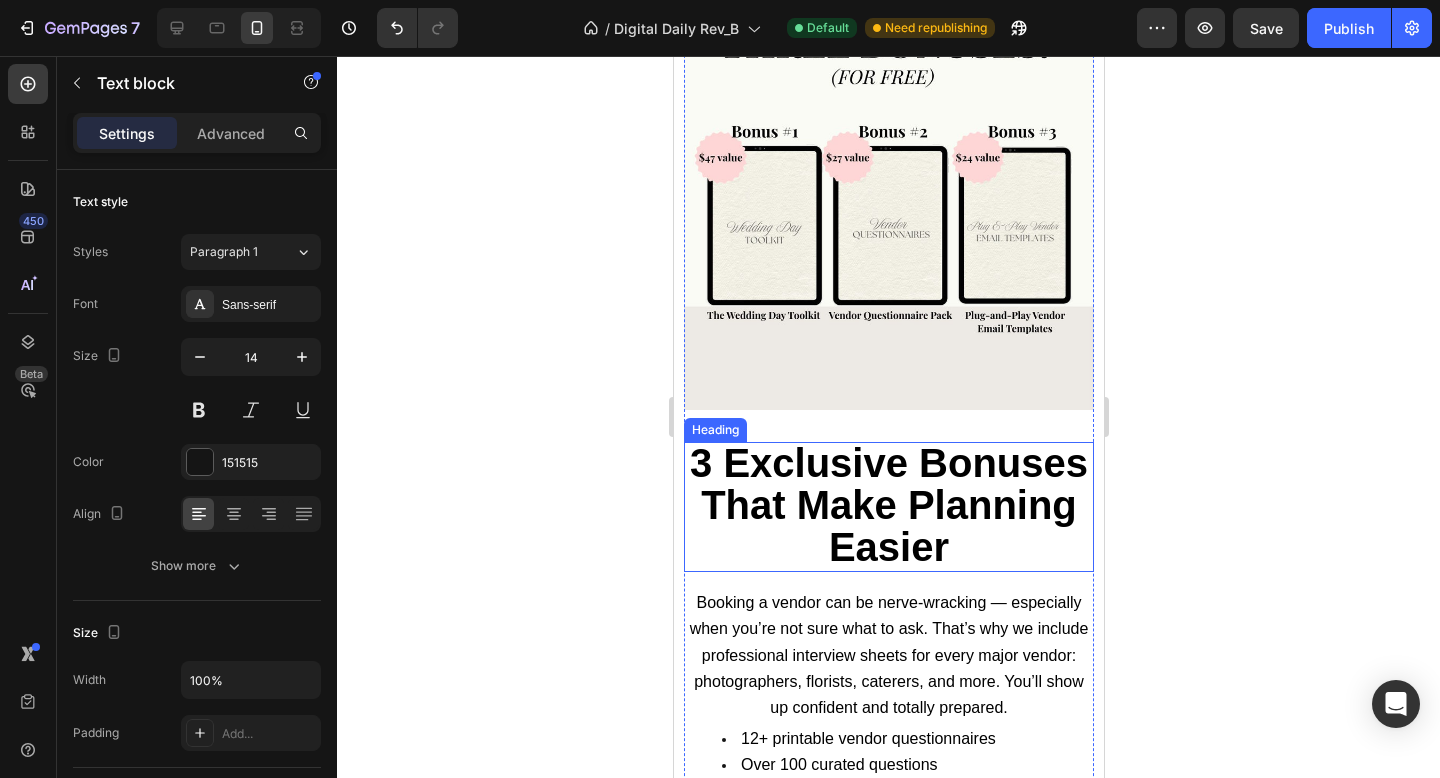 scroll, scrollTop: 2200, scrollLeft: 0, axis: vertical 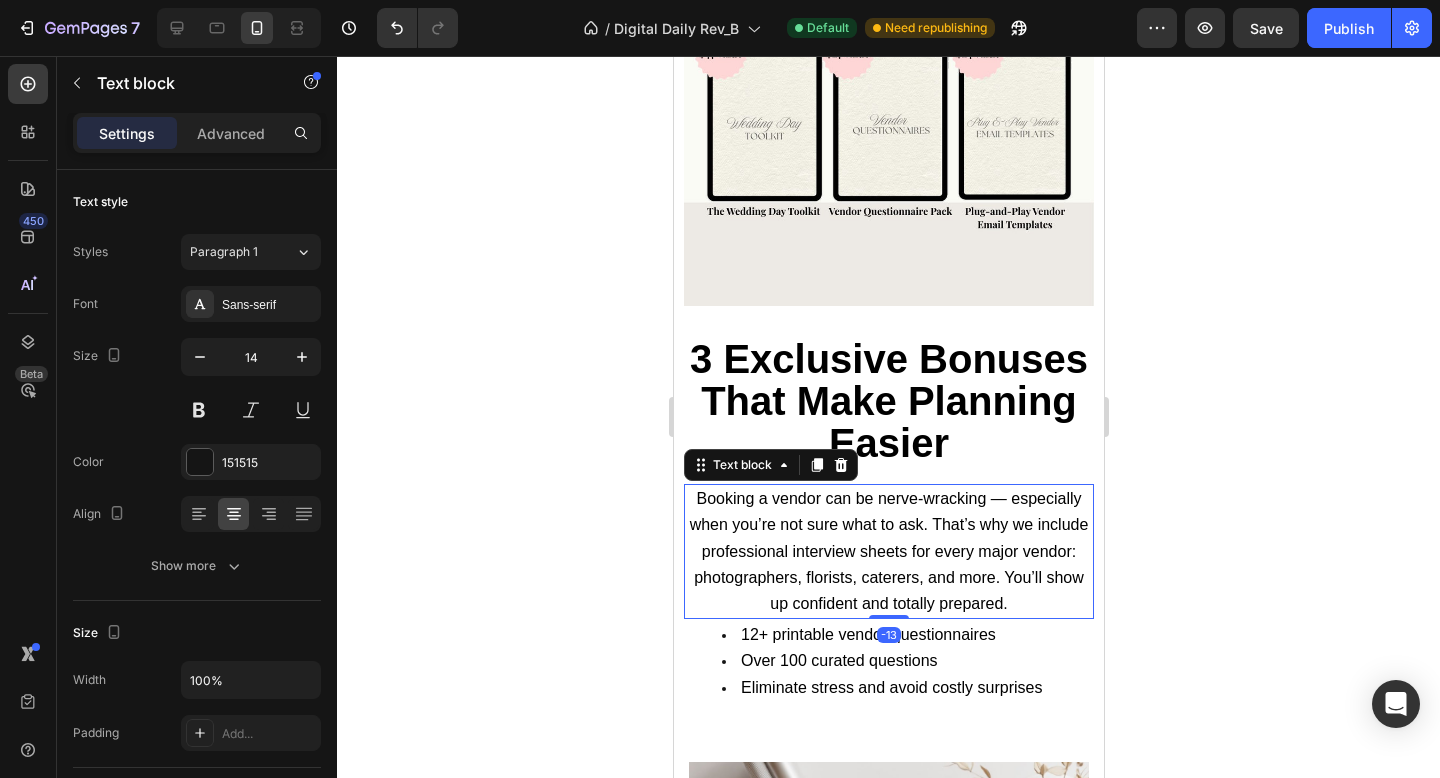 click on "Booking a vendor can be nerve-wracking — especially when you’re not sure what to ask. That’s why we include professional interview sheets for every major vendor: photographers, florists, caterers, and more. You’ll show up confident and totally prepared." at bounding box center [888, 551] 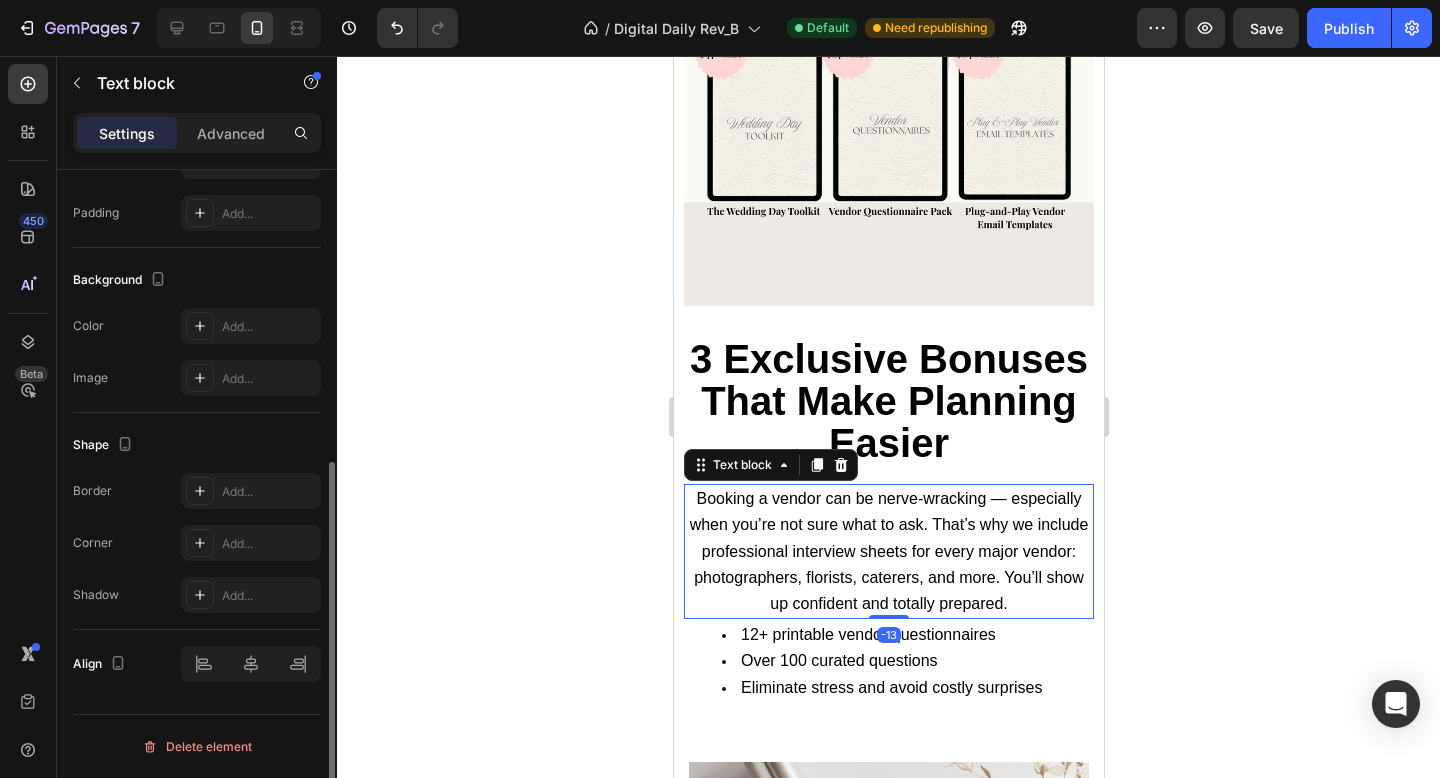 click on "Booking a vendor can be nerve-wracking — especially when you’re not sure what to ask. That’s why we include professional interview sheets for every major vendor: photographers, florists, caterers, and more. You’ll show up confident and totally prepared." at bounding box center [888, 551] 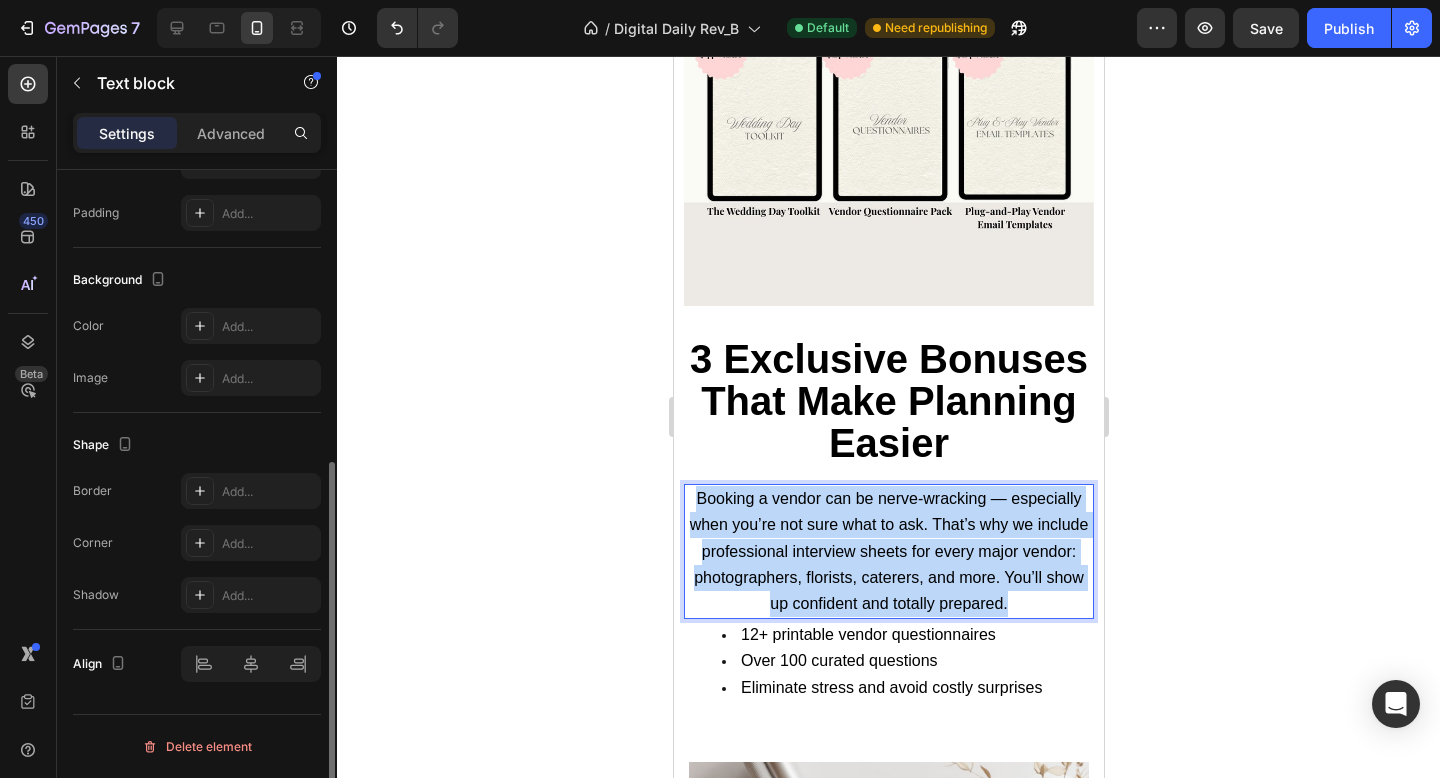 click on "Booking a vendor can be nerve-wracking — especially when you’re not sure what to ask. That’s why we include professional interview sheets for every major vendor: photographers, florists, caterers, and more. You’ll show up confident and totally prepared." at bounding box center [888, 551] 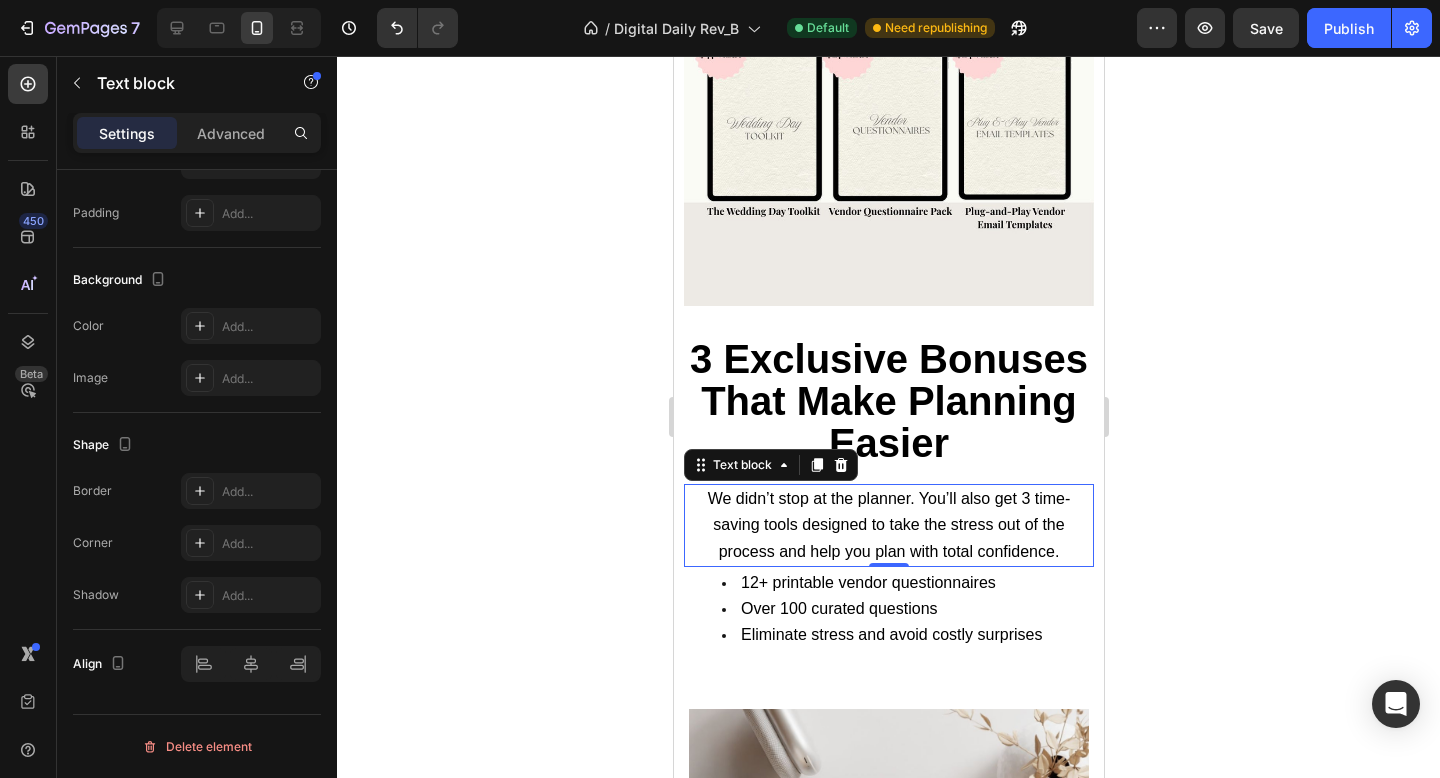 click 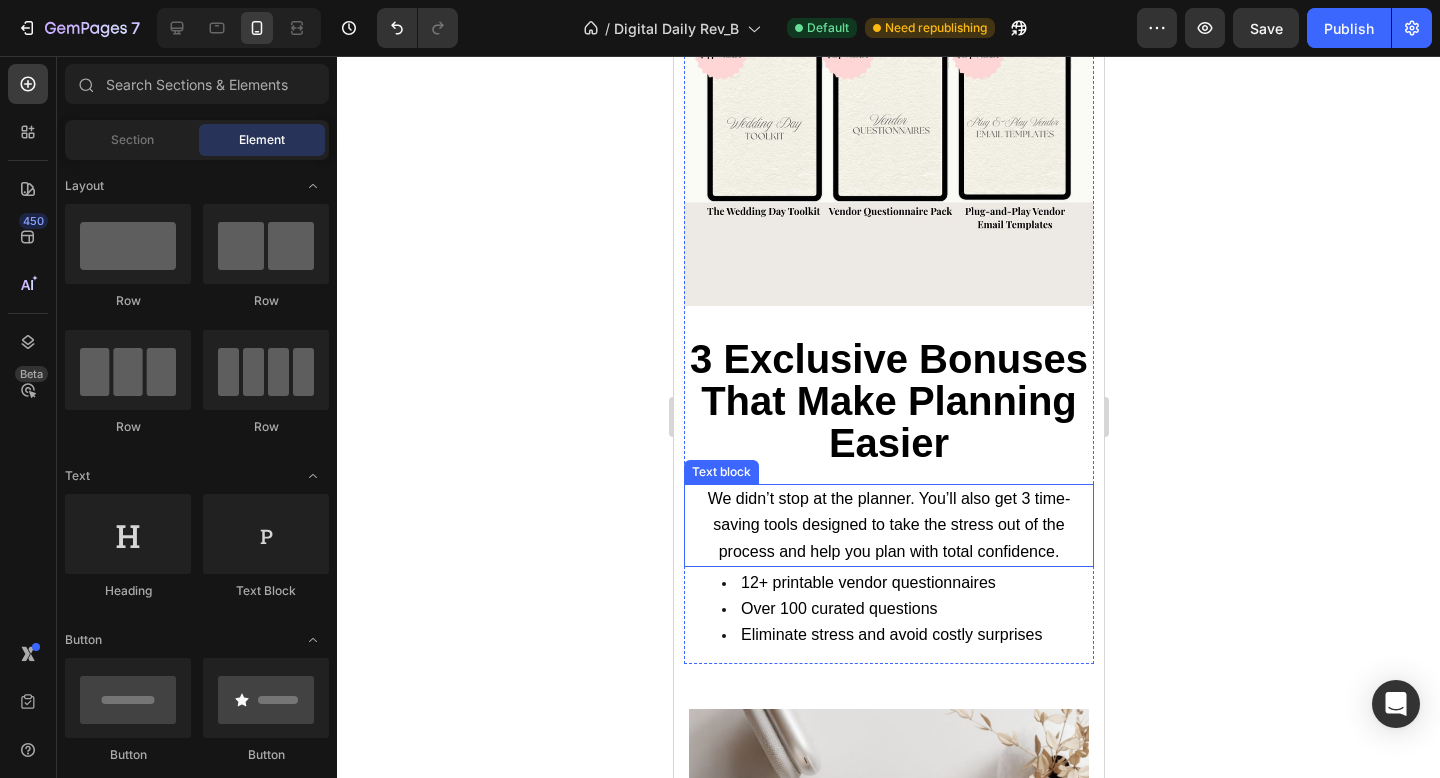 click on "We didn’t stop at the planner. You’ll also get 3 time-saving tools designed to take the stress out of the process and help you plan with total confidence." at bounding box center [888, 525] 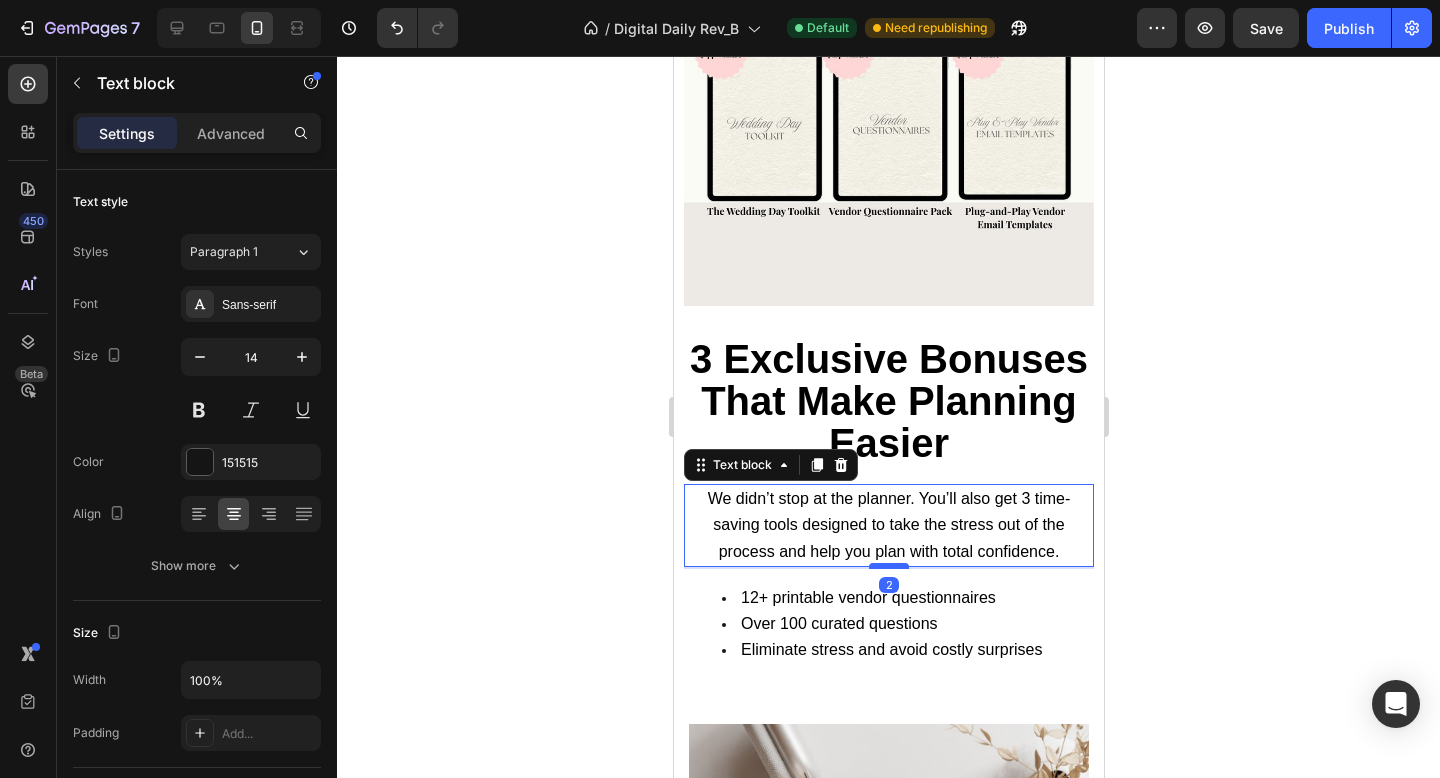 click at bounding box center (888, 566) 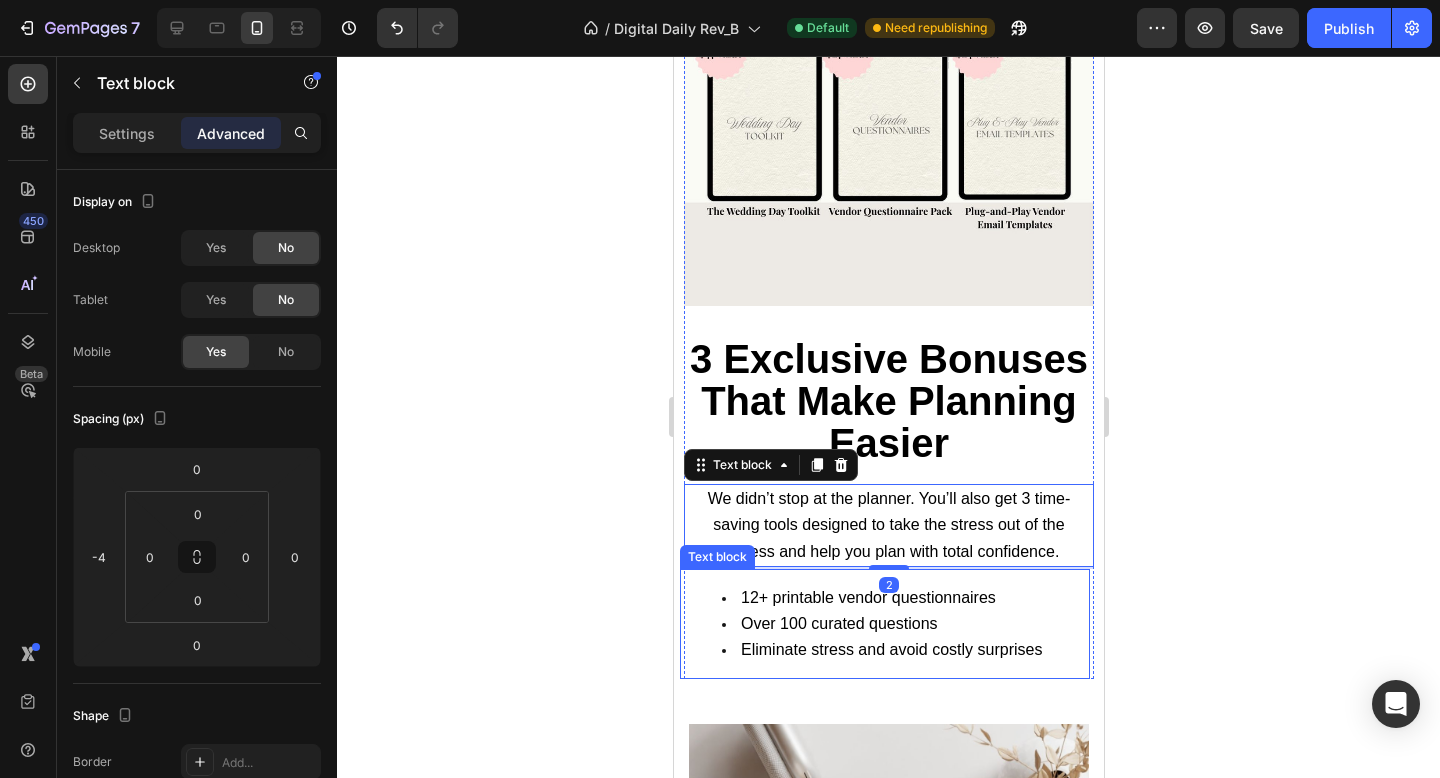 scroll, scrollTop: 520, scrollLeft: 0, axis: vertical 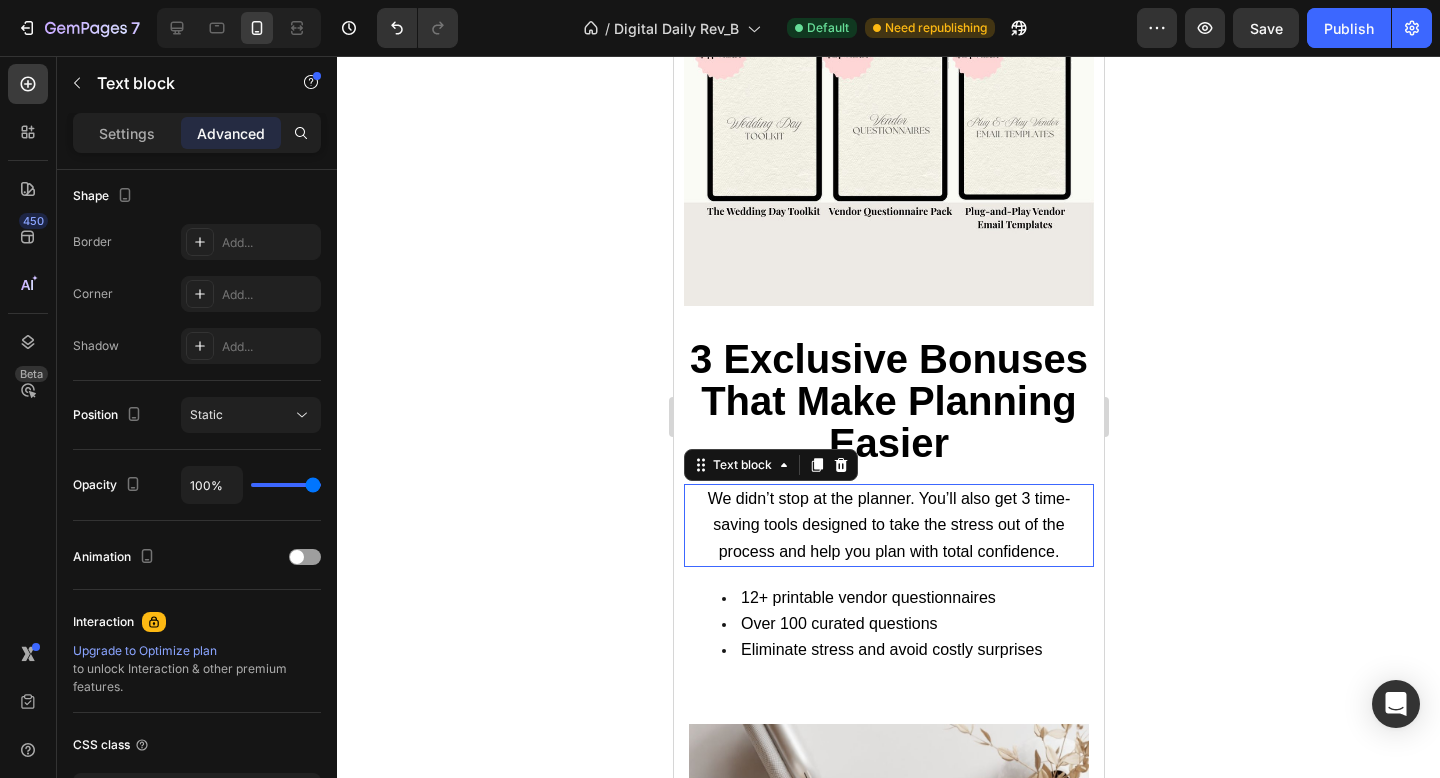 click on "We didn’t stop at the planner. You’ll also get 3 time-saving tools designed to take the stress out of the process and help you plan with total confidence." at bounding box center [888, 524] 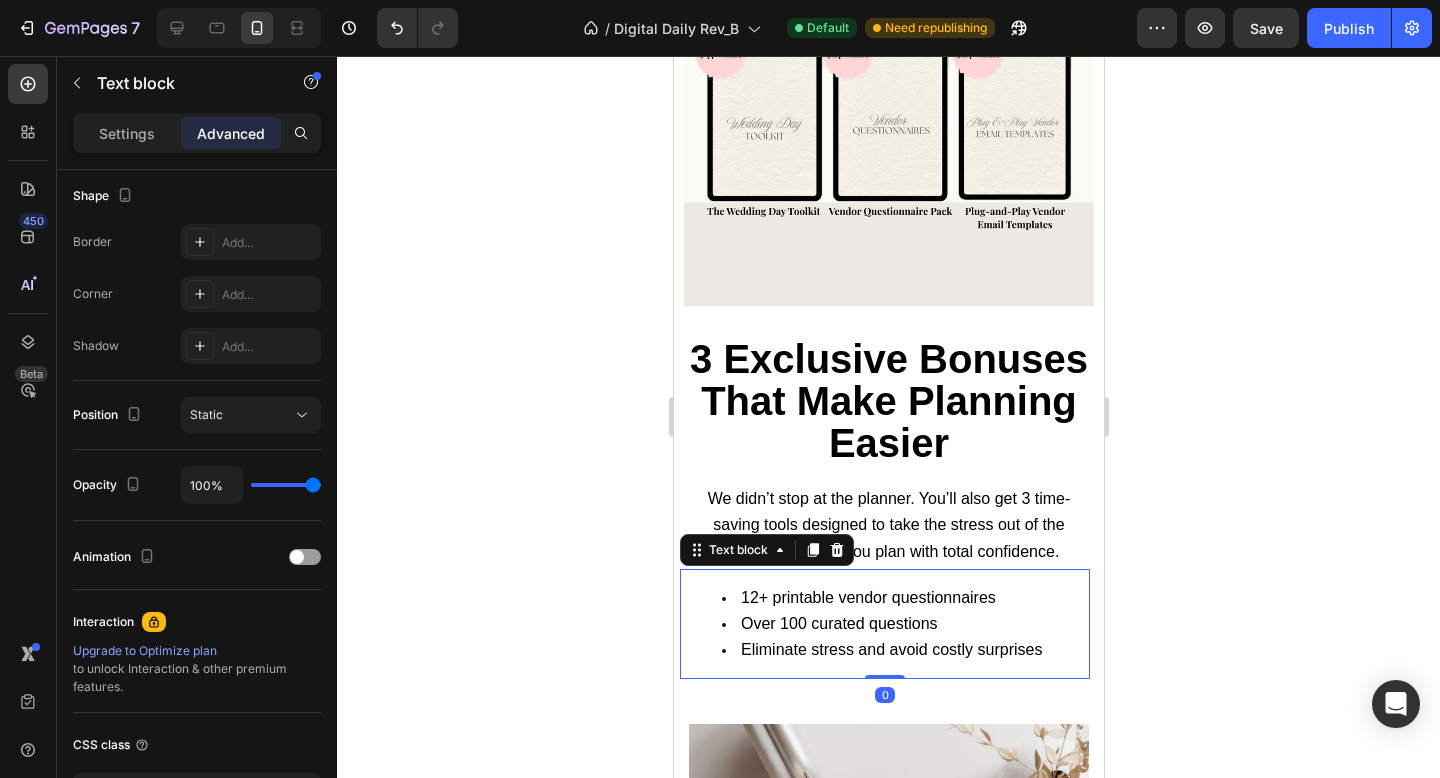 click on "12+ printable vendor questionnaires Over 100 curated questions Eliminate stress and avoid costly surprises" at bounding box center (884, 624) 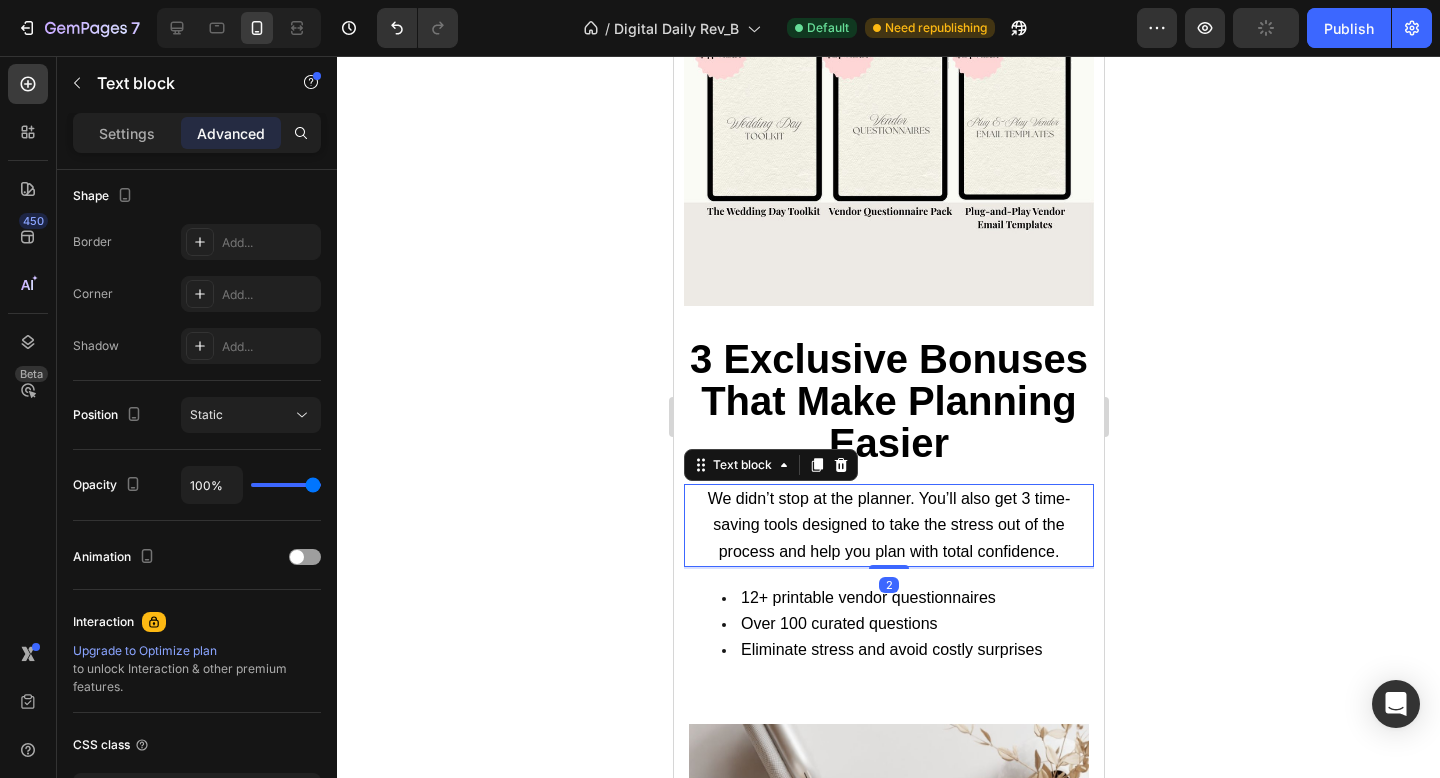 click on "We didn’t stop at the planner. You’ll also get 3 time-saving tools designed to take the stress out of the process and help you plan with total confidence." at bounding box center [888, 524] 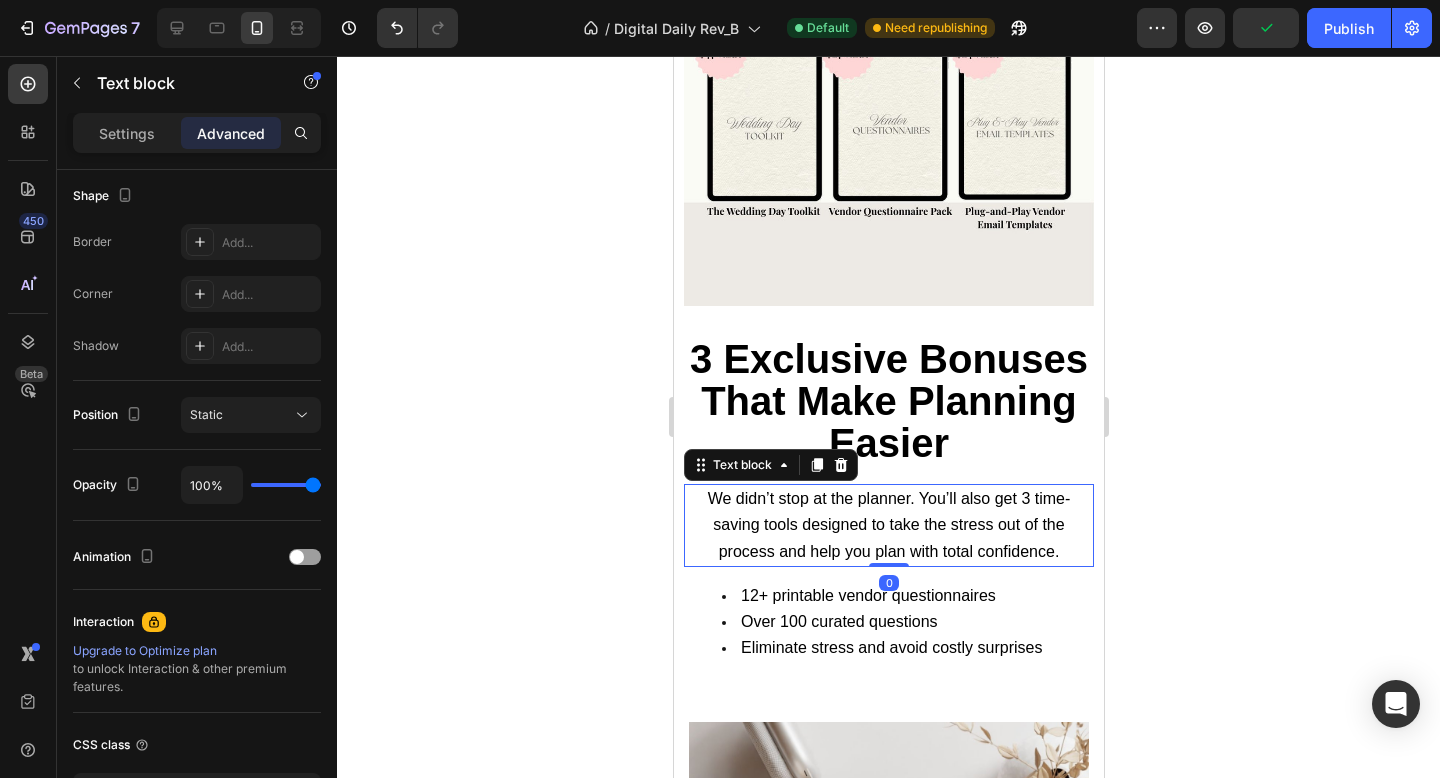 drag, startPoint x: 884, startPoint y: 546, endPoint x: 923, endPoint y: 523, distance: 45.276924 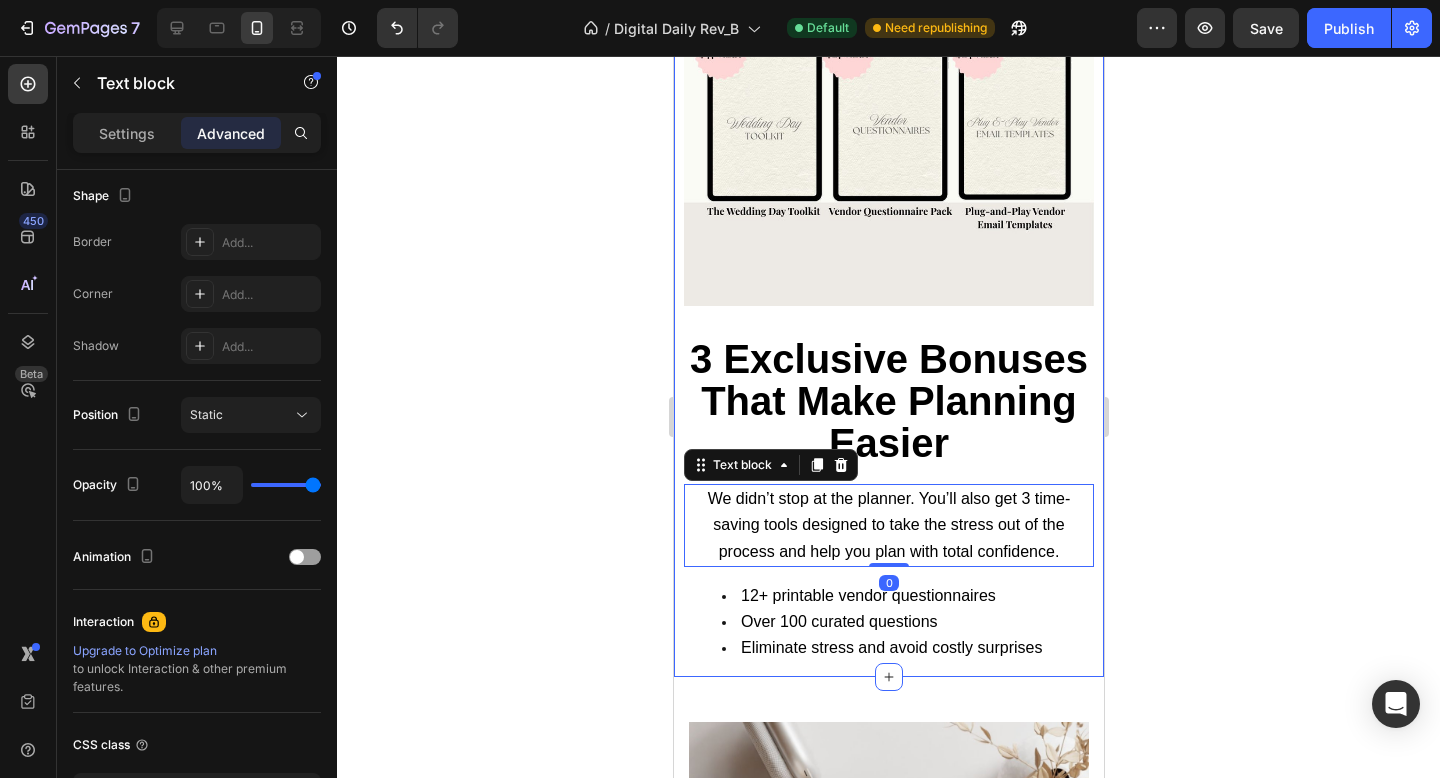 click 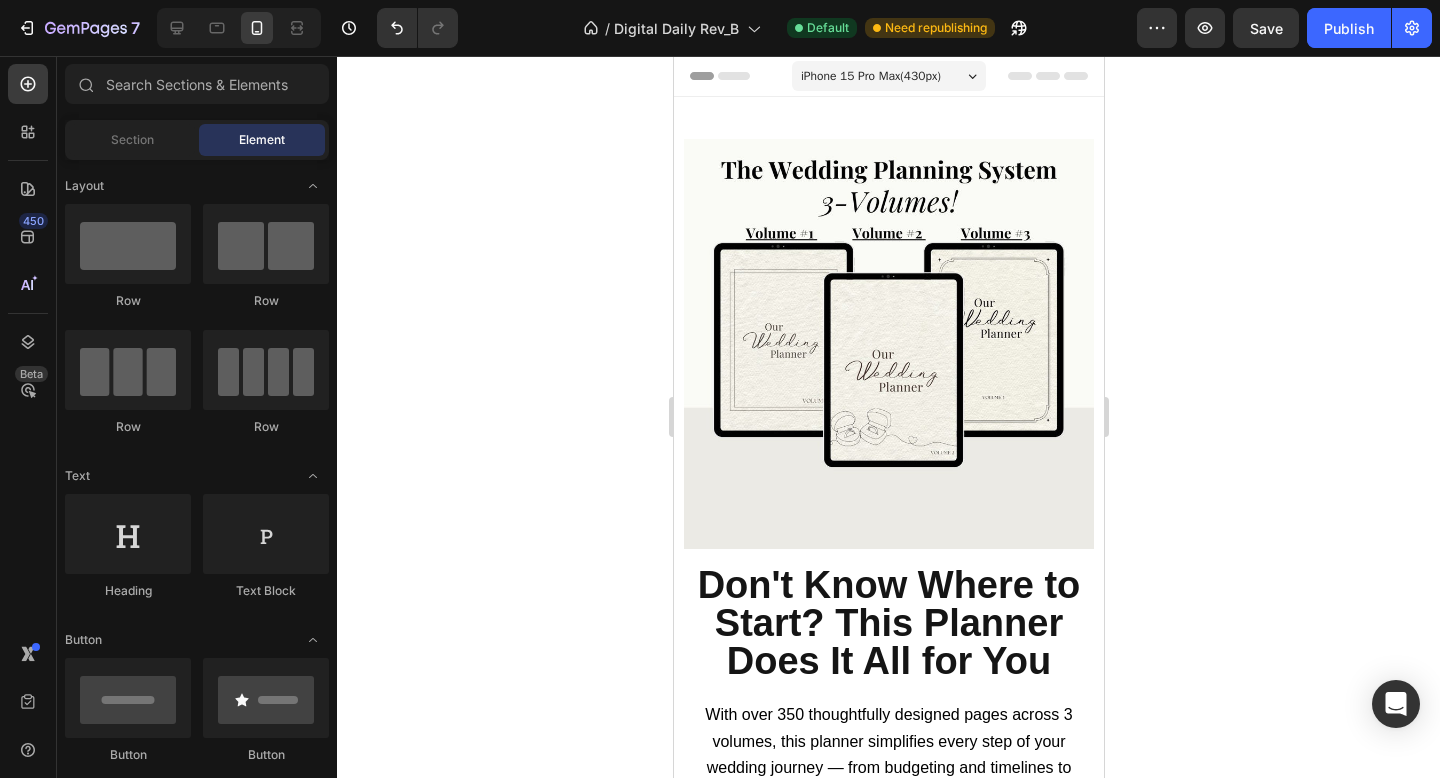 scroll, scrollTop: 2200, scrollLeft: 0, axis: vertical 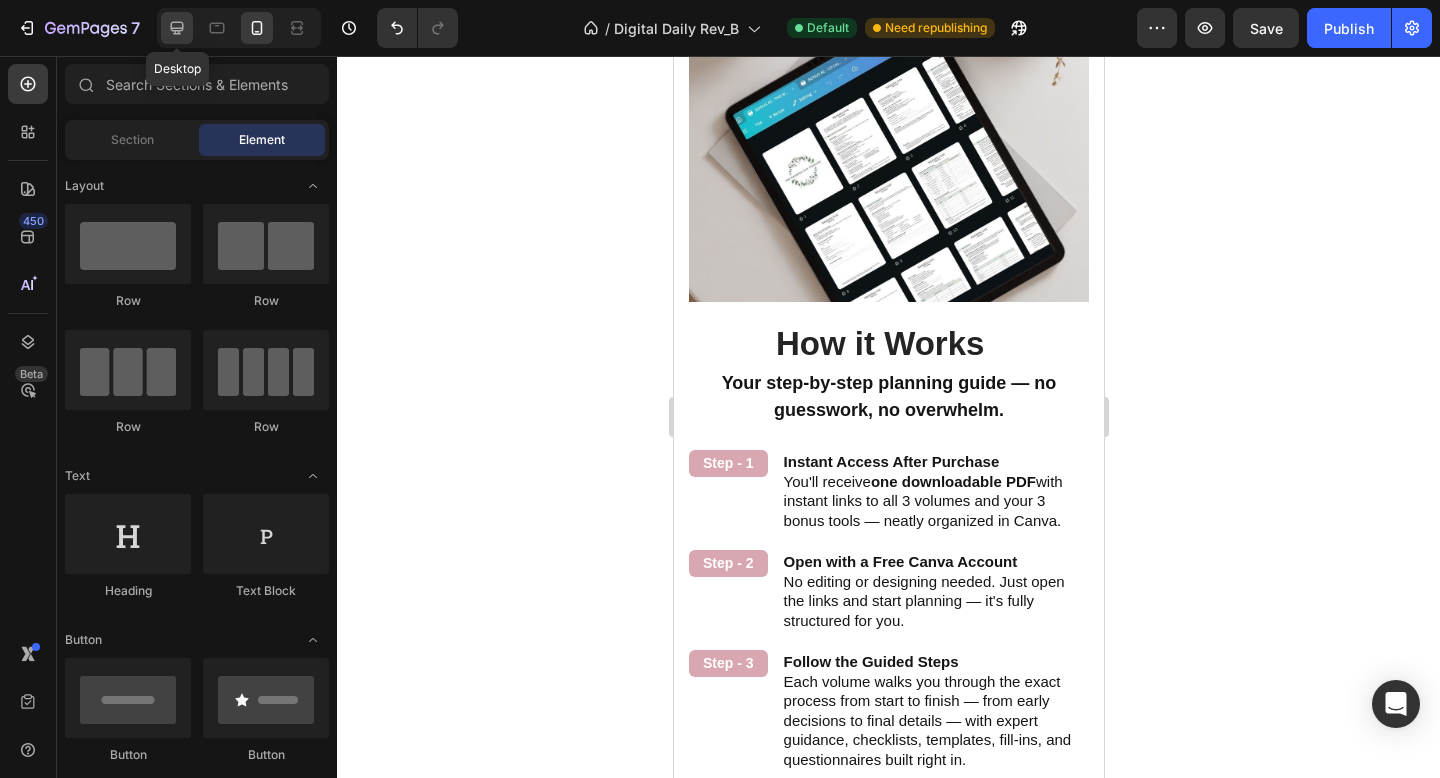 click 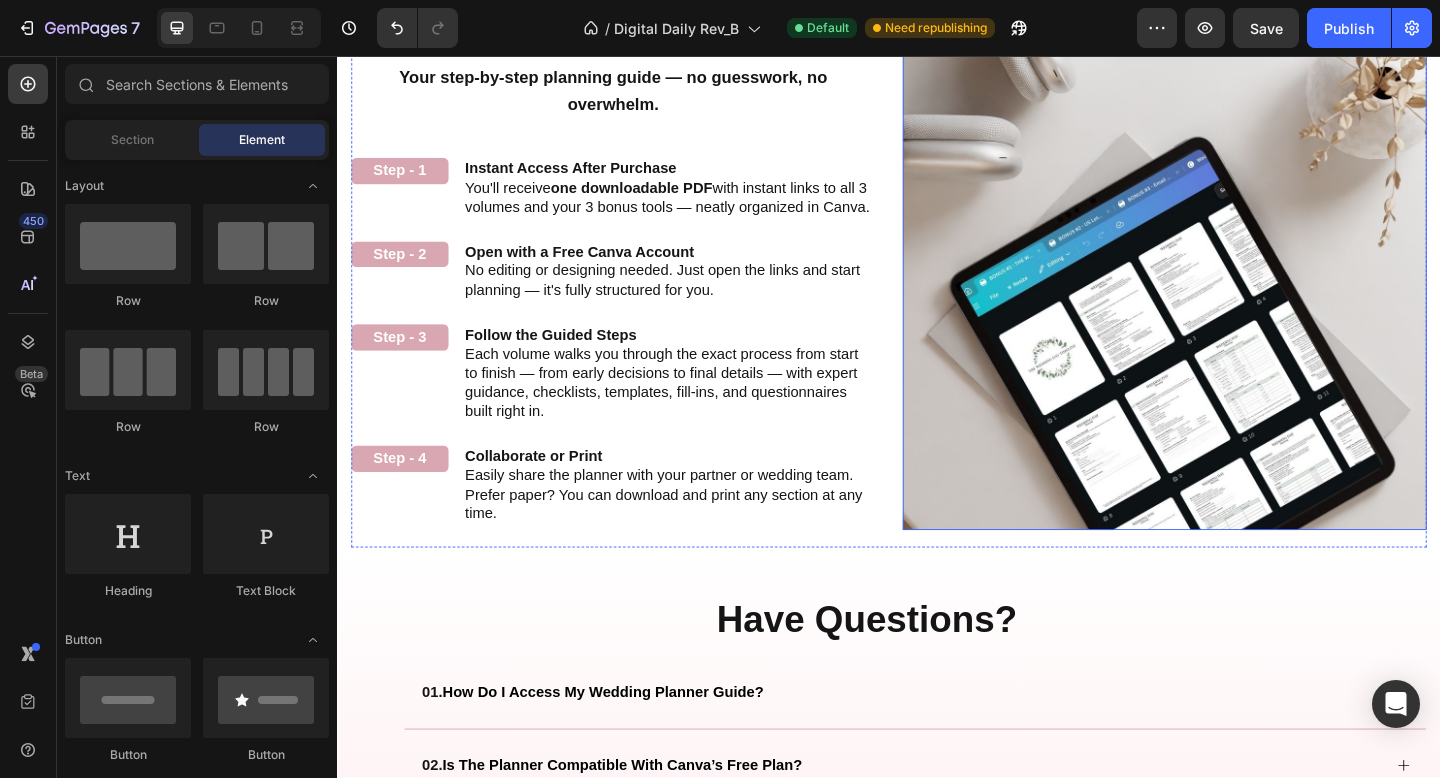 scroll, scrollTop: 1892, scrollLeft: 0, axis: vertical 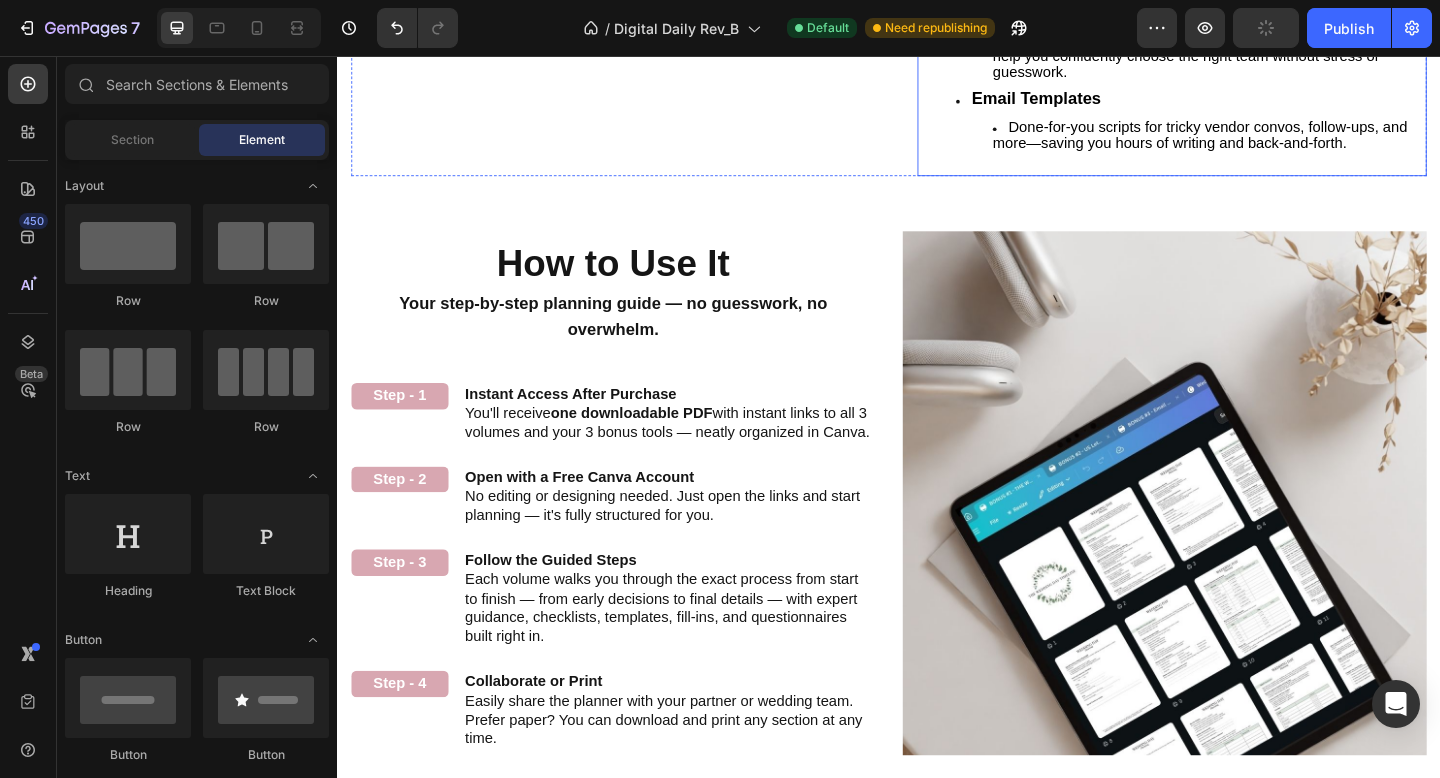 click on "Wedding Day Toolkit Everything you need at your fingertips—from contact lists to timelines and packing lists—so your big day runs like clockwork." at bounding box center (1265, -43) 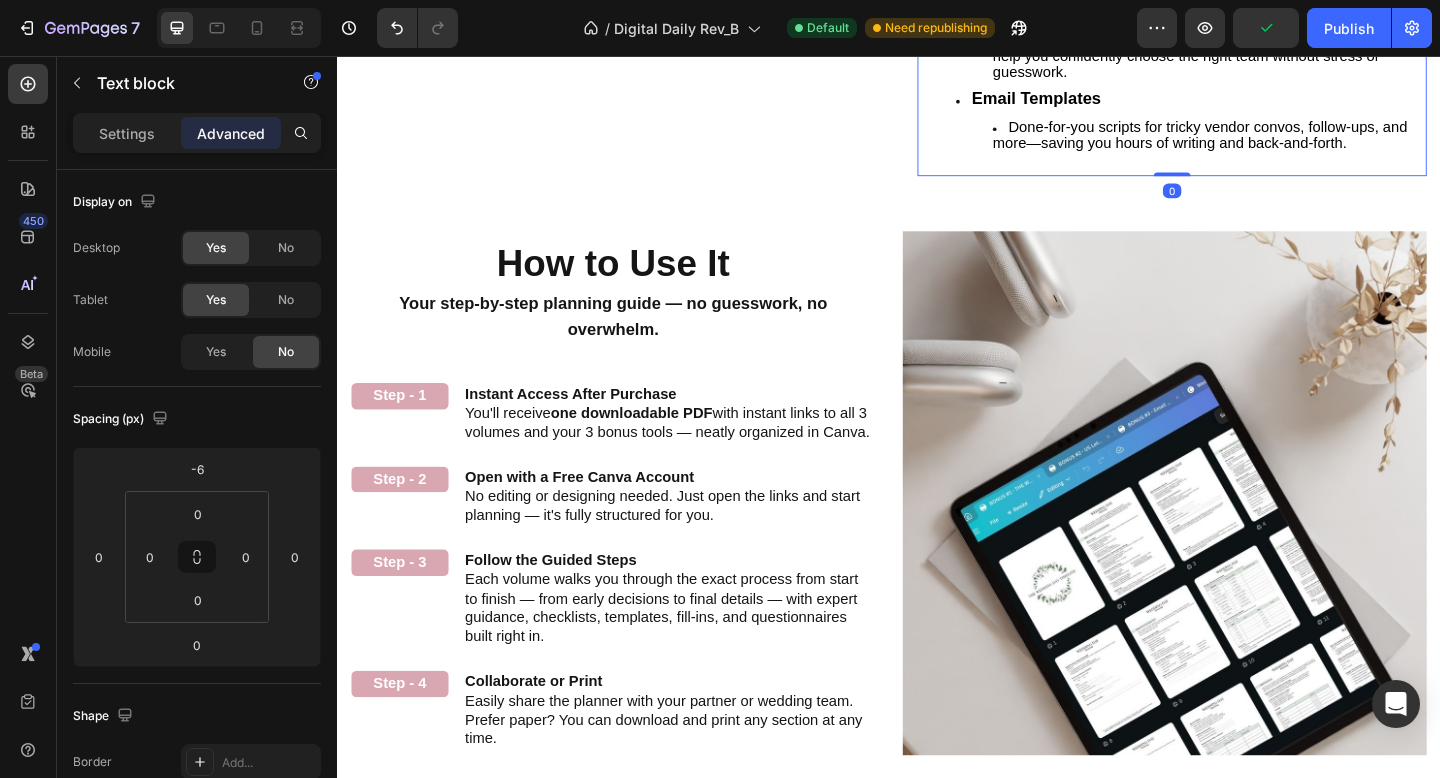 click on "Wedding Day Toolkit Everything you need at your fingertips—from contact lists to timelines and packing lists—so your big day runs like clockwork. Vendor Questionnaire Sheets 12+ printable interview guides (with 100+ curated questions) to help you confidently choose the right team without stress or guesswork. Email Templates Done-for-you scripts for tricky vendor convos, follow-ups, and more—saving you hours of writing and back-and-forth." at bounding box center [1245, 49] 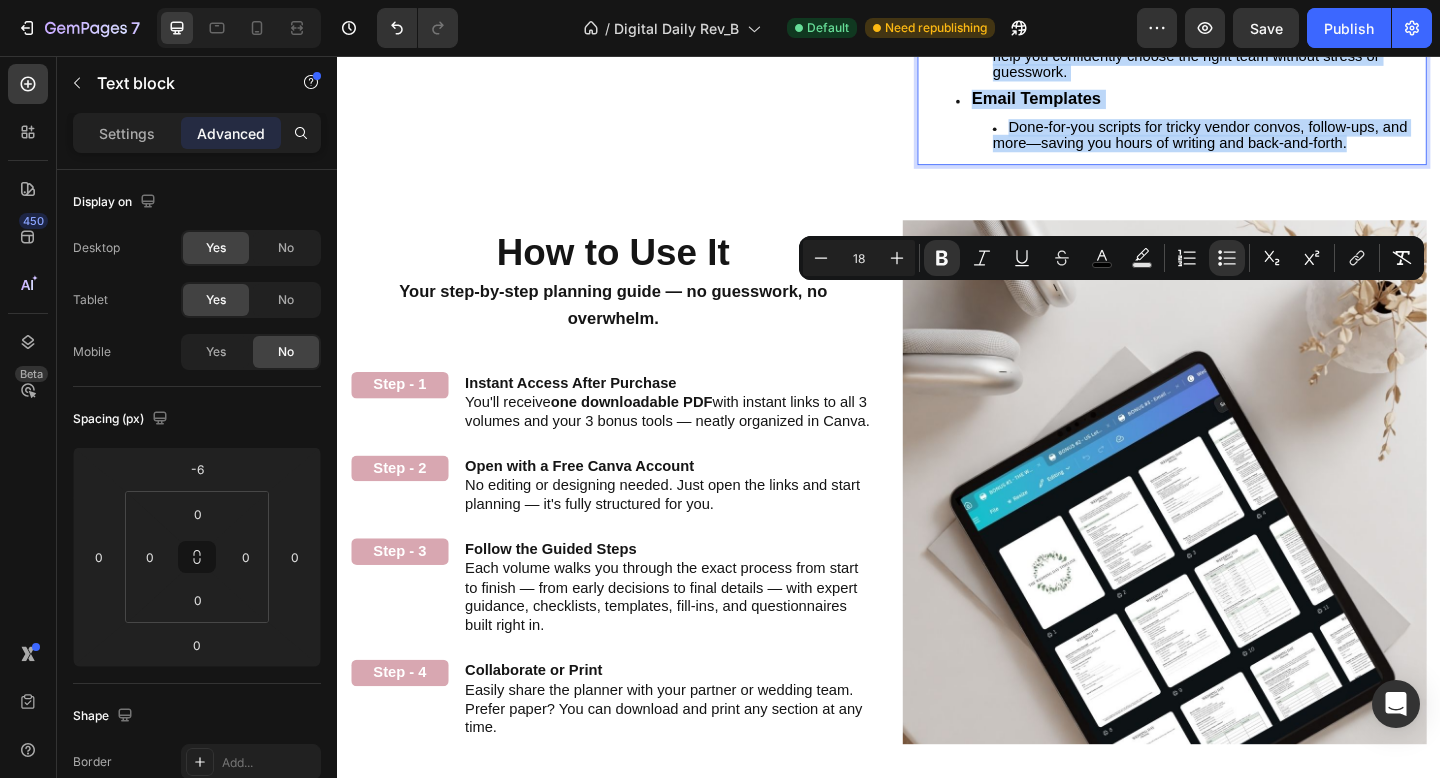 drag, startPoint x: 1012, startPoint y: 313, endPoint x: 1435, endPoint y: 547, distance: 483.40976 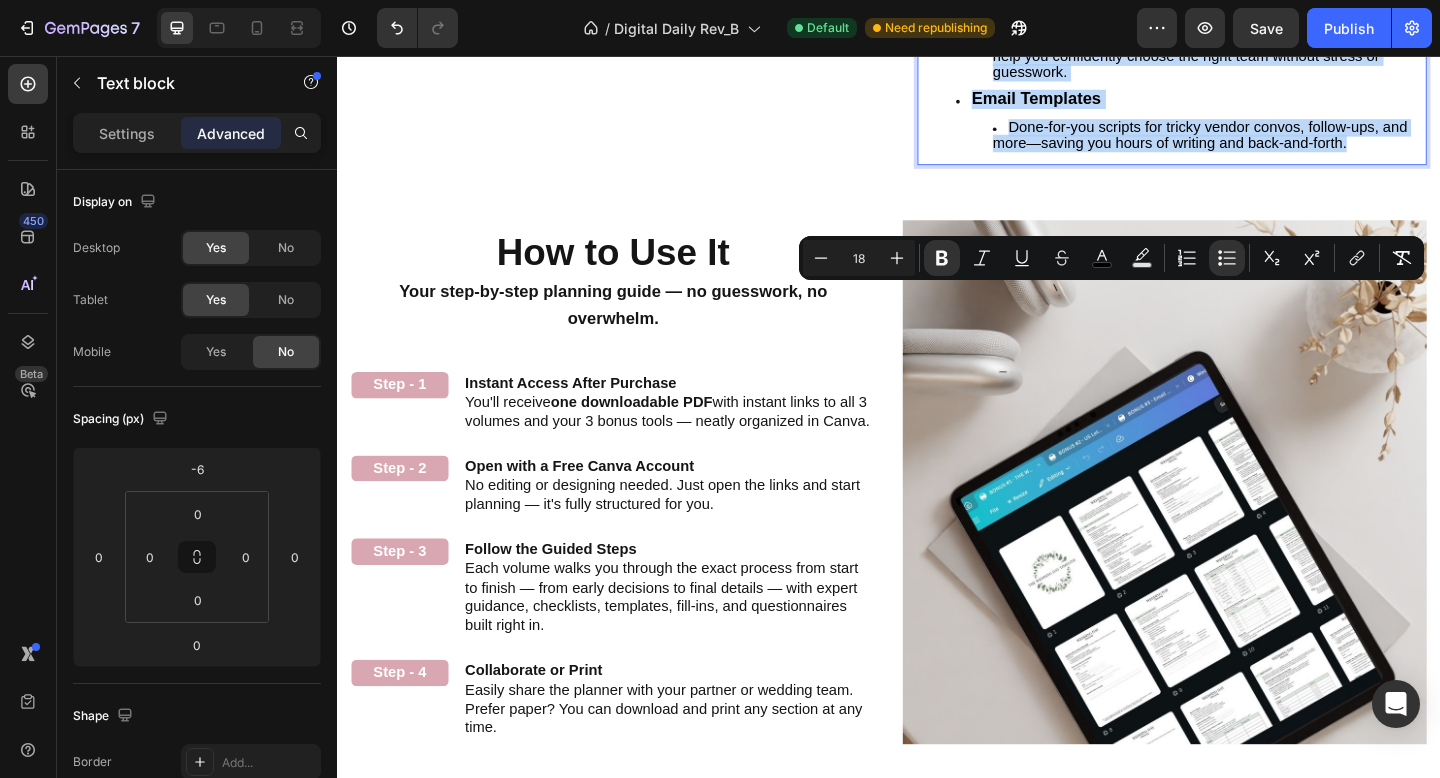 click on "Wedding Day Toolkit Everything you need at your fingertips—from contact lists to timelines and packing lists—so your big day runs like clockwork. Vendor Questionnaire Sheets 12+ printable interview guides (with 100+ curated questions) to help you confidently choose the right team without stress or guesswork. Email Templates Done-for-you scripts for tricky vendor convos, follow-ups, and more—saving you hours of writing and back-and-forth." at bounding box center [1245, 43] 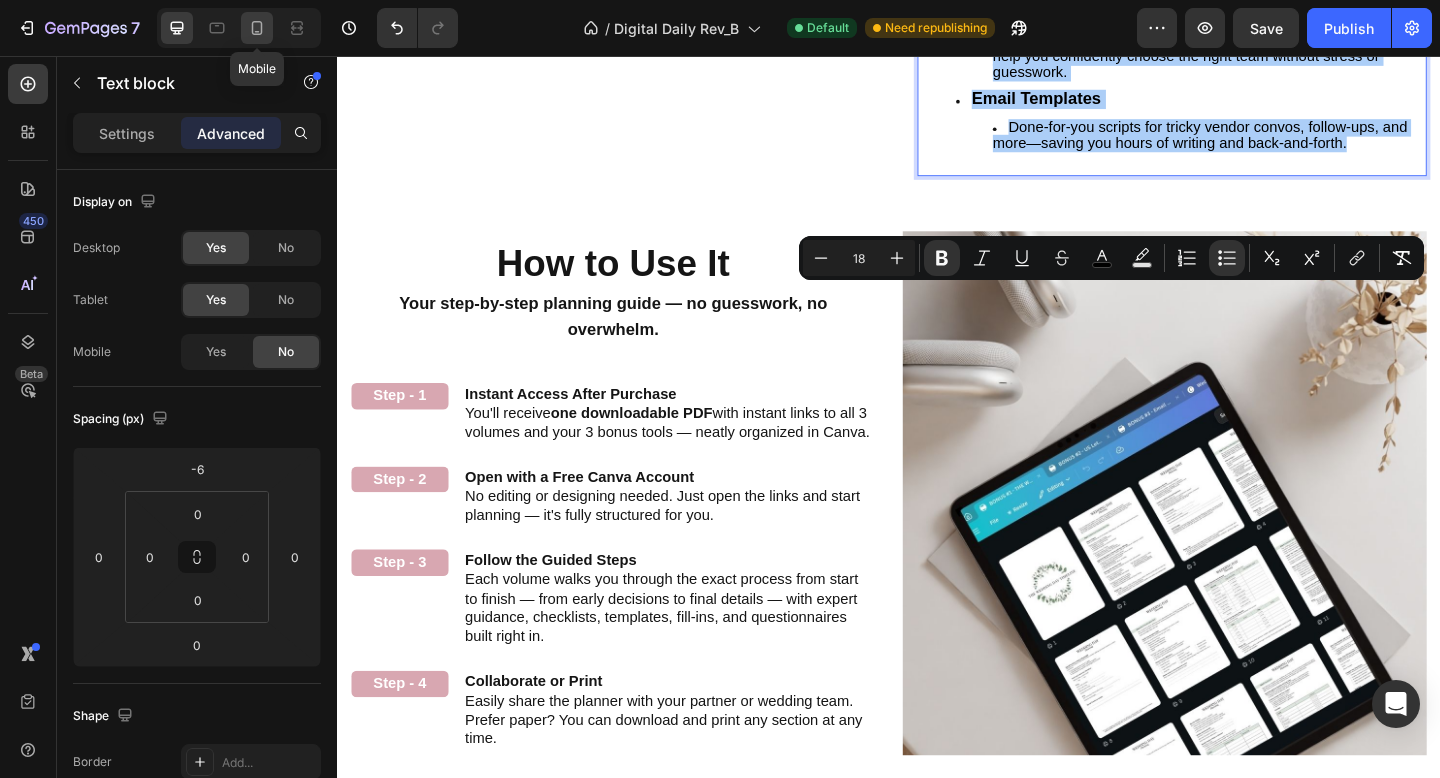 click 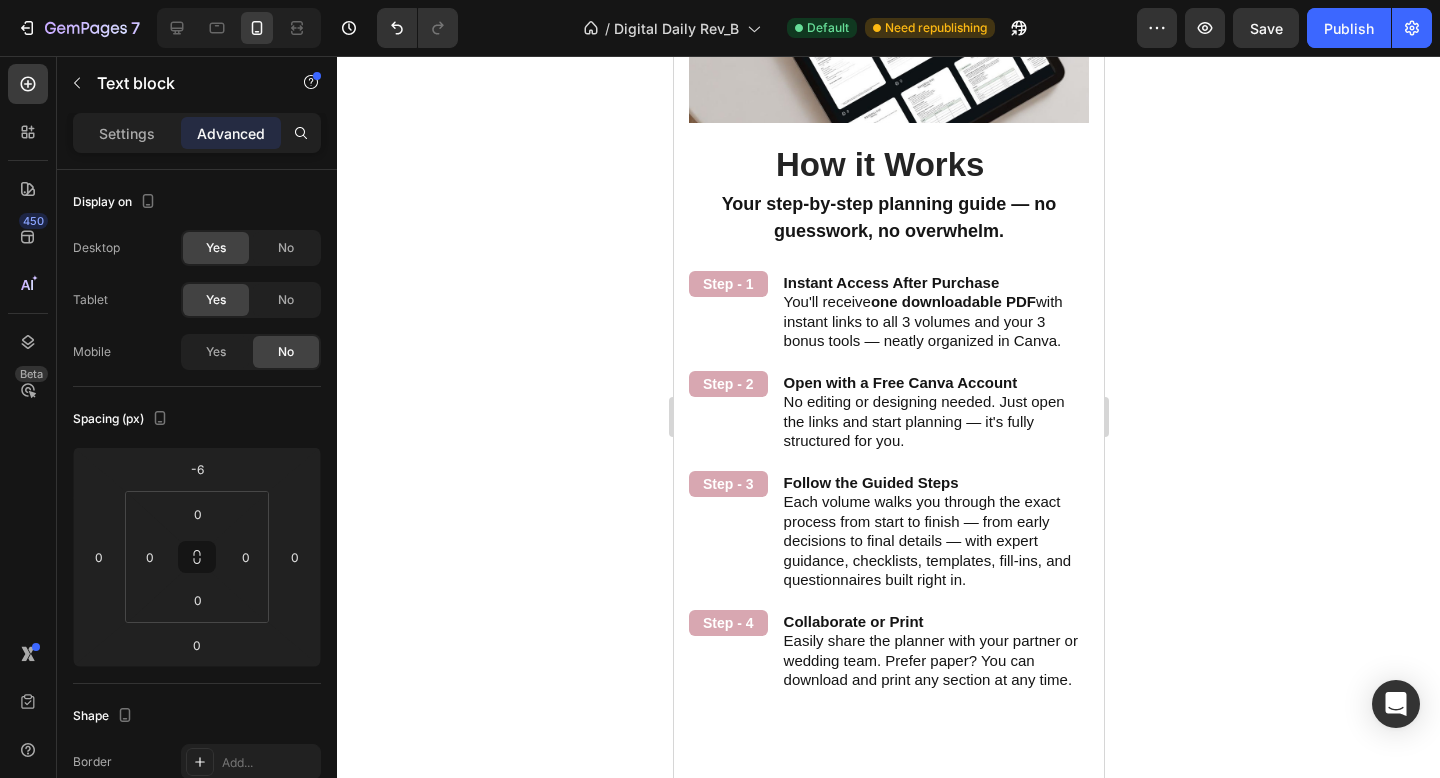scroll, scrollTop: 2861, scrollLeft: 0, axis: vertical 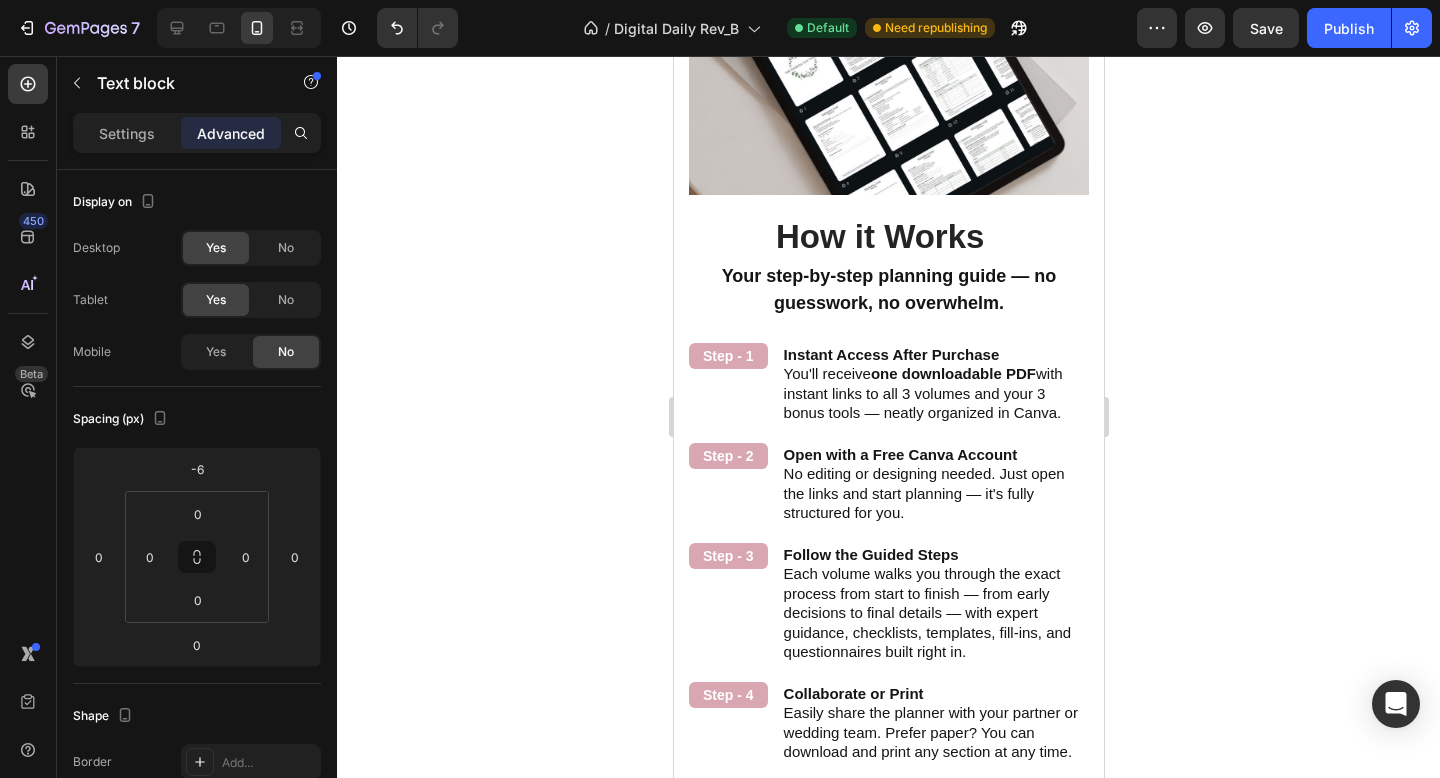 click on "Over 100 curated questions" at bounding box center (838, -307) 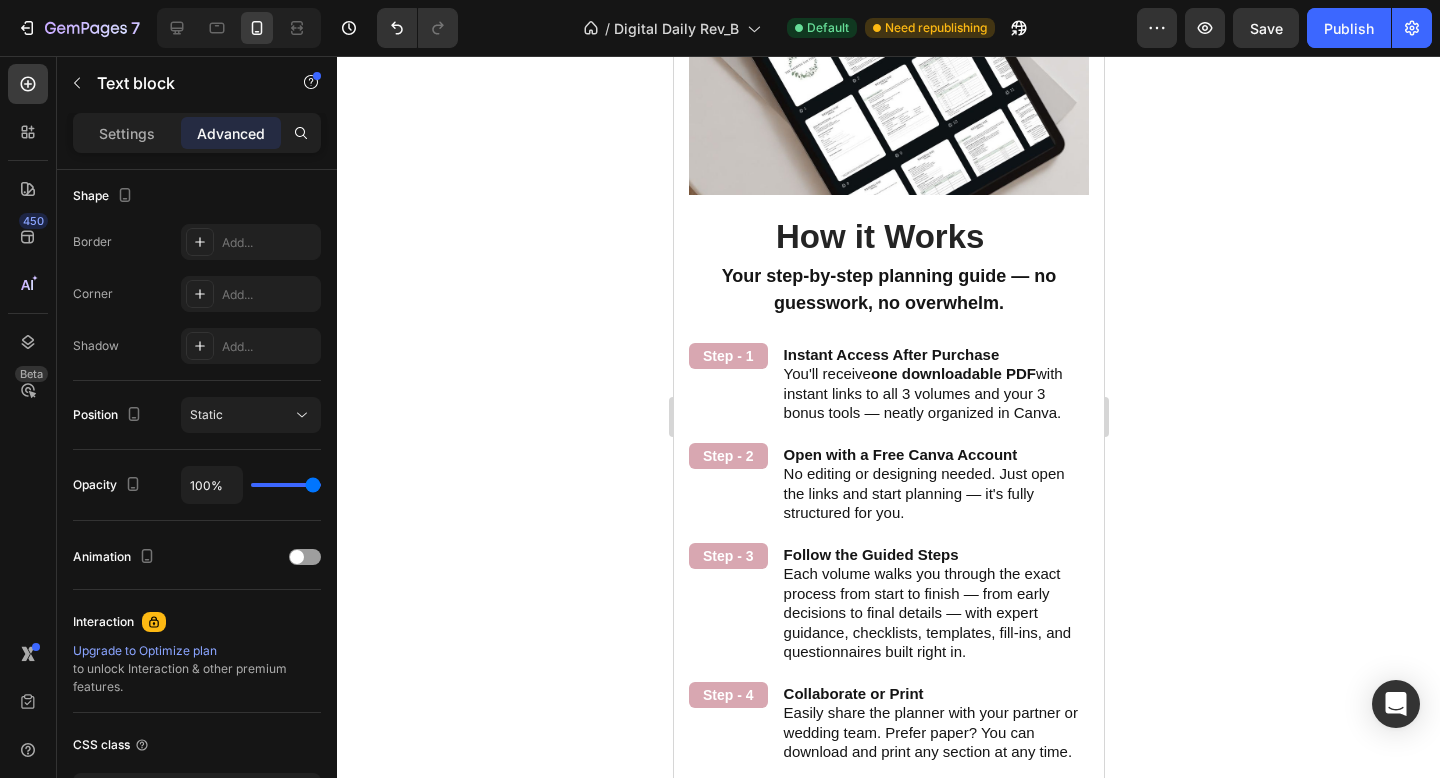 click on "Over 100 curated questions" at bounding box center (838, -307) 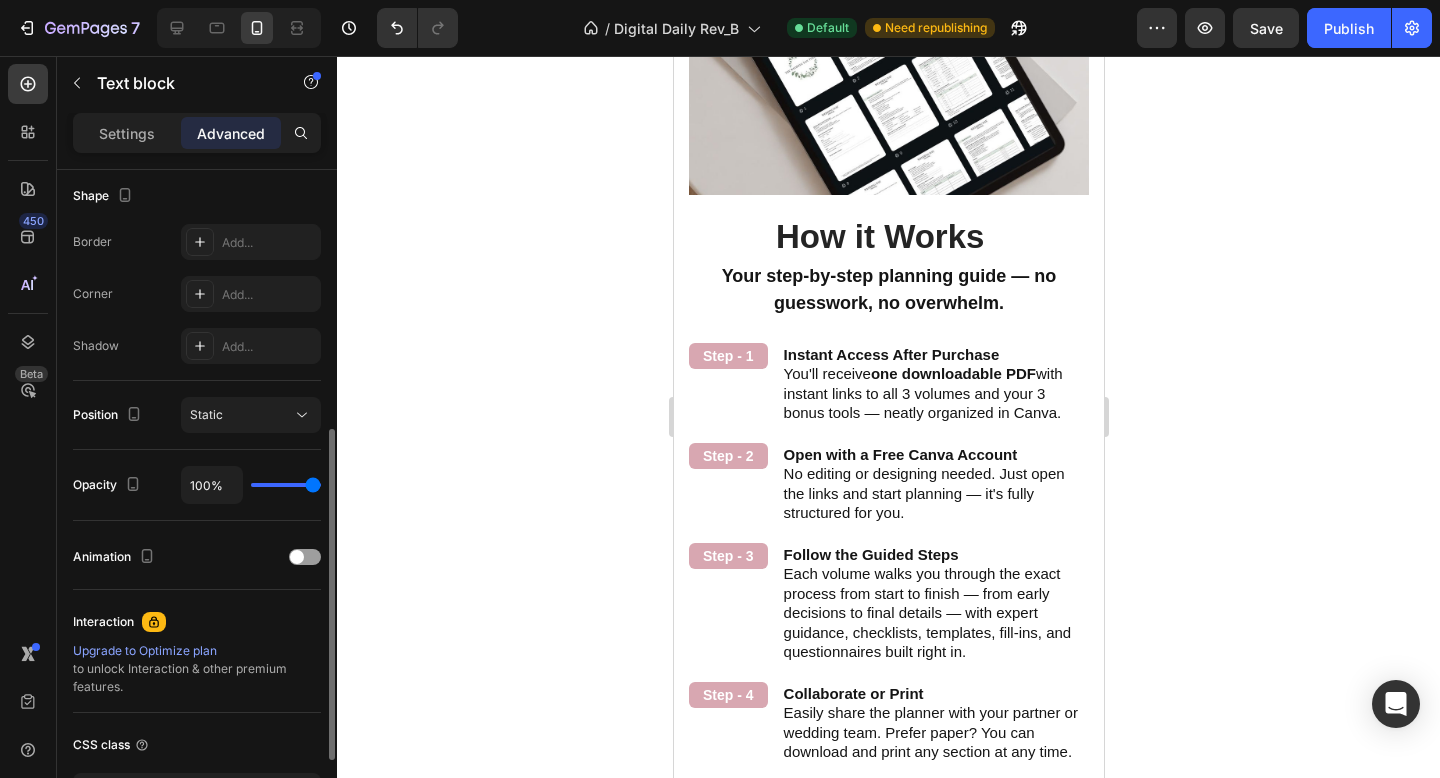 click on "Over 100 curated questions" at bounding box center (838, -307) 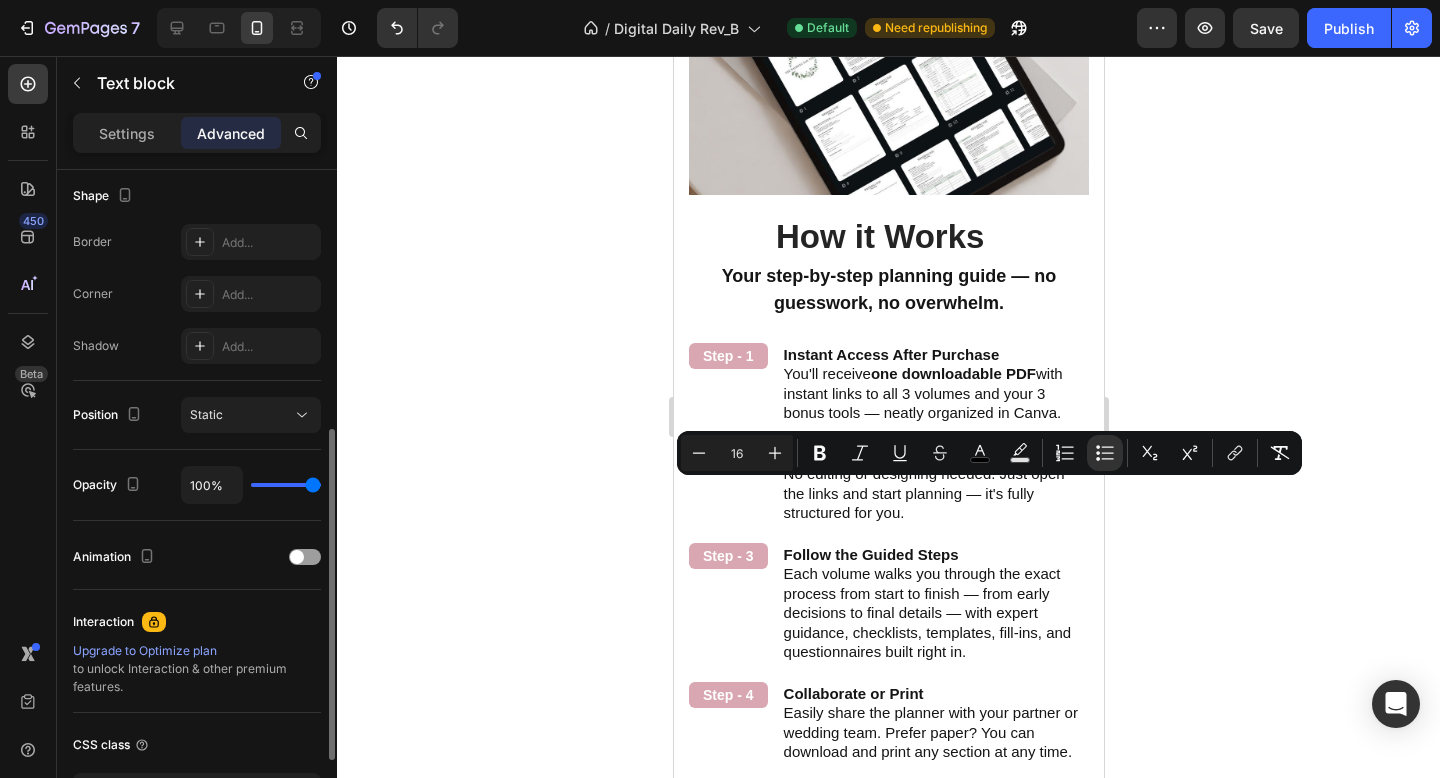 click on "Eliminate stress and avoid costly surprises" at bounding box center [904, -279] 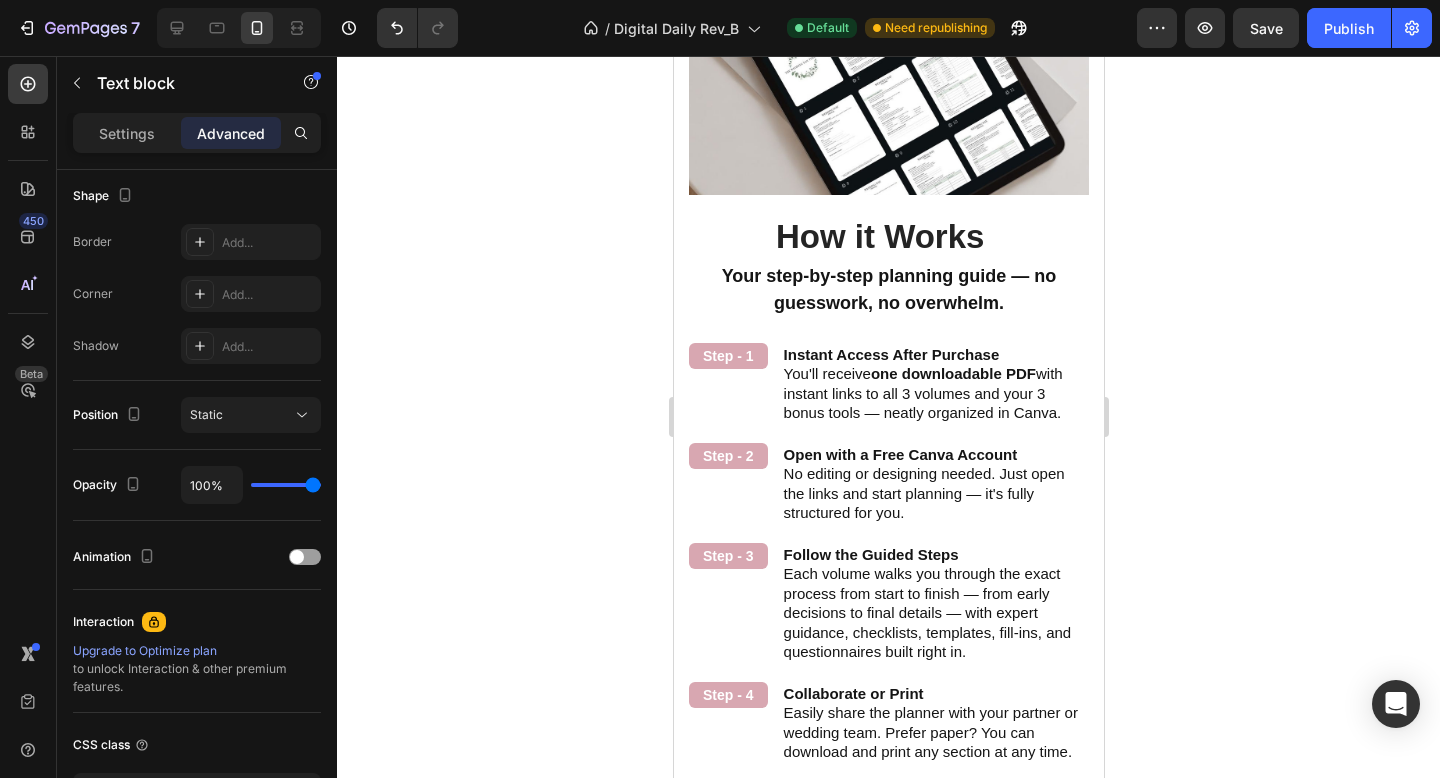 drag, startPoint x: 809, startPoint y: 518, endPoint x: 723, endPoint y: 472, distance: 97.52948 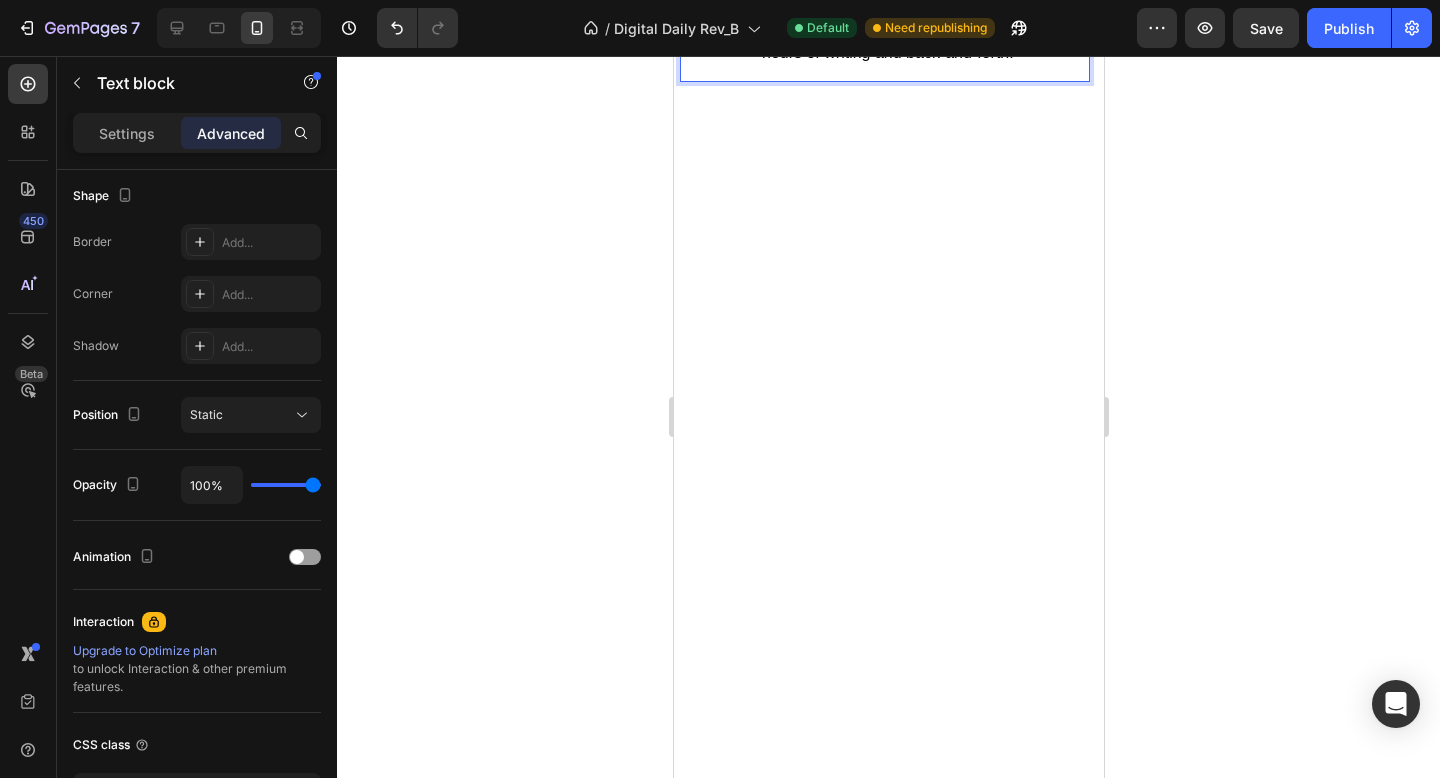 scroll, scrollTop: 2960, scrollLeft: 0, axis: vertical 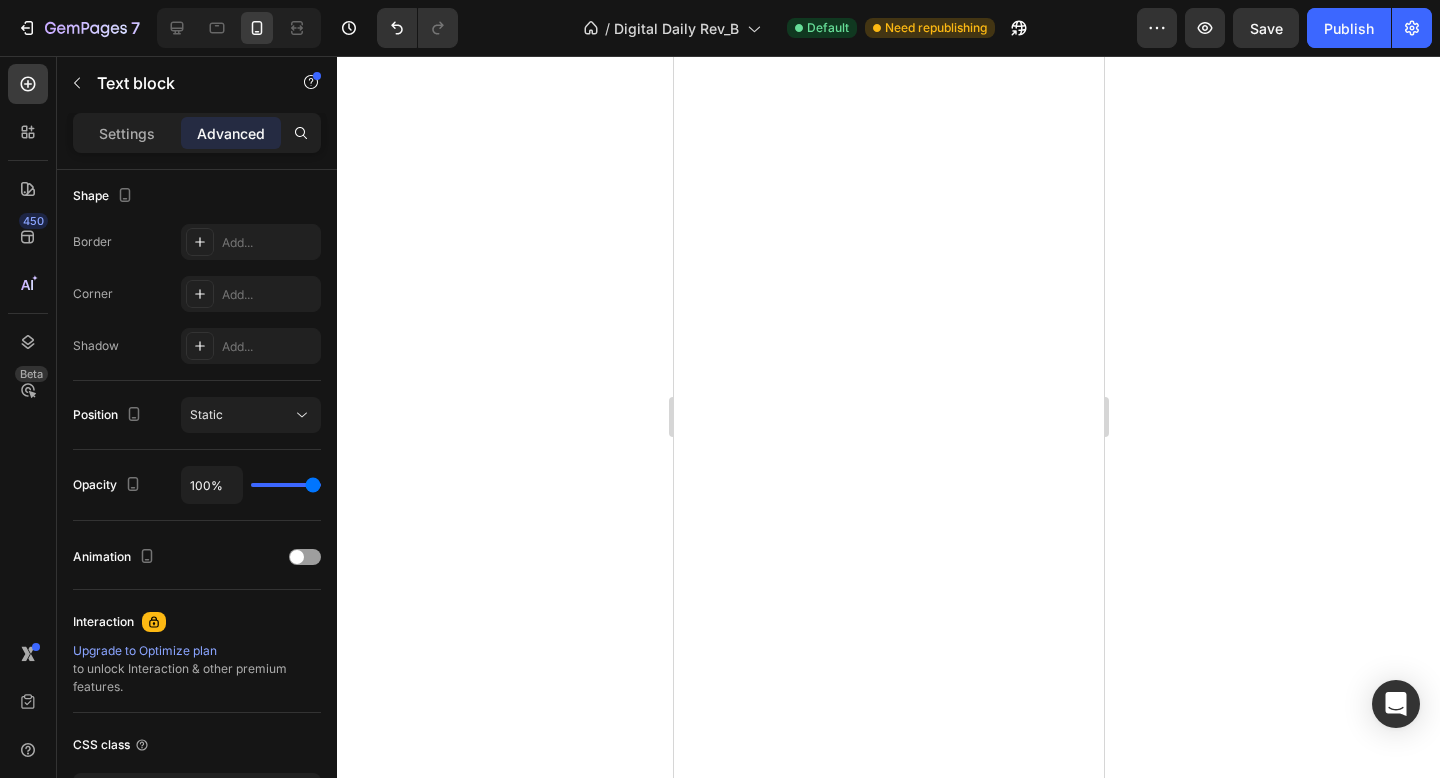 click 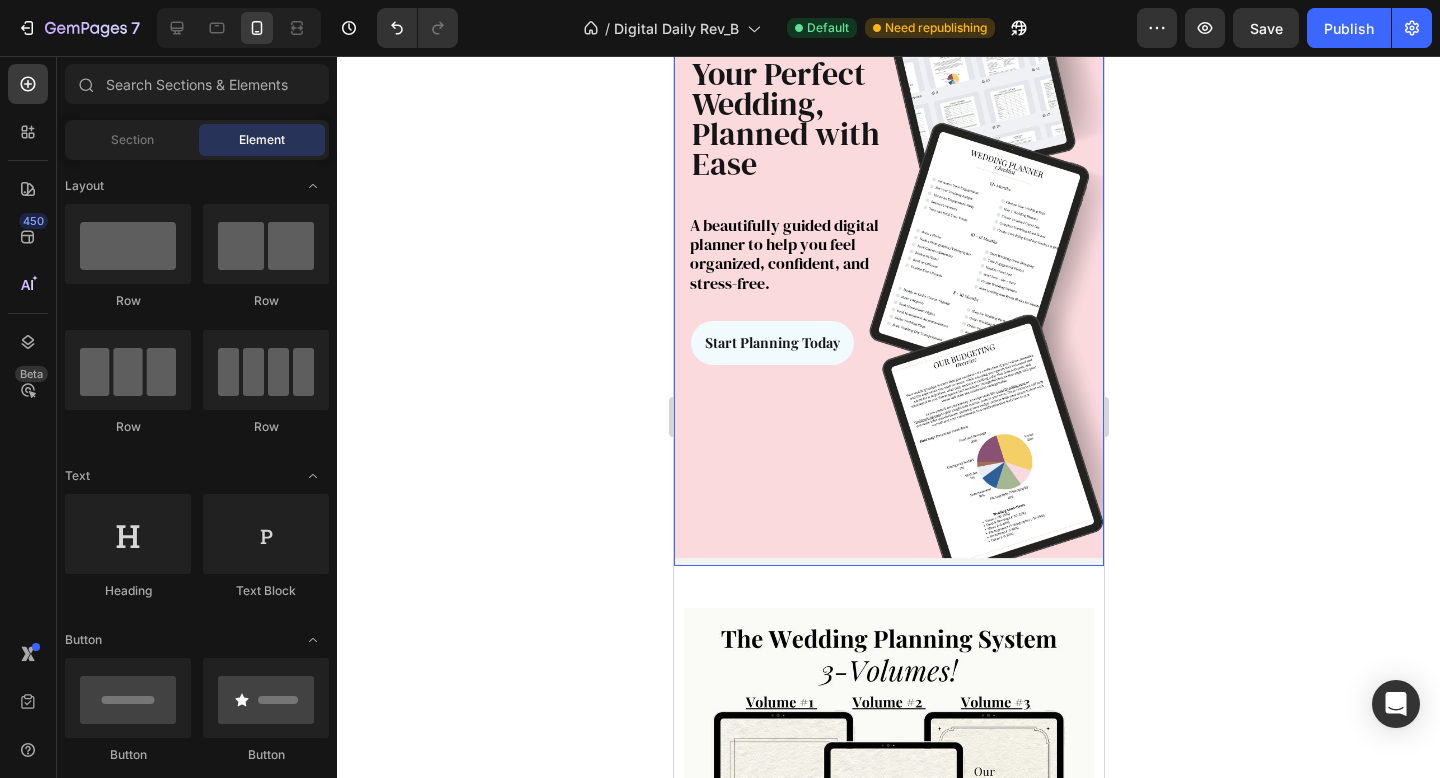 scroll, scrollTop: 190, scrollLeft: 0, axis: vertical 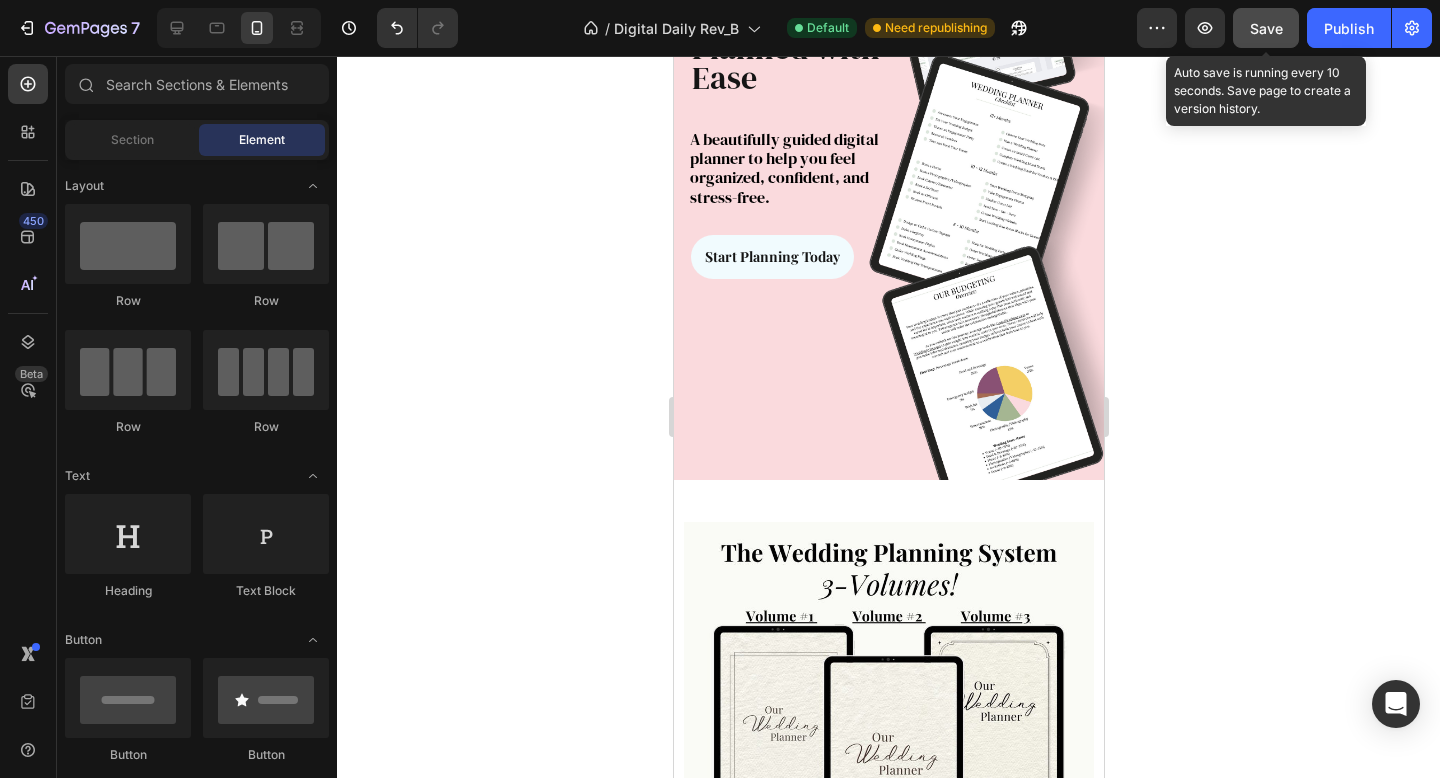 click on "Save" 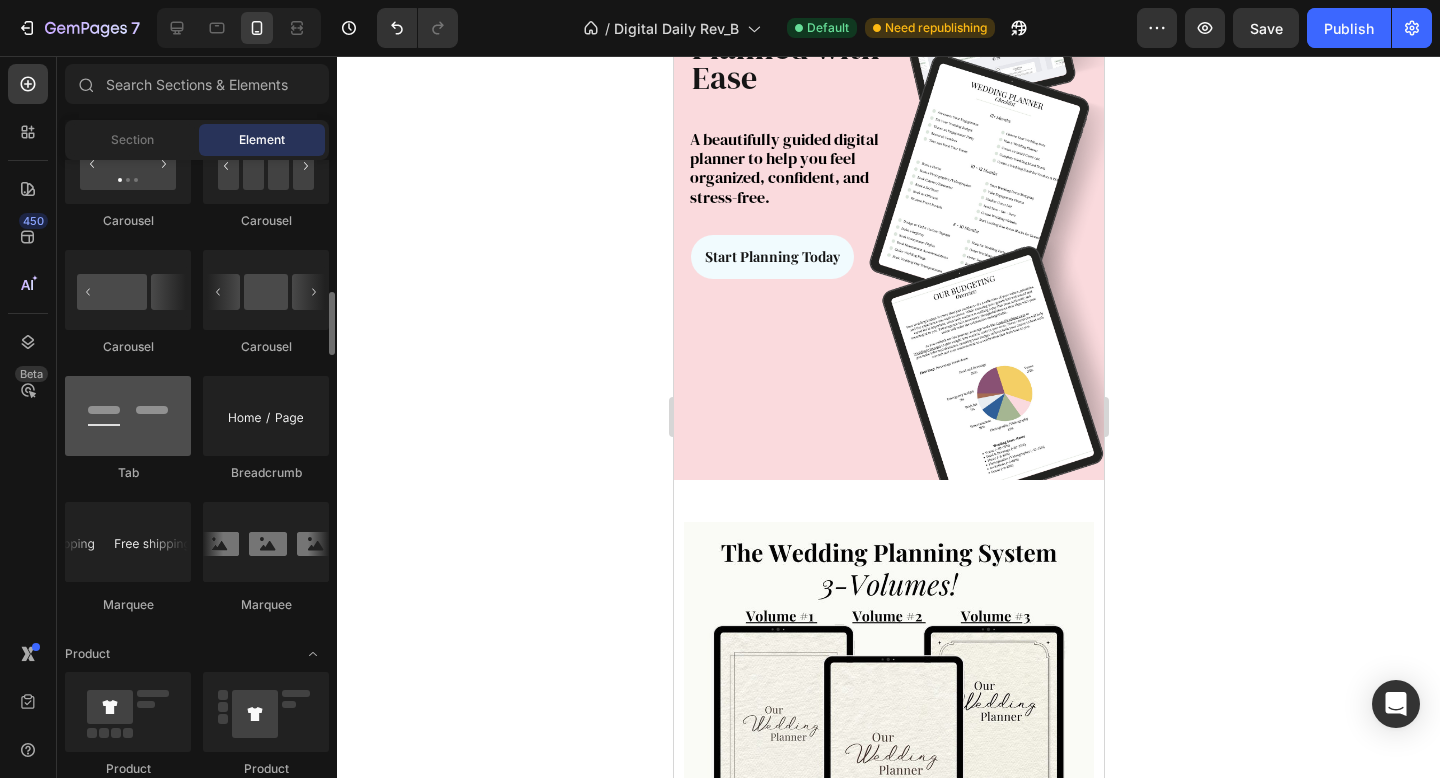 scroll, scrollTop: 2003, scrollLeft: 0, axis: vertical 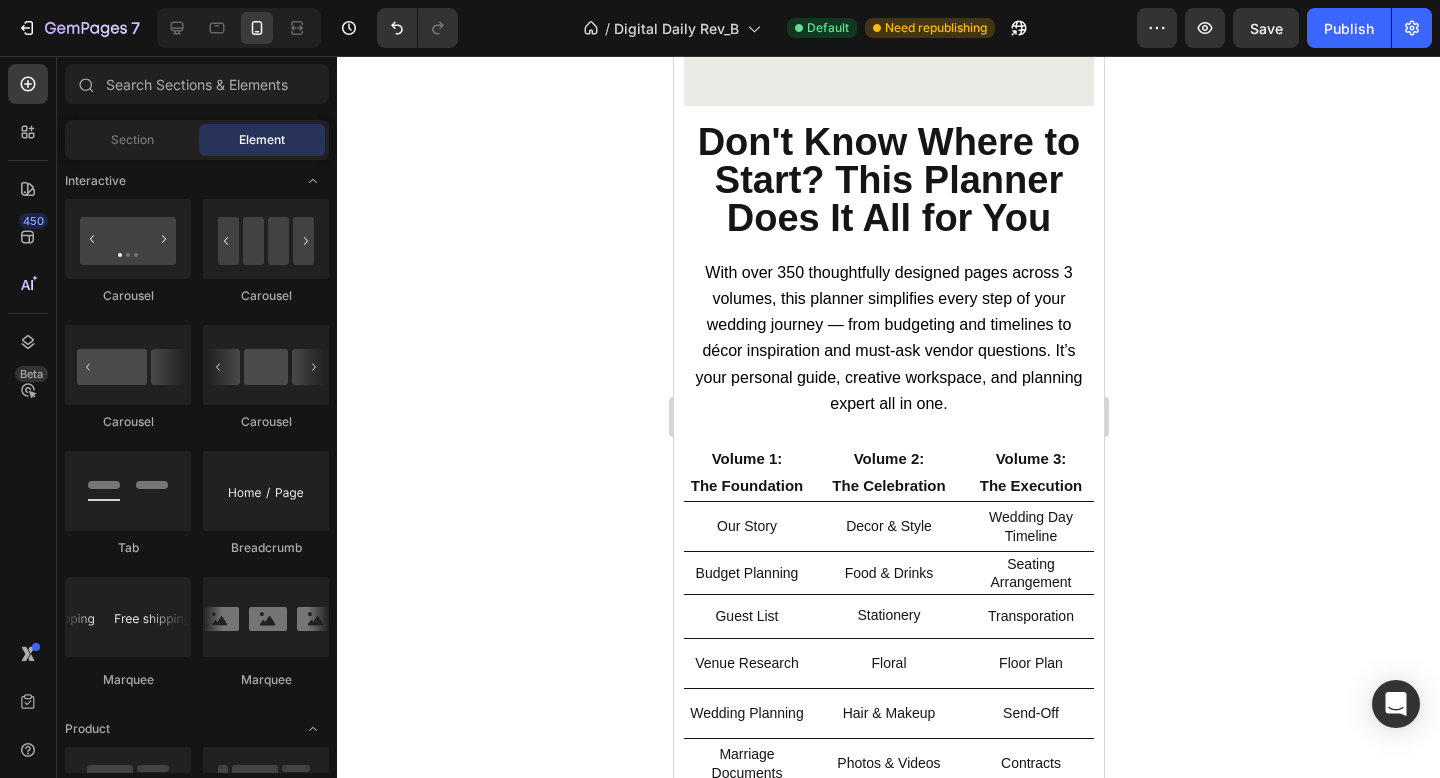 click 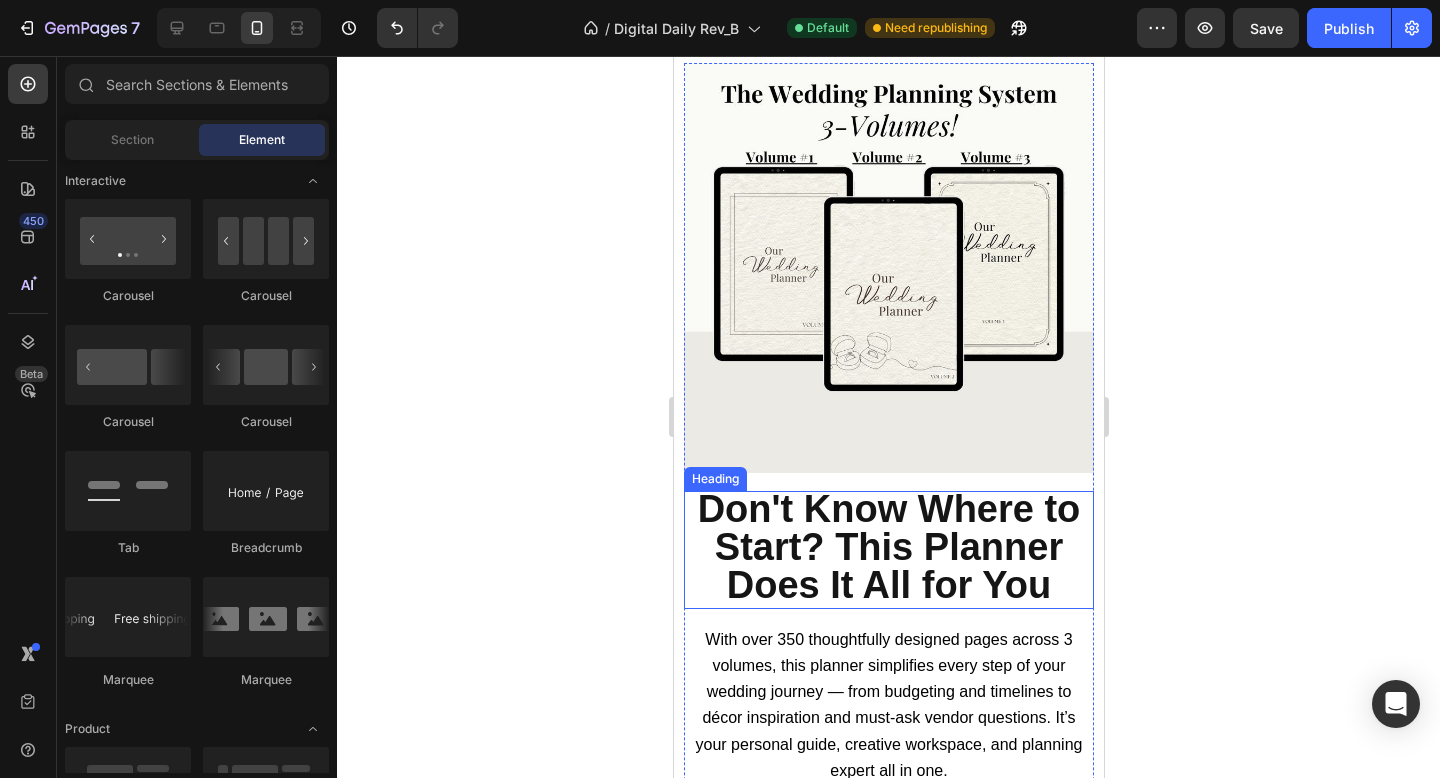scroll, scrollTop: 926, scrollLeft: 0, axis: vertical 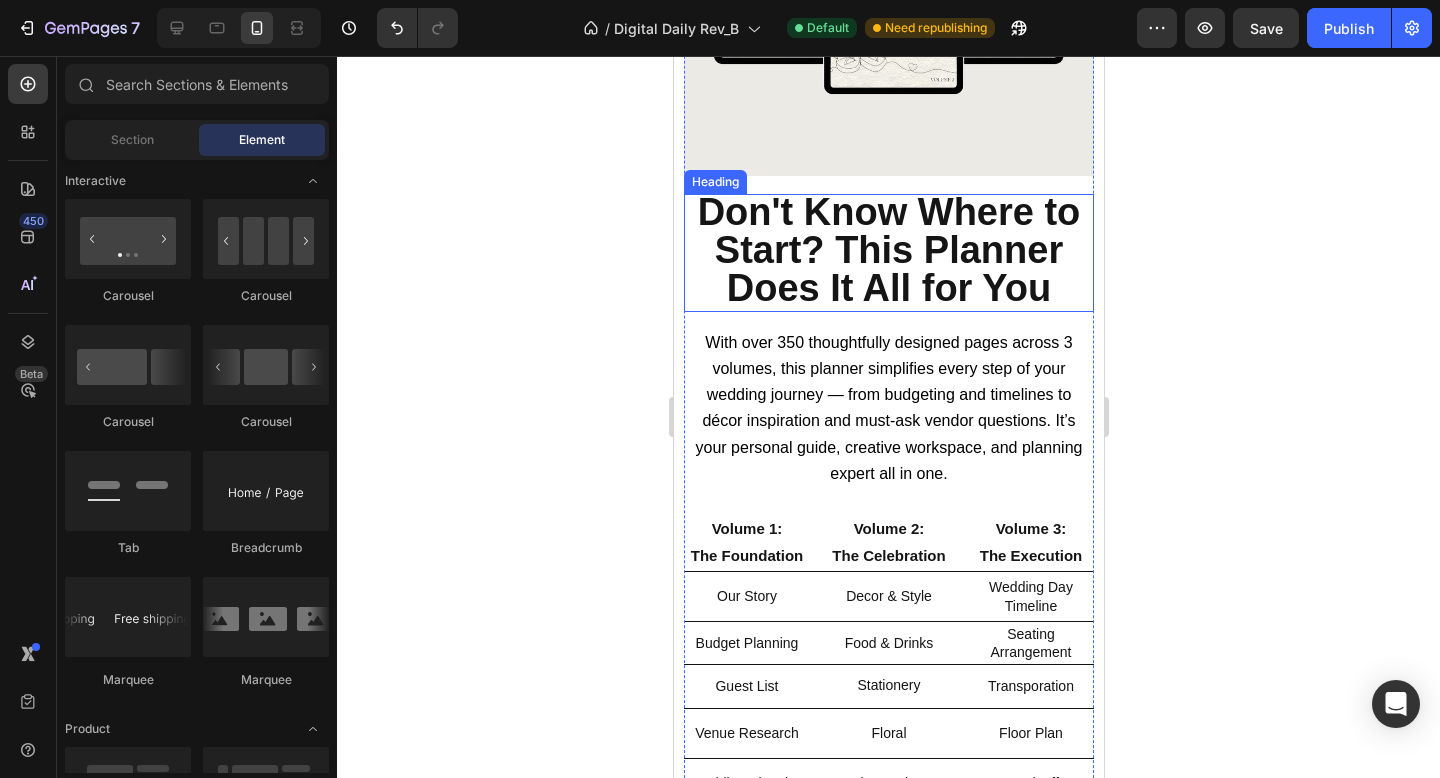 drag, startPoint x: 920, startPoint y: 270, endPoint x: 930, endPoint y: 277, distance: 12.206555 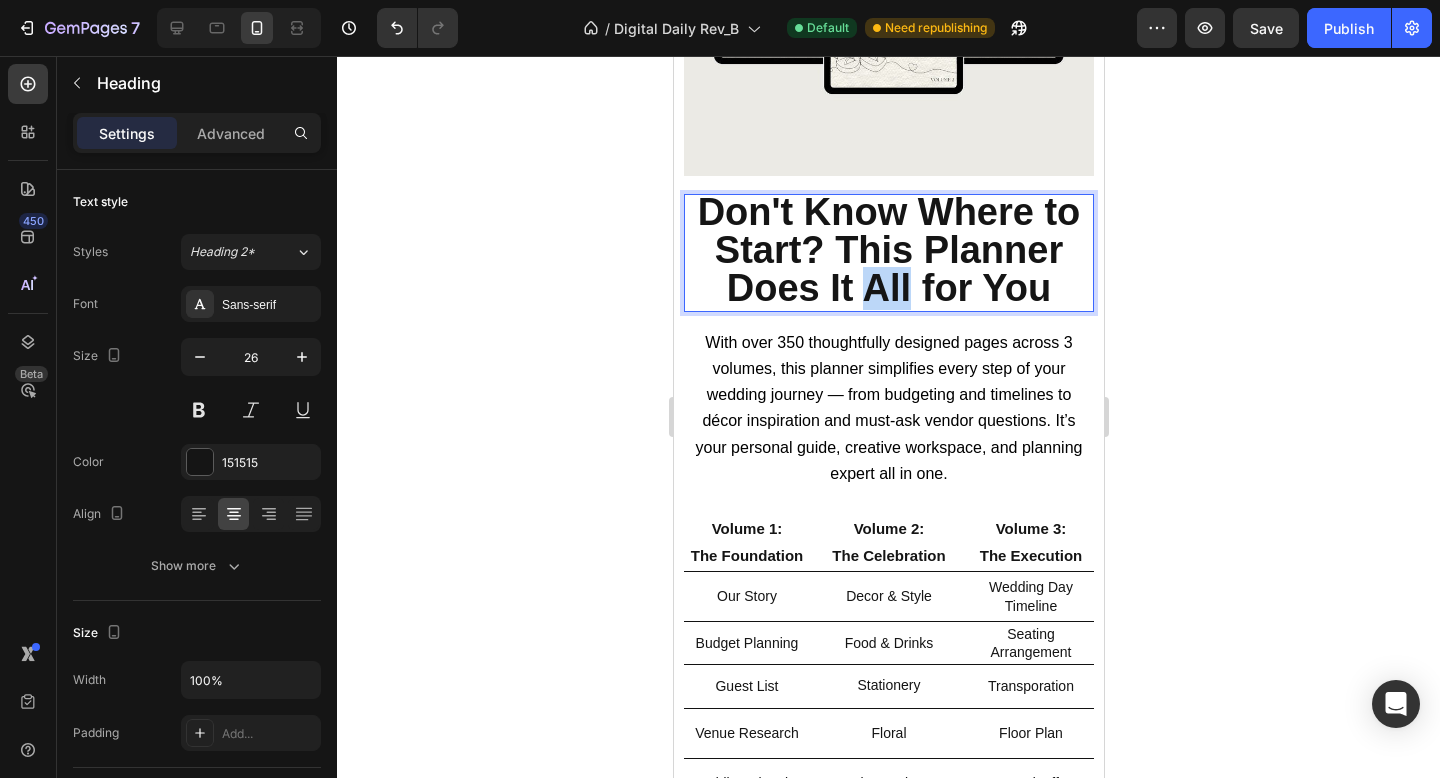 click on "Don't Know Where to Start? This Planner Does It All for You" at bounding box center (888, 250) 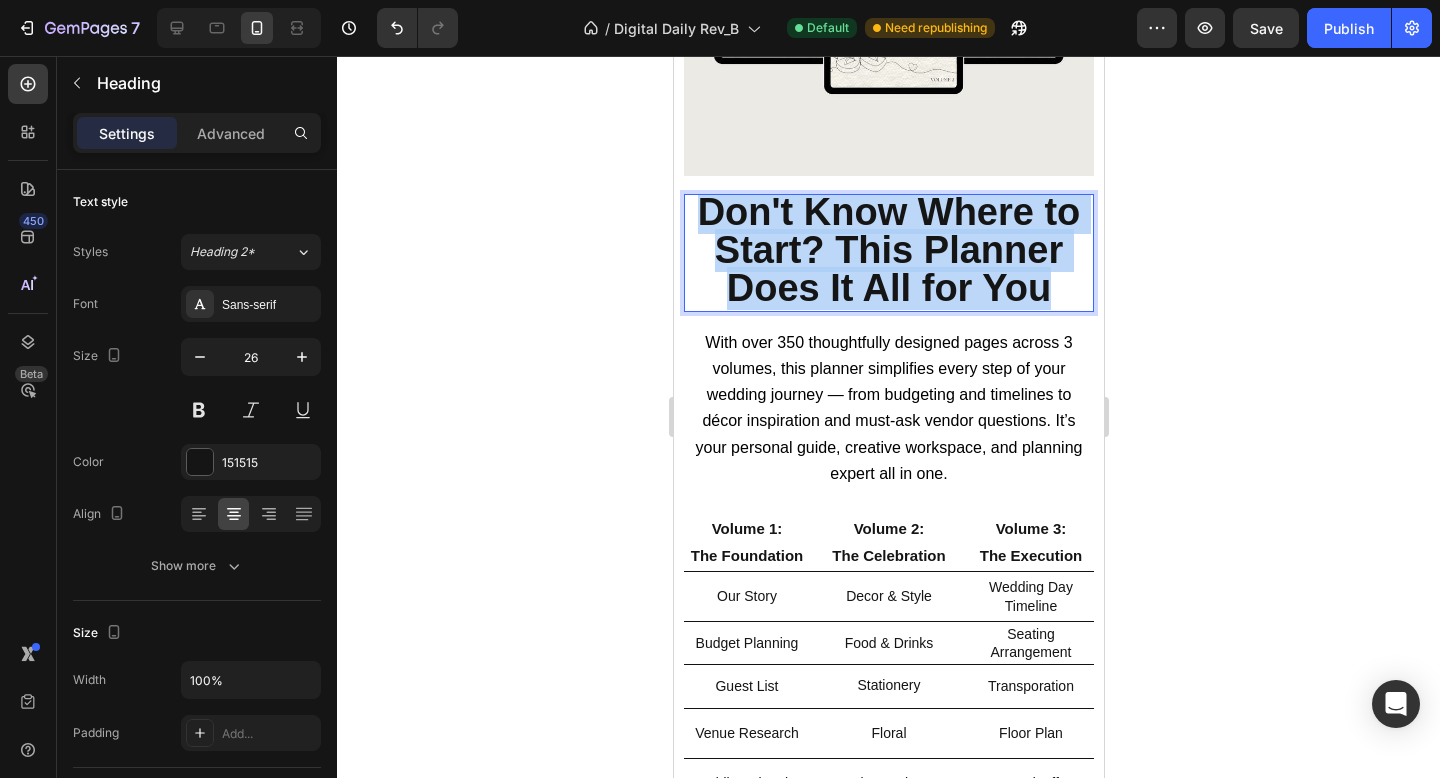 click on "Don't Know Where to Start? This Planner Does It All for You" at bounding box center (888, 250) 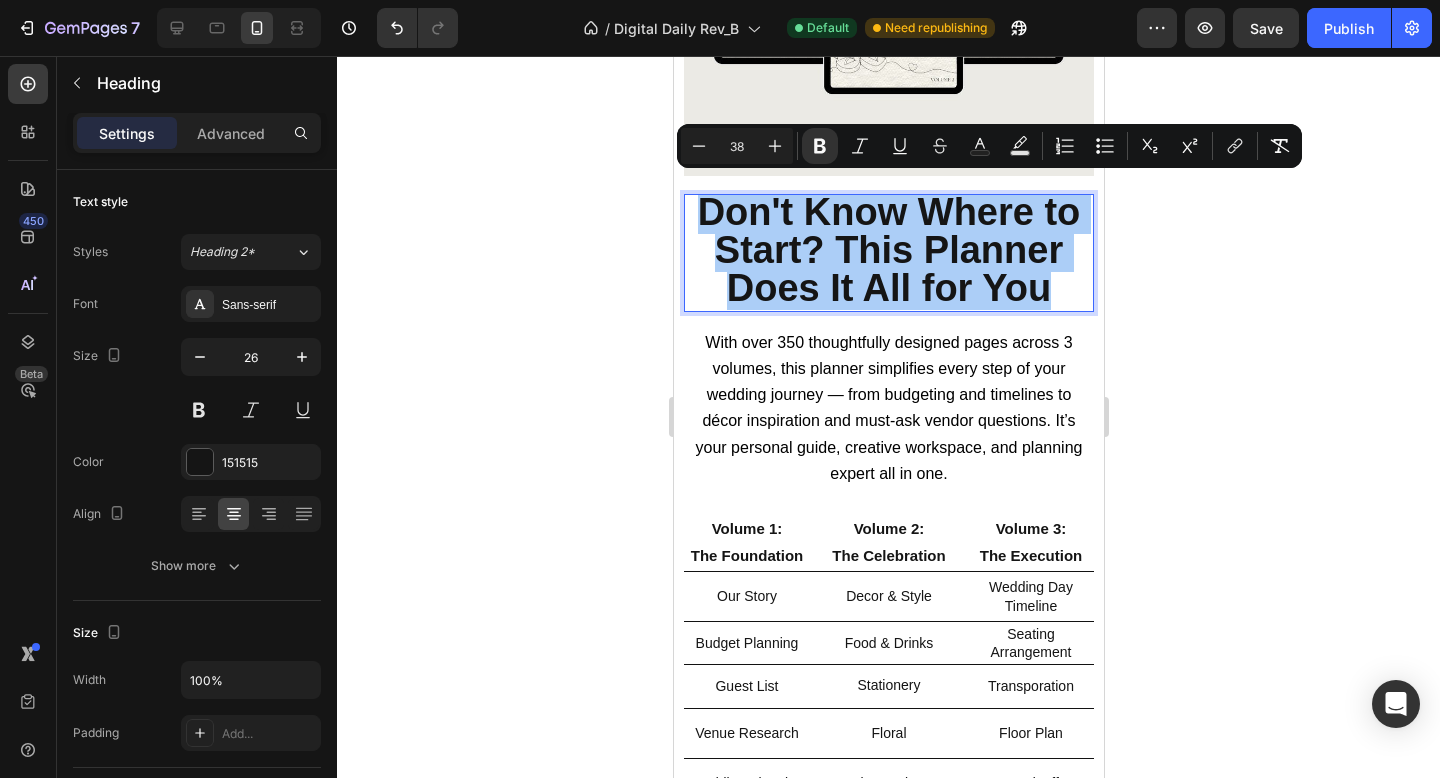 click 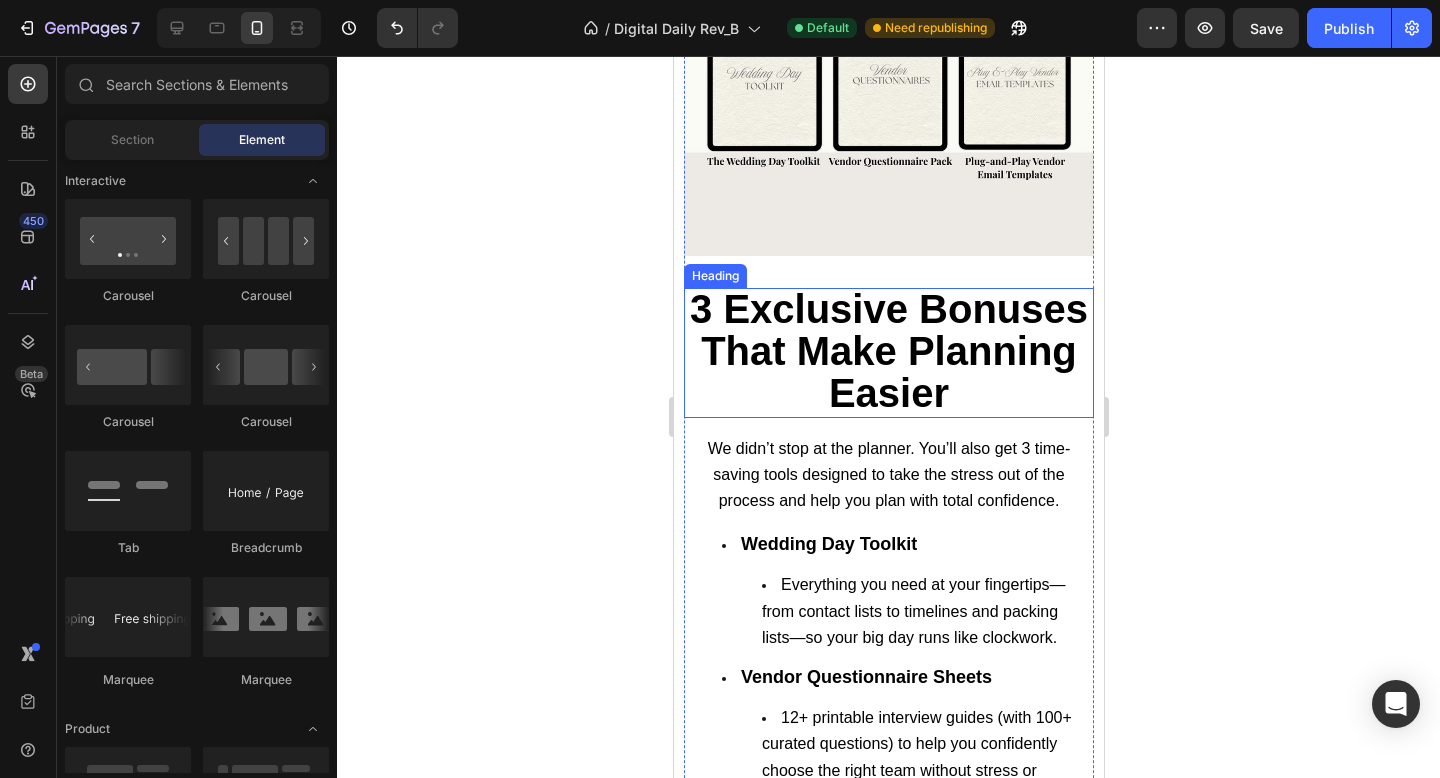 scroll, scrollTop: 3052, scrollLeft: 0, axis: vertical 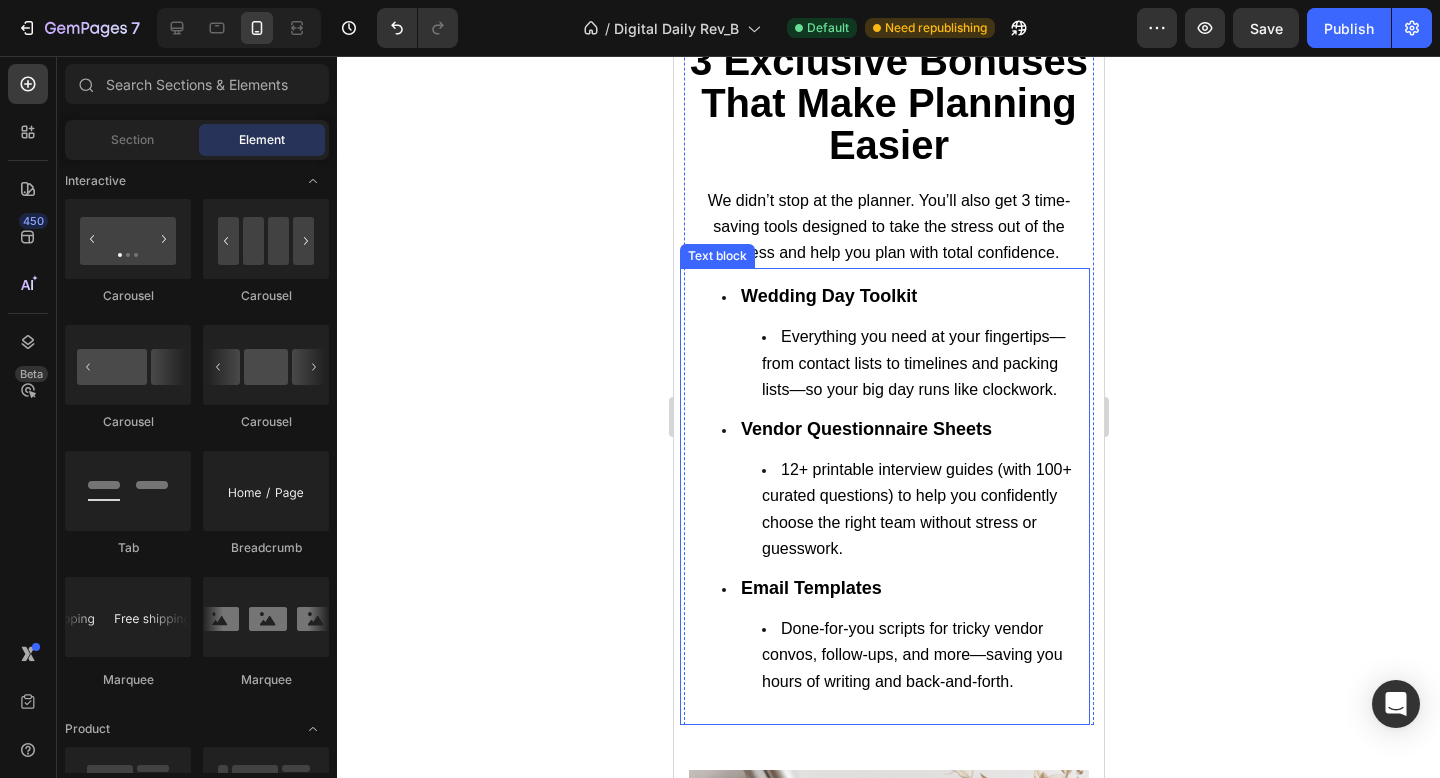 click on "Everything you need at your fingertips—from contact lists to timelines and packing lists—so your big day runs like clockwork." at bounding box center [924, 363] 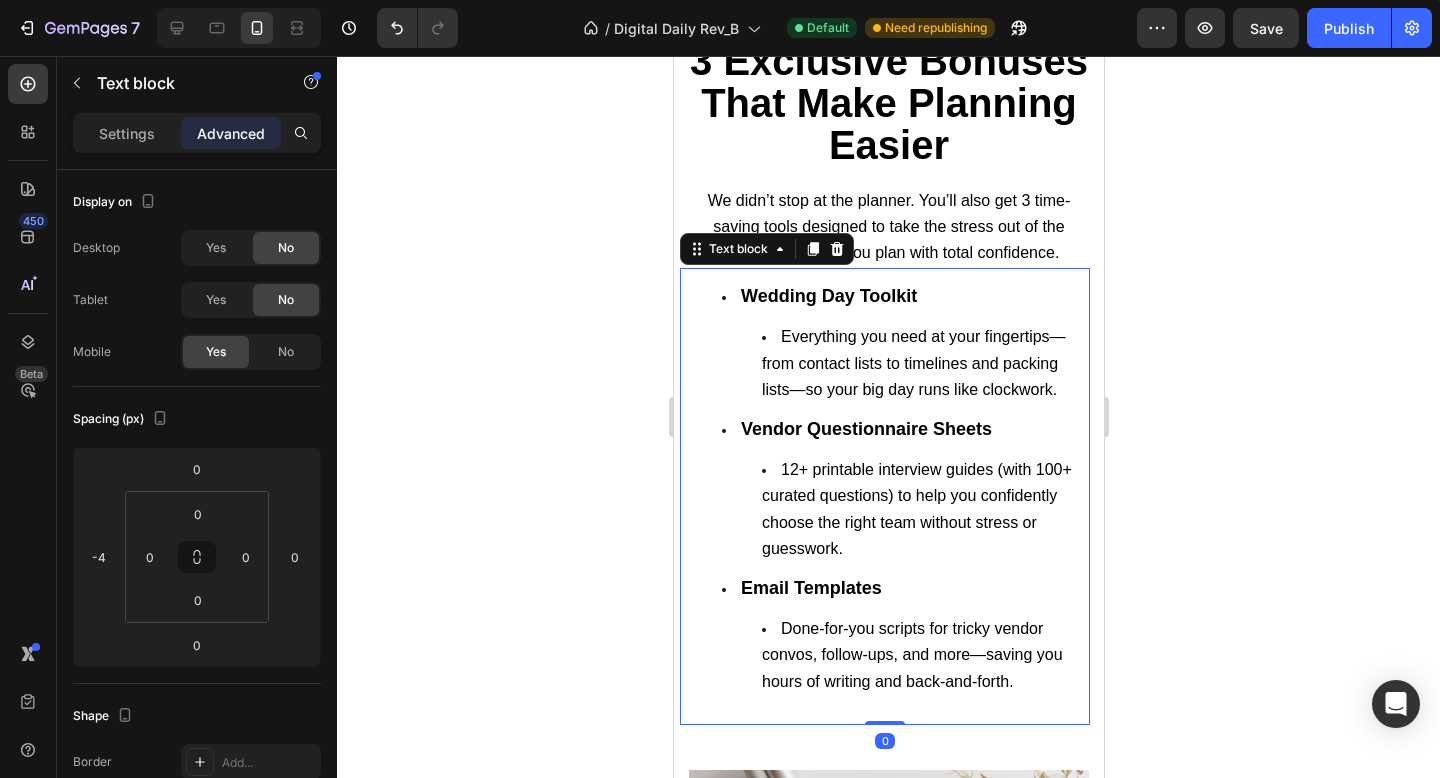 click 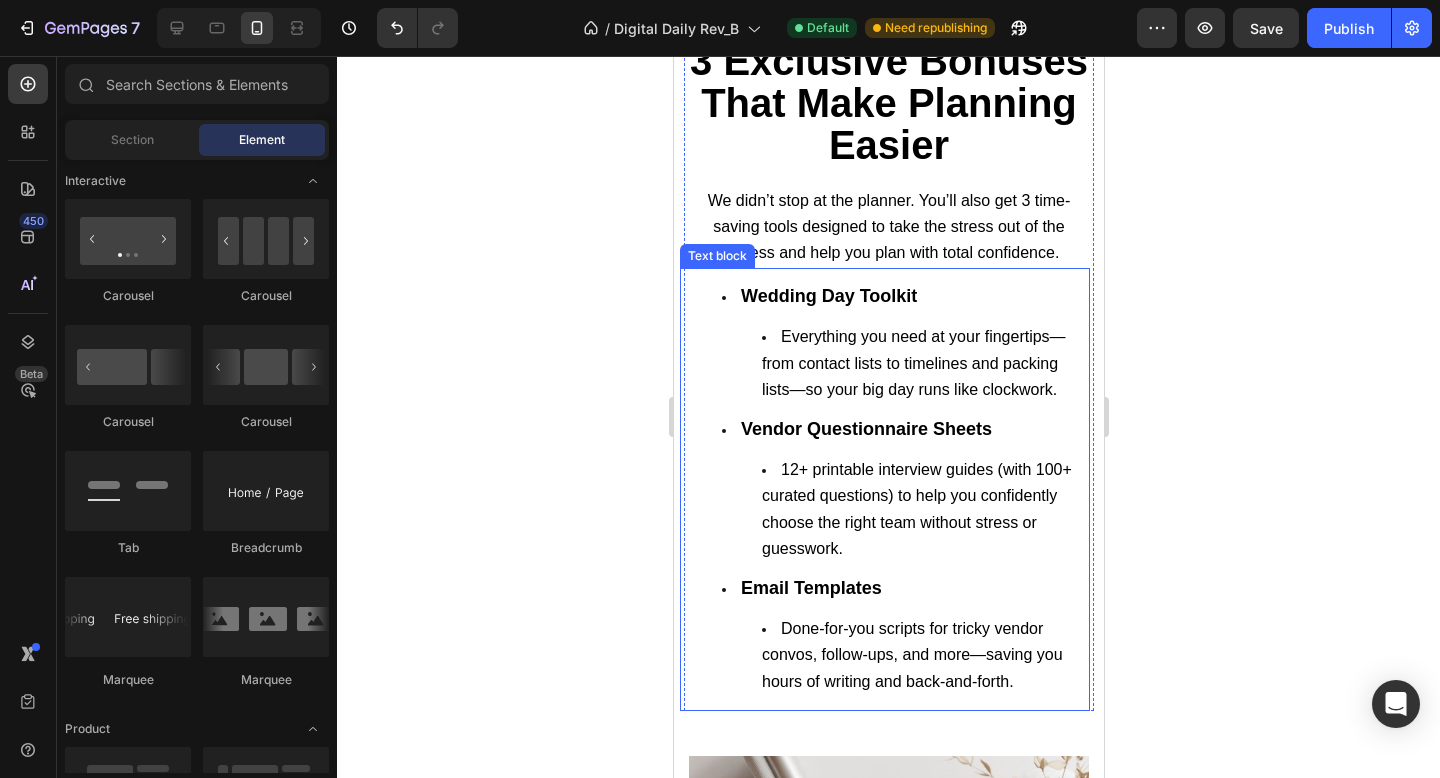 drag, startPoint x: 790, startPoint y: 312, endPoint x: 799, endPoint y: 307, distance: 10.29563 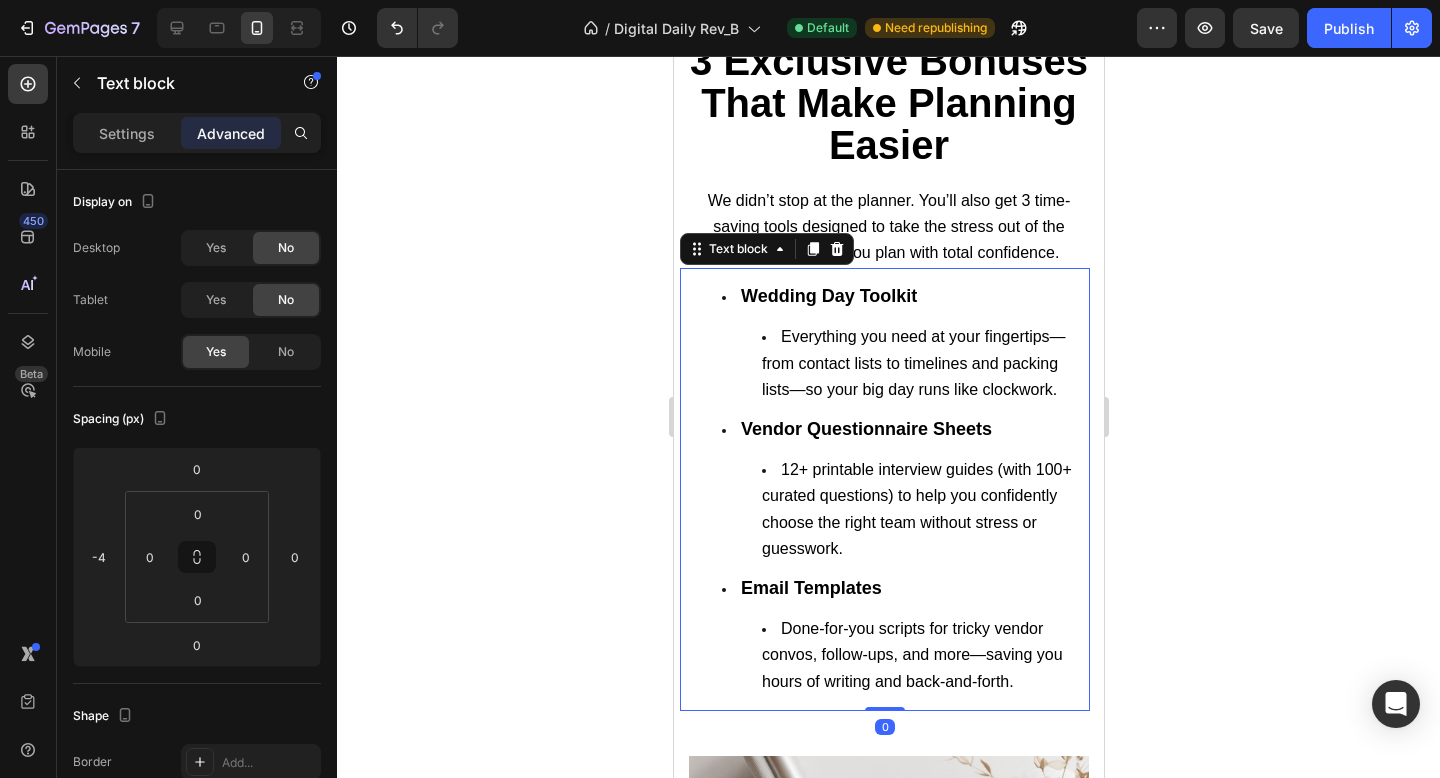 click on "Wedding Day Toolkit" at bounding box center (828, 296) 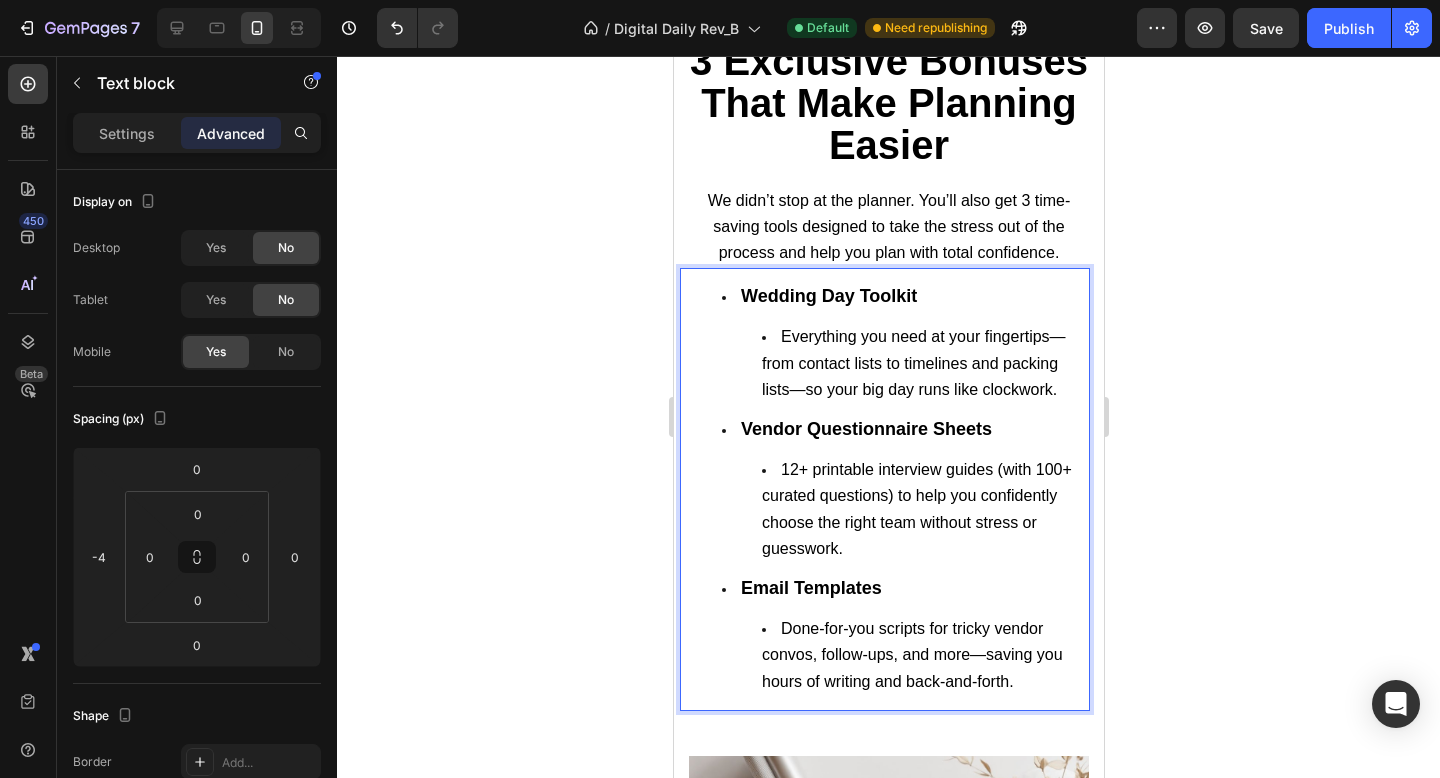 click on "Wedding Day Toolkit" at bounding box center (828, 296) 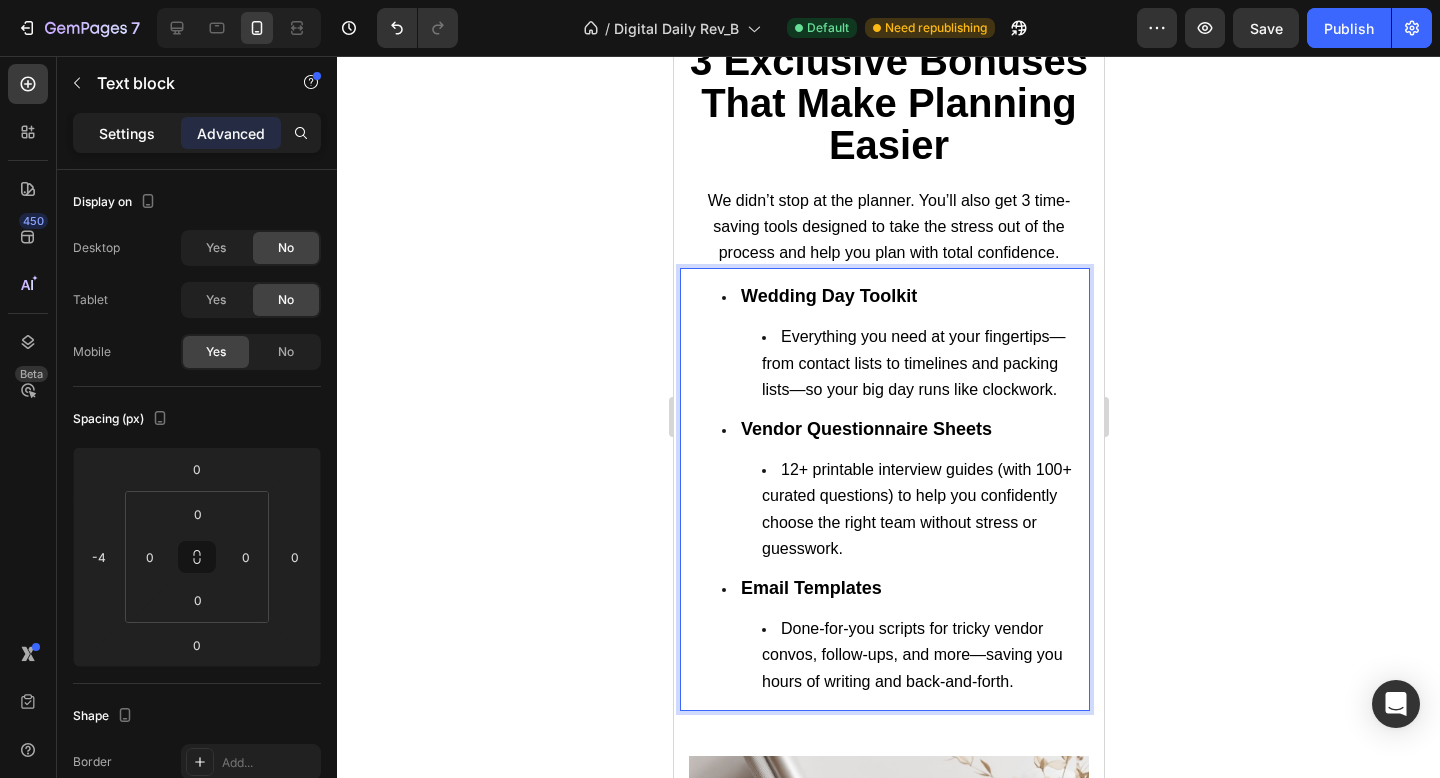click on "Settings" at bounding box center (127, 133) 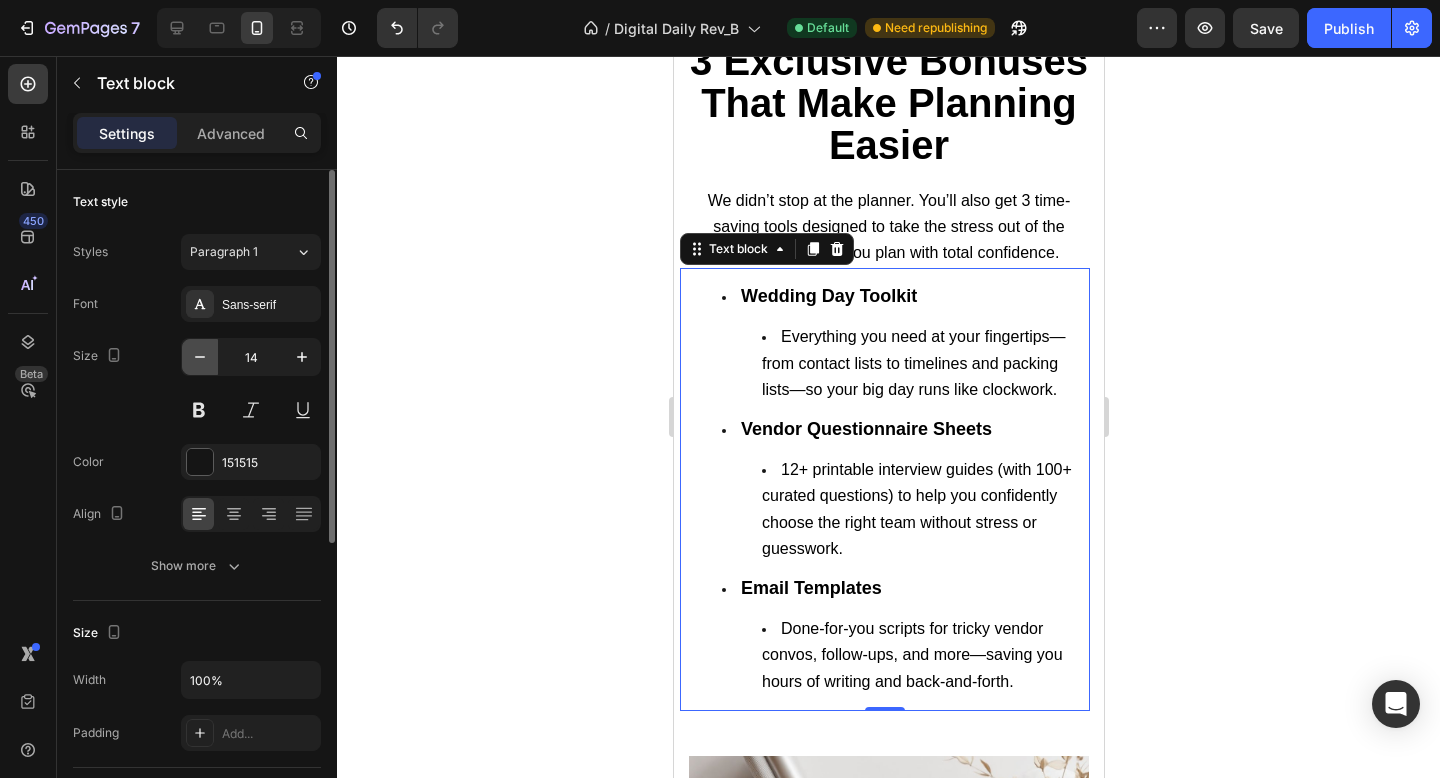 click 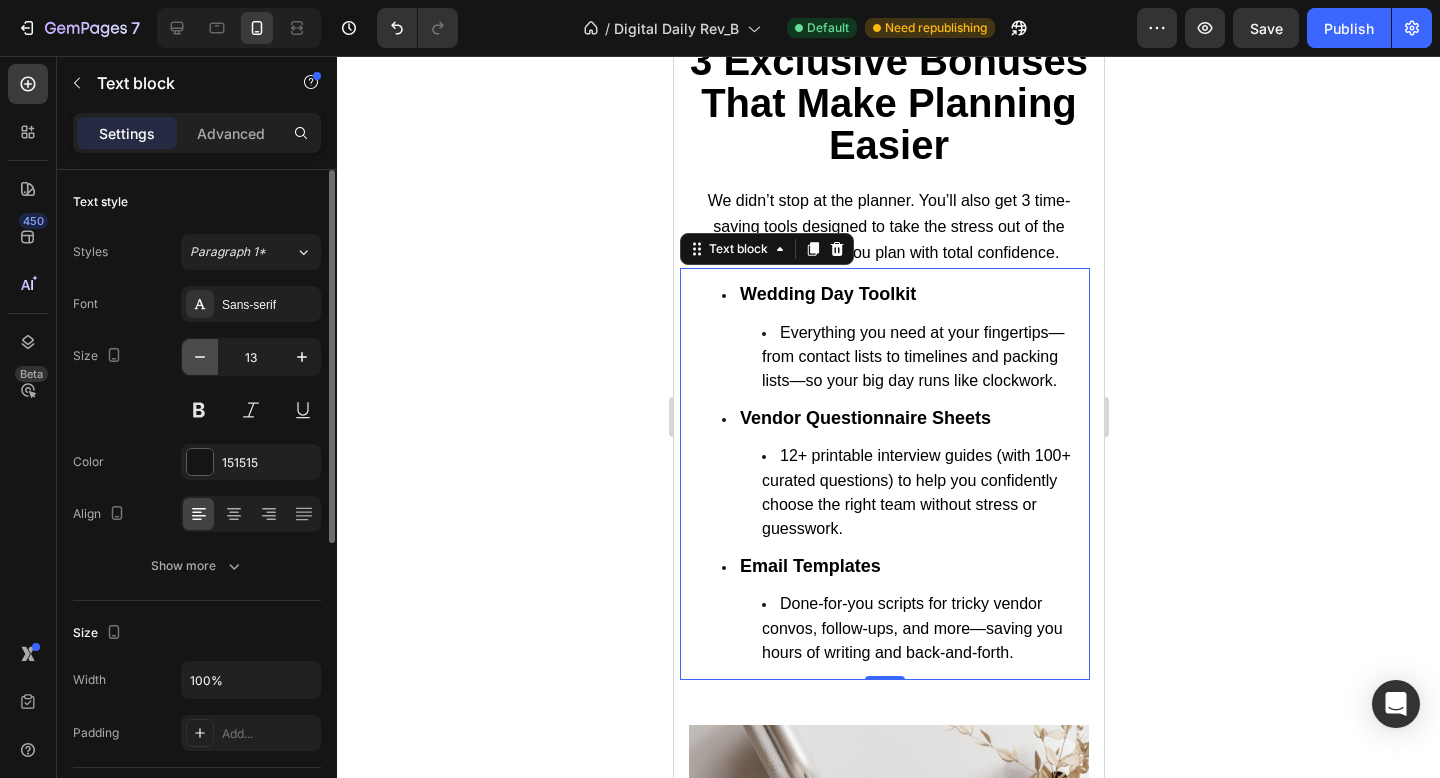 click 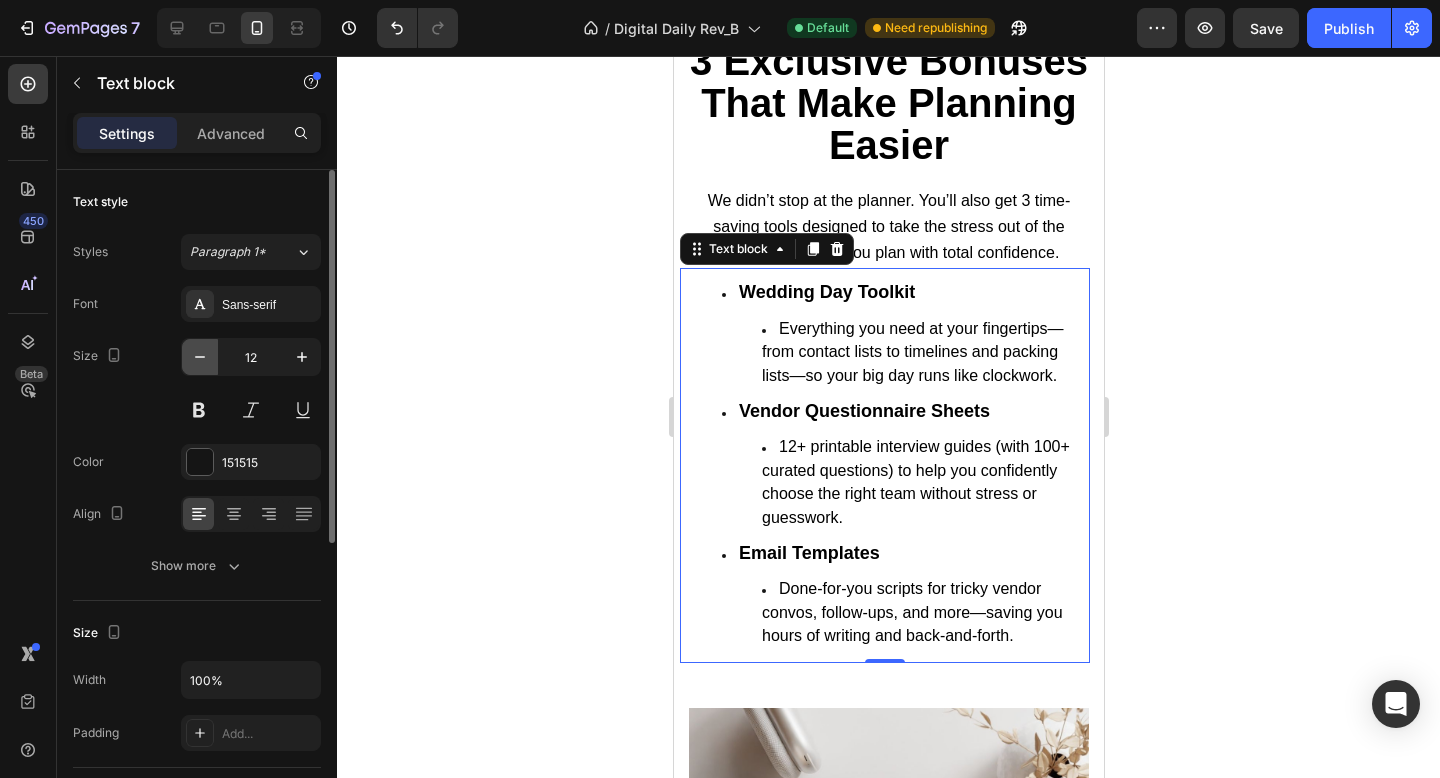 click 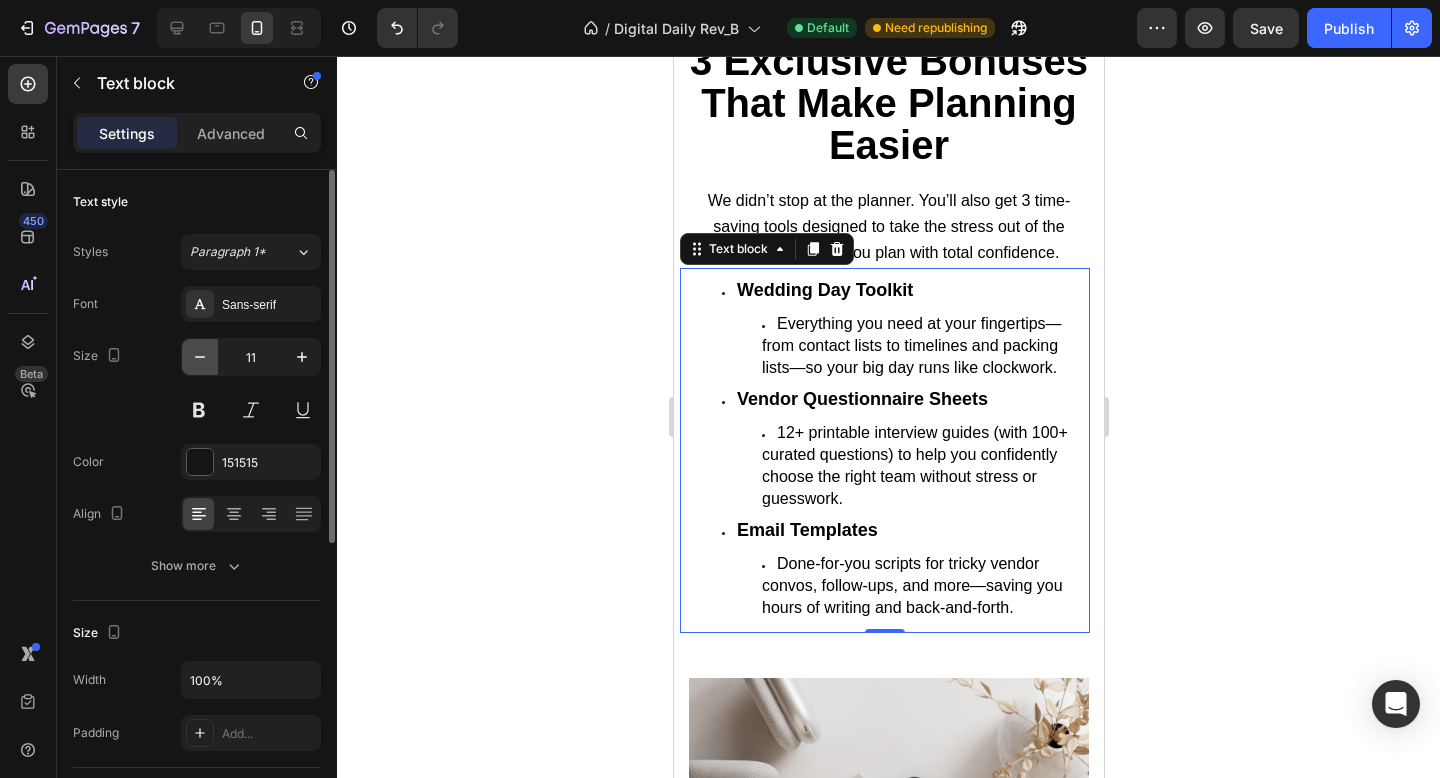 click 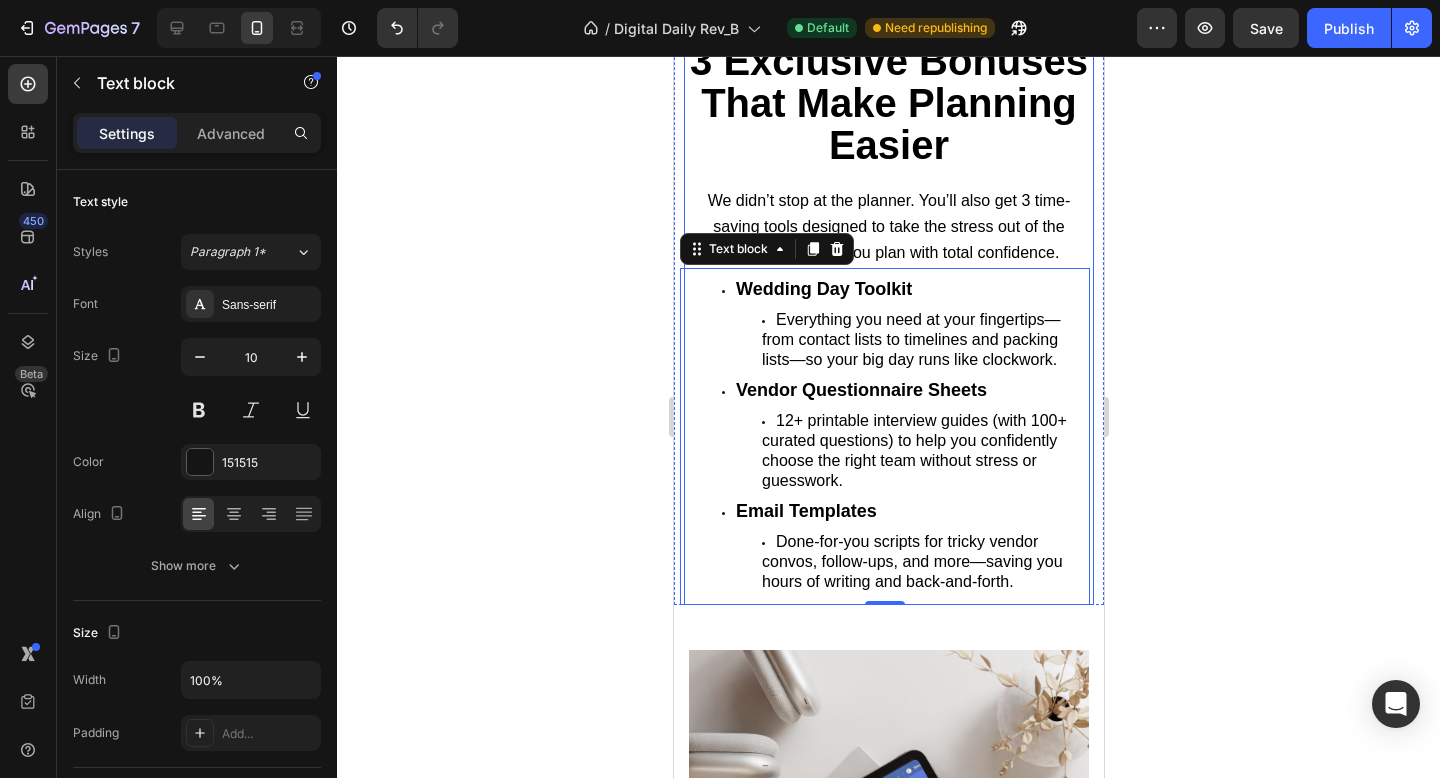 click 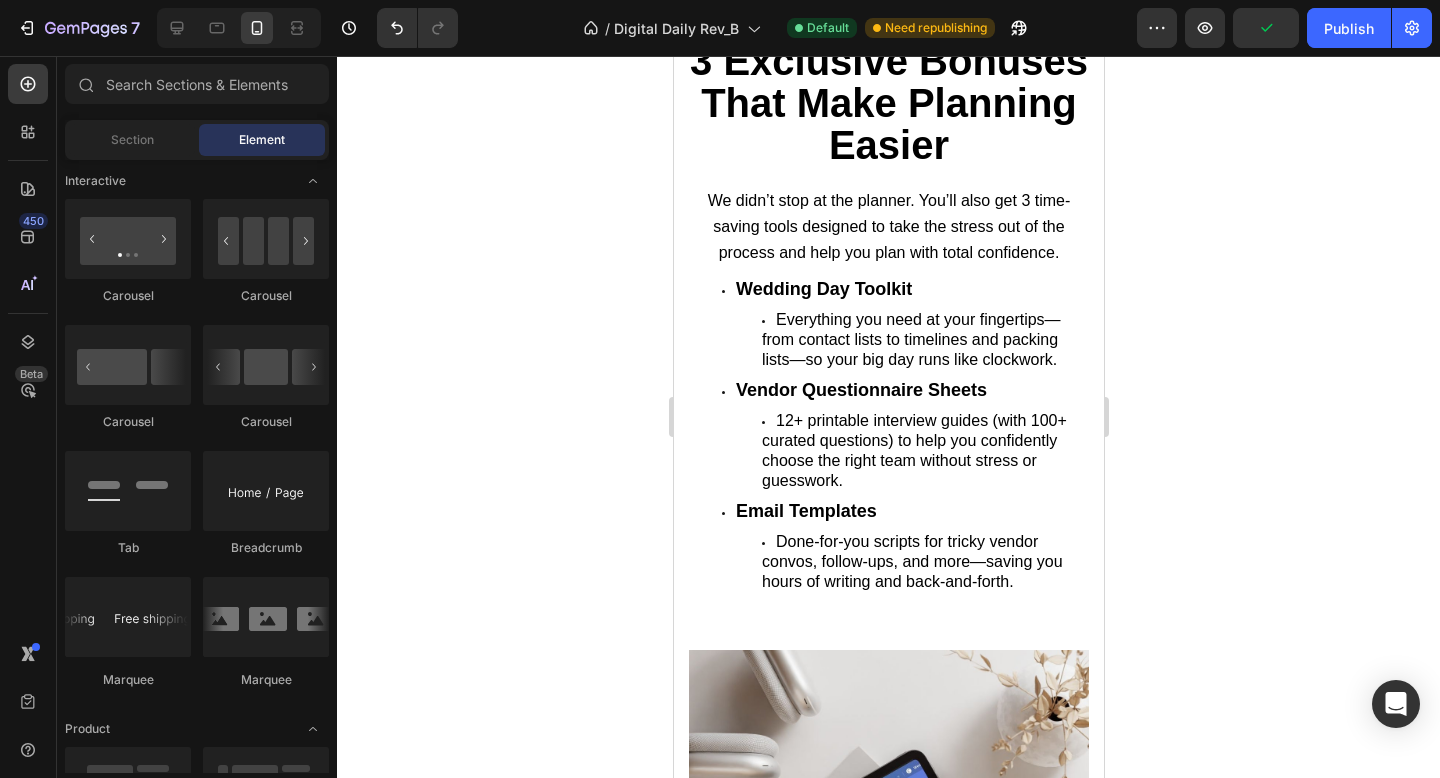 click 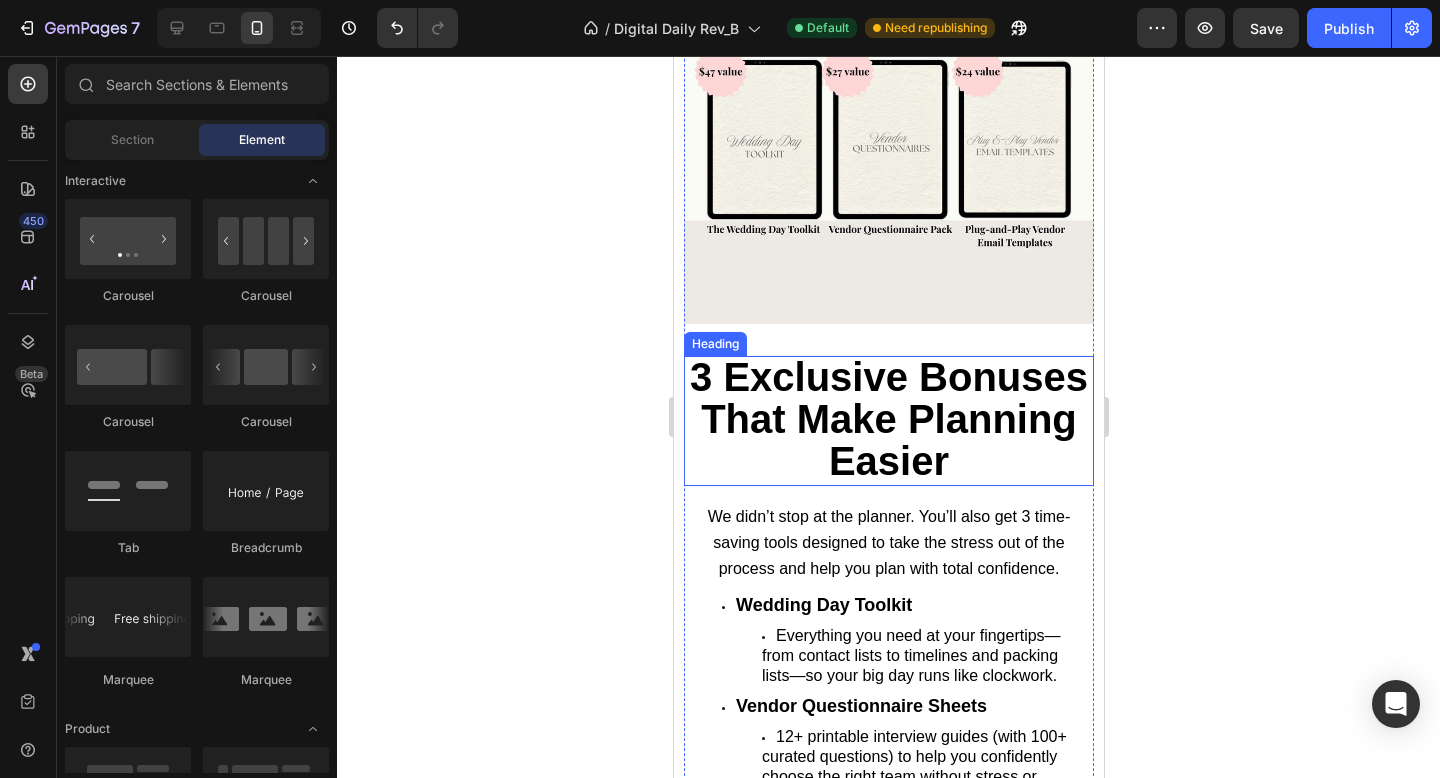 scroll, scrollTop: 2560, scrollLeft: 0, axis: vertical 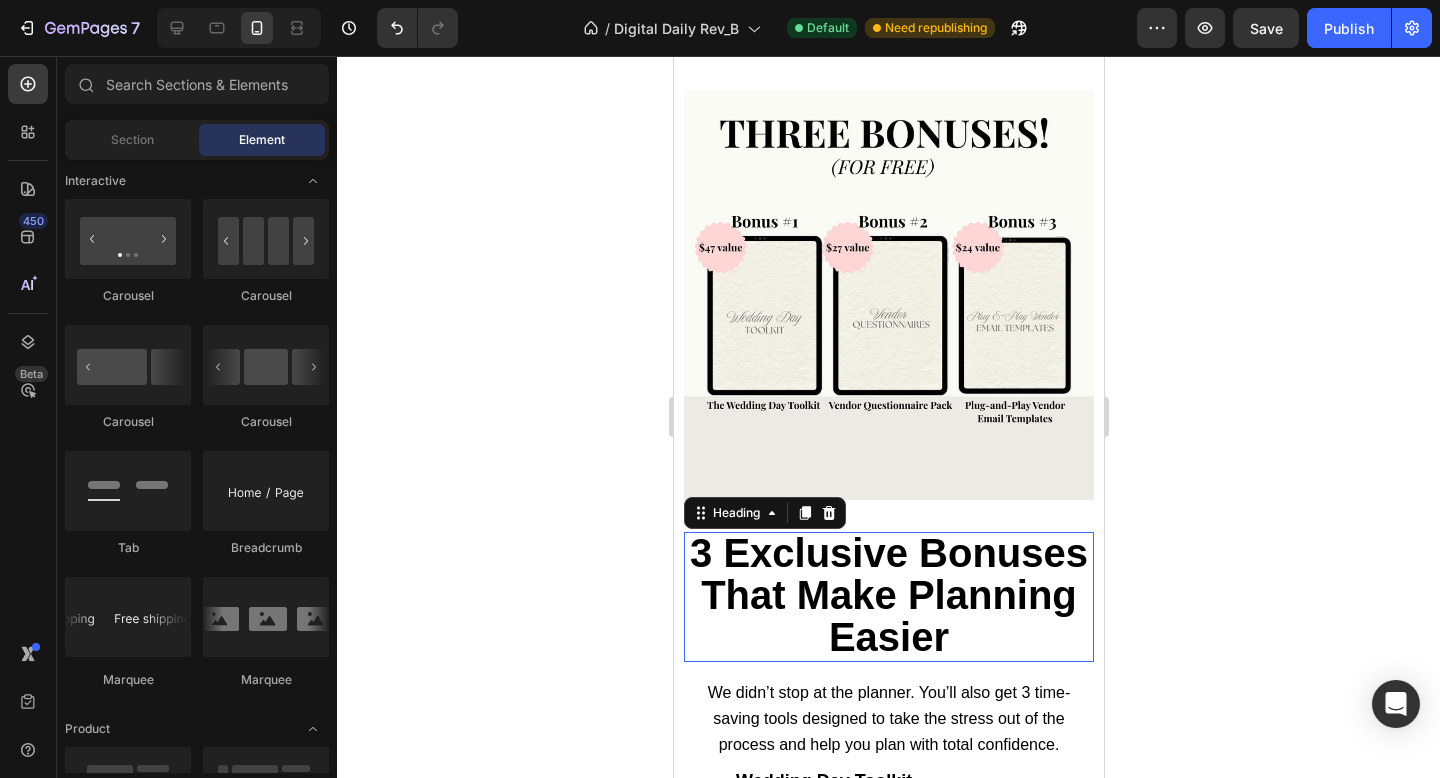 click on "3 Exclusive Bonuses That Make Planning Easier" at bounding box center (888, 595) 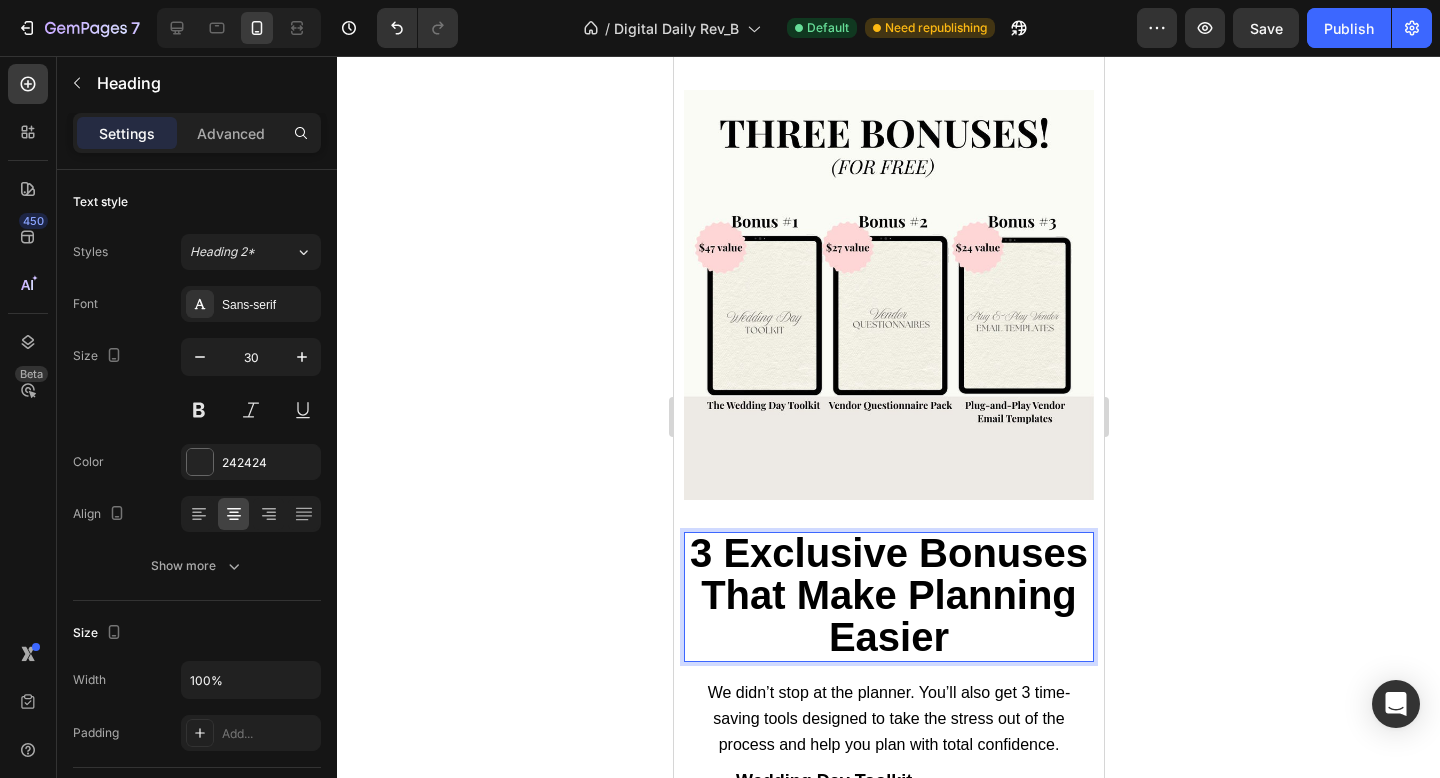 click on "3 Exclusive Bonuses That Make Planning Easier" at bounding box center [888, 595] 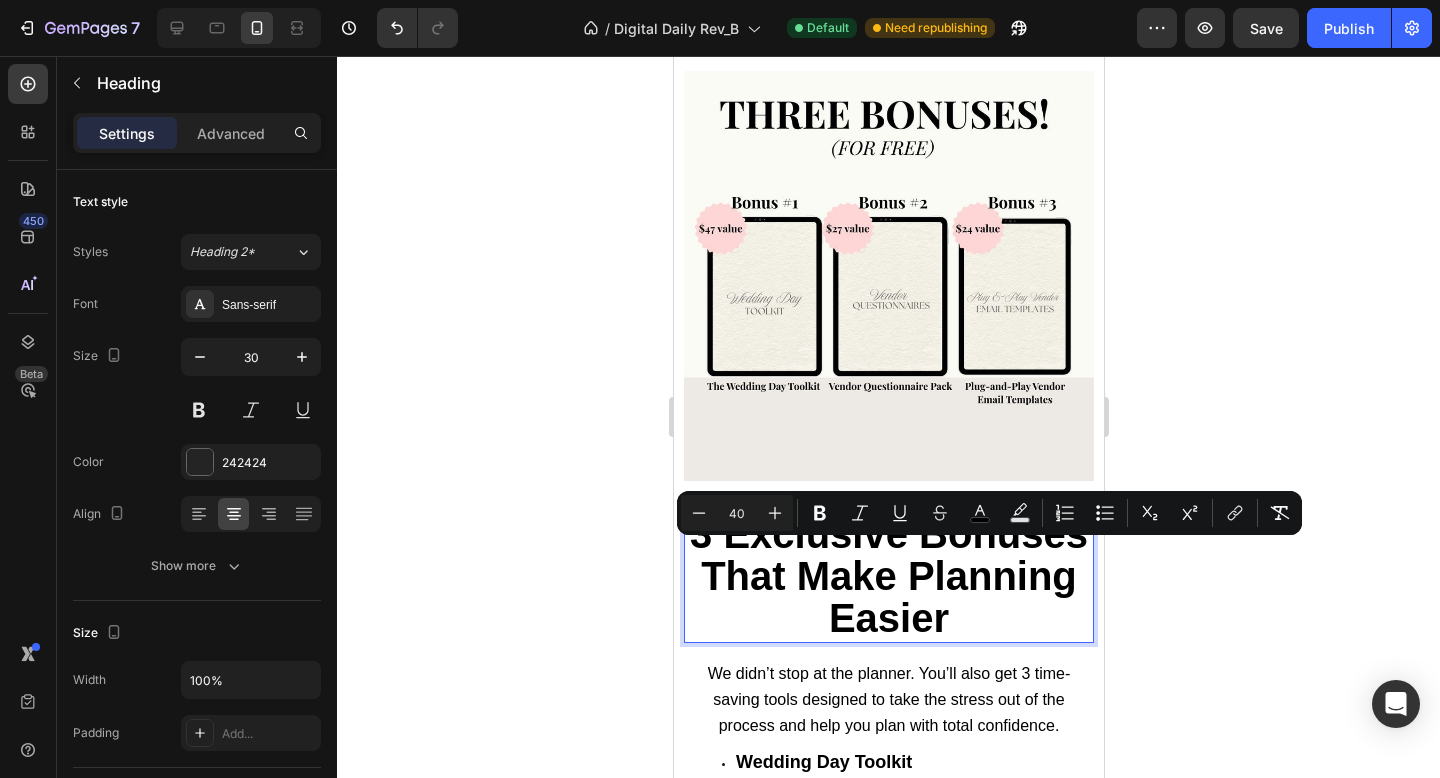 scroll, scrollTop: 2661, scrollLeft: 0, axis: vertical 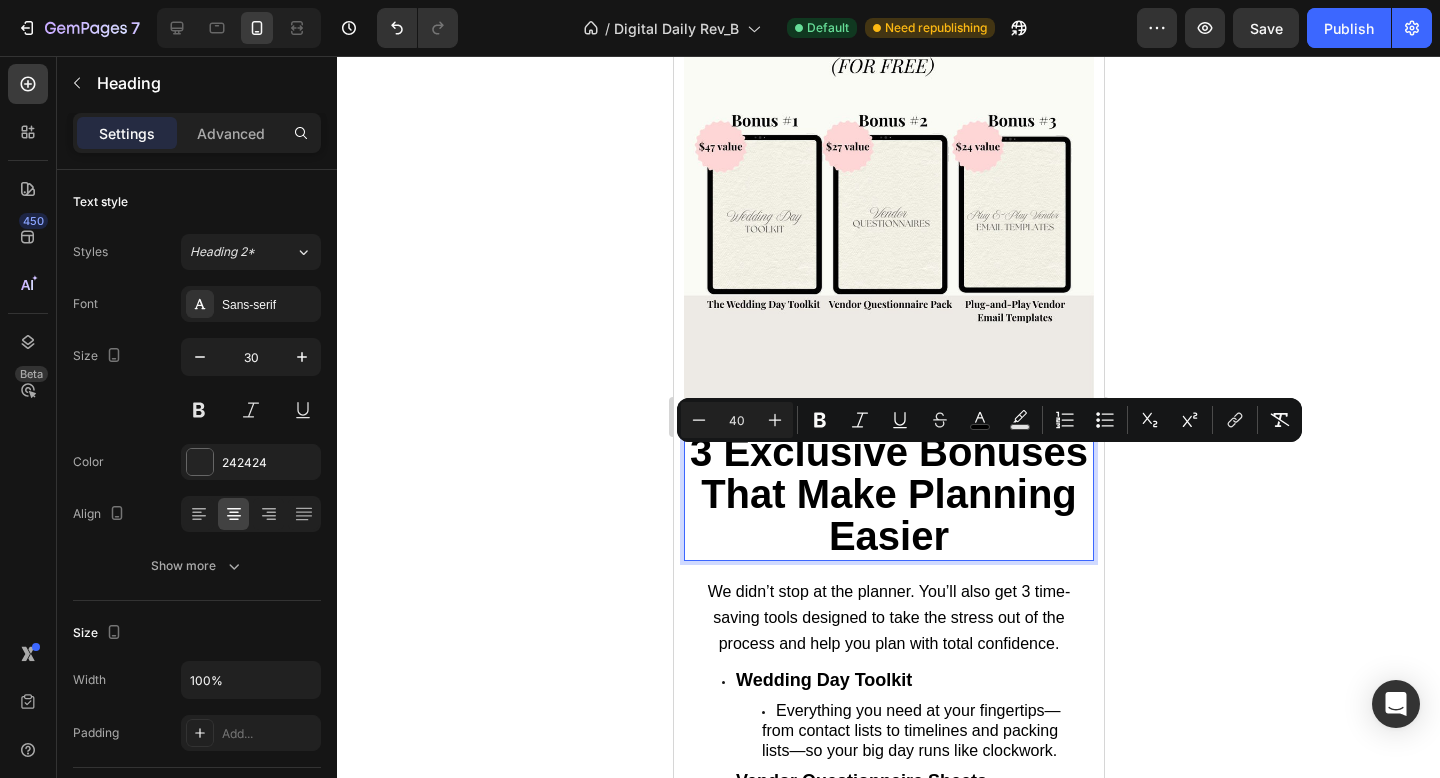 drag, startPoint x: 1243, startPoint y: 490, endPoint x: 1195, endPoint y: 491, distance: 48.010414 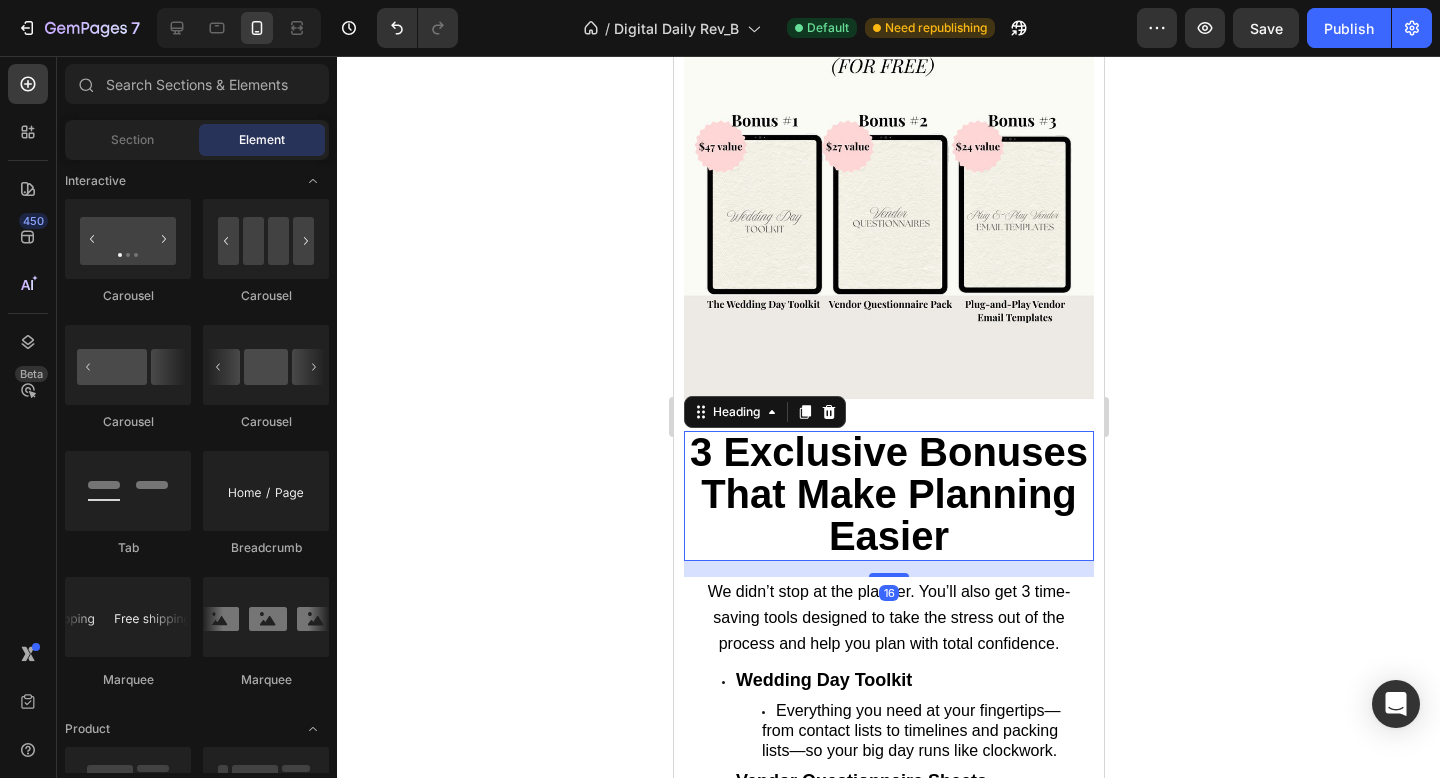 click on "3 Exclusive Bonuses That Make Planning Easier" at bounding box center [888, 494] 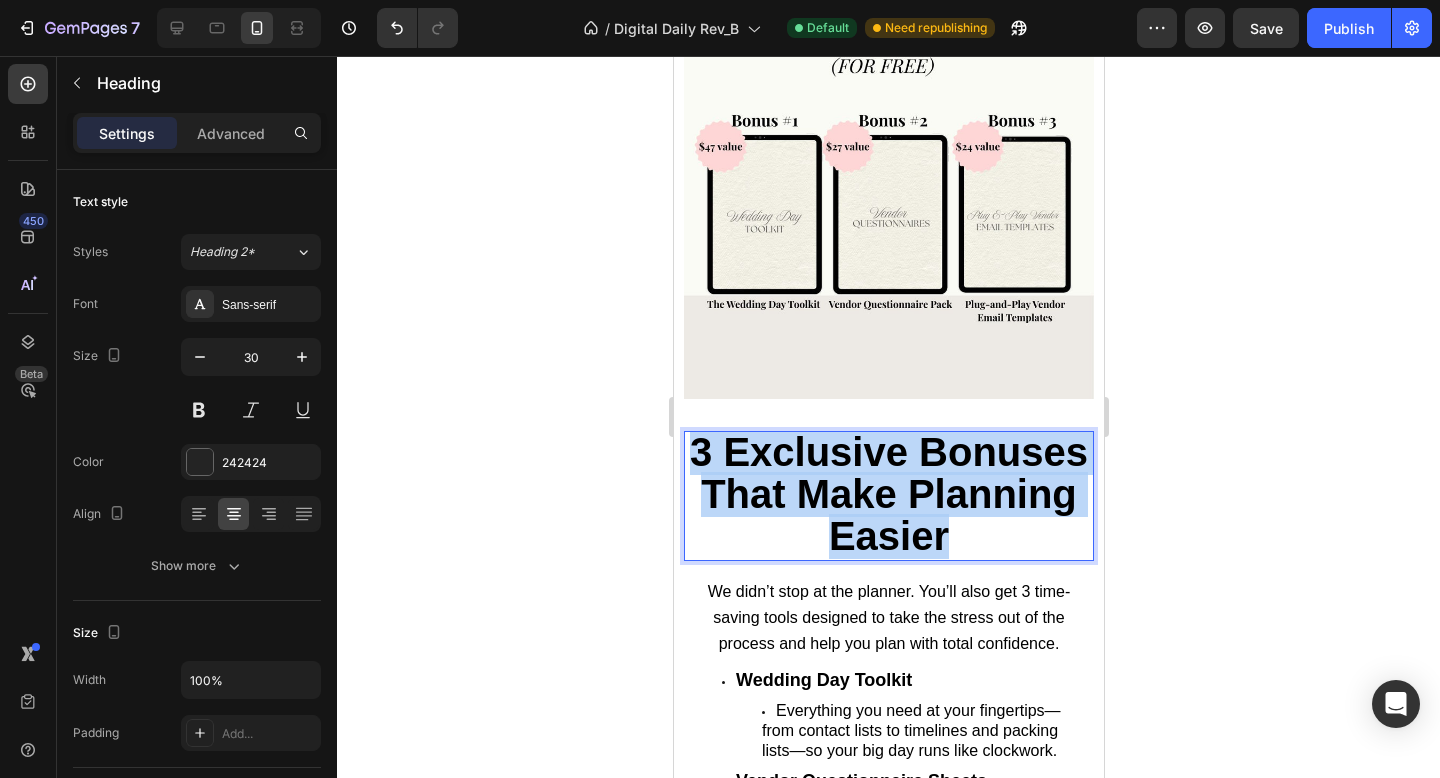 click on "3 Exclusive Bonuses That Make Planning Easier" at bounding box center (888, 494) 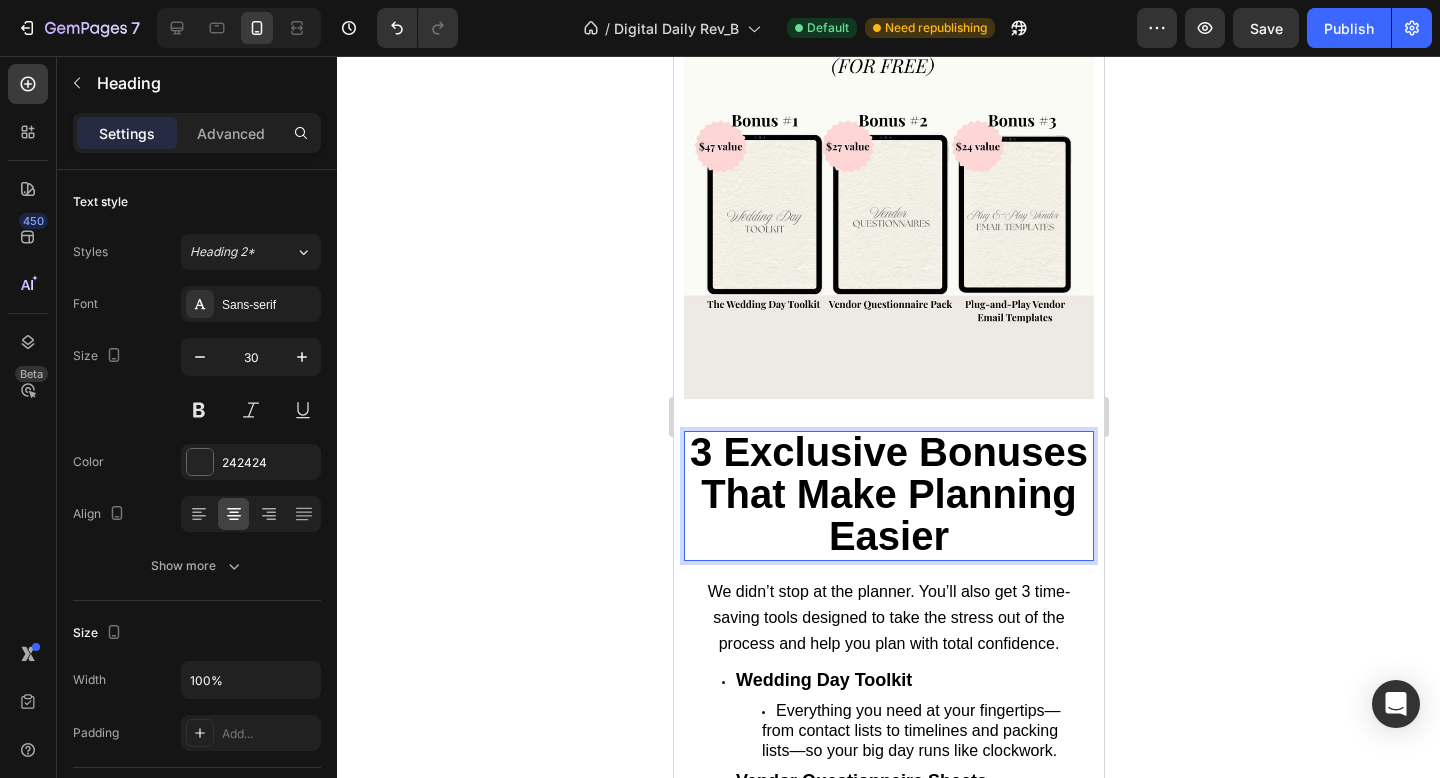 click on "3 Exclusive Bonuses That Make Planning Easier" at bounding box center [888, 494] 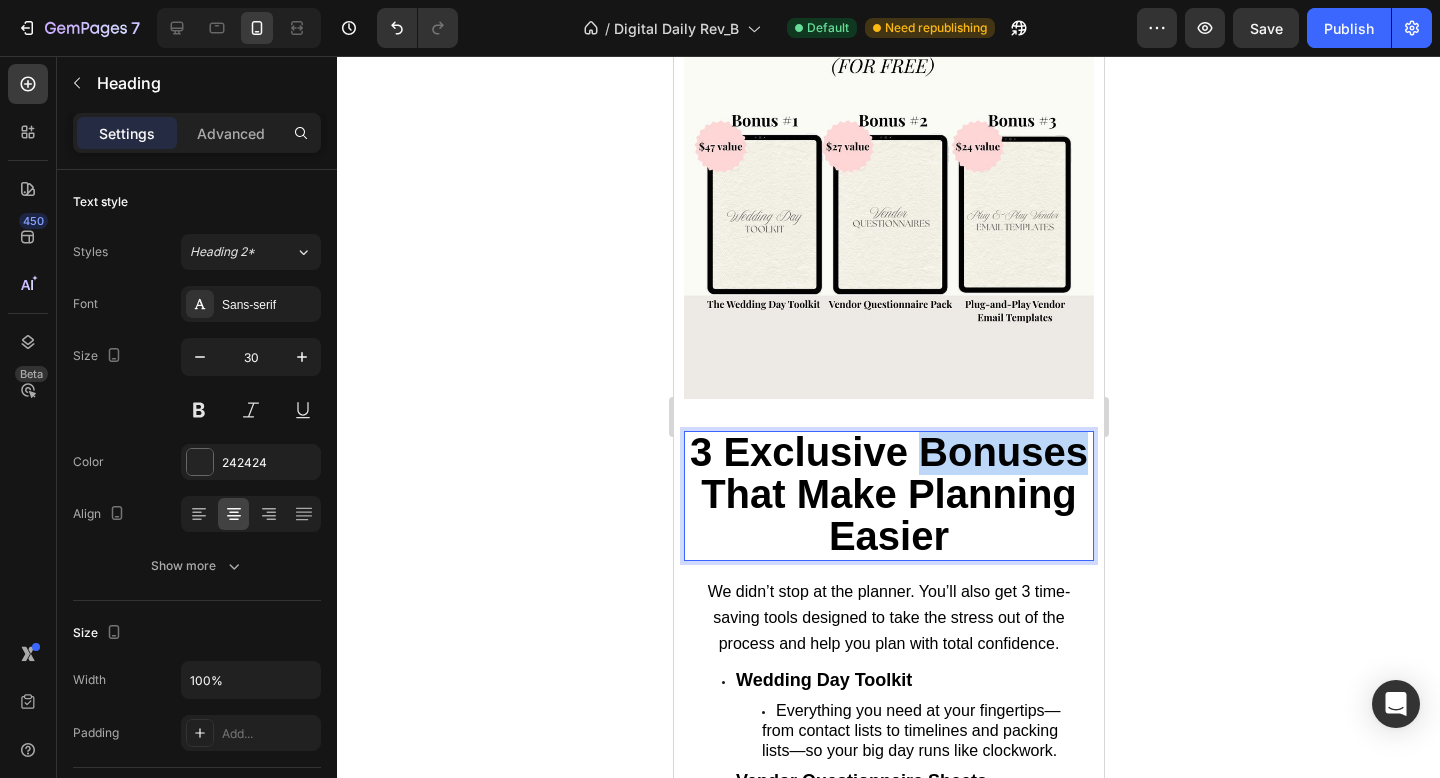 click on "3 Exclusive Bonuses That Make Planning Easier" at bounding box center [888, 494] 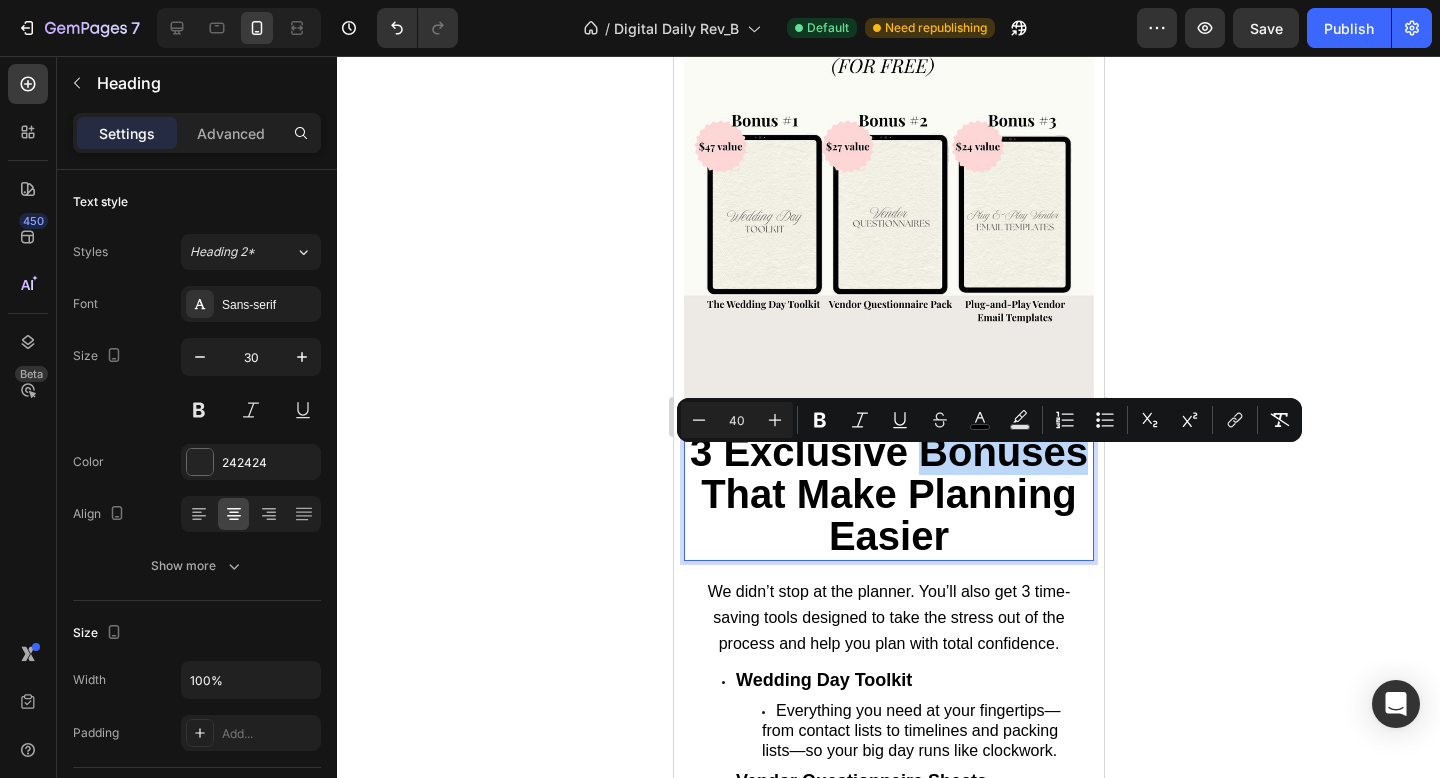 click on "3 Exclusive Bonuses That Make Planning Easier" at bounding box center [888, 494] 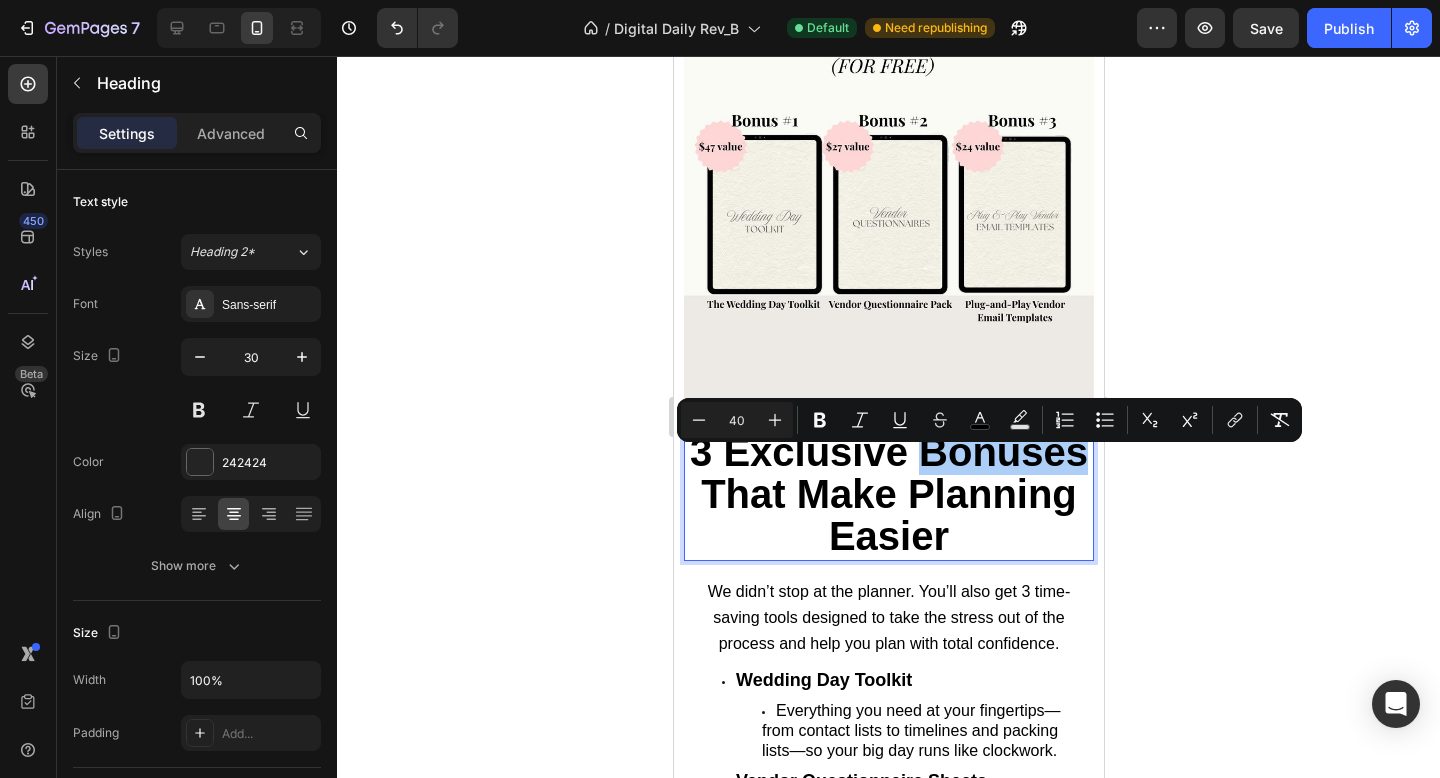 drag, startPoint x: 1240, startPoint y: 513, endPoint x: 1121, endPoint y: 504, distance: 119.33985 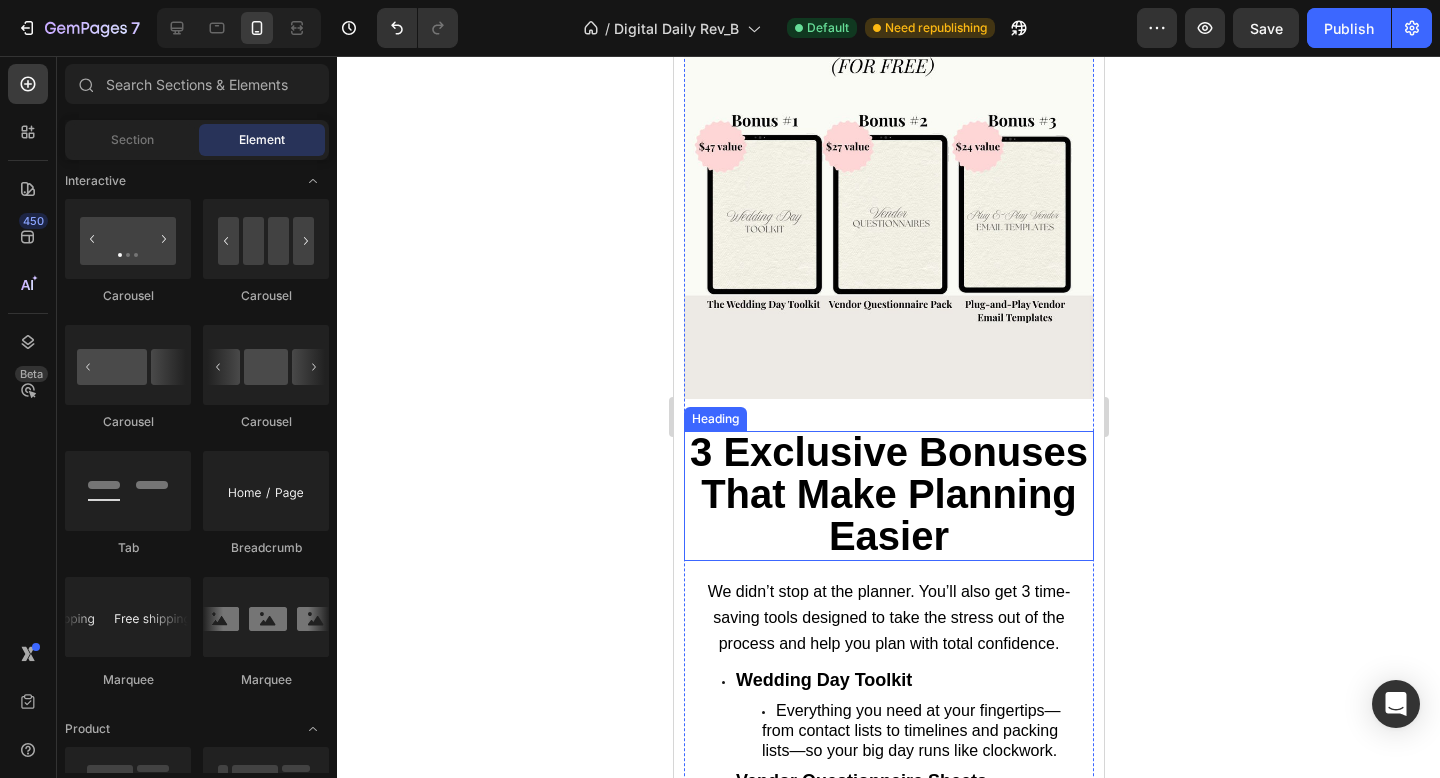 click on "3 Exclusive Bonuses That Make Planning Easier" at bounding box center [888, 494] 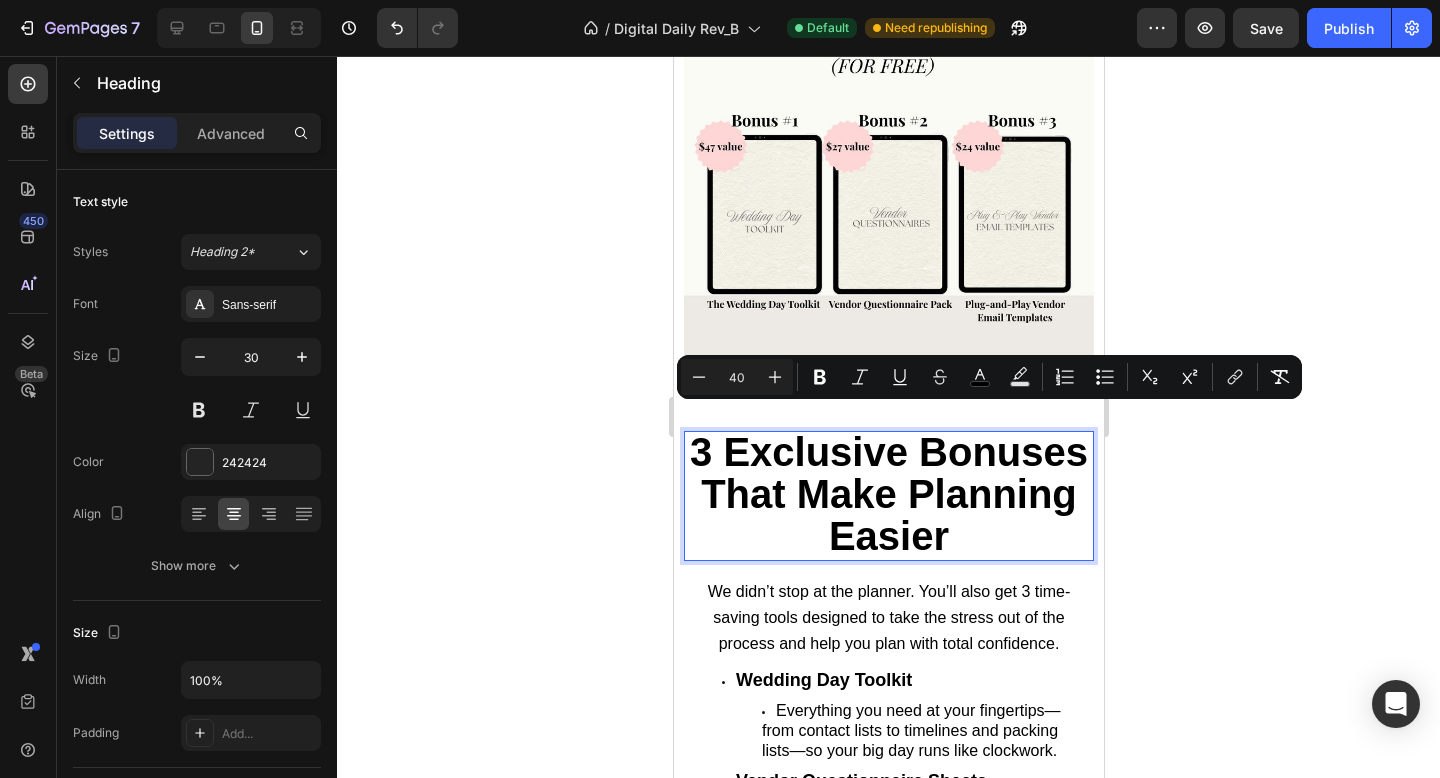 click on "3 Exclusive Bonuses That Make Planning Easier" at bounding box center [888, 494] 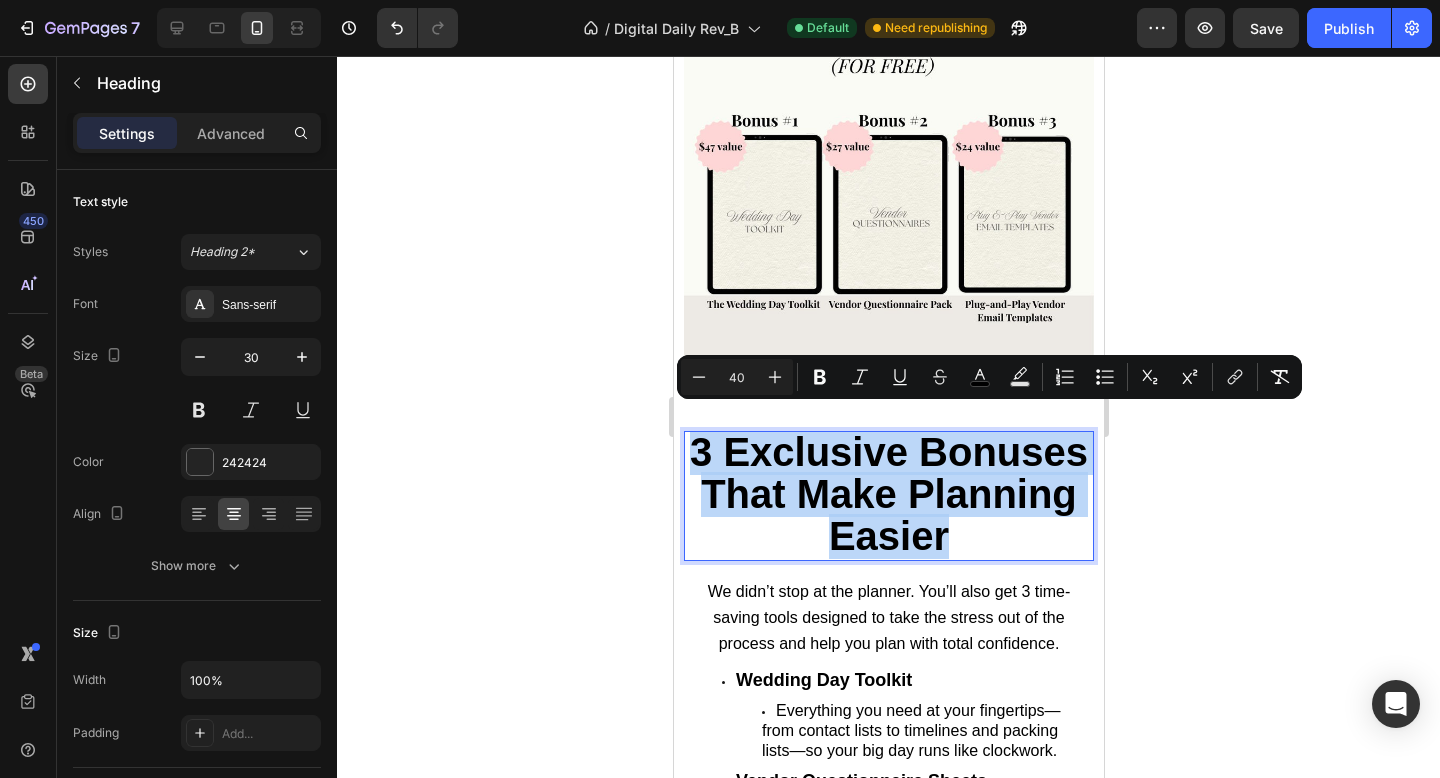 drag, startPoint x: 774, startPoint y: 432, endPoint x: 1066, endPoint y: 511, distance: 302.49792 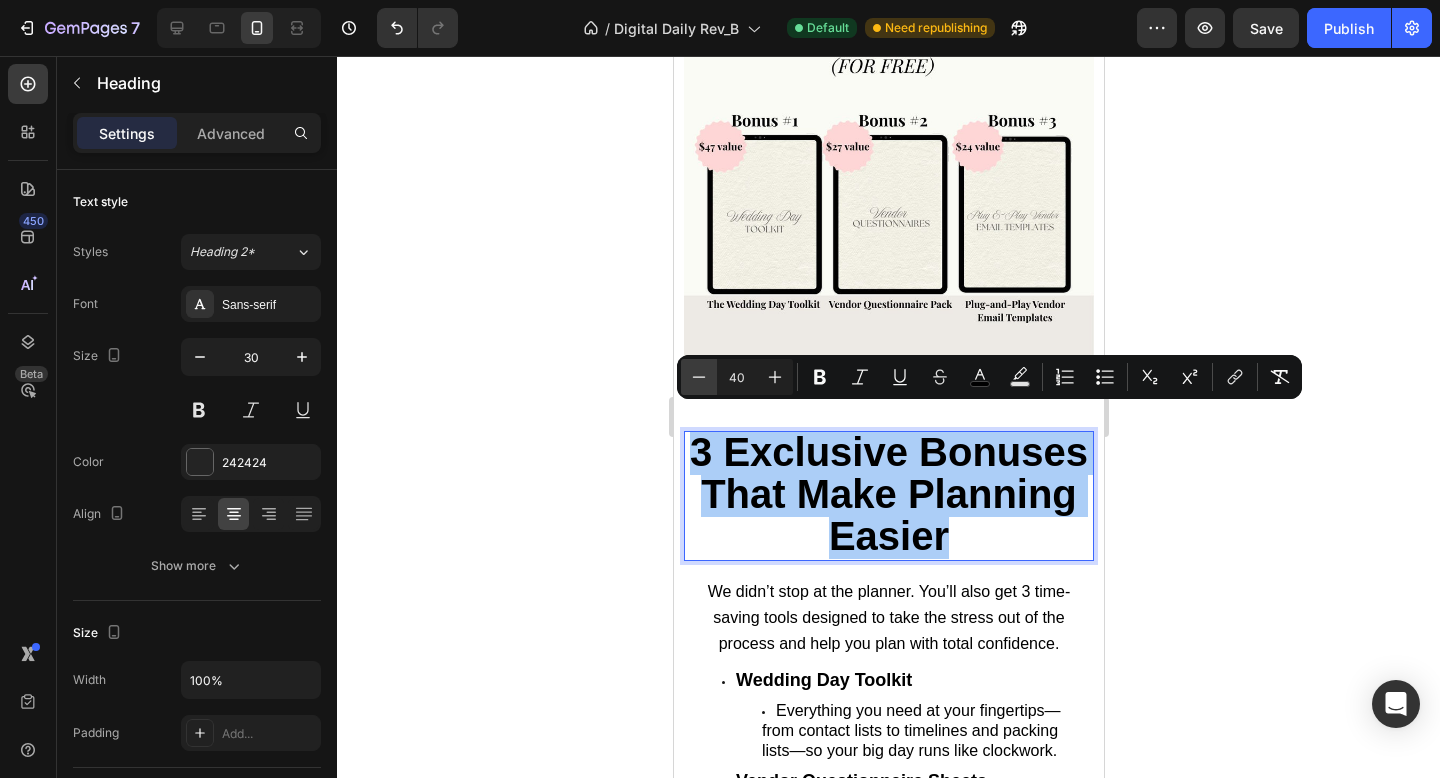 click 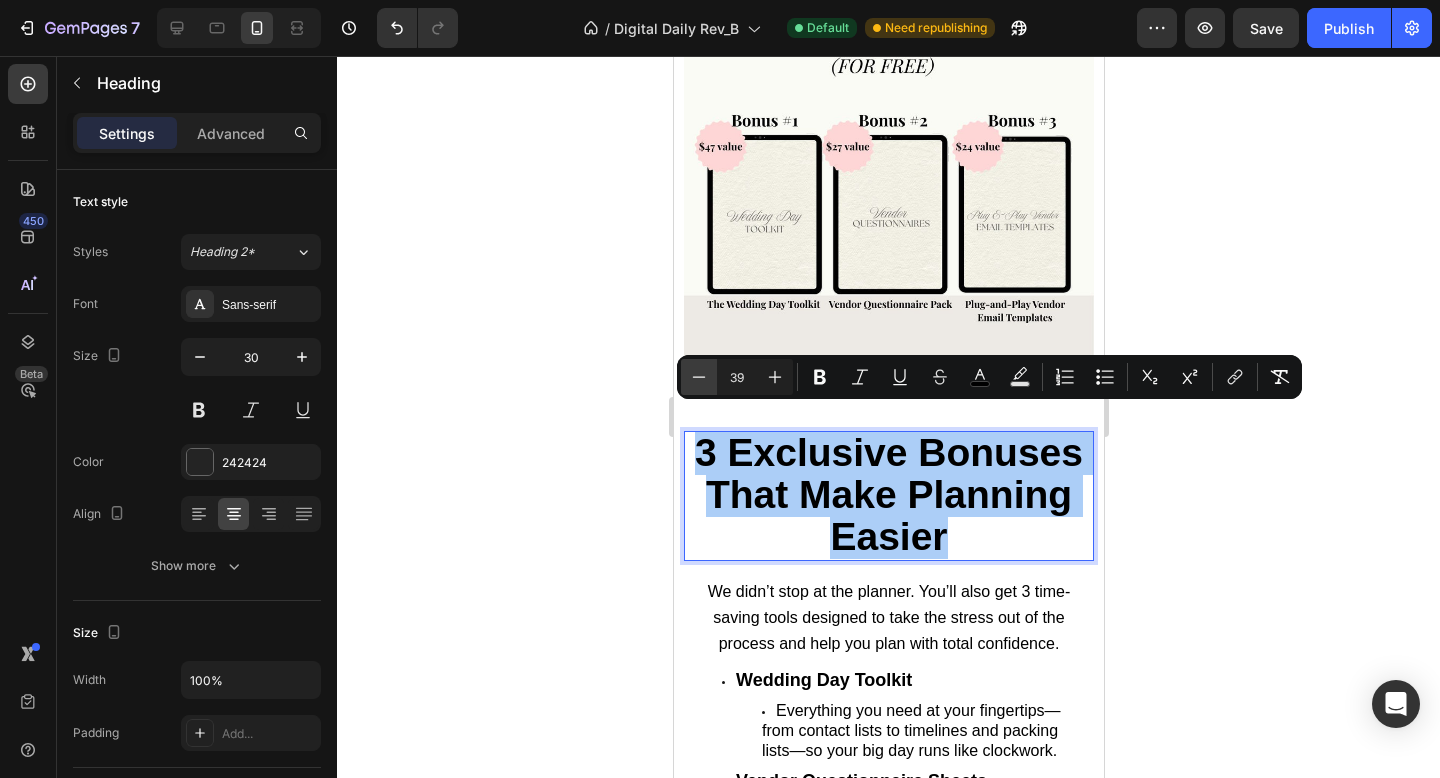 click 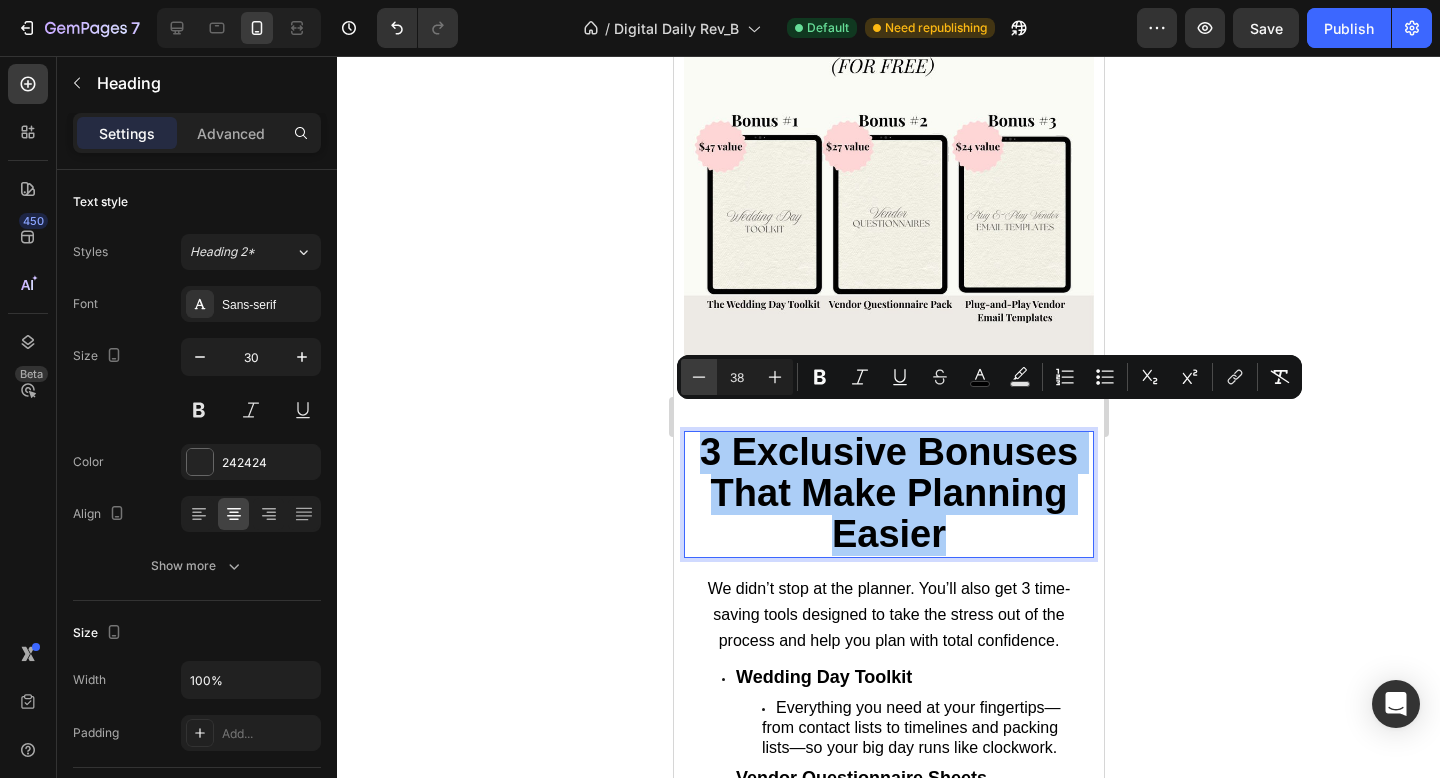 click 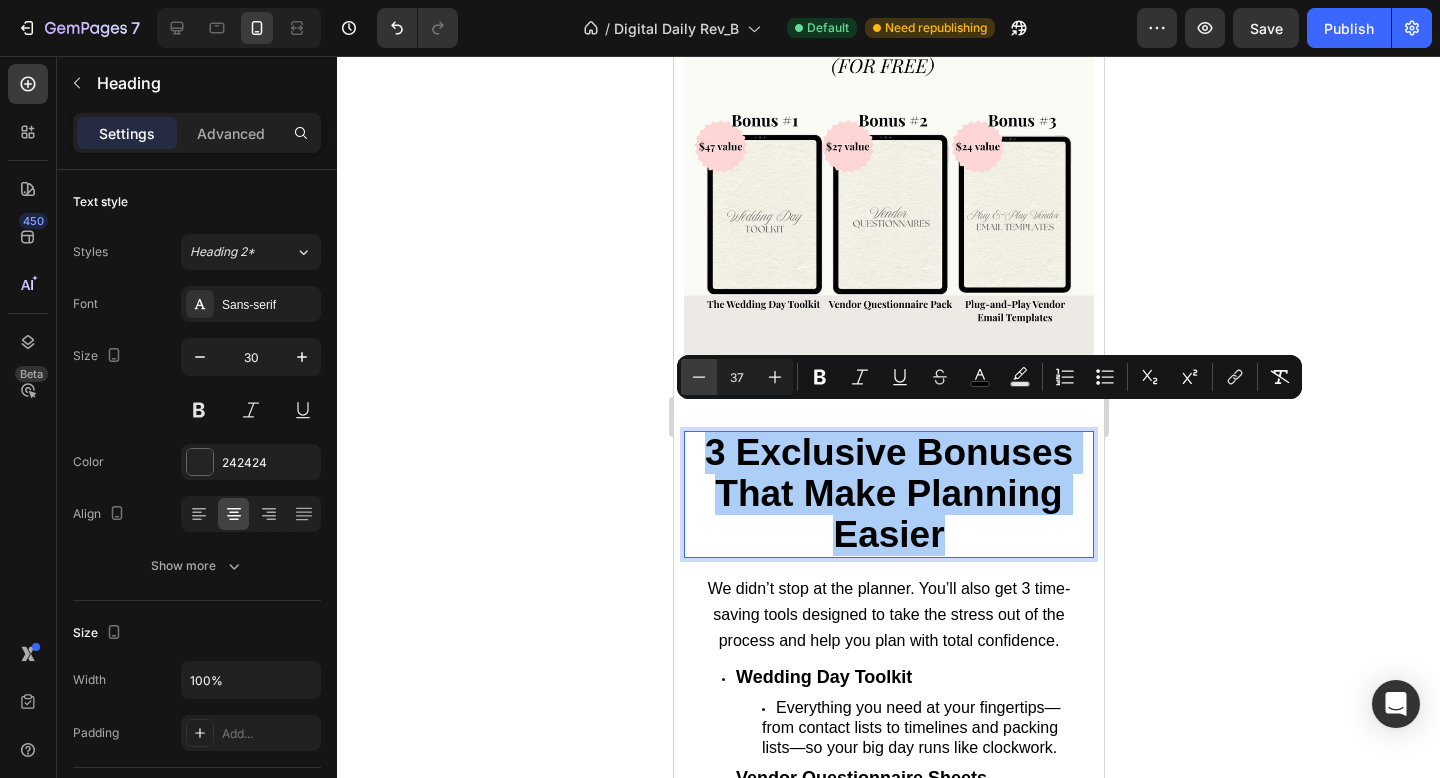 click 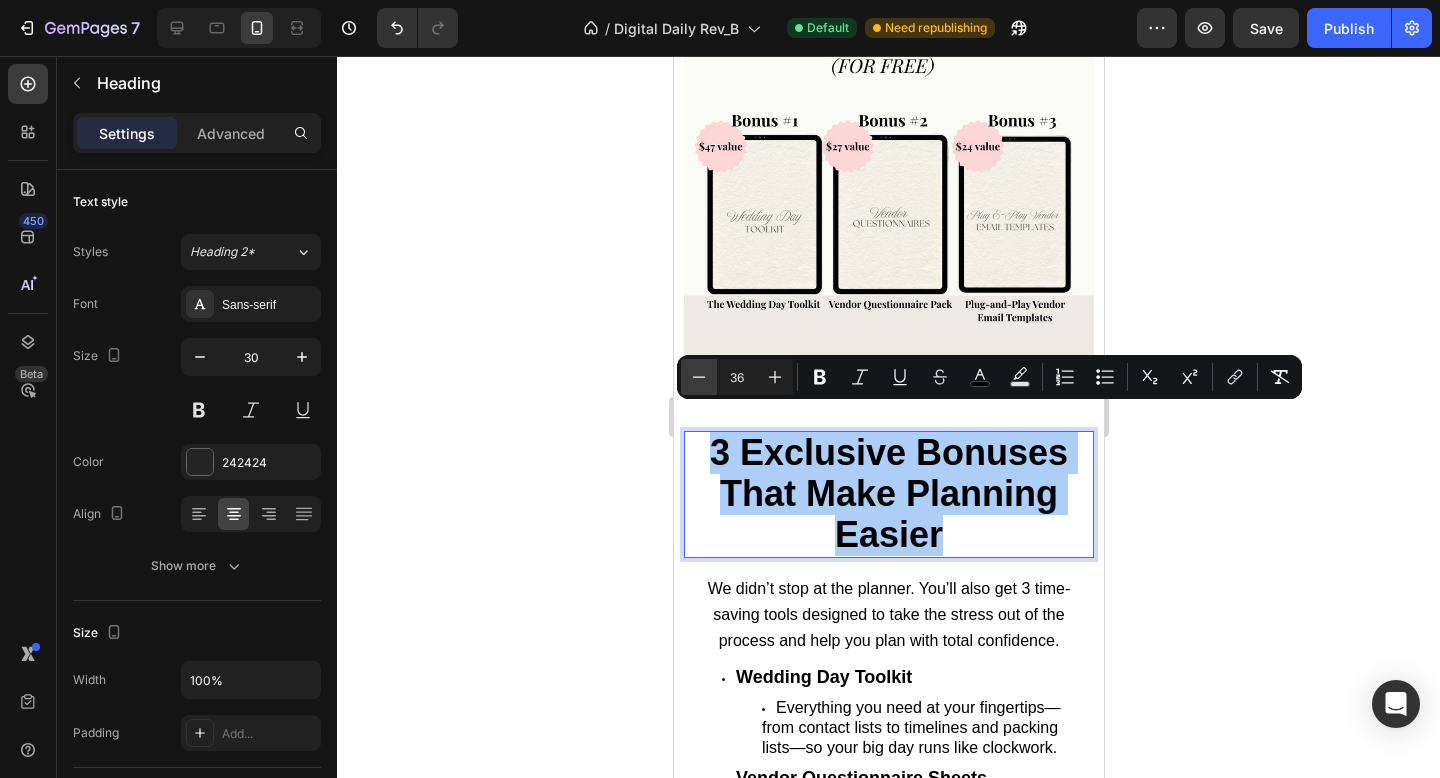 click 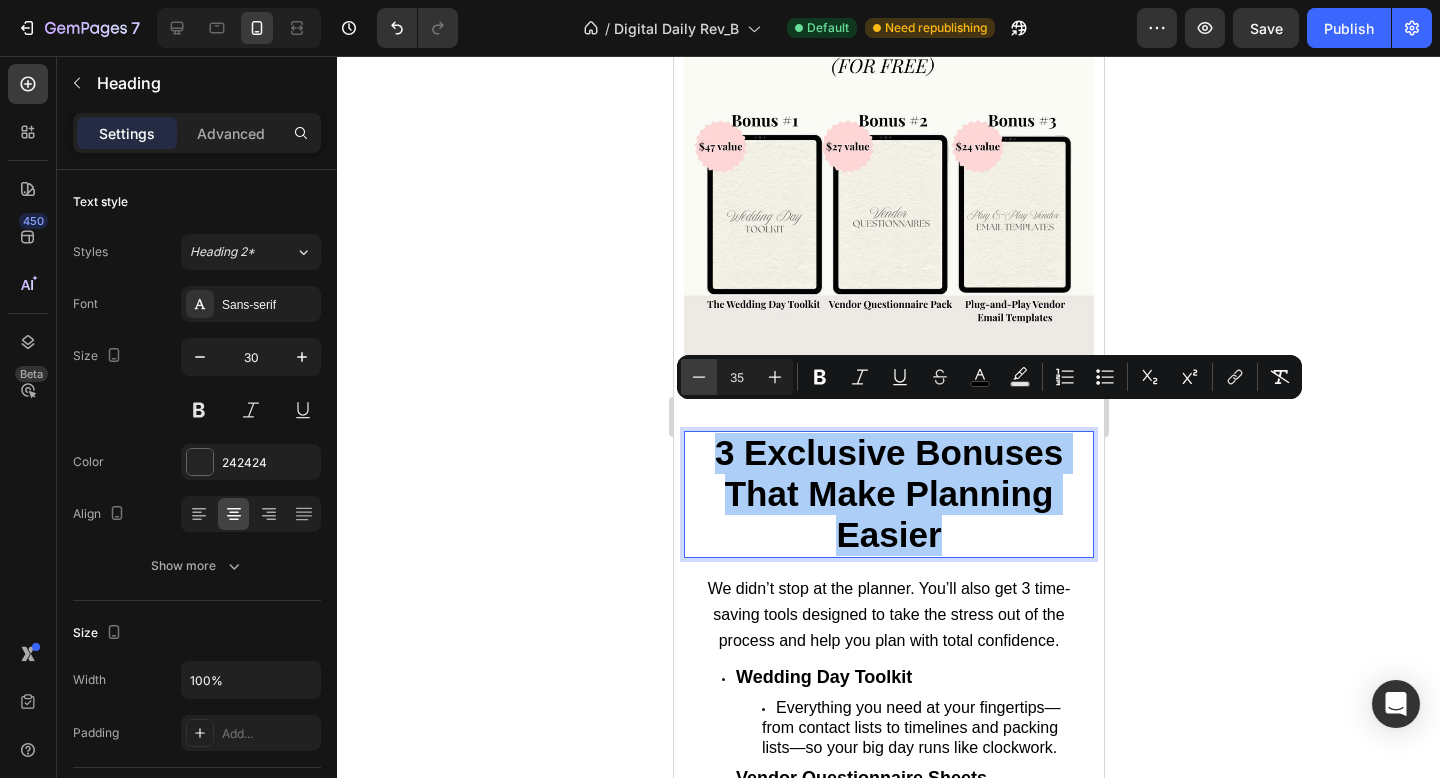click 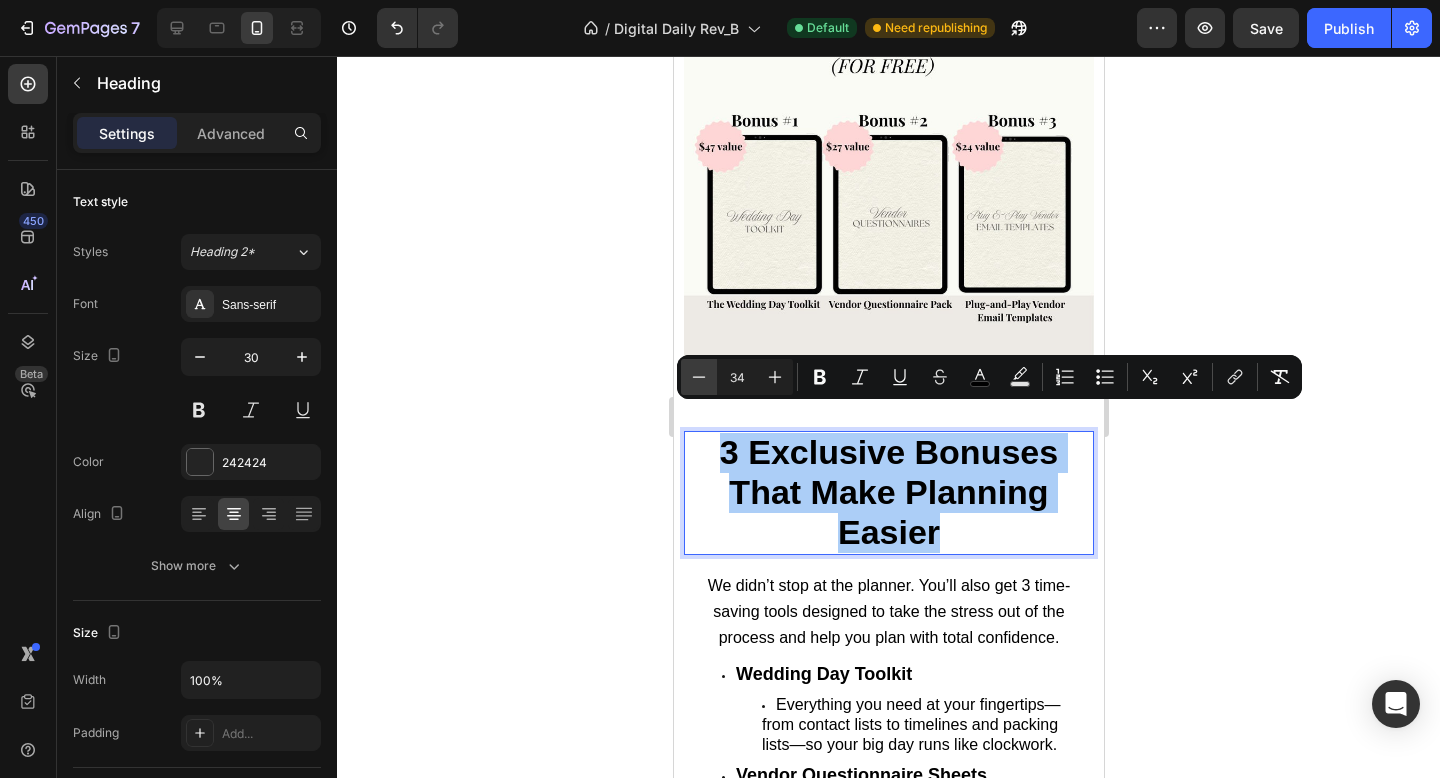 click 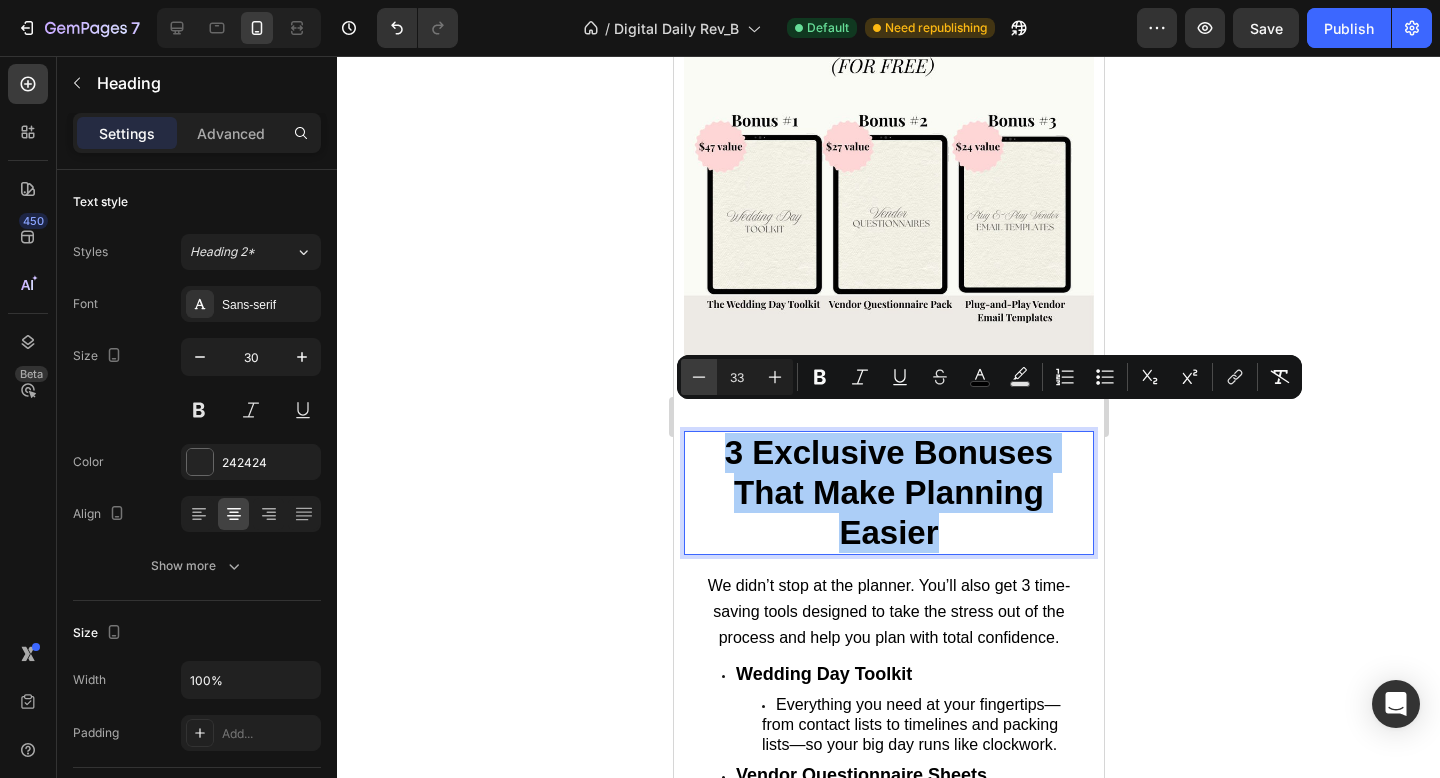 click 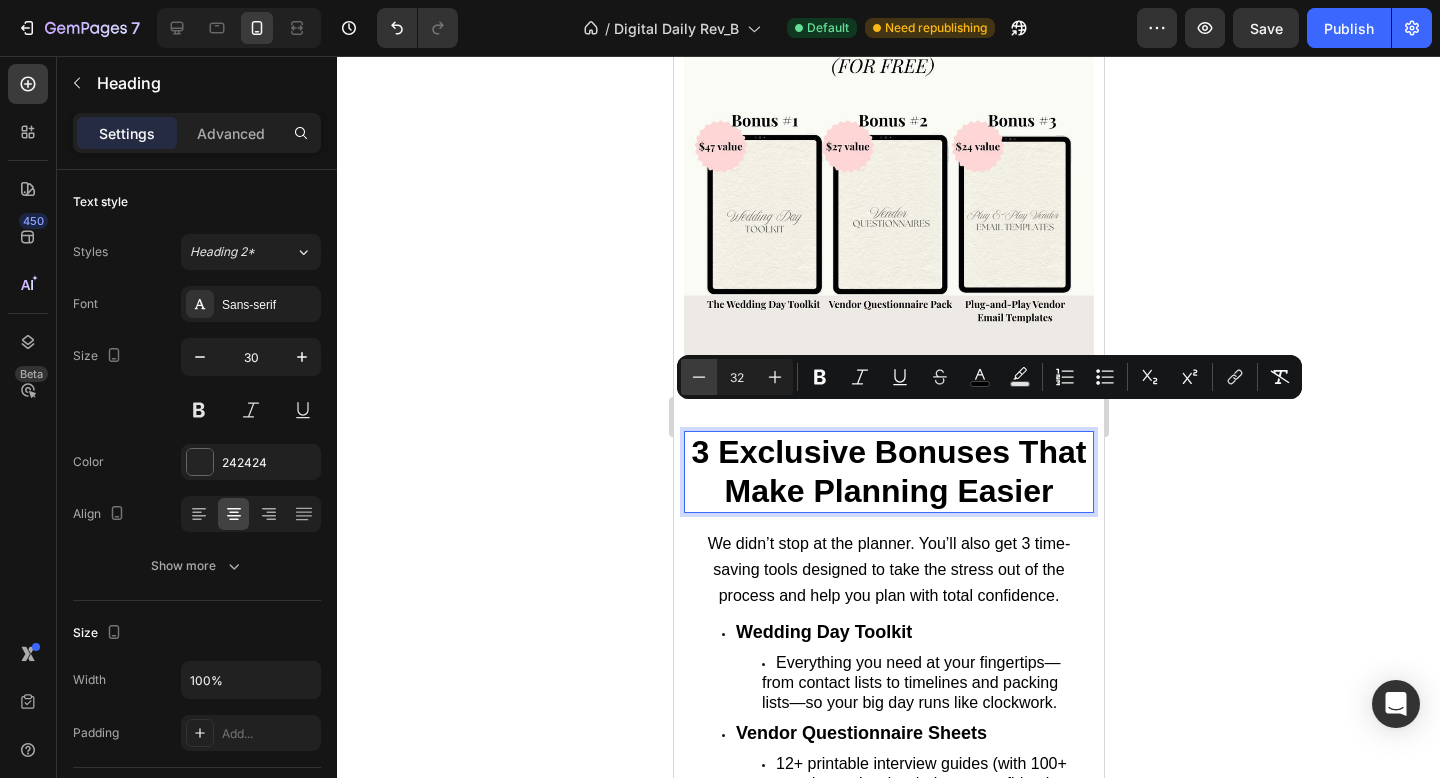 click 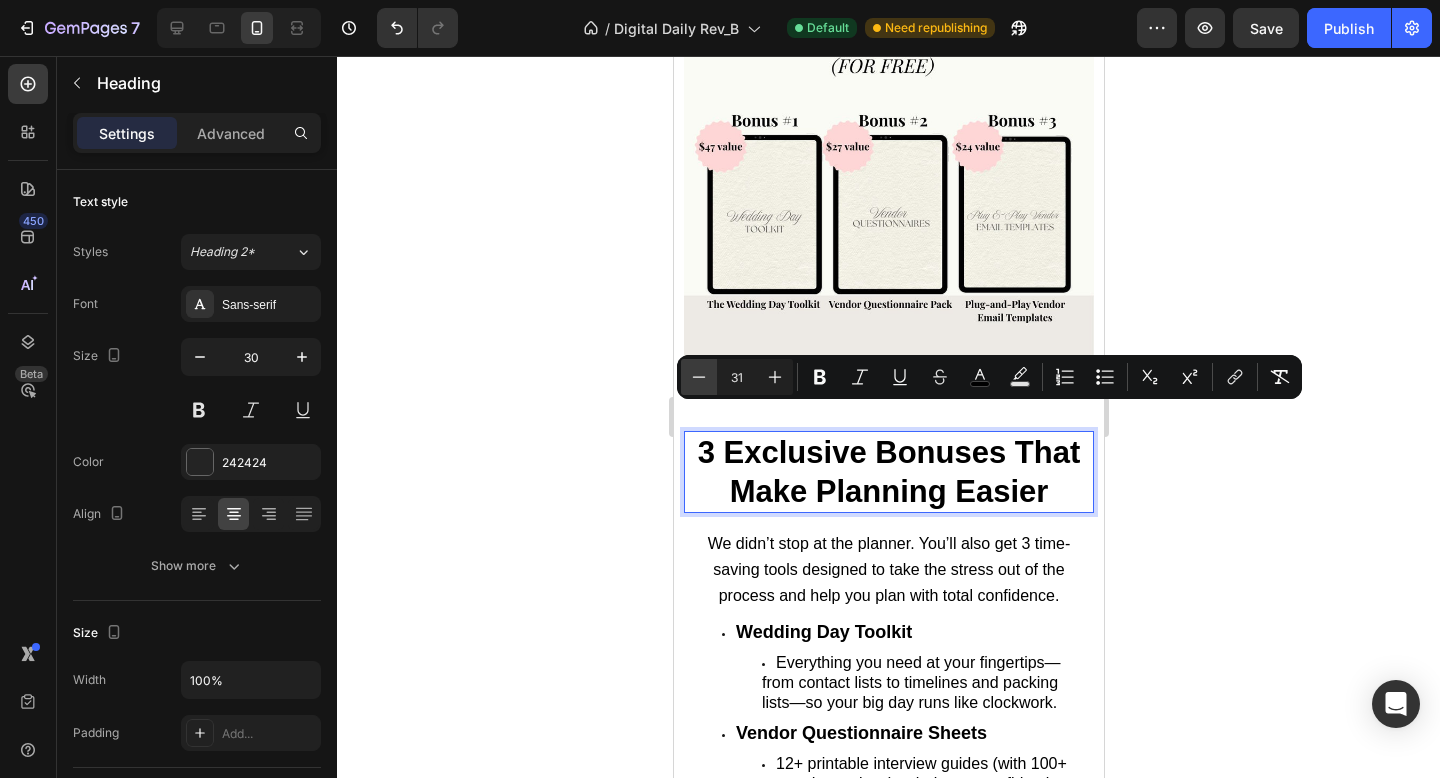 click 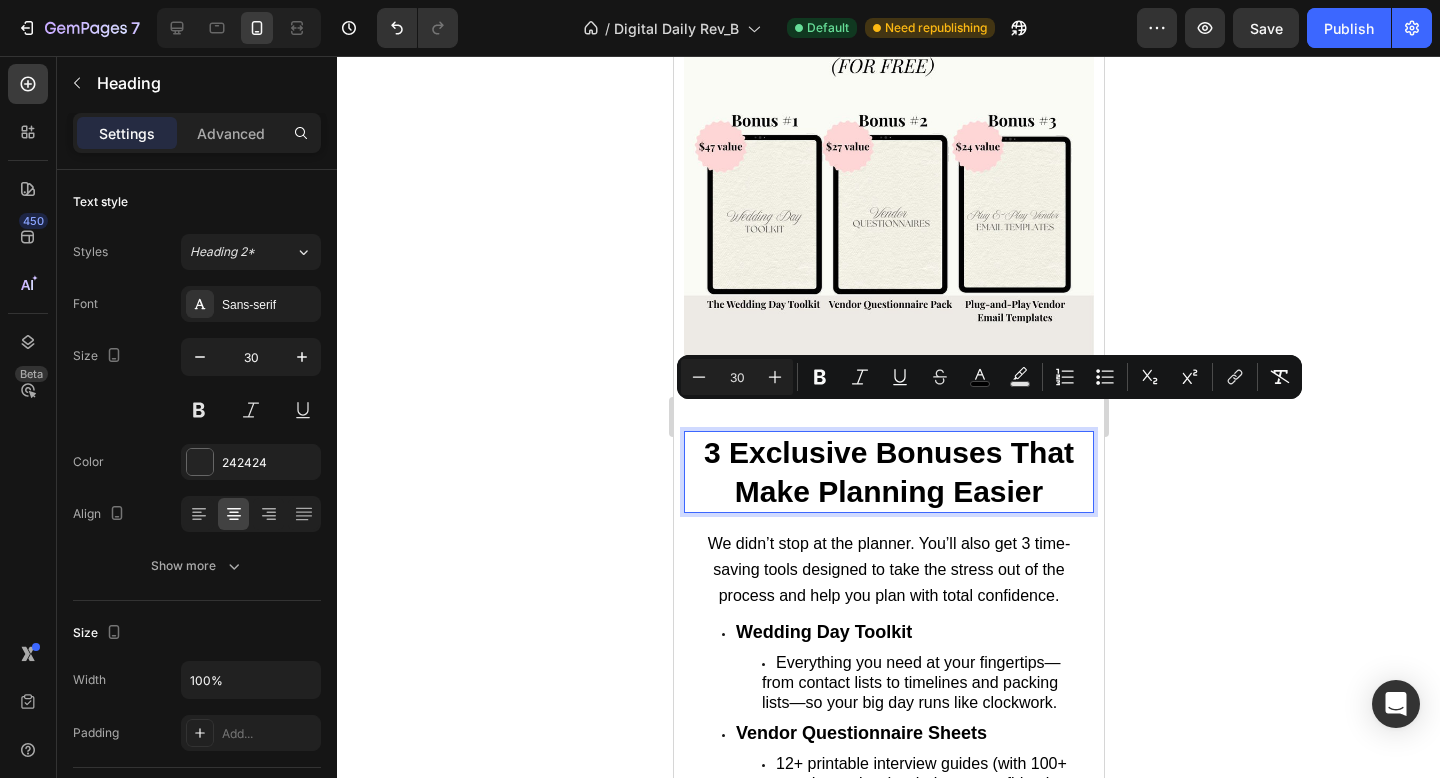 click 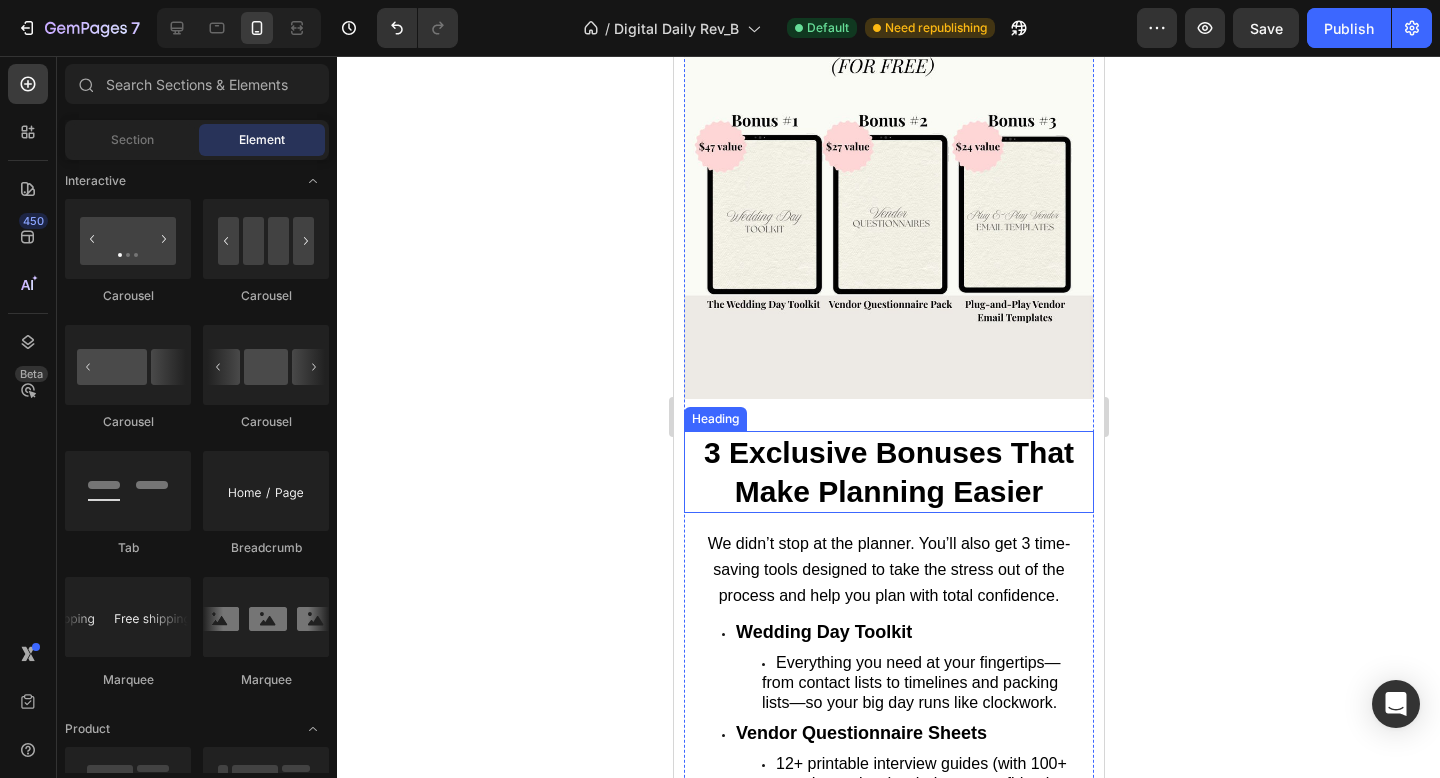 click on "⁠⁠⁠⁠⁠⁠⁠ 3 Exclusive Bonuses That Make Planning Easier" at bounding box center (888, 472) 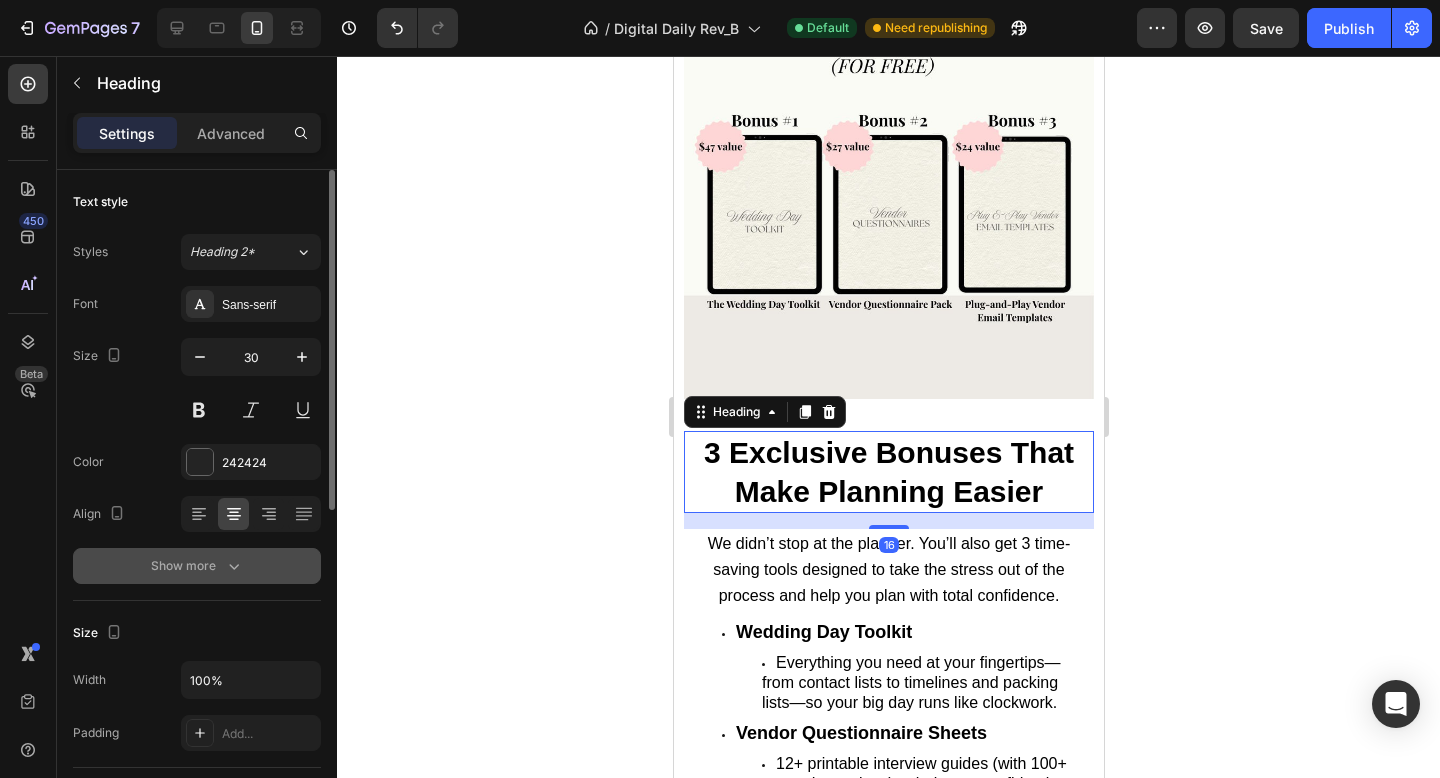 click on "Show more" at bounding box center (197, 566) 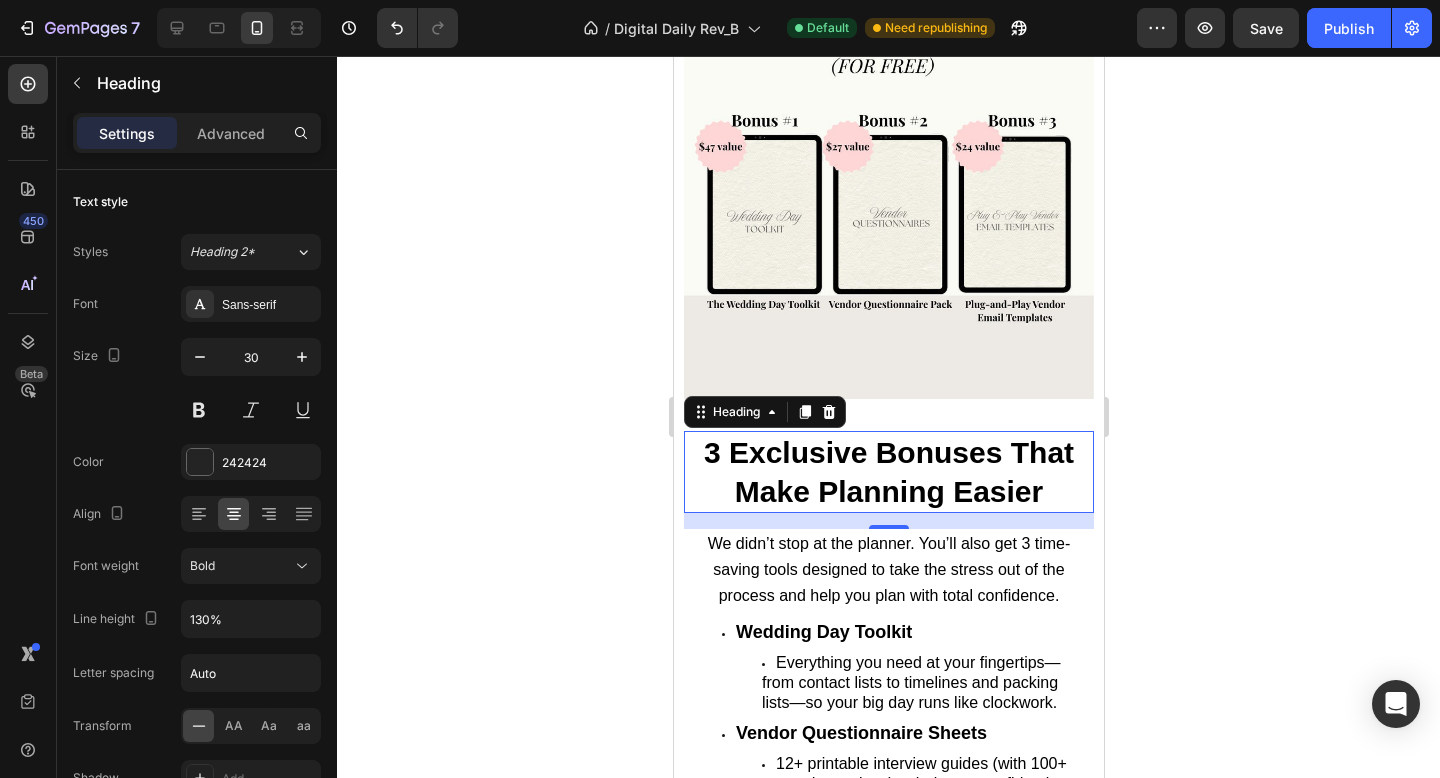 click 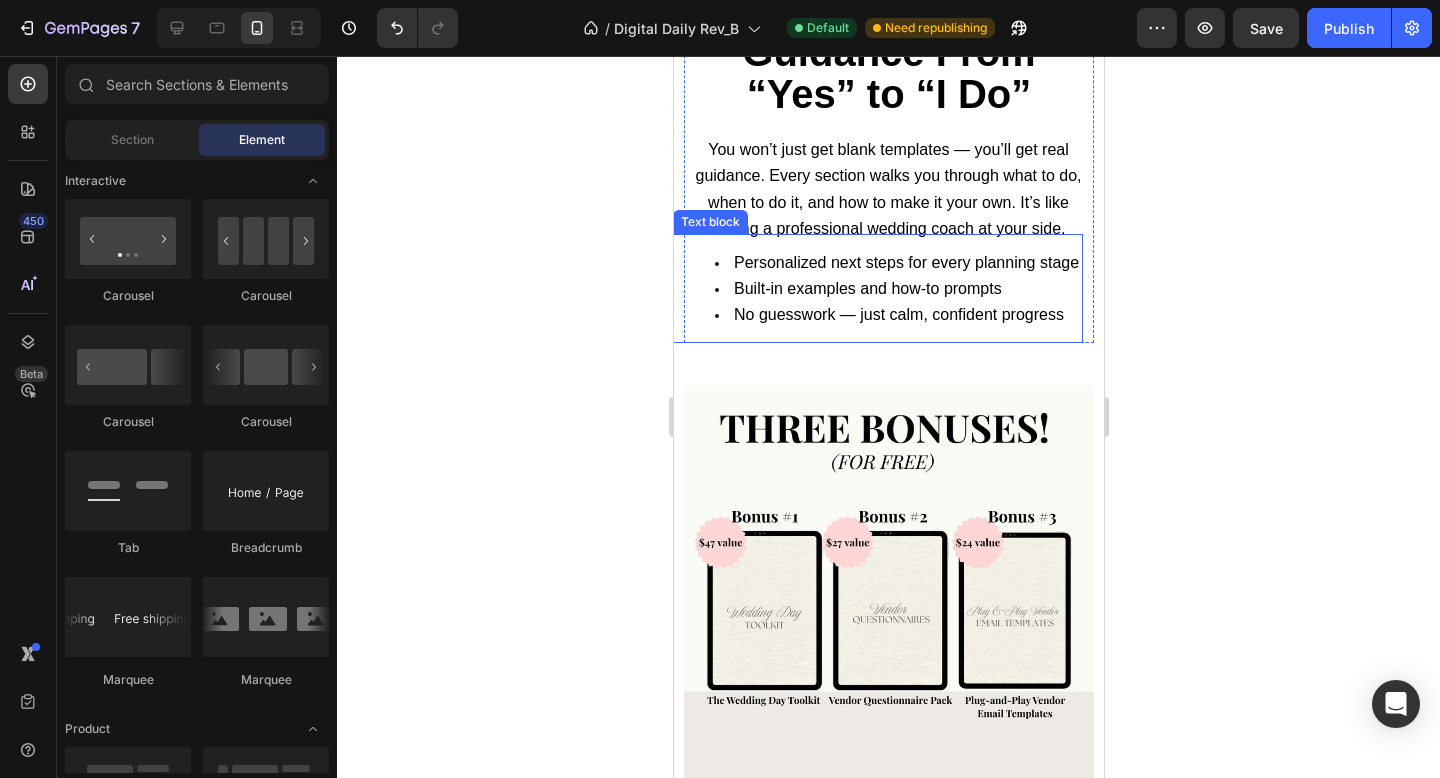 scroll, scrollTop: 2087, scrollLeft: 0, axis: vertical 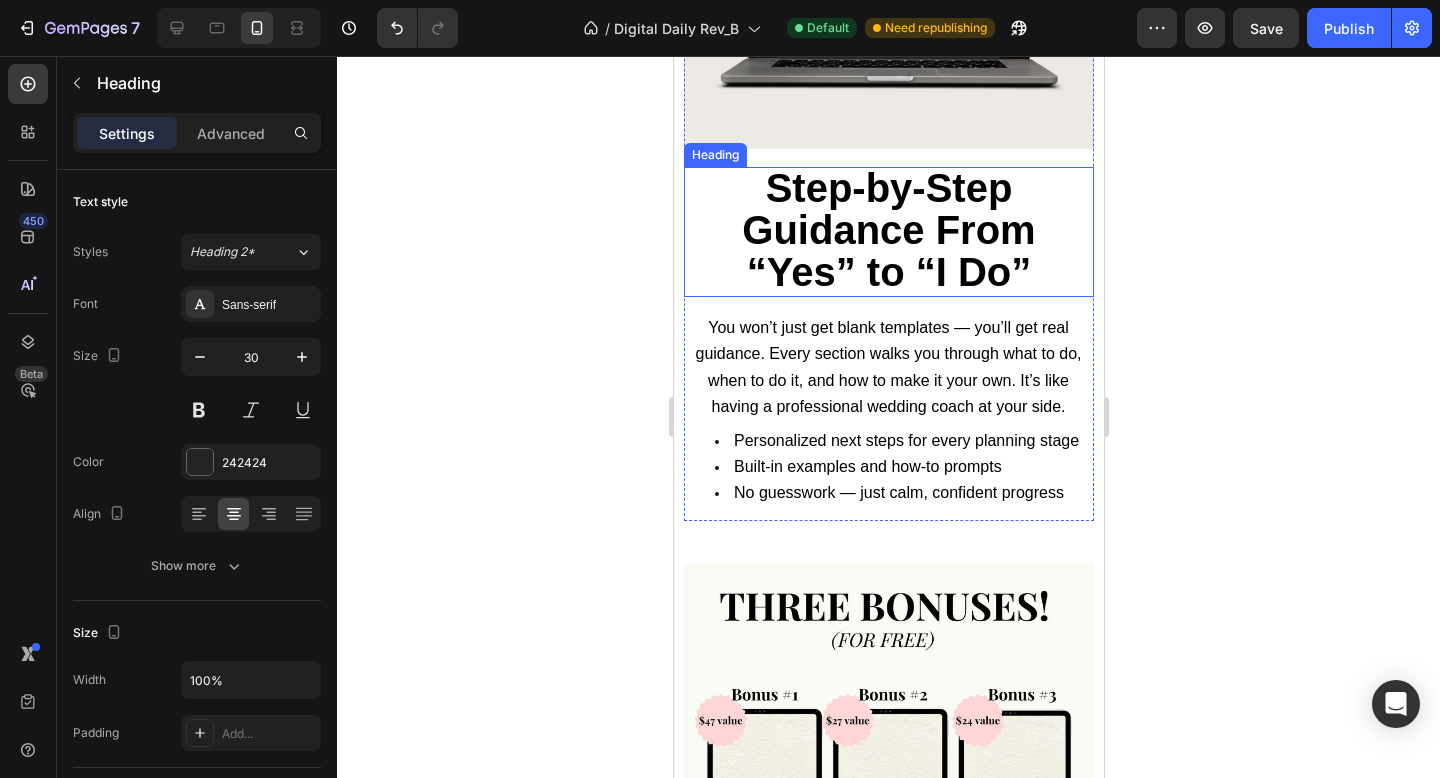 click on "Step-by-Step Guidance From “Yes” to “I Do”" at bounding box center [887, 230] 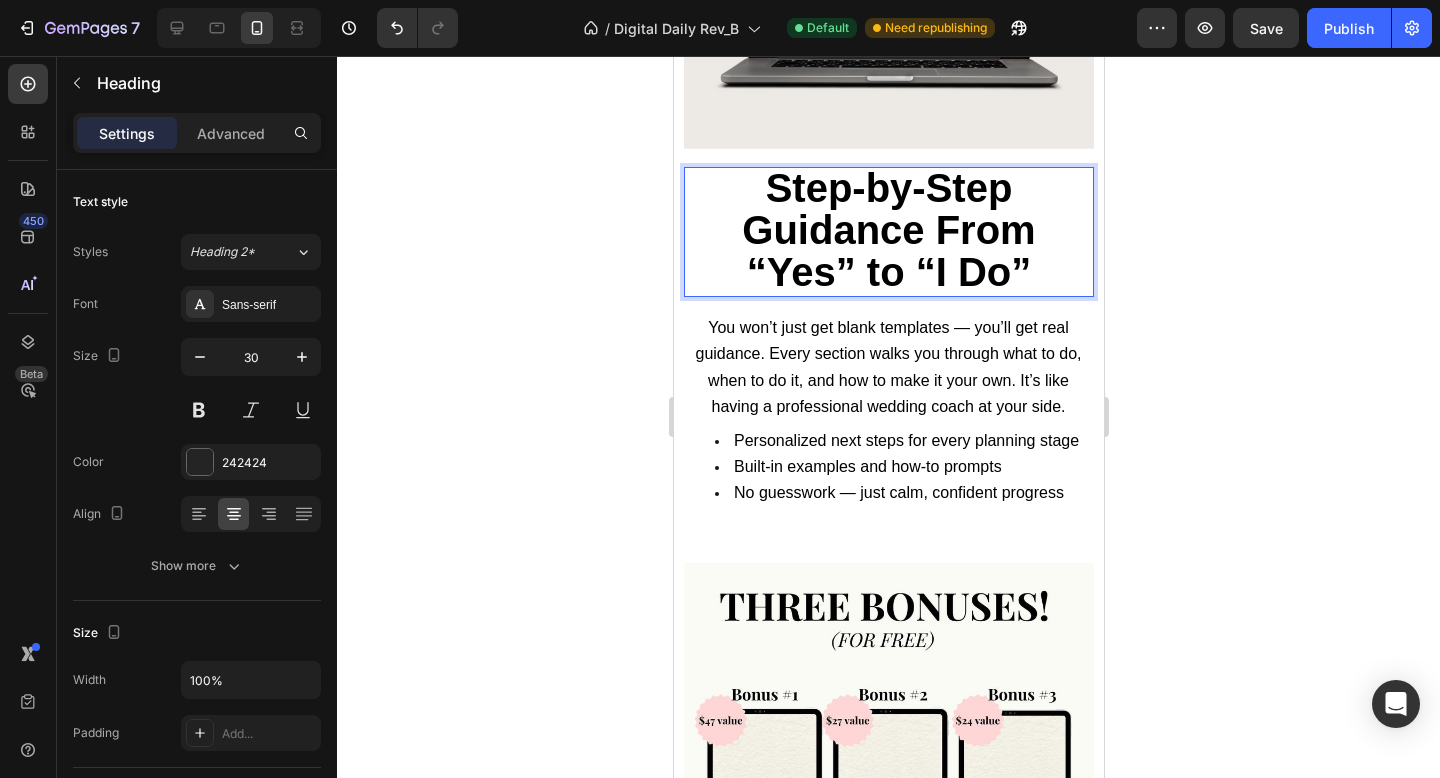 click on "Step-by-Step Guidance From “Yes” to “I Do”" at bounding box center (887, 230) 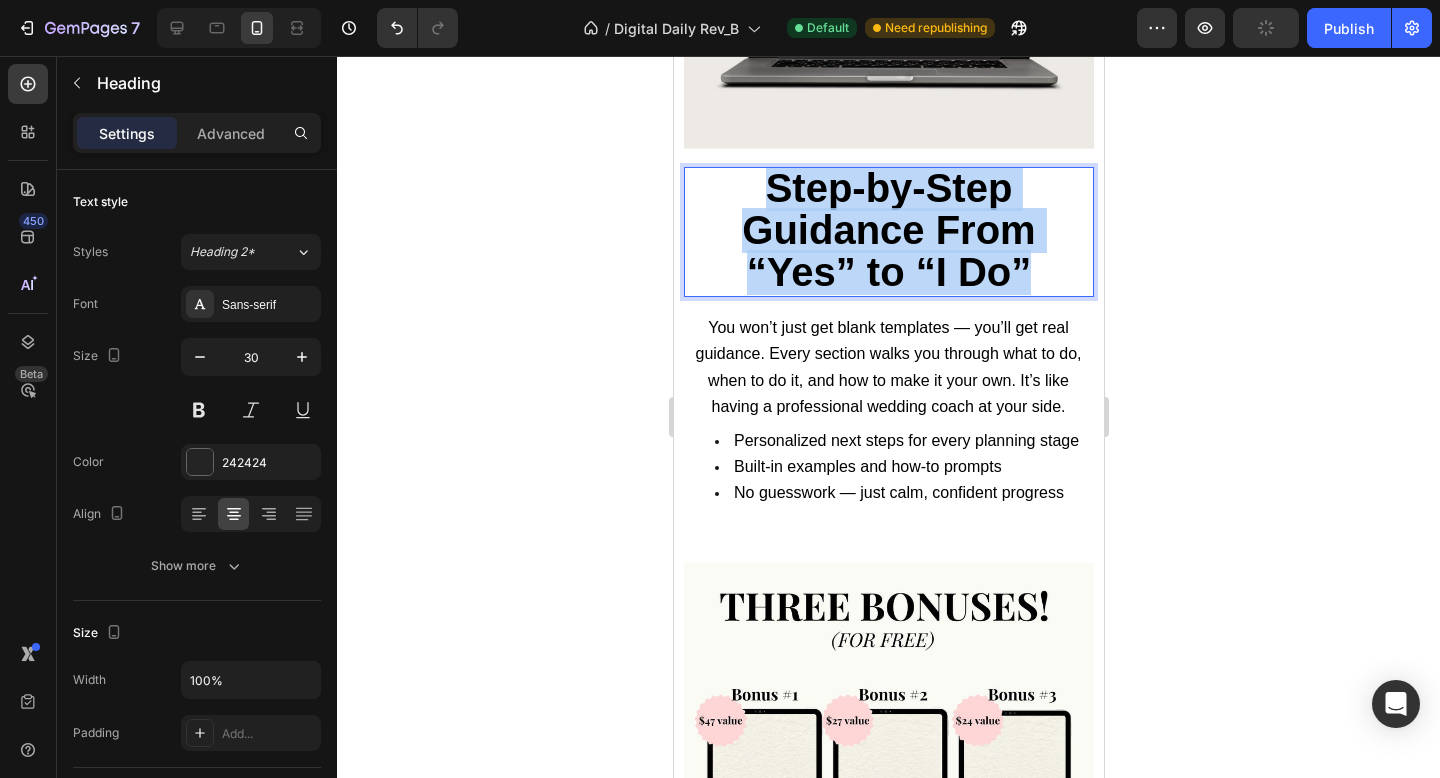 click on "Step-by-Step Guidance From “Yes” to “I Do”" at bounding box center (887, 230) 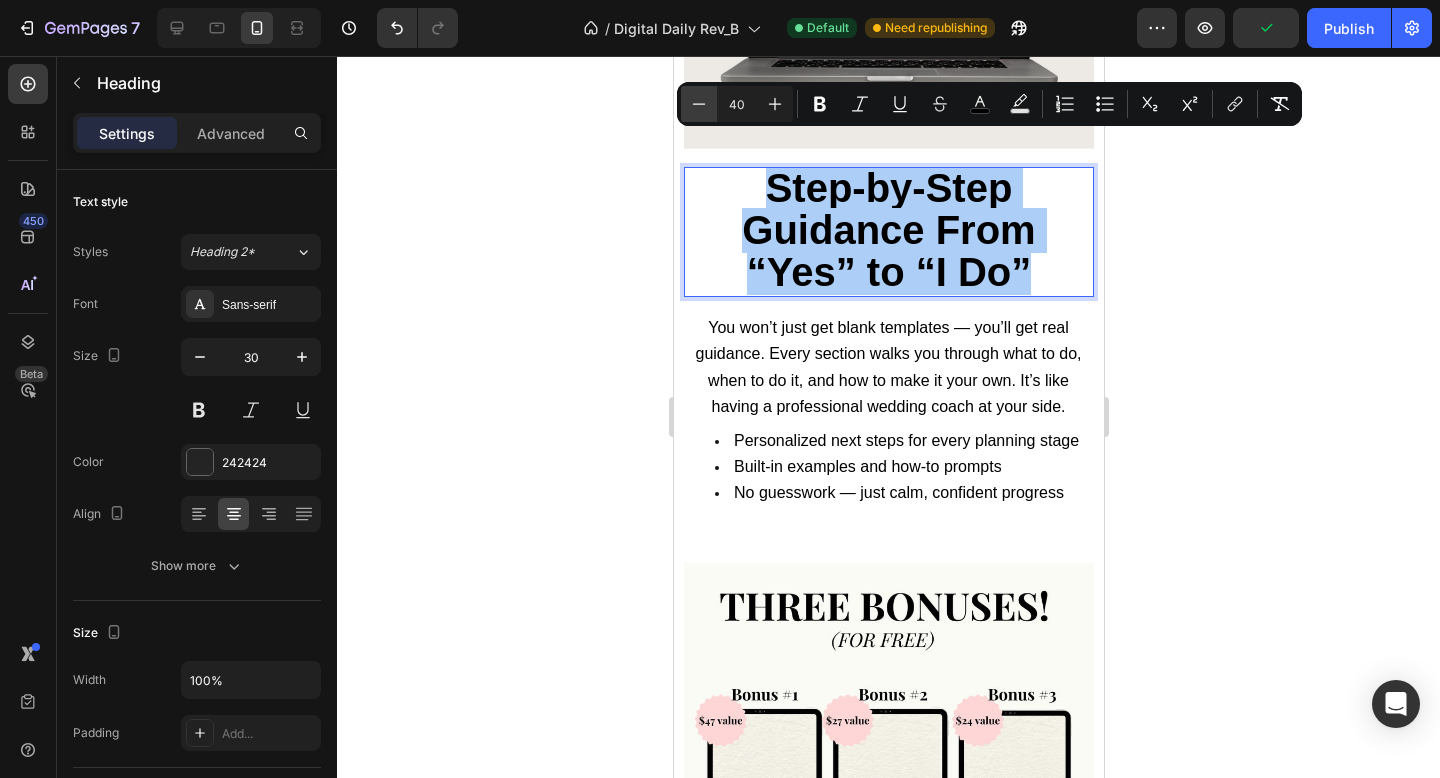 click 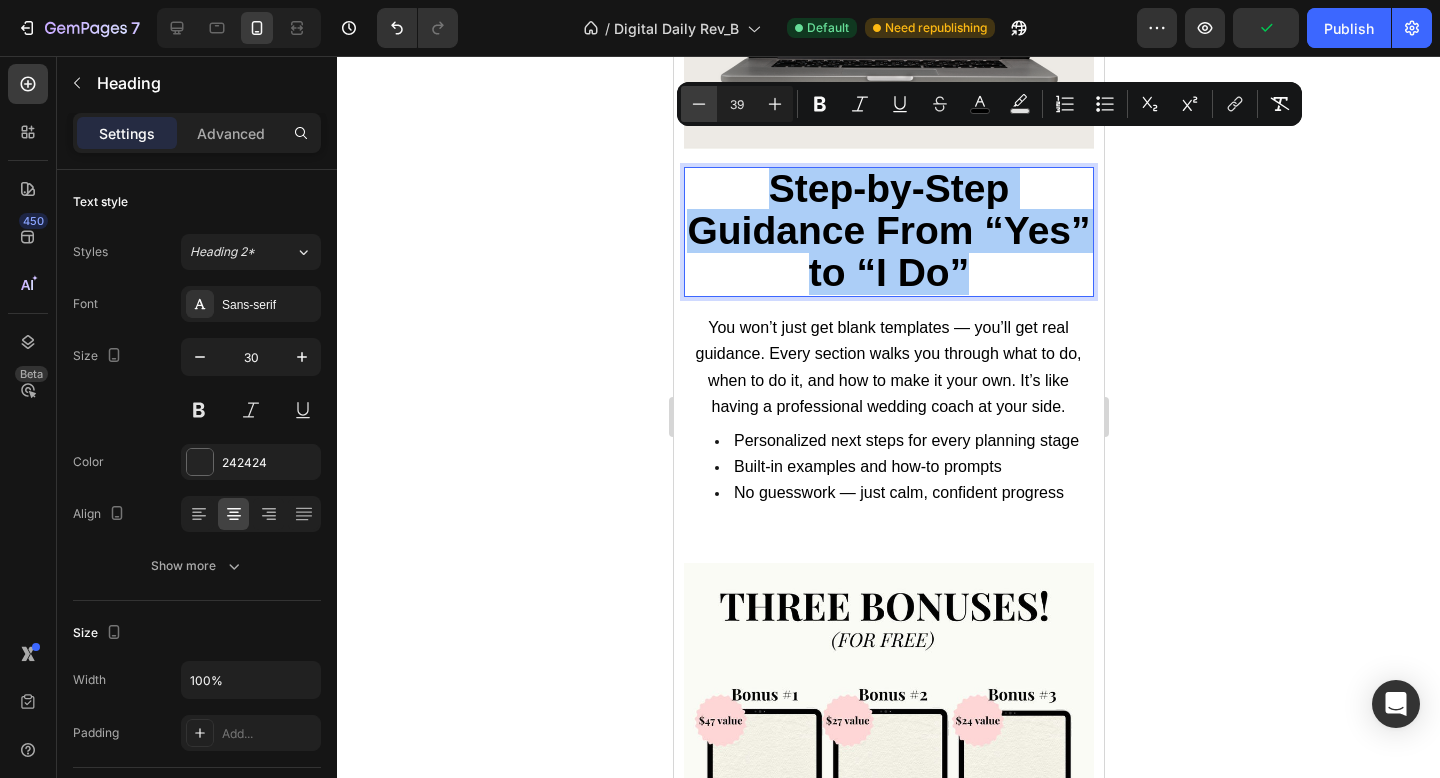 click 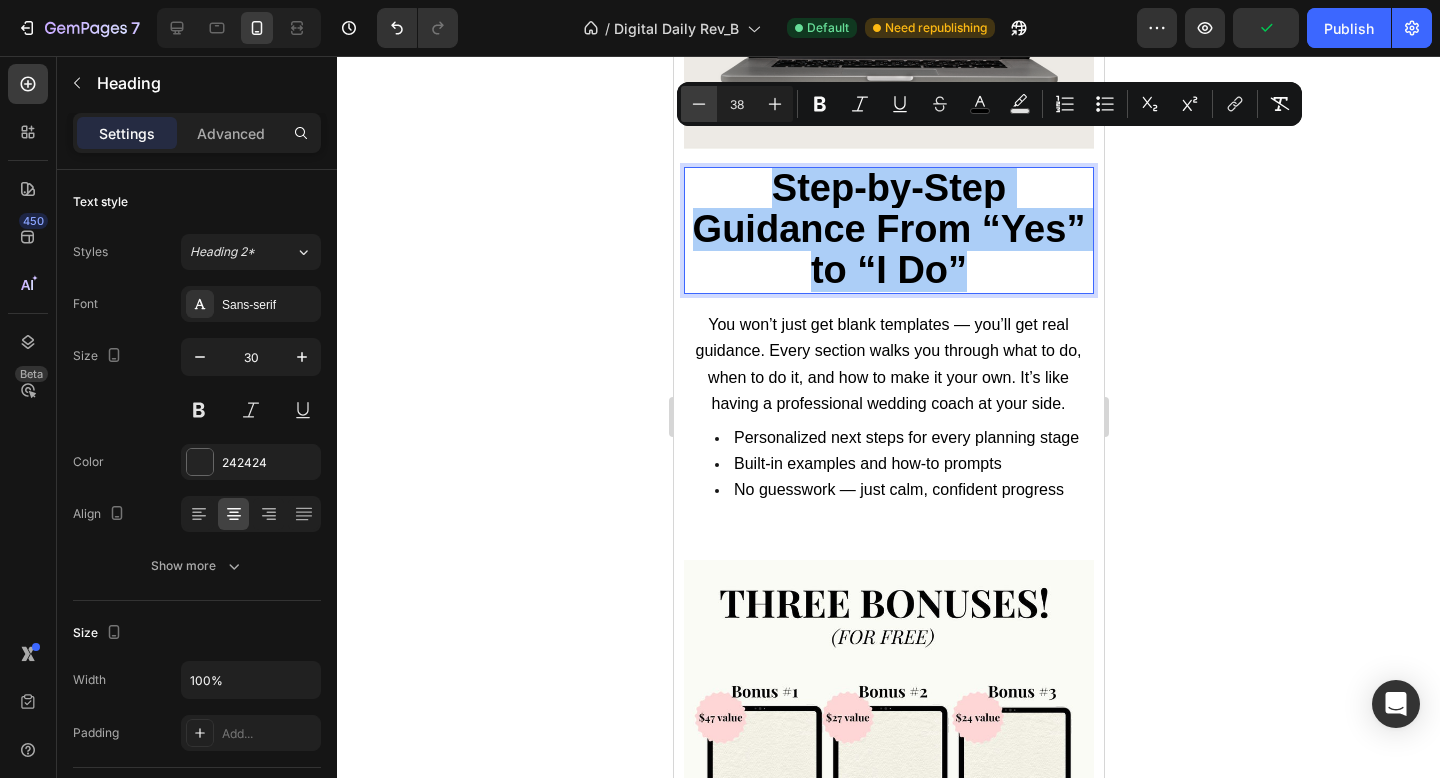 click 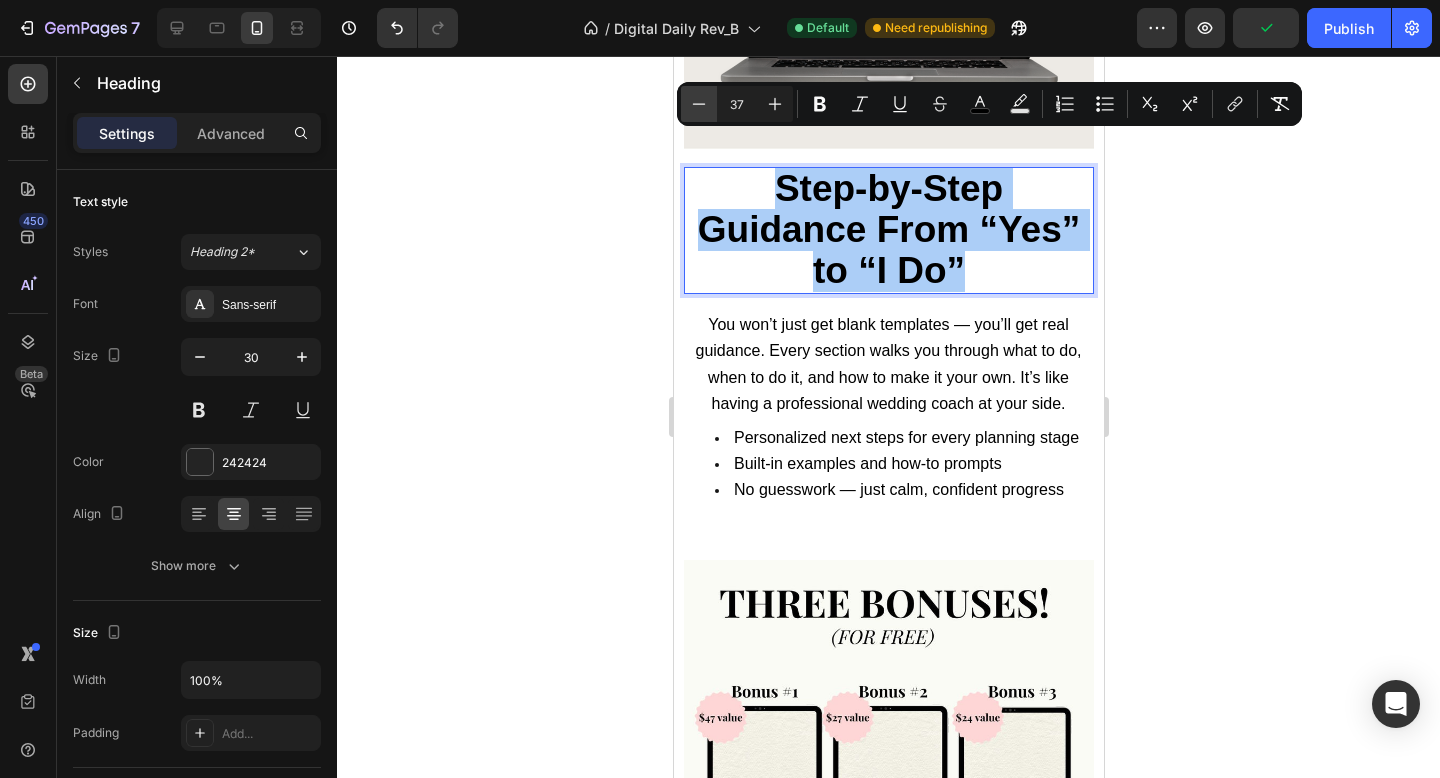 click 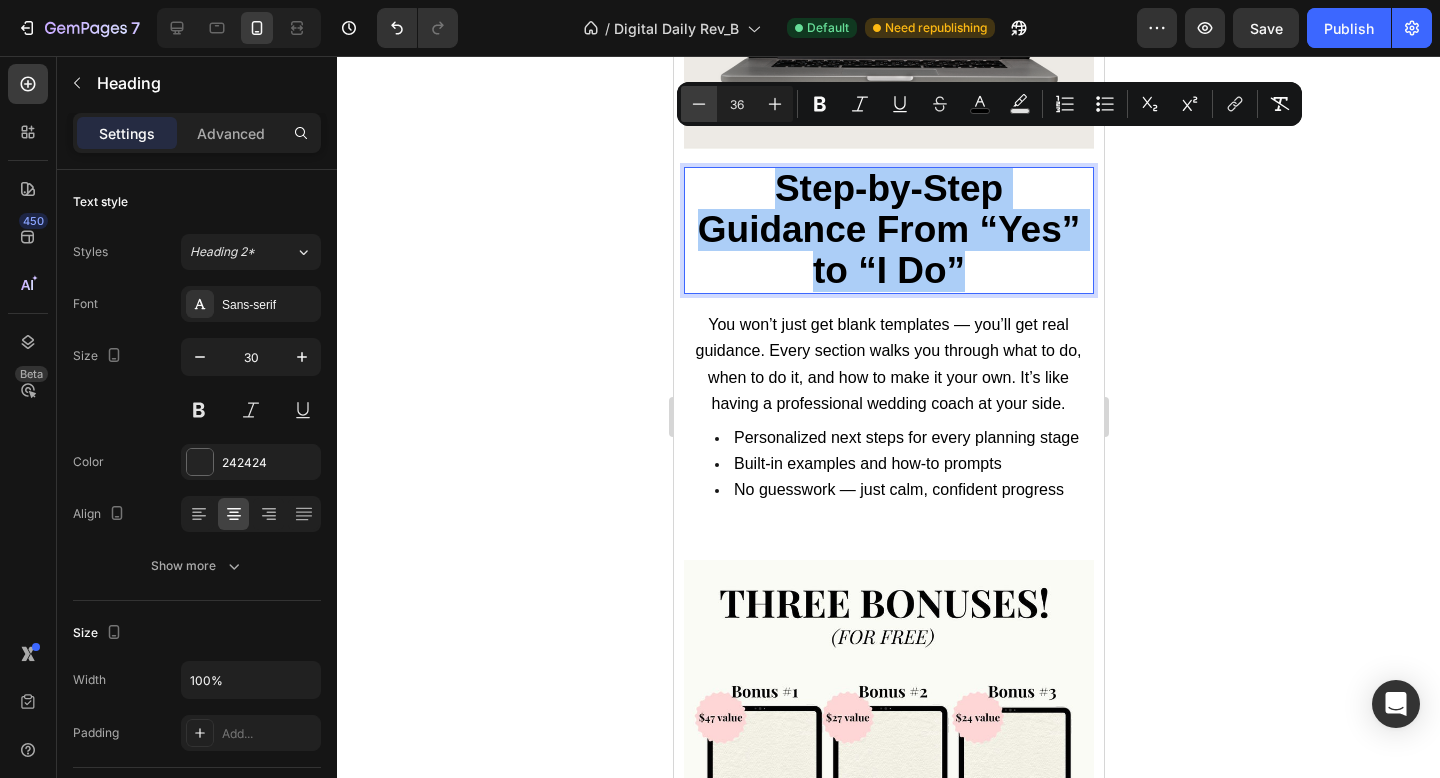 click 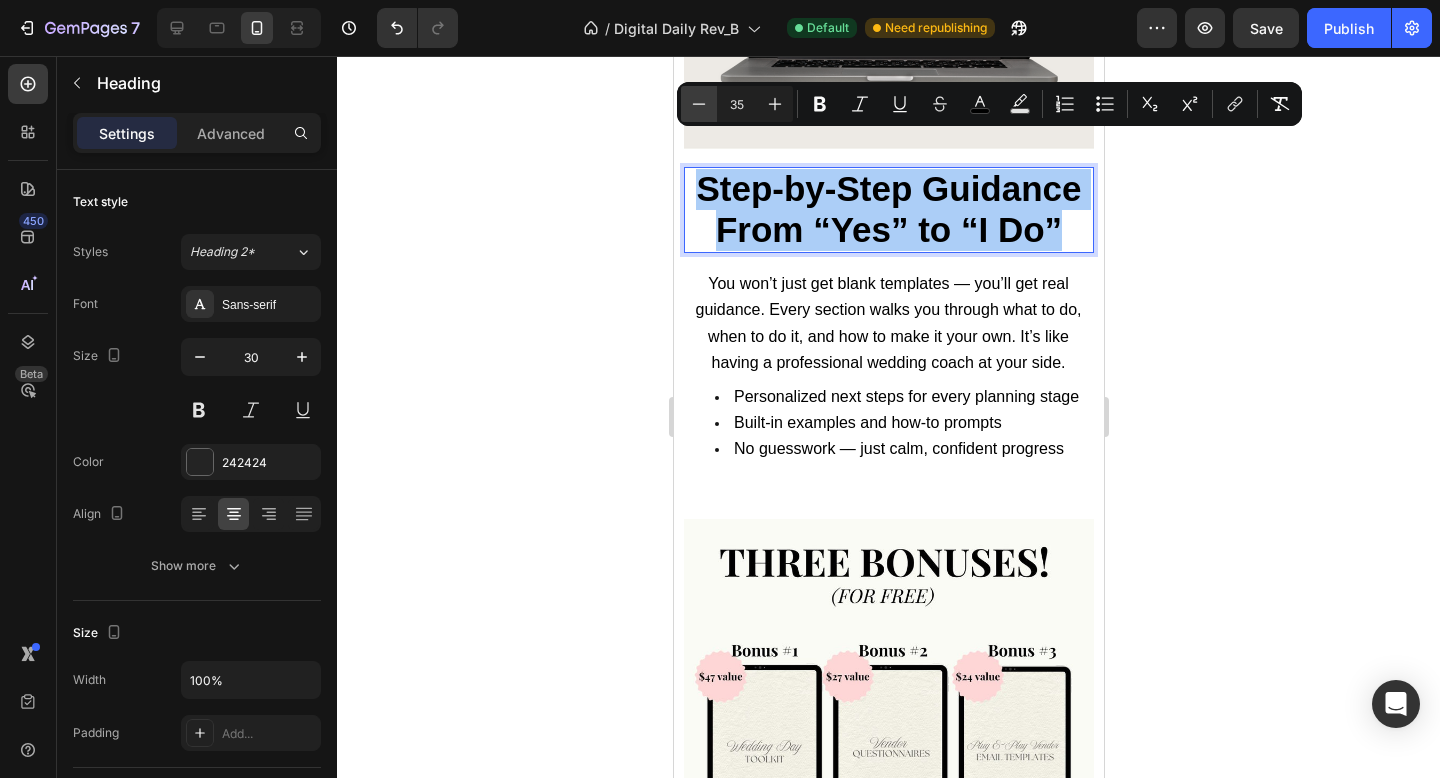 click 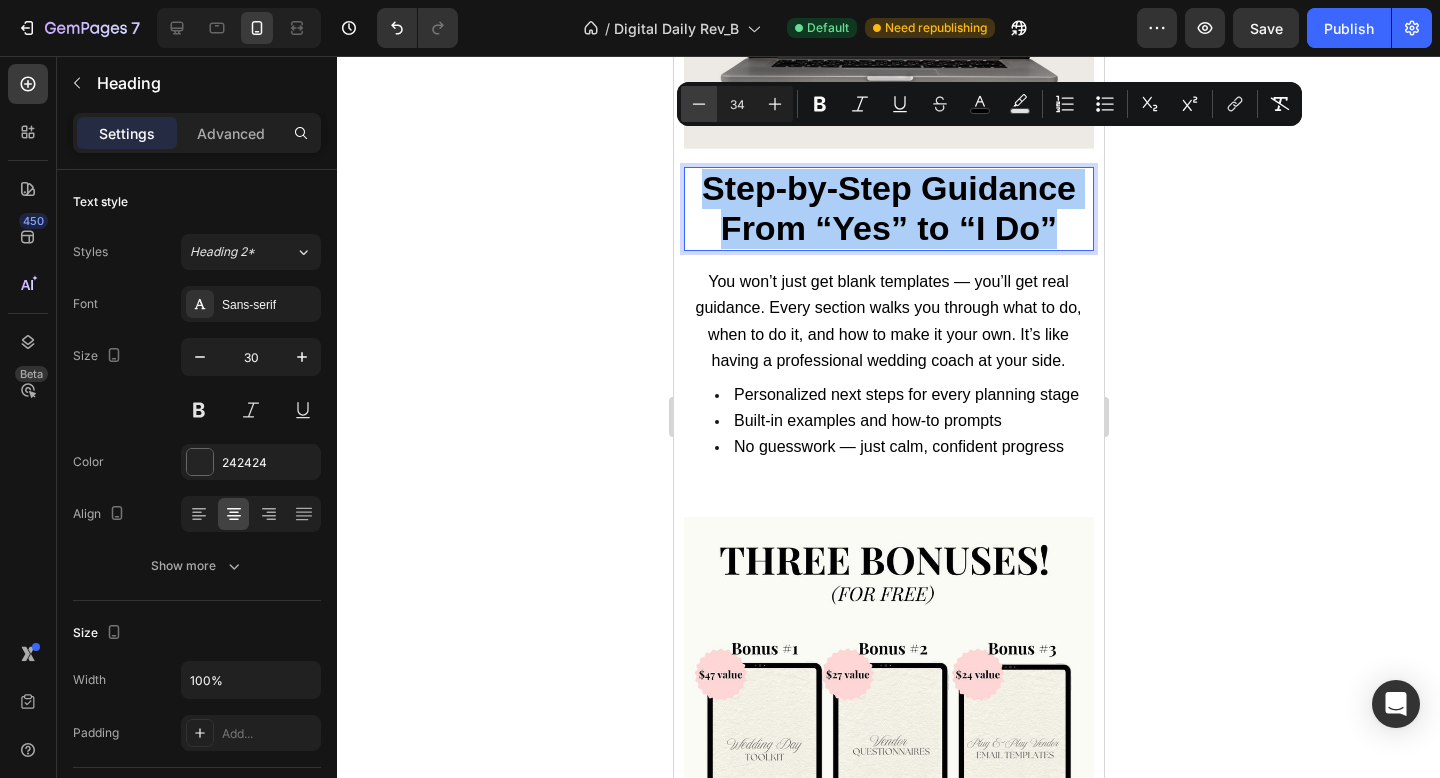 click 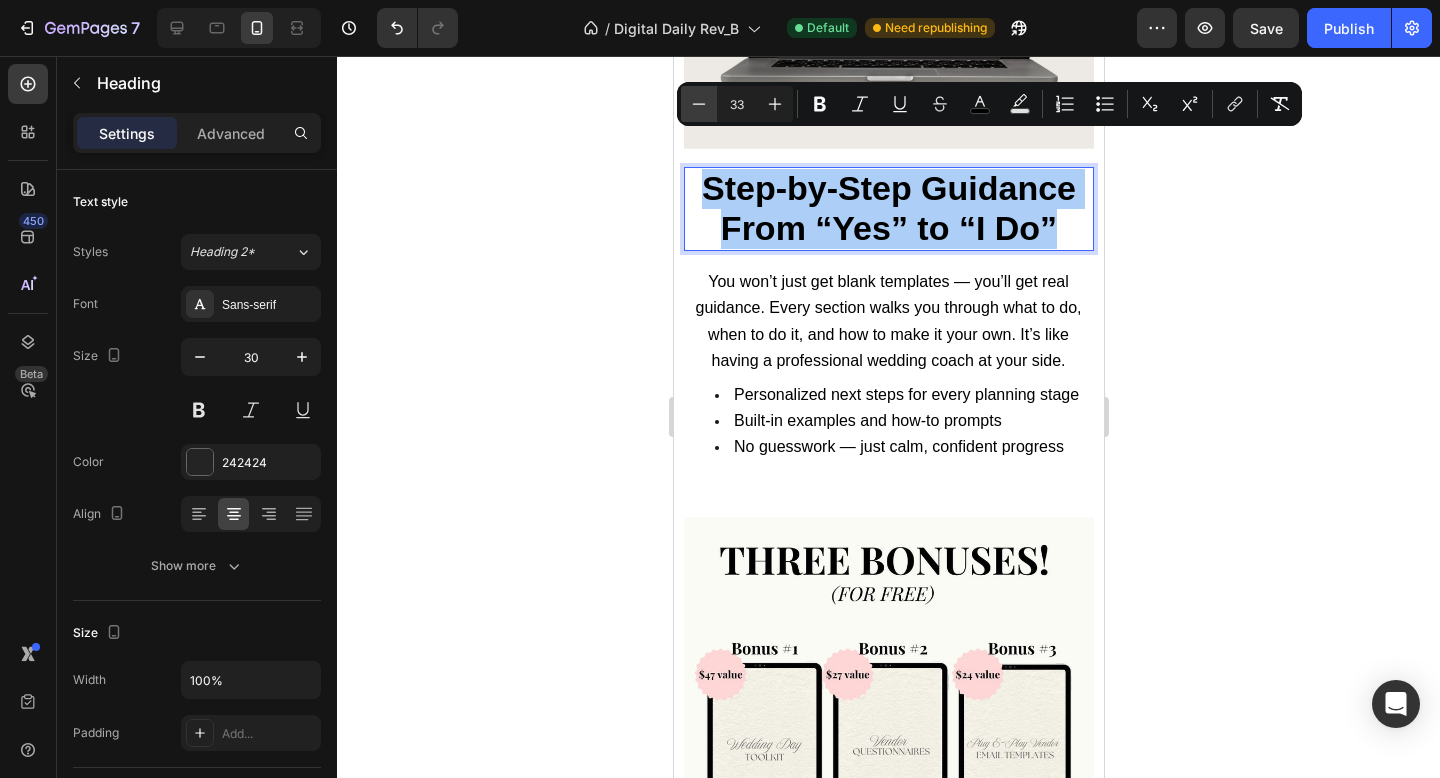 click 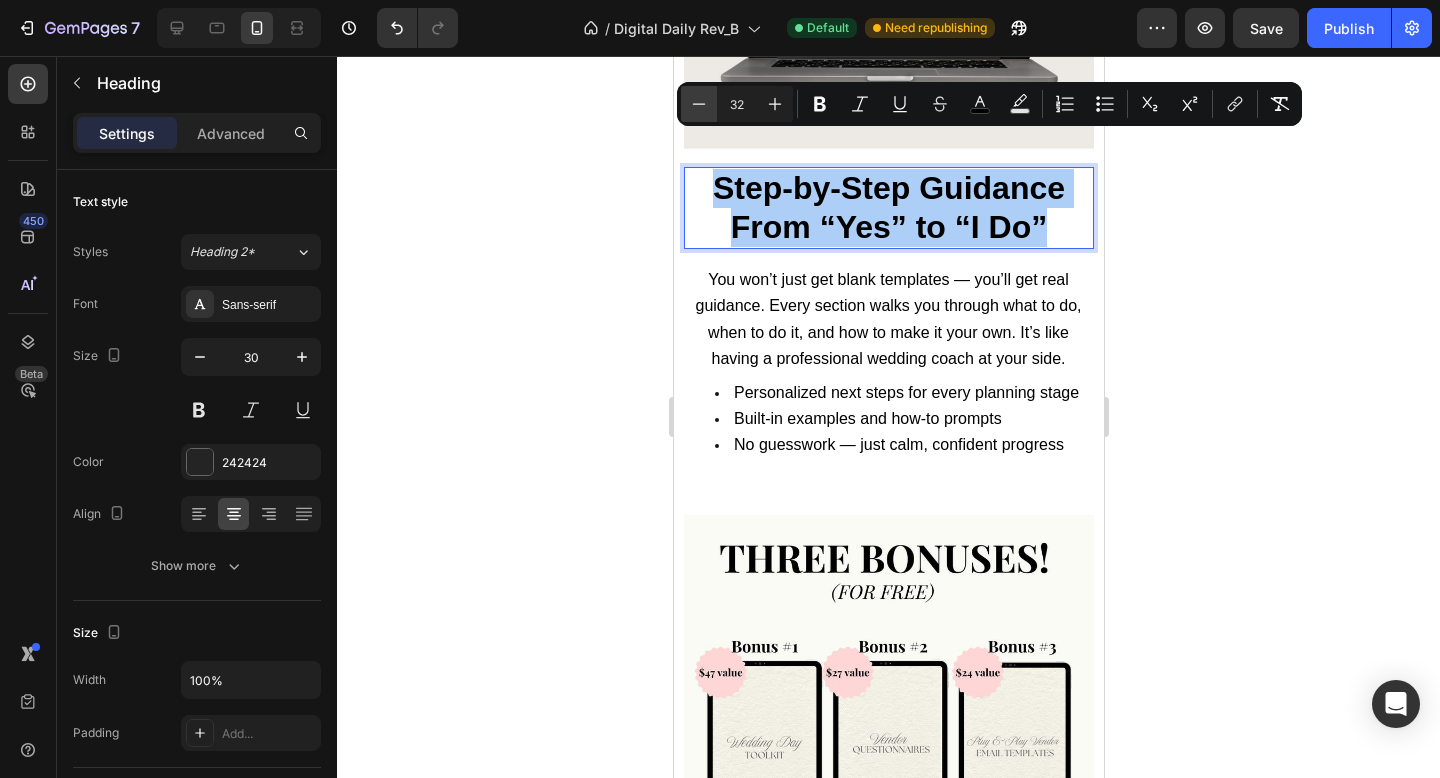 click 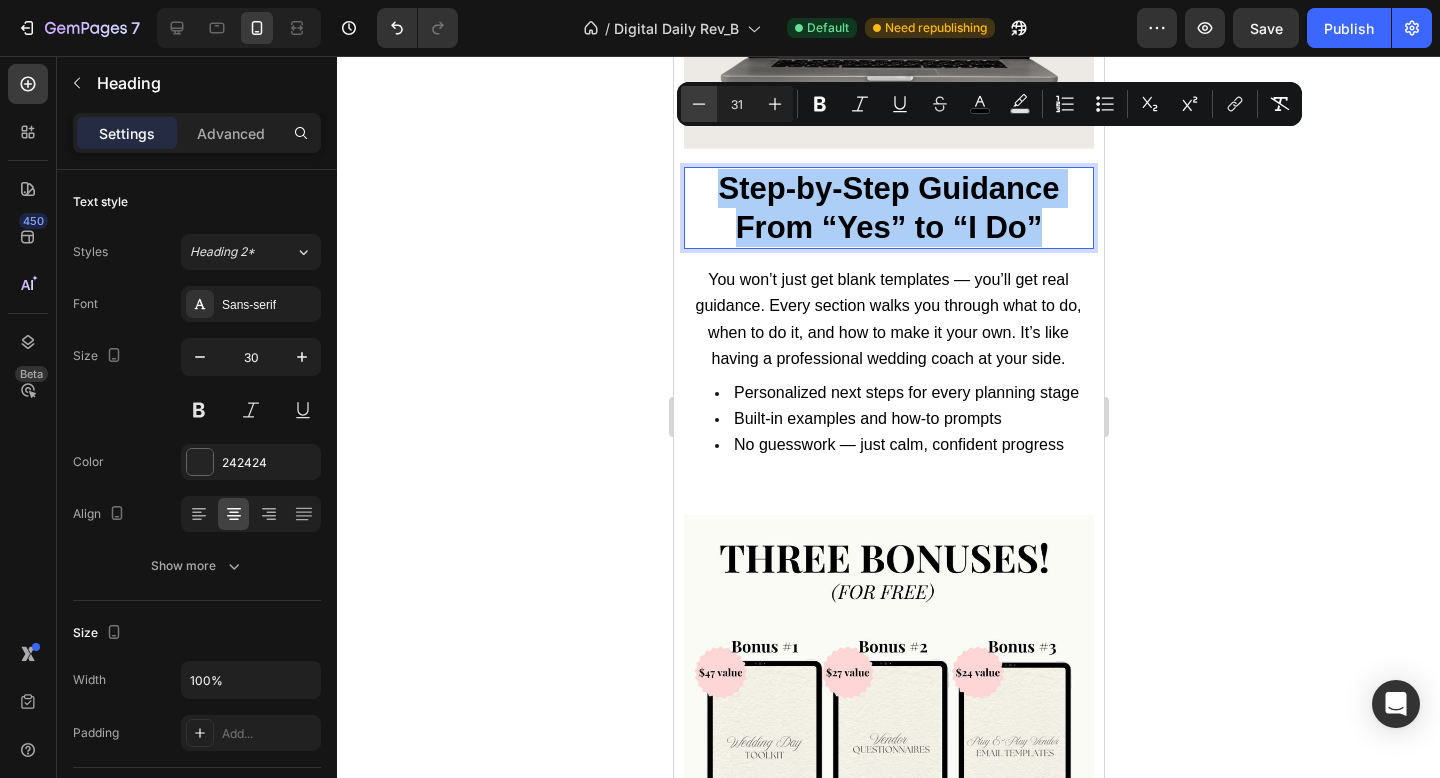click 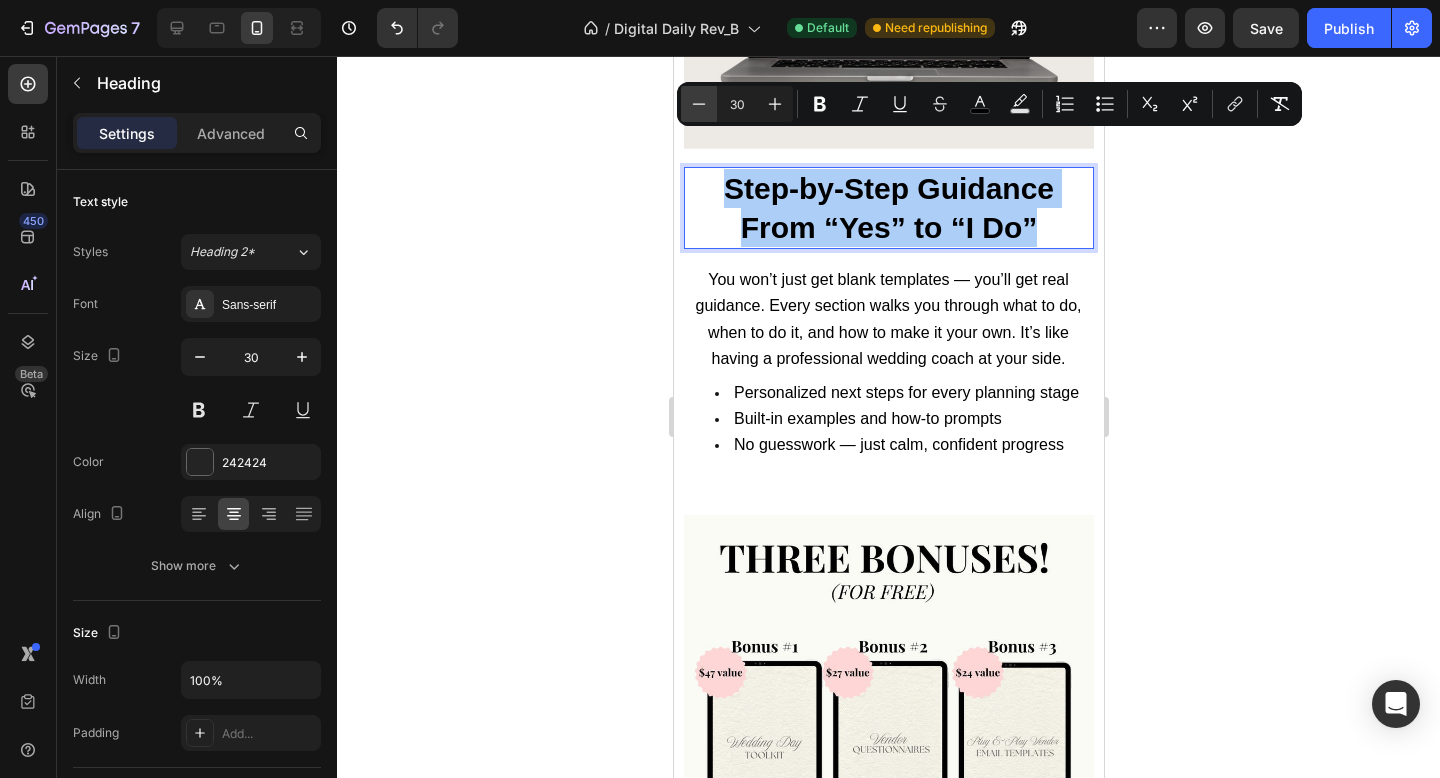 click 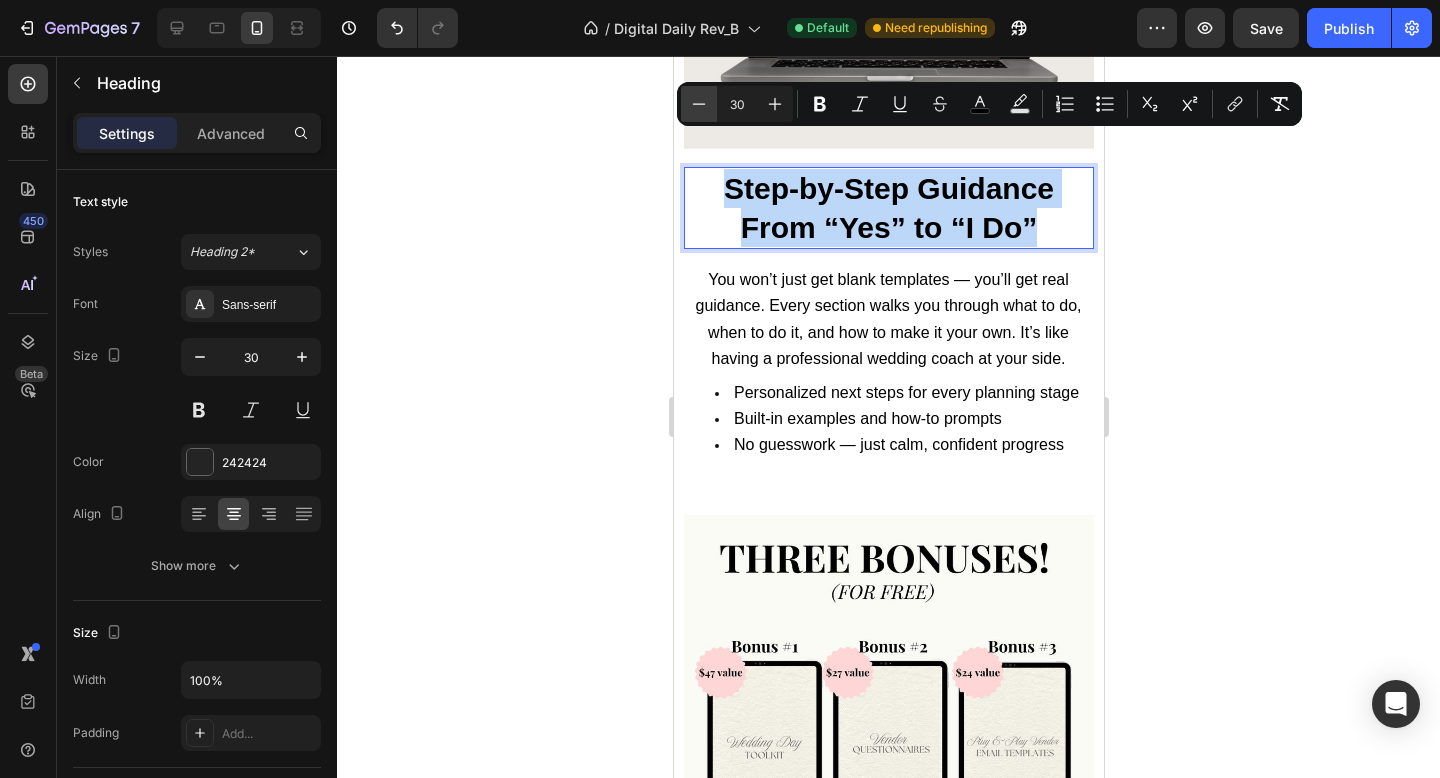 type on "29" 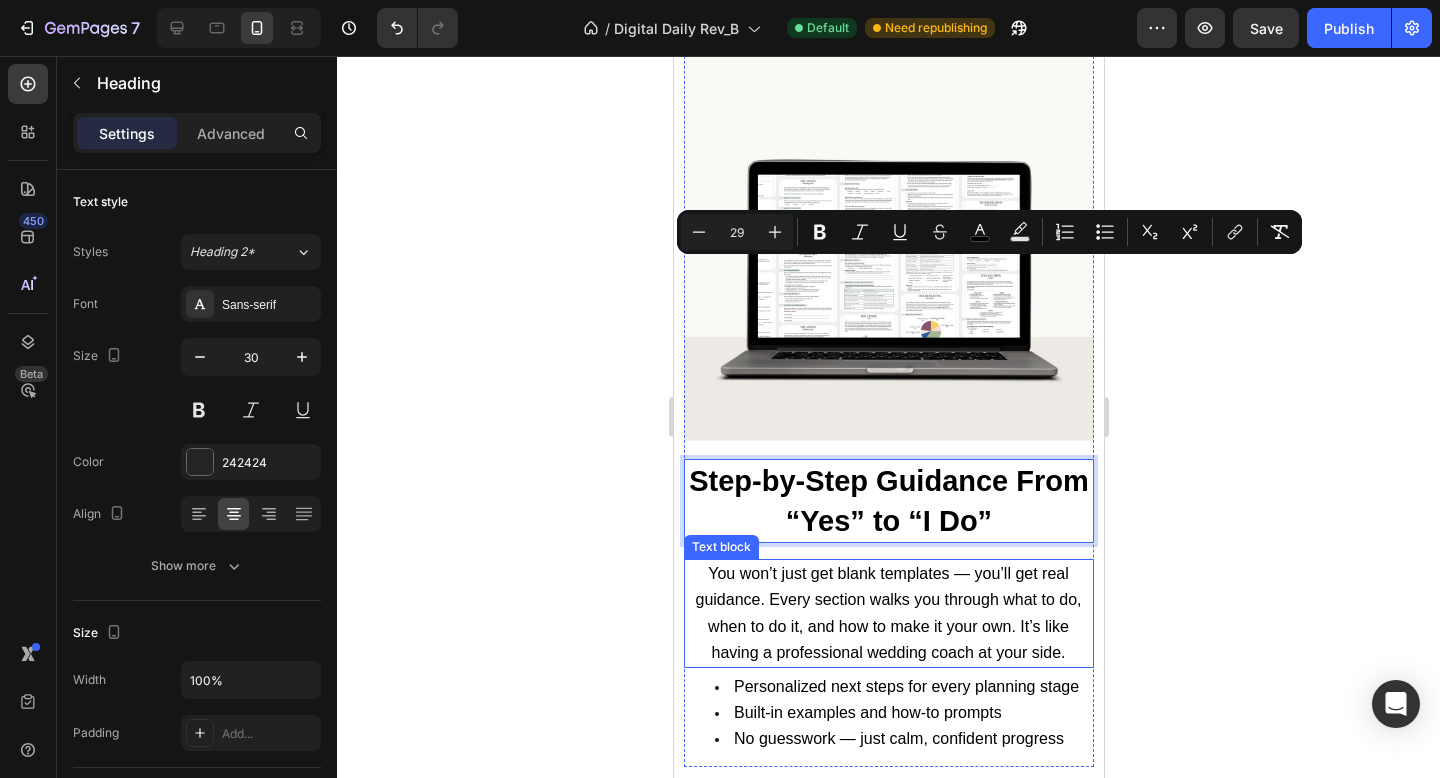 scroll, scrollTop: 1964, scrollLeft: 0, axis: vertical 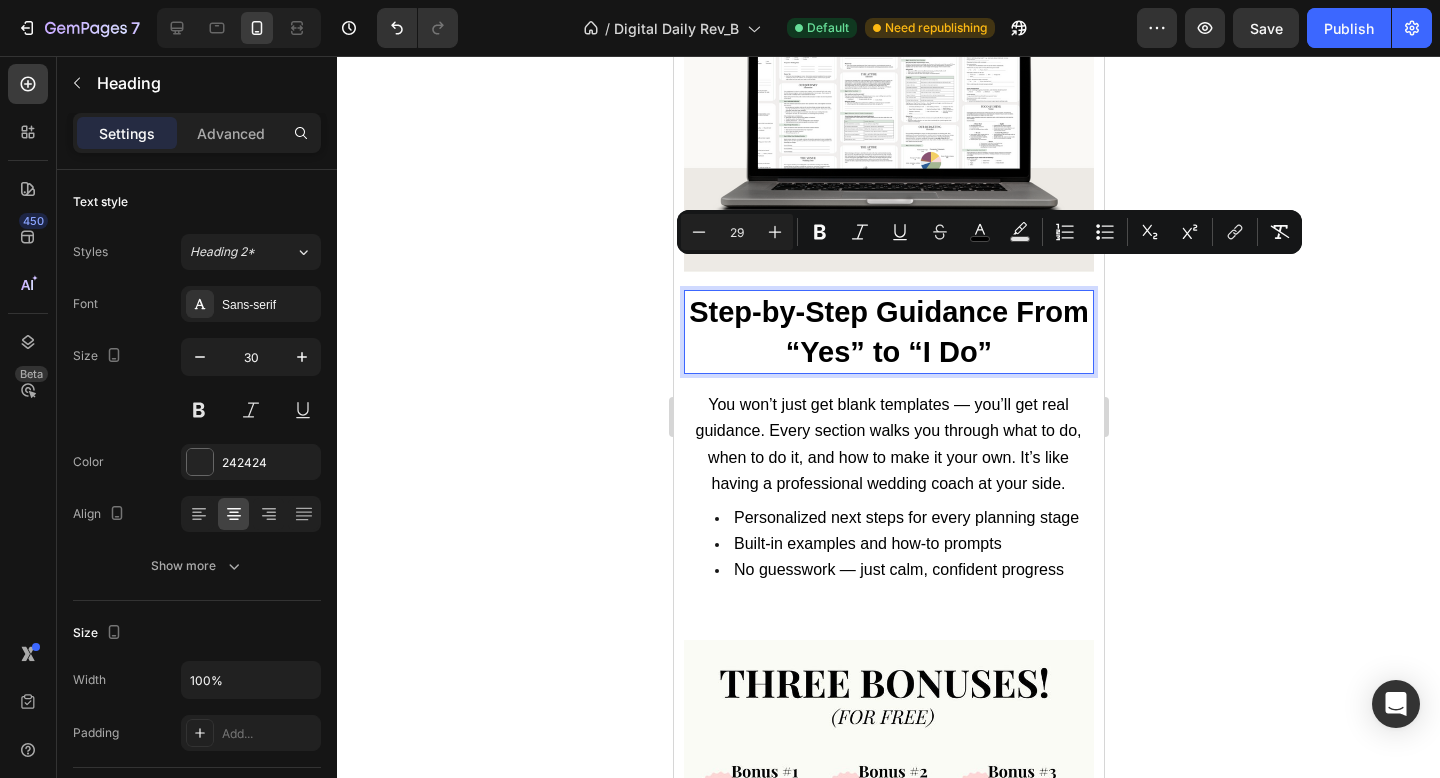 click 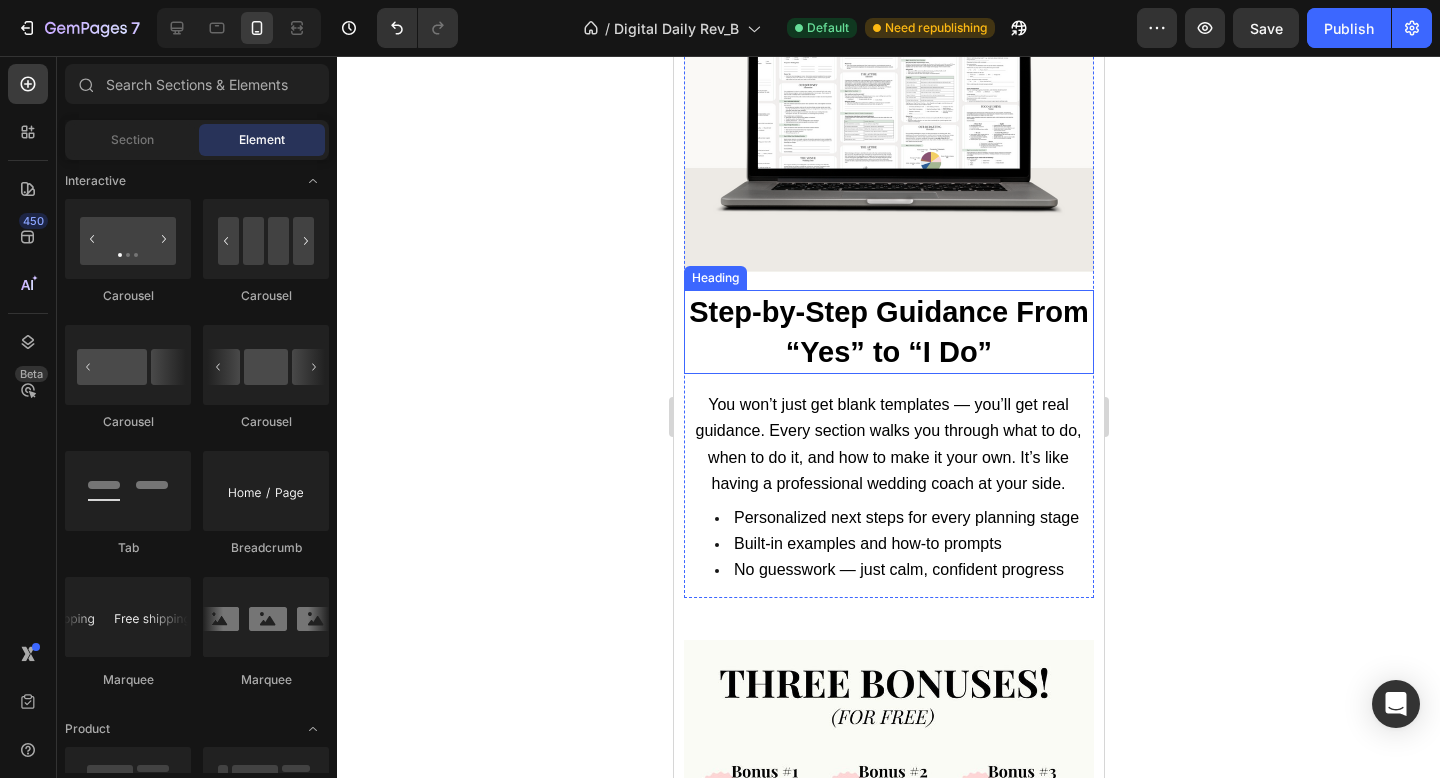 click on "Step-by-Step Guidance From “Yes” to “I Do”" at bounding box center (888, 332) 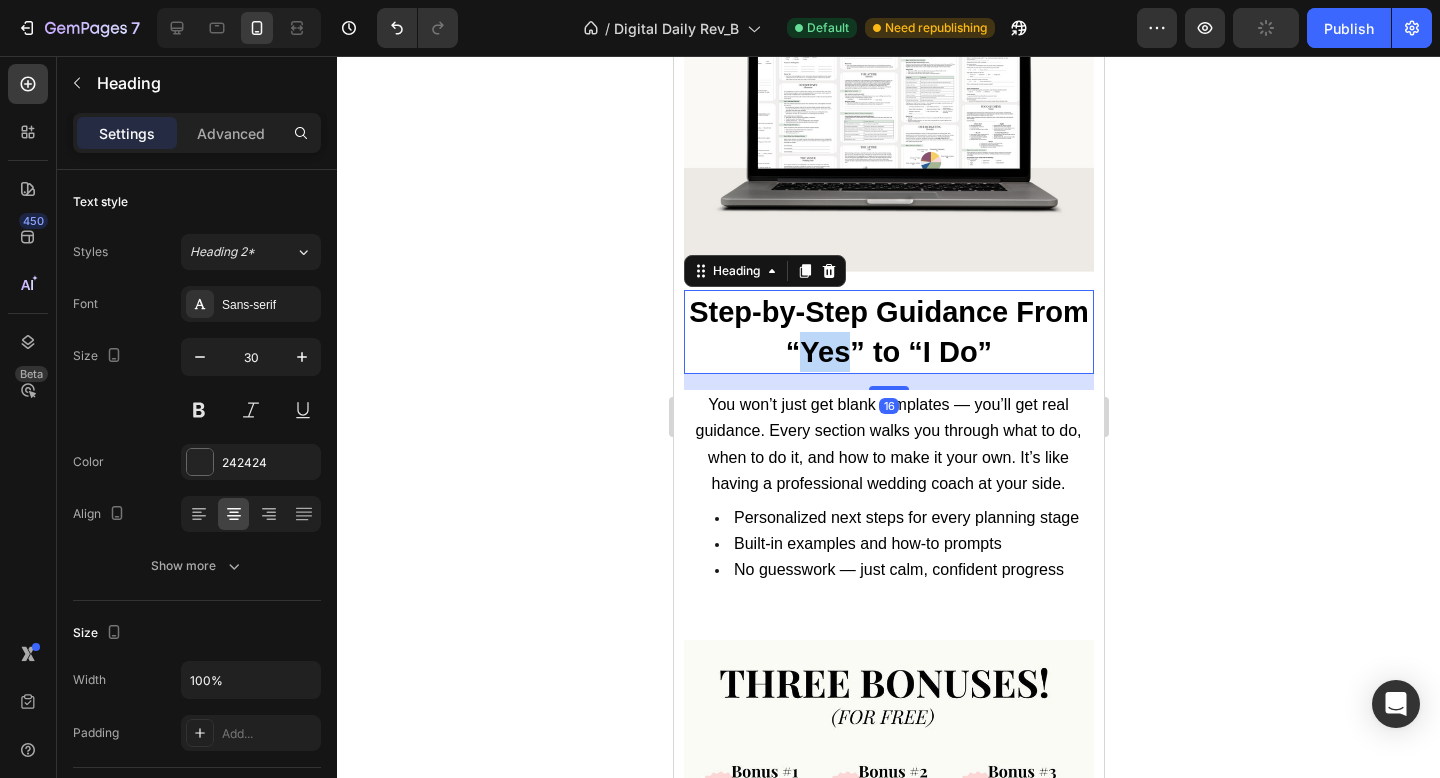 click on "Step-by-Step Guidance From “Yes” to “I Do”" at bounding box center (888, 332) 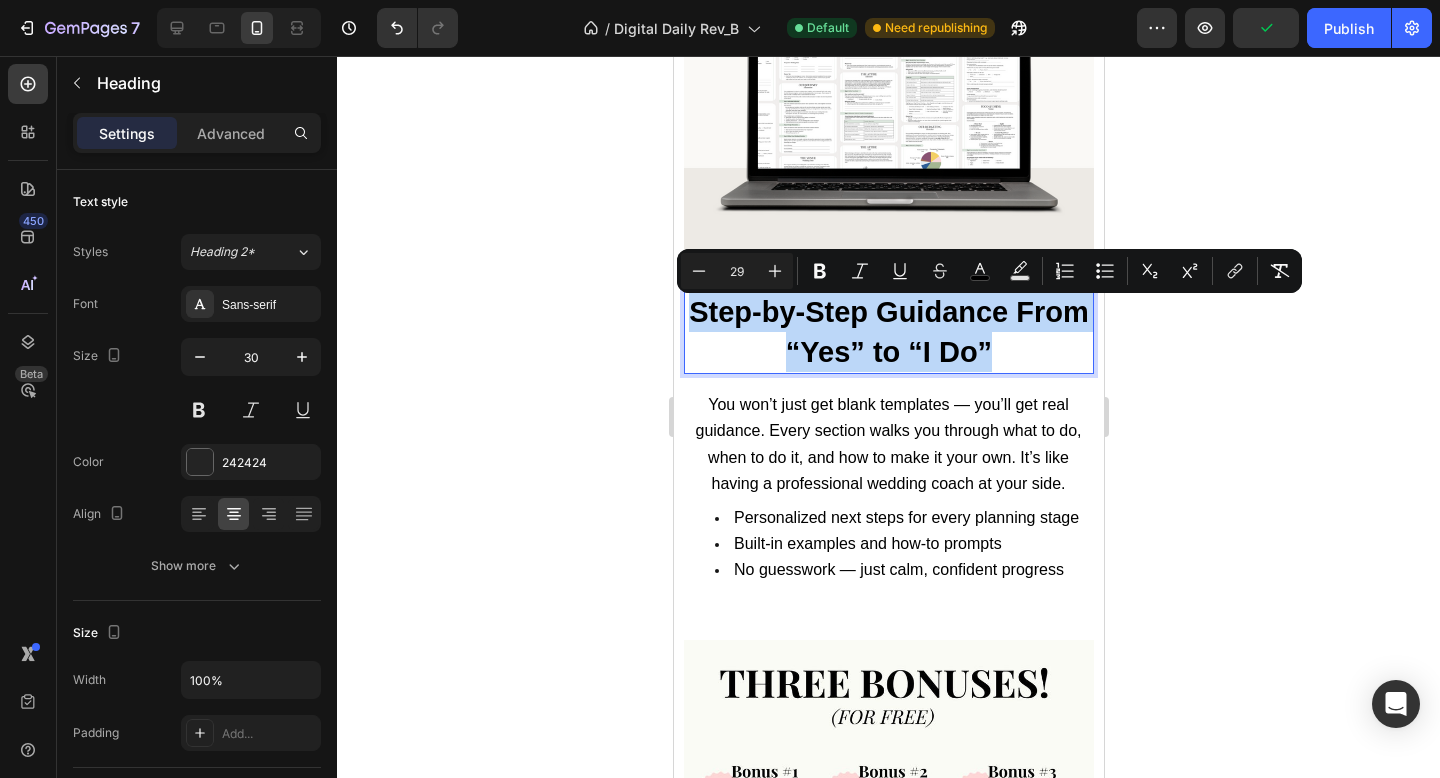 click on "Step-by-Step Guidance From “Yes” to “I Do”" at bounding box center [888, 332] 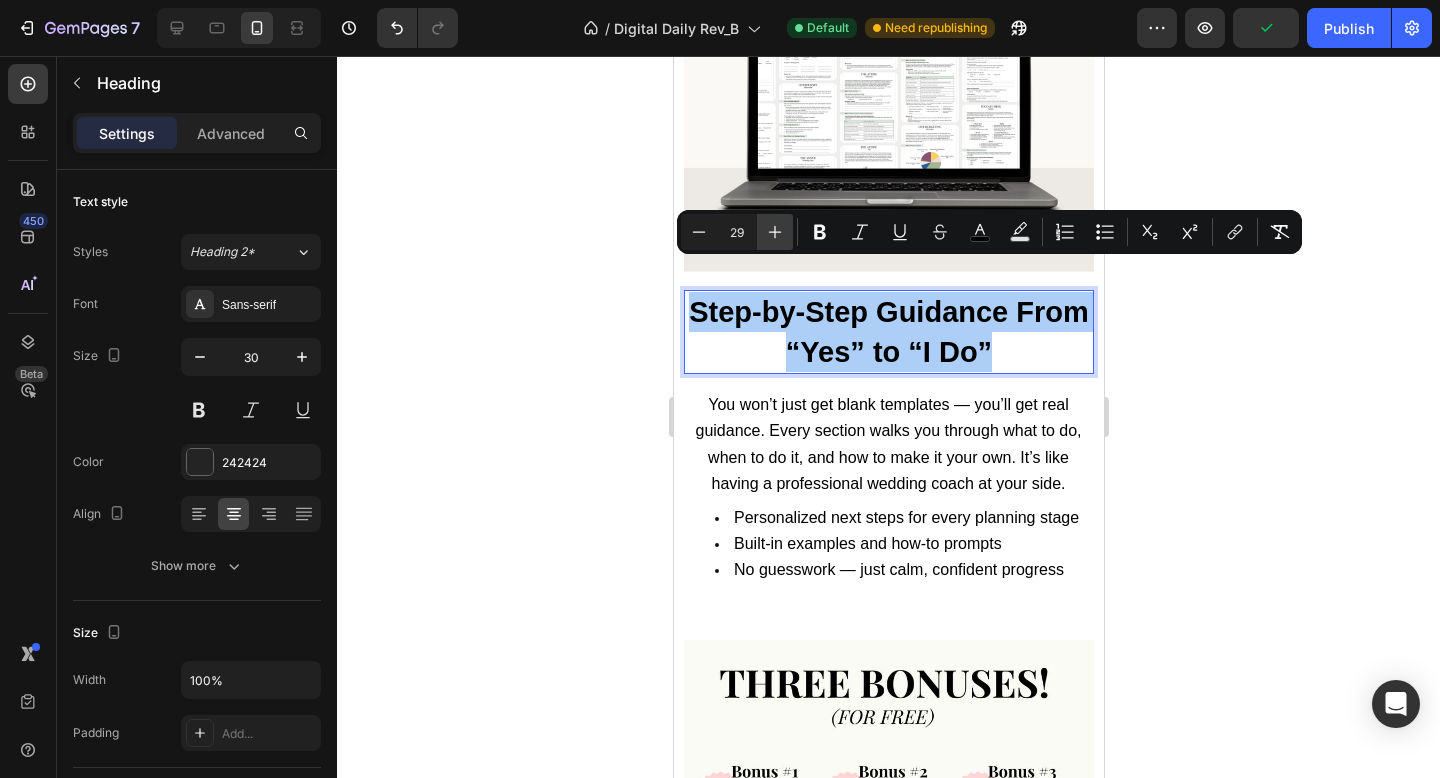click 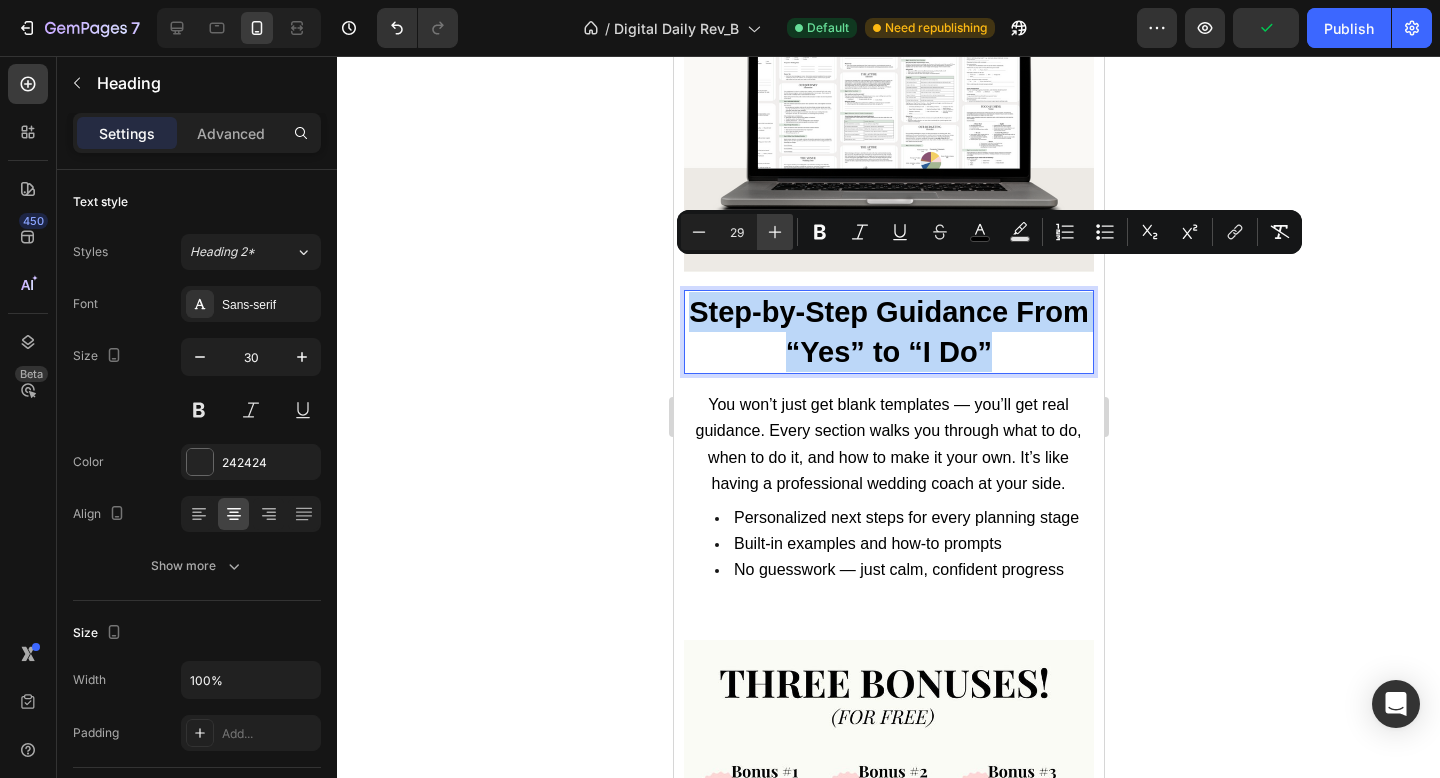 type on "30" 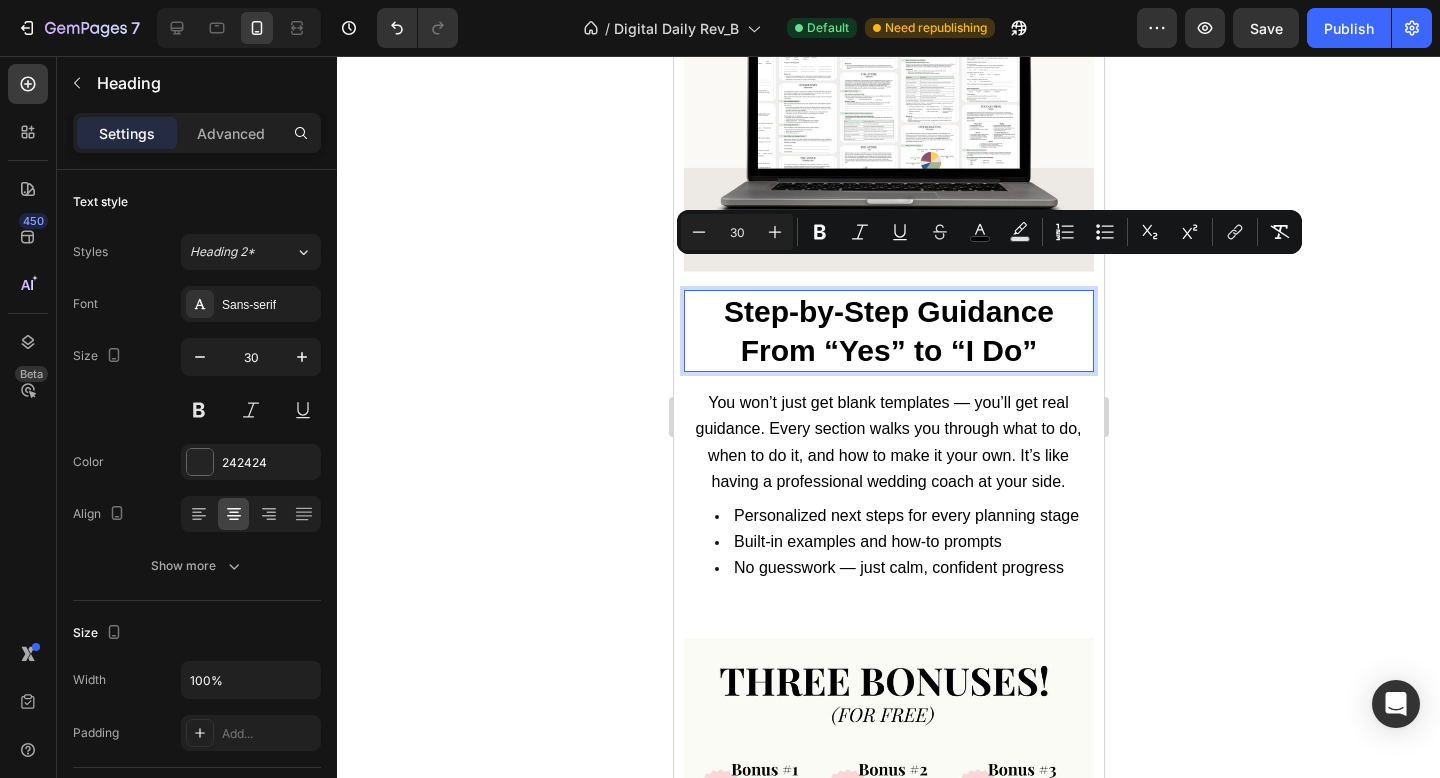 click 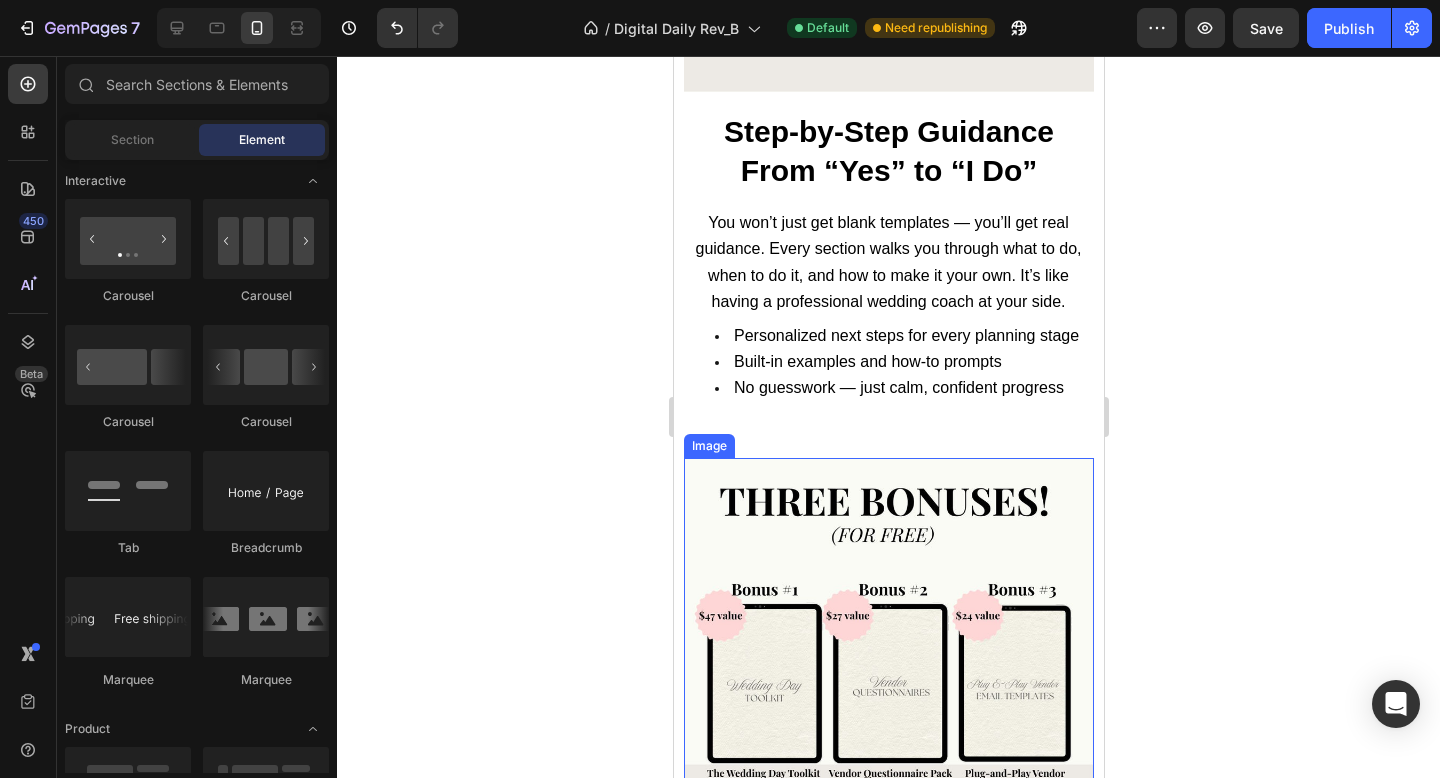 scroll, scrollTop: 2331, scrollLeft: 0, axis: vertical 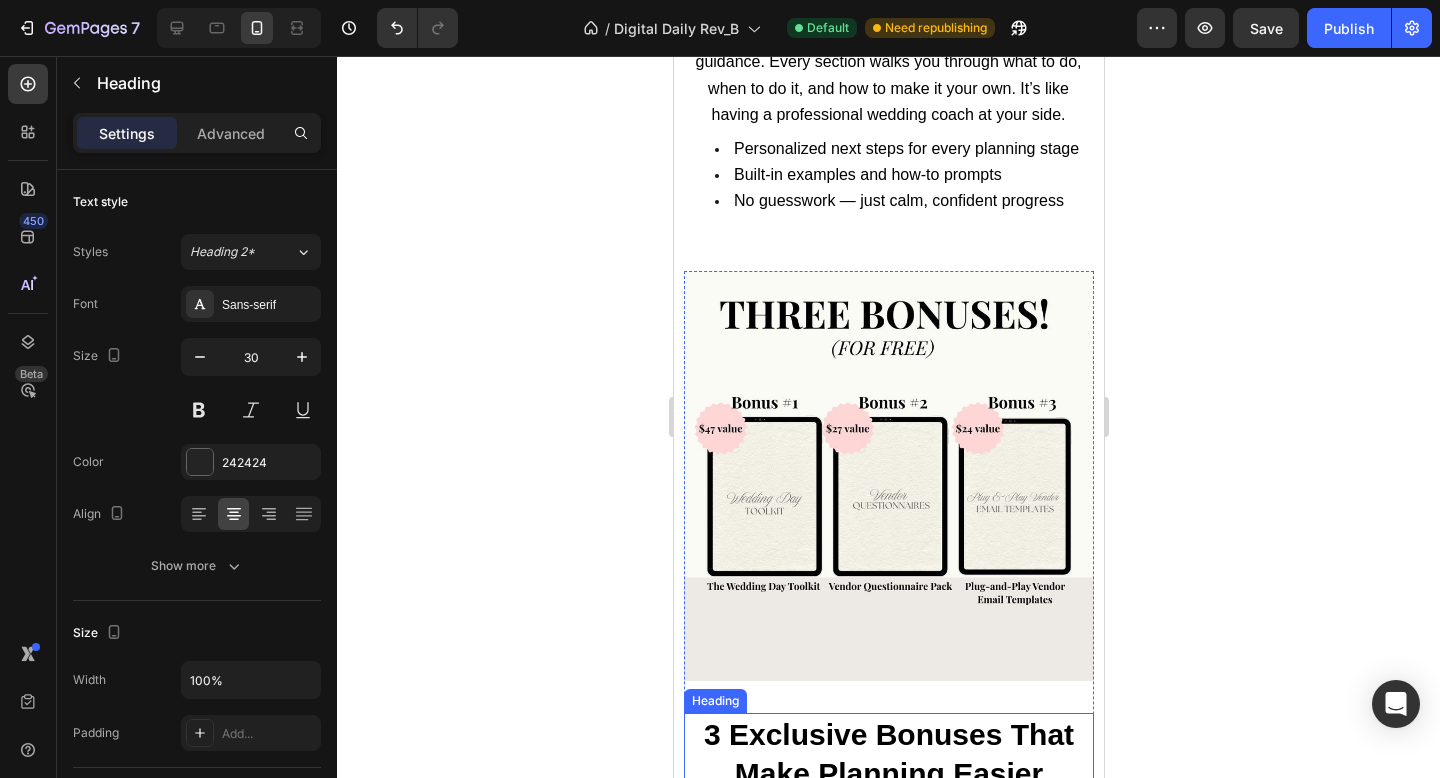 click on "3 Exclusive Bonuses That Make Planning Easier" at bounding box center [888, 754] 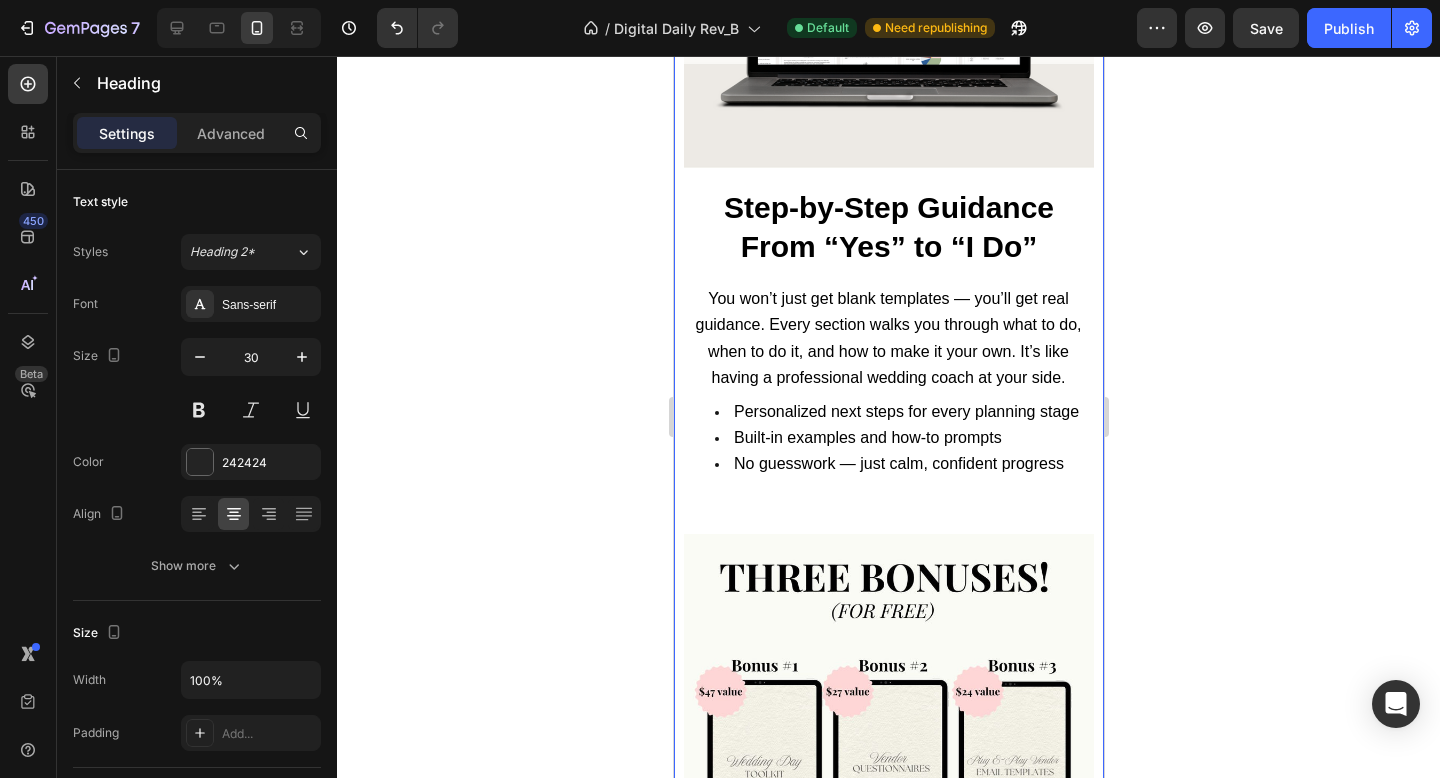 scroll, scrollTop: 1902, scrollLeft: 0, axis: vertical 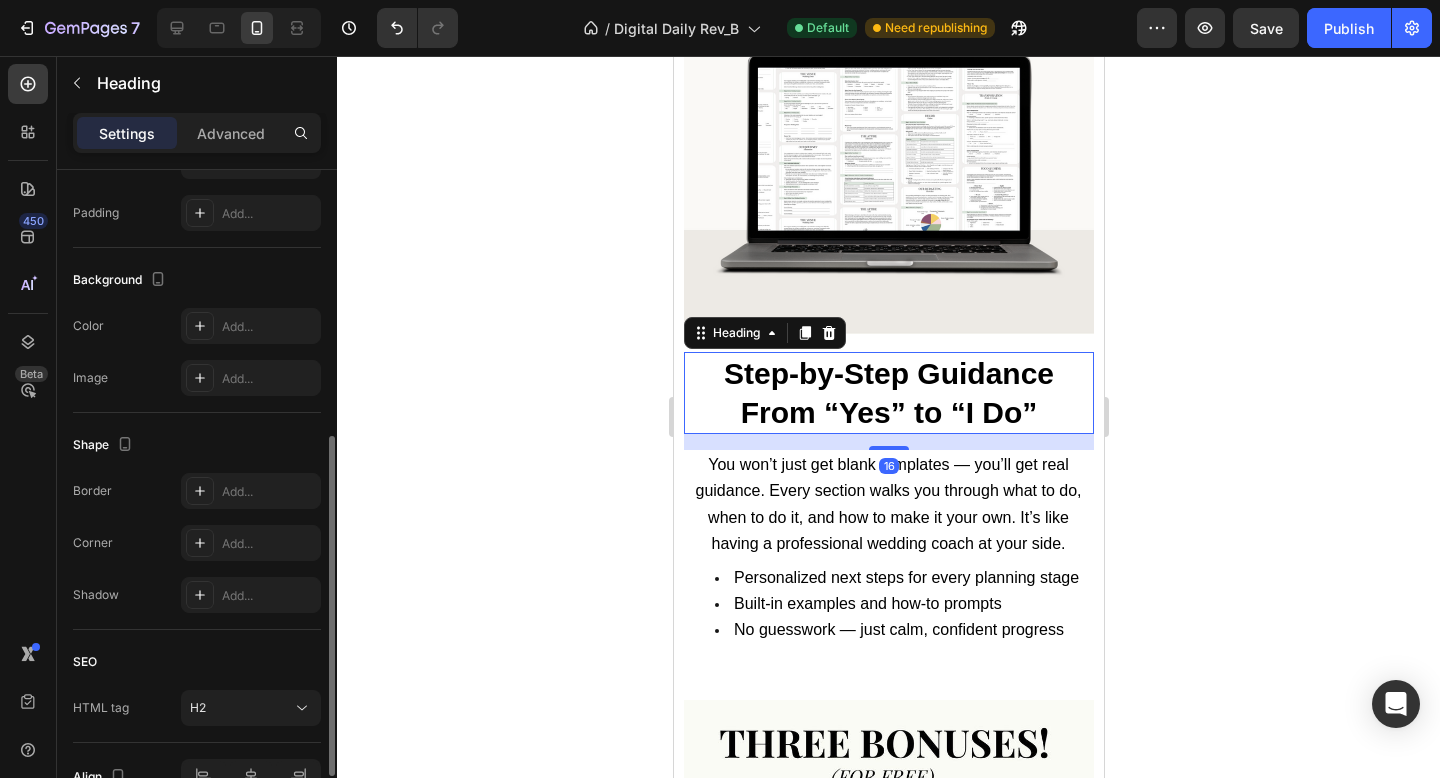 click on "Step-by-Step Guidance From “Yes” to “I Do”" at bounding box center (888, 393) 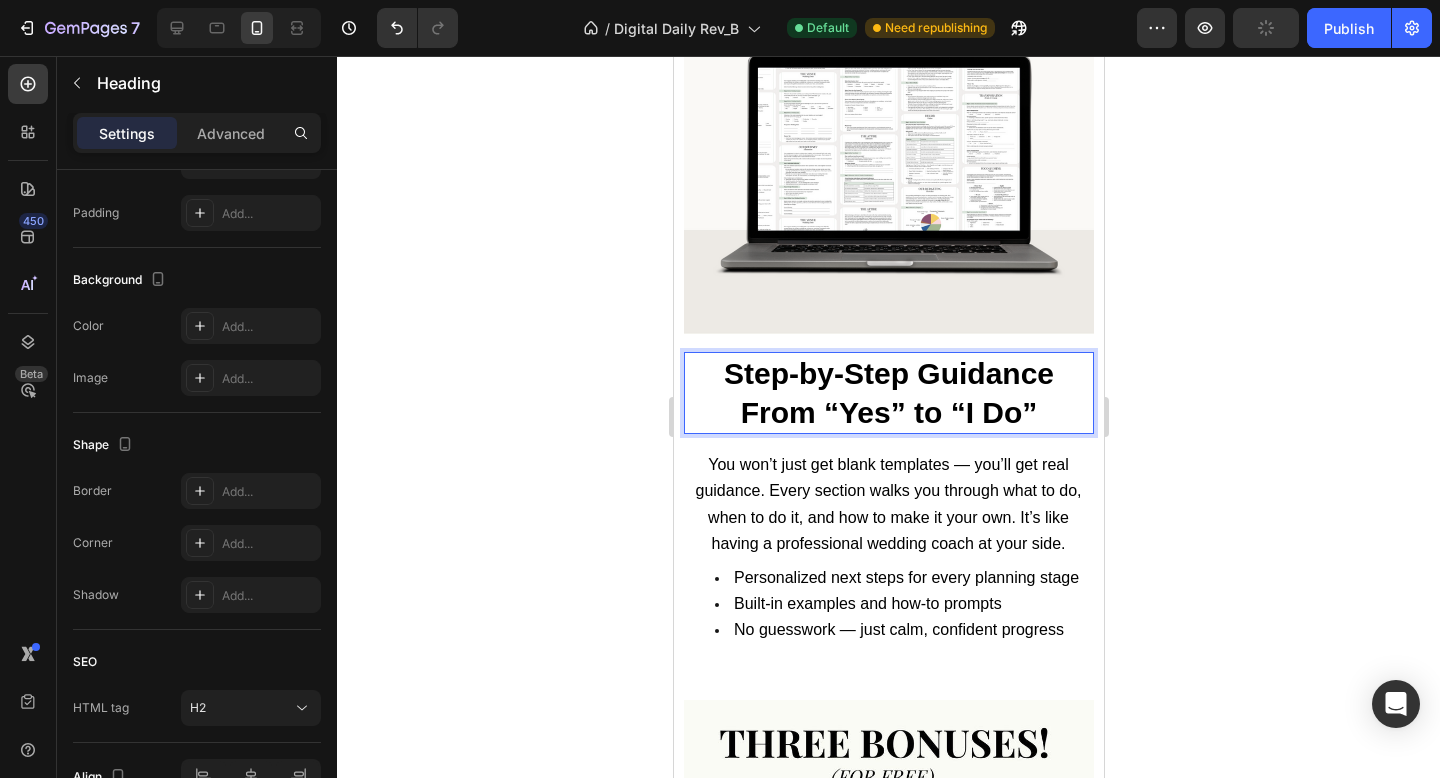click on "Step-by-Step Guidance From “Yes” to “I Do”" at bounding box center [888, 393] 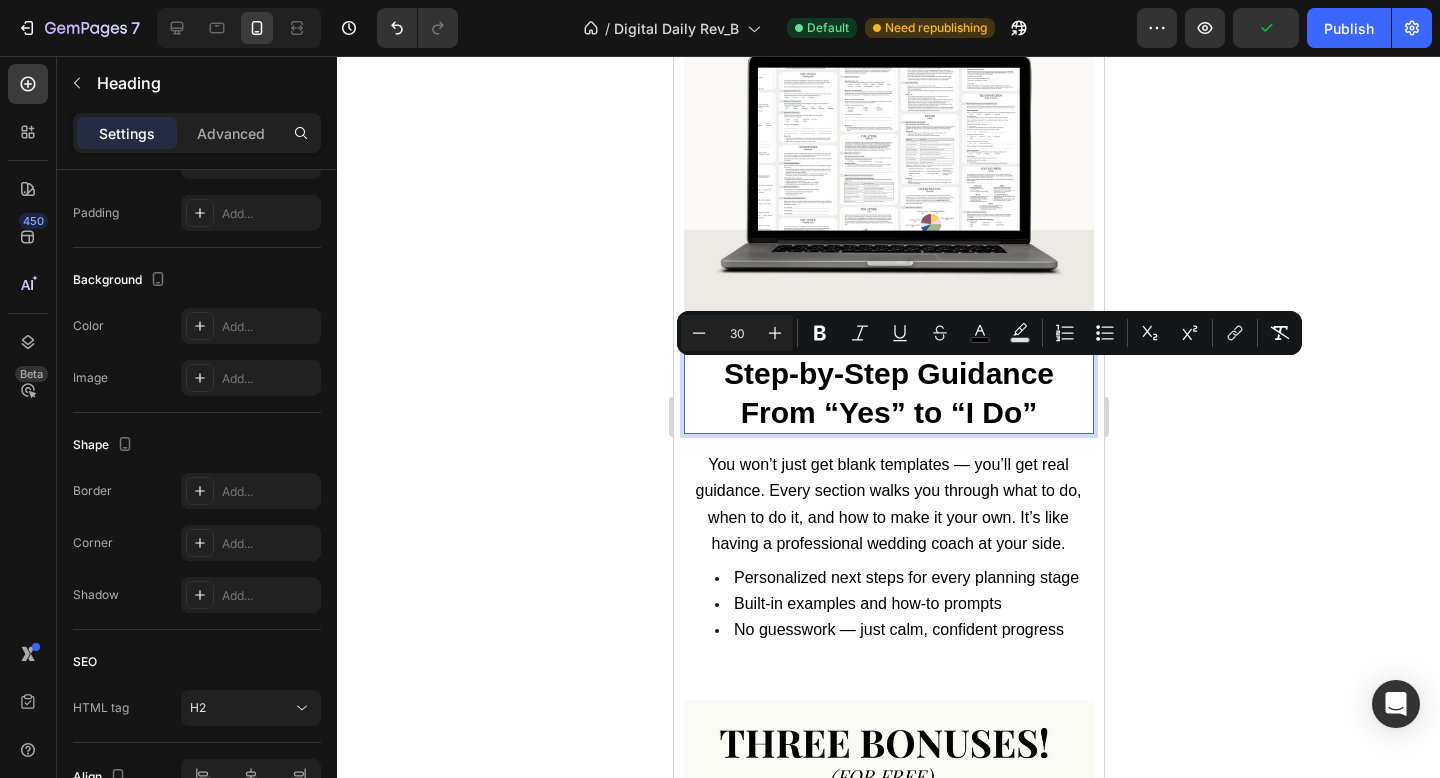 scroll, scrollTop: 0, scrollLeft: 0, axis: both 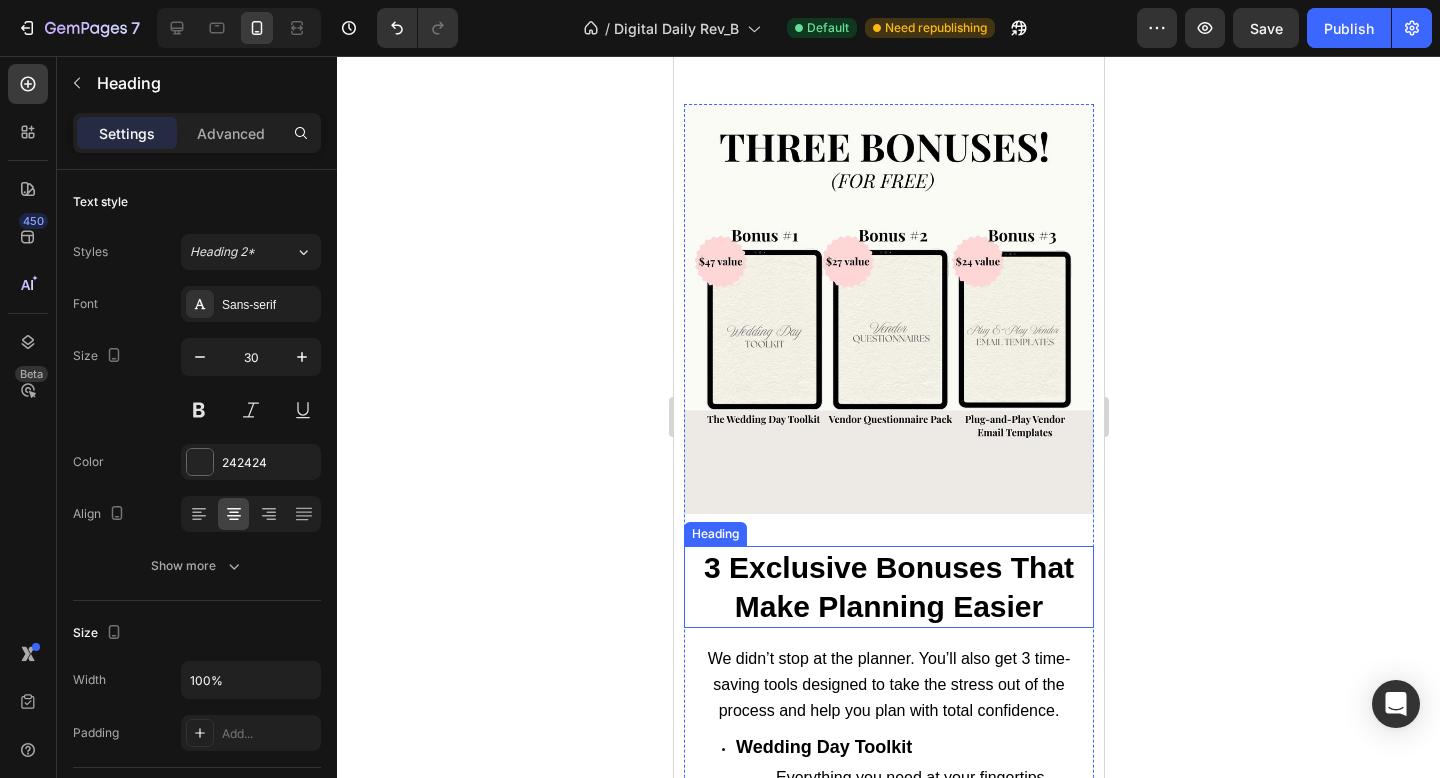 click on "3 Exclusive Bonuses That Make Planning Easier" at bounding box center [888, 587] 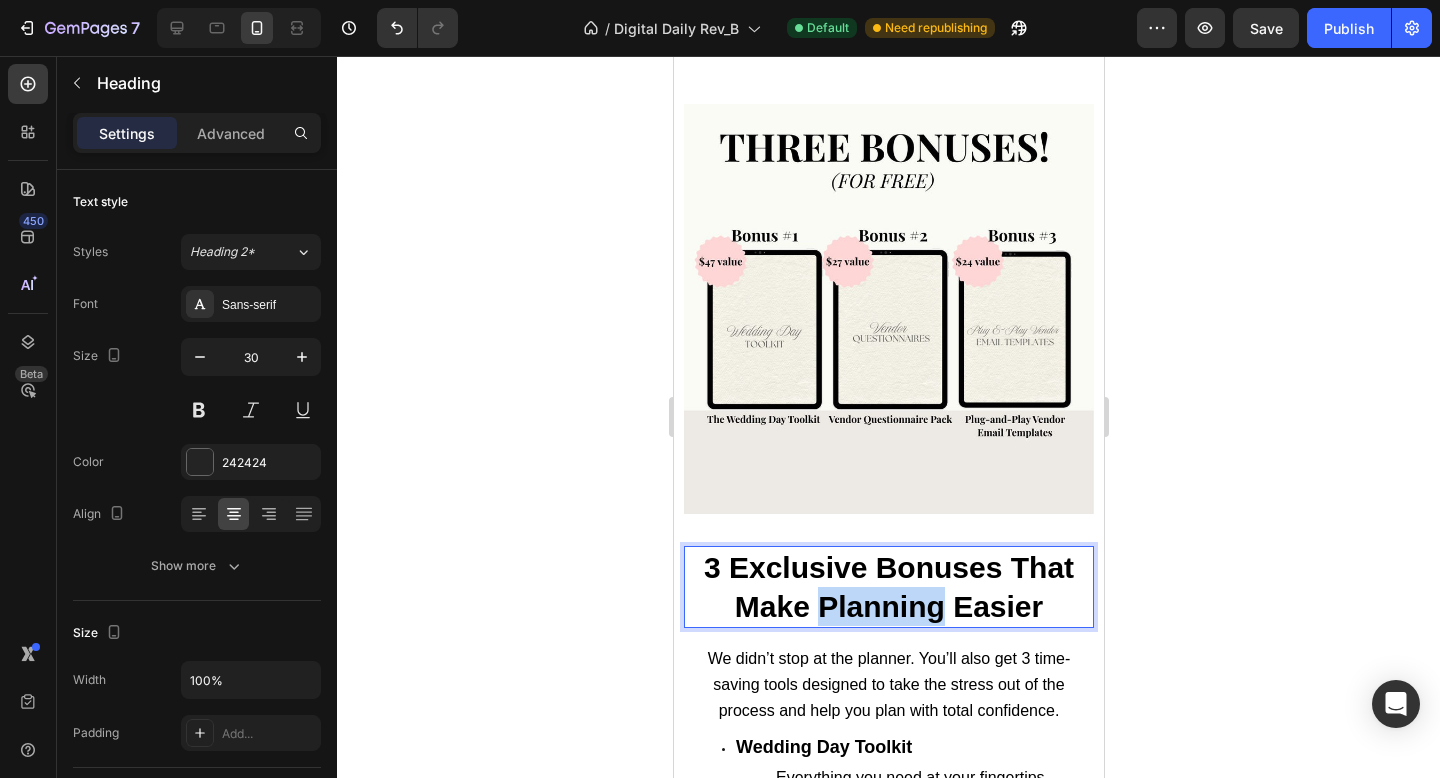 click on "3 Exclusive Bonuses That Make Planning Easier" at bounding box center (888, 587) 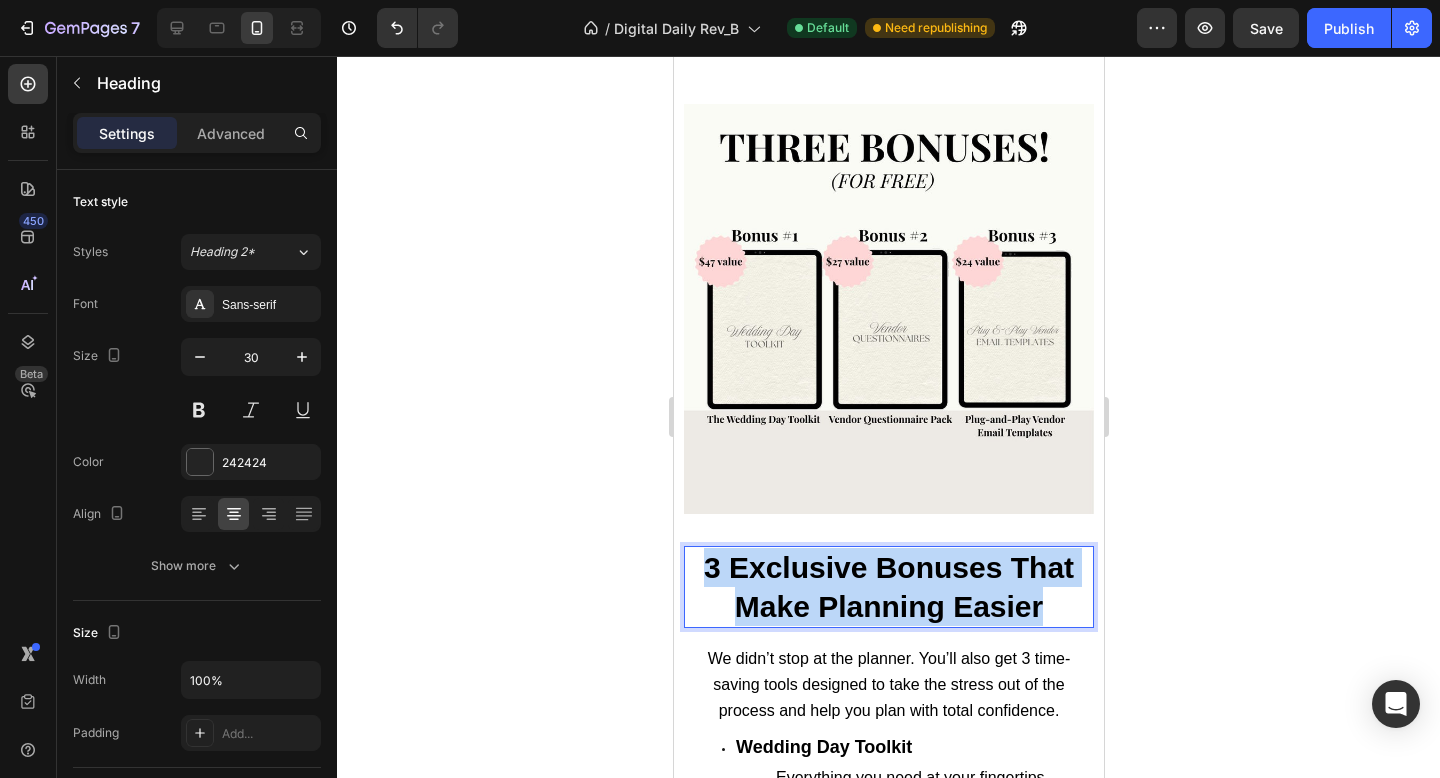 click on "3 Exclusive Bonuses That Make Planning Easier" at bounding box center [888, 587] 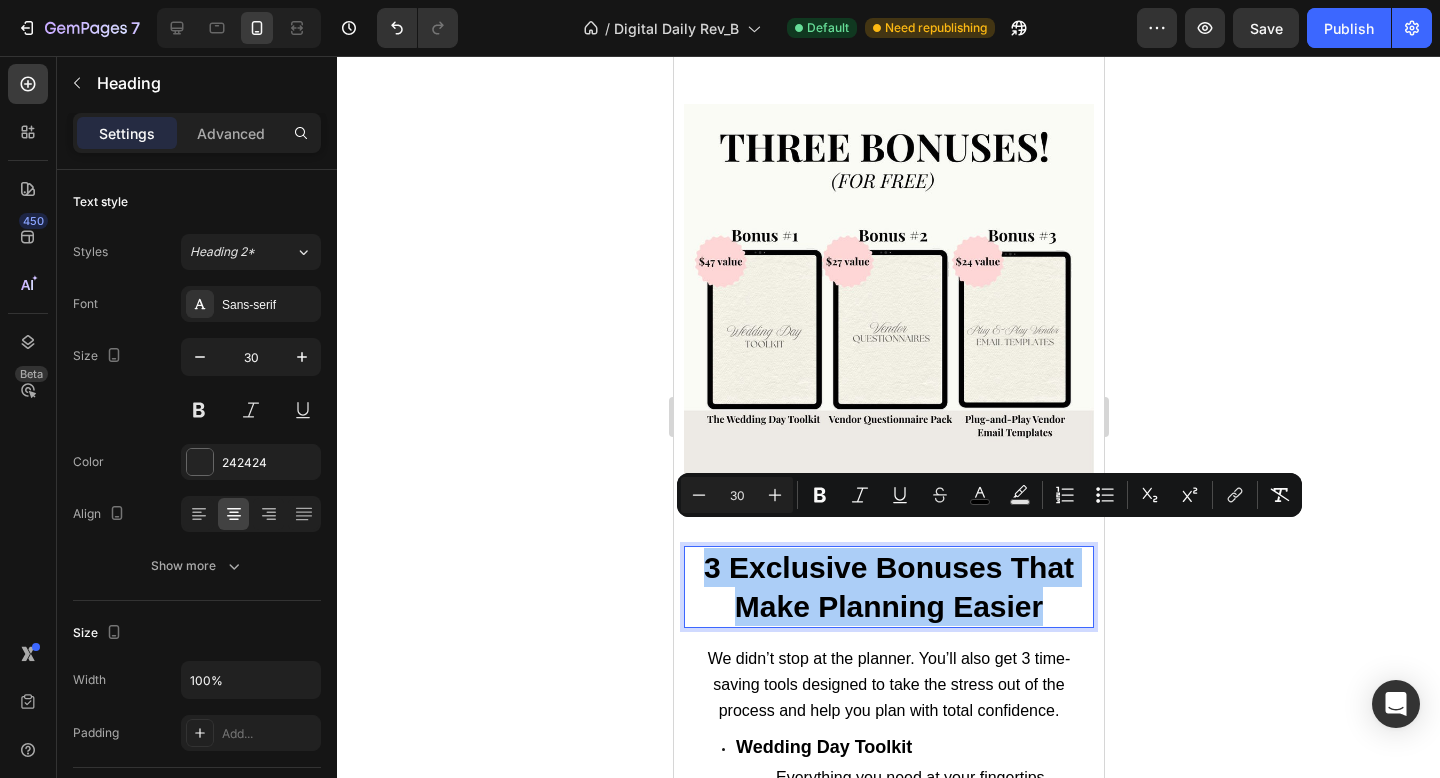 click 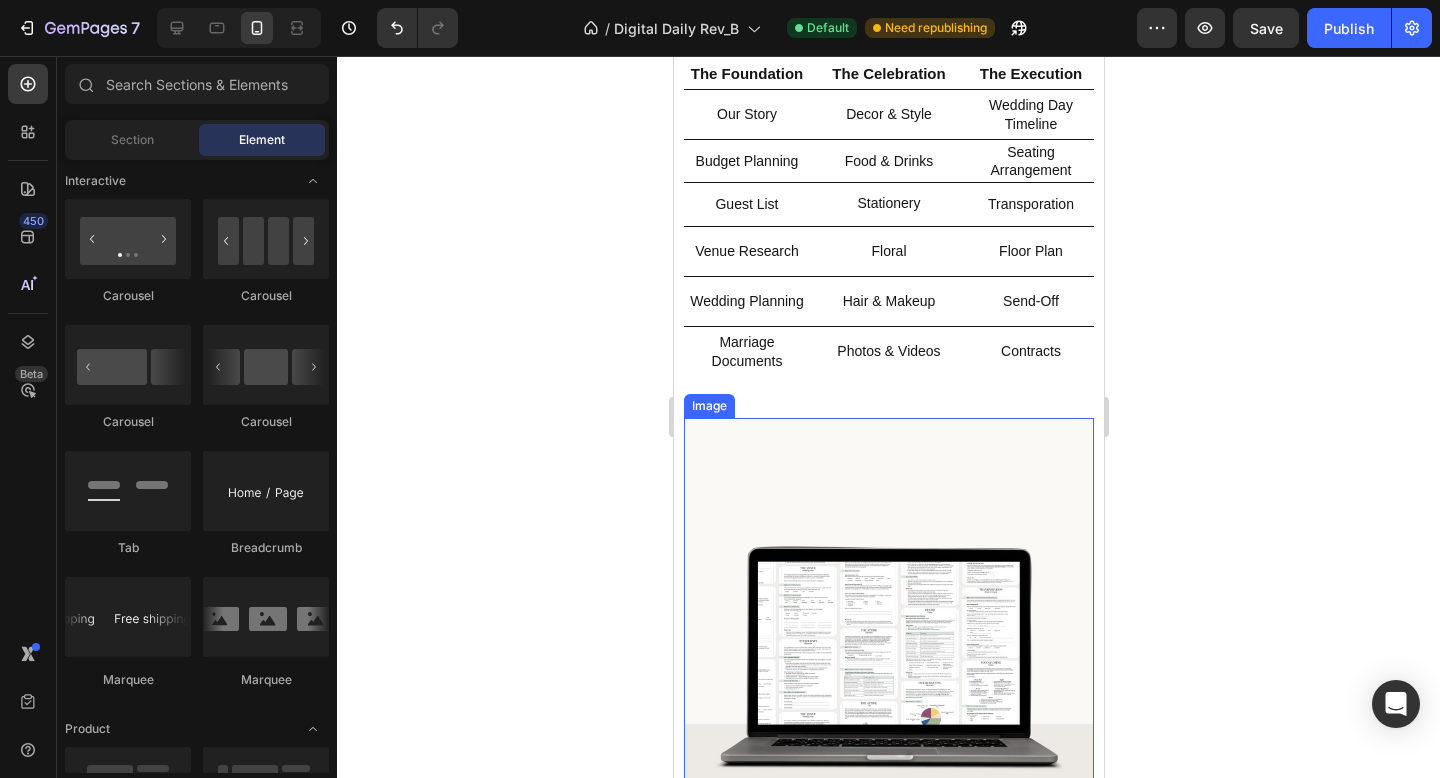 scroll, scrollTop: 1044, scrollLeft: 0, axis: vertical 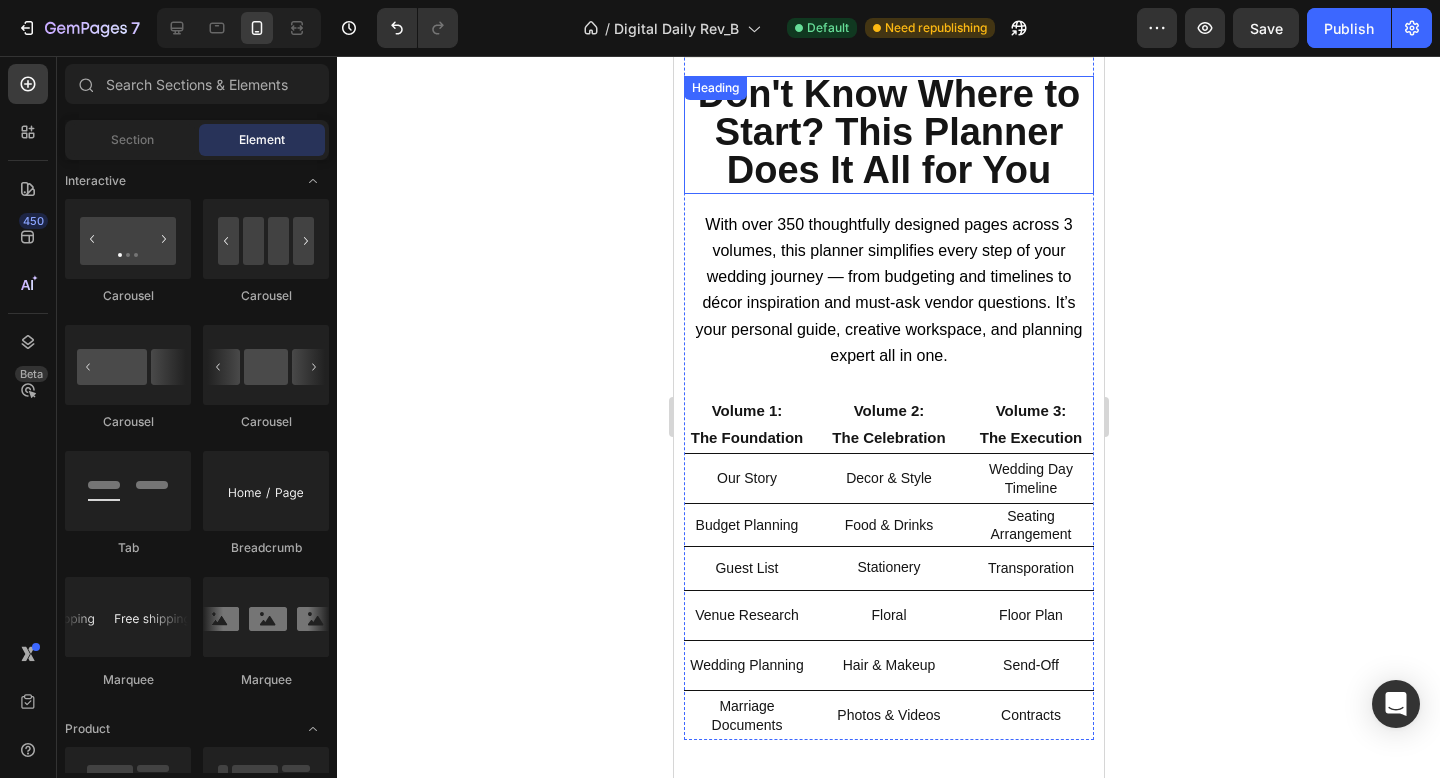 click on "Don't Know Where to Start? This Planner Does It All for You" at bounding box center (888, 132) 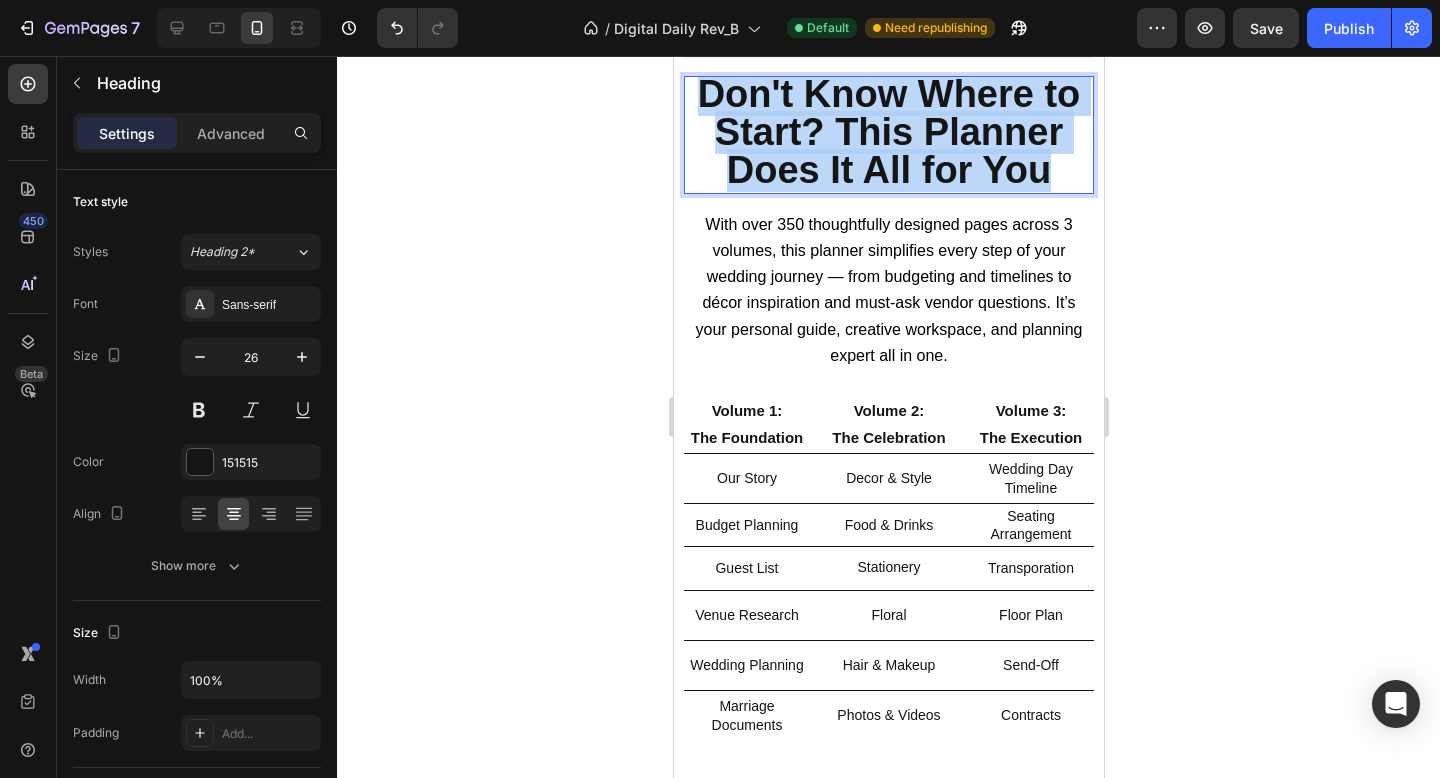 click on "Don't Know Where to Start? This Planner Does It All for You" at bounding box center [888, 132] 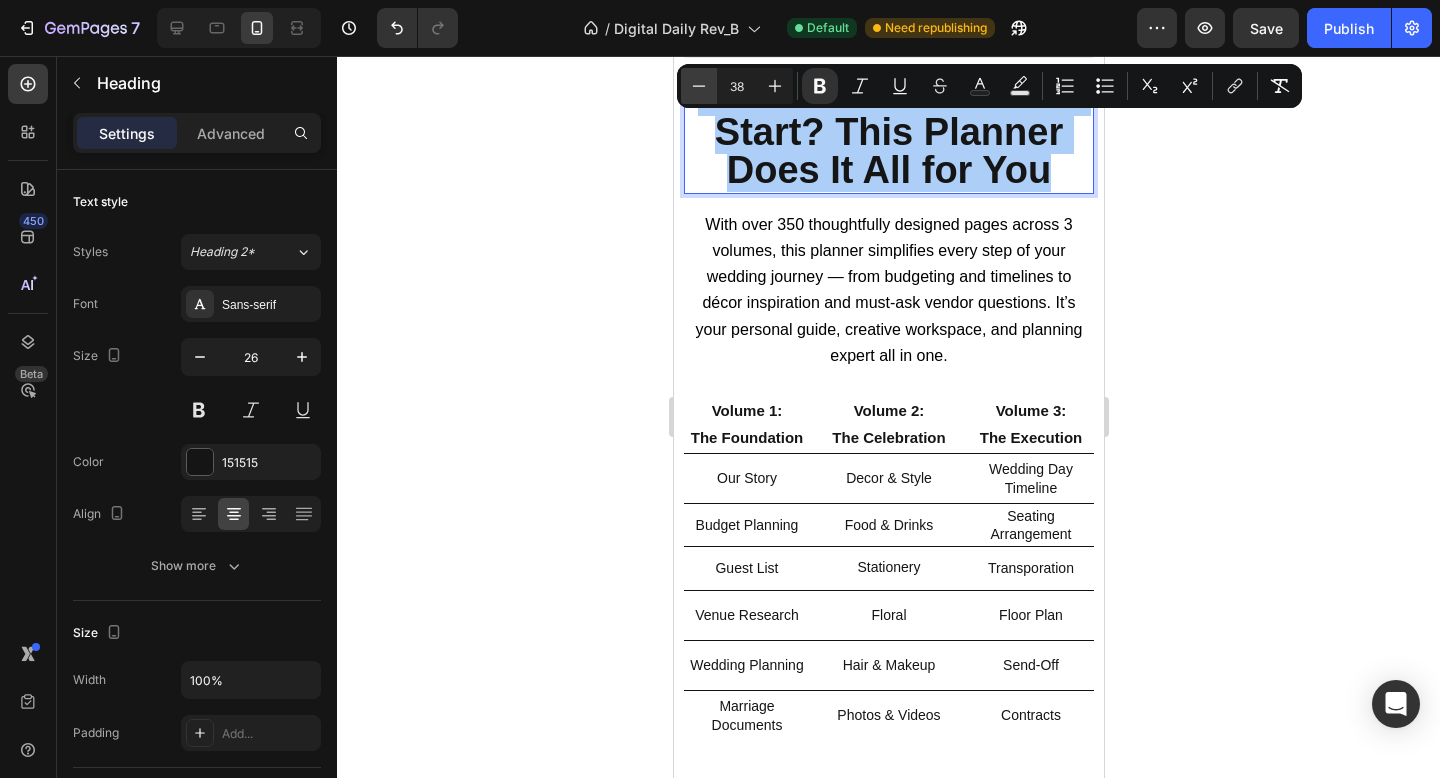 click 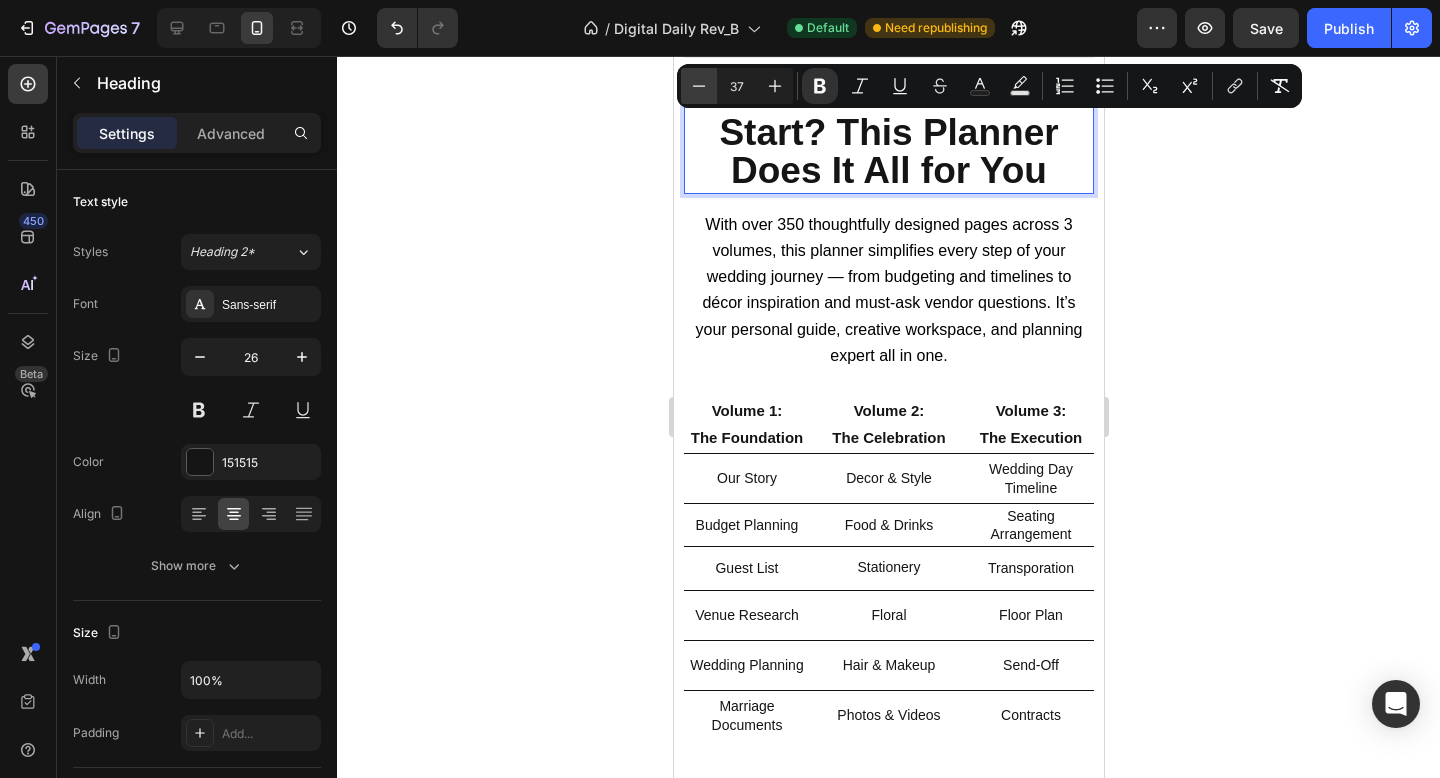 click 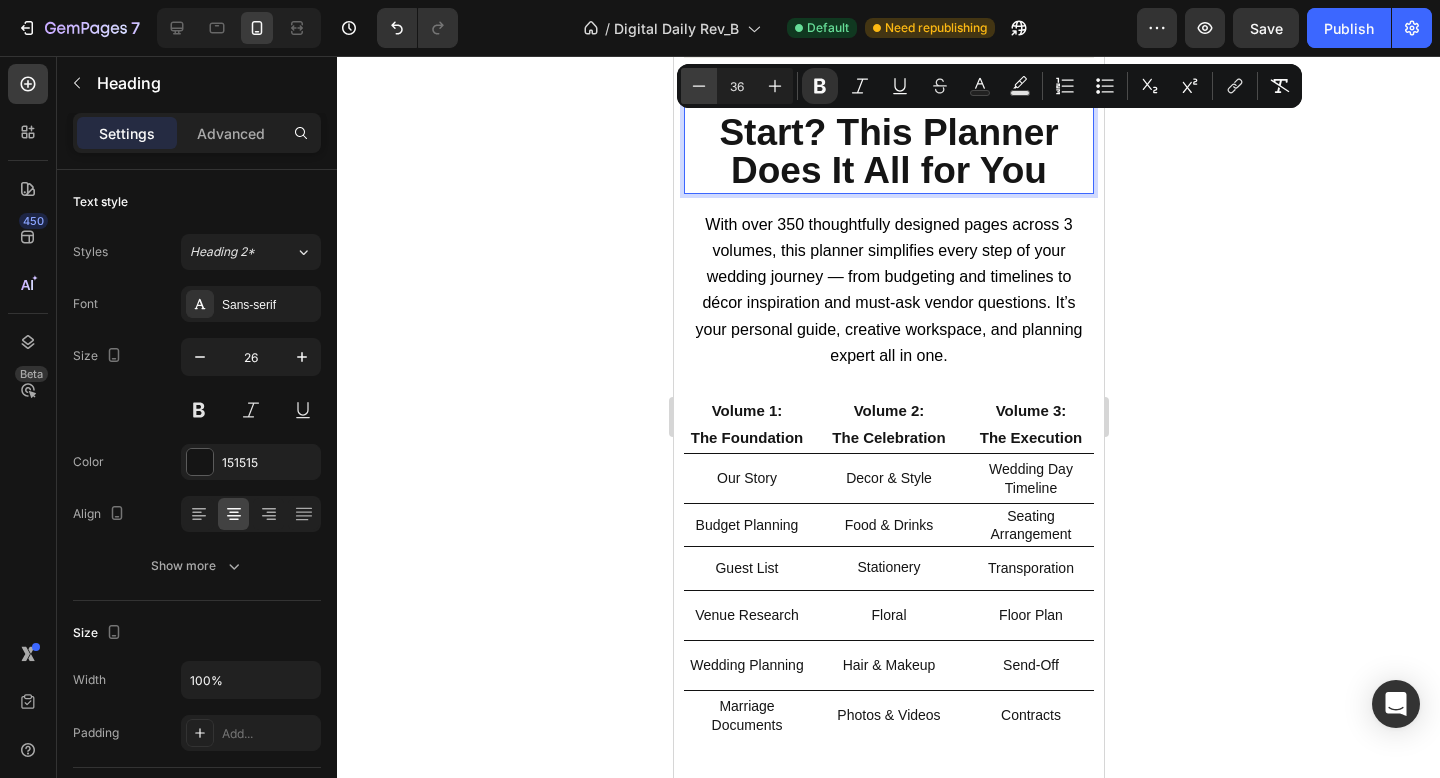click 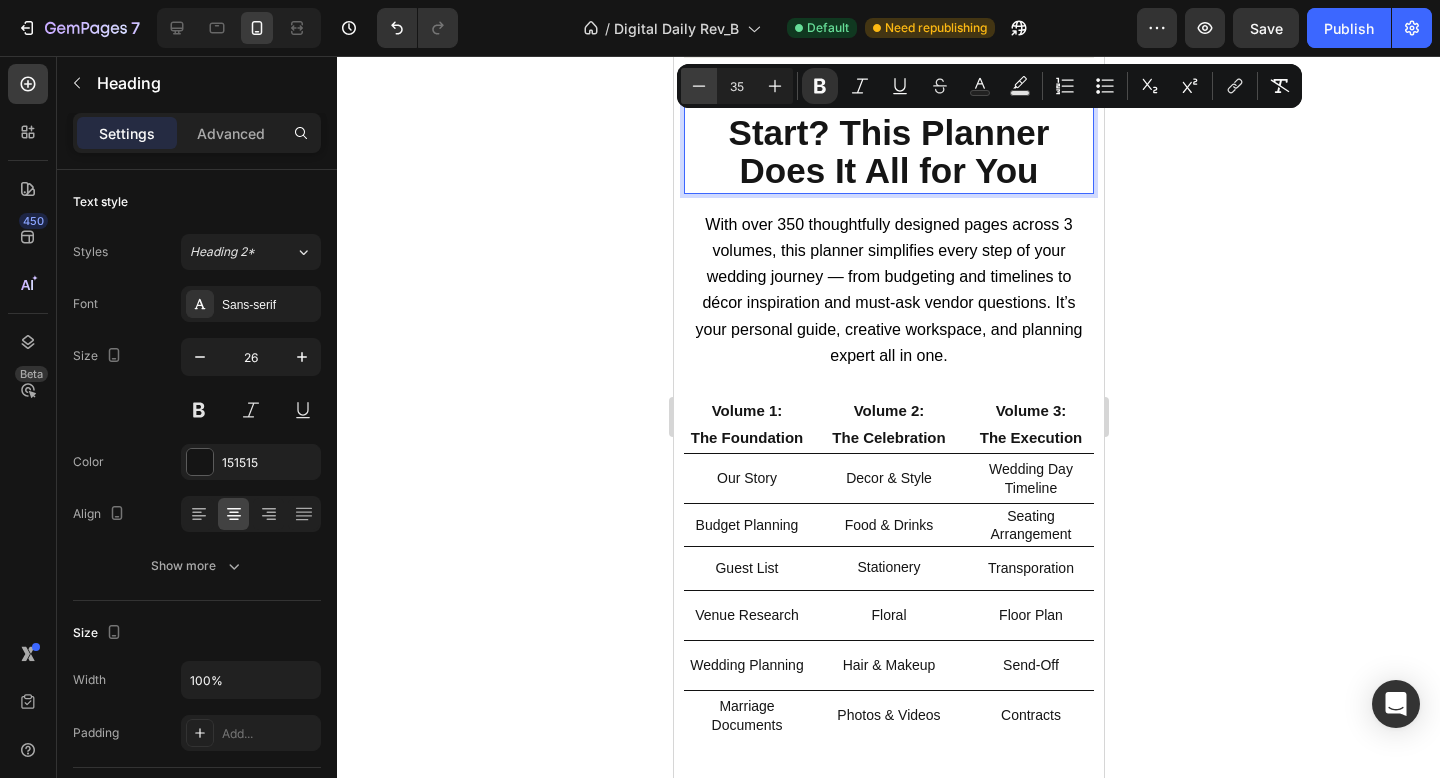 click 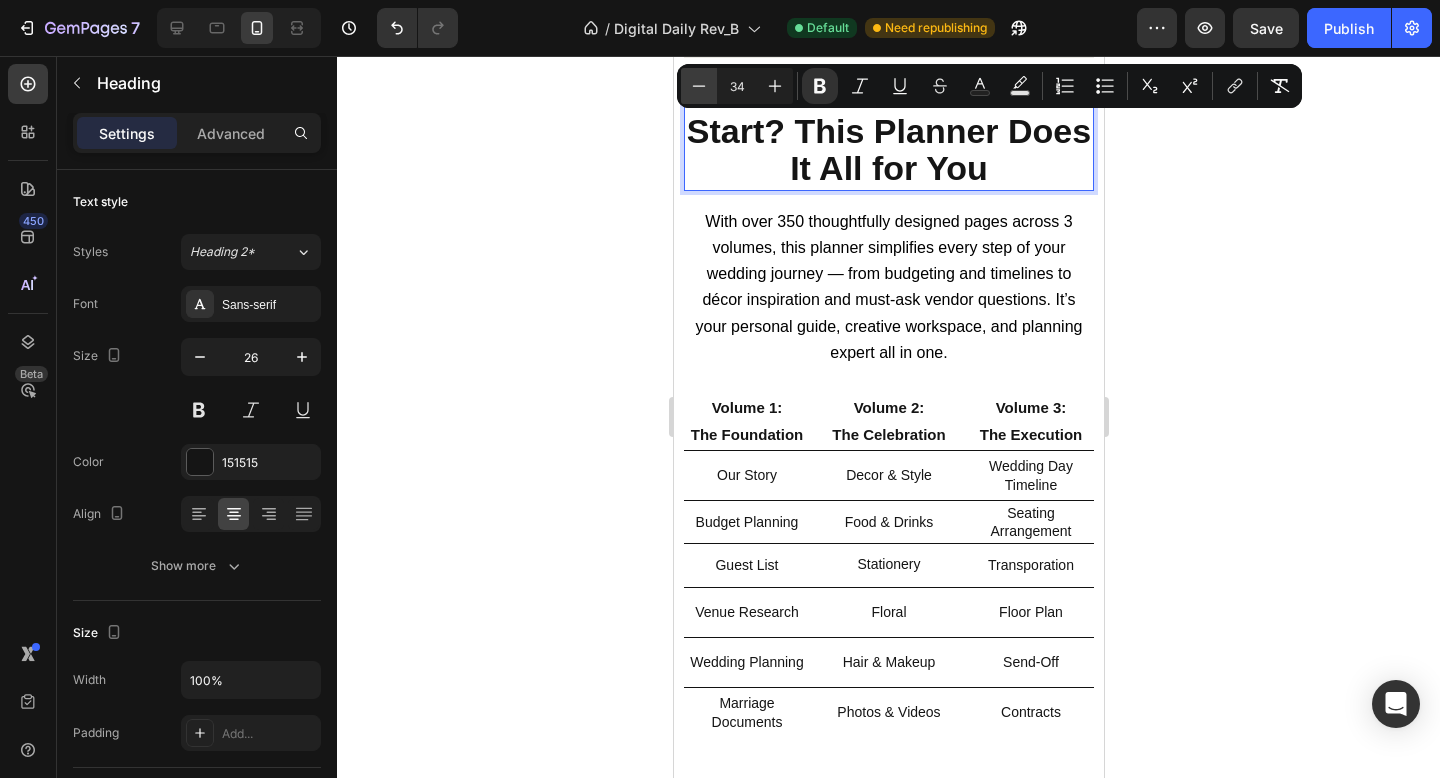 click 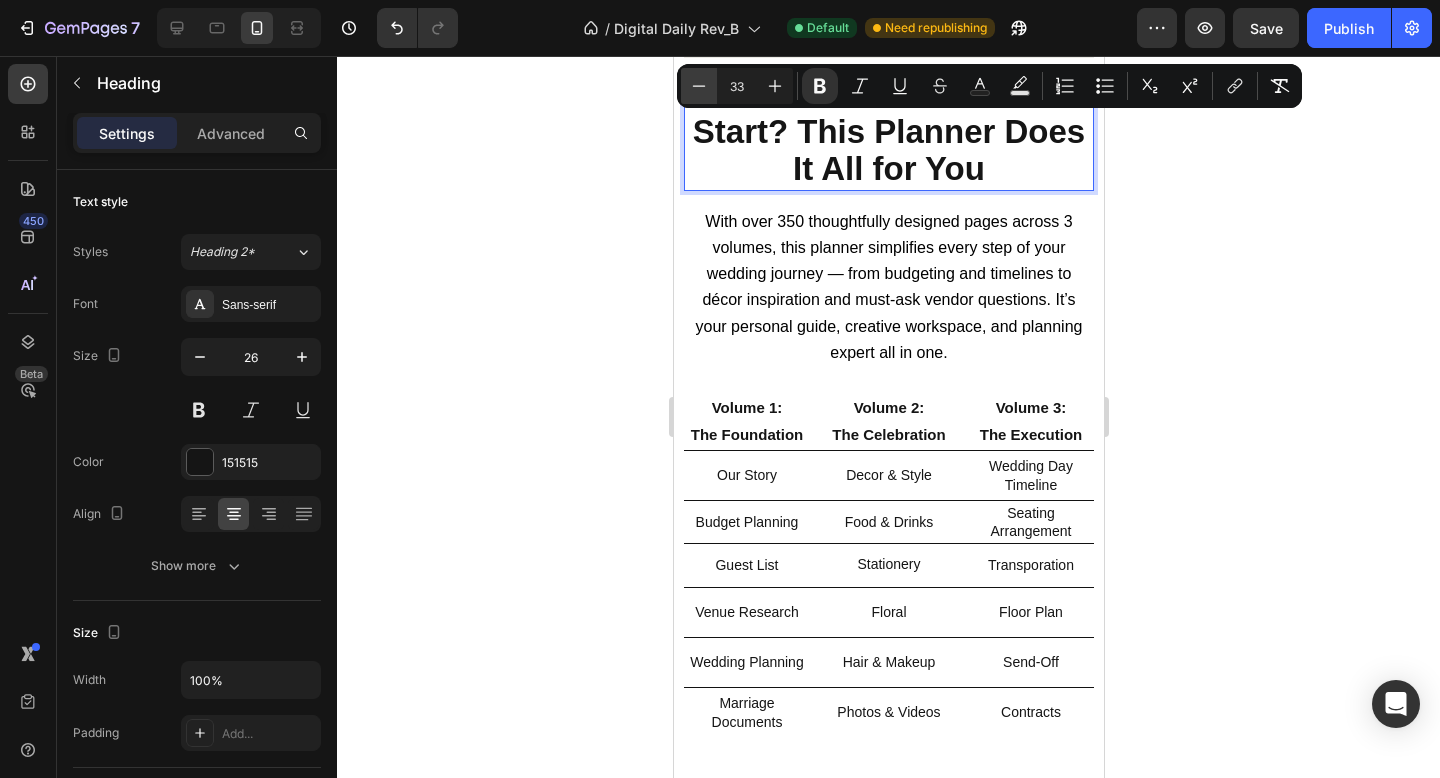 click 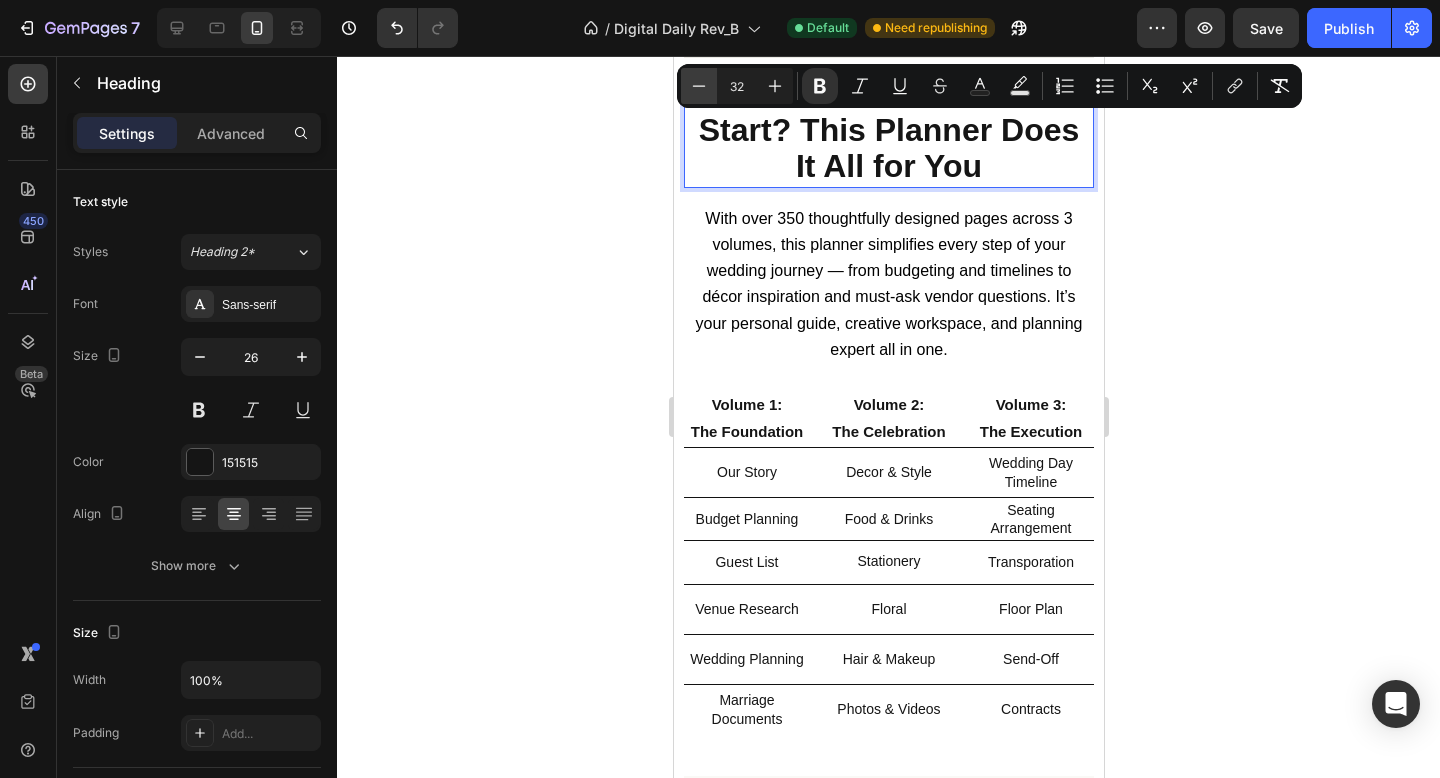 click 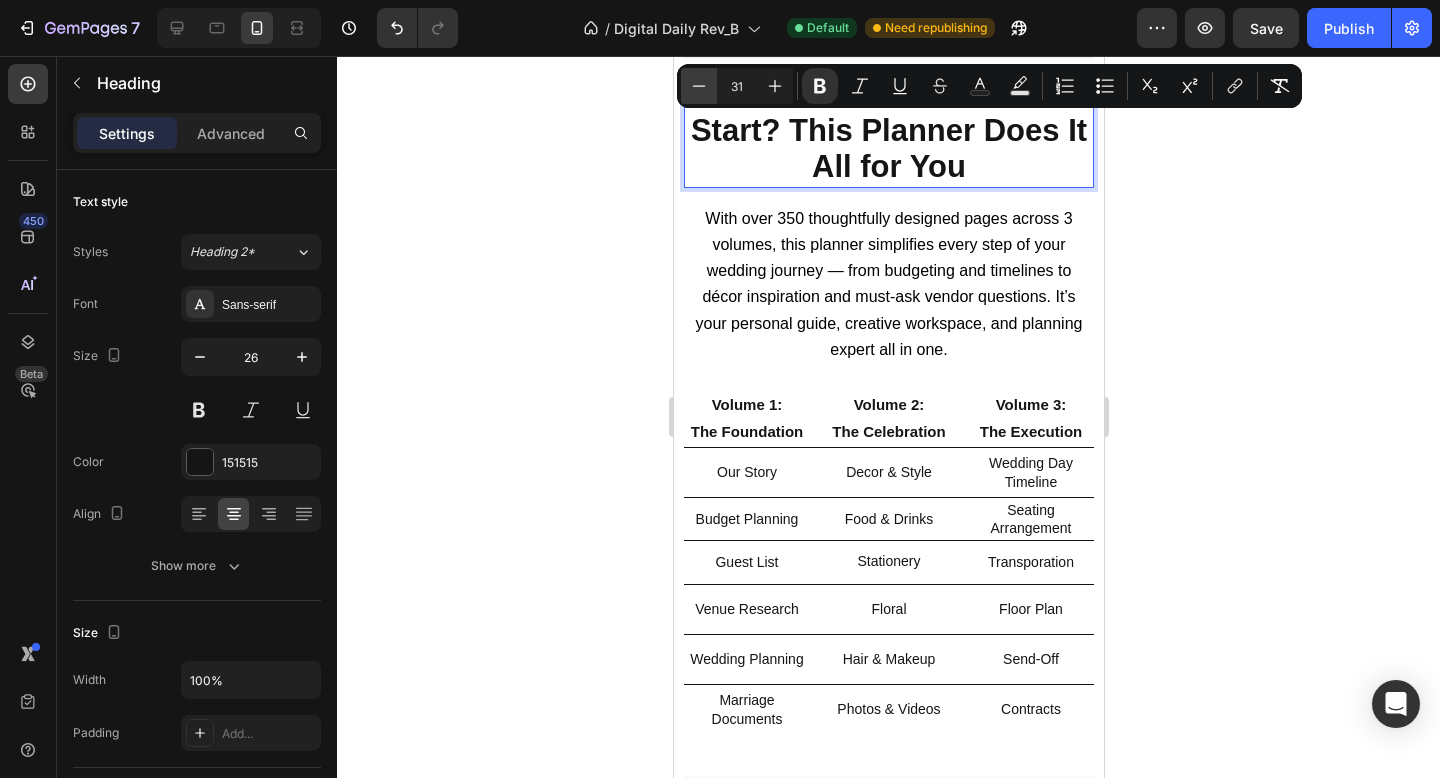click 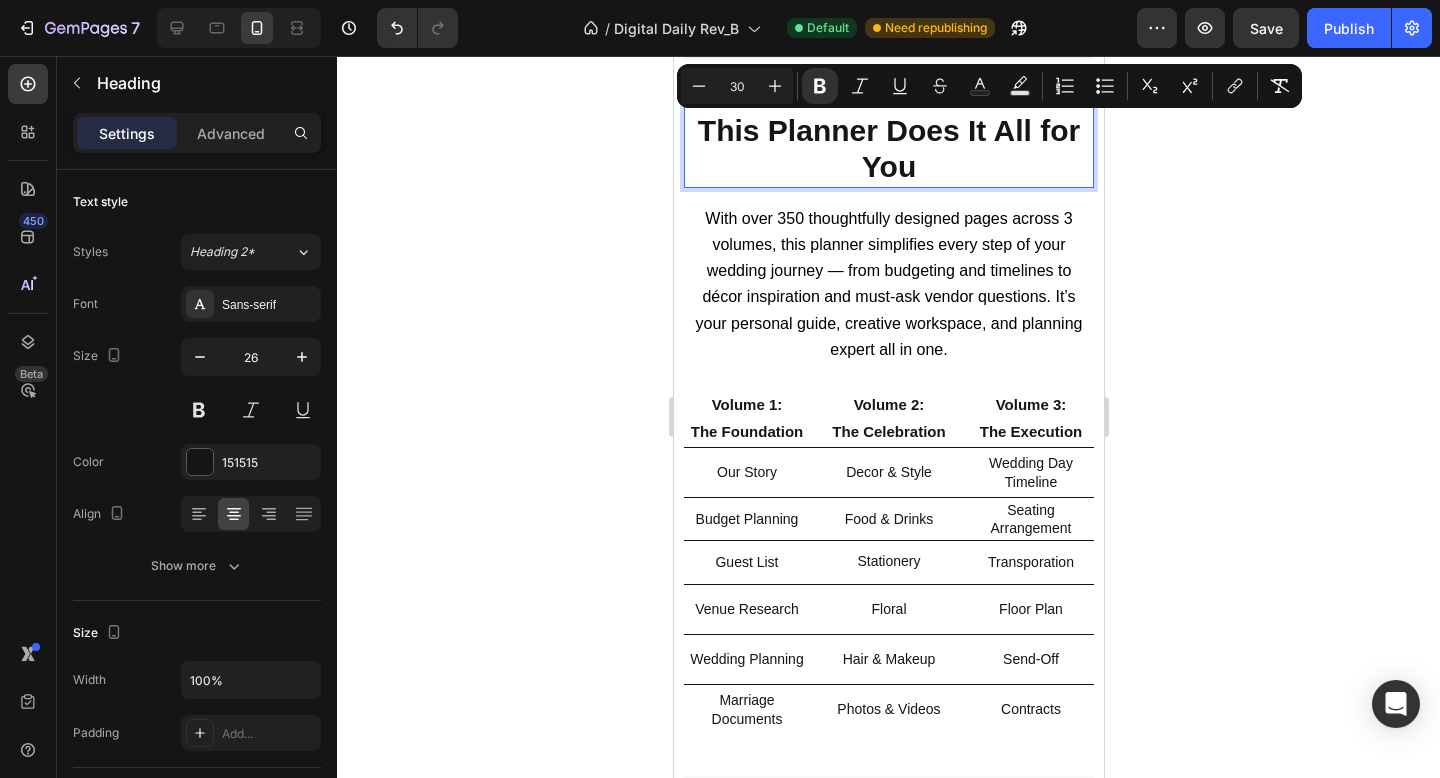 drag, startPoint x: 1396, startPoint y: 283, endPoint x: 1383, endPoint y: 286, distance: 13.341664 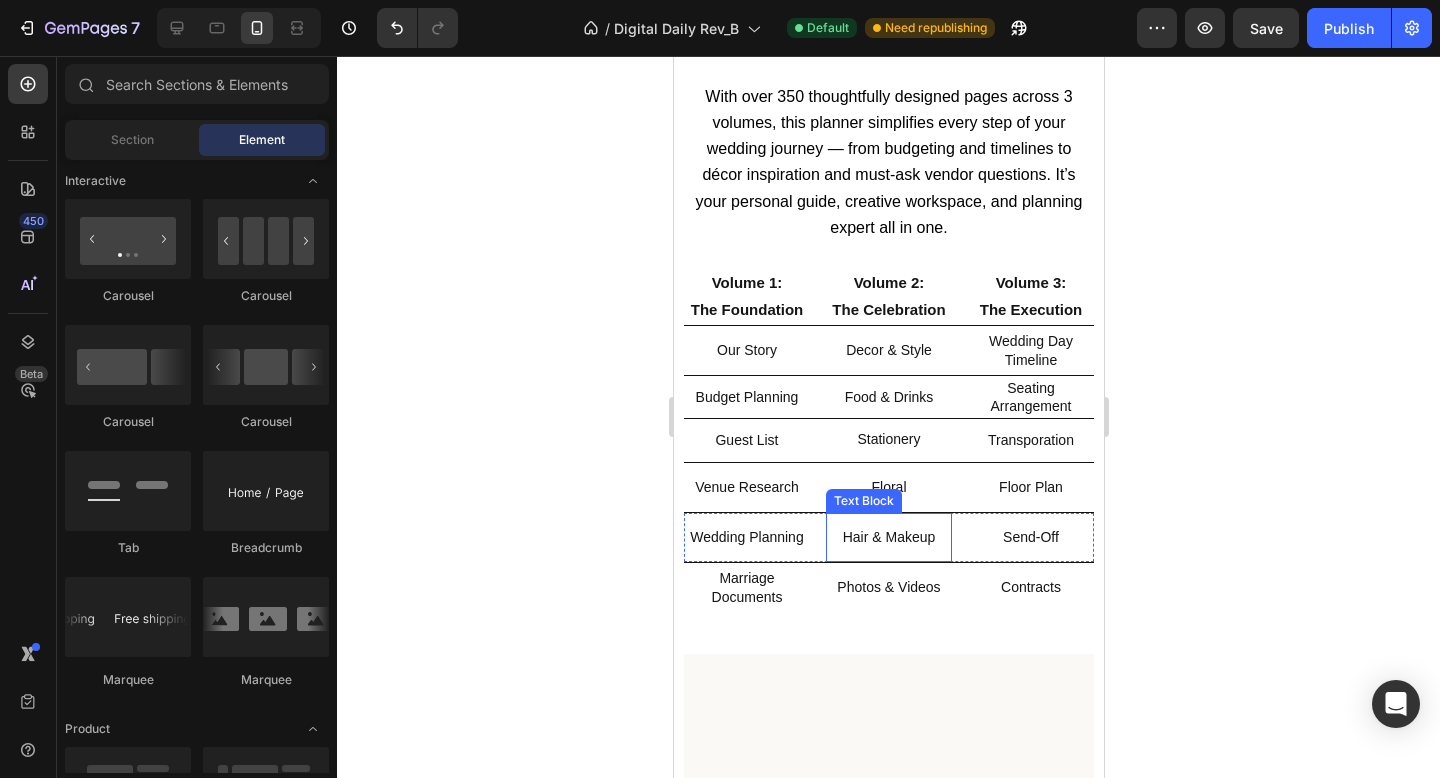 scroll, scrollTop: 1167, scrollLeft: 0, axis: vertical 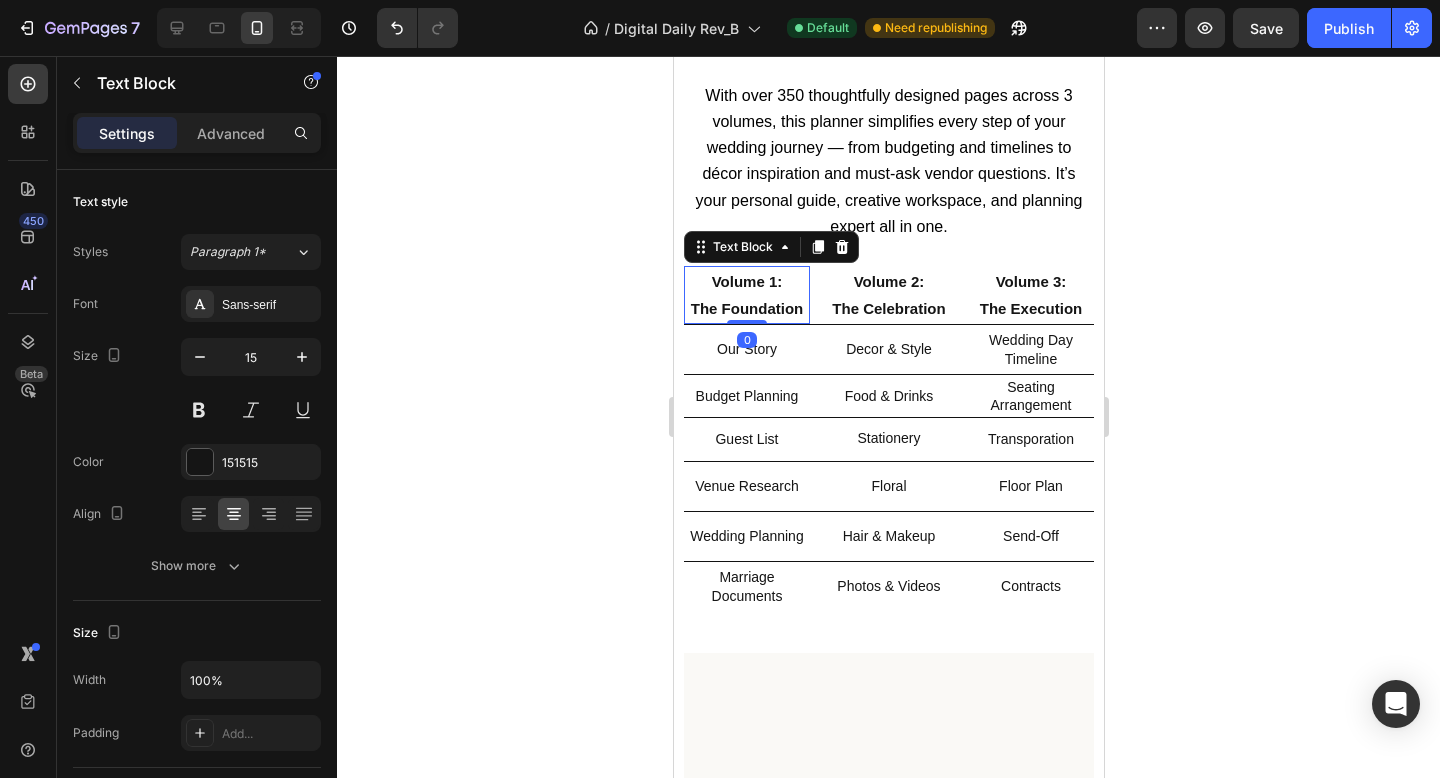 click on "Volume 1:" at bounding box center [746, 281] 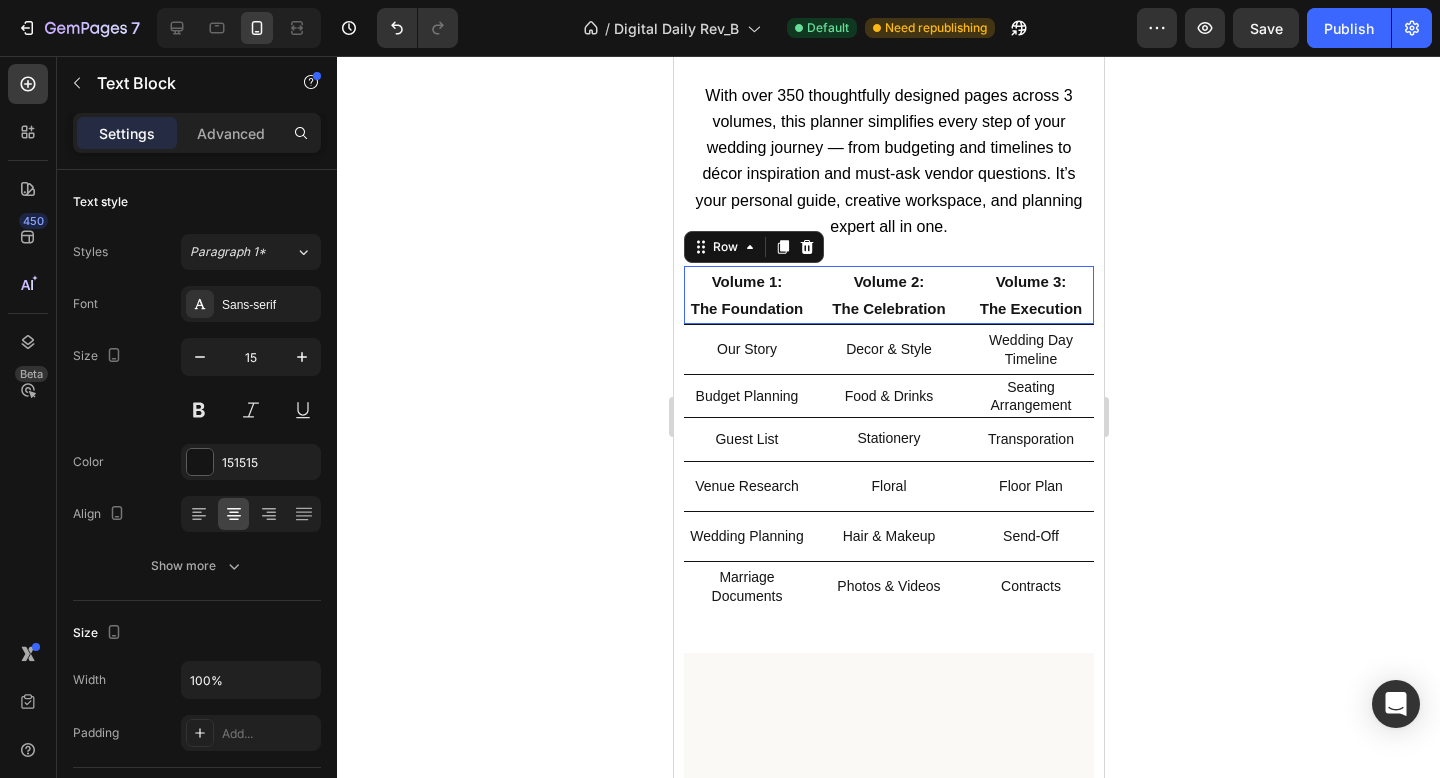 click on "Volume 1:  The Foundation Text Block Volume 2:  The Celebration Text Block Volume 3:  The Execution Text Block Row   0" at bounding box center [888, 295] 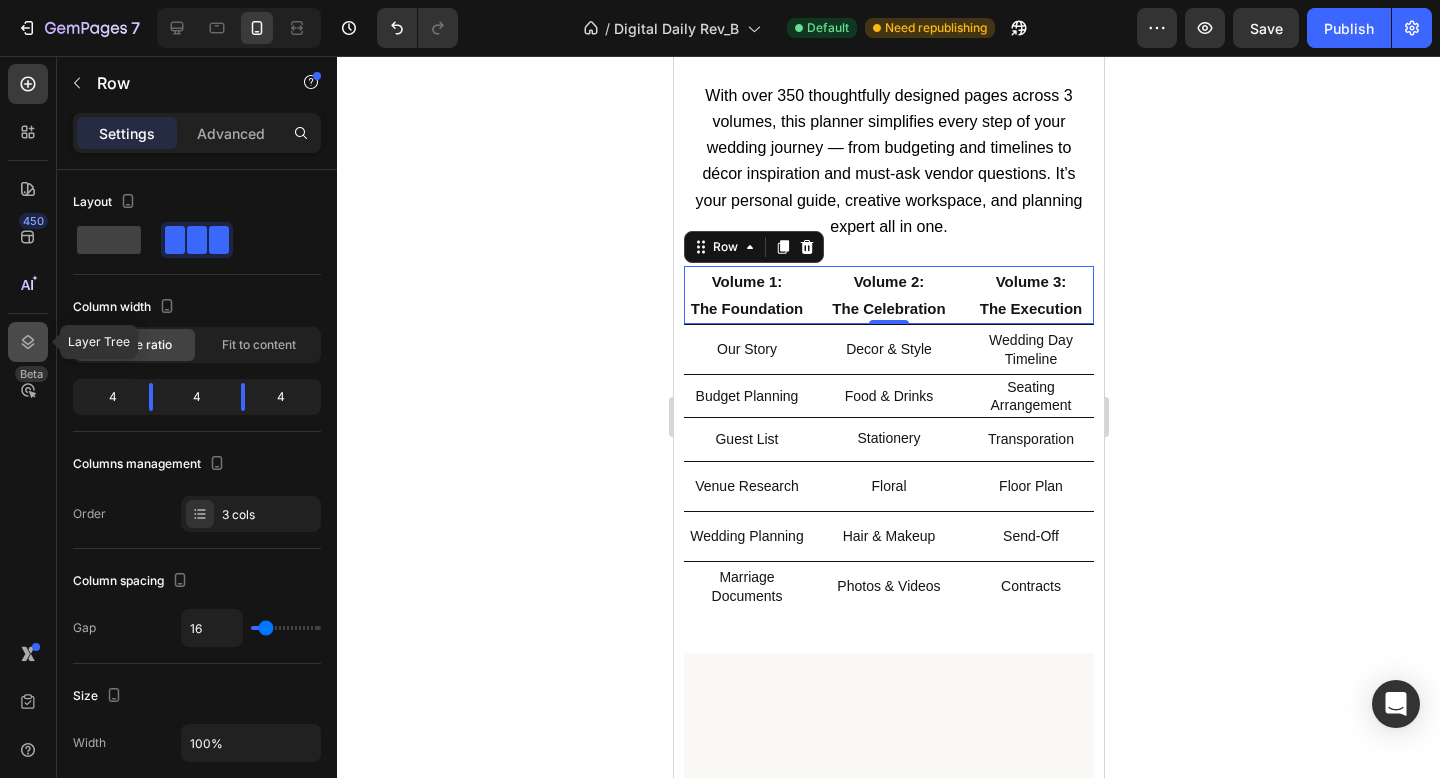 click 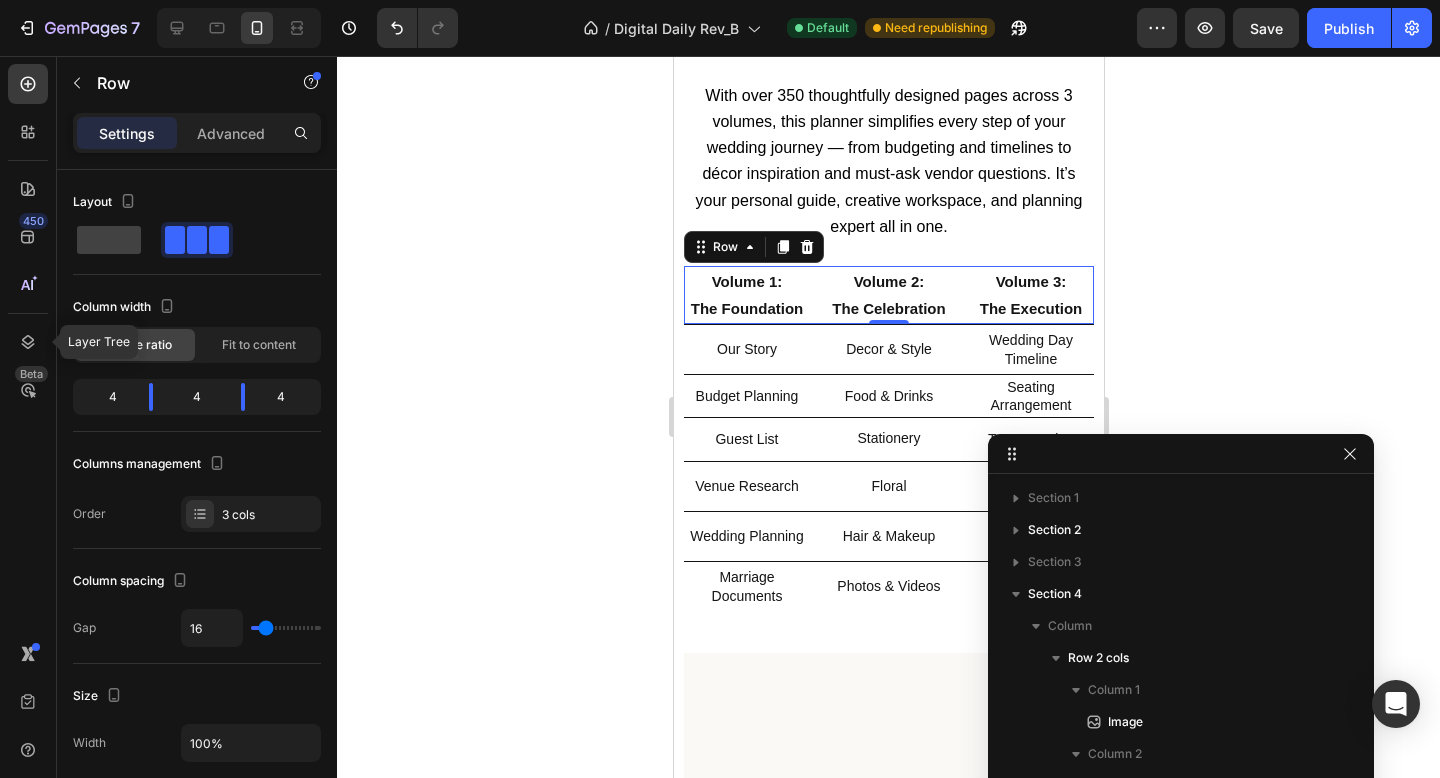 scroll, scrollTop: 325, scrollLeft: 0, axis: vertical 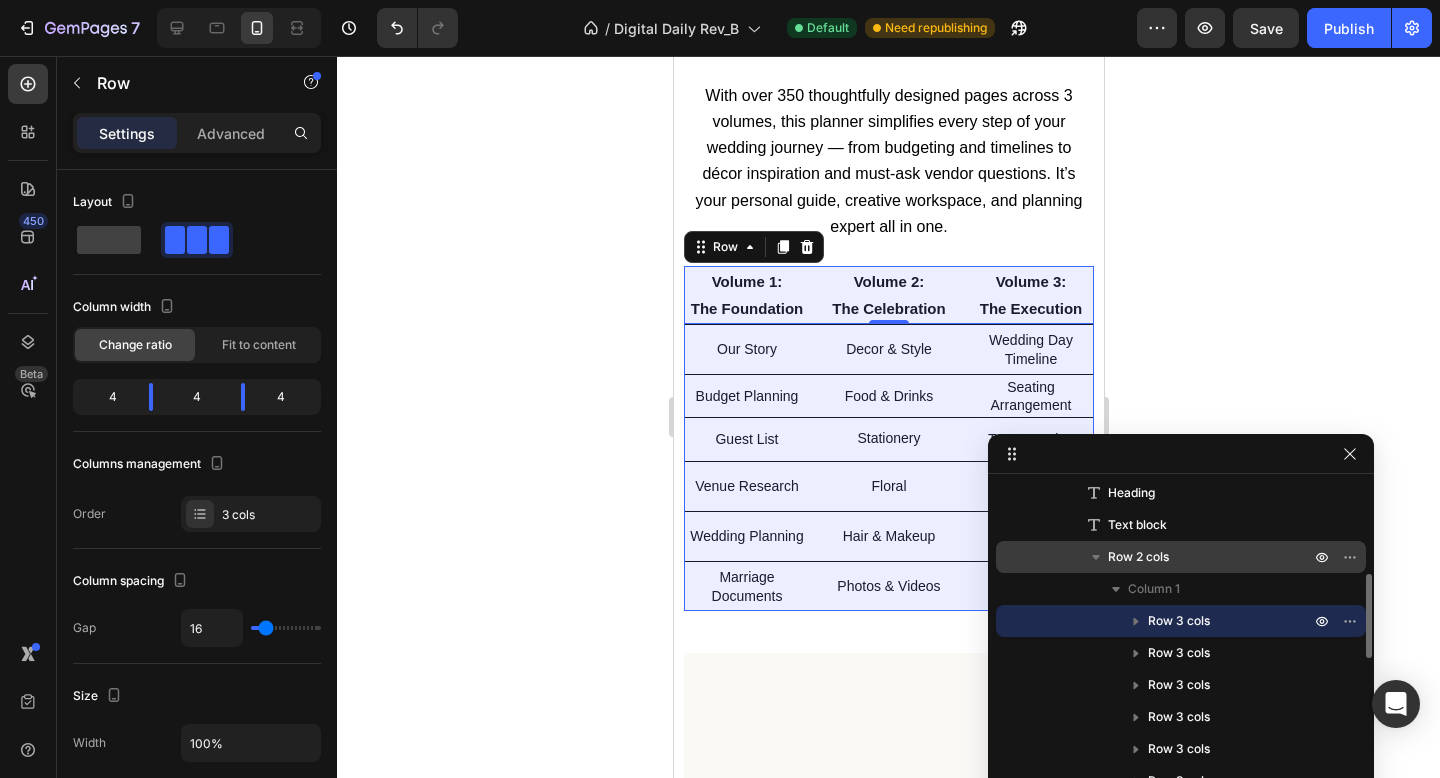 click 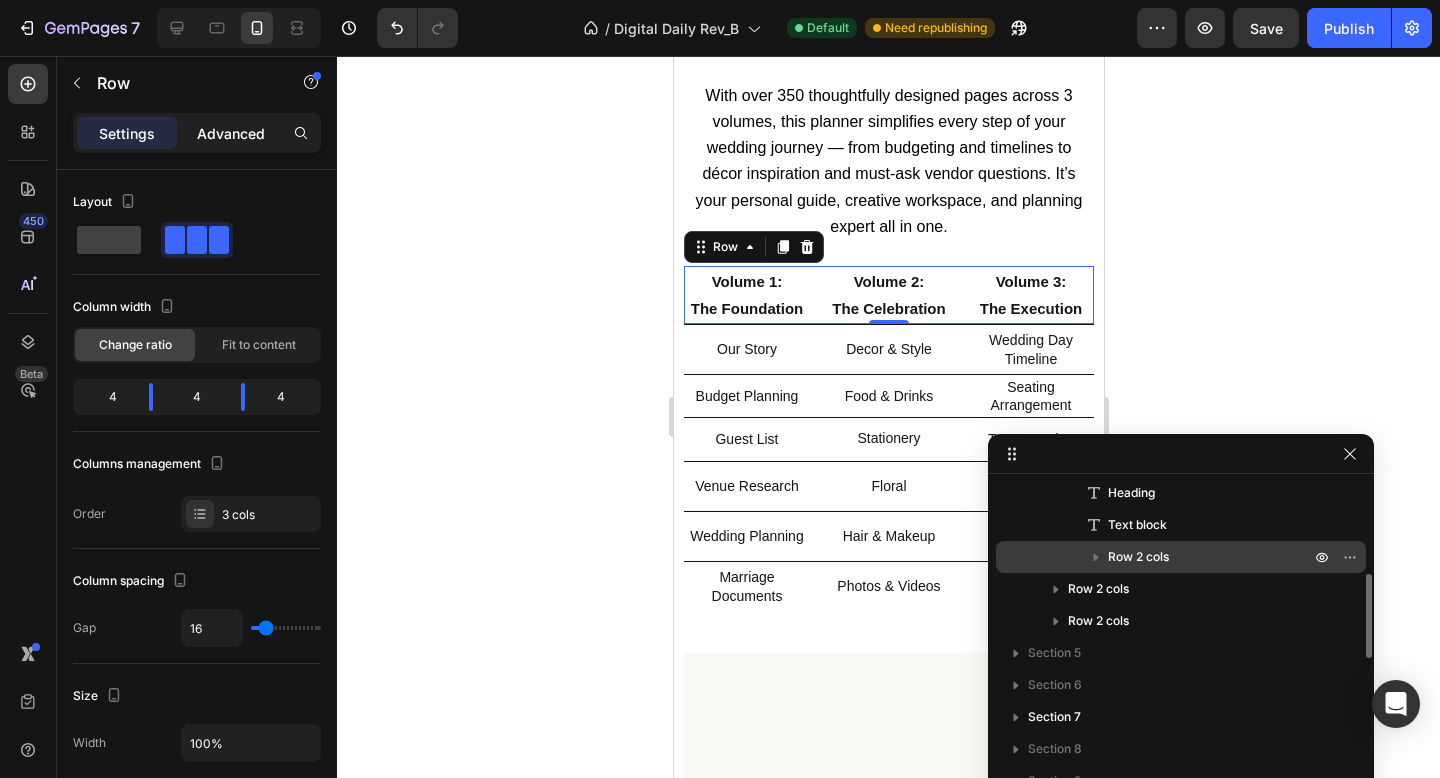 click on "Advanced" at bounding box center [231, 133] 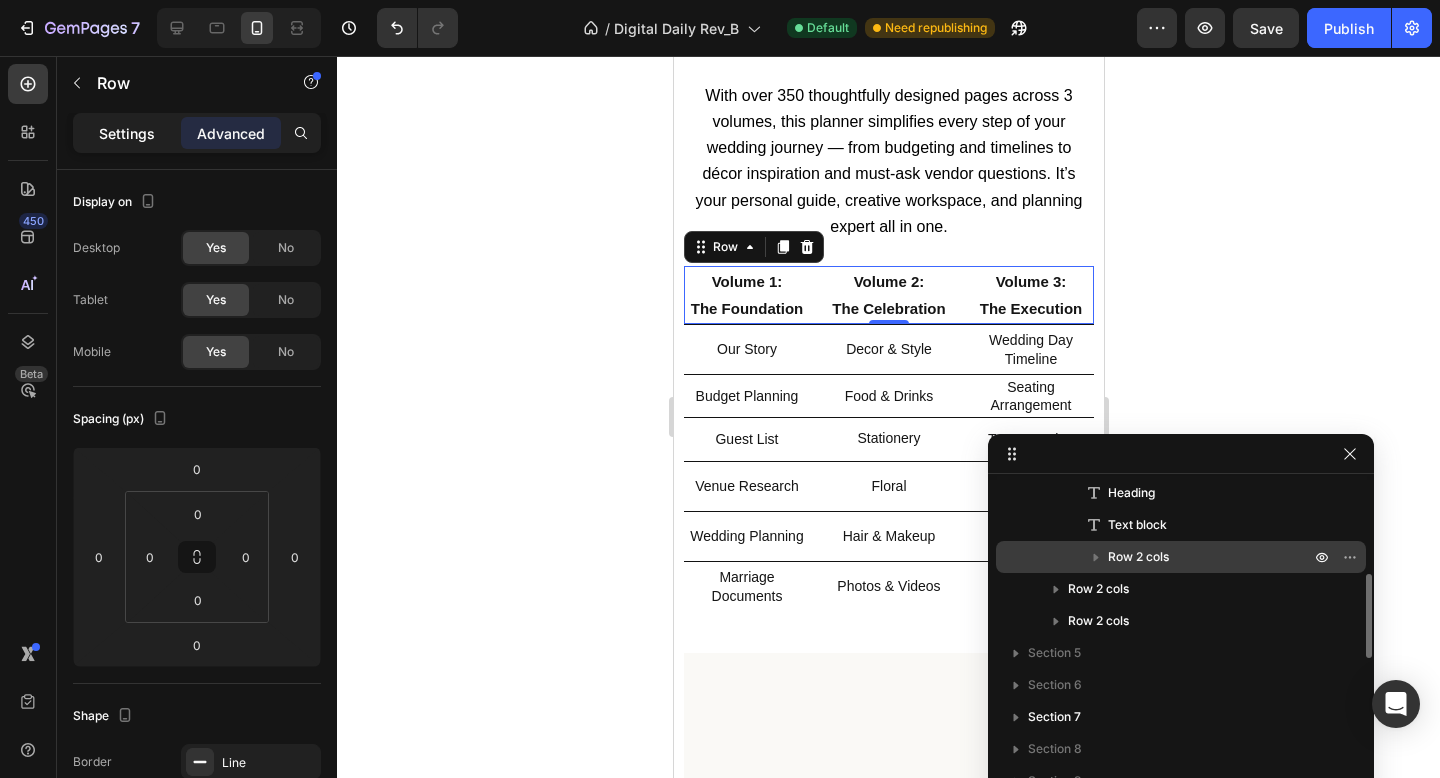 click on "Settings" at bounding box center (127, 133) 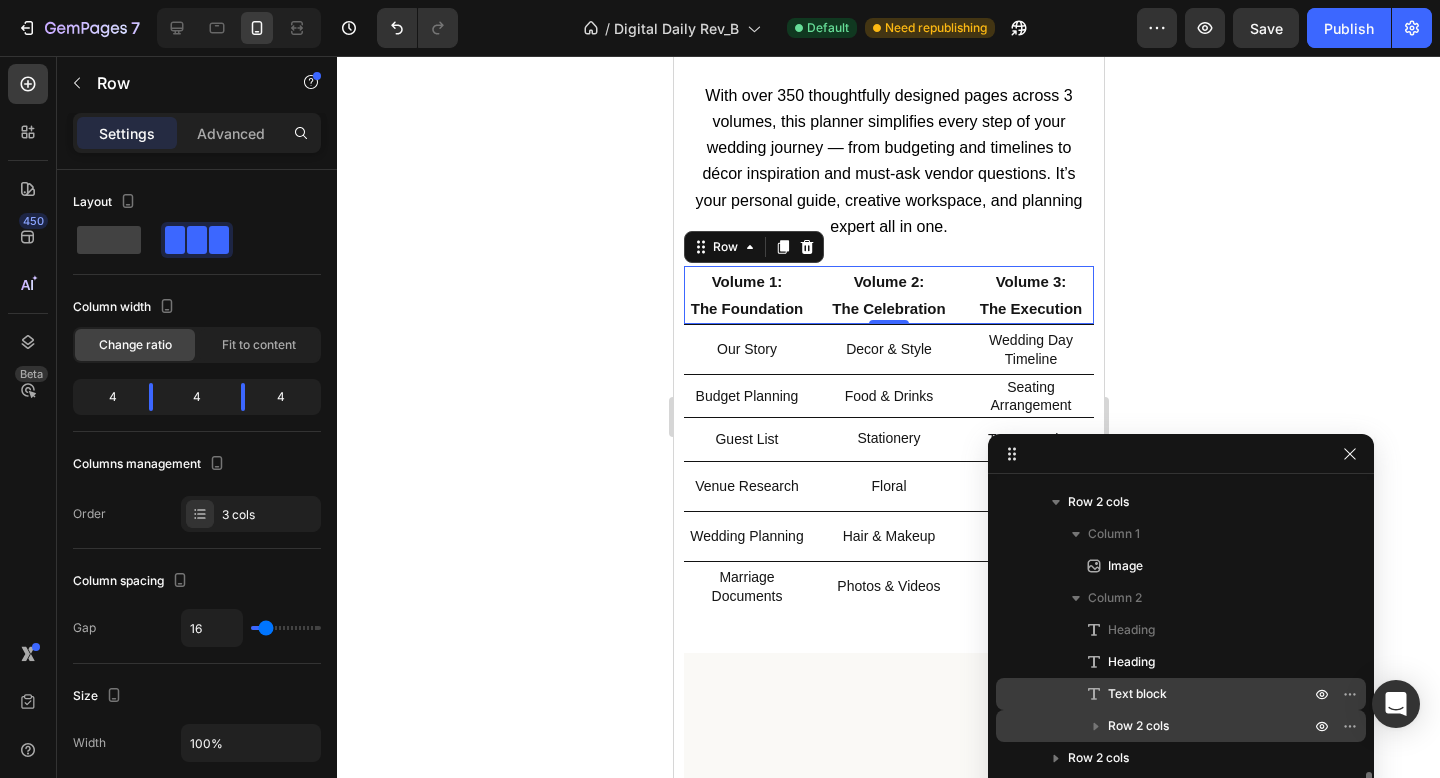 scroll, scrollTop: 16, scrollLeft: 0, axis: vertical 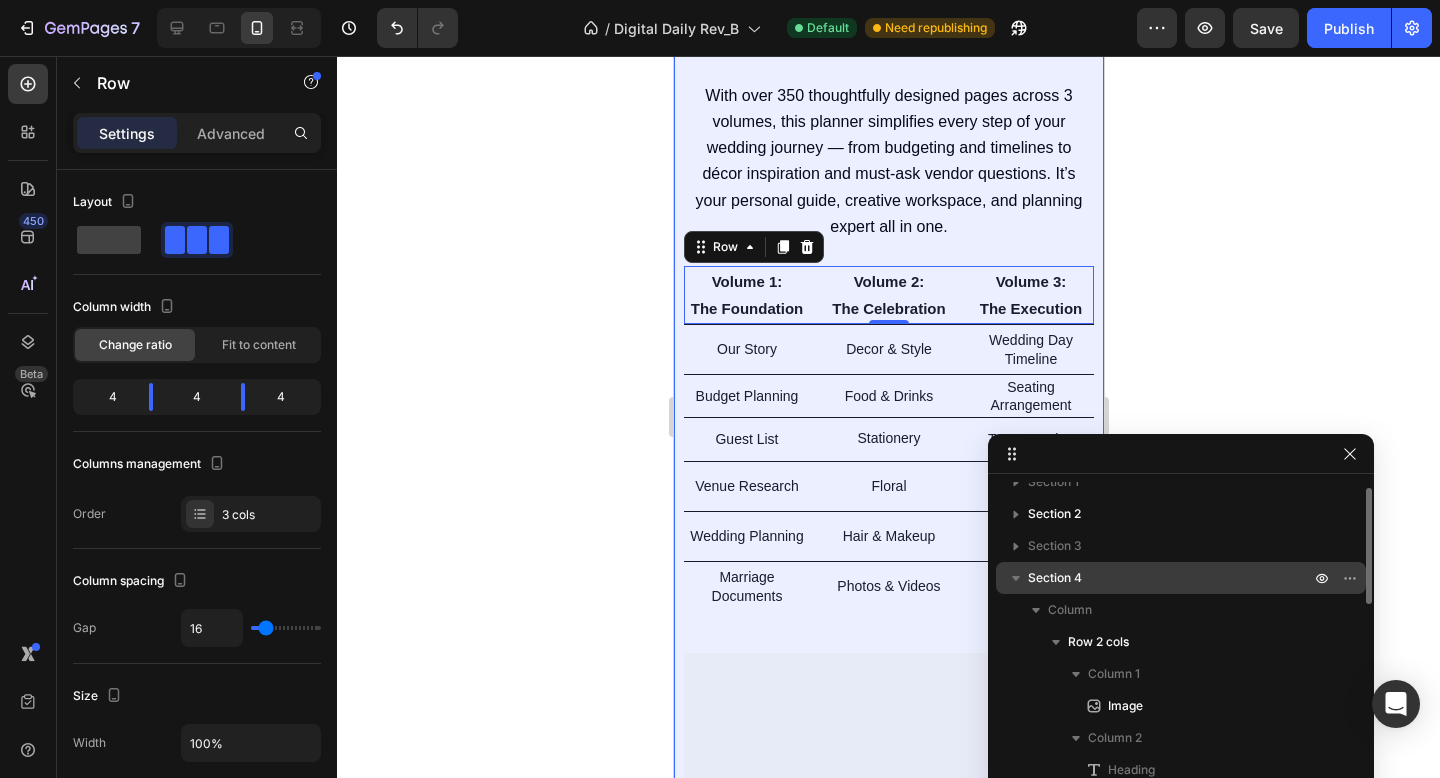 click on "Section 4" at bounding box center (1171, 578) 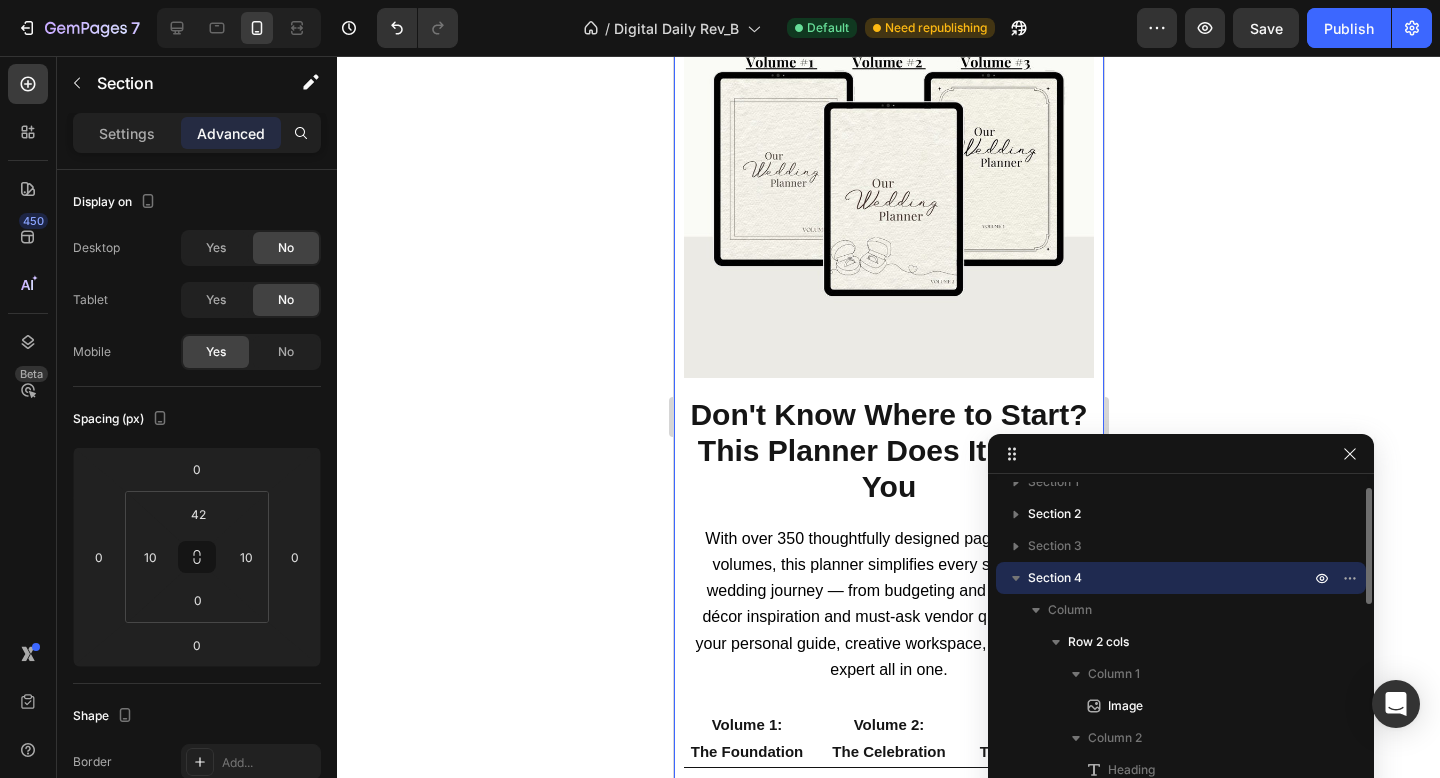 scroll, scrollTop: 524, scrollLeft: 0, axis: vertical 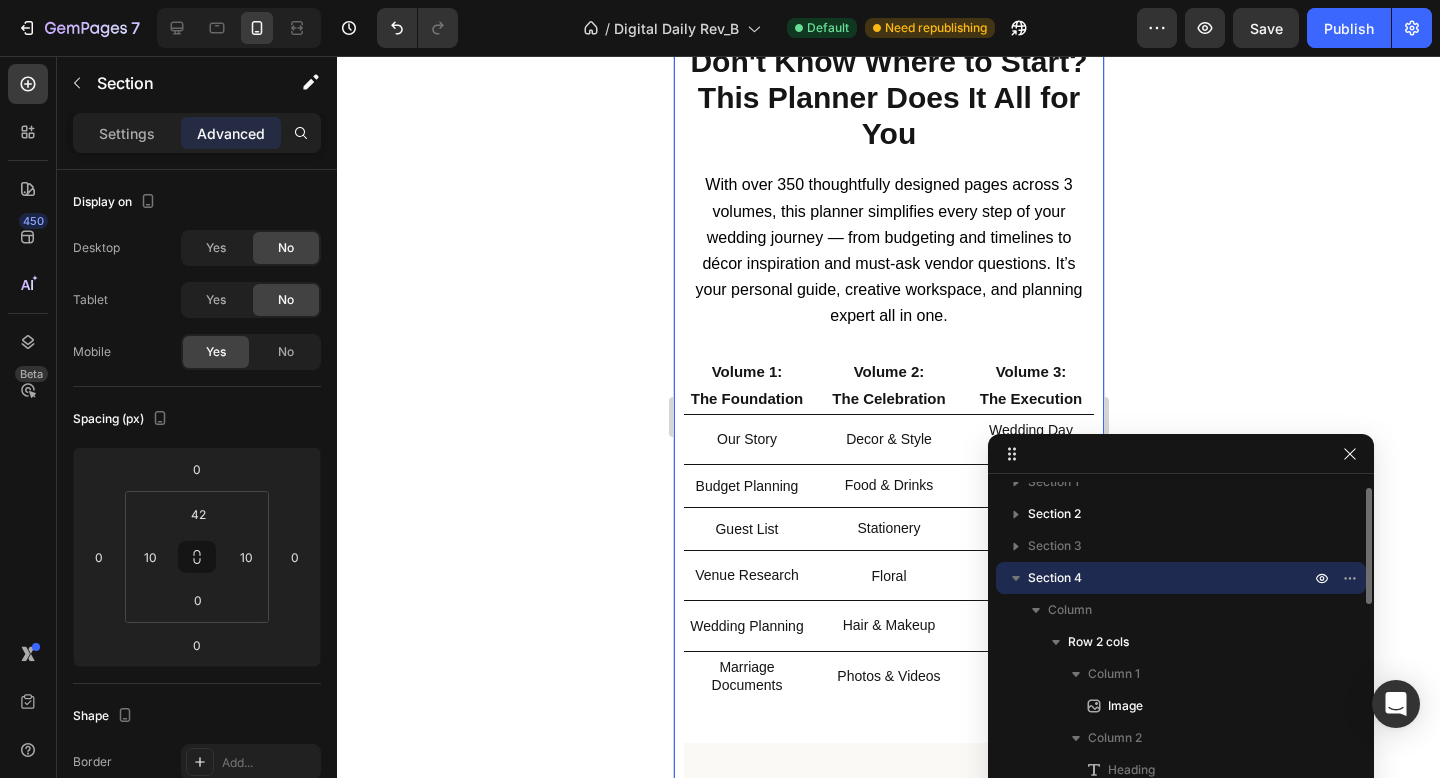 click 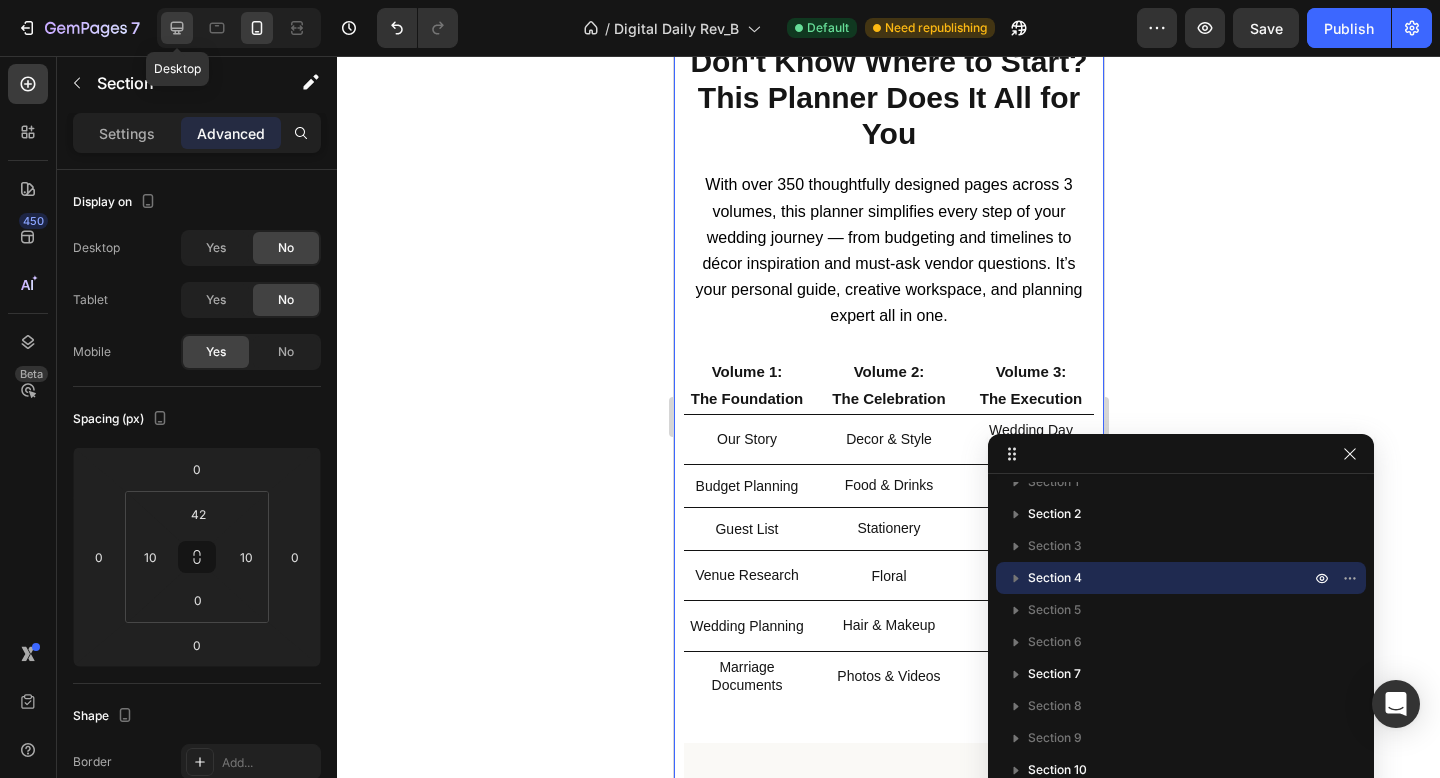 click 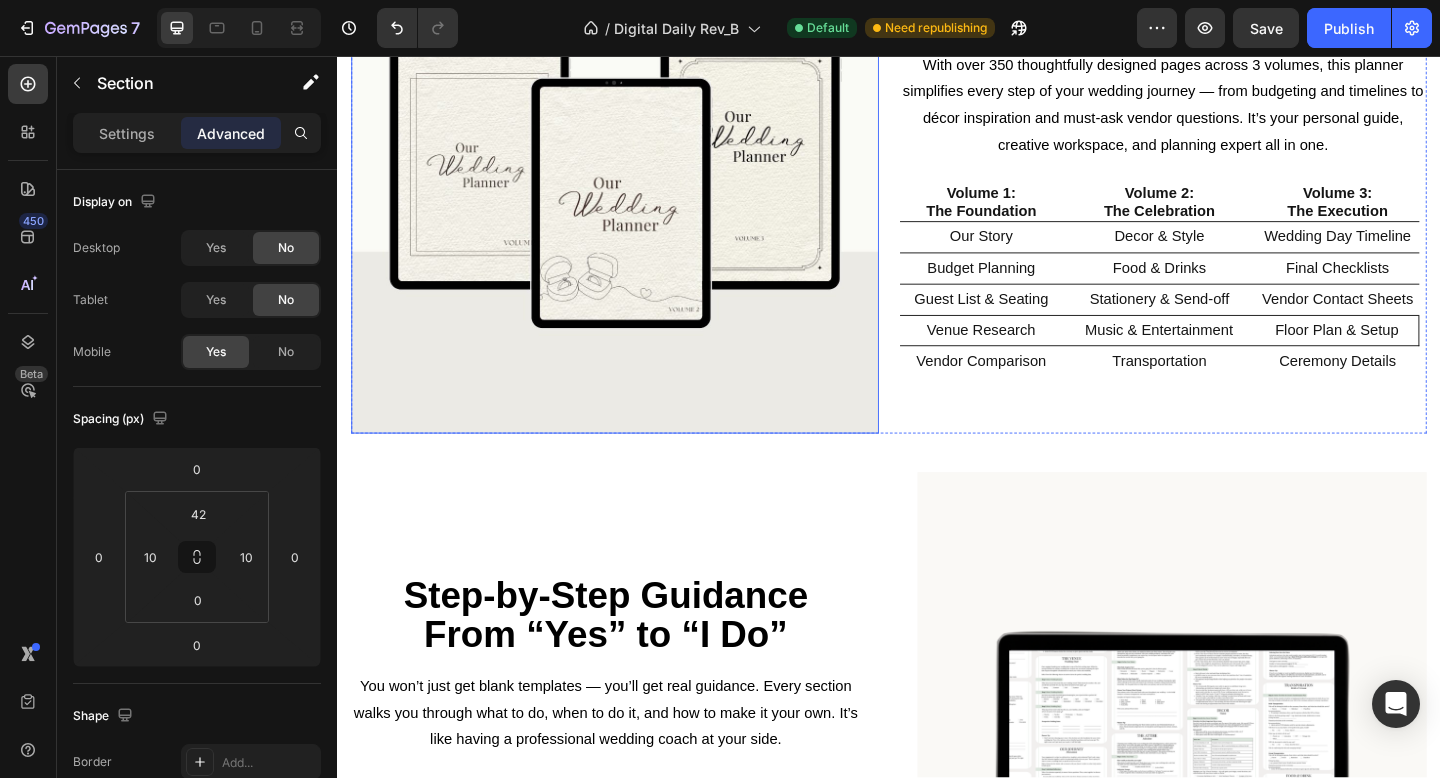scroll, scrollTop: 574, scrollLeft: 0, axis: vertical 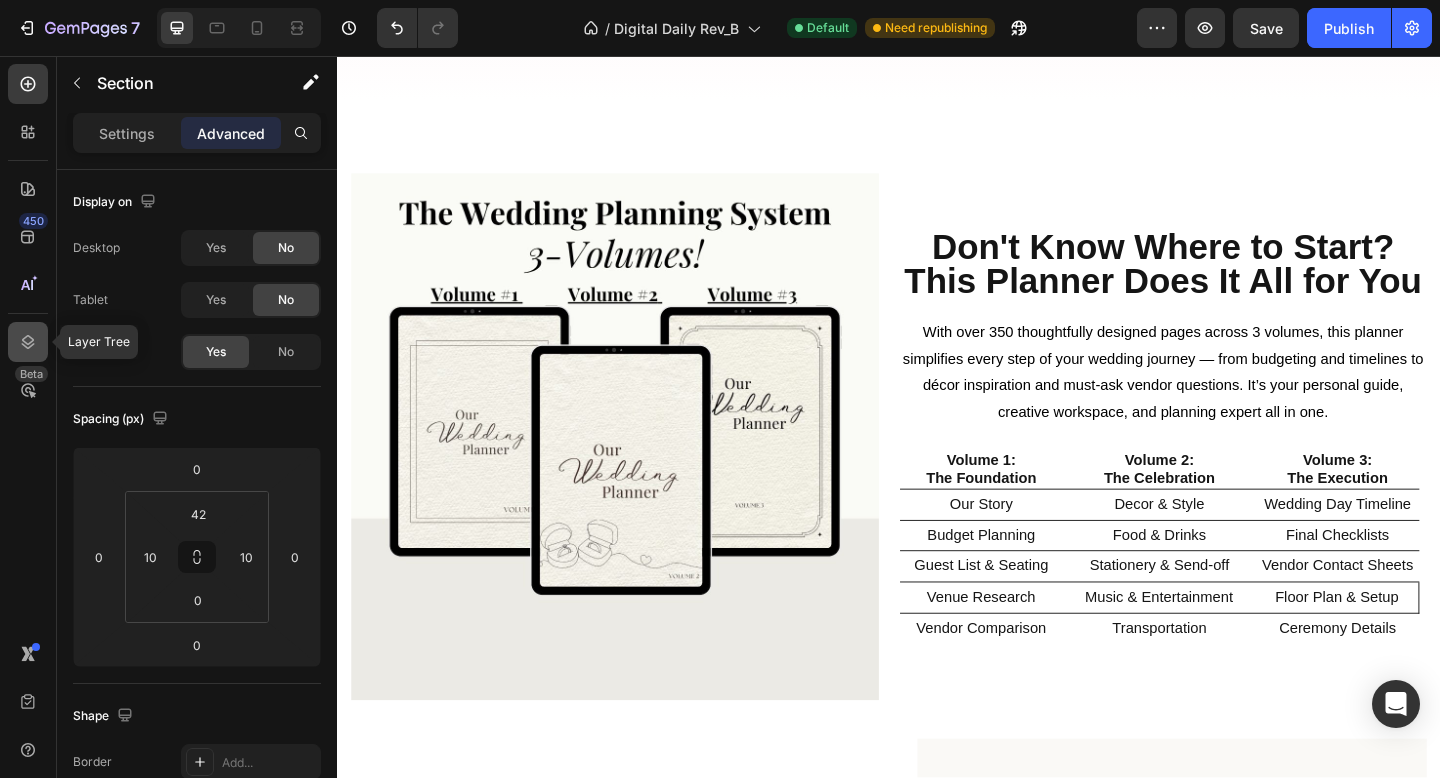 click 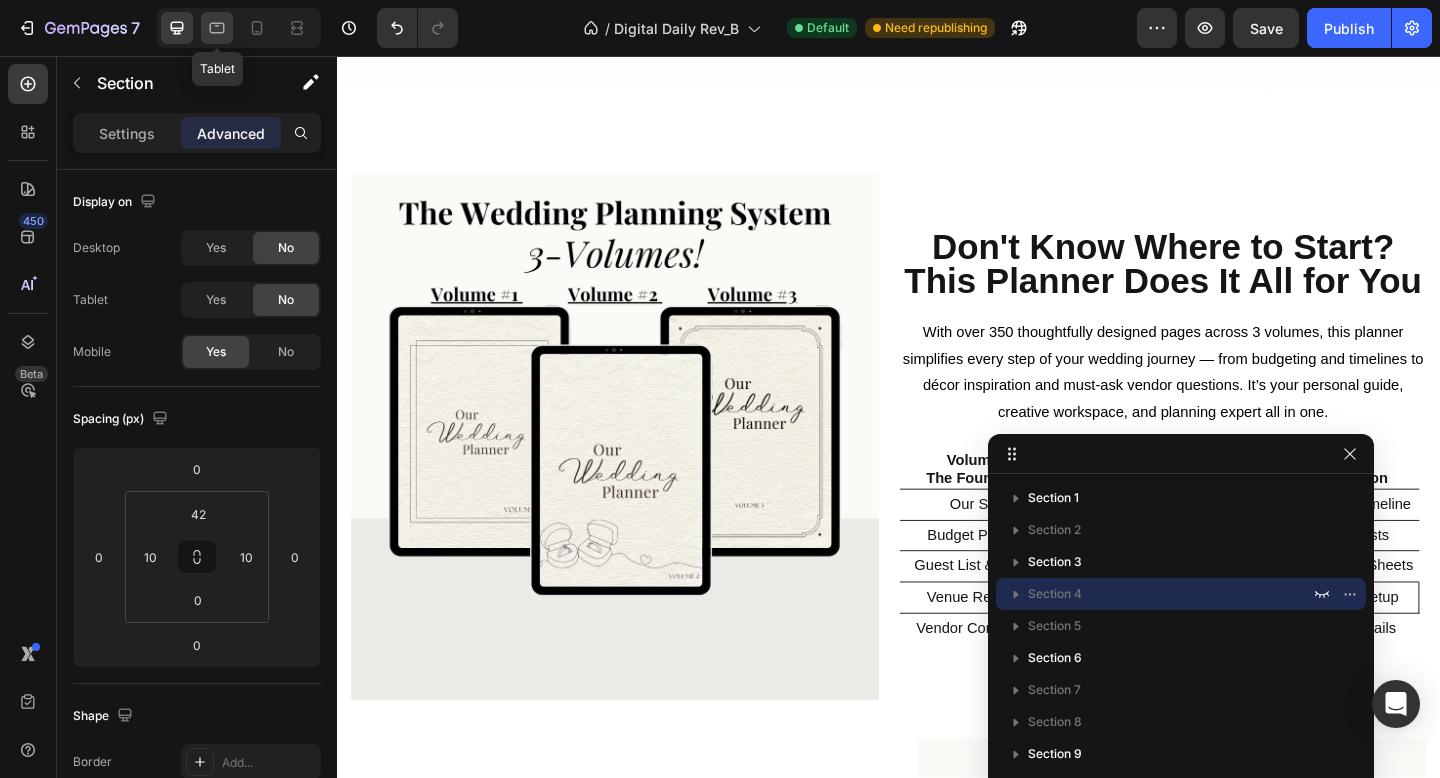 click 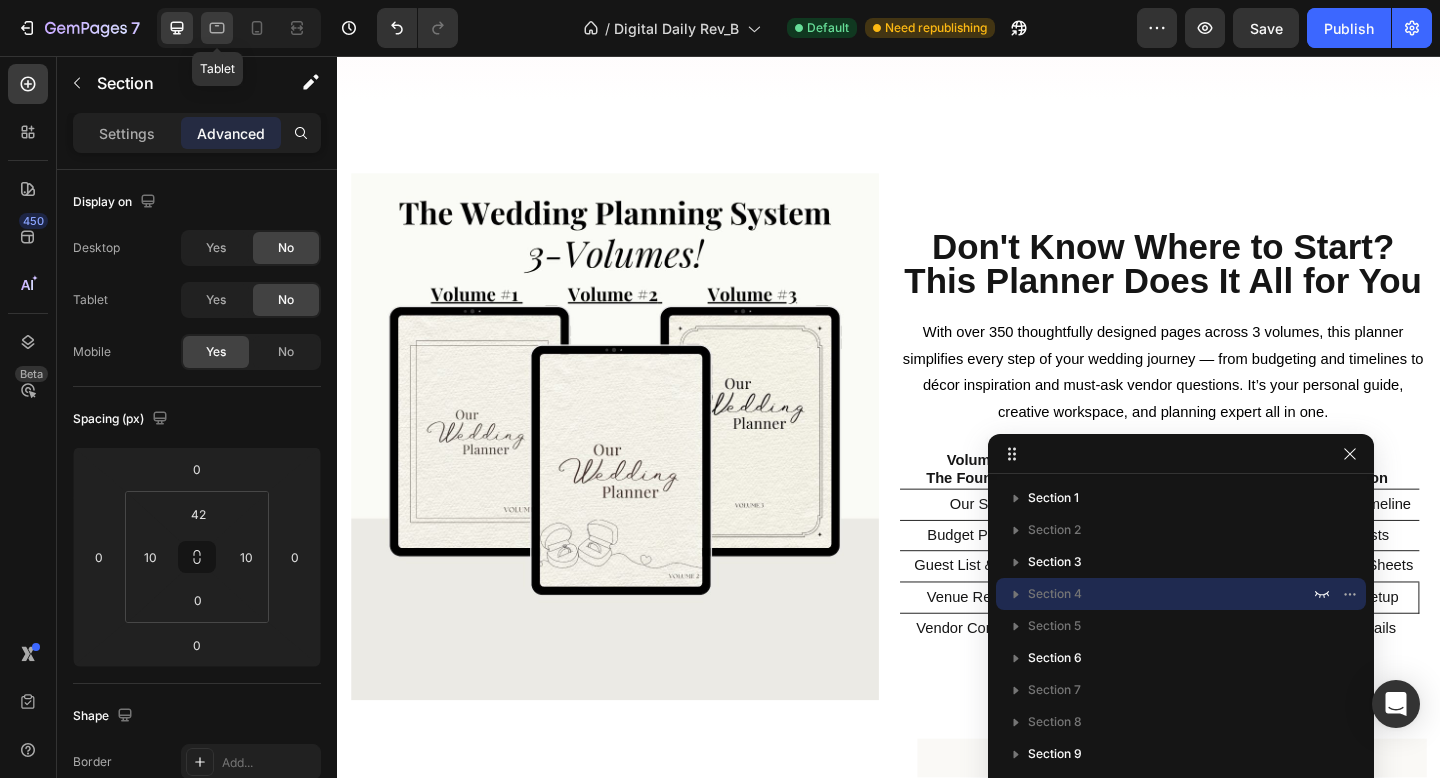type on "80" 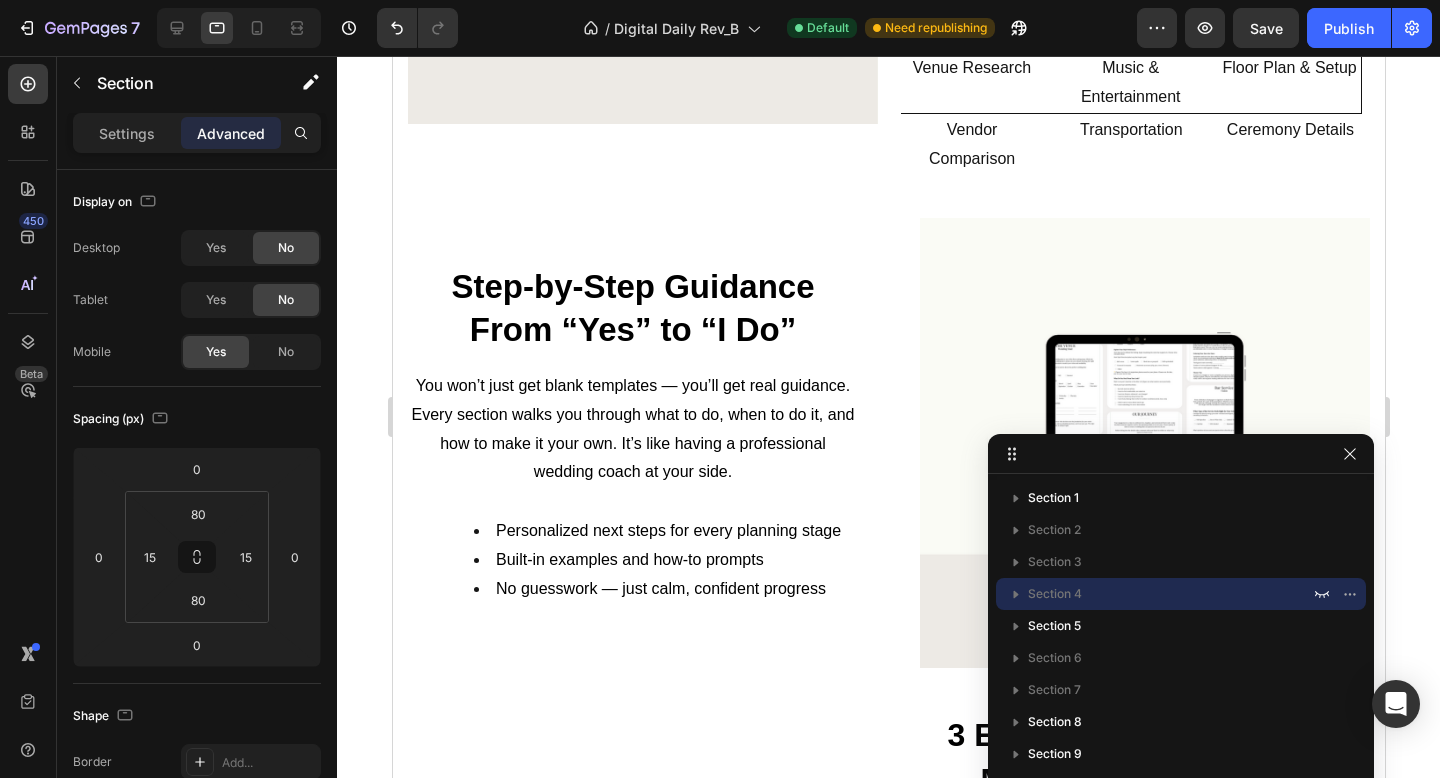 scroll, scrollTop: 504, scrollLeft: 0, axis: vertical 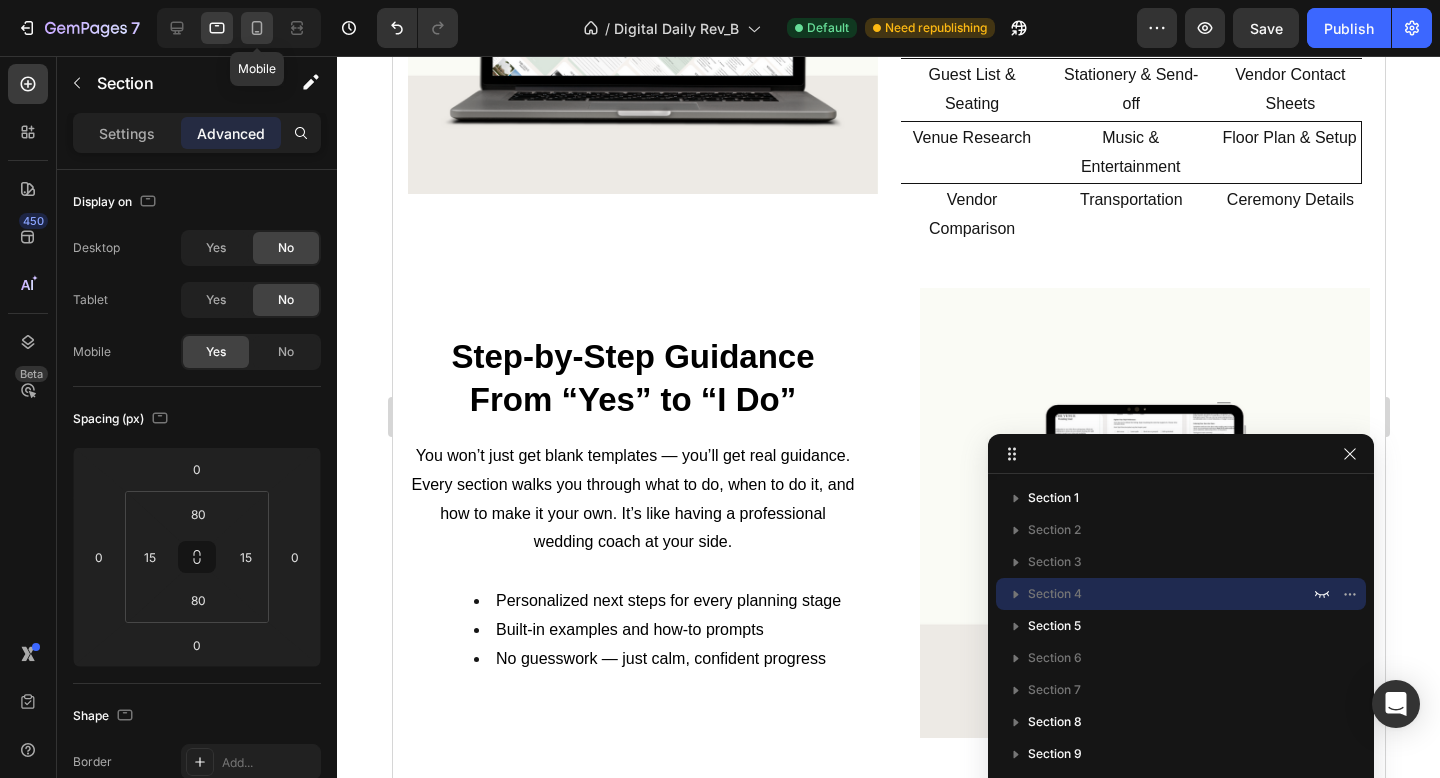 click 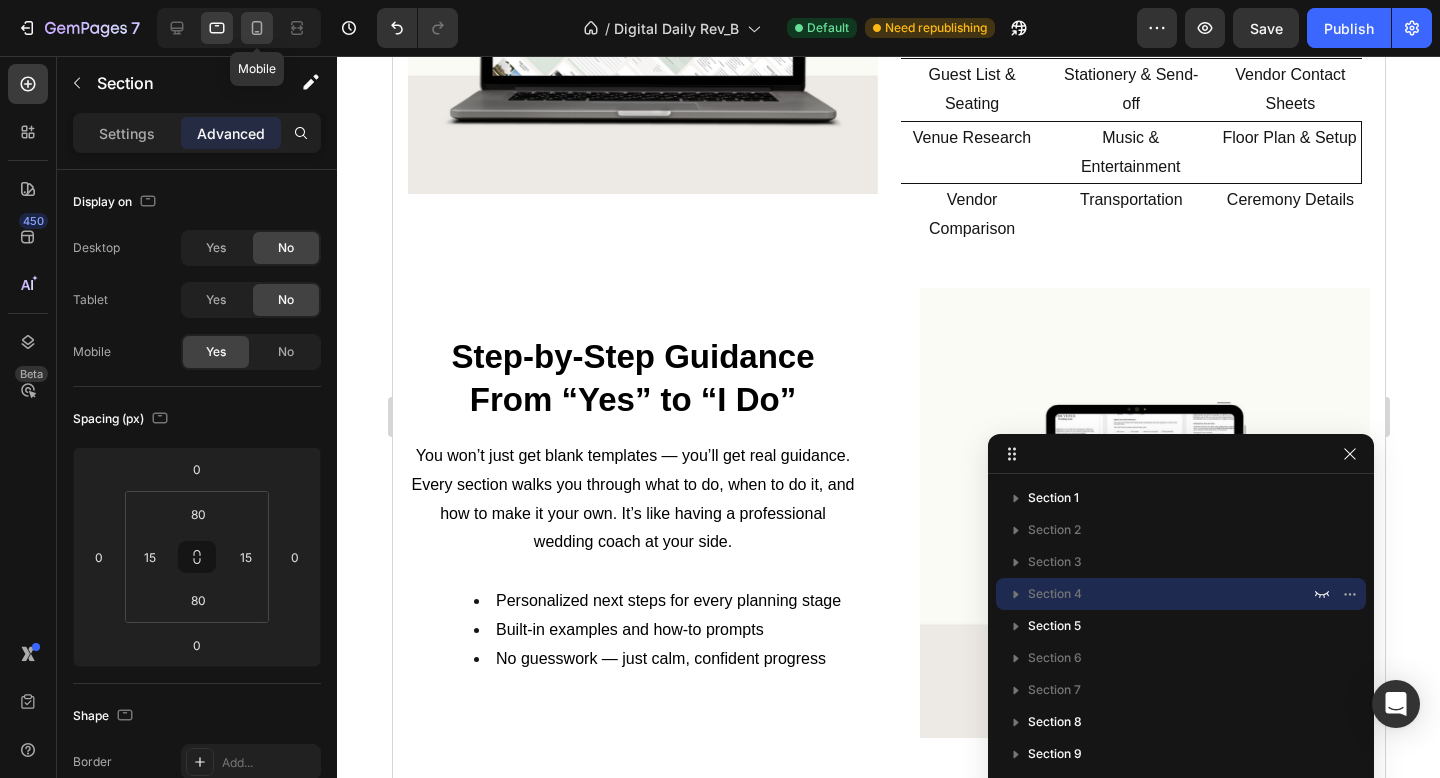 type on "42" 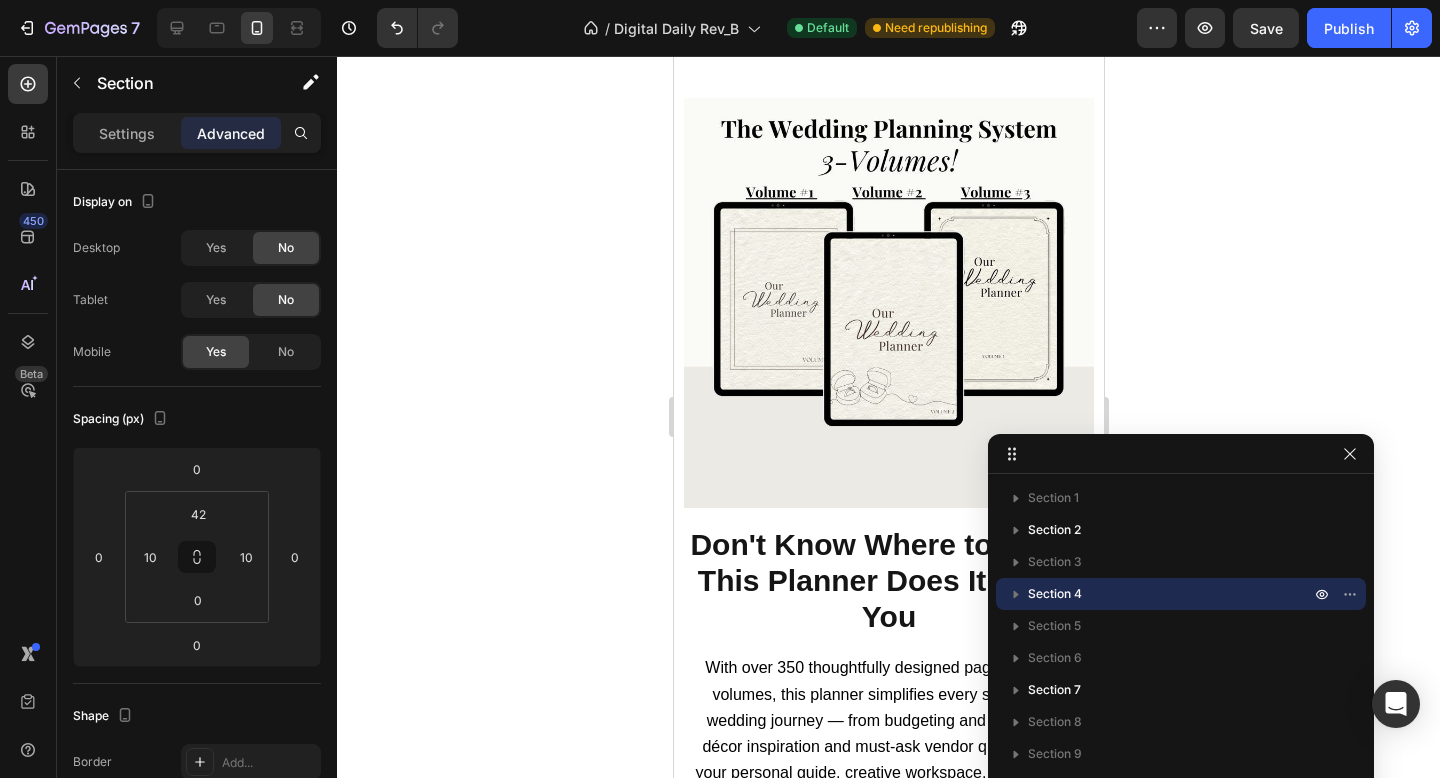 scroll, scrollTop: 0, scrollLeft: 0, axis: both 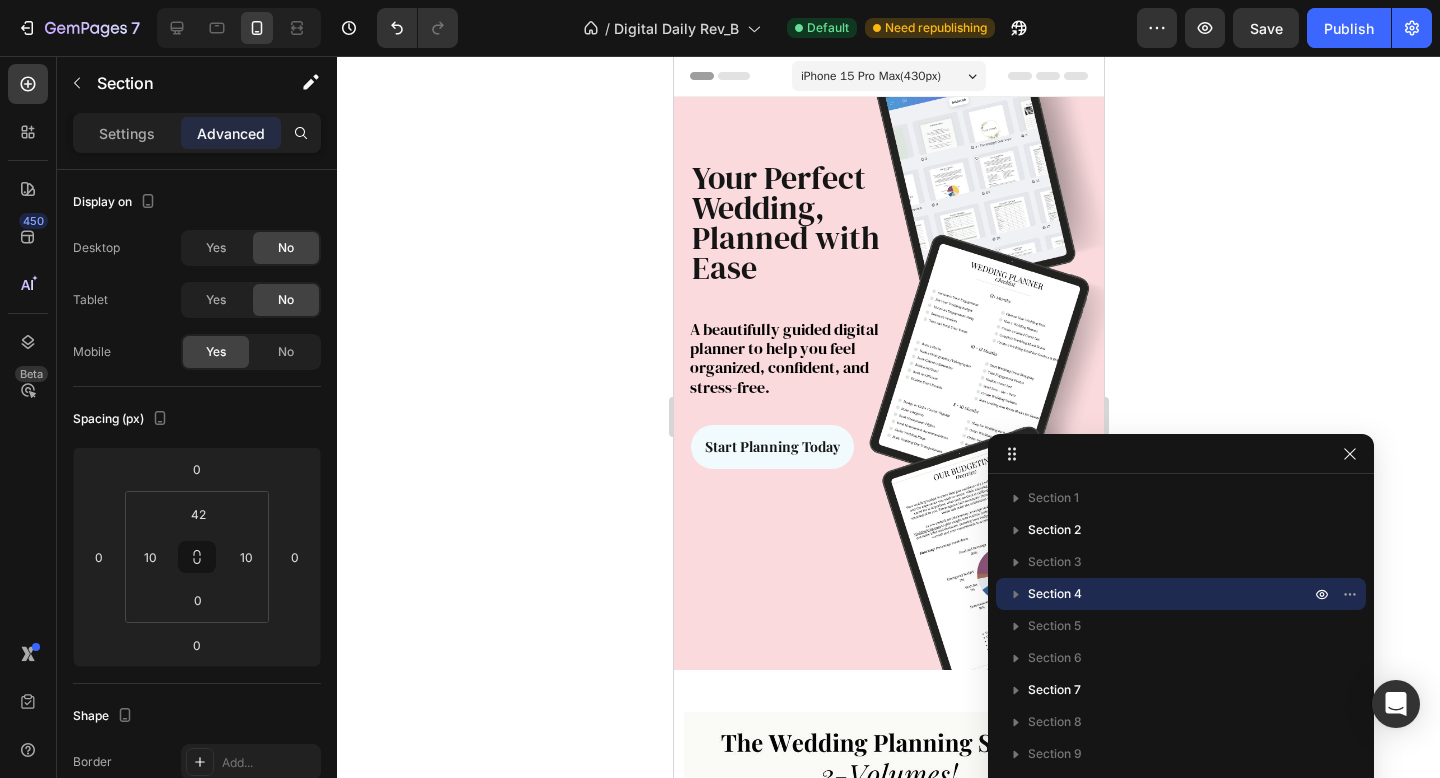 click at bounding box center (1350, 454) 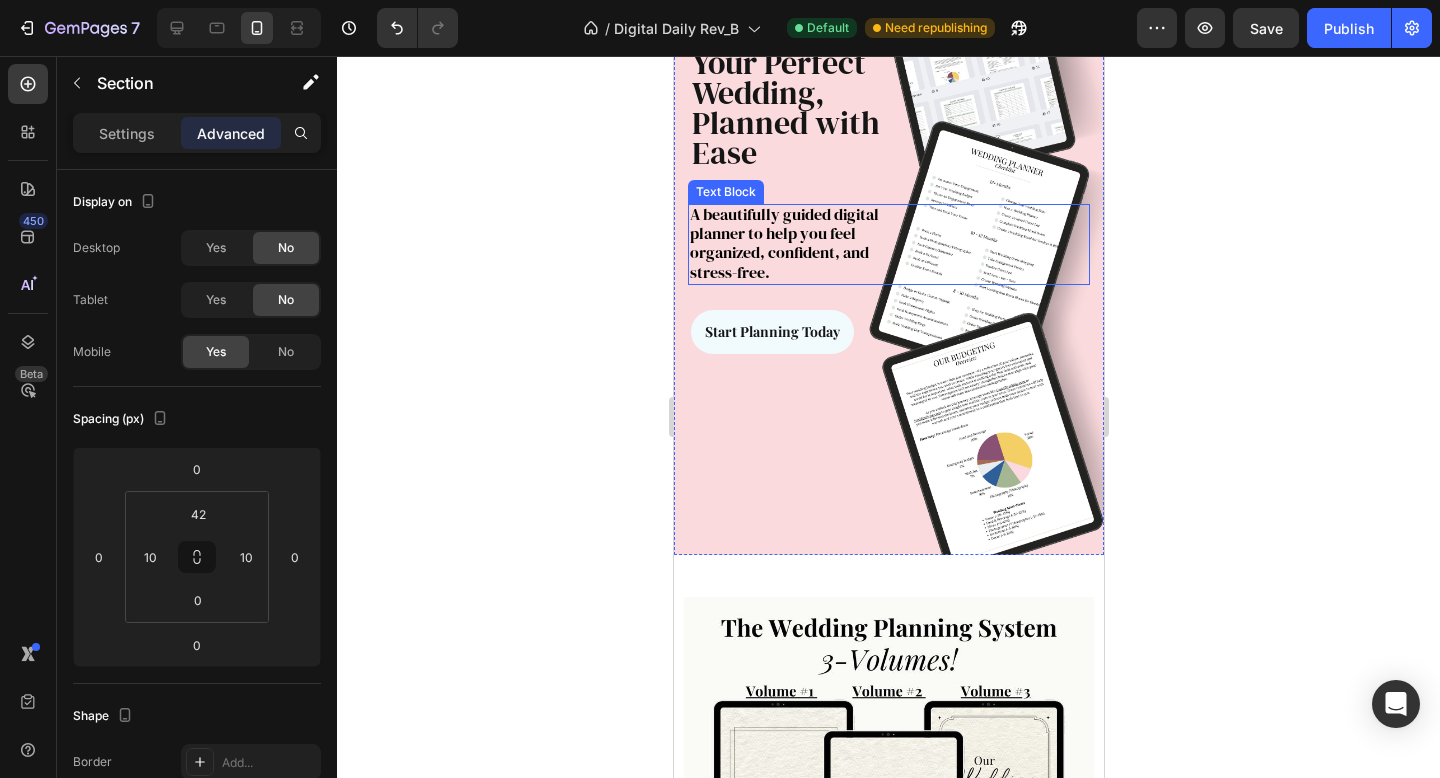 scroll, scrollTop: 92, scrollLeft: 0, axis: vertical 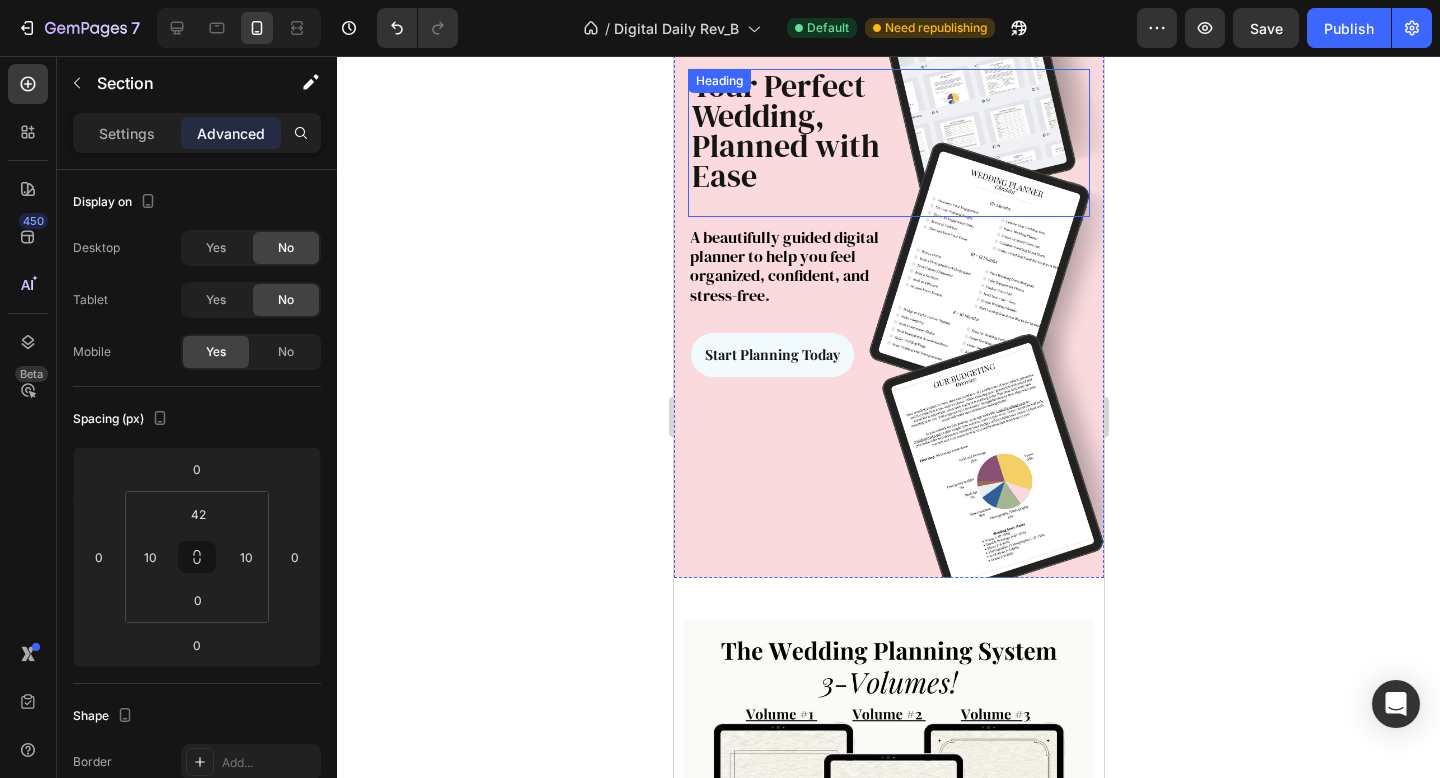 click on "Your Perfect Wedding, Planned with Ease" at bounding box center (785, 131) 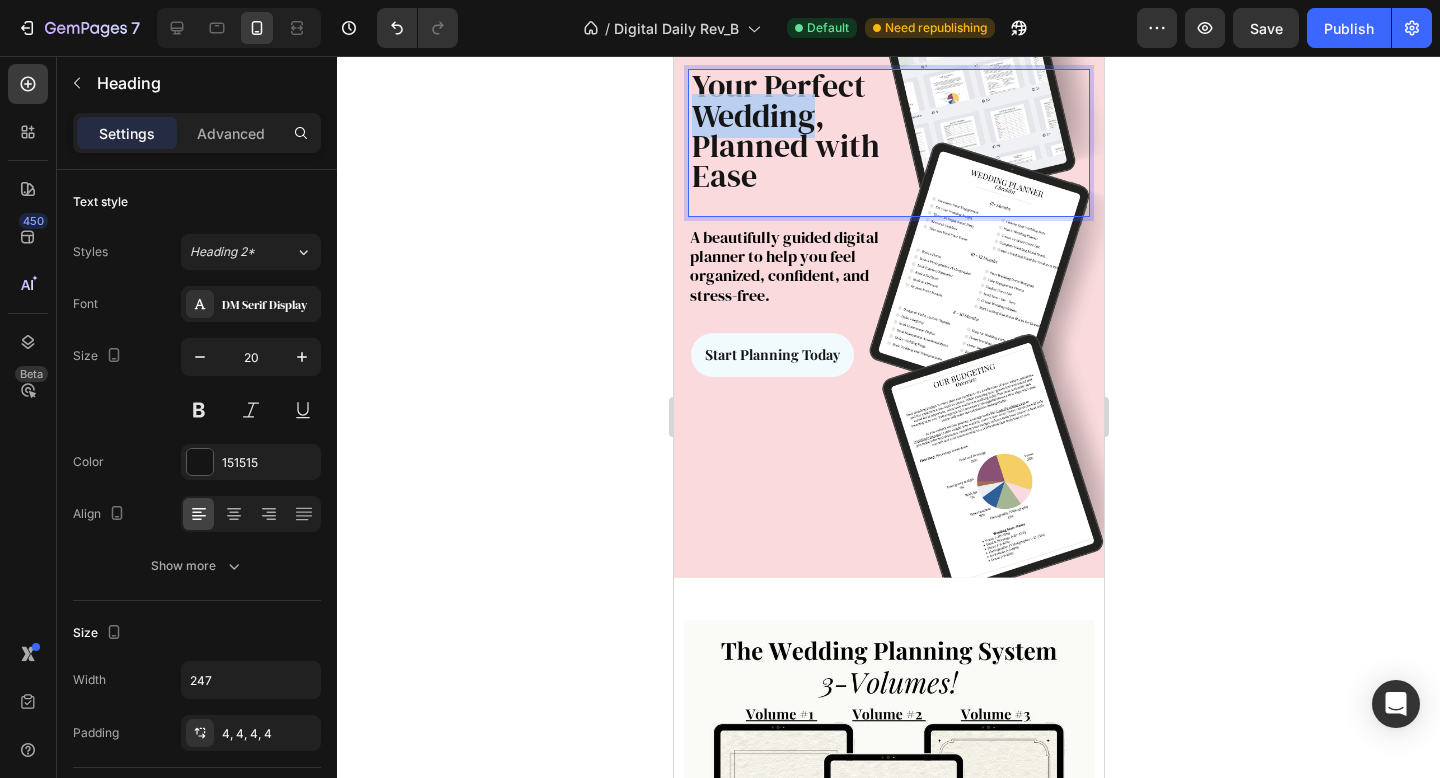 click on "Your Perfect Wedding, Planned with Ease" at bounding box center (785, 131) 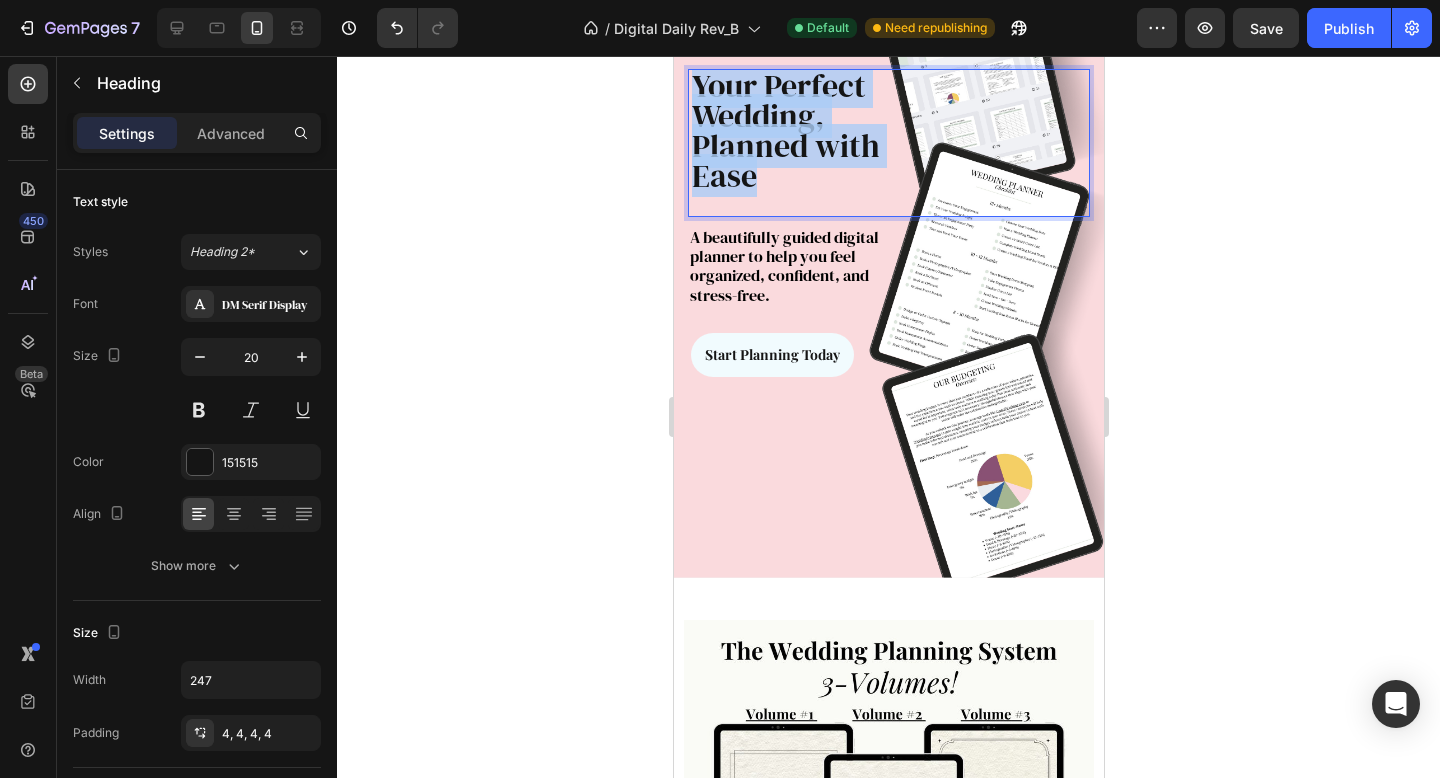 click on "Your Perfect Wedding, Planned with Ease" at bounding box center [785, 131] 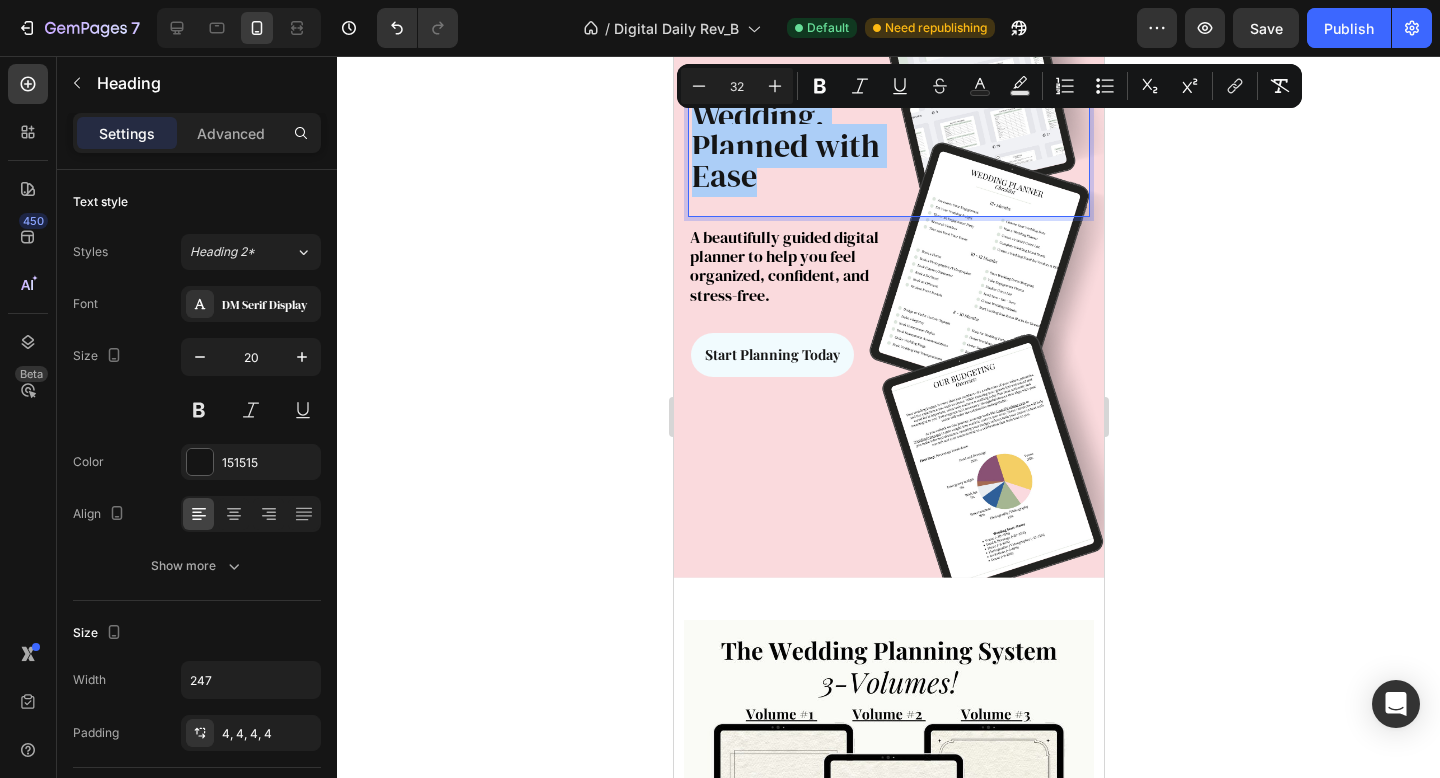 click 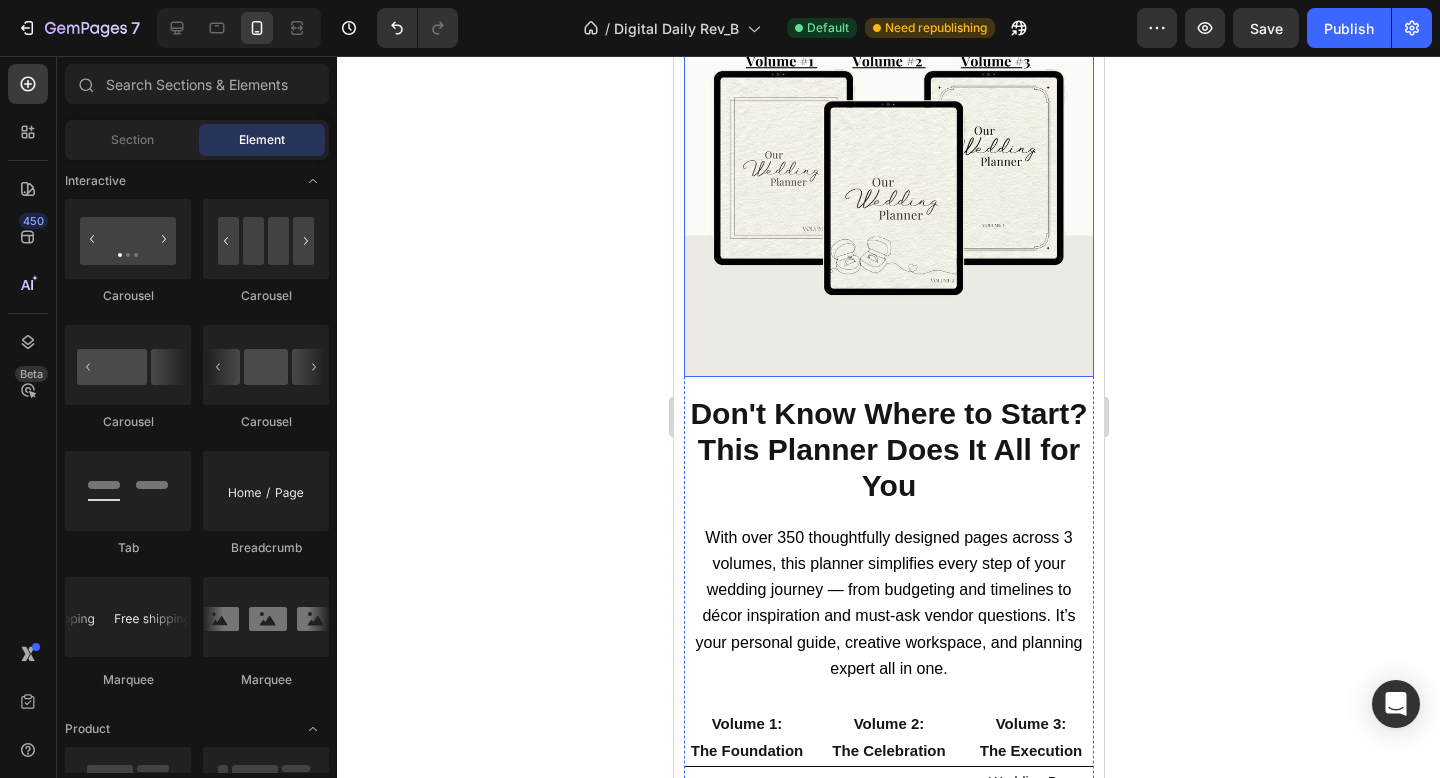 scroll, scrollTop: 790, scrollLeft: 0, axis: vertical 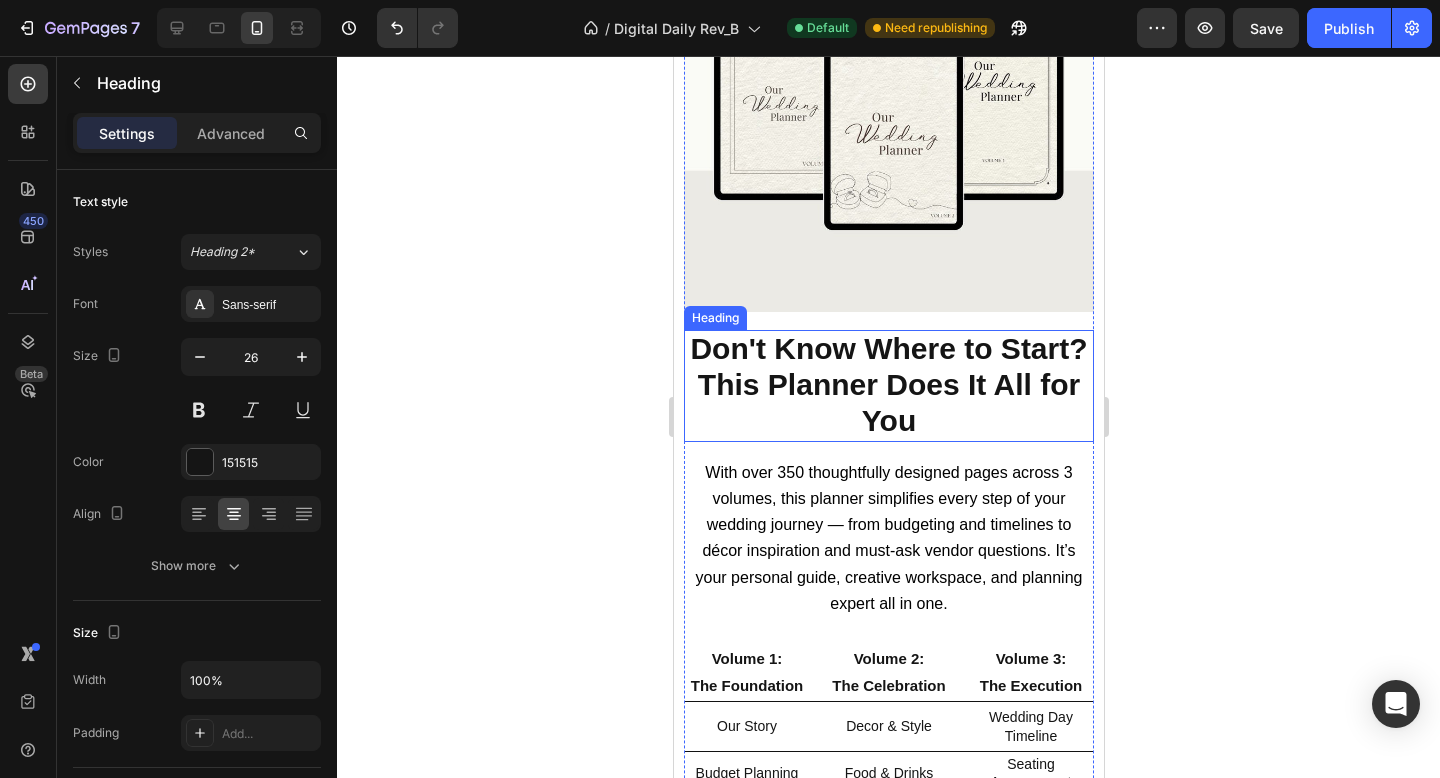 click on "Don't Know Where to Start? This Planner Does It All for You" at bounding box center [887, 384] 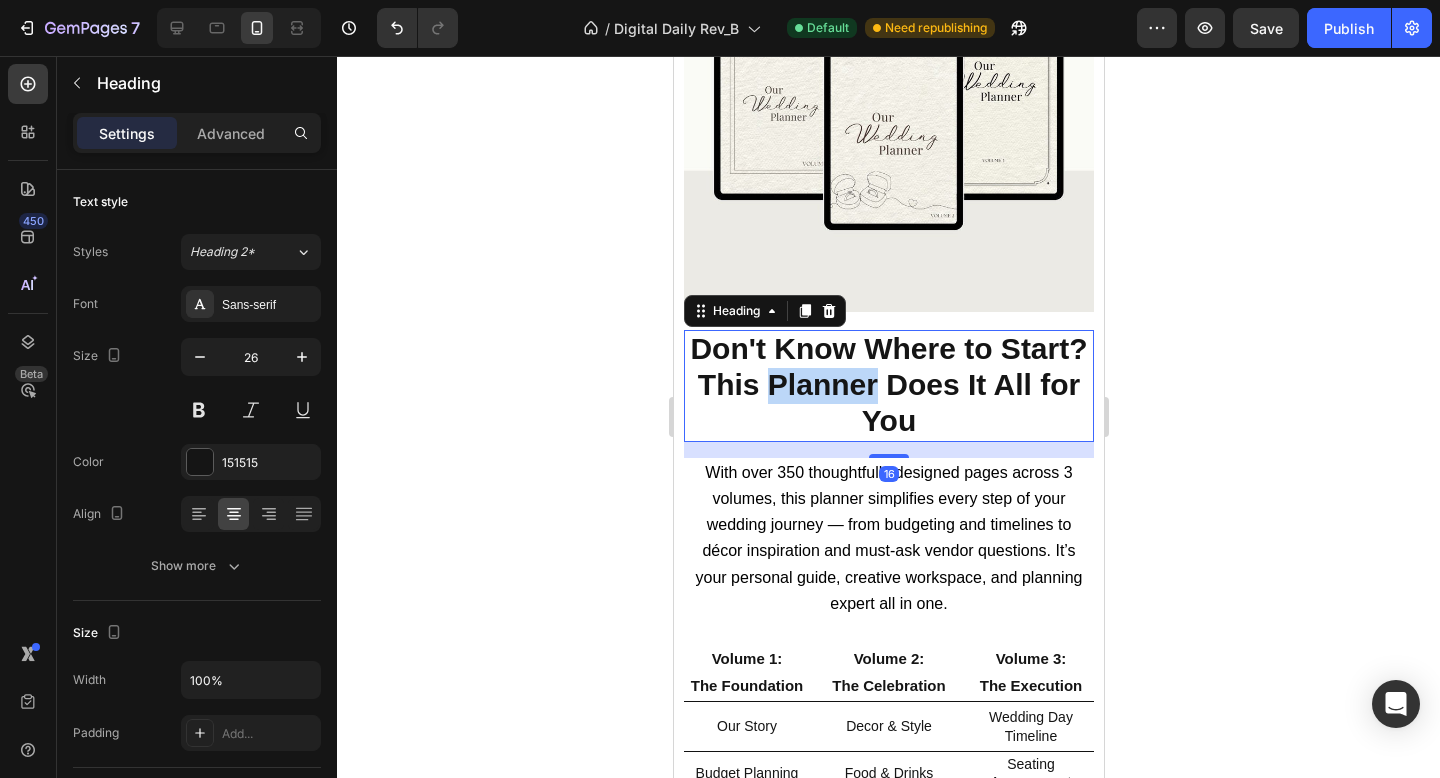 click on "Don't Know Where to Start? This Planner Does It All for You" at bounding box center [887, 384] 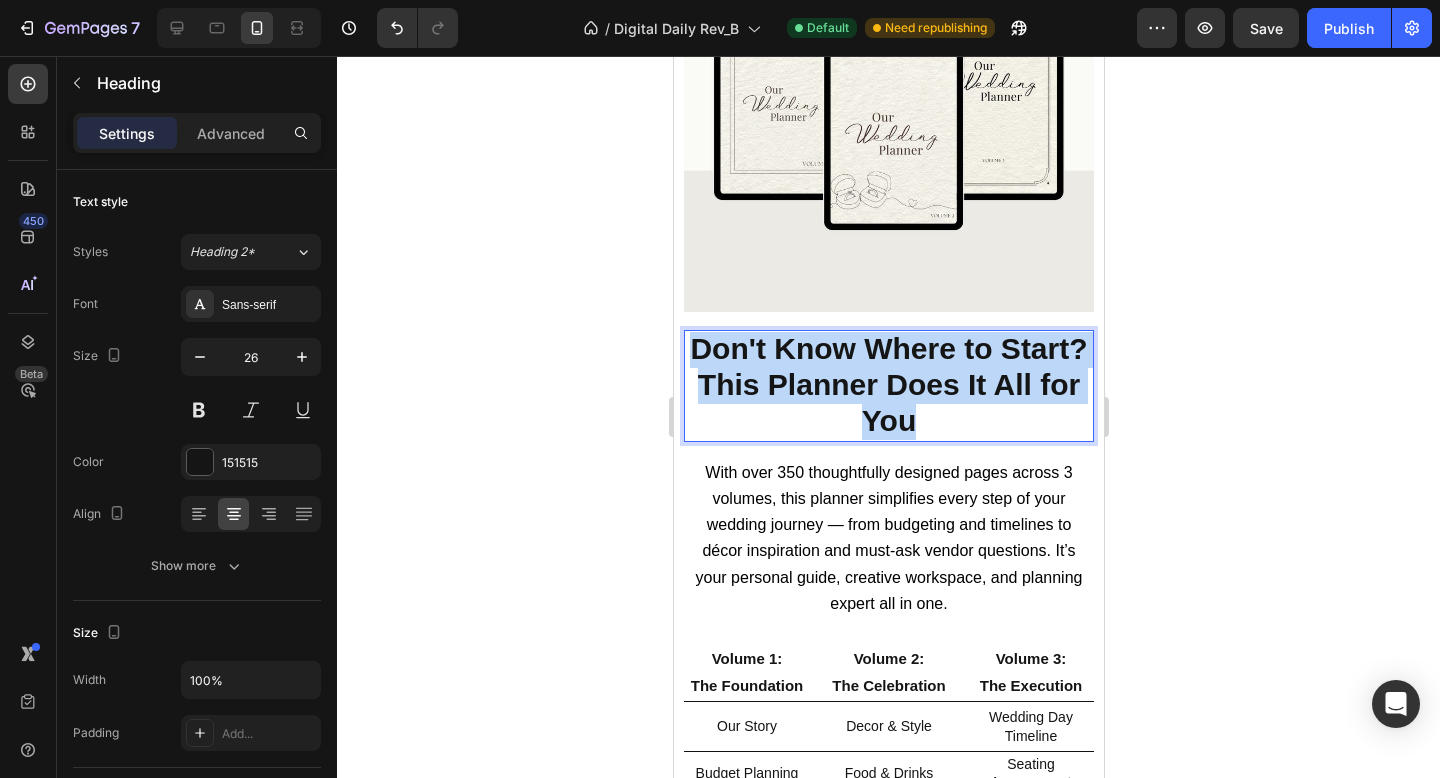 click on "Don't Know Where to Start? This Planner Does It All for You" at bounding box center [887, 384] 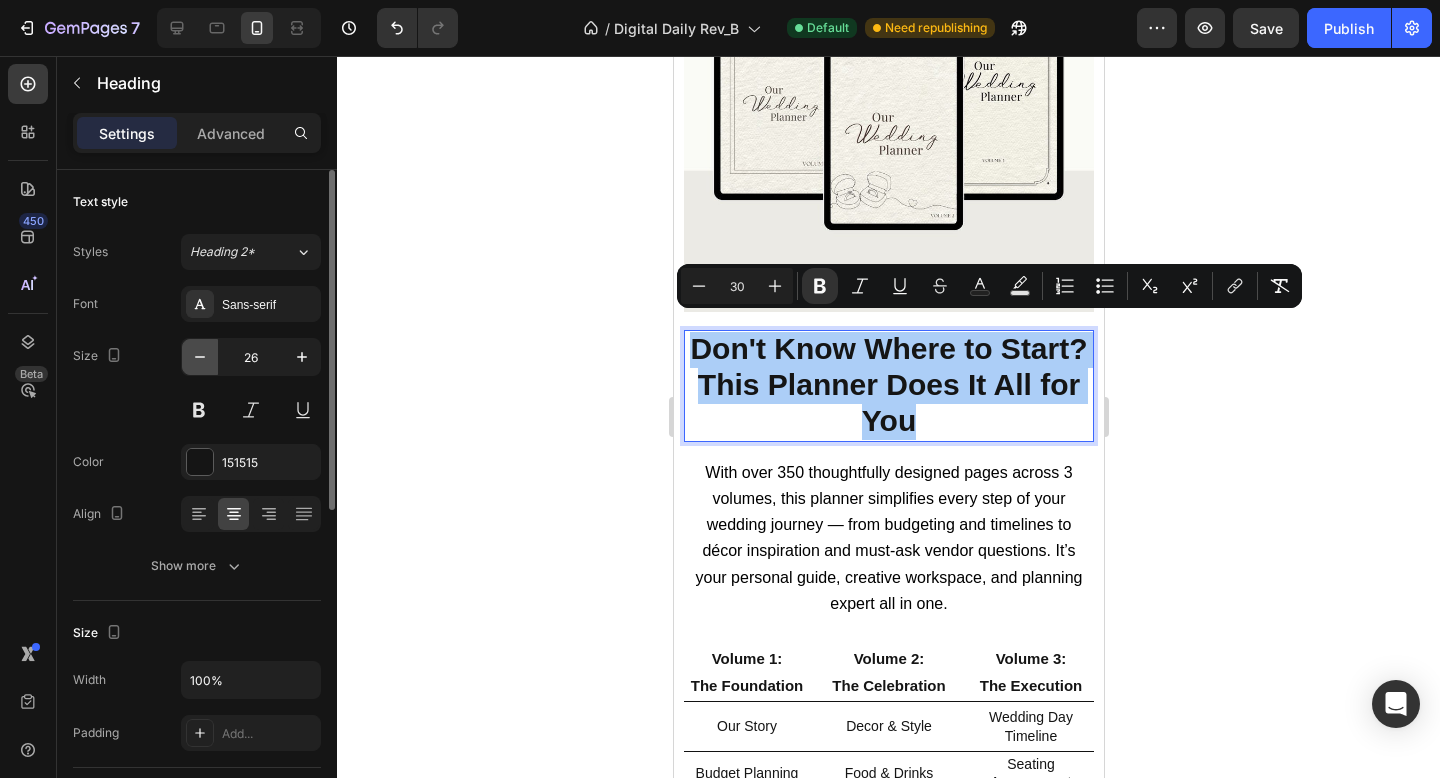 click 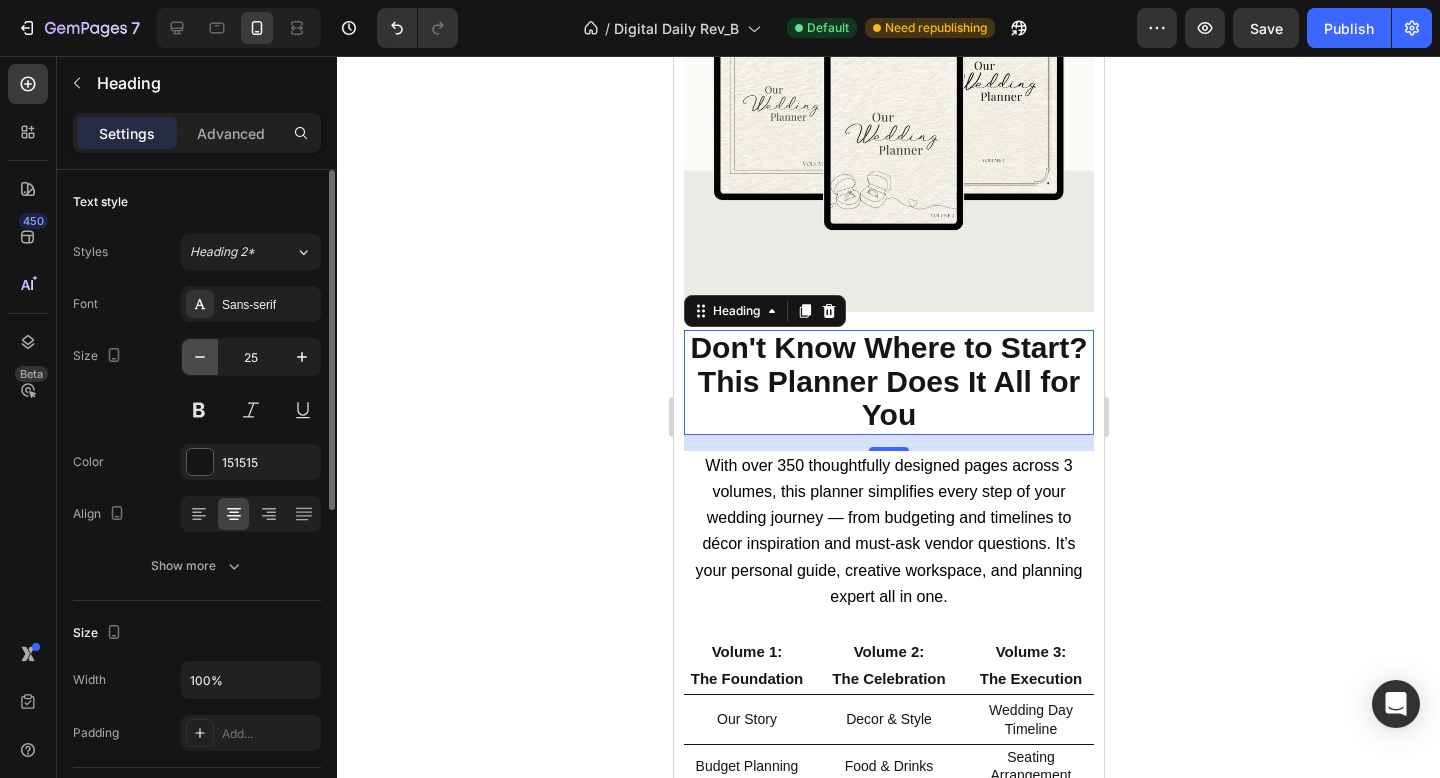 click 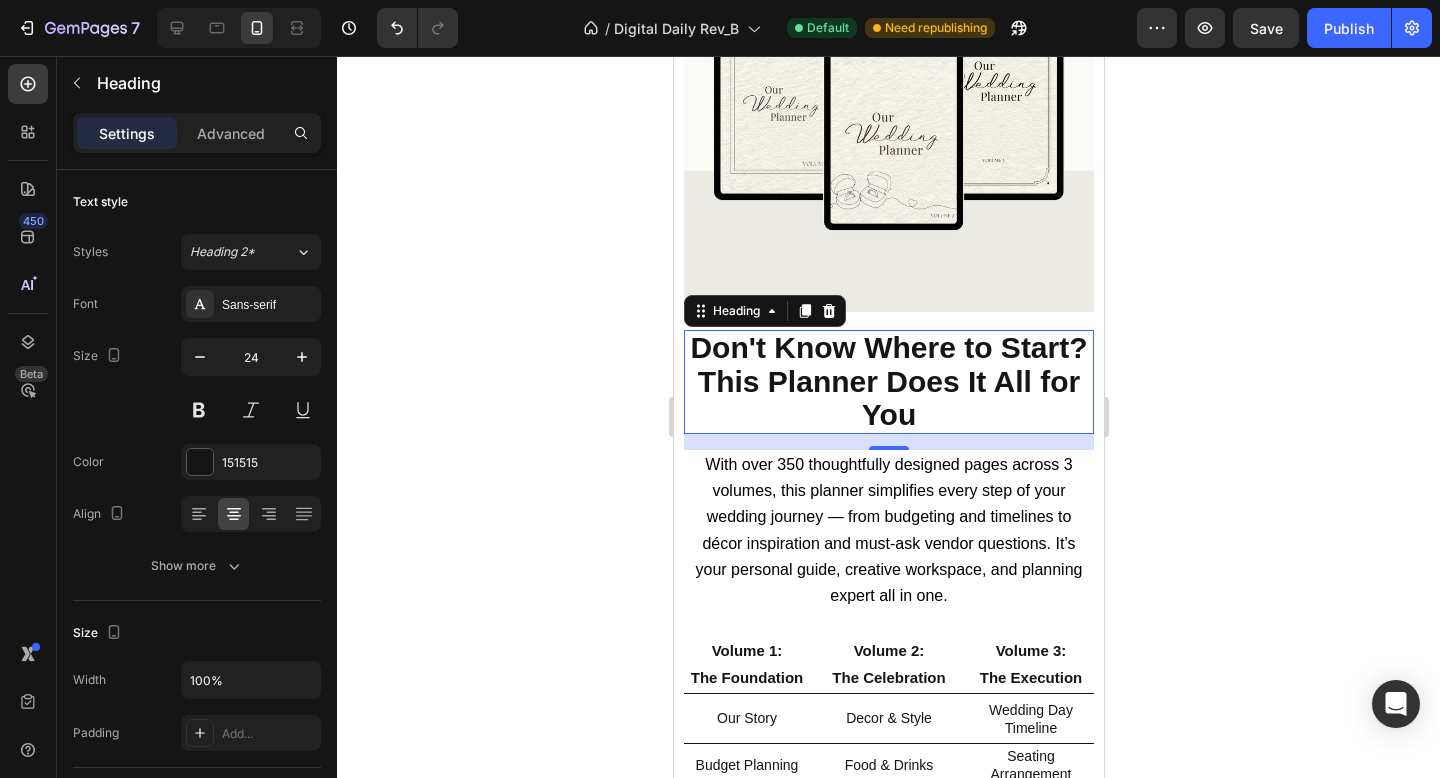 click 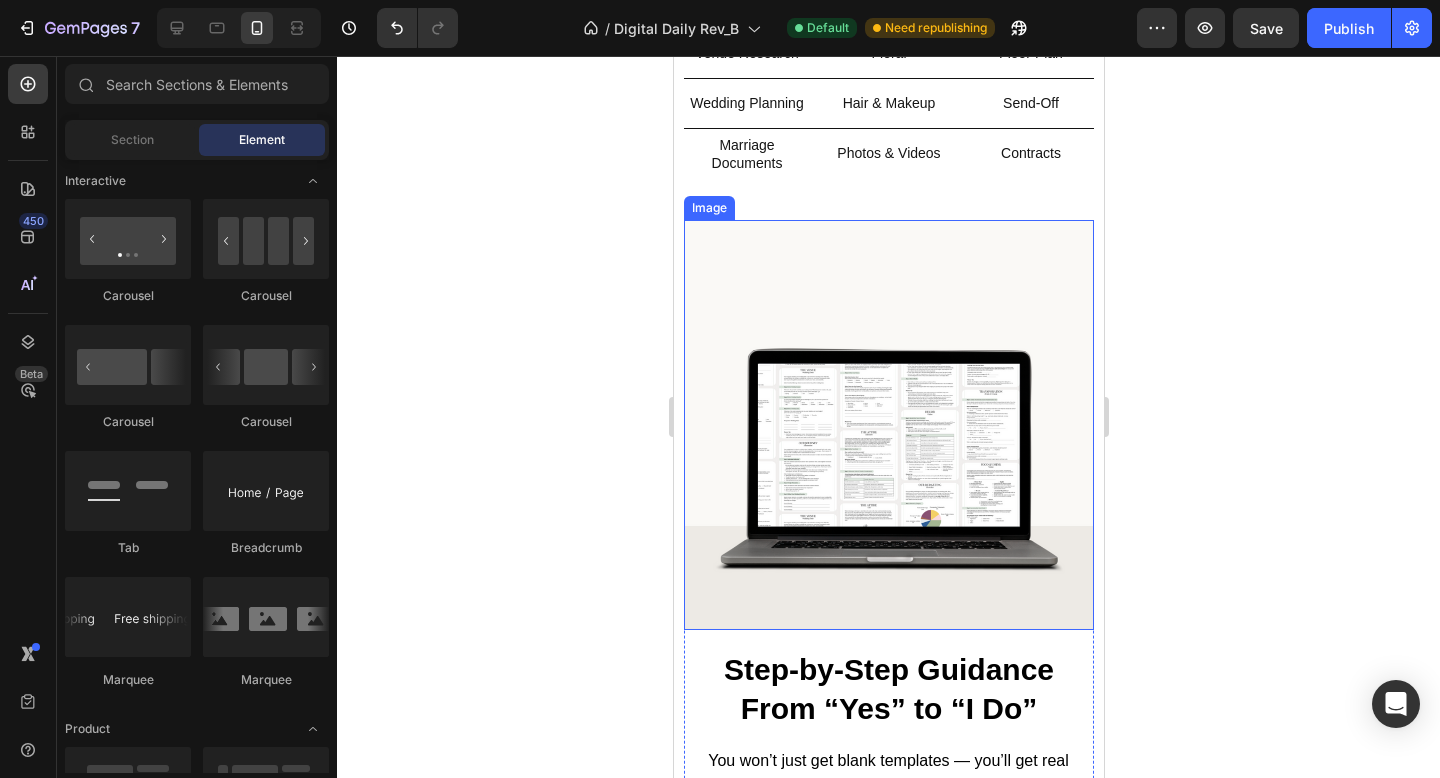 scroll, scrollTop: 1739, scrollLeft: 0, axis: vertical 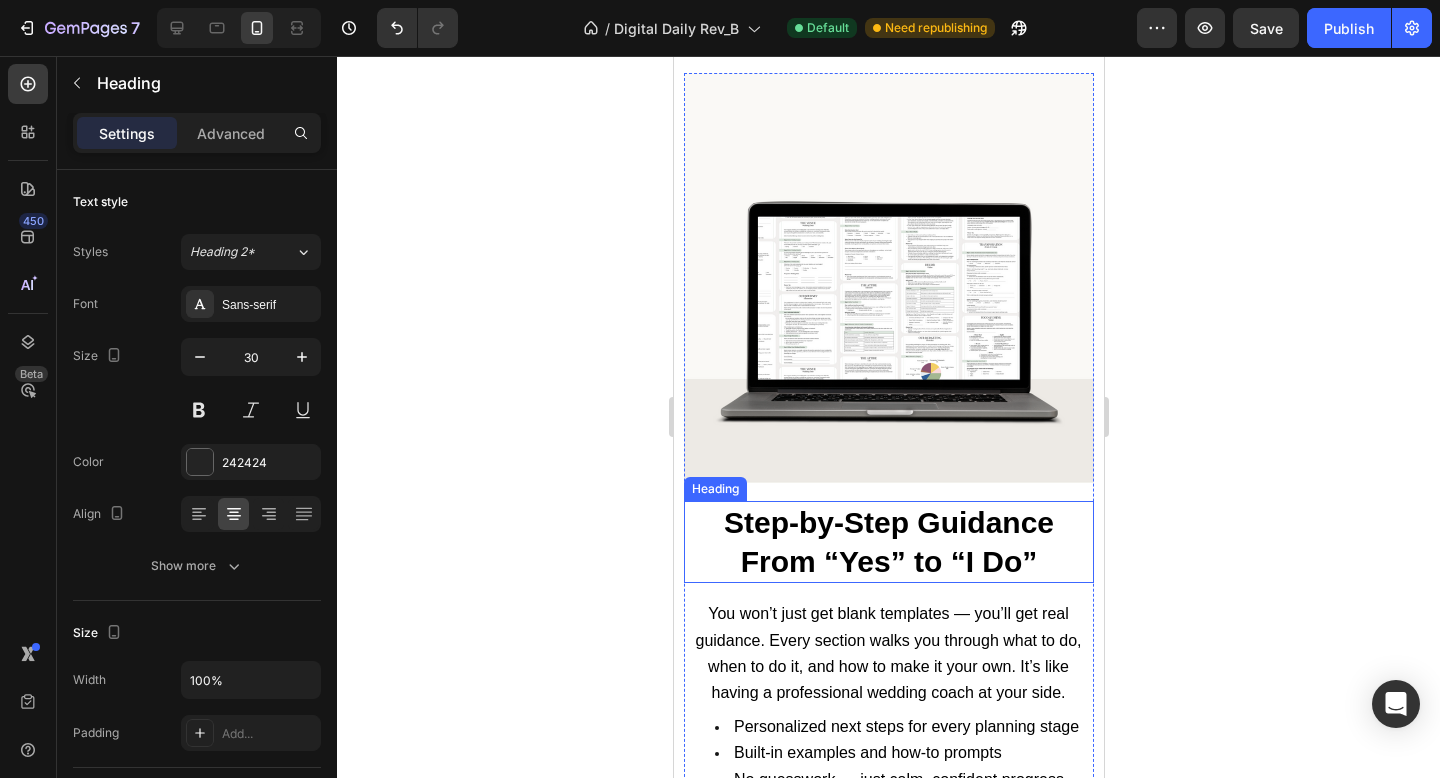 click on "Step-by-Step Guidance From “Yes” to “I Do”" at bounding box center [888, 542] 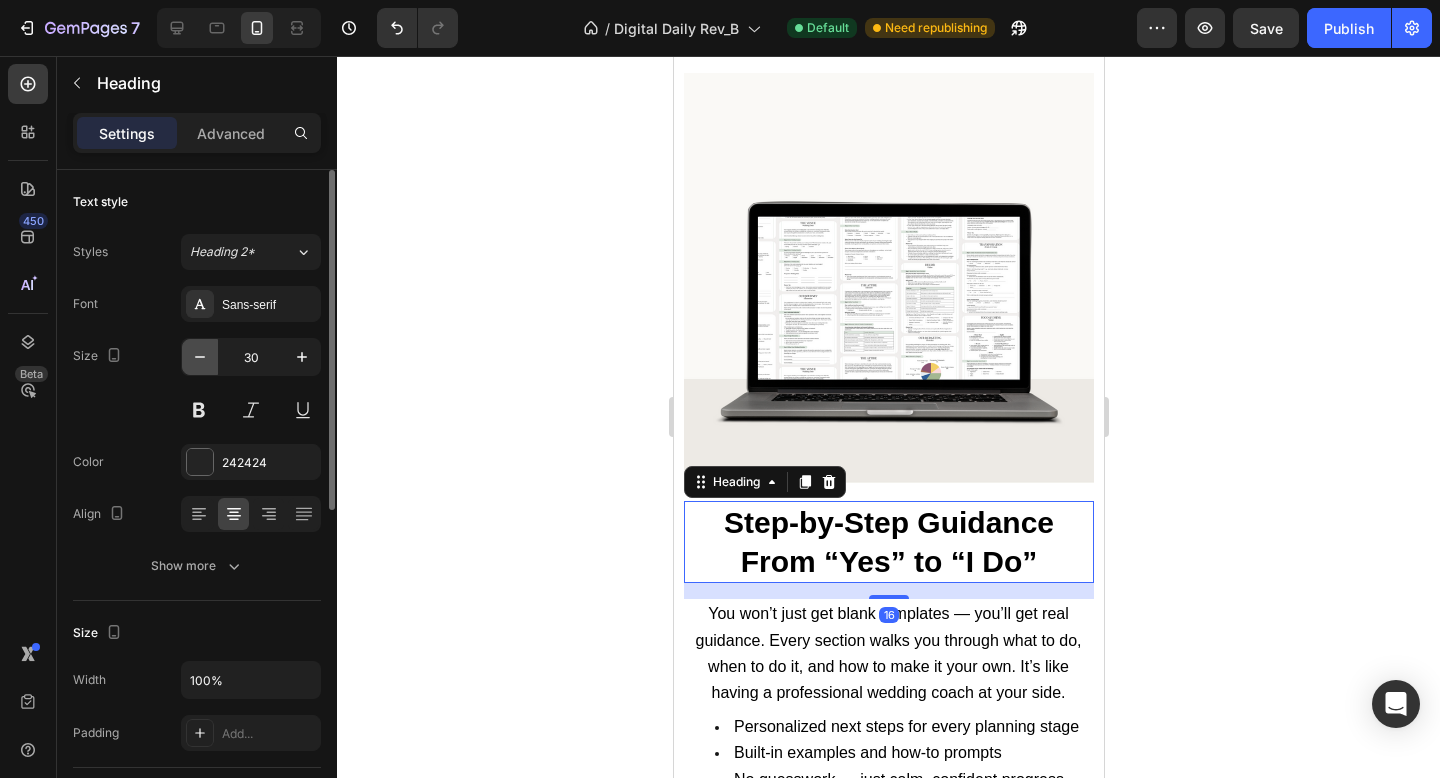 click 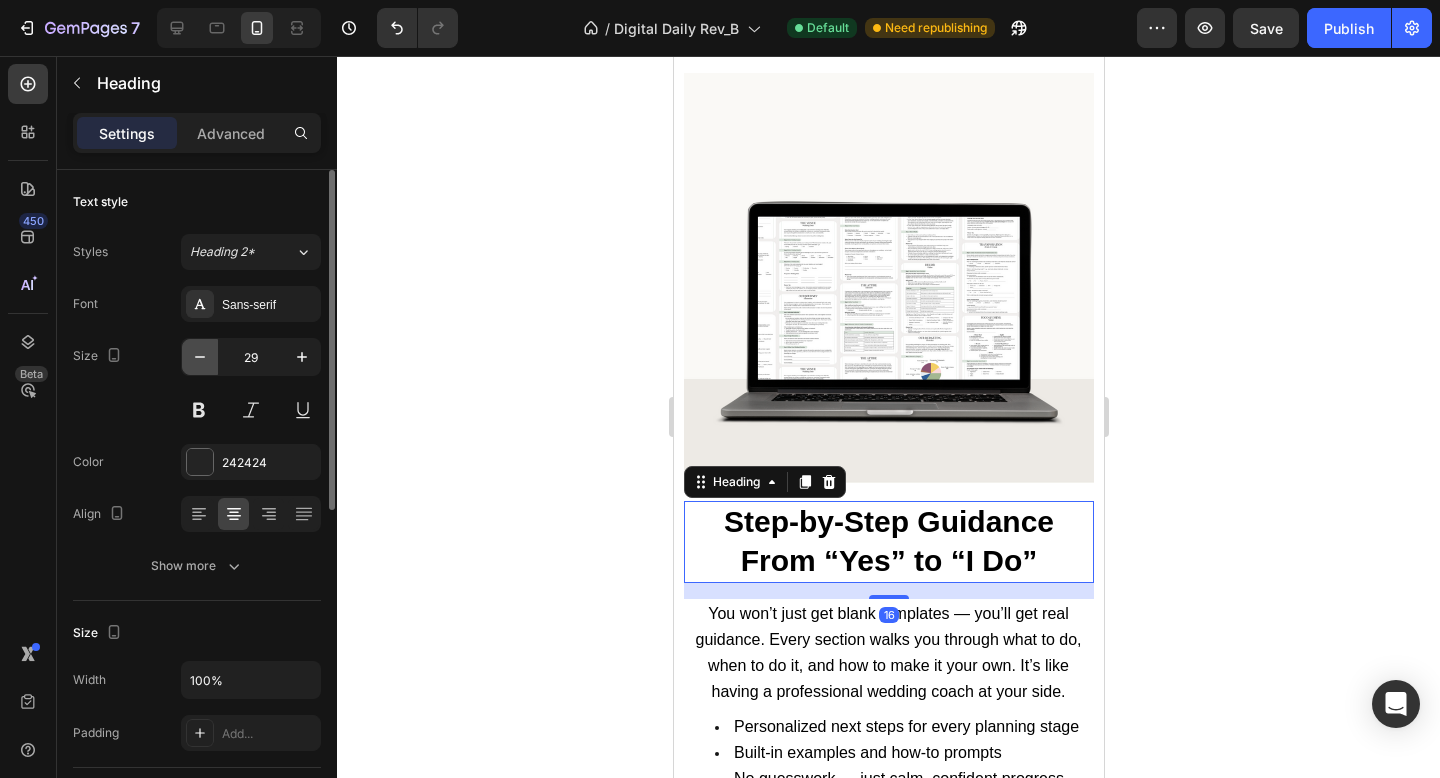 click 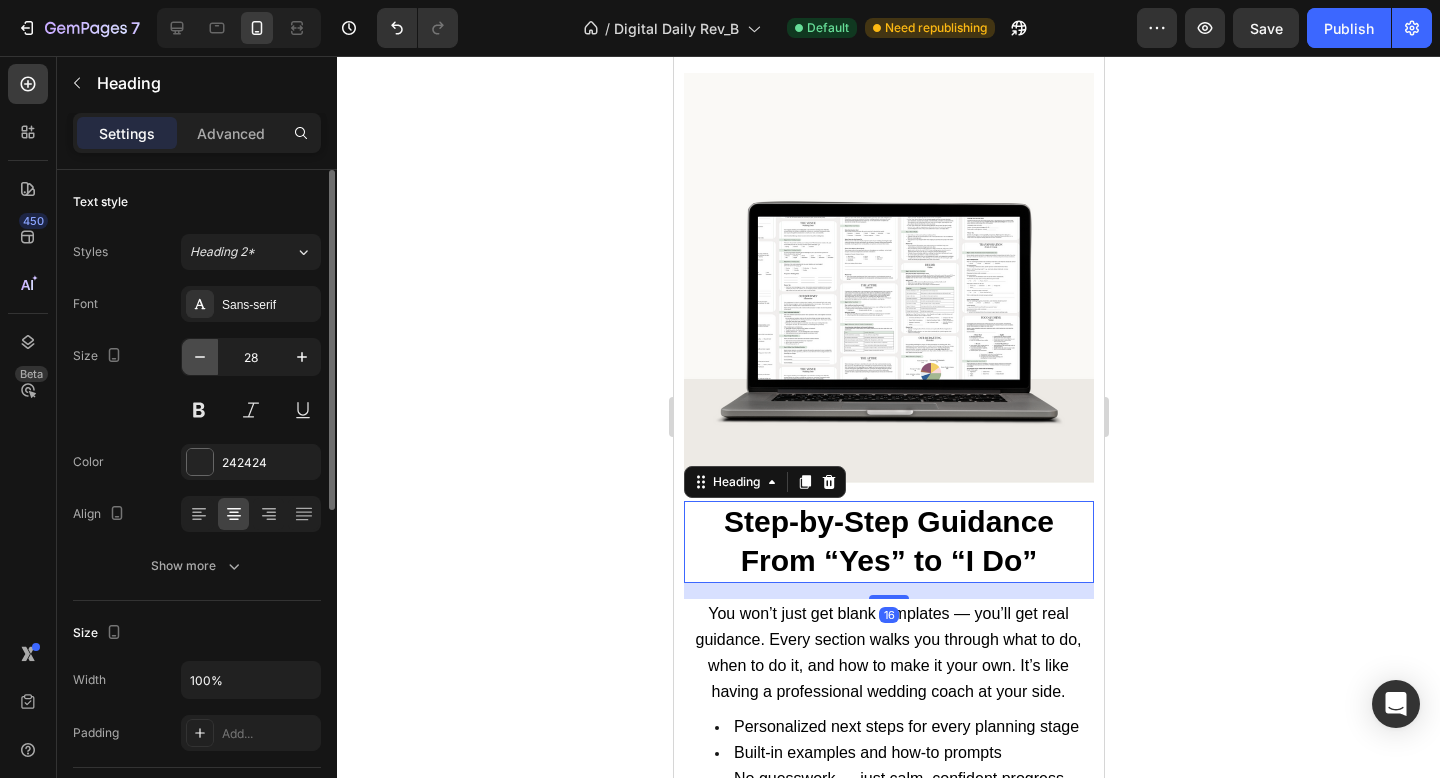 click 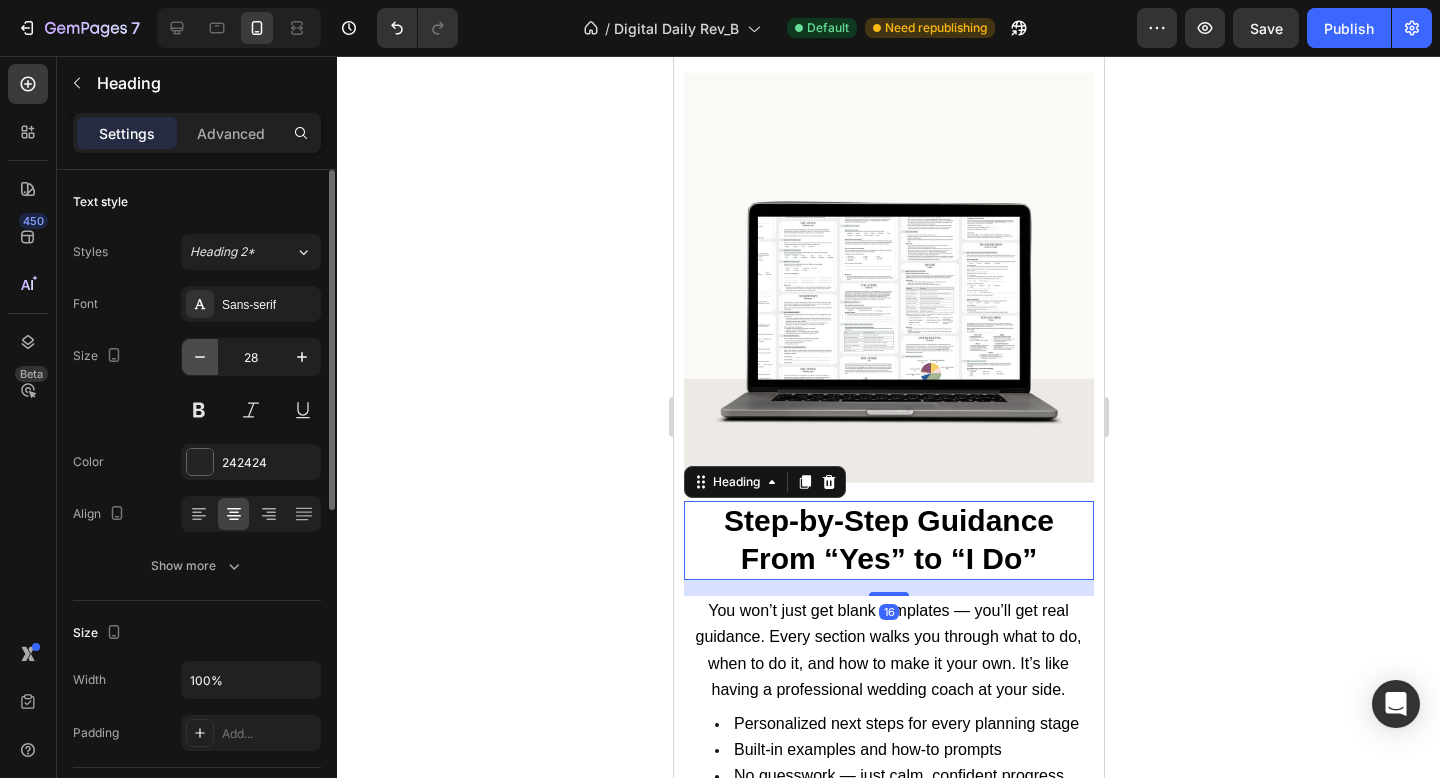 click 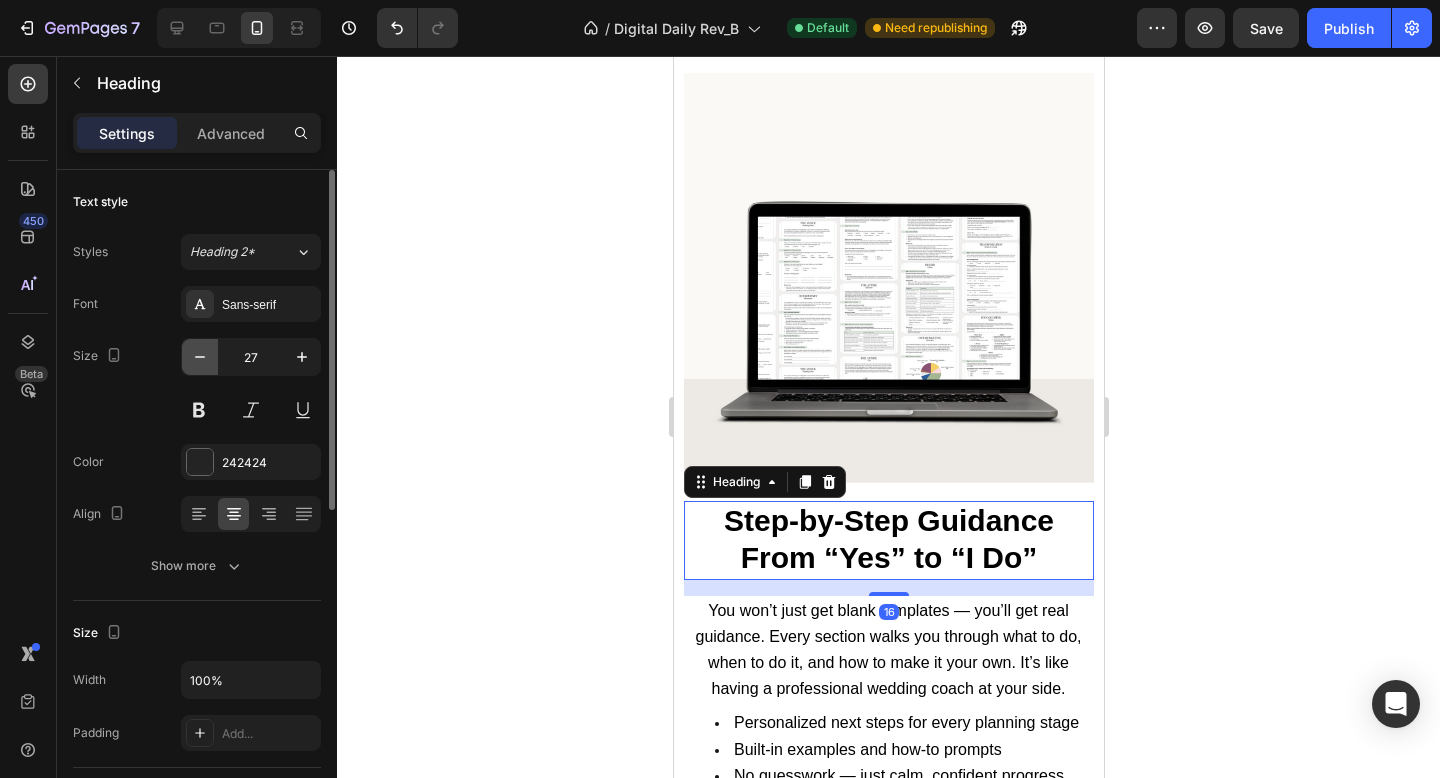 type on "26" 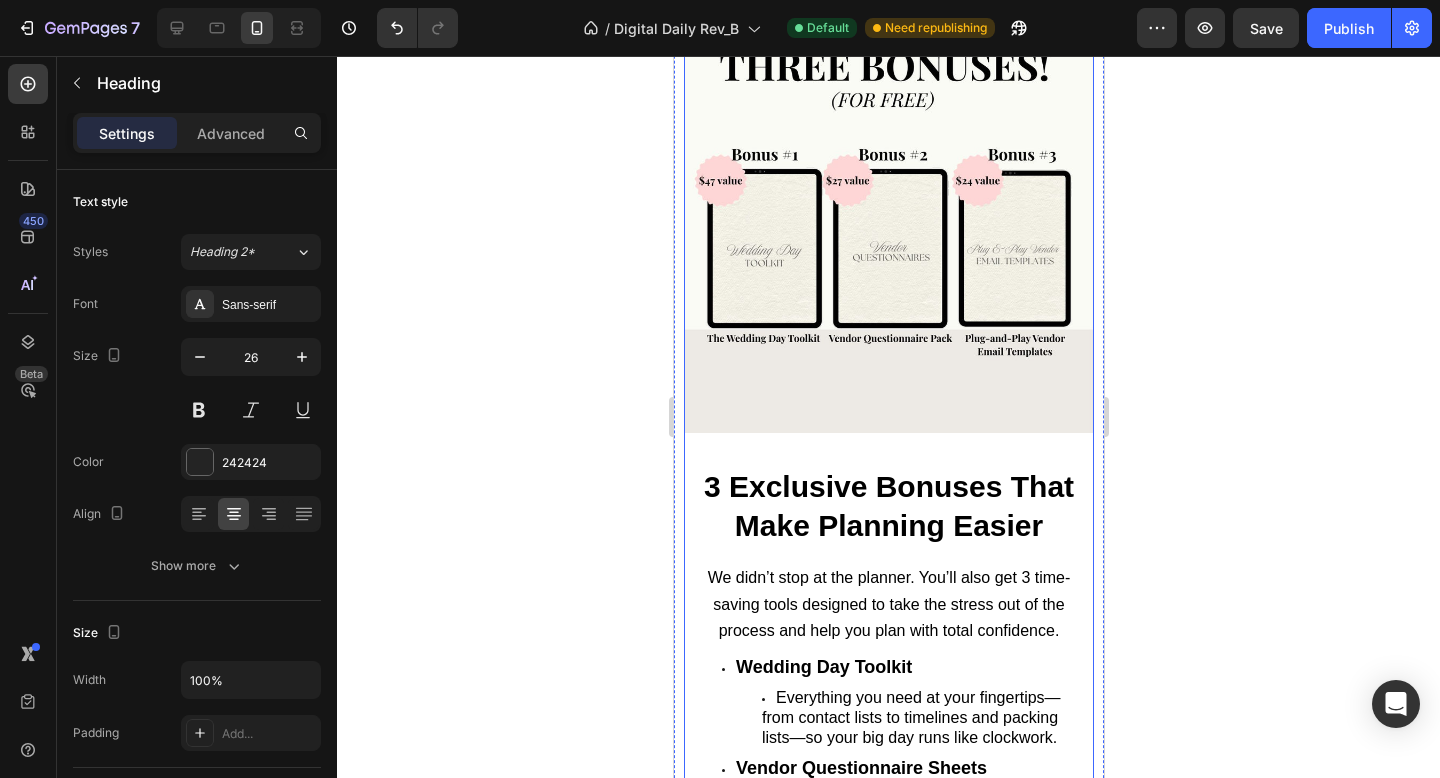scroll, scrollTop: 2622, scrollLeft: 0, axis: vertical 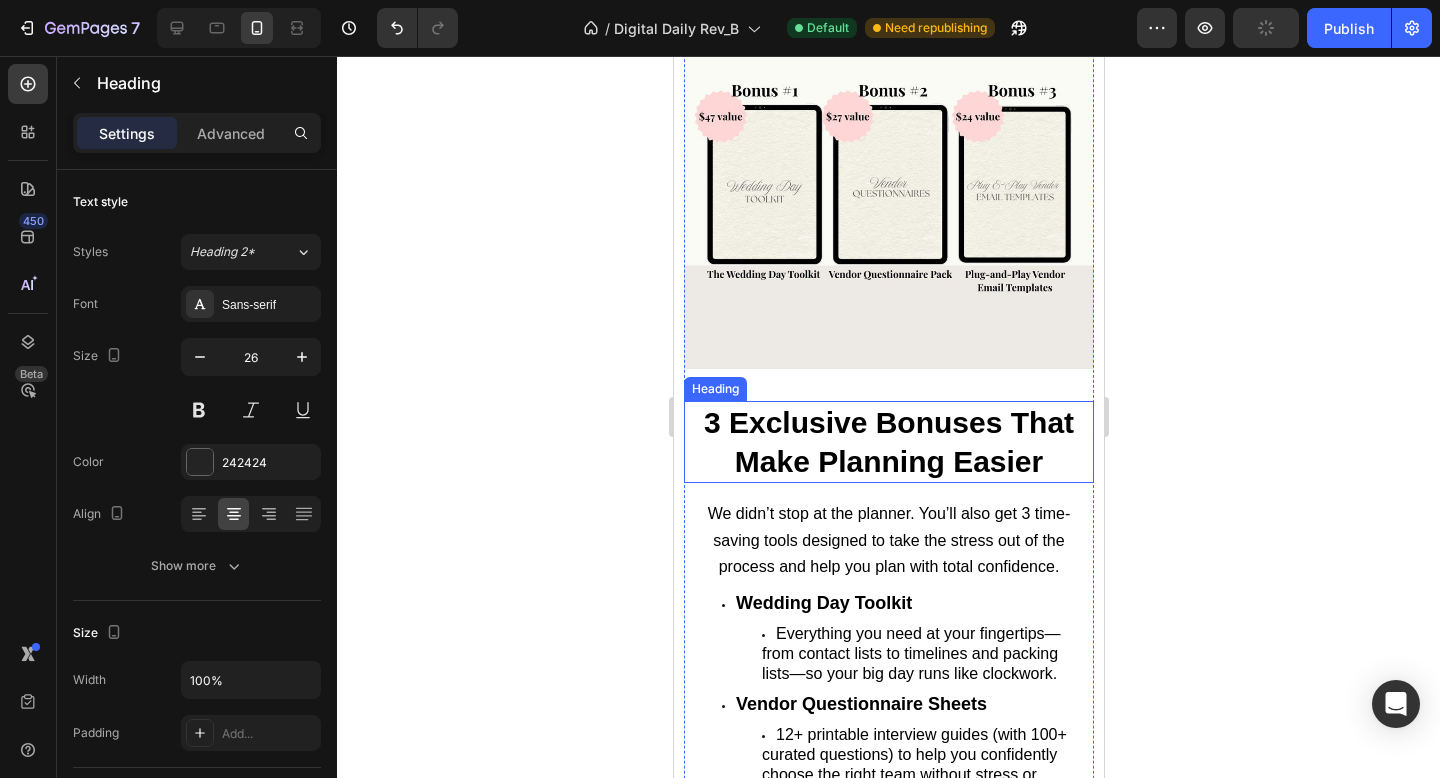 click on "3 Exclusive Bonuses That Make Planning Easier" at bounding box center [888, 442] 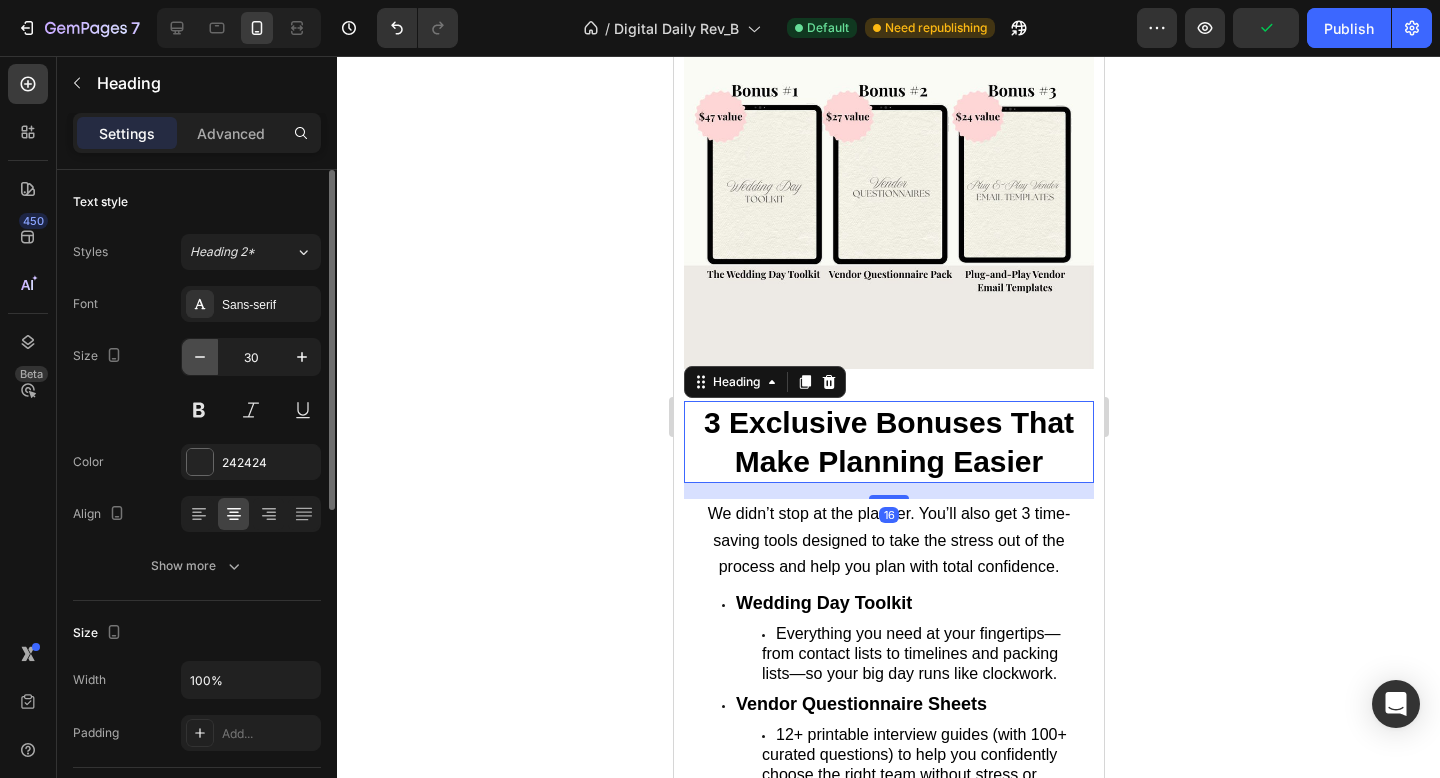 click 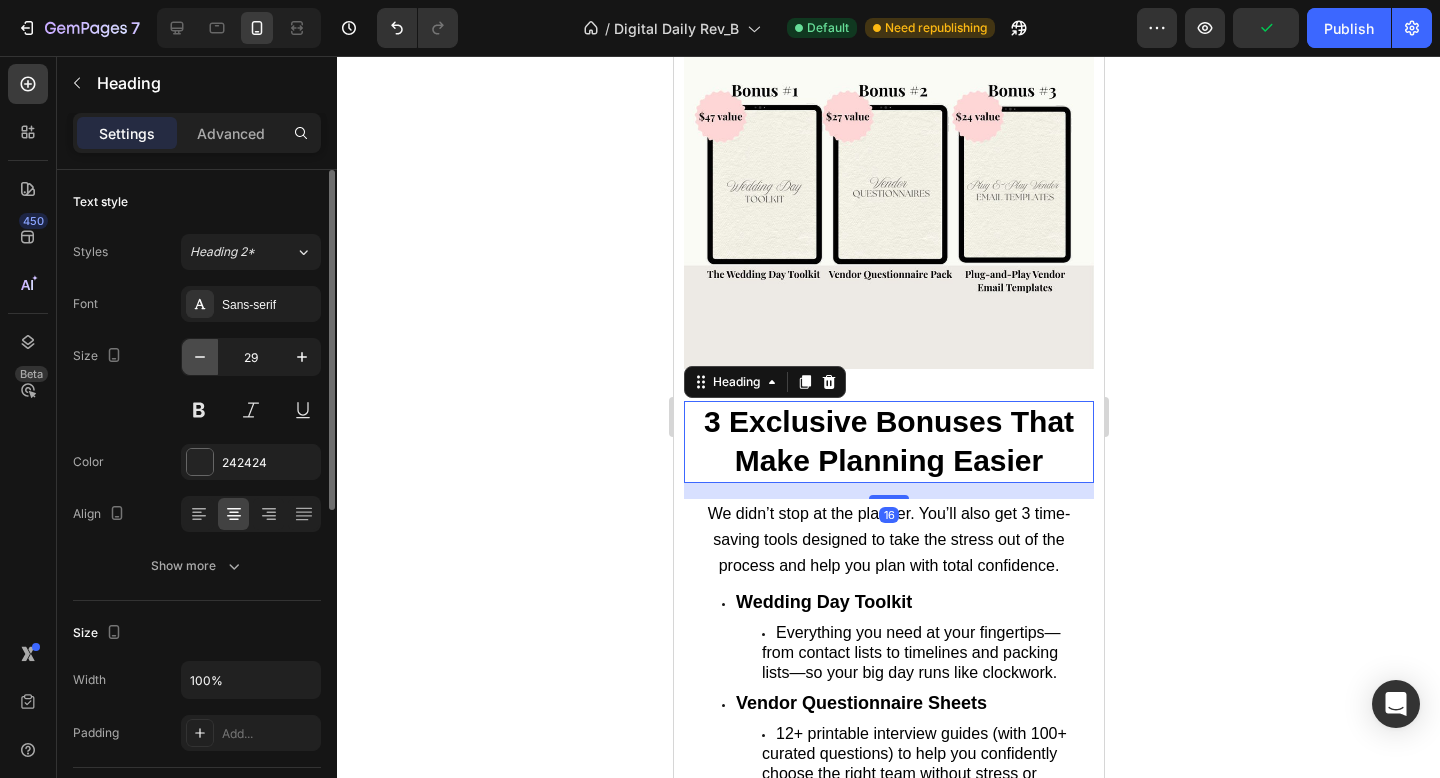 click 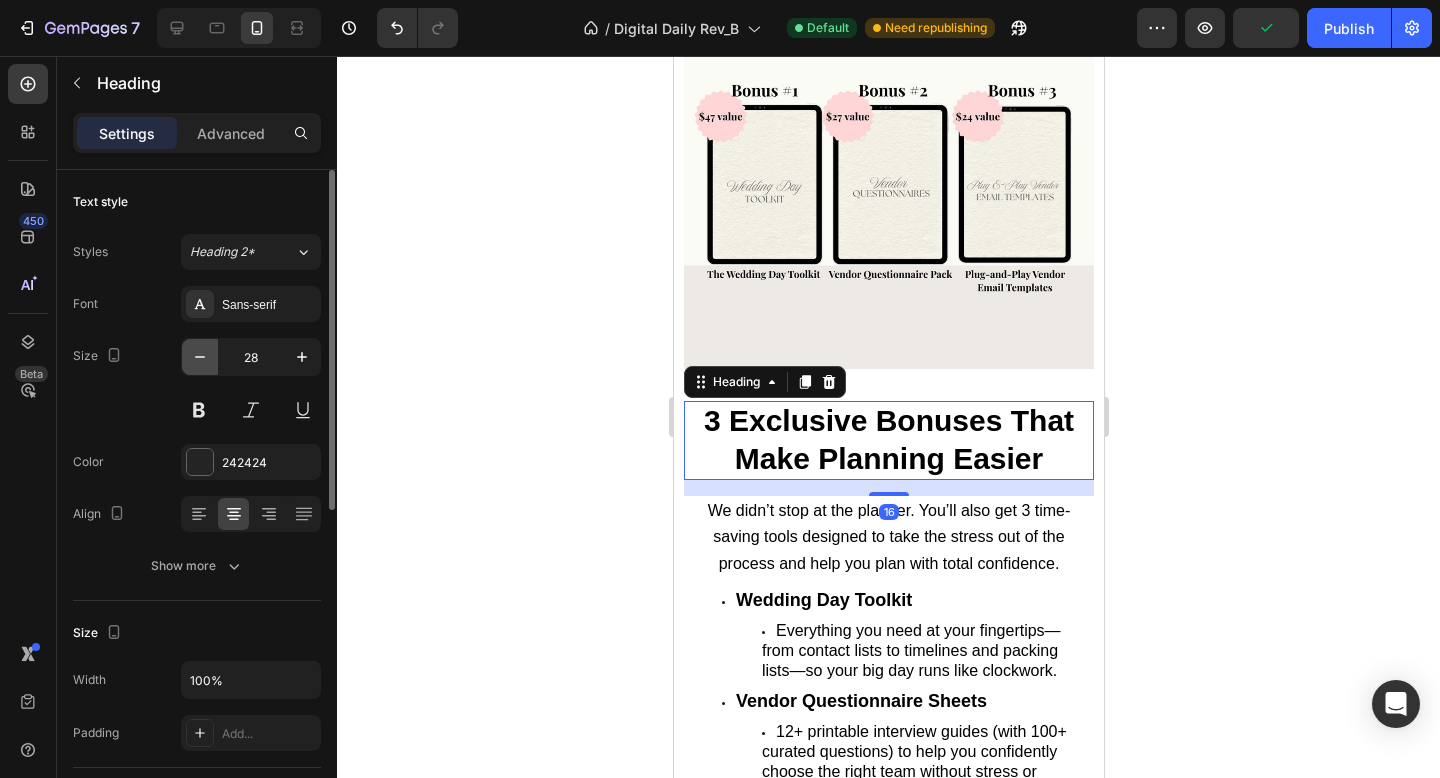 click 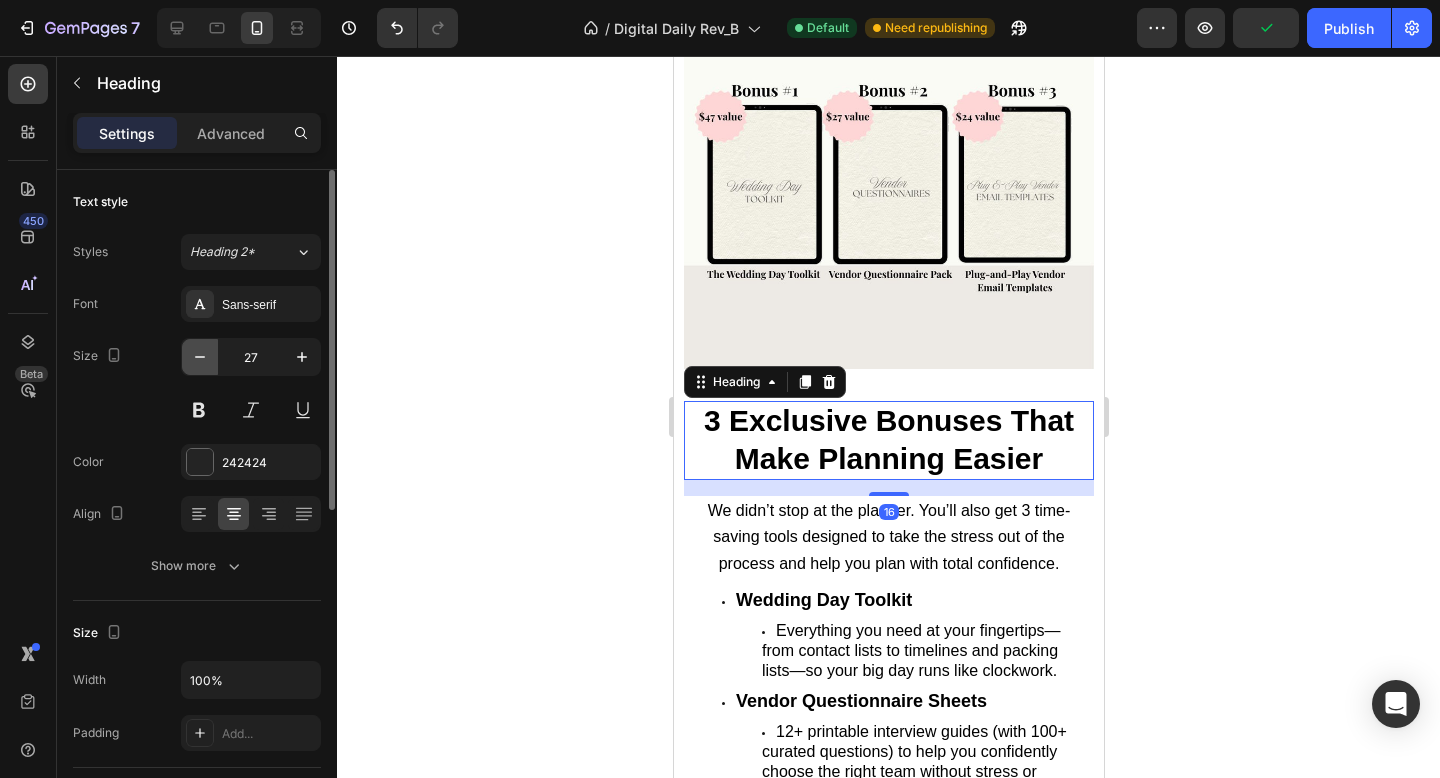 click 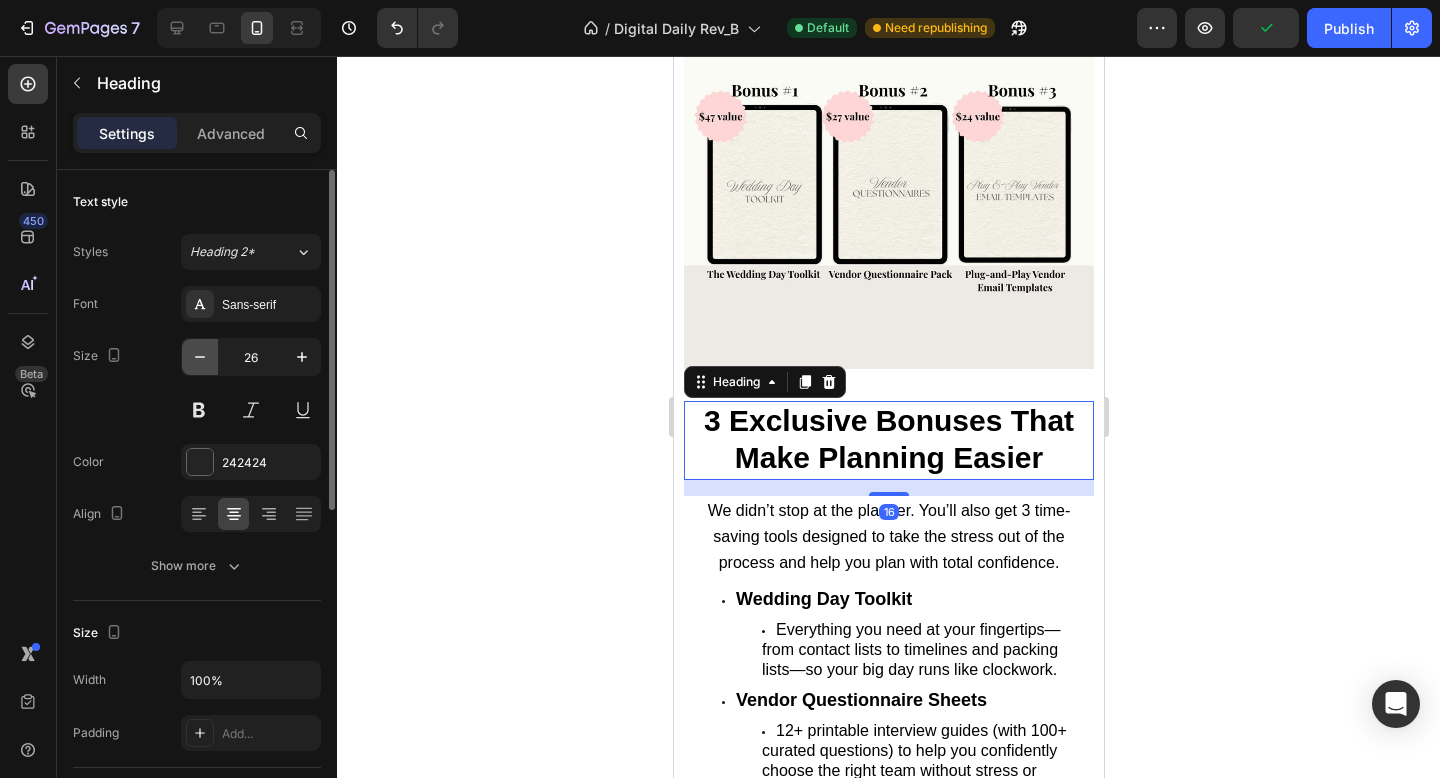 click 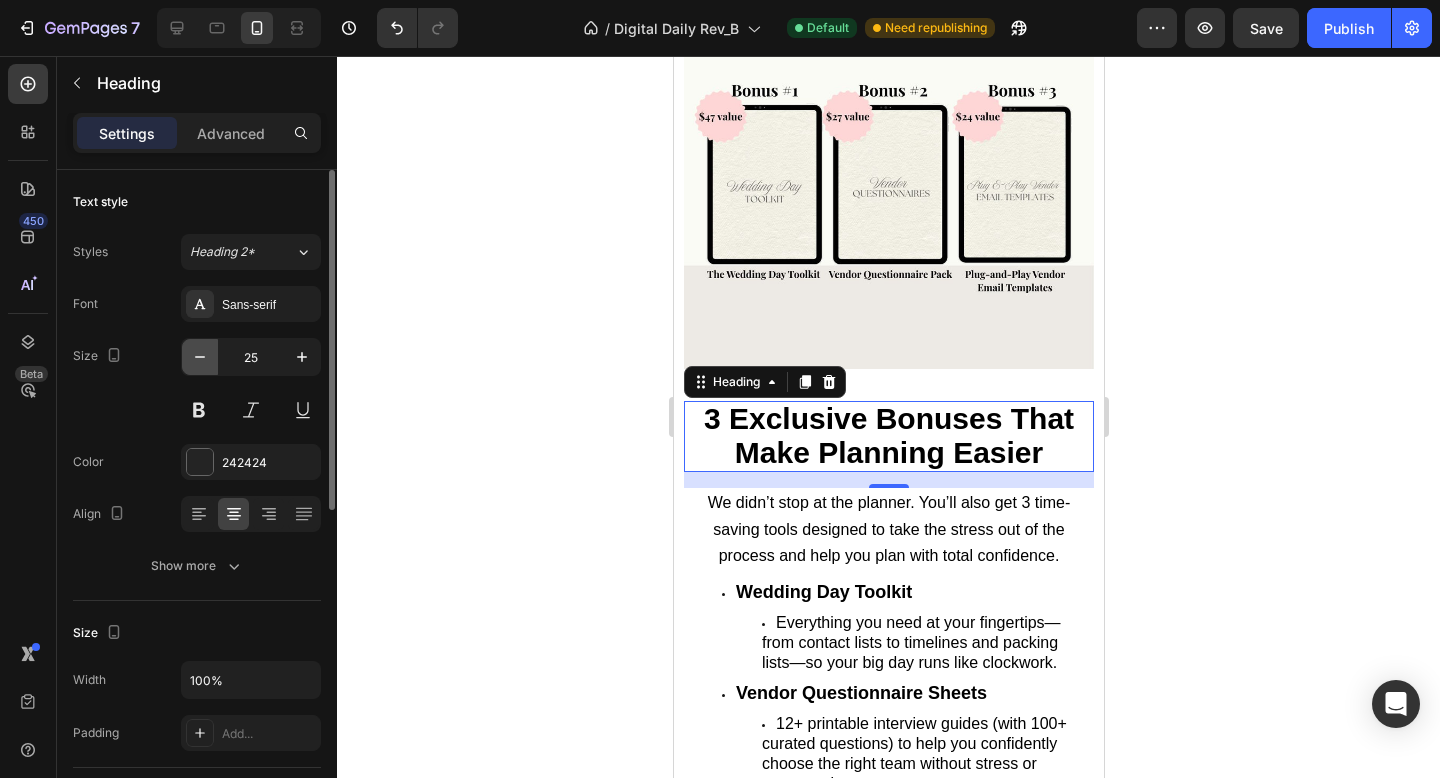 click 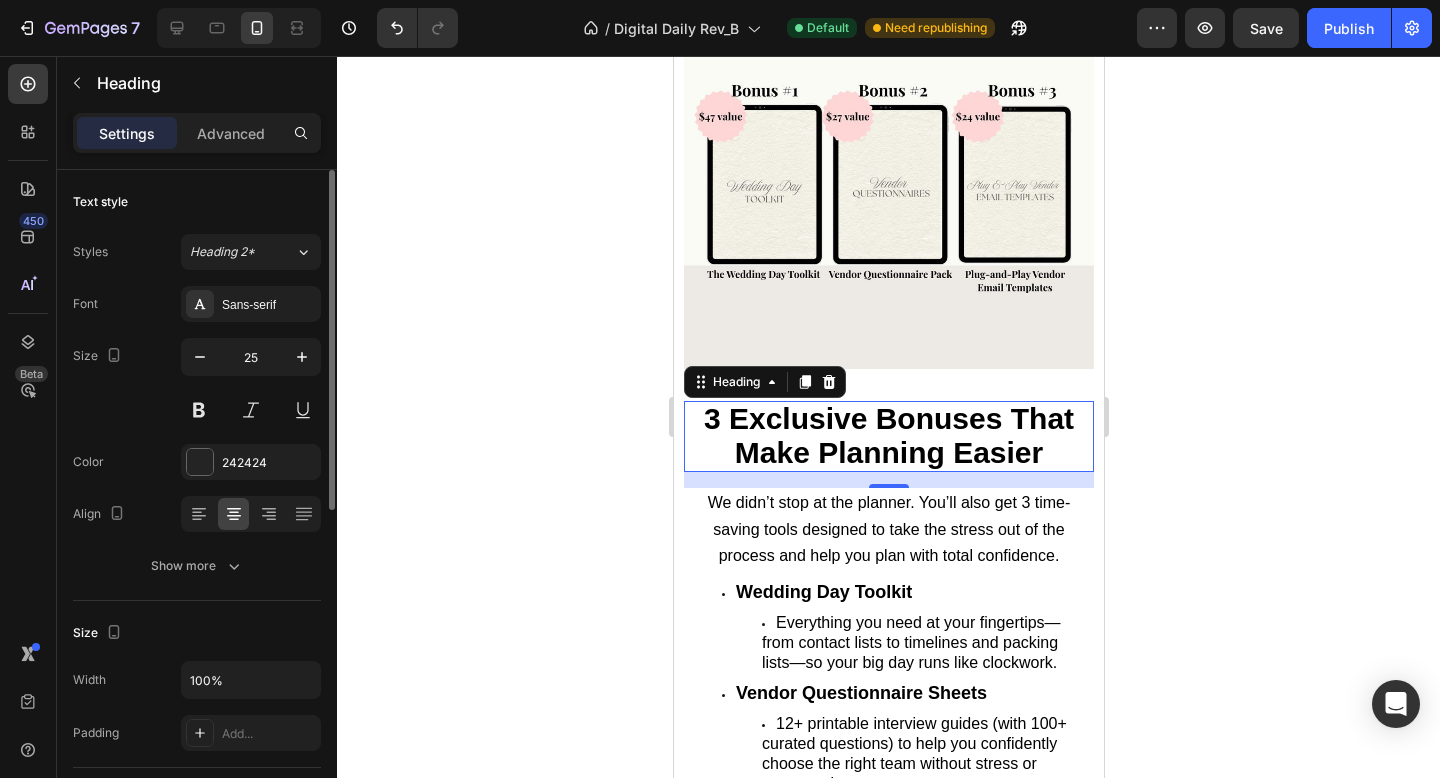 type on "24" 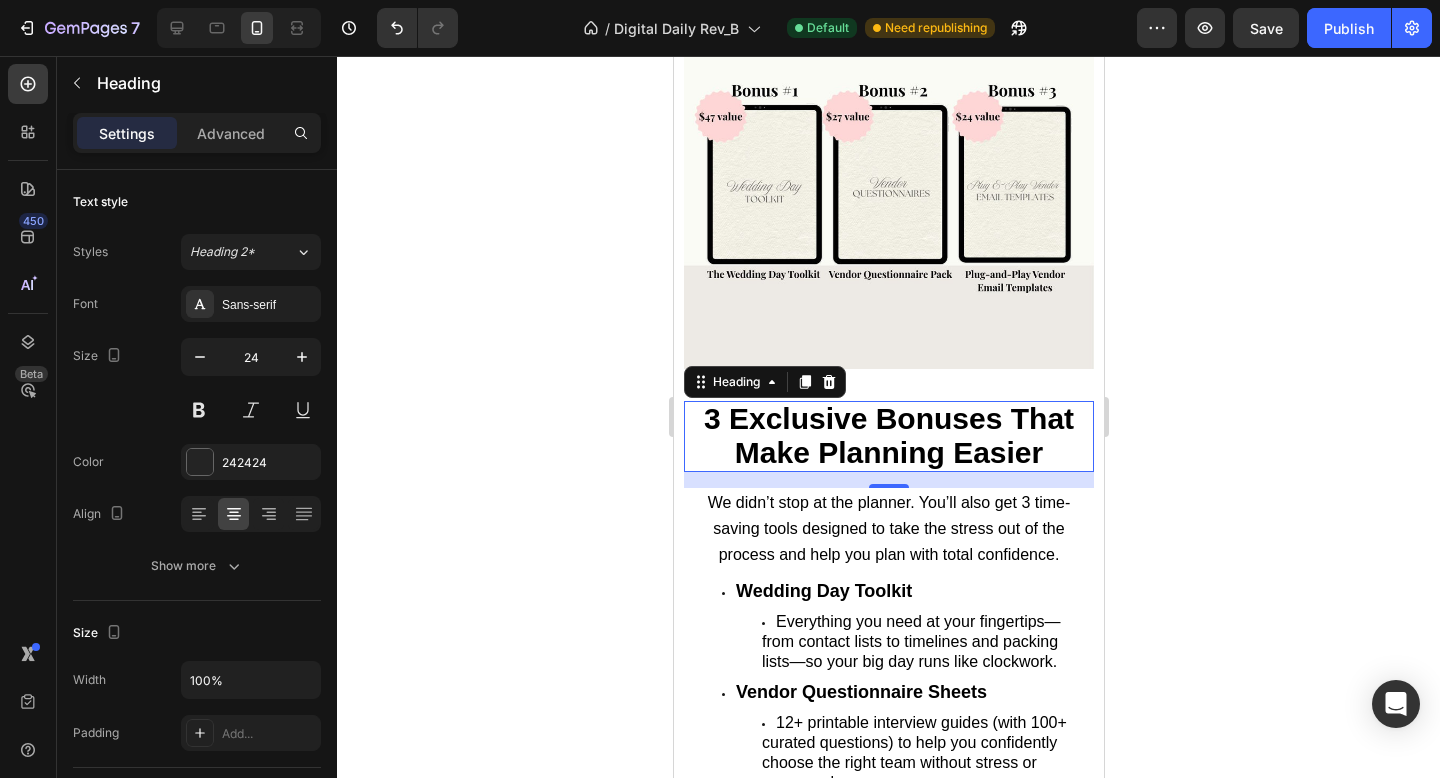 click 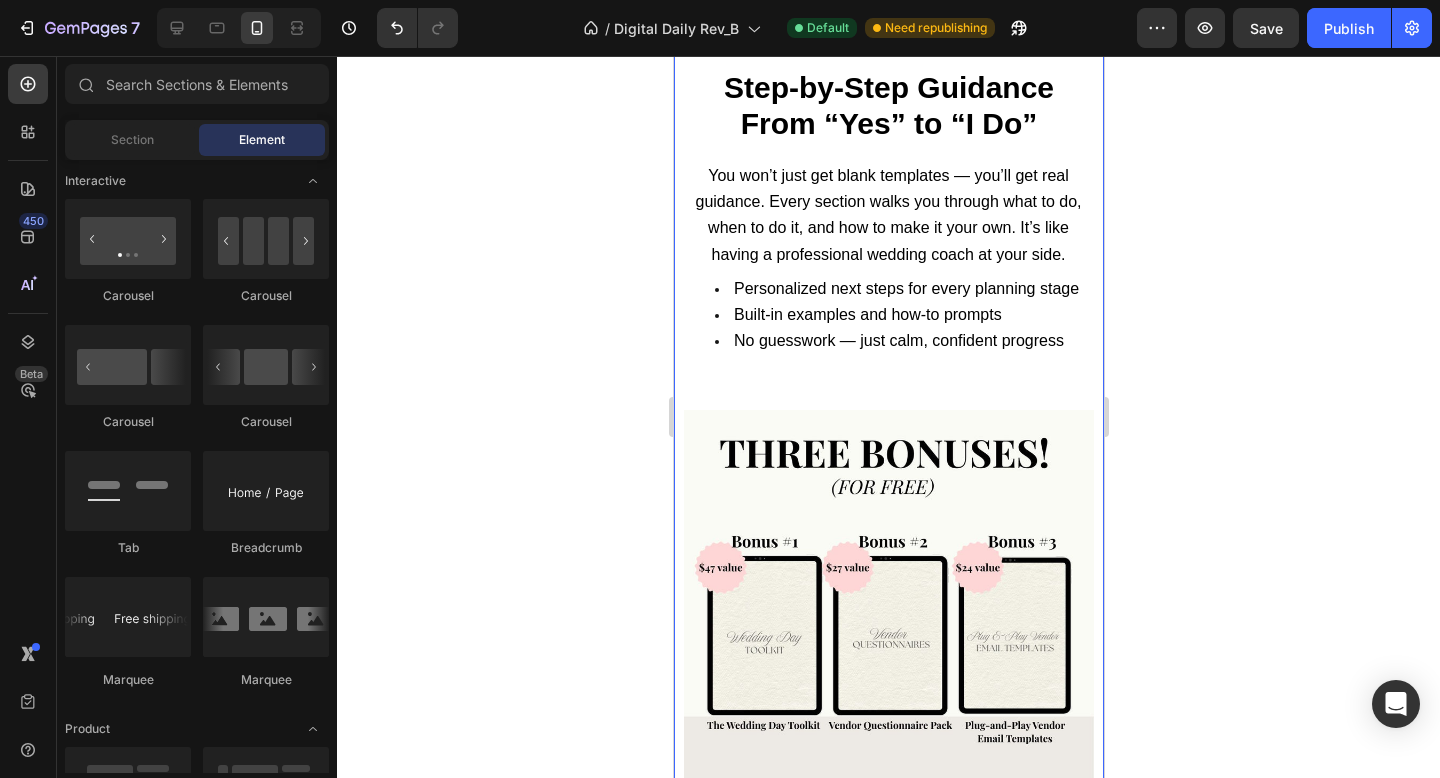 scroll, scrollTop: 1998, scrollLeft: 0, axis: vertical 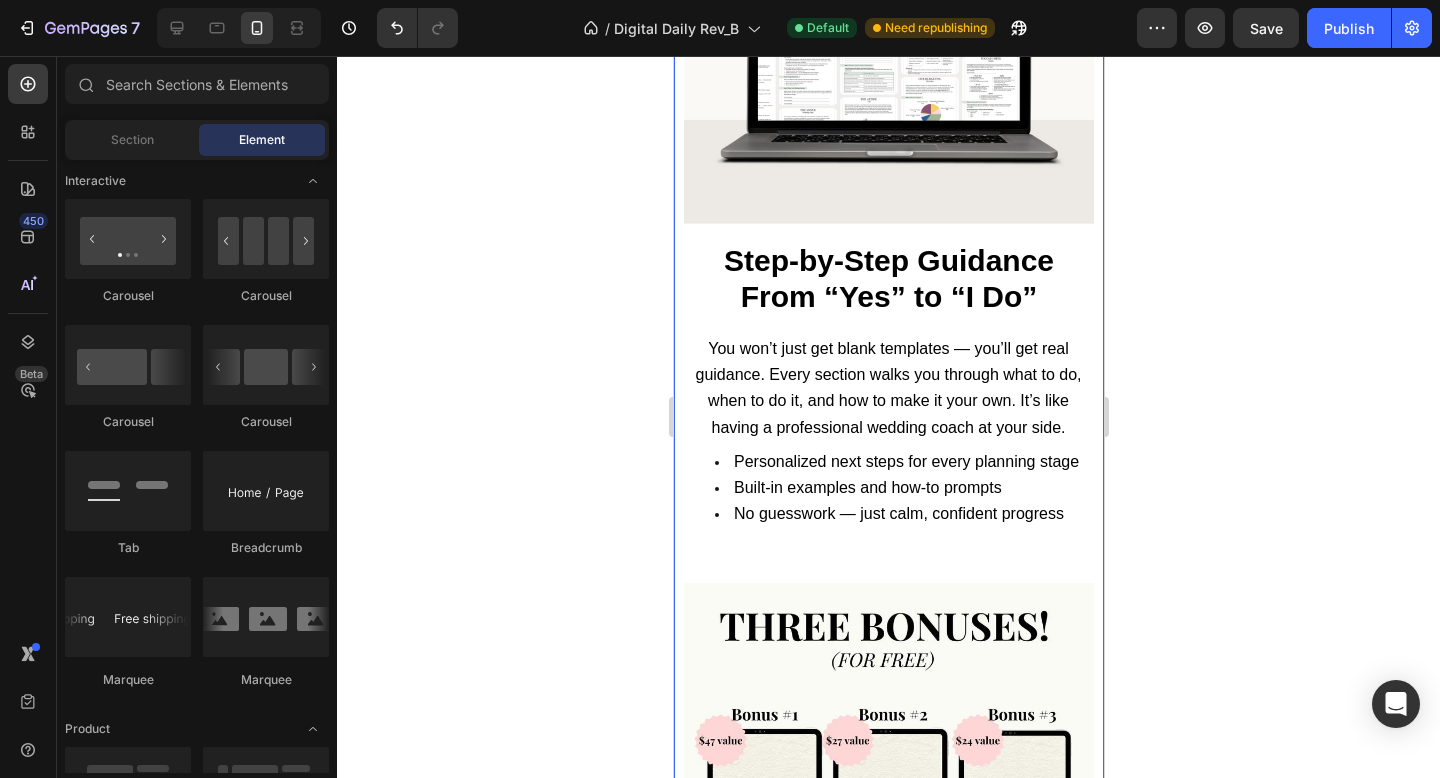 click on "You won’t just get blank templates — you’ll get real guidance. Every section walks you through what to do, when to do it, and how to make it your own. It’s like having a professional wedding coach at your side." at bounding box center [887, 388] 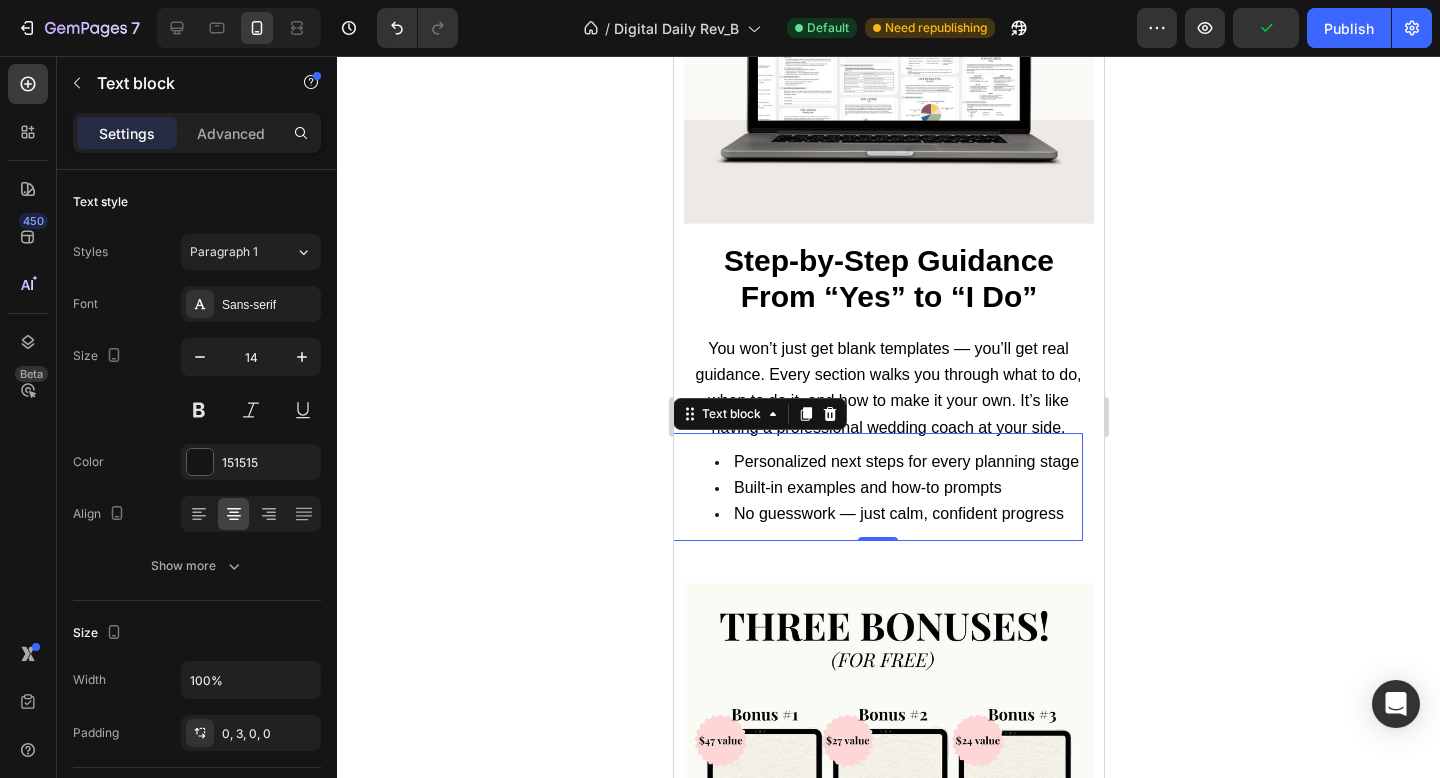click on "Personalized next steps for every planning stage" at bounding box center [898, 462] 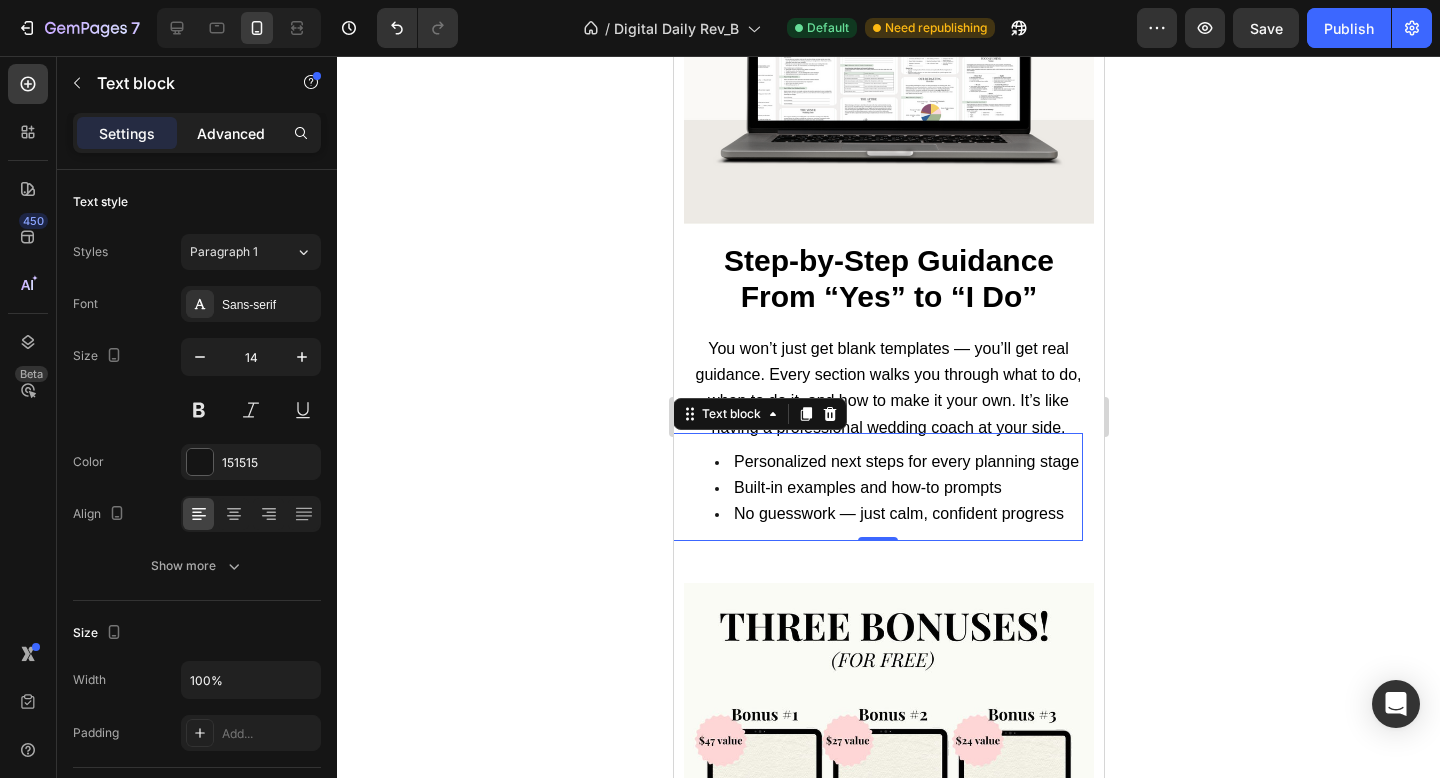 click on "Advanced" at bounding box center [231, 133] 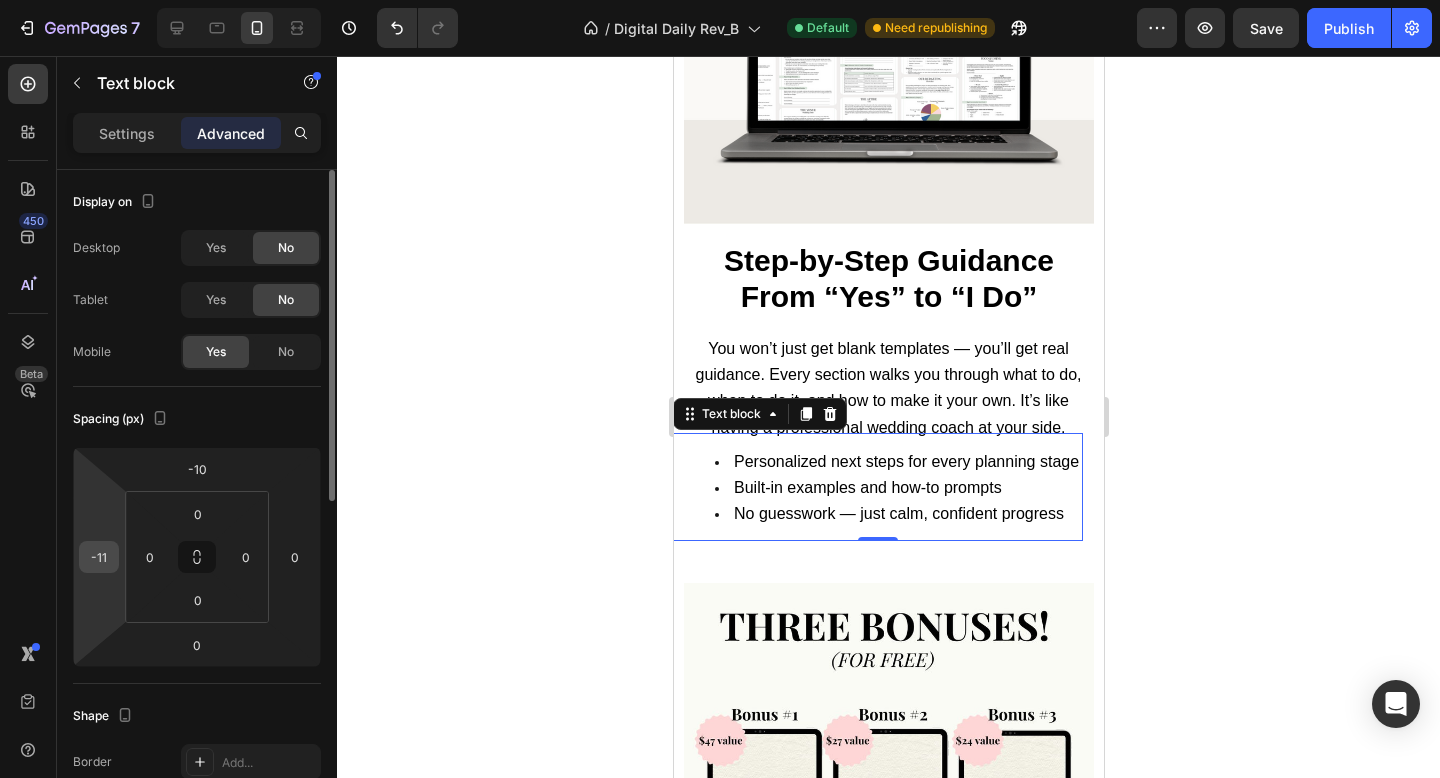 click on "-11" at bounding box center [99, 557] 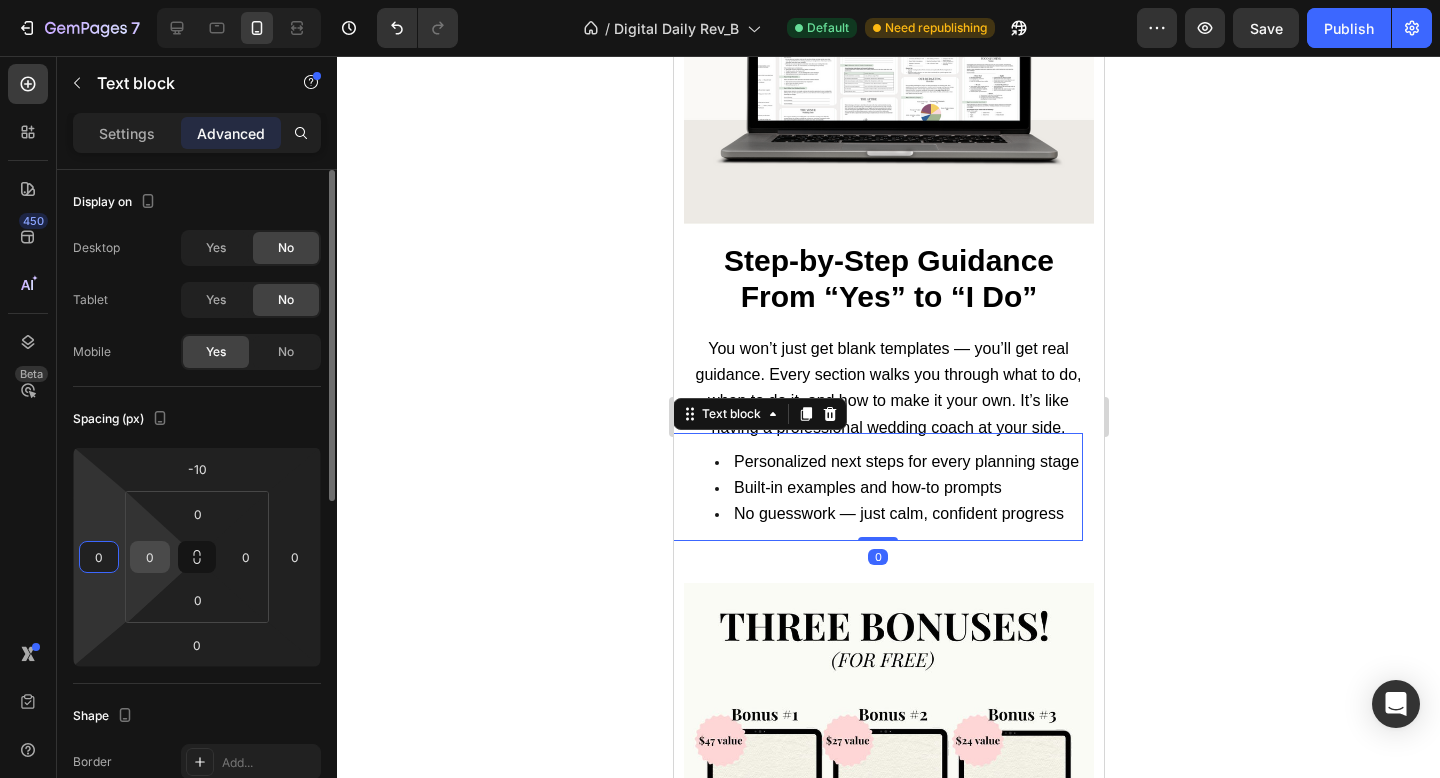type on "0" 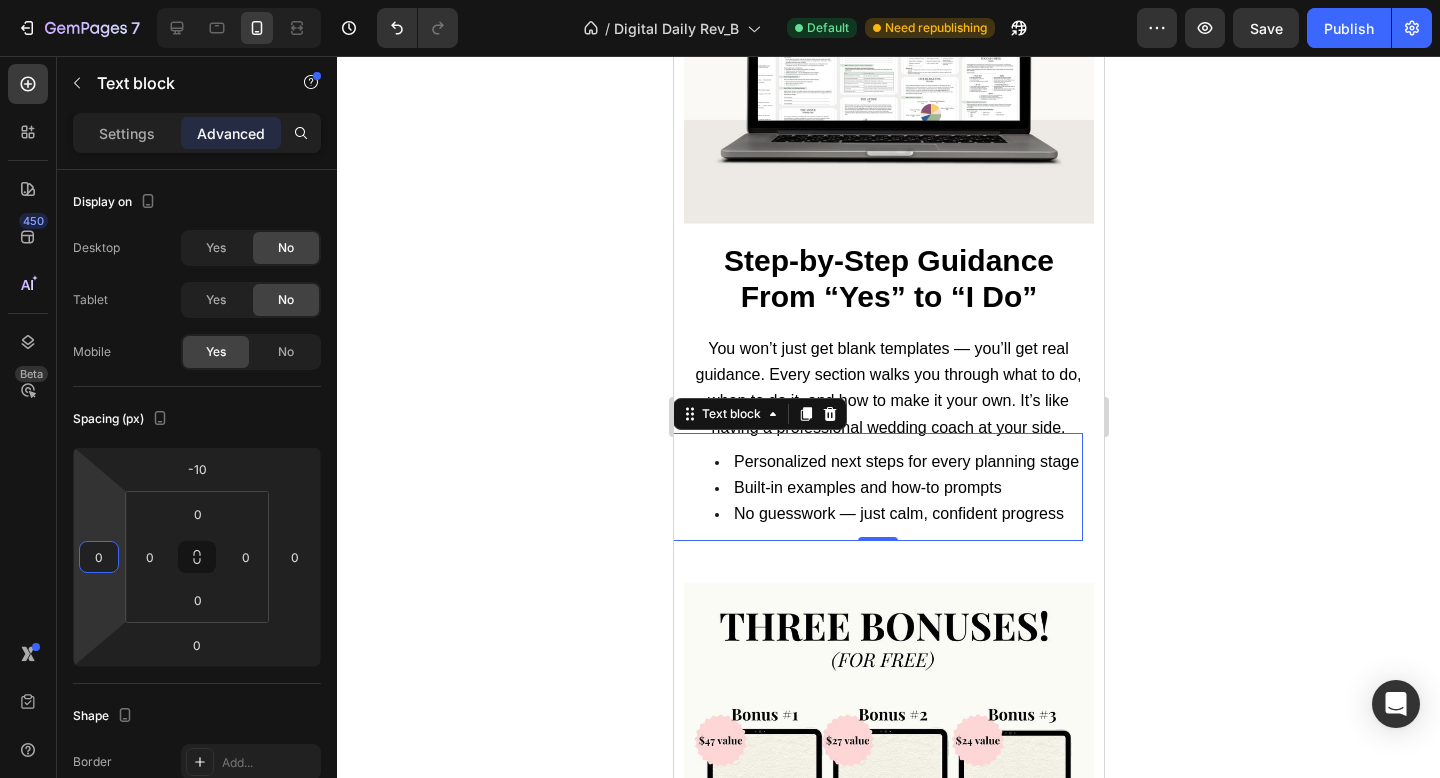 click 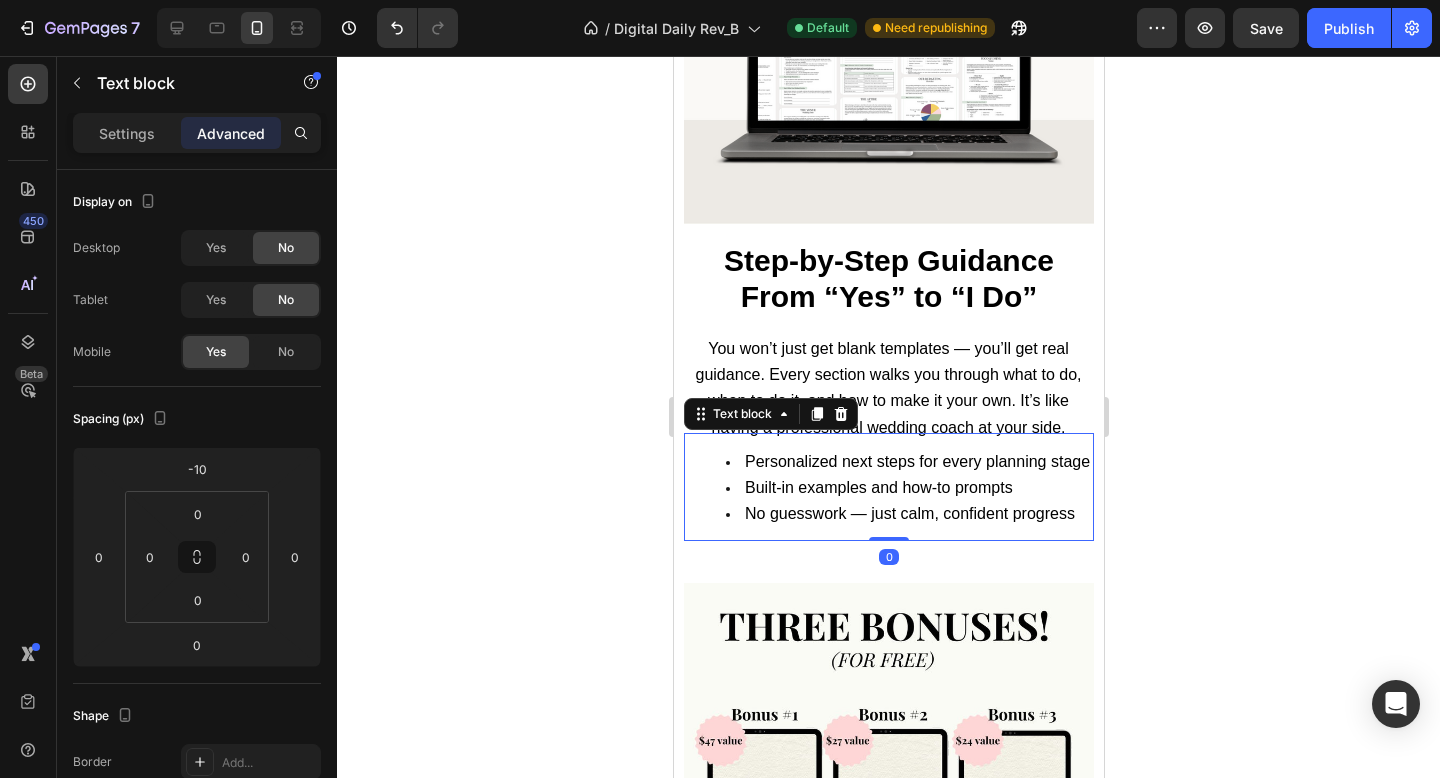 click on "Personalized next steps for every planning stage" at bounding box center (909, 462) 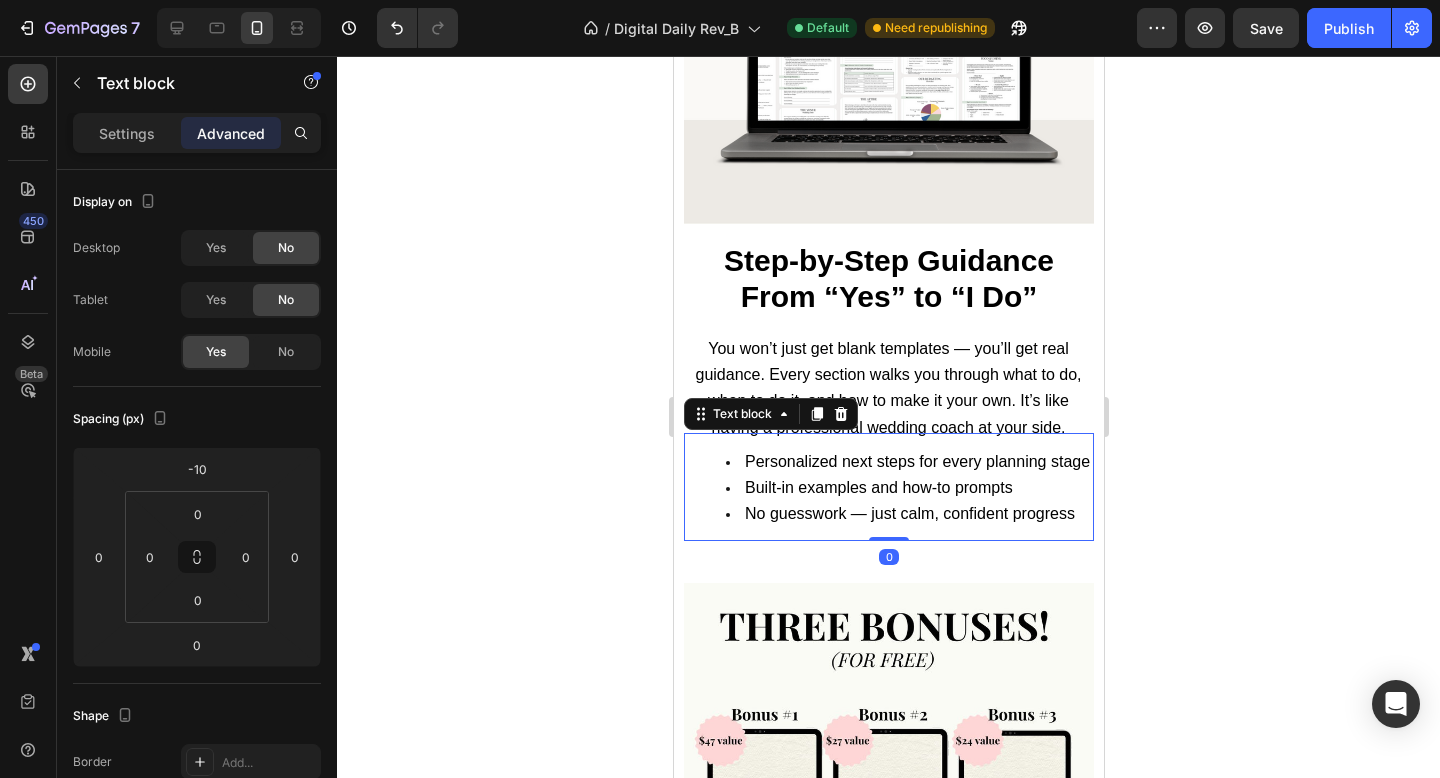 click 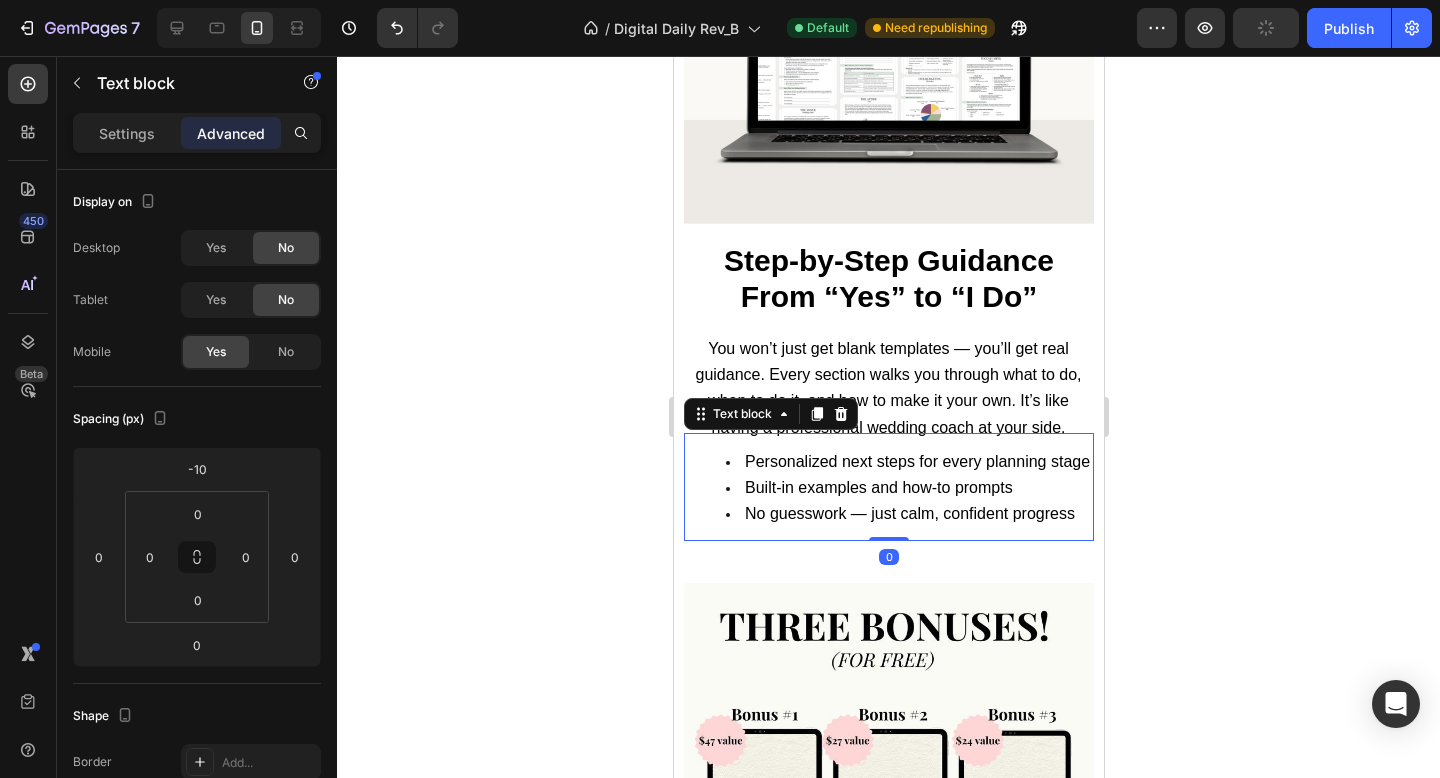 click on "Personalized next steps for every planning stage" at bounding box center [909, 462] 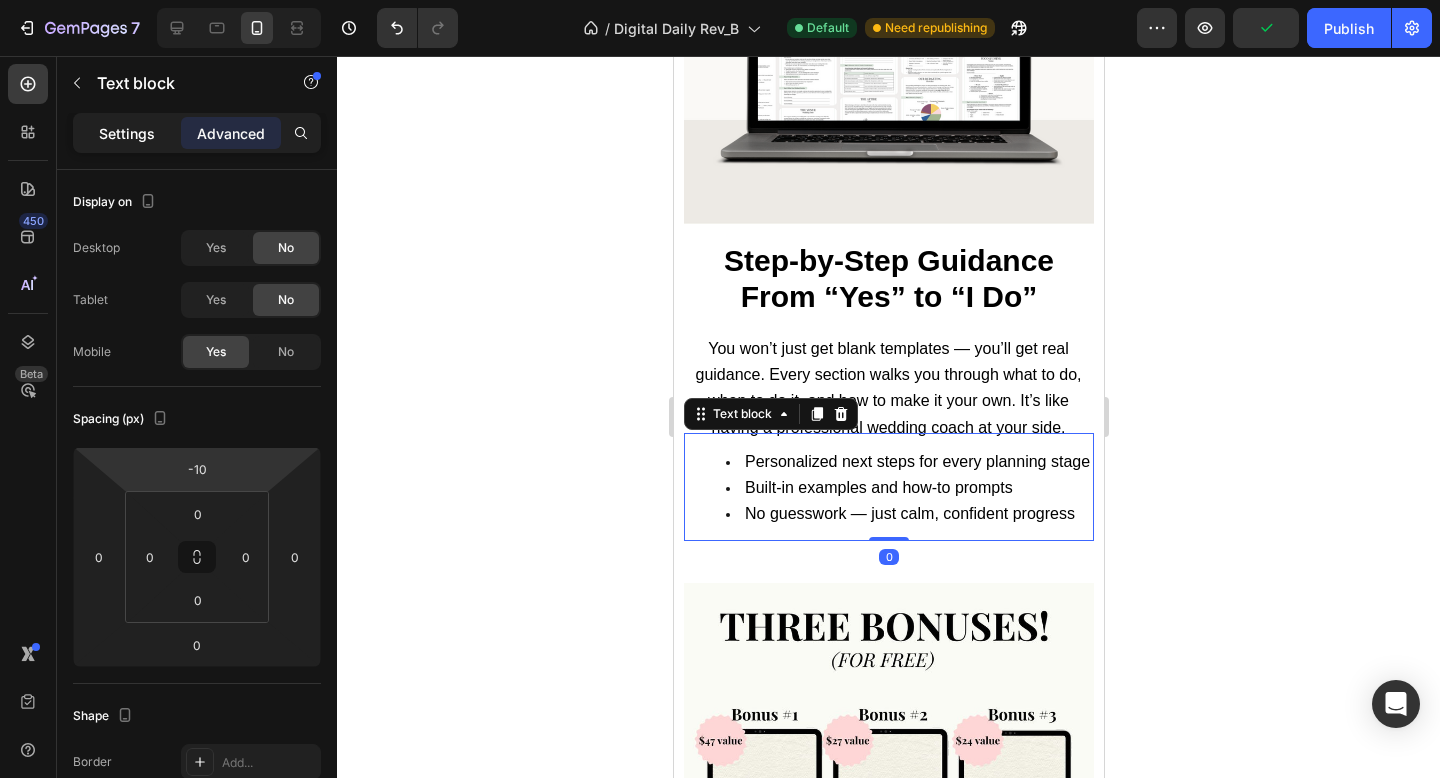 click on "Settings" at bounding box center [127, 133] 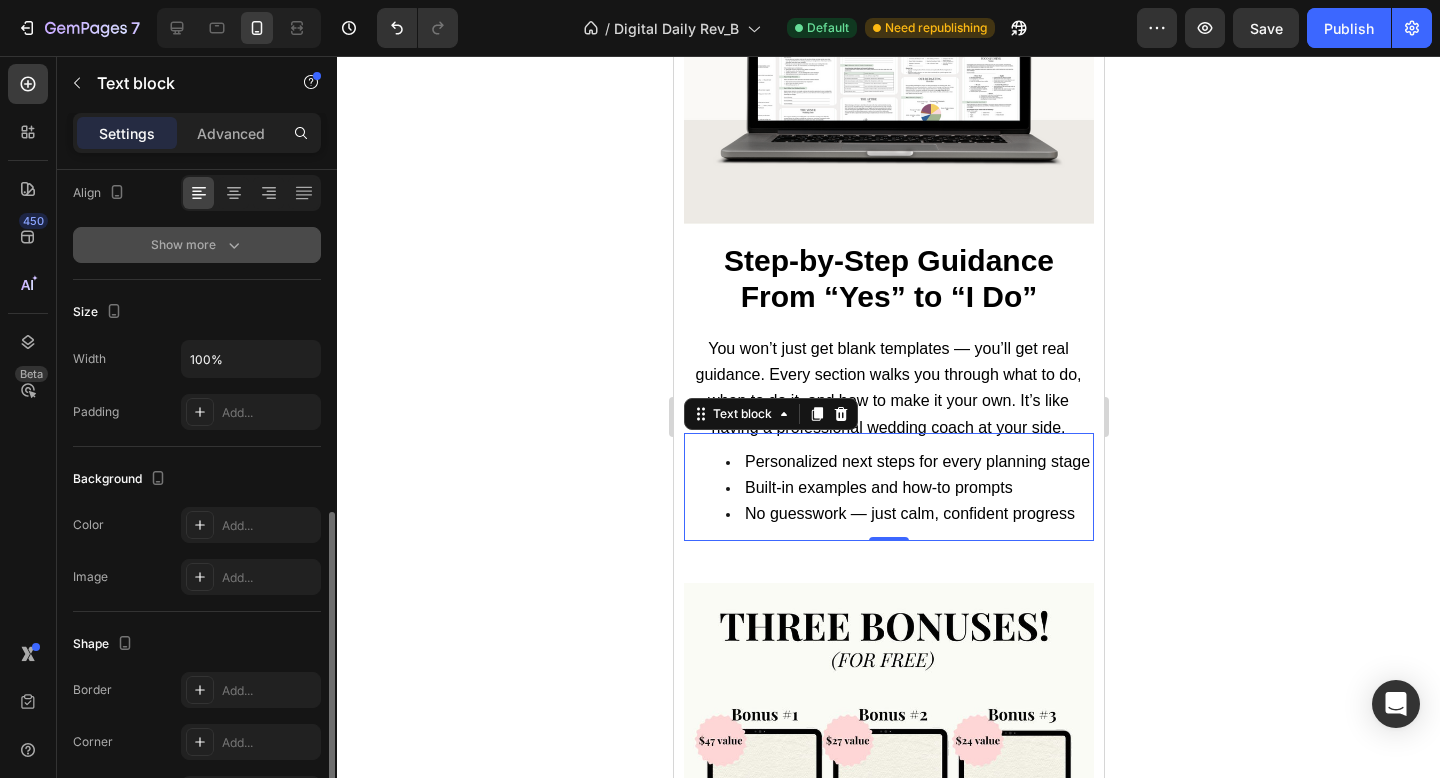 scroll, scrollTop: 178, scrollLeft: 0, axis: vertical 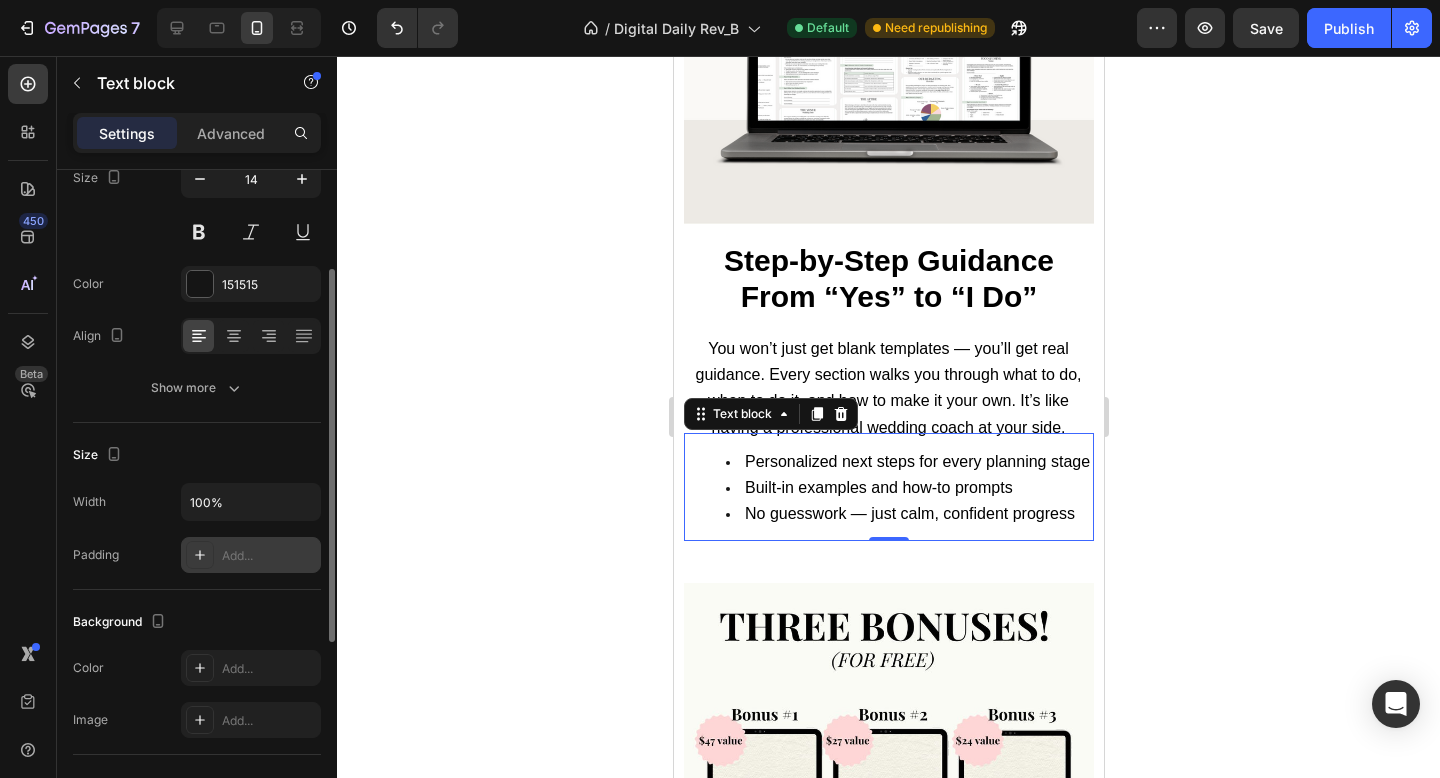 click on "Add..." at bounding box center [269, 556] 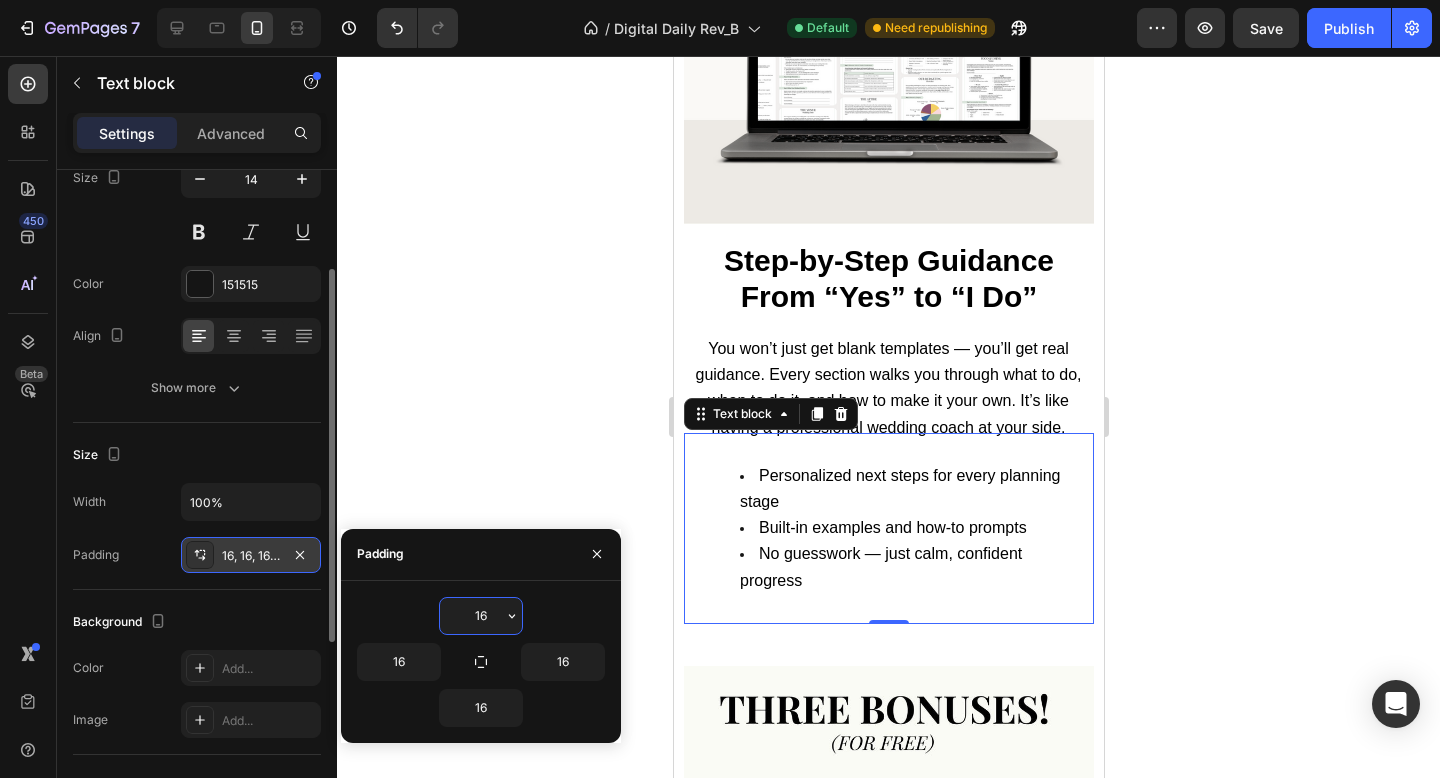 click on "Padding" at bounding box center [481, 555] 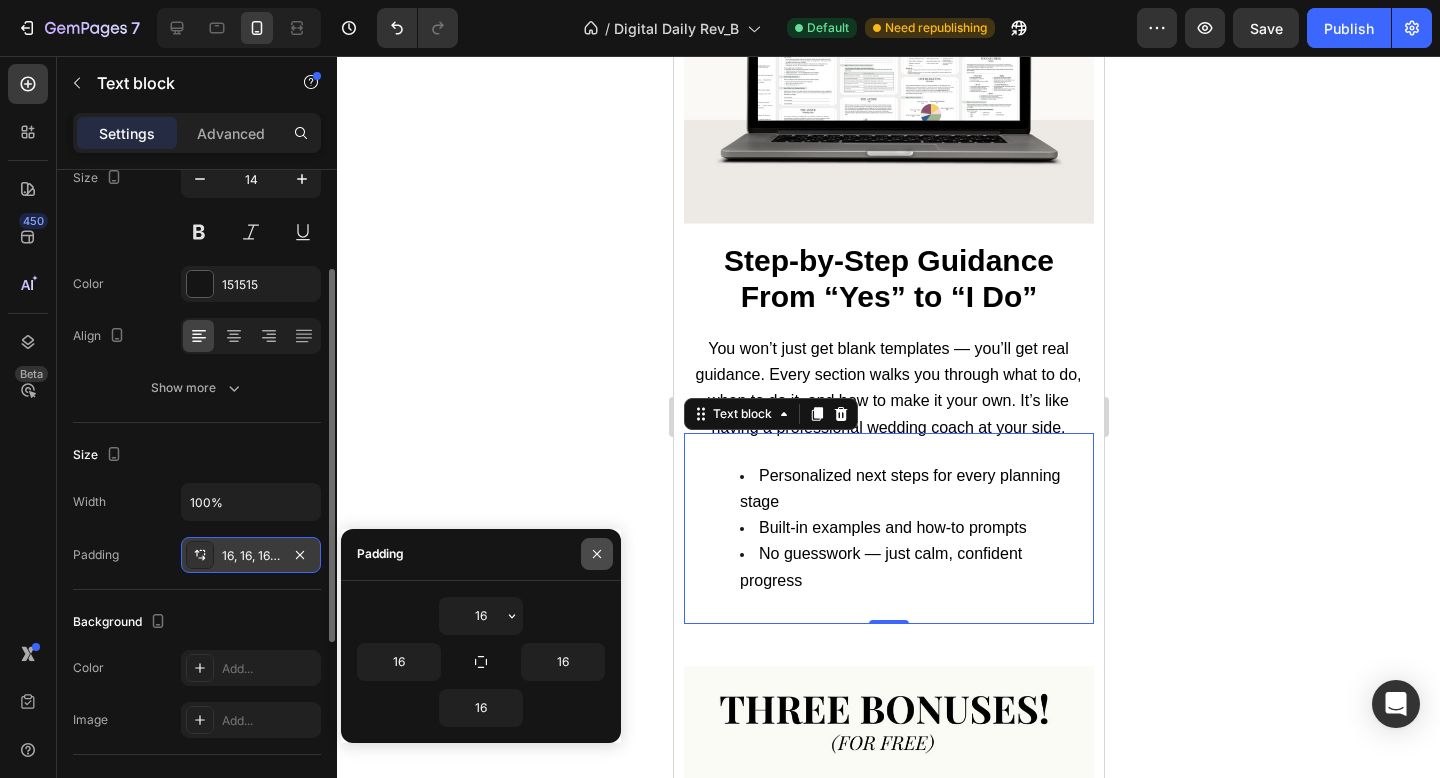 click 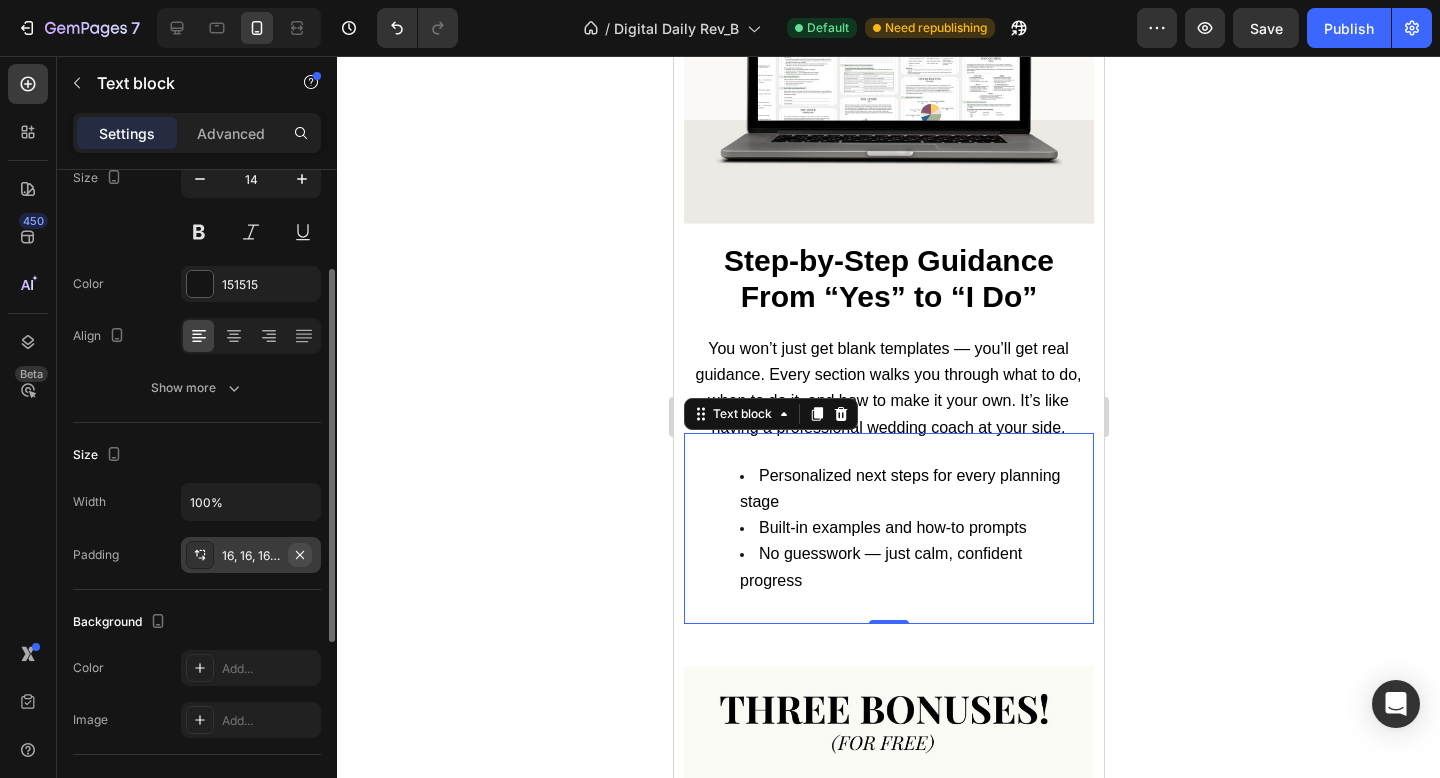 click 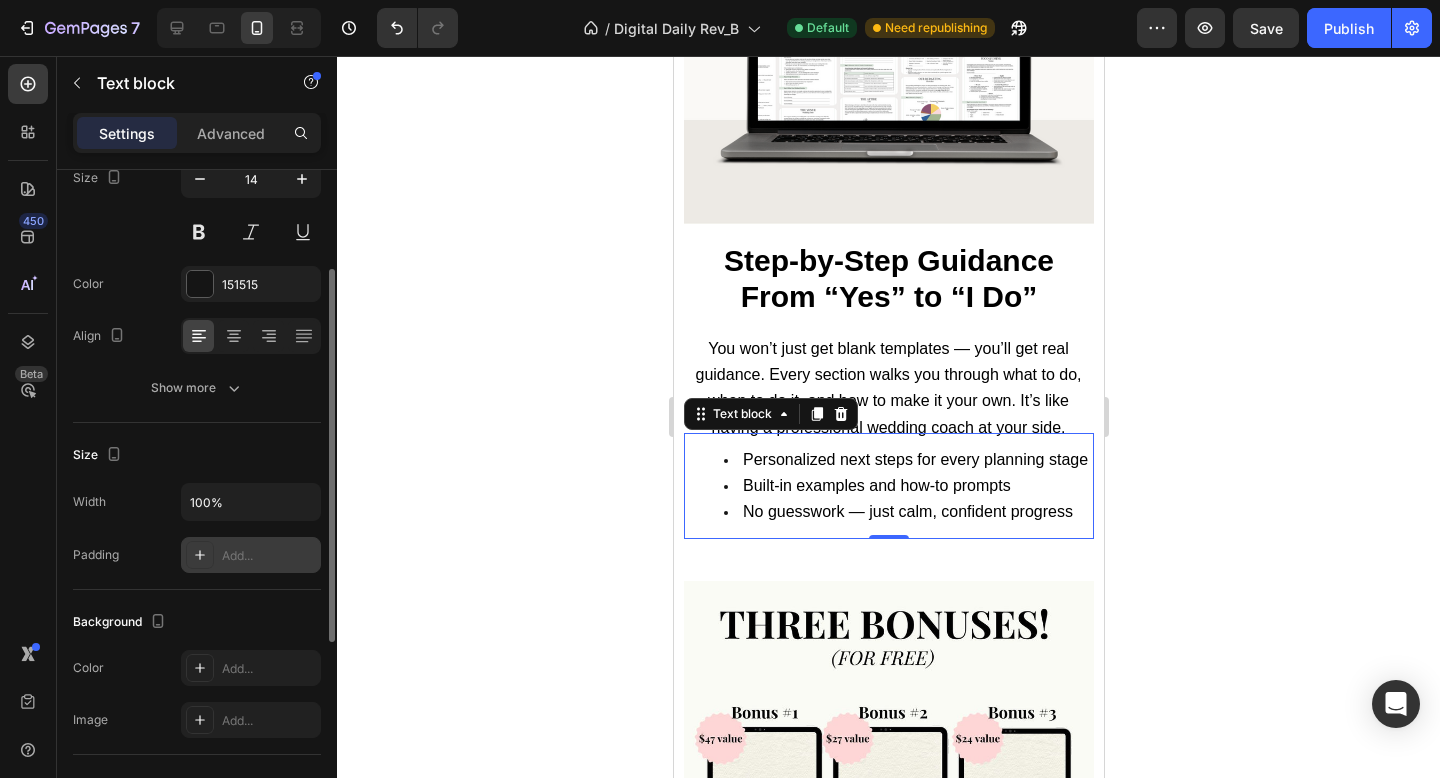 click 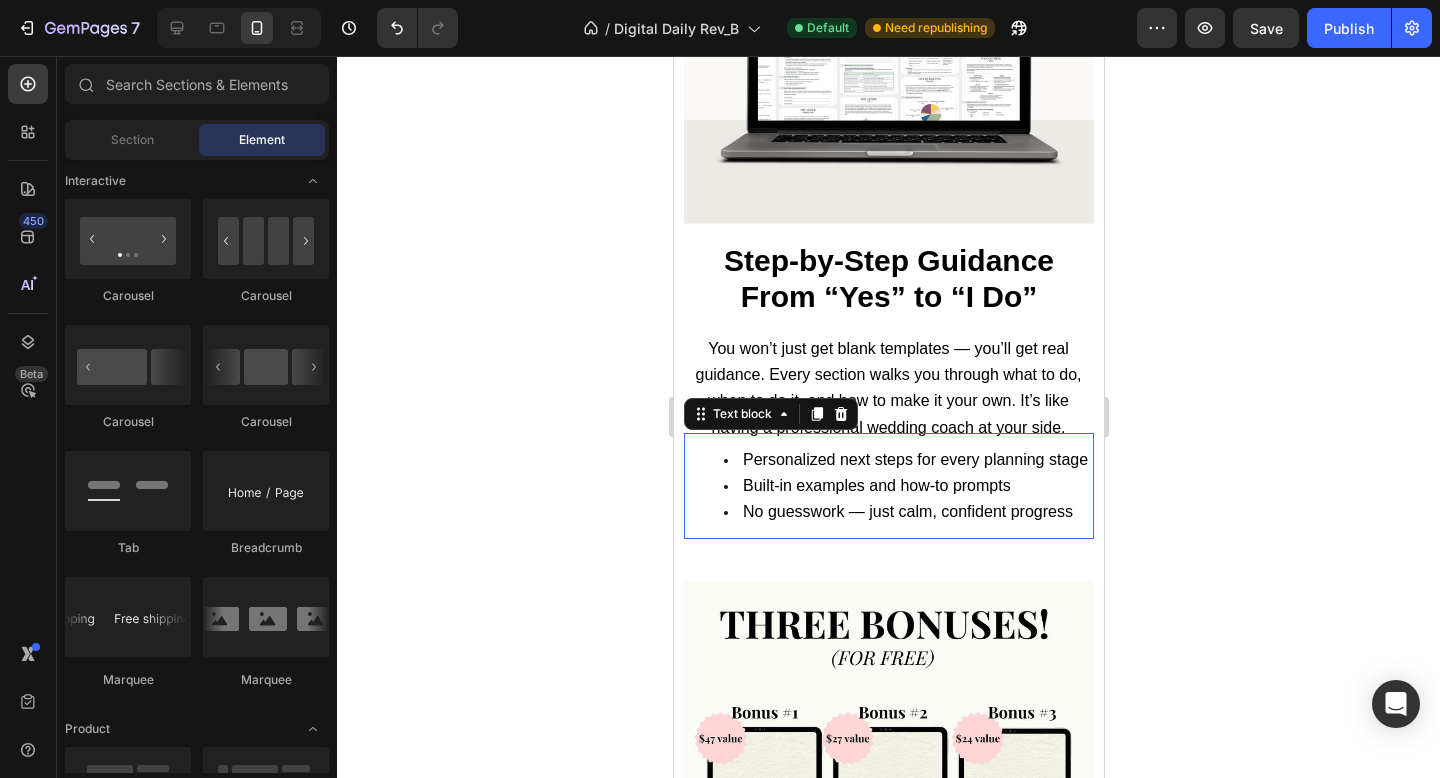 click on "Personalized next steps for every planning stage" at bounding box center [908, 460] 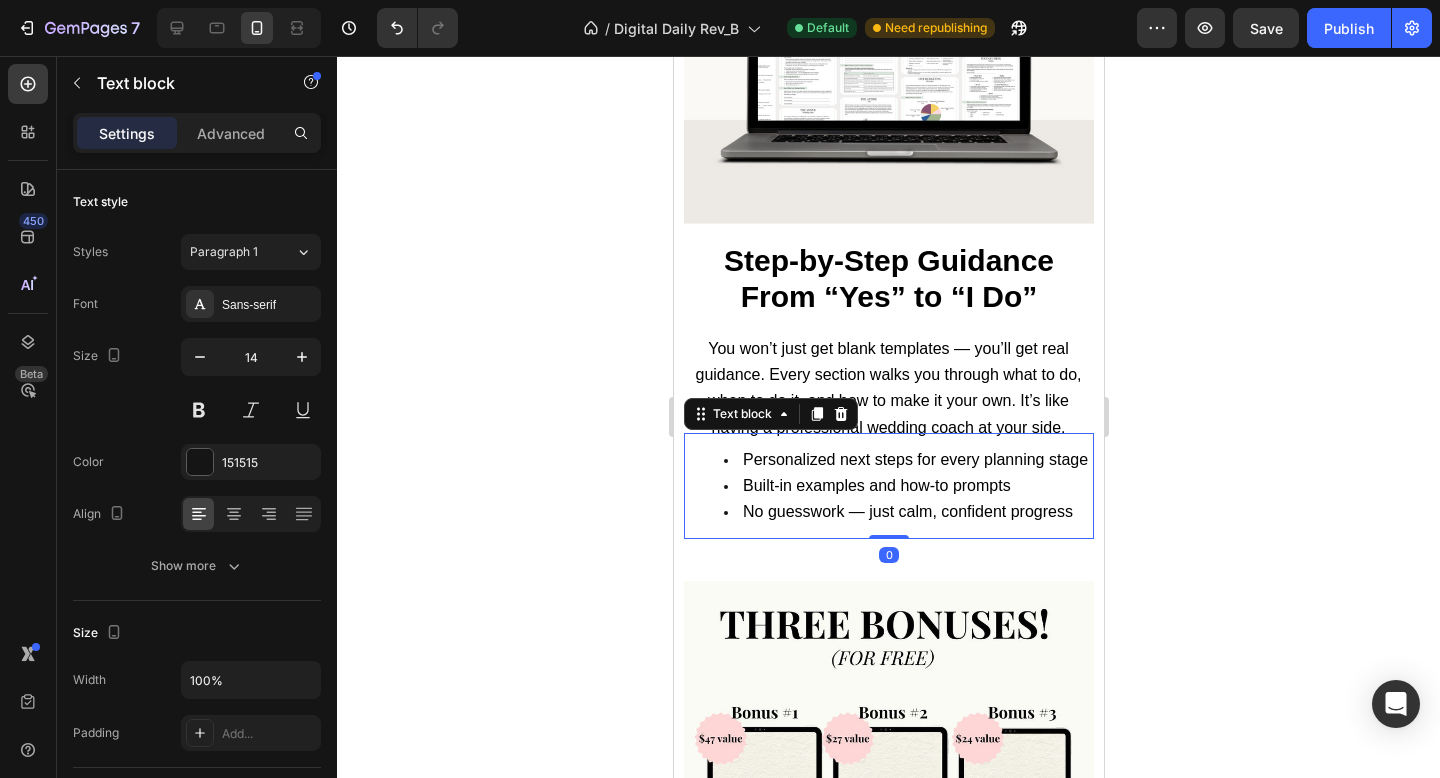 click on "Personalized next steps for every planning stage" at bounding box center (908, 460) 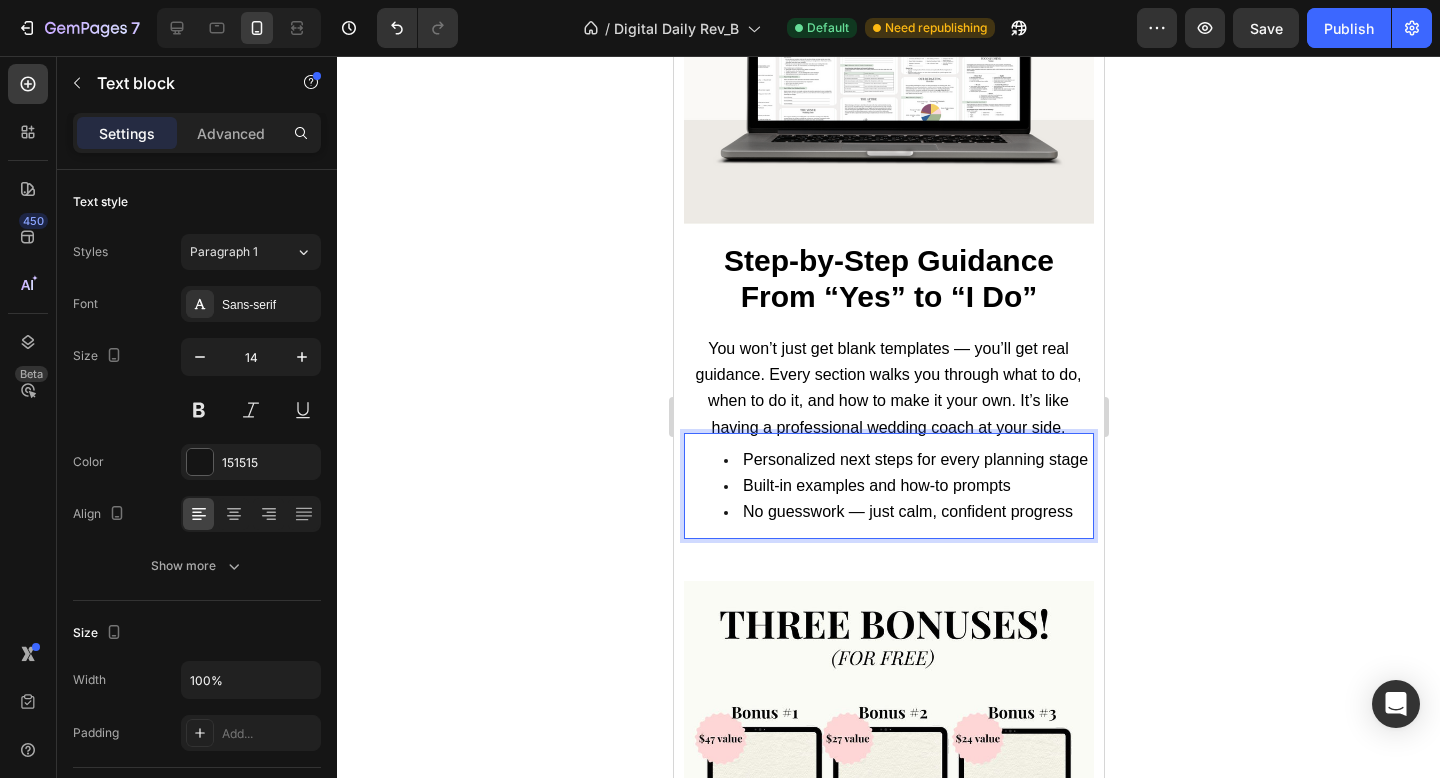 click on "Personalized next steps for every planning stage" at bounding box center [908, 460] 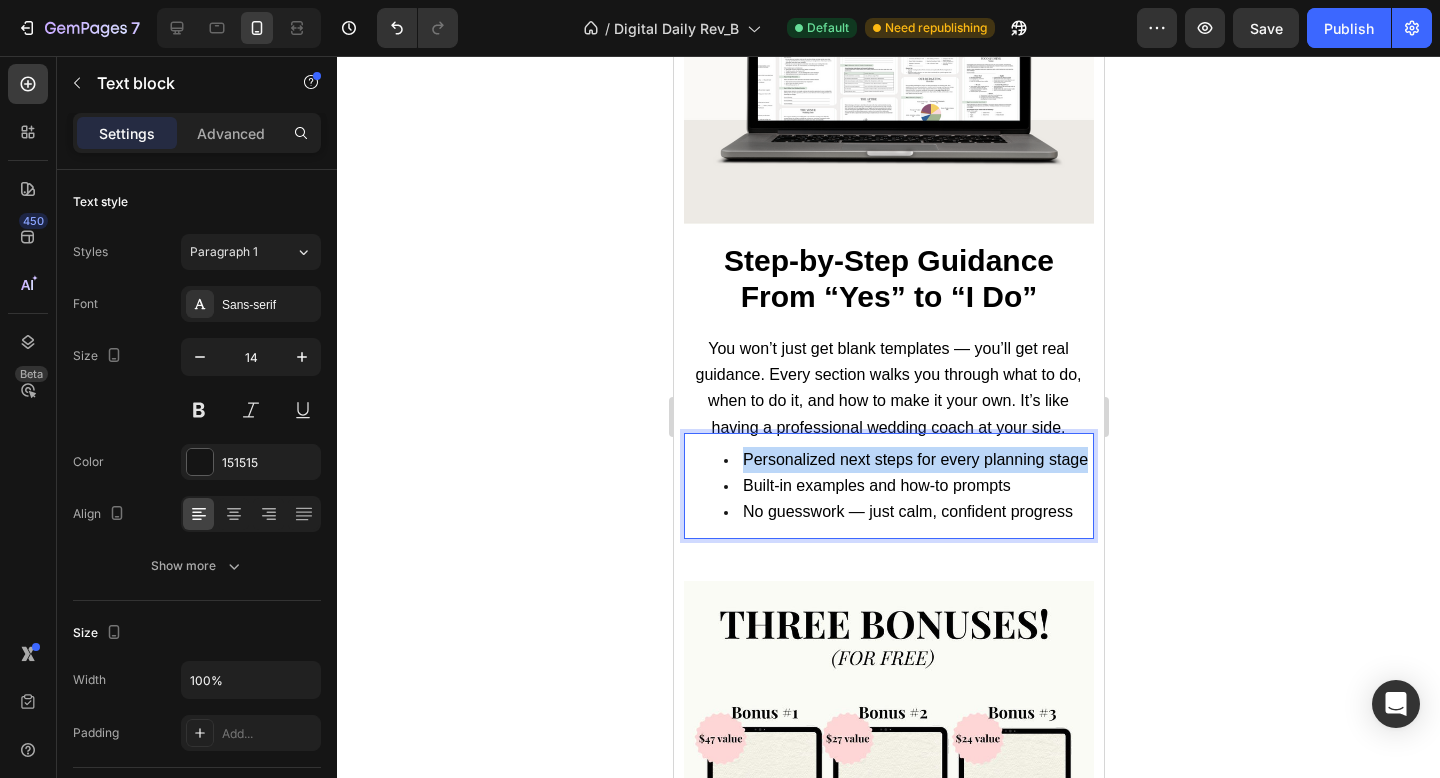click on "Personalized next steps for every planning stage" at bounding box center [908, 460] 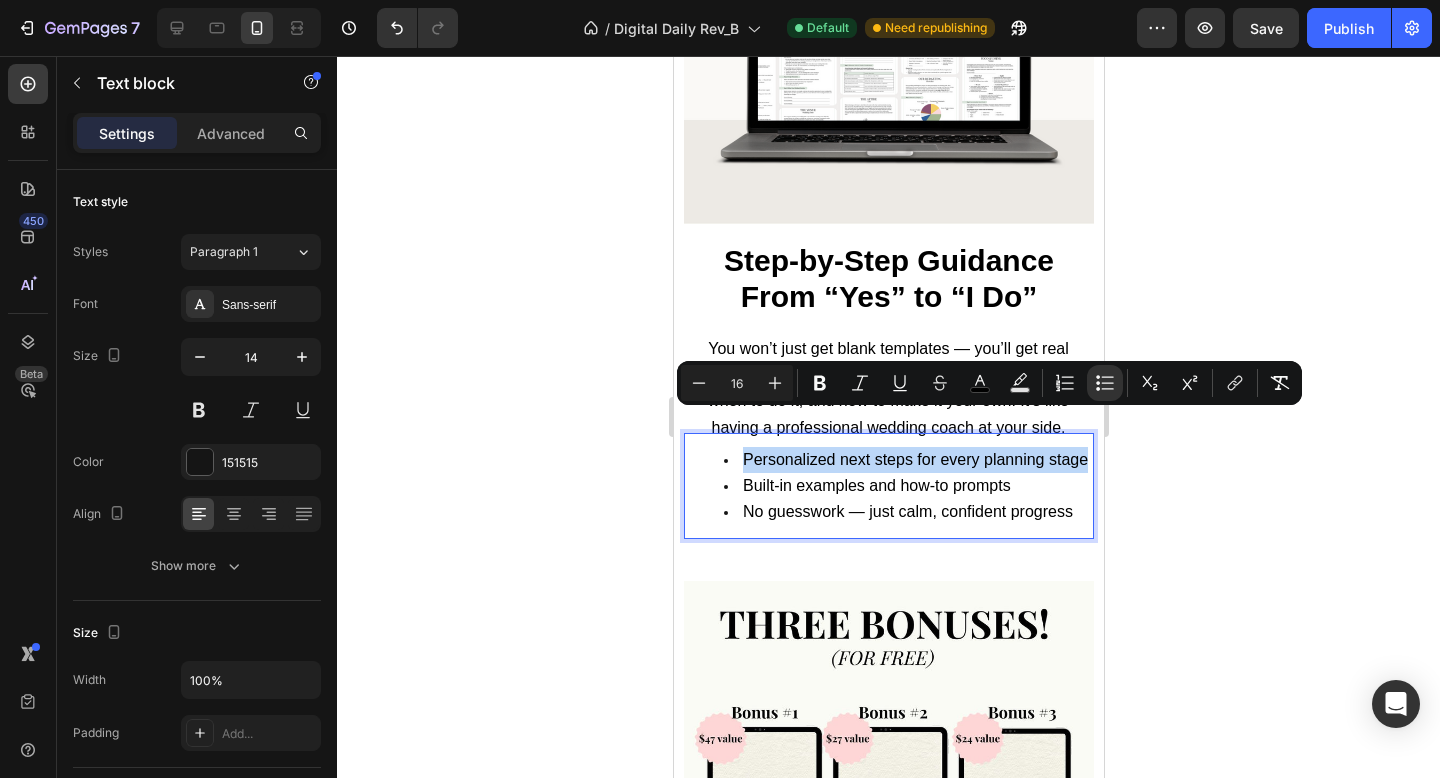 click on "Personalized next steps for every planning stage" at bounding box center [908, 460] 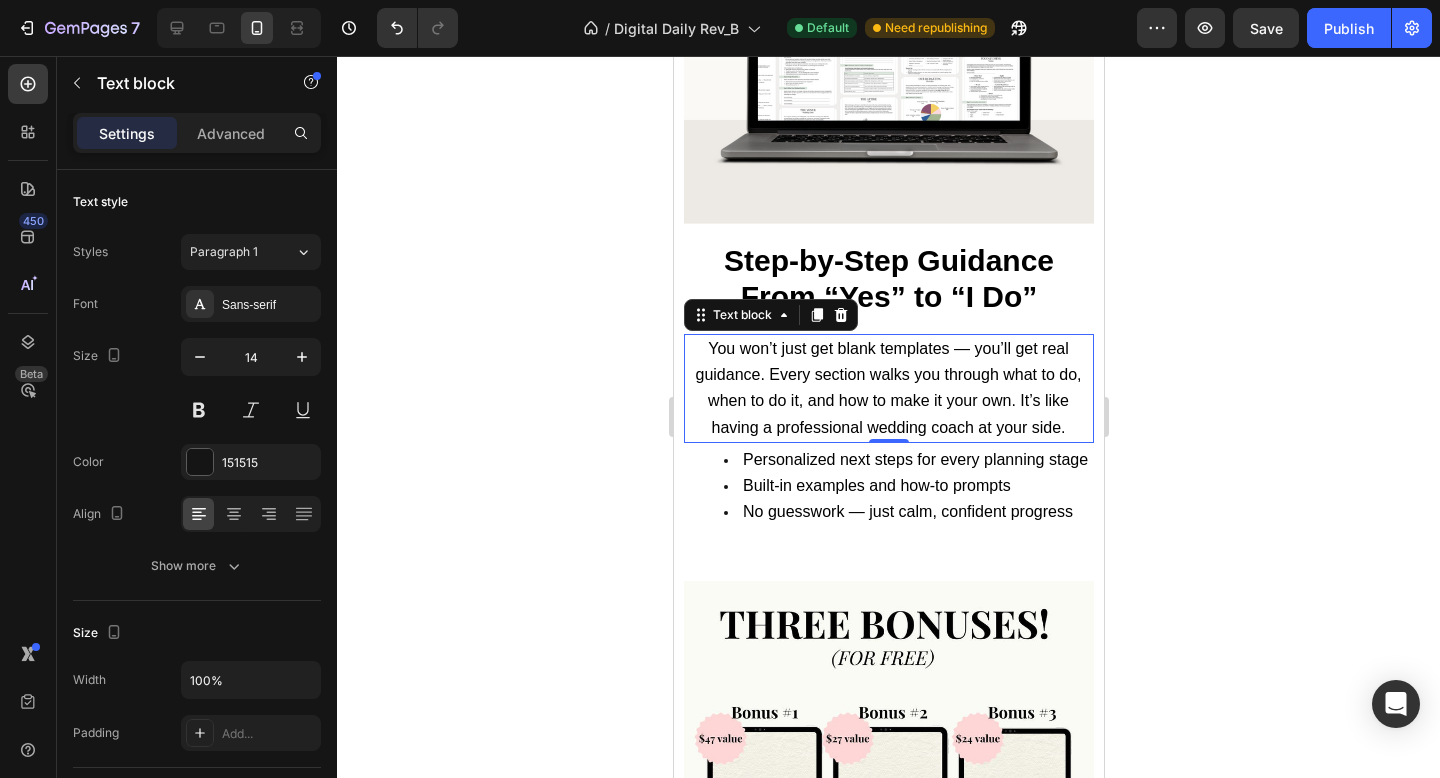 click on "You won’t just get blank templates — you’ll get real guidance. Every section walks you through what to do, when to do it, and how to make it your own. It’s like having a professional wedding coach at your side." at bounding box center [887, 388] 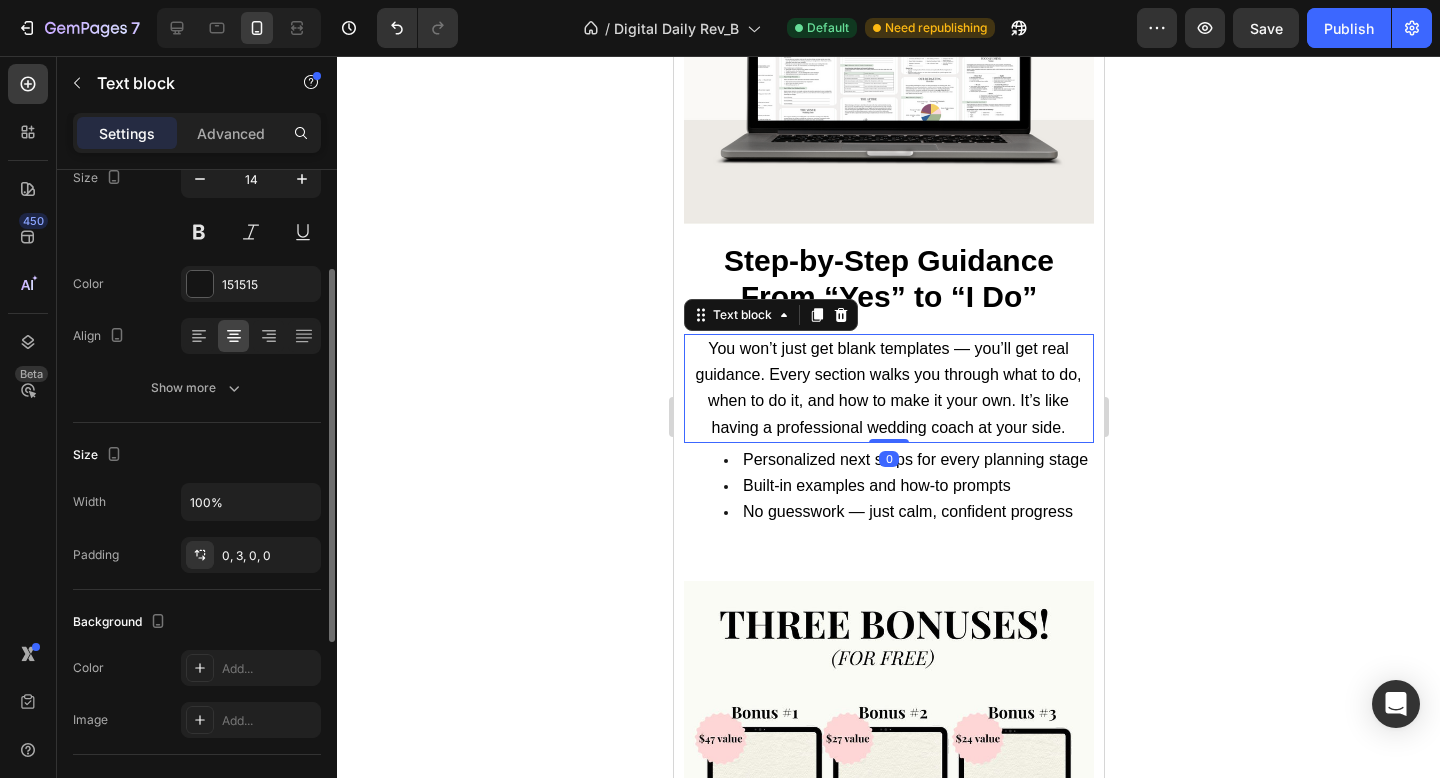 click 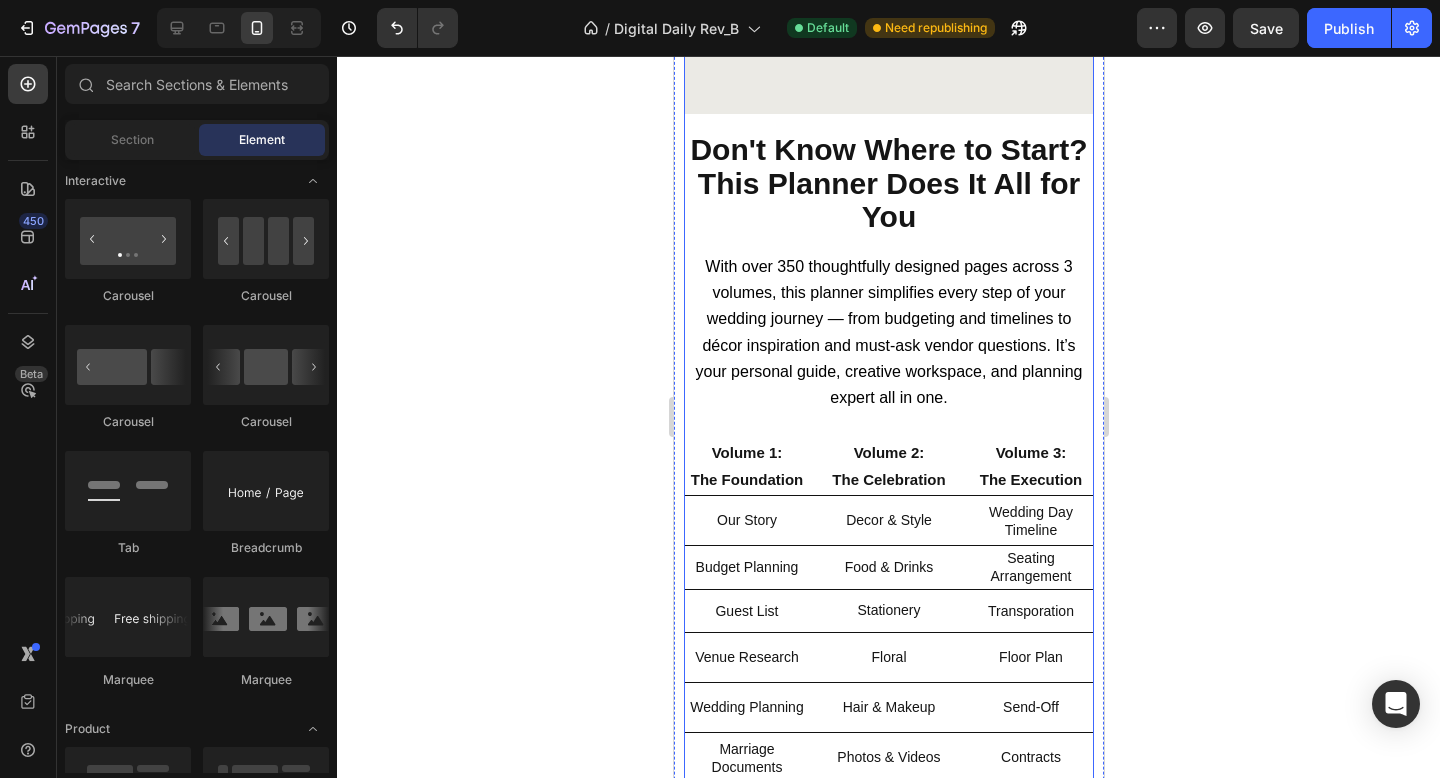 scroll, scrollTop: 743, scrollLeft: 0, axis: vertical 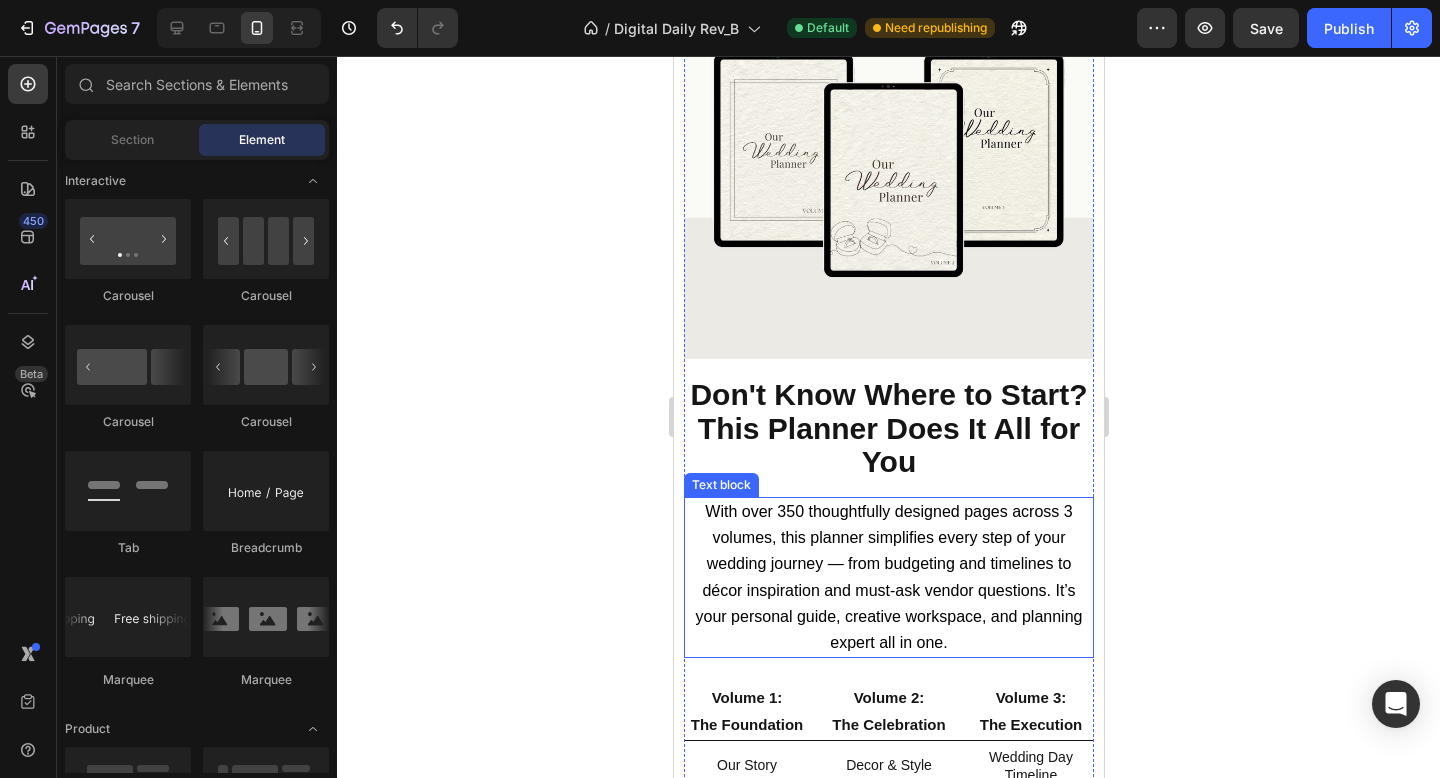 click on "With over 350 thoughtfully designed pages across 3 volumes, this planner simplifies every step of your wedding journey — from budgeting and timelines to décor inspiration and must-ask vendor questions. It’s your personal guide, creative workspace, and planning expert all in one." at bounding box center (888, 577) 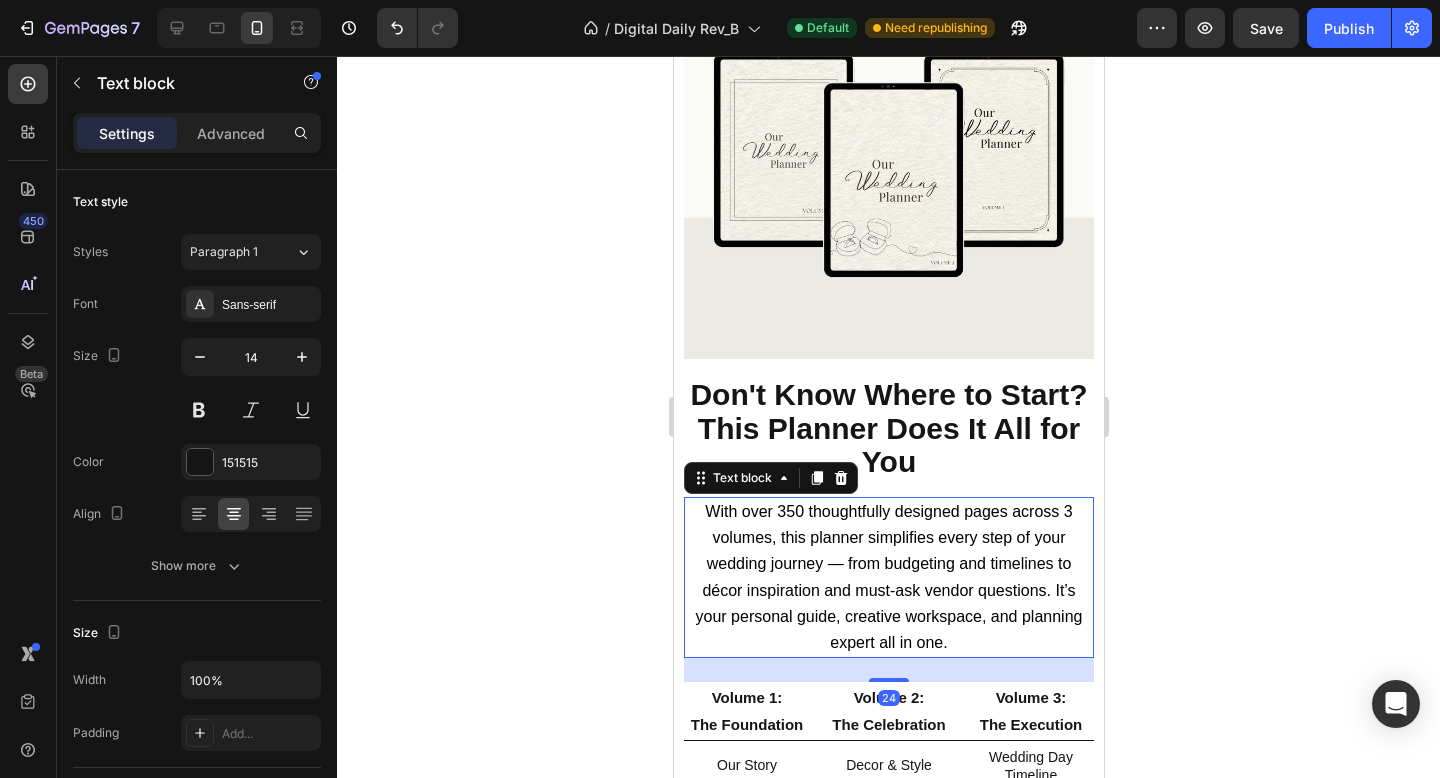 click on "With over 350 thoughtfully designed pages across 3 volumes, this planner simplifies every step of your wedding journey — from budgeting and timelines to décor inspiration and must-ask vendor questions. It’s your personal guide, creative workspace, and planning expert all in one." at bounding box center (888, 577) 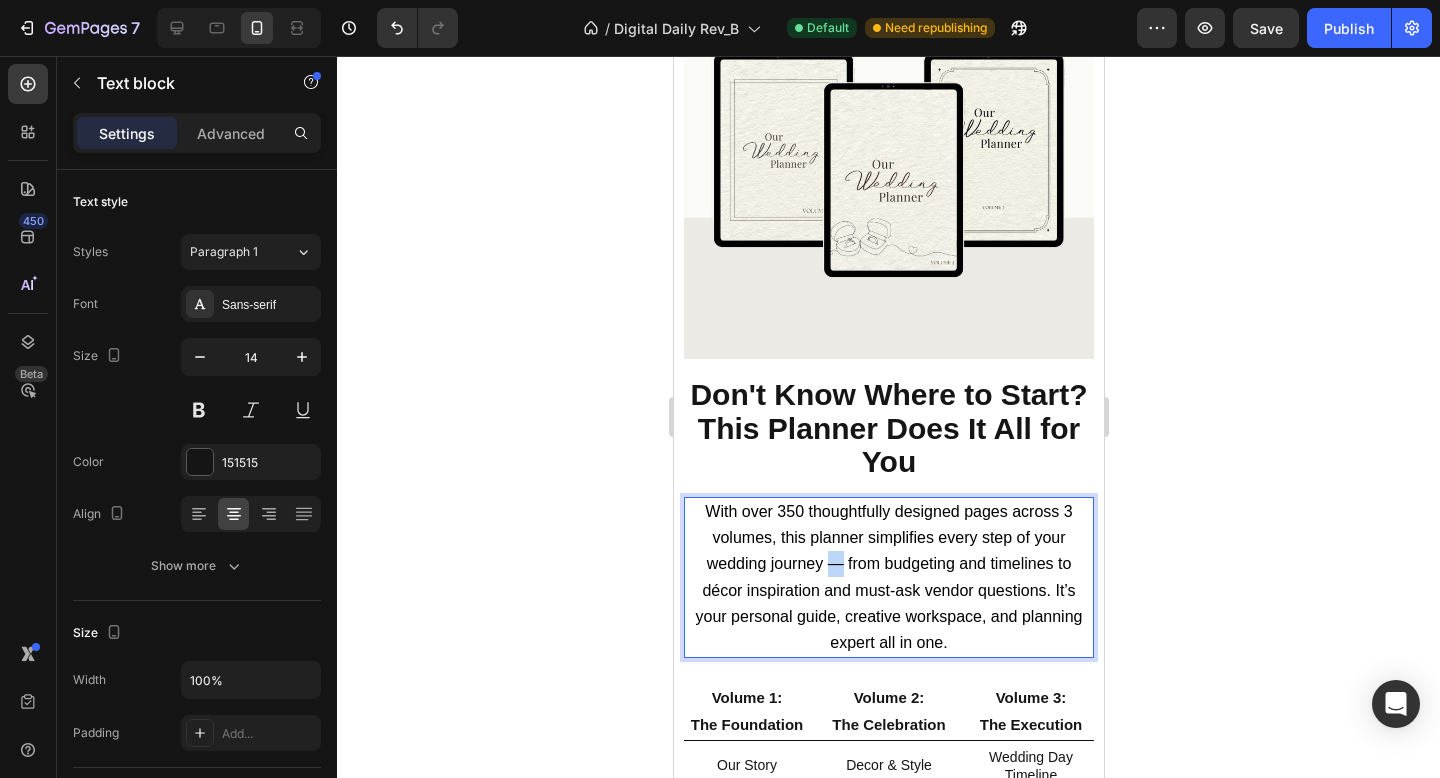 click on "With over 350 thoughtfully designed pages across 3 volumes, this planner simplifies every step of your wedding journey — from budgeting and timelines to décor inspiration and must-ask vendor questions. It’s your personal guide, creative workspace, and planning expert all in one." at bounding box center (888, 577) 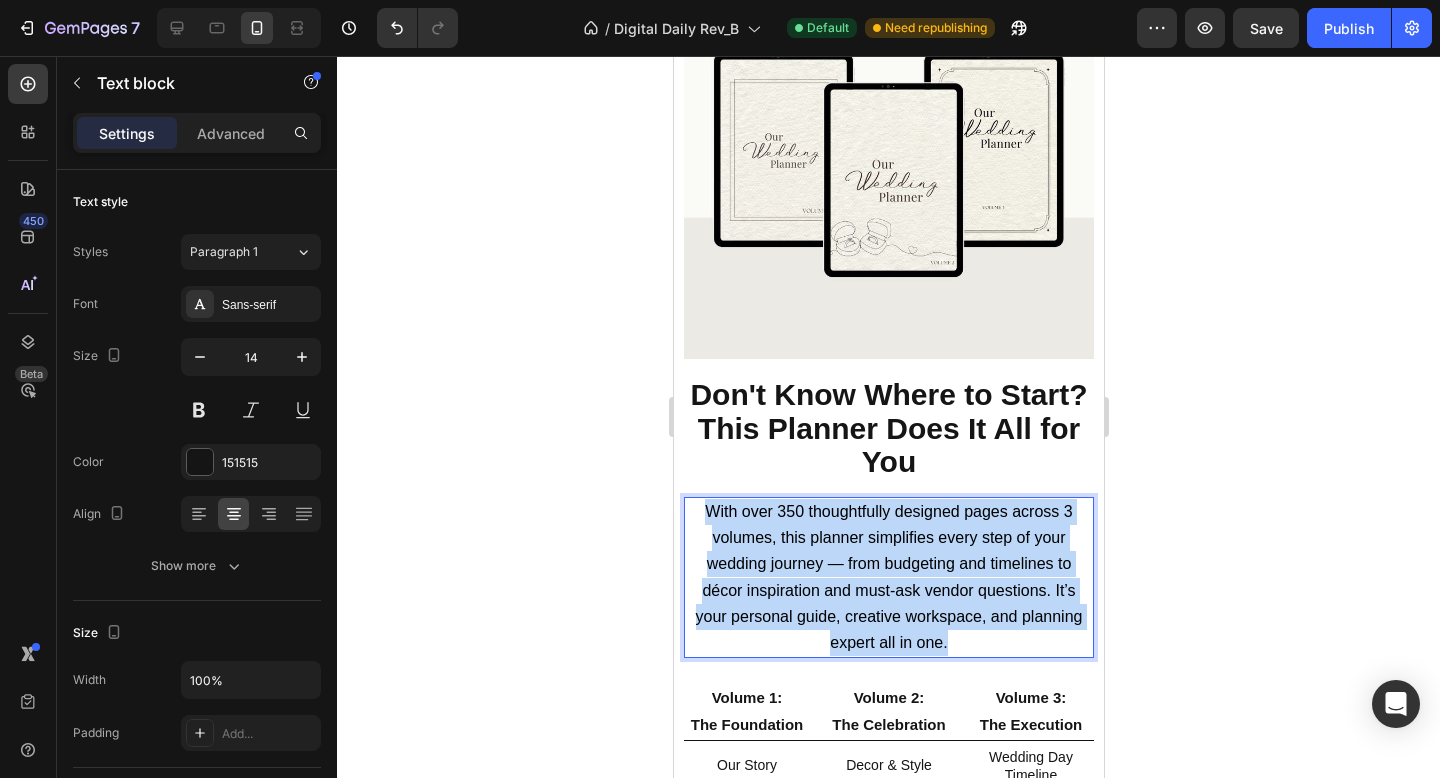 click on "With over 350 thoughtfully designed pages across 3 volumes, this planner simplifies every step of your wedding journey — from budgeting and timelines to décor inspiration and must-ask vendor questions. It’s your personal guide, creative workspace, and planning expert all in one." at bounding box center [888, 577] 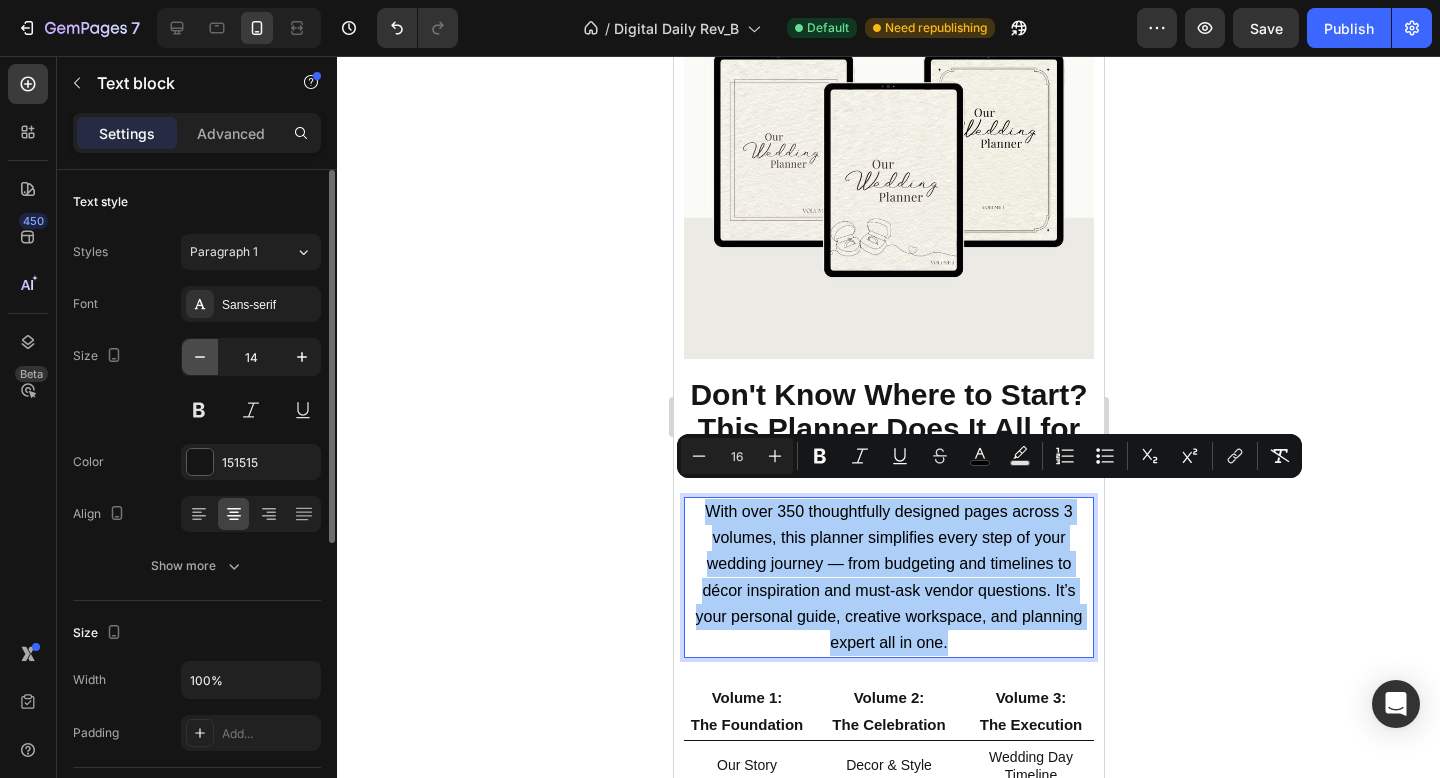 click 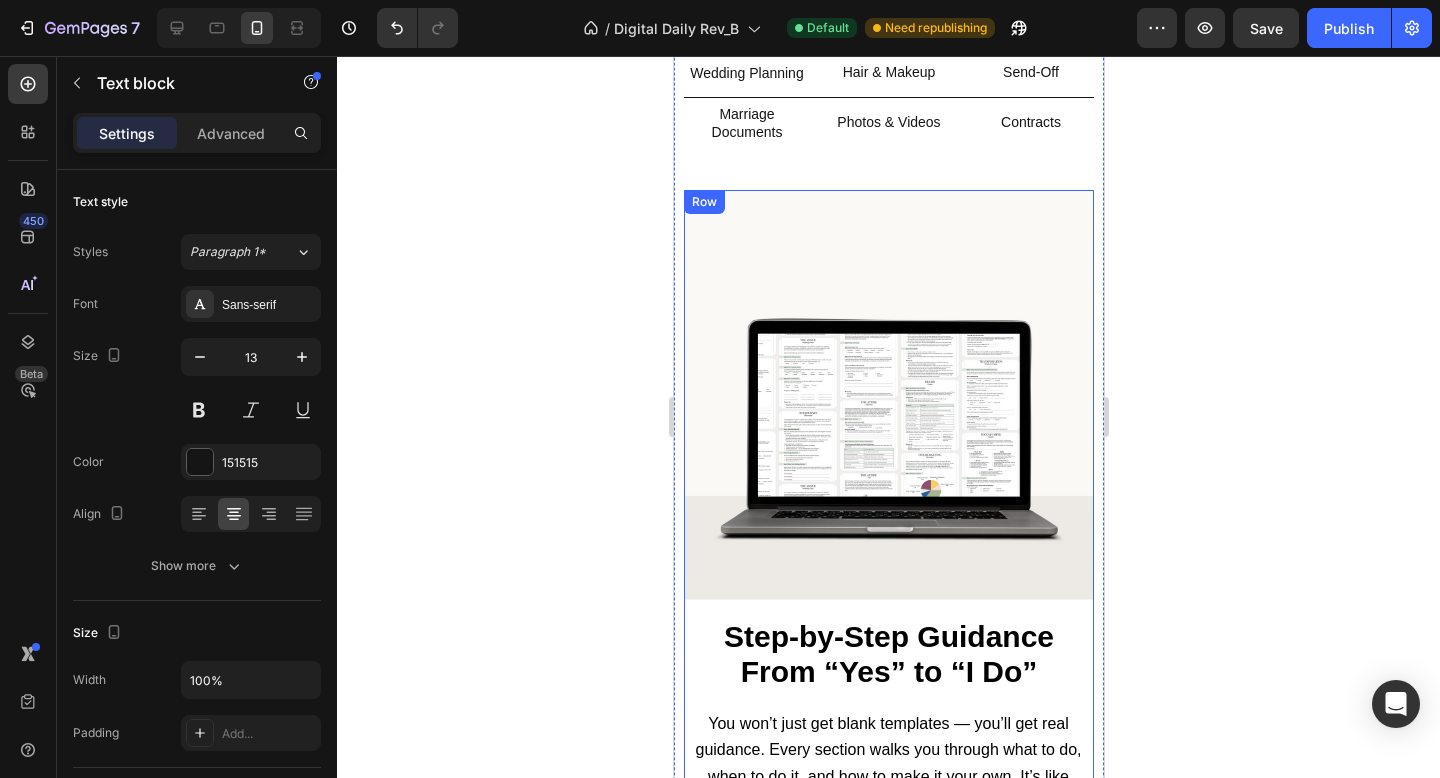 scroll, scrollTop: 1961, scrollLeft: 0, axis: vertical 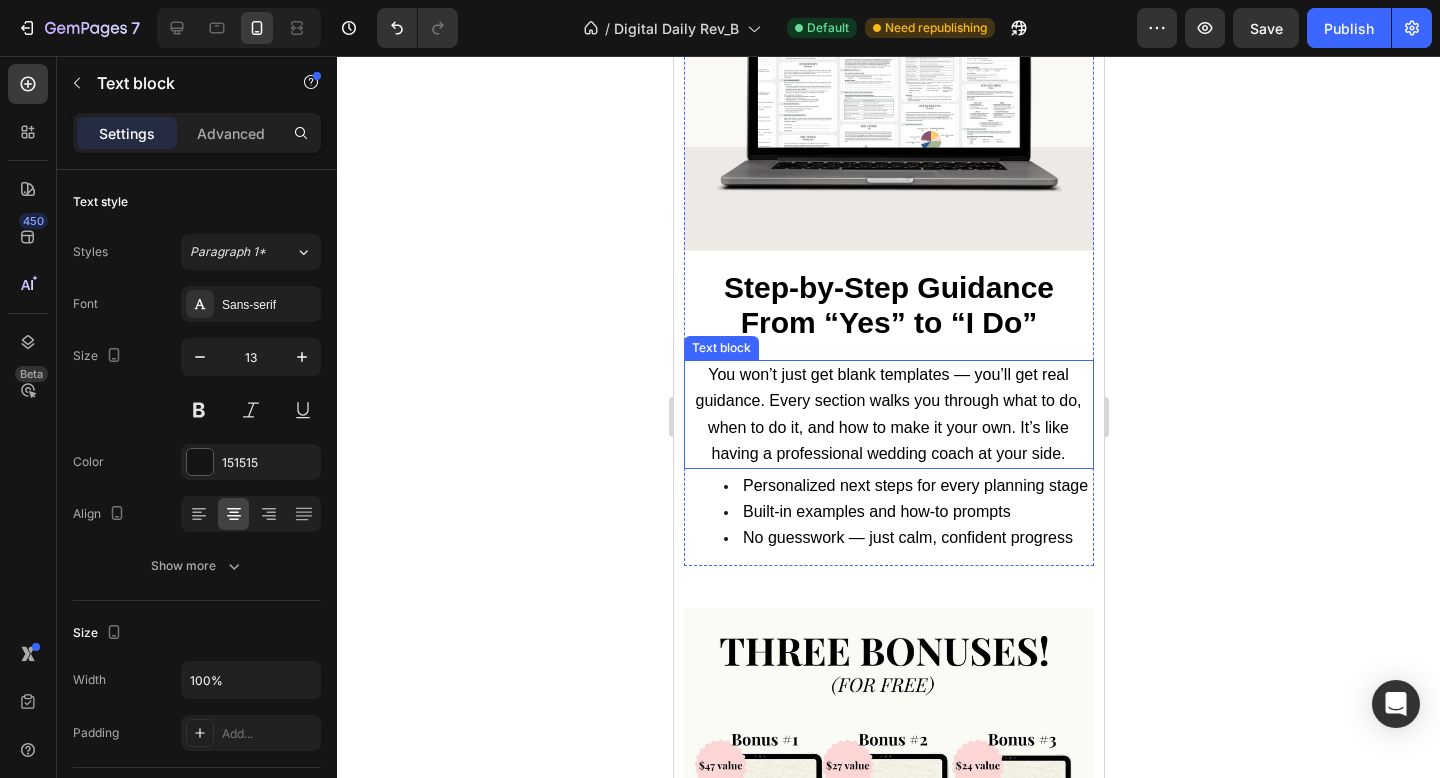 click on "You won’t just get blank templates — you’ll get real guidance. Every section walks you through what to do, when to do it, and how to make it your own. It’s like having a professional wedding coach at your side." at bounding box center (888, 414) 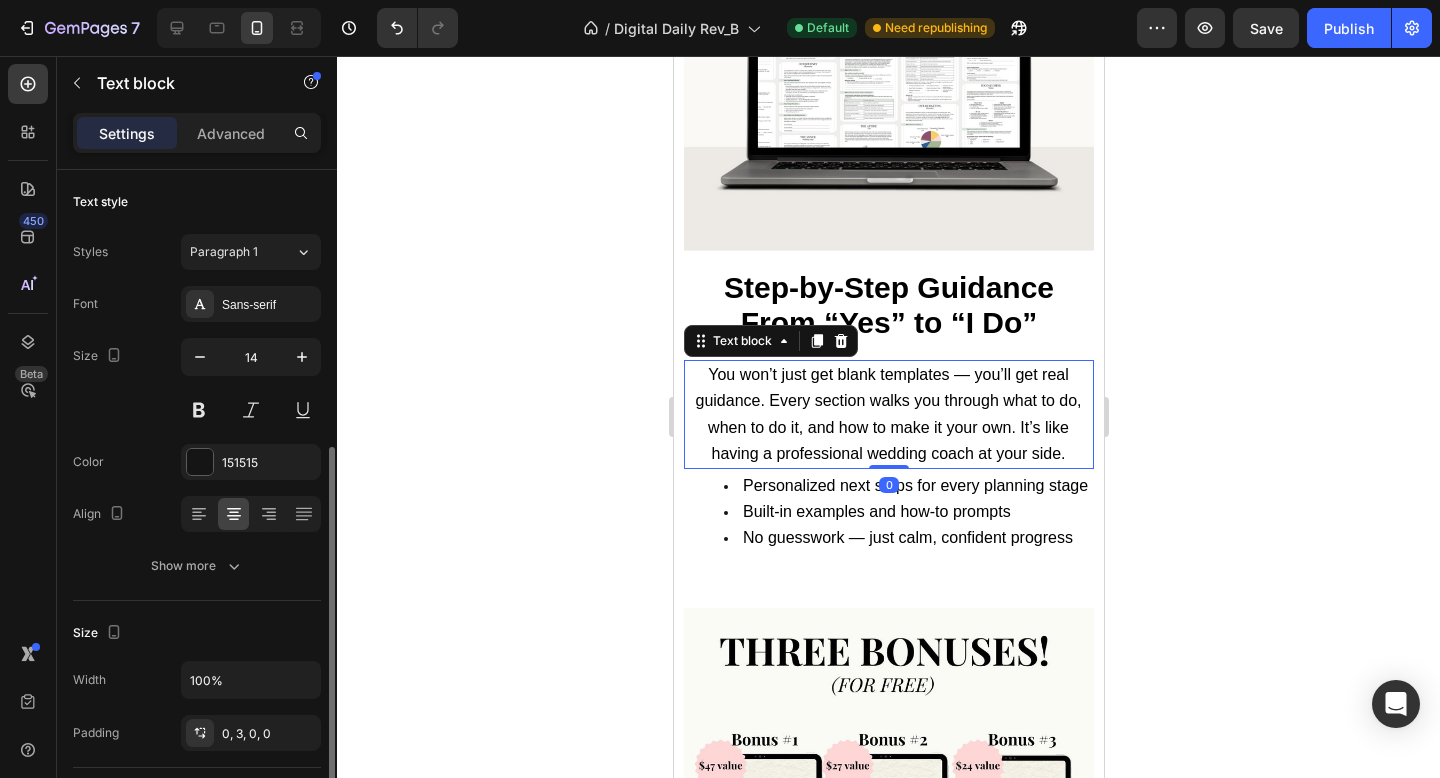 scroll, scrollTop: 178, scrollLeft: 0, axis: vertical 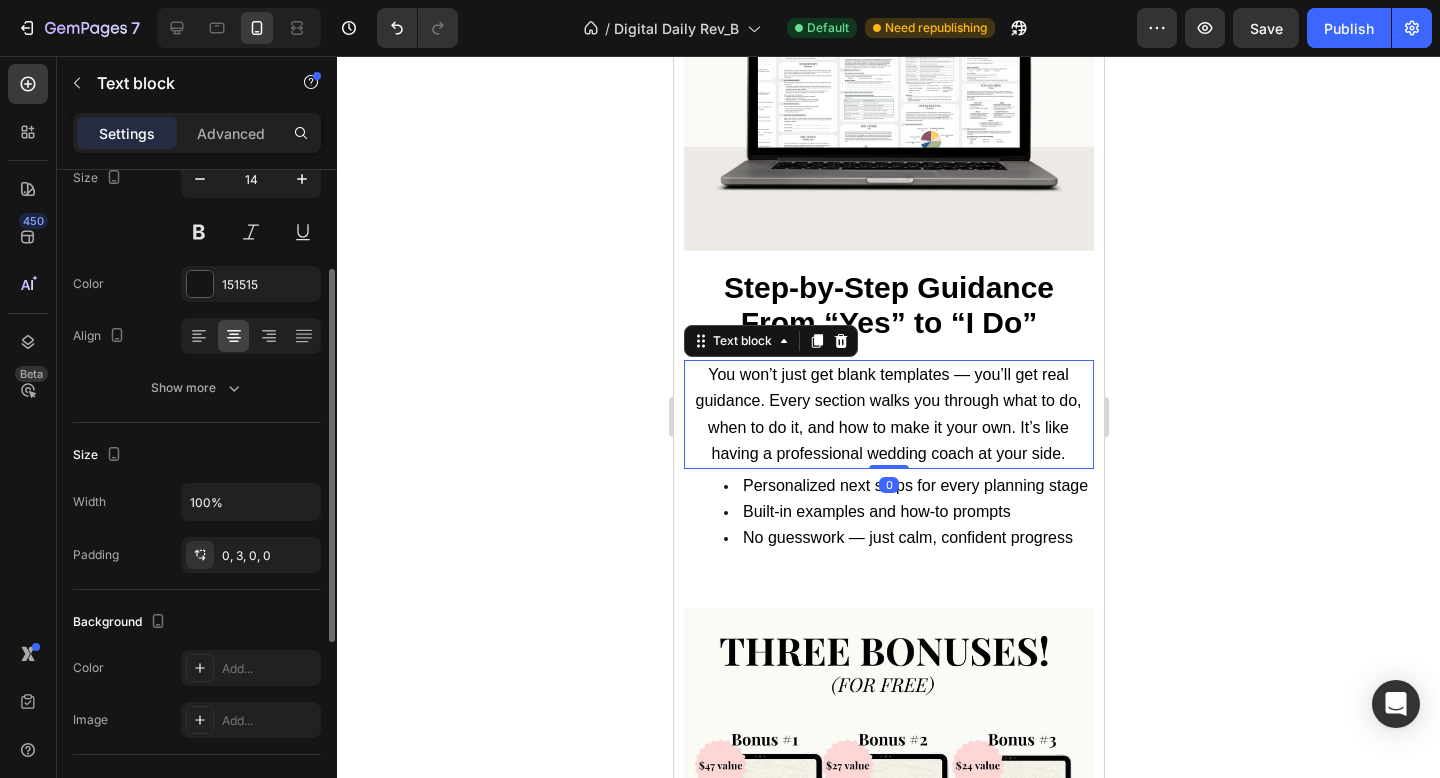 click on "You won’t just get blank templates — you’ll get real guidance. Every section walks you through what to do, when to do it, and how to make it your own. It’s like having a professional wedding coach at your side." at bounding box center [888, 414] 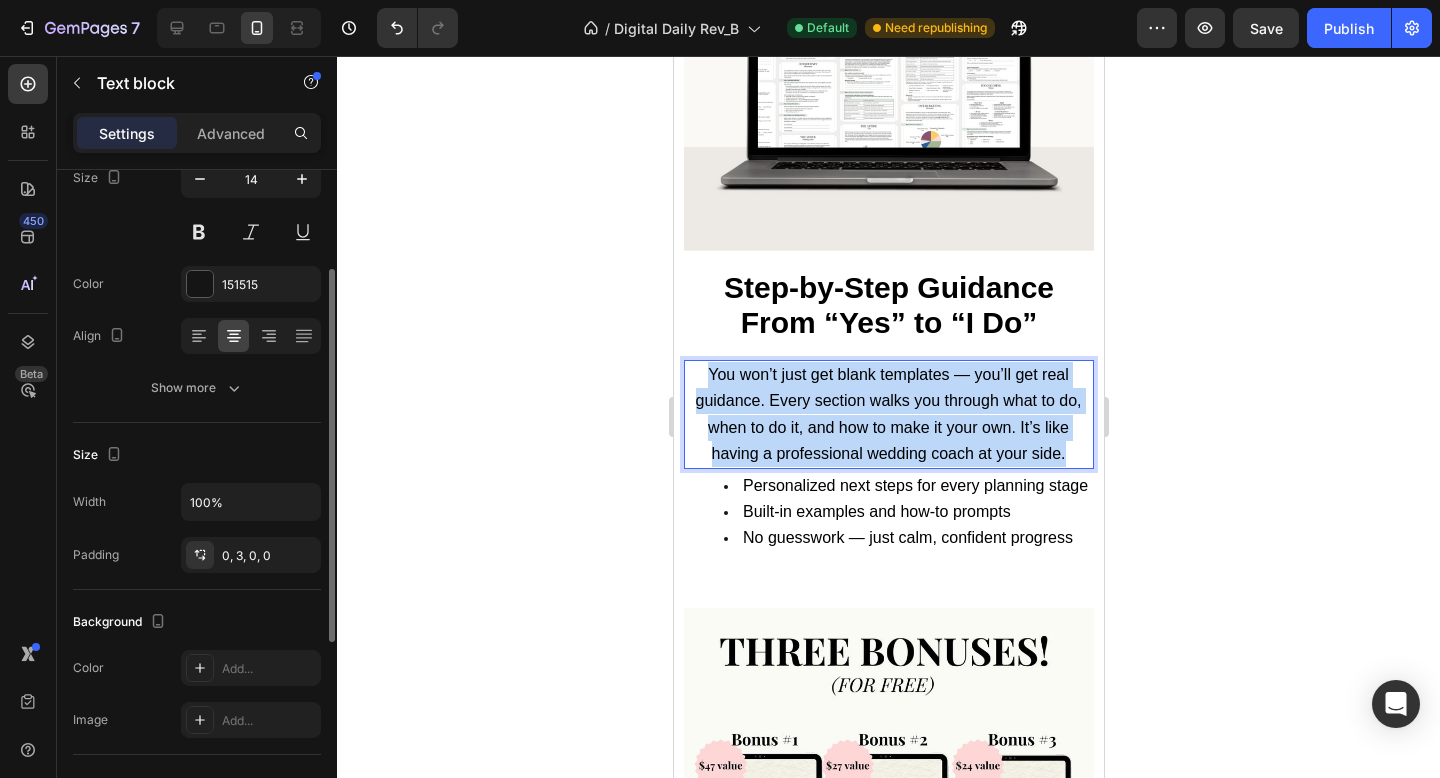 click on "You won’t just get blank templates — you’ll get real guidance. Every section walks you through what to do, when to do it, and how to make it your own. It’s like having a professional wedding coach at your side." at bounding box center [888, 414] 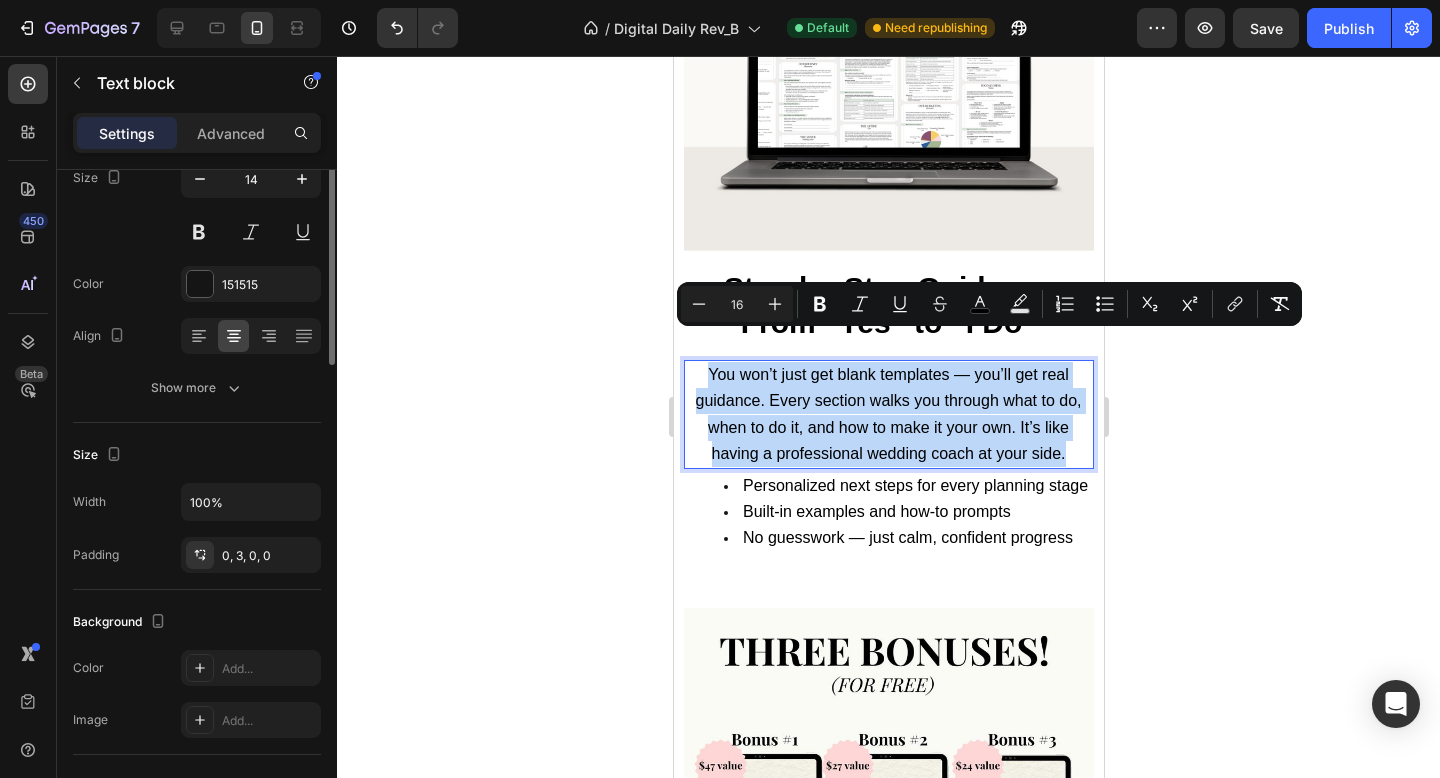 scroll, scrollTop: 0, scrollLeft: 0, axis: both 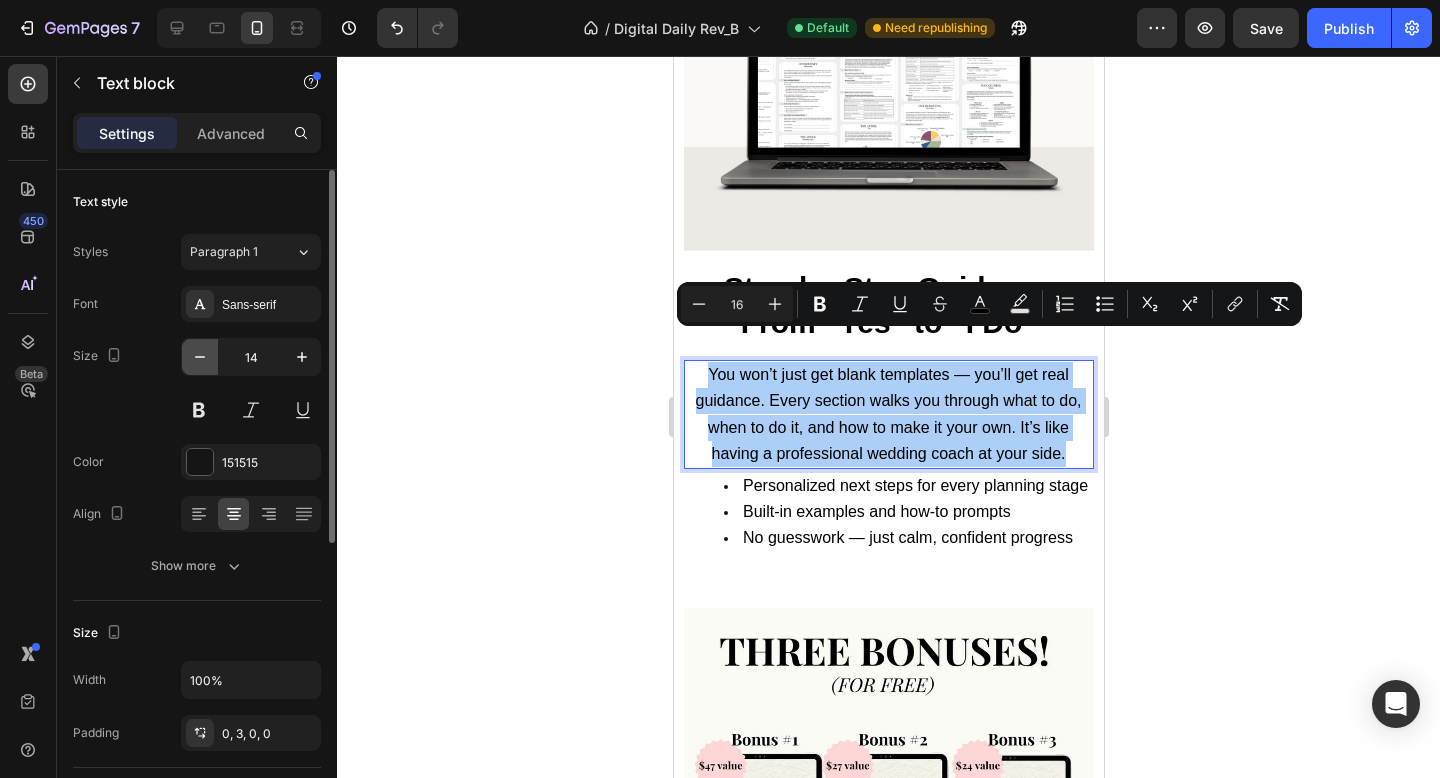 click at bounding box center (200, 357) 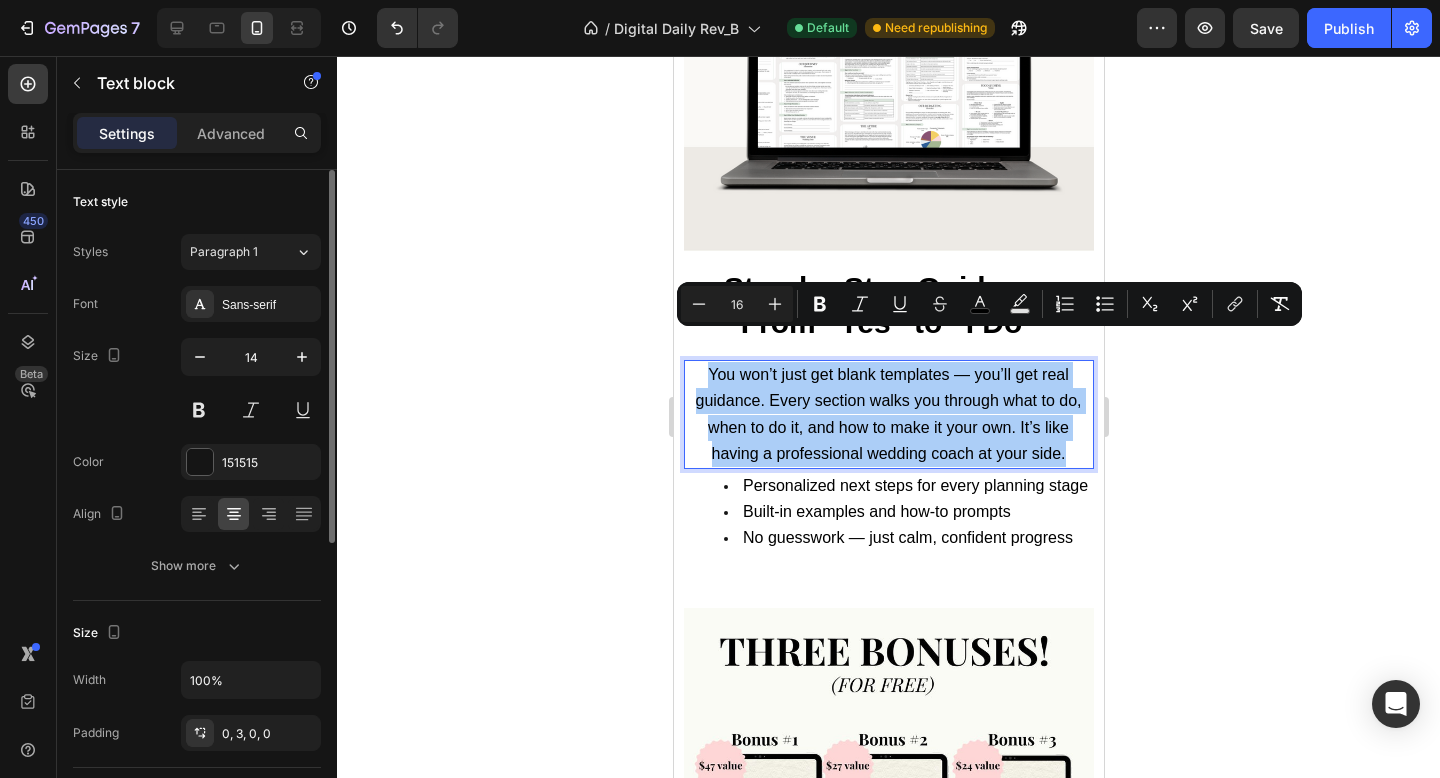 type on "13" 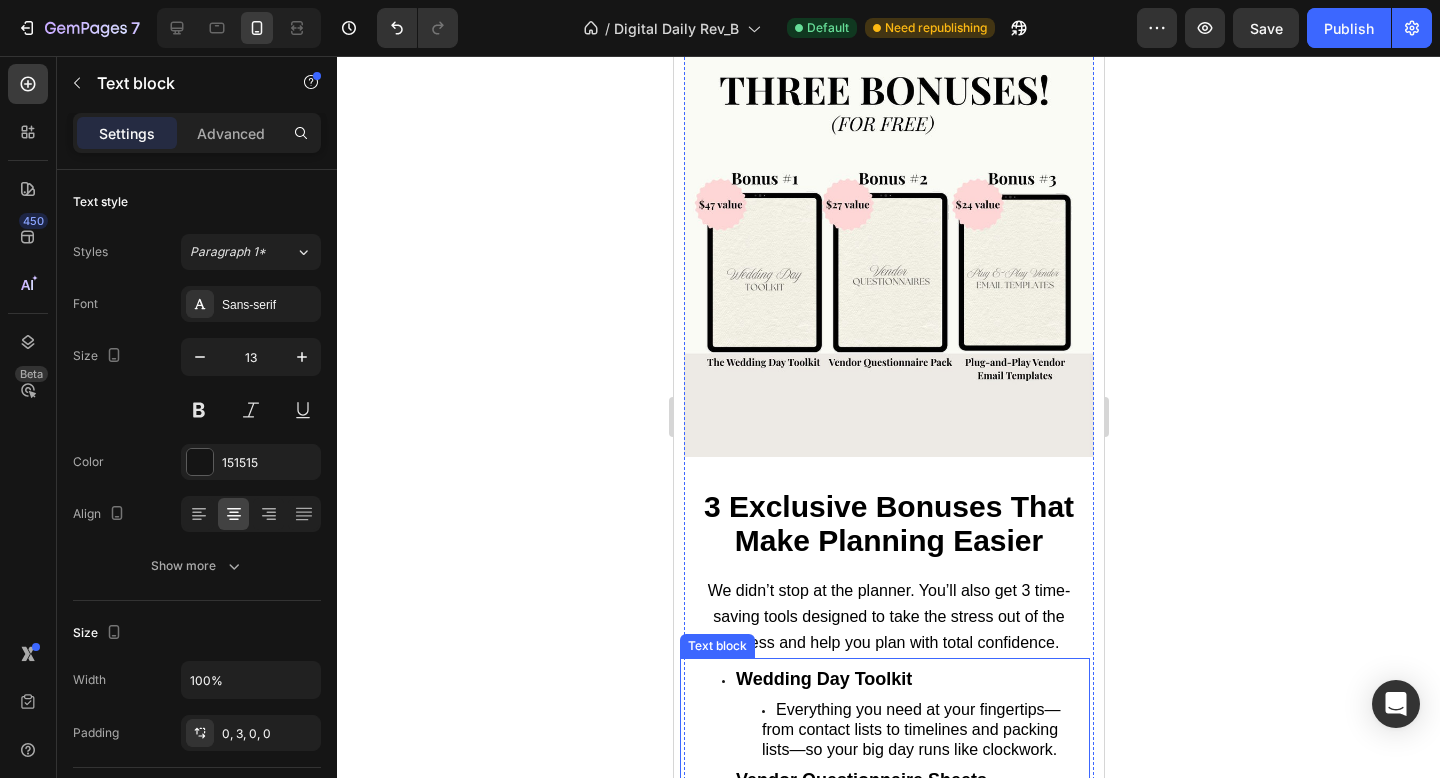 scroll, scrollTop: 2728, scrollLeft: 0, axis: vertical 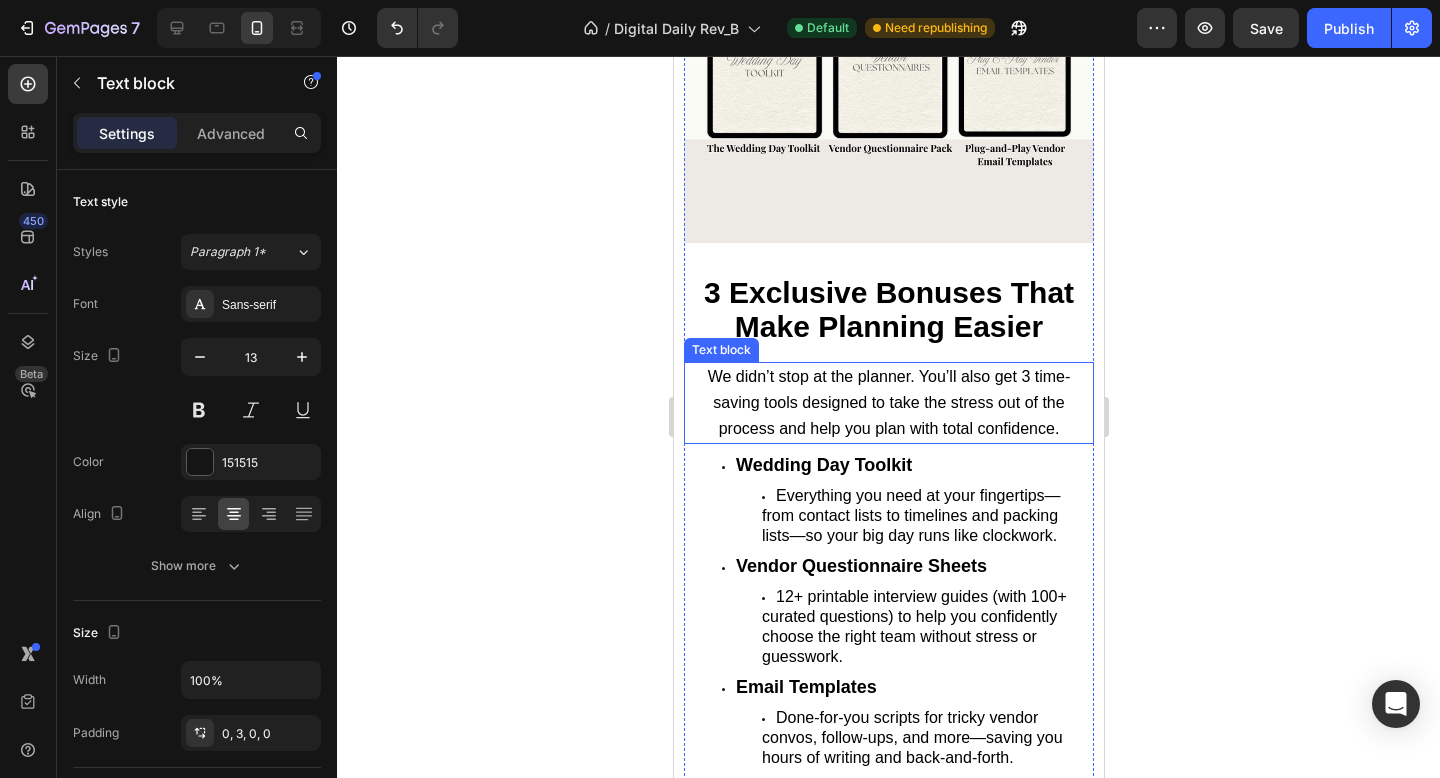 click on "We didn’t stop at the planner. You’ll also get 3 time-saving tools designed to take the stress out of the process and help you plan with total confidence." at bounding box center [888, 402] 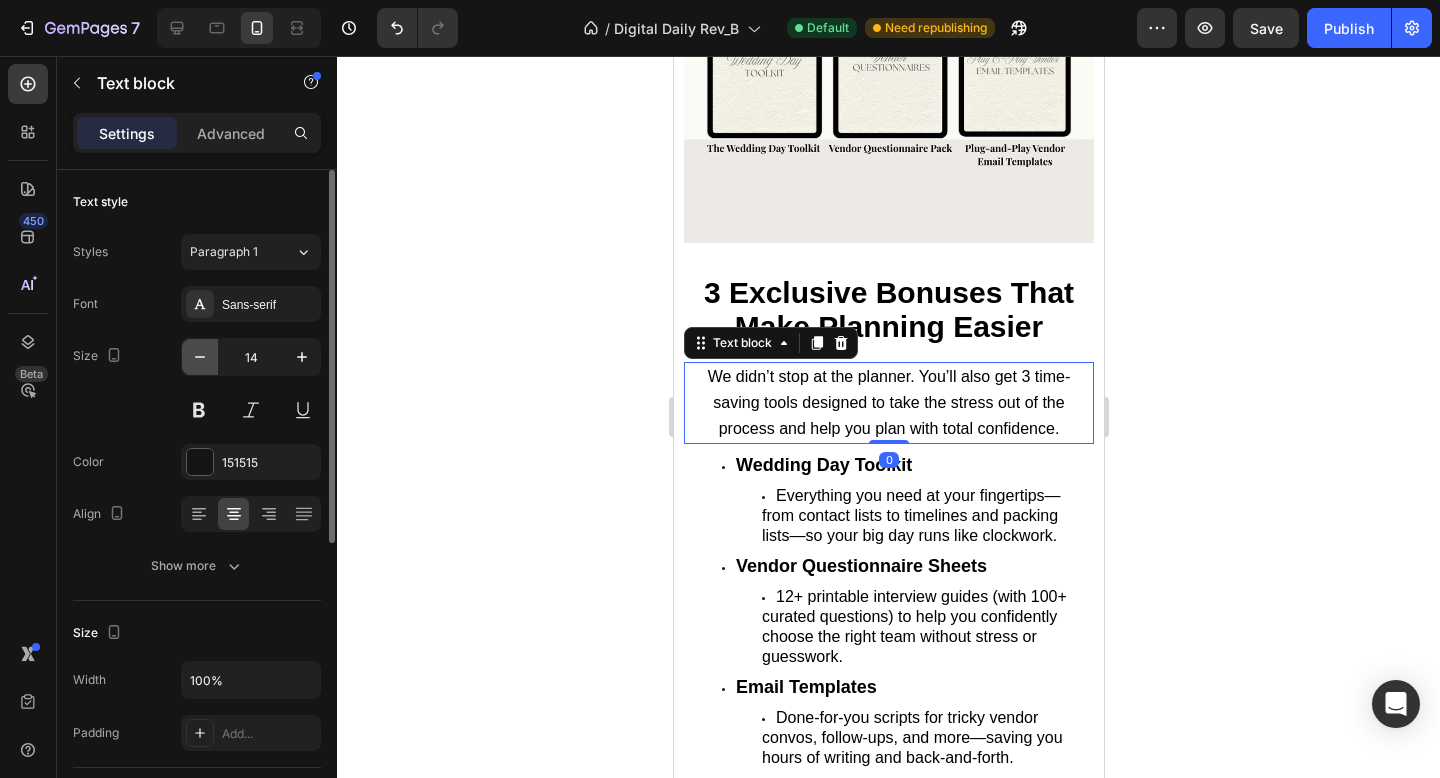 click 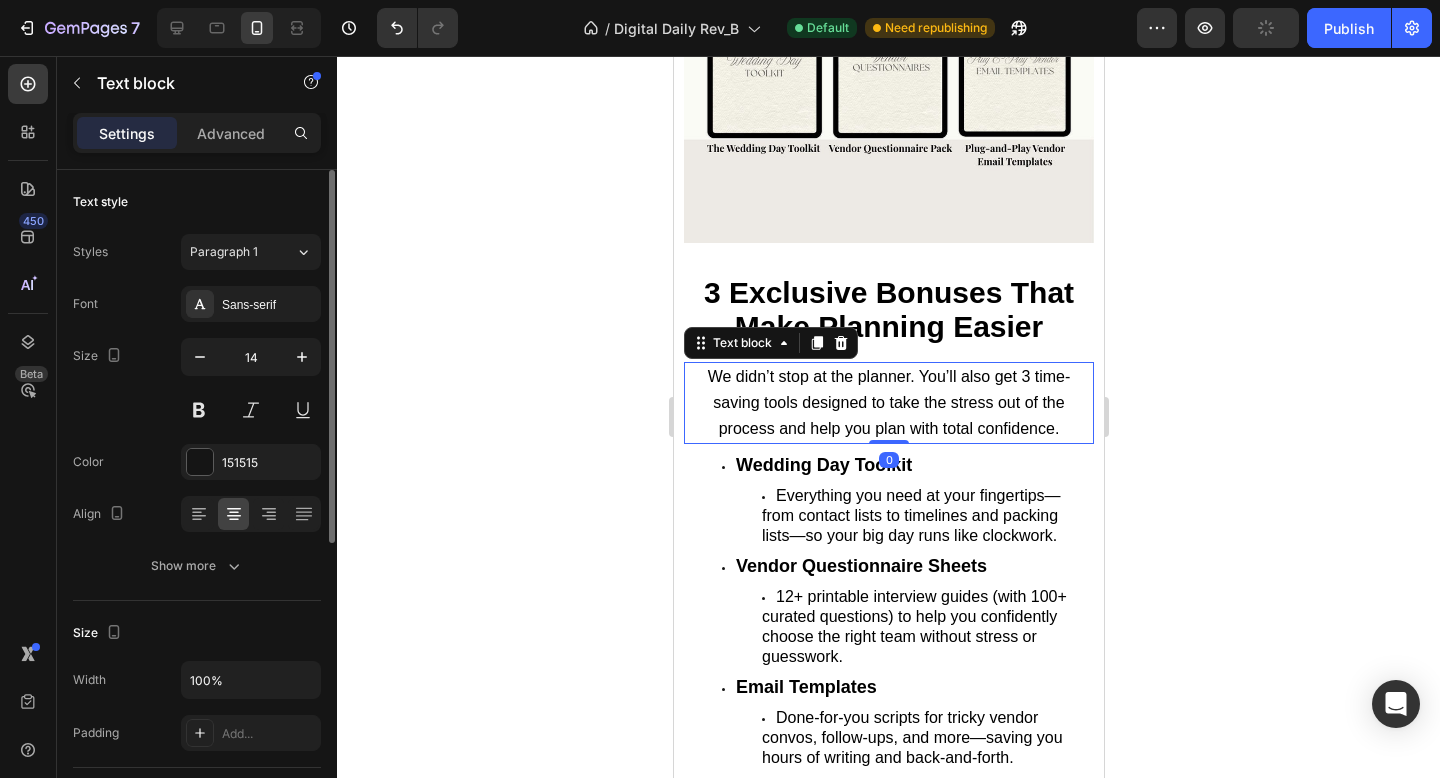 type on "13" 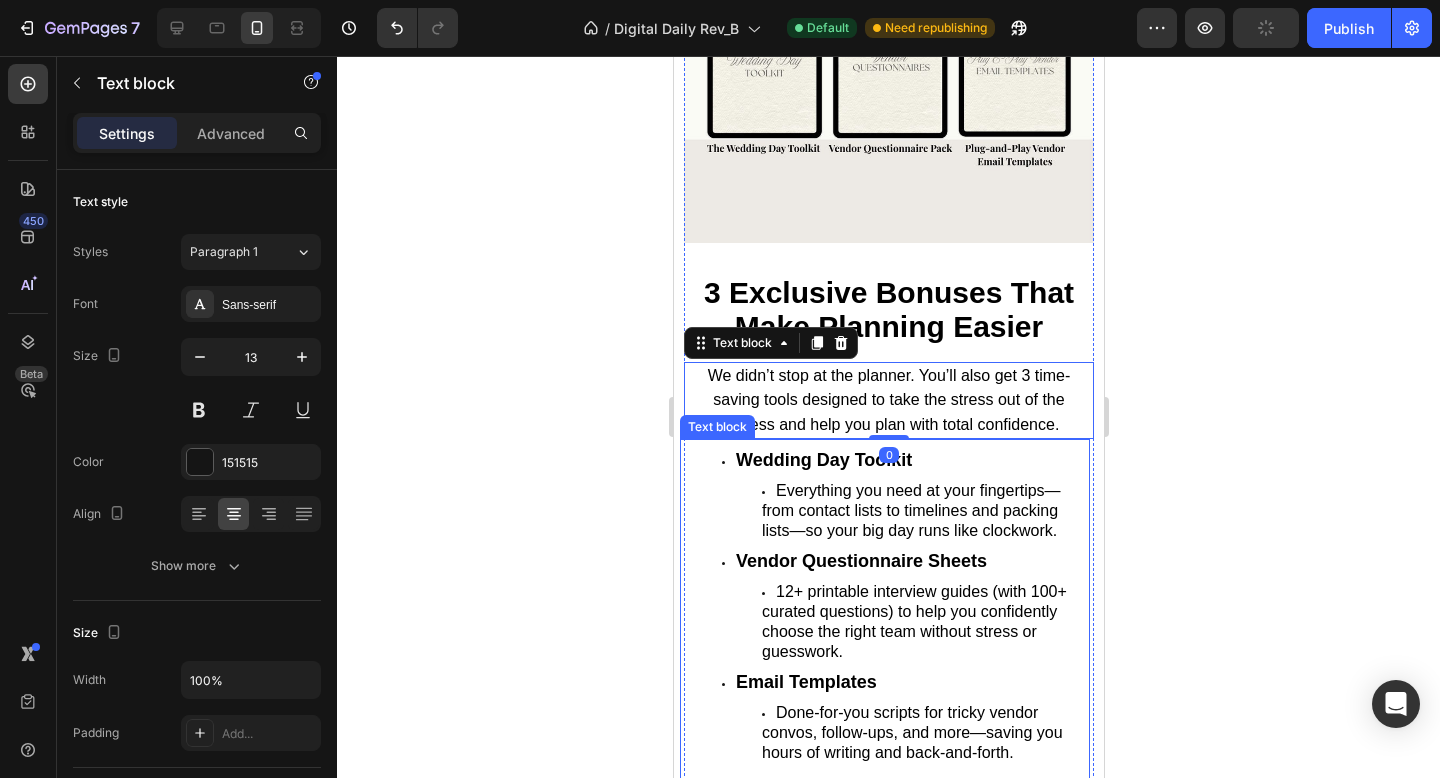 click on "Everything you need at your fingertips—from contact lists to timelines and packing lists—so your big day runs like clockwork." at bounding box center (910, 510) 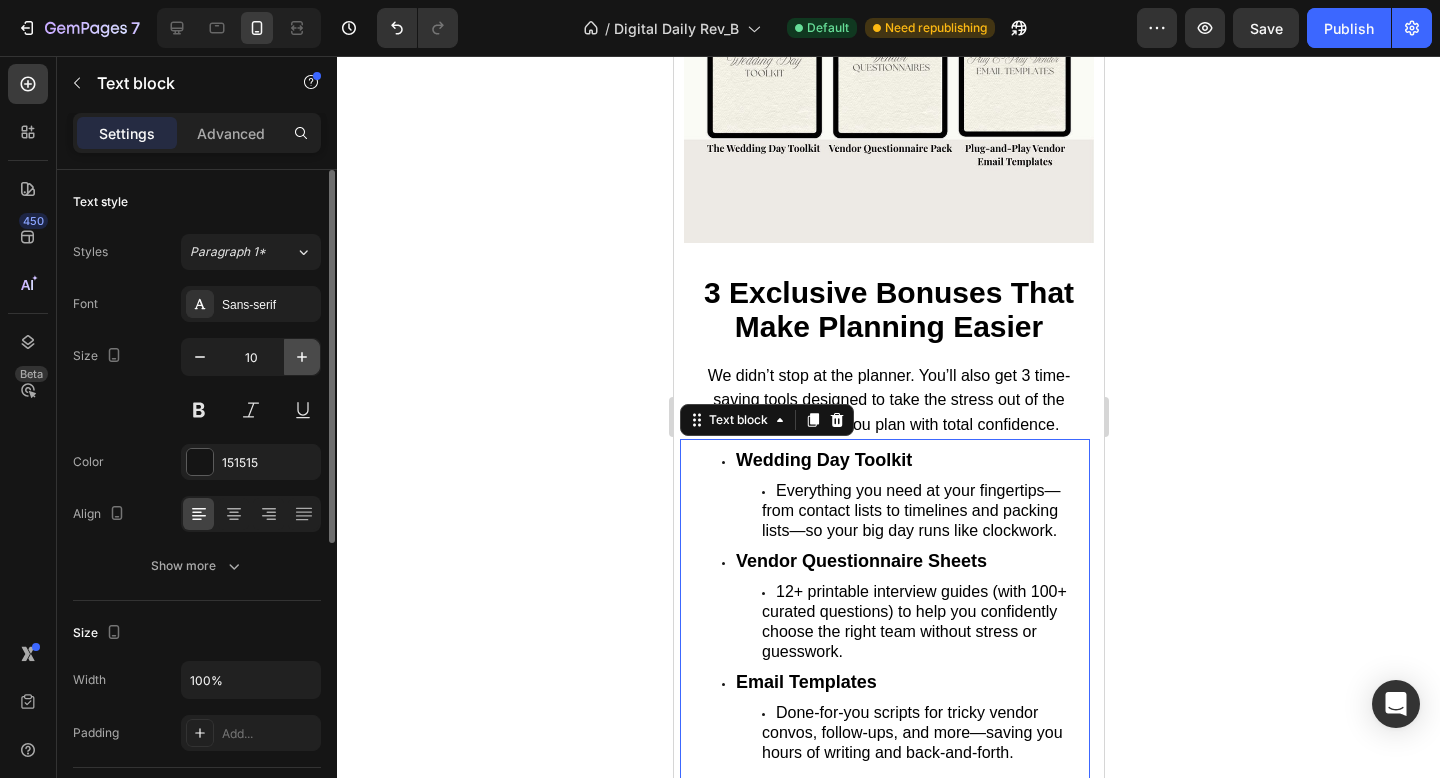 click 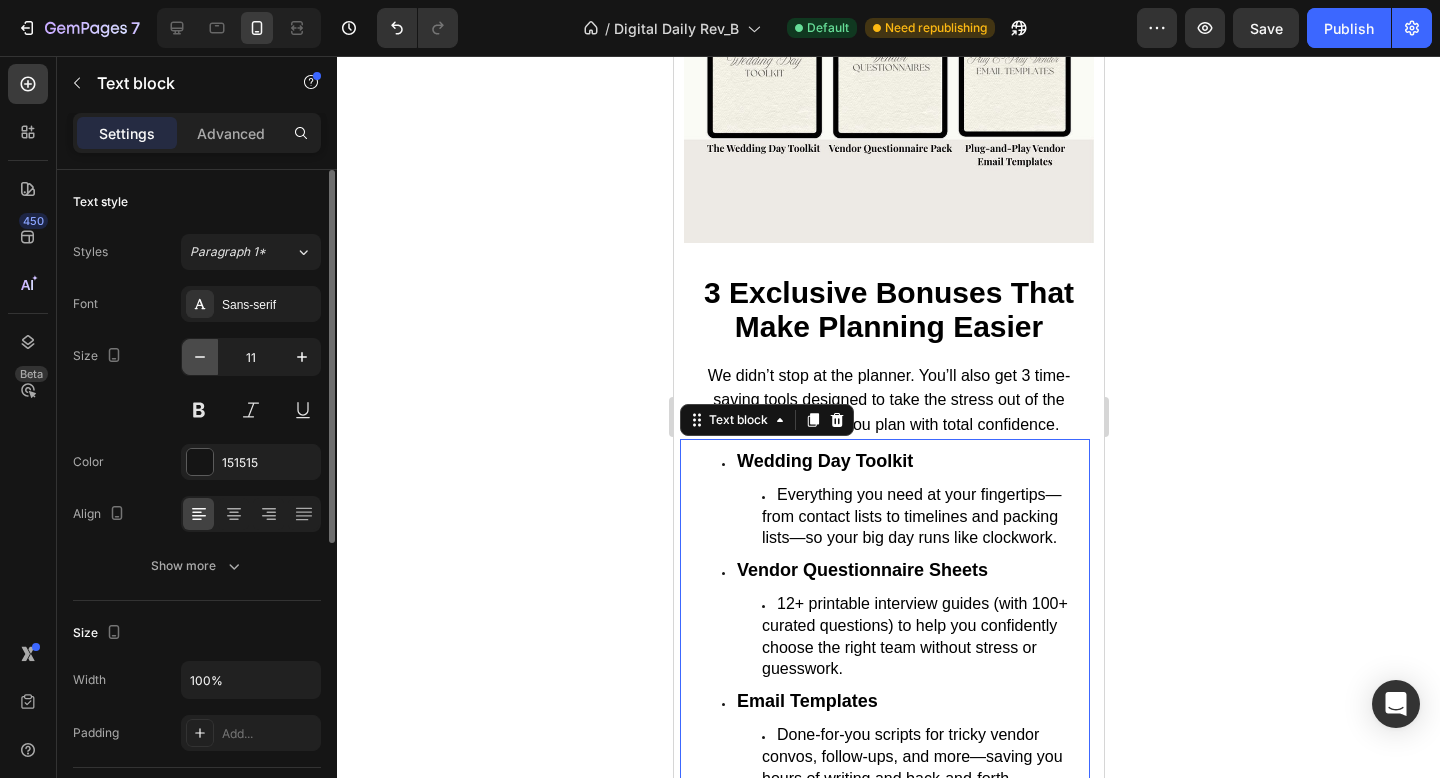 click 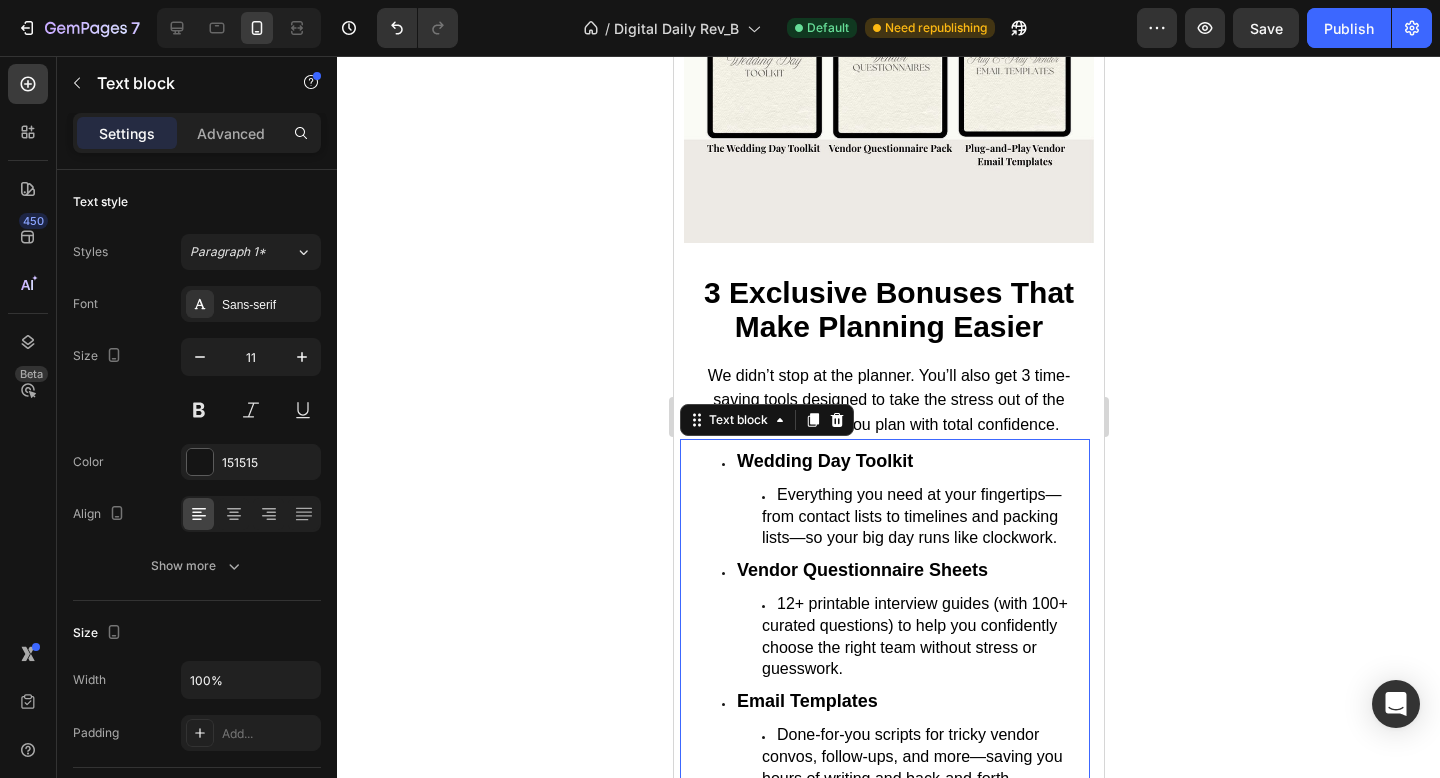 type on "10" 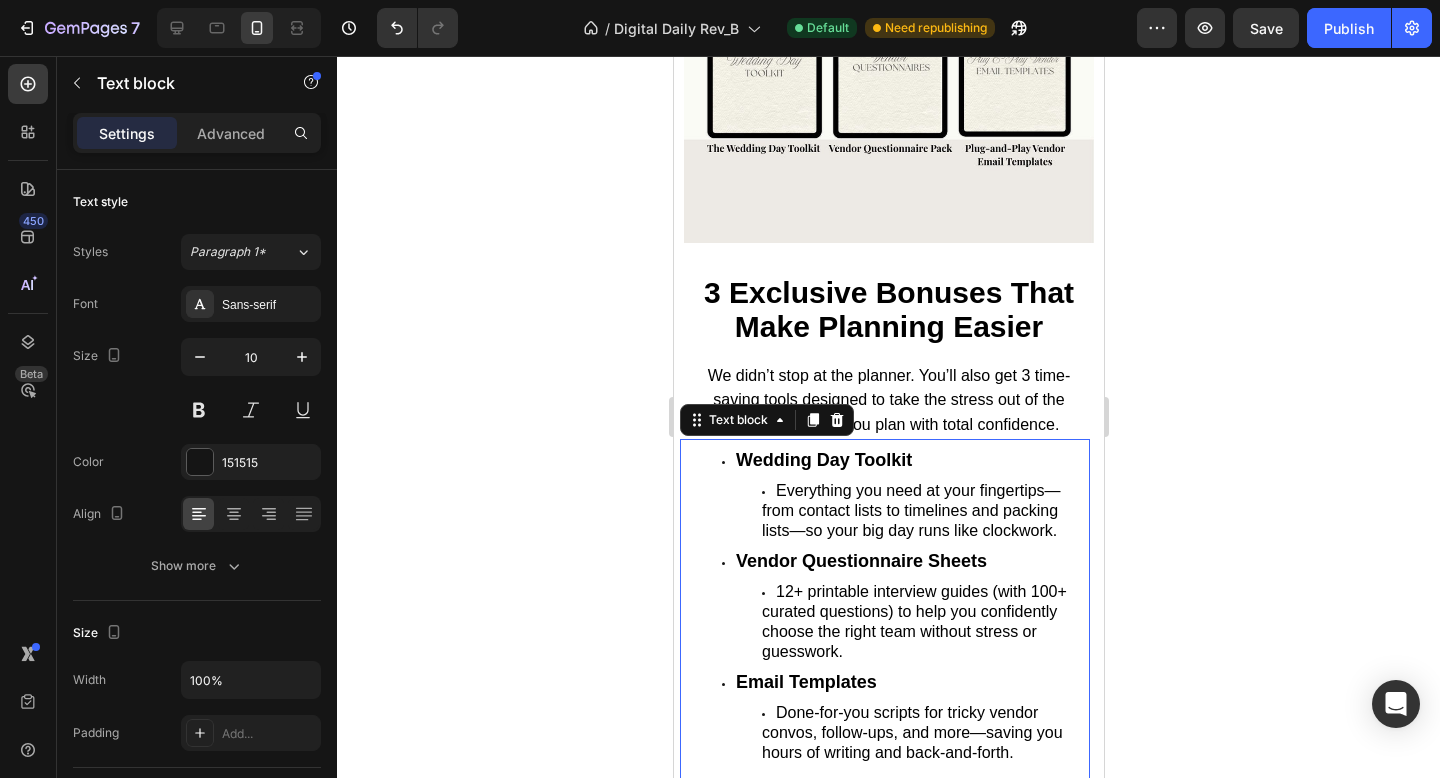 click 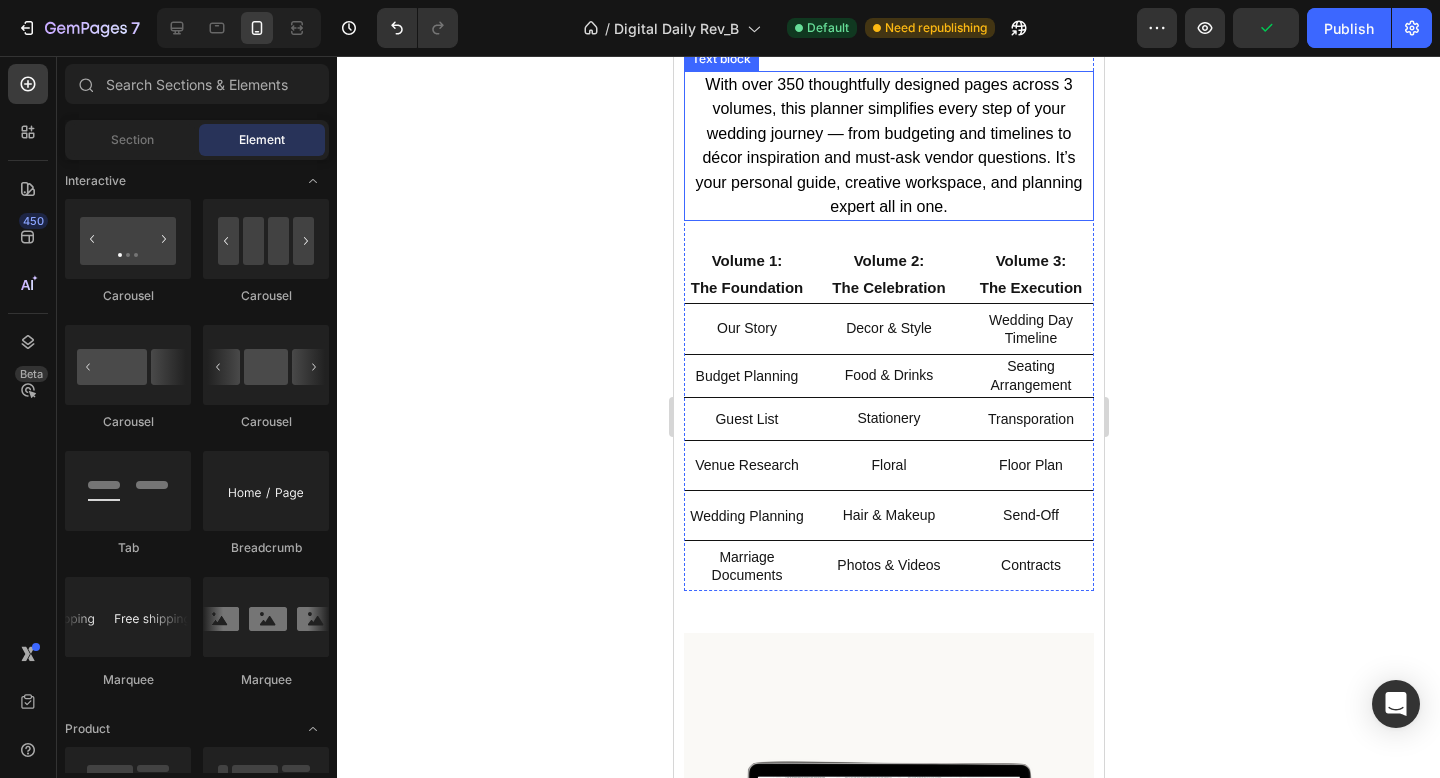 scroll, scrollTop: 1241, scrollLeft: 0, axis: vertical 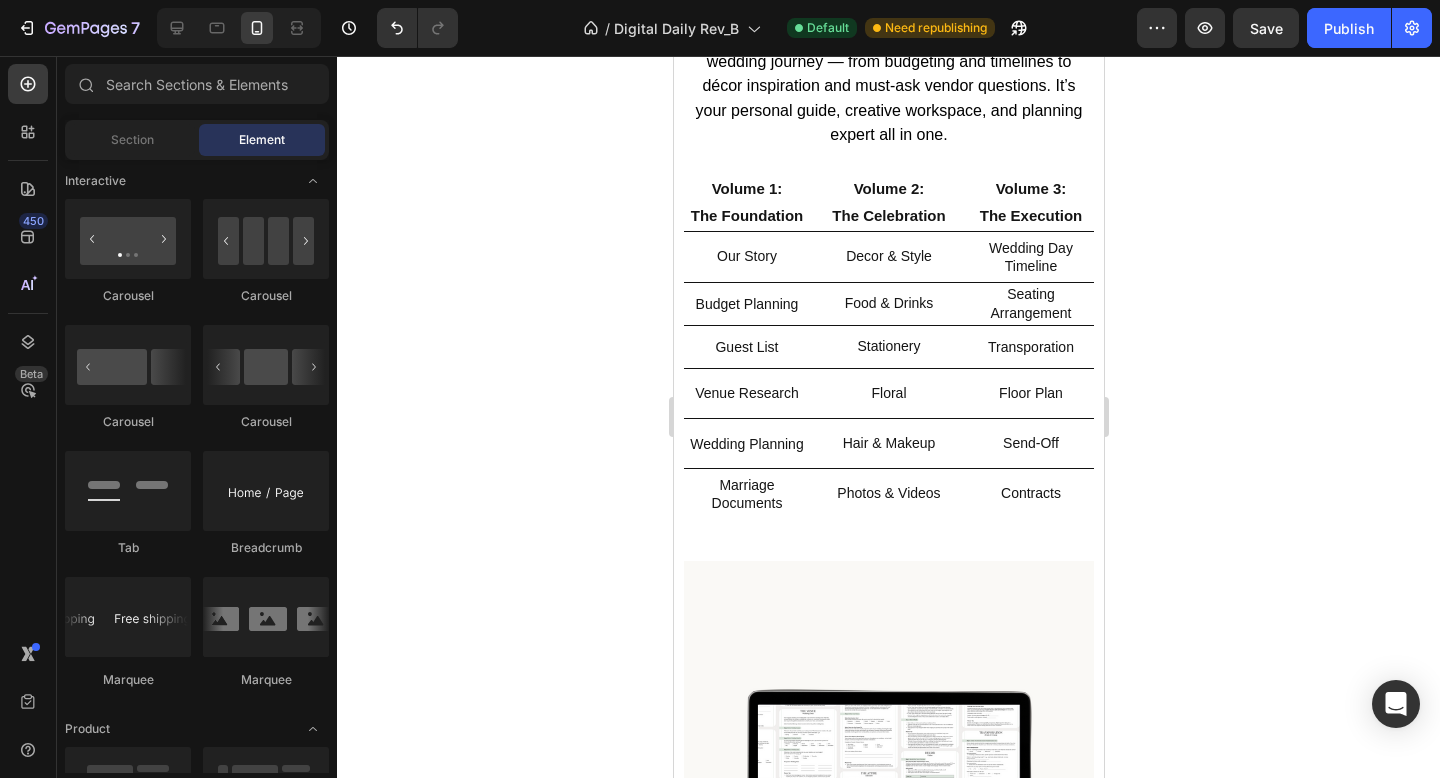drag, startPoint x: 1381, startPoint y: 422, endPoint x: 1226, endPoint y: 373, distance: 162.56076 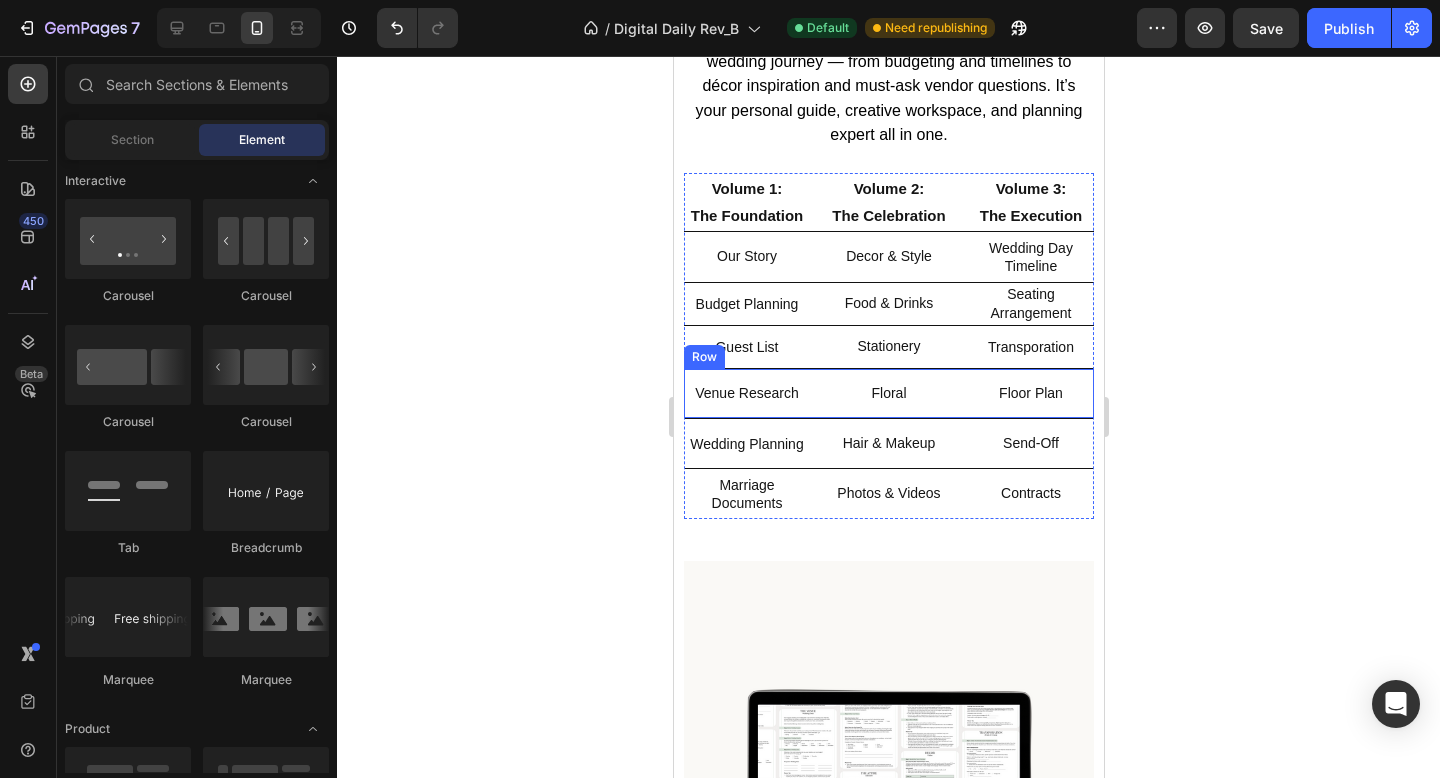 click on "Venue Research Text Block Floral Text Block Floor Plan Text Block Row" at bounding box center (888, 394) 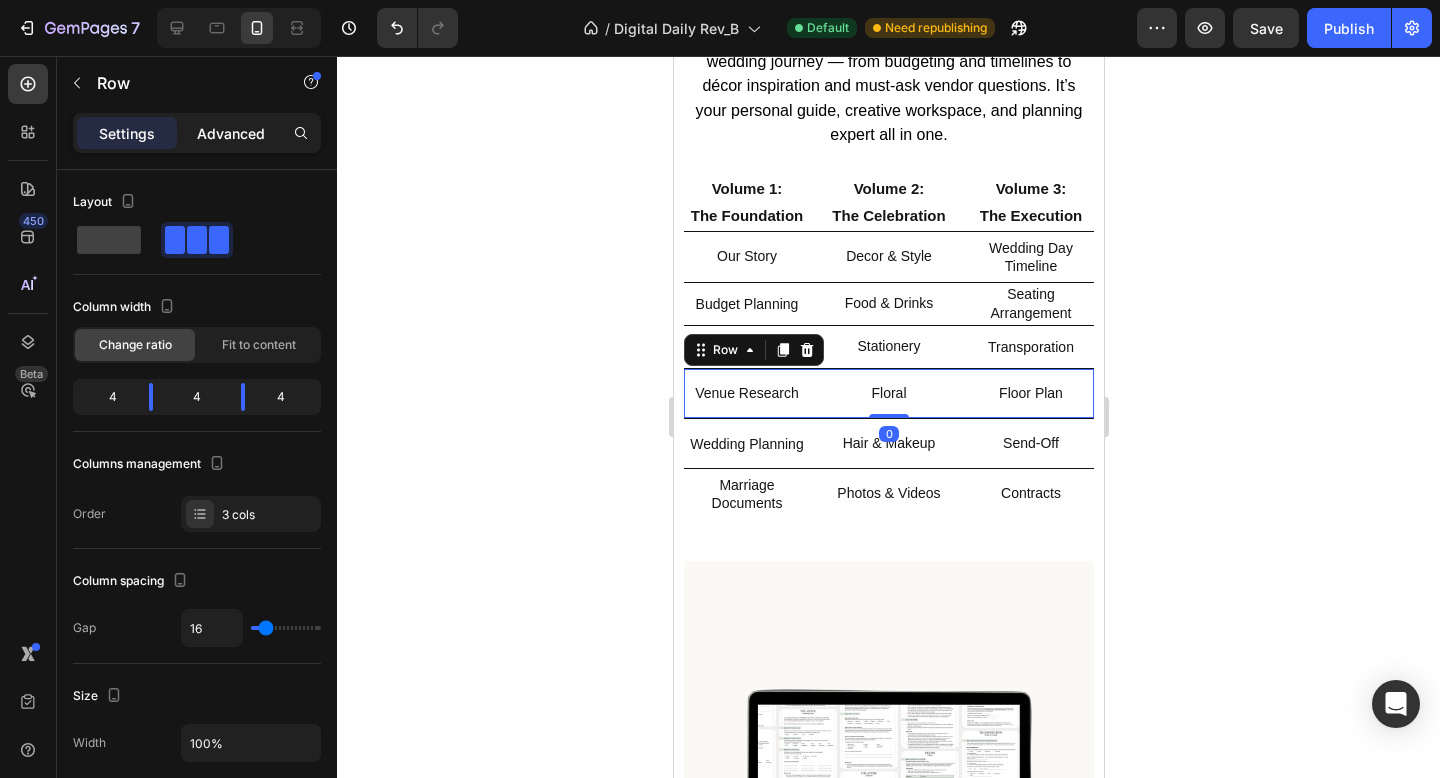 click on "Advanced" at bounding box center (231, 133) 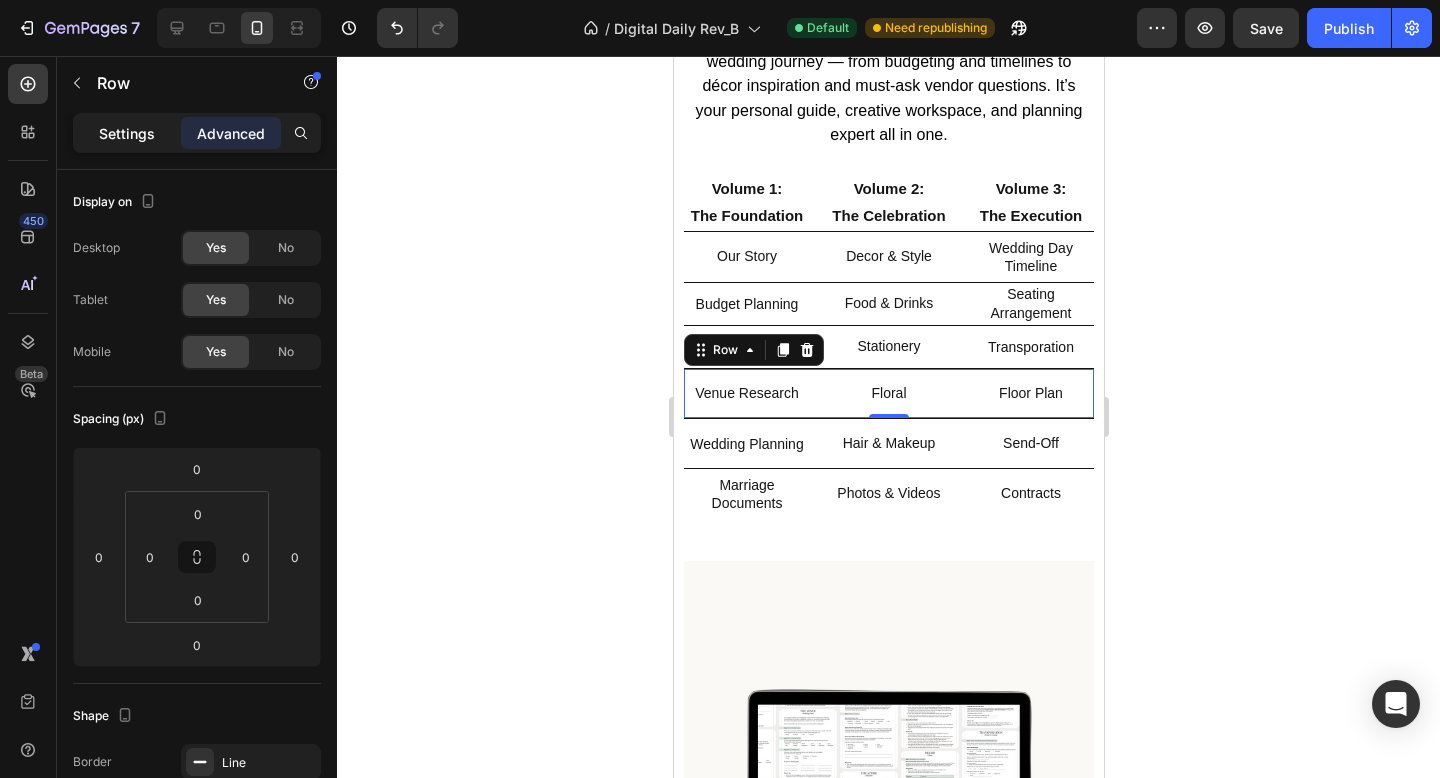 click on "Settings" at bounding box center [127, 133] 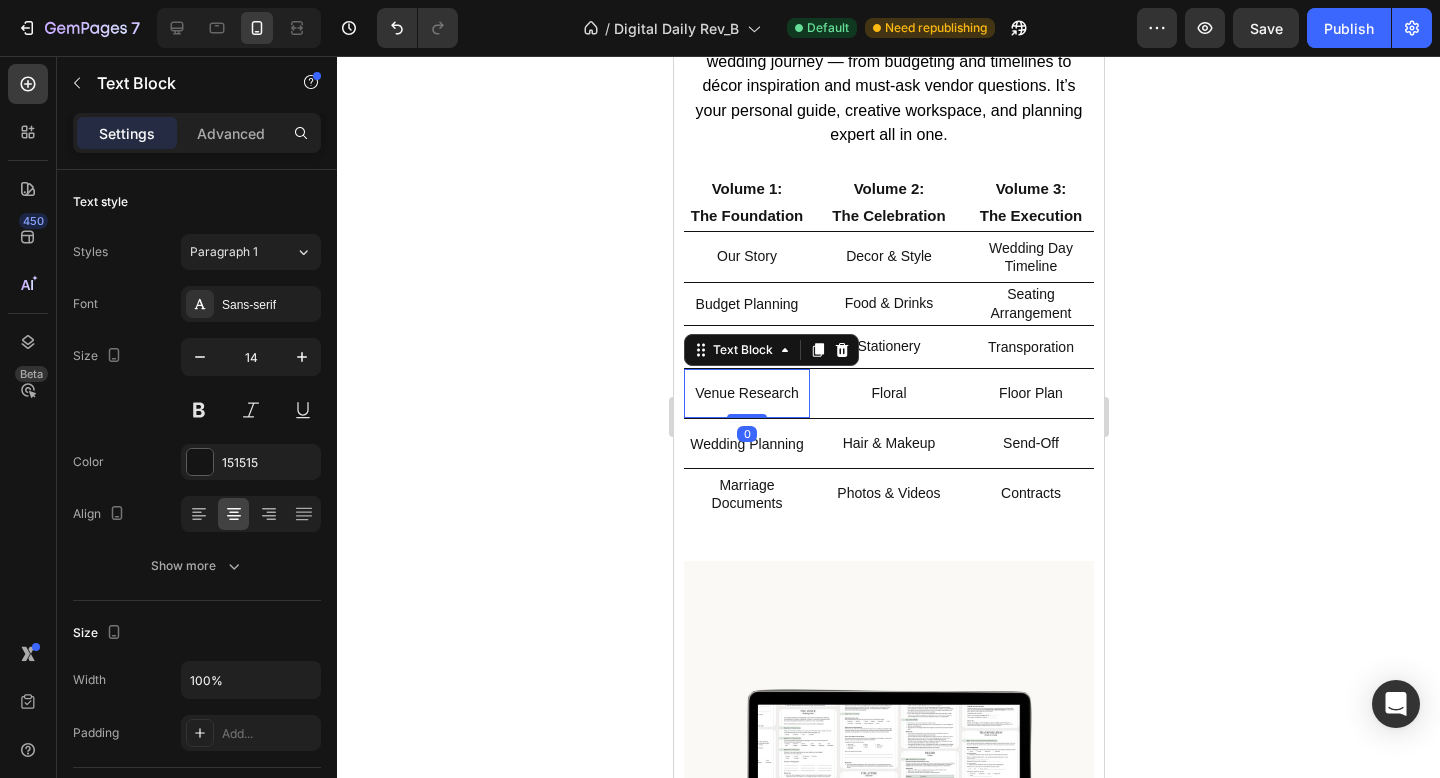 click on "Venue Research" at bounding box center [746, 393] 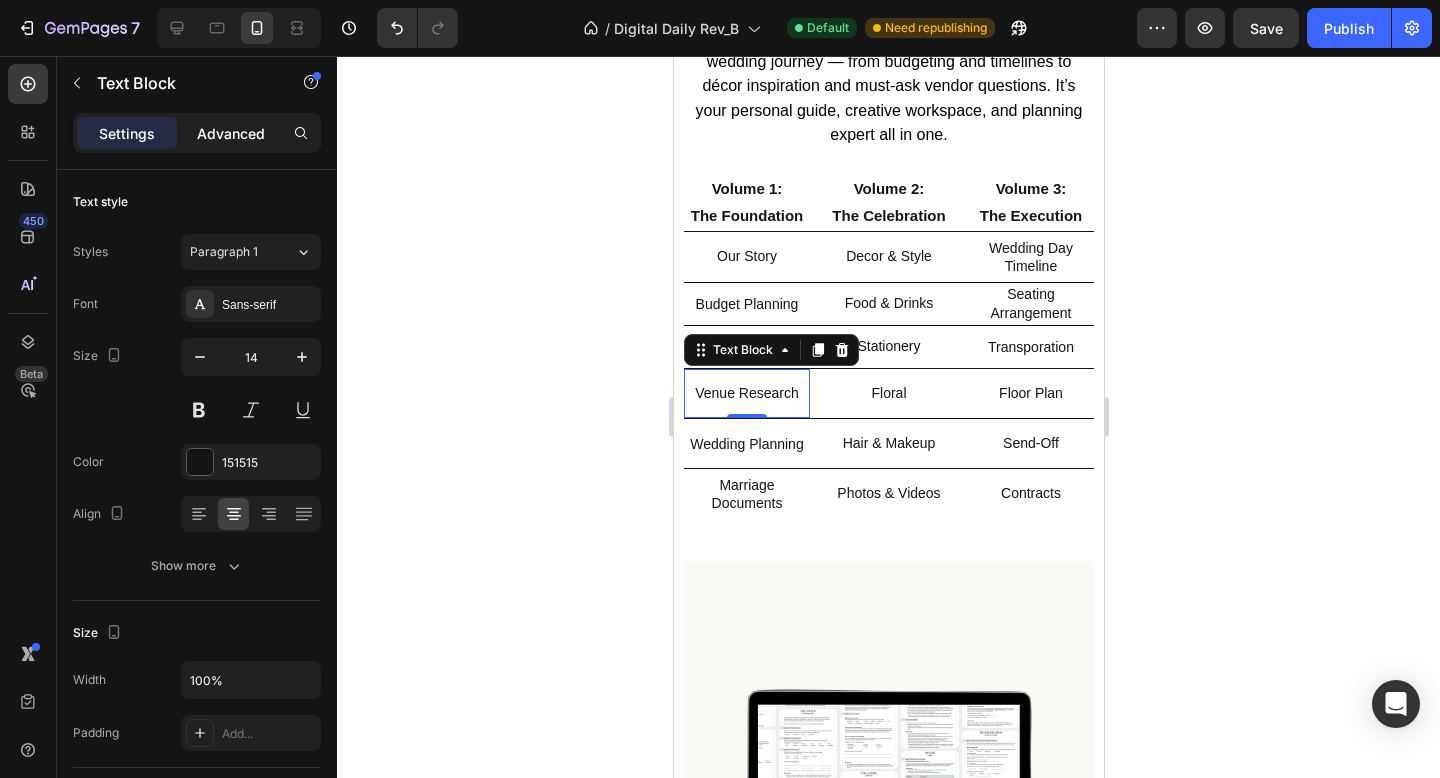 drag, startPoint x: 231, startPoint y: 130, endPoint x: 221, endPoint y: 133, distance: 10.440307 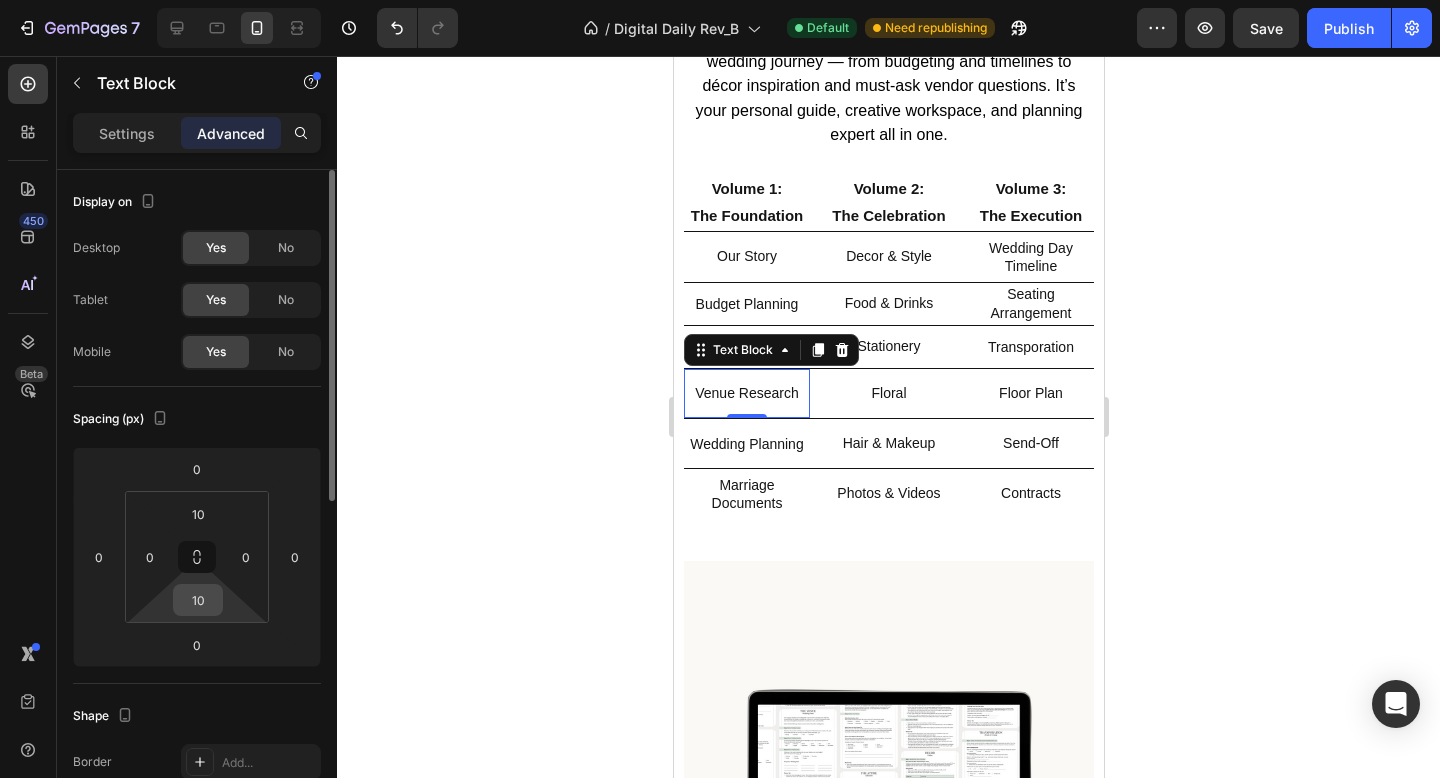 click on "10" at bounding box center (198, 600) 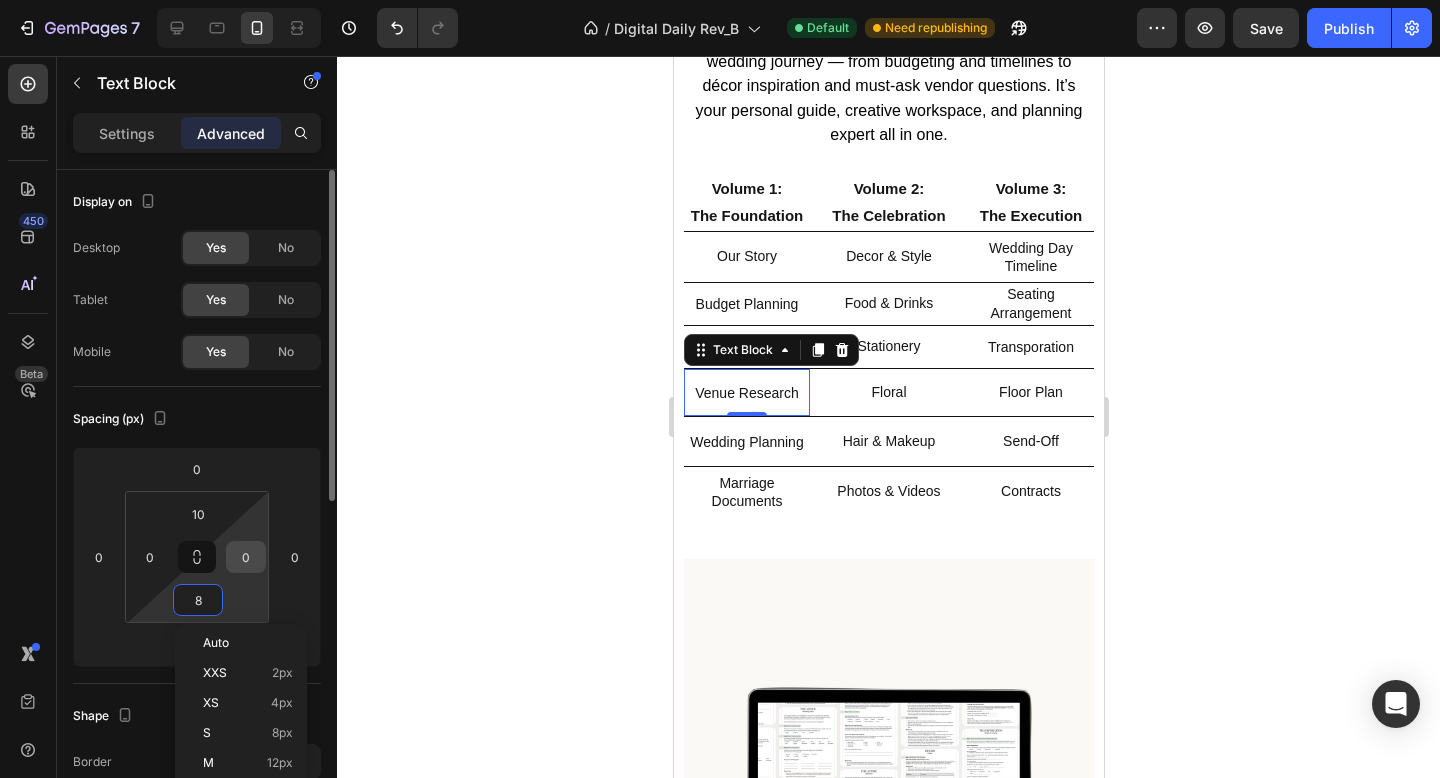 type on "7" 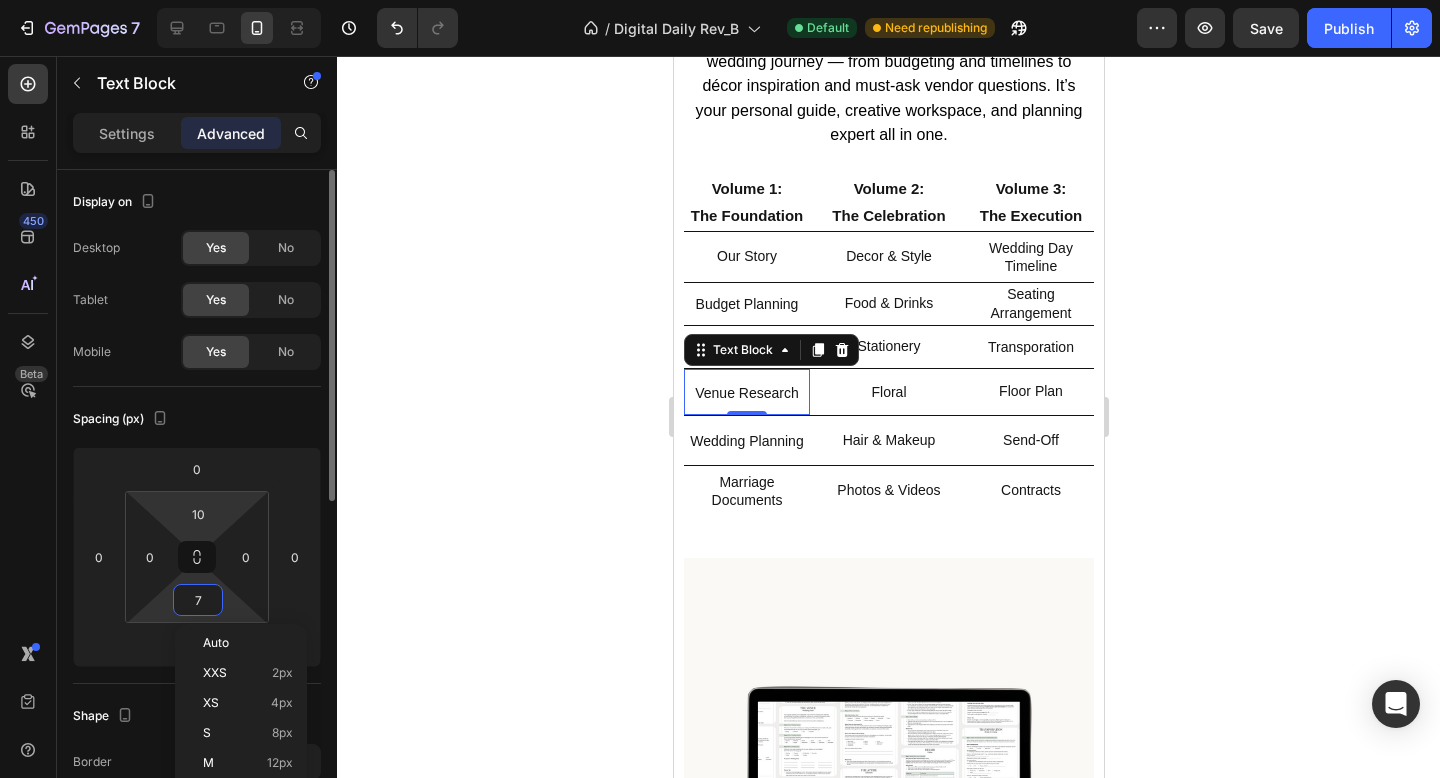 click on "10" at bounding box center (198, 514) 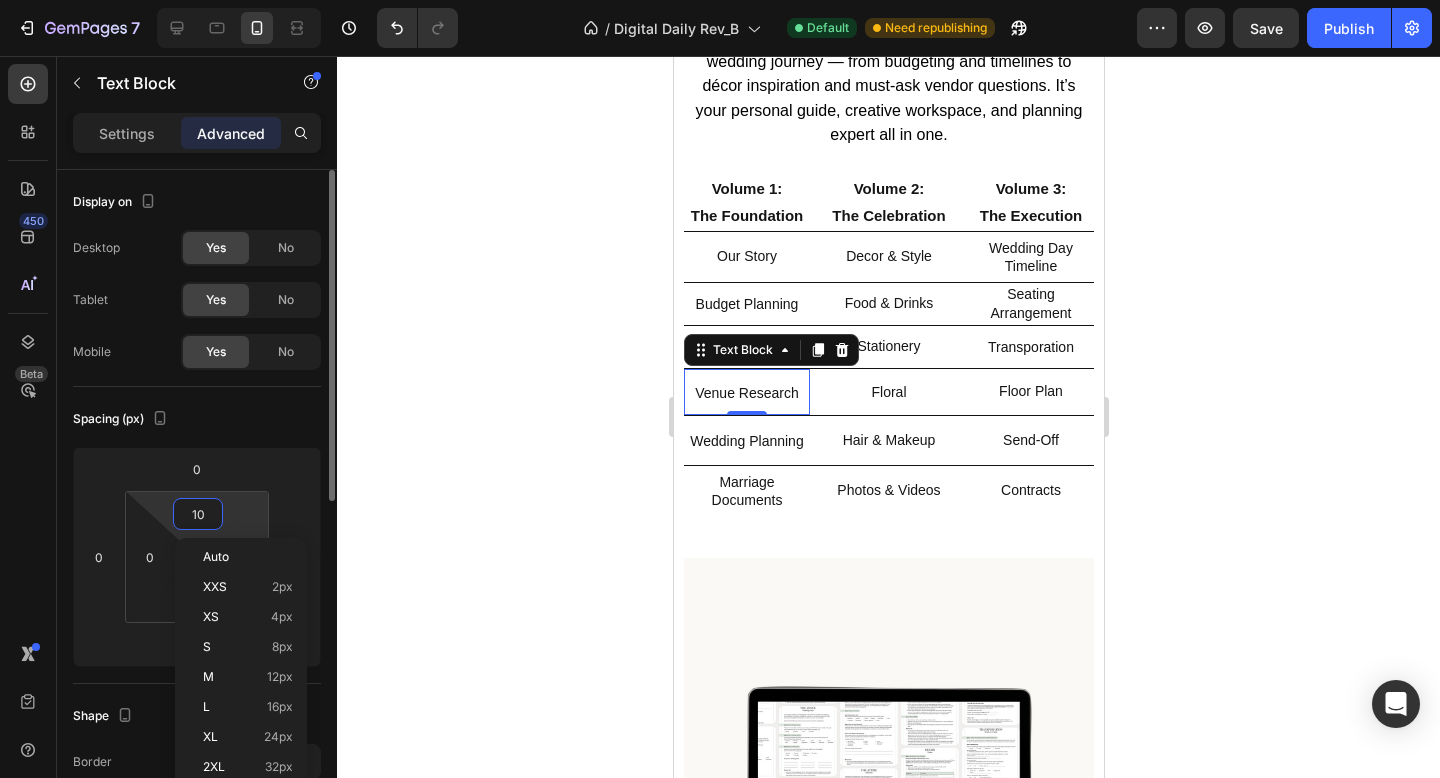 type on "7" 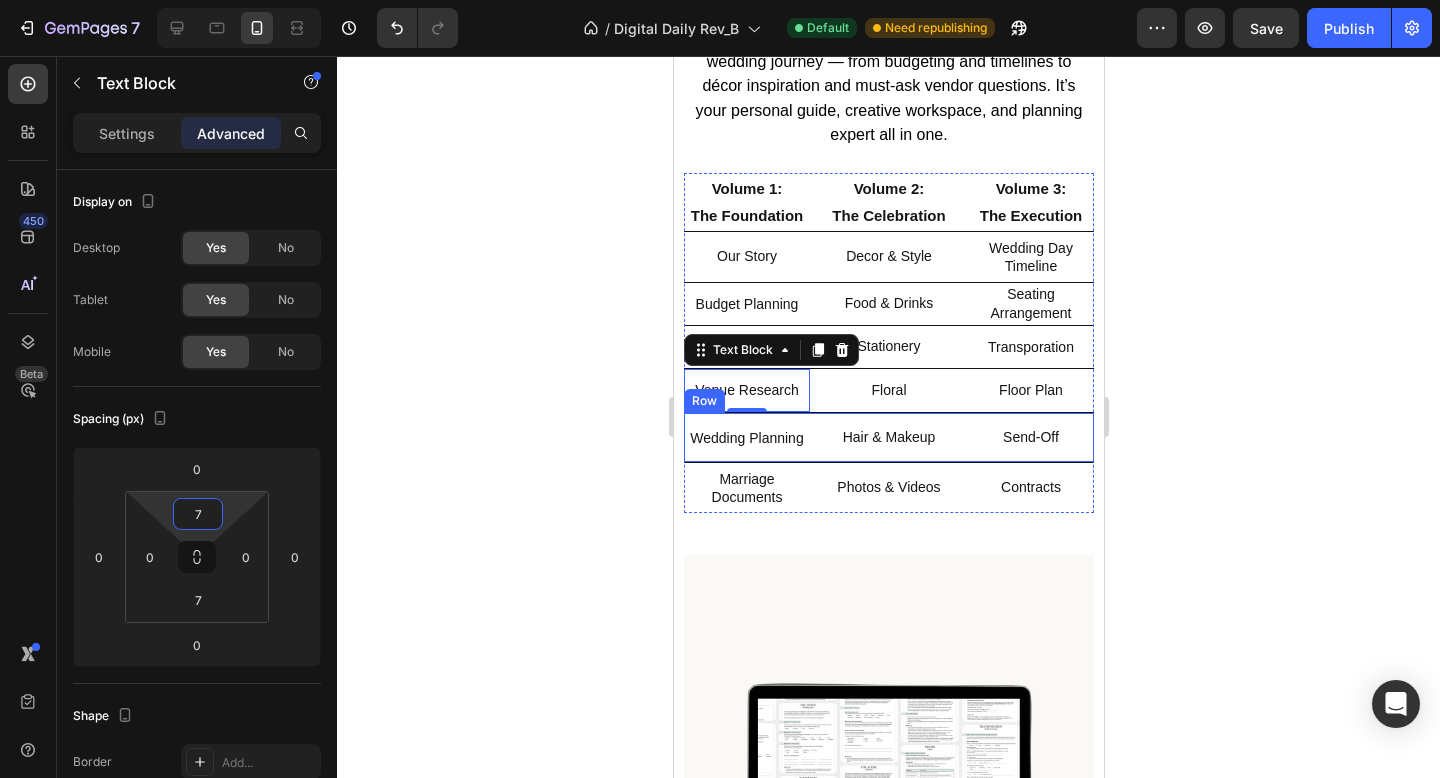 click on "Wedding Planning" at bounding box center (746, 438) 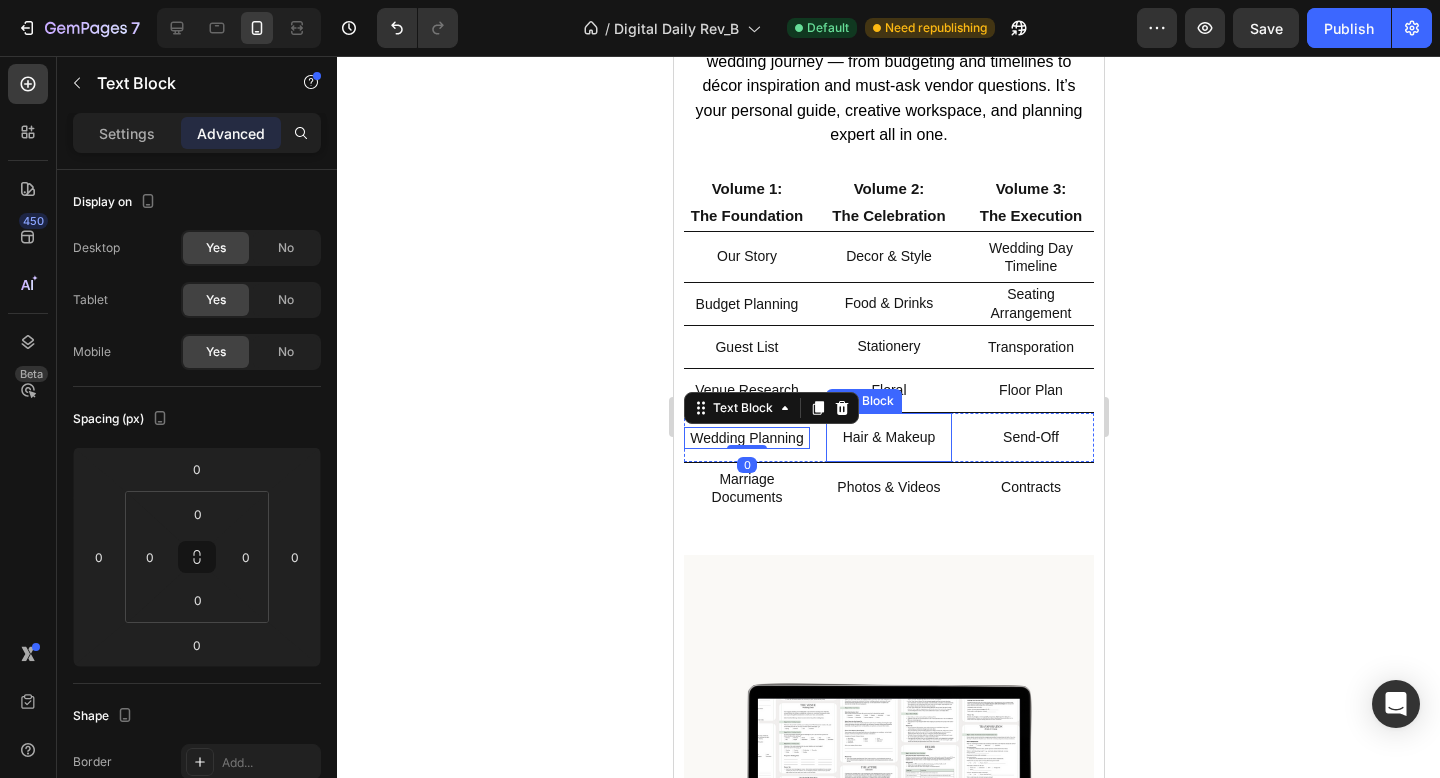 click on "Hair & Makeup" at bounding box center (888, 437) 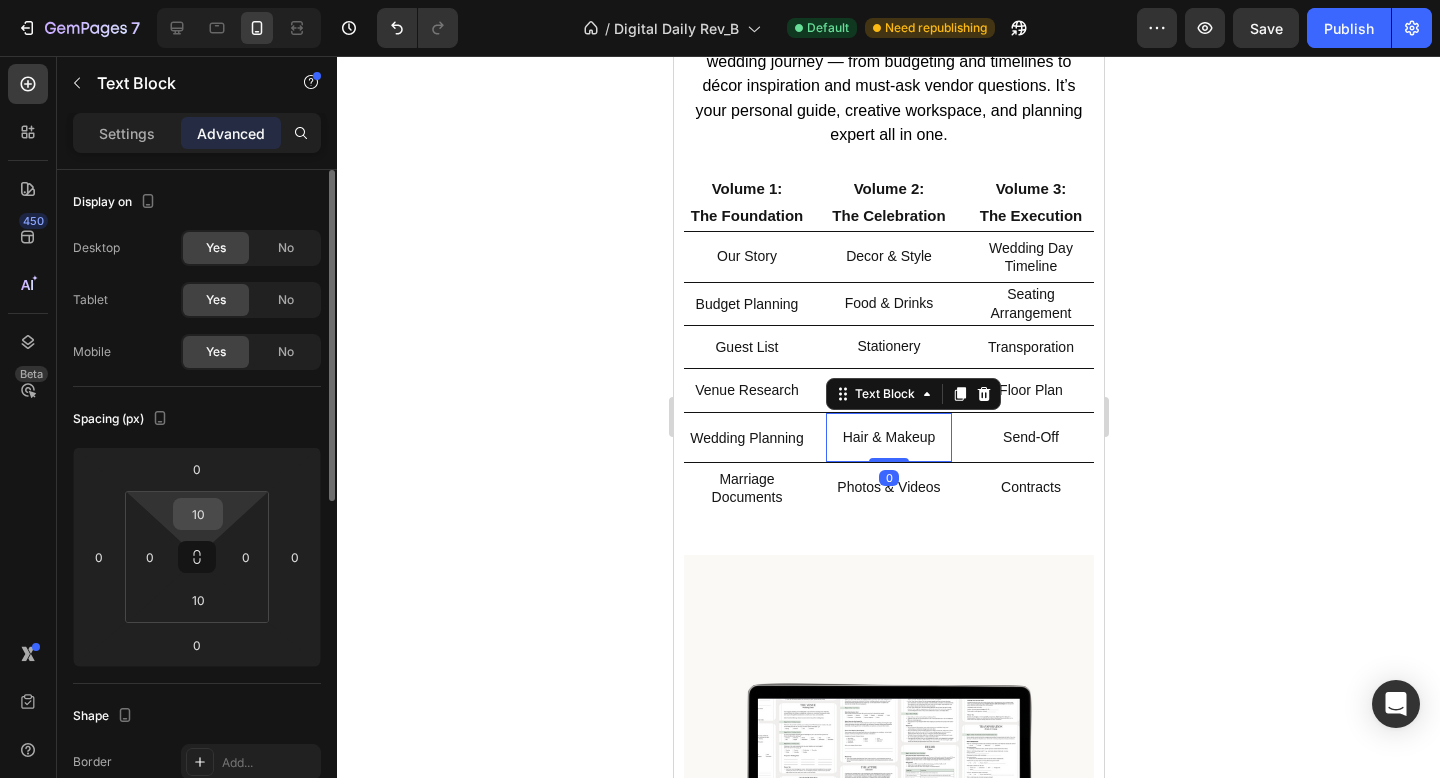click on "10" at bounding box center [198, 514] 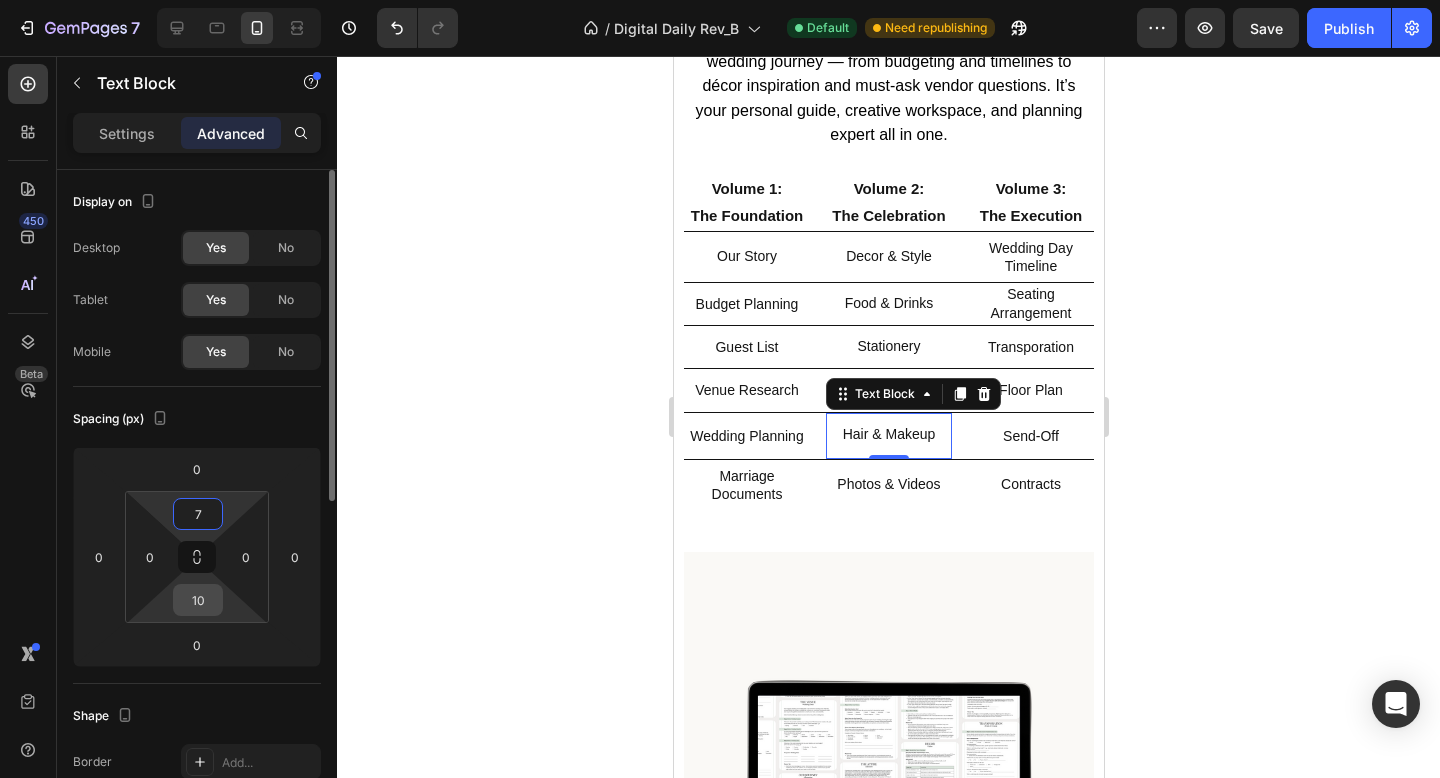 type on "7" 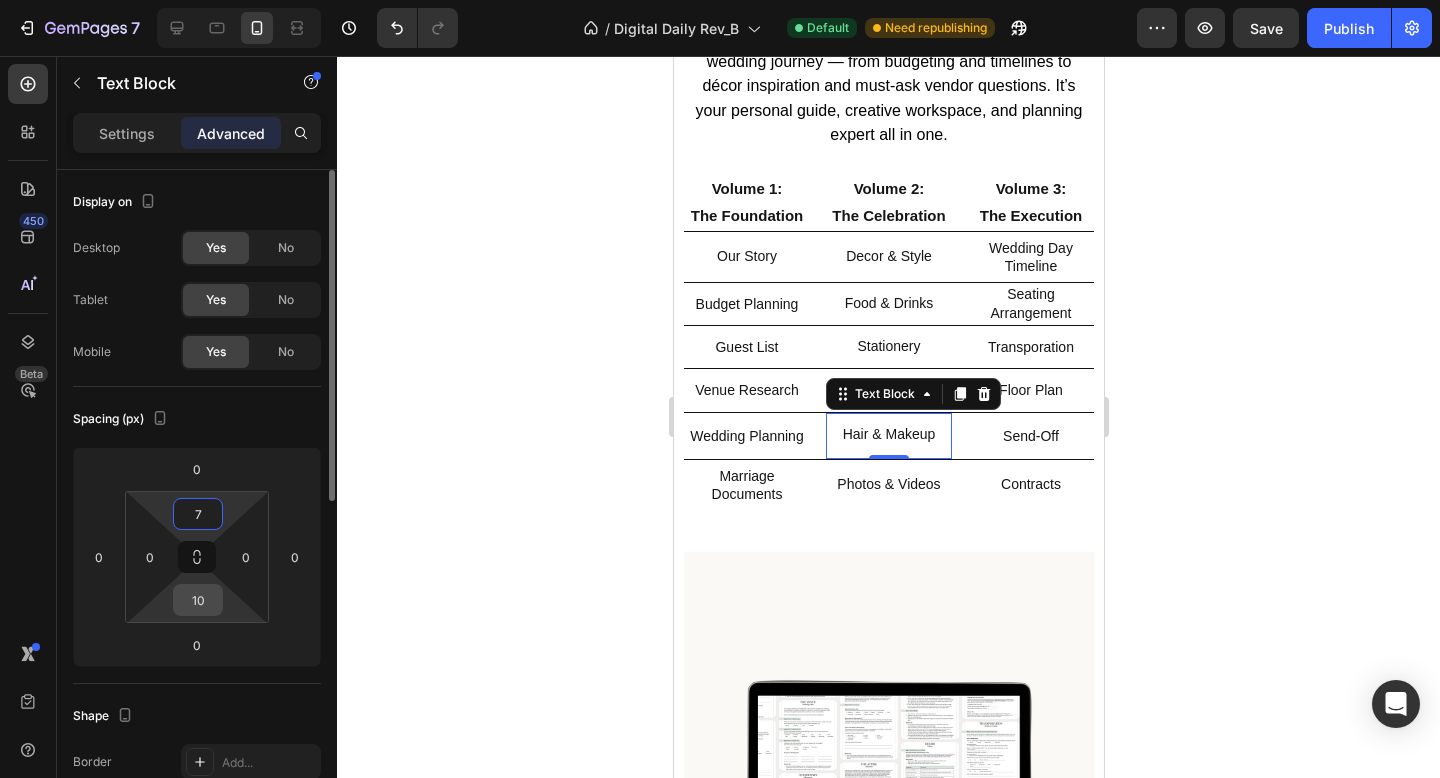 click on "10" at bounding box center [198, 600] 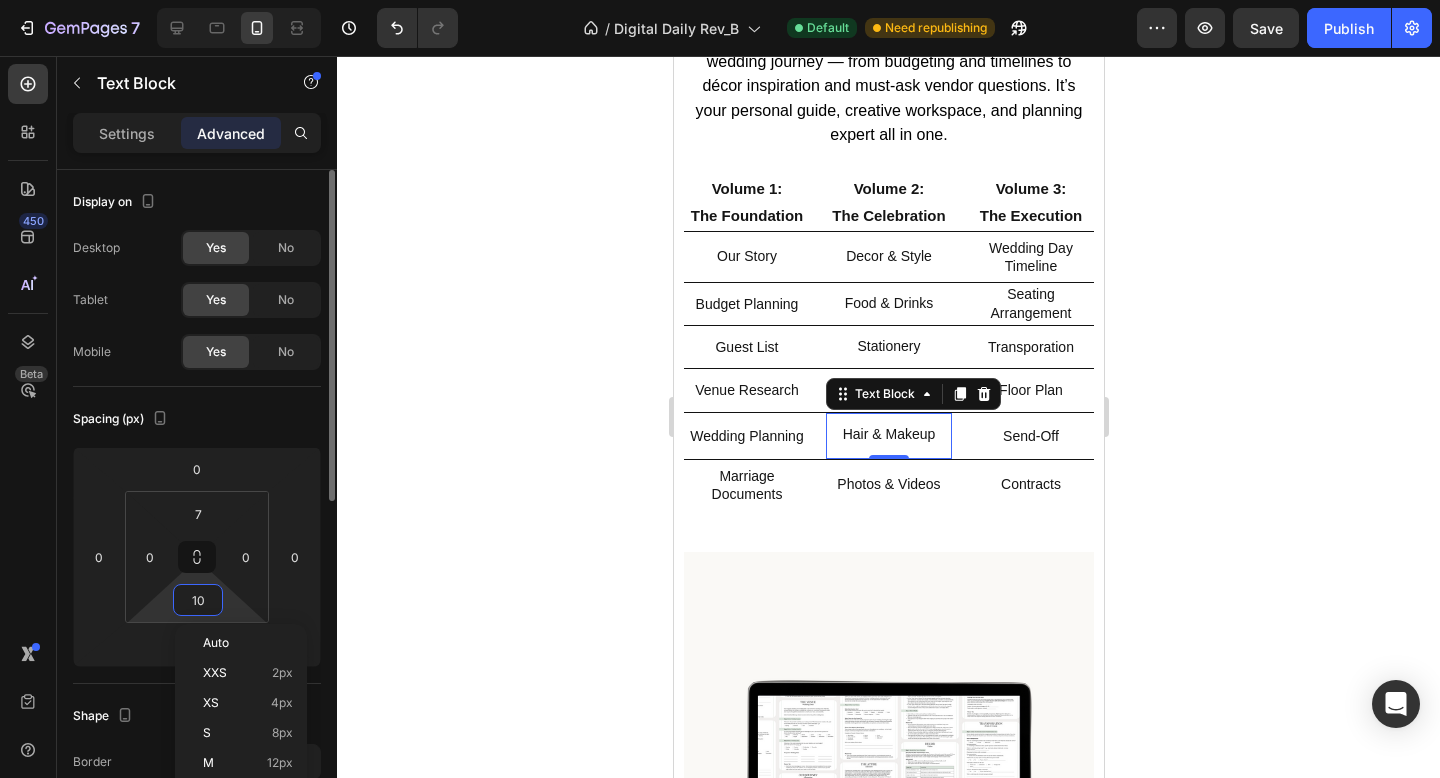 type on "7" 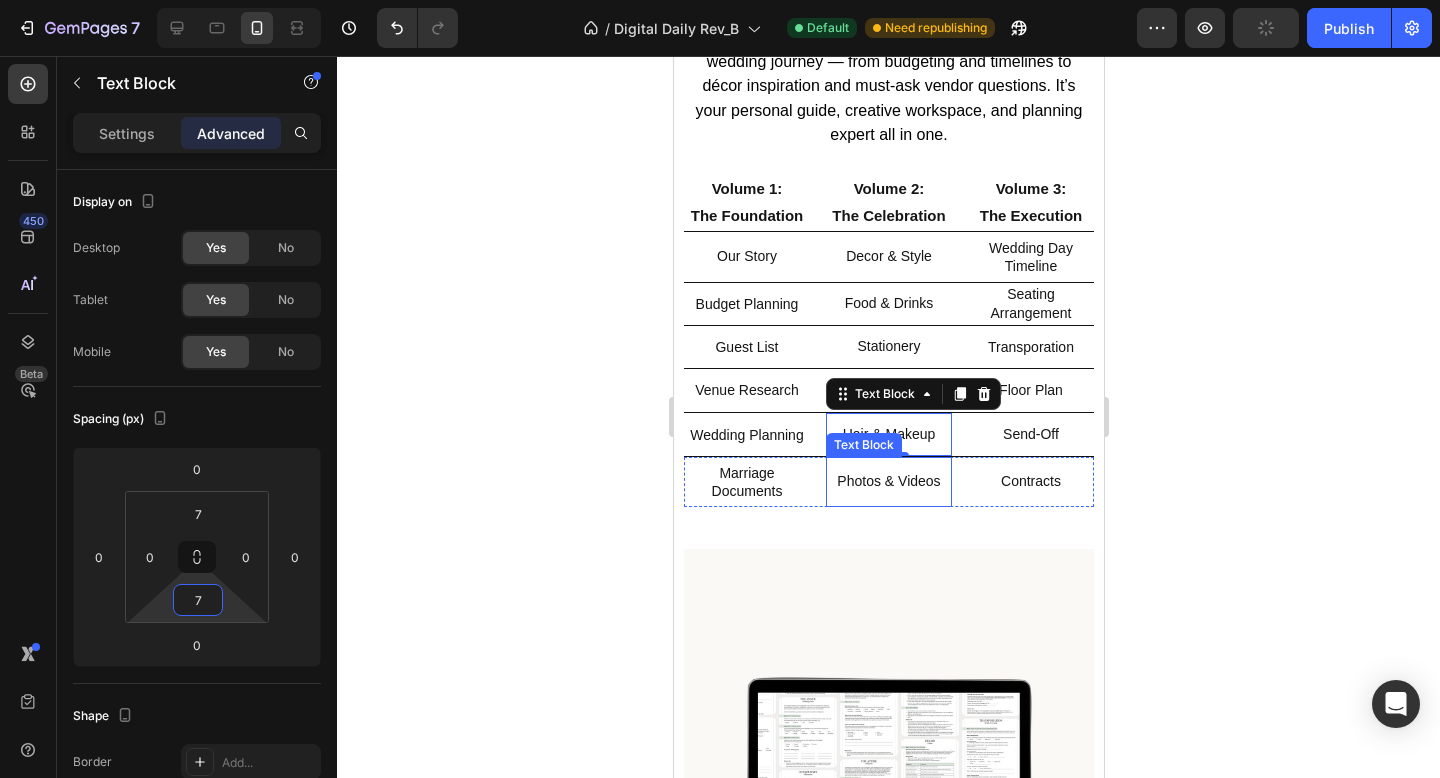 click on "Photos & Videos" at bounding box center (888, 481) 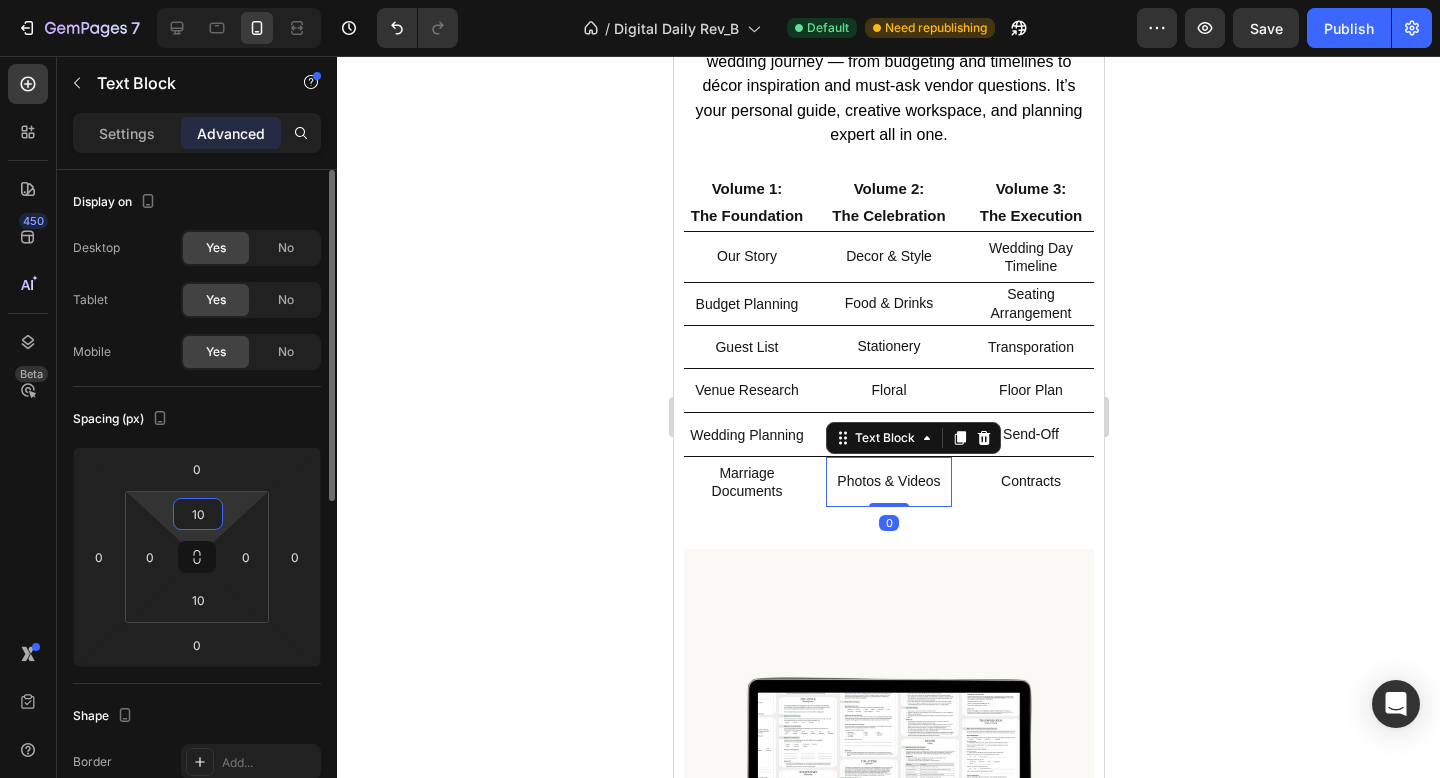 click on "10" at bounding box center [198, 514] 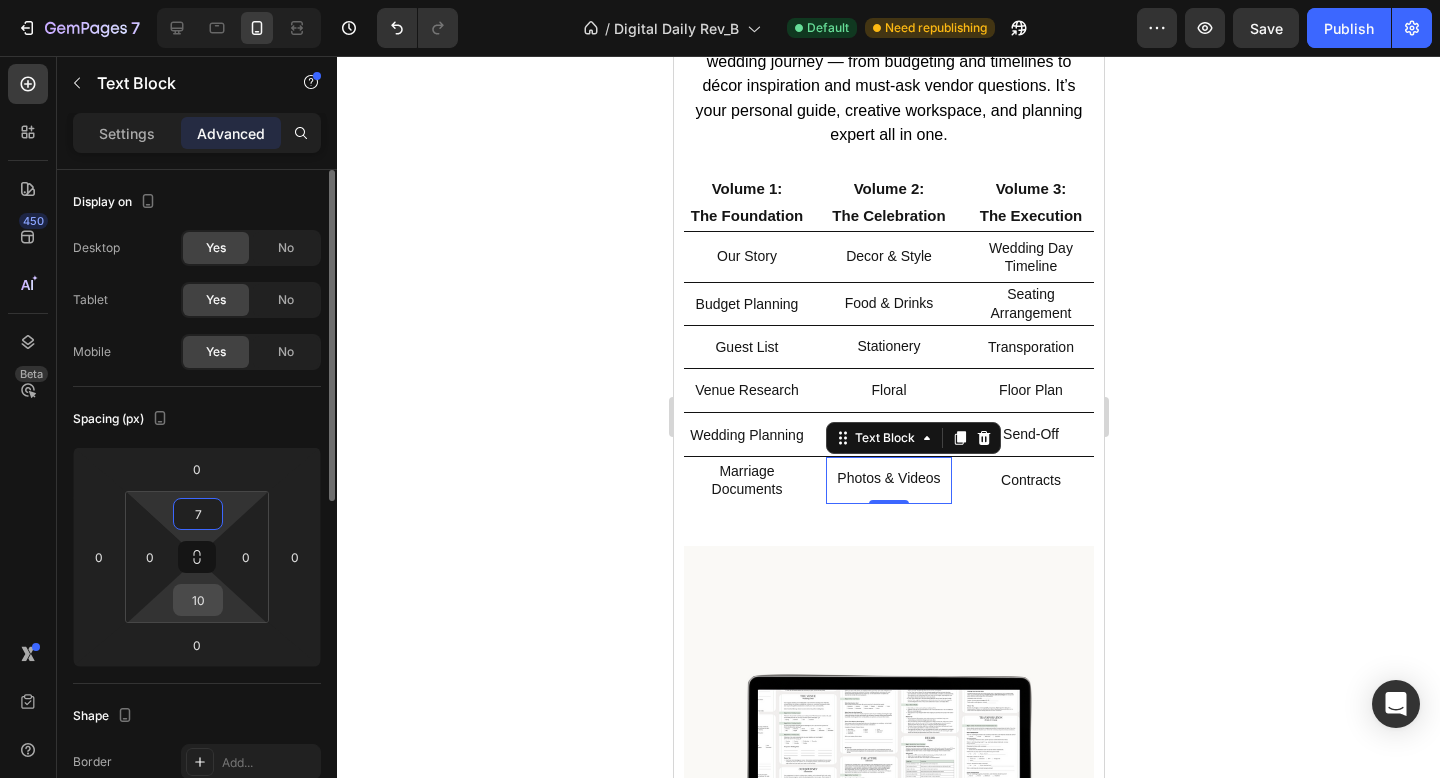type on "7" 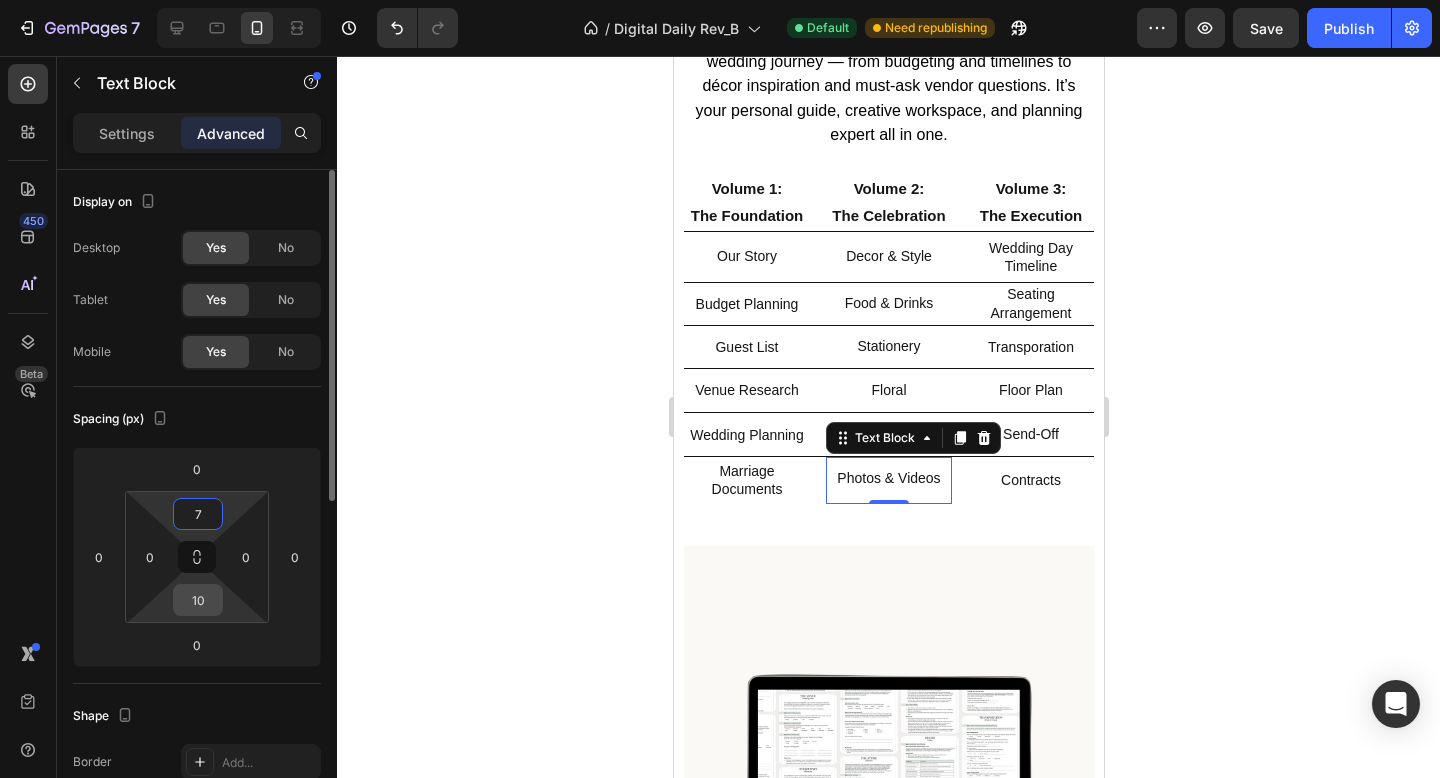 click on "10" at bounding box center (198, 600) 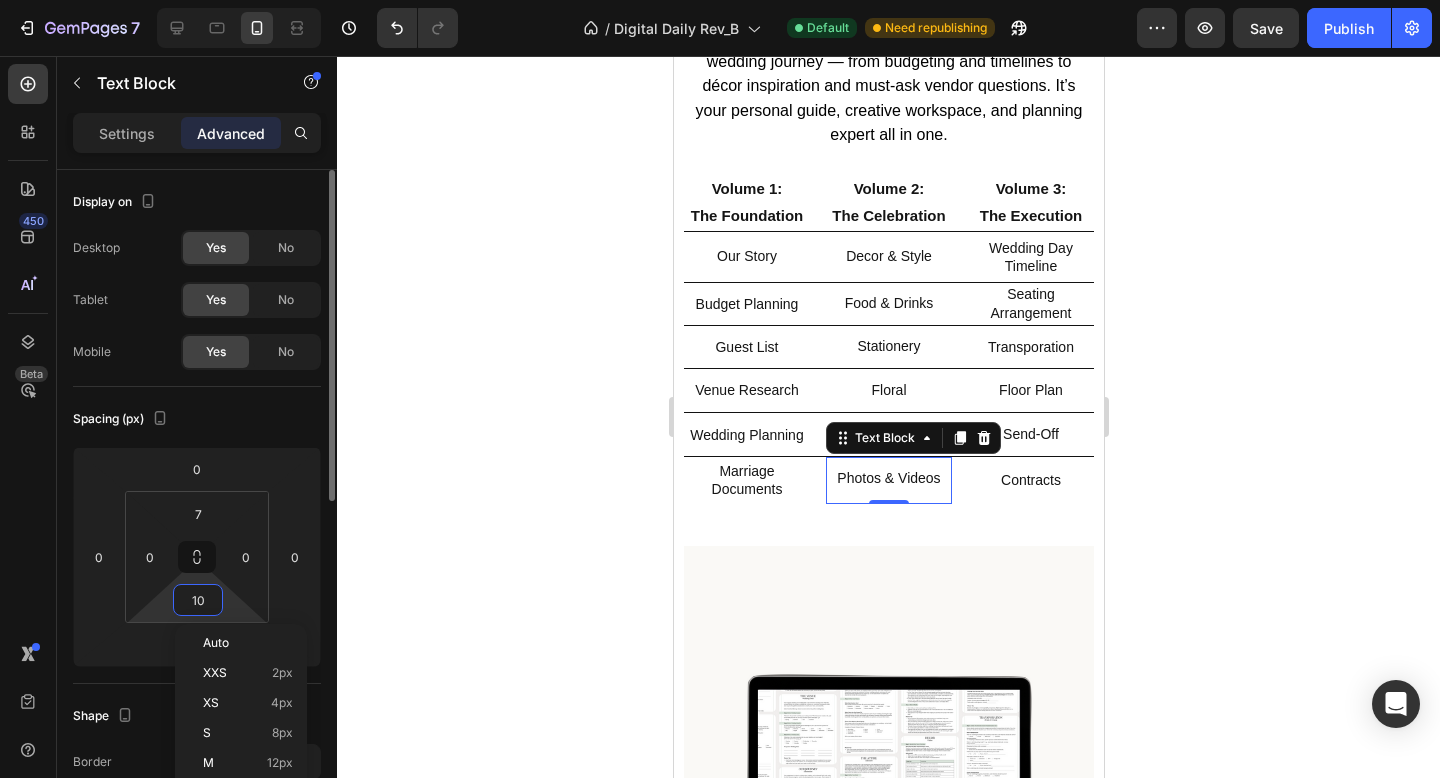 type on "7" 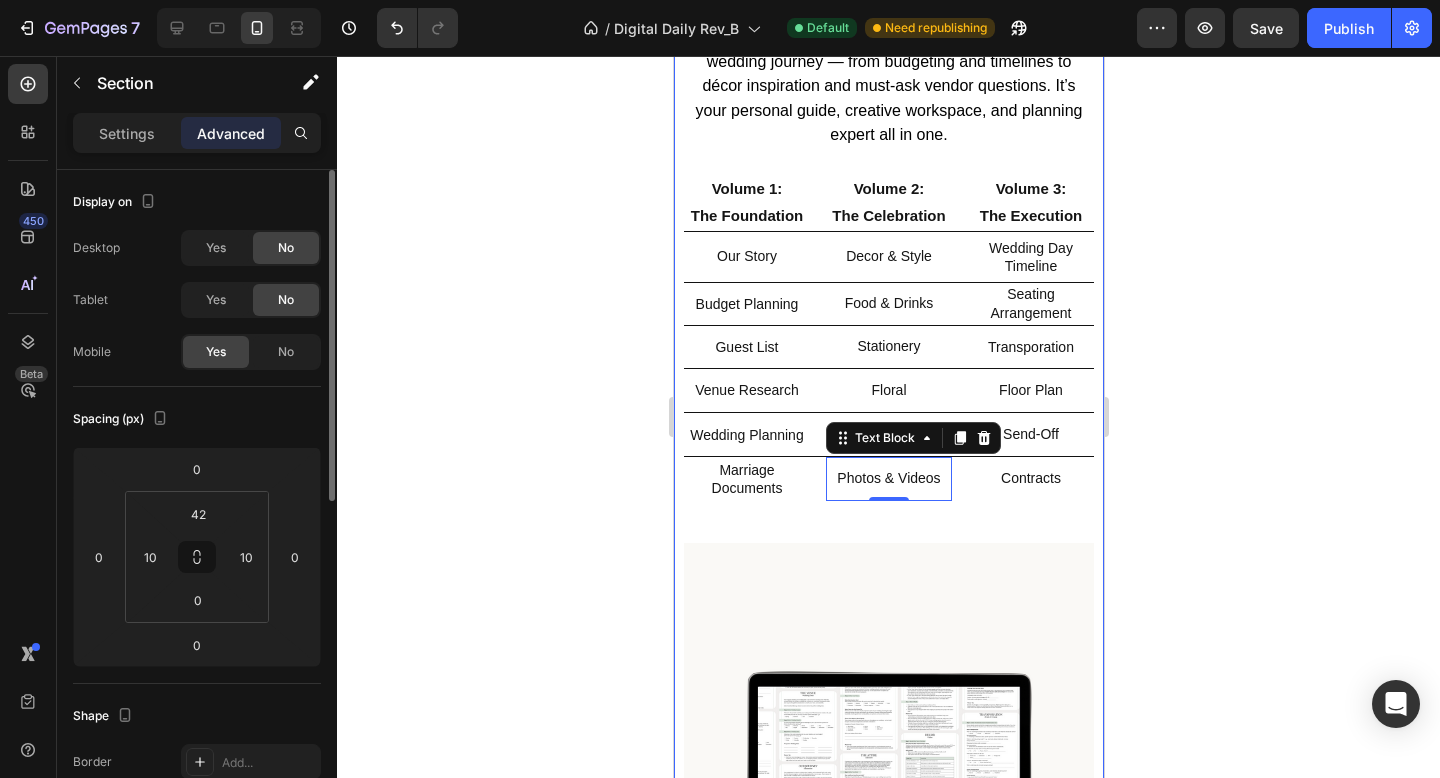 click on "Image Don't Know Where to Start? This Planner Does It All for You Heading ⁠⁠⁠⁠⁠⁠⁠ Don't Know Where to Start? This Planner Does It All for You Heading With over 350 thoughtfully designed pages across 3 volumes, this planner simplifies every step of your wedding journey — from budgeting and timelines to décor inspiration and must-ask vendor questions. It’s your personal guide, creative workspace, and planning expert all in one. Text block Volume 1:  The Foundation Text Block Volume 2:  The Celebration Text Block Volume 3:  The Execution Text Block Row Our Story Text Block Decor & Style Text Block Wedding Day Timeline Text Block Row Budget Planning Text Block Food & Drinks Text Block Seating Arrangement Text Block Row Guest List Text Block Stationery Text Block Transporation Text Block Row Venue Research Text Block Floral Text Block Floor Plan Text Block Row Wedding Planning Text Block Hair & Makeup Text Block Send-Off Text Block Row Marriage Documents Text Block Photos & Videos Text Block" at bounding box center (888, 848) 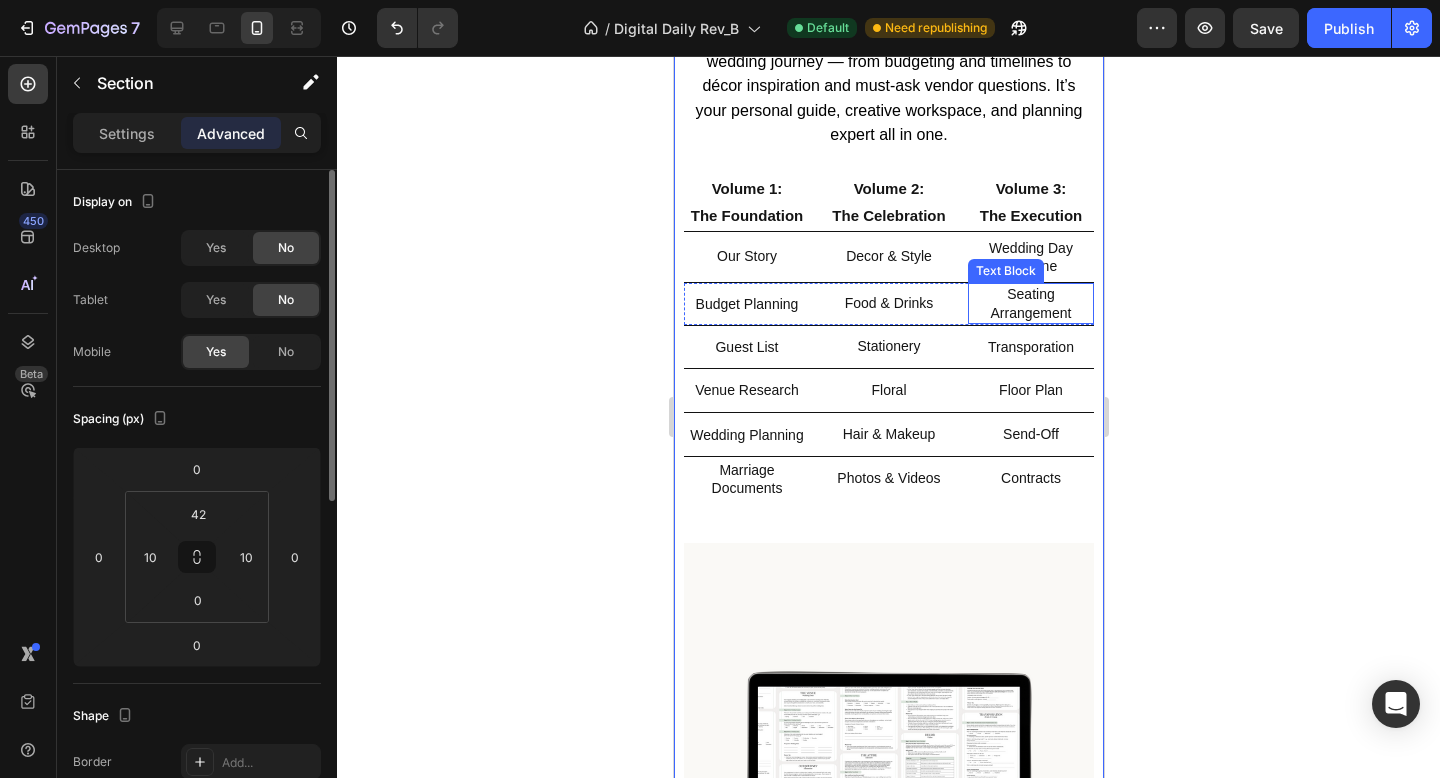 click on "Text Block" at bounding box center [1005, 271] 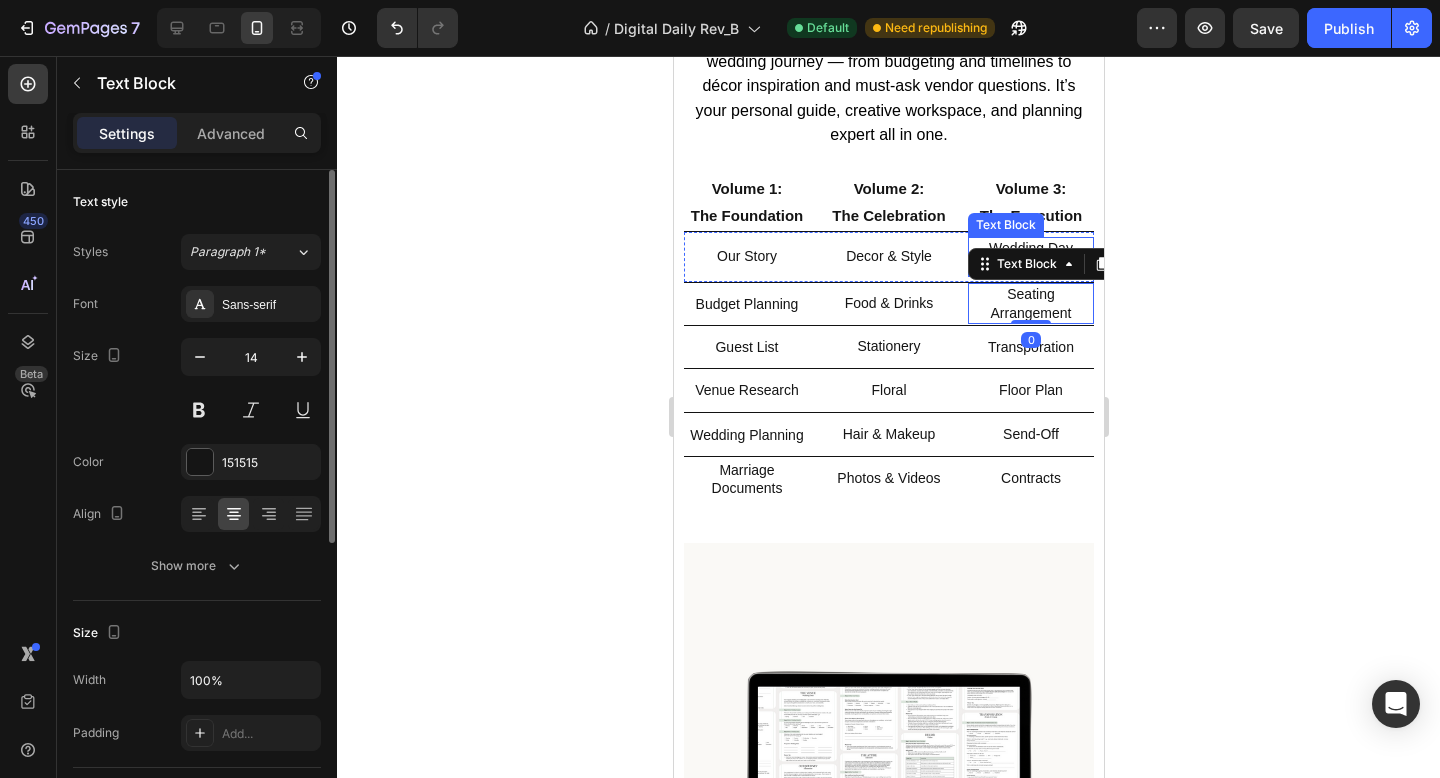 click on "Wedding Day Timeline" at bounding box center [1030, 257] 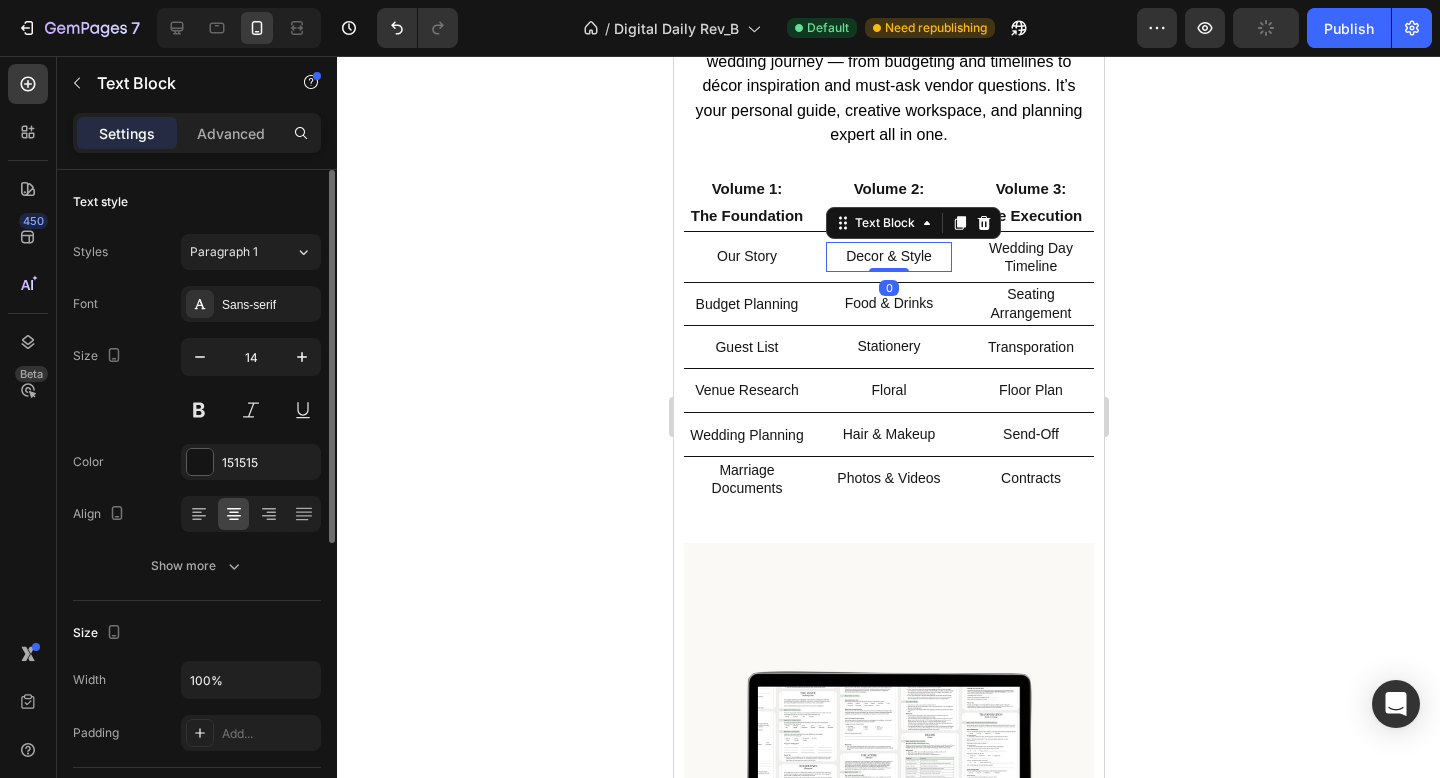 click on "Decor & Style" at bounding box center (888, 256) 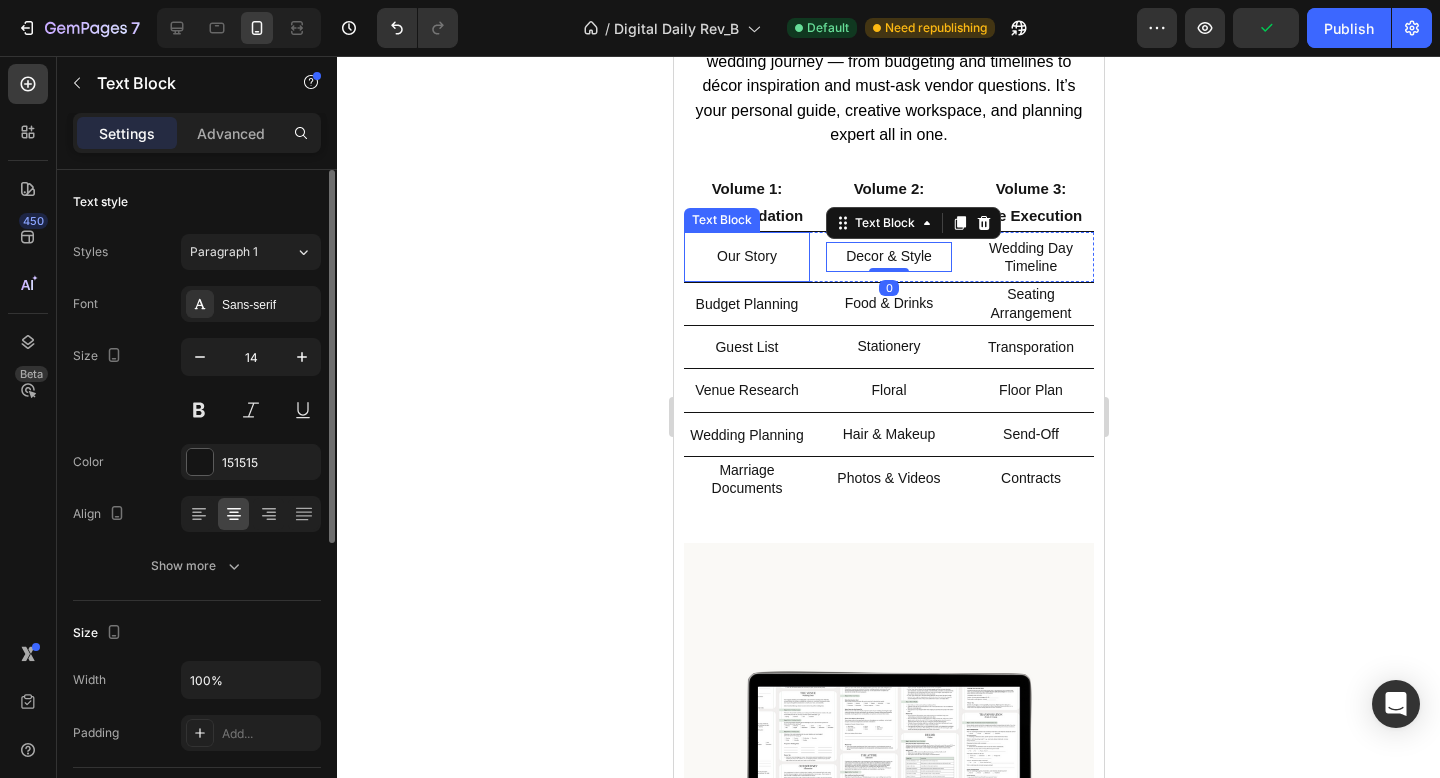click on "Our Story" at bounding box center (746, 256) 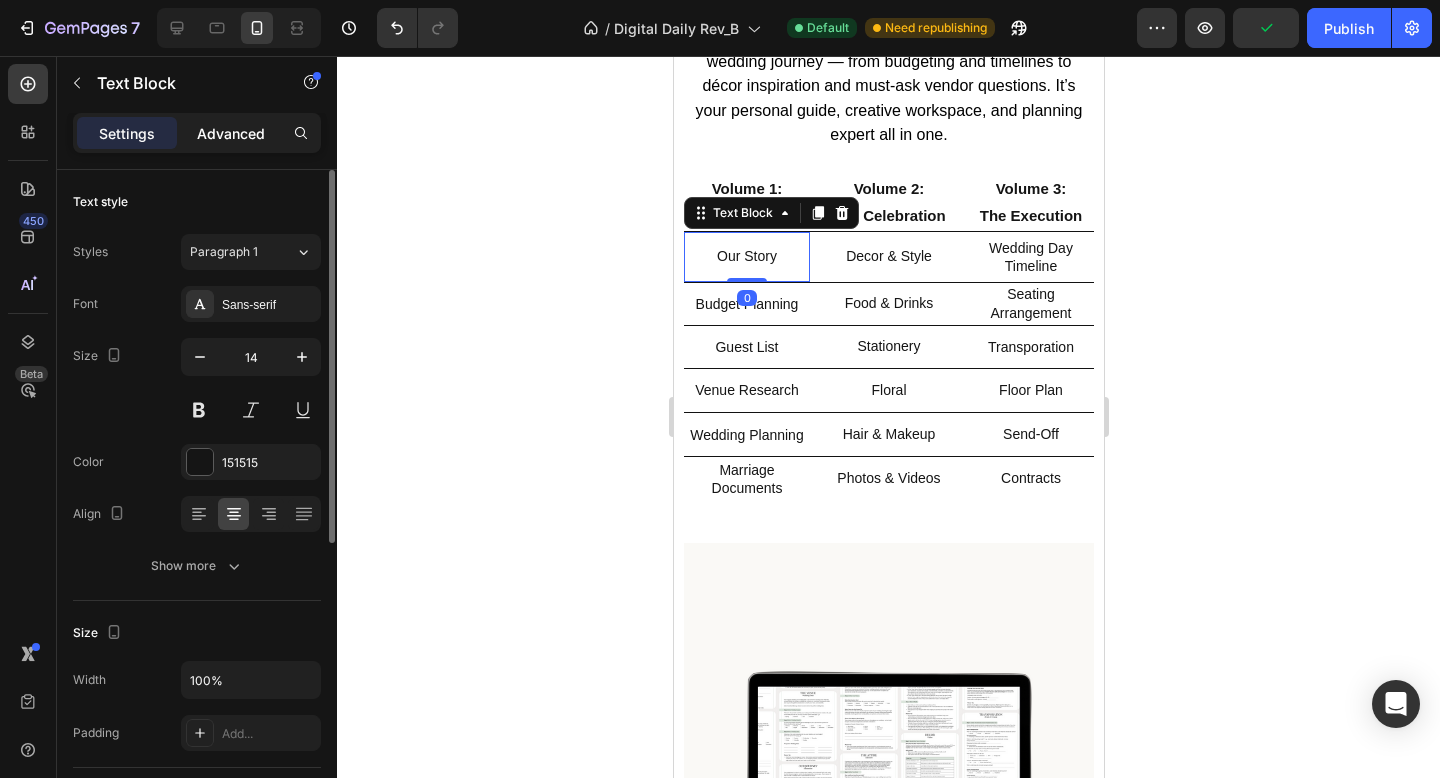 click on "Advanced" at bounding box center [231, 133] 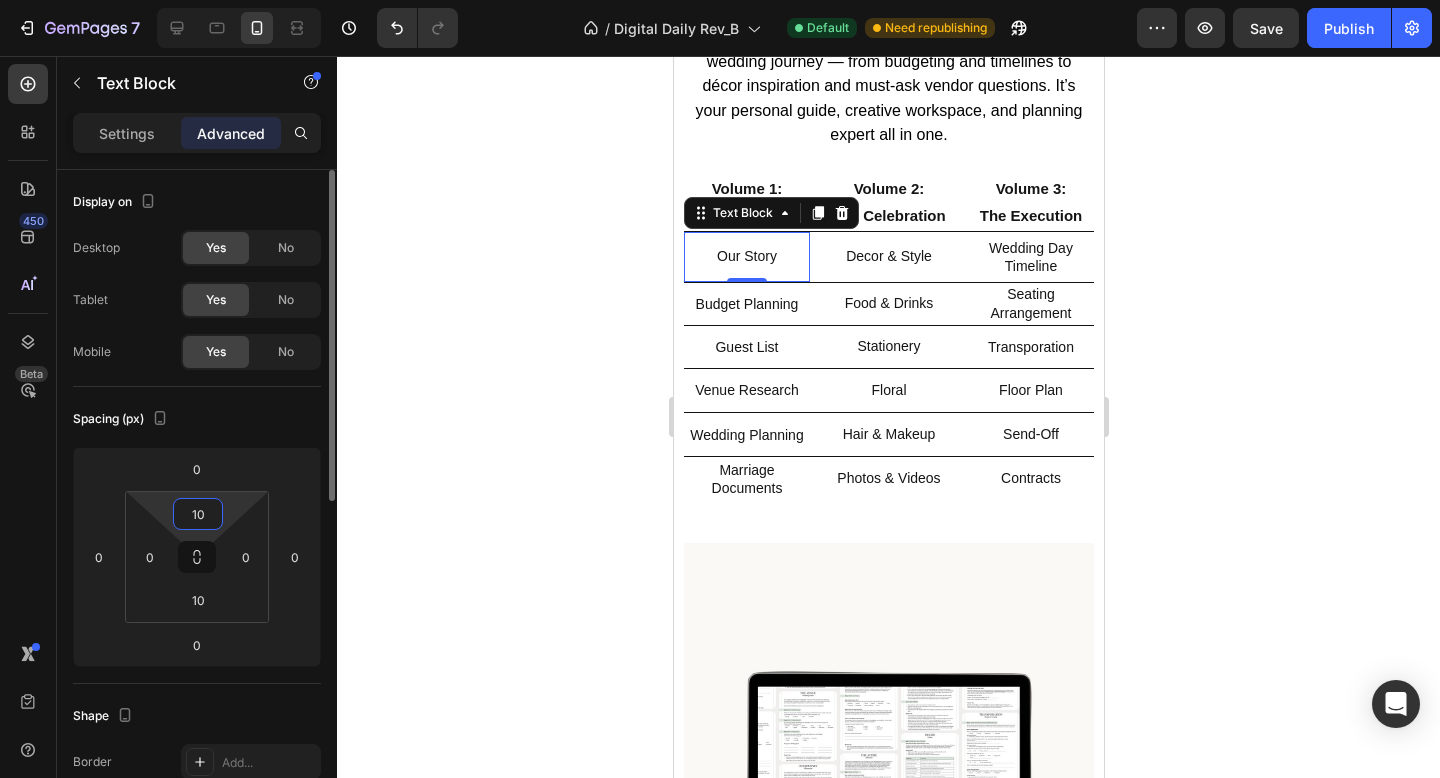 click on "10" at bounding box center [198, 514] 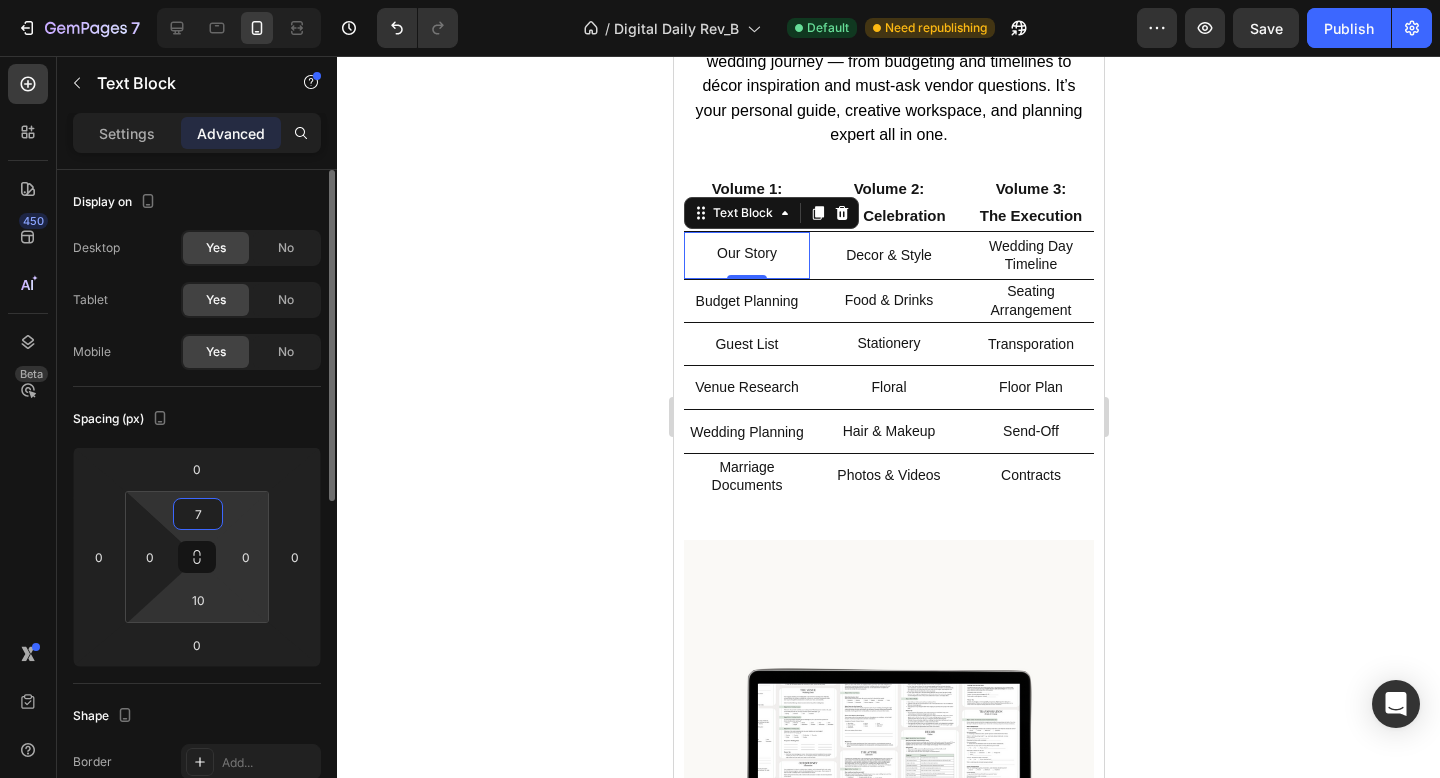 type on "7" 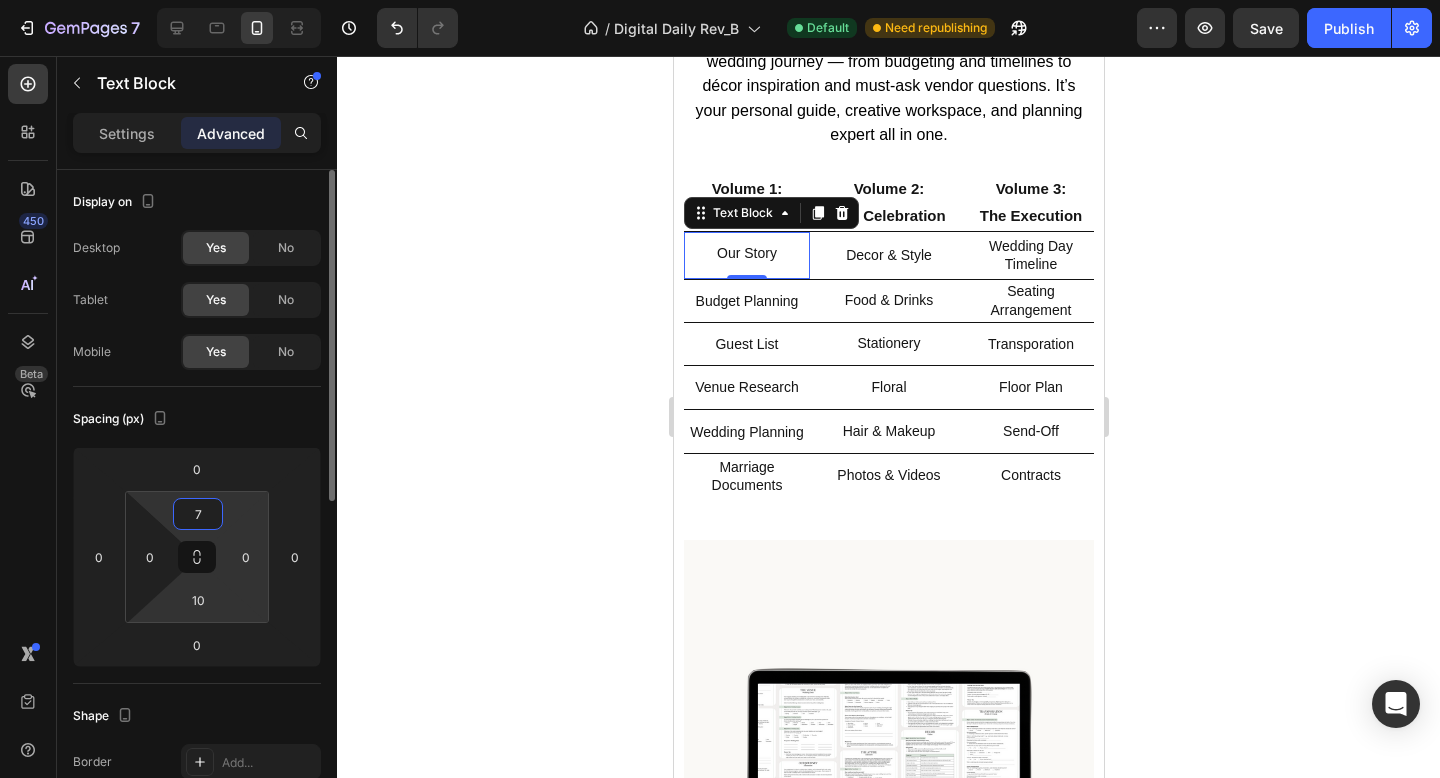 click on "10" at bounding box center [198, 600] 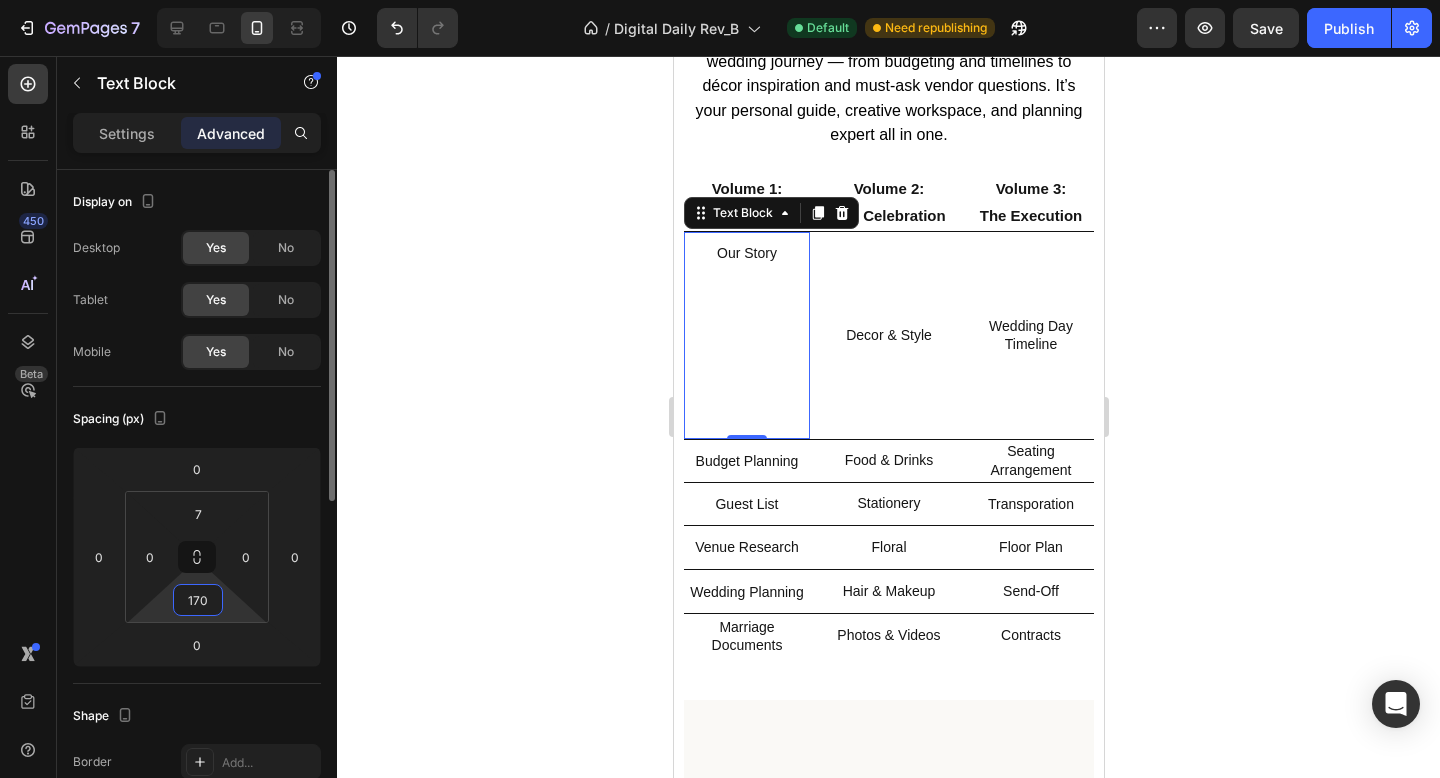 type on "7" 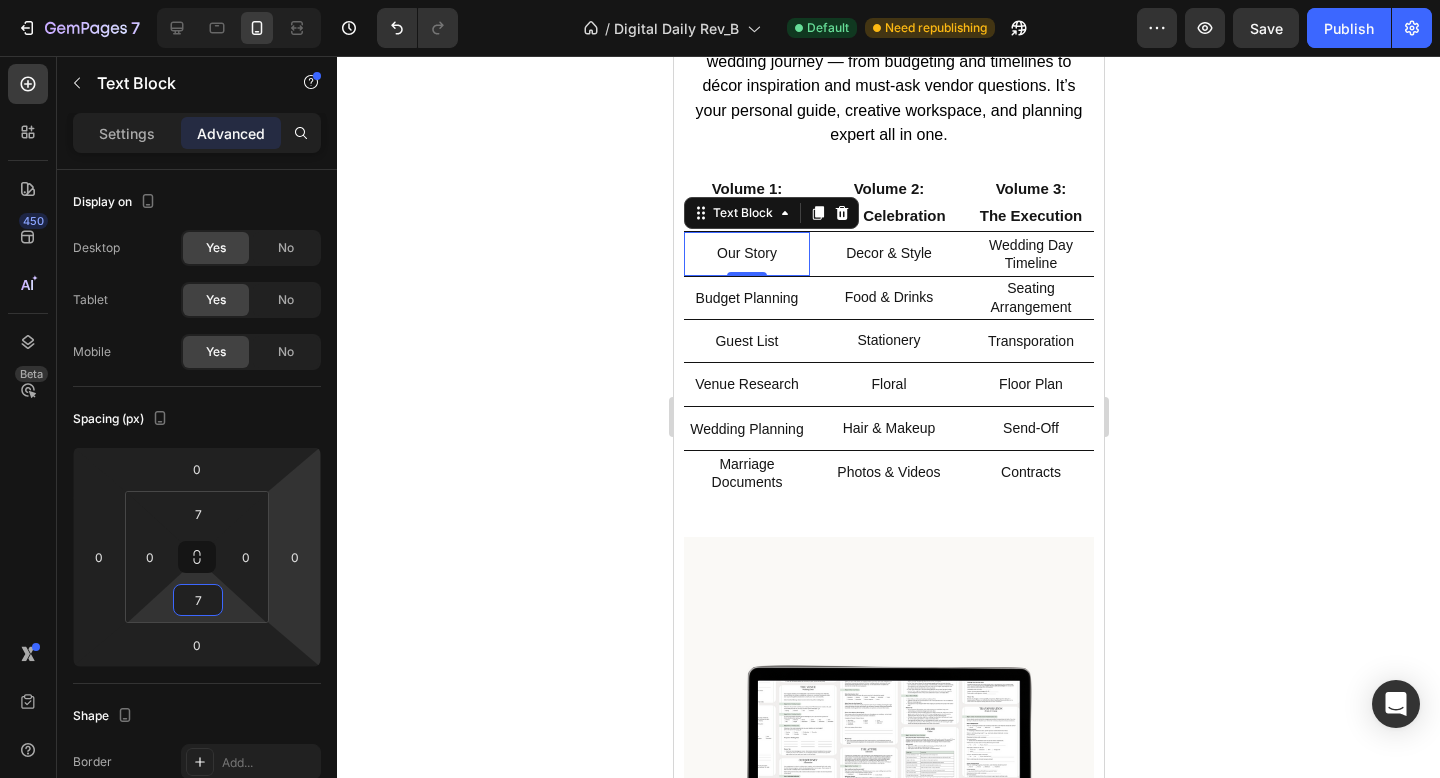 click 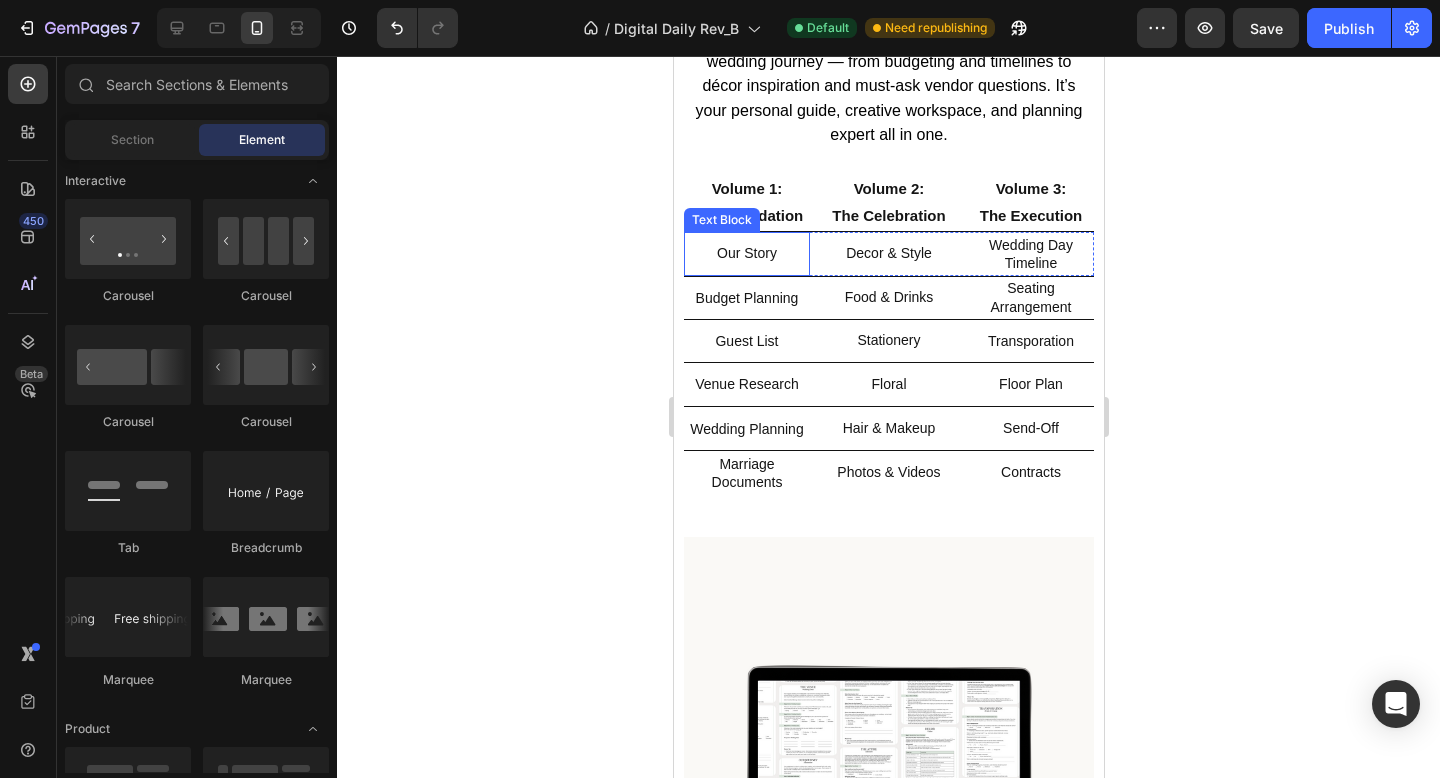 click on "Our Story" at bounding box center [746, 253] 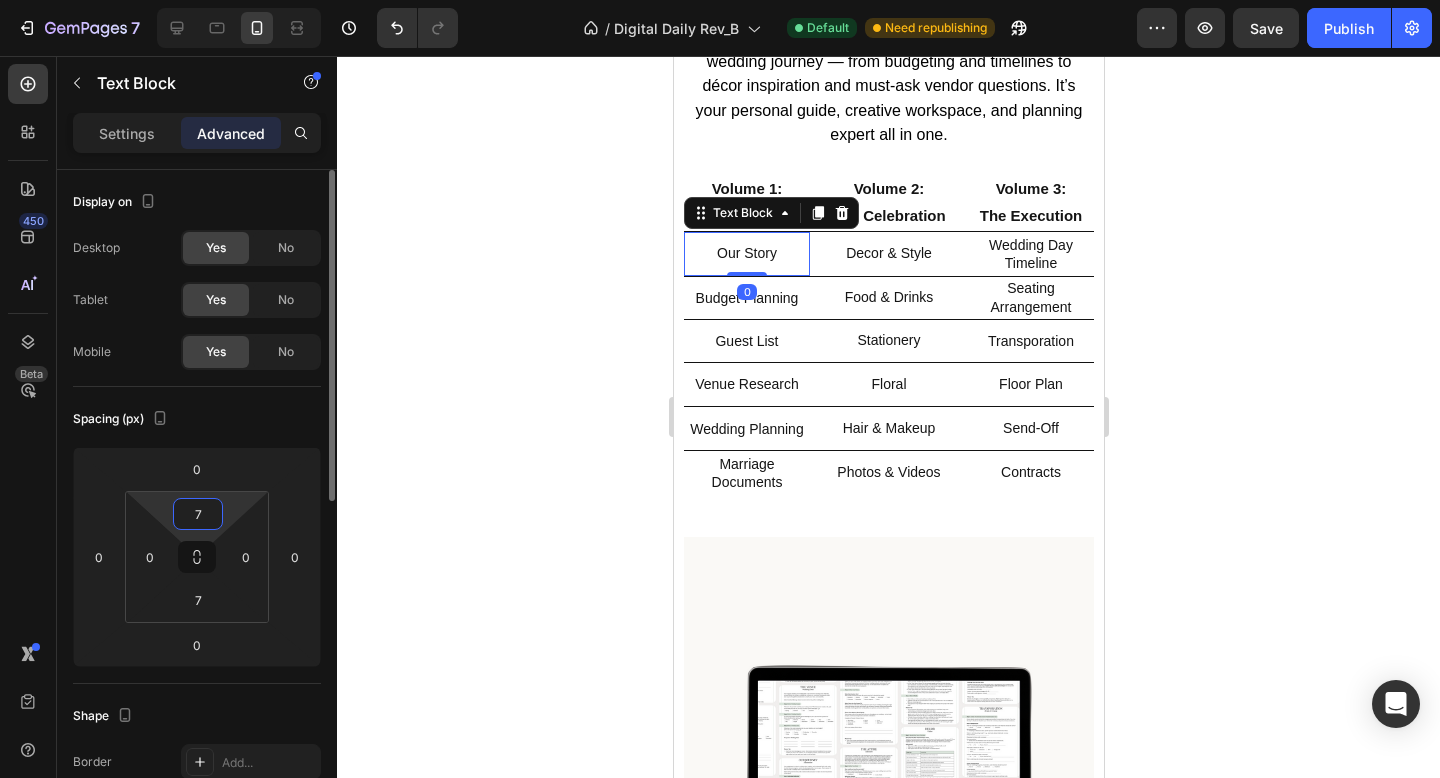click on "7" at bounding box center [198, 514] 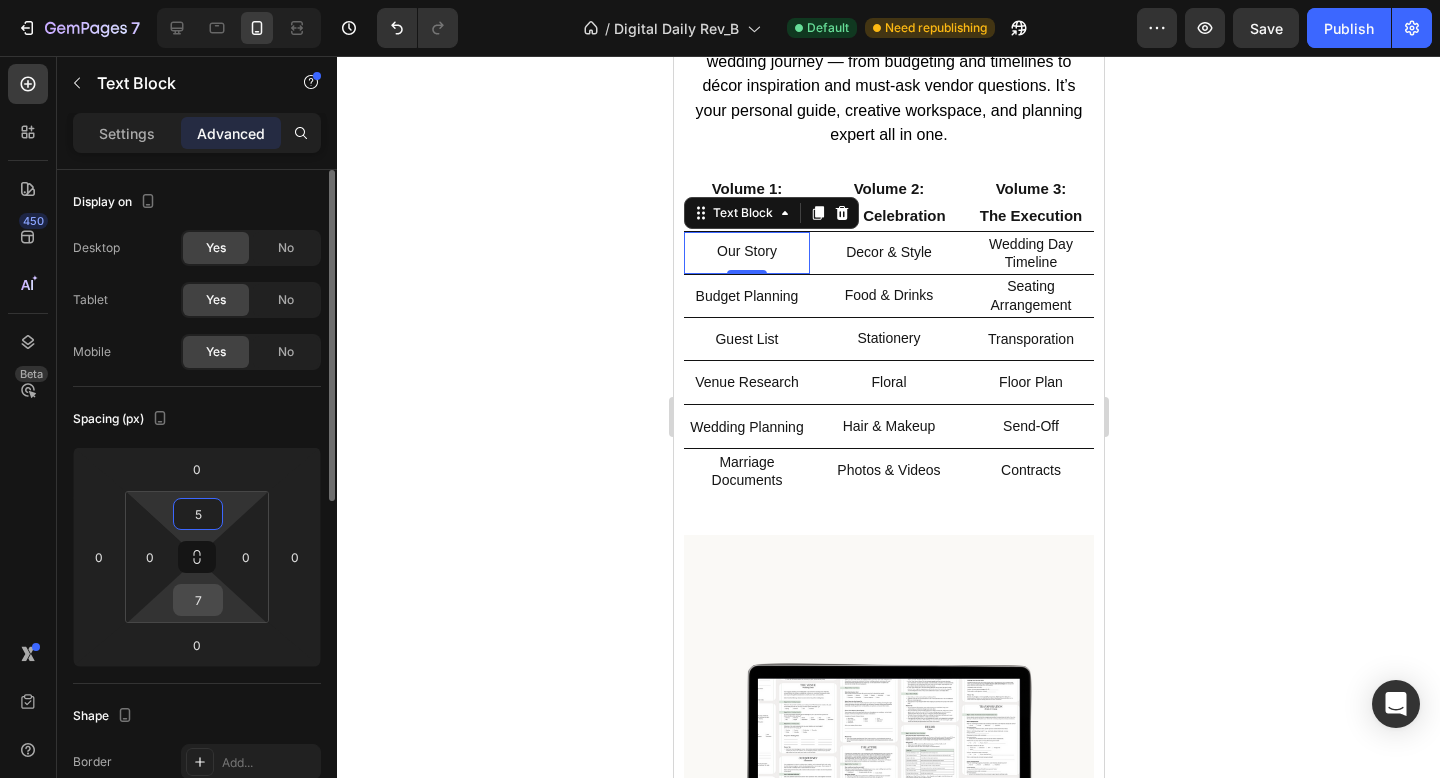 type on "5" 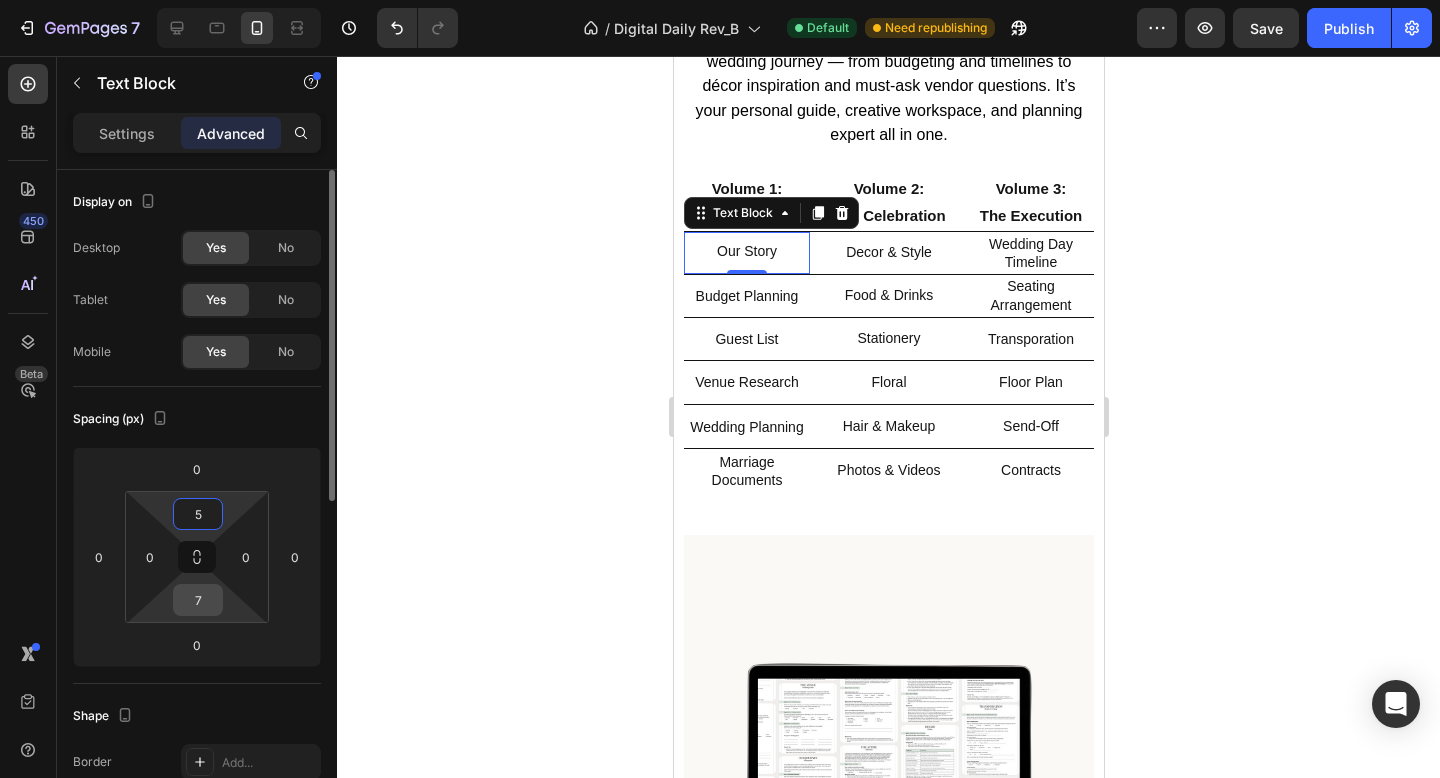click on "7" at bounding box center (198, 600) 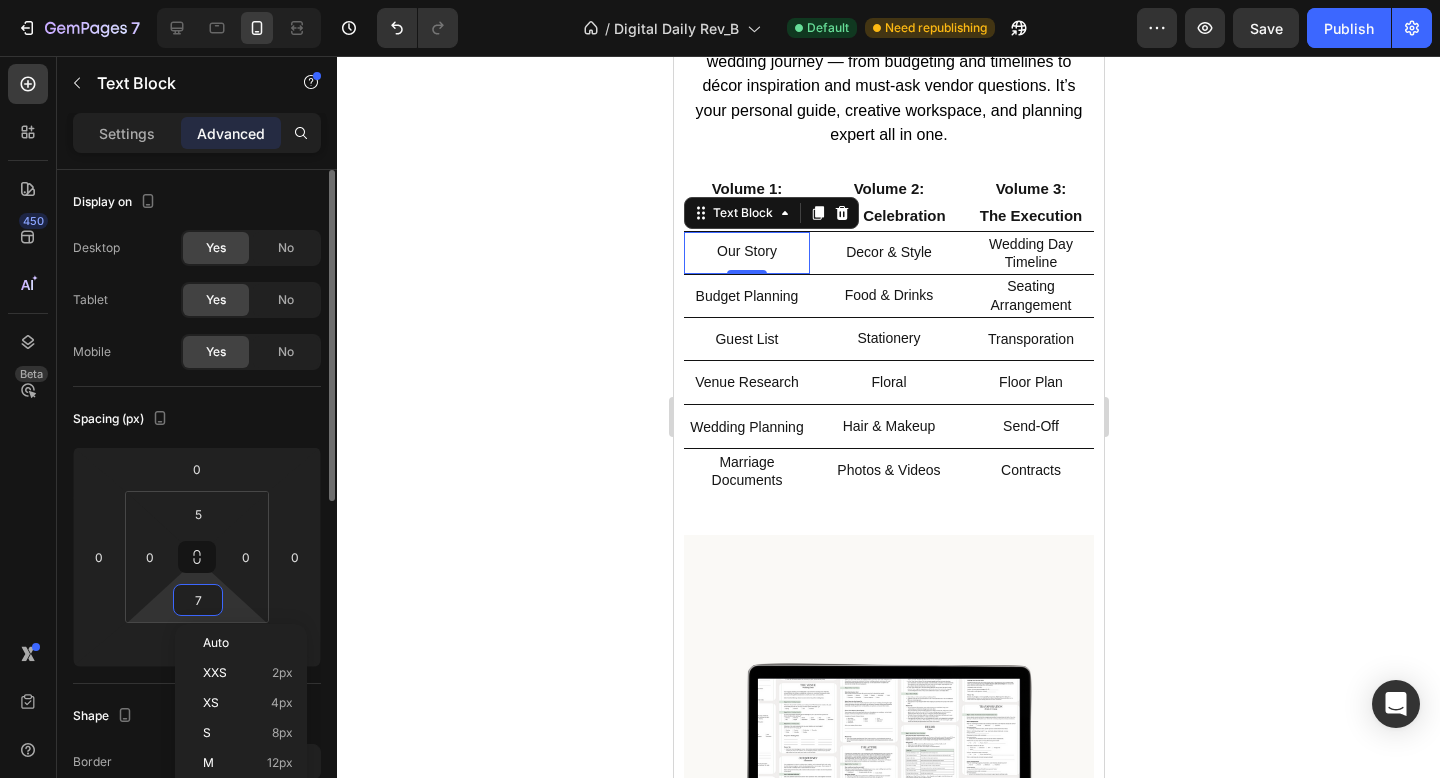 type on "5" 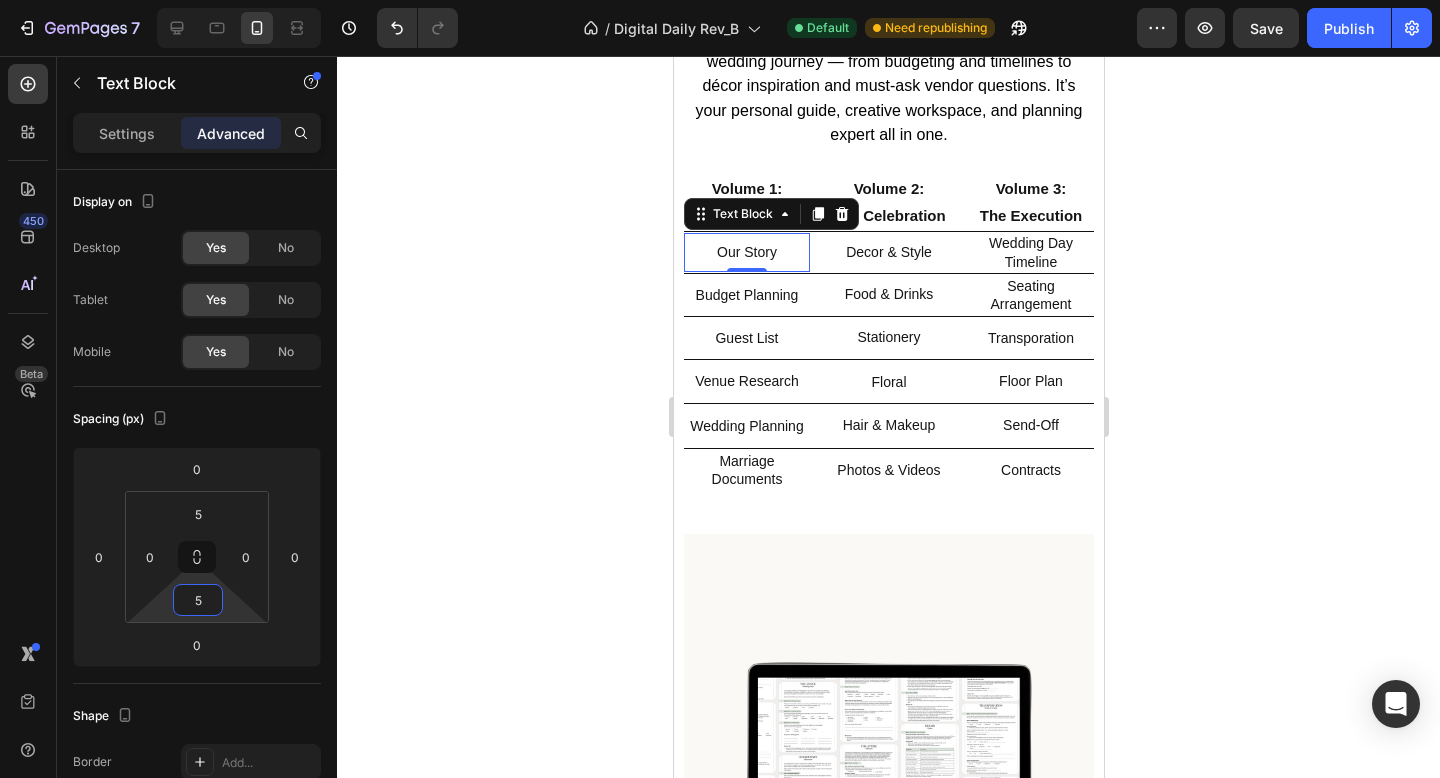 click 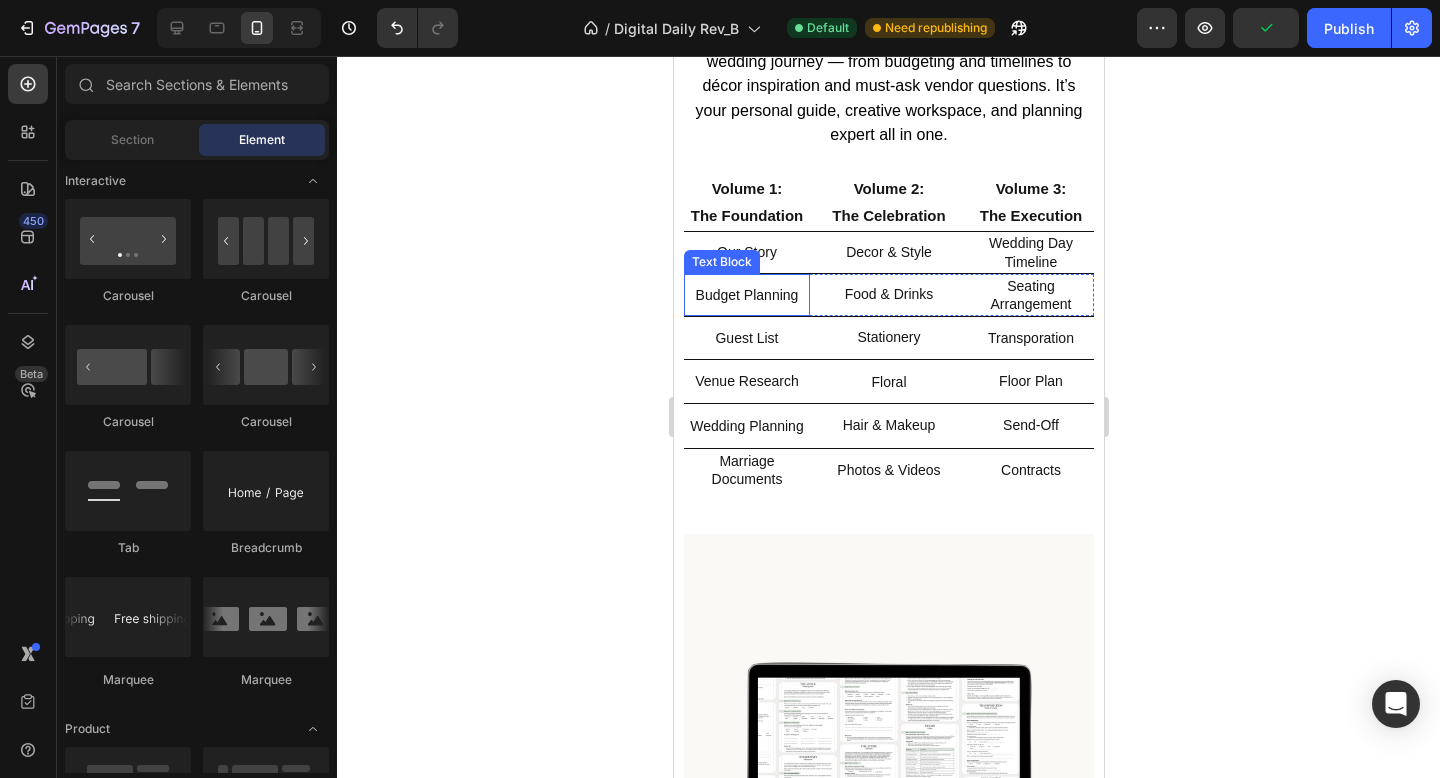 click on "Budget Planning" at bounding box center [746, 295] 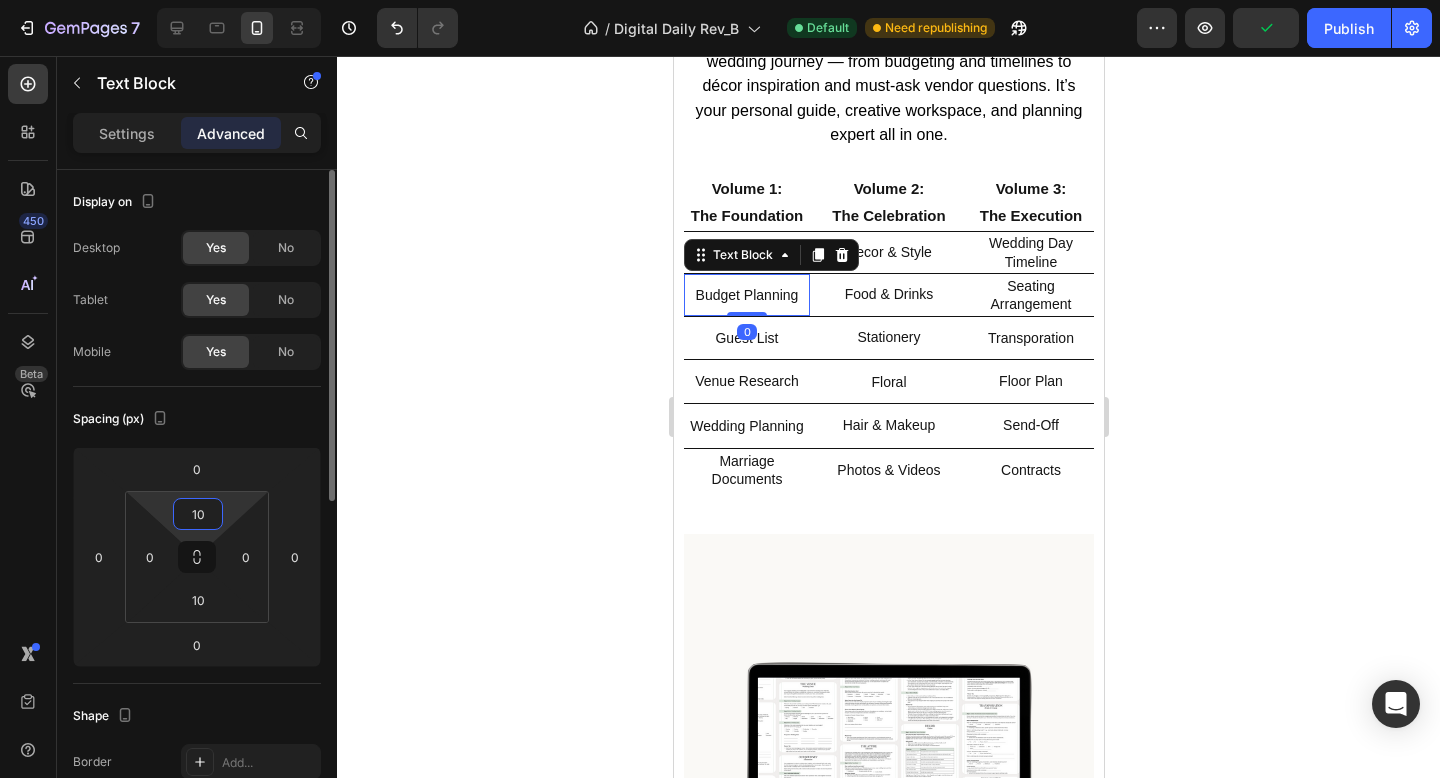 drag, startPoint x: 195, startPoint y: 517, endPoint x: 215, endPoint y: 525, distance: 21.540659 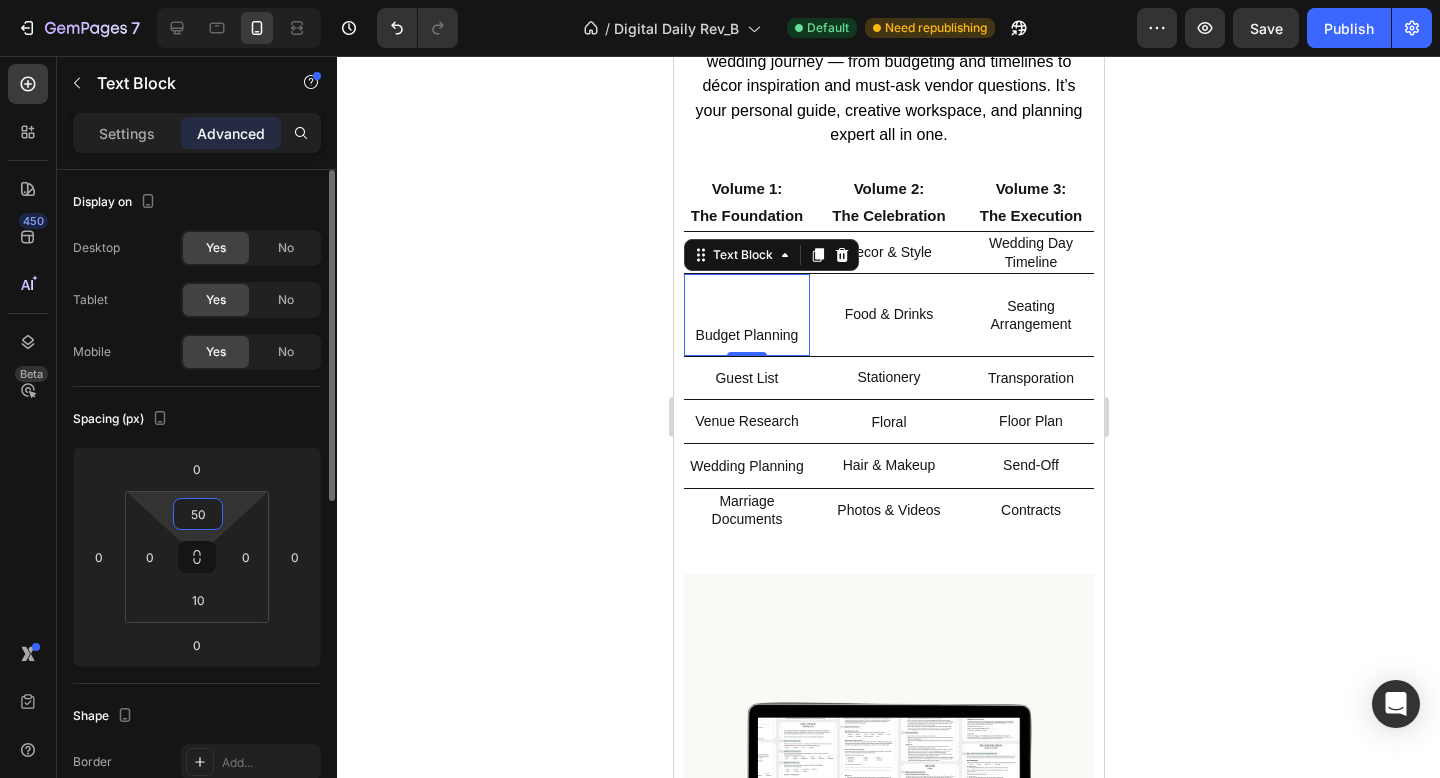 drag, startPoint x: 202, startPoint y: 515, endPoint x: 188, endPoint y: 516, distance: 14.035668 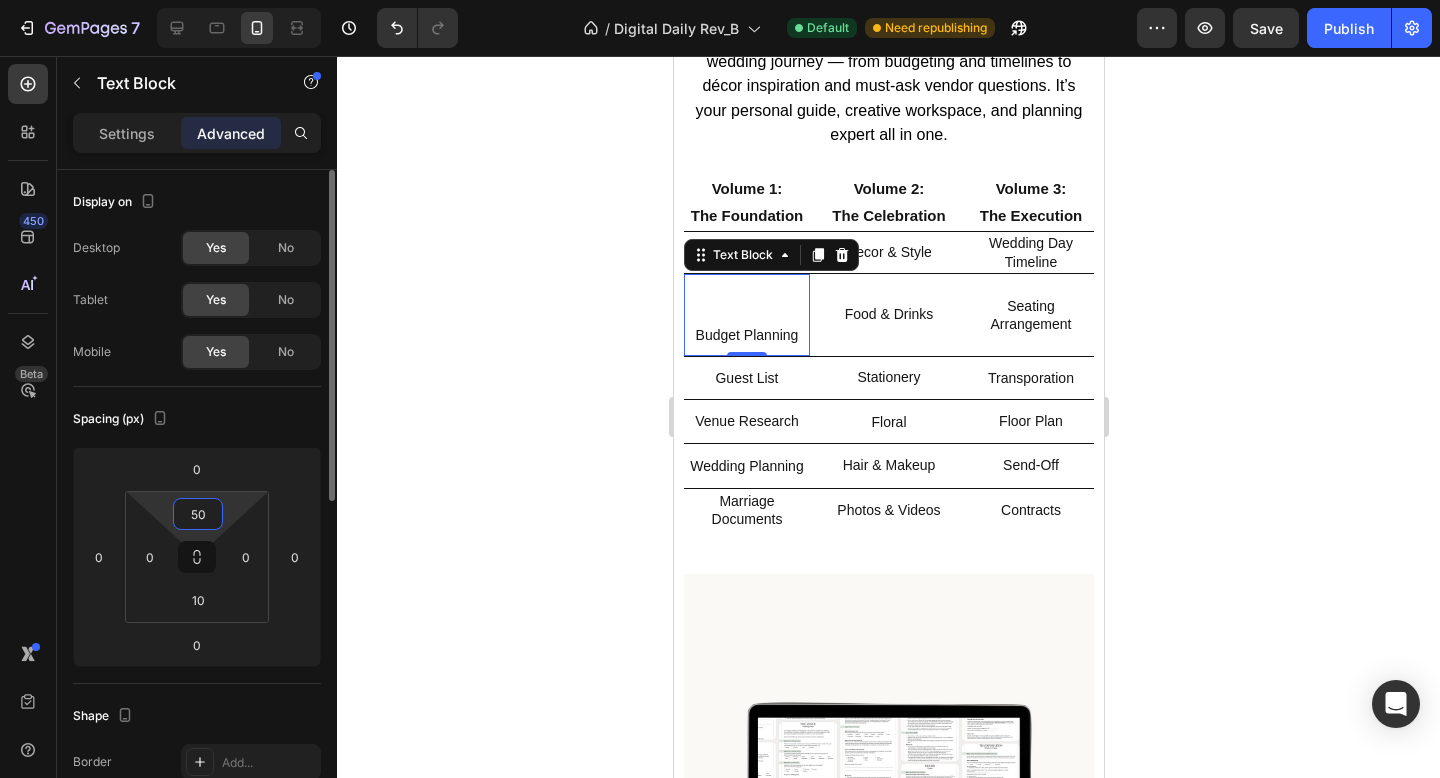 click on "50" at bounding box center (198, 514) 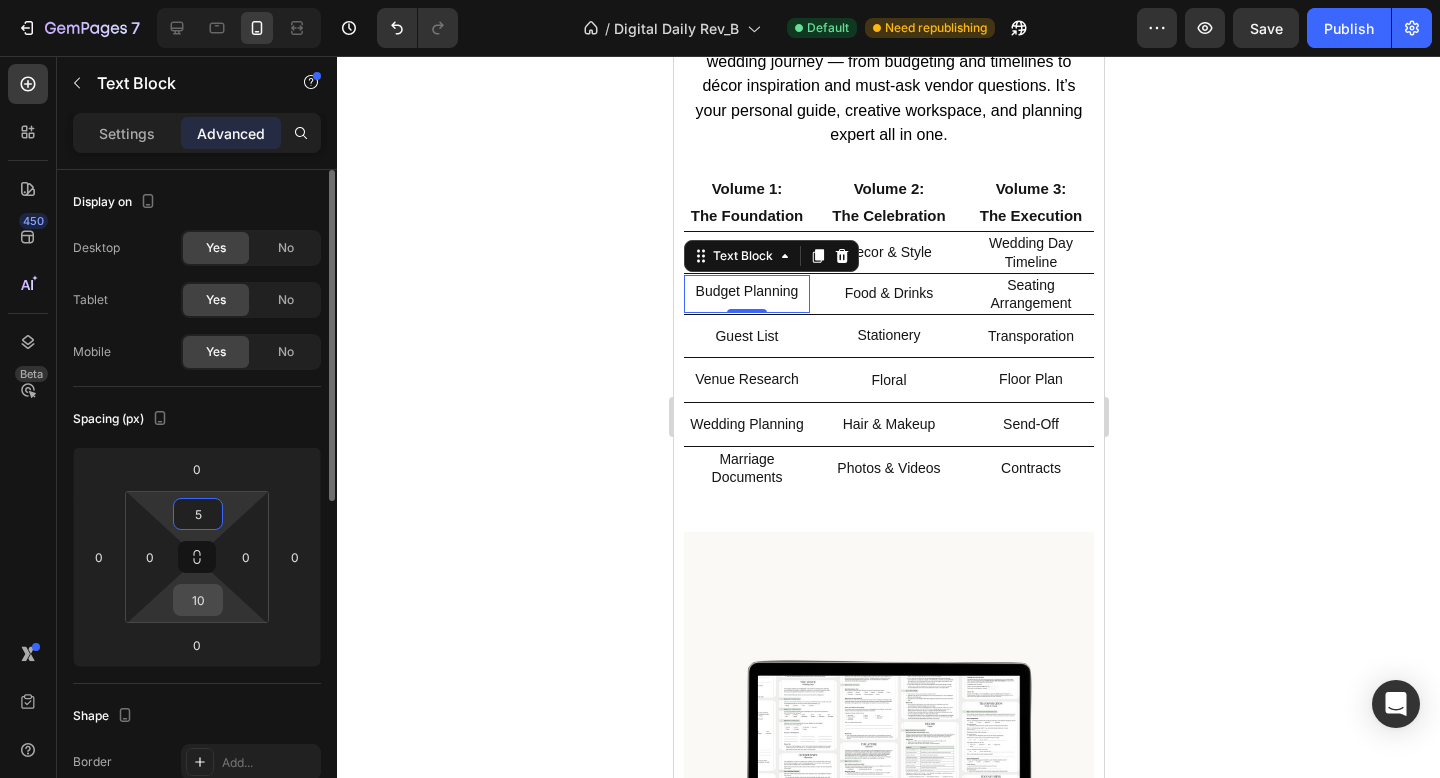 type on "5" 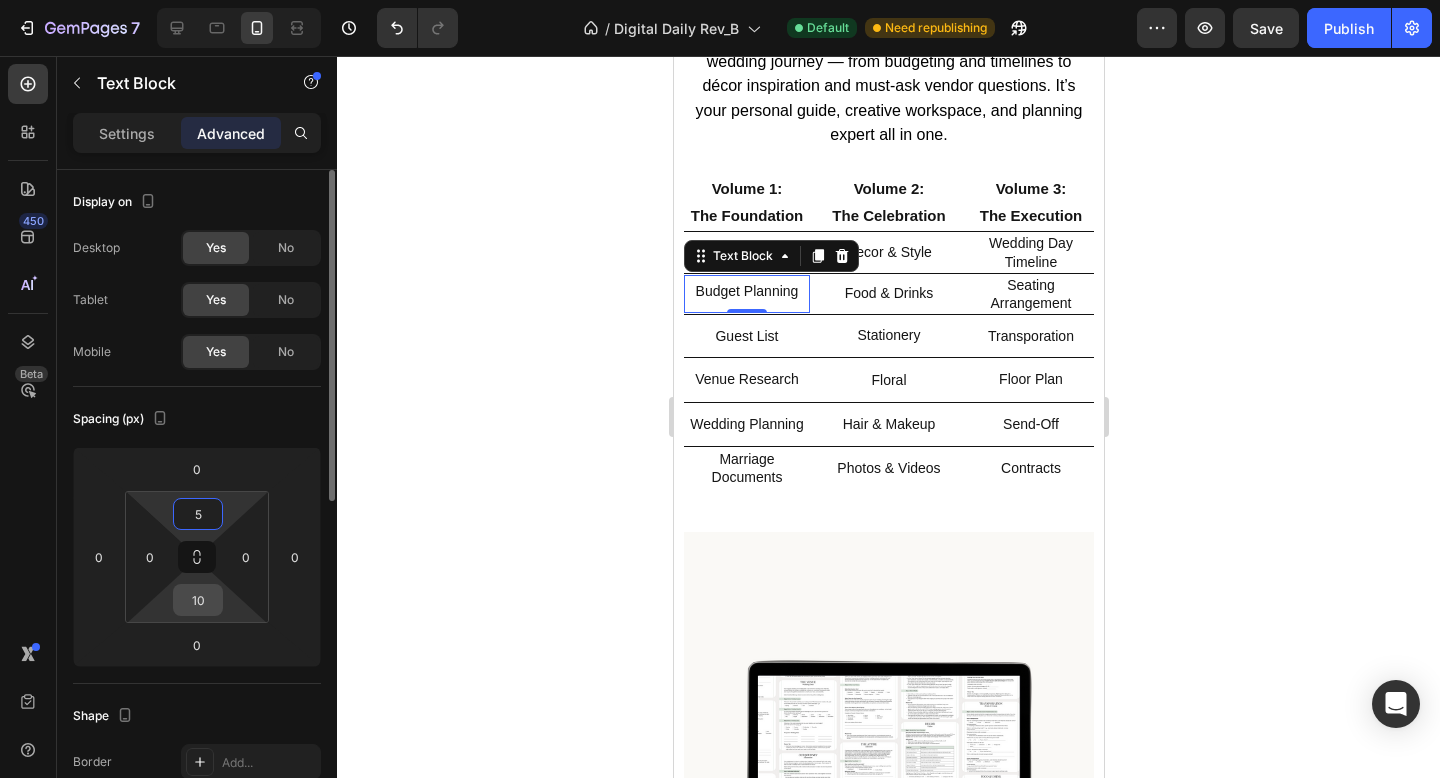 click on "10" at bounding box center [198, 600] 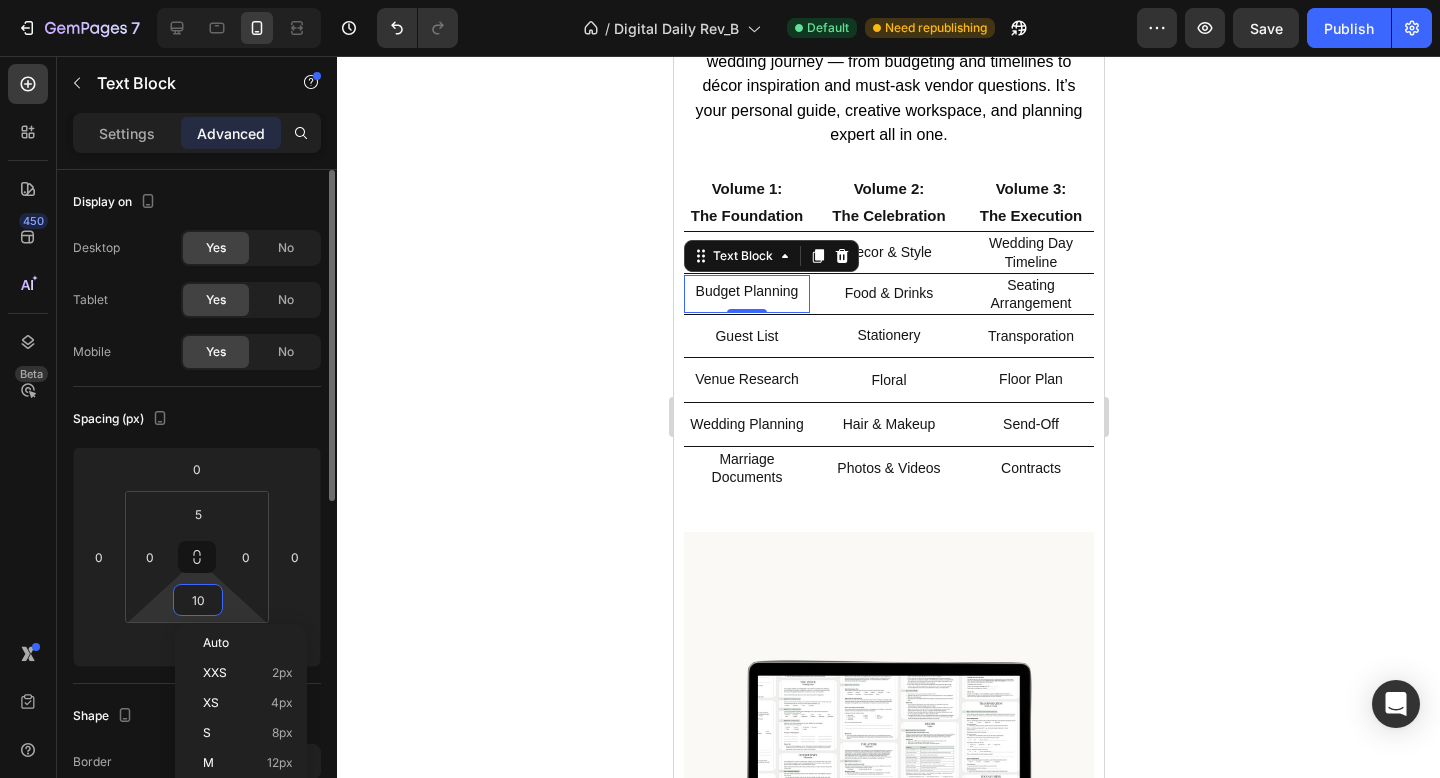 type on "5" 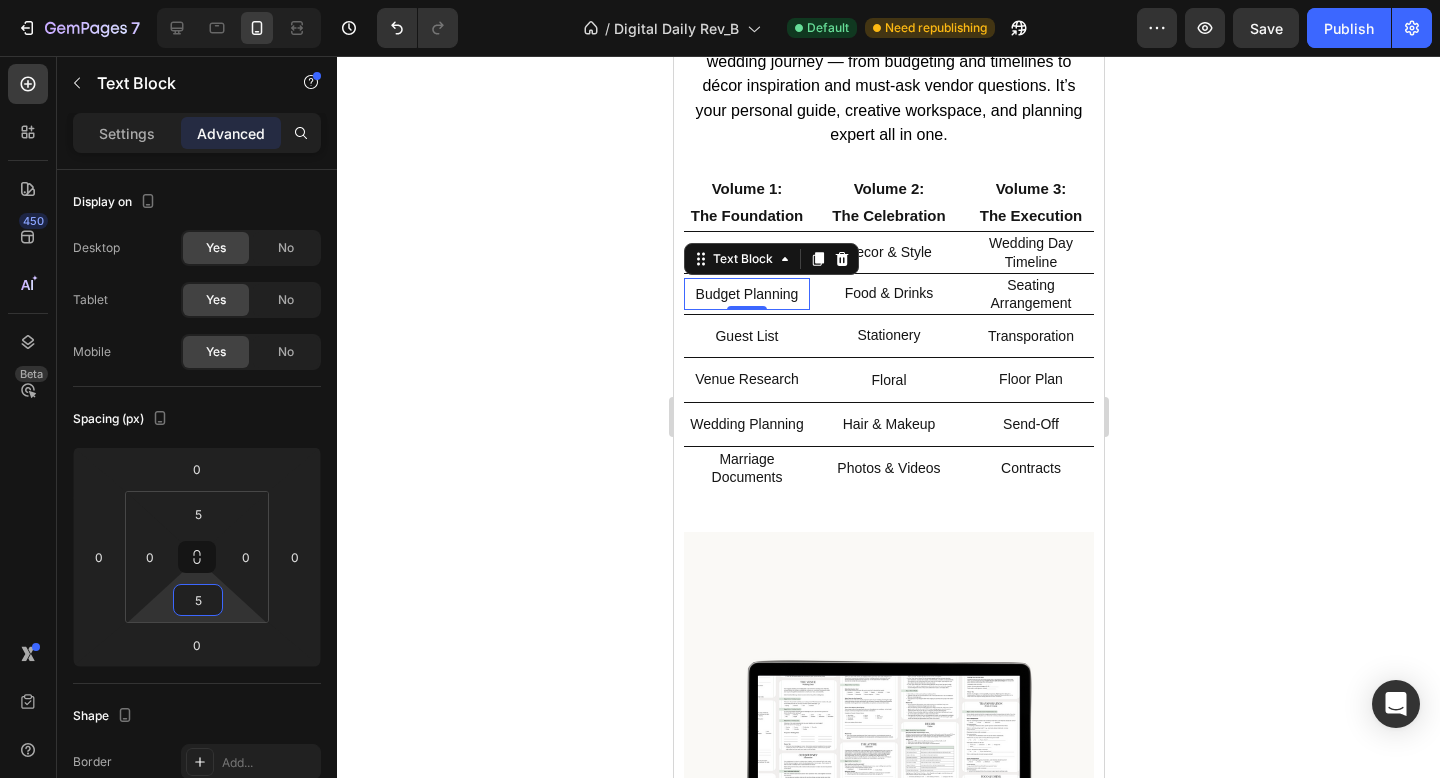 drag, startPoint x: 52, startPoint y: 290, endPoint x: 529, endPoint y: 387, distance: 486.7628 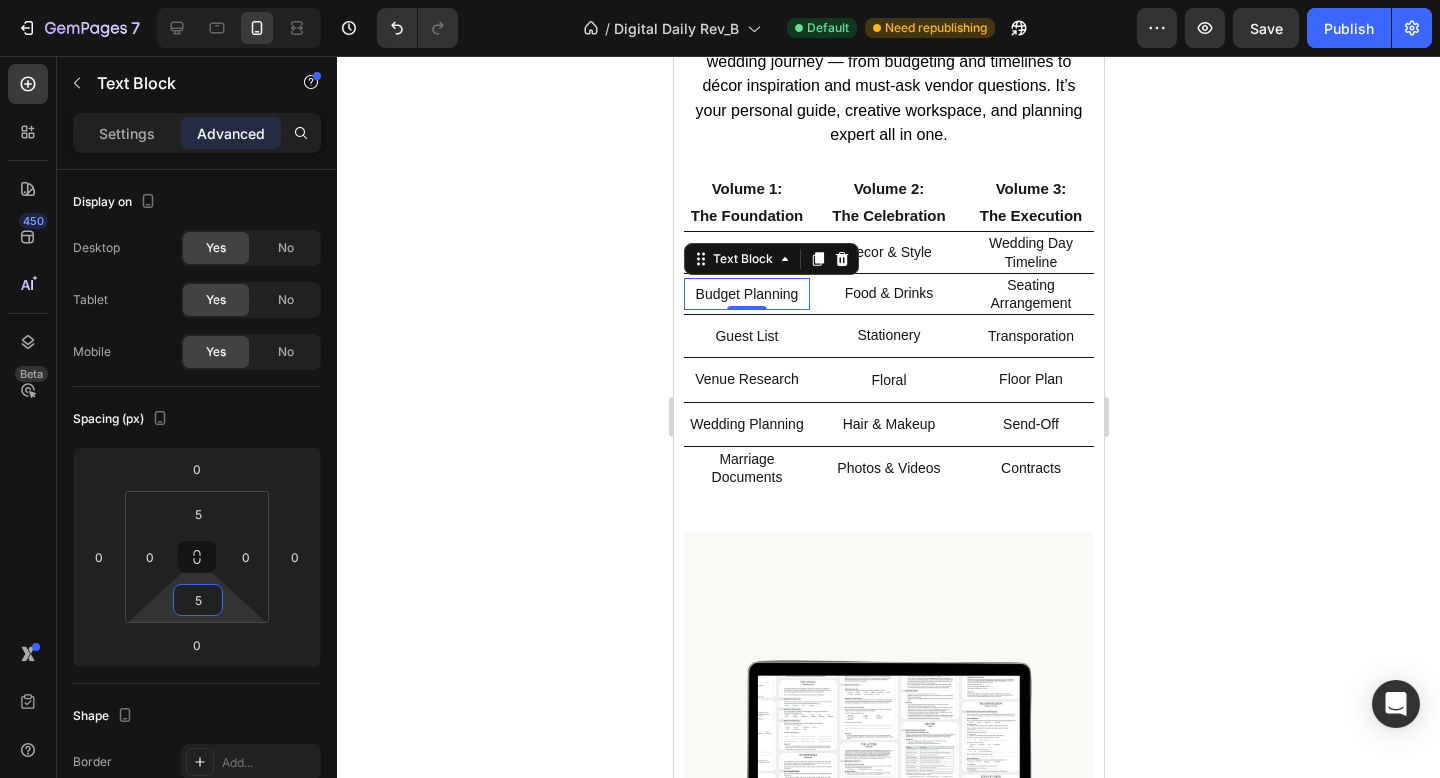 click 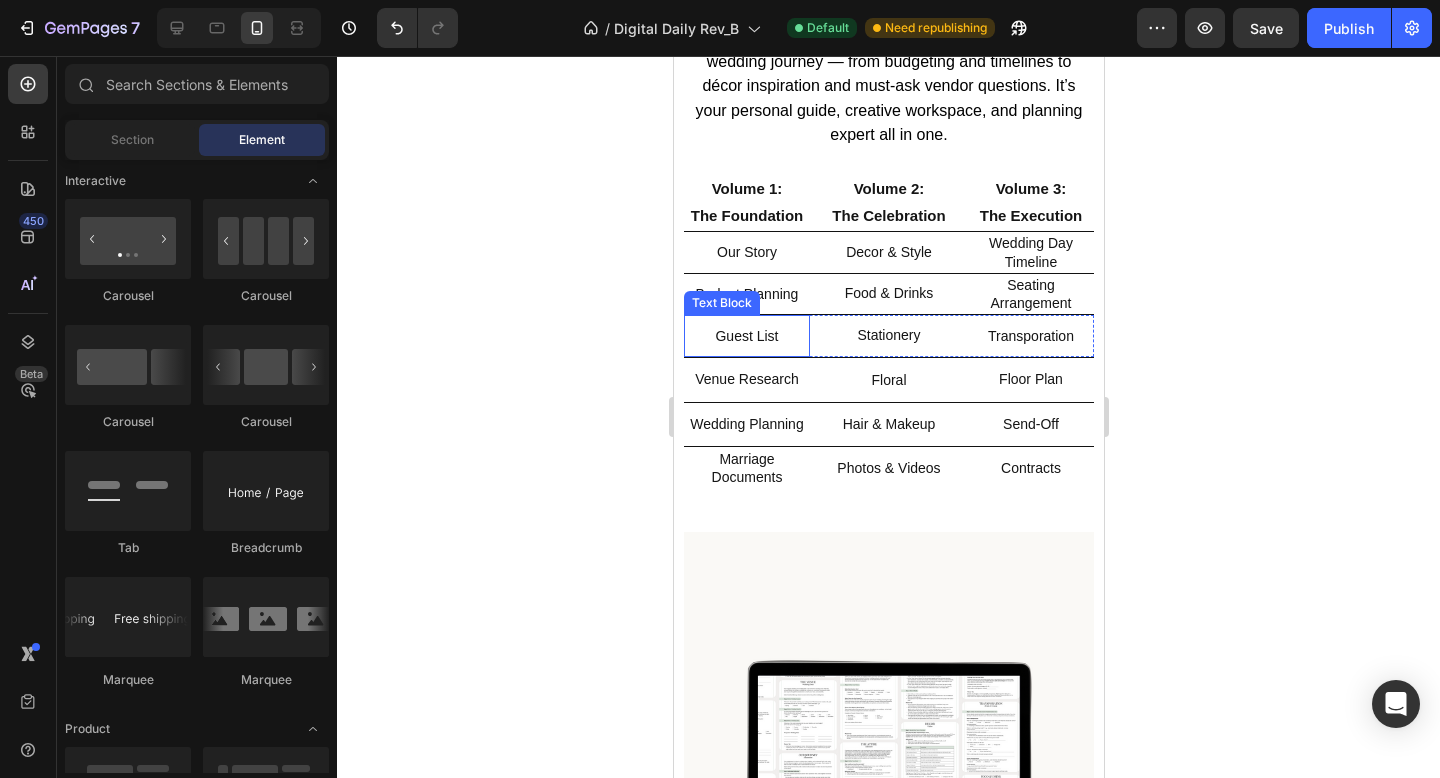 click on "Guest List" at bounding box center [746, 336] 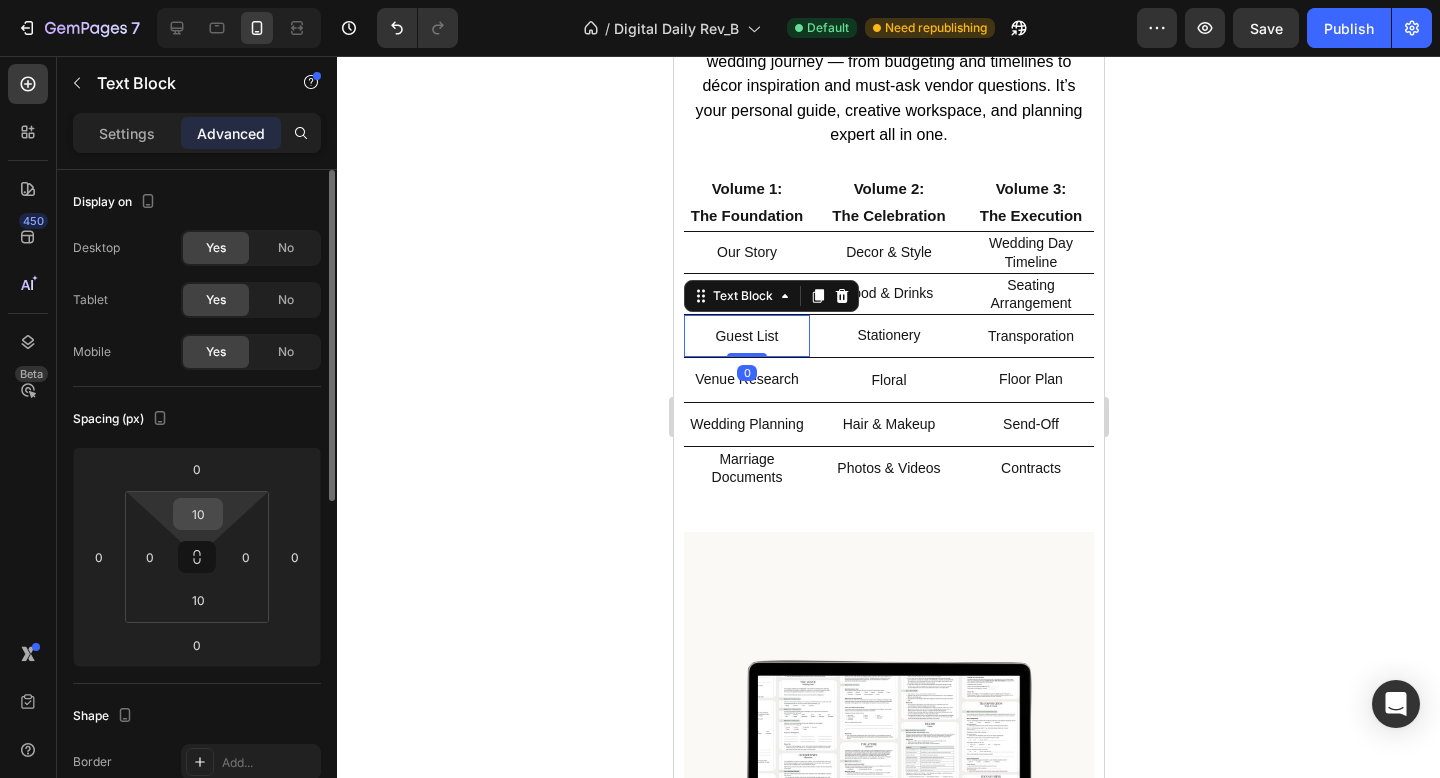 click on "10" at bounding box center (198, 514) 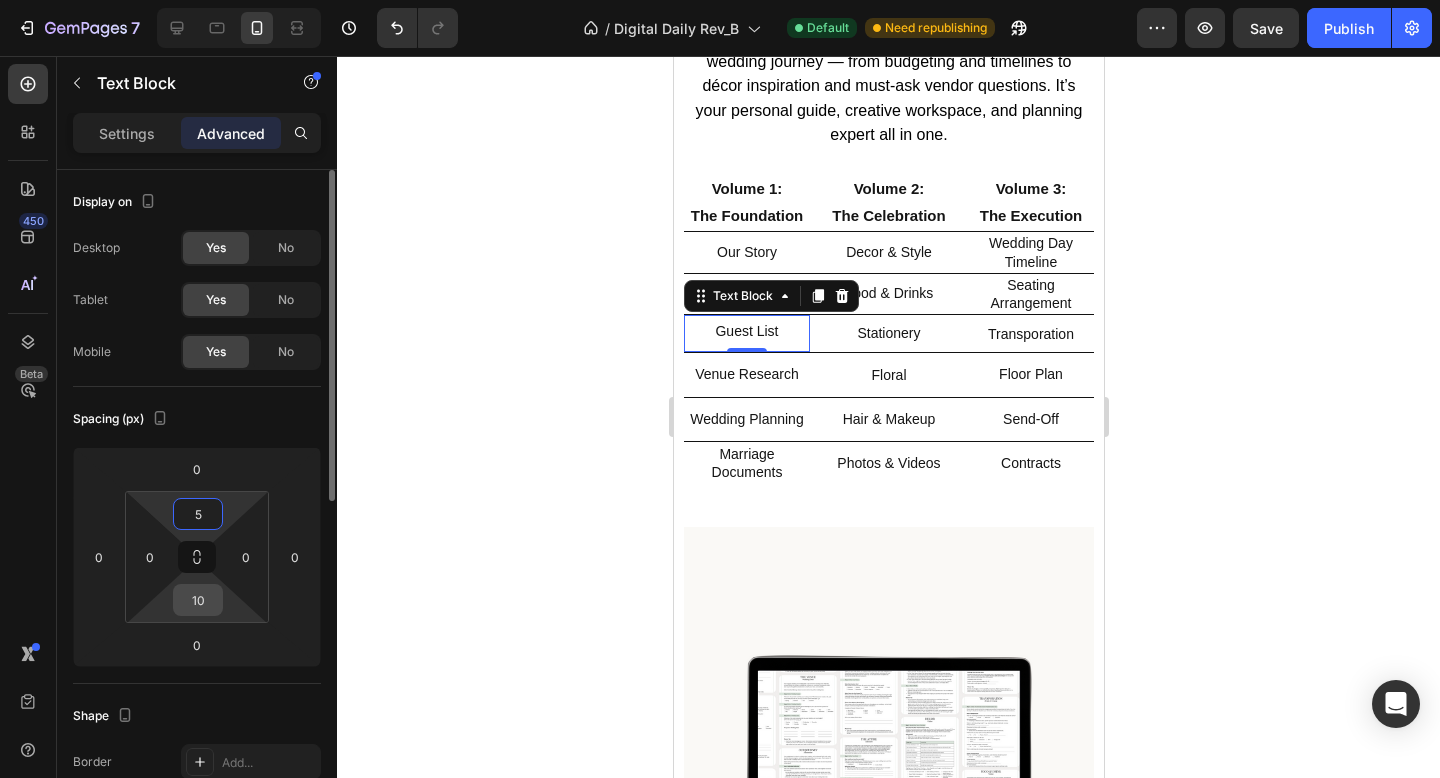 type on "5" 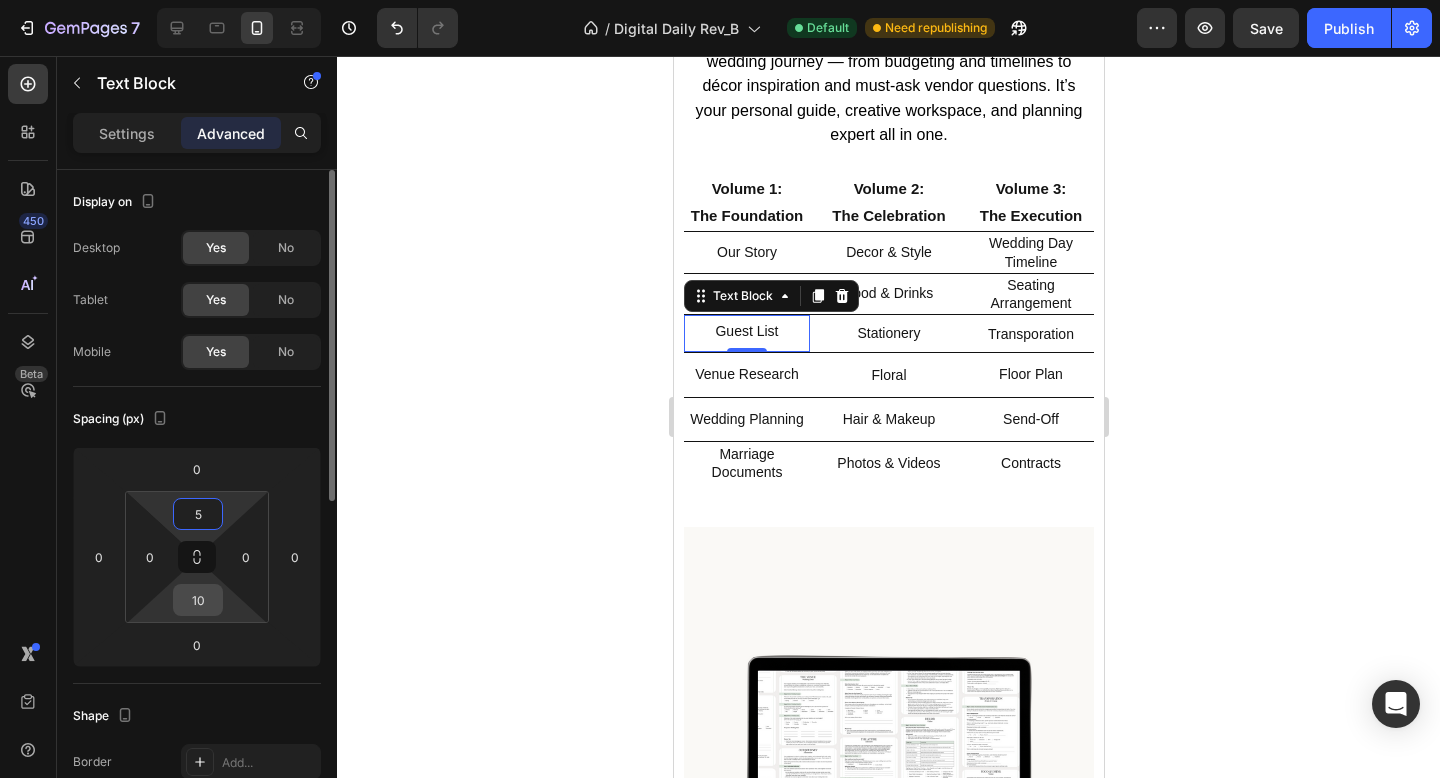 click on "10" at bounding box center (198, 600) 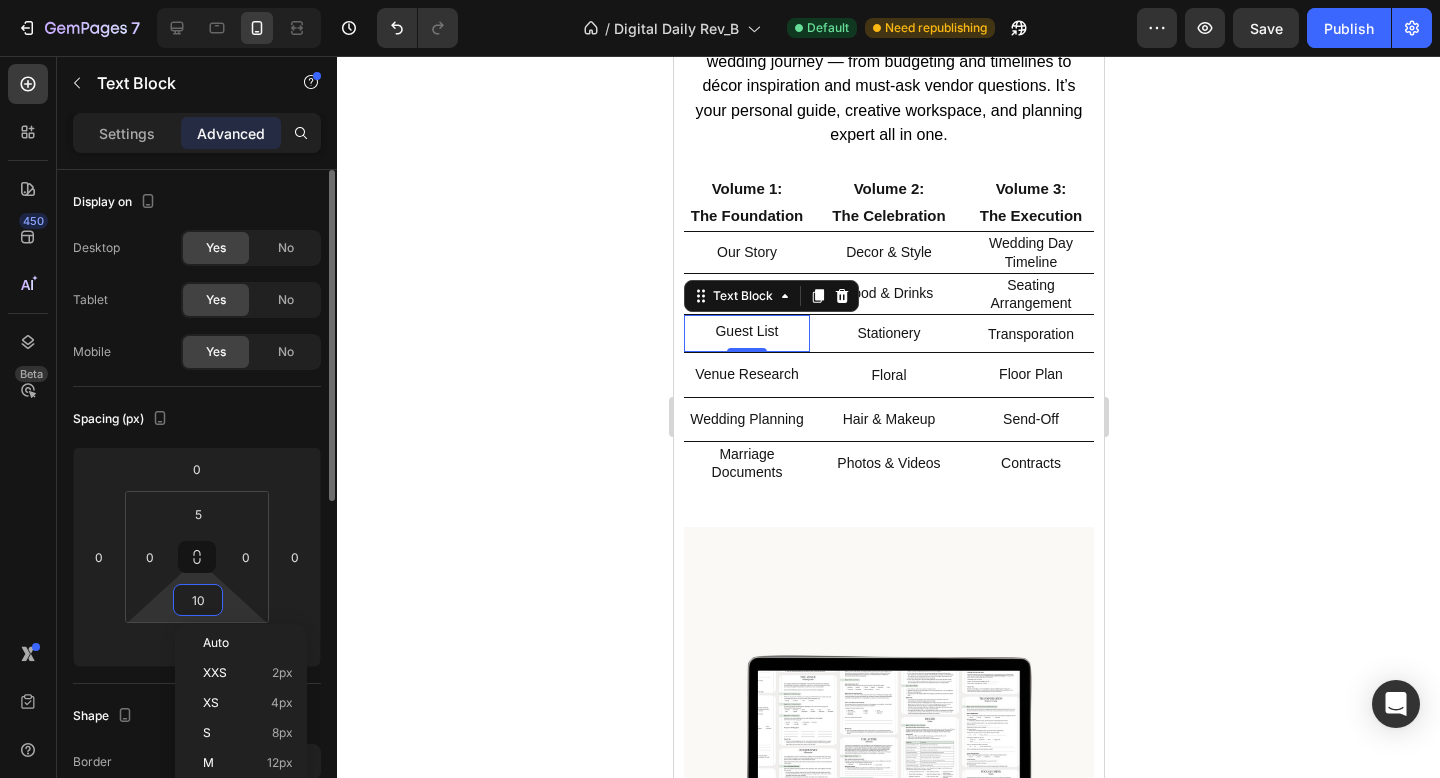 type on "5" 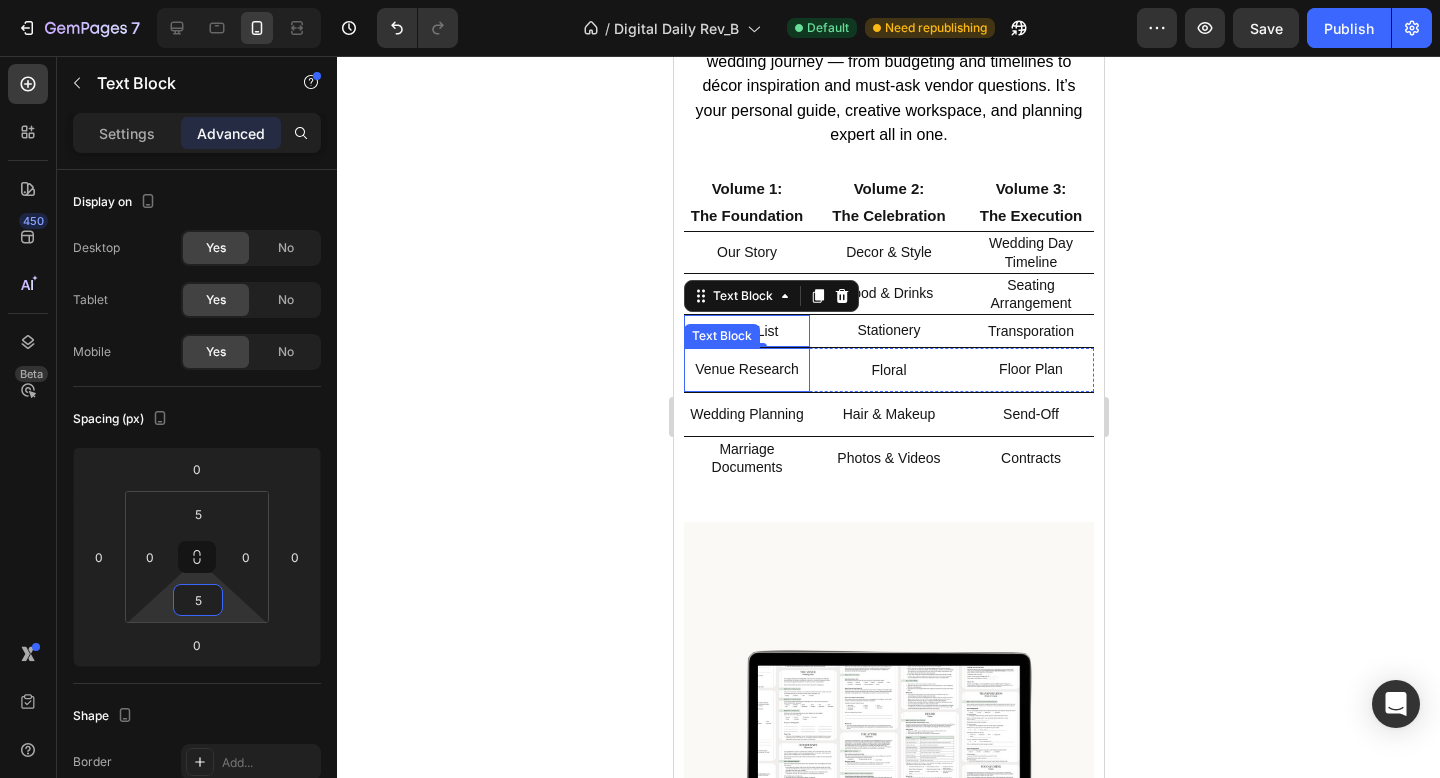 click on "Venue Research" at bounding box center [746, 369] 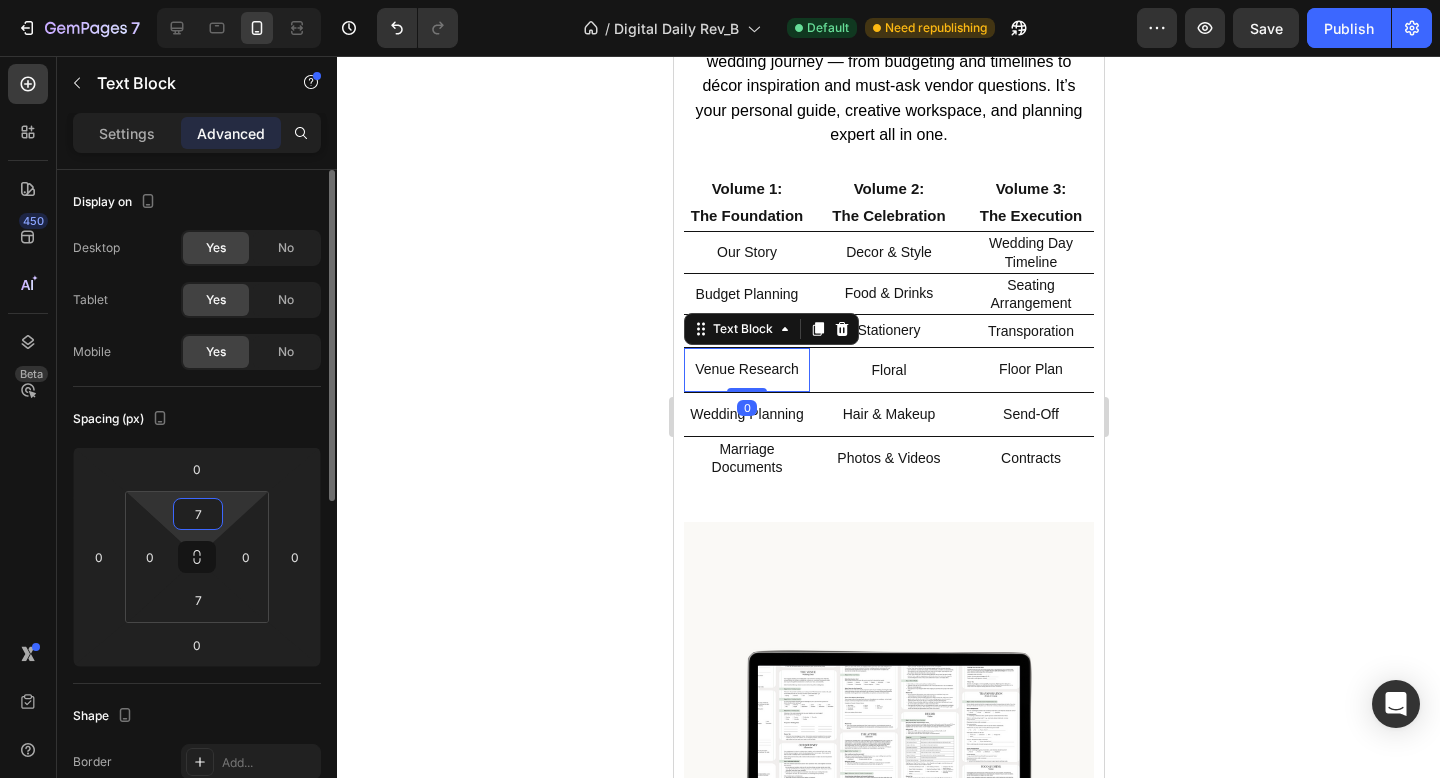 drag, startPoint x: 191, startPoint y: 511, endPoint x: 202, endPoint y: 533, distance: 24.596748 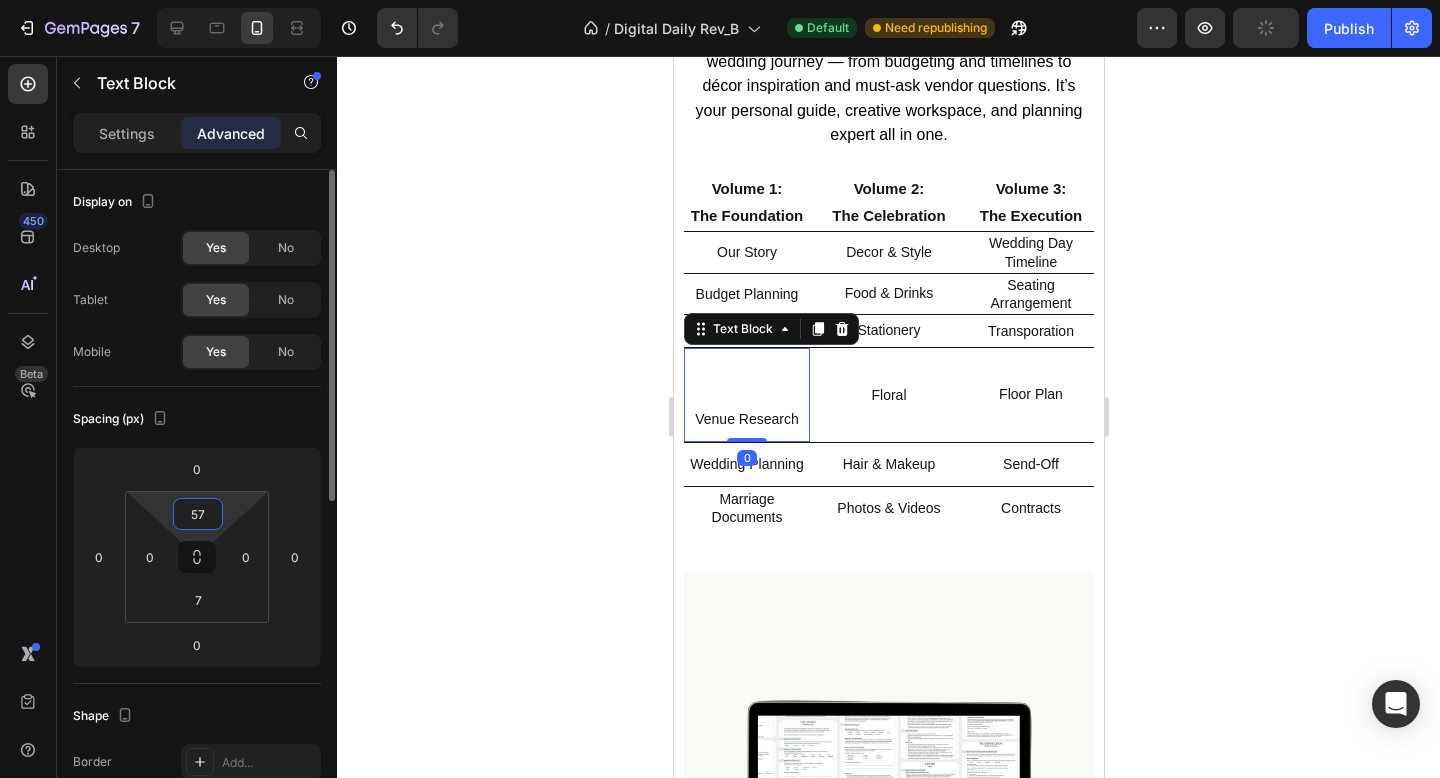 click on "57" at bounding box center [198, 514] 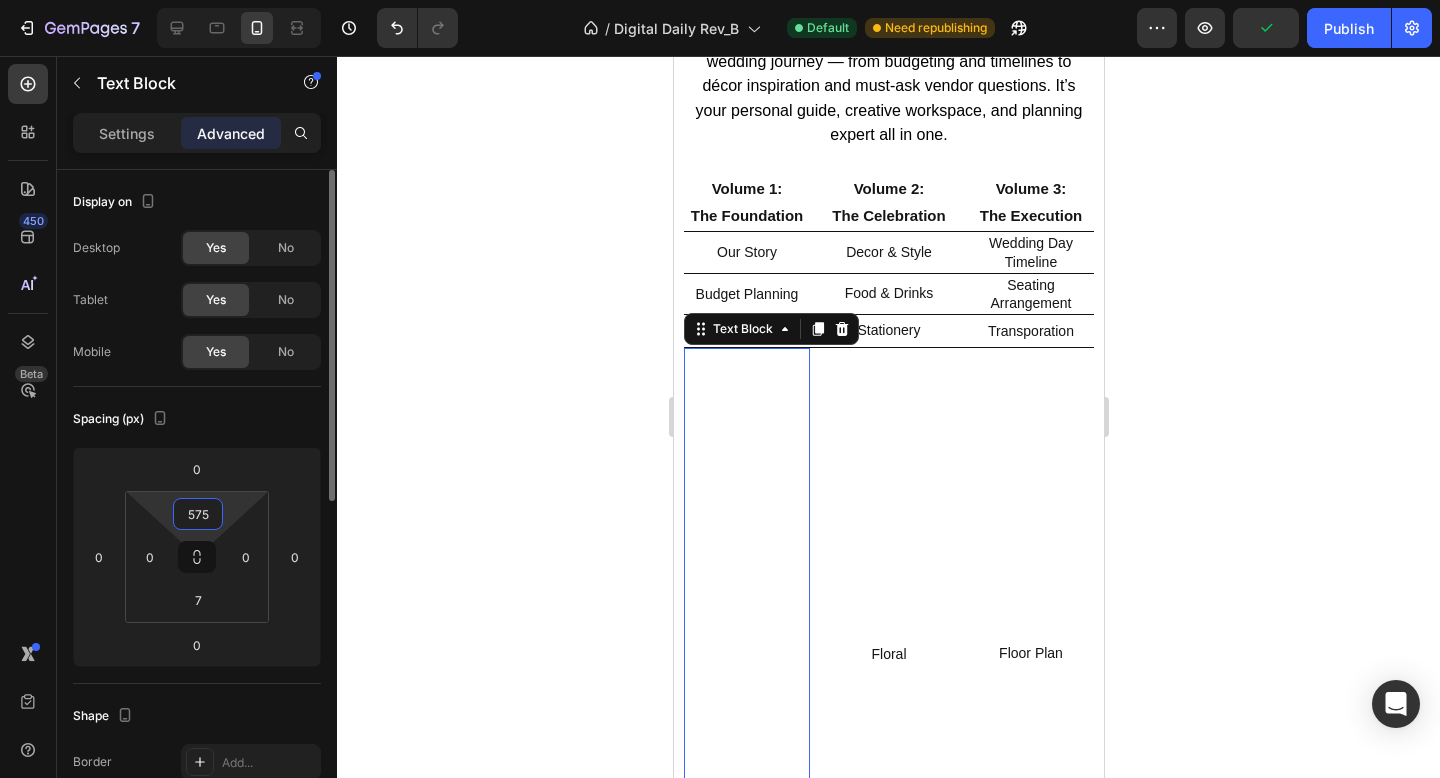 drag, startPoint x: 213, startPoint y: 510, endPoint x: 180, endPoint y: 512, distance: 33.06055 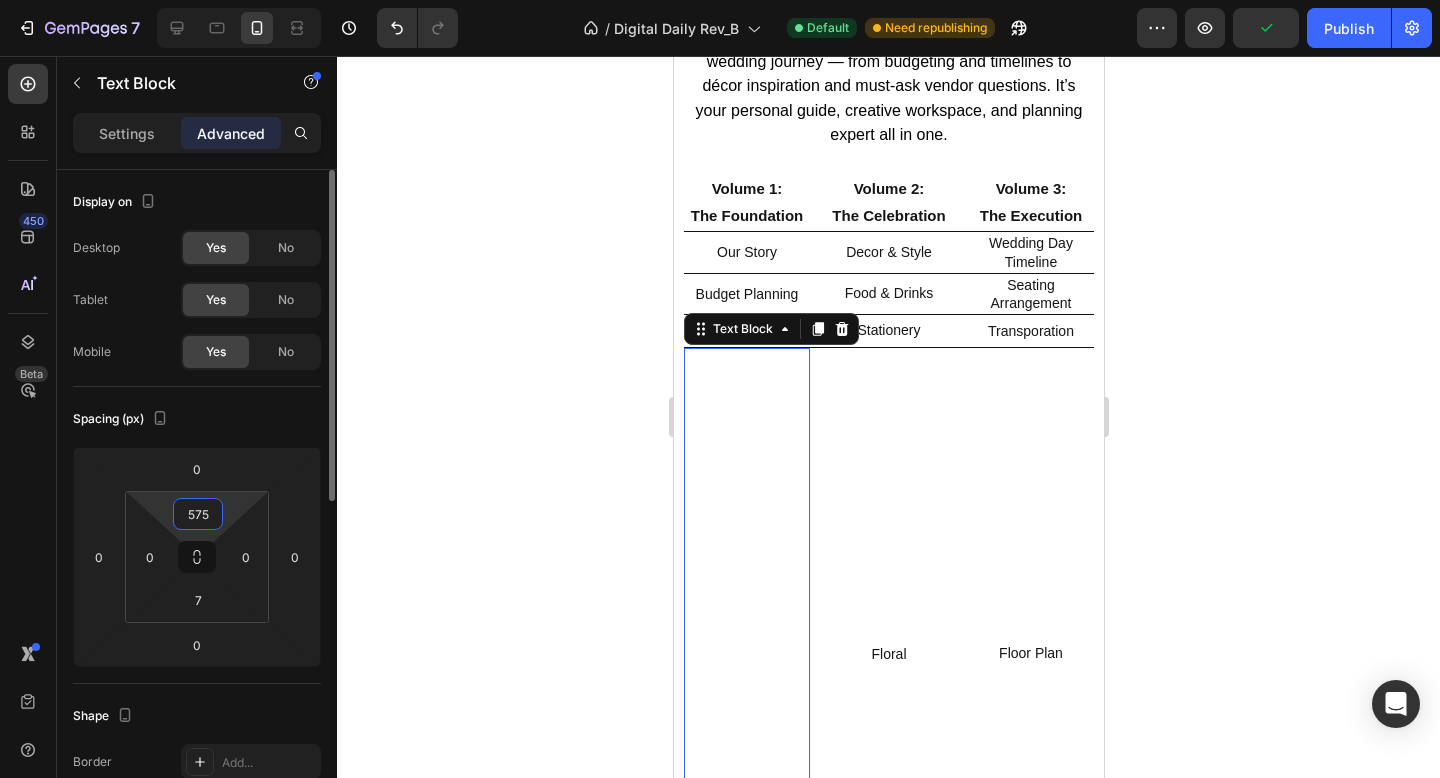 click on "575" at bounding box center (198, 514) 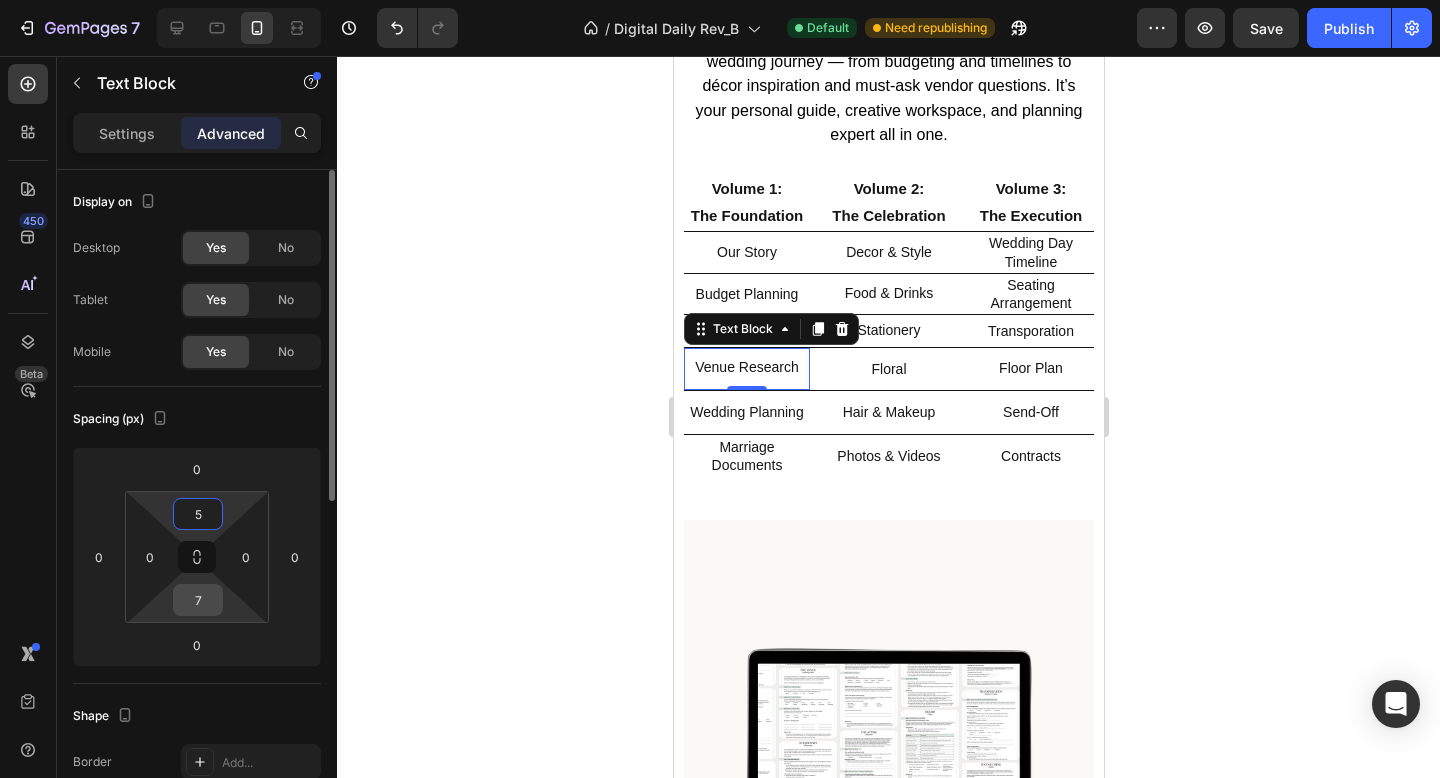 type on "5" 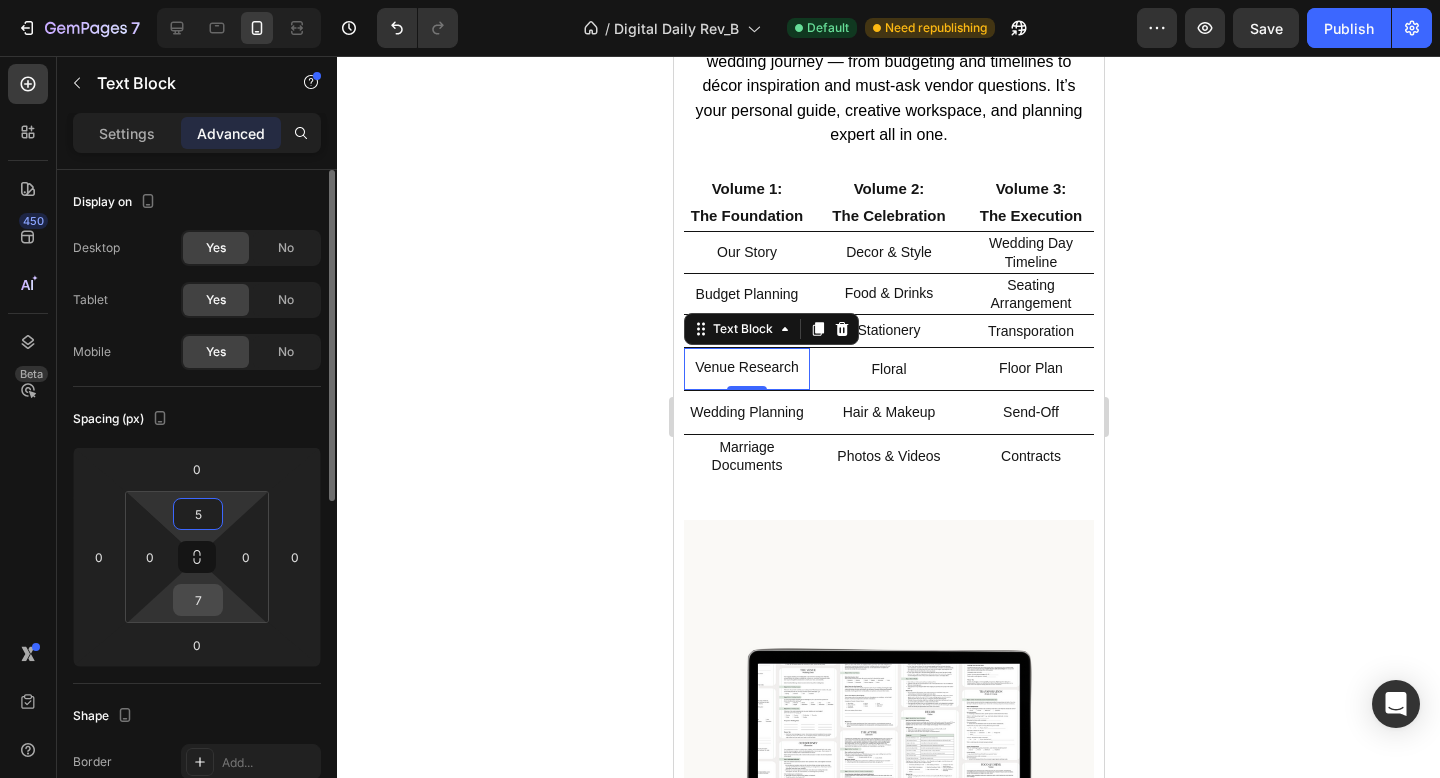 click on "7" at bounding box center [198, 600] 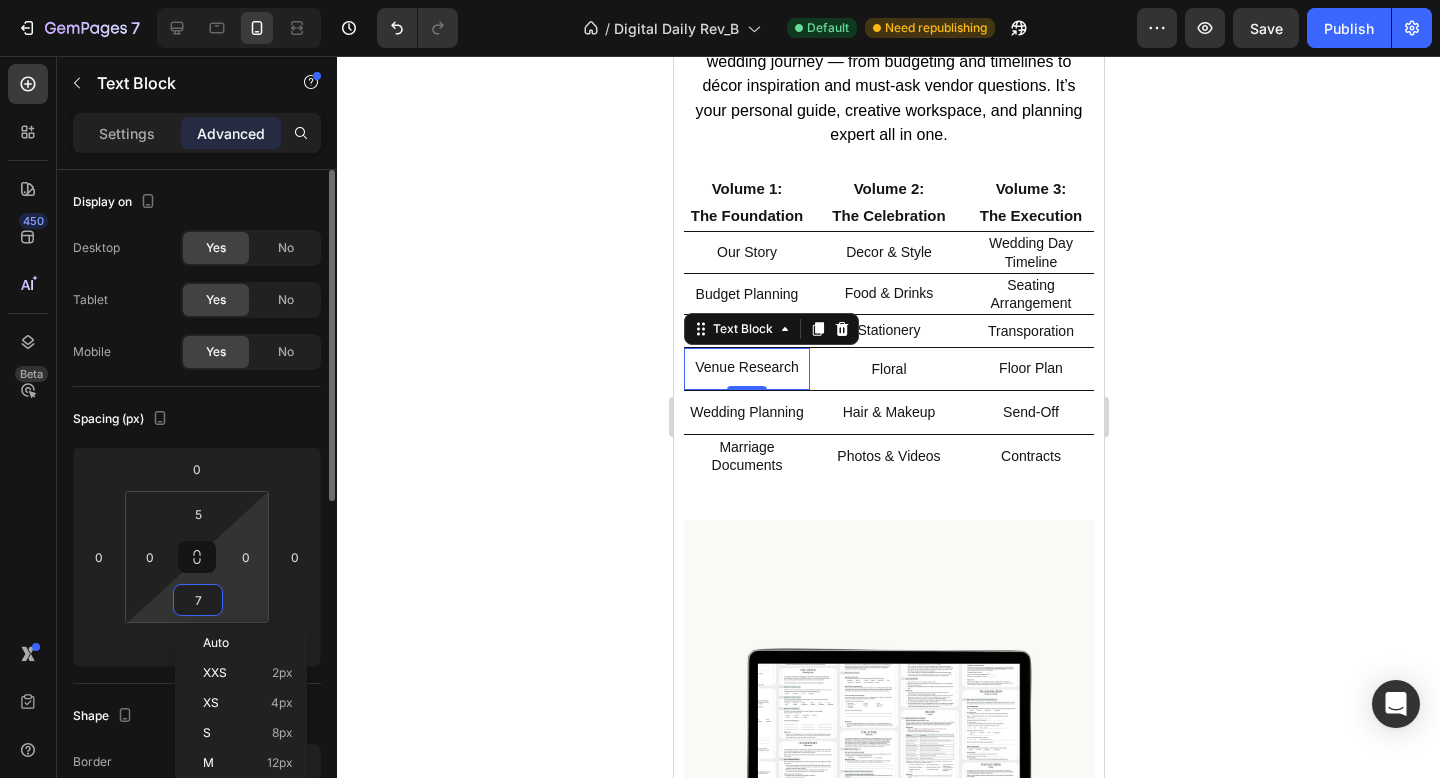 type on "5" 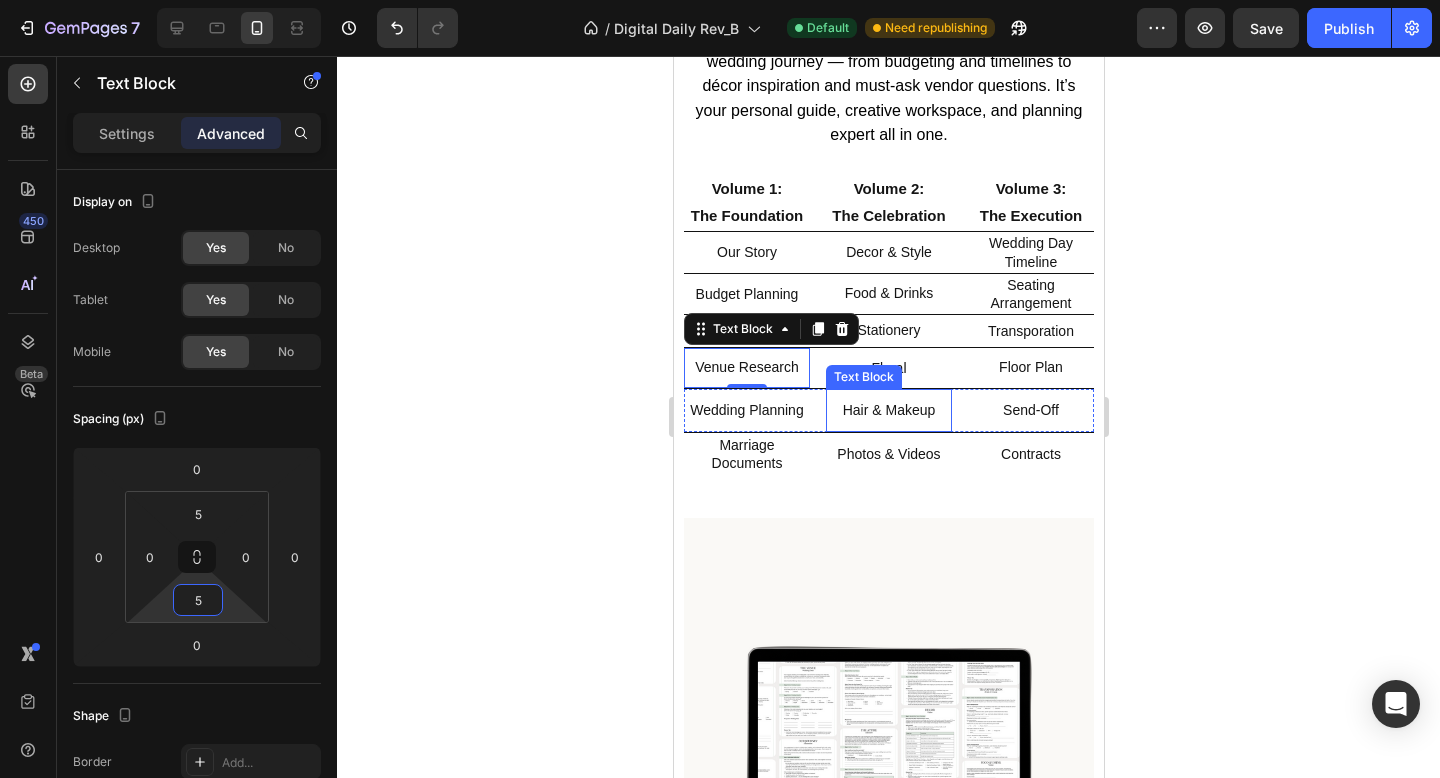 click on "Hair & Makeup" at bounding box center (888, 410) 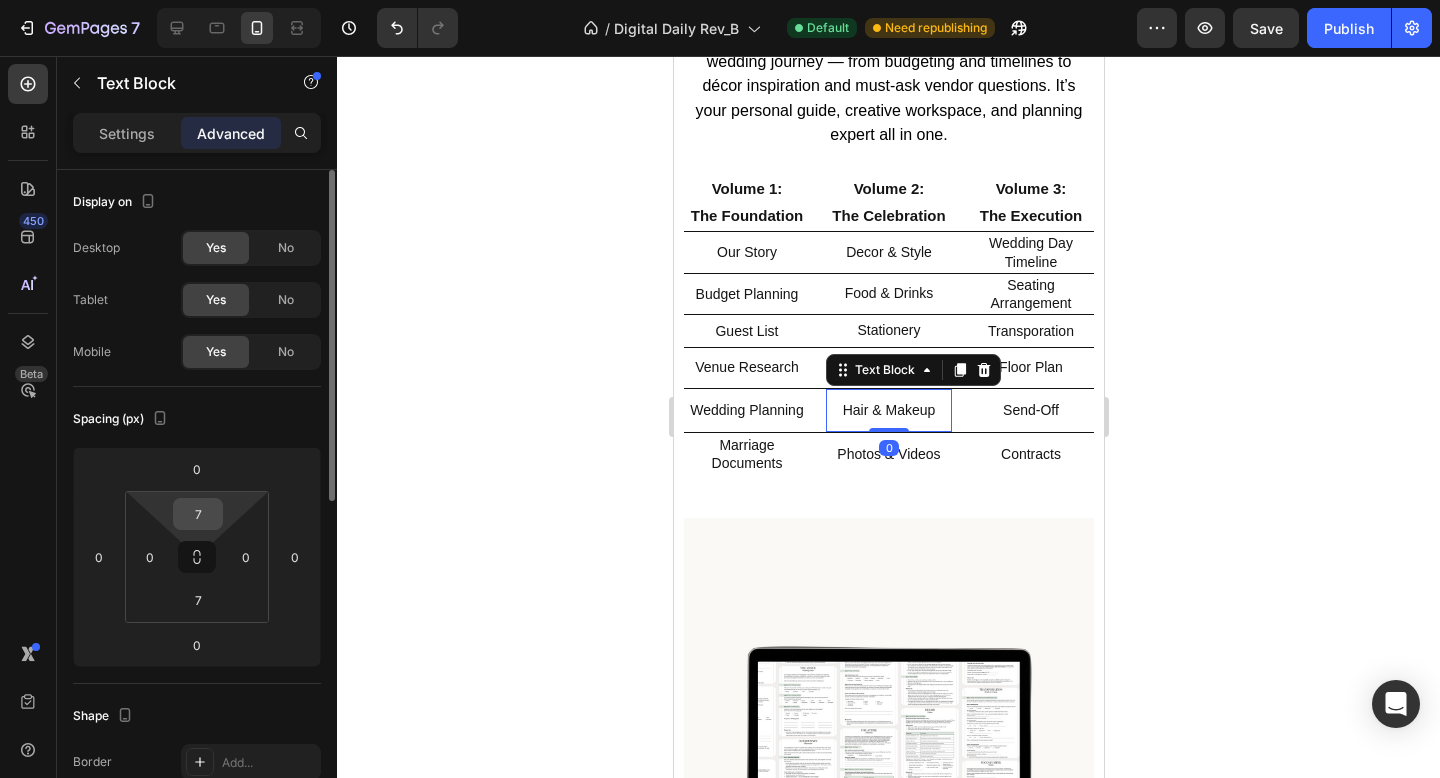 click on "7" at bounding box center [198, 514] 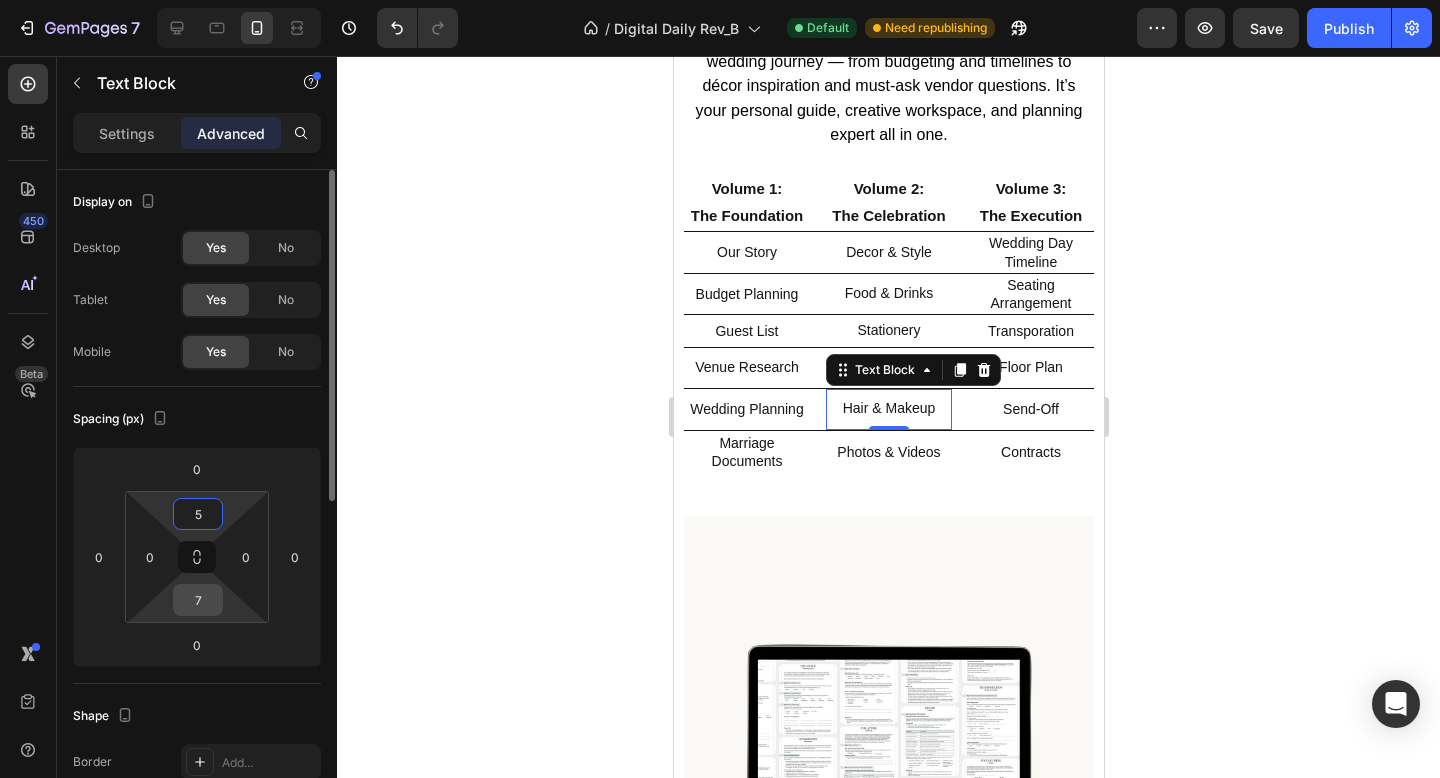 type on "5" 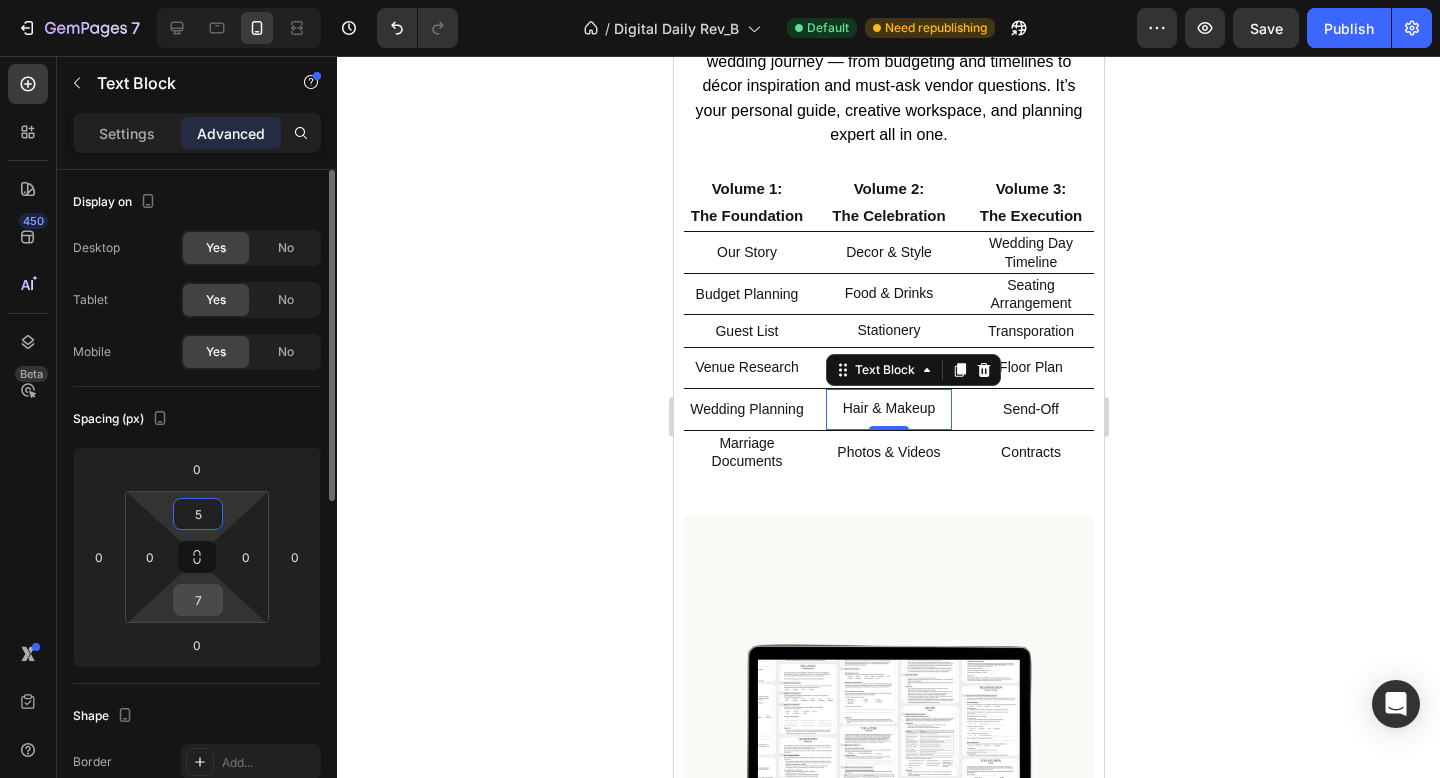 click on "7" at bounding box center (198, 600) 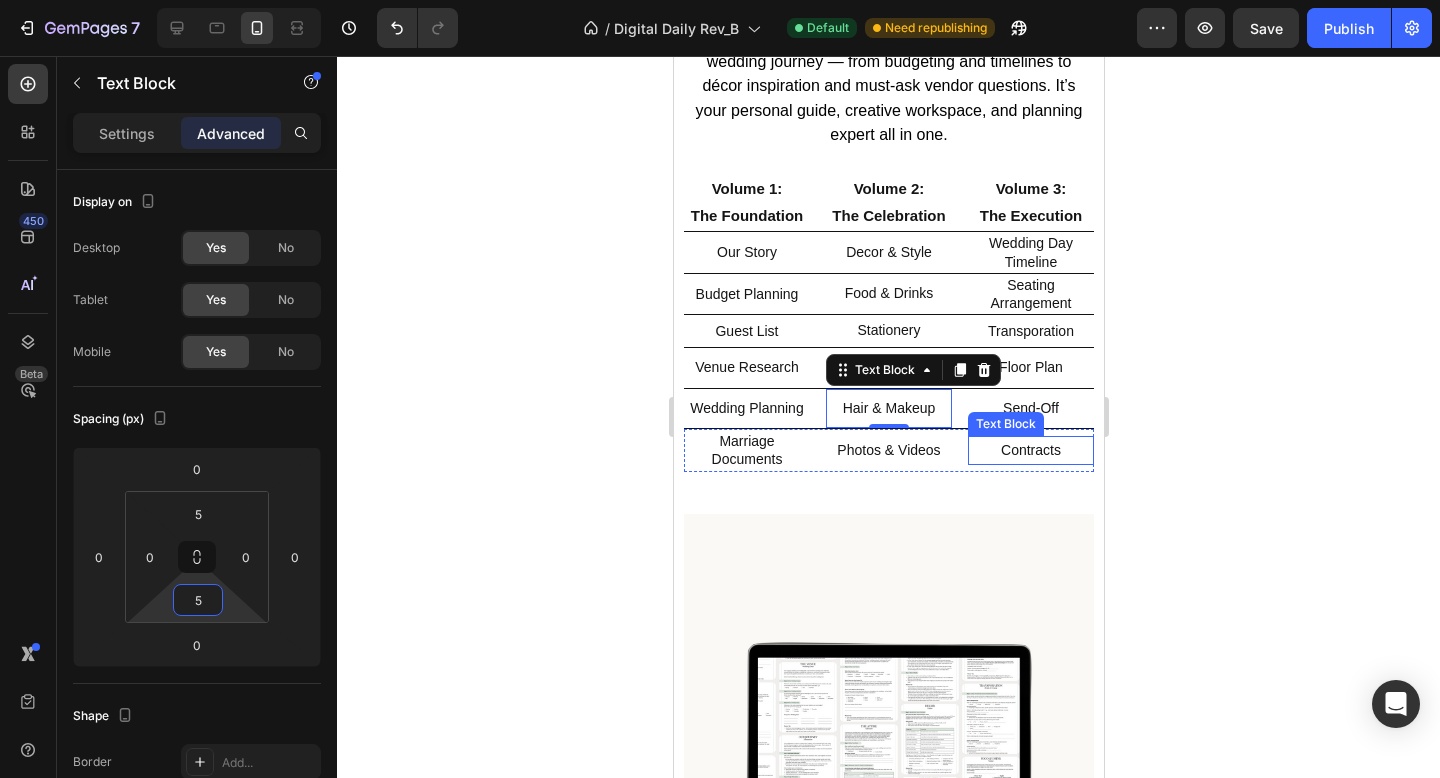 type on "5" 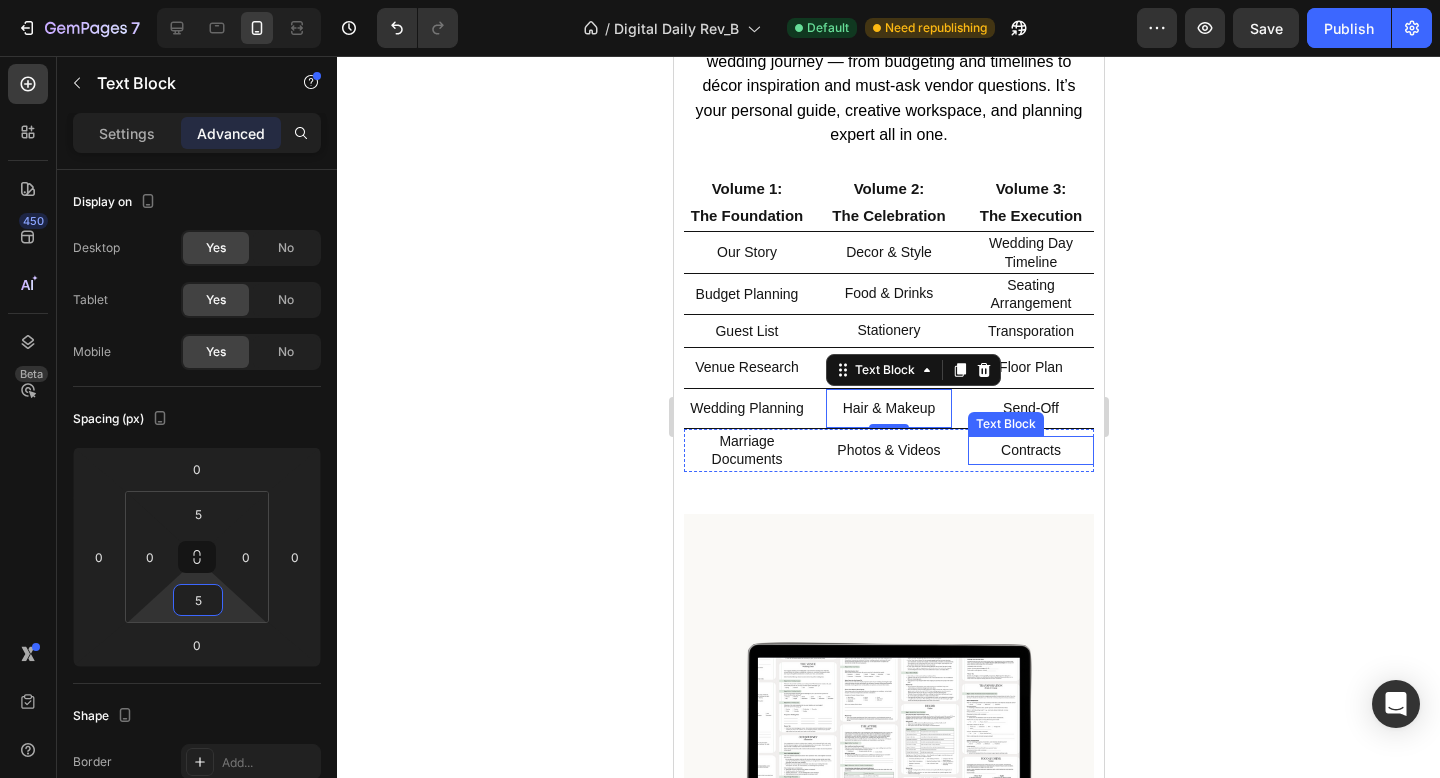 click 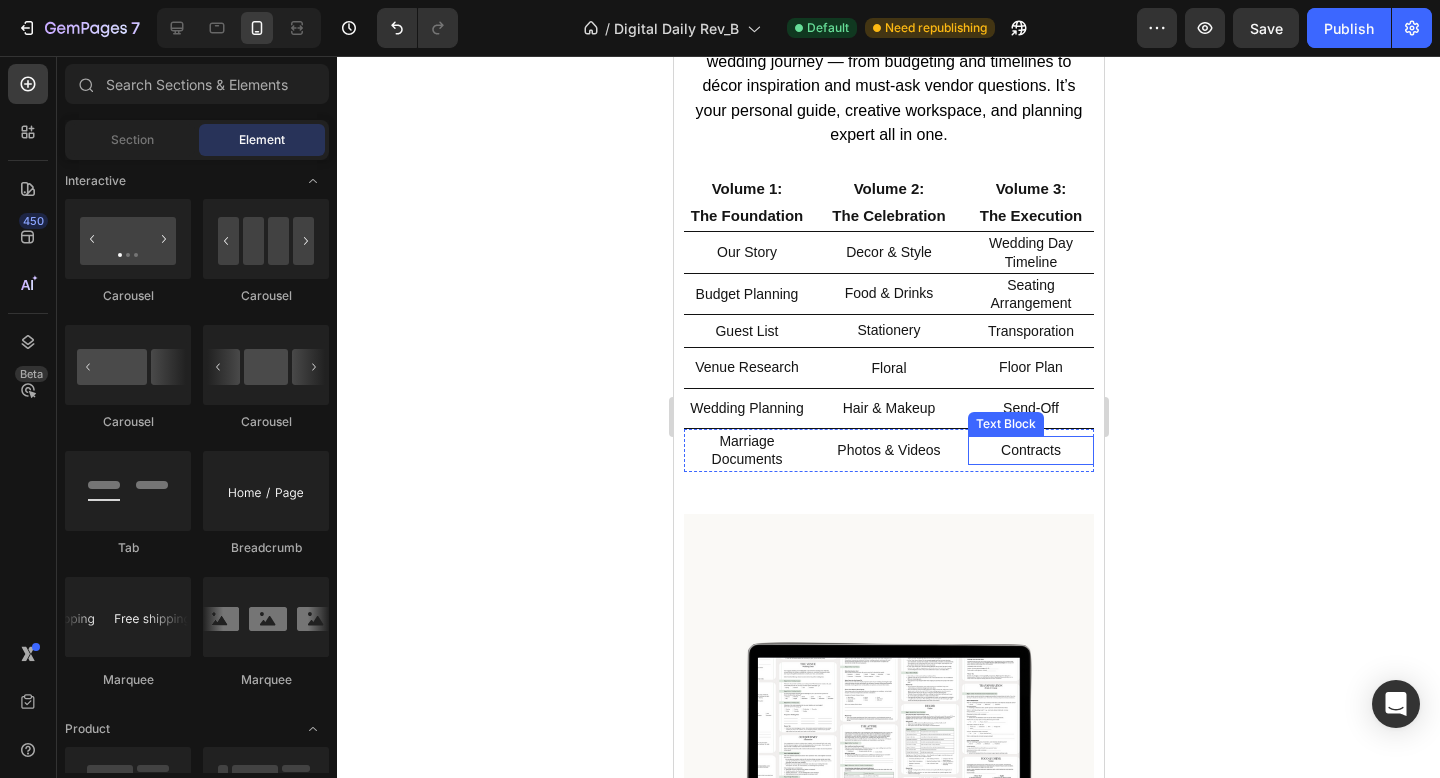 click 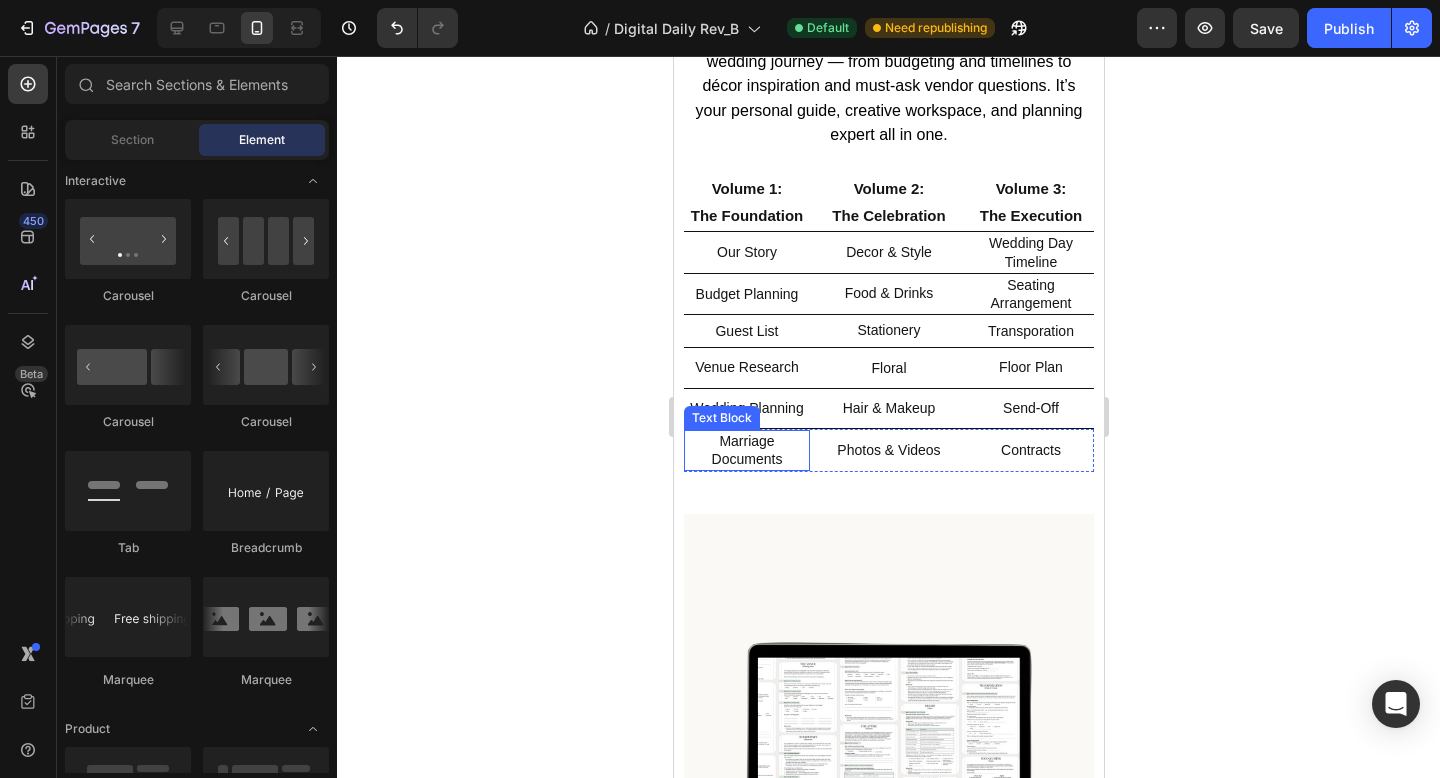 click 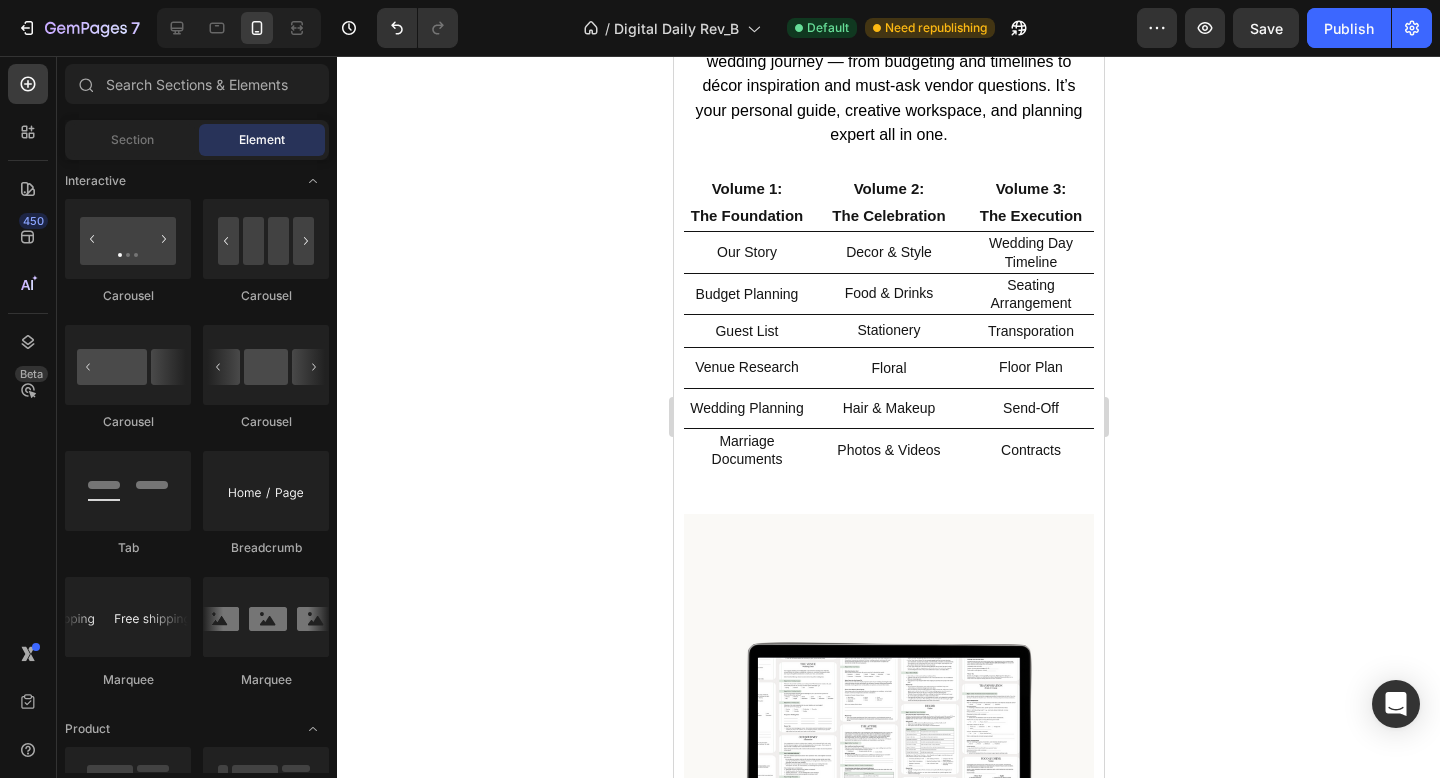 drag, startPoint x: 1295, startPoint y: 335, endPoint x: 1284, endPoint y: 338, distance: 11.401754 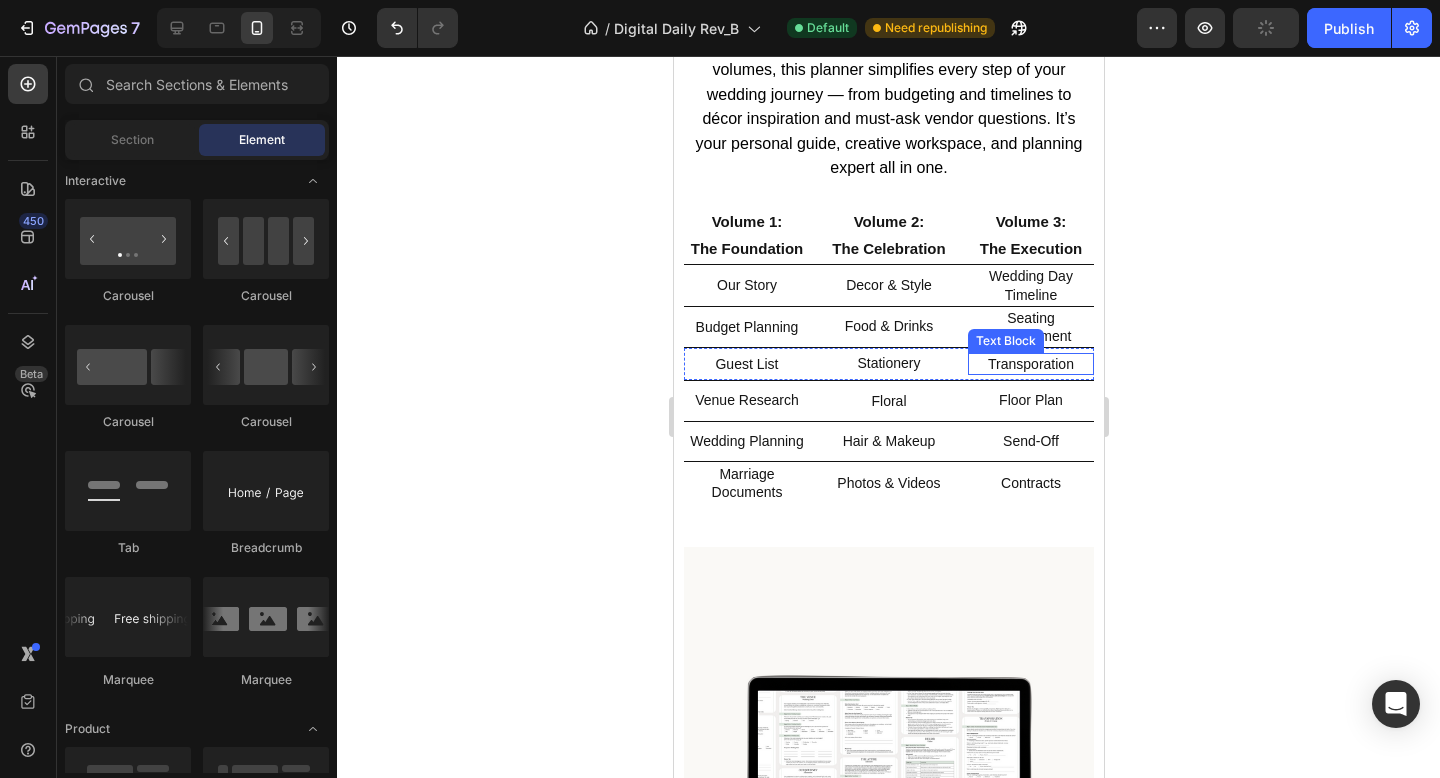 scroll, scrollTop: 1202, scrollLeft: 0, axis: vertical 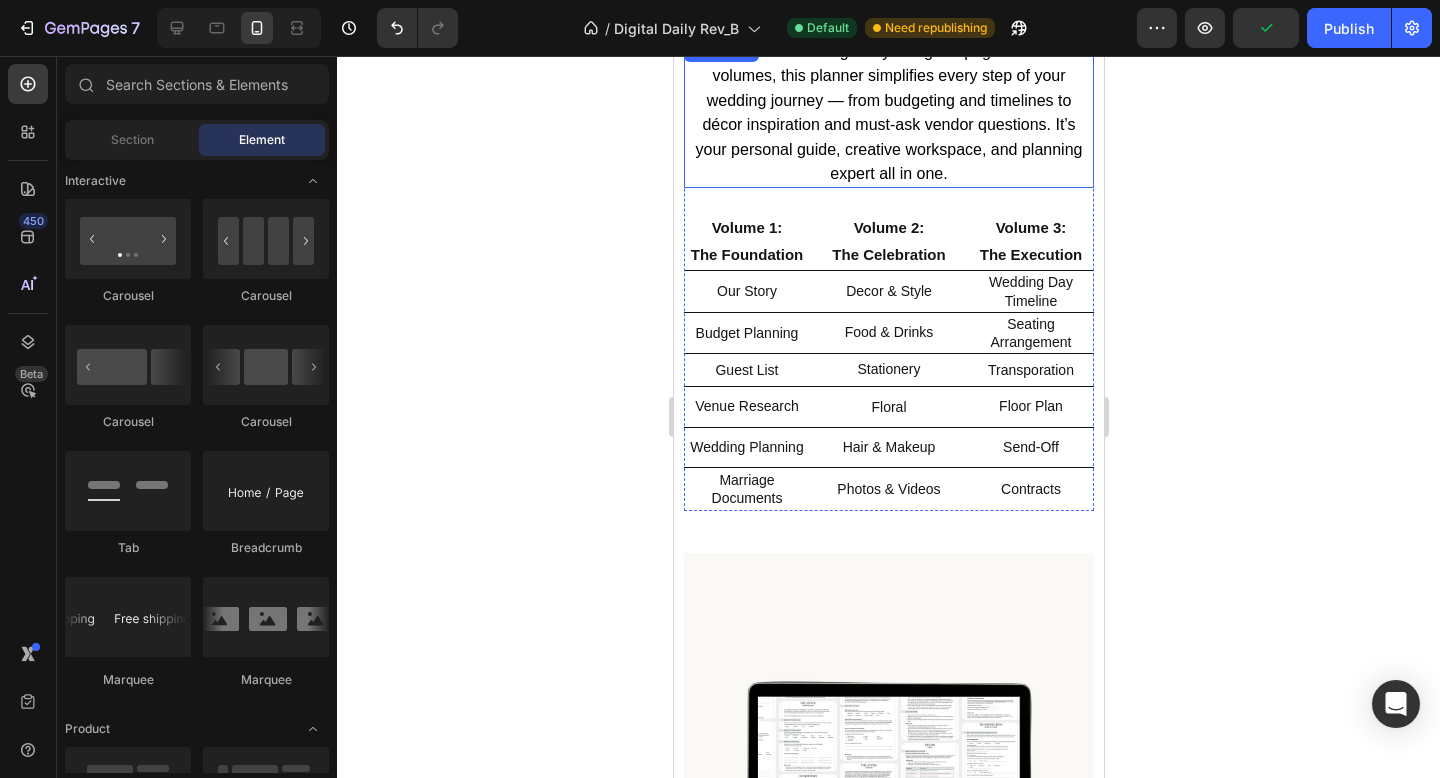 click on "With over 350 thoughtfully designed pages across 3 volumes, this planner simplifies every step of your wedding journey — from budgeting and timelines to décor inspiration and must-ask vendor questions. It’s your personal guide, creative workspace, and planning expert all in one." at bounding box center (888, 113) 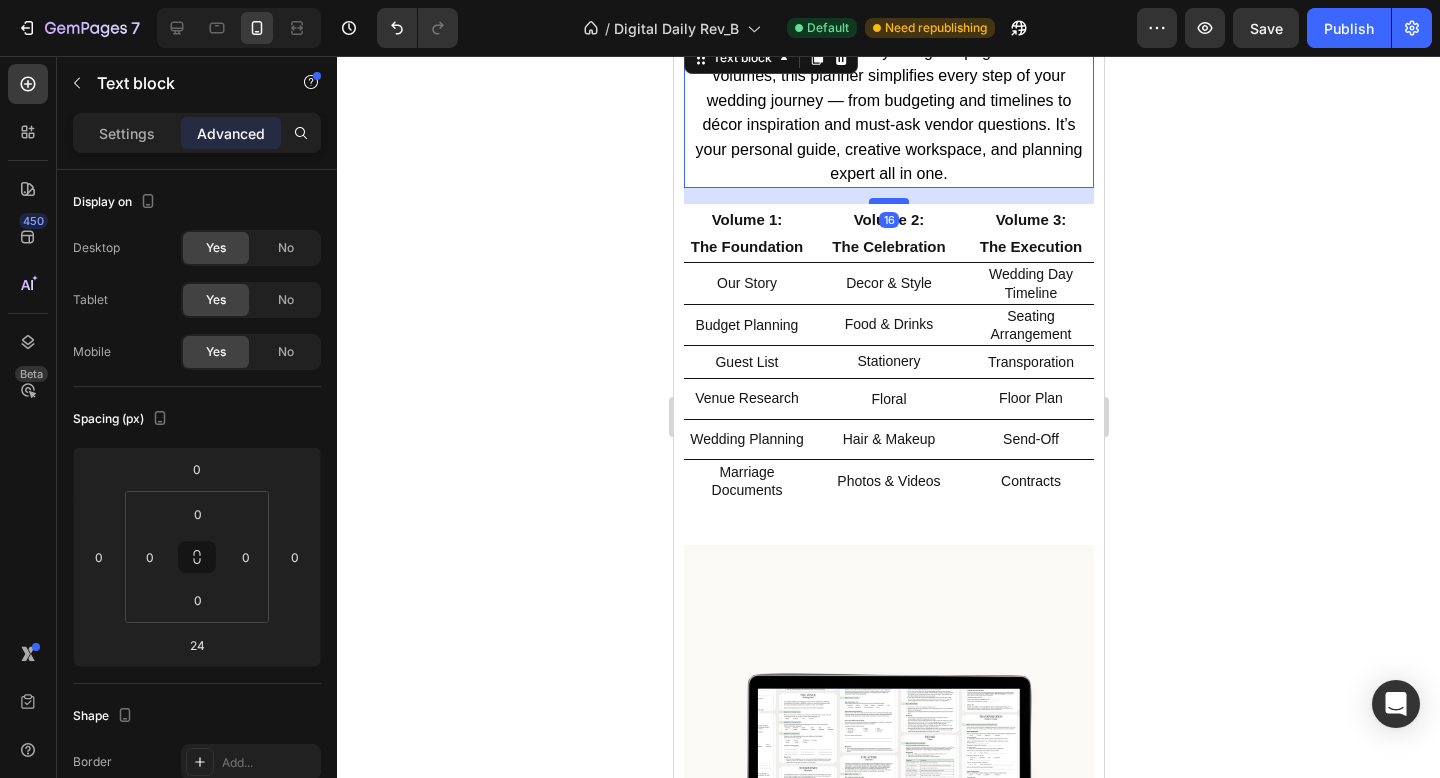 click at bounding box center [888, 201] 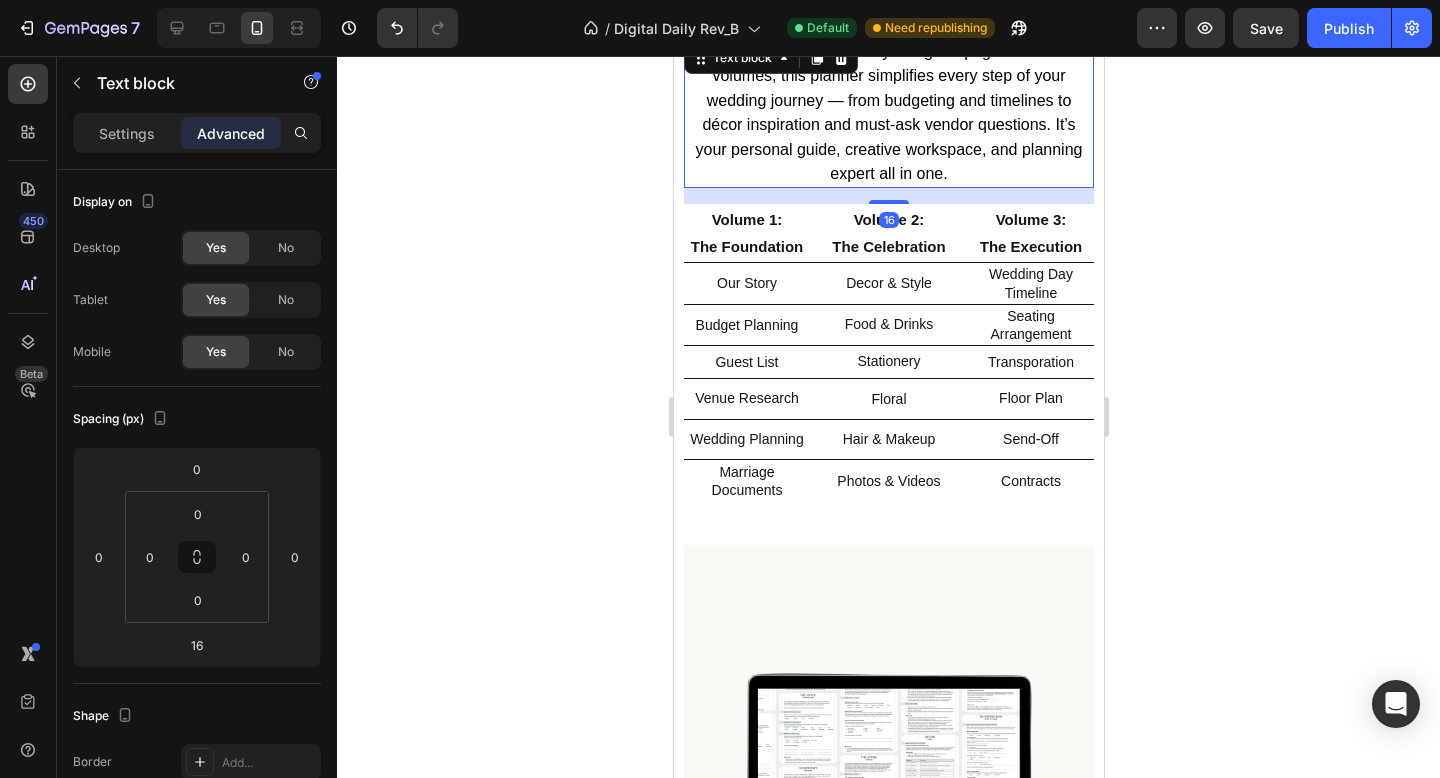 click 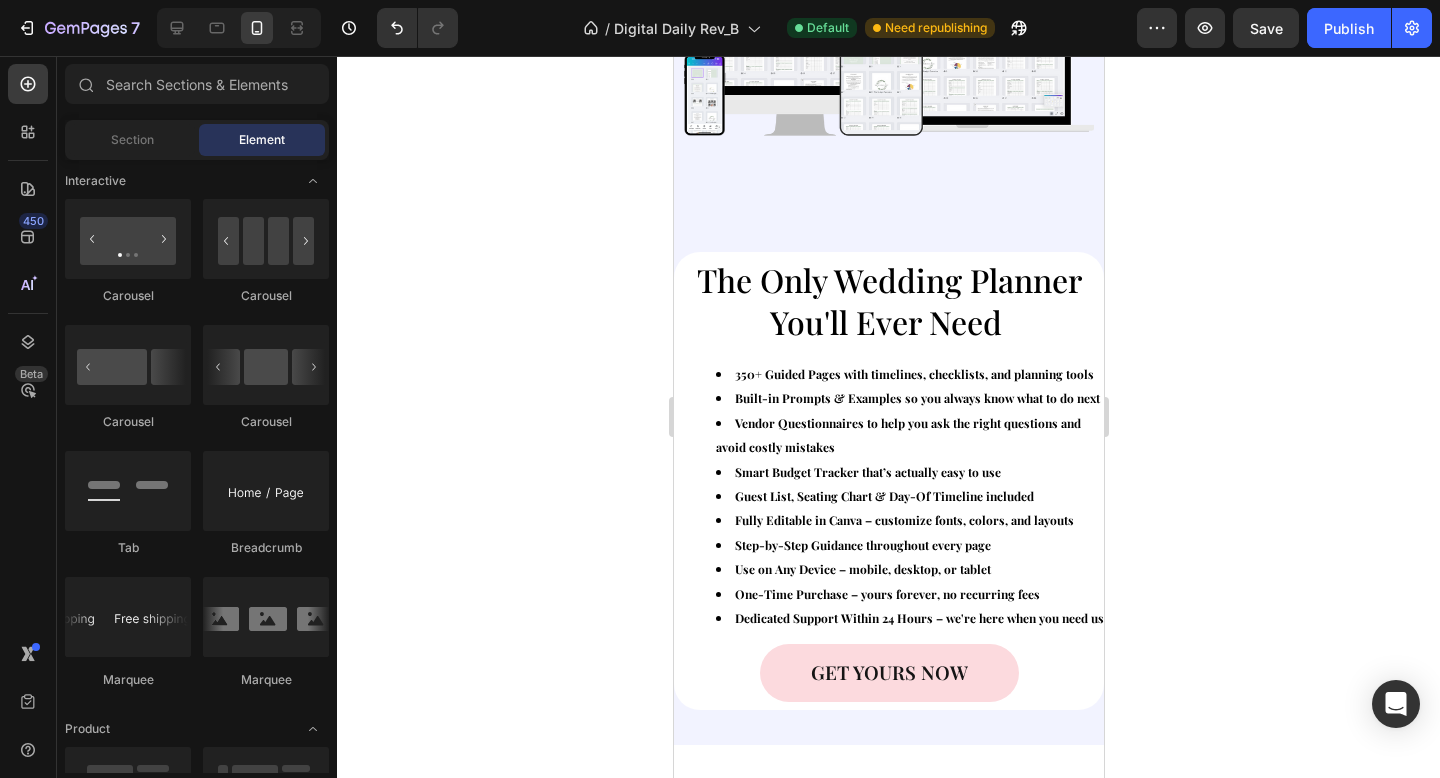 scroll, scrollTop: 5486, scrollLeft: 0, axis: vertical 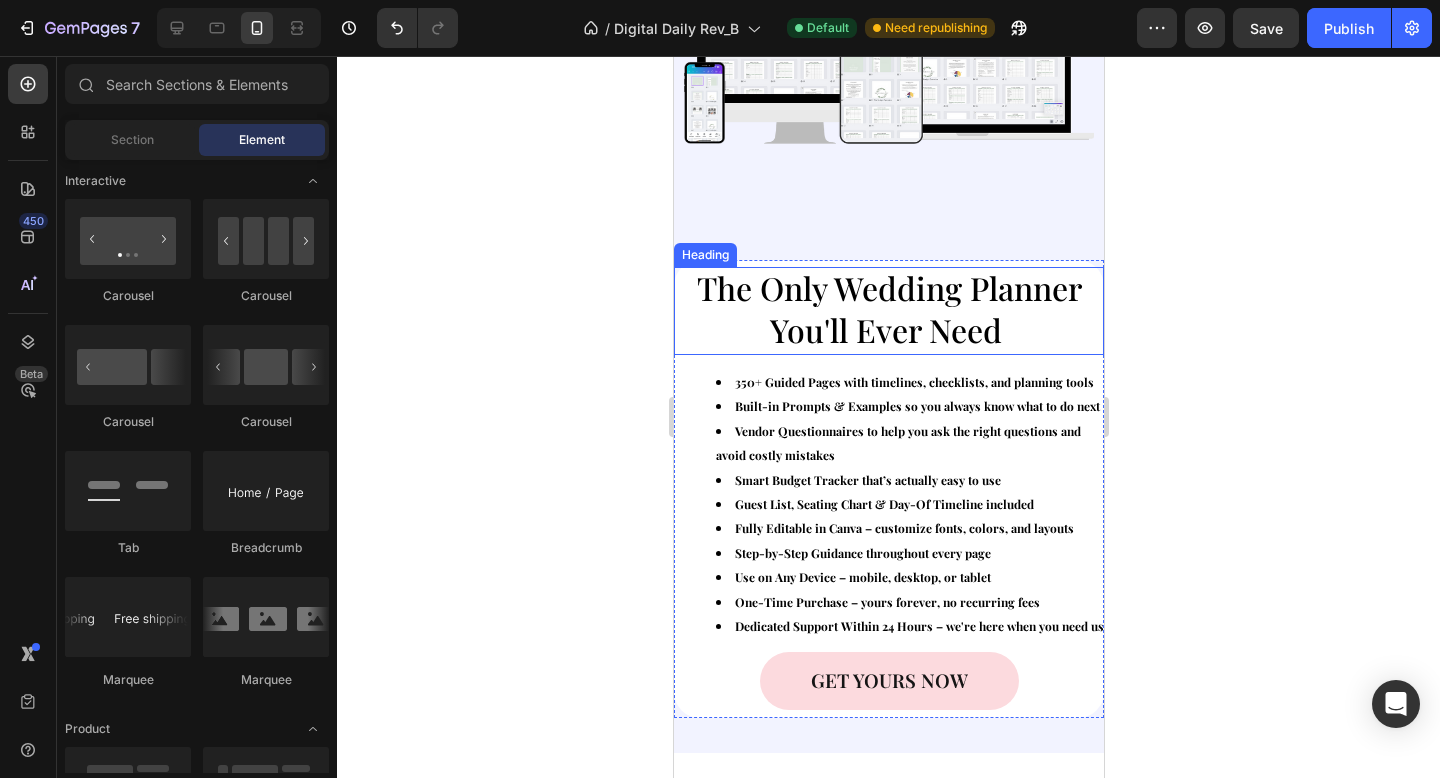 click on "The Only Wedding Planner You'll Ever Need" at bounding box center (888, 308) 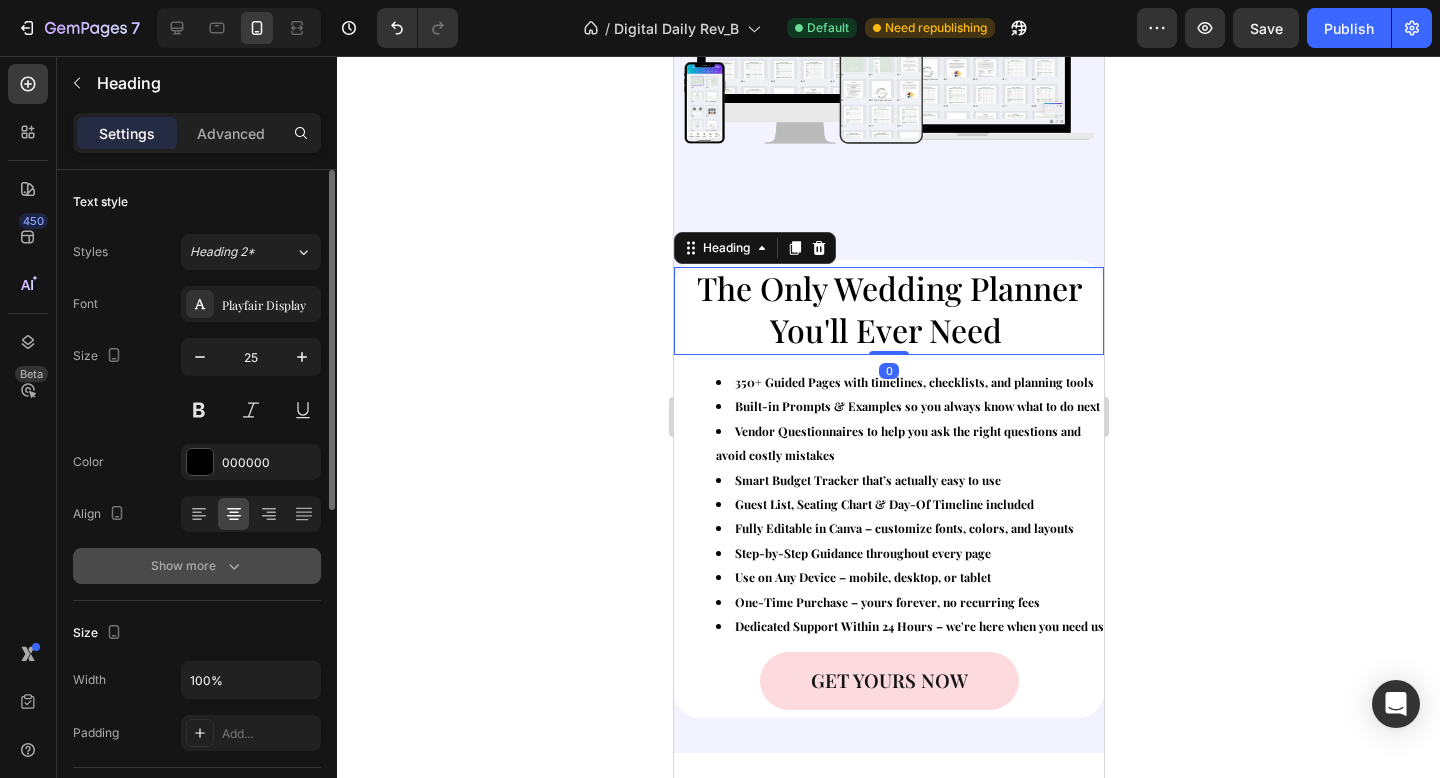 click 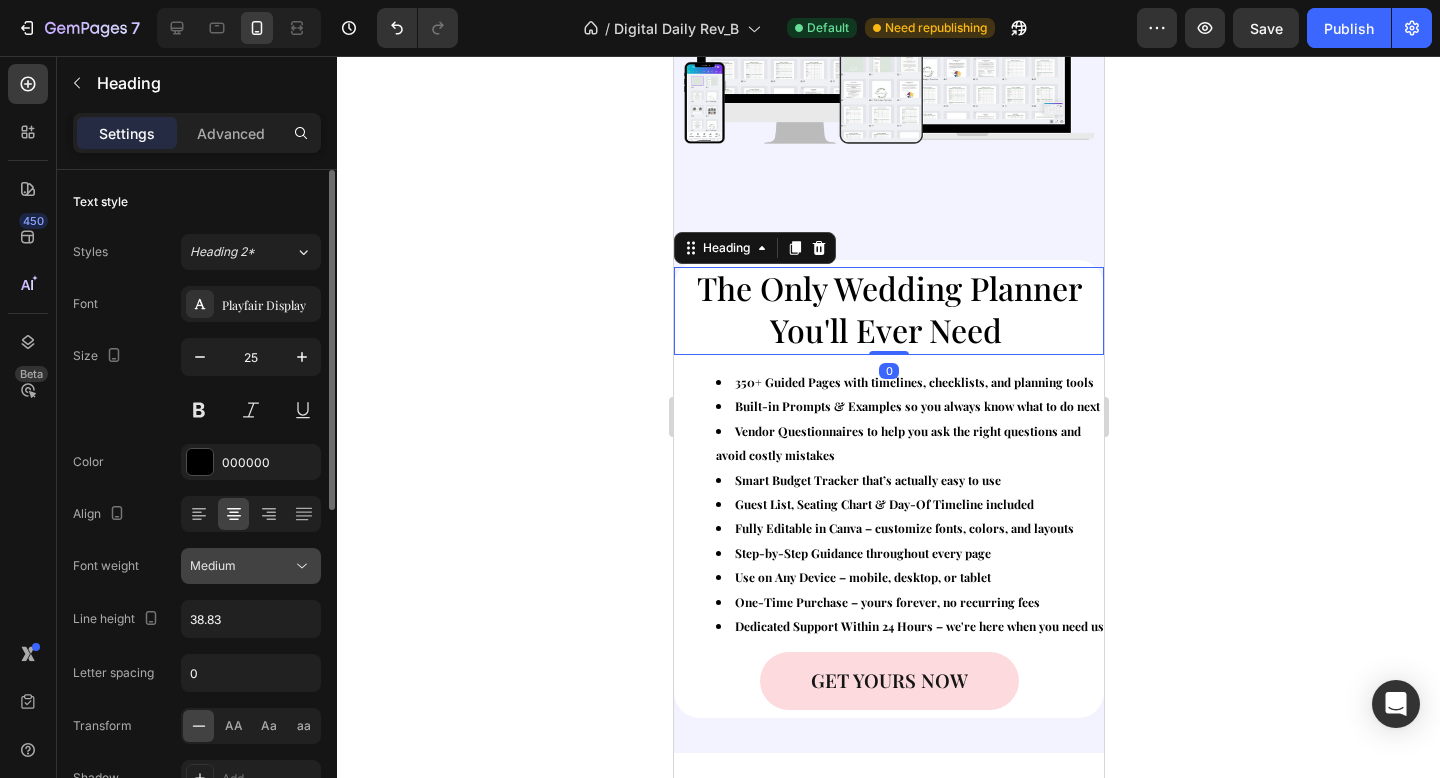 click on "Medium" at bounding box center [241, 566] 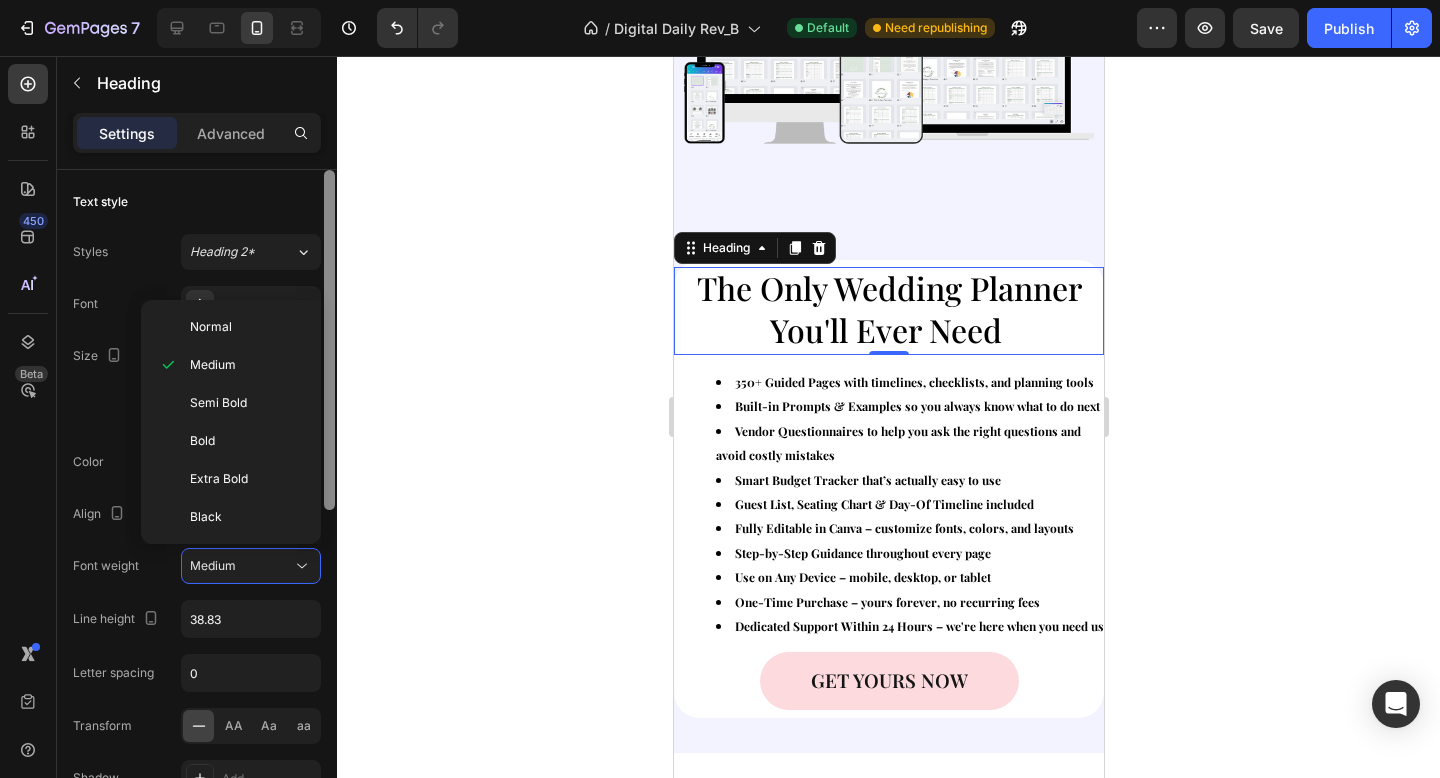 drag, startPoint x: 249, startPoint y: 434, endPoint x: 330, endPoint y: 442, distance: 81.394104 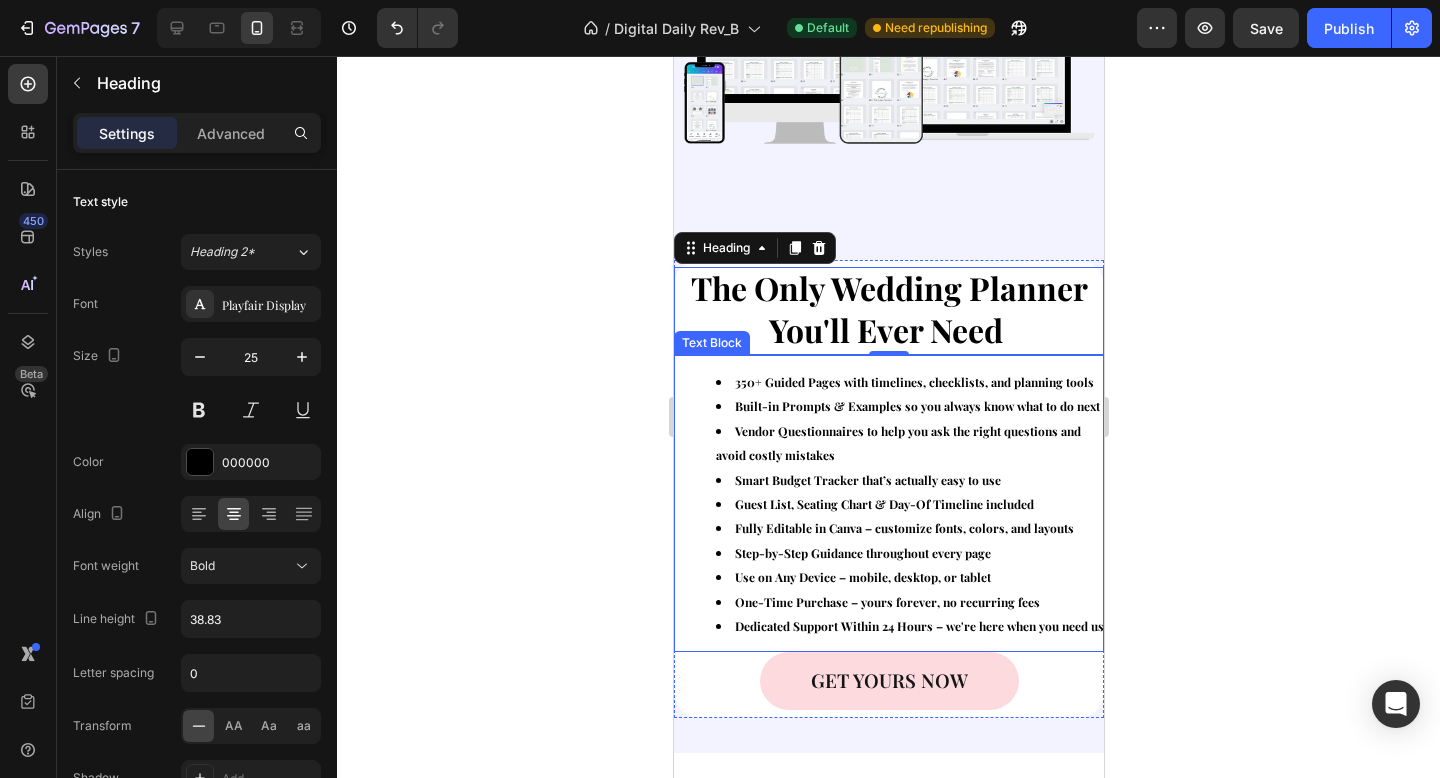 click 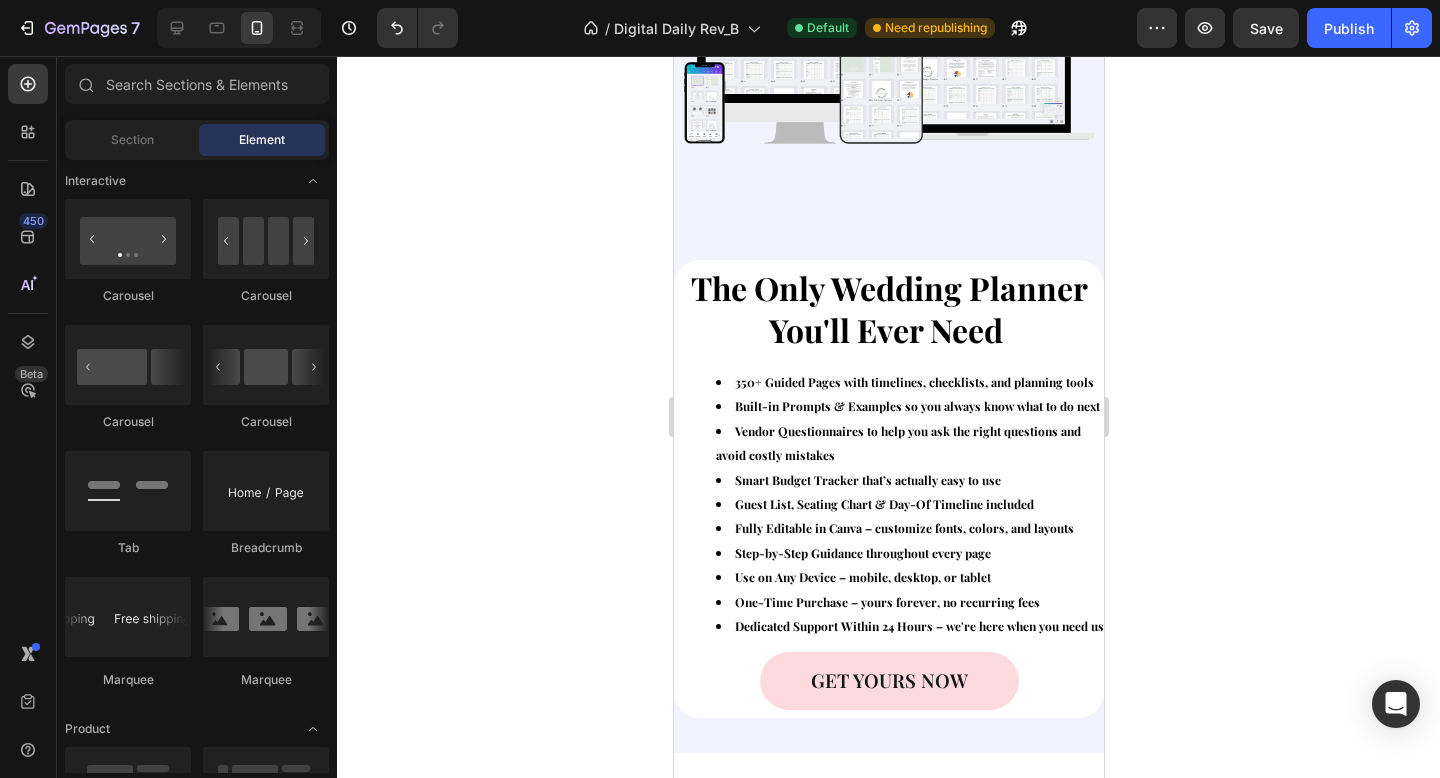click 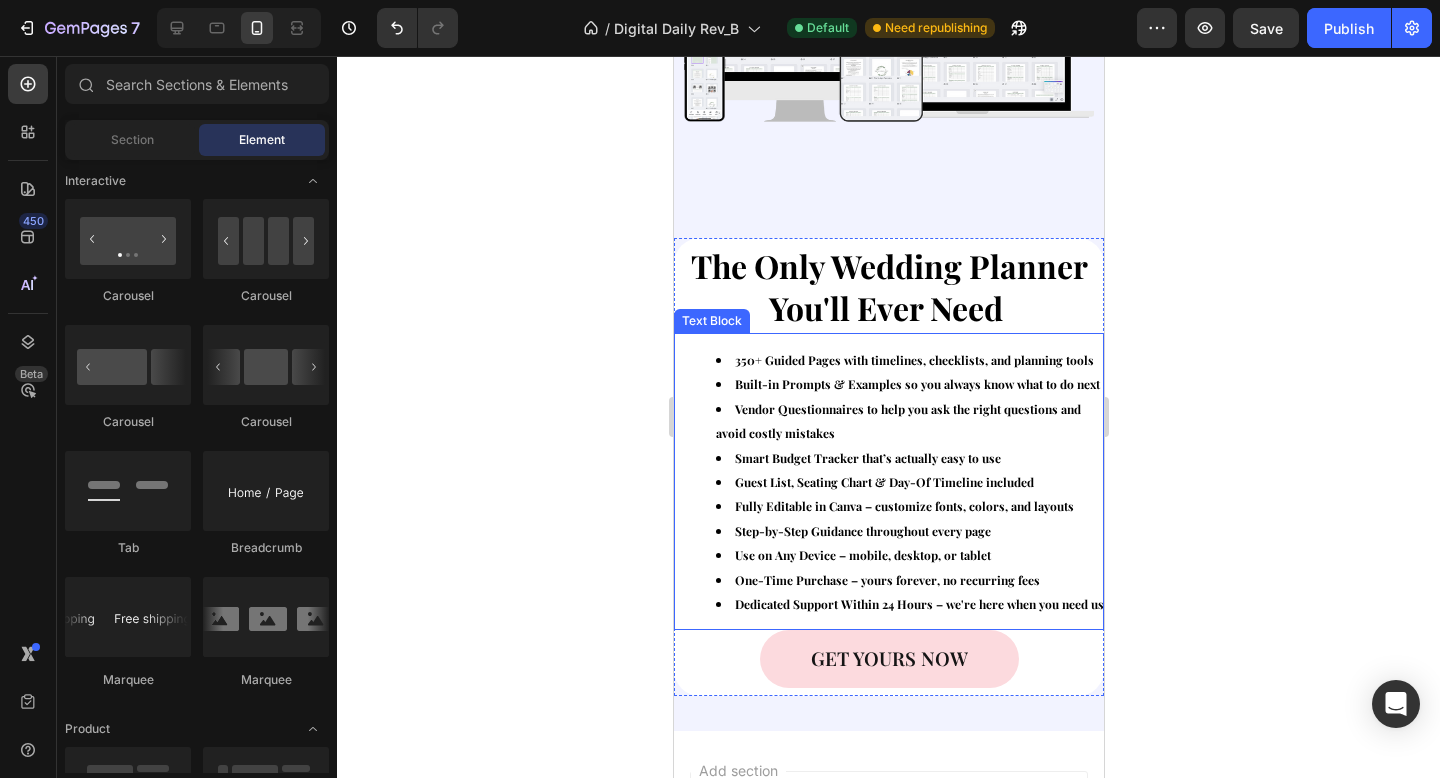 scroll, scrollTop: 5512, scrollLeft: 0, axis: vertical 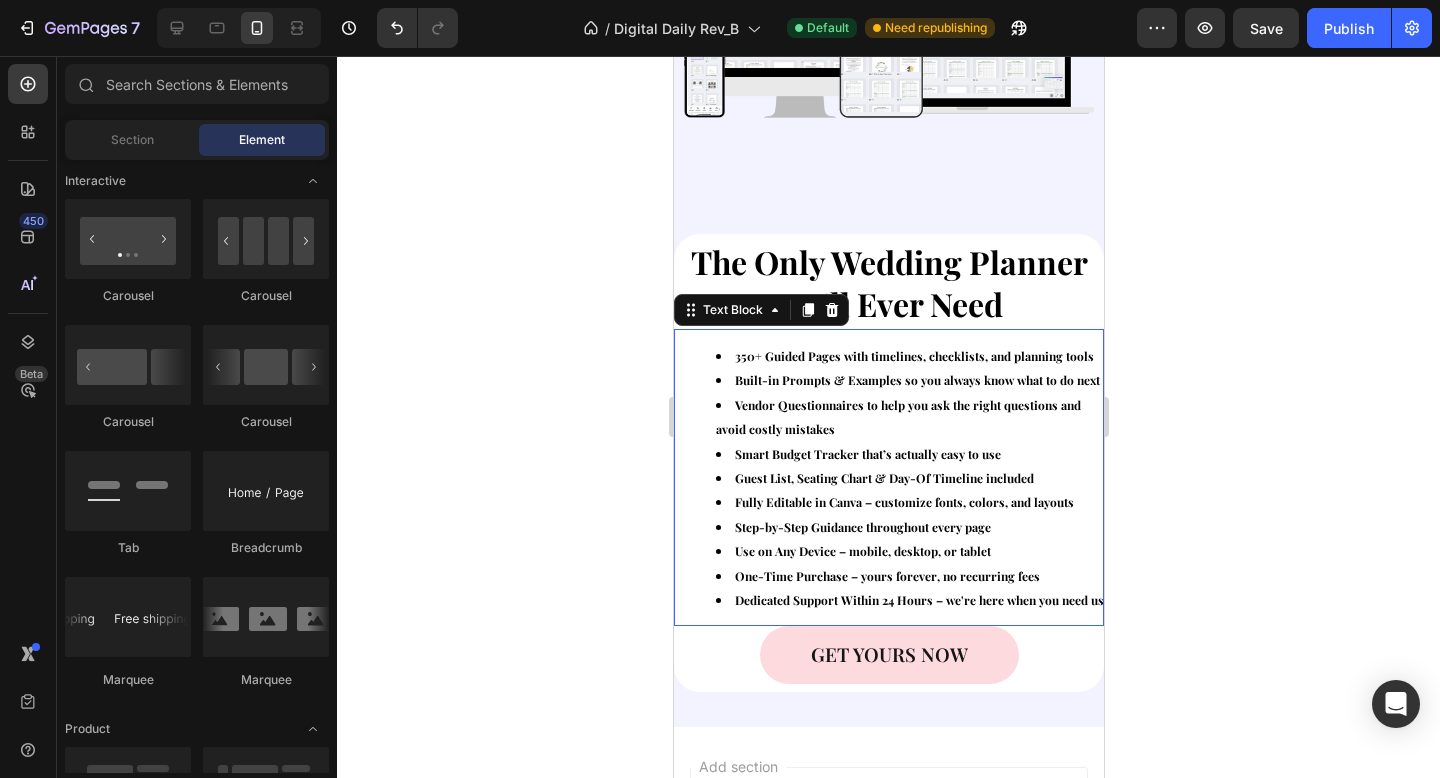 click on "Fully Editable in Canva – customize fonts, colors, and layouts" at bounding box center [903, 502] 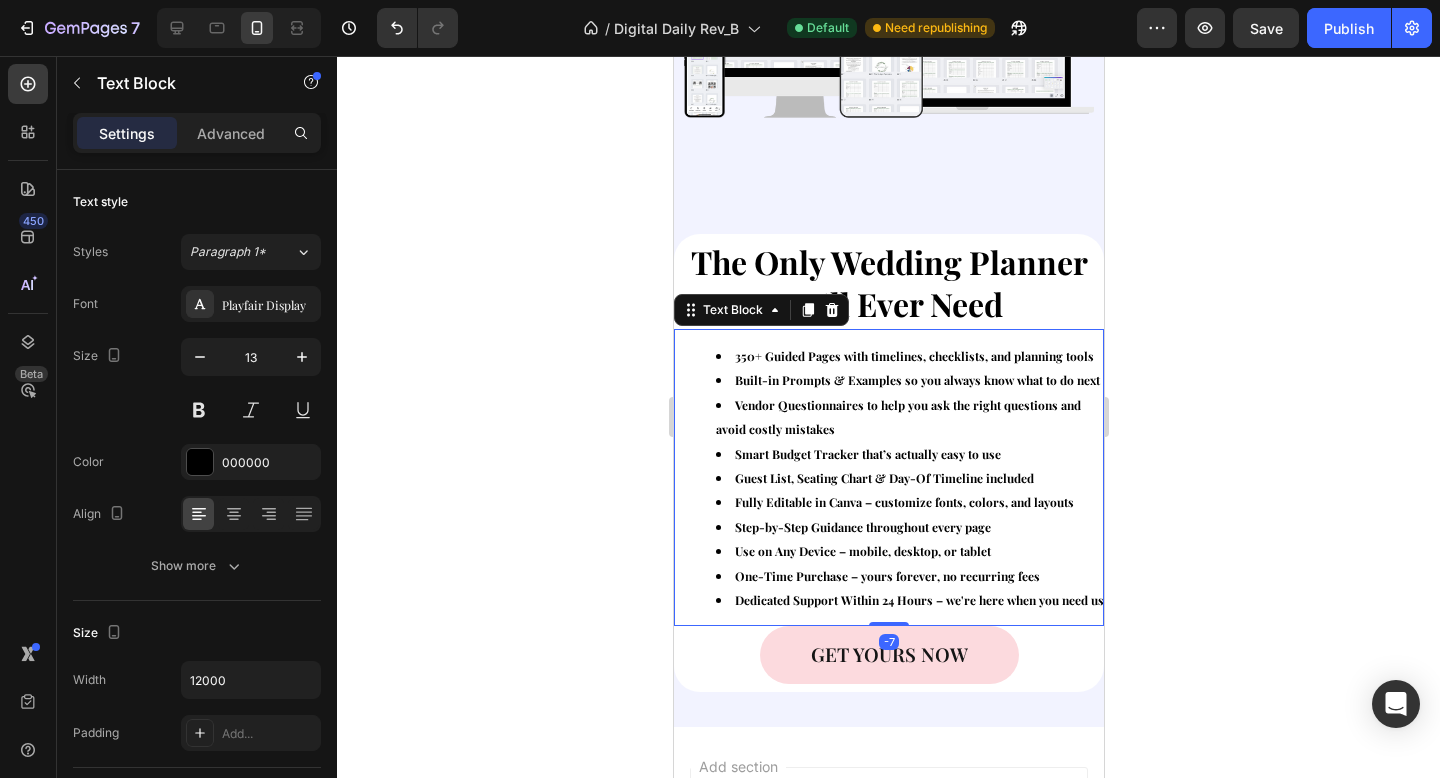 click on "Fully Editable in Canva – customize fonts, colors, and layouts" at bounding box center (903, 502) 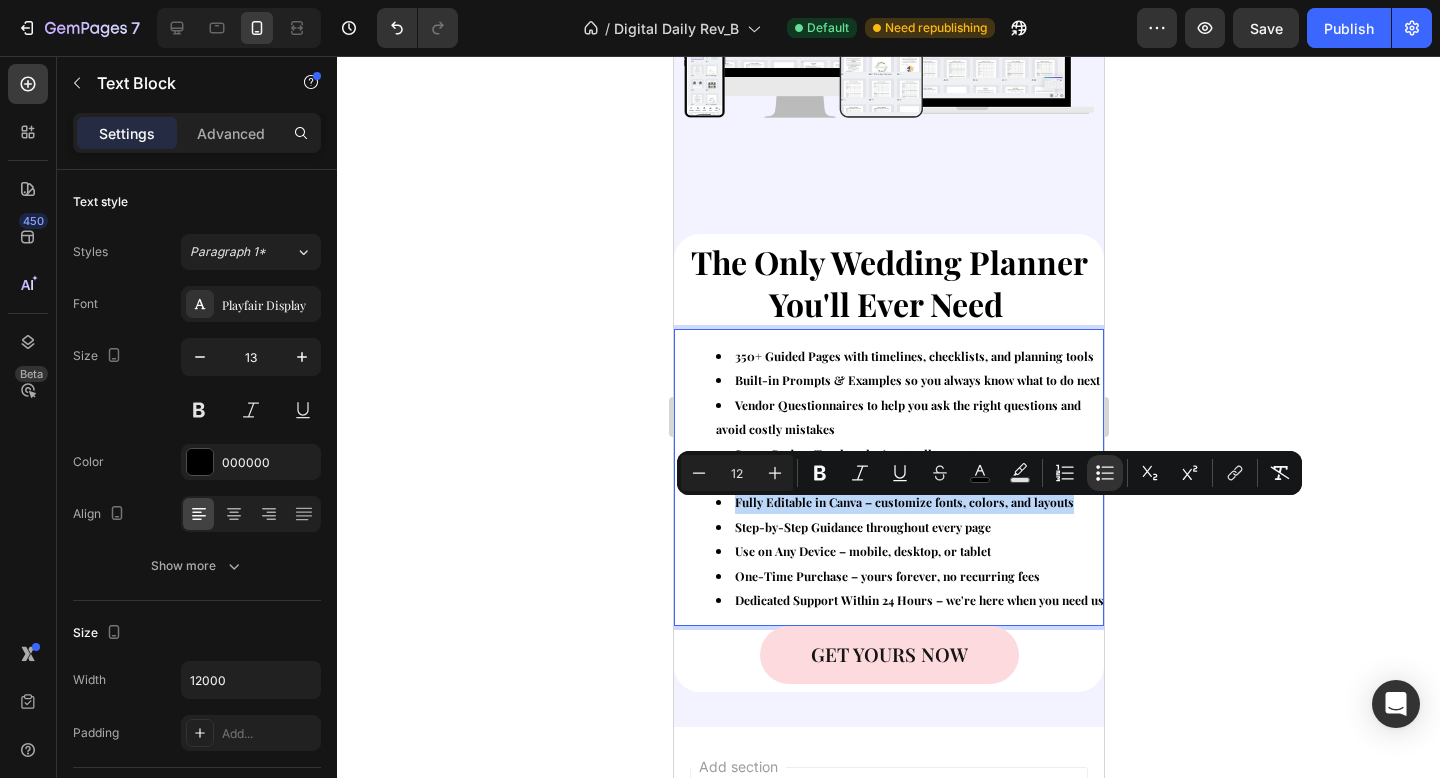 drag, startPoint x: 734, startPoint y: 512, endPoint x: 1069, endPoint y: 516, distance: 335.02386 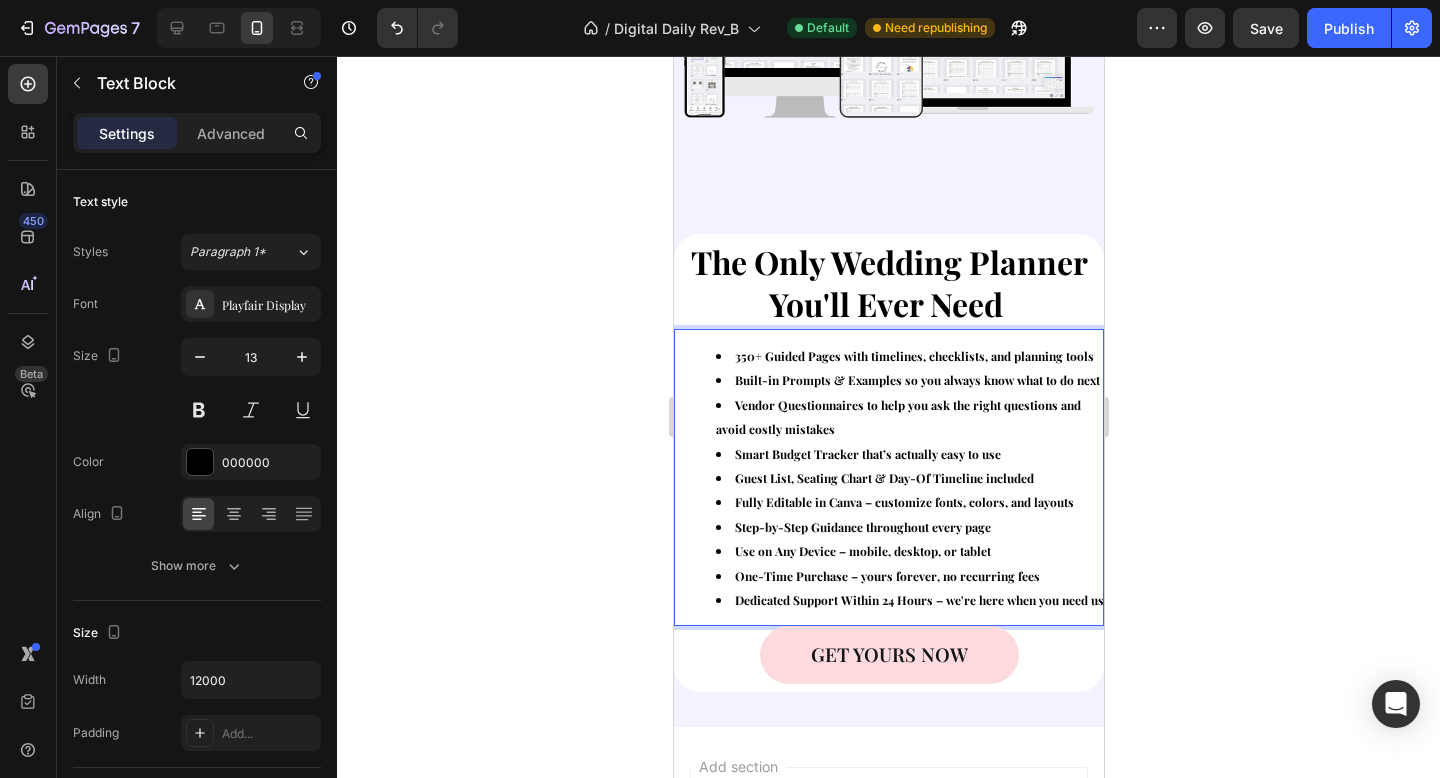 click on "Step-by-Step Guidance throughout every page" at bounding box center (909, 527) 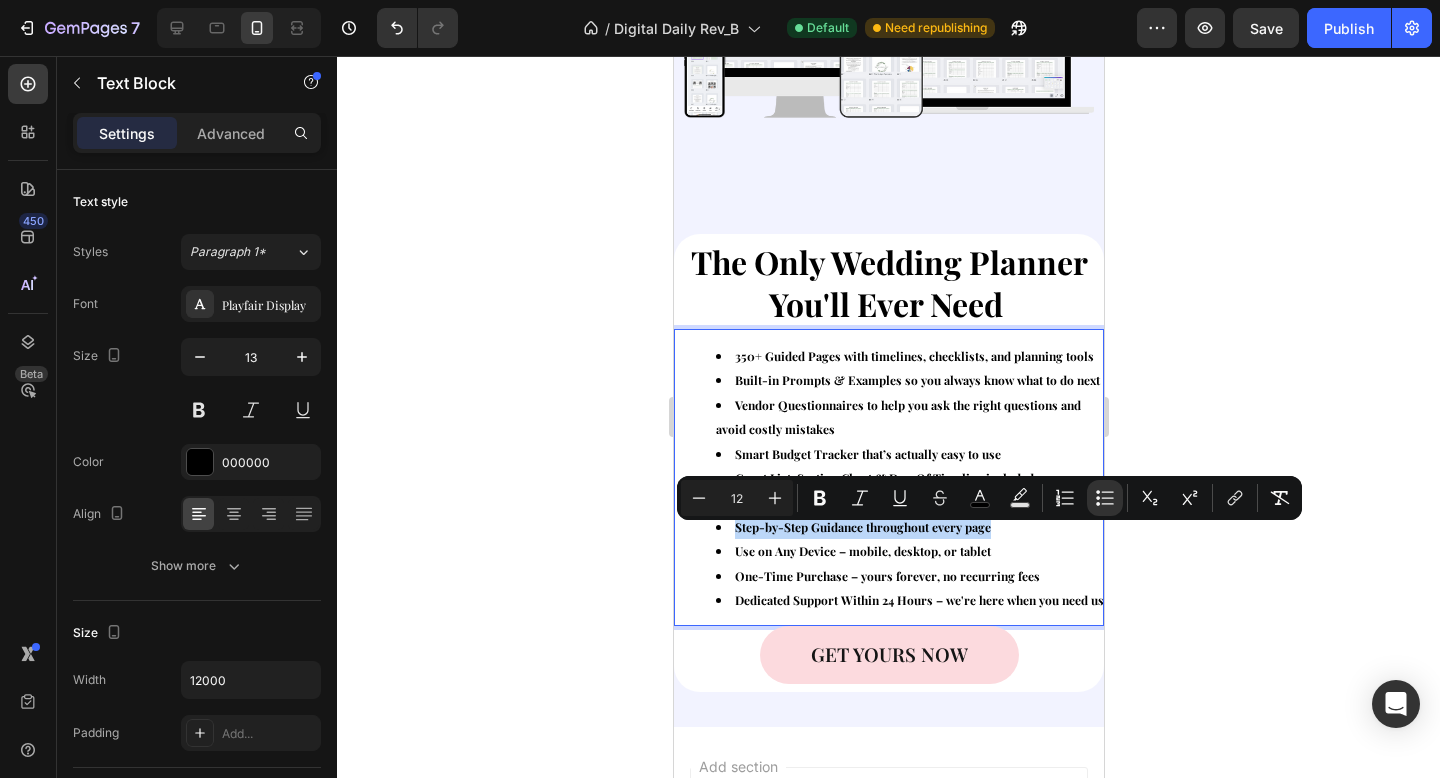 drag, startPoint x: 734, startPoint y: 536, endPoint x: 993, endPoint y: 541, distance: 259.04825 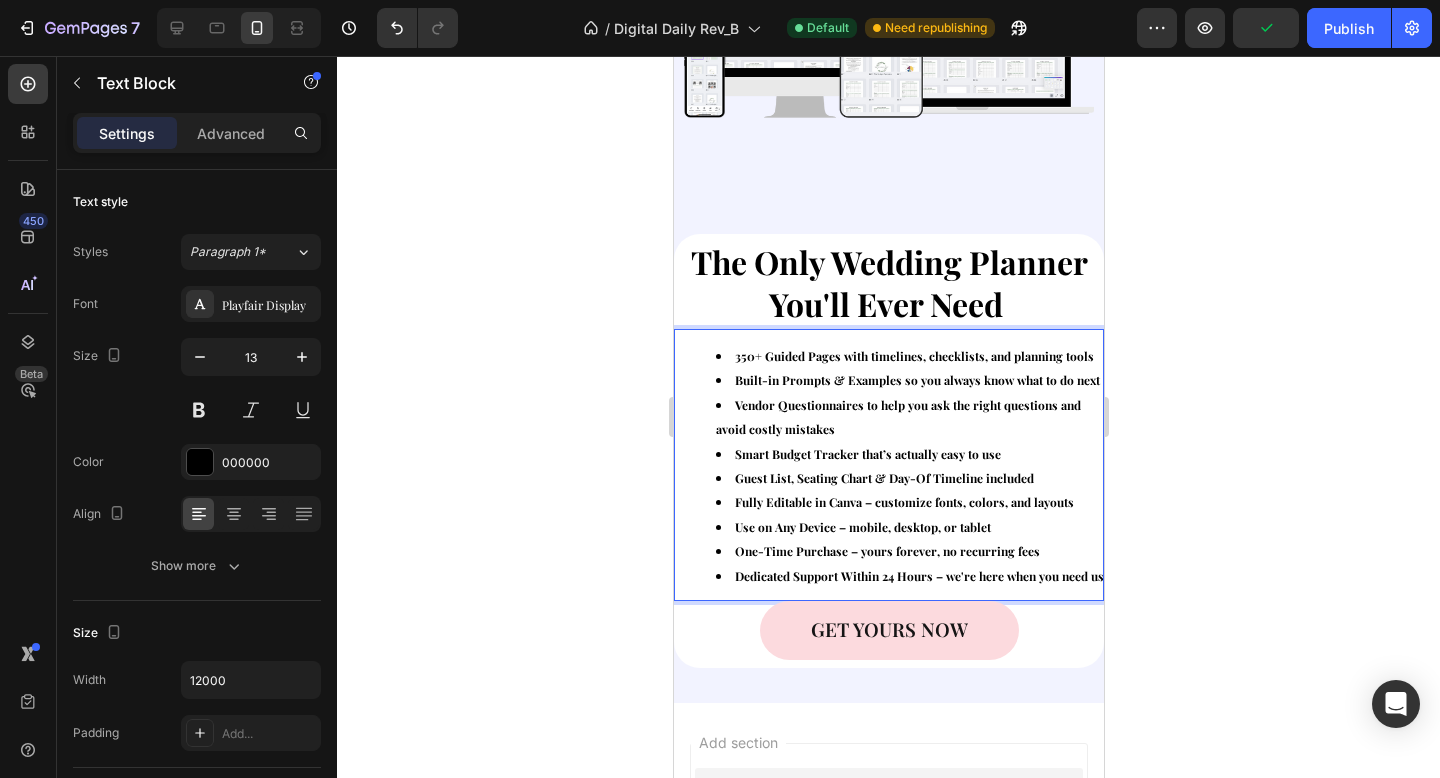 click on "350+ Guided Pages with timelines, checklists, and planning tools" at bounding box center (913, 356) 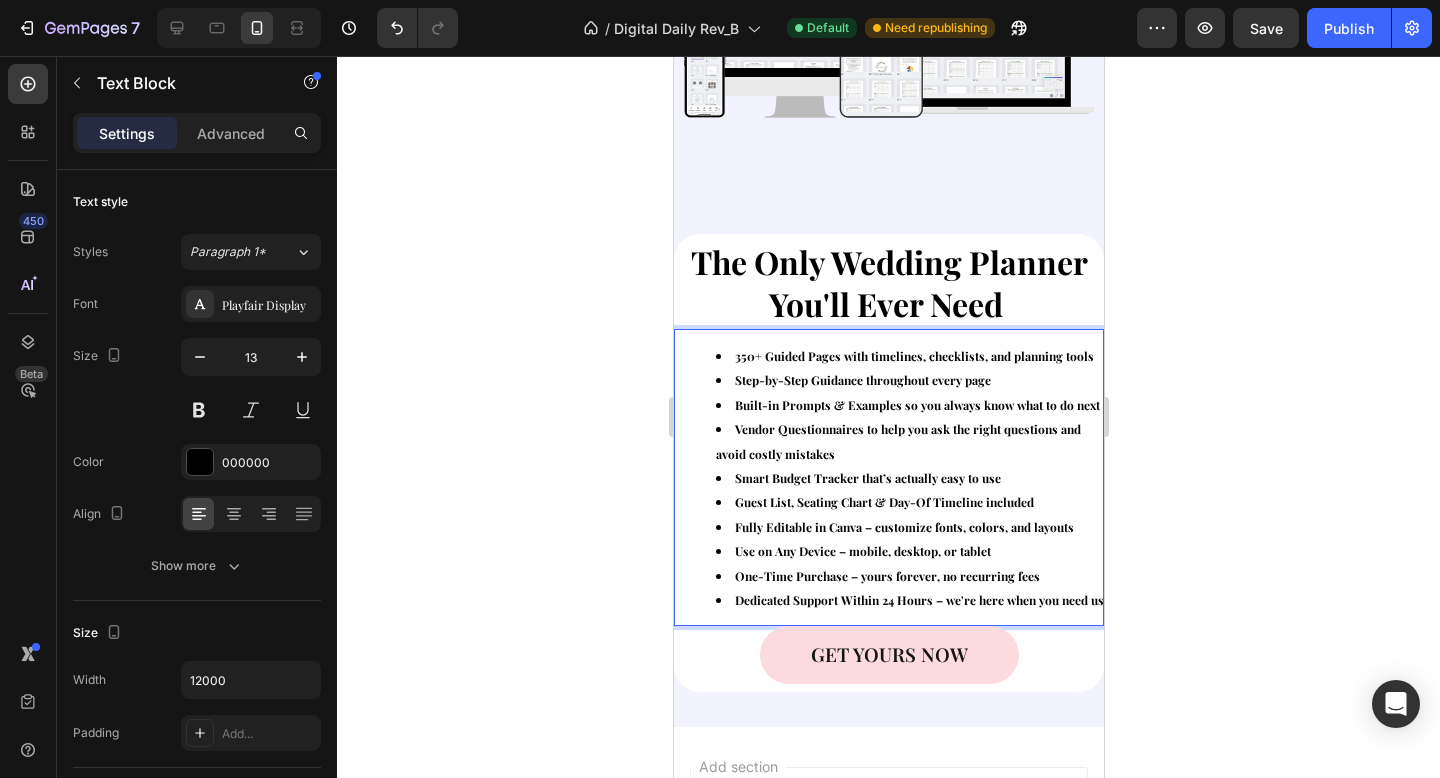 click 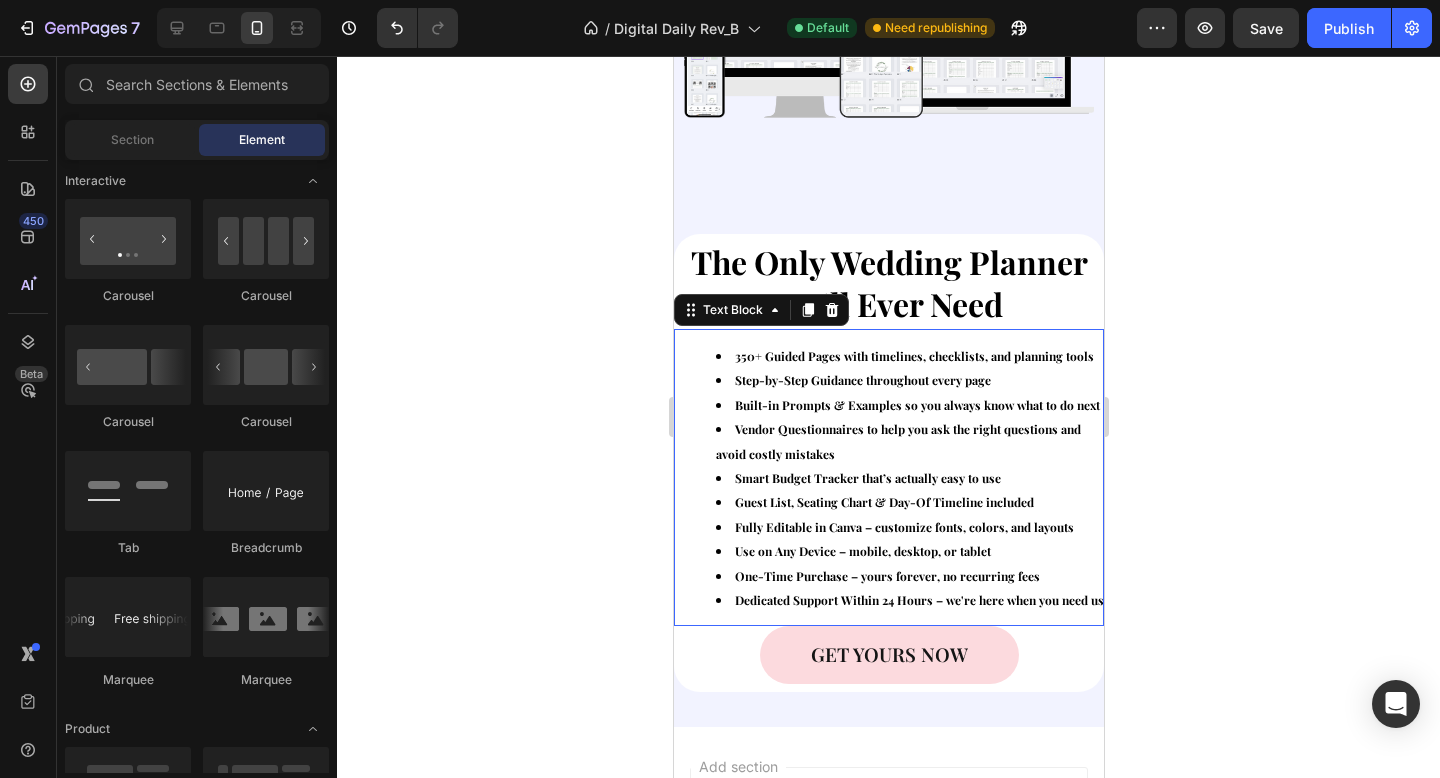 click on "Built-in Prompts & Examples so you always know what to do next" at bounding box center (909, 405) 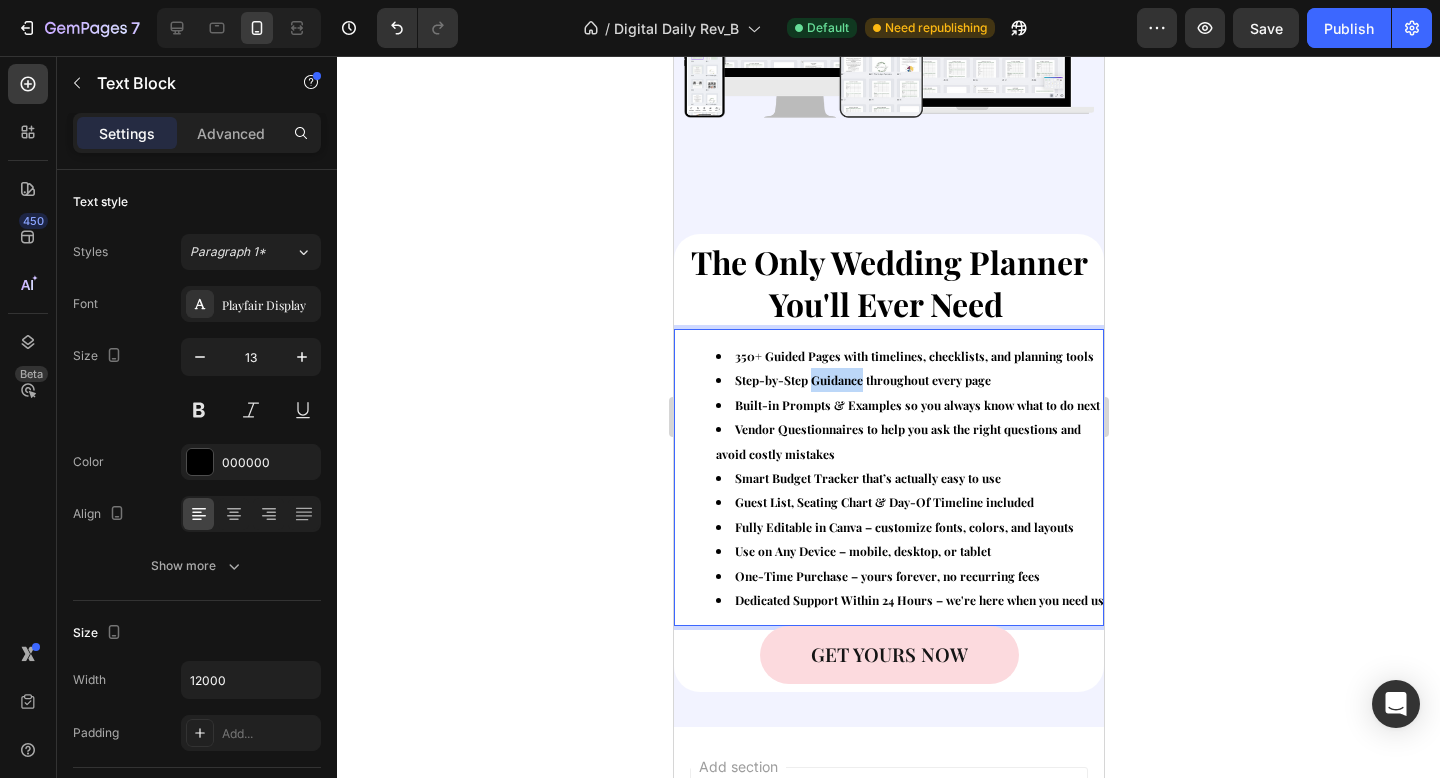 click on "Step-by-Step Guidance throughout every page" at bounding box center (862, 380) 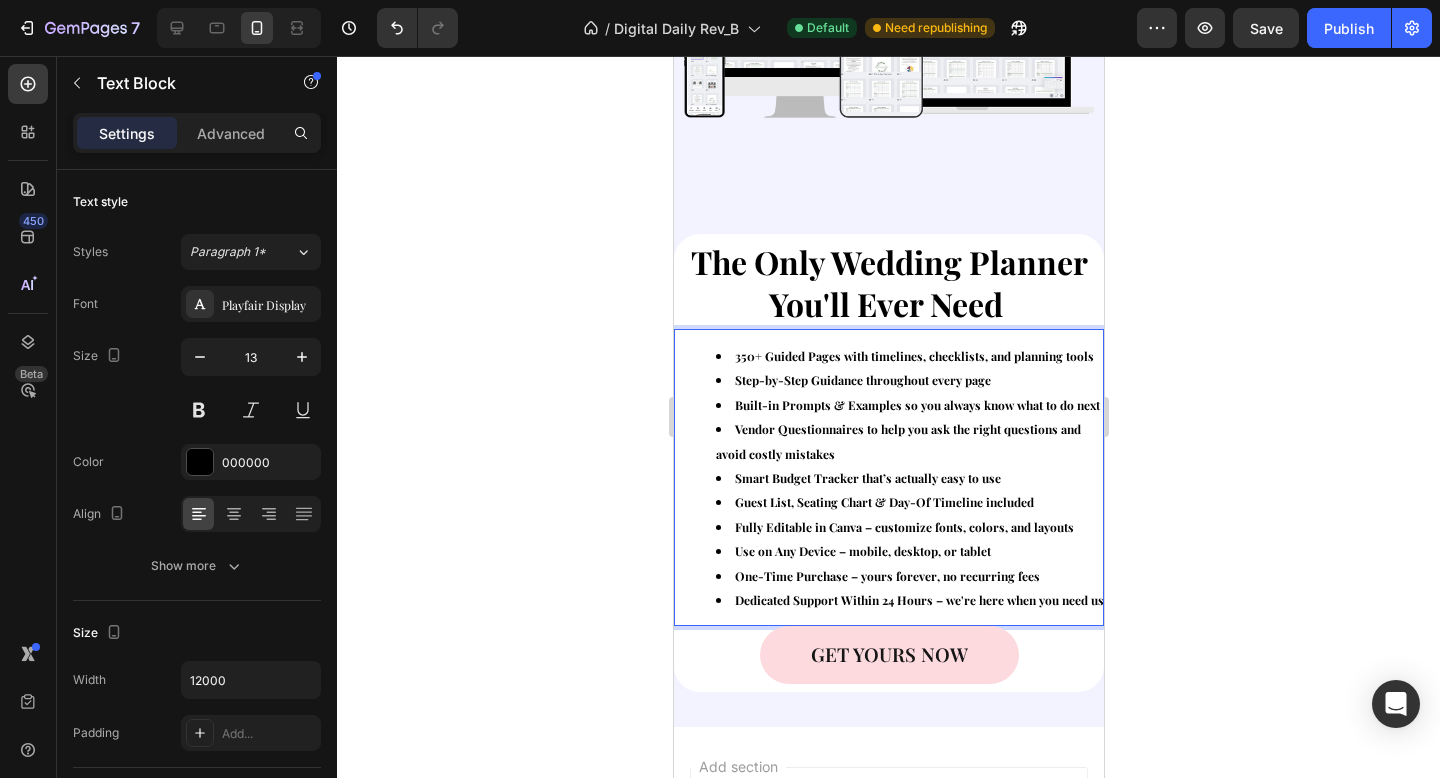 click on "350+ Guided Pages with timelines, checklists, and planning tools" at bounding box center [913, 356] 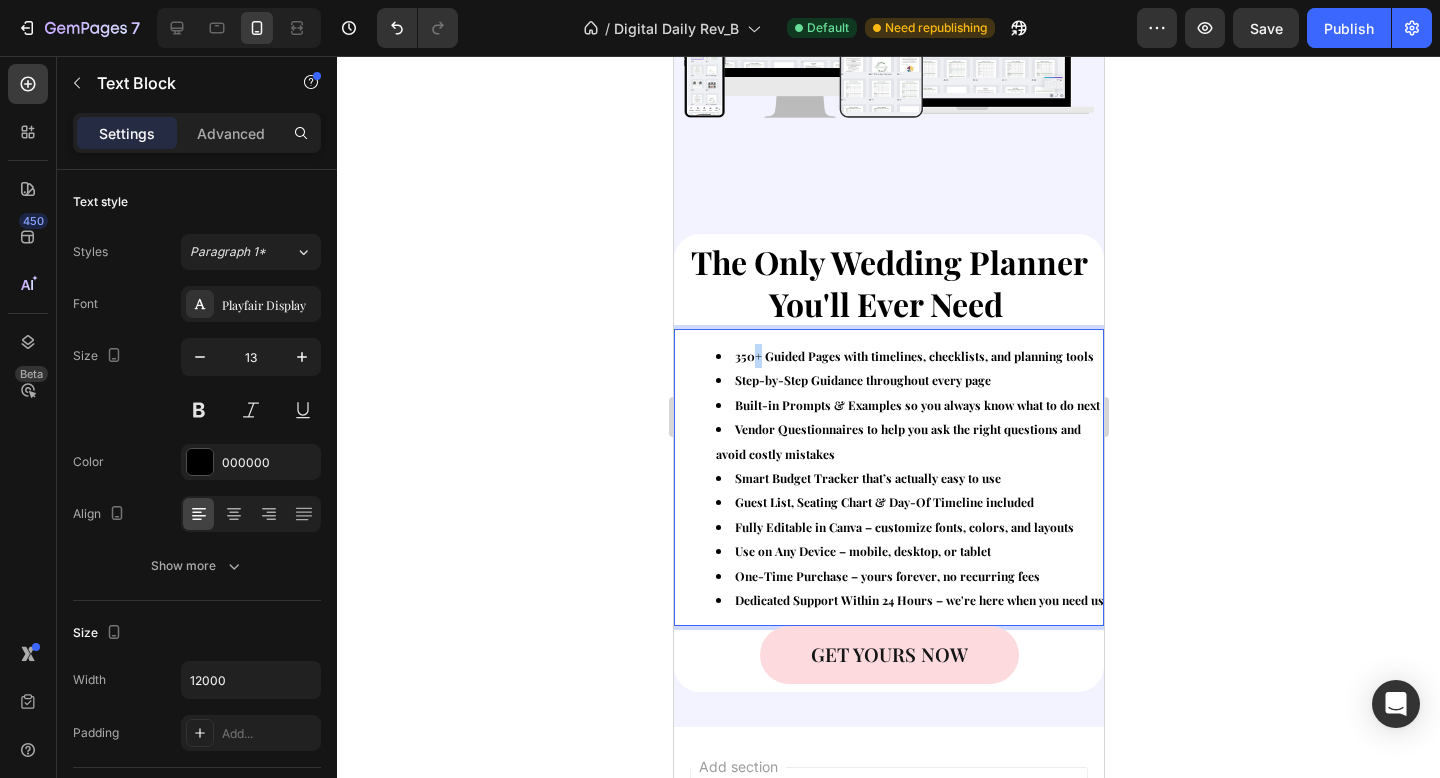 click on "350+ Guided Pages with timelines, checklists, and planning tools" at bounding box center (913, 356) 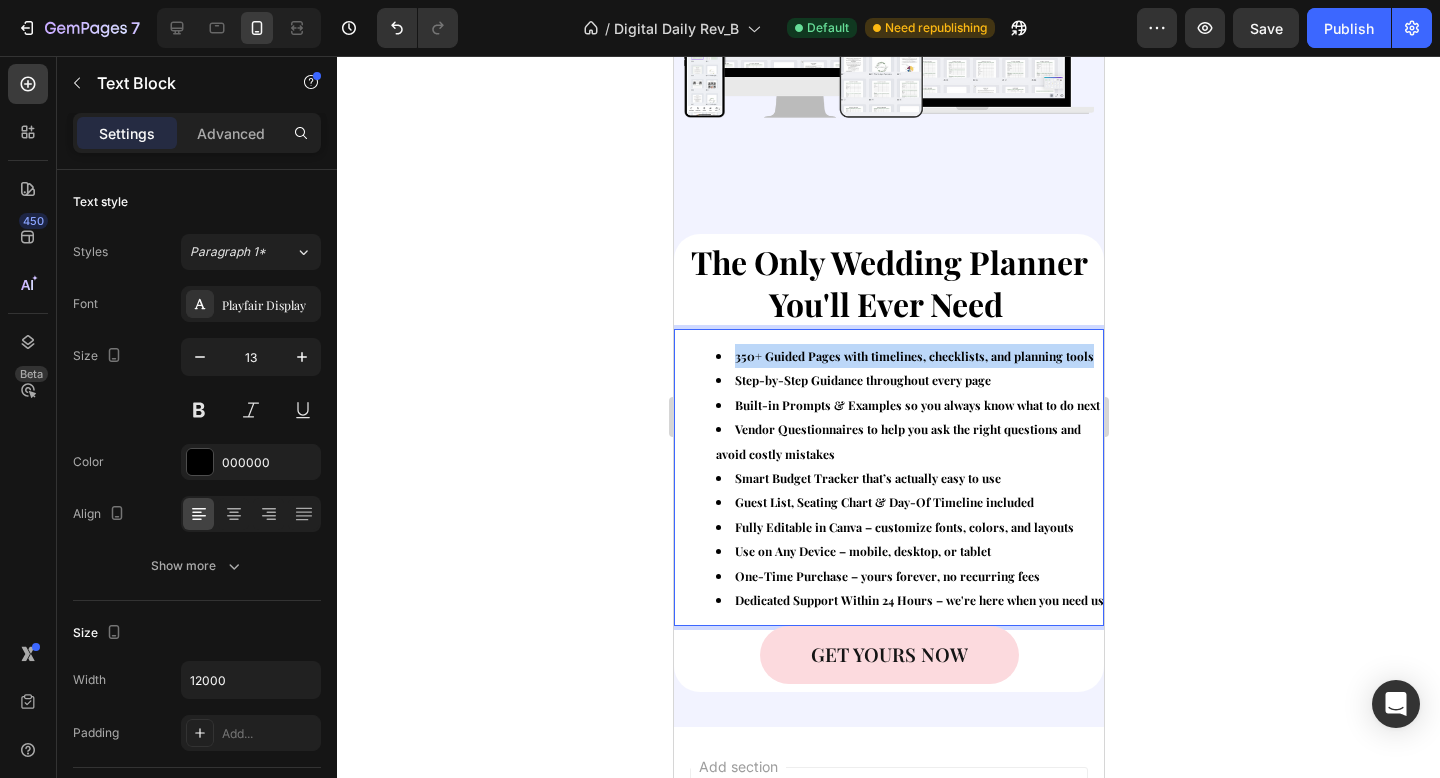 click on "350+ Guided Pages with timelines, checklists, and planning tools" at bounding box center [913, 356] 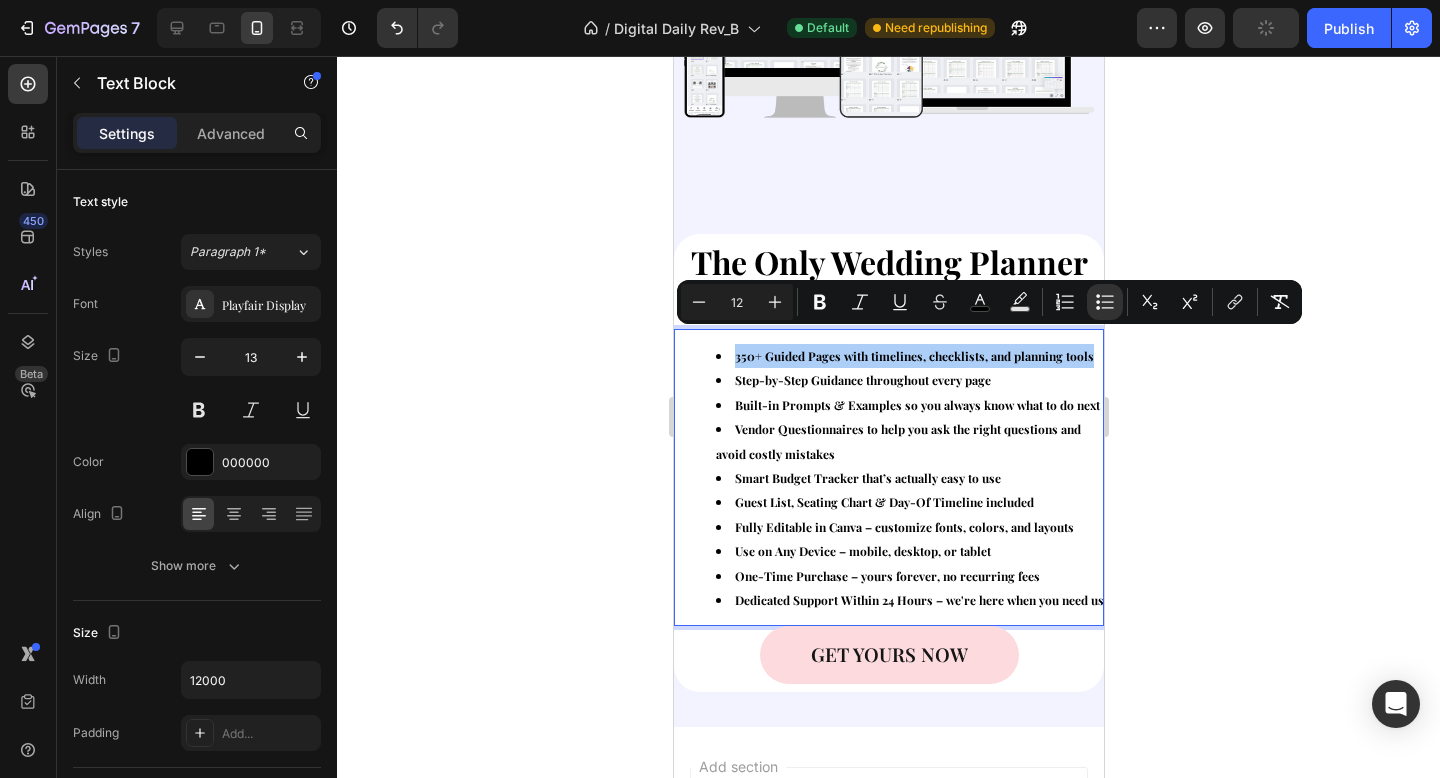click 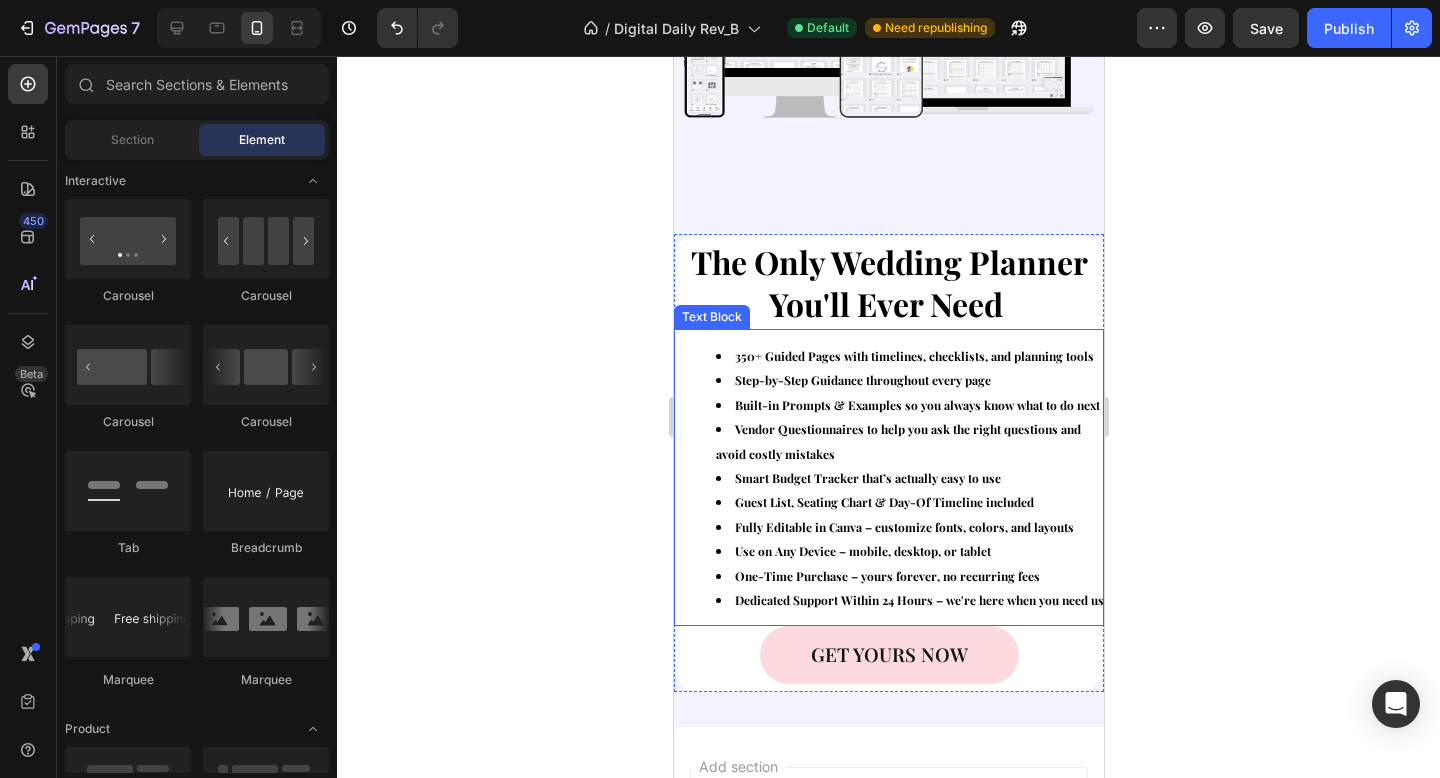 click on "Built-in Prompts & Examples so you always know what to do next" at bounding box center [909, 405] 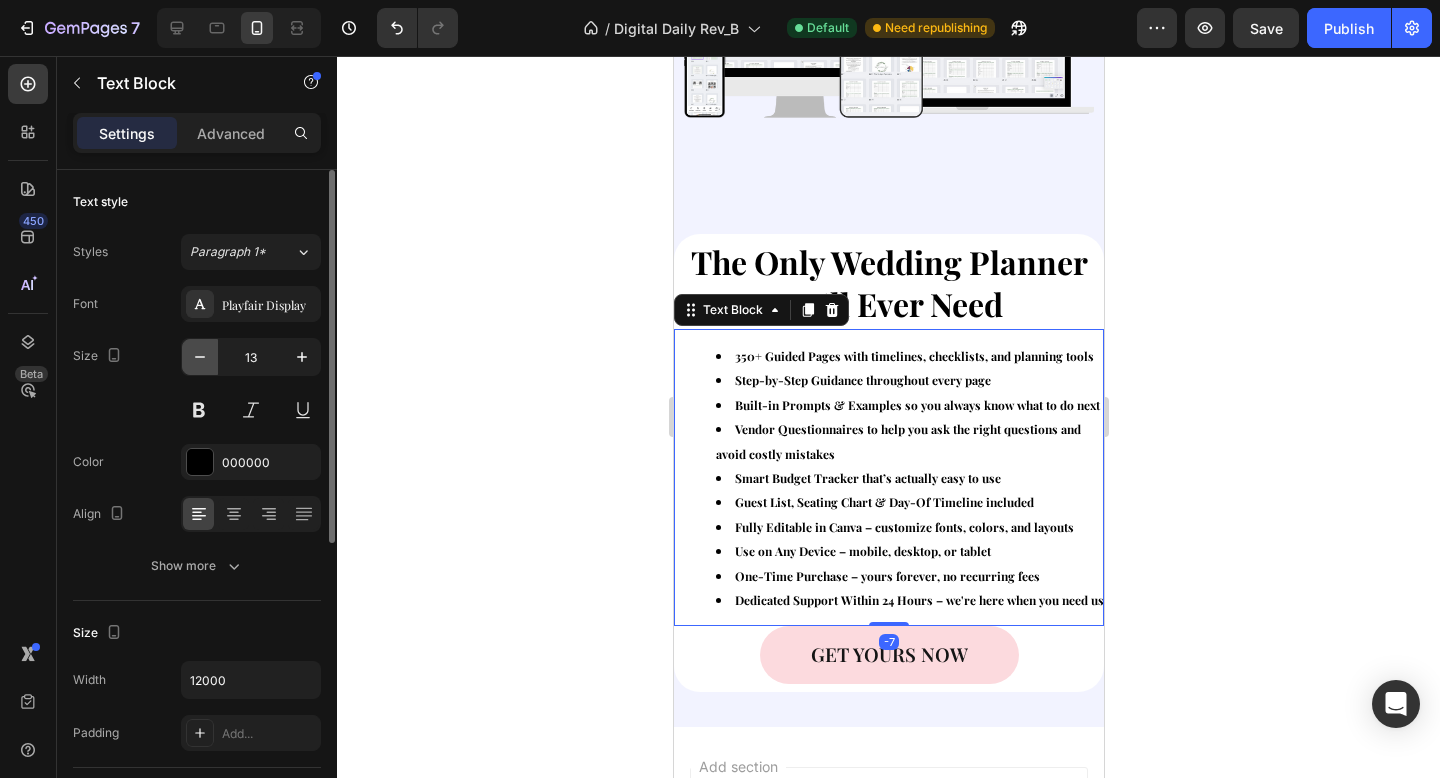click 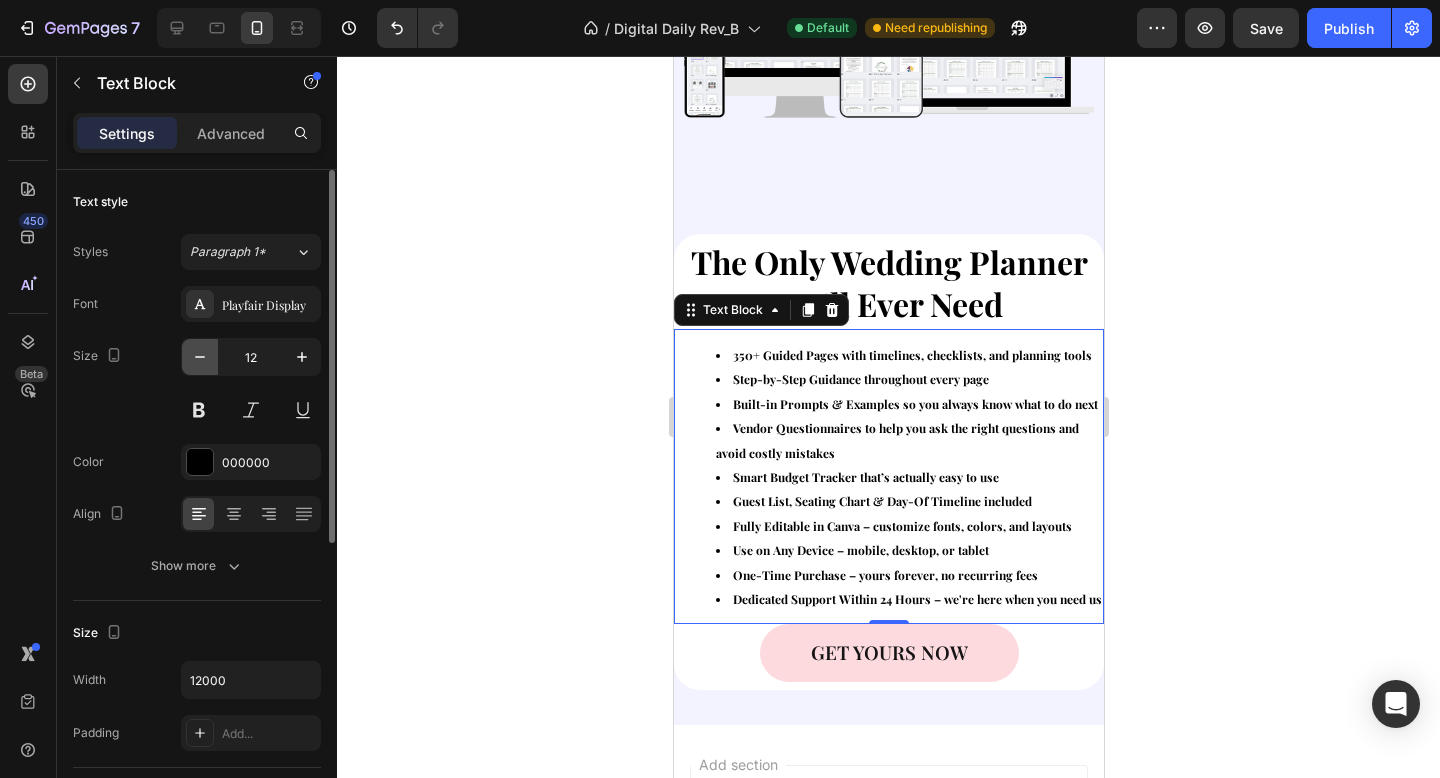 click 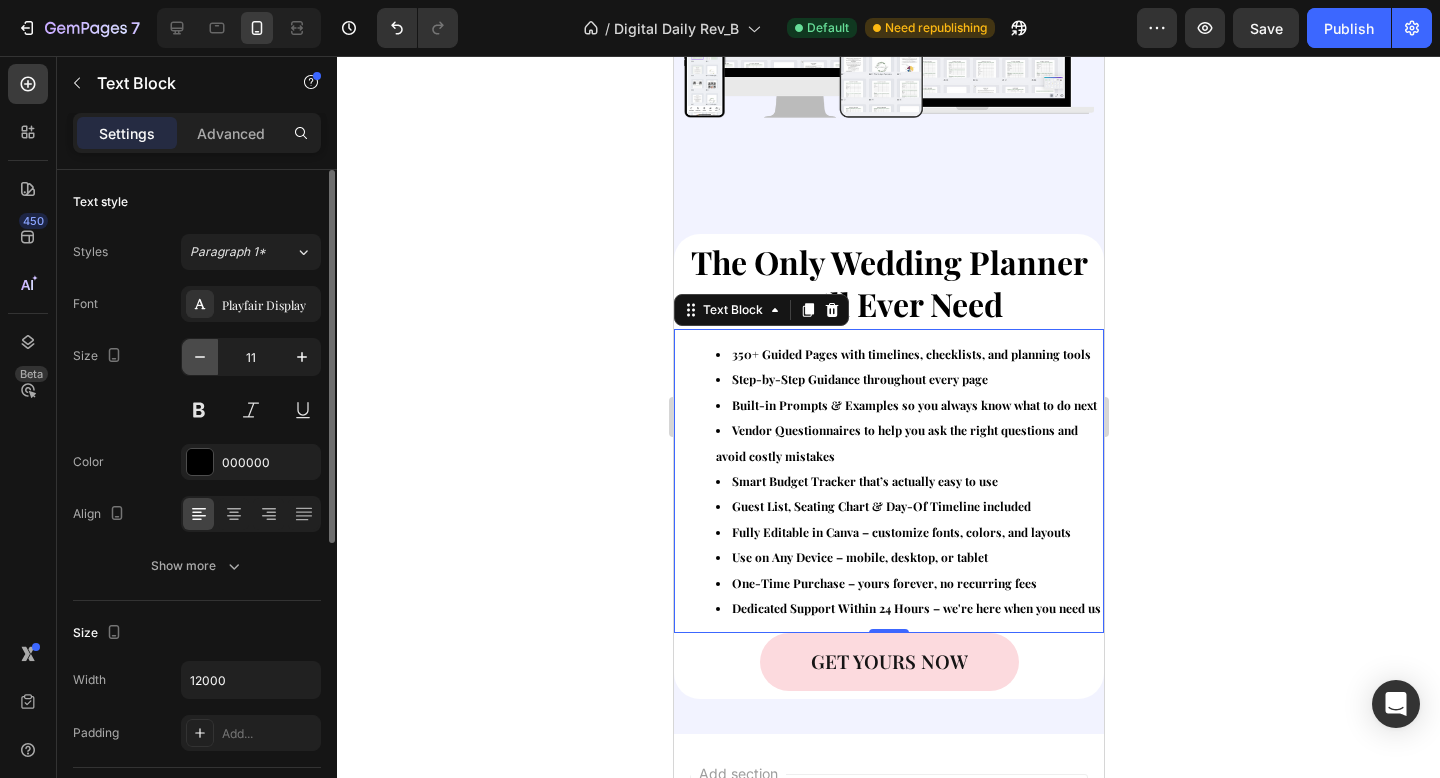 click 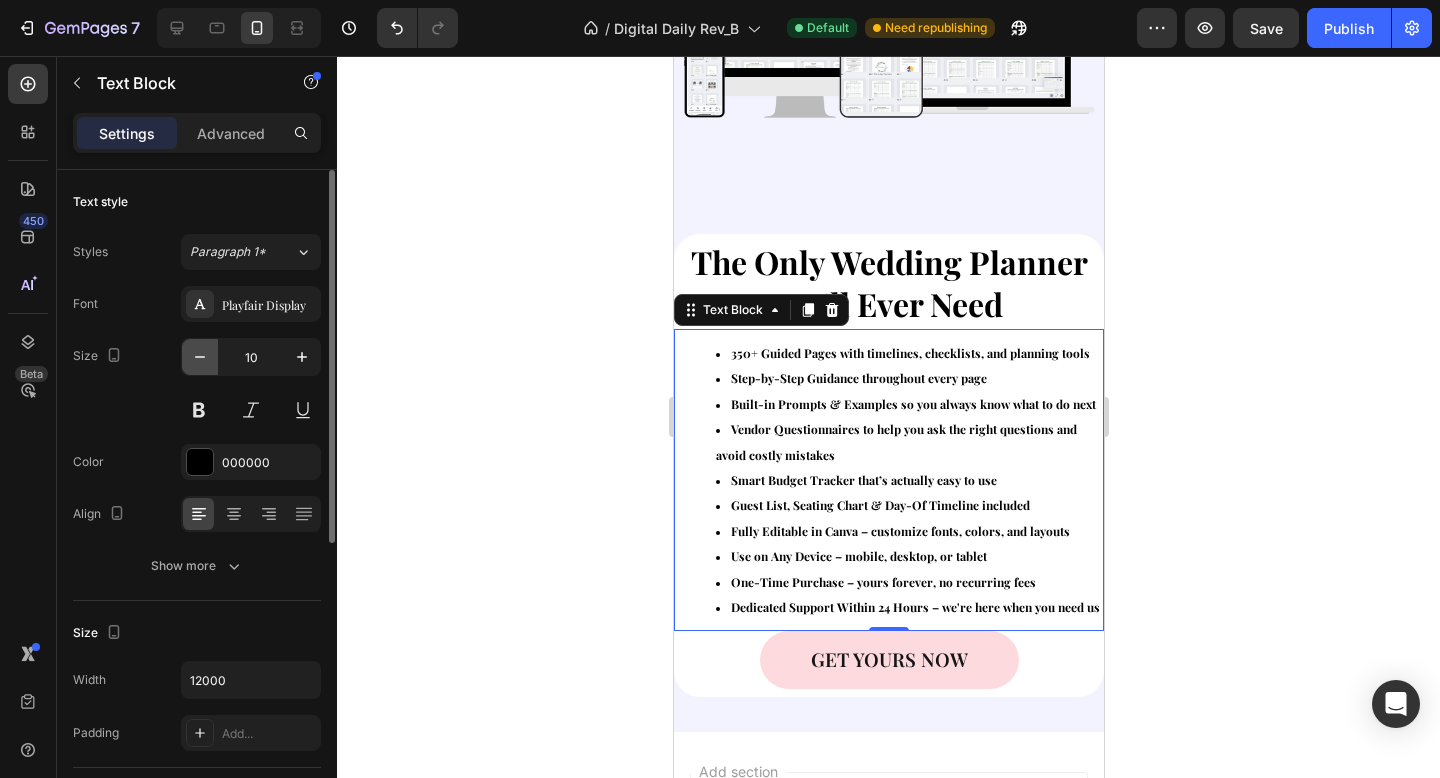 click 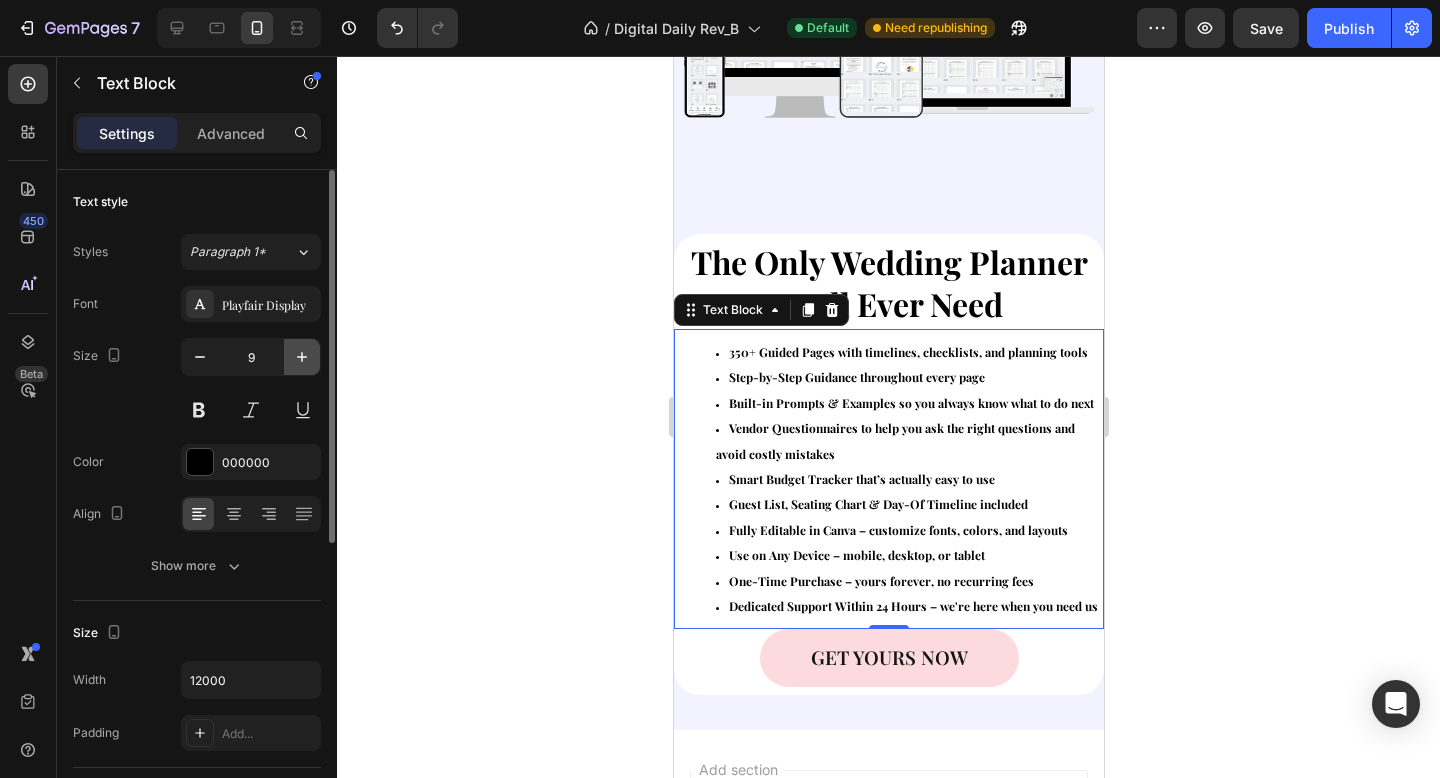 click 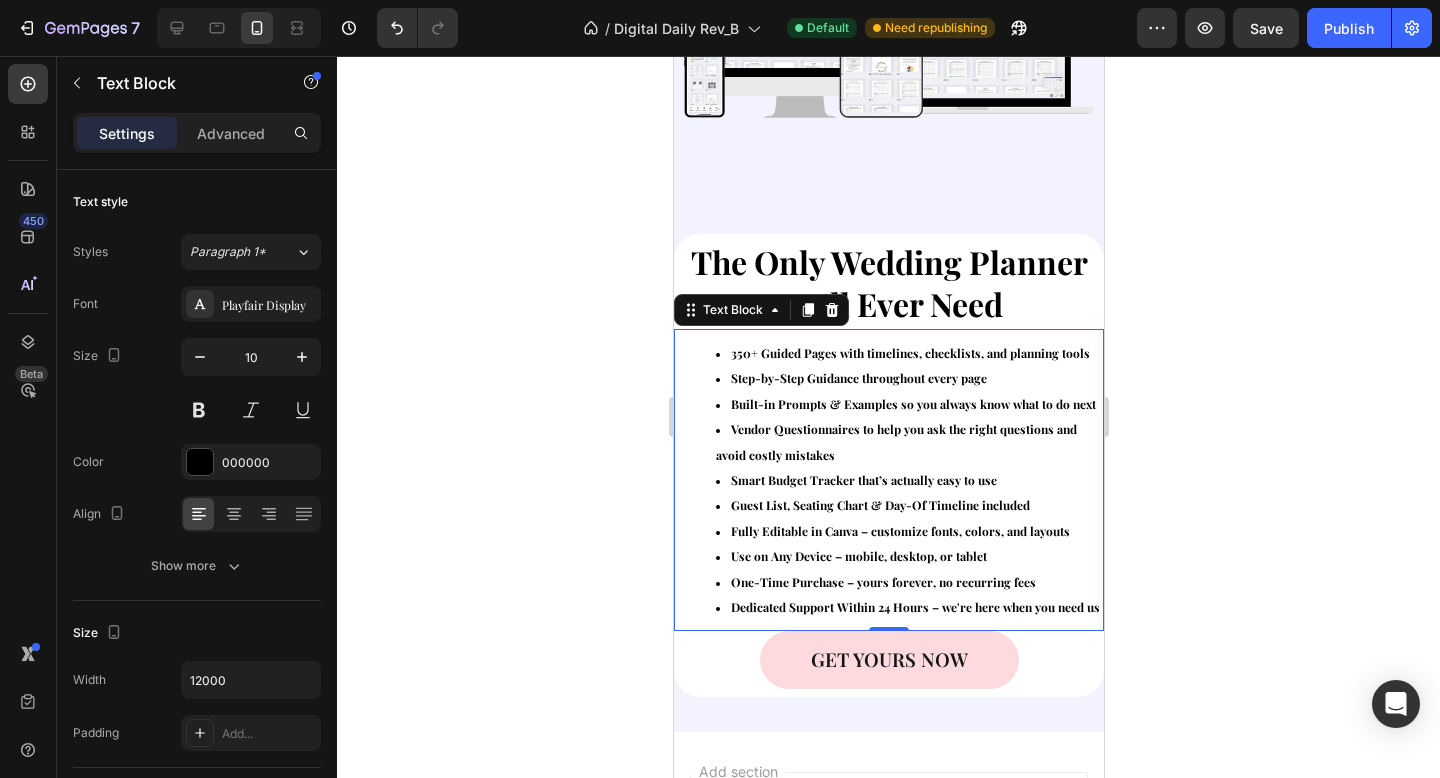 click 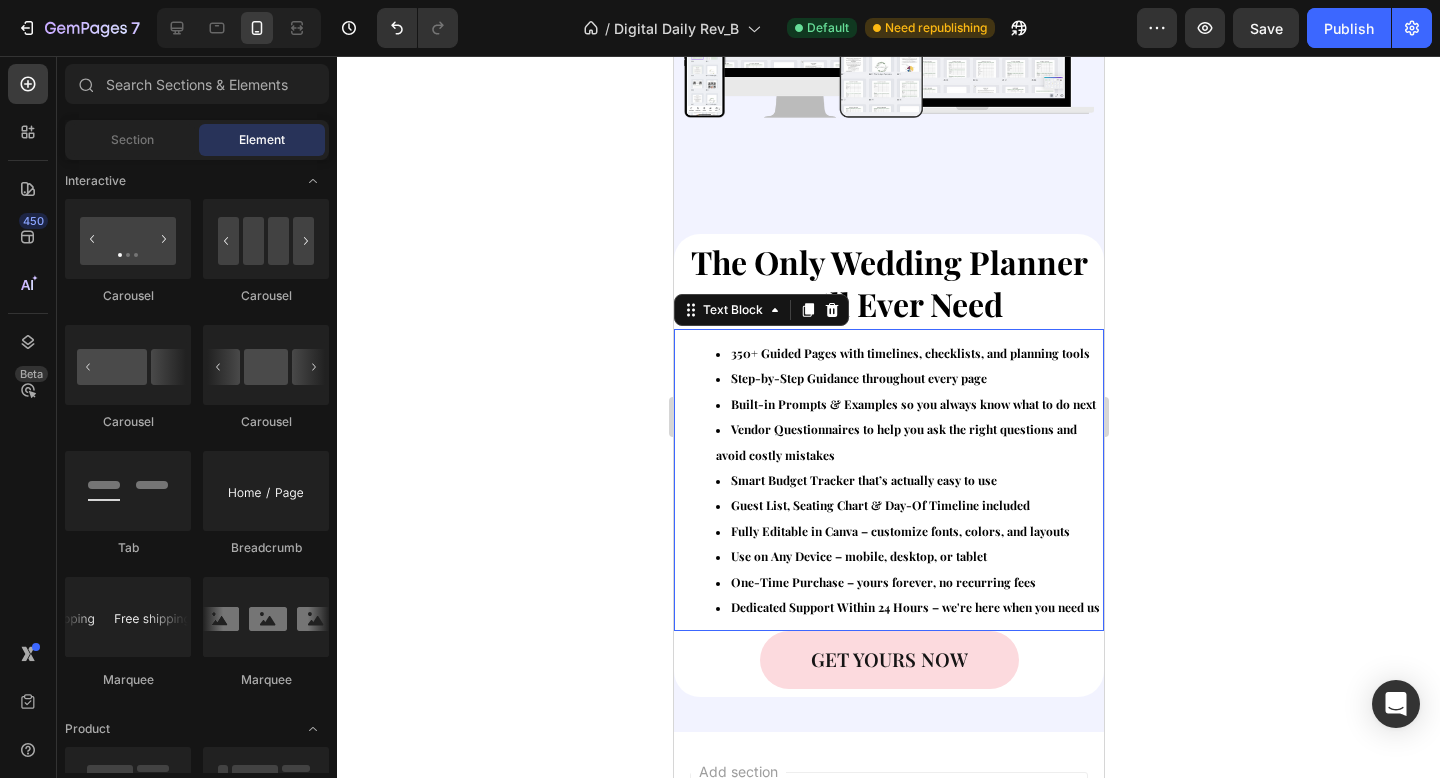 click on "Built-in Prompts & Examples so you always know what to do next" at bounding box center [912, 404] 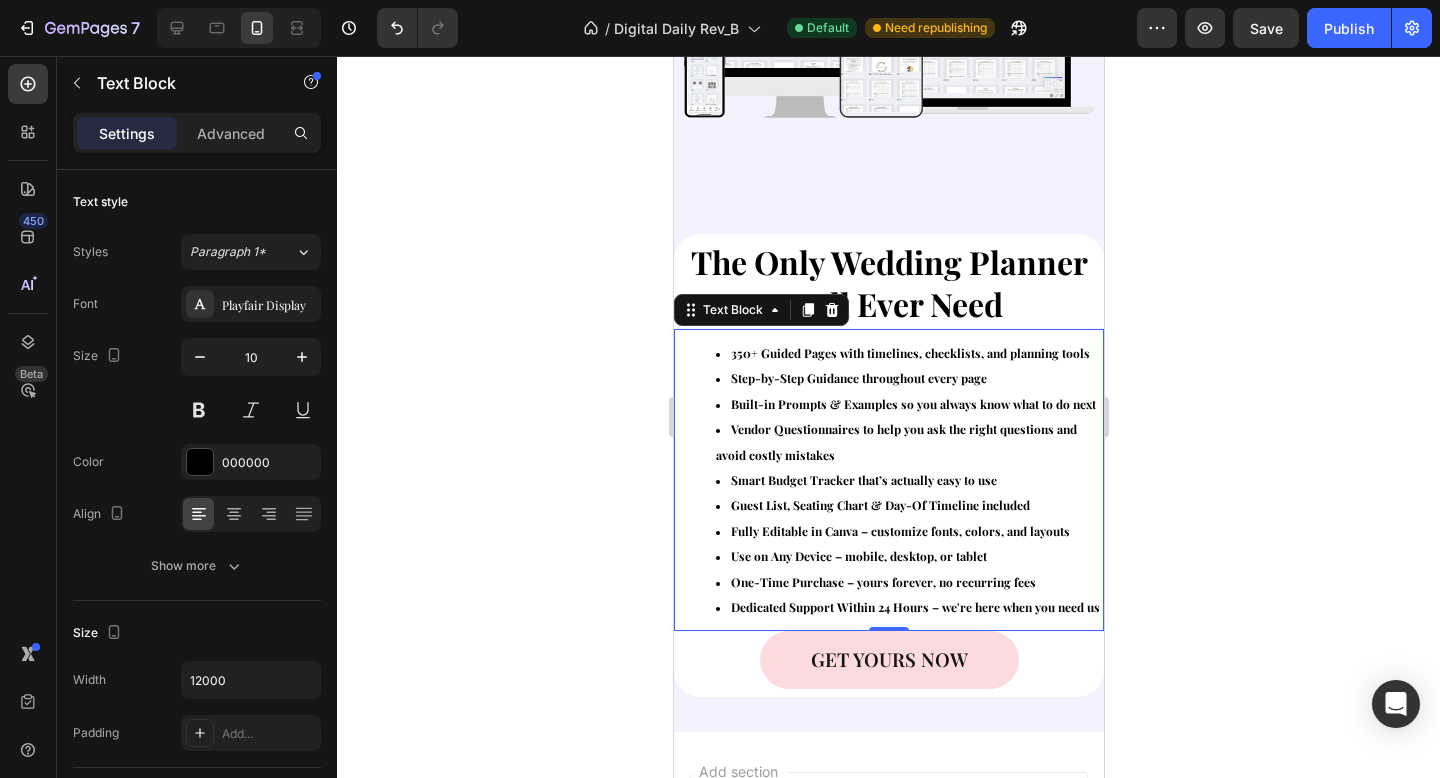 click 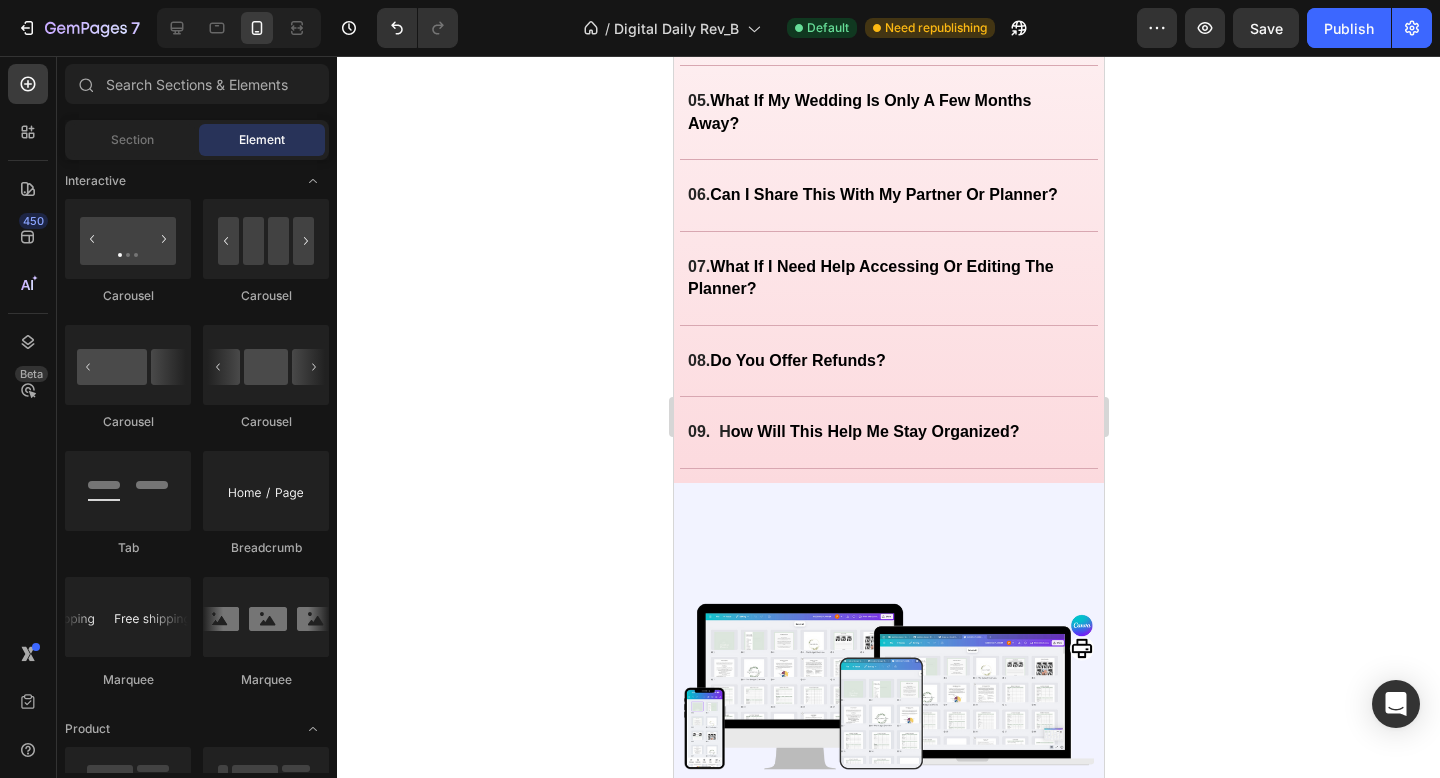 scroll, scrollTop: 4734, scrollLeft: 0, axis: vertical 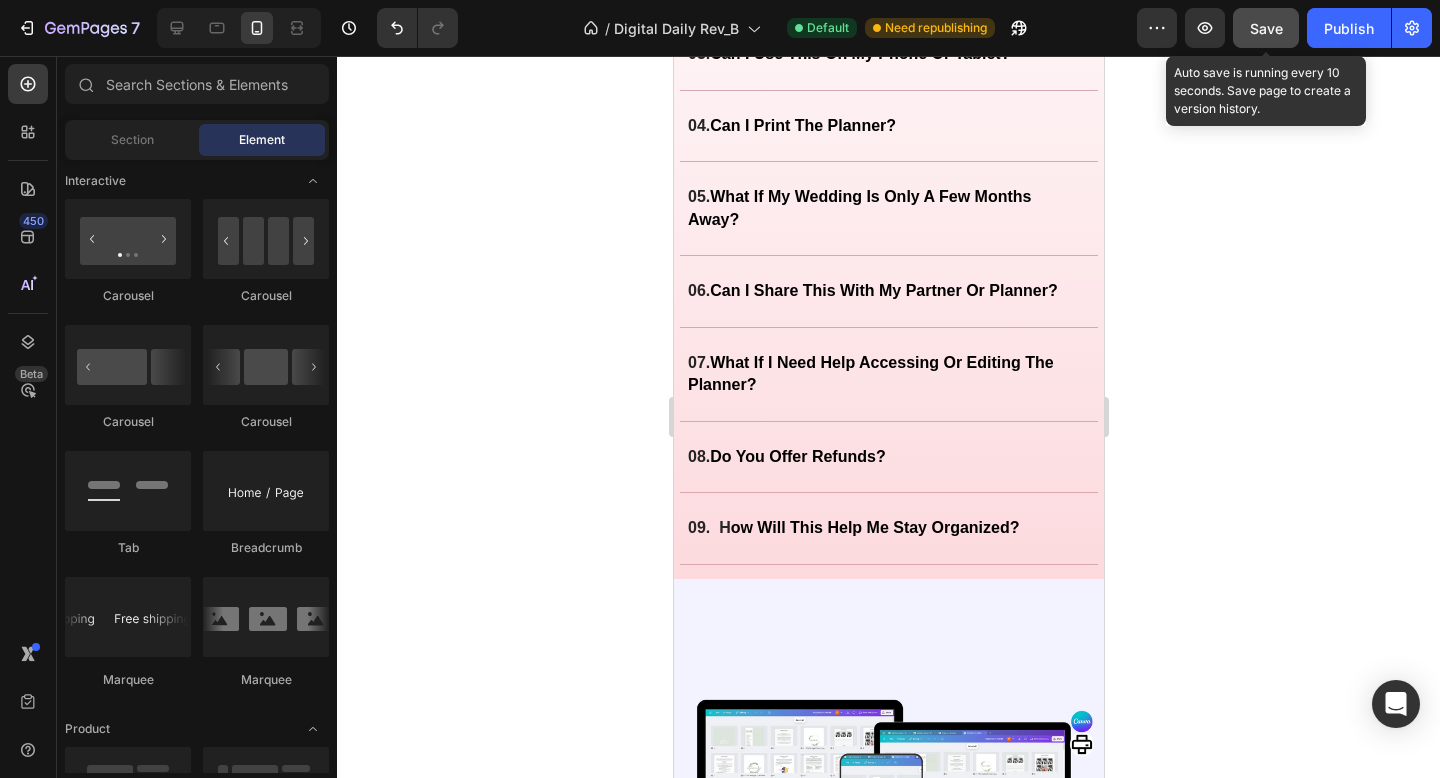 click on "Save" 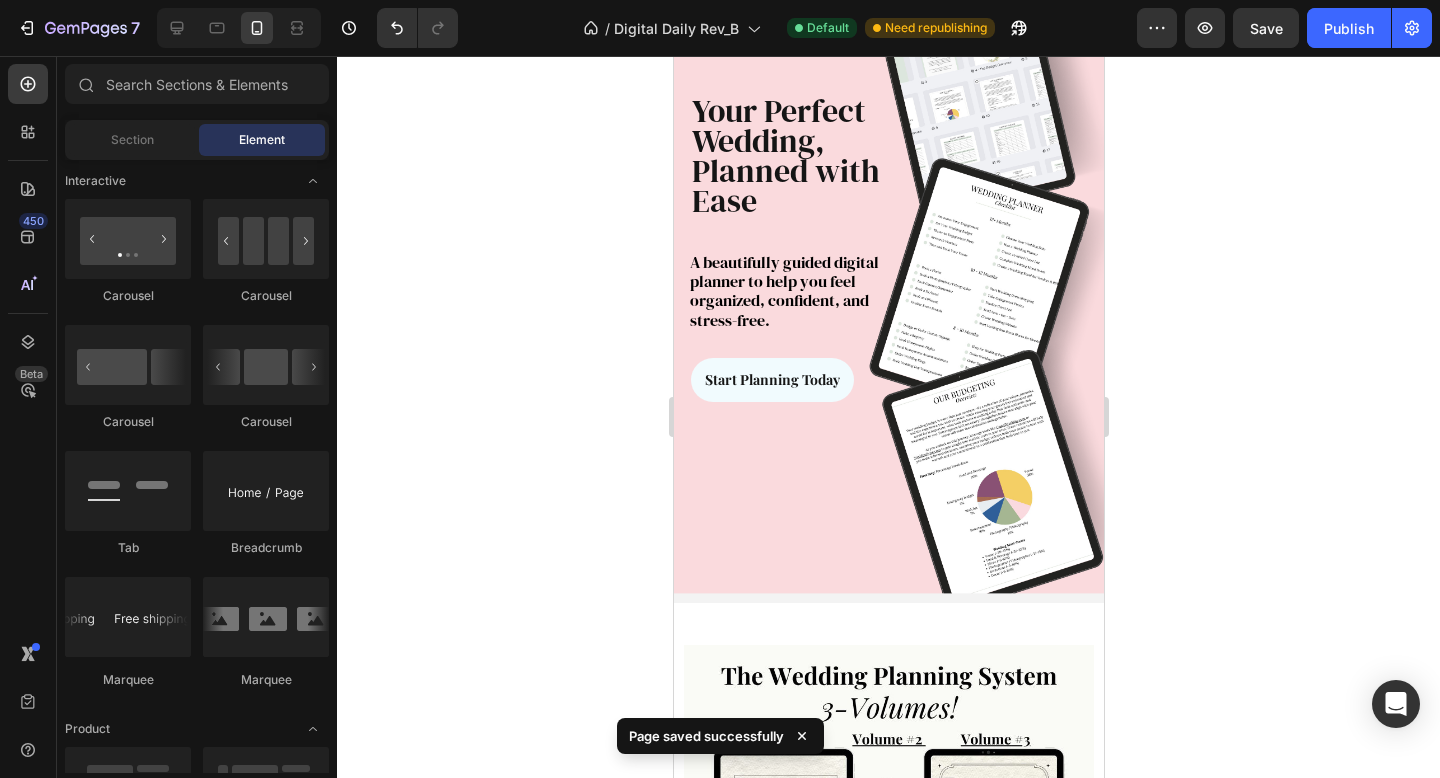 scroll, scrollTop: 0, scrollLeft: 0, axis: both 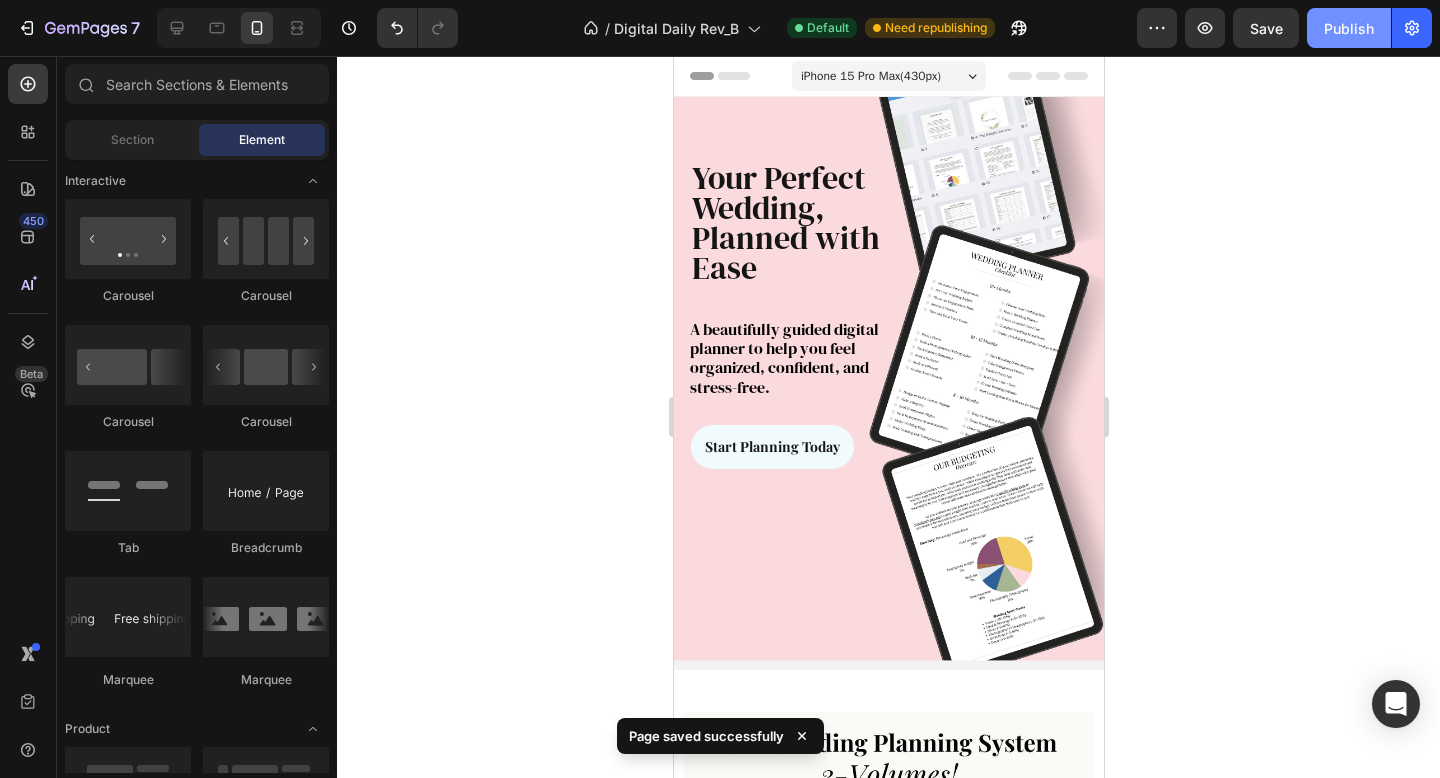 click on "Publish" at bounding box center (1349, 28) 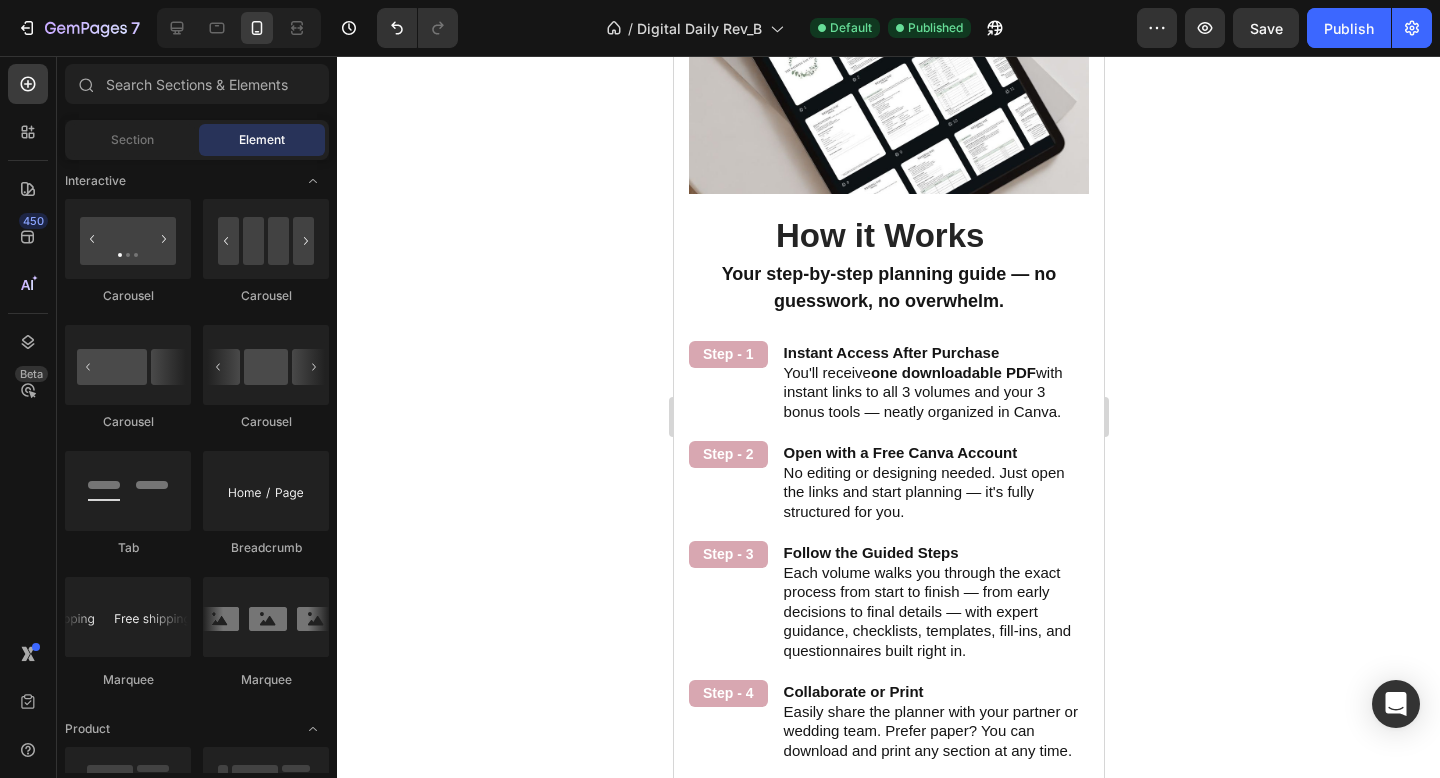 scroll, scrollTop: 3924, scrollLeft: 0, axis: vertical 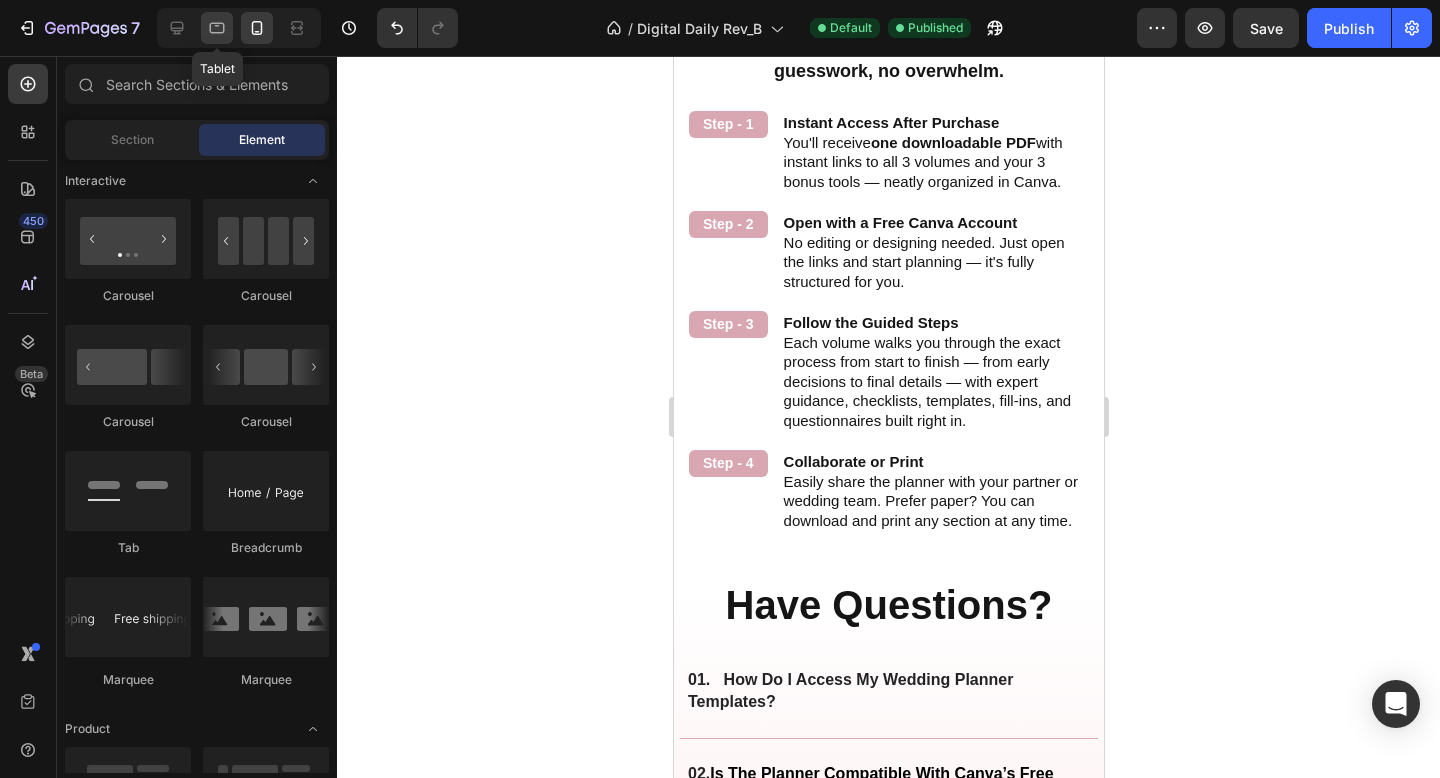 click 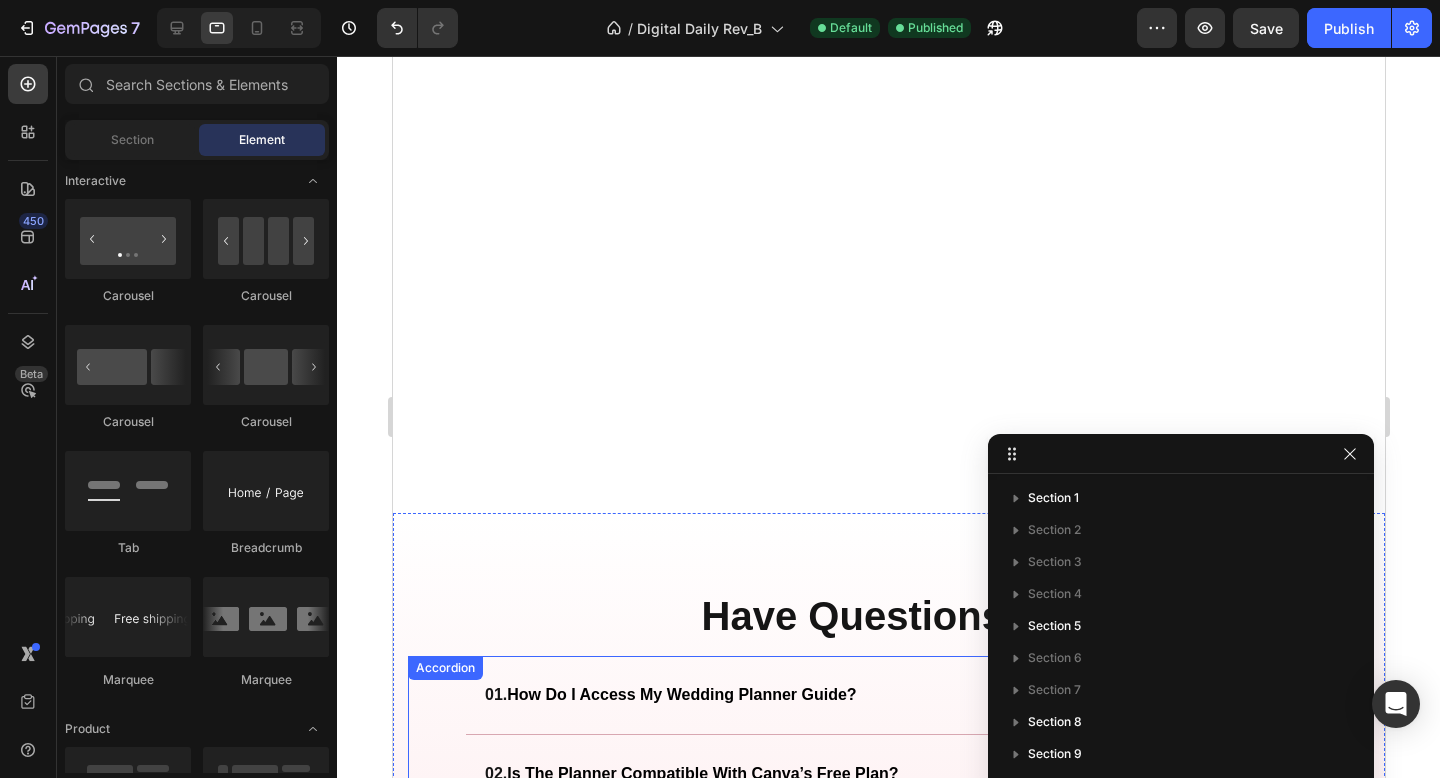 scroll, scrollTop: 4708, scrollLeft: 0, axis: vertical 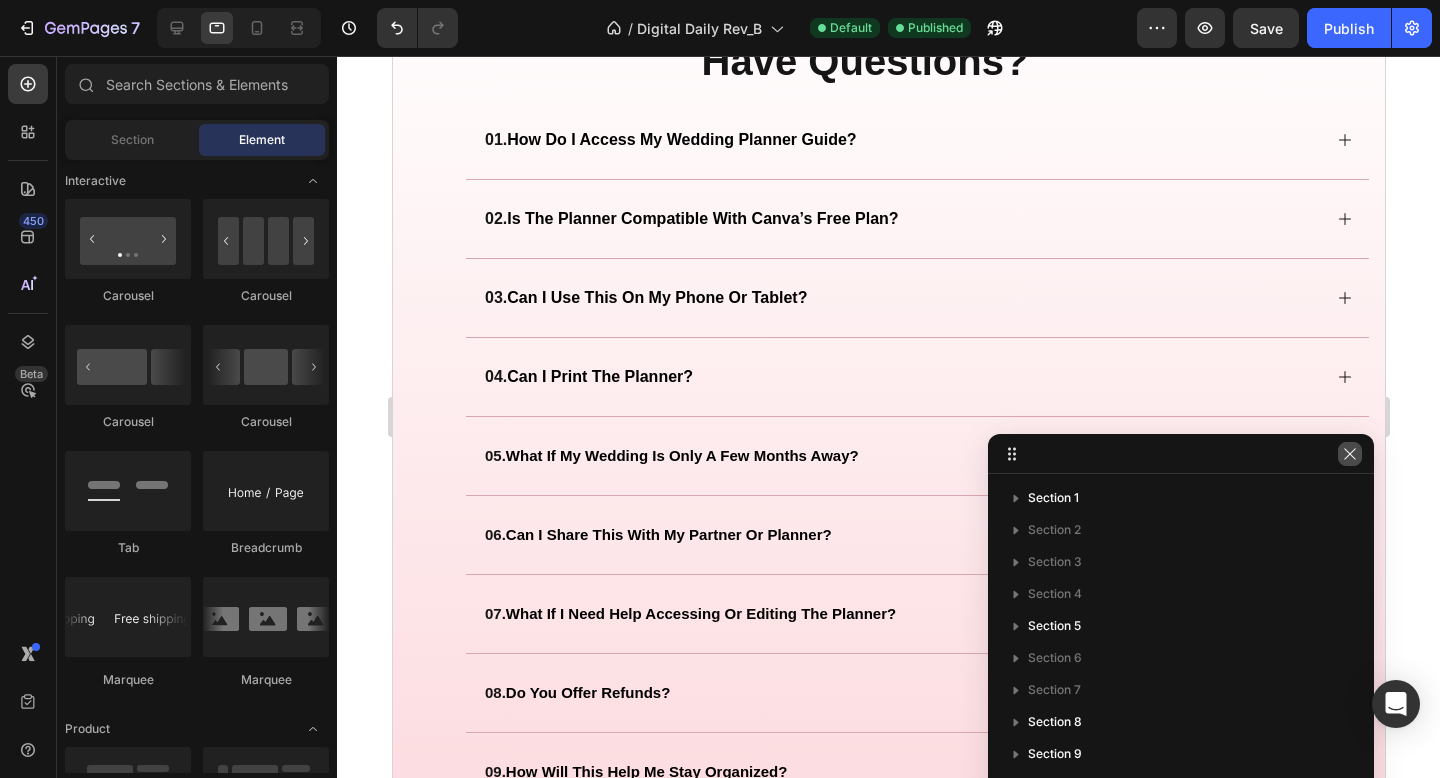 click 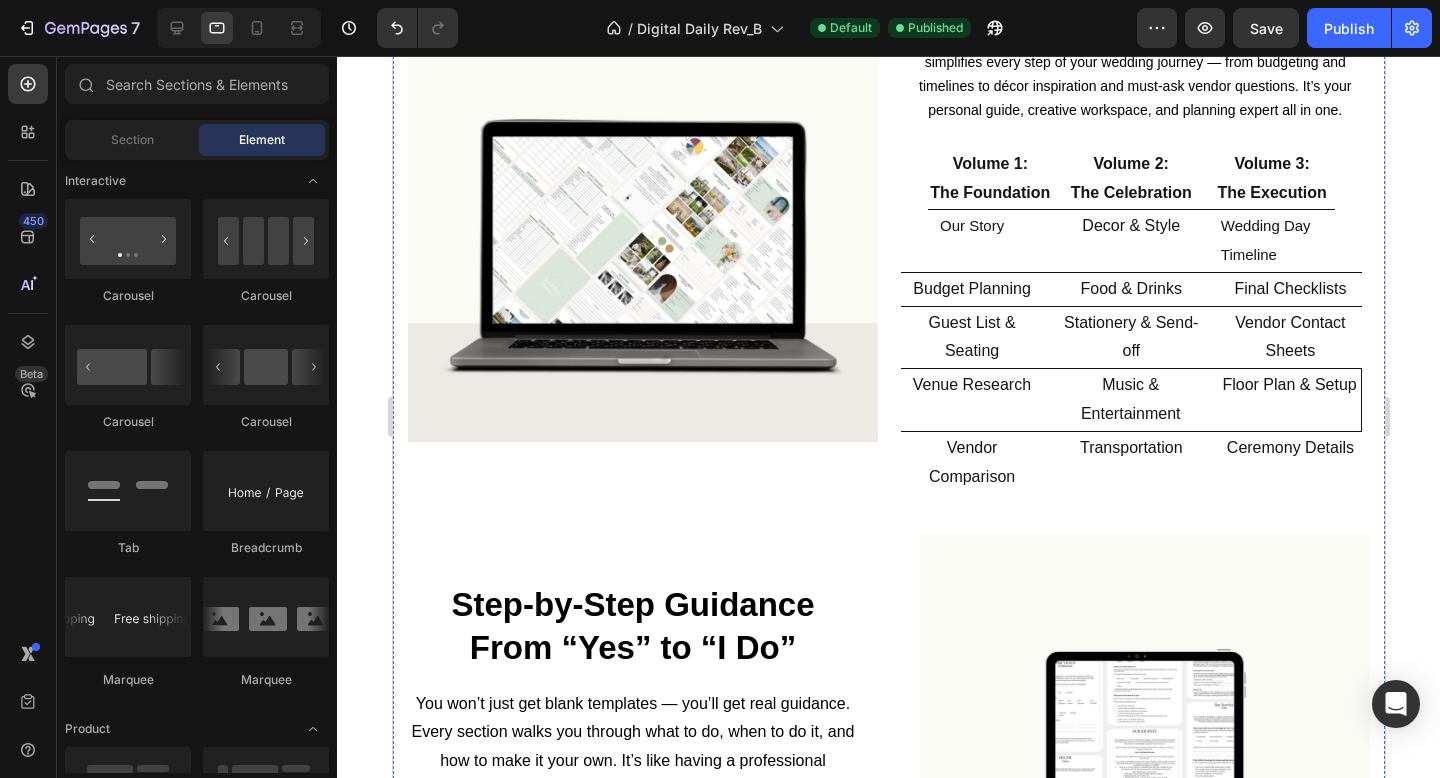 scroll, scrollTop: 834, scrollLeft: 0, axis: vertical 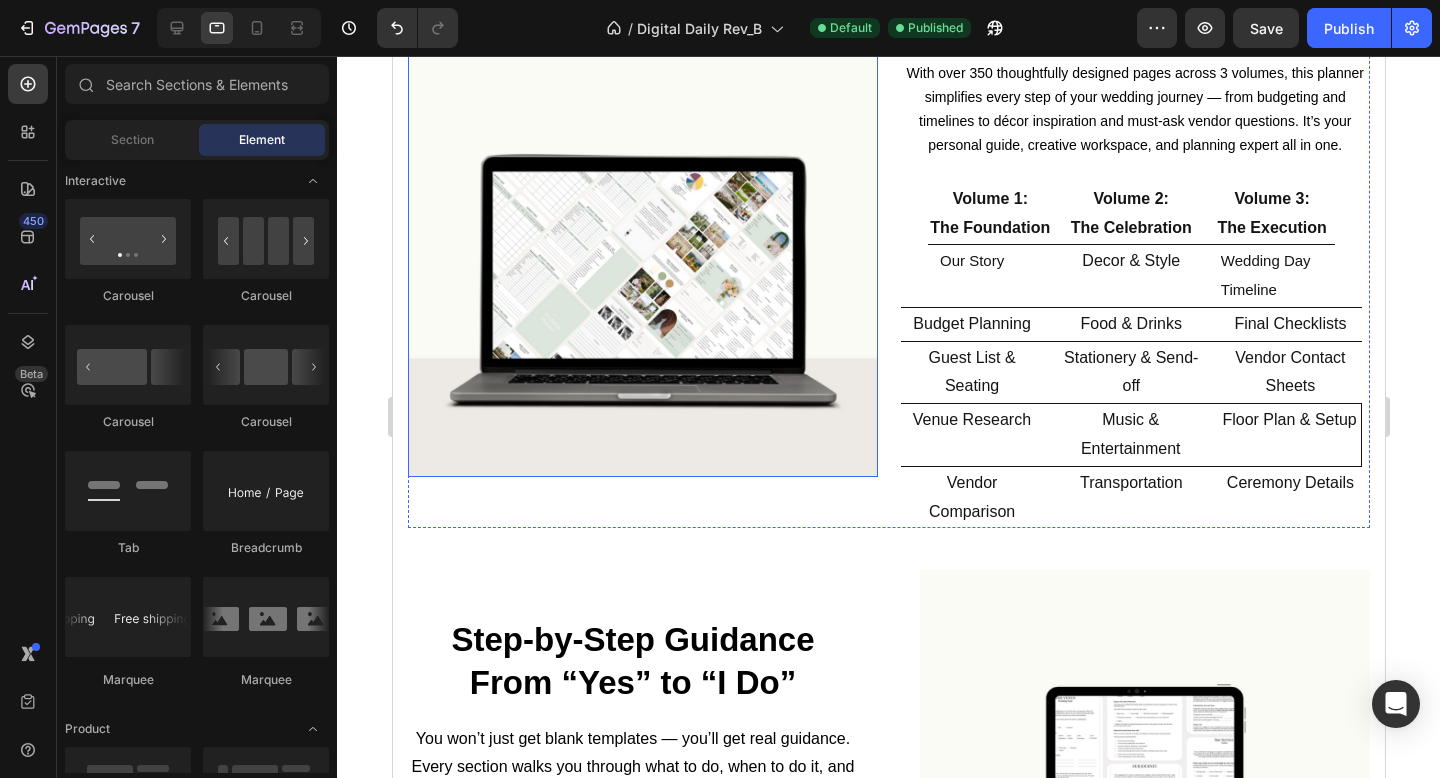 click at bounding box center (642, 242) 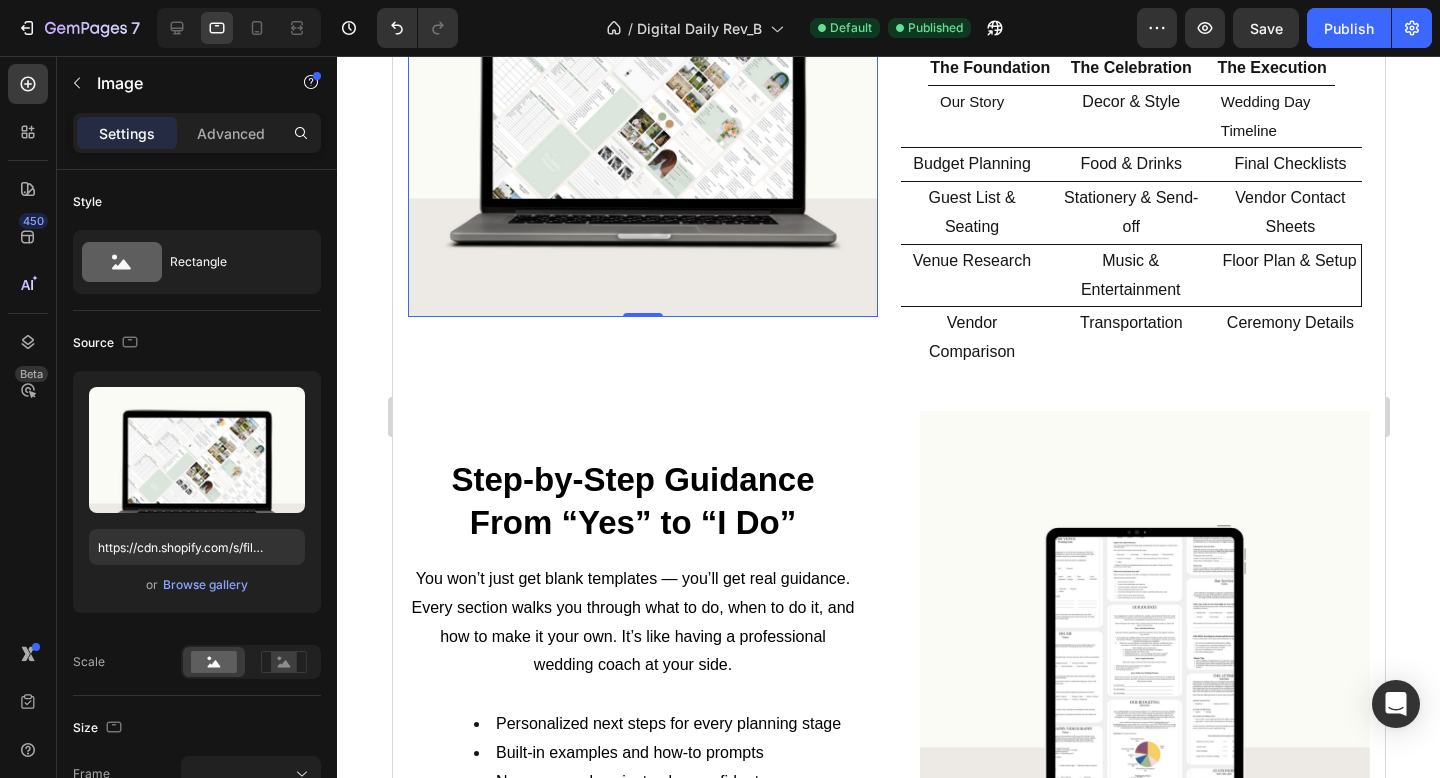 scroll, scrollTop: 401, scrollLeft: 0, axis: vertical 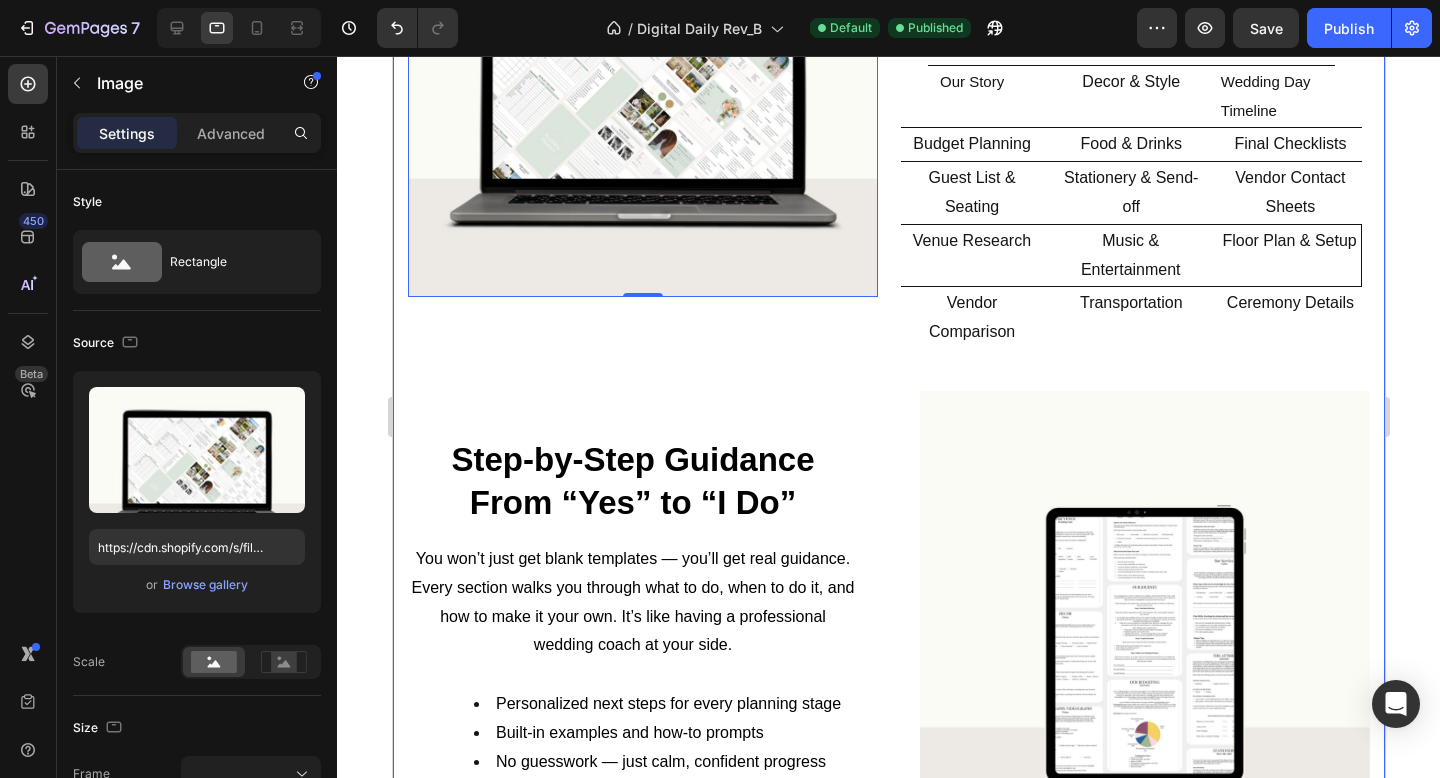 click on "Image   0 Image Don't Know Where to Start? This Planner Does It All for You Heading Over 300 Beautiful Guided Wedding Planning Pages Heading With over 350 thoughtfully designed pages across 3 volumes, this planner simplifies every step of your wedding journey — from budgeting and timelines to décor inspiration and must-ask vendor questions. It’s your personal guide, creative workspace, and planning expert all in one. Text block Volume 1:  The Foundation Text Block Volume 2:  The Celebration Text Block Volume 3:  The Execution Text Block Row Our Story The Wedding Planning Wedding Budget Venue Attire Marriage Documents Florals Decor Food & Drinks Photographer Videographer Text Block Wedding Music Hair & Makeup Transportation Floor Plan Seating Stationery Send- Off Vendor Contracts Wedding Day Timeline Vendor Questionnaire And so Much More!! Text Block Row Row Our Story Text Block Decor & Style Text Block Wedding Day Timeline Text Block Row Budget Planning Text Block Food & Drinks Text Block Text Block" at bounding box center (888, 590) 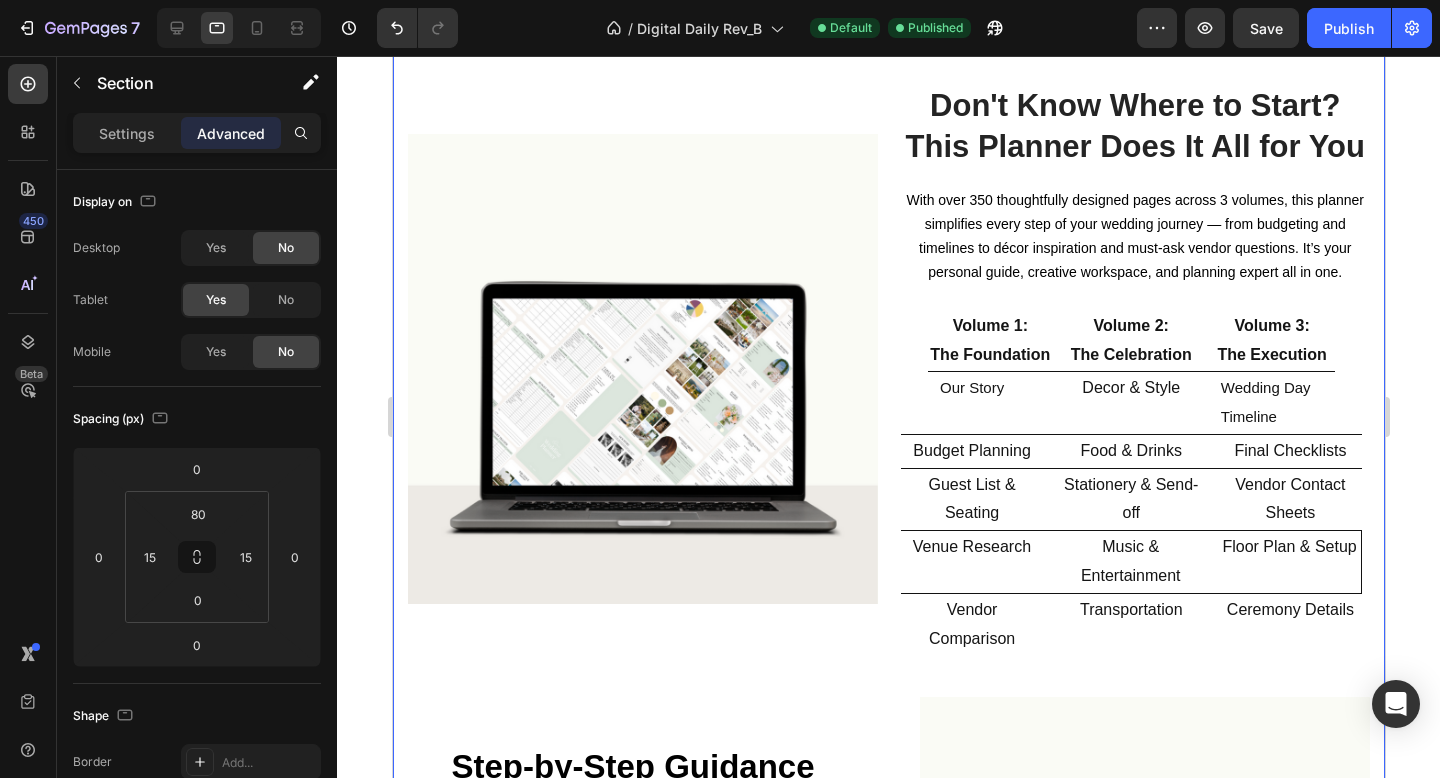 scroll, scrollTop: 706, scrollLeft: 0, axis: vertical 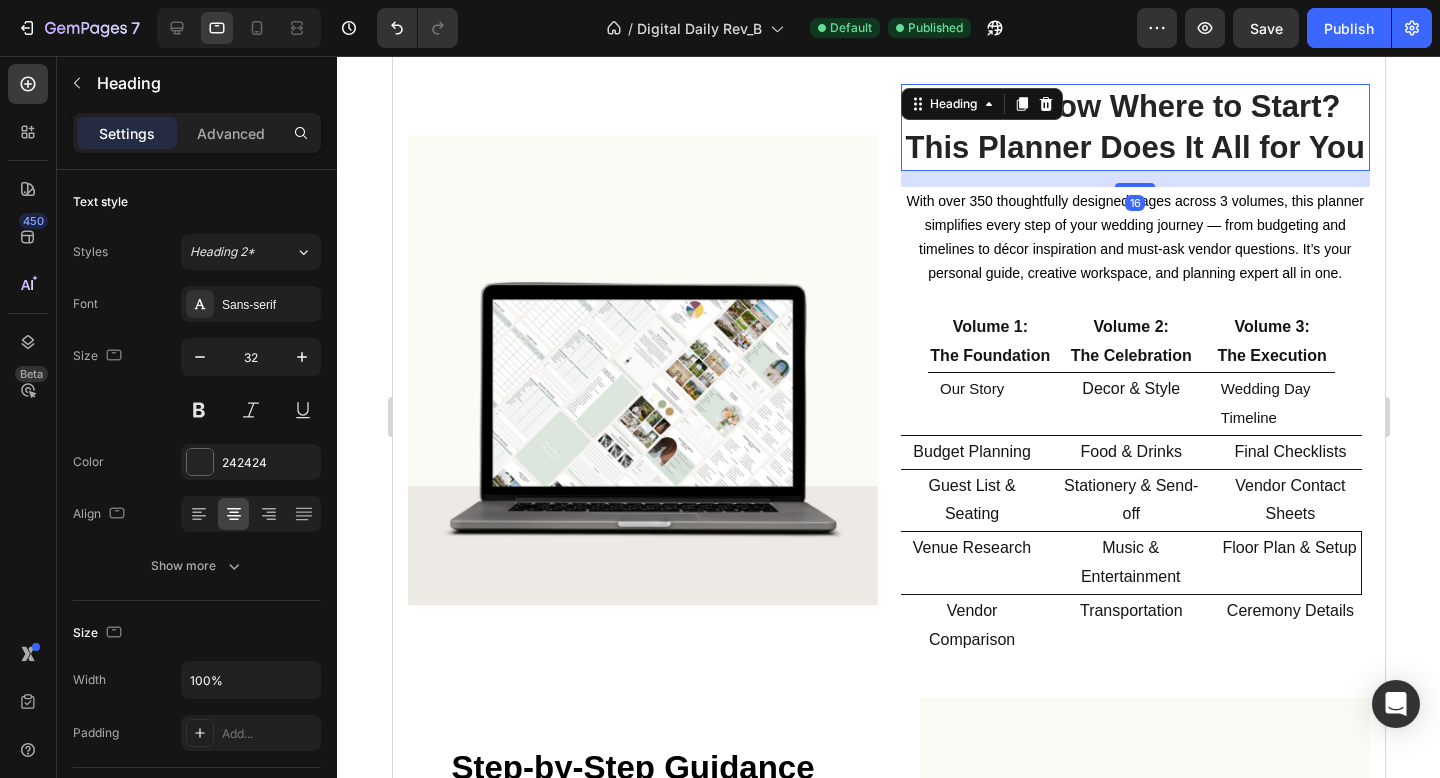 click on "Don't Know Where to Start? This Planner Does It All for You" at bounding box center (1134, 127) 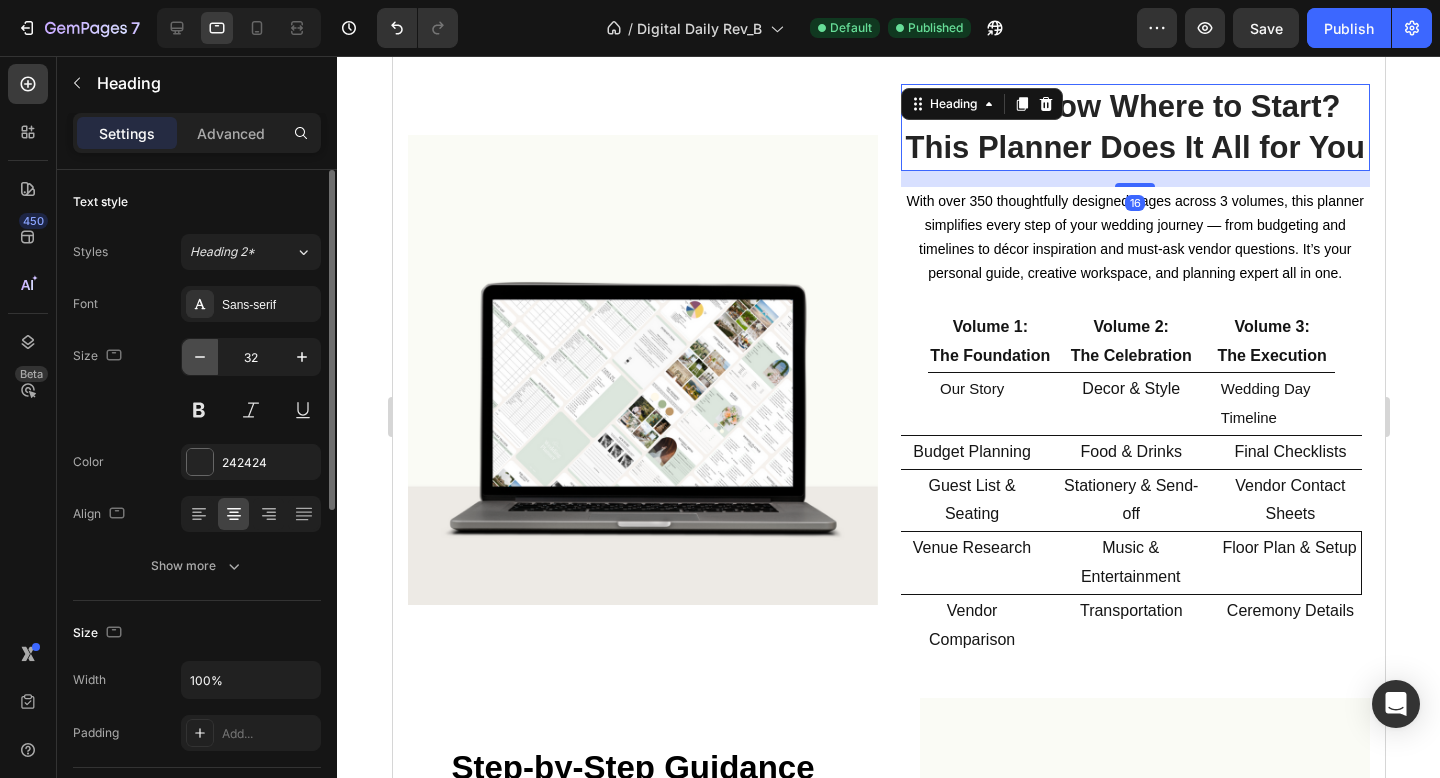 click 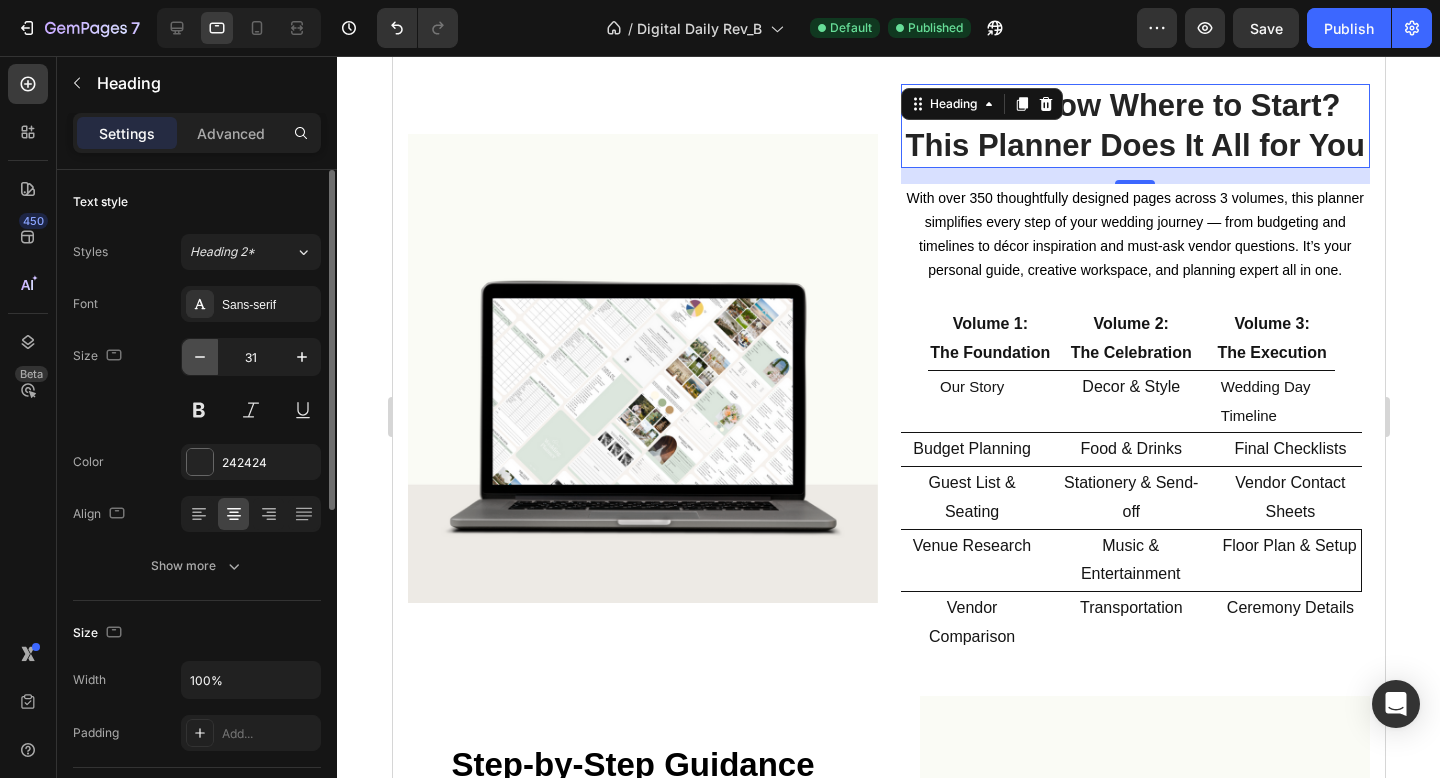 click 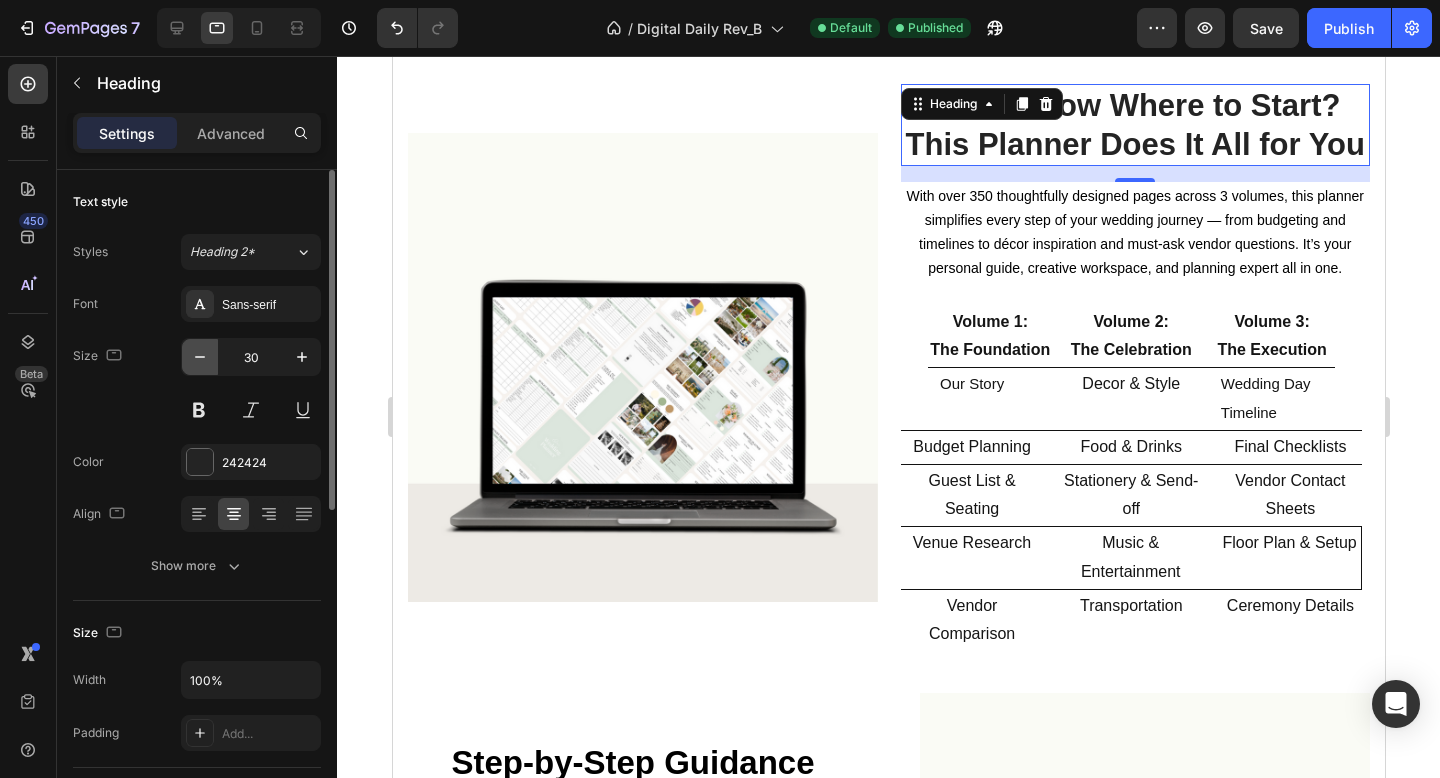 click 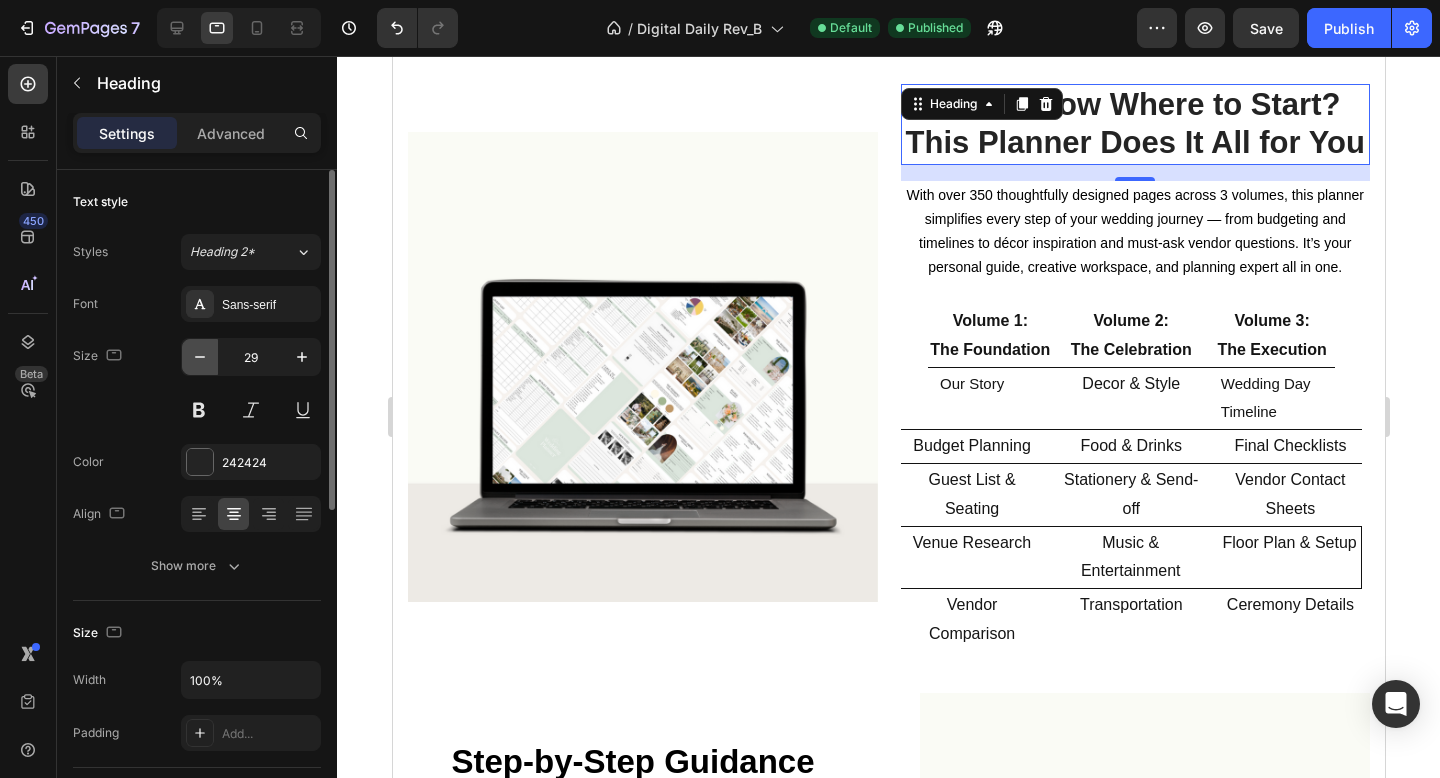 click 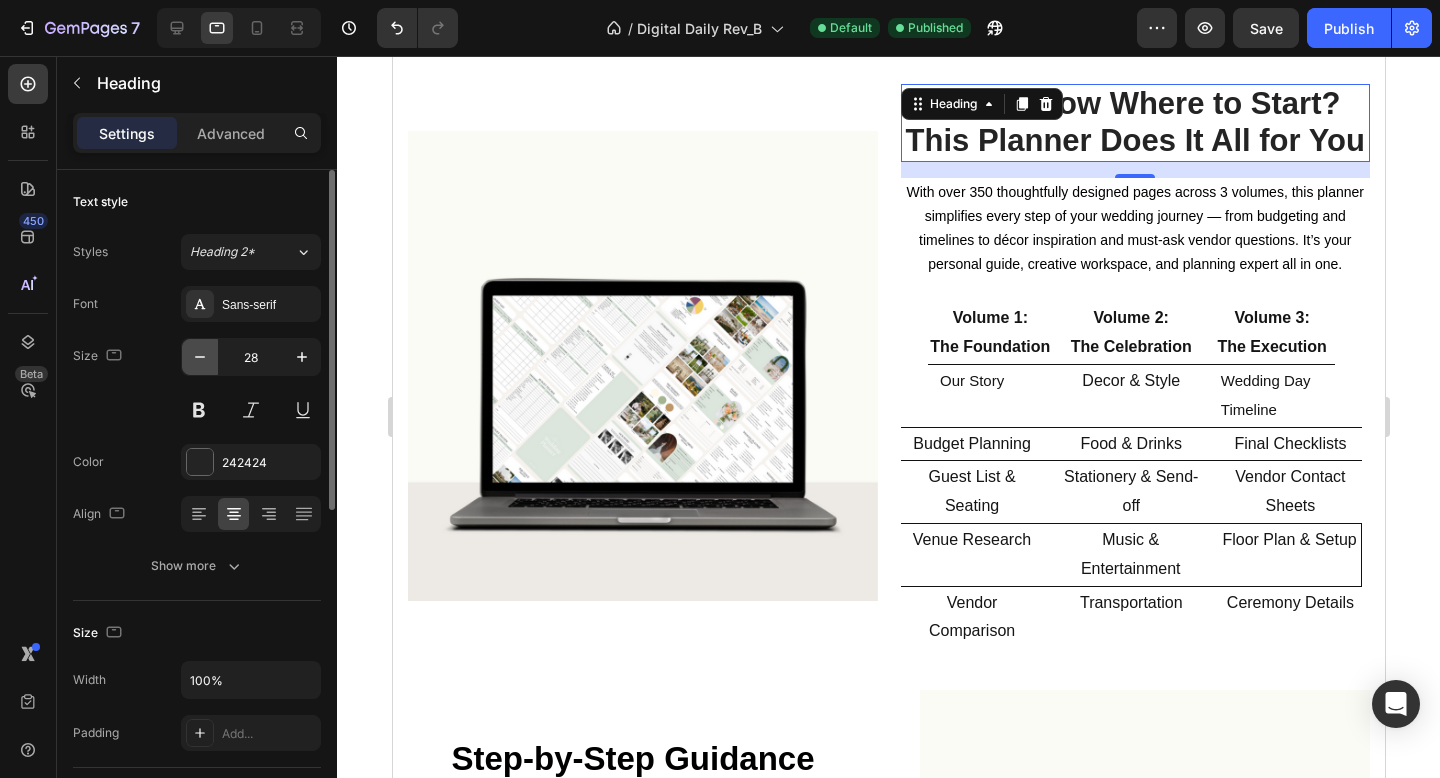 click 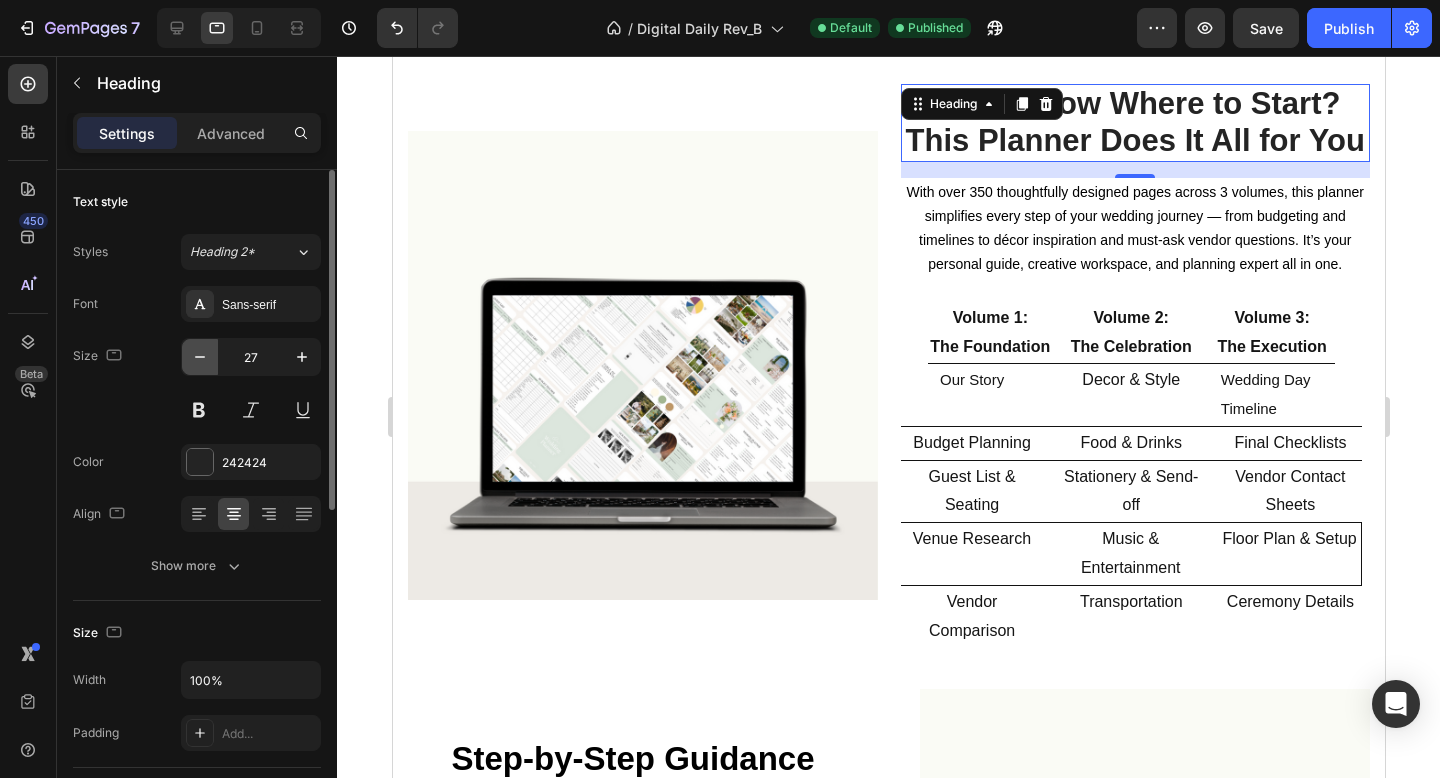click 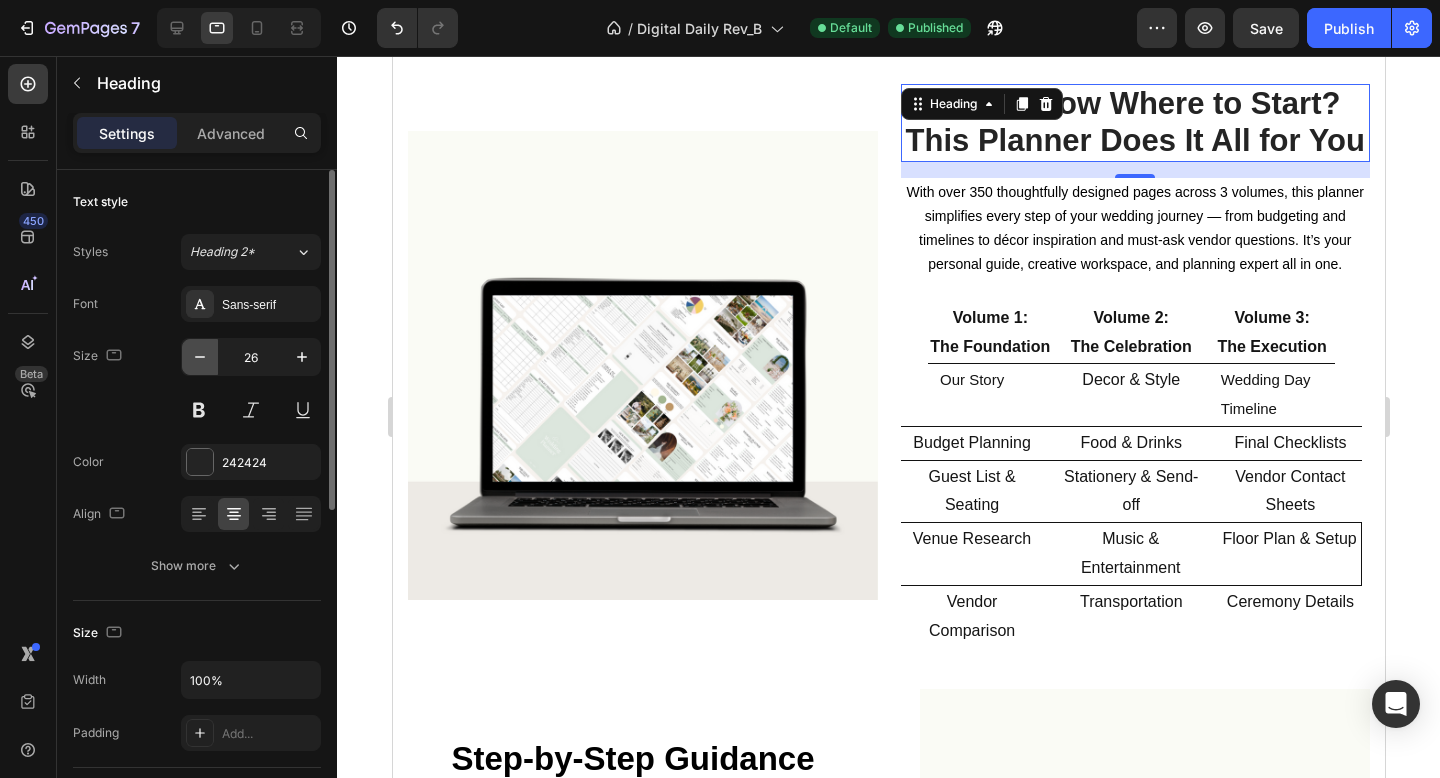 click 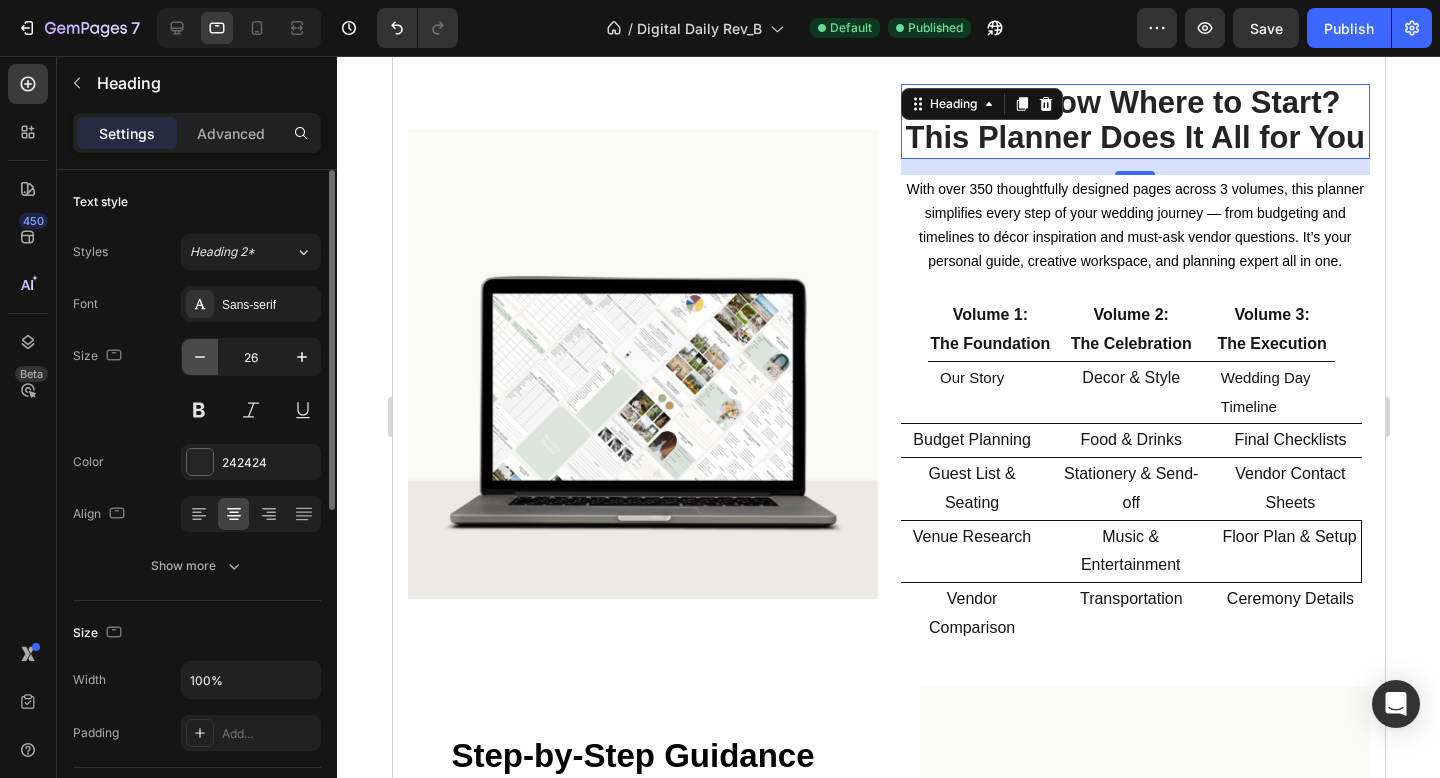 type on "25" 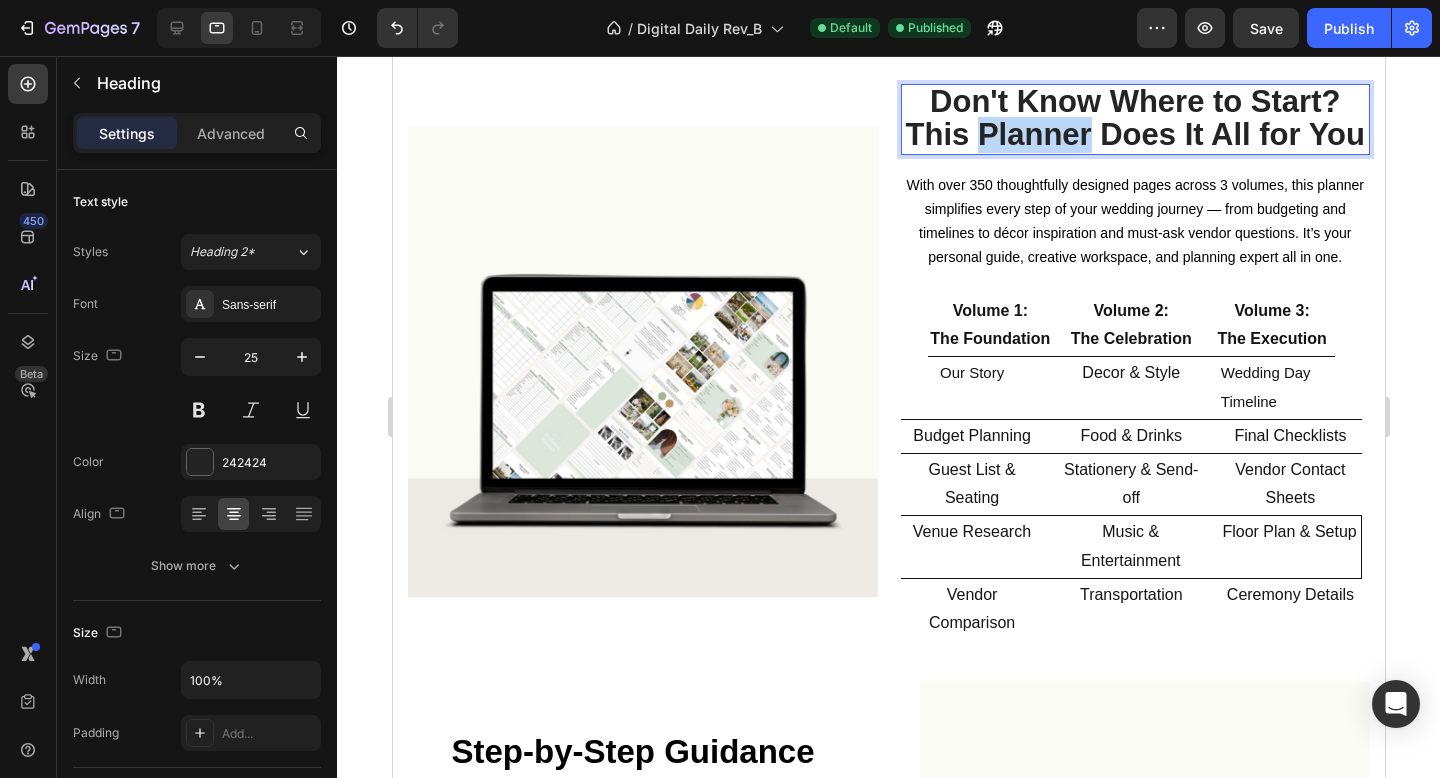 click on "Don't Know Where to Start? This Planner Does It All for You" at bounding box center [1134, 118] 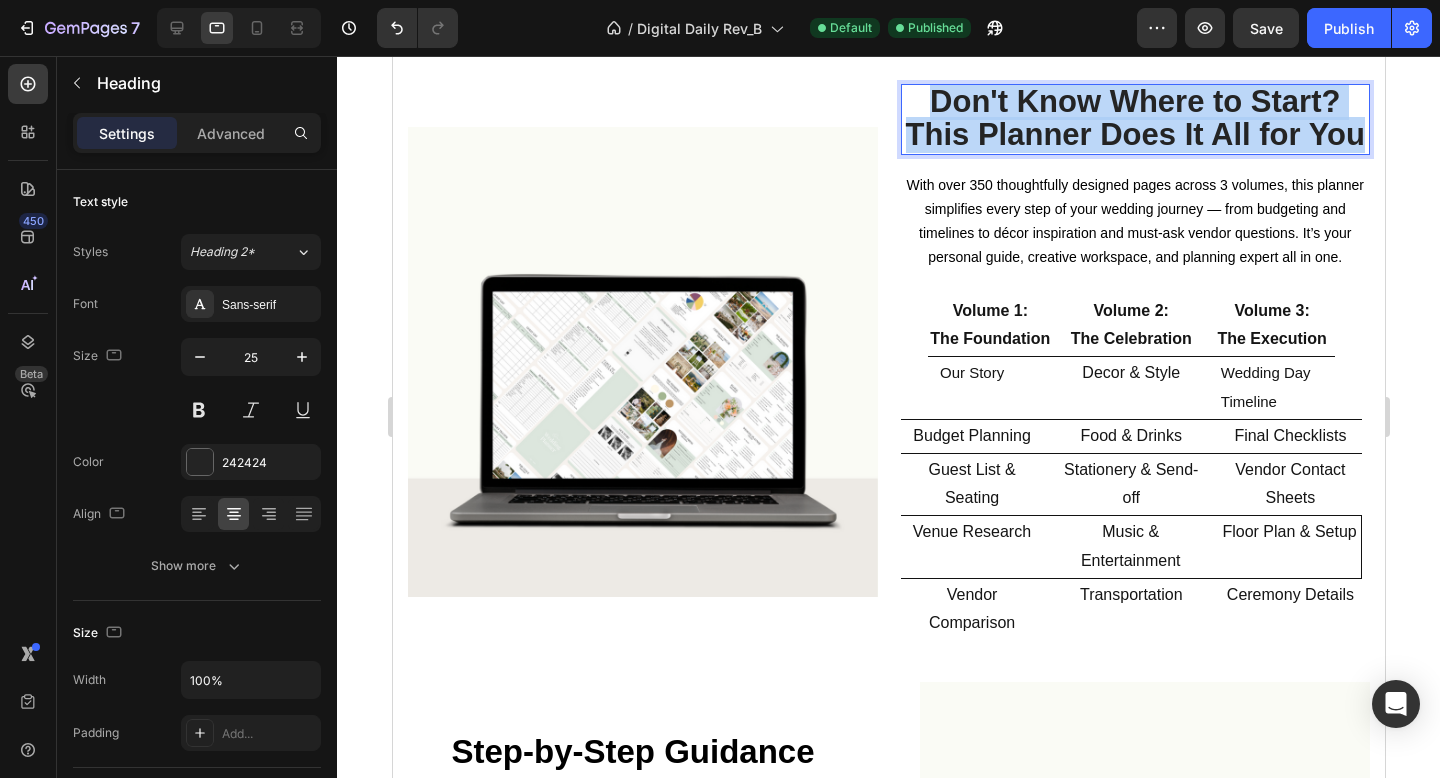 click on "Don't Know Where to Start? This Planner Does It All for You" at bounding box center [1134, 118] 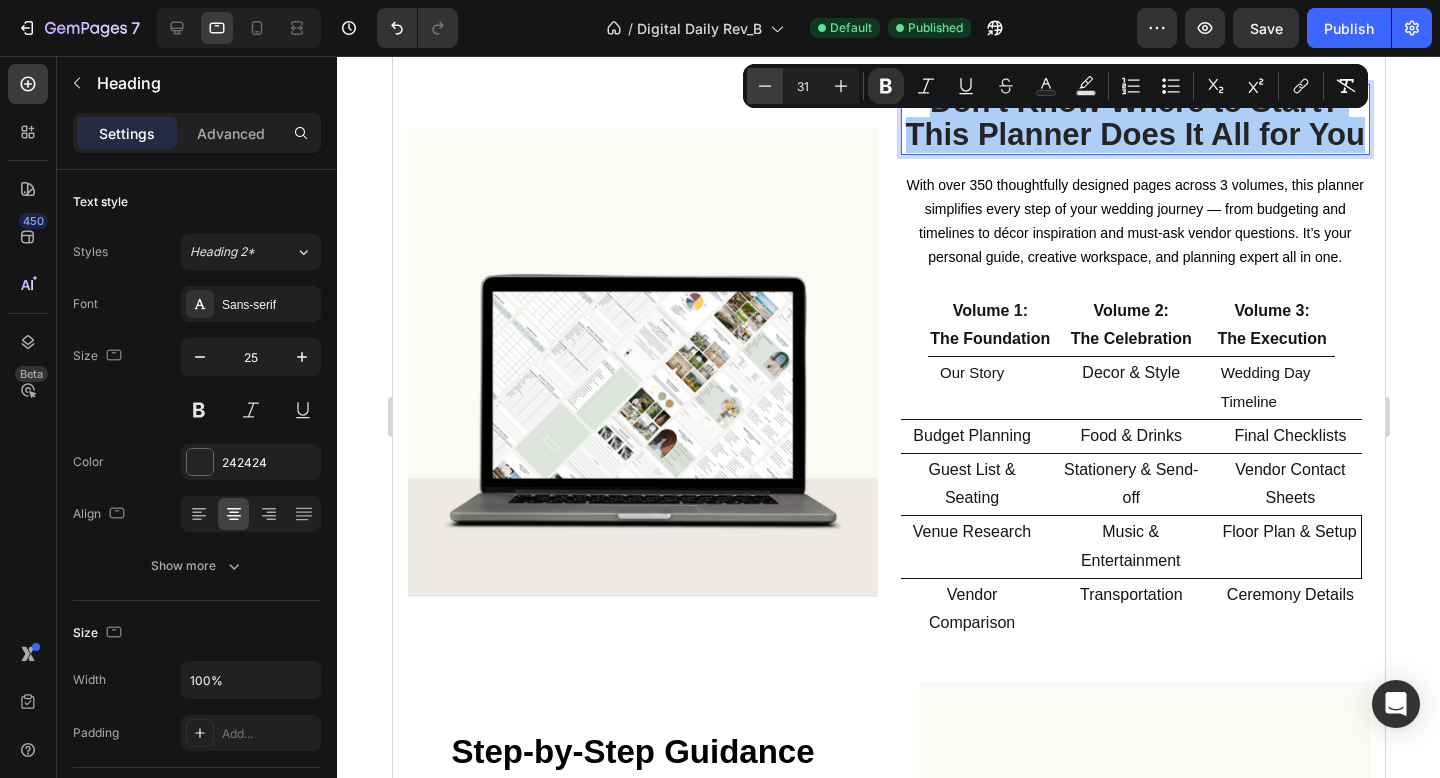 click 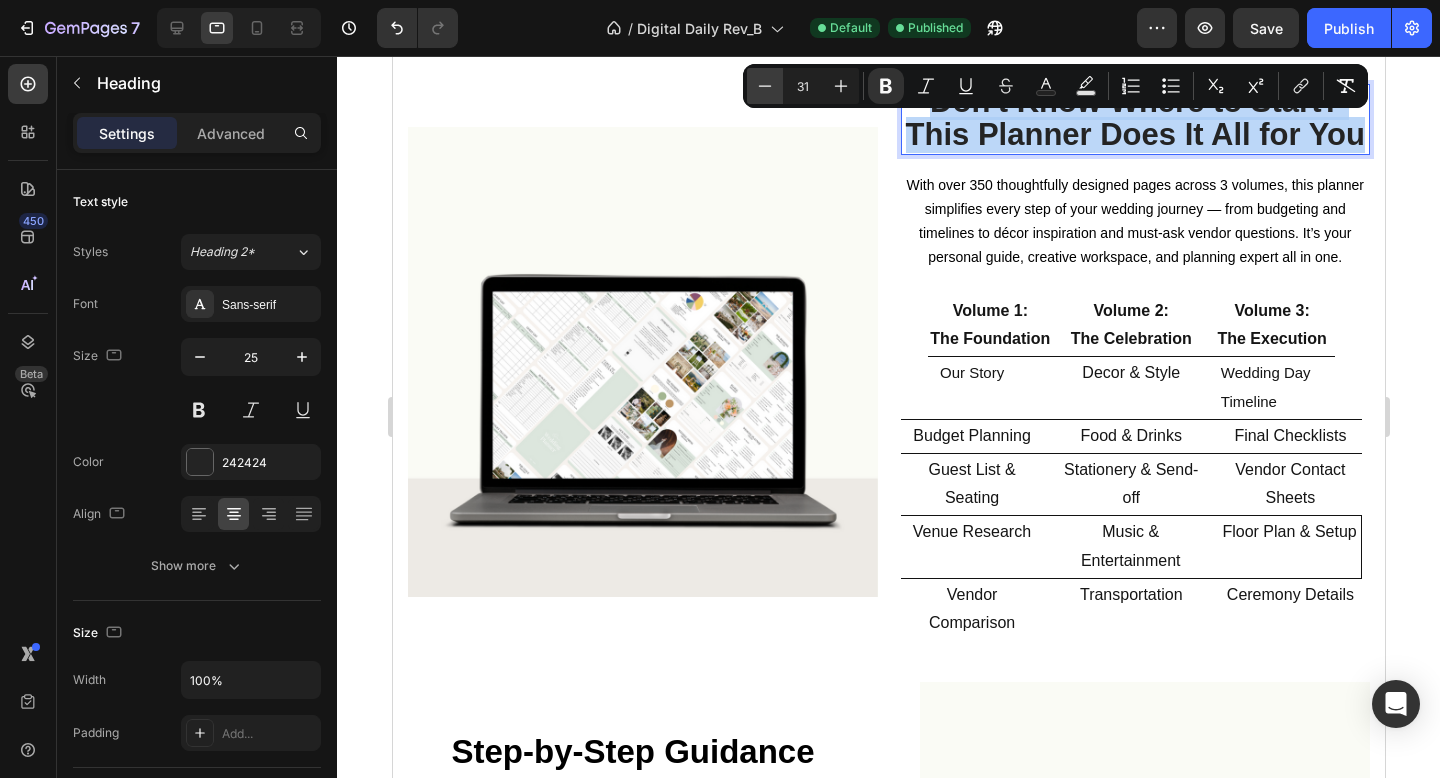 type on "30" 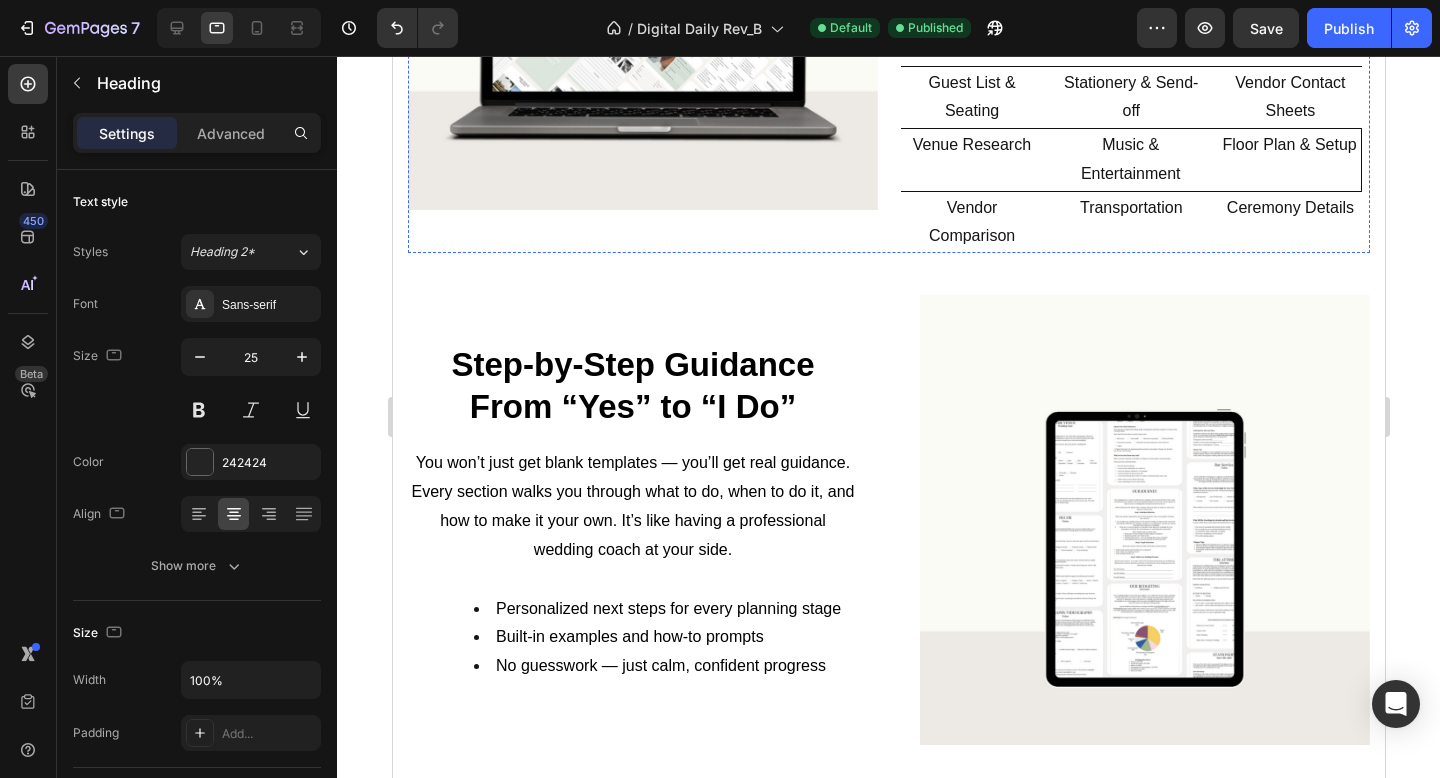 scroll, scrollTop: 1133, scrollLeft: 0, axis: vertical 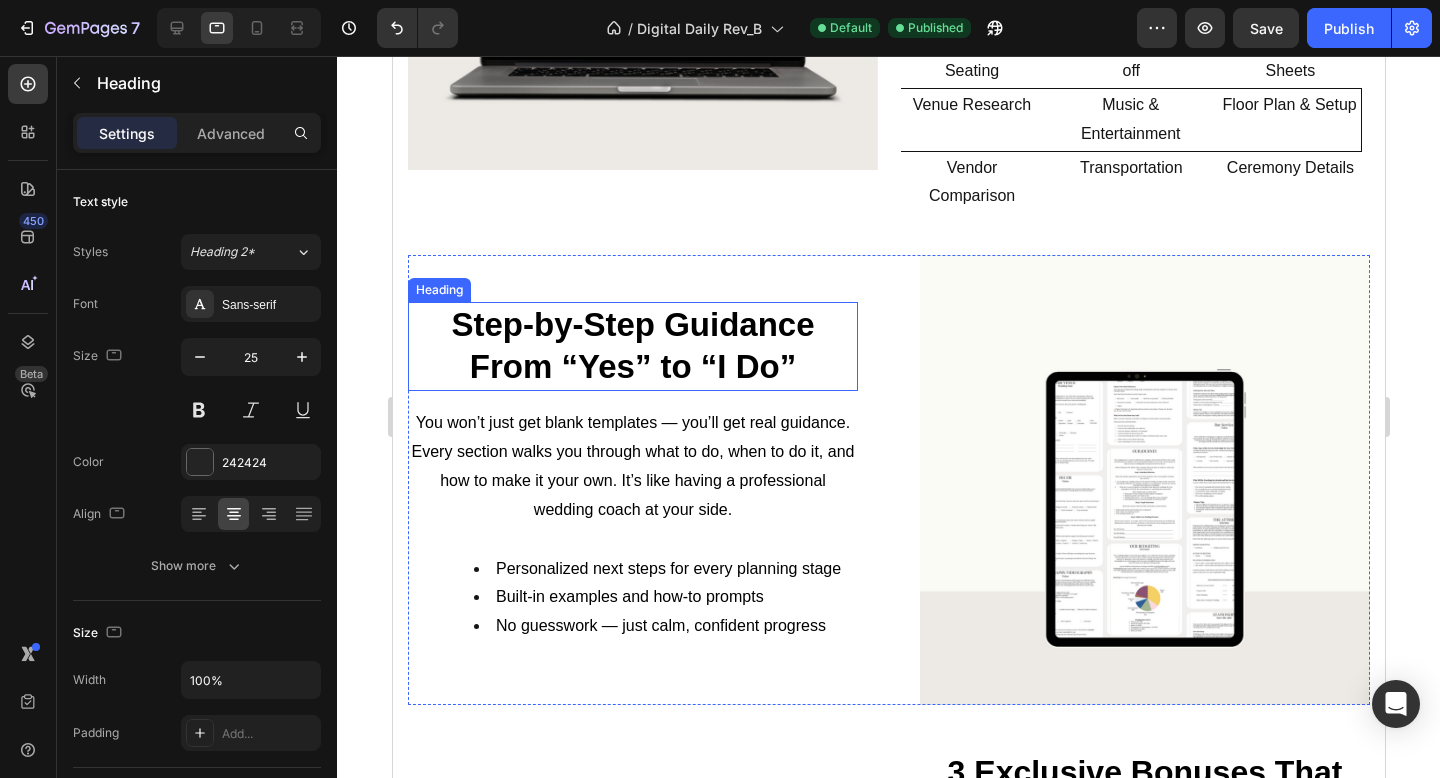 click on "Step-by-Step Guidance From “Yes” to “I Do”" at bounding box center (631, 346) 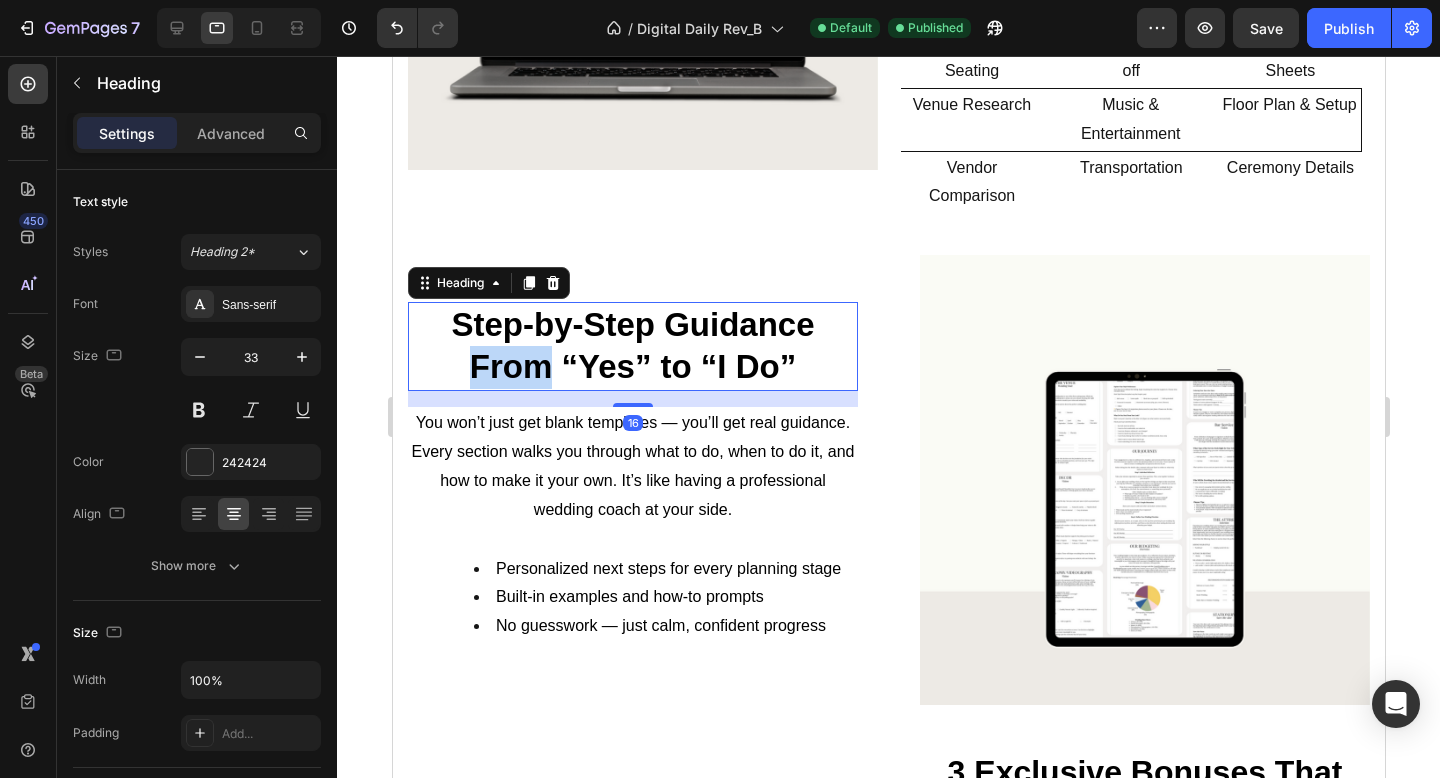 click on "Step-by-Step Guidance From “Yes” to “I Do”" at bounding box center (631, 346) 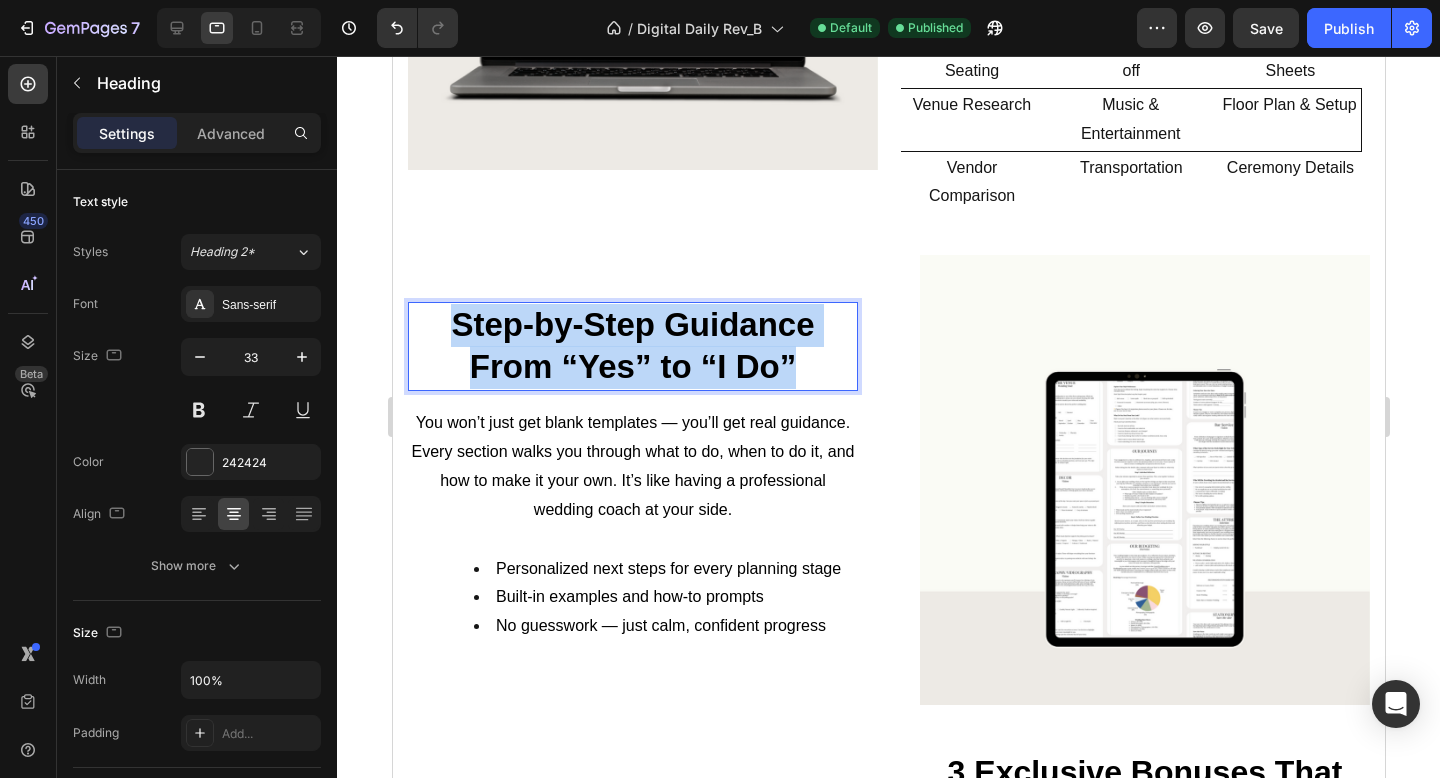 click on "Step-by-Step Guidance From “Yes” to “I Do”" at bounding box center [631, 346] 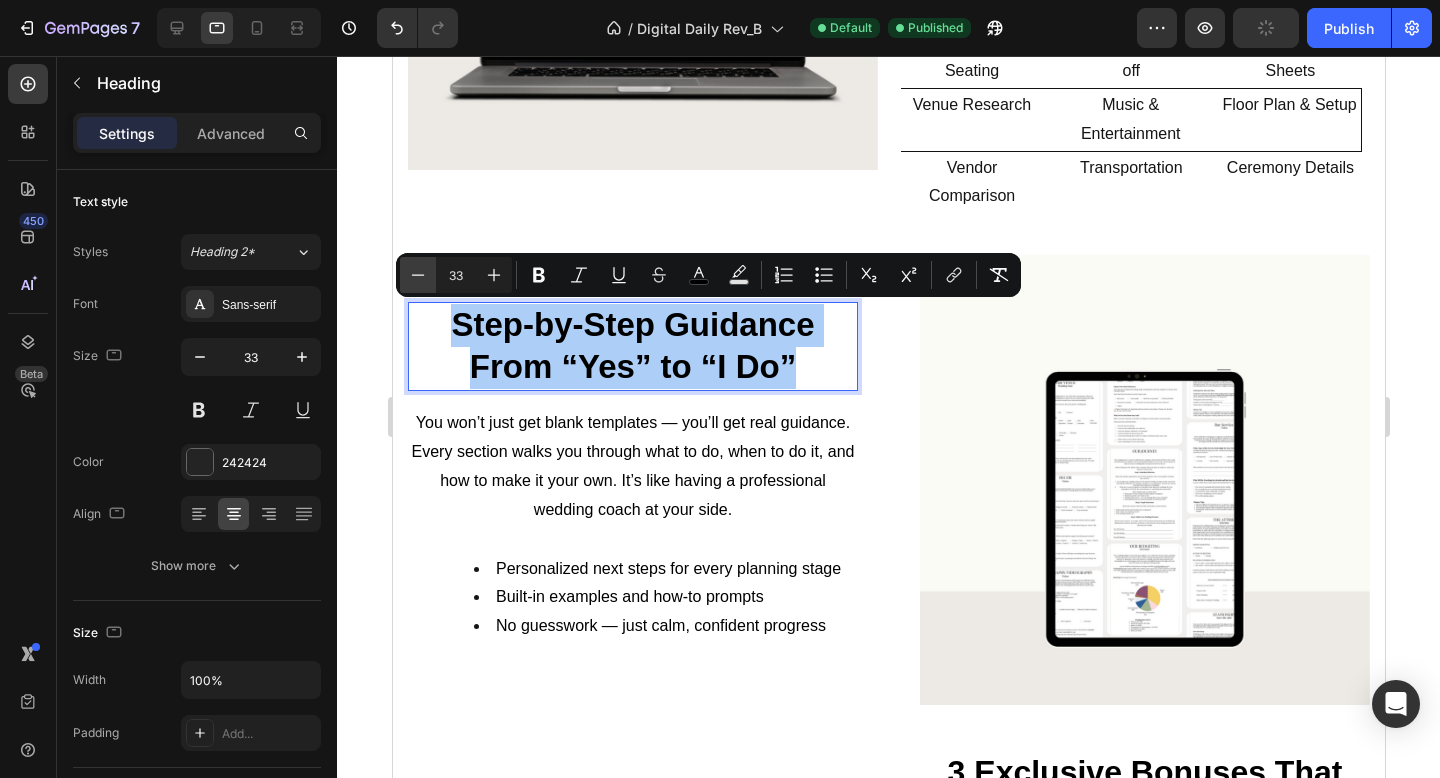 click 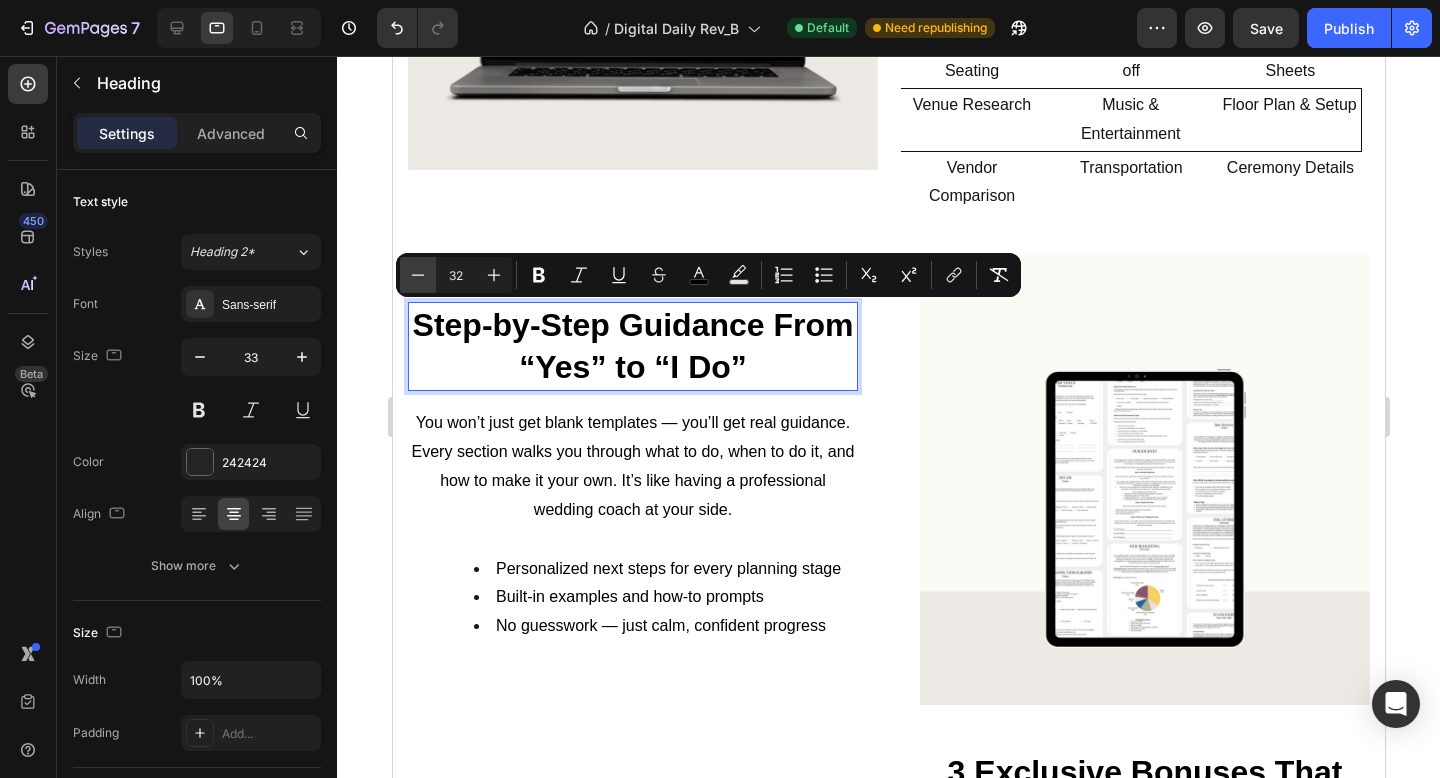 click 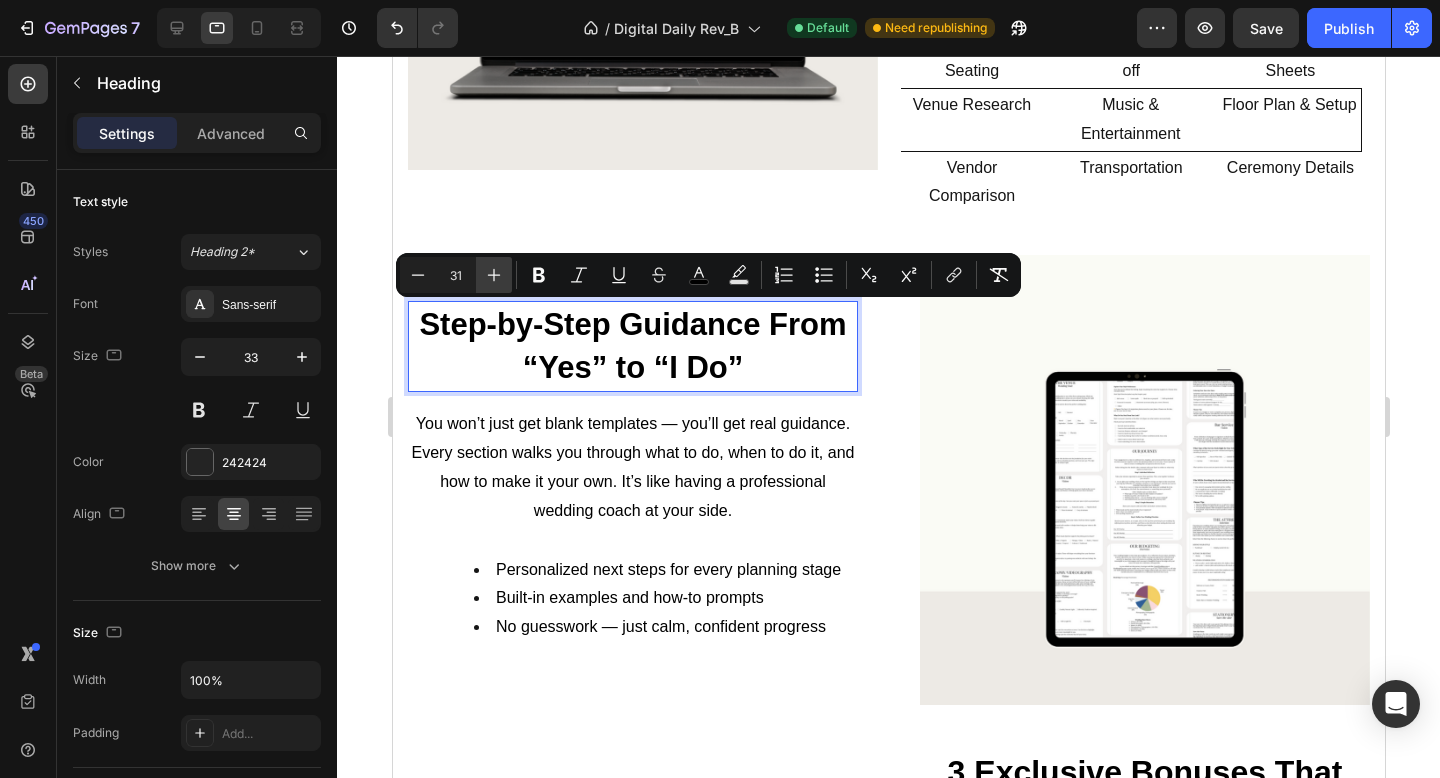 click 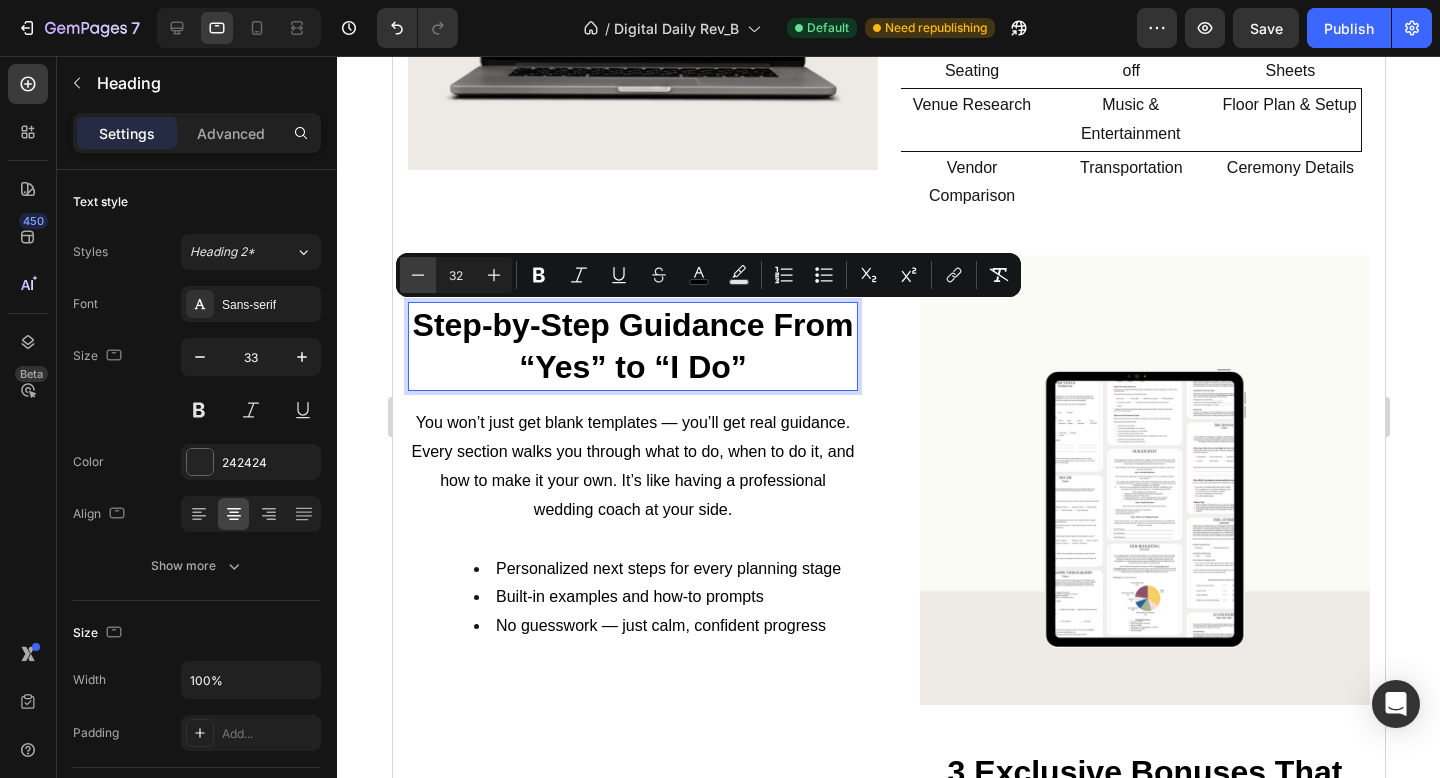 click 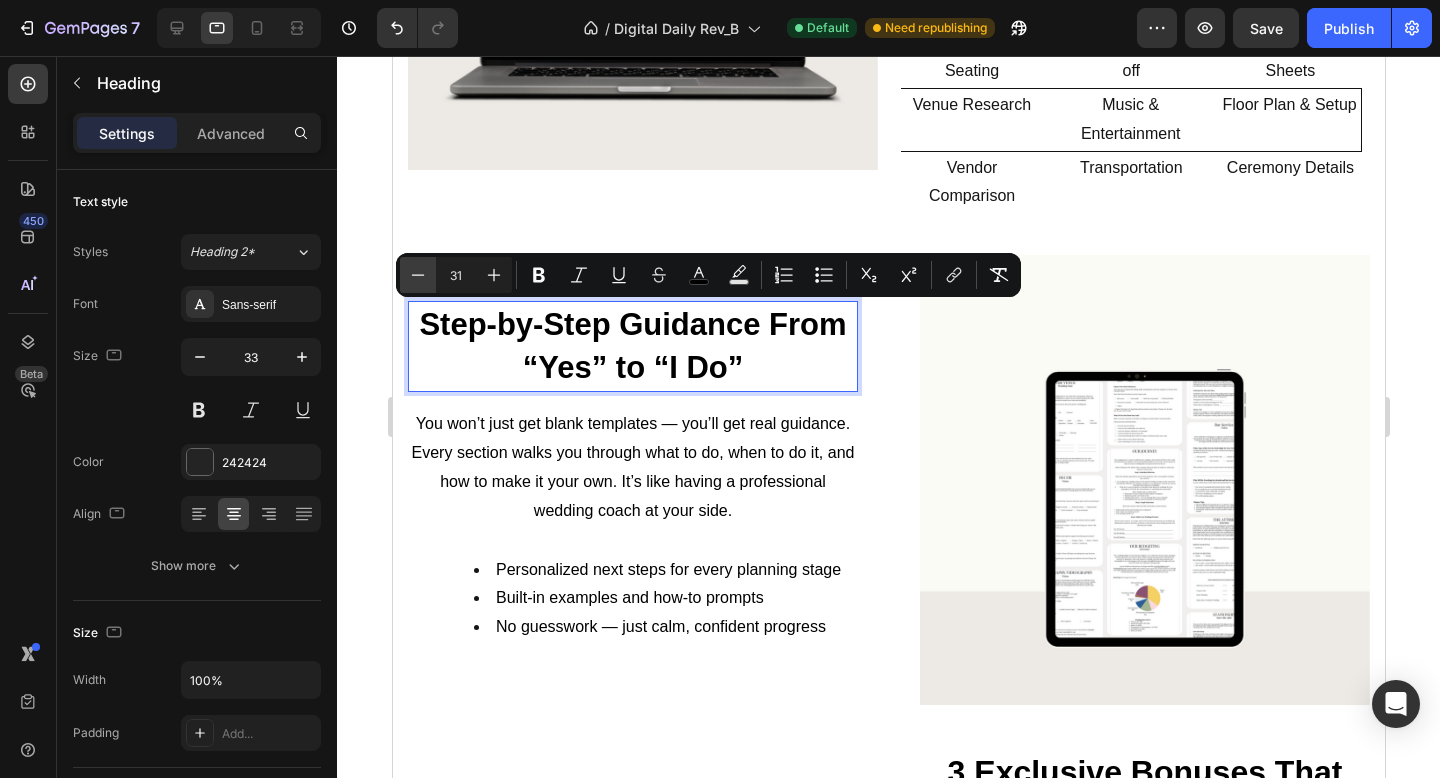 click 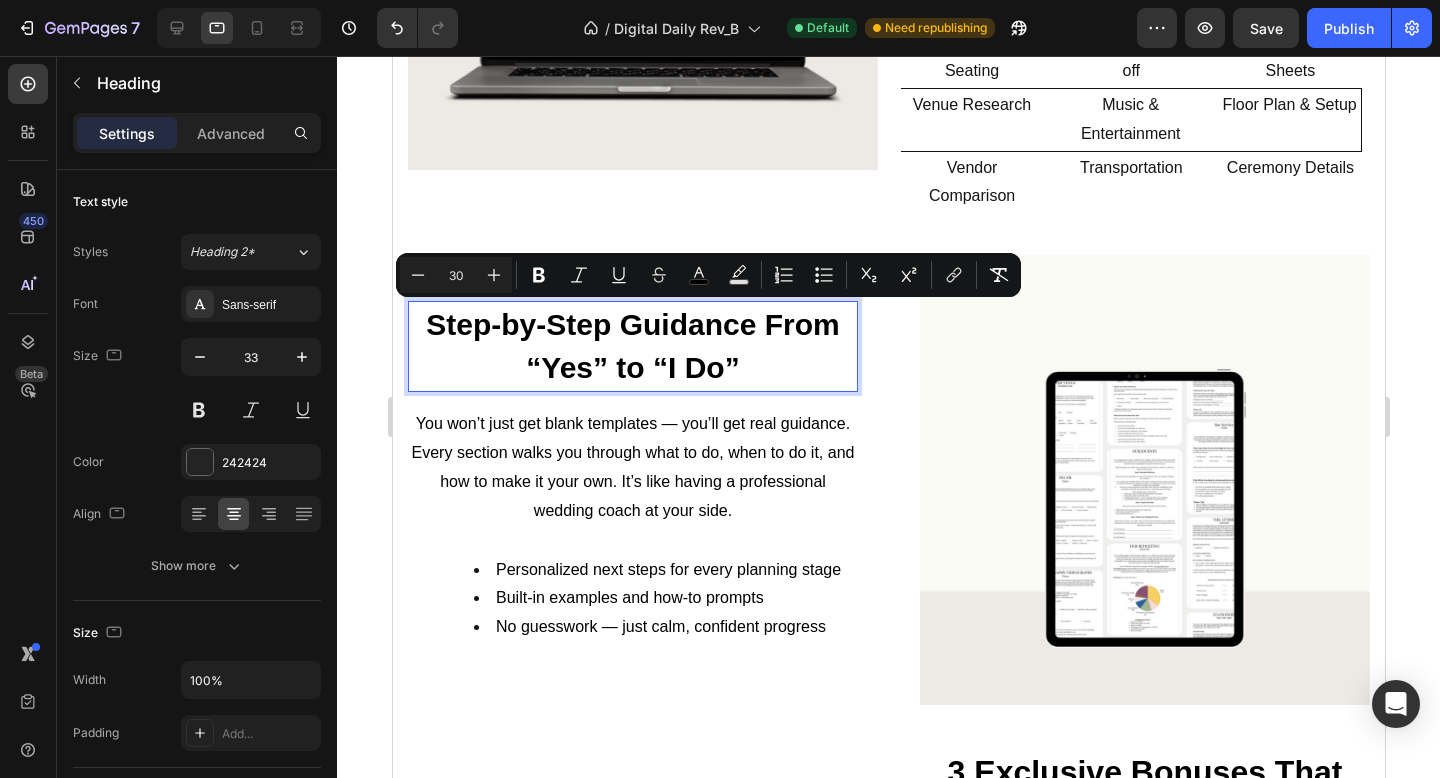 click on "Step-by-Step Guidance From “Yes” to “I Do”" at bounding box center [631, 346] 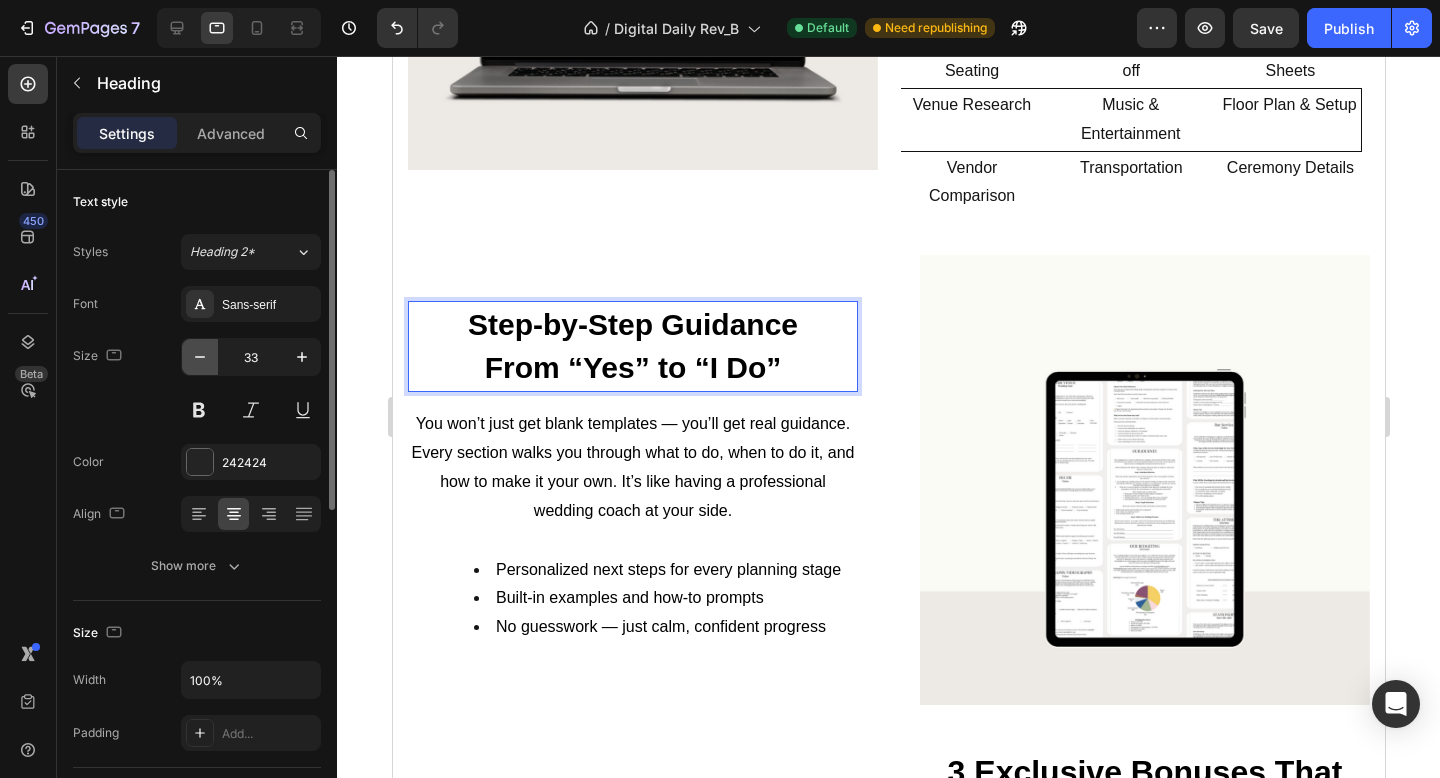 click at bounding box center (200, 357) 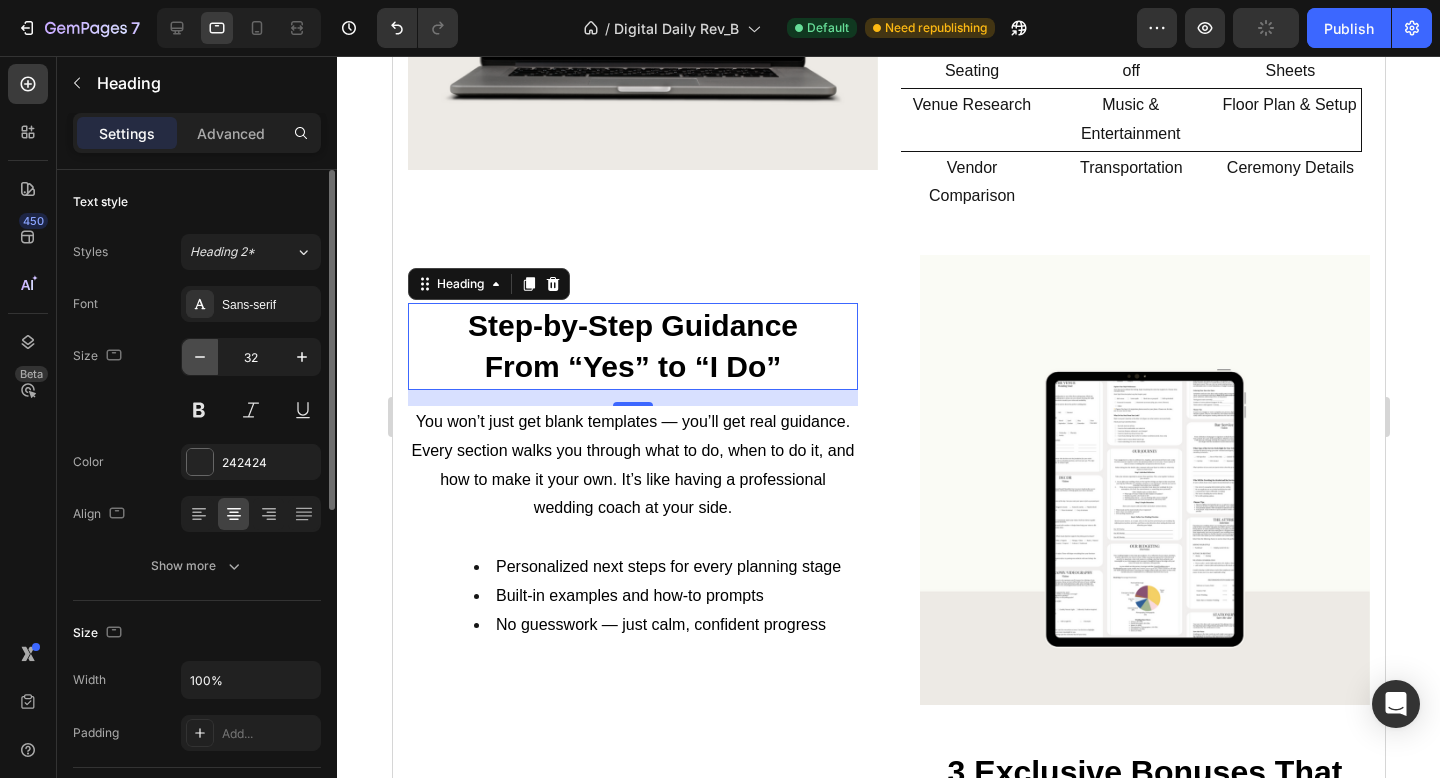click 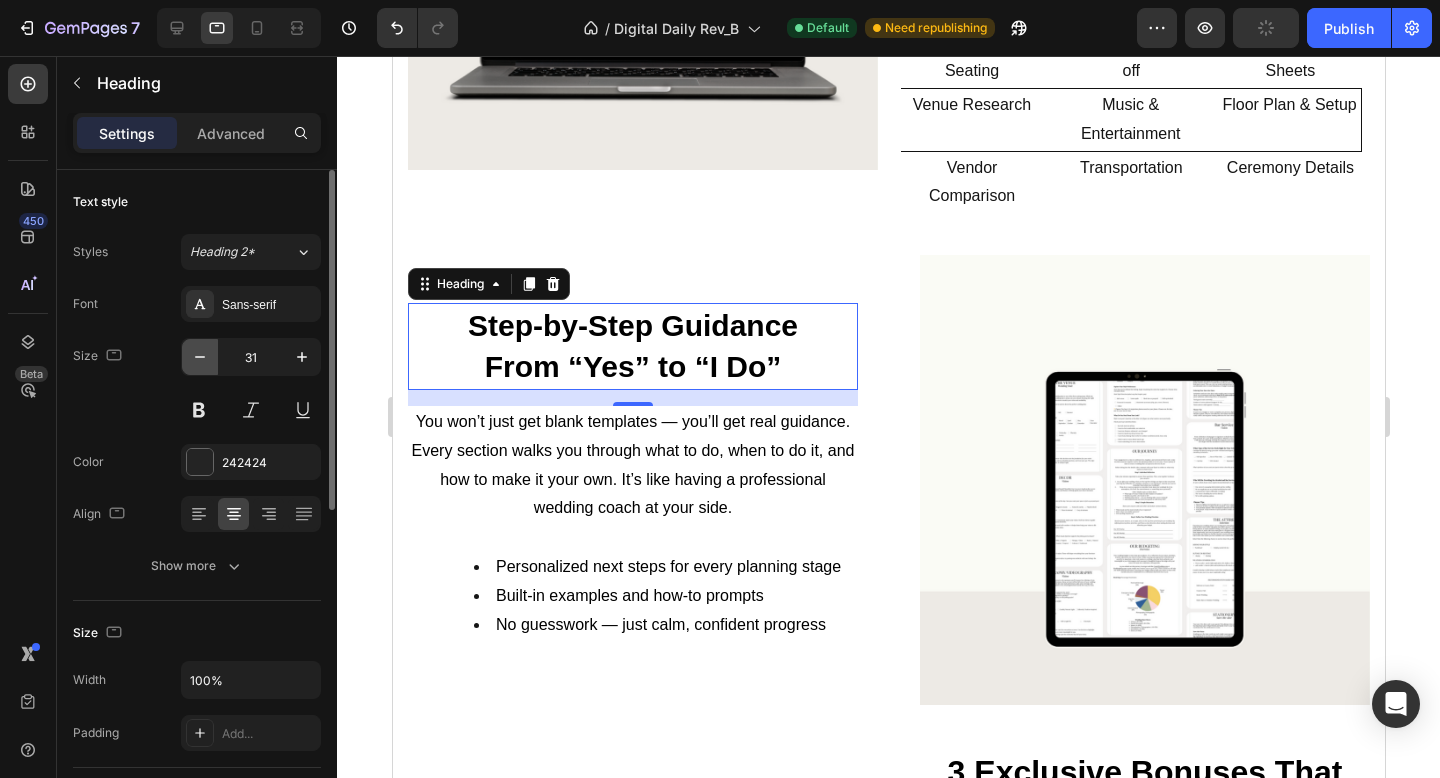 click 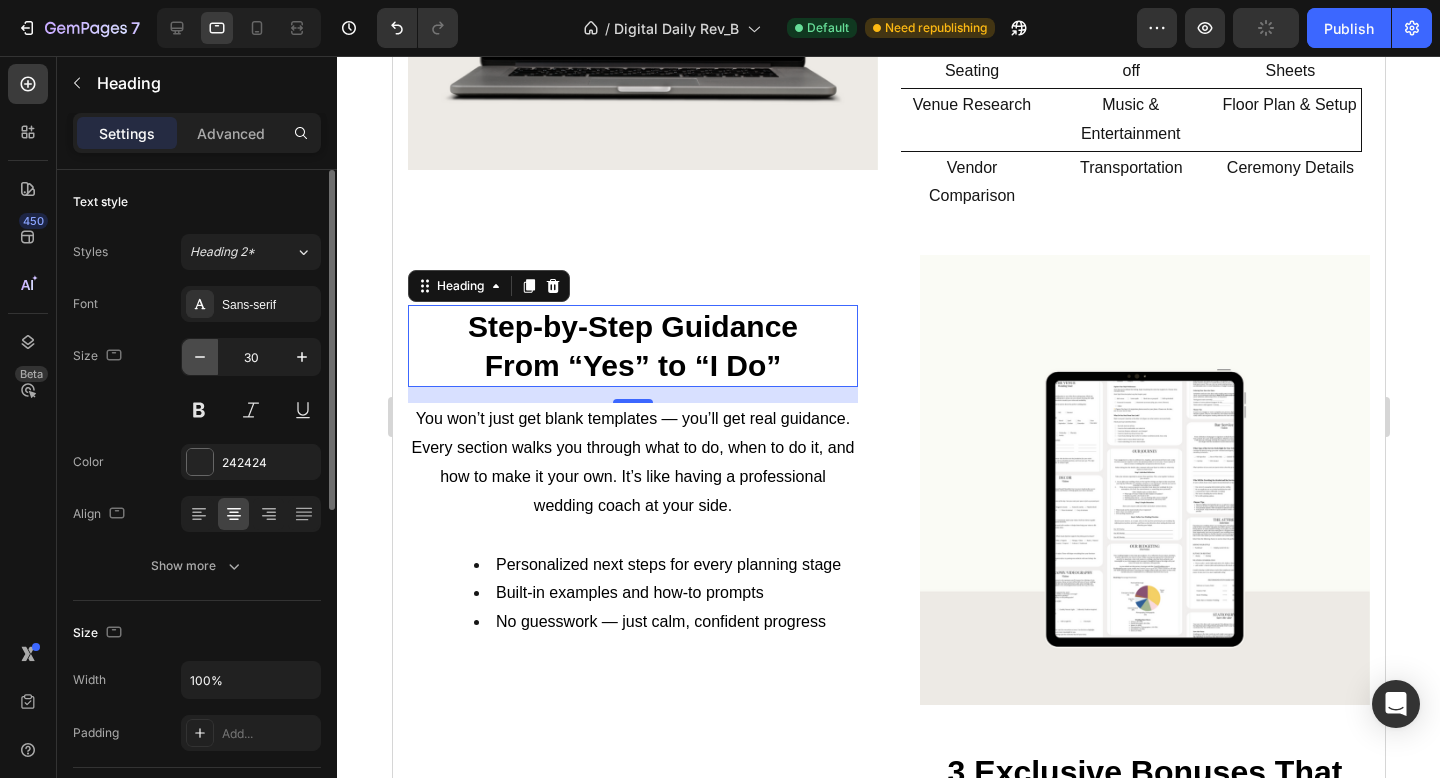 click 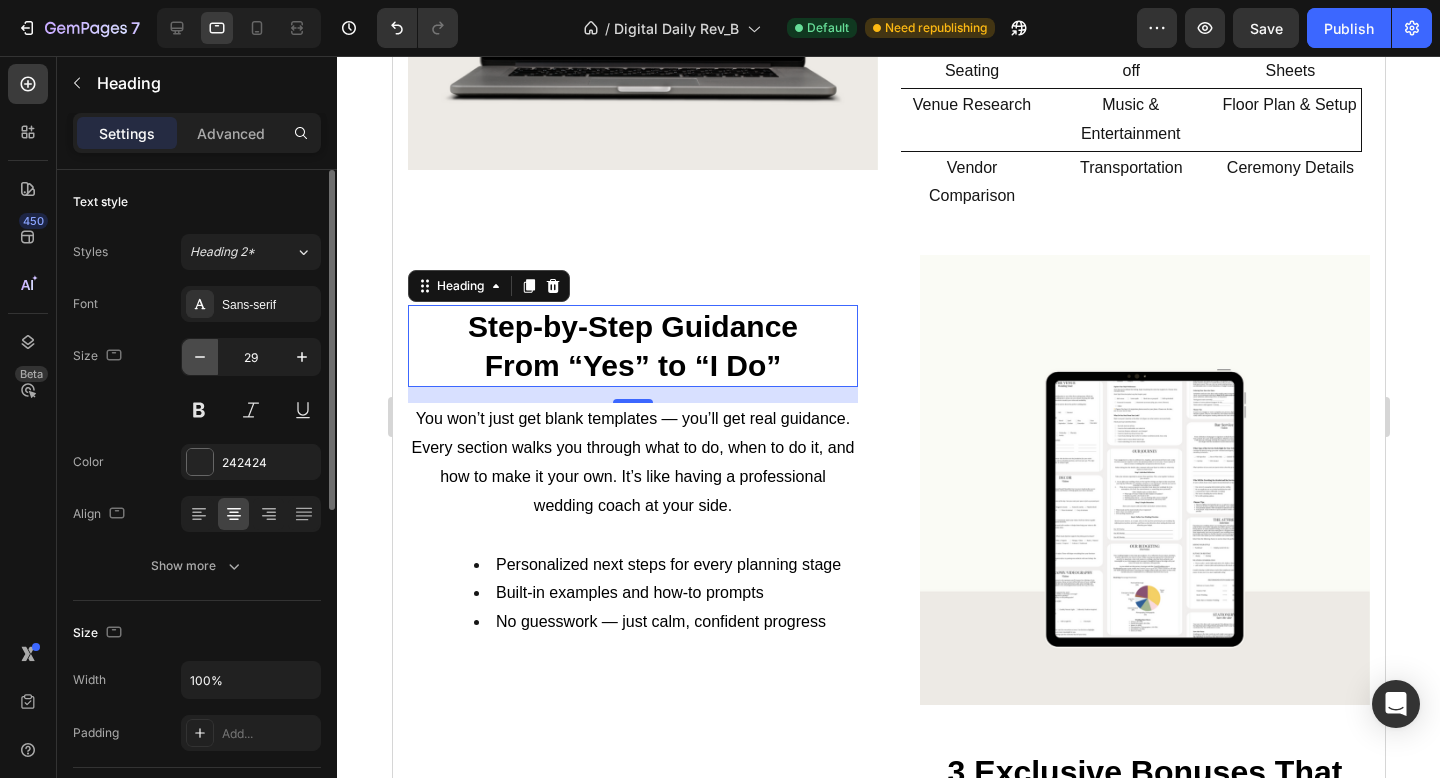 click 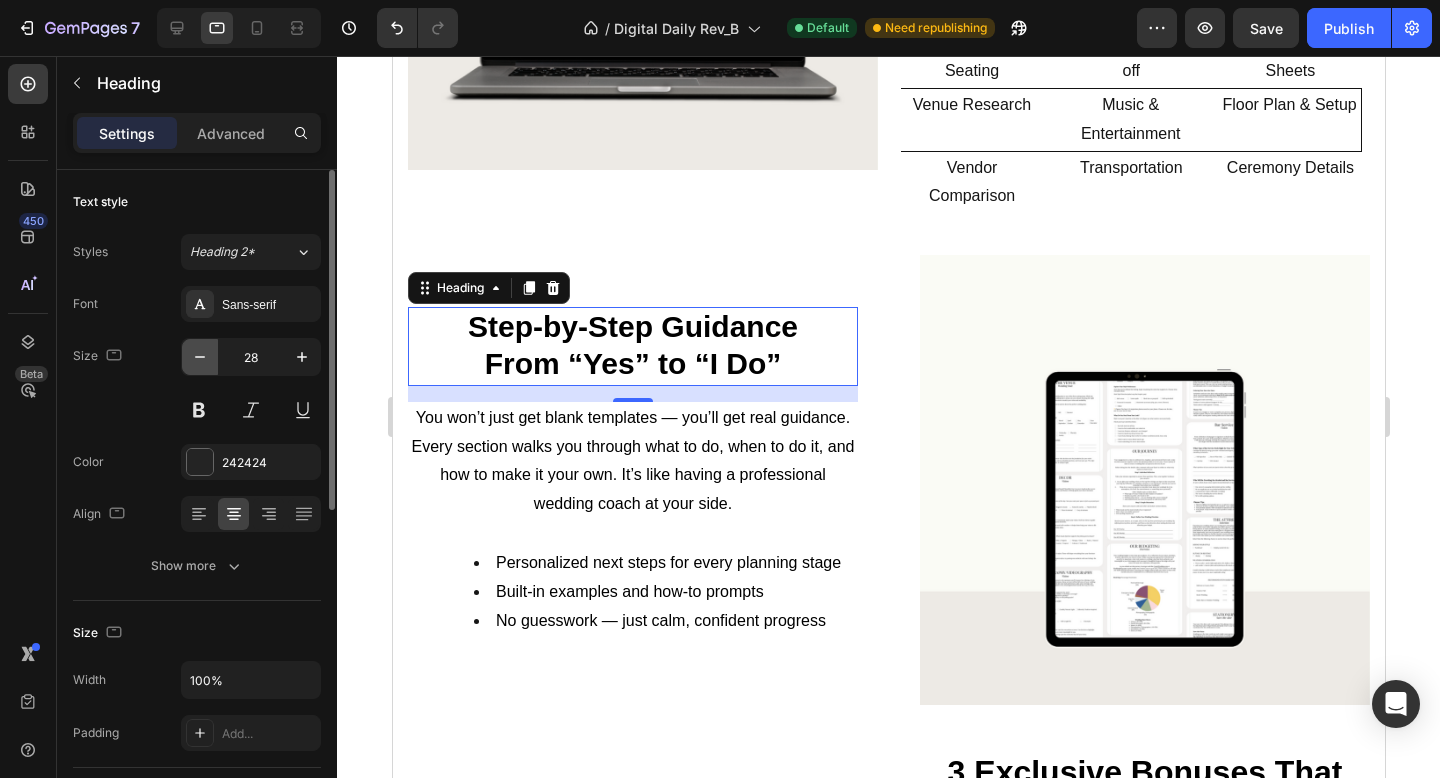 click 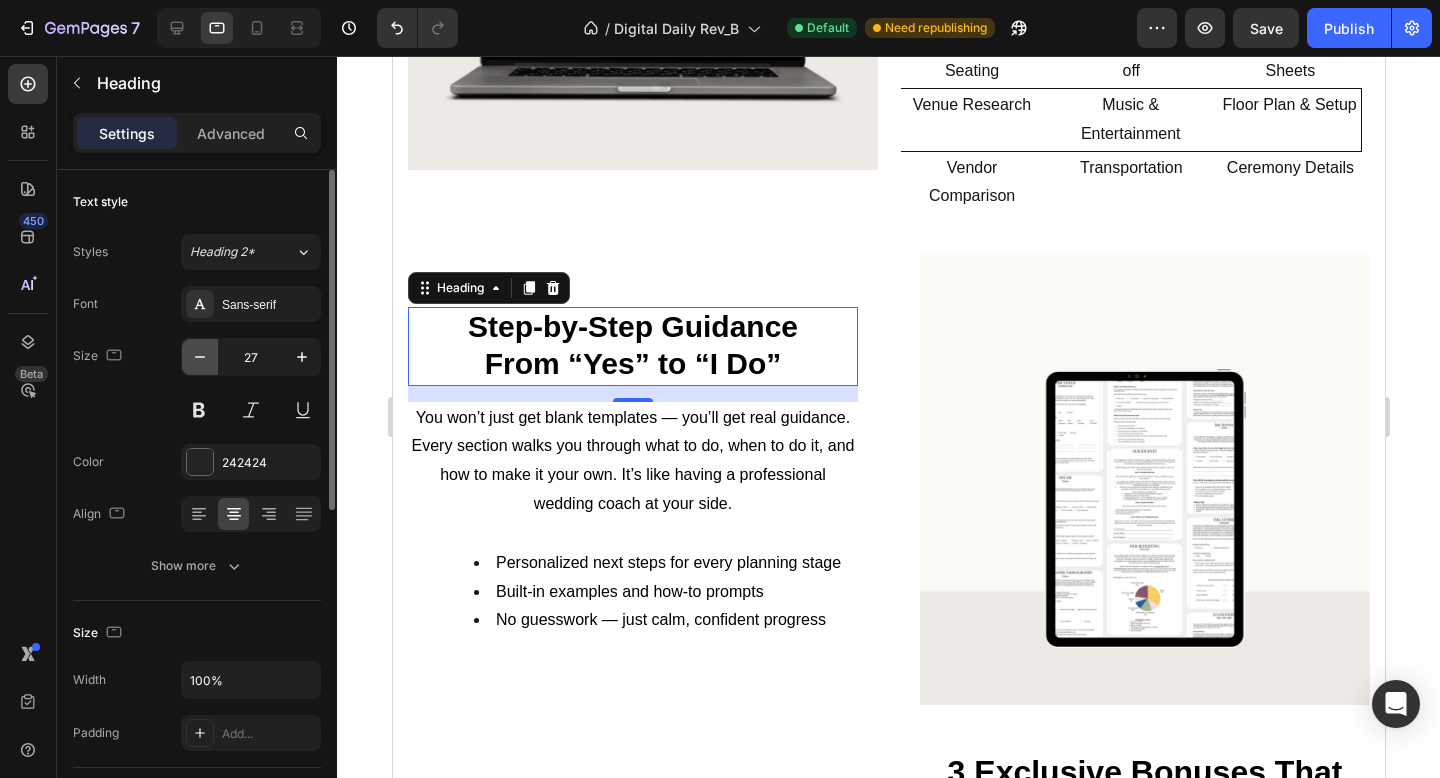 click 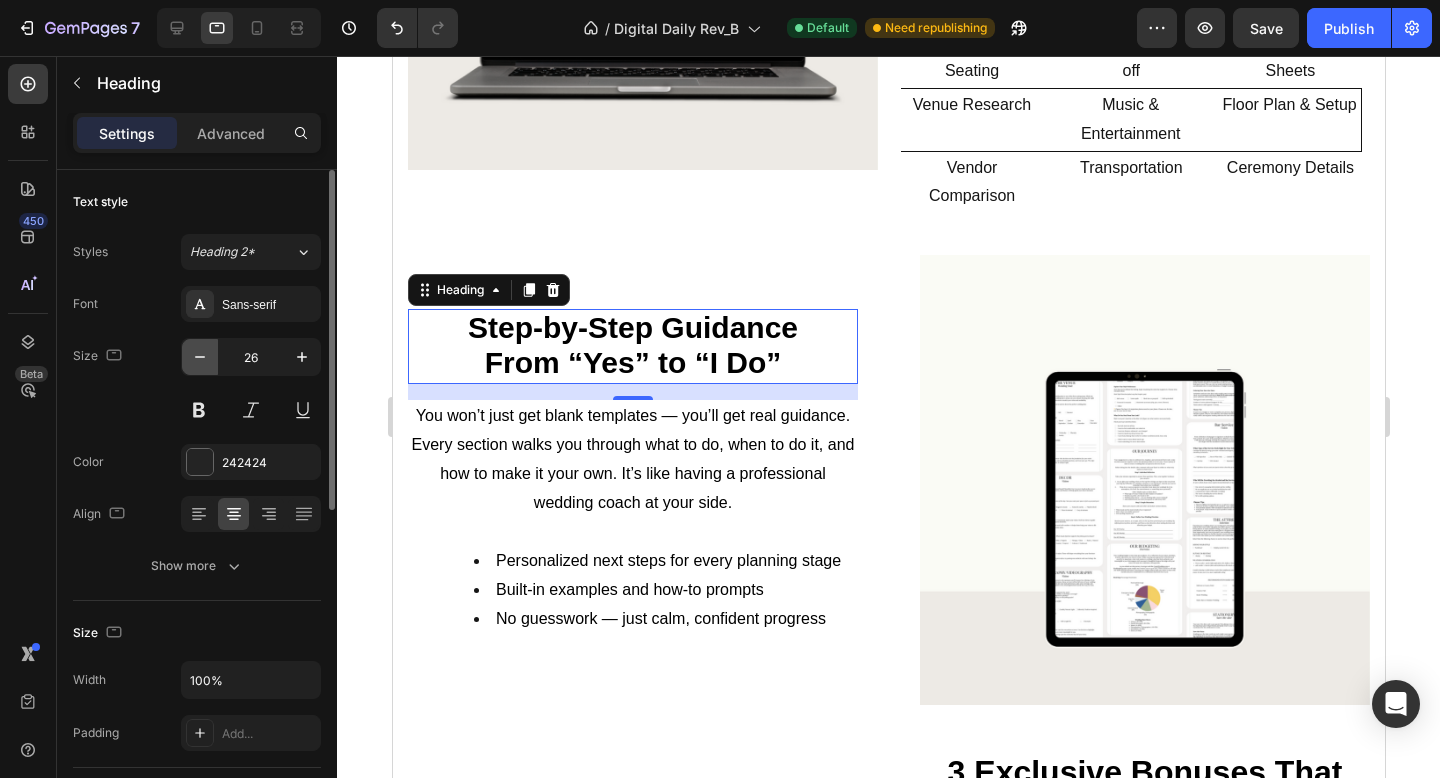 click 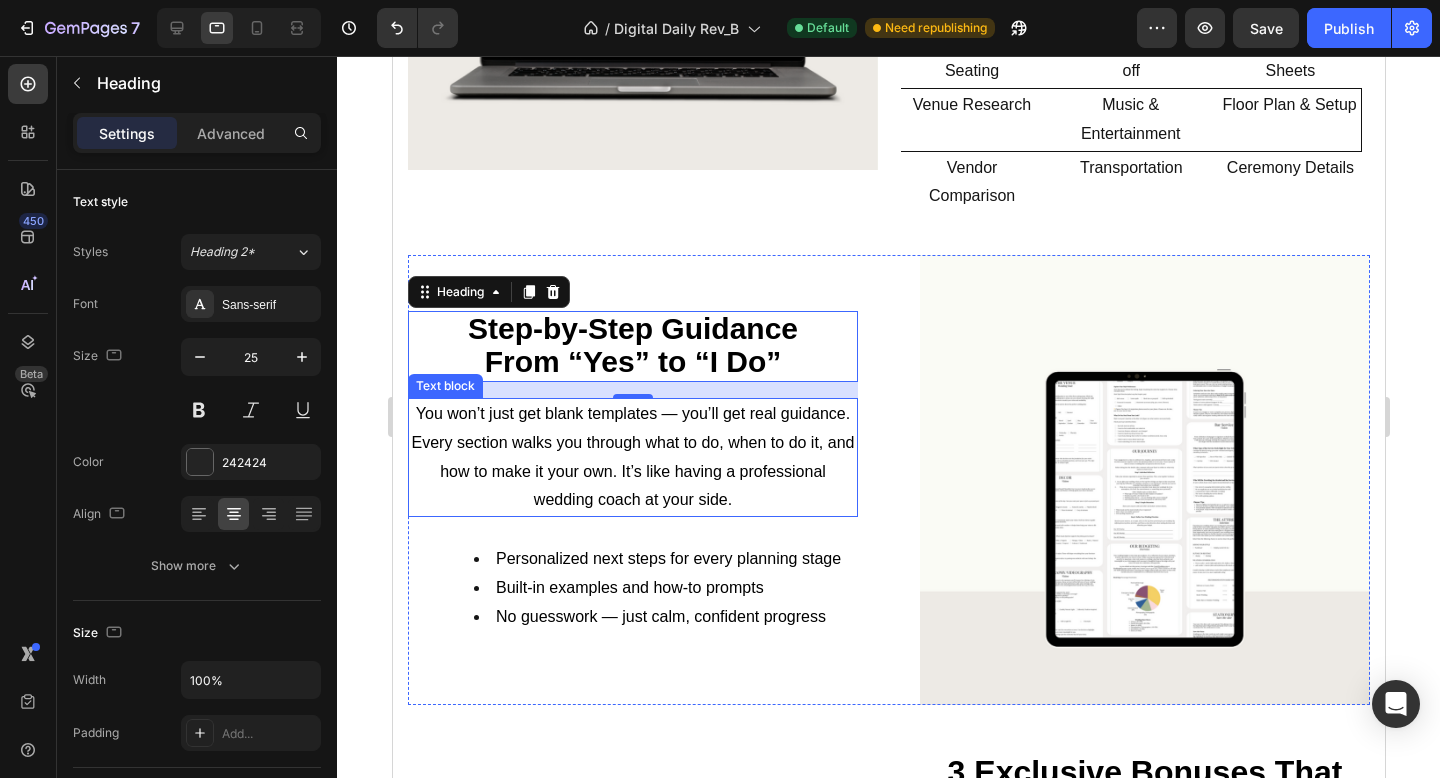 click on "You won’t just get blank templates — you’ll get real guidance. Every section walks you through what to do, when to do it, and how to make it your own. It’s like having a professional wedding coach at your side." at bounding box center (632, 457) 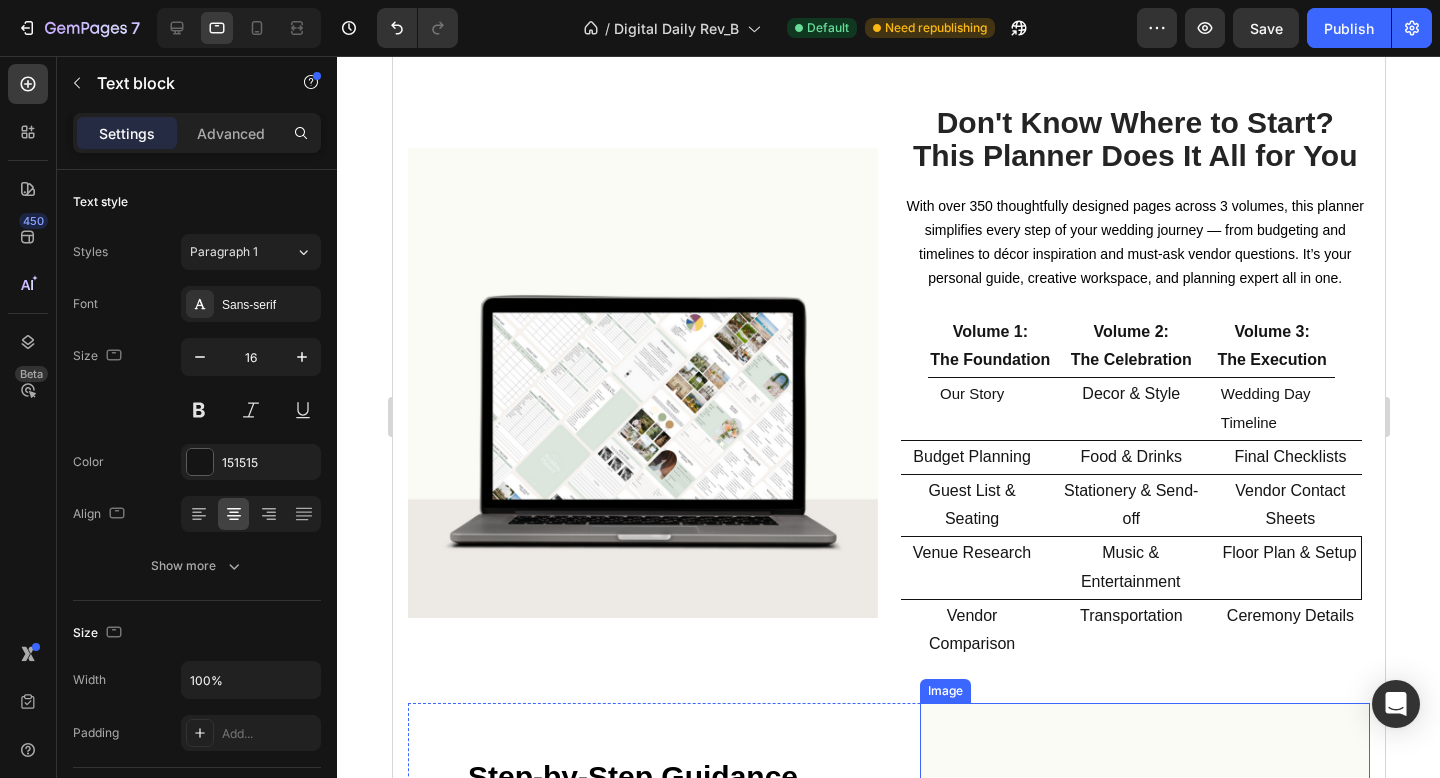 scroll, scrollTop: 684, scrollLeft: 0, axis: vertical 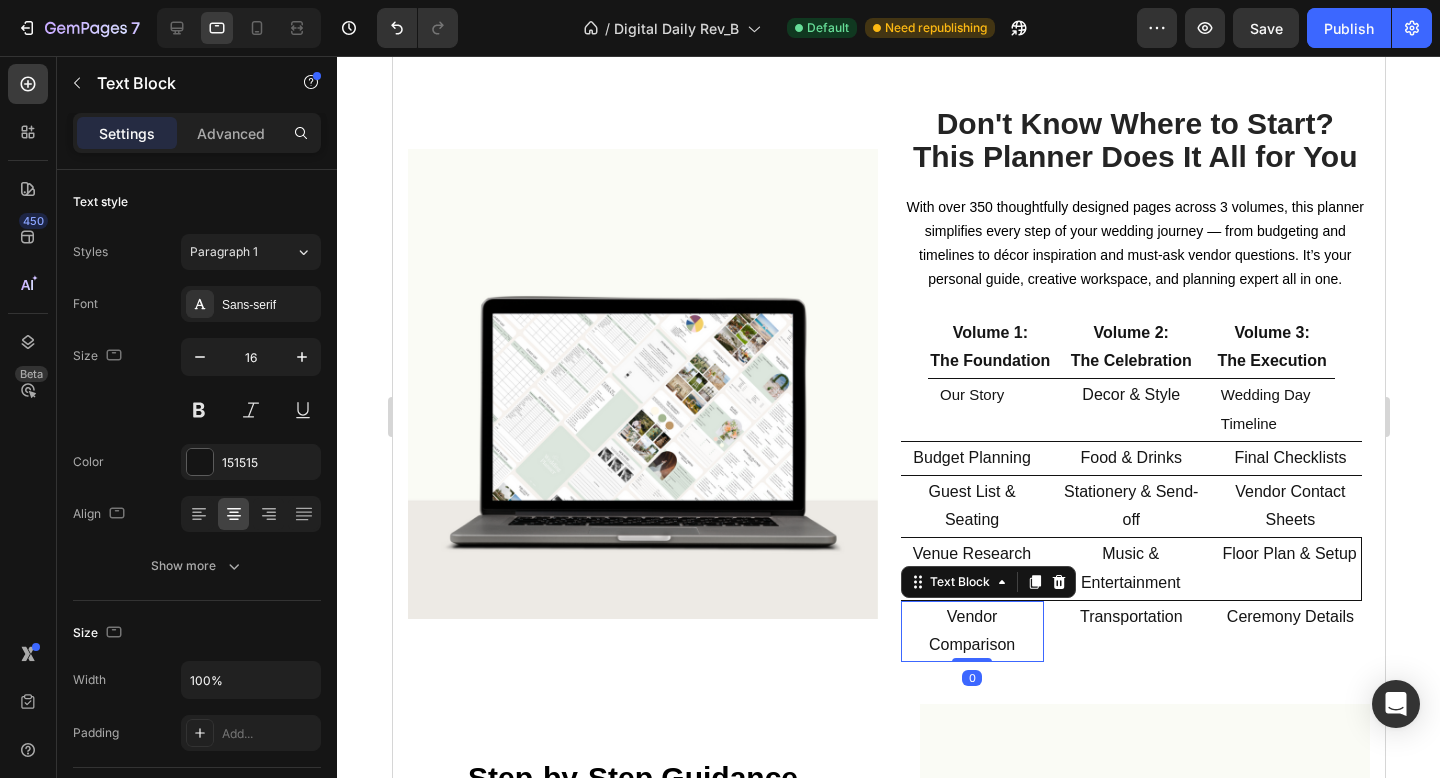 click on "Vendor Comparison" at bounding box center (971, 632) 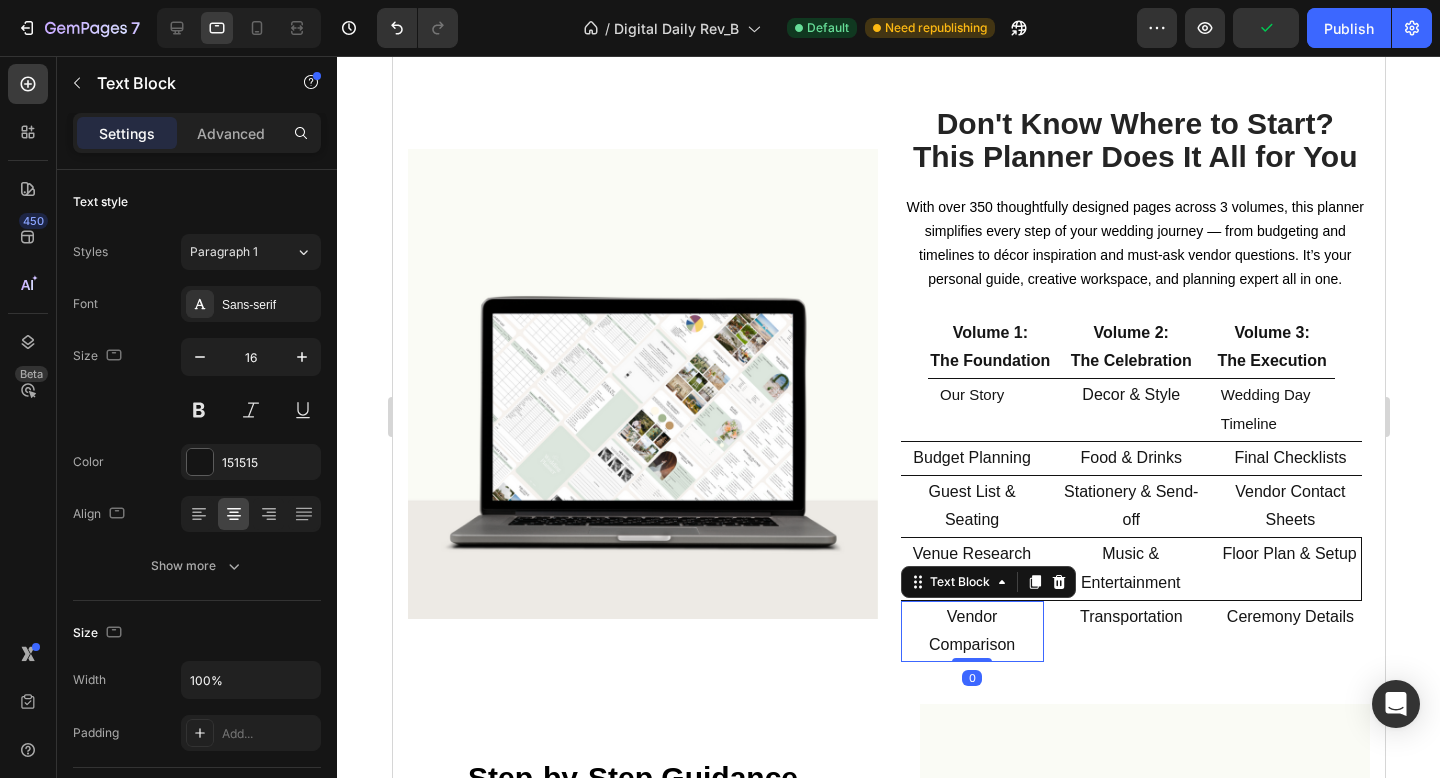 click on "Vendor Comparison" at bounding box center (971, 632) 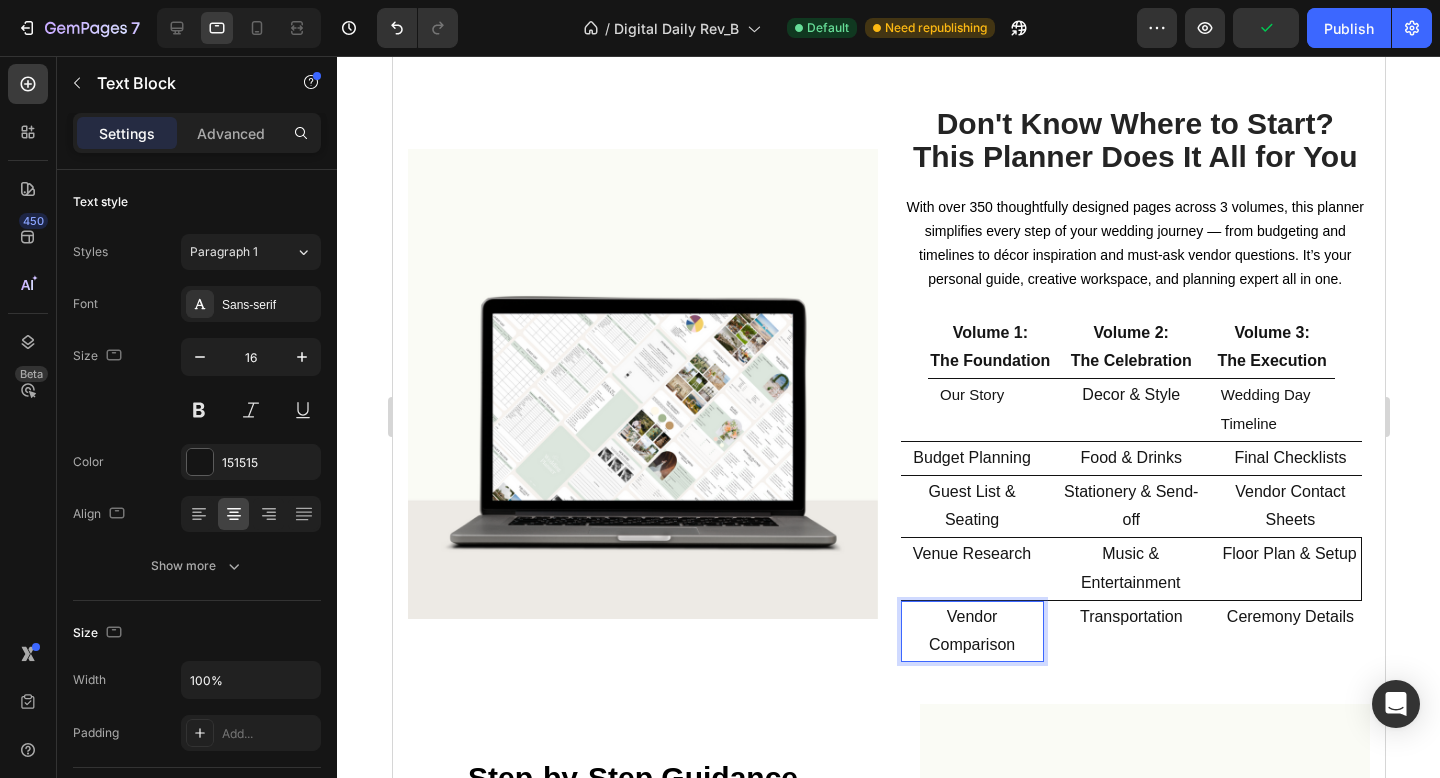 click on "Vendor Comparison" at bounding box center (971, 632) 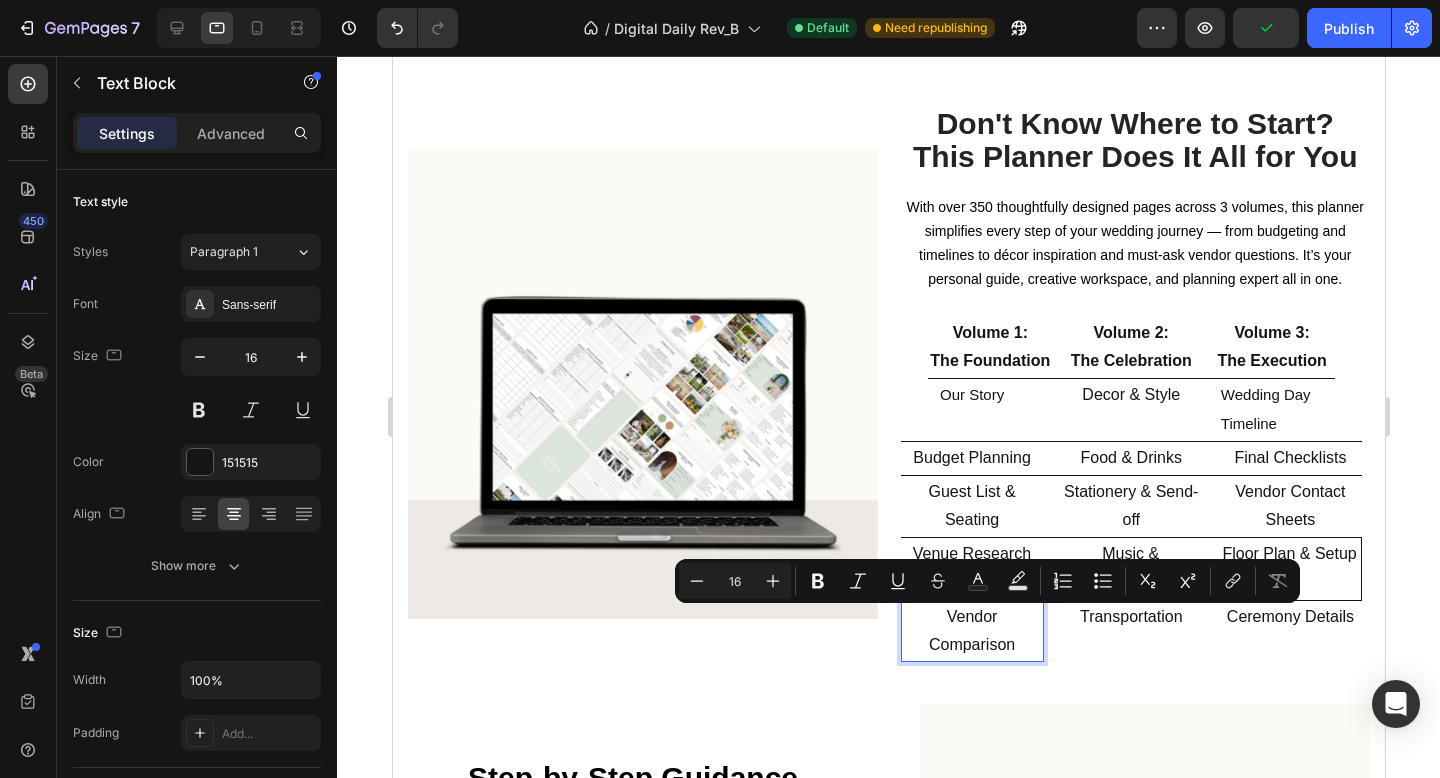 click on "Vendor Comparison" at bounding box center (971, 632) 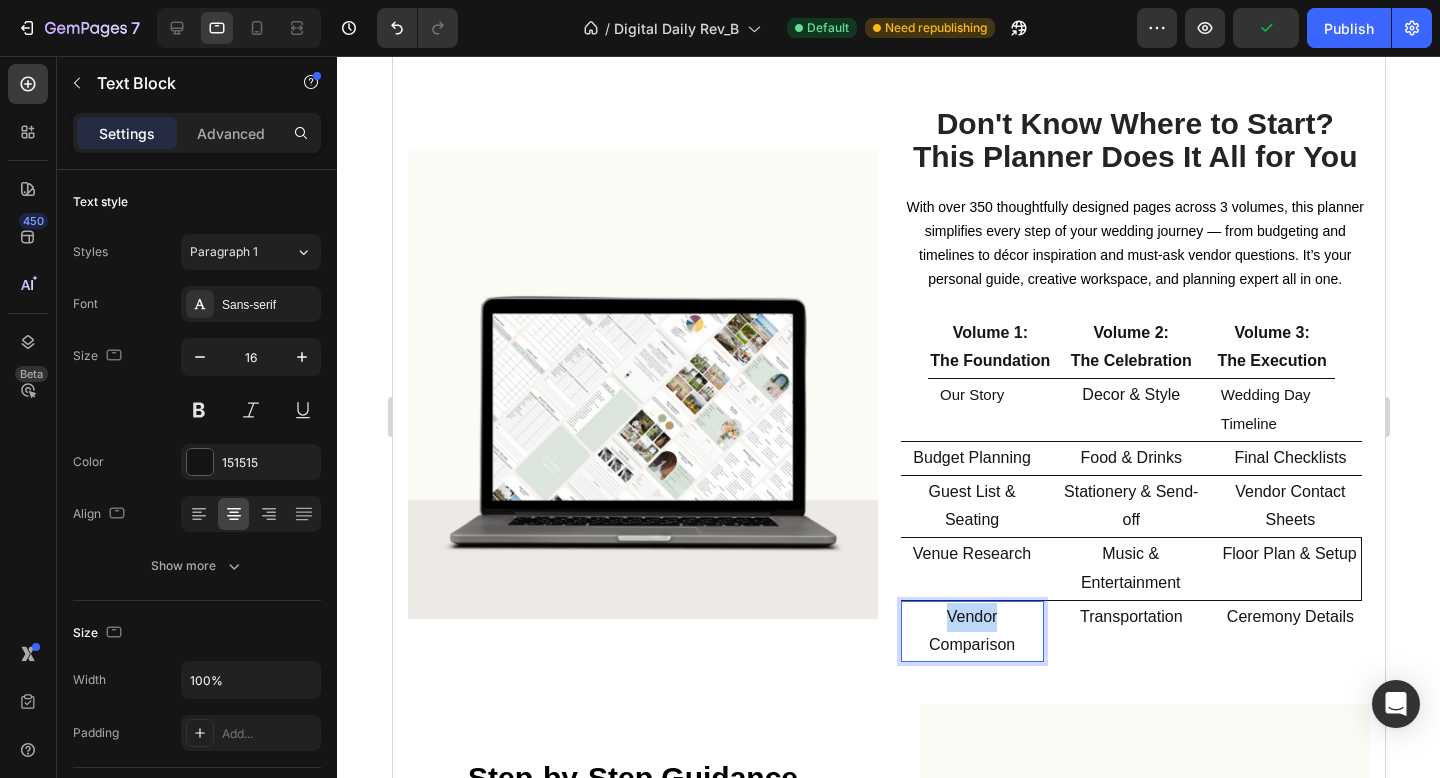 click on "Vendor Comparison" at bounding box center (971, 632) 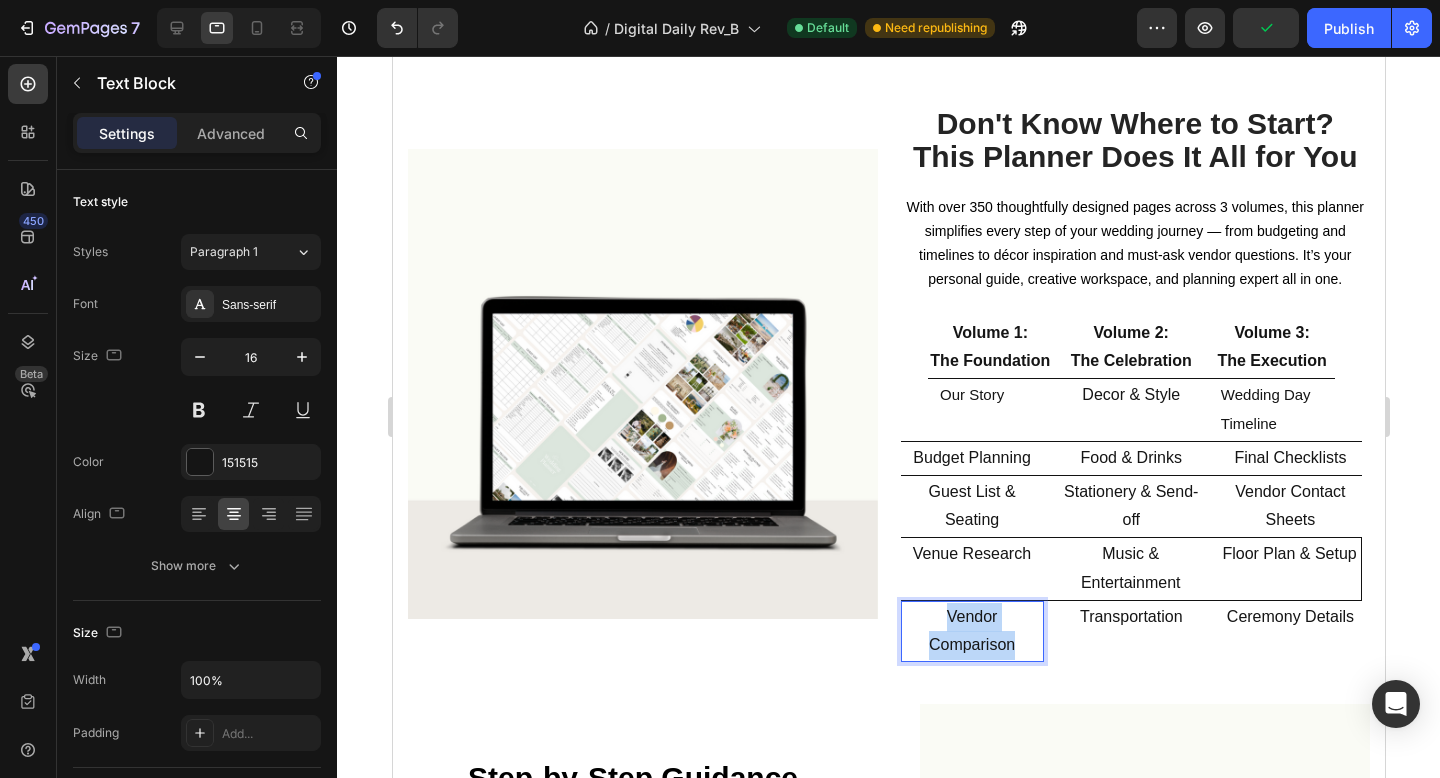 click on "Vendor Comparison" at bounding box center [971, 632] 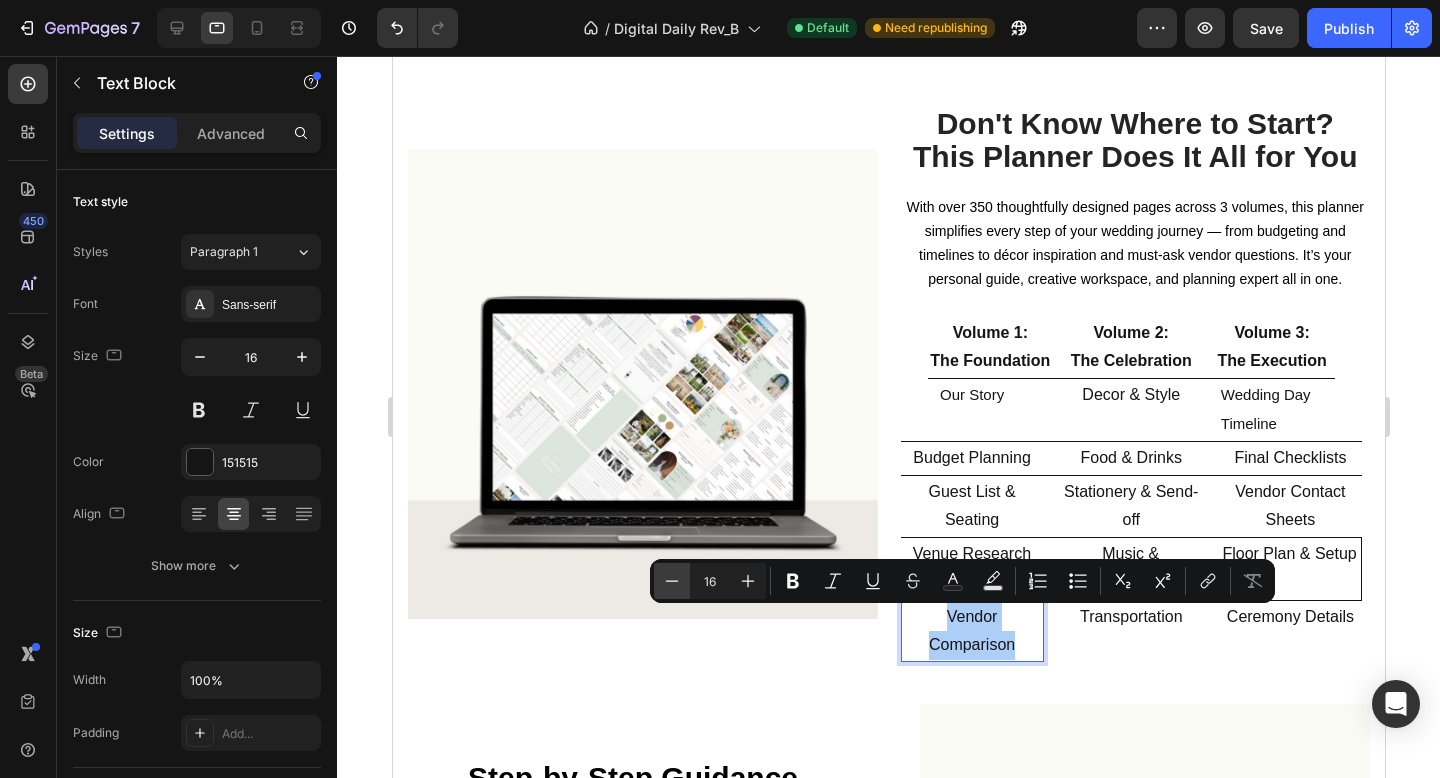 click 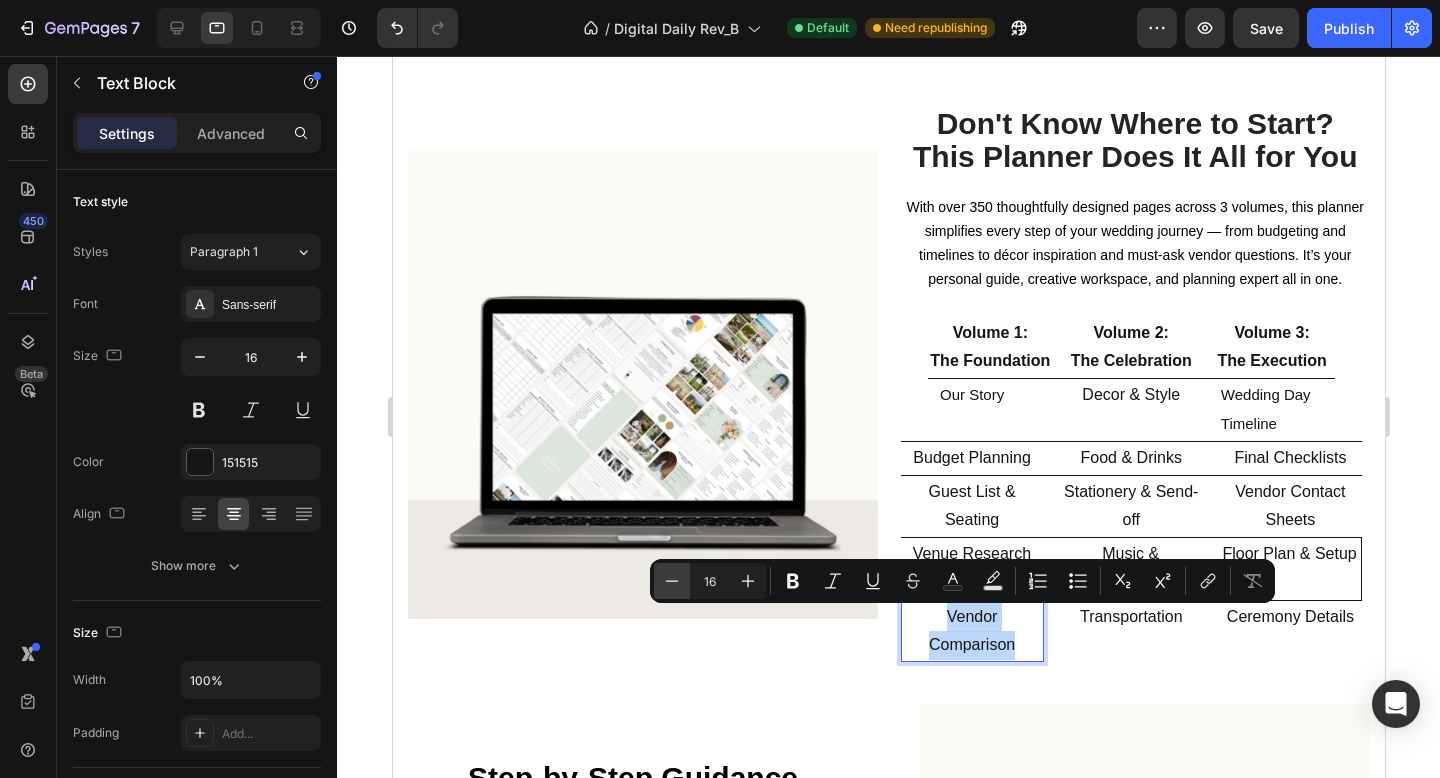 type on "15" 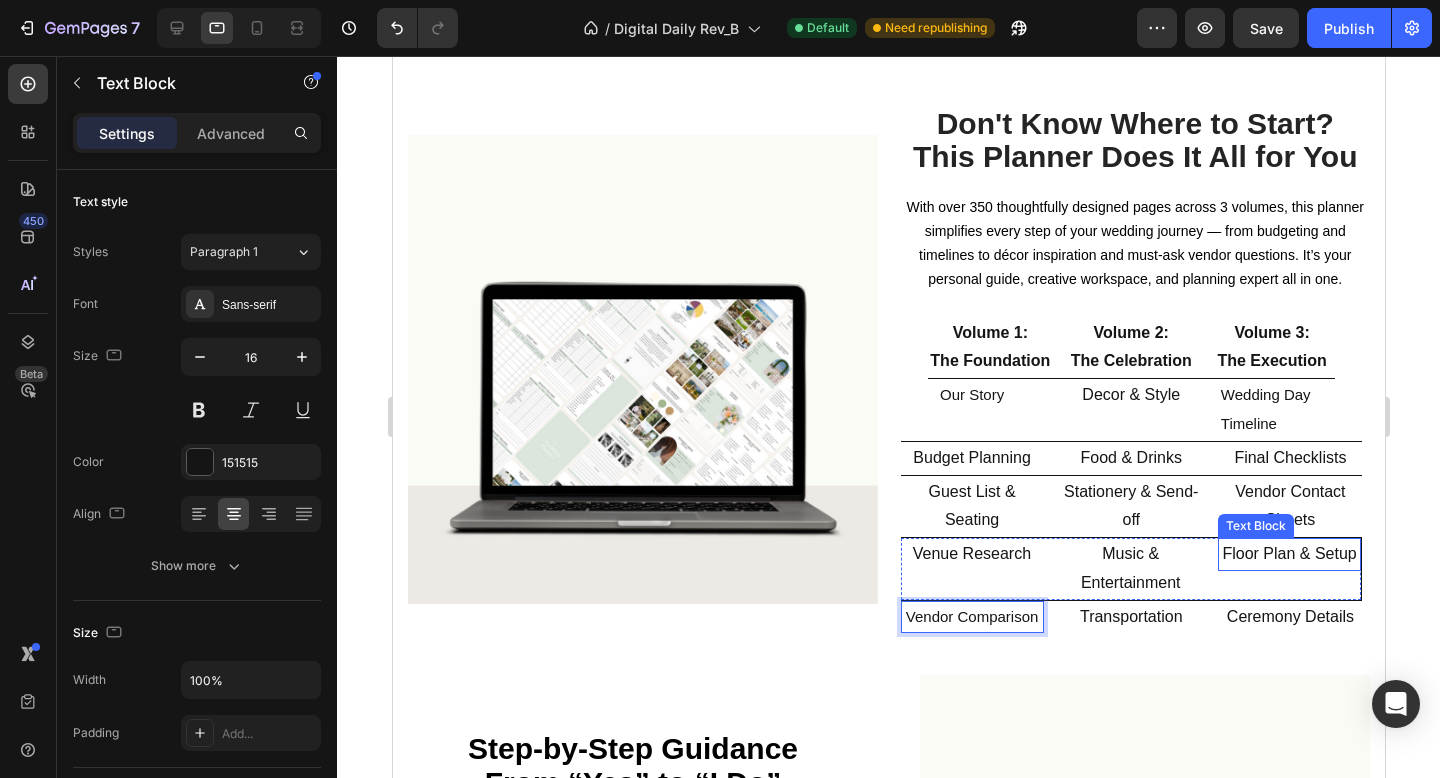 click on "Floor Plan & Setup" at bounding box center (1288, 554) 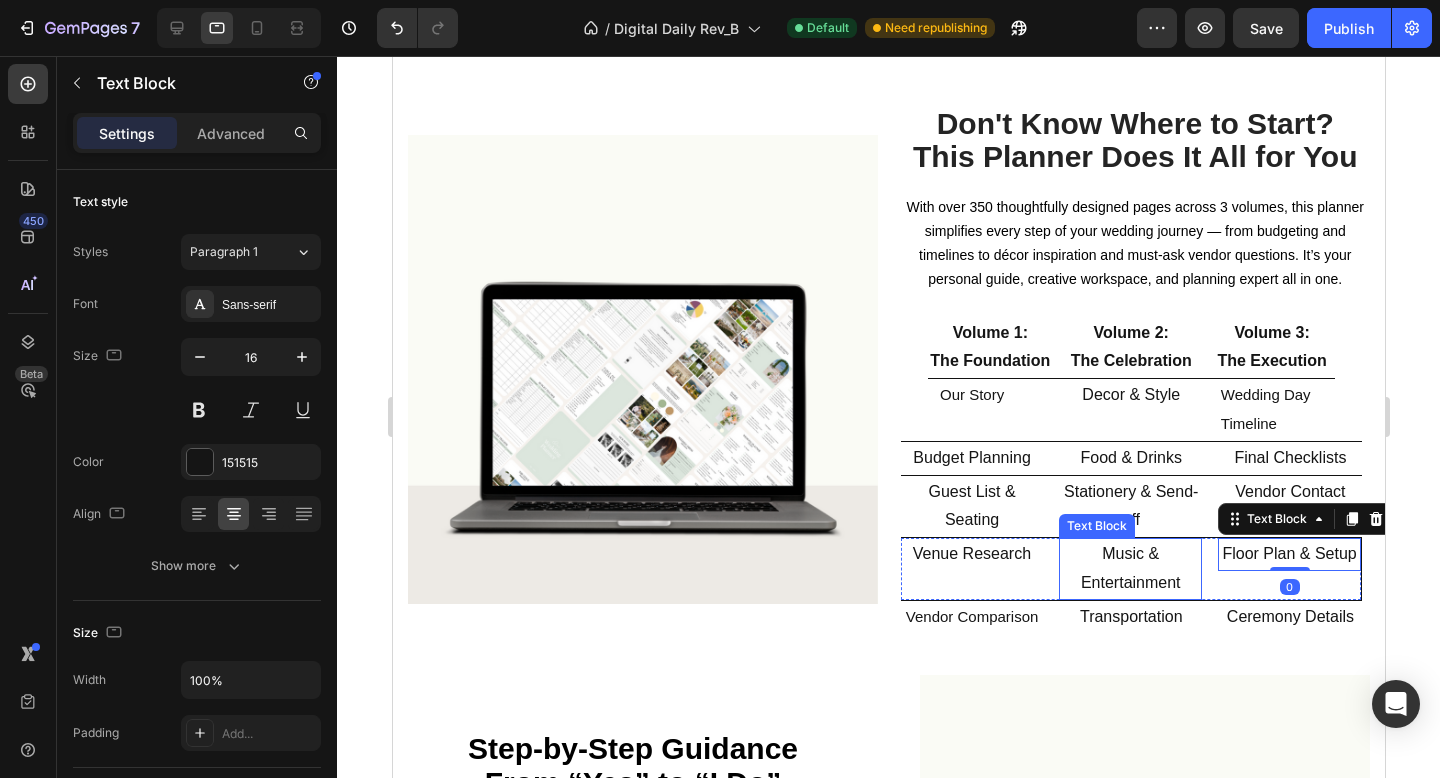 click on "Music & Entertainment" at bounding box center [1129, 569] 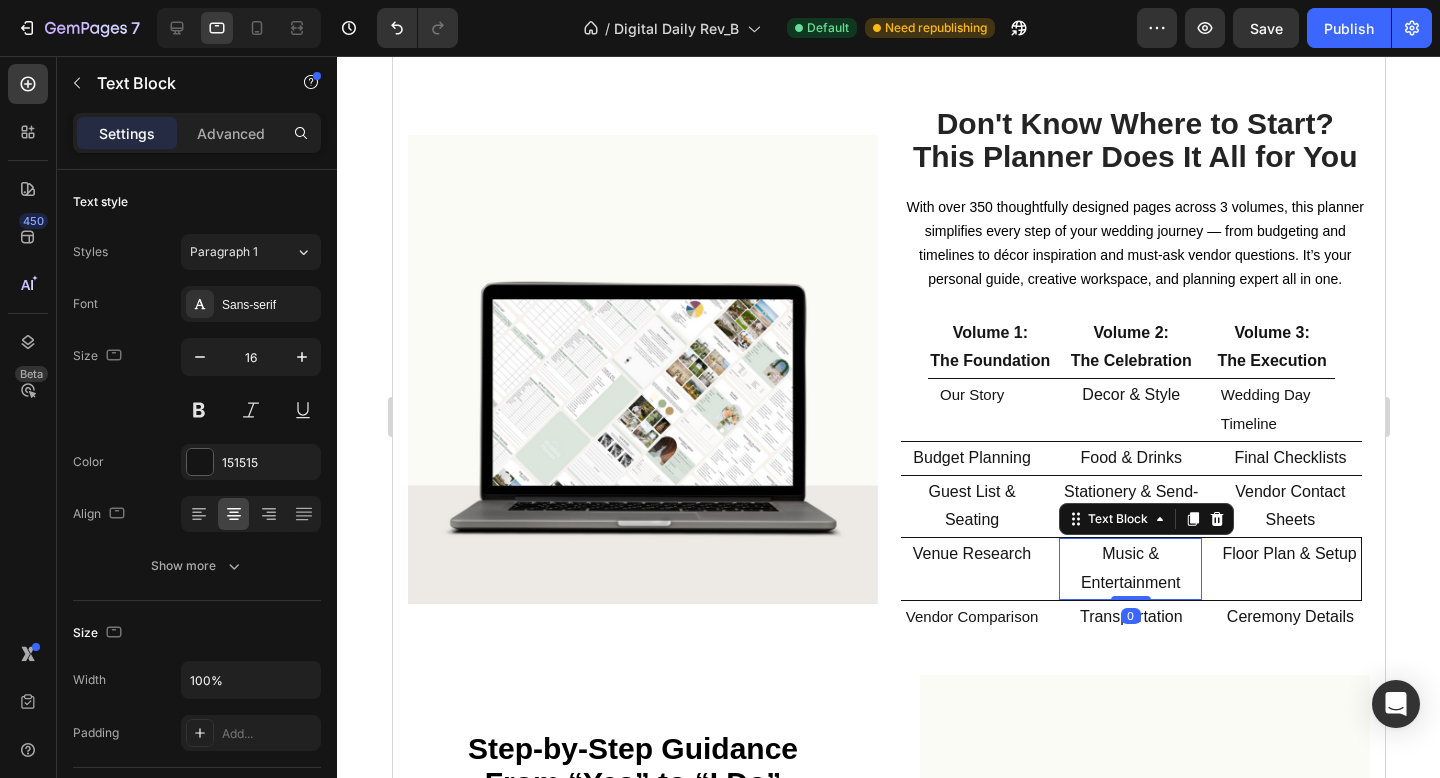 click on "Music & Entertainment" at bounding box center (1129, 569) 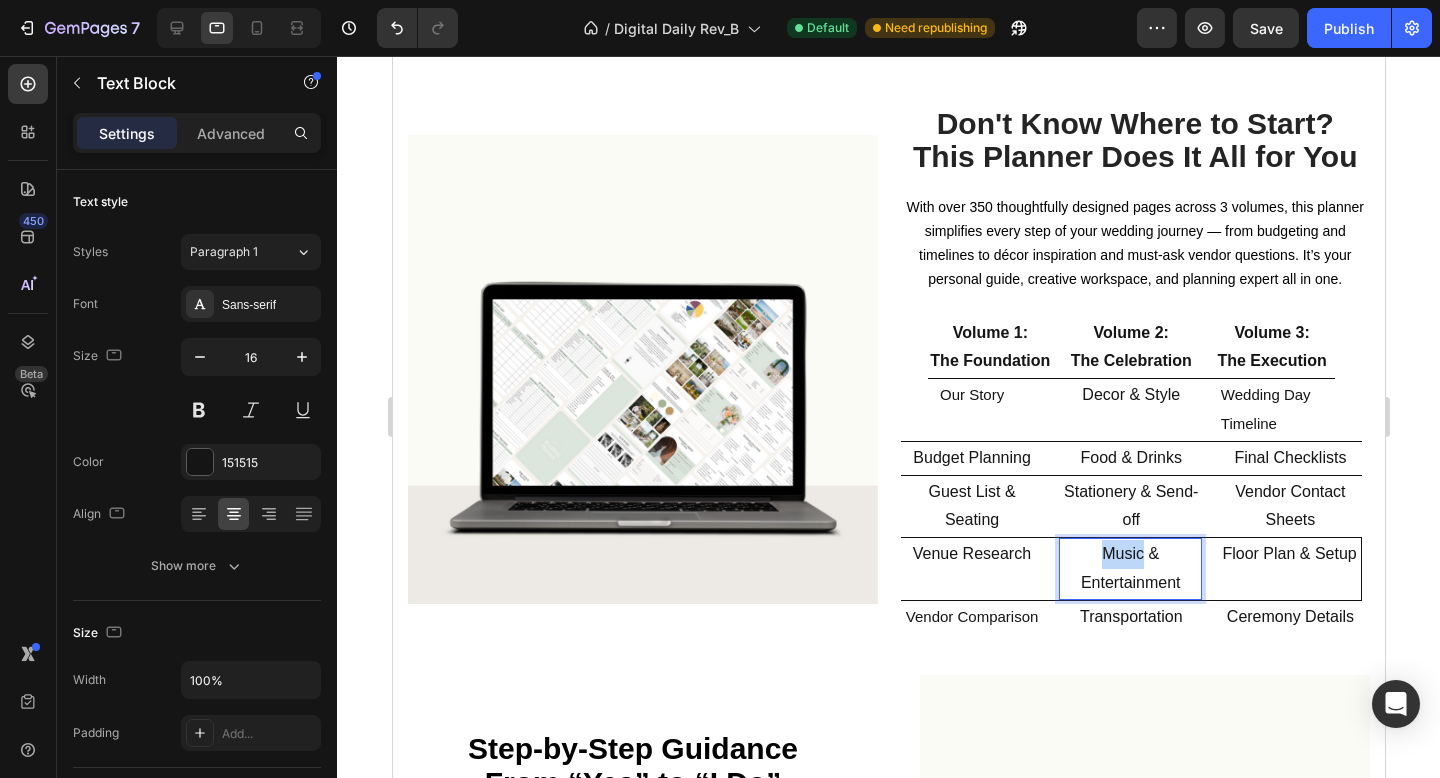 click on "Music & Entertainment" at bounding box center [1129, 569] 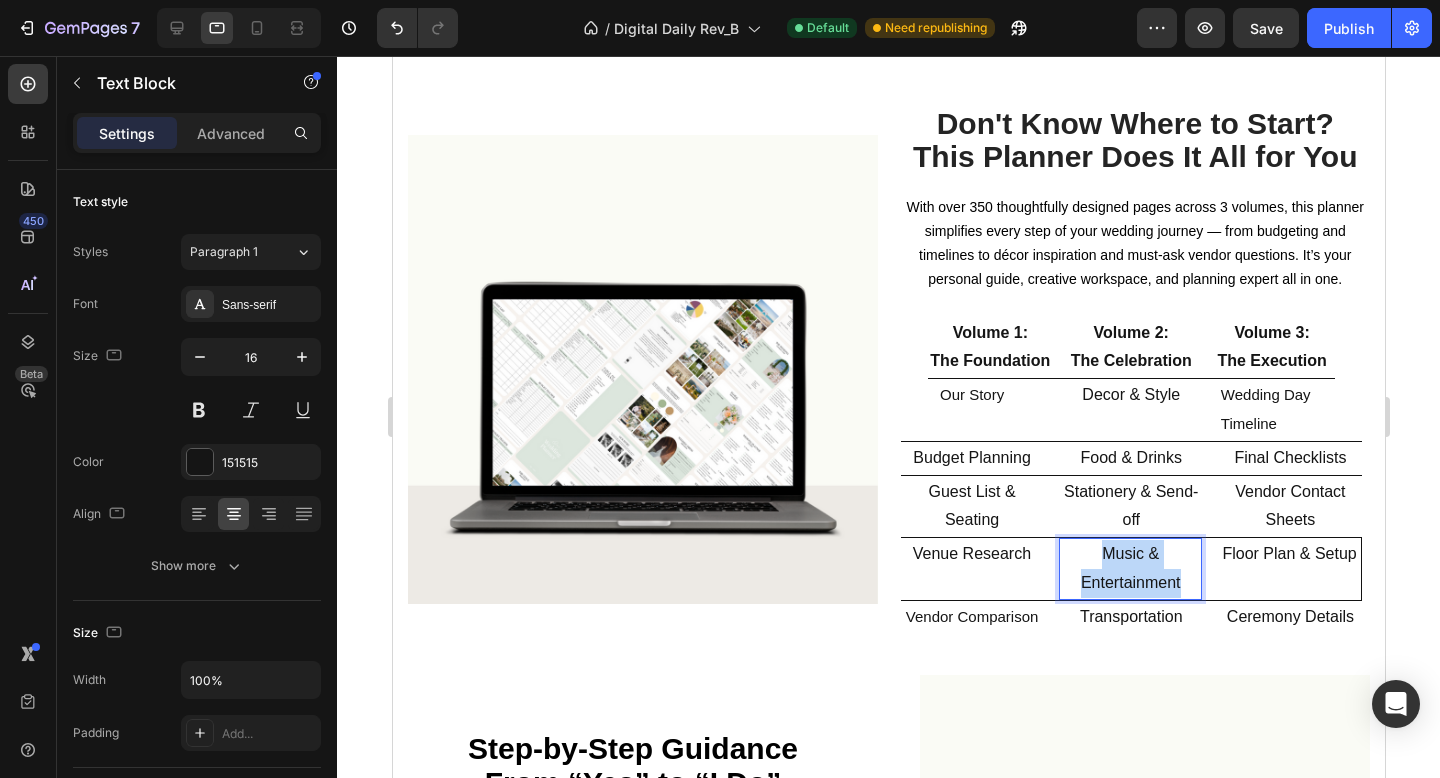 click on "Music & Entertainment" at bounding box center (1129, 569) 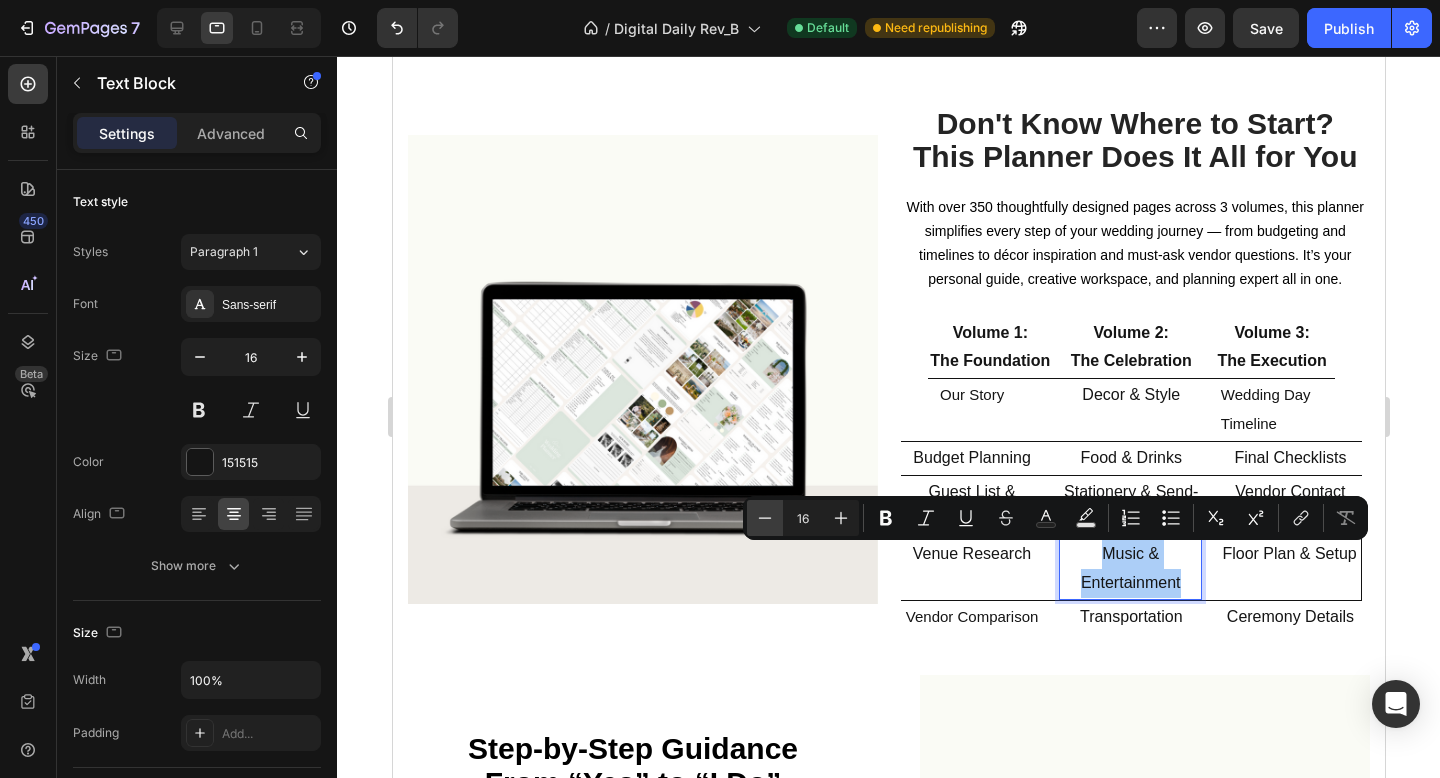click 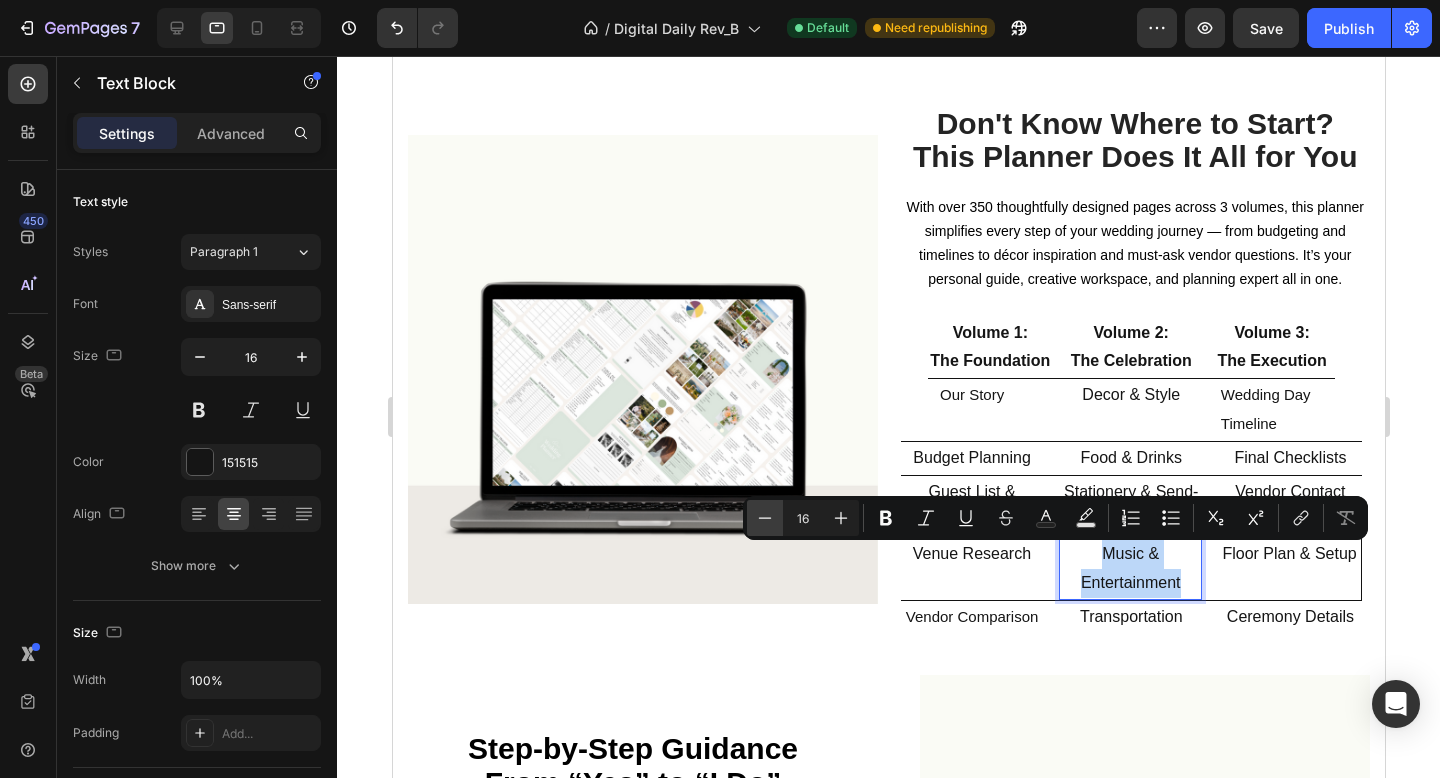 type on "15" 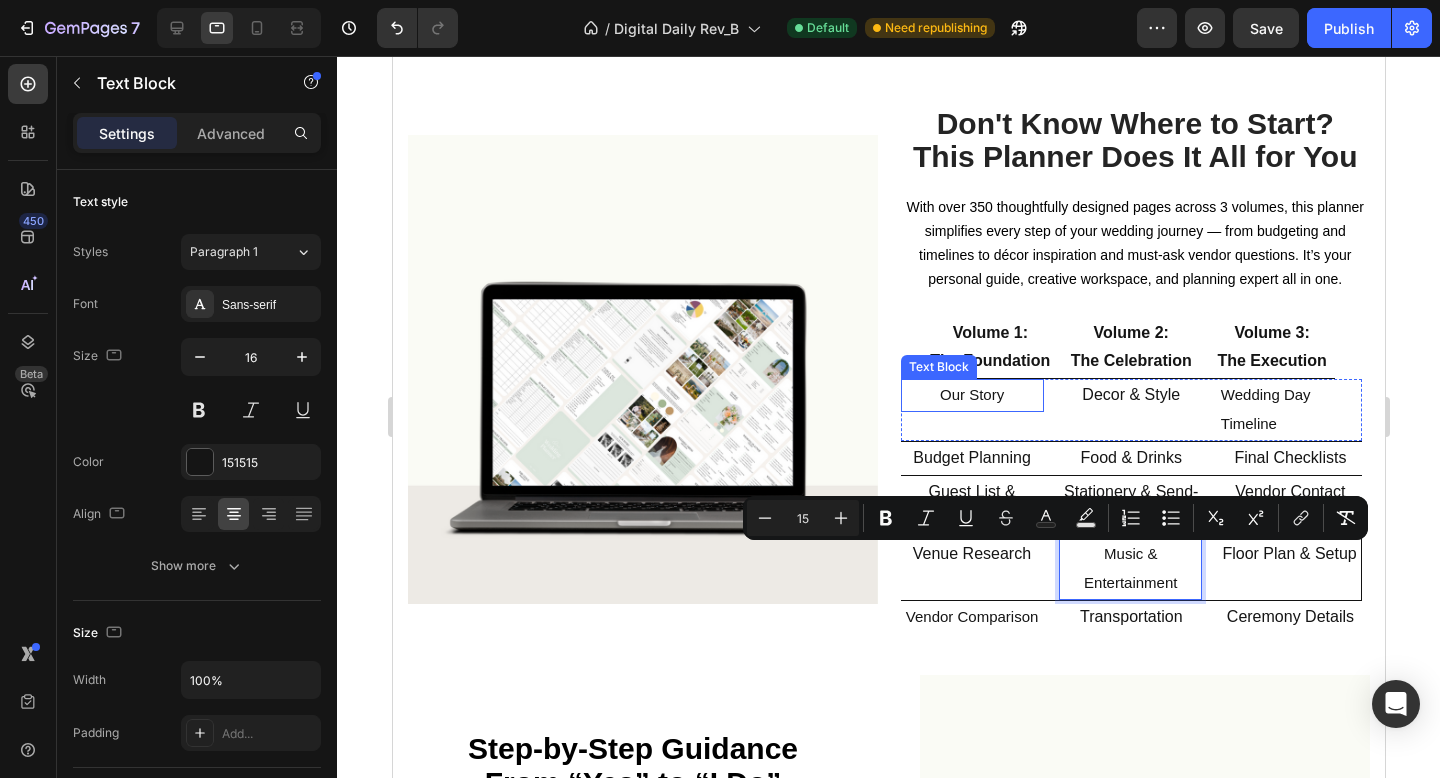 click on "Our Story" at bounding box center [971, 394] 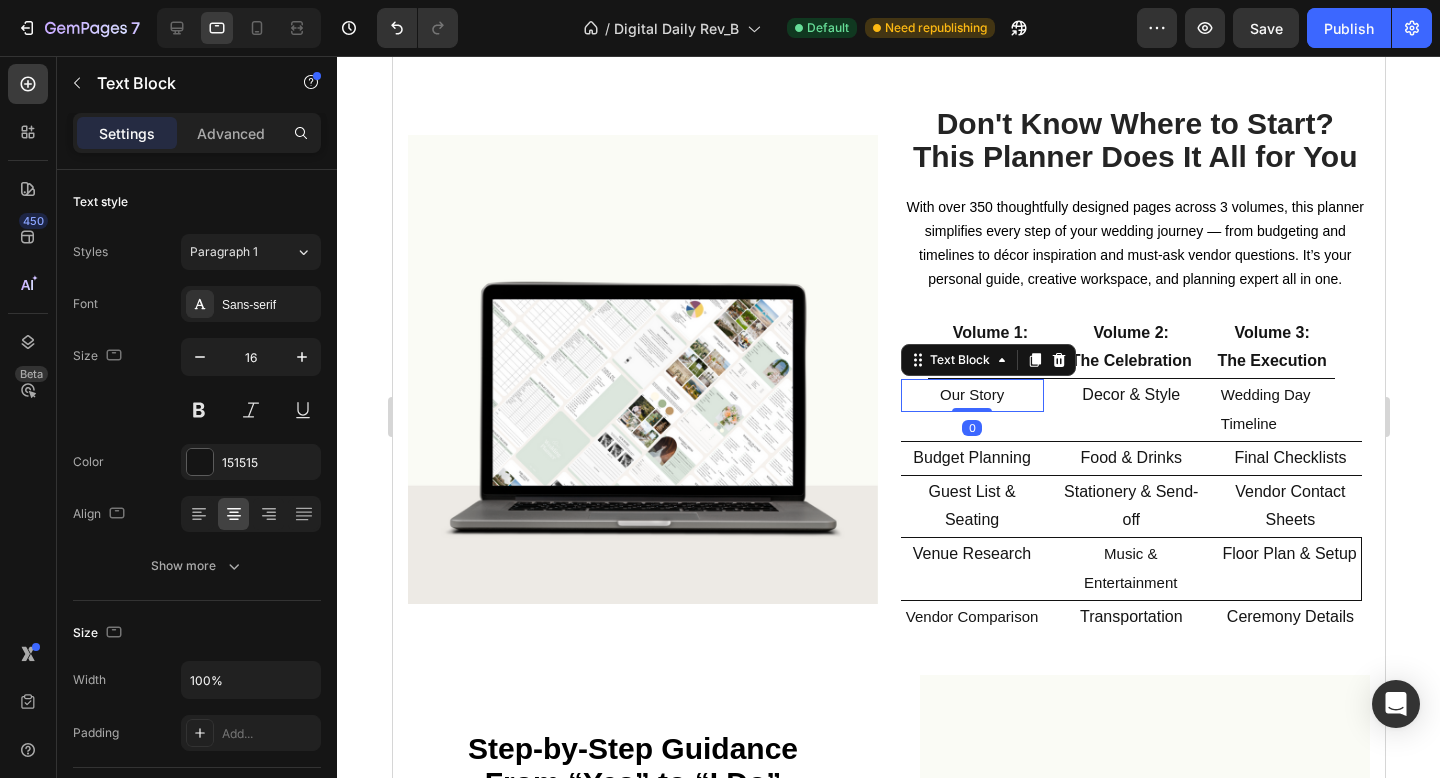 click on "Our Story" at bounding box center [971, 394] 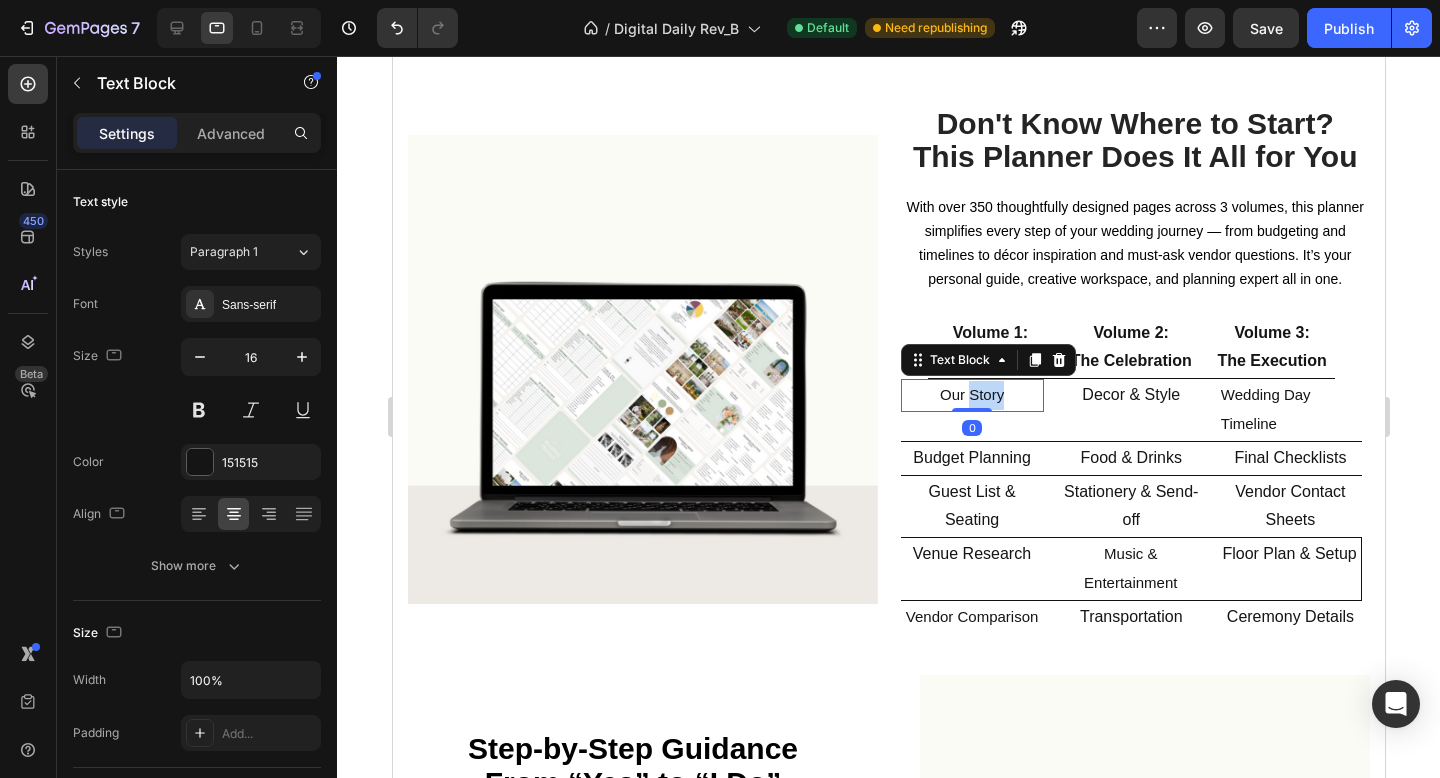 click on "Our Story" at bounding box center (971, 394) 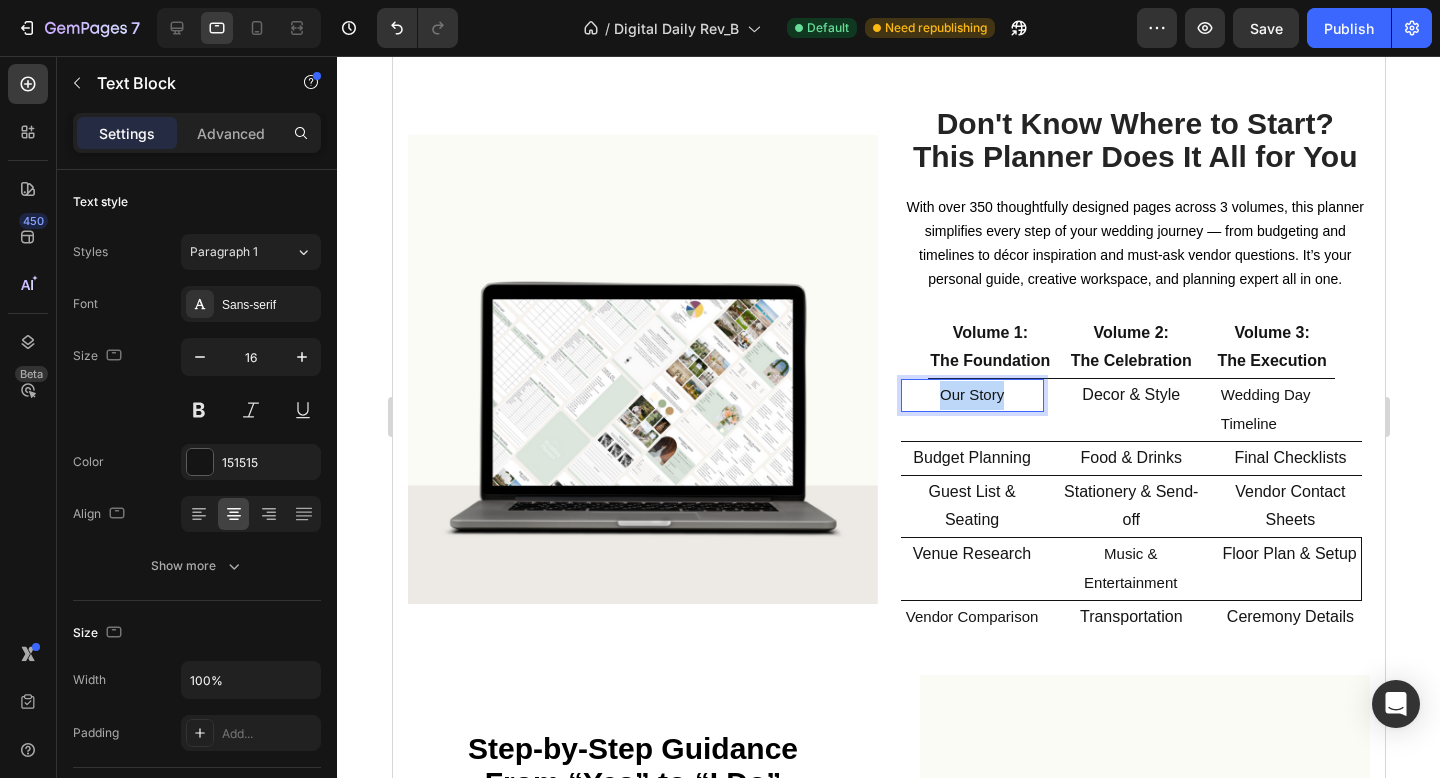 click on "Our Story" at bounding box center [971, 394] 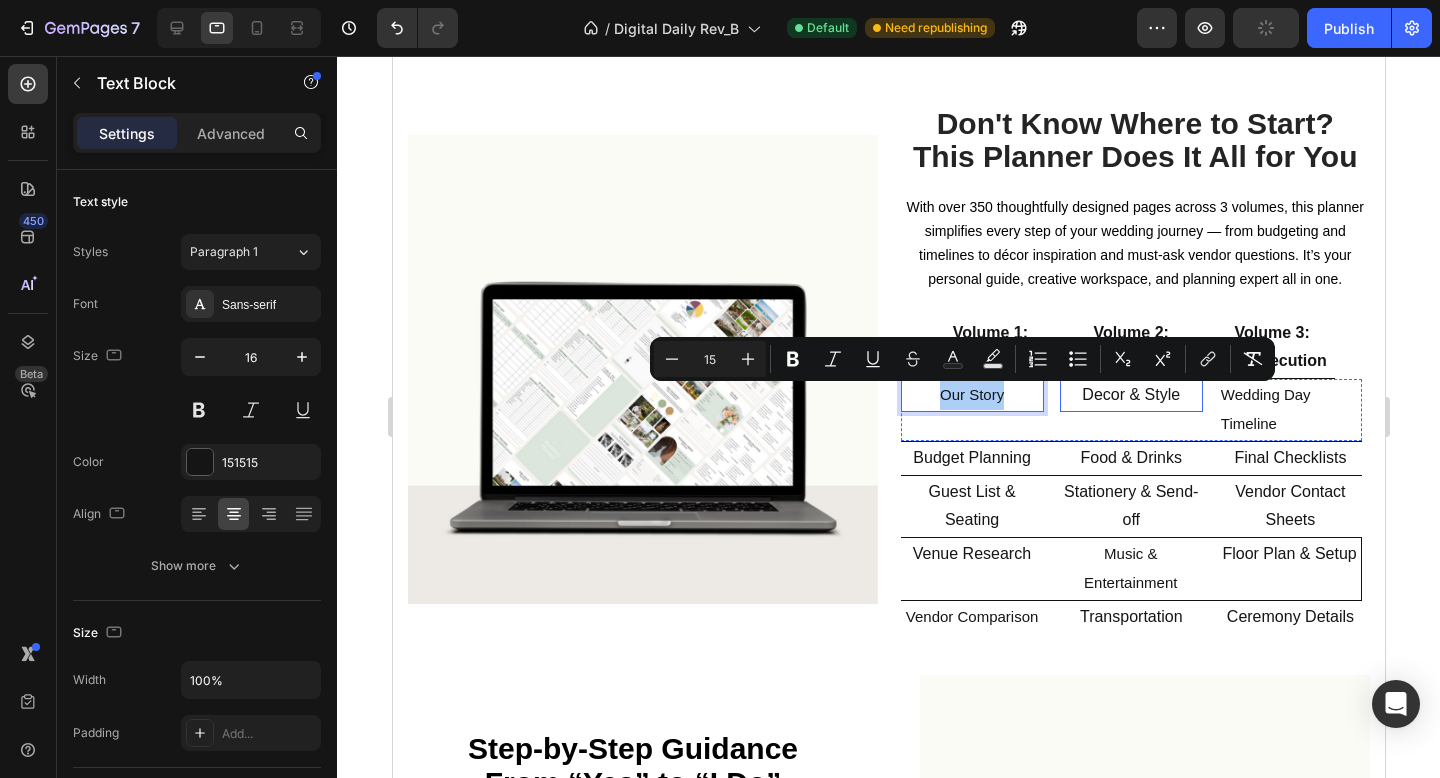 click on "Decor & Style" at bounding box center [1130, 395] 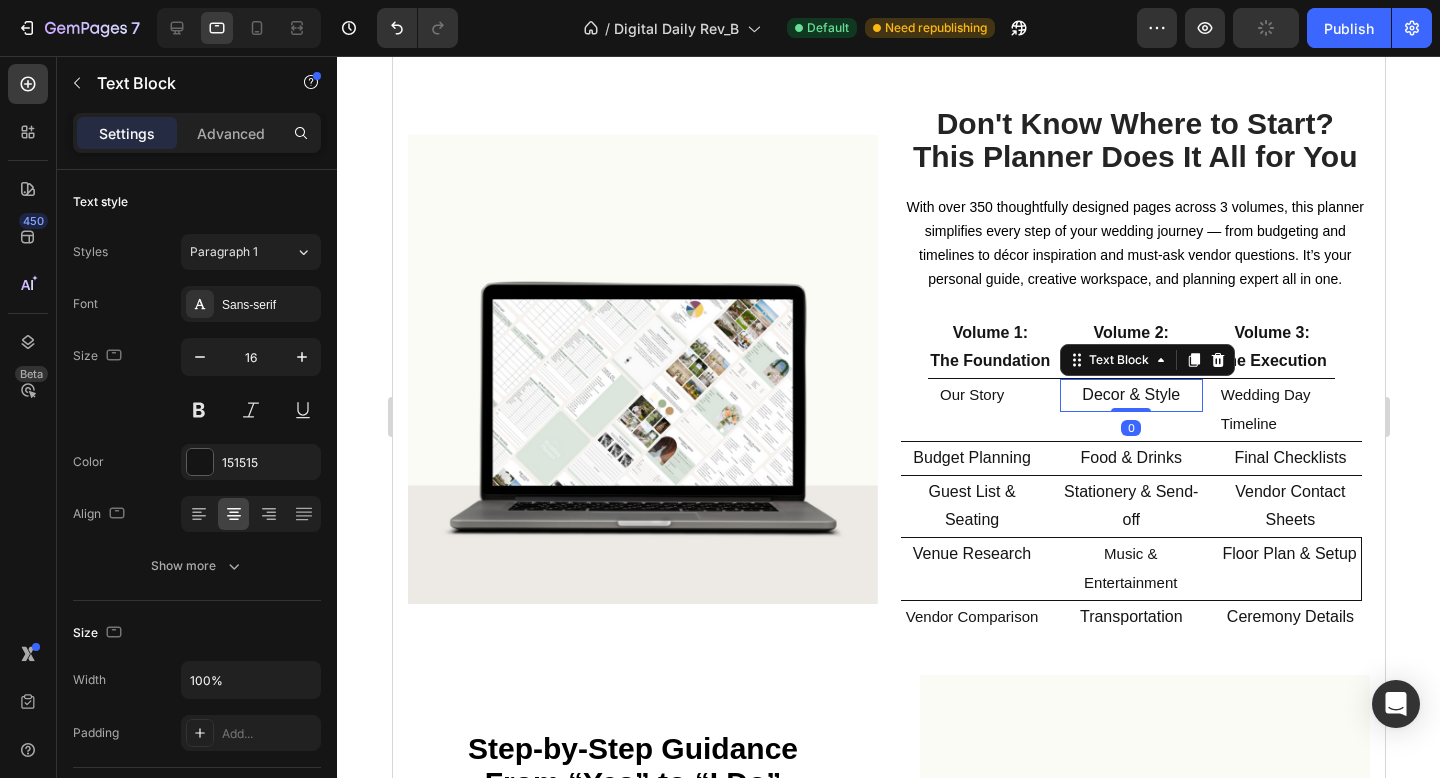 click on "Decor & Style" at bounding box center (1130, 395) 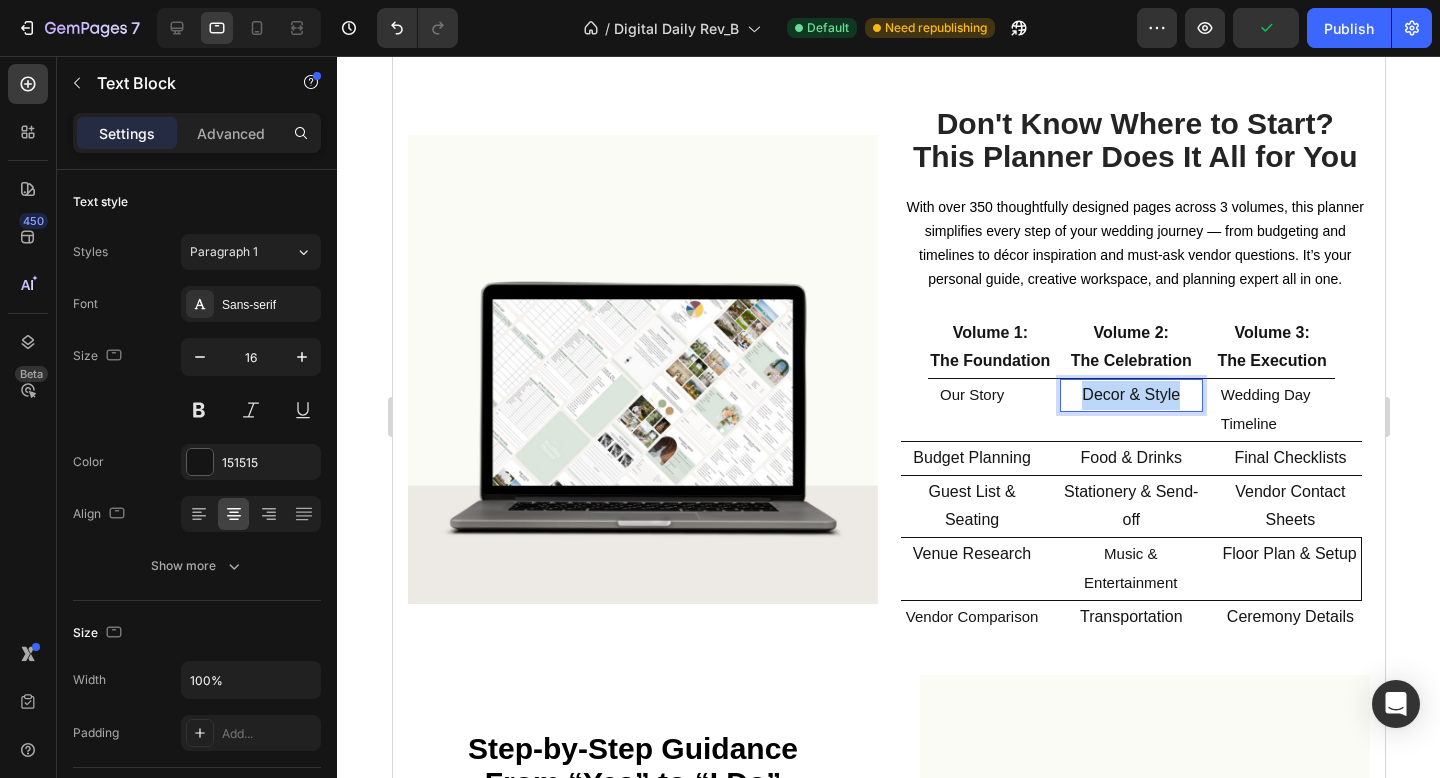 click on "Decor & Style" at bounding box center [1130, 395] 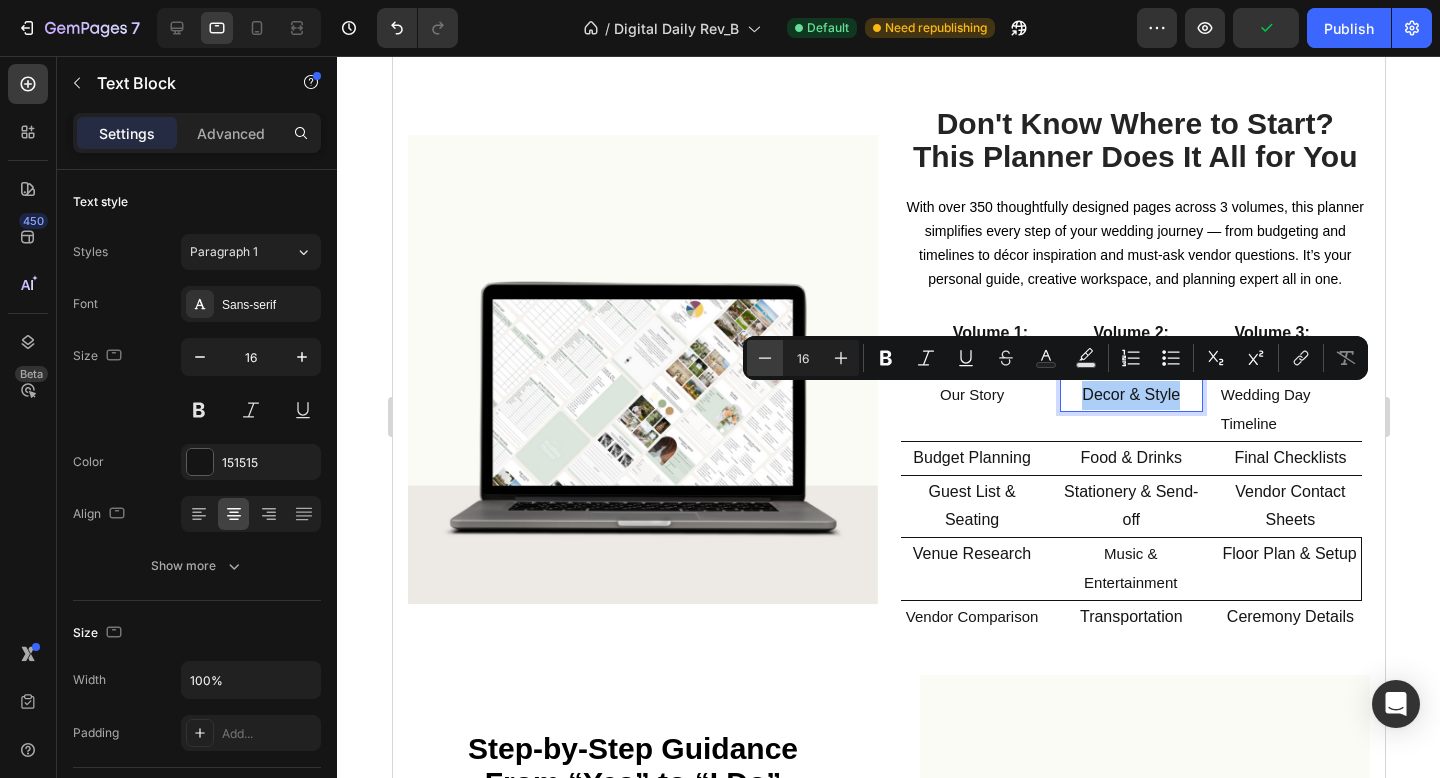 click 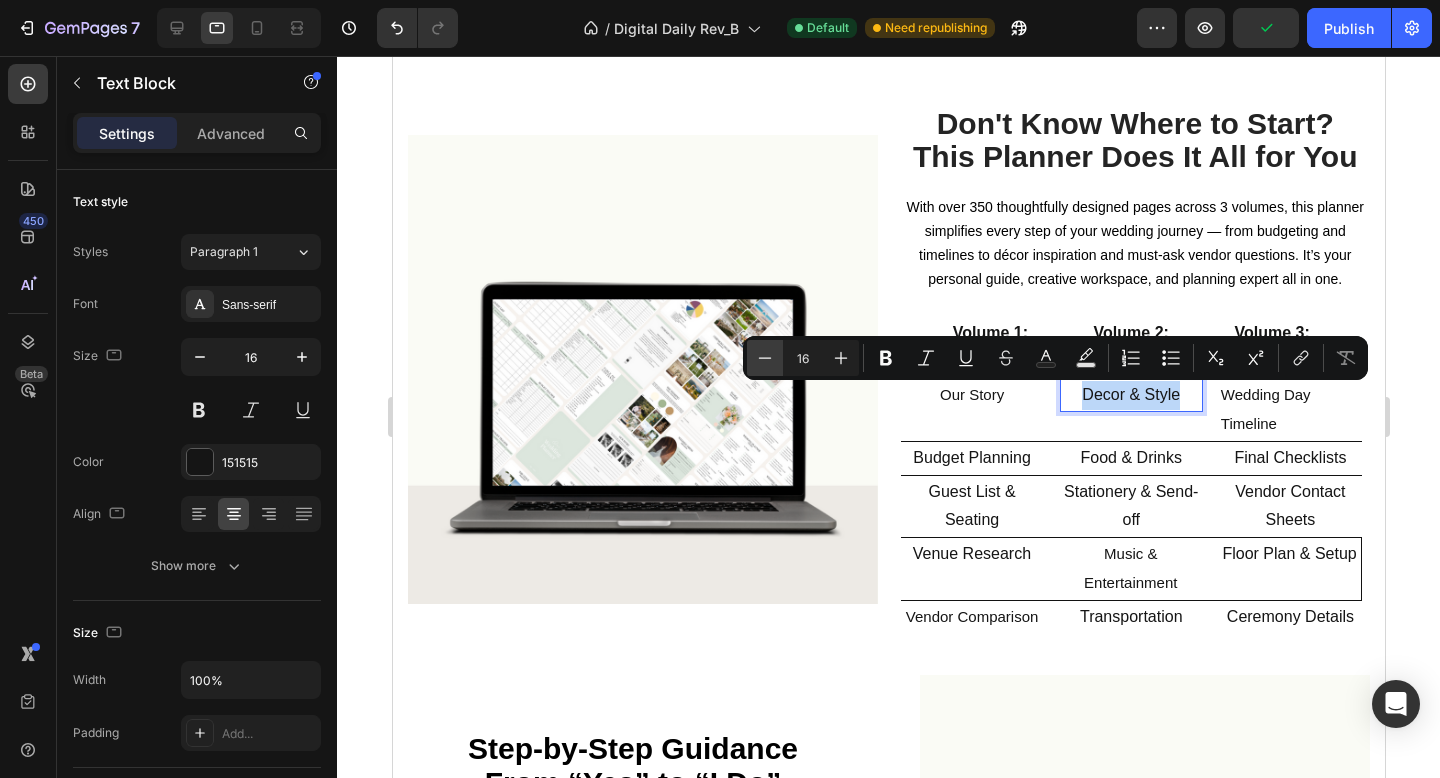 type on "15" 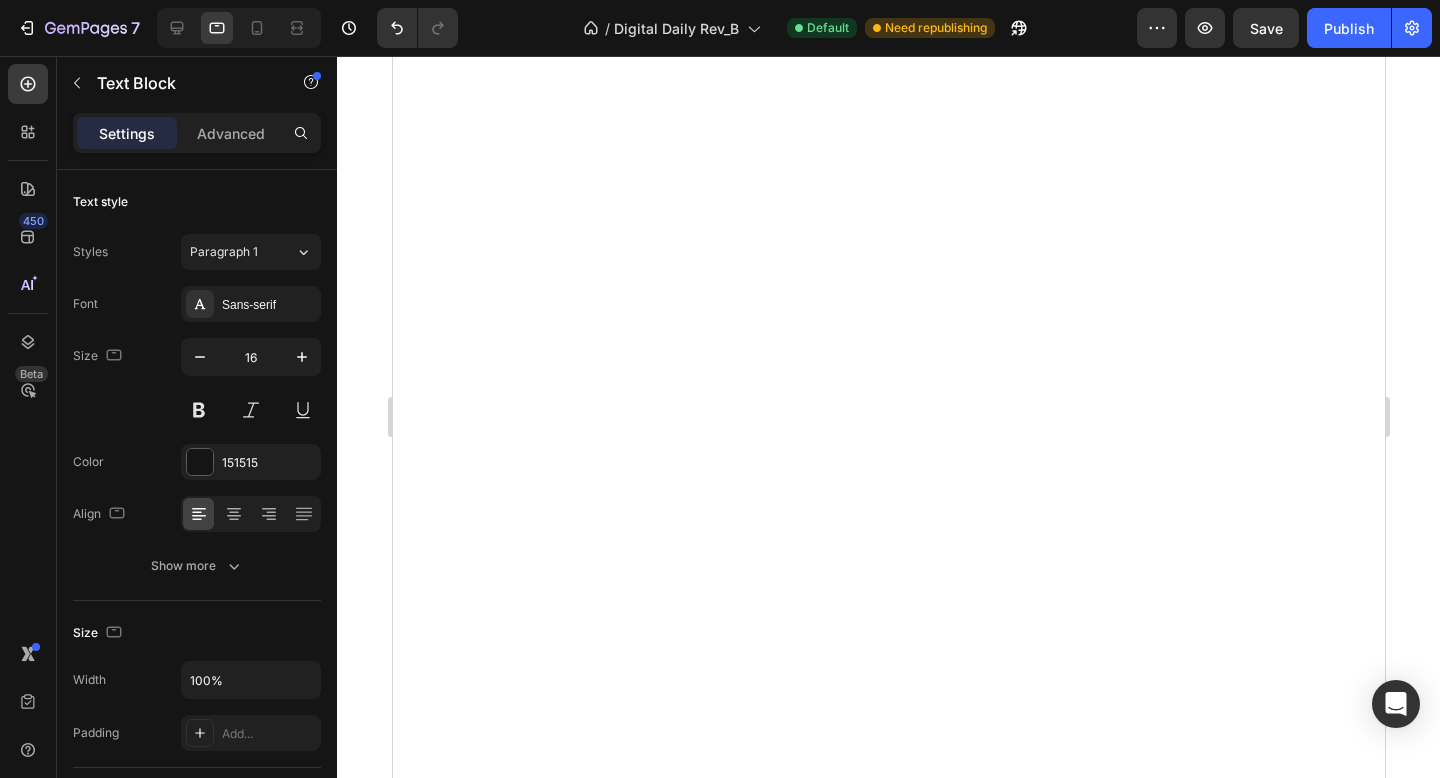 scroll, scrollTop: 0, scrollLeft: 0, axis: both 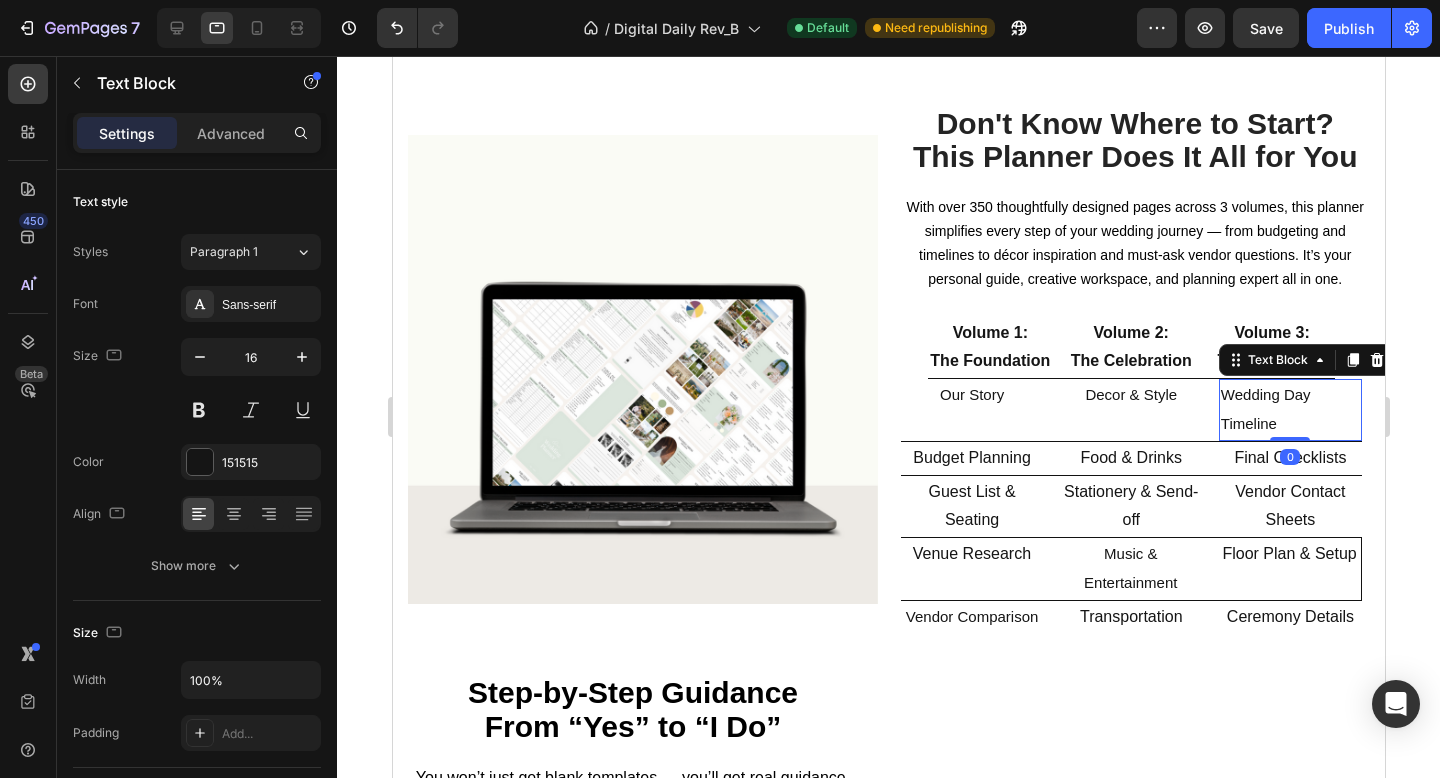 click on "Wedding Day Timeline" at bounding box center (1289, 410) 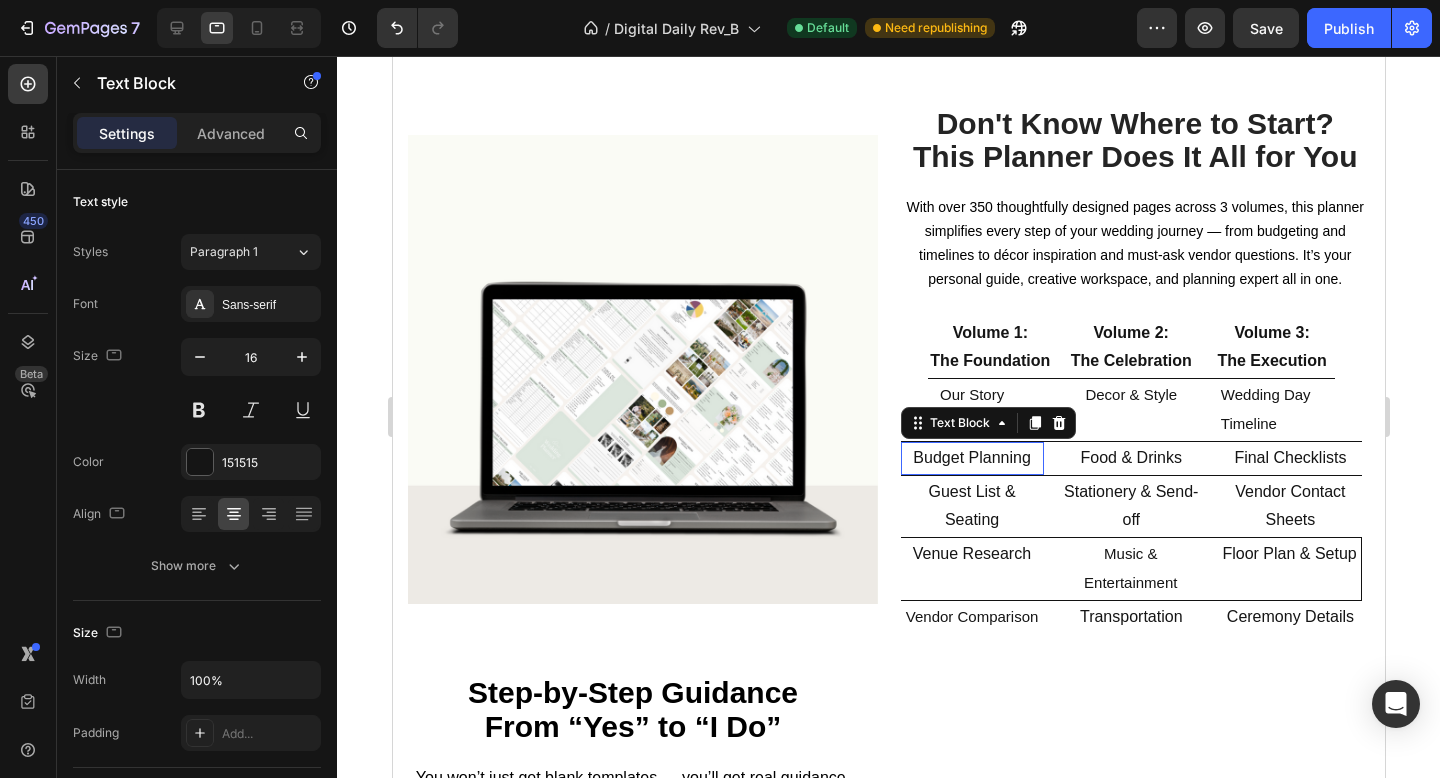 click on "Budget Planning" at bounding box center [971, 458] 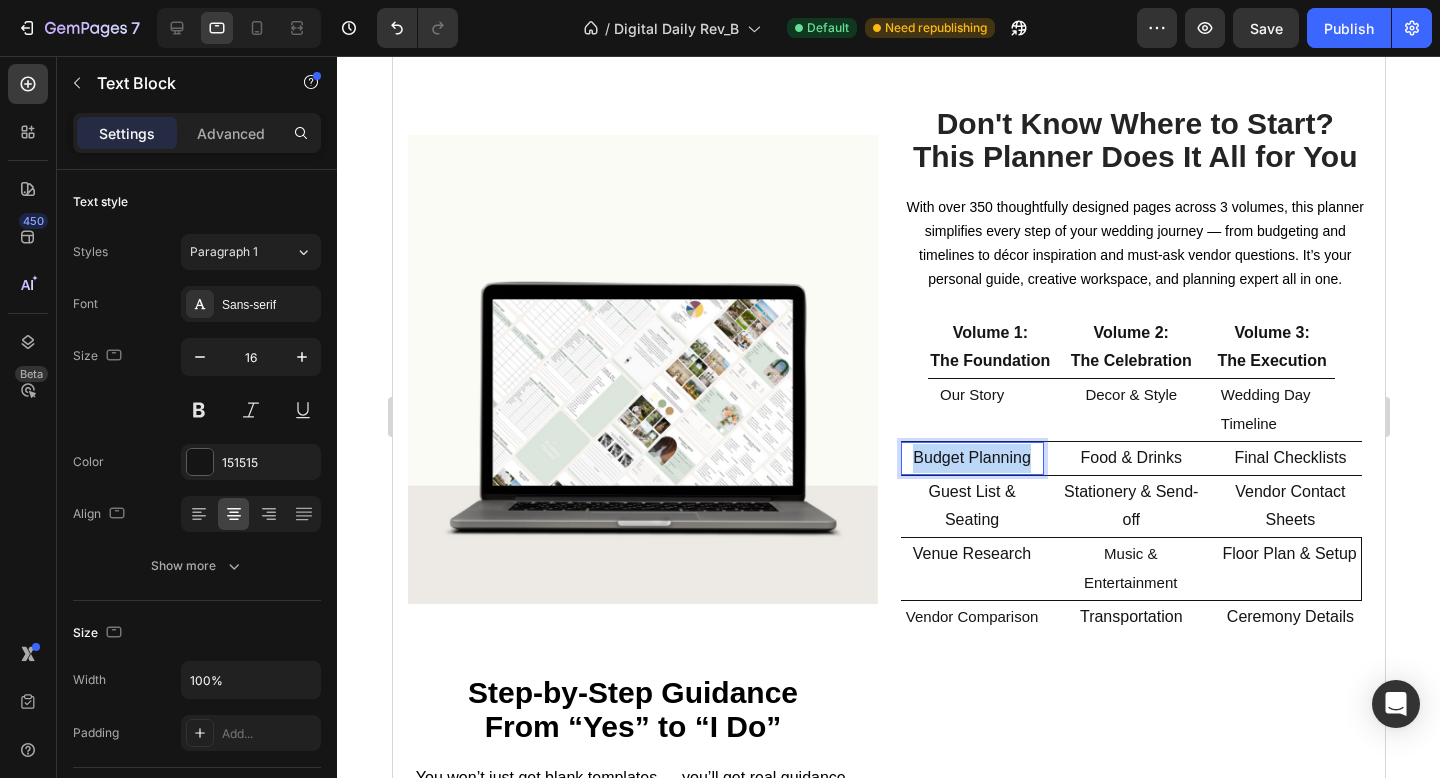 click on "Budget Planning" at bounding box center (971, 458) 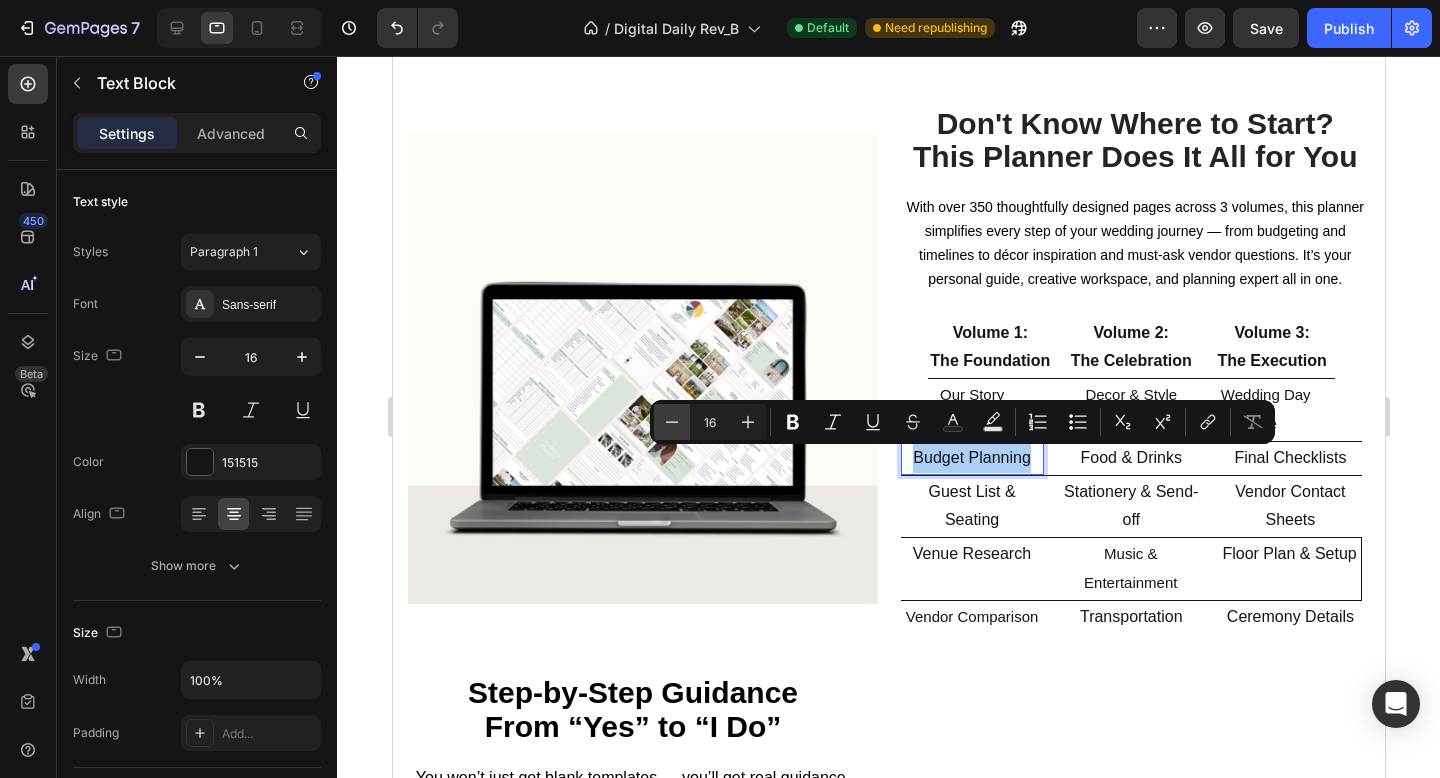 click 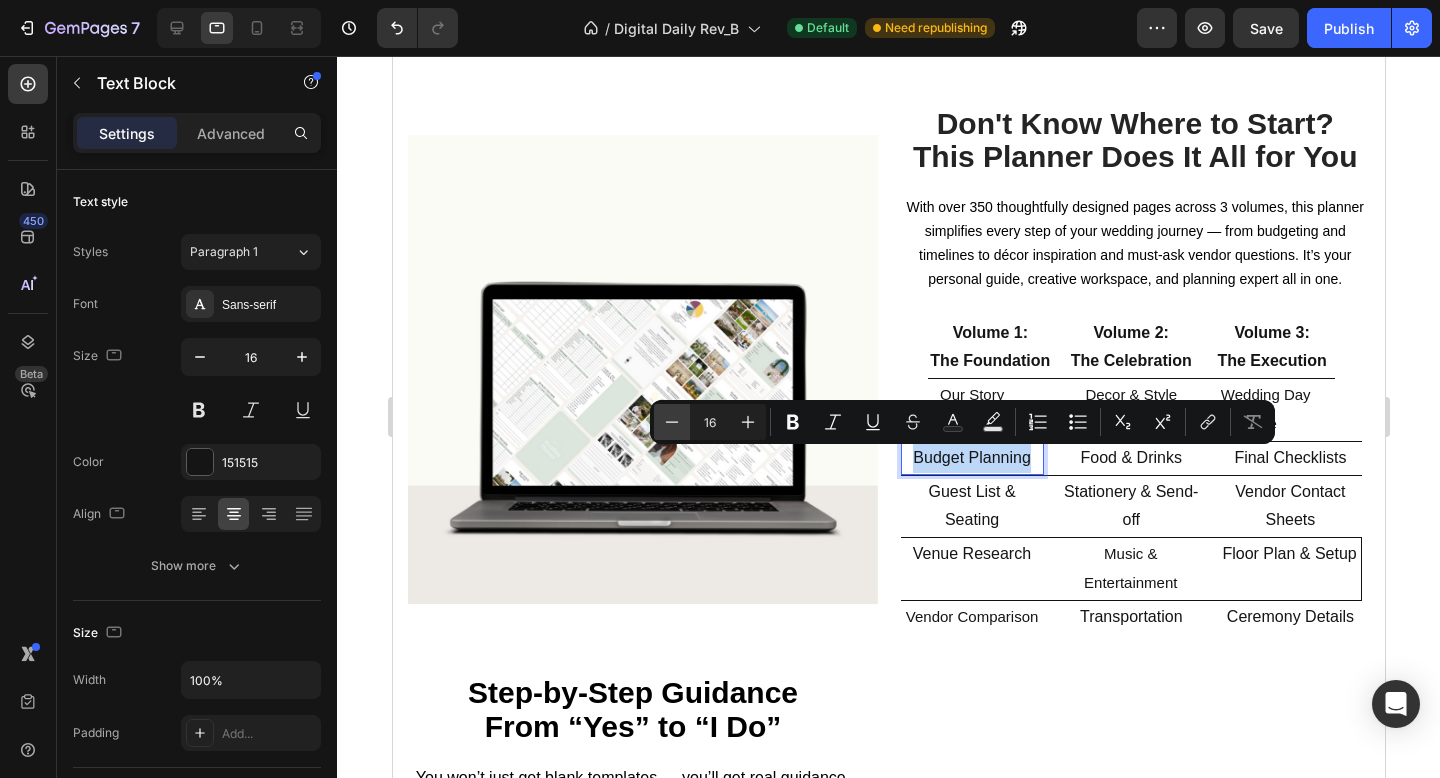 type on "15" 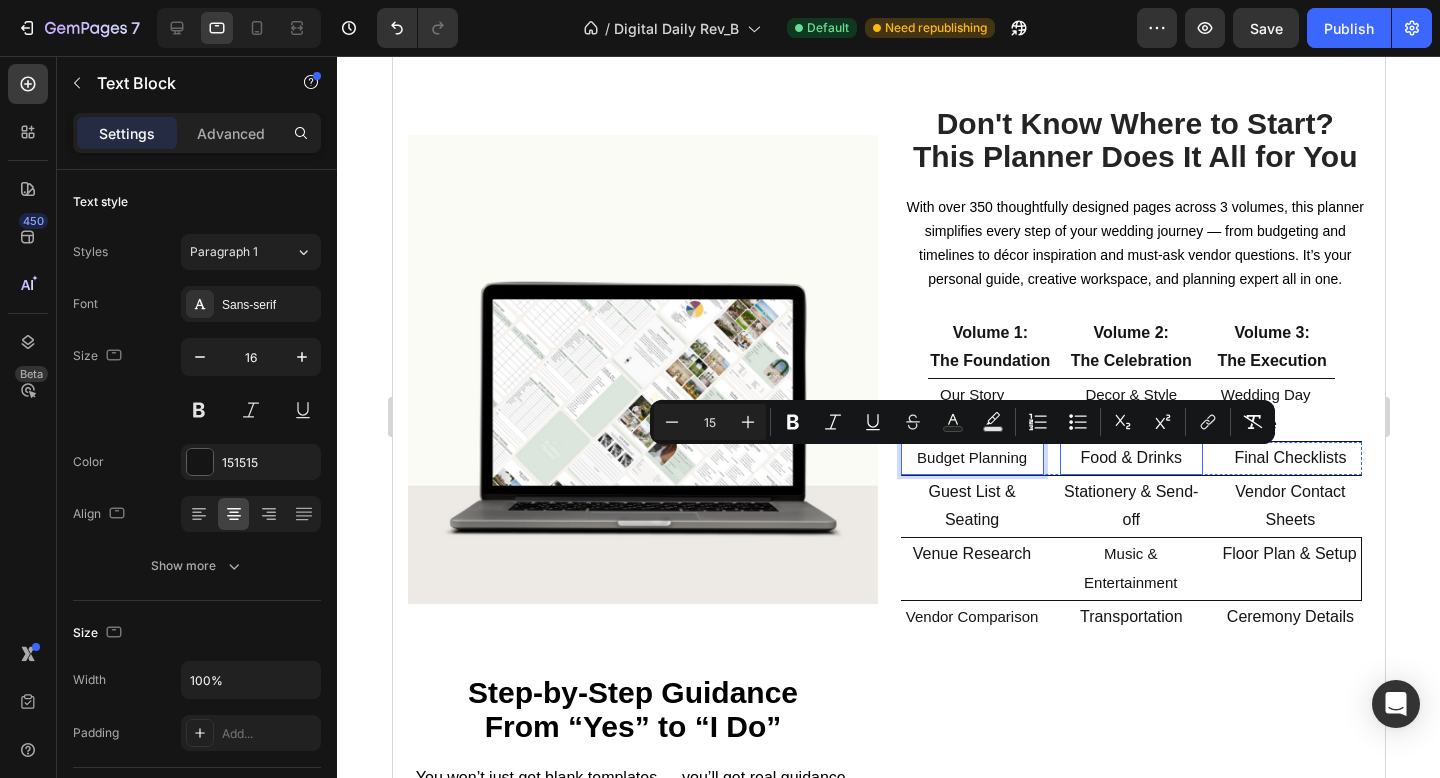 click on "Food & Drinks" at bounding box center [1130, 458] 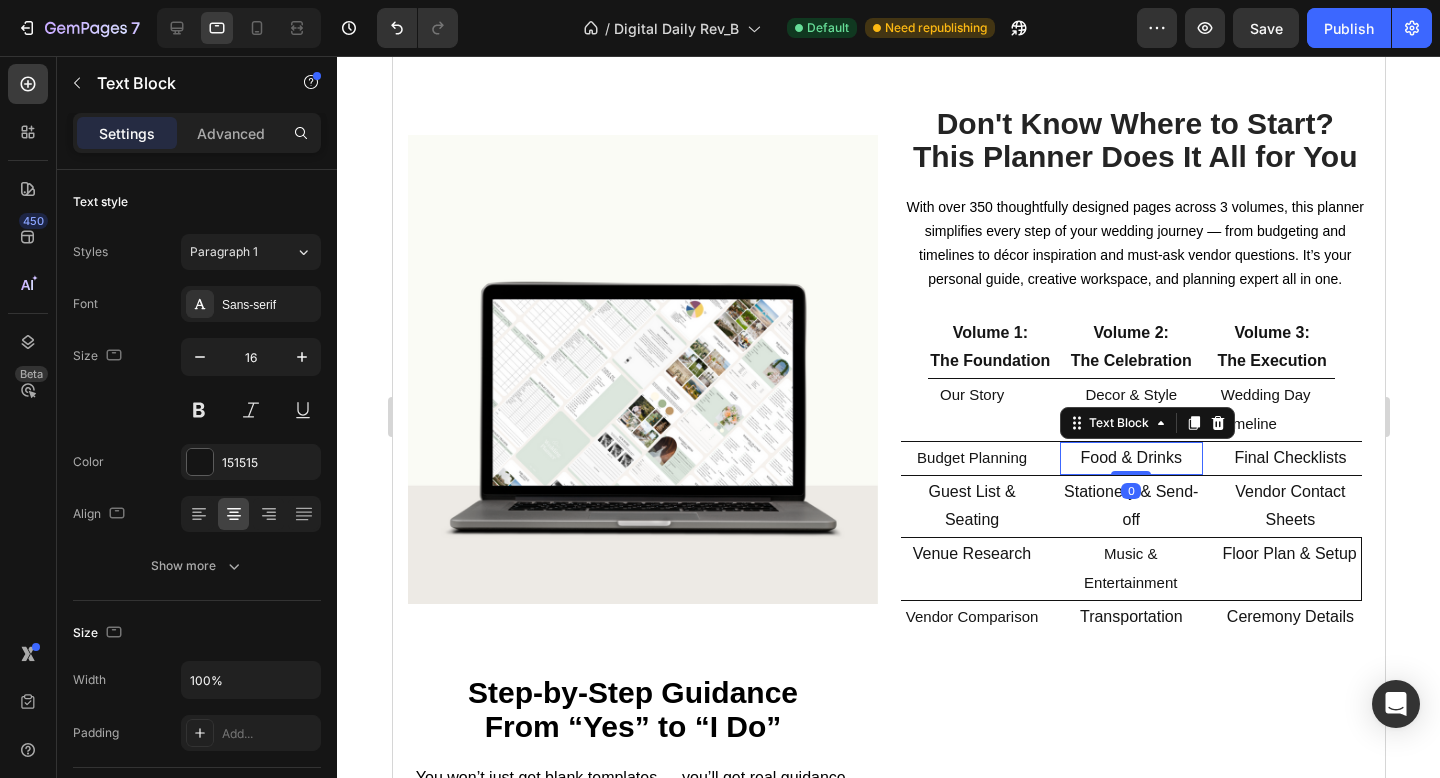 click on "Food & Drinks" at bounding box center [1130, 458] 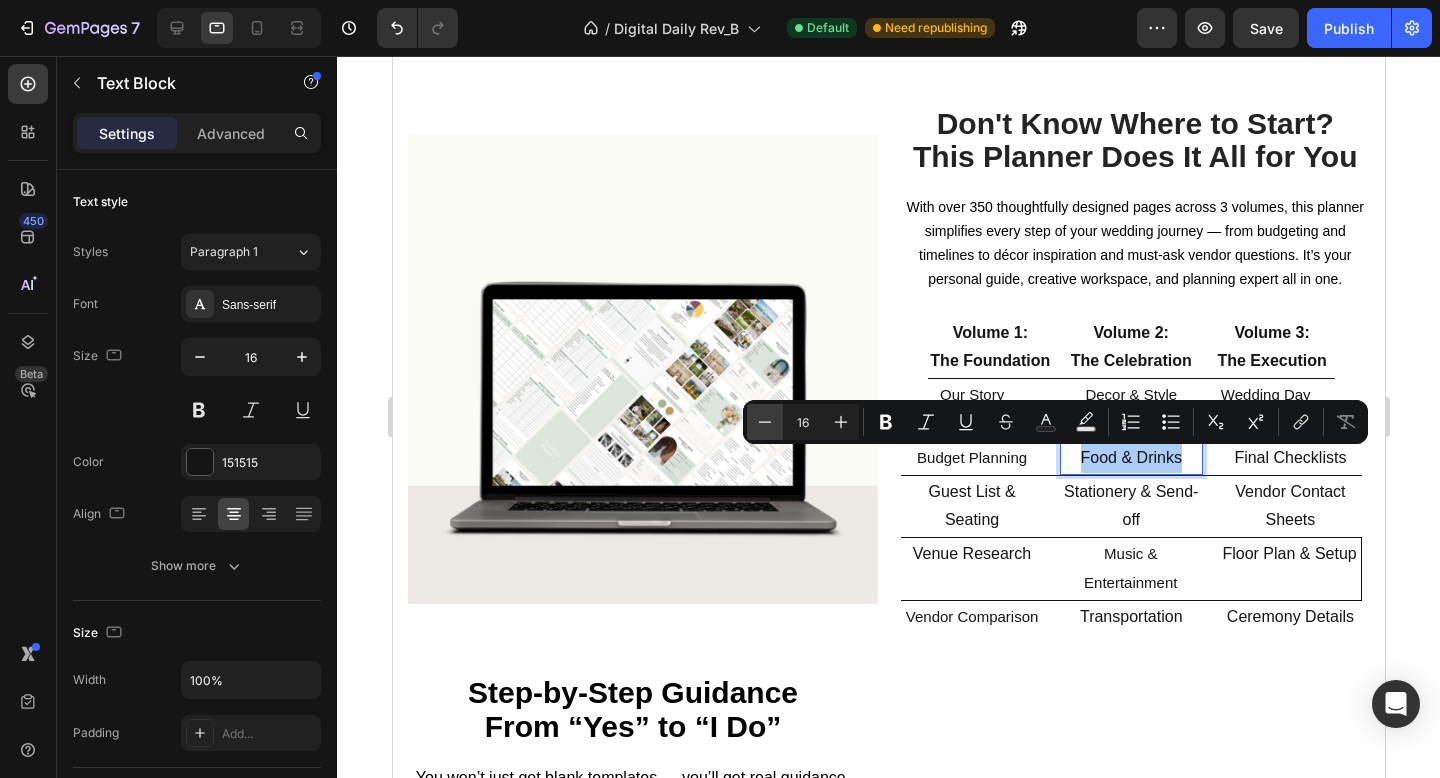 click 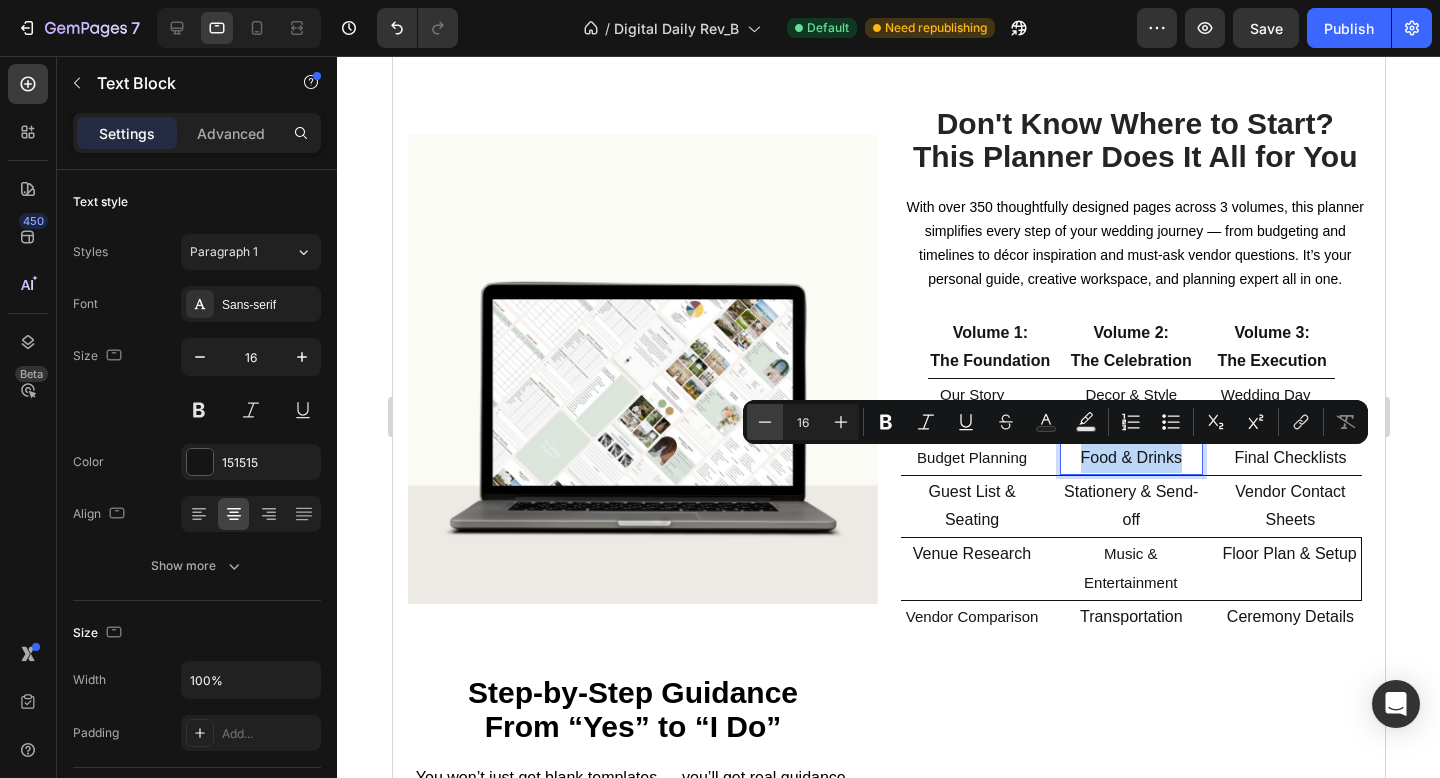 type on "15" 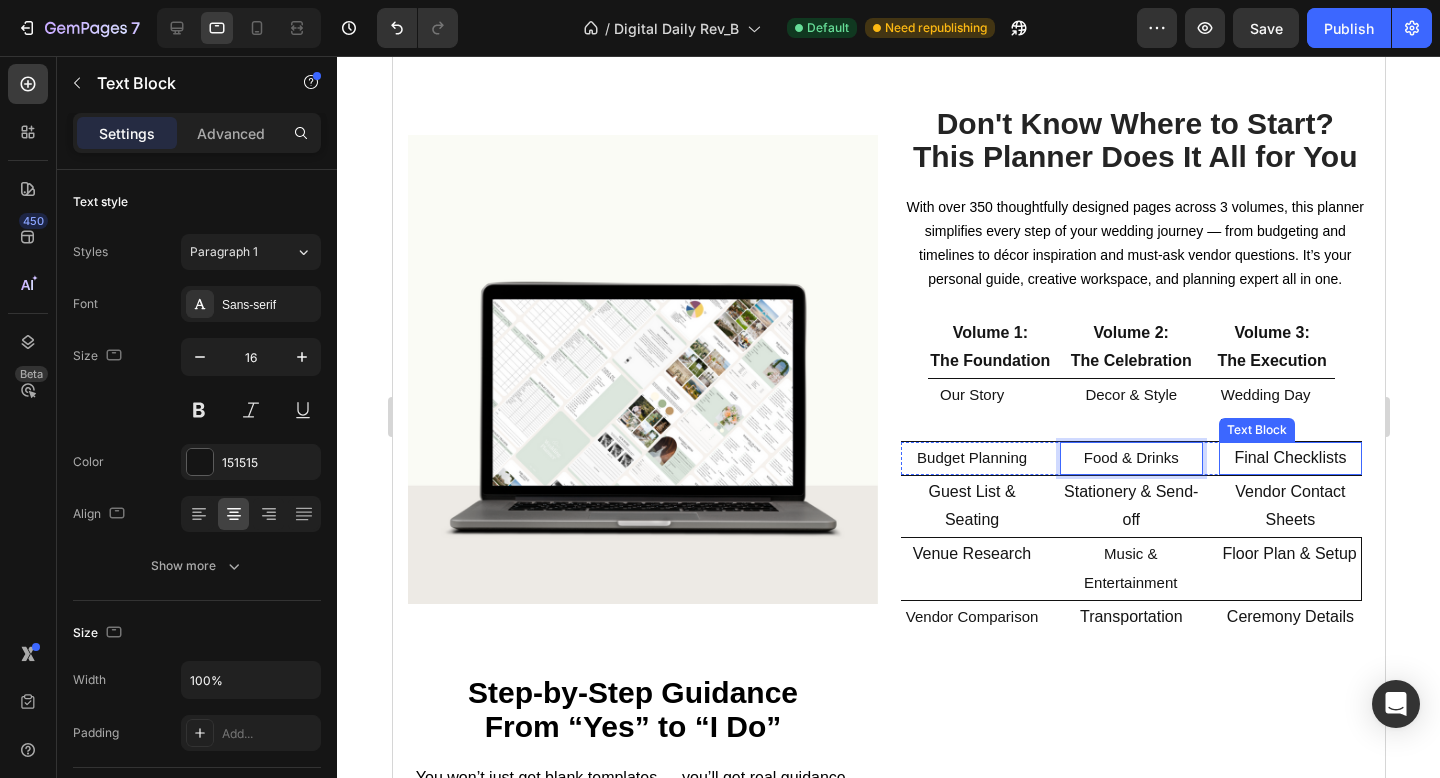 click on "Final Checklists" at bounding box center [1289, 458] 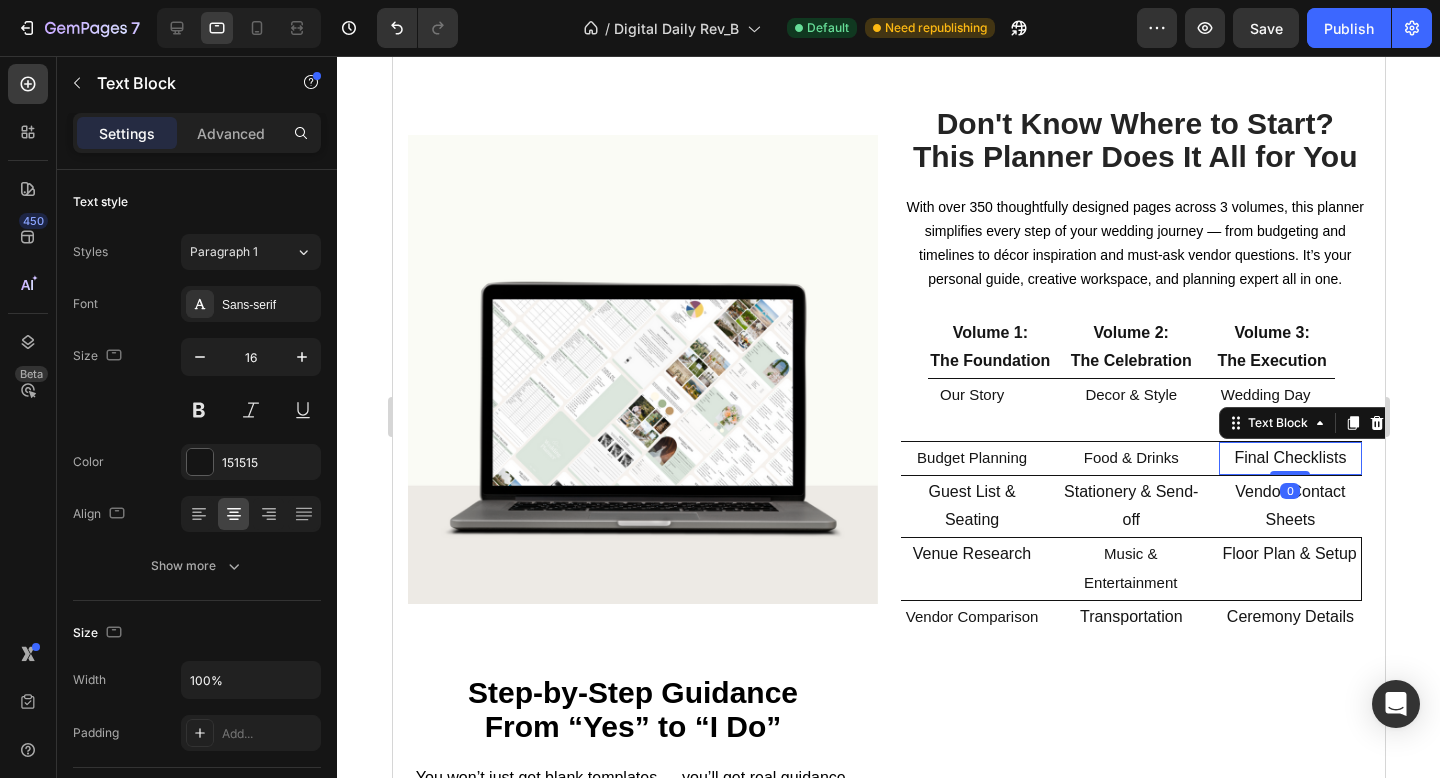 click on "Final Checklists" at bounding box center (1289, 458) 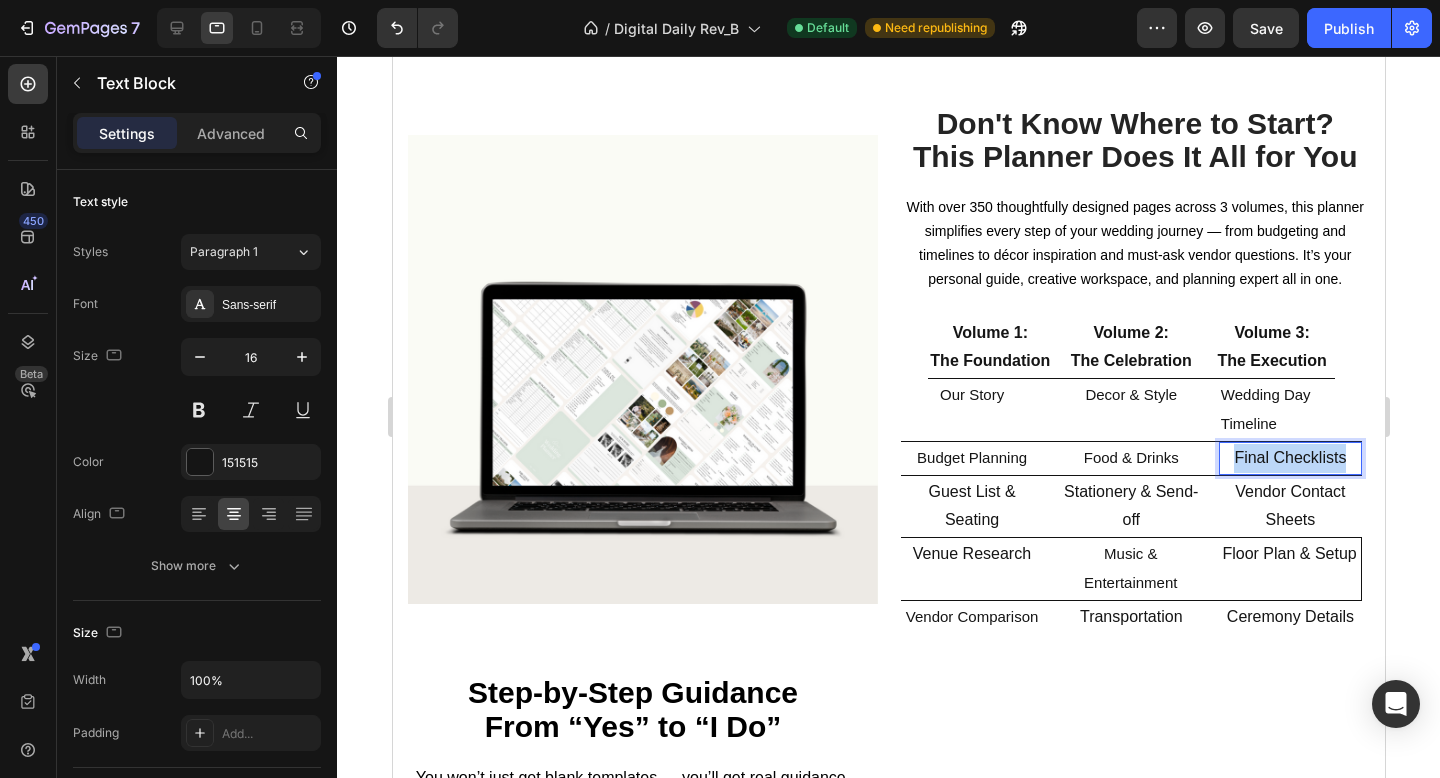 click on "Final Checklists" at bounding box center (1289, 458) 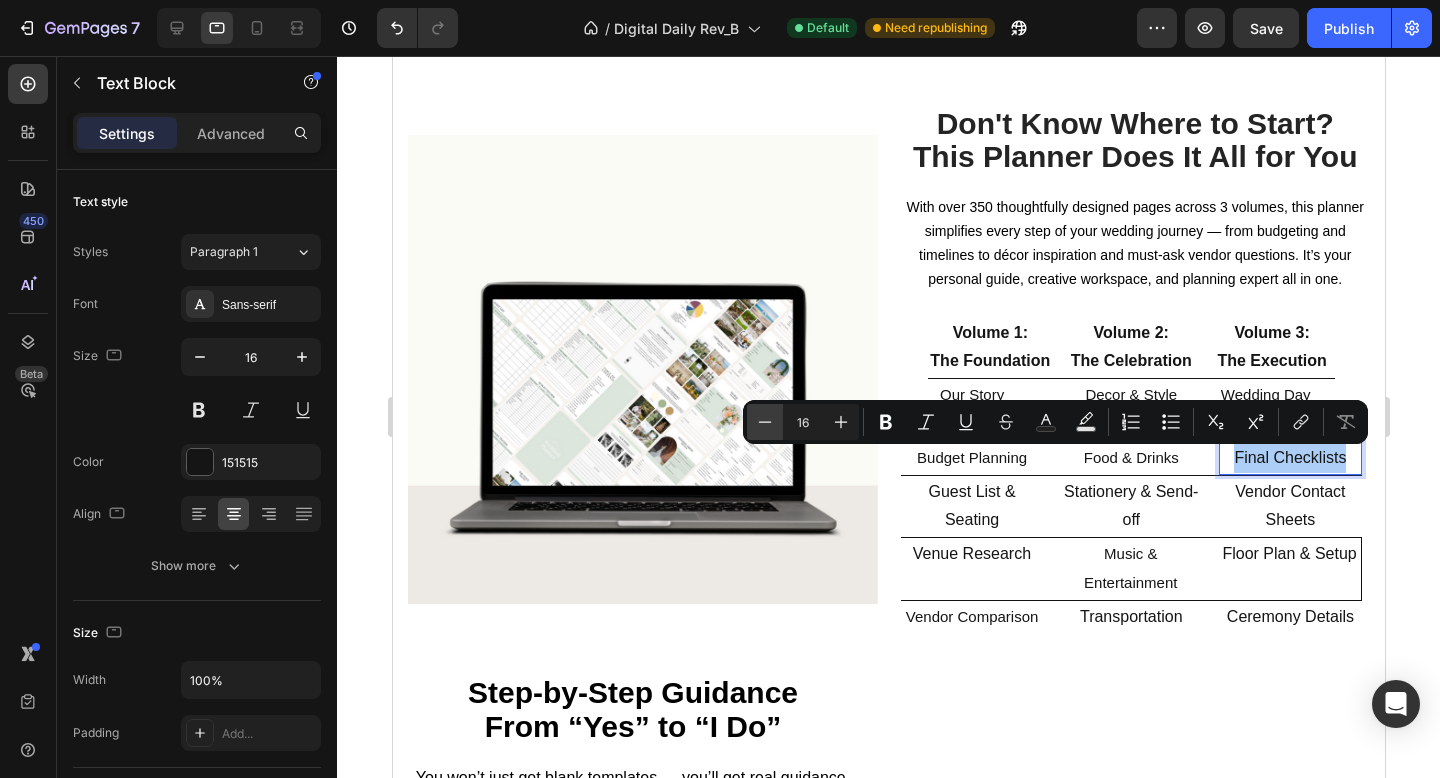 click 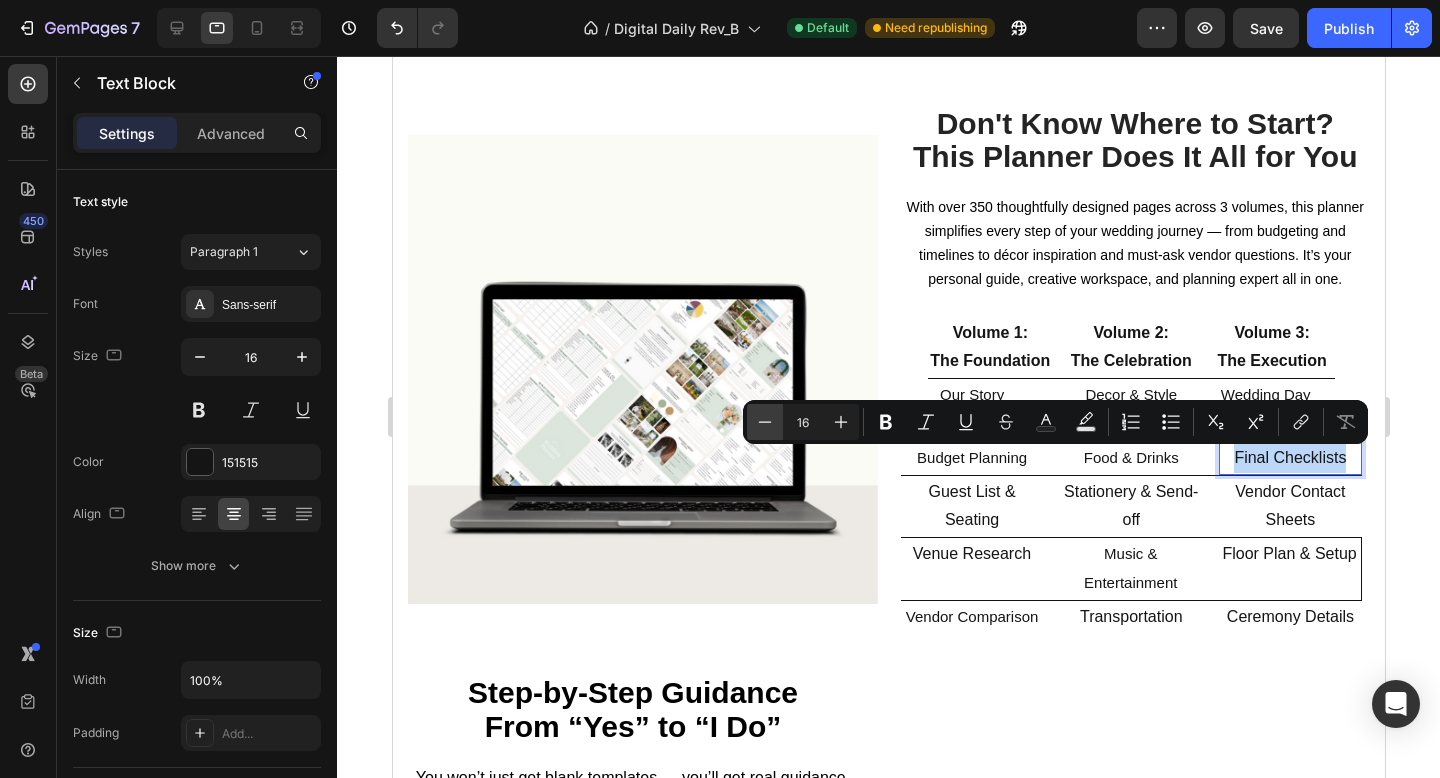 type on "15" 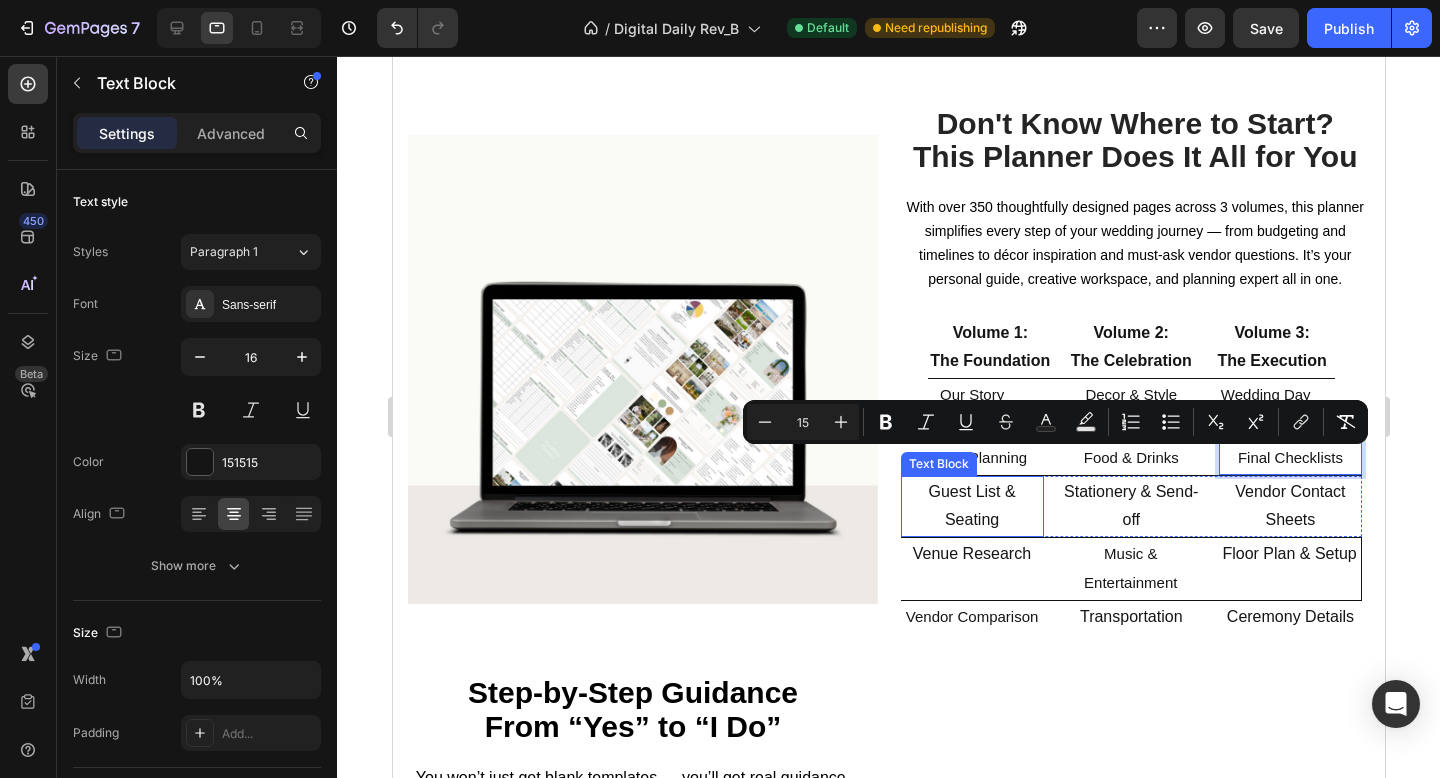 click on "Guest List & Seating" at bounding box center (971, 507) 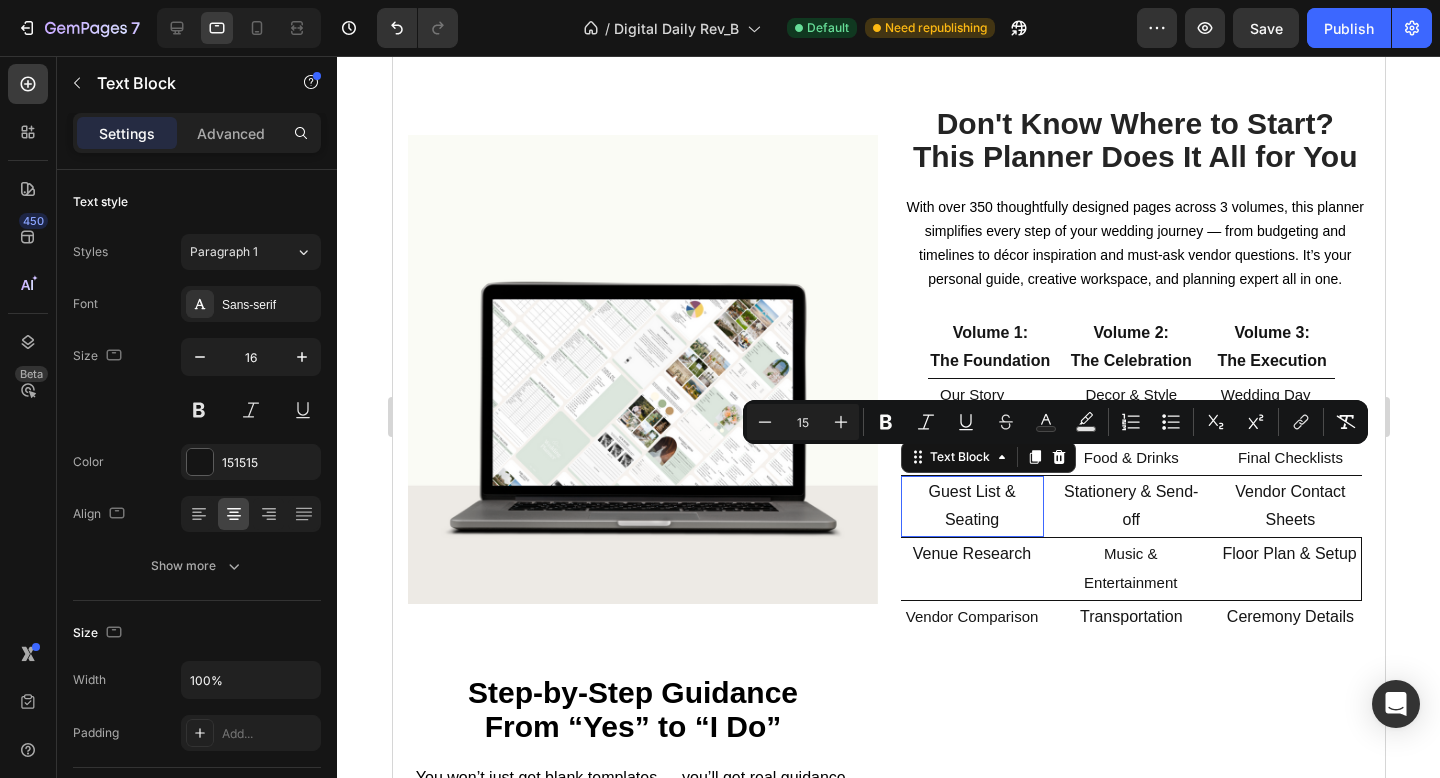 click on "Guest List & Seating" at bounding box center (971, 507) 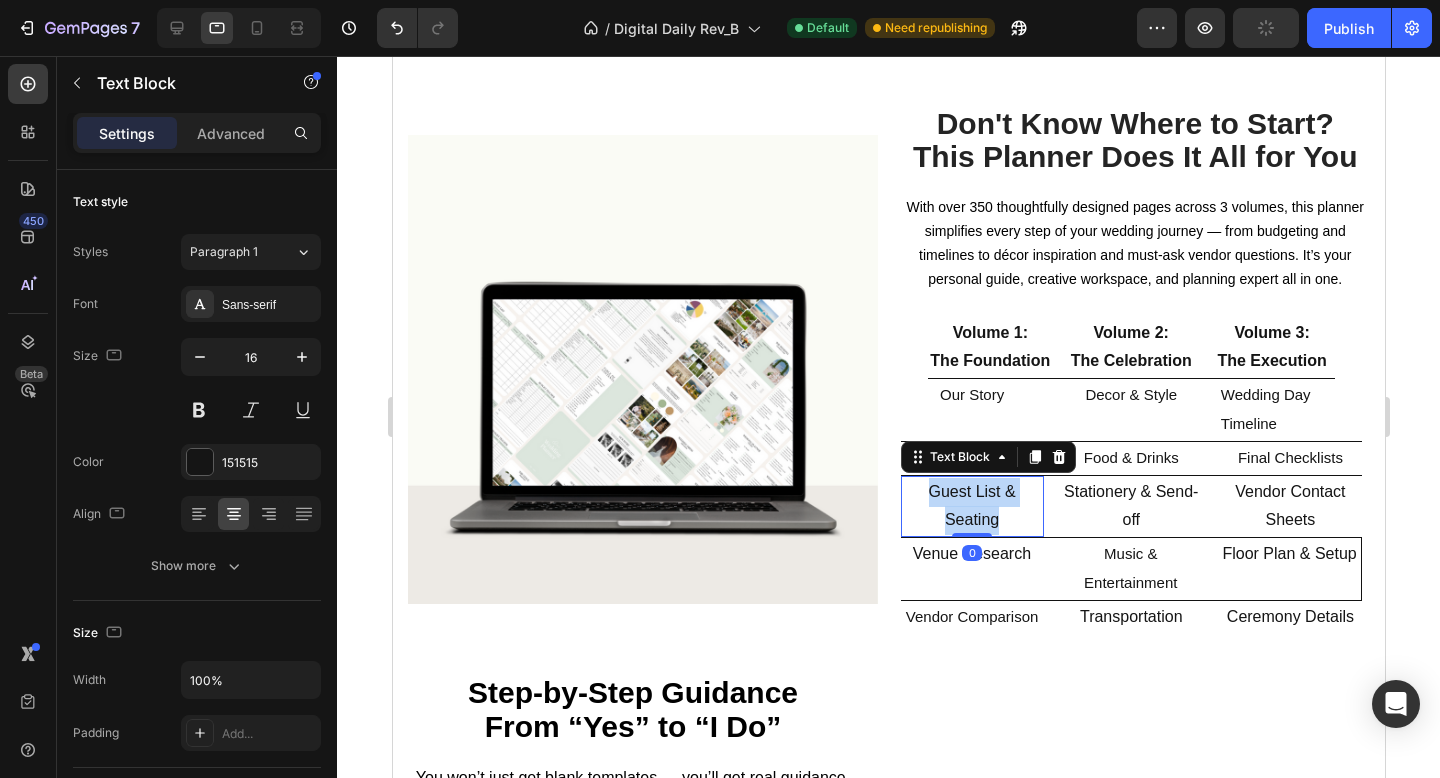 click on "Guest List & Seating" at bounding box center (971, 507) 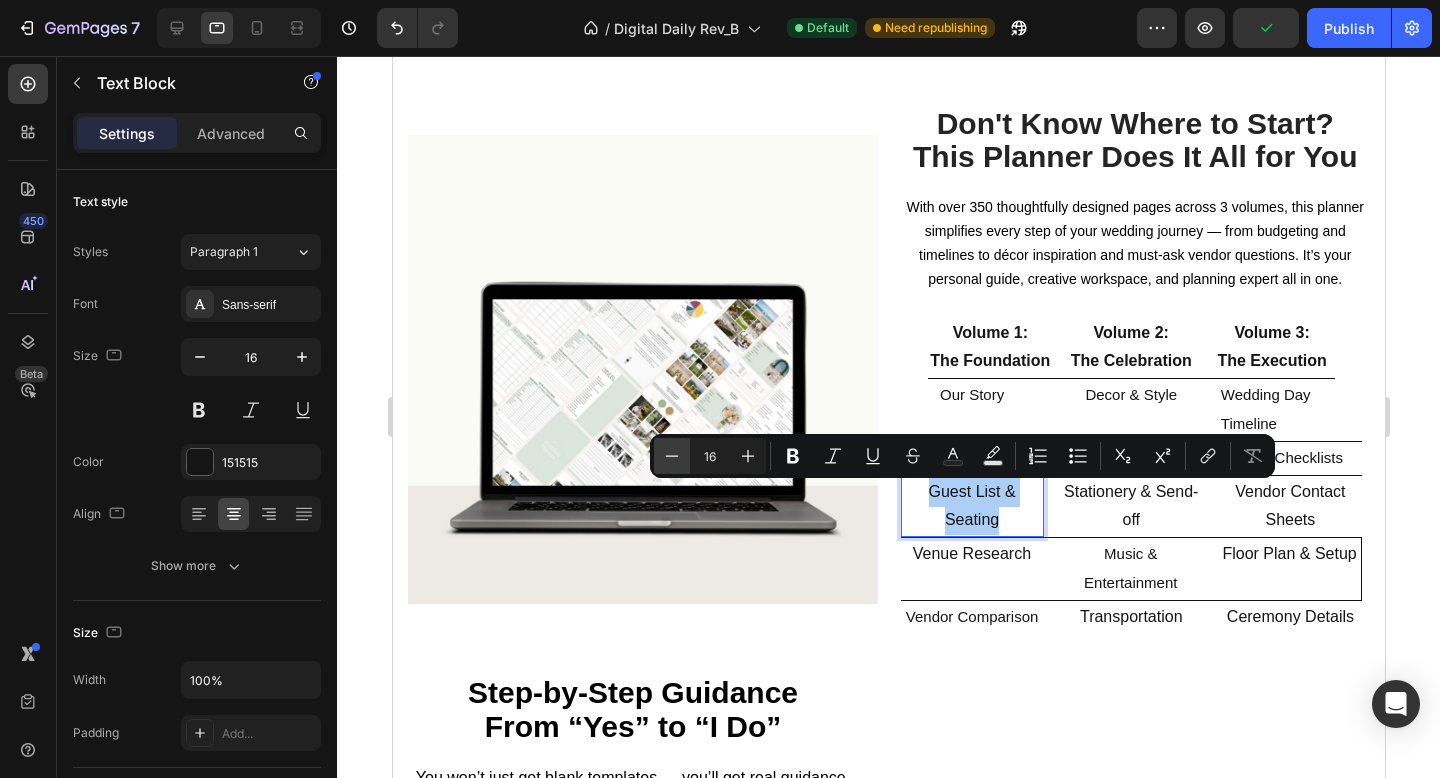 click 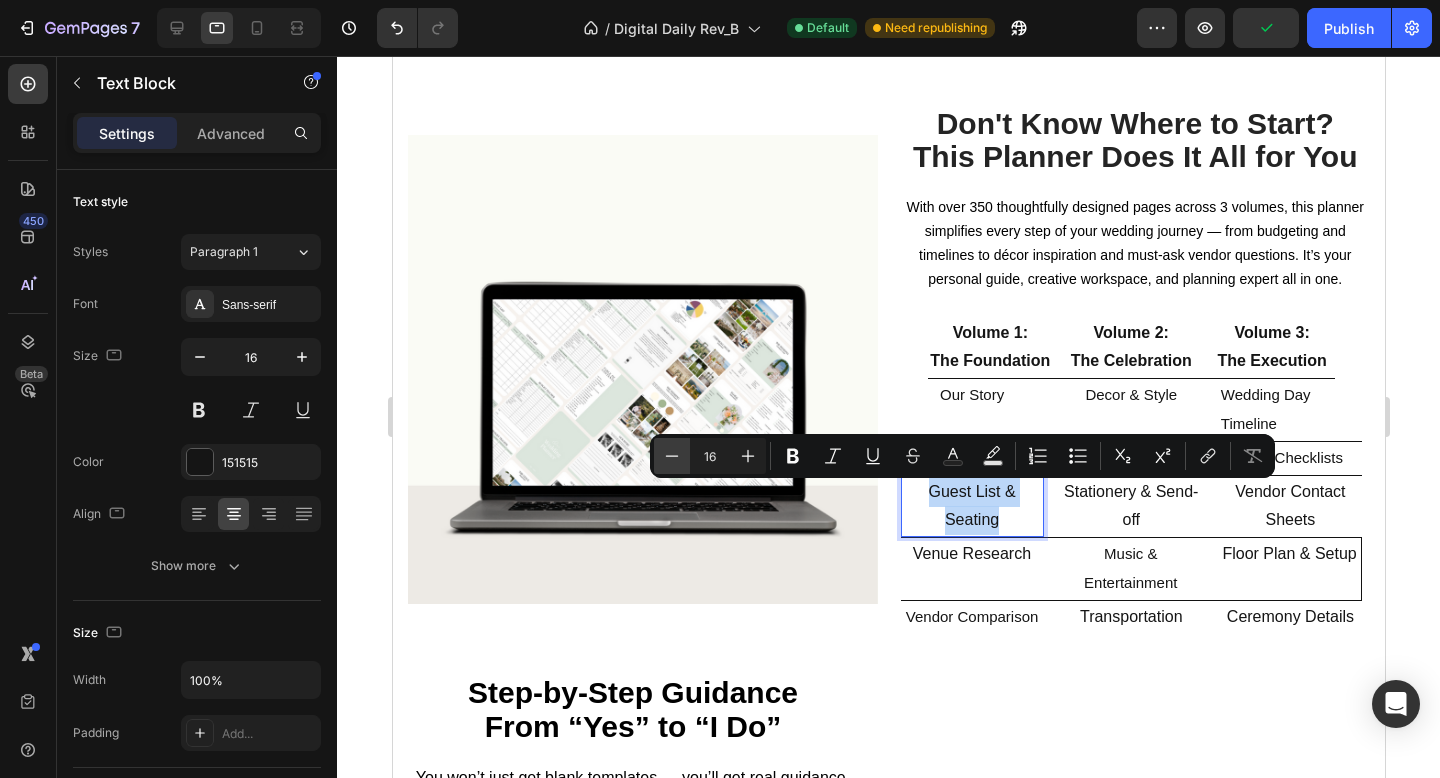 type on "15" 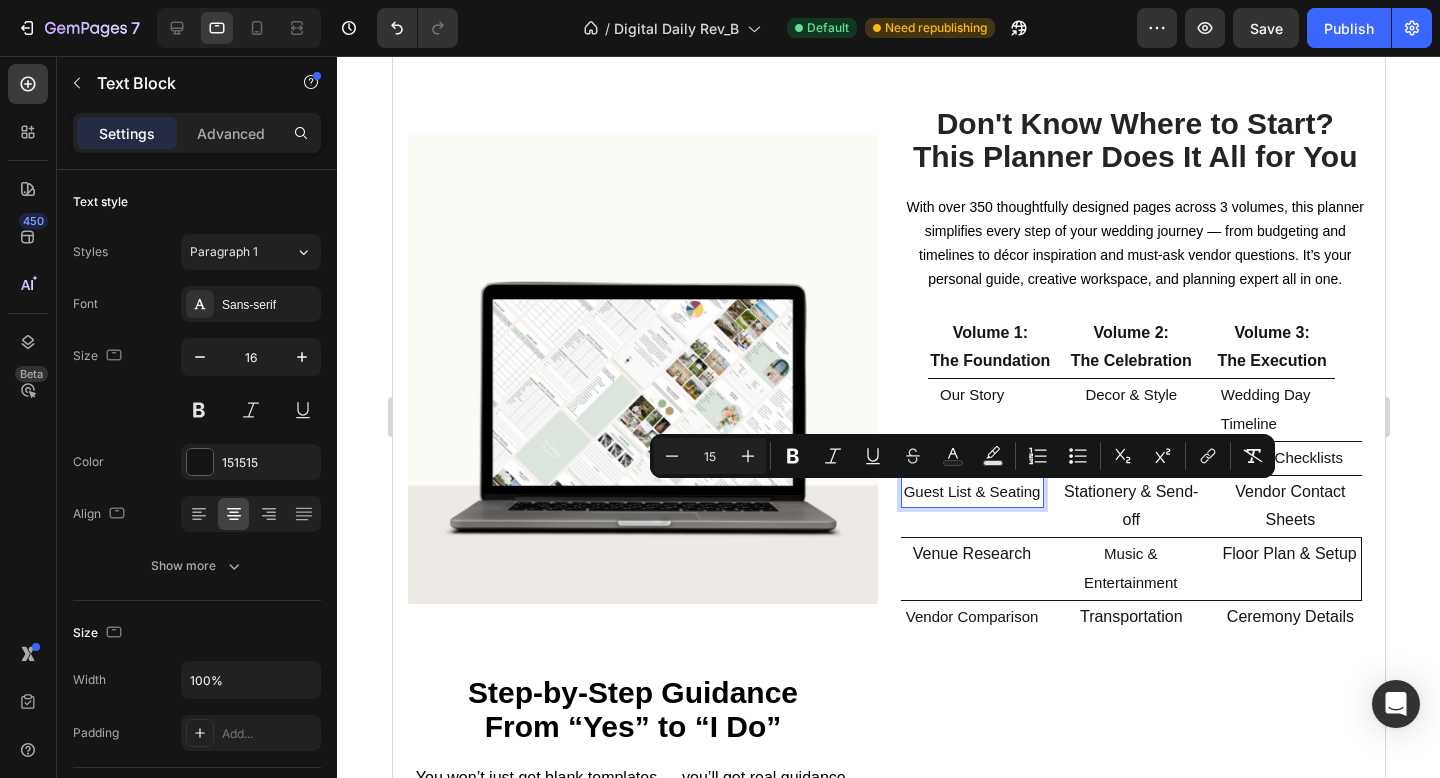 click on "Guest List & Seating" at bounding box center [971, 492] 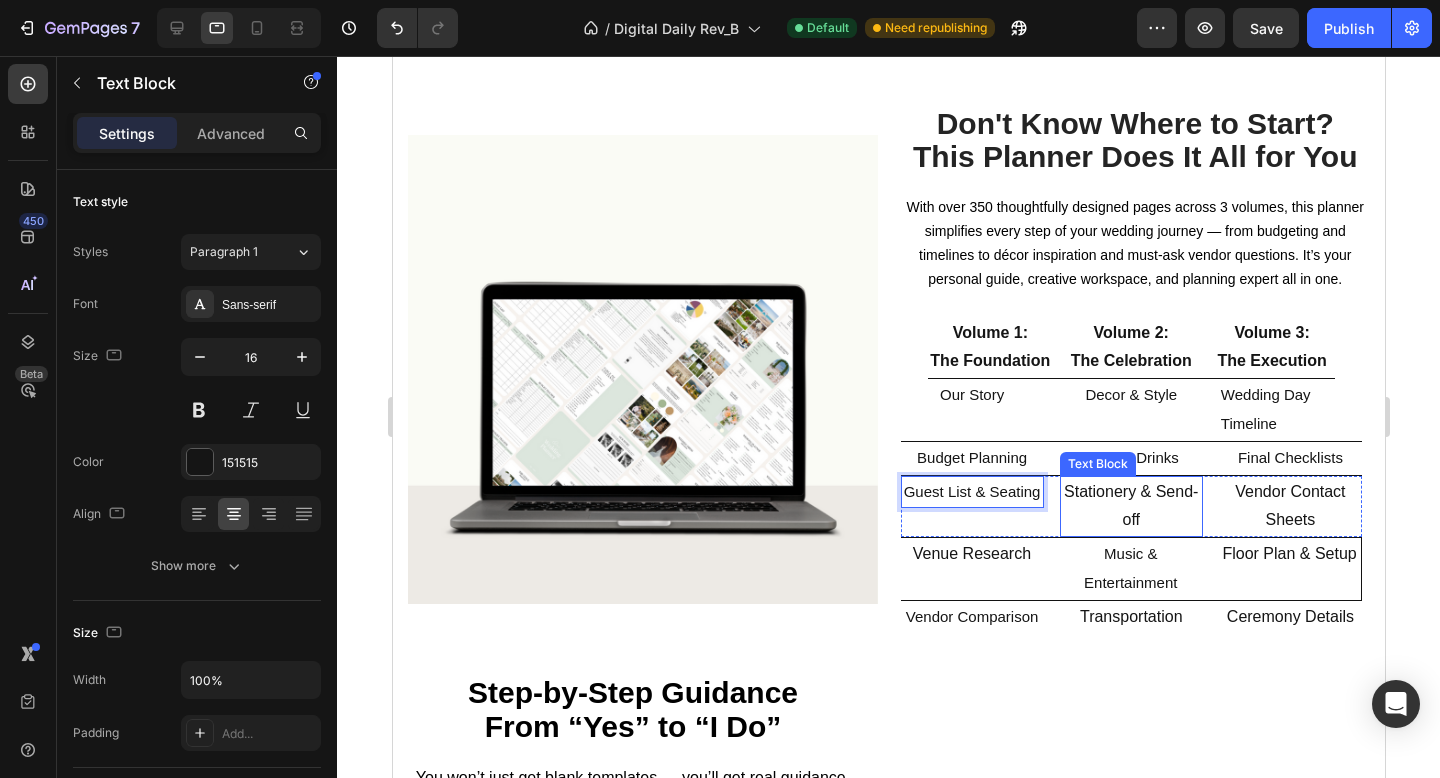 click on "Stationery & Send-off" at bounding box center [1130, 507] 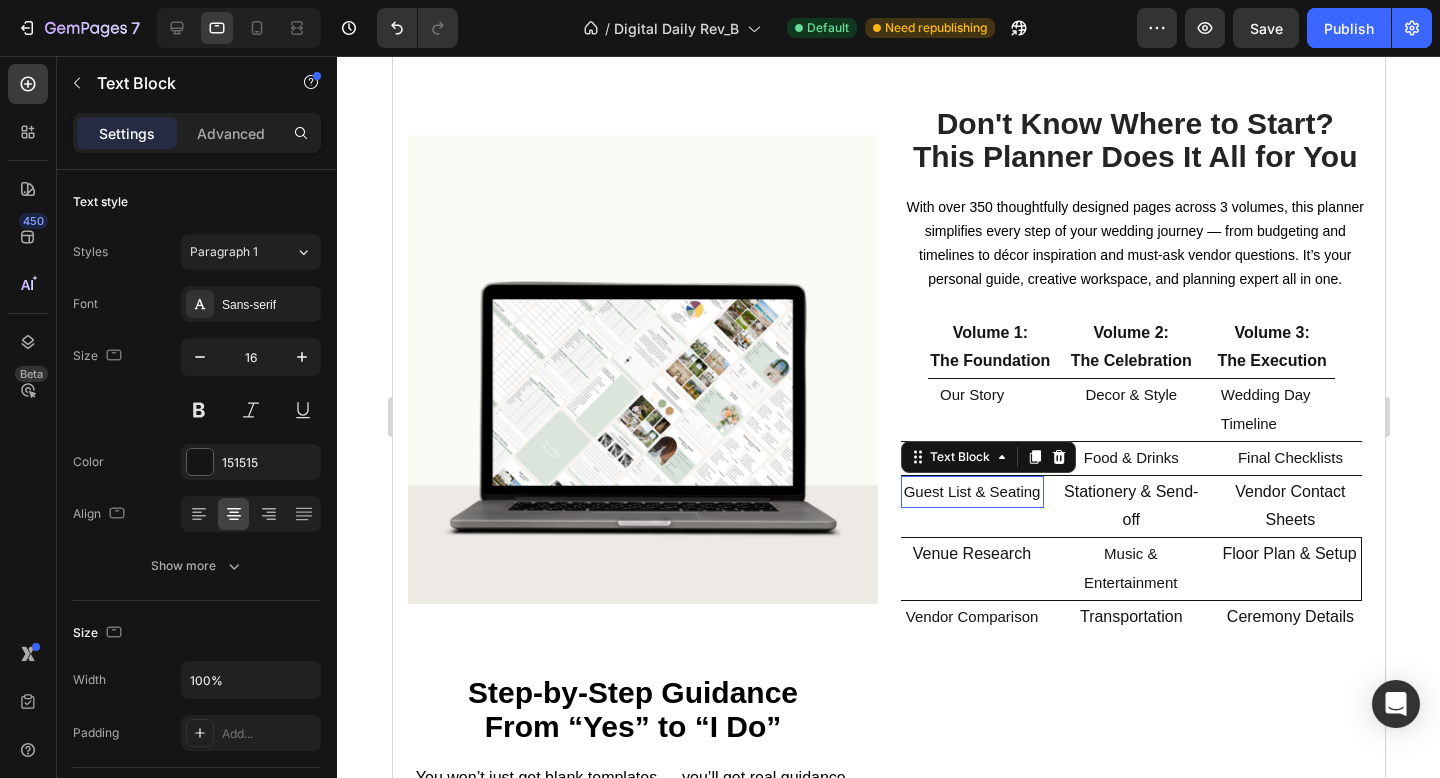 click on "Guest List & Seating" at bounding box center (971, 492) 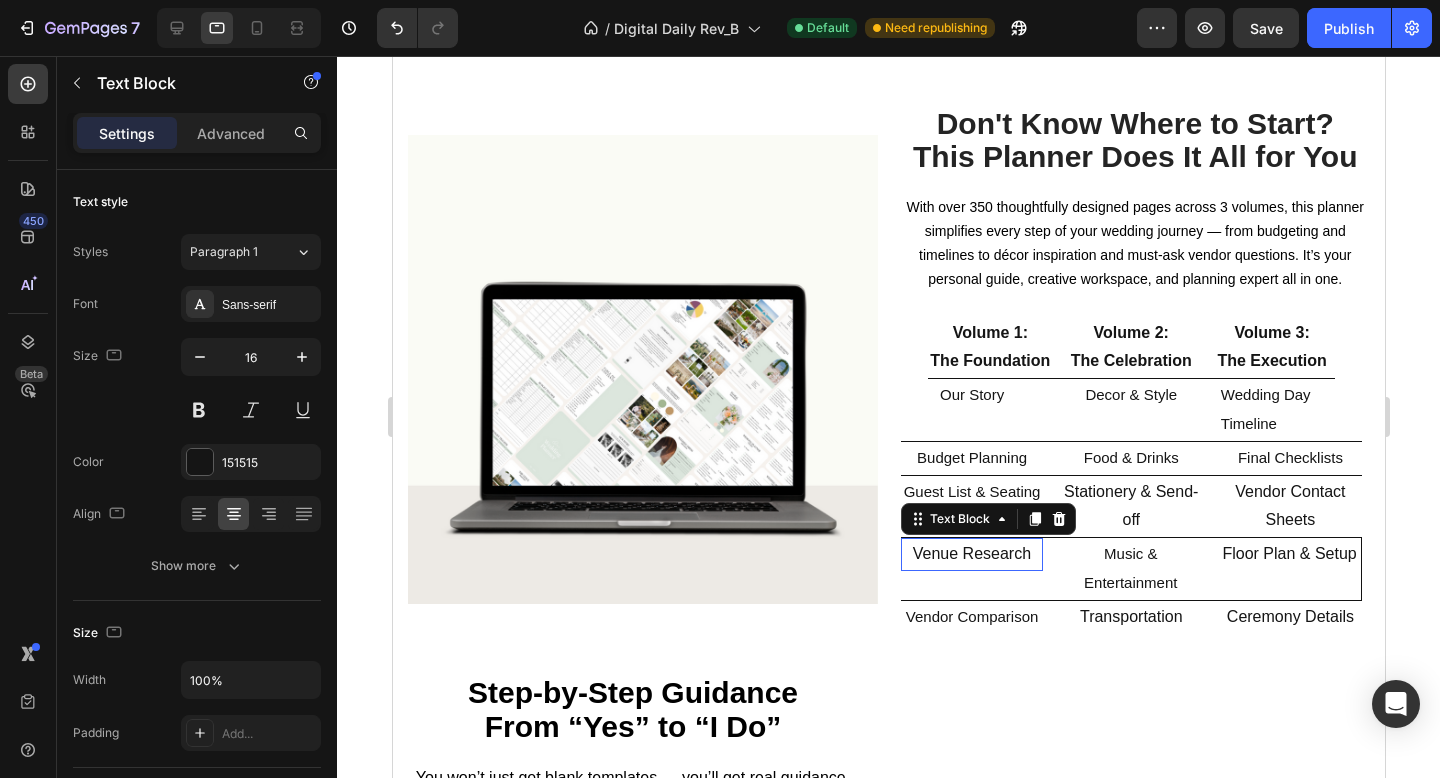 click on "Venue Research" at bounding box center [971, 554] 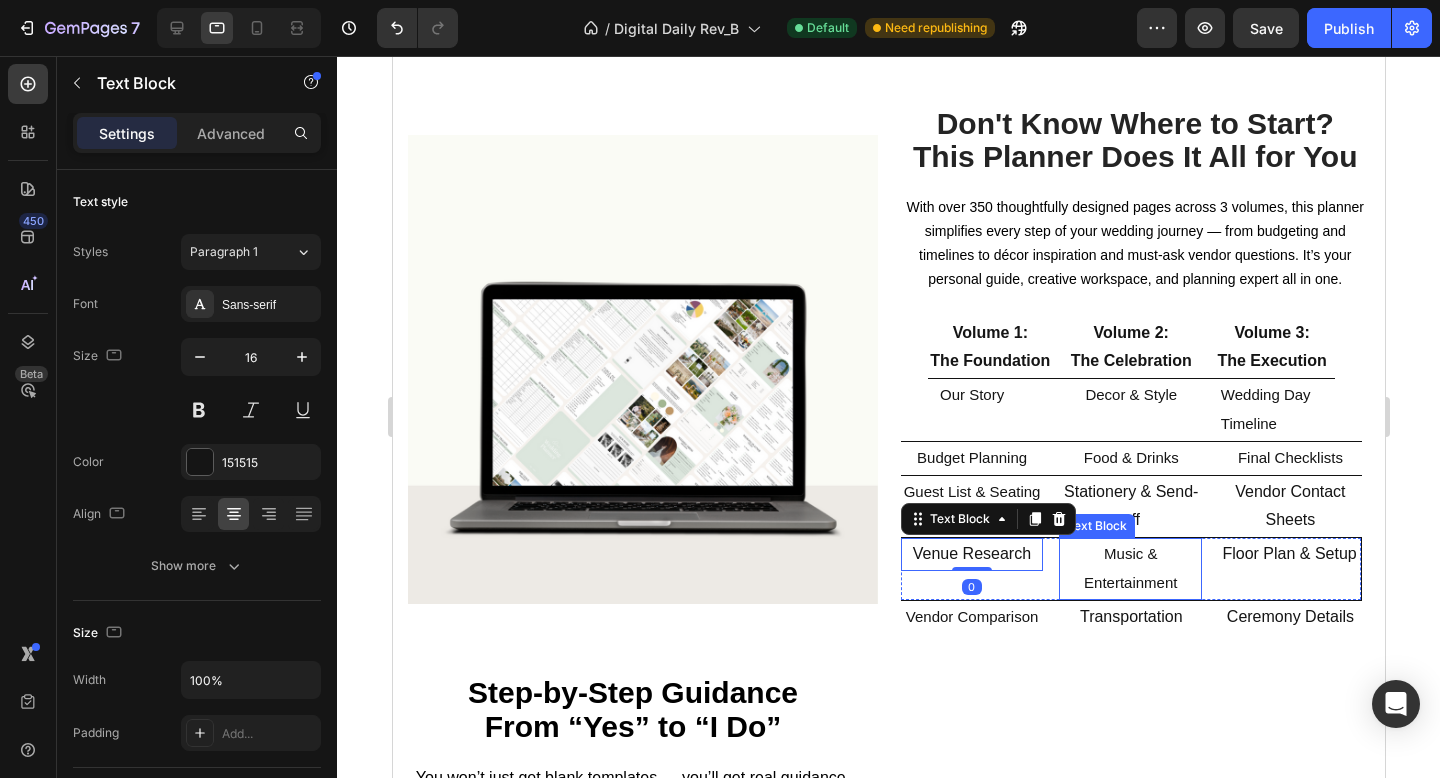 click on "Music & Entertainment" at bounding box center (1129, 568) 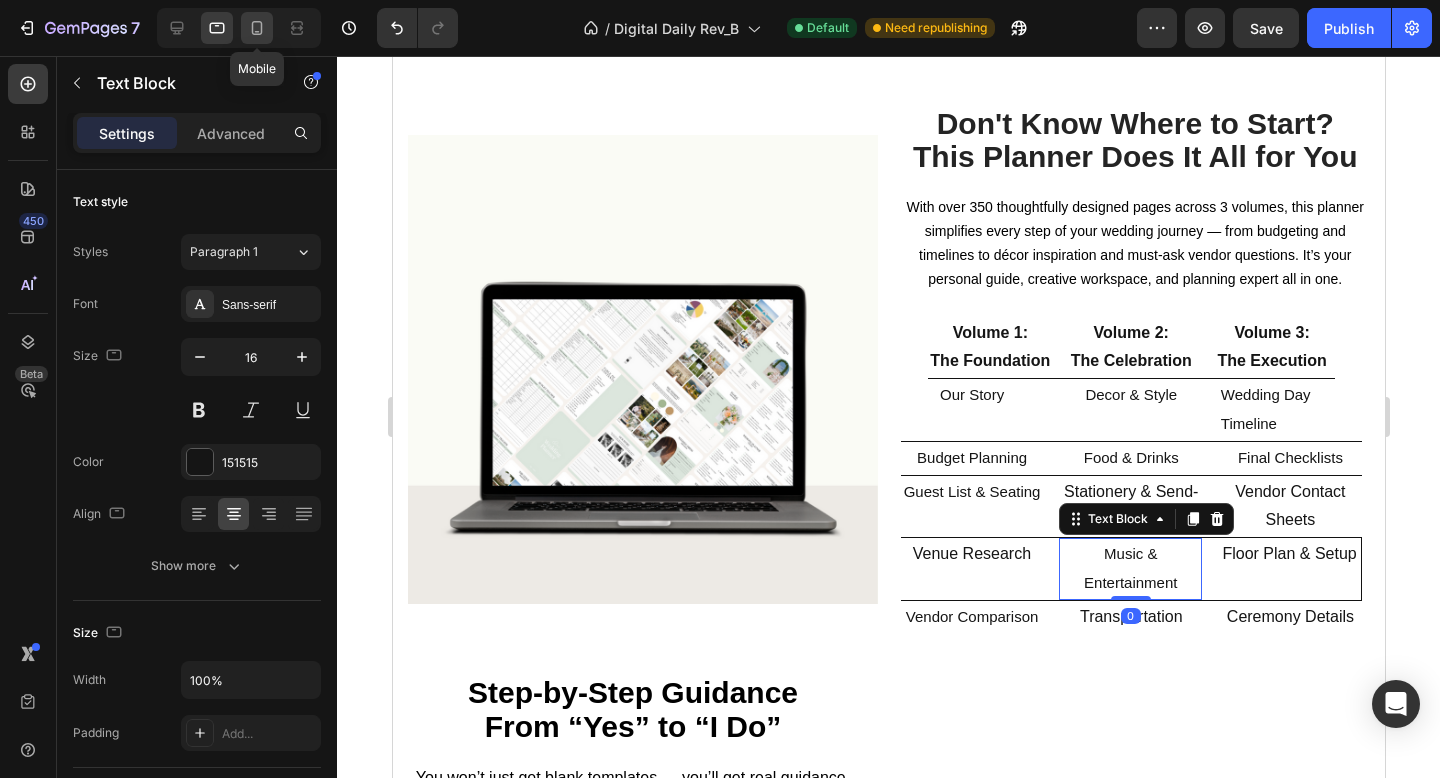 click 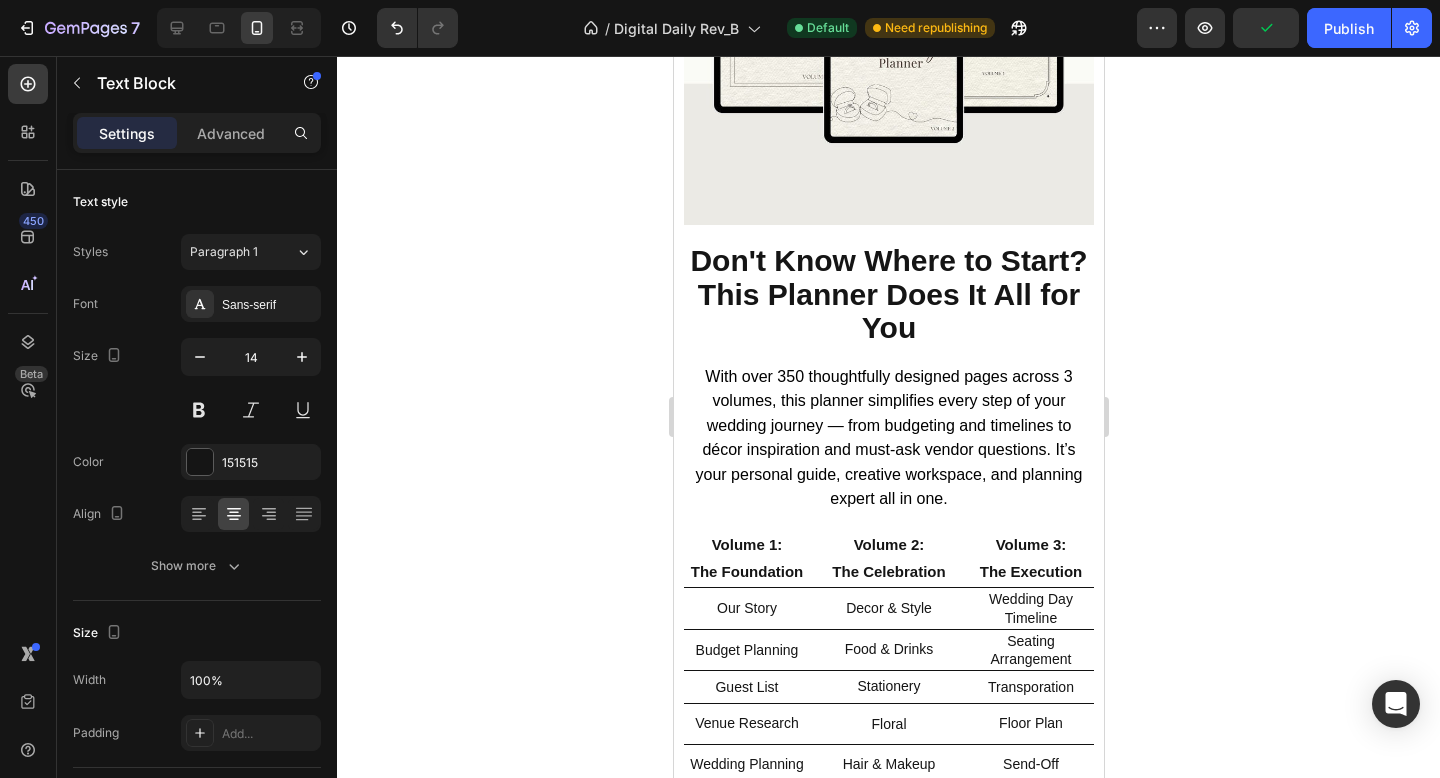 scroll, scrollTop: 867, scrollLeft: 0, axis: vertical 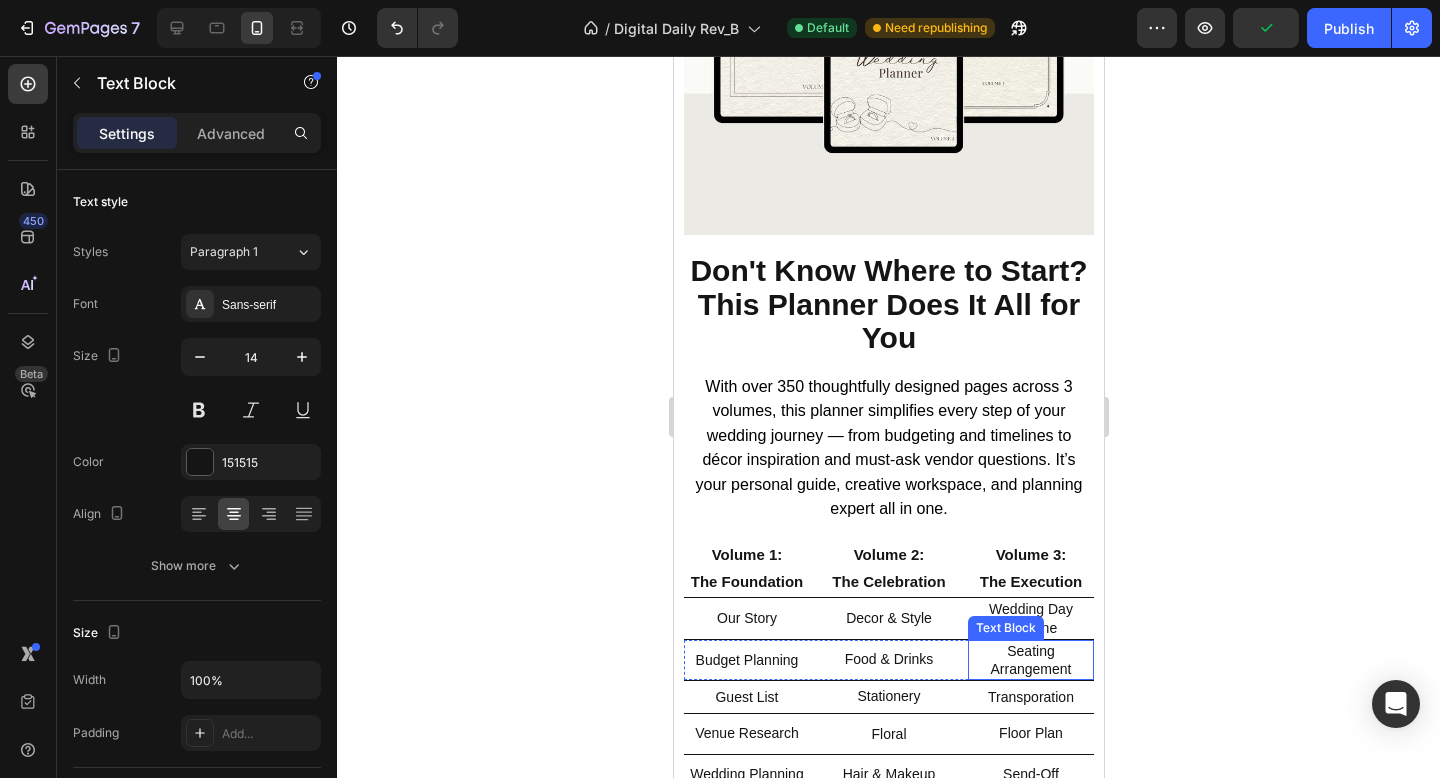 click on "Text Block" at bounding box center [1005, 628] 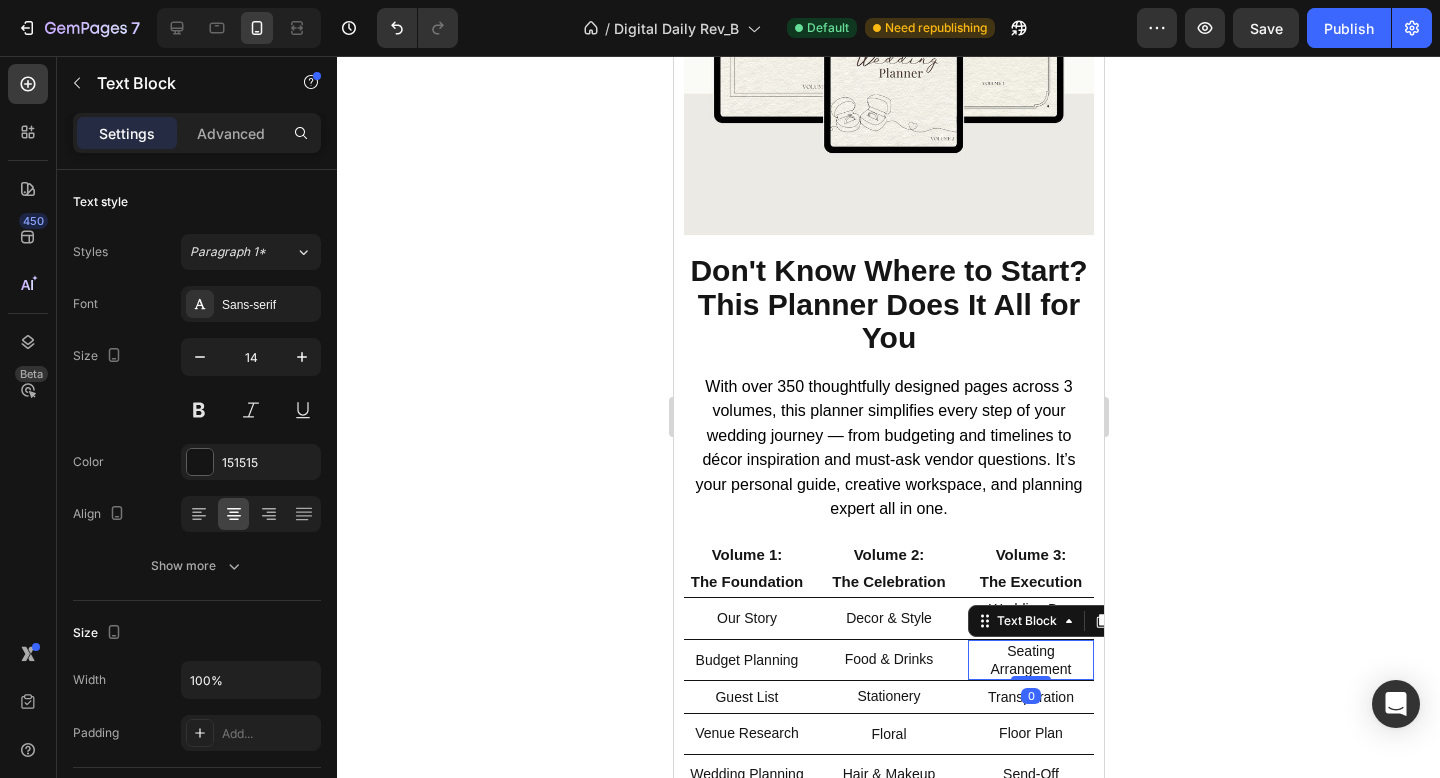 click 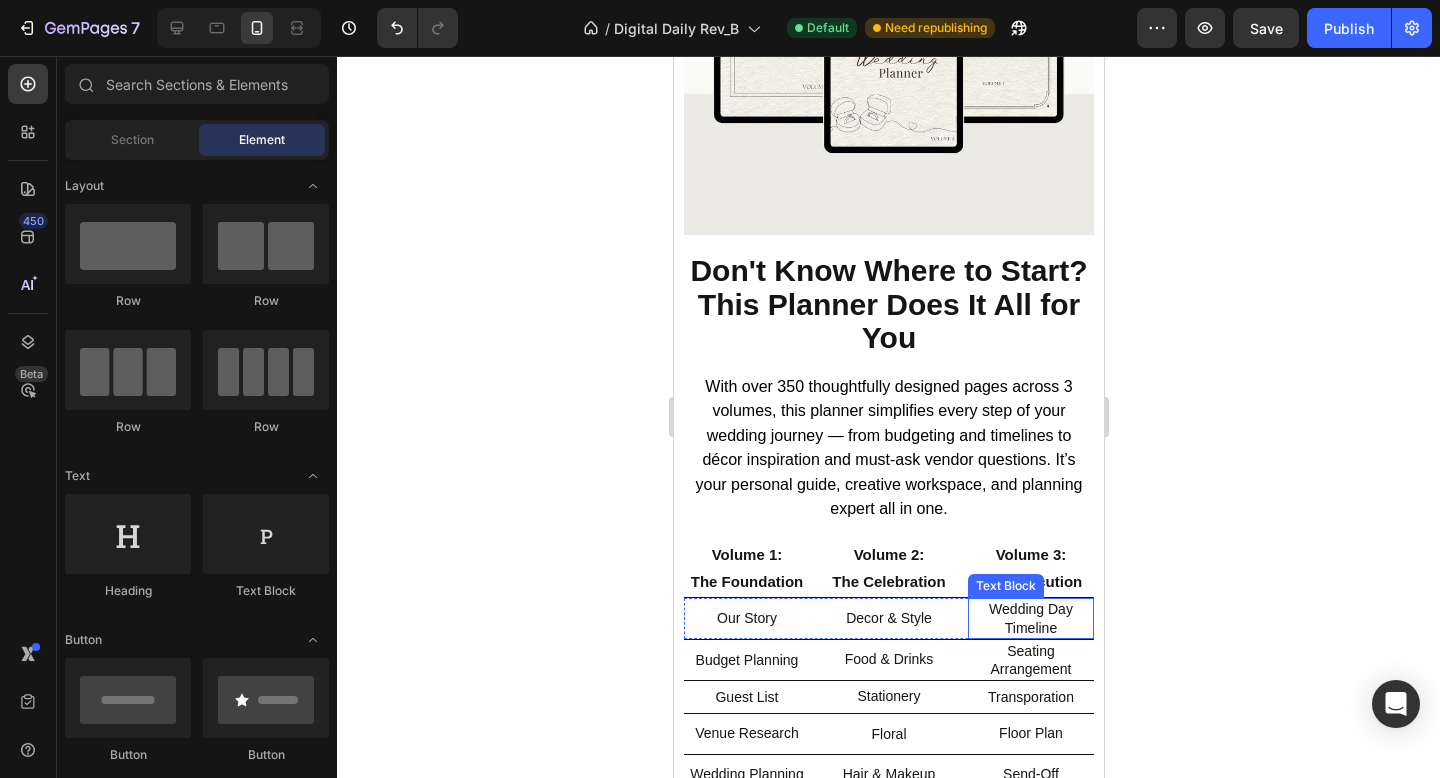 click on "Wedding Day Timeline" at bounding box center [1030, 618] 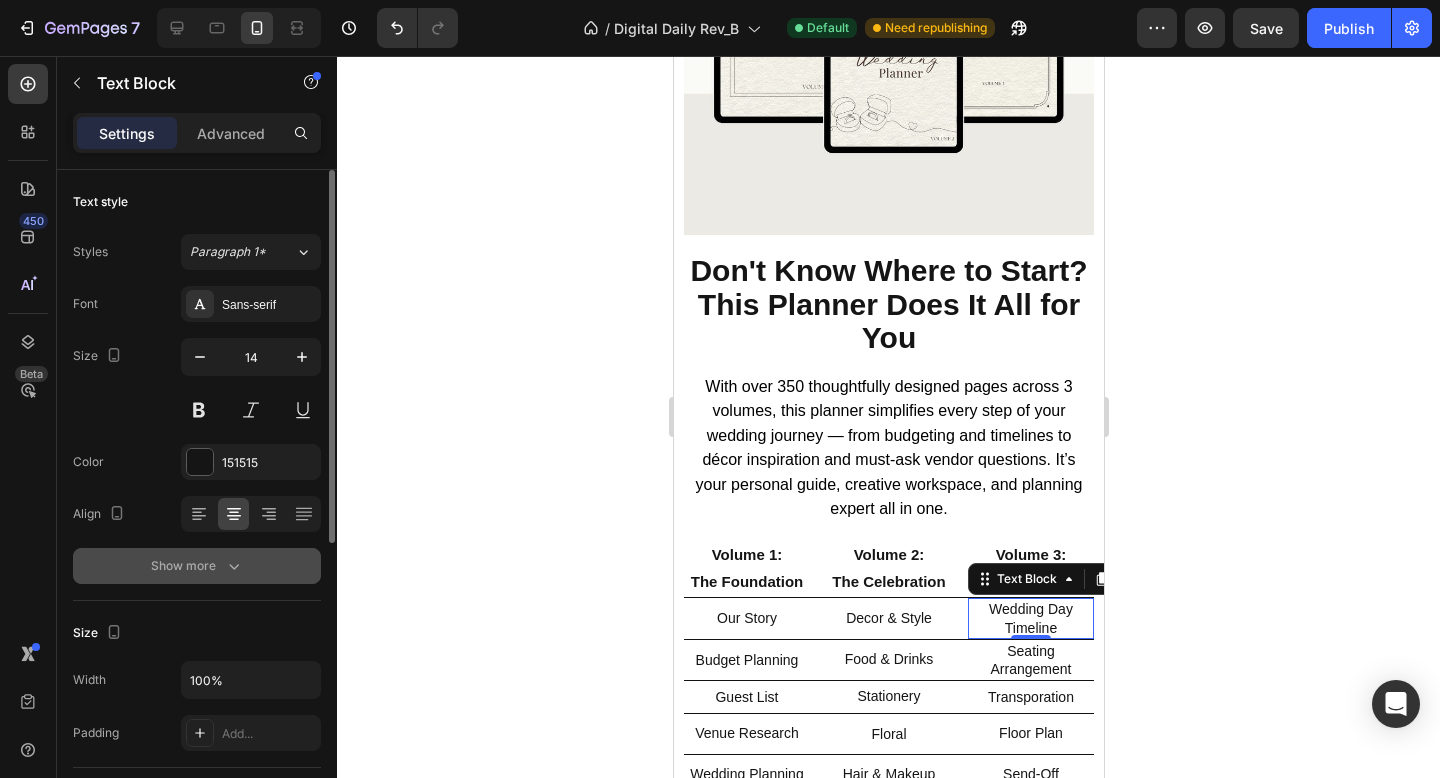 click on "Show more" at bounding box center [197, 566] 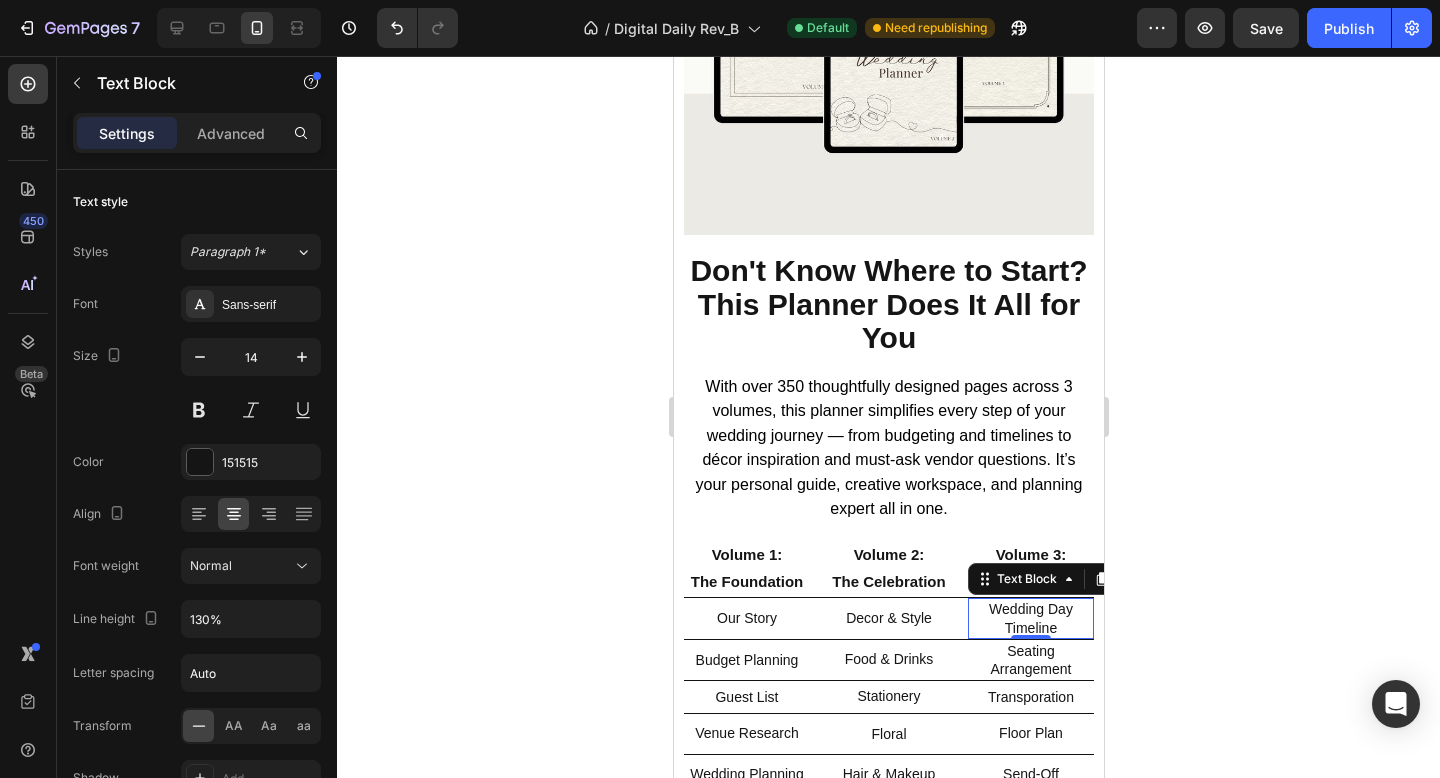 click 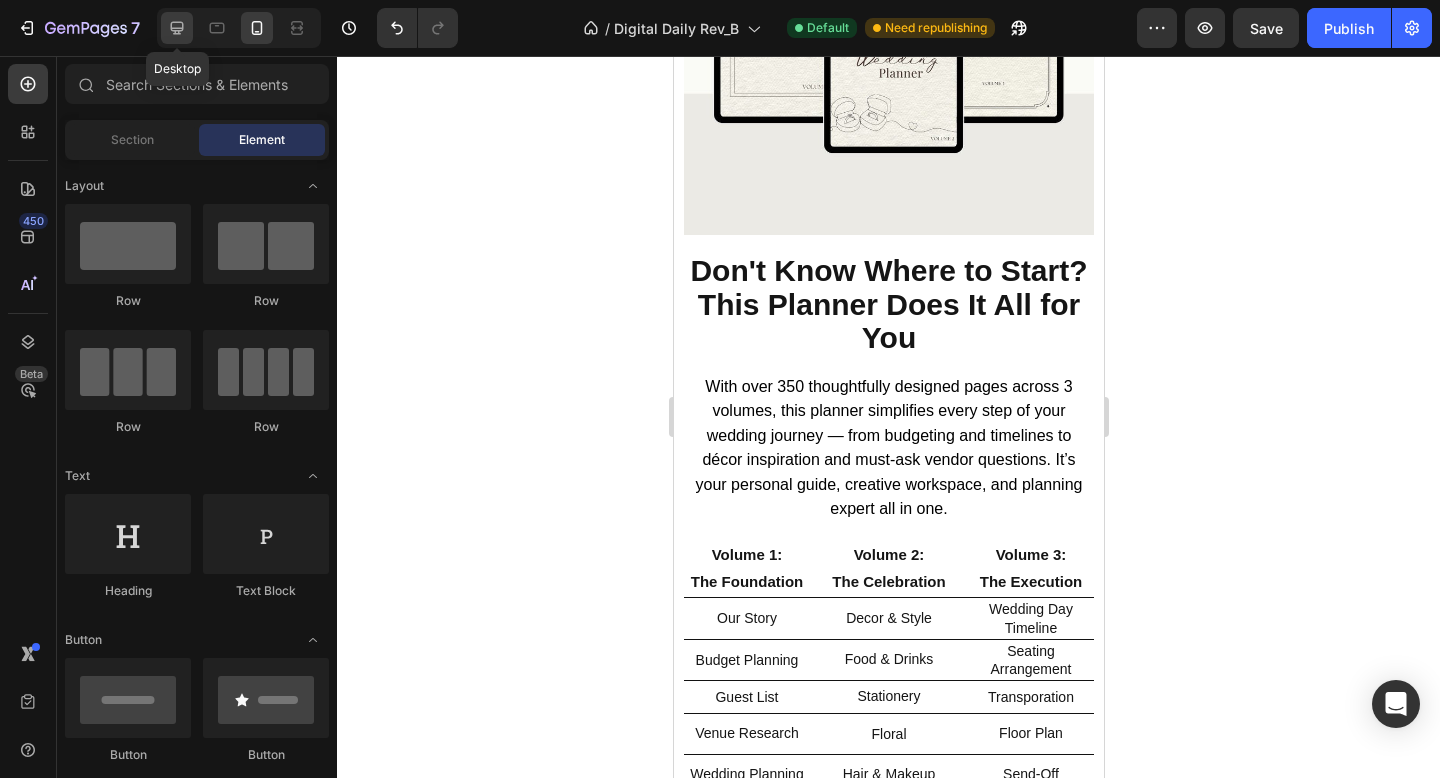 click 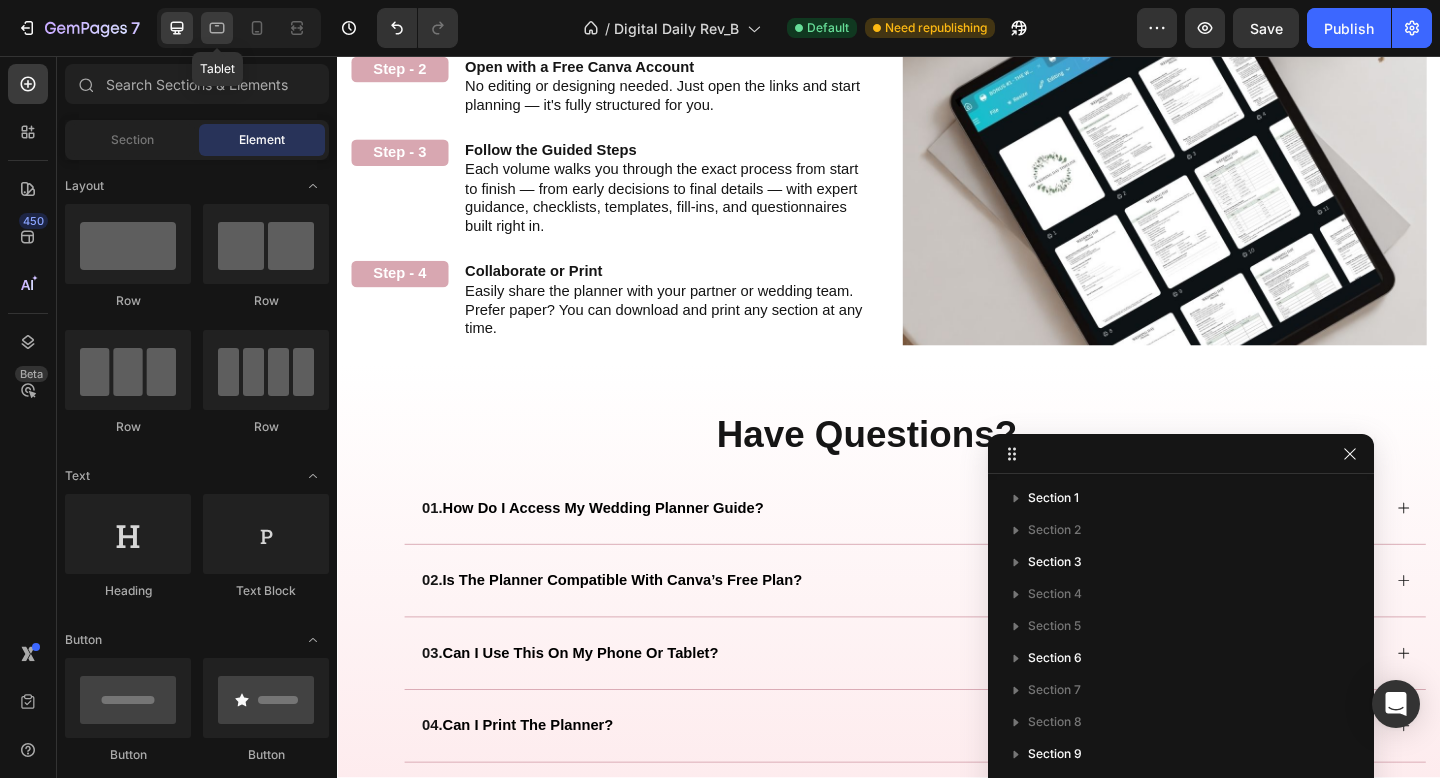click 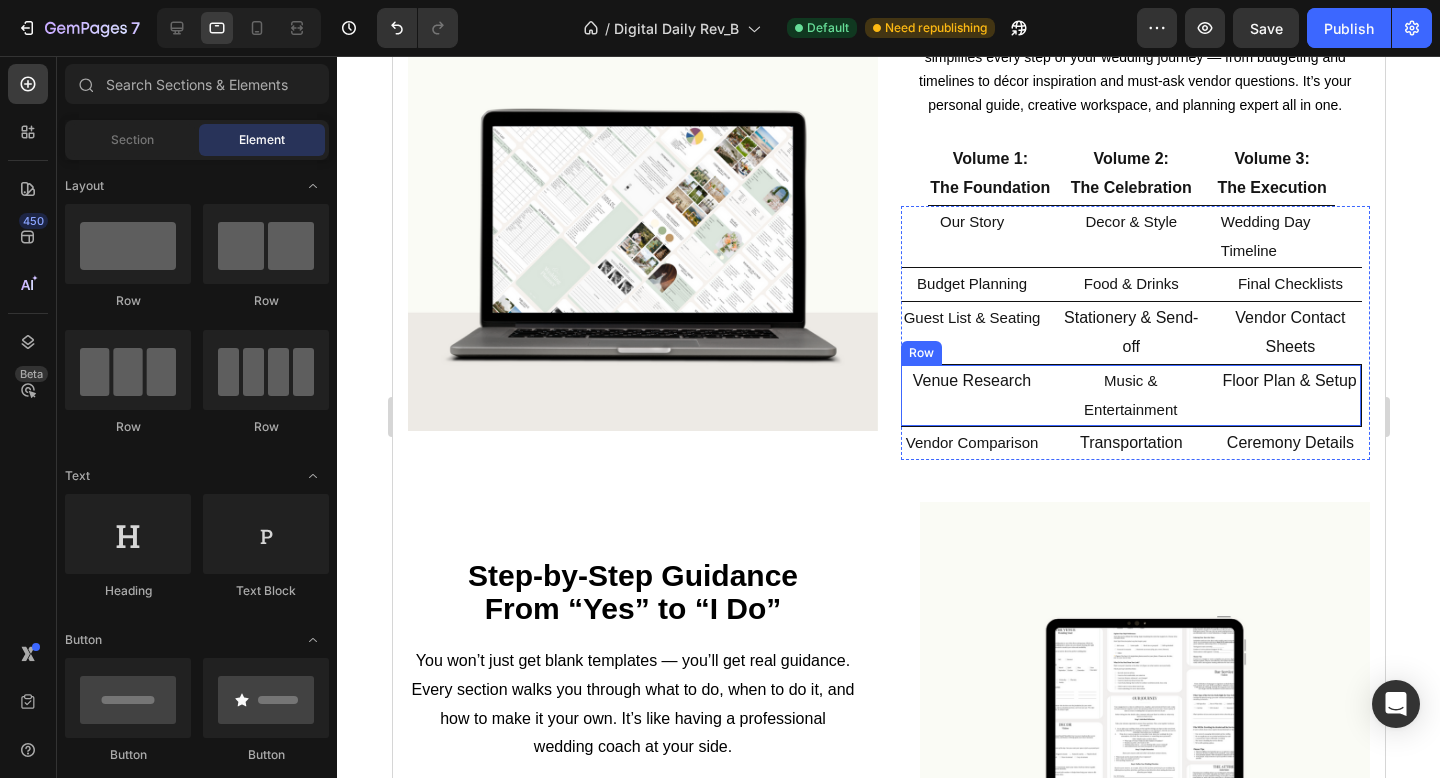 scroll, scrollTop: 787, scrollLeft: 0, axis: vertical 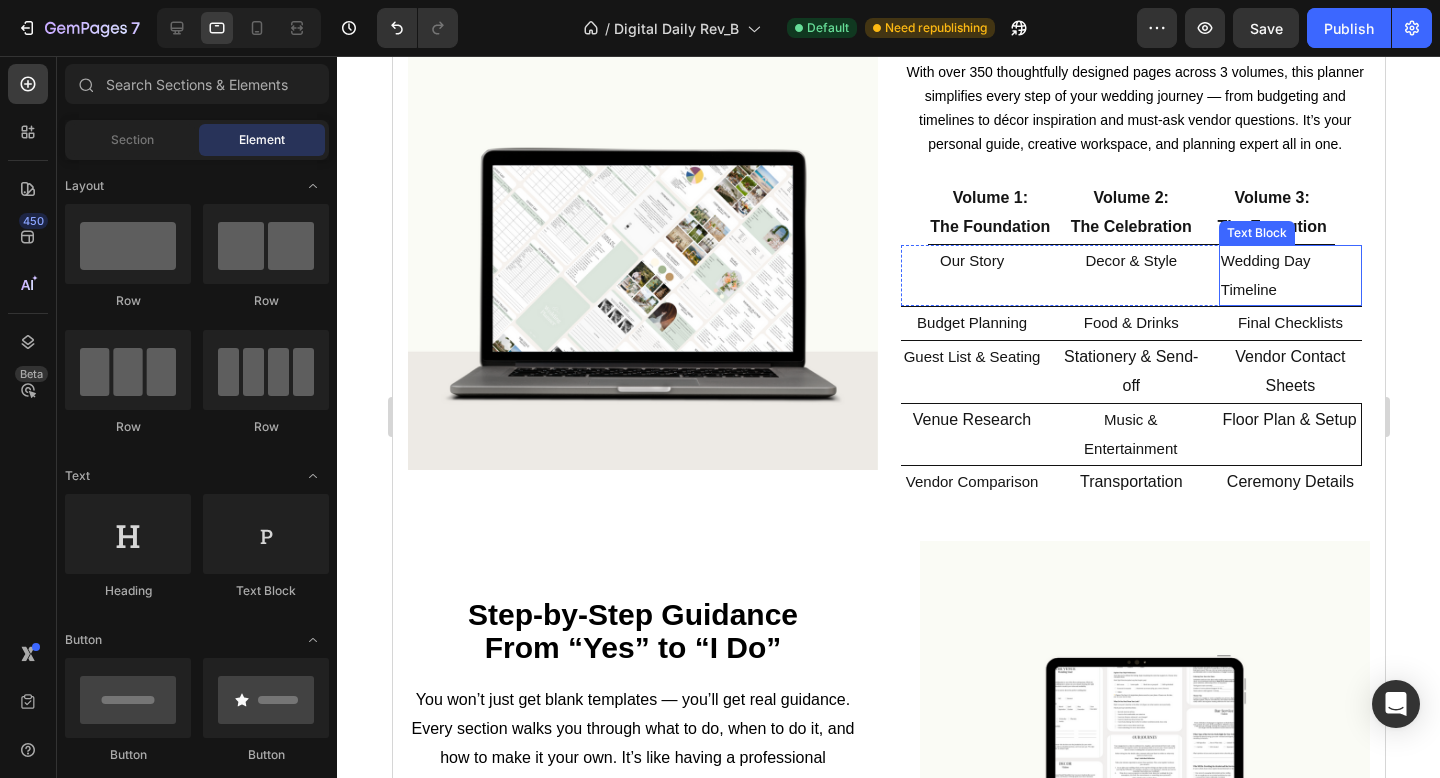 click on "Wedding Day Timeline" at bounding box center [1289, 276] 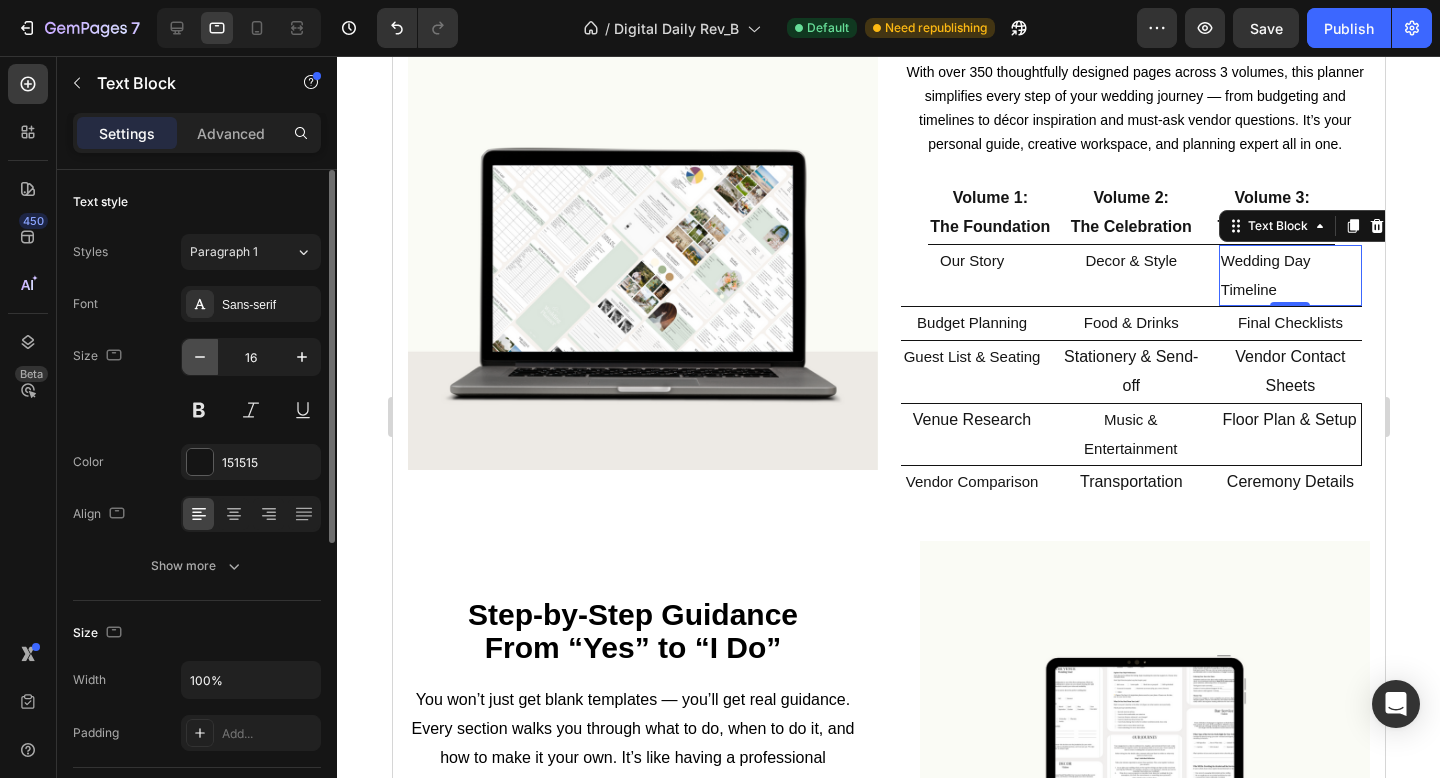 click 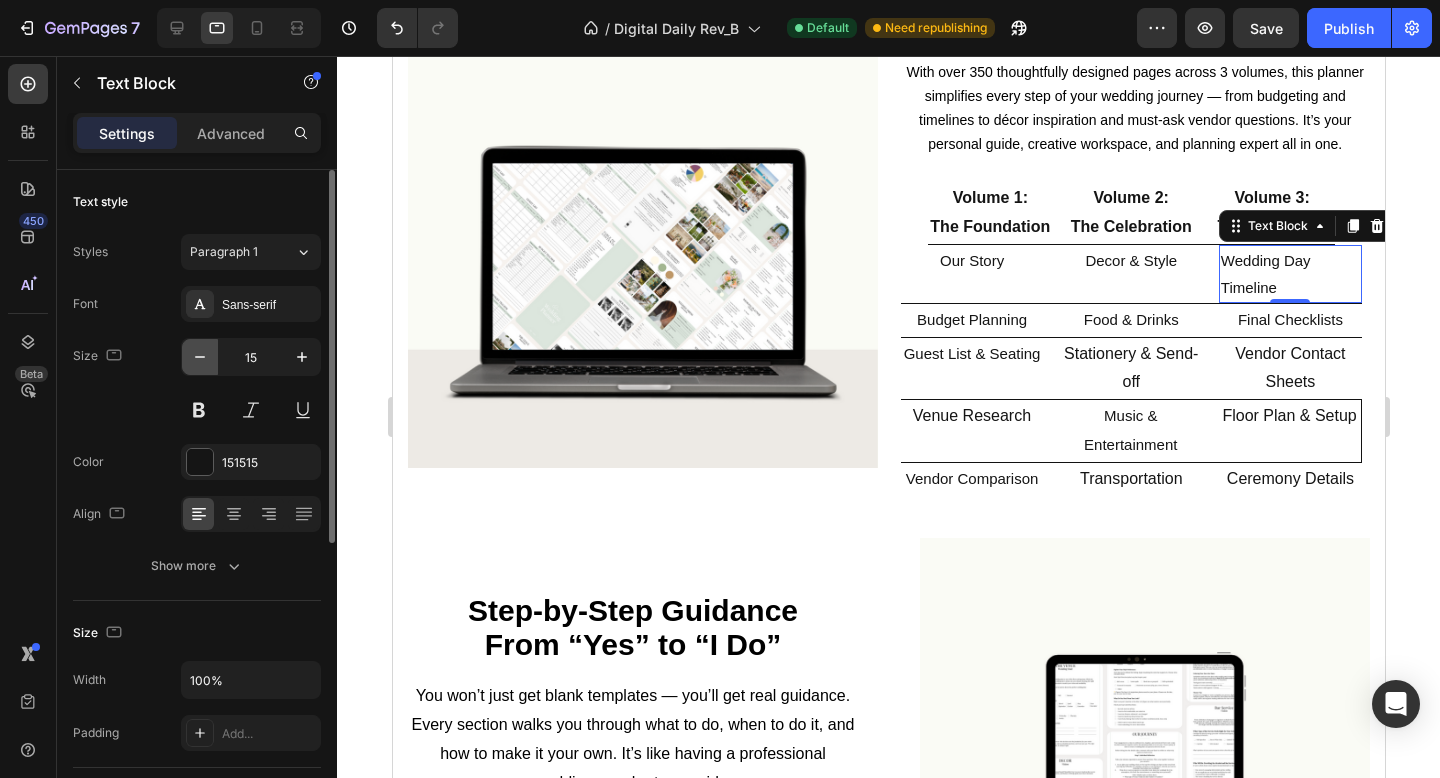 scroll, scrollTop: 785, scrollLeft: 0, axis: vertical 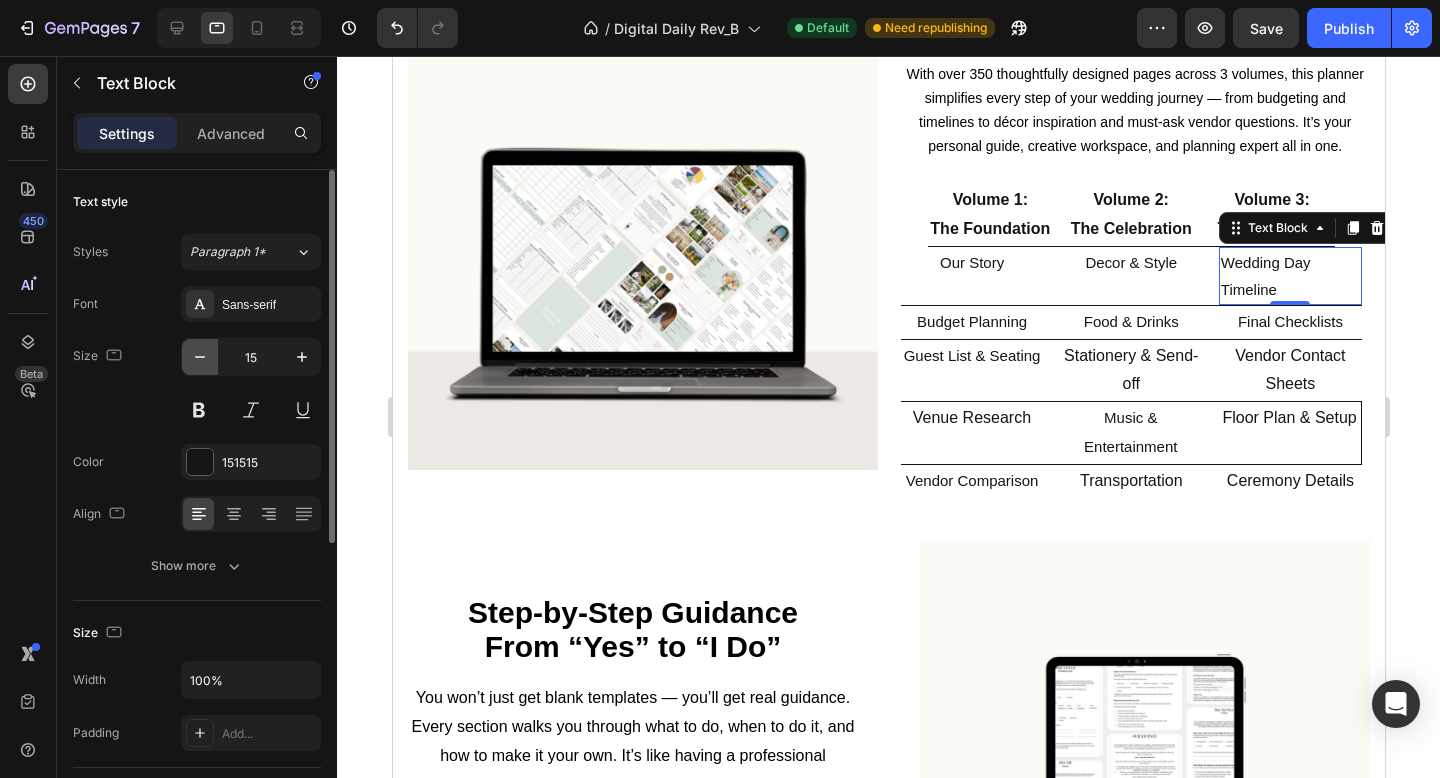 click 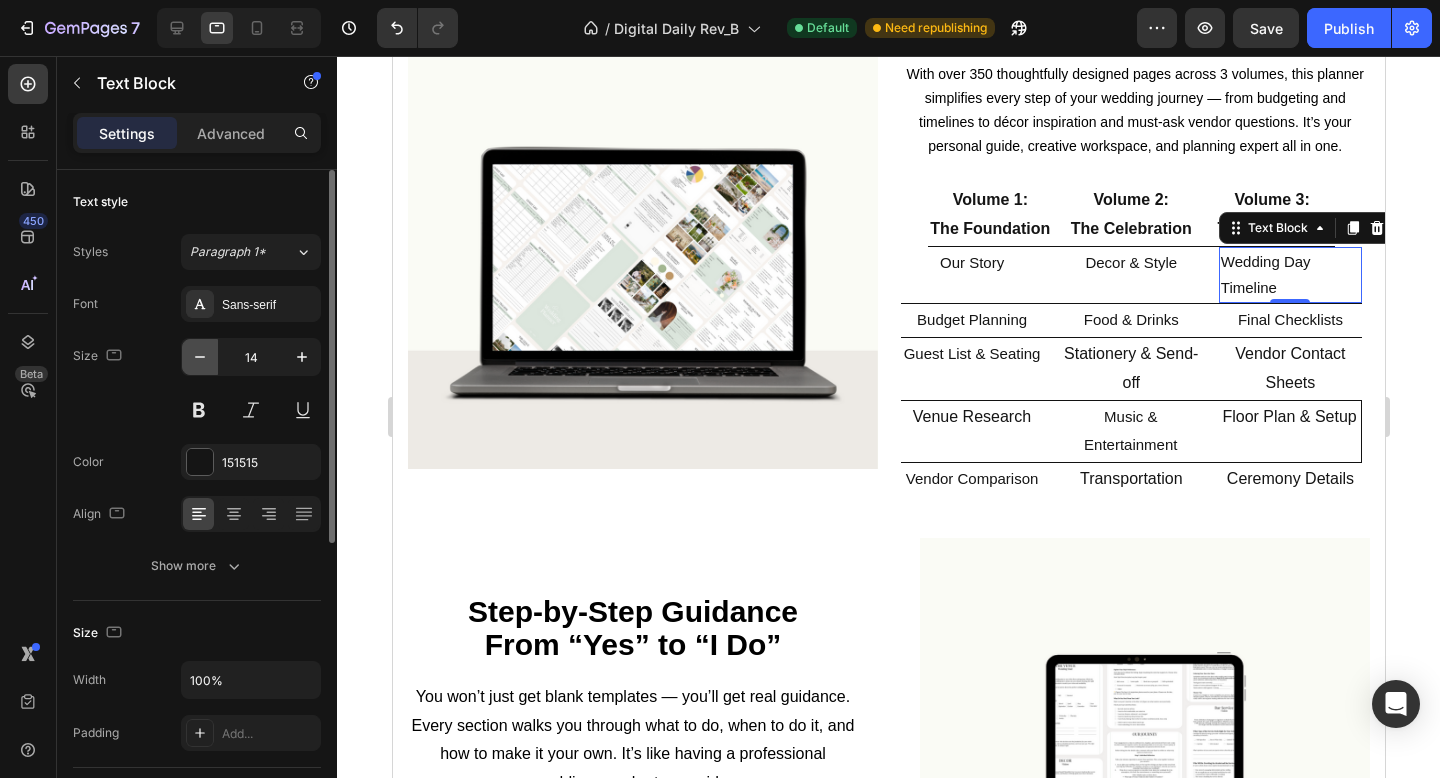scroll, scrollTop: 783, scrollLeft: 0, axis: vertical 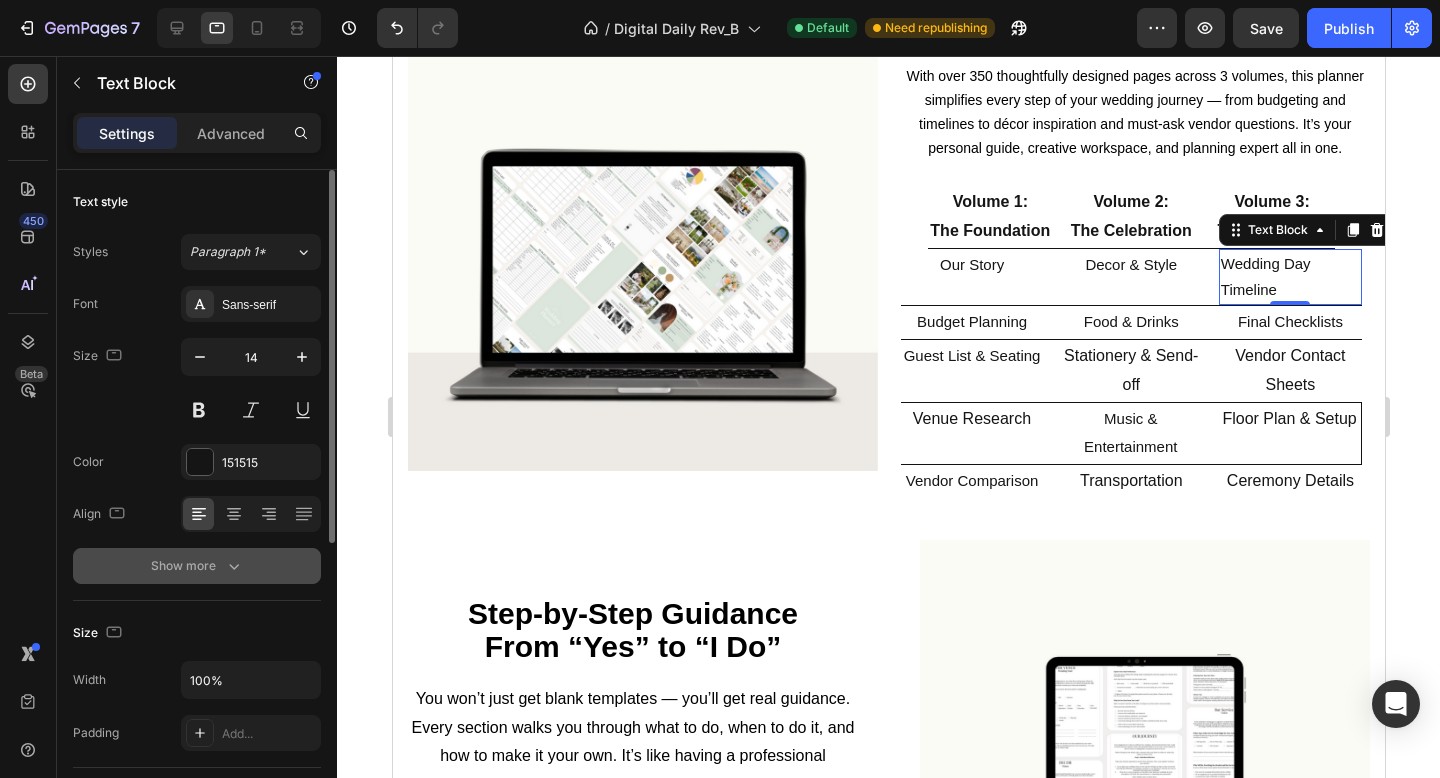 click on "Show more" at bounding box center [197, 566] 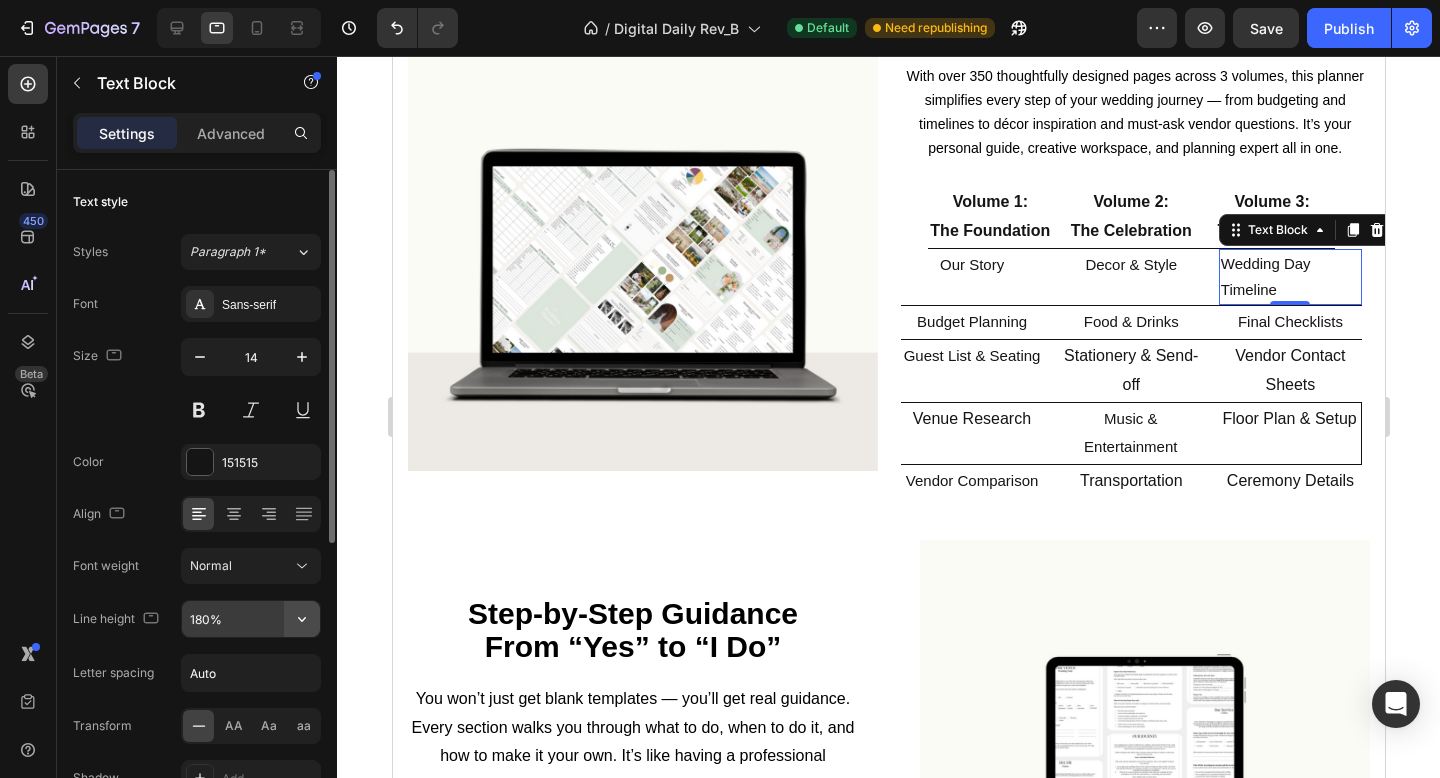click 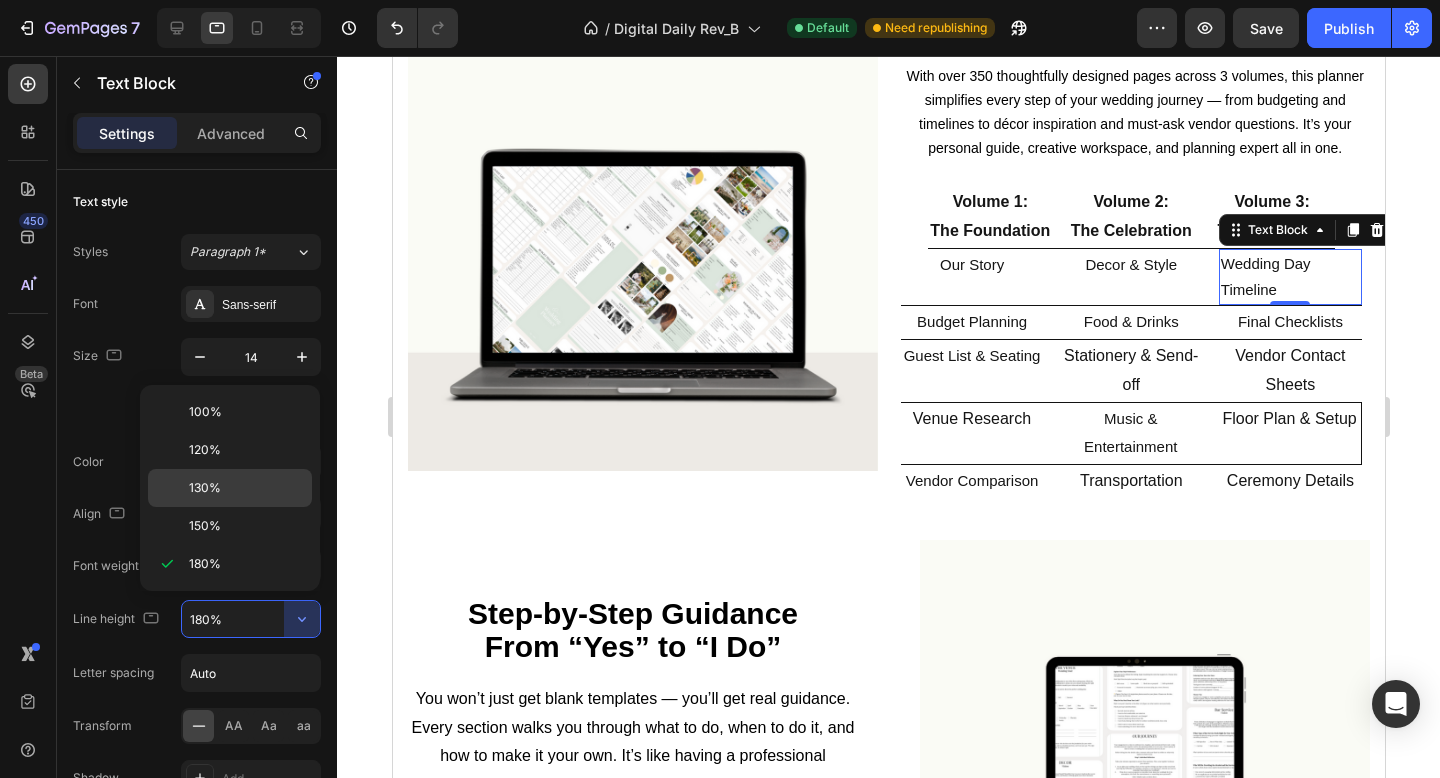 click on "130%" 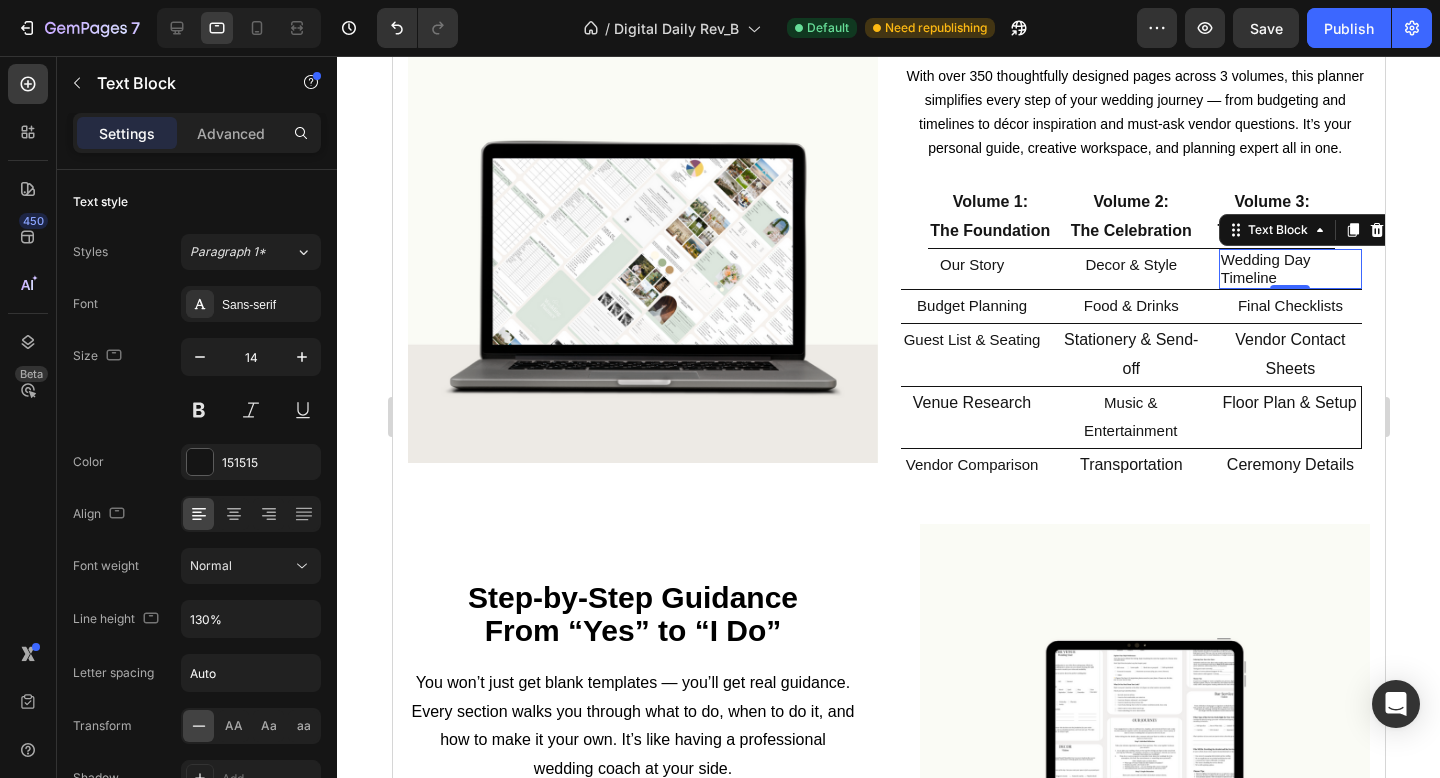 scroll, scrollTop: 776, scrollLeft: 0, axis: vertical 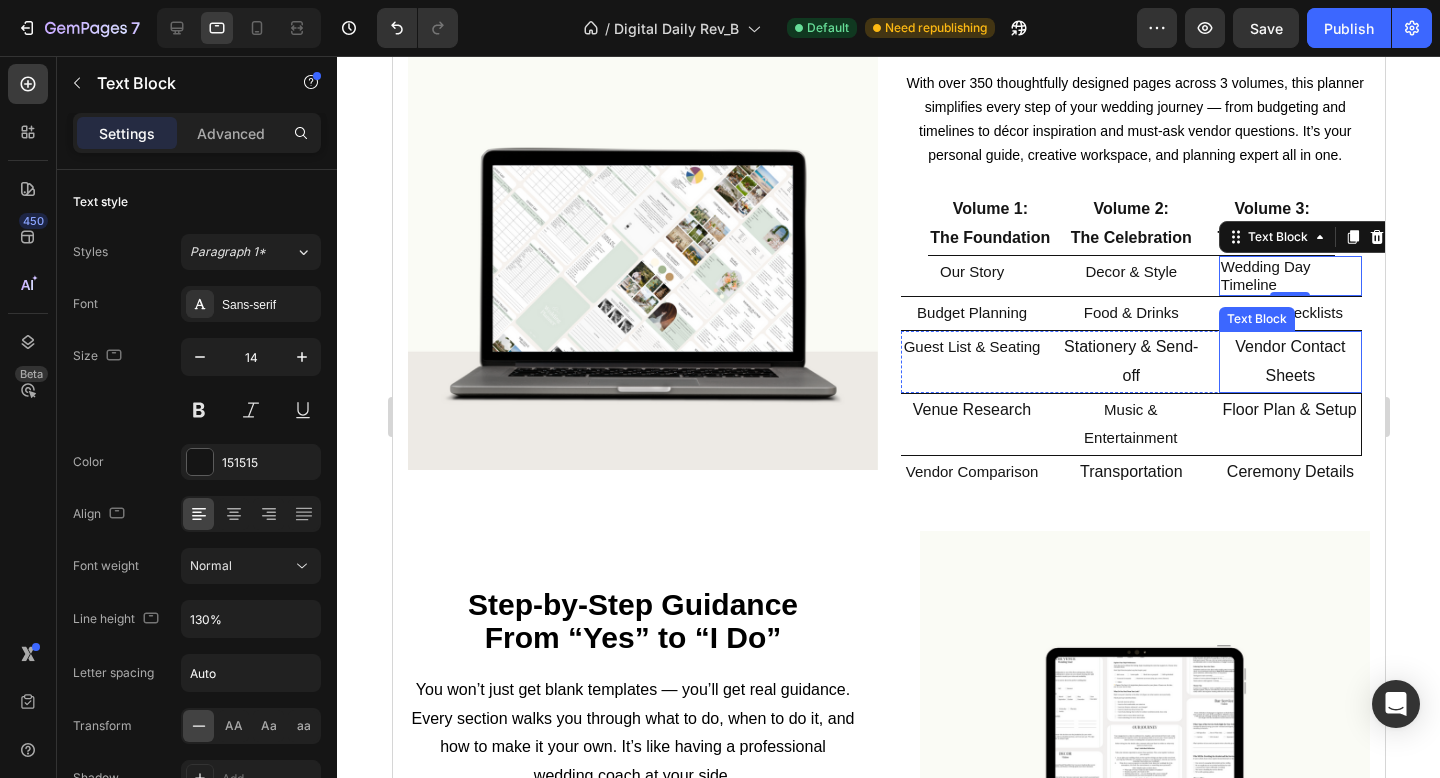 click on "Vendor Contact Sheets" at bounding box center [1289, 362] 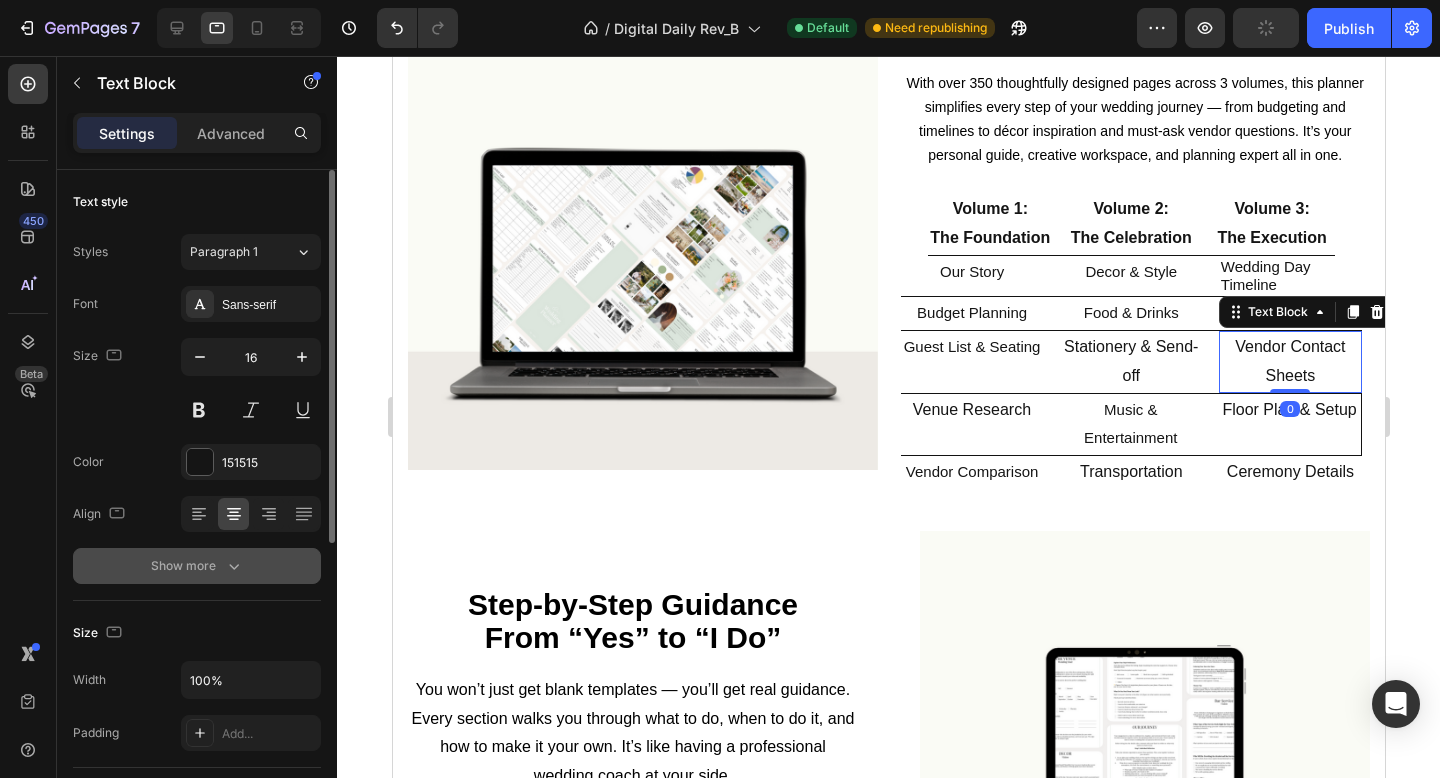 click on "Show more" at bounding box center [197, 566] 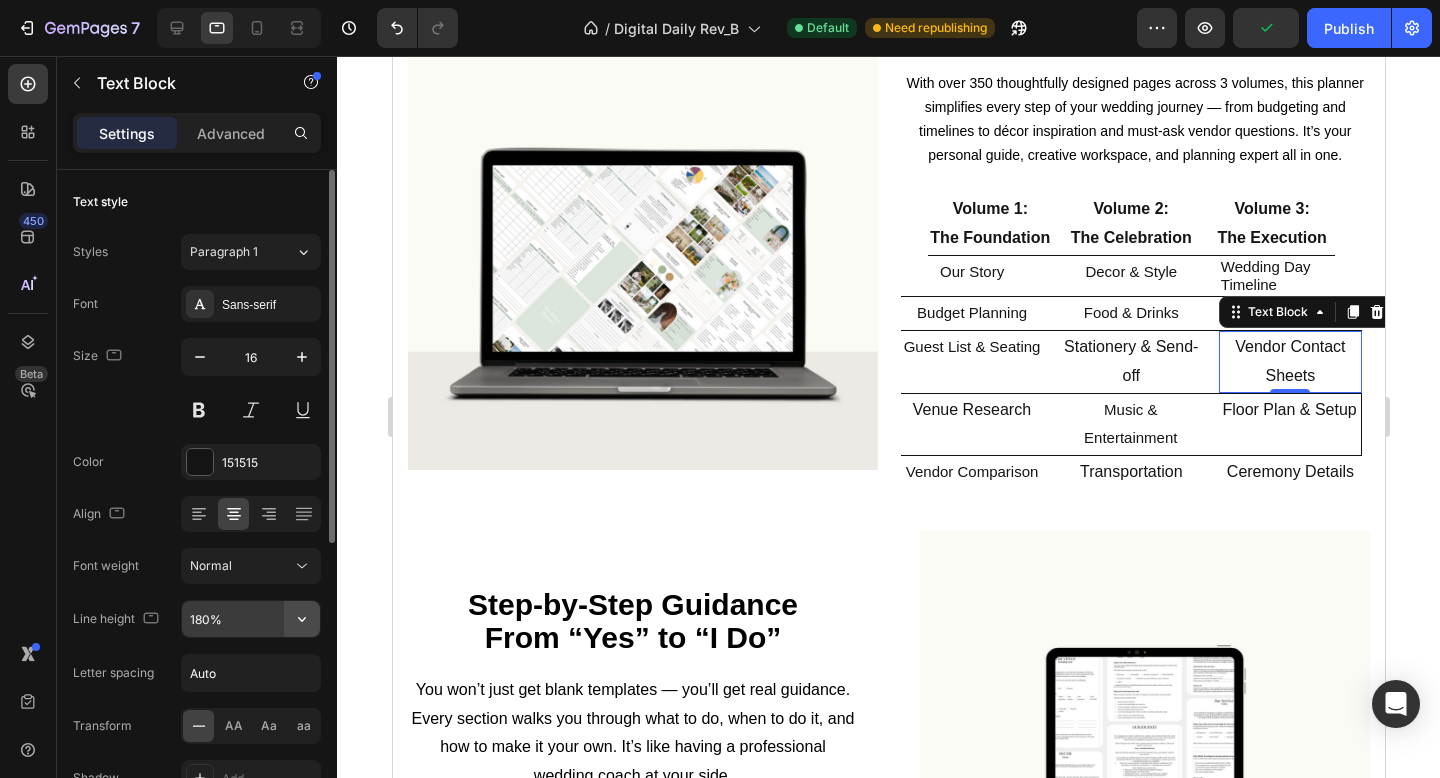 click 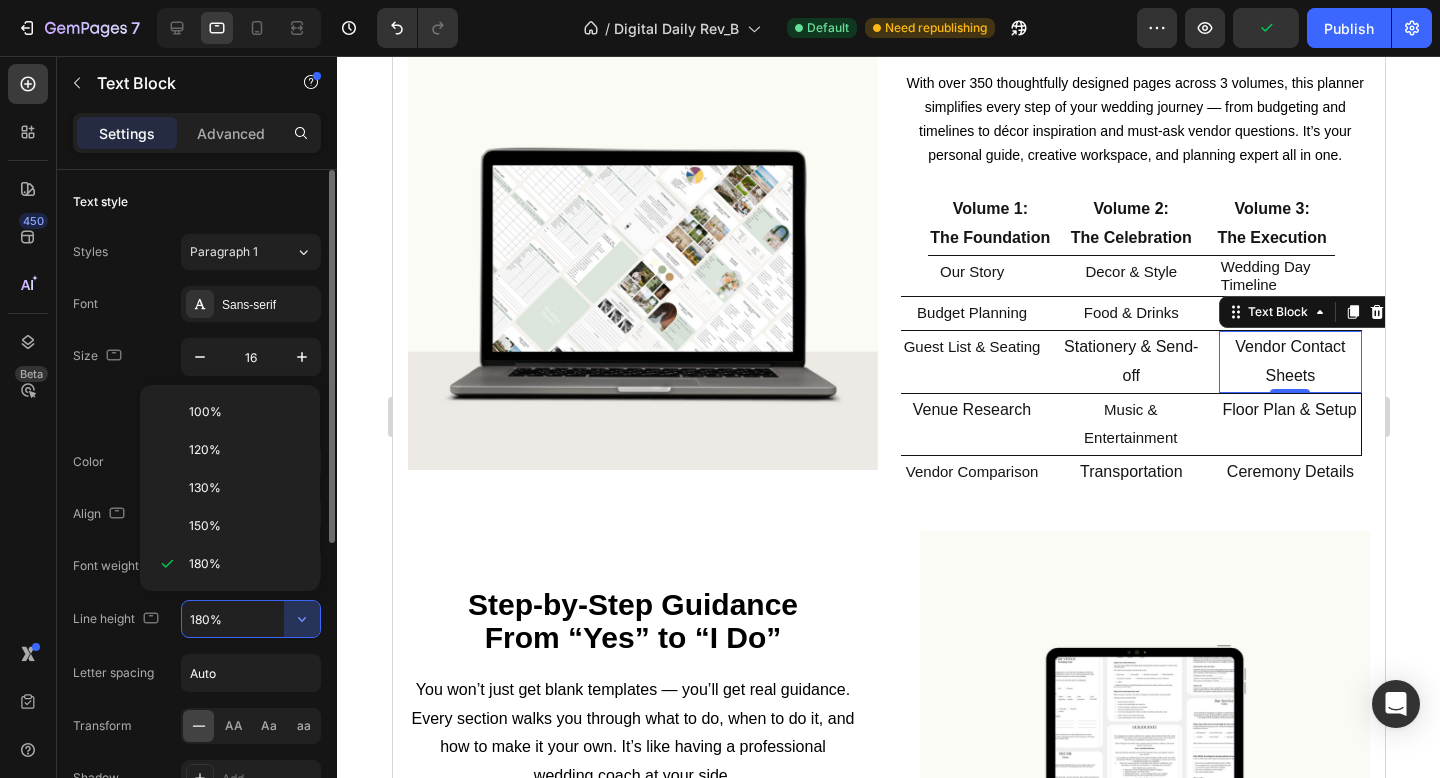 click on "130%" at bounding box center (246, 488) 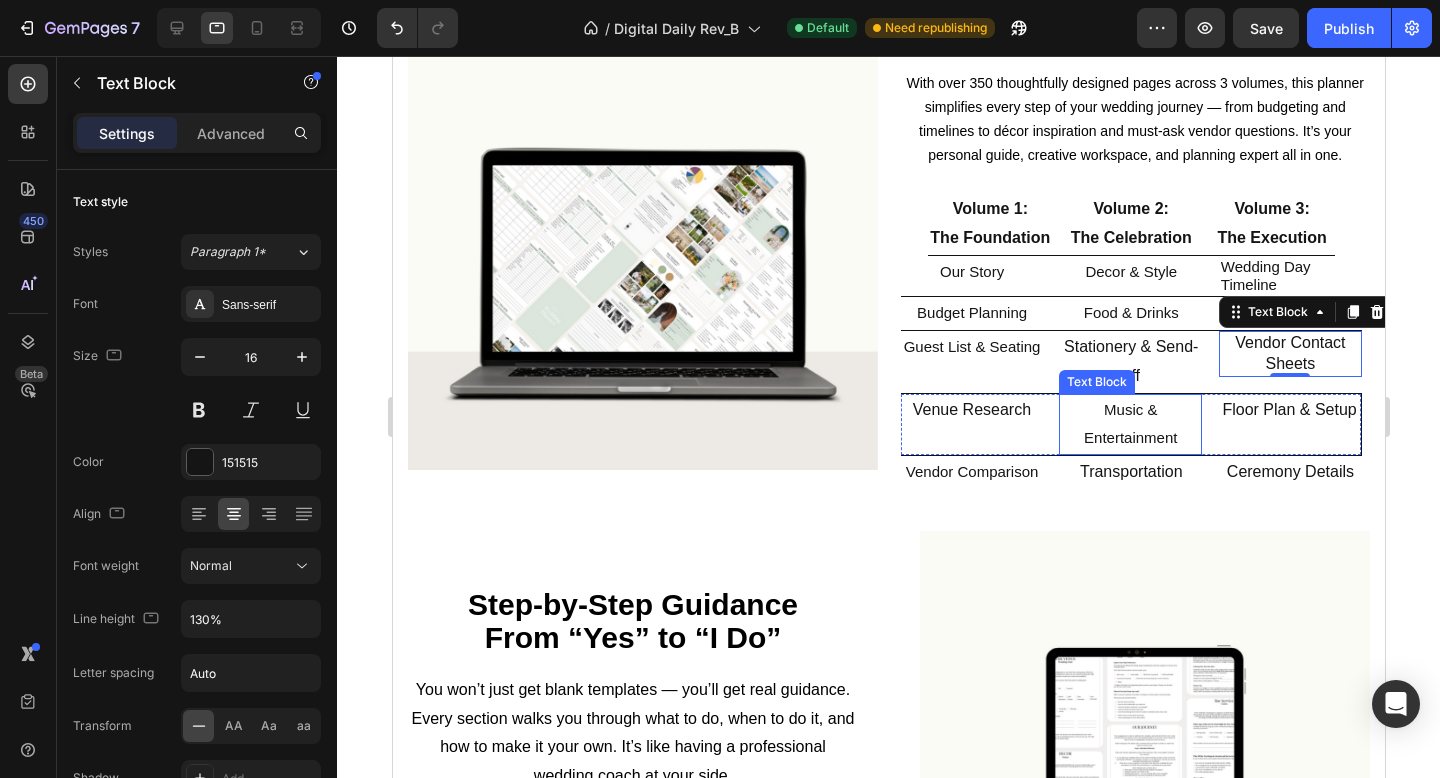 click on "Music & Entertainment" at bounding box center [1129, 425] 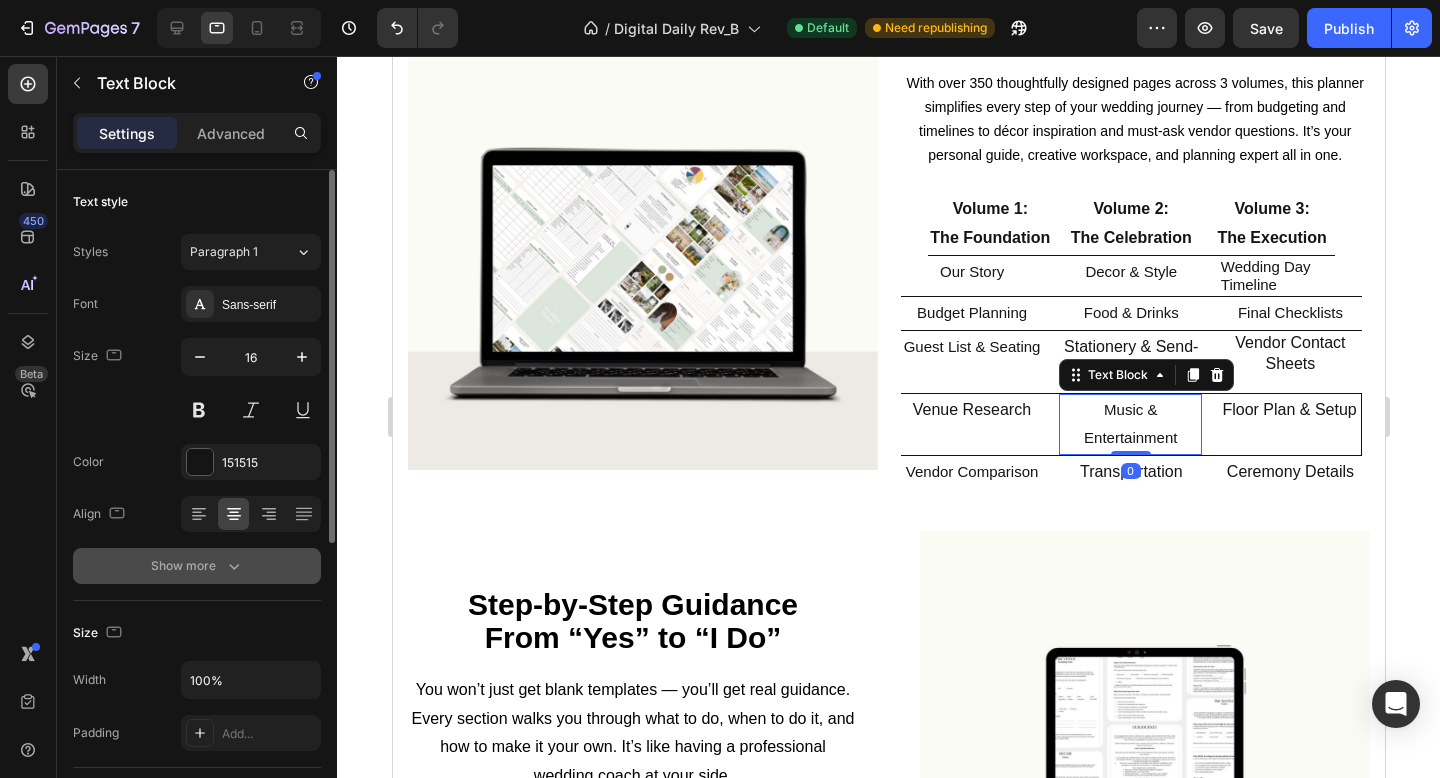click on "Show more" at bounding box center (197, 566) 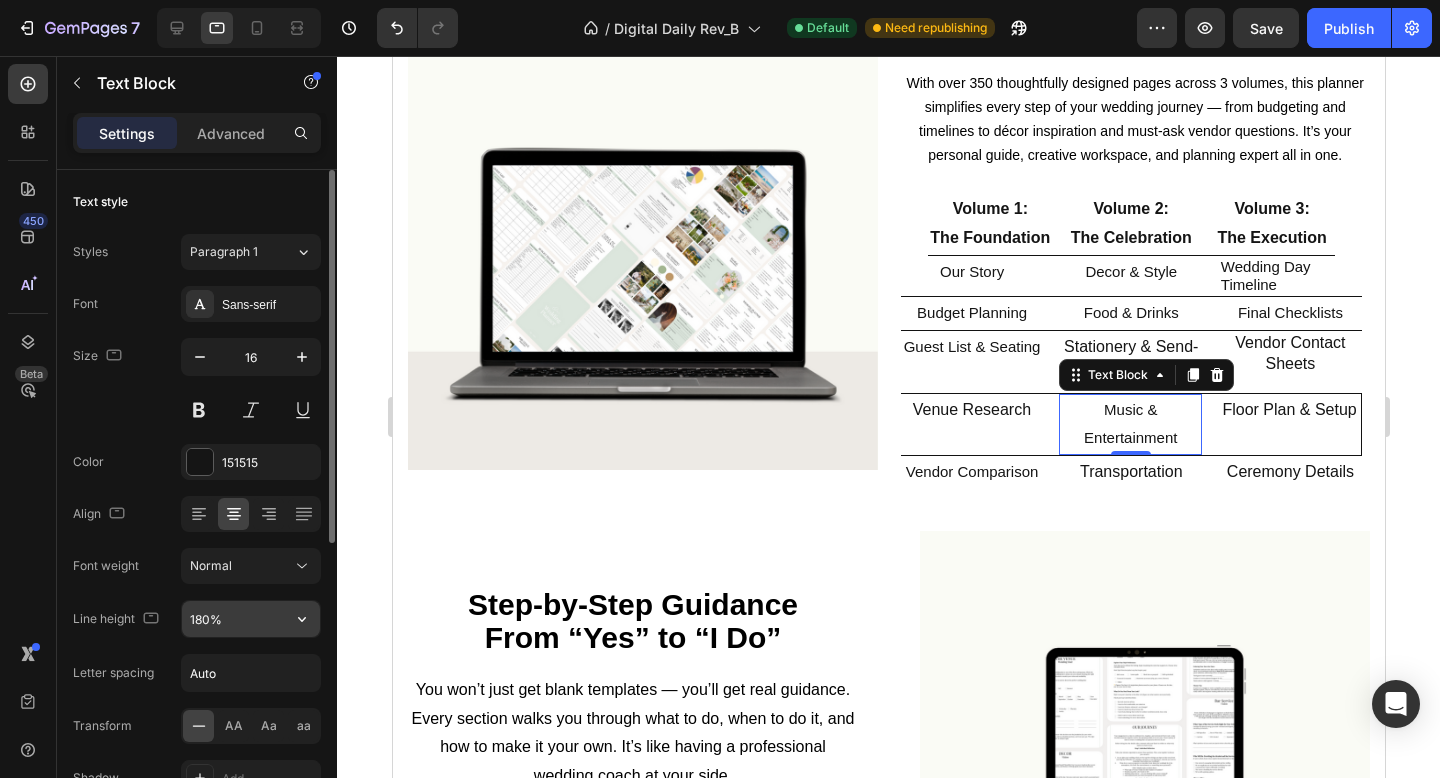 click on "180%" at bounding box center [251, 619] 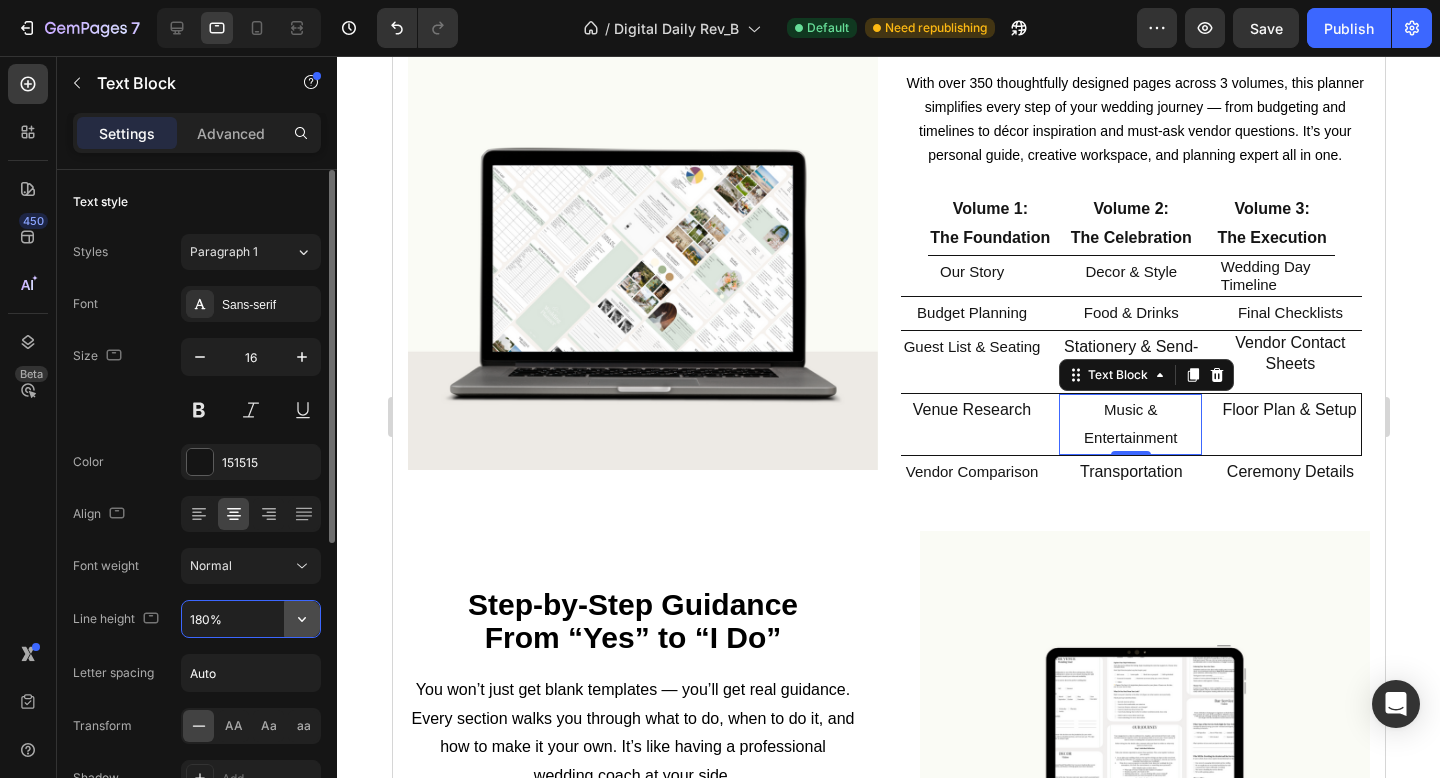 click 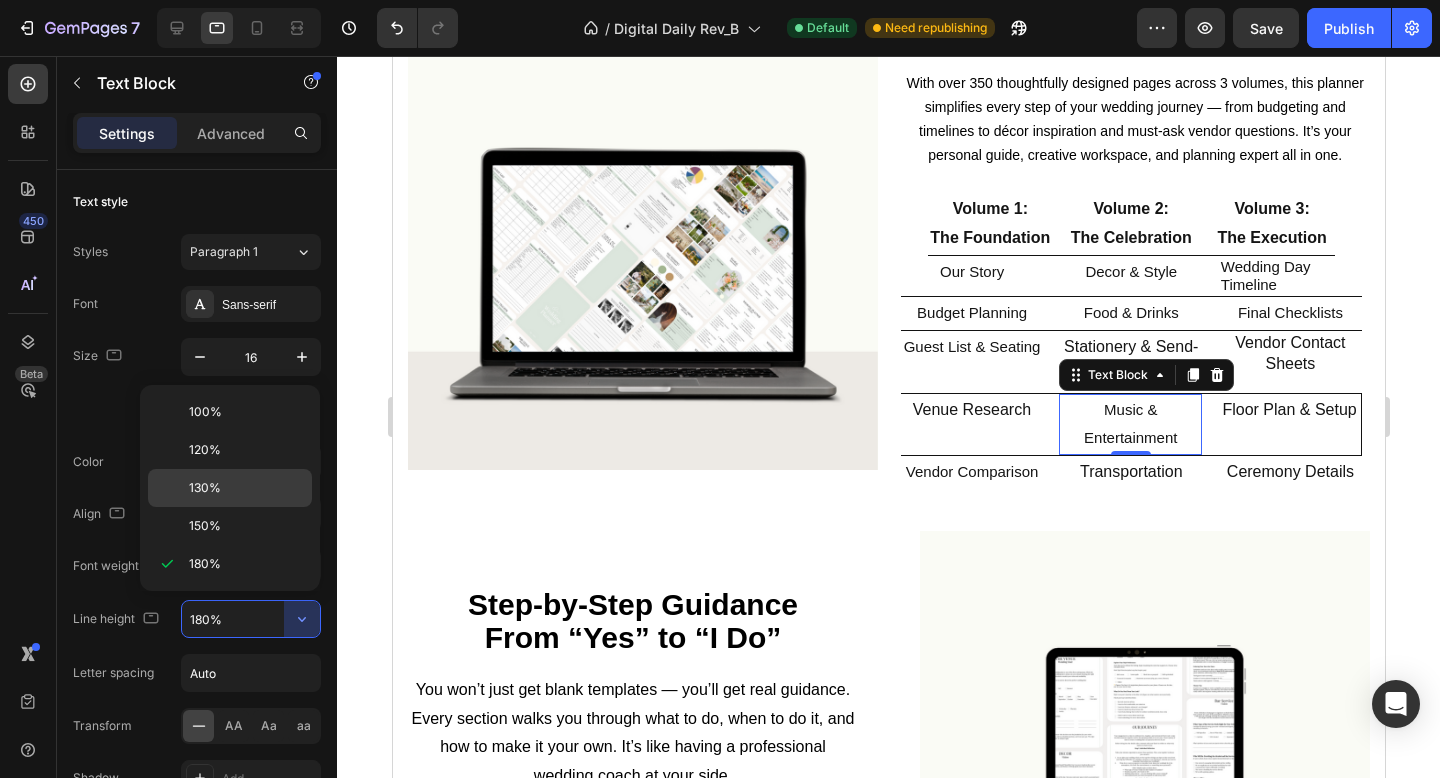 click on "130%" at bounding box center [246, 488] 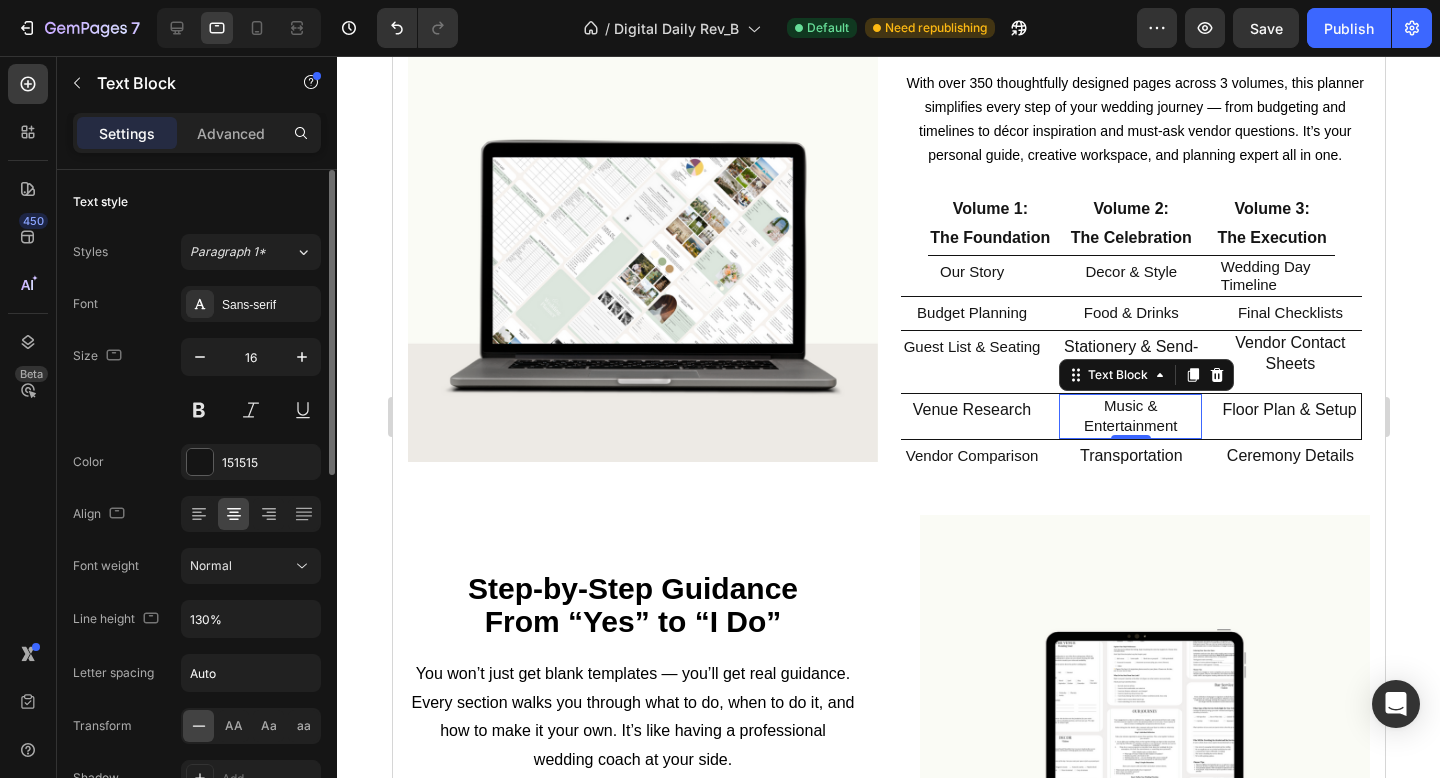 scroll, scrollTop: 768, scrollLeft: 0, axis: vertical 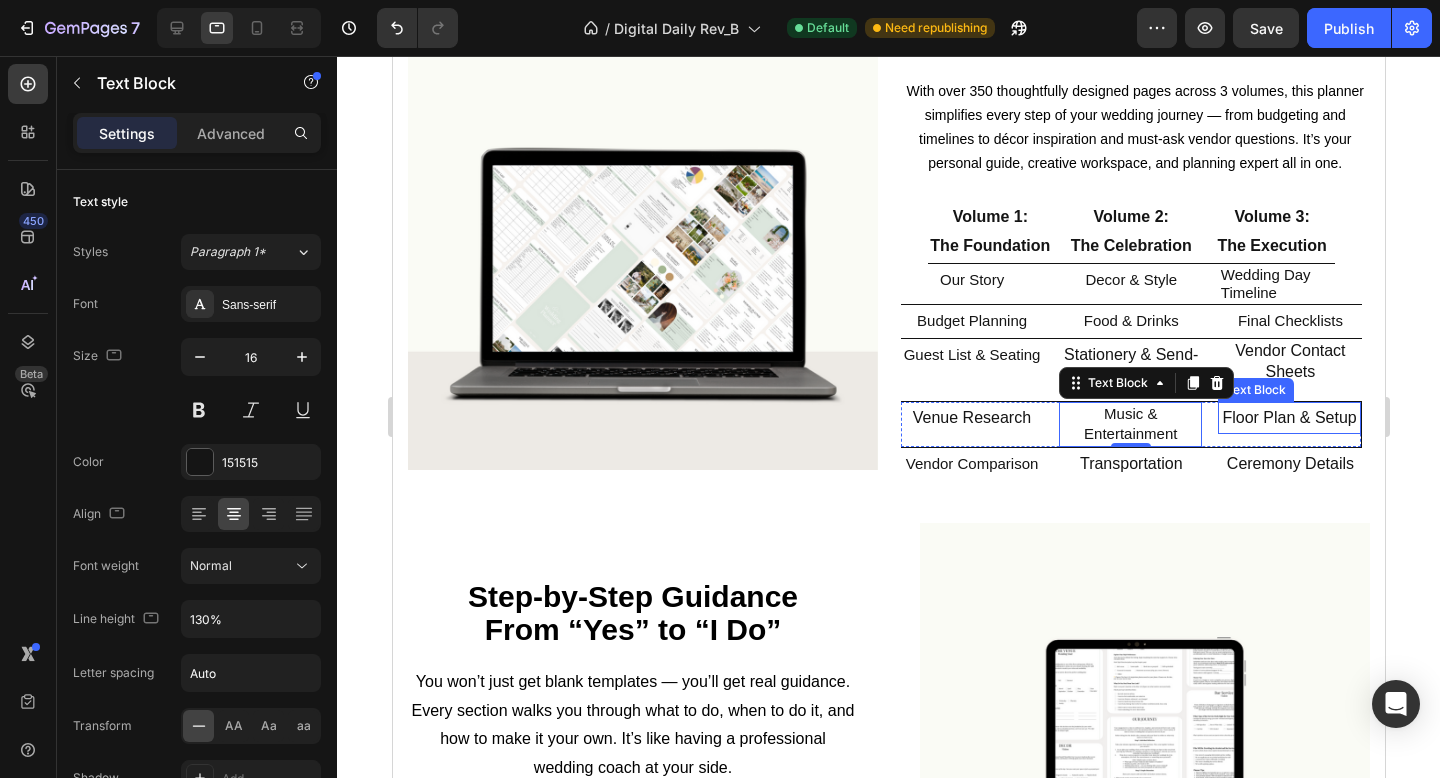 click on "Floor Plan & Setup" at bounding box center (1288, 418) 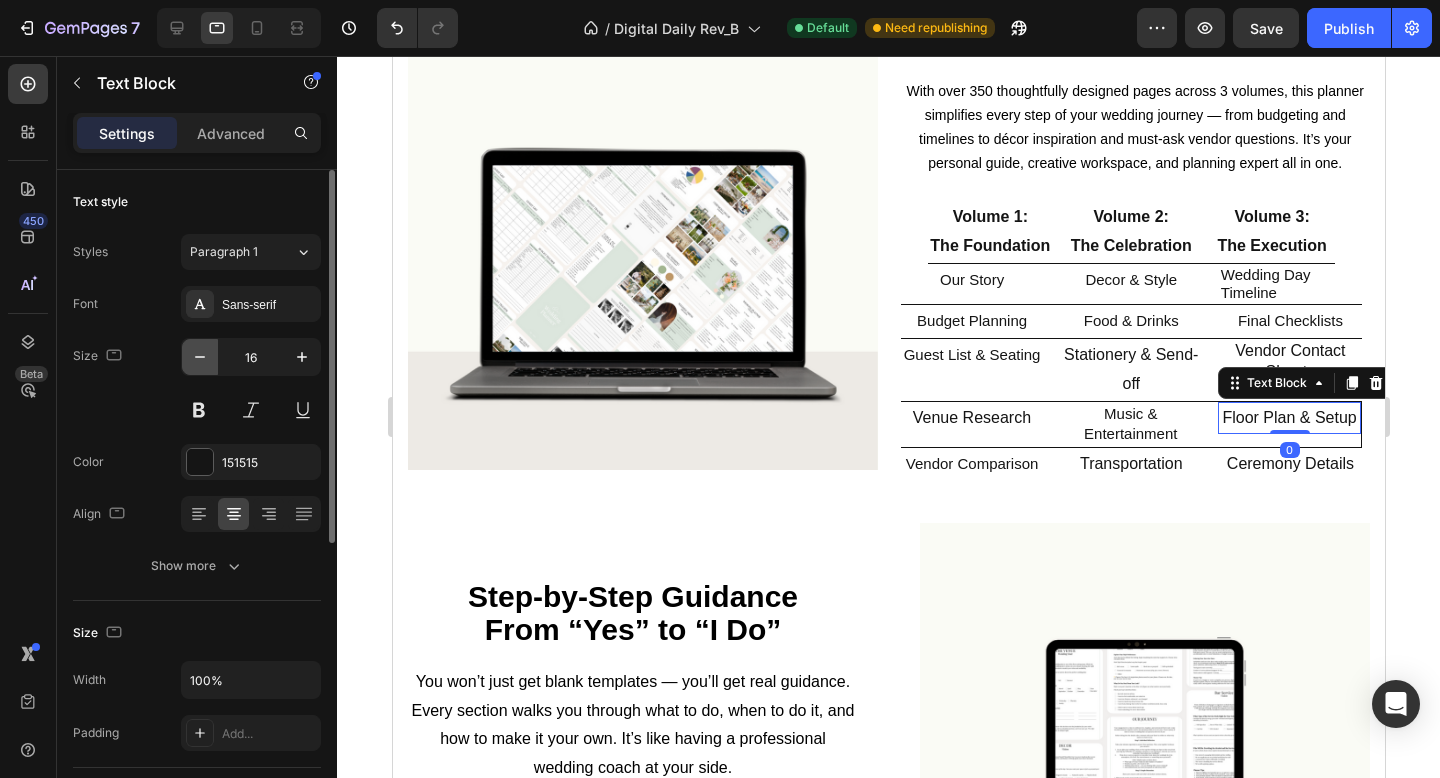 click 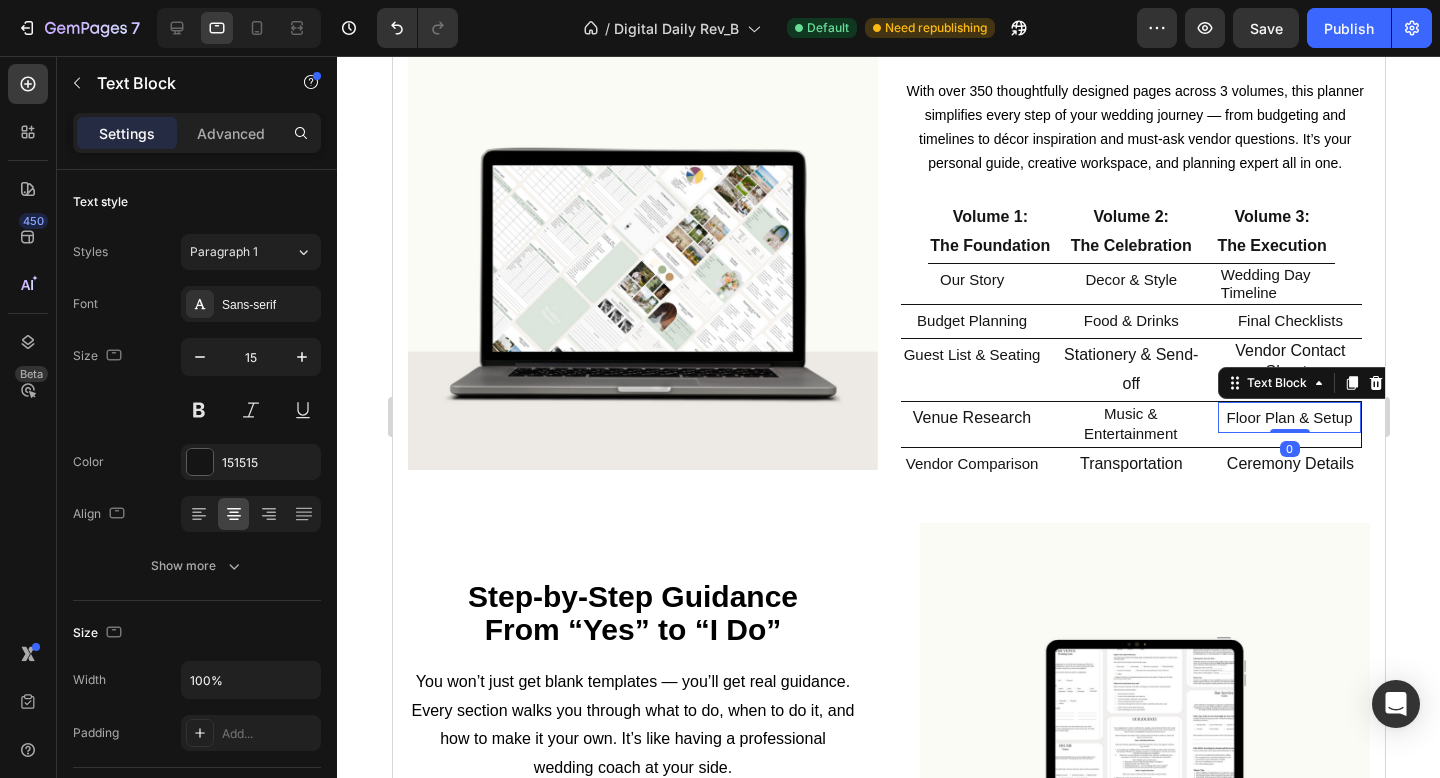 drag, startPoint x: 592, startPoint y: 413, endPoint x: 987, endPoint y: 375, distance: 396.82364 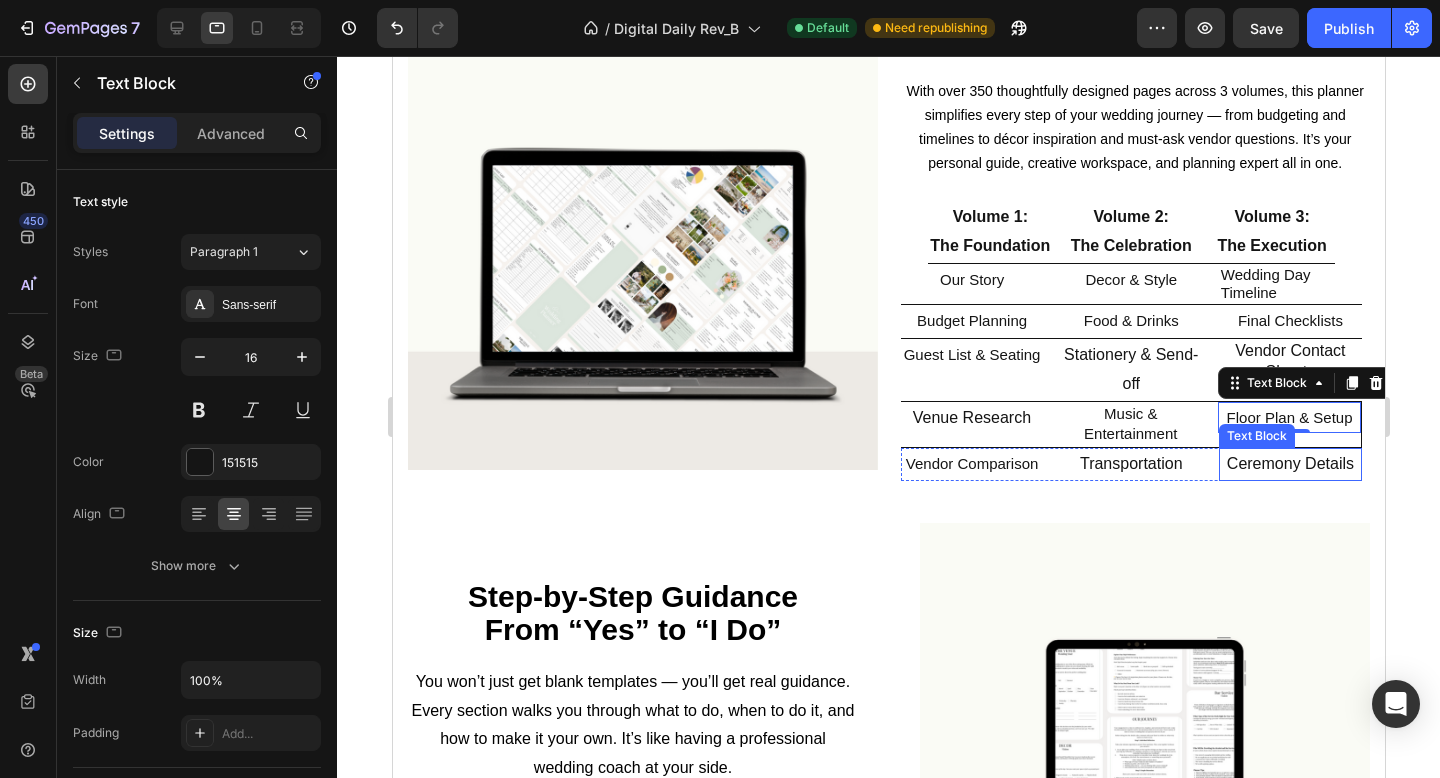 click on "Ceremony Details" at bounding box center (1289, 464) 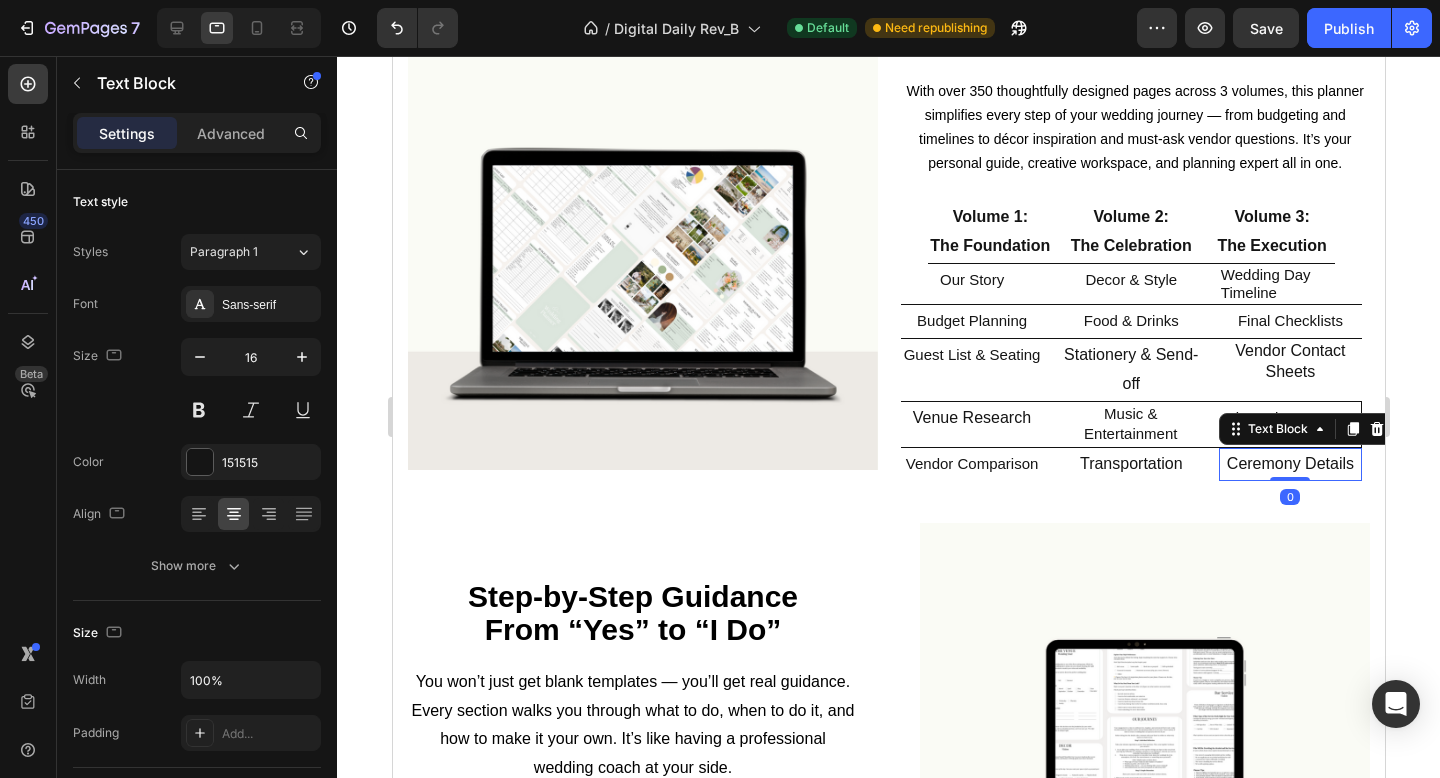 click on "Ceremony Details" at bounding box center [1289, 464] 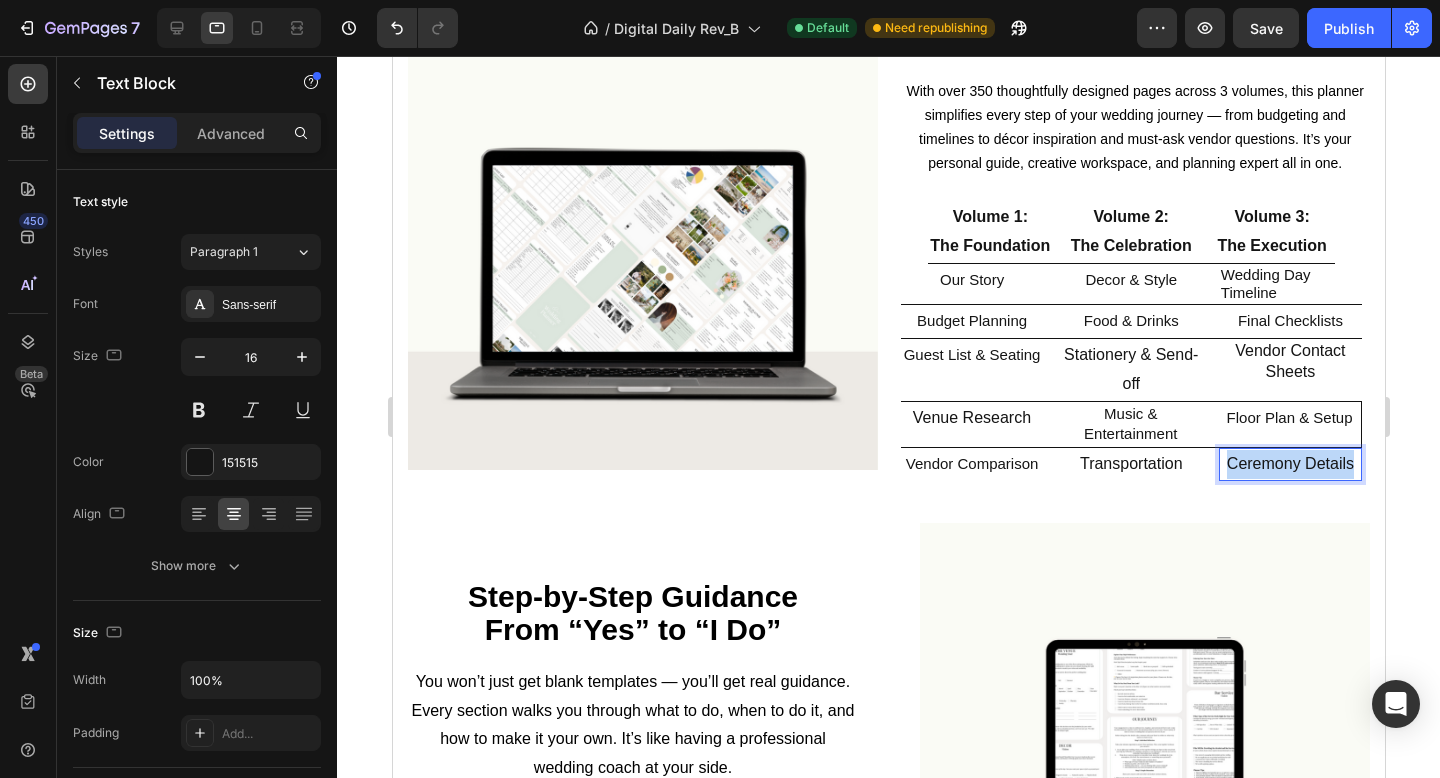click on "Ceremony Details" at bounding box center (1289, 464) 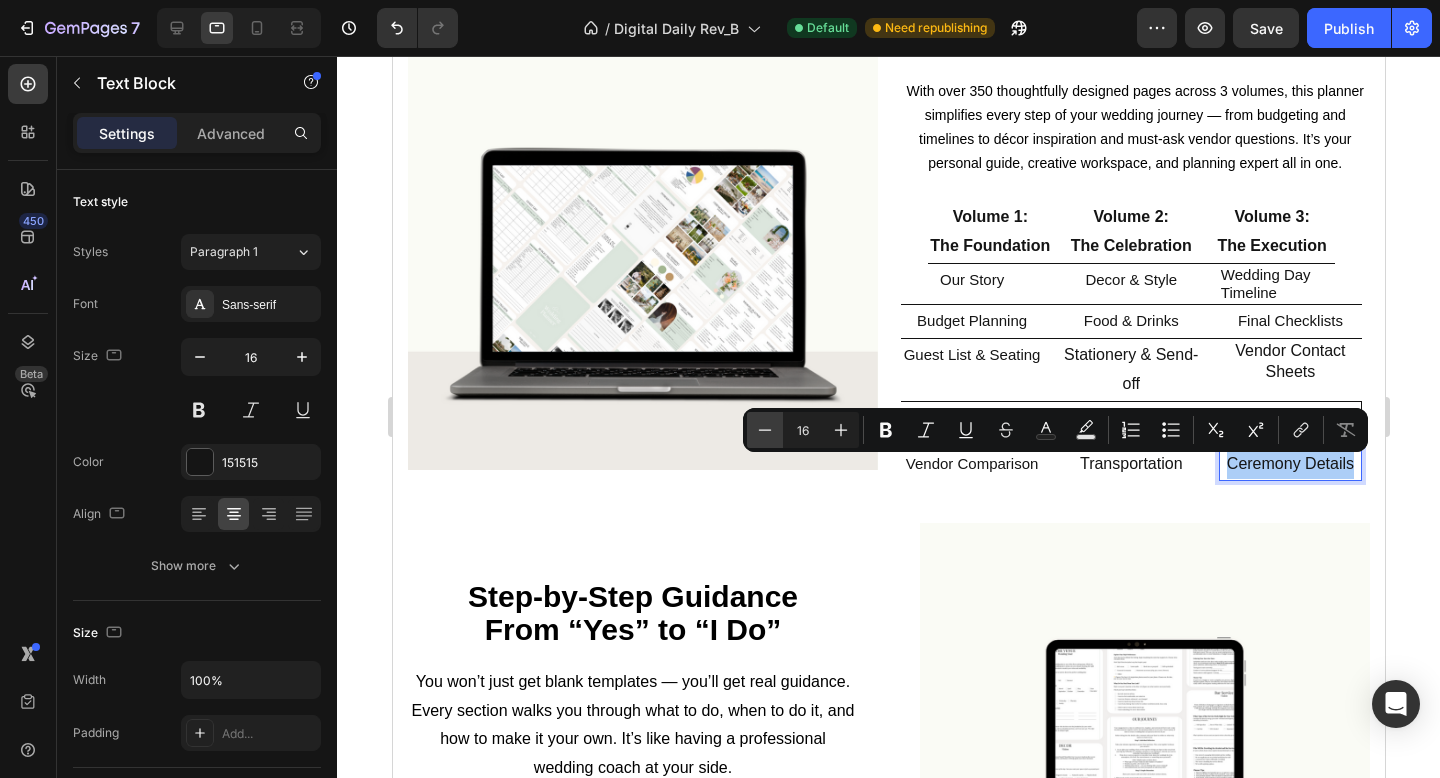 click 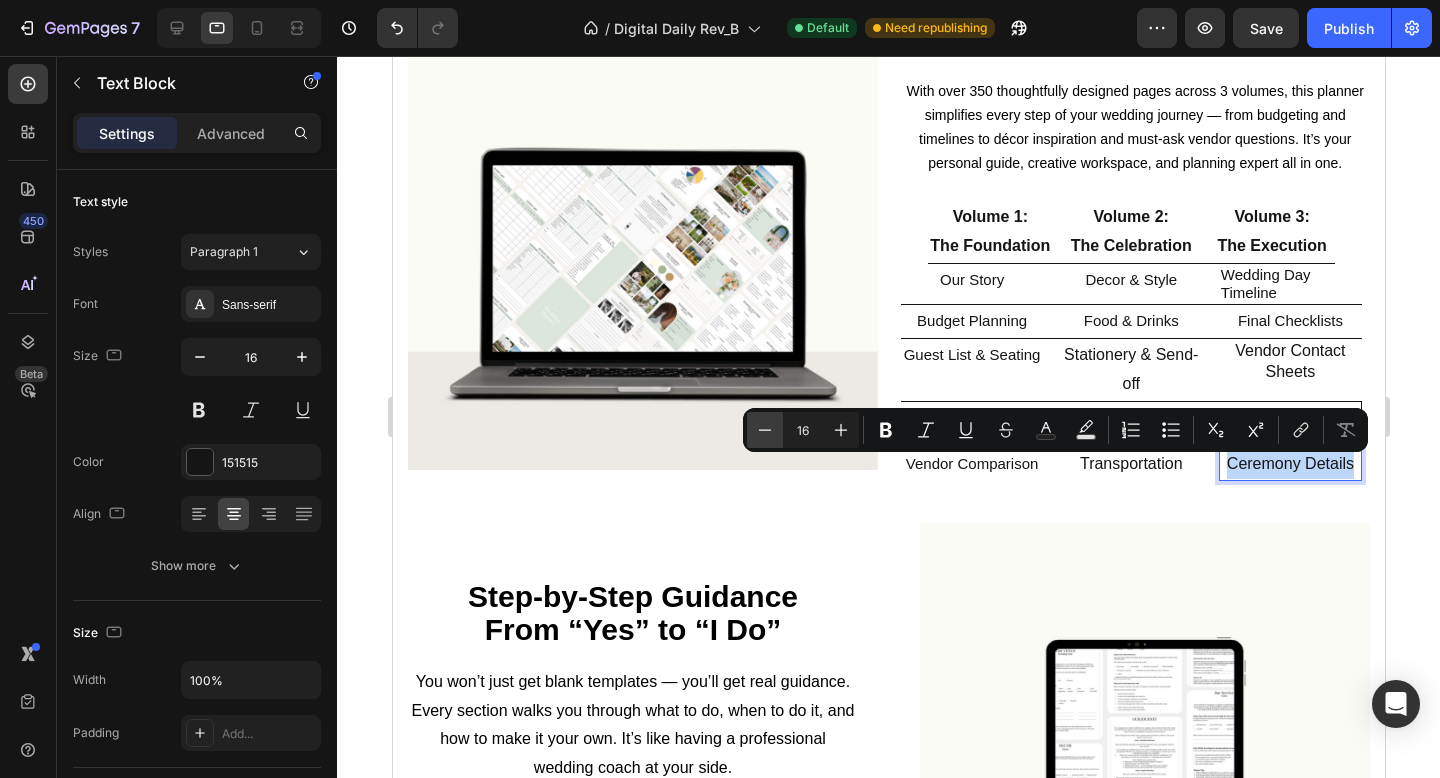type on "15" 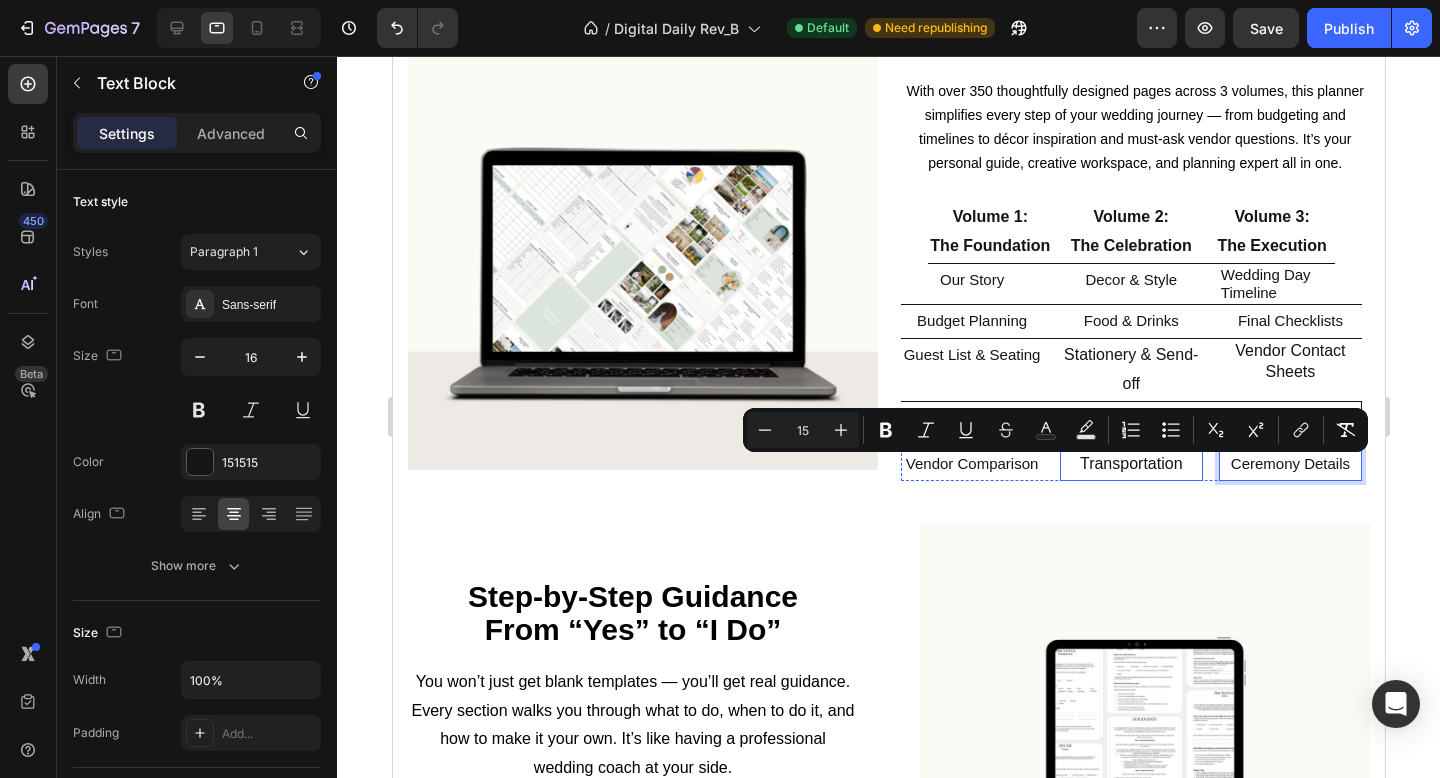 click on "Transportation" at bounding box center [1130, 464] 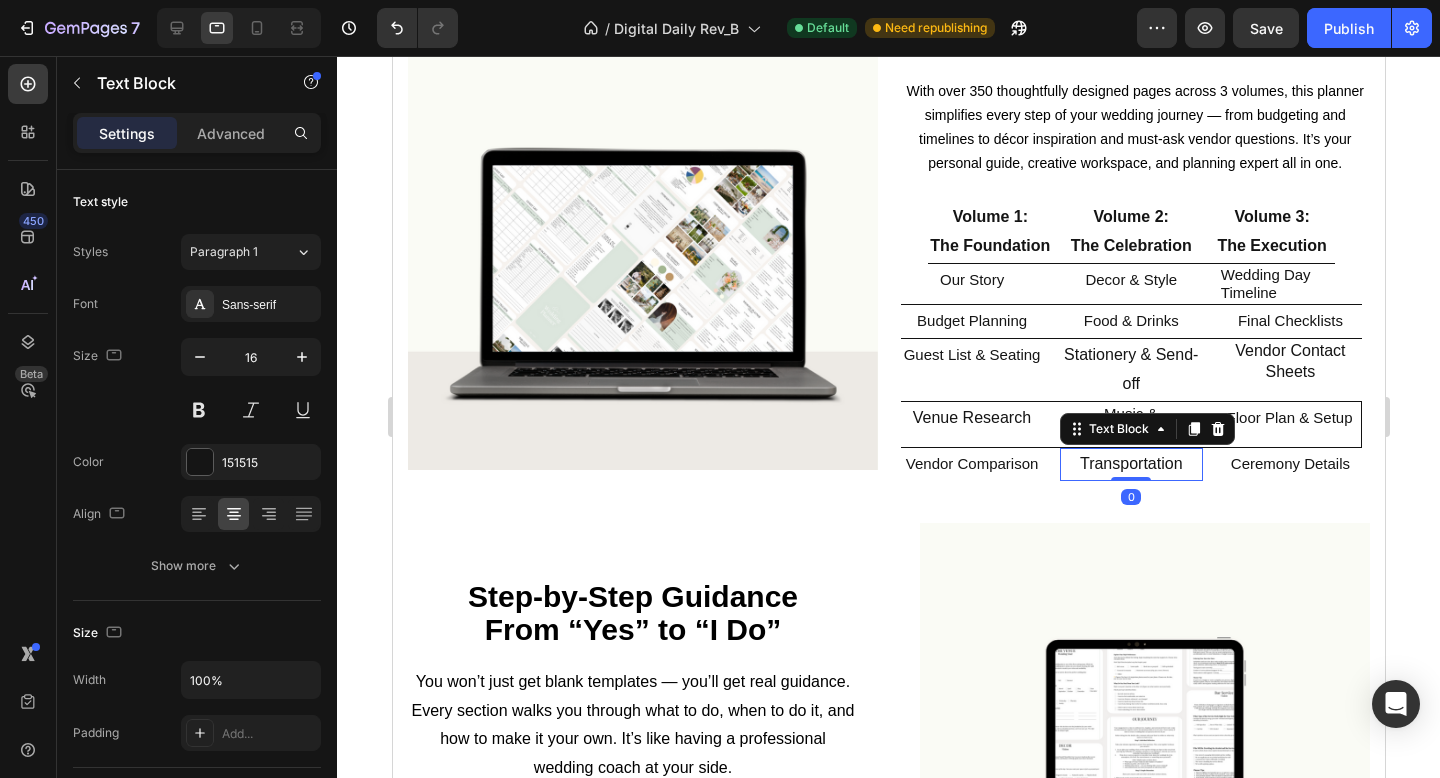 click on "Transportation" at bounding box center (1130, 464) 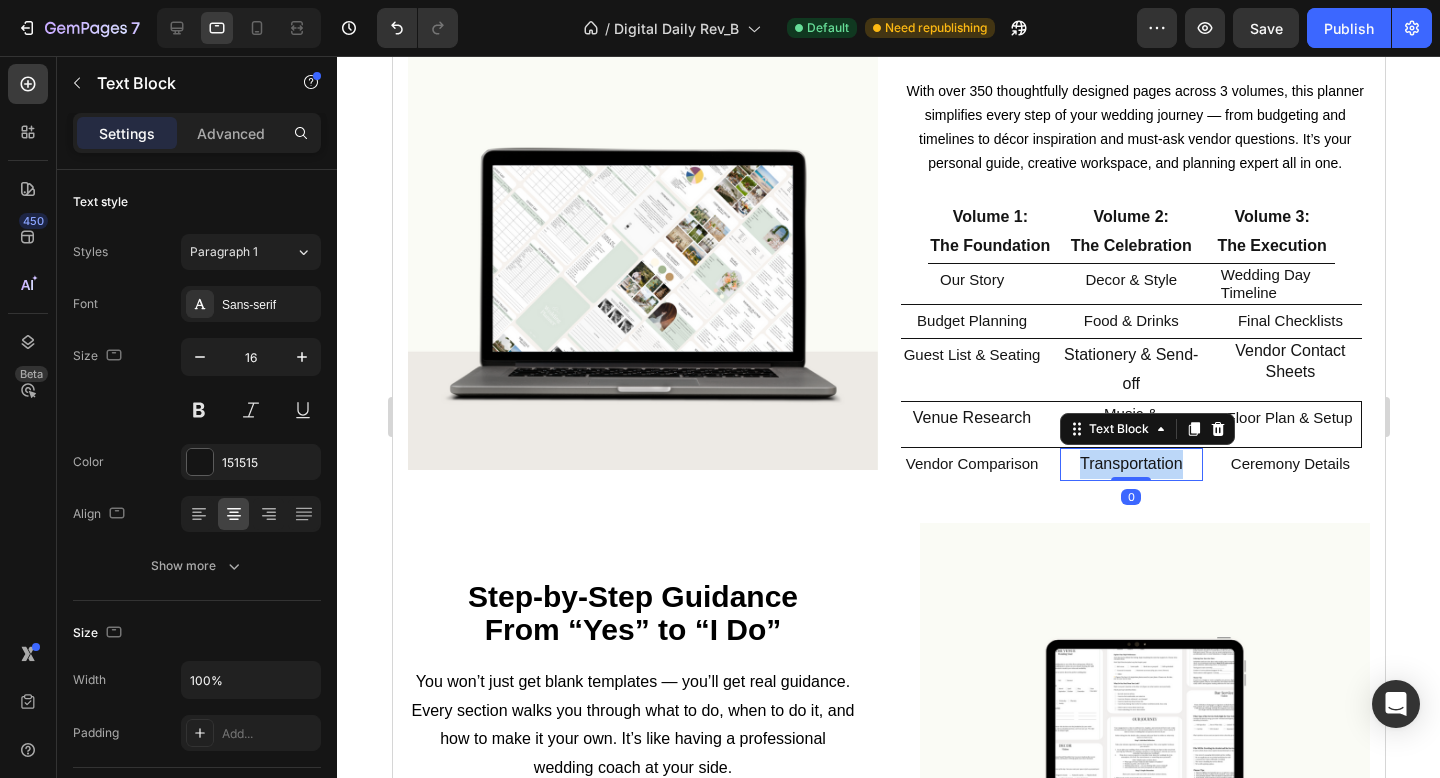 click on "Transportation" at bounding box center [1130, 464] 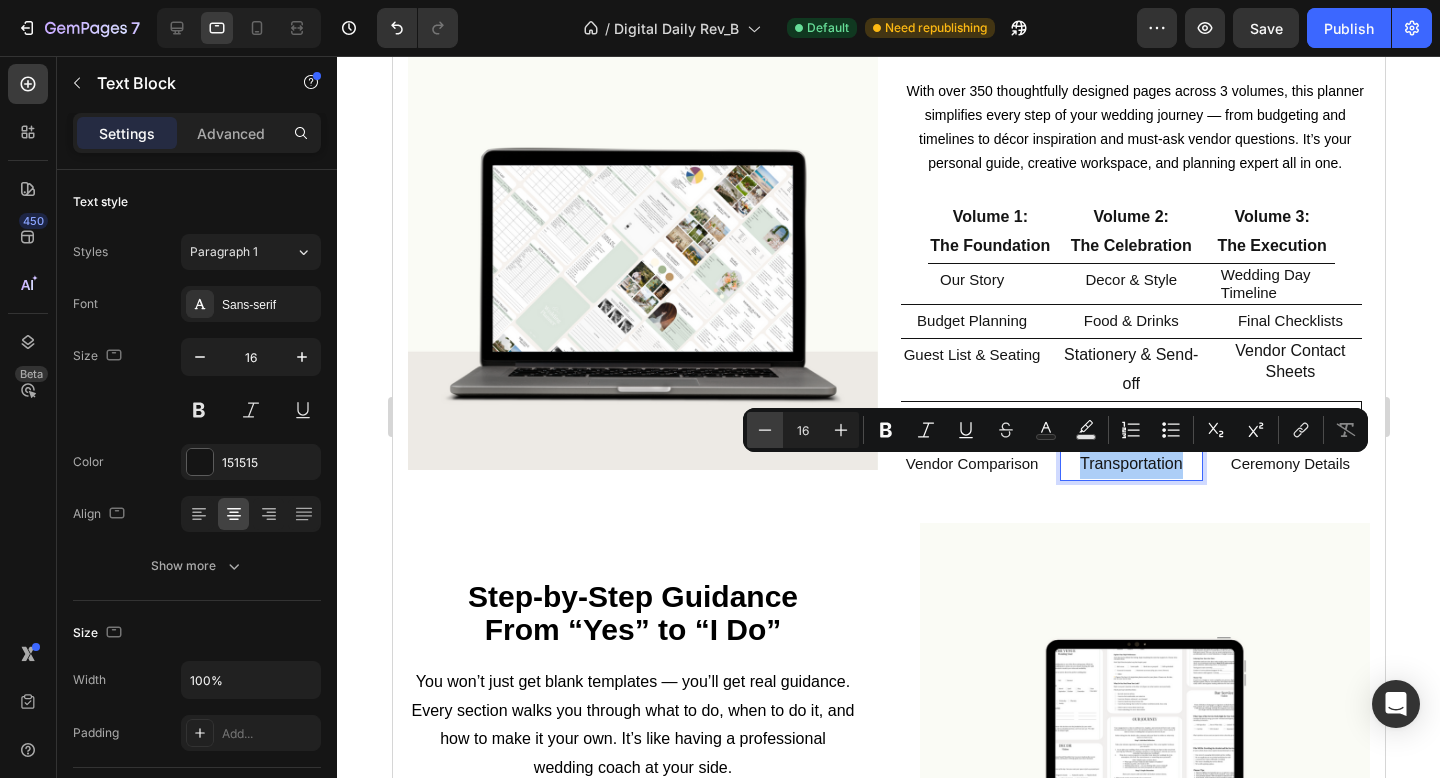 click 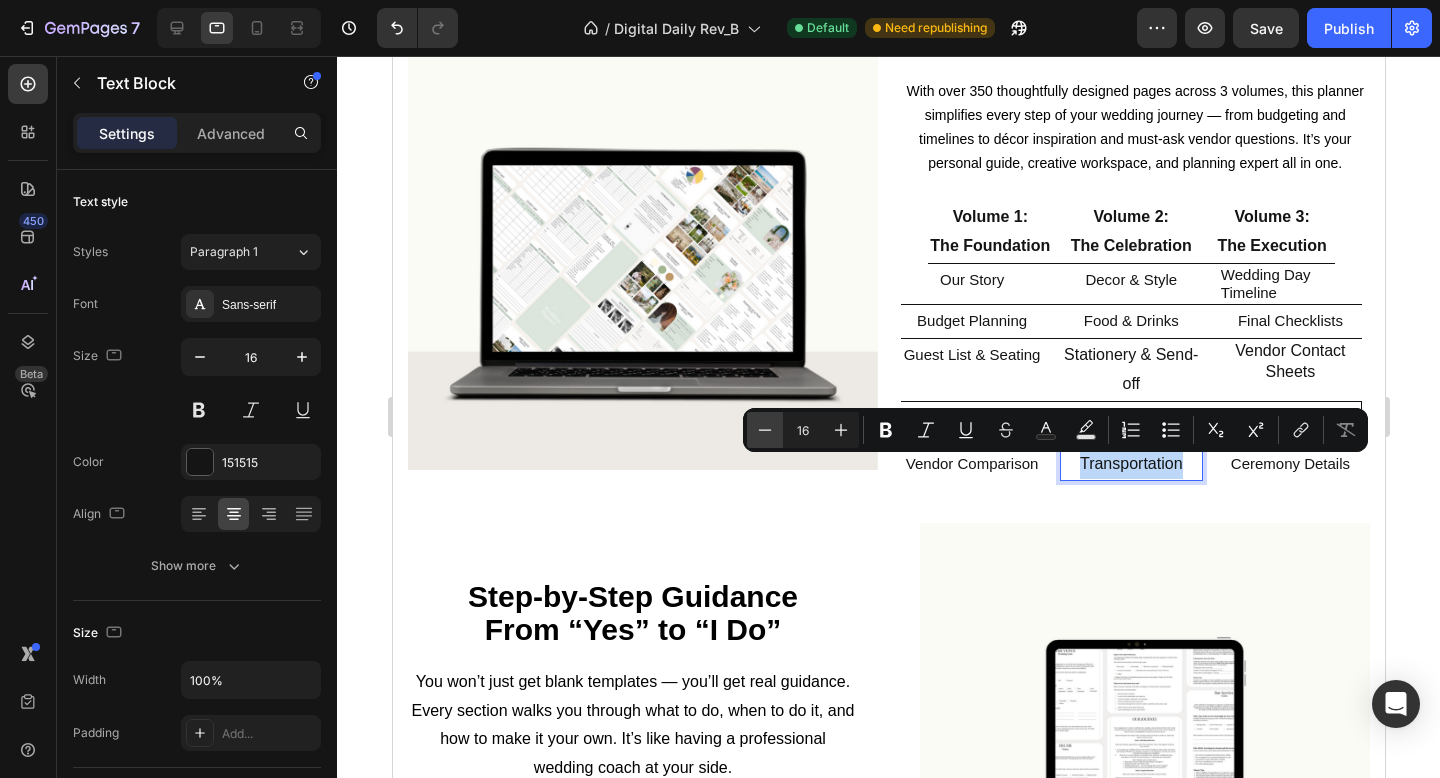 type on "15" 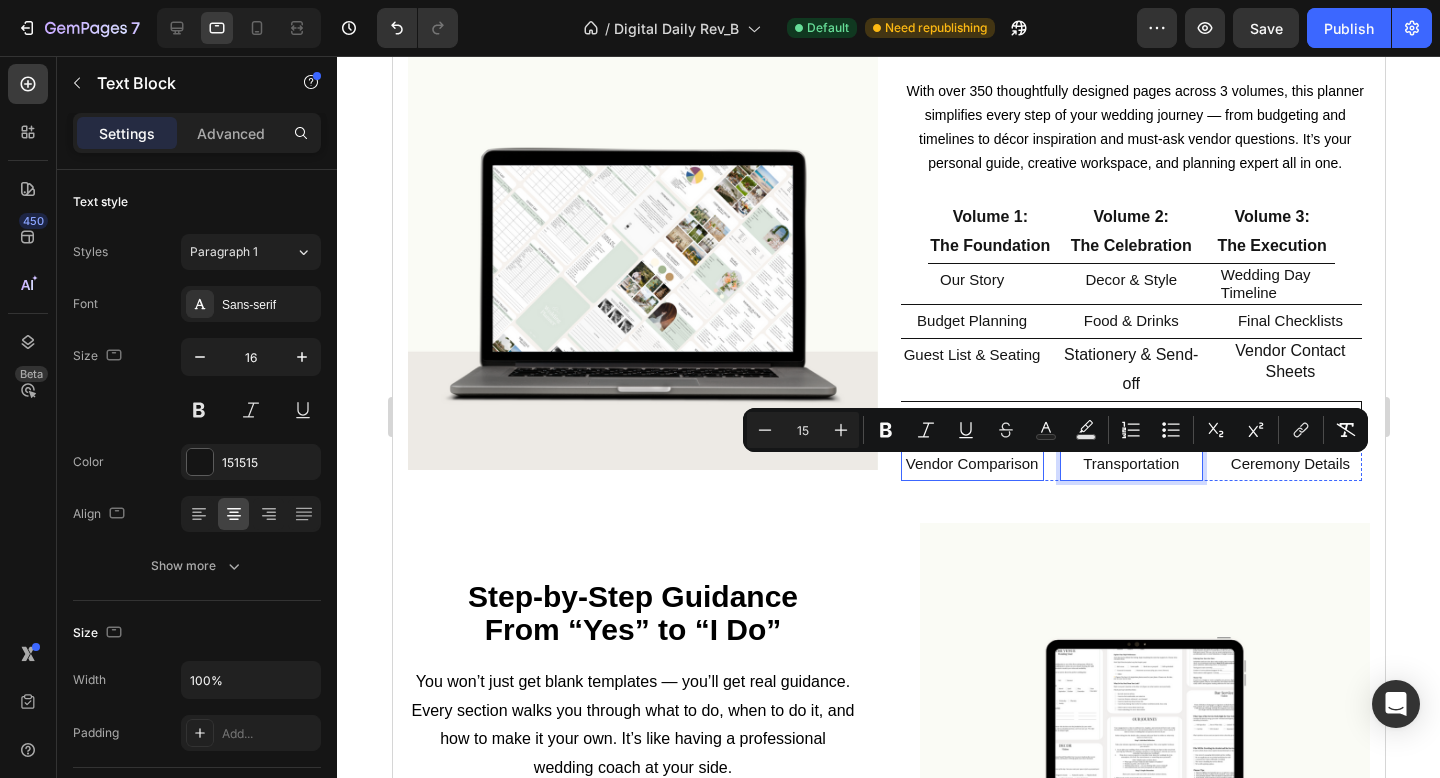 click on "Vendor Comparison" at bounding box center [971, 463] 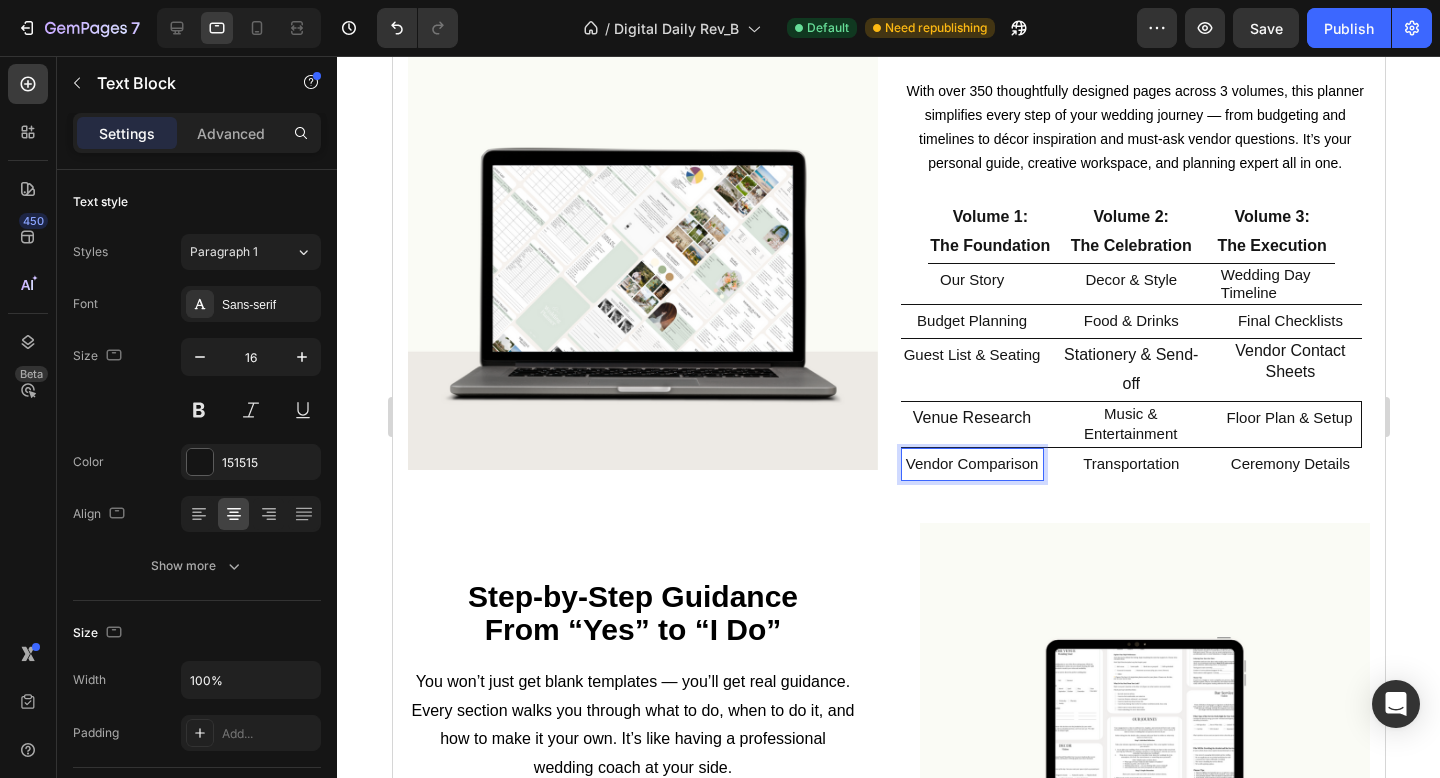 click on "Vendor Comparison" at bounding box center (971, 463) 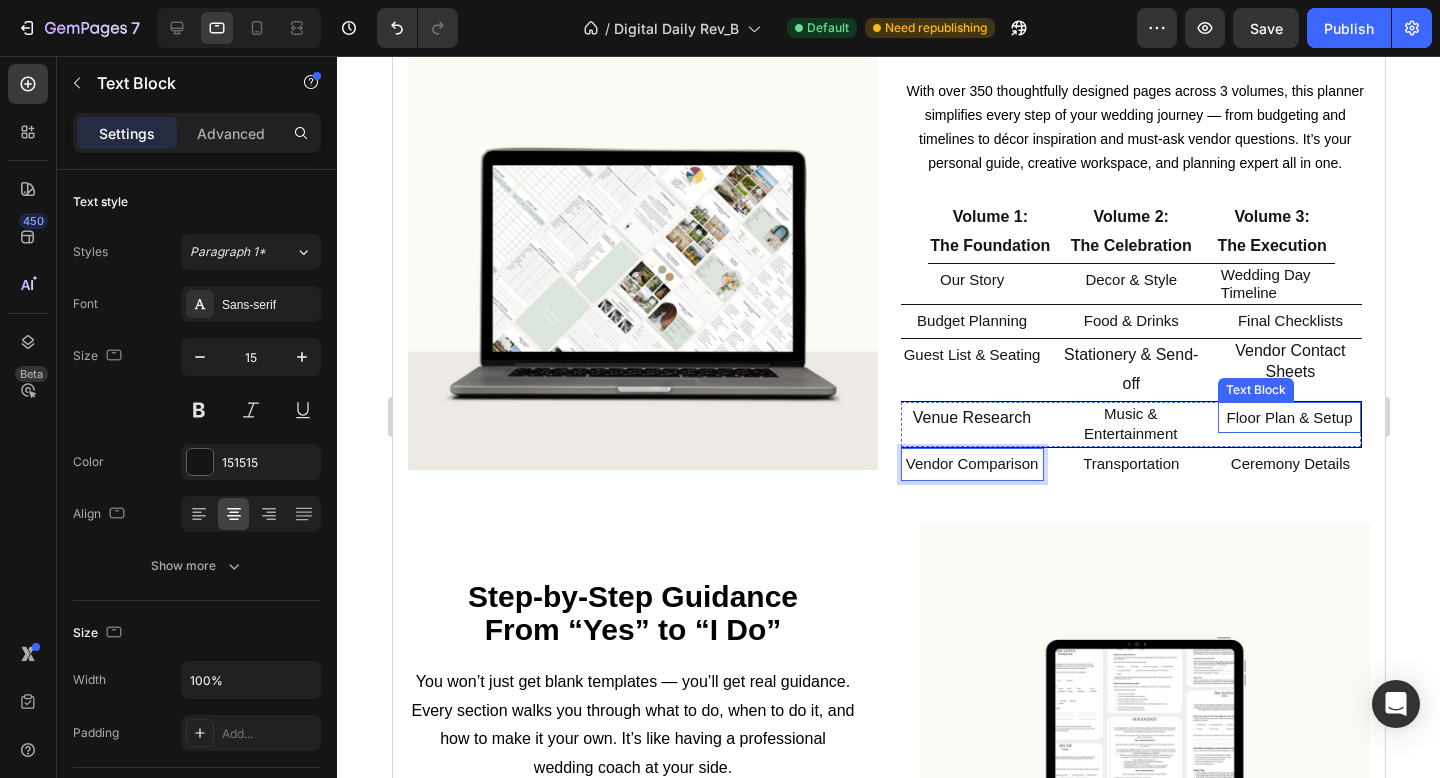 click on "Floor Plan & Setup" at bounding box center [1288, 417] 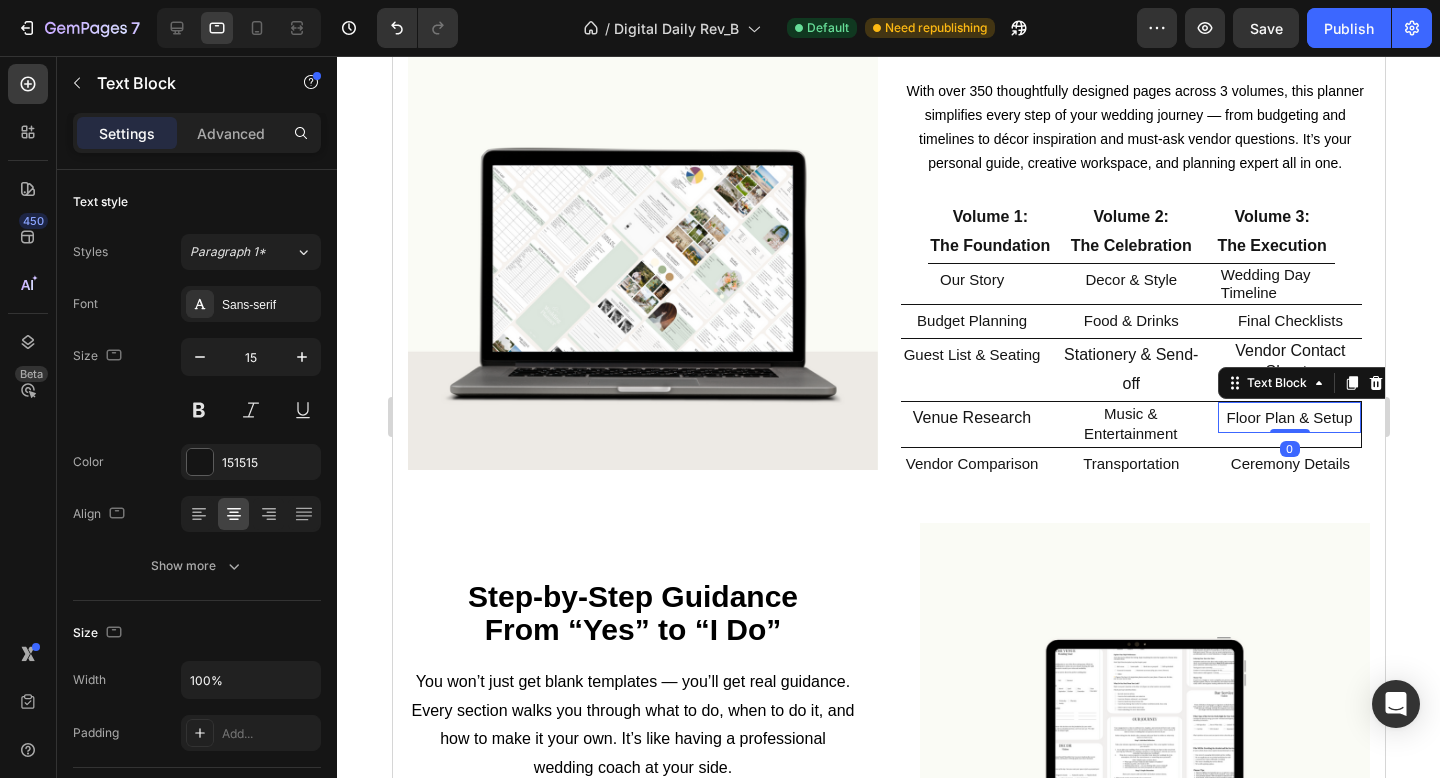 click on "Floor Plan & Setup" at bounding box center (1288, 417) 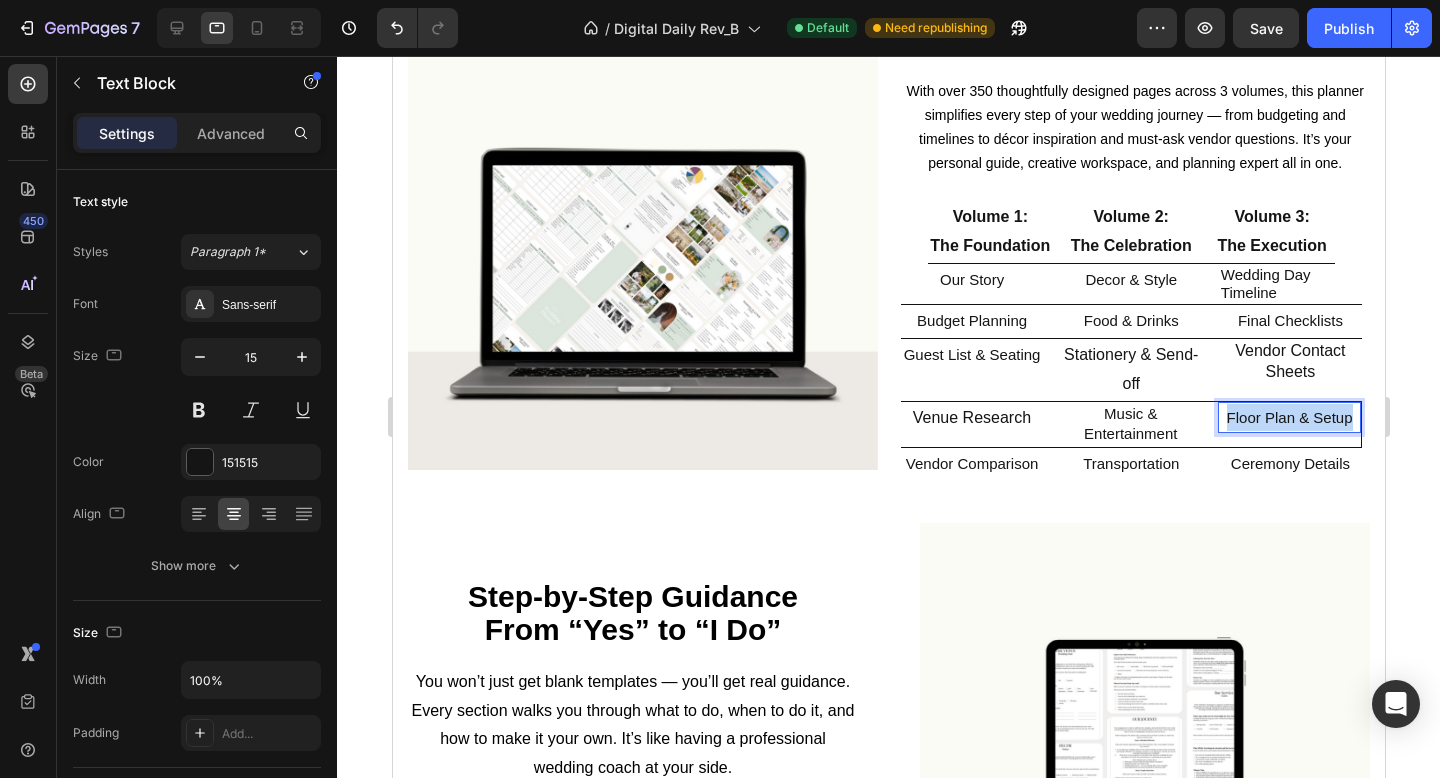click on "Floor Plan & Setup" at bounding box center [1288, 417] 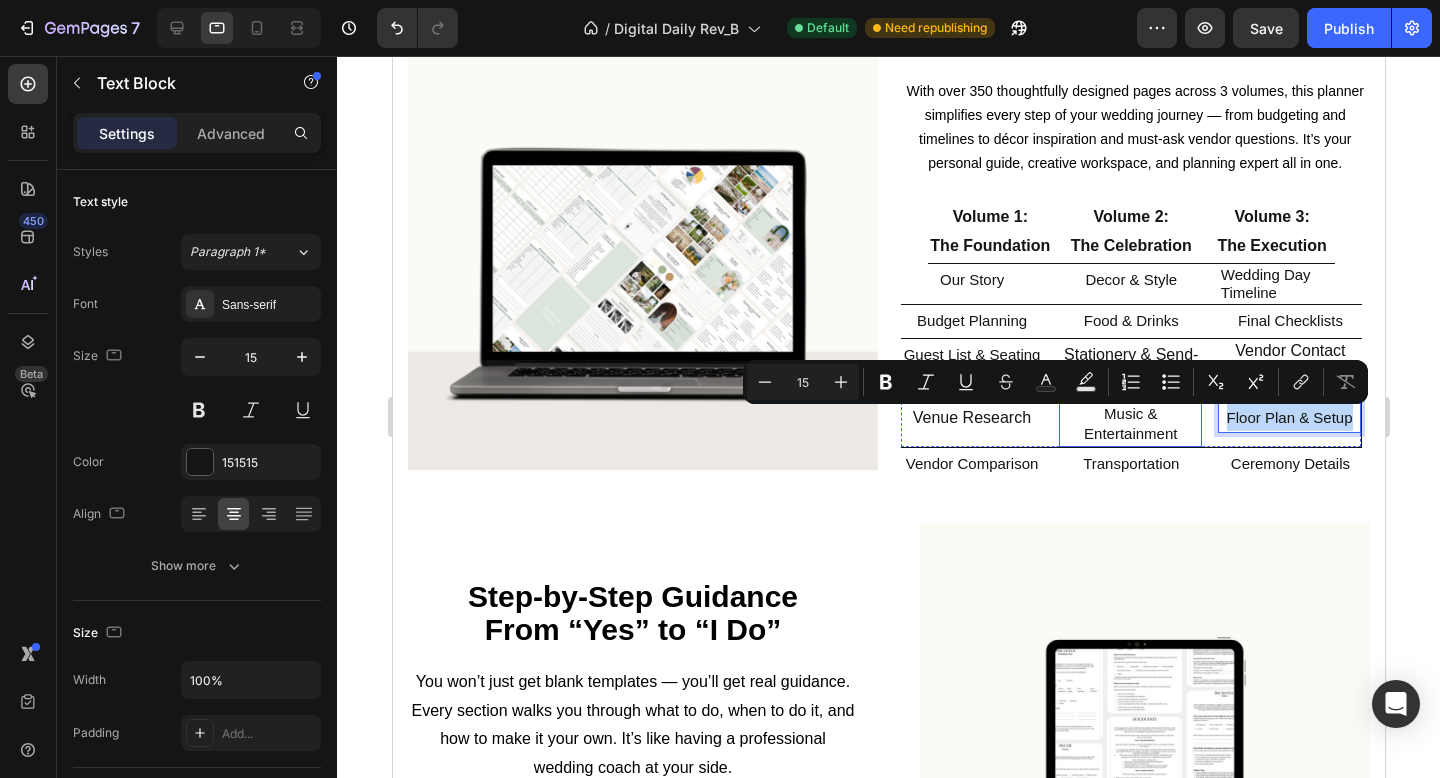 click on "Music & Entertainment" at bounding box center (1129, 424) 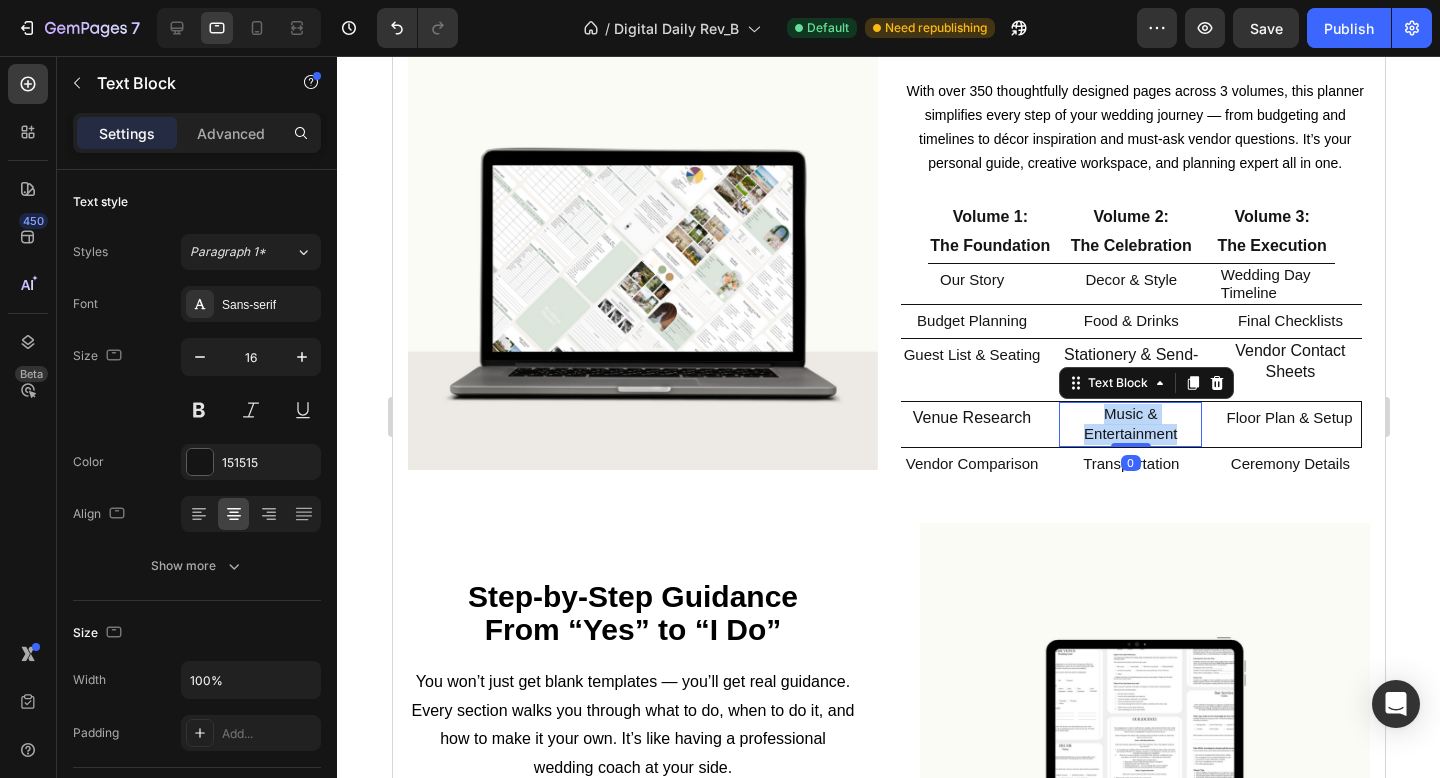 click on "Music & Entertainment" at bounding box center (1129, 424) 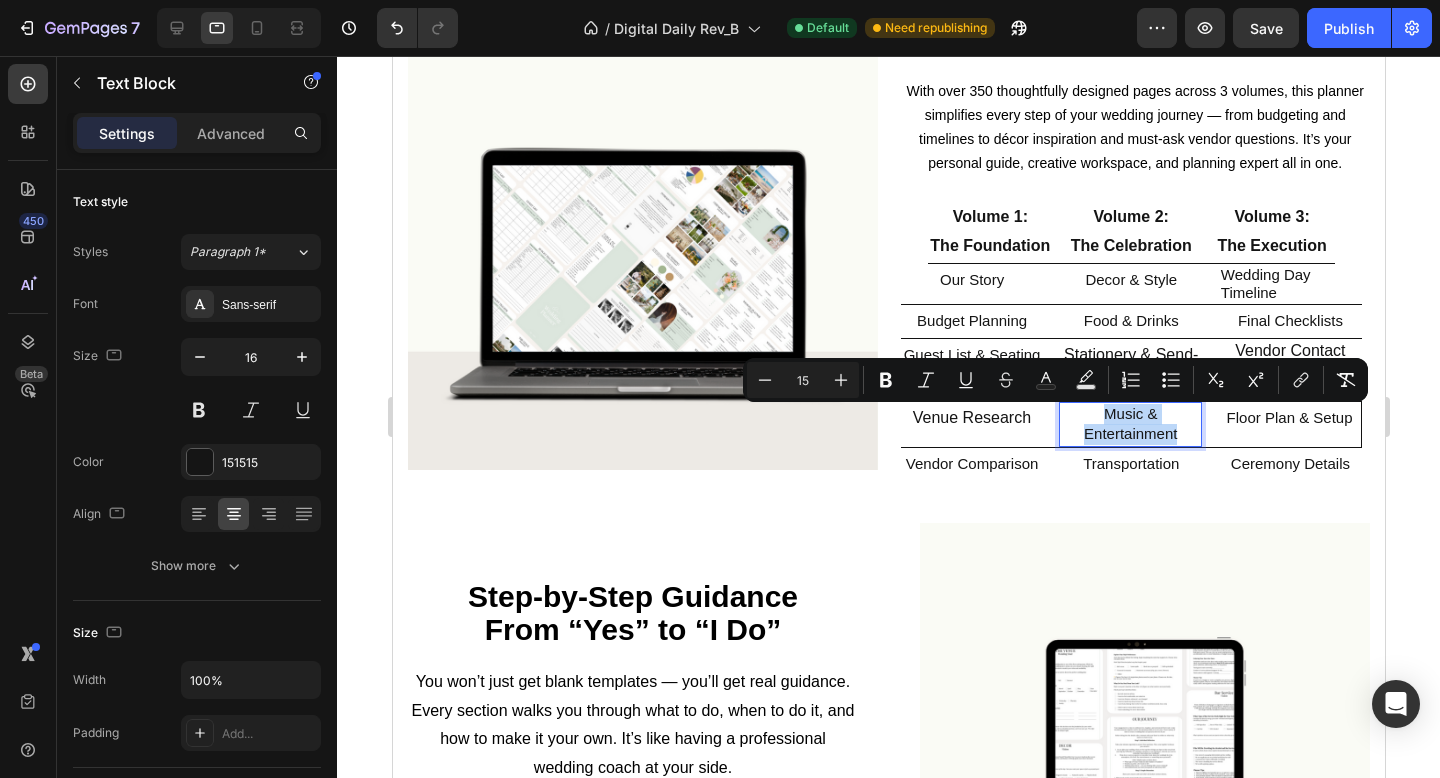 click on "Venue Research" at bounding box center [971, 418] 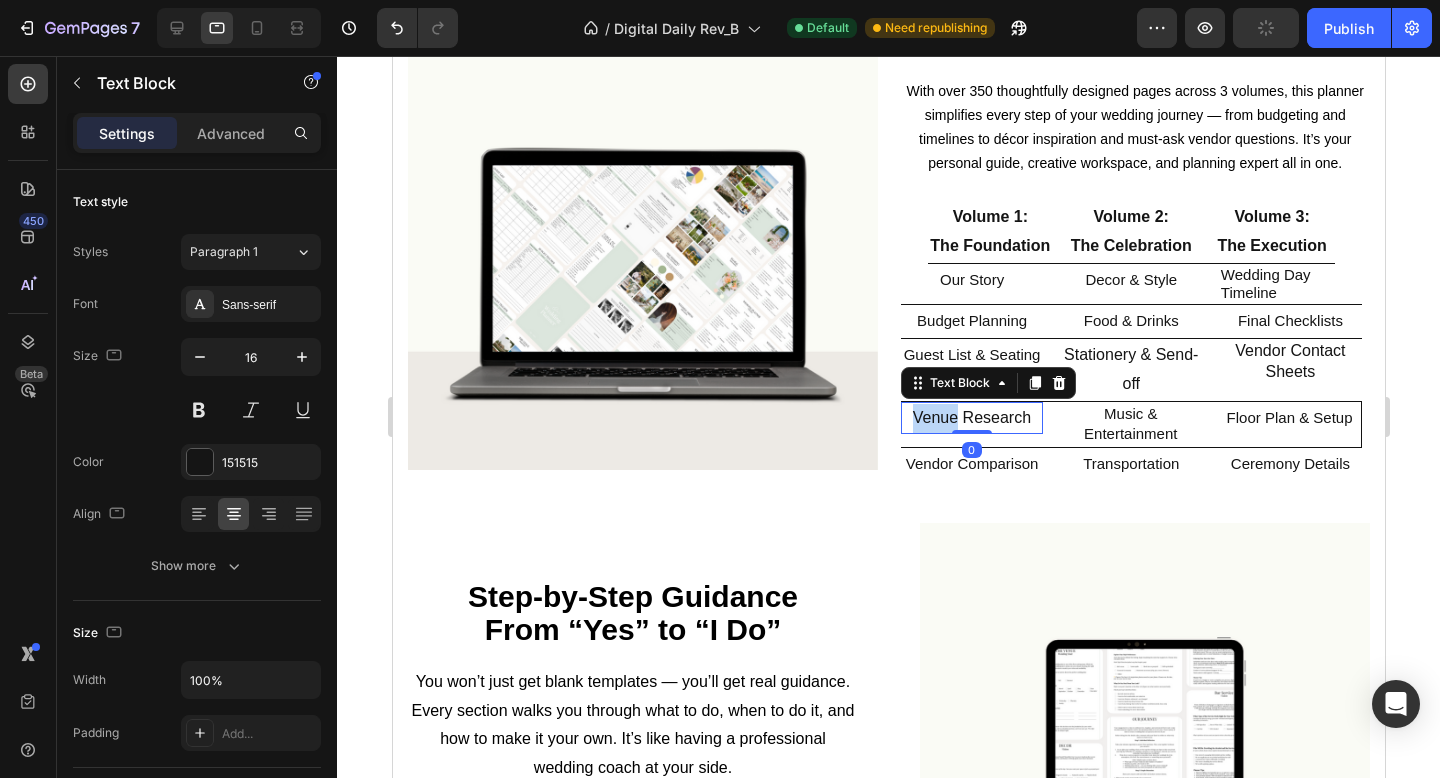 click on "Venue Research" at bounding box center [971, 418] 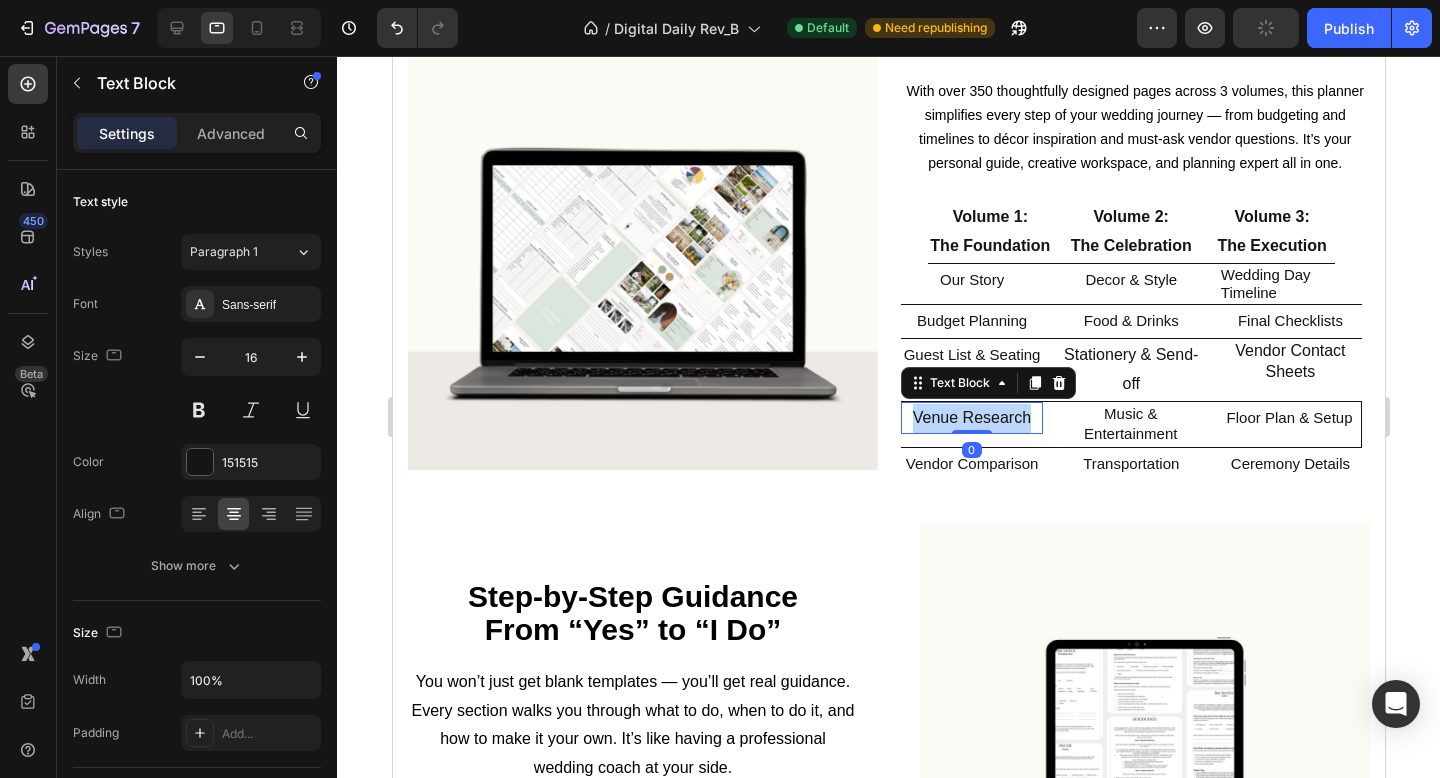 click on "Venue Research" at bounding box center (971, 418) 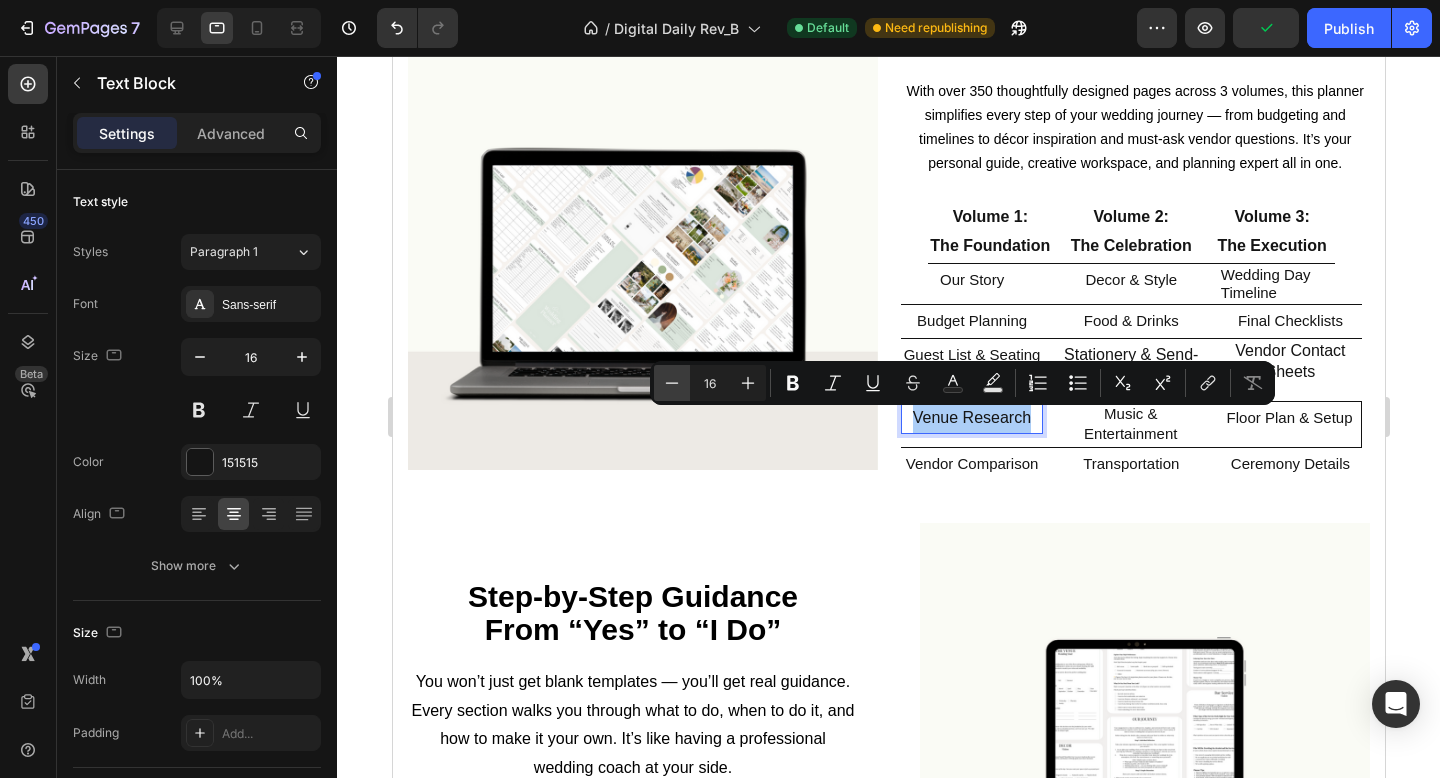 click 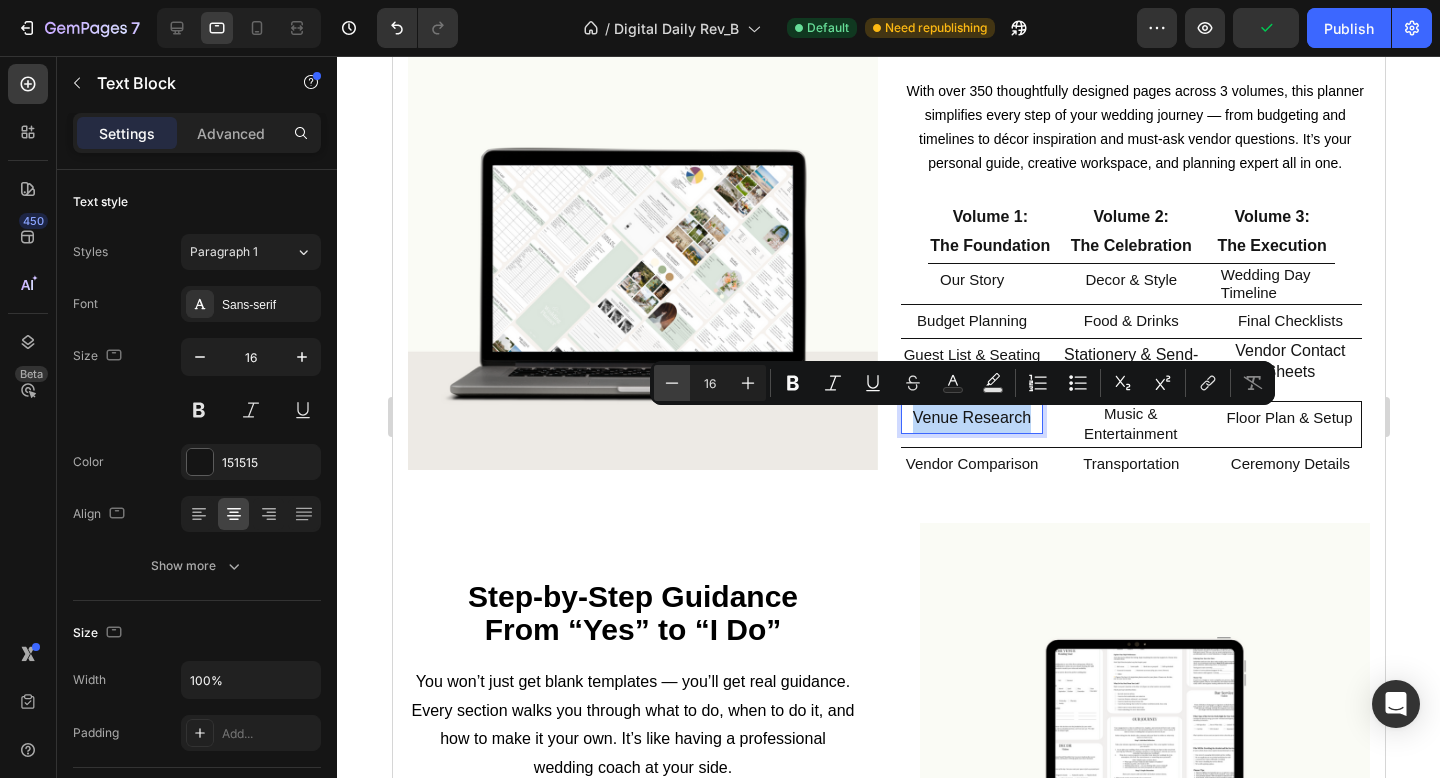 type on "15" 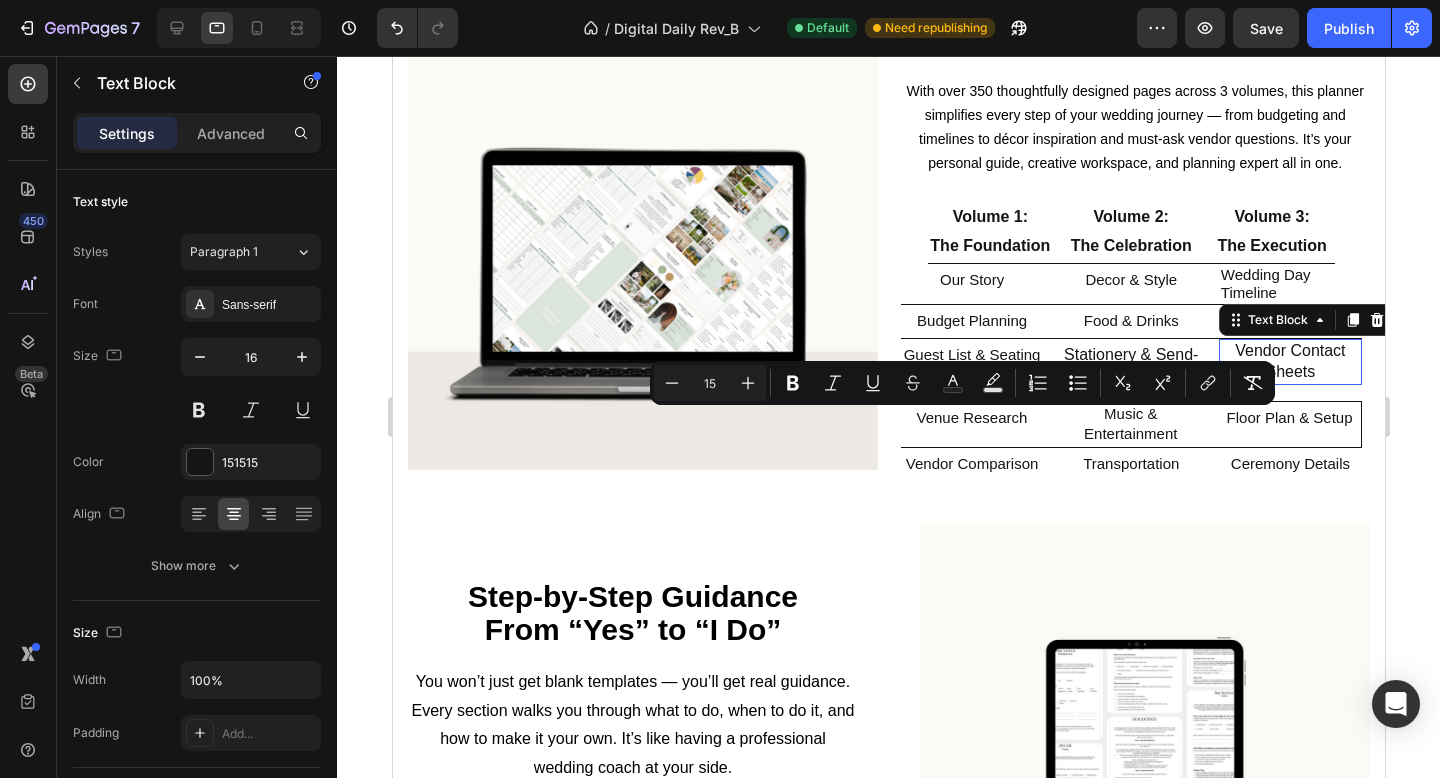 click on "Vendor Contact Sheets" at bounding box center (1289, 362) 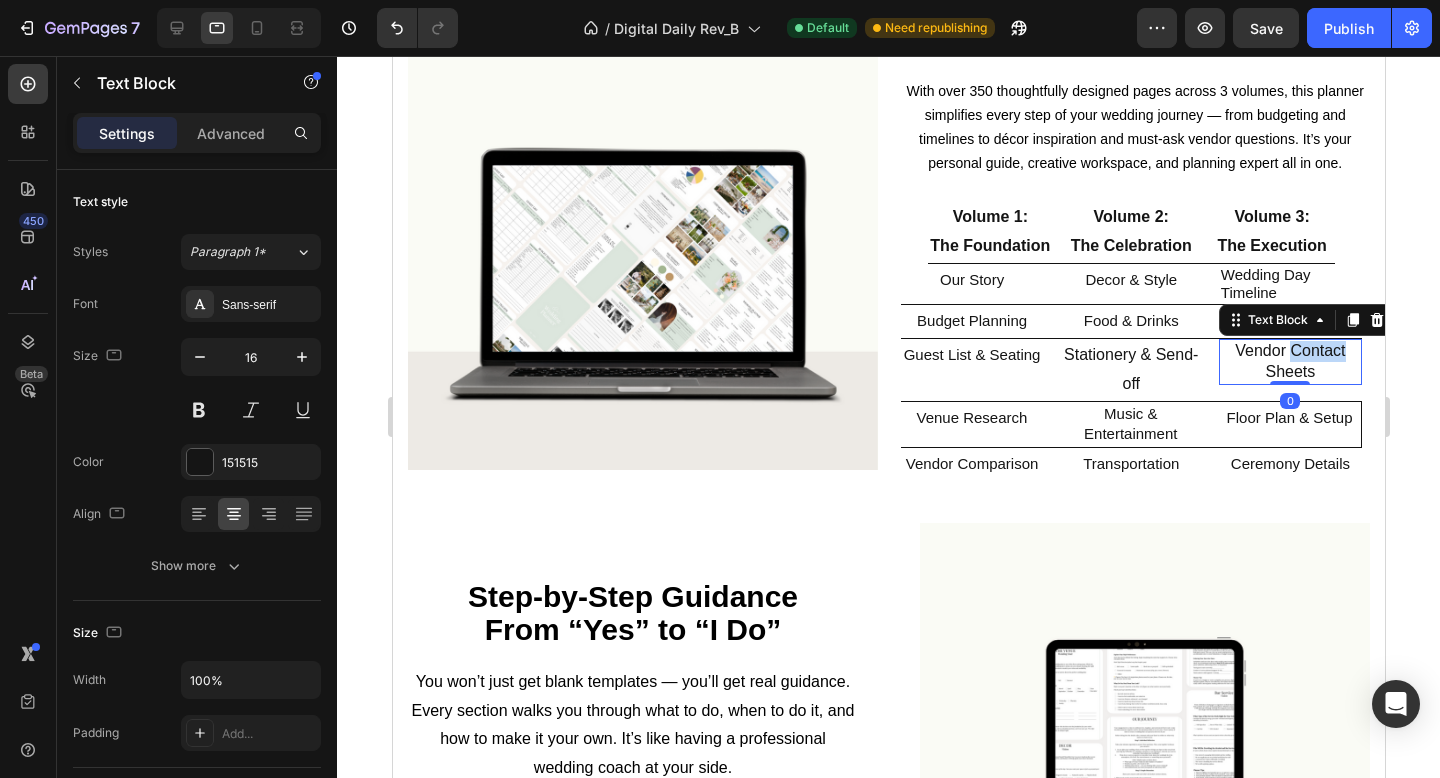 click on "Vendor Contact Sheets" at bounding box center [1289, 362] 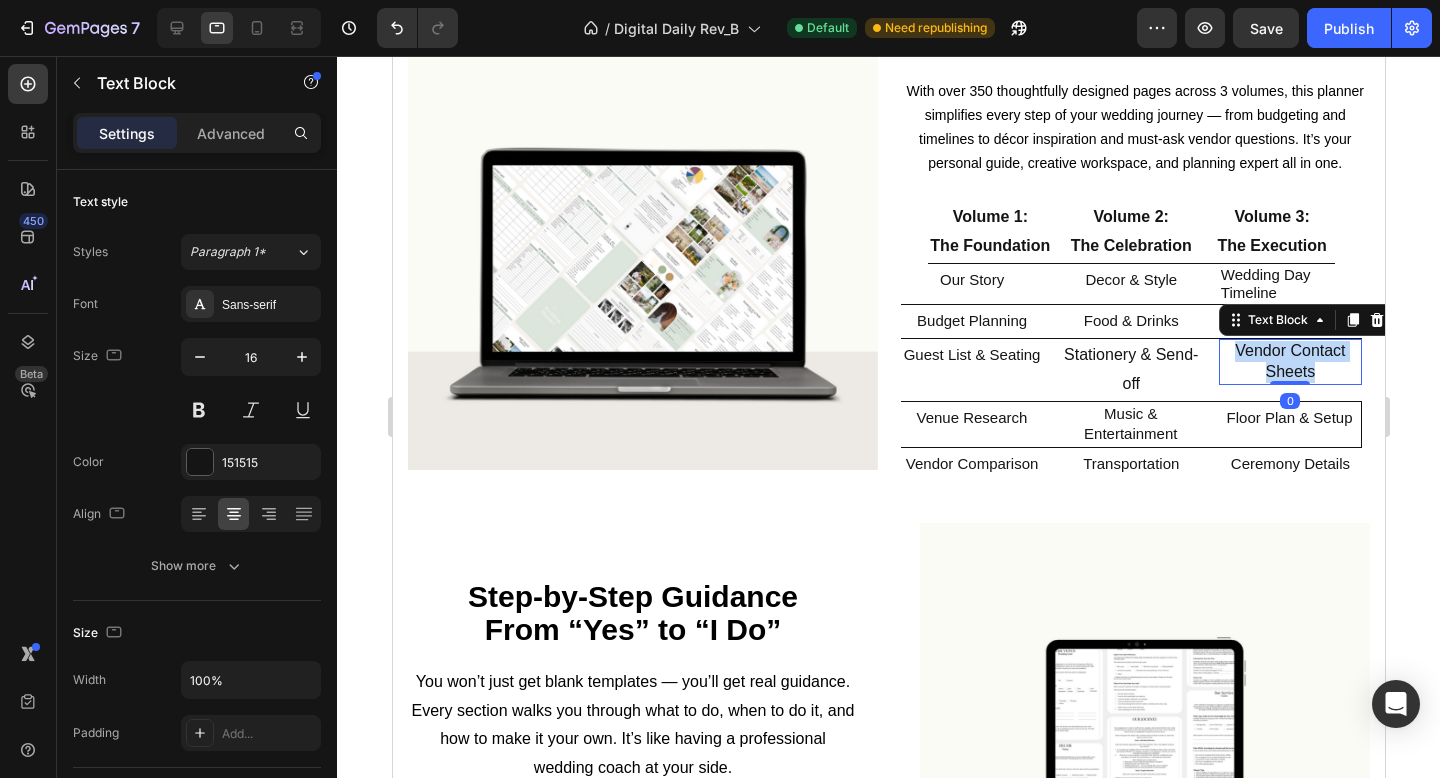 click on "Vendor Contact Sheets" at bounding box center [1289, 362] 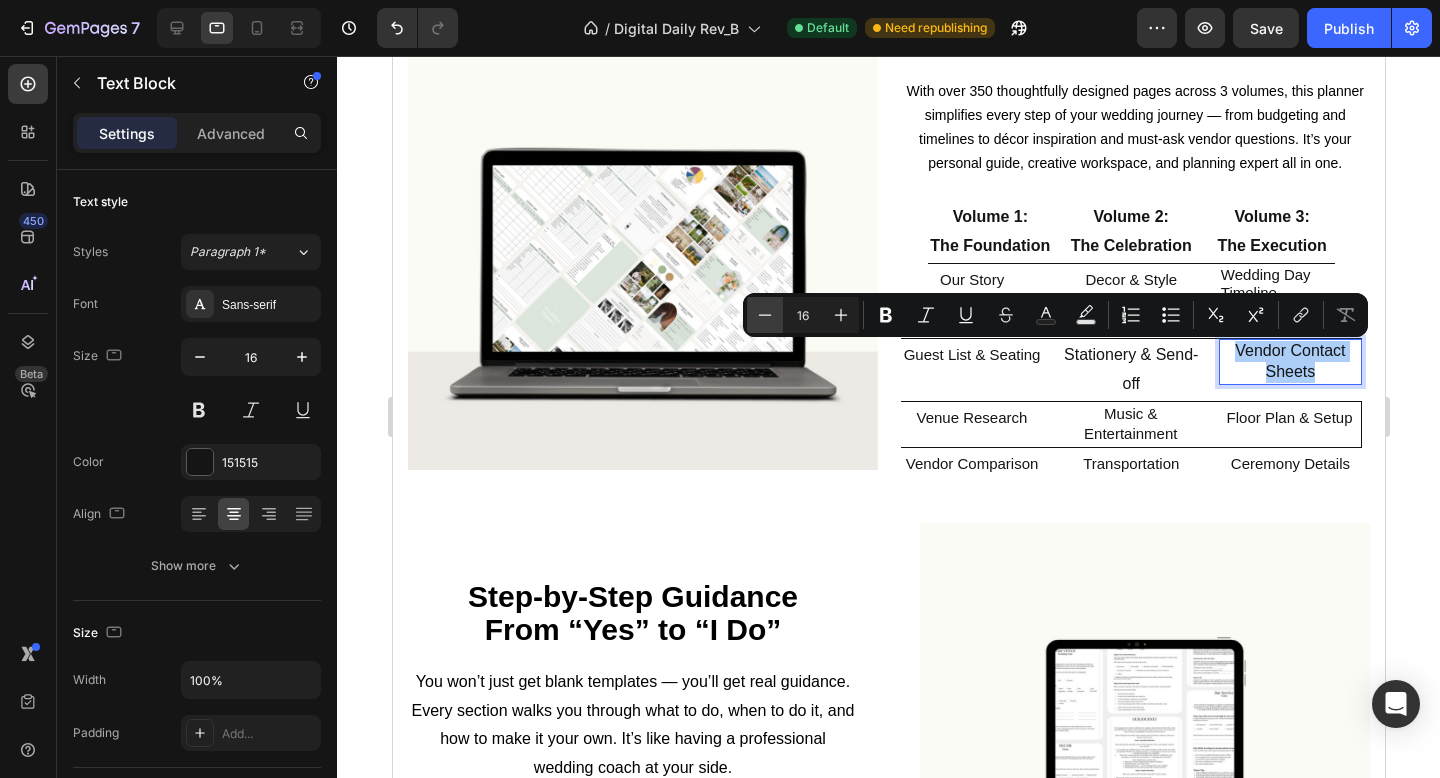 click 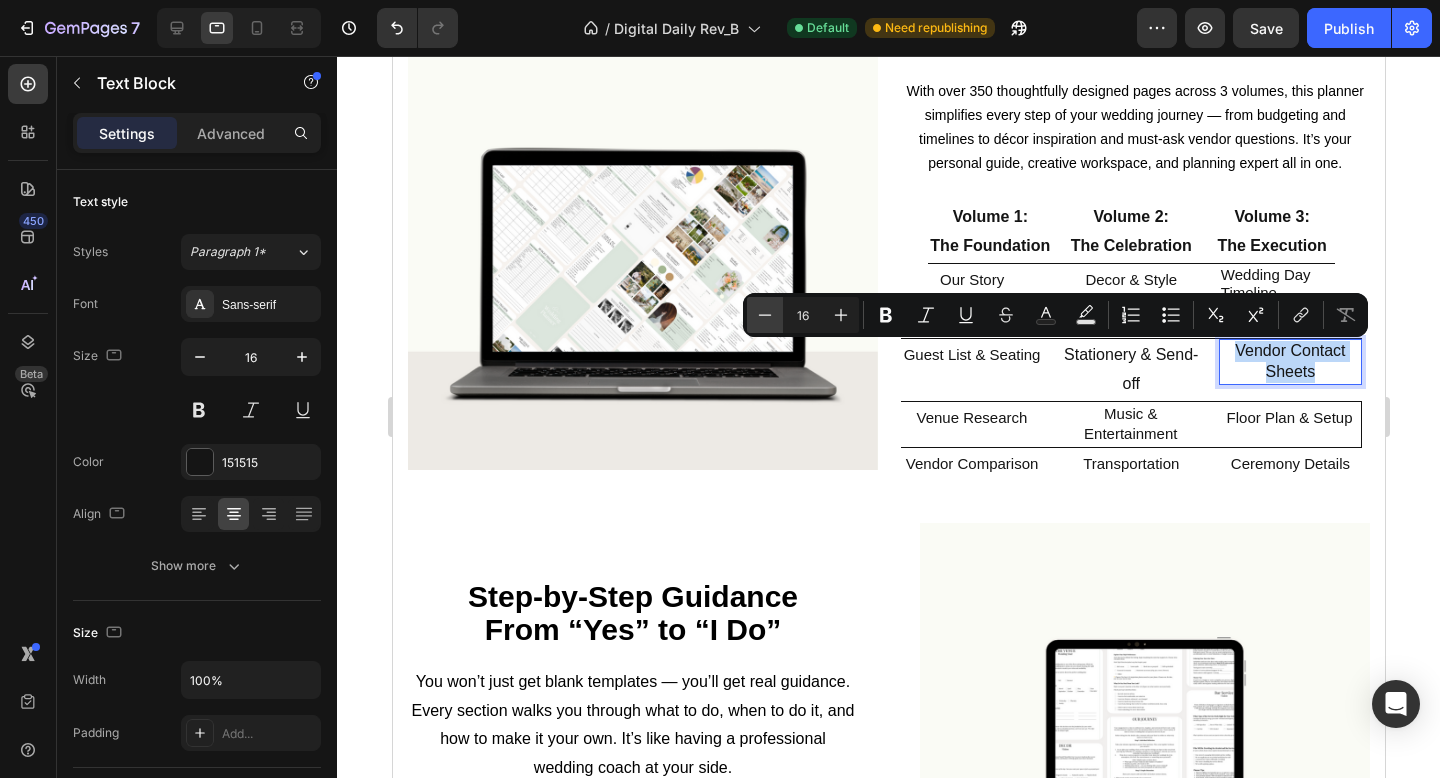 type on "15" 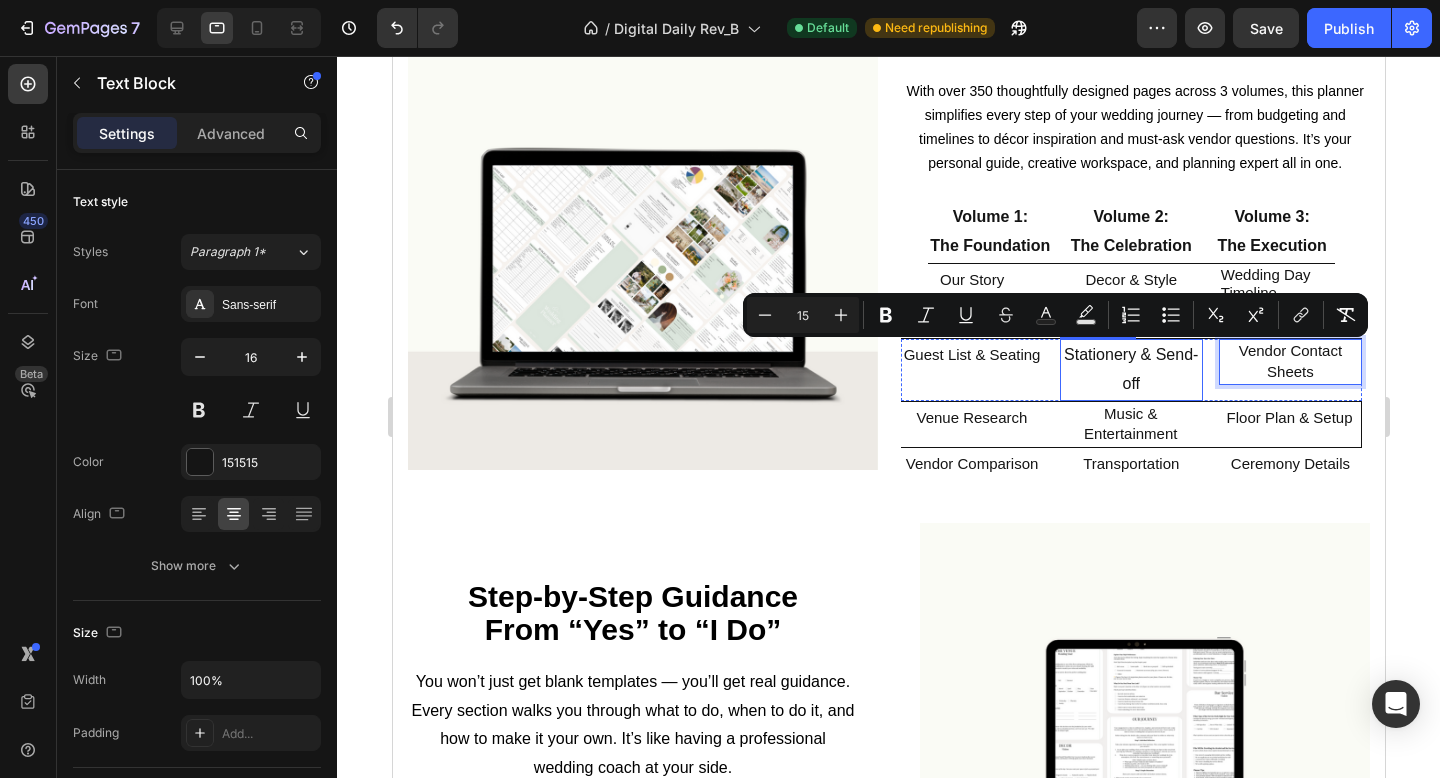 click on "Stationery & Send-off" at bounding box center [1130, 370] 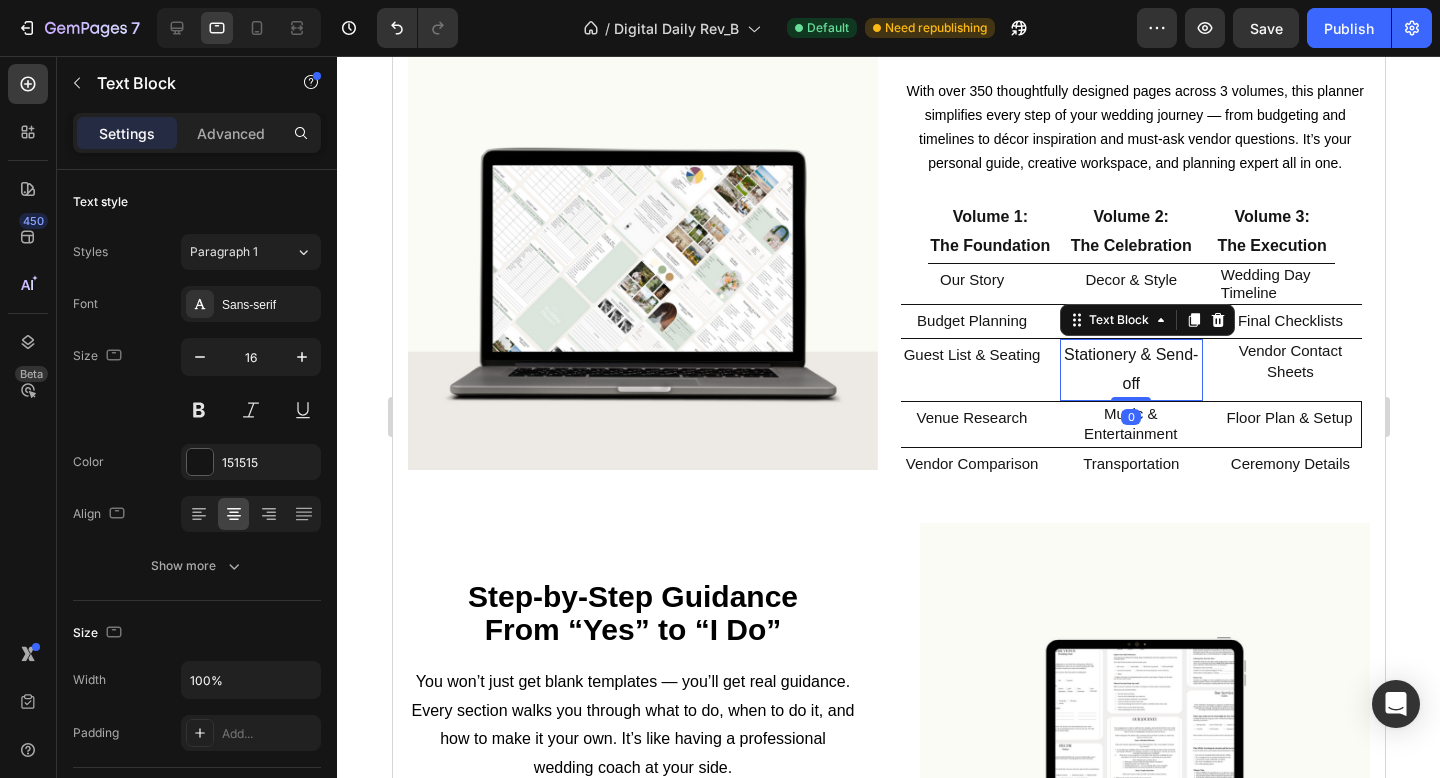 click on "Stationery & Send-off" at bounding box center [1130, 370] 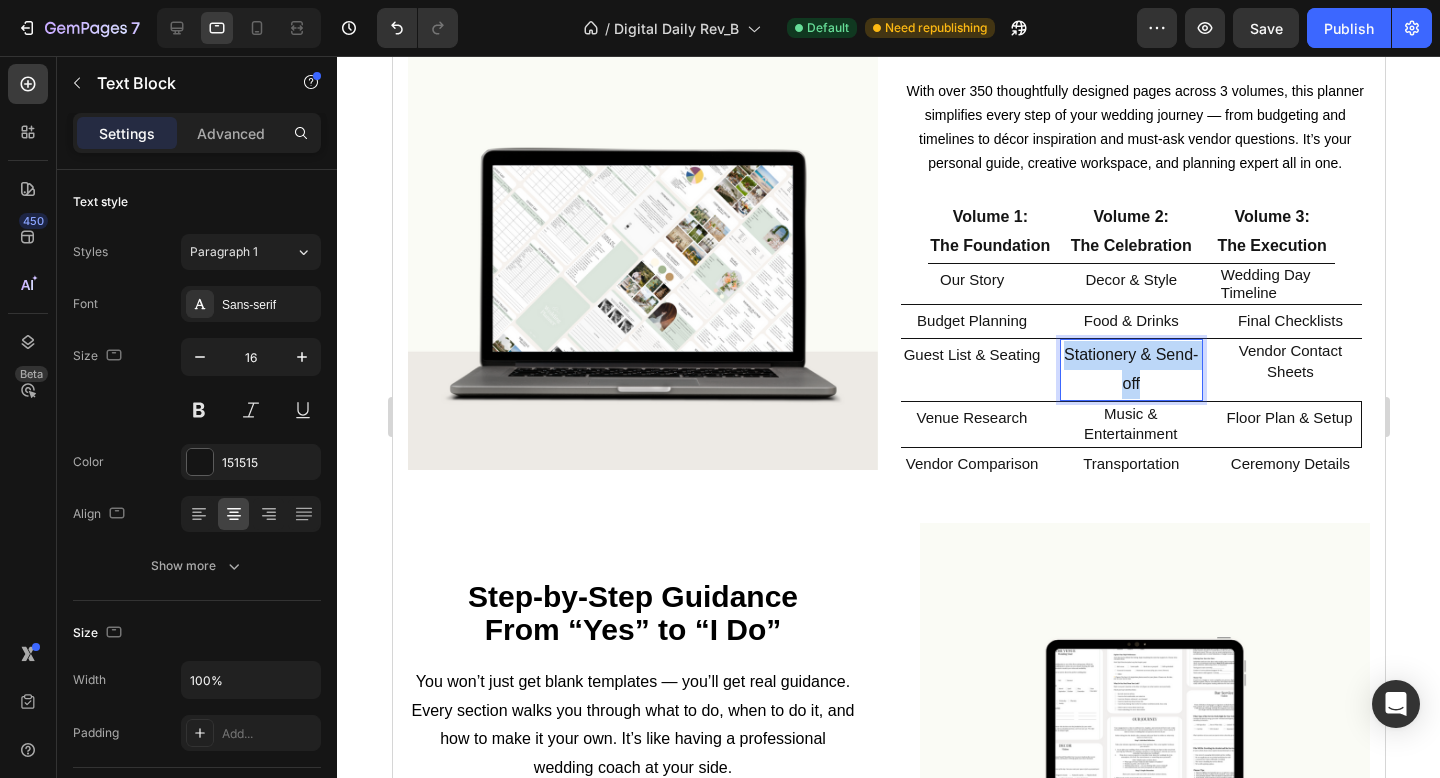 click on "Stationery & Send-off" at bounding box center (1130, 370) 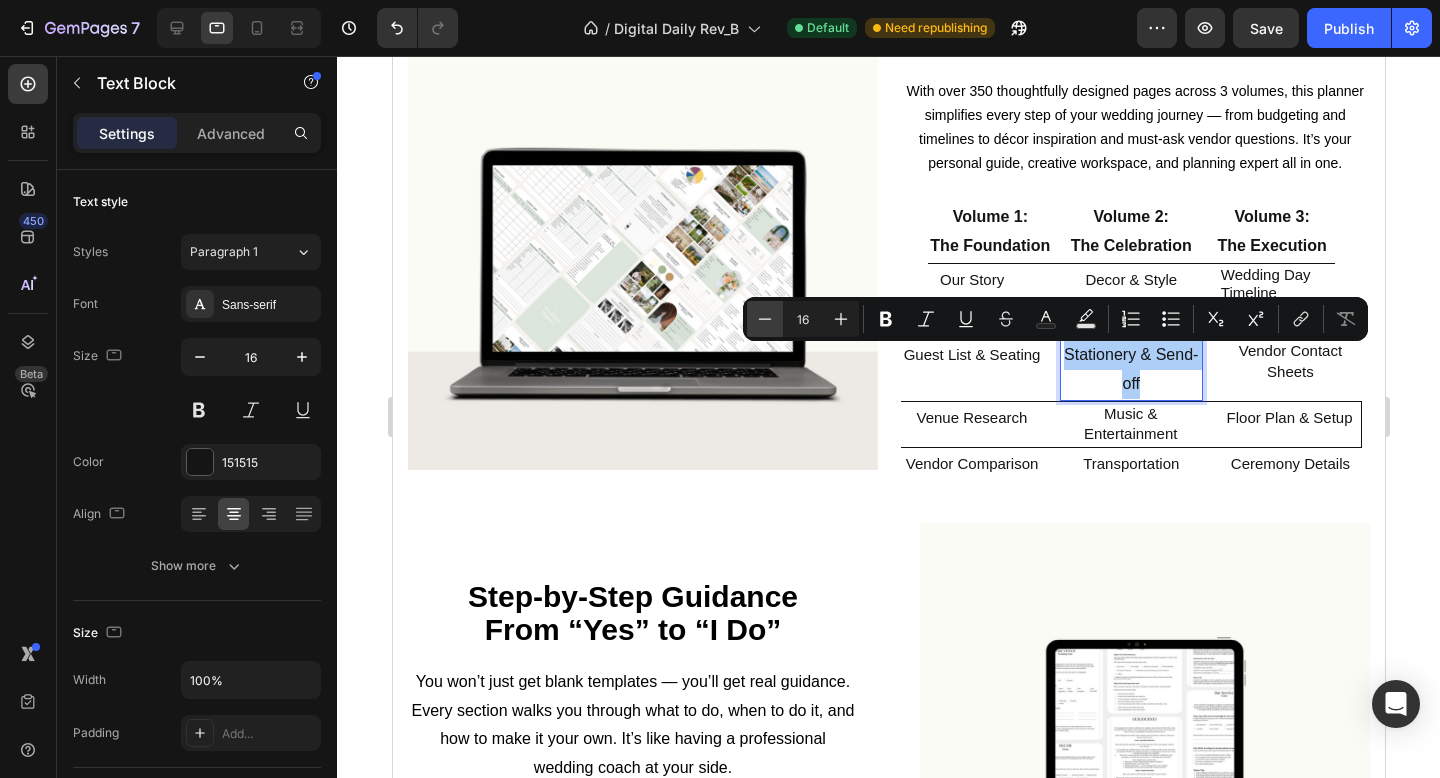 click 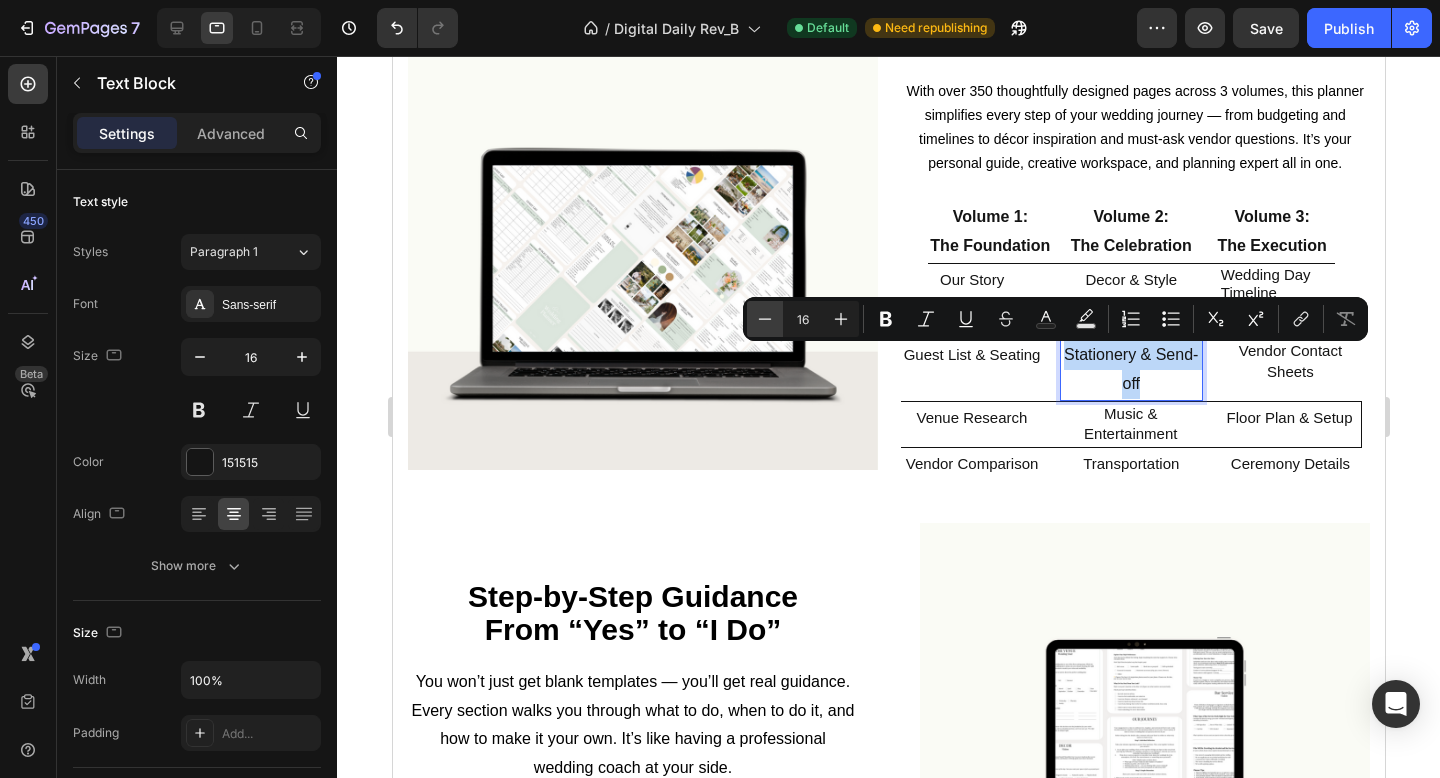 type on "15" 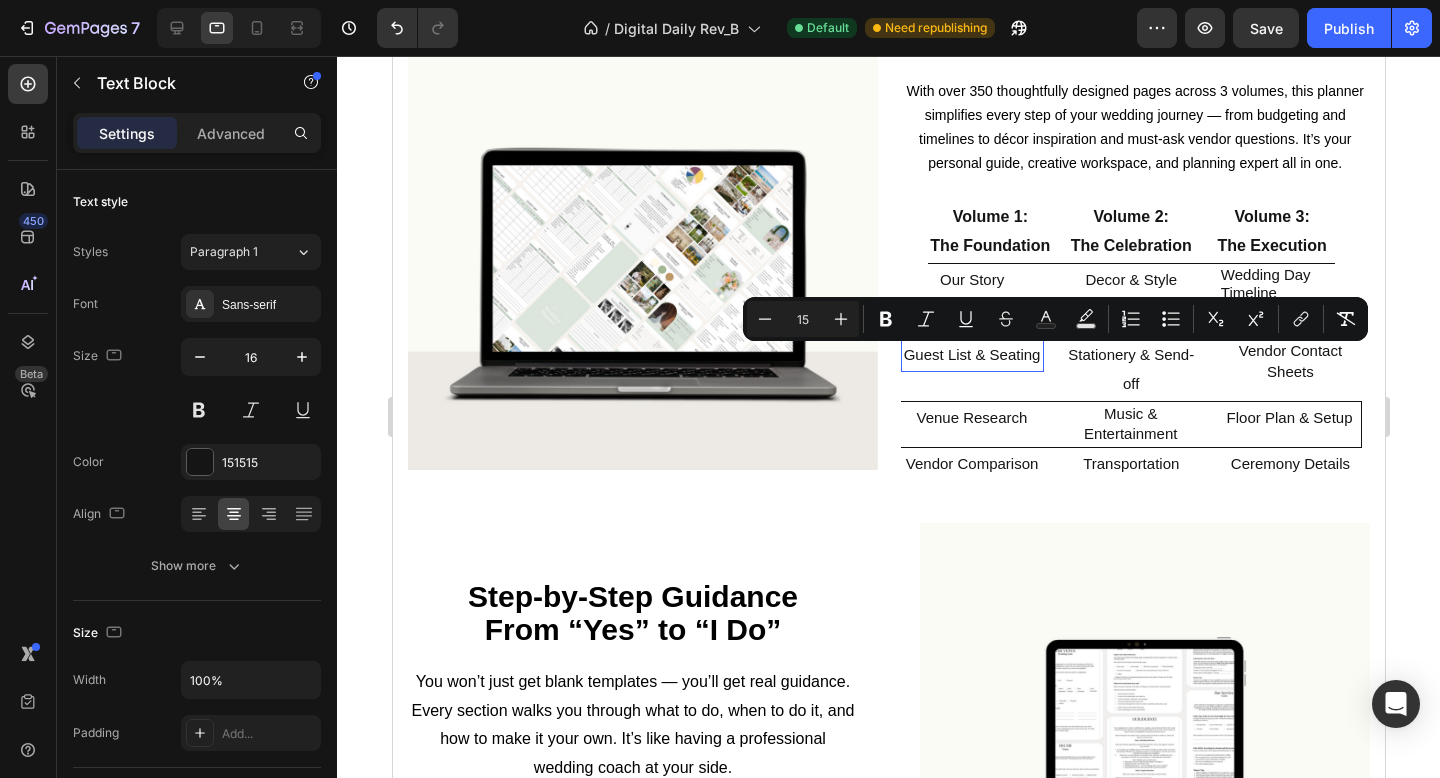 click on "Guest List & Seating" at bounding box center (971, 355) 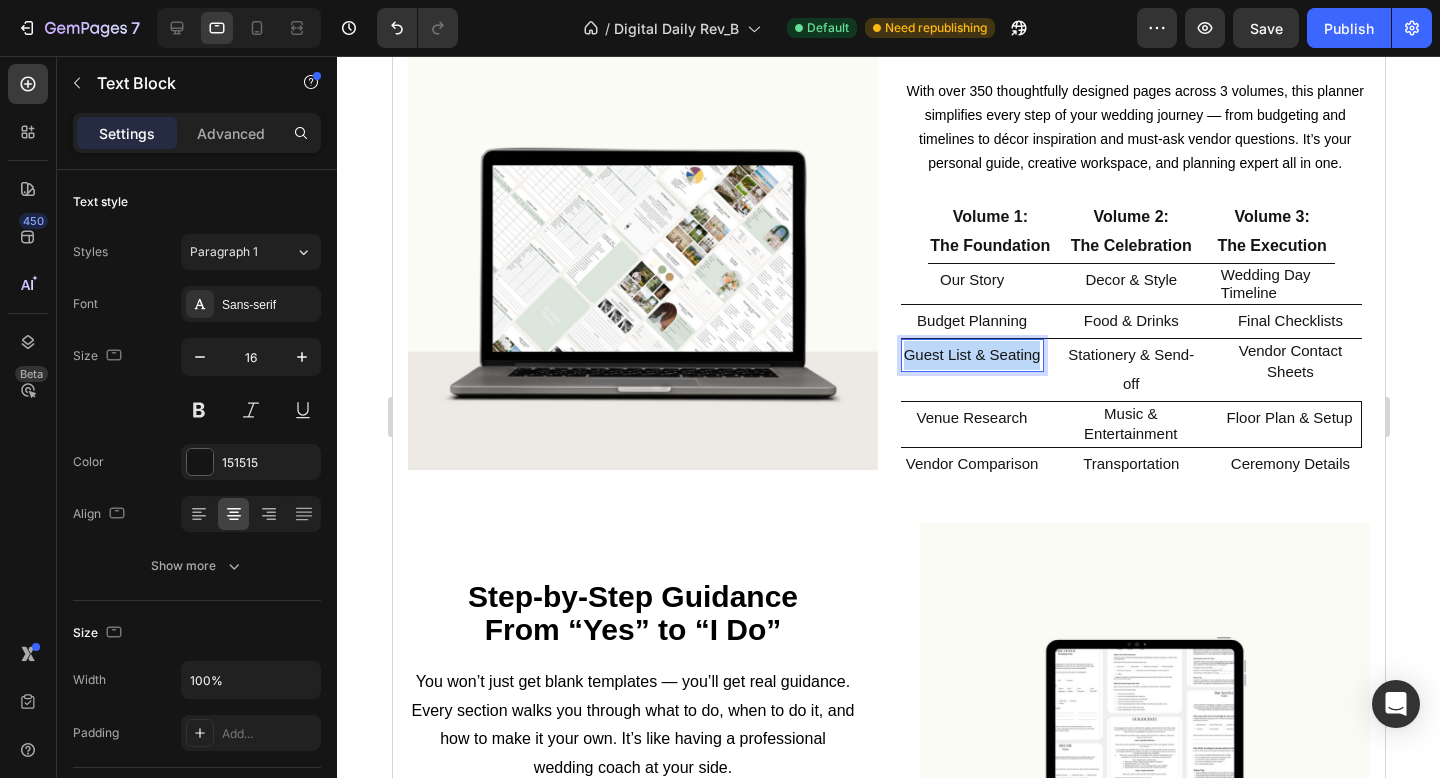 click on "Guest List & Seating" at bounding box center [971, 355] 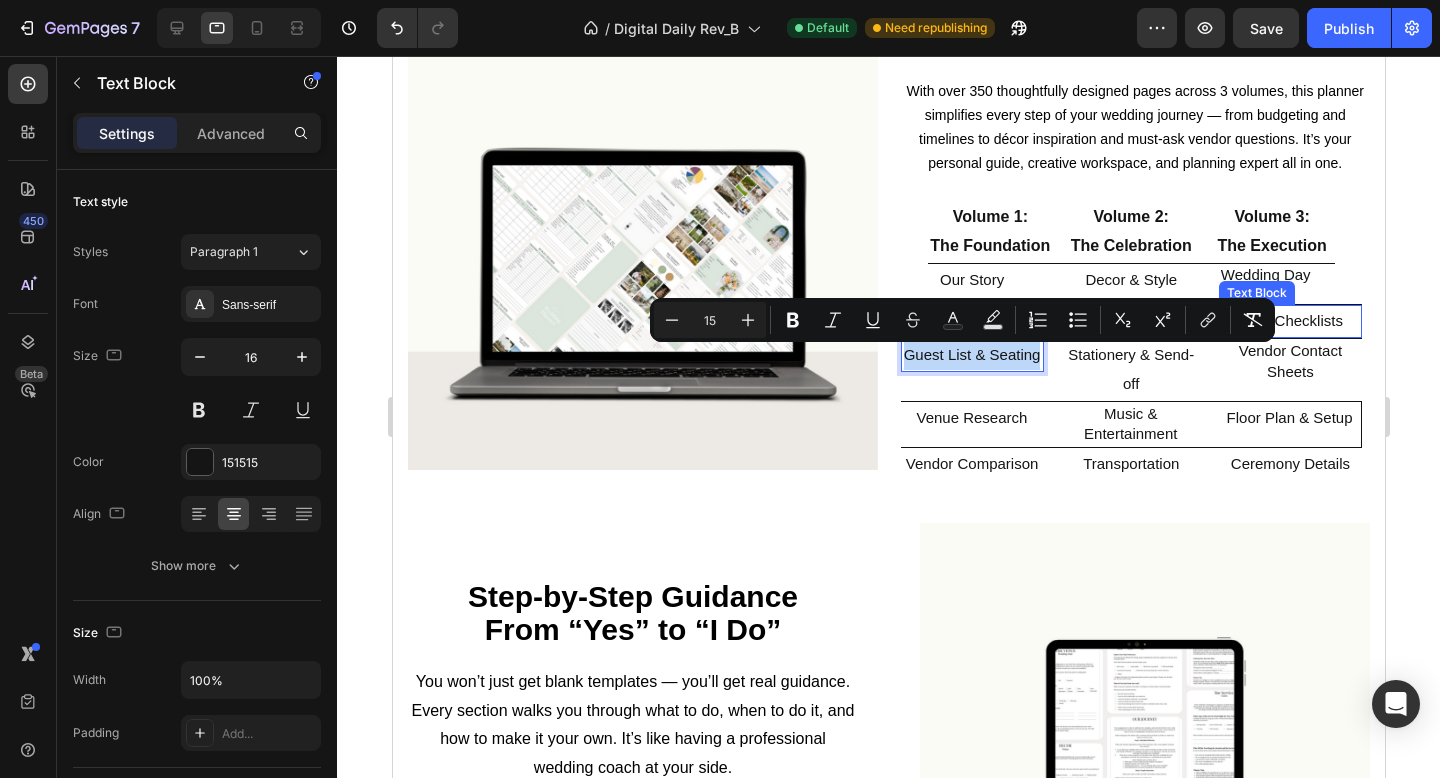 click on "Final Checklists" at bounding box center [1289, 321] 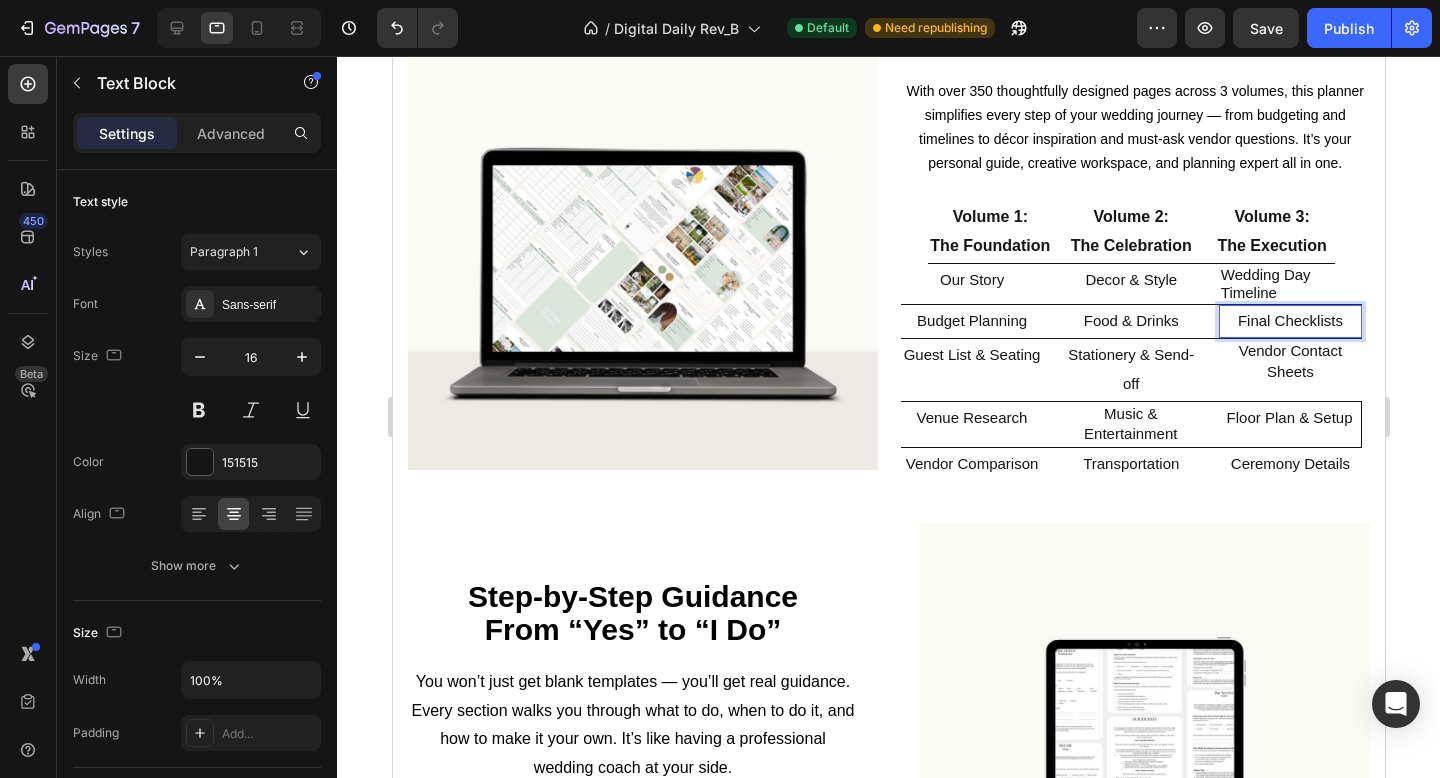 click on "Final Checklists" at bounding box center [1289, 320] 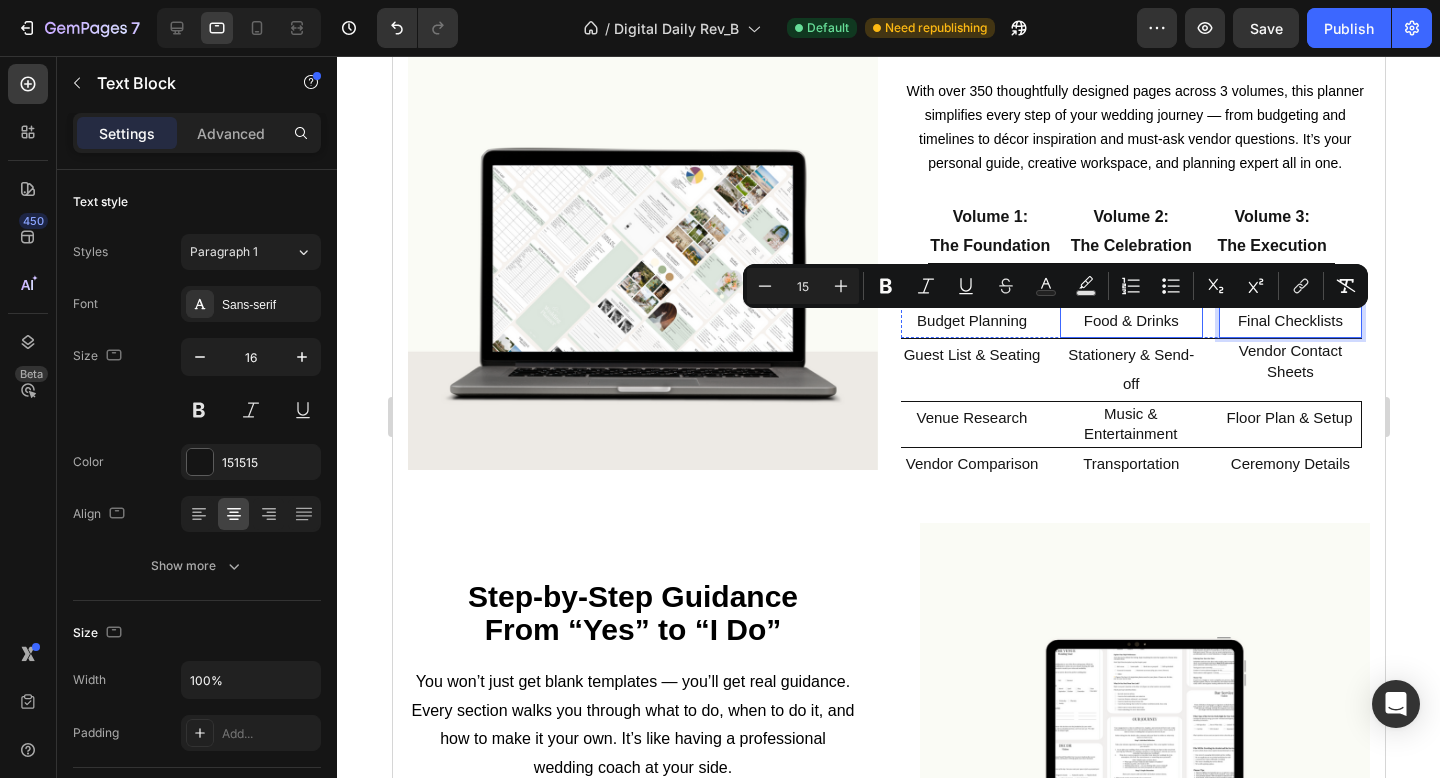 click on "Food & Drinks" at bounding box center [1130, 321] 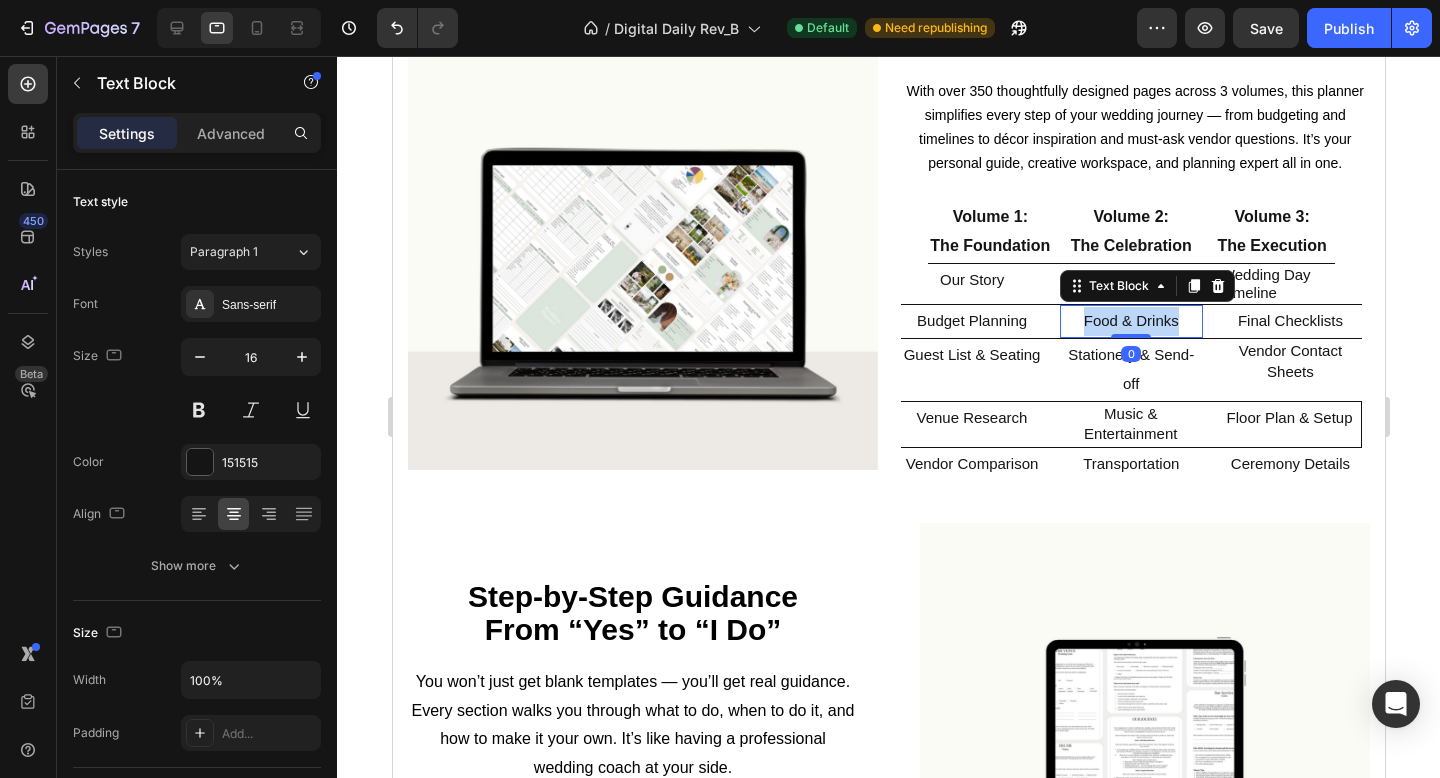 click on "Food & Drinks" at bounding box center (1130, 321) 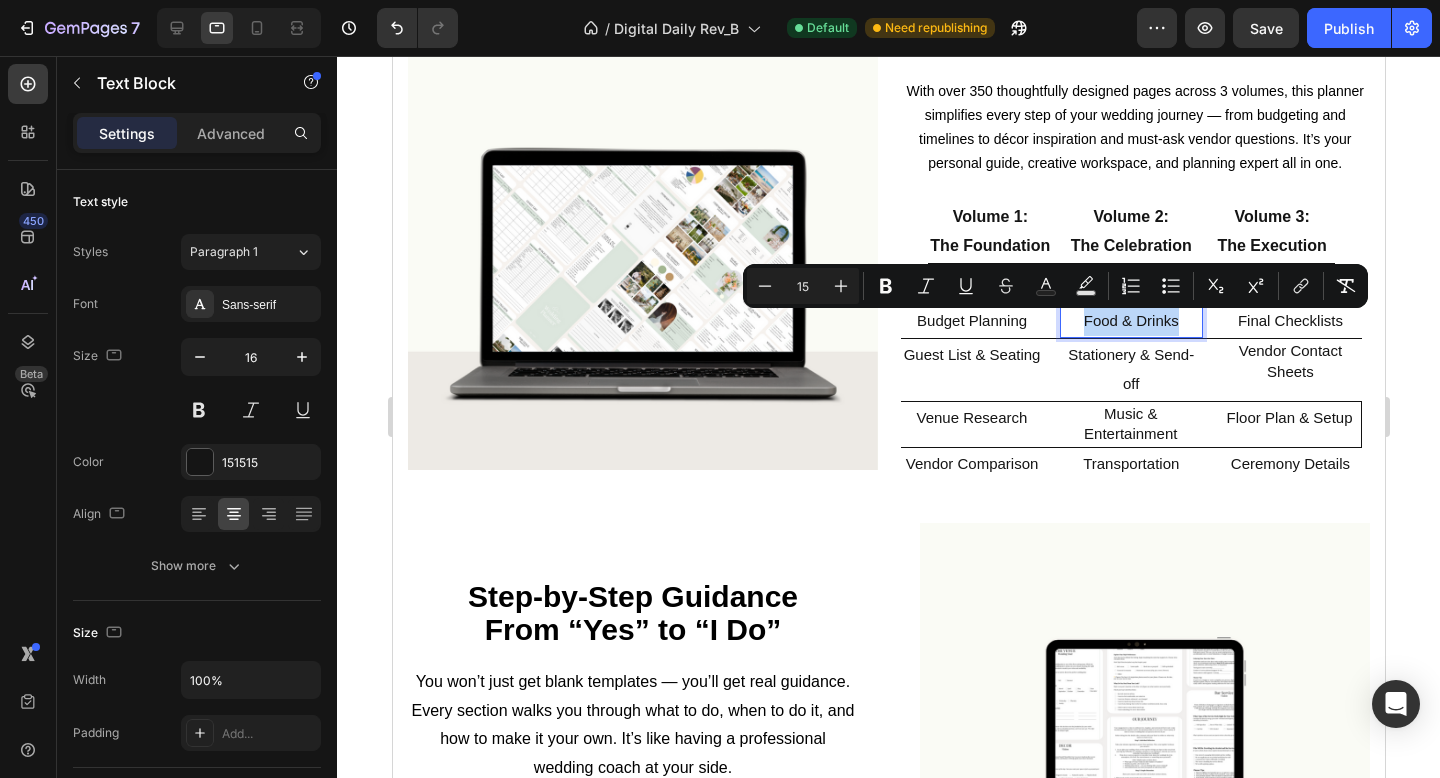 click on "Budget Planning" at bounding box center (971, 320) 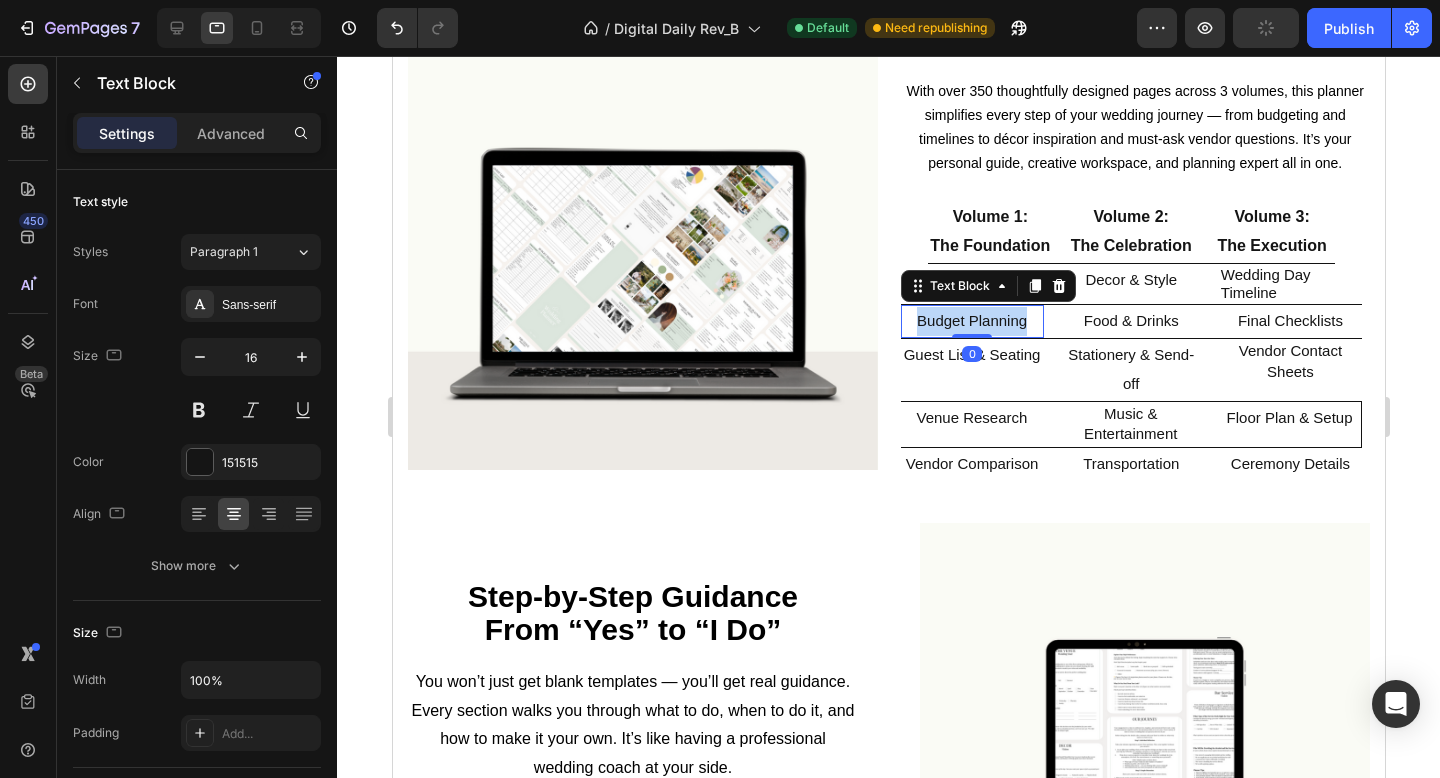 click on "Budget Planning" at bounding box center [971, 320] 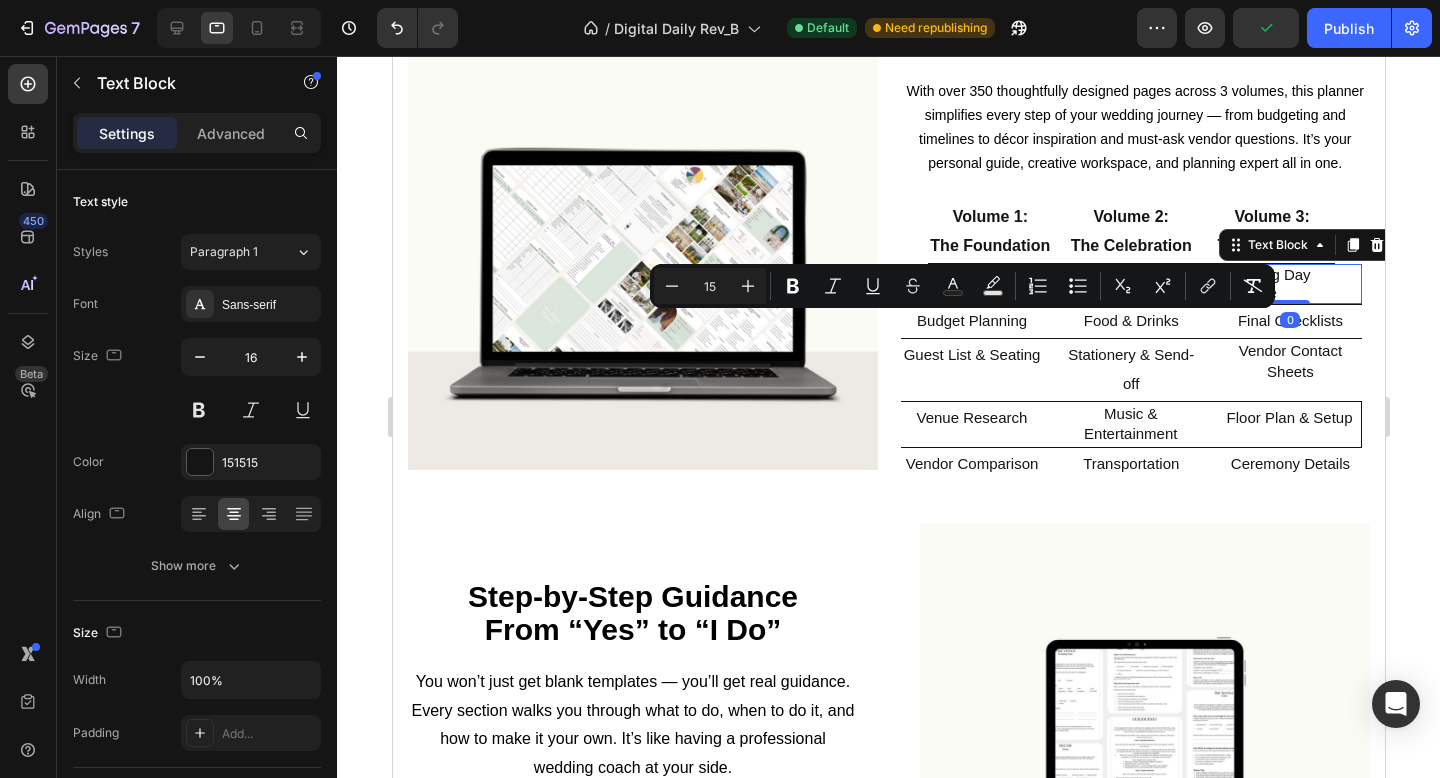 click on "Wedding Day Timeline" at bounding box center (1289, 284) 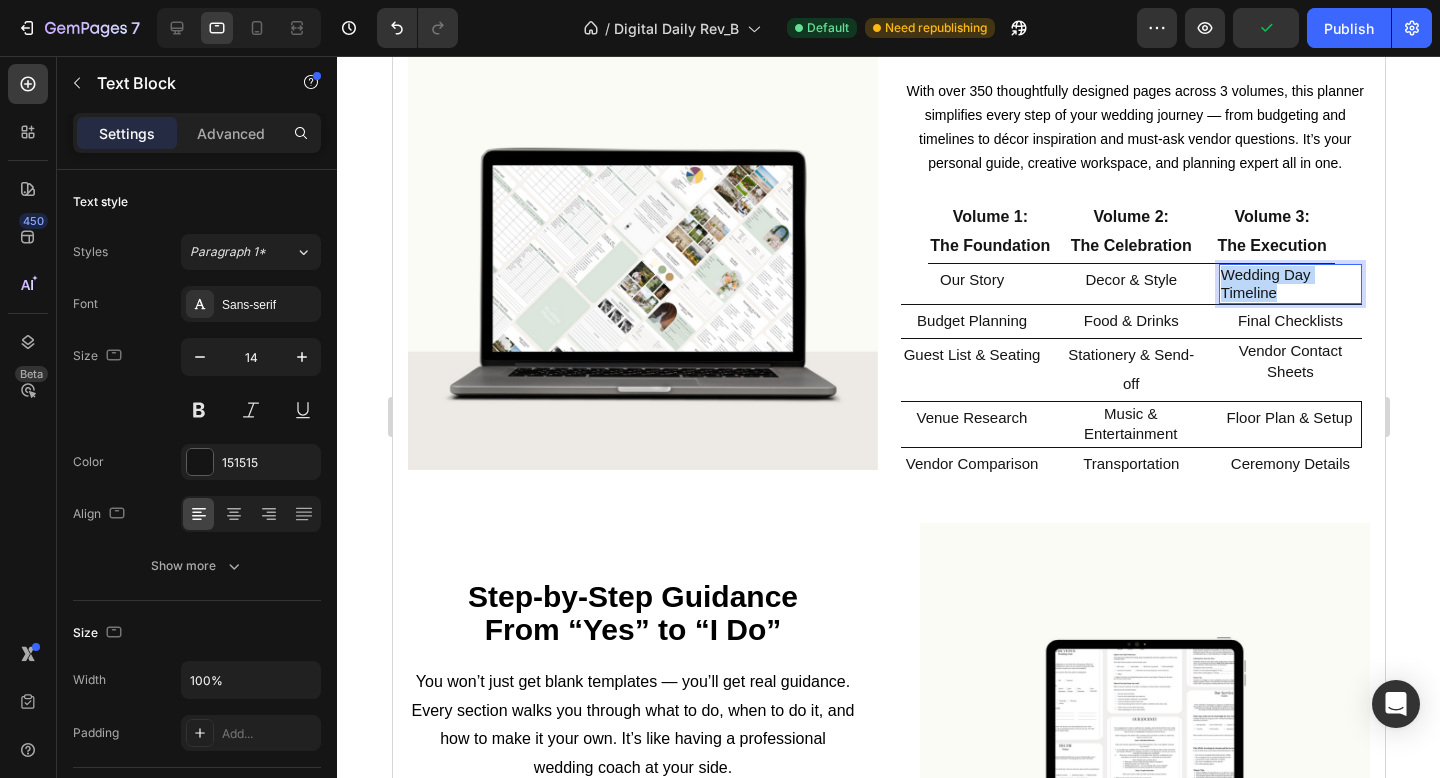 click on "Wedding Day Timeline" at bounding box center [1289, 284] 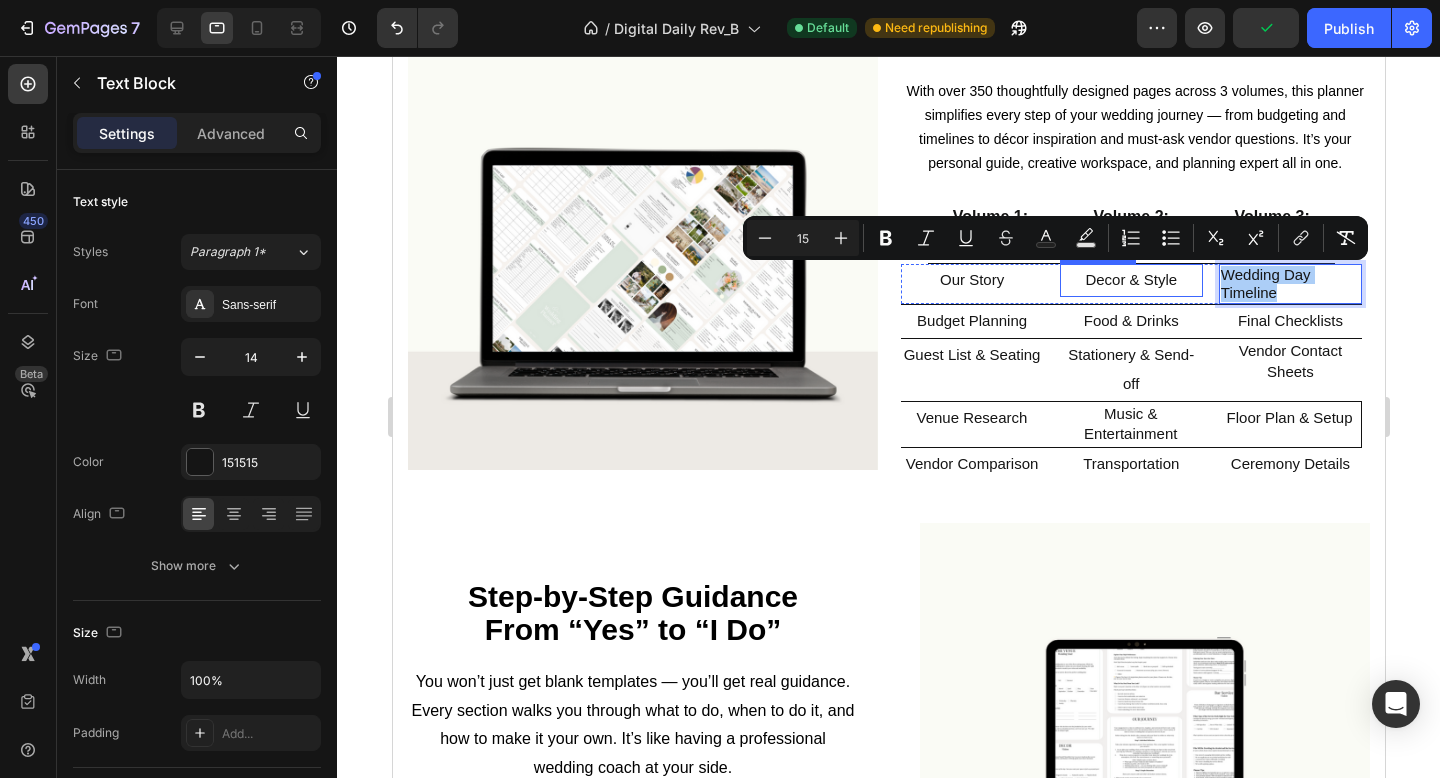 click on "Decor & Style" at bounding box center (1130, 279) 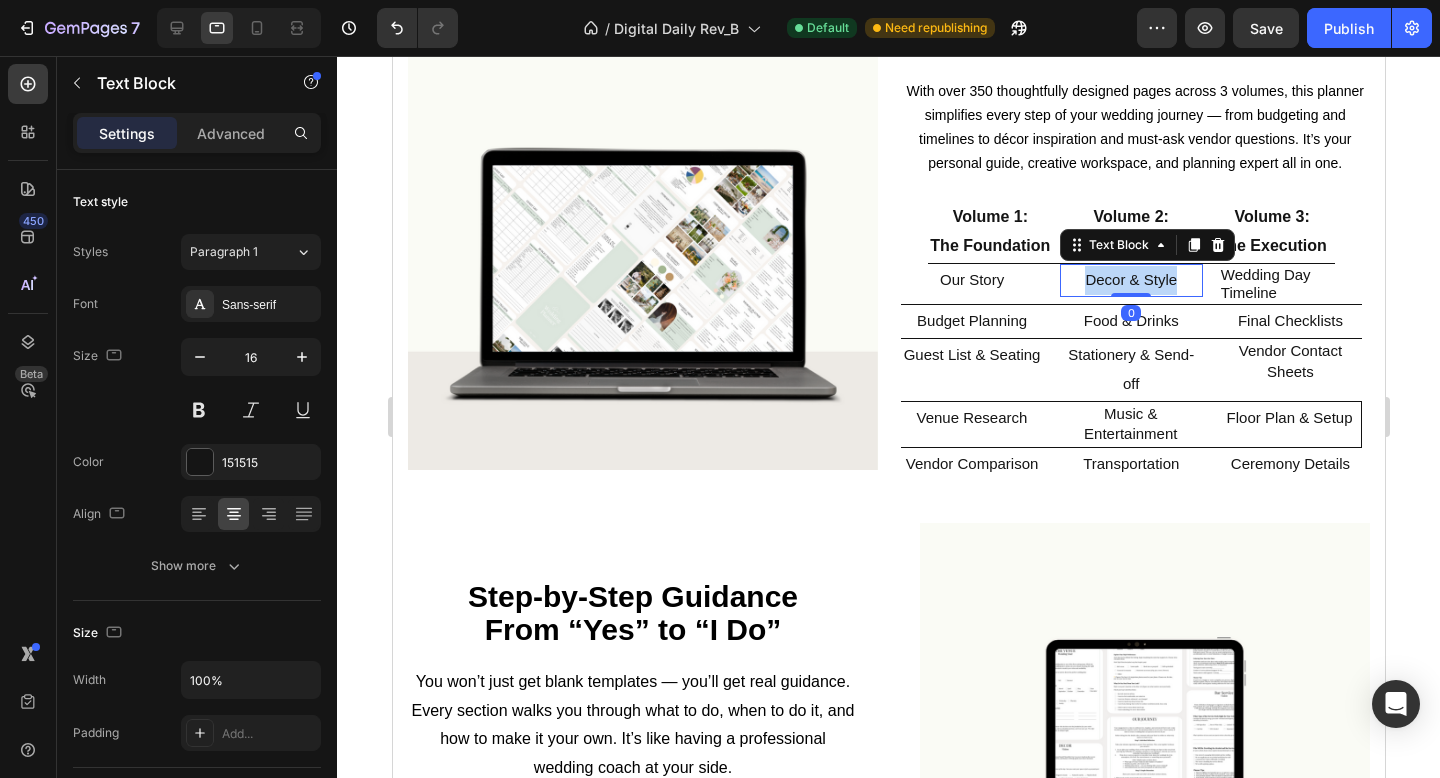 click on "Decor & Style" at bounding box center [1130, 279] 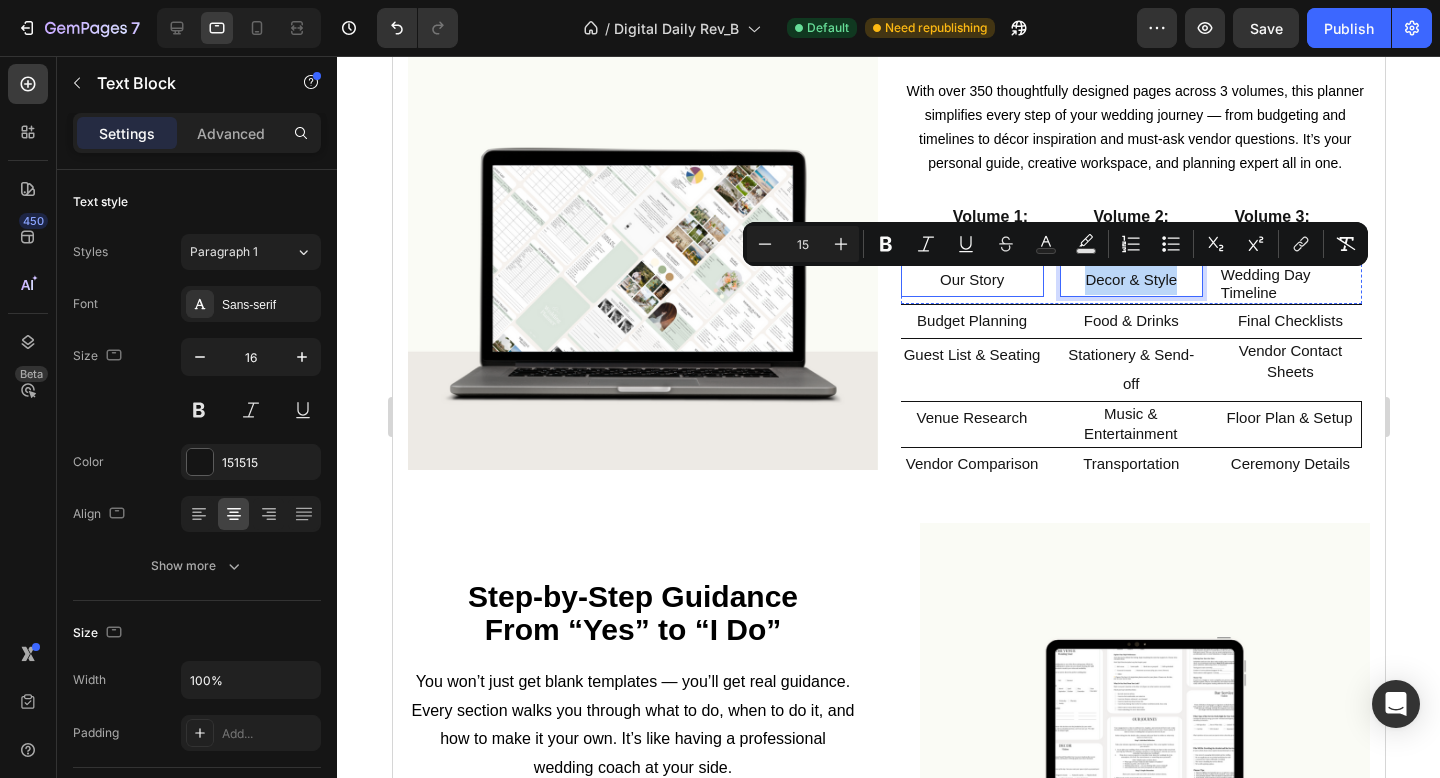 click on "Our Story" at bounding box center [971, 279] 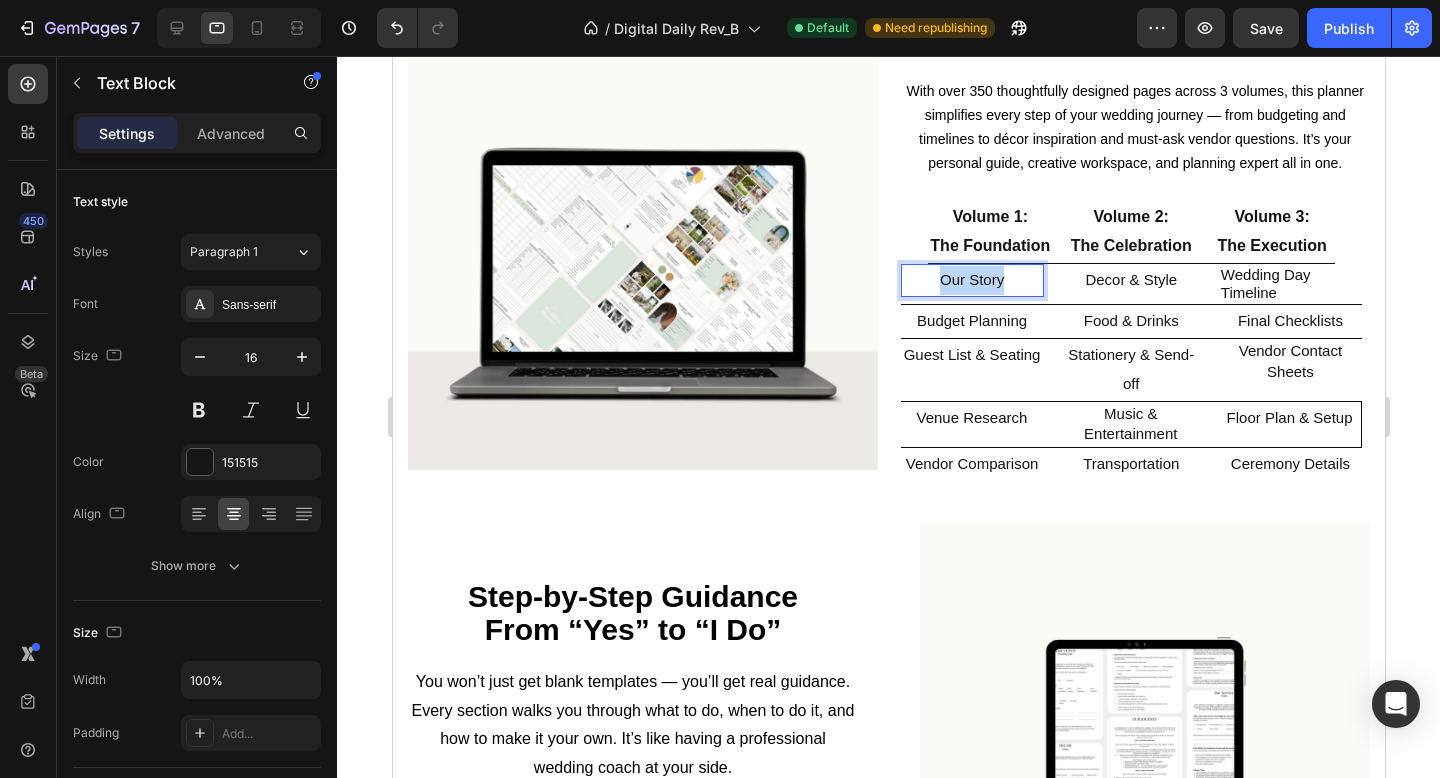 click on "Our Story" at bounding box center (971, 279) 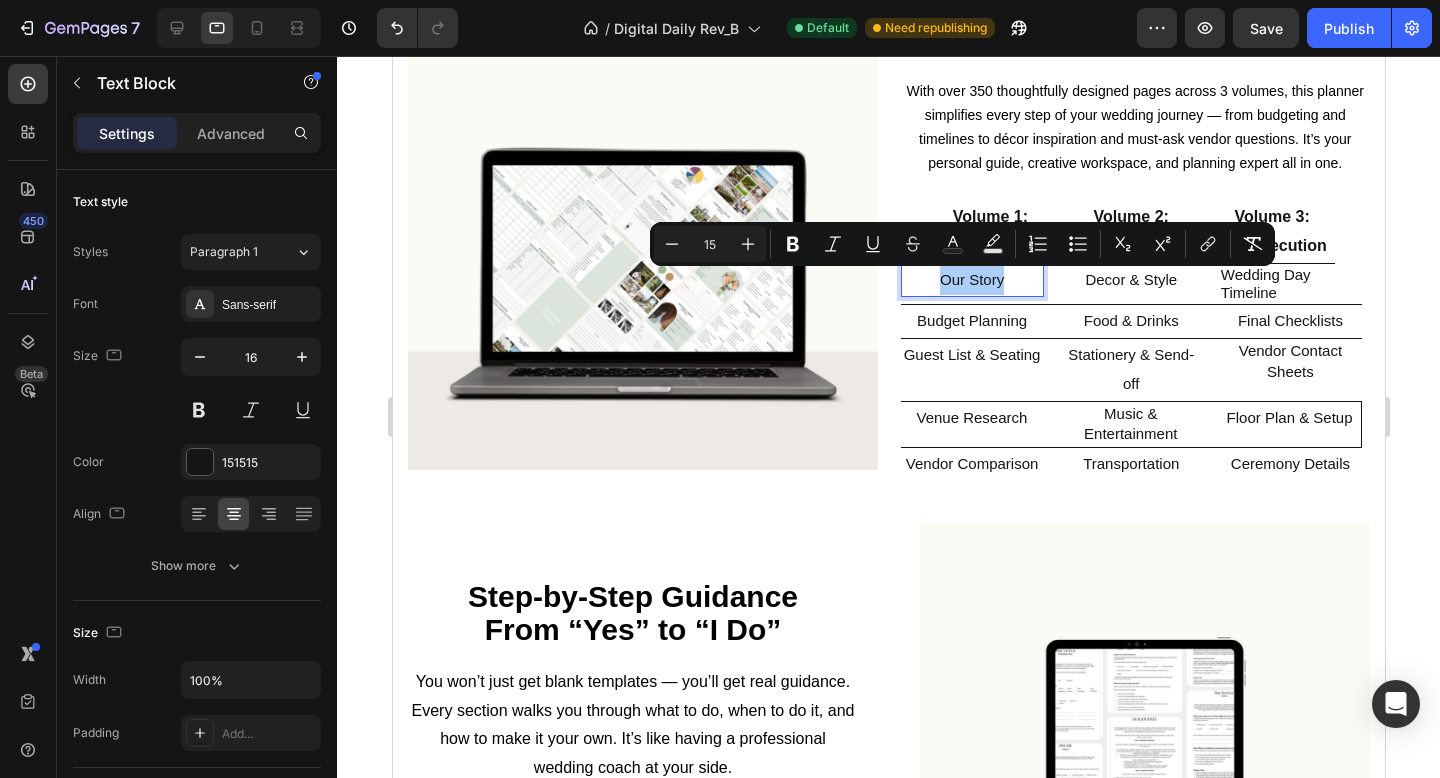 click 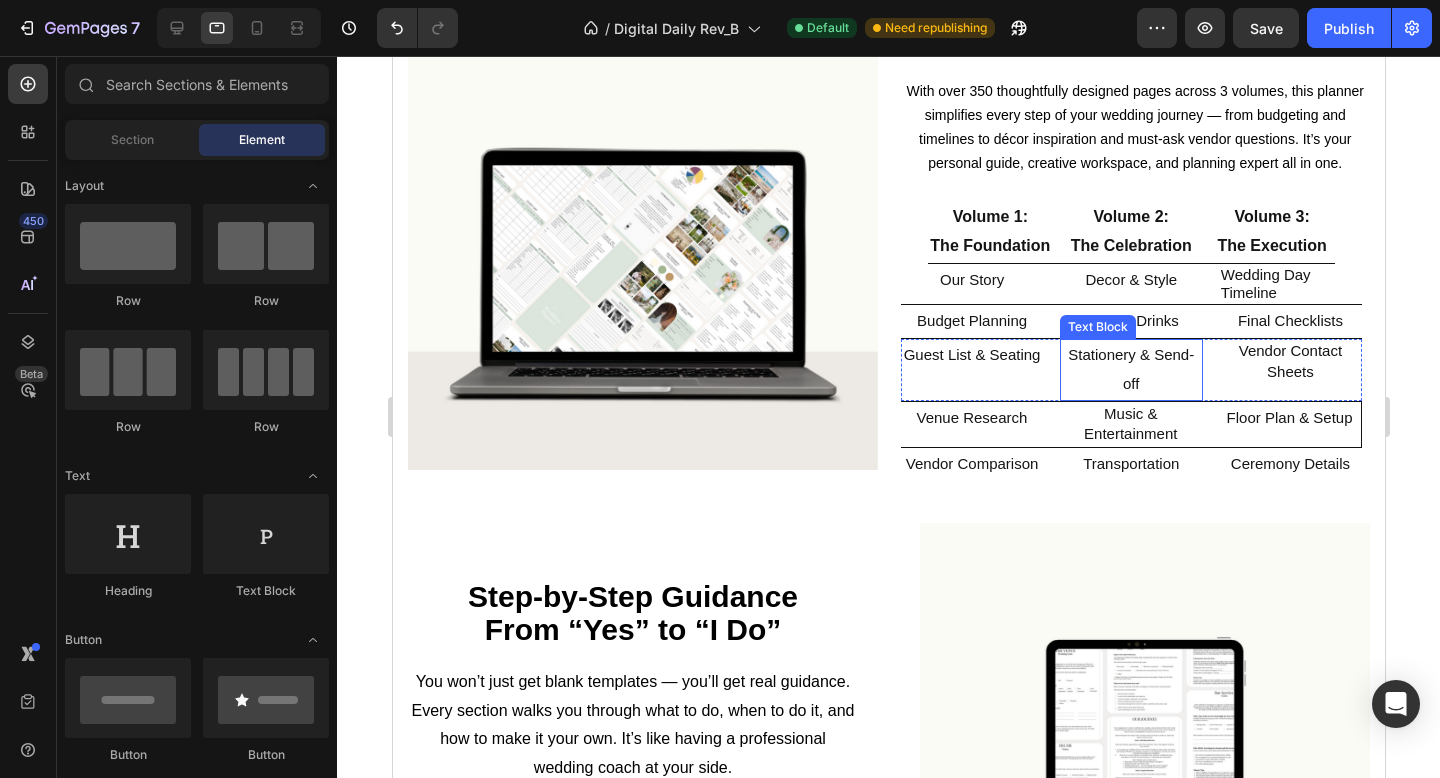 click on "Stationery & Send-off" at bounding box center (1130, 370) 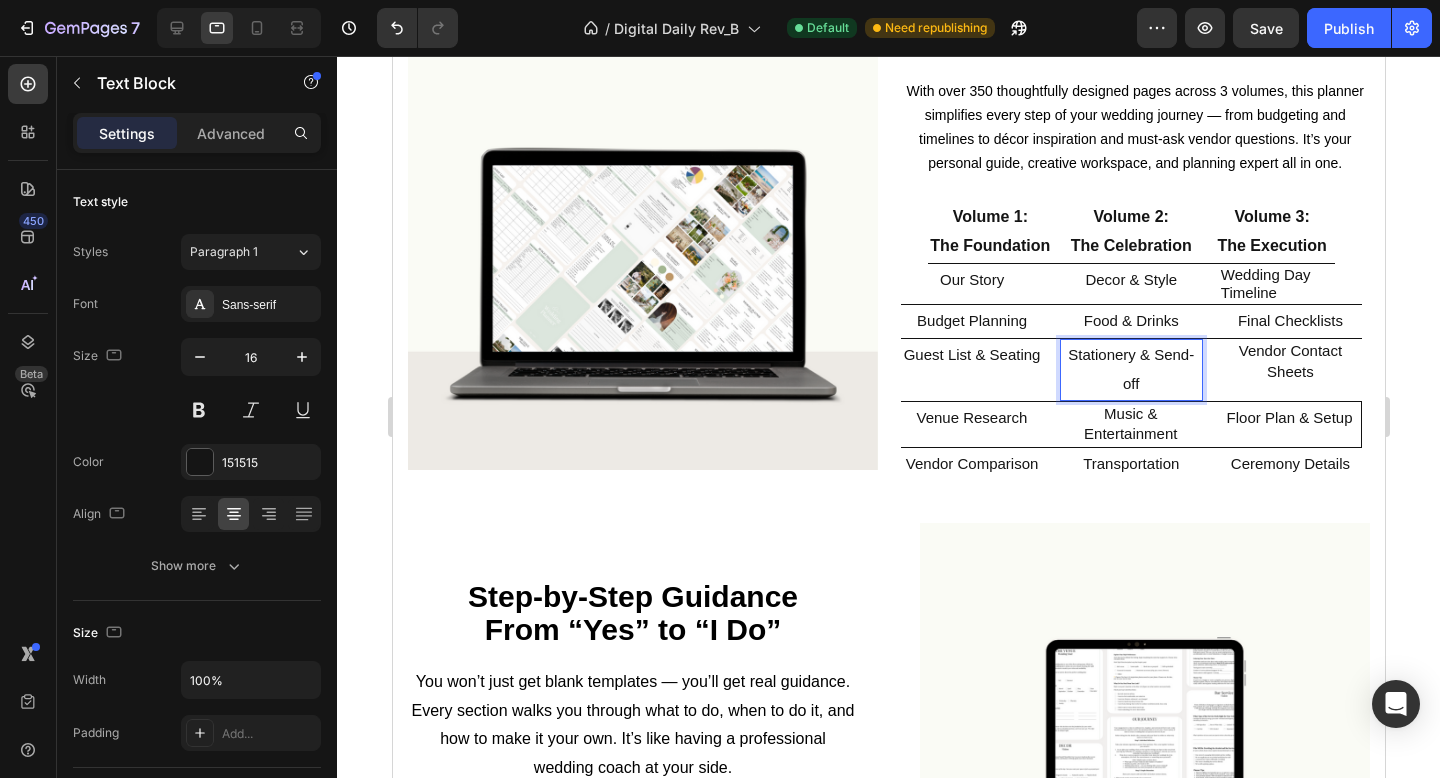 click on "Stationery & Send-off" at bounding box center [1130, 369] 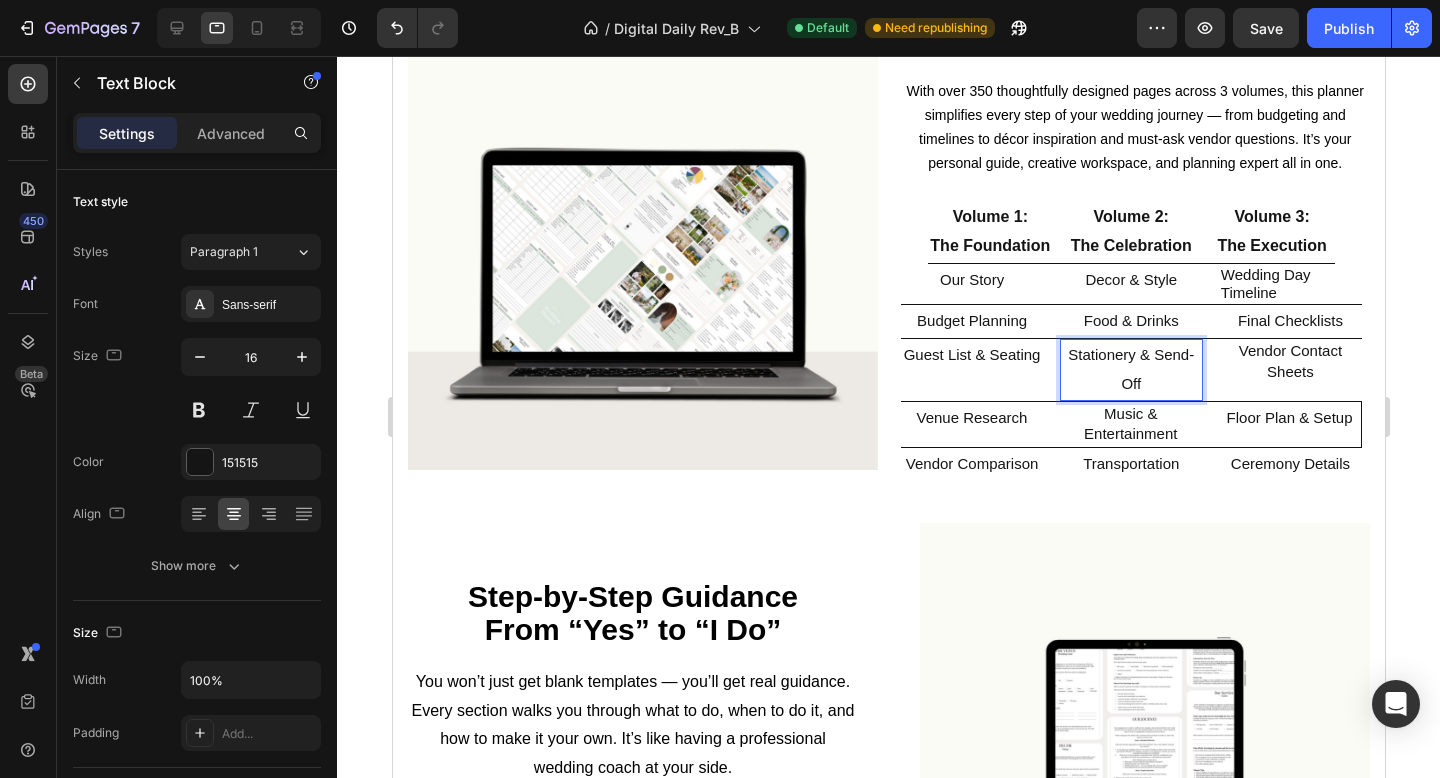 click on "Stationery & Send-Off" at bounding box center (1130, 370) 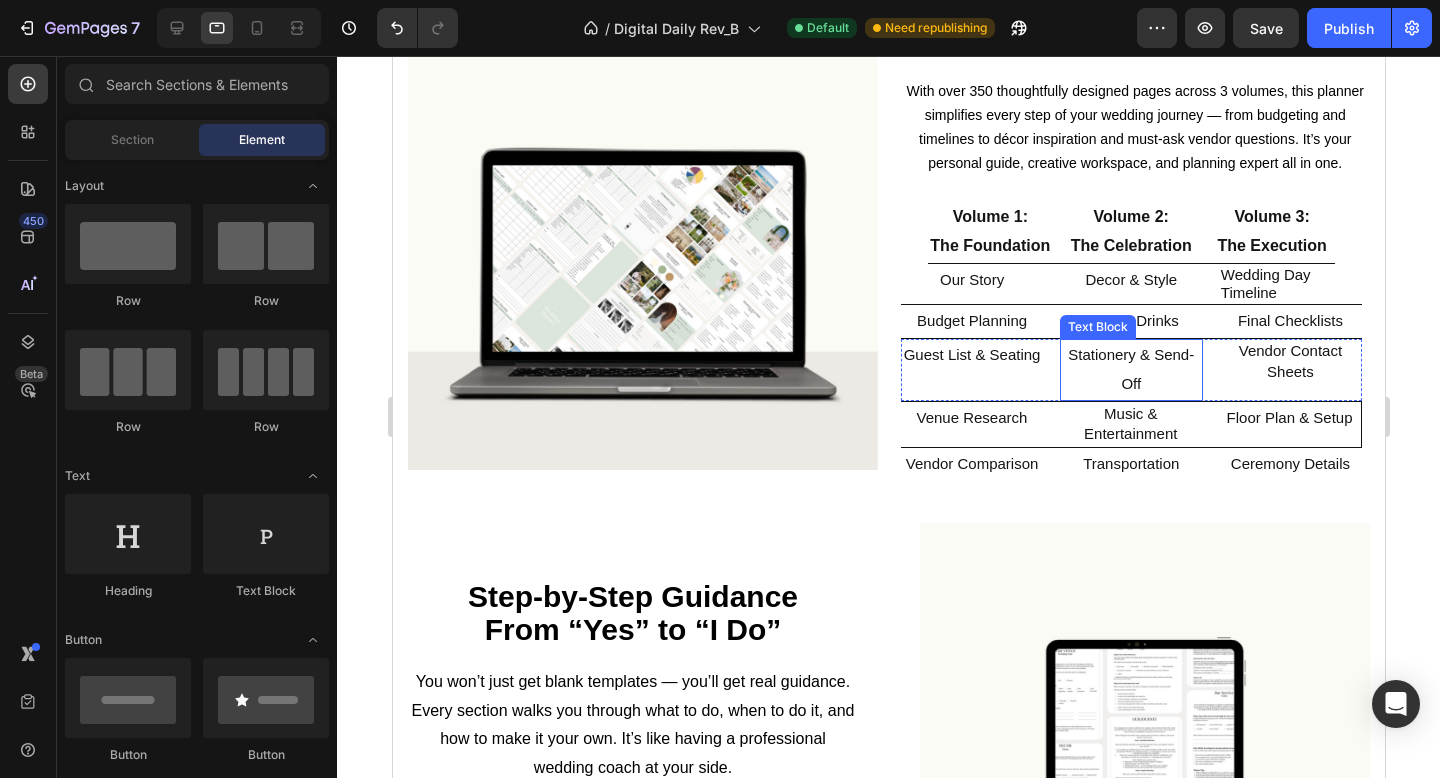 click on "Stationery & Send-Off" at bounding box center [1130, 370] 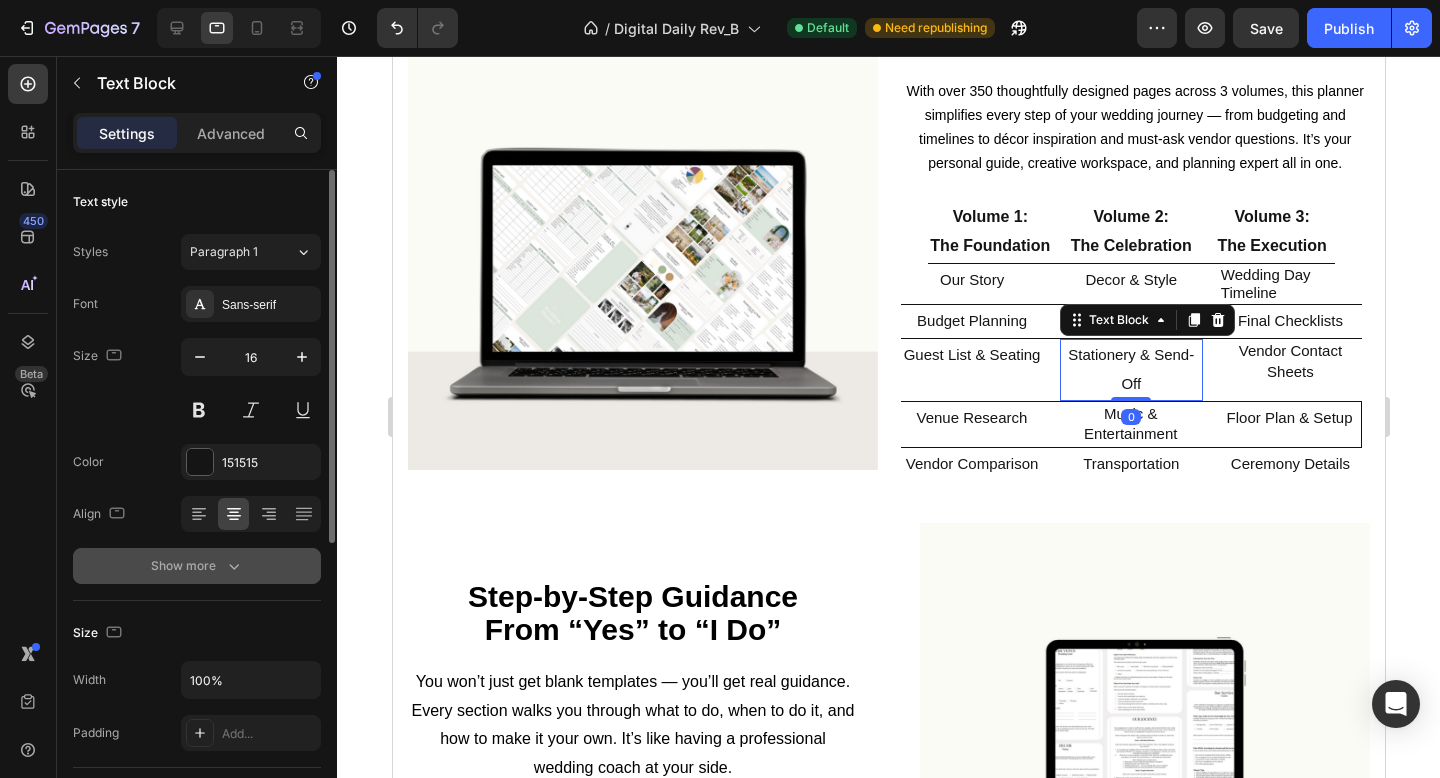 click on "Show more" at bounding box center [197, 566] 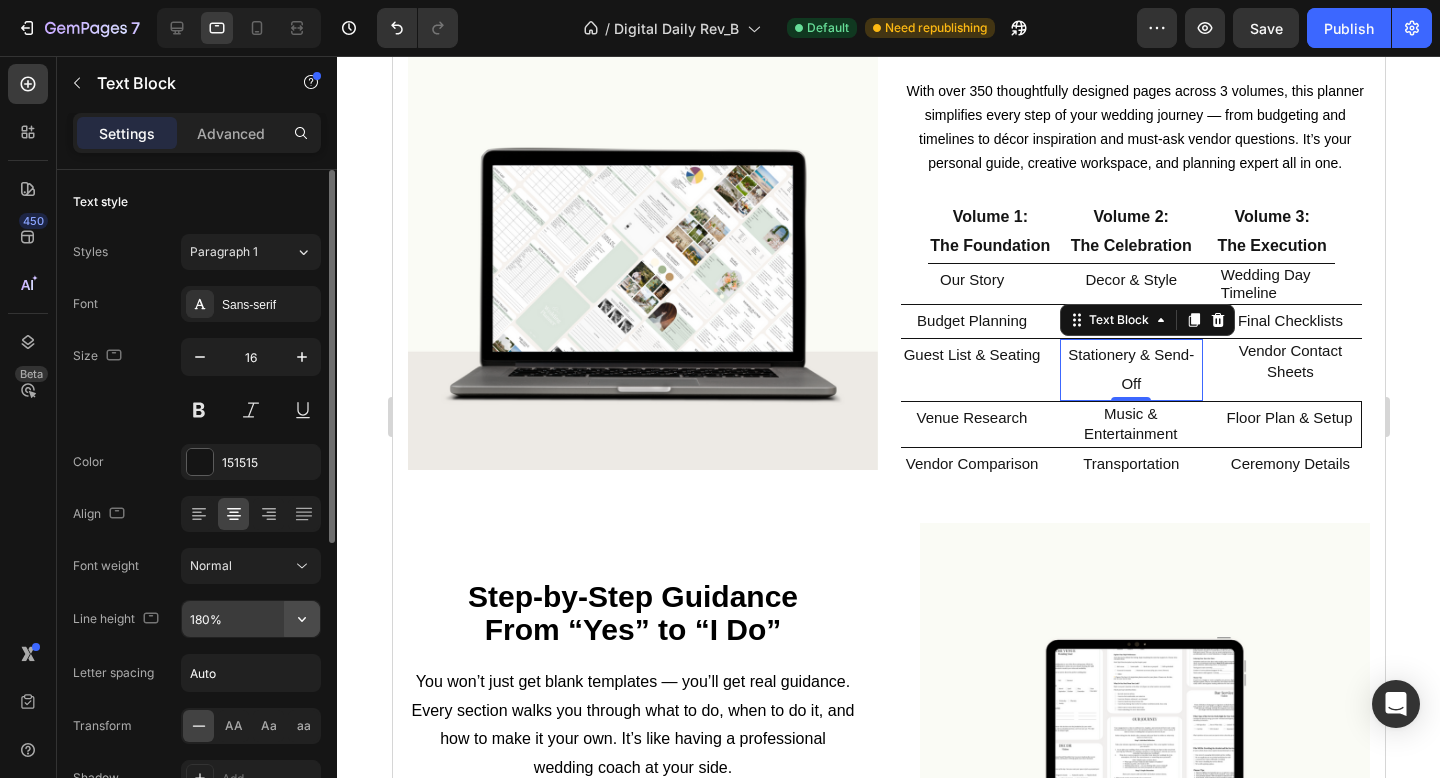 click 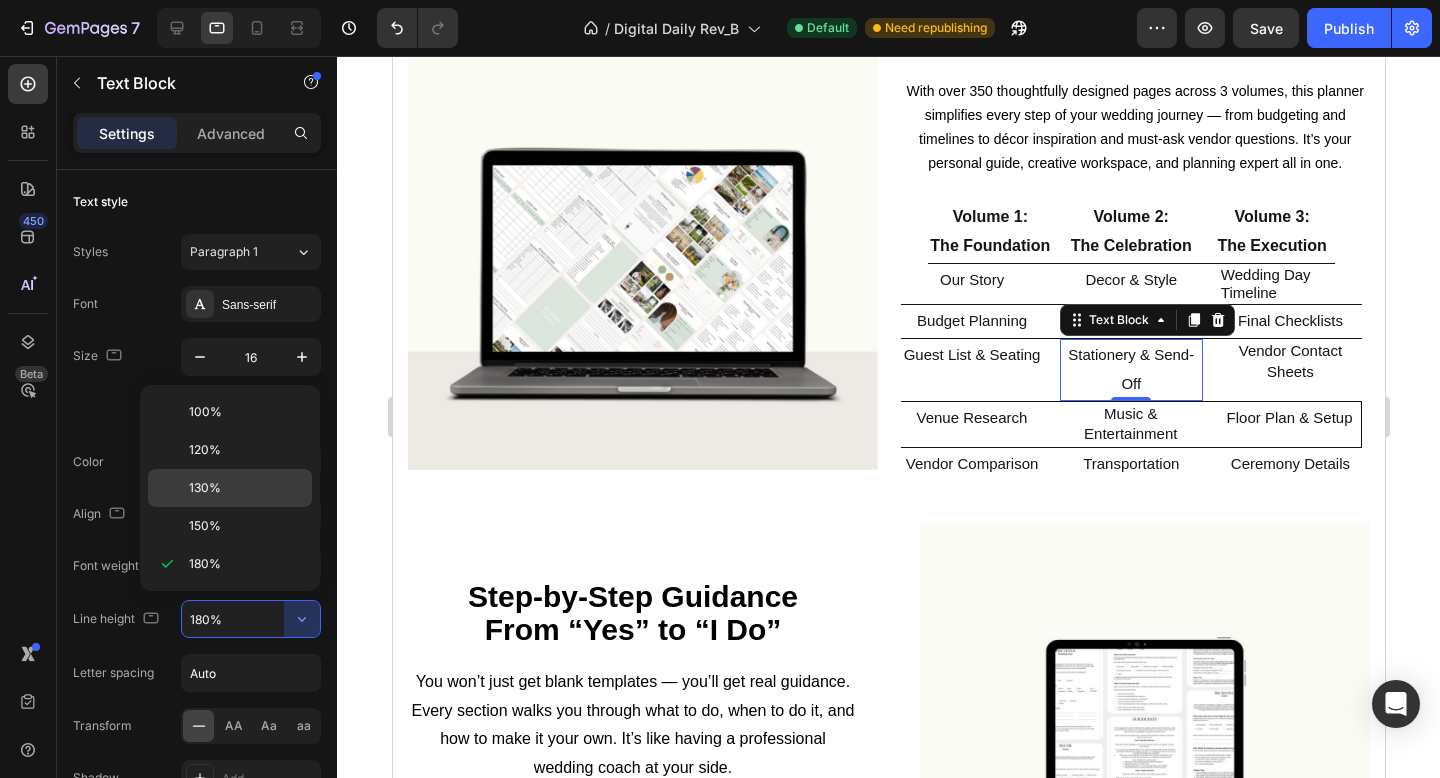 click on "130%" at bounding box center (246, 488) 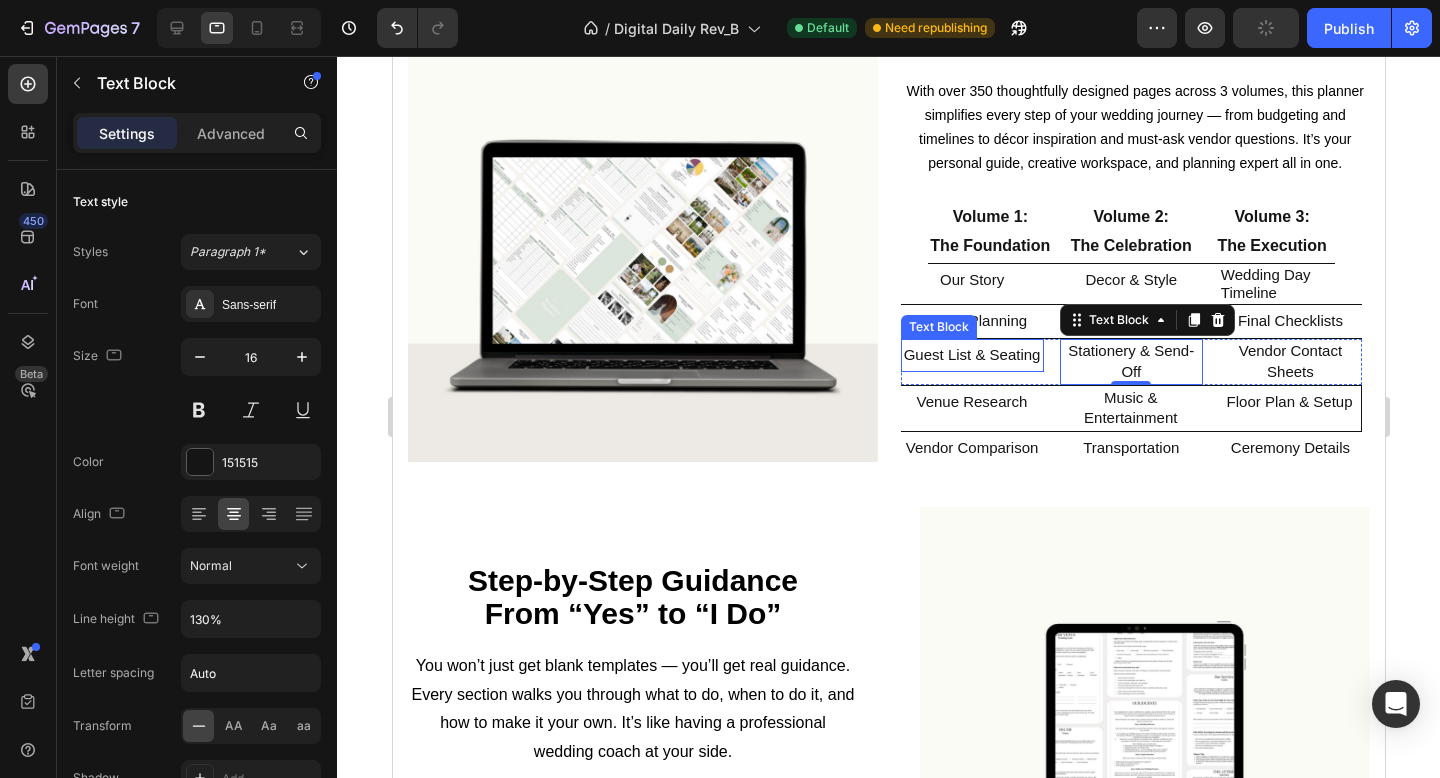 click on "Guest List & Seating" at bounding box center [971, 355] 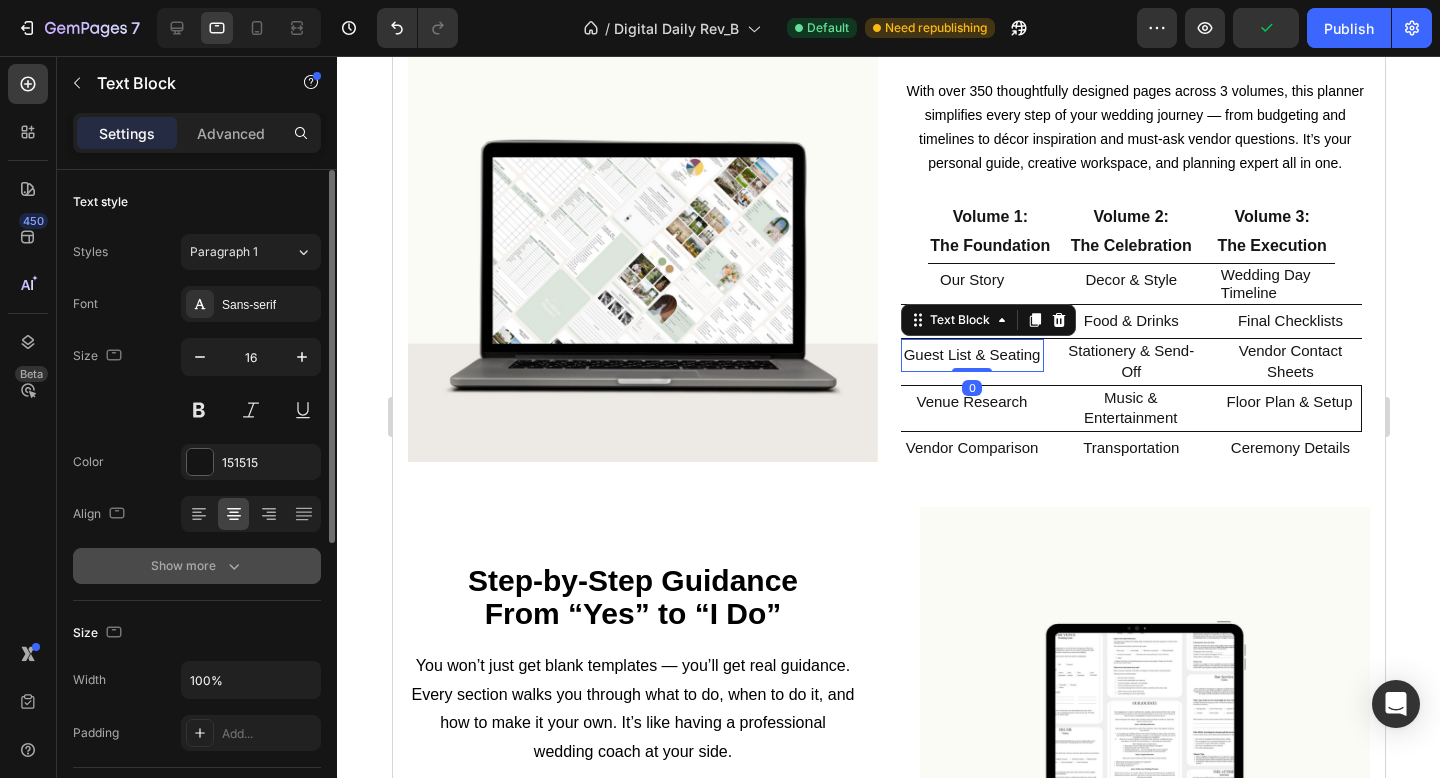 click on "Show more" at bounding box center (197, 566) 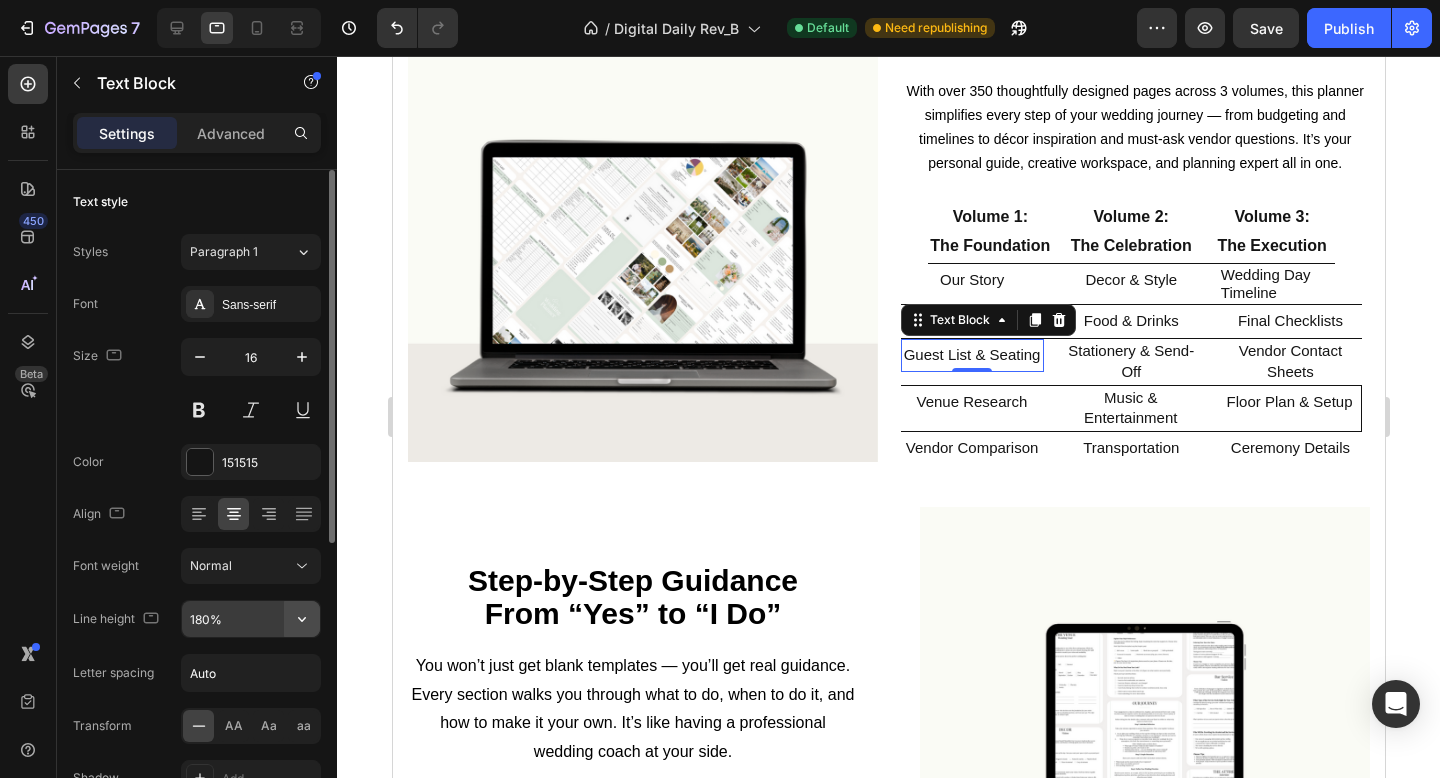 click 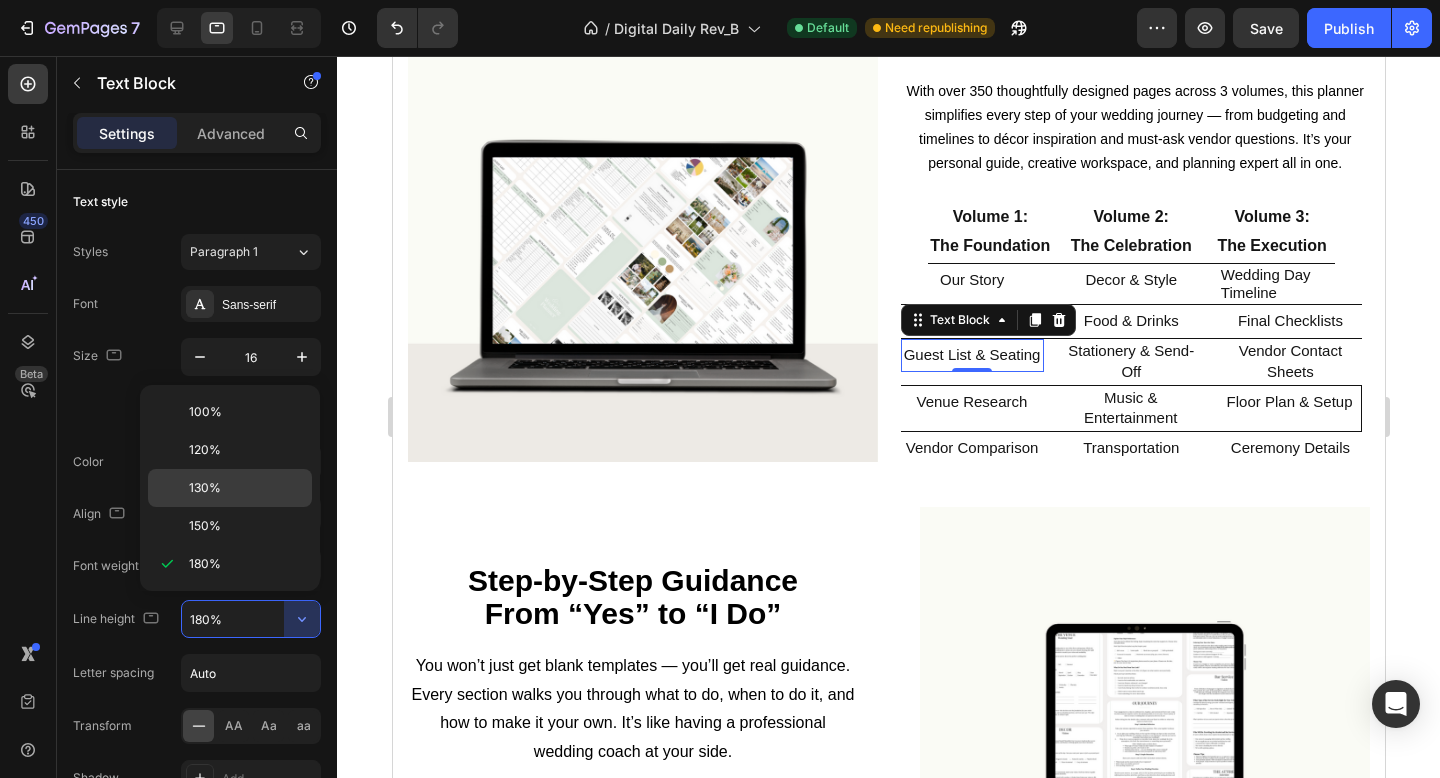 click on "130%" at bounding box center [246, 488] 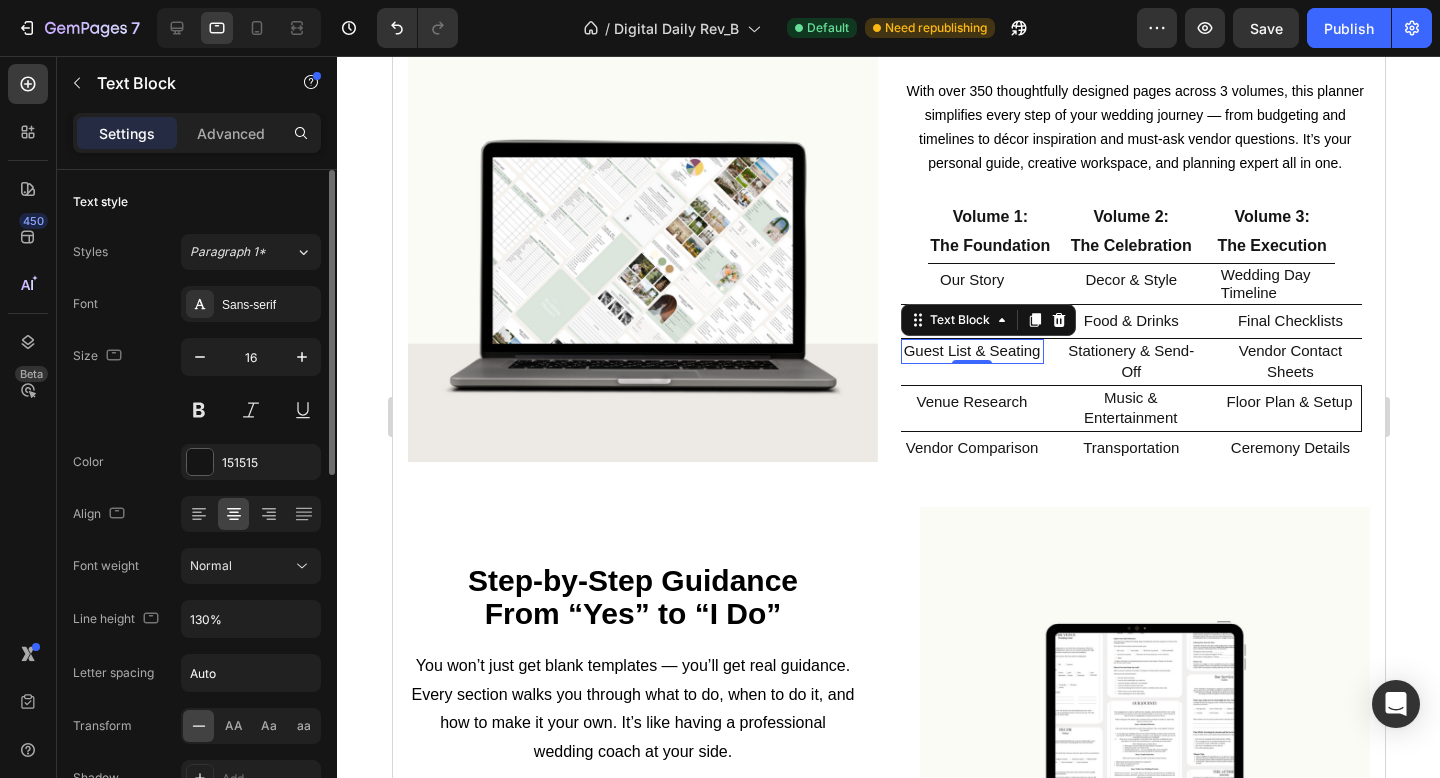 scroll, scrollTop: 760, scrollLeft: 0, axis: vertical 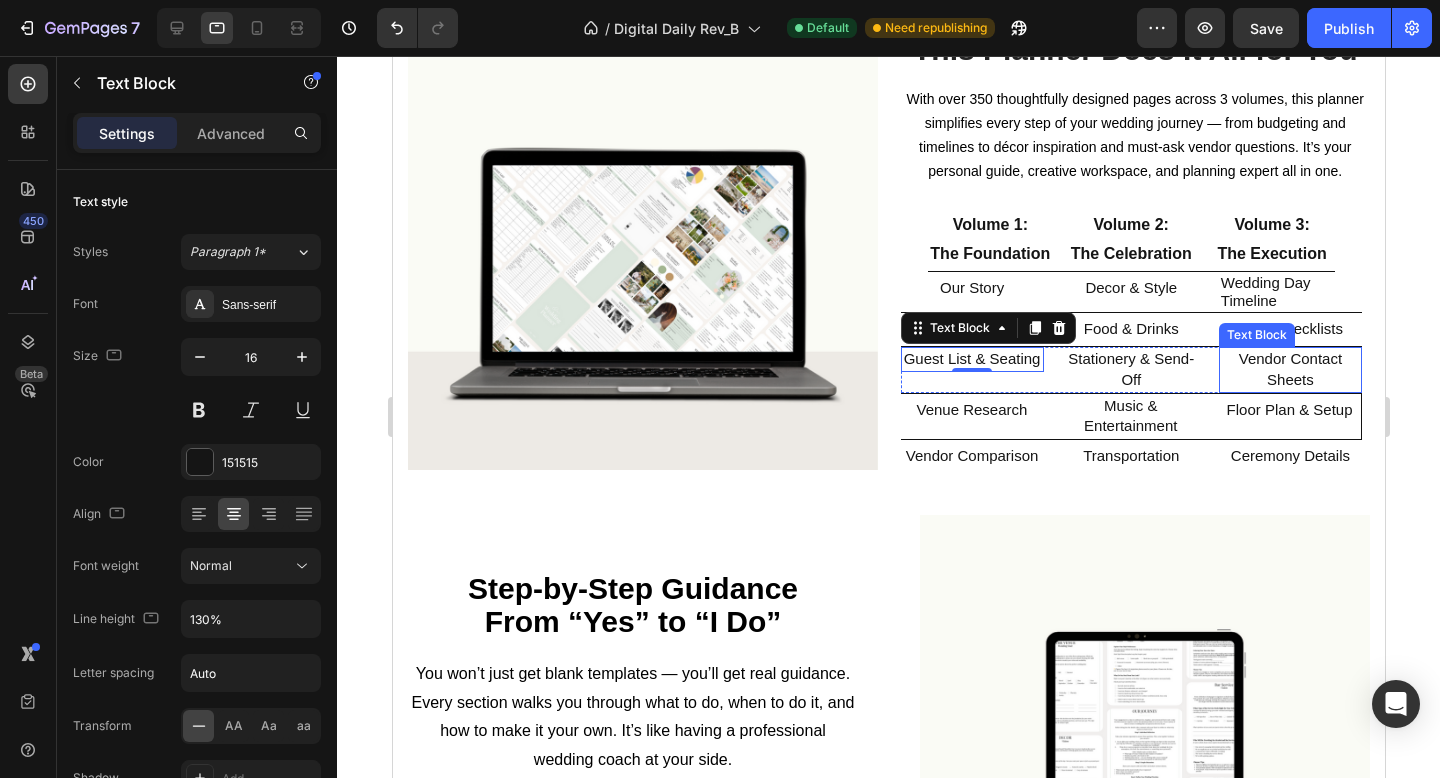click 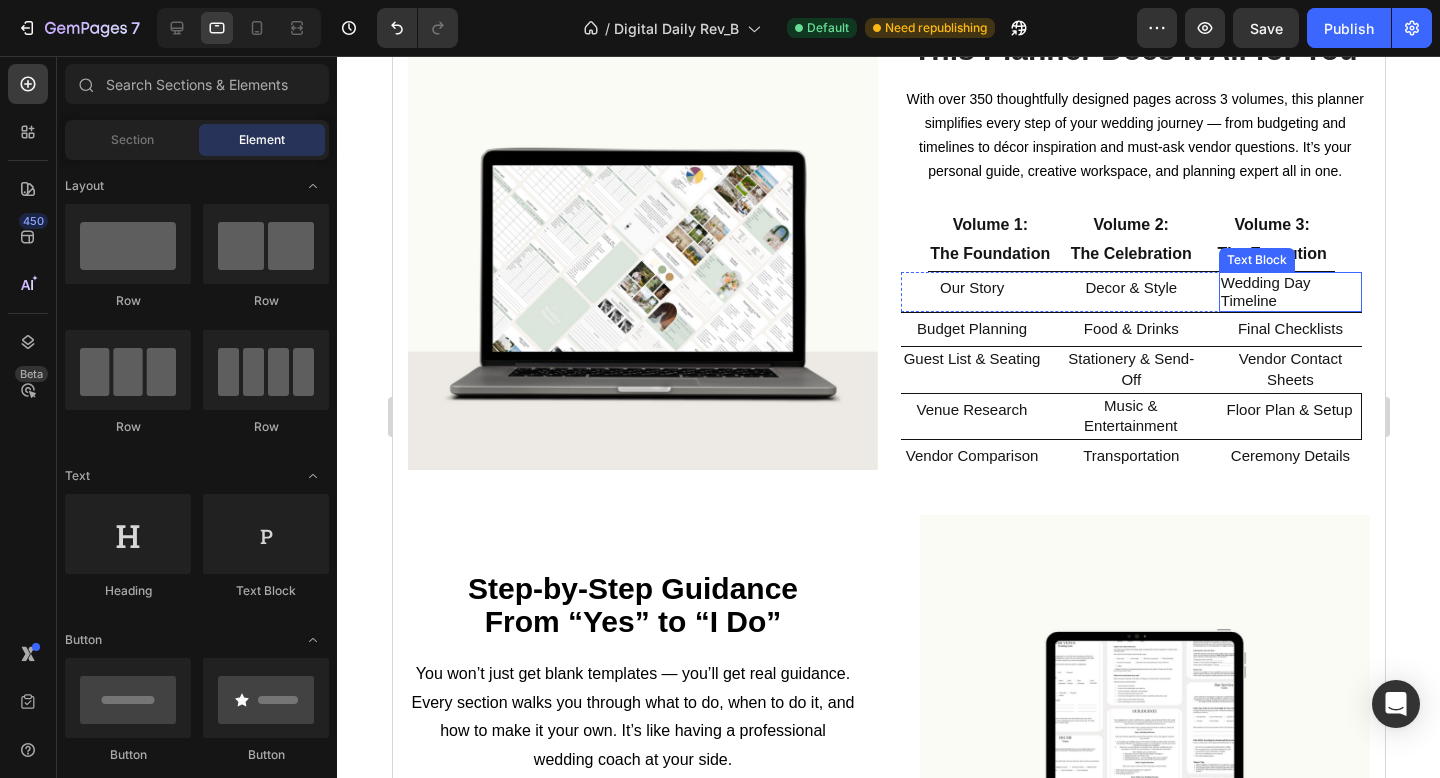 click on "Wedding Day Timeline" at bounding box center (1289, 292) 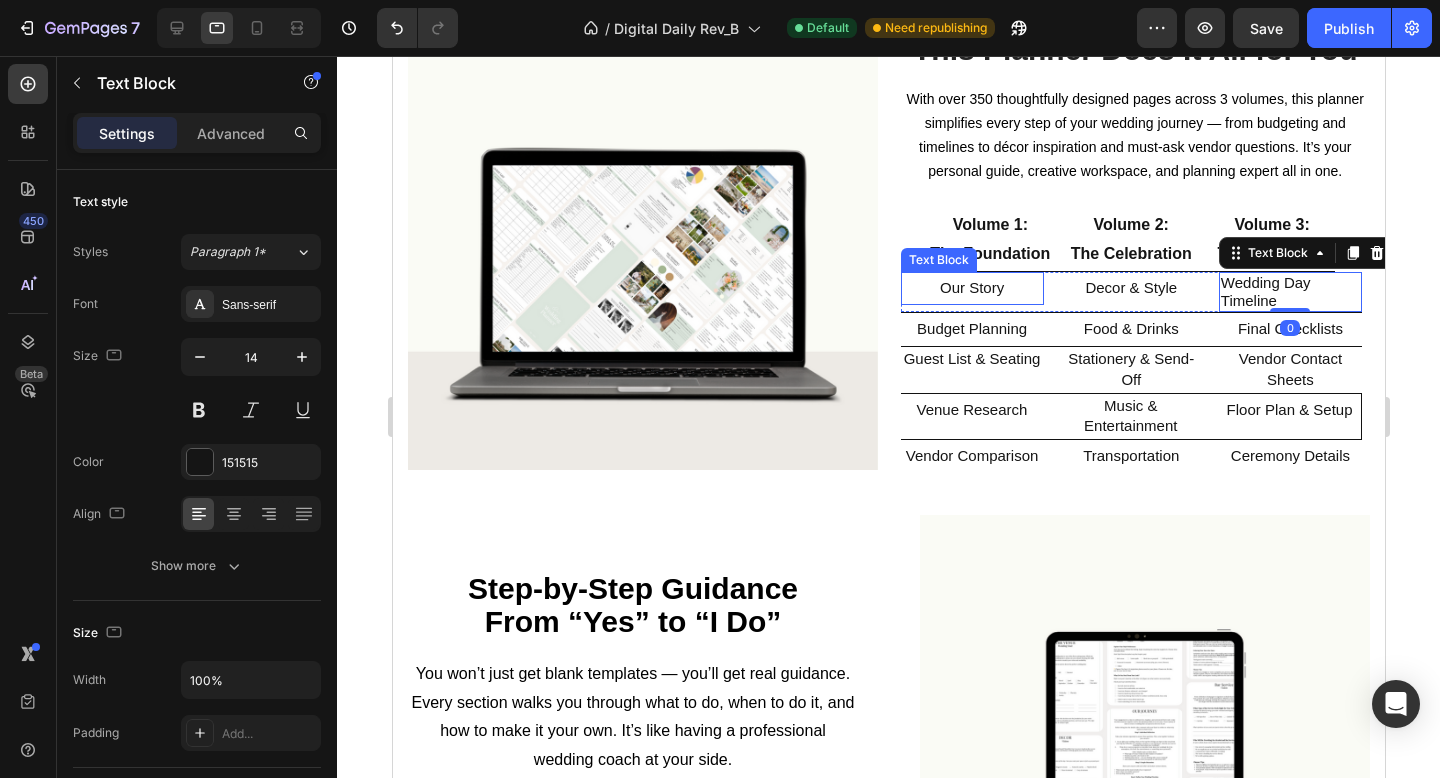 click on "Our Story" at bounding box center [971, 287] 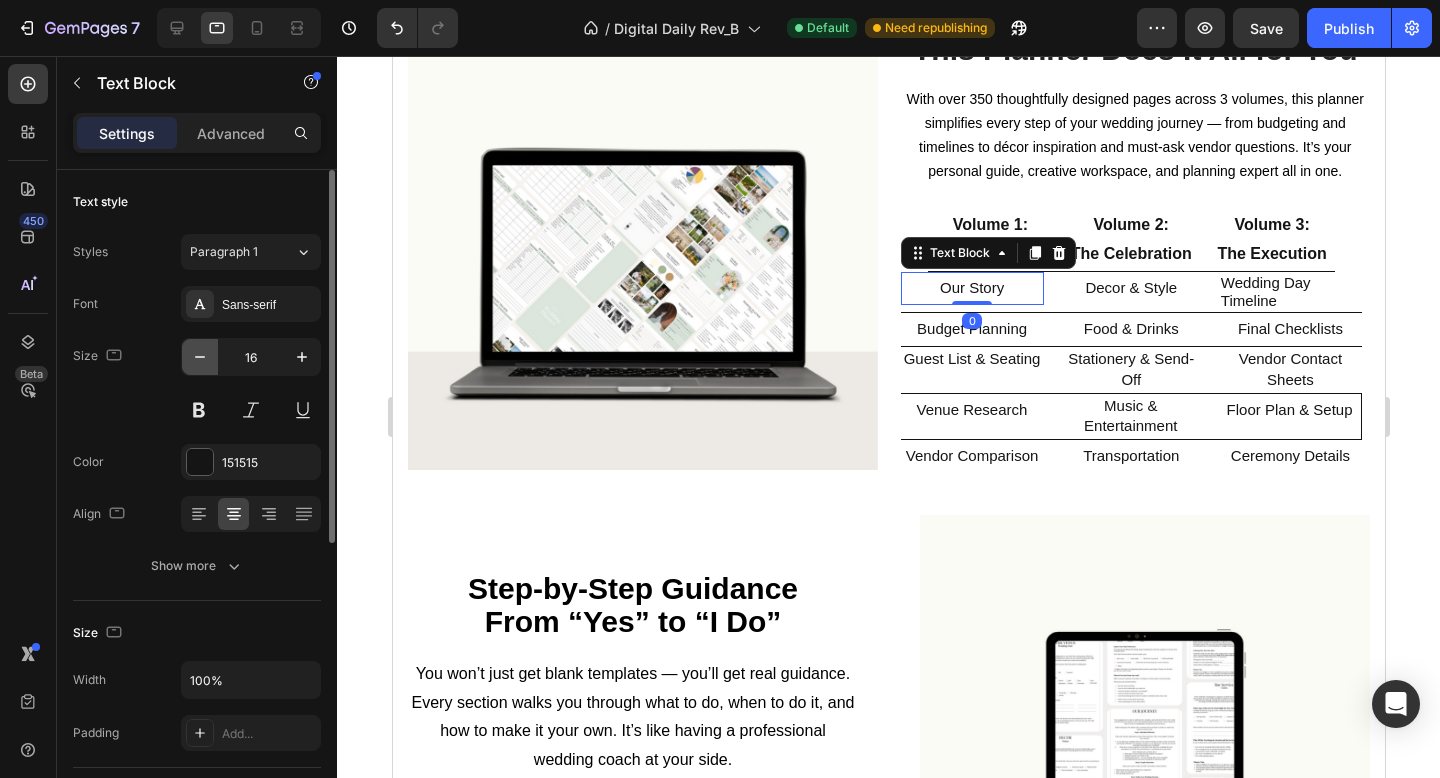click 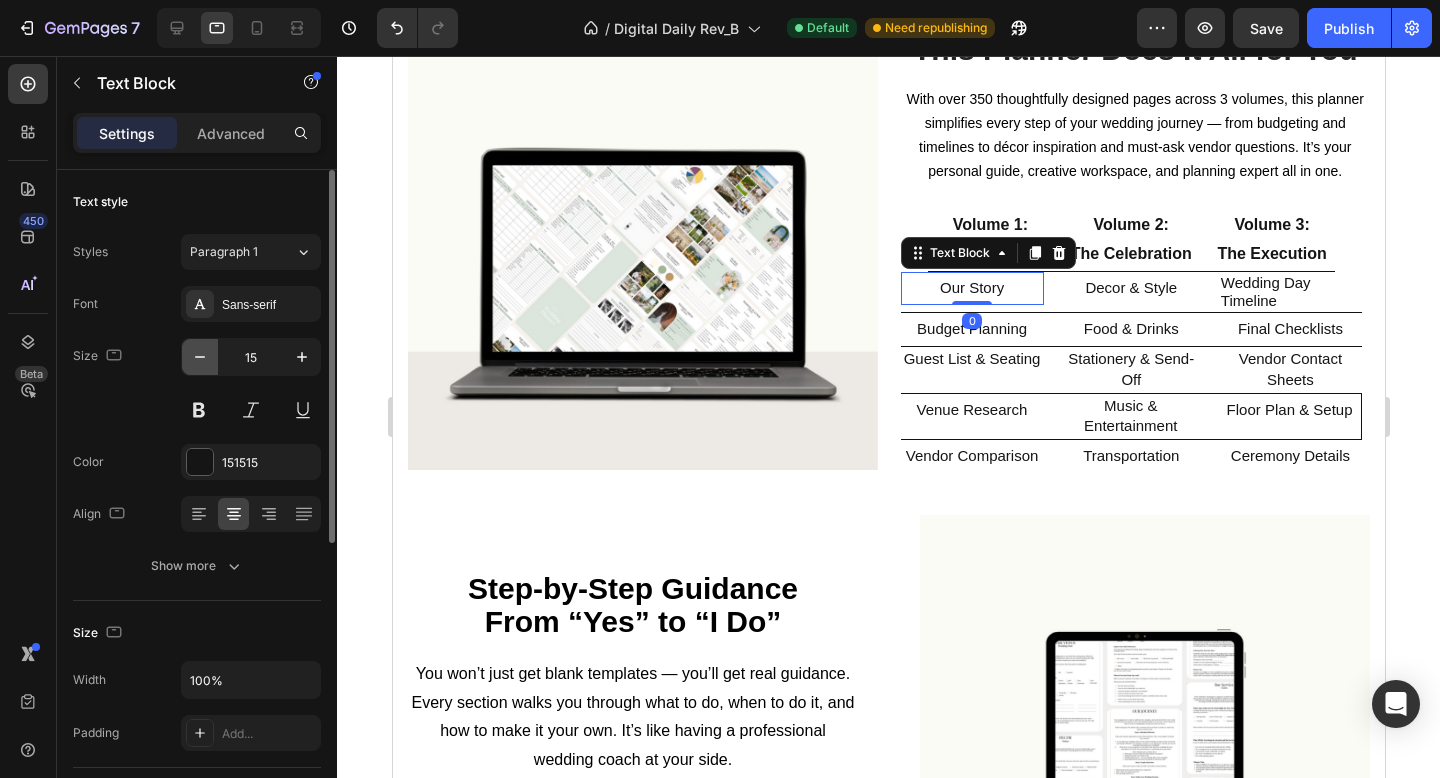 click 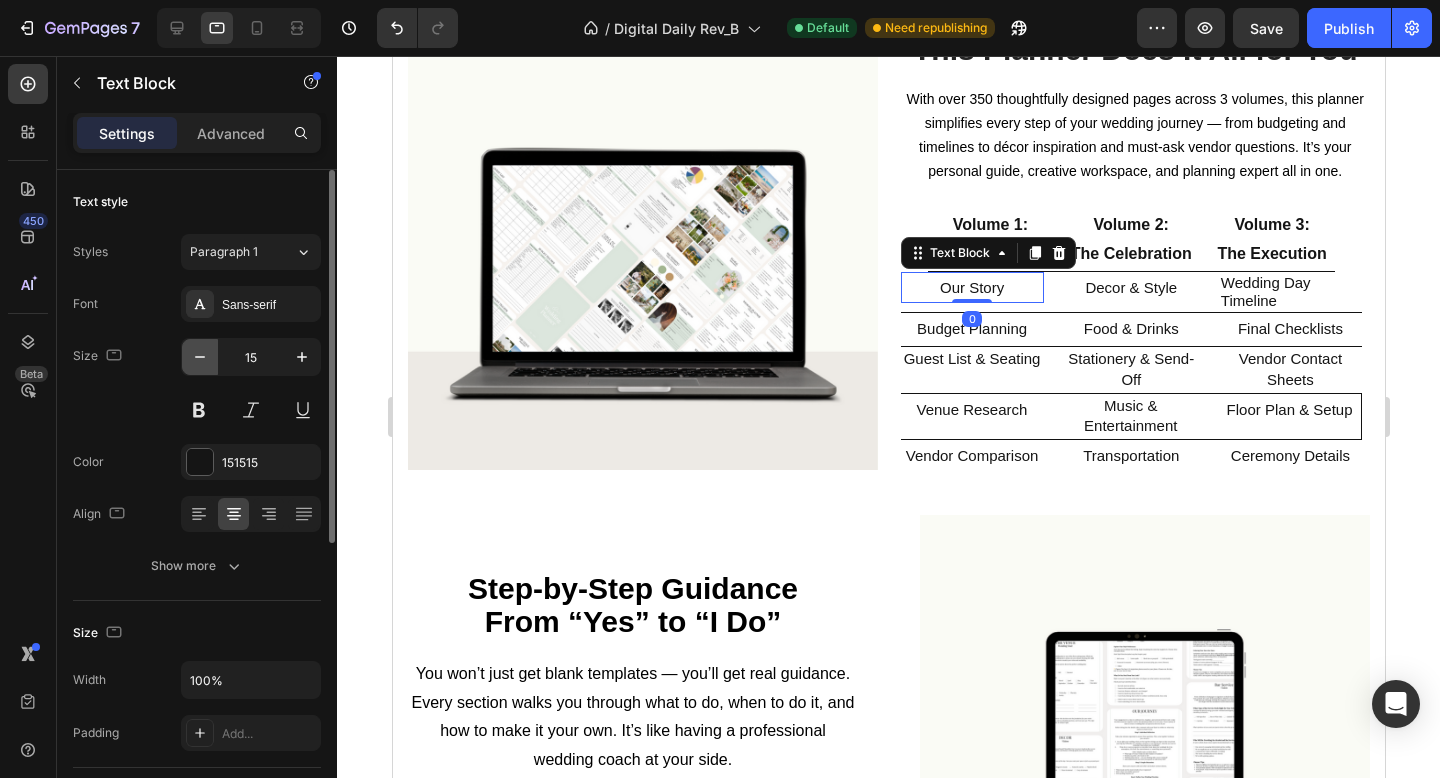 type on "14" 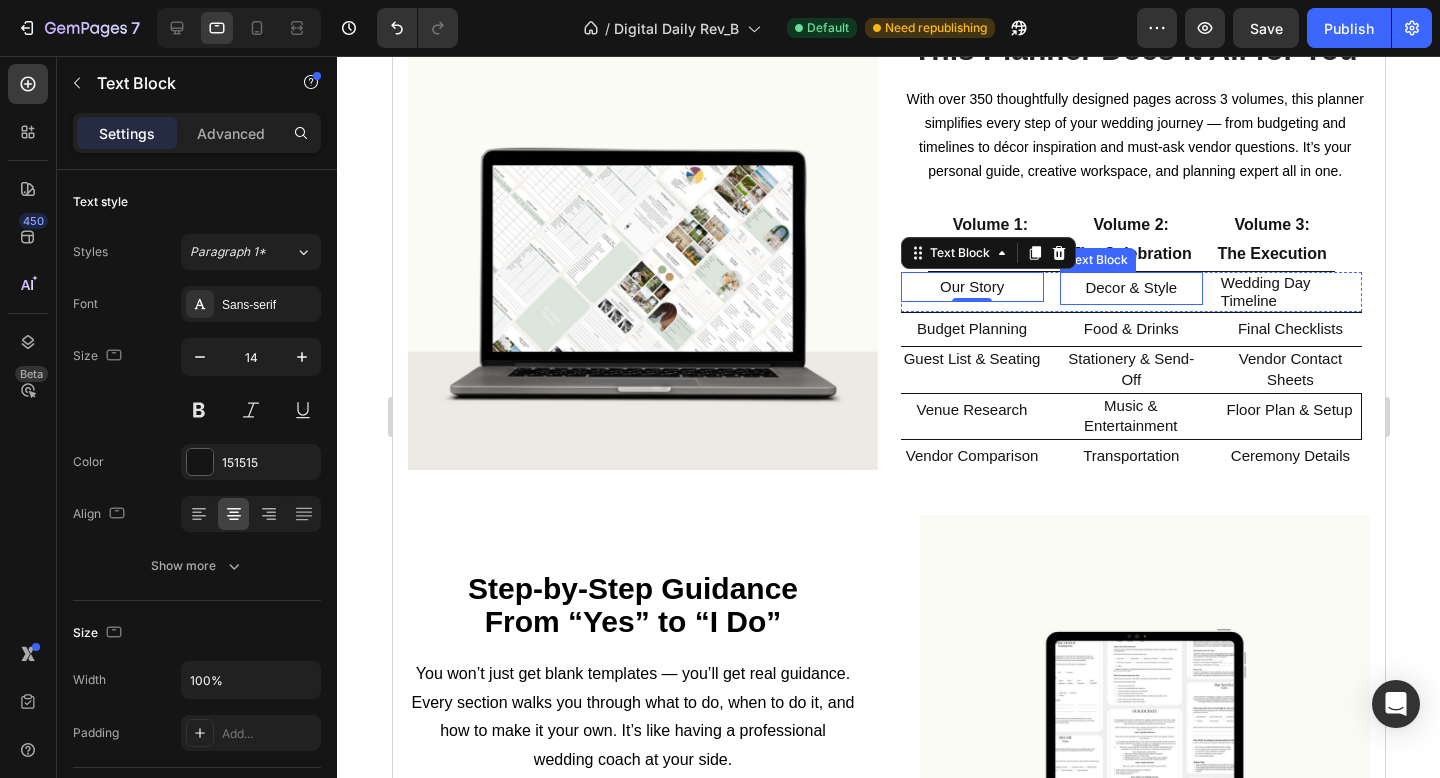 click on "Decor & Style" at bounding box center (1130, 287) 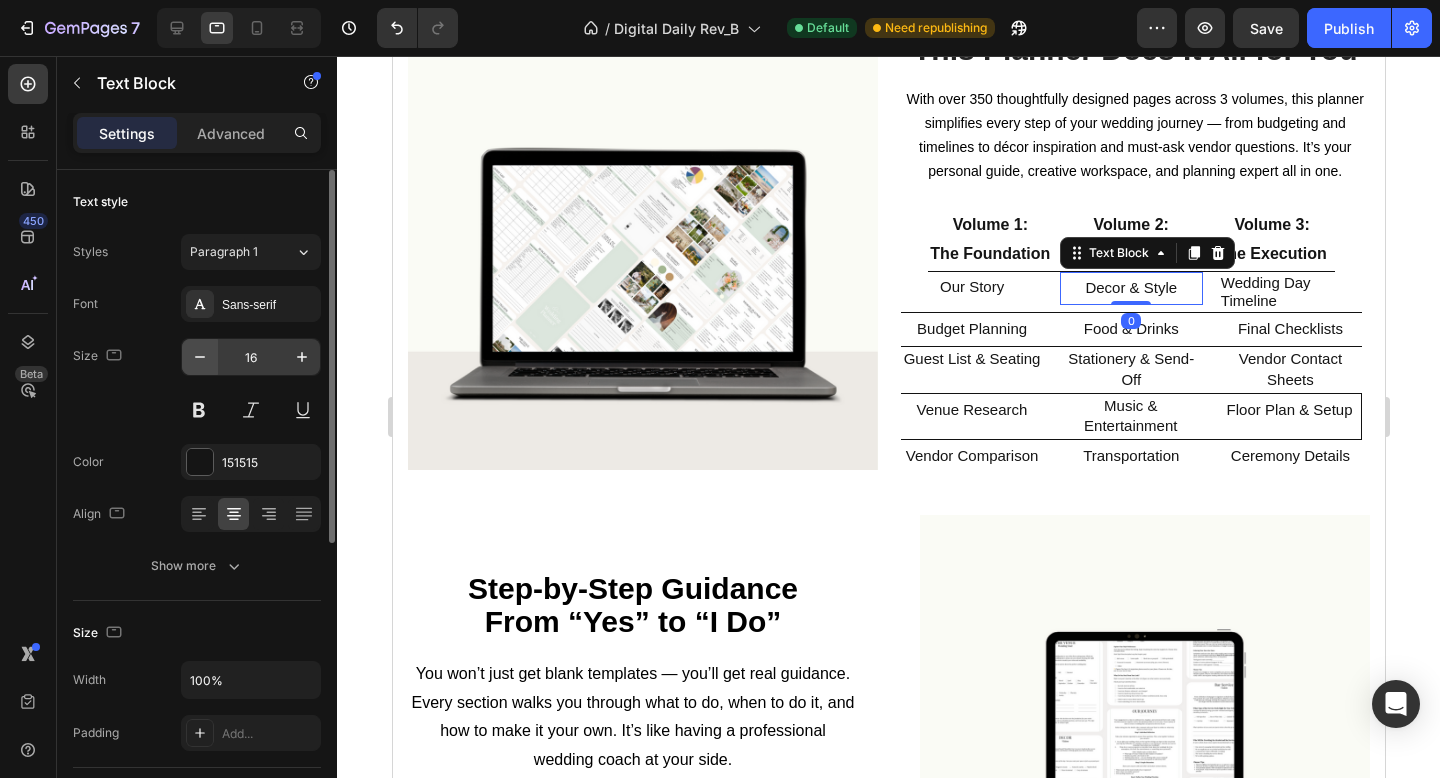 click 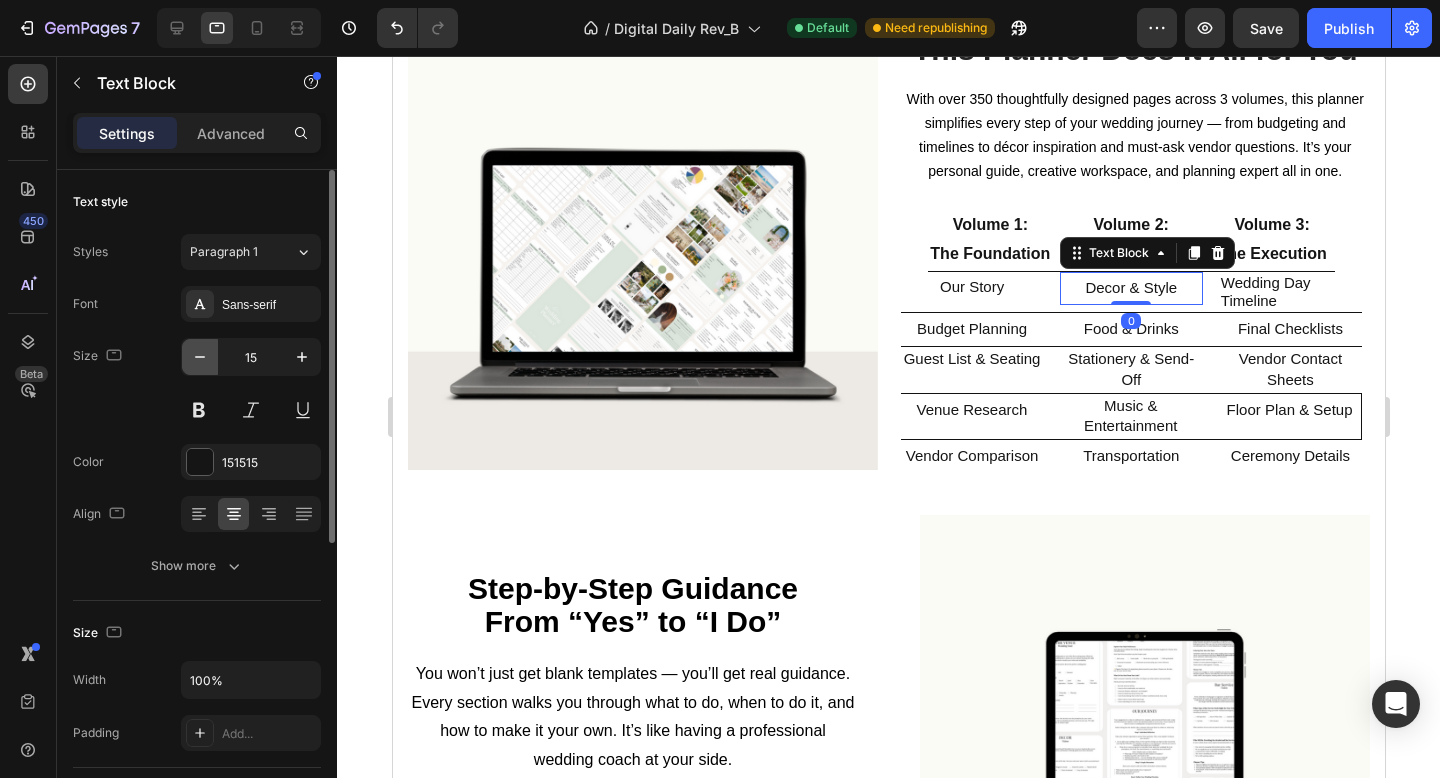 click 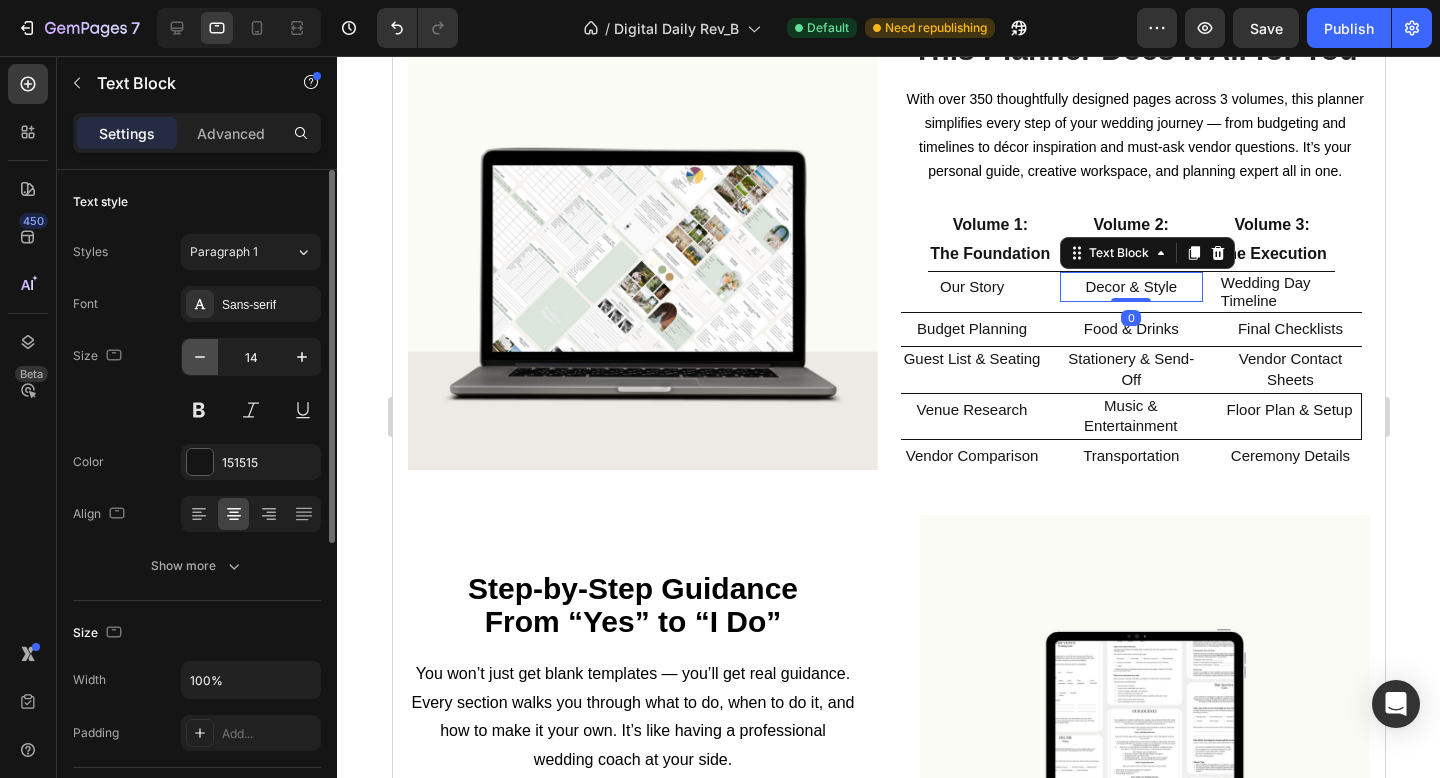 click 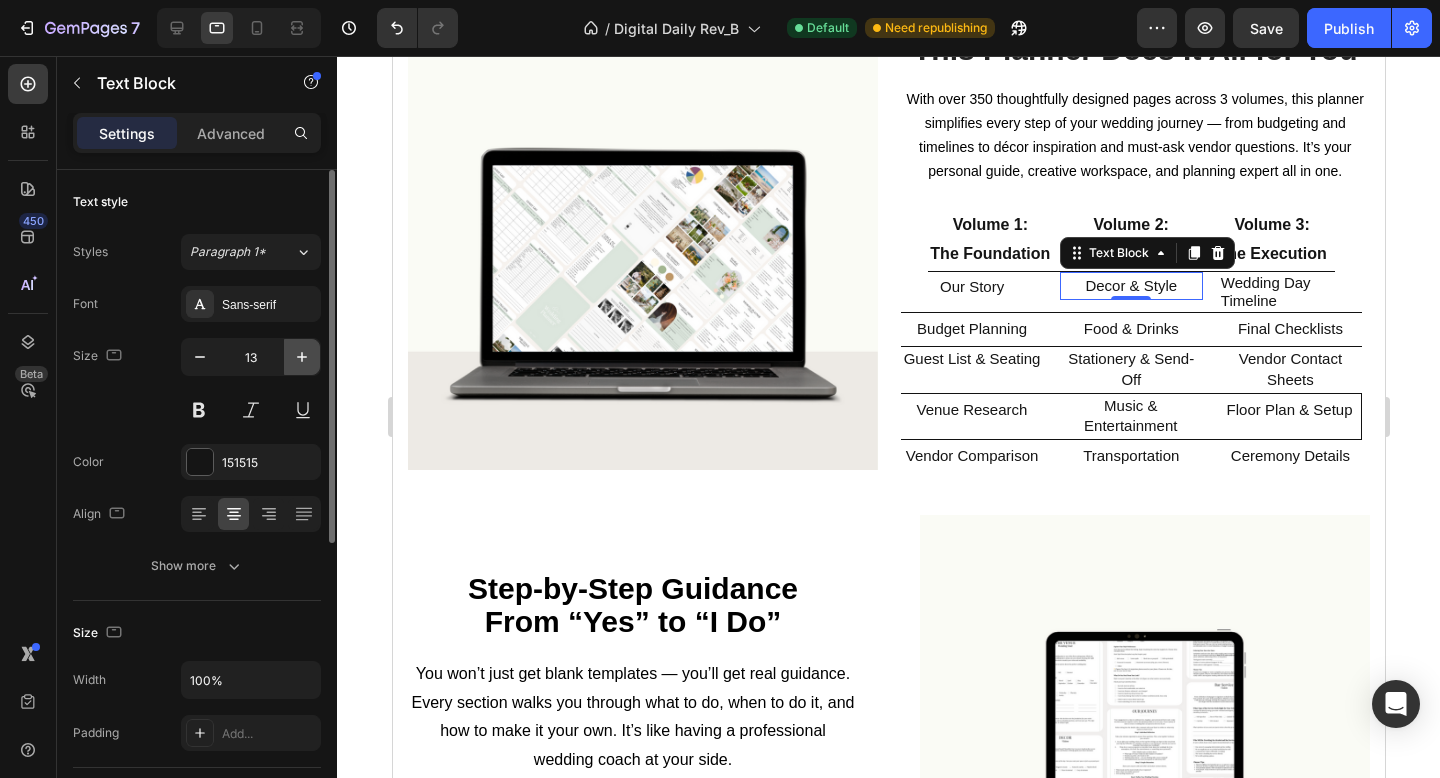 click 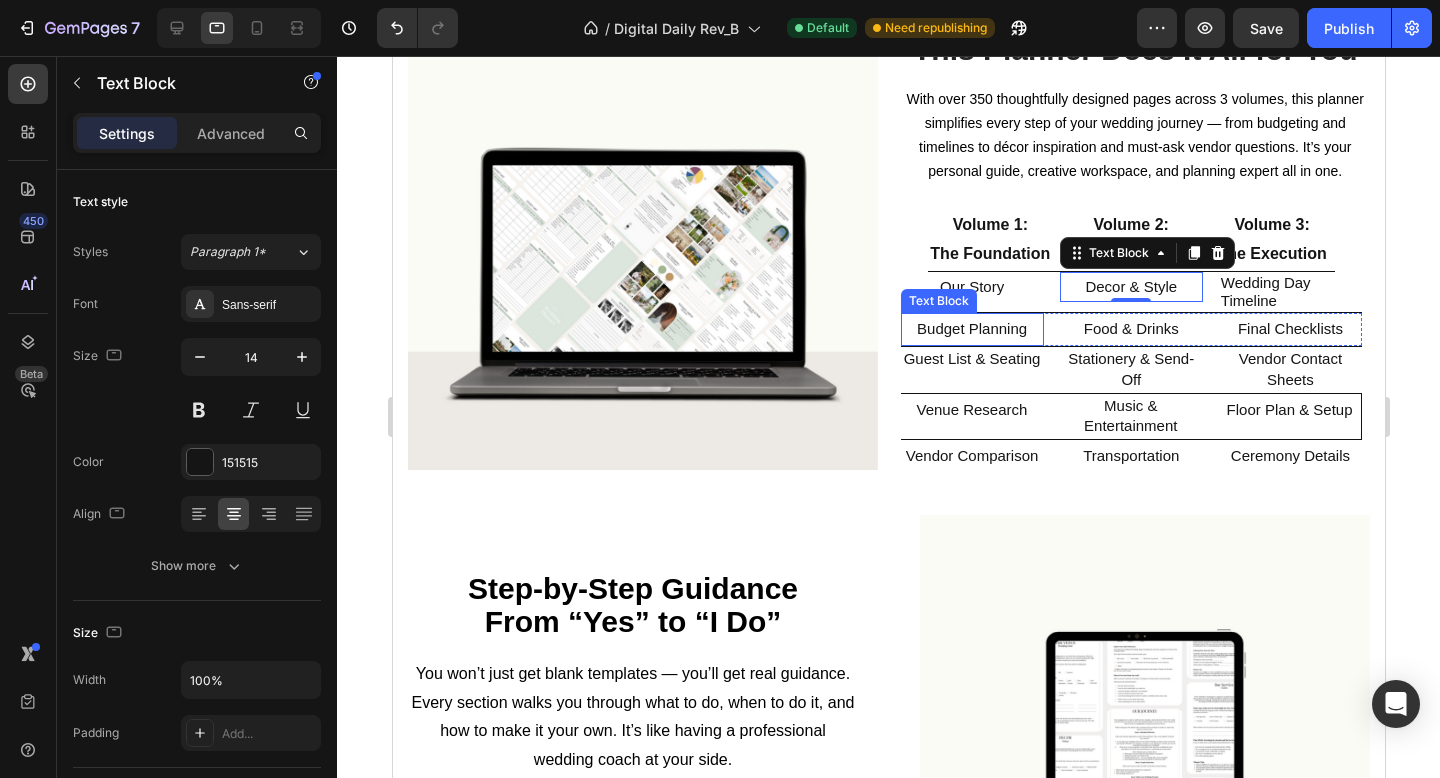 click on "Budget Planning" at bounding box center (971, 328) 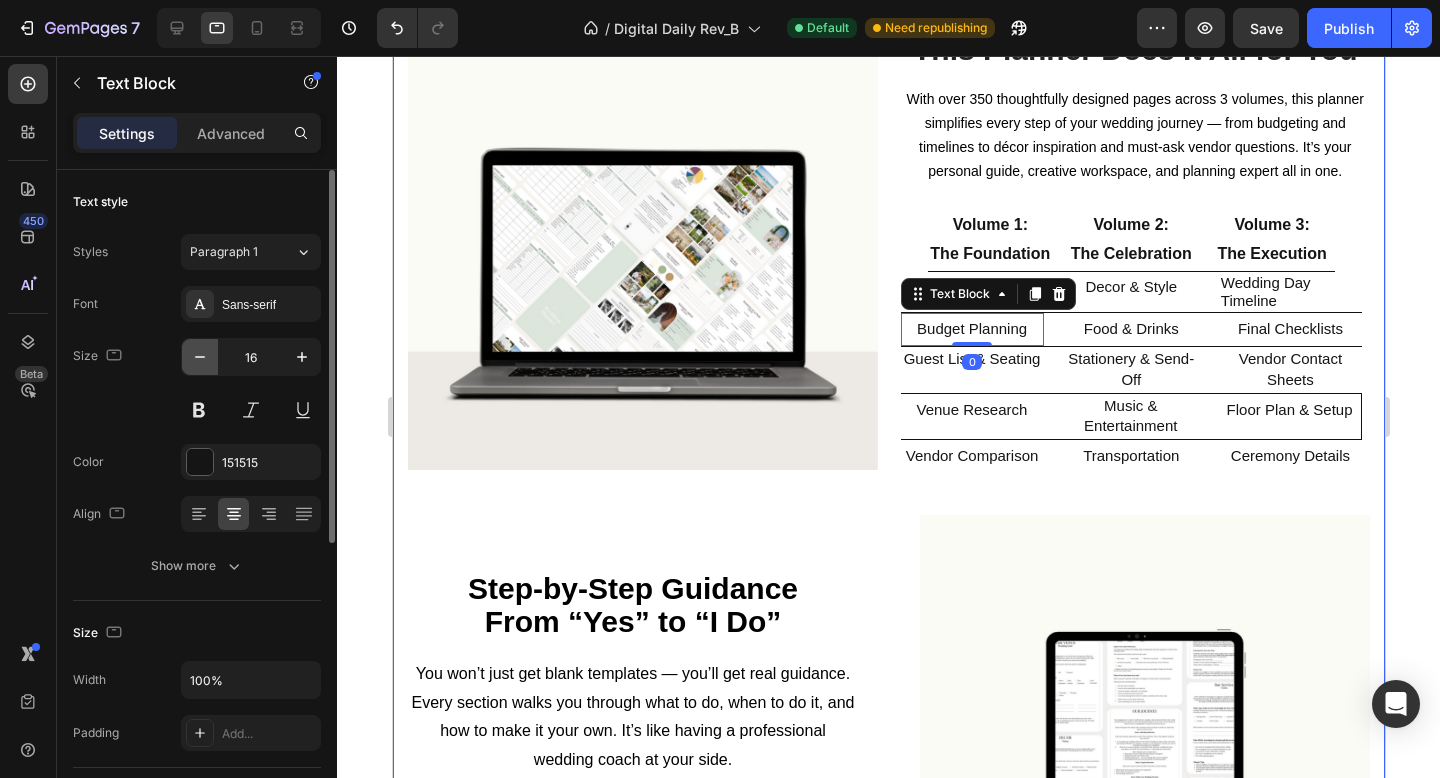 click 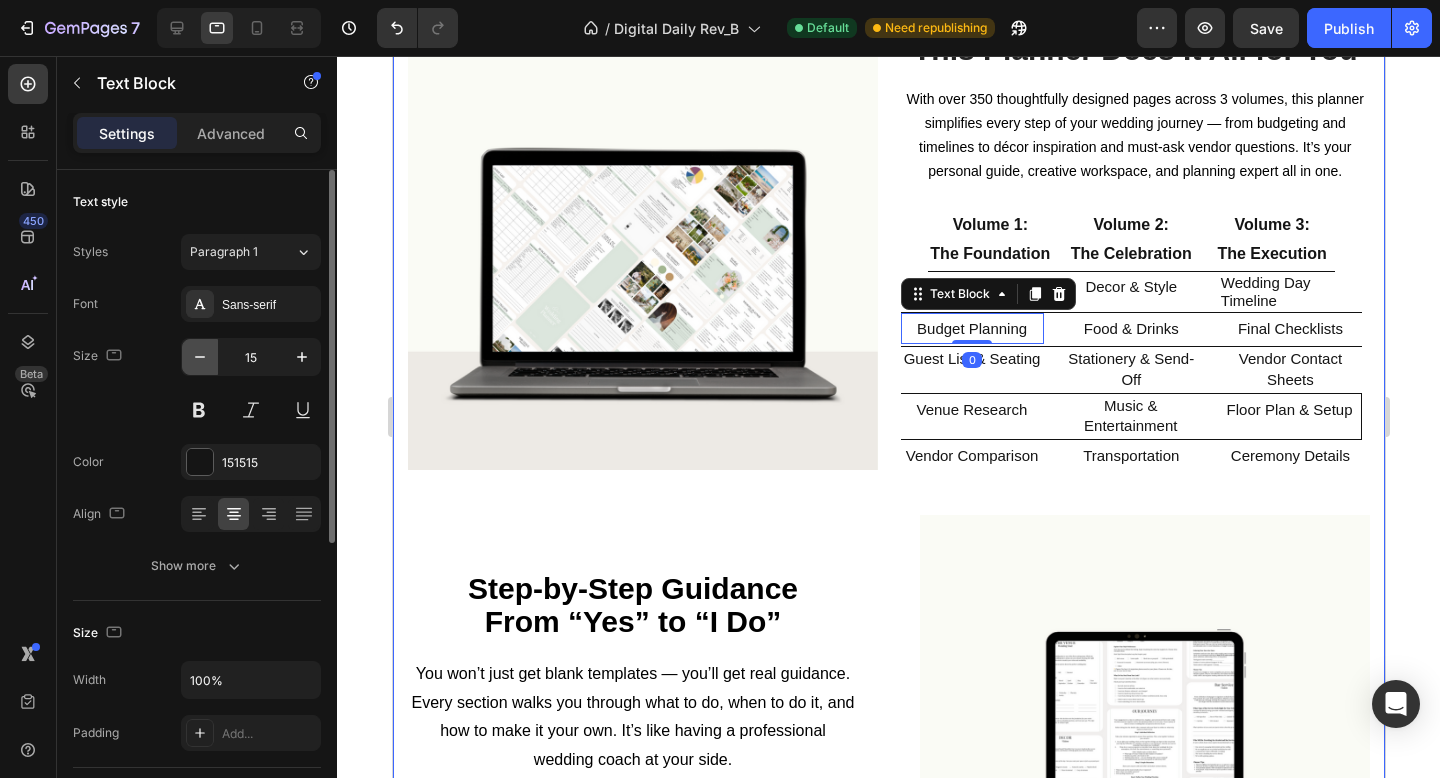 click 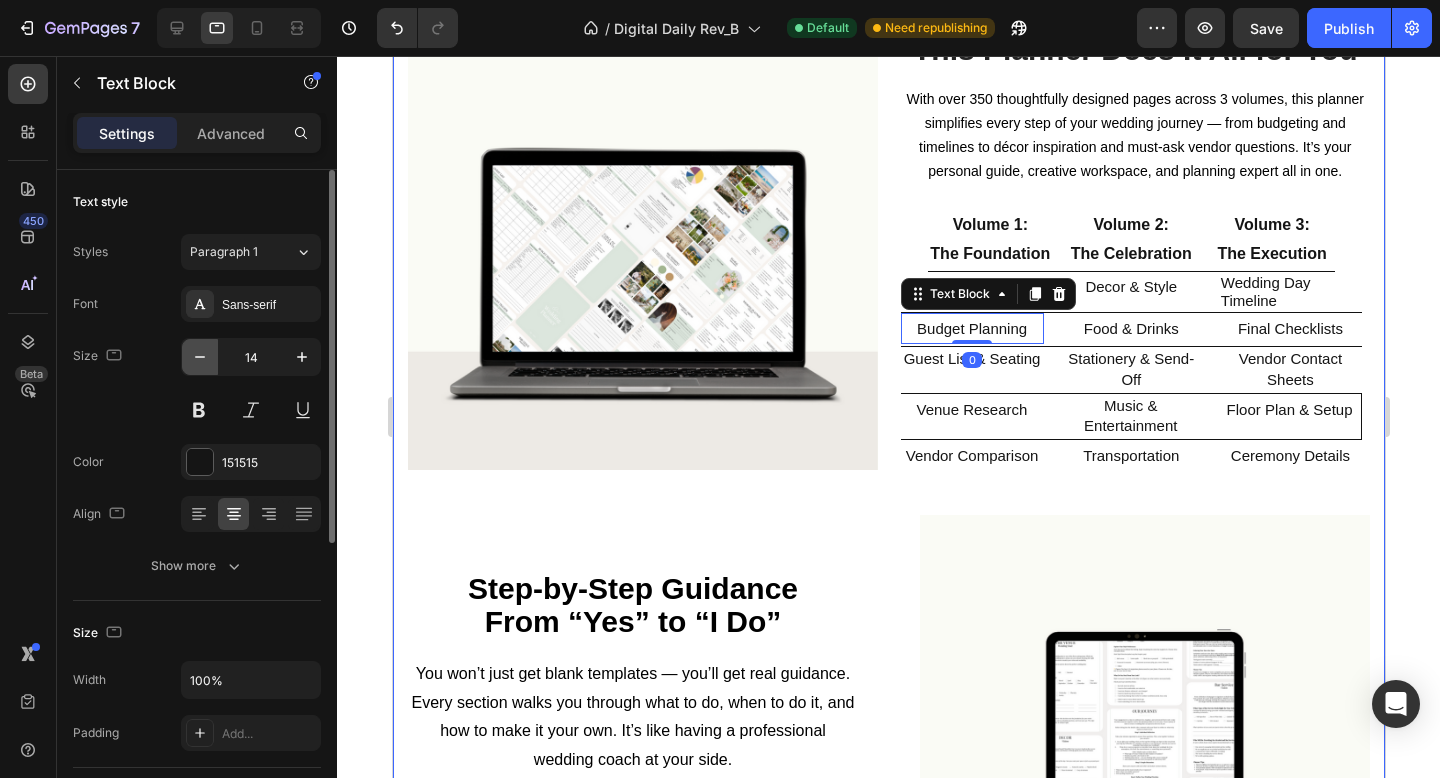 click 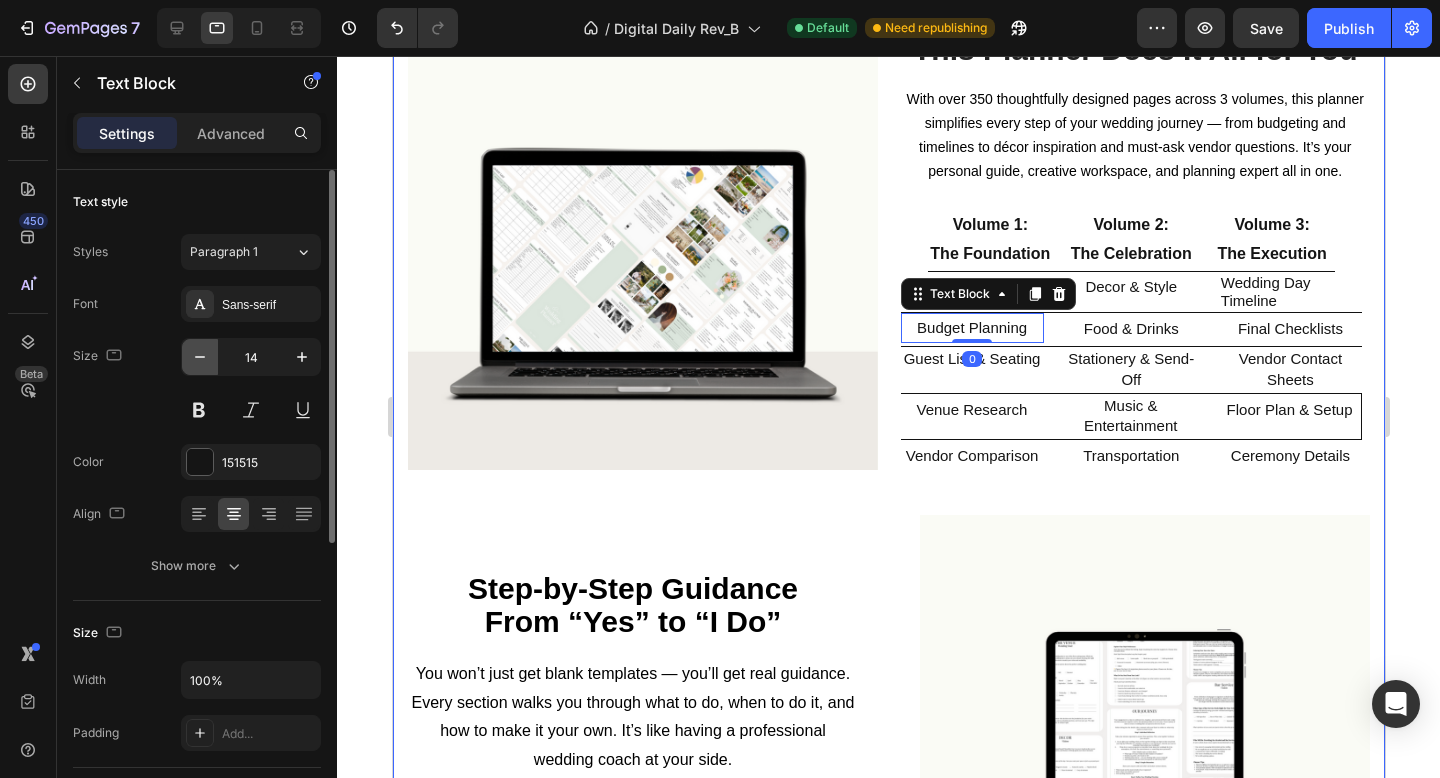 type on "13" 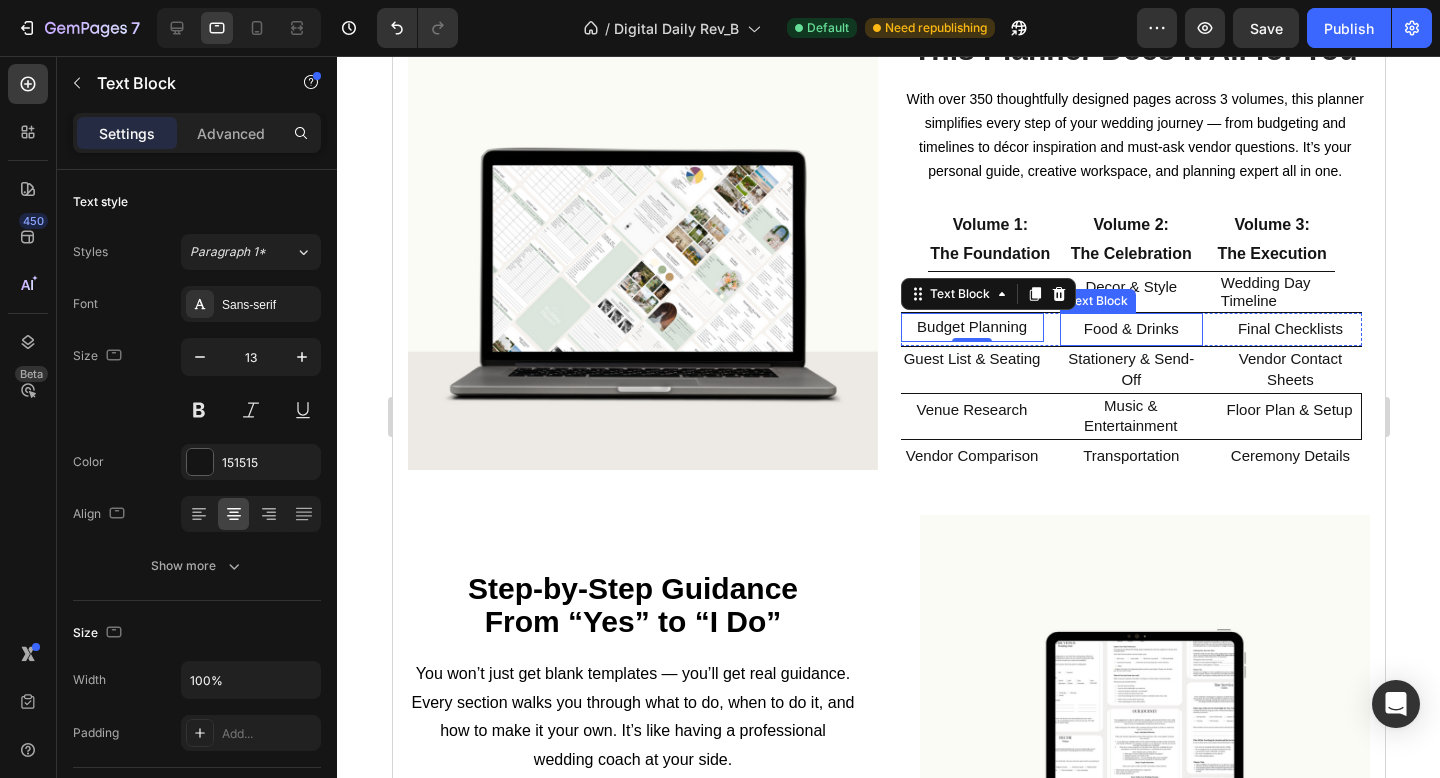 click on "Food & Drinks" at bounding box center [1130, 328] 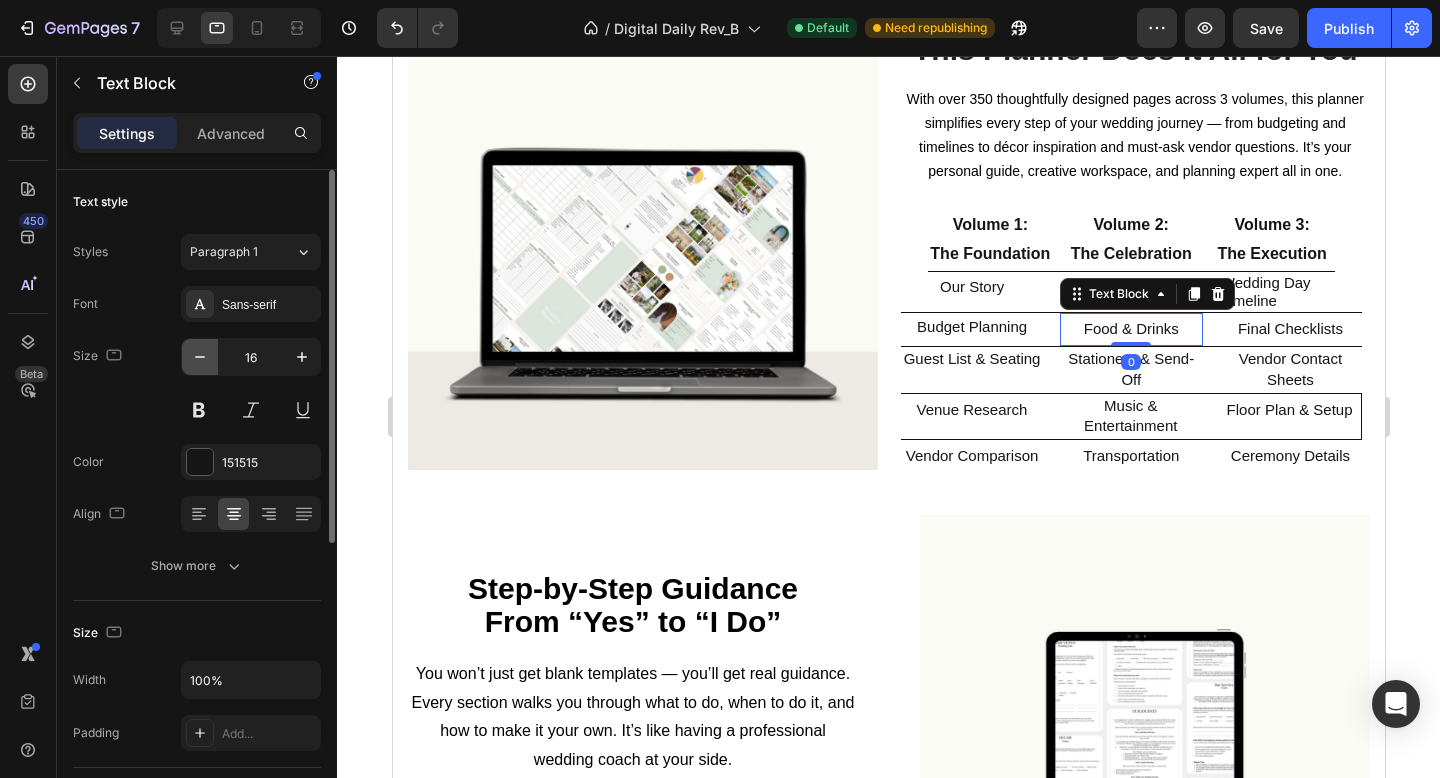 click 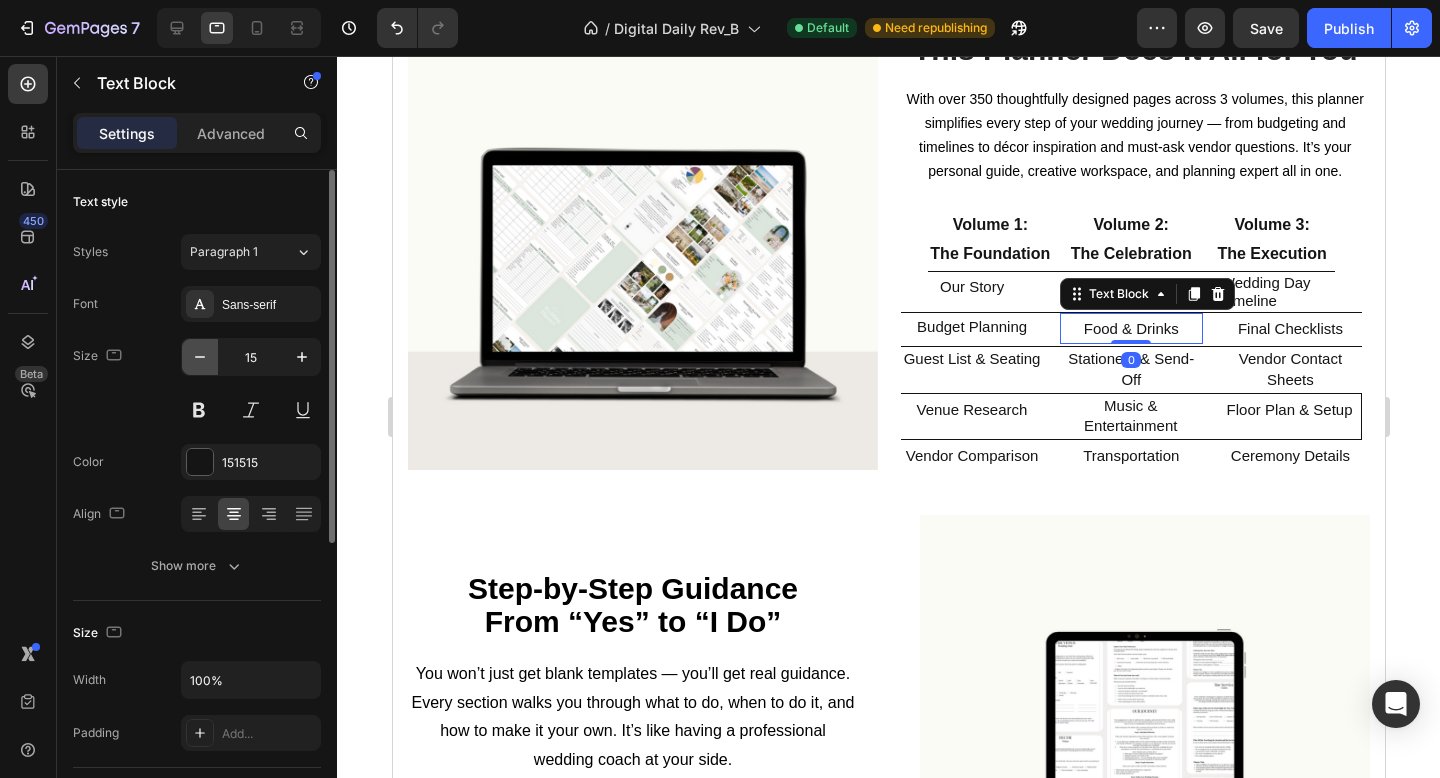 click 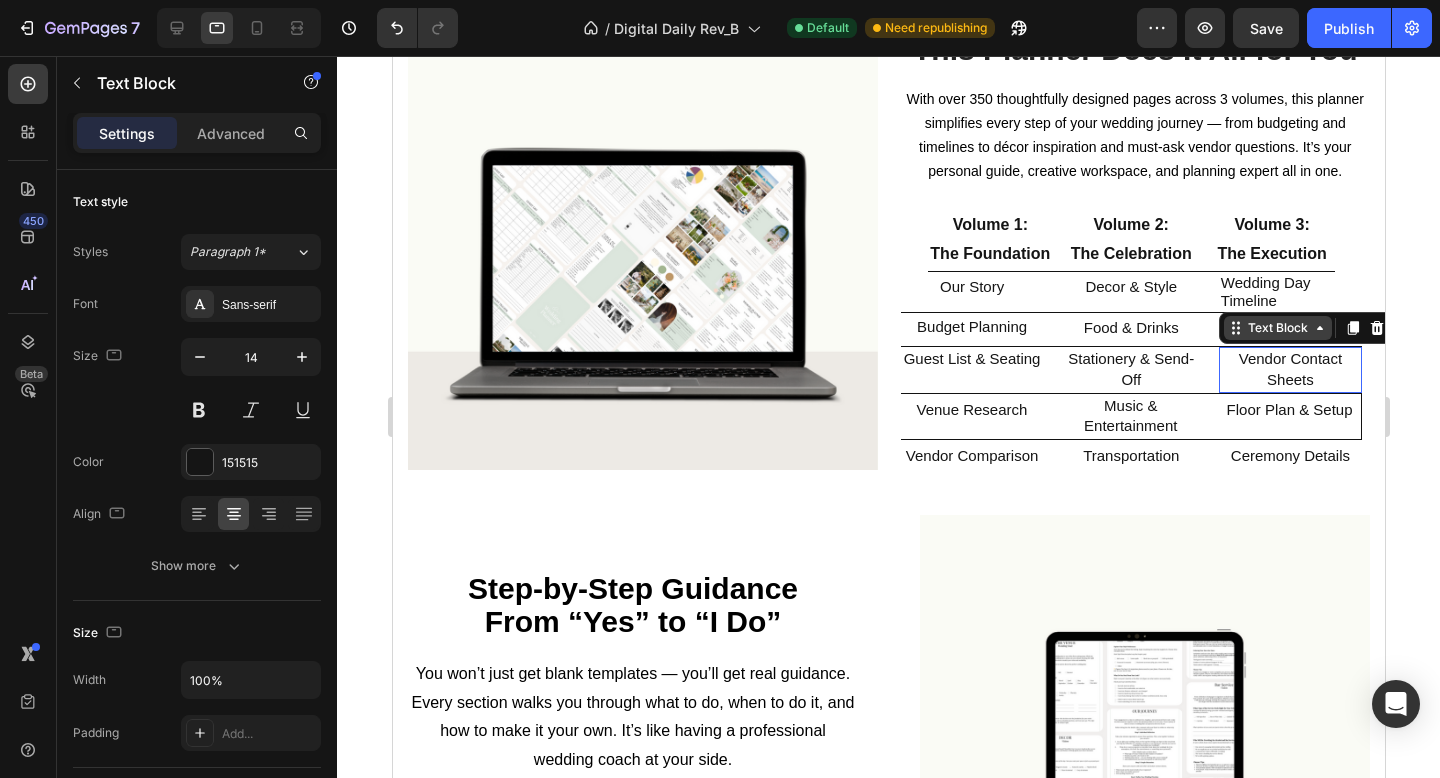 drag, startPoint x: 1264, startPoint y: 339, endPoint x: 1801, endPoint y: 405, distance: 541.04065 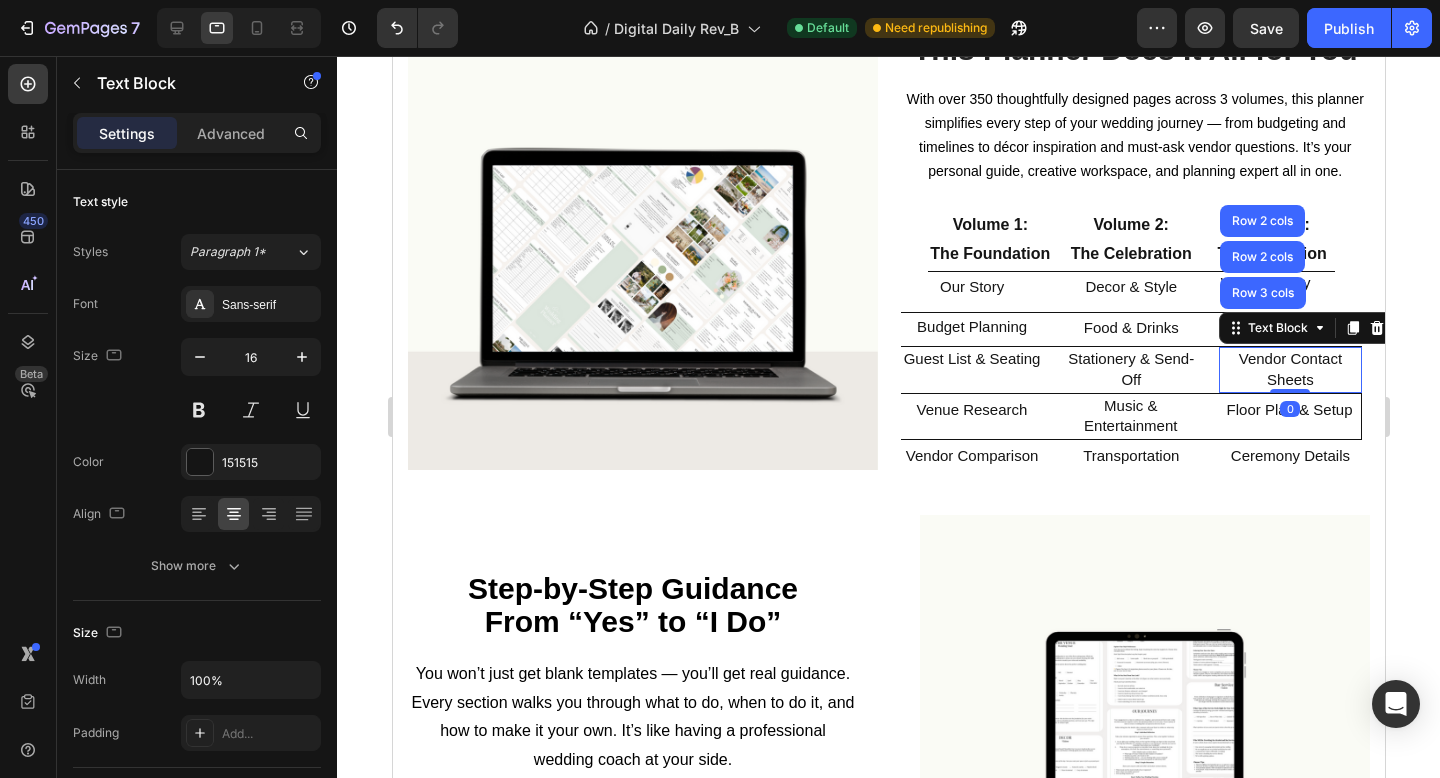 click 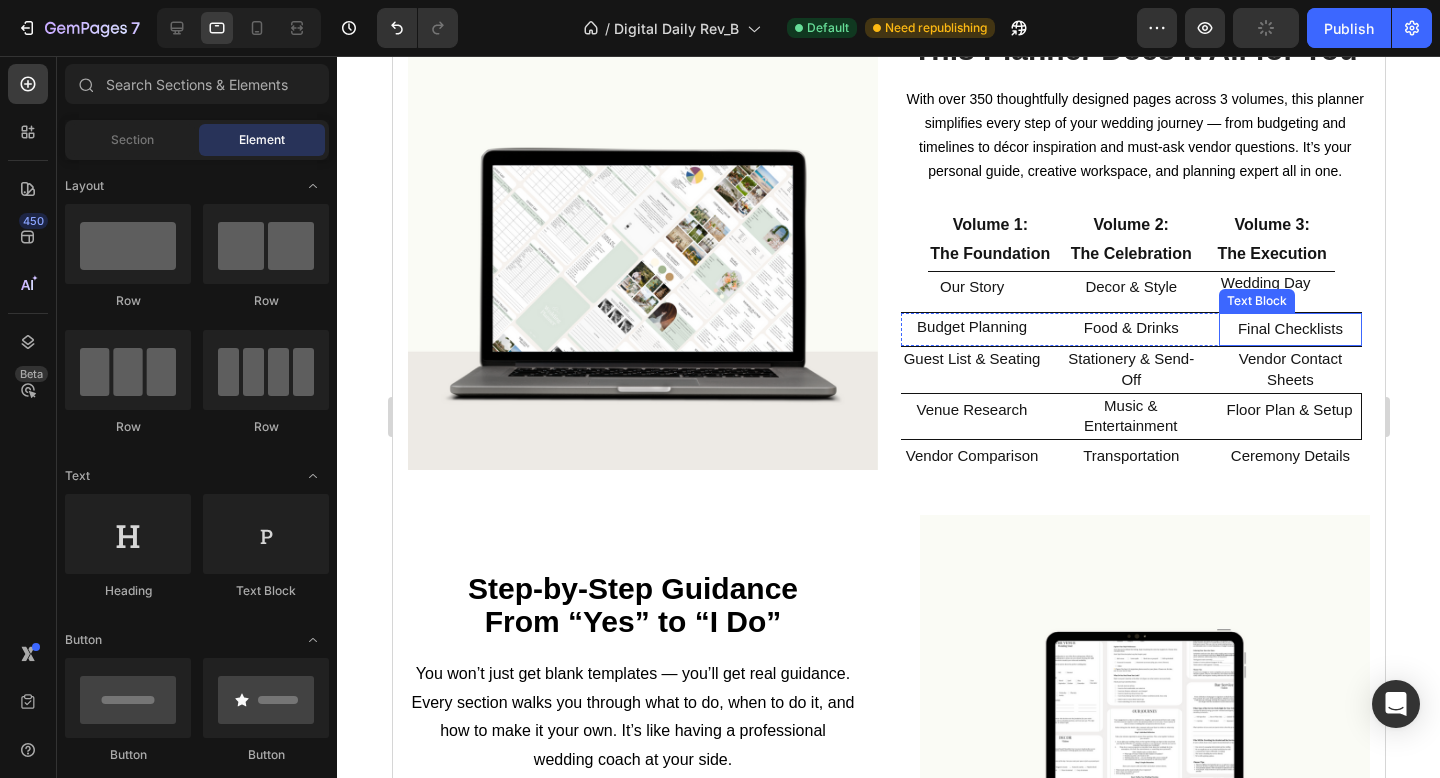 click on "Final Checklists" at bounding box center (1289, 328) 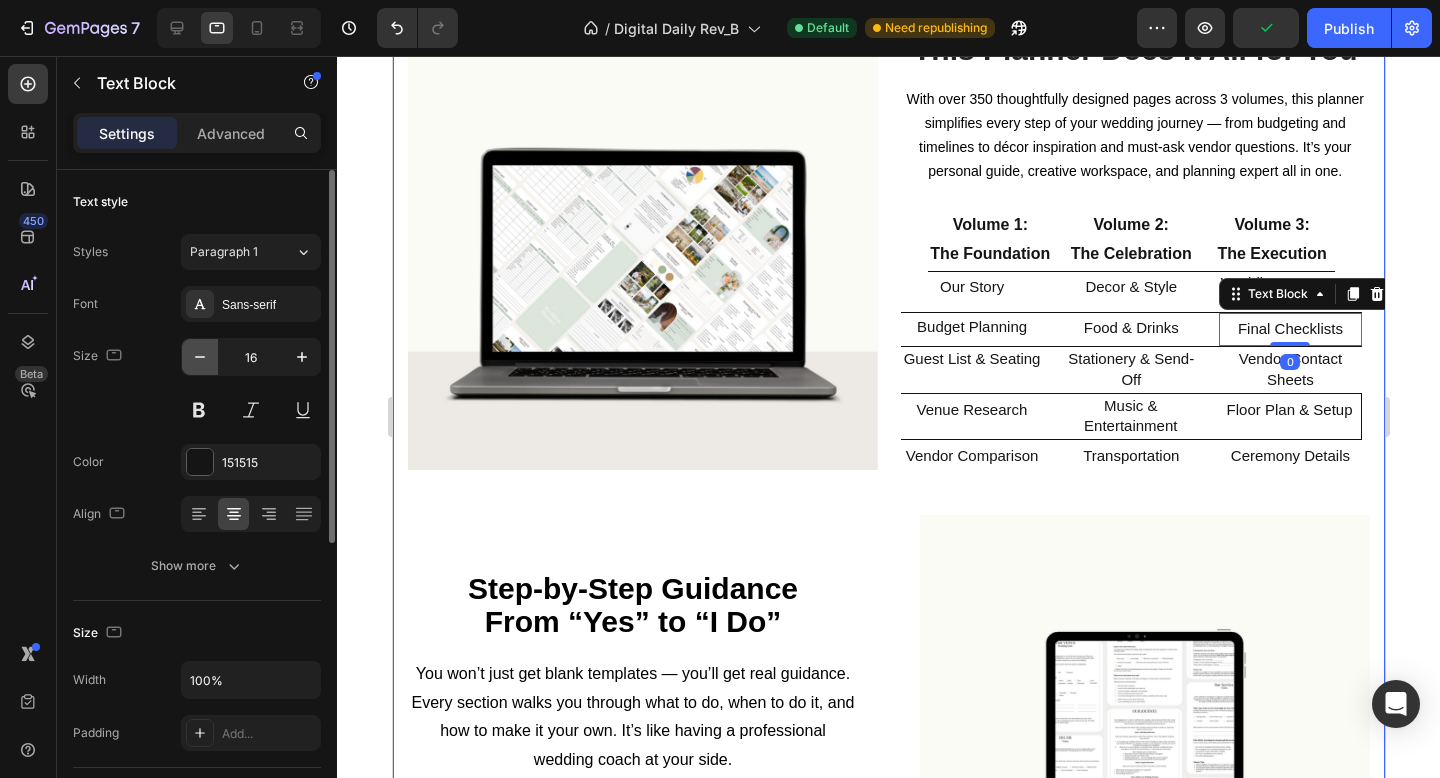 click 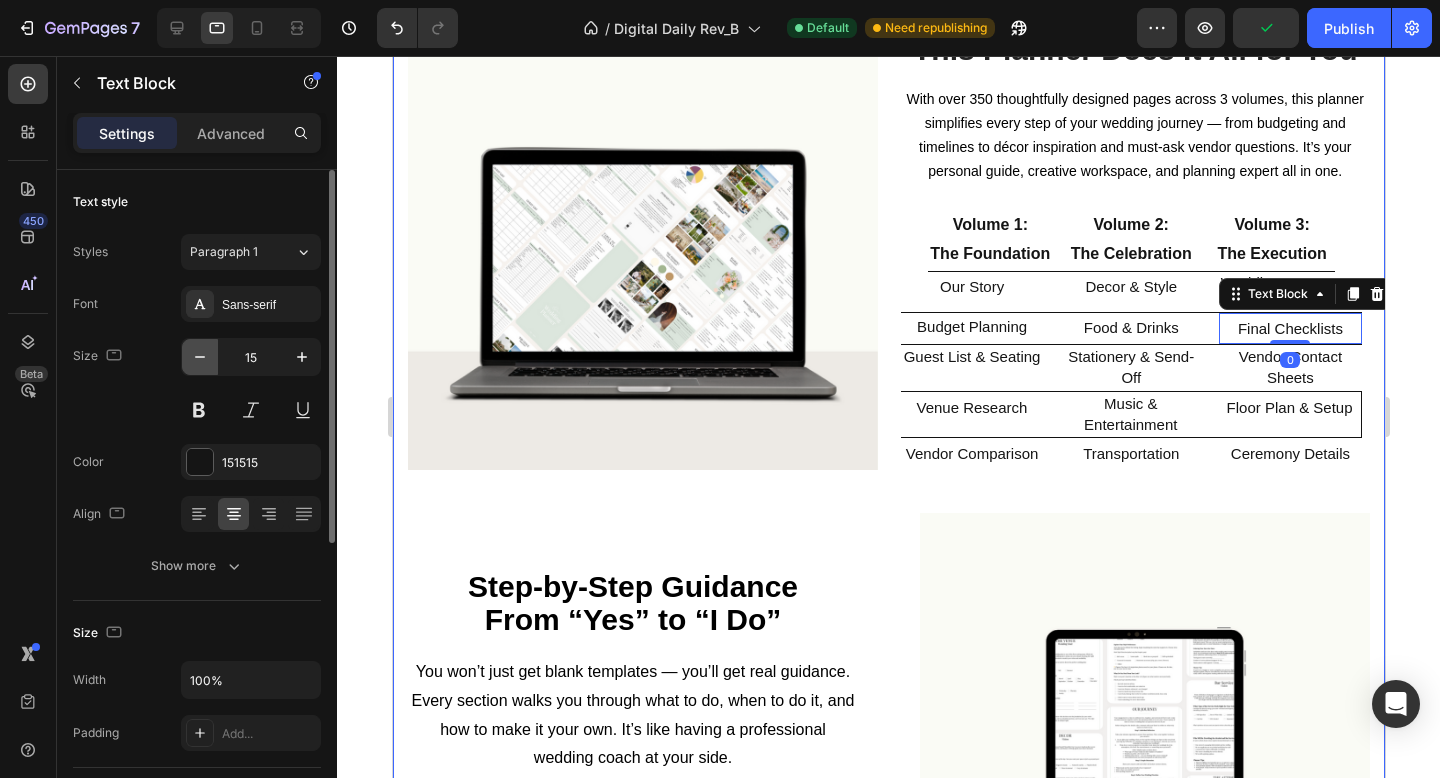 click 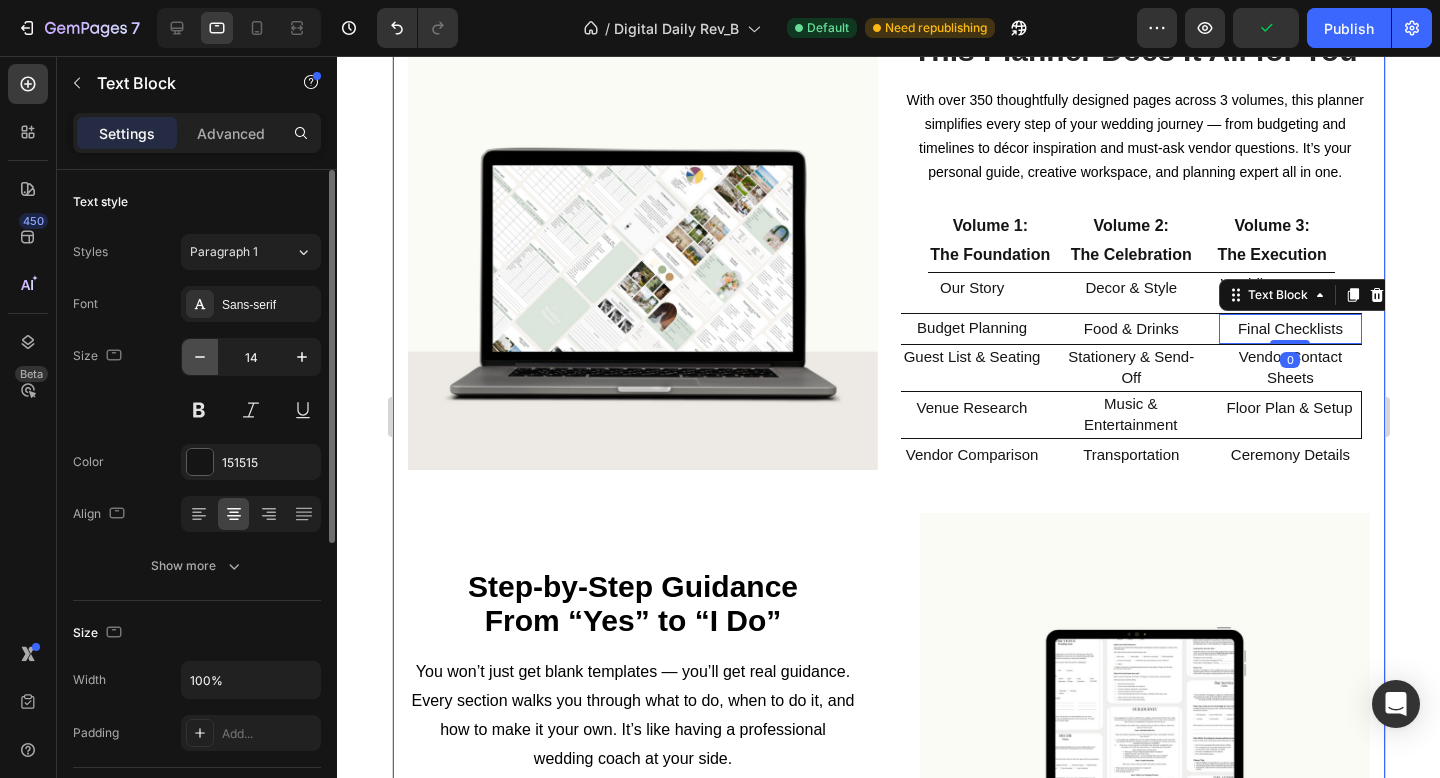 click 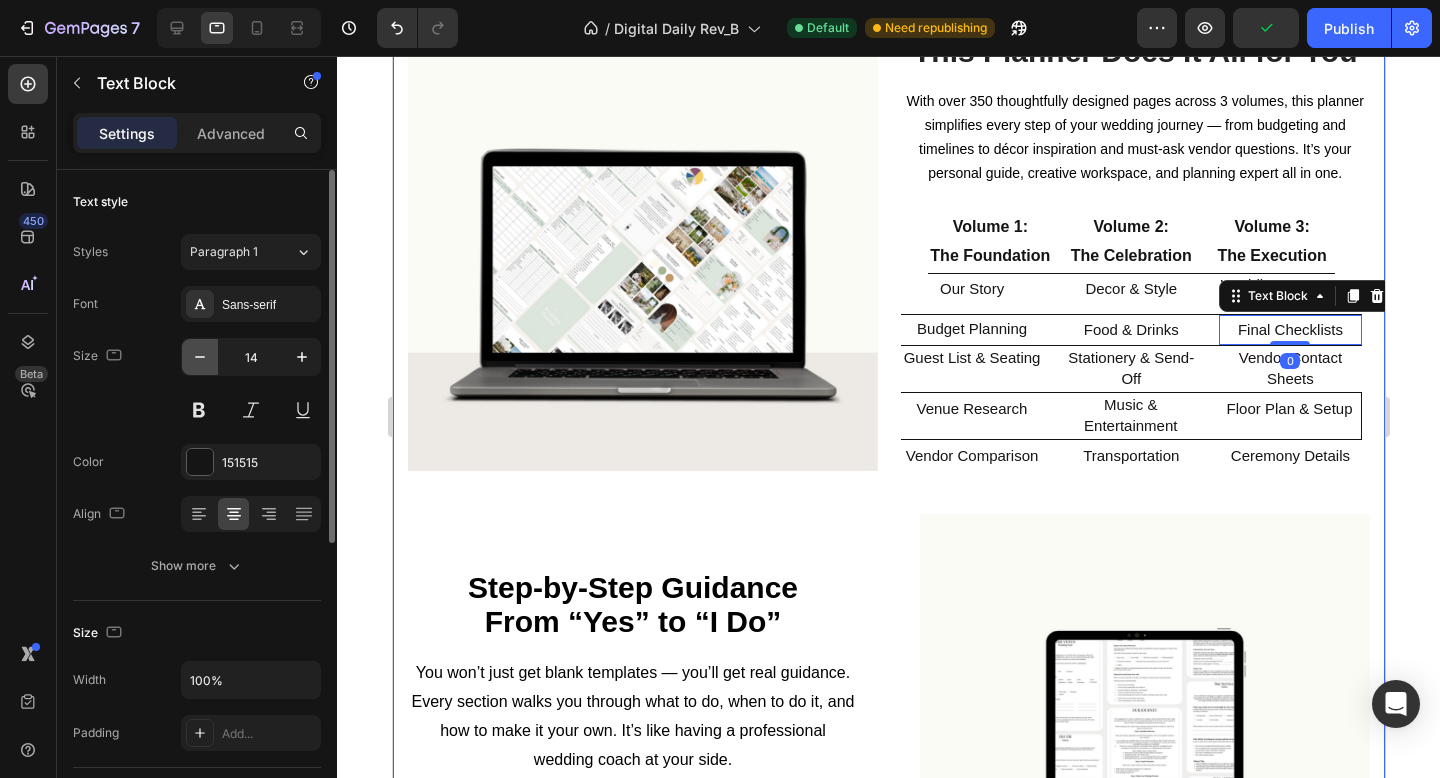 type on "13" 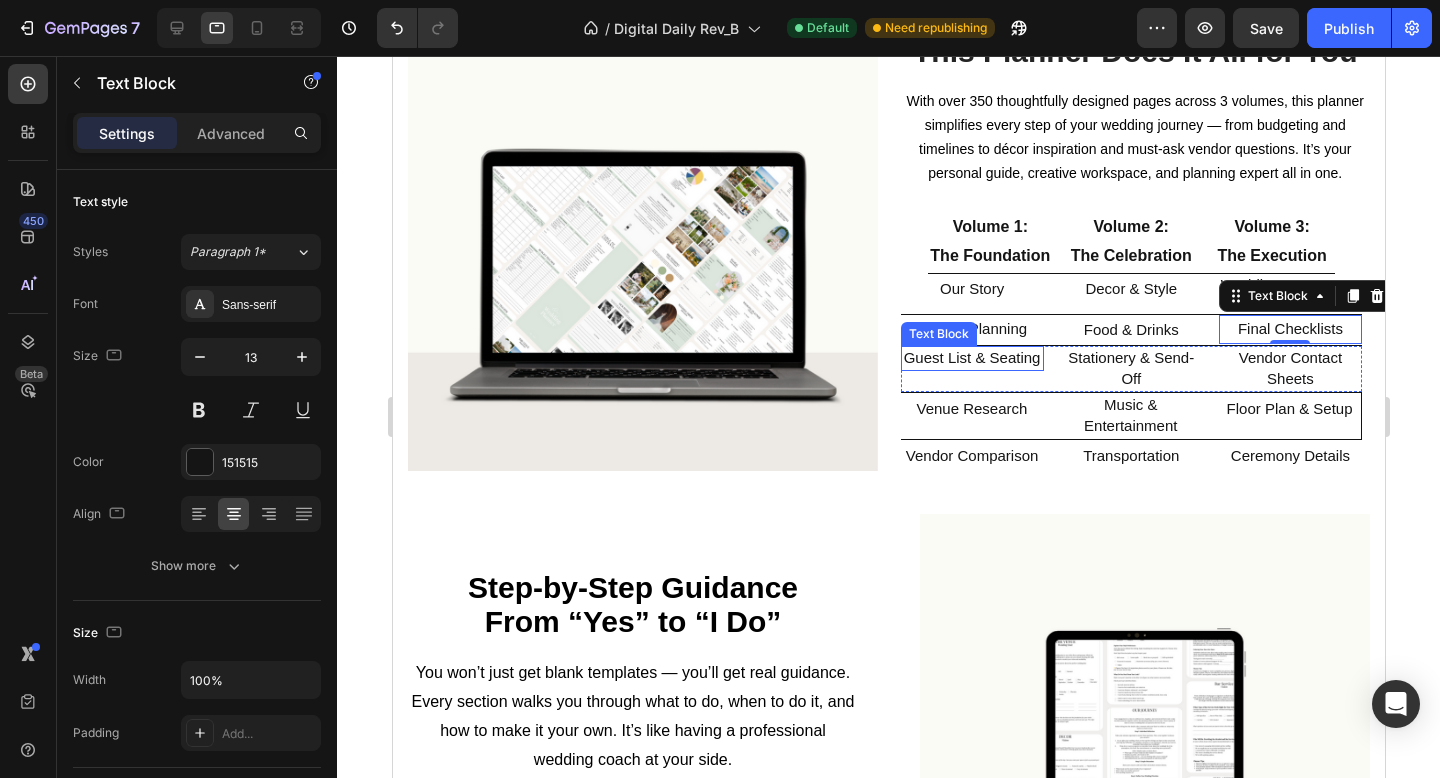 click on "Guest List & Seating" at bounding box center [971, 357] 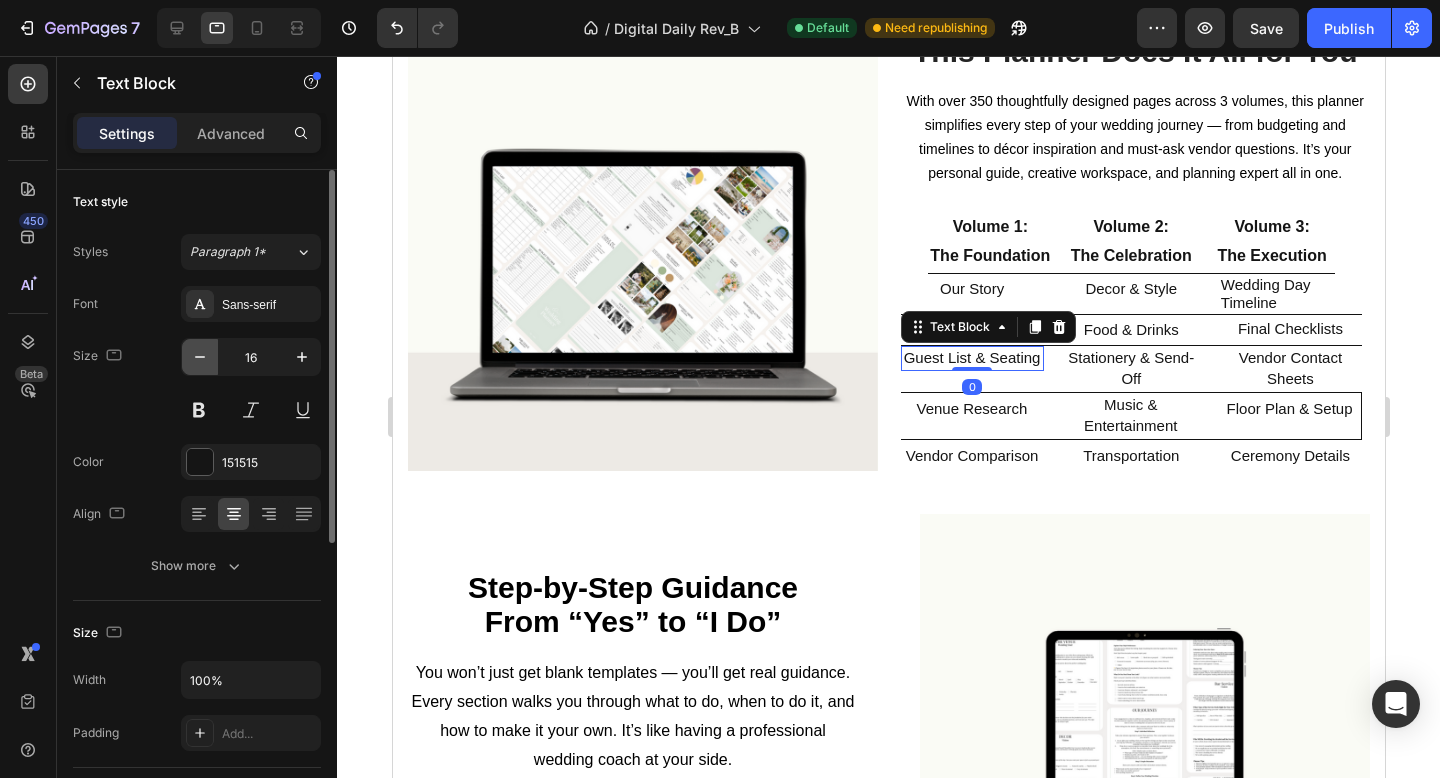 click 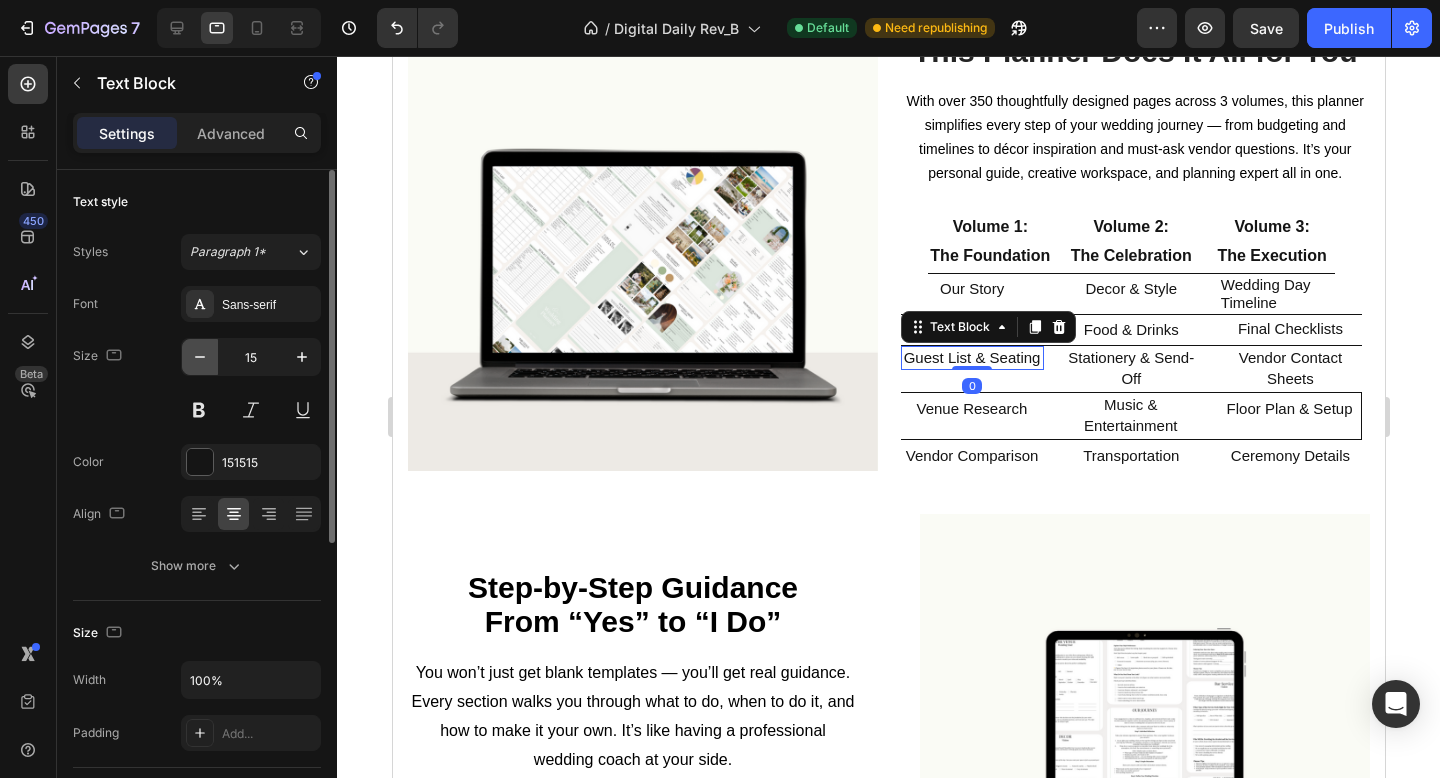 click 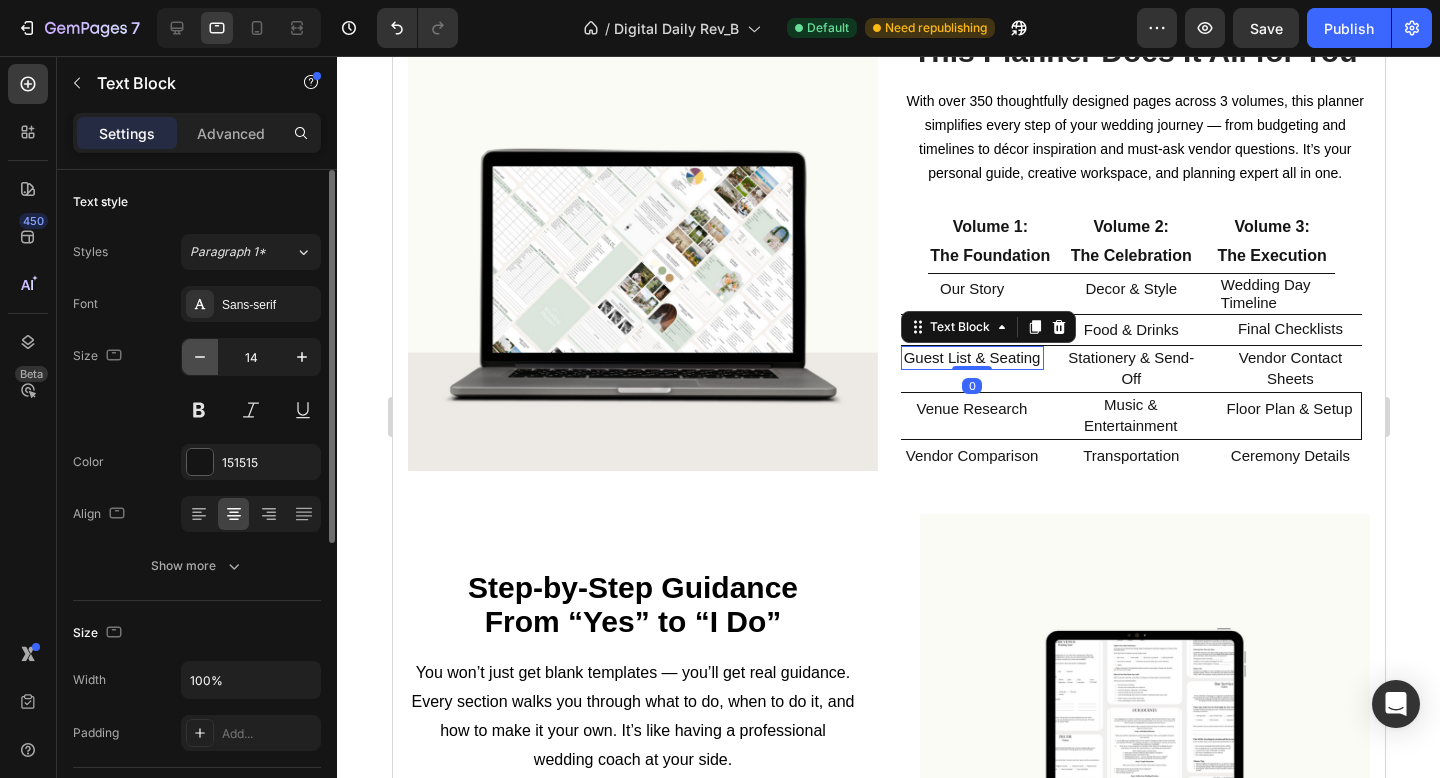 click 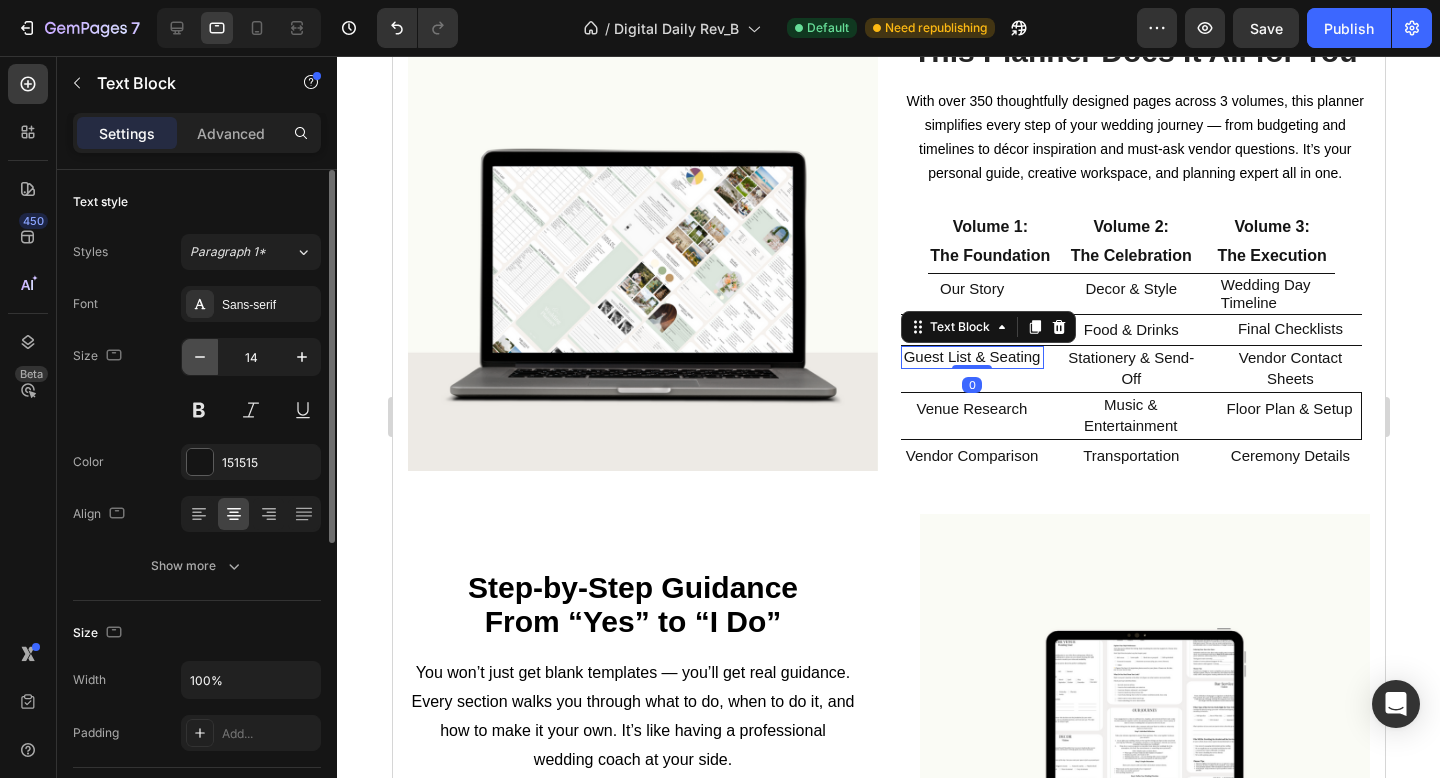 type on "13" 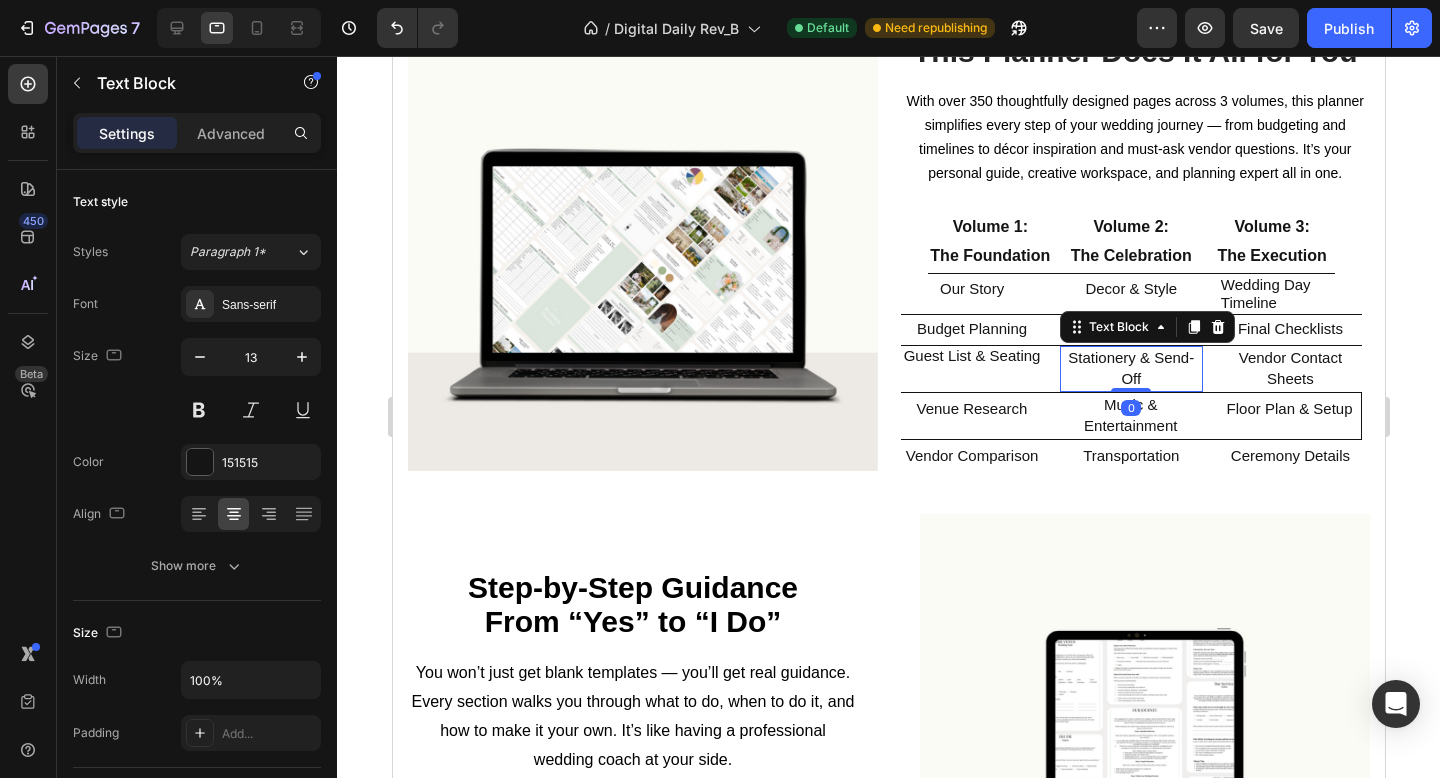 click on "Stationery & Send-Off" at bounding box center [1130, 368] 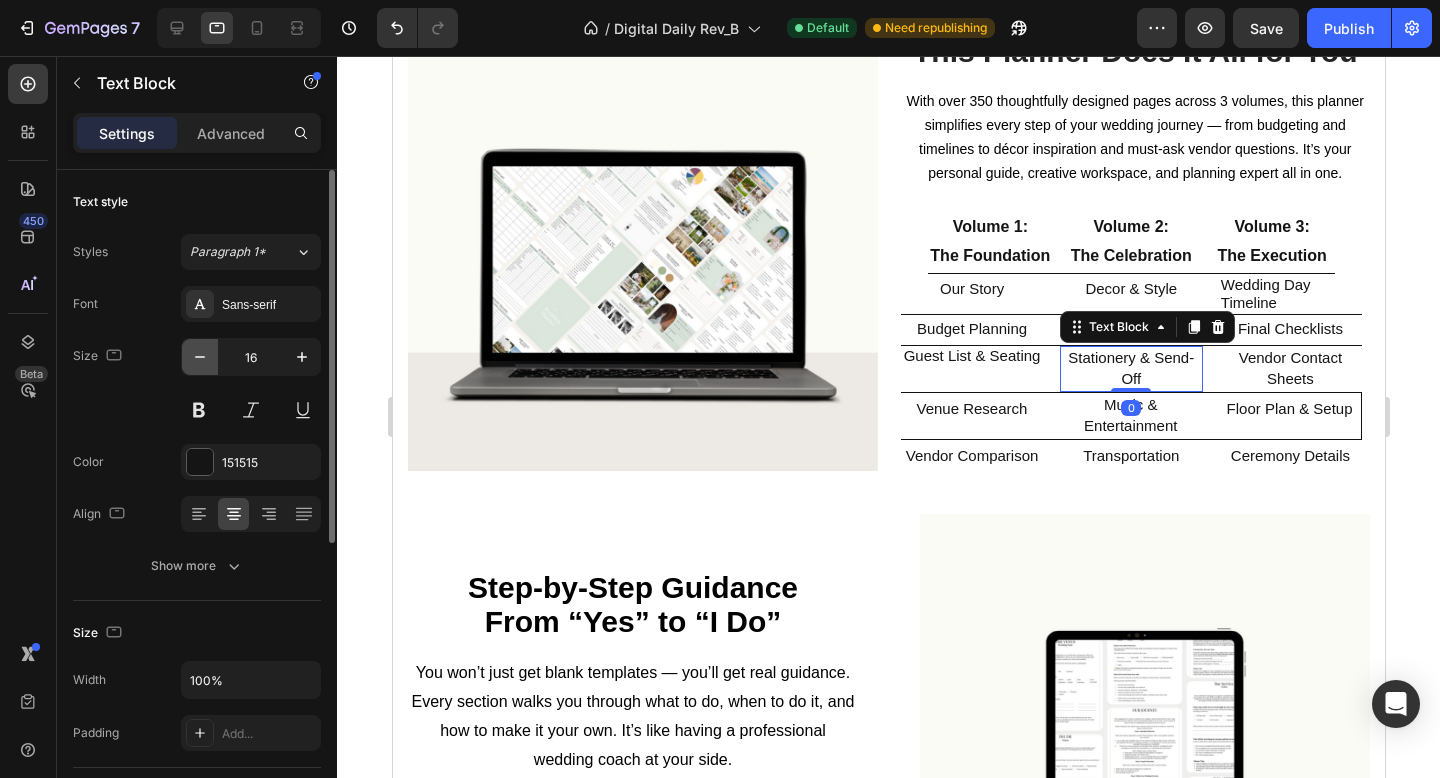 click at bounding box center [200, 357] 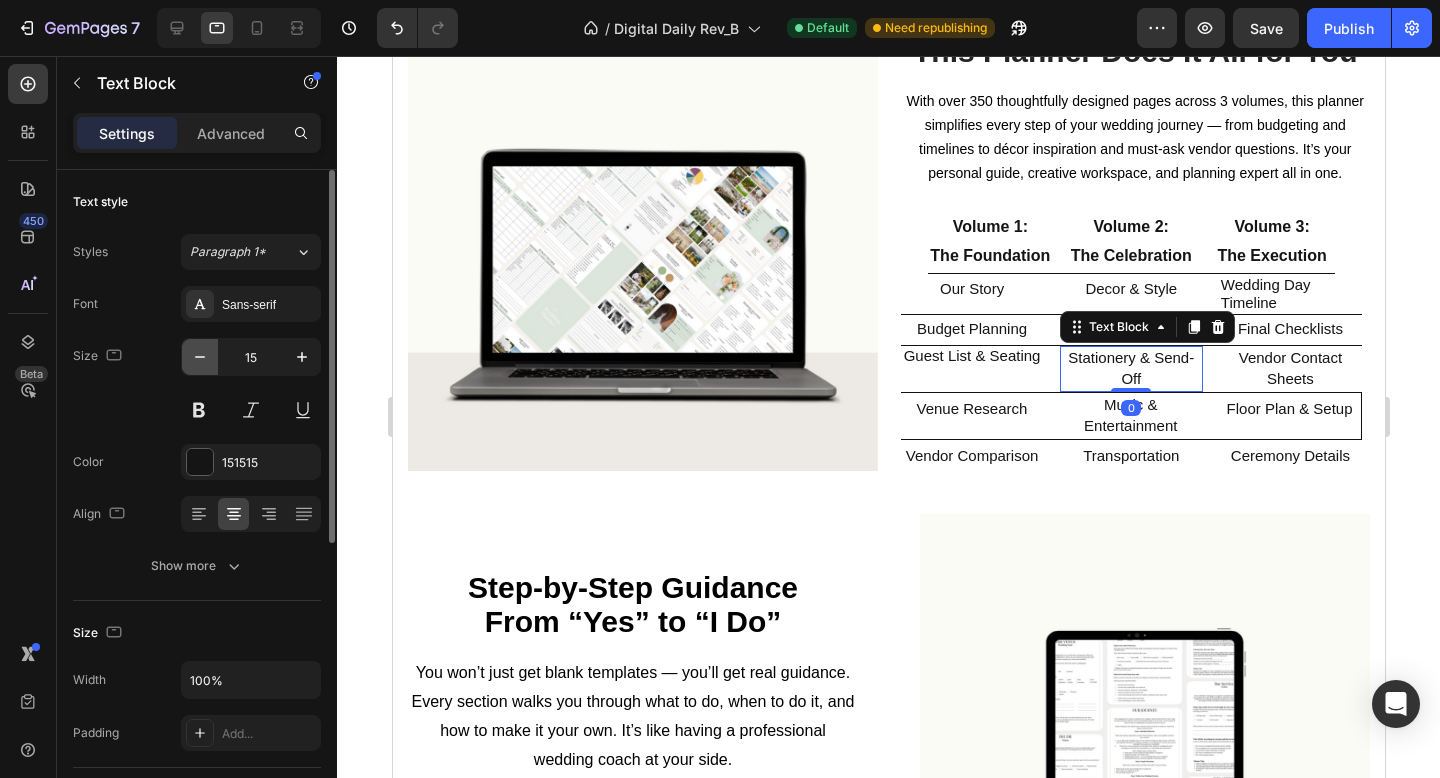 click at bounding box center (200, 357) 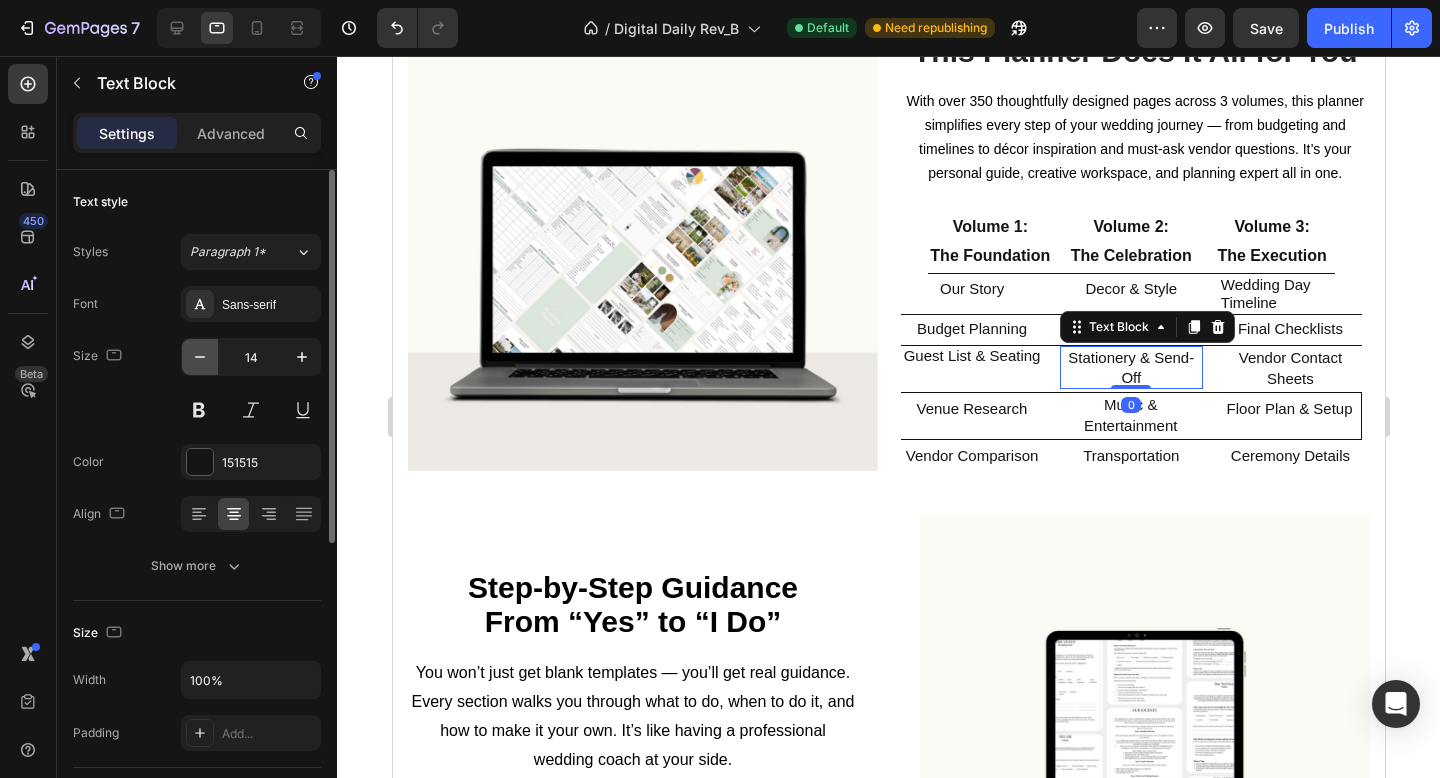 click at bounding box center [200, 357] 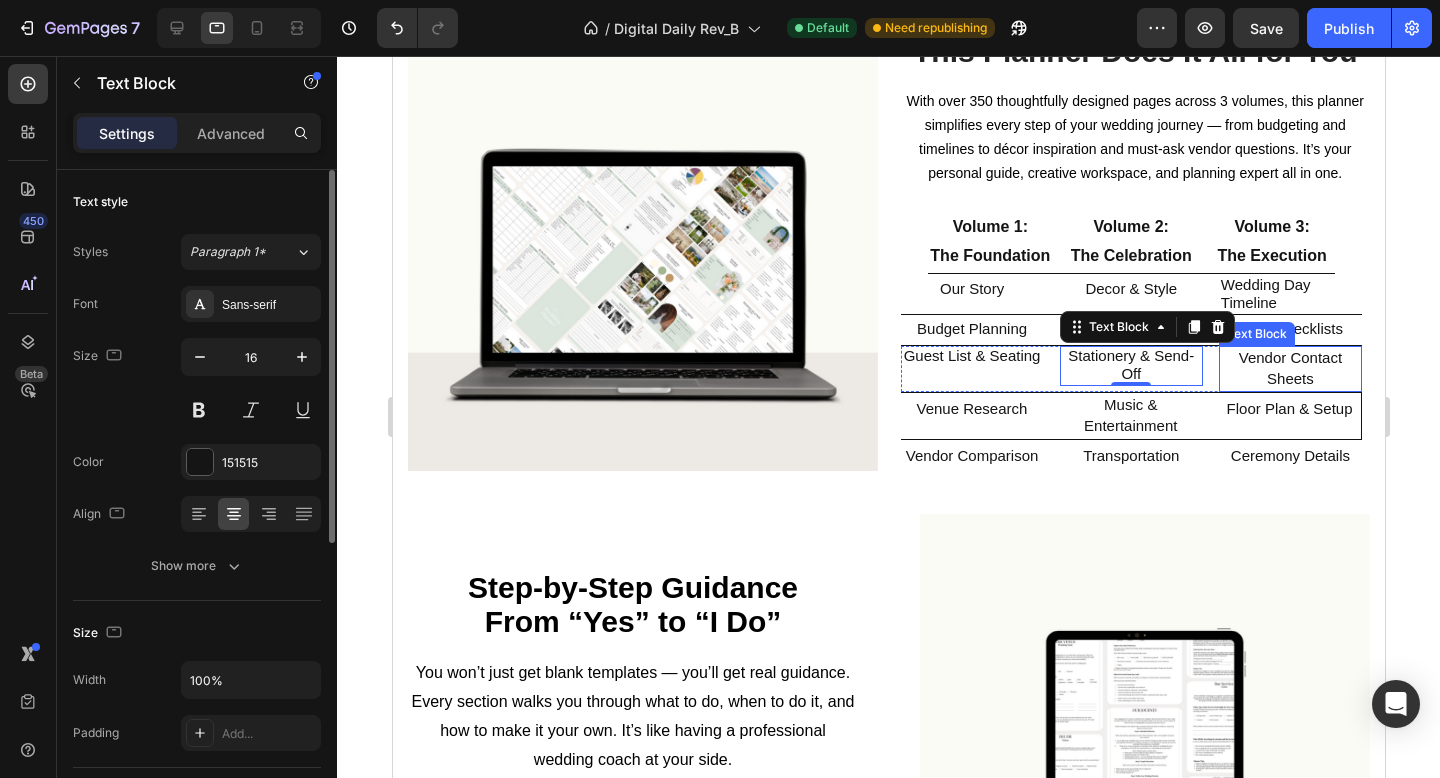 click on "Vendor Contact Sheets" at bounding box center (1289, 368) 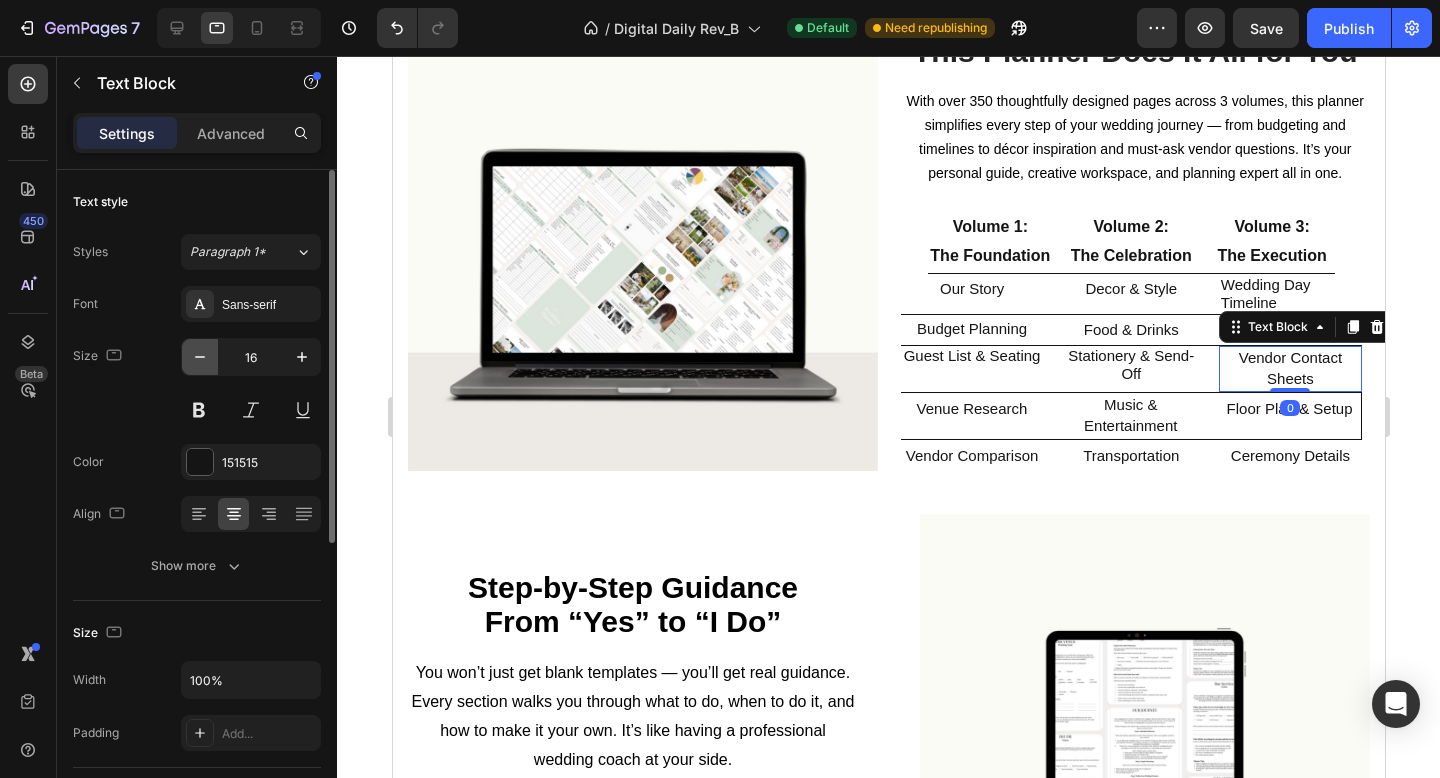 click 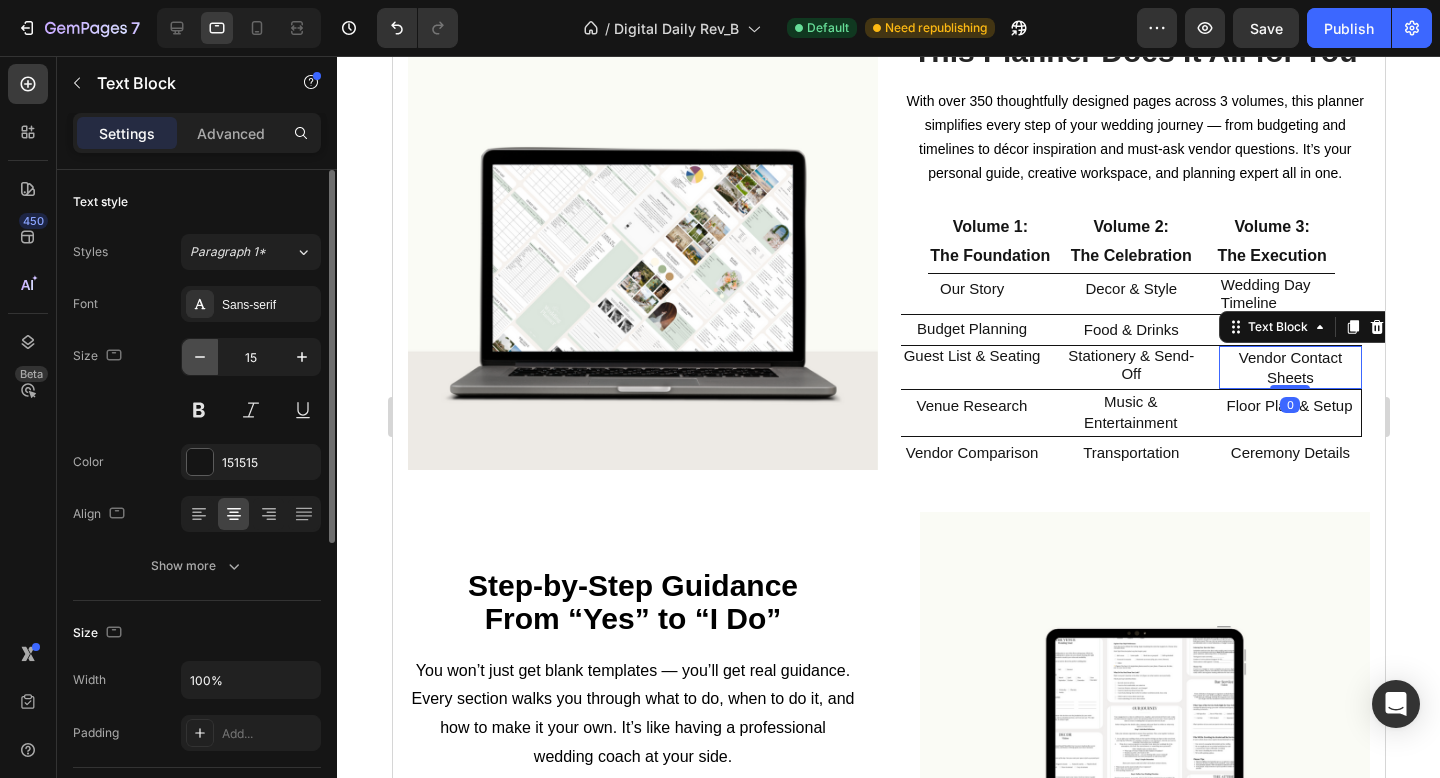 click 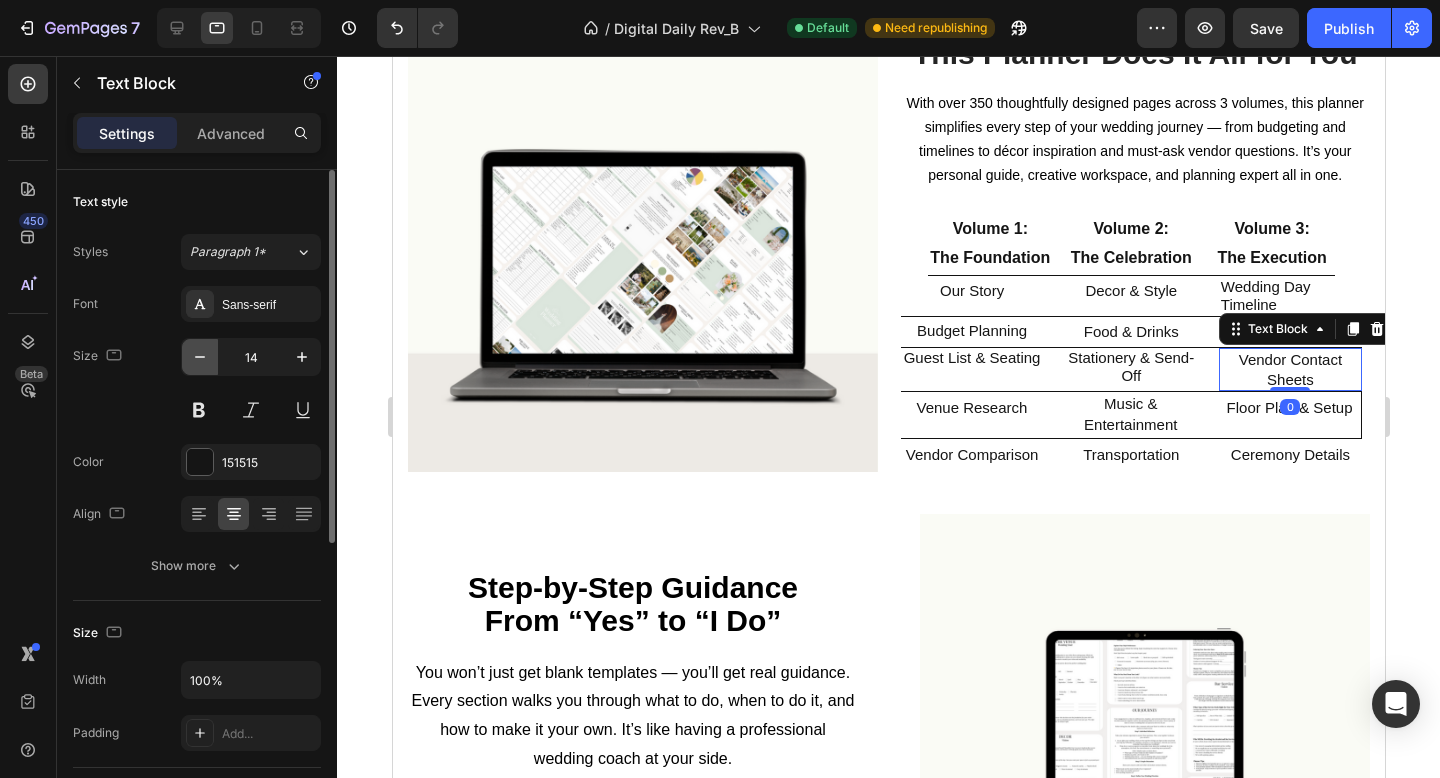 click 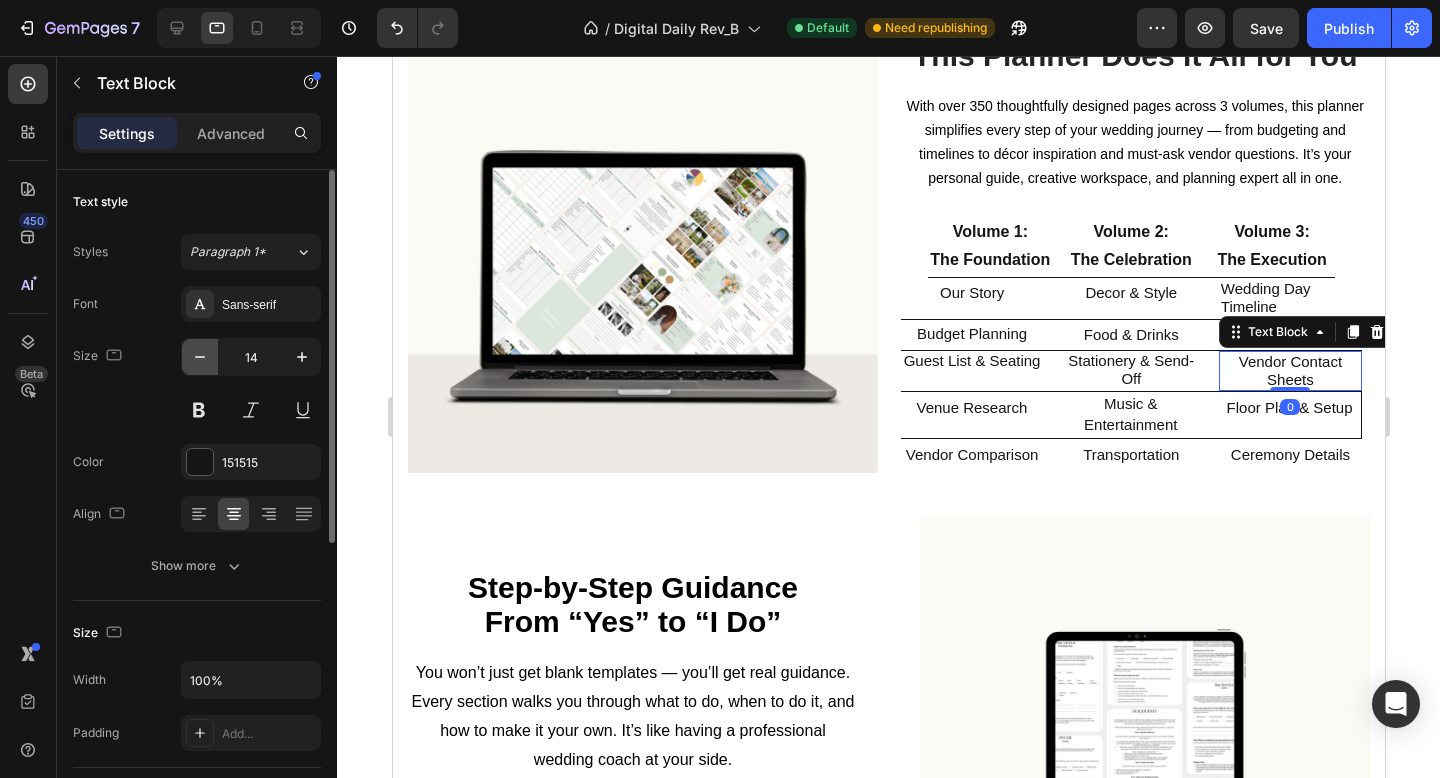 type on "13" 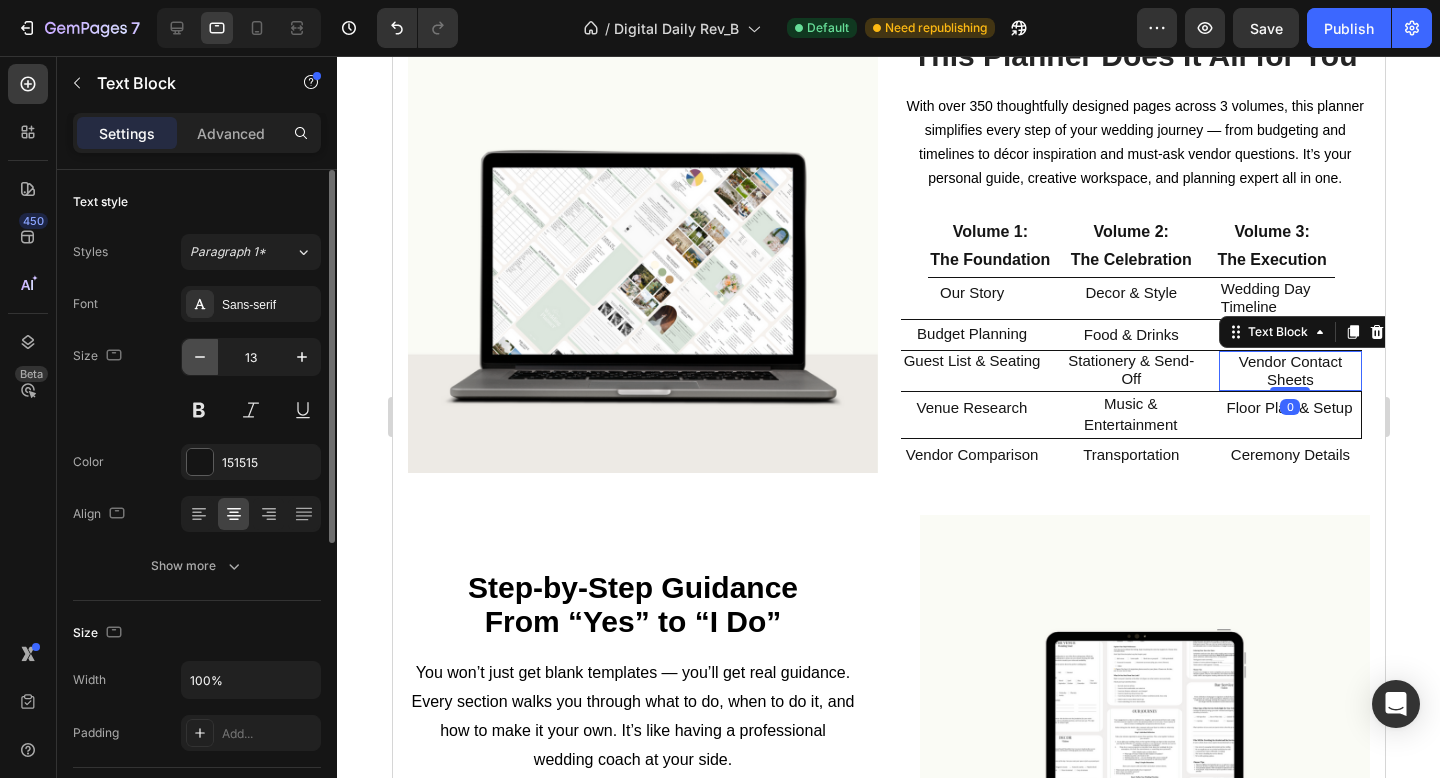 scroll, scrollTop: 754, scrollLeft: 0, axis: vertical 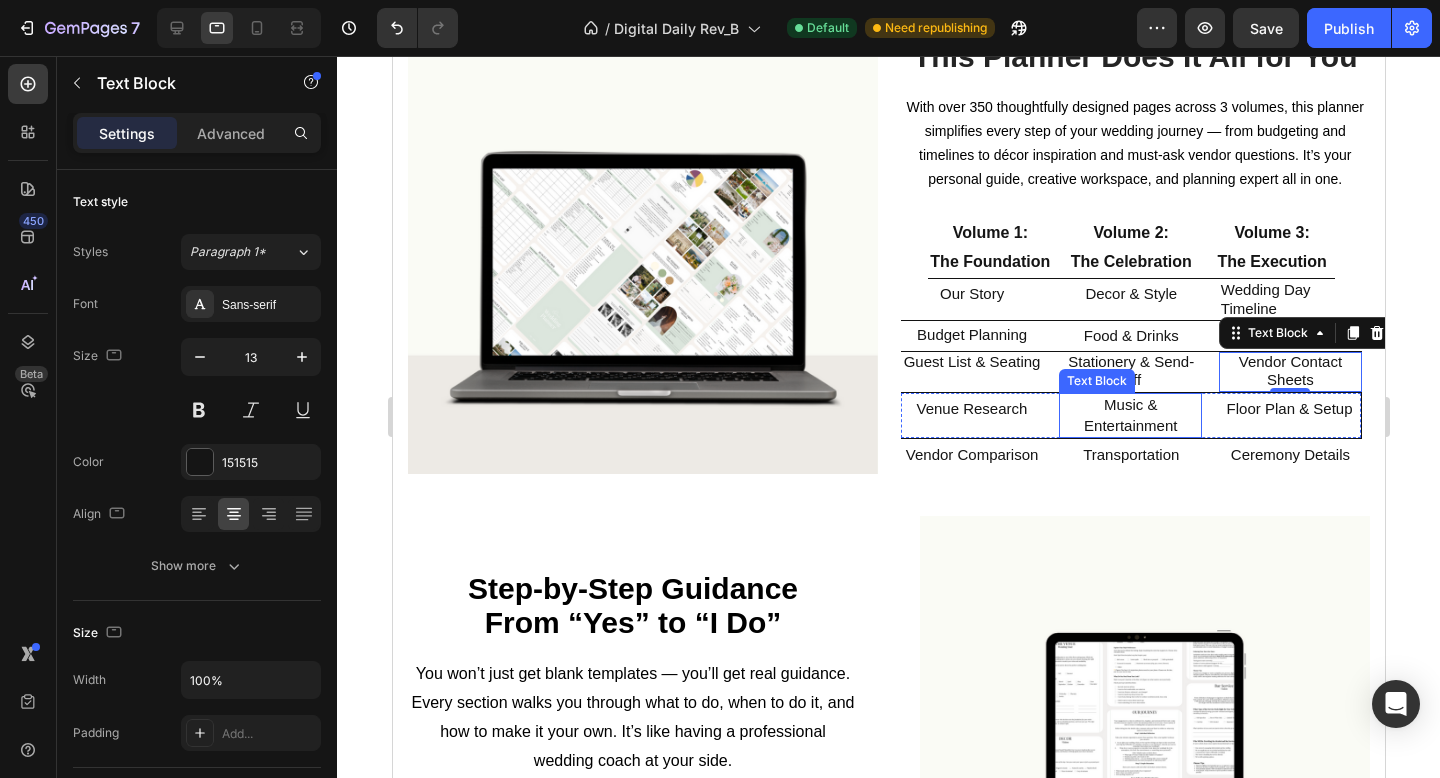 click on "Music & Entertainment" at bounding box center [1129, 415] 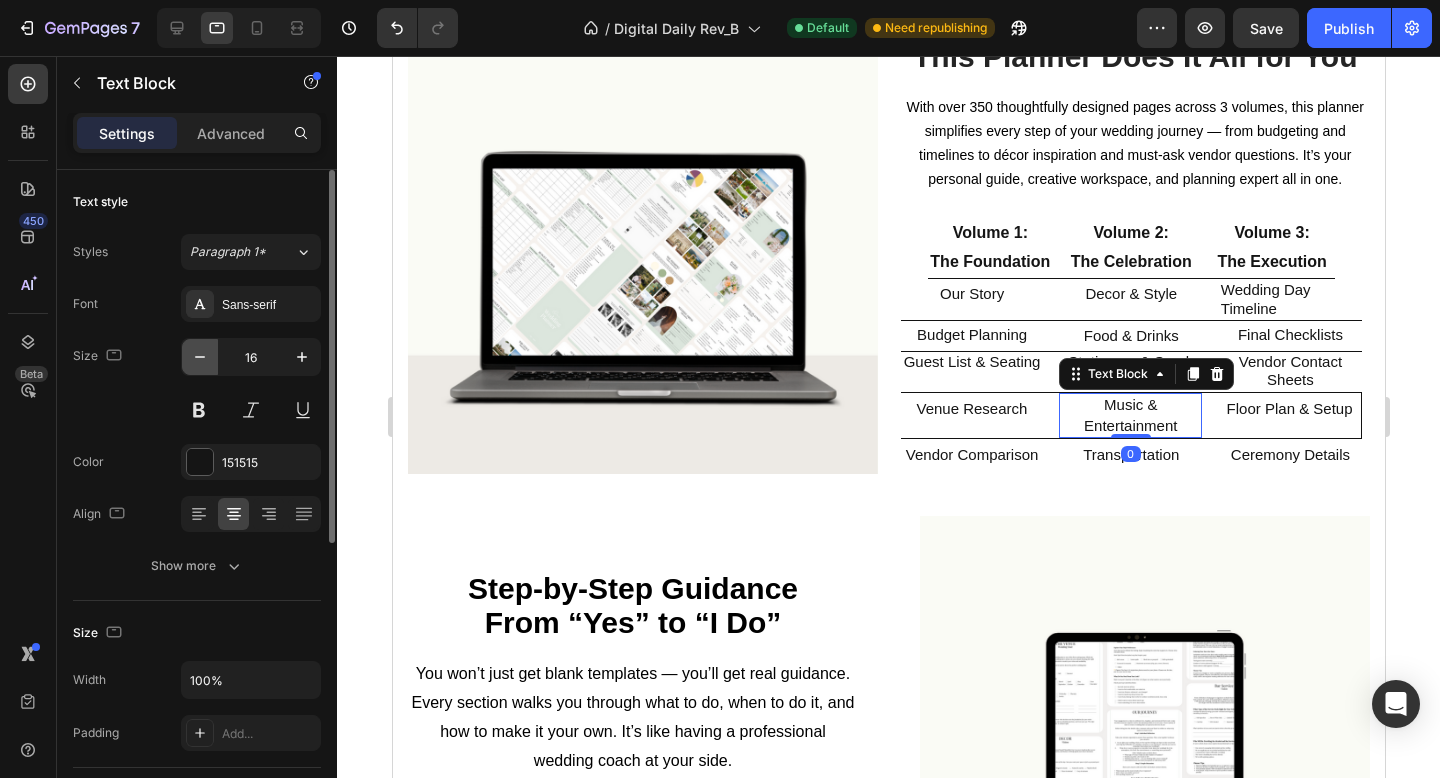 click at bounding box center (200, 357) 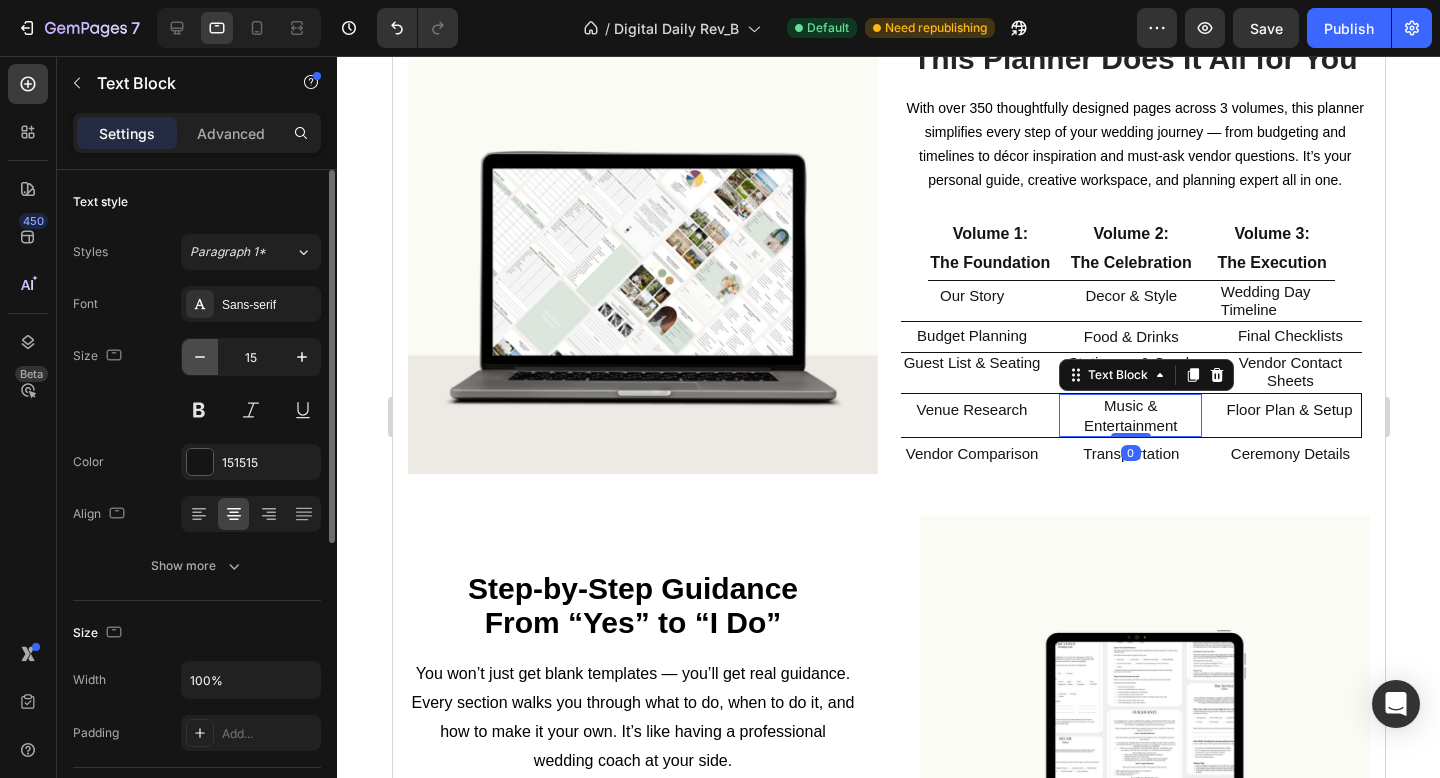 click at bounding box center (200, 357) 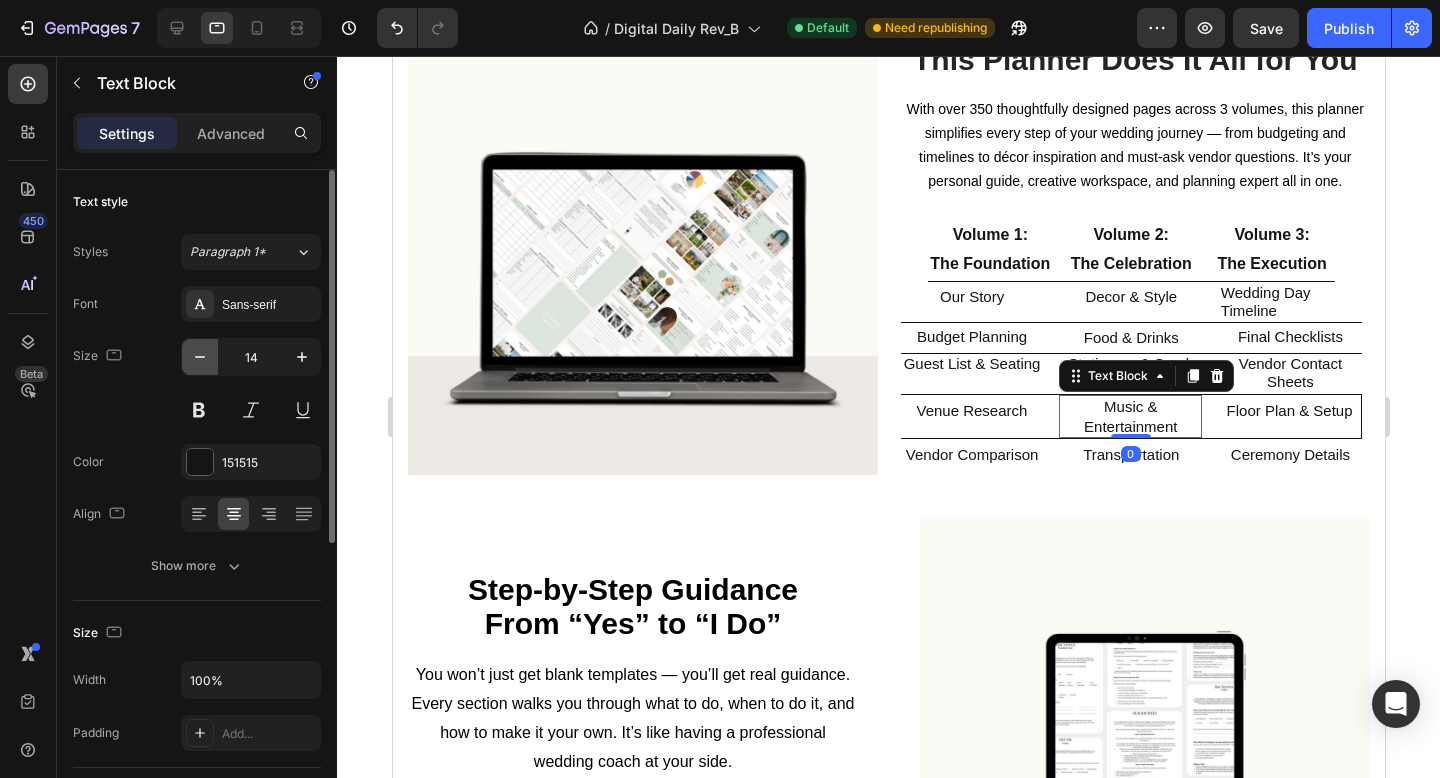click at bounding box center [200, 357] 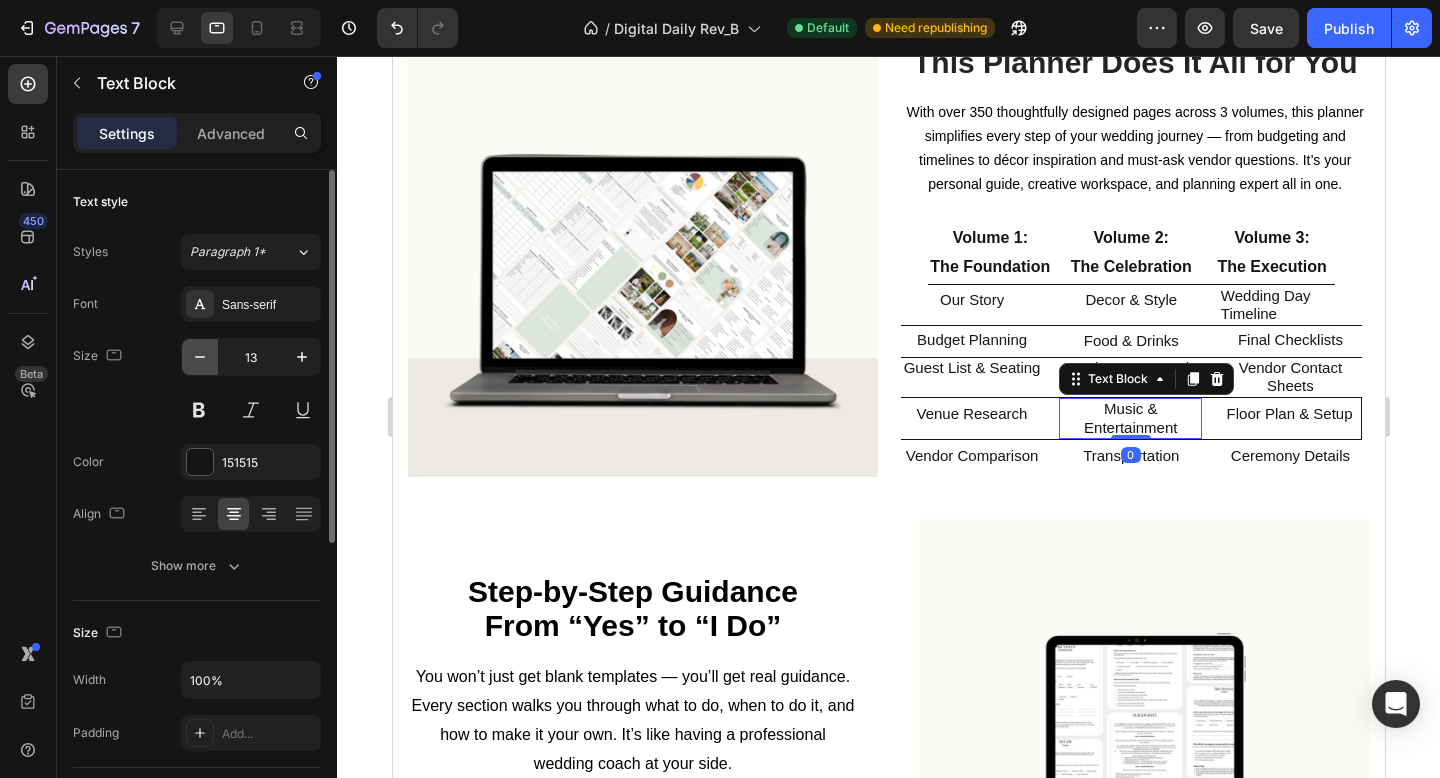 click at bounding box center (200, 357) 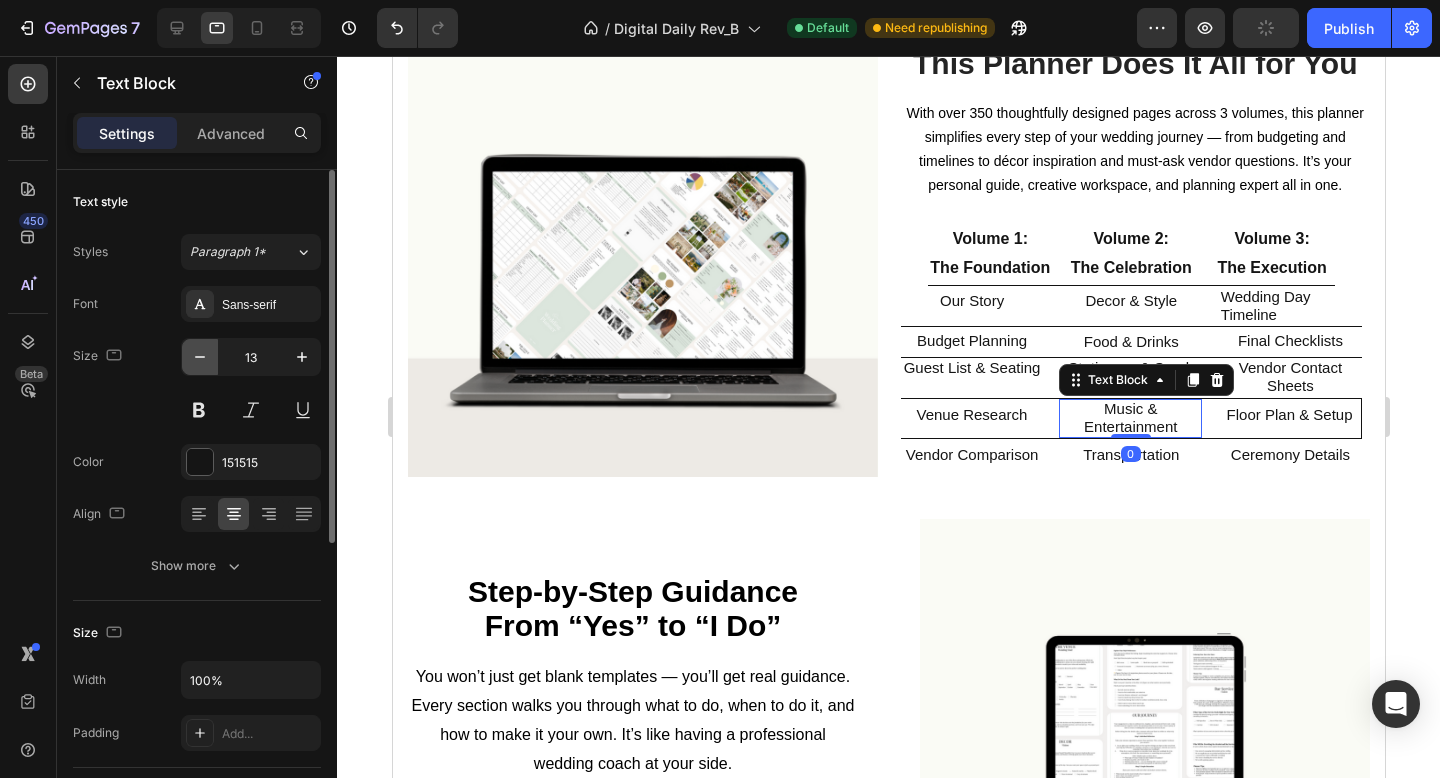 type on "12" 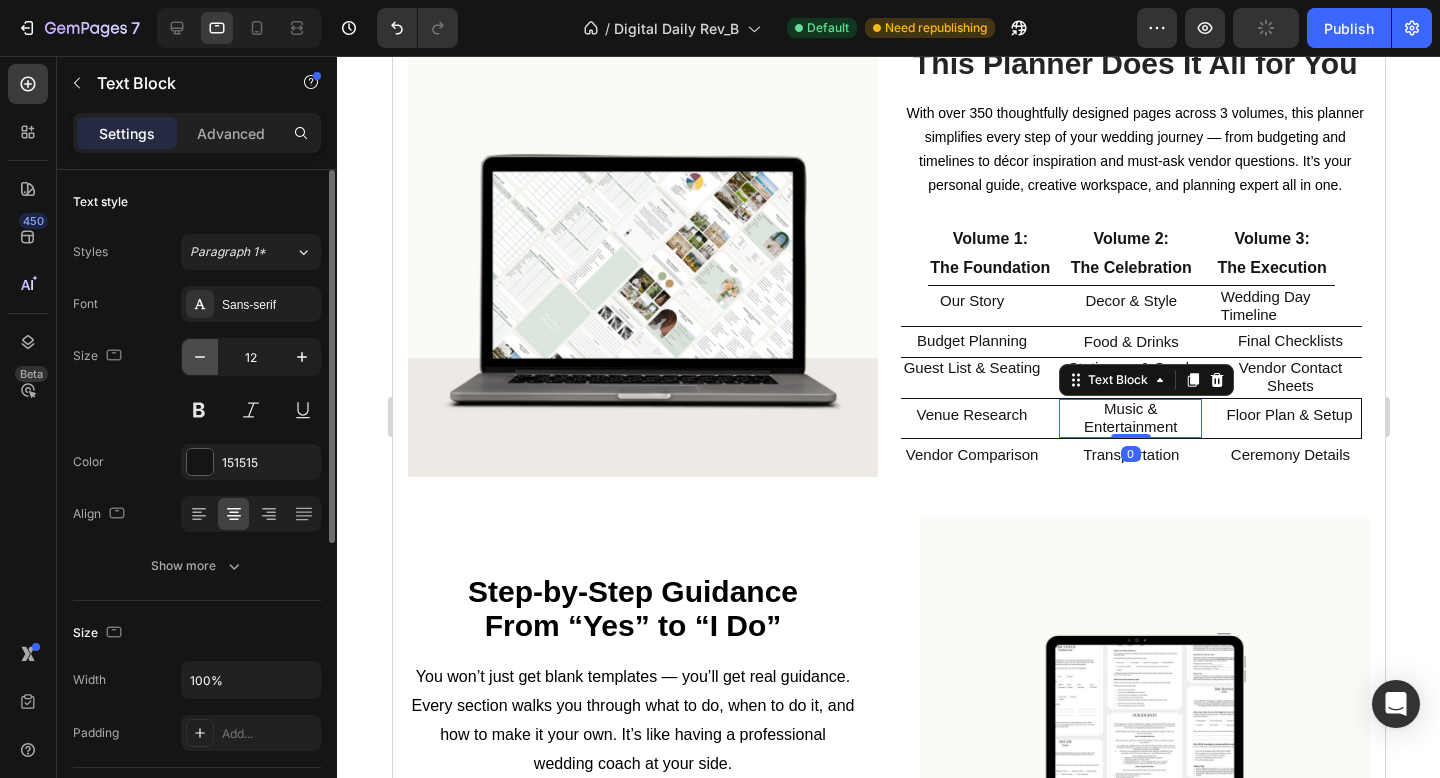 scroll, scrollTop: 751, scrollLeft: 0, axis: vertical 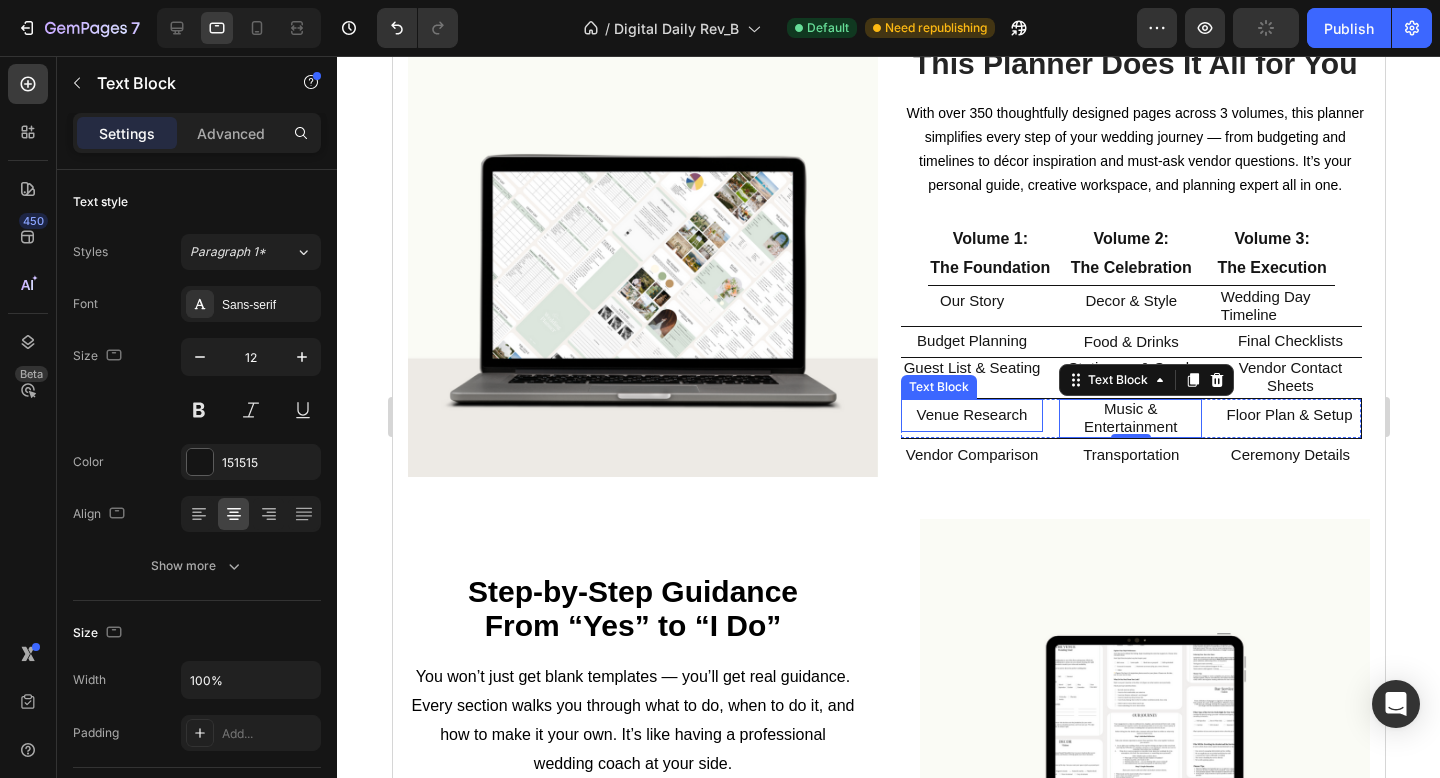 click on "Venue Research" at bounding box center (970, 414) 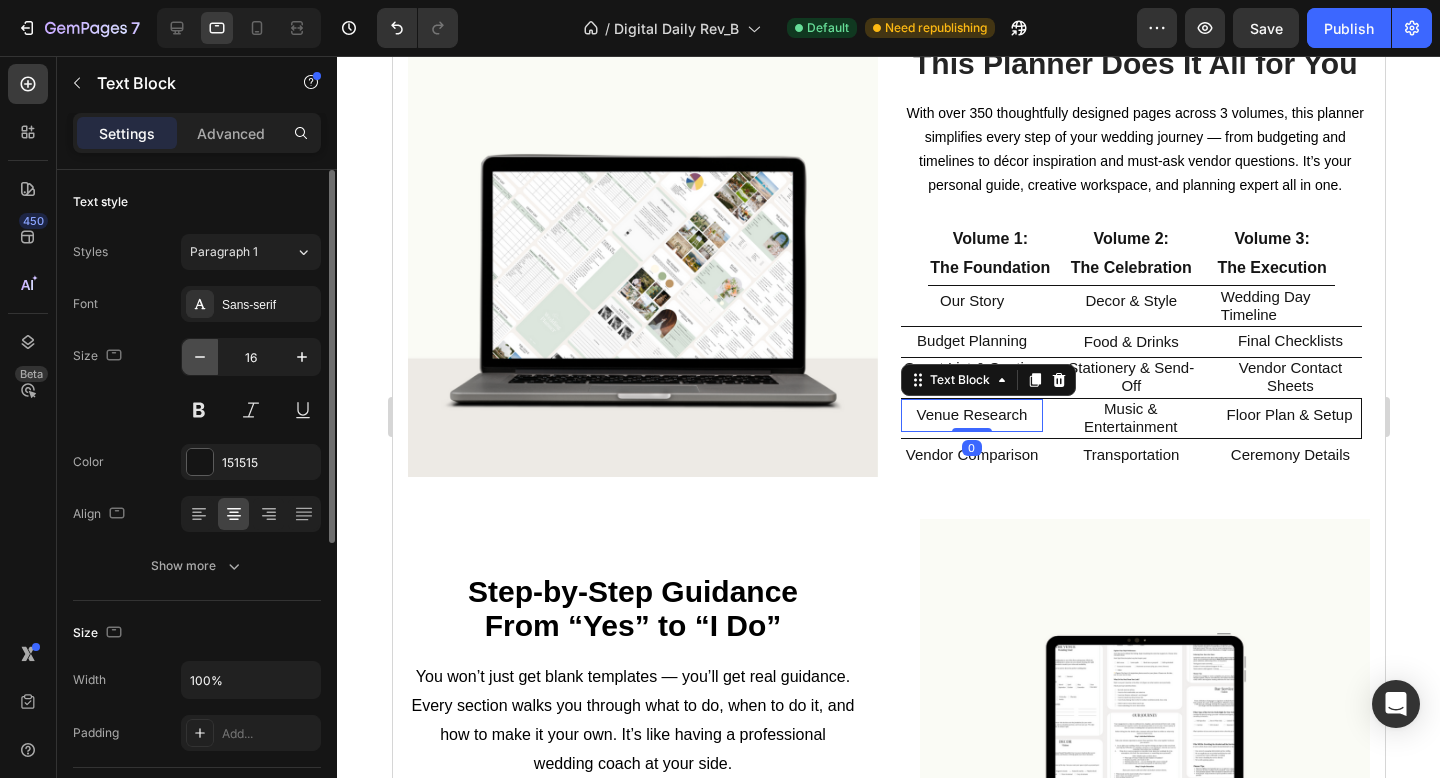 click 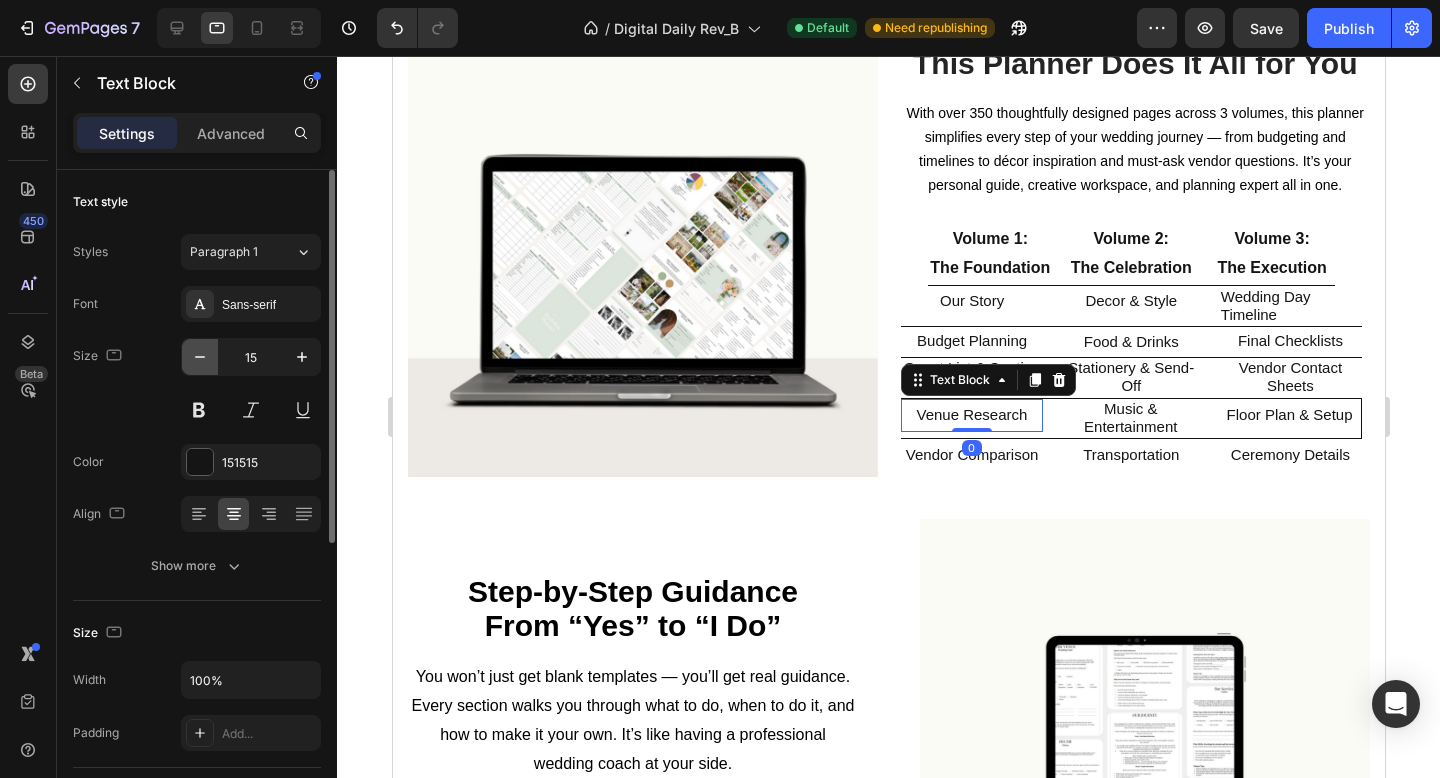 click 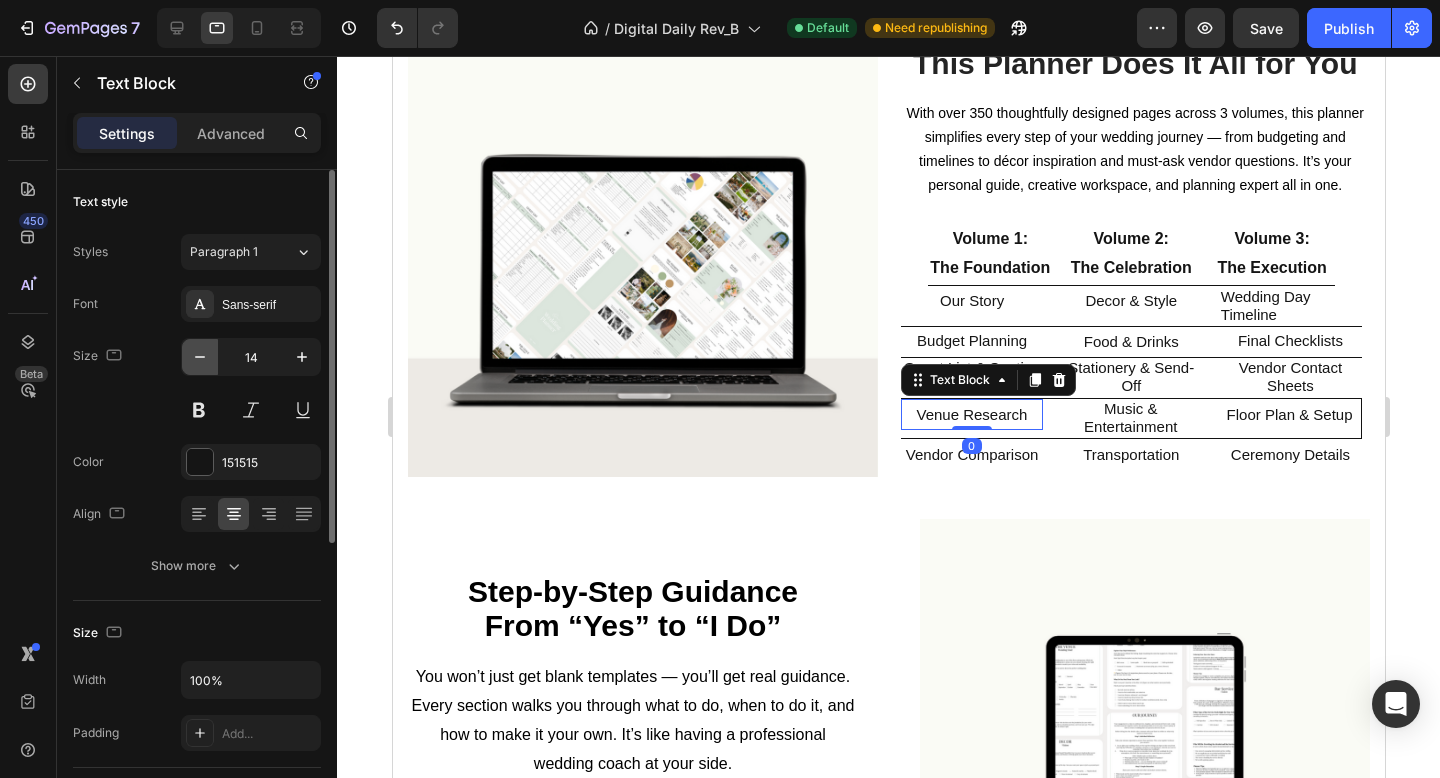 click 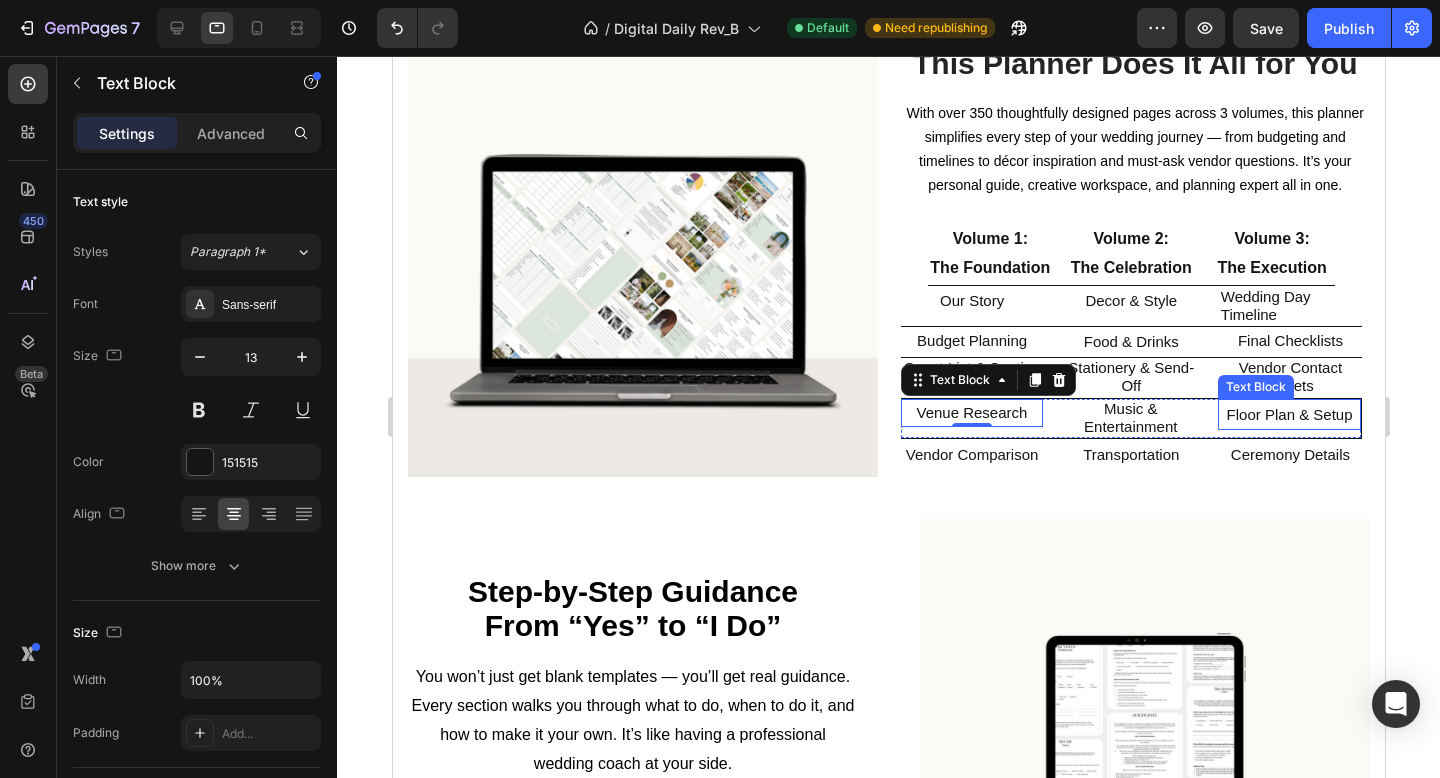 click on "Floor Plan & Setup" at bounding box center (1288, 414) 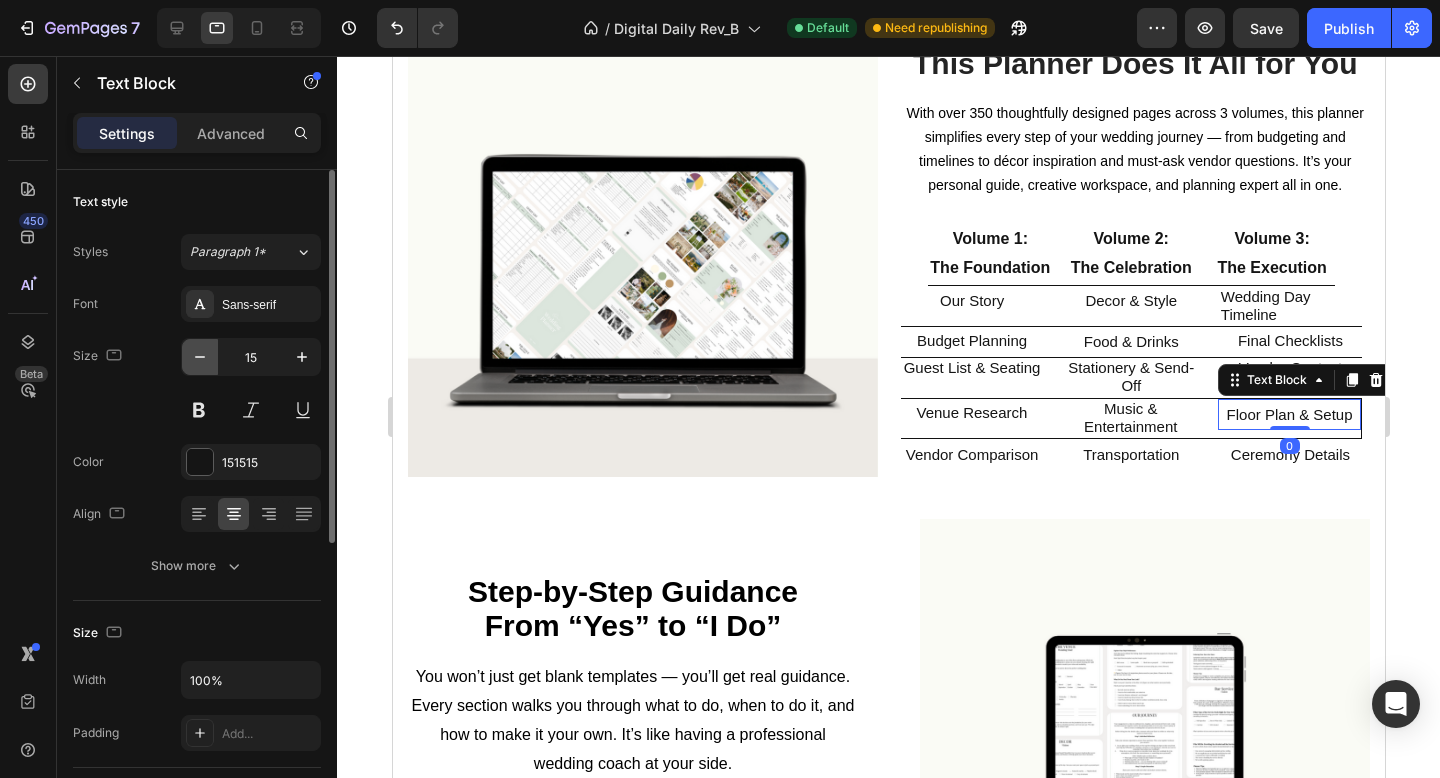 click 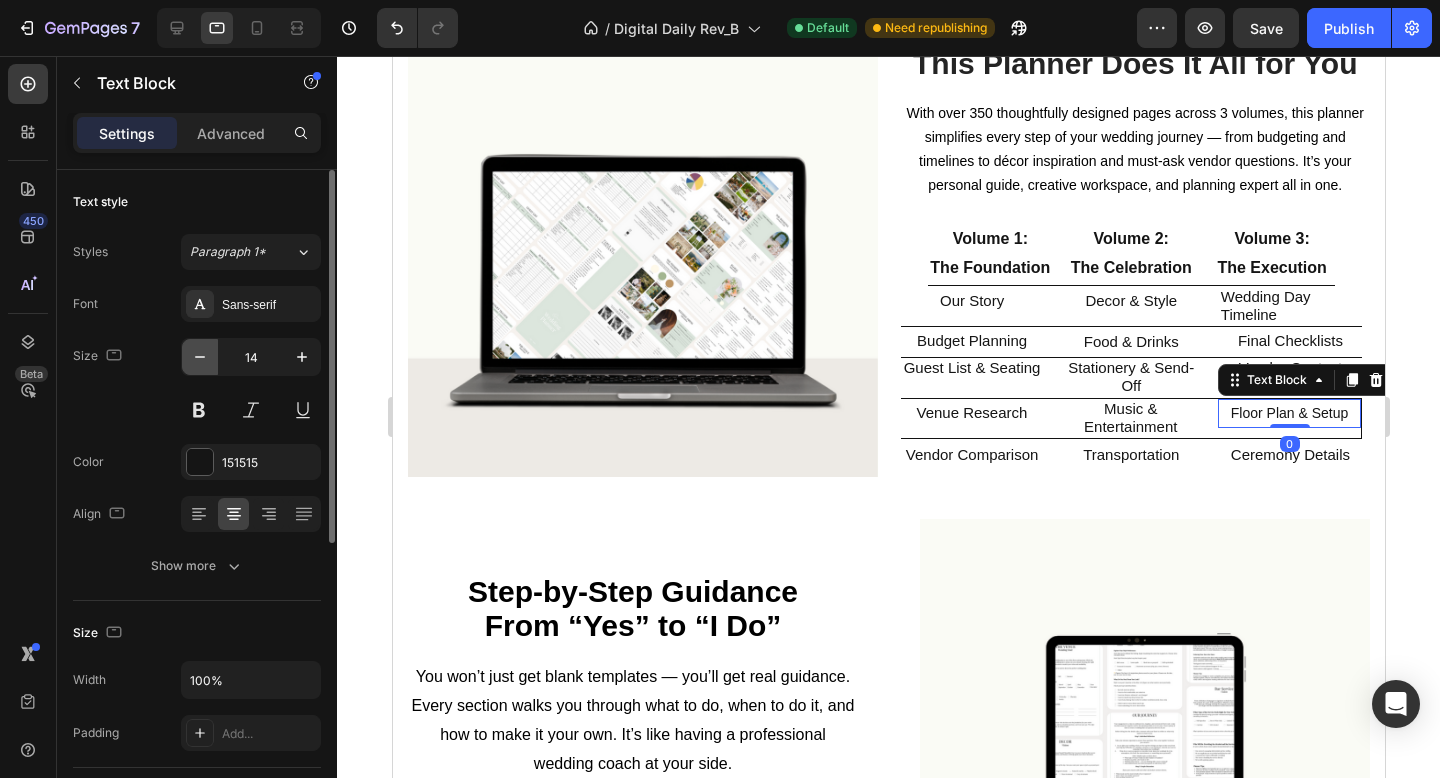 click 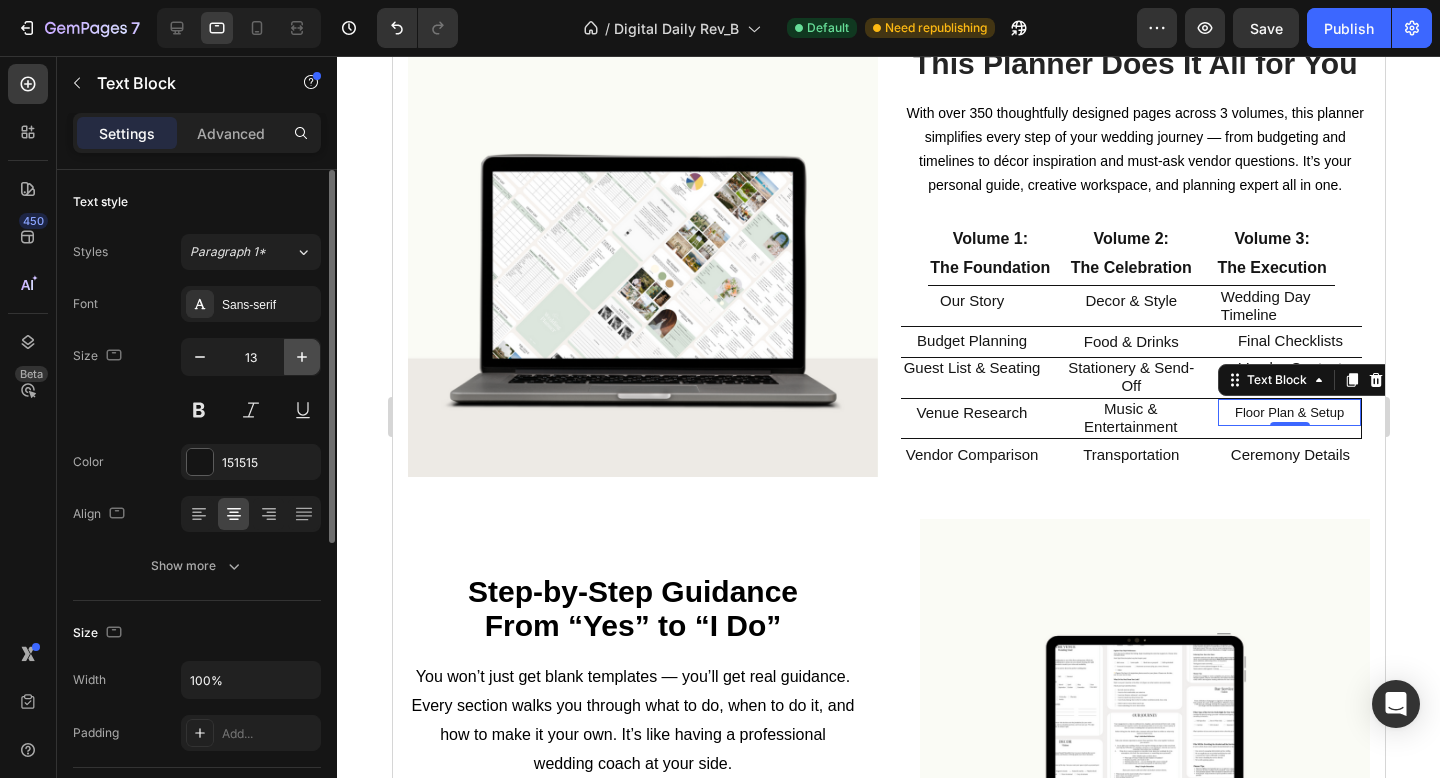 click 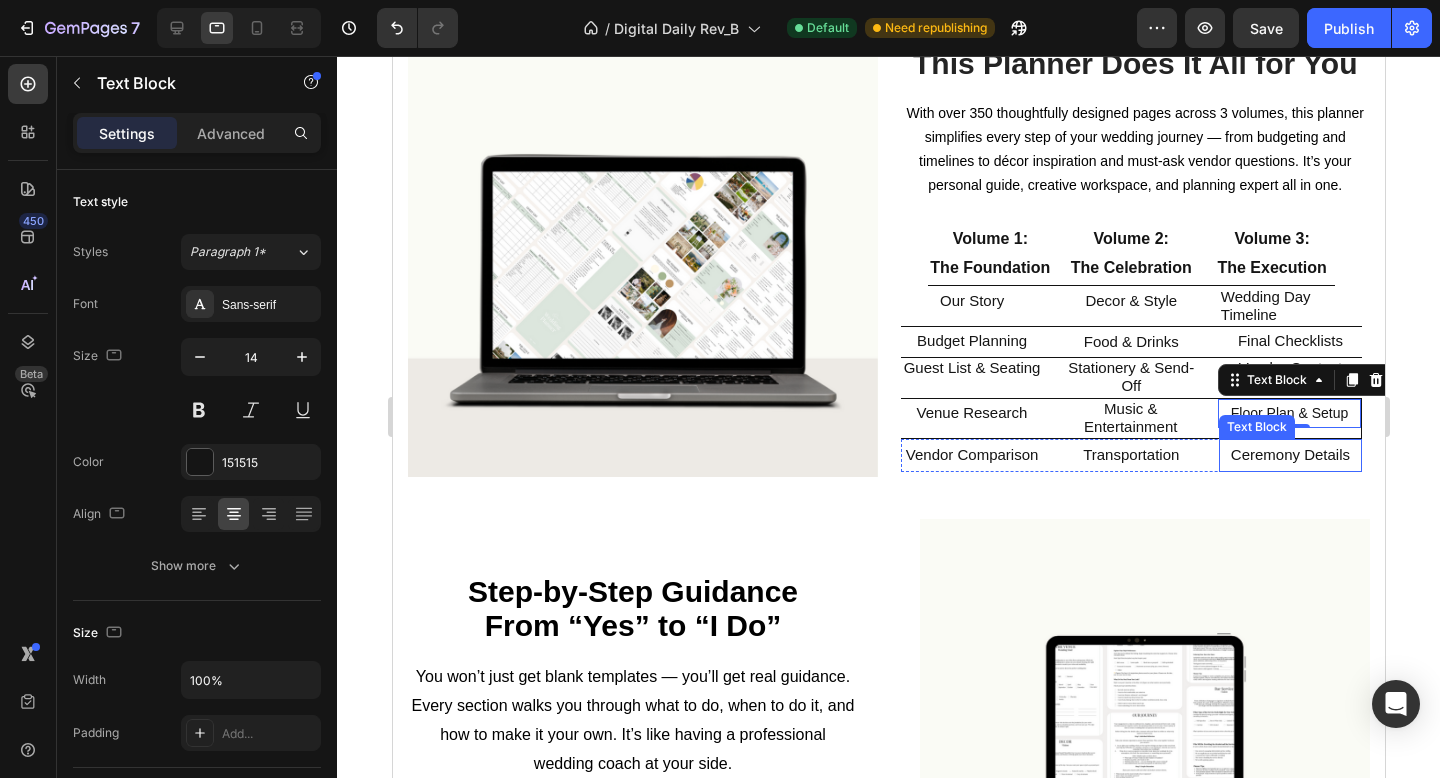 click on "Ceremony Details" at bounding box center [1289, 454] 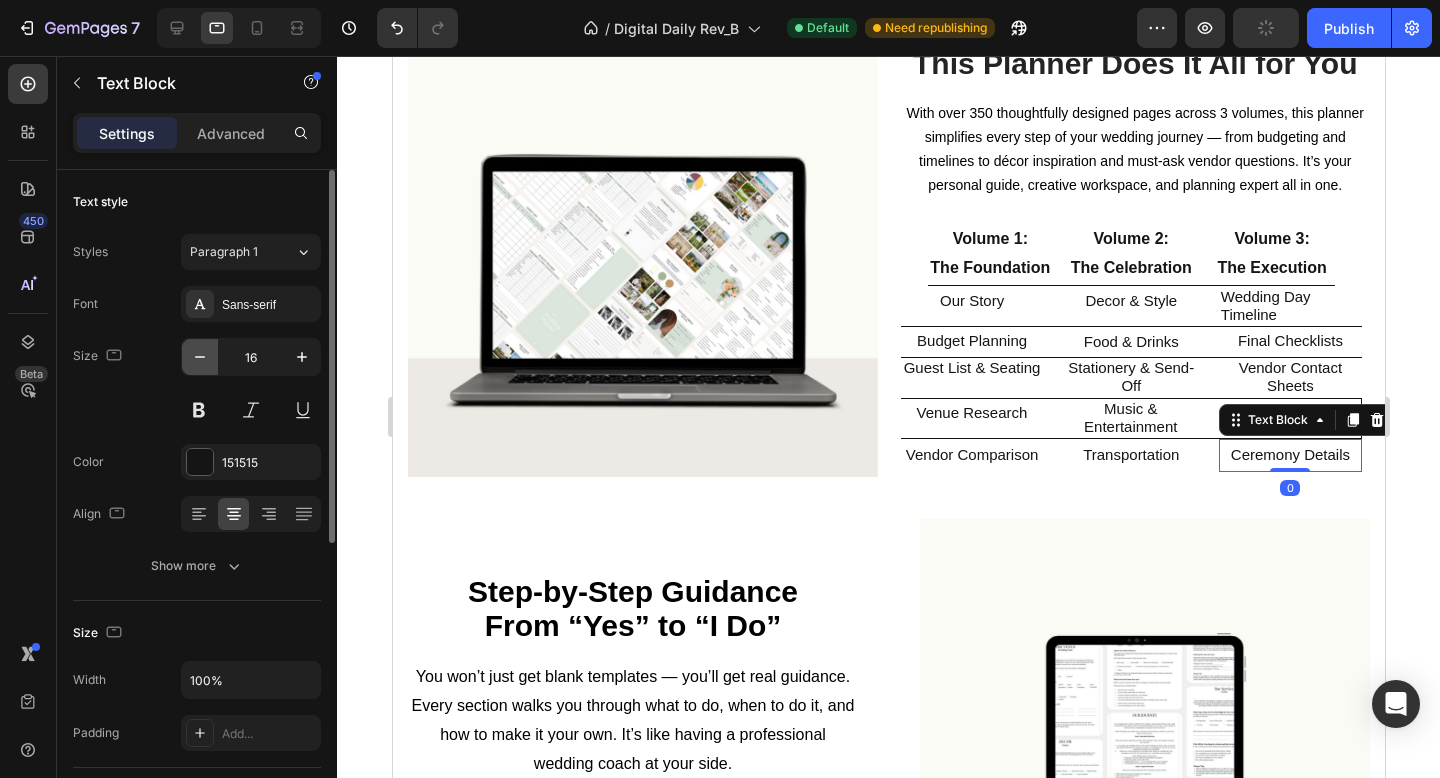 click 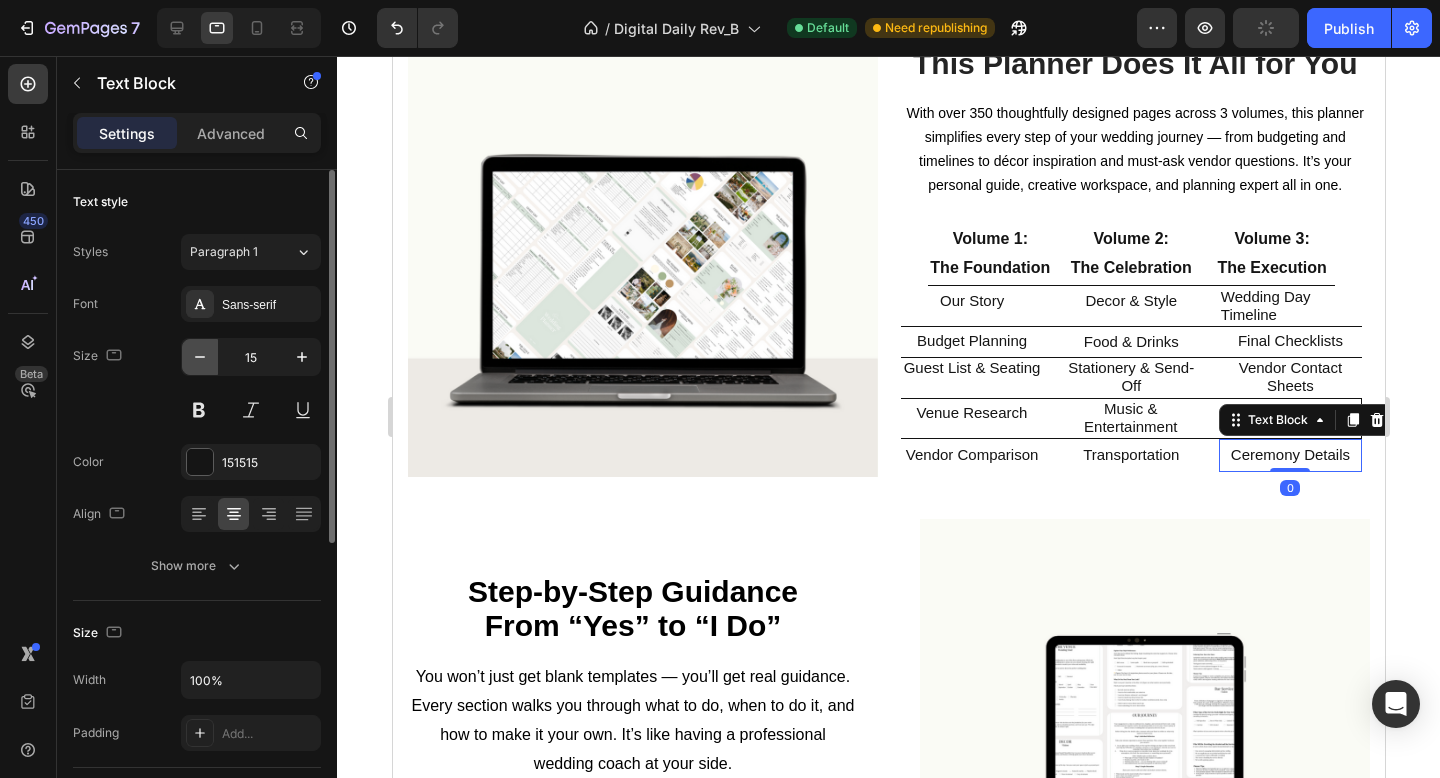 click 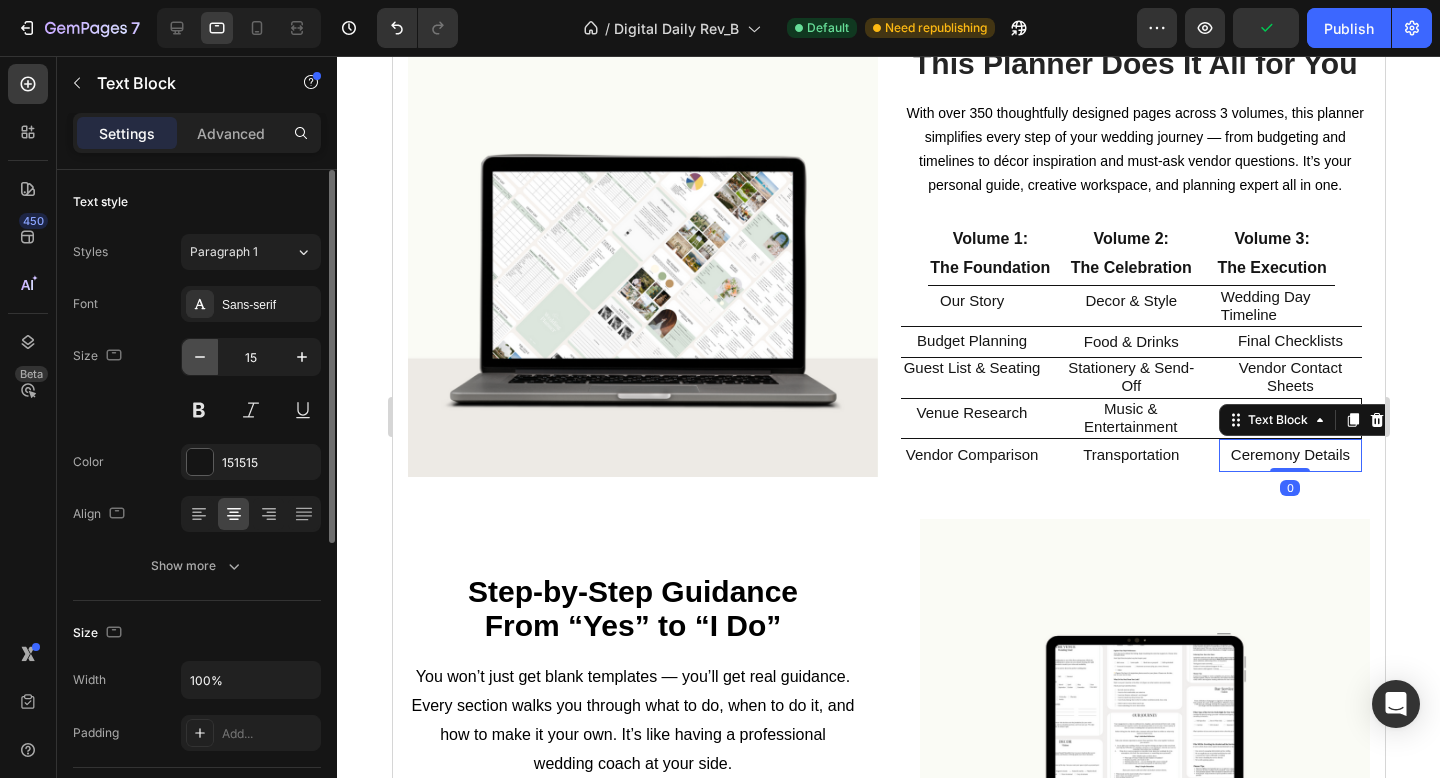 type on "14" 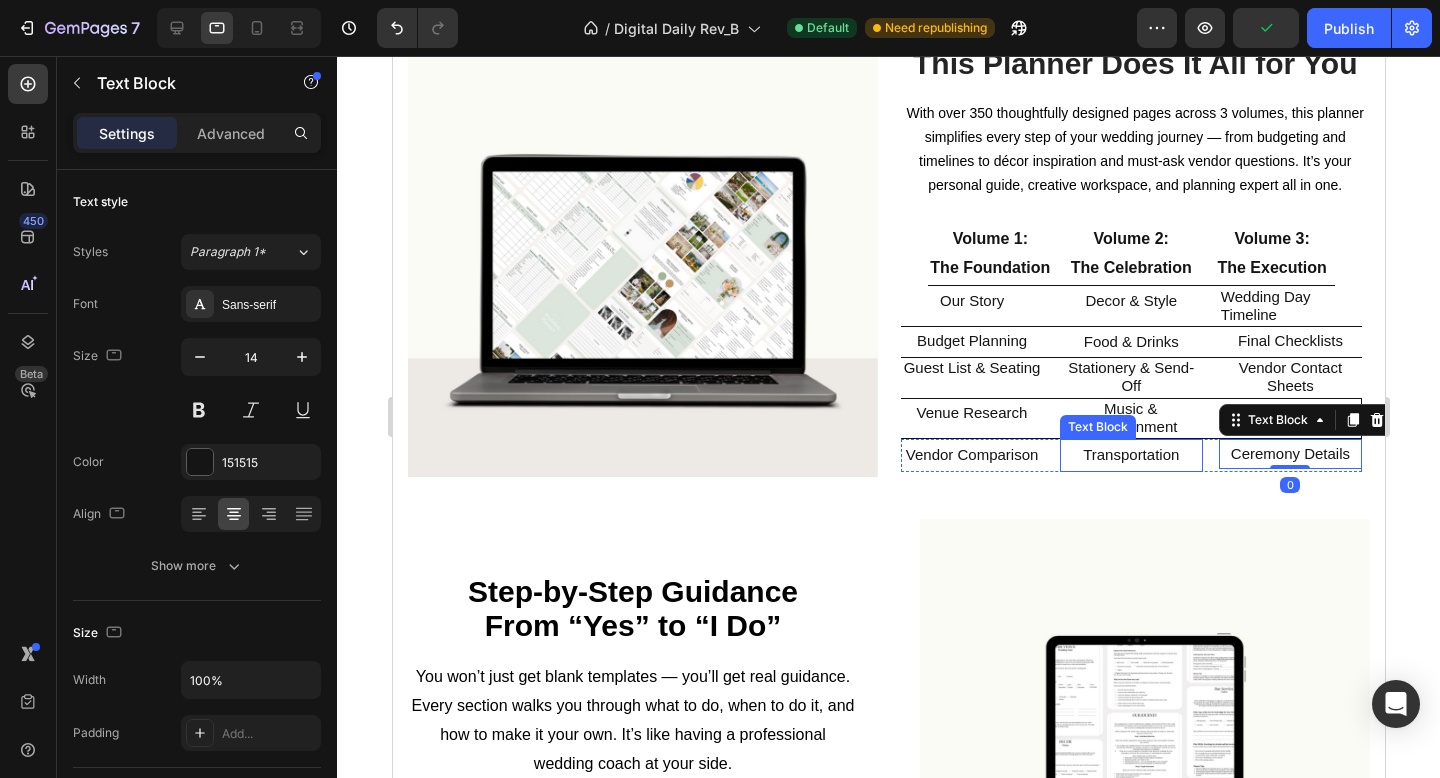 click on "Transportation" at bounding box center (1130, 454) 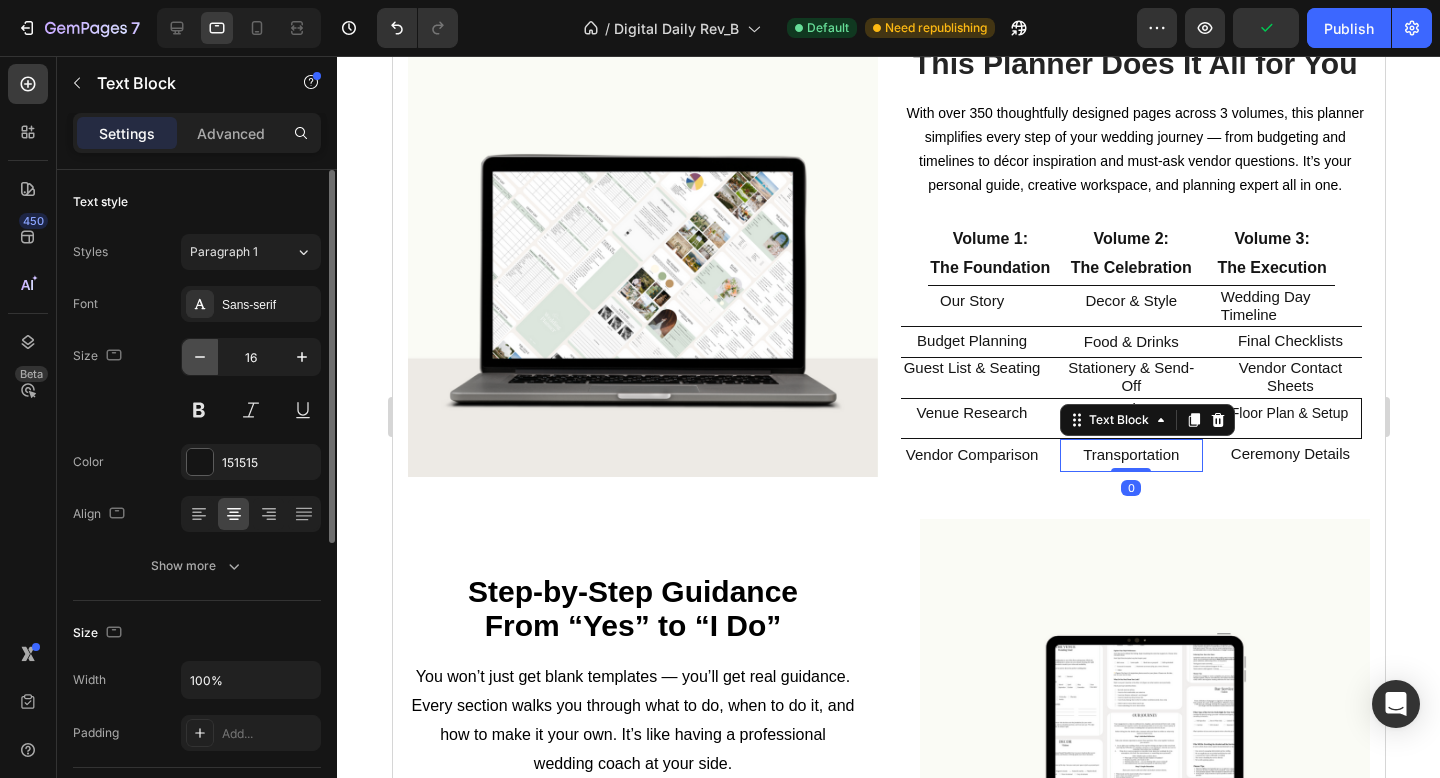 click 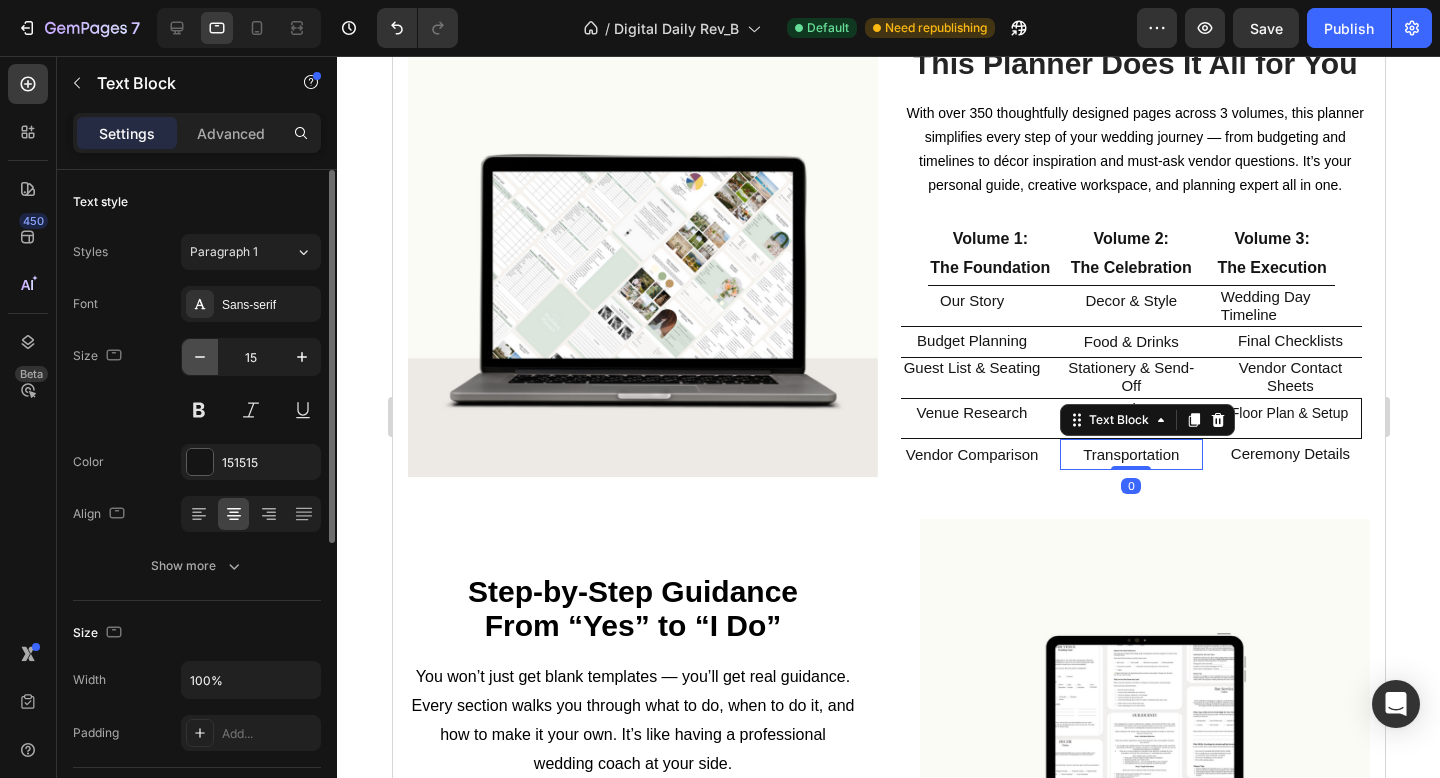 click 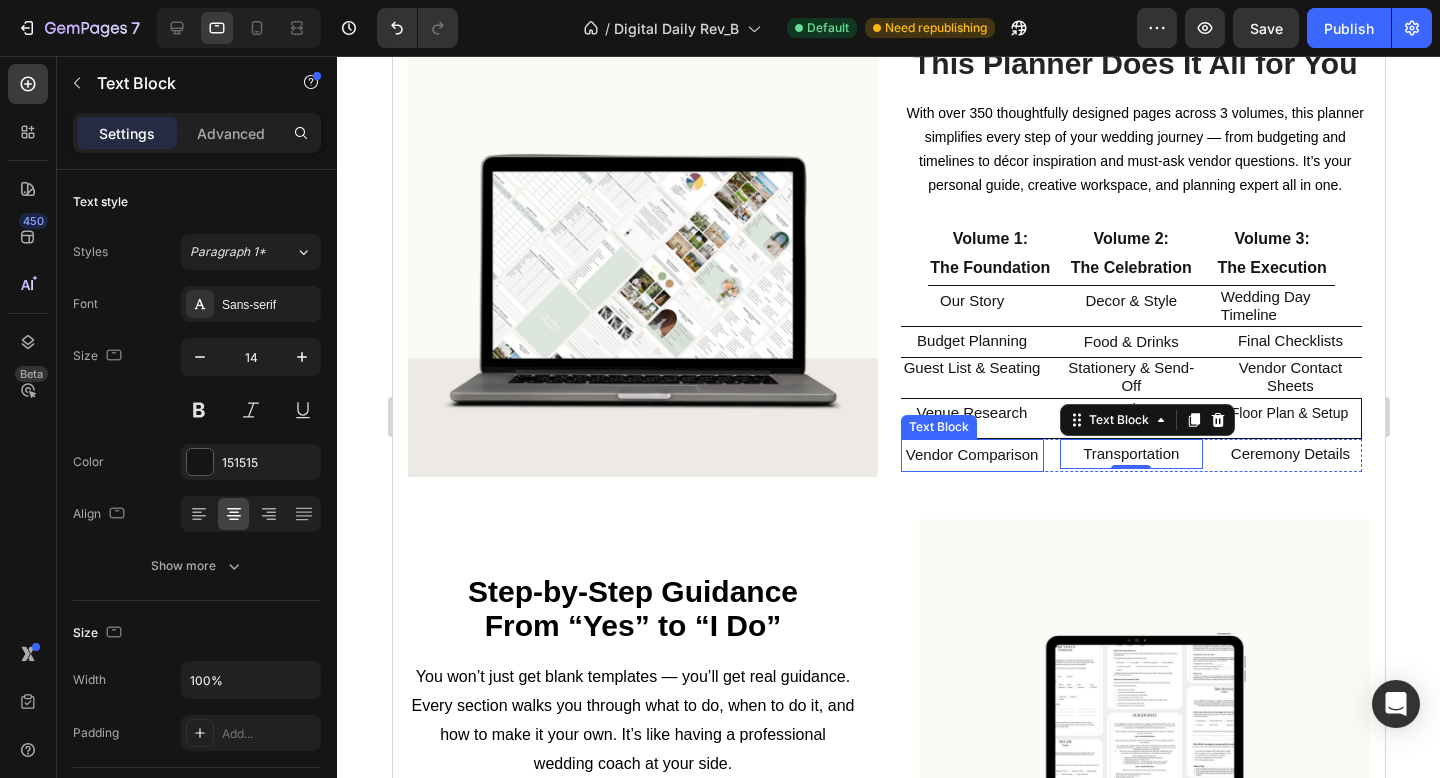 click on "Vendor Comparison" at bounding box center [971, 454] 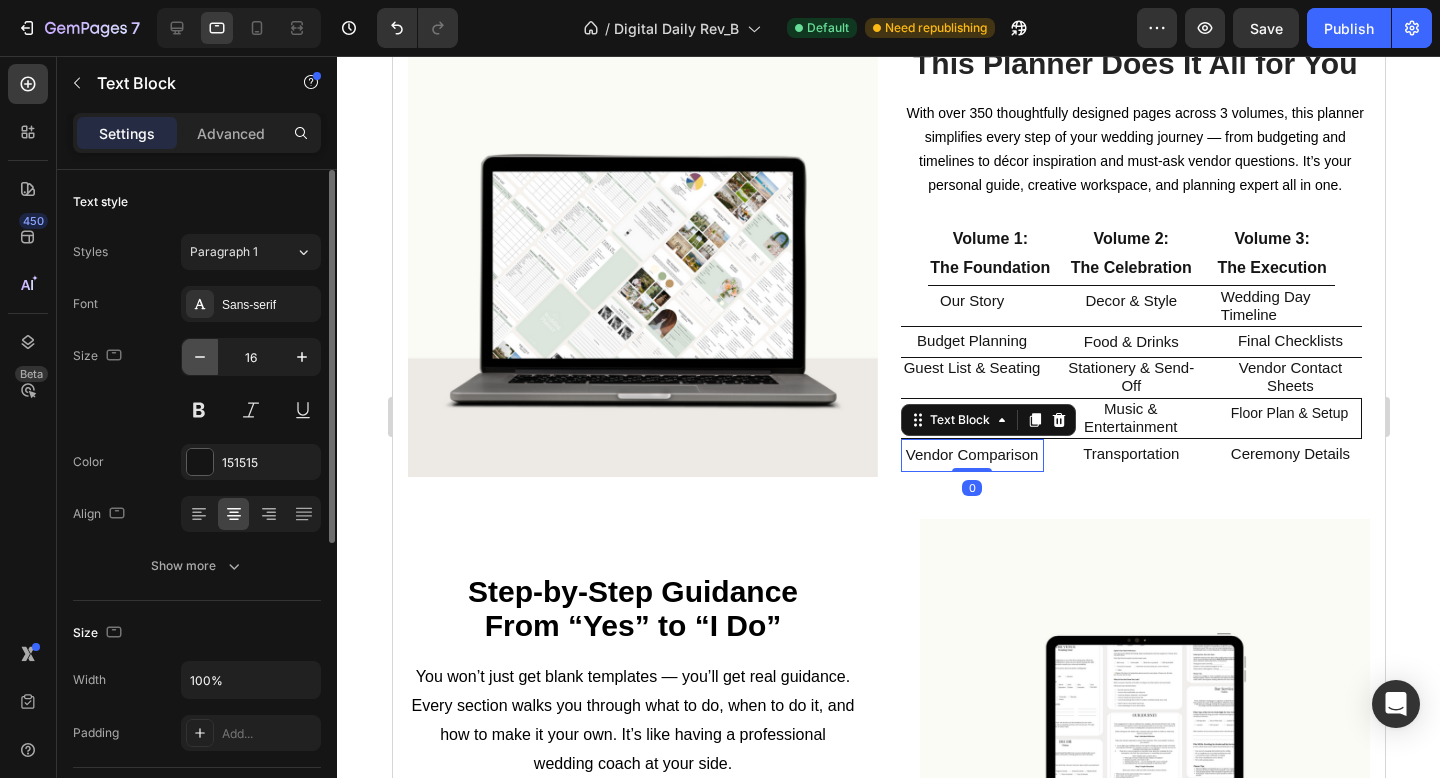 click 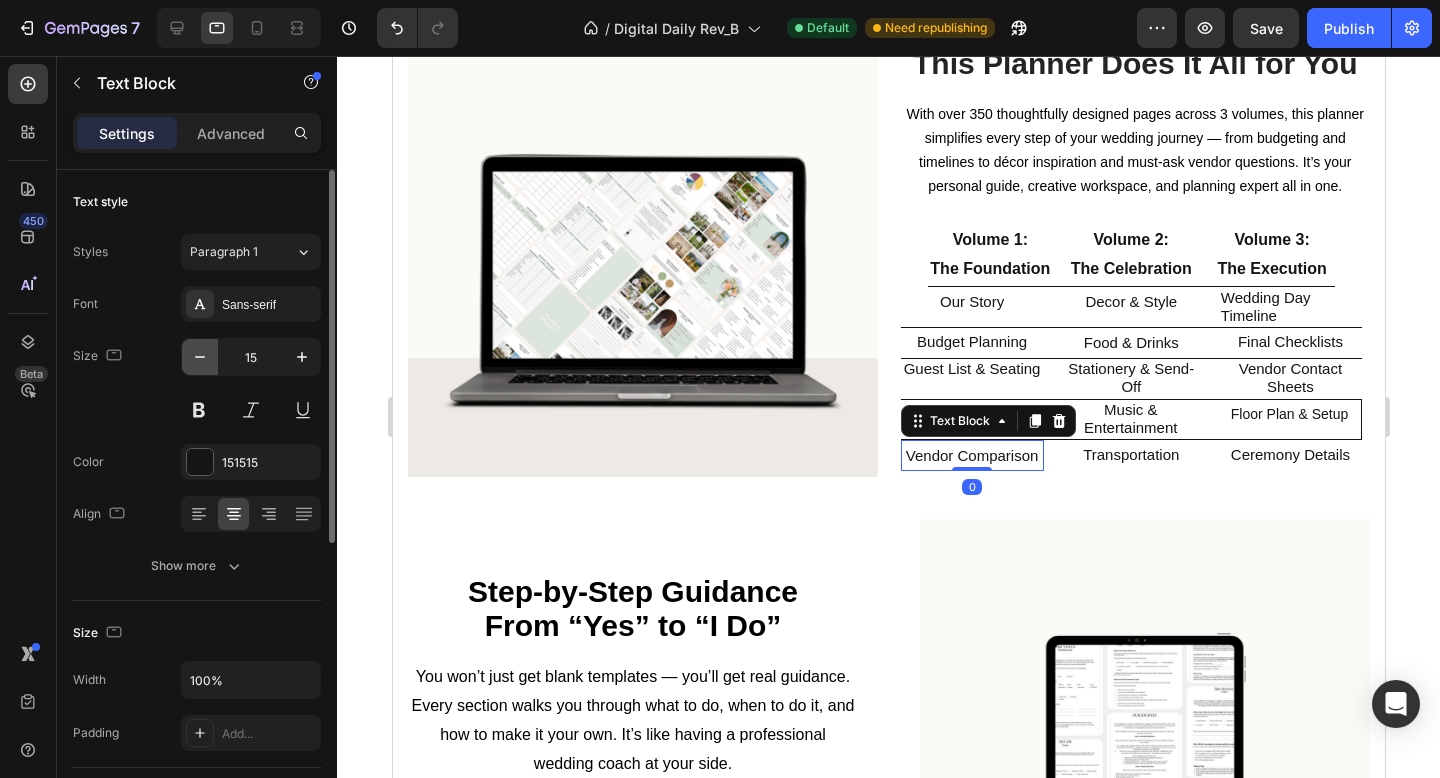 click 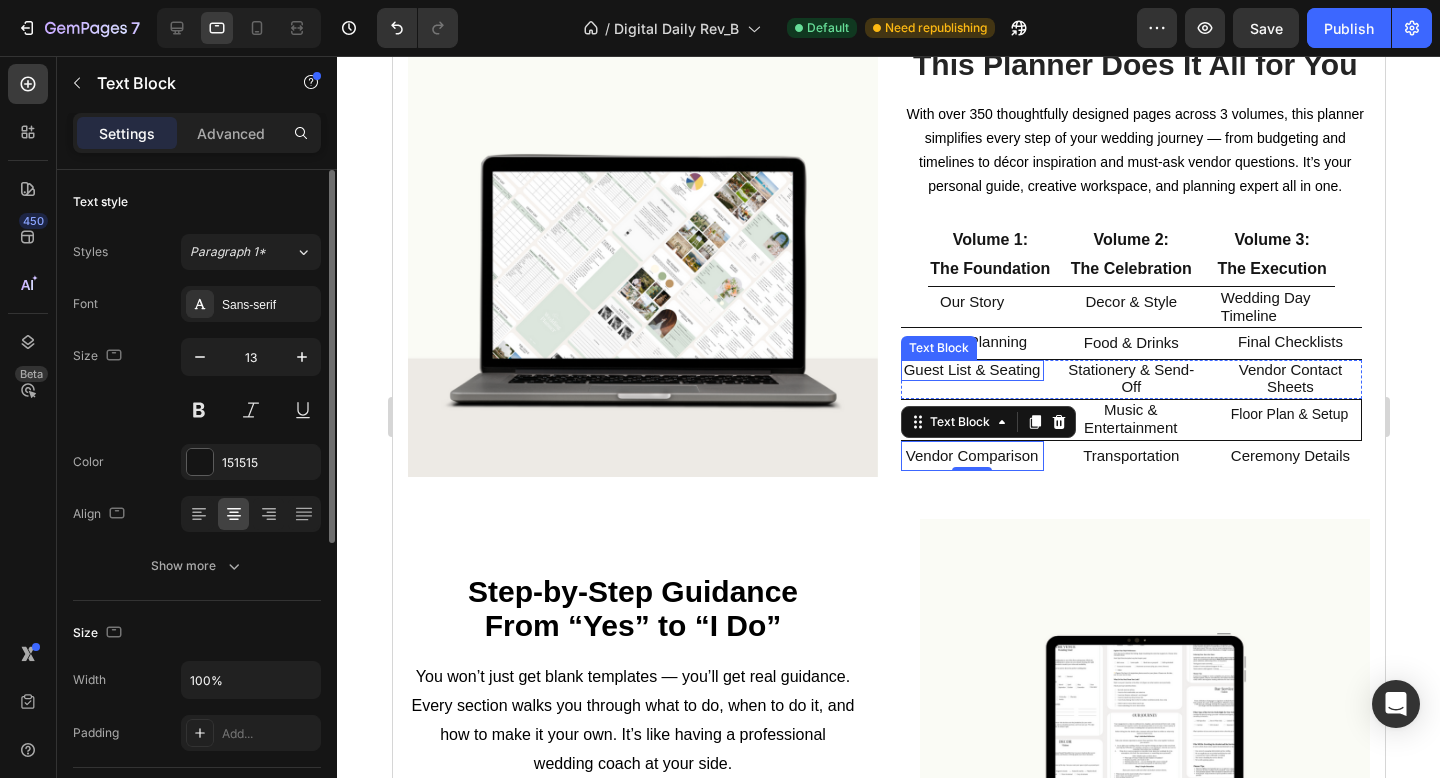 click on "Guest List & Seating" at bounding box center (971, 369) 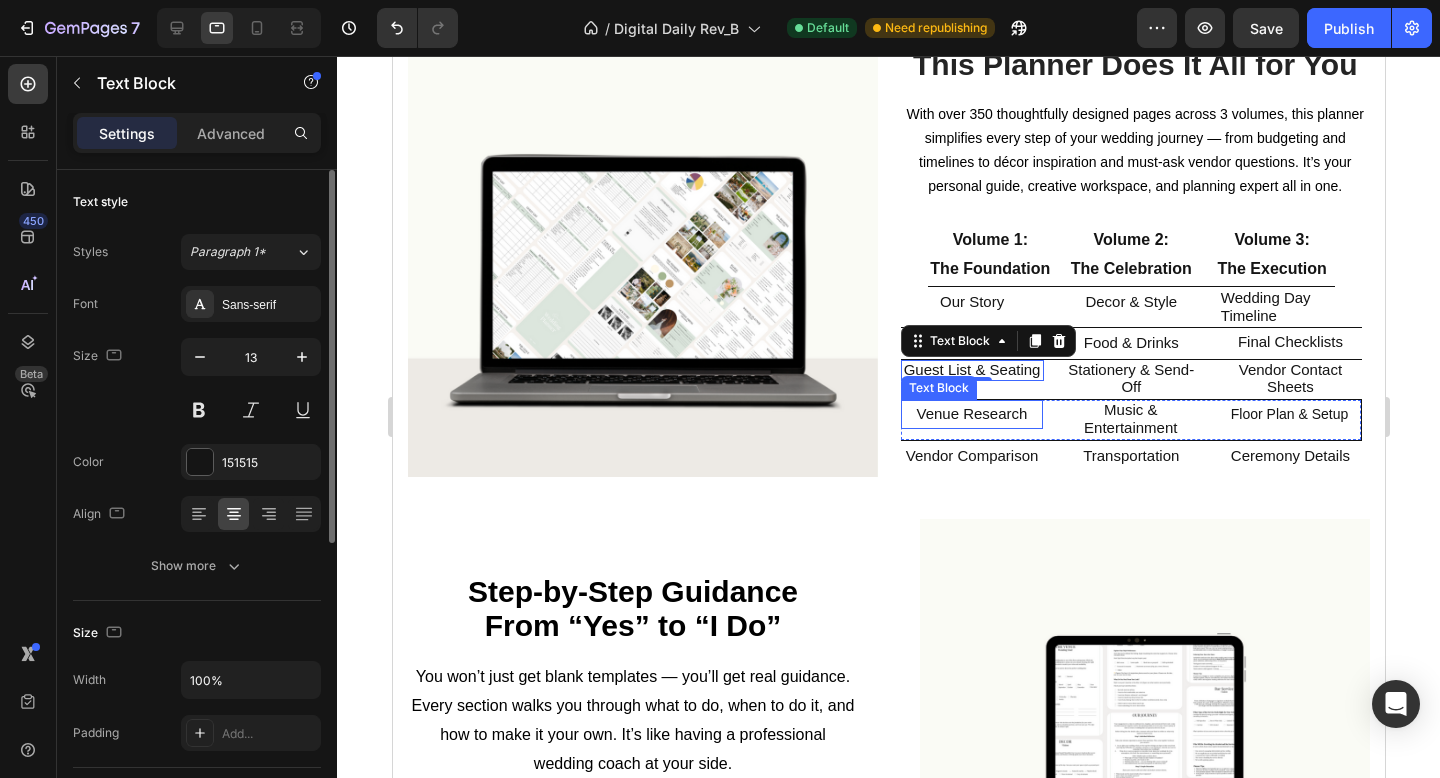 click on "Venue Research" at bounding box center (970, 413) 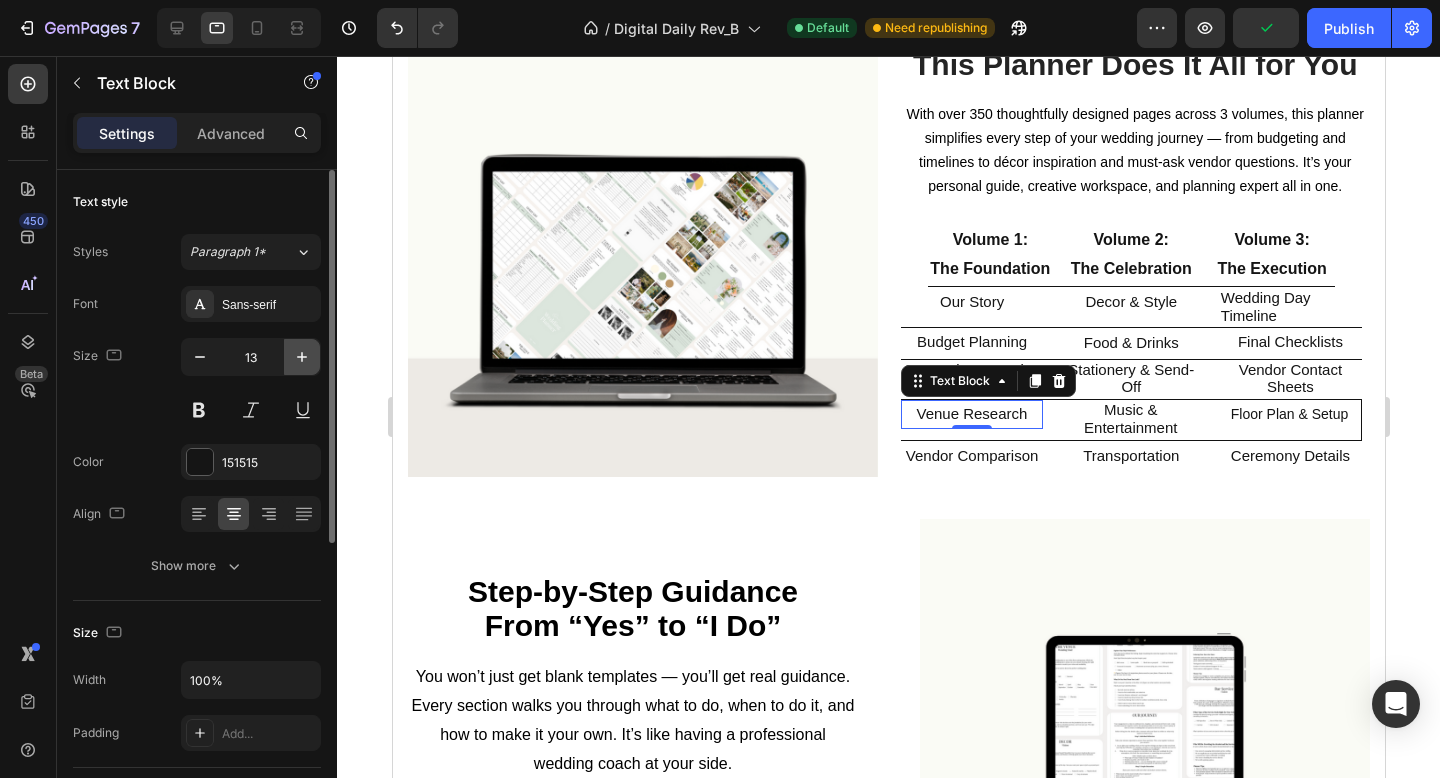 click 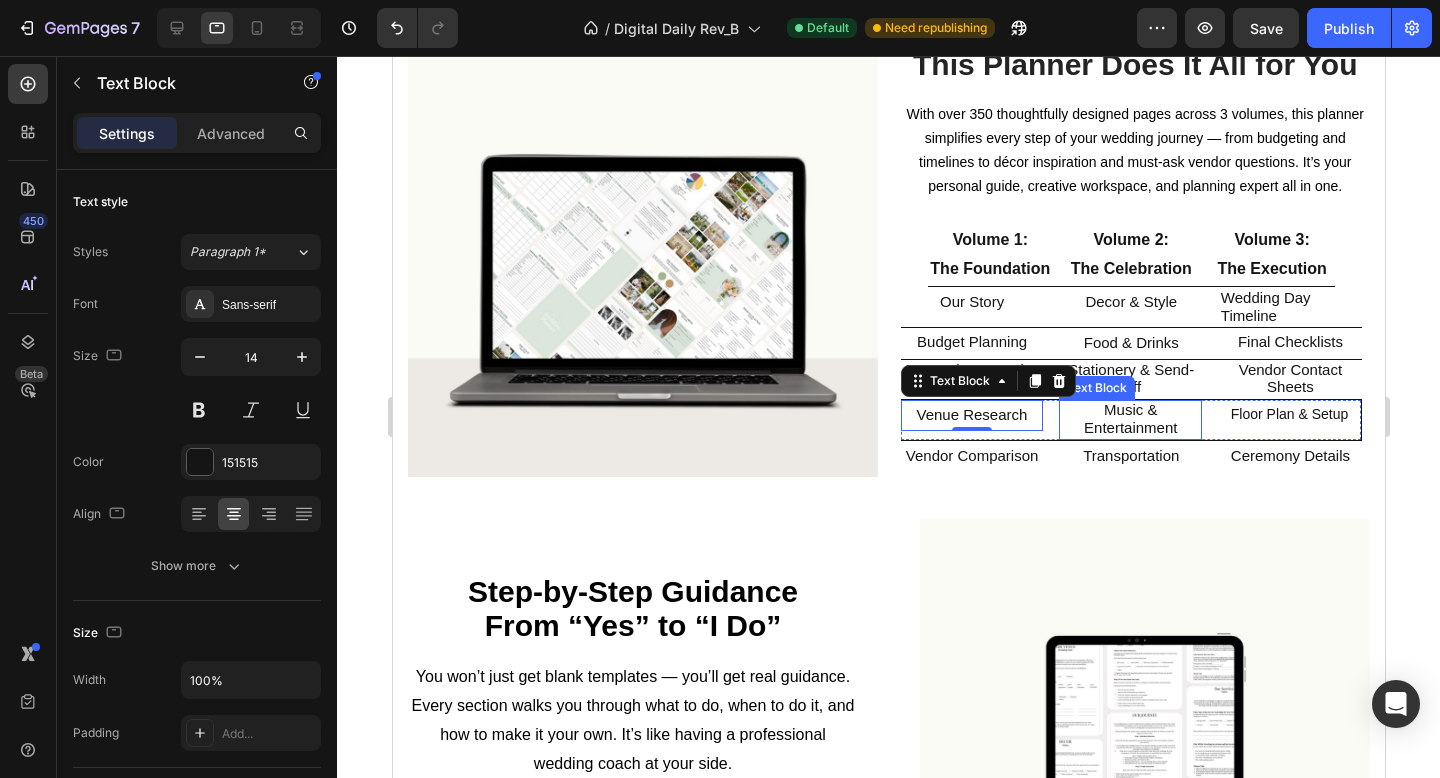 click on "Music & Entertainment" at bounding box center (1129, 418) 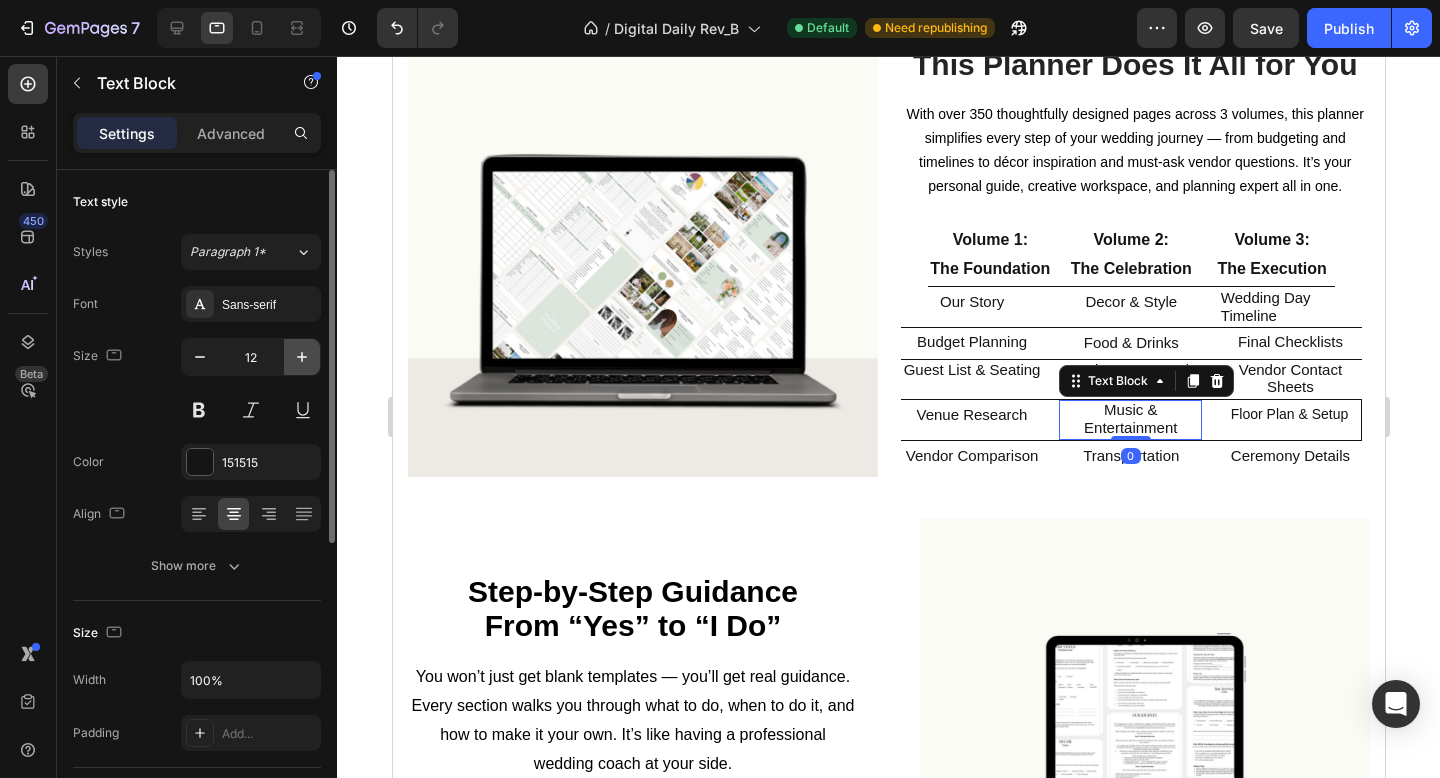 click 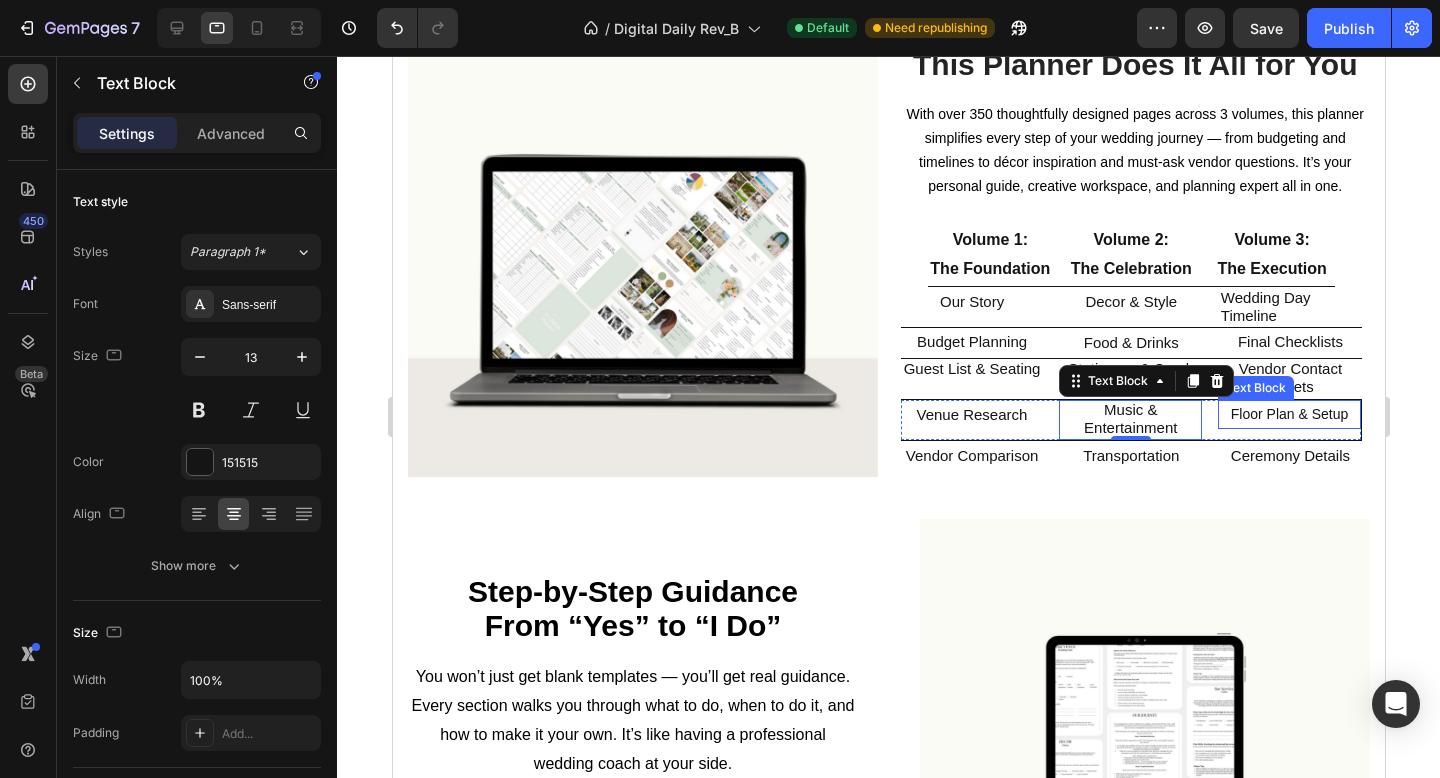 click on "Floor Plan & Setup" at bounding box center (1288, 414) 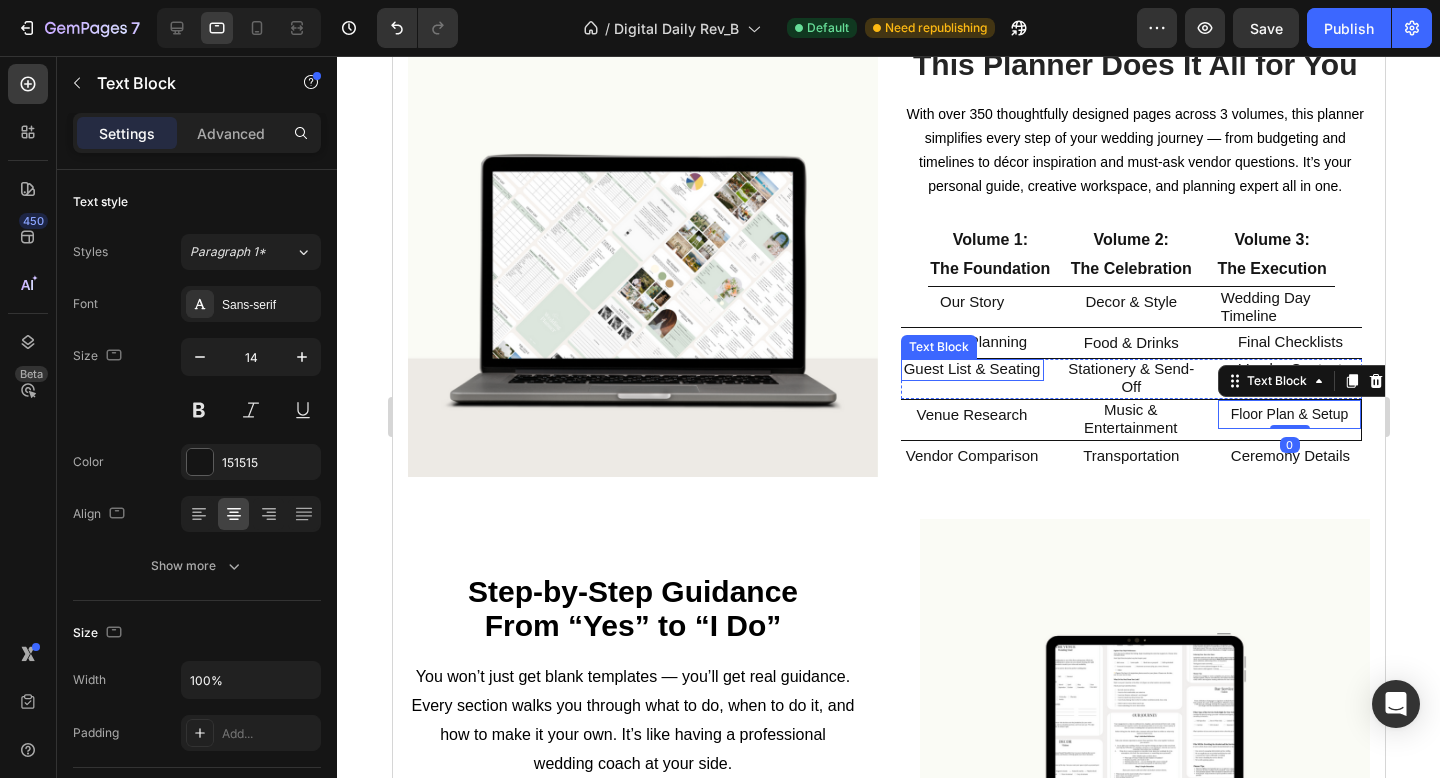 click on "Guest List & Seating" at bounding box center (971, 368) 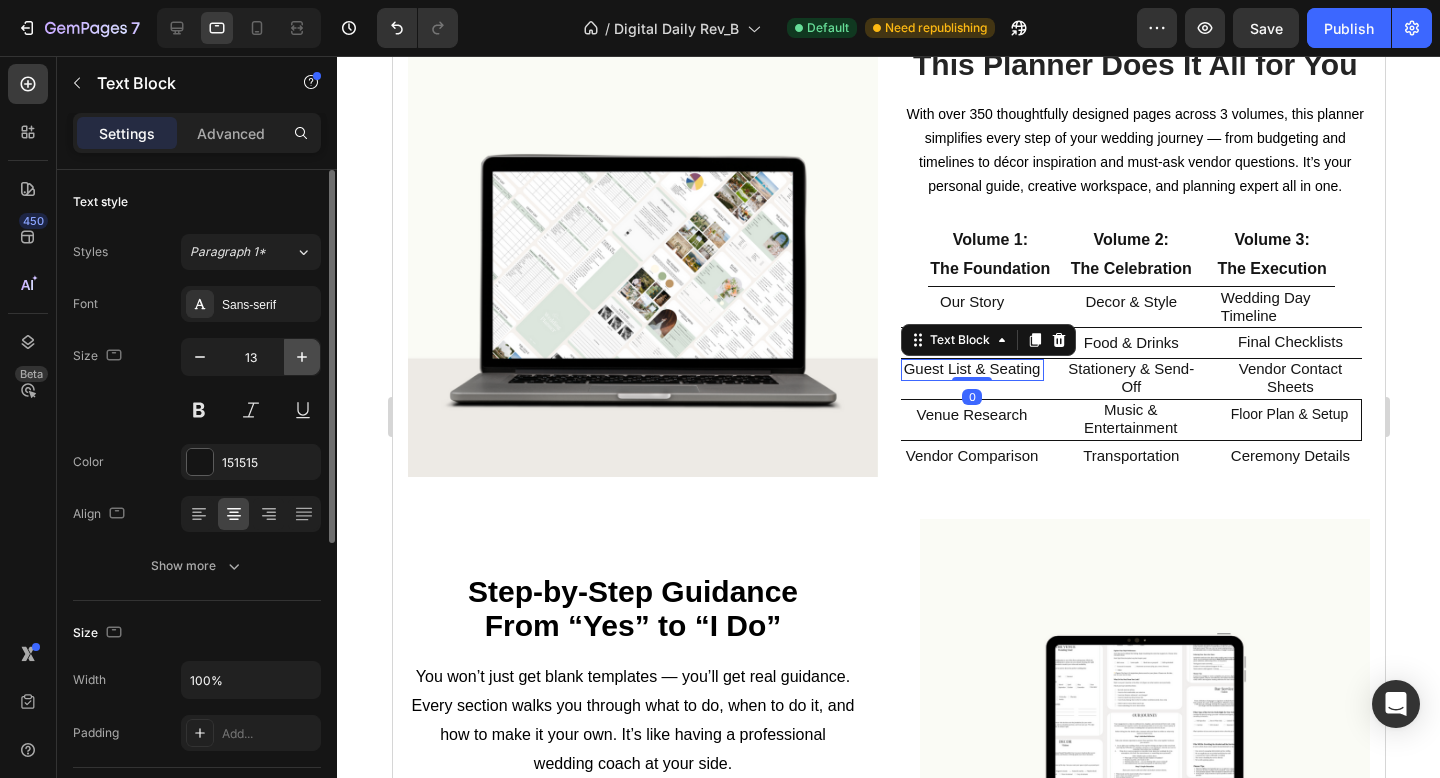 click 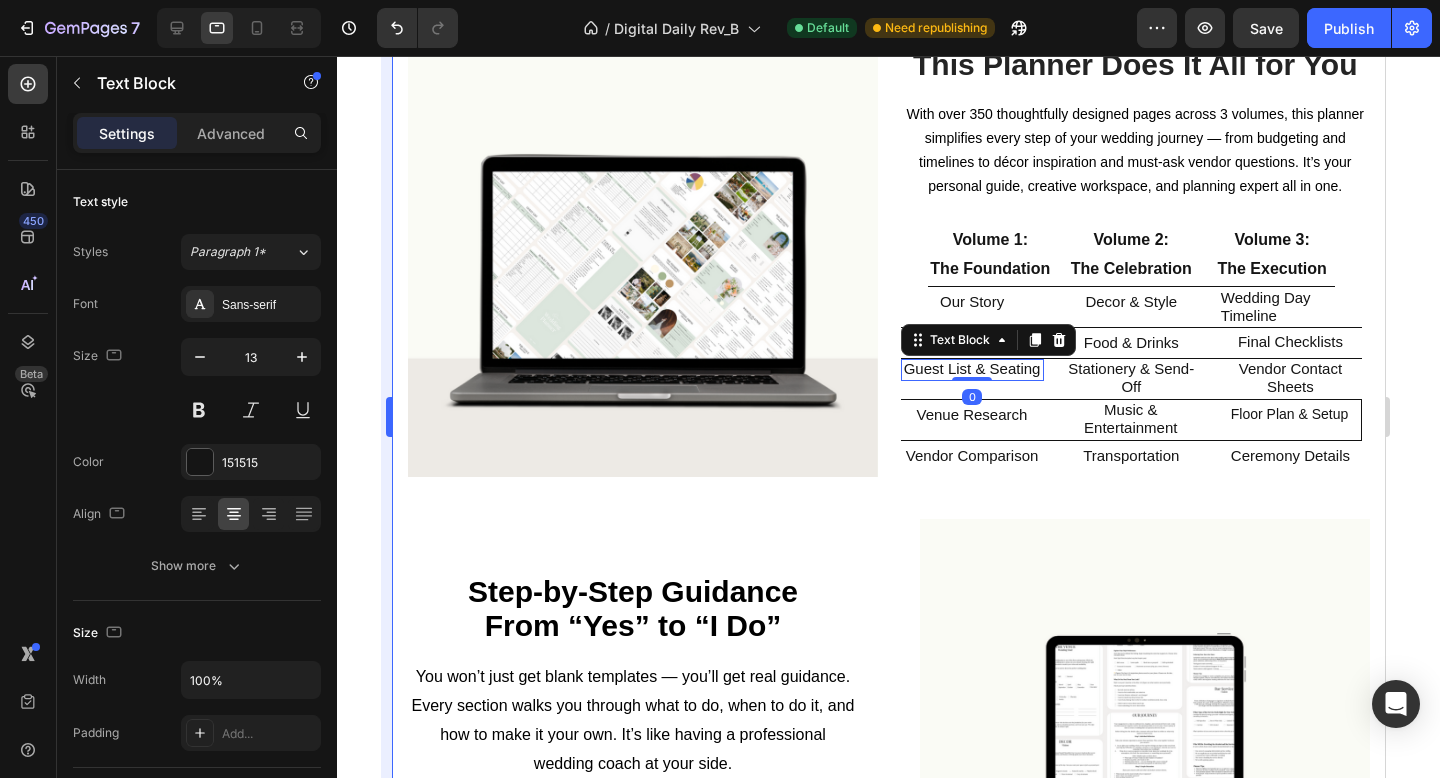 type on "14" 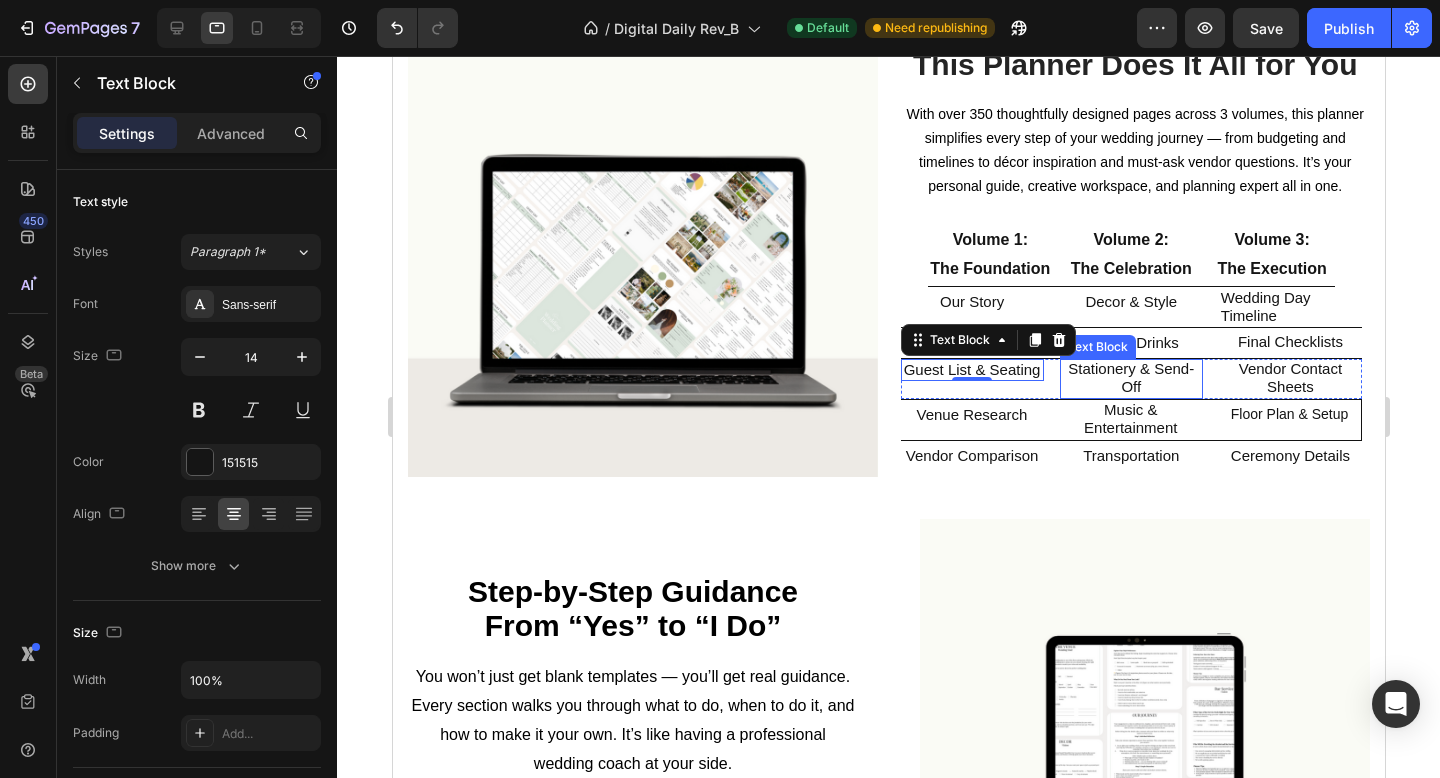 click on "Stationery & Send-Off" at bounding box center (1130, 377) 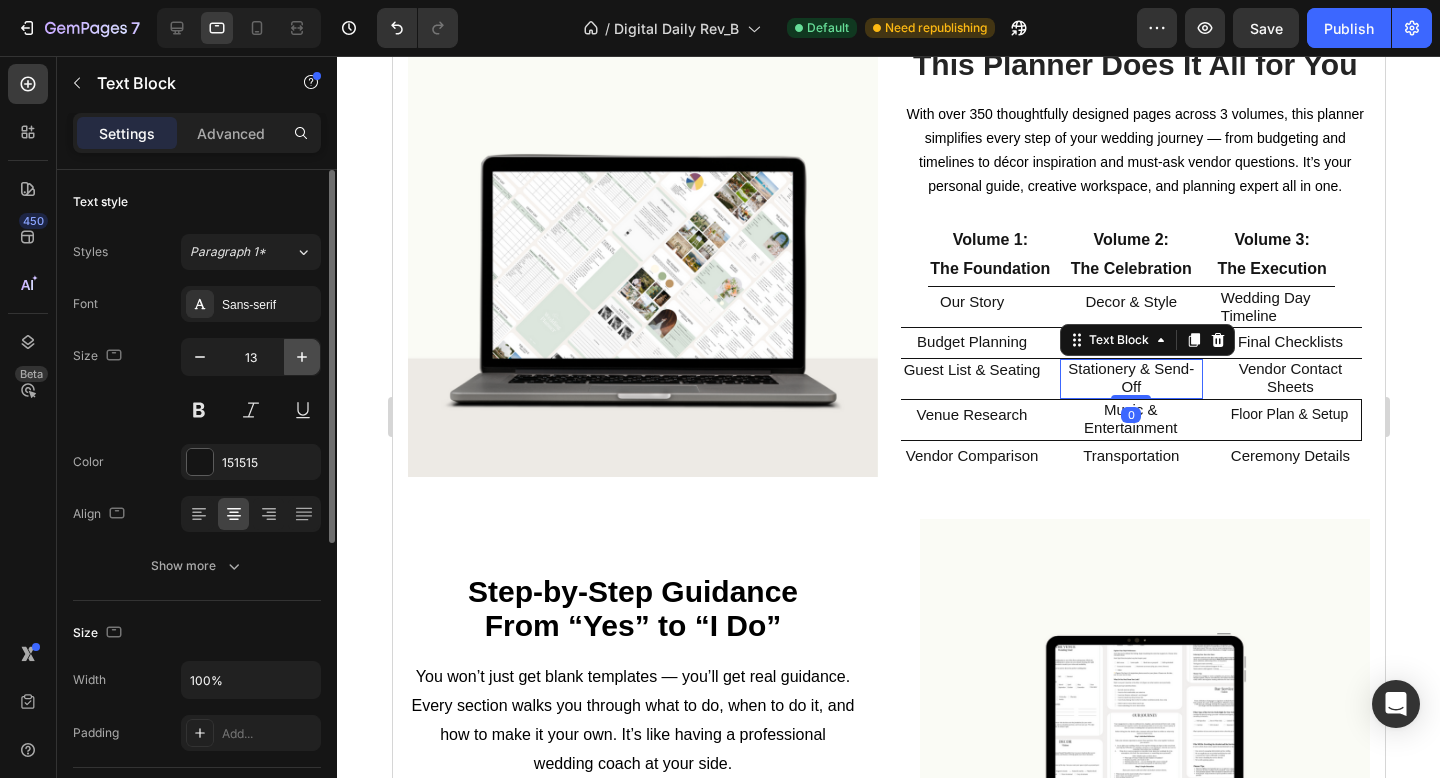 click at bounding box center [302, 357] 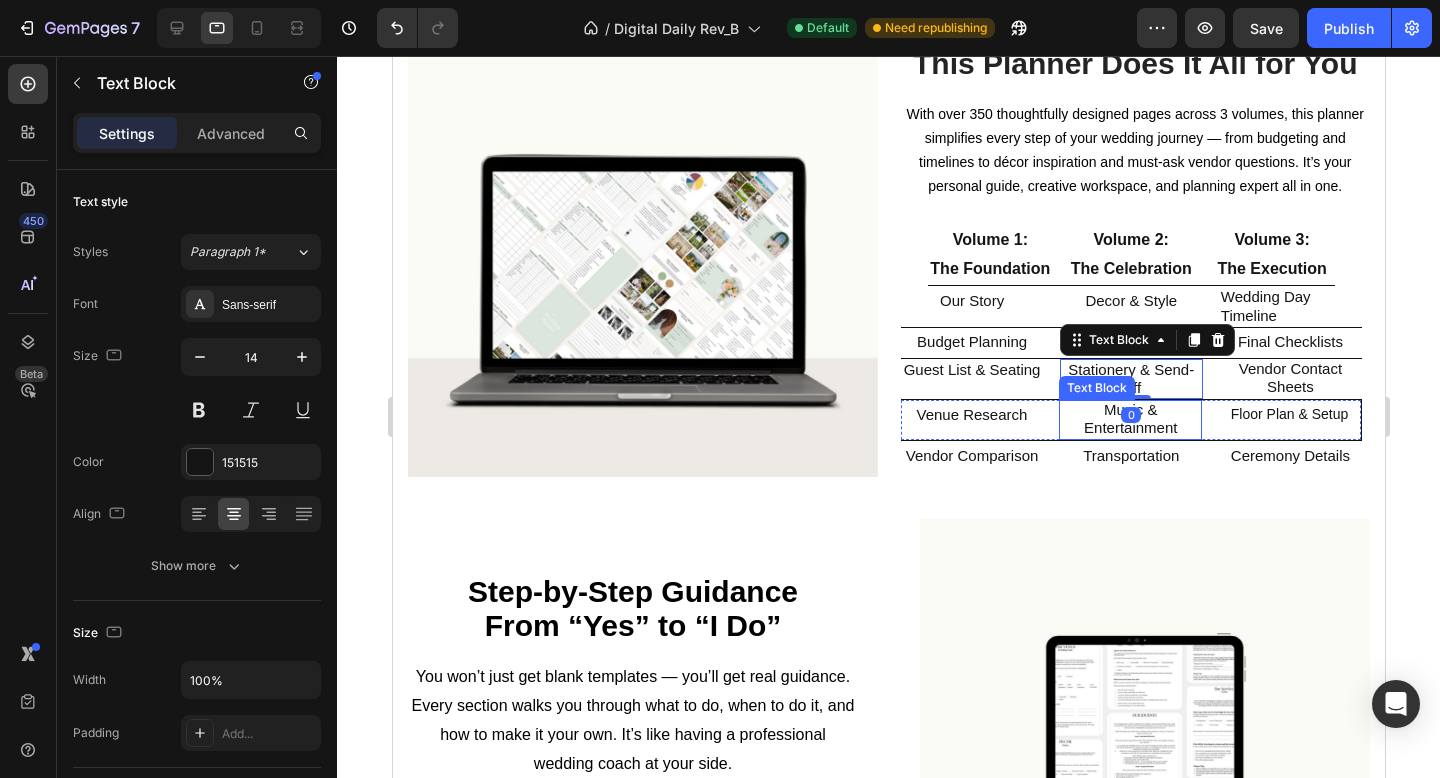 click on "Vendor Contact Sheets" at bounding box center (1289, 377) 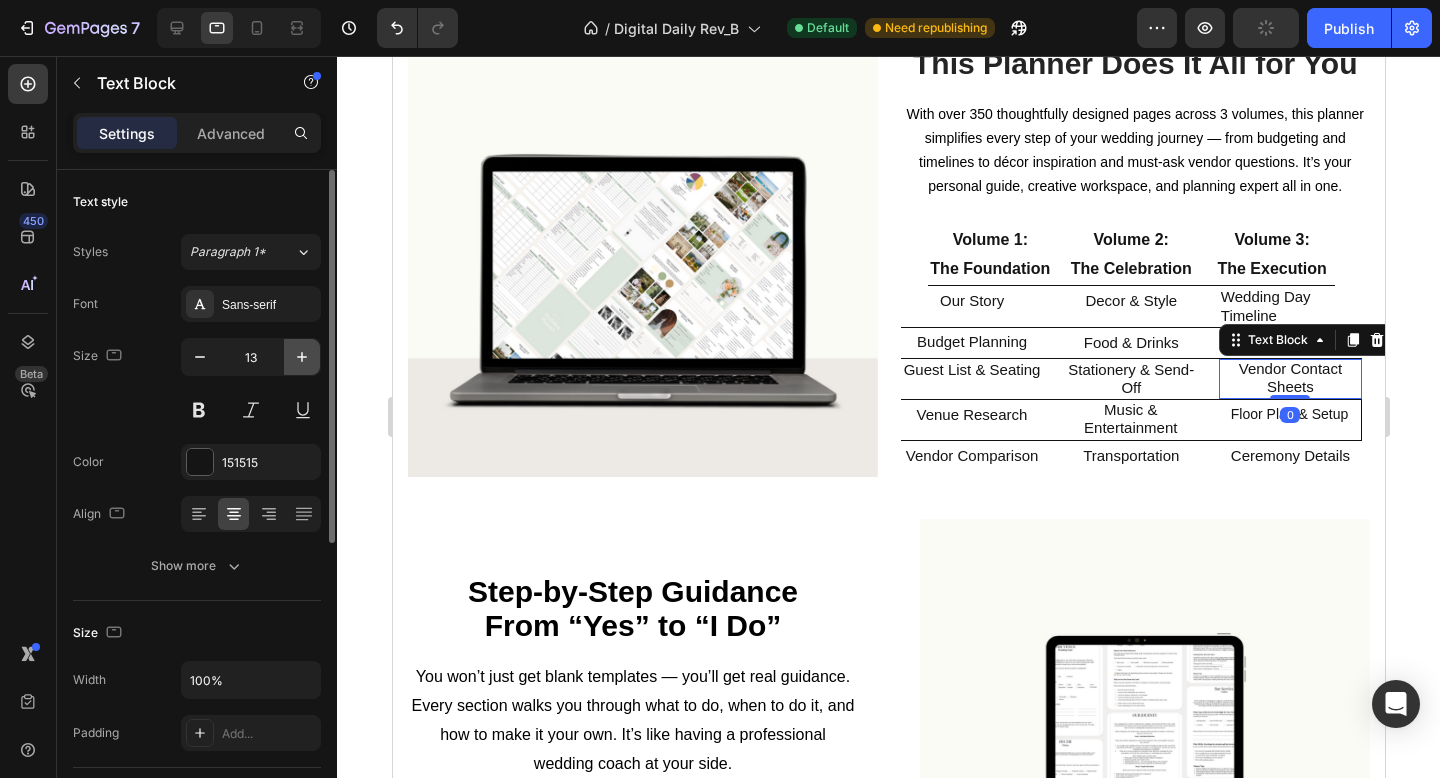 click 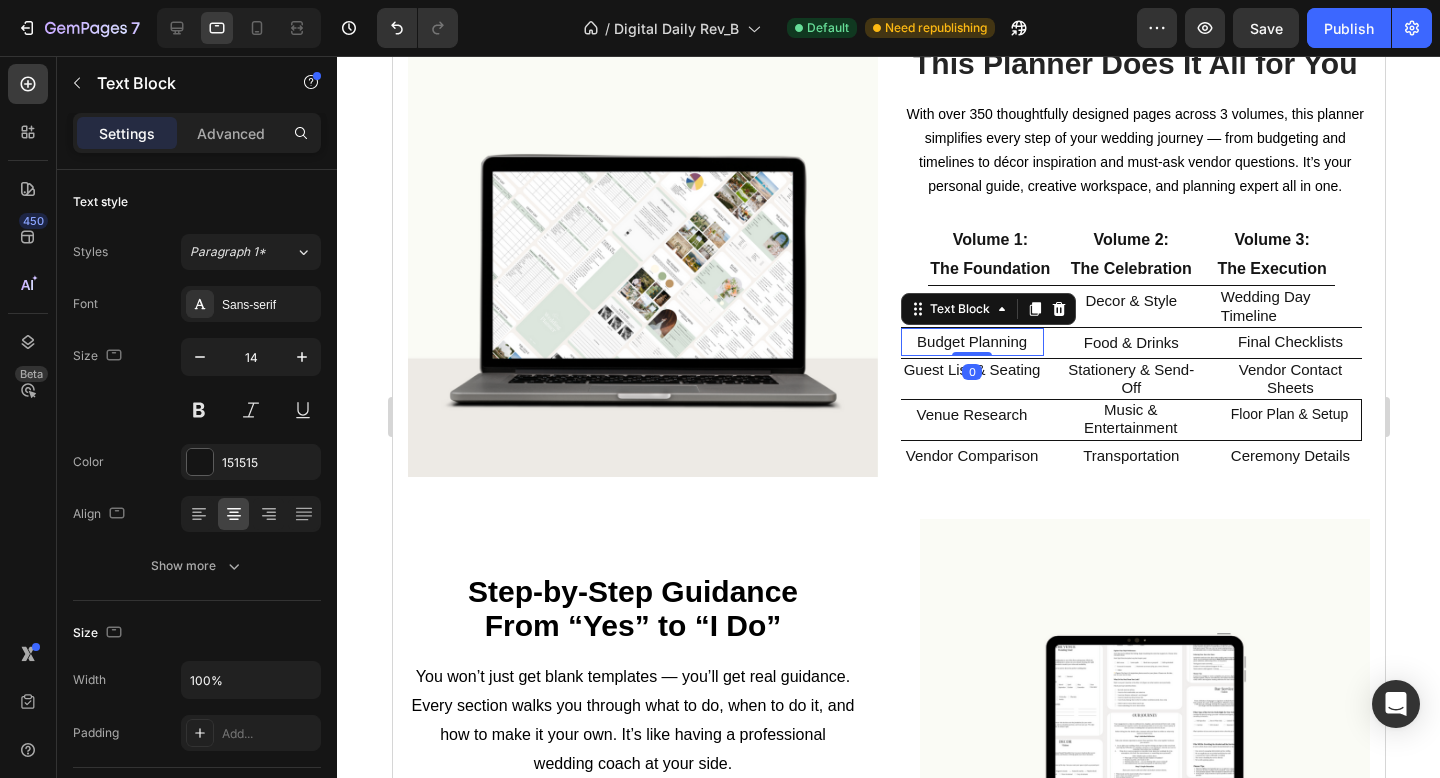 click on "Budget Planning" at bounding box center [971, 341] 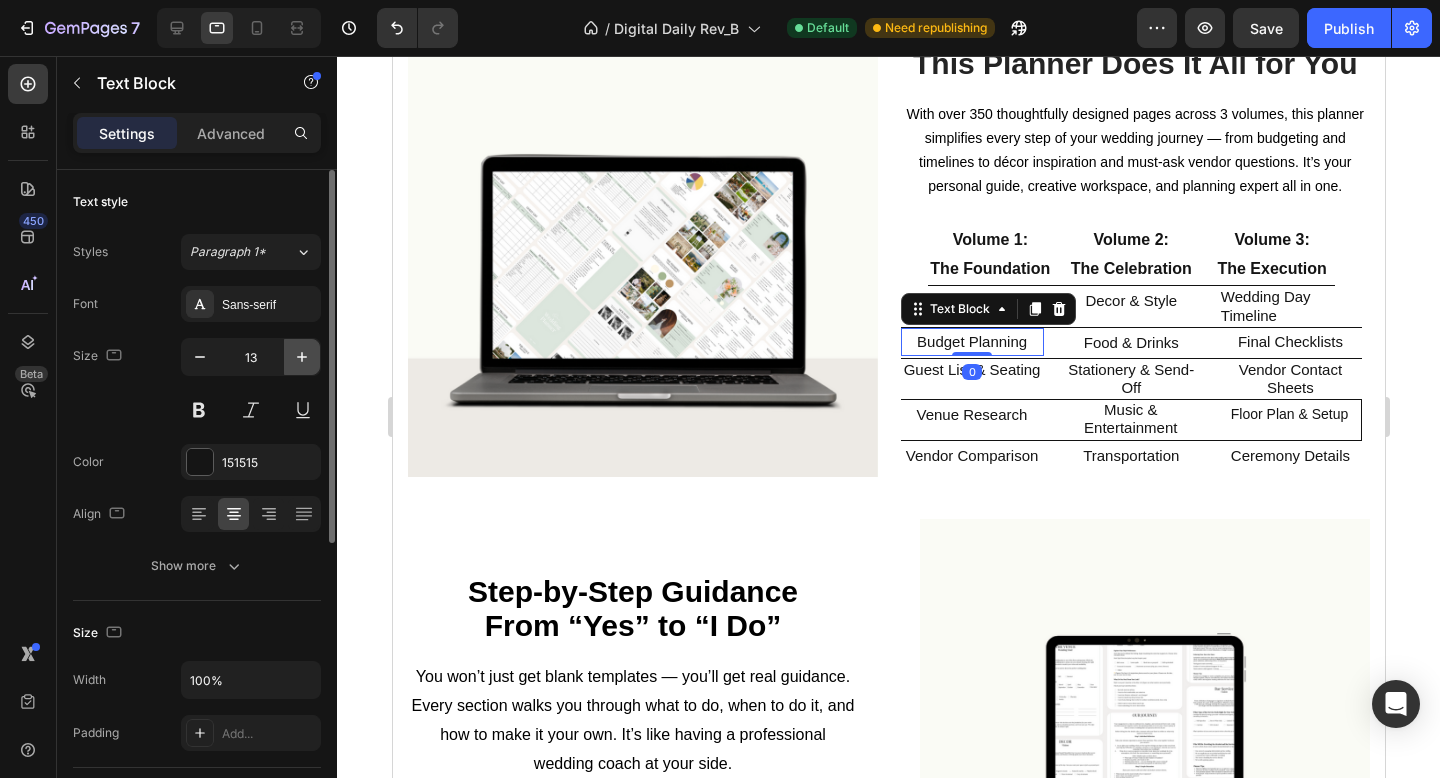 click 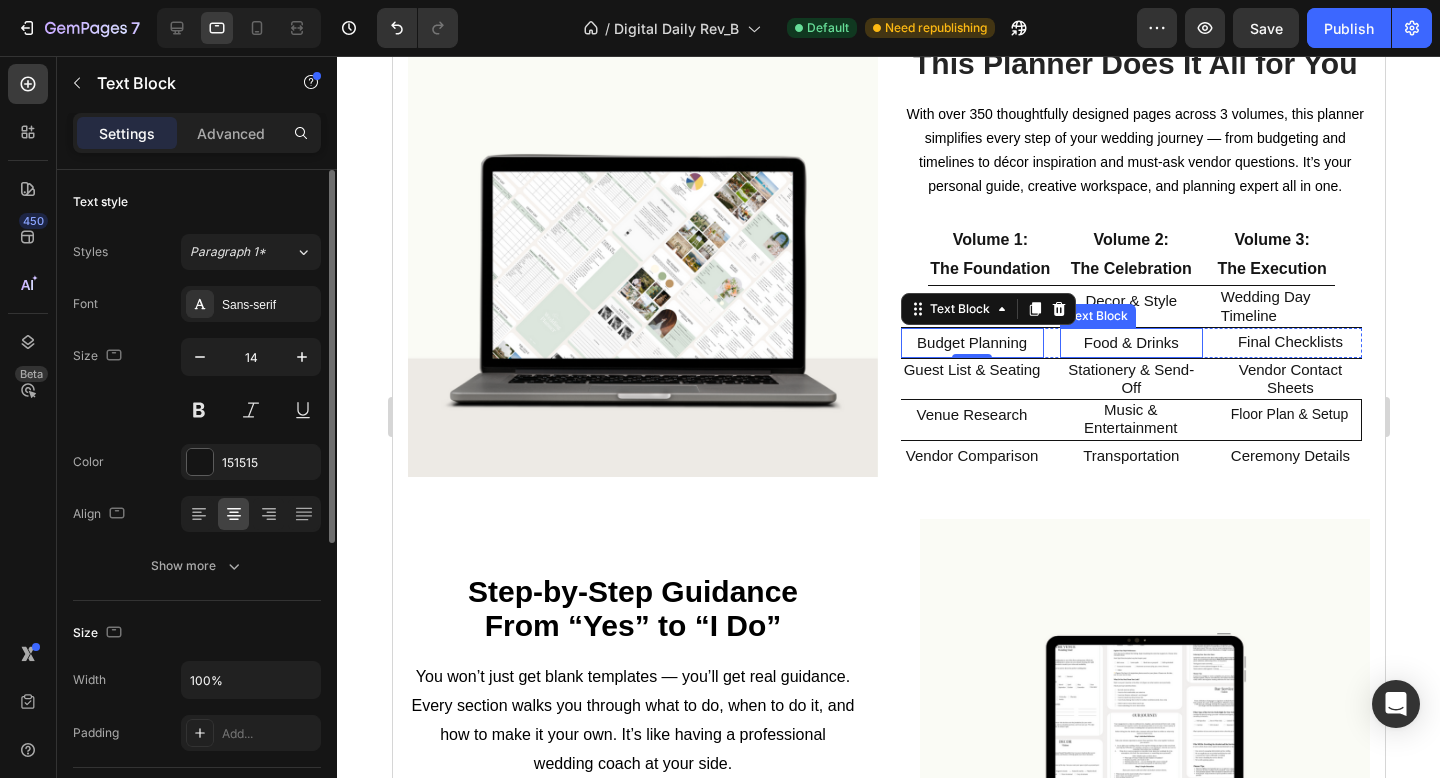 click on "Food & Drinks" at bounding box center [1130, 342] 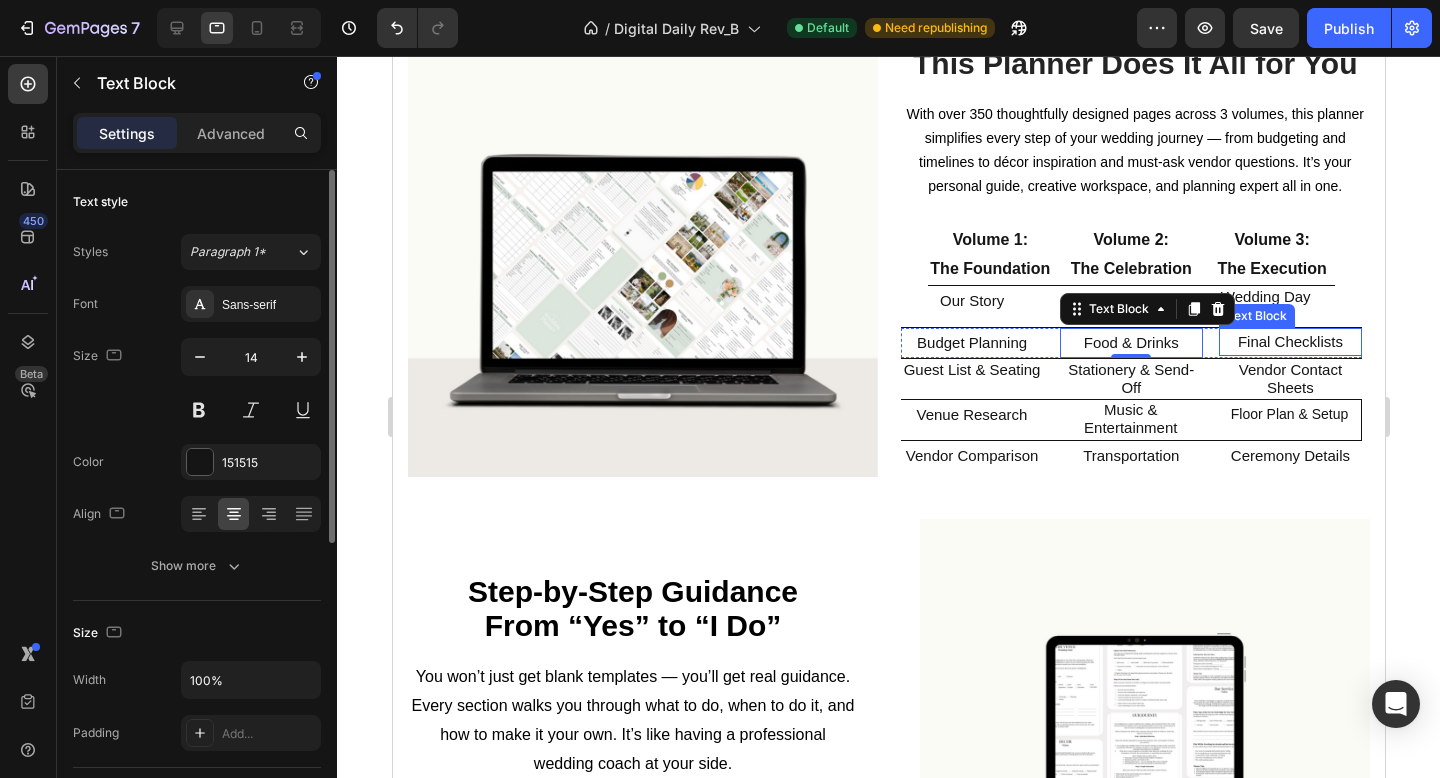 click on "Final Checklists" at bounding box center (1289, 341) 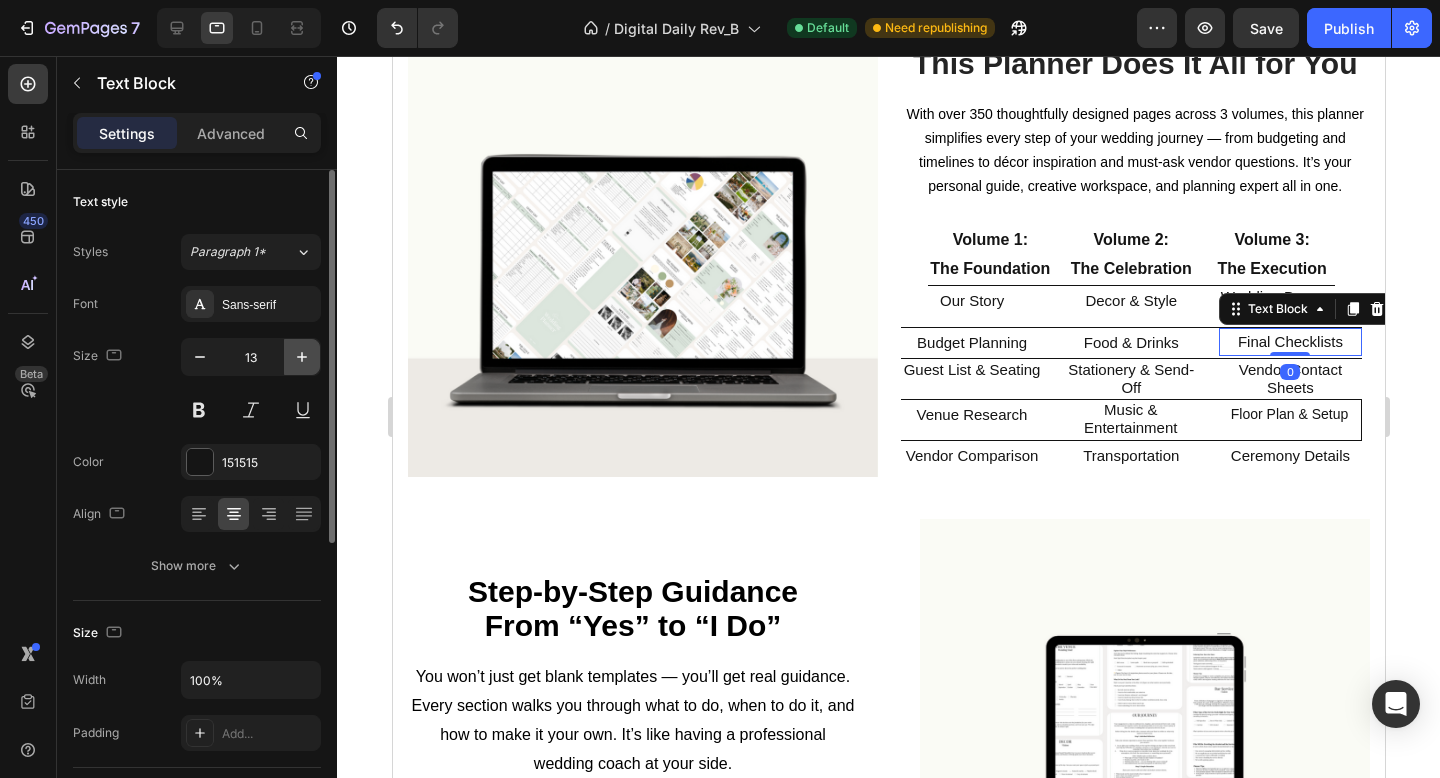 click 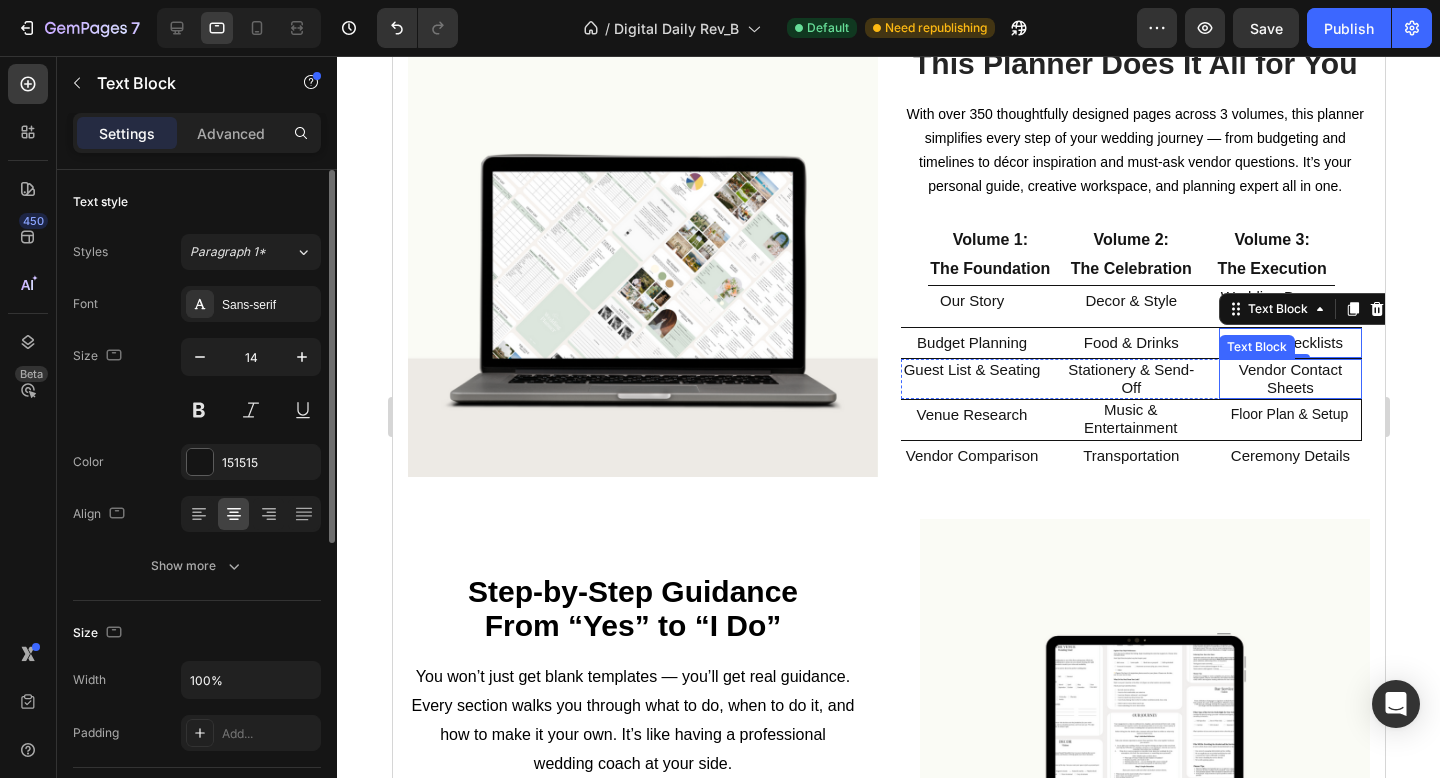 click on "Vendor Contact Sheets" at bounding box center (1289, 378) 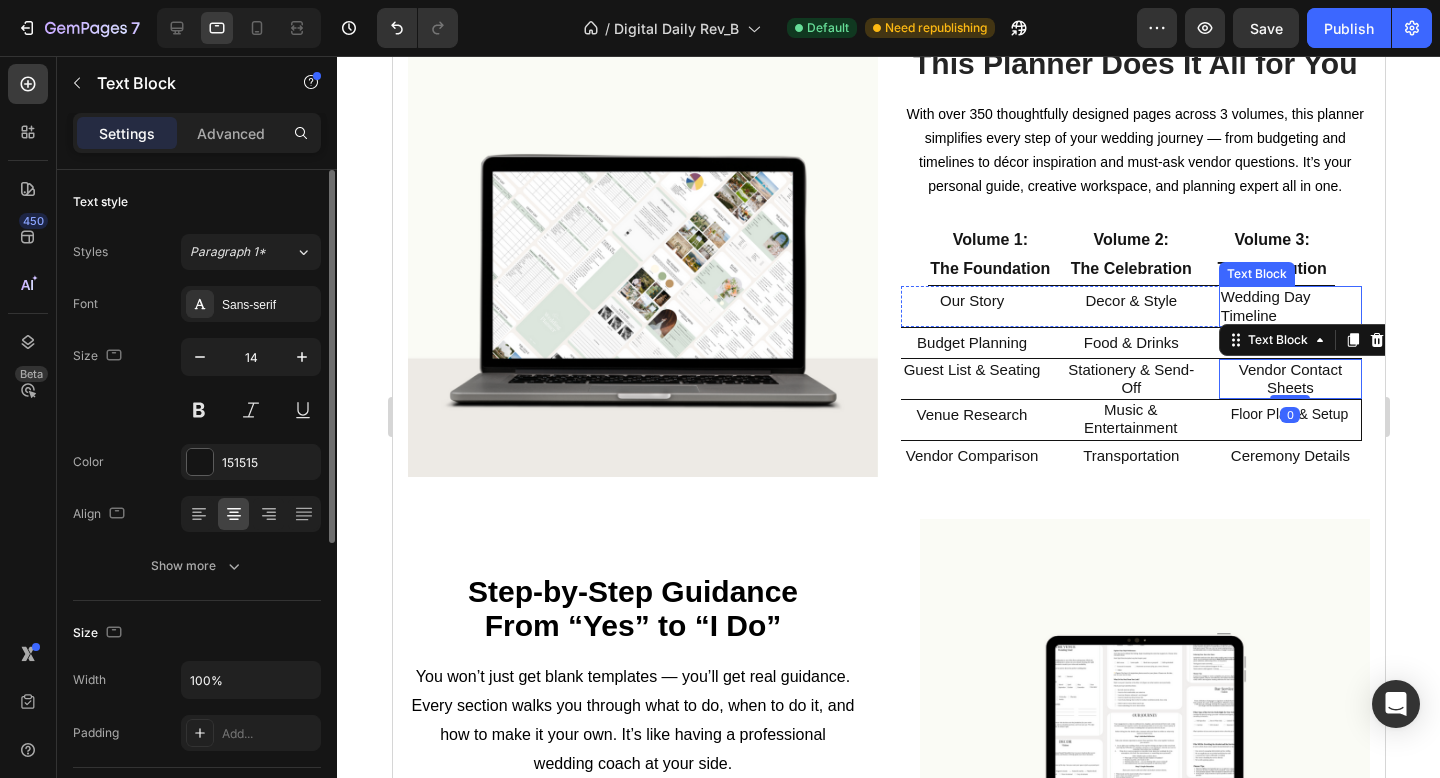click on "Wedding Day Timeline" at bounding box center [1265, 305] 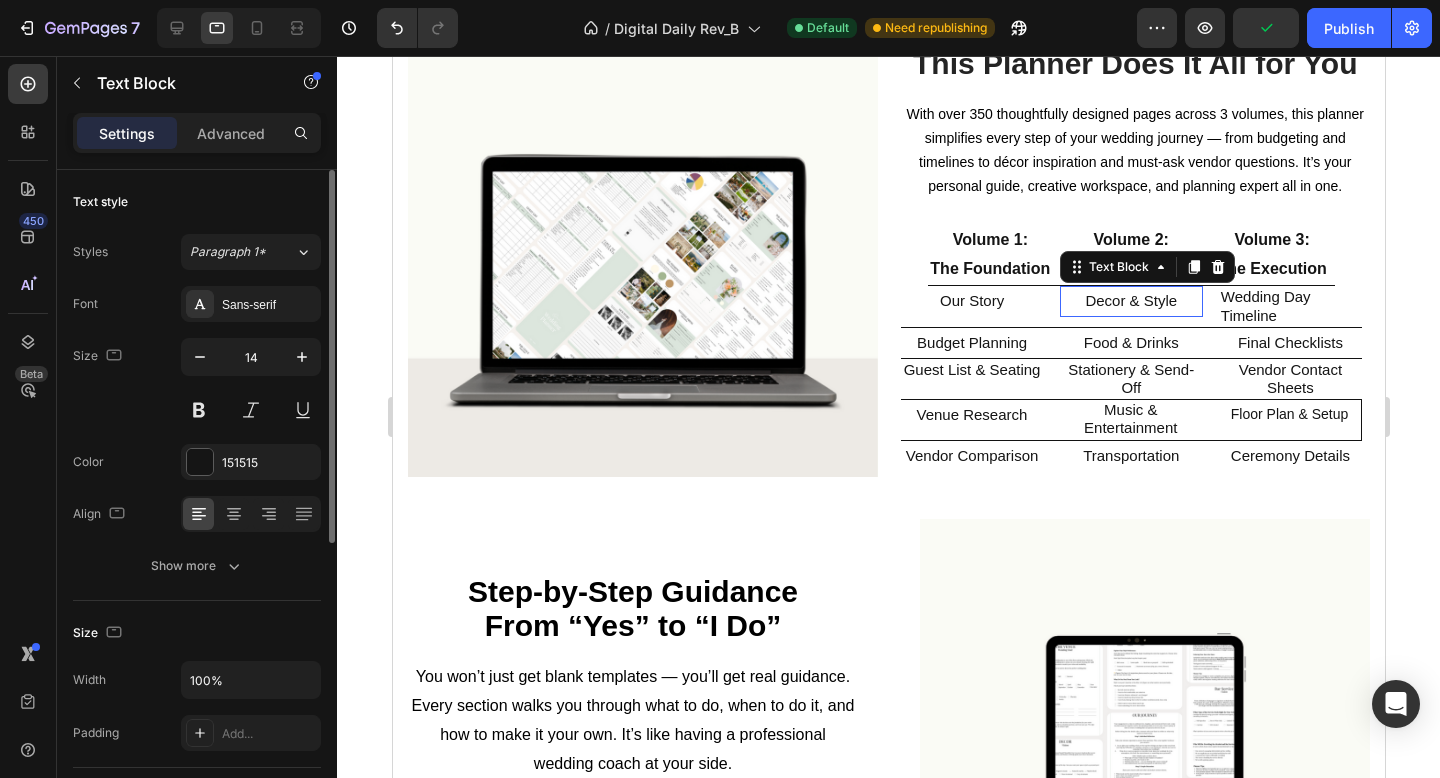 click on "Decor & Style" at bounding box center [1130, 300] 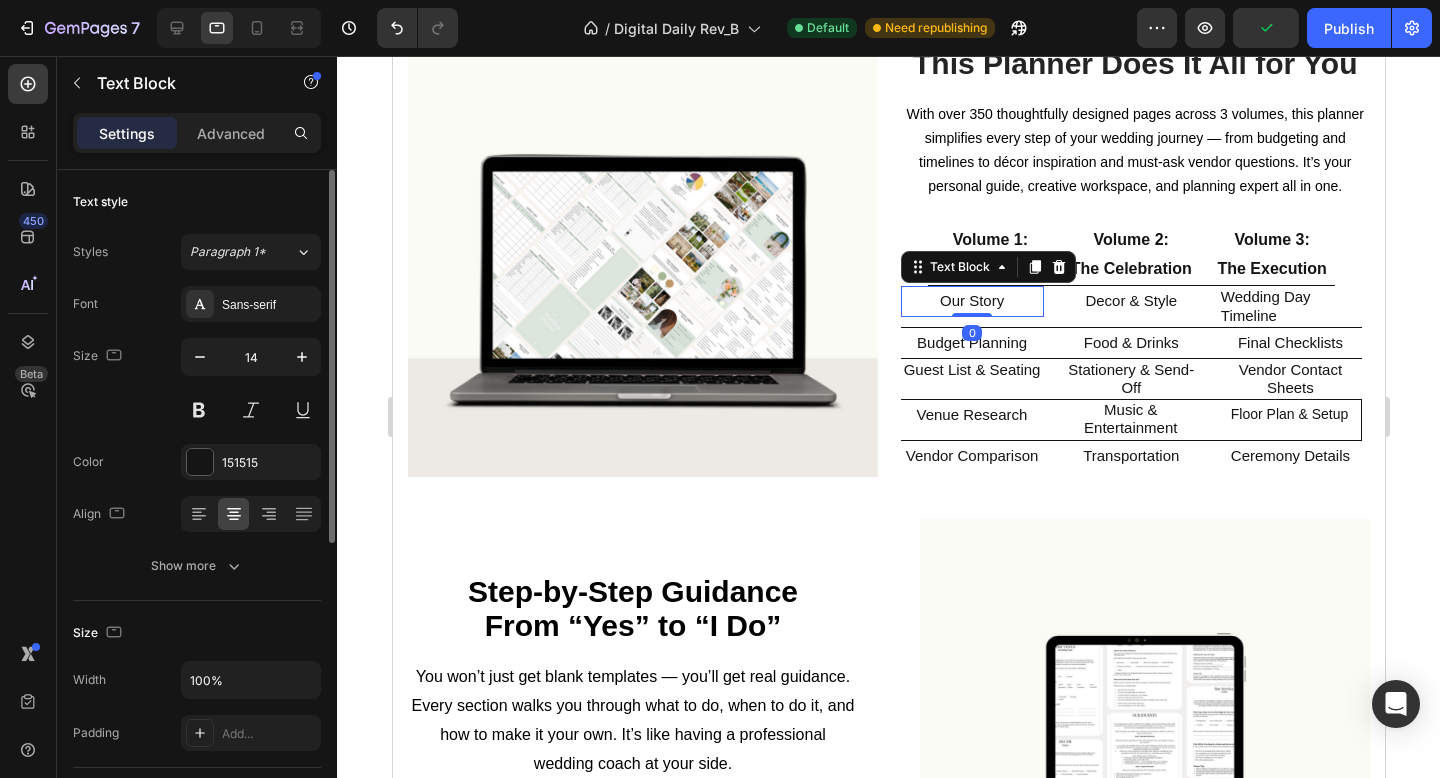 click on "Our Story" at bounding box center [971, 301] 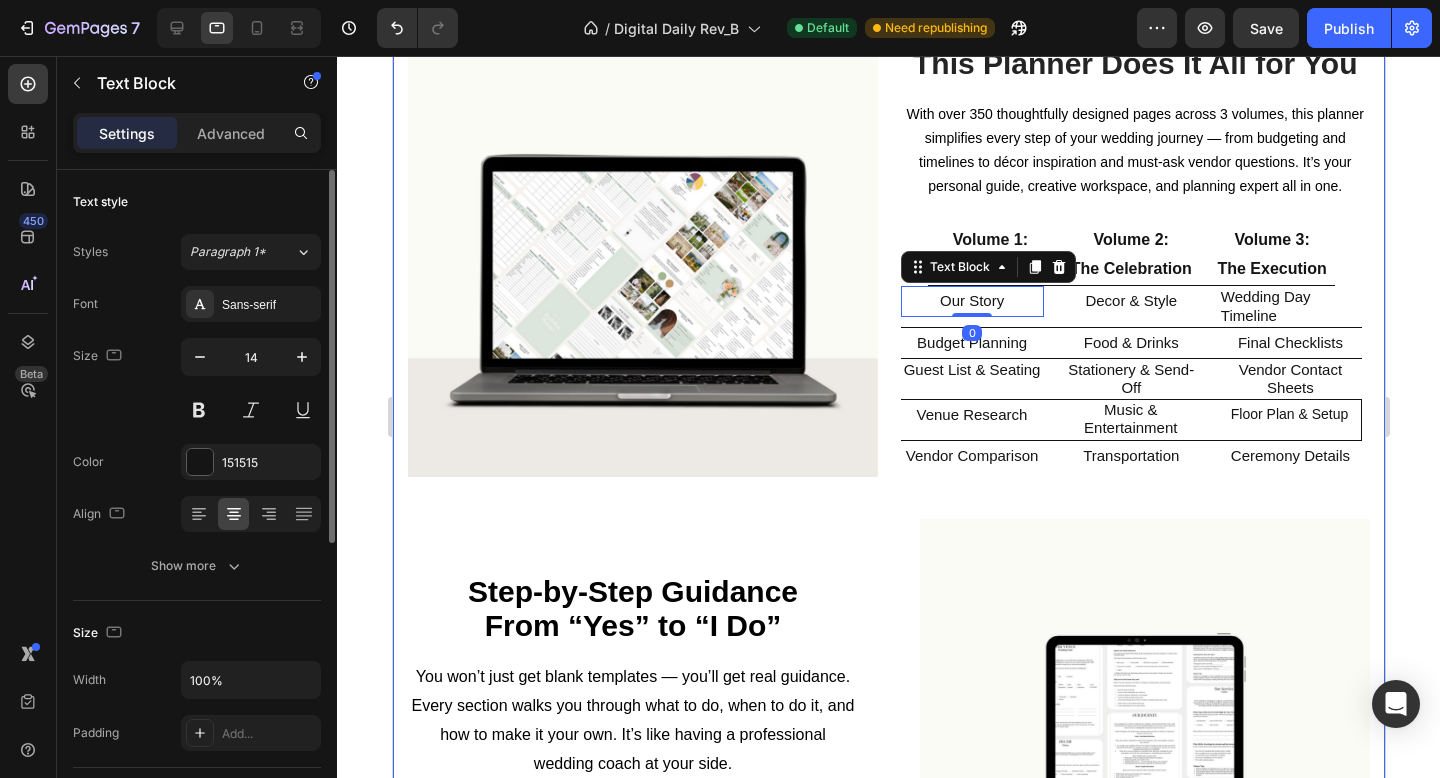 click 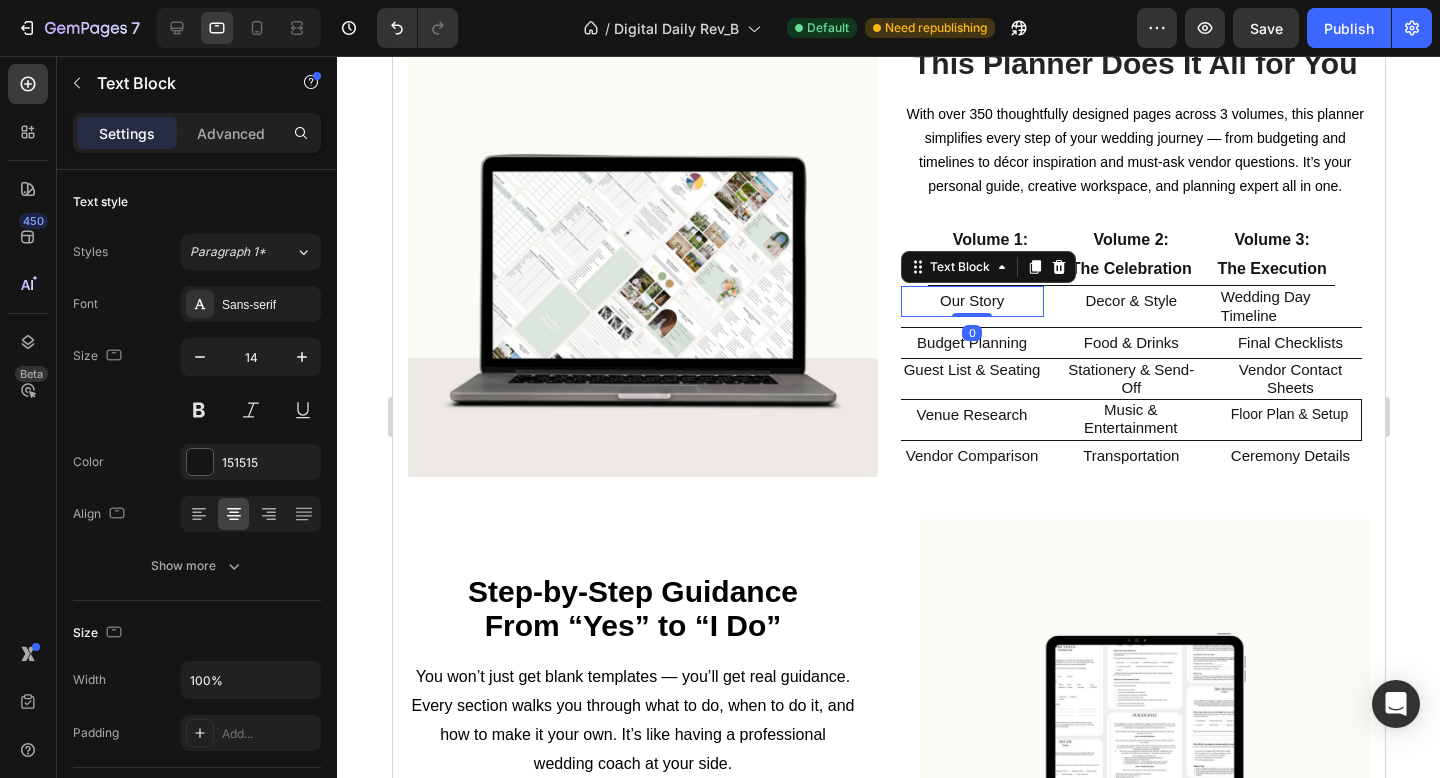 click on "Our Story" at bounding box center (971, 301) 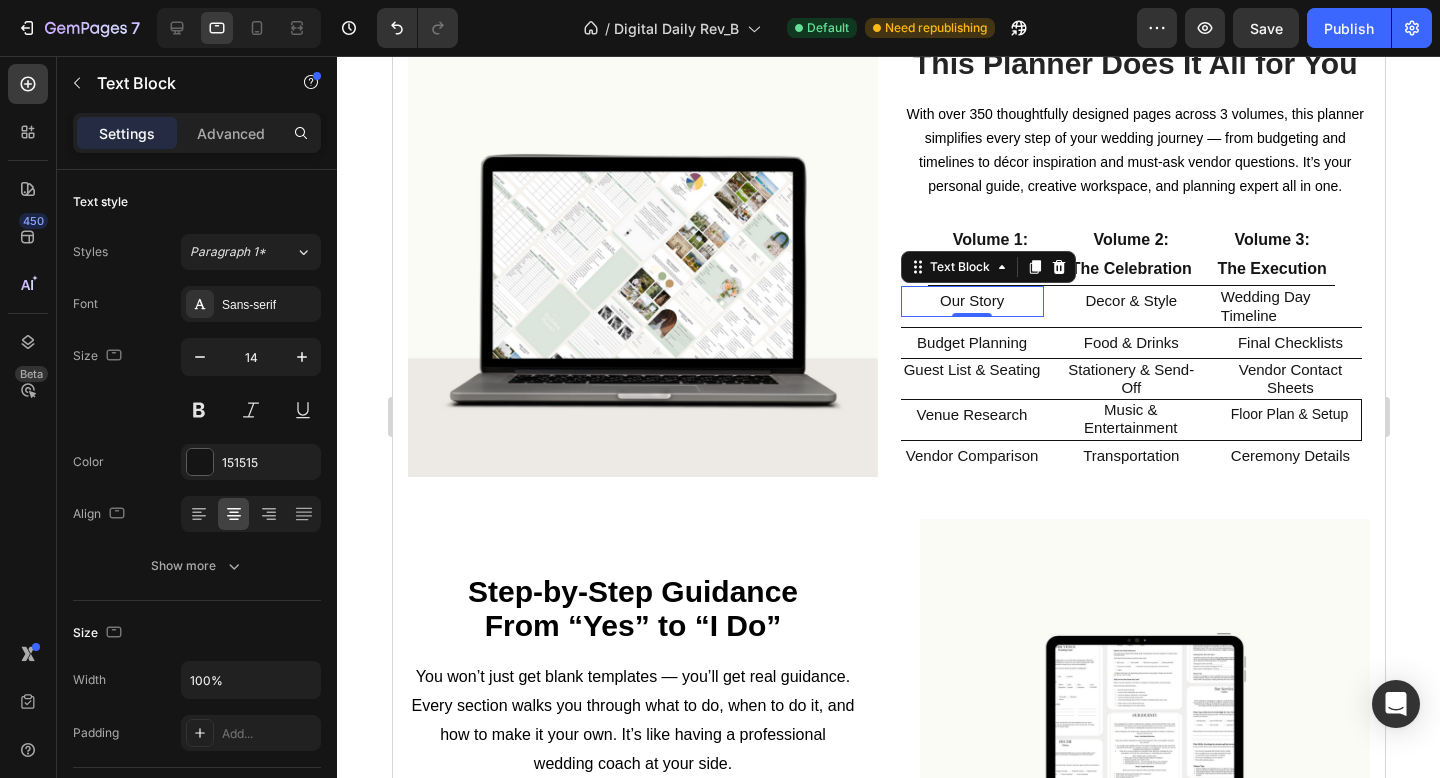 click 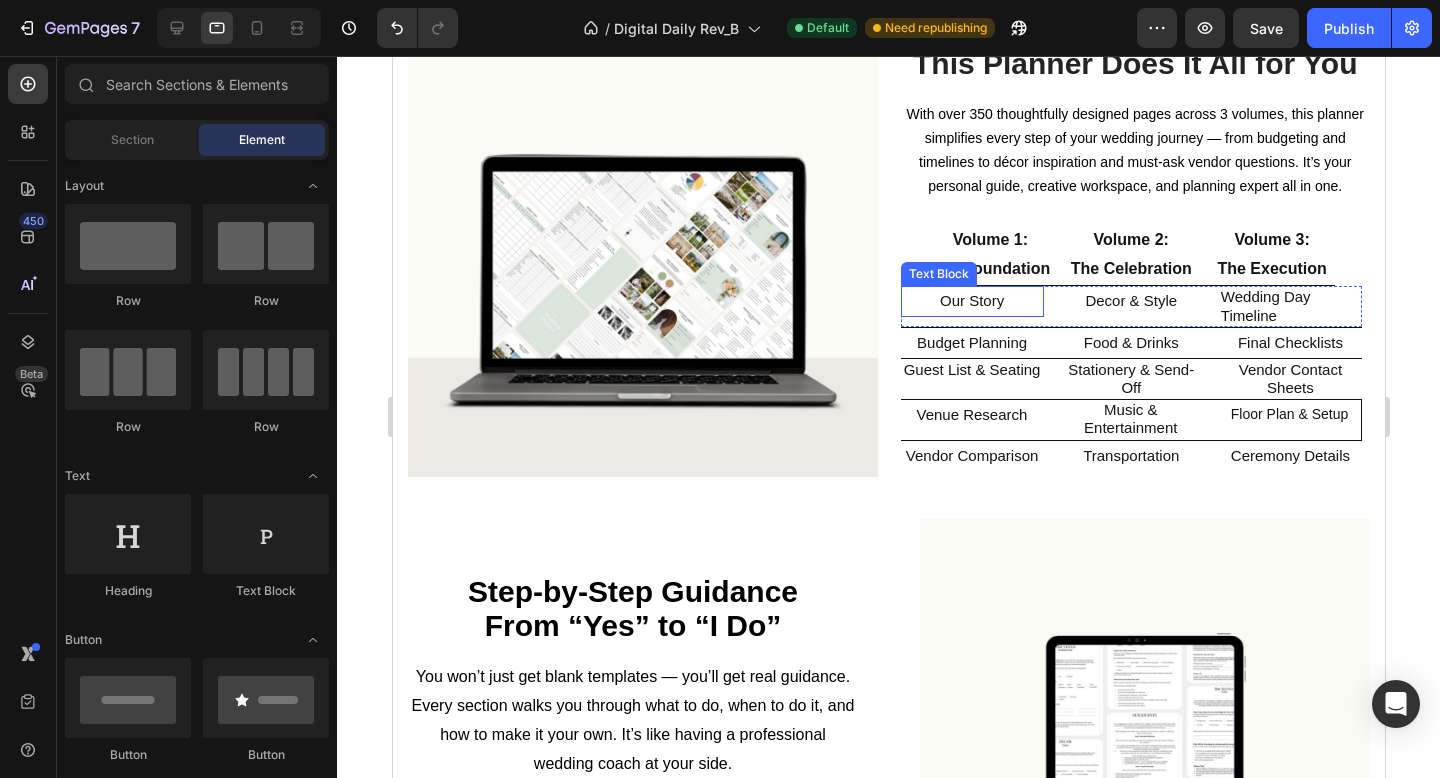 click on "Our Story" at bounding box center (971, 301) 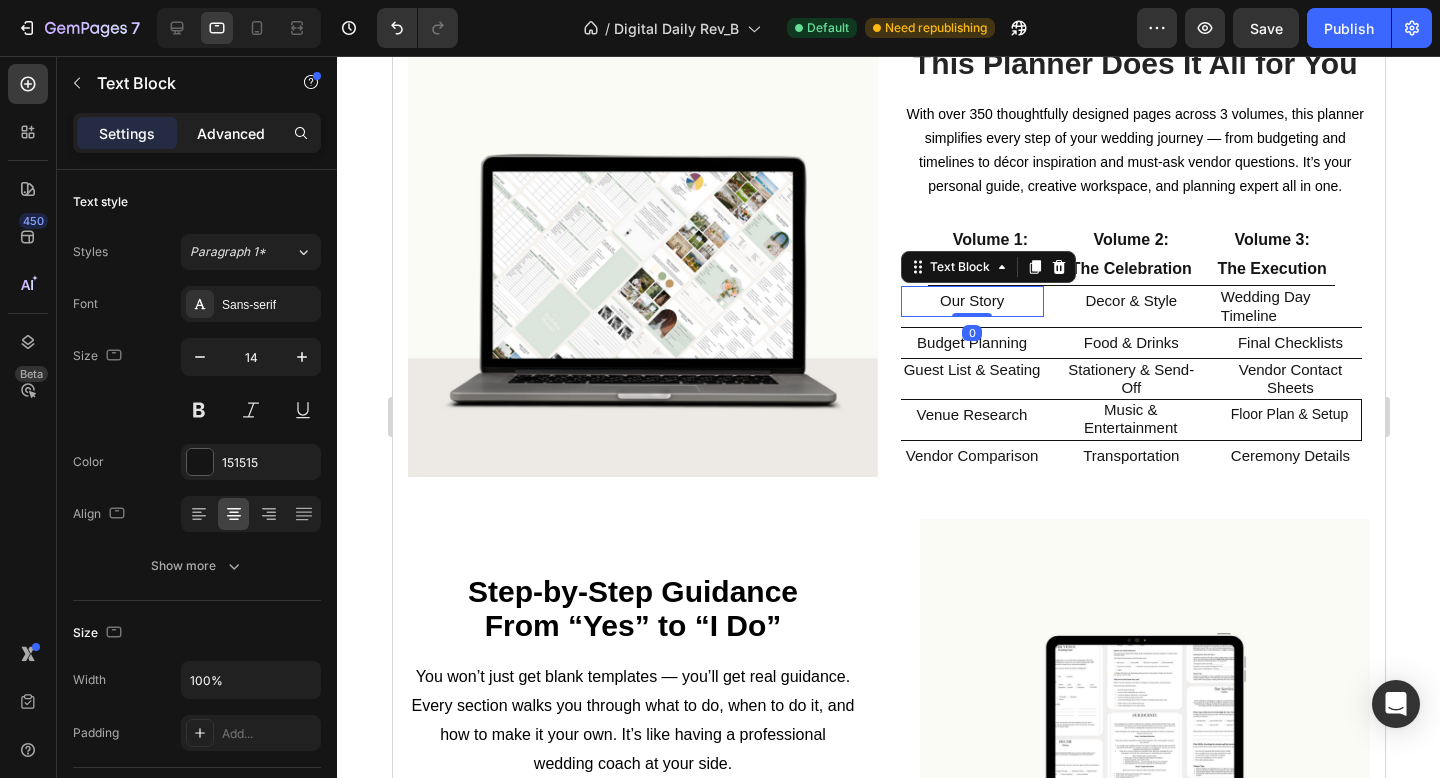 click on "Advanced" at bounding box center [231, 133] 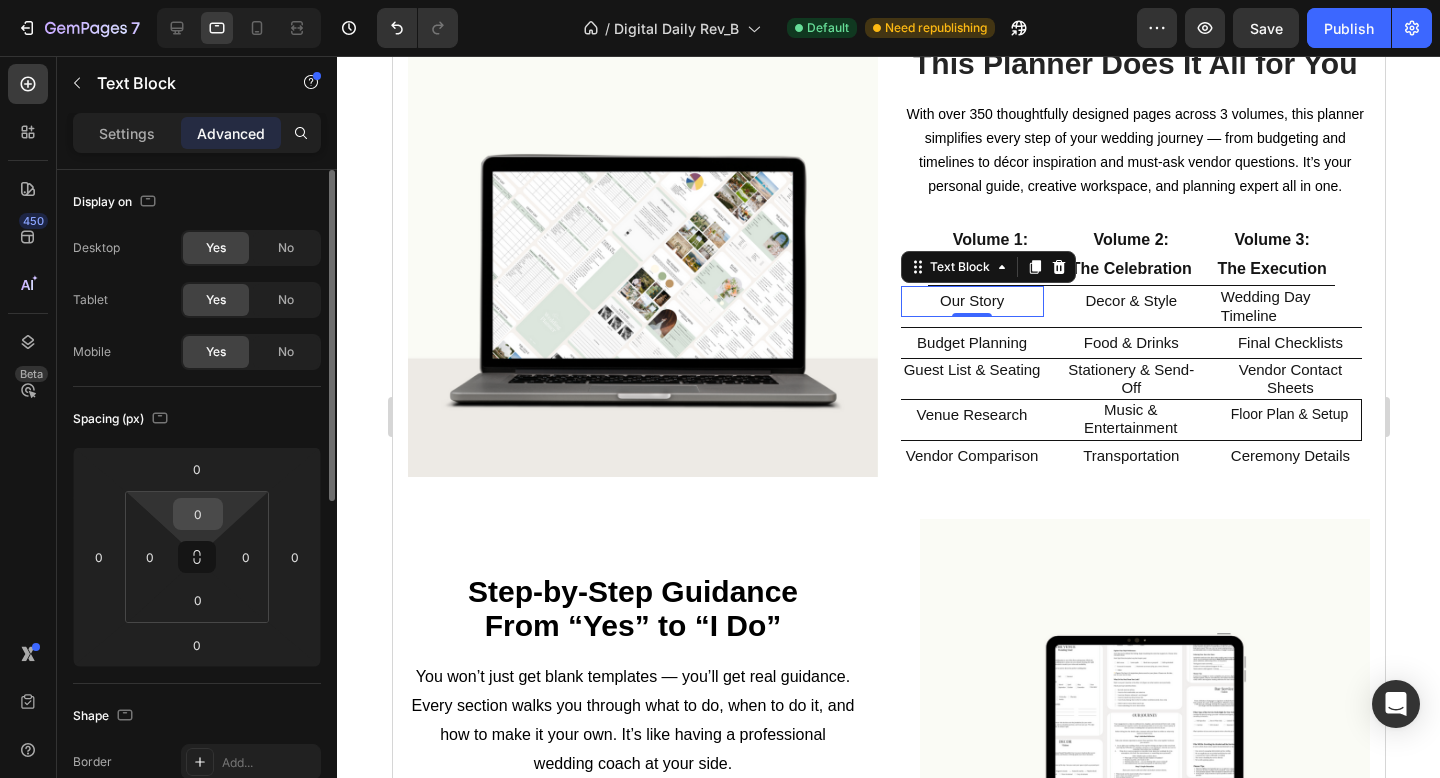 click on "0" at bounding box center [198, 514] 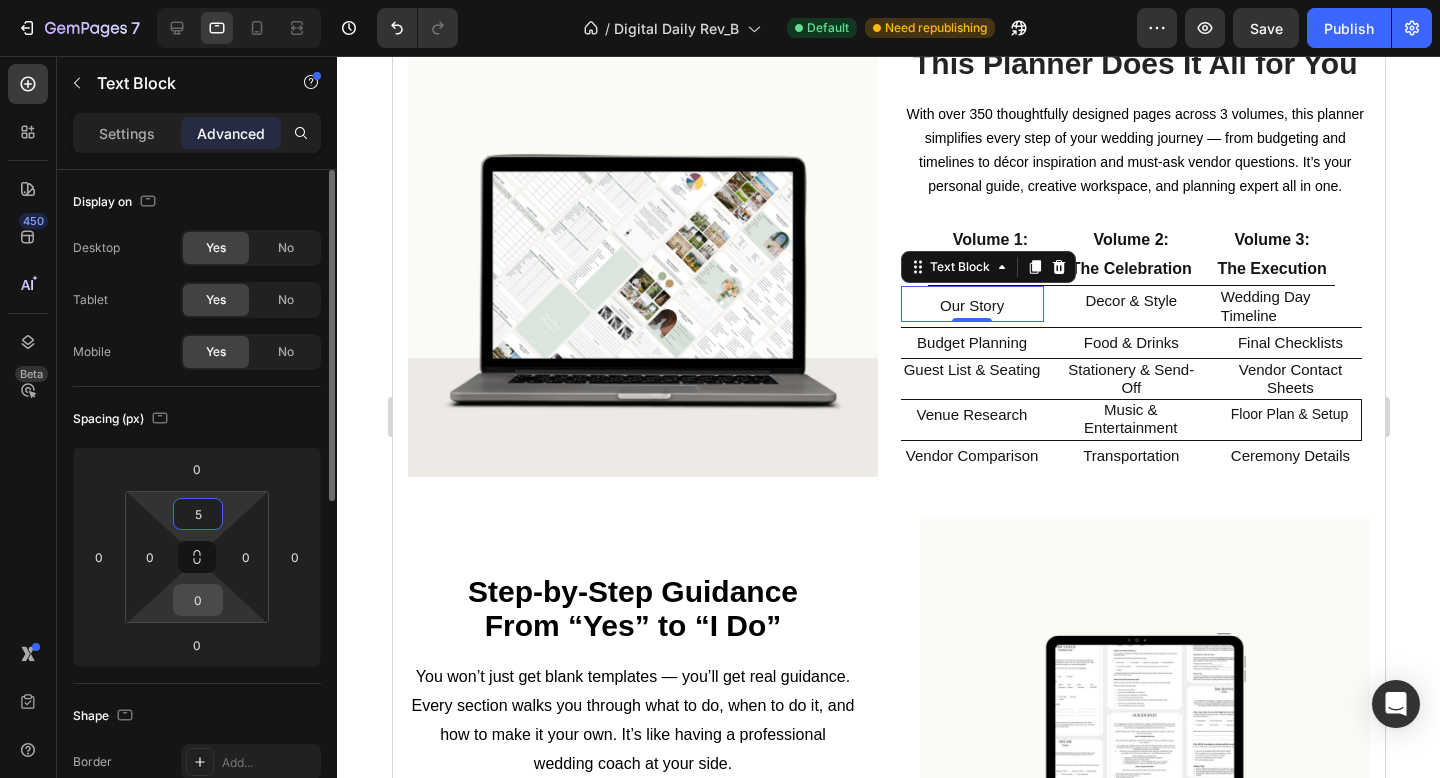 type on "5" 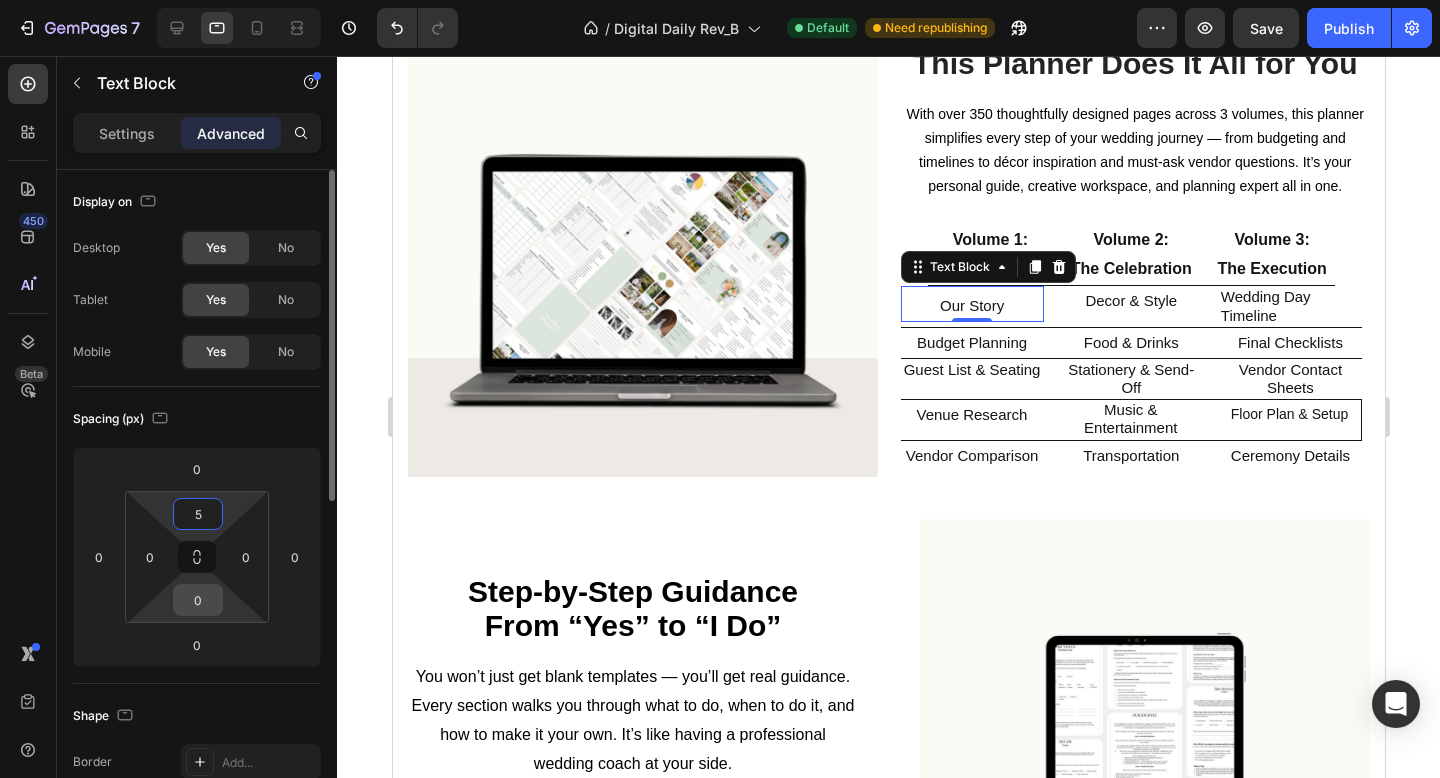 click on "0" at bounding box center [198, 600] 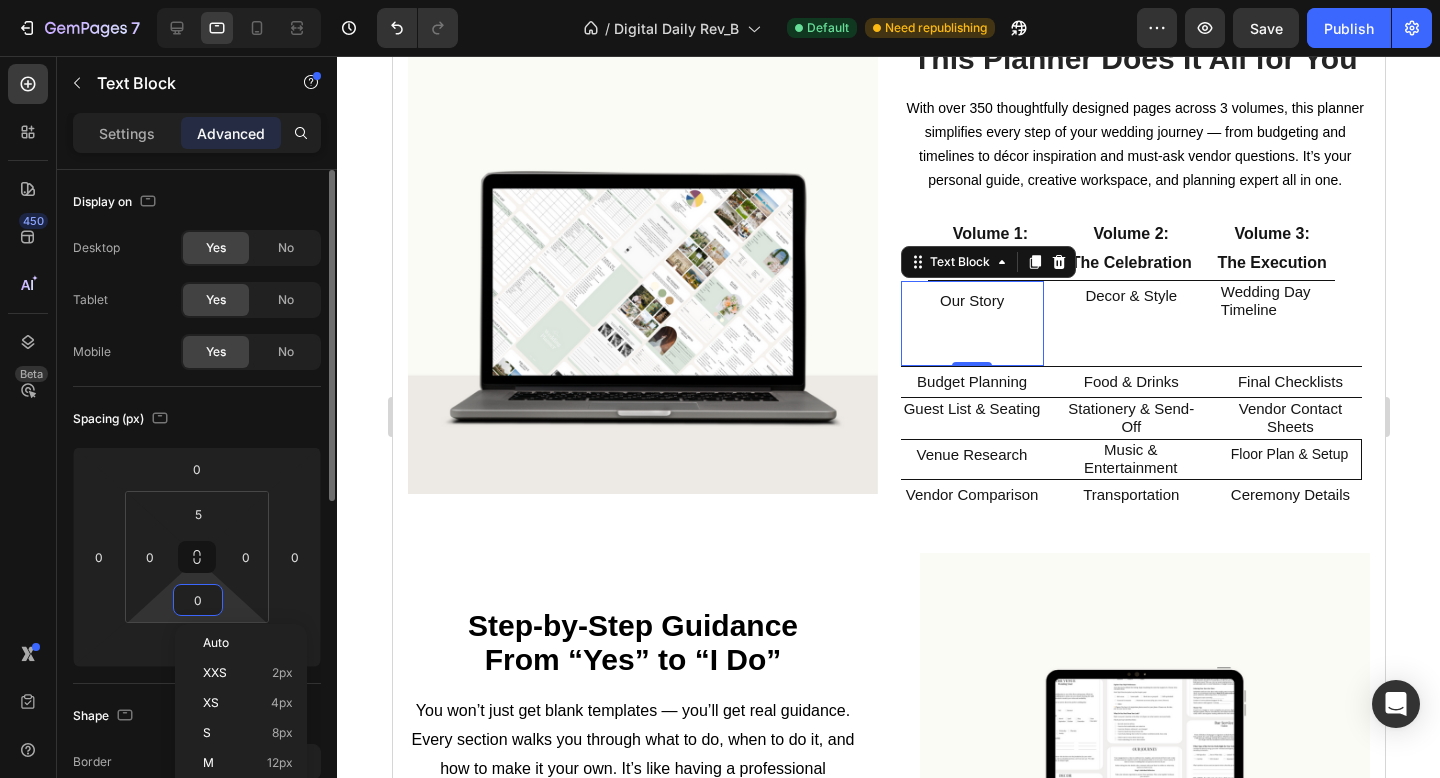 type on "50" 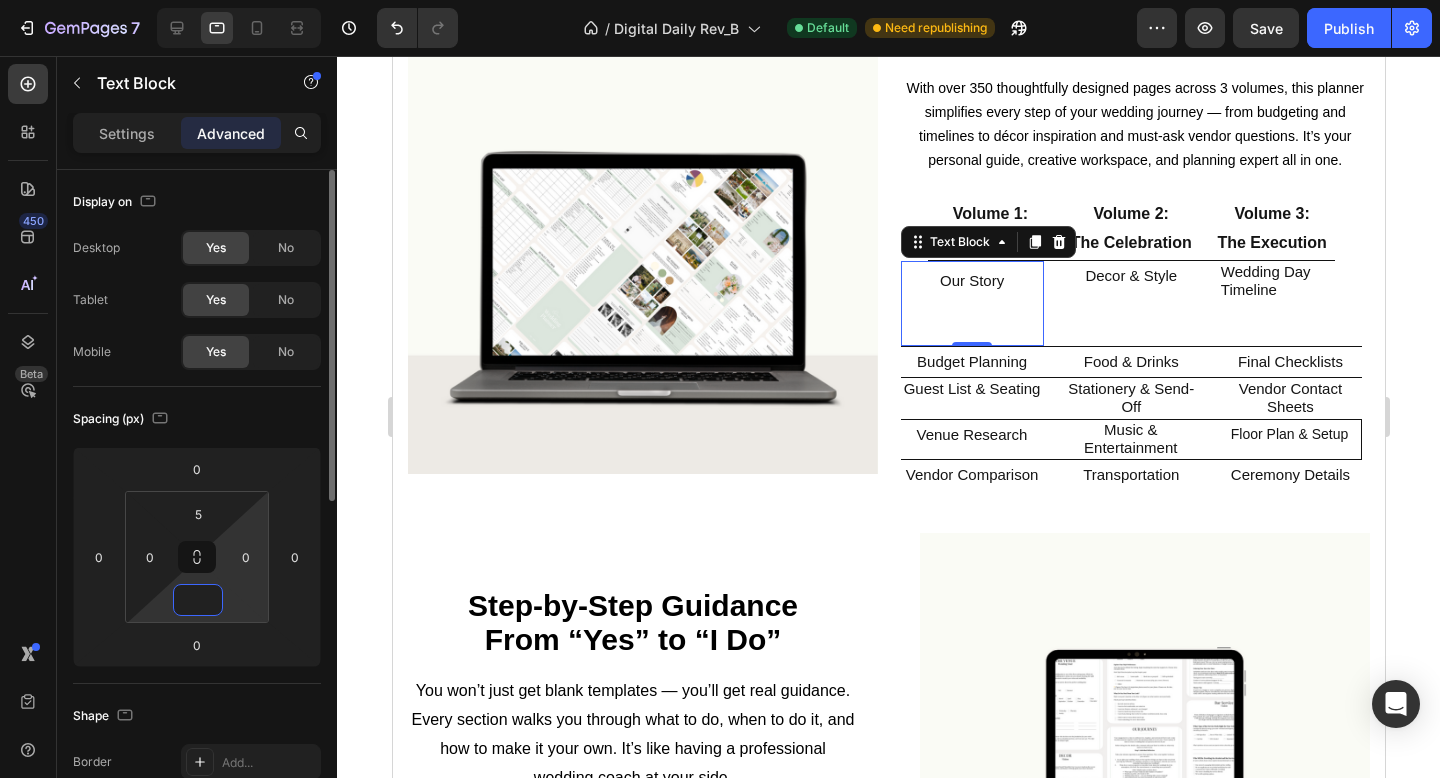 scroll, scrollTop: 751, scrollLeft: 0, axis: vertical 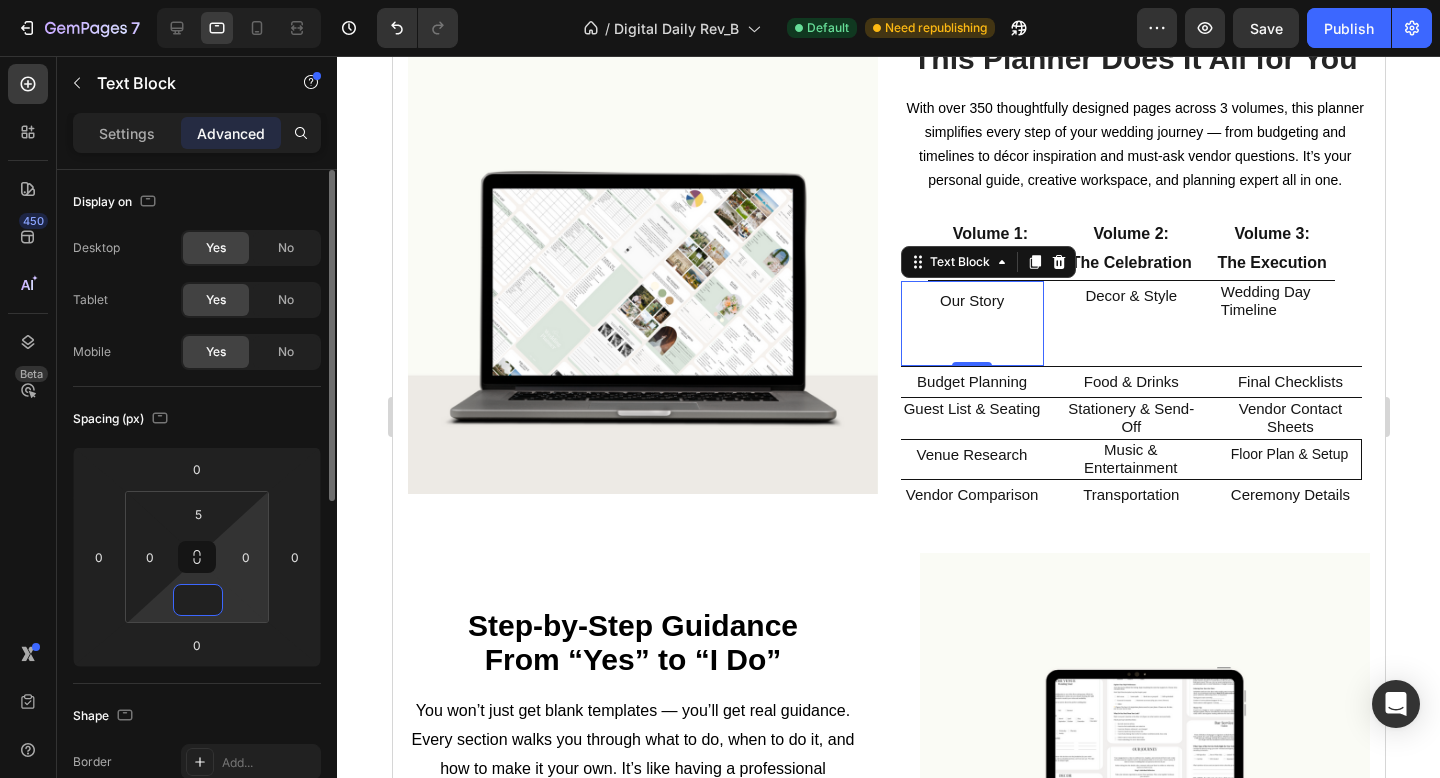 type on "5" 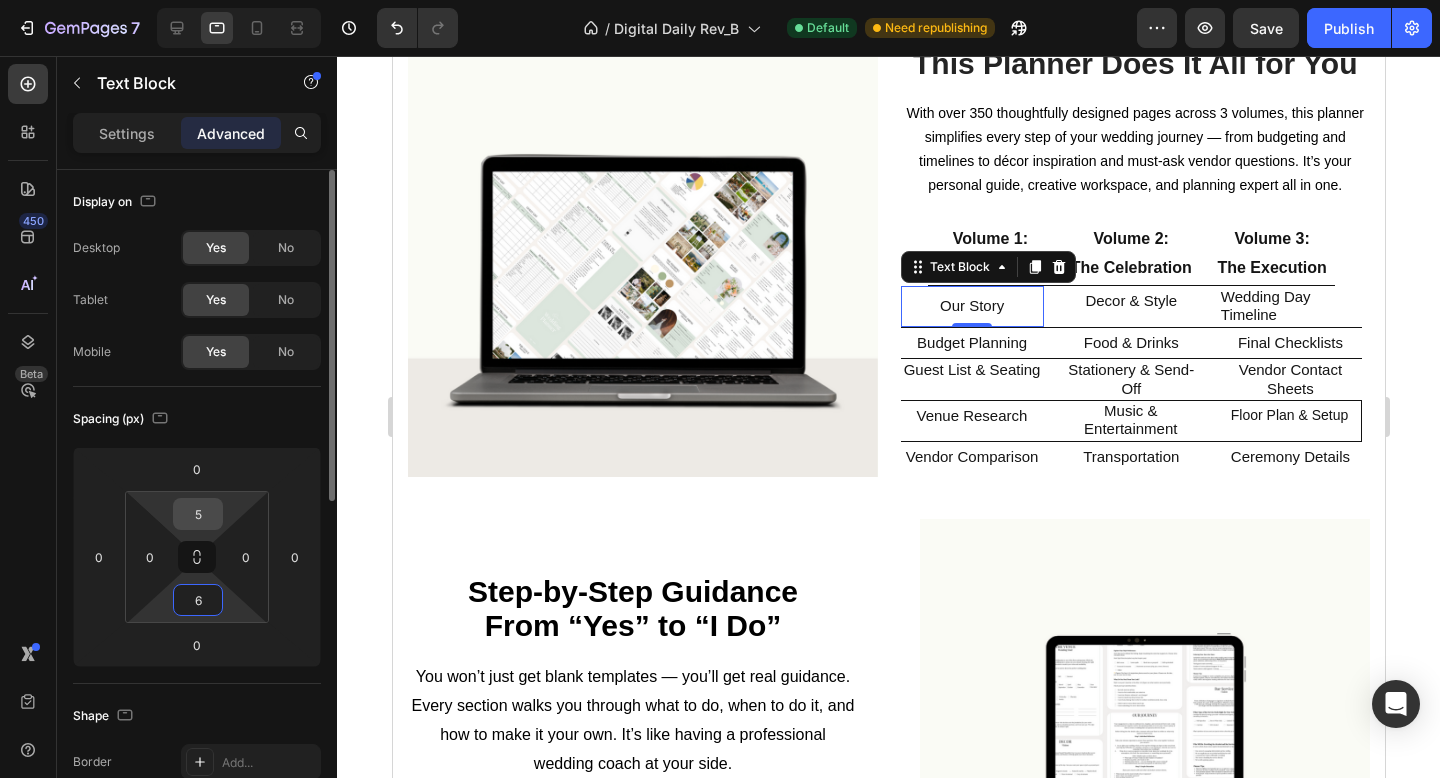type on "6" 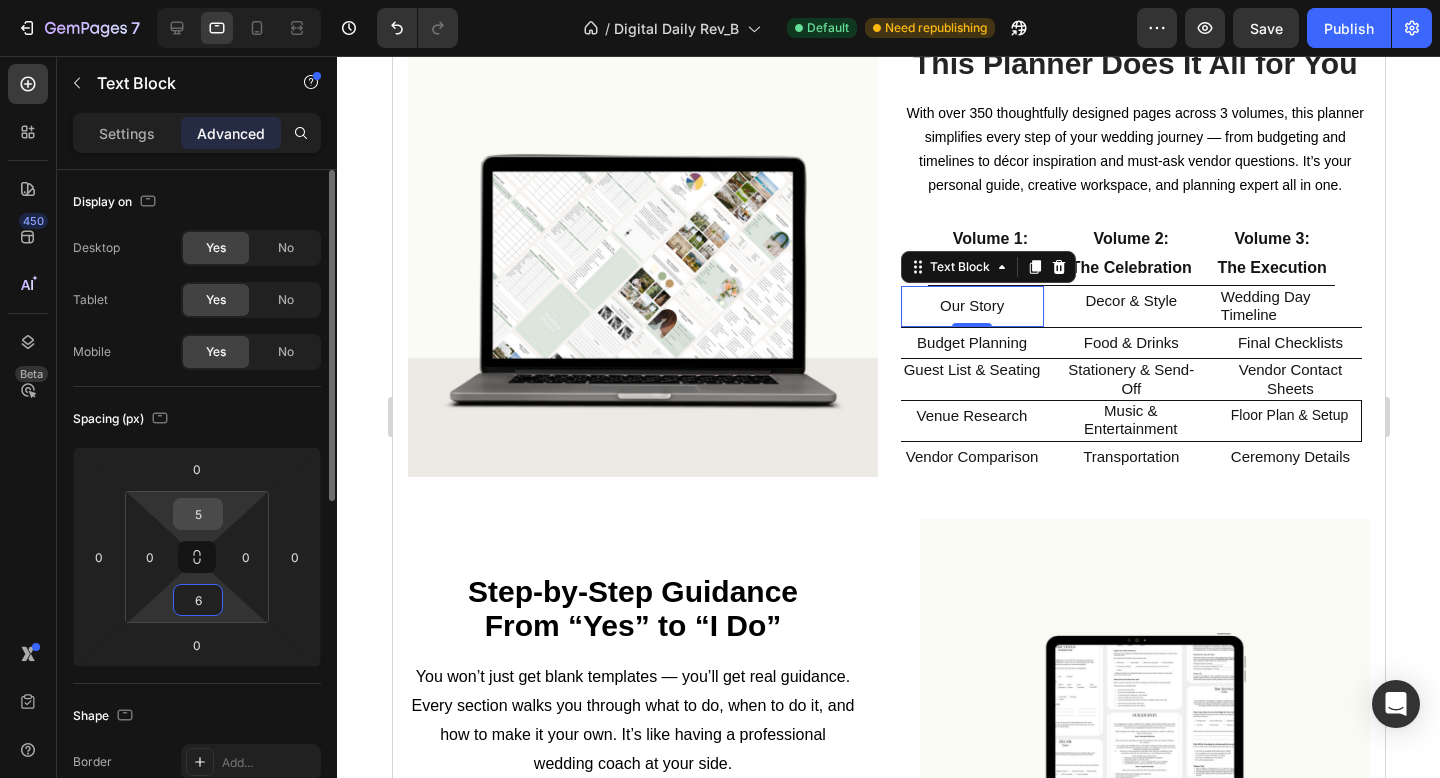 click on "5" at bounding box center [198, 514] 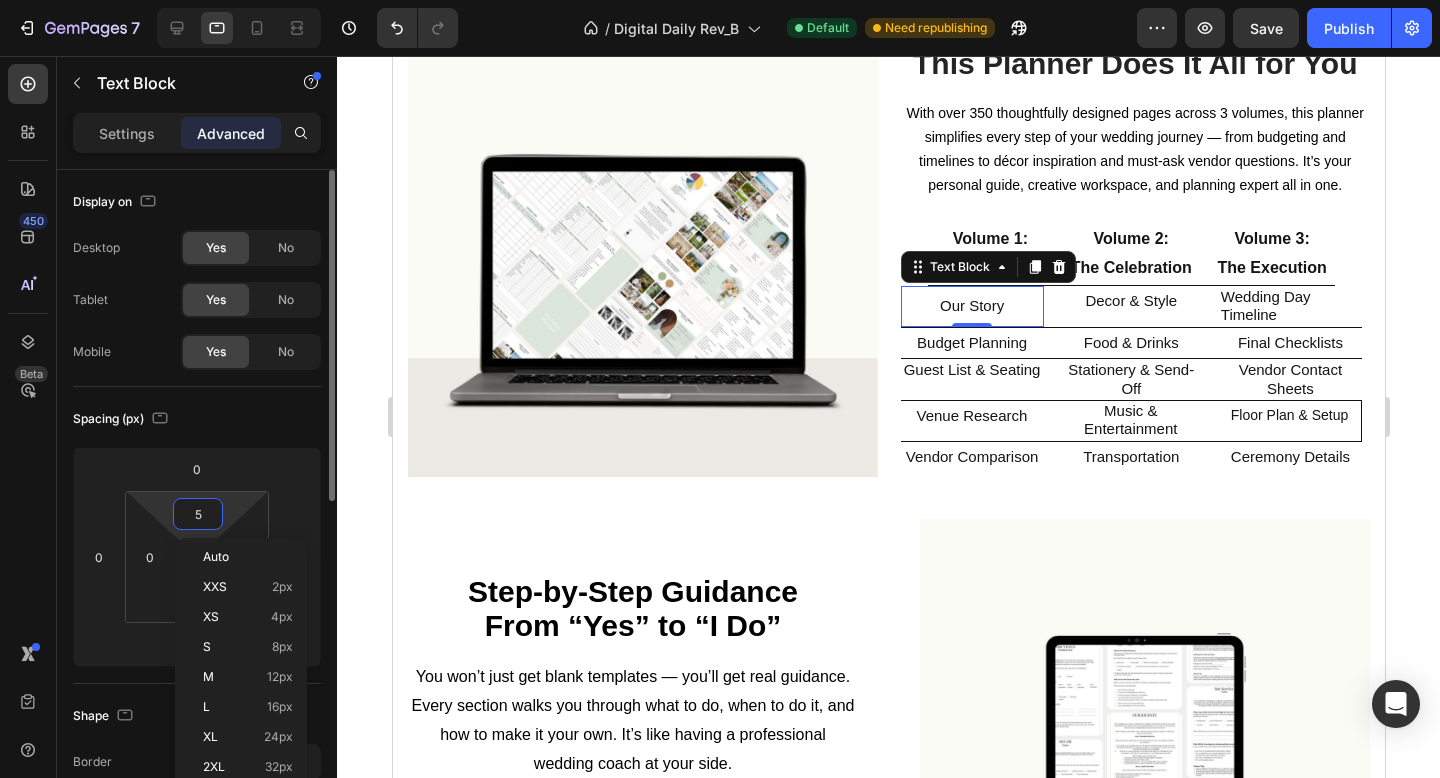 type on "6" 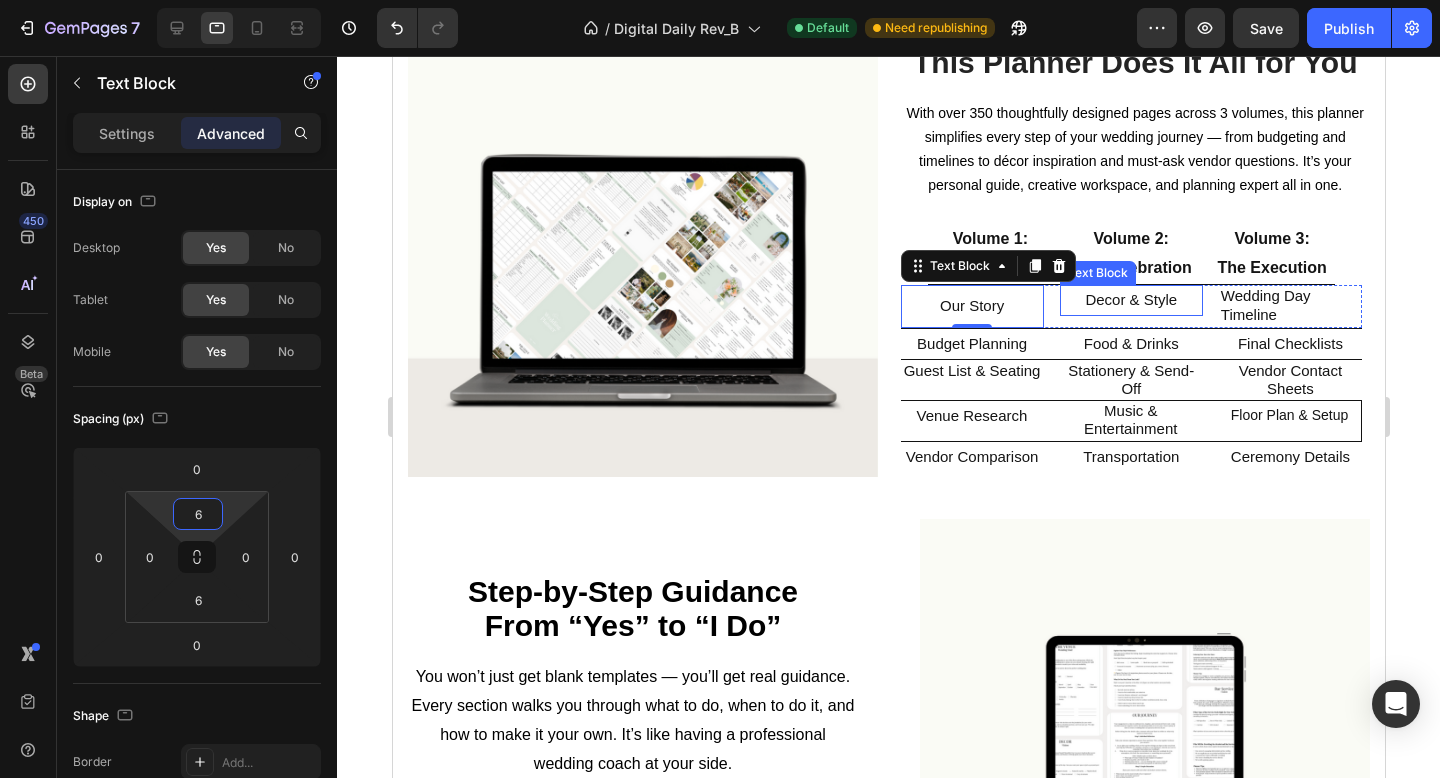 click on "Decor & Style" at bounding box center [1130, 299] 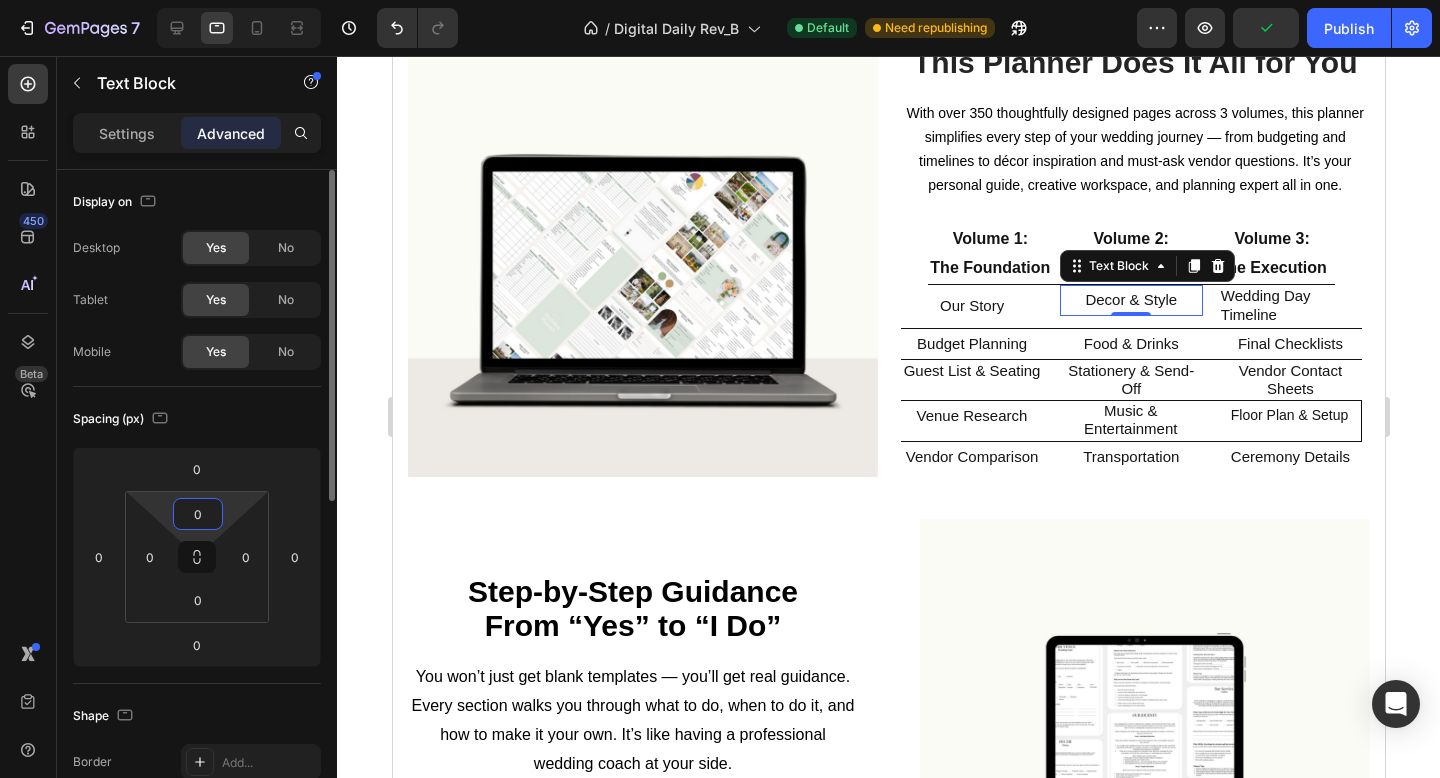 click on "0" at bounding box center (198, 514) 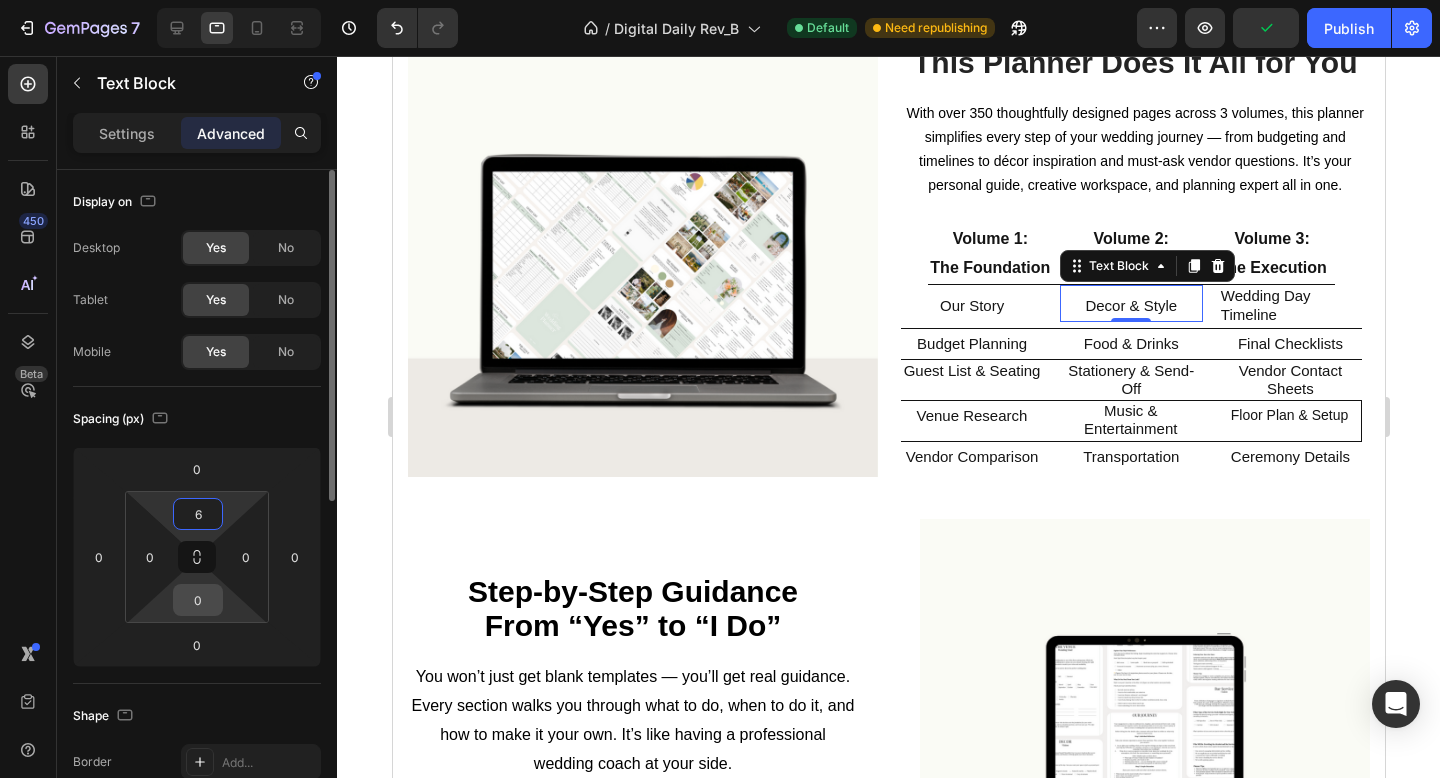 type on "6" 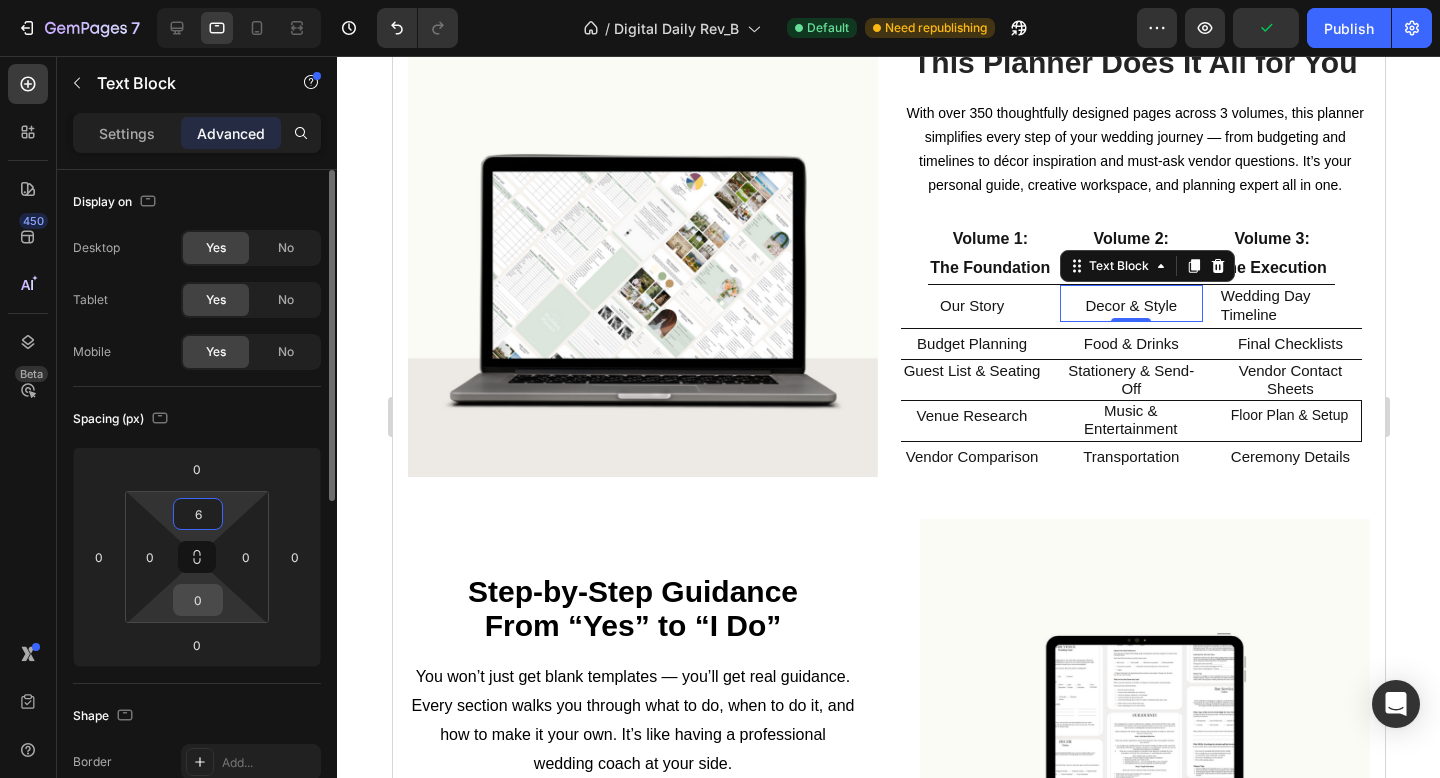 click on "0" at bounding box center (198, 600) 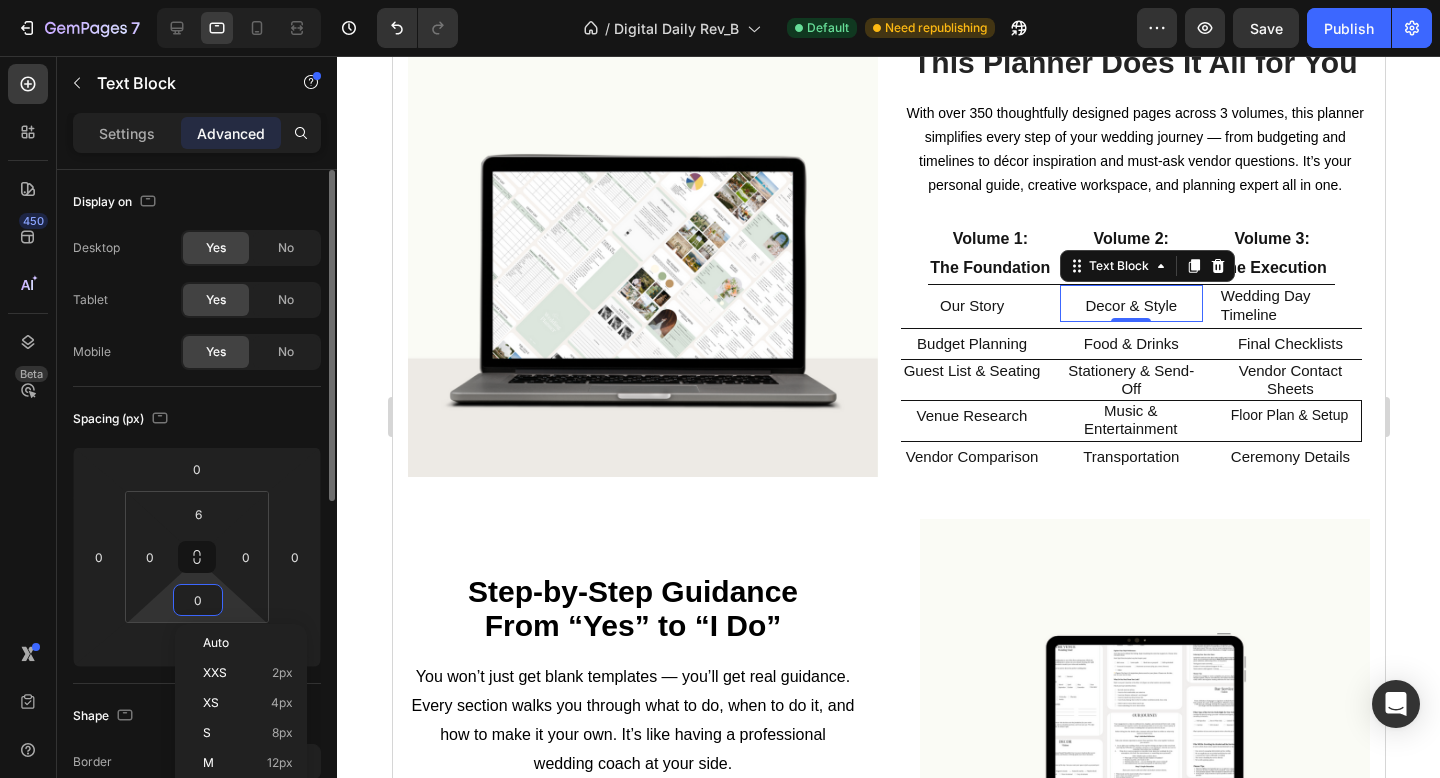 type on "6" 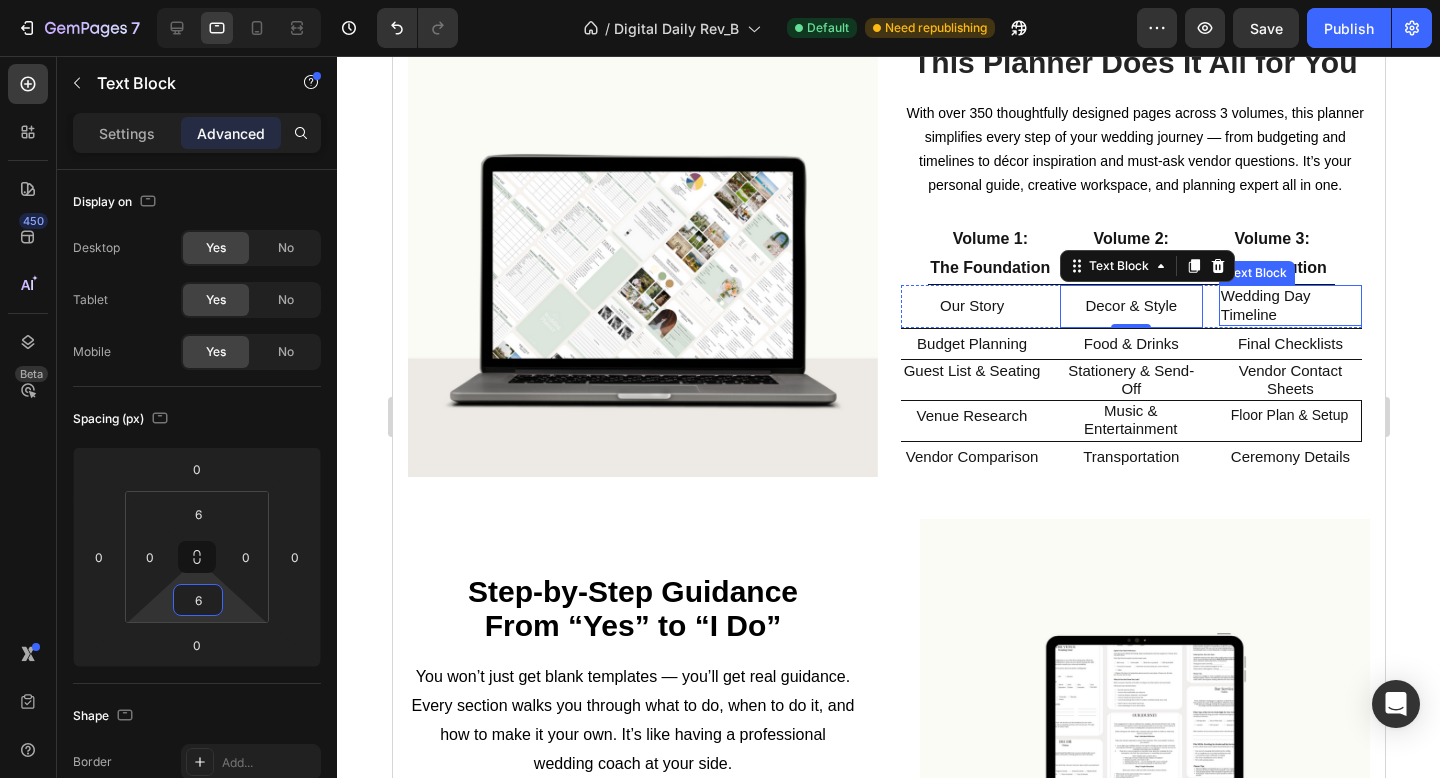 click on "Wedding Day Timeline" at bounding box center (1289, 305) 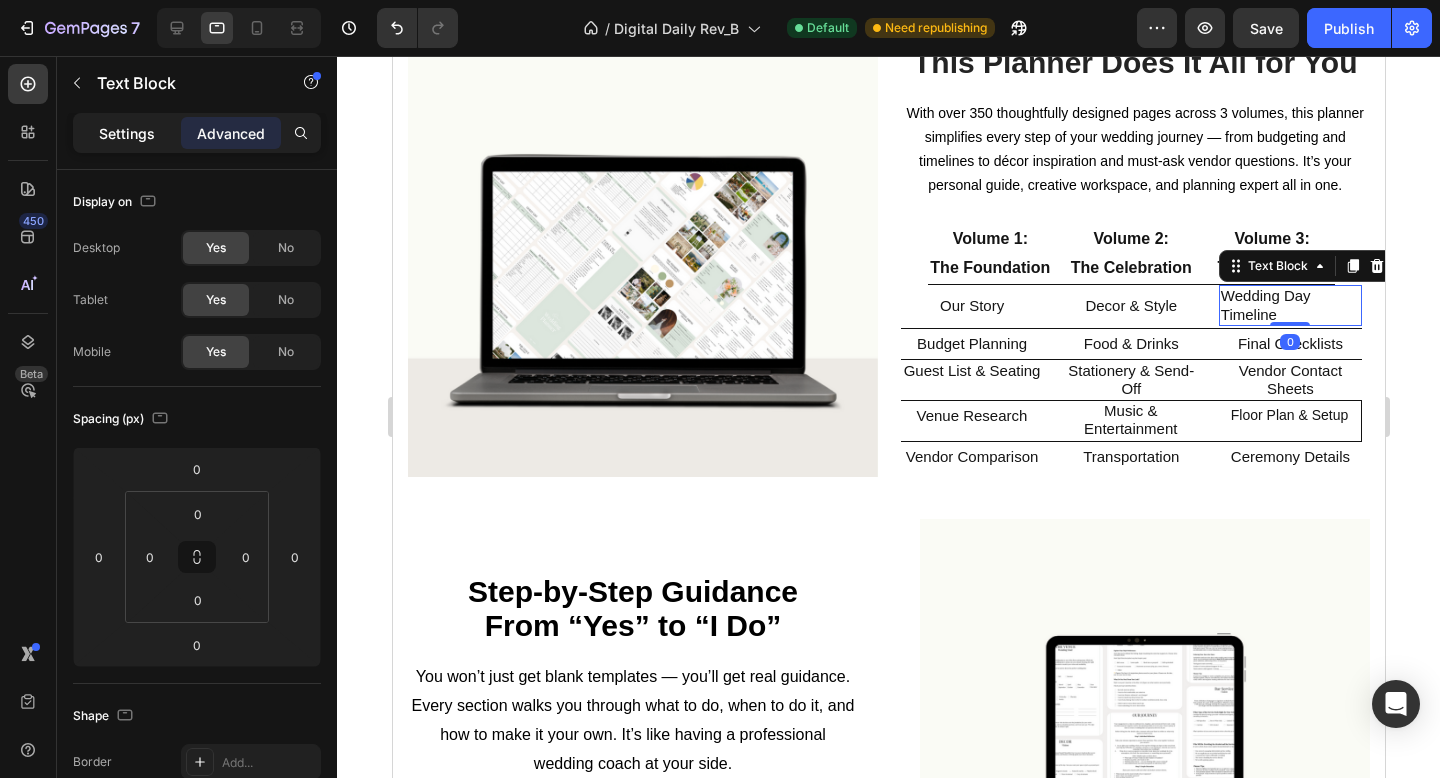 click on "Settings" at bounding box center (127, 133) 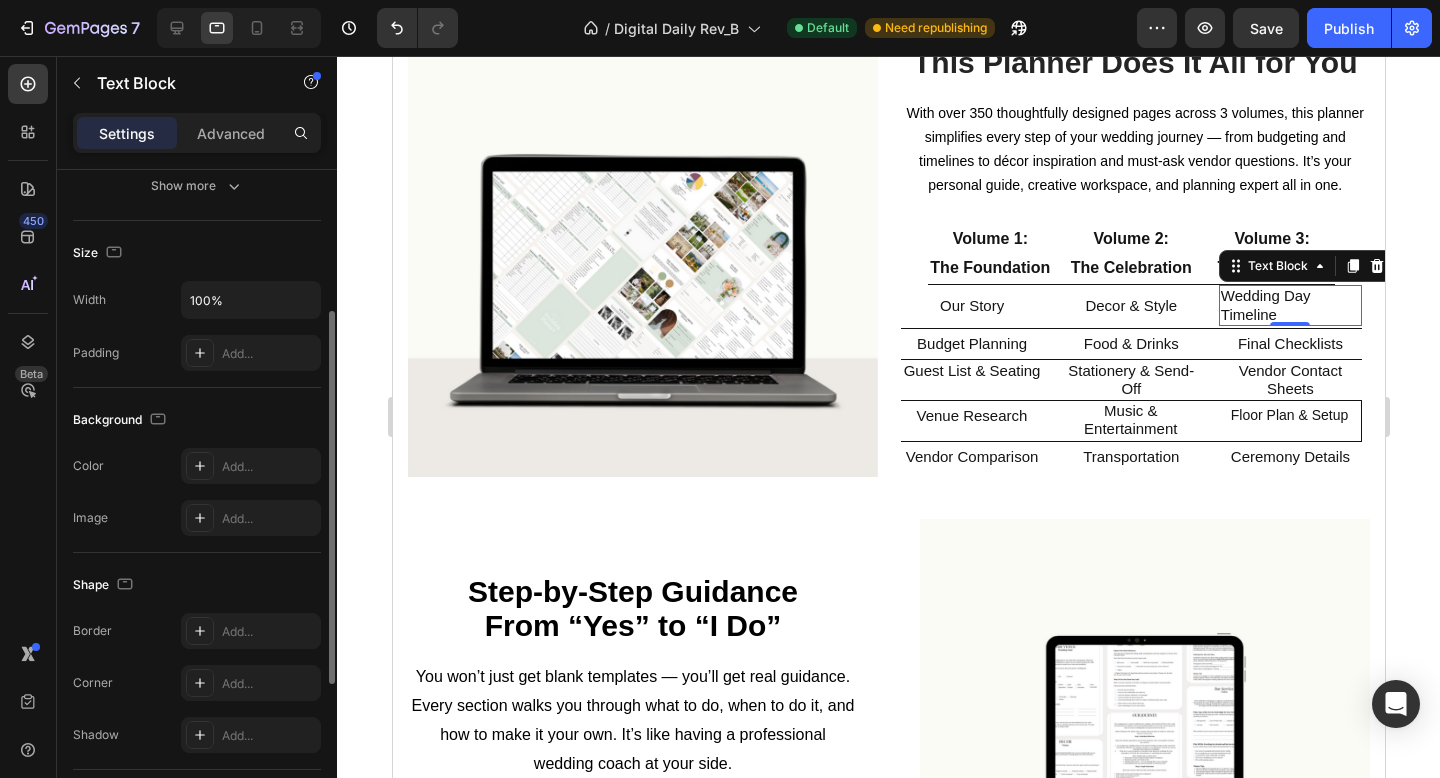 scroll, scrollTop: 334, scrollLeft: 0, axis: vertical 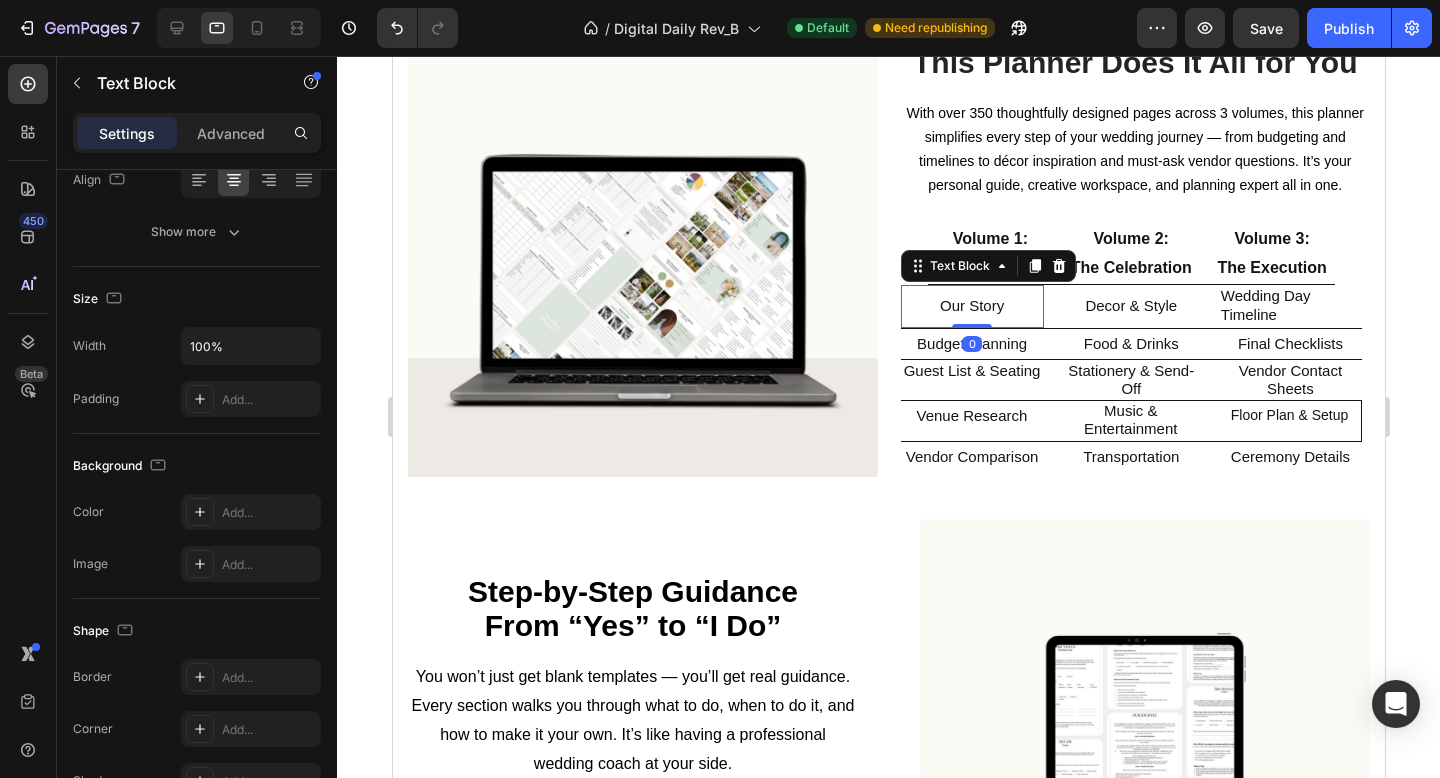 click on "Our Story" at bounding box center [971, 306] 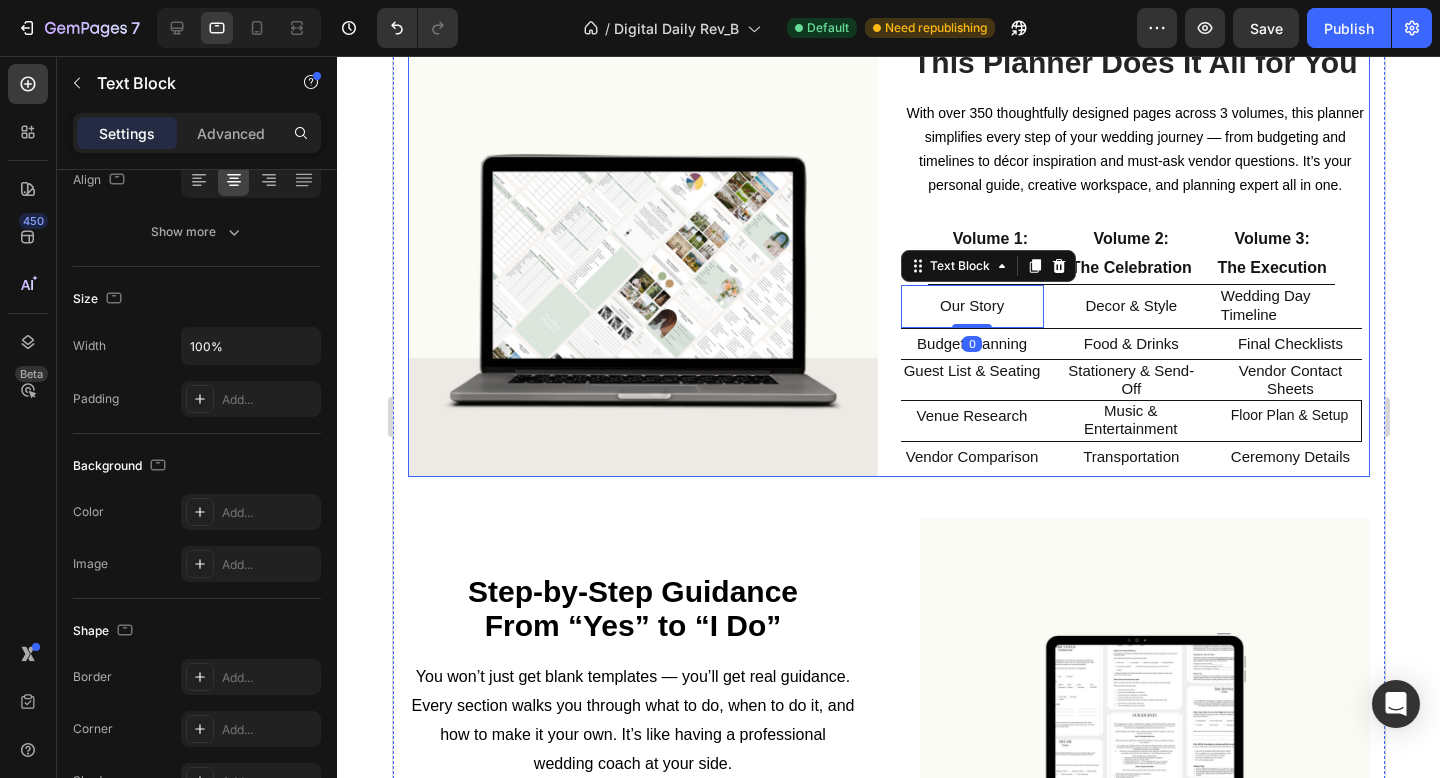 click on "Image Image ⁠⁠⁠⁠⁠⁠⁠ Don't Know Where to Start? This Planner Does It All for You Heading Over 300 Beautiful Guided Wedding Planning Pages Heading With over 350 thoughtfully designed pages across 3 volumes, this planner simplifies every step of your wedding journey — from budgeting and timelines to décor inspiration and must-ask vendor questions. It’s your personal guide, creative workspace, and planning expert all in one. Text block Volume 1:  The Foundation Text Block Volume 2:  The Celebration Text Block Volume 3:  The Execution Text Block Row Our Story The Wedding Planning Wedding Budget Venue Attire Marriage Documents Florals Decor Food & Drinks Photographer Videographer Text Block Wedding Music Hair & Makeup Transportation Floor Plan Seating Stationery Send- Off Vendor Contracts Wedding Day Timeline Vendor Questionnaire And so Much More!! Text Block Row Row Our Story Text Block   0 Decor & Style Text Block Wedding Day Timeline Text Block Row Budget Planning Text Block Food & Drinks" at bounding box center [888, 242] 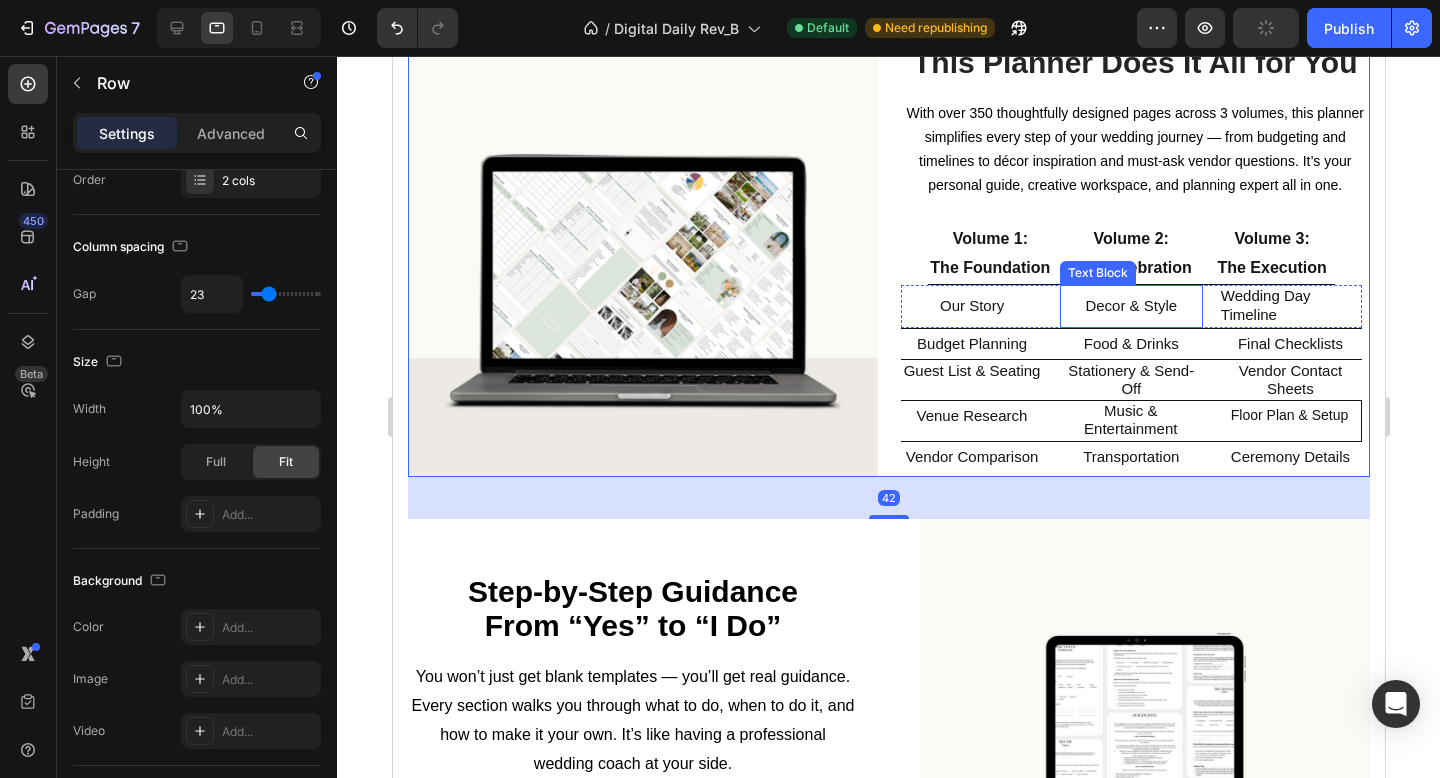 scroll, scrollTop: 0, scrollLeft: 0, axis: both 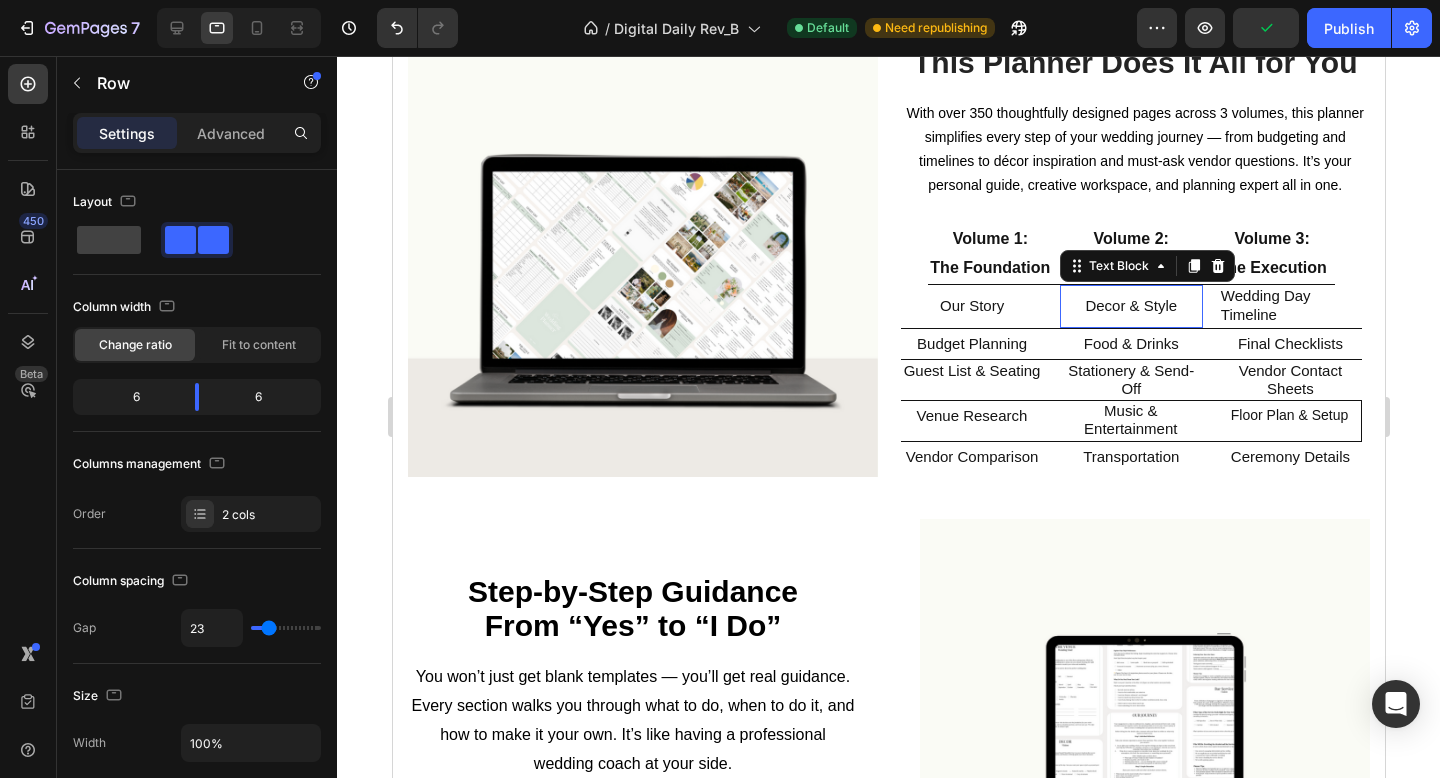 click on "Decor & Style" at bounding box center [1130, 306] 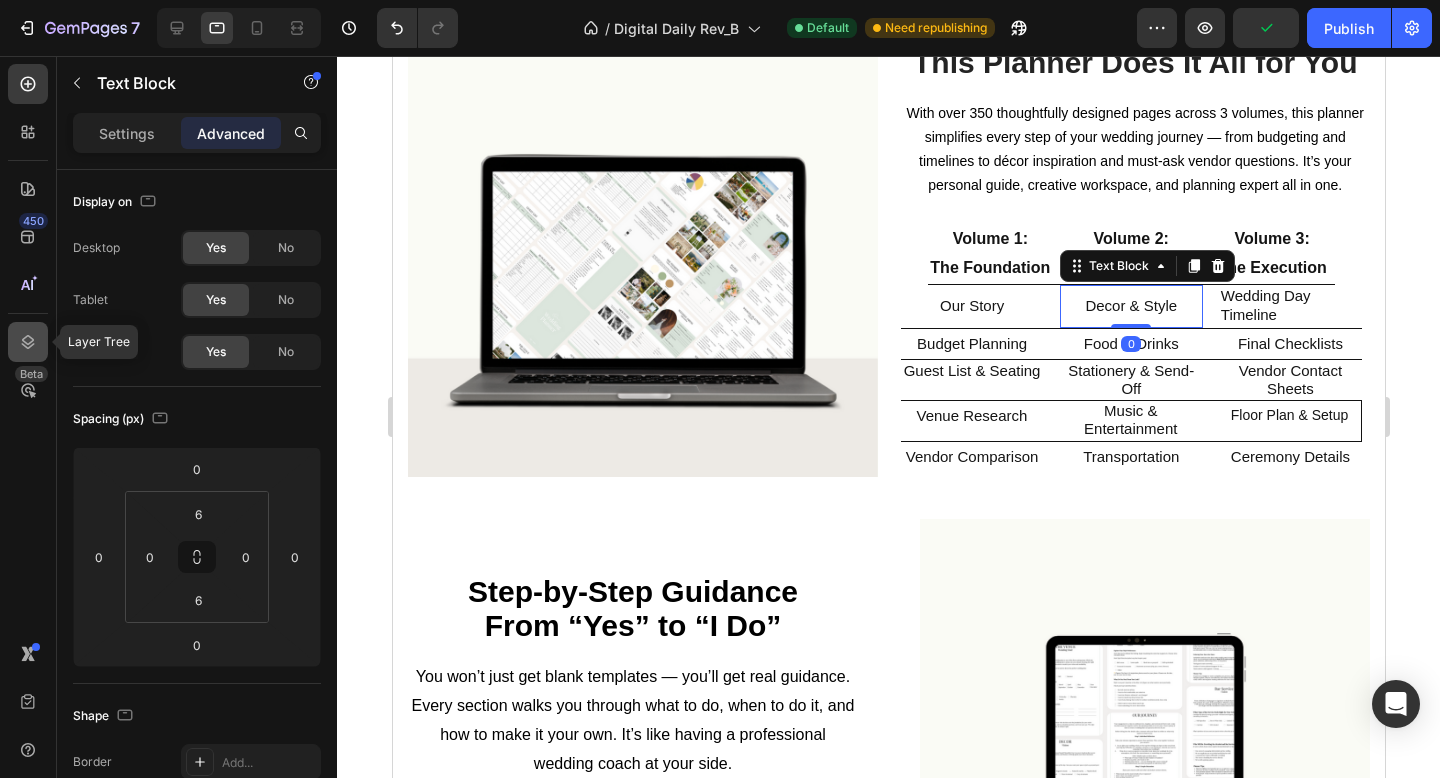 click 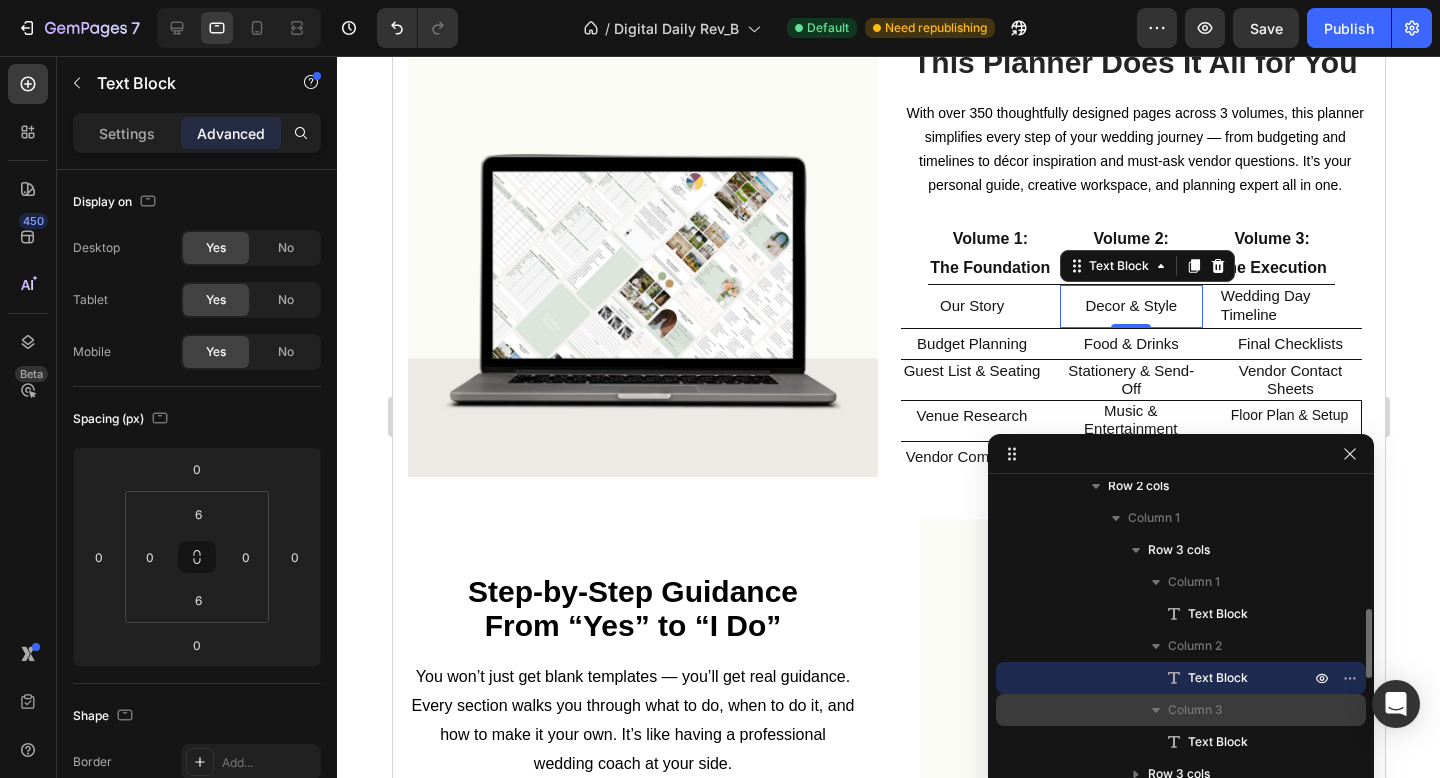 scroll, scrollTop: 486, scrollLeft: 0, axis: vertical 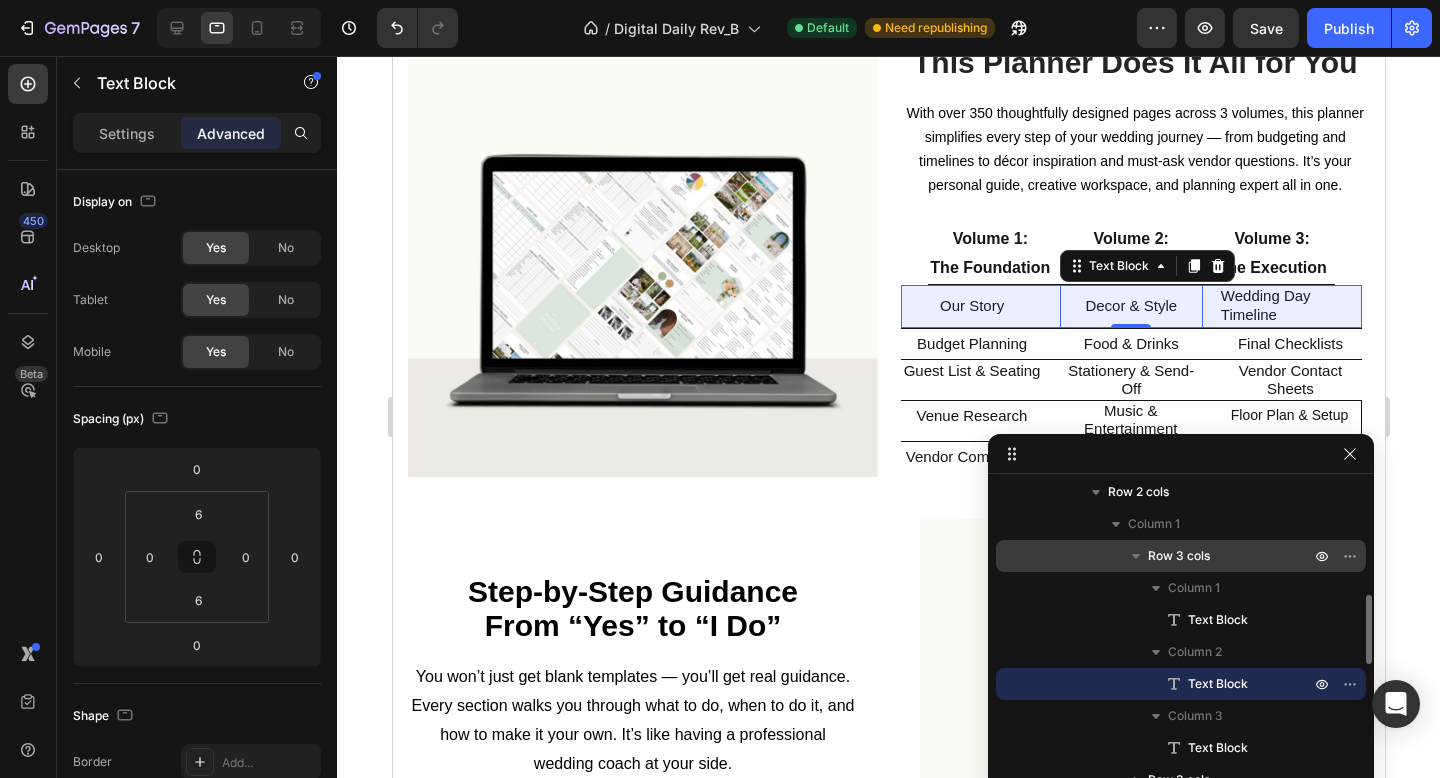 click on "Row 3 cols" at bounding box center [1231, 556] 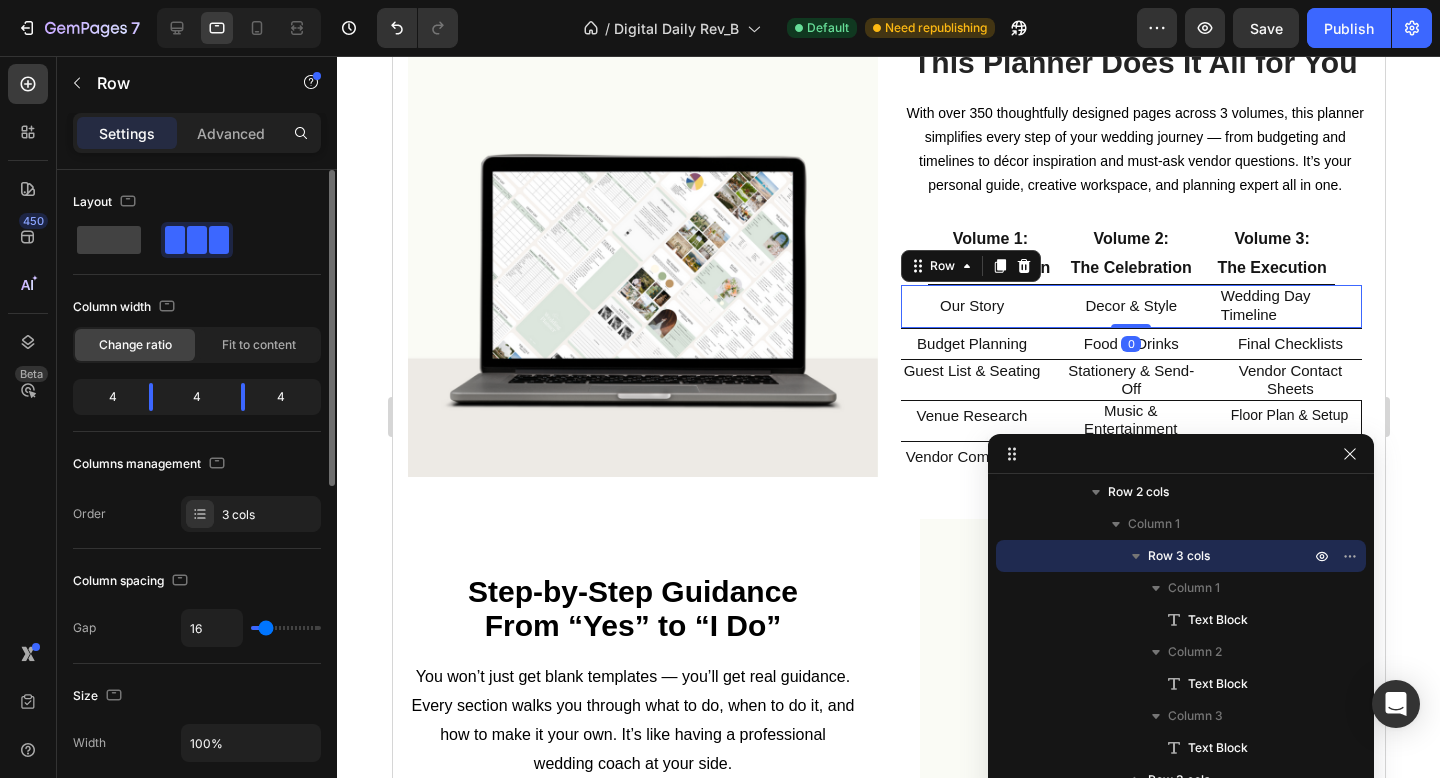 scroll, scrollTop: 731, scrollLeft: 0, axis: vertical 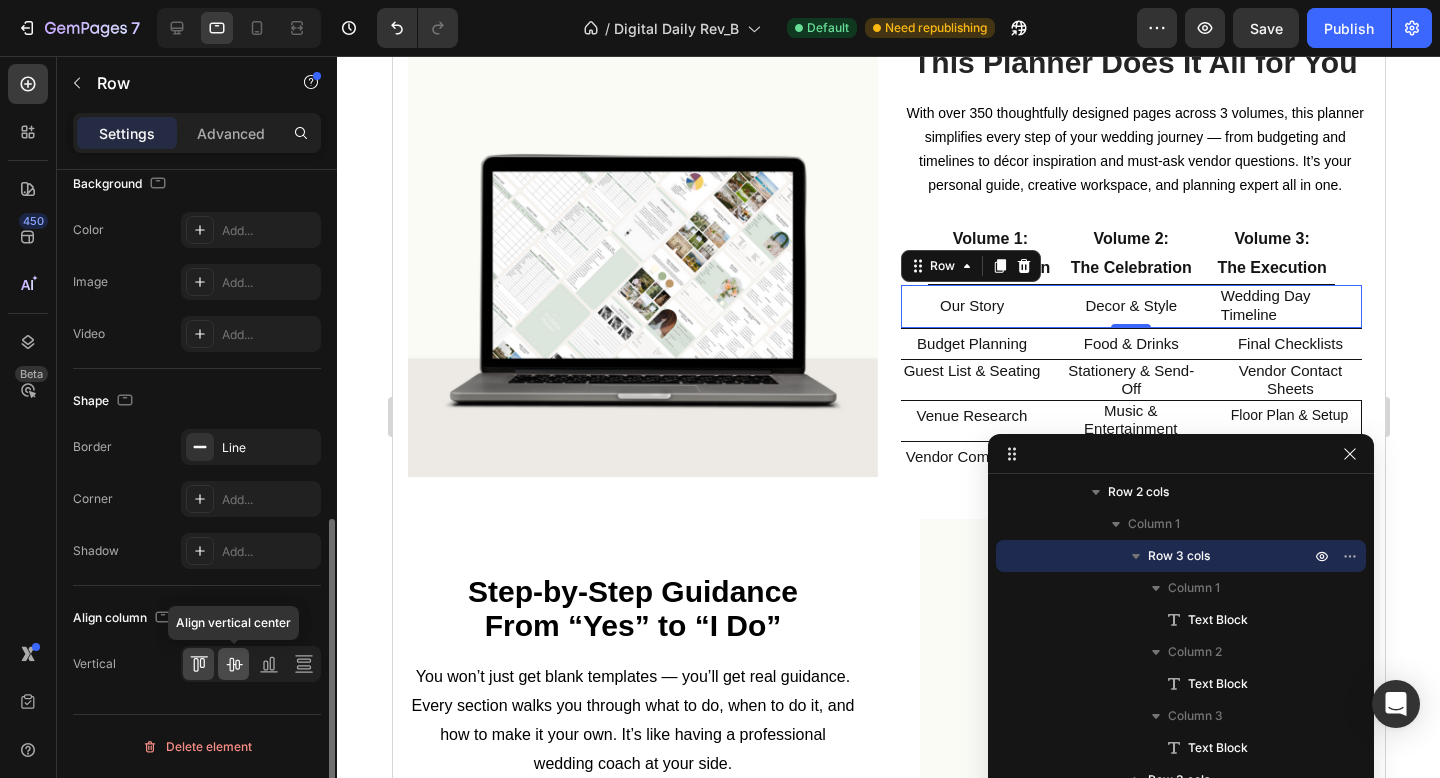 click 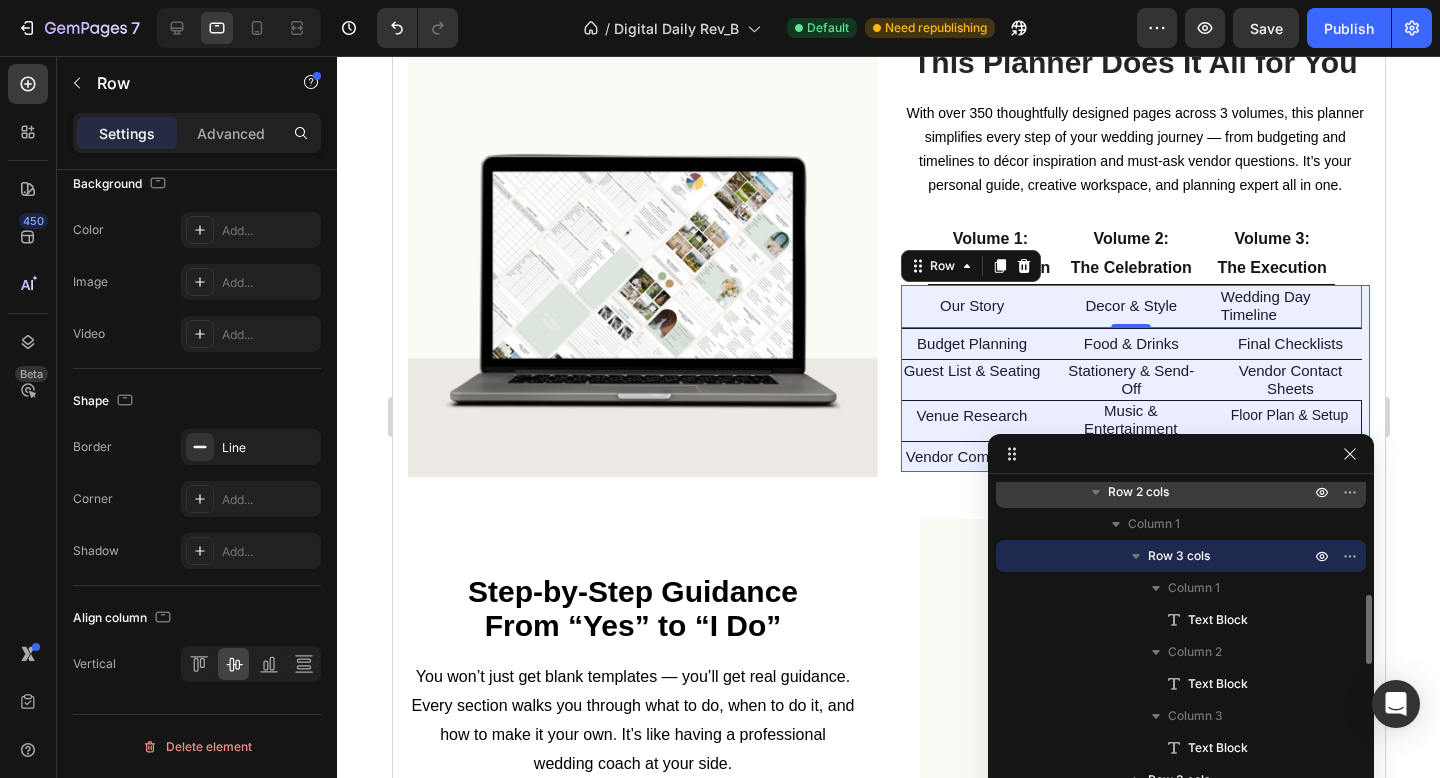 click 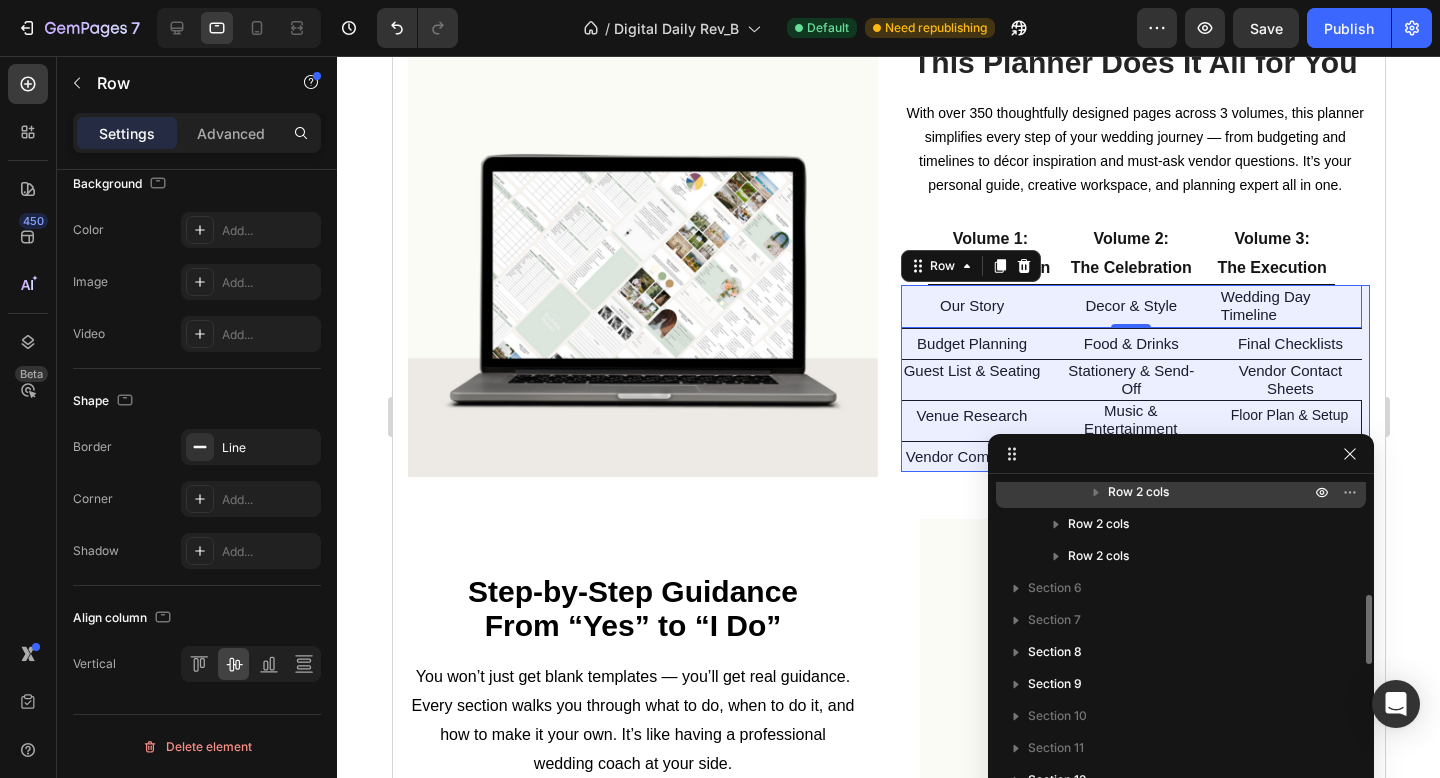 click on "Row 2 cols" at bounding box center (1138, 492) 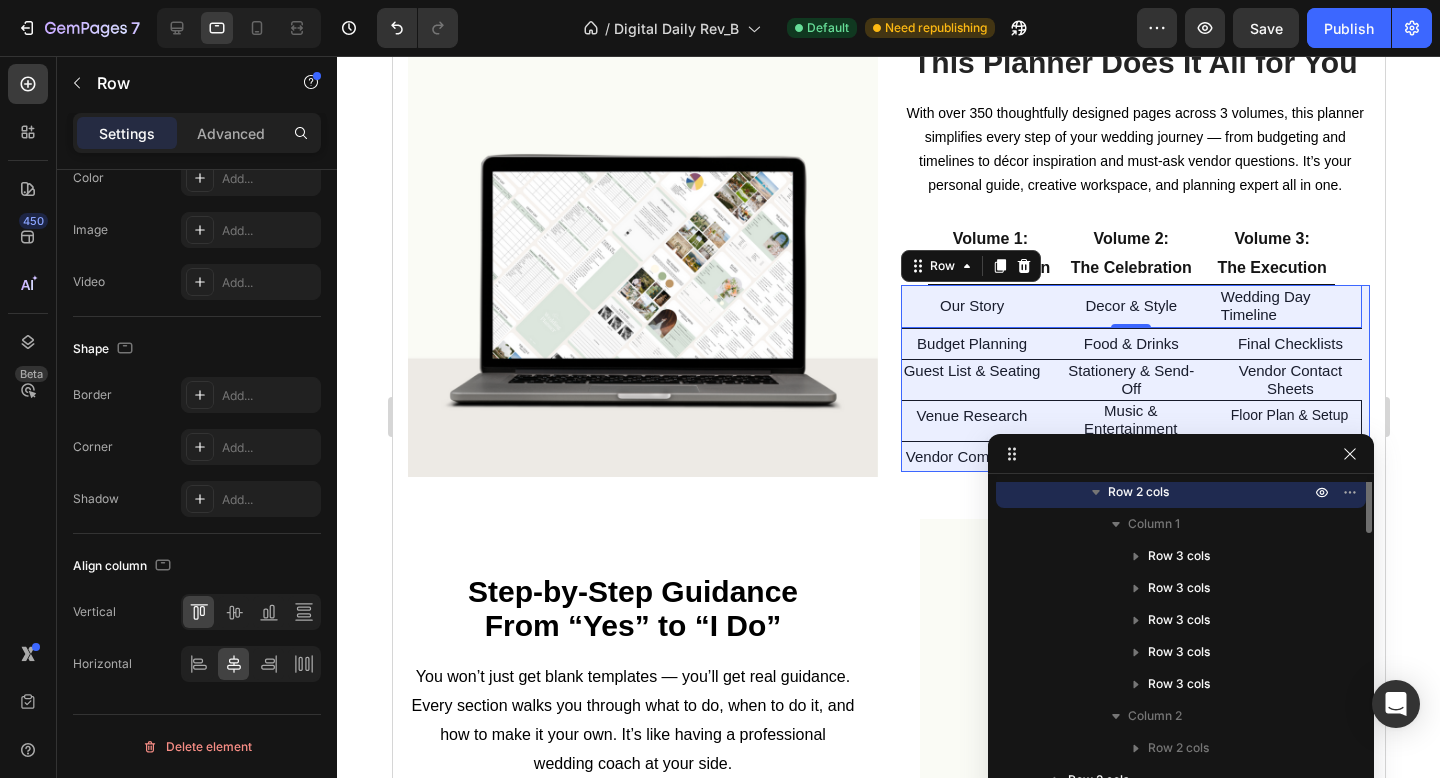 scroll, scrollTop: 357, scrollLeft: 0, axis: vertical 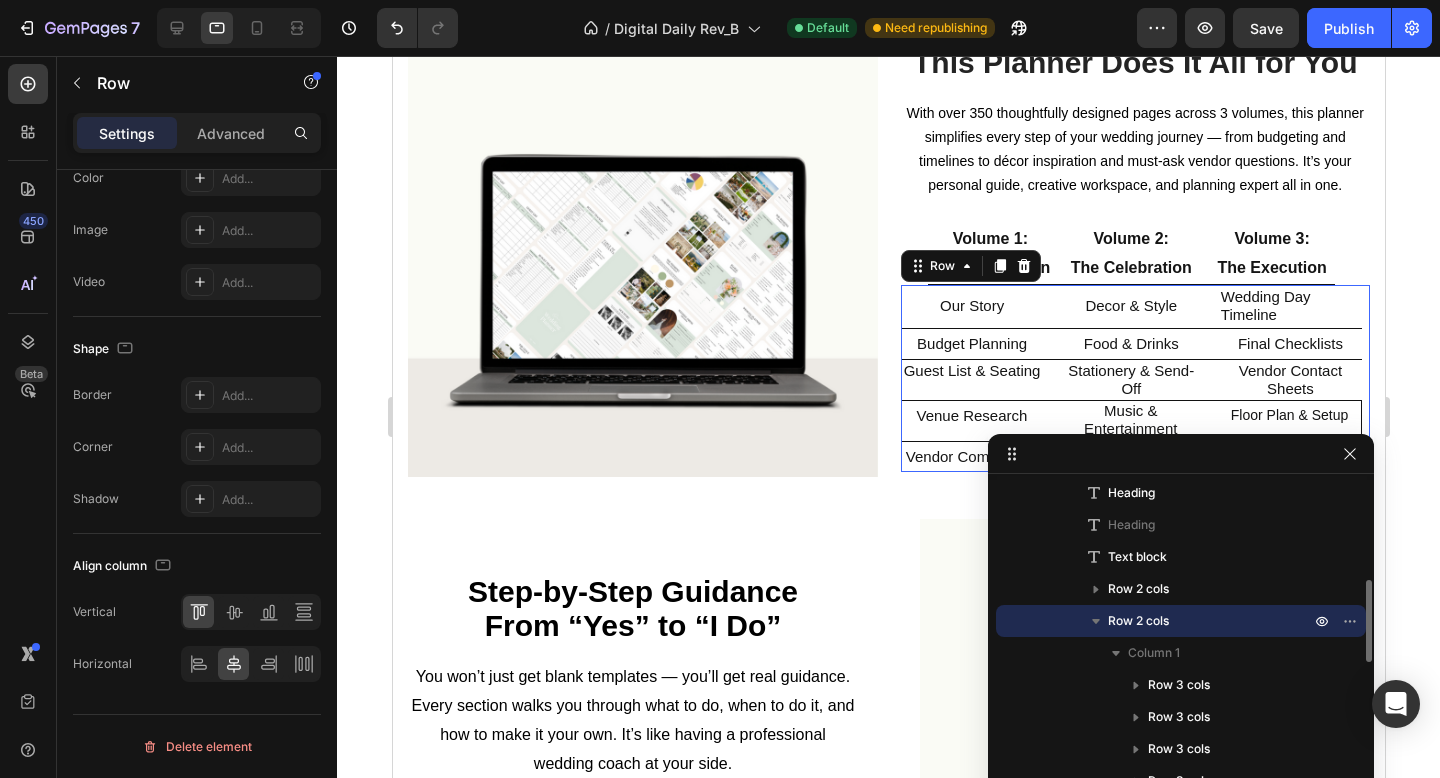 click 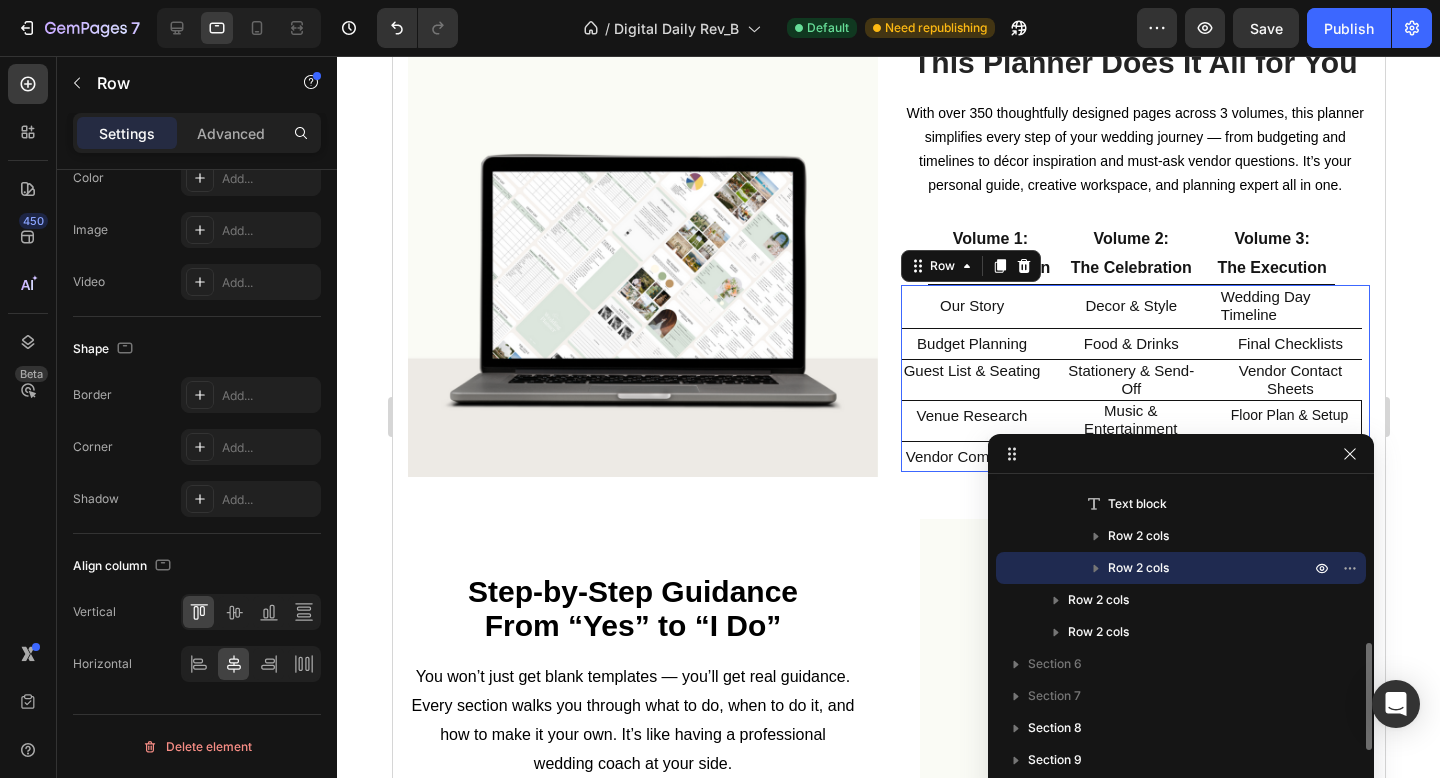 scroll, scrollTop: 420, scrollLeft: 0, axis: vertical 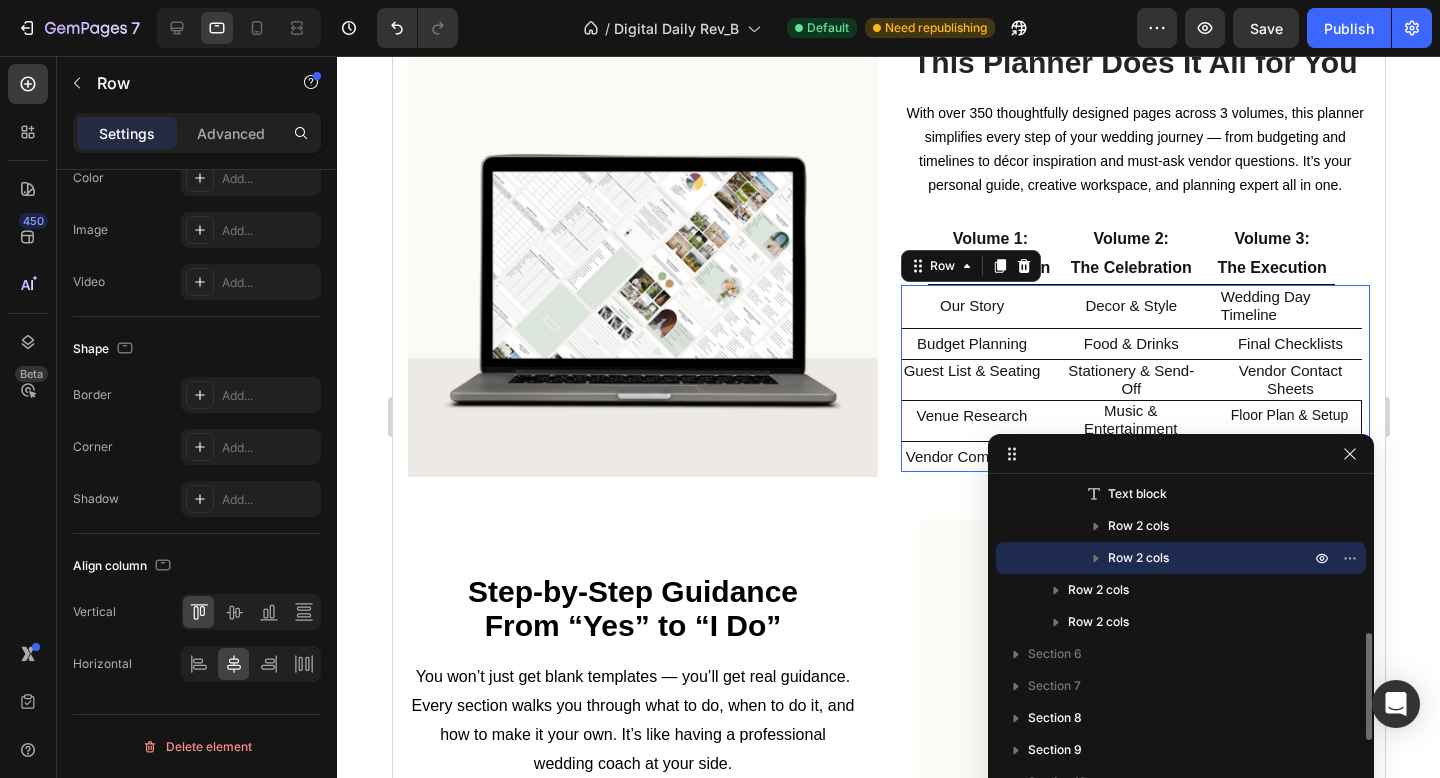 click on "Row 2 cols" at bounding box center [1138, 558] 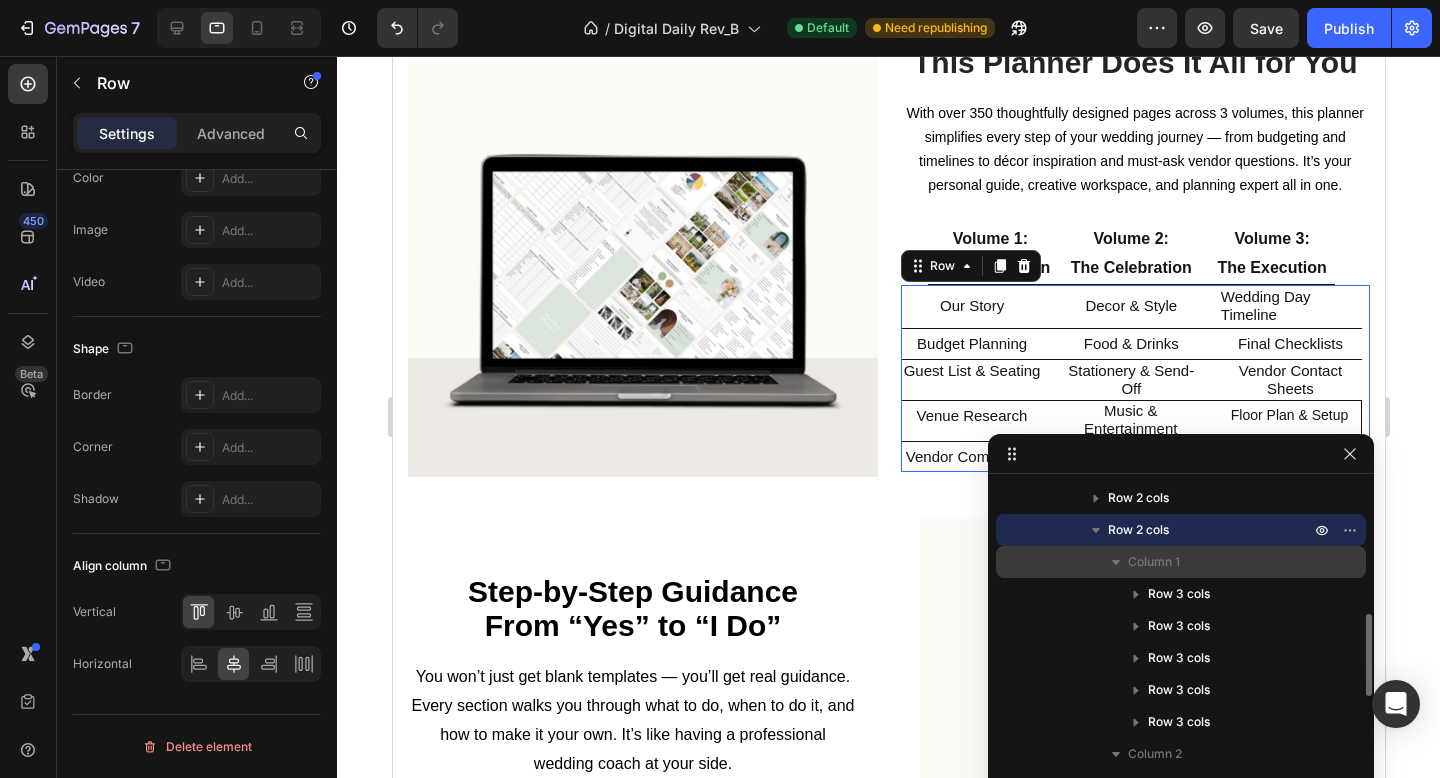 scroll, scrollTop: 459, scrollLeft: 0, axis: vertical 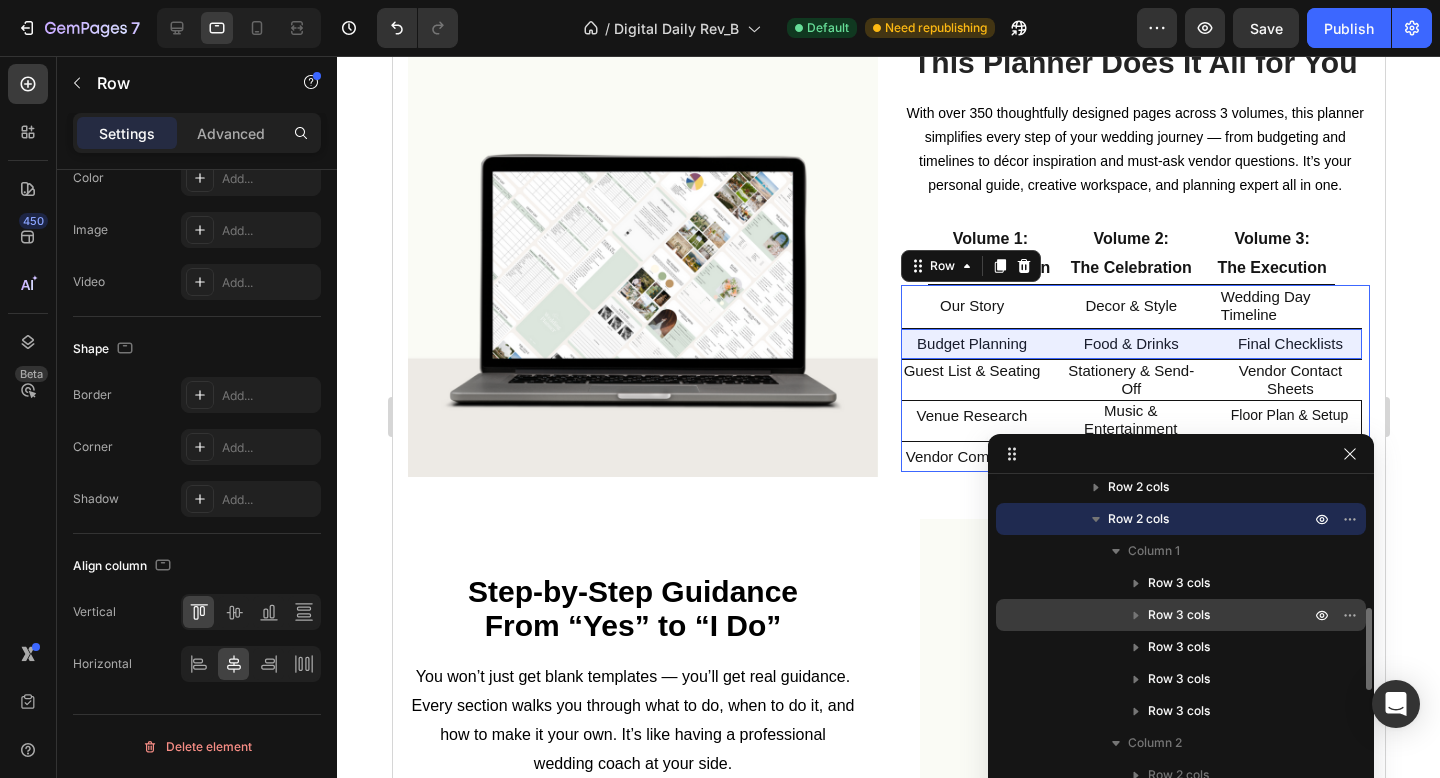 click on "Row 3 cols" at bounding box center (1231, 615) 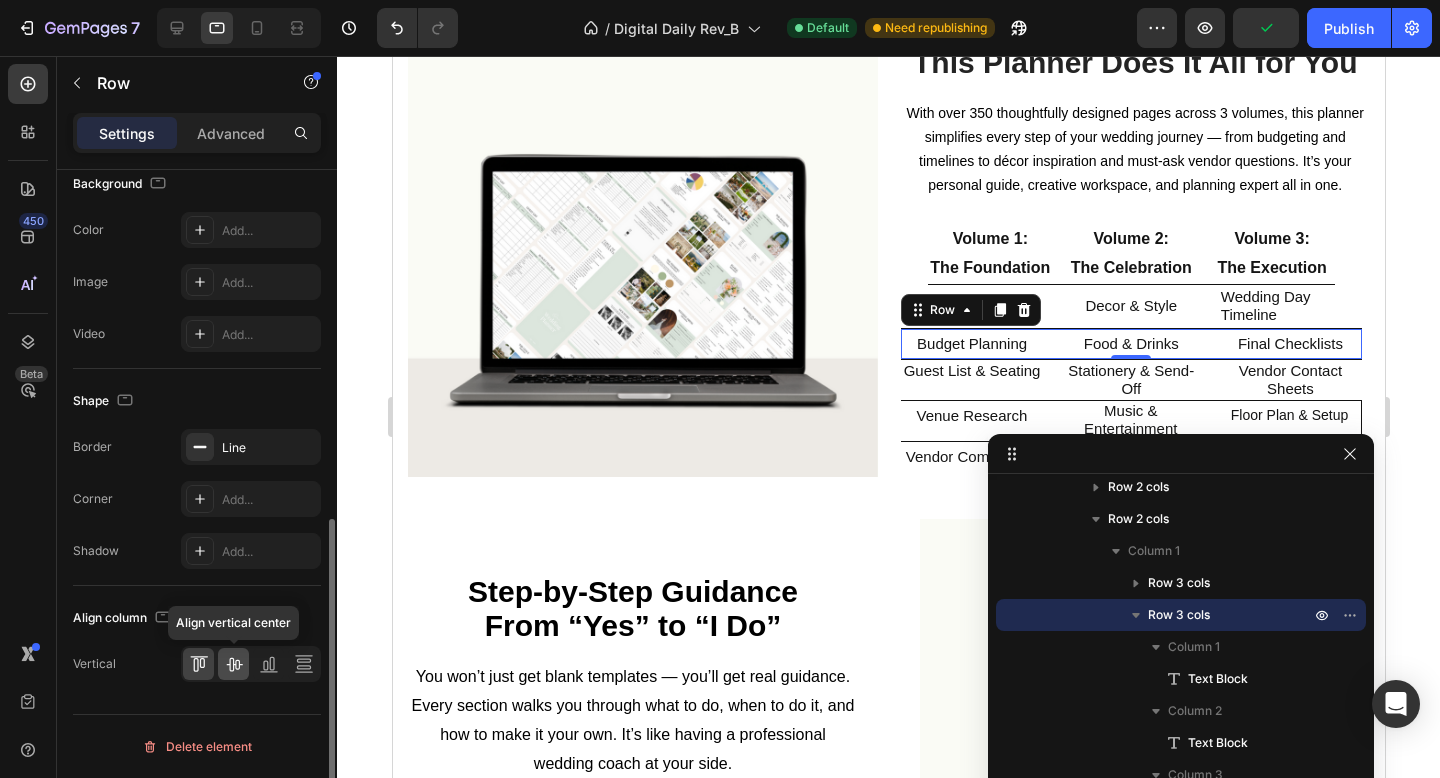 click 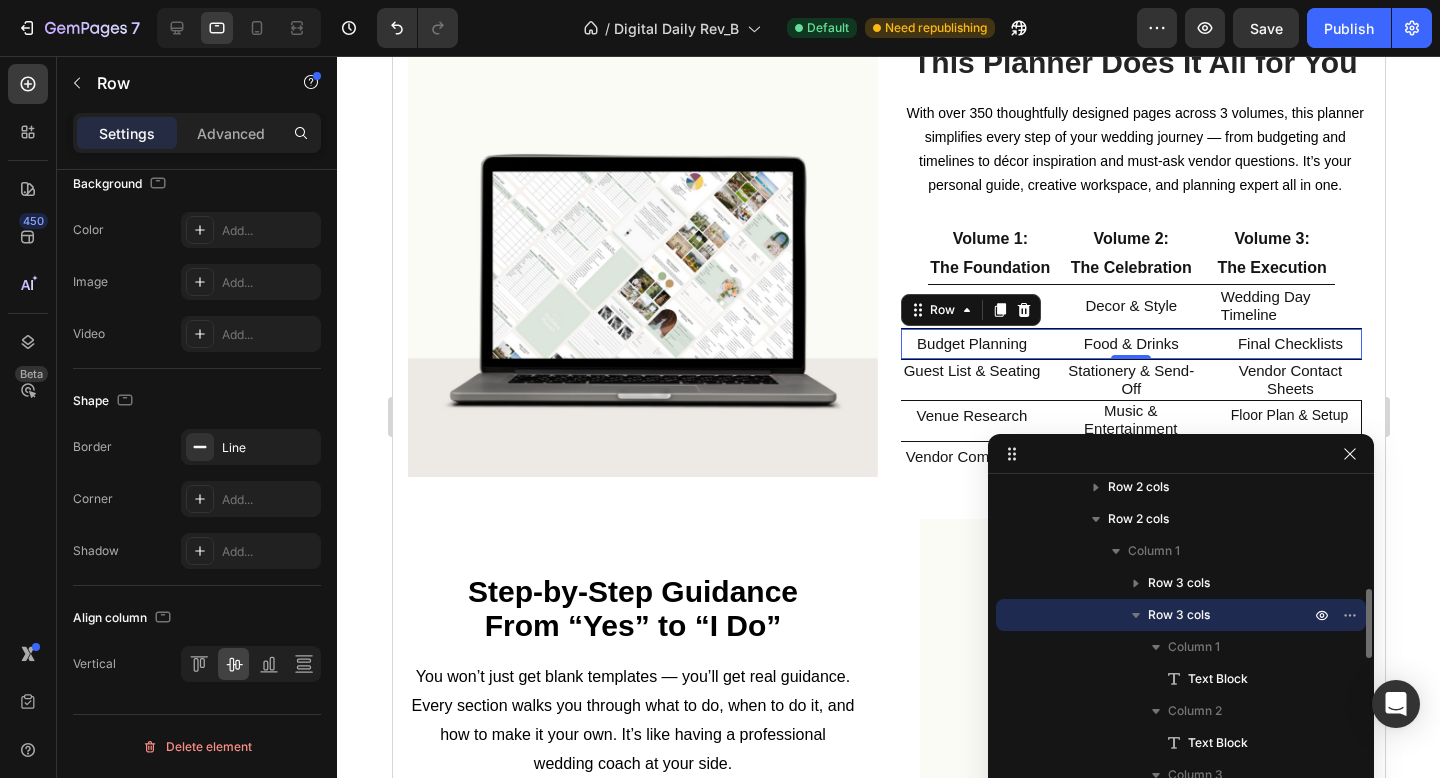 click at bounding box center (1136, 615) 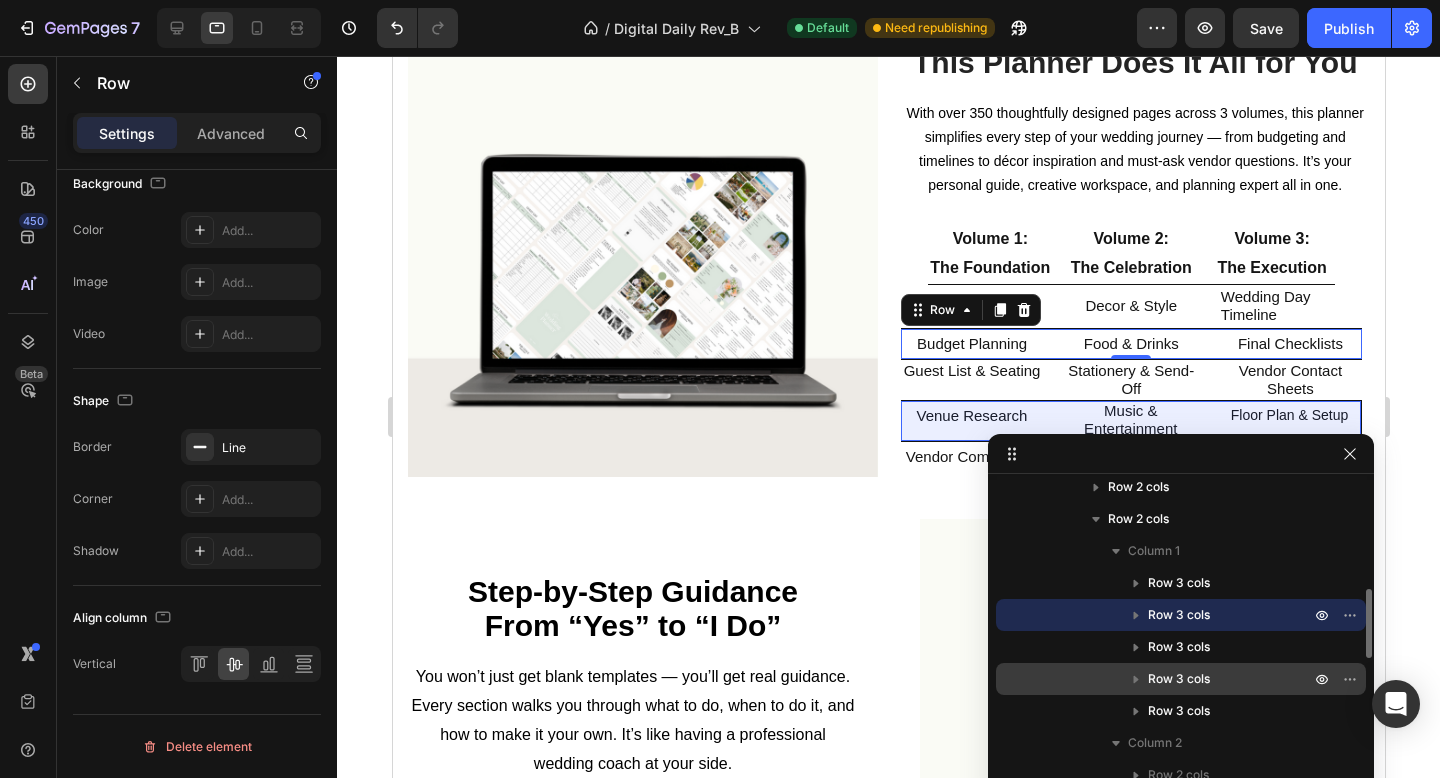 click on "Row 3 cols" at bounding box center [1181, 679] 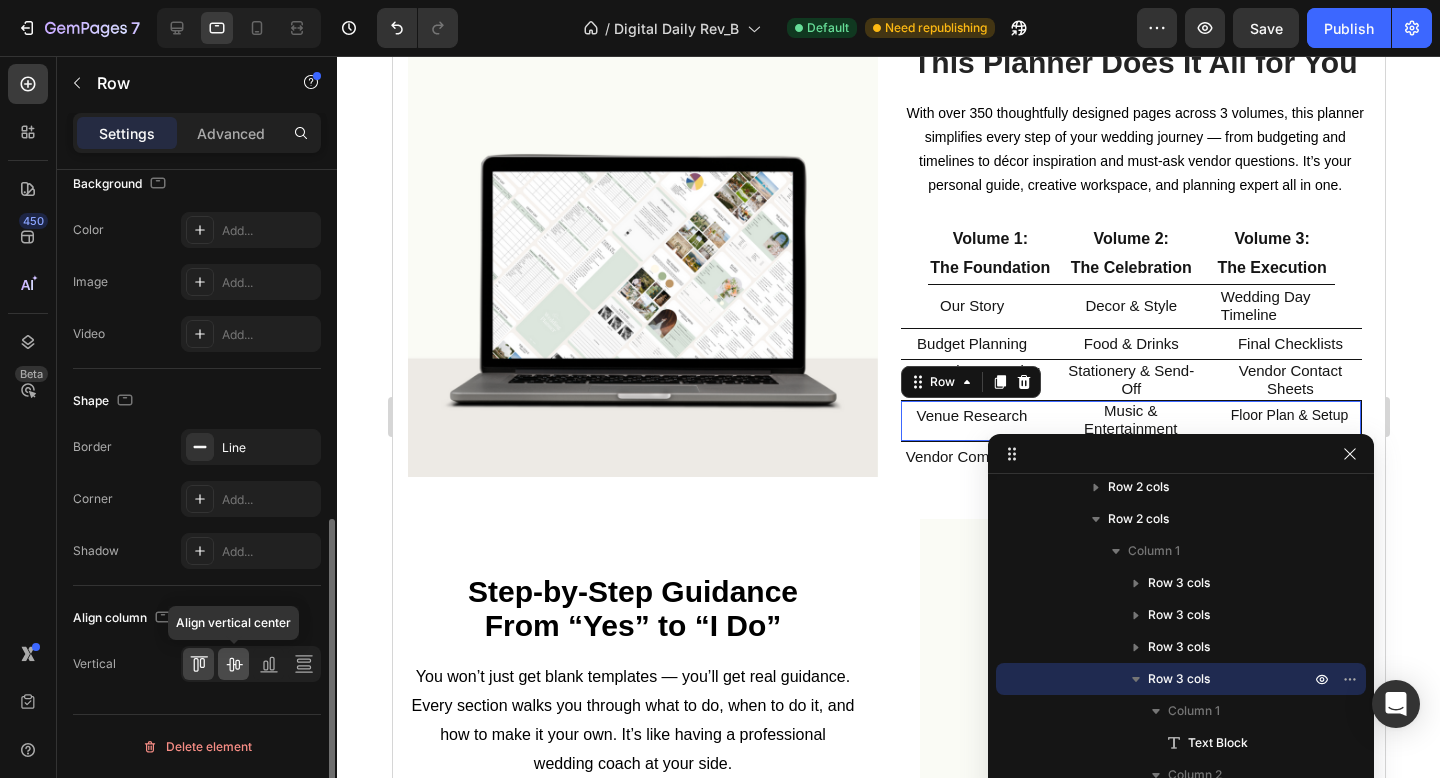 click 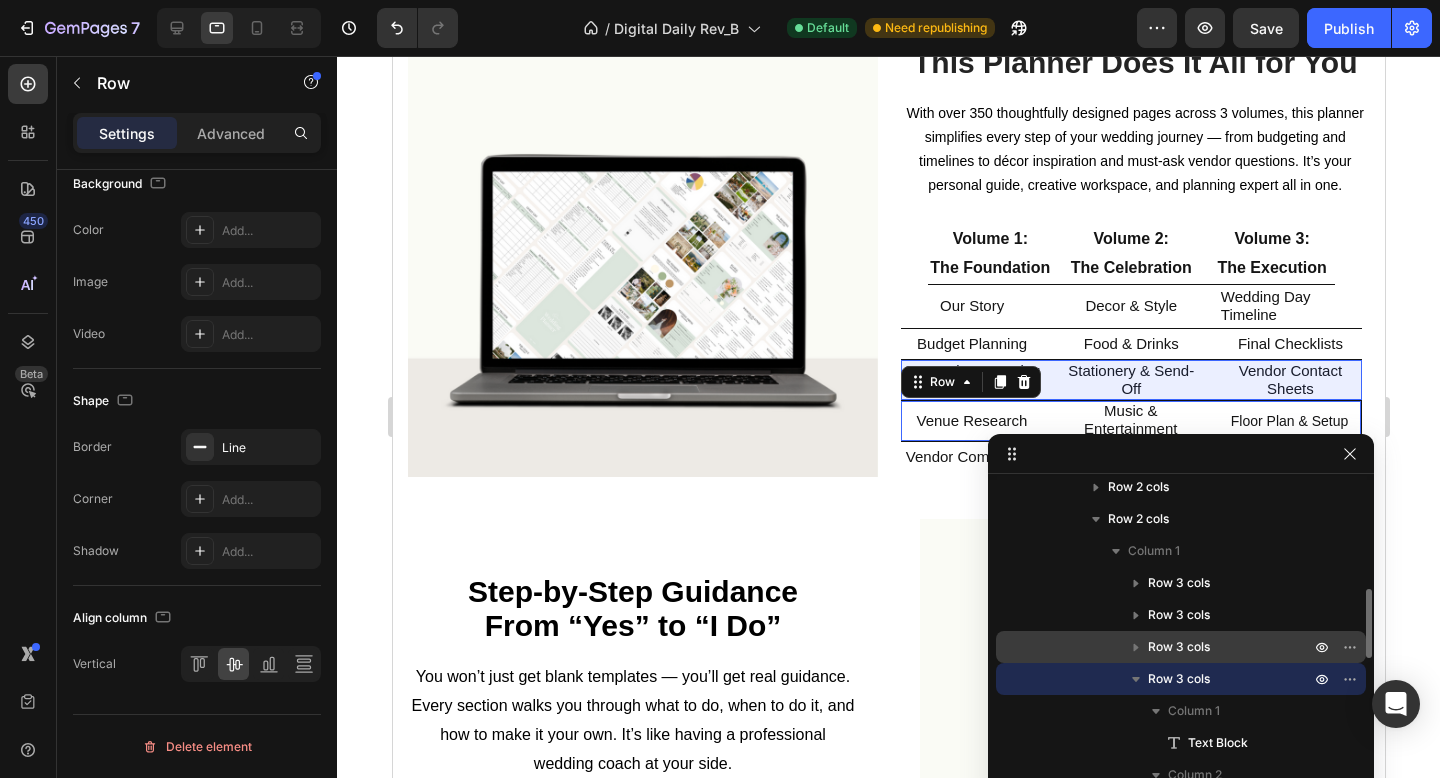 click on "Row 3 cols" at bounding box center [1231, 647] 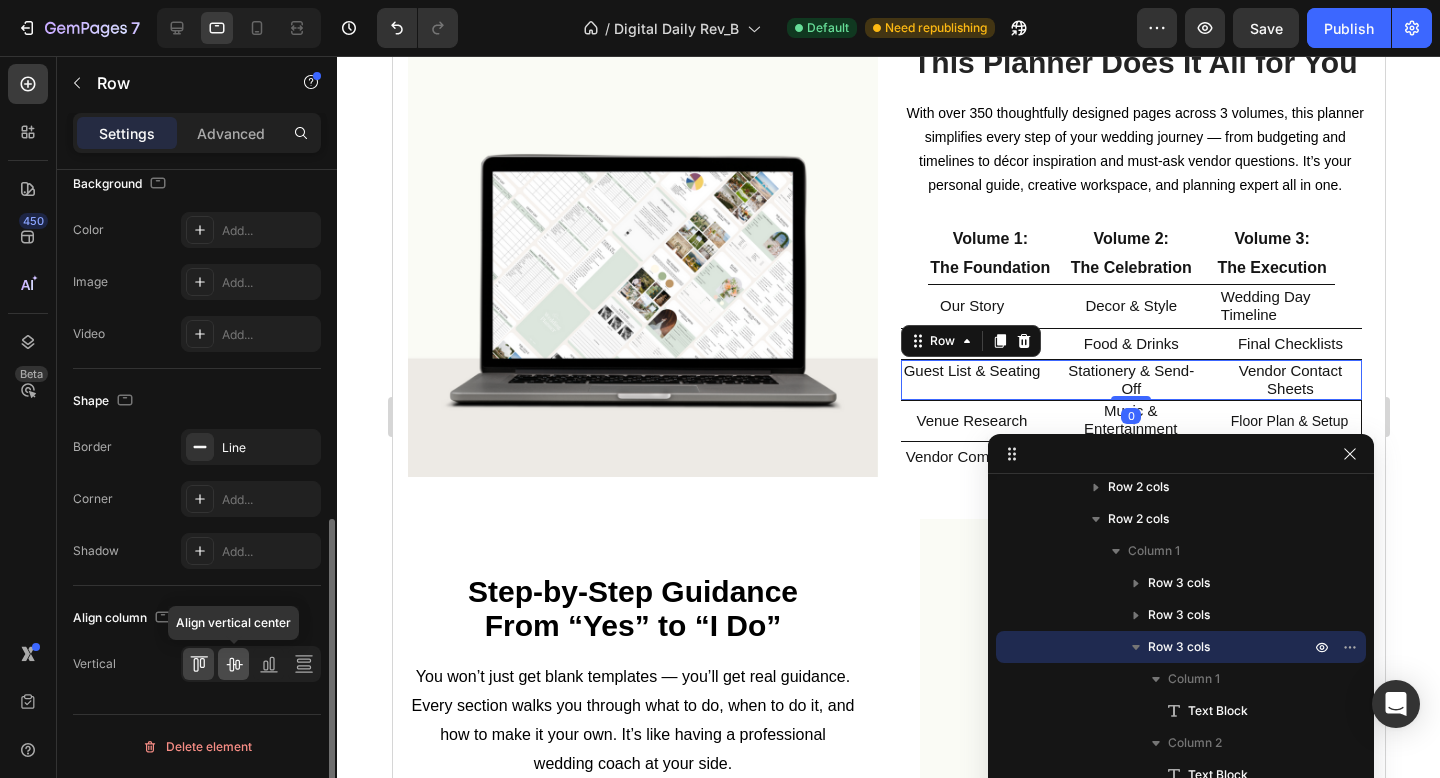 click 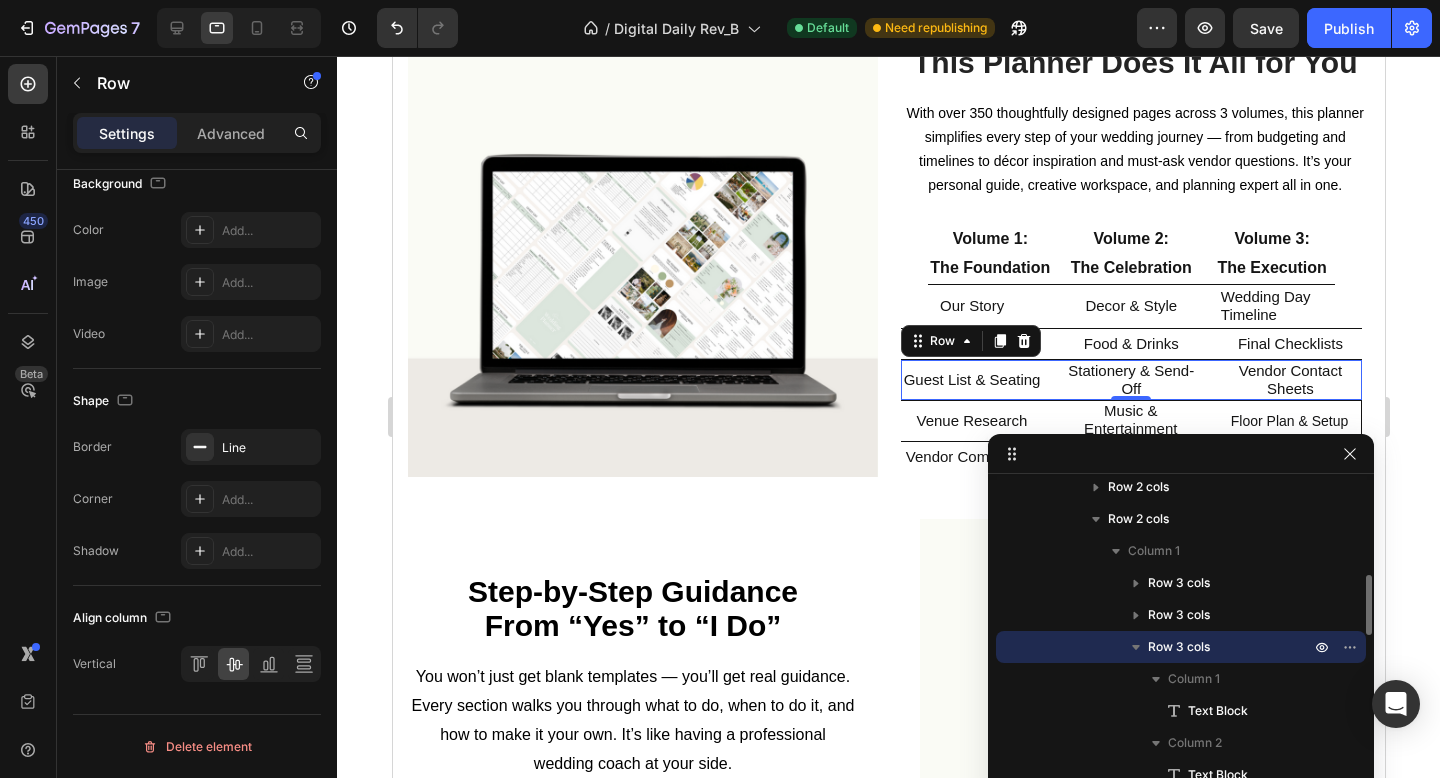 click 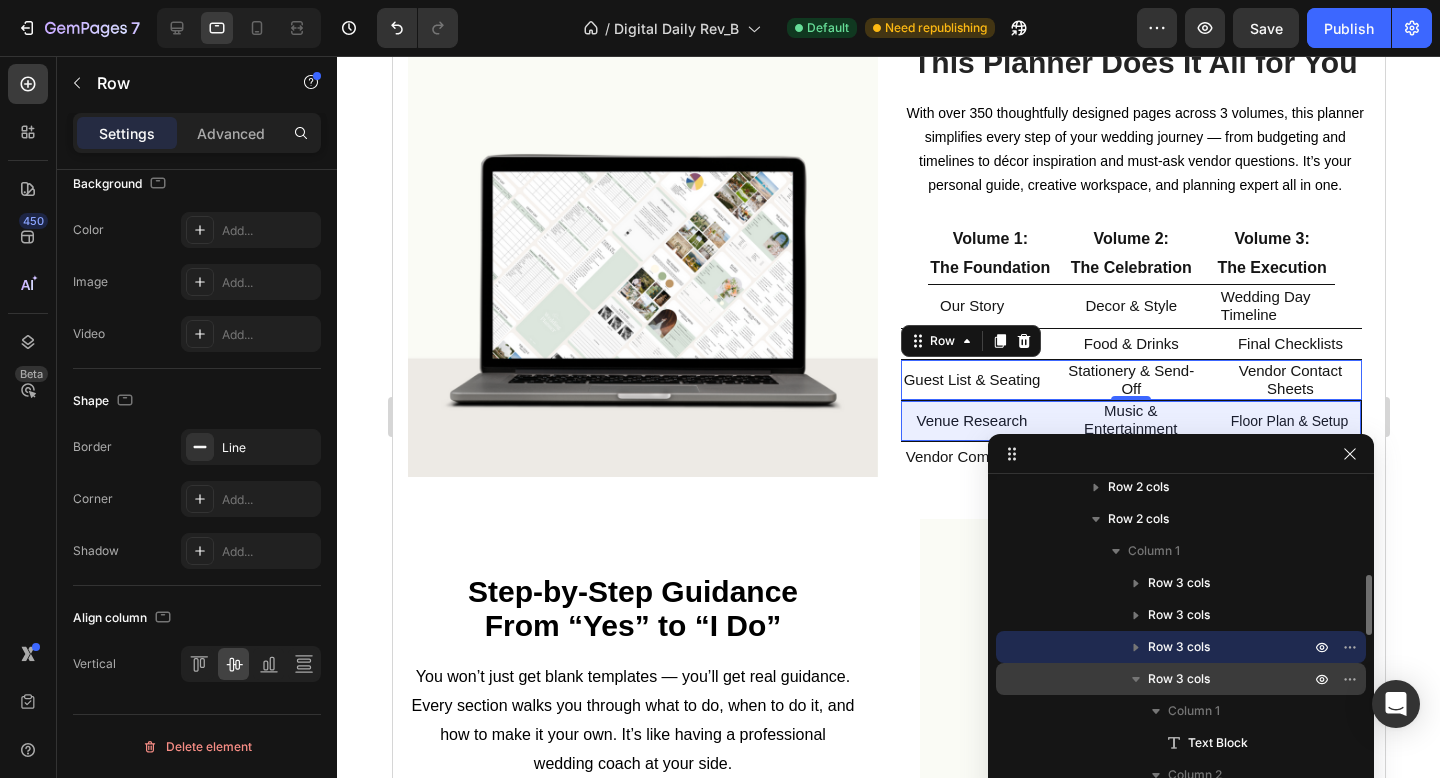 click 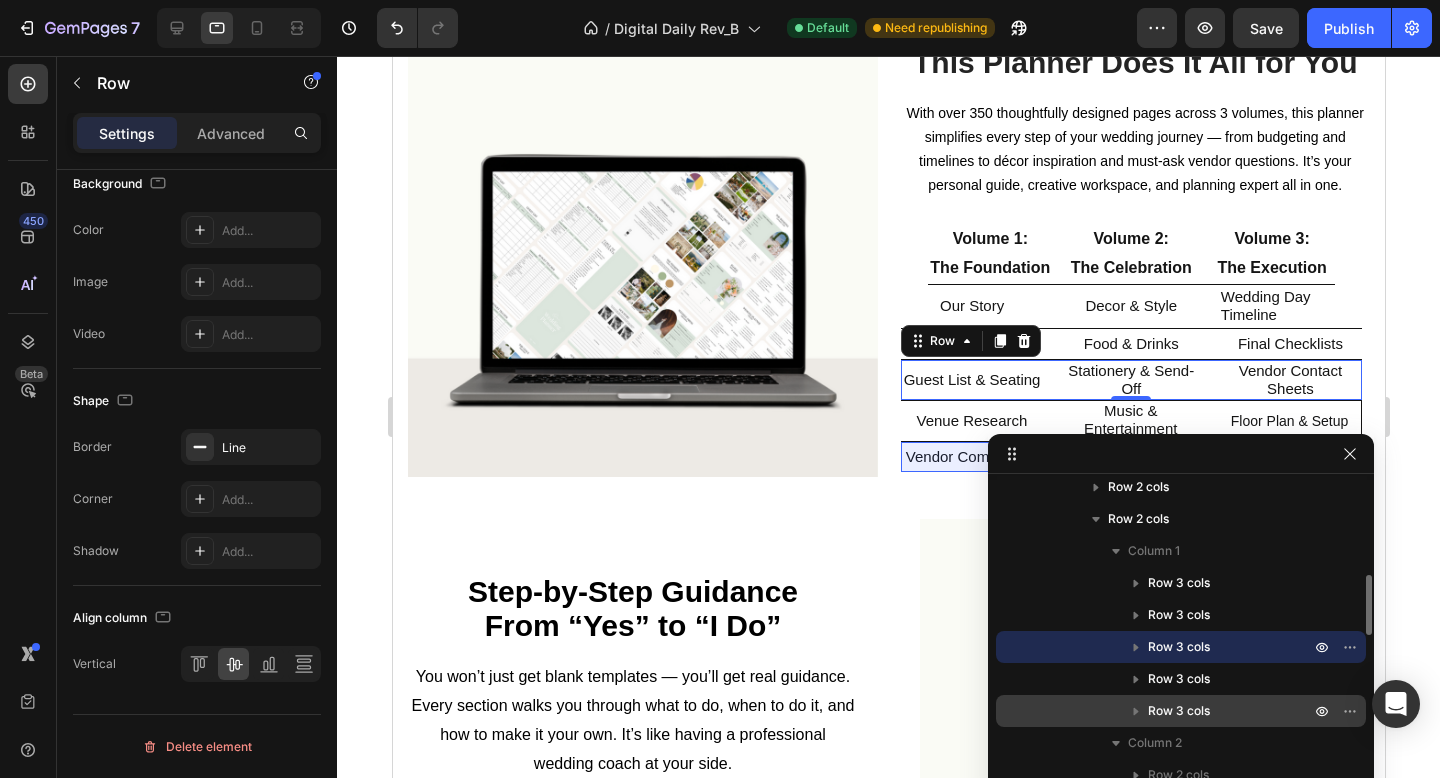 click on "Row 3 cols" at bounding box center [1179, 711] 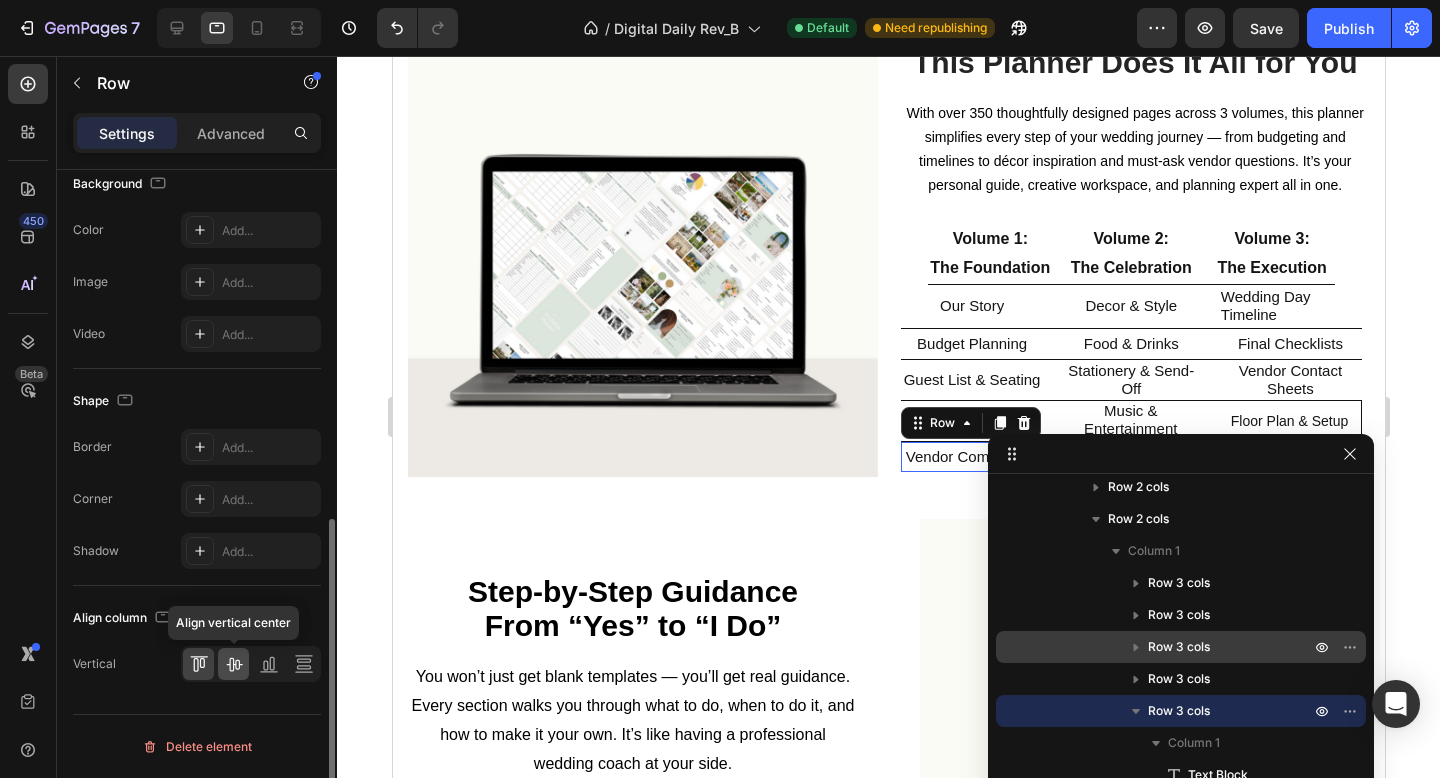 click 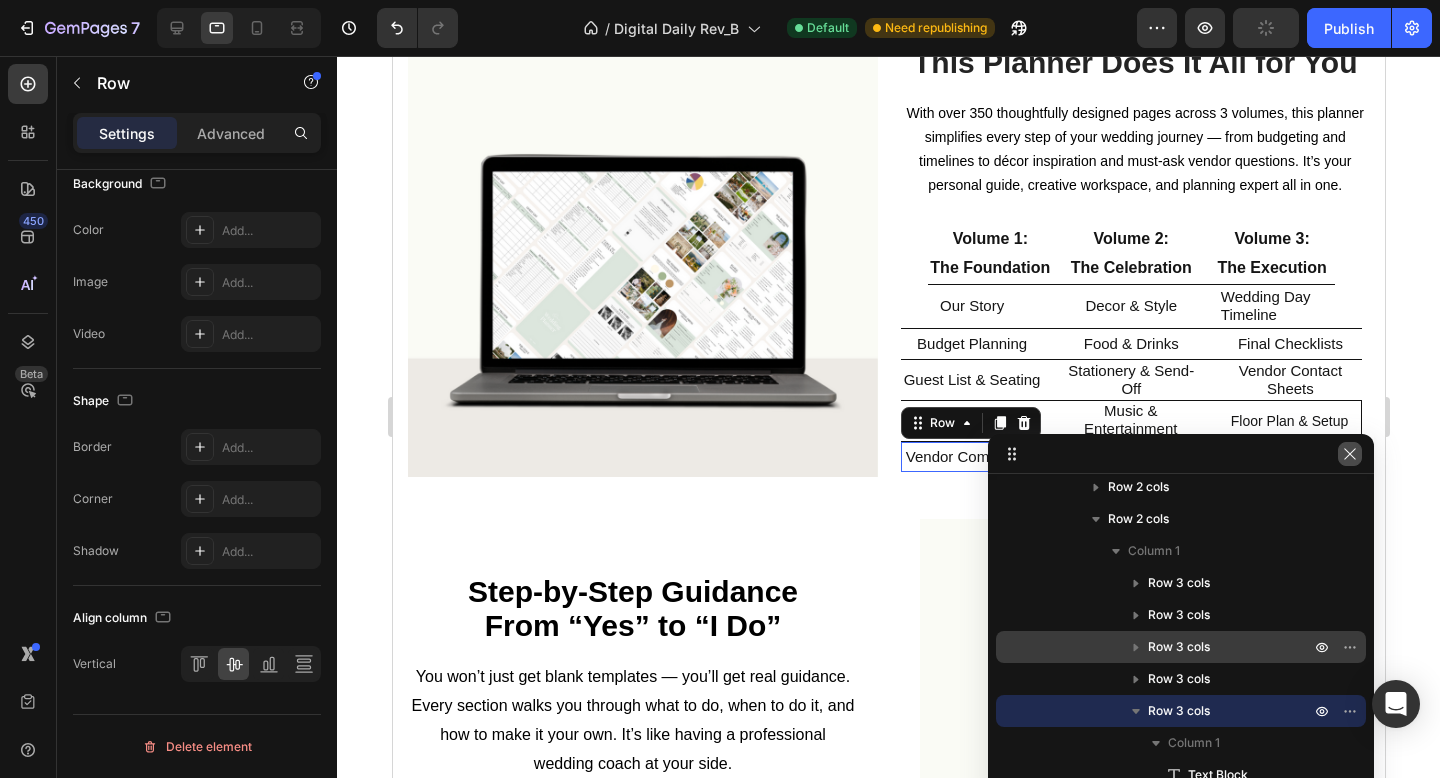 click 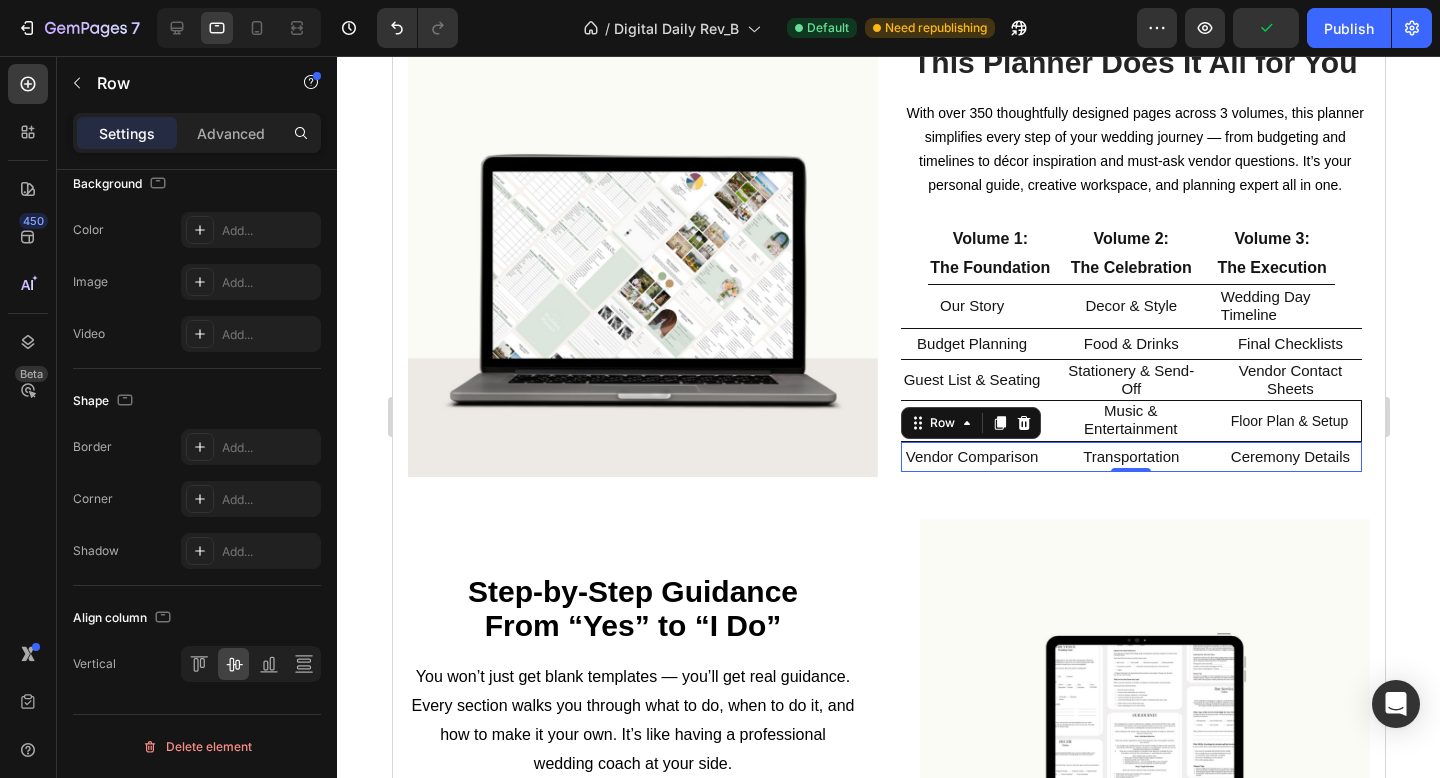 click 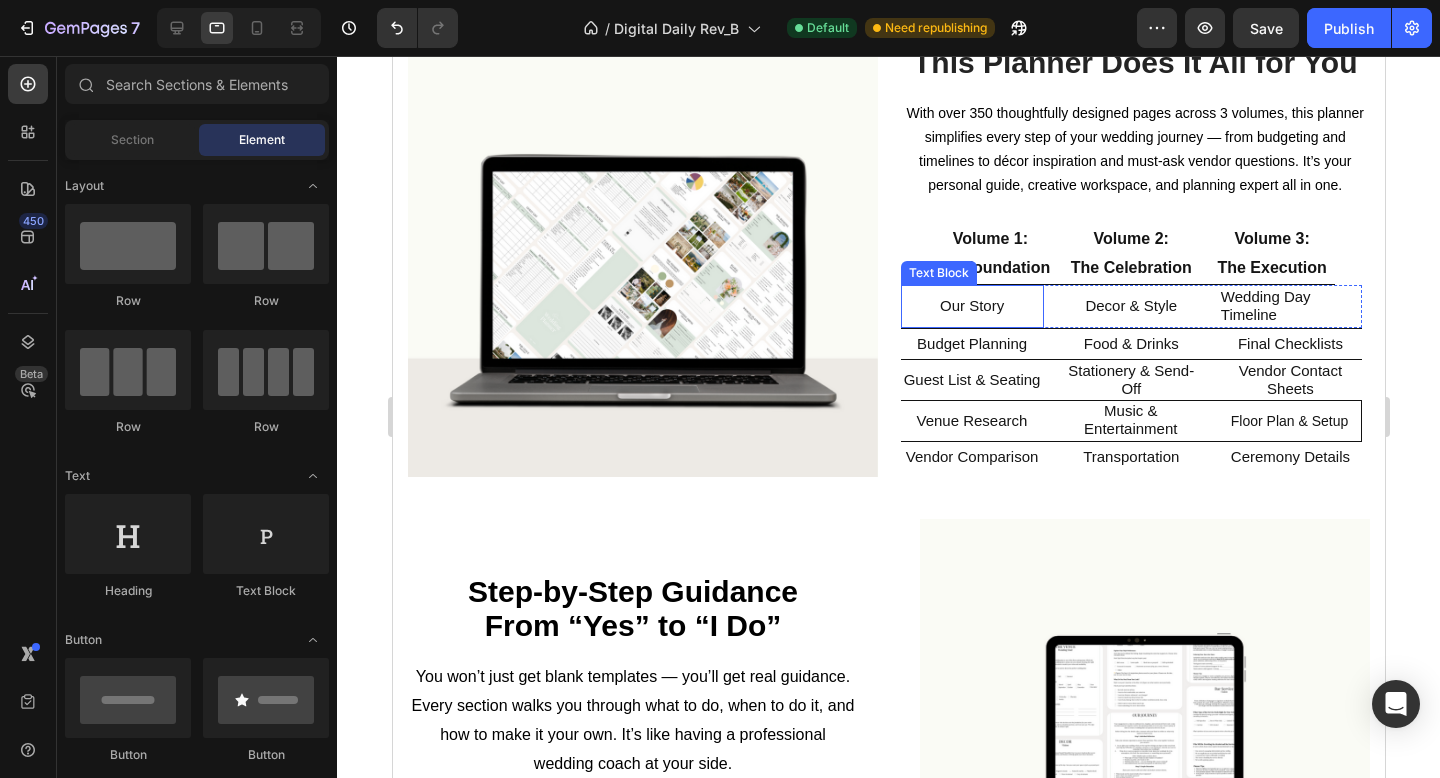 click on "Our Story" at bounding box center (971, 306) 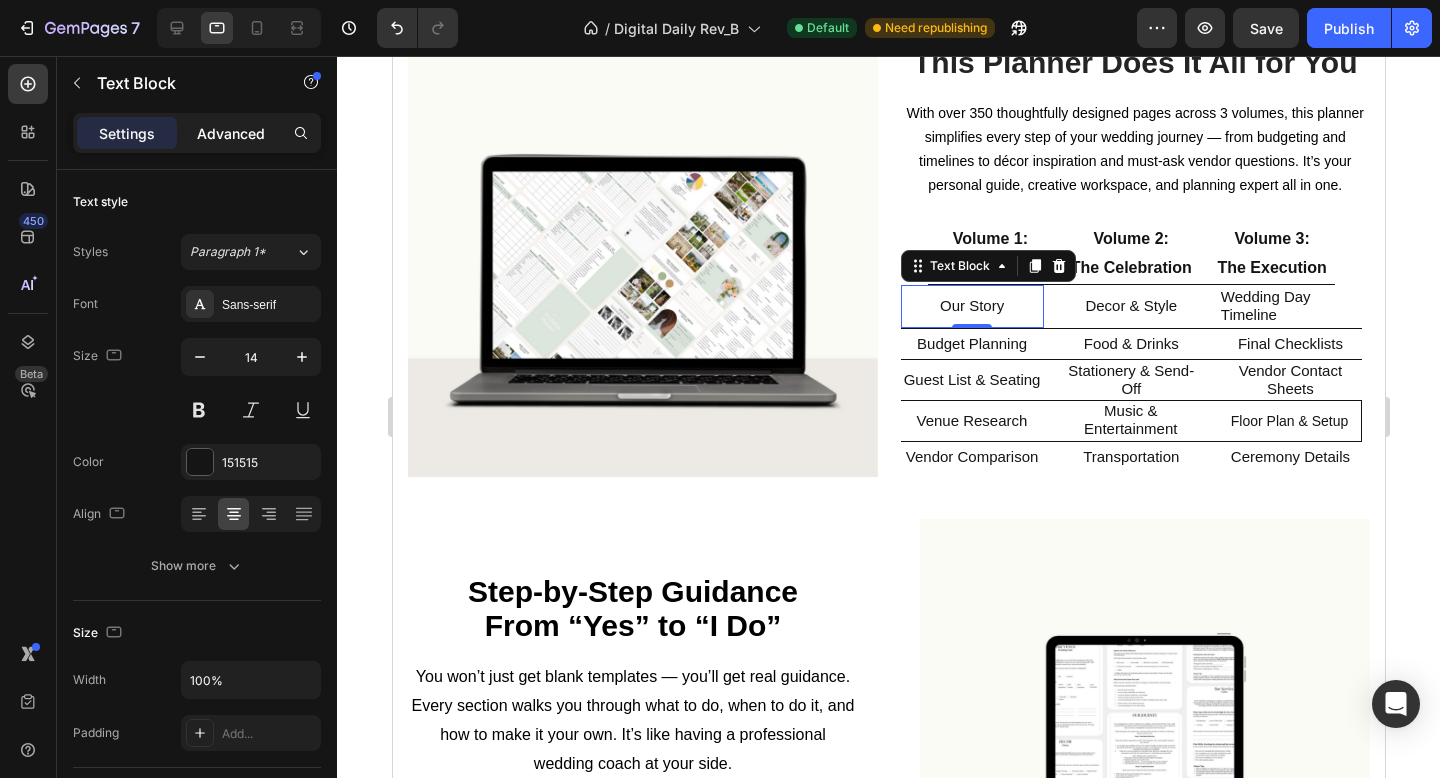 click on "Advanced" at bounding box center (231, 133) 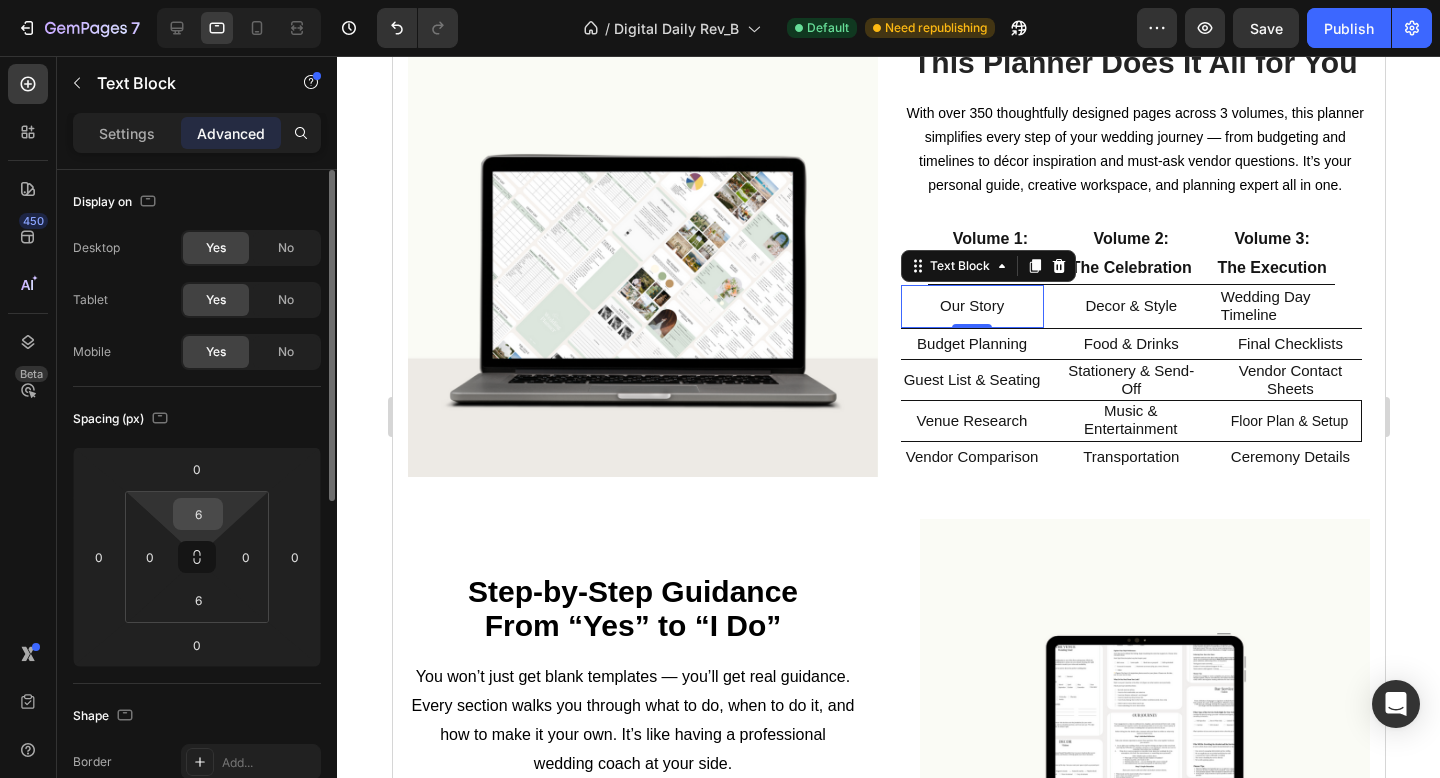 click on "6" at bounding box center [198, 514] 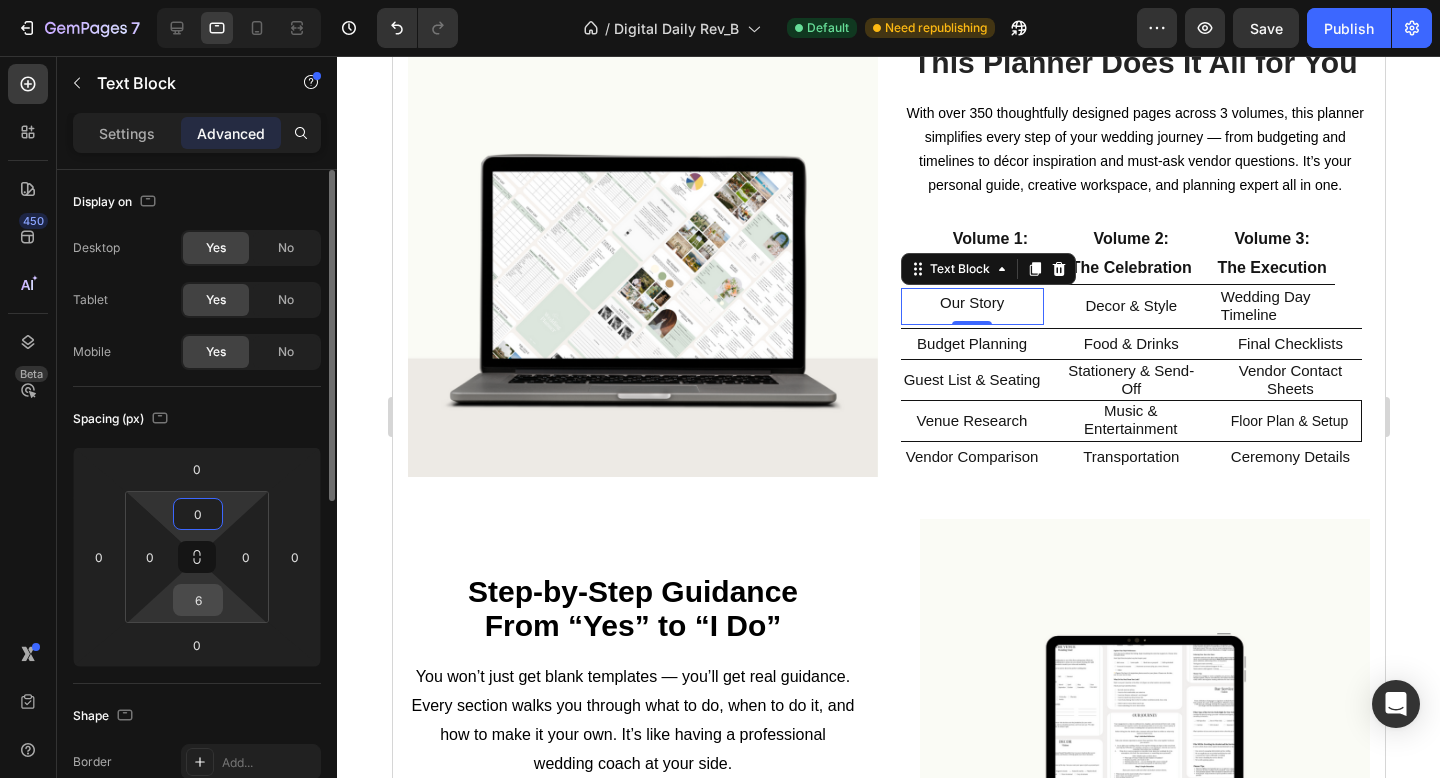 type on "0" 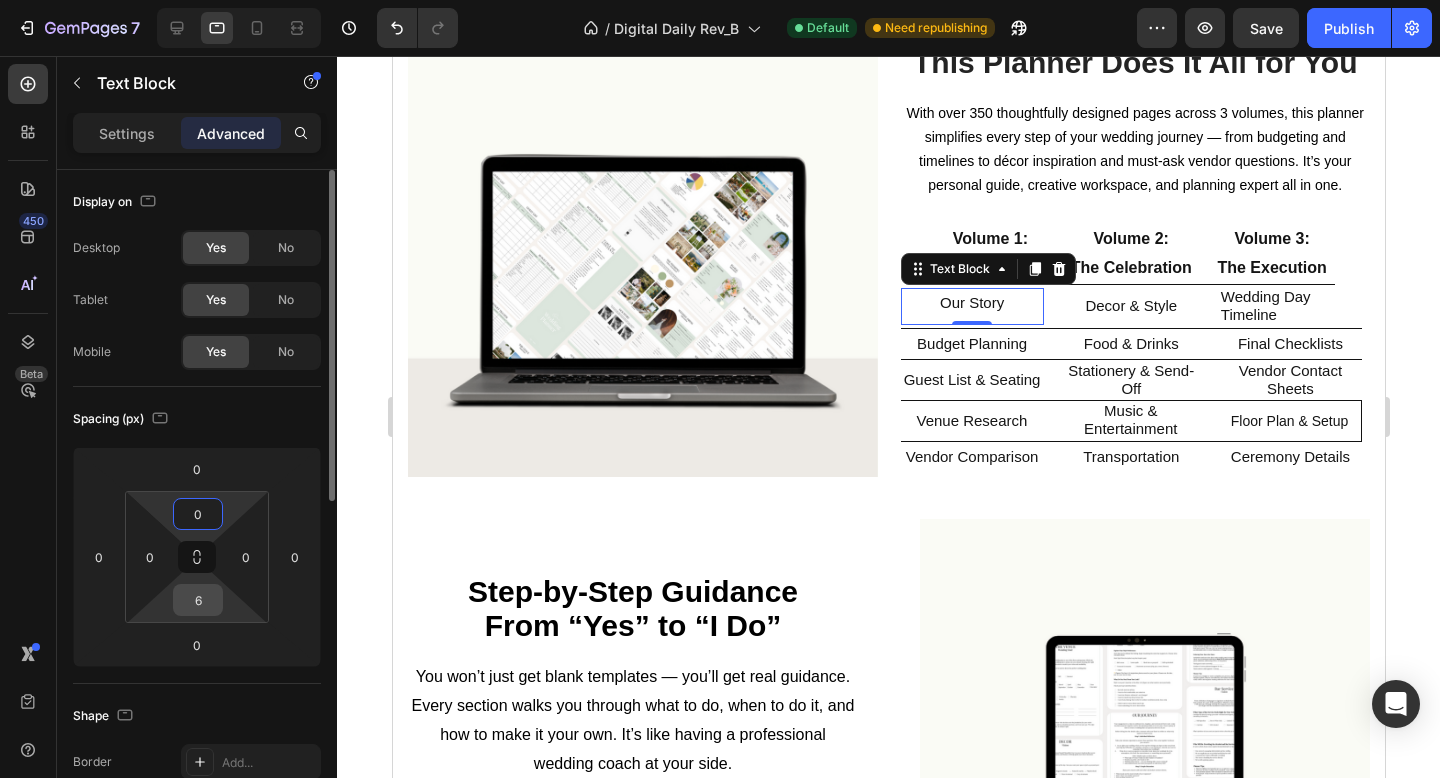 click on "6" at bounding box center [198, 600] 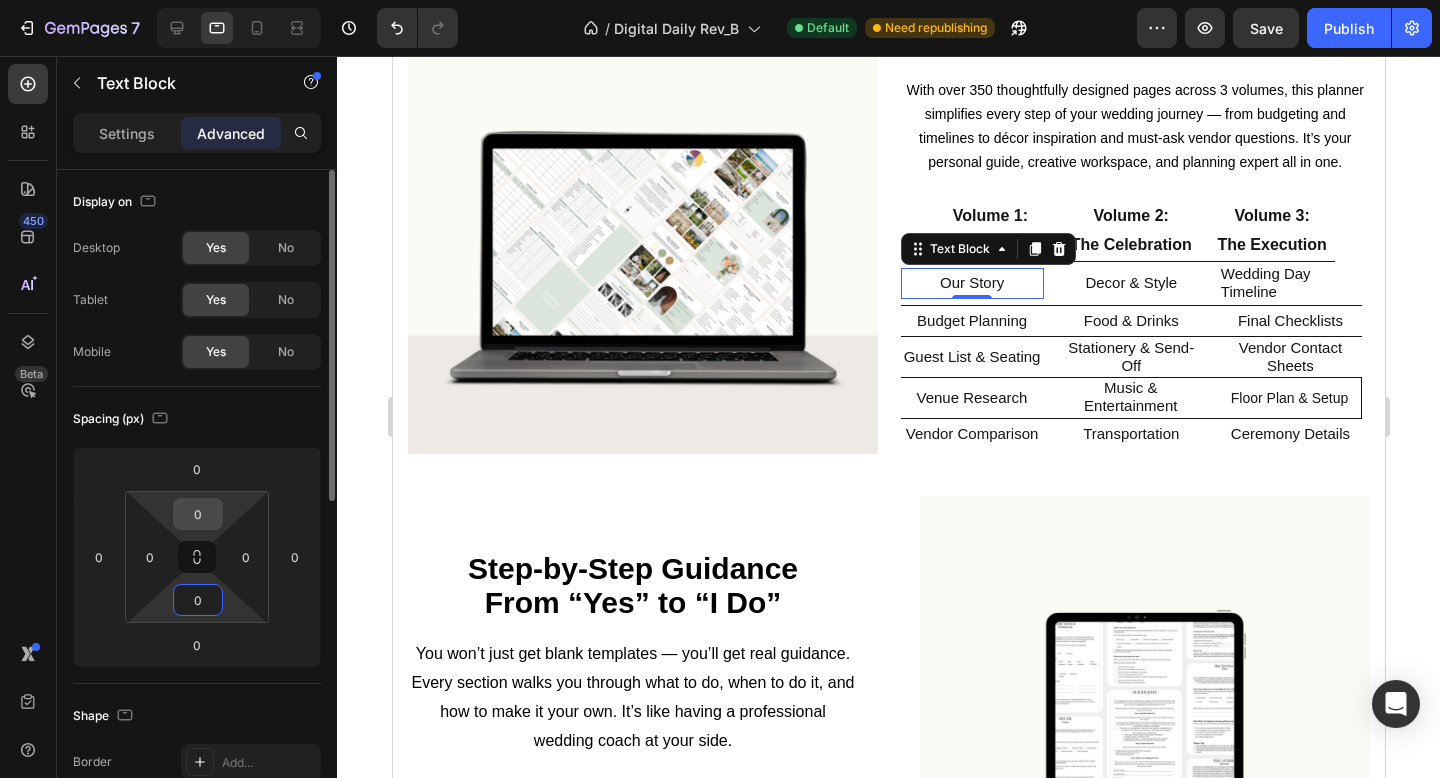 scroll, scrollTop: 751, scrollLeft: 0, axis: vertical 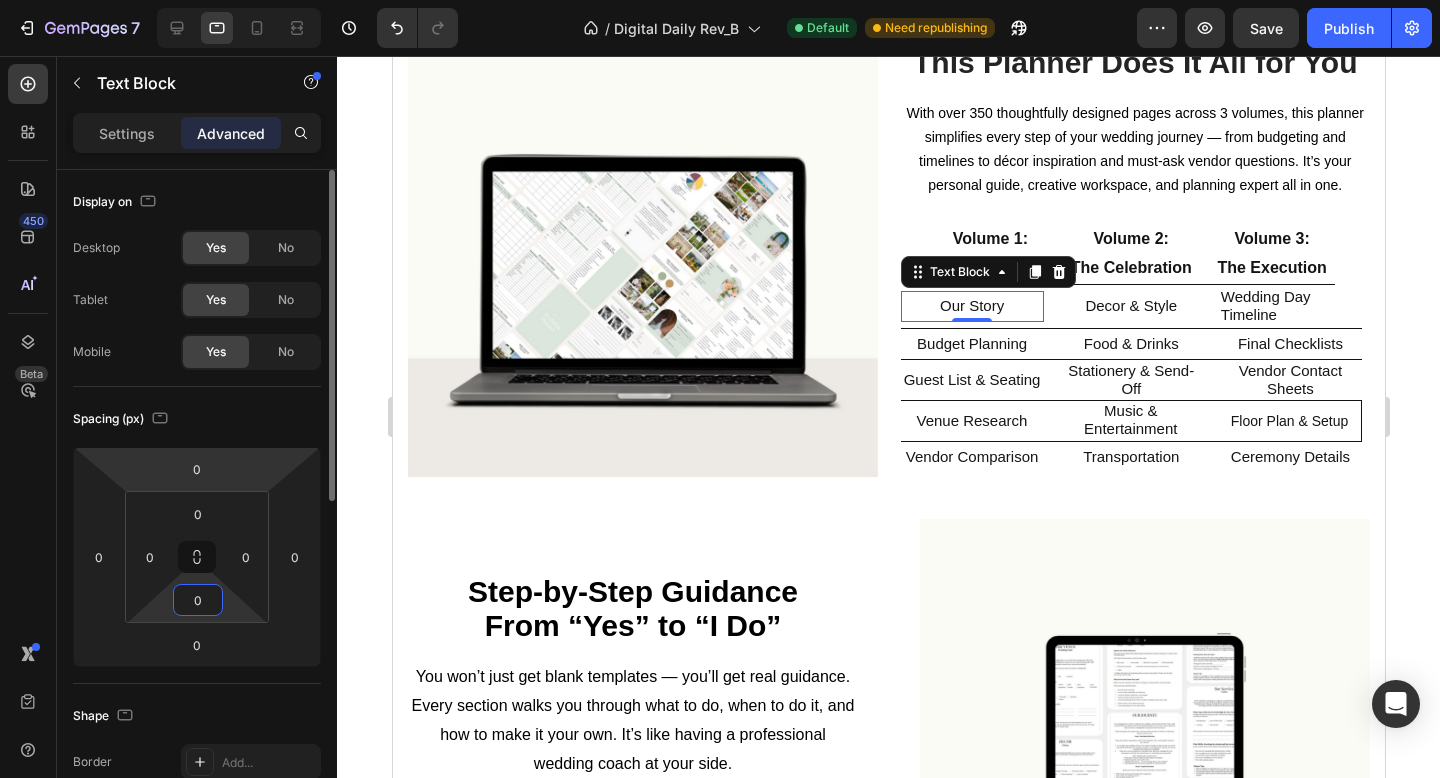 type on "0" 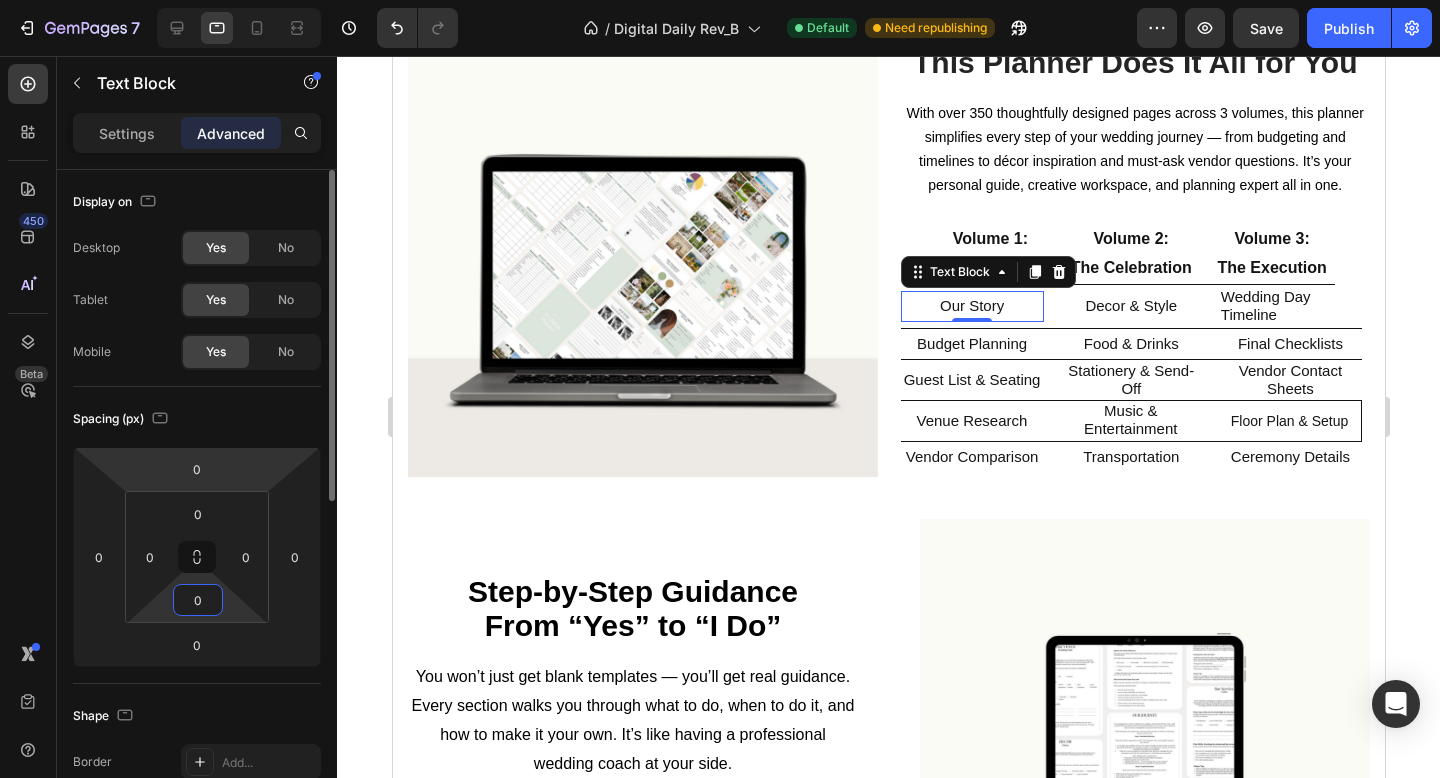 click on "Spacing (px) 0 0 0 0 0 0 0 0" 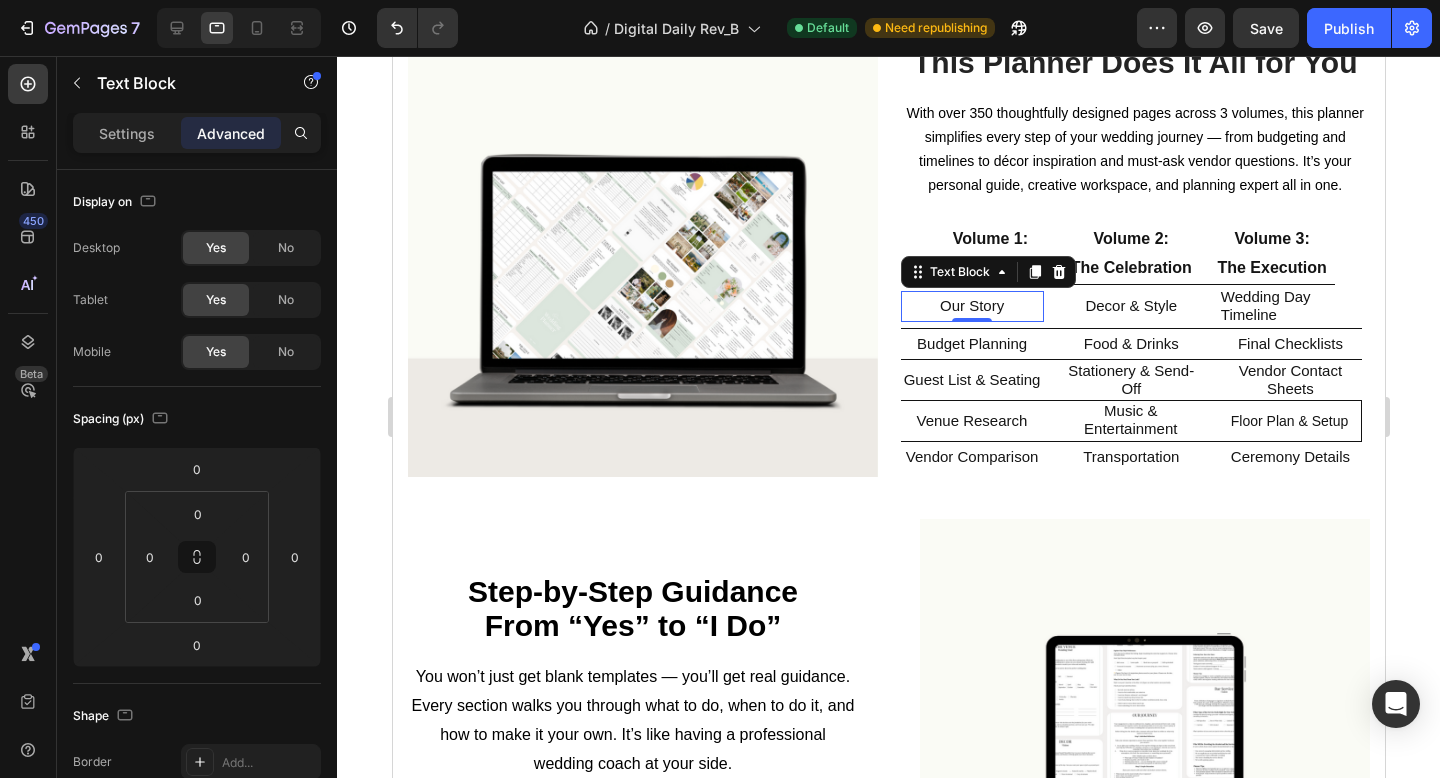 click 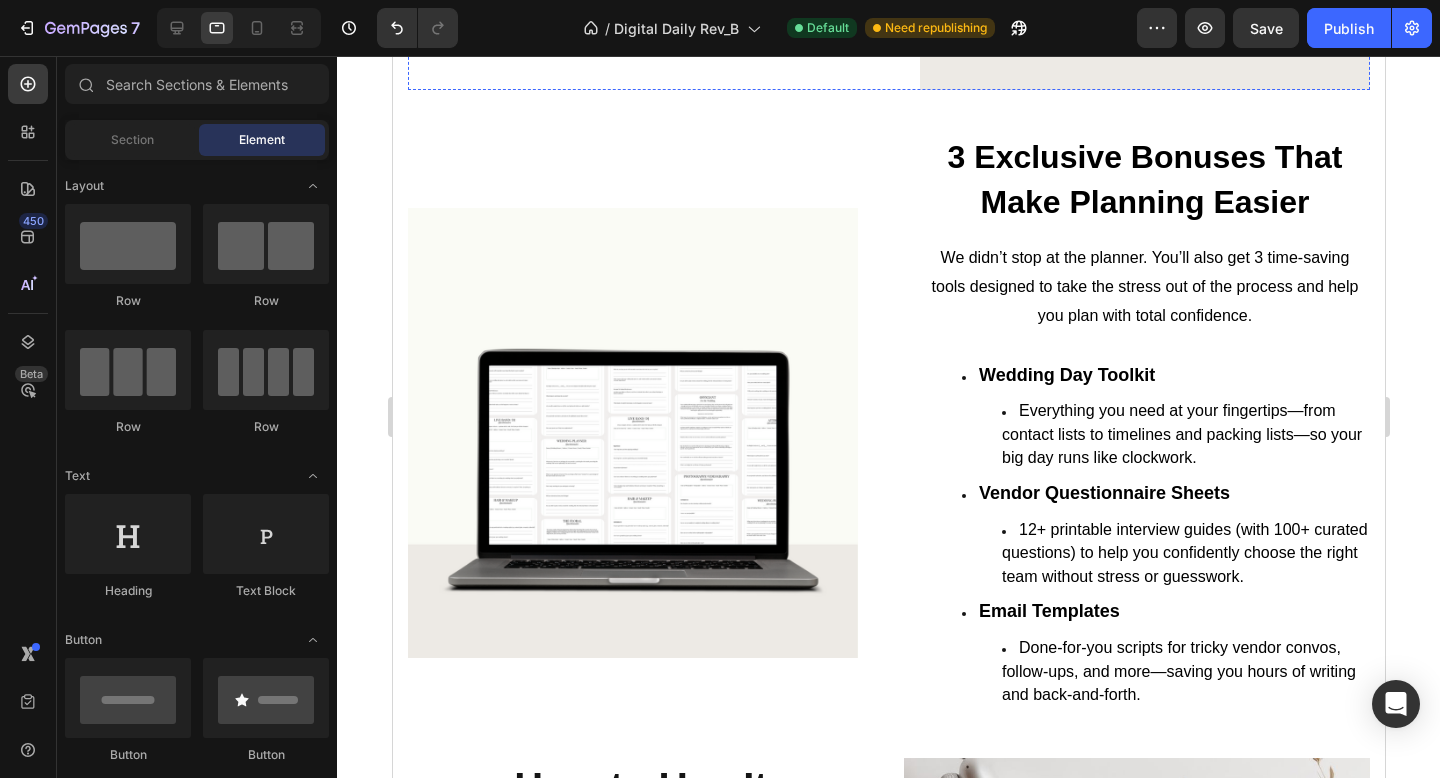 scroll, scrollTop: 1642, scrollLeft: 0, axis: vertical 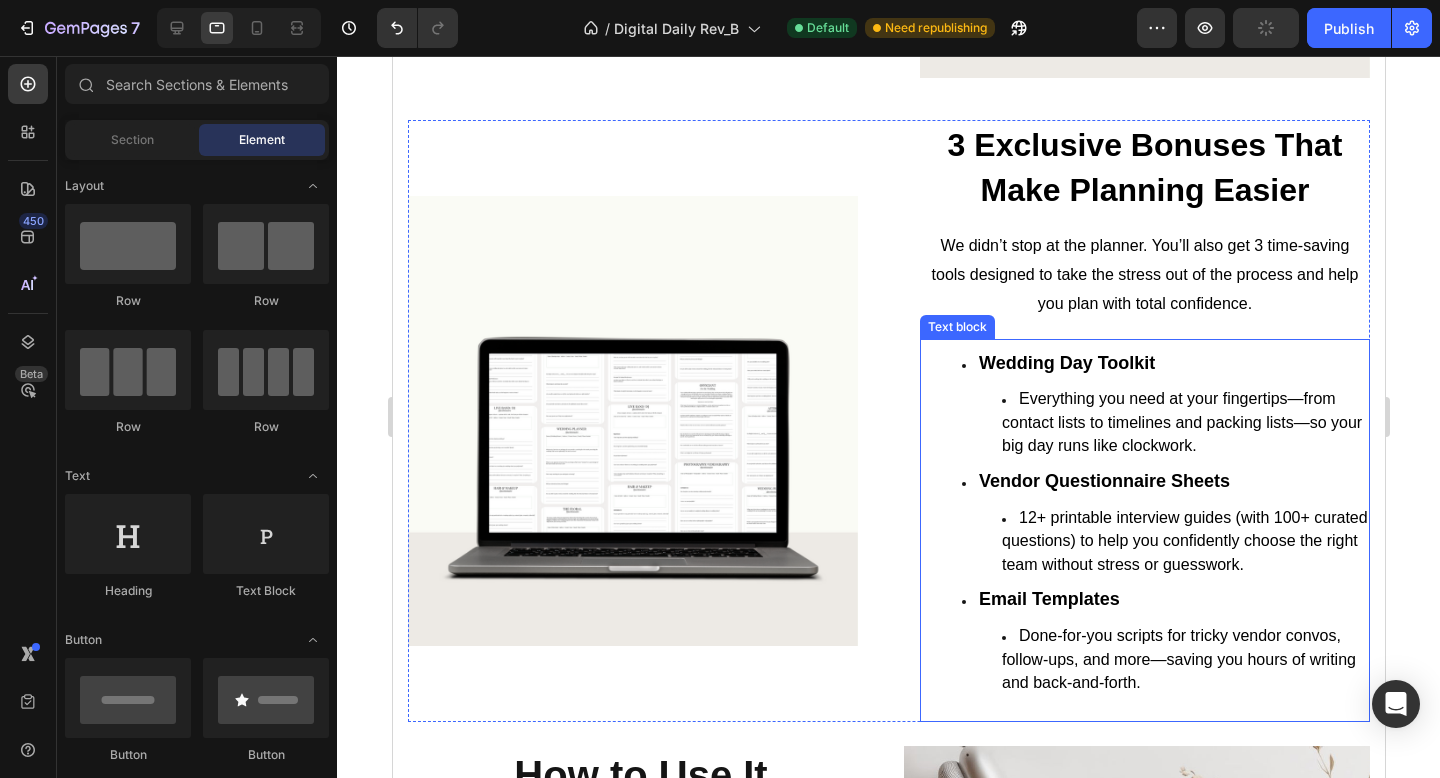 click on "Wedding Day Toolkit Everything you need at your fingertips—from contact lists to timelines and packing lists—so your big day runs like clockwork." at bounding box center [1164, 406] 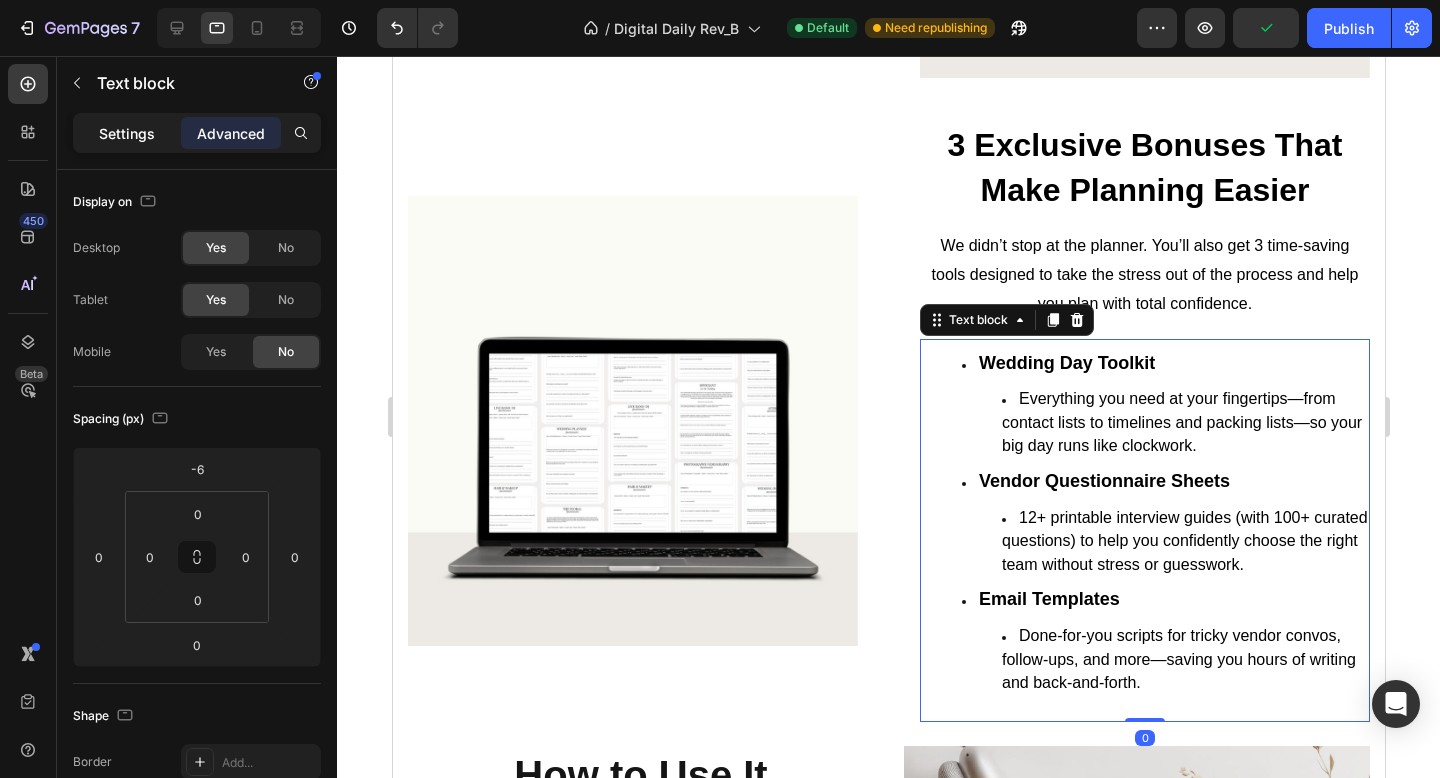 click on "Settings" at bounding box center (127, 133) 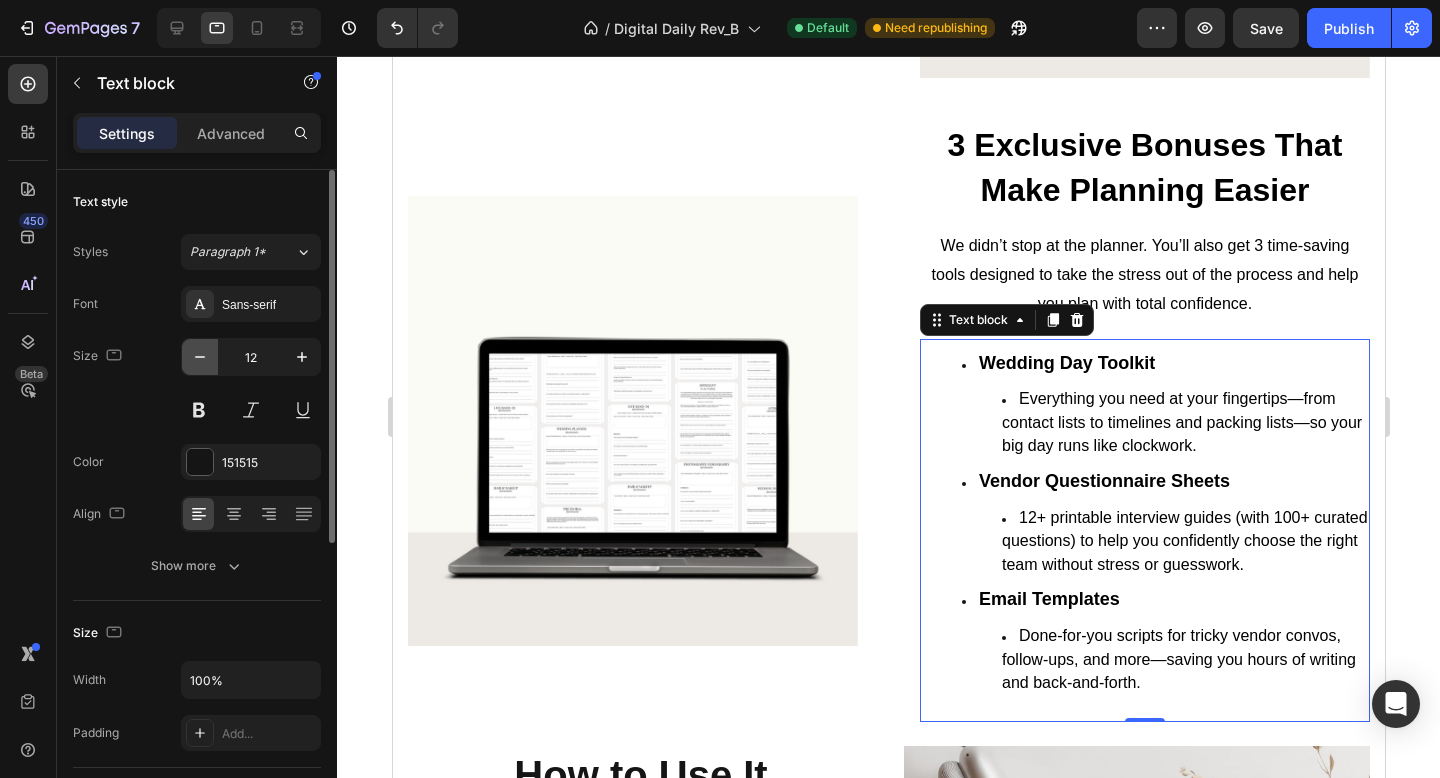 click 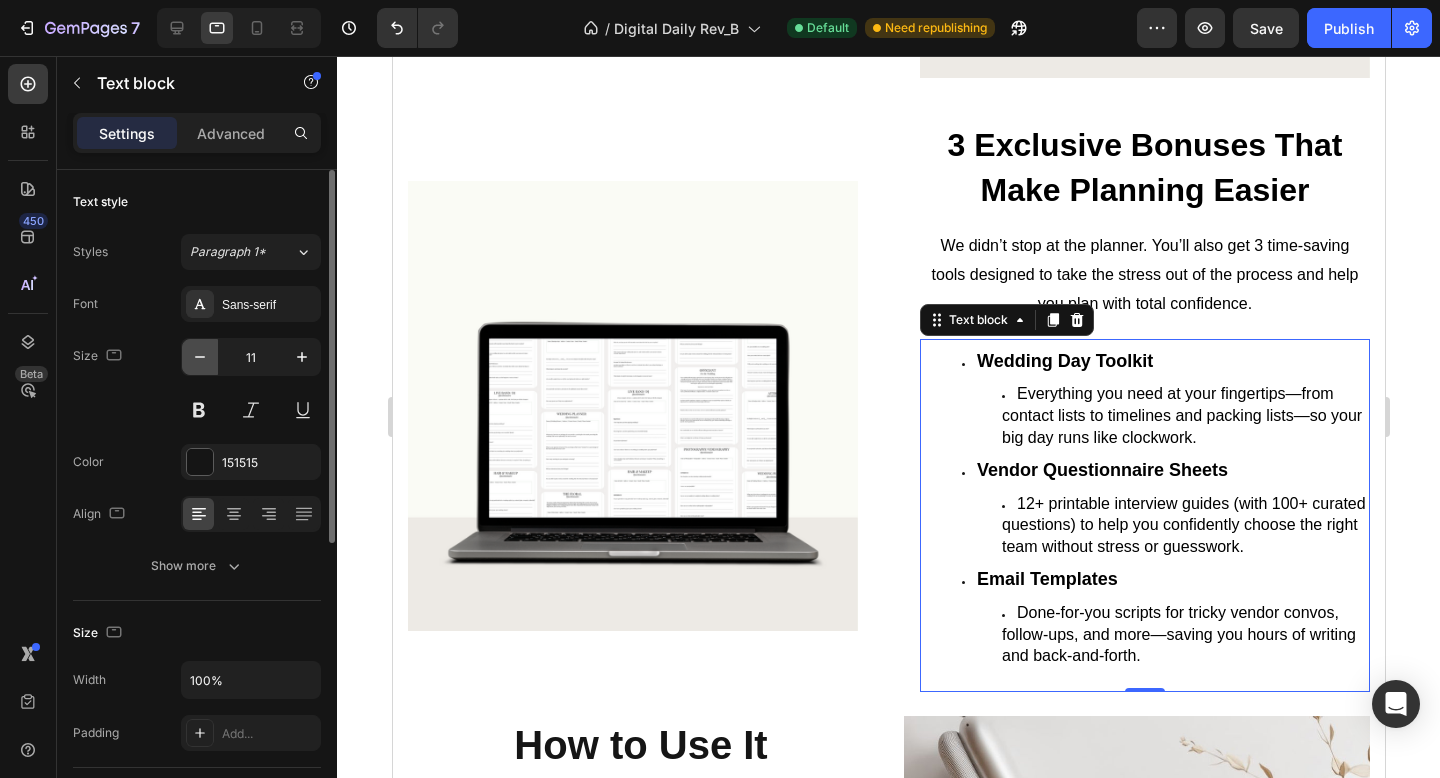 click 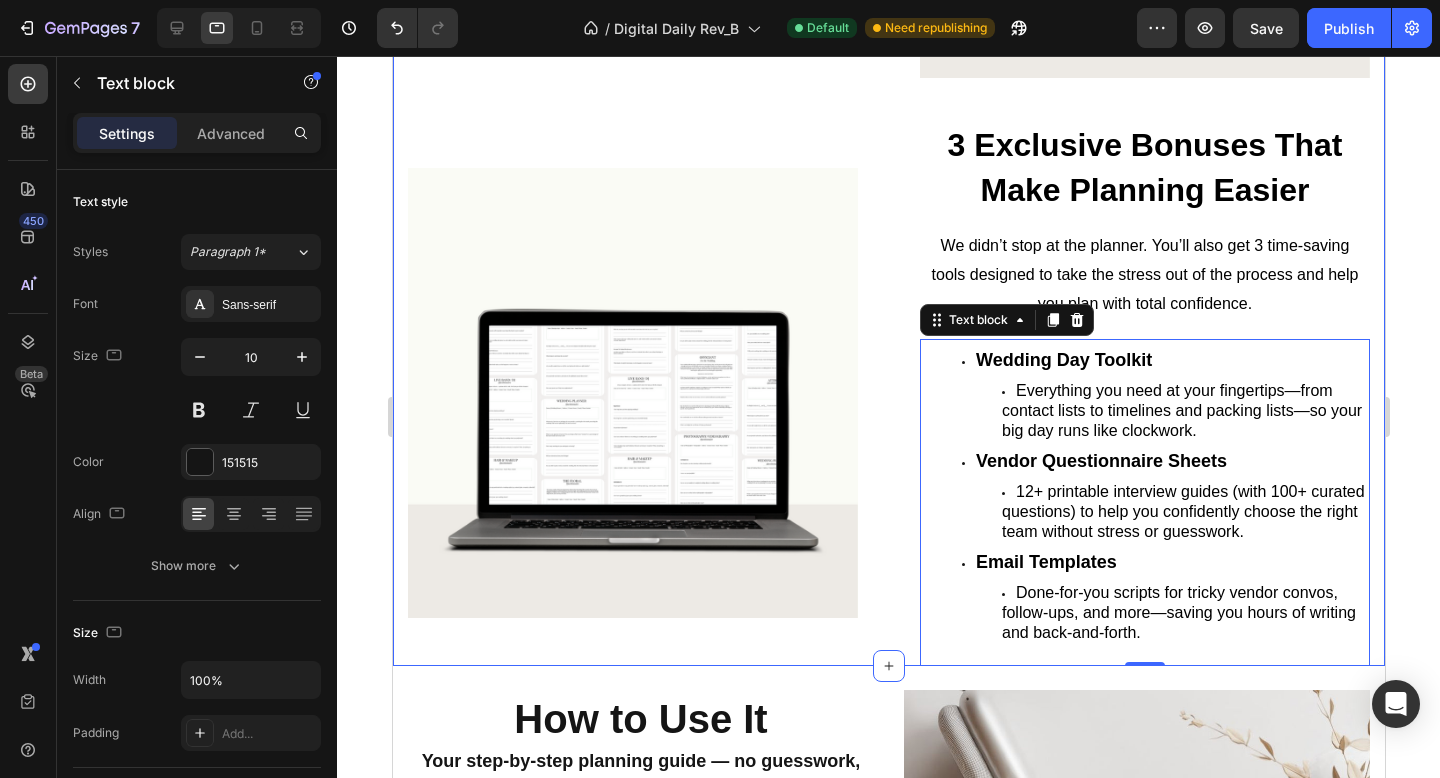 click 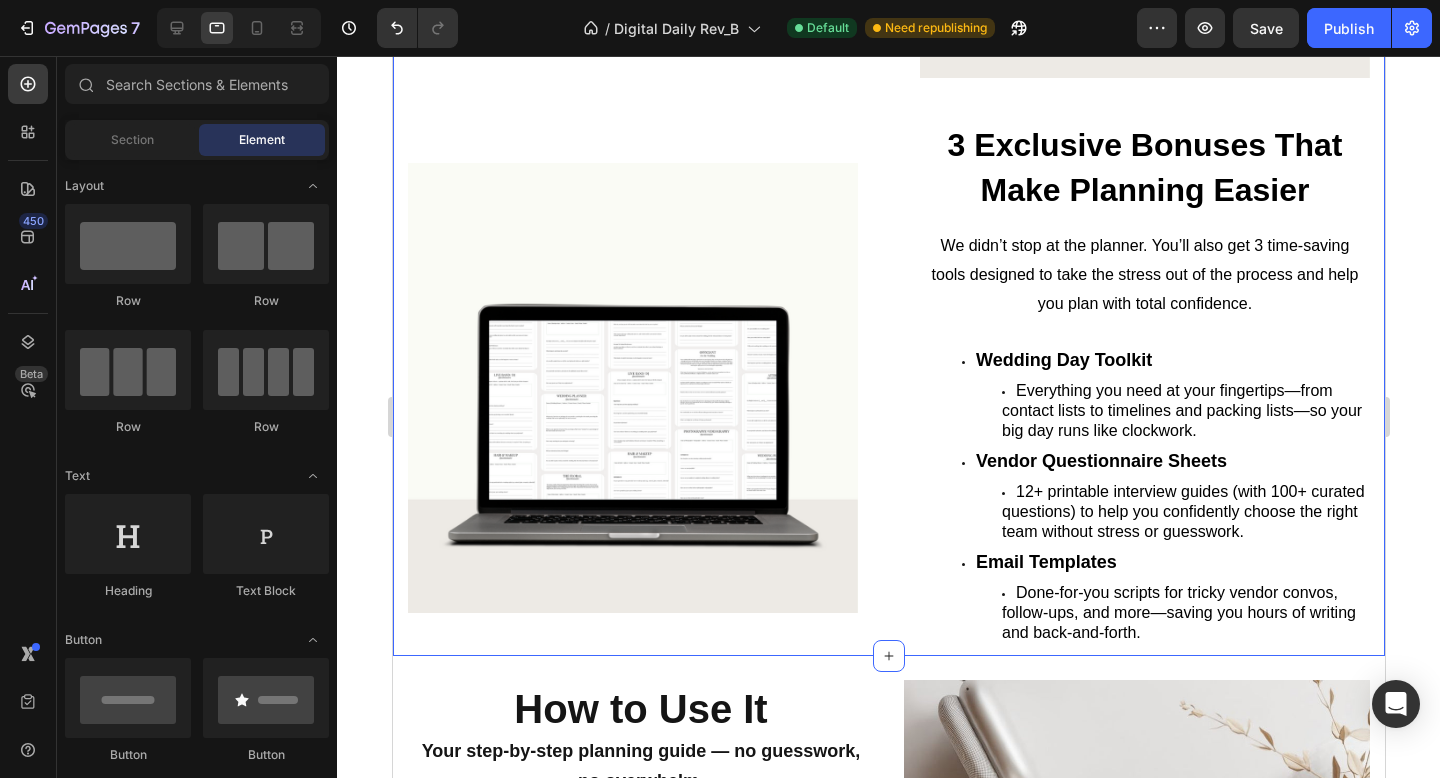 click on "We didn’t stop at the planner. You’ll also get 3 time-saving tools designed to take the stress out of the process and help you plan with total confidence." at bounding box center (1144, 274) 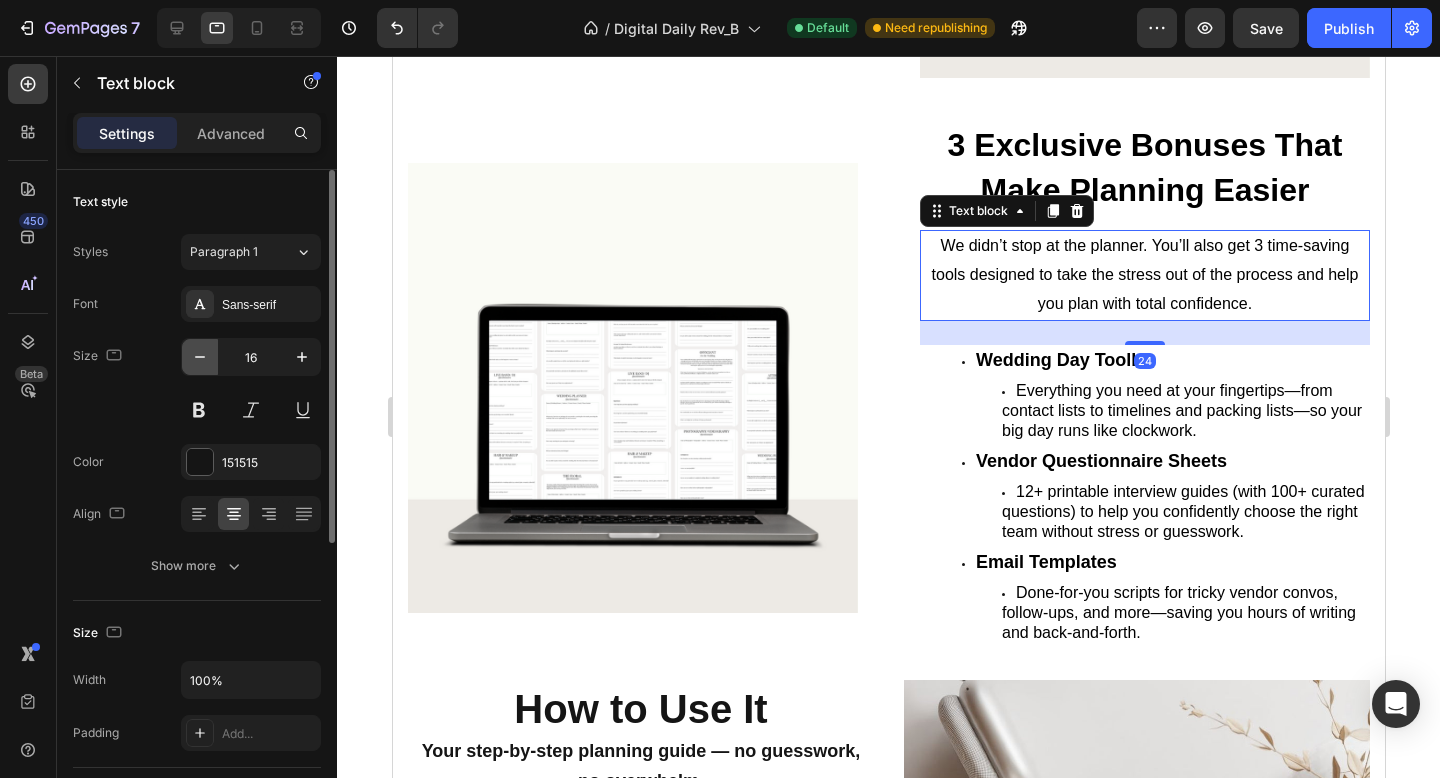 click 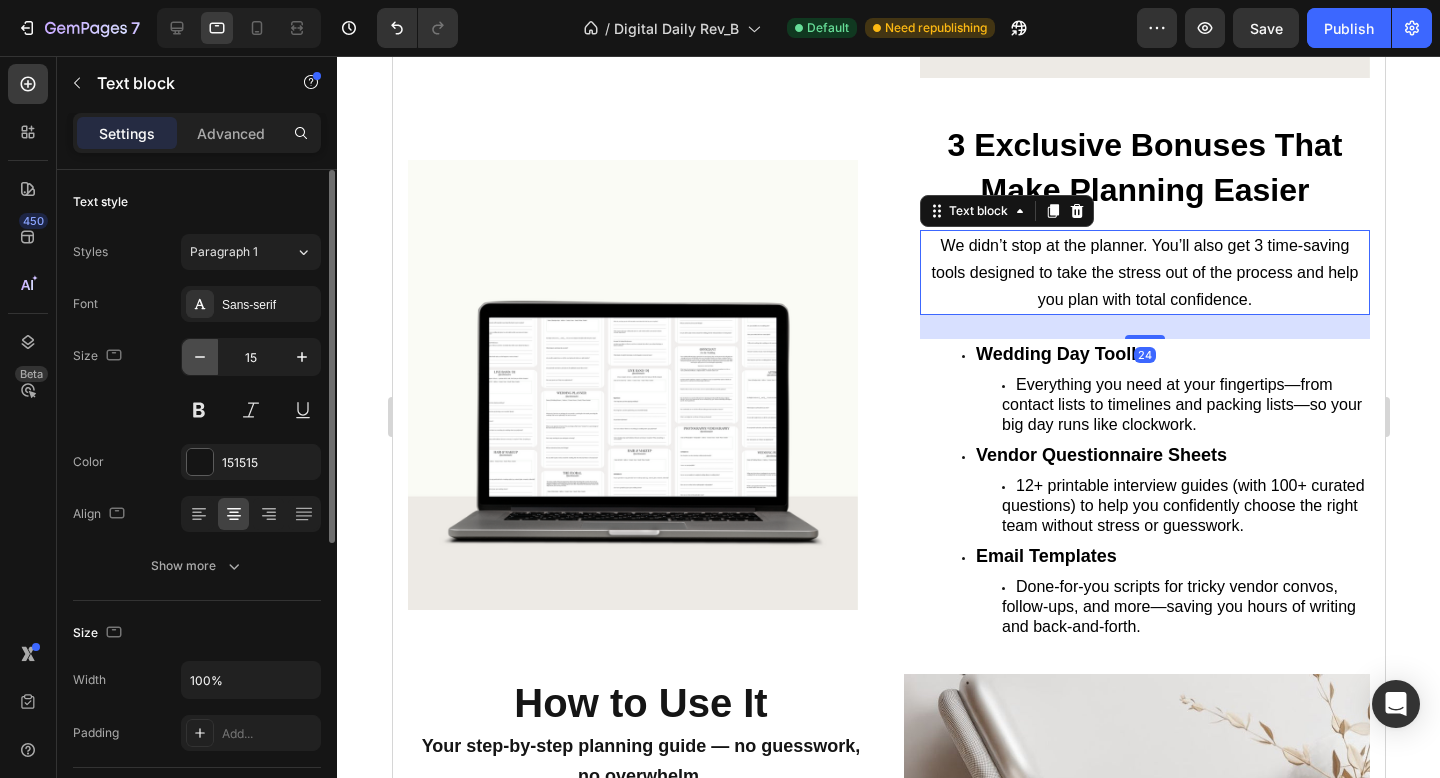 click 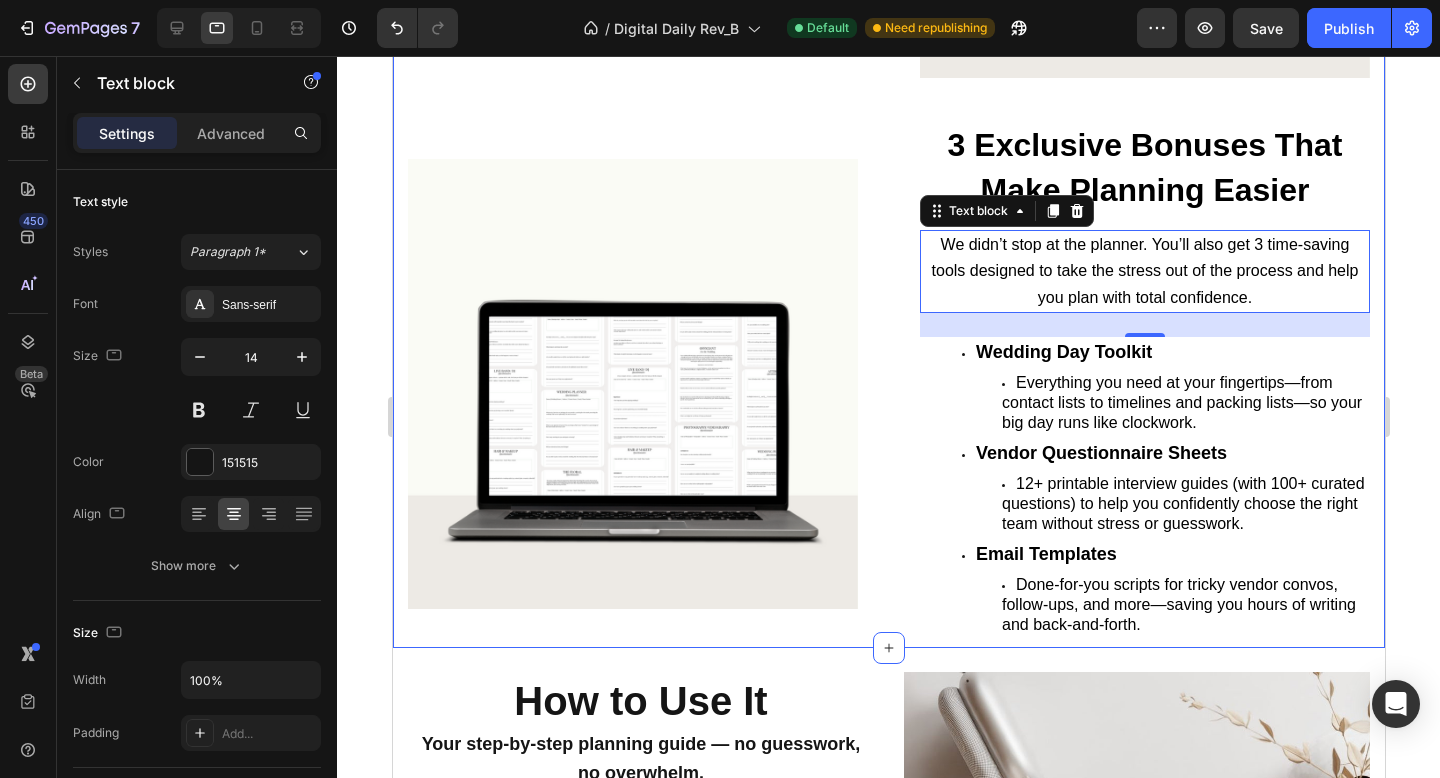 click 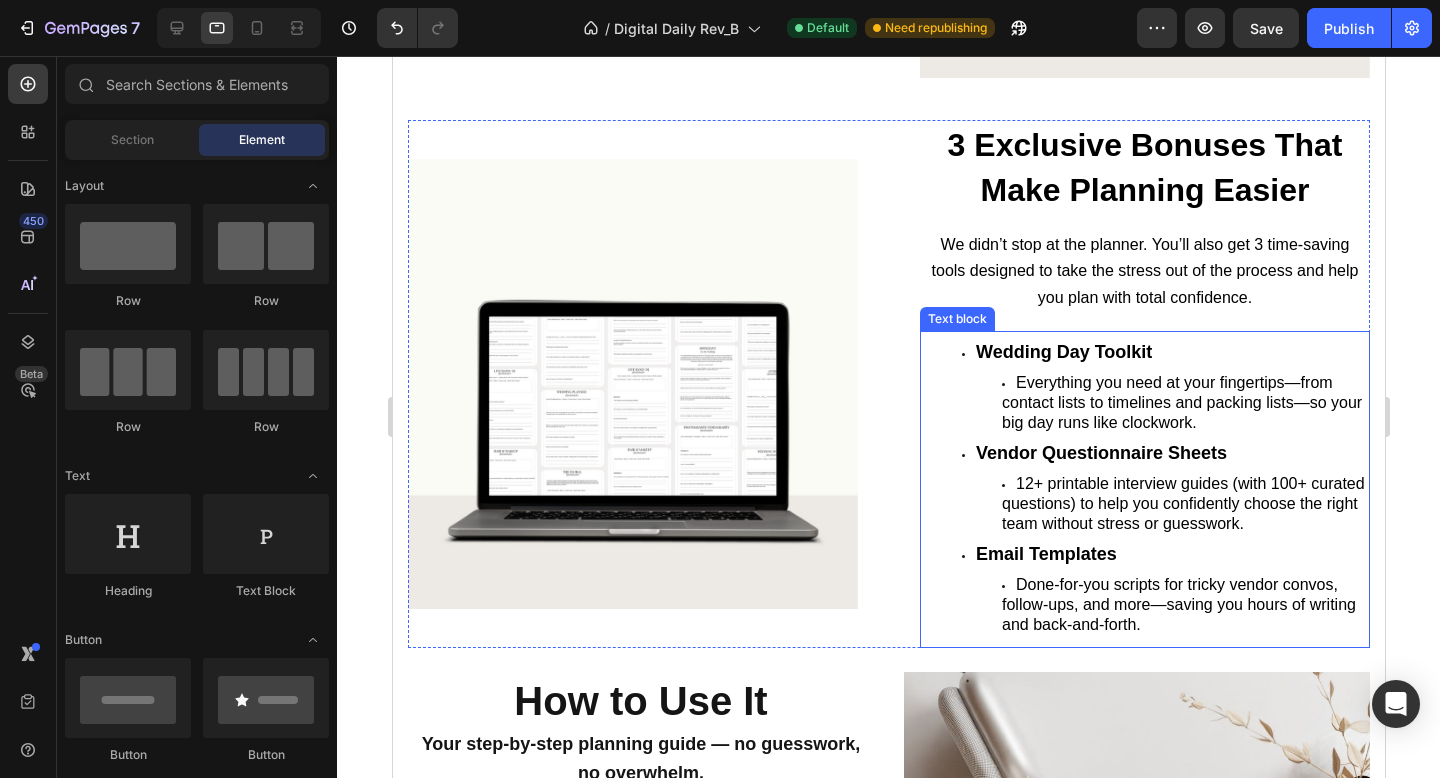 click on "Wedding Day Toolkit Everything you need at your fingertips—from contact lists to timelines and packing lists—so your big day runs like clockwork. Vendor Questionnaire Sheets 12+ printable interview guides (with 100+ curated questions) to help you confidently choose the right team without stress or guesswork. Email Templates Done-for-you scripts for tricky vendor convos, follow-ups, and more—saving you hours of writing and back-and-forth." at bounding box center [1144, 489] 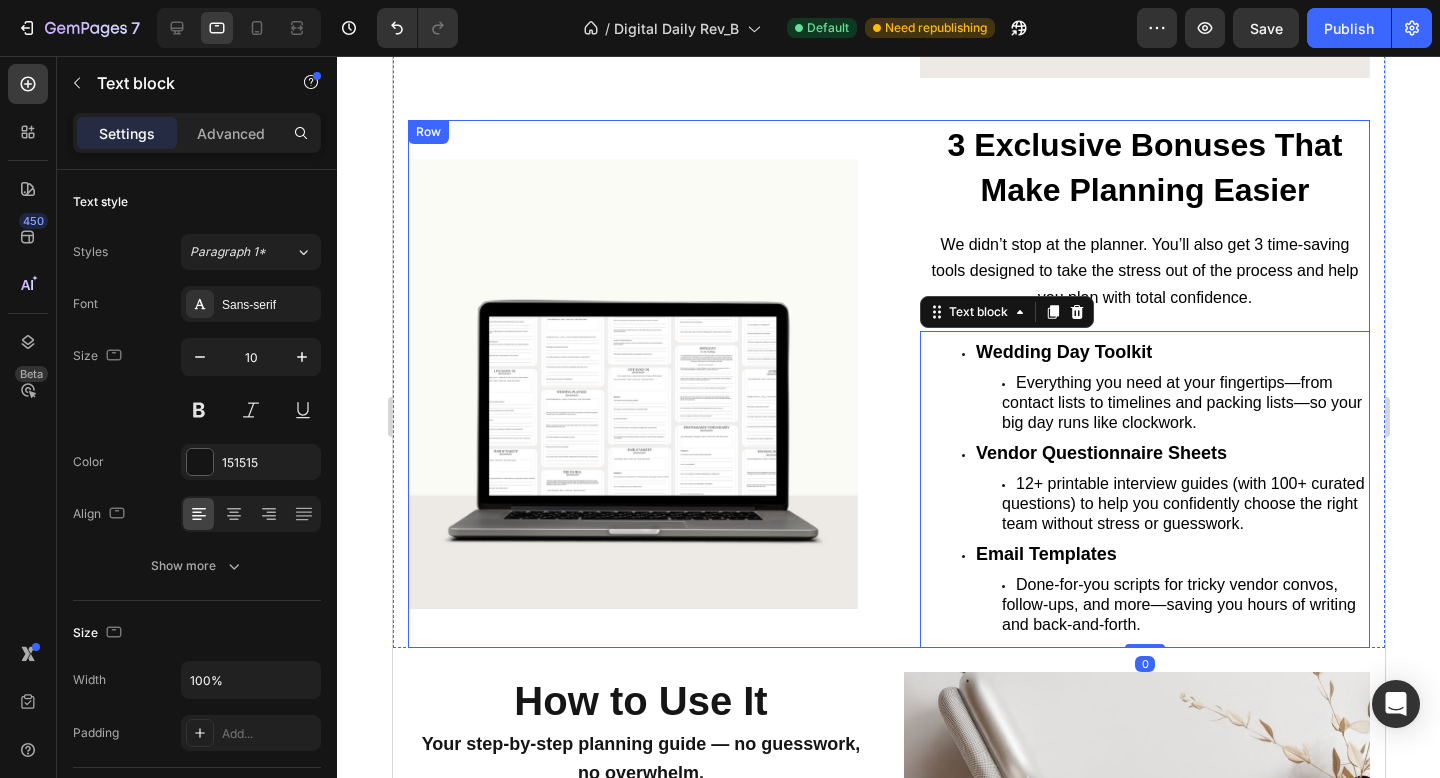 click on "We didn’t stop at the planner. You’ll also get 3 time-saving tools designed to take the stress out of the process and help you plan with total confidence." at bounding box center (1144, 270) 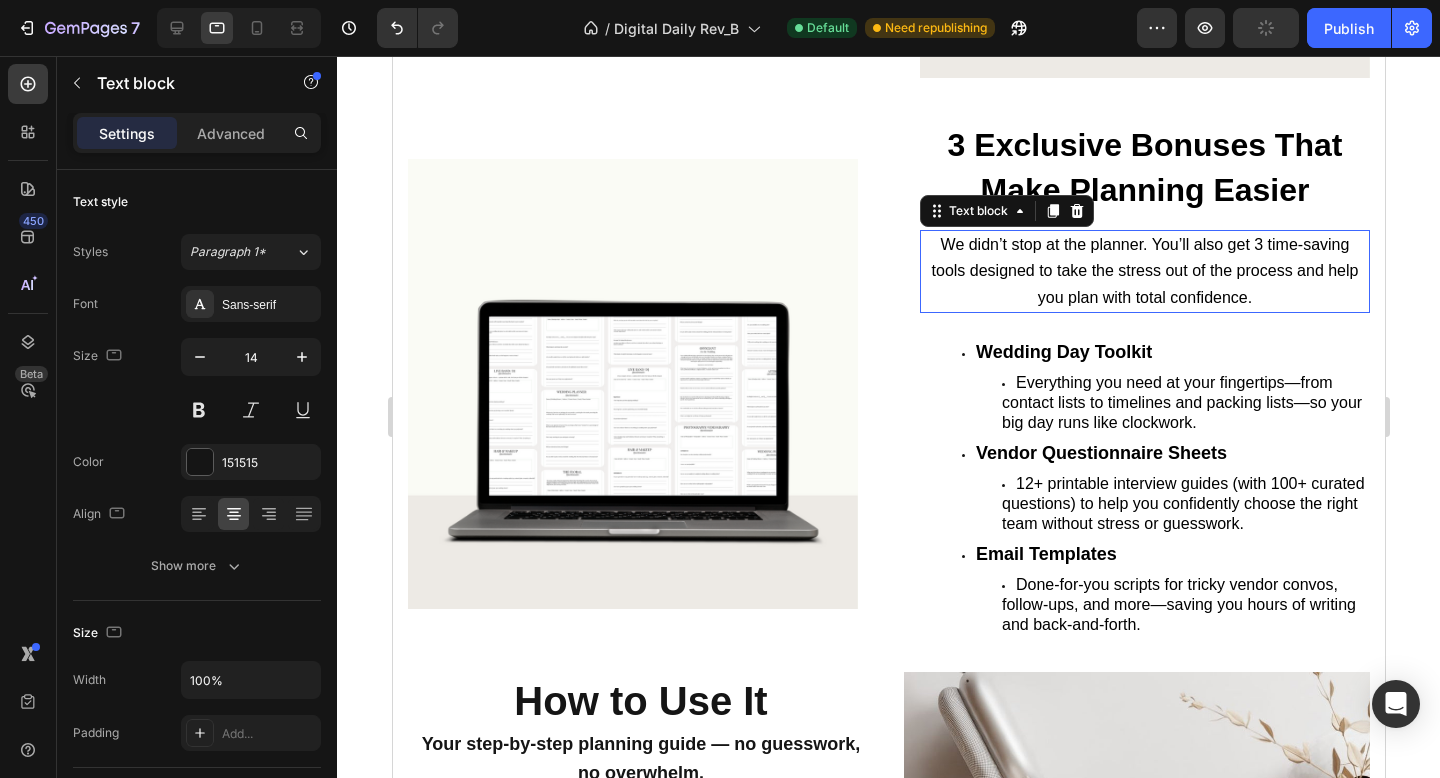 scroll, scrollTop: 520, scrollLeft: 0, axis: vertical 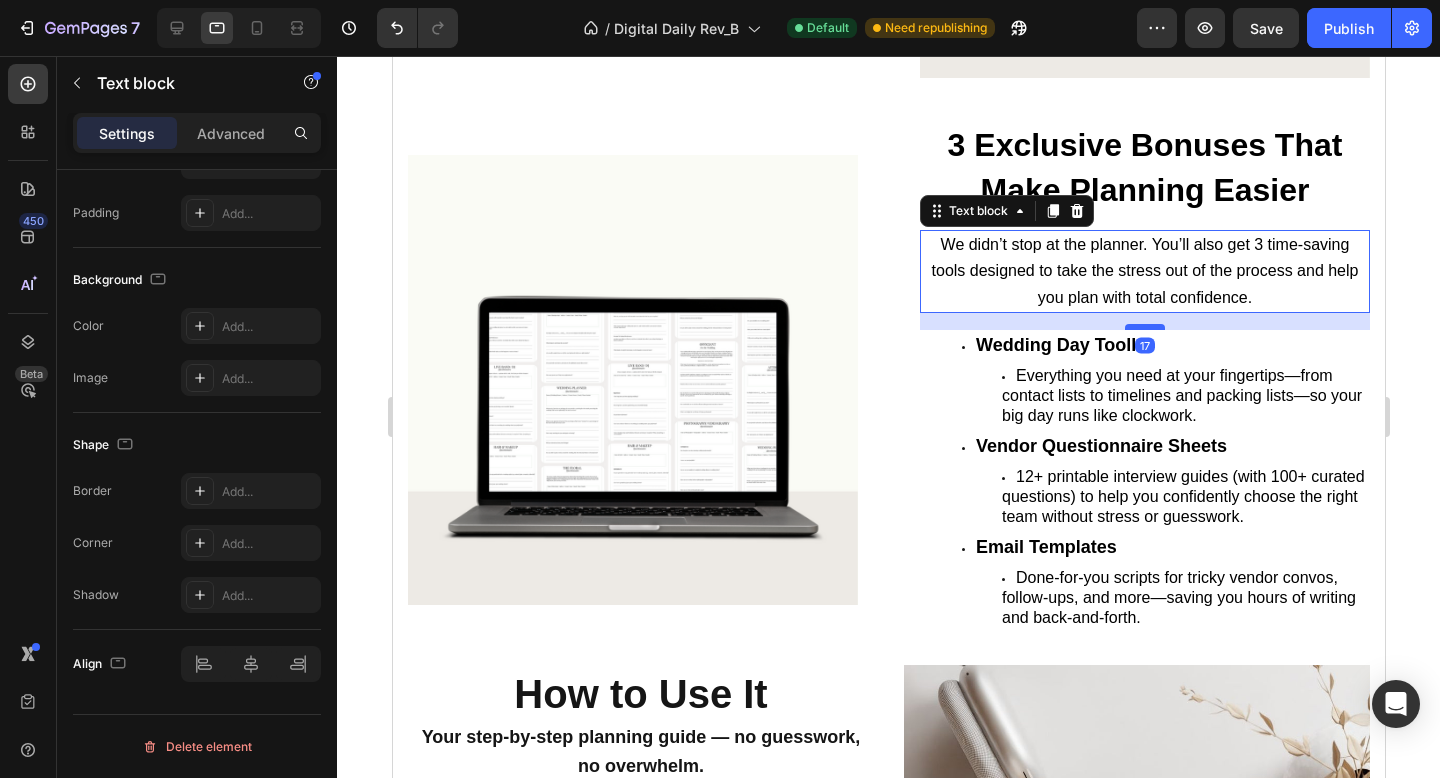 click at bounding box center (1144, 327) 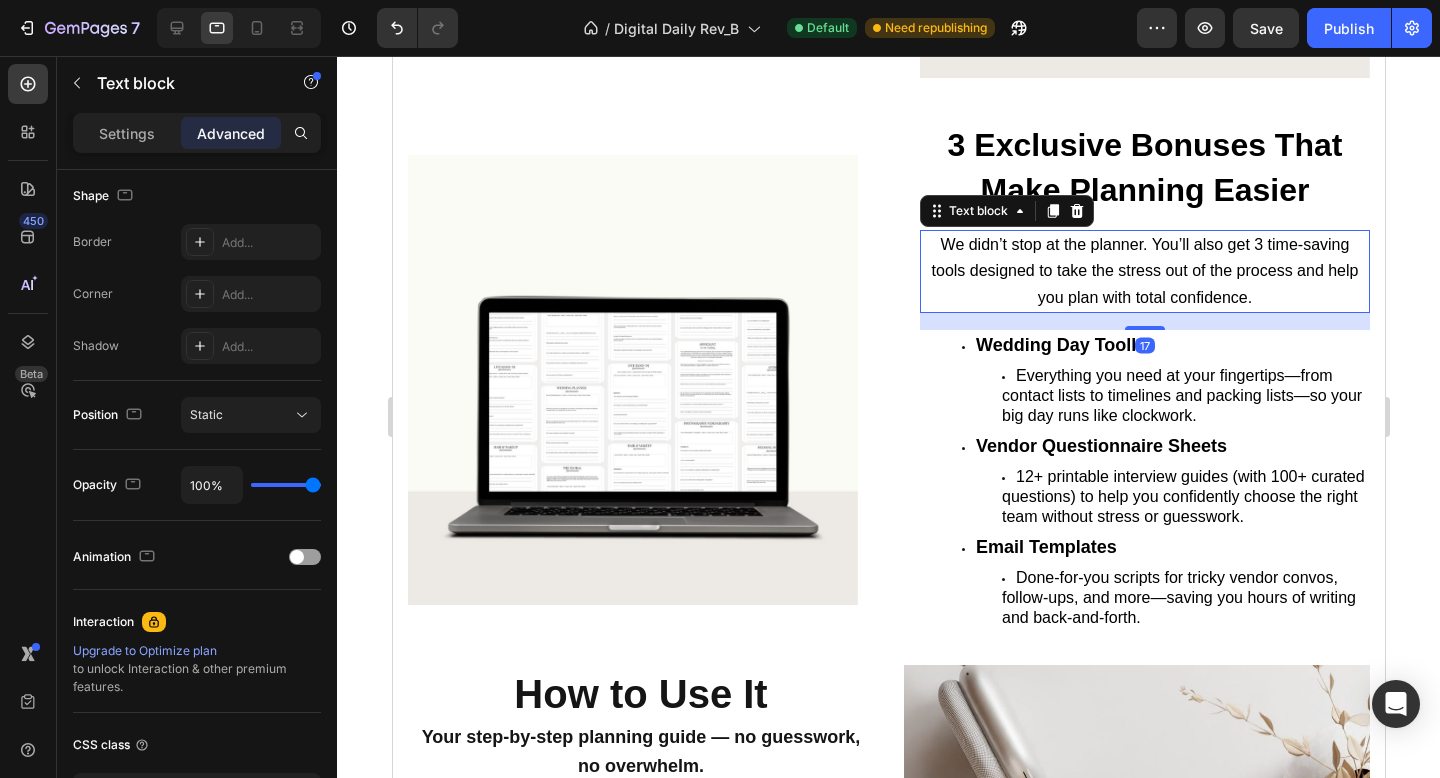 click 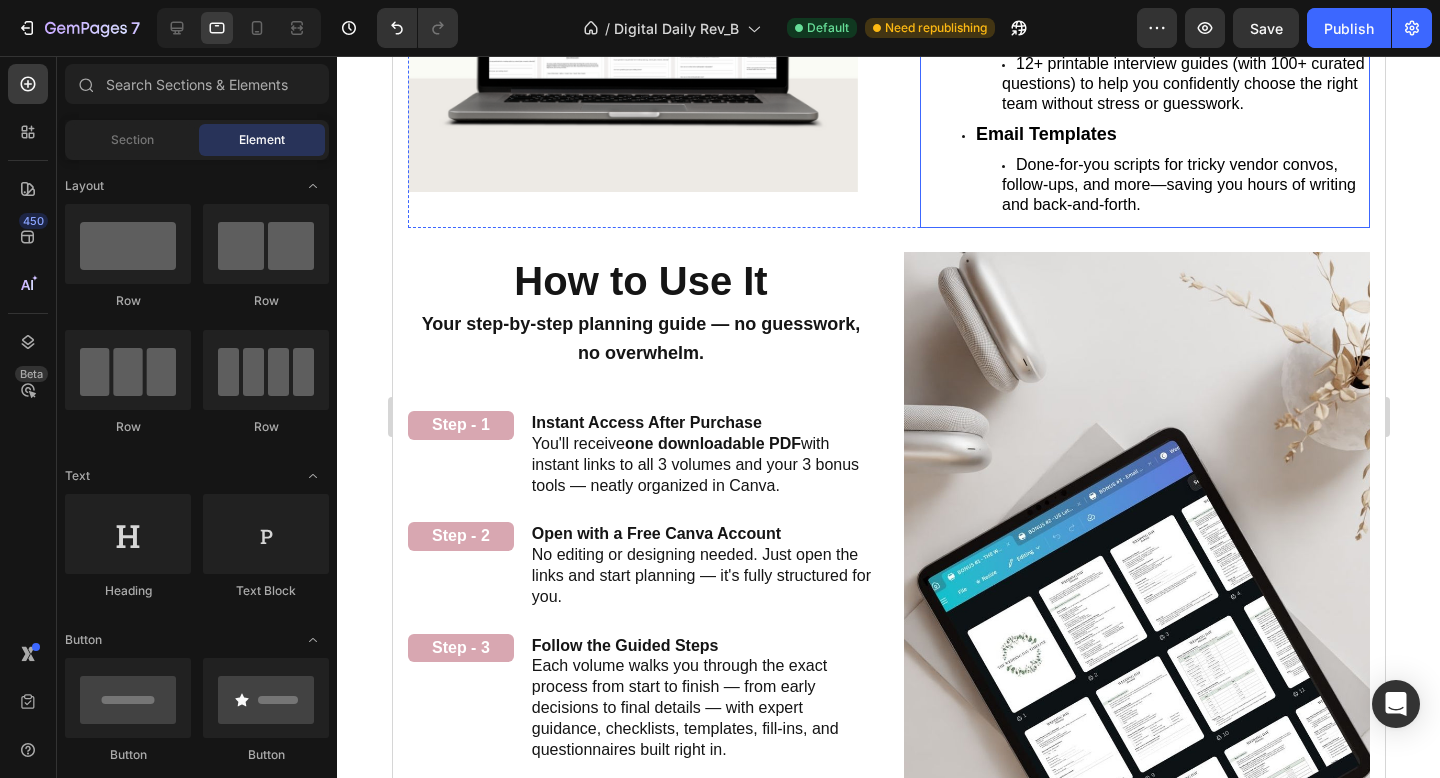 scroll, scrollTop: 2059, scrollLeft: 0, axis: vertical 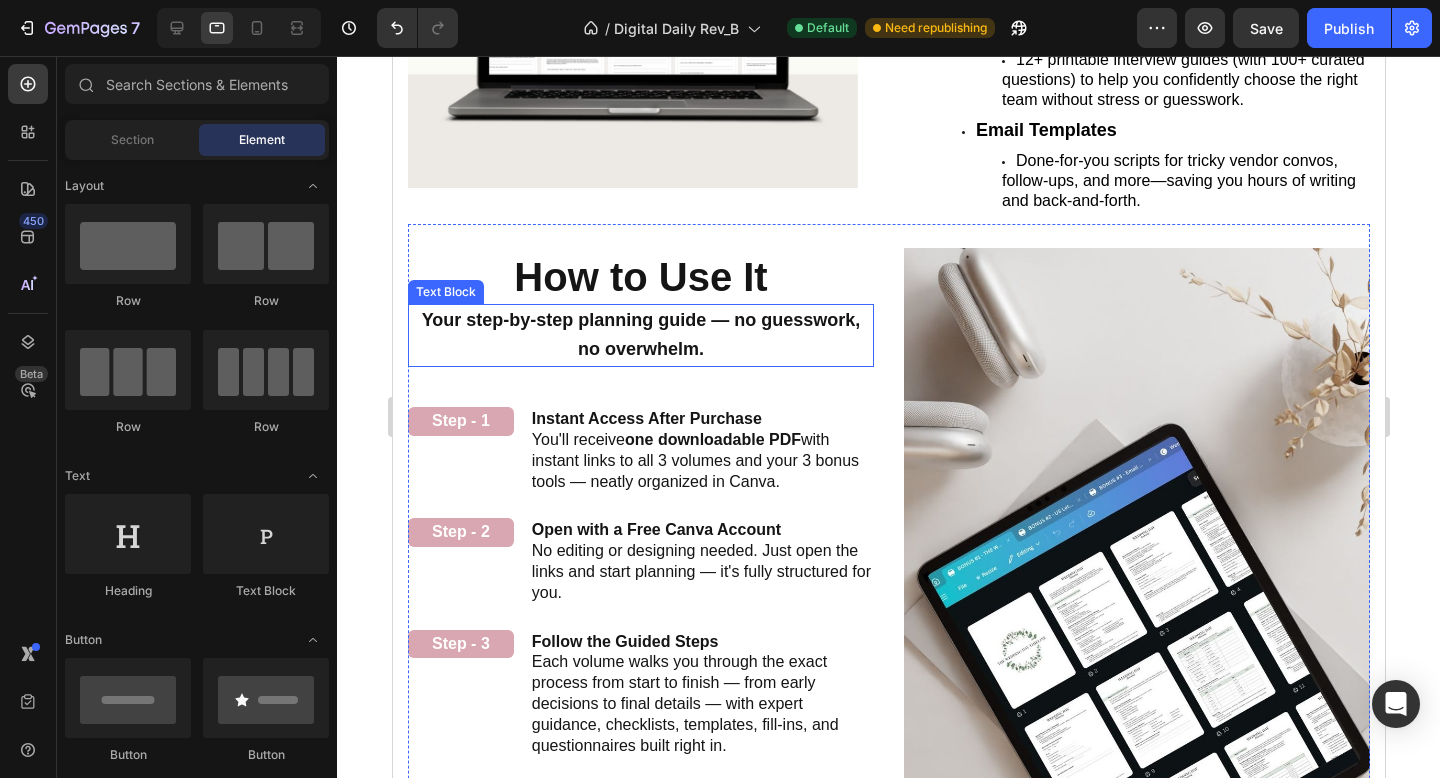 click on "Your step-by-step planning guide — no guesswork, no overwhelm." at bounding box center (640, 336) 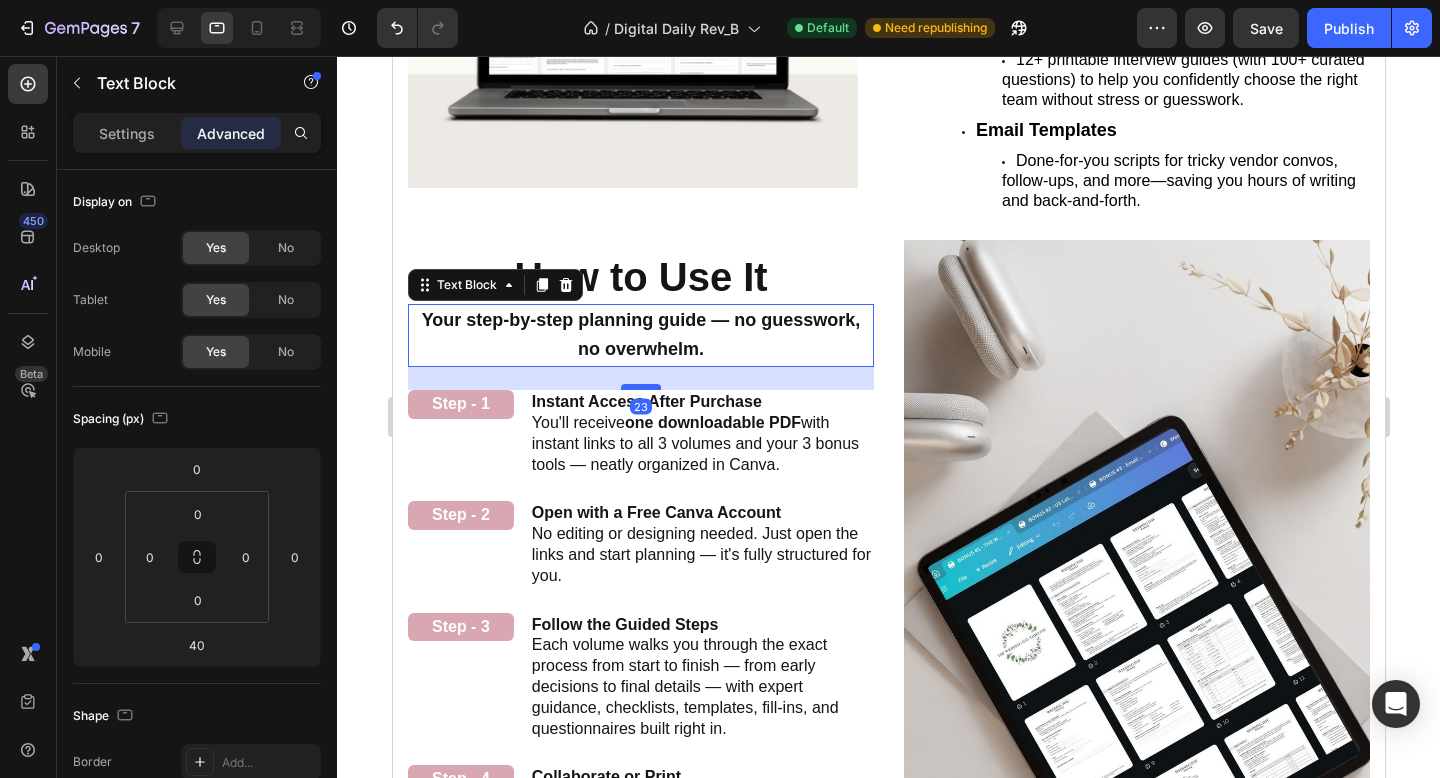 drag, startPoint x: 638, startPoint y: 389, endPoint x: 638, endPoint y: 372, distance: 17 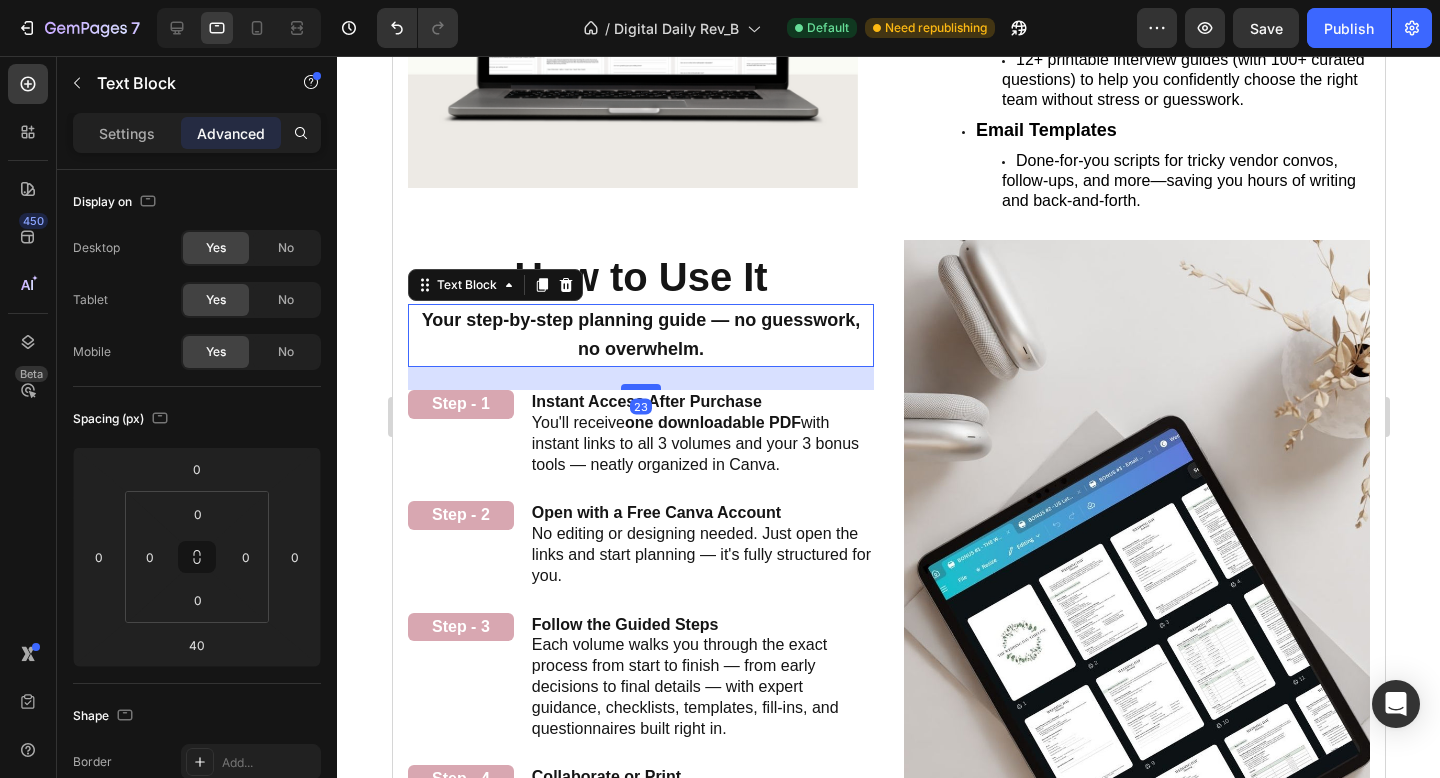 click at bounding box center (640, 387) 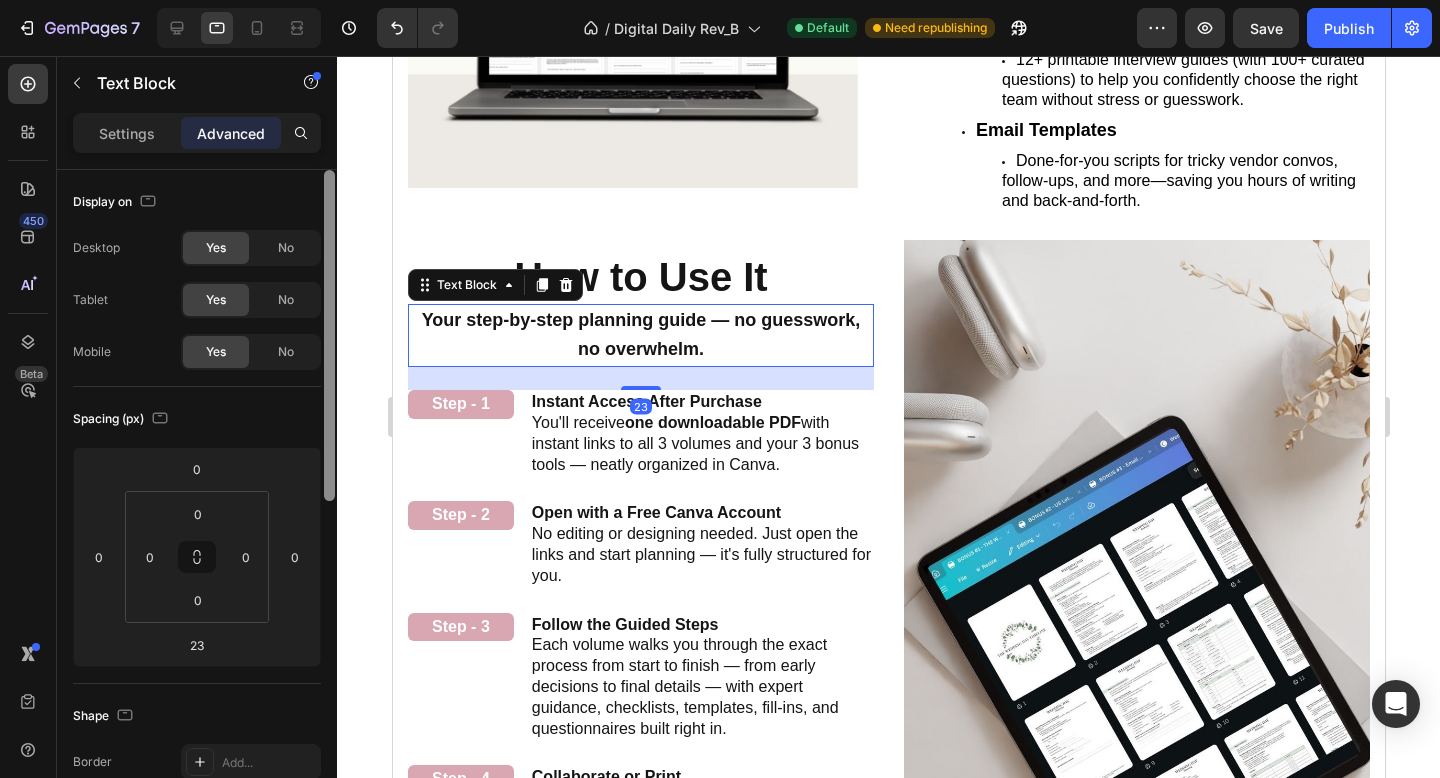 click at bounding box center [329, 335] 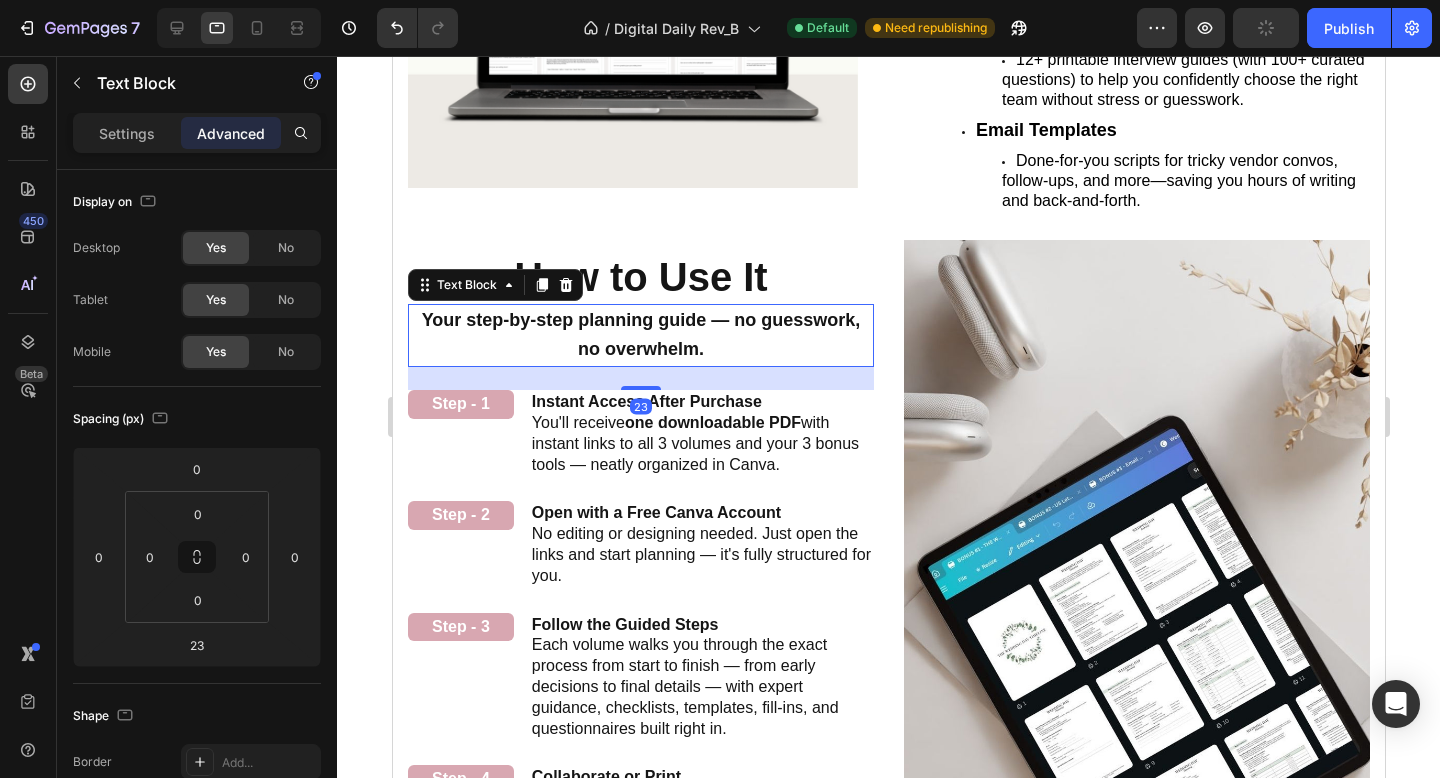 click 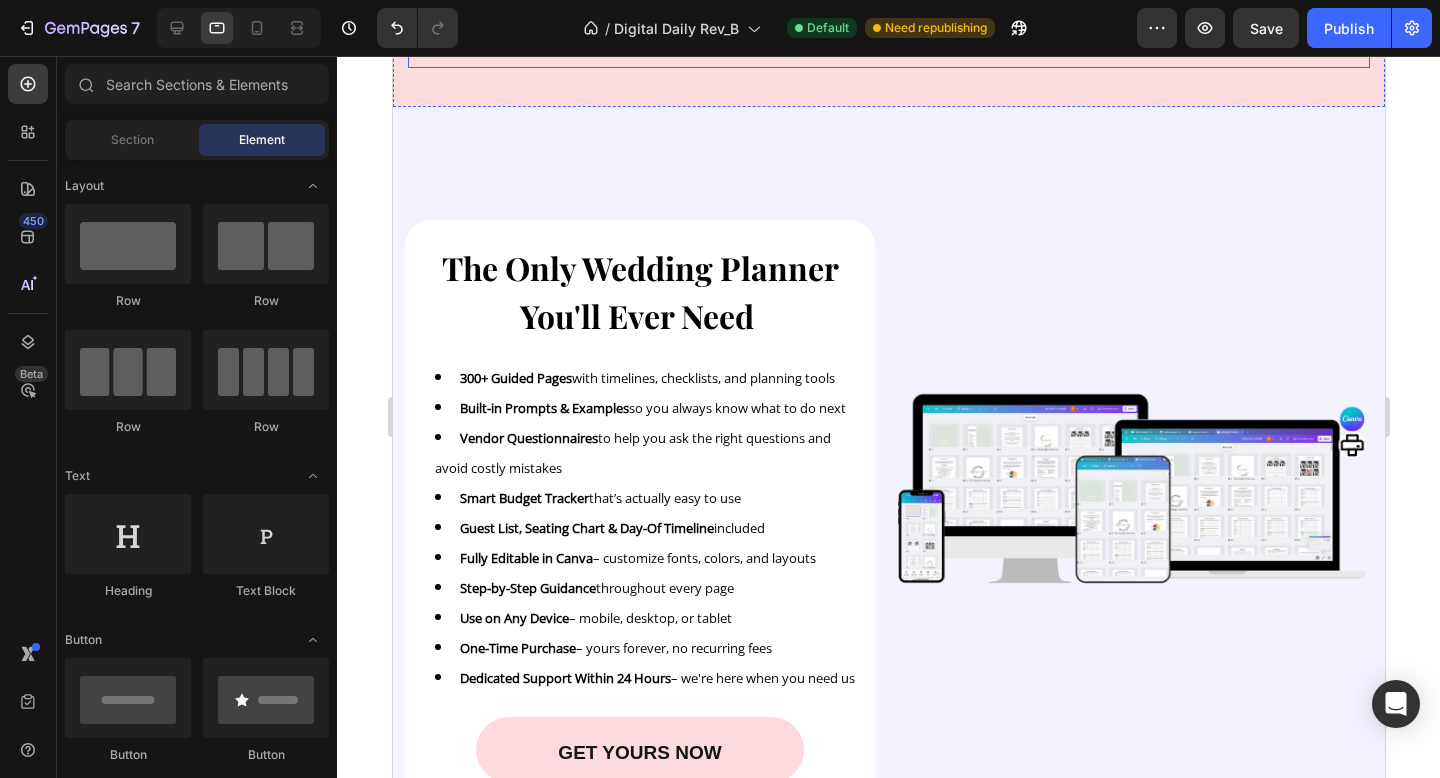 scroll, scrollTop: 3712, scrollLeft: 0, axis: vertical 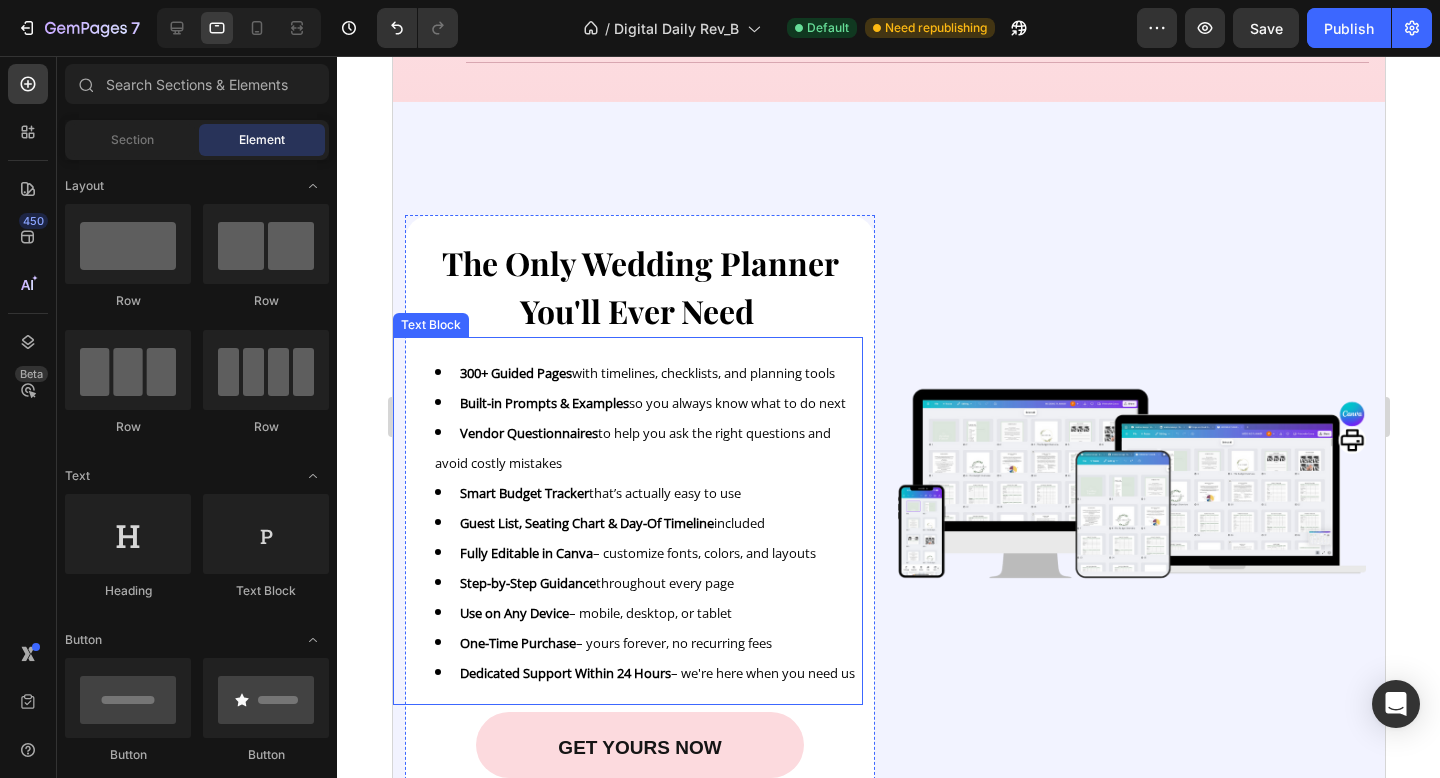 click on "Step-by-Step Guidance  throughout every page" at bounding box center [648, 582] 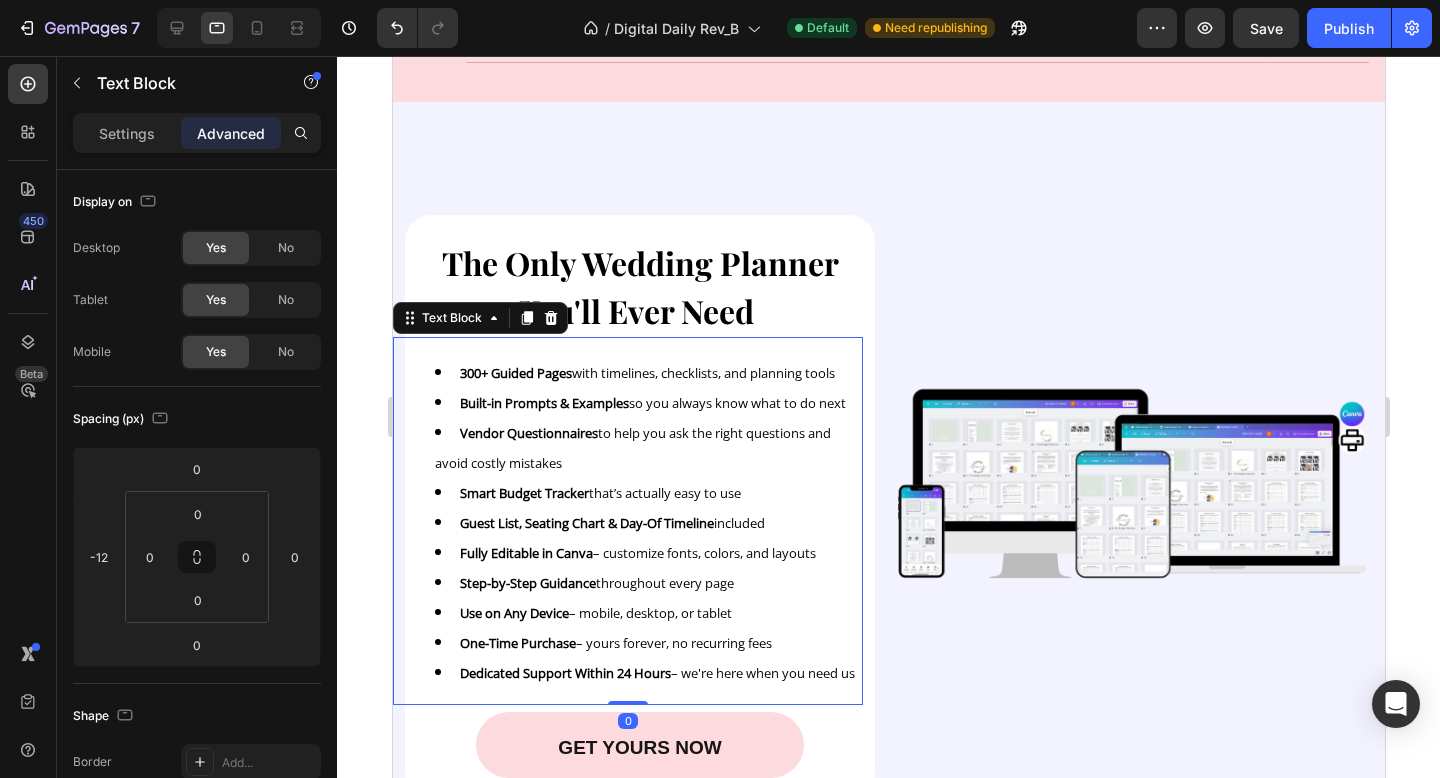 click on "Step-by-Step Guidance" at bounding box center (527, 583) 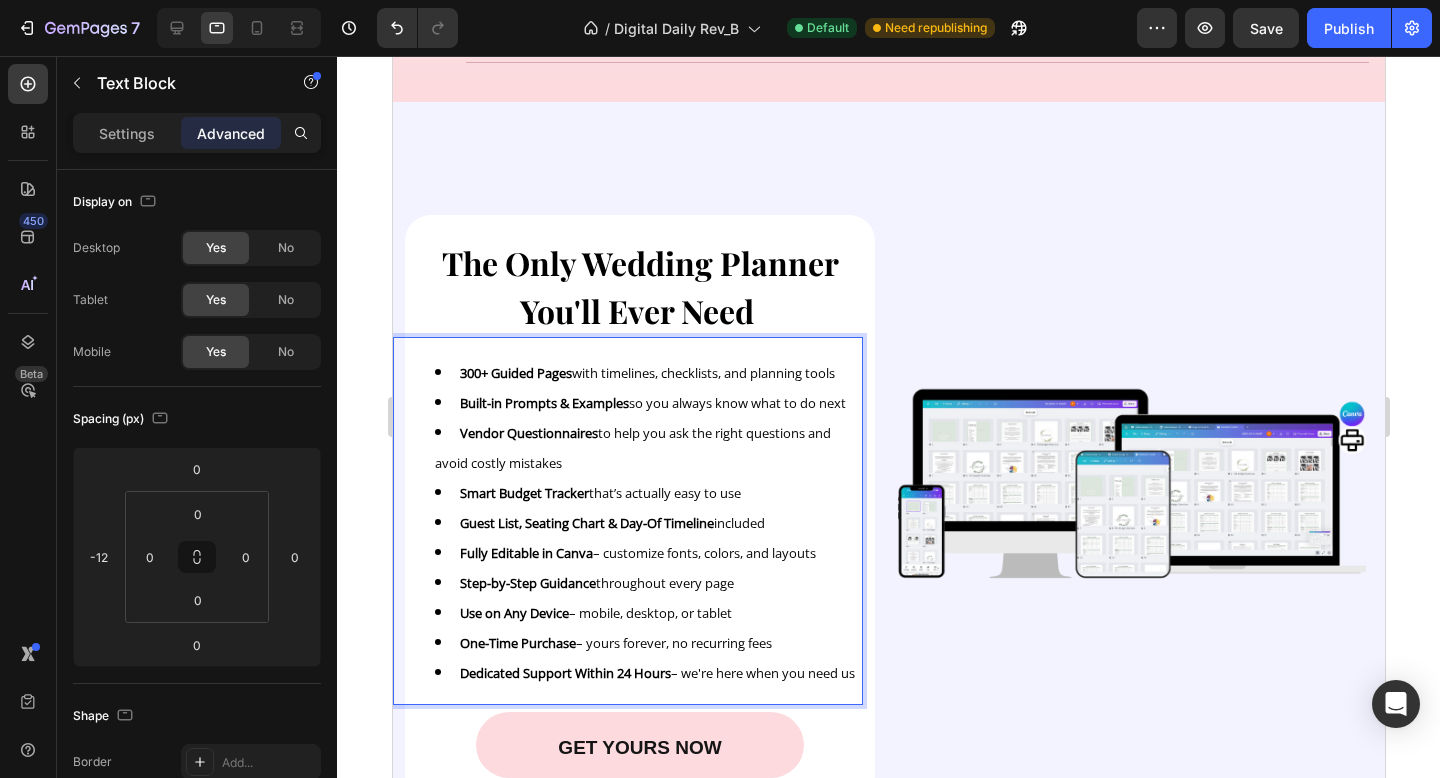 drag, startPoint x: 460, startPoint y: 566, endPoint x: 745, endPoint y: 561, distance: 285.04385 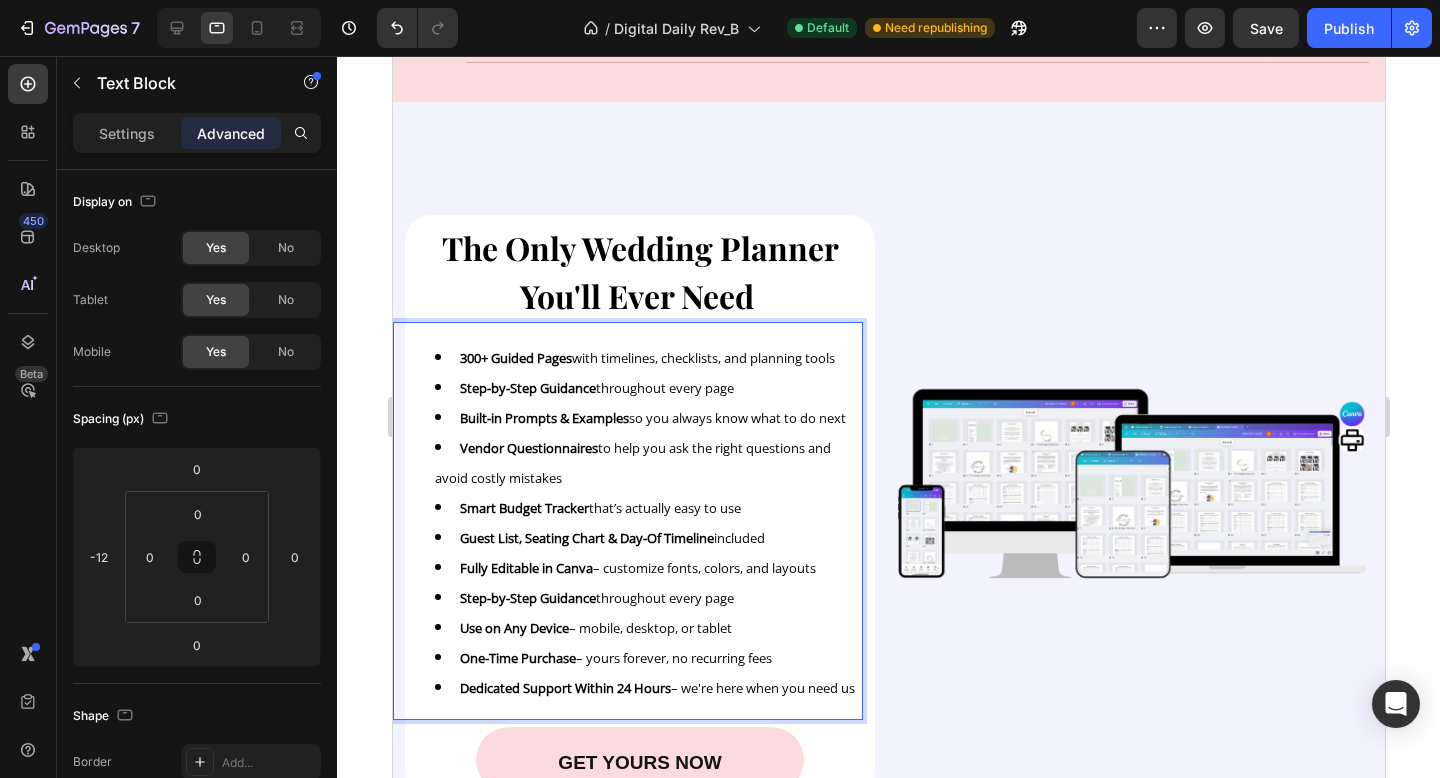 drag, startPoint x: 459, startPoint y: 595, endPoint x: 755, endPoint y: 593, distance: 296.00674 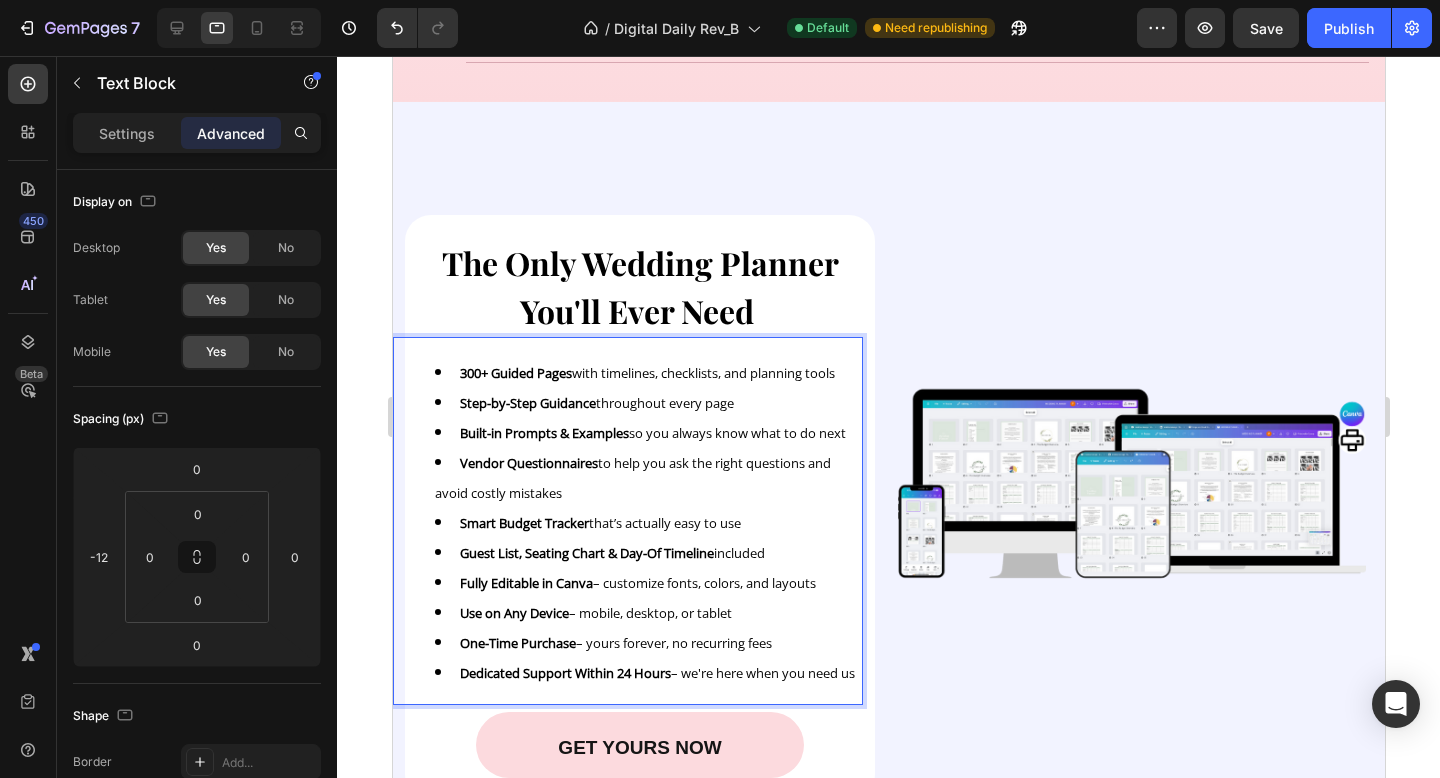 click 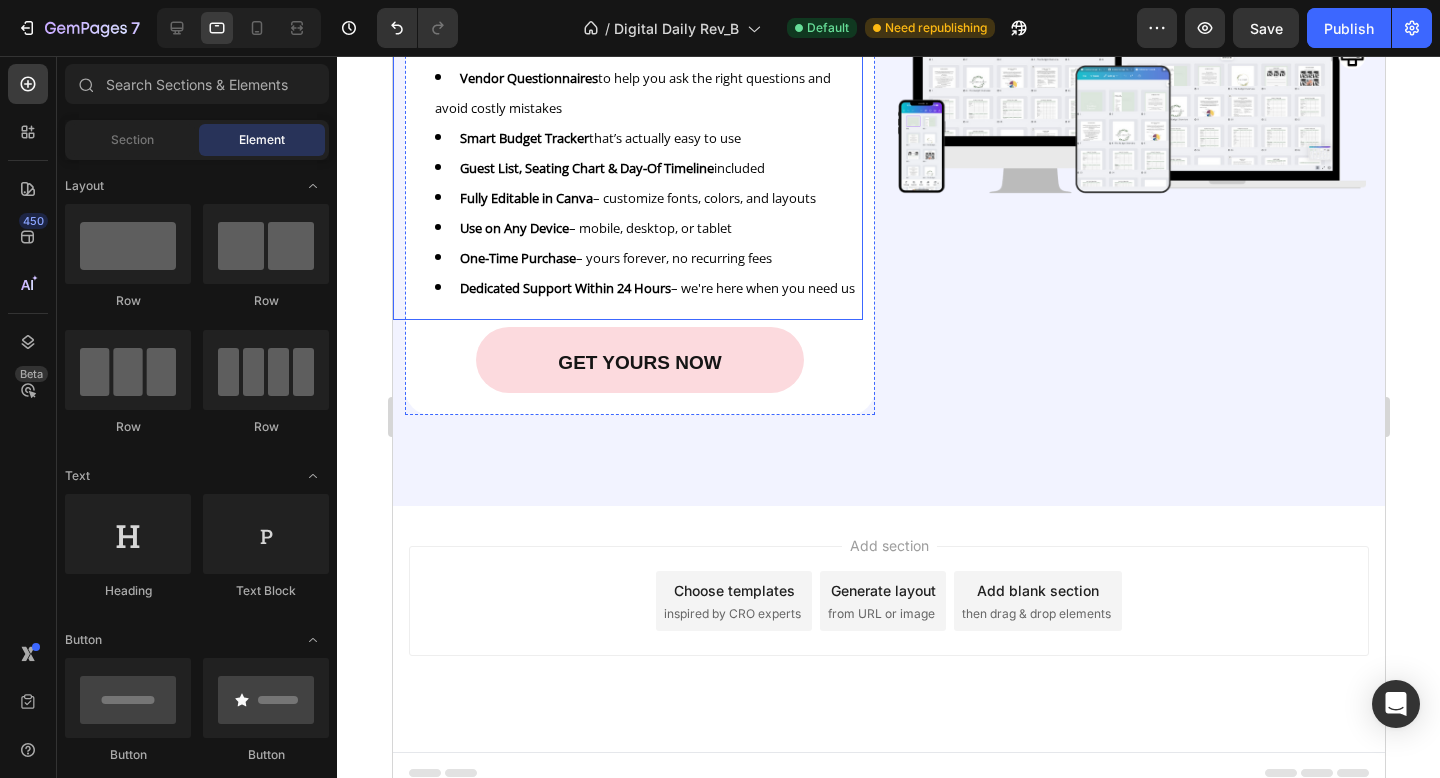 scroll, scrollTop: 4109, scrollLeft: 0, axis: vertical 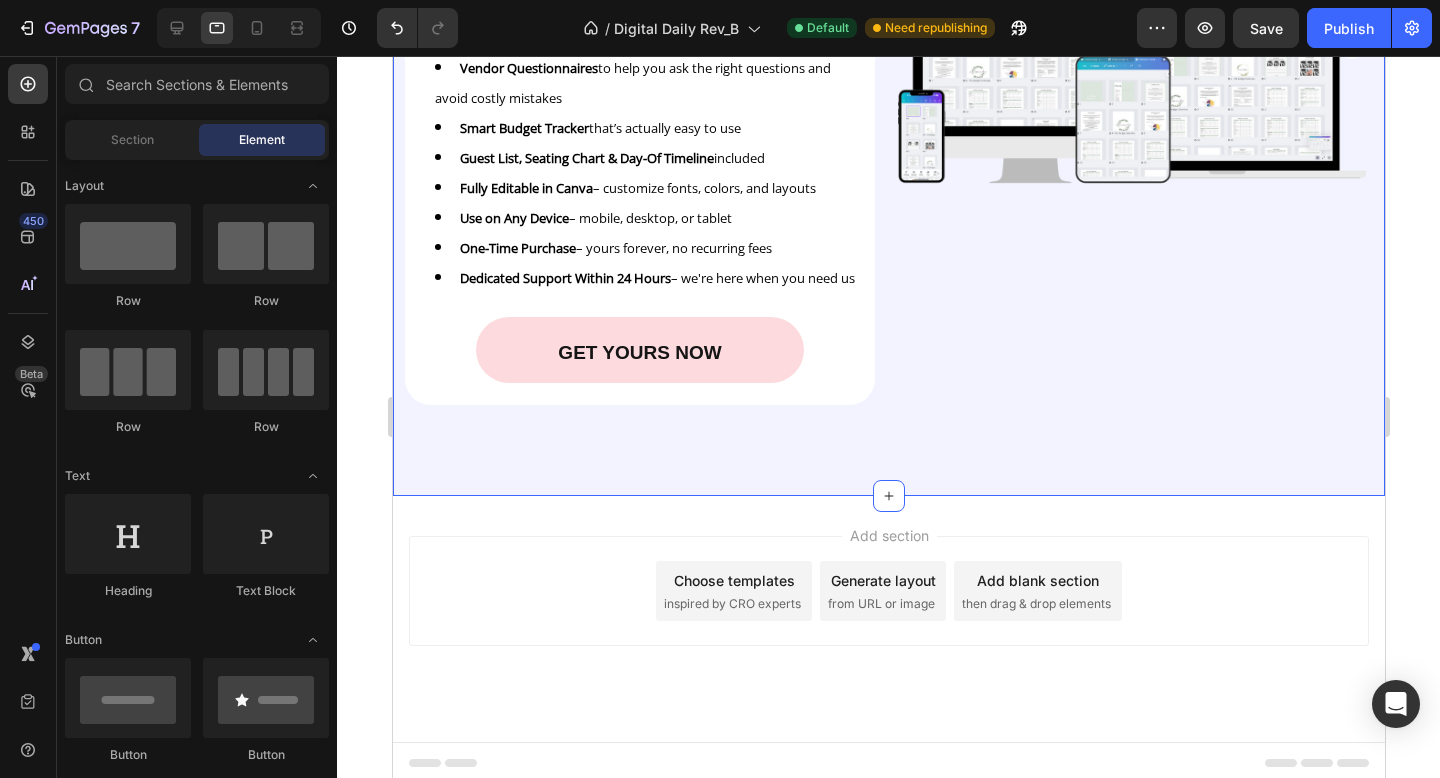 click on "Image The Only Wedding Planner You'll Ever Need   Heading 300+ Guided Pages  with timelines, checklists, and planning tools Step-by-Step Guidance  throughout every page Built-in Prompts & Examples  so you always know what to do next Vendor Questionnaires  to help you ask the right questions and avoid costly mistakes Smart Budget Tracker  that’s actually easy to use Guest List, Seating Chart & Day-Of Timeline  included Fully Editable in Canva  – customize fonts, colors, and layouts Use on Any Device  – mobile, desktop, or tablet One-Time Purchase  – yours forever, no recurring fees Dedicated Support Within 24 Hours  – we're here when you need us Text Block GET YOURS NOW Button Row The Only Wedding Planner You'll Ever Need   Heading 300+ Guided Pages  with timelines, checklists, and planning tools Built-in Prompts & Examples  so you always know what to do next Vendor Questionnaires  to help you ask the right questions and avoid costly mistakes Smart Budget Tracker  that’s actually easy to use Row" at bounding box center [888, 101] 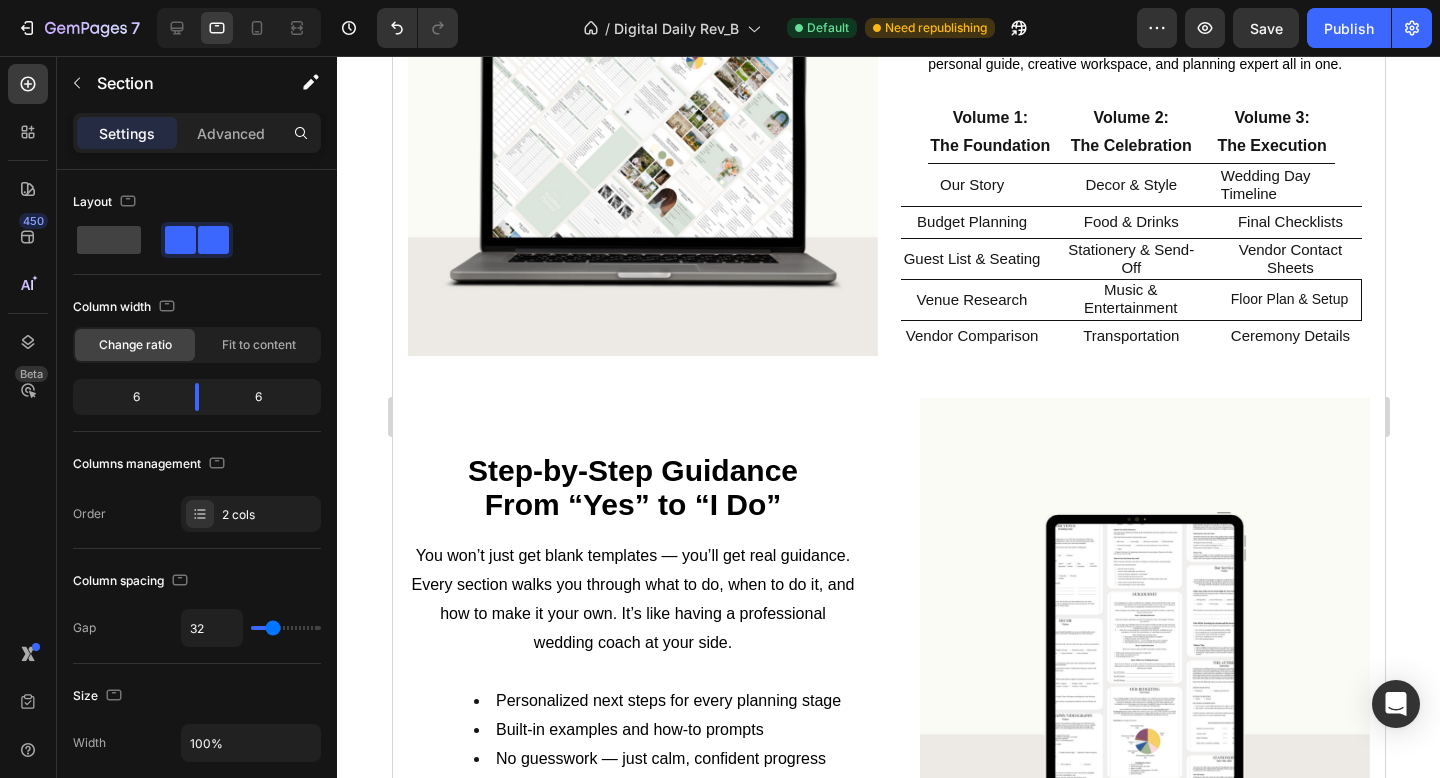 scroll, scrollTop: 0, scrollLeft: 0, axis: both 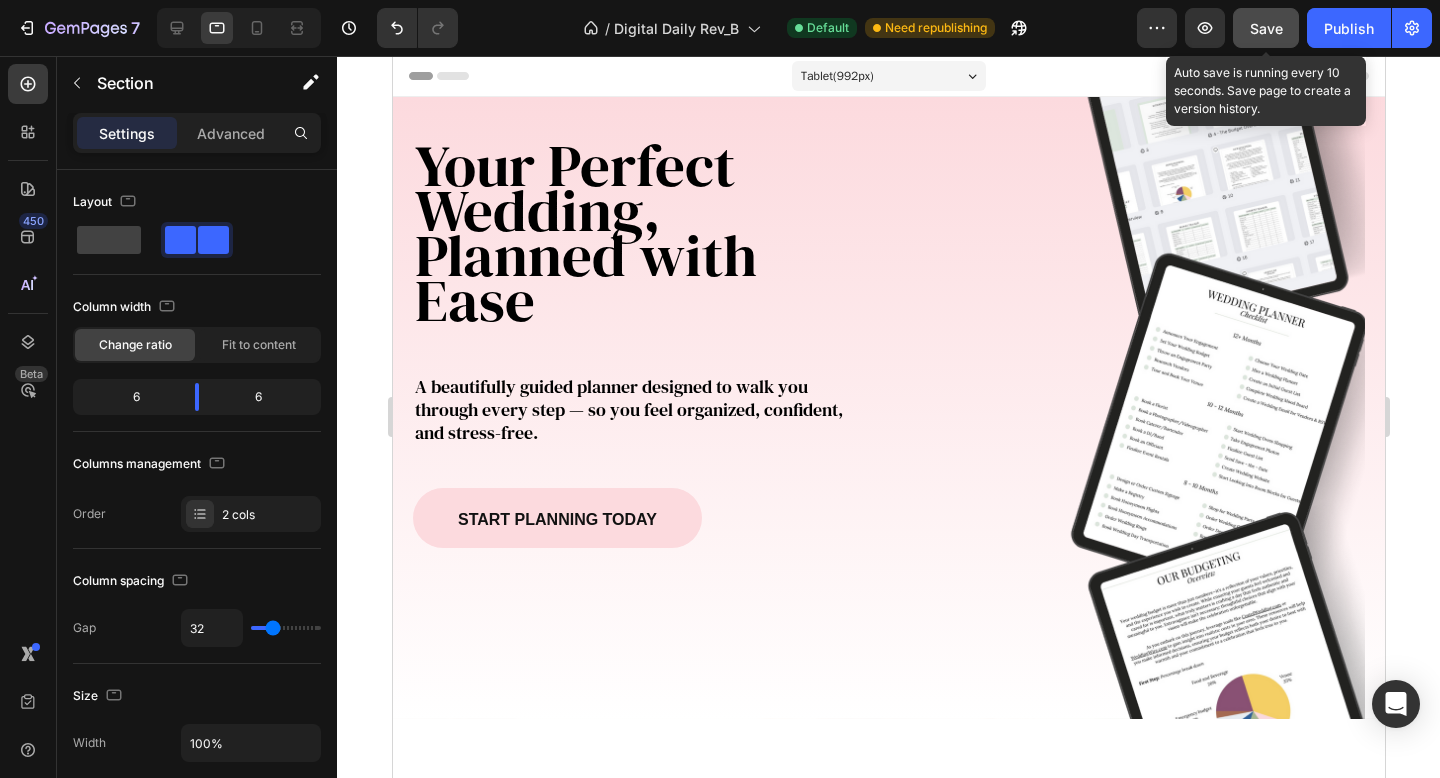 click on "Save" at bounding box center (1266, 28) 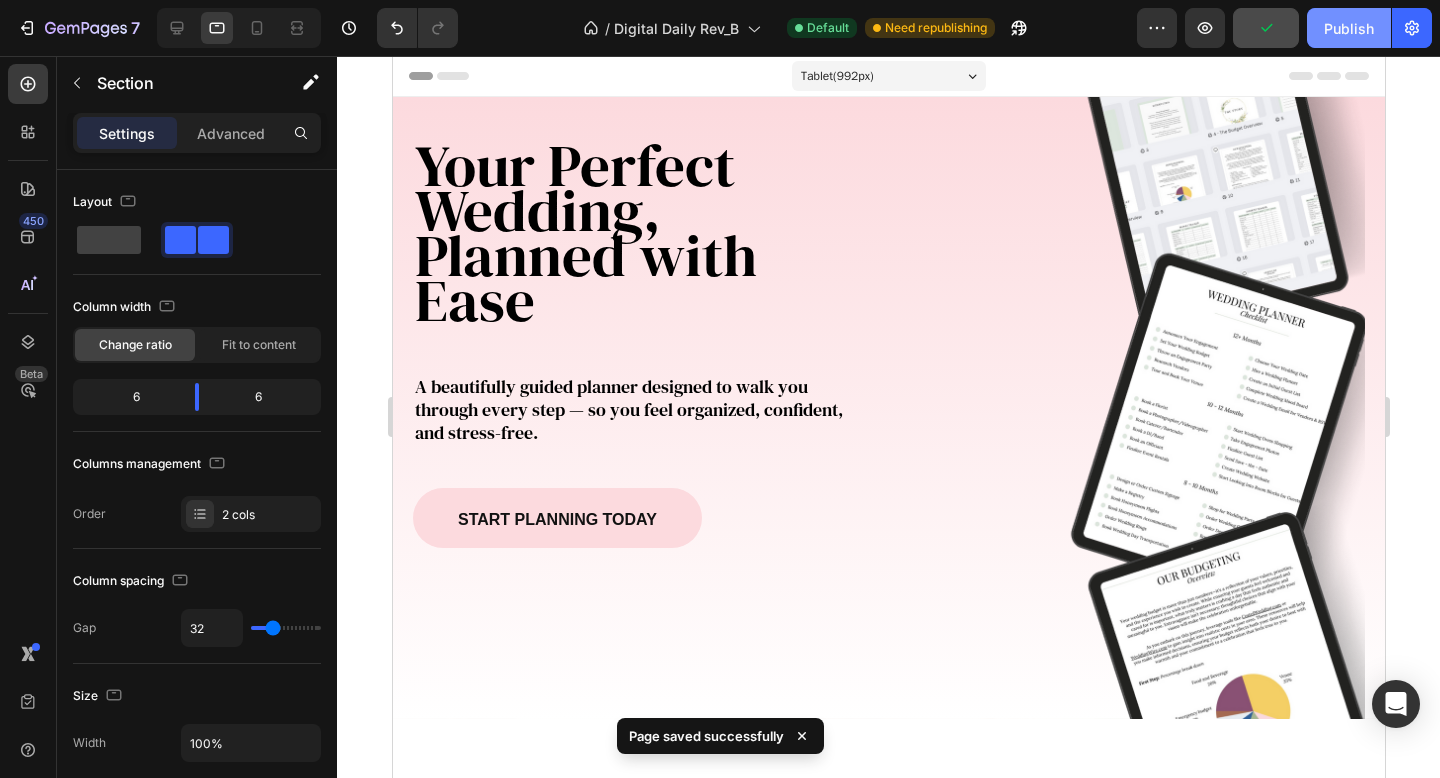 click on "Publish" at bounding box center [1349, 28] 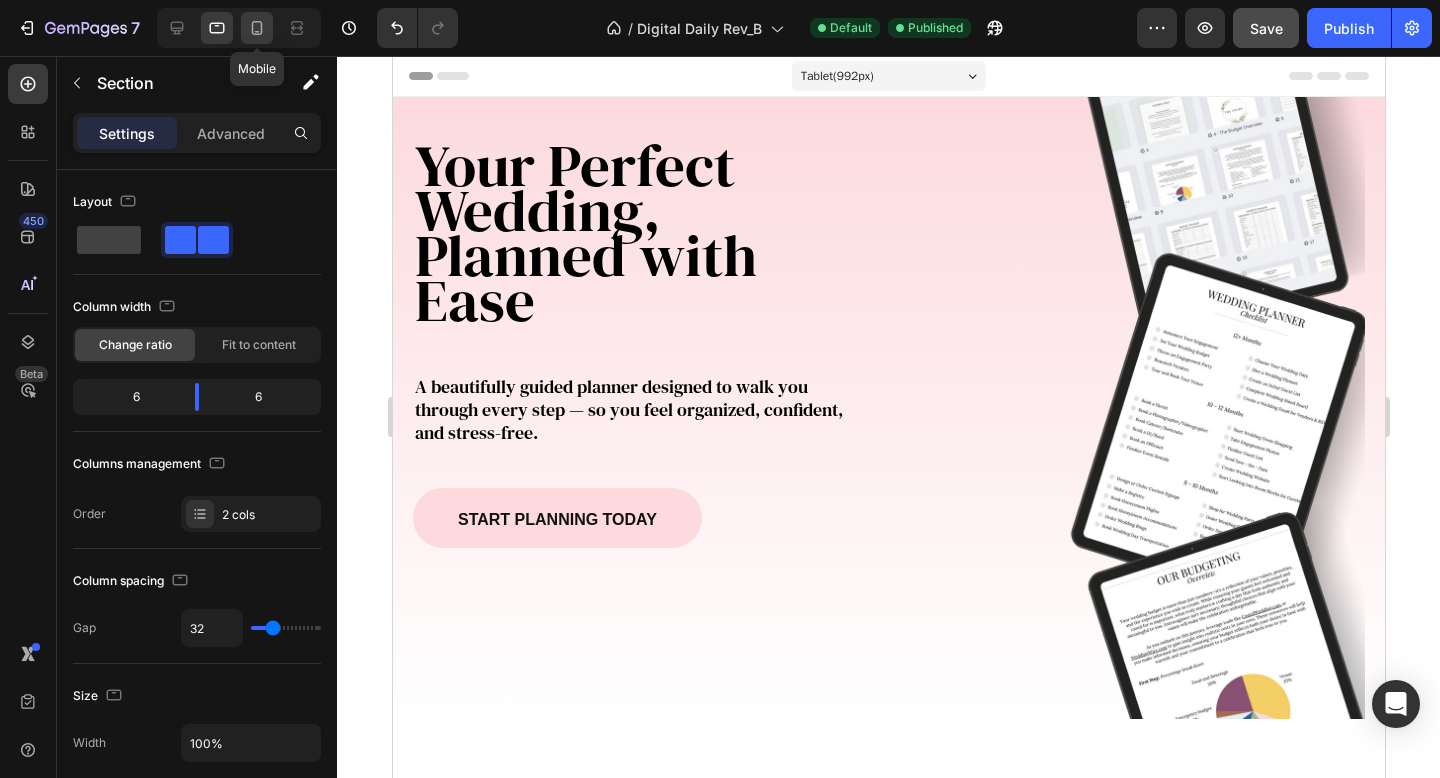 click 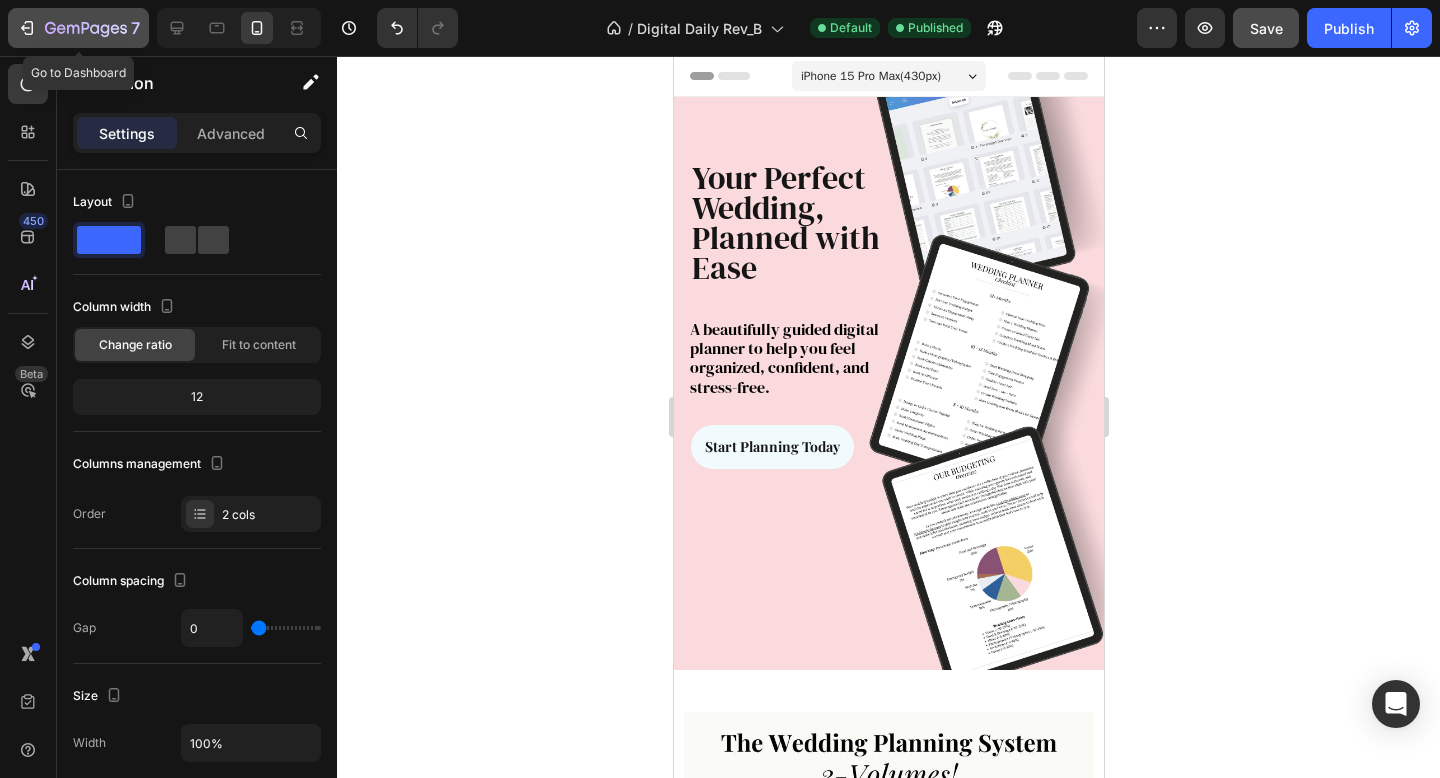 click 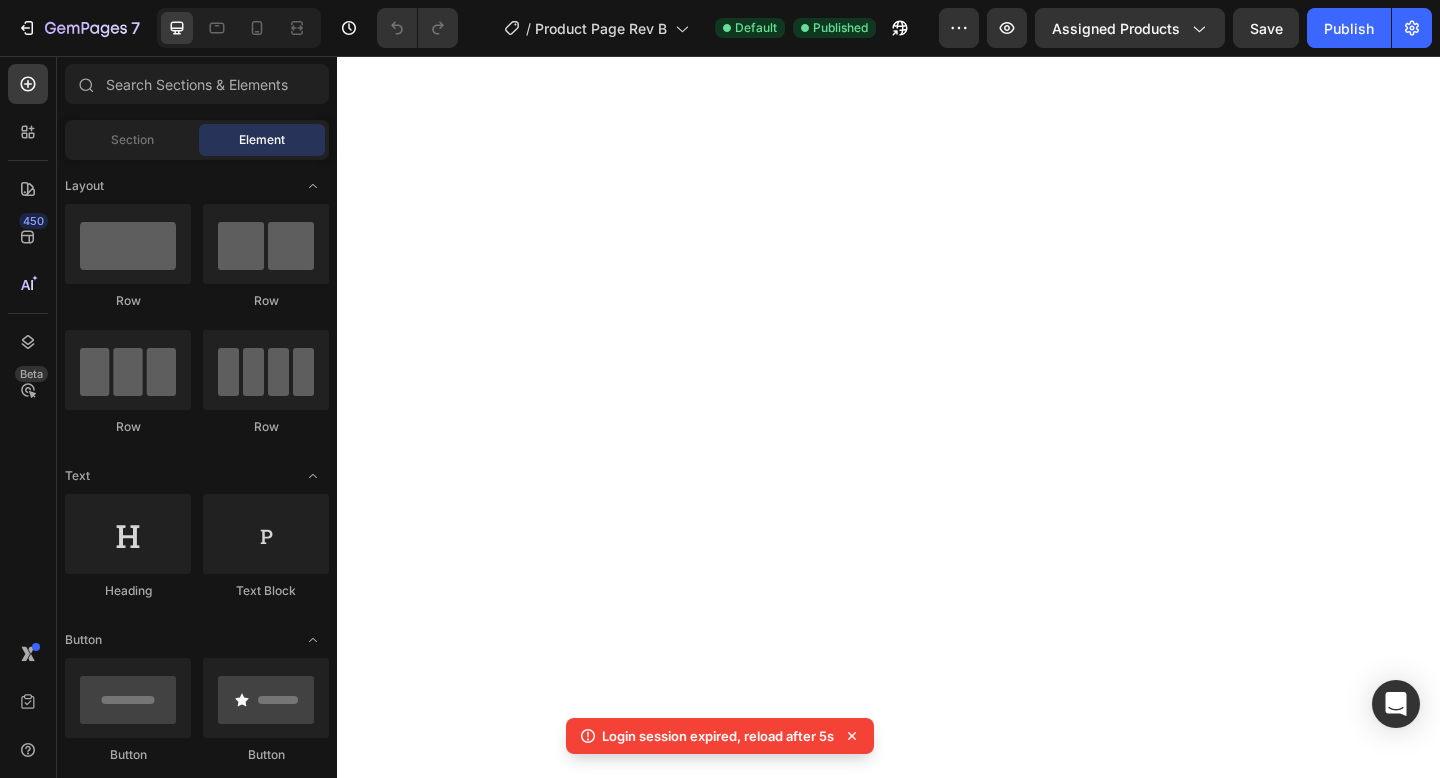scroll, scrollTop: 0, scrollLeft: 0, axis: both 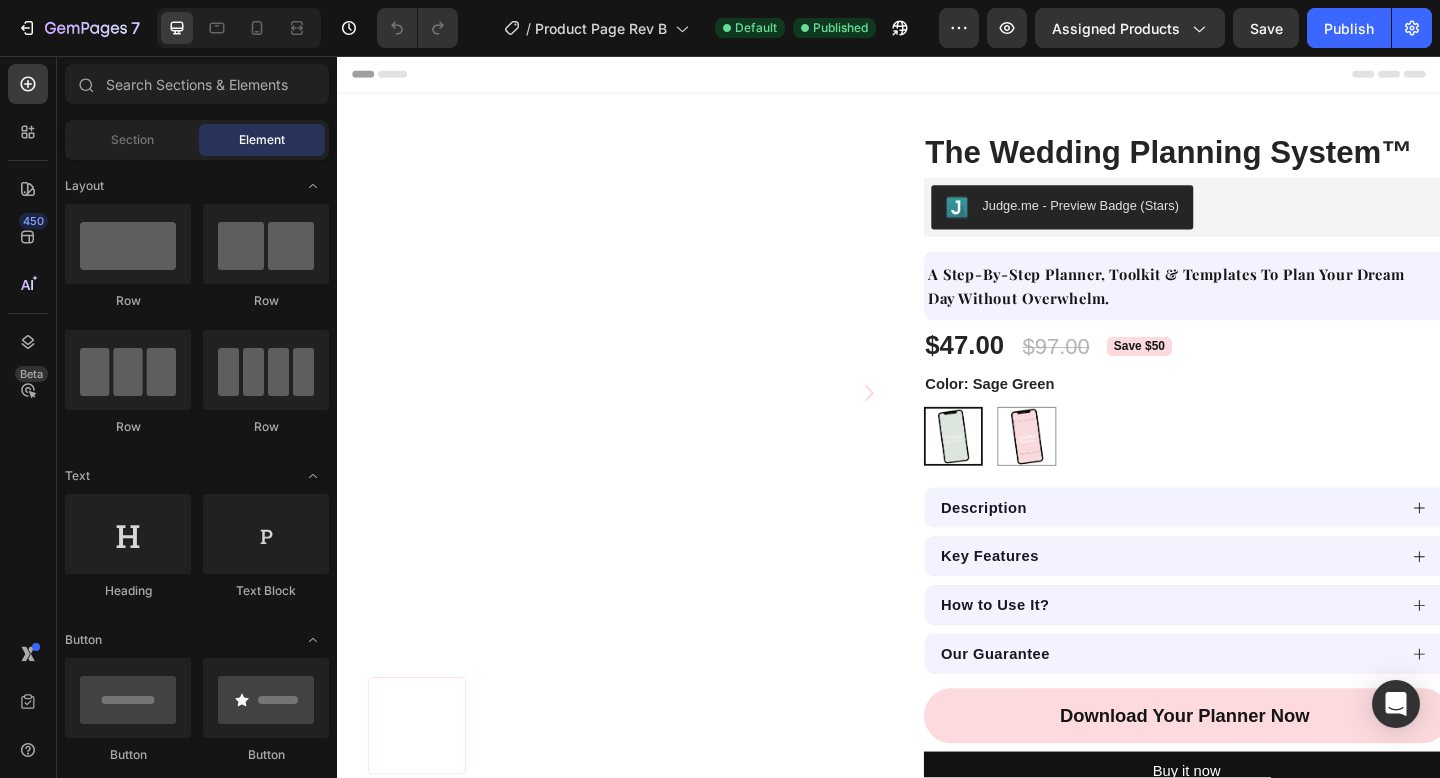 radio on "false" 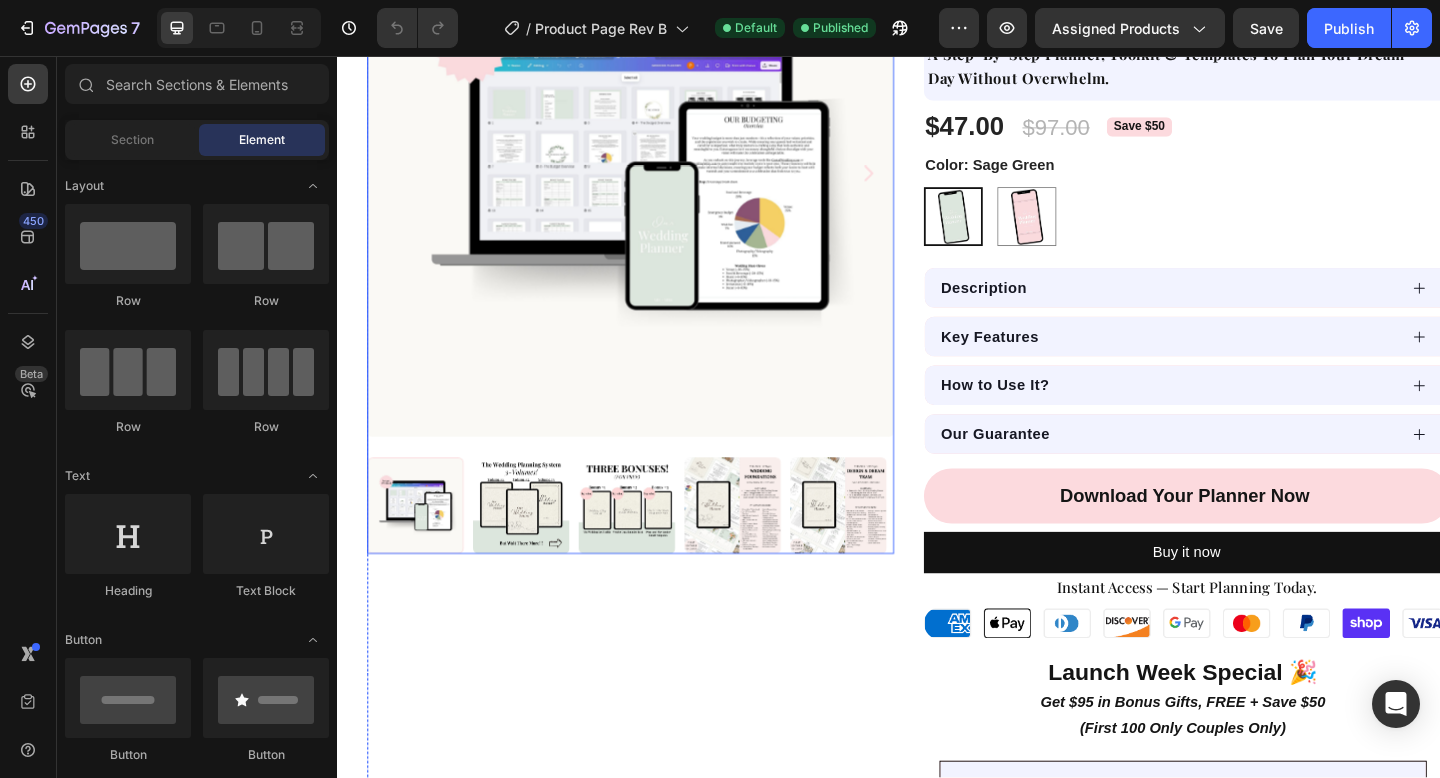 scroll, scrollTop: 0, scrollLeft: 0, axis: both 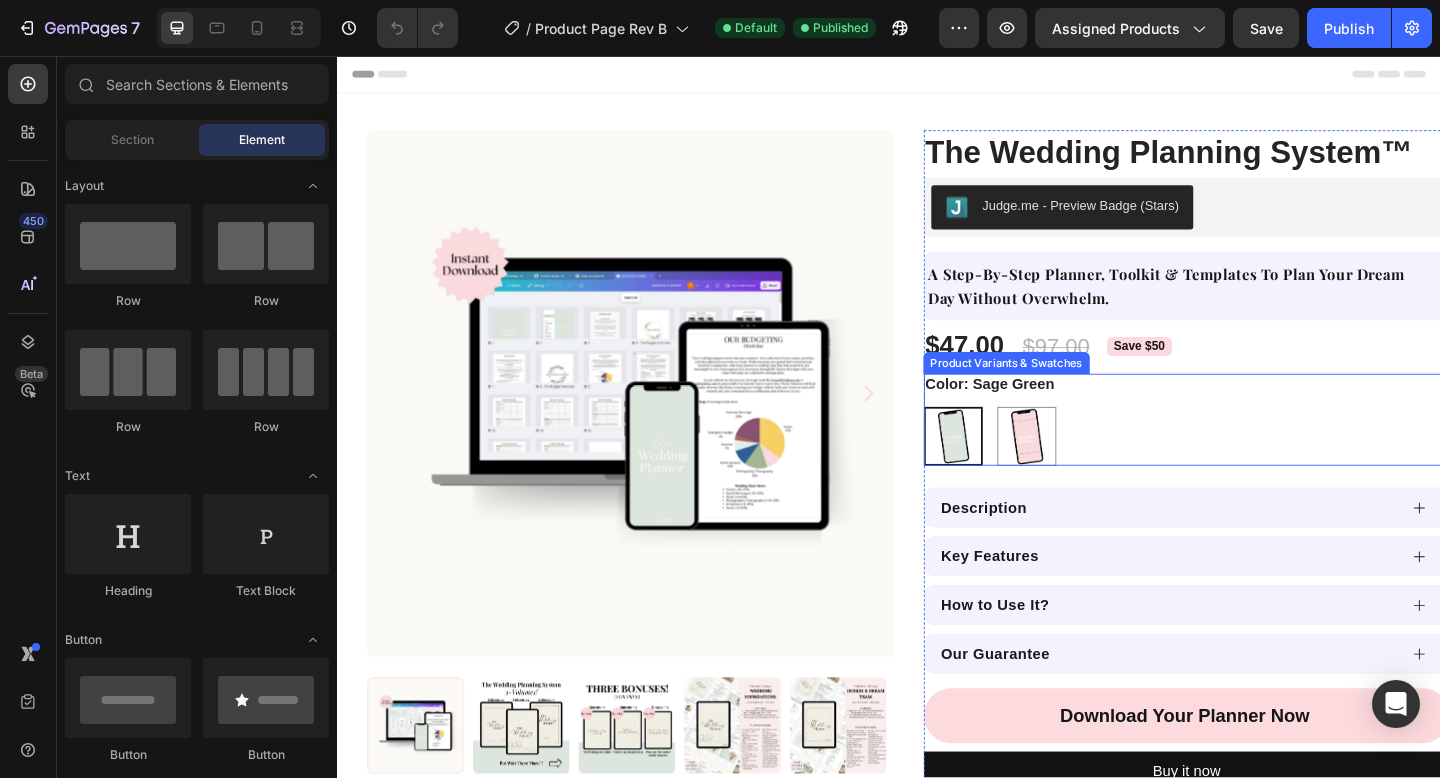 click on "Sage Green Sage Green   Gold Gold" at bounding box center [1261, 470] 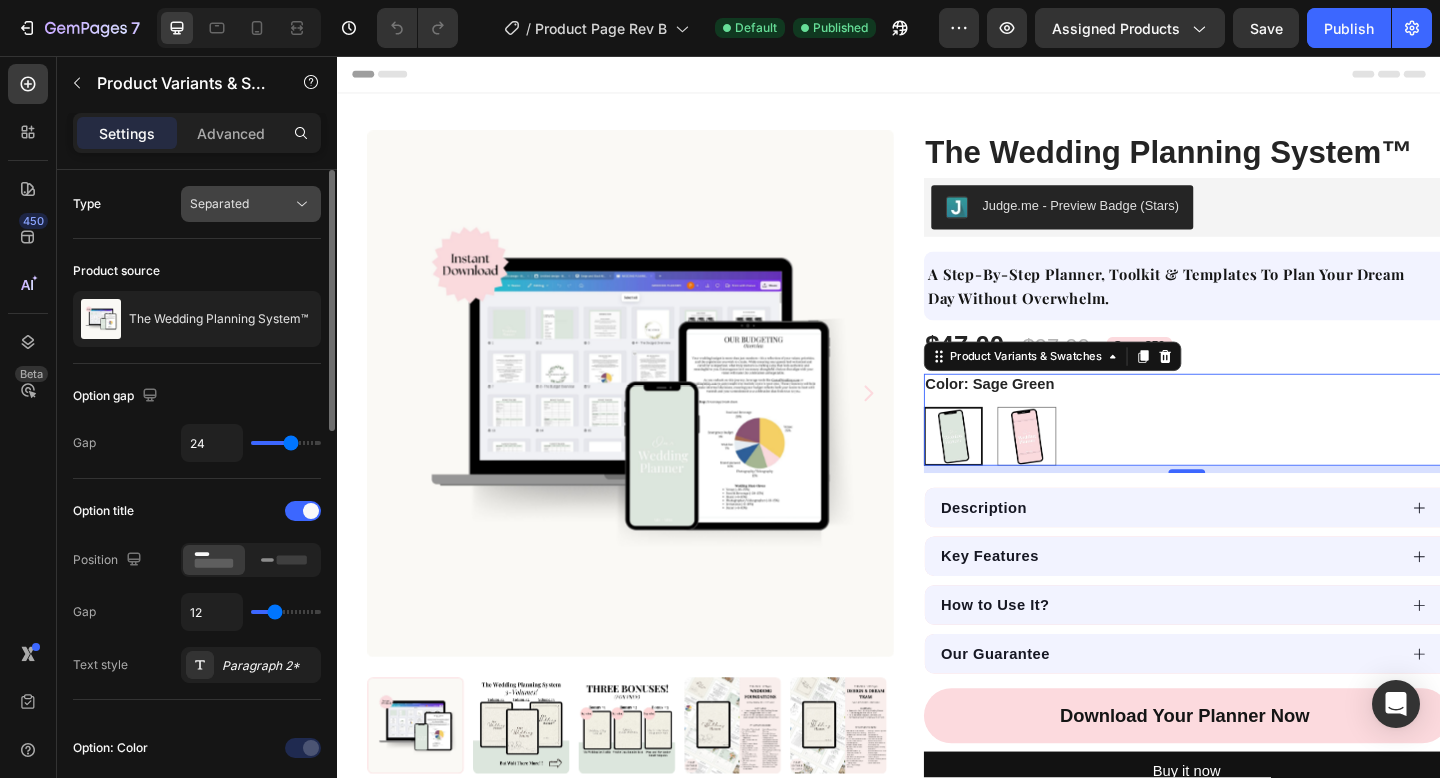 click on "Separated" at bounding box center (241, 204) 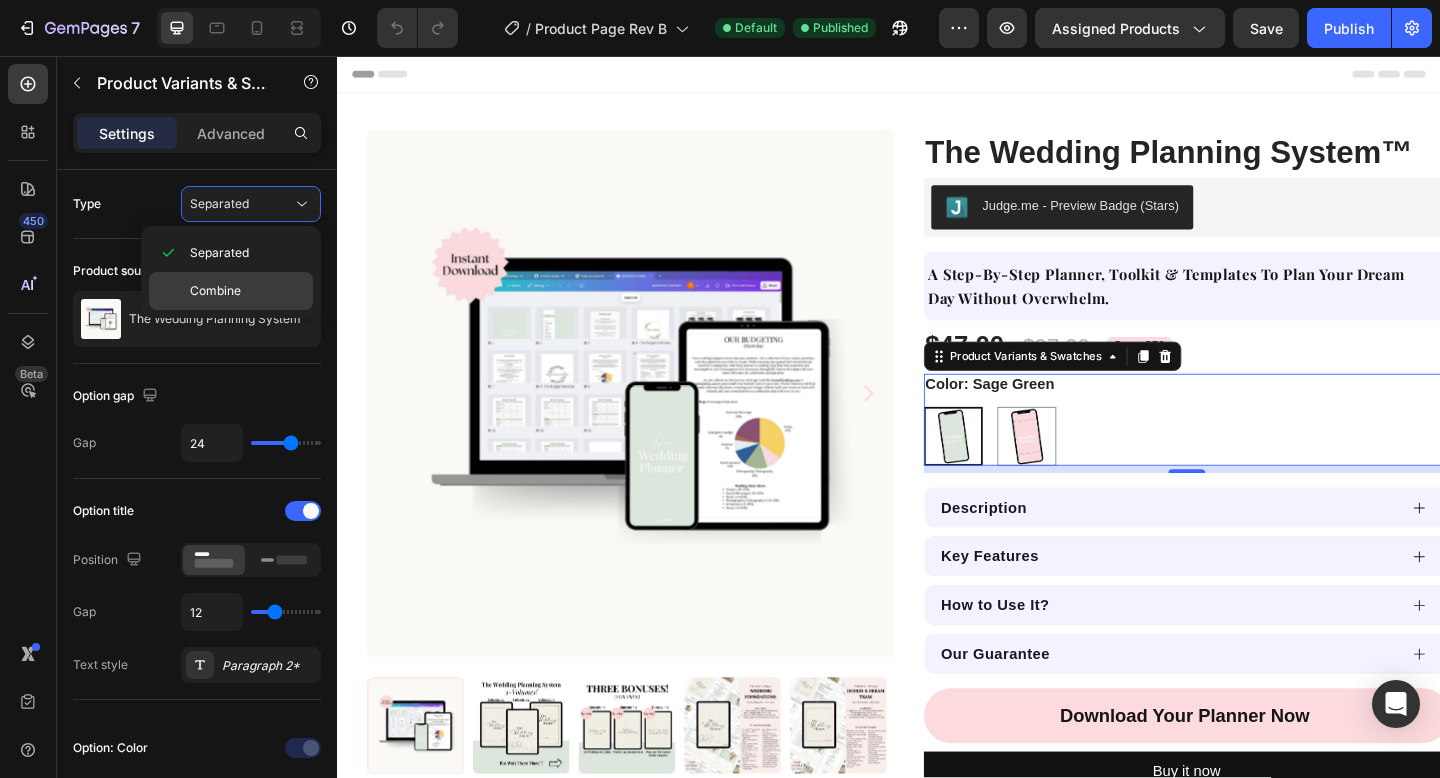 click on "Combine" at bounding box center [247, 291] 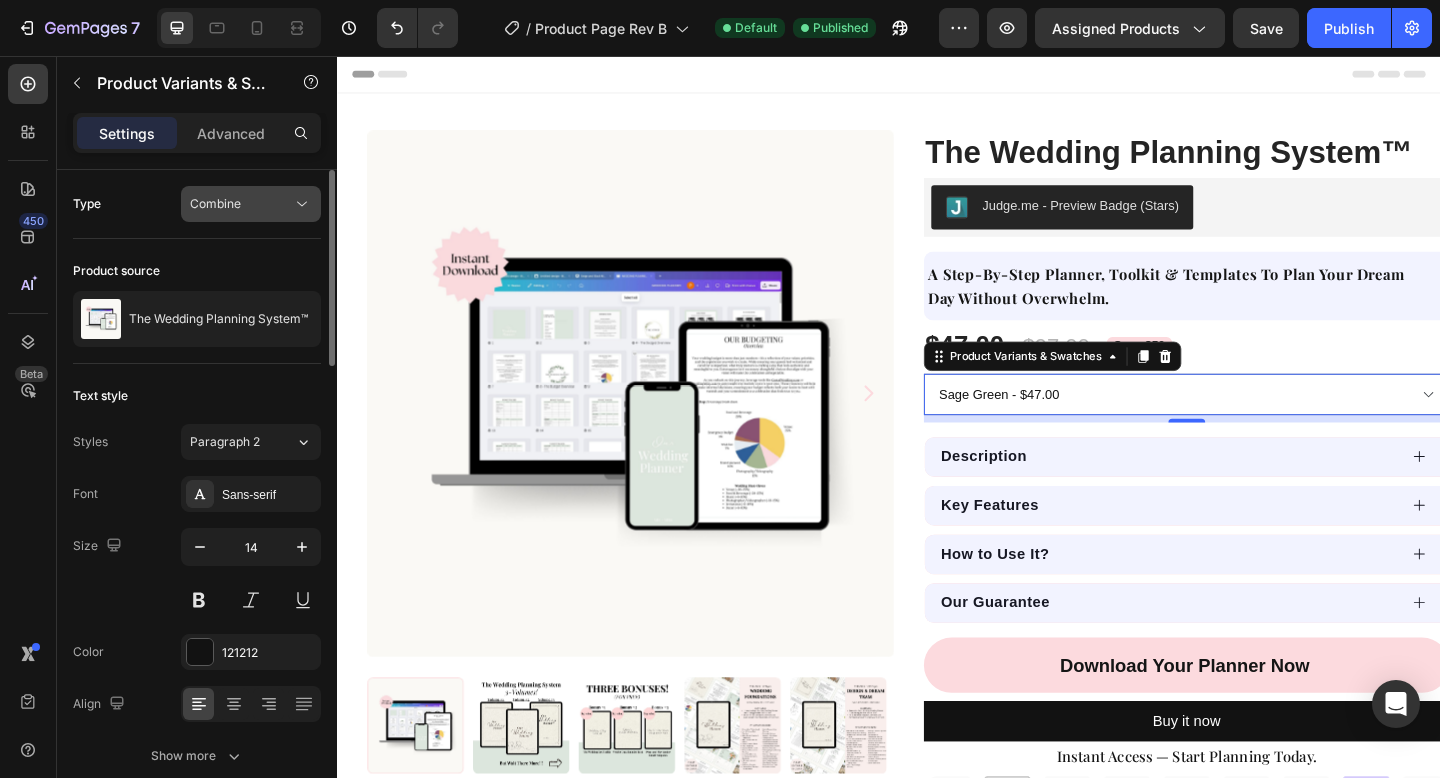 click on "Combine" at bounding box center (241, 204) 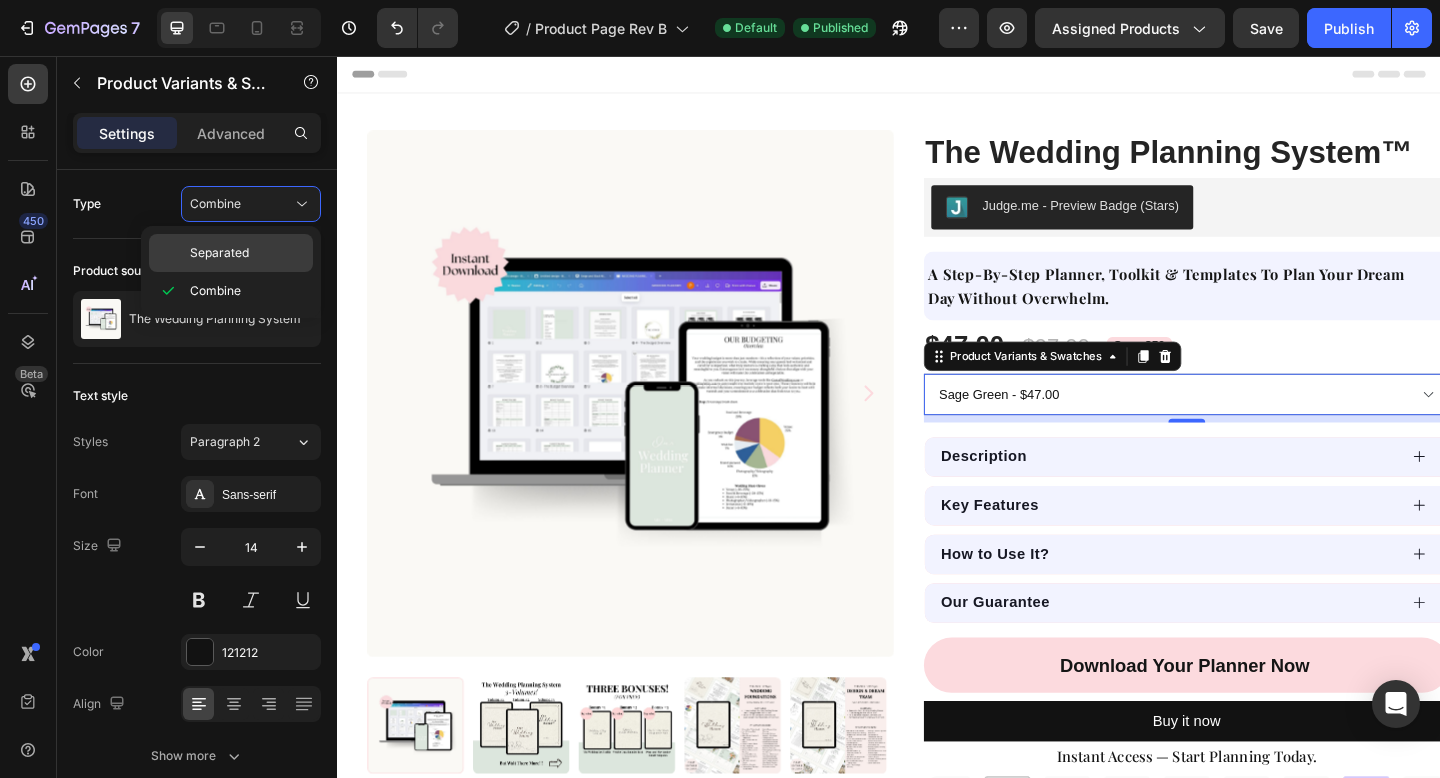 click on "Separated" at bounding box center [247, 253] 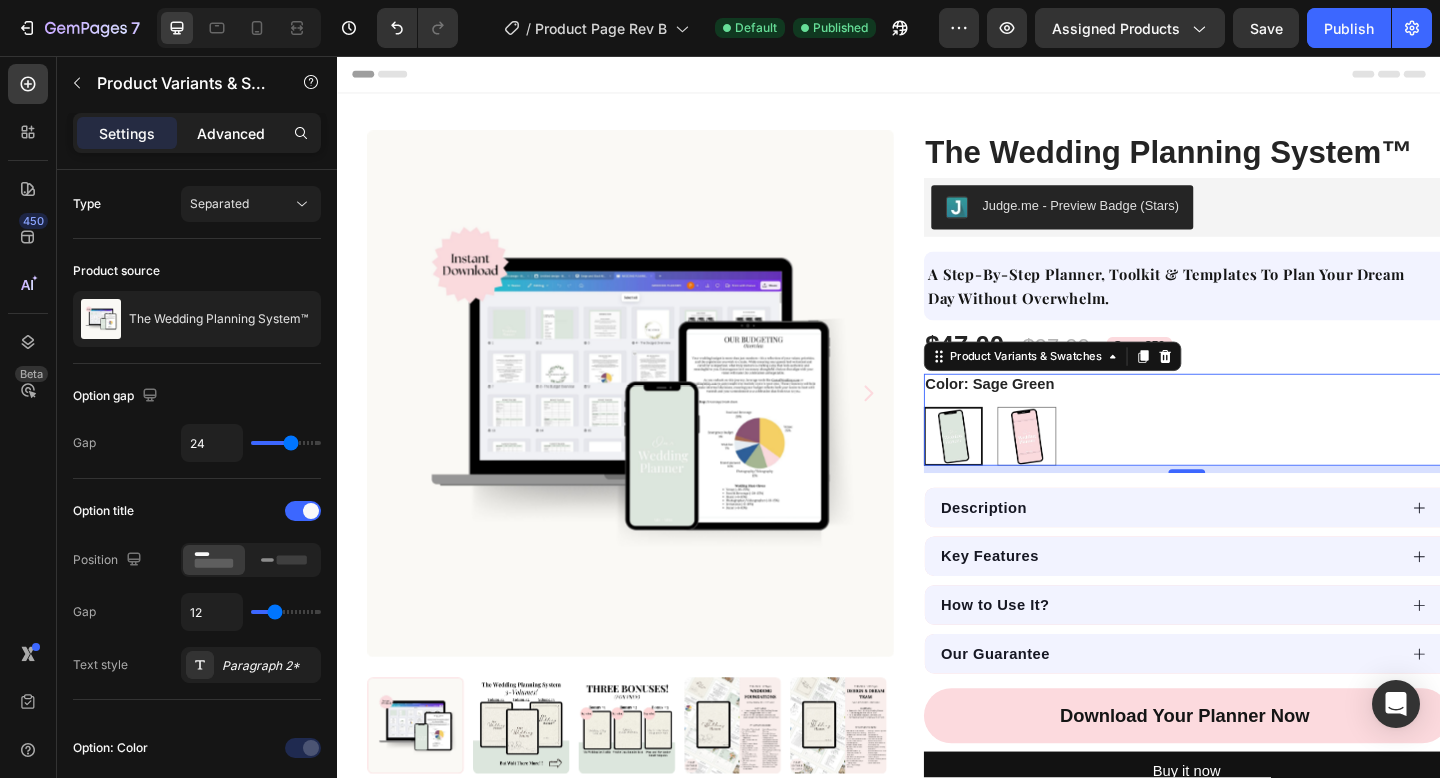 click on "Advanced" at bounding box center [231, 133] 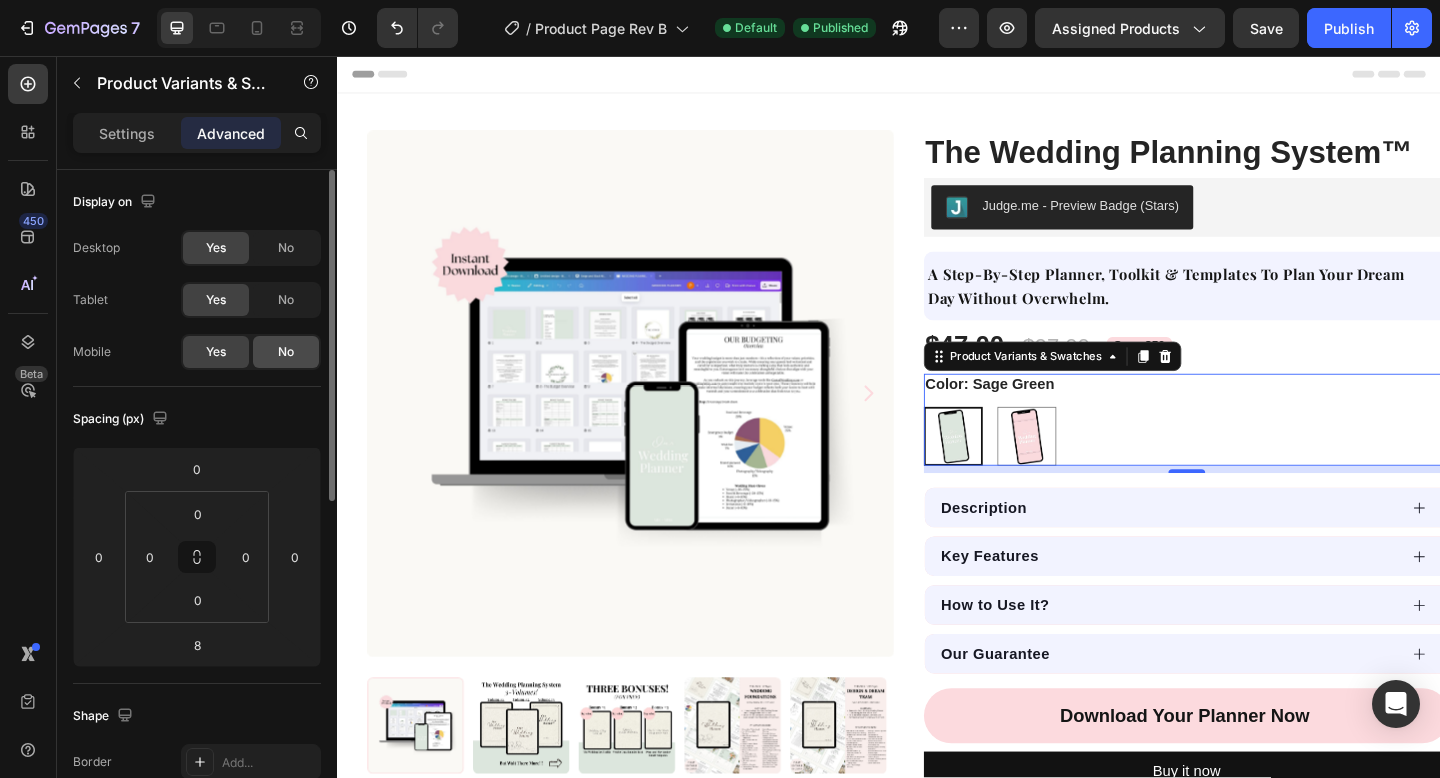click on "No" 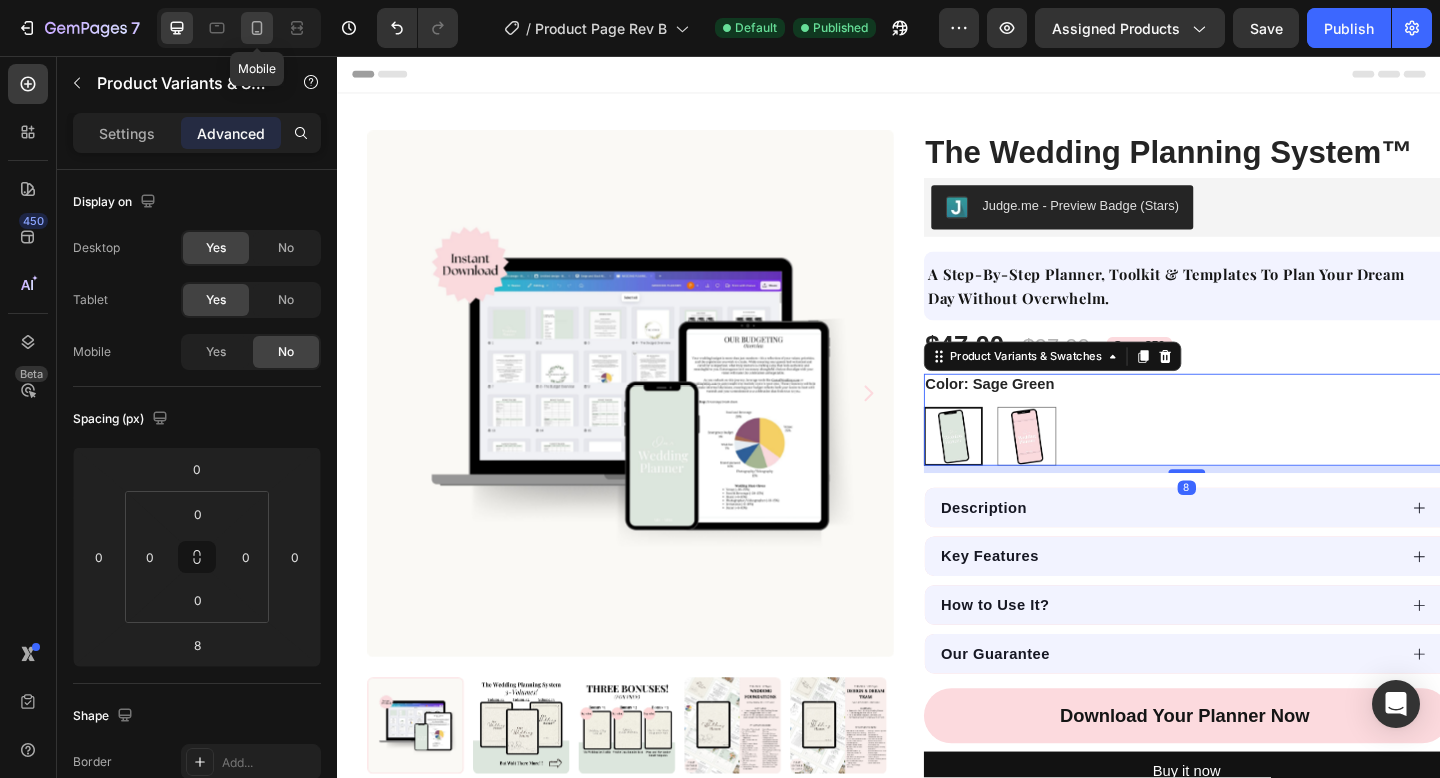 click 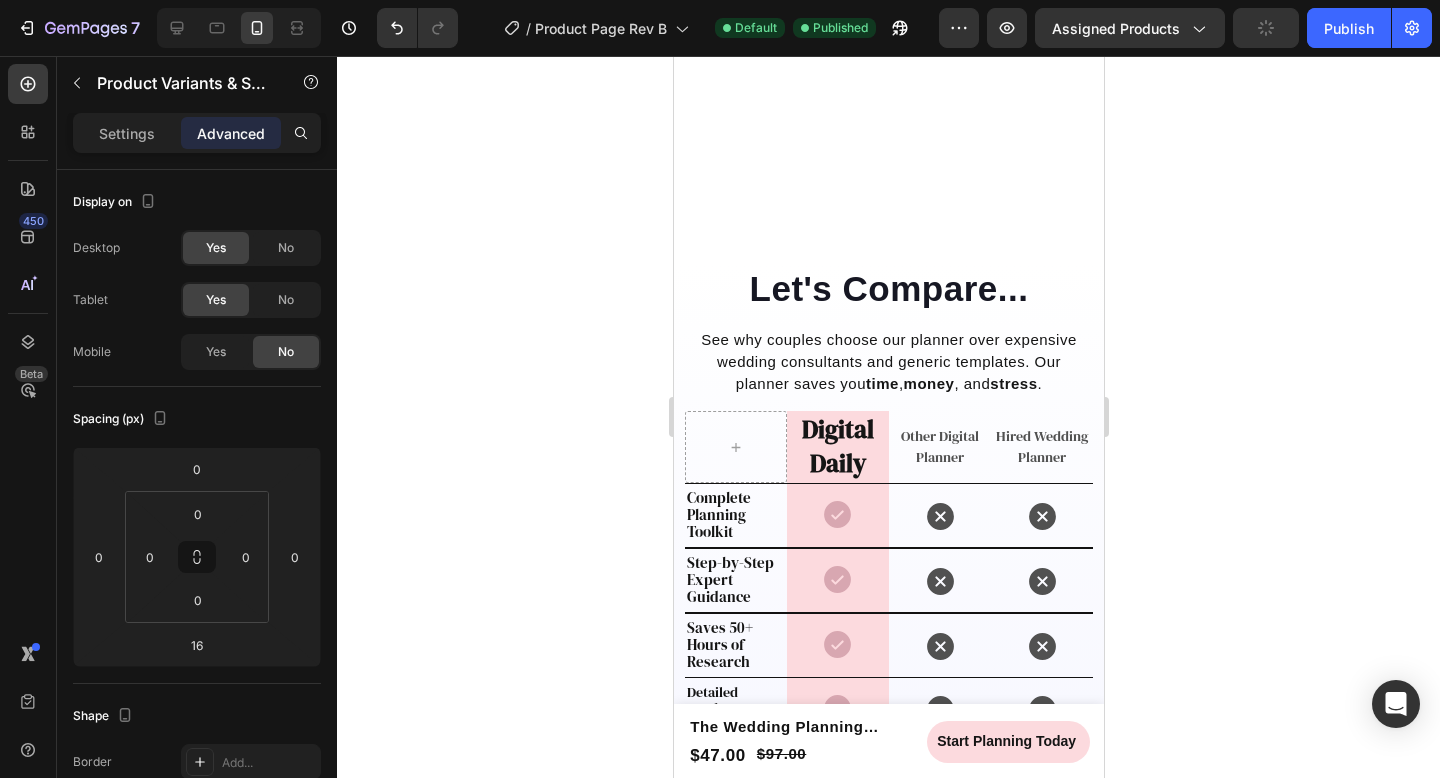scroll, scrollTop: 1890, scrollLeft: 0, axis: vertical 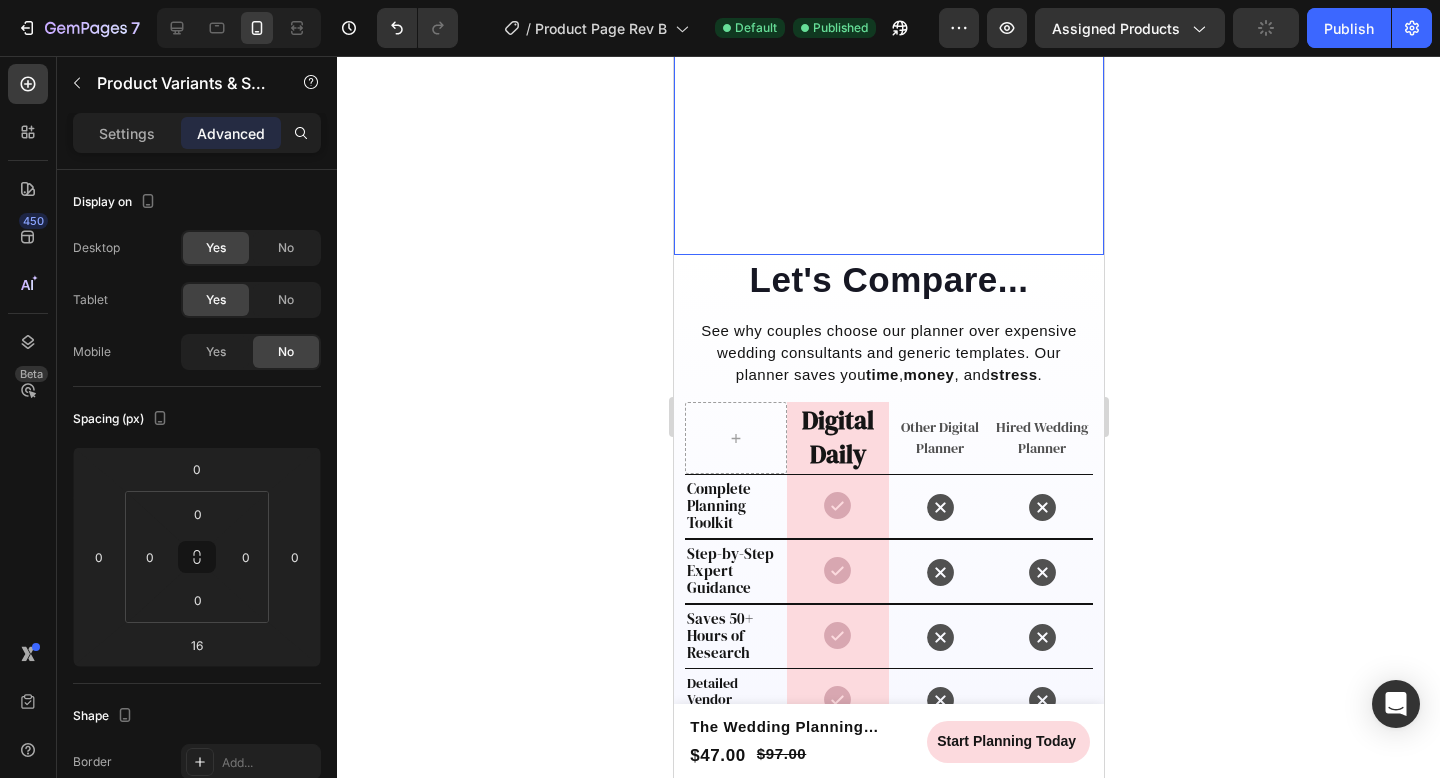 click on "Image Row Image Row Image Image Image Image
Carousel" at bounding box center [888, 5] 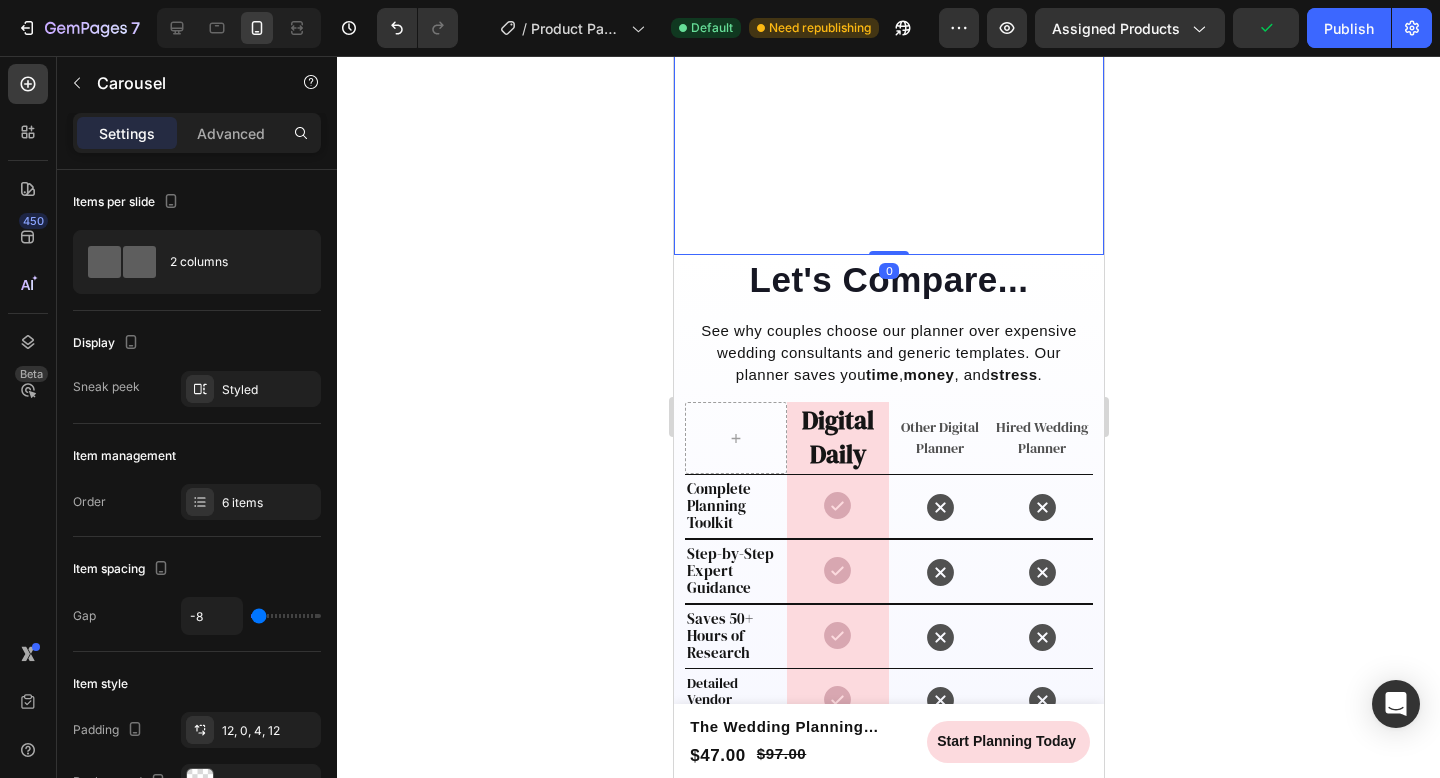 click 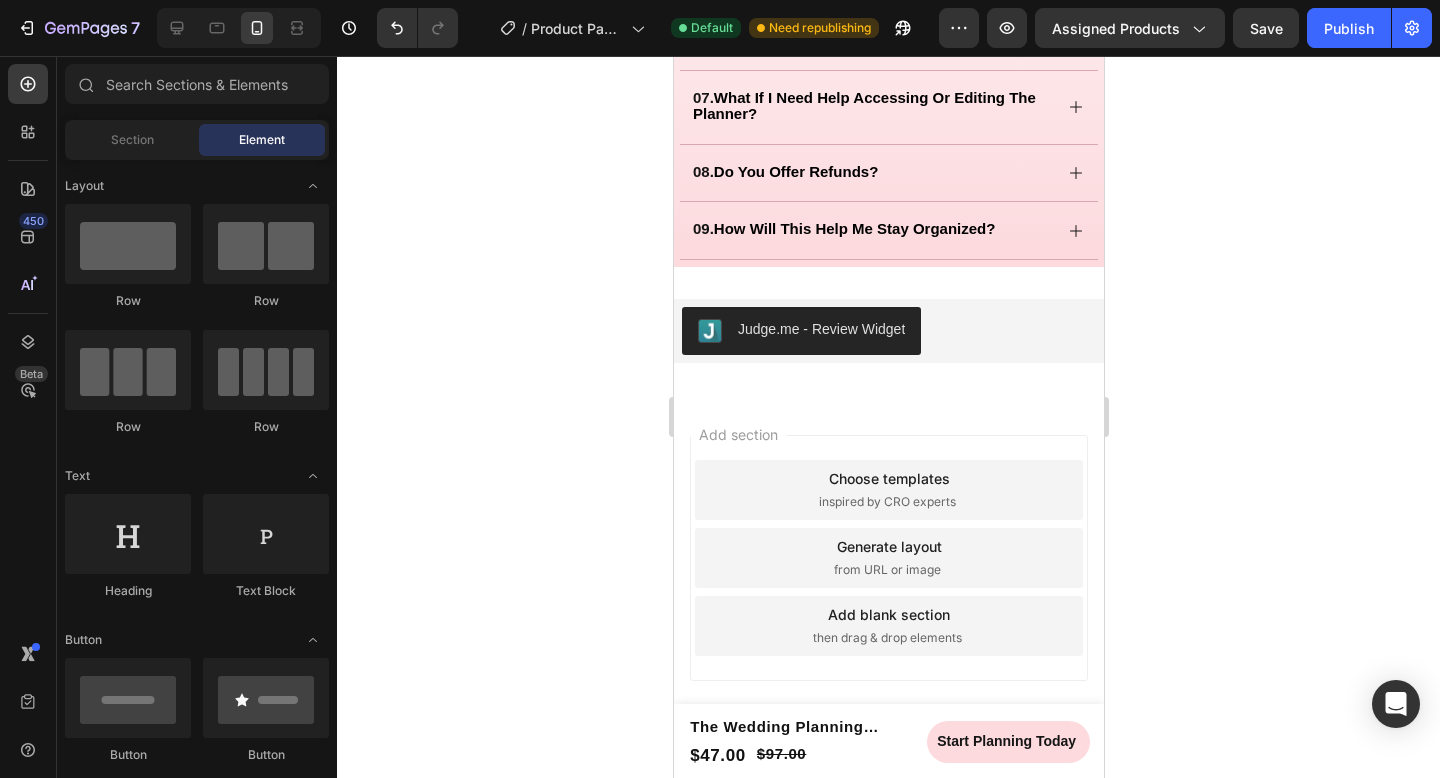 scroll, scrollTop: 4094, scrollLeft: 0, axis: vertical 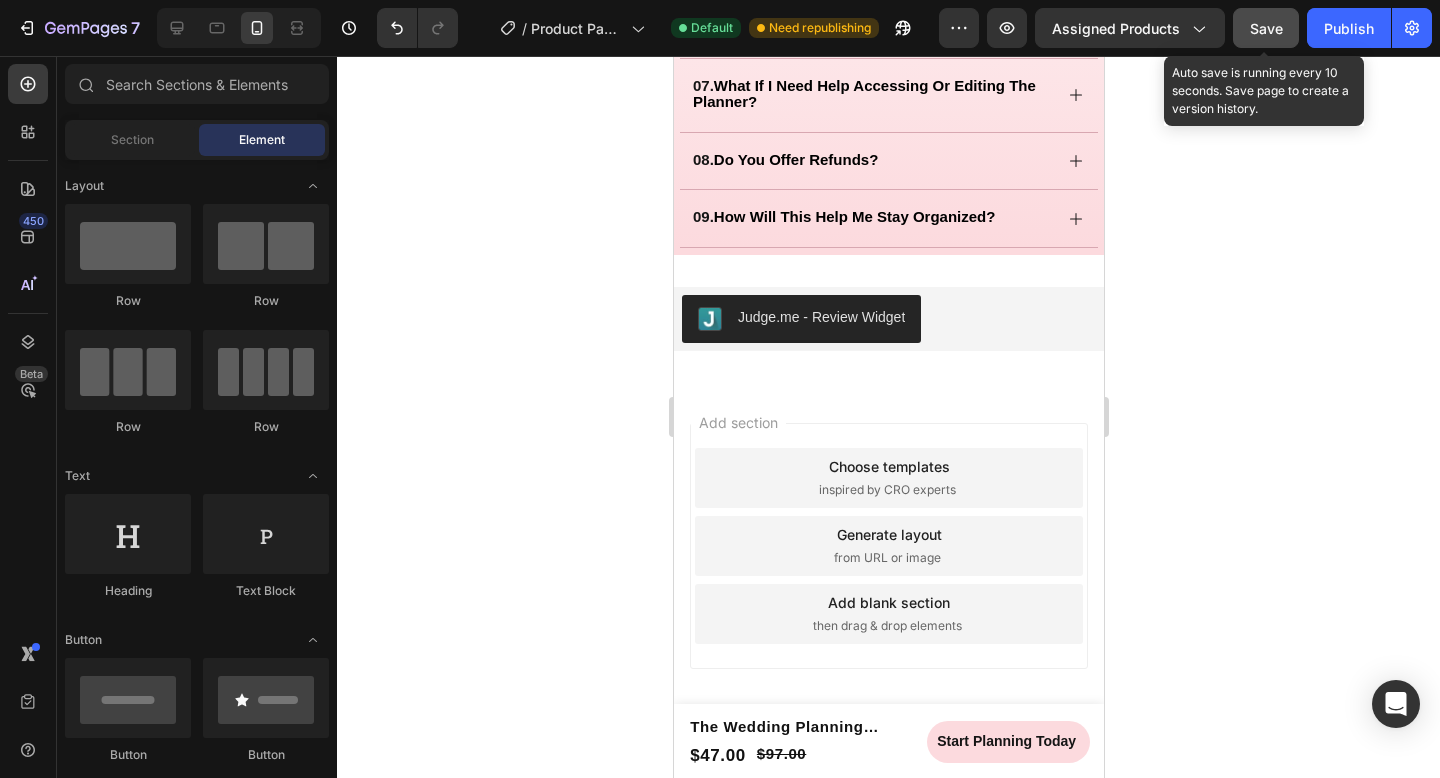 click on "Save" at bounding box center (1266, 28) 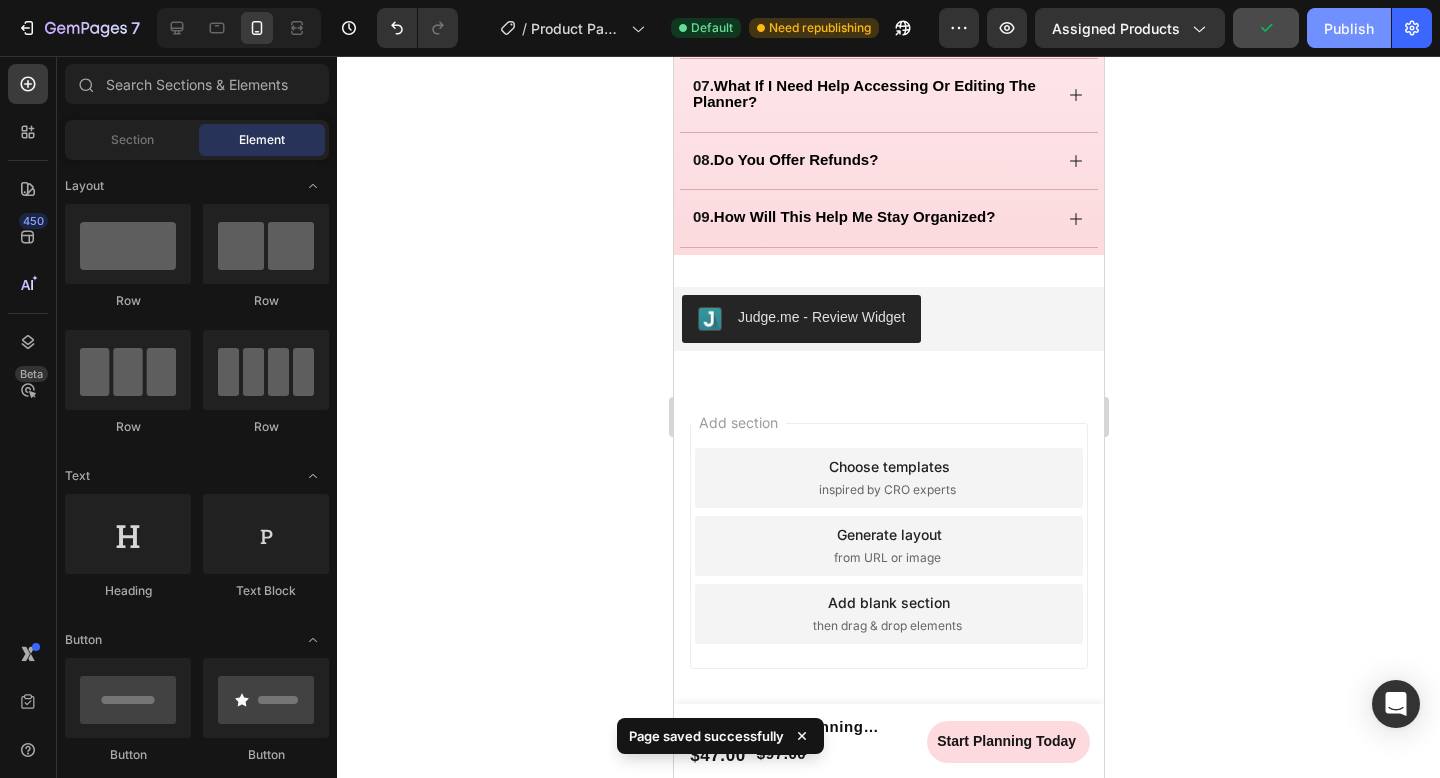 click on "Publish" at bounding box center [1349, 28] 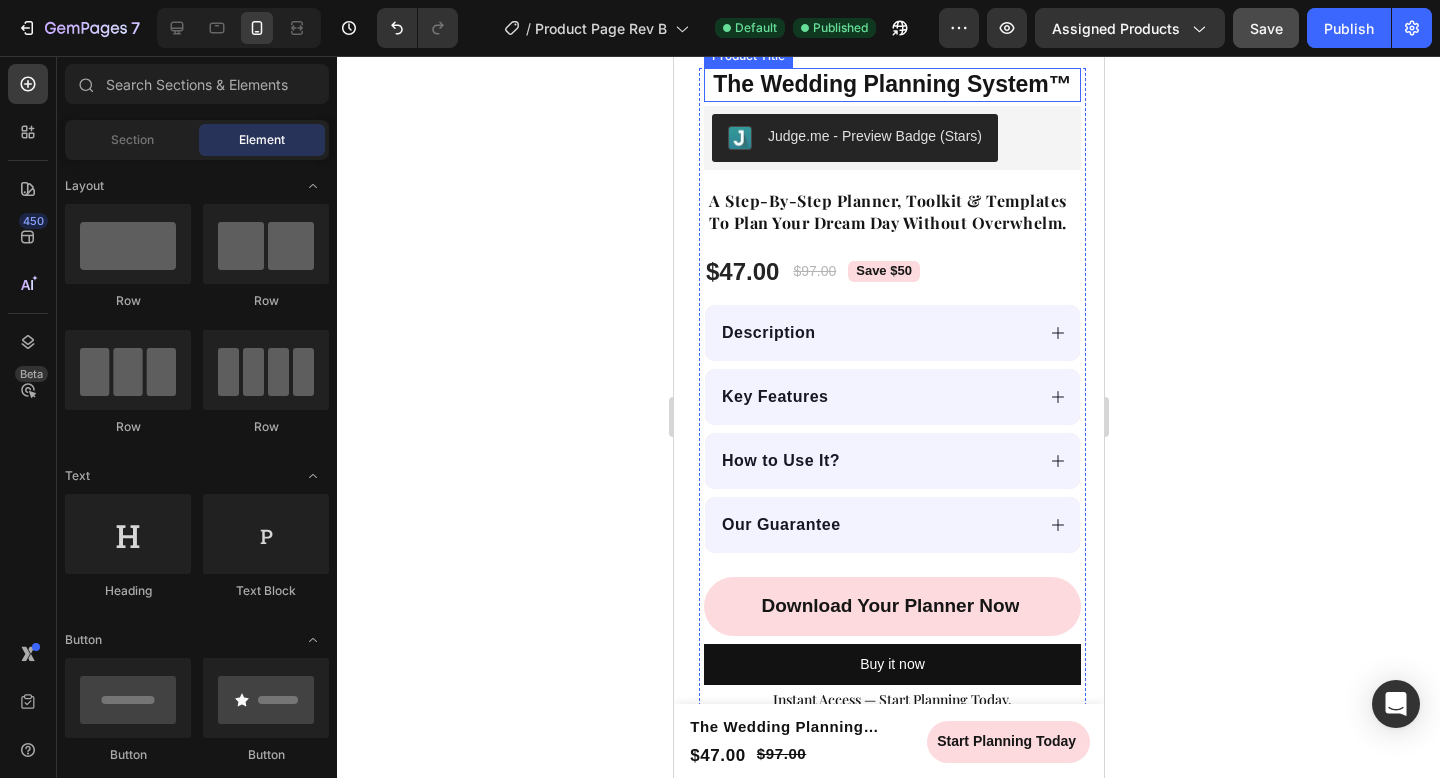 scroll, scrollTop: 506, scrollLeft: 0, axis: vertical 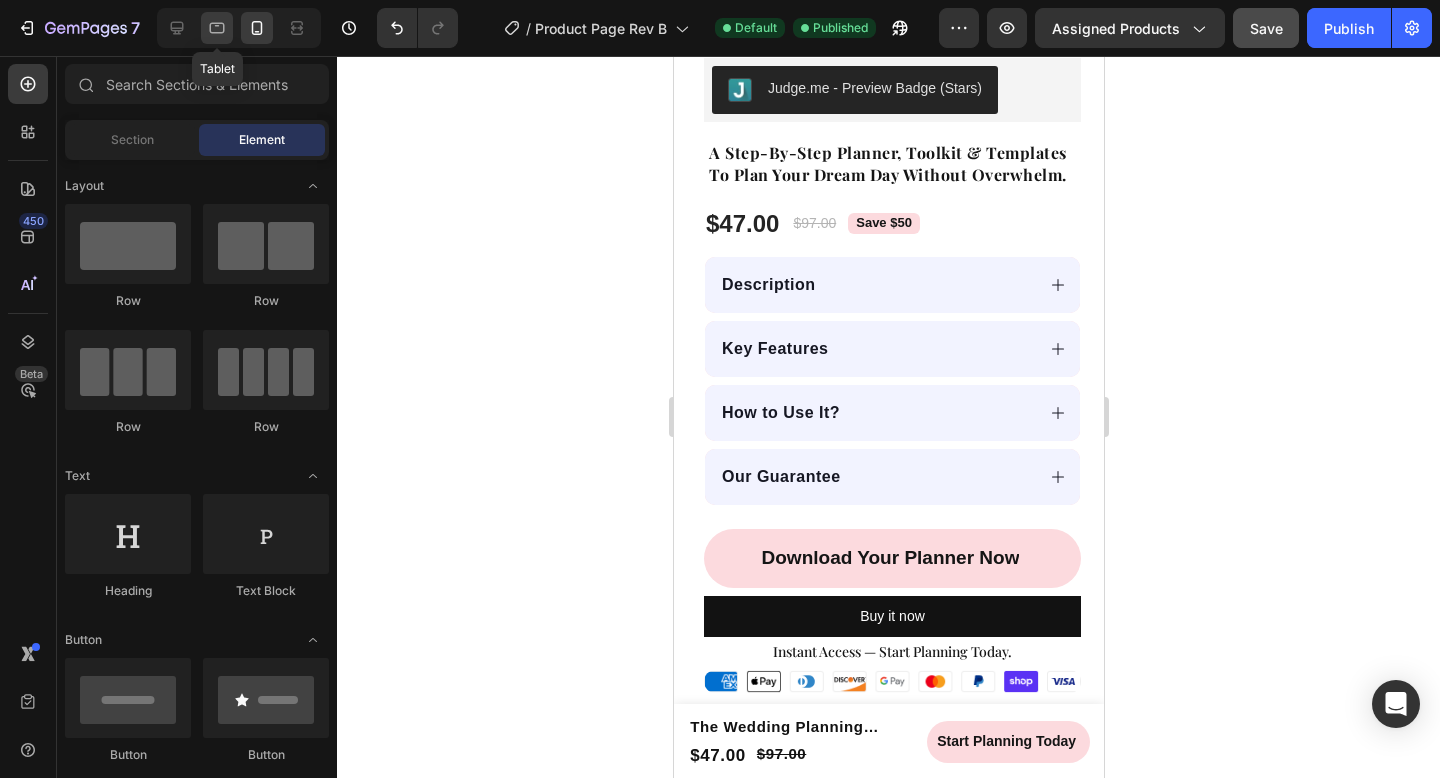 click 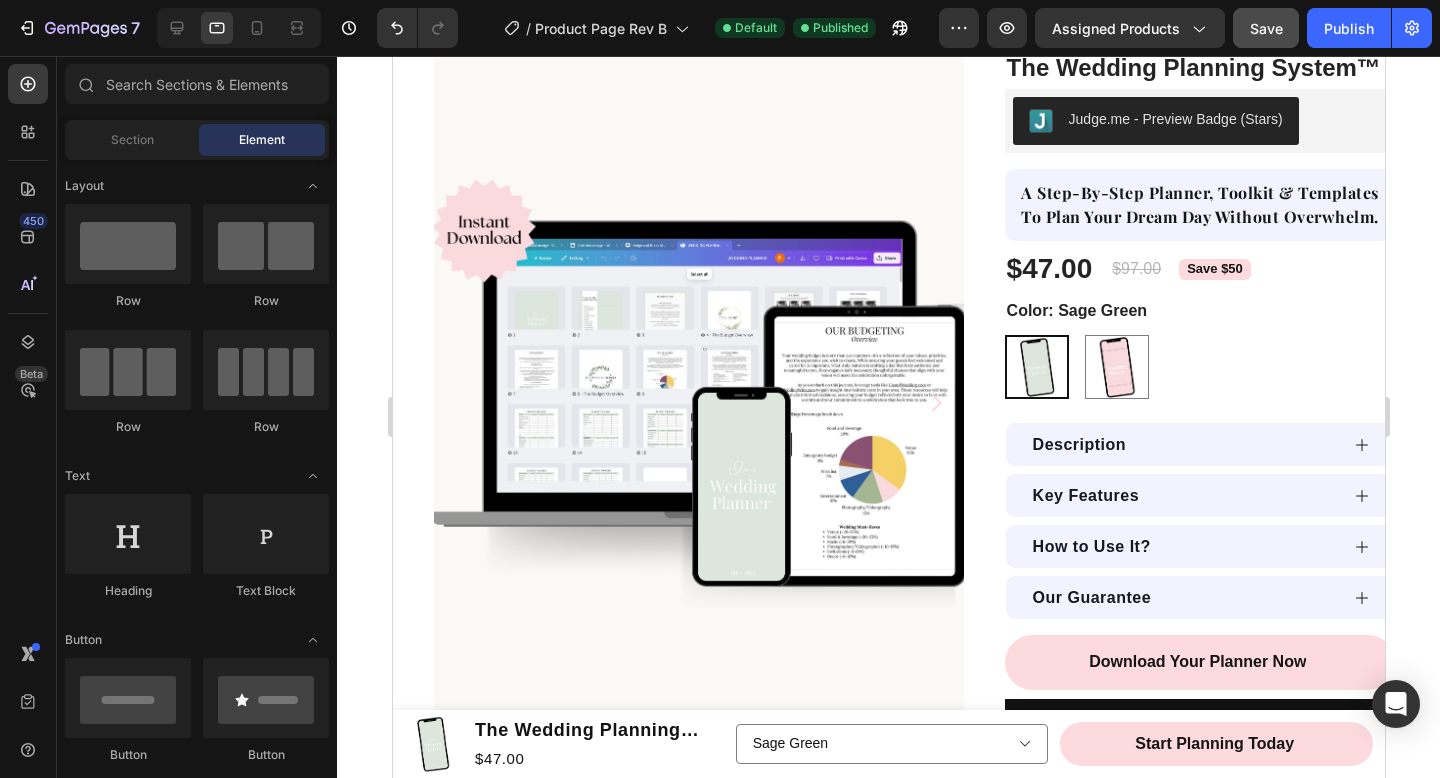 scroll, scrollTop: 63, scrollLeft: 0, axis: vertical 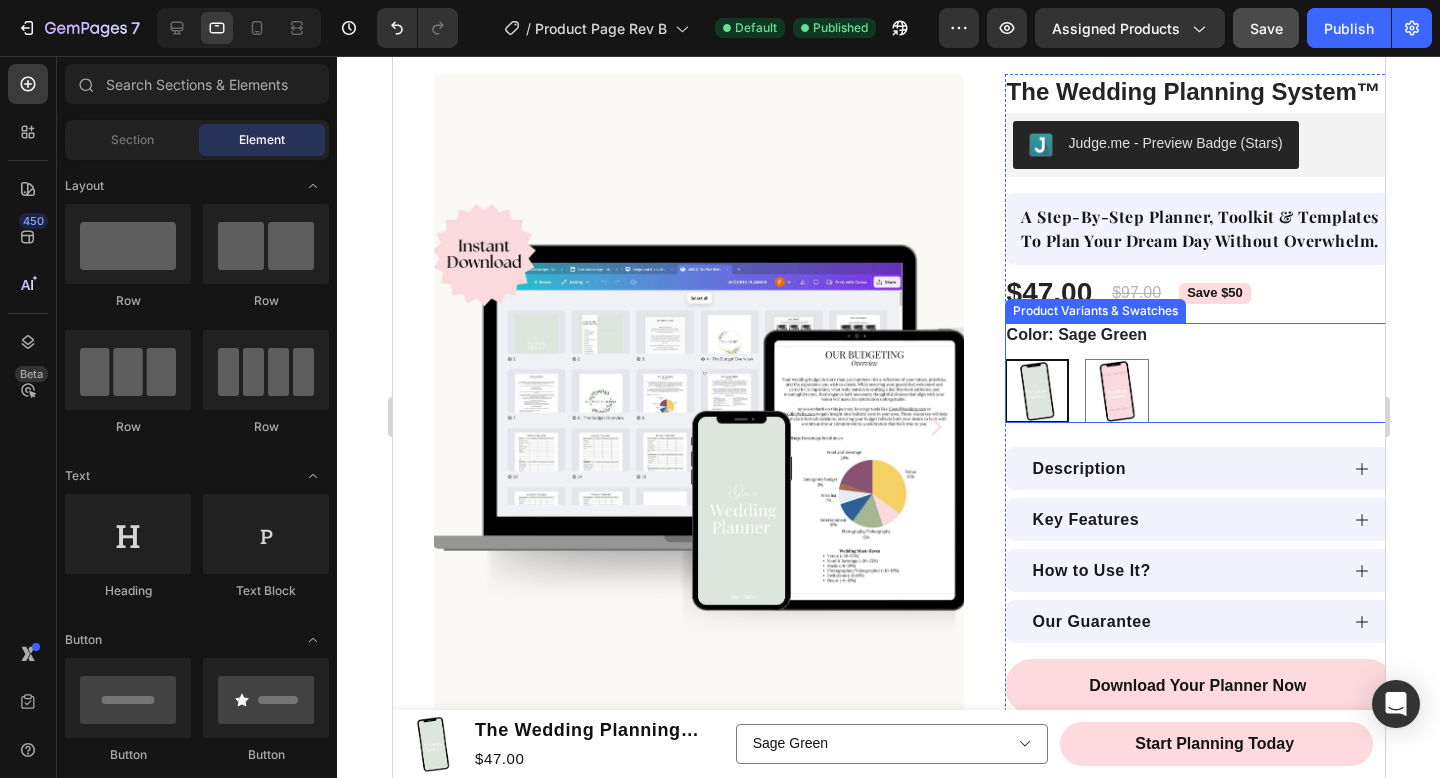 click on "Sage Green Sage Green   Gold Gold" at bounding box center [1199, 391] 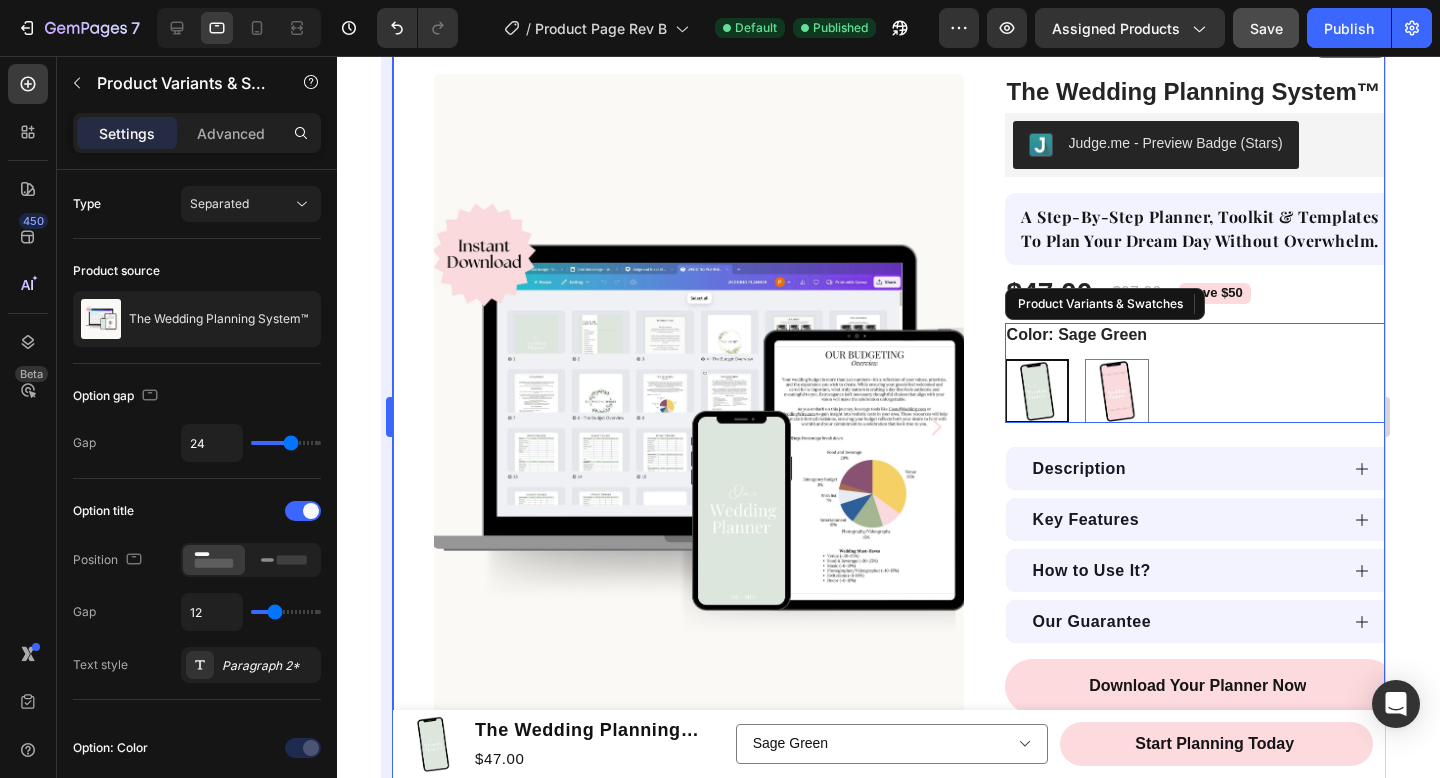 radio on "true" 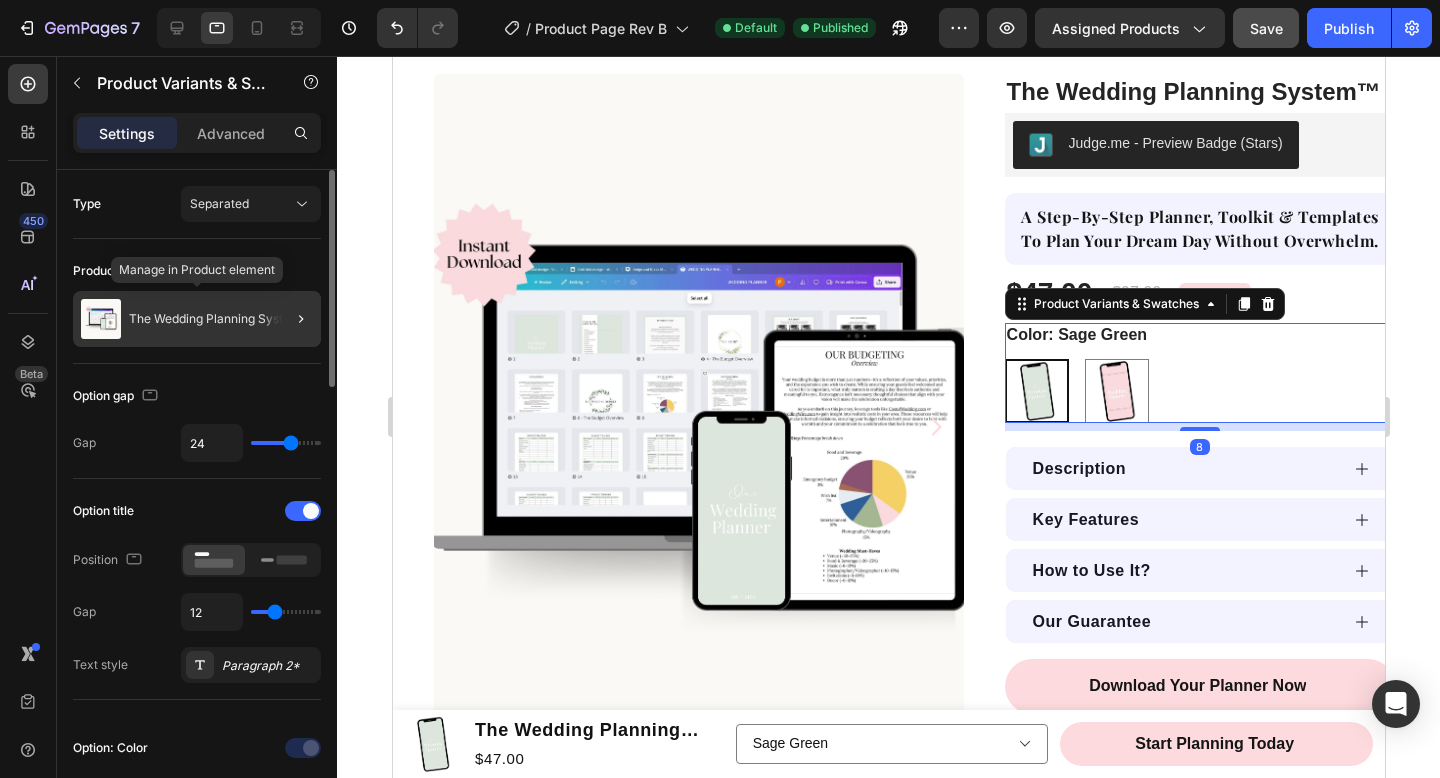 click on "The Wedding Planning System™" 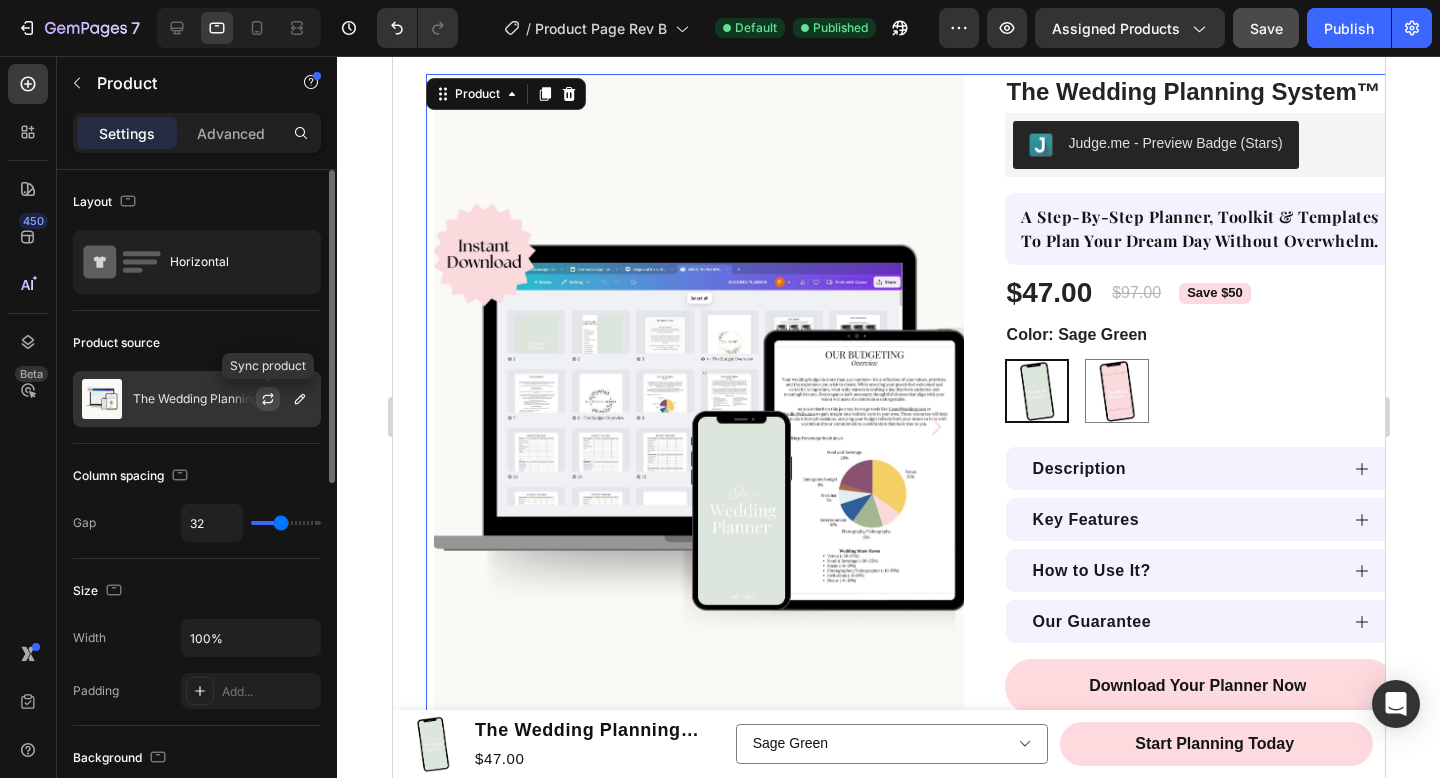click 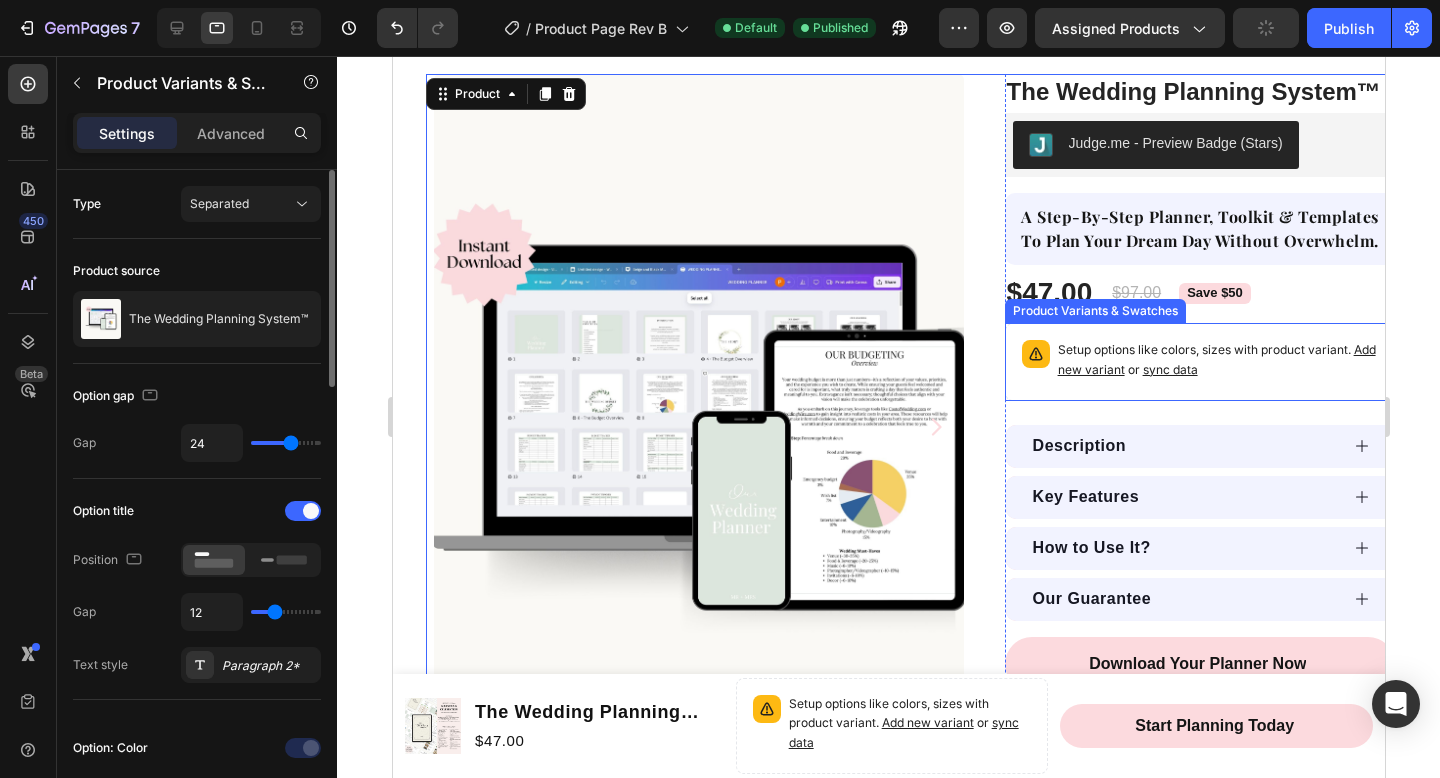 click on "Setup options like colors, sizes with product variant.       Add new variant   or   sync data" at bounding box center (1199, 362) 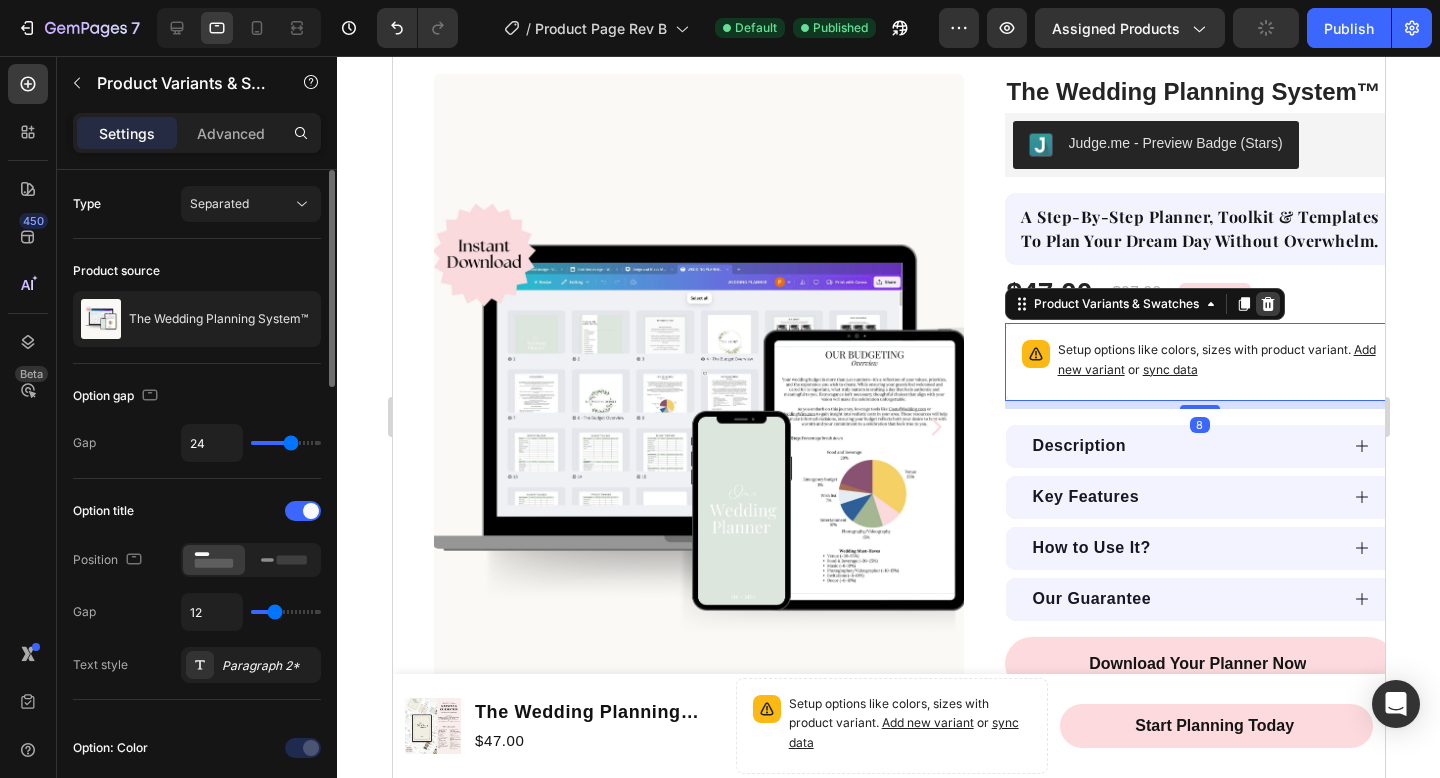 click 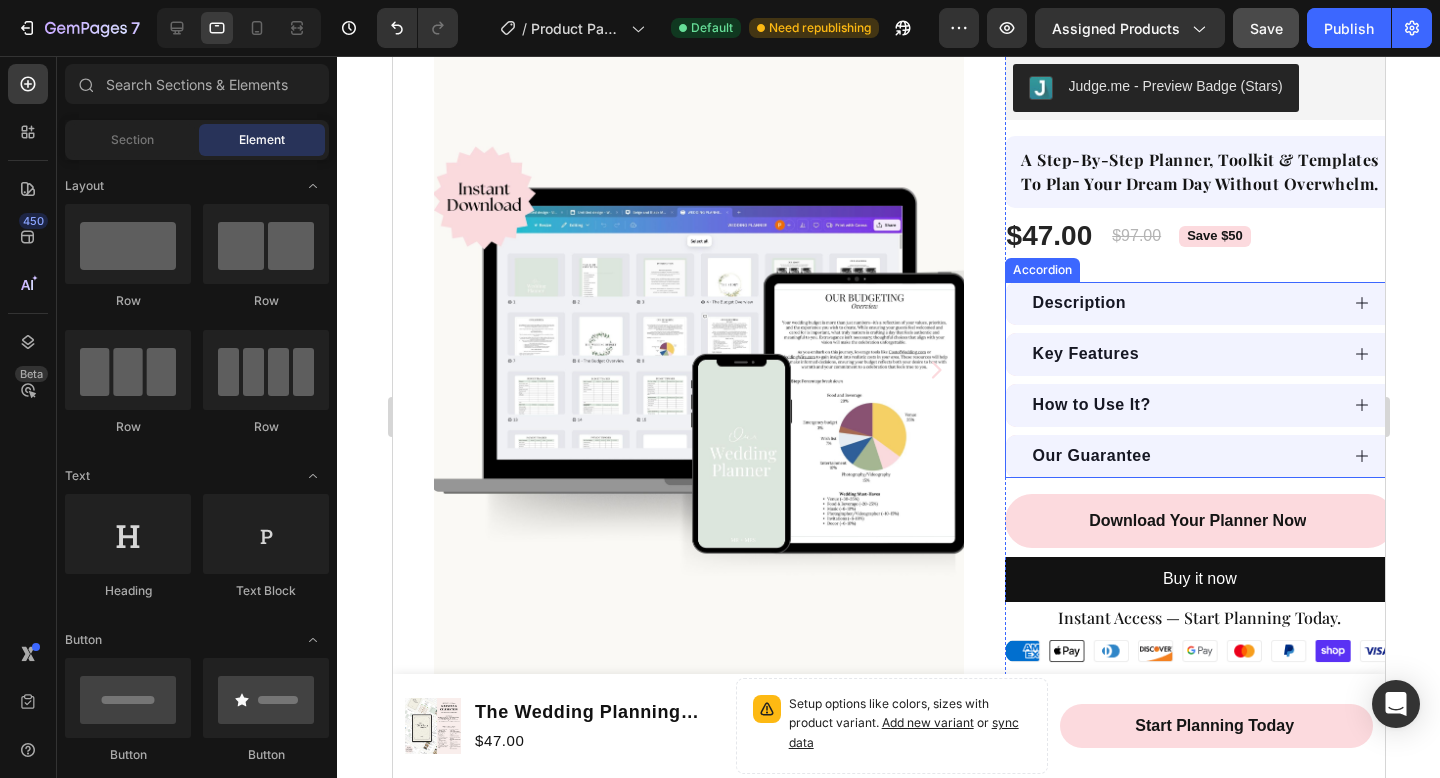 scroll, scrollTop: 143, scrollLeft: 0, axis: vertical 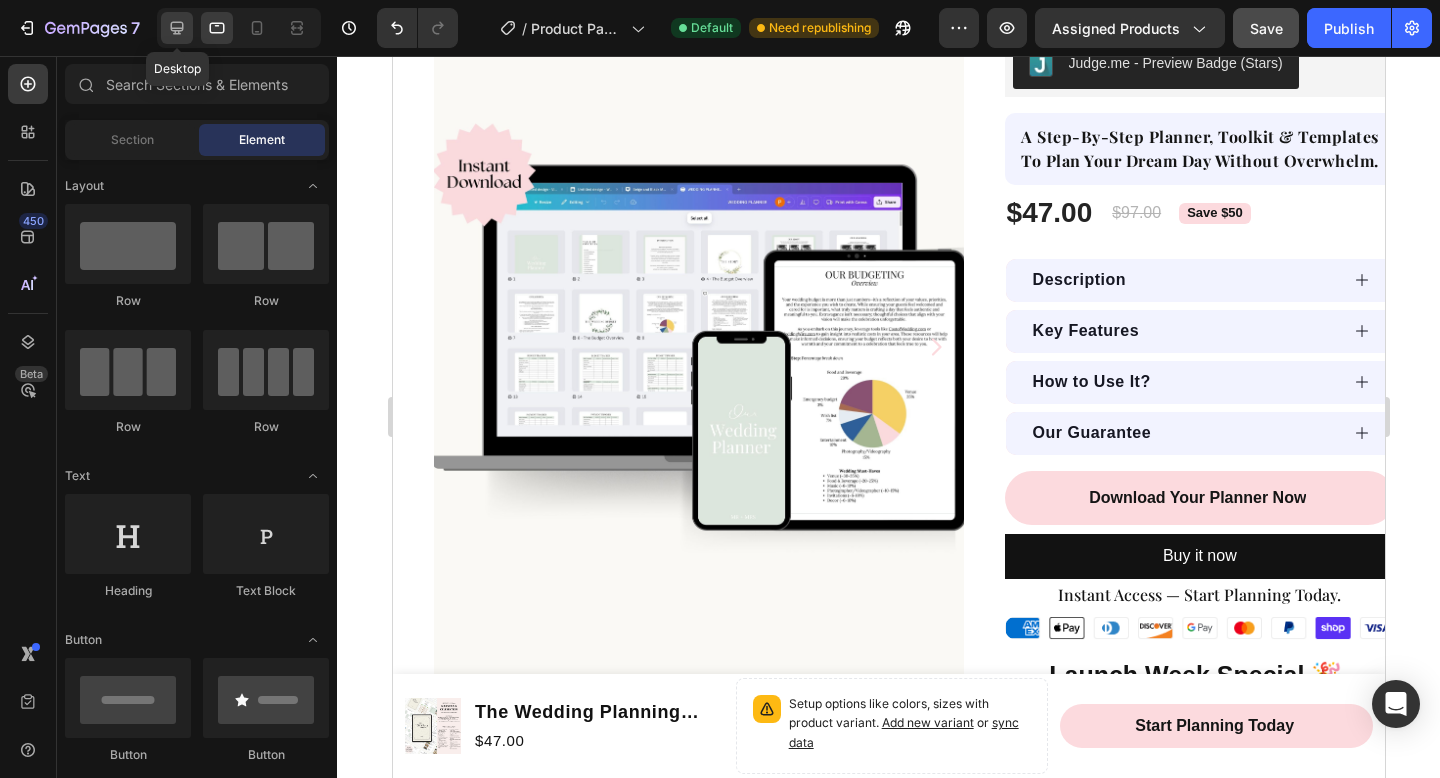 click 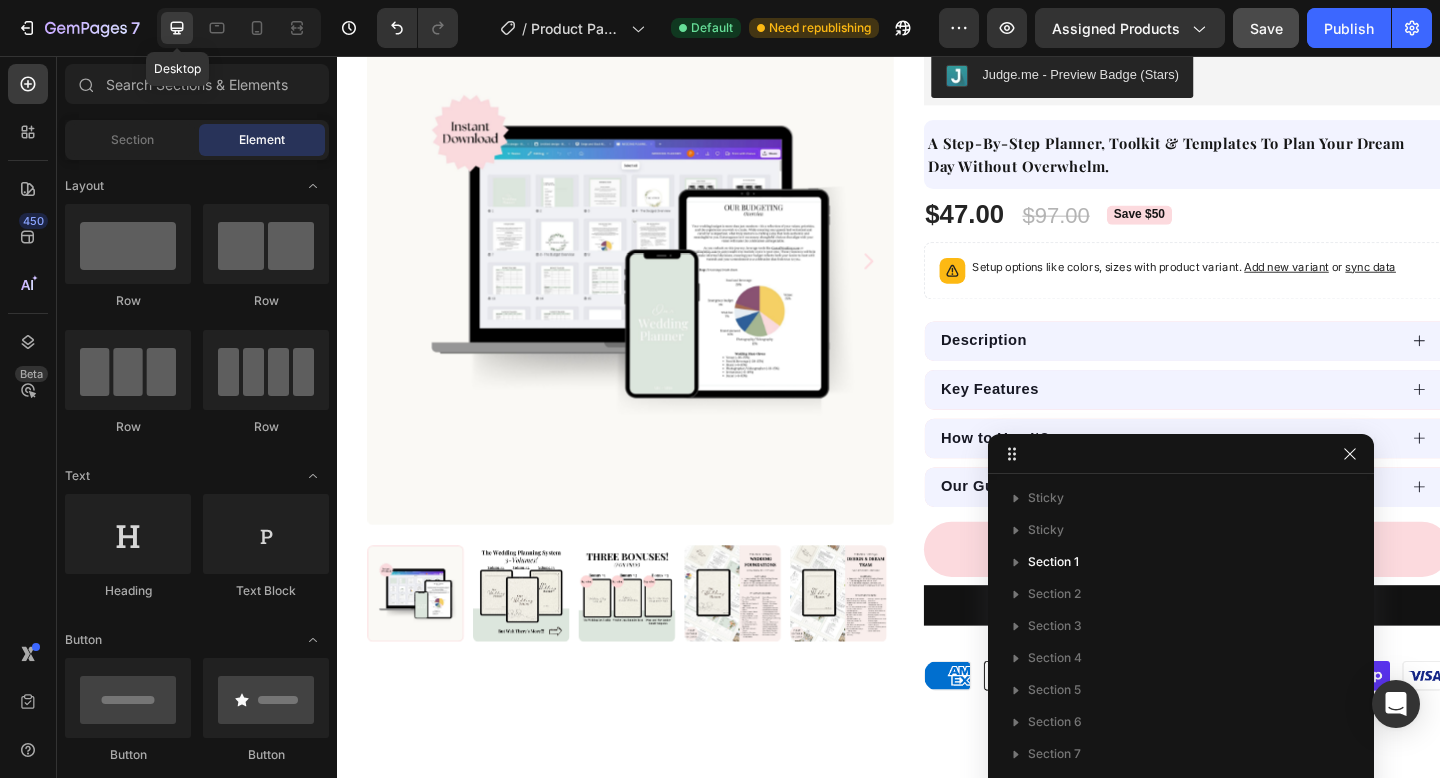 scroll, scrollTop: 1277, scrollLeft: 0, axis: vertical 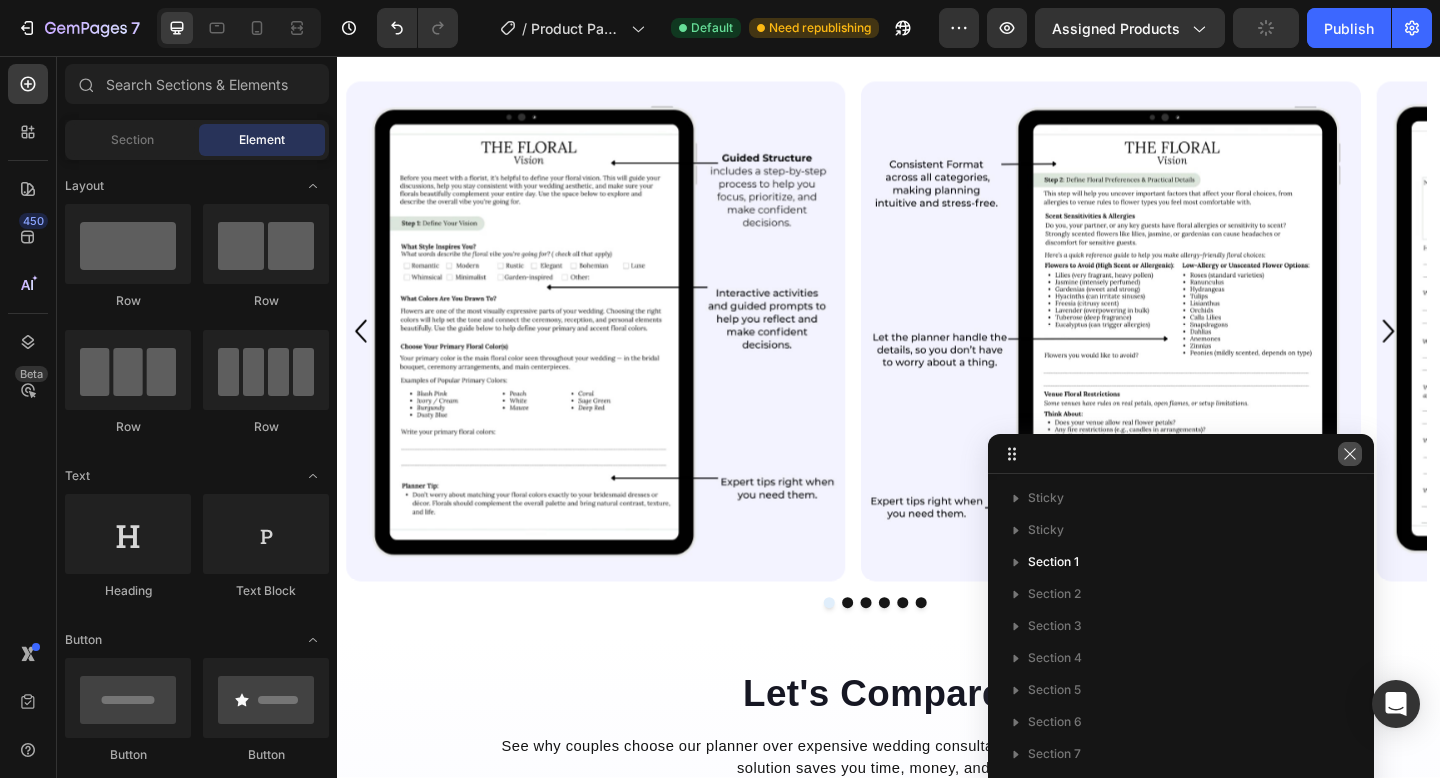 click 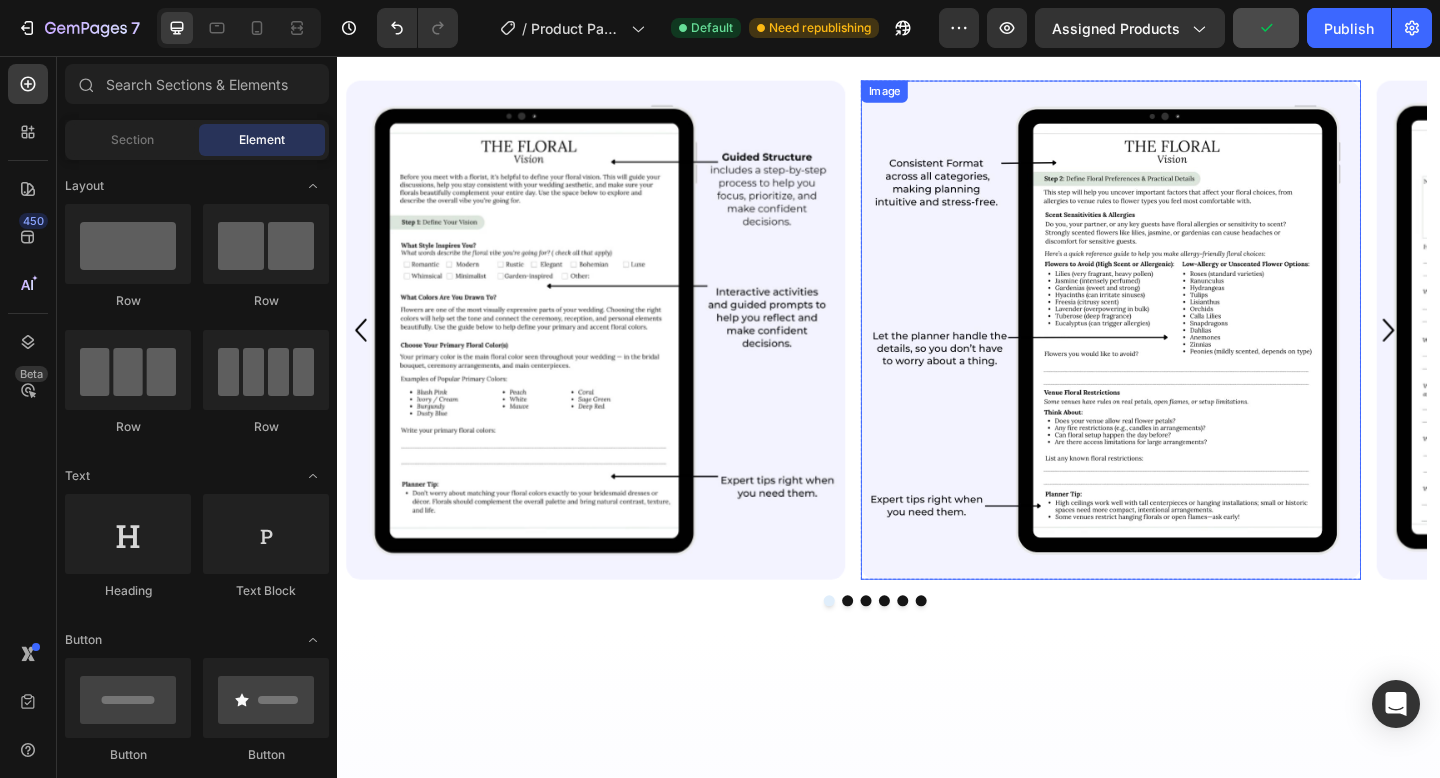 scroll, scrollTop: 0, scrollLeft: 0, axis: both 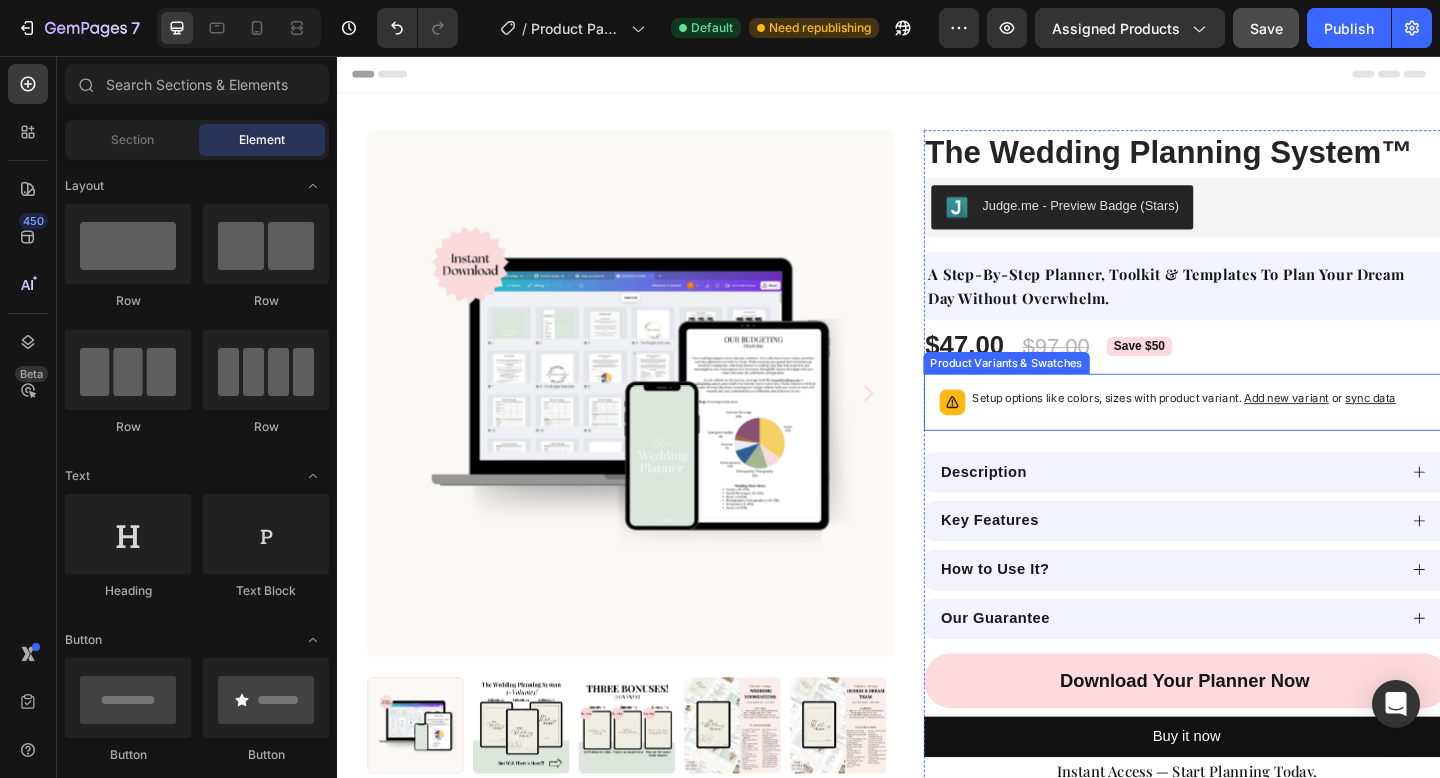 click on "Setup options like colors, sizes with product variant.       Add new variant   or   sync data" at bounding box center (1261, 433) 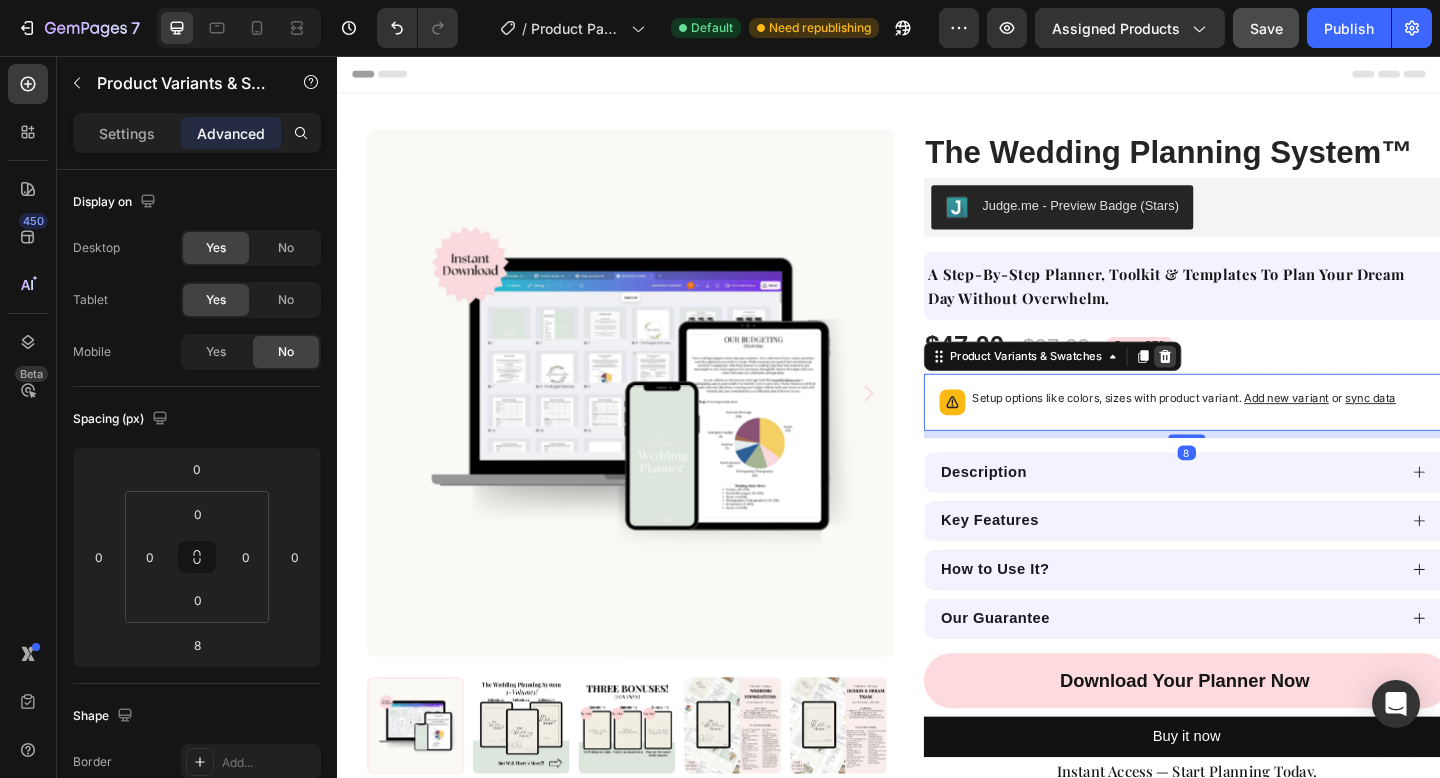 click 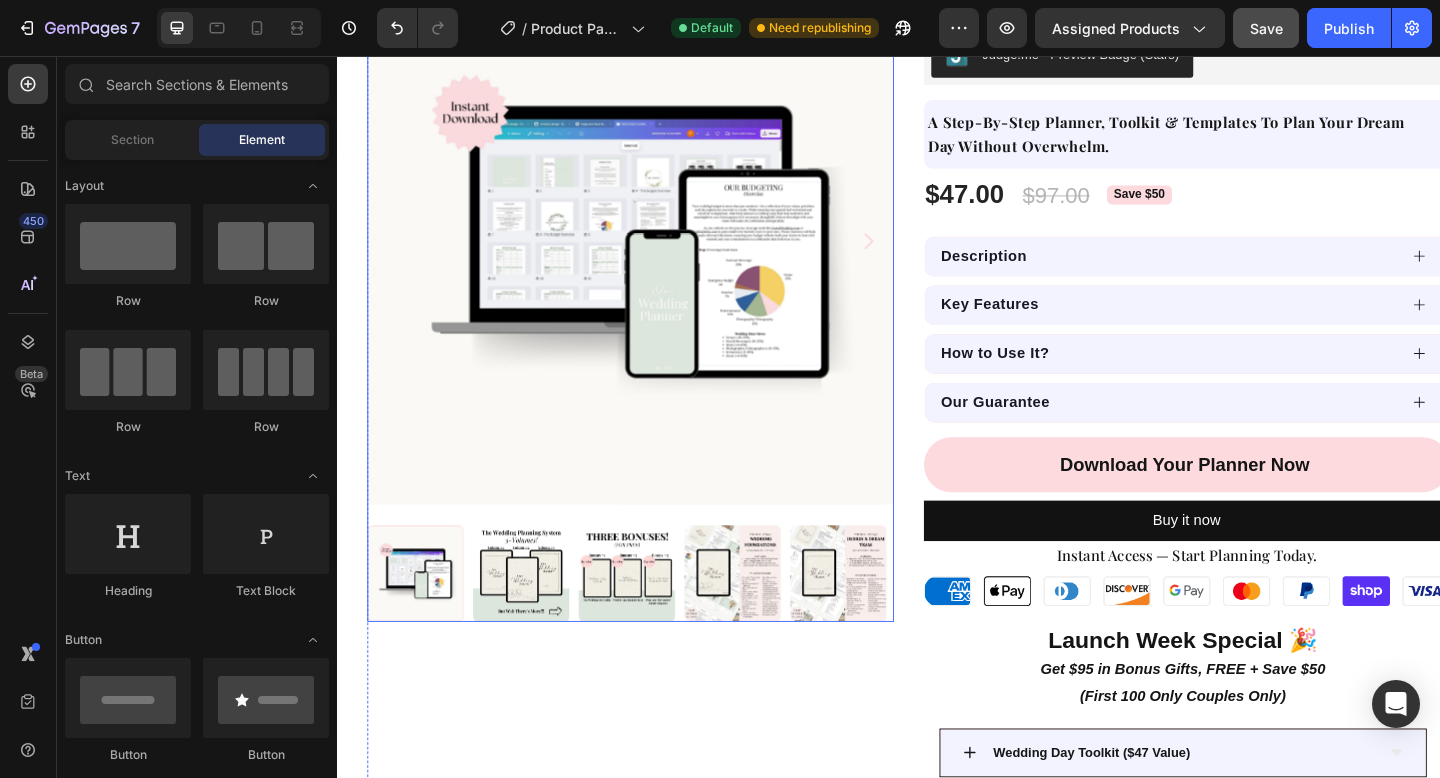 scroll, scrollTop: 70, scrollLeft: 0, axis: vertical 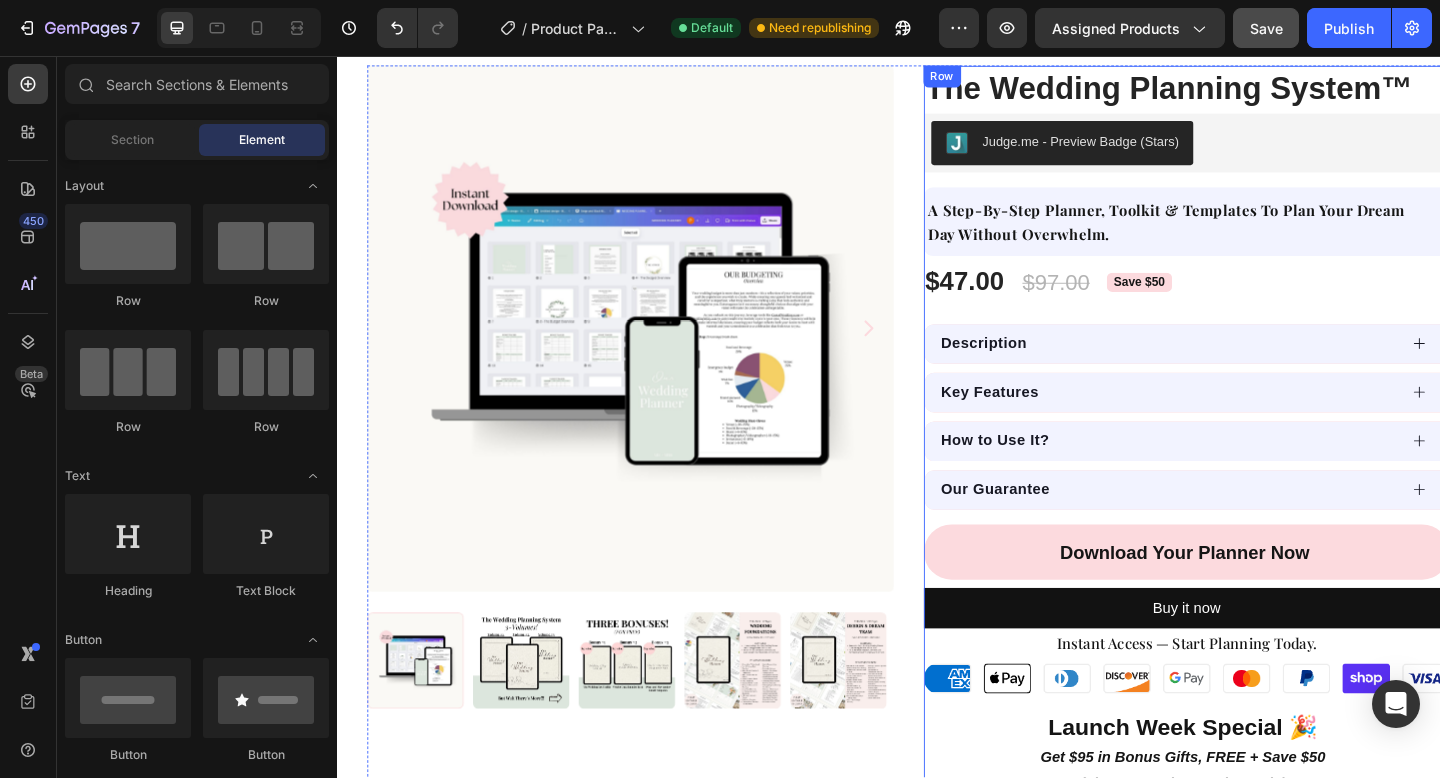click on "Download Your Planner Now Add to Cart" at bounding box center [1261, 592] 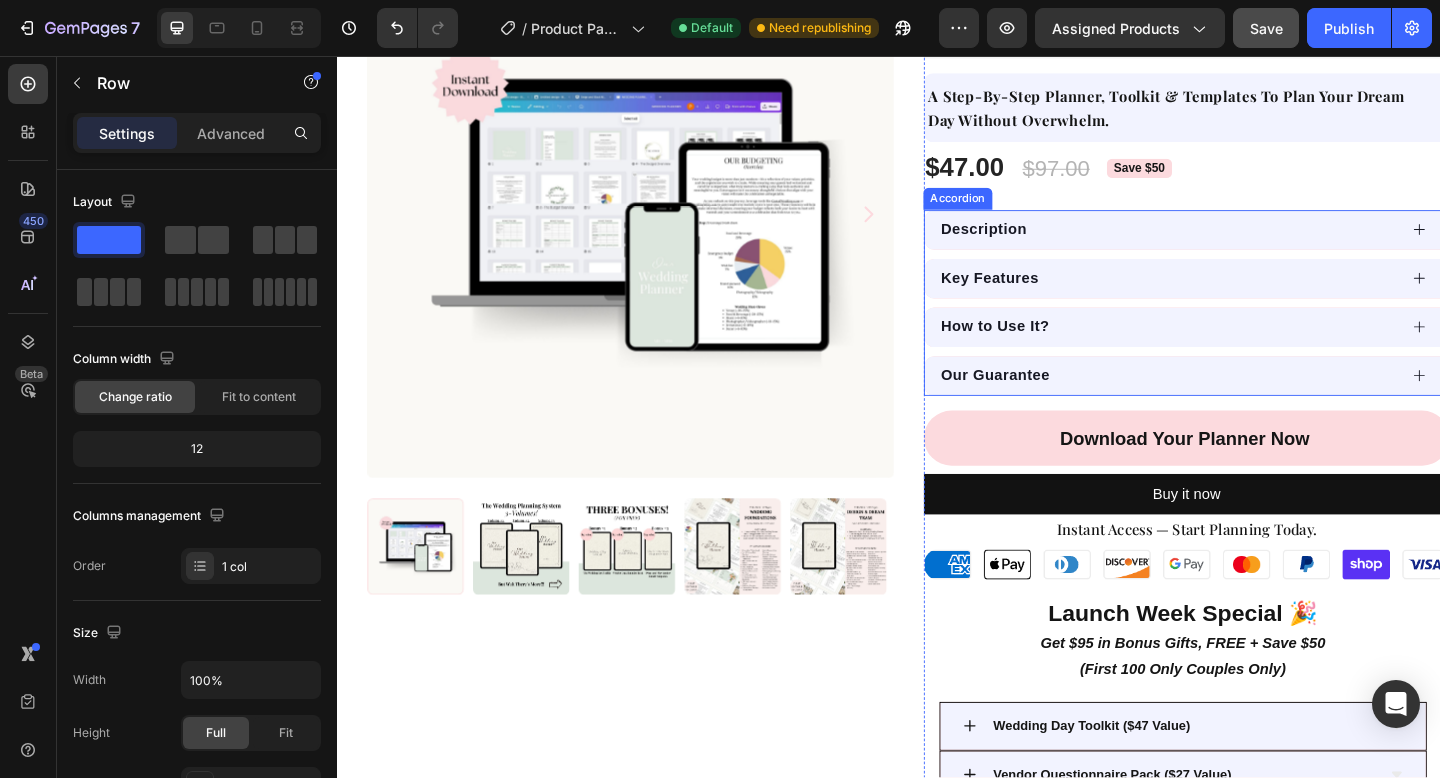 scroll, scrollTop: 209, scrollLeft: 0, axis: vertical 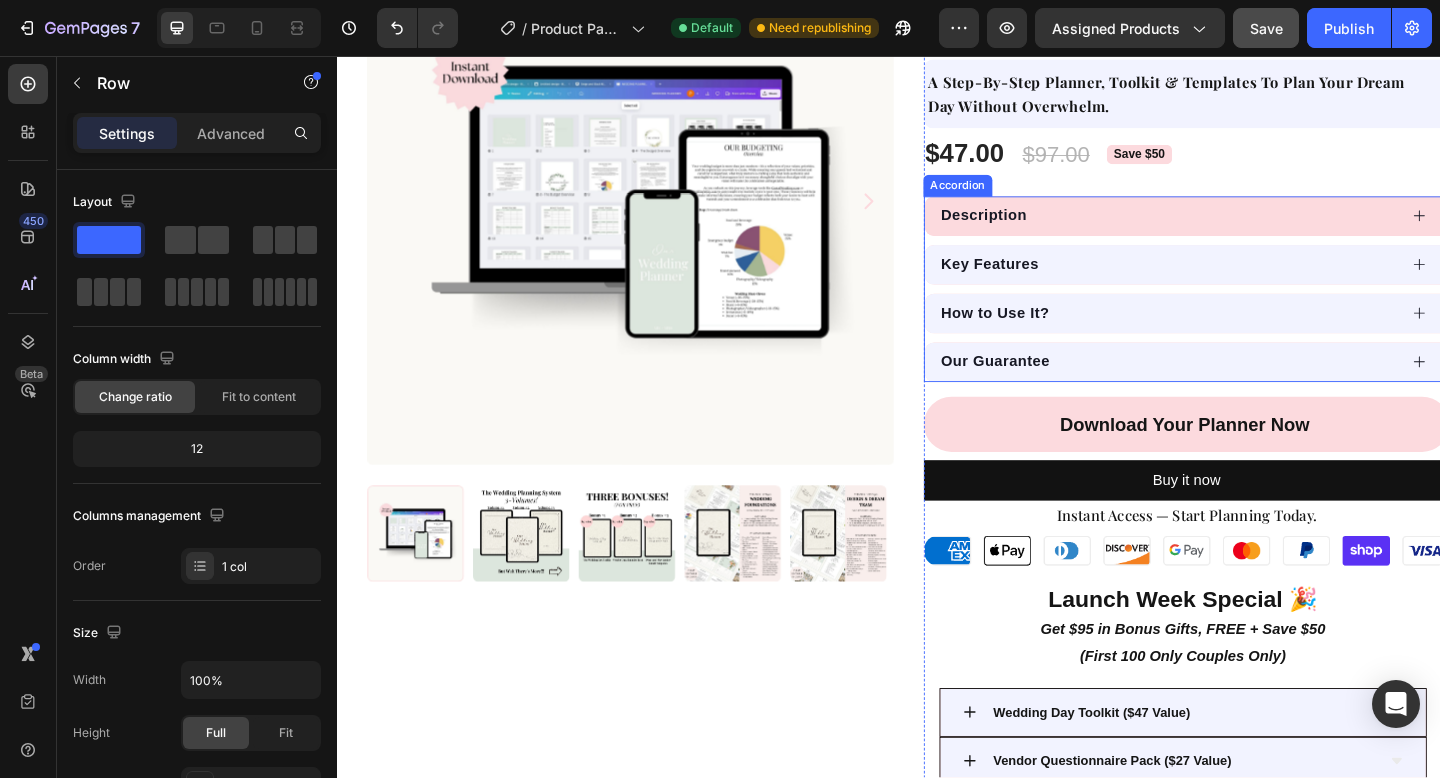 click on "Description" at bounding box center (1261, 230) 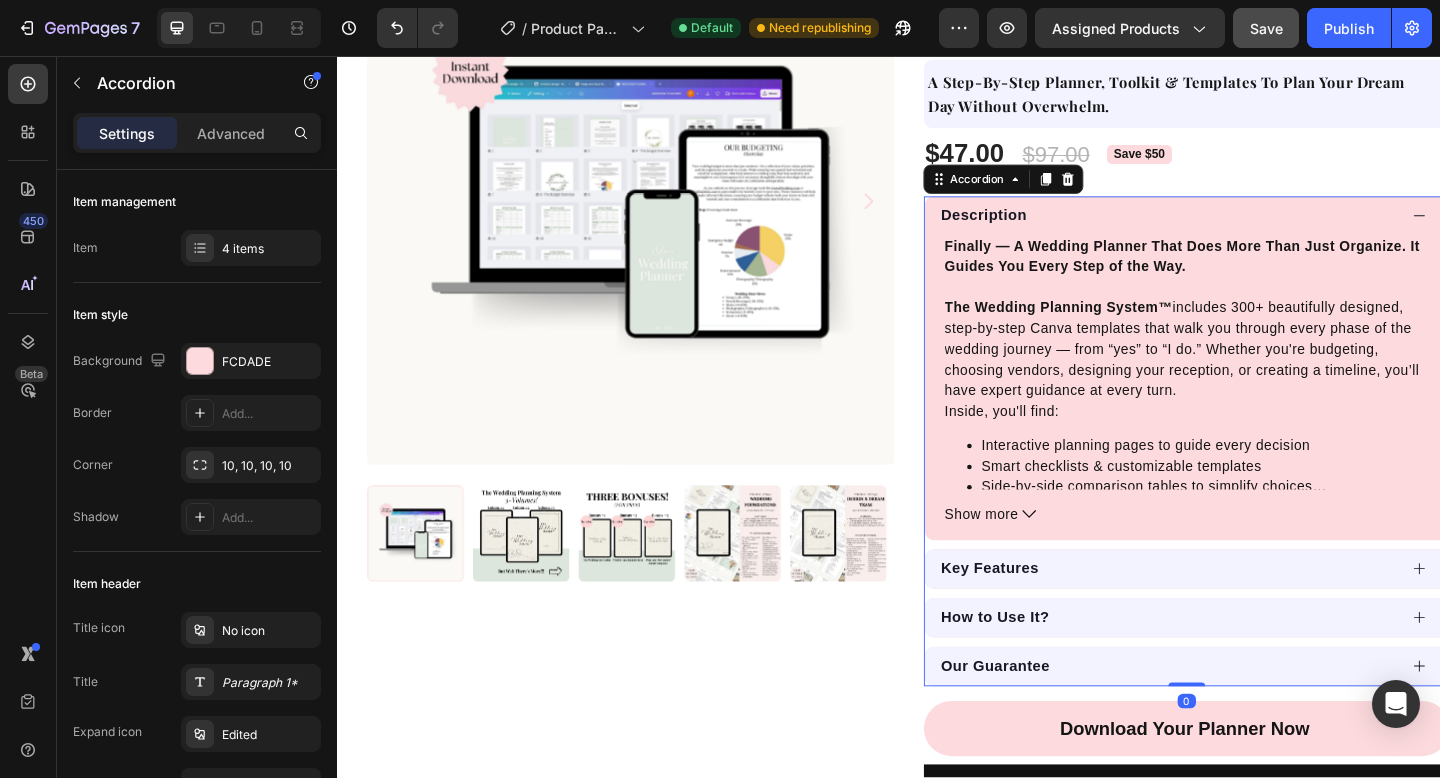 click on "Description" at bounding box center (1261, 230) 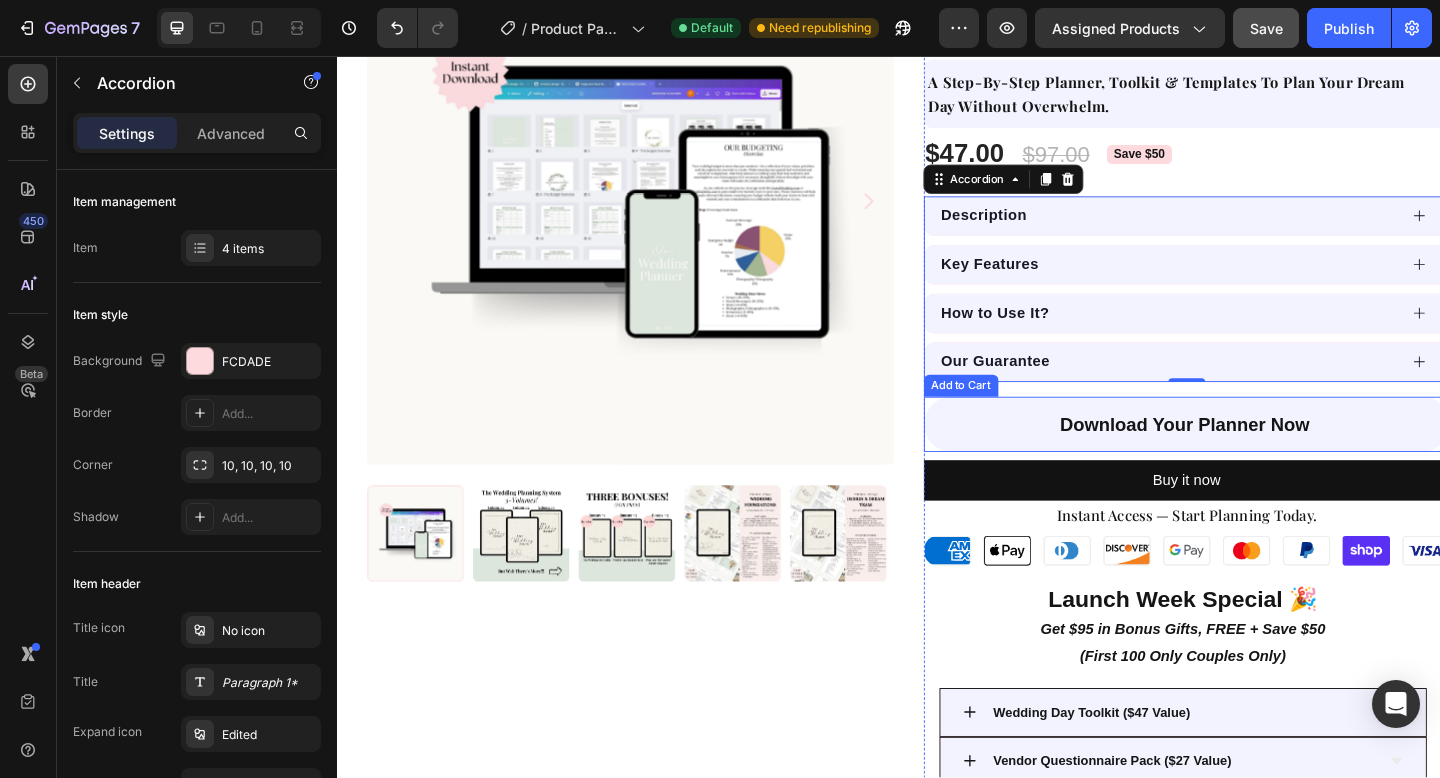 click on "Download Your Planner Now" at bounding box center [1261, 457] 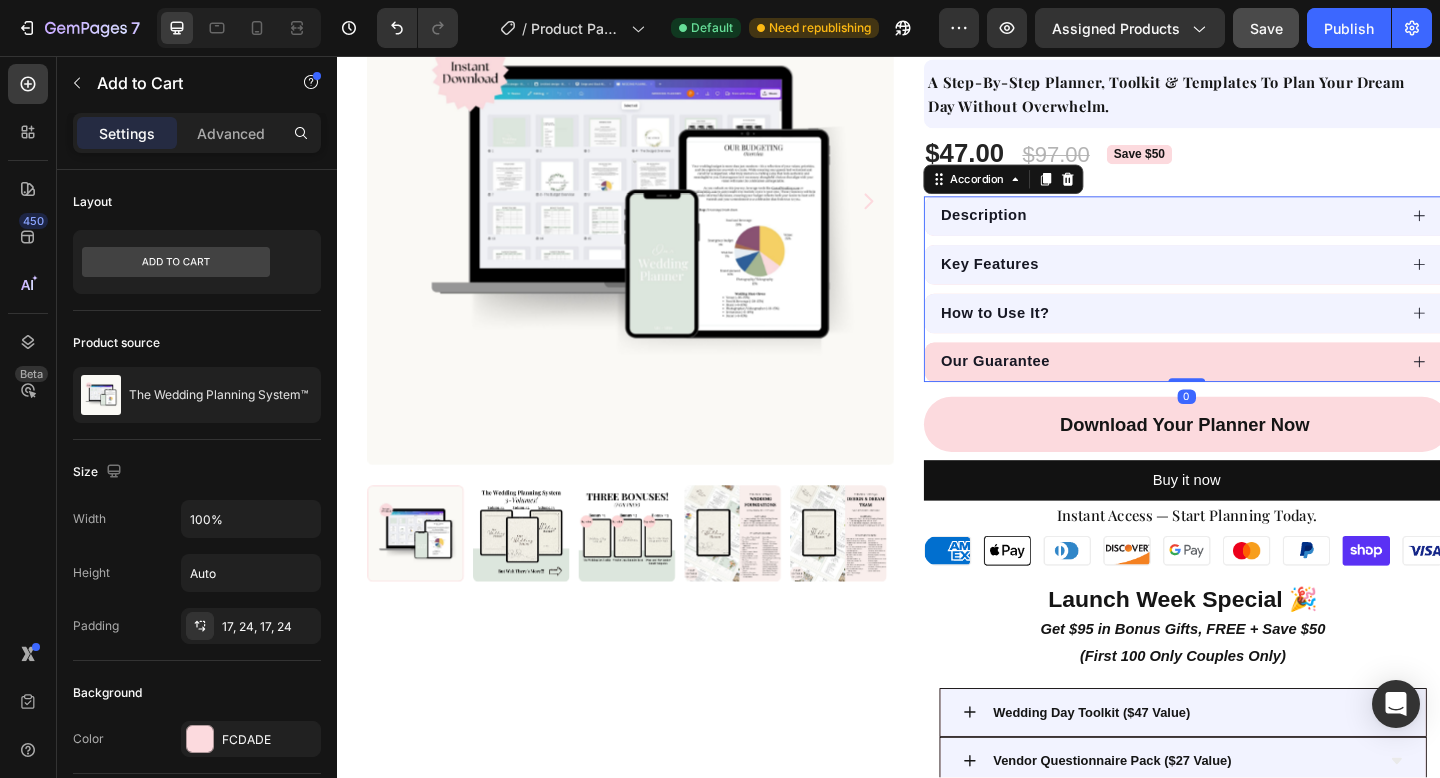 click on "Our Guarantee" at bounding box center (1261, 389) 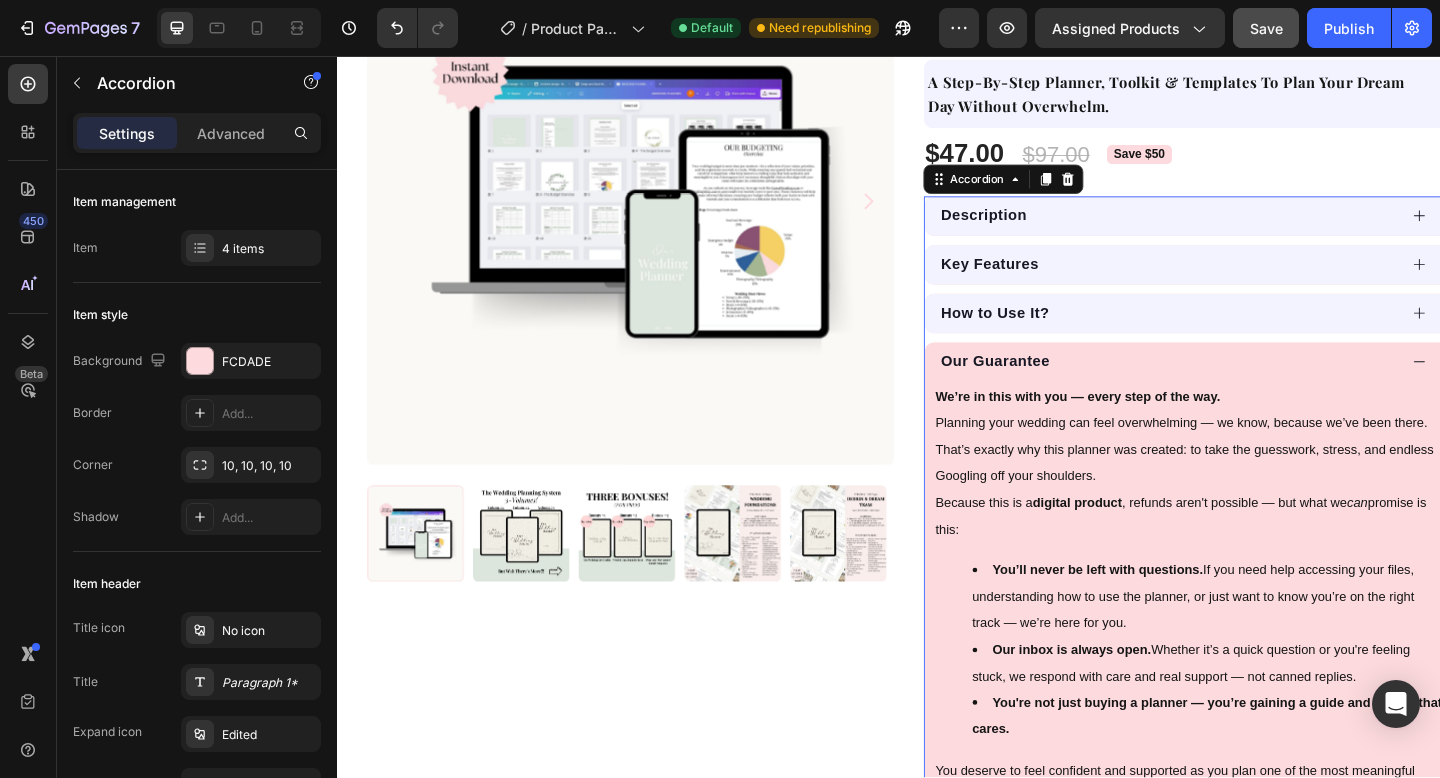 click on "Our Guarantee" at bounding box center [1261, 389] 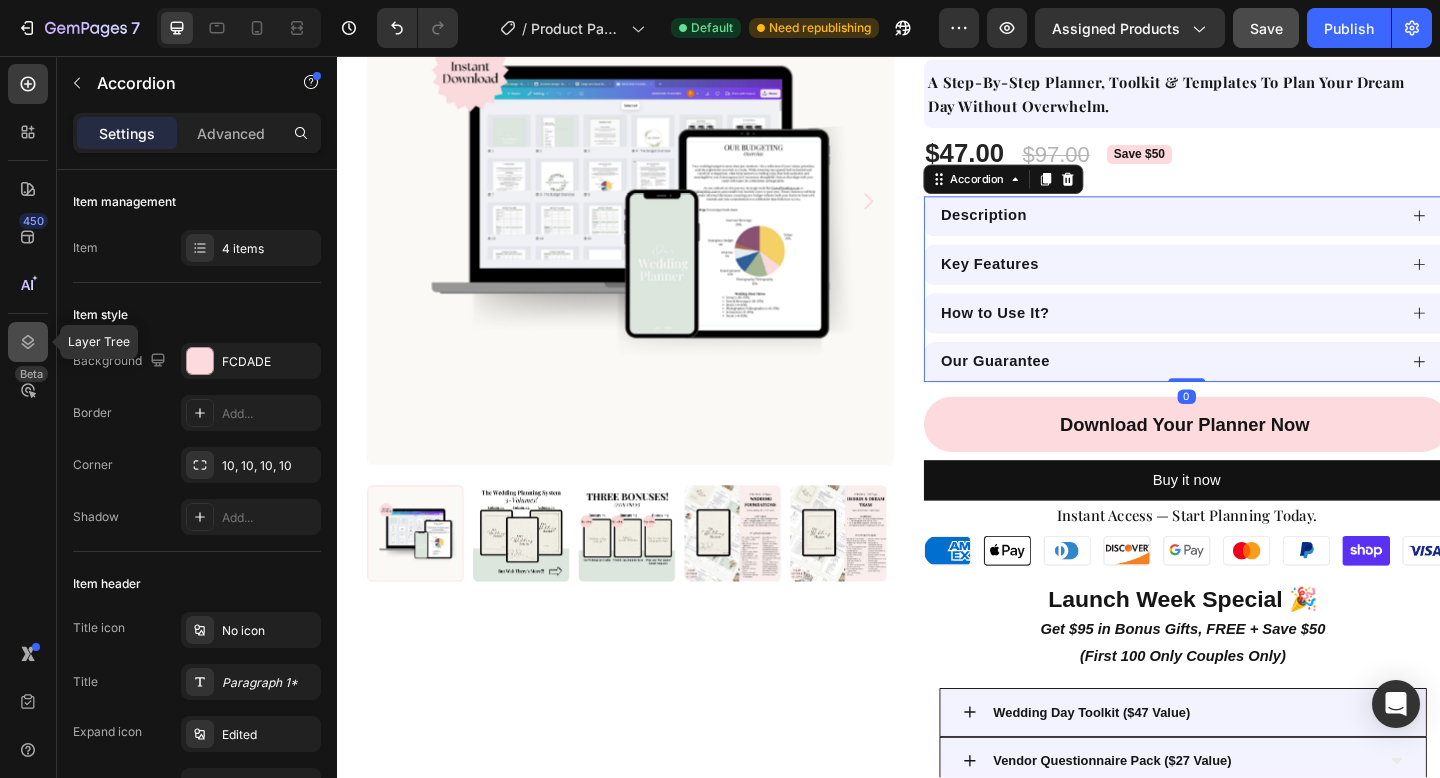 click 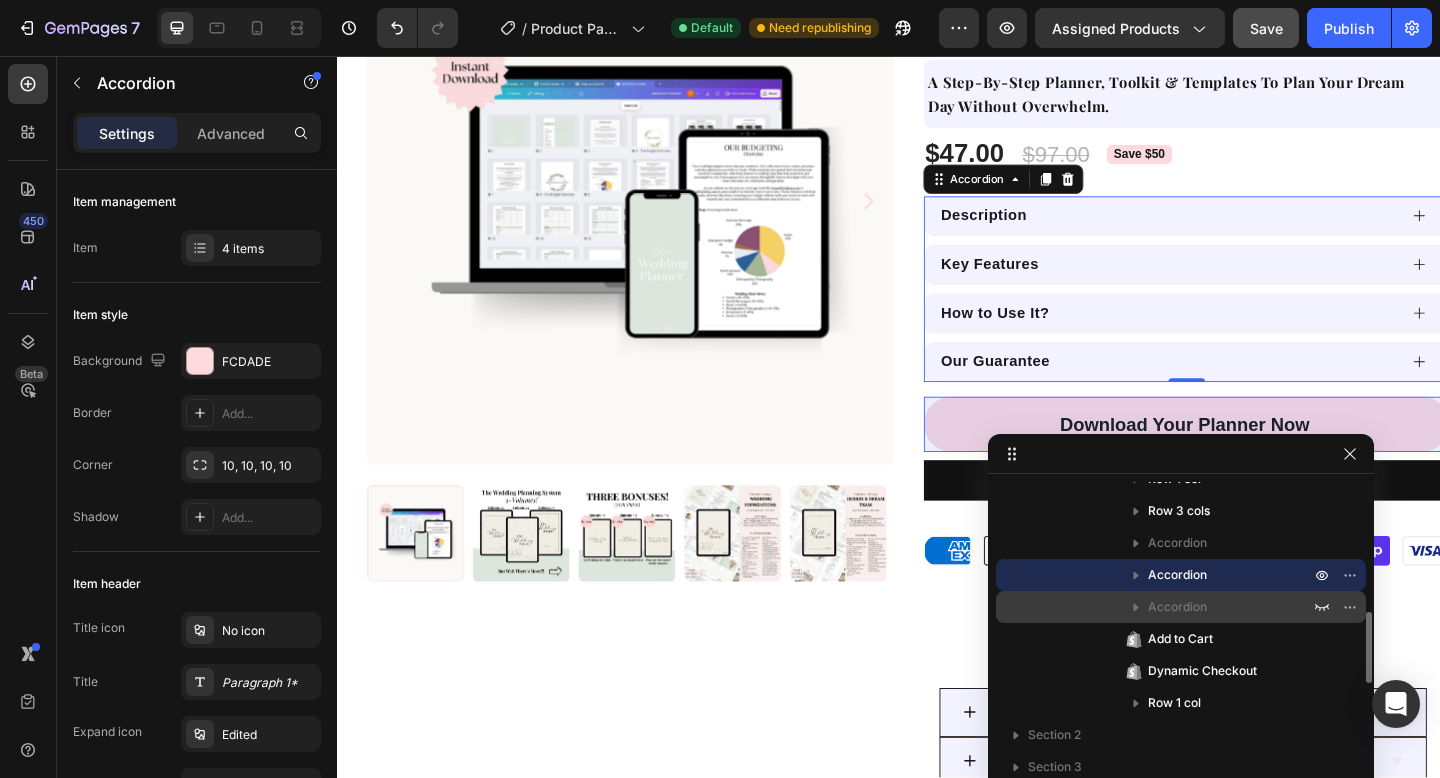 scroll, scrollTop: 536, scrollLeft: 0, axis: vertical 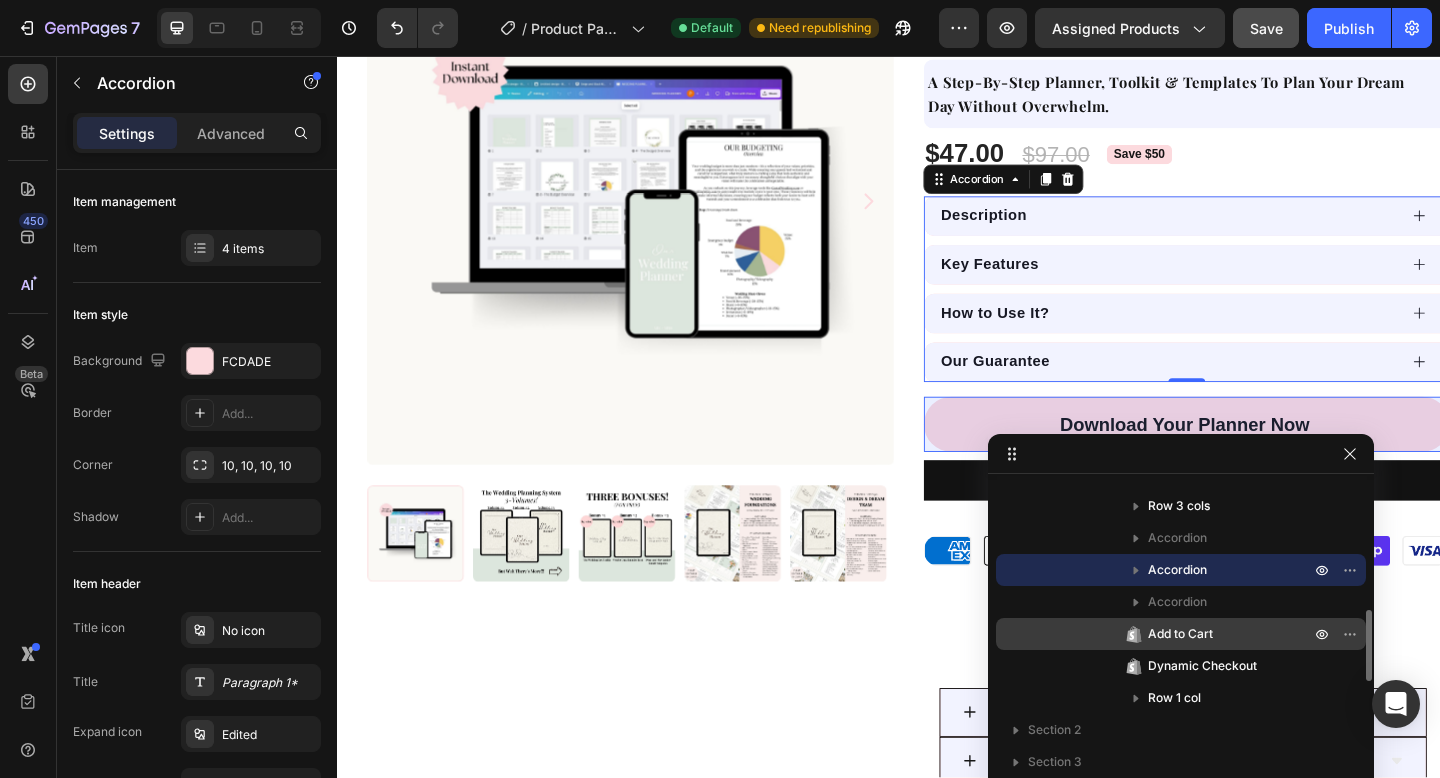 click on "Add to Cart" at bounding box center [1207, 634] 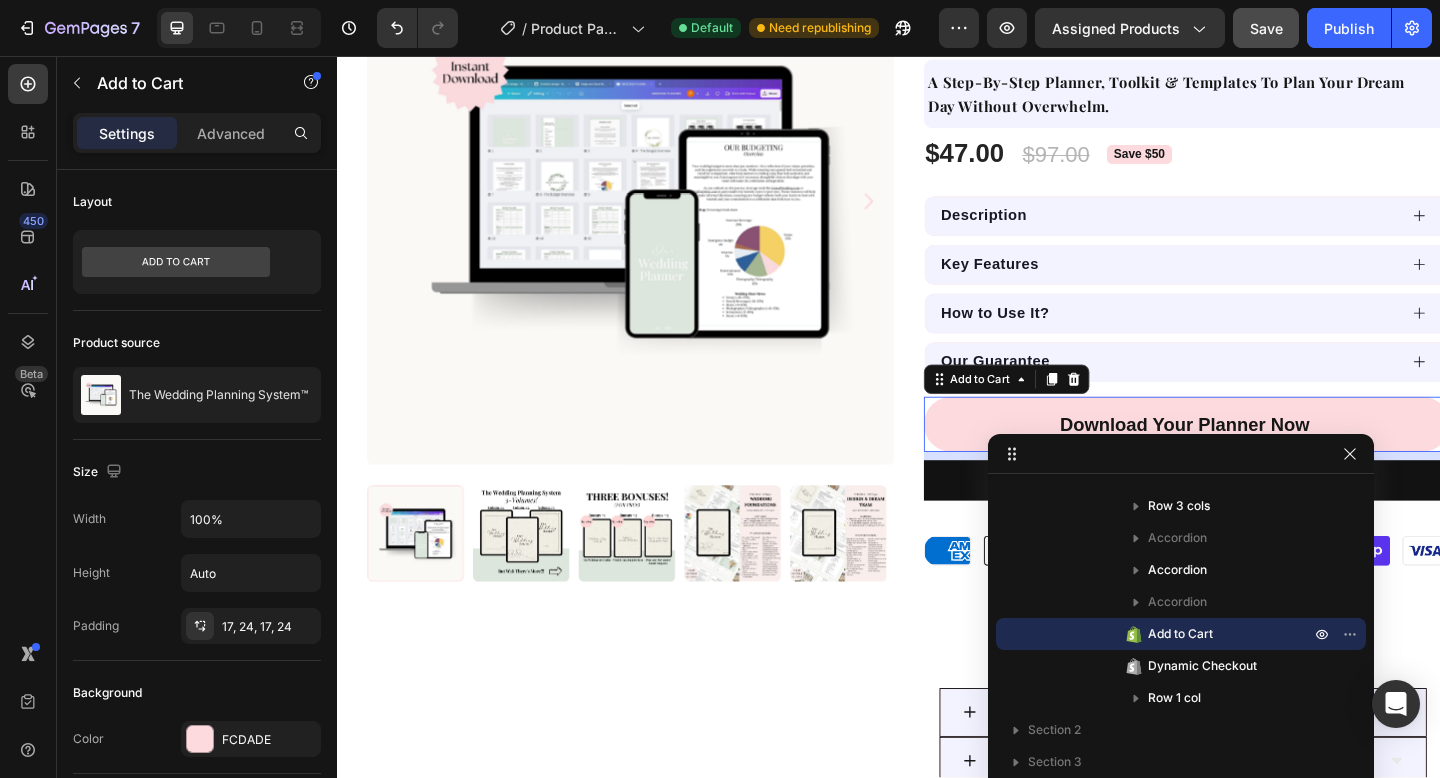 click on "Settings Advanced" at bounding box center [197, 133] 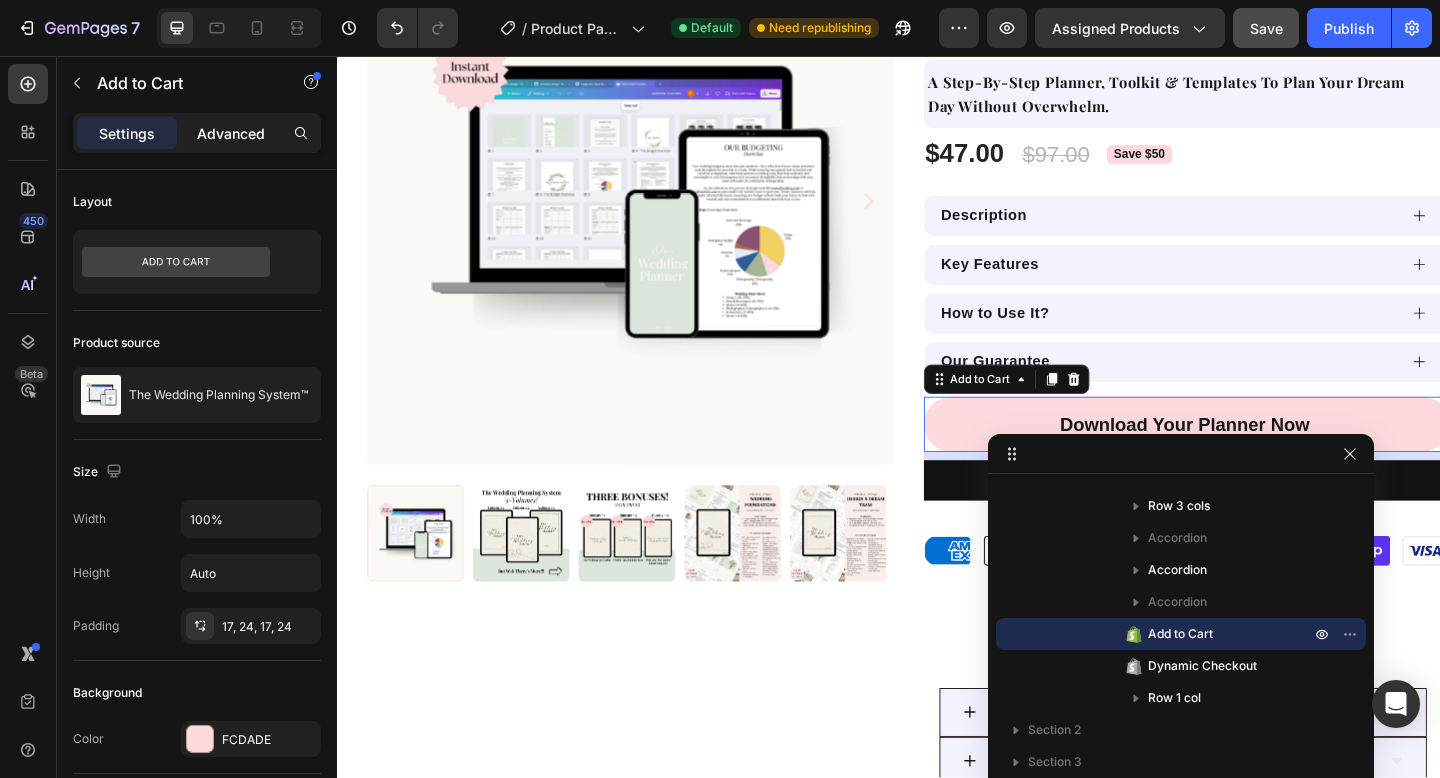 click on "Advanced" 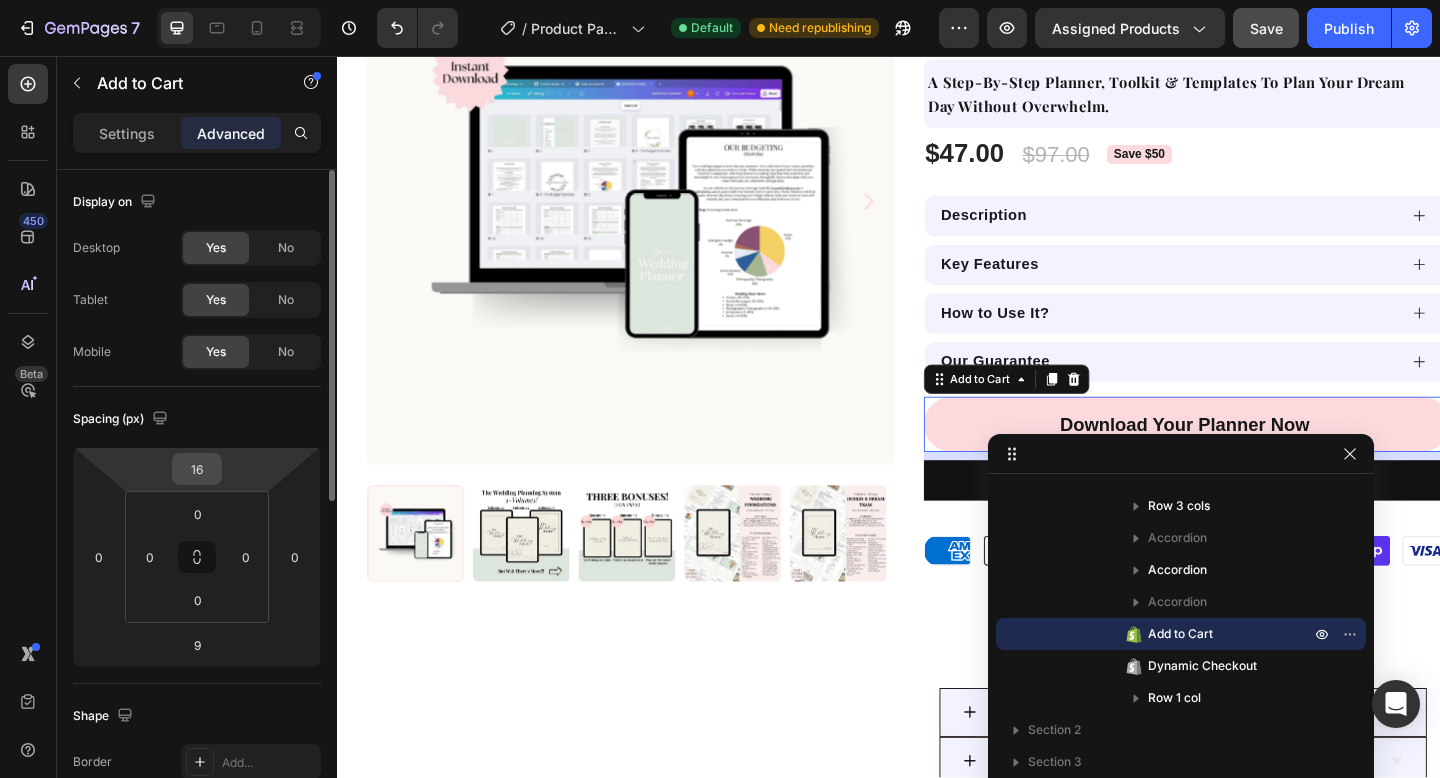 click on "16" at bounding box center [197, 469] 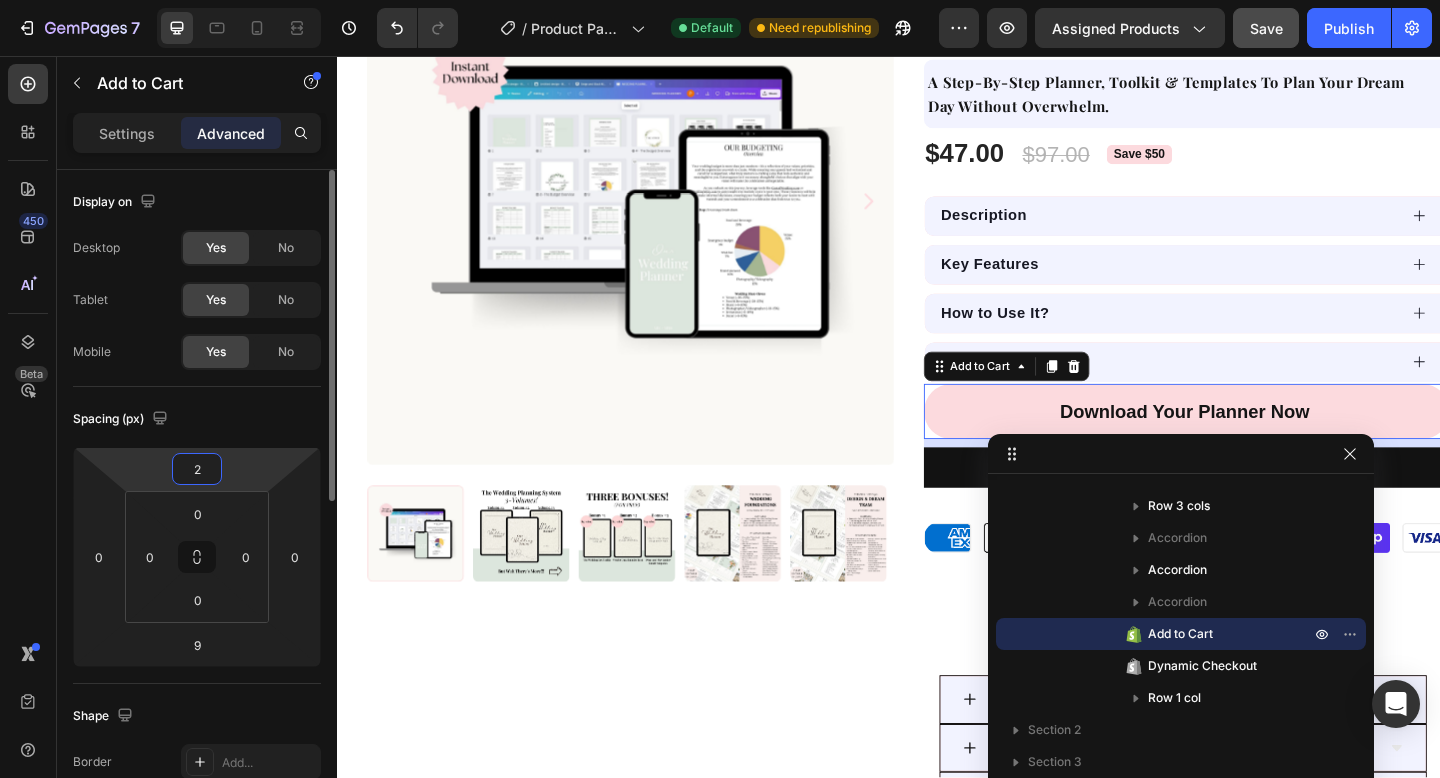 type on "25" 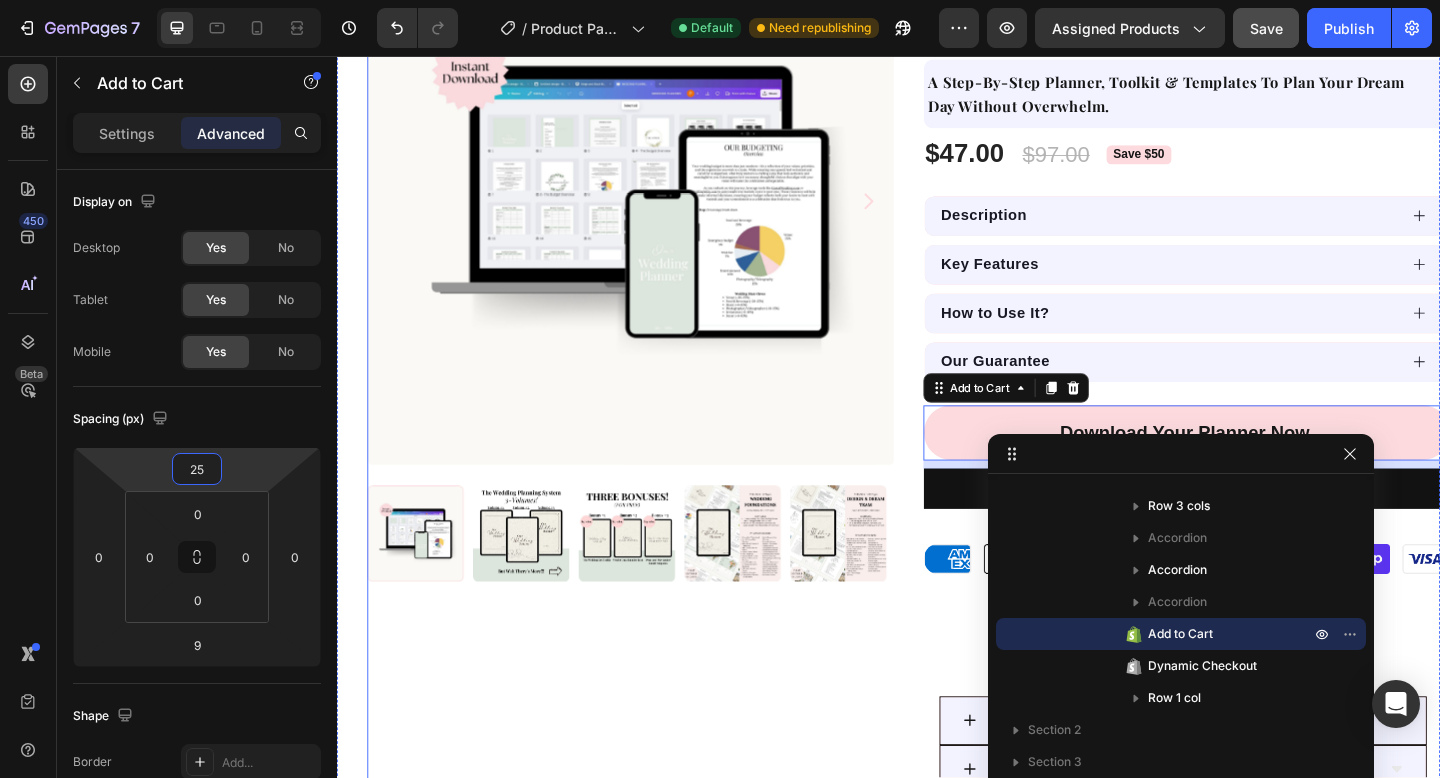 click on "Product Images
Product Images" at bounding box center (656, 419) 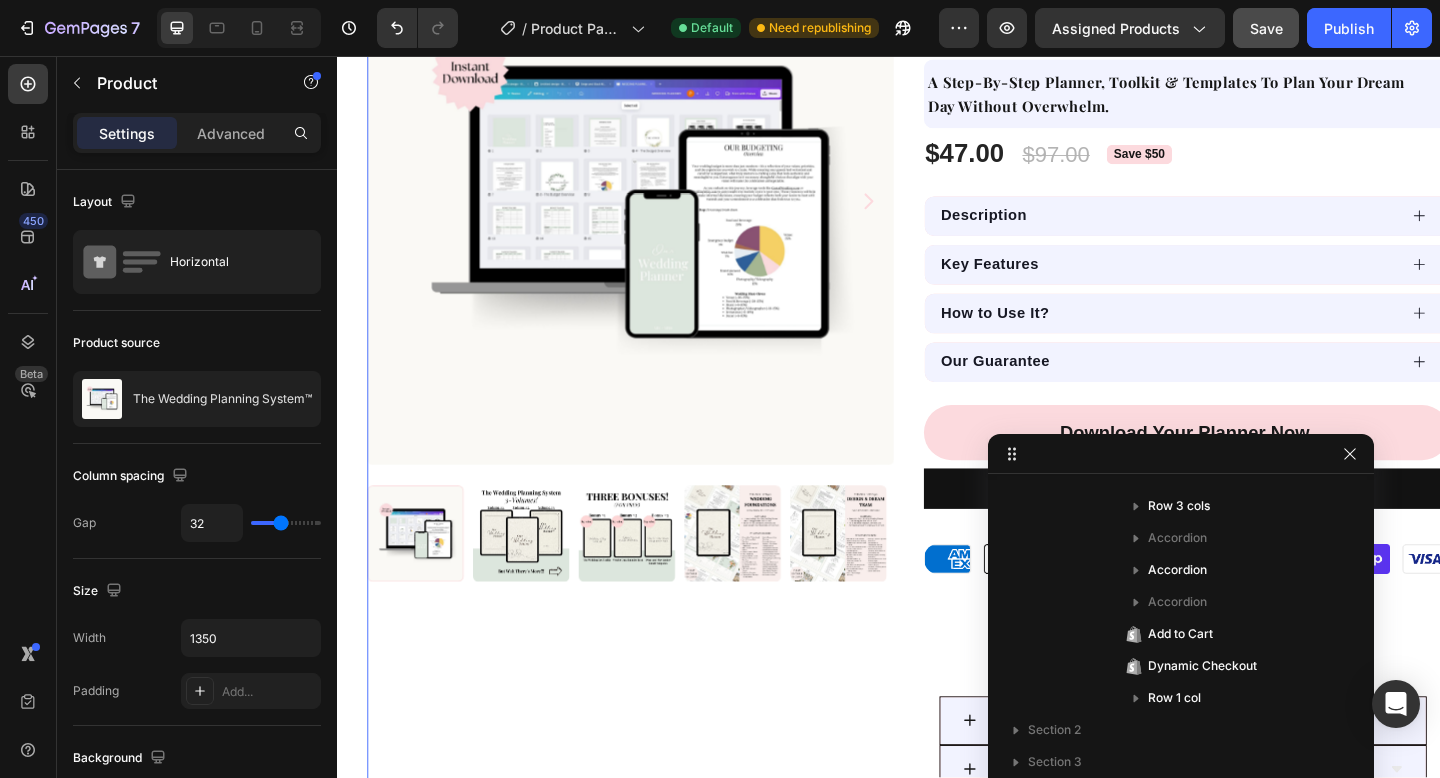 scroll, scrollTop: 5, scrollLeft: 0, axis: vertical 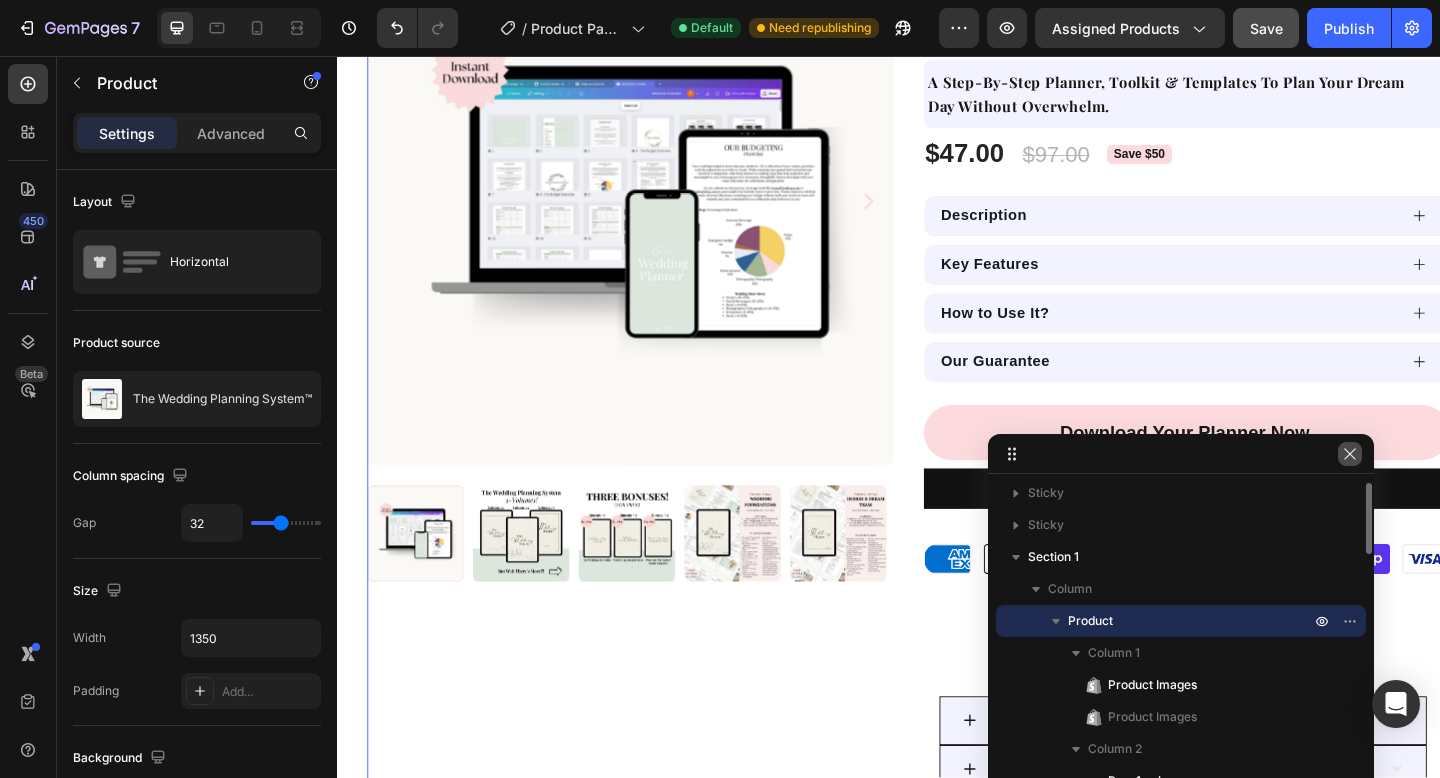 click 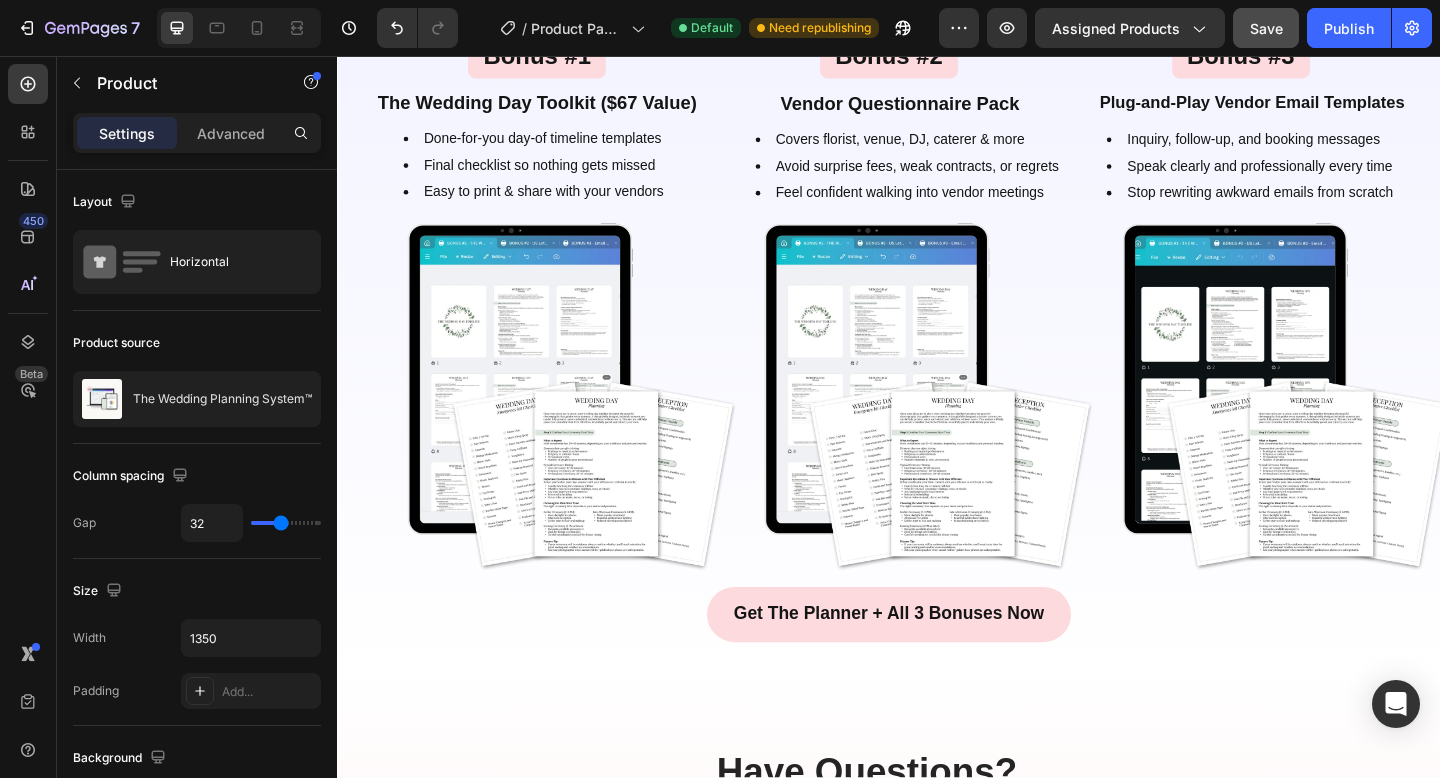 scroll, scrollTop: 2708, scrollLeft: 0, axis: vertical 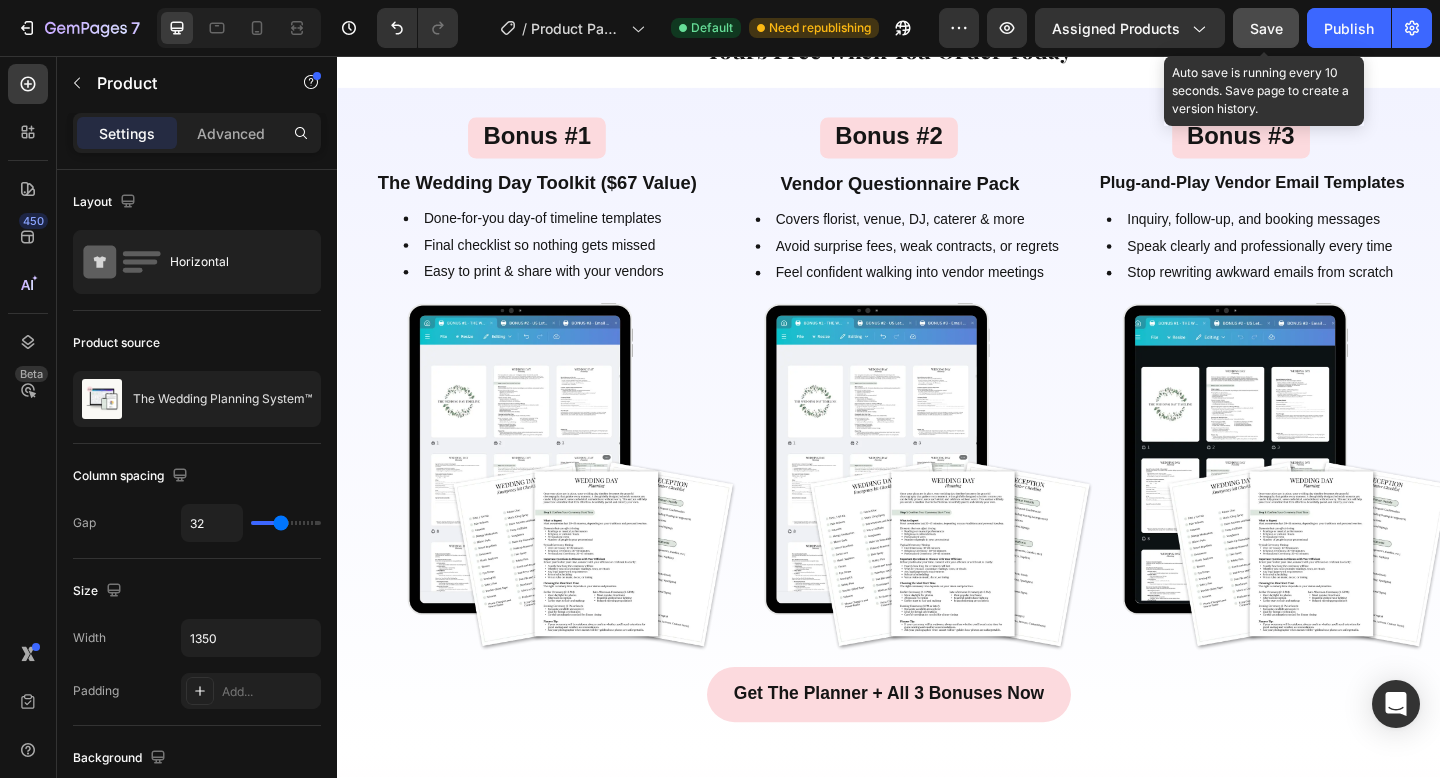 click on "Save" at bounding box center (1266, 28) 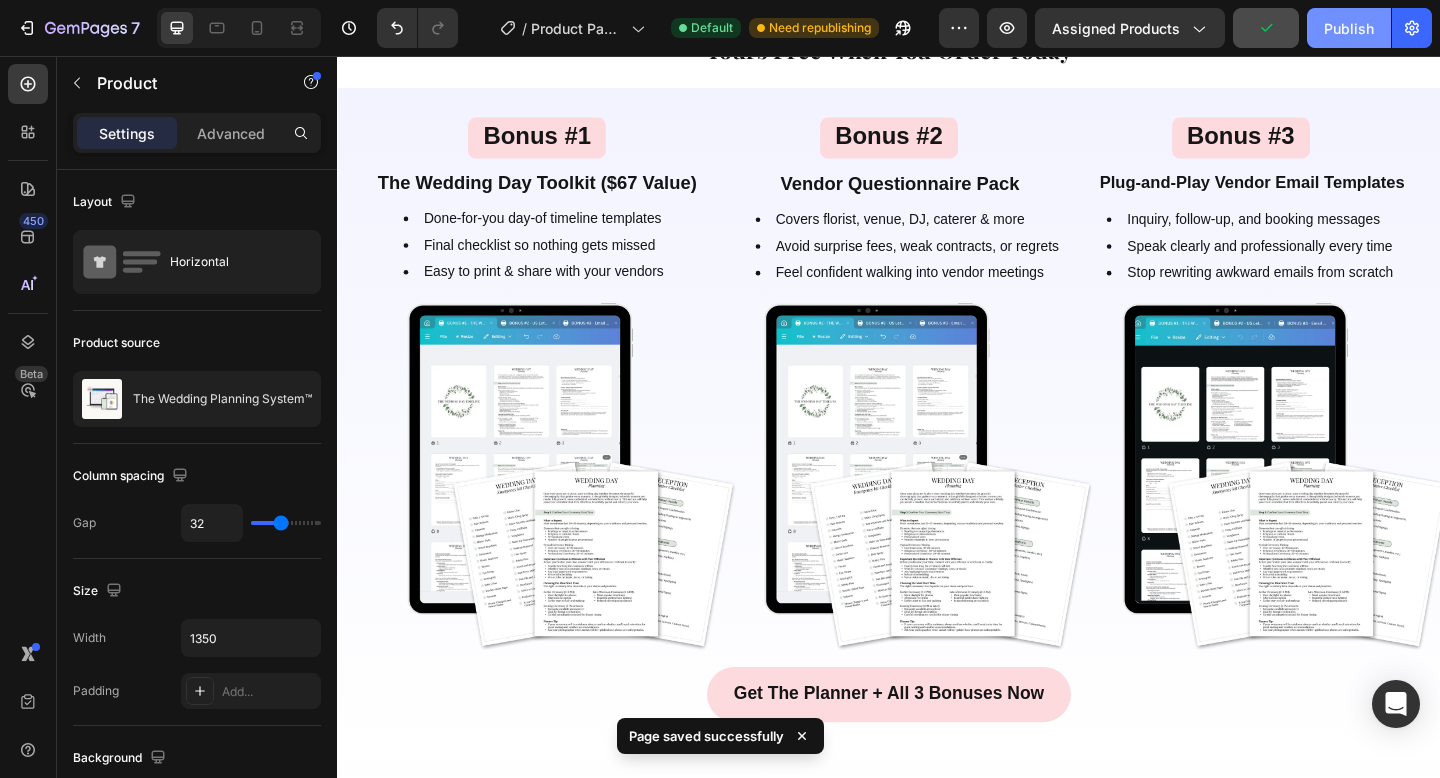 click on "Publish" at bounding box center [1349, 28] 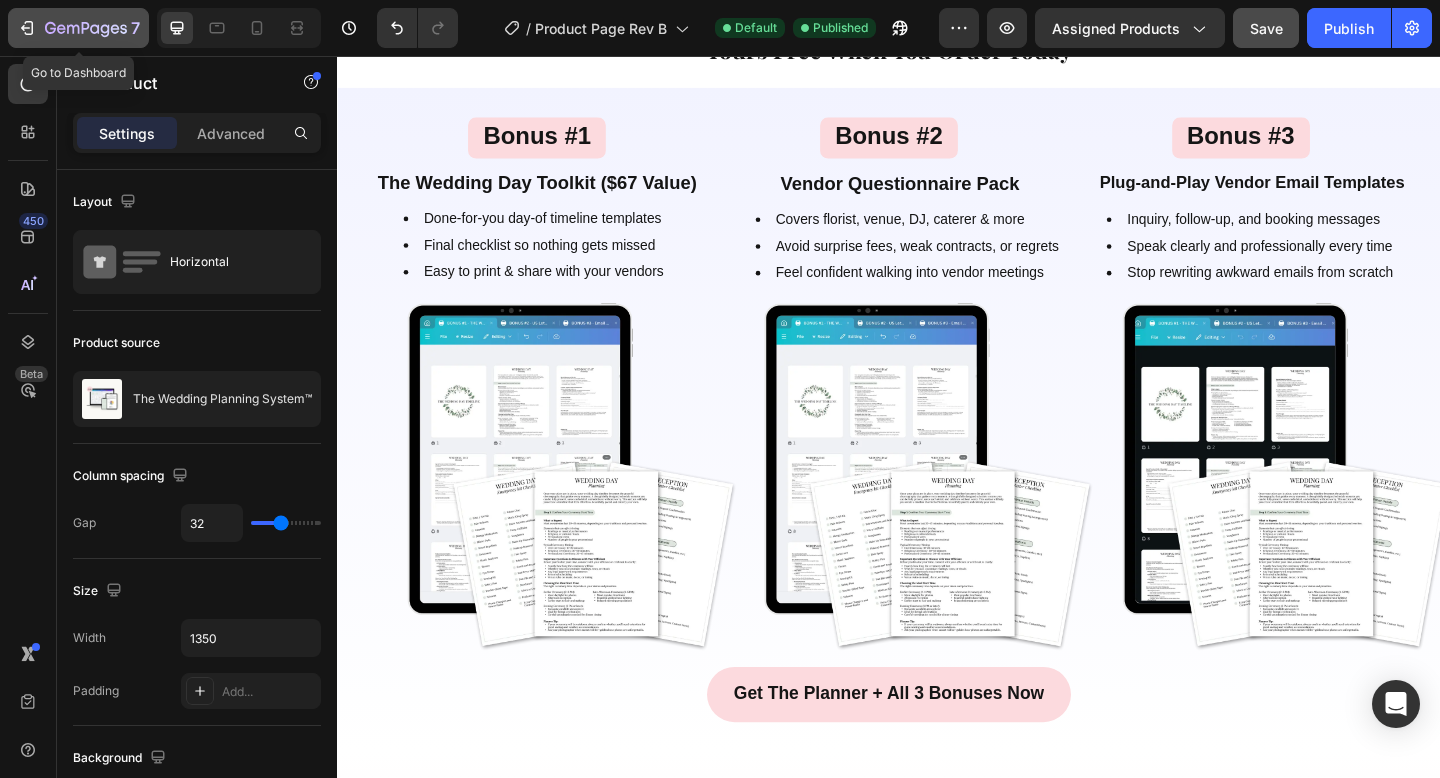 click on "7" 